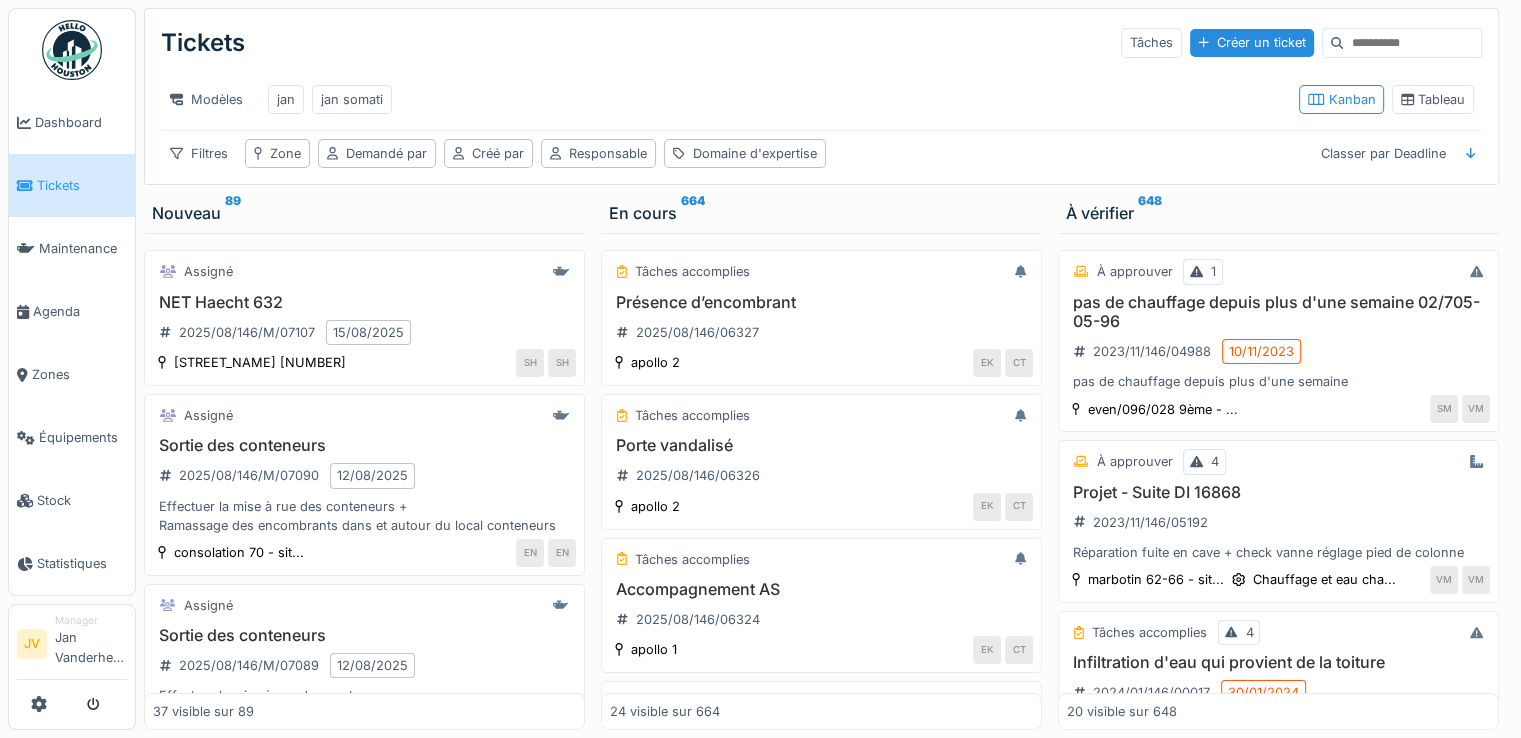 scroll, scrollTop: 15, scrollLeft: 0, axis: vertical 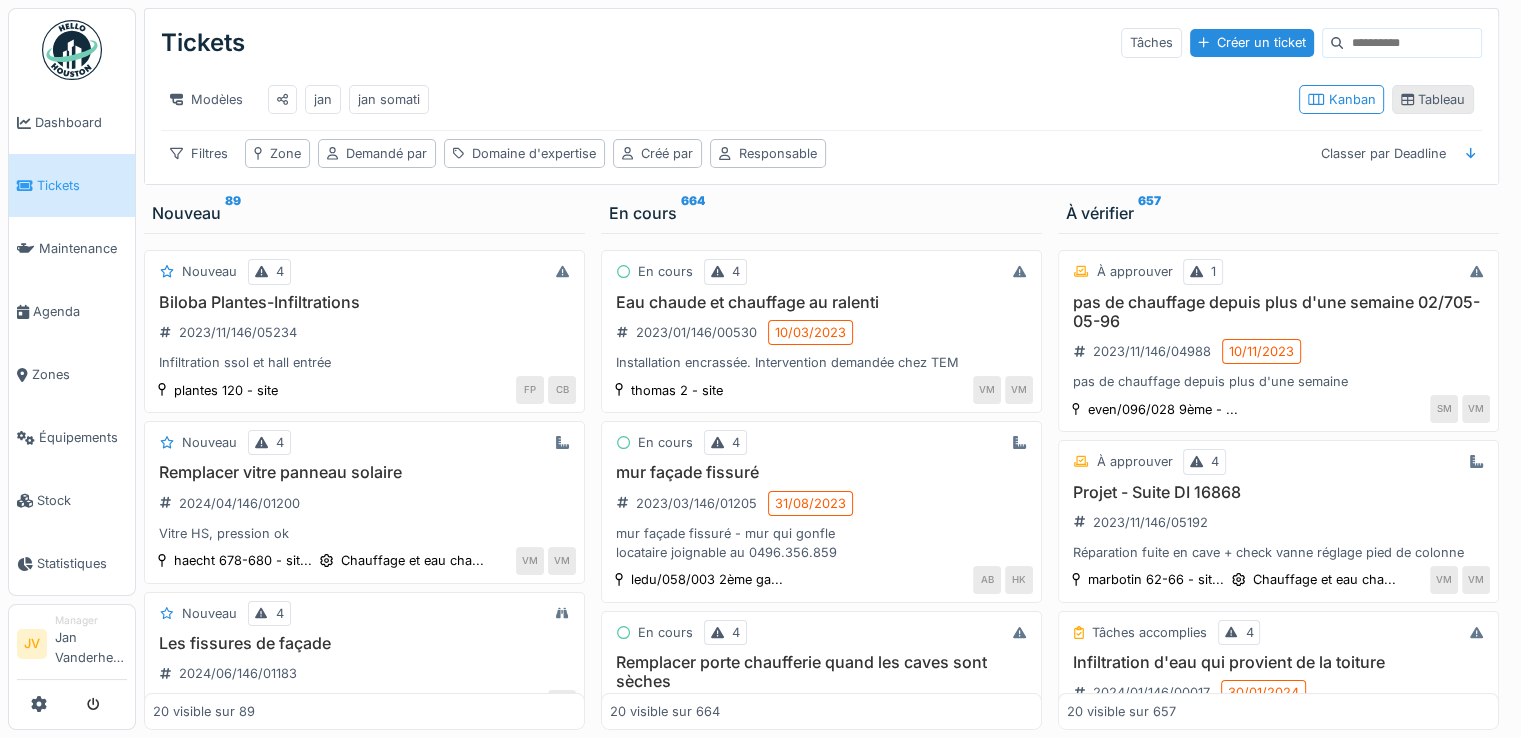 click on "Tableau" at bounding box center (1433, 99) 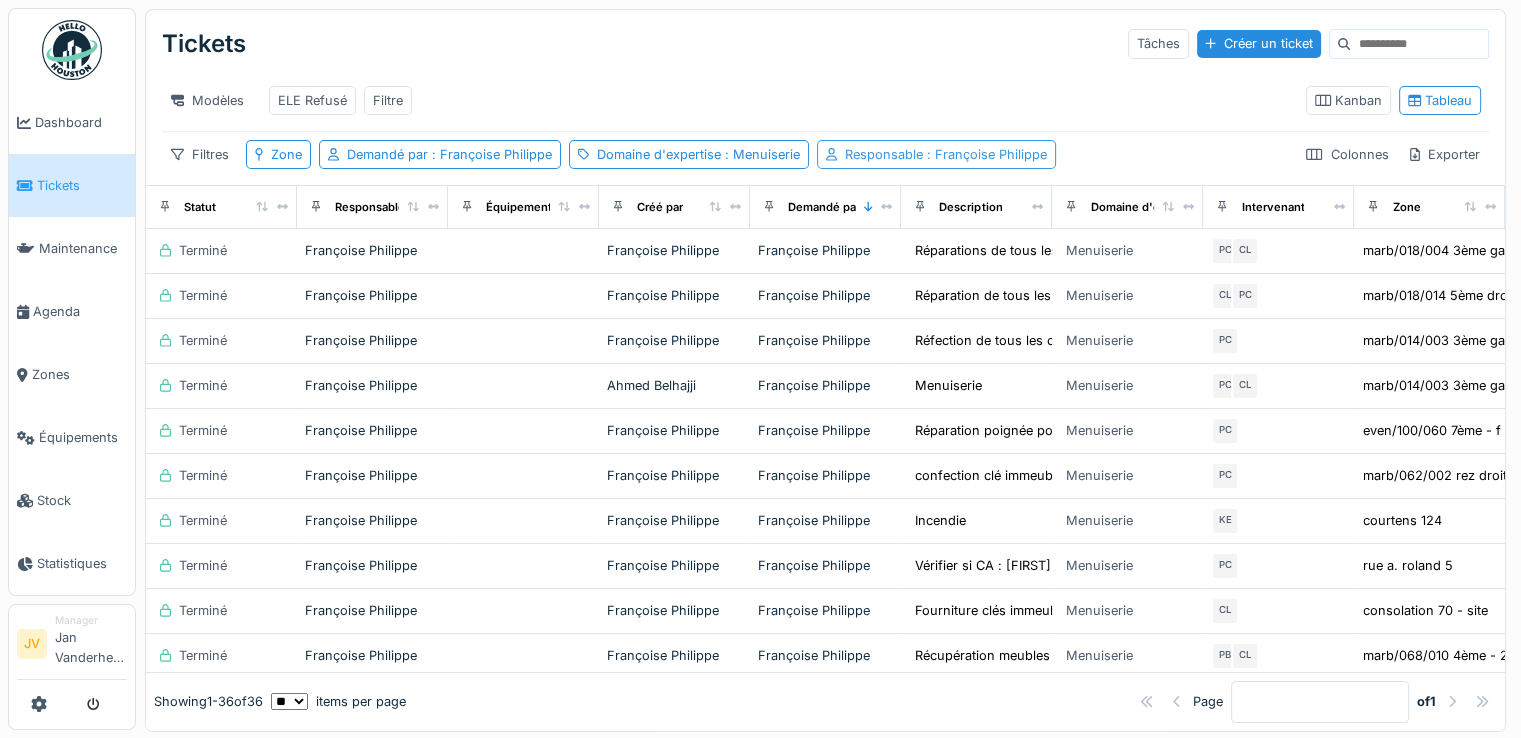 click on ":   [FIRST] [LAST]" at bounding box center [985, 154] 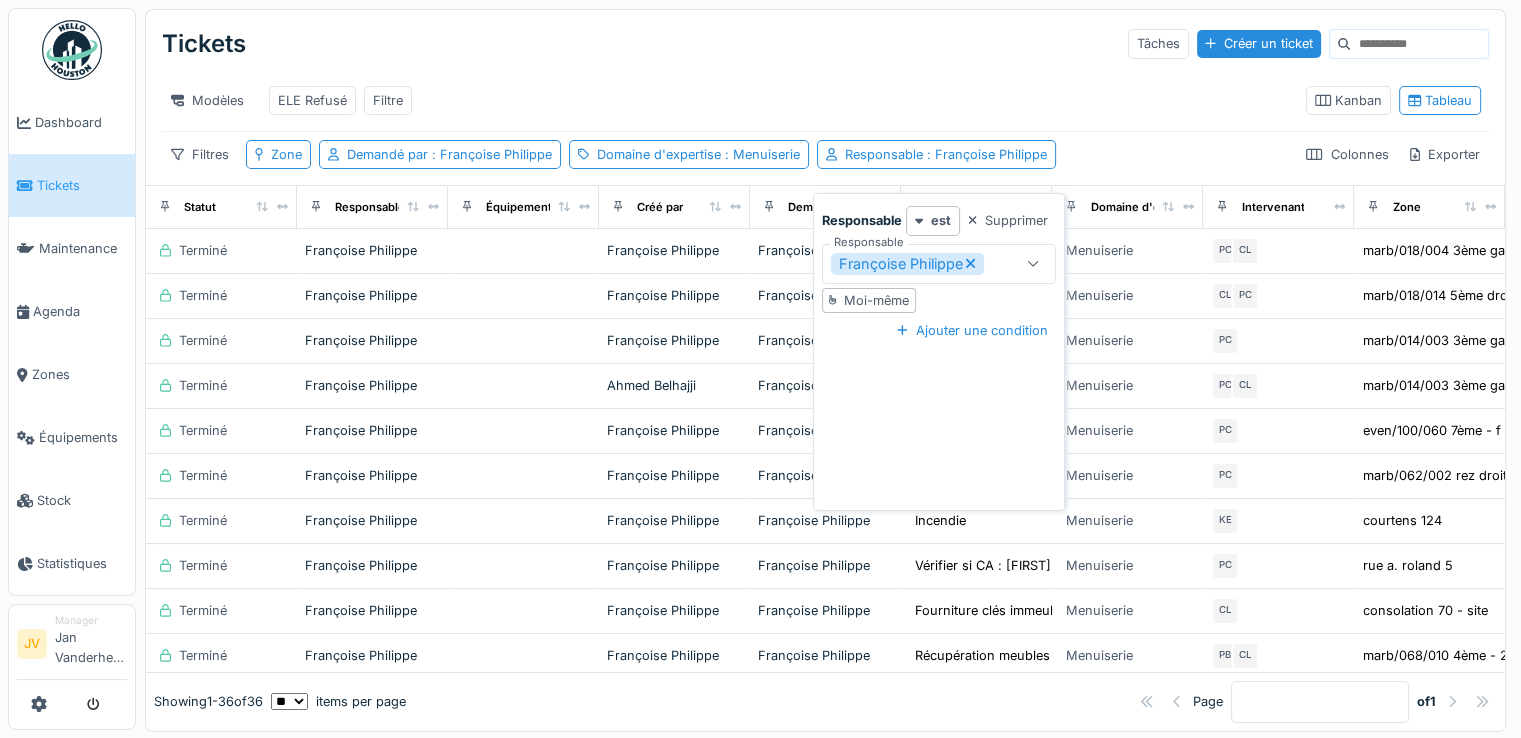 click 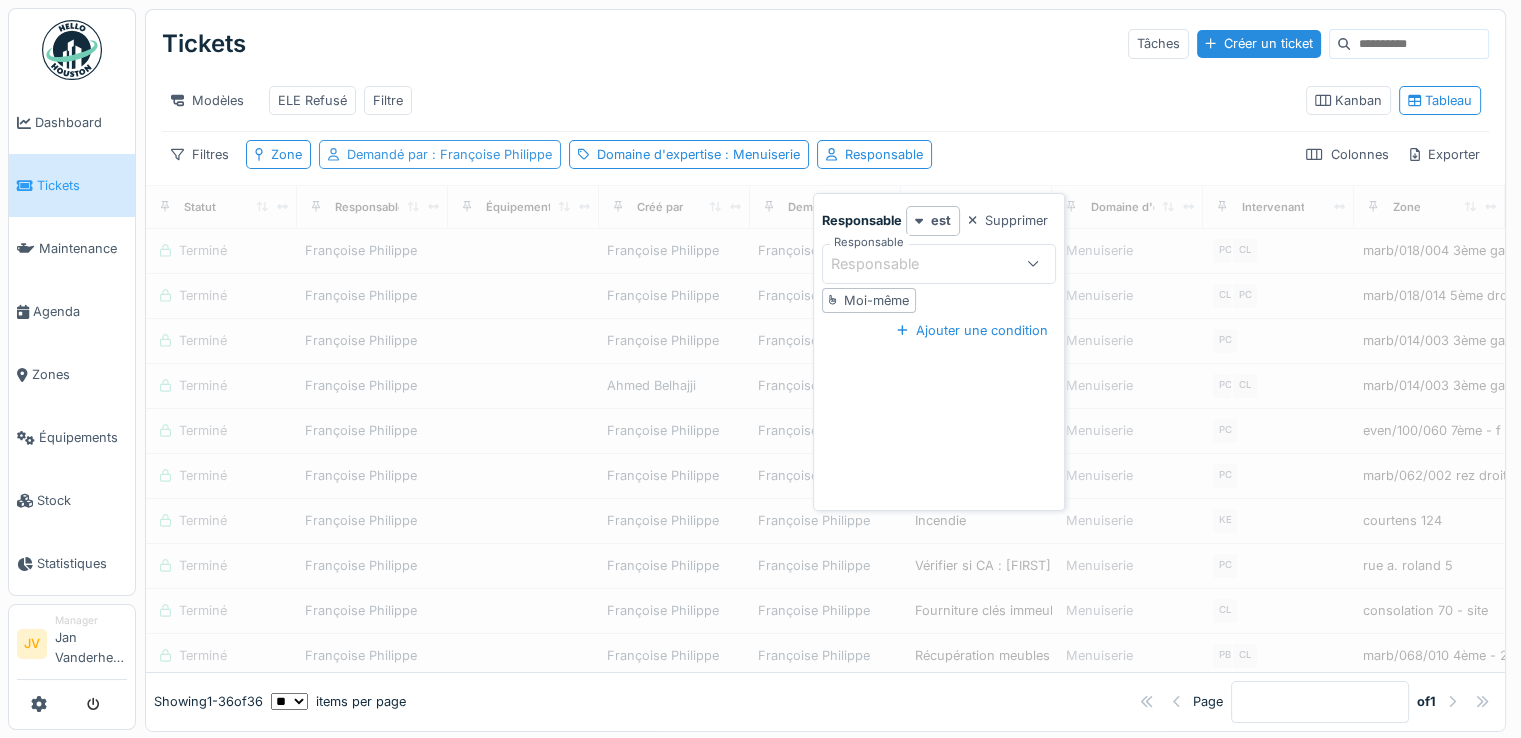 click on ":   Françoise Philippe" at bounding box center [490, 154] 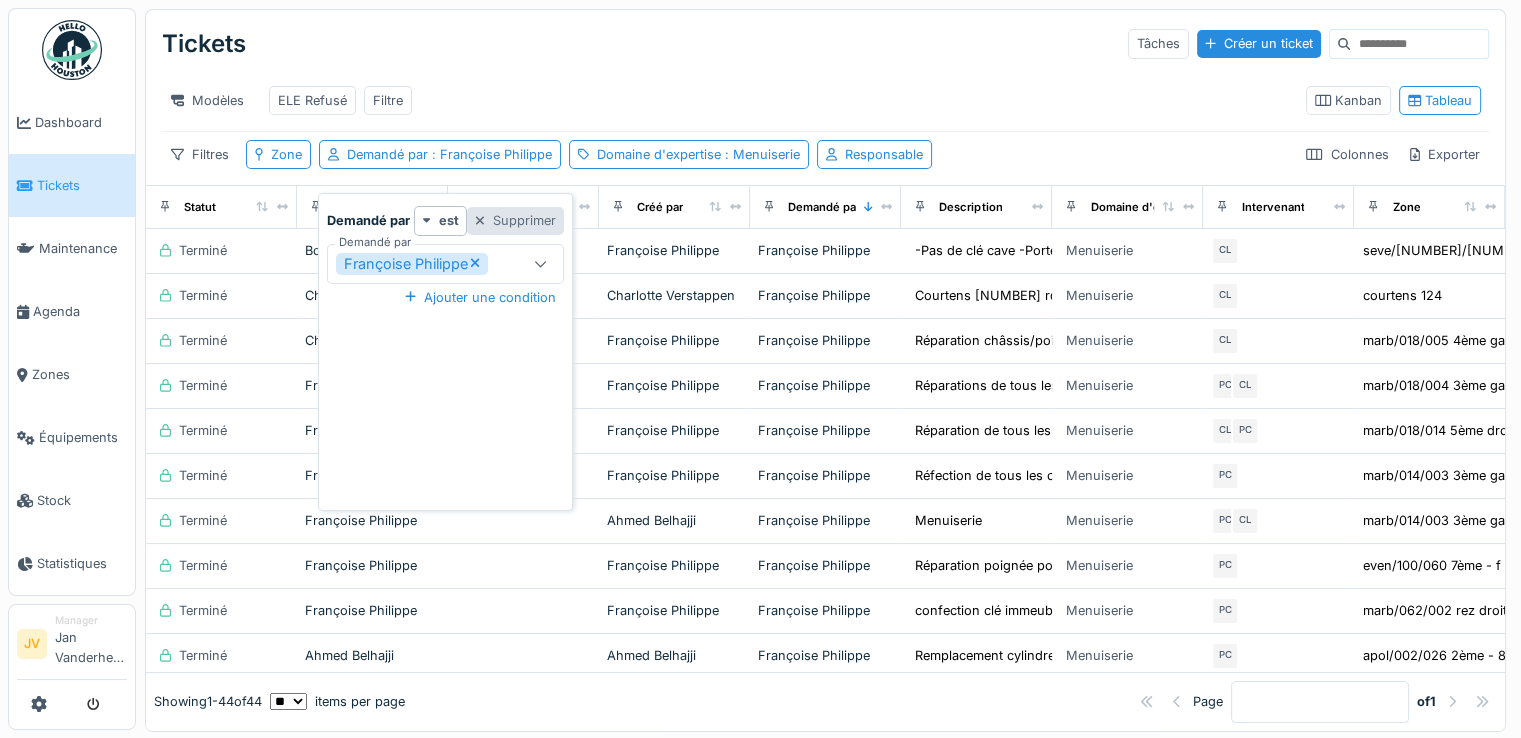 click on "Supprimer" at bounding box center (515, 220) 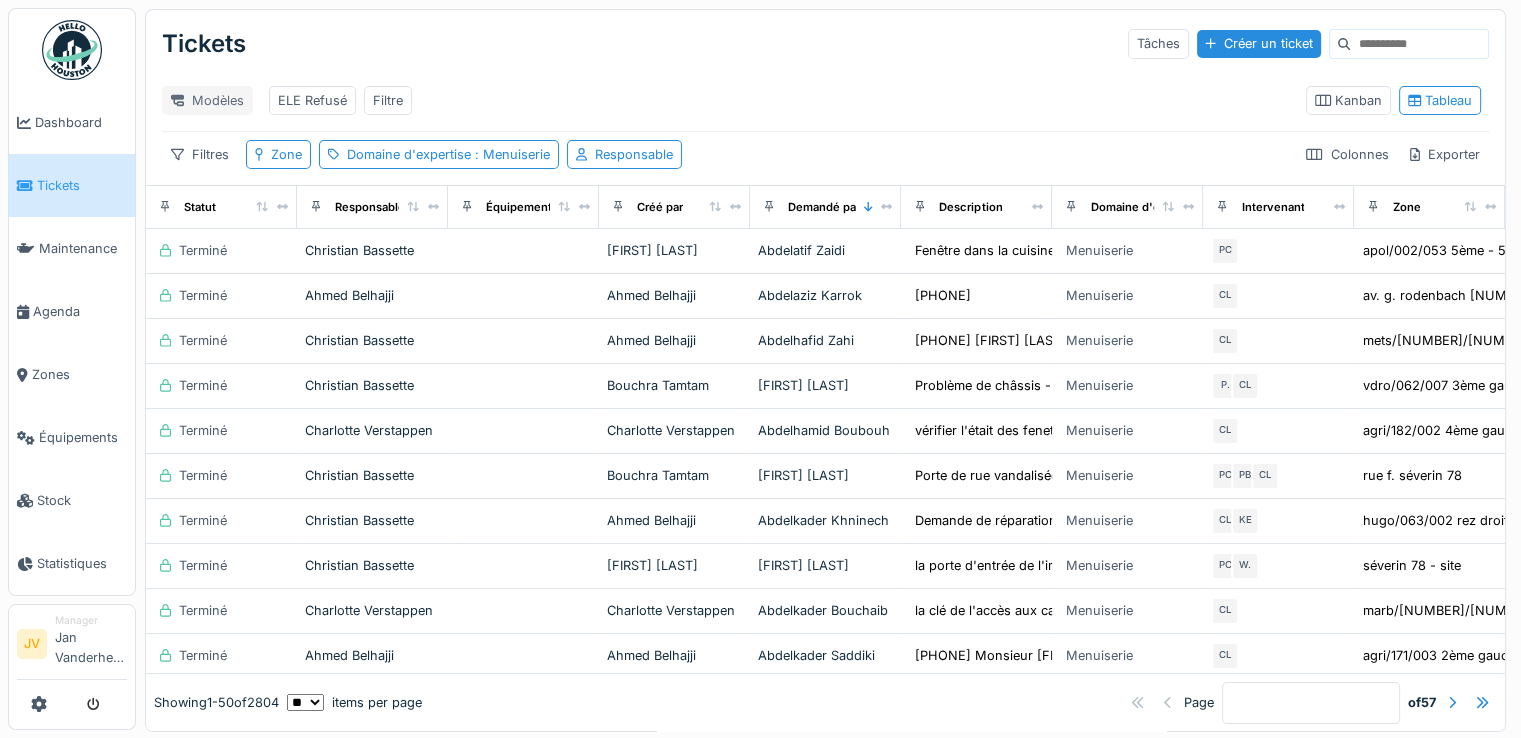click on "Modèles" at bounding box center [207, 100] 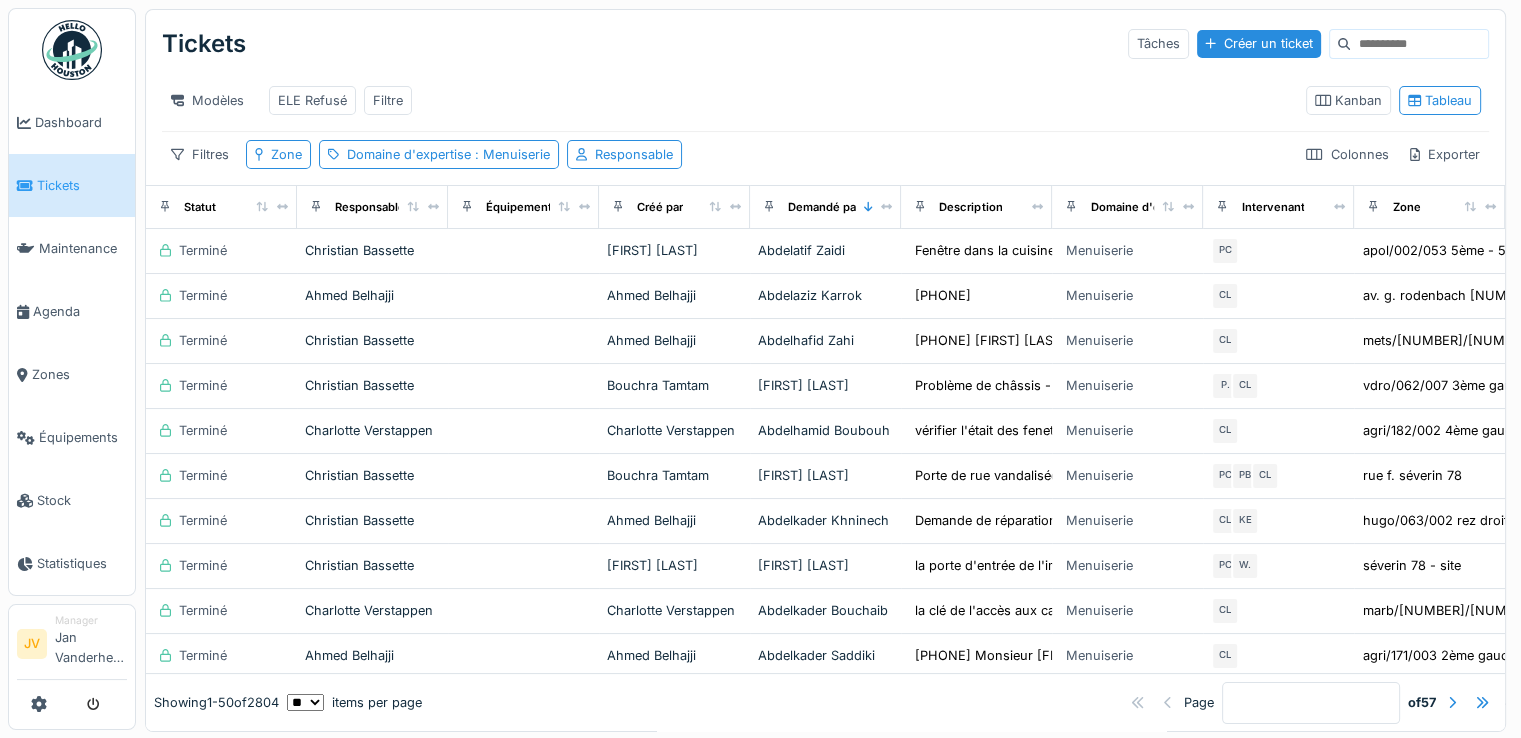 click on "Modèles   ELE Refusé   Filtre" at bounding box center (726, 100) 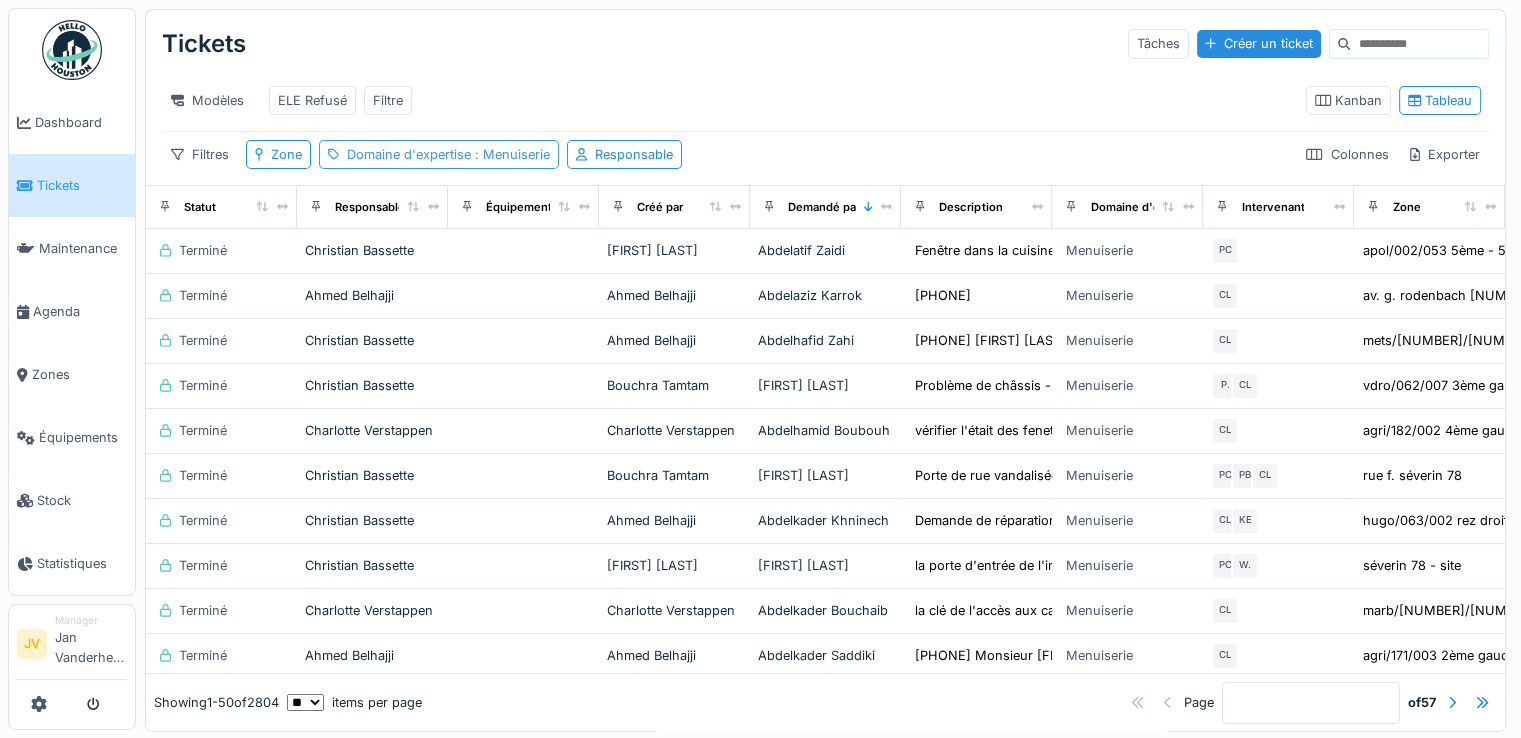 click on "Domaine d'expertise   :   Menuiserie" at bounding box center (448, 154) 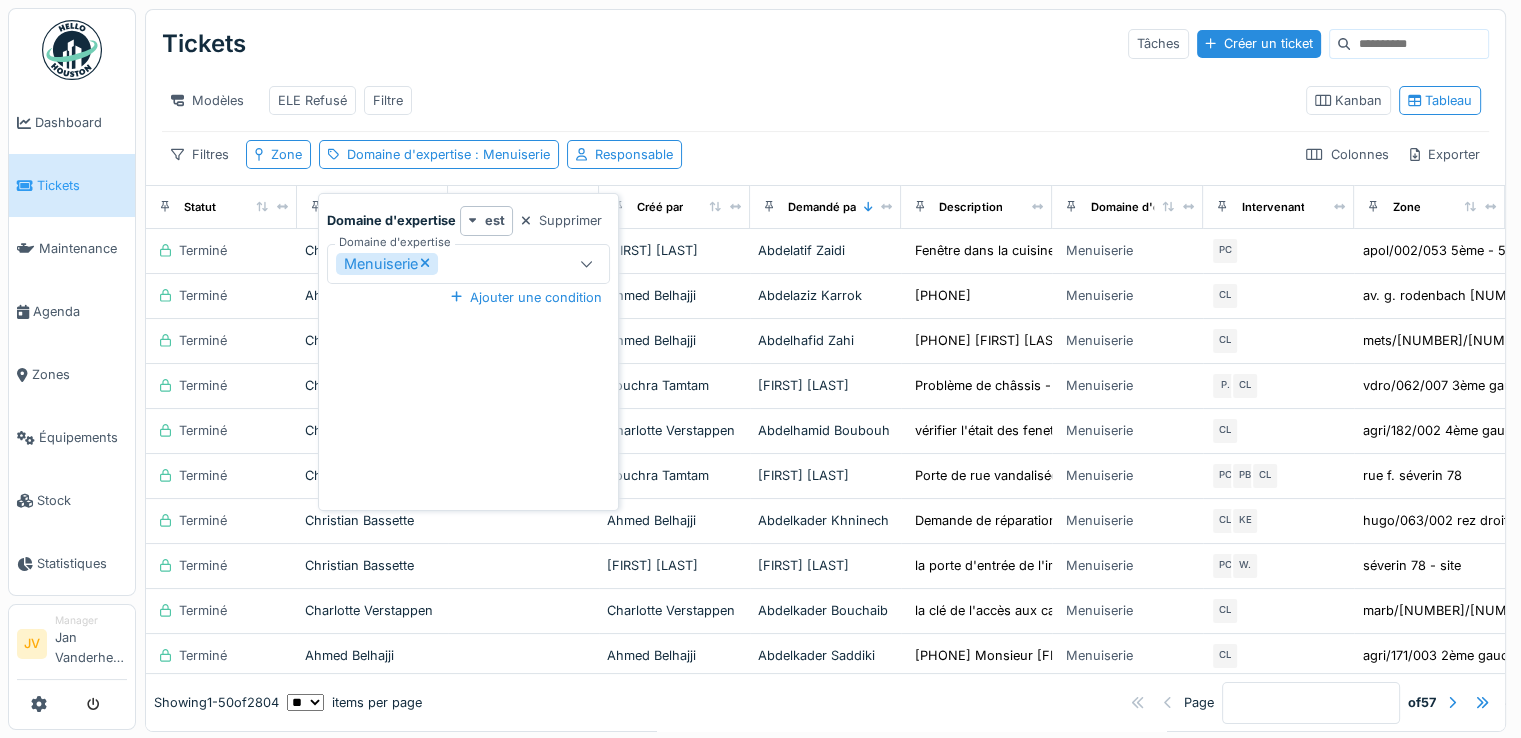 click on "Supprimer" at bounding box center [561, 220] 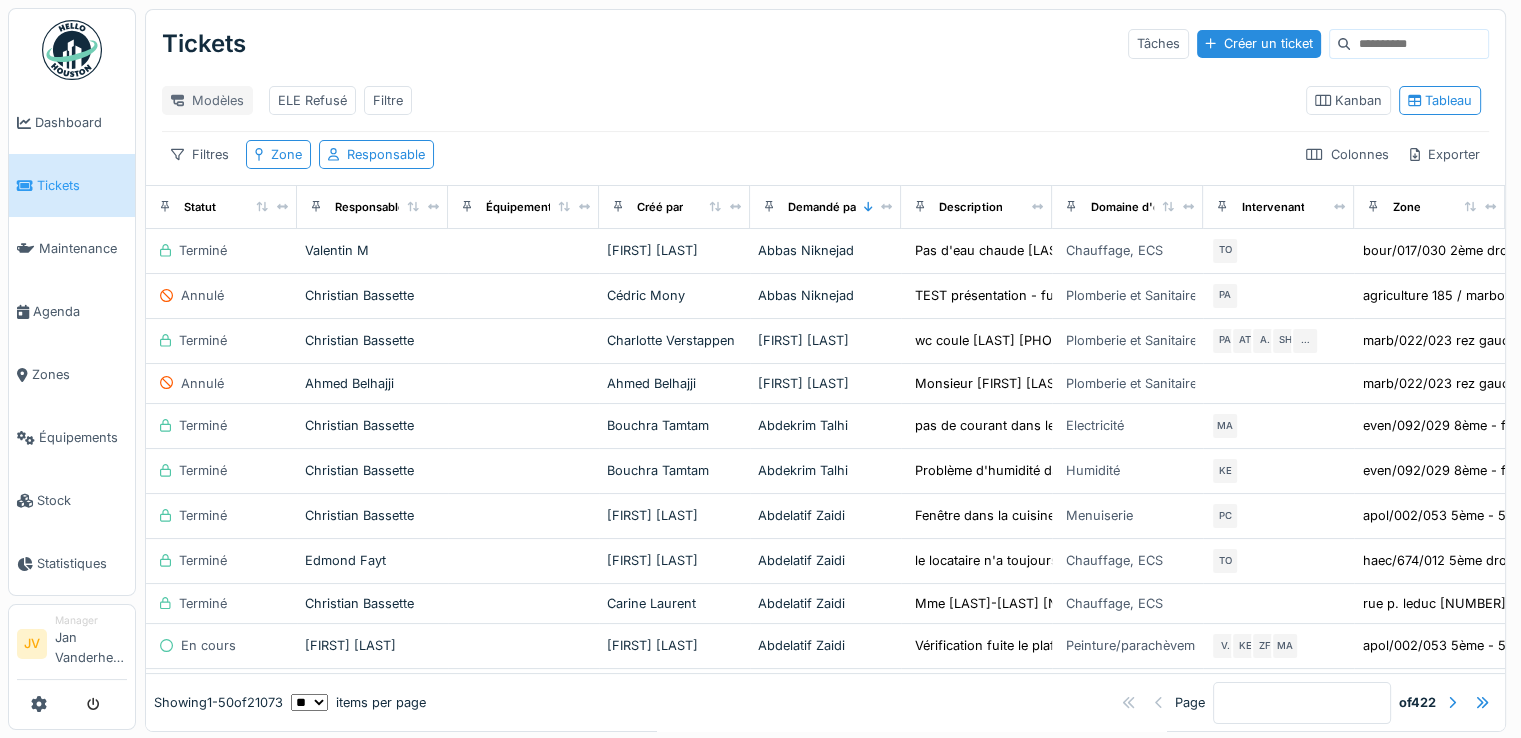 click on "Modèles" at bounding box center [207, 100] 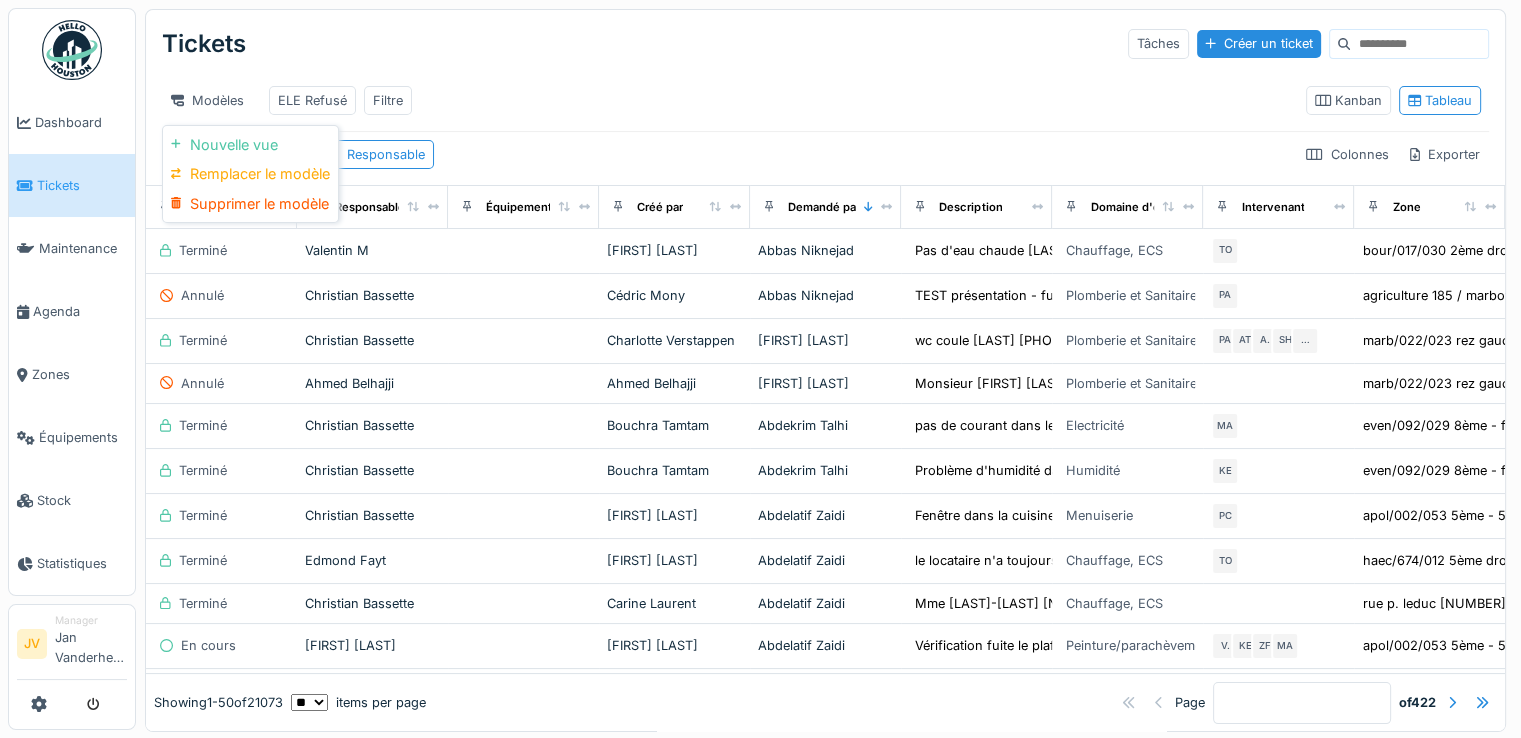 click on "Modèles   ELE Refusé   Filtre" at bounding box center [726, 100] 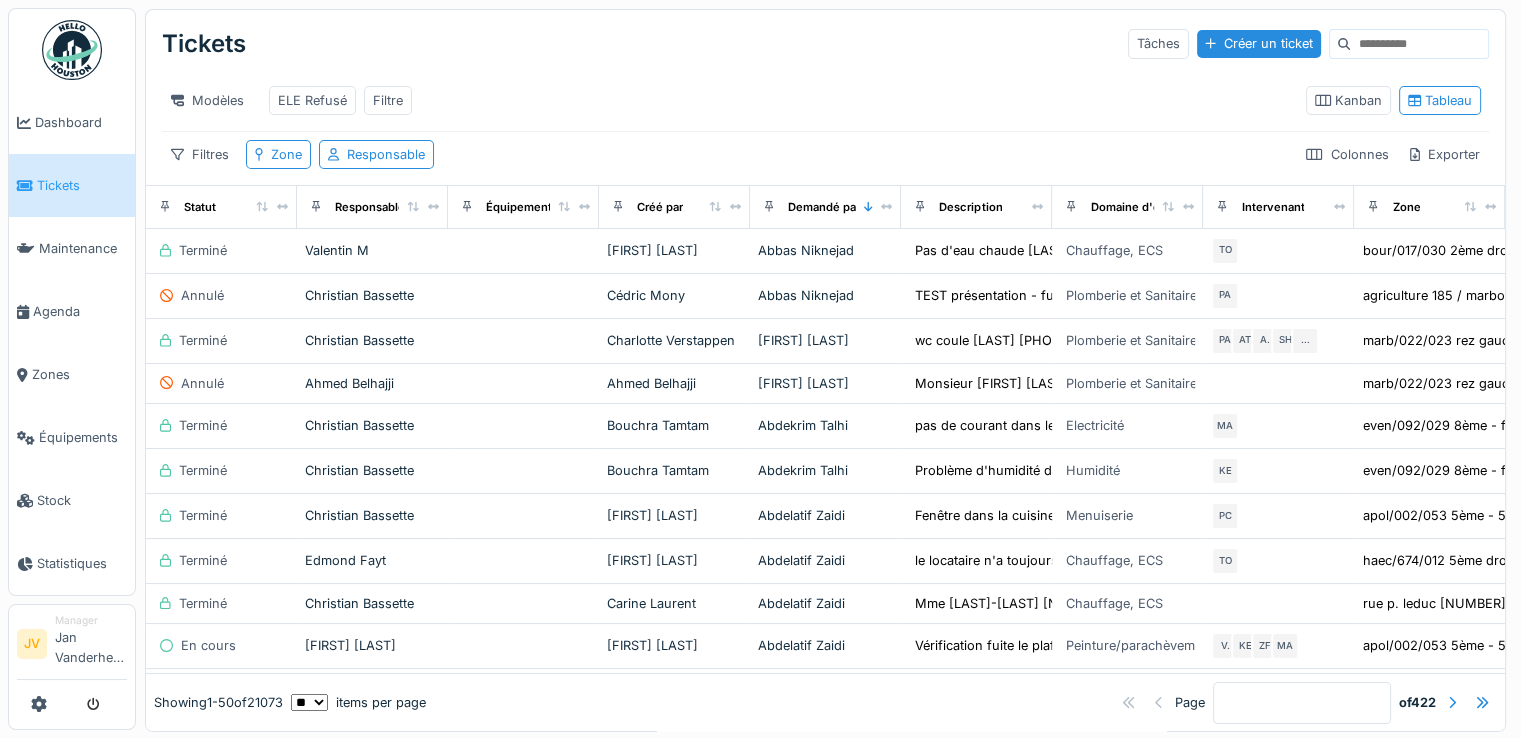 click on "Tickets" at bounding box center [82, 185] 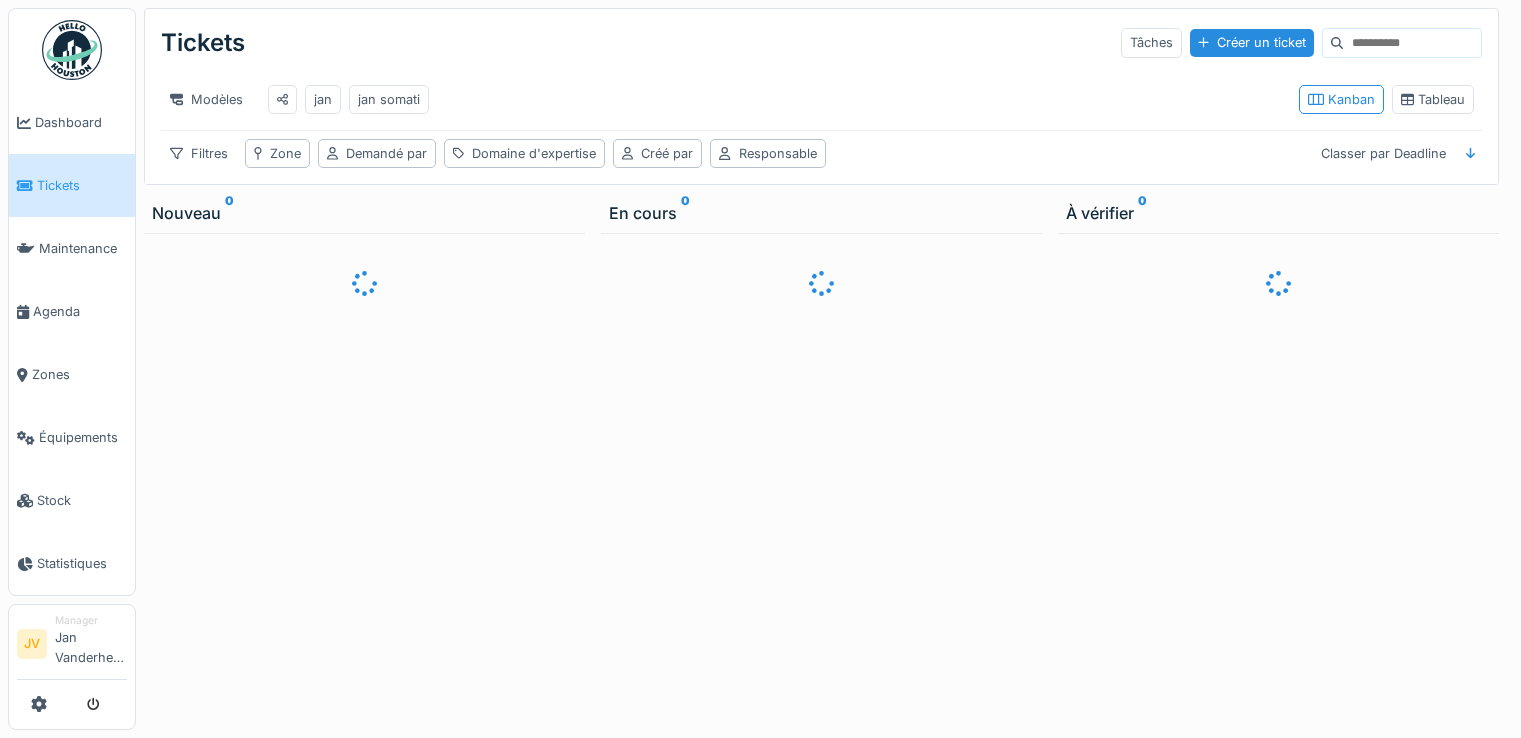 scroll, scrollTop: 0, scrollLeft: 0, axis: both 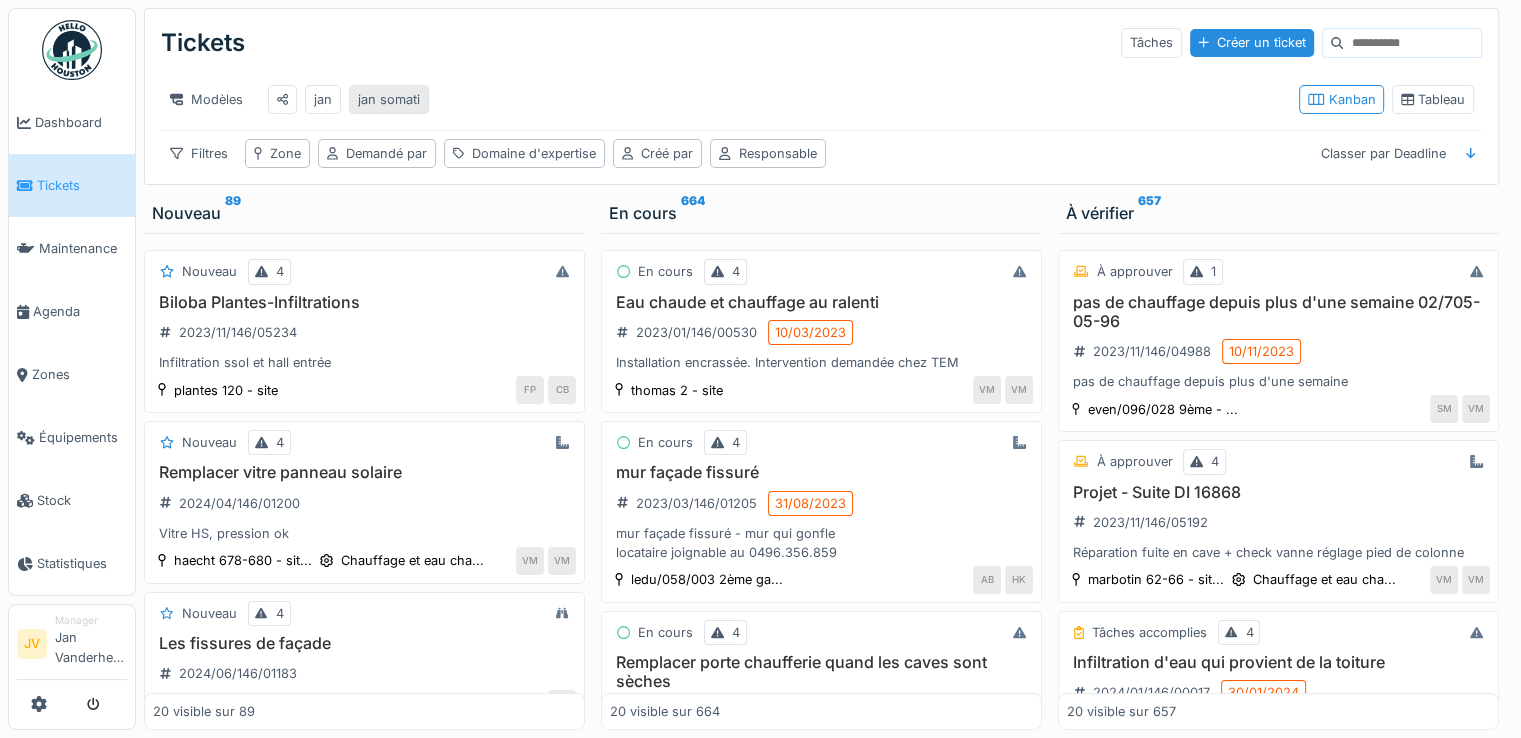 click on "jan somati" at bounding box center (389, 99) 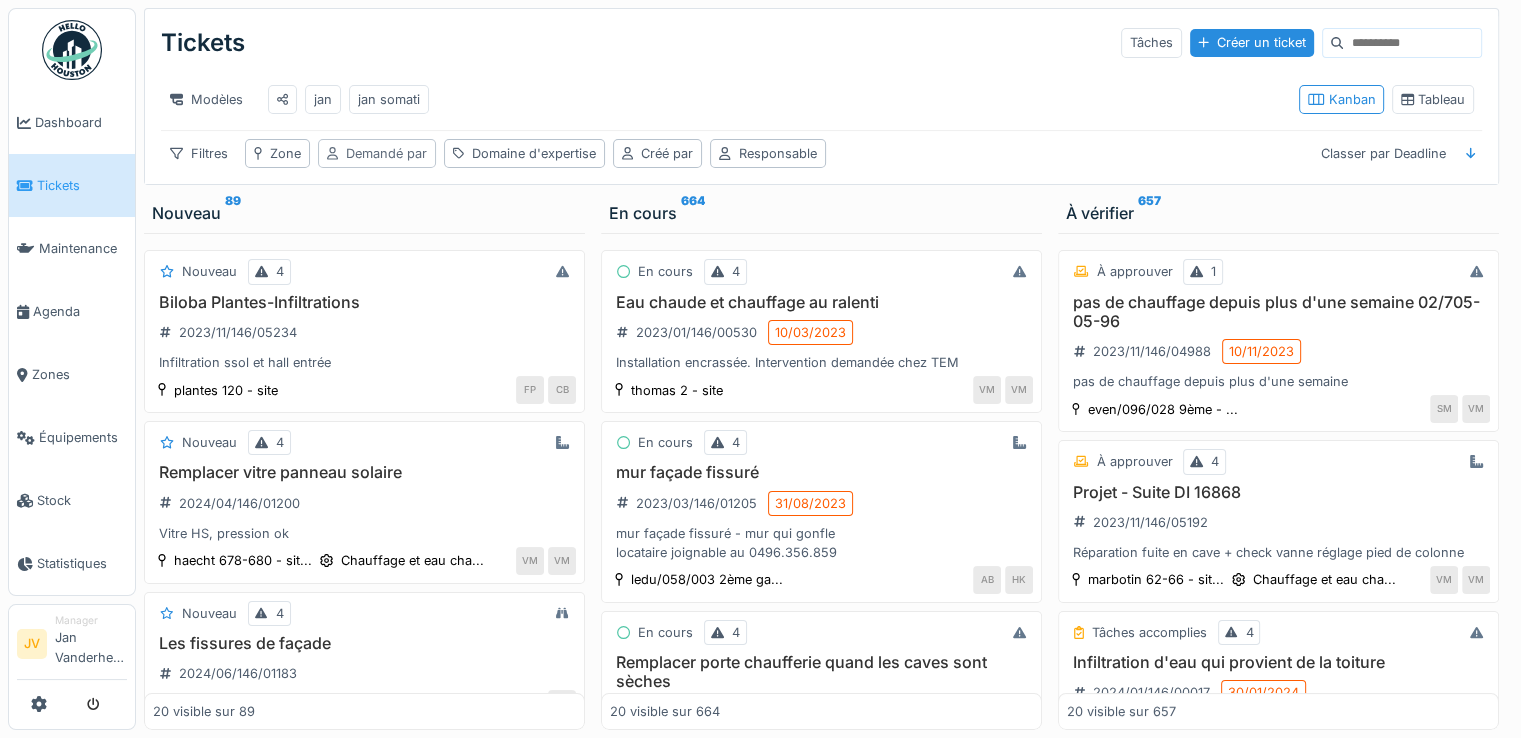 click on "Demandé par" at bounding box center (386, 153) 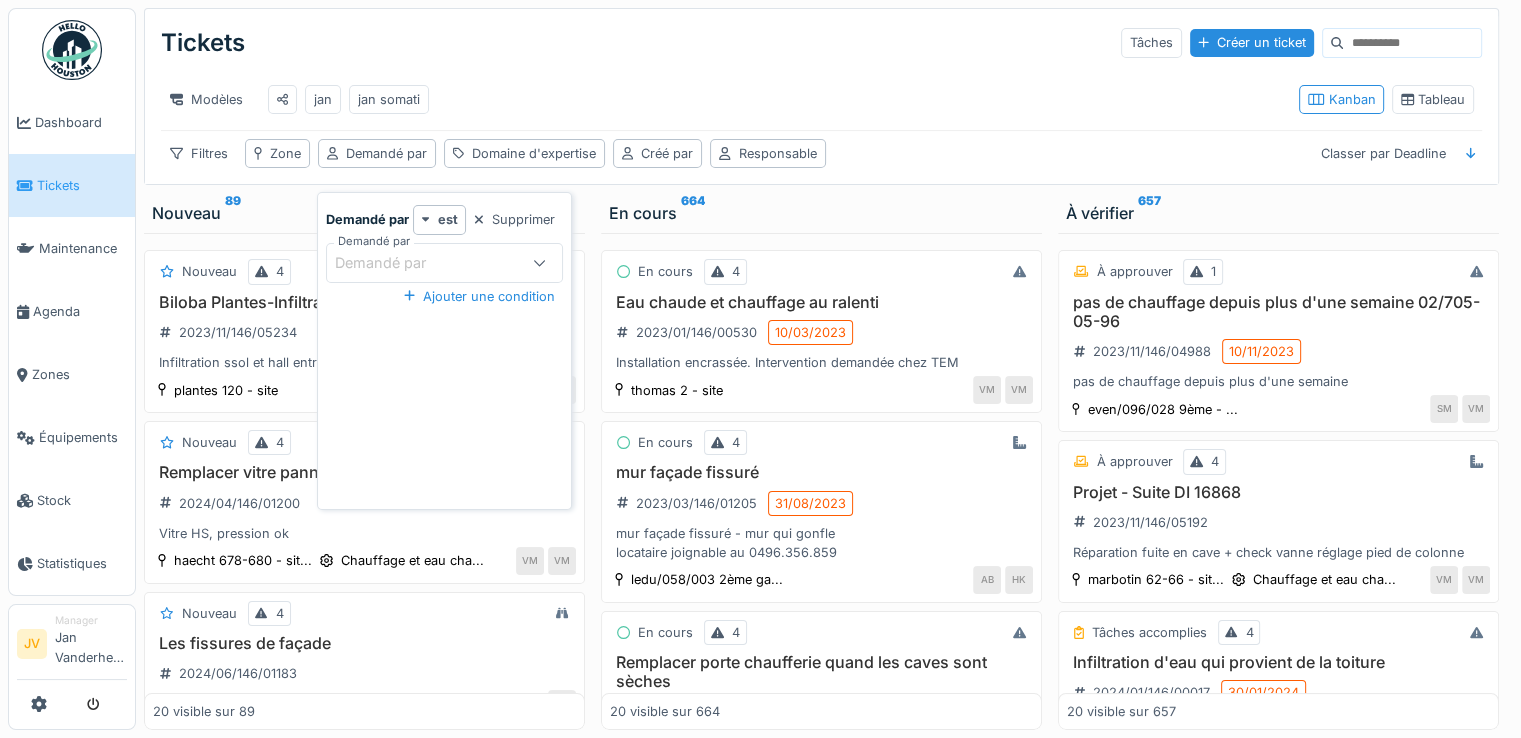 click on "Demandé par" at bounding box center (394, 263) 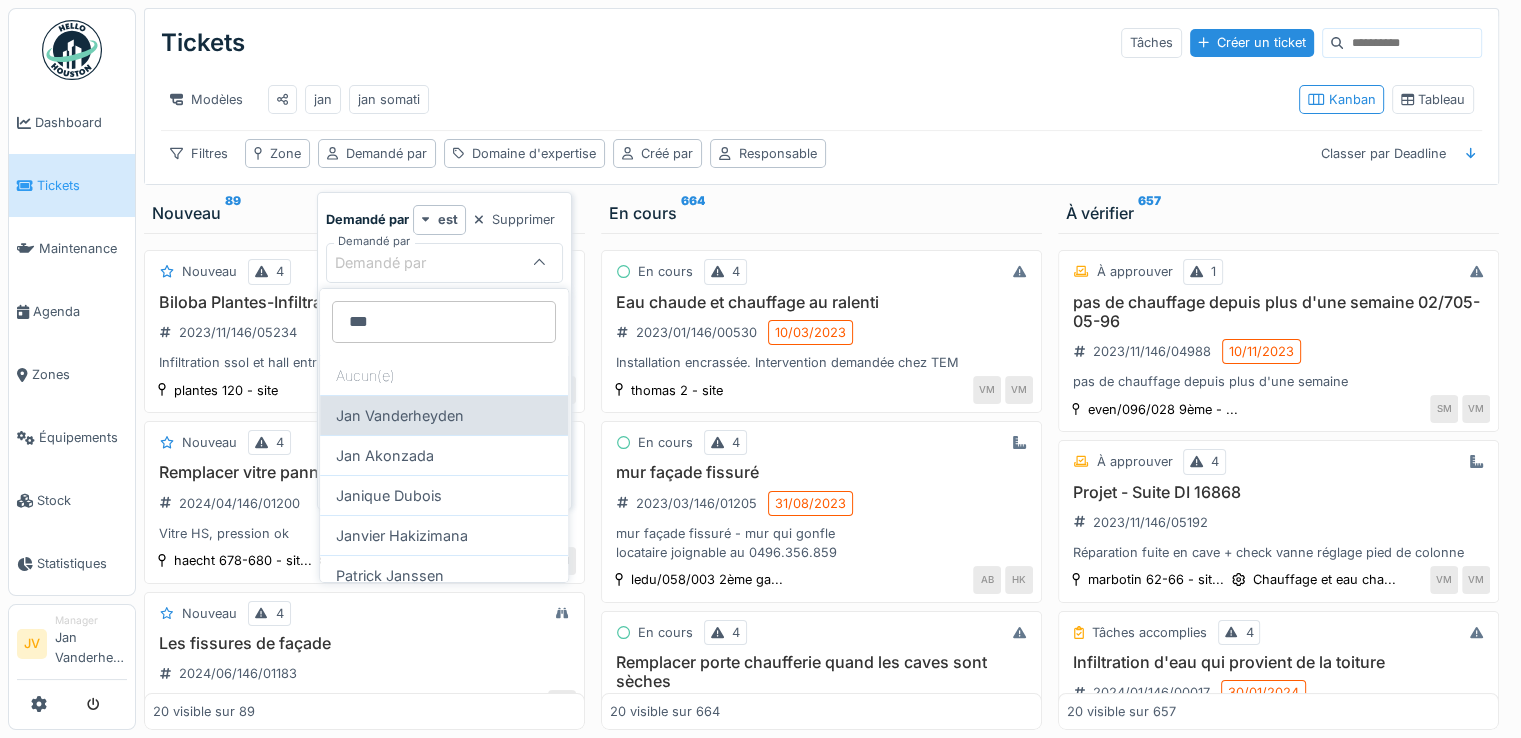 type on "***" 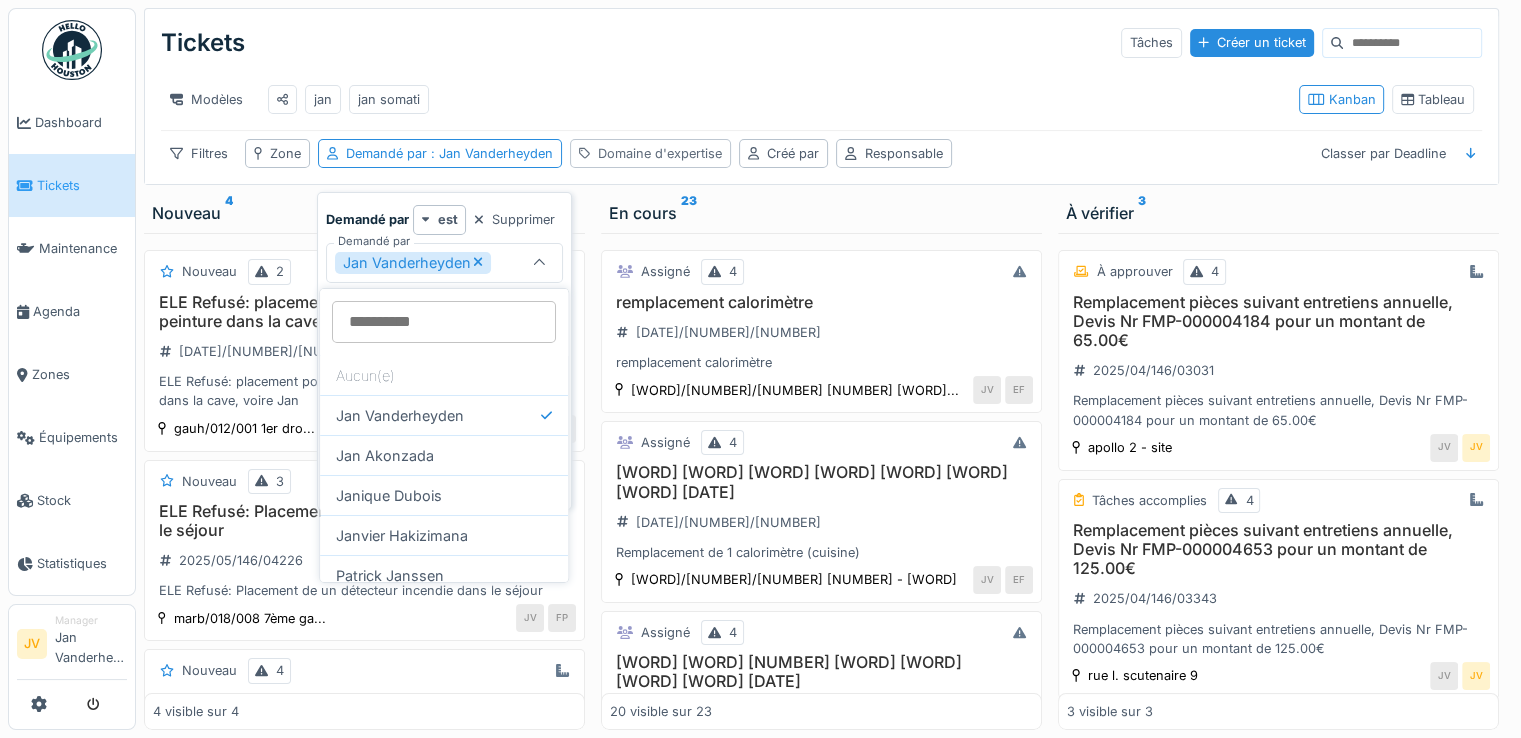 click on "Domaine d'expertise" at bounding box center [660, 153] 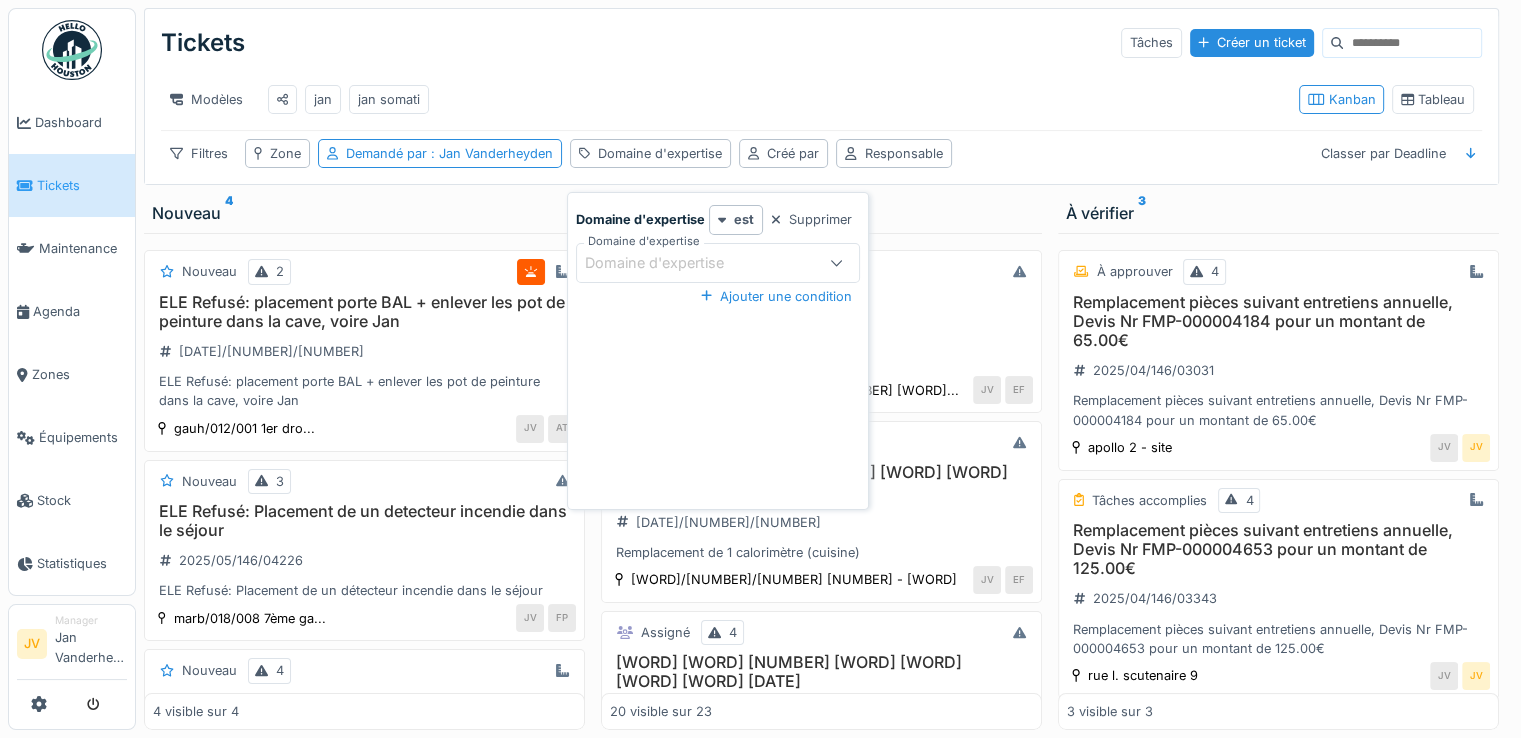 click at bounding box center (836, 263) 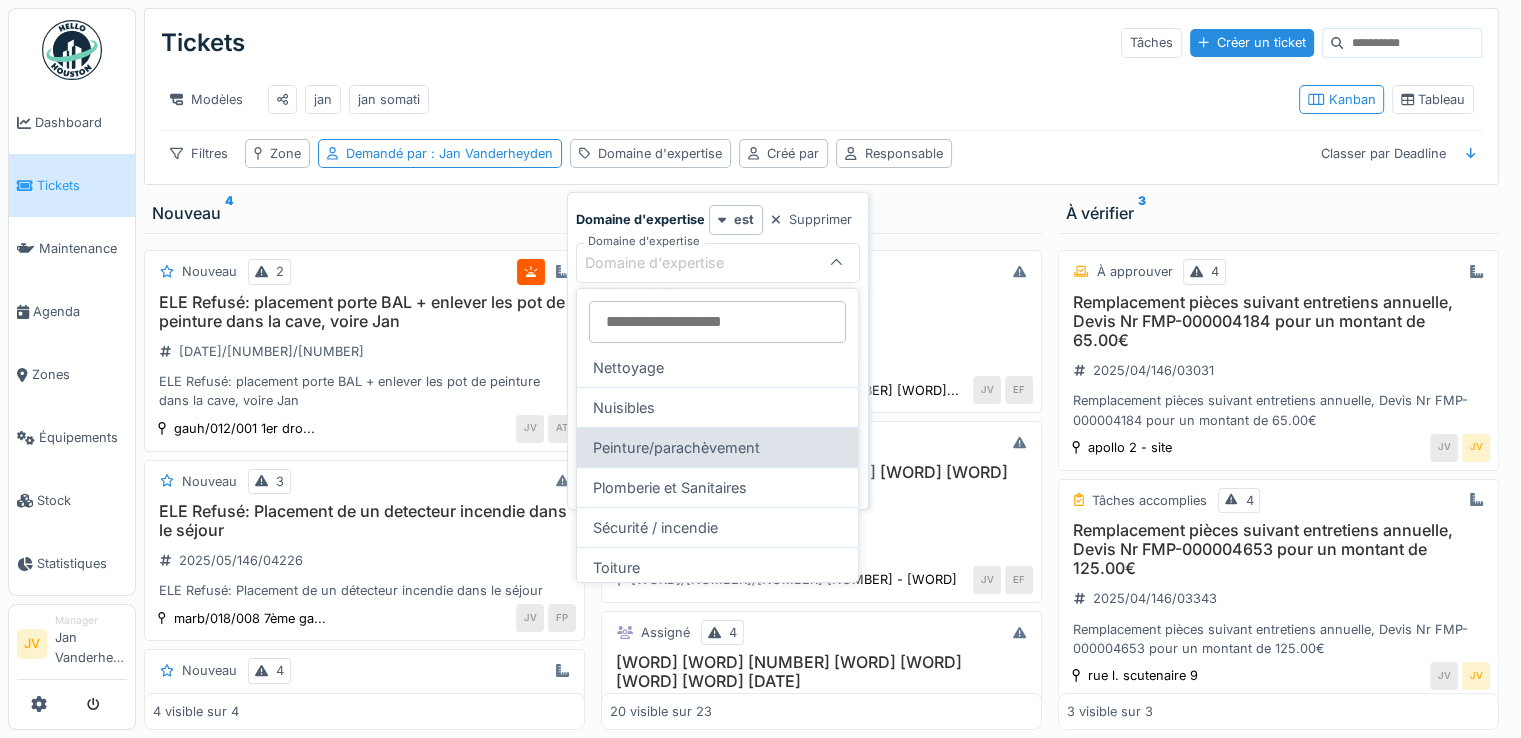 scroll, scrollTop: 600, scrollLeft: 0, axis: vertical 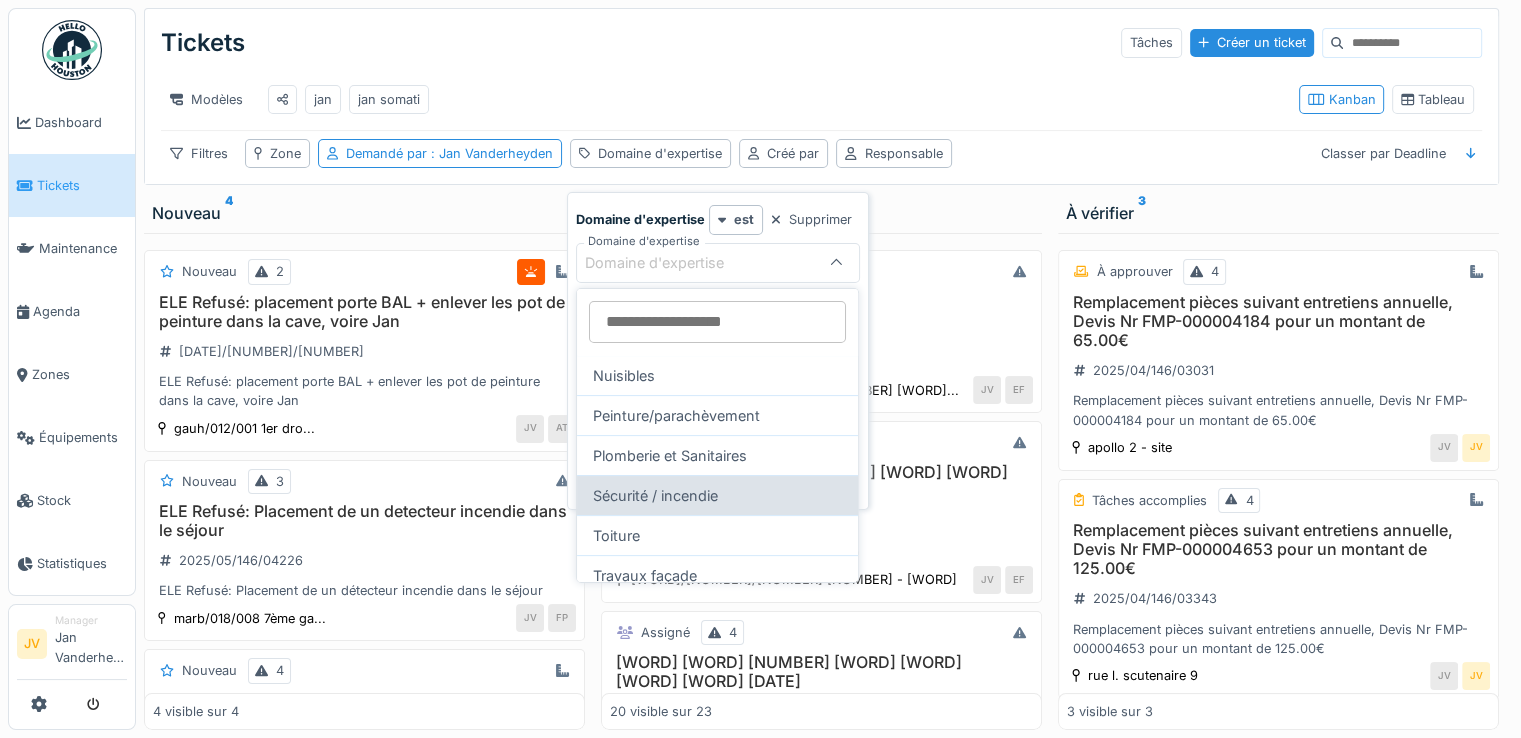 click on "Sécurité / incendie" at bounding box center (717, 495) 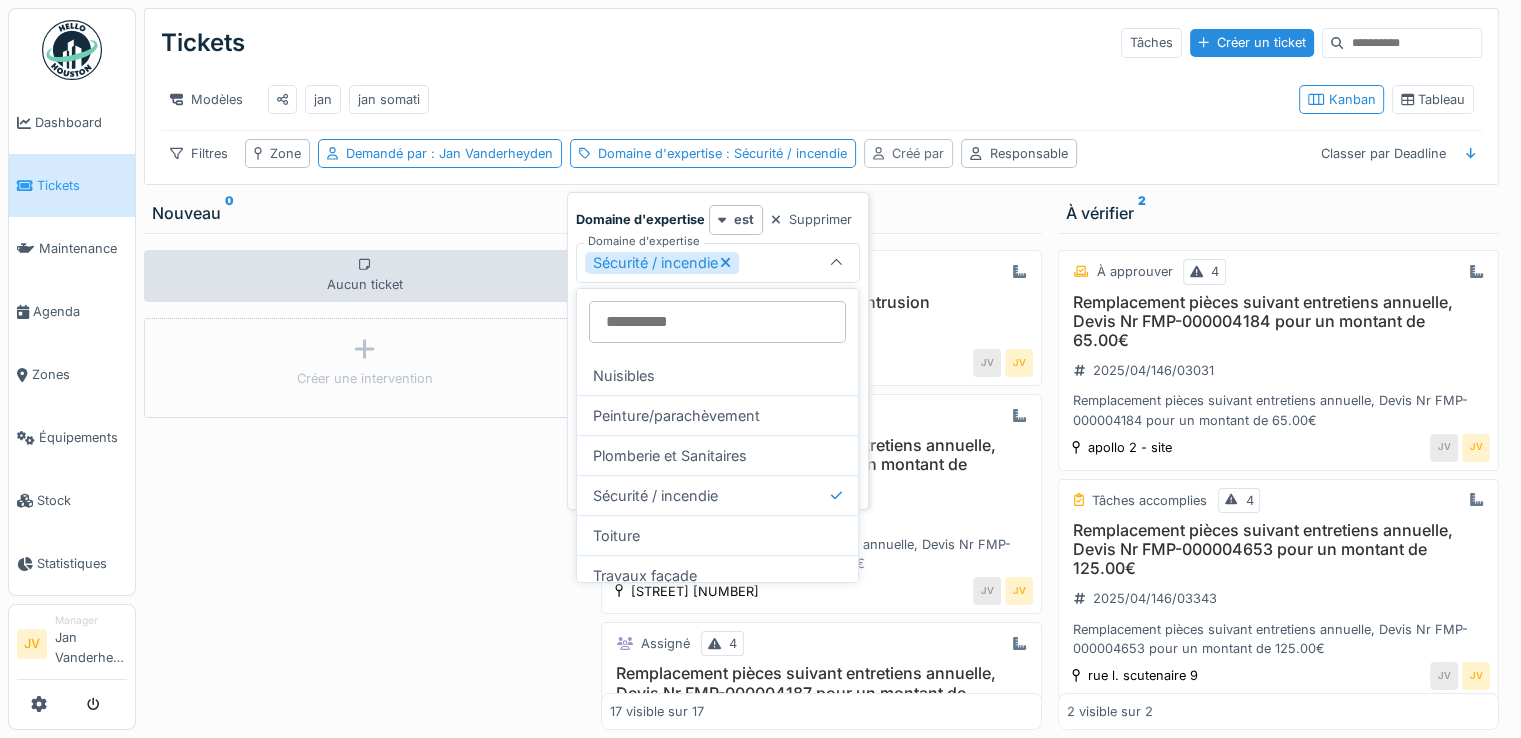 click on "Créé par" at bounding box center [918, 153] 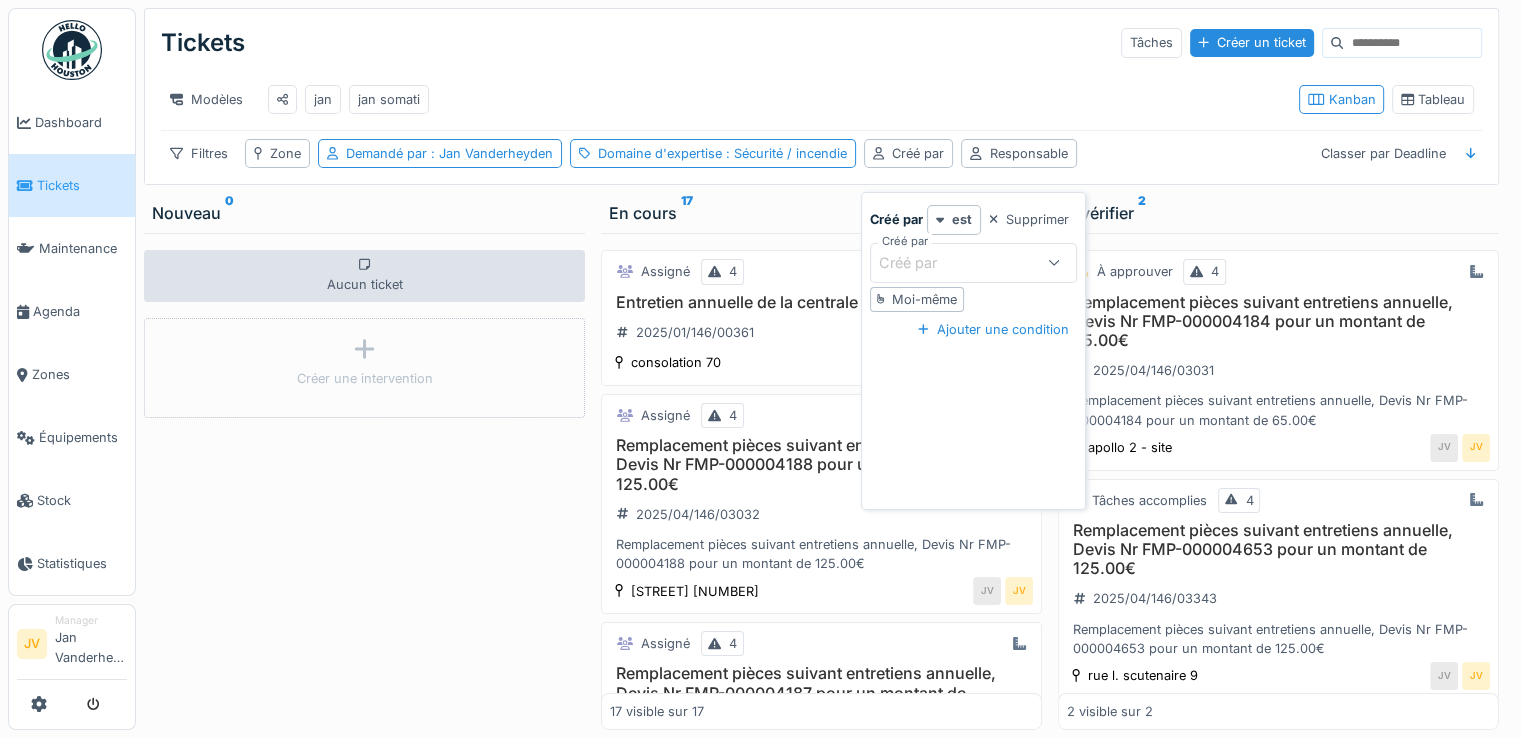 click on "Créé par" at bounding box center [922, 263] 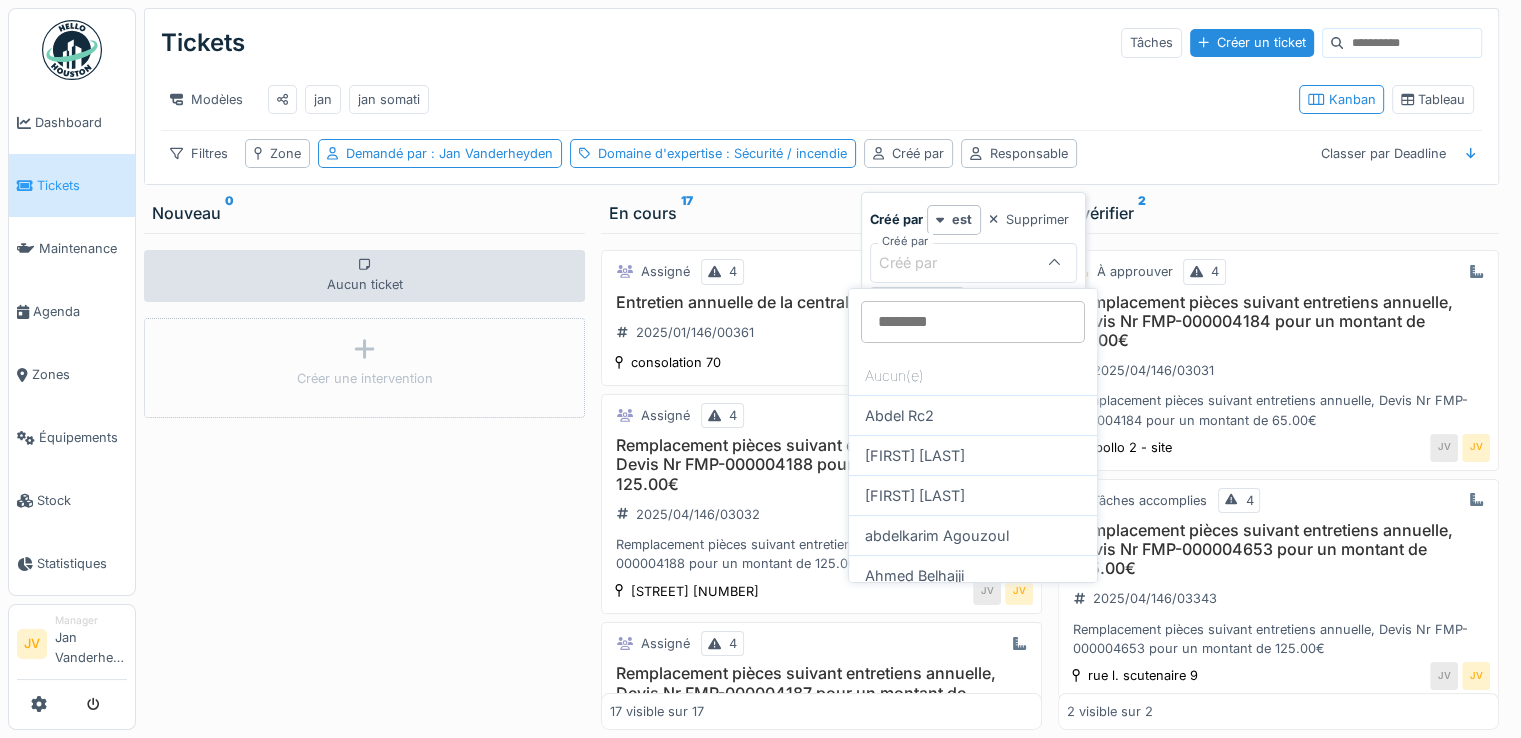 click on "Créé par" at bounding box center (973, 322) 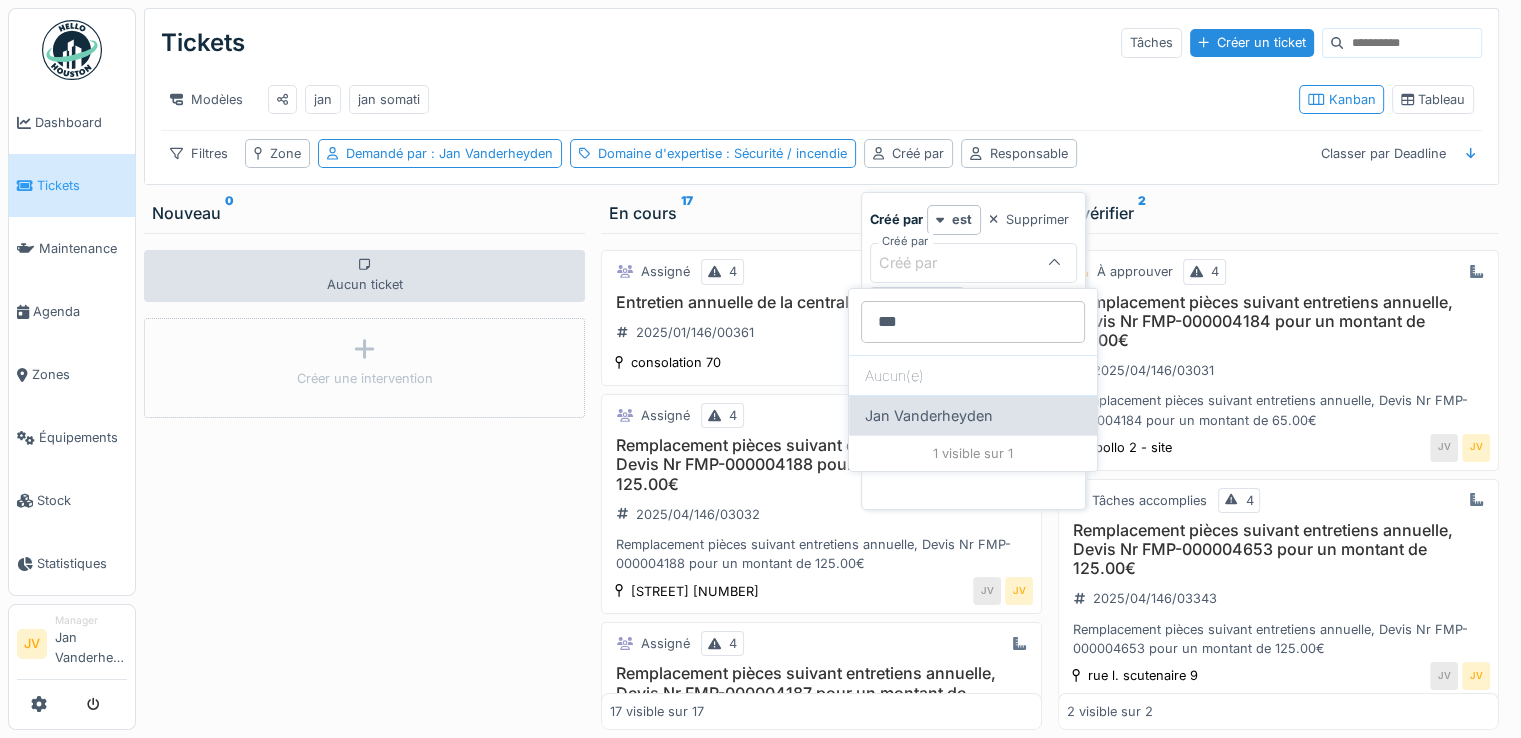 type on "***" 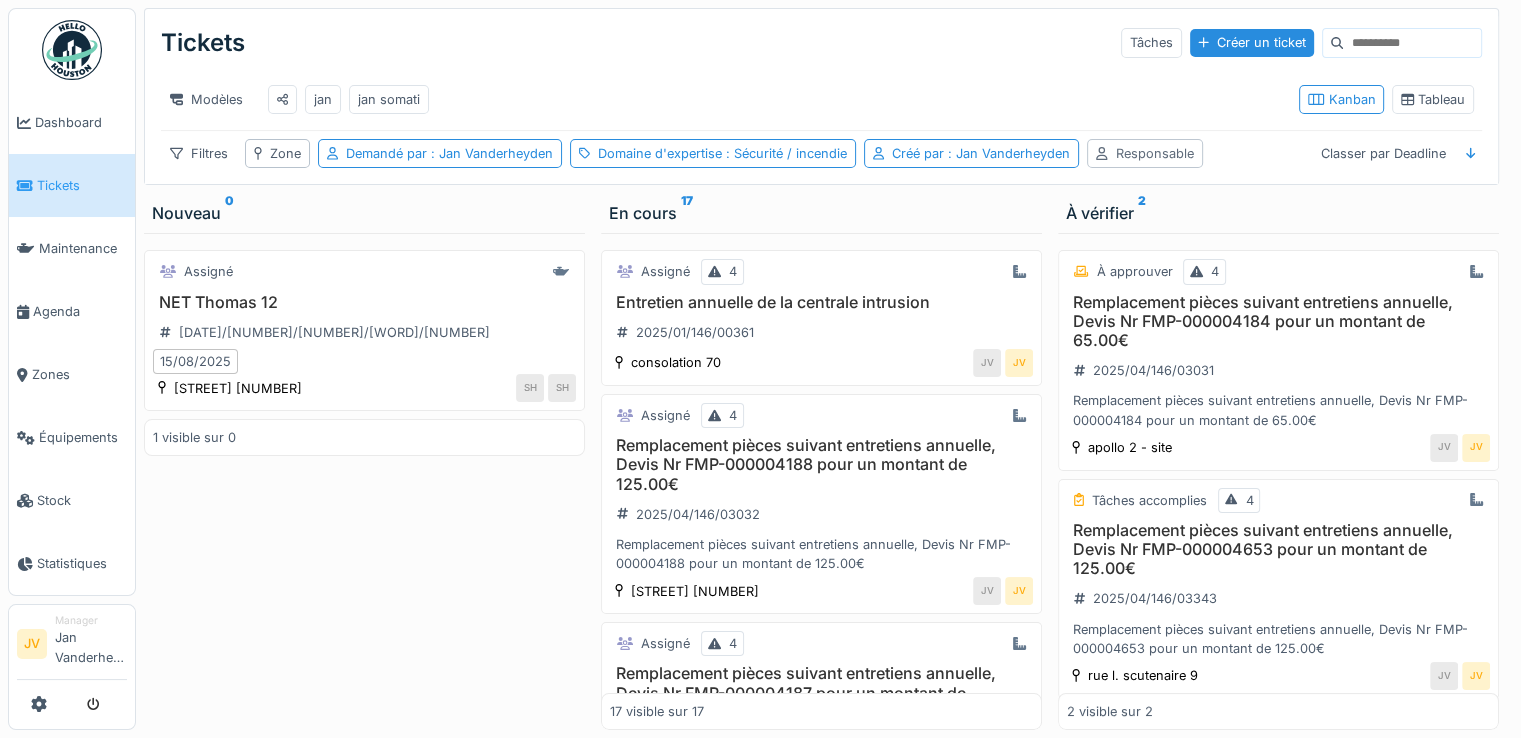 click on "Responsable" at bounding box center [1155, 153] 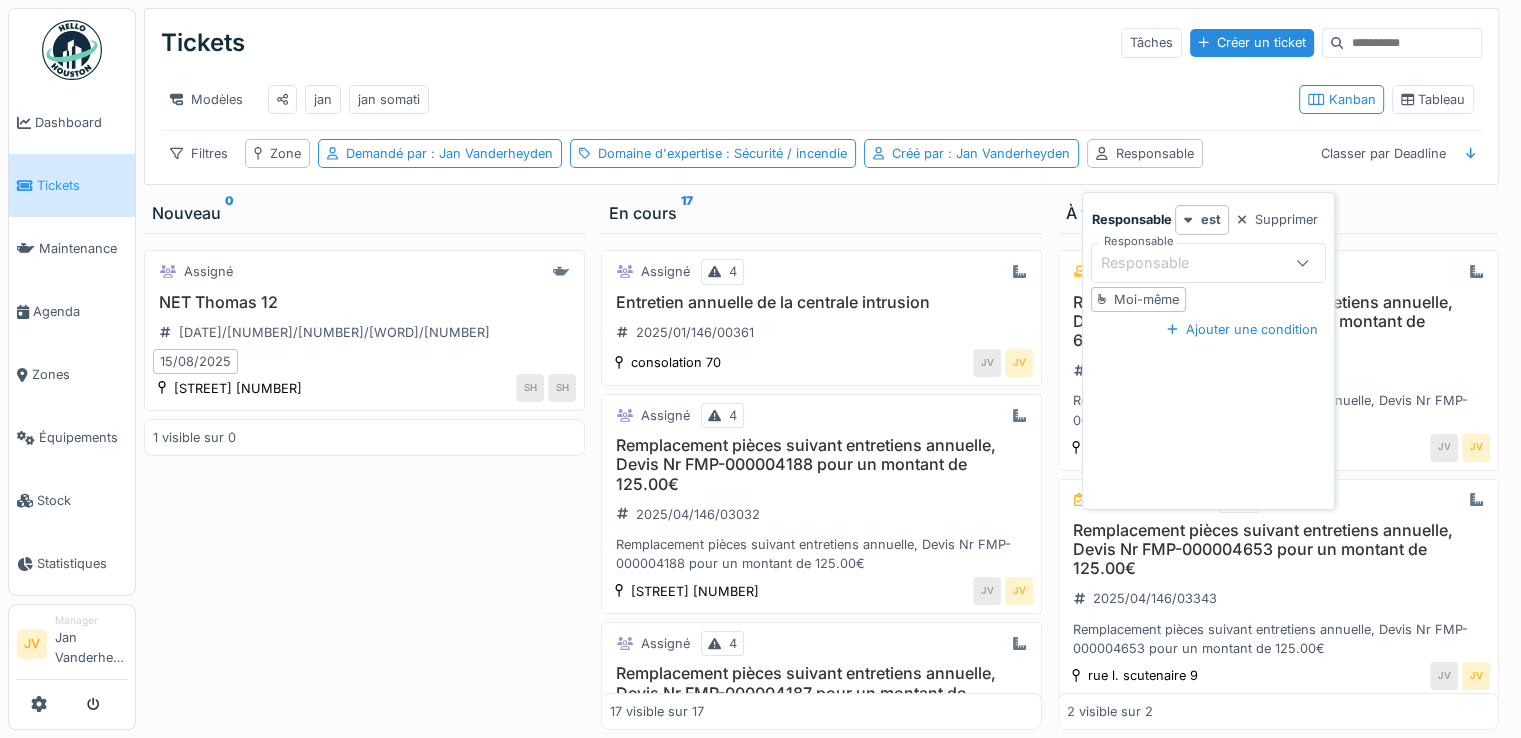 click on "Responsable" at bounding box center [1158, 263] 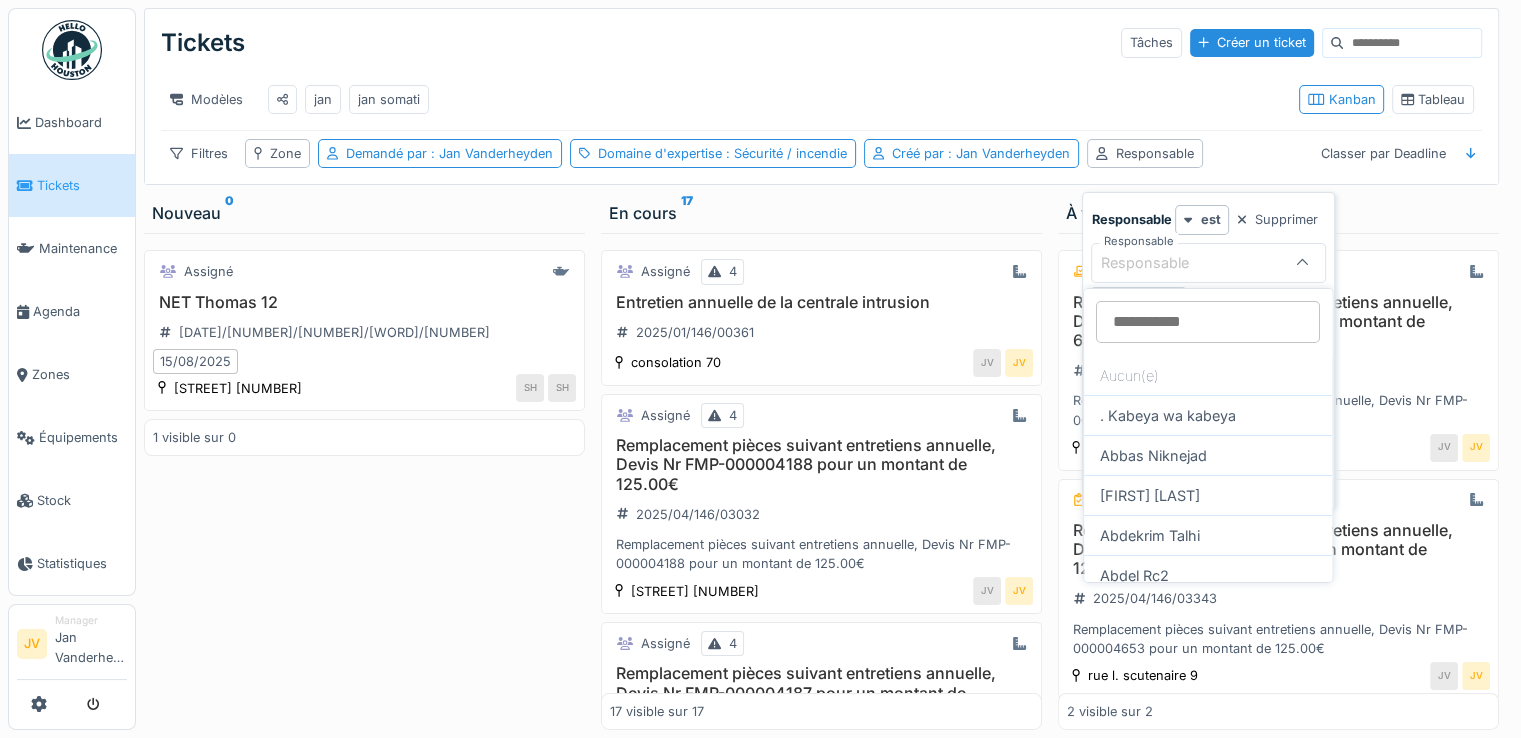 click on "Responsable" at bounding box center [1208, 322] 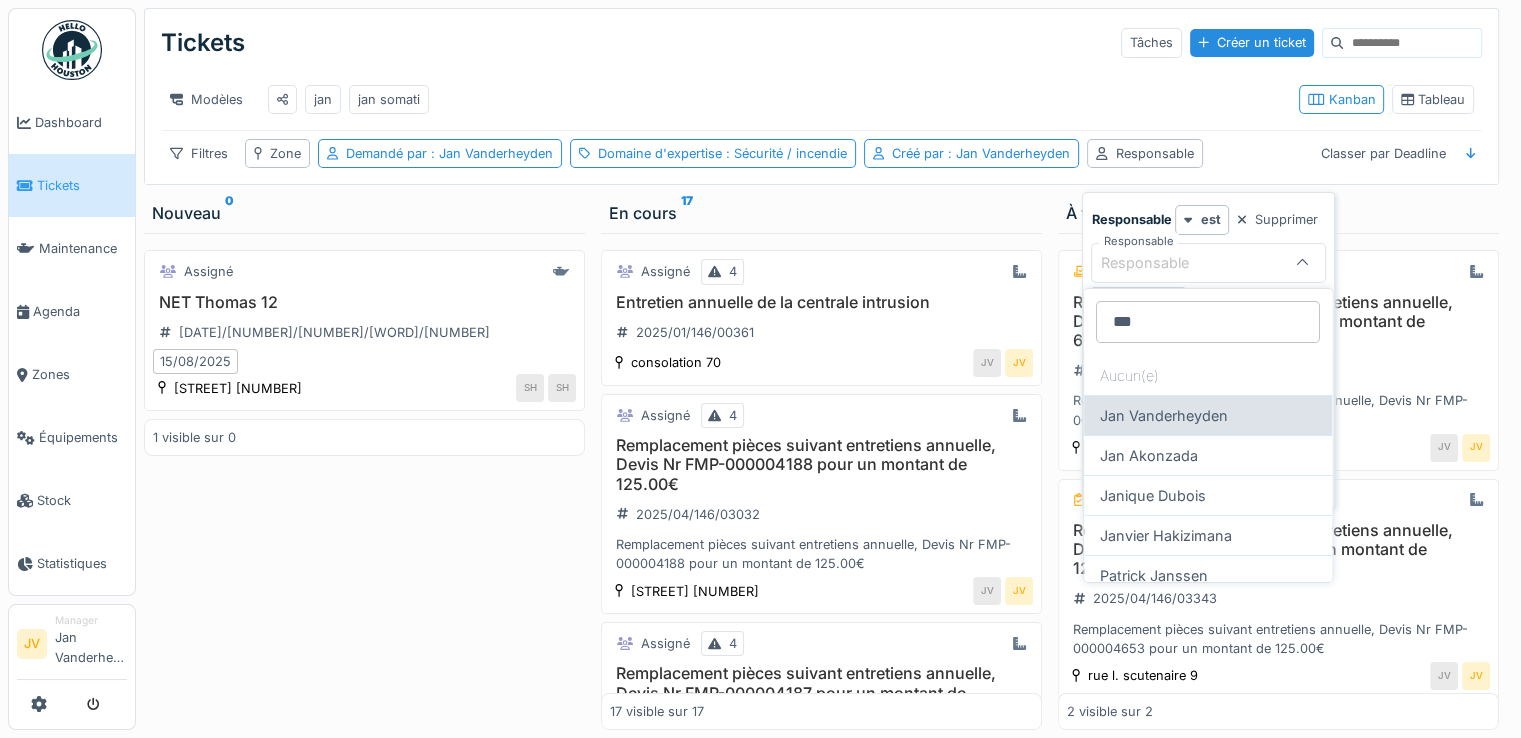 type on "***" 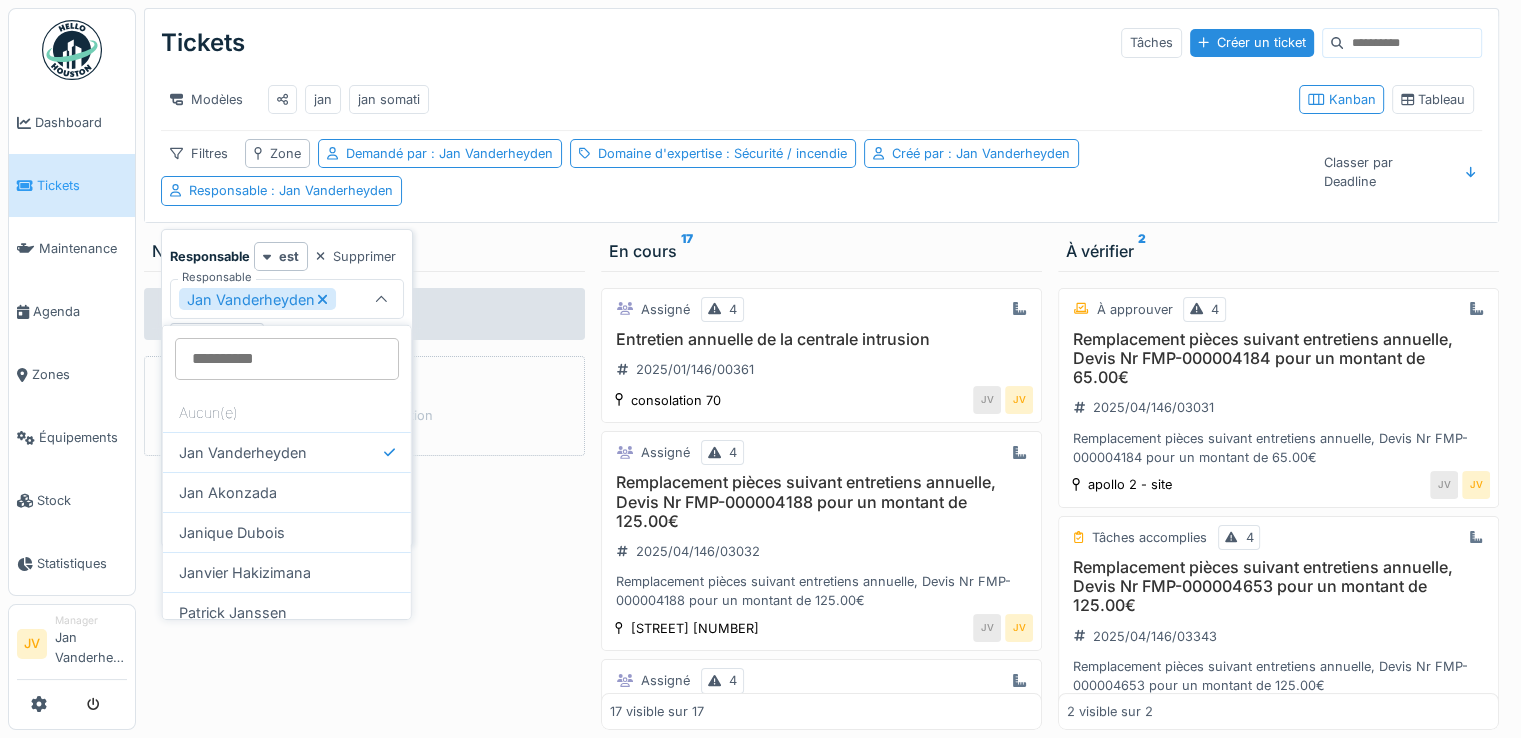 click on "Modèles     jan   jan somati   Kanban   Tableau" at bounding box center [821, 99] 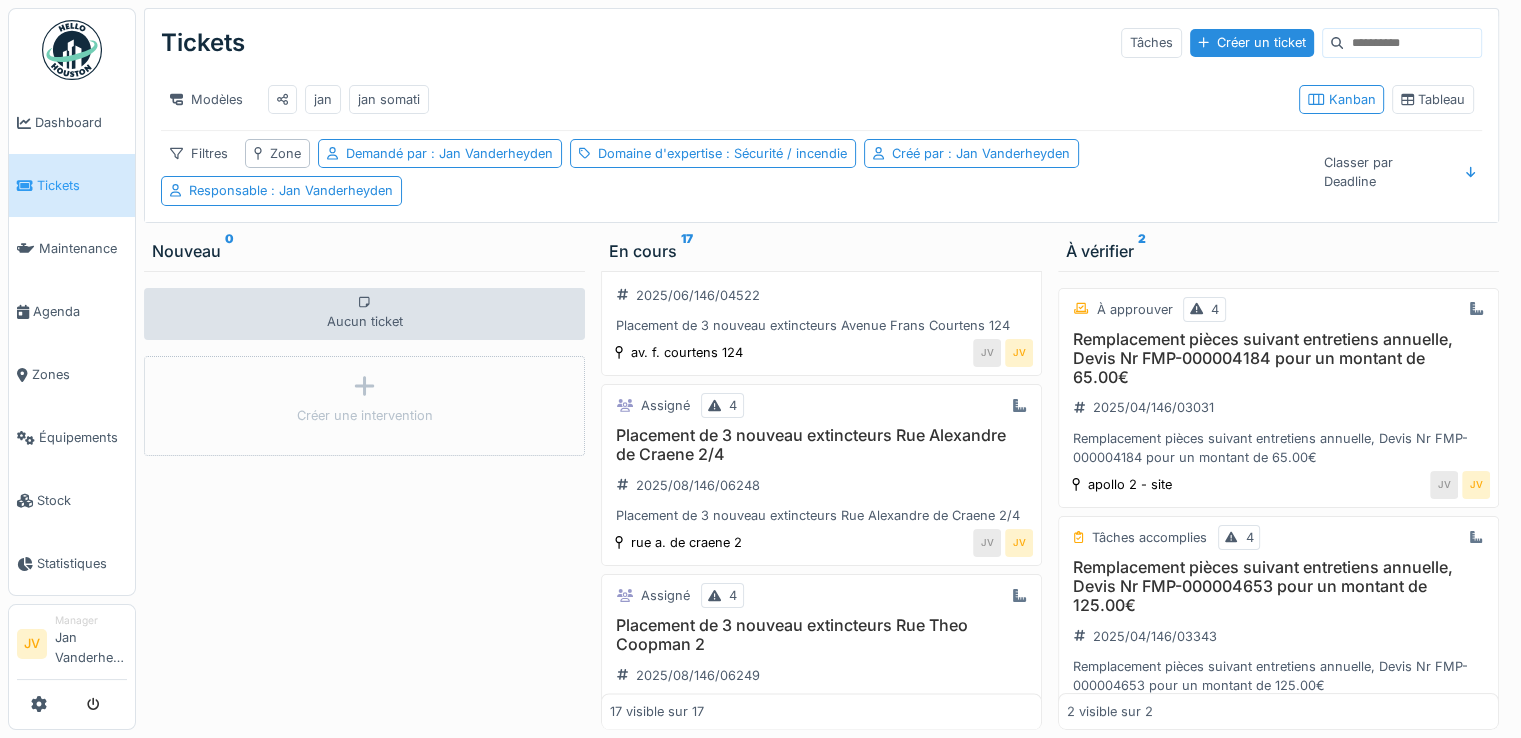 scroll, scrollTop: 3174, scrollLeft: 0, axis: vertical 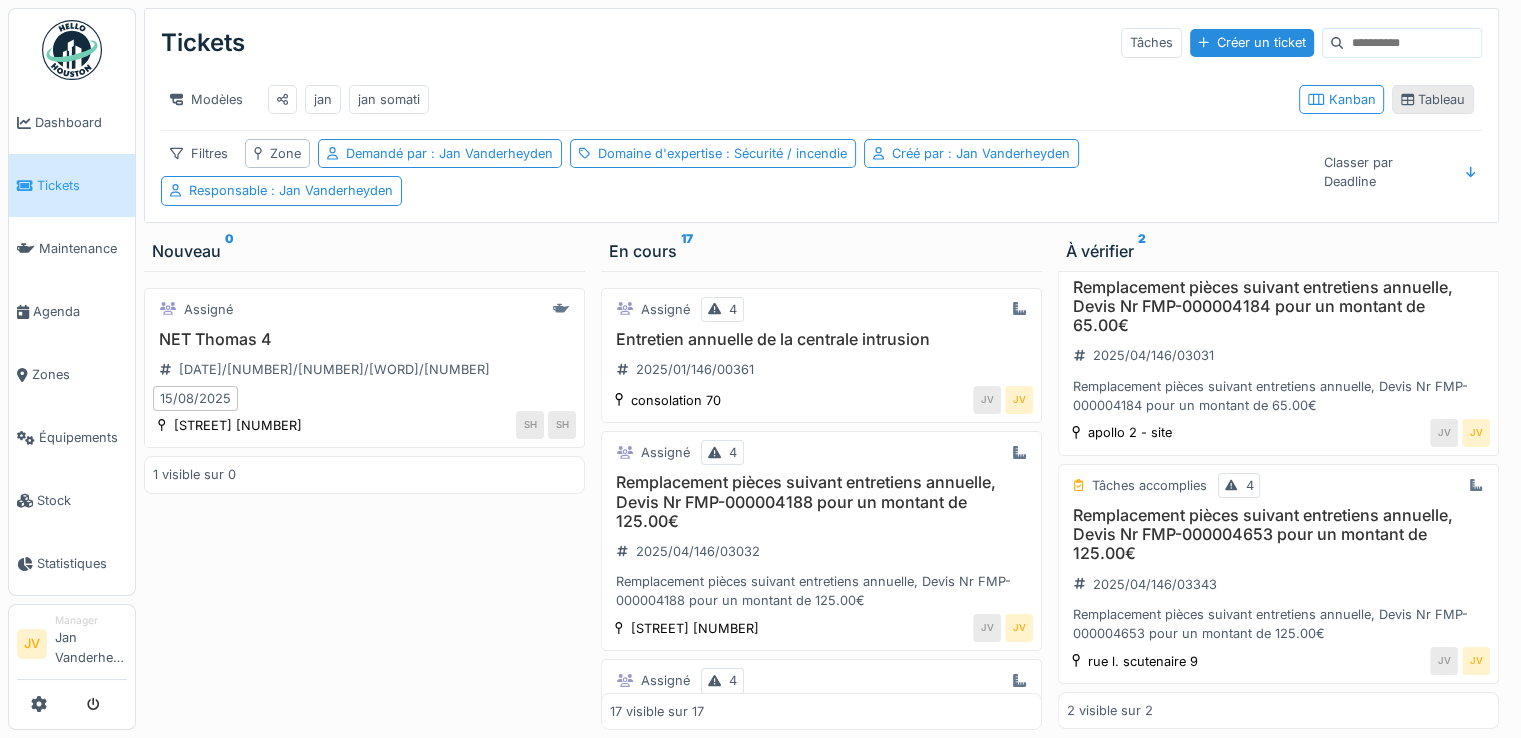 click on "Tableau" at bounding box center [1433, 99] 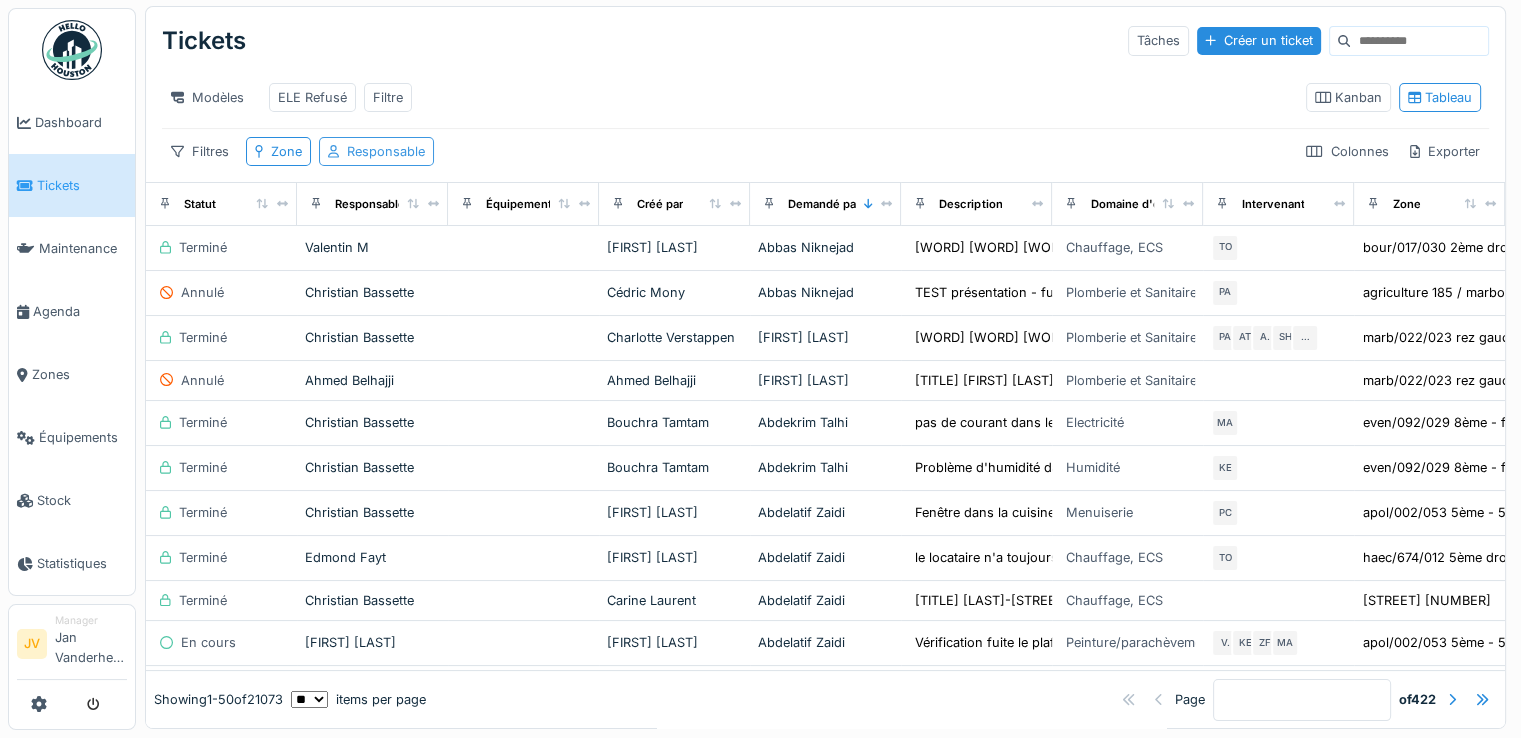 click on "Responsable" at bounding box center (386, 151) 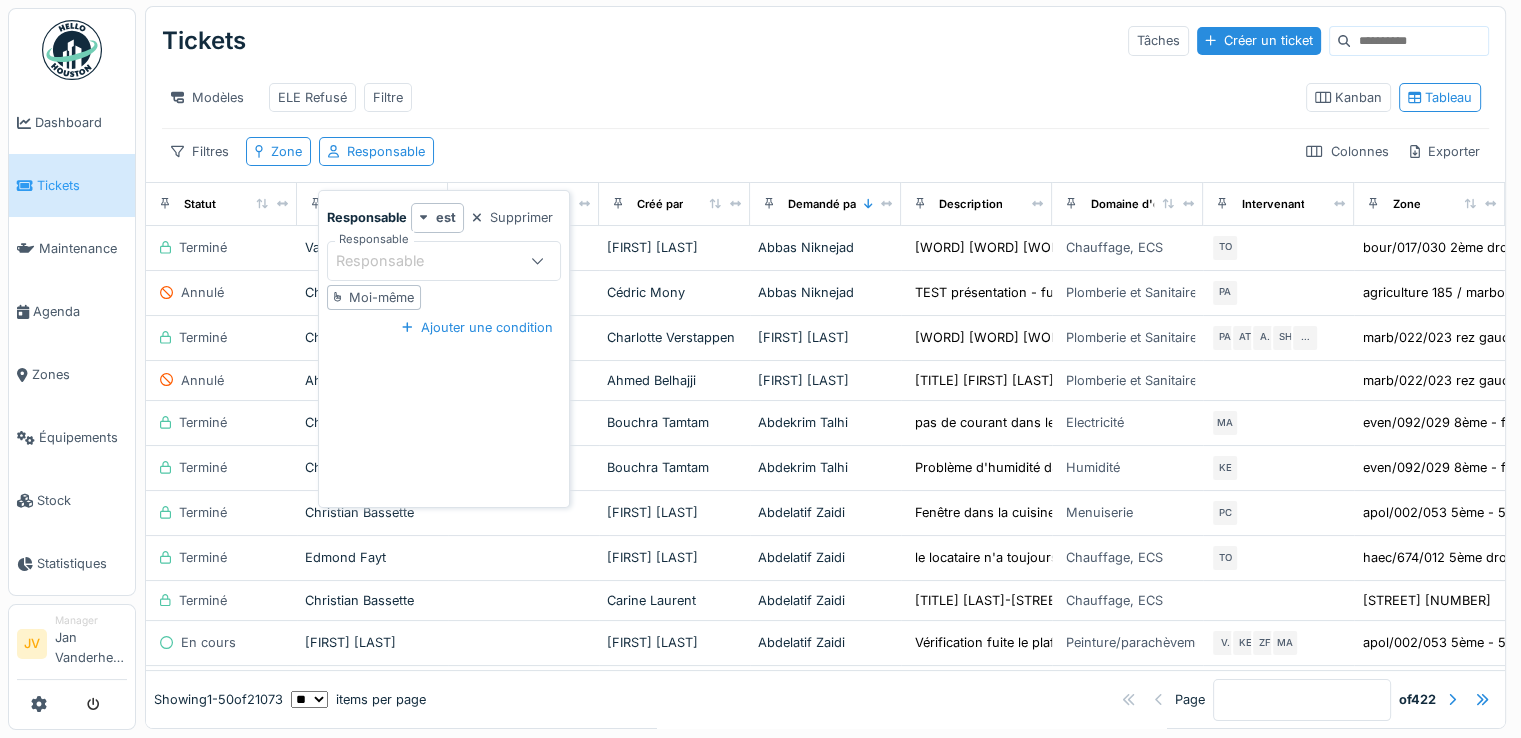 click on "Responsable" at bounding box center [394, 261] 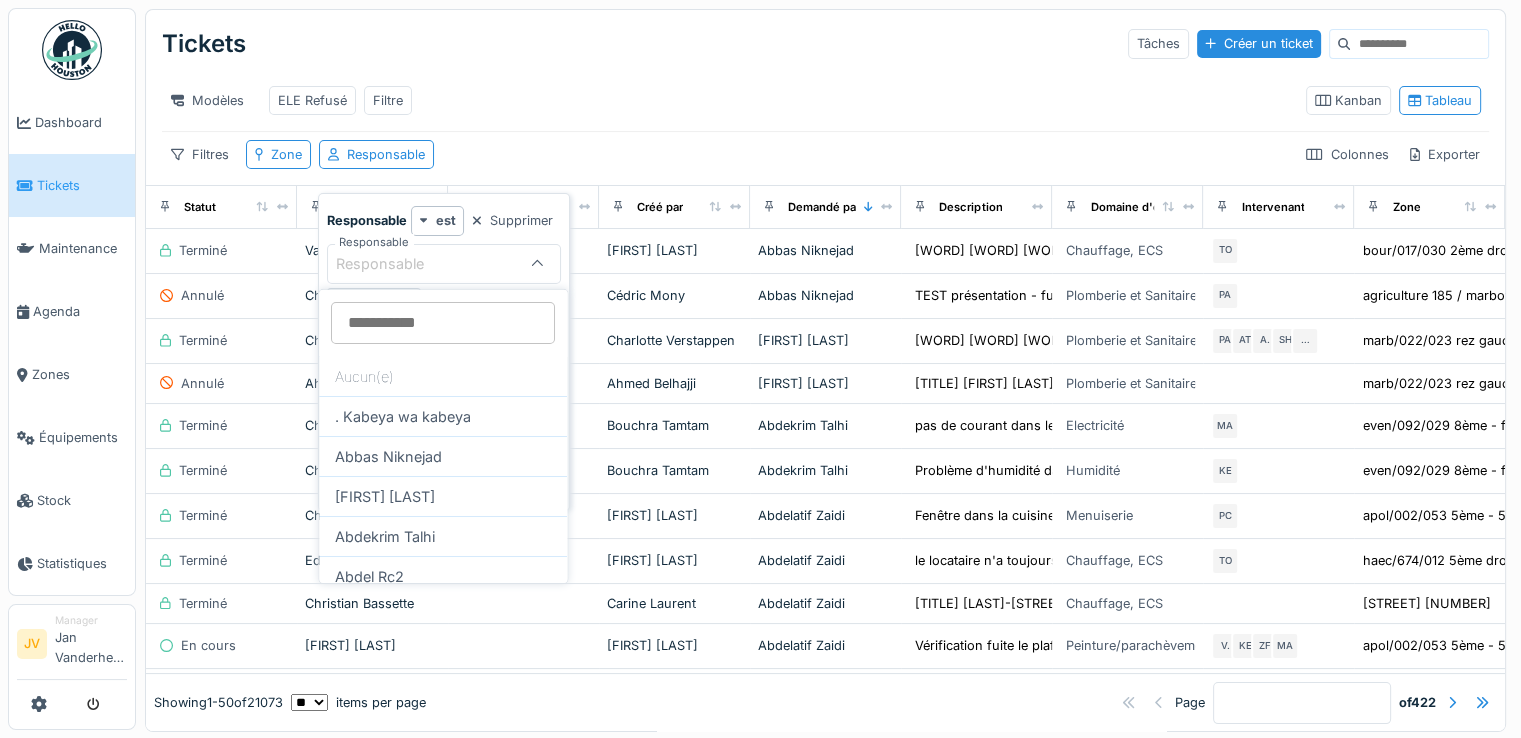 click on "Responsable" at bounding box center [443, 323] 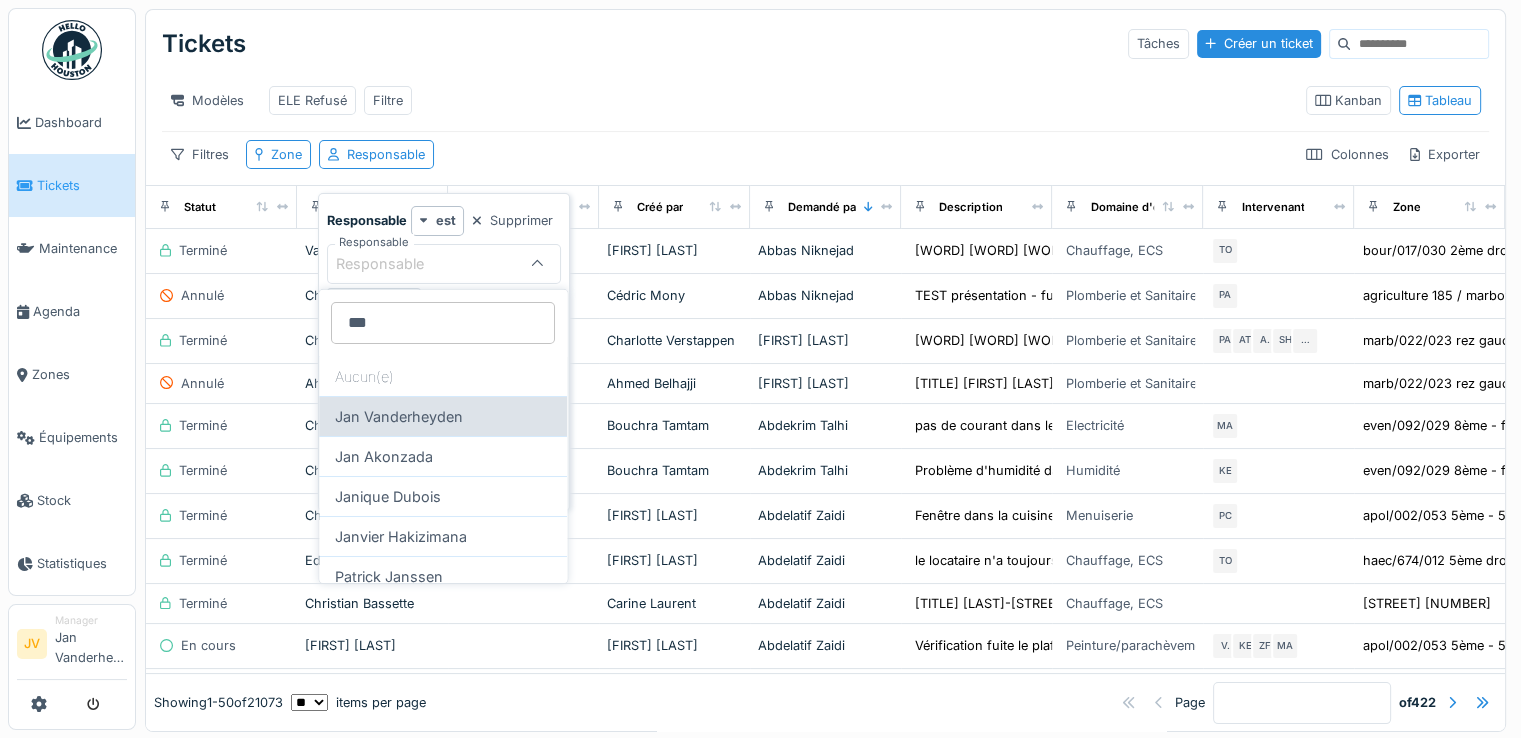 type on "***" 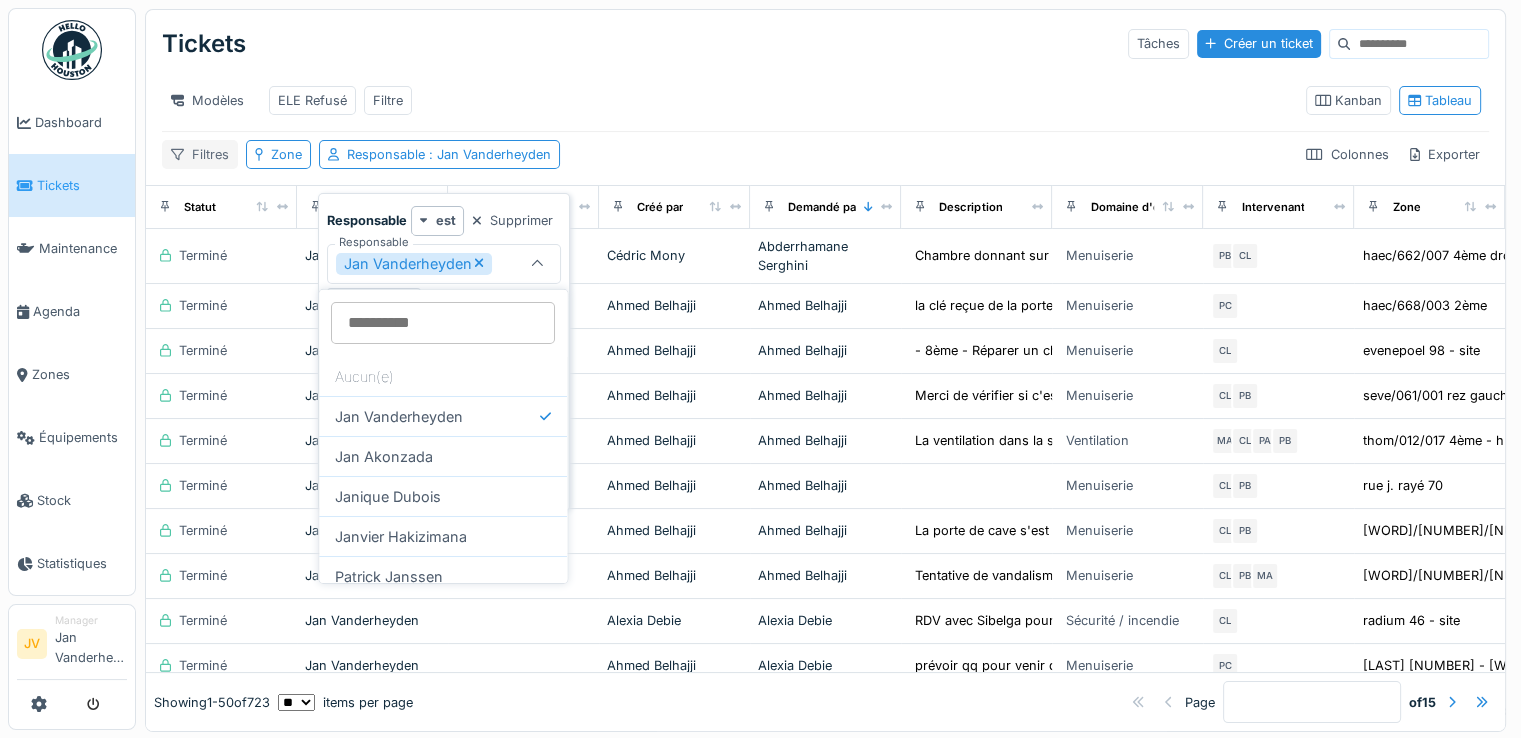 click on "Filtres" at bounding box center [200, 154] 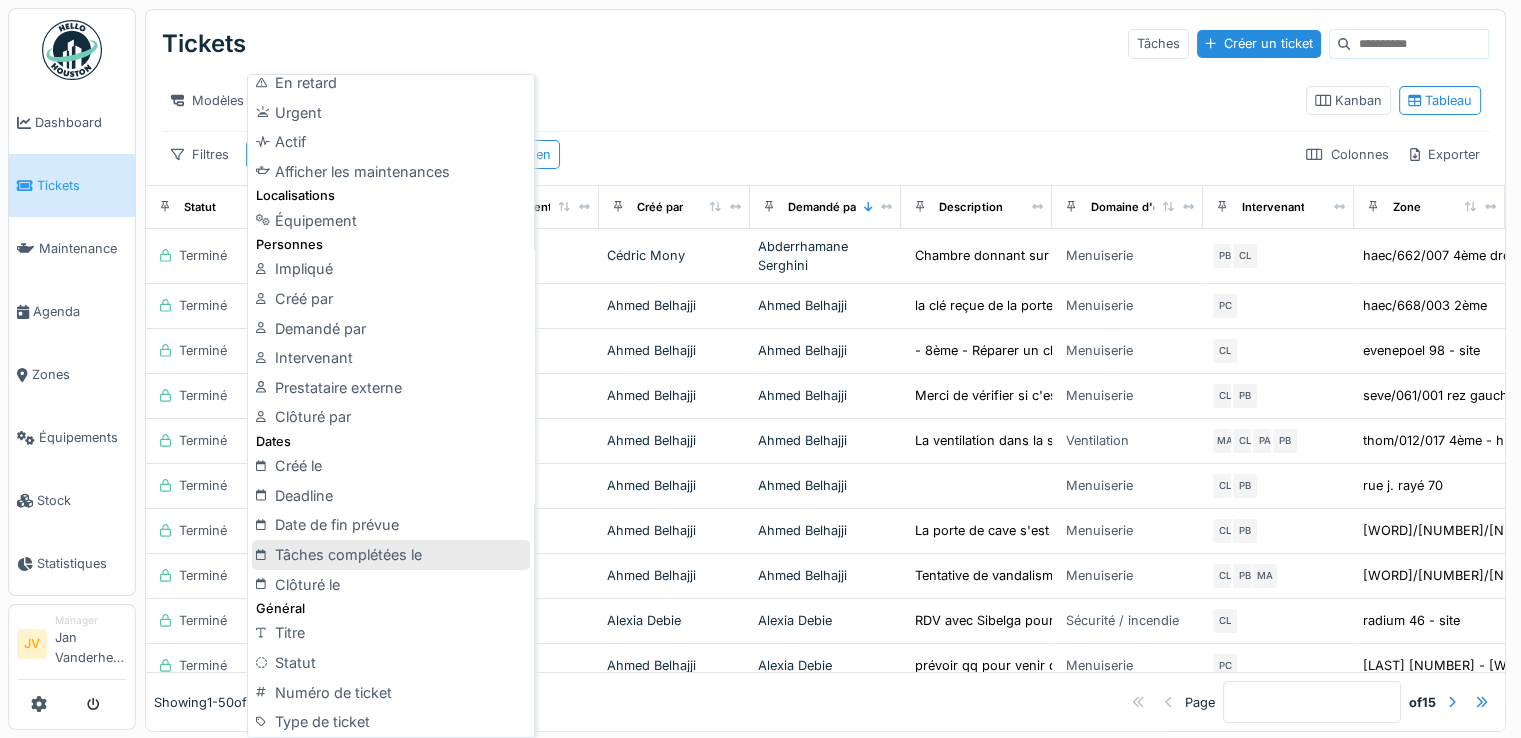 scroll, scrollTop: 300, scrollLeft: 0, axis: vertical 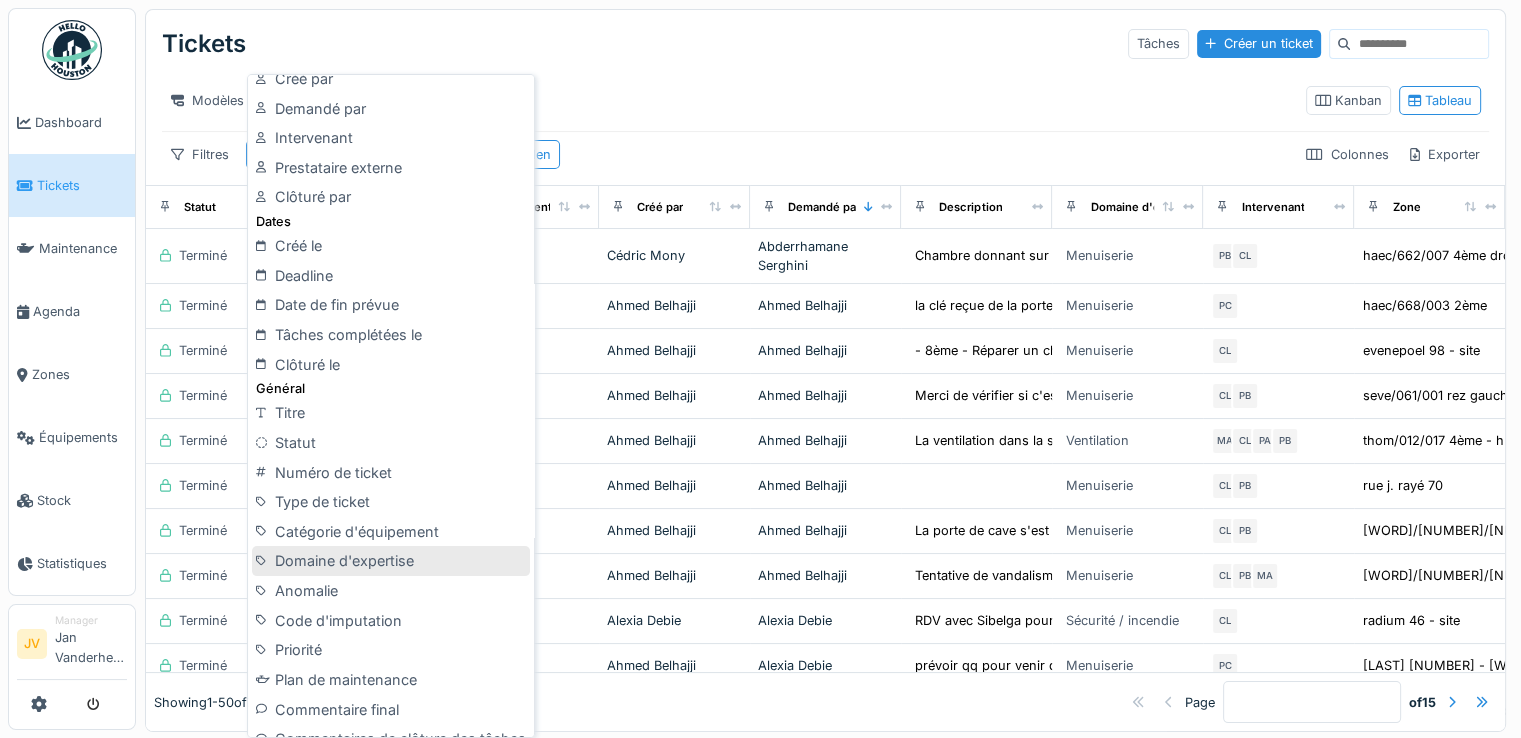 click on "Domaine d'expertise" at bounding box center (391, 561) 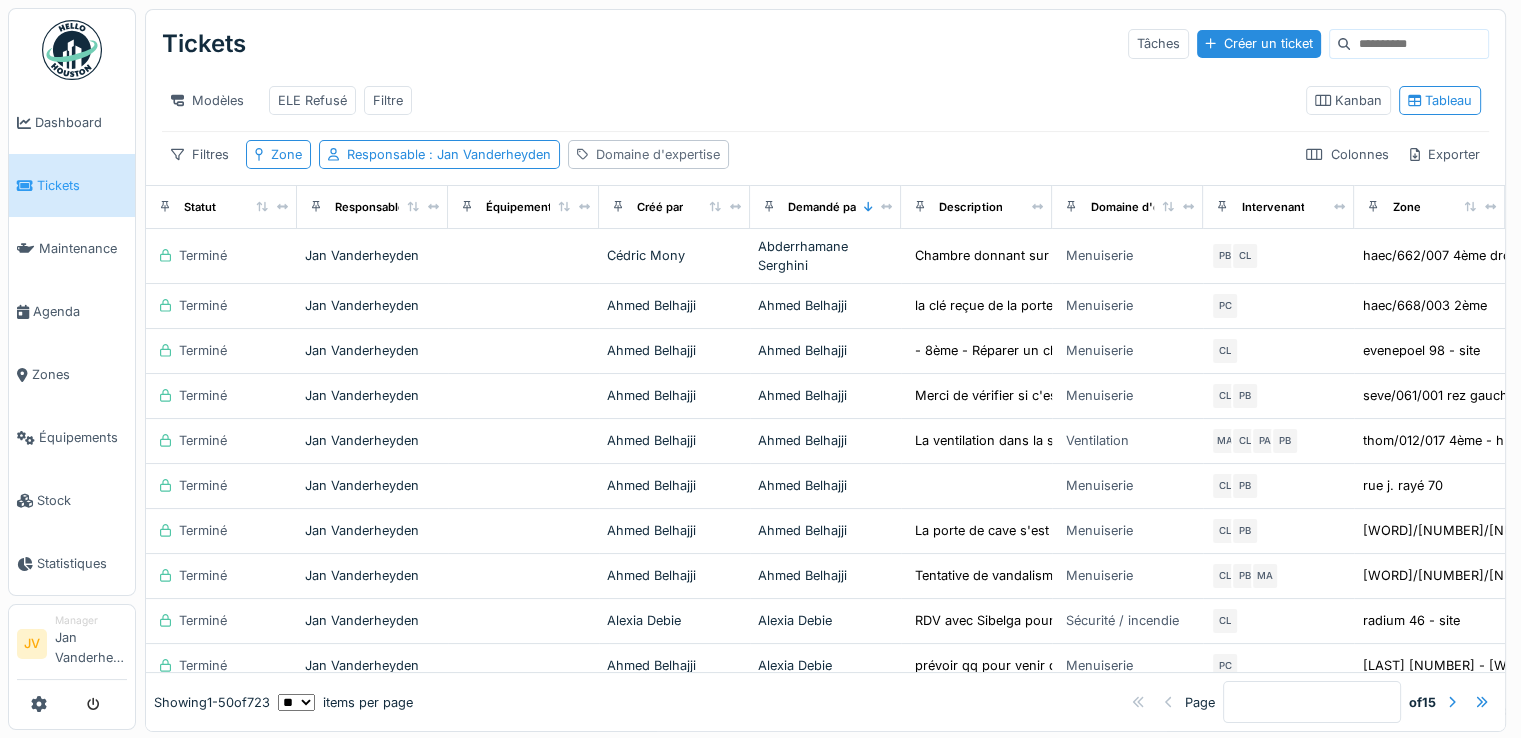 click on "Domaine d'expertise" at bounding box center (658, 154) 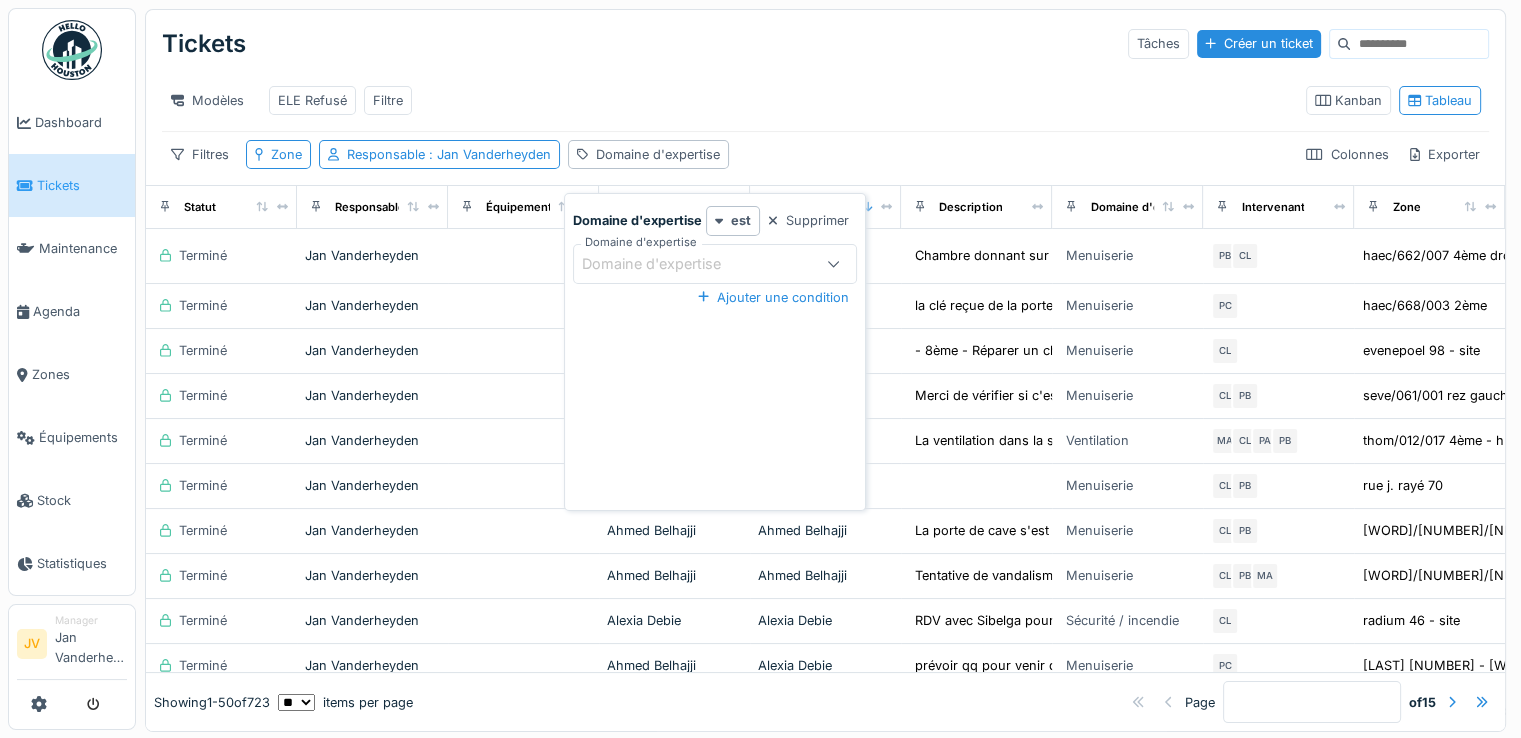click 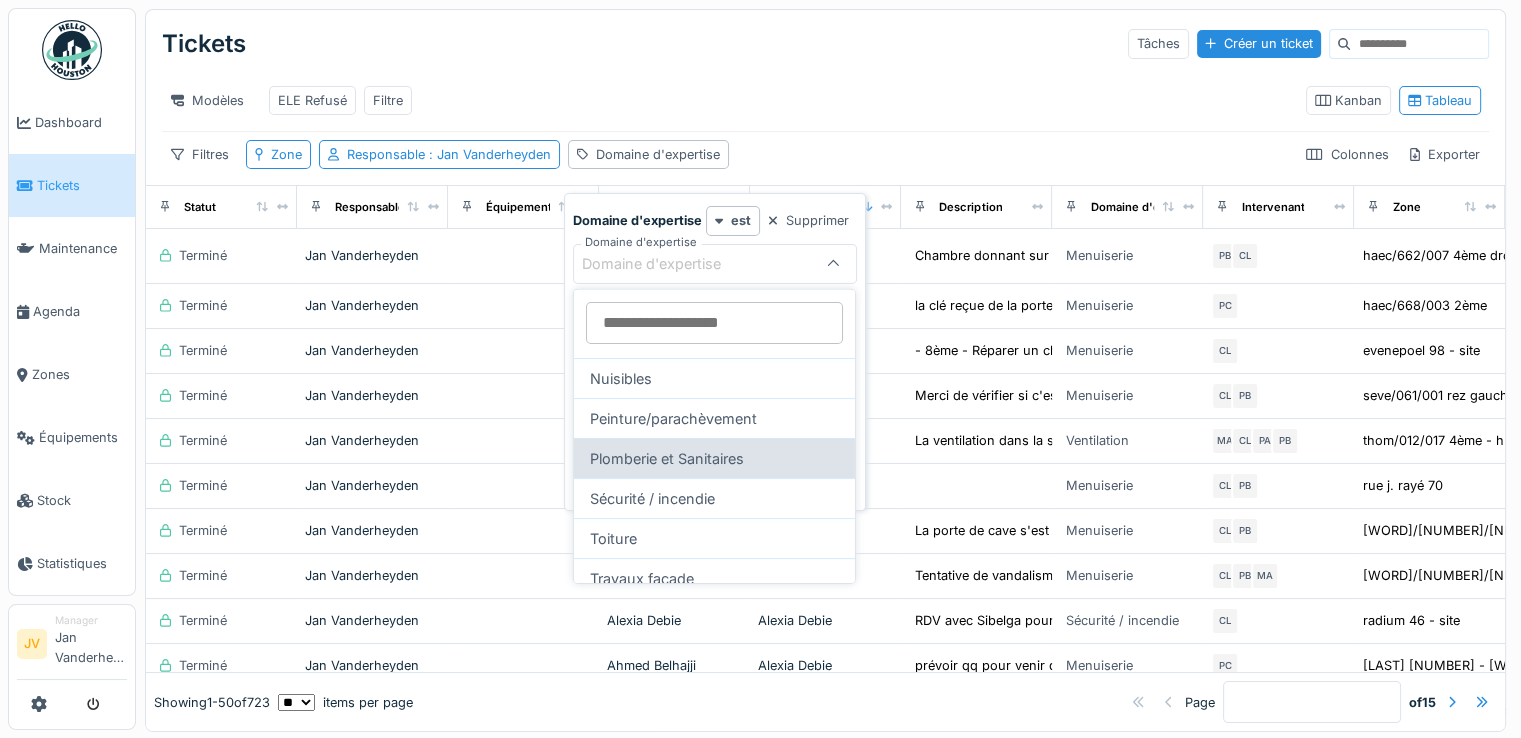 scroll, scrollTop: 600, scrollLeft: 0, axis: vertical 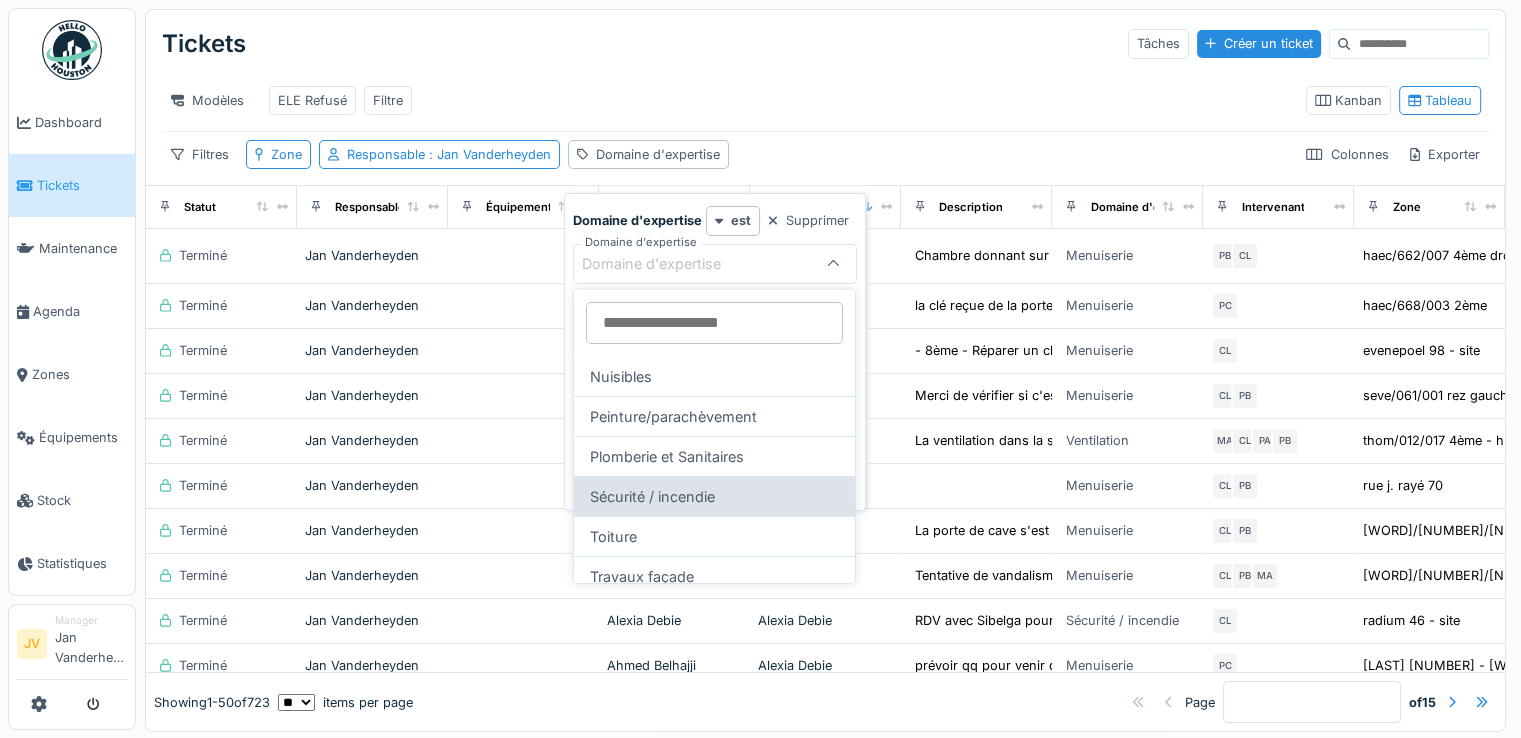 click on "Sécurité / incendie" at bounding box center [714, 496] 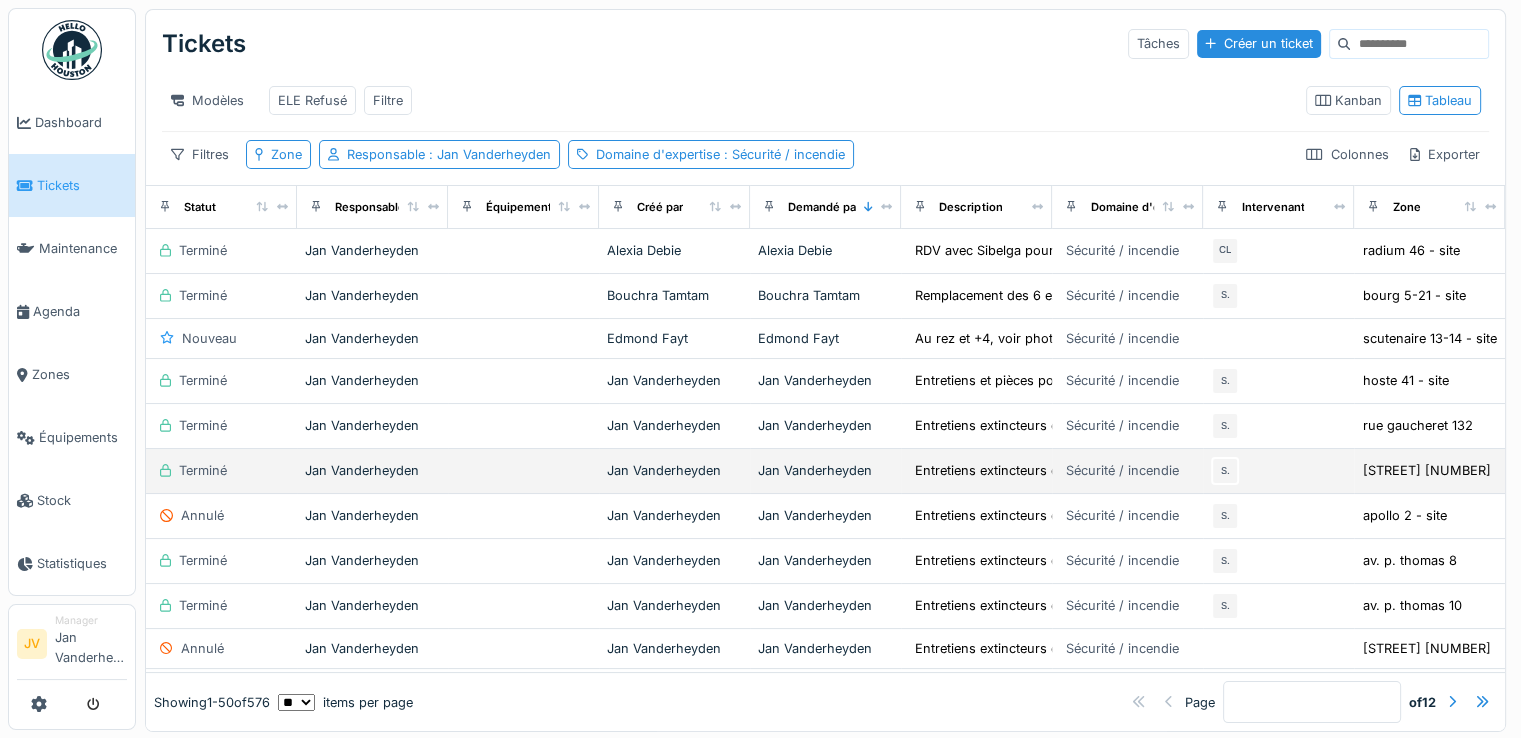 click on "Jan Vanderheyden" at bounding box center (372, 470) 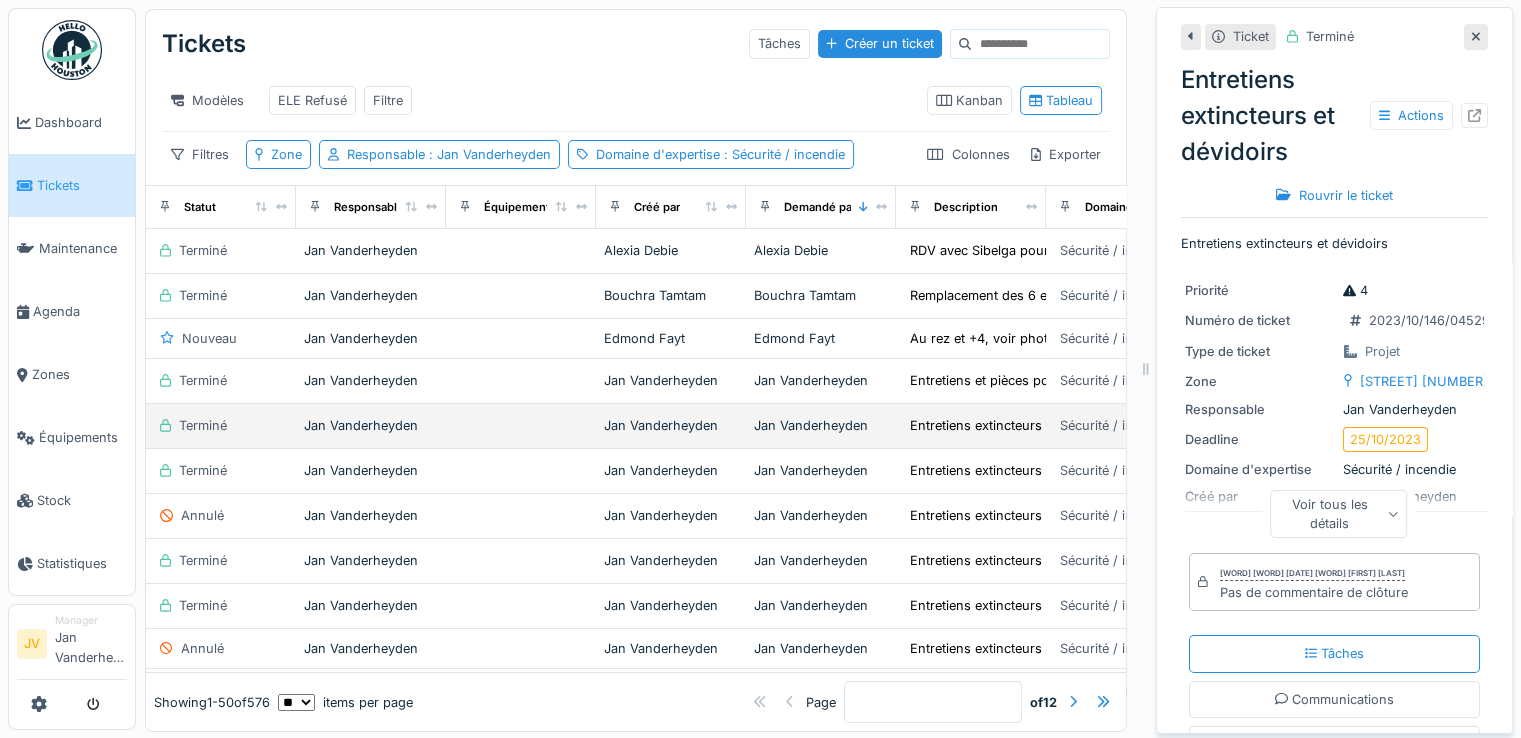 click on "Entretiens extincteurs et dévidoirs" at bounding box center (971, 426) 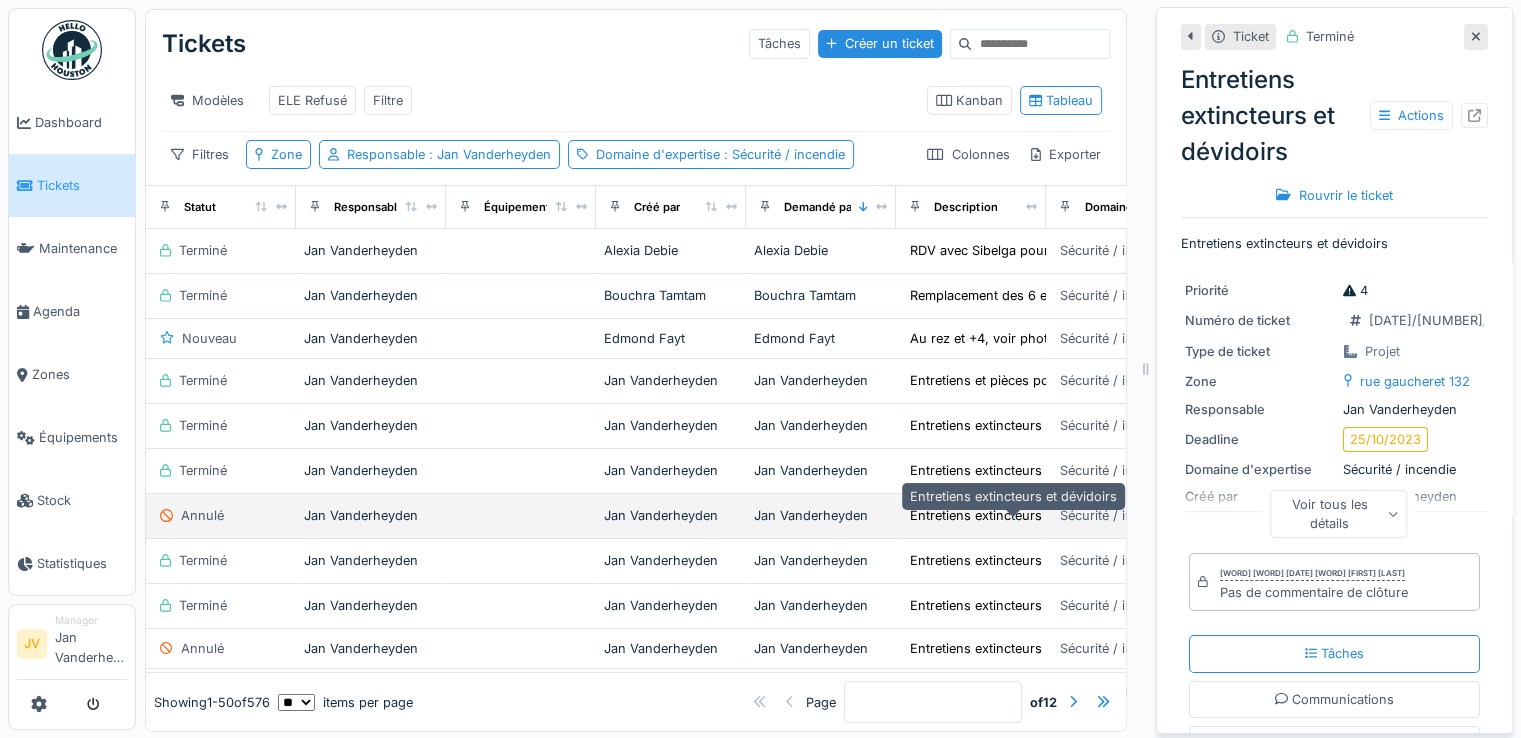 click on "Entretiens extincteurs et dévidoirs" at bounding box center (1013, 515) 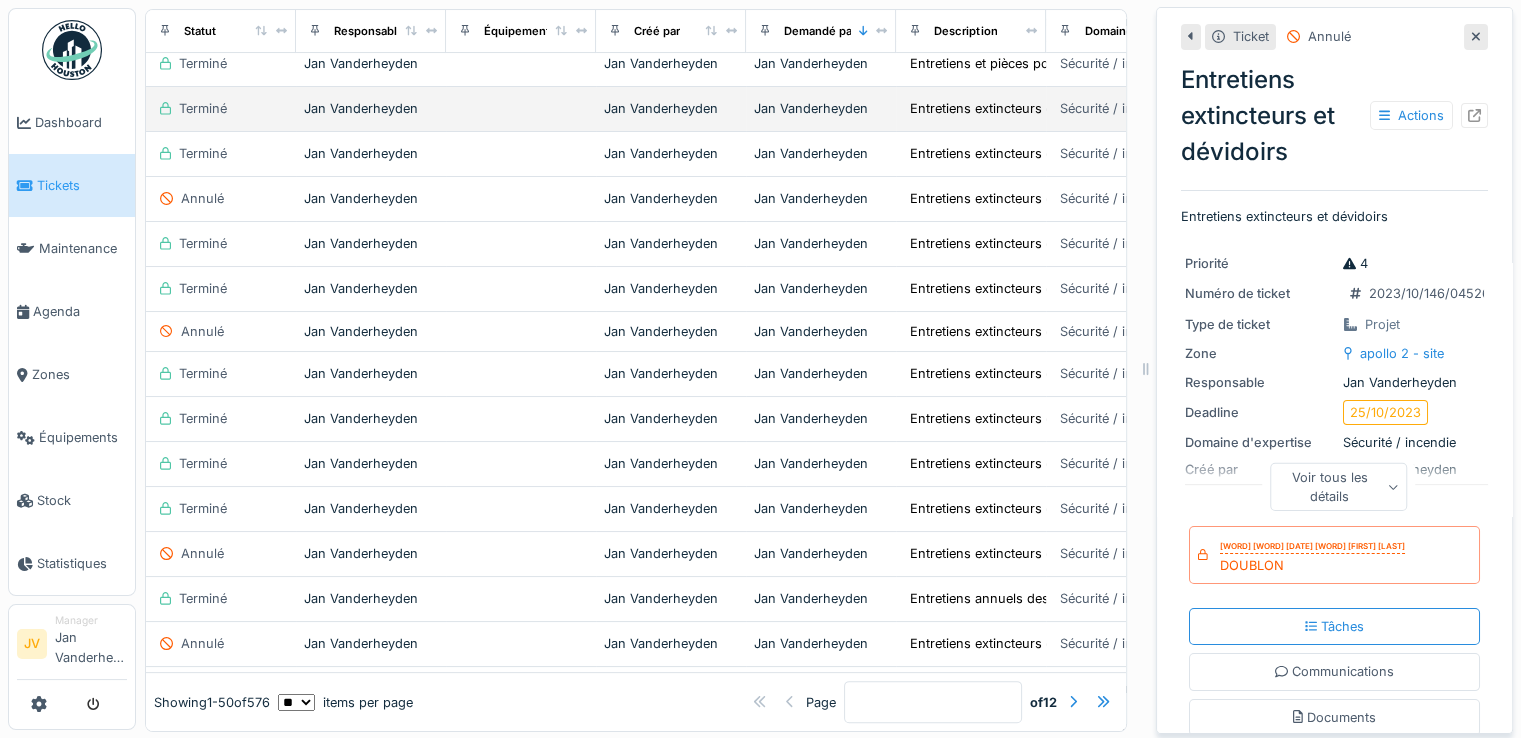 scroll, scrollTop: 400, scrollLeft: 0, axis: vertical 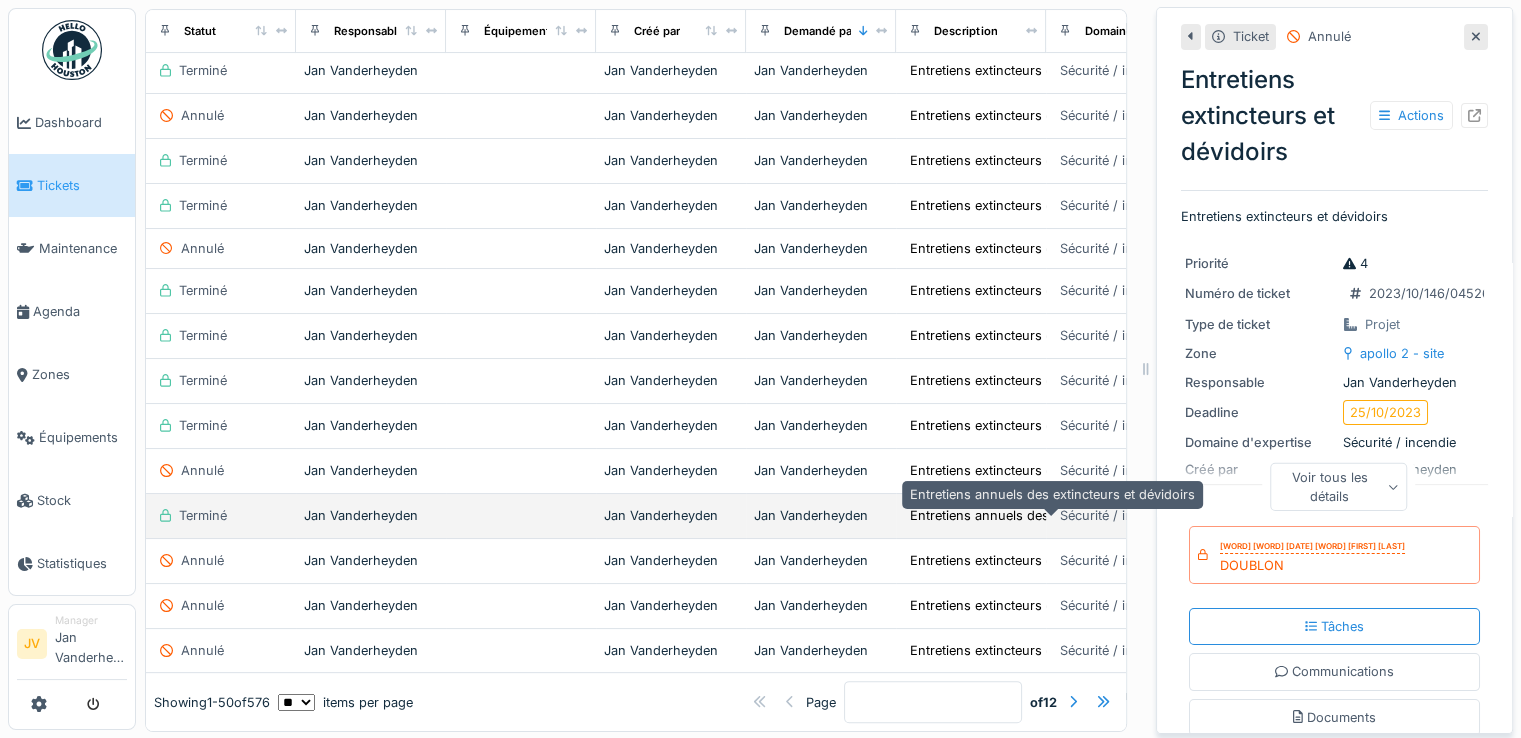 click on "Entretiens annuels des extincteurs et dévidoirs" at bounding box center [1052, 515] 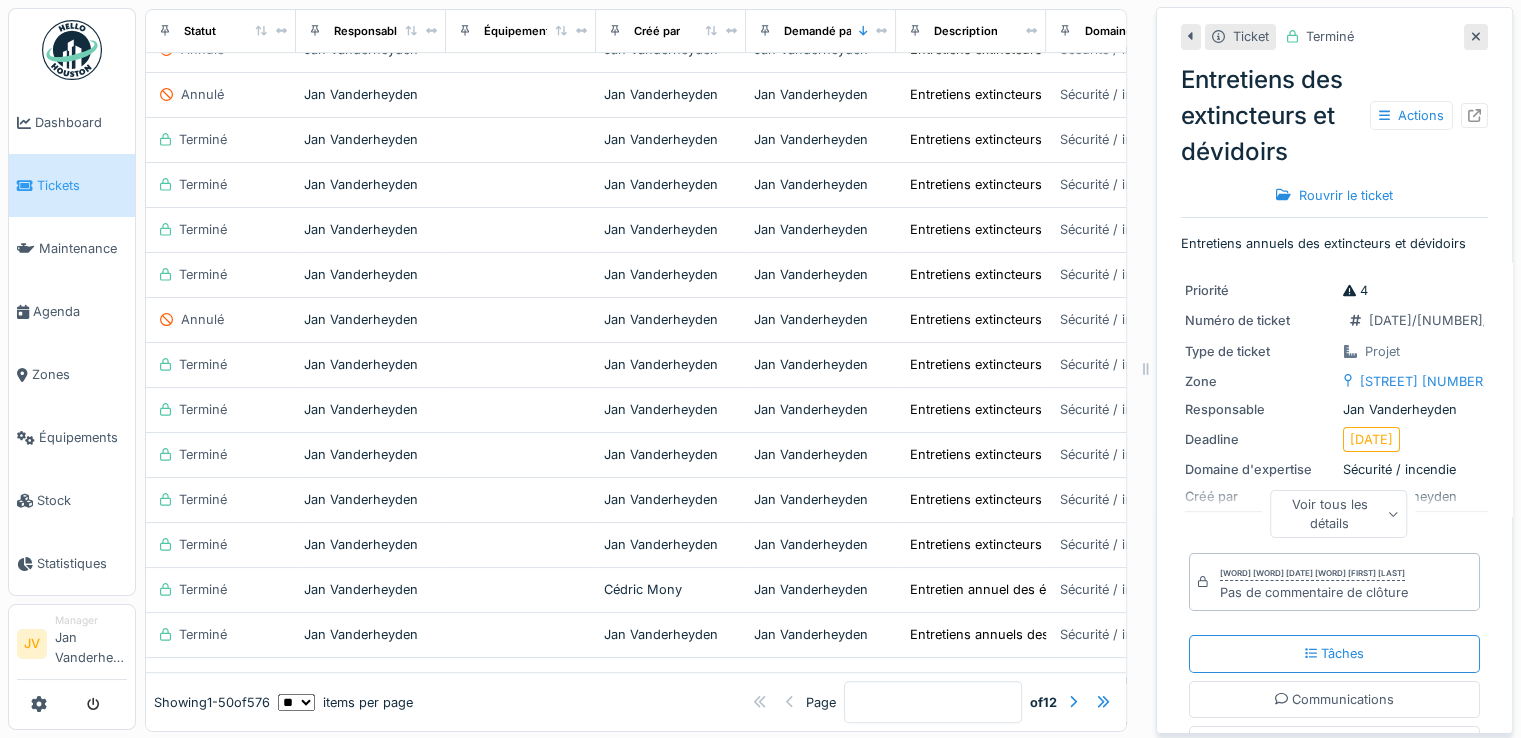scroll, scrollTop: 1000, scrollLeft: 0, axis: vertical 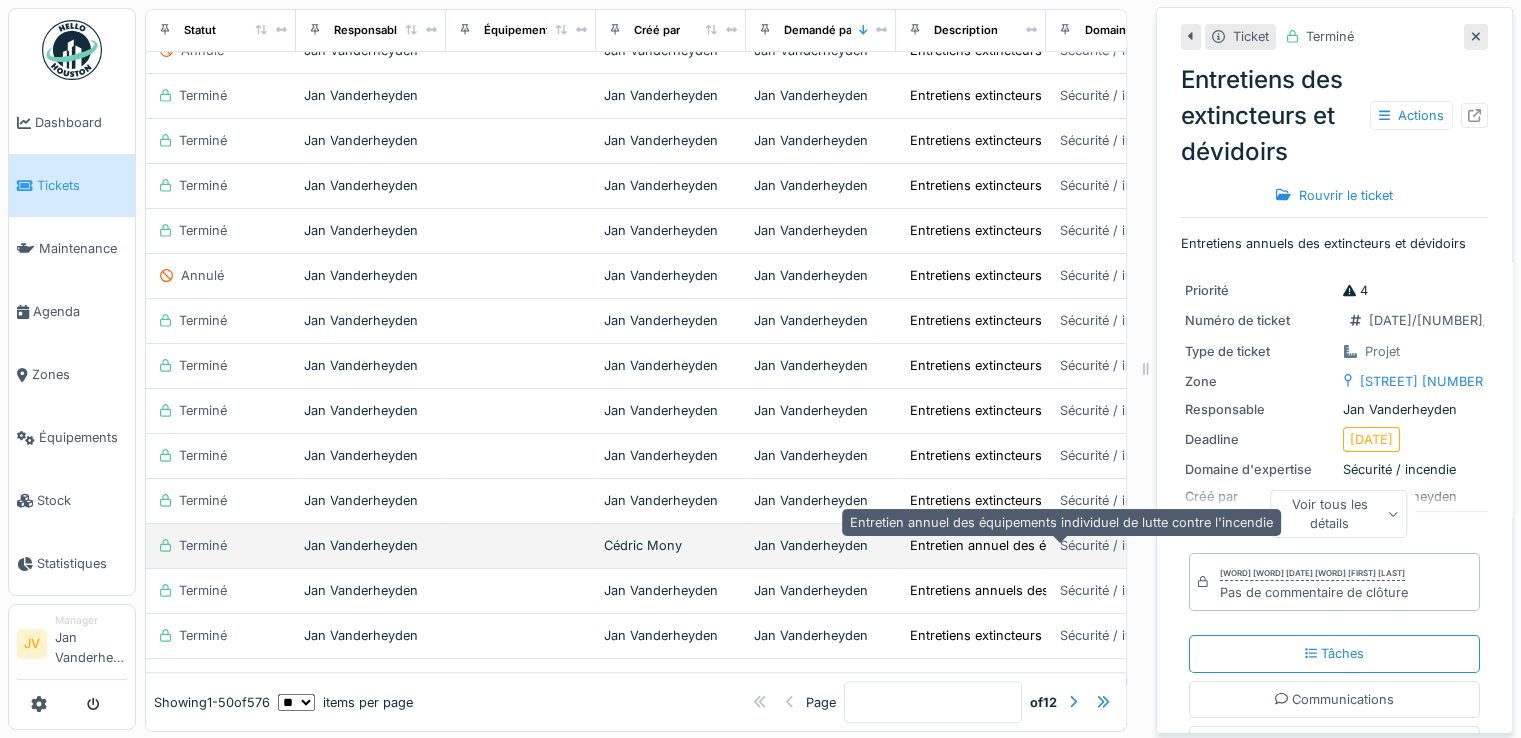 click on "Entretien annuel des équipements individuel de ..." at bounding box center (1062, 545) 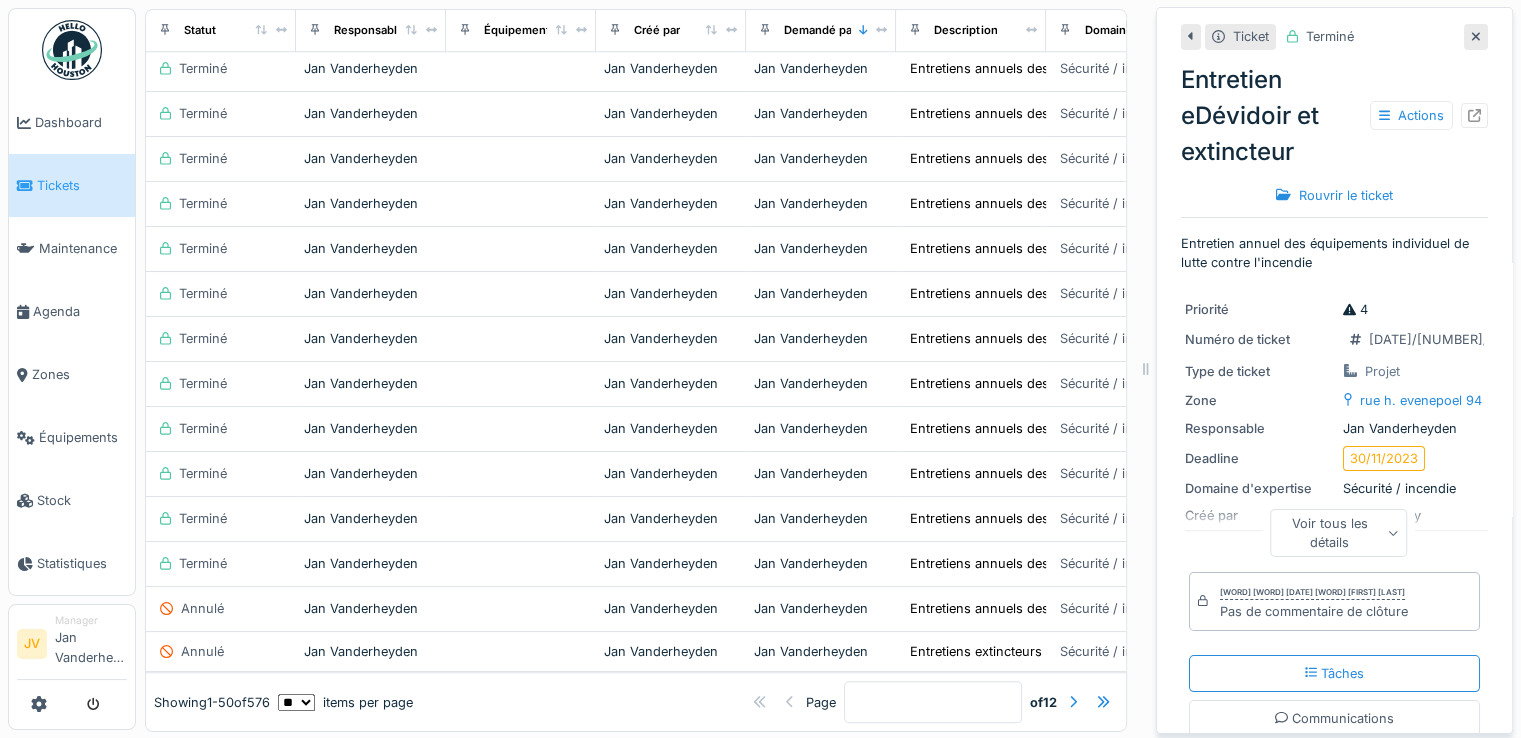 scroll, scrollTop: 1809, scrollLeft: 0, axis: vertical 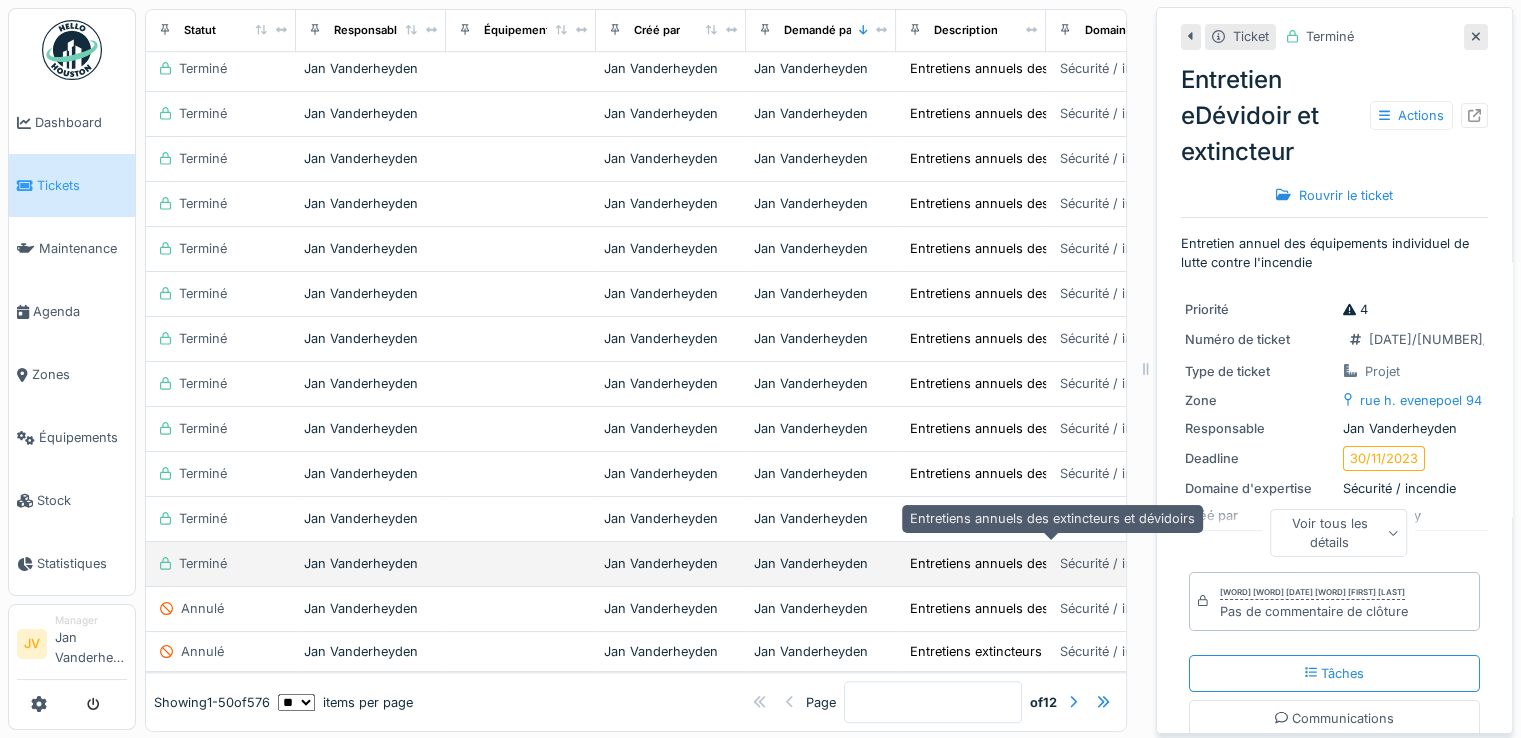 click on "Entretiens annuels des extincteurs et dévidoirs" at bounding box center [1052, 563] 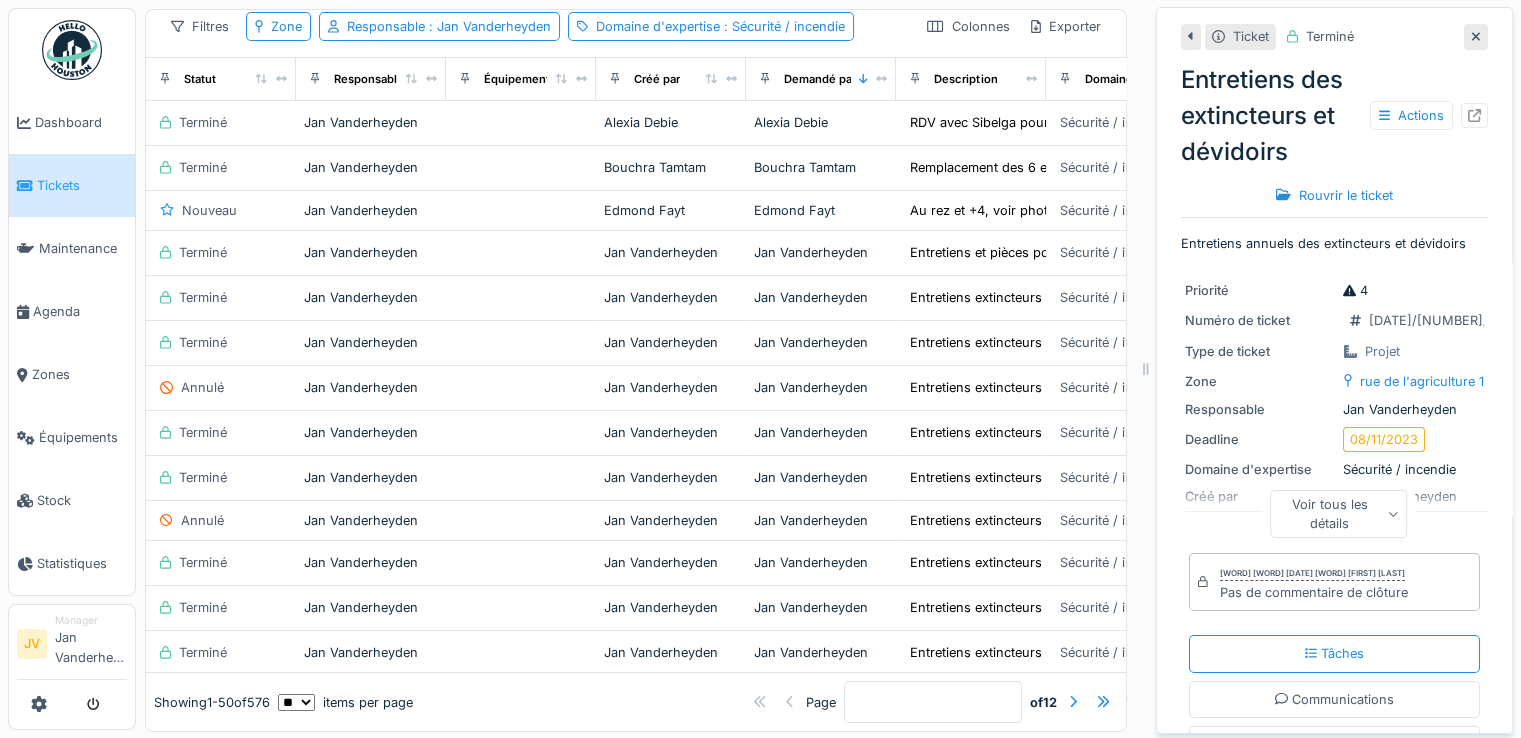 scroll, scrollTop: 0, scrollLeft: 0, axis: both 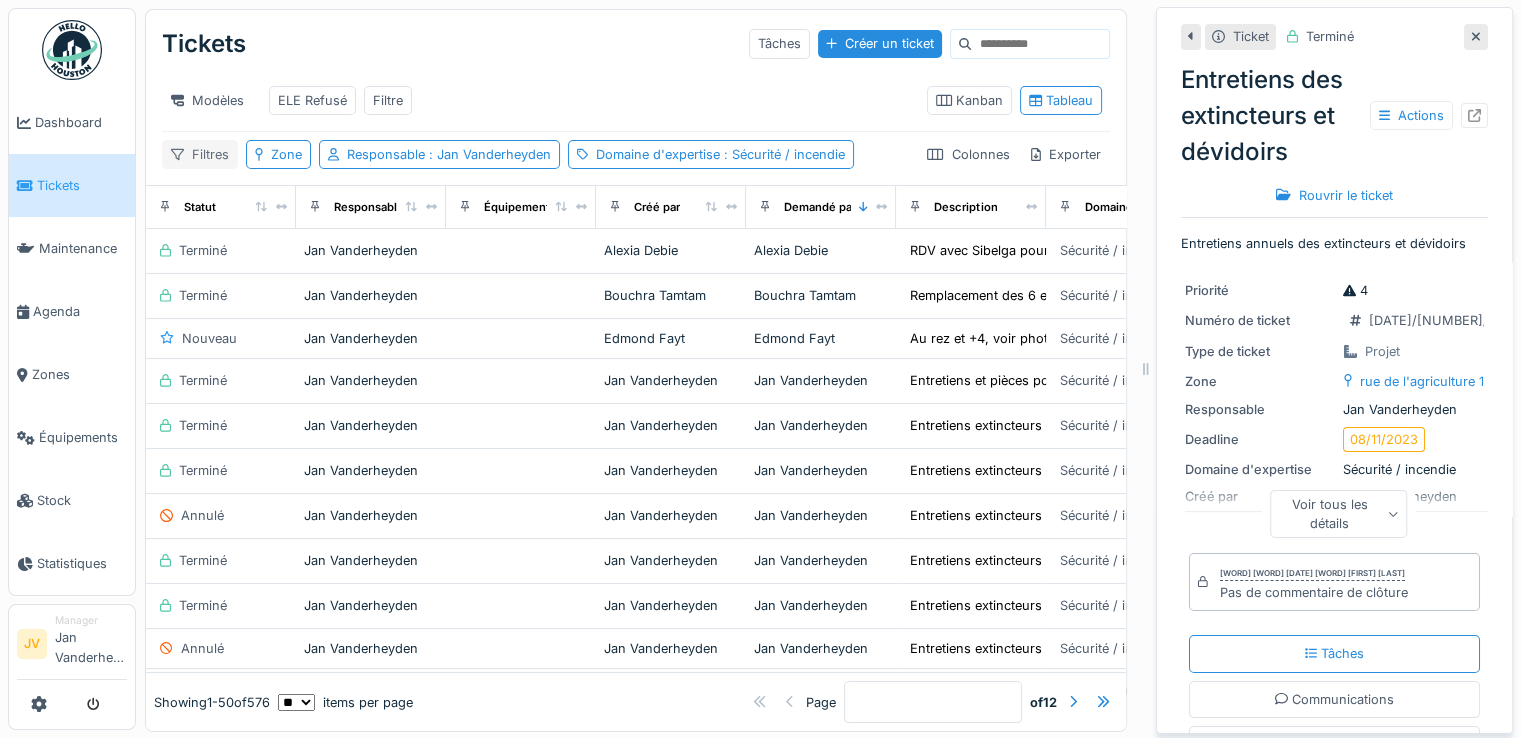 click on "Filtres" at bounding box center (200, 154) 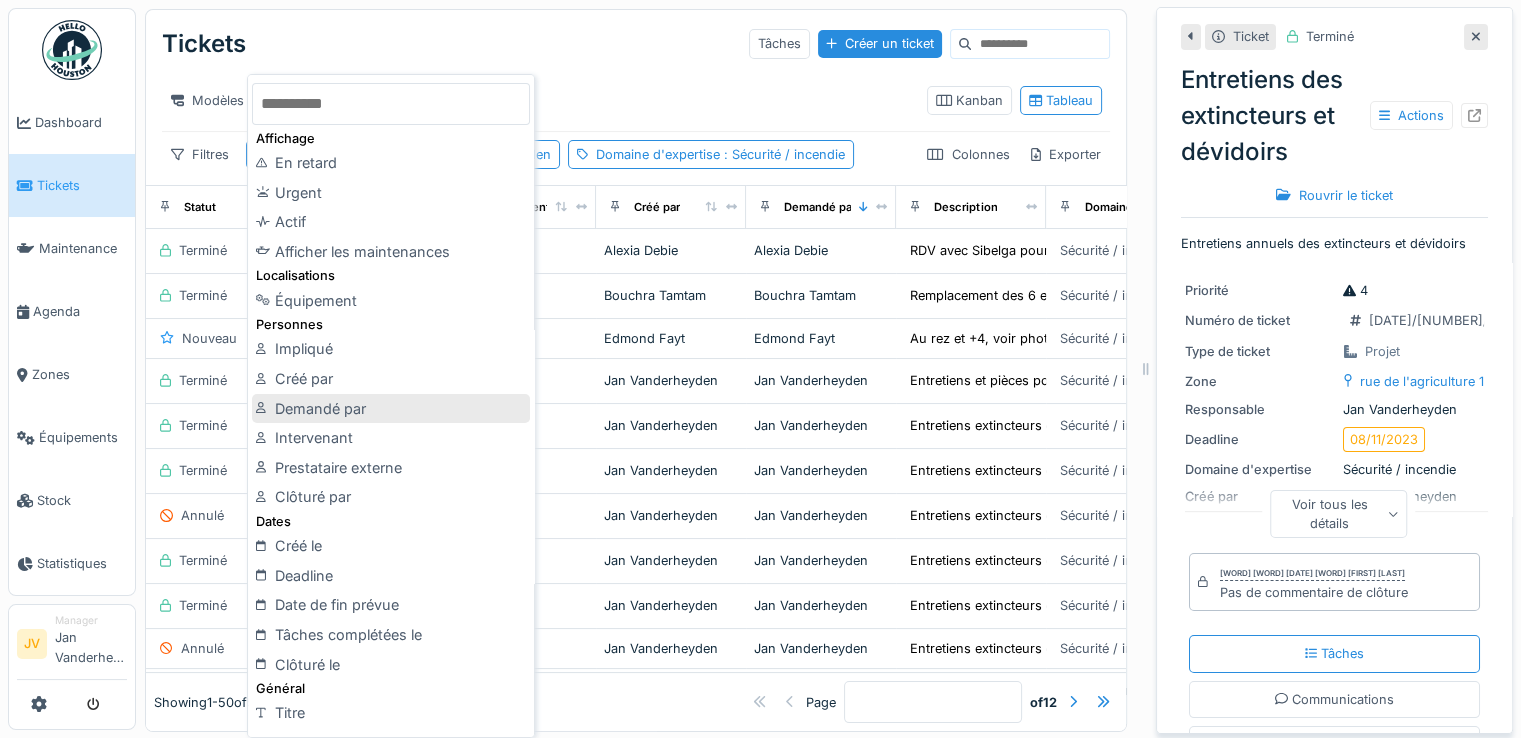 click on "Demandé par" at bounding box center (391, 409) 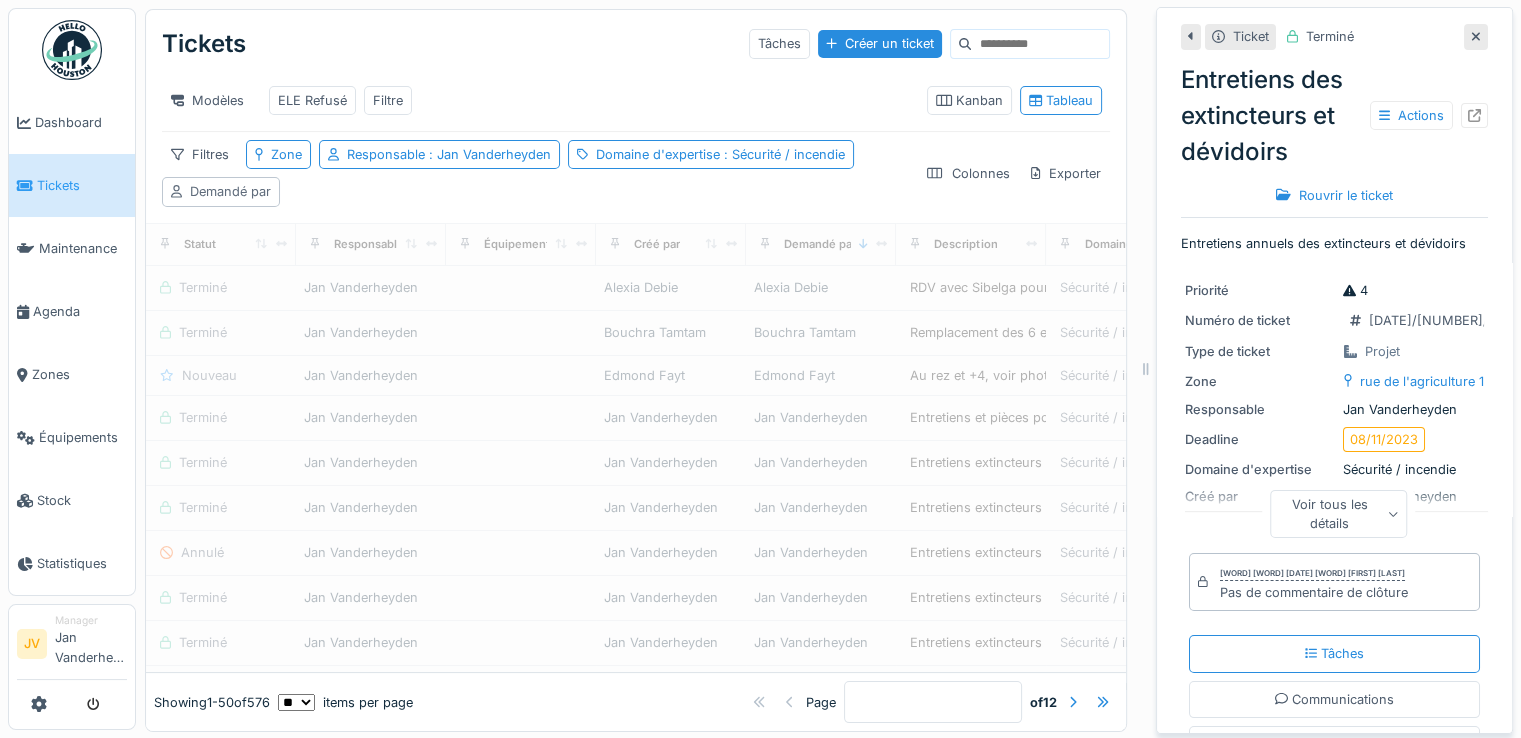 click on "Demandé par" at bounding box center [230, 191] 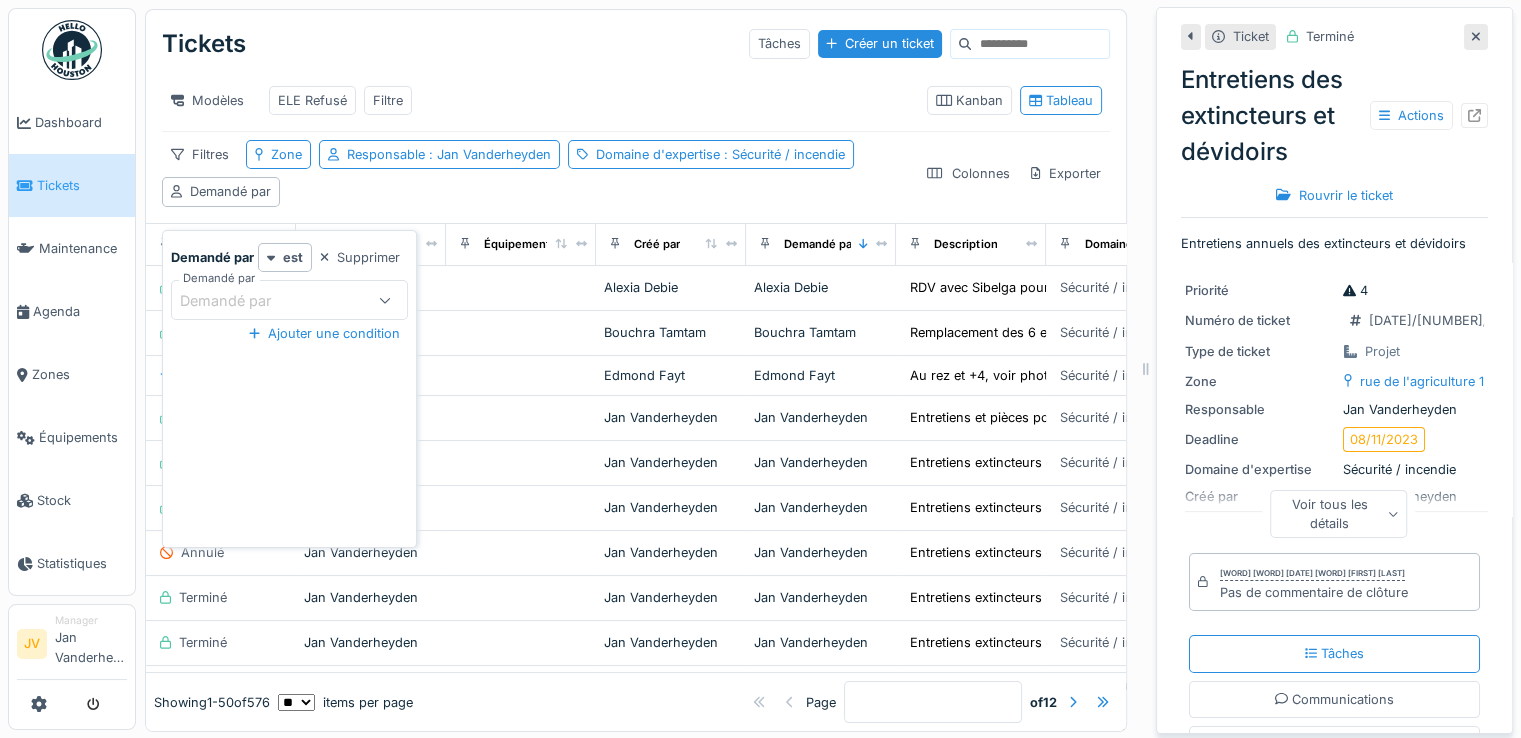 click on "Demandé par" at bounding box center (239, 301) 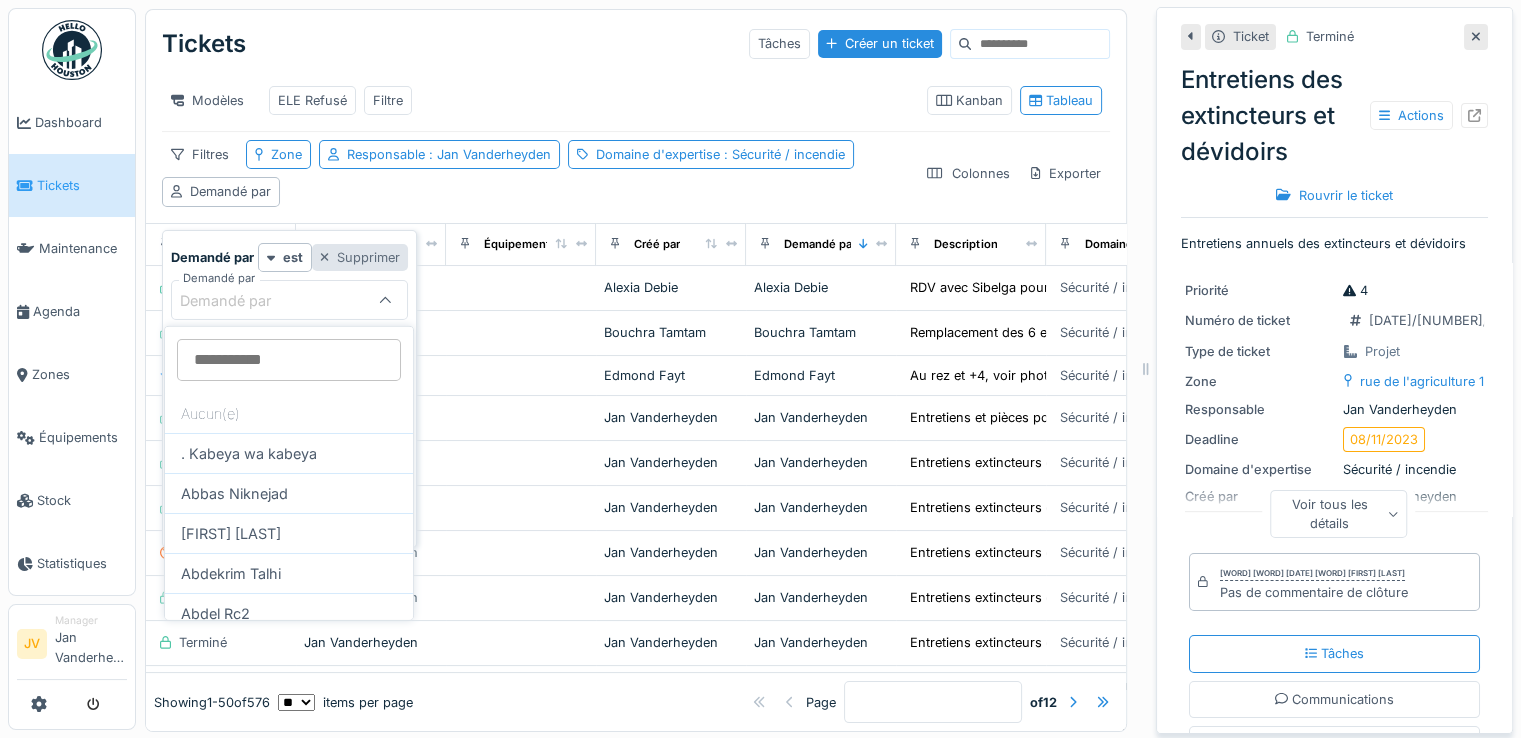 click on "Supprimer" at bounding box center [360, 257] 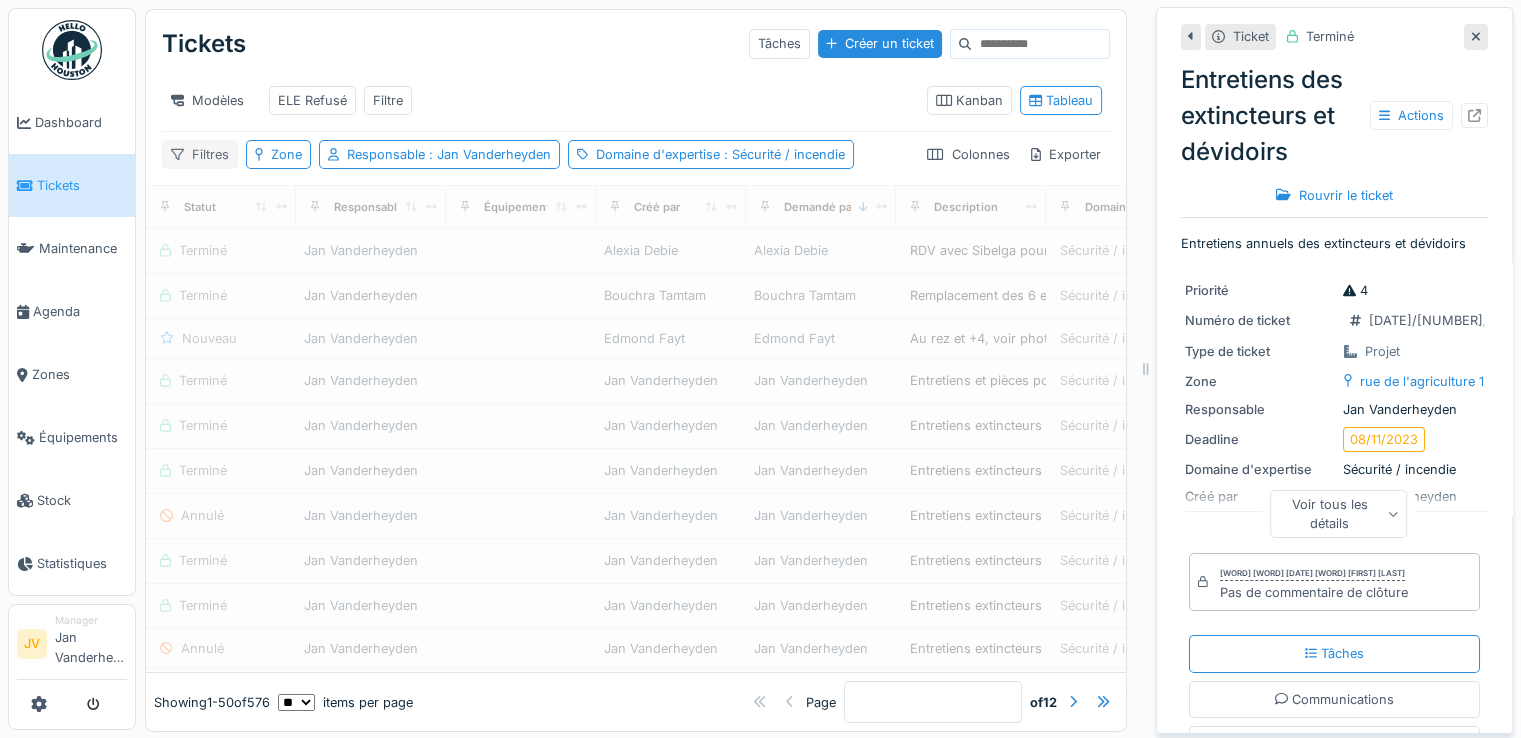 click on "Filtres" at bounding box center (200, 154) 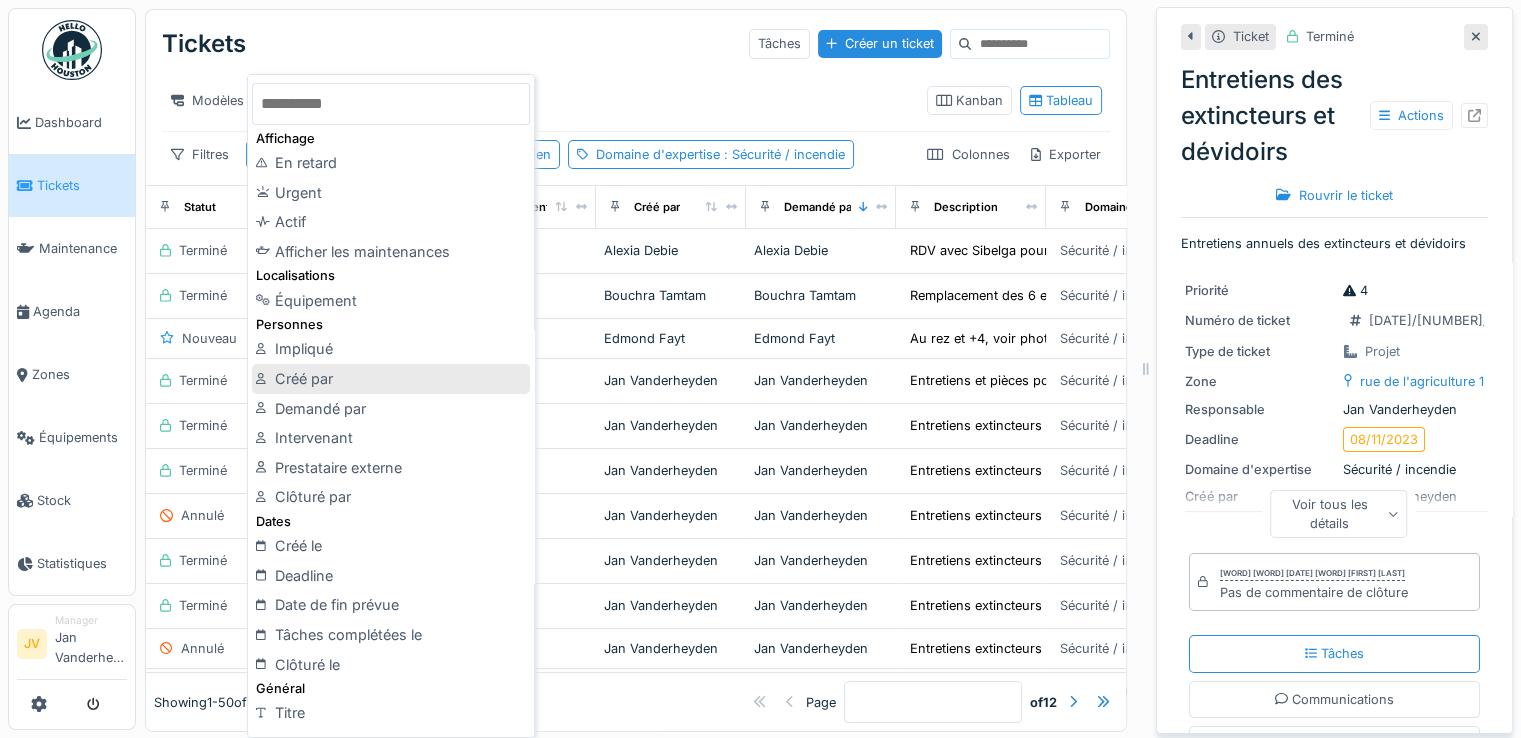 click on "Créé par" at bounding box center [391, 379] 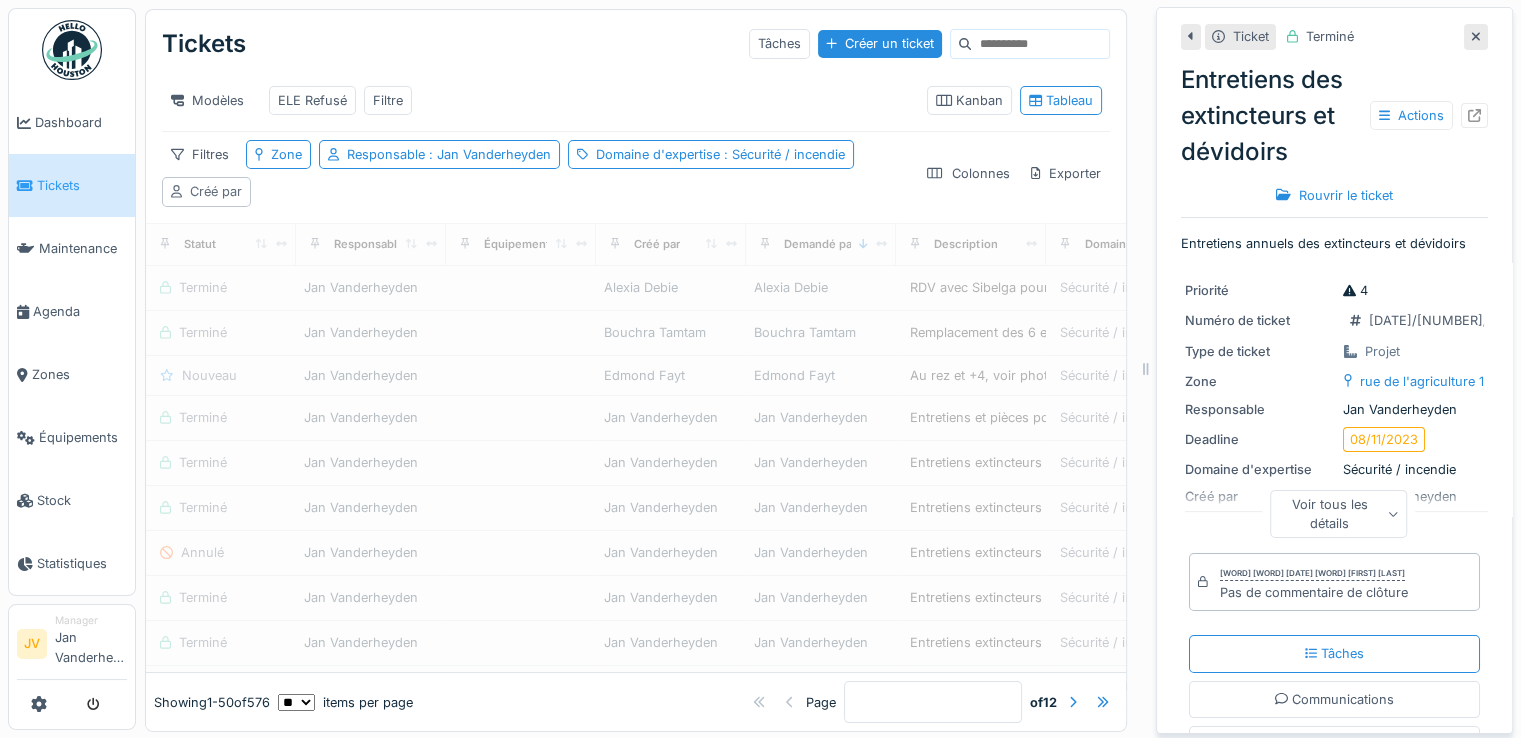 click on "Créé par" at bounding box center (216, 191) 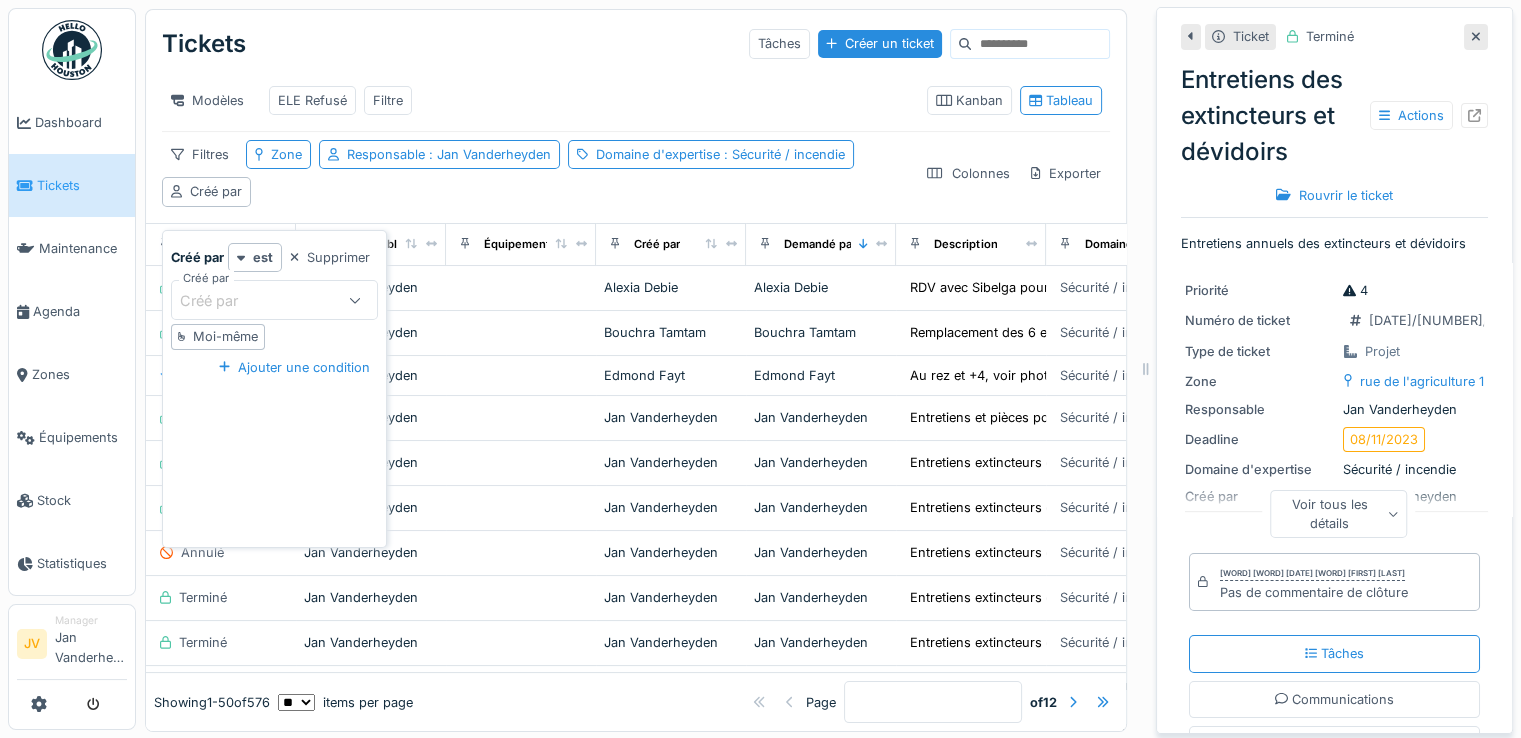 click on "Créé par" at bounding box center (257, 300) 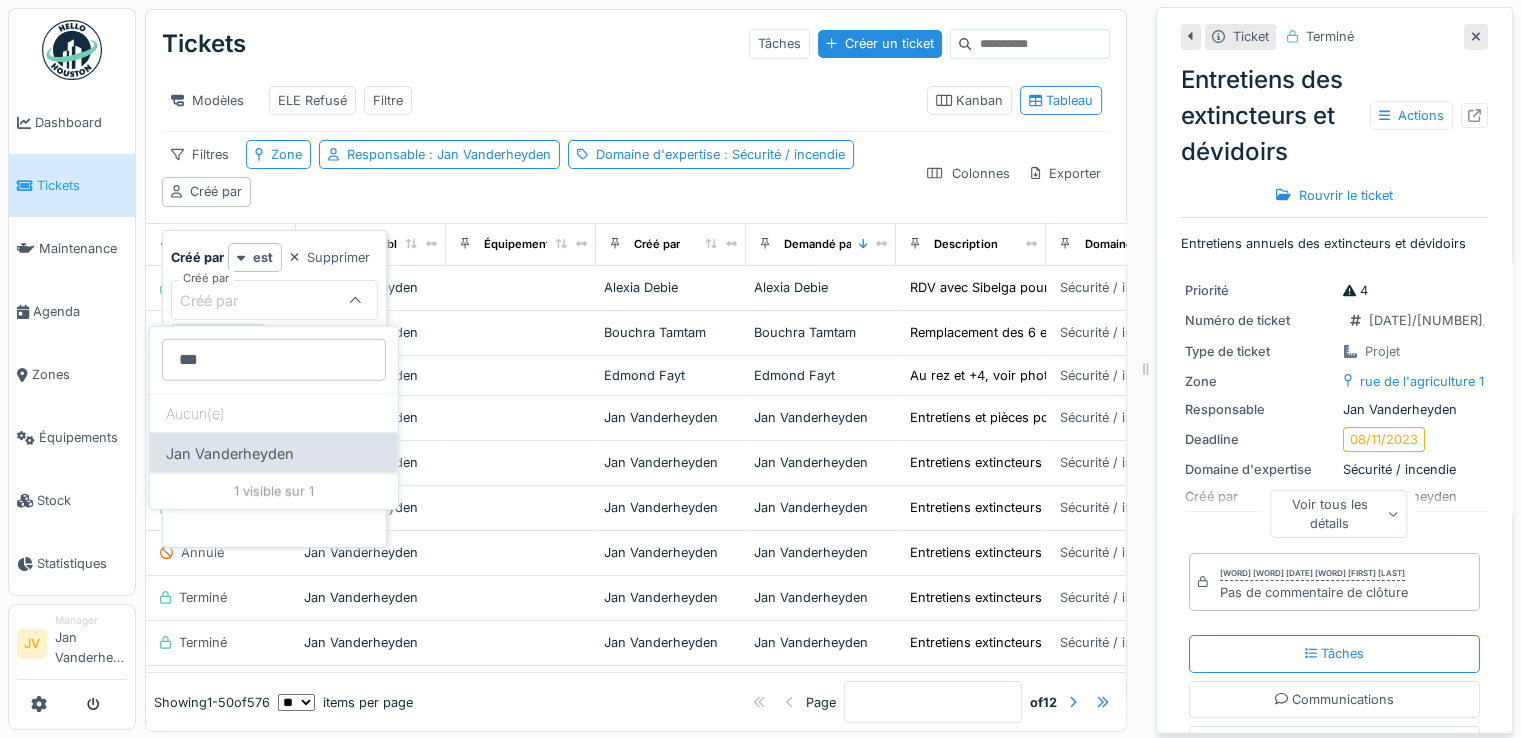 type on "***" 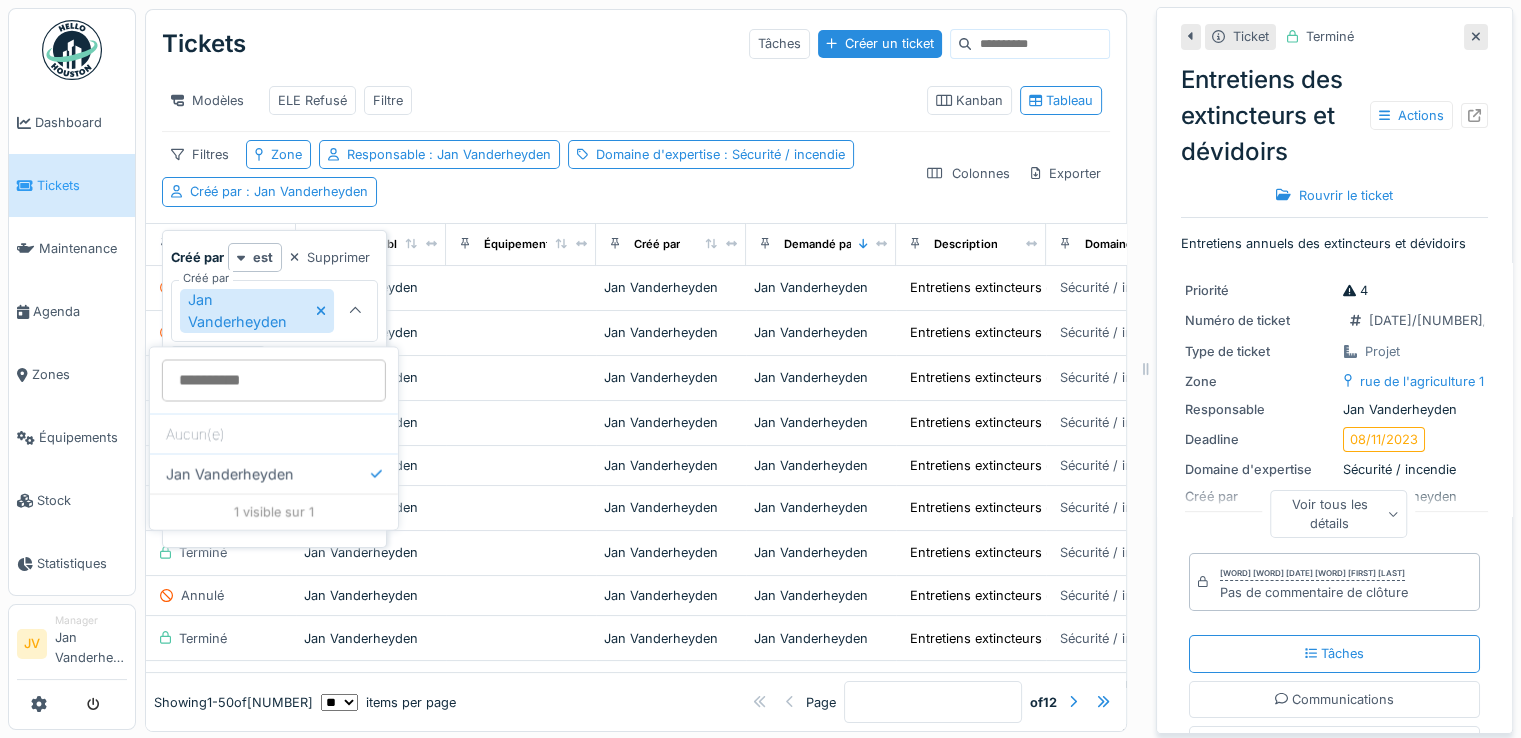 click on "Filtres Zone Responsable   :   Jan Vanderheyden Domaine d'expertise   :   Sécurité / incendie Créé par   :   Jan Vanderheyden" at bounding box center [536, 173] 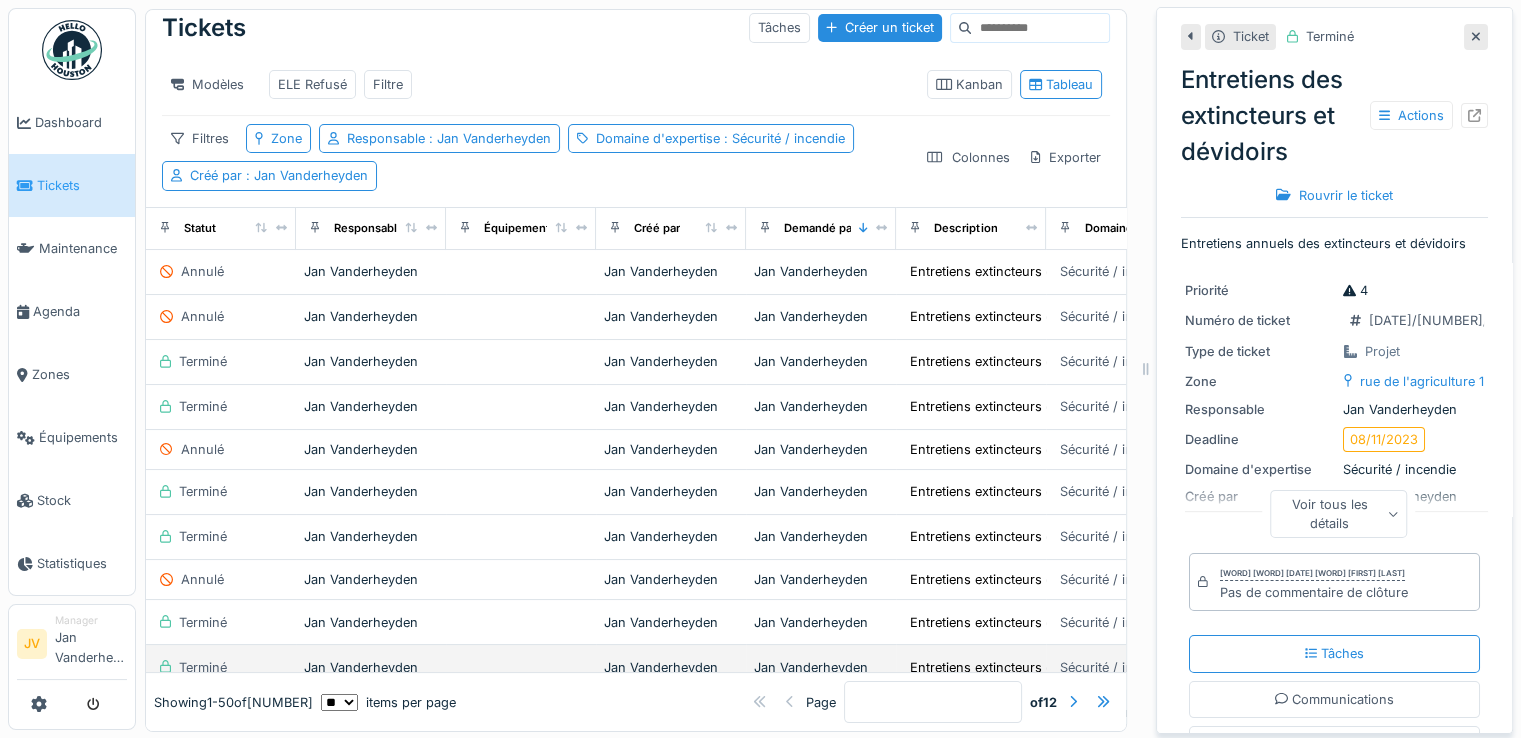 scroll, scrollTop: 0, scrollLeft: 0, axis: both 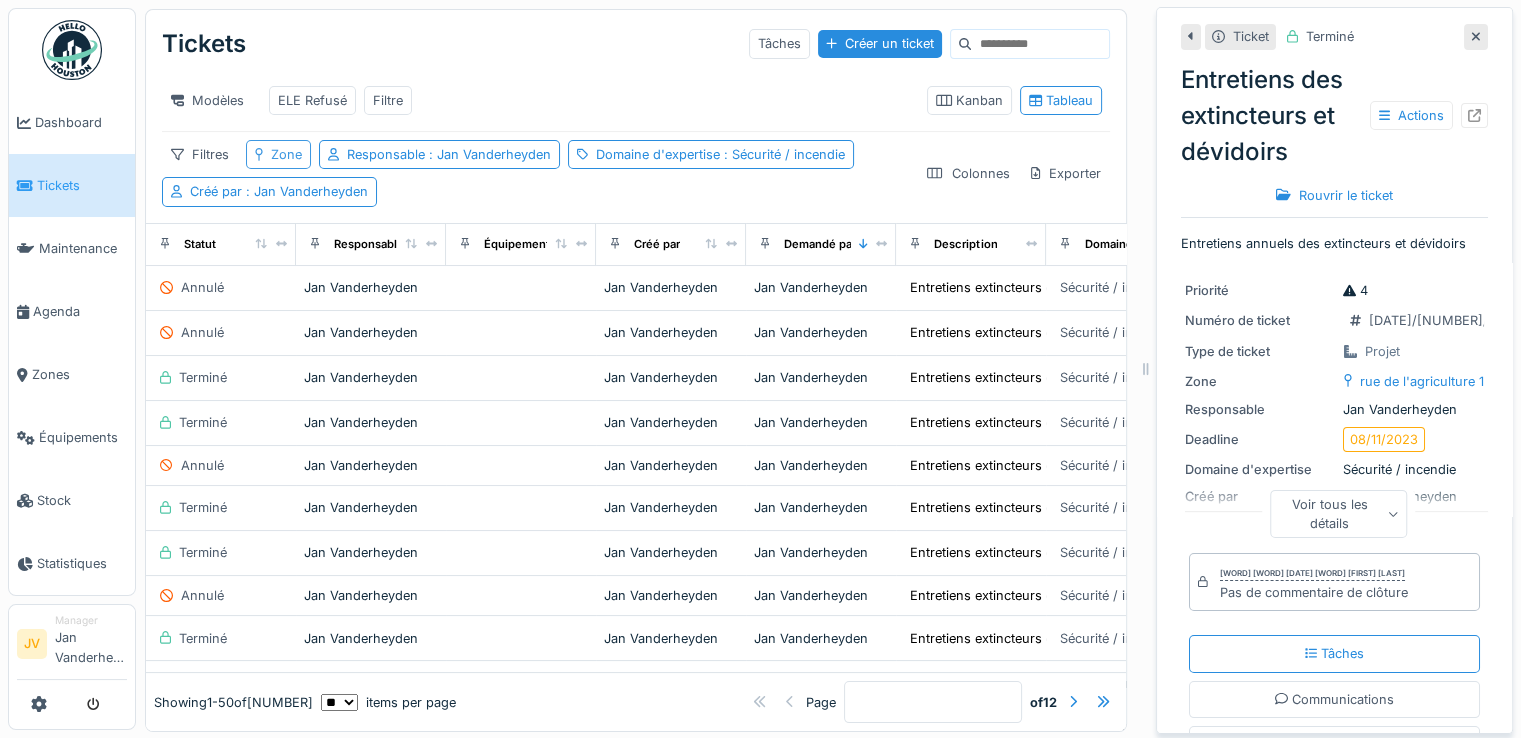 click on "Zone" at bounding box center (286, 154) 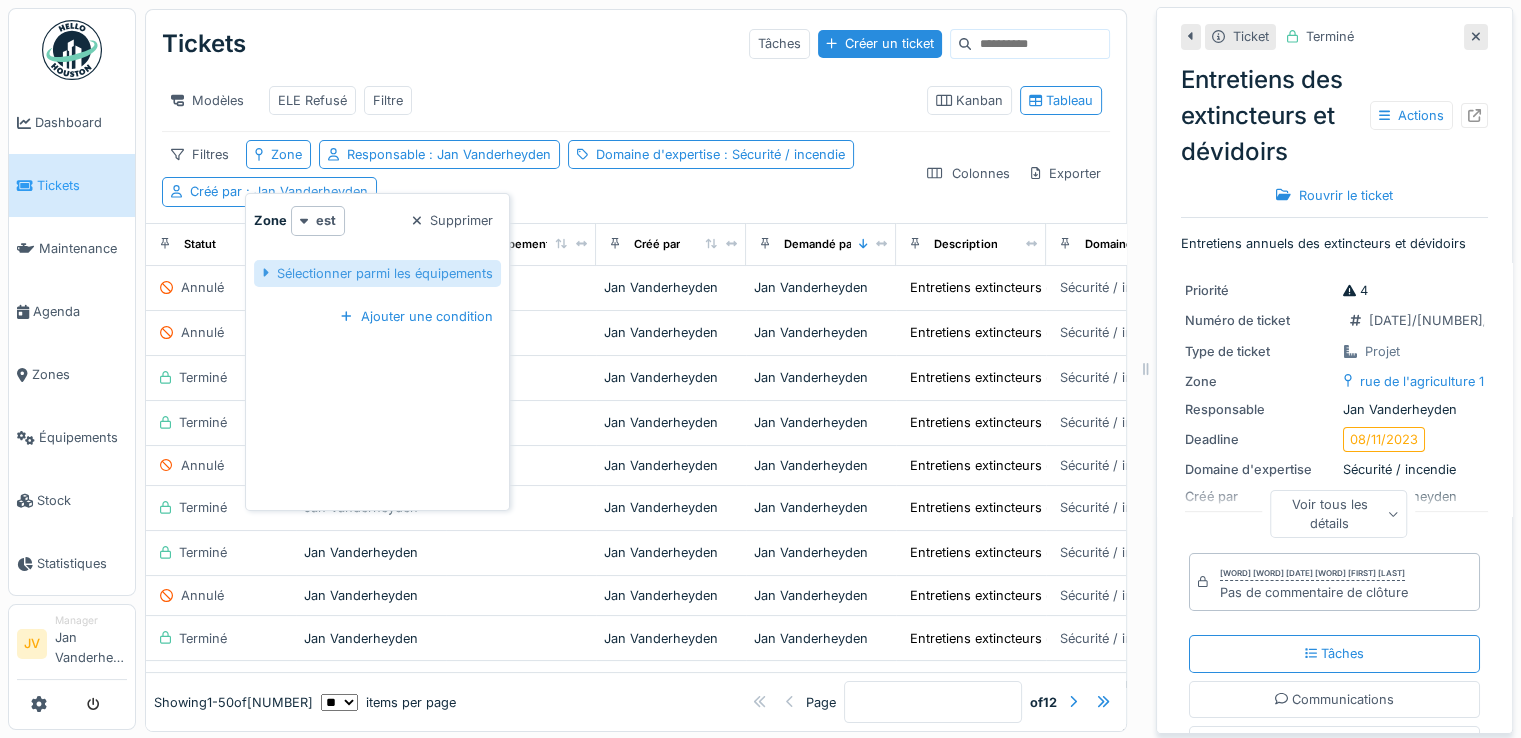 click on "Sélectionner parmi les équipements" at bounding box center [377, 273] 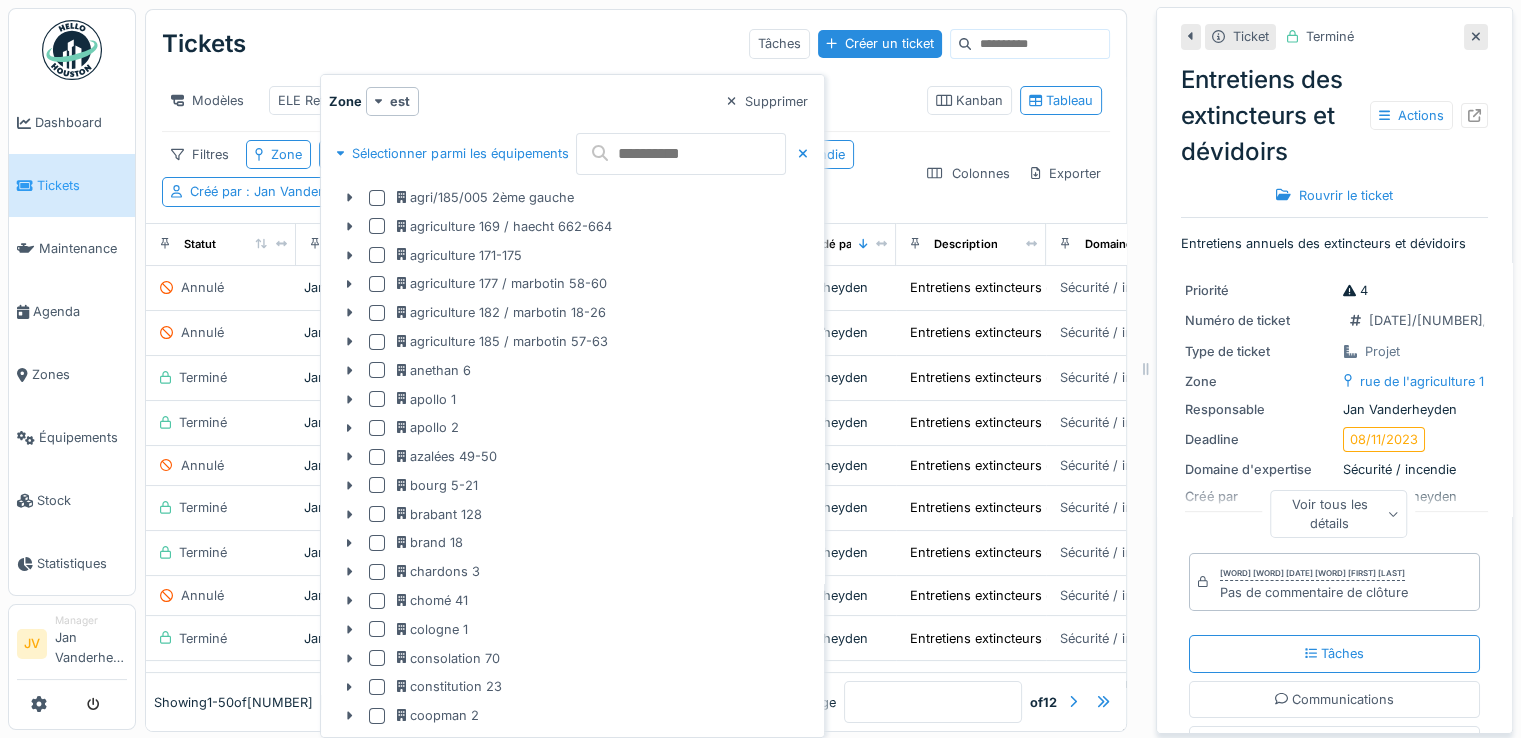 click on "agriculture 177 / marbotin 58-60" at bounding box center (573, 284) 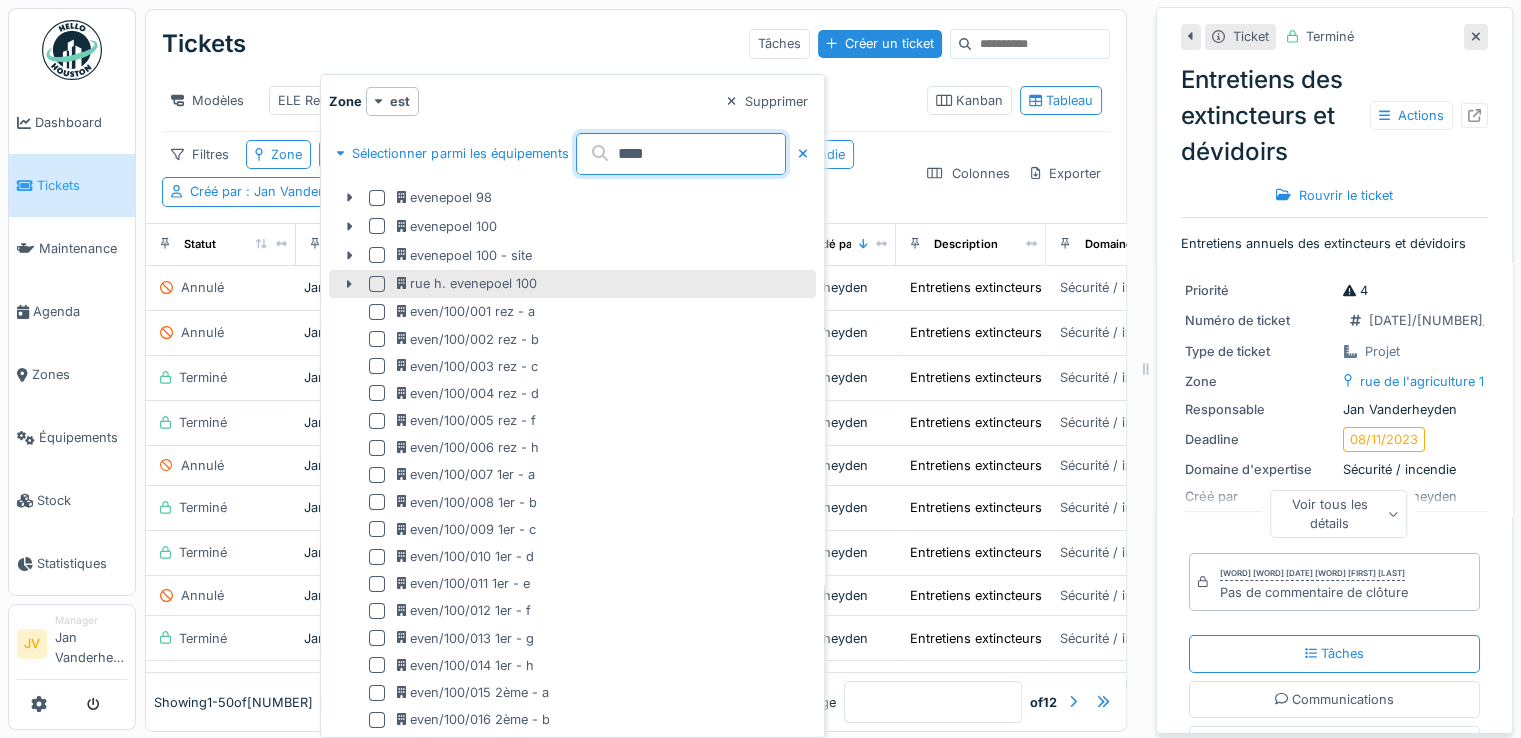 type on "****" 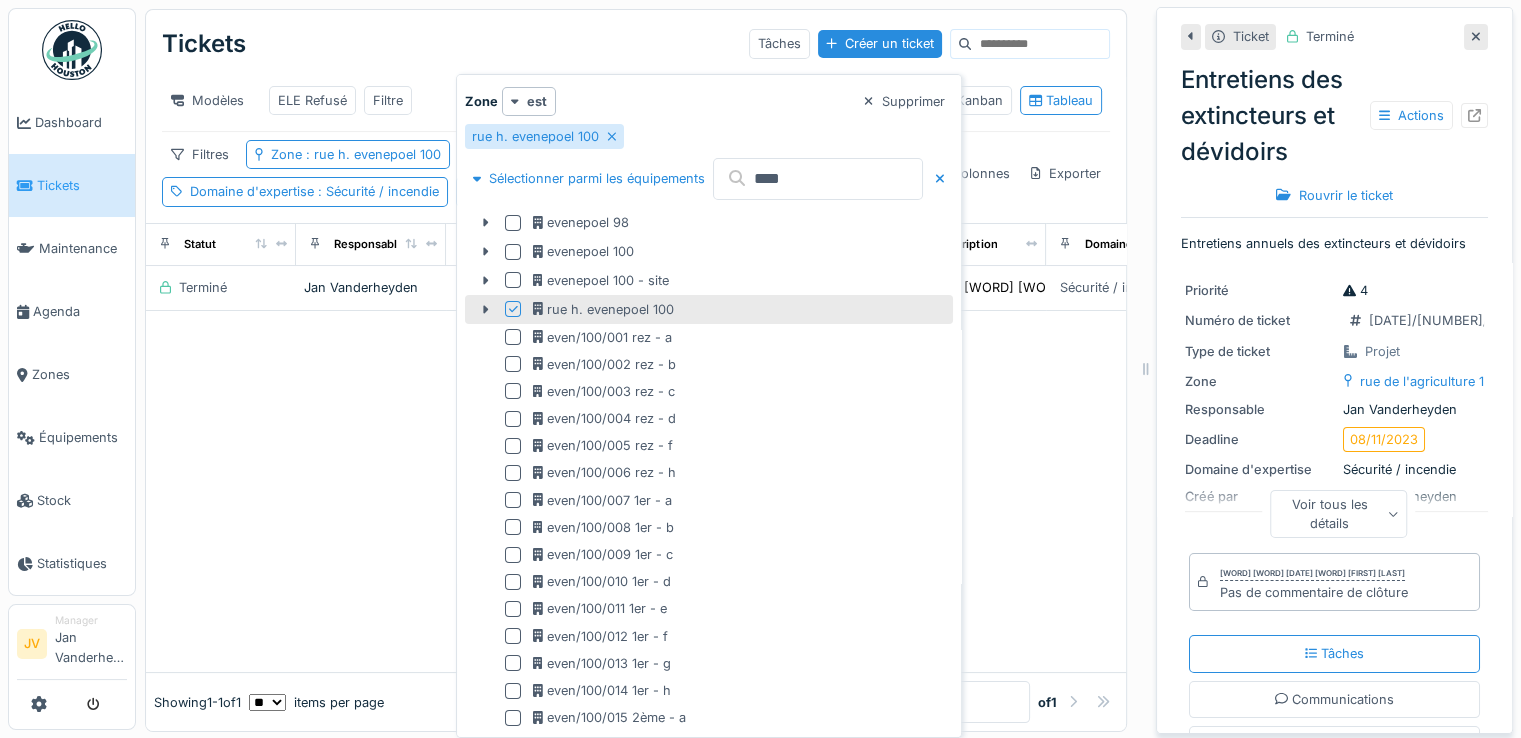 click on "ELE Refusé   Filtre" at bounding box center (340, 100) 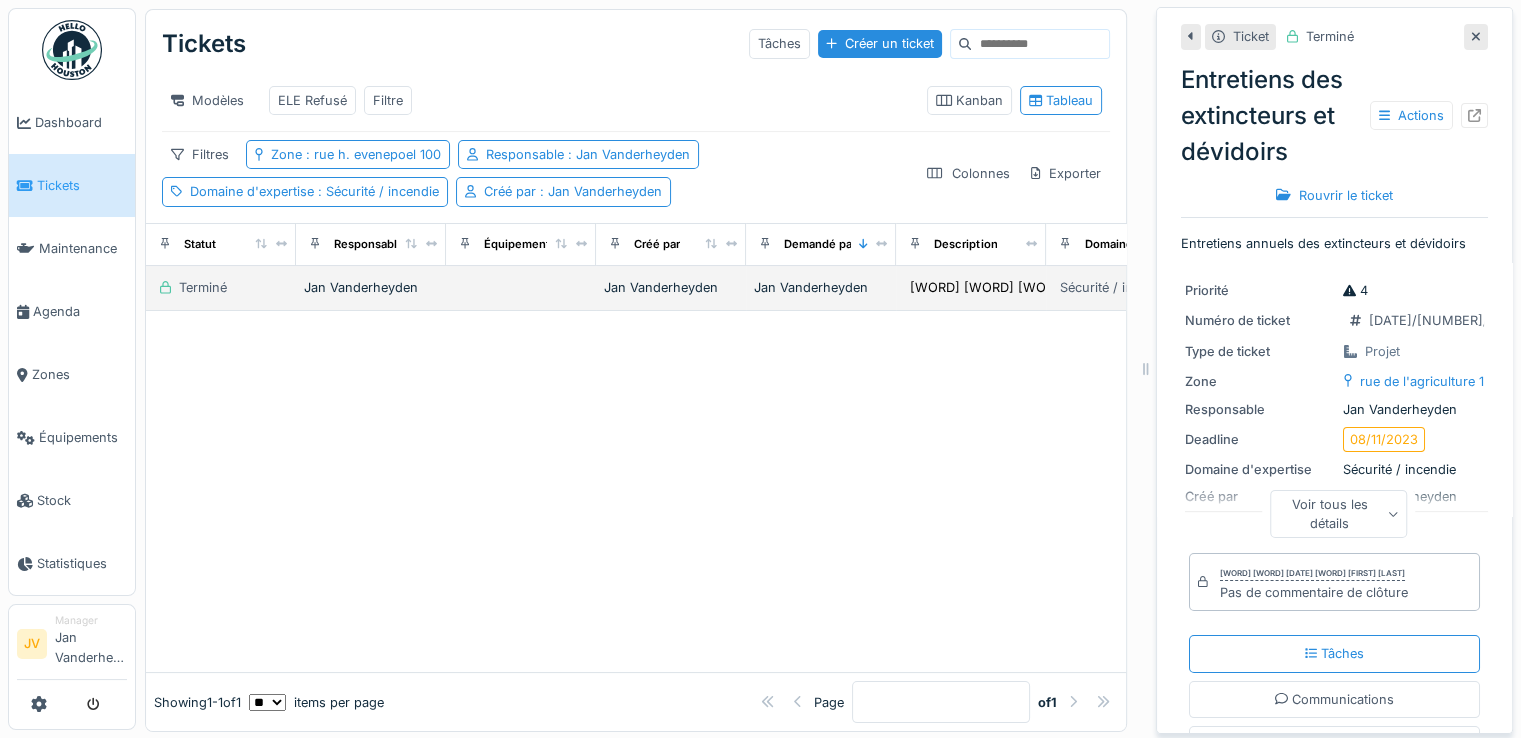 click on "Terminé" at bounding box center [193, 287] 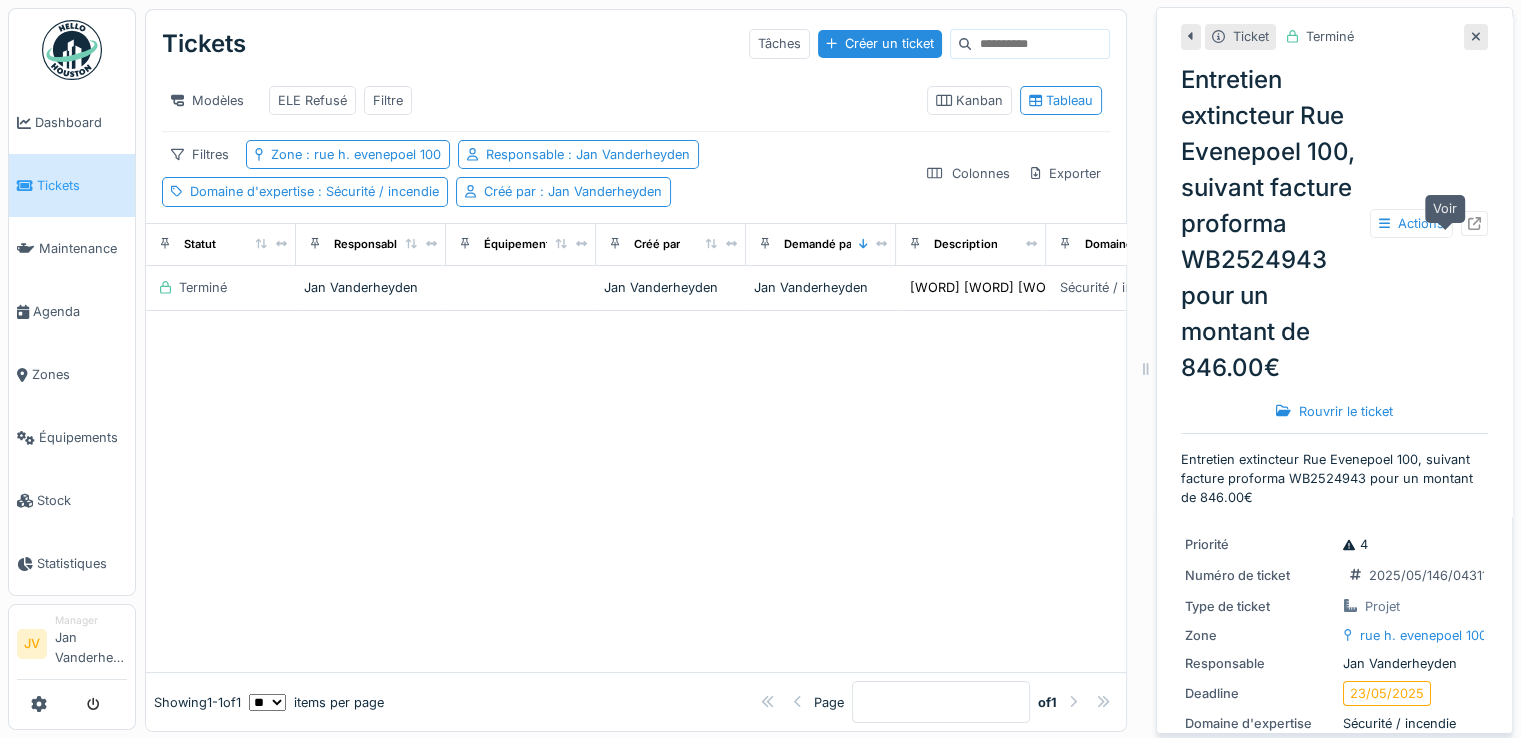 click at bounding box center [1474, 223] 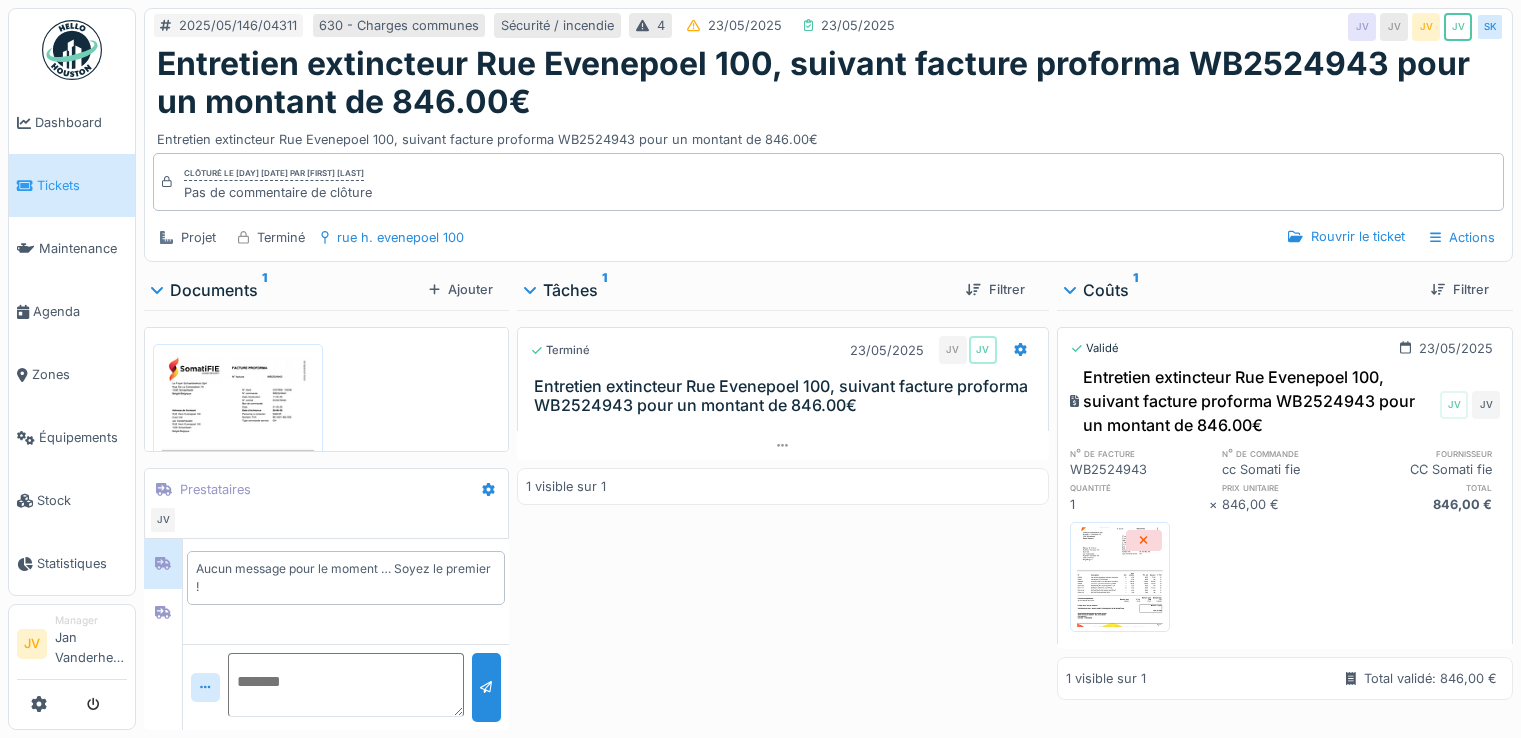 scroll, scrollTop: 0, scrollLeft: 0, axis: both 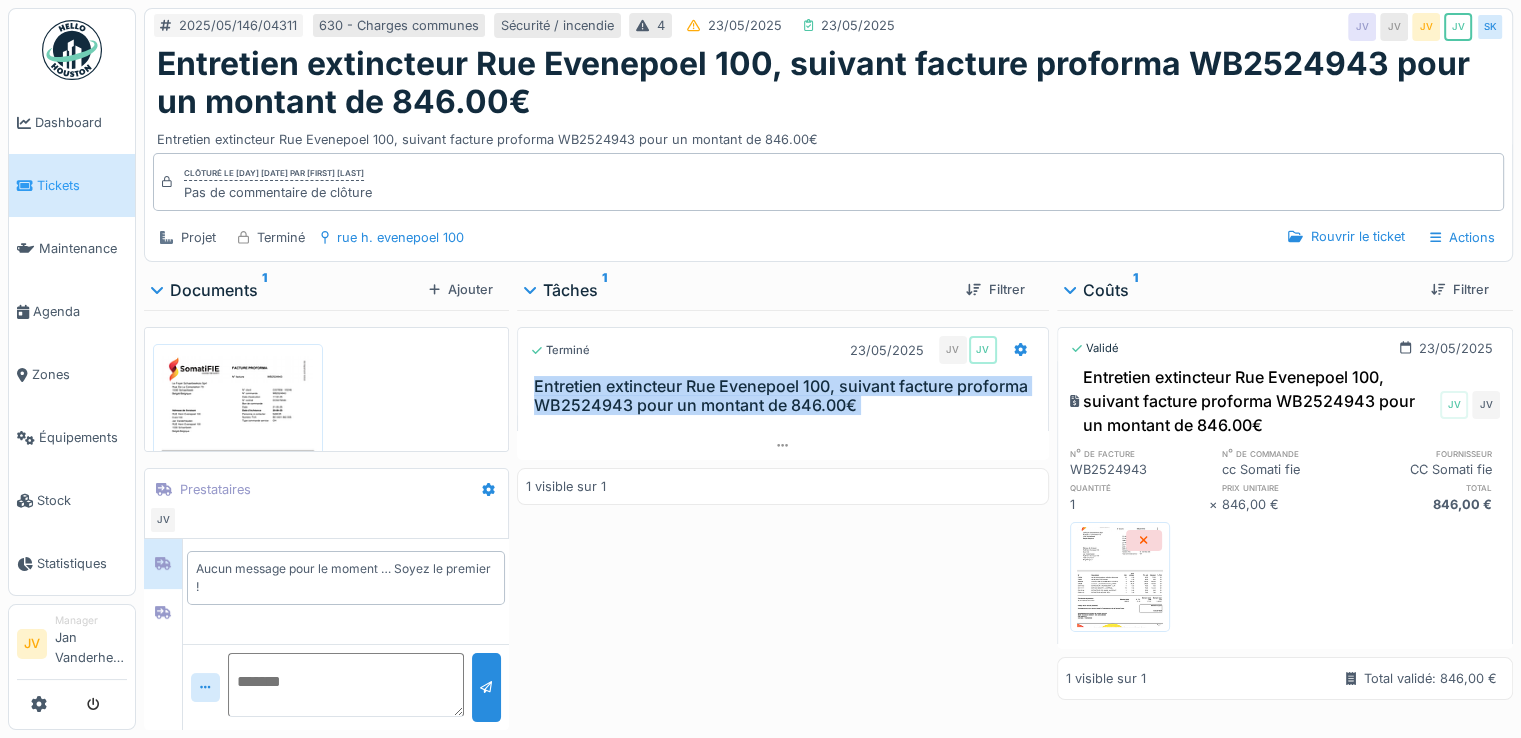 drag, startPoint x: 530, startPoint y: 374, endPoint x: 871, endPoint y: 417, distance: 343.70044 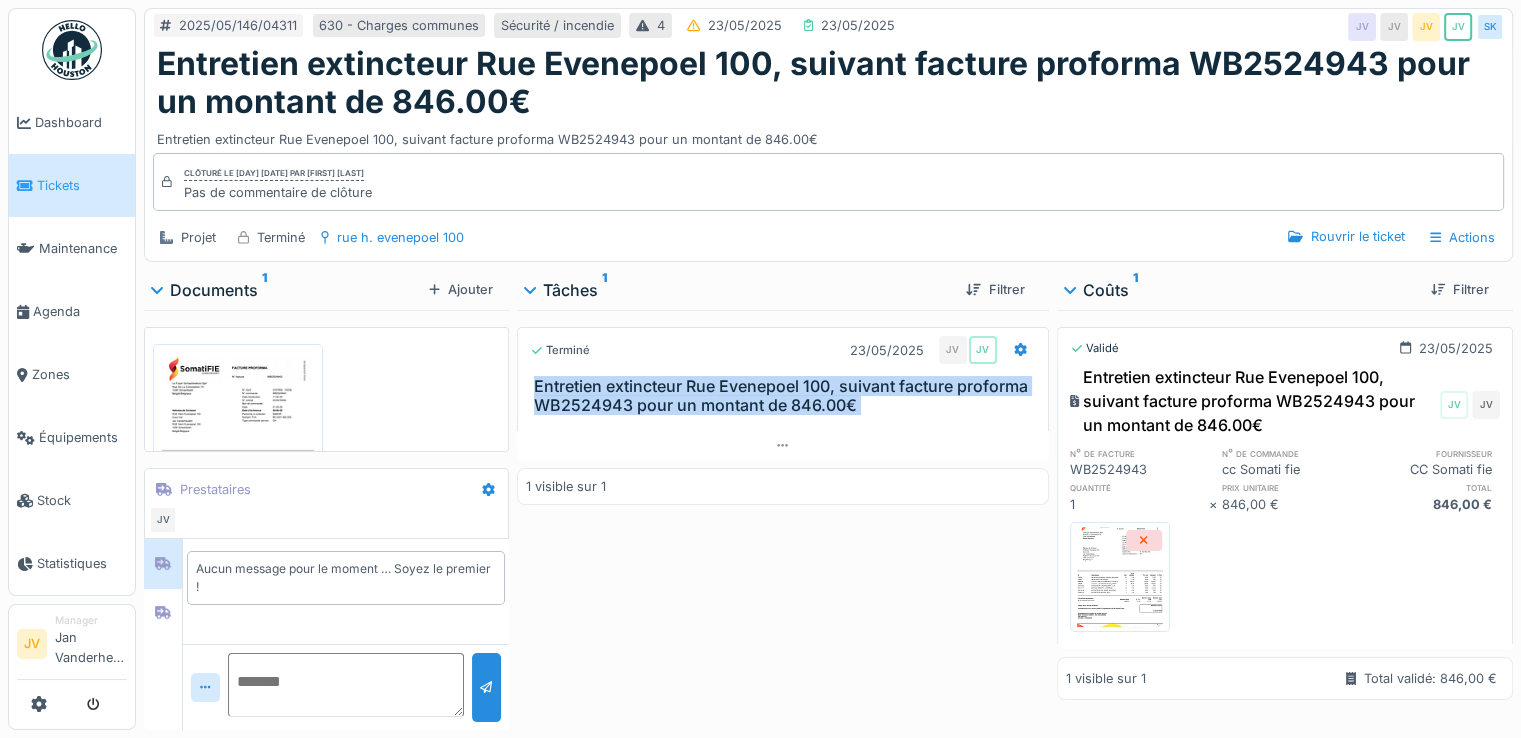 click on "Tickets" at bounding box center [82, 185] 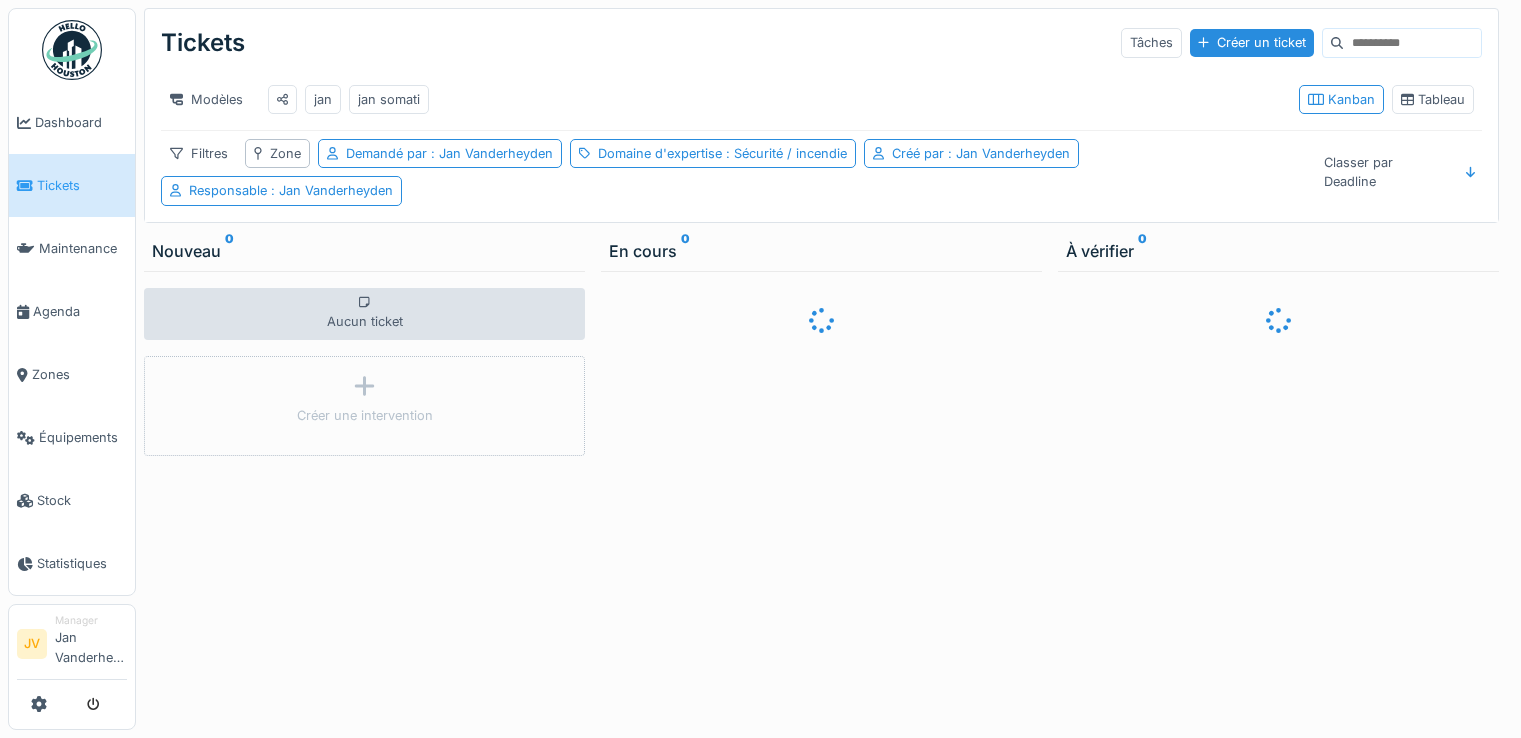 scroll, scrollTop: 0, scrollLeft: 0, axis: both 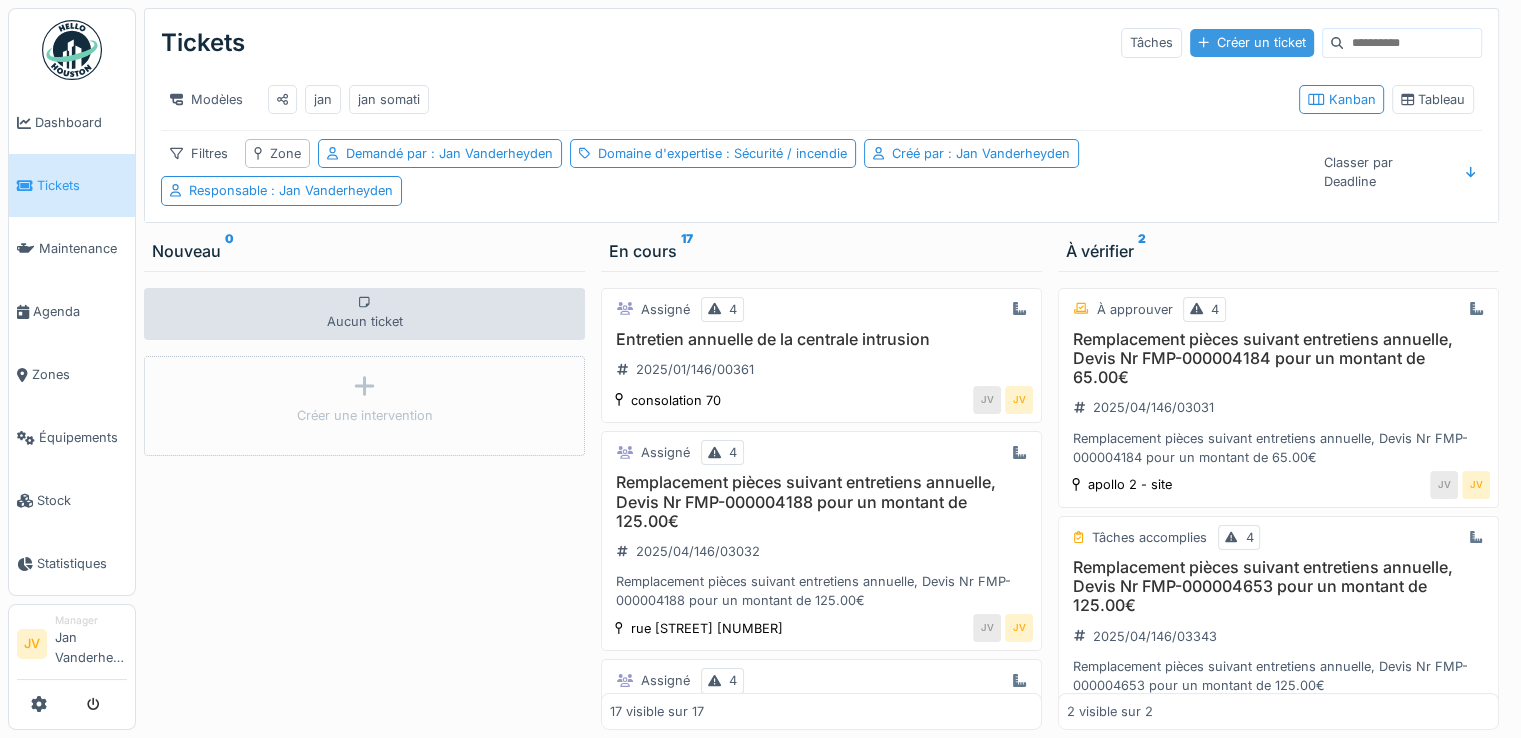click on "Créer un ticket" at bounding box center (1252, 42) 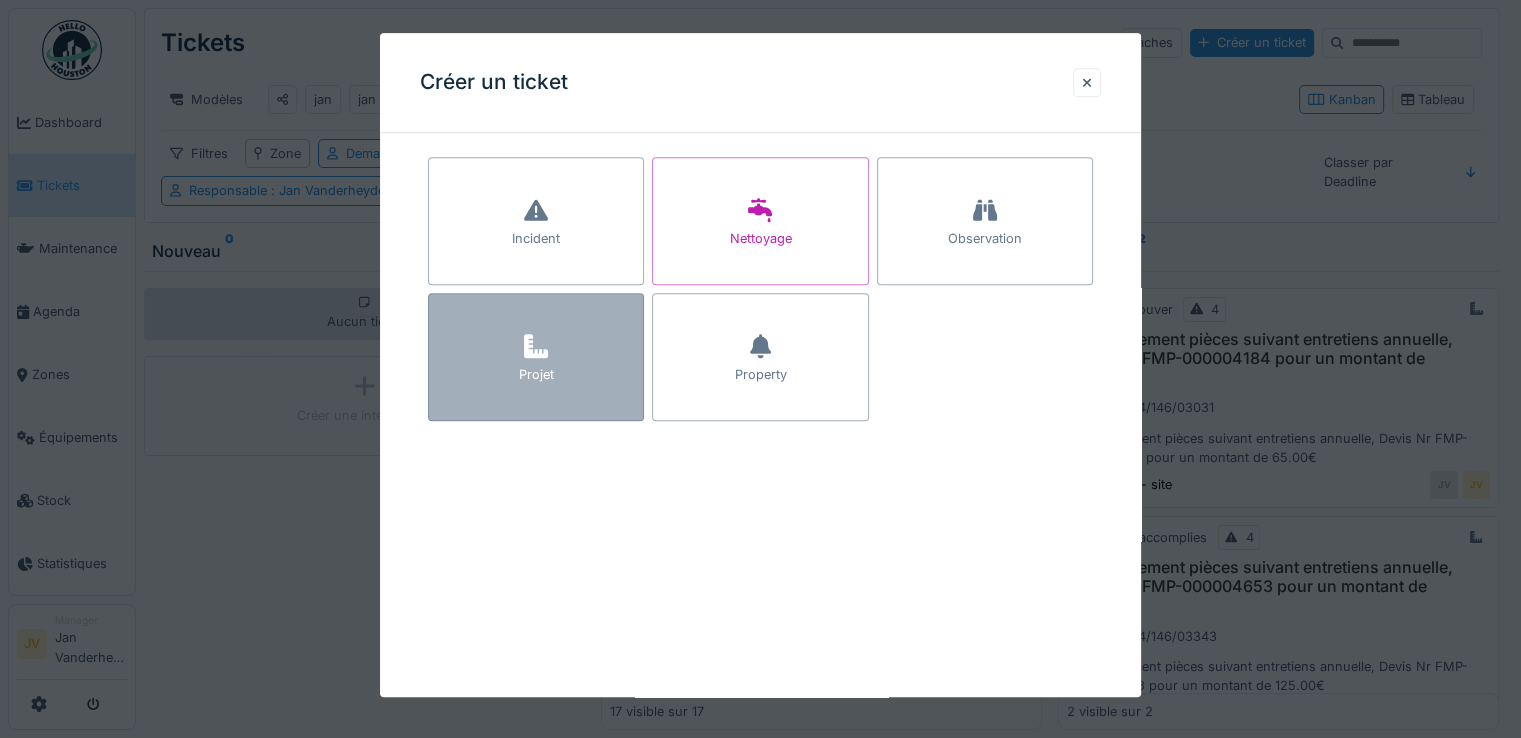 click on "Projet" at bounding box center (536, 357) 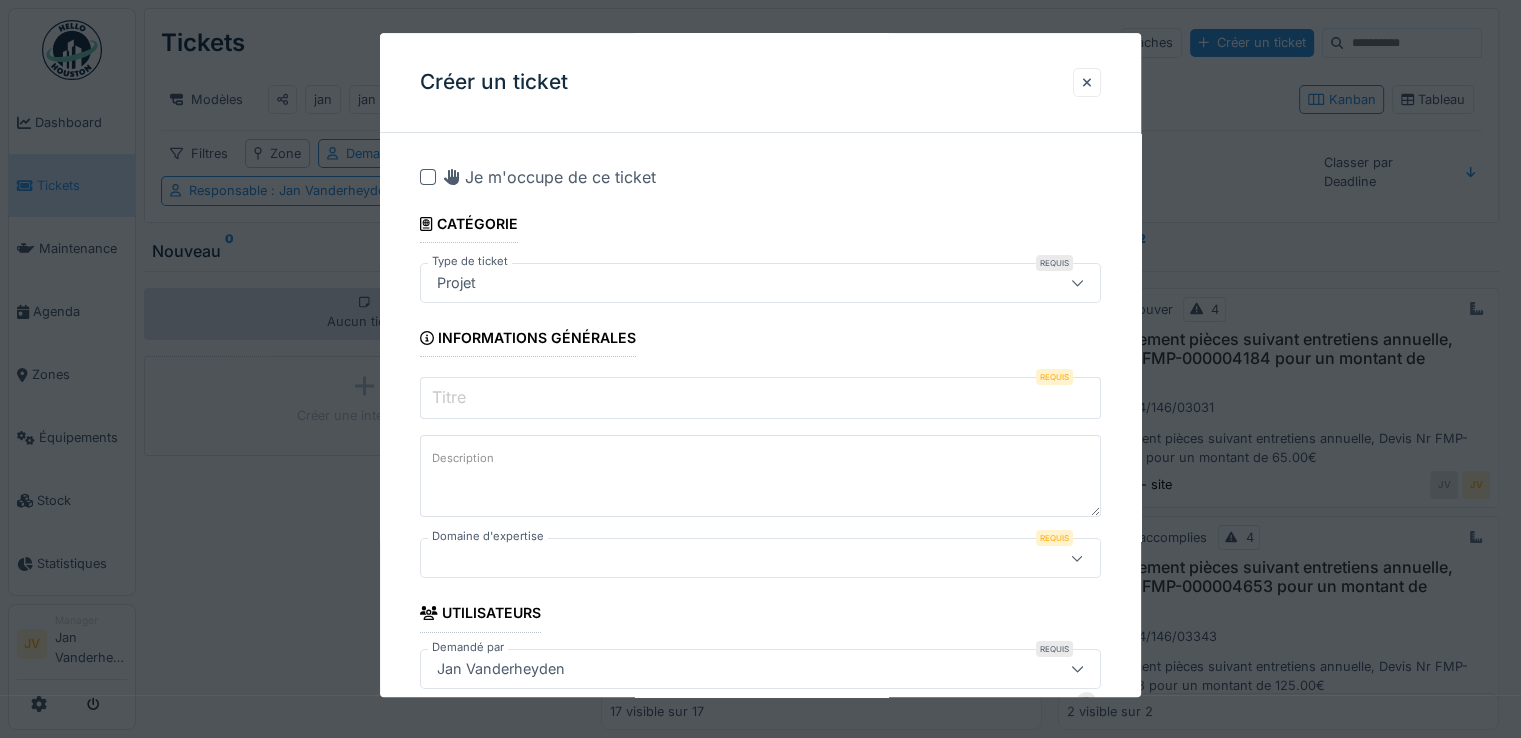 click on "Titre" at bounding box center (760, 398) 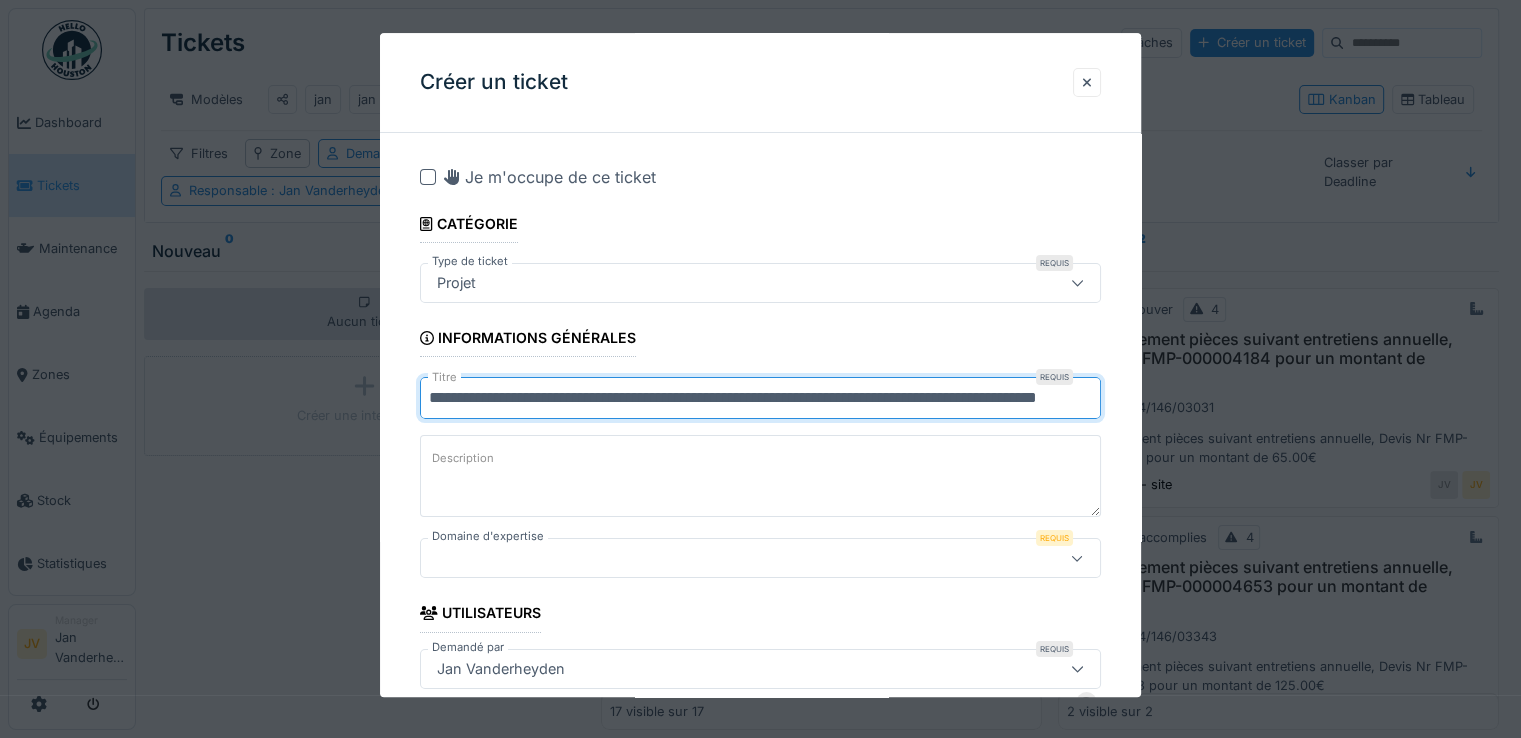 scroll, scrollTop: 0, scrollLeft: 142, axis: horizontal 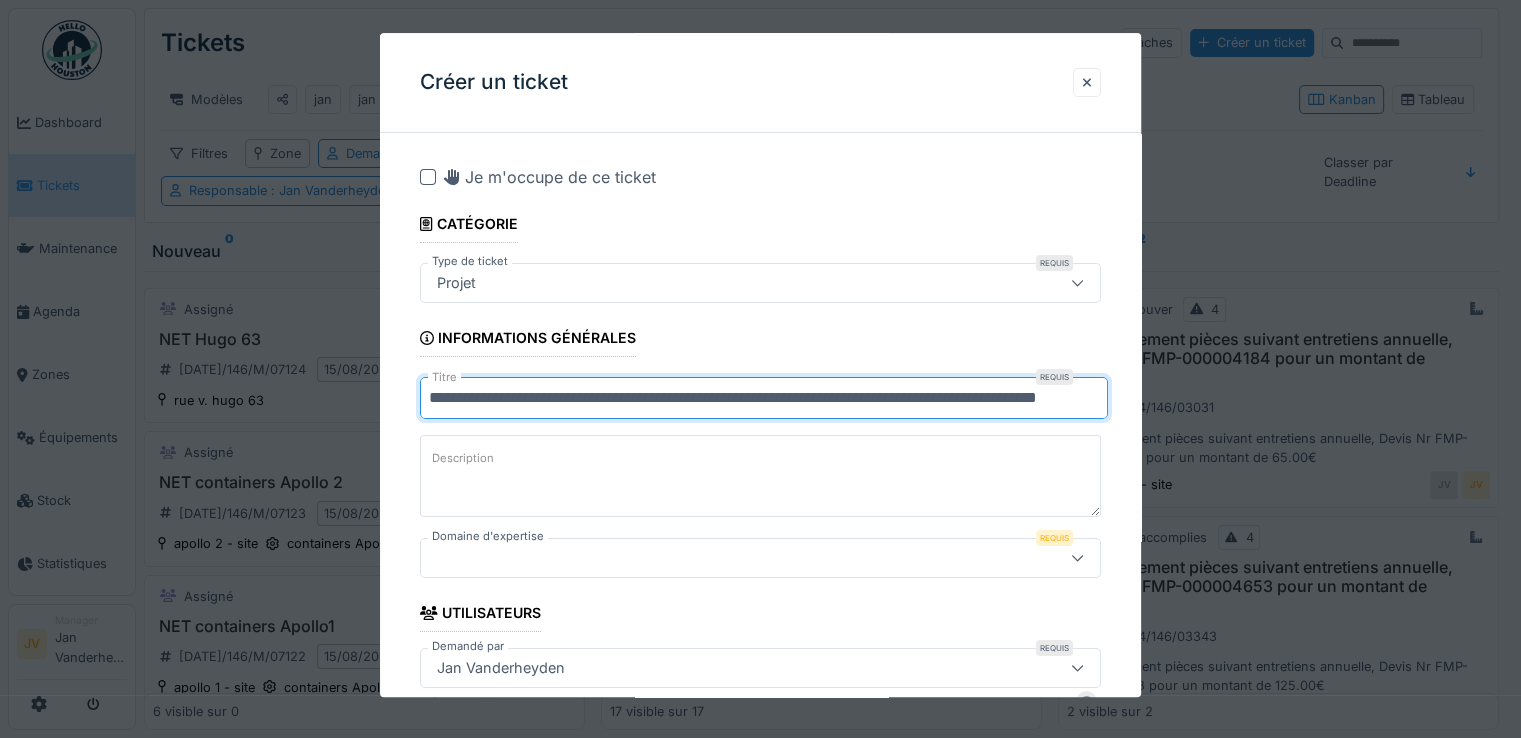 click on "**********" at bounding box center (764, 398) 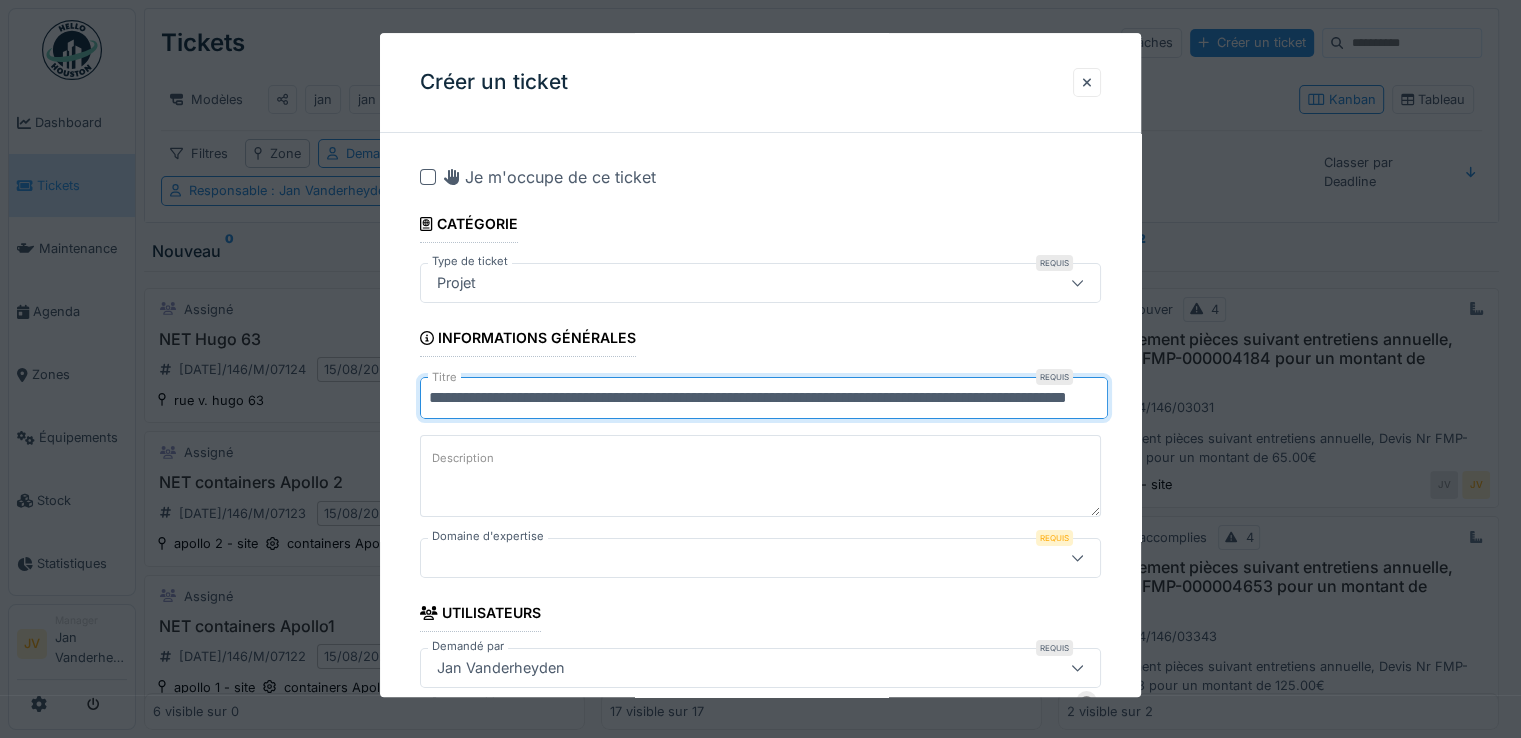 click on "**********" at bounding box center (764, 398) 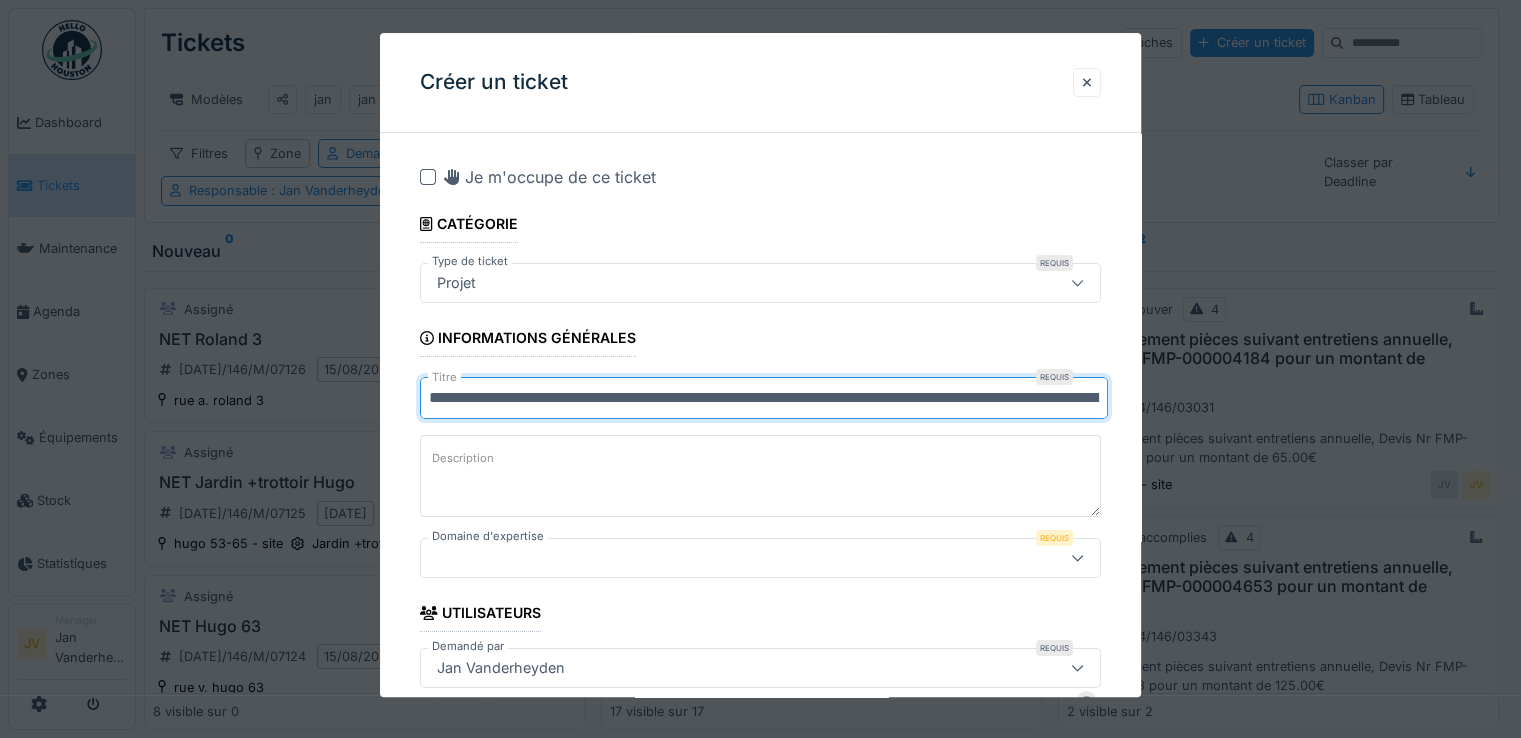 click on "**********" at bounding box center [764, 398] 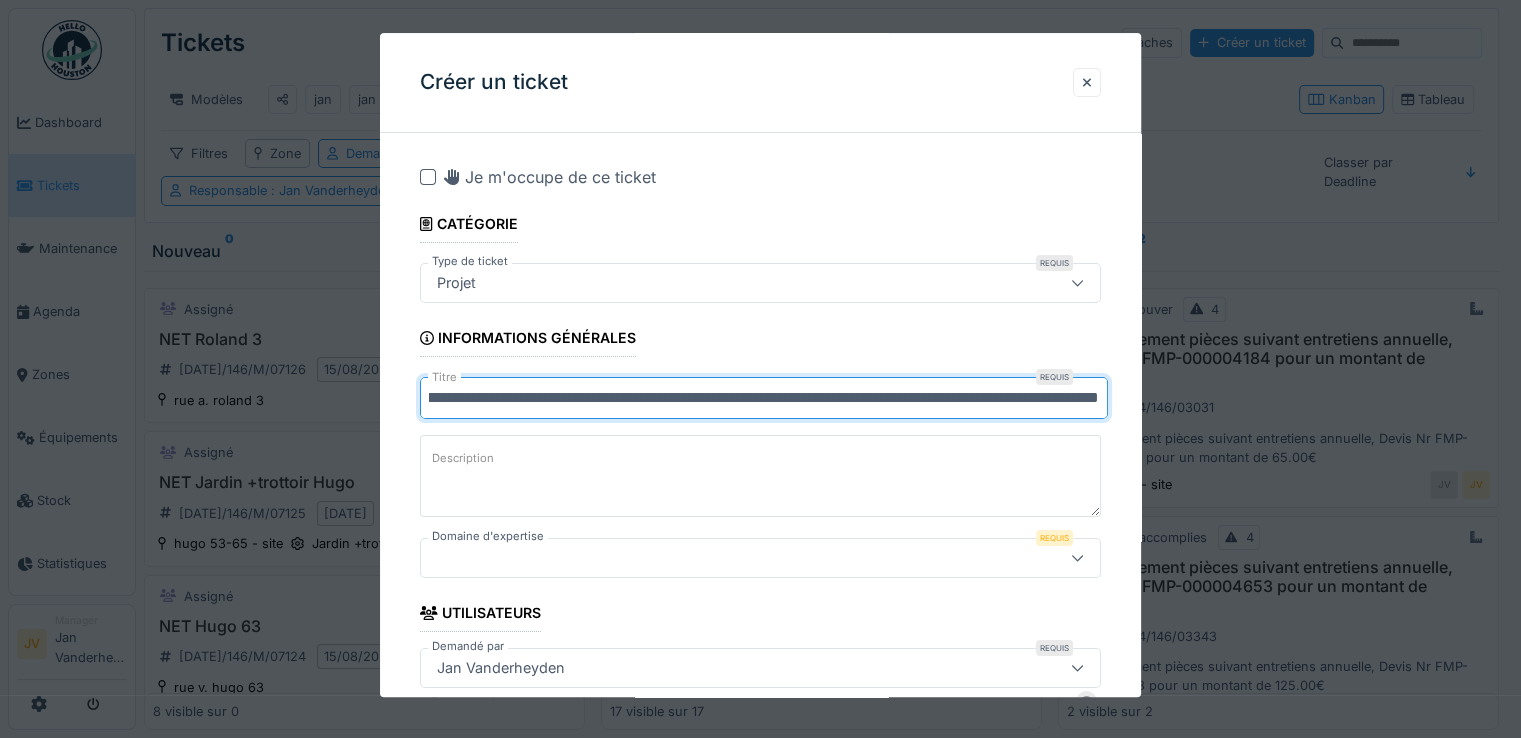 scroll, scrollTop: 0, scrollLeft: 72, axis: horizontal 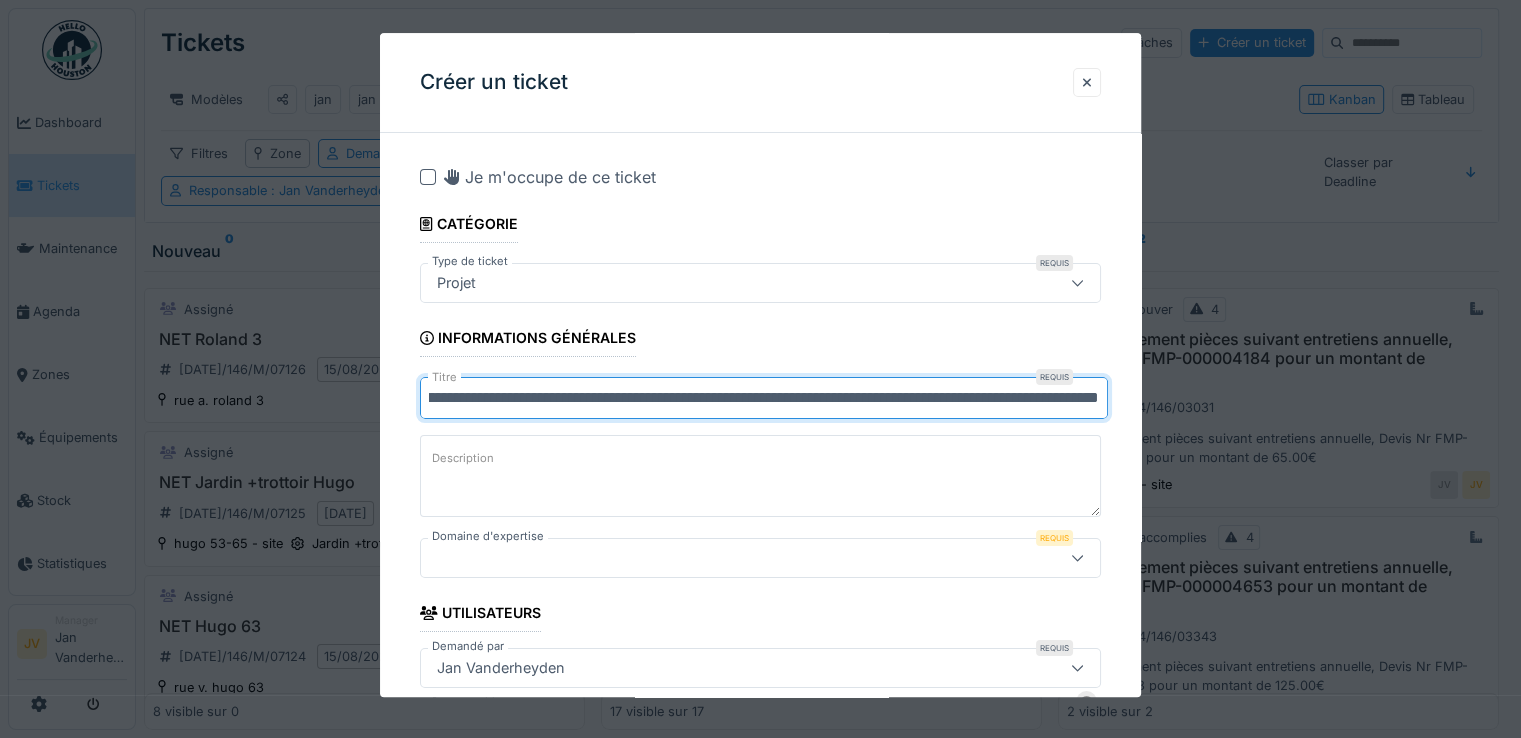 click on "**********" at bounding box center [764, 398] 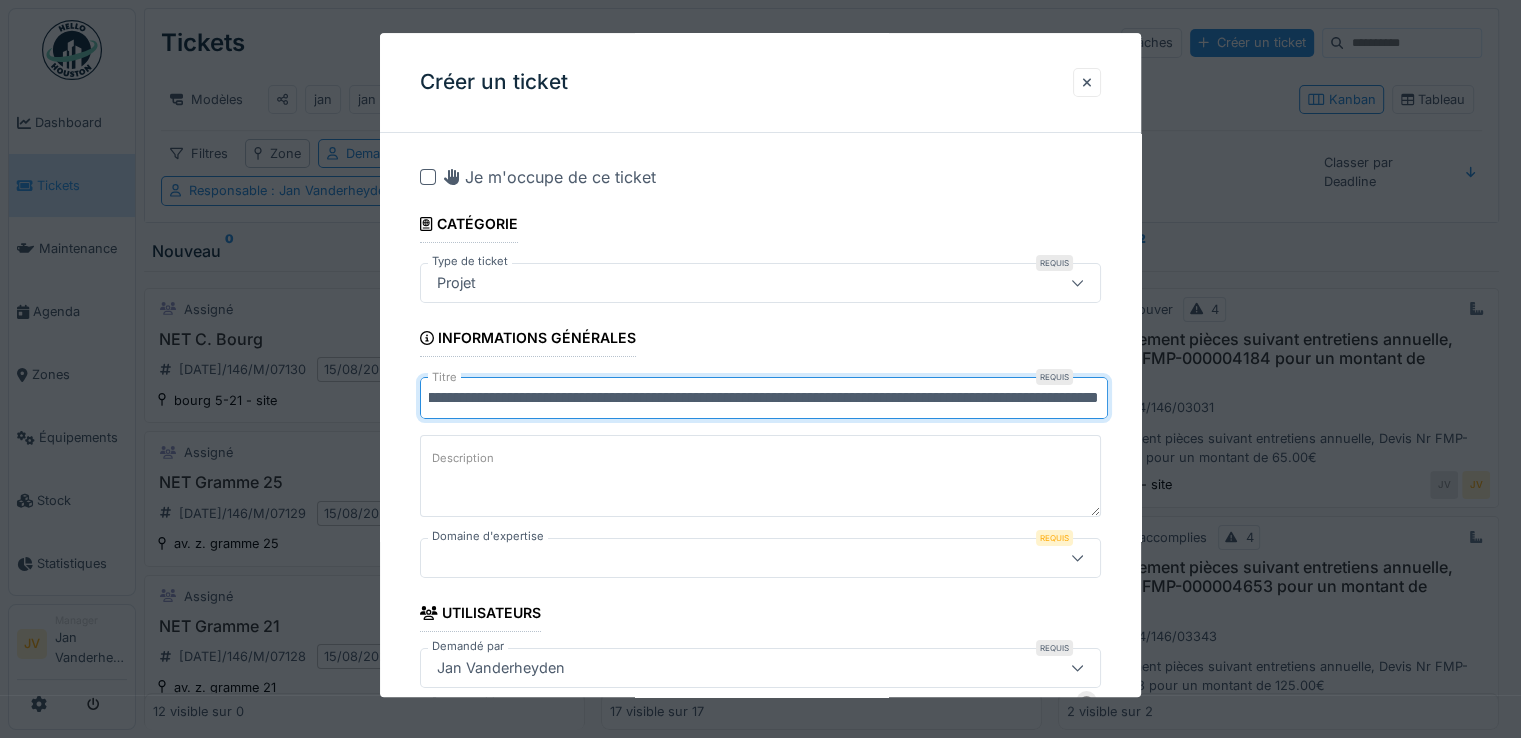 scroll, scrollTop: 0, scrollLeft: 254, axis: horizontal 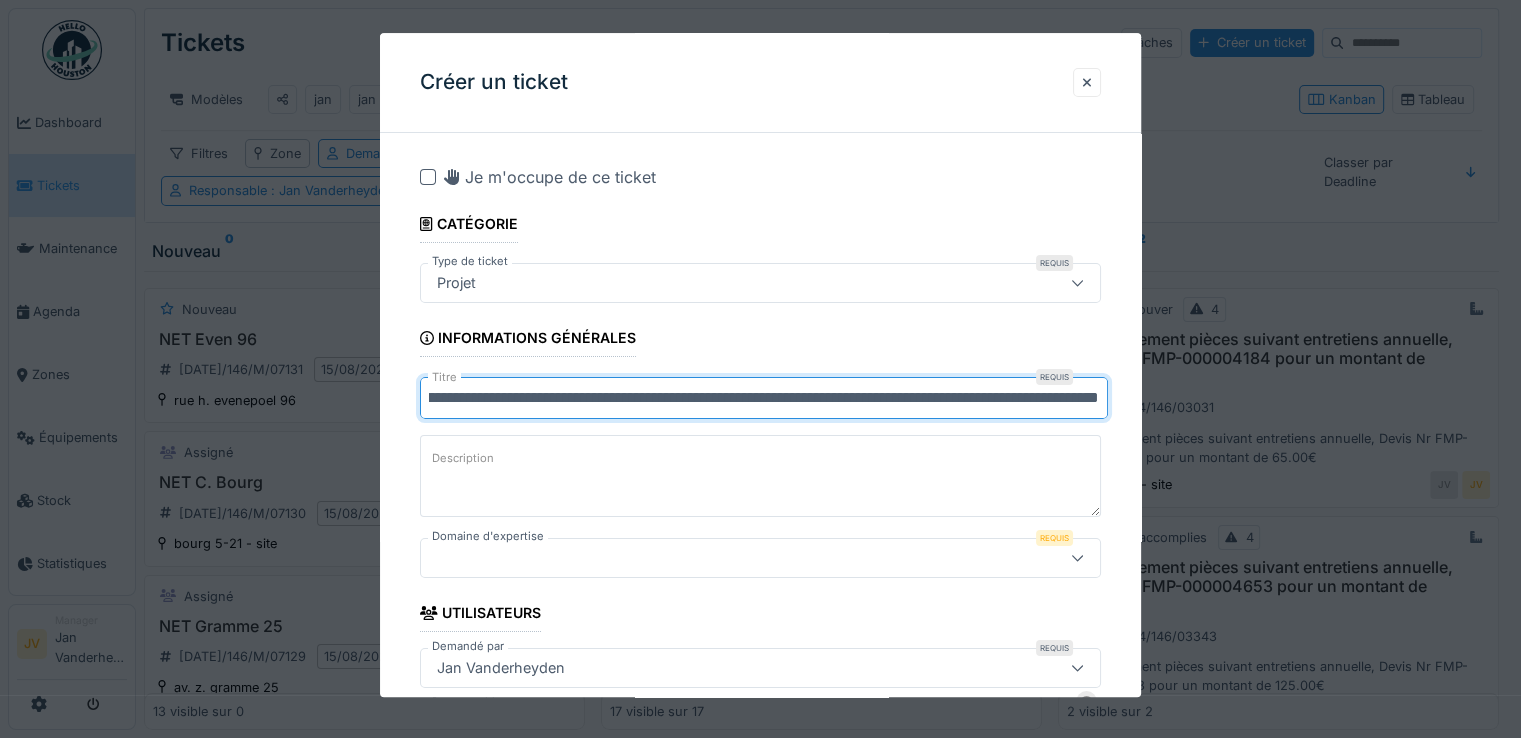 click on "**********" at bounding box center (764, 398) 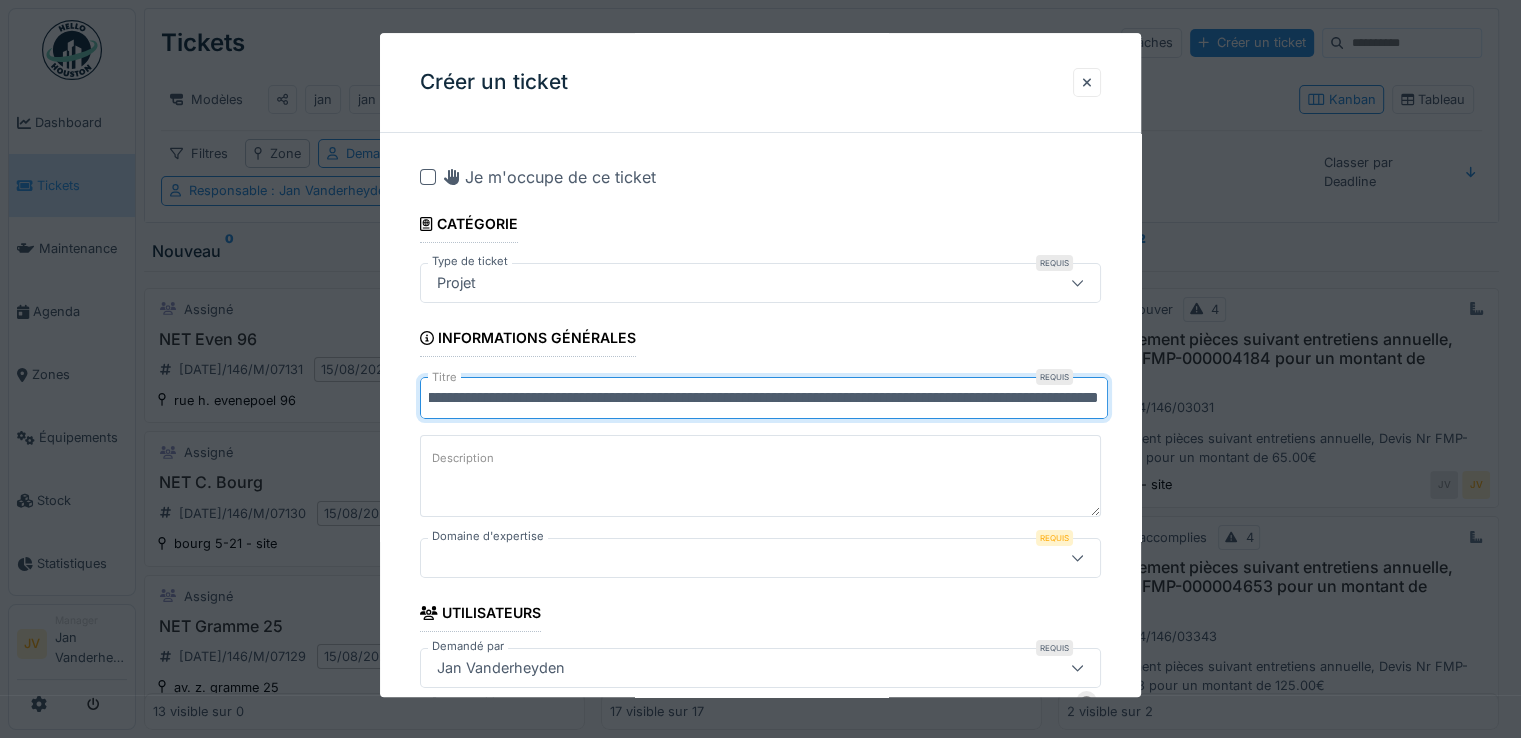 scroll, scrollTop: 0, scrollLeft: 254, axis: horizontal 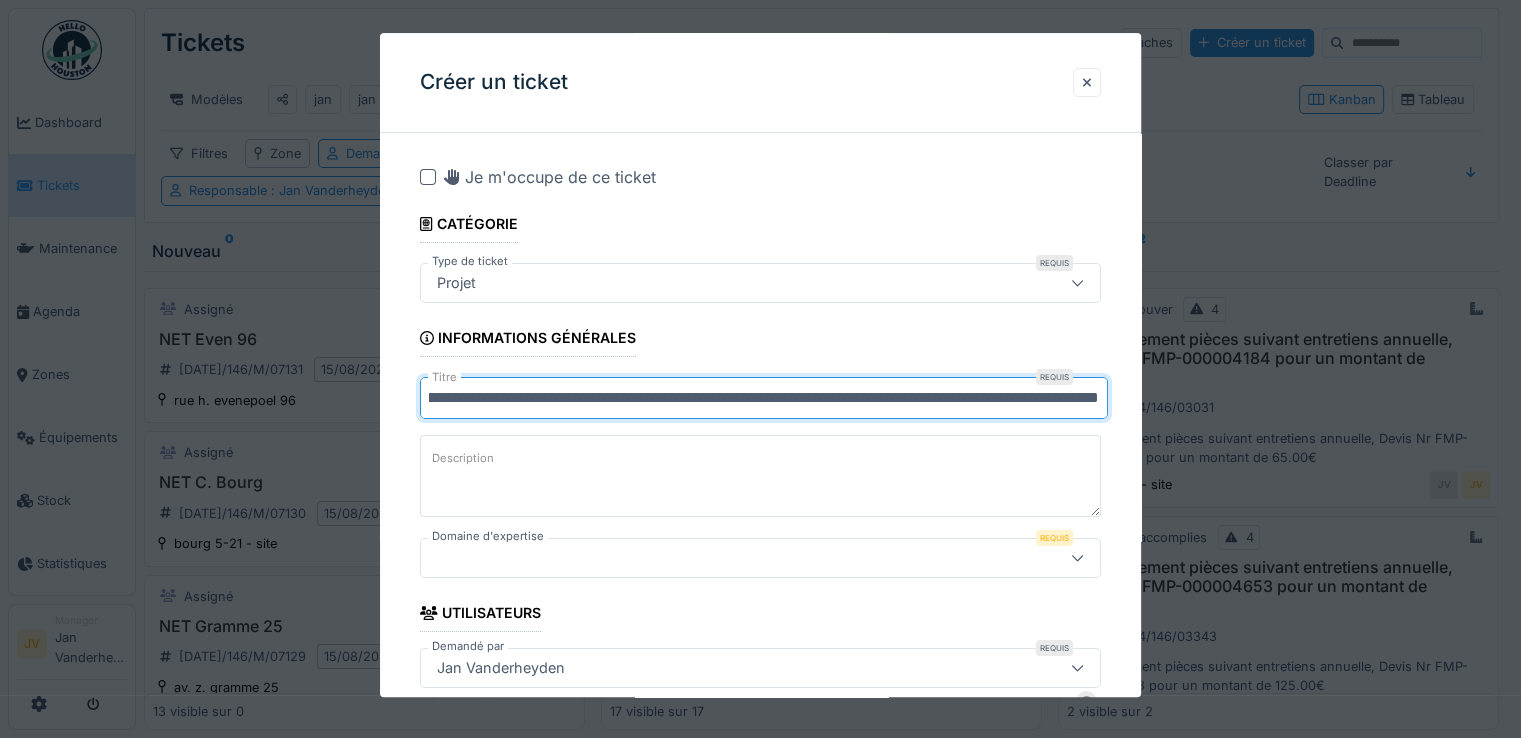 type on "**********" 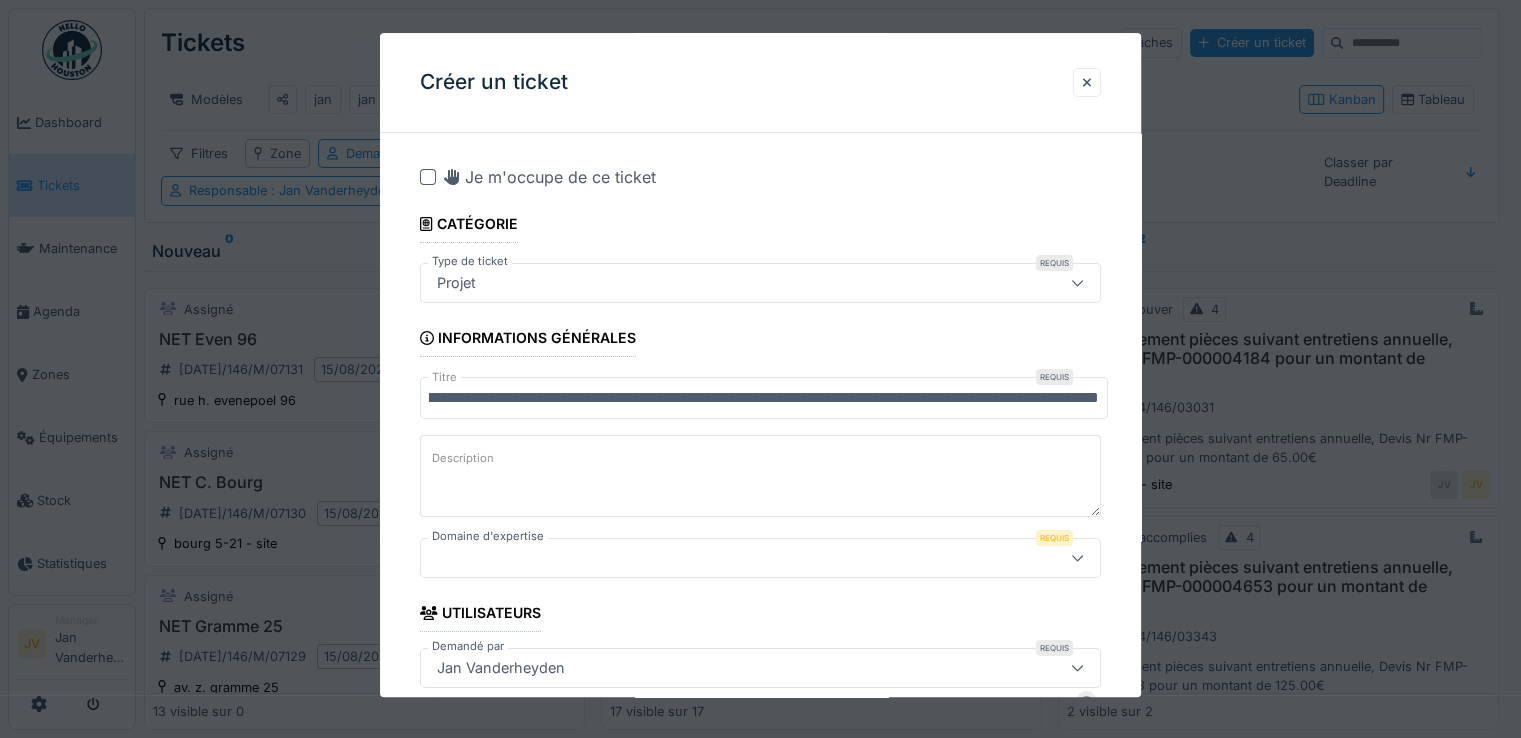 click on "**********" at bounding box center [760, 1022] 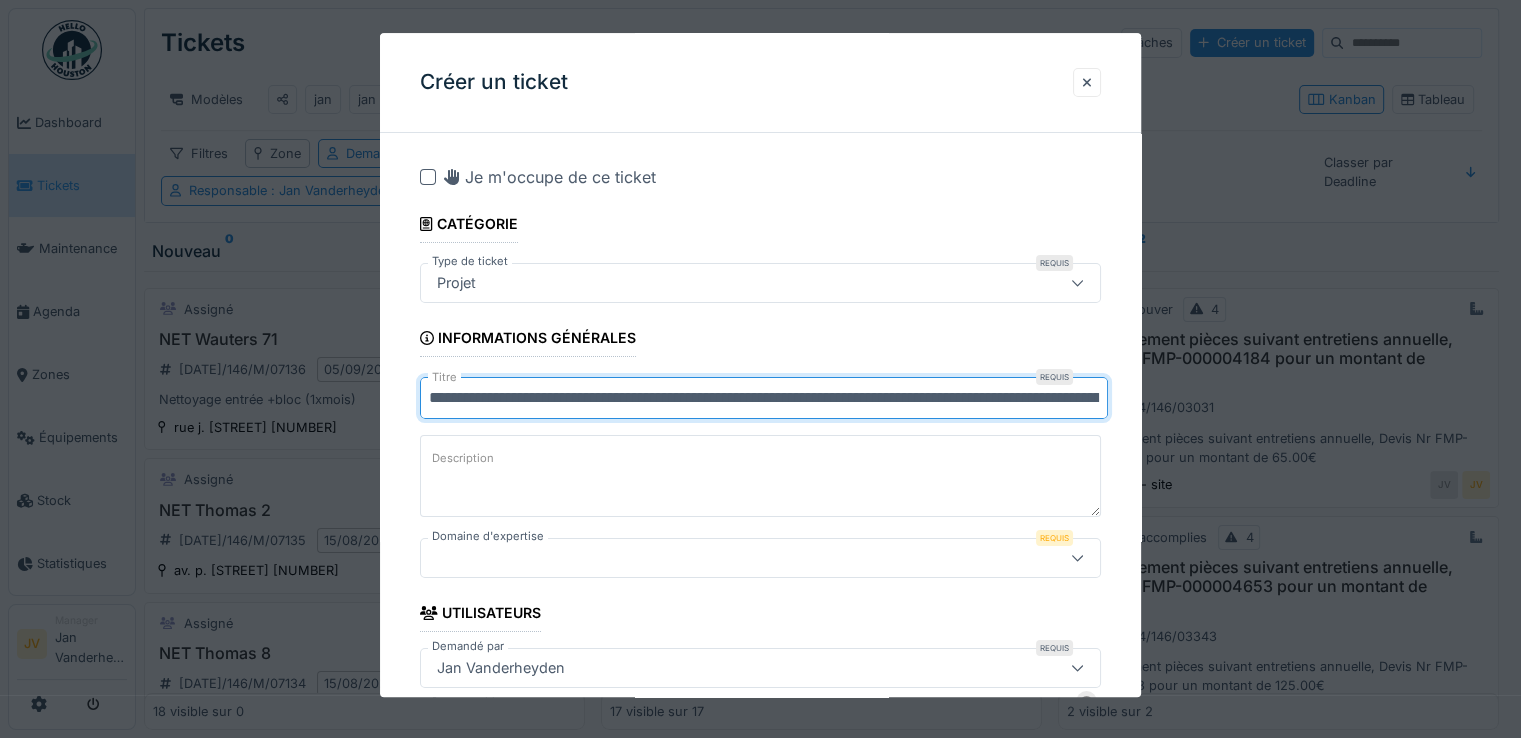scroll, scrollTop: 0, scrollLeft: 254, axis: horizontal 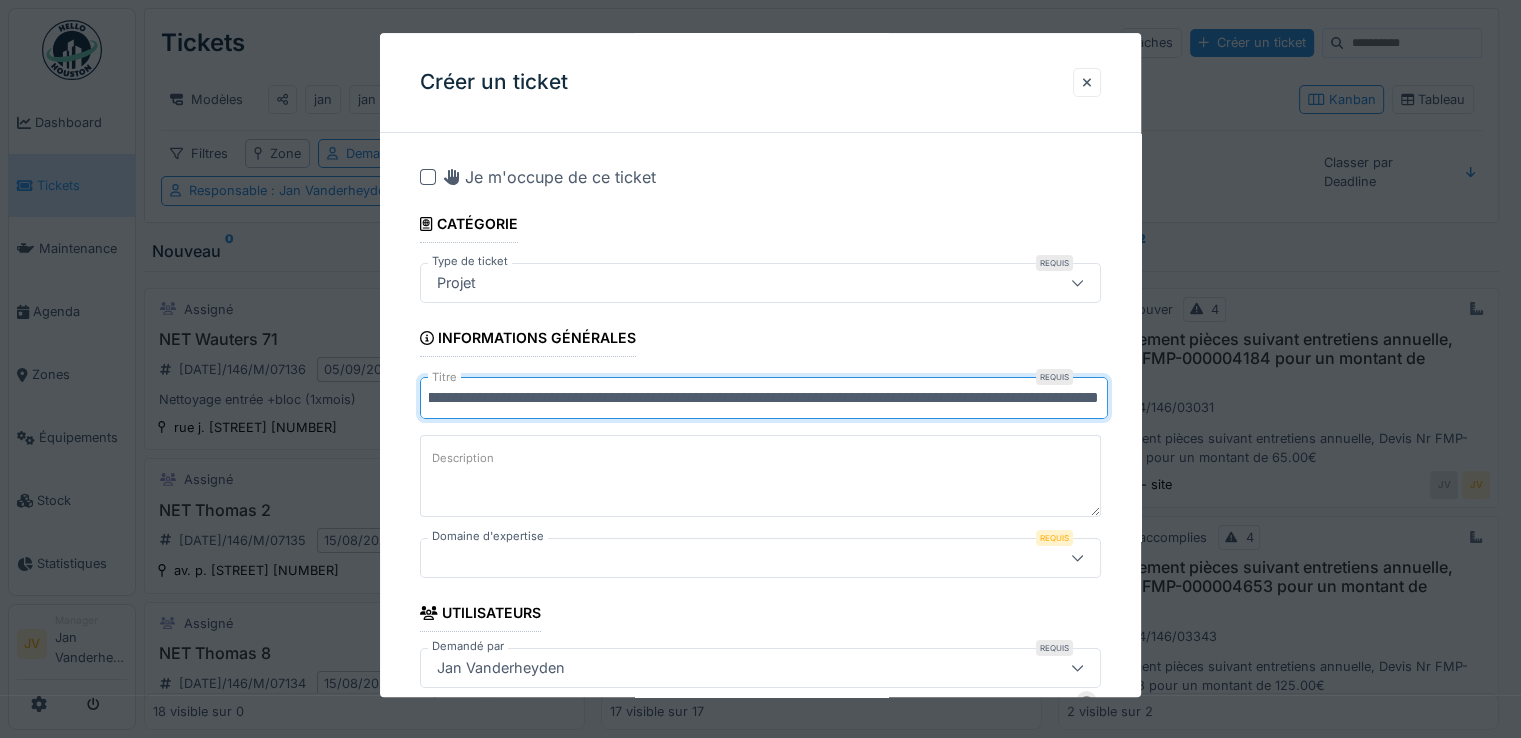 drag, startPoint x: 427, startPoint y: 397, endPoint x: 1236, endPoint y: 436, distance: 809.9395 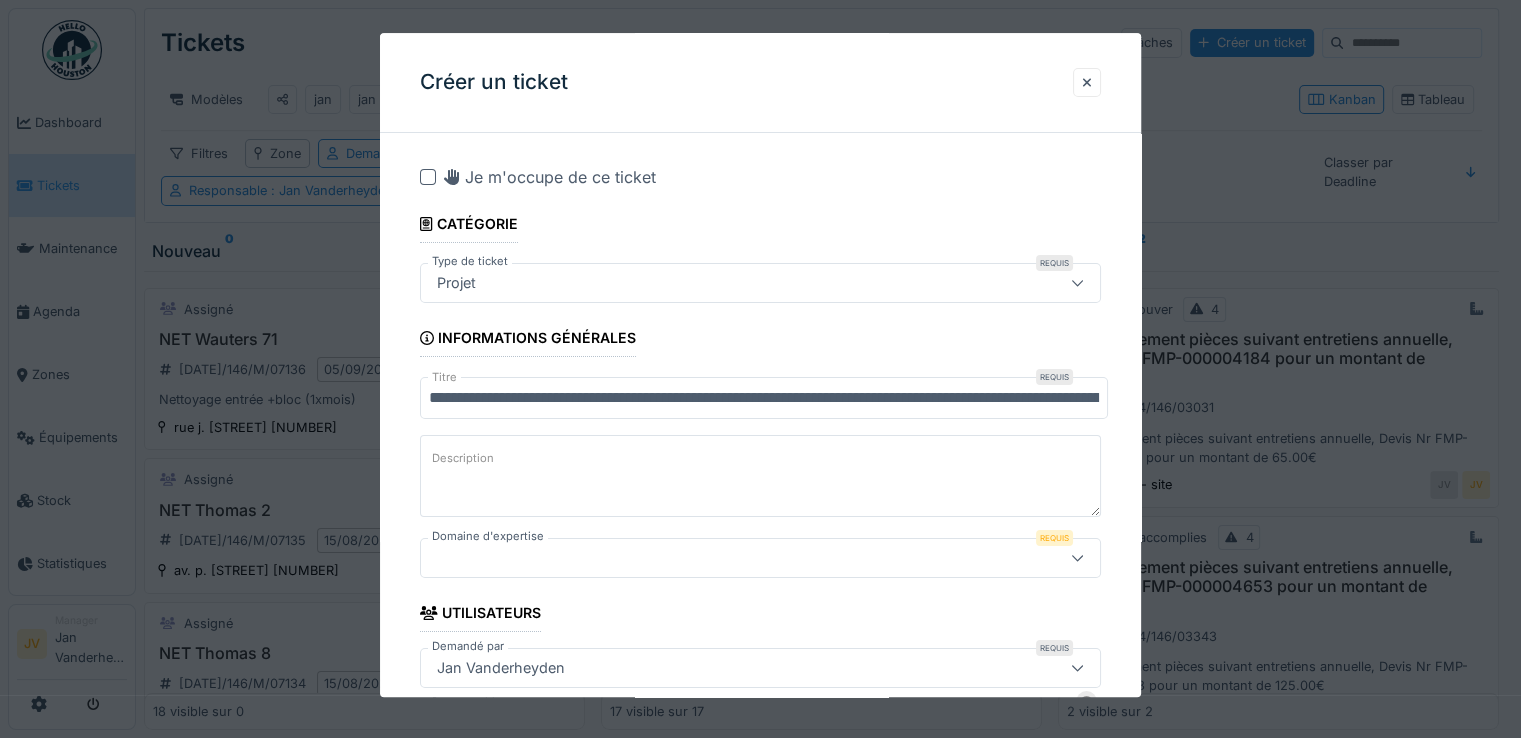 paste on "**********" 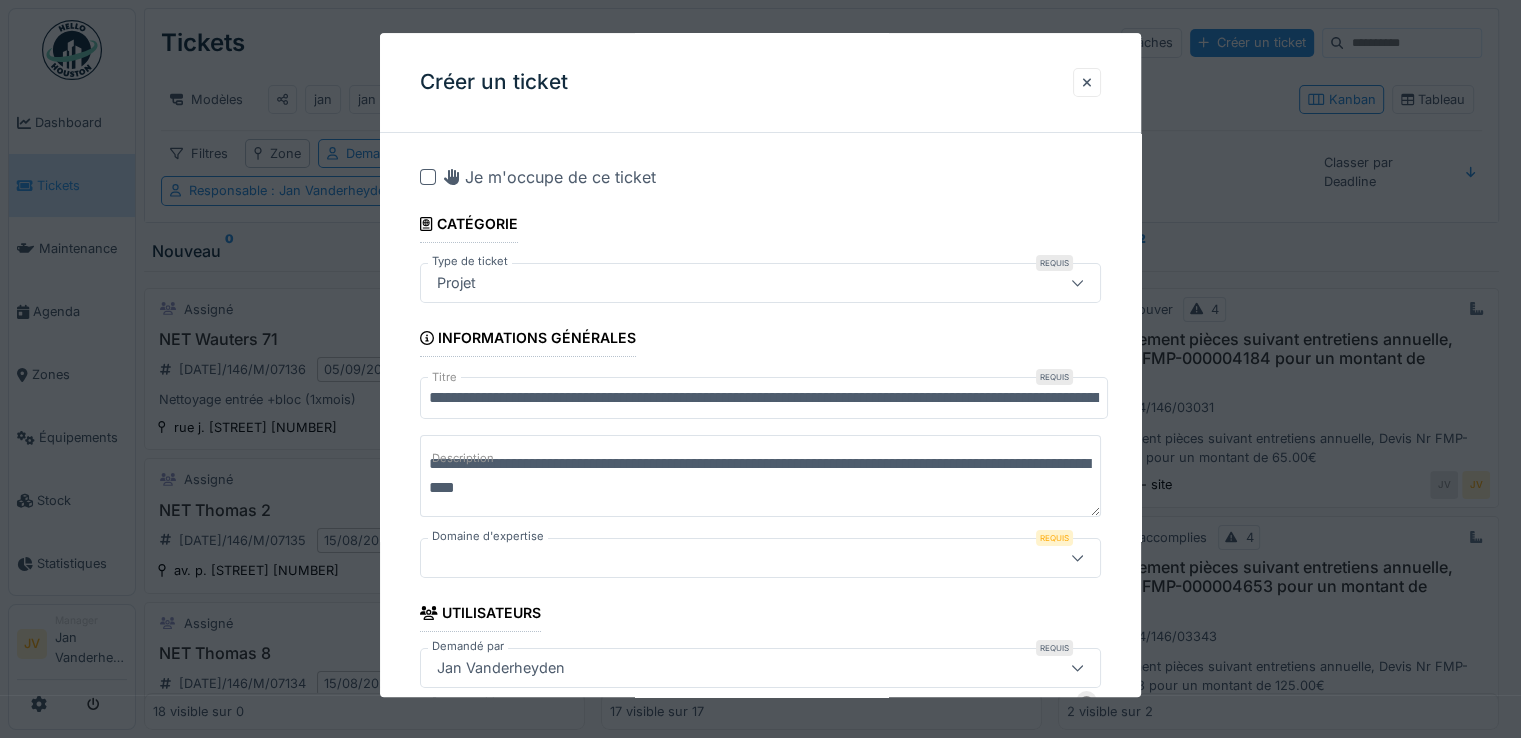 type on "**********" 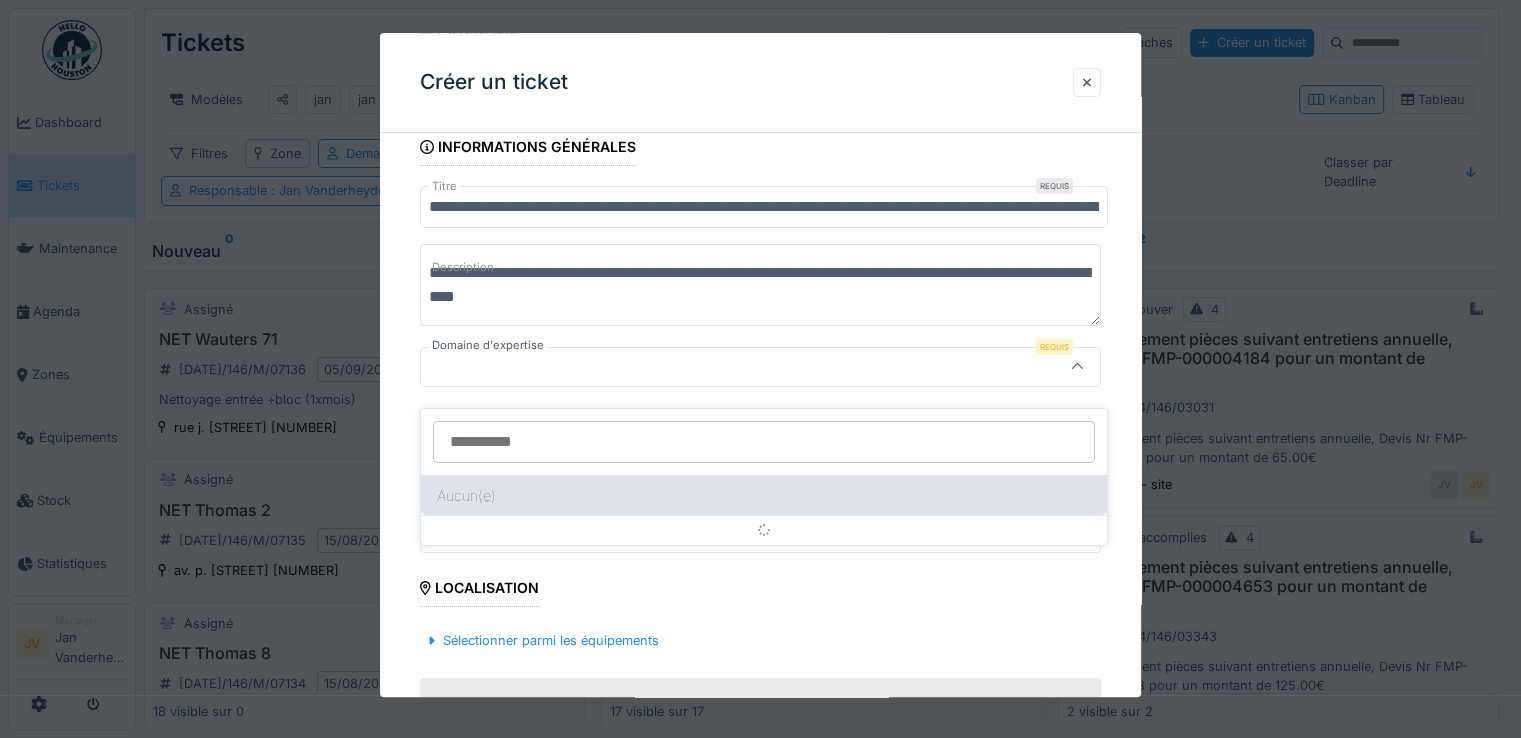 scroll, scrollTop: 192, scrollLeft: 0, axis: vertical 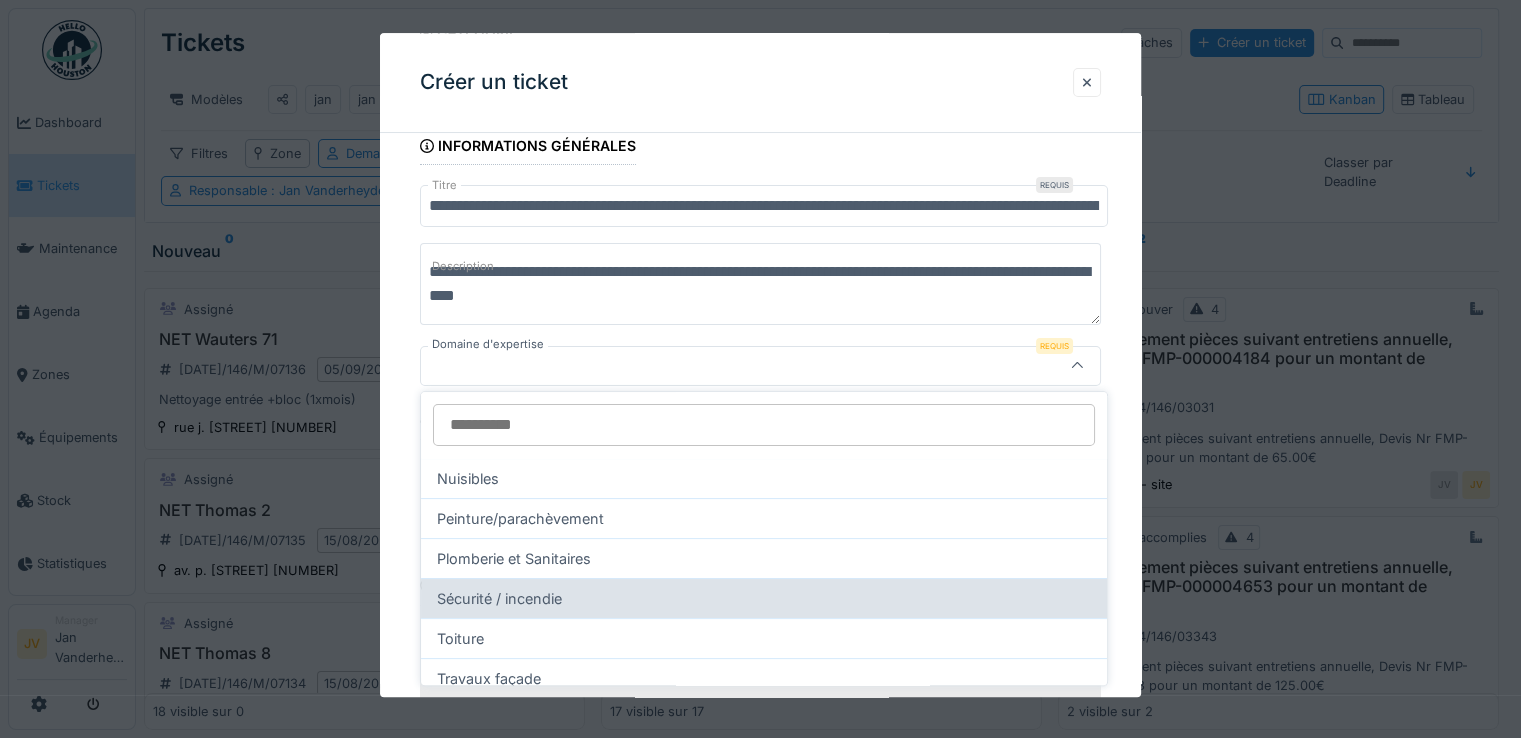 click on "Sécurité / incendie" at bounding box center (764, 598) 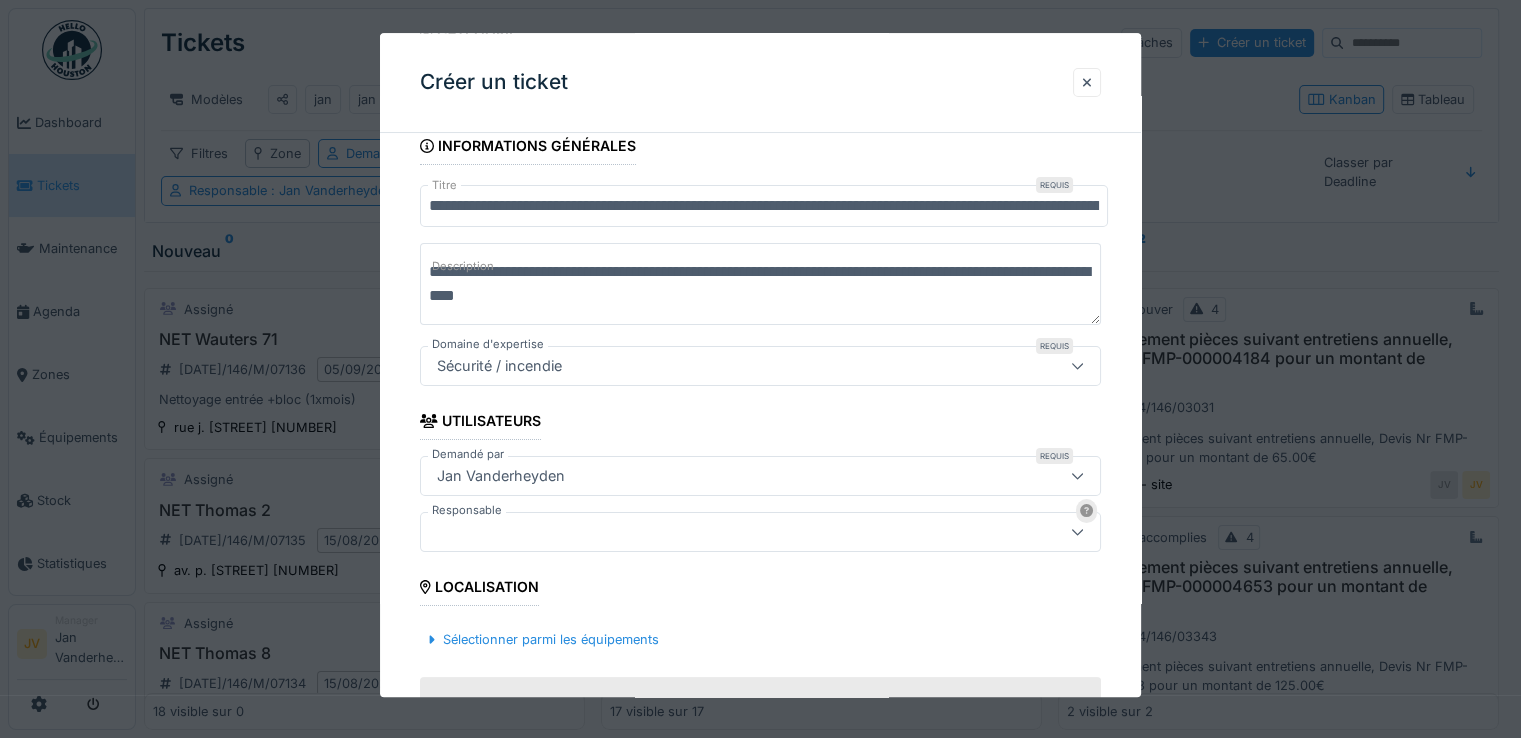 click at bounding box center (719, 532) 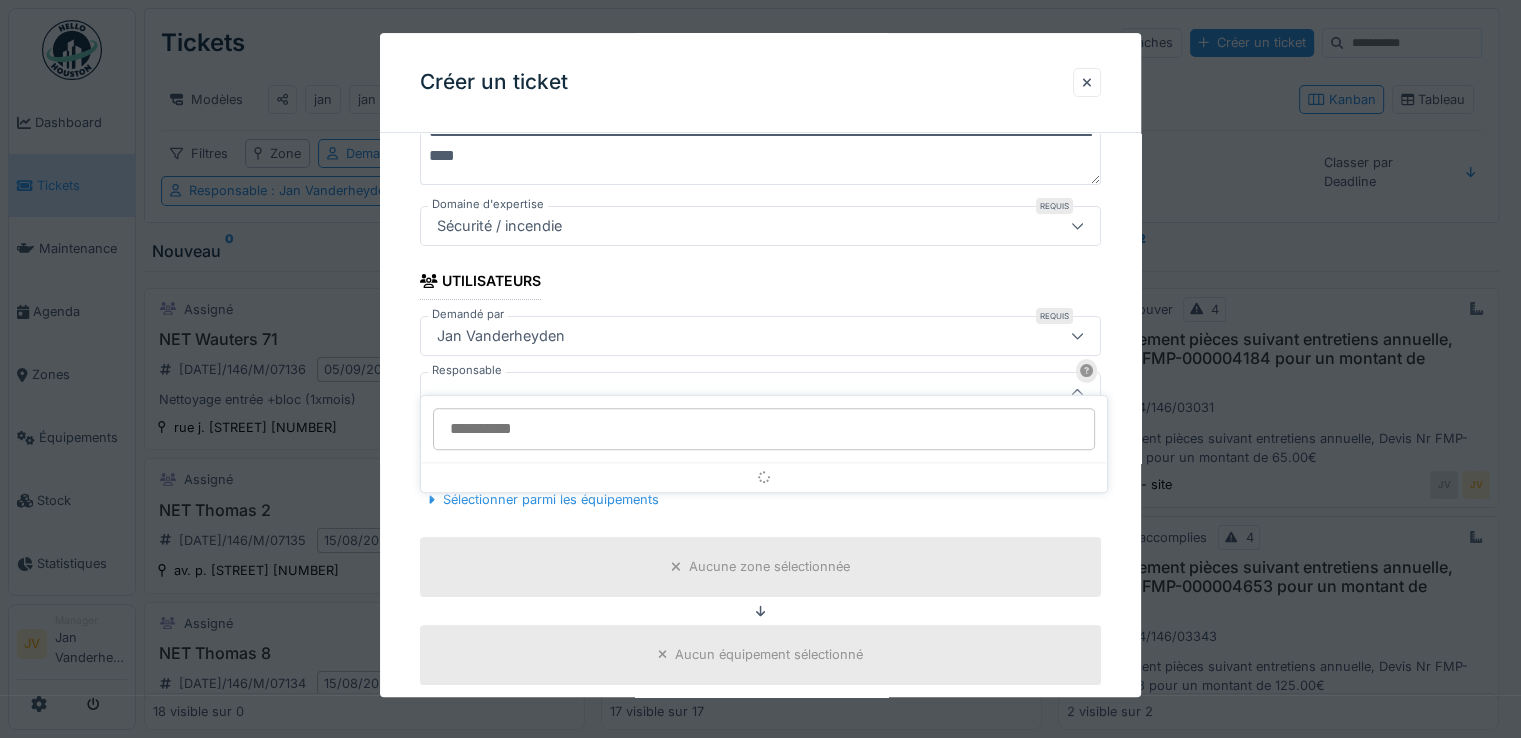 scroll, scrollTop: 357, scrollLeft: 0, axis: vertical 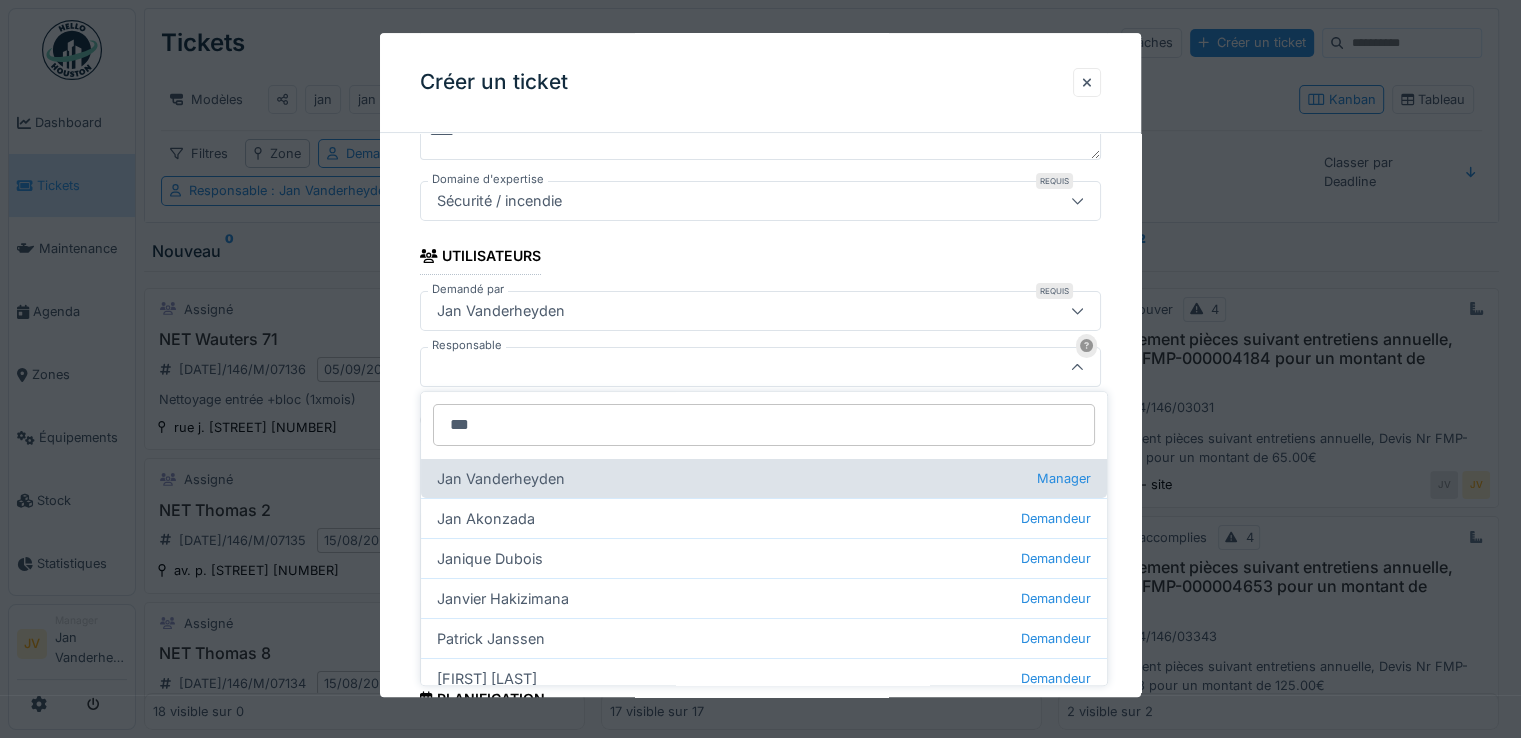type on "***" 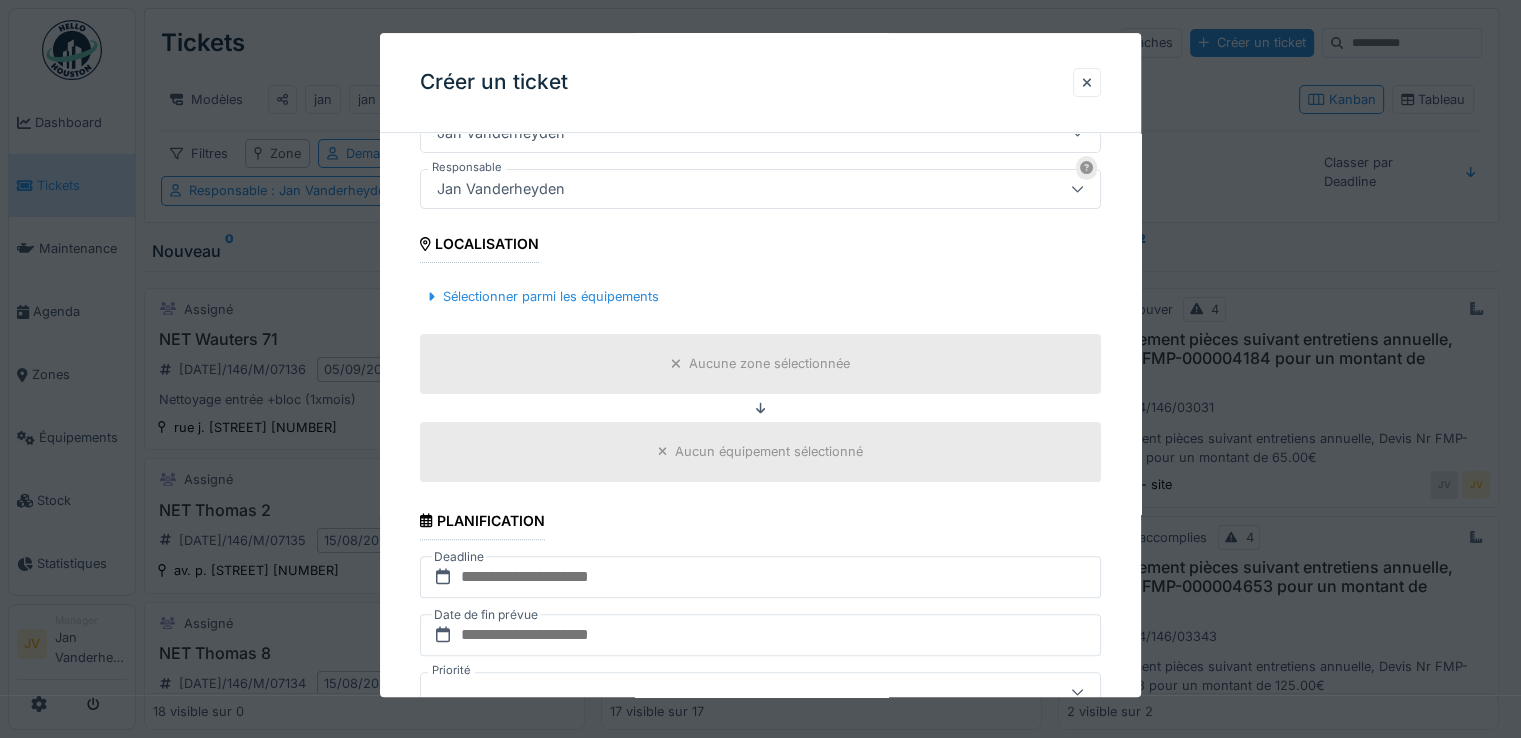 scroll, scrollTop: 400, scrollLeft: 0, axis: vertical 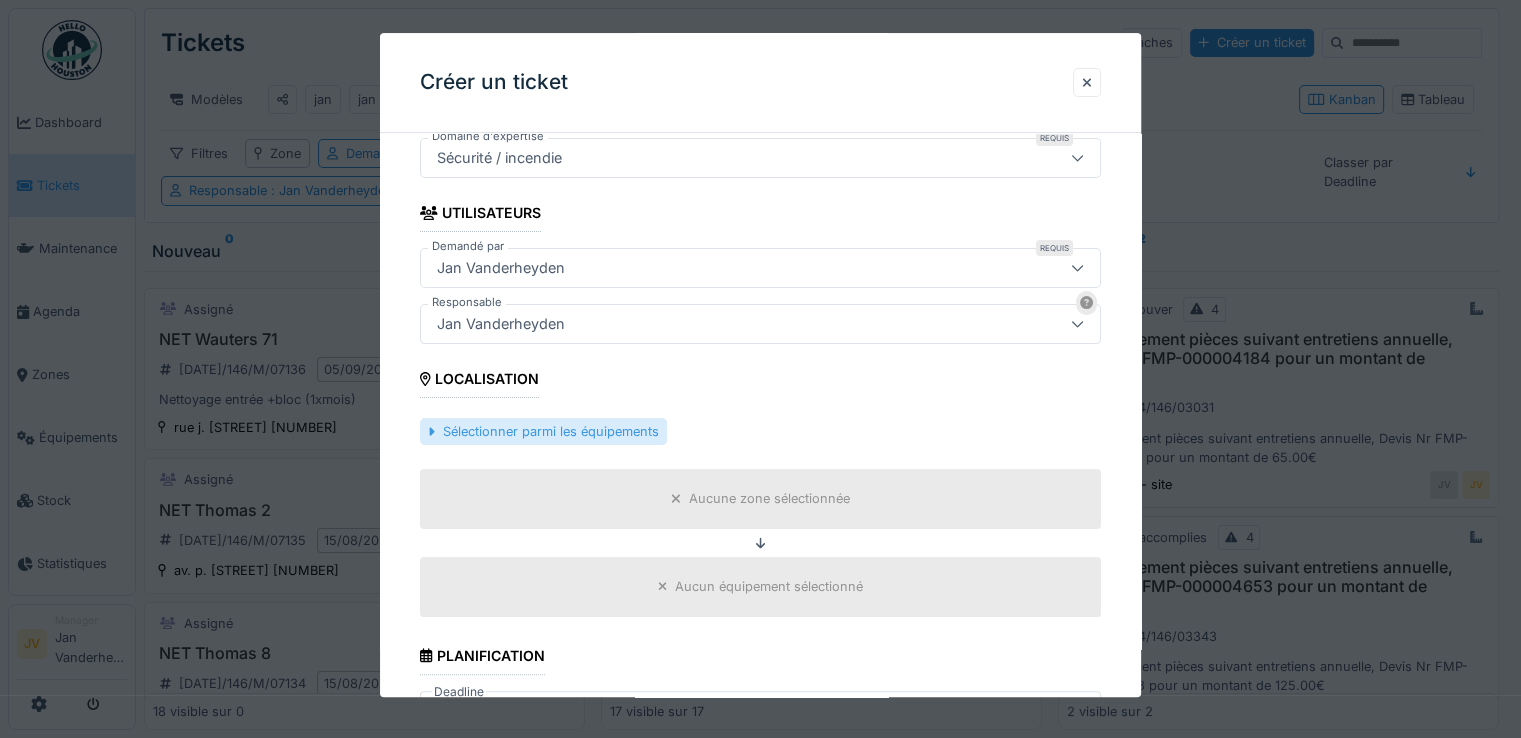 click on "Sélectionner parmi les équipements" at bounding box center (543, 431) 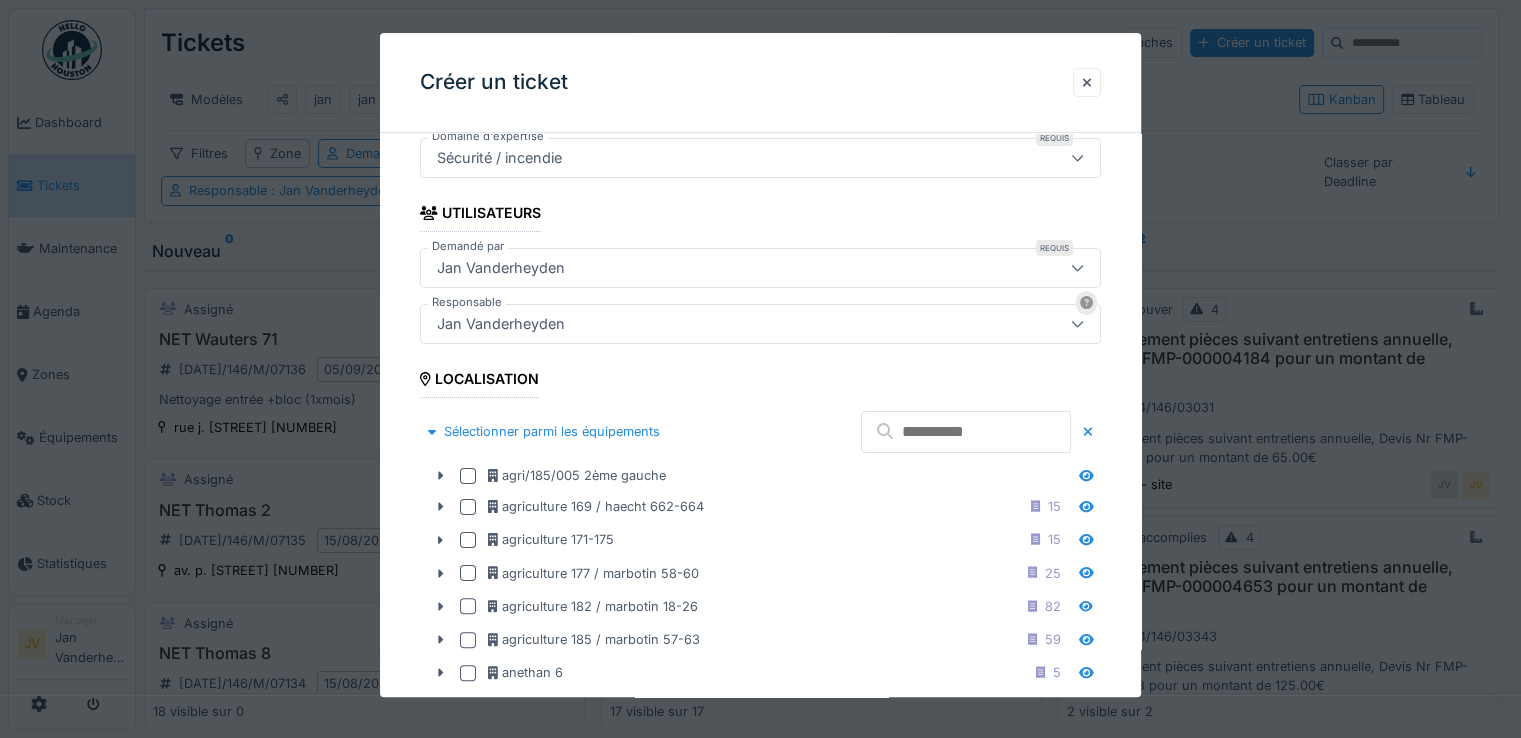 click at bounding box center [966, 432] 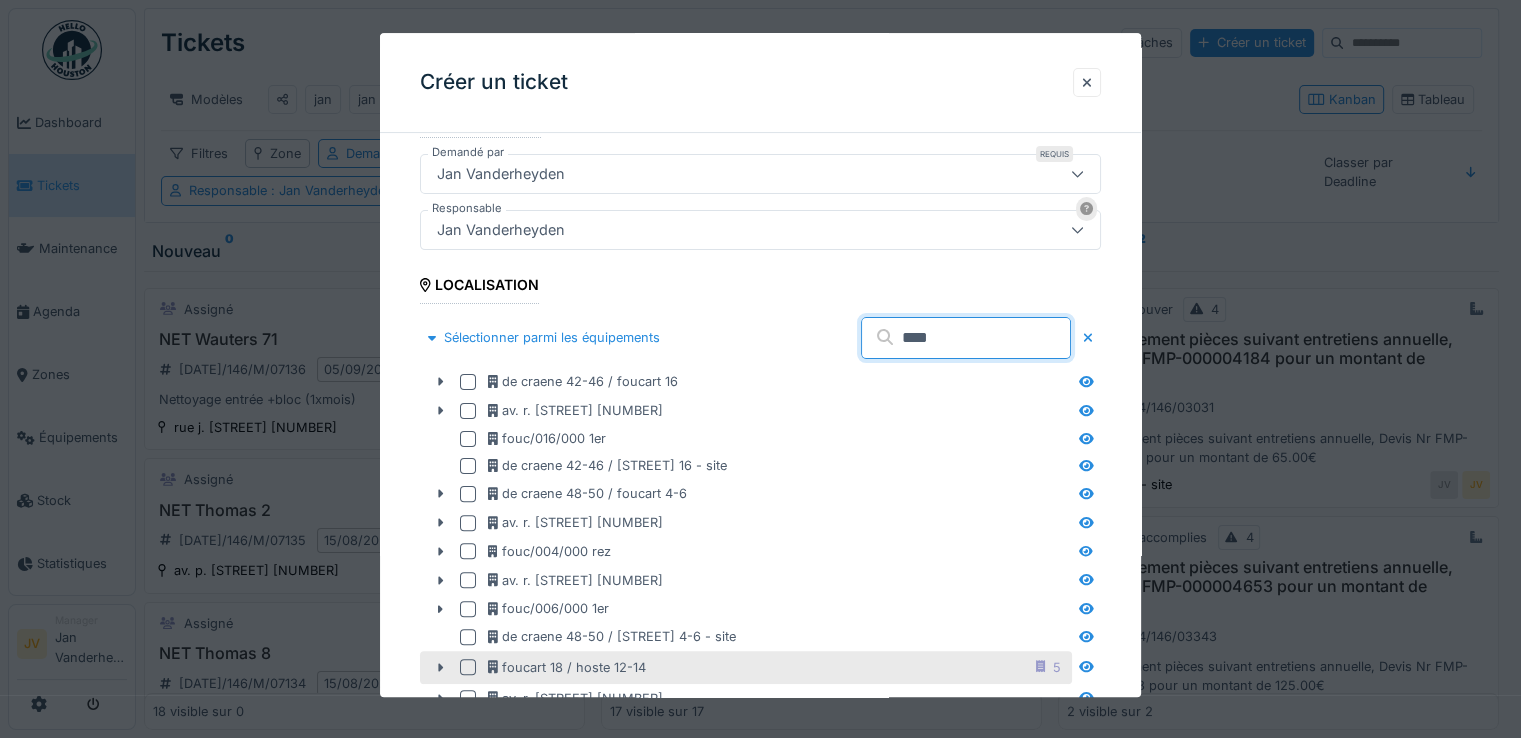 scroll, scrollTop: 600, scrollLeft: 0, axis: vertical 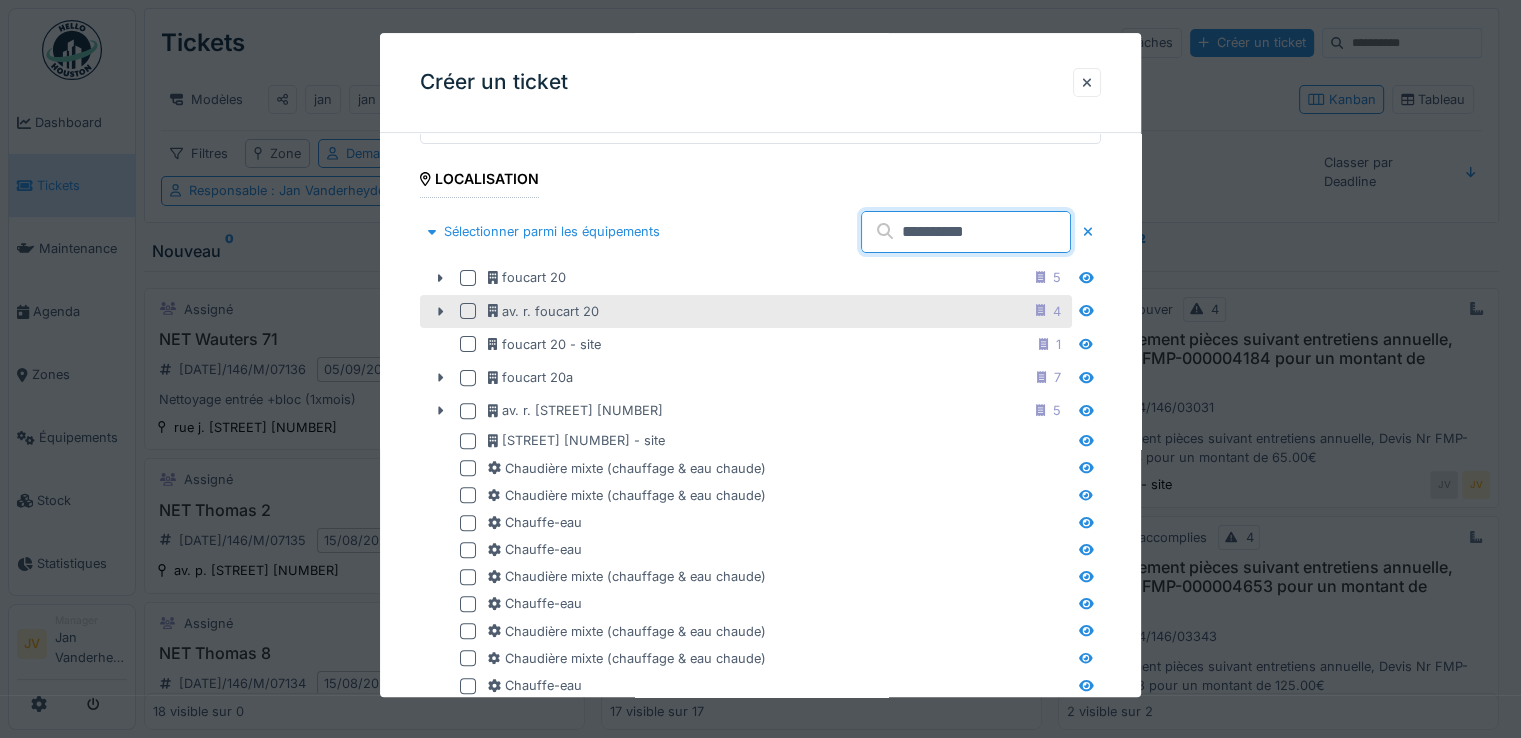 type on "**********" 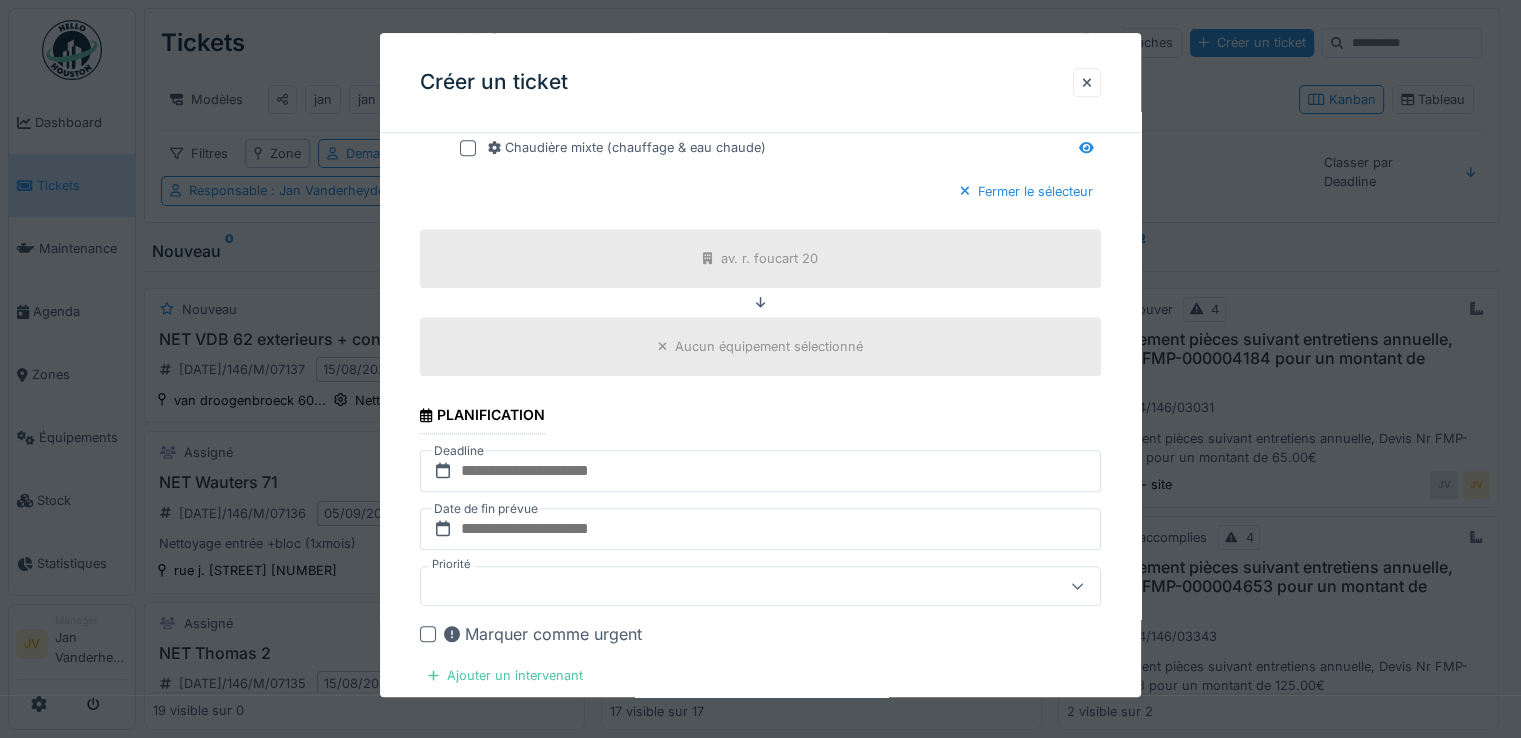 scroll, scrollTop: 1200, scrollLeft: 0, axis: vertical 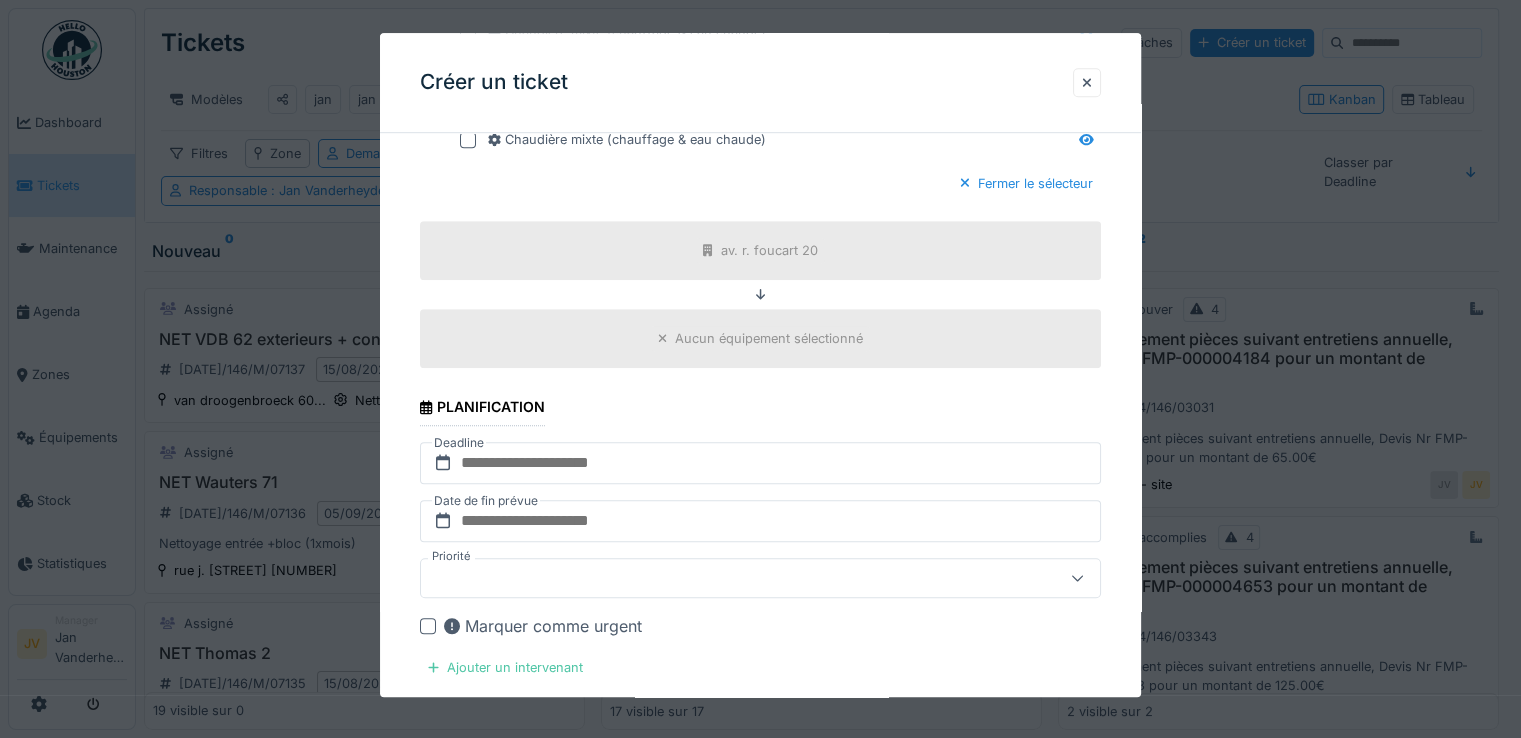 click on "Aucun équipement sélectionné" at bounding box center [769, 338] 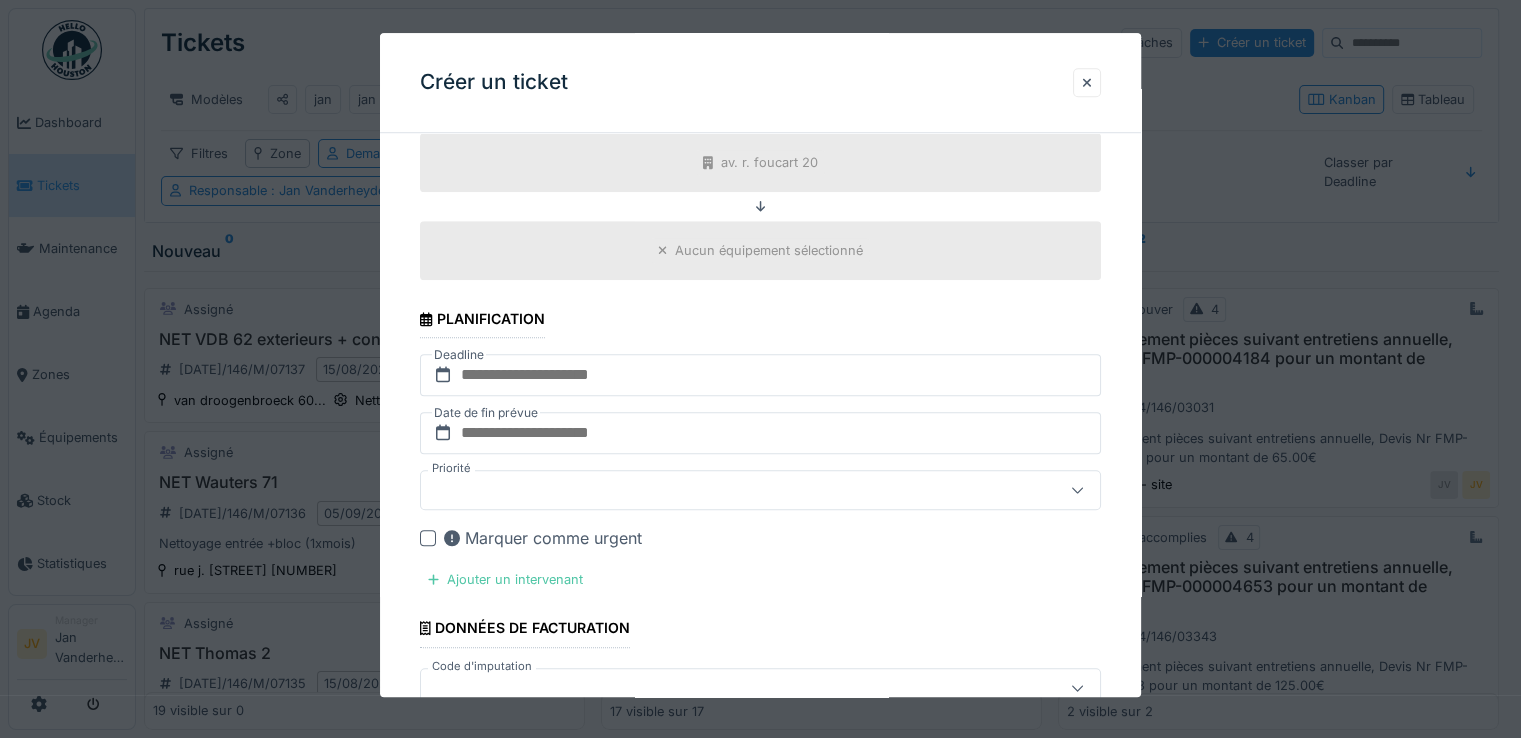 scroll, scrollTop: 1500, scrollLeft: 0, axis: vertical 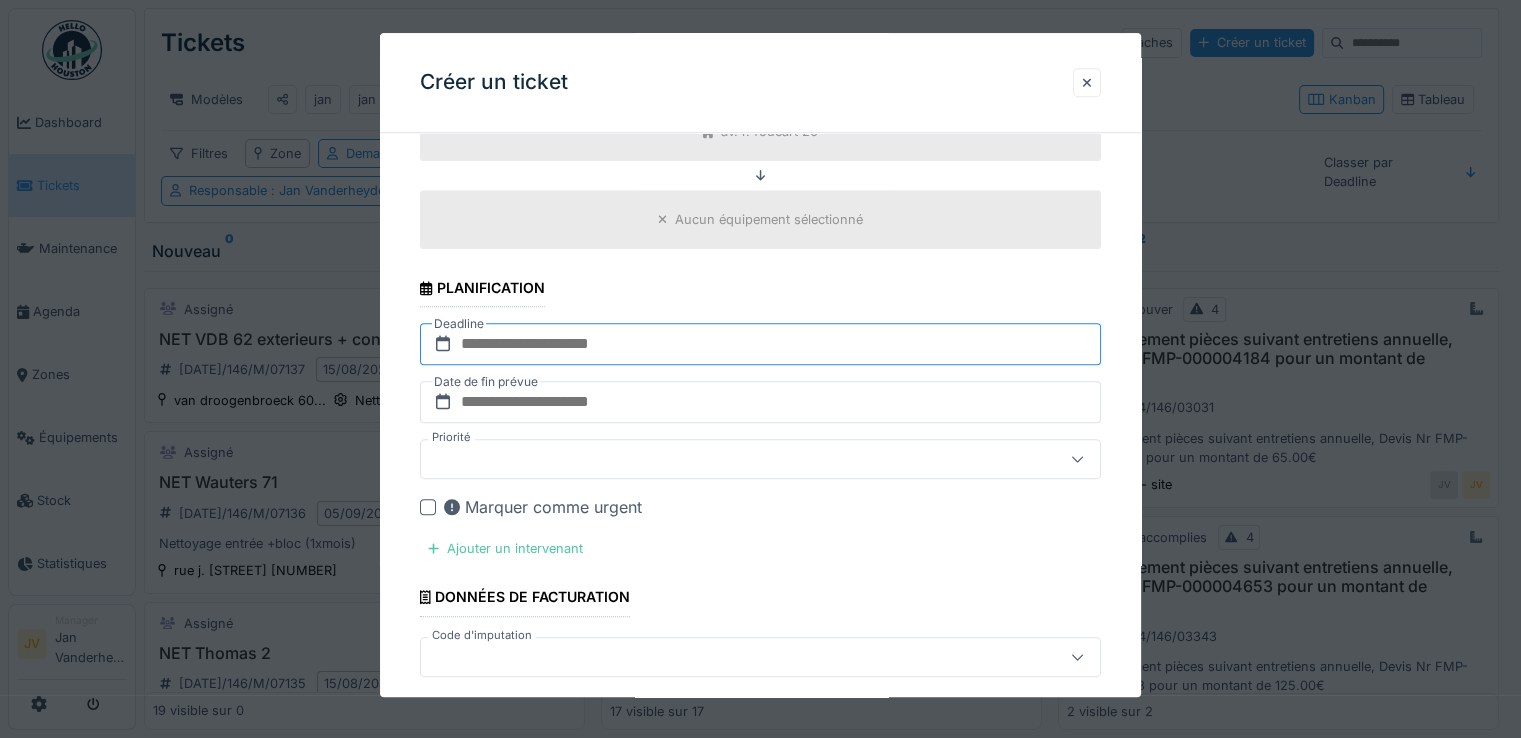 click at bounding box center (760, 344) 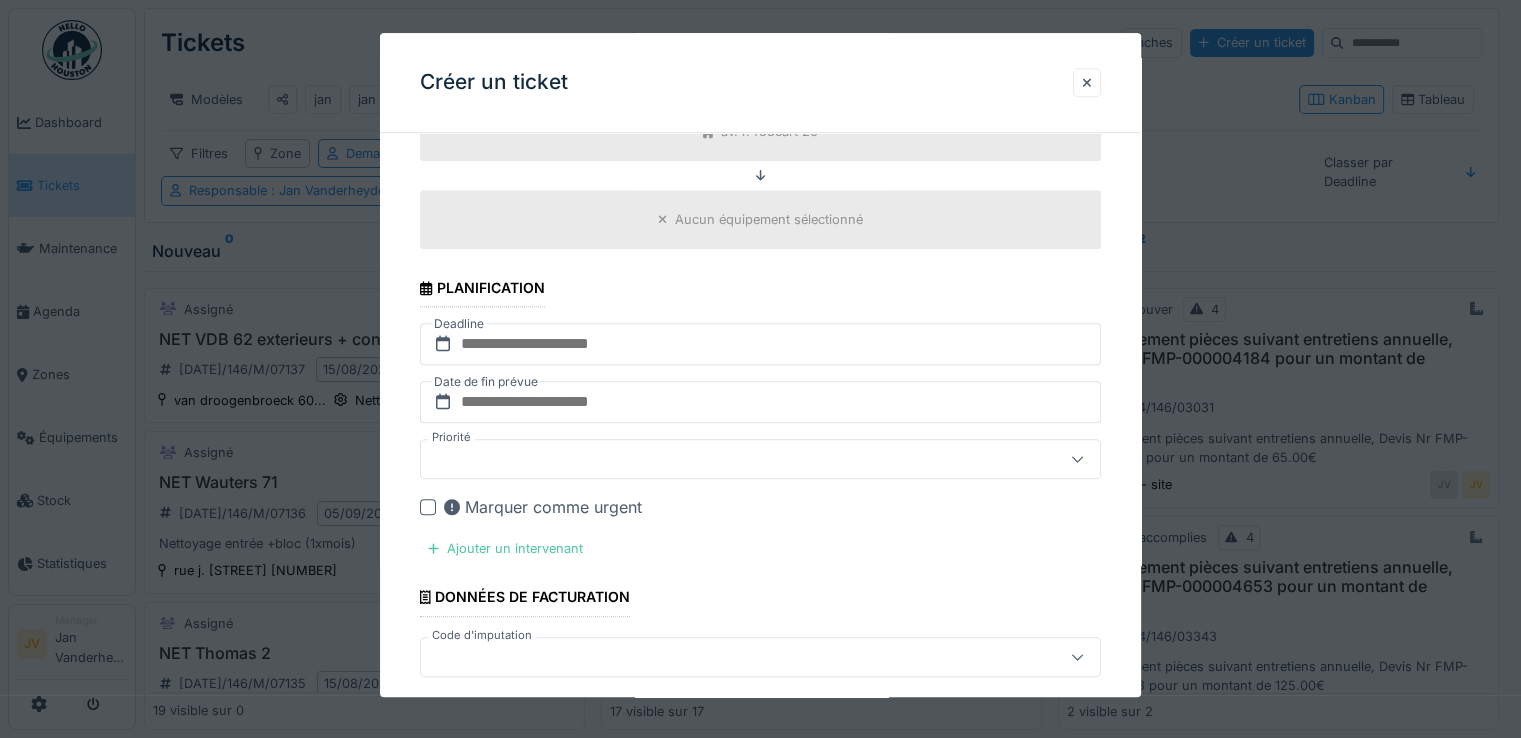 click on "**********" at bounding box center (760, -111) 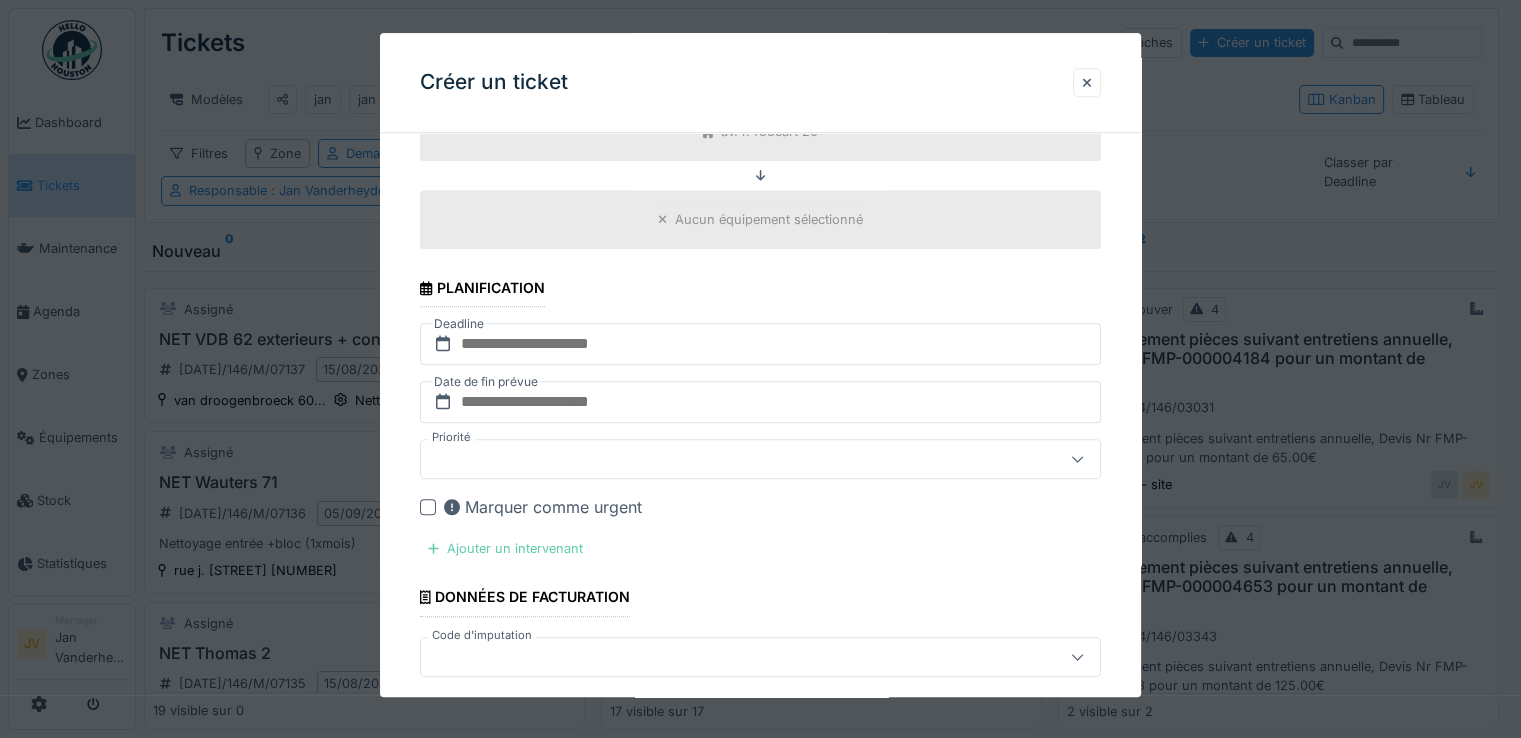 click on "Ajouter un intervenant" at bounding box center (505, 548) 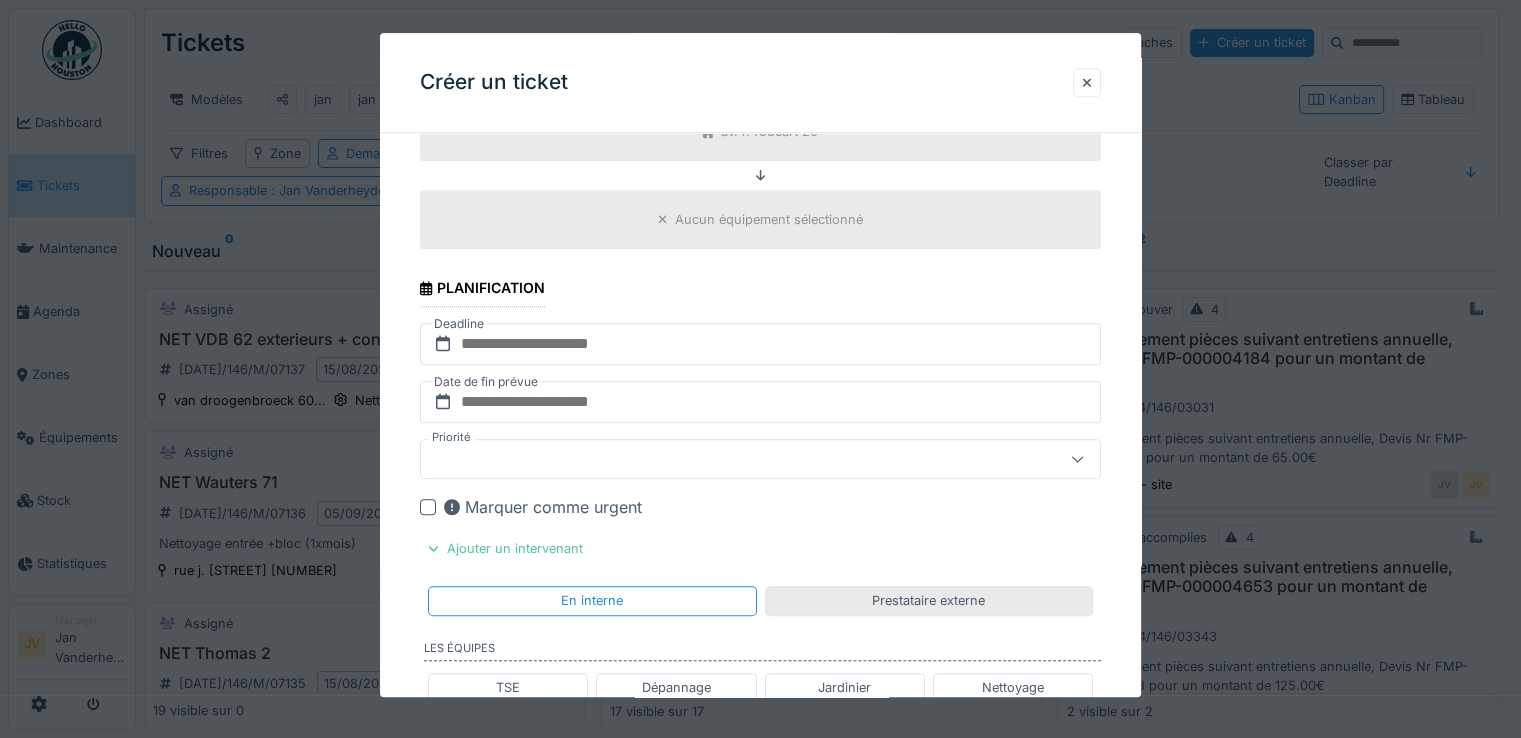 click on "Prestataire externe" at bounding box center [928, 601] 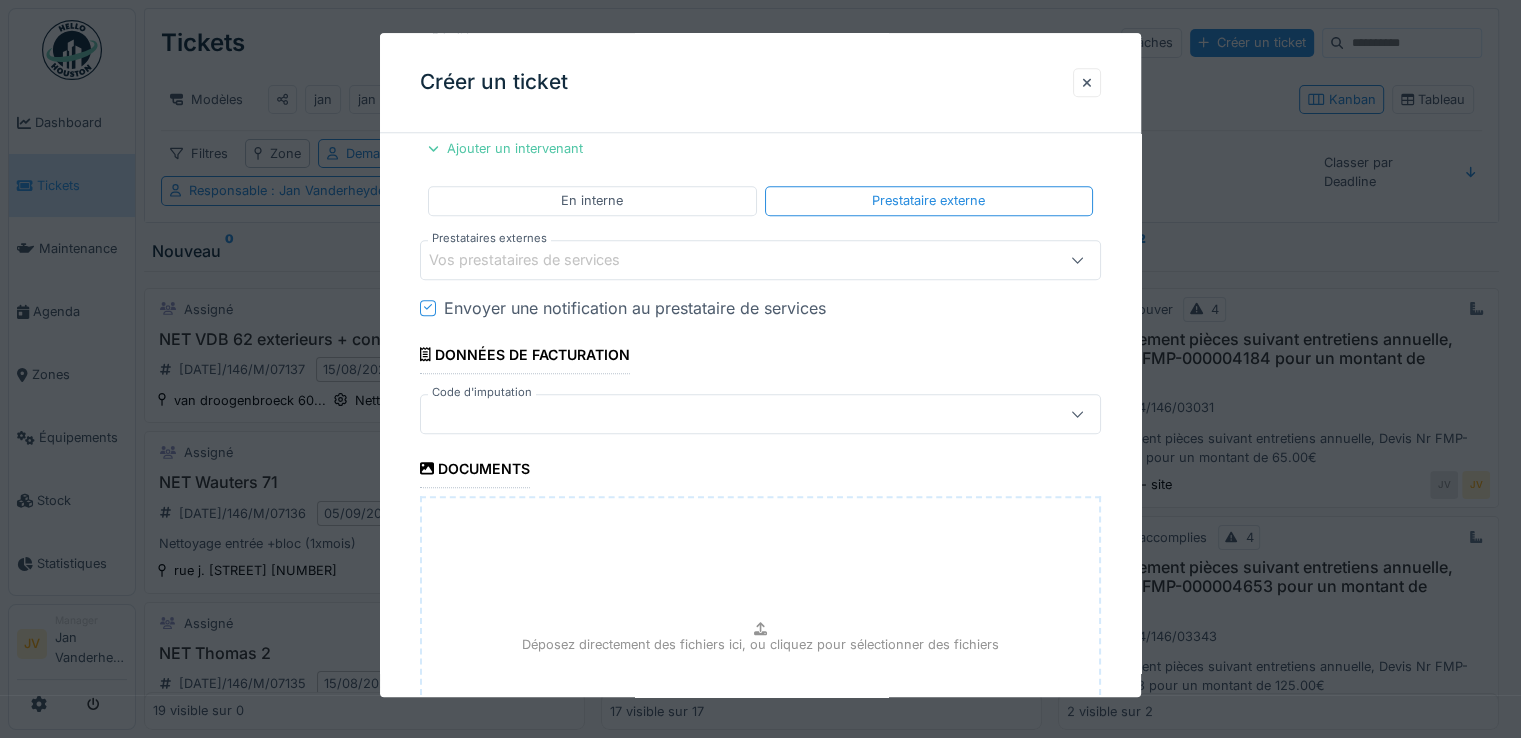 click on "Vos prestataires de services" at bounding box center (538, 260) 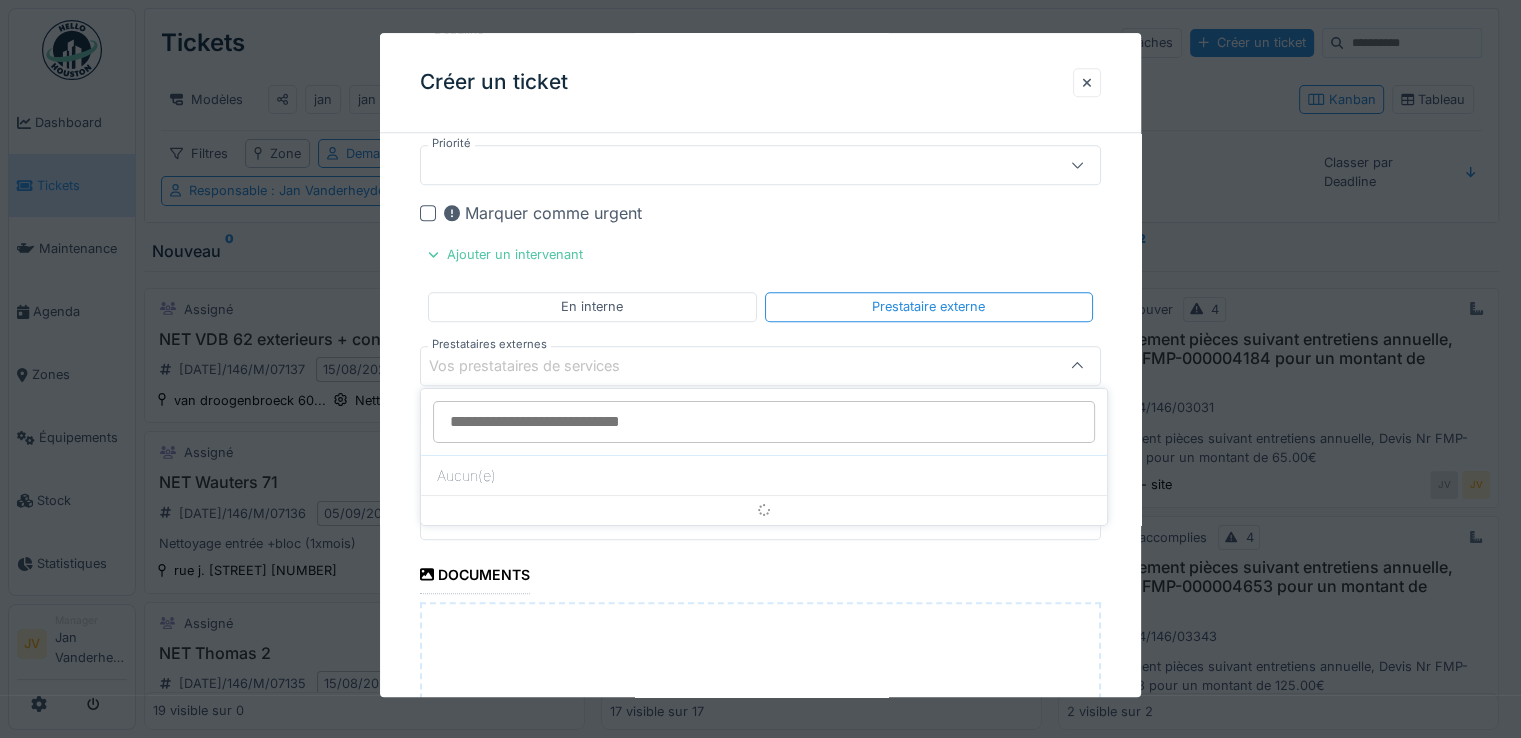 scroll, scrollTop: 1784, scrollLeft: 0, axis: vertical 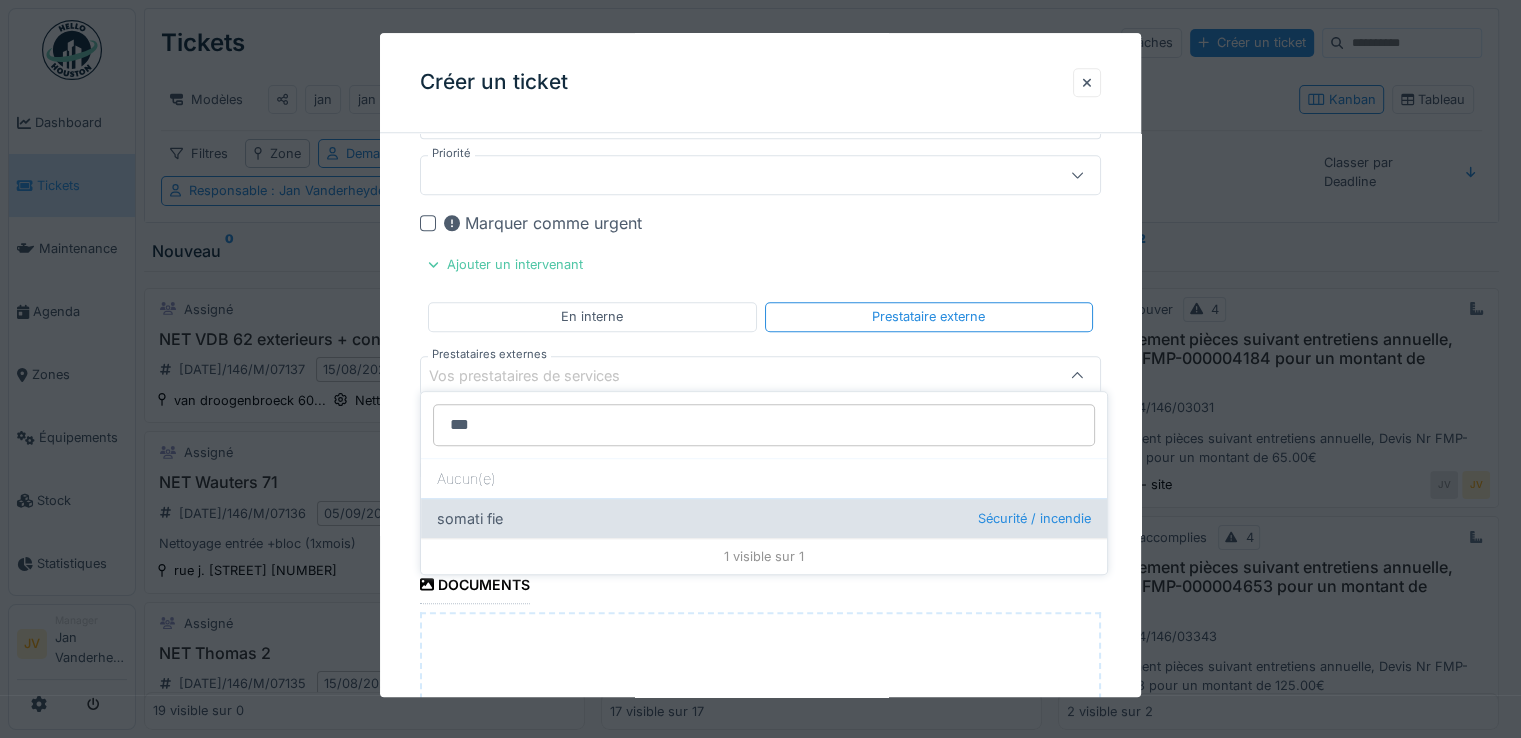type on "***" 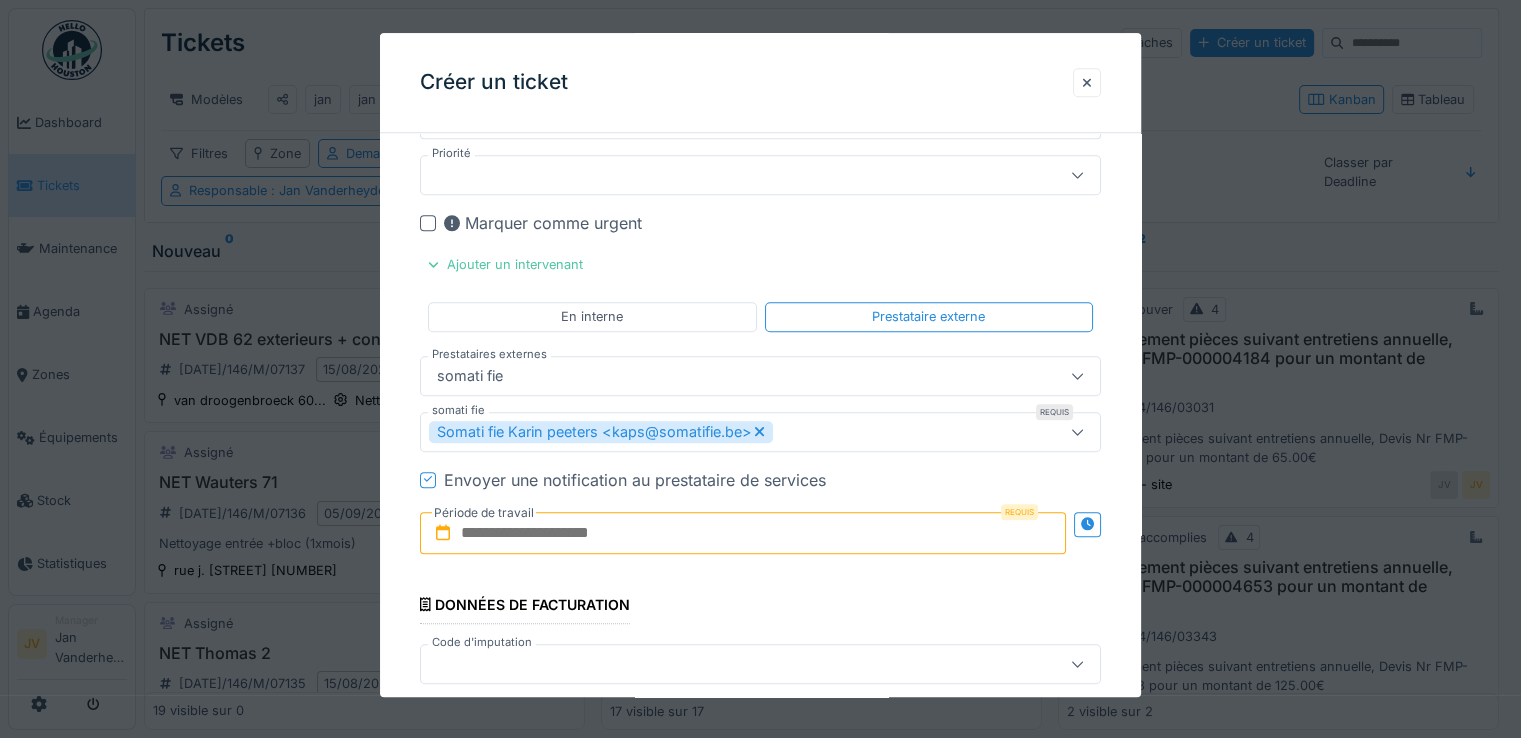click at bounding box center [743, 533] 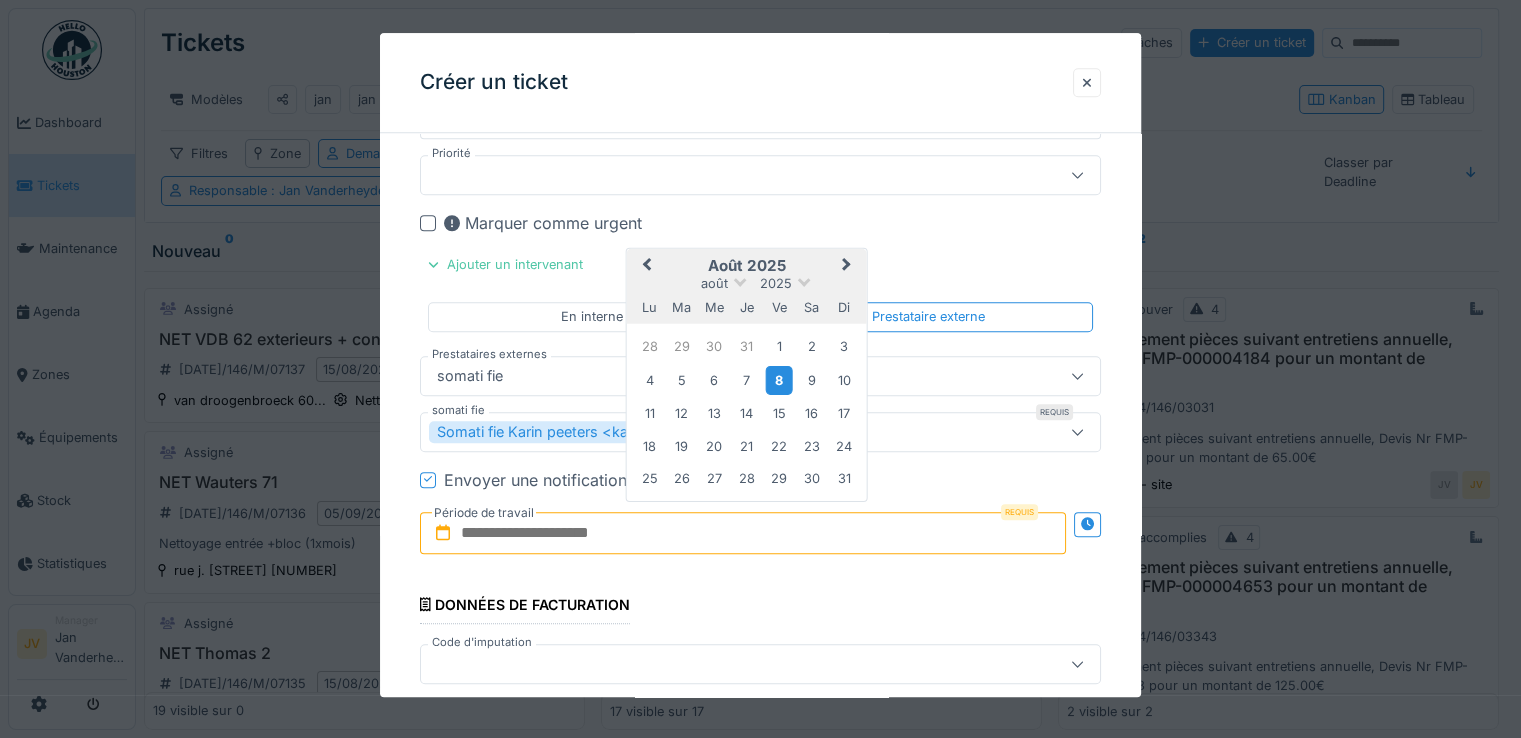 click on "8" at bounding box center (779, 380) 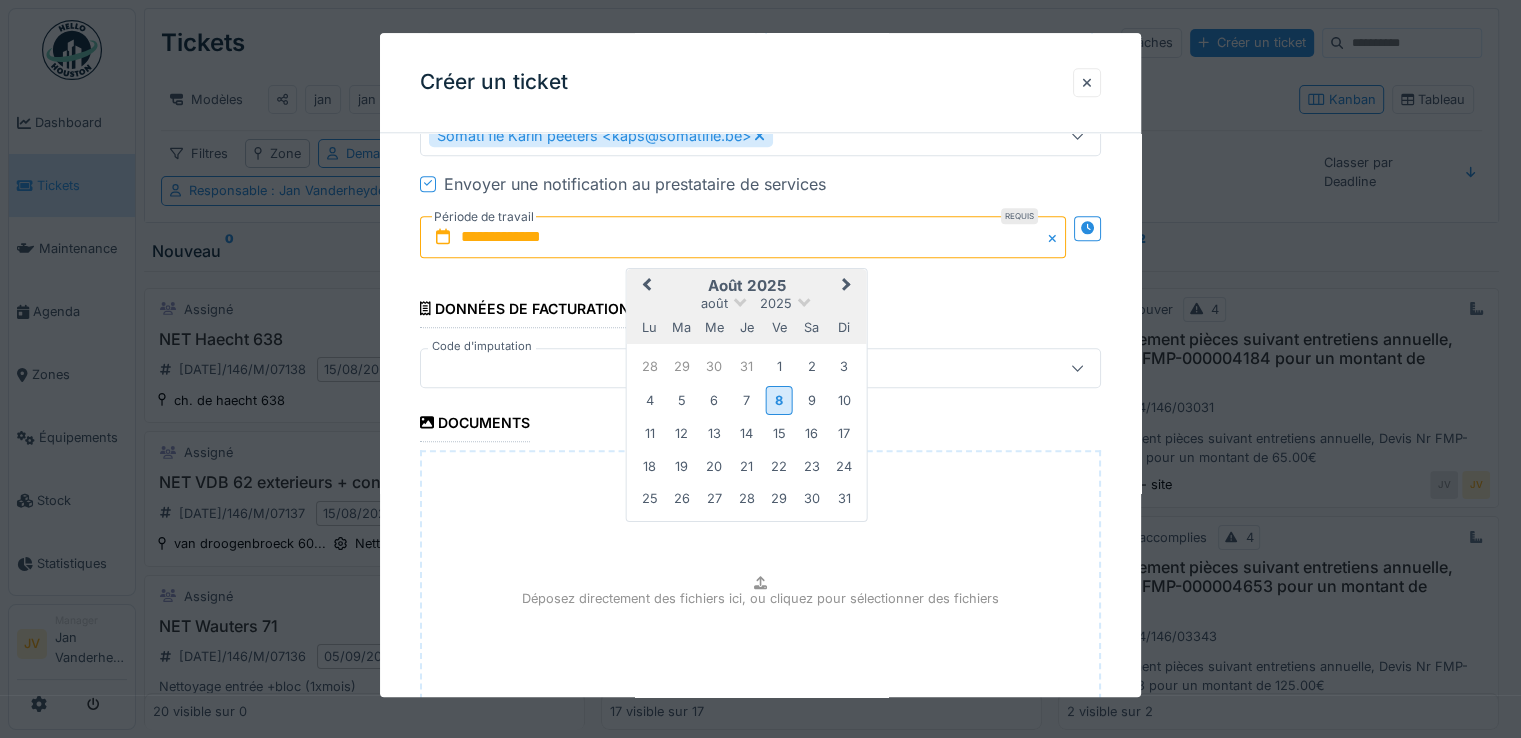 scroll, scrollTop: 2084, scrollLeft: 0, axis: vertical 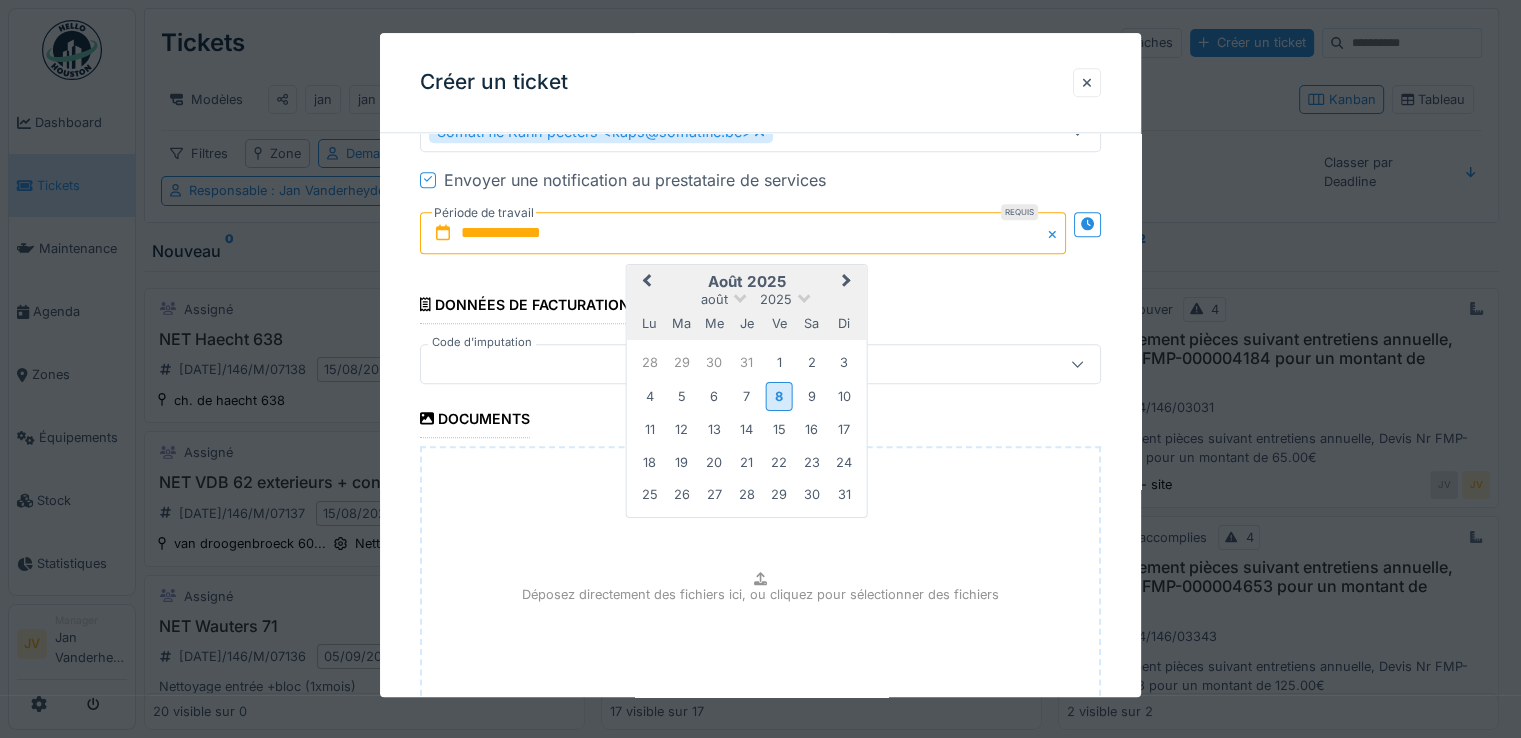 click at bounding box center [719, 364] 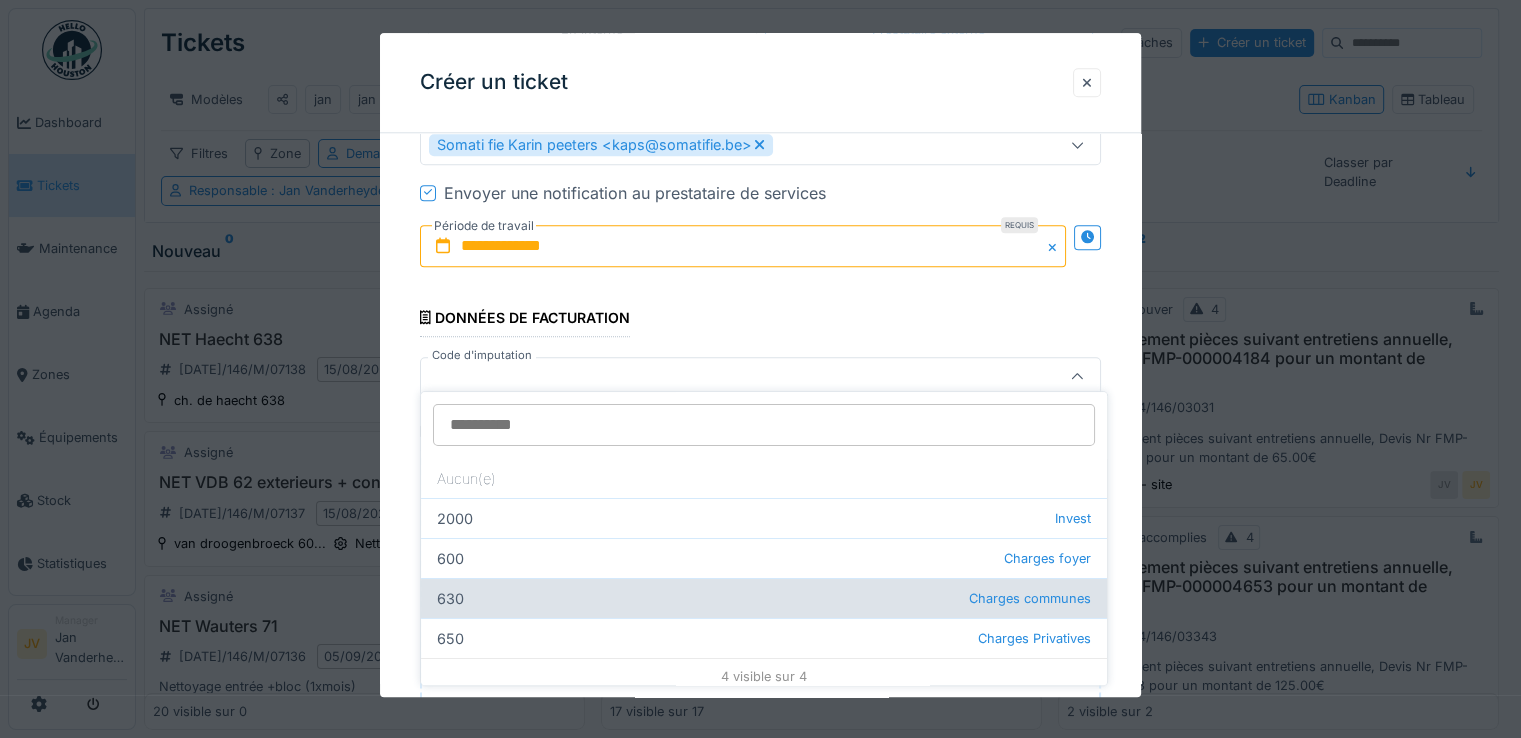 click on "630 Charges communes" at bounding box center [764, 598] 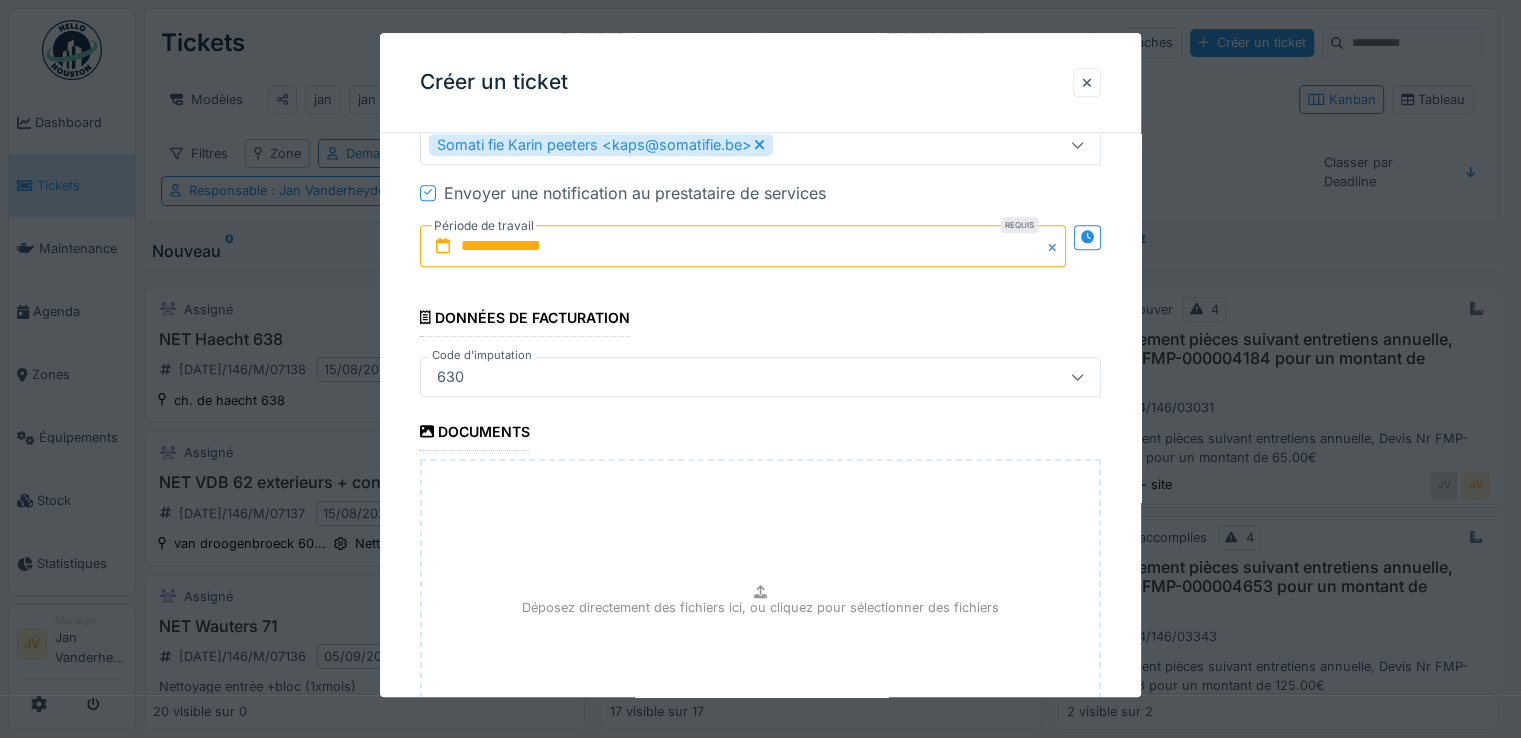 type on "***" 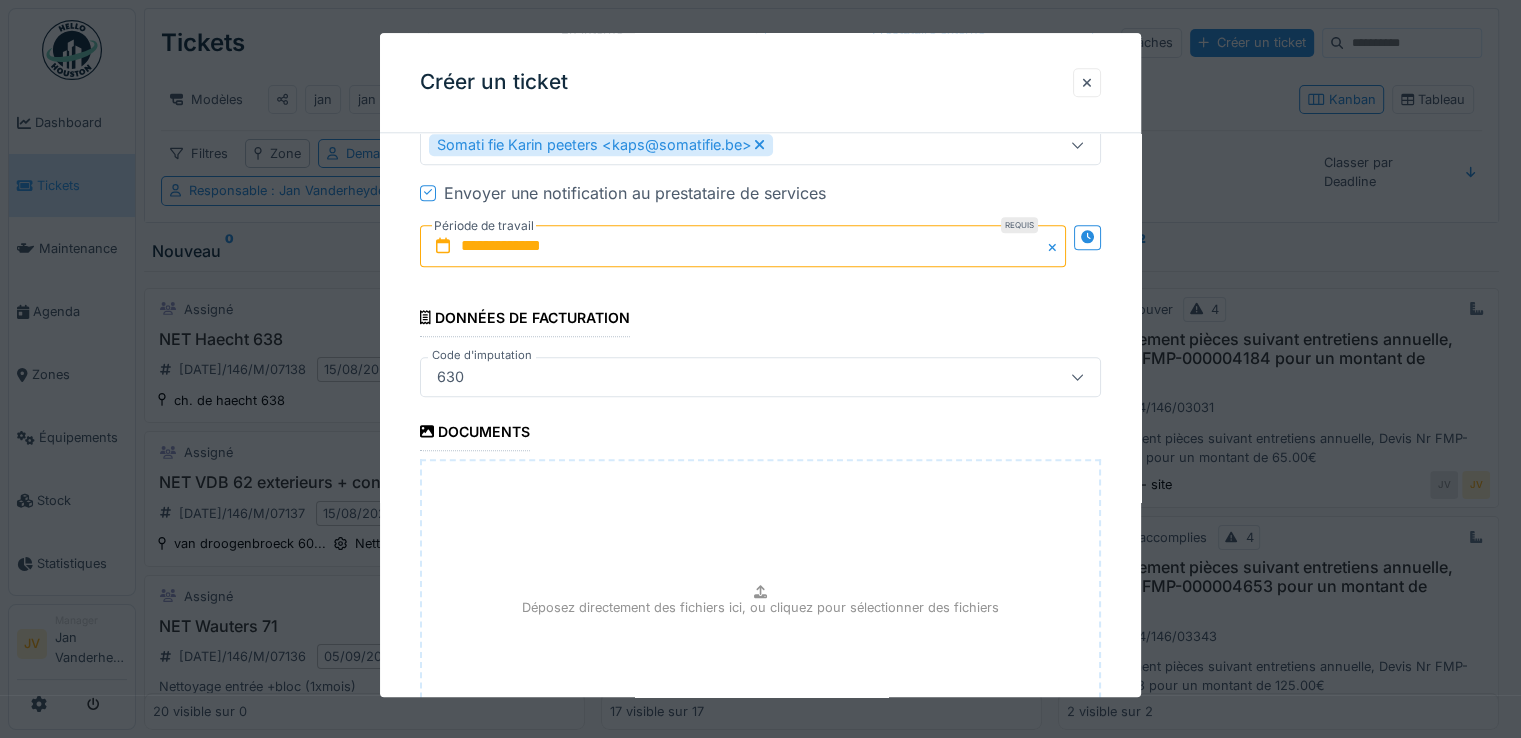 click on "Déposez directement des fichiers ici, ou cliquez pour sélectionner des fichiers" at bounding box center (760, 607) 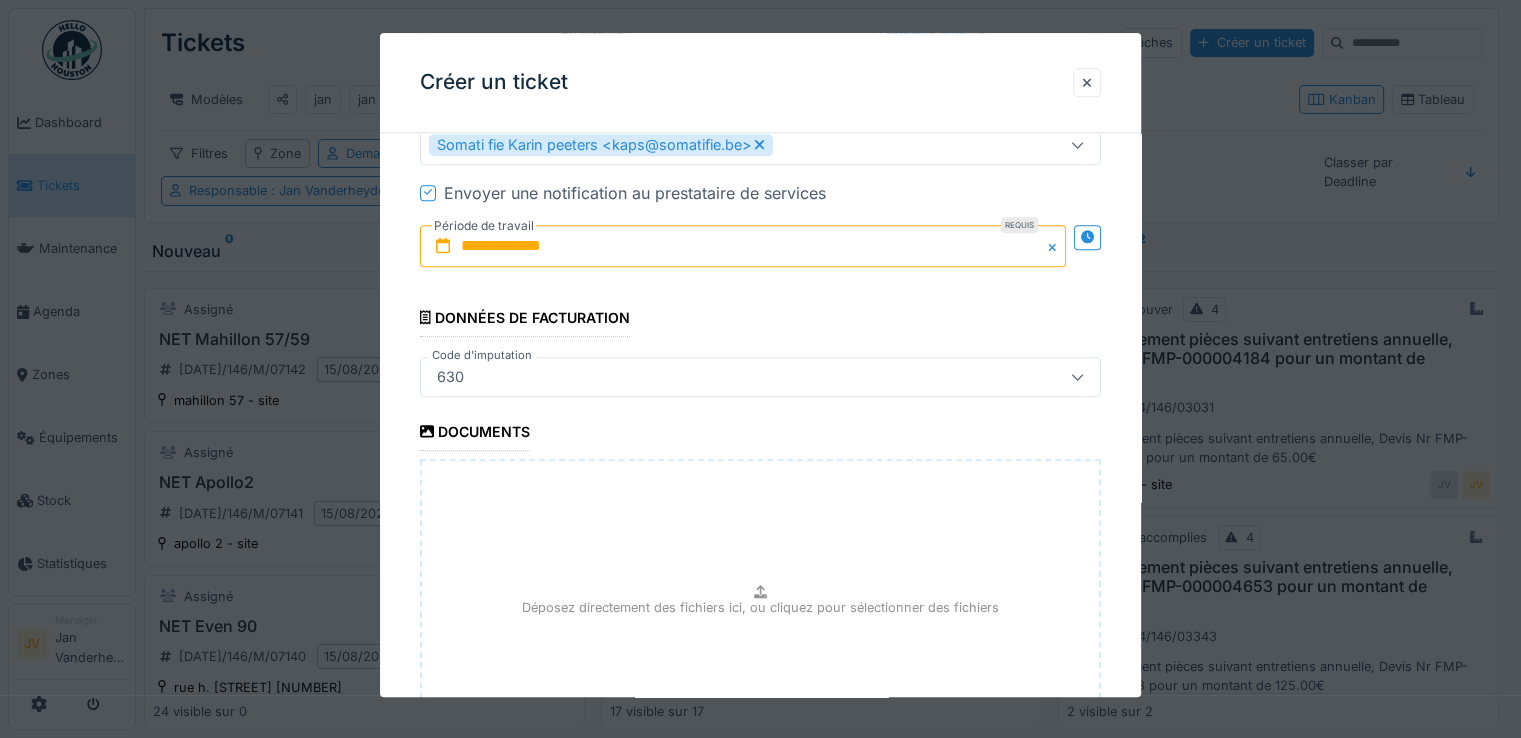 type on "**********" 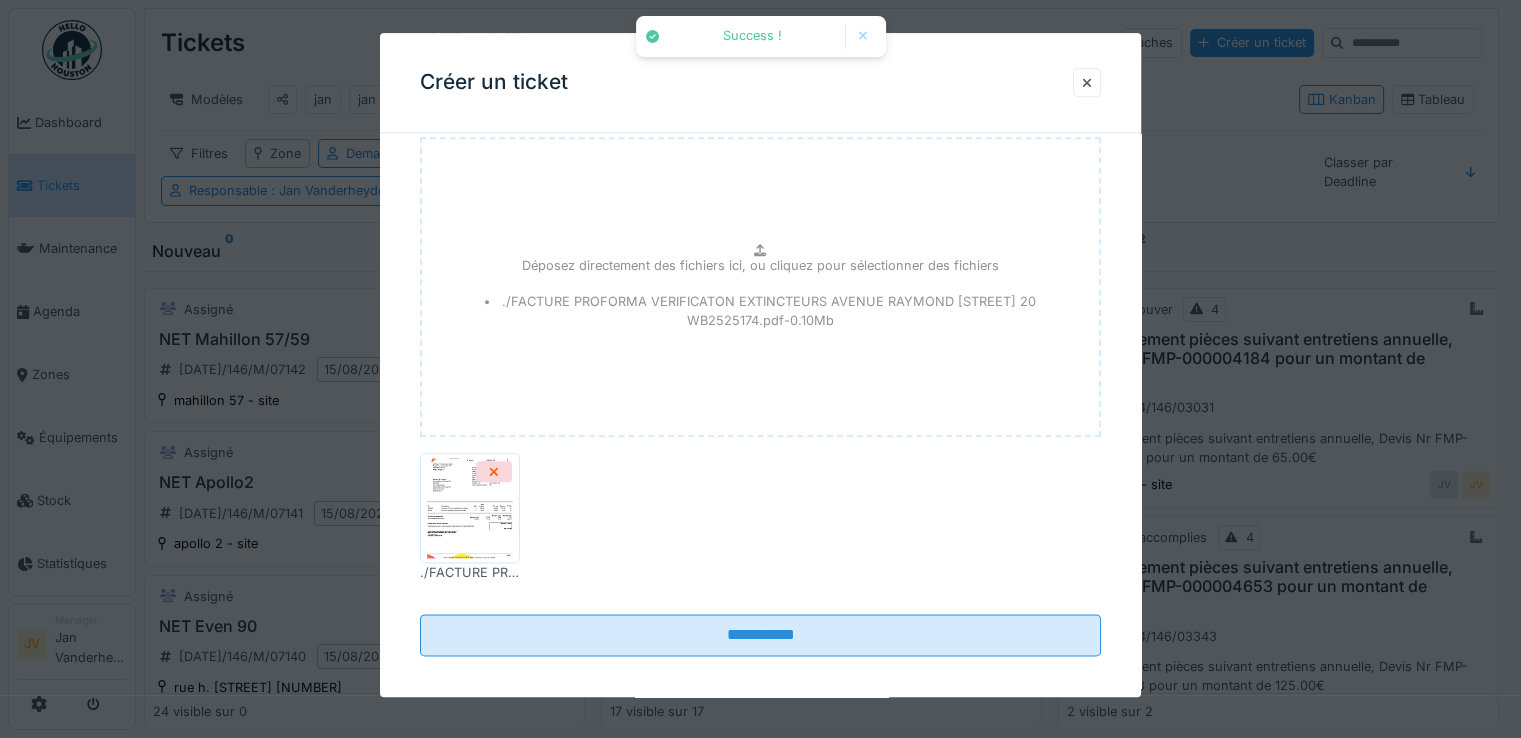 scroll, scrollTop: 2396, scrollLeft: 0, axis: vertical 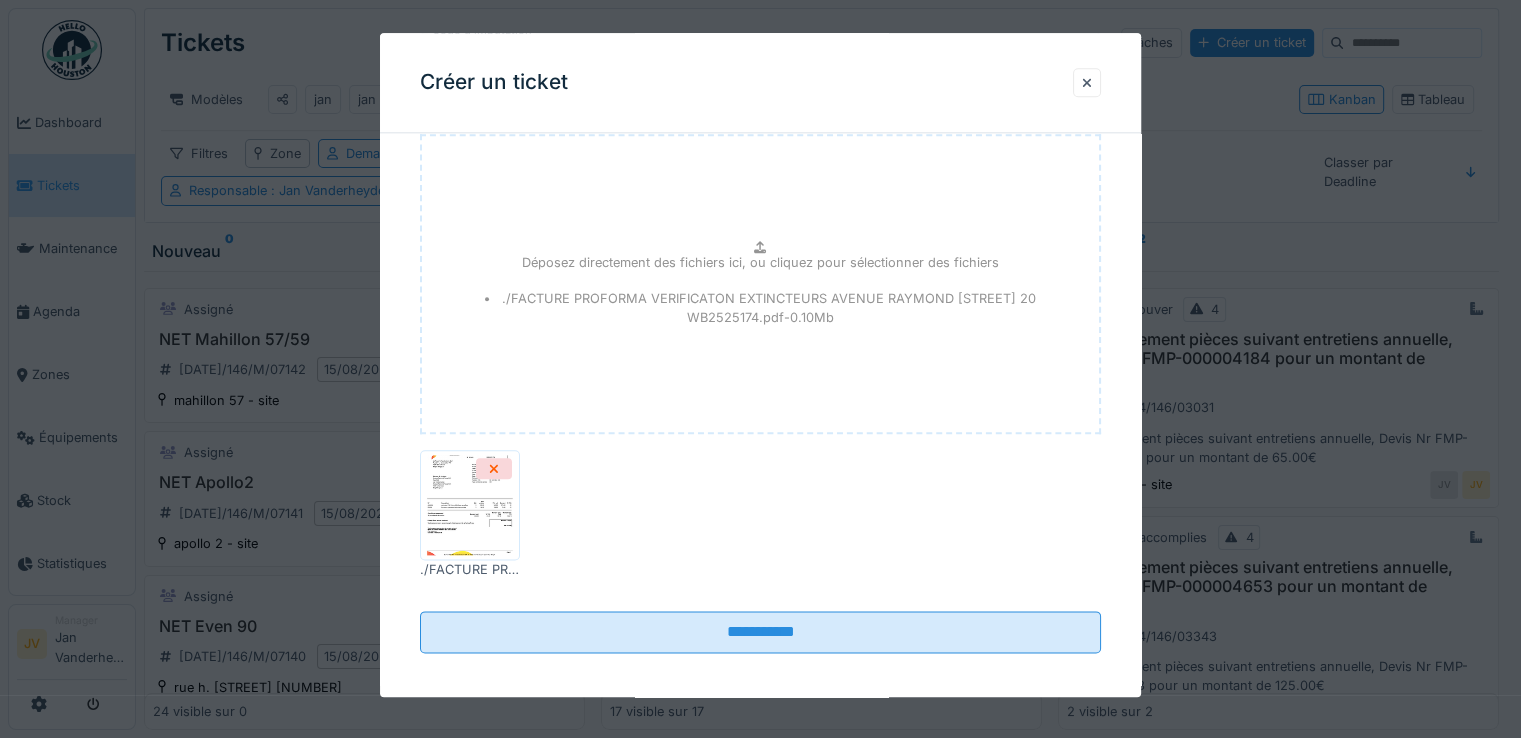 click at bounding box center [470, 505] 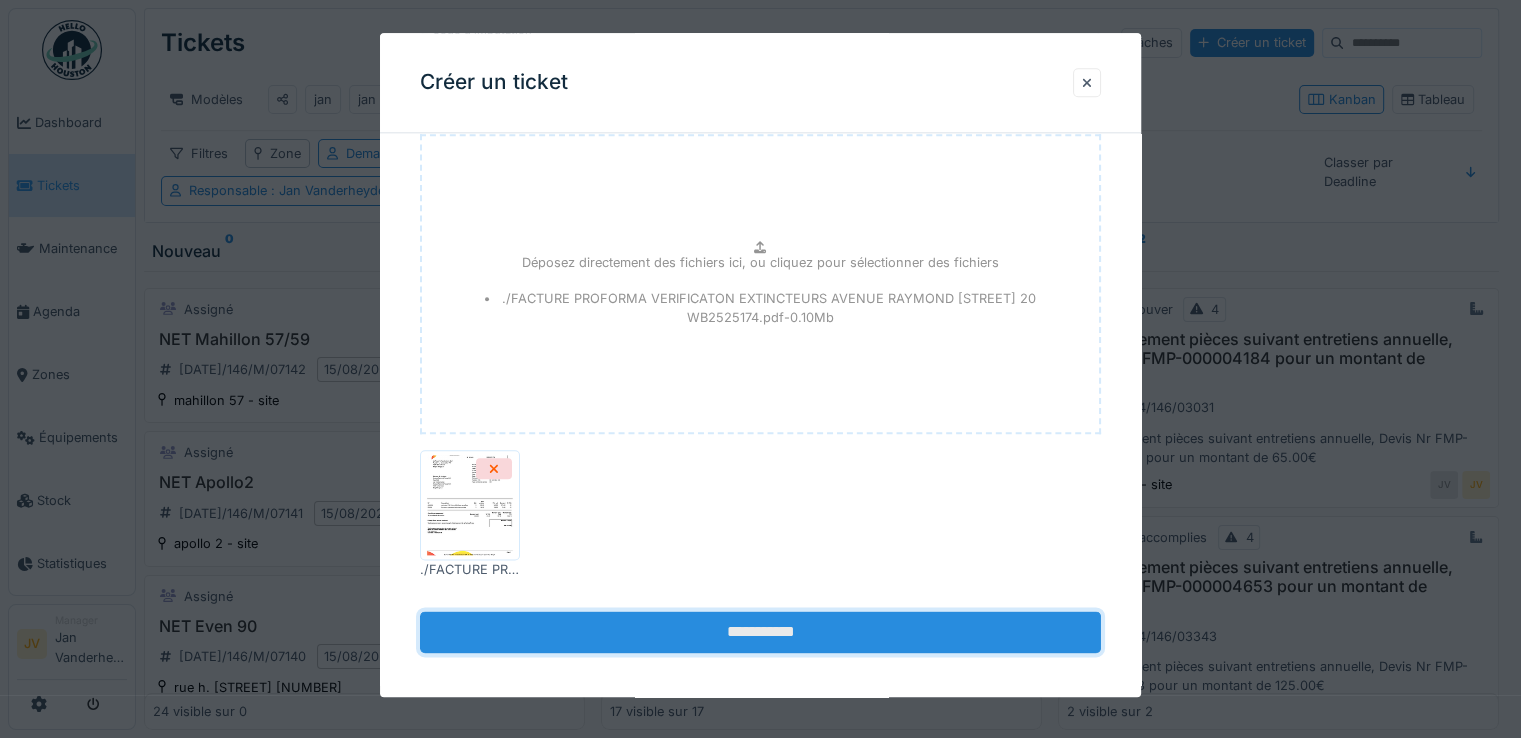 click on "**********" at bounding box center [760, 632] 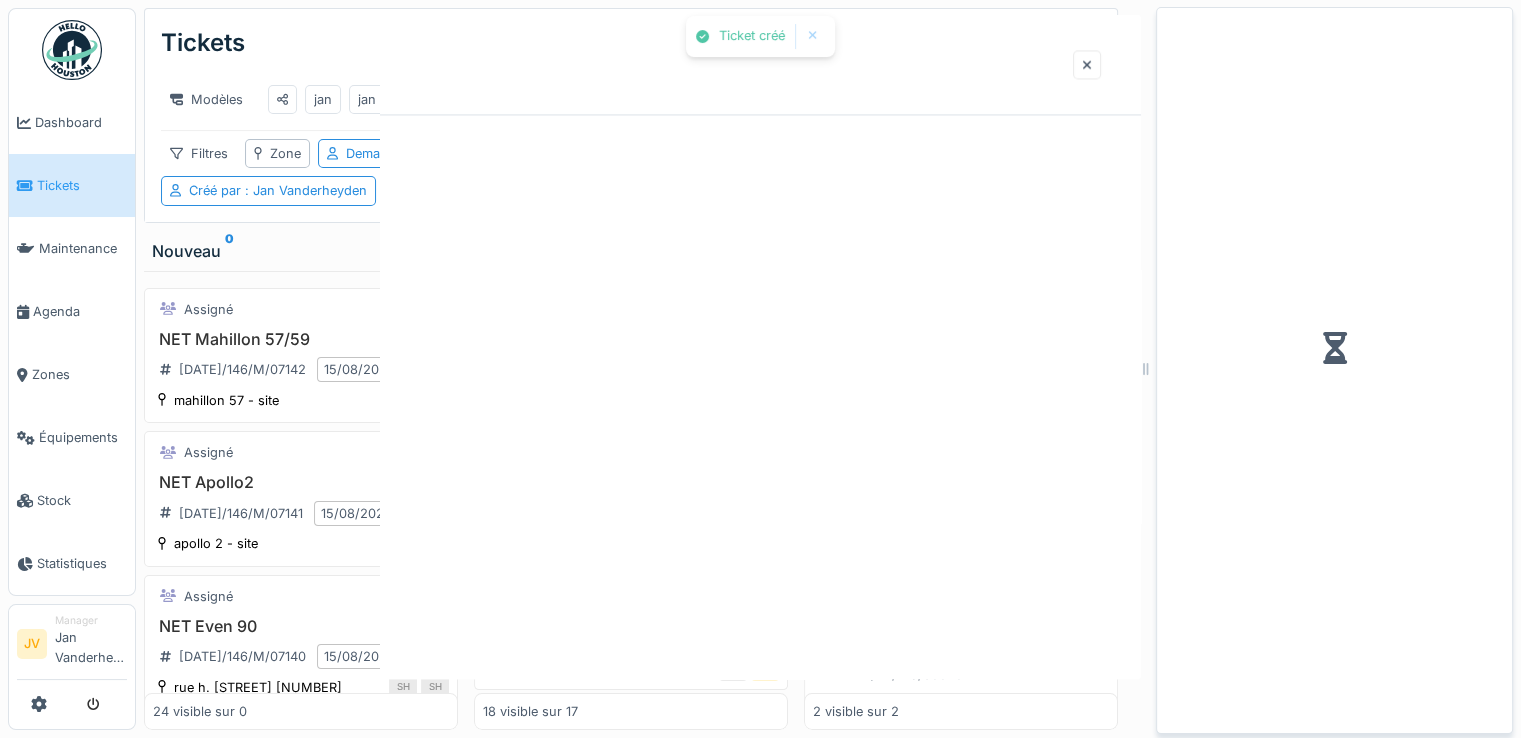 scroll, scrollTop: 0, scrollLeft: 0, axis: both 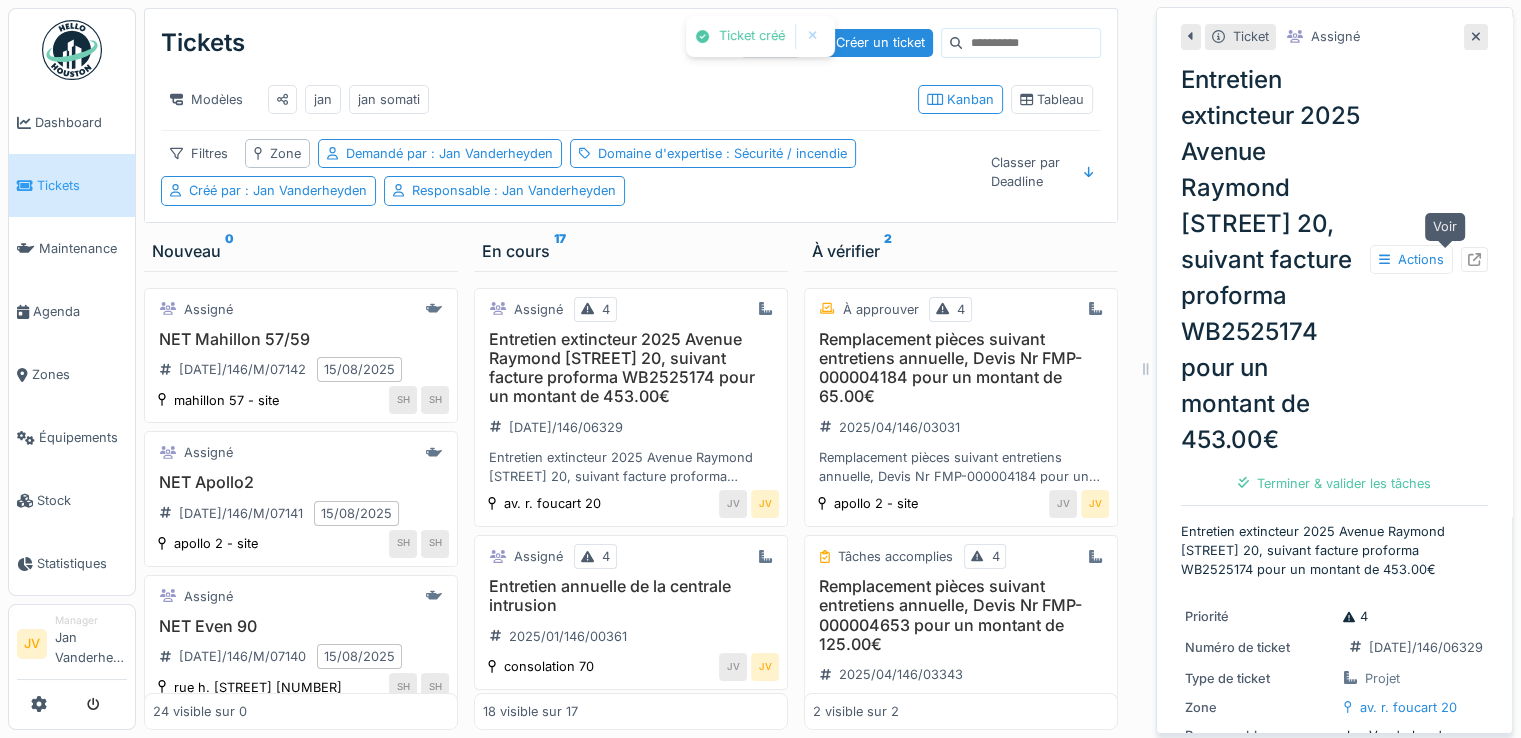 click 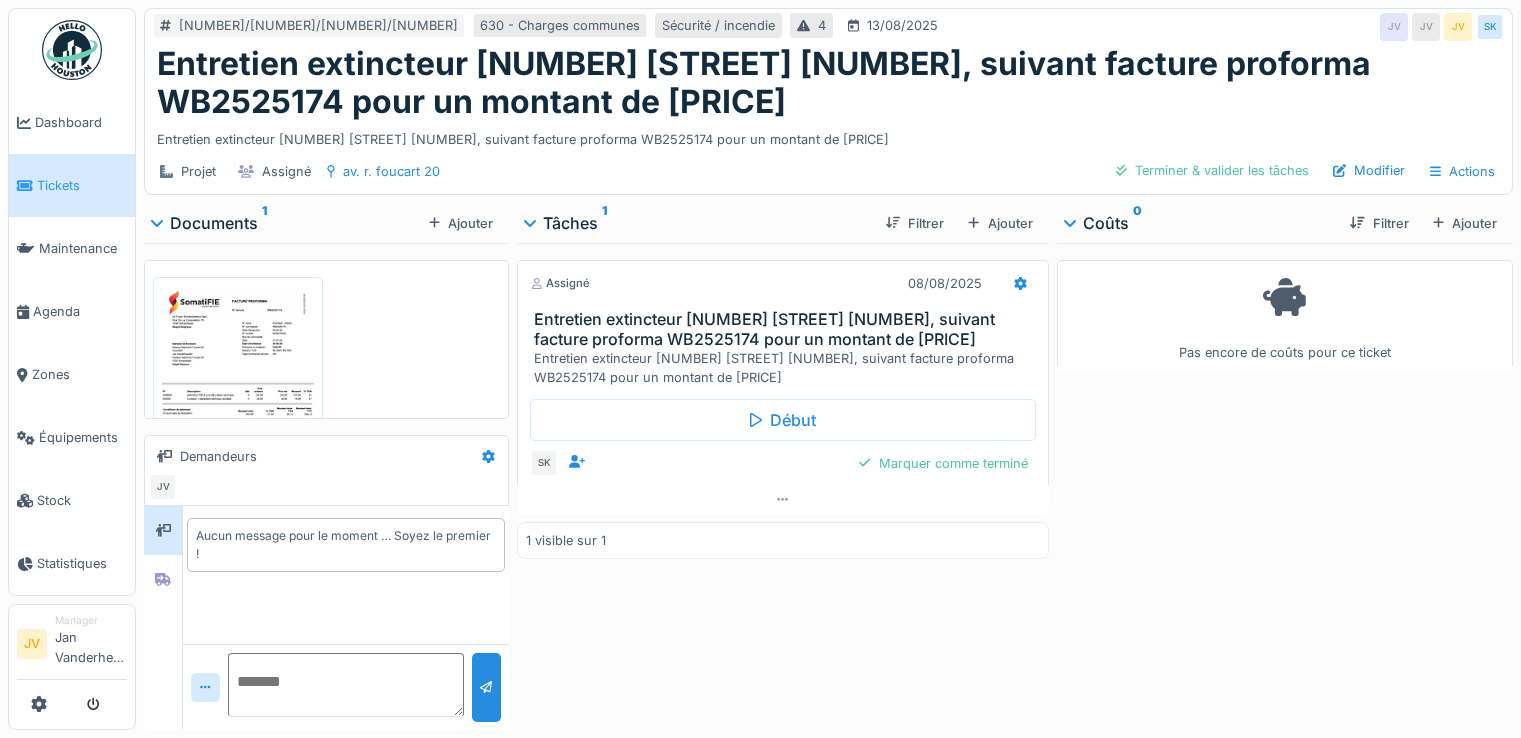 scroll, scrollTop: 0, scrollLeft: 0, axis: both 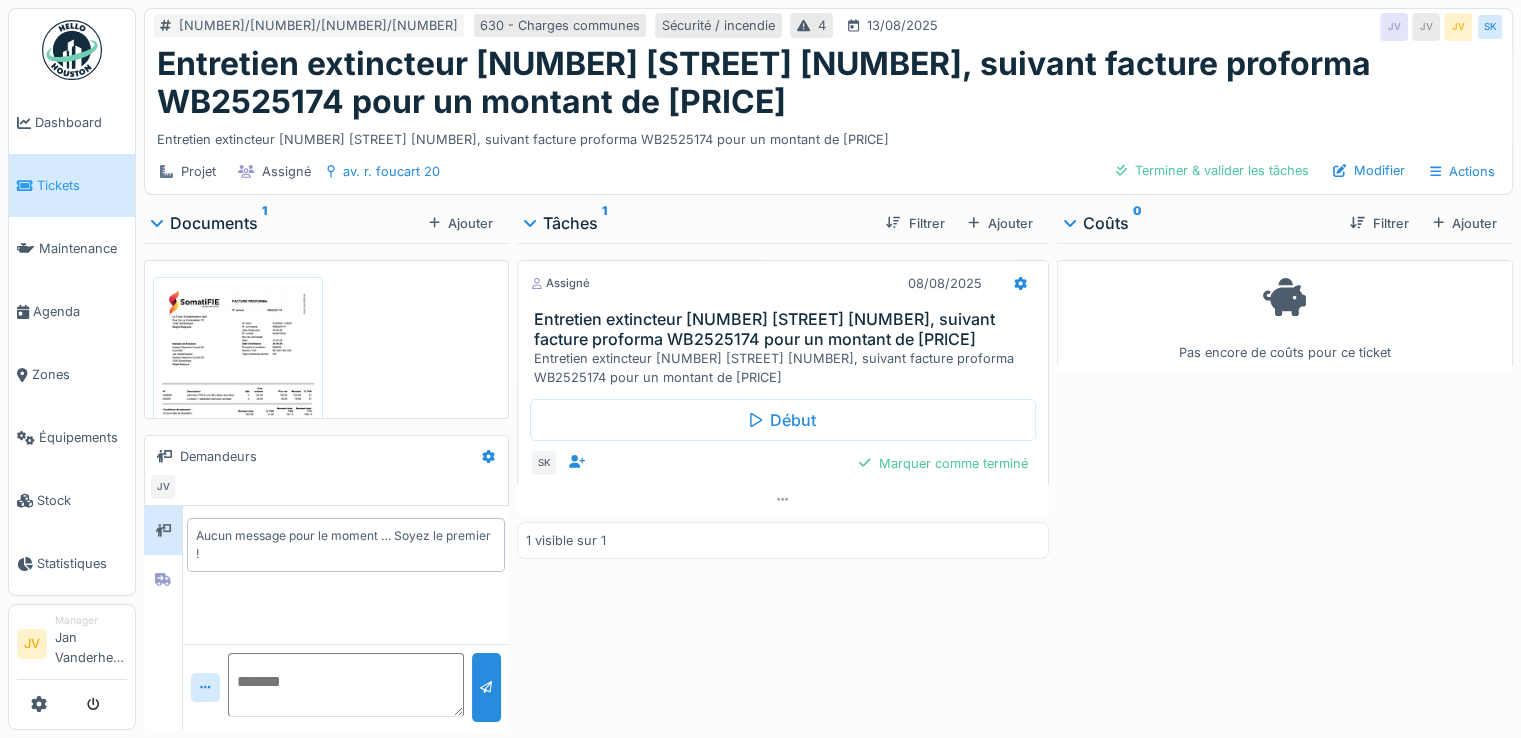 click on "Pas encore de coûts pour ce ticket" at bounding box center [1285, 315] 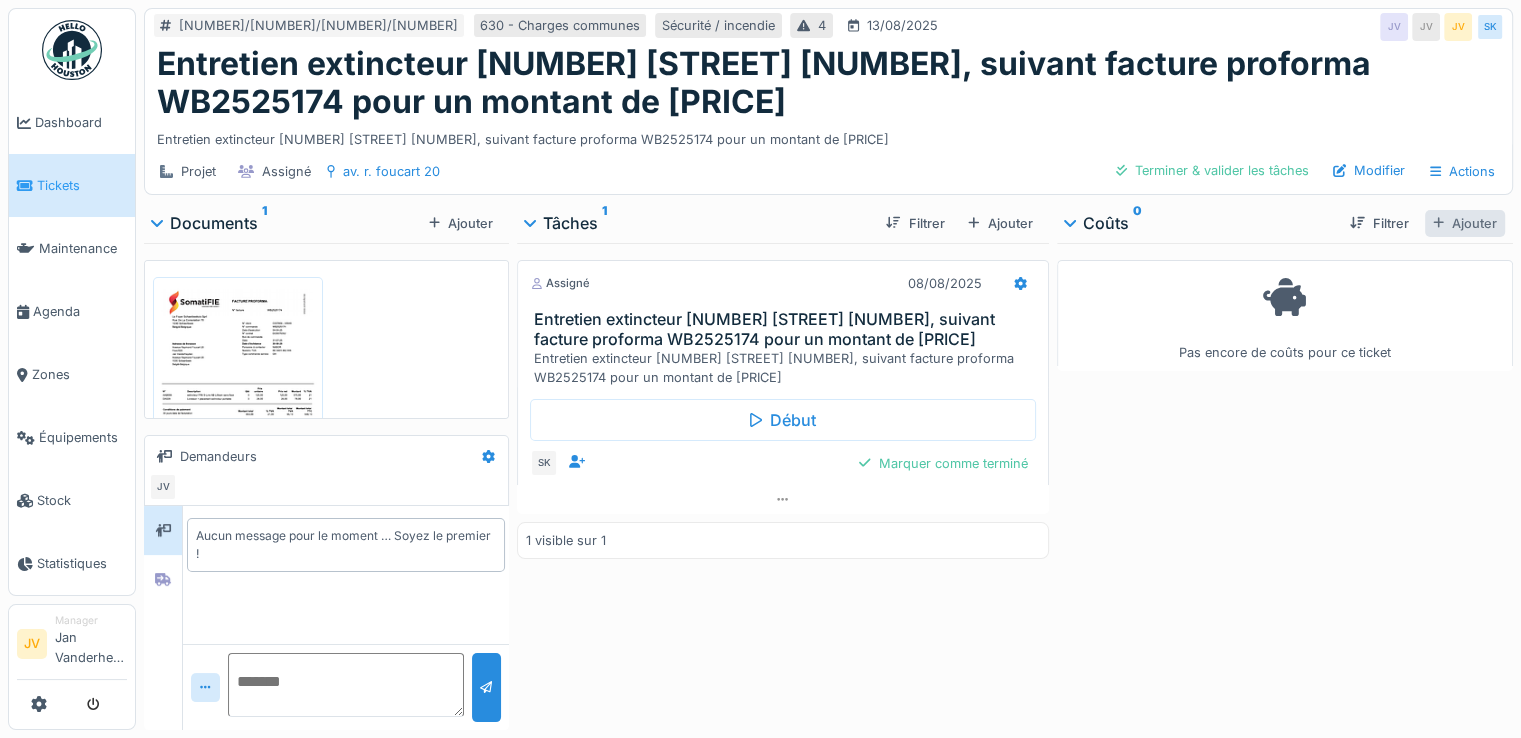 click on "Ajouter" at bounding box center (1465, 223) 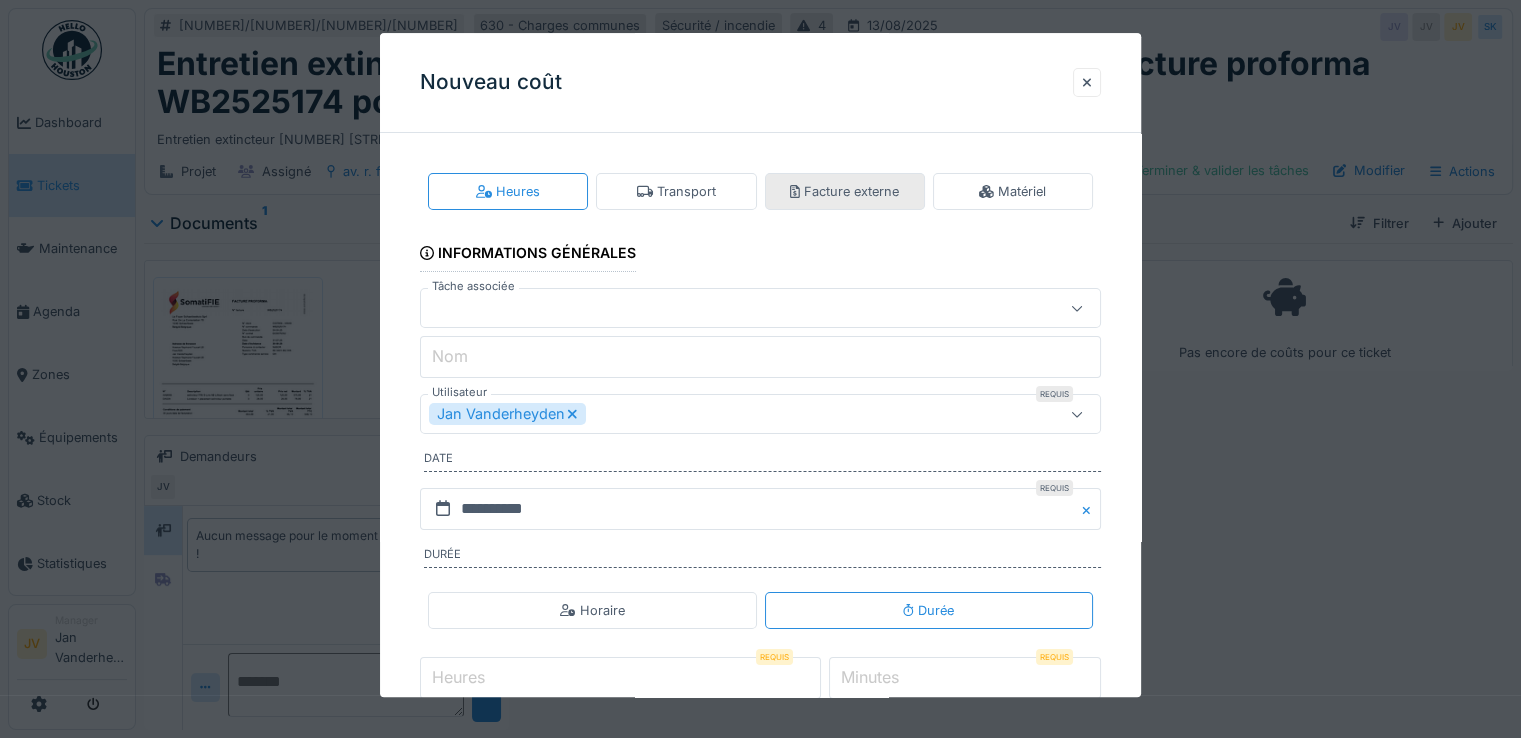 click on "Facture externe" at bounding box center (844, 191) 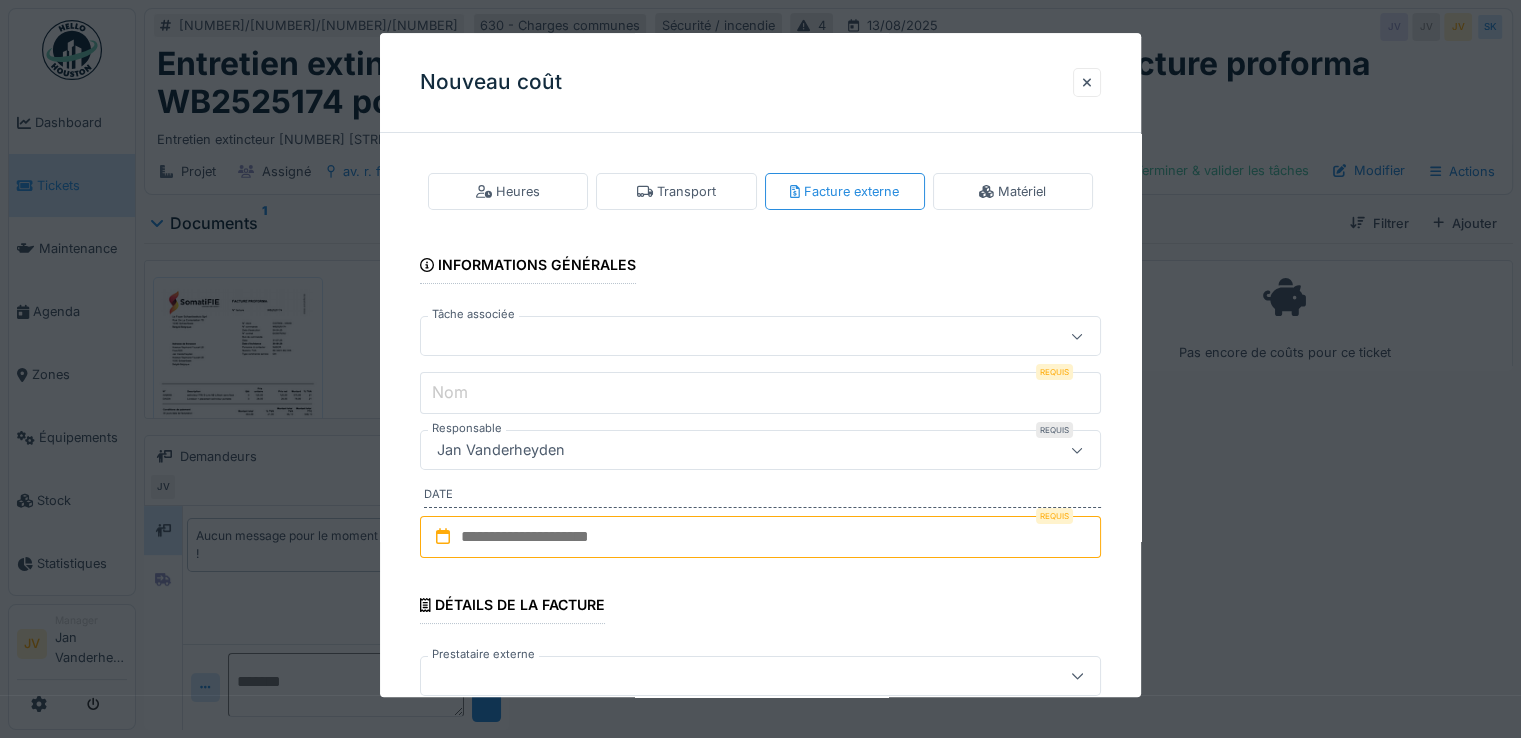 click at bounding box center [719, 337] 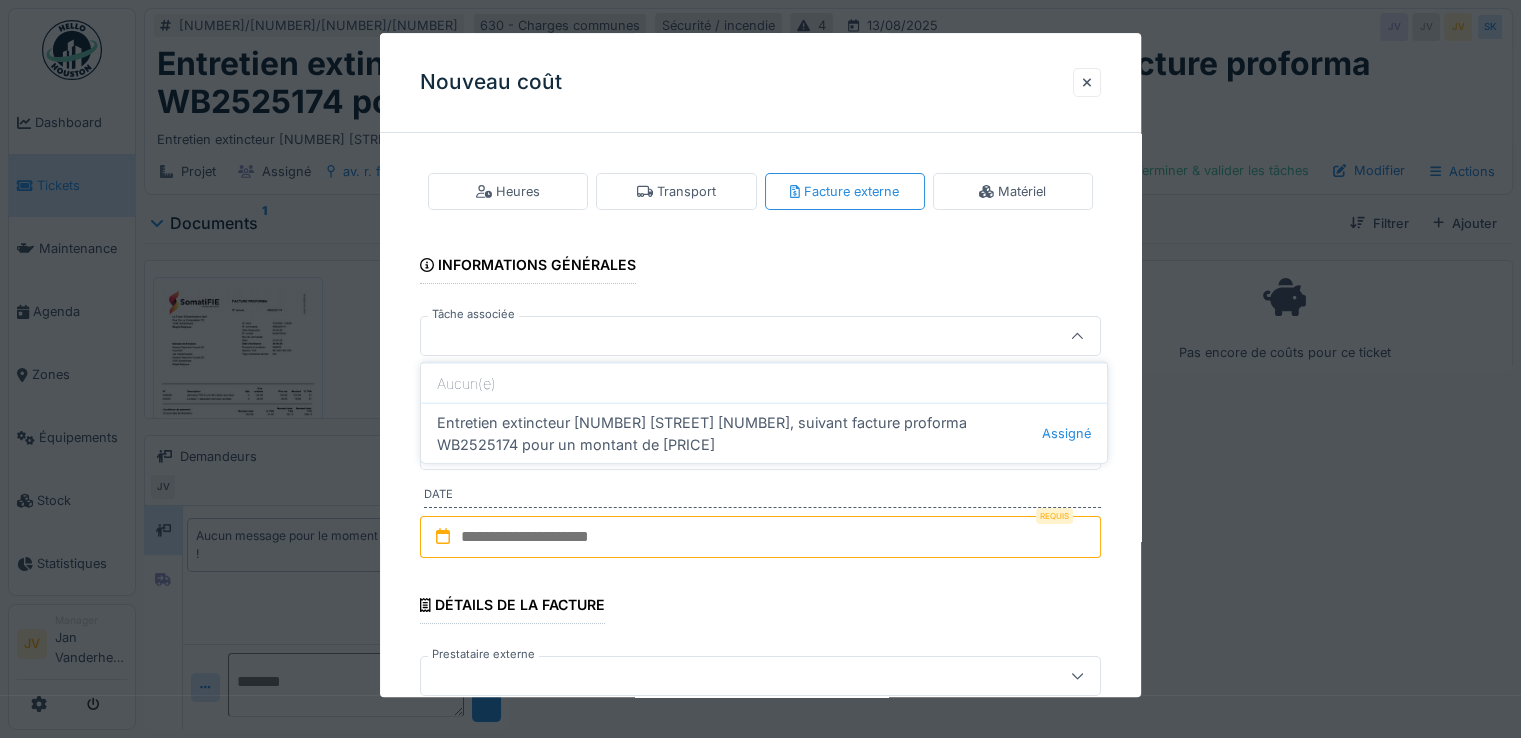 drag, startPoint x: 545, startPoint y: 333, endPoint x: 482, endPoint y: 441, distance: 125.032 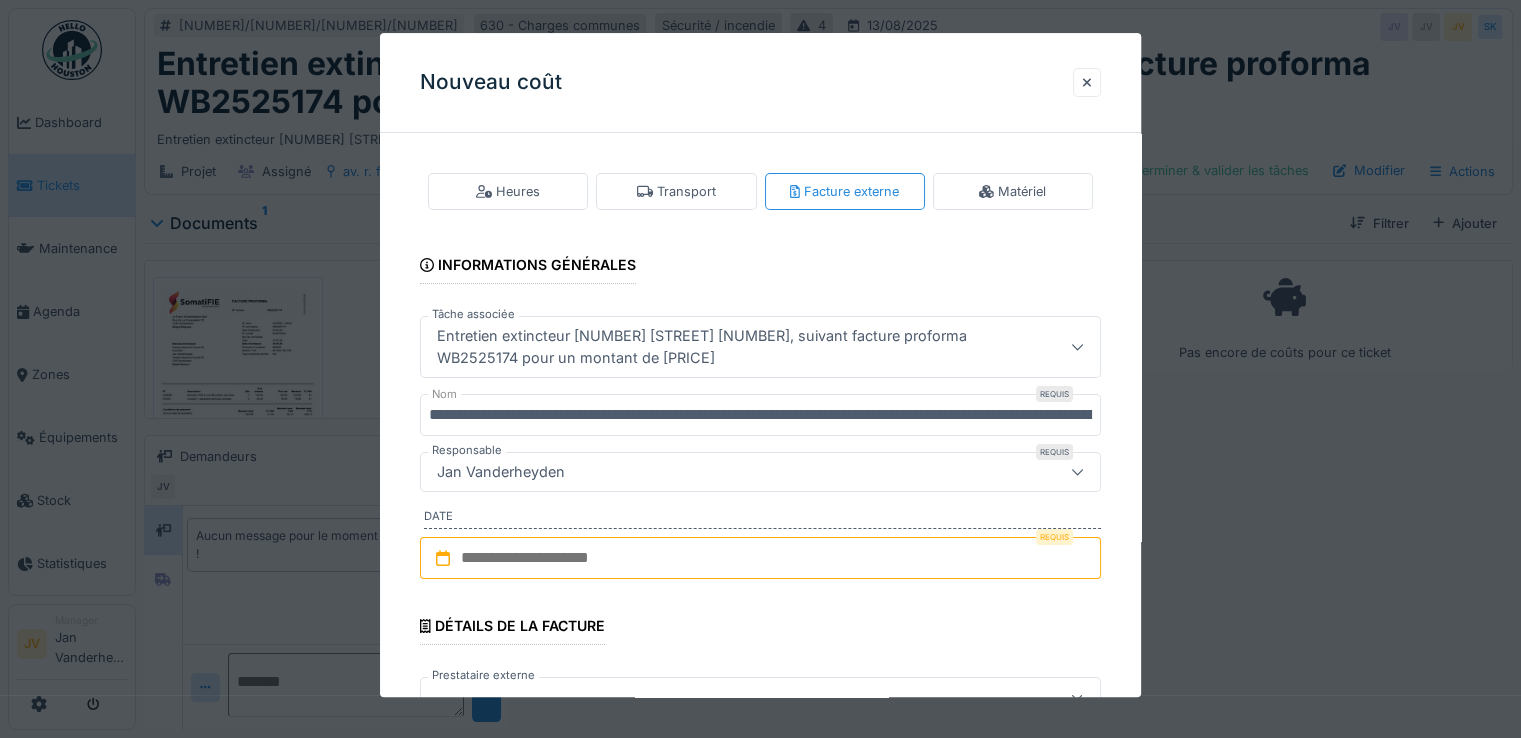 click at bounding box center [760, 559] 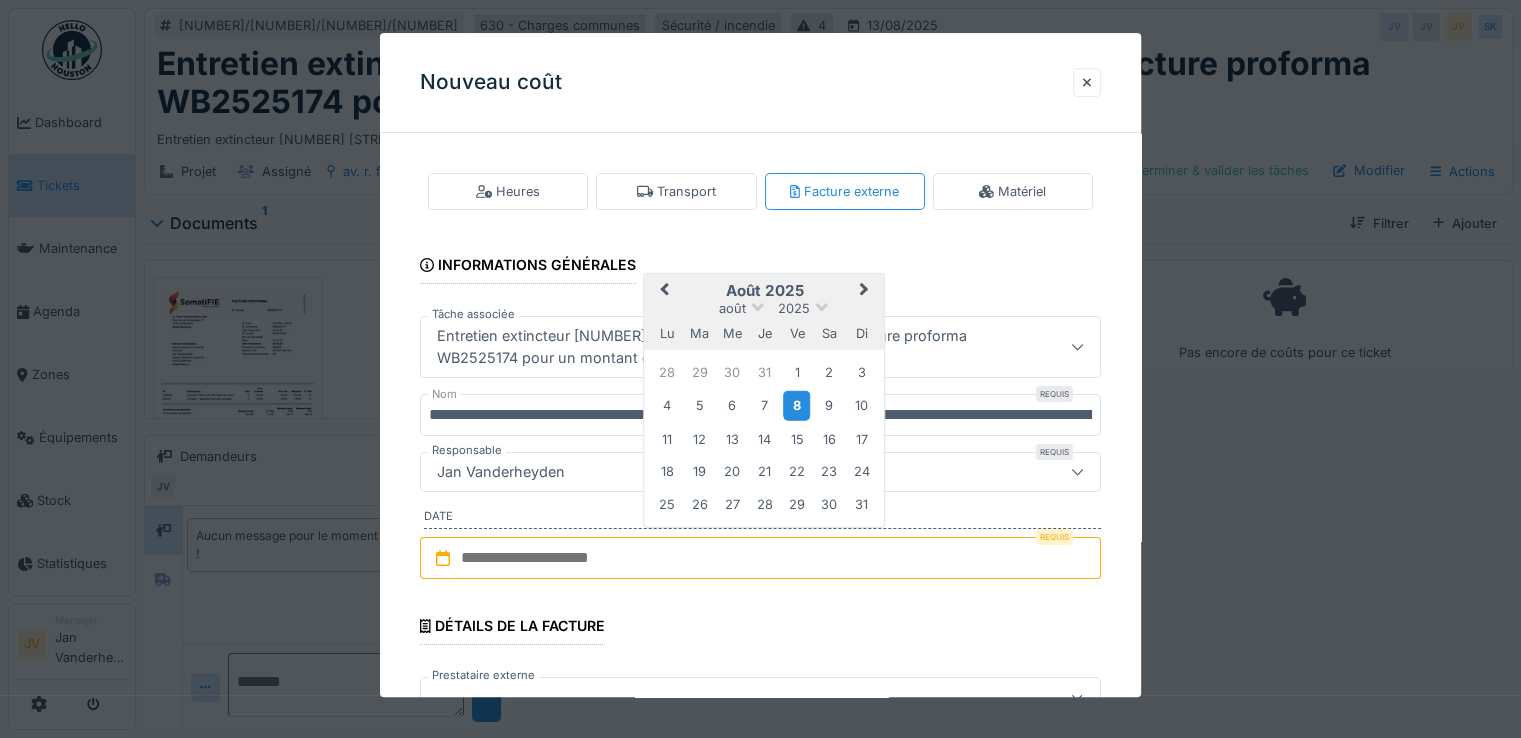 click on "8" at bounding box center (796, 405) 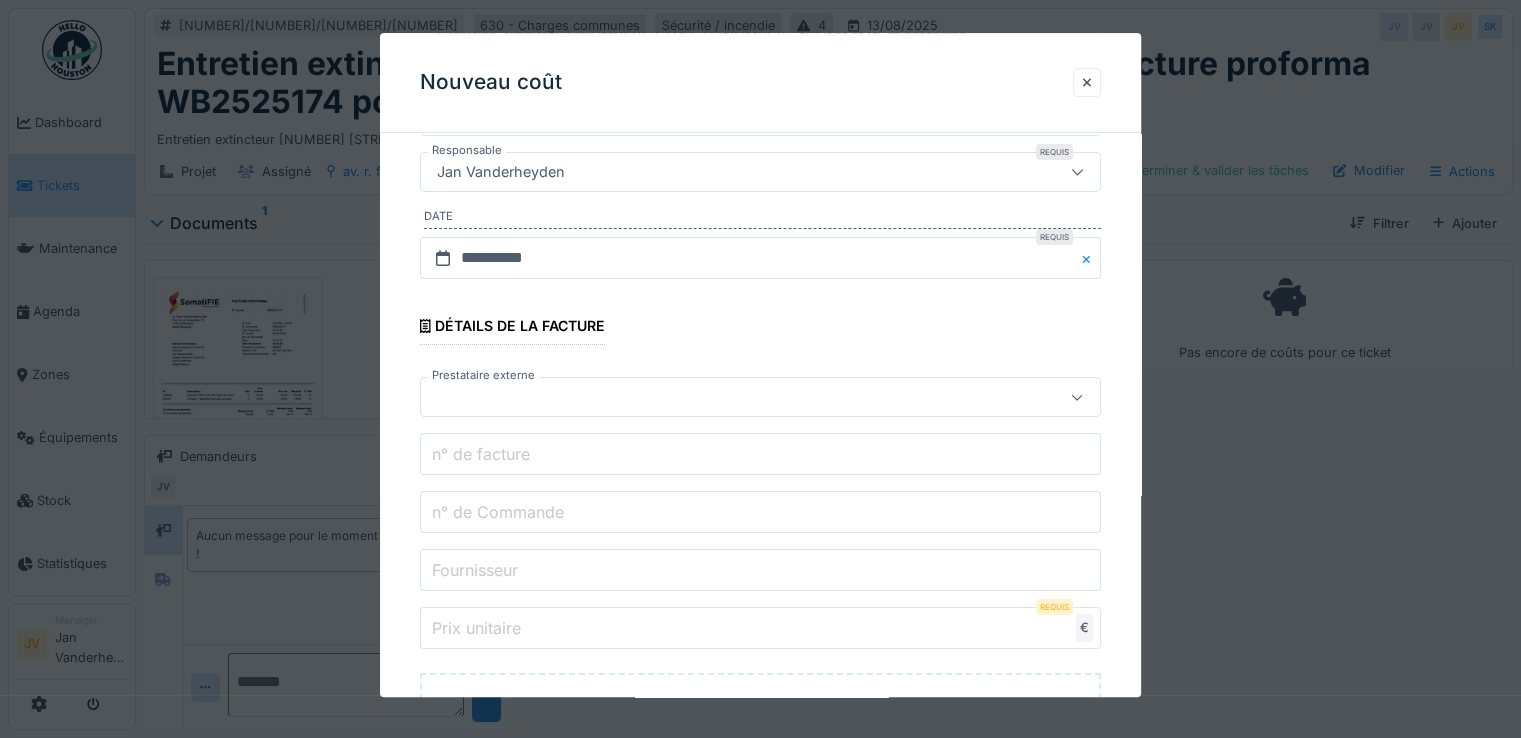 click at bounding box center [719, 398] 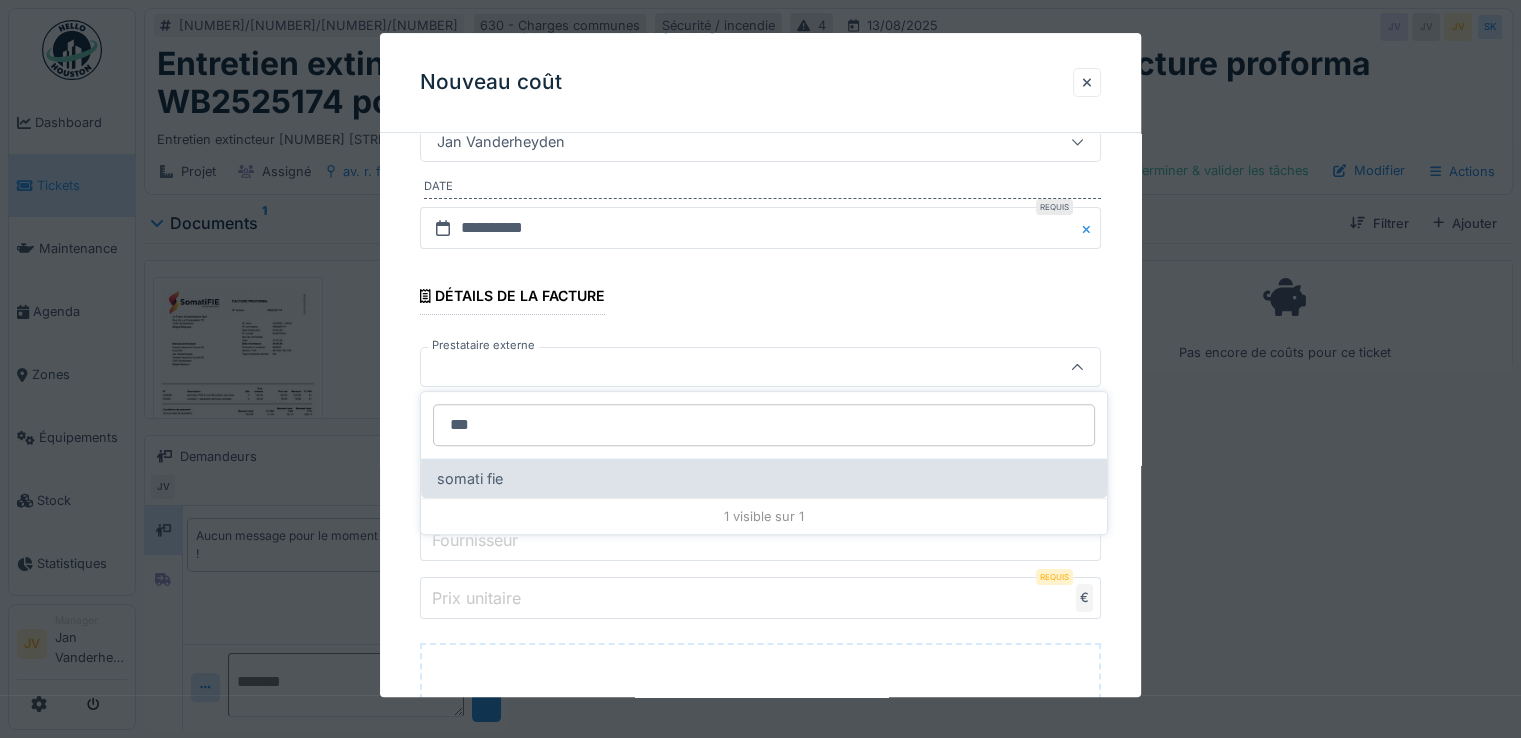 type on "***" 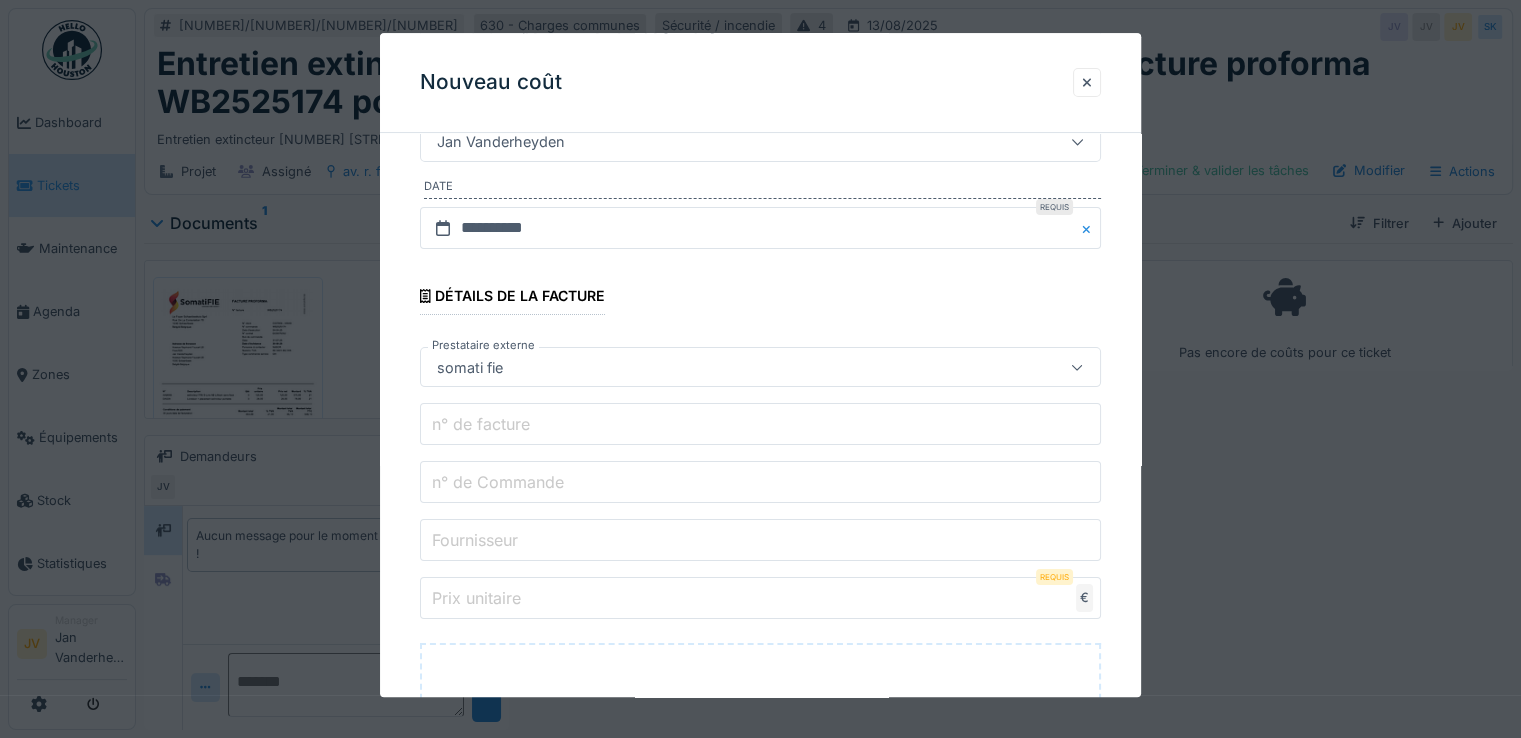 click on "n° de facture" at bounding box center [481, 424] 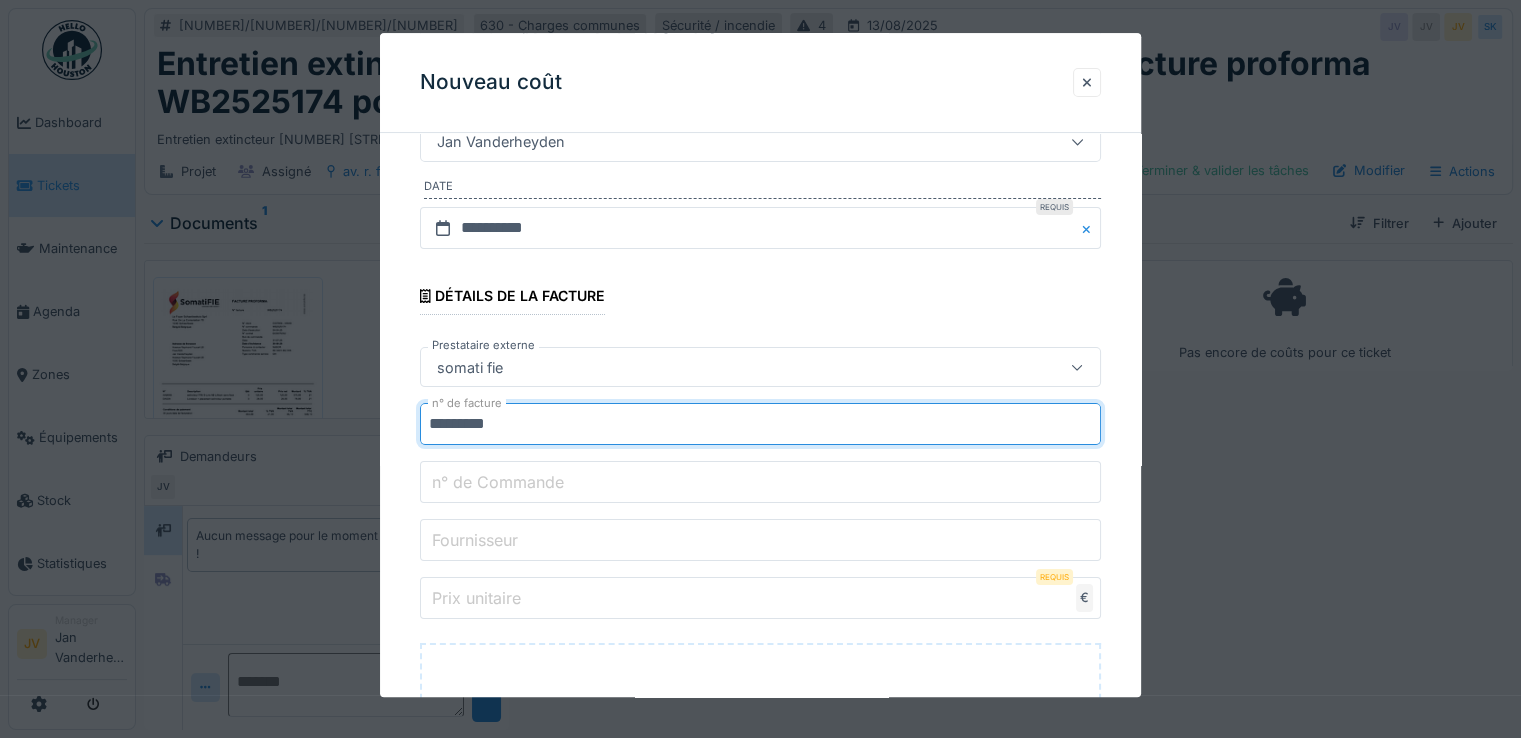 type on "*********" 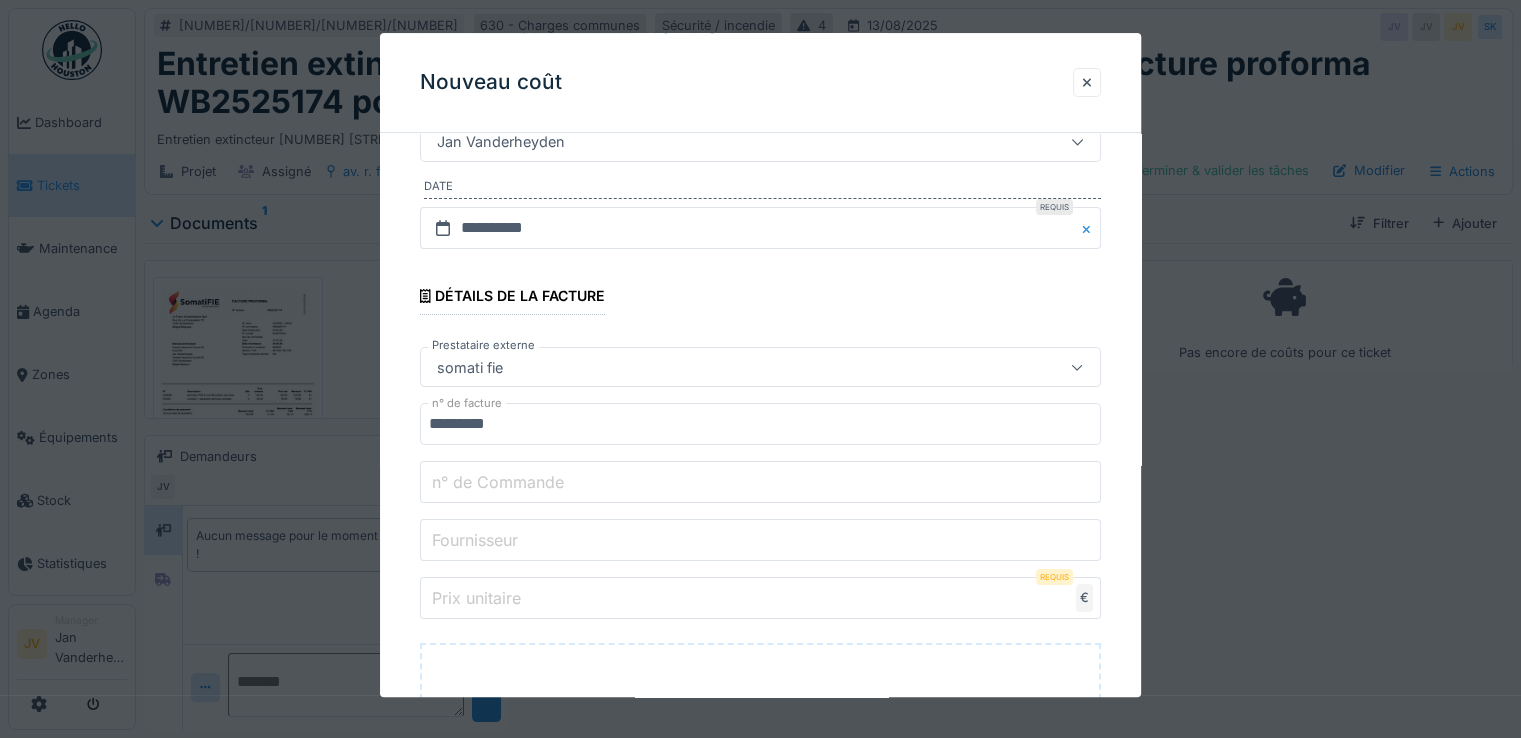 click on "n° de Commande" at bounding box center (498, 482) 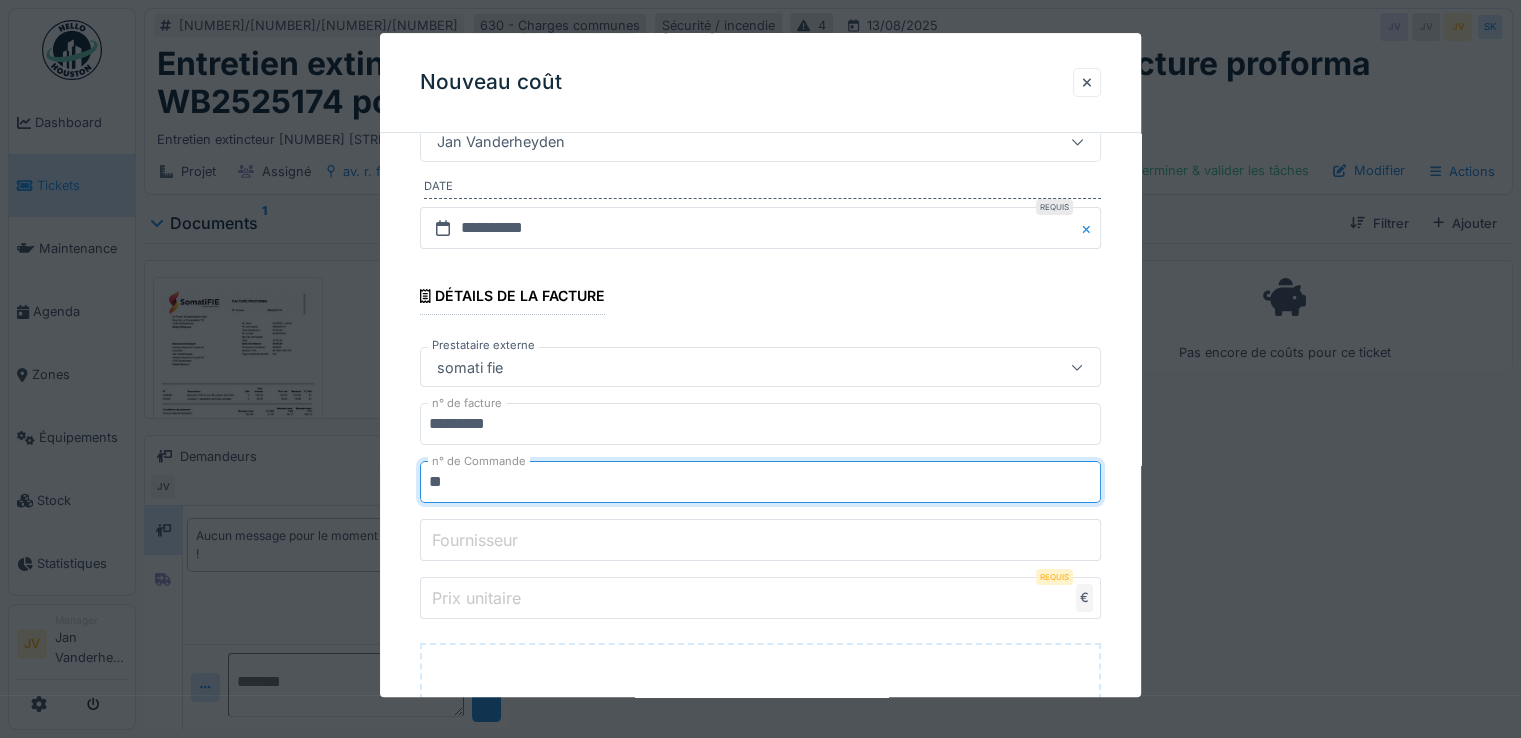 type on "**********" 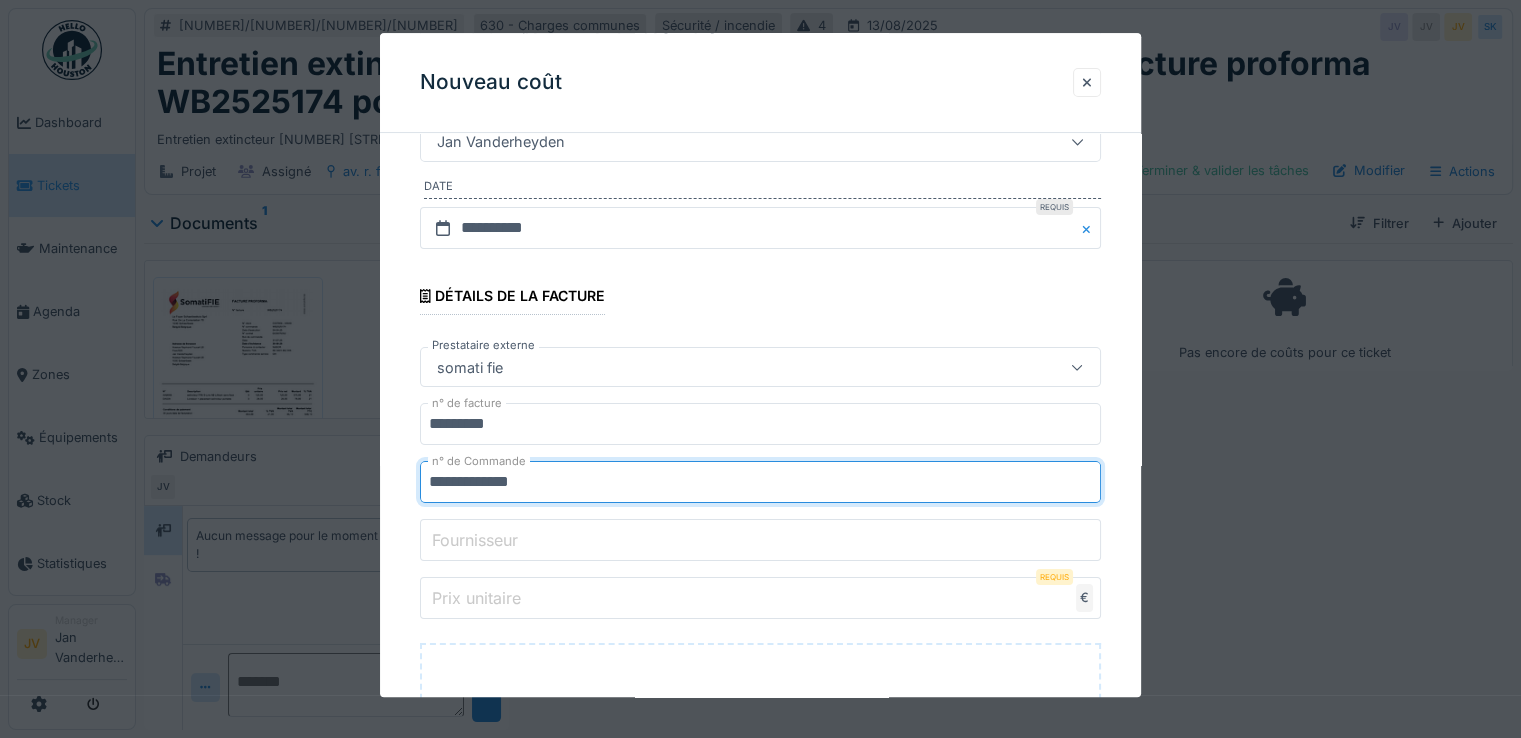 click on "Fournisseur" at bounding box center [475, 540] 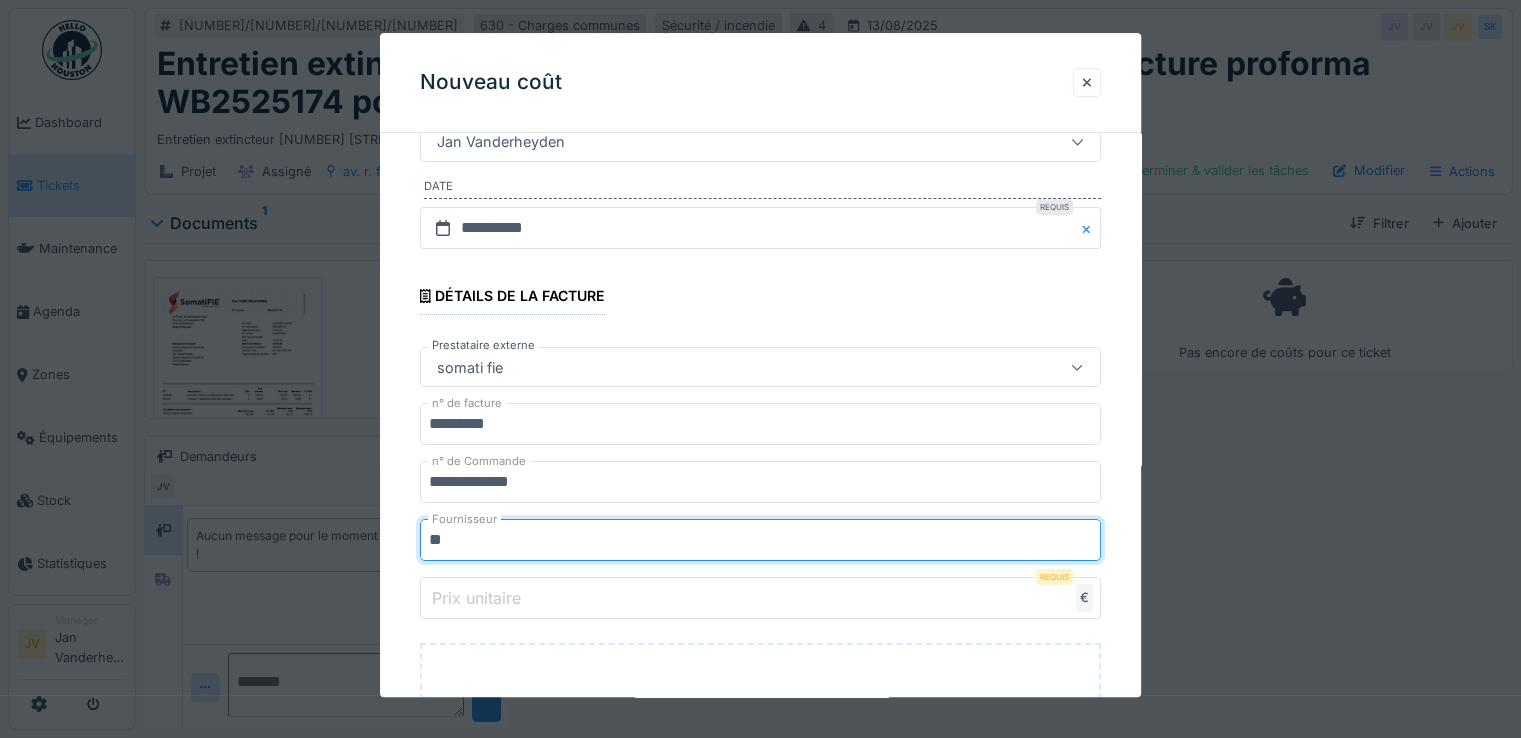 type on "**********" 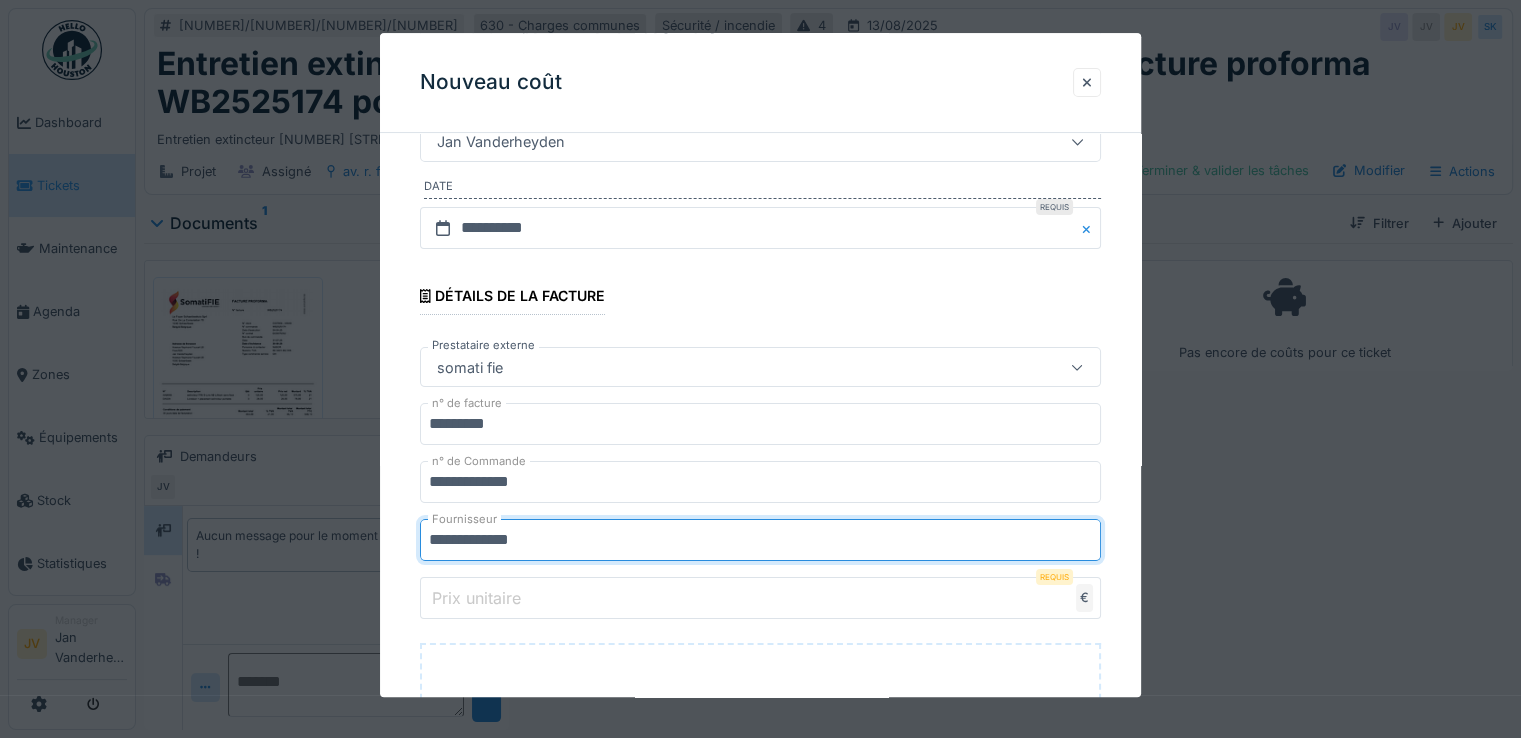 click on "Prix unitaire" at bounding box center [476, 598] 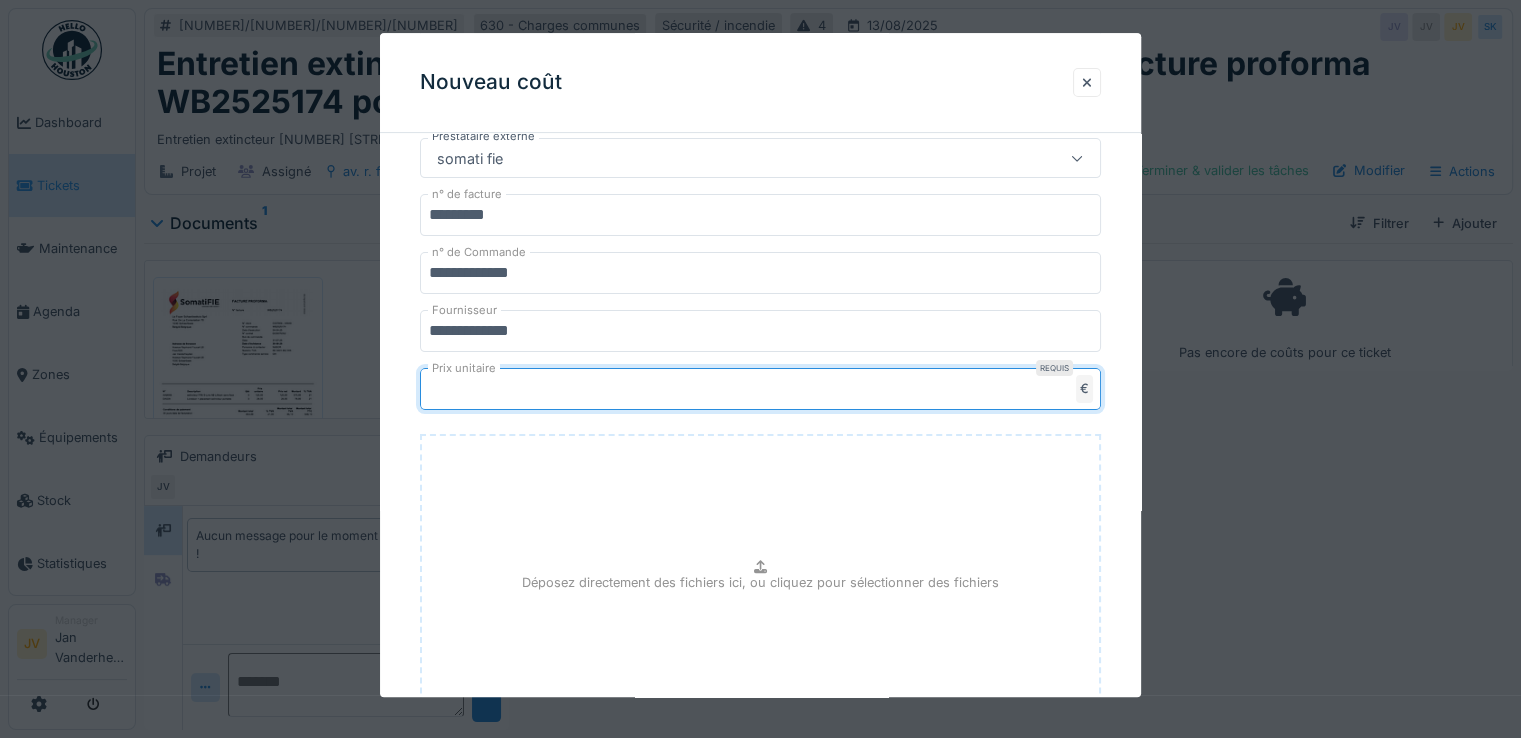 scroll, scrollTop: 700, scrollLeft: 0, axis: vertical 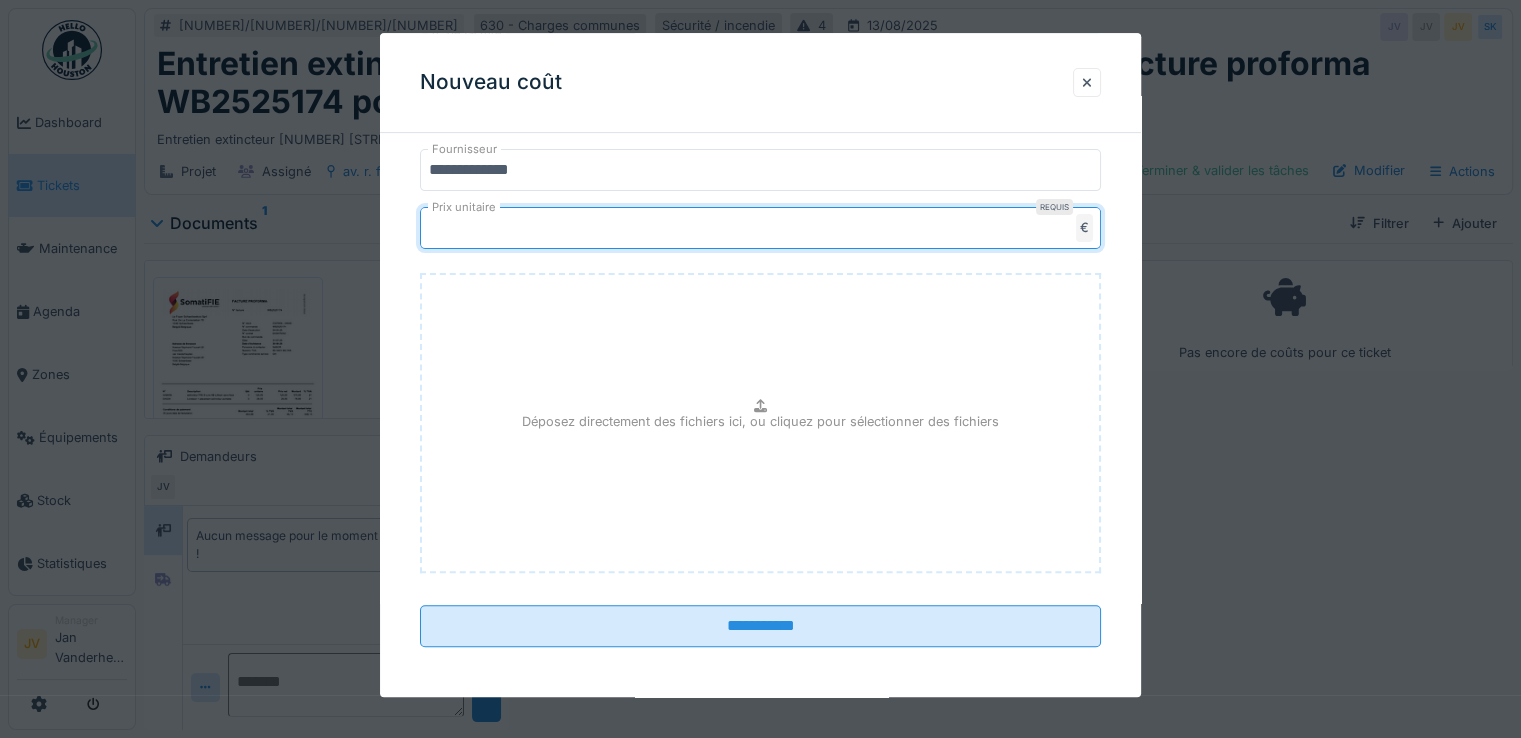 type on "***" 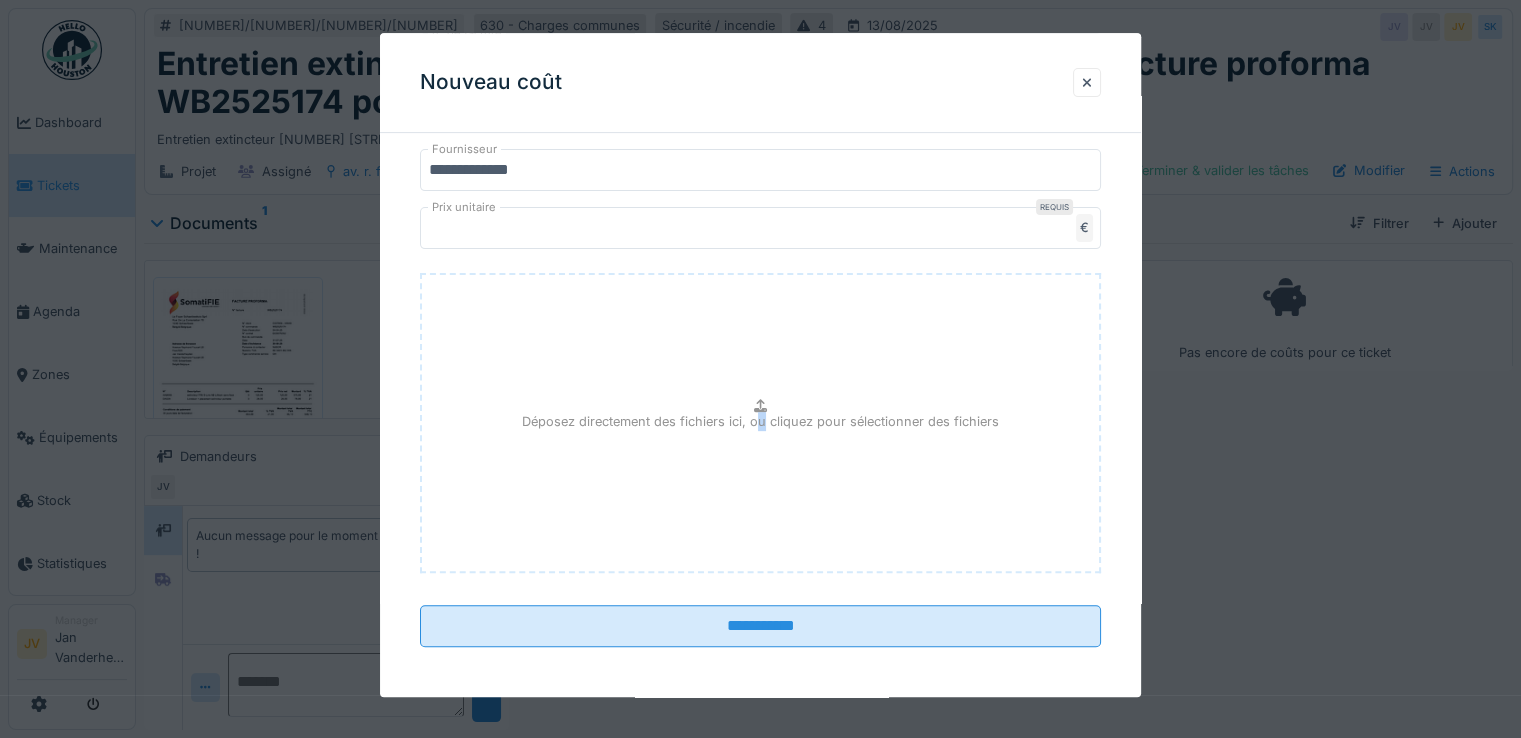 click on "Déposez directement des fichiers ici, ou cliquez pour sélectionner des fichiers" at bounding box center [760, 421] 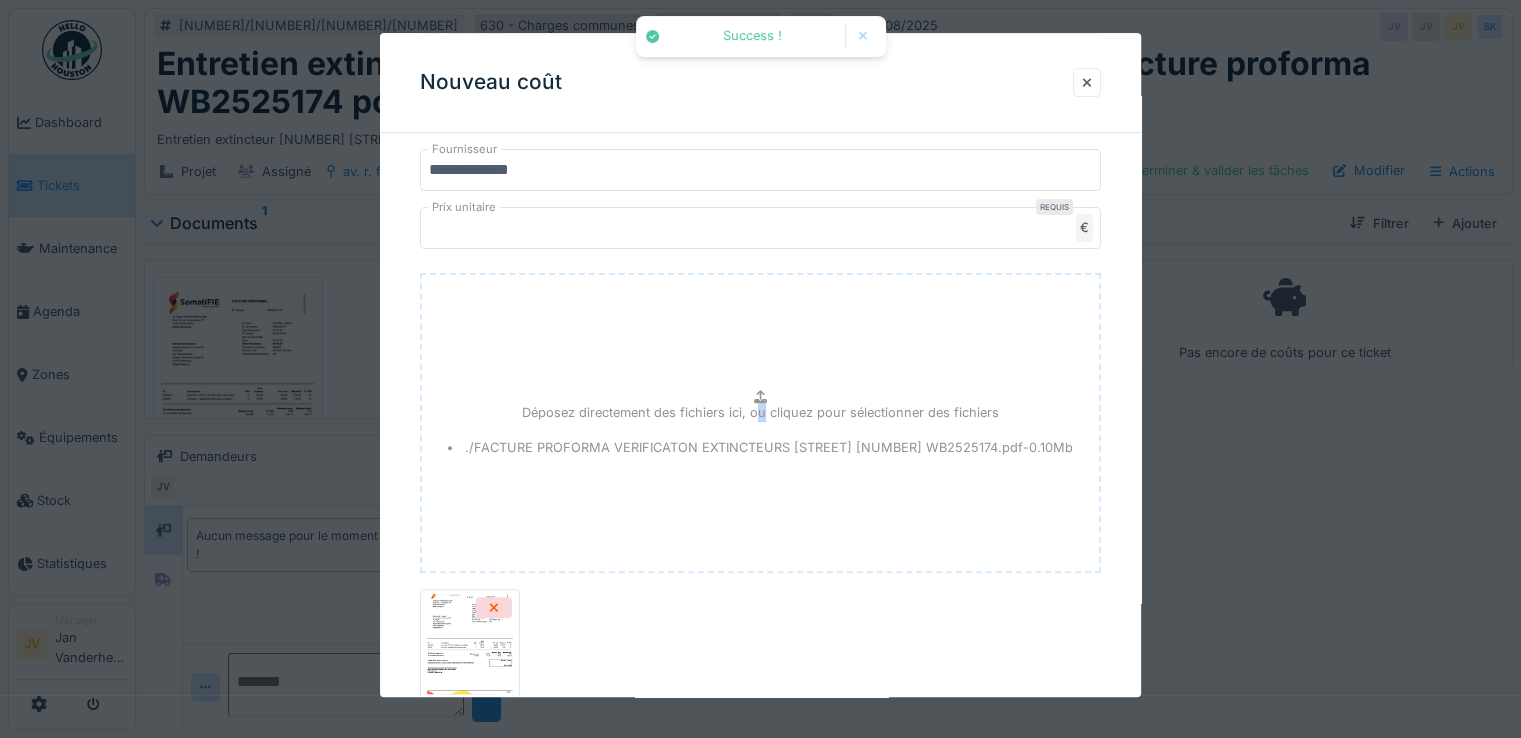 scroll, scrollTop: 847, scrollLeft: 0, axis: vertical 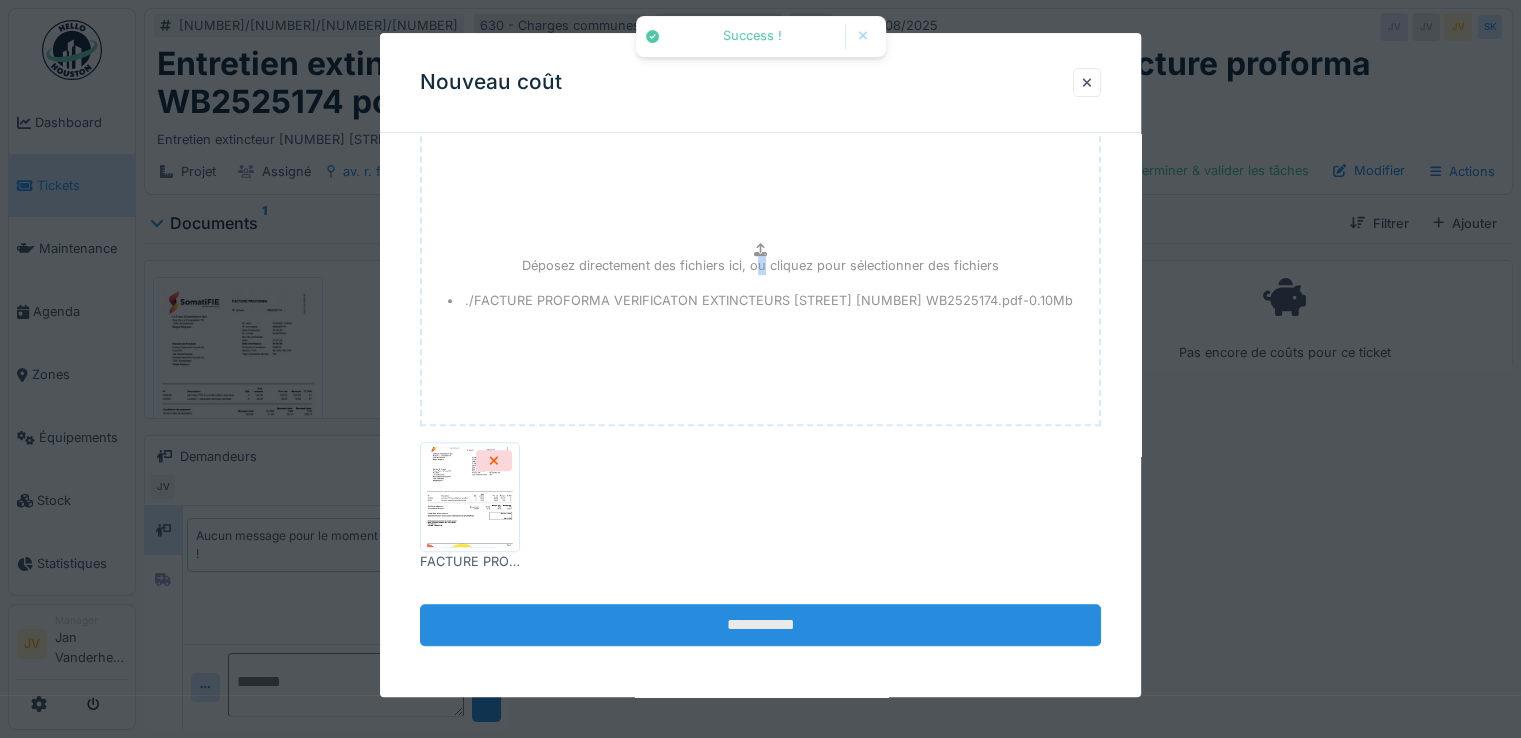 click on "**********" at bounding box center [760, 625] 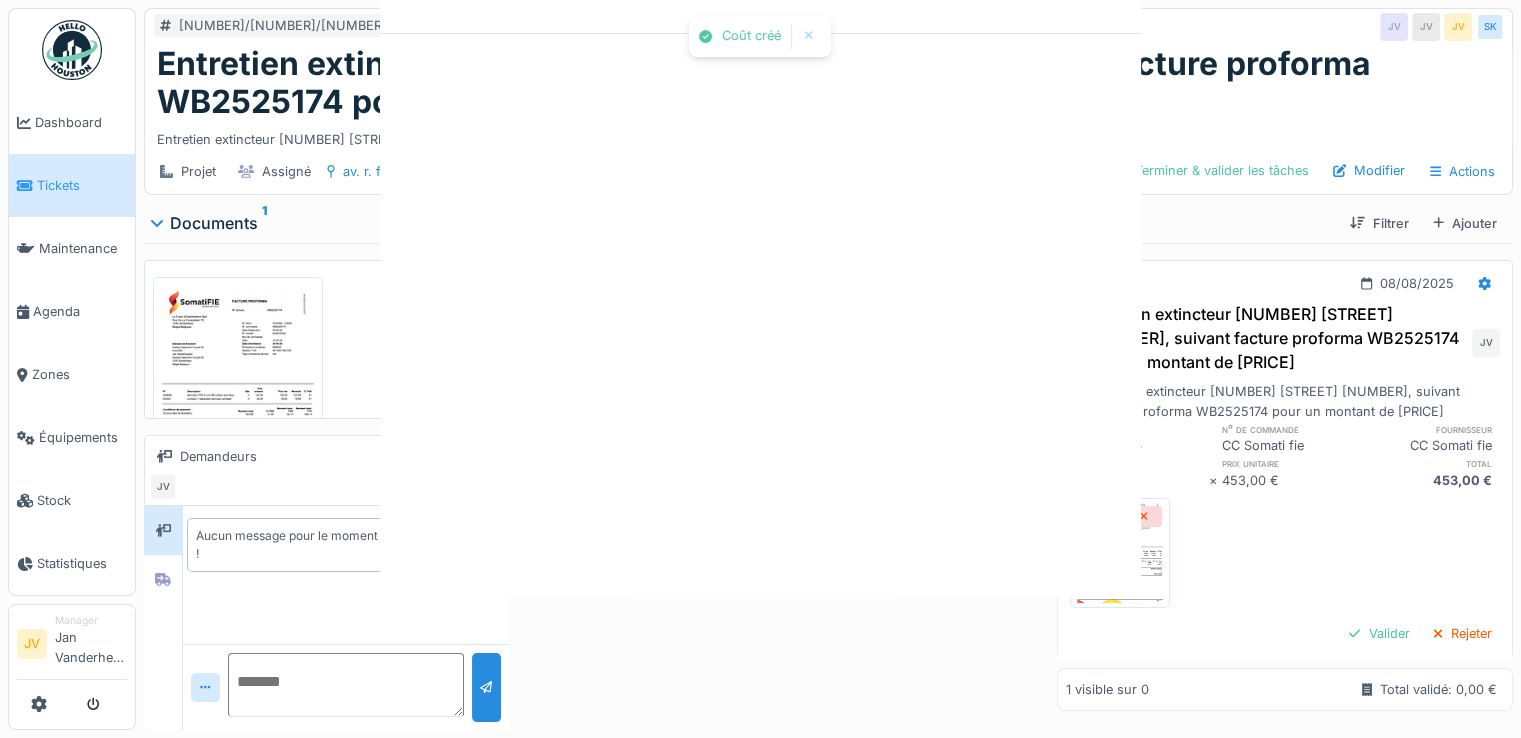 scroll, scrollTop: 0, scrollLeft: 0, axis: both 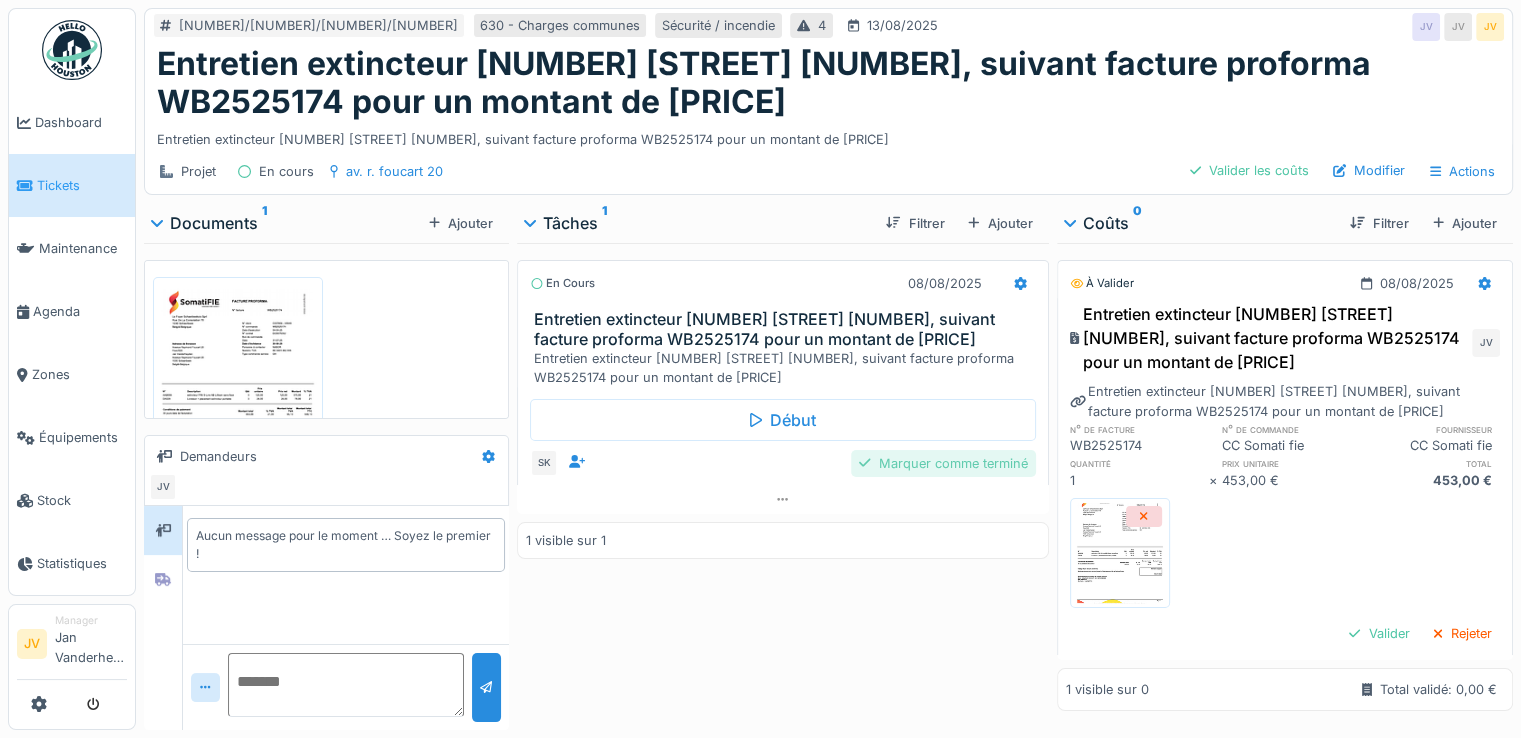 click on "Marquer comme terminé" at bounding box center (943, 463) 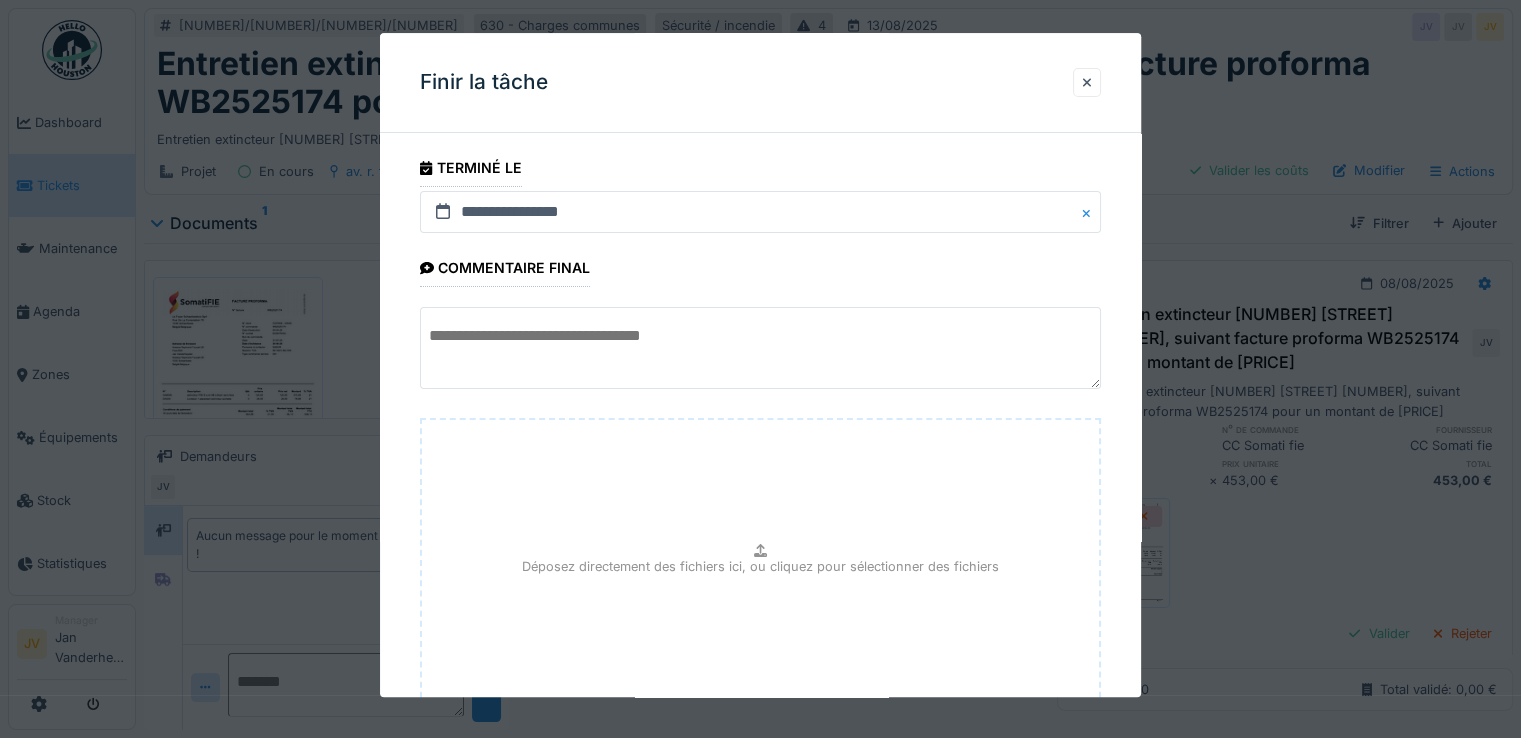 scroll, scrollTop: 149, scrollLeft: 0, axis: vertical 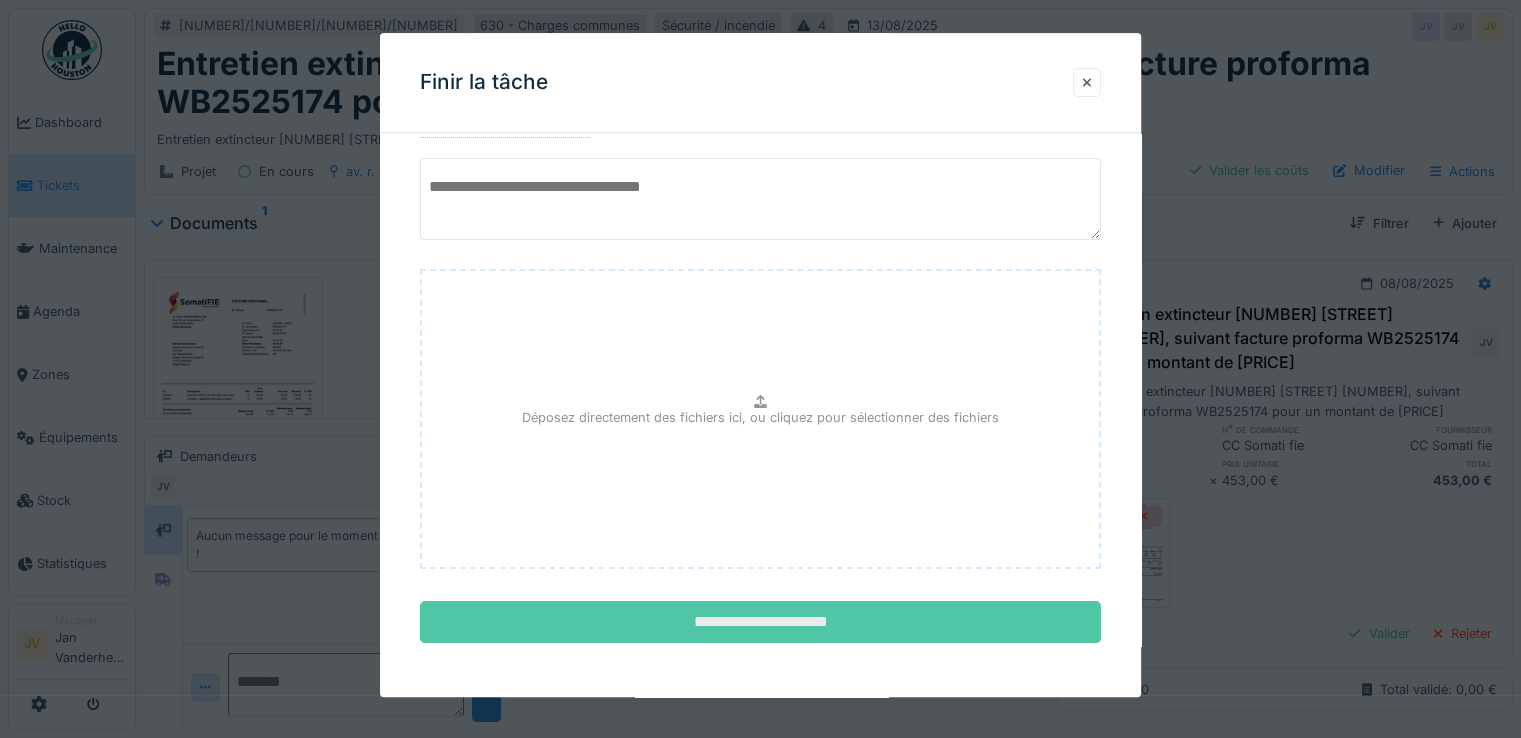 click on "**********" at bounding box center [760, 623] 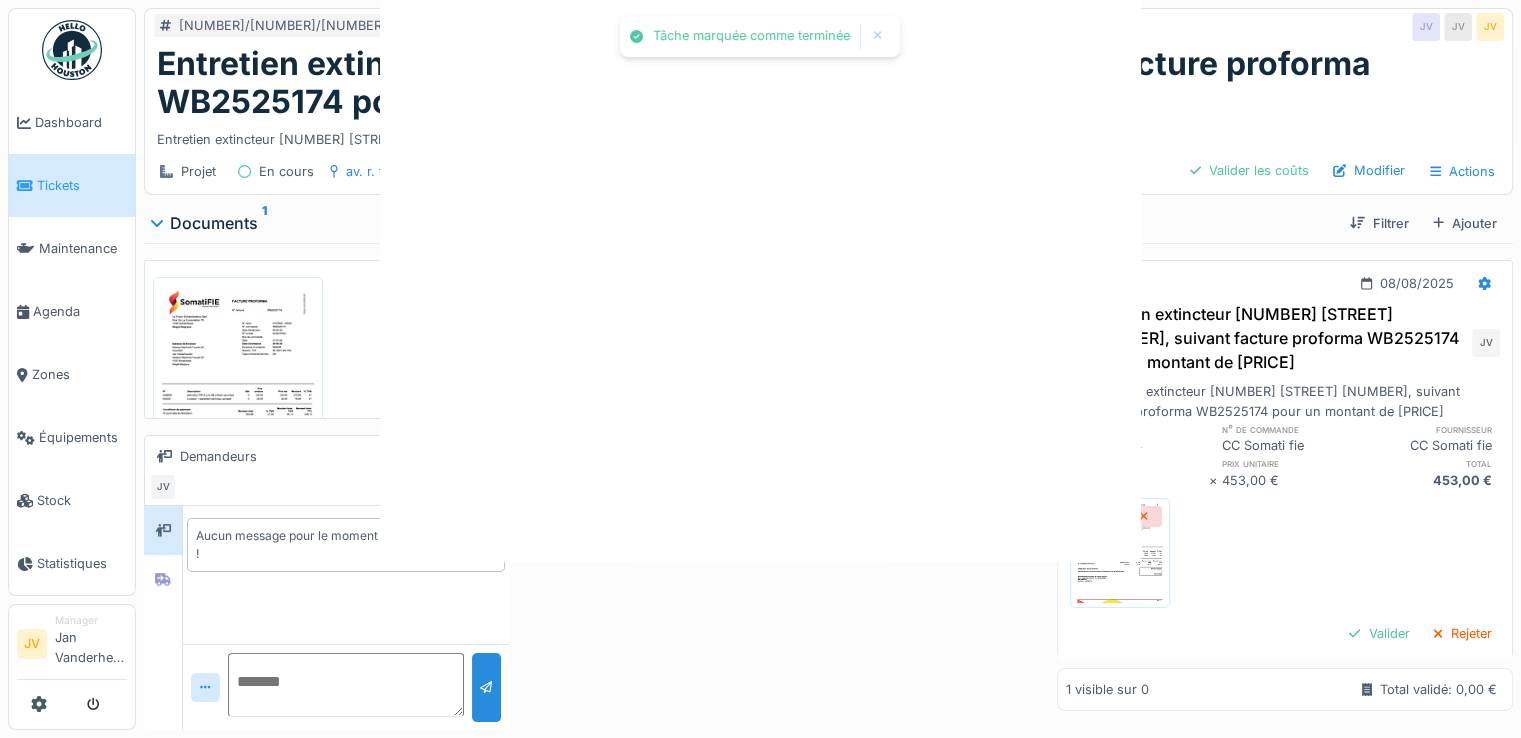 scroll, scrollTop: 0, scrollLeft: 0, axis: both 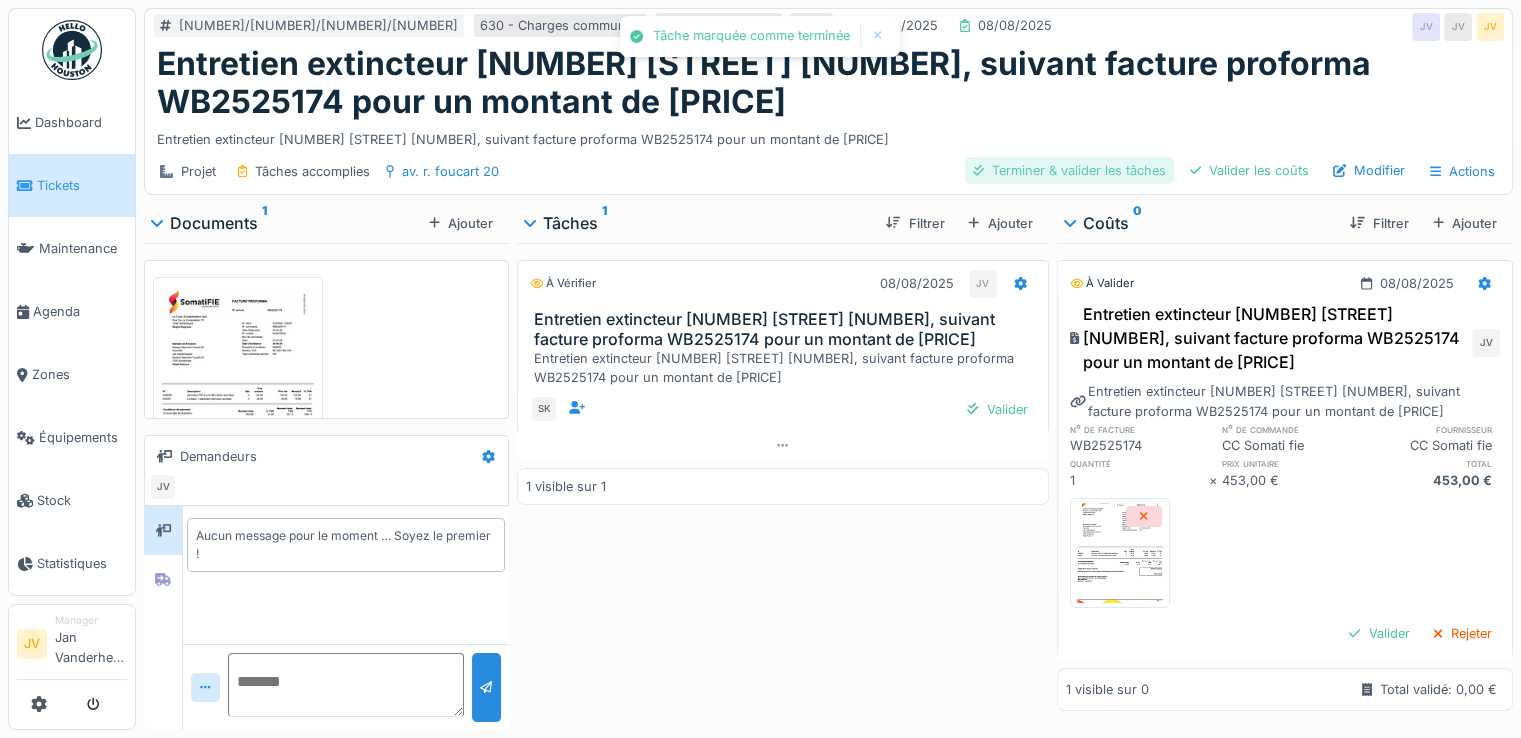 click on "Terminer & valider les tâches" at bounding box center (1069, 170) 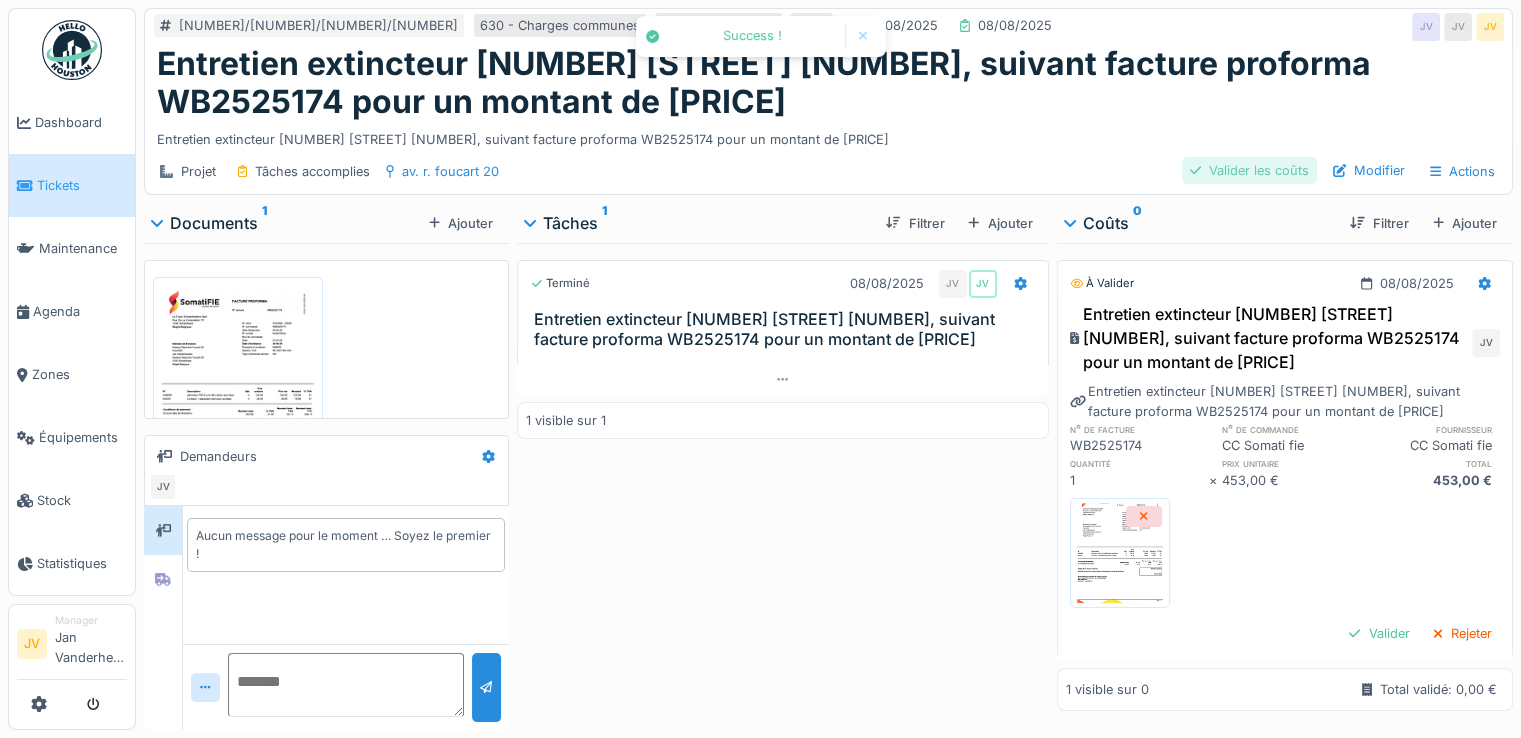 click on "Valider les coûts" at bounding box center [1249, 170] 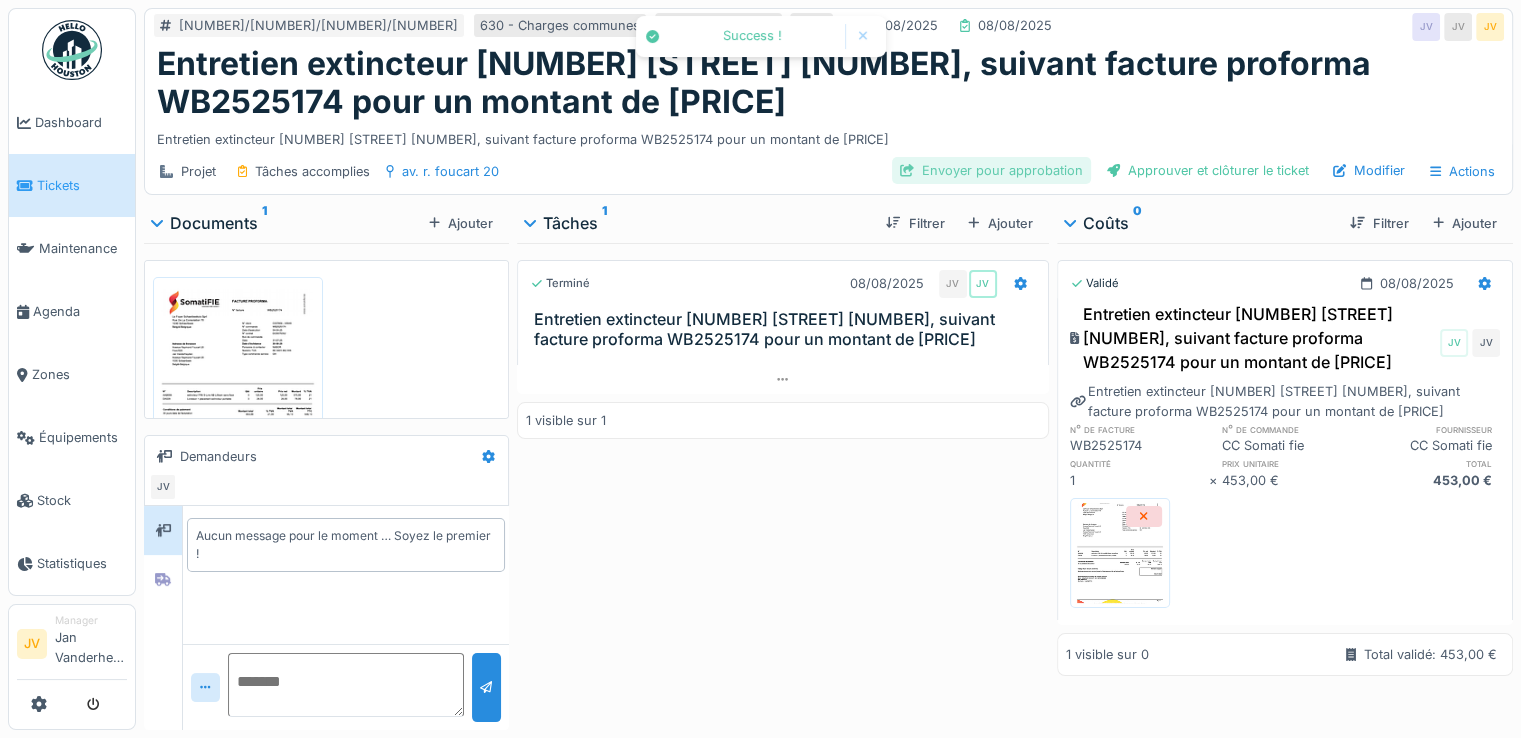 click on "Envoyer pour approbation" at bounding box center [991, 170] 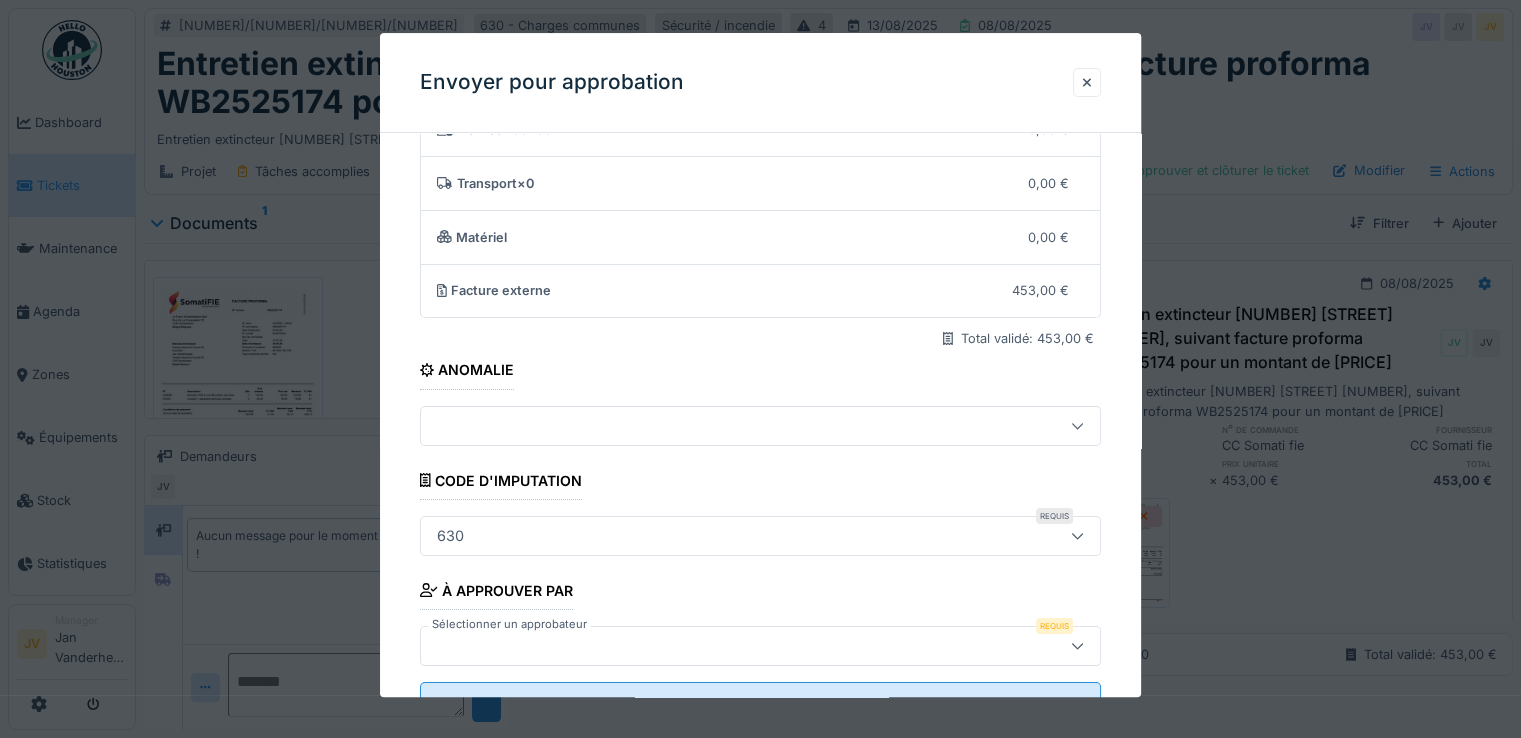scroll, scrollTop: 173, scrollLeft: 0, axis: vertical 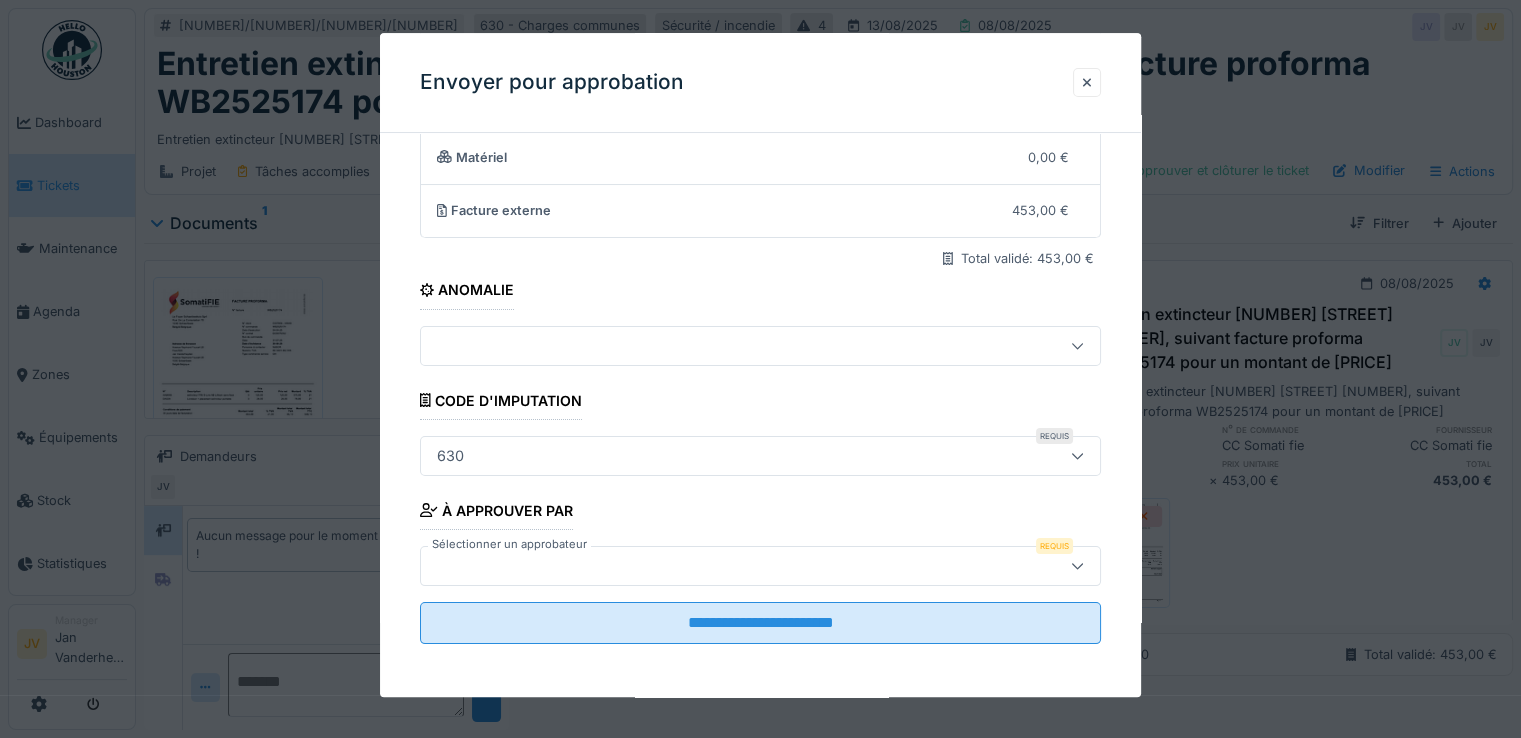 click at bounding box center (719, 566) 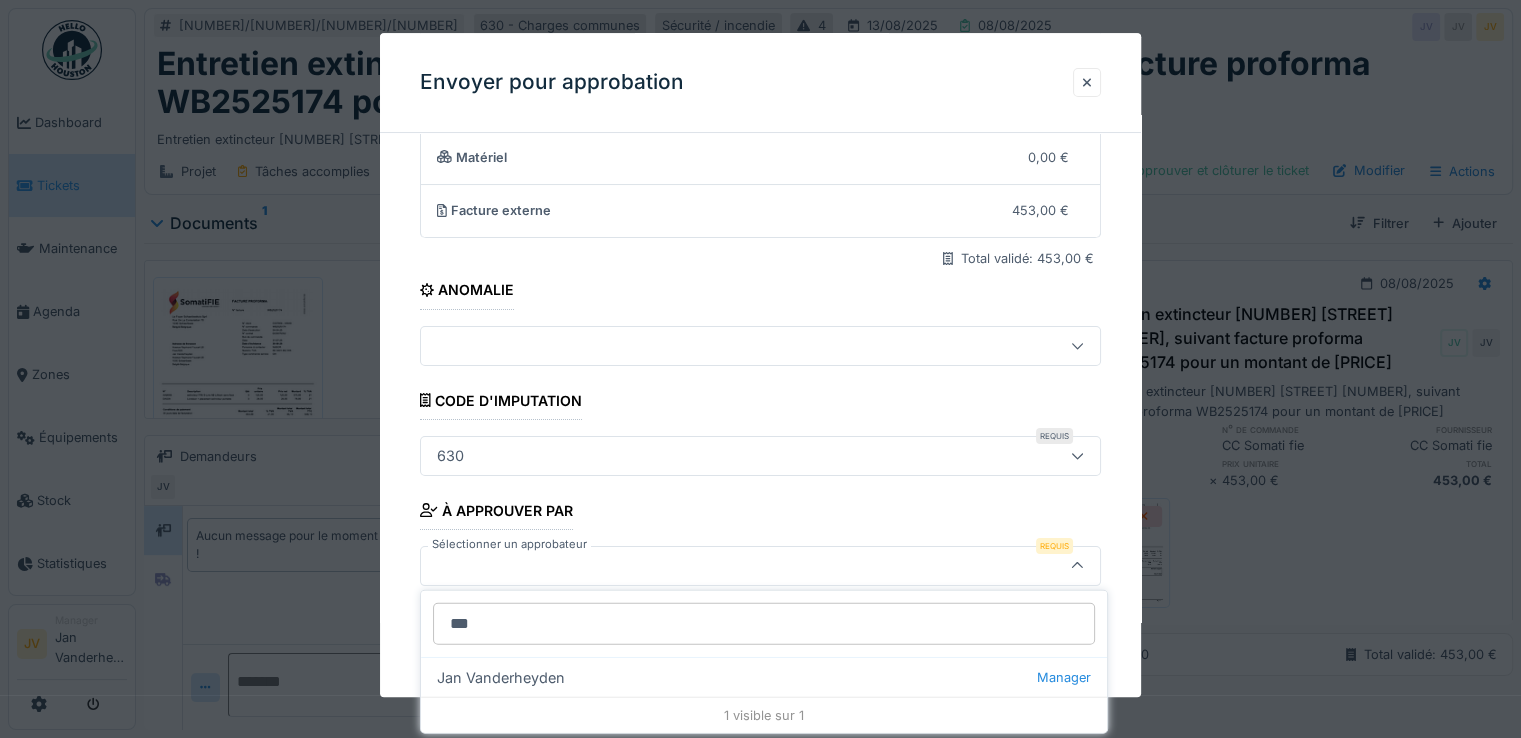 type on "***" 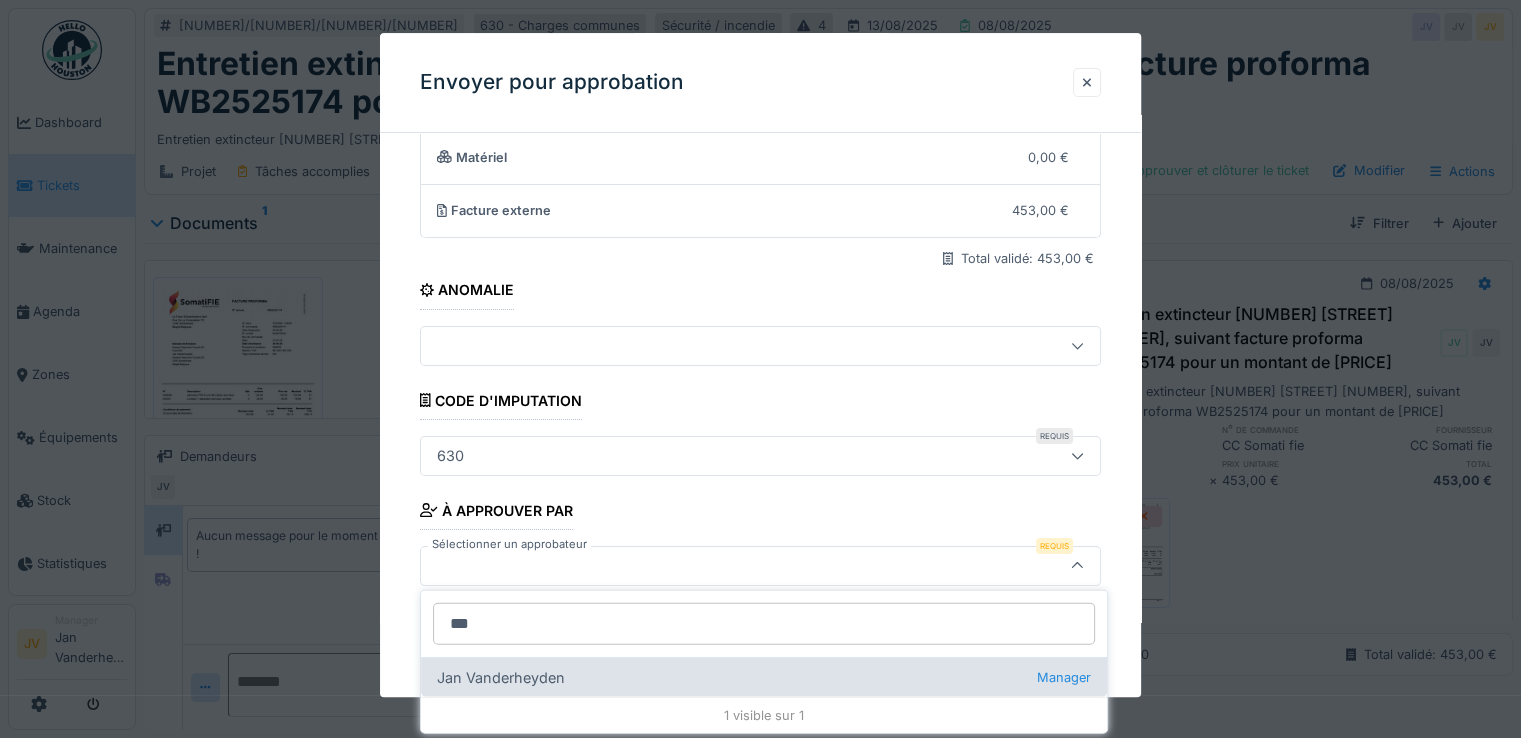 click on "Jan Vanderheyden Manager" at bounding box center [764, 677] 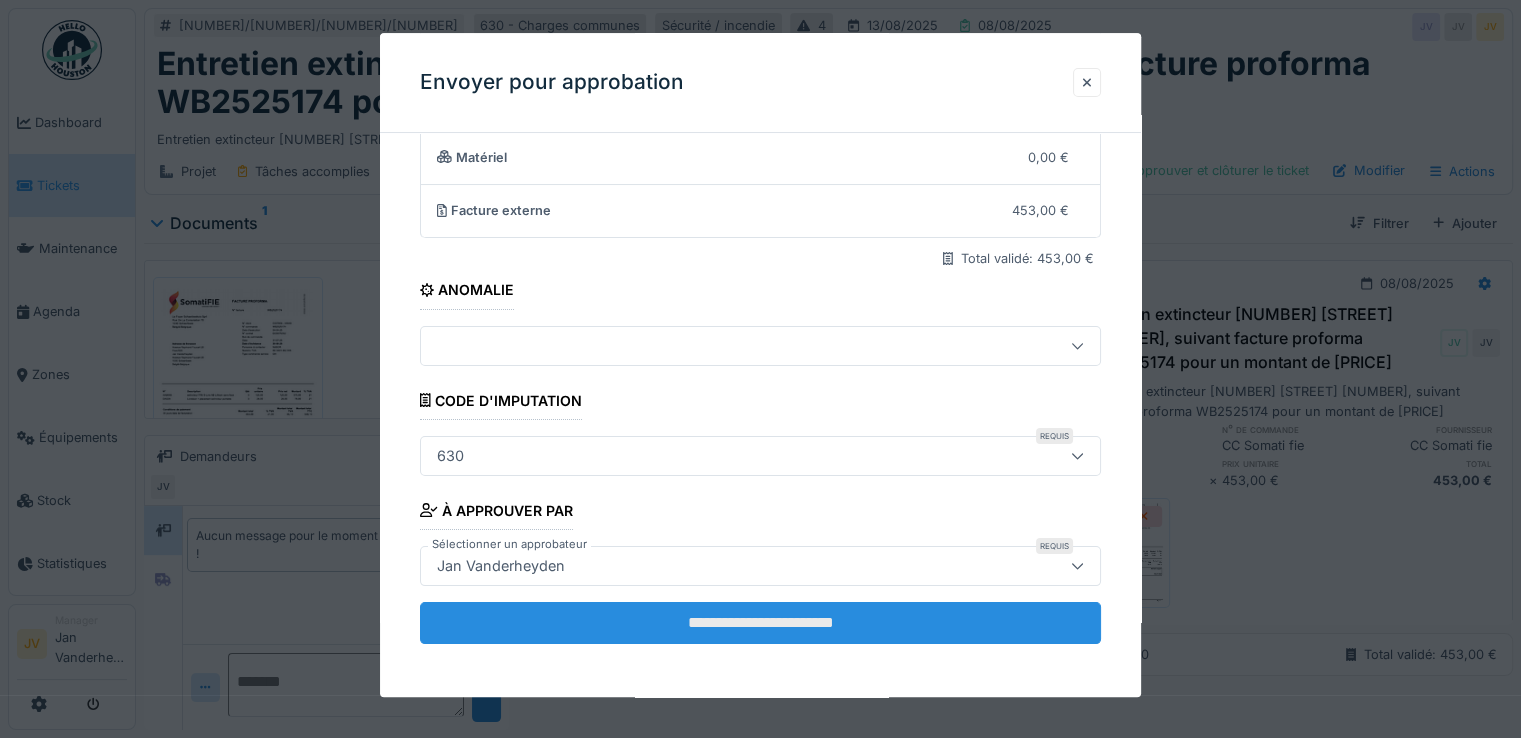 click on "**********" at bounding box center [760, 623] 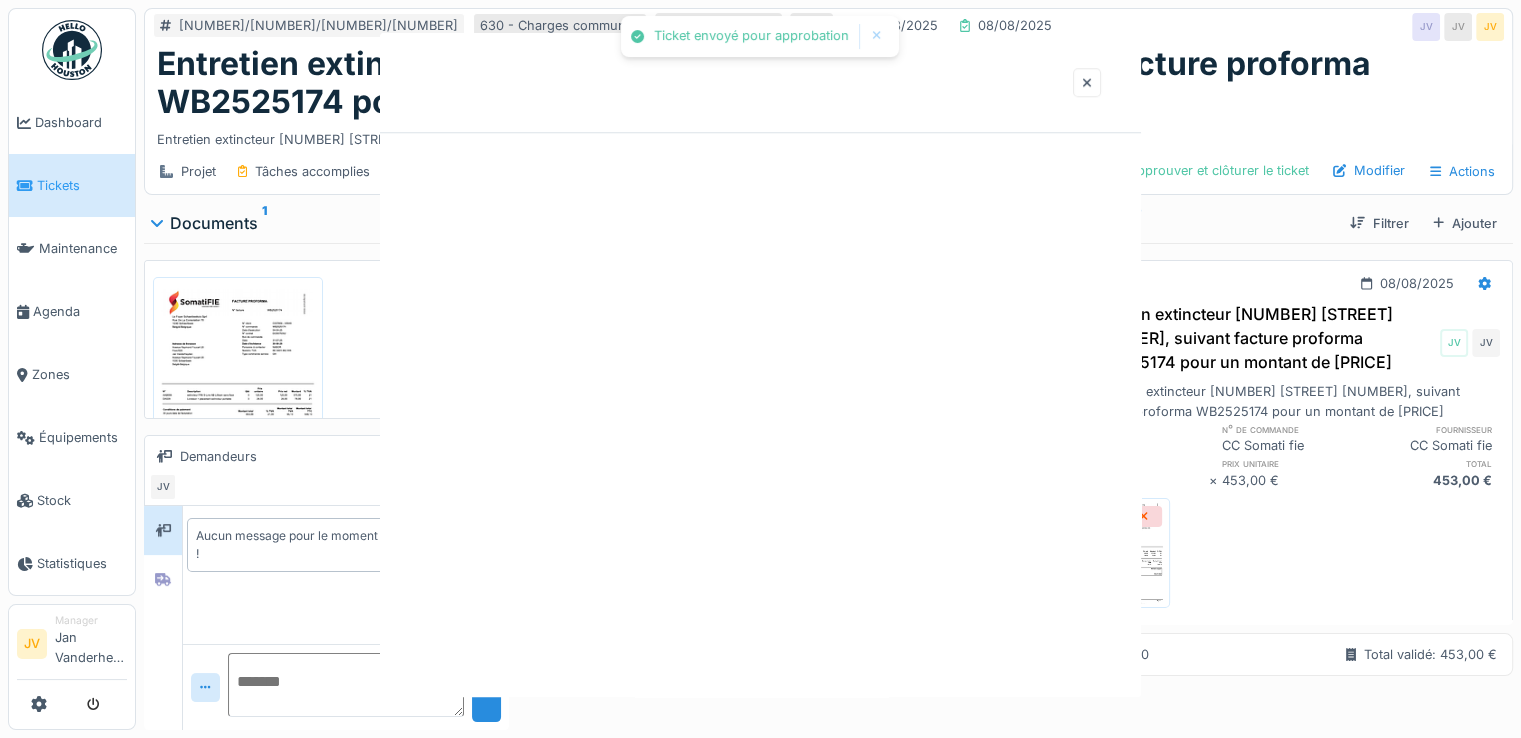 scroll, scrollTop: 0, scrollLeft: 0, axis: both 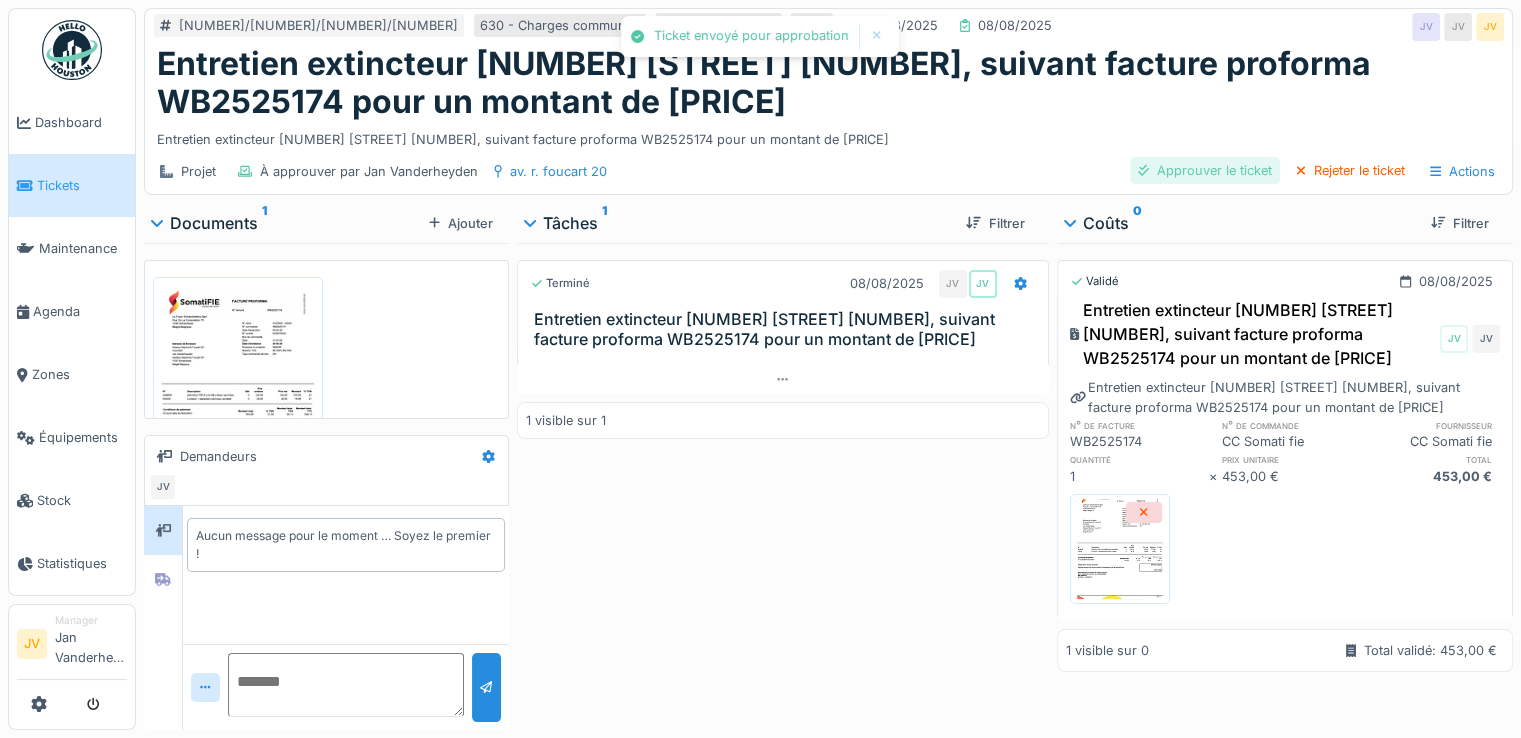 click on "Approuver le ticket" at bounding box center [1205, 170] 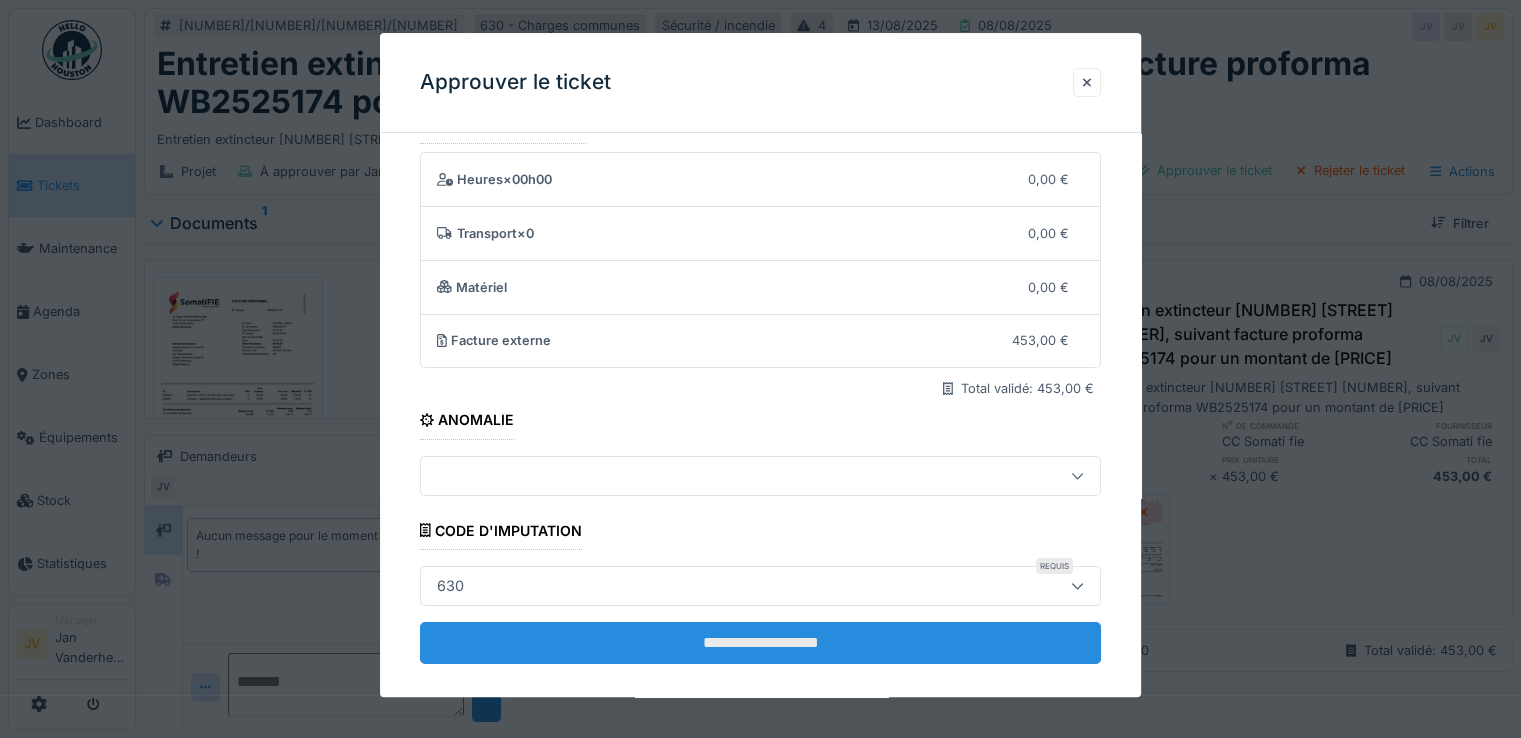 scroll, scrollTop: 63, scrollLeft: 0, axis: vertical 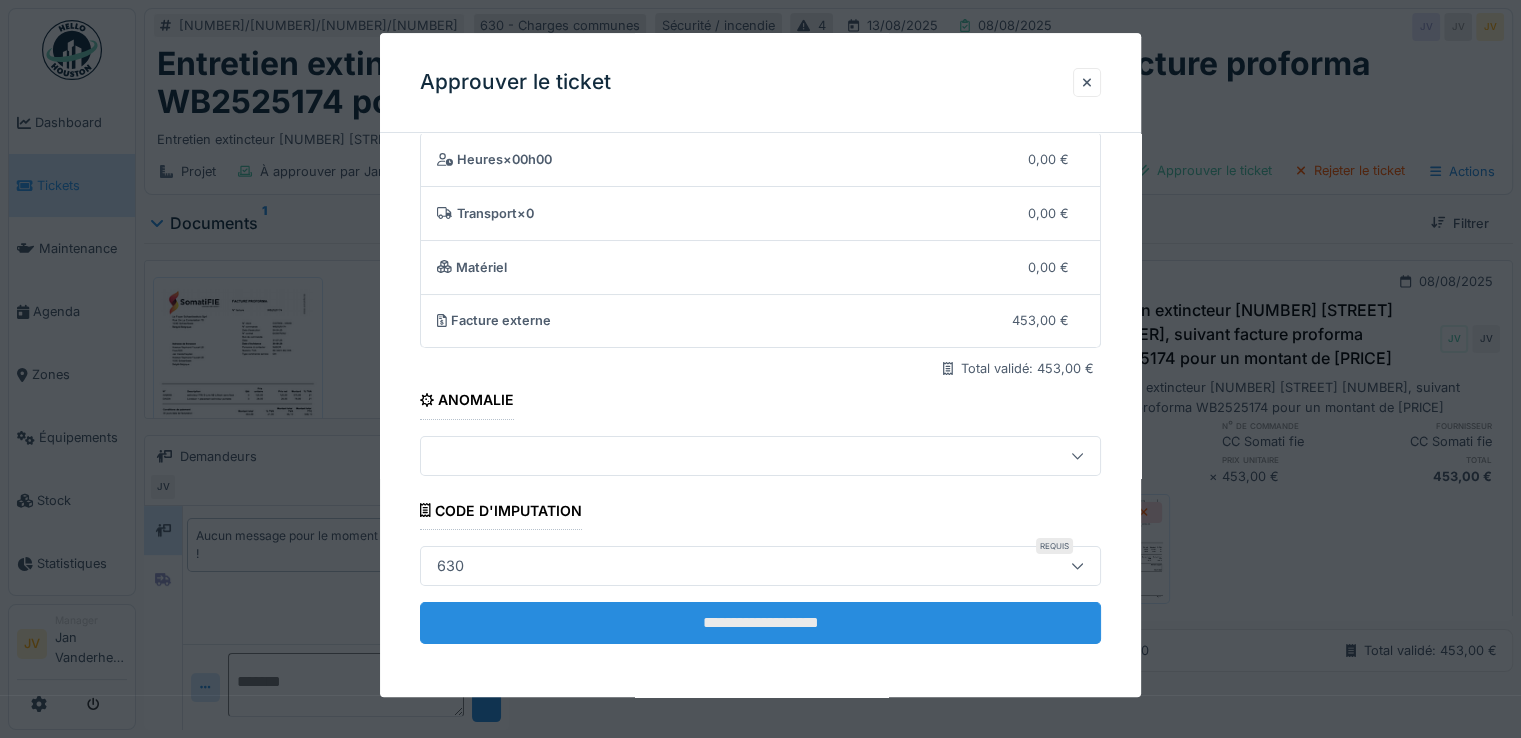 click on "**********" at bounding box center [760, 623] 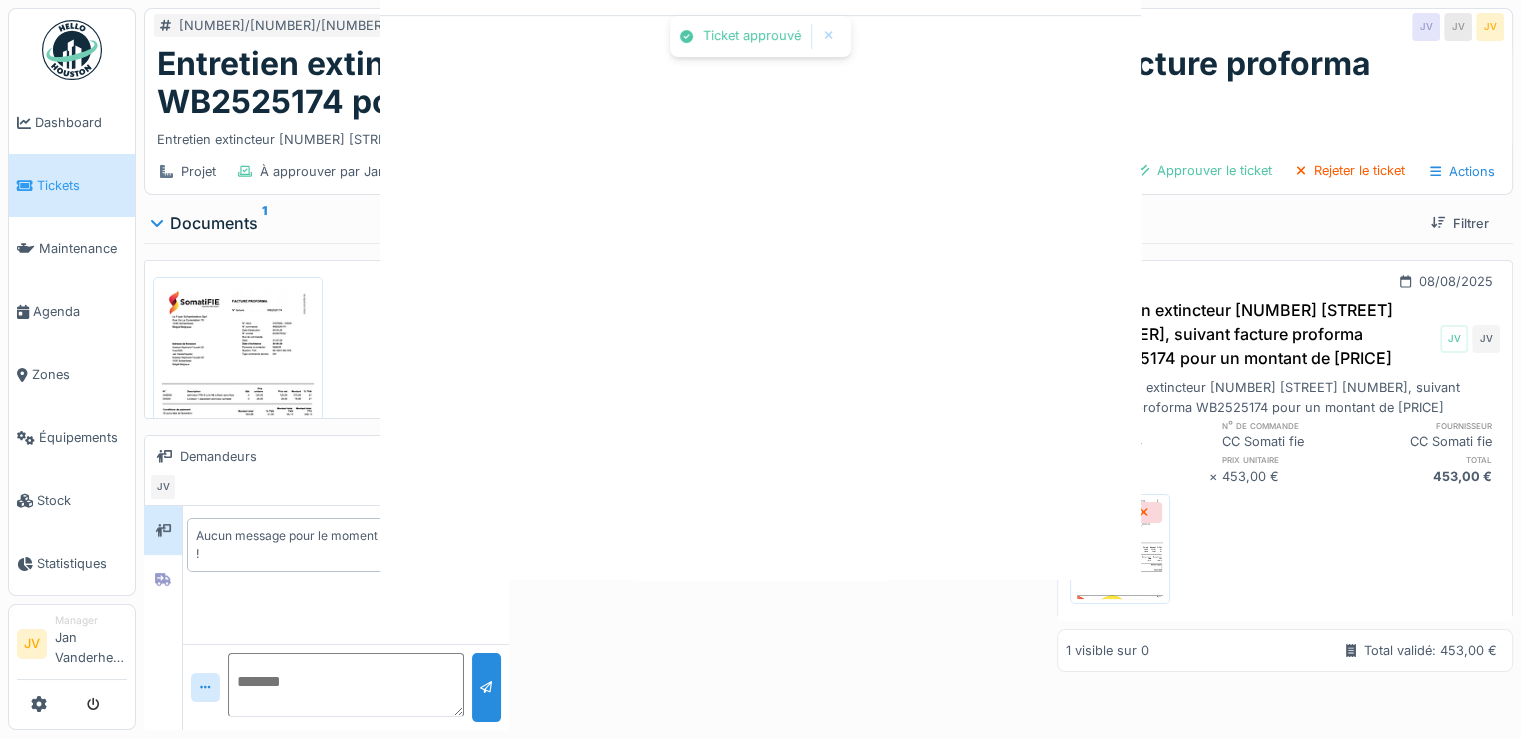 scroll, scrollTop: 0, scrollLeft: 0, axis: both 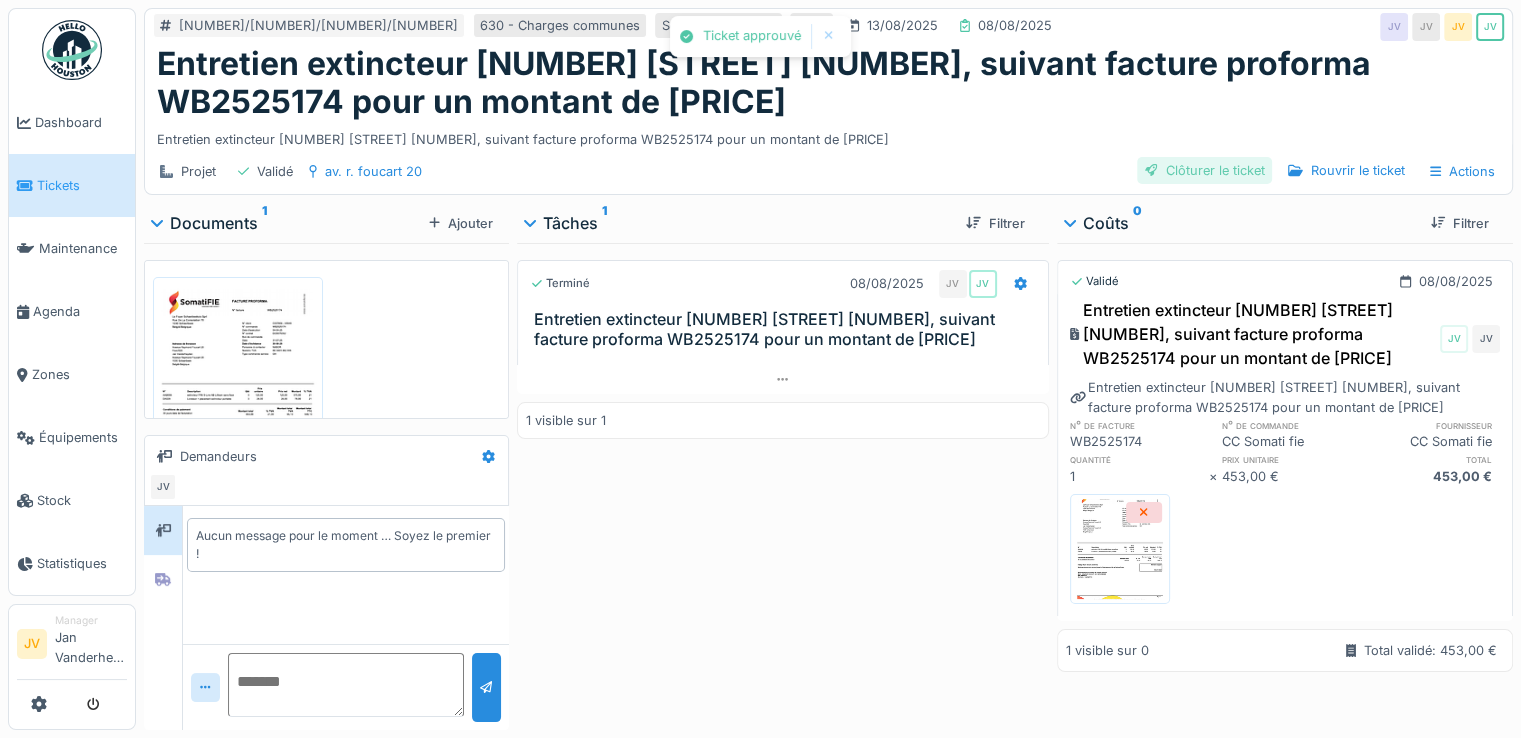 click on "Clôturer le ticket" at bounding box center (1205, 170) 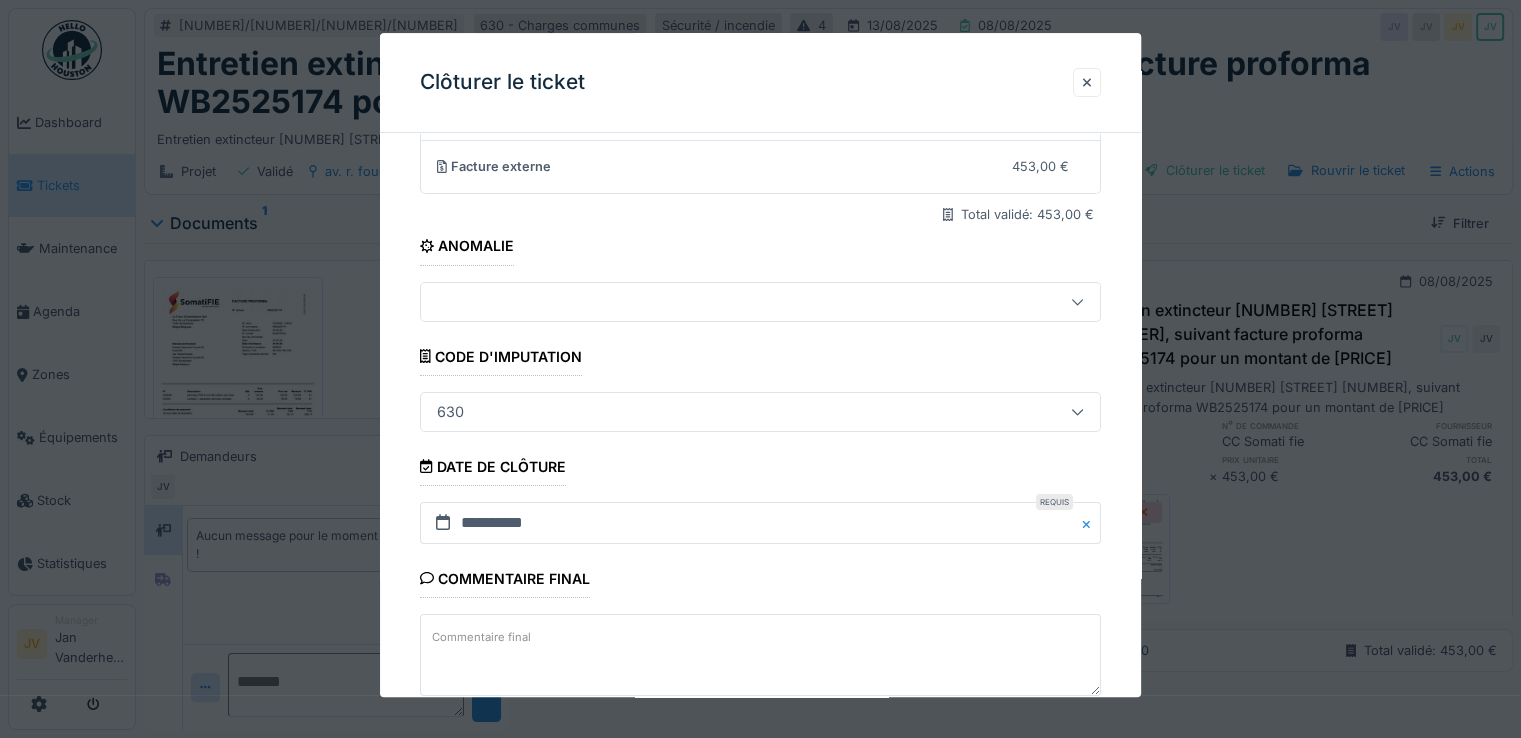 scroll, scrollTop: 331, scrollLeft: 0, axis: vertical 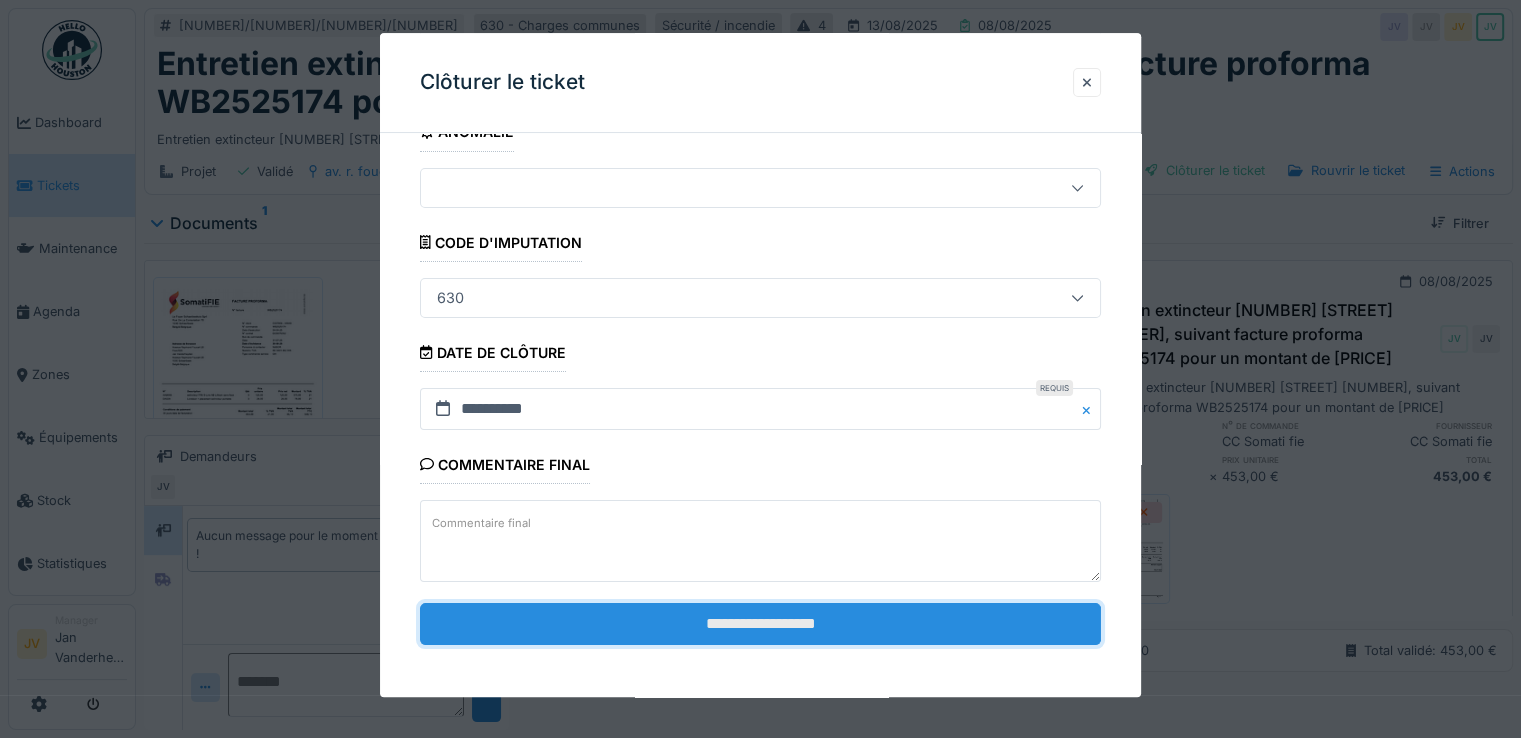 click on "**********" at bounding box center [760, 624] 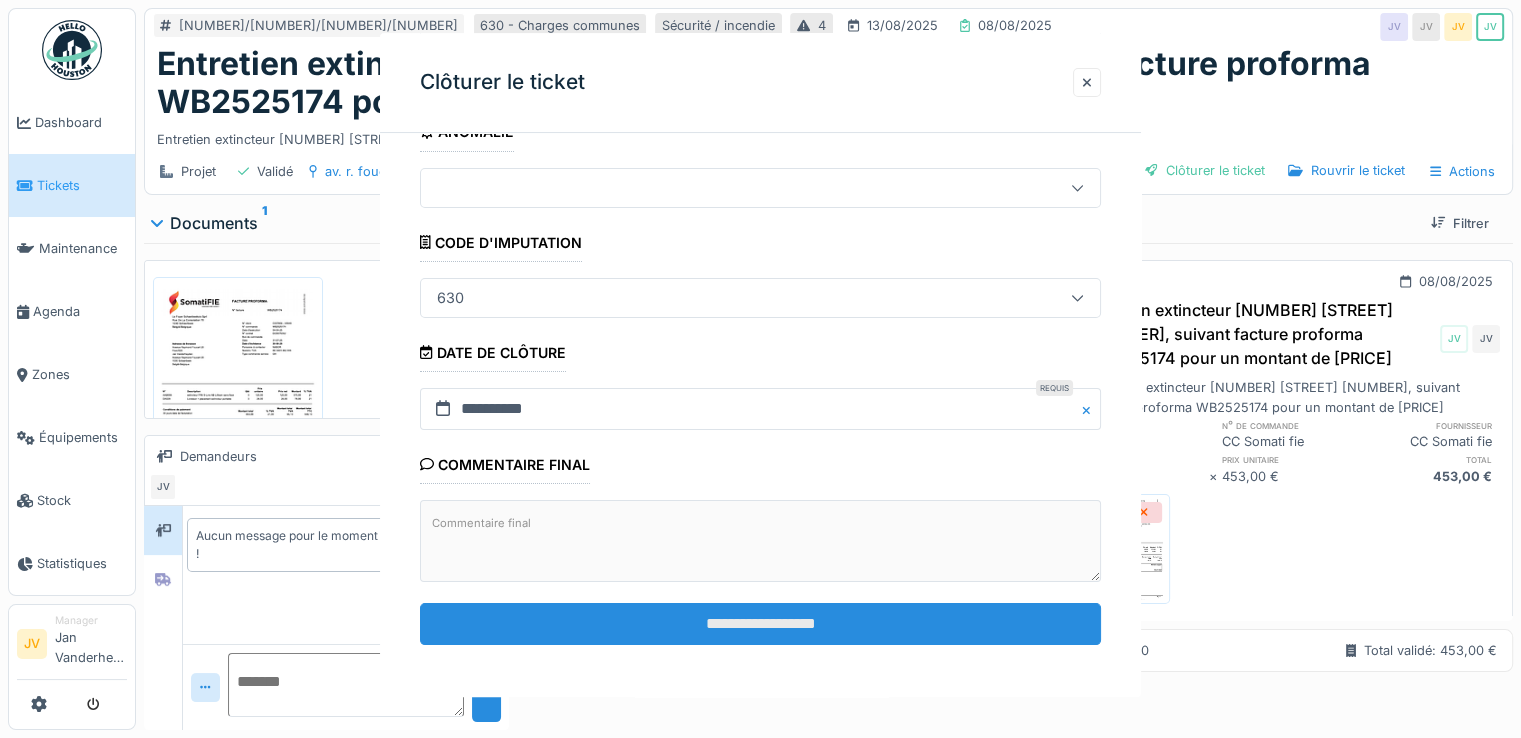 scroll, scrollTop: 0, scrollLeft: 0, axis: both 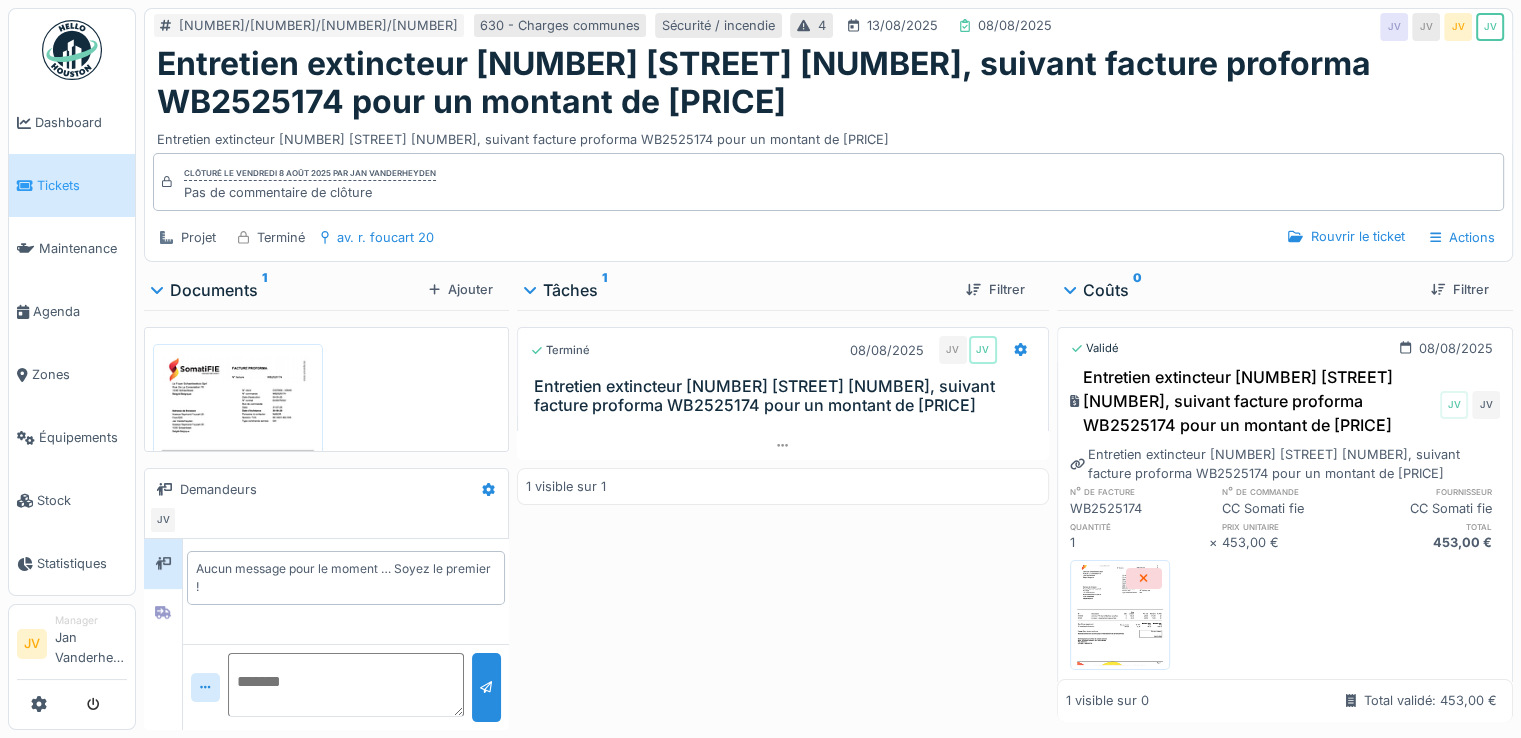 drag, startPoint x: 160, startPoint y: 67, endPoint x: 895, endPoint y: 101, distance: 735.78595 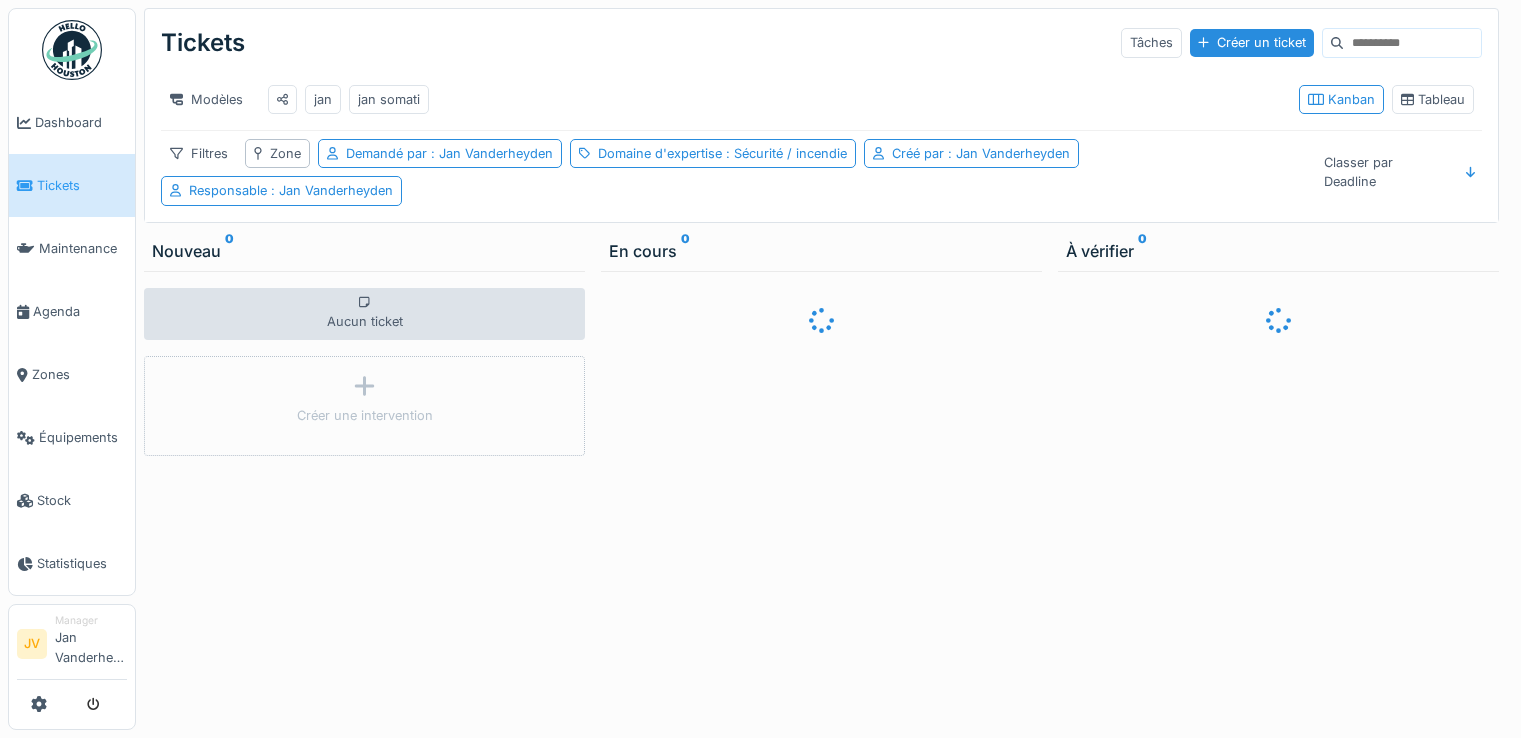 scroll, scrollTop: 0, scrollLeft: 0, axis: both 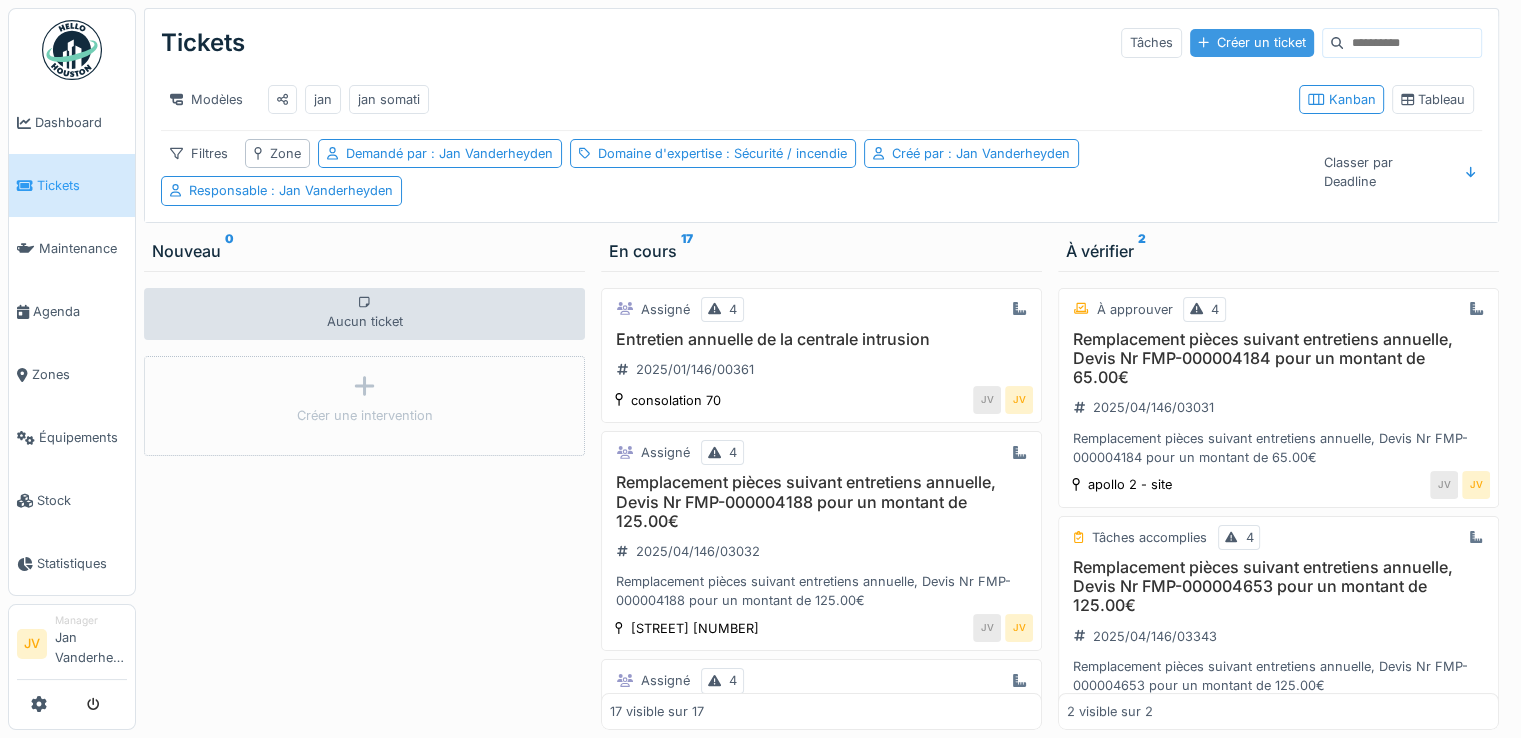 click on "Créer un ticket" at bounding box center [1252, 42] 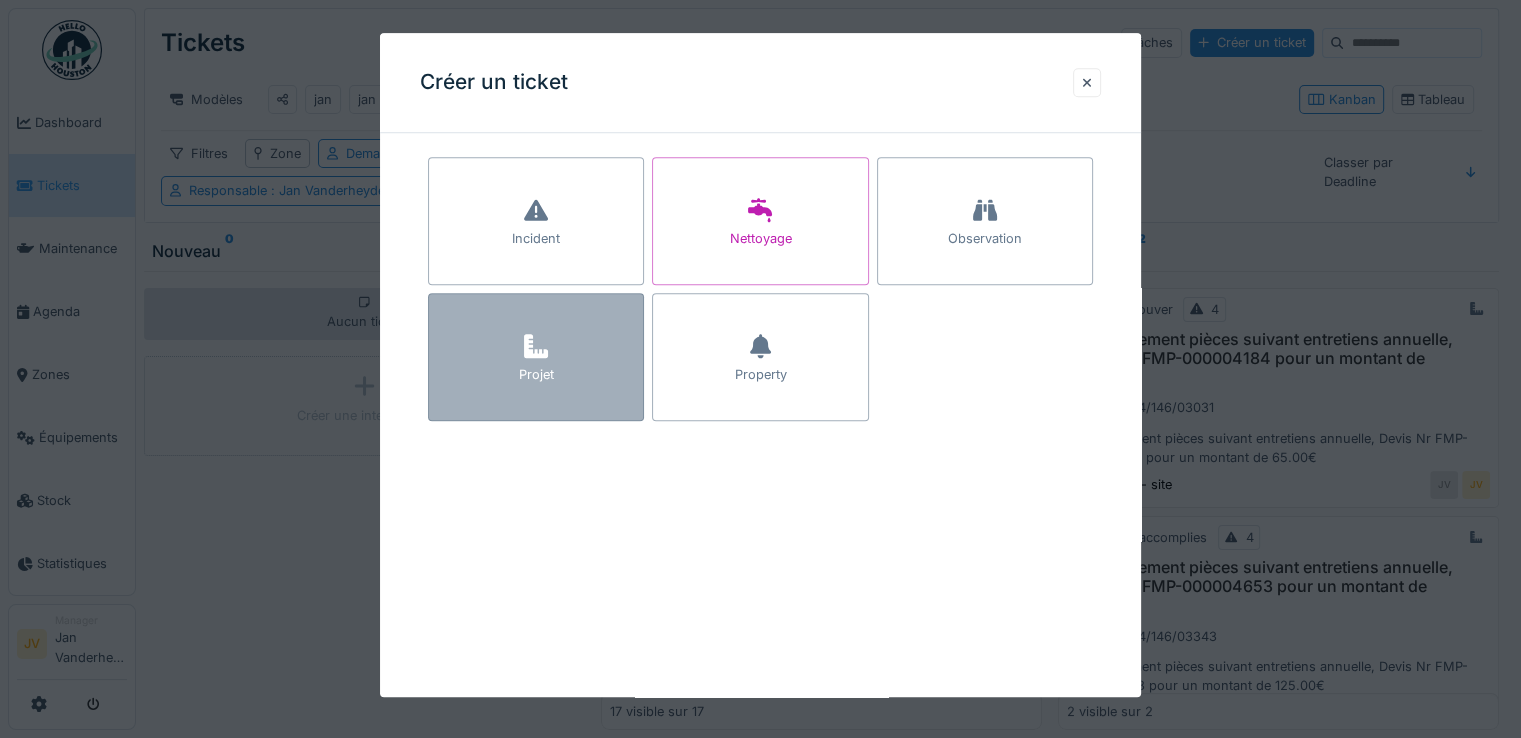 click 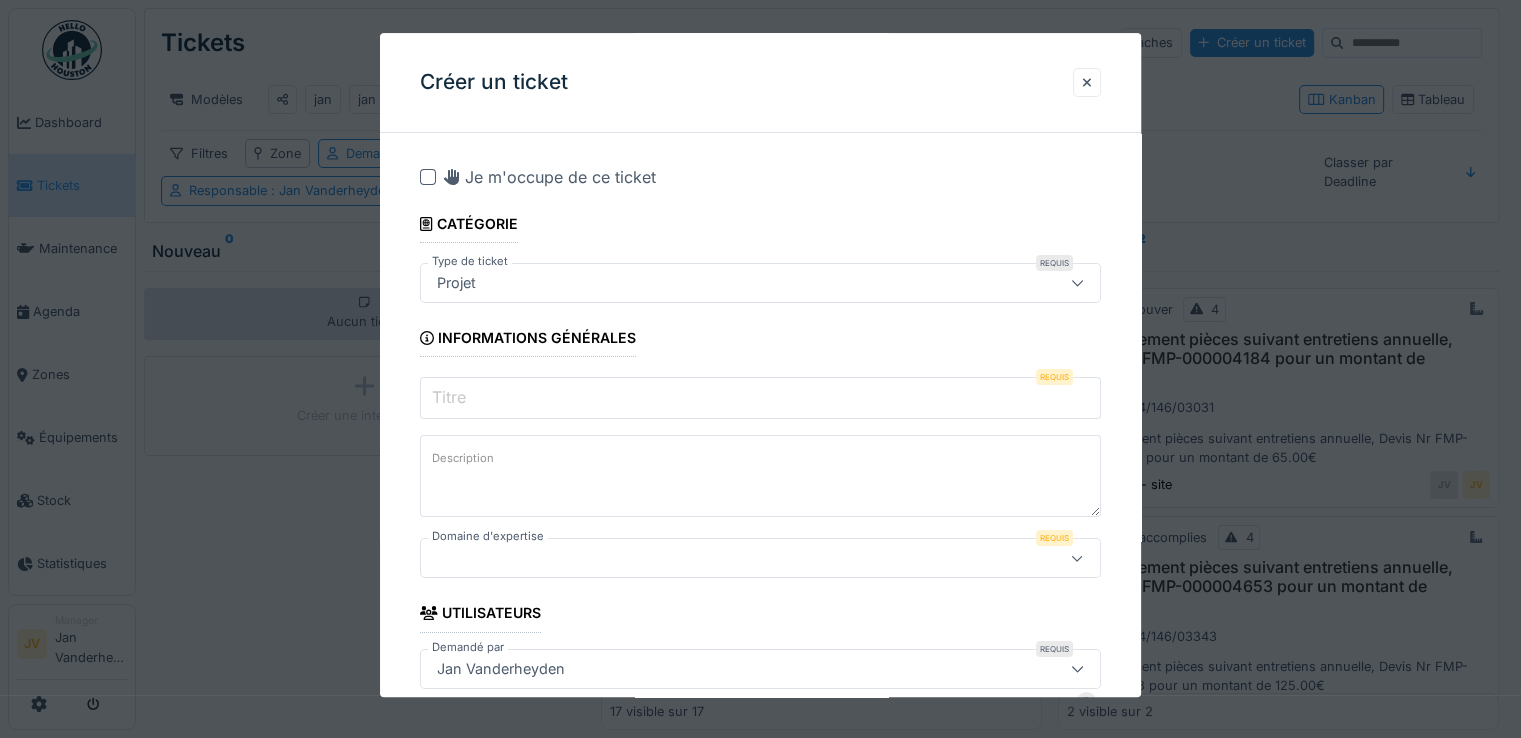 click on "Titre" at bounding box center (760, 398) 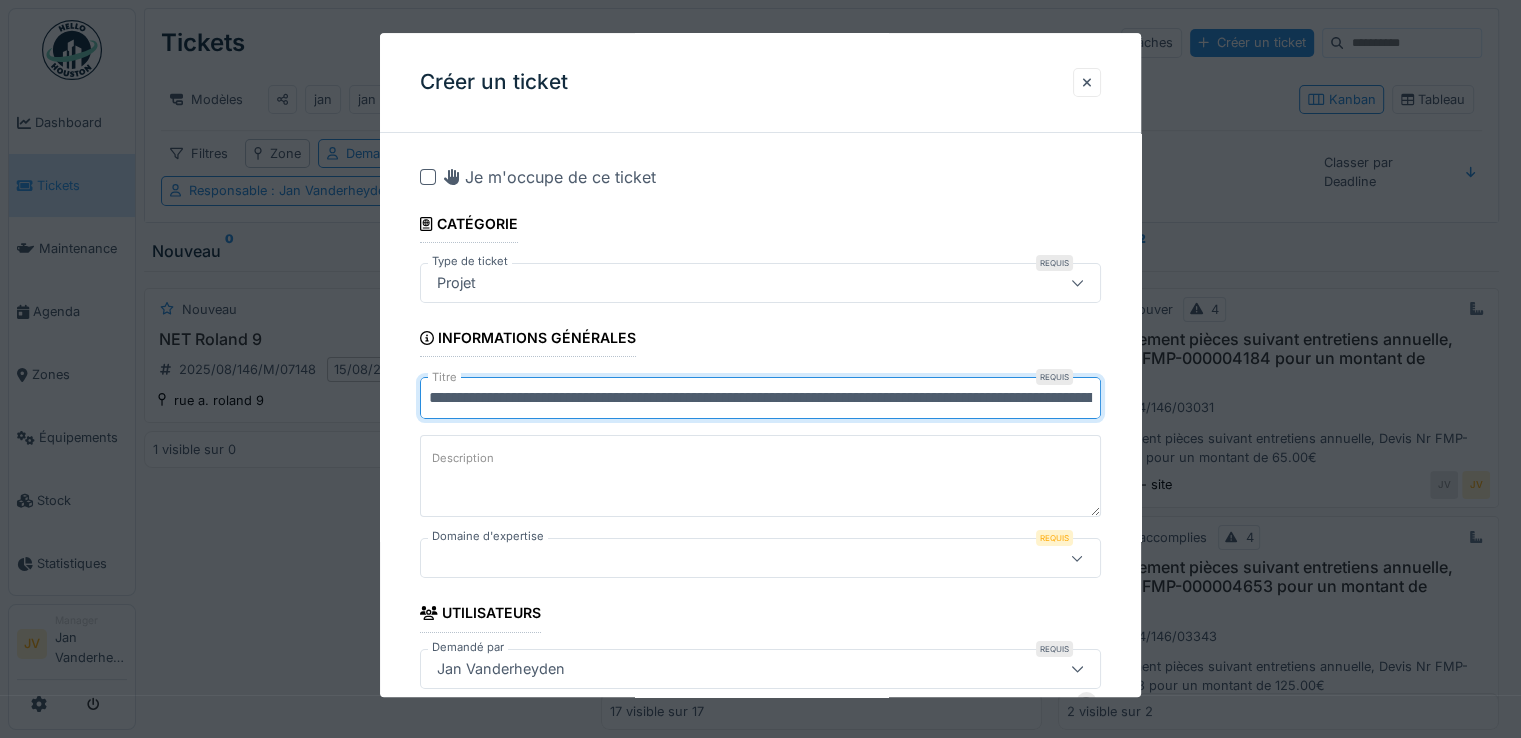 scroll, scrollTop: 0, scrollLeft: 254, axis: horizontal 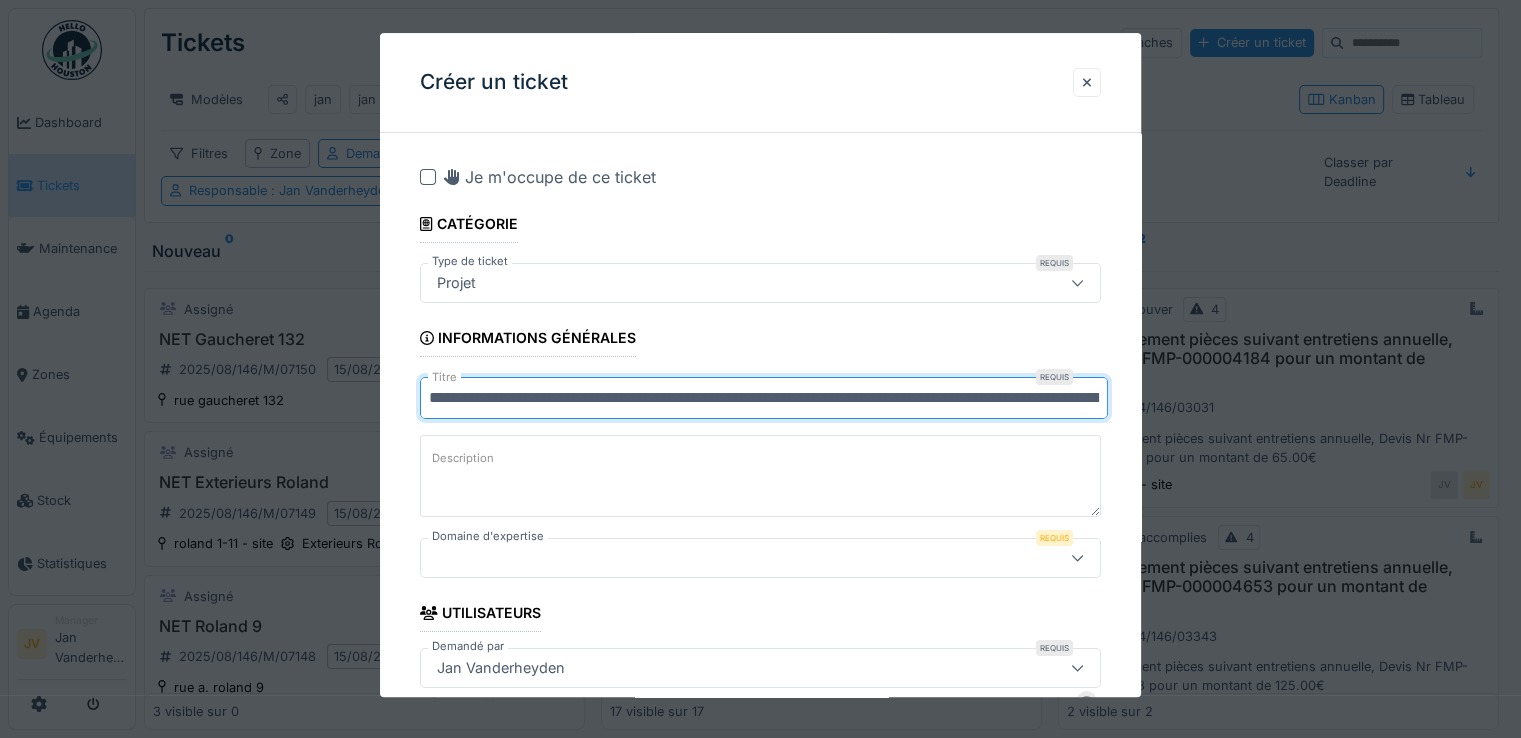 click on "**********" at bounding box center (764, 398) 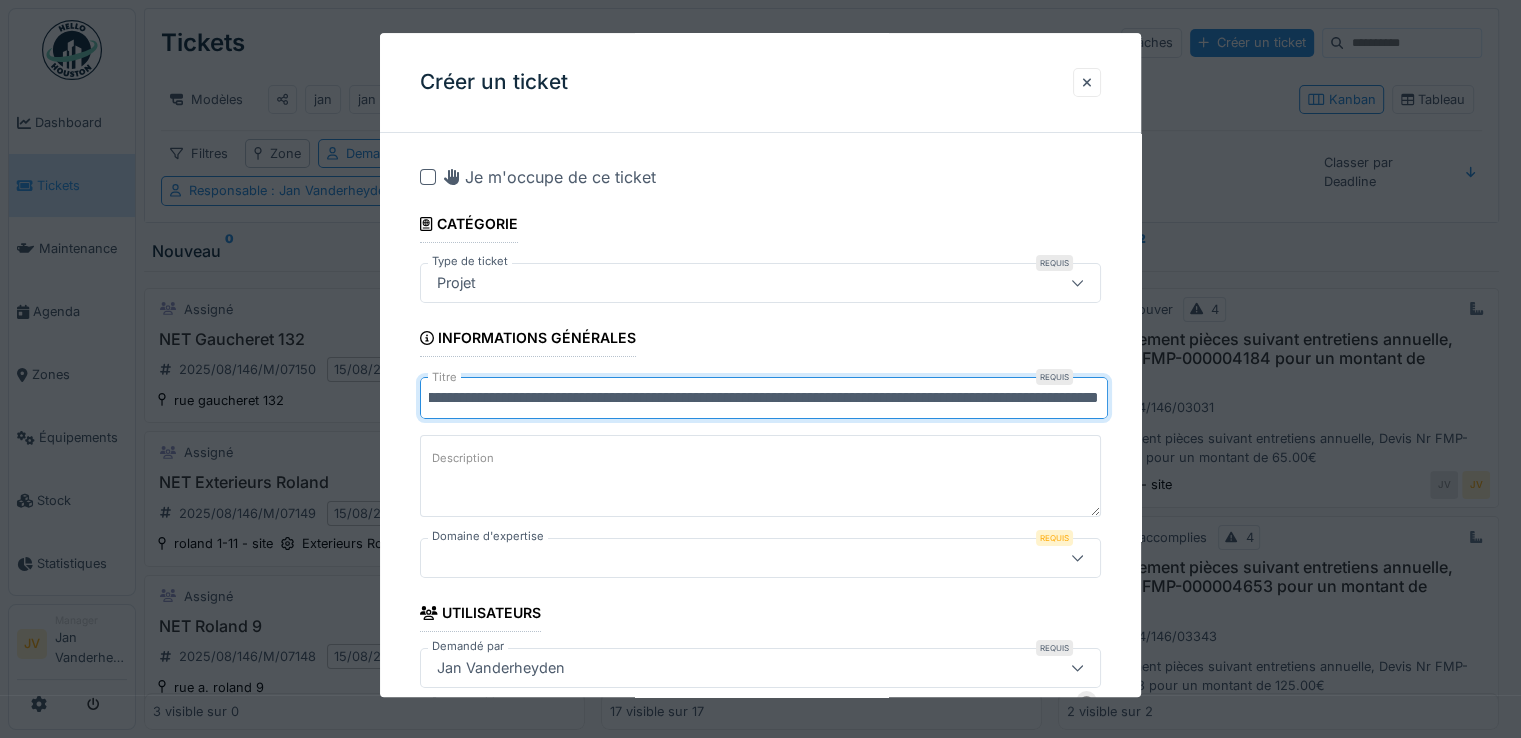 scroll, scrollTop: 0, scrollLeft: 55, axis: horizontal 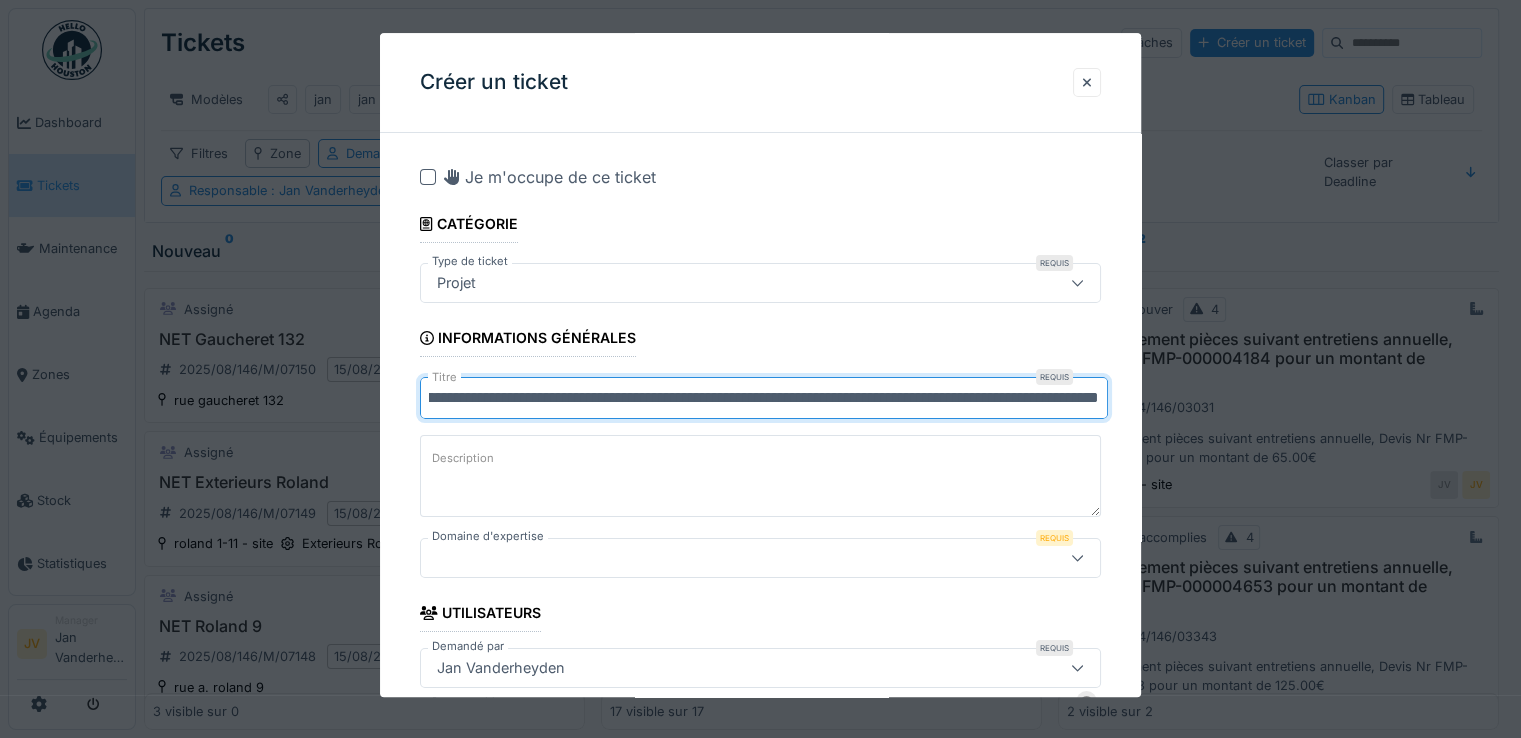 click on "**********" at bounding box center (764, 398) 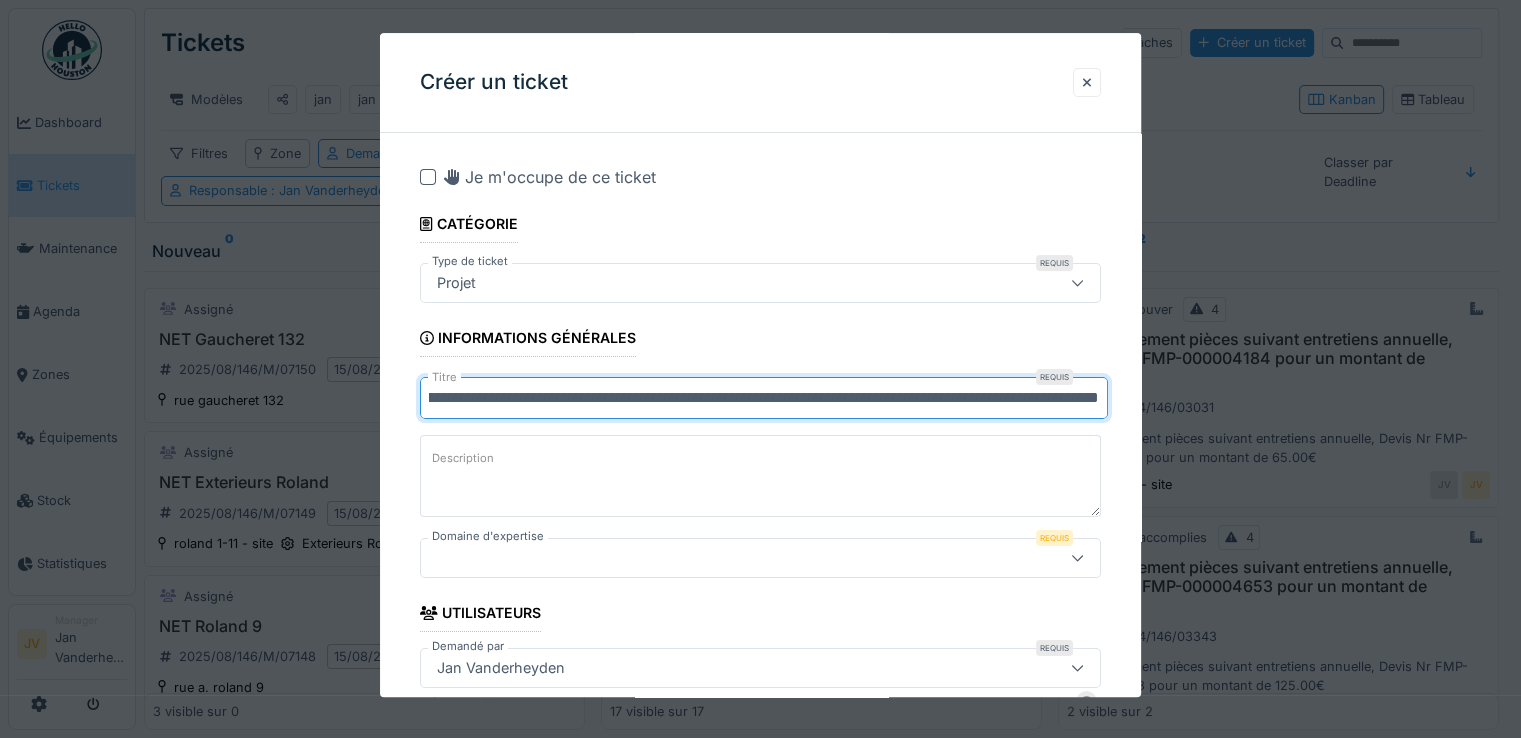 scroll, scrollTop: 0, scrollLeft: 217, axis: horizontal 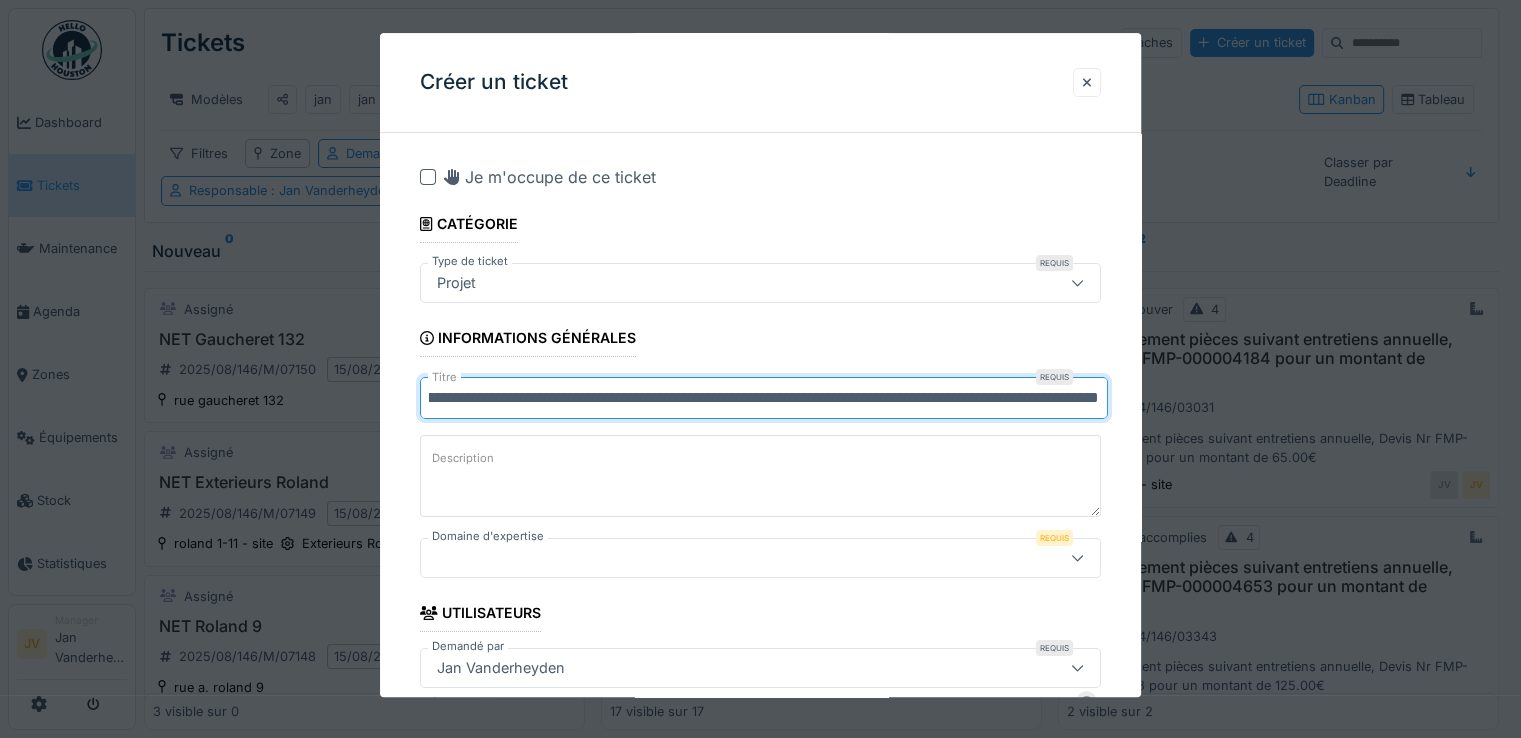 click on "**********" at bounding box center (764, 398) 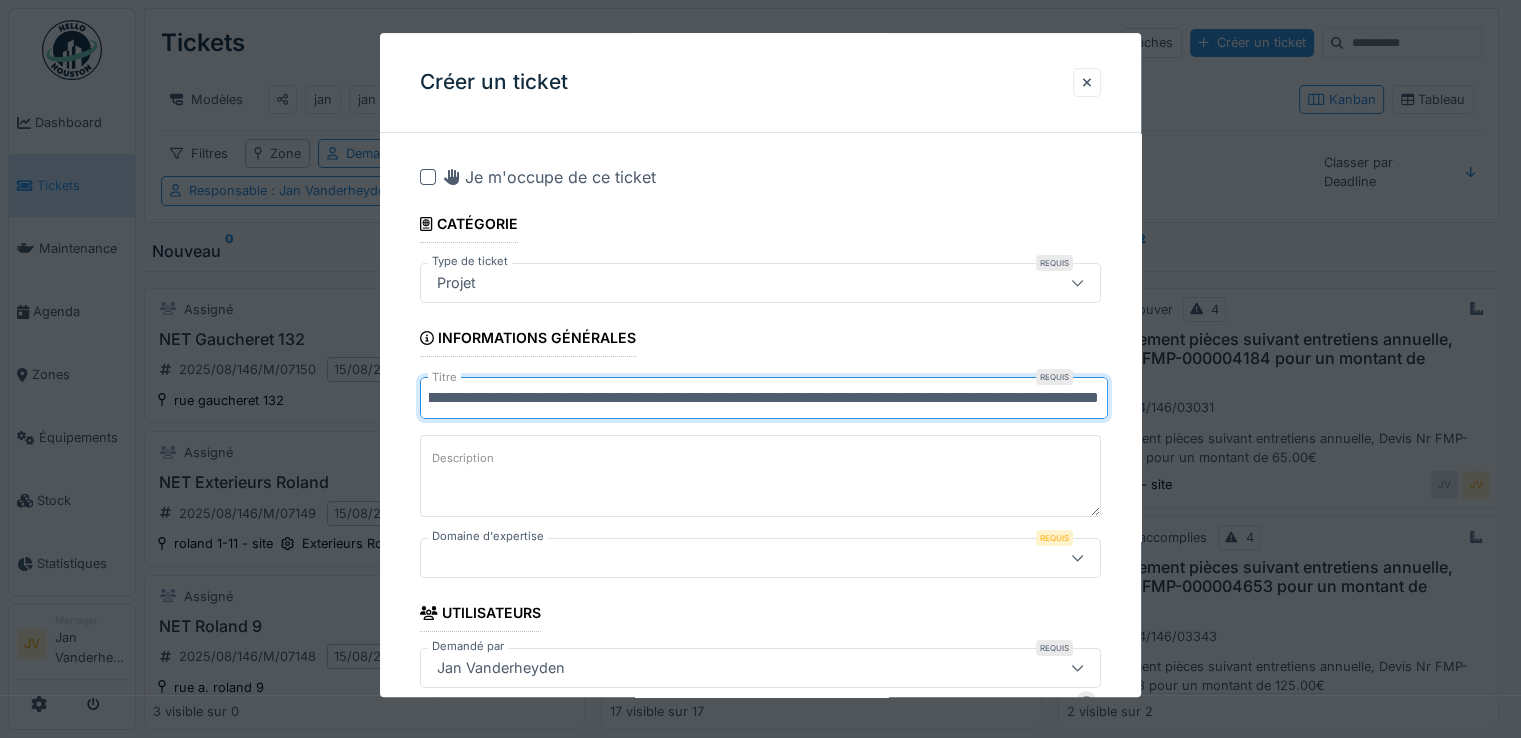 scroll, scrollTop: 0, scrollLeft: 226, axis: horizontal 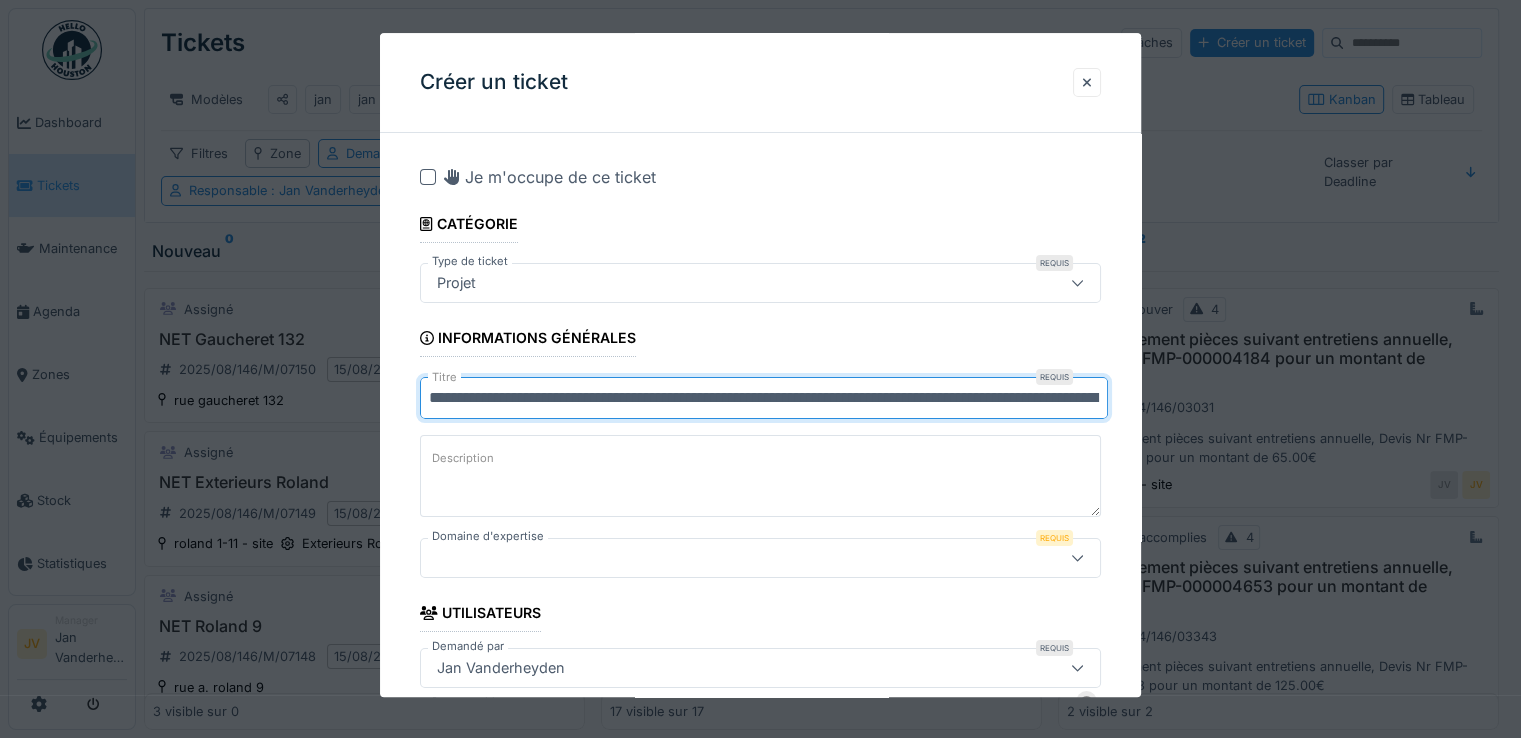 drag, startPoint x: 1096, startPoint y: 400, endPoint x: 228, endPoint y: 371, distance: 868.4843 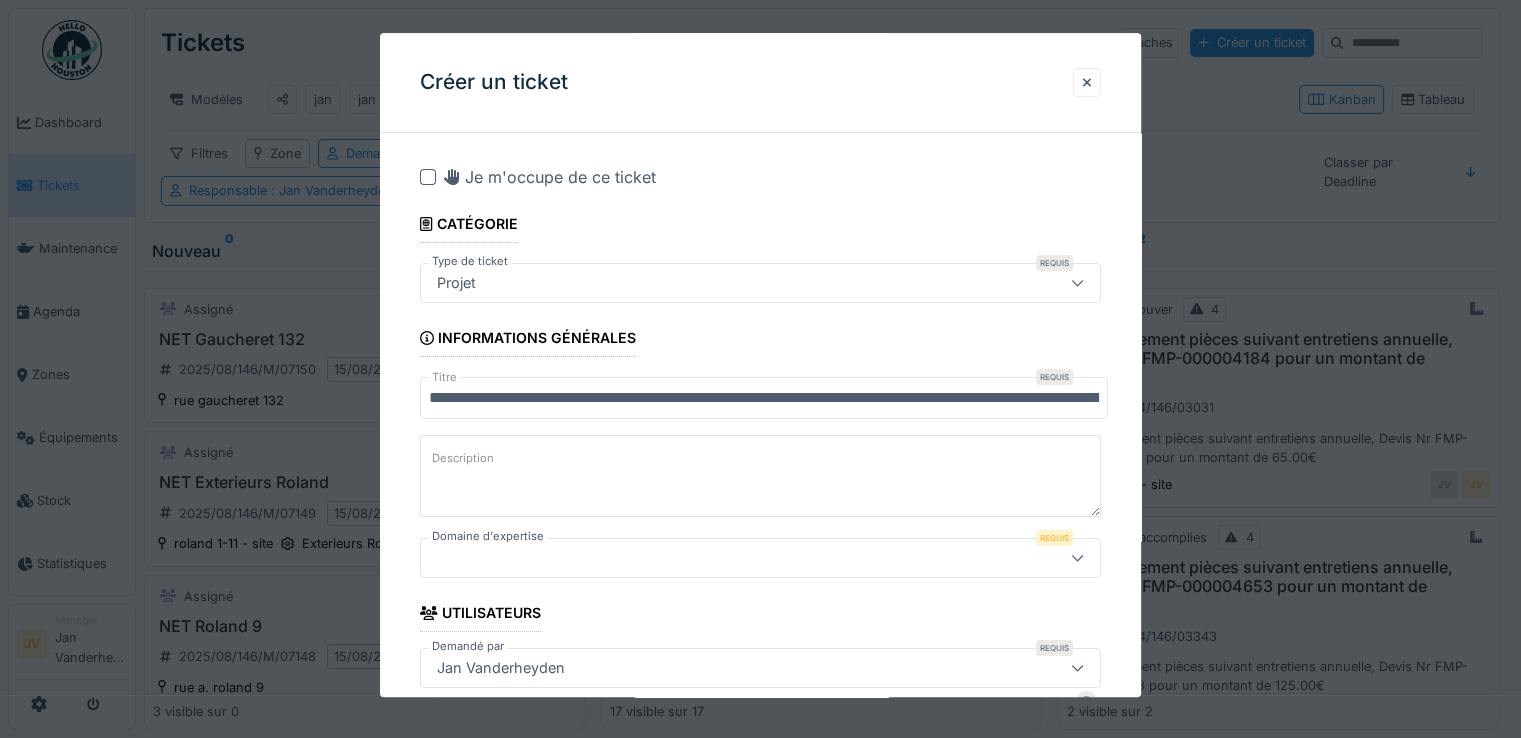click on "Description" at bounding box center (760, 476) 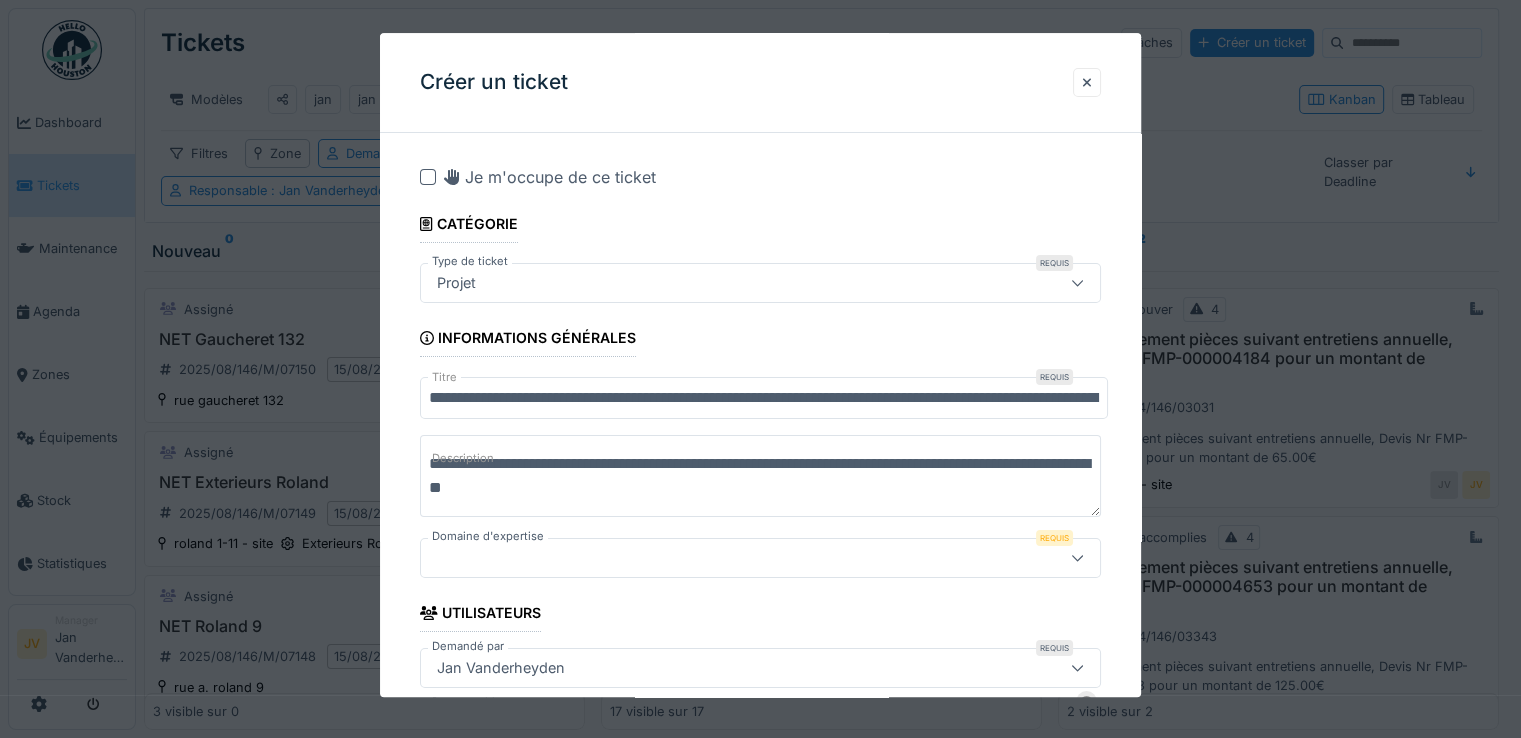 type on "**********" 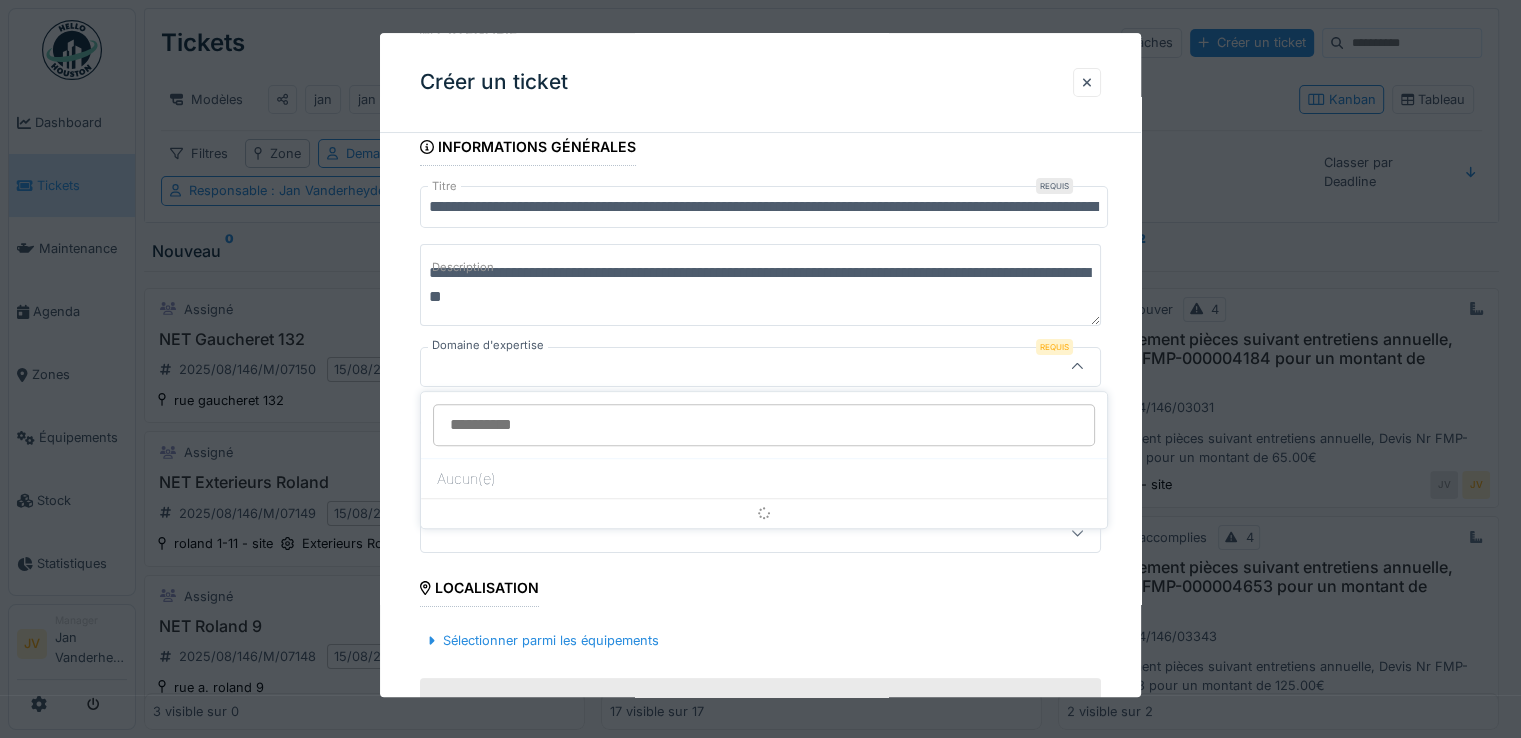scroll, scrollTop: 192, scrollLeft: 0, axis: vertical 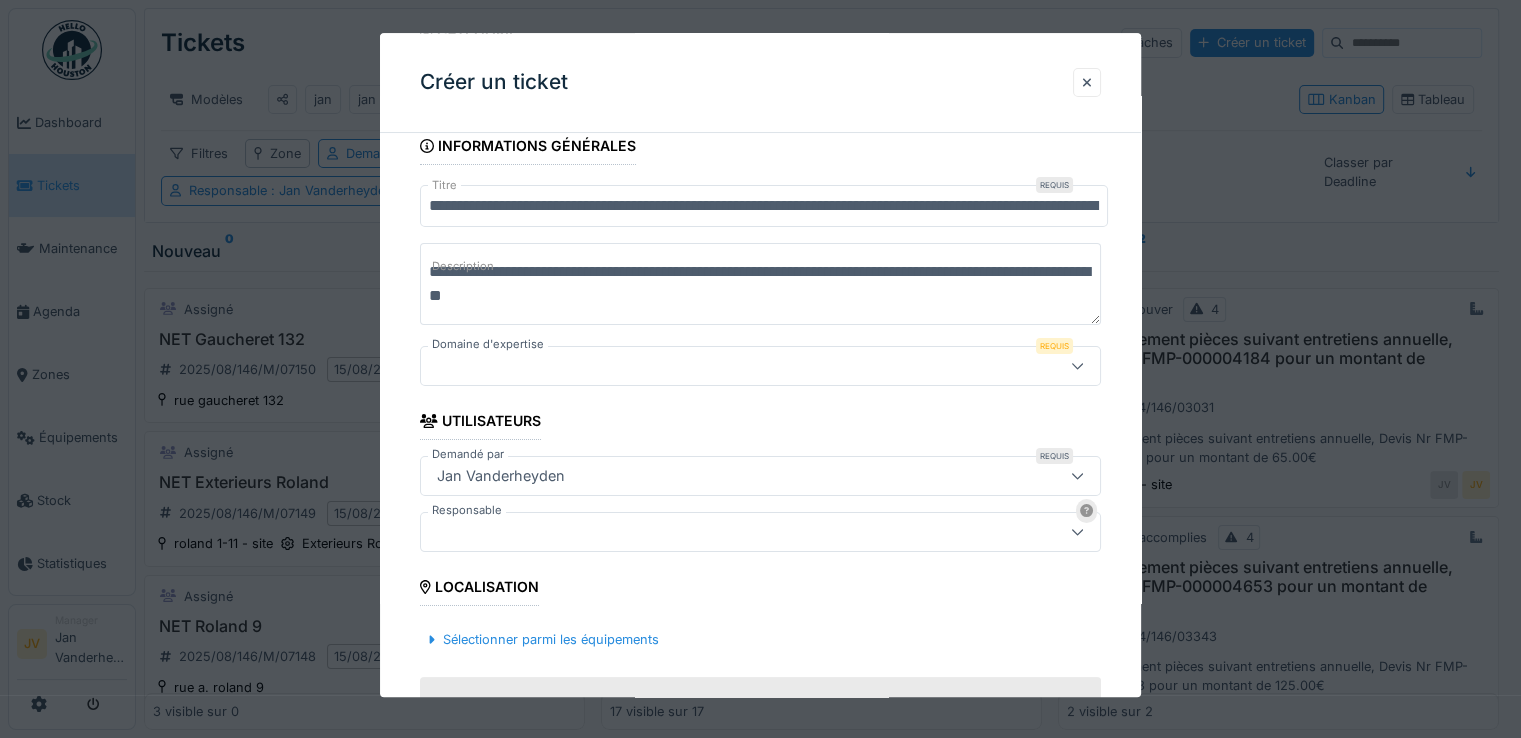 click on "Domaine d'expertise" at bounding box center (488, 344) 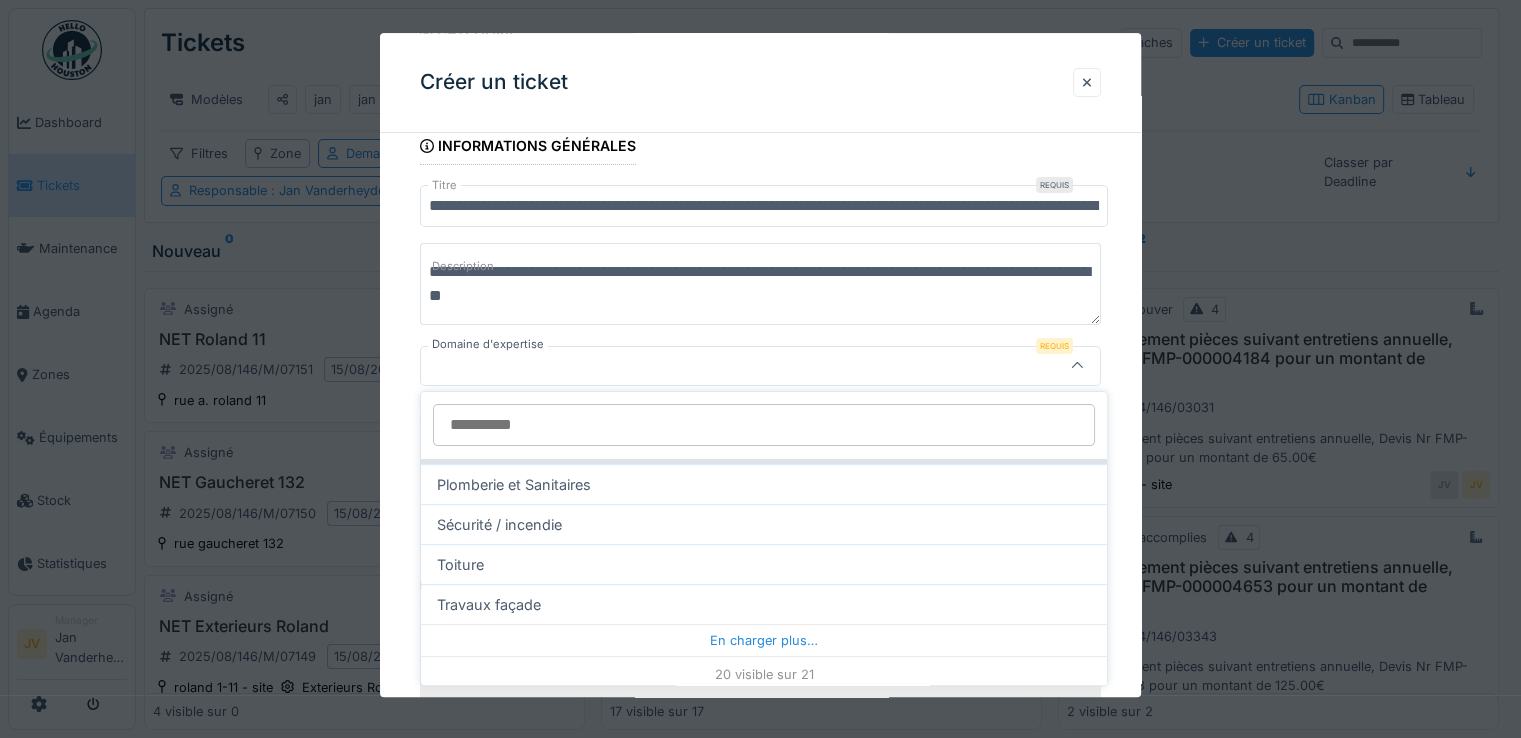 scroll, scrollTop: 680, scrollLeft: 0, axis: vertical 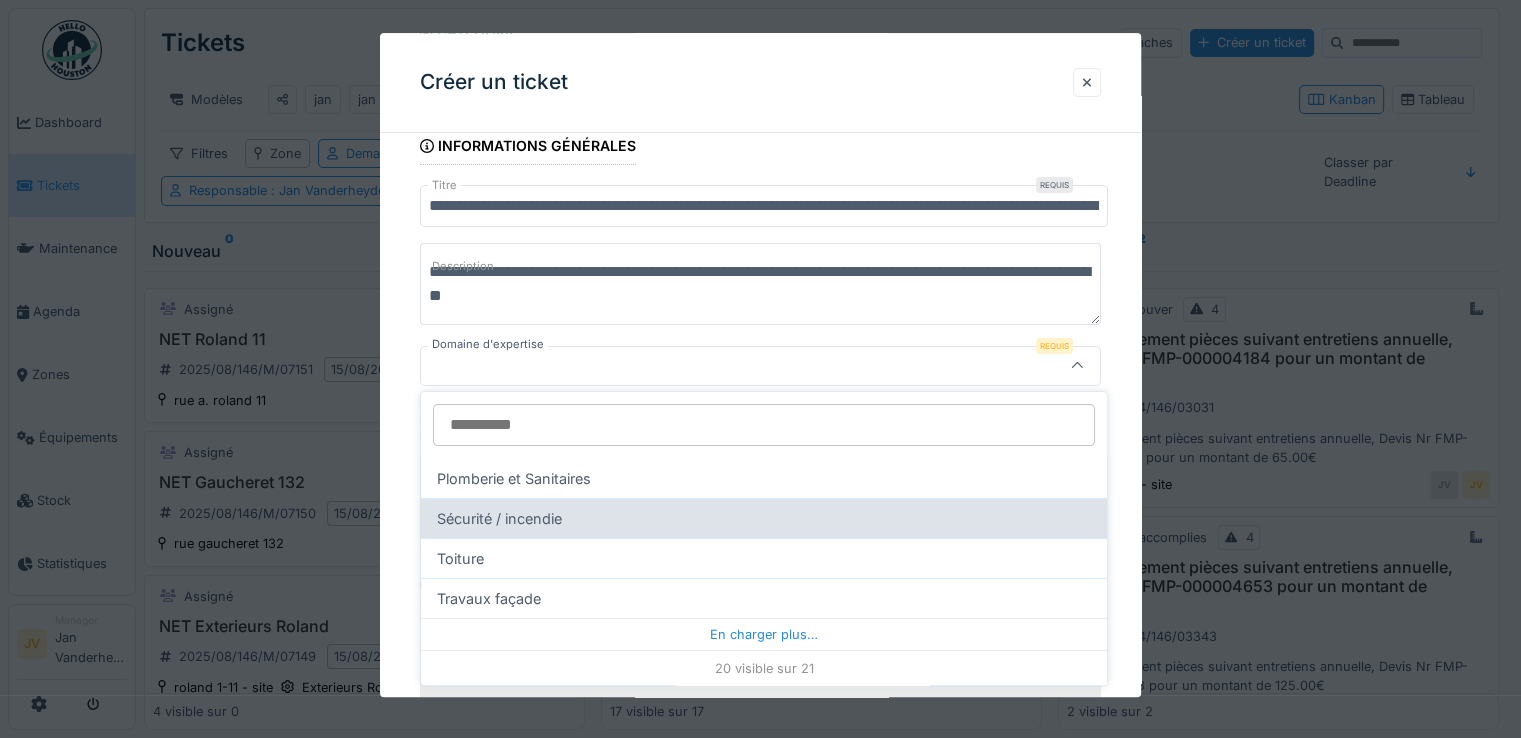 click on "Sécurité / incendie" at bounding box center [764, 518] 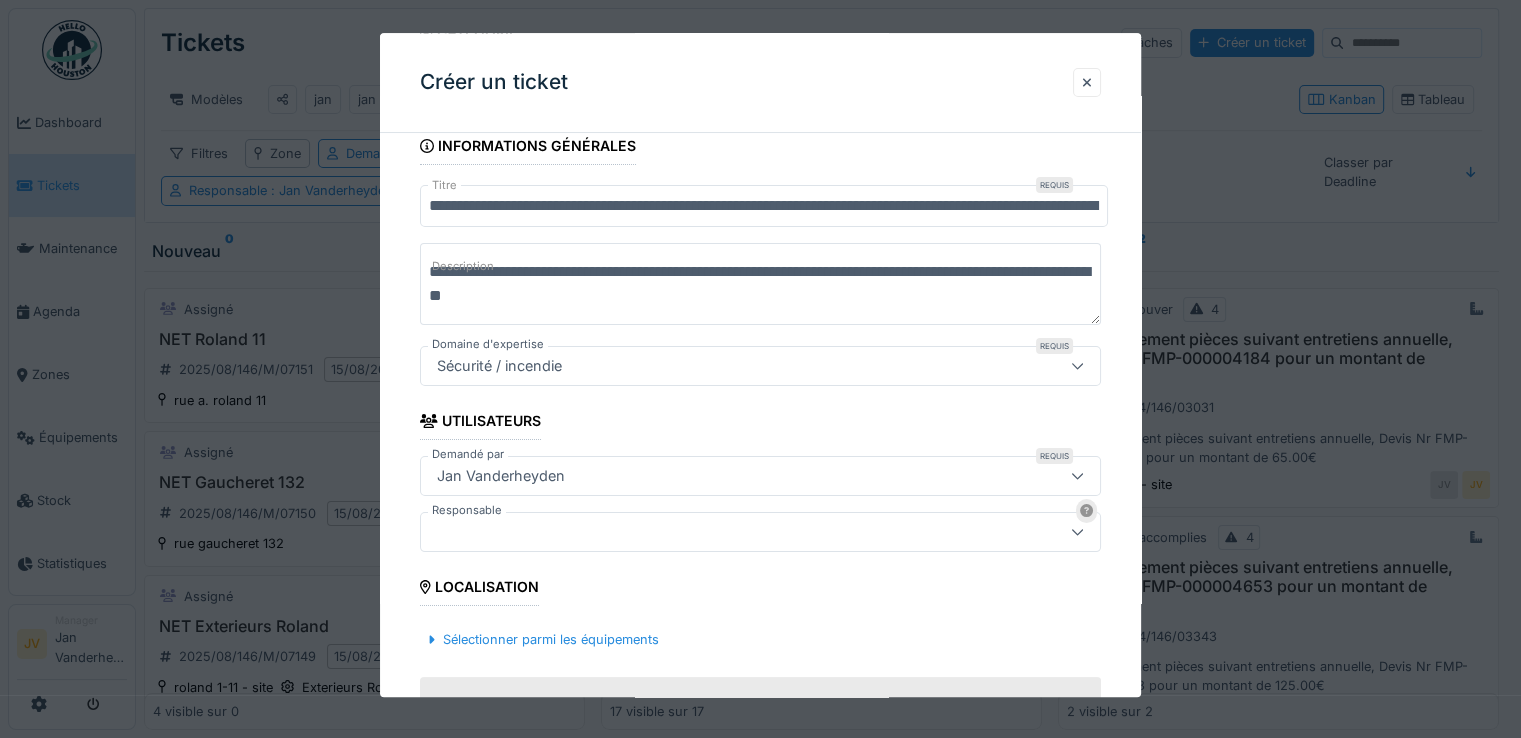 click at bounding box center [719, 532] 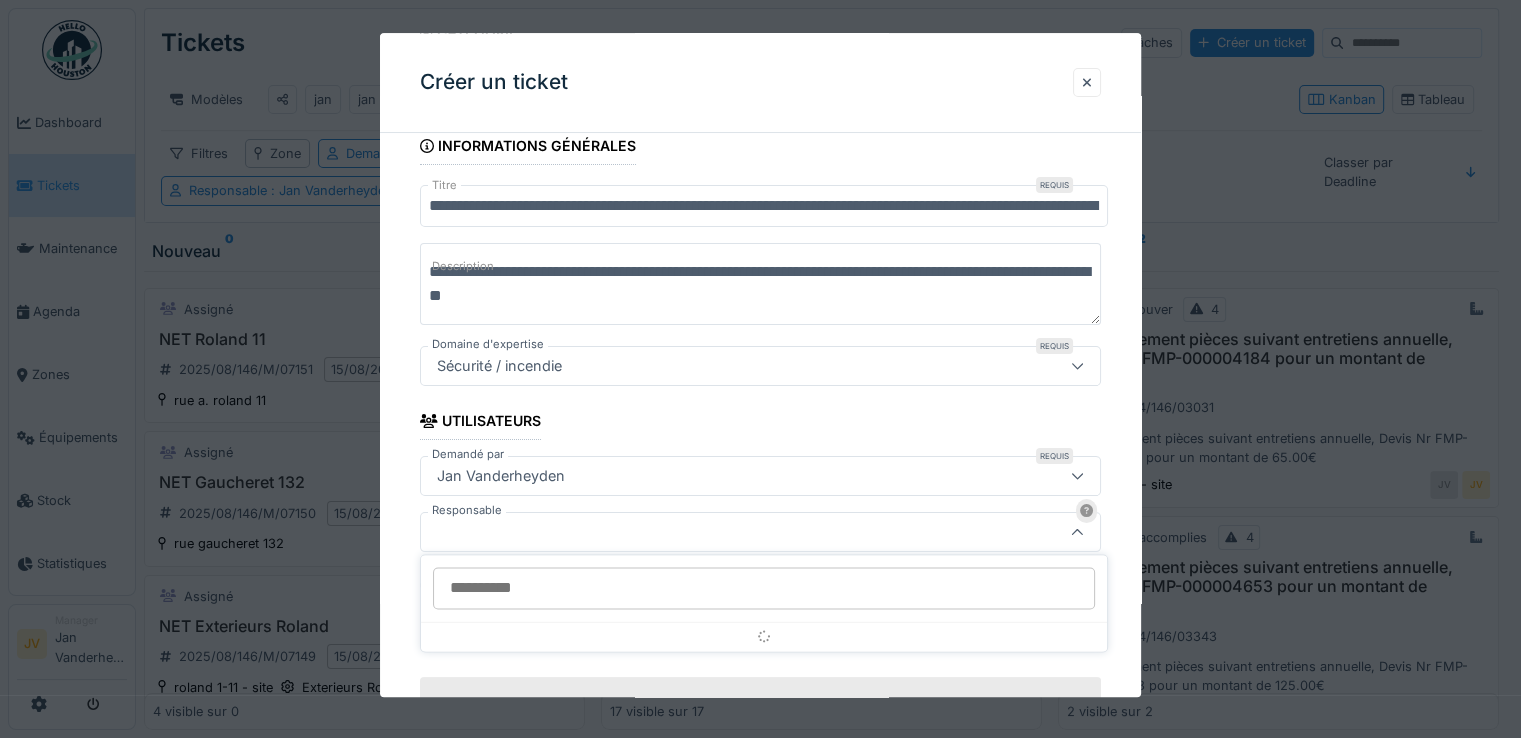 scroll, scrollTop: 357, scrollLeft: 0, axis: vertical 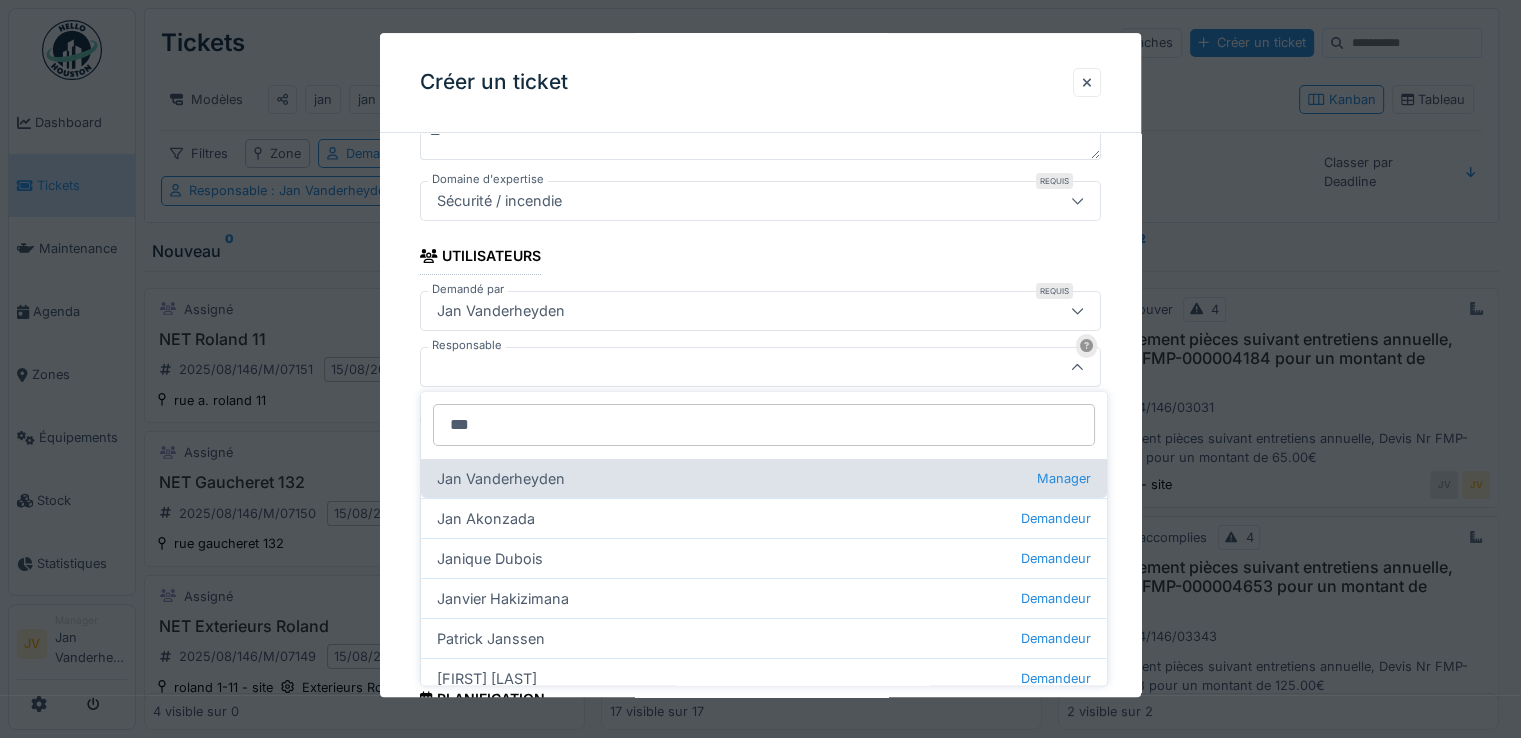 type on "***" 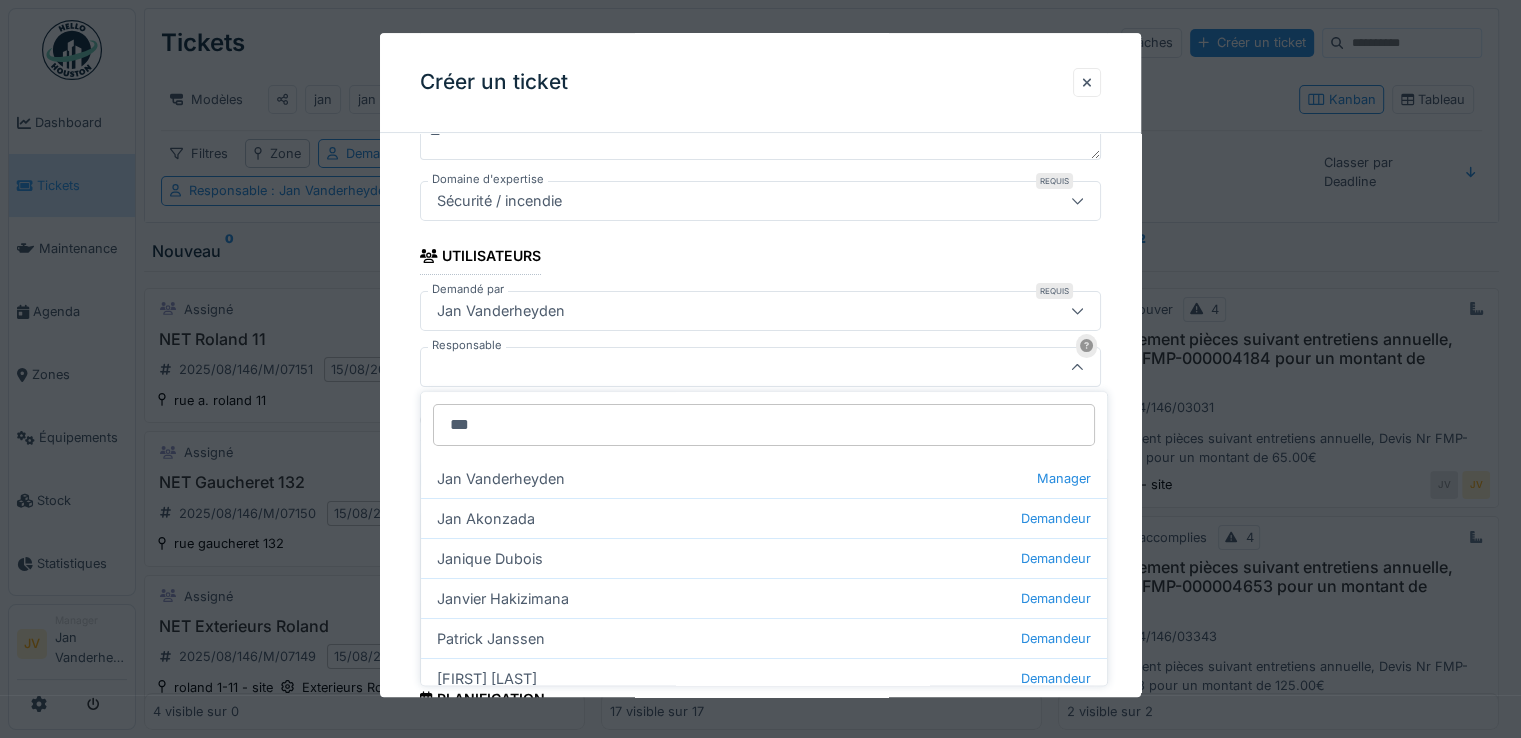 type on "****" 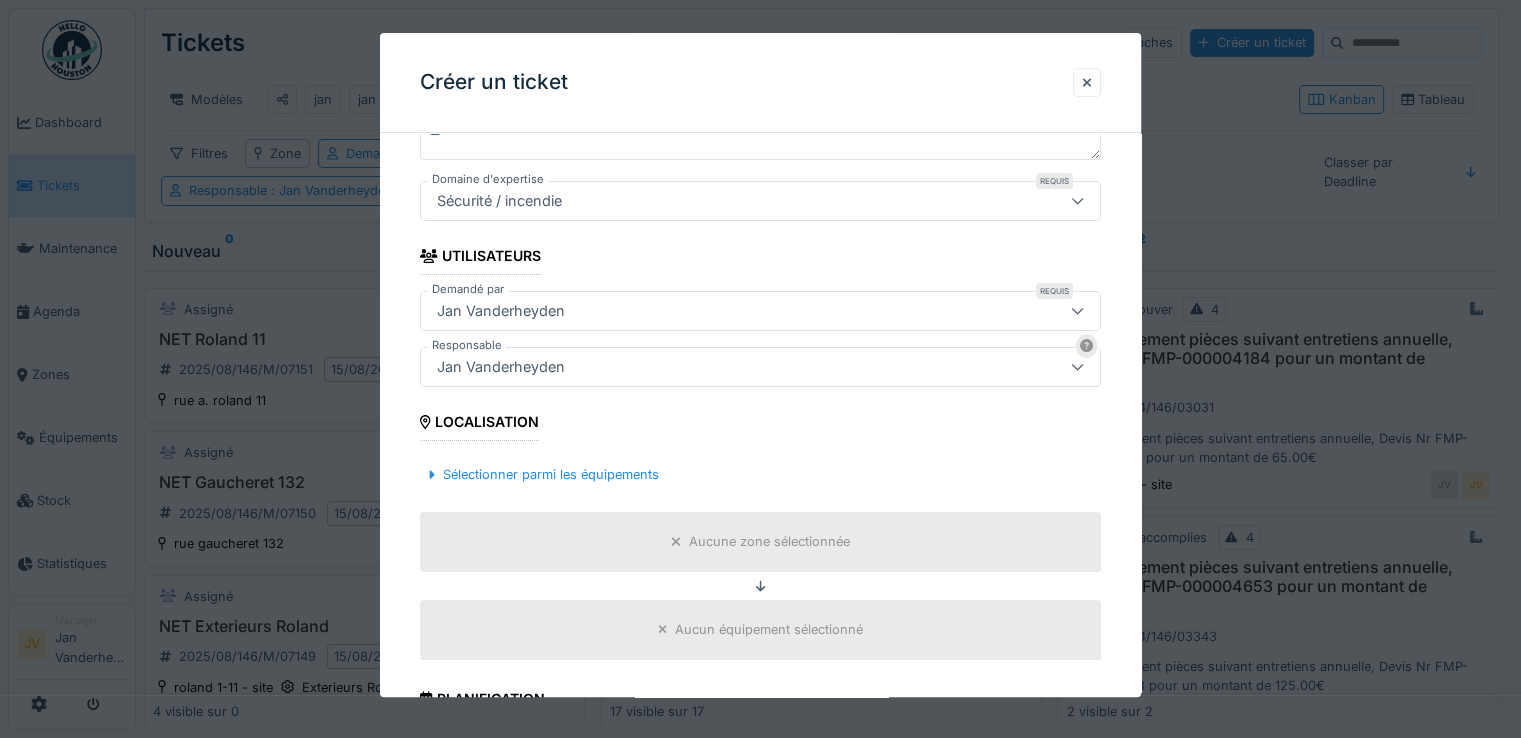 click on "Aucune zone sélectionnée" at bounding box center [769, 542] 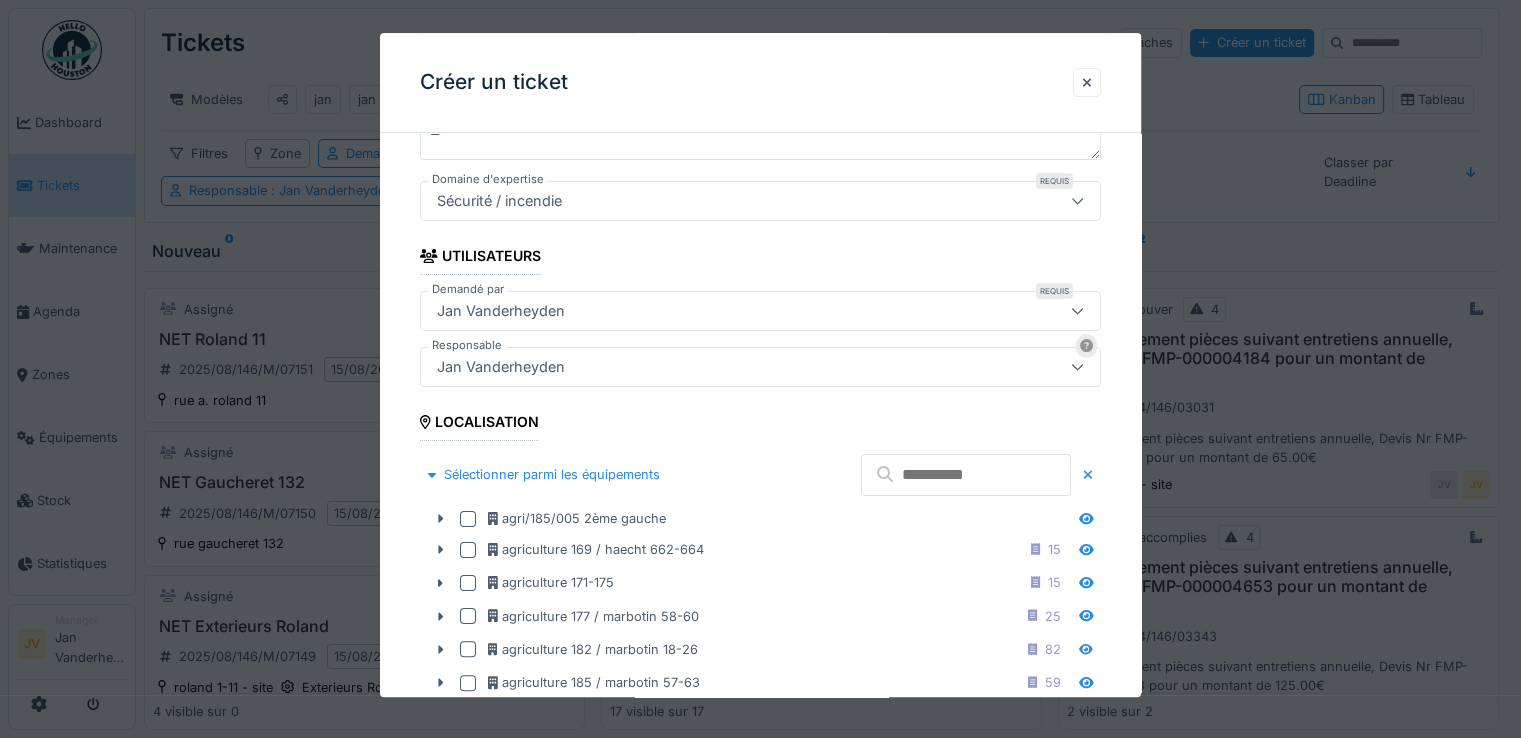 click at bounding box center (966, 475) 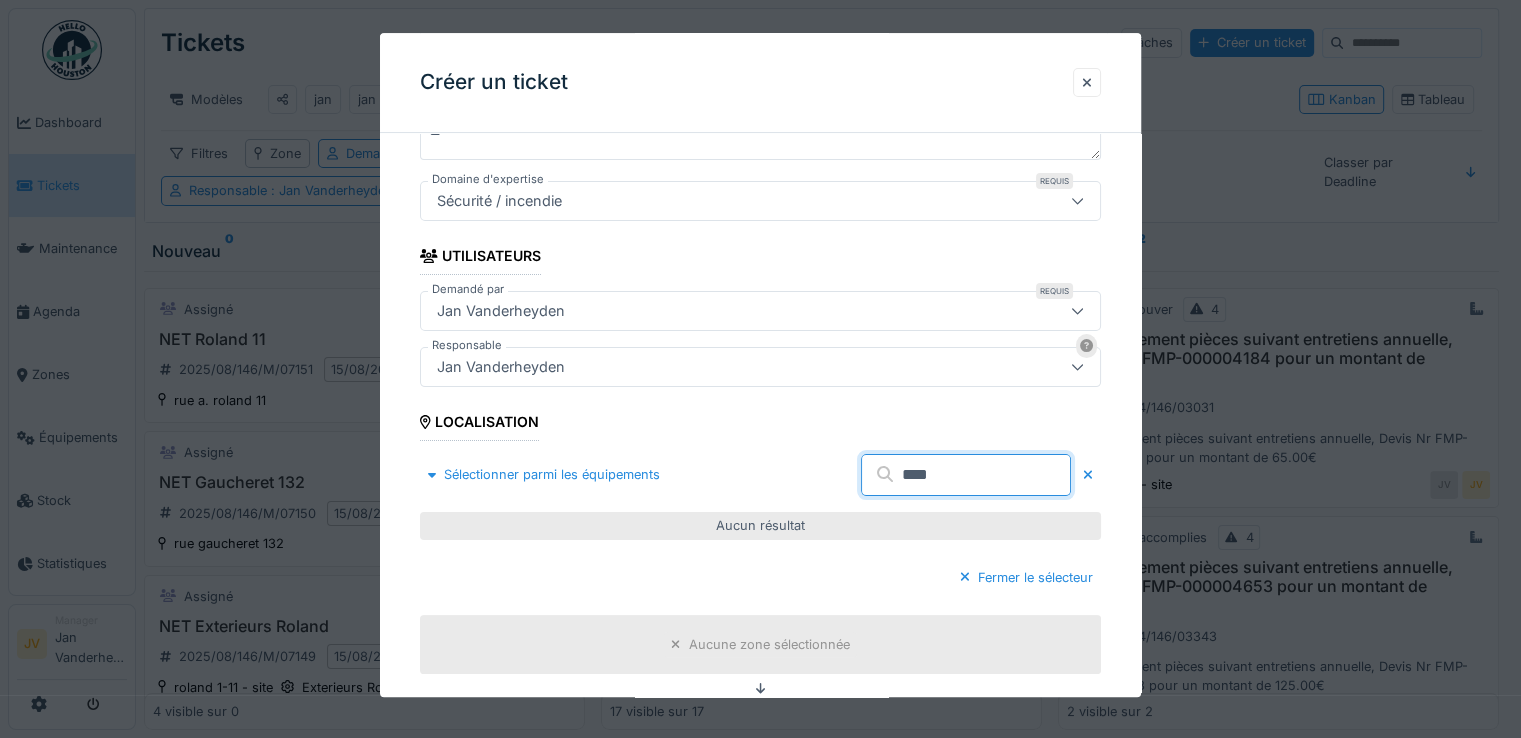 click on "****" at bounding box center (966, 475) 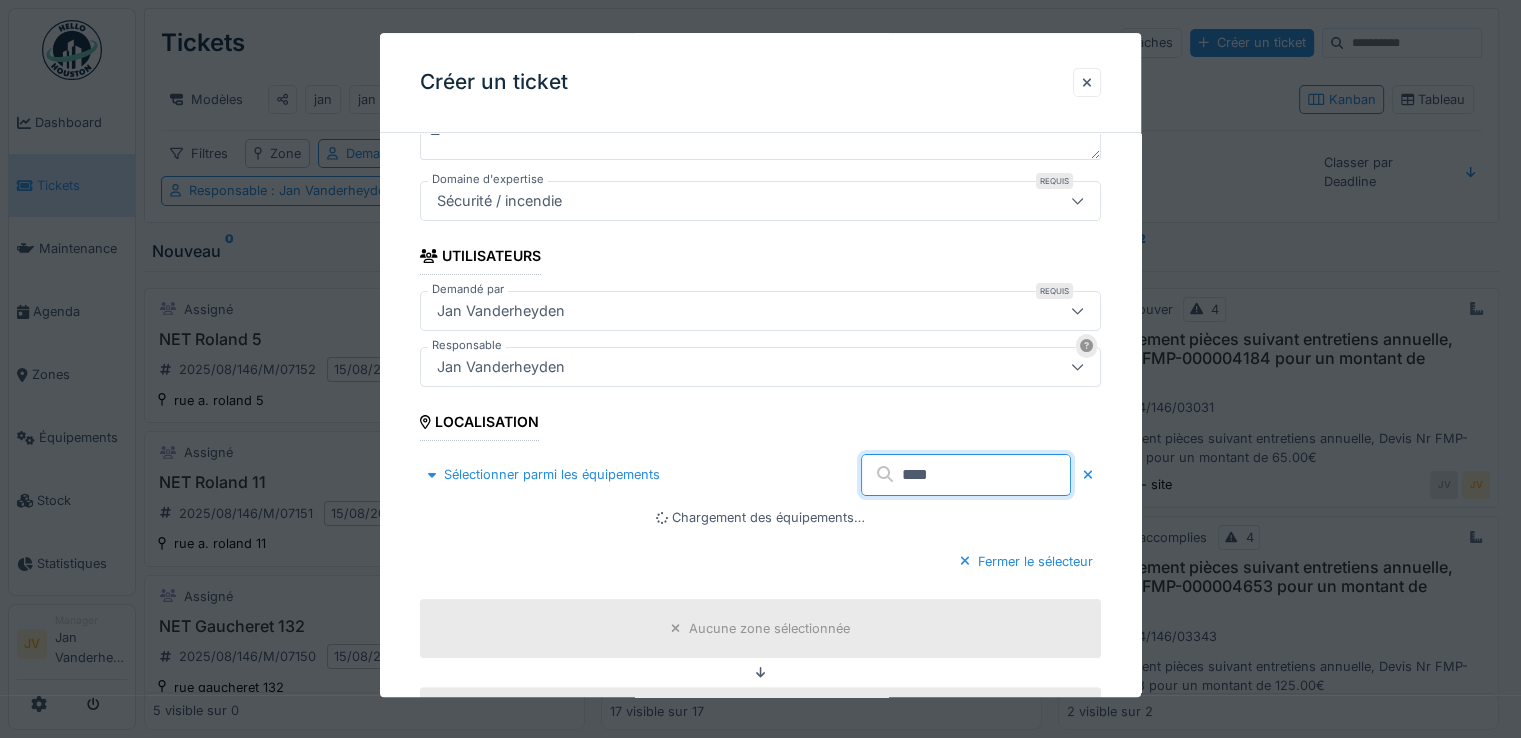 click on "****" at bounding box center [966, 475] 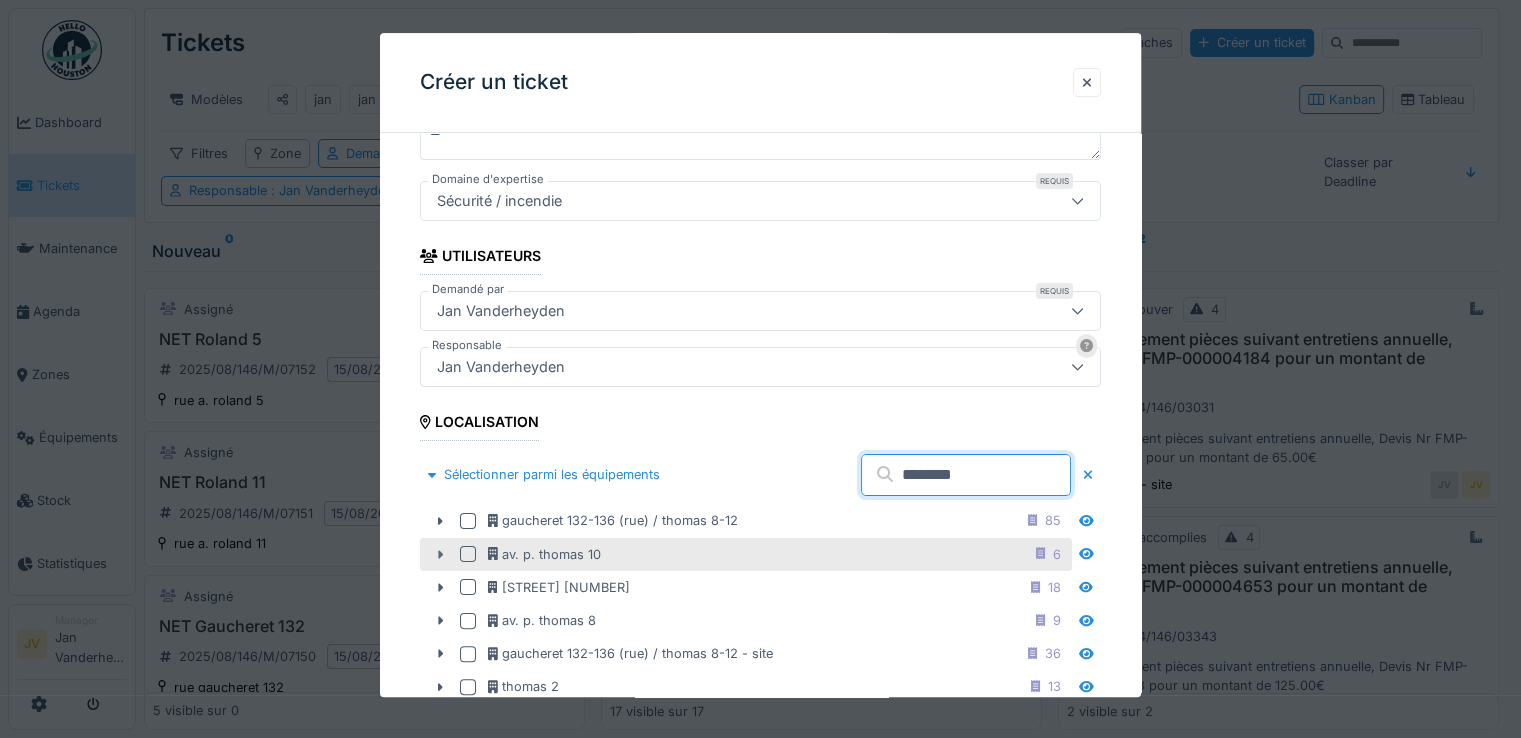 type on "********" 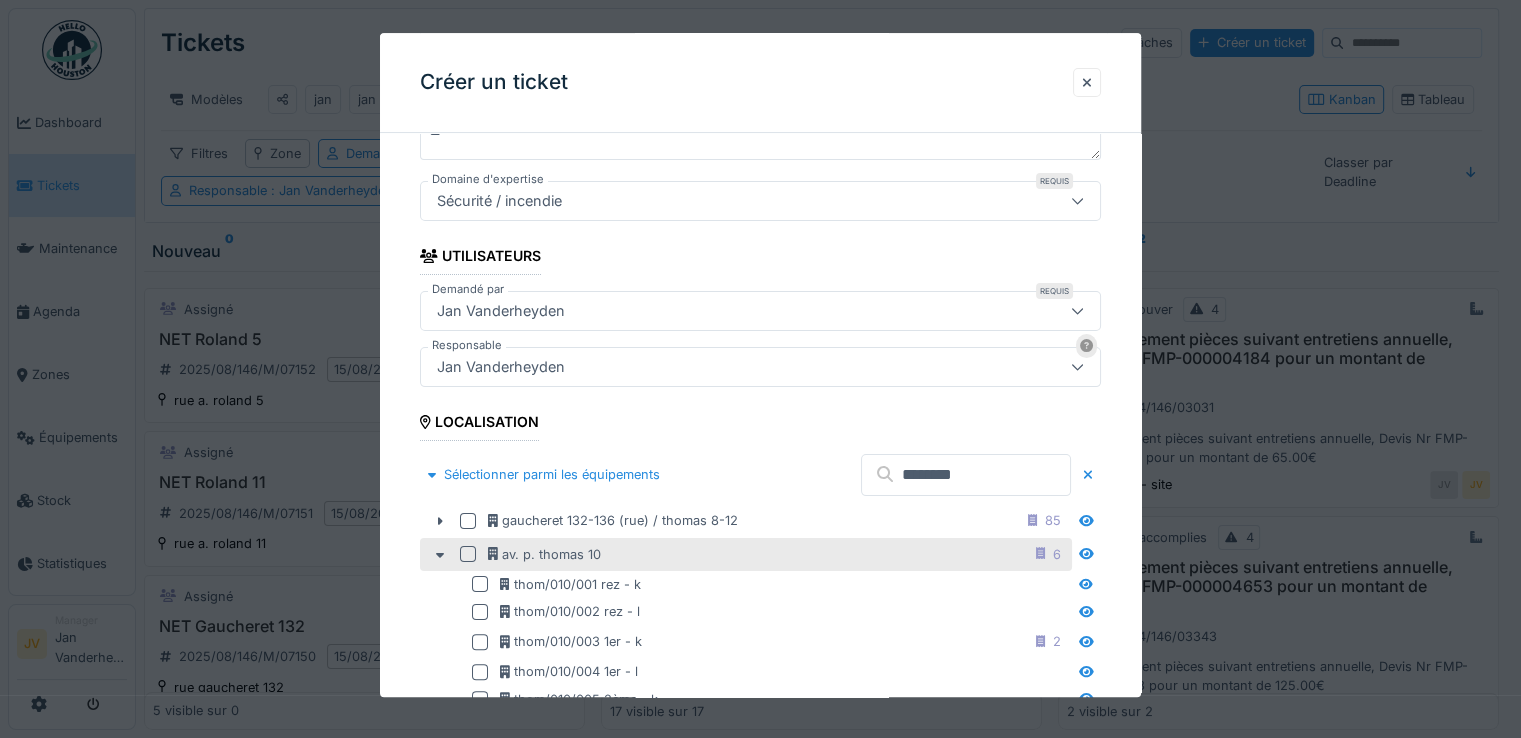 click at bounding box center (468, 554) 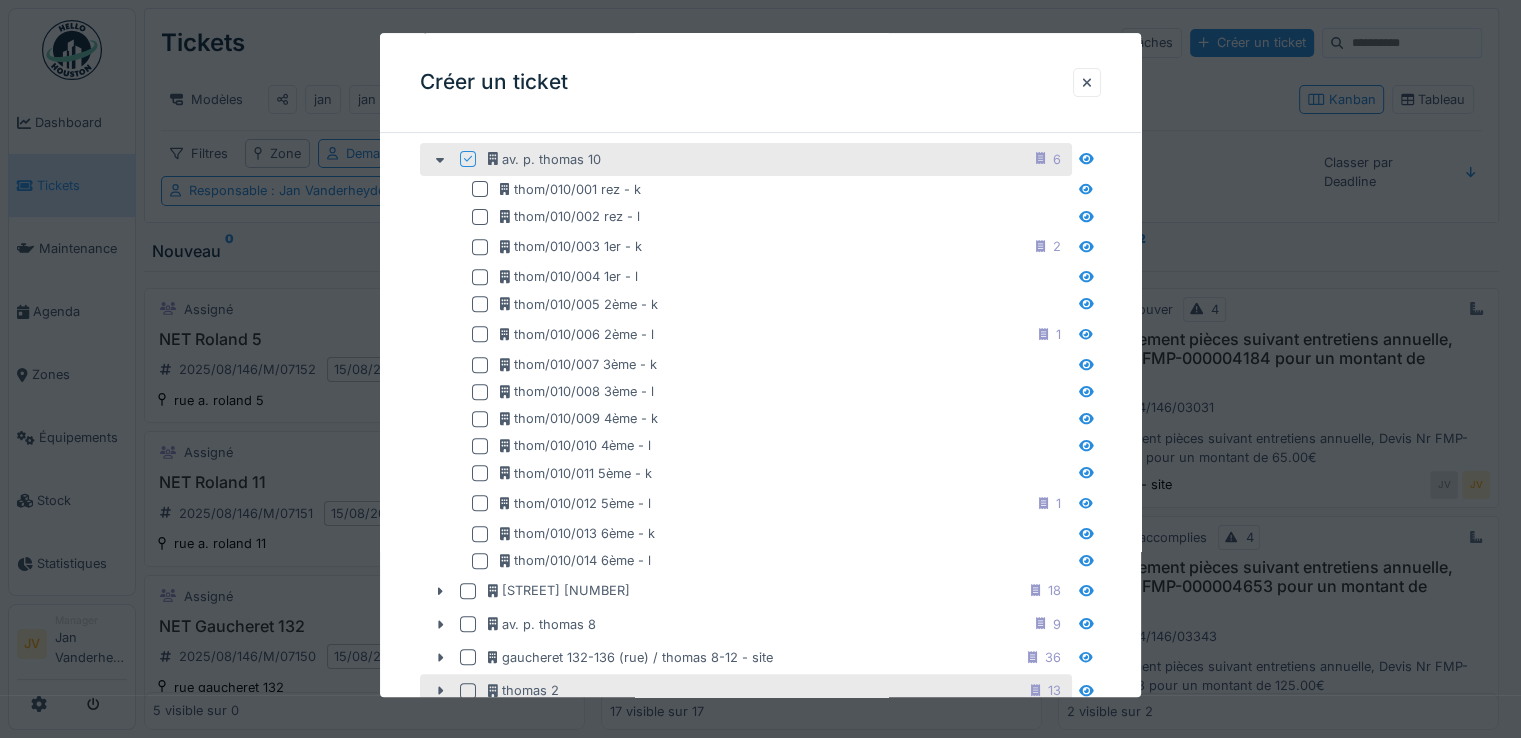 scroll, scrollTop: 757, scrollLeft: 0, axis: vertical 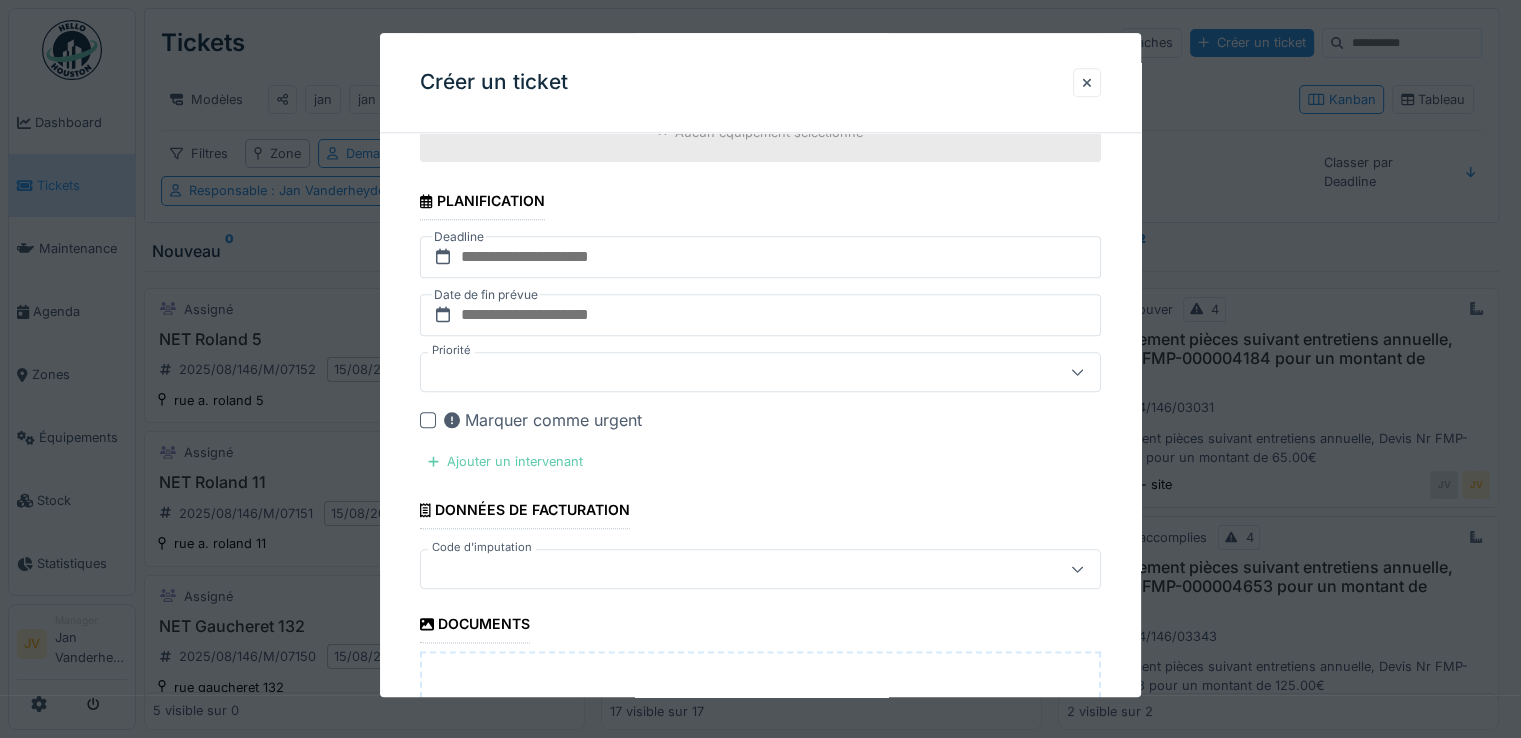 click on "Ajouter un intervenant" at bounding box center (505, 461) 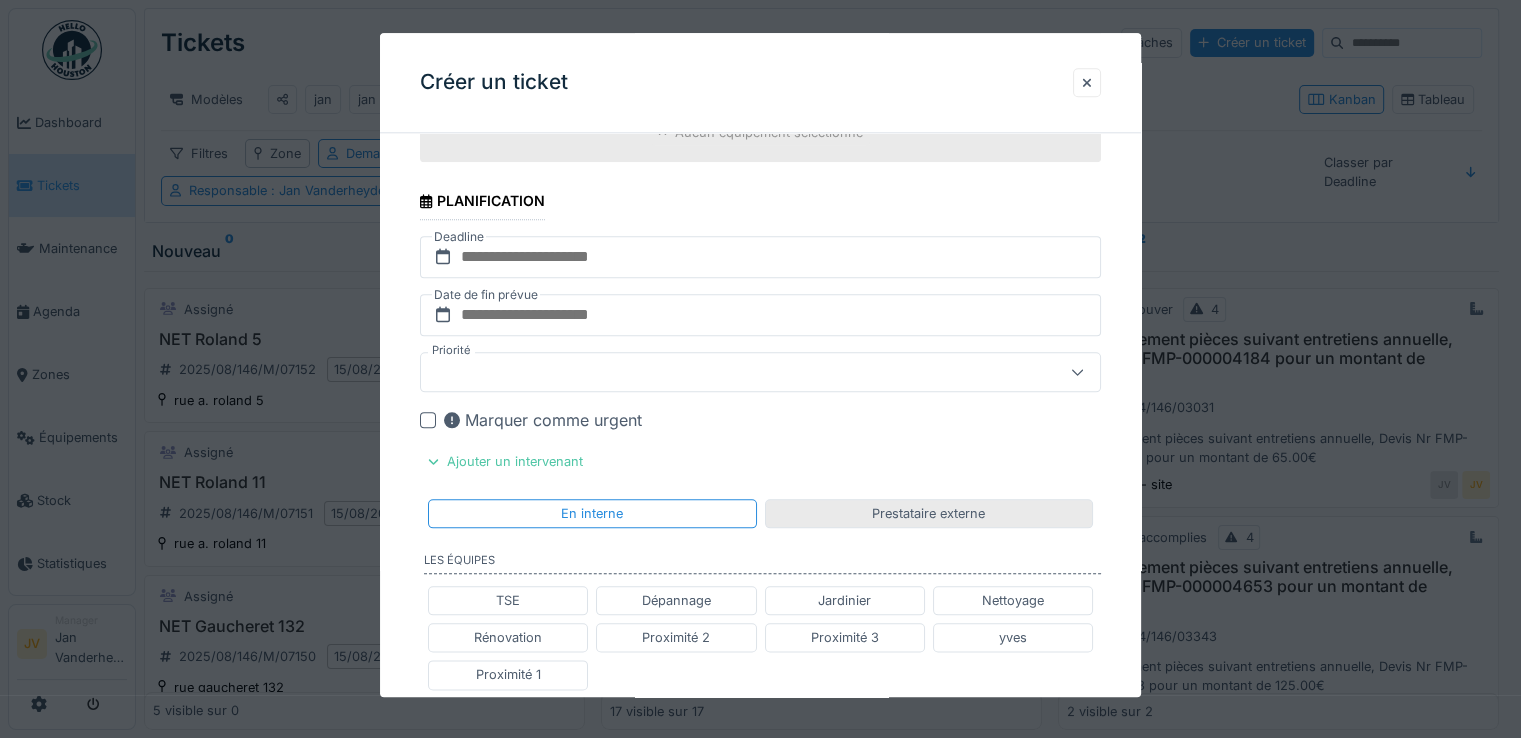 click on "Prestataire externe" at bounding box center [928, 513] 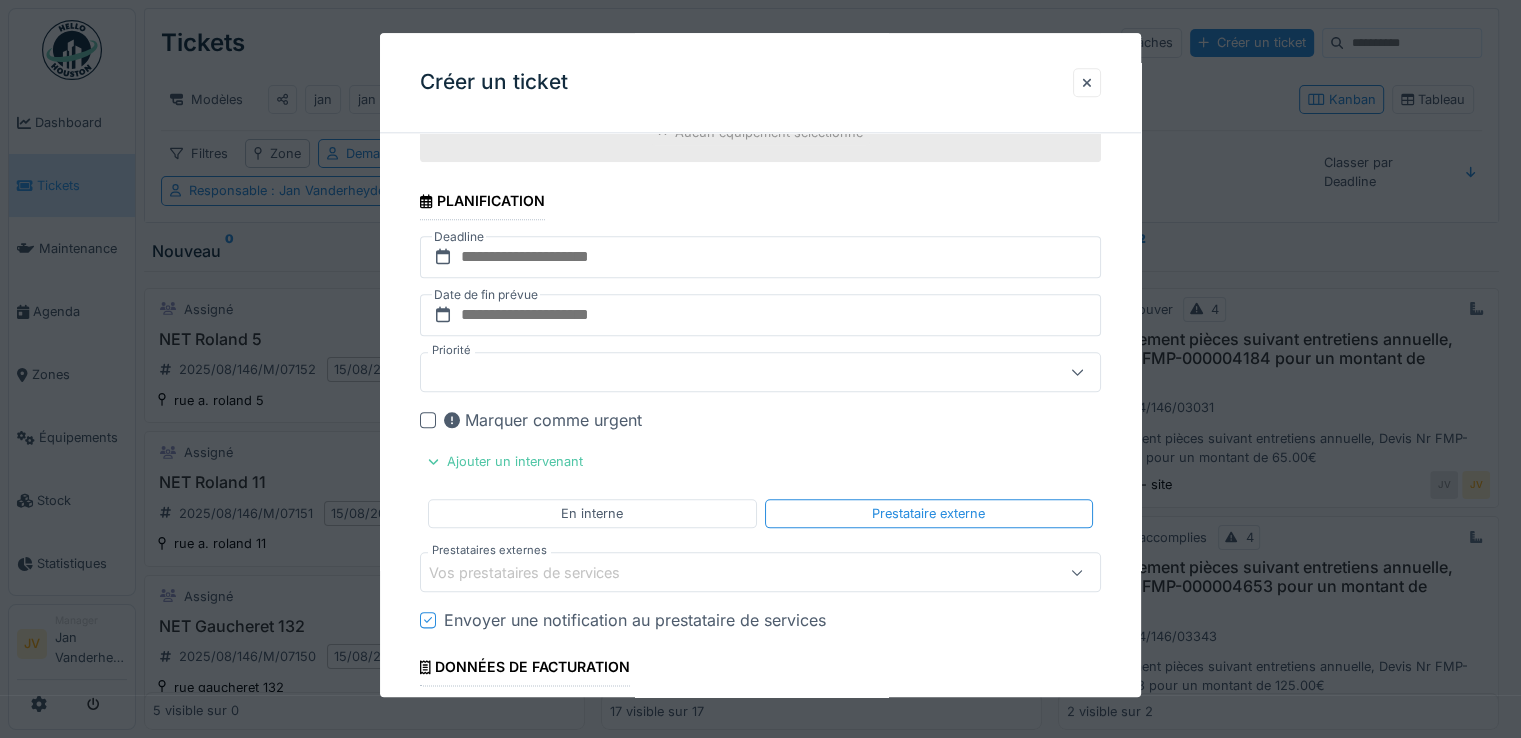 click on "Vos prestataires de services" at bounding box center (538, 573) 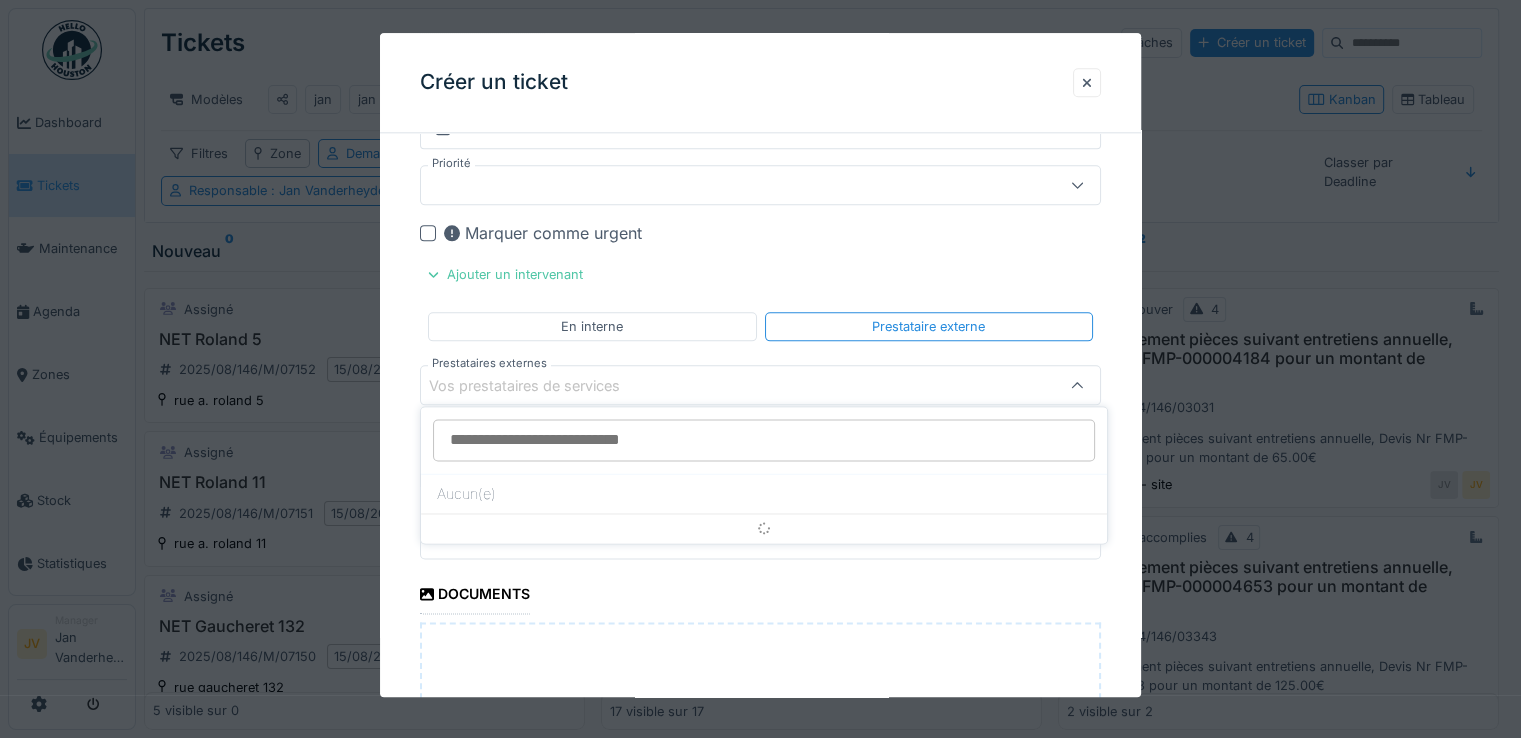 scroll, scrollTop: 2448, scrollLeft: 0, axis: vertical 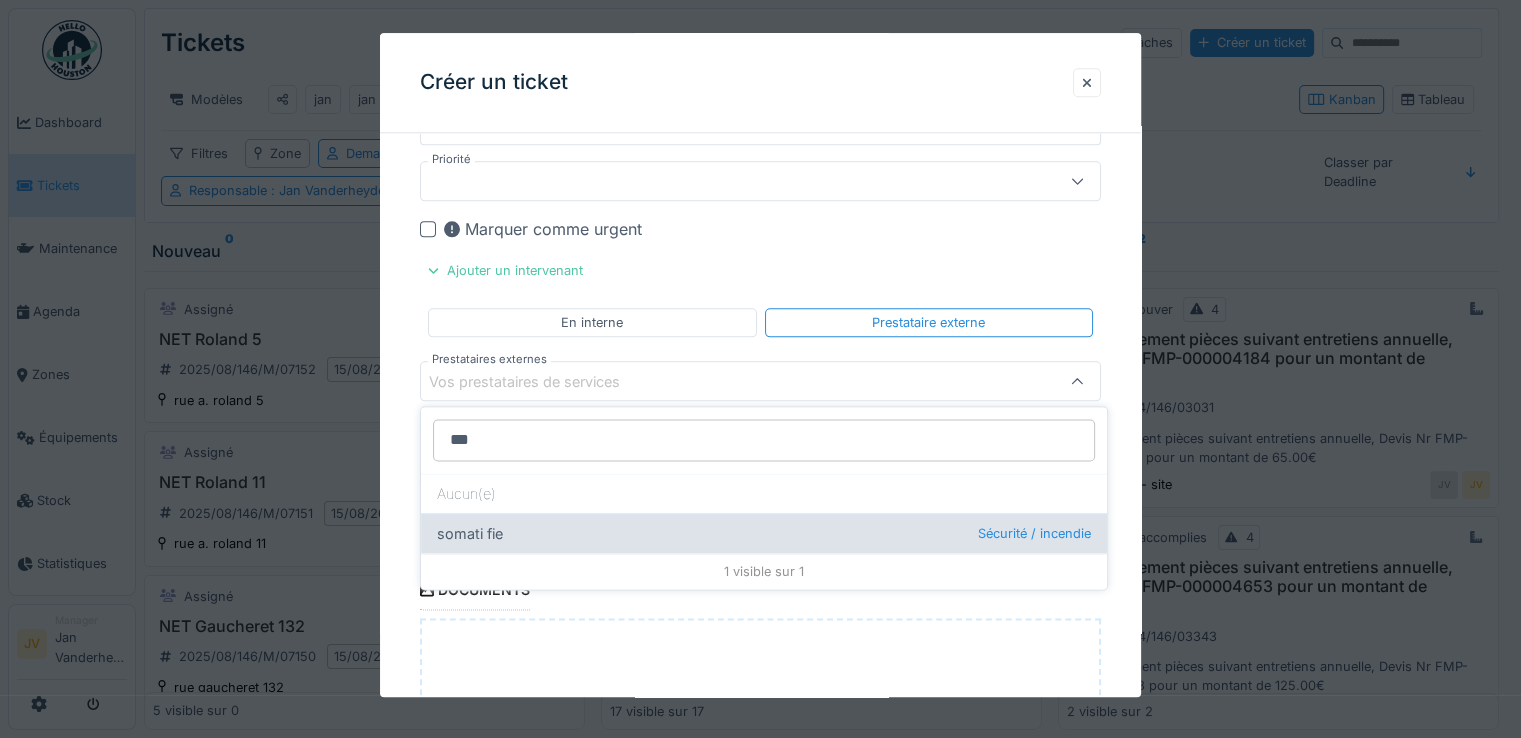 type on "***" 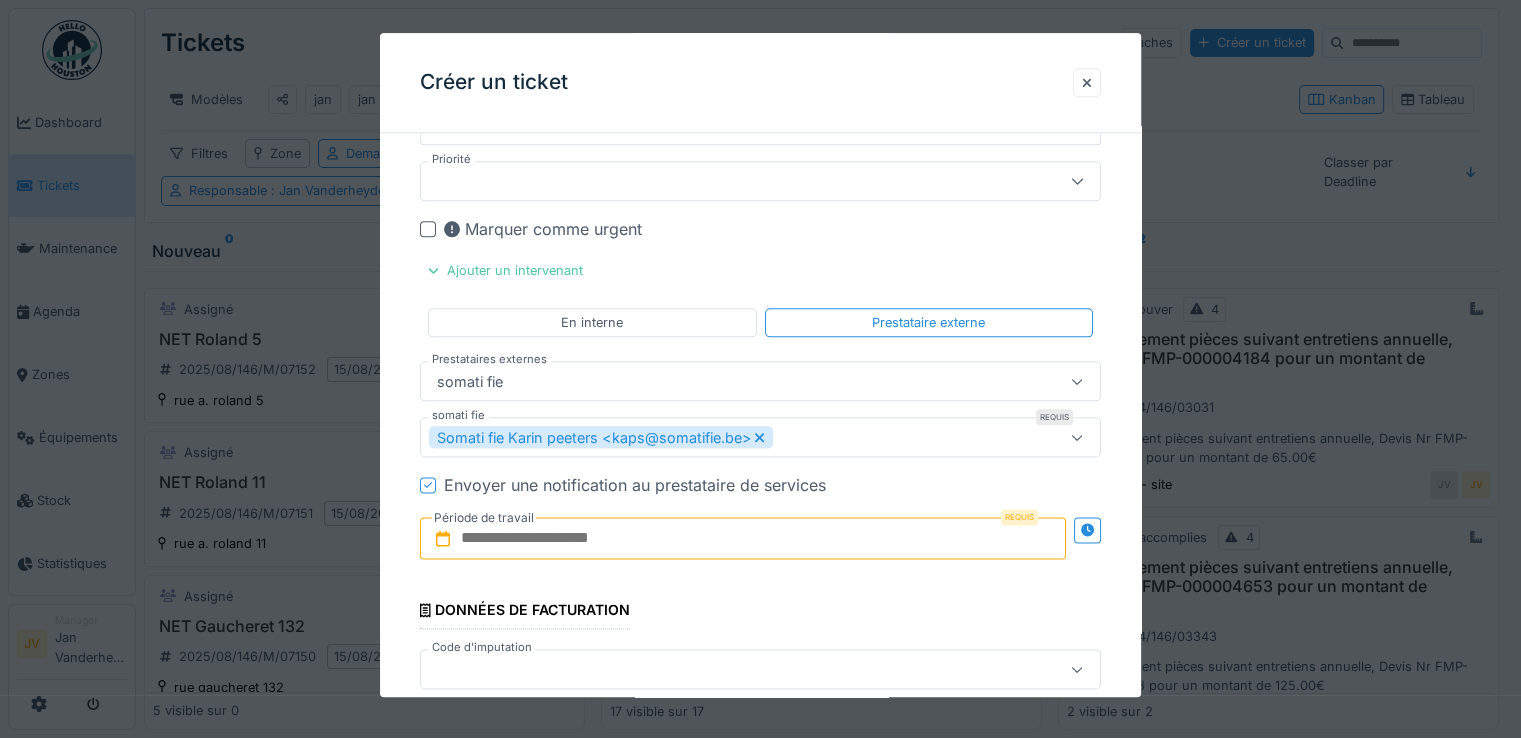 click at bounding box center (743, 539) 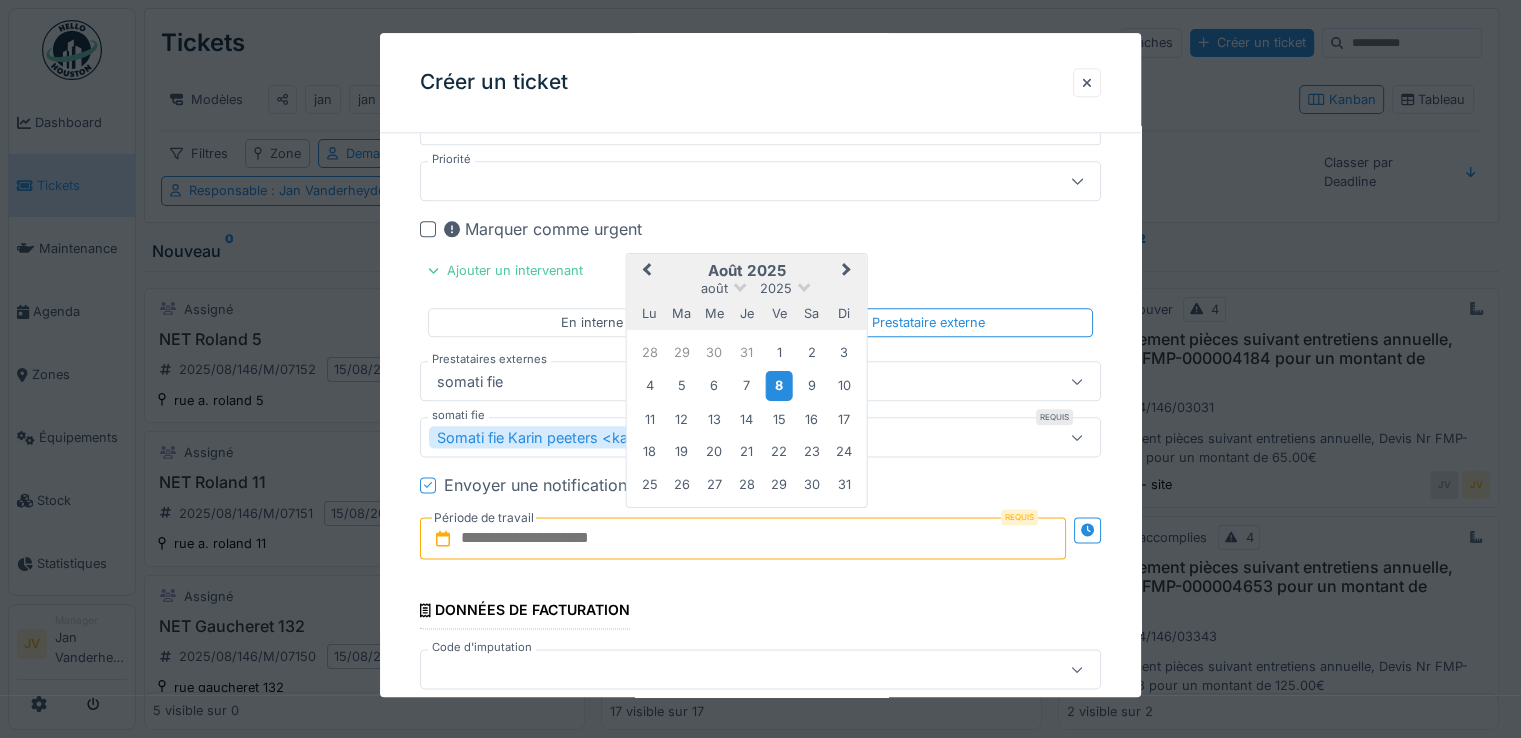 click on "8" at bounding box center [779, 385] 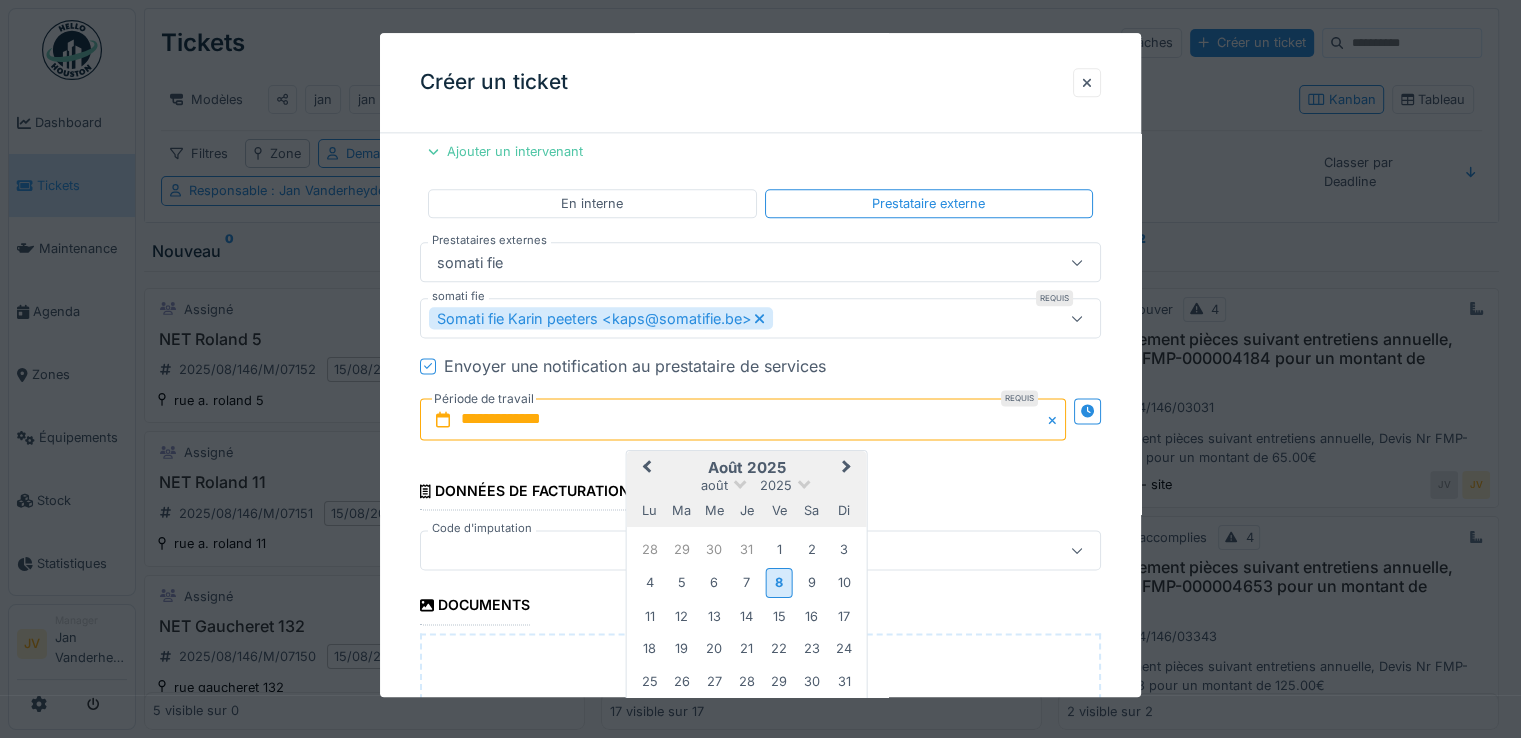 scroll, scrollTop: 2748, scrollLeft: 0, axis: vertical 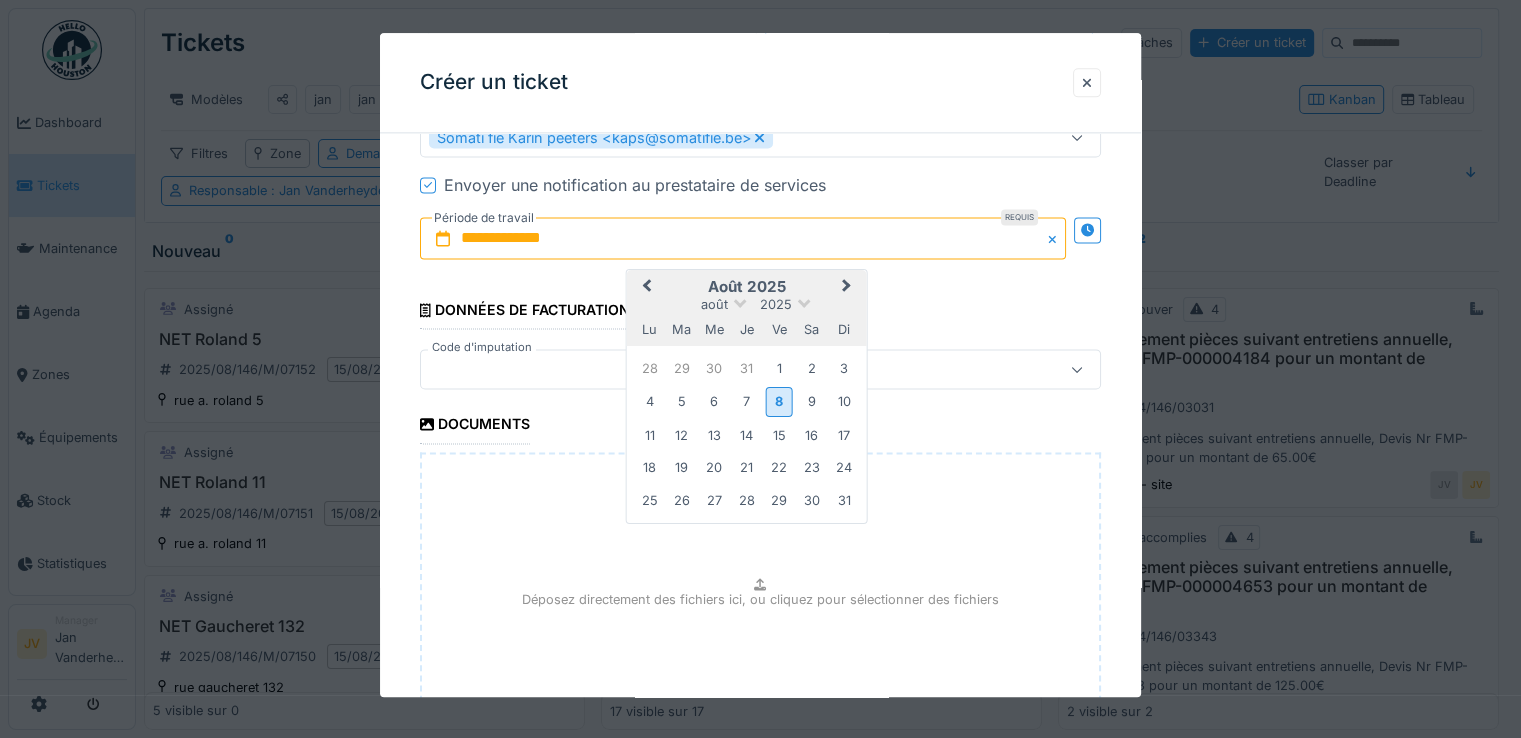 click at bounding box center [719, 370] 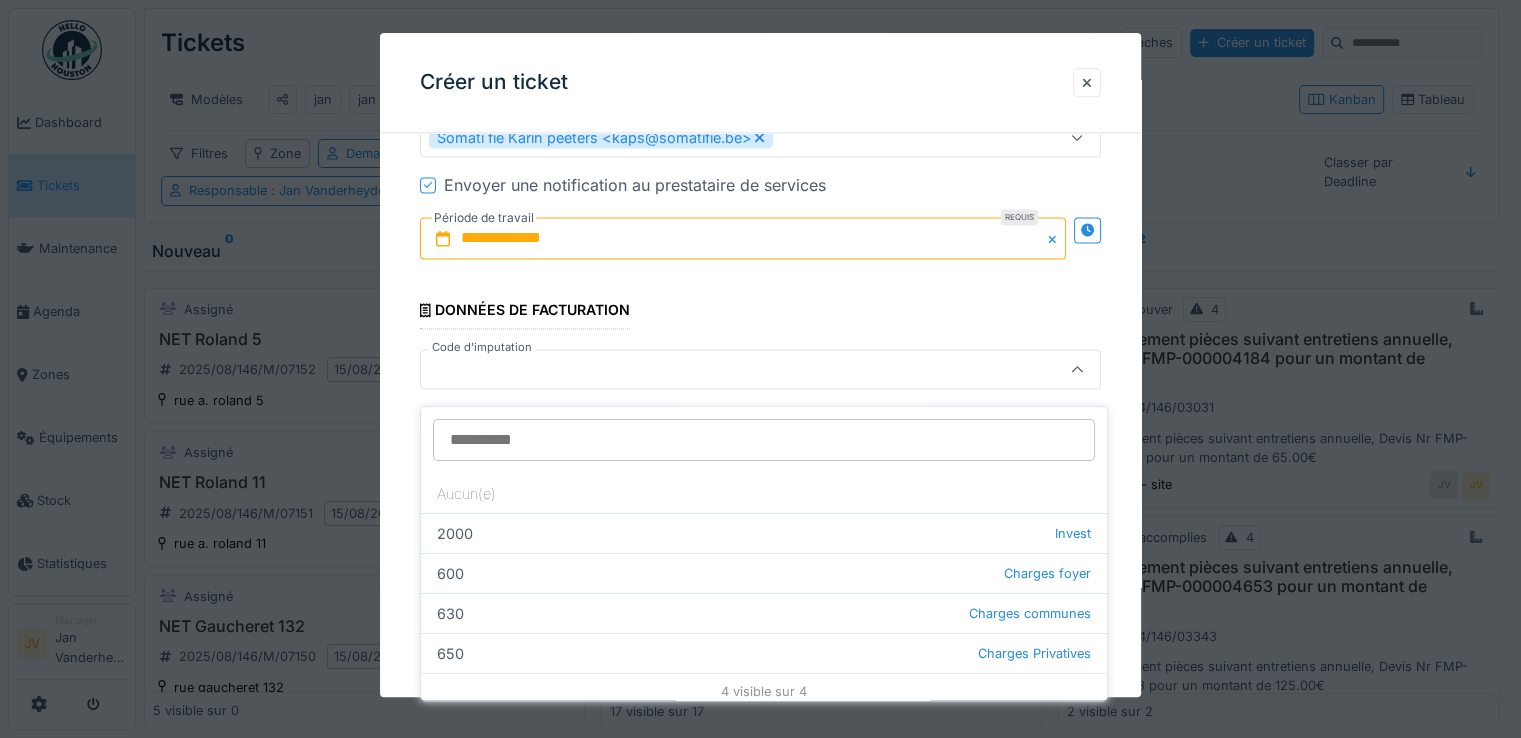 scroll, scrollTop: 2736, scrollLeft: 0, axis: vertical 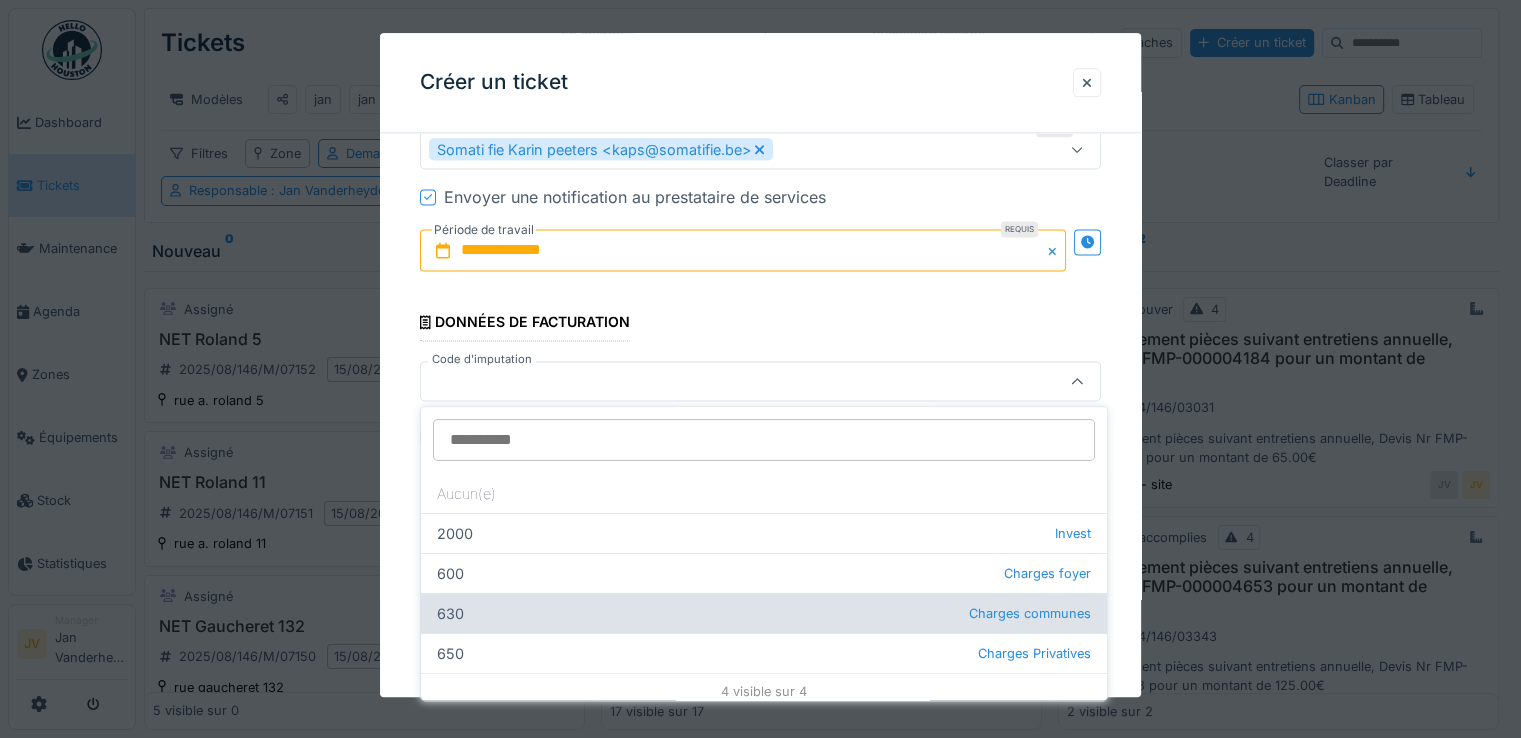 click on "630 Charges communes" at bounding box center (764, 613) 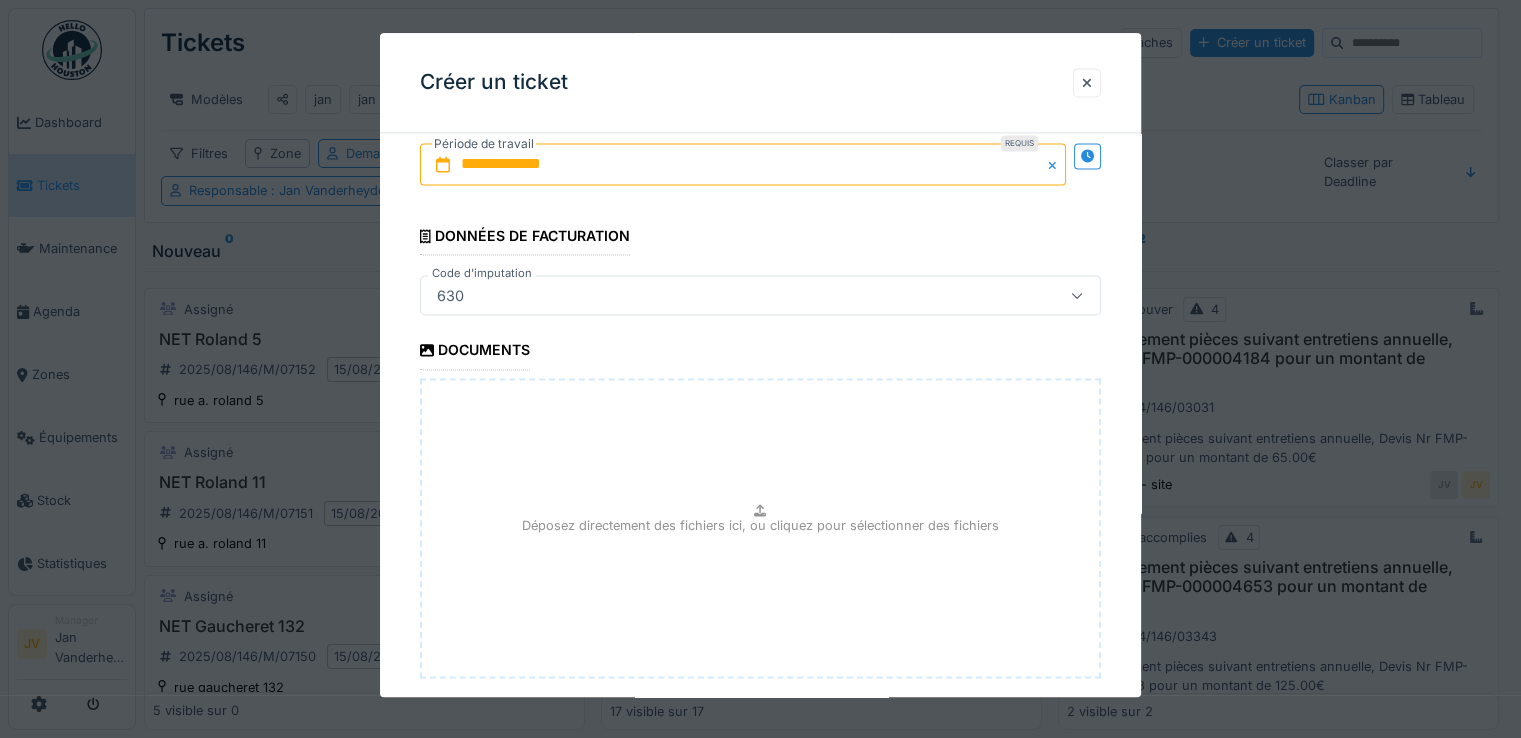 scroll, scrollTop: 2916, scrollLeft: 0, axis: vertical 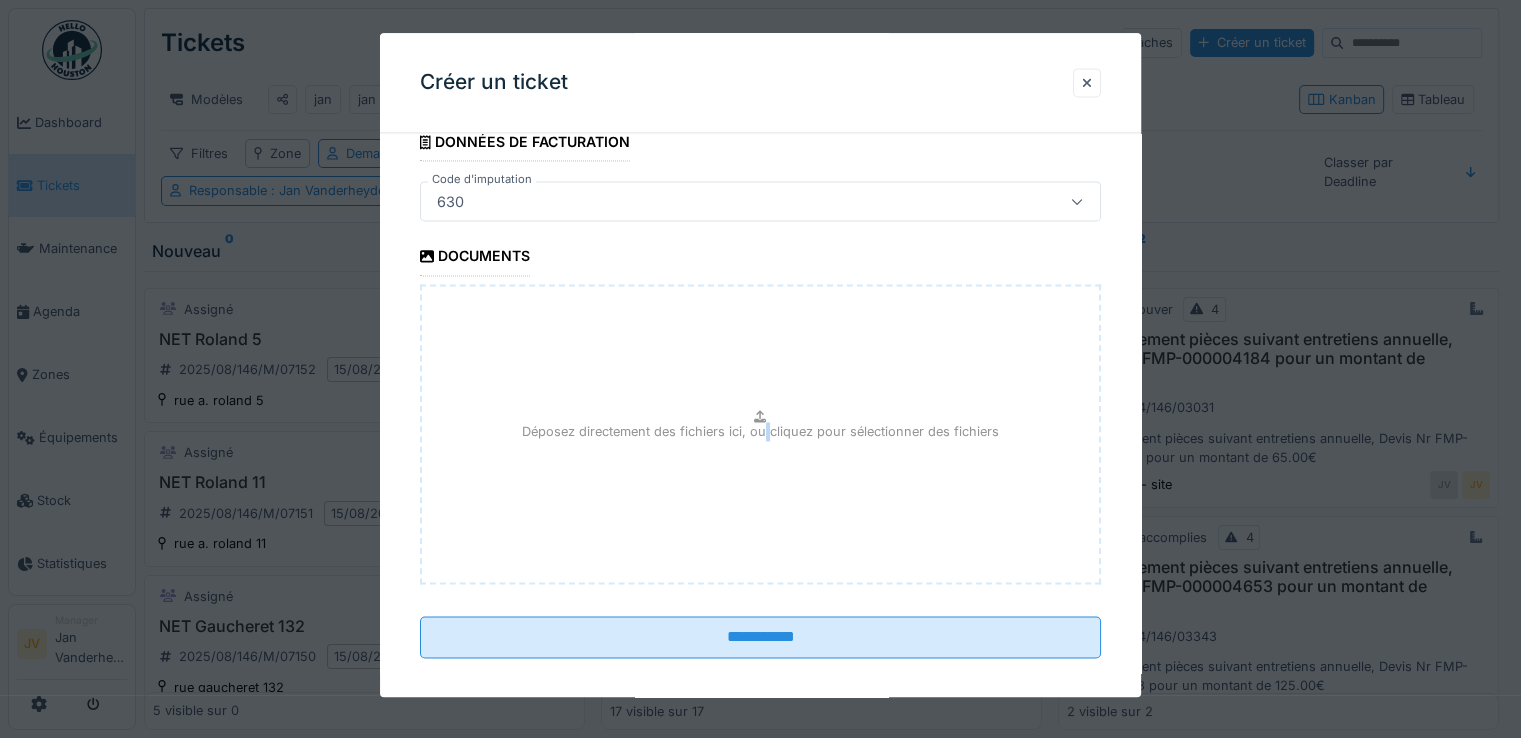 click on "Déposez directement des fichiers ici, ou cliquez pour sélectionner des fichiers" at bounding box center (760, 432) 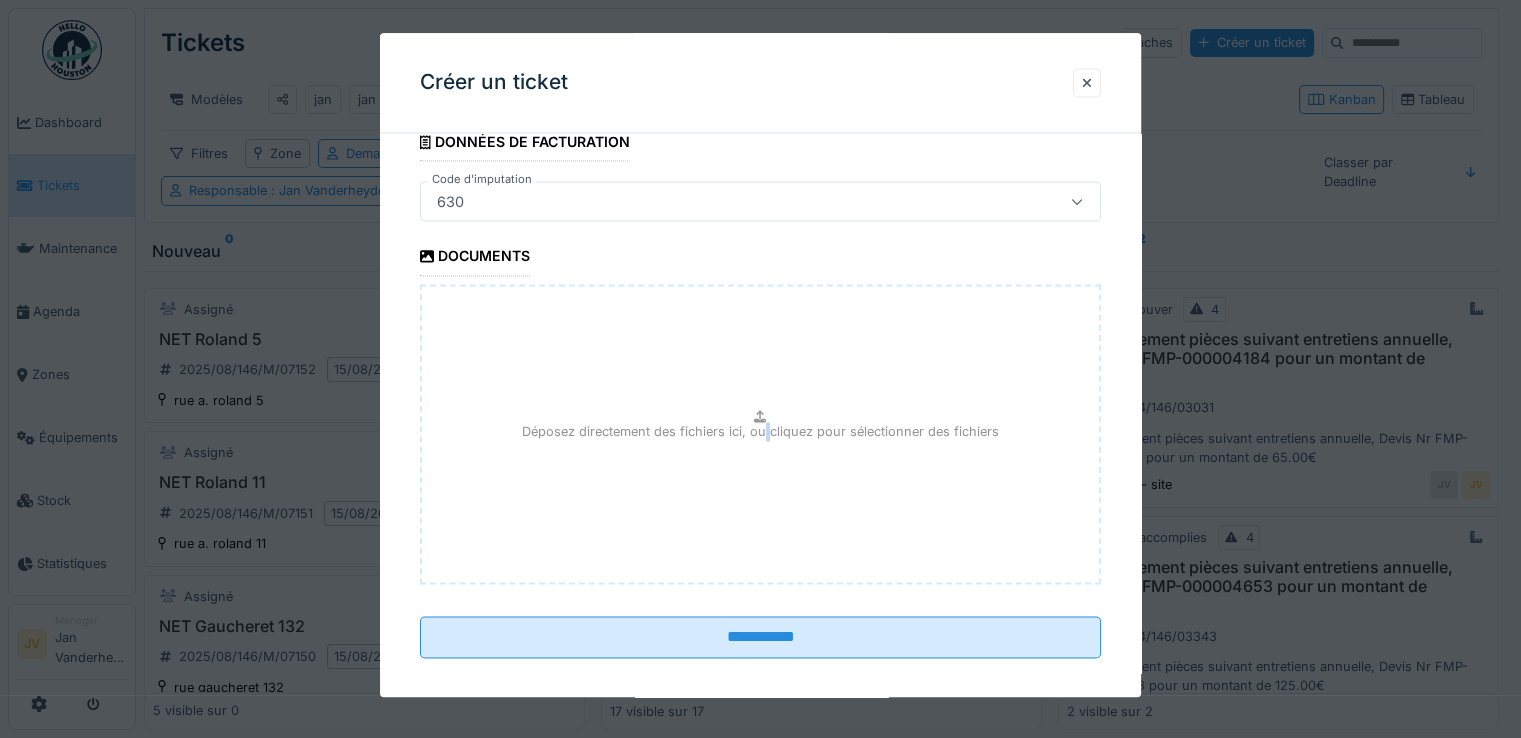 type on "**********" 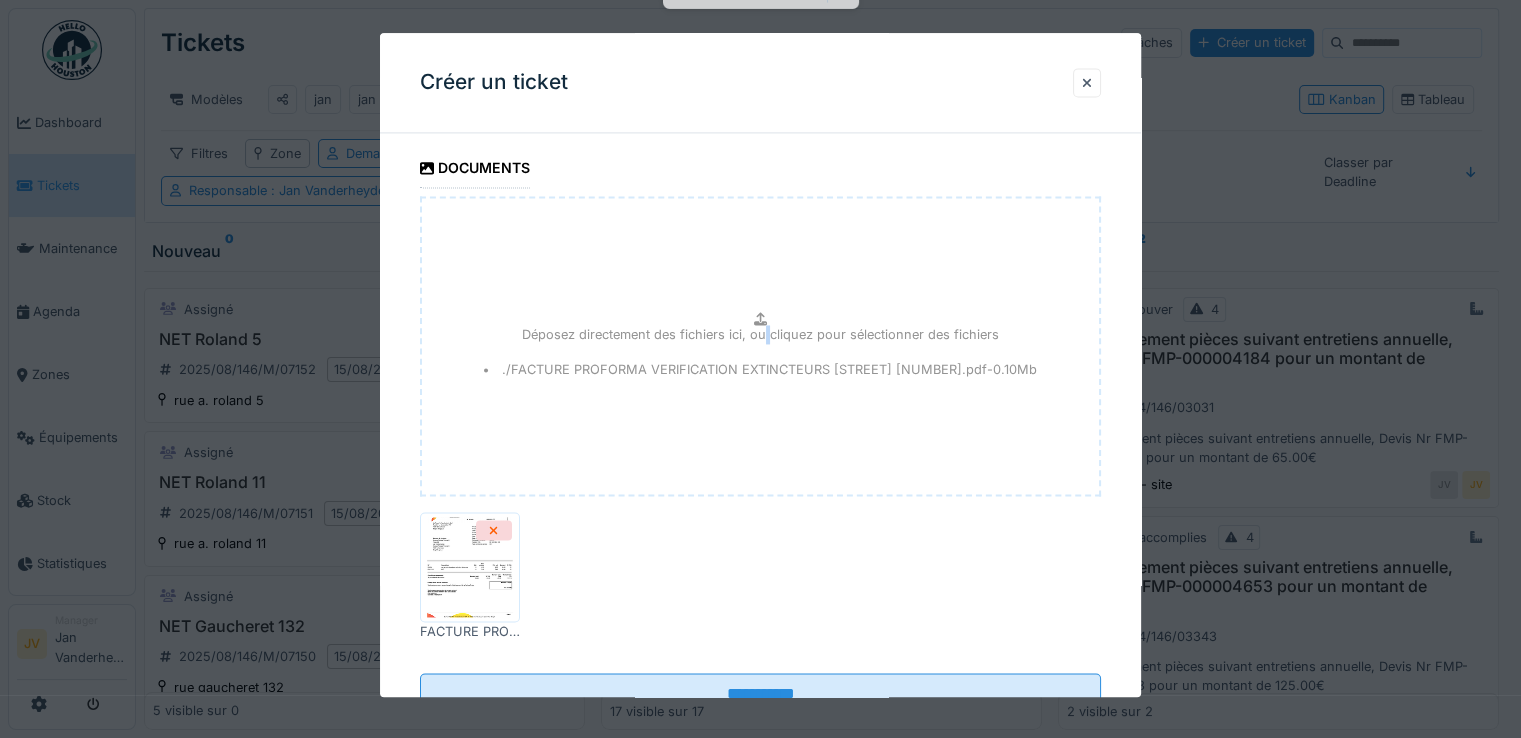 scroll, scrollTop: 3060, scrollLeft: 0, axis: vertical 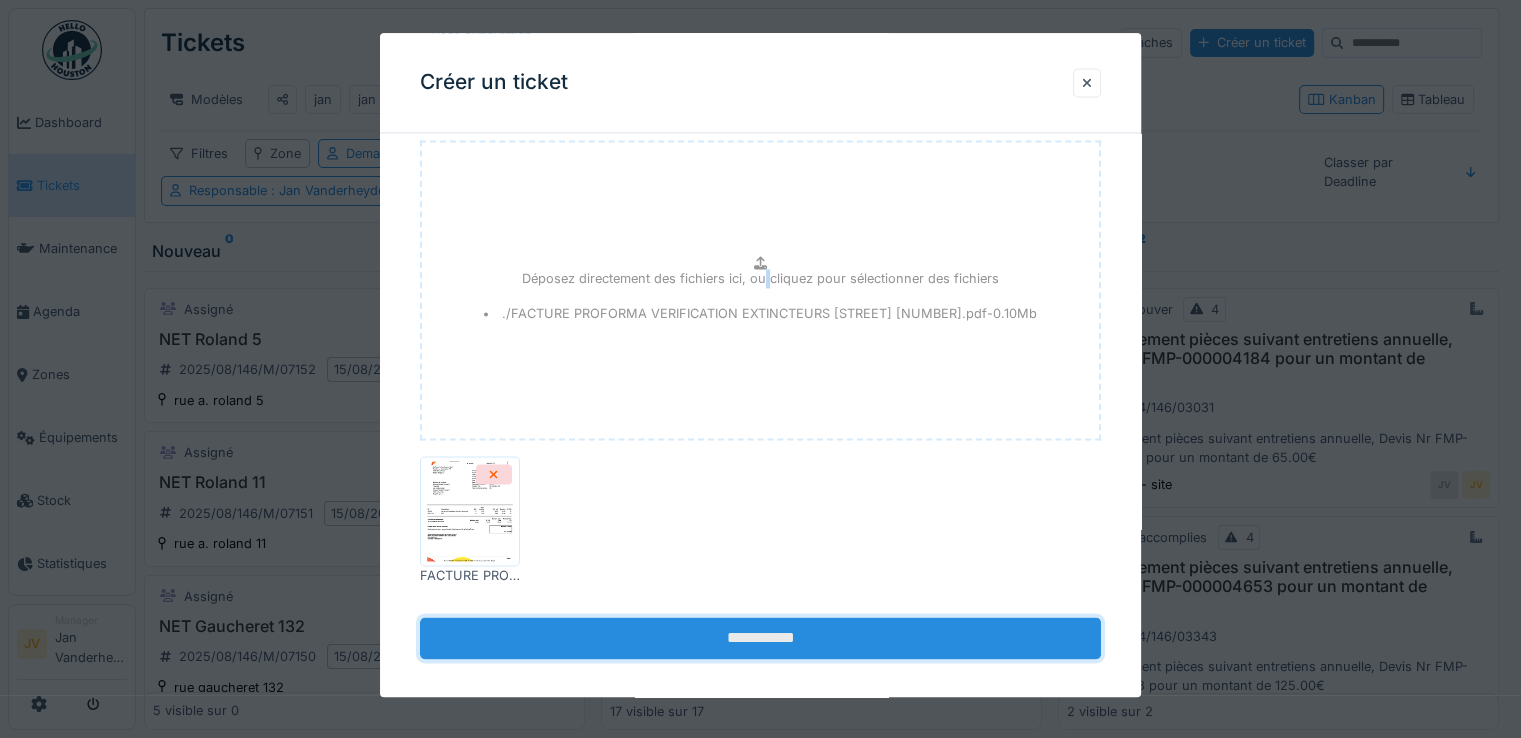 click on "**********" at bounding box center [760, 638] 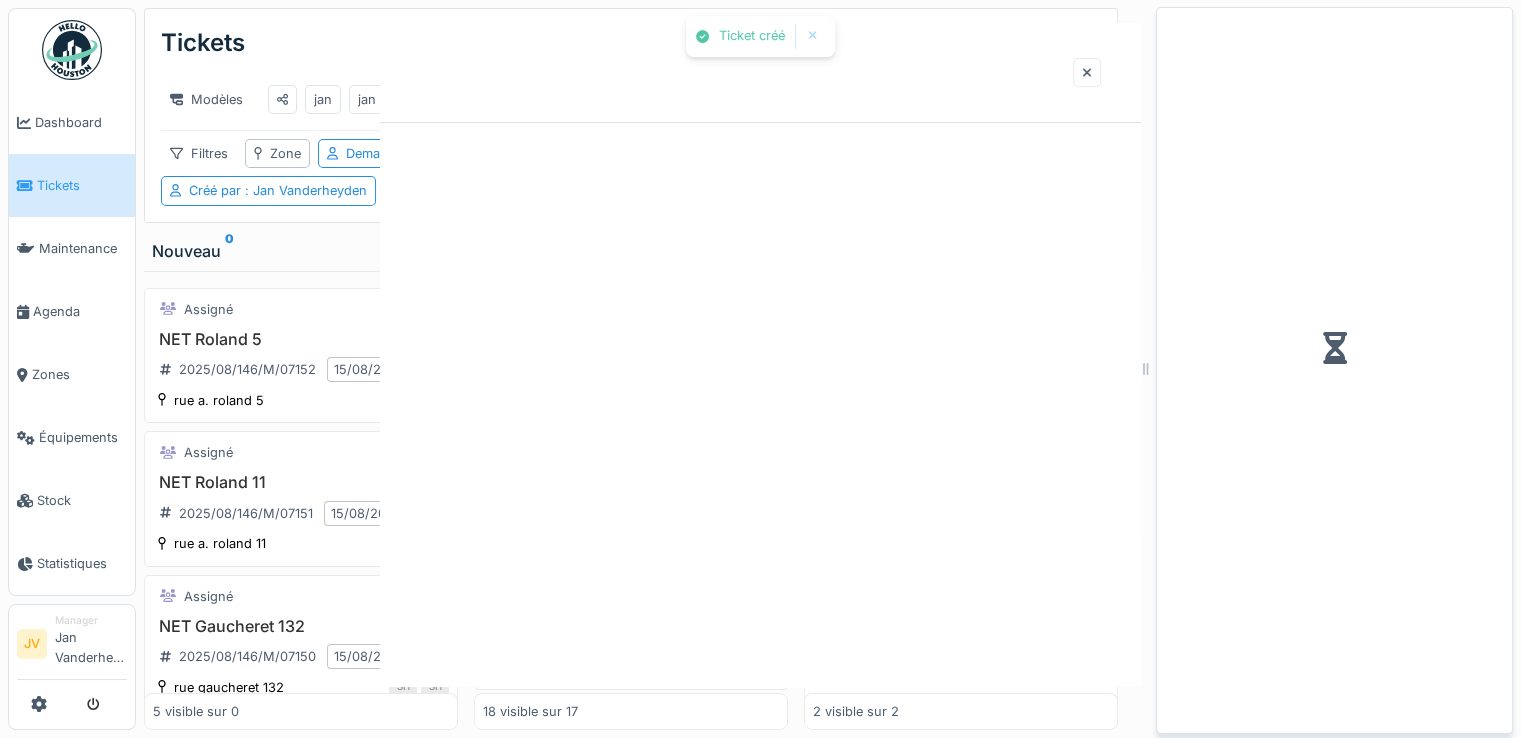 scroll, scrollTop: 0, scrollLeft: 0, axis: both 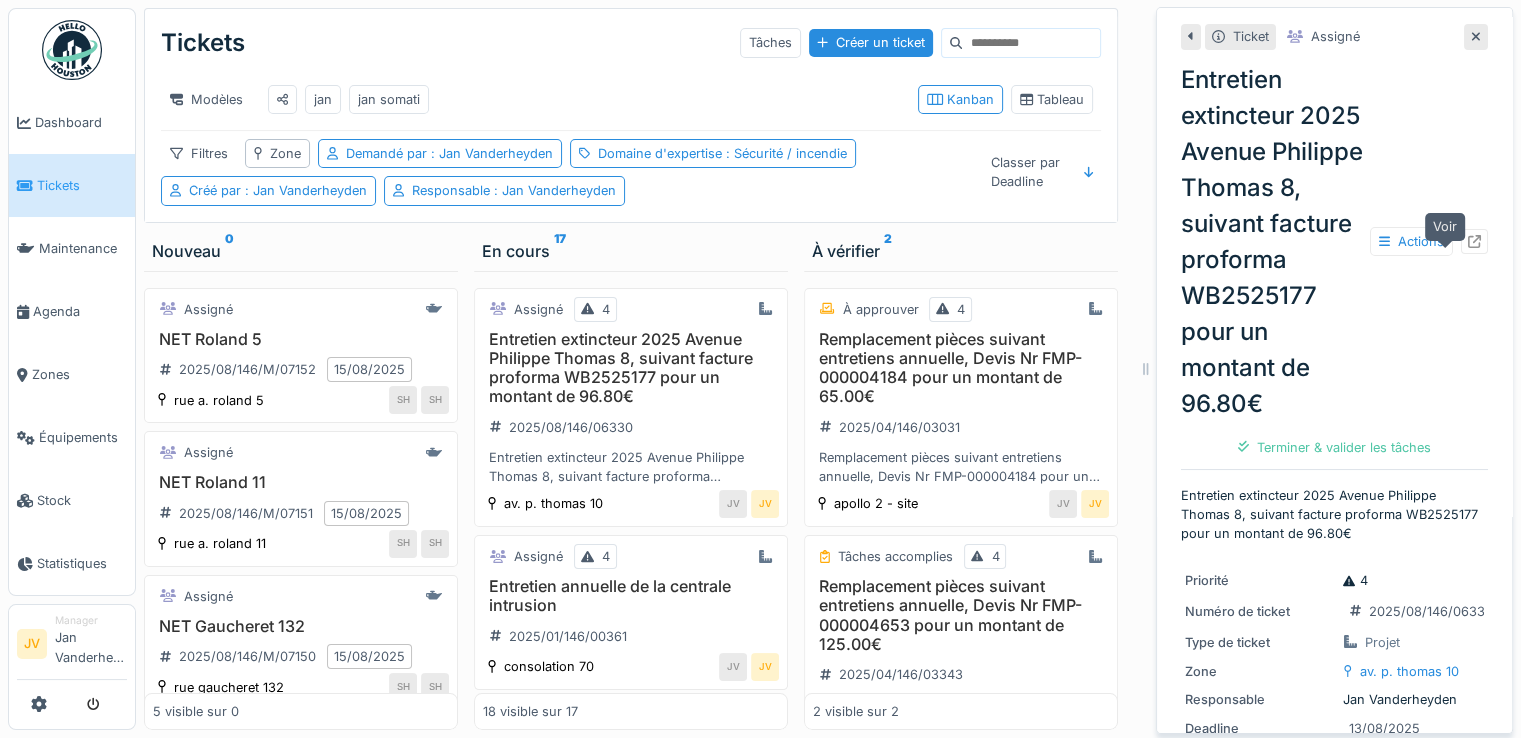 click 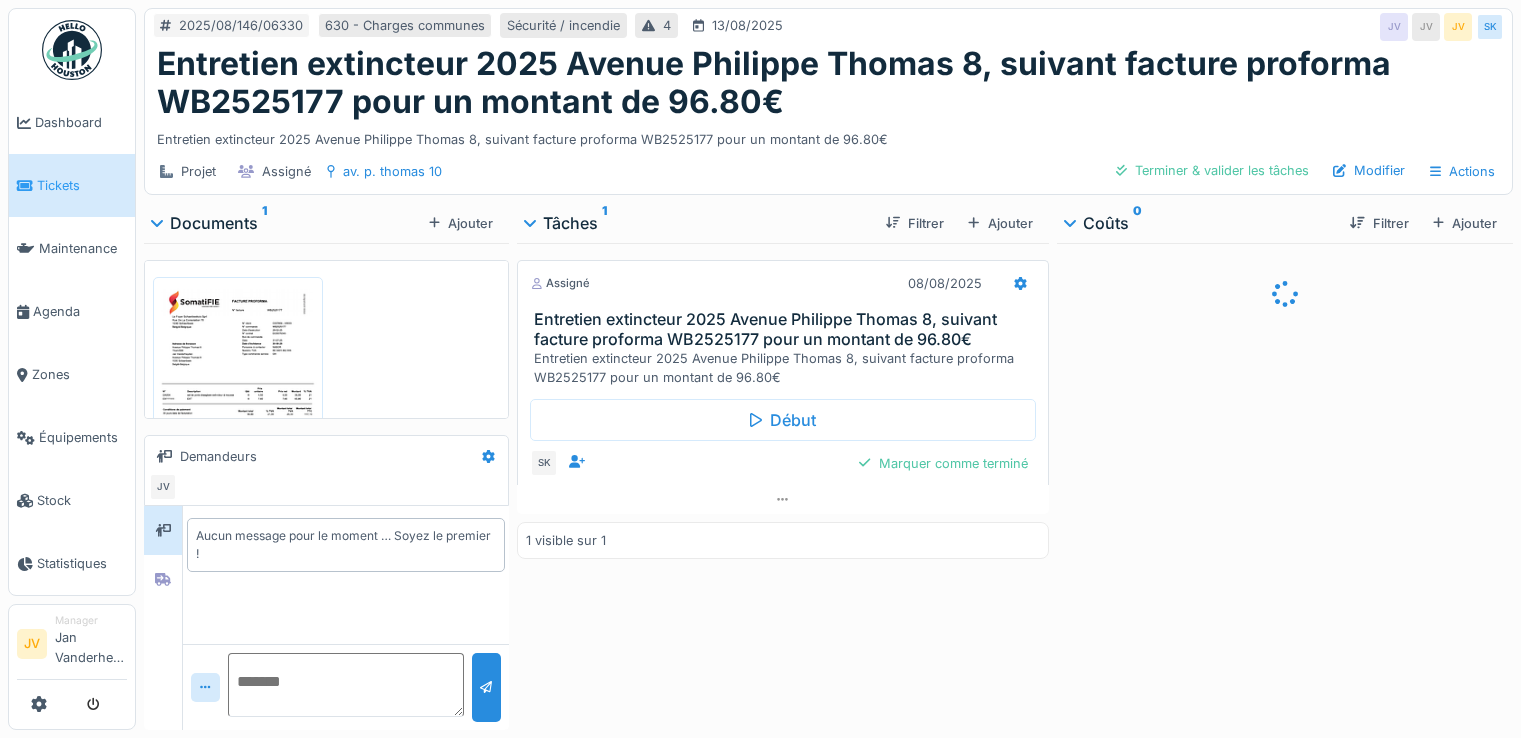 scroll, scrollTop: 0, scrollLeft: 0, axis: both 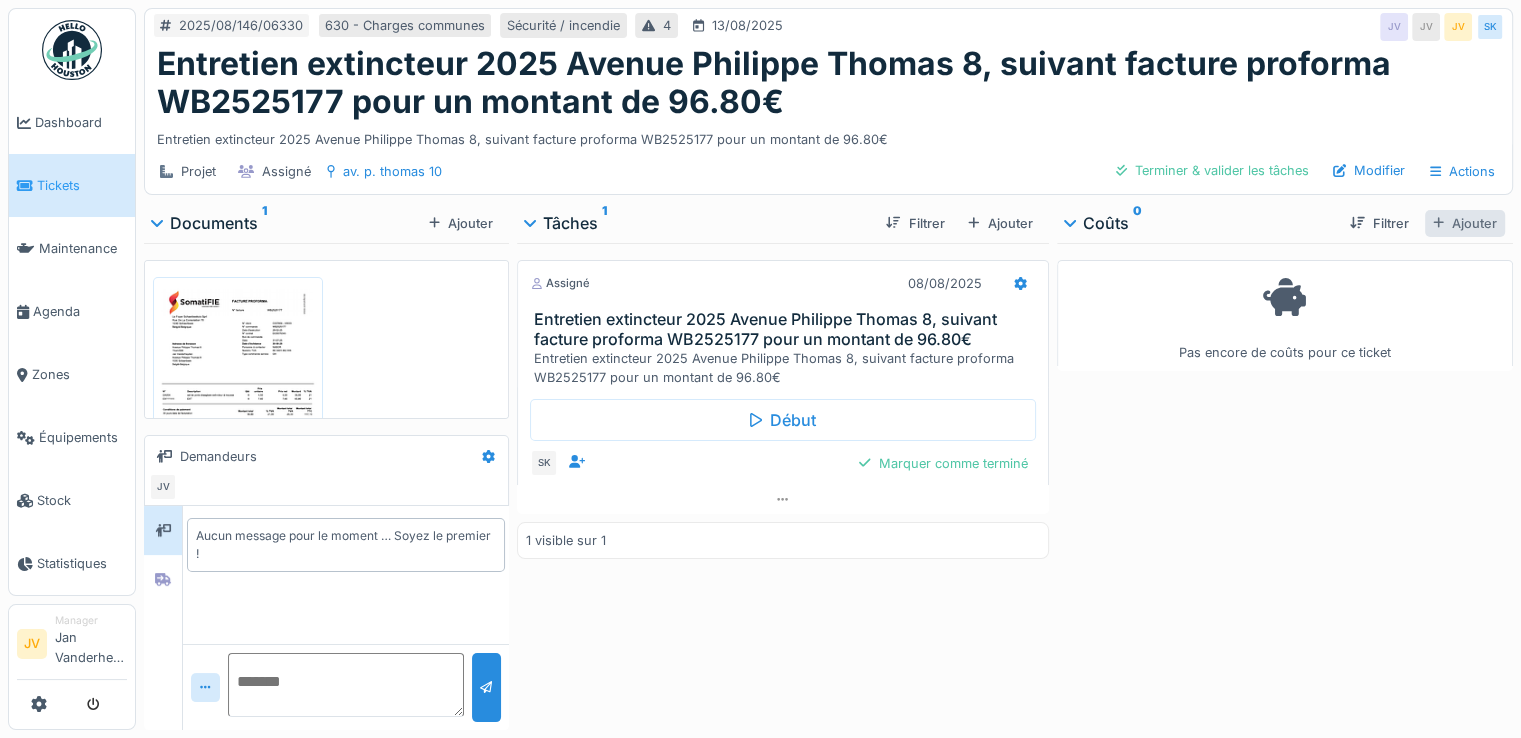 click on "Ajouter" at bounding box center [1465, 223] 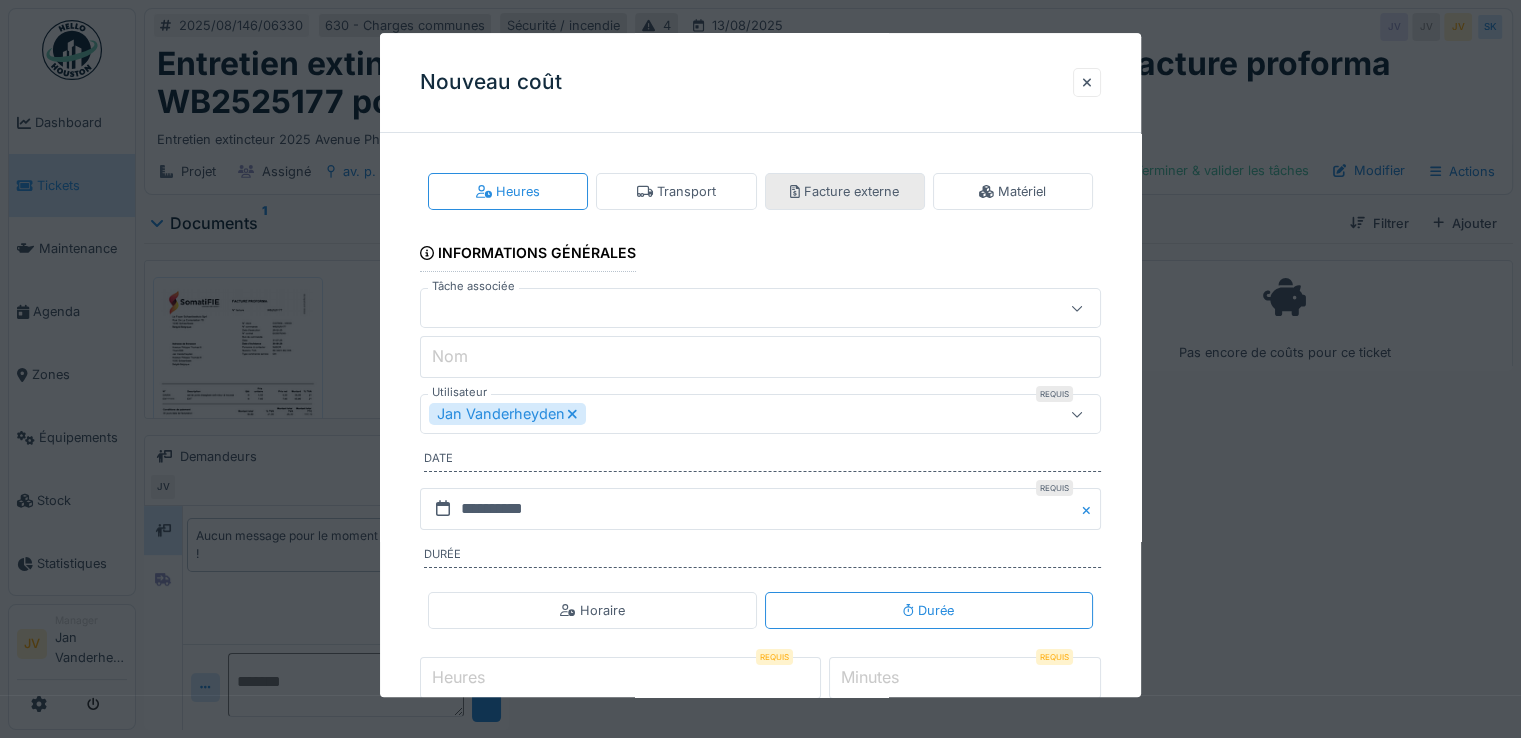 click on "Facture externe" at bounding box center [844, 191] 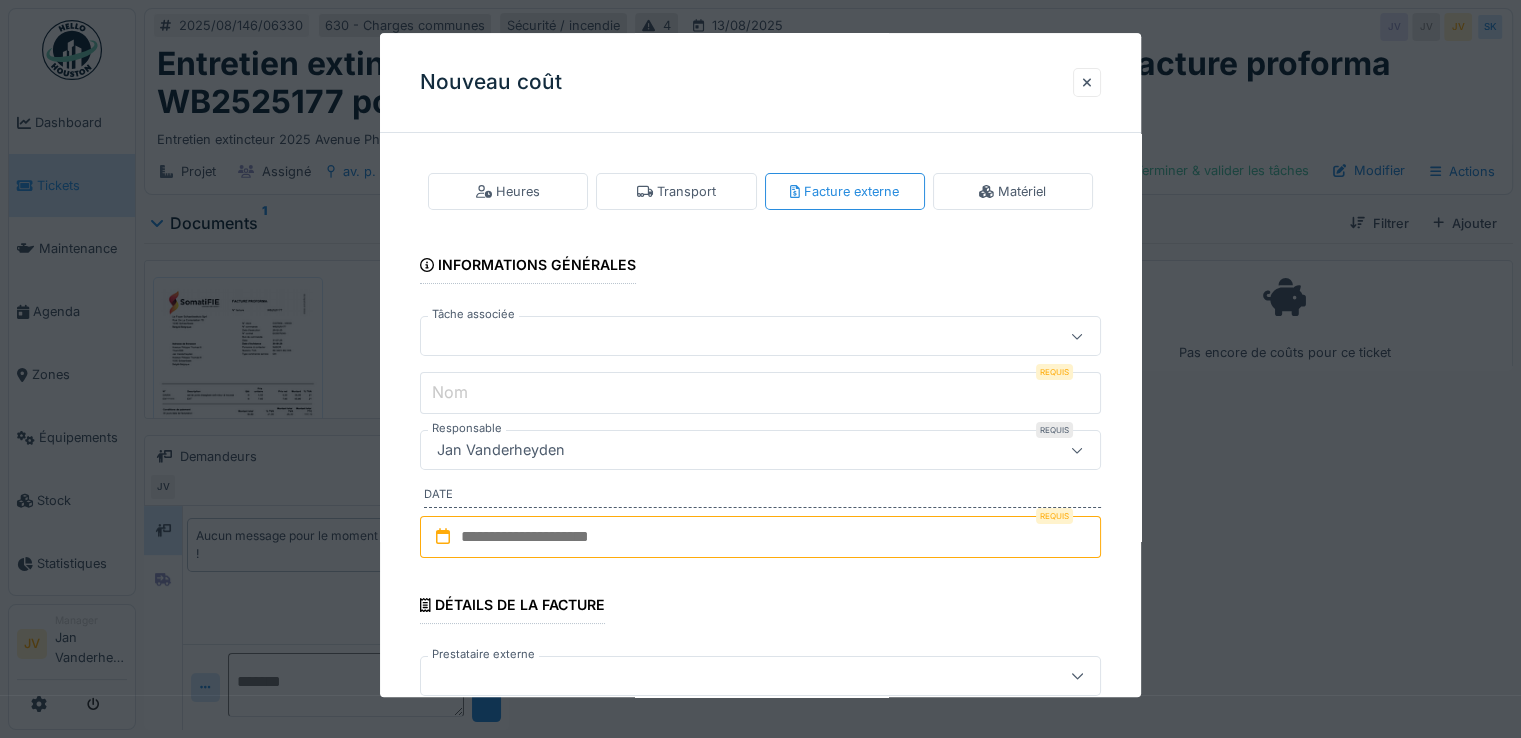 click on "Tâche associée" at bounding box center (473, 315) 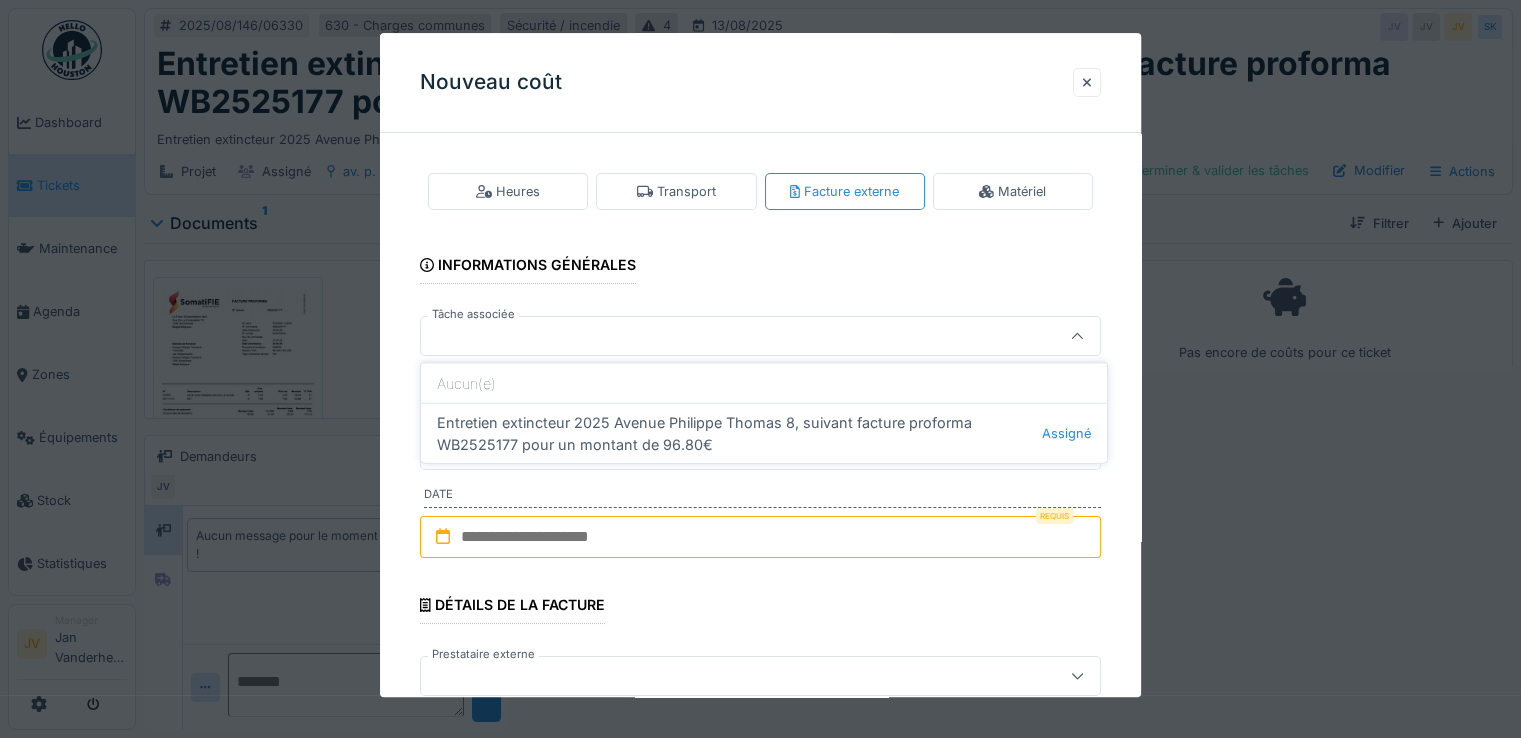 click on "Entretien extincteur 2025 [STREET] [NUMBER], suivant facture proforma WB2525177 pour un montant de 96.80€ Assigné" at bounding box center (764, 433) 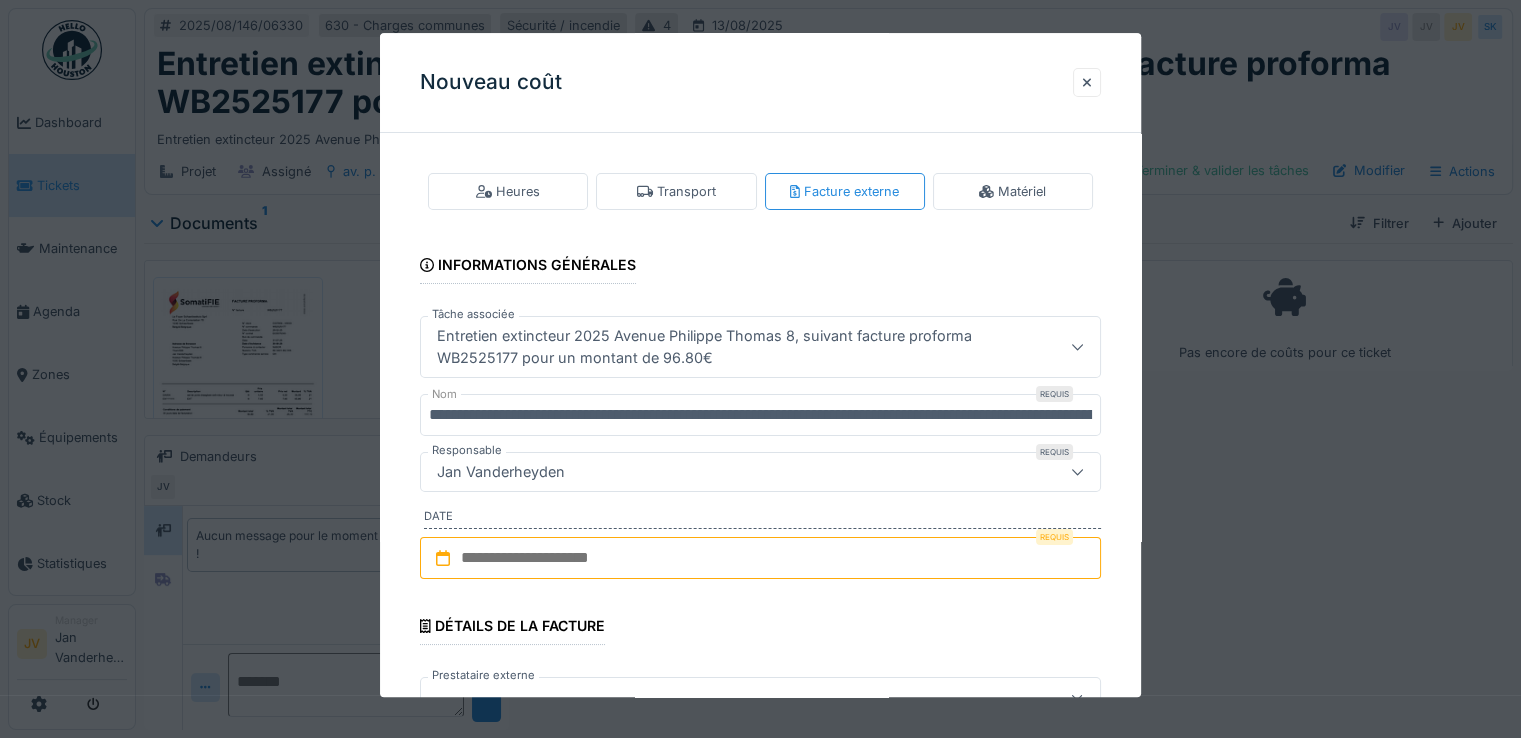 type on "******" 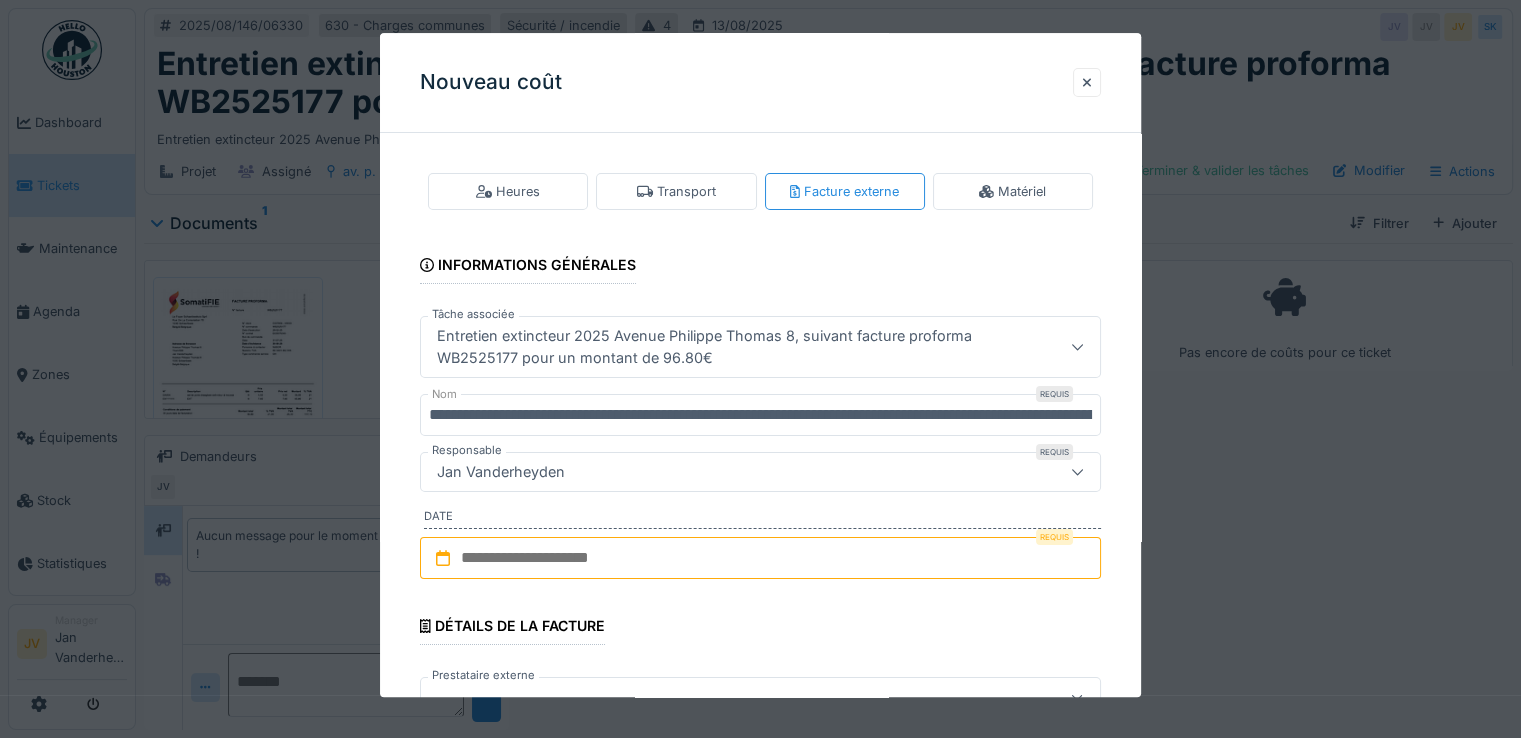 click at bounding box center (760, 559) 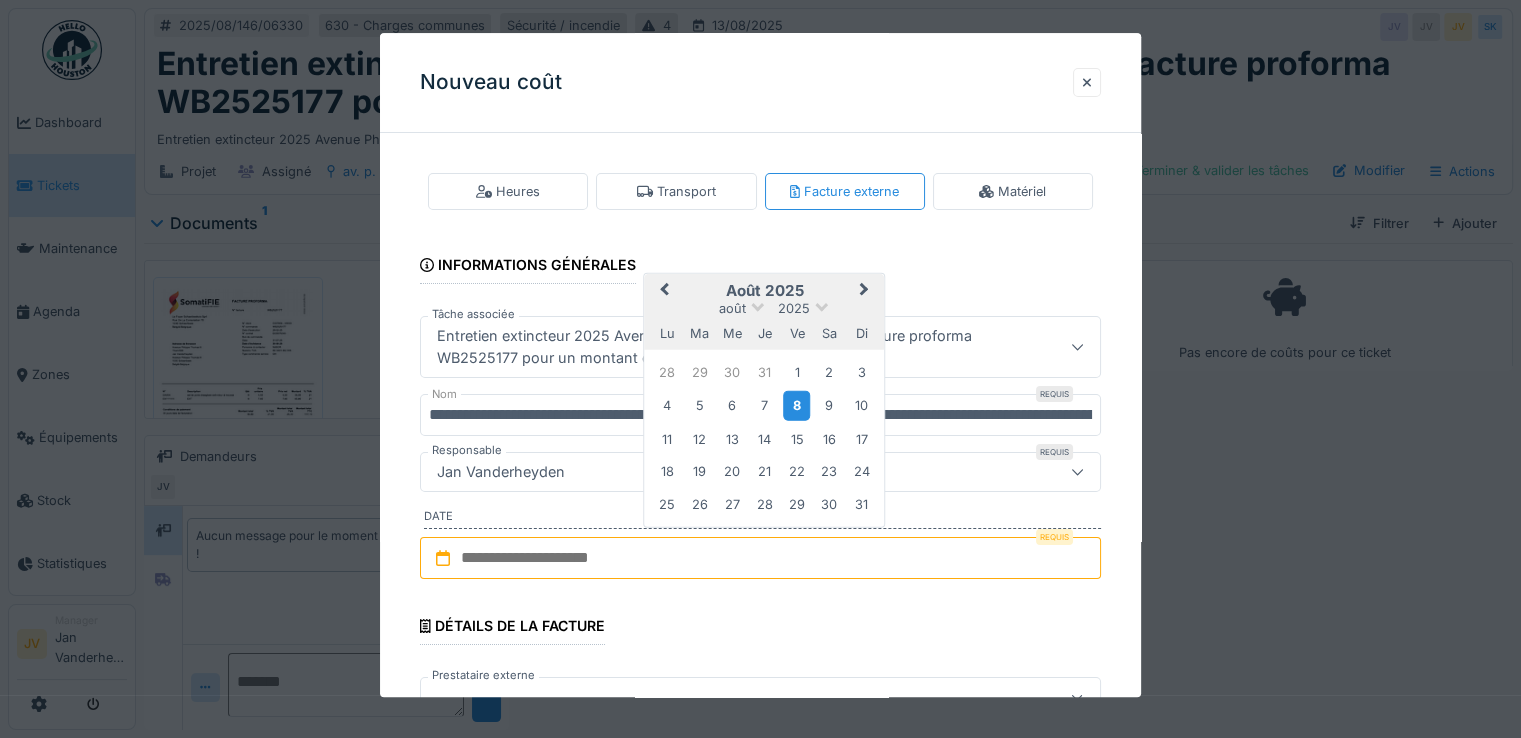 click on "8" at bounding box center (796, 405) 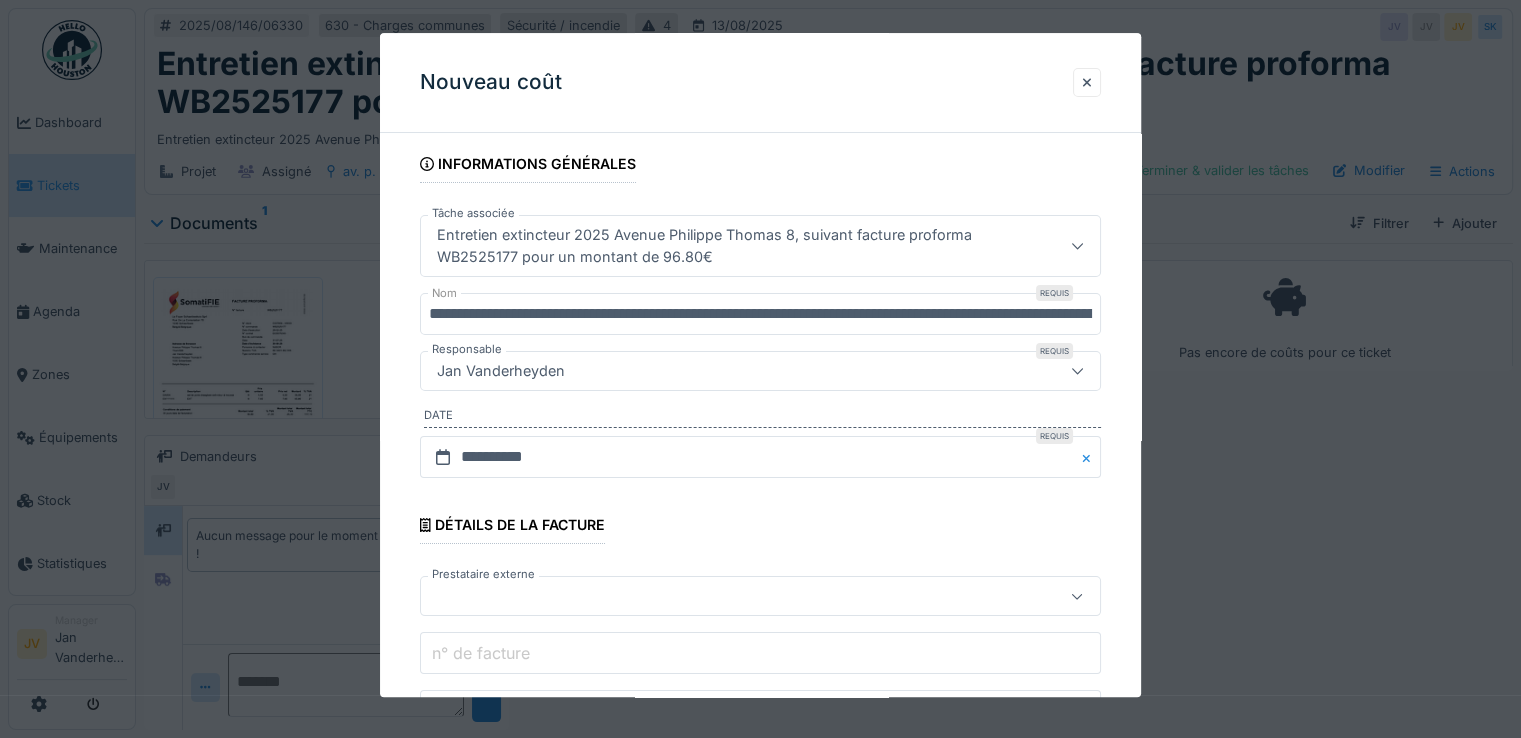 scroll, scrollTop: 400, scrollLeft: 0, axis: vertical 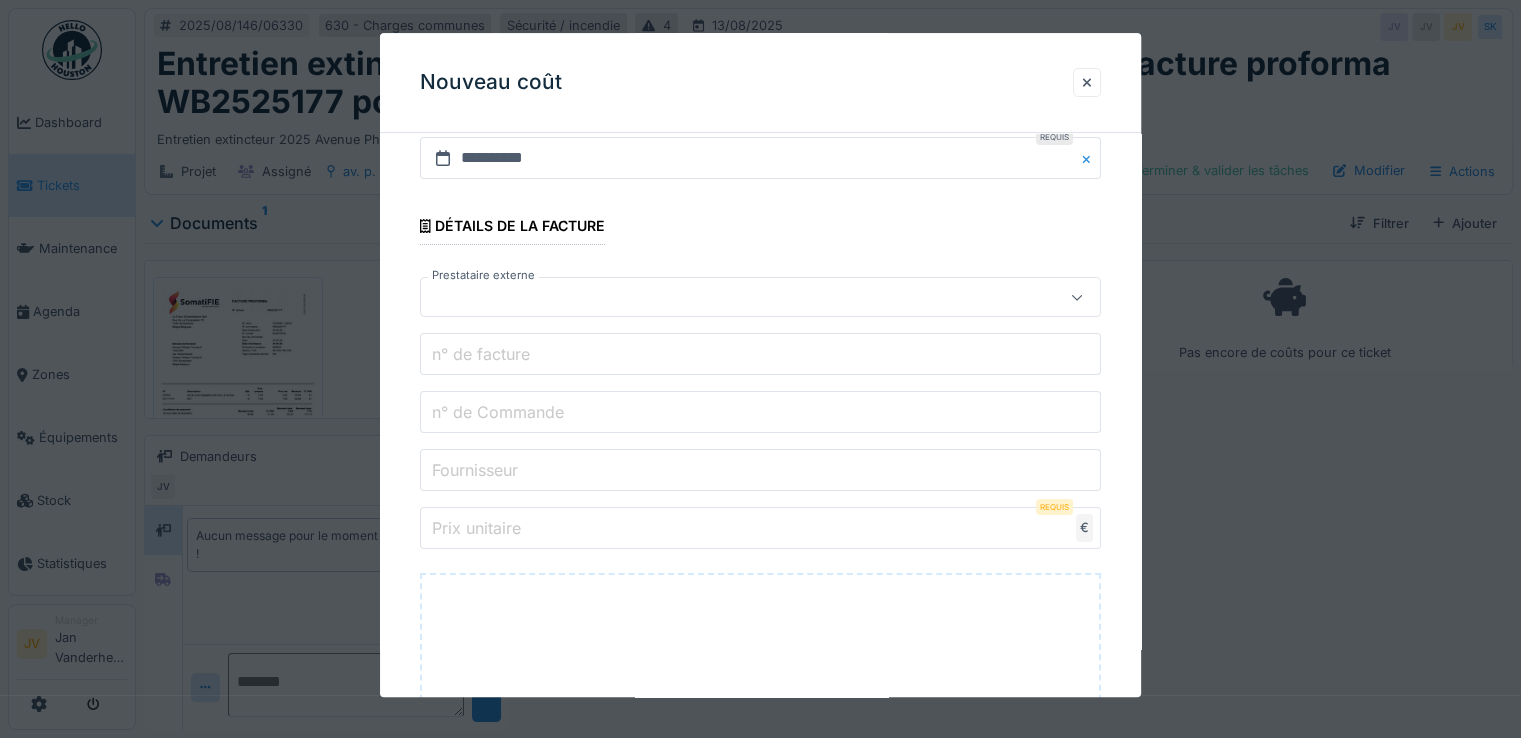 click at bounding box center (719, 298) 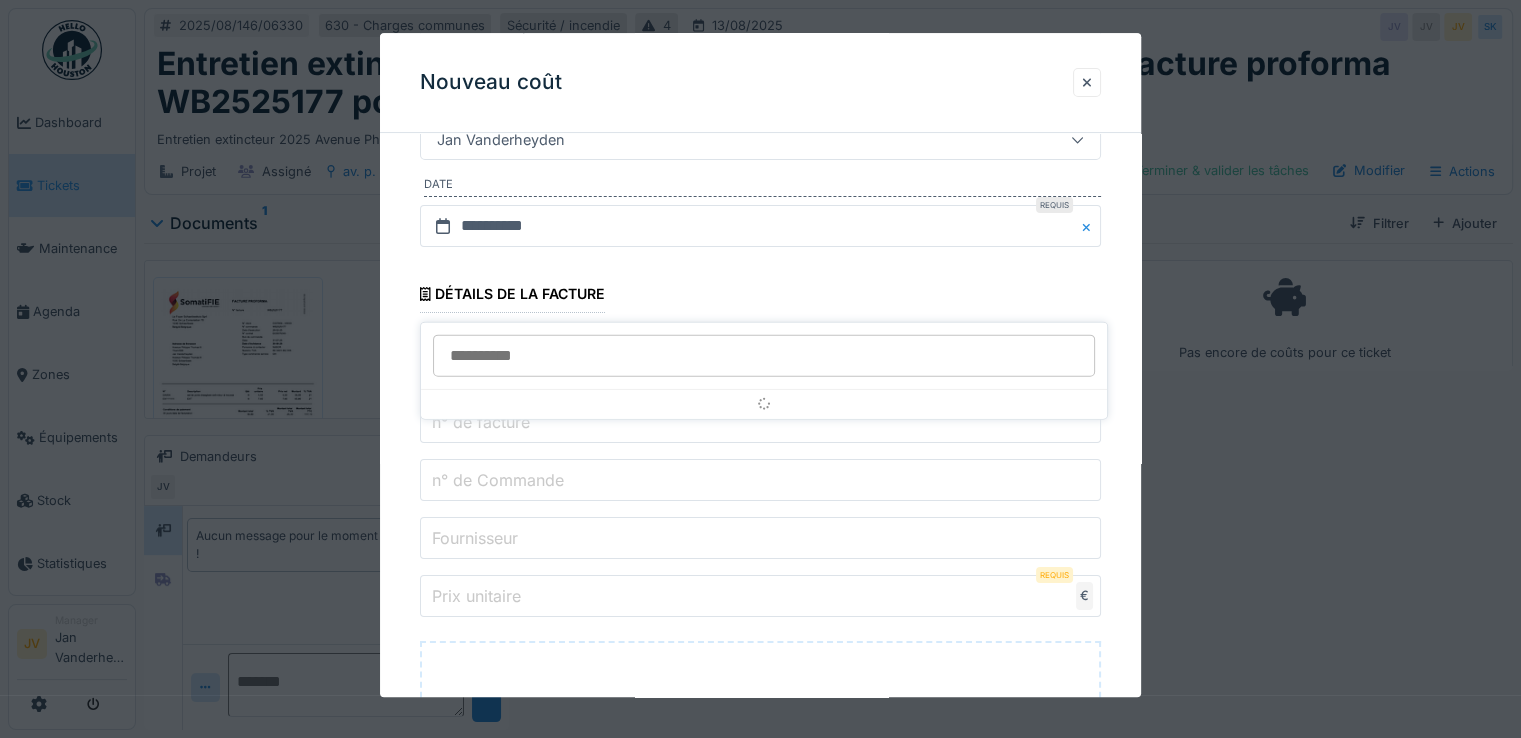 scroll, scrollTop: 330, scrollLeft: 0, axis: vertical 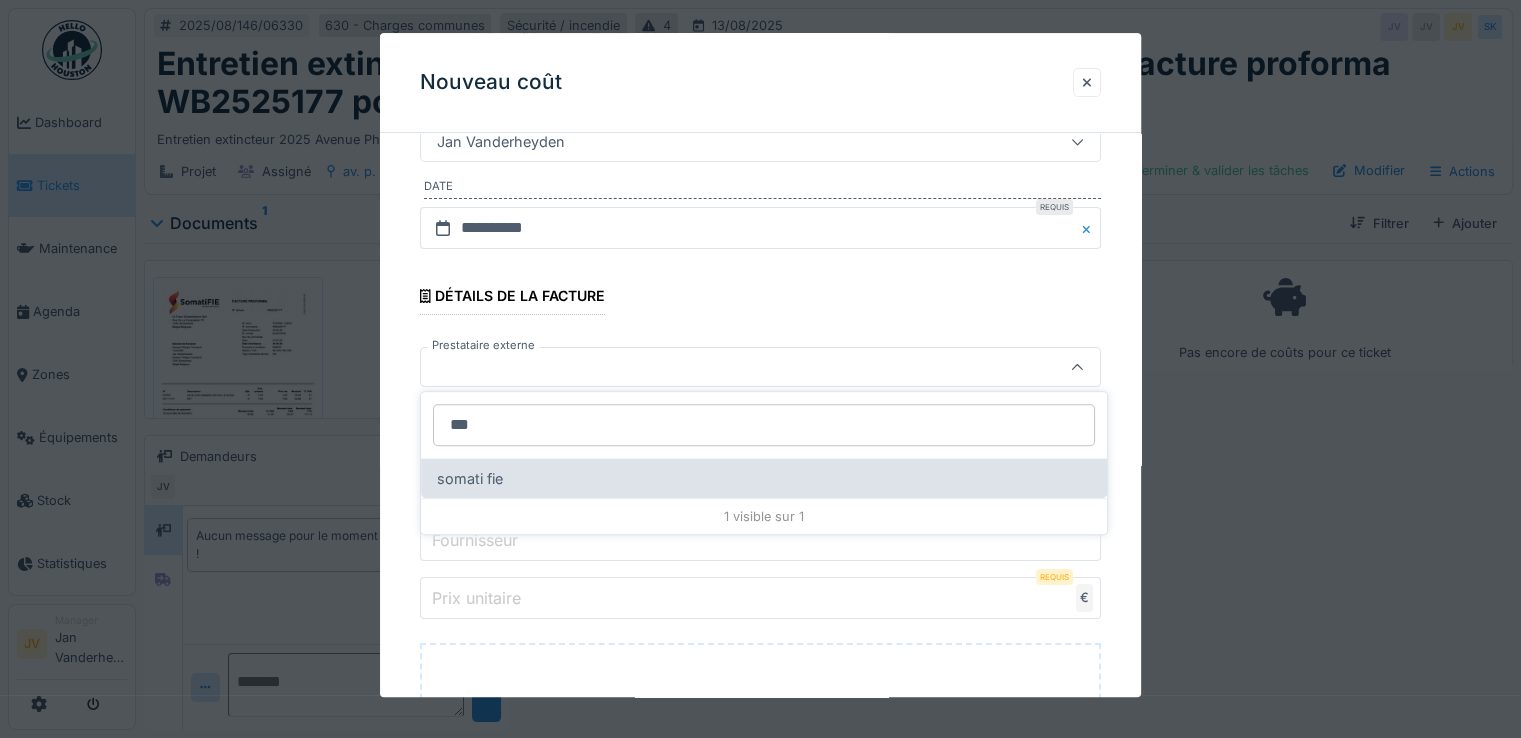 type on "***" 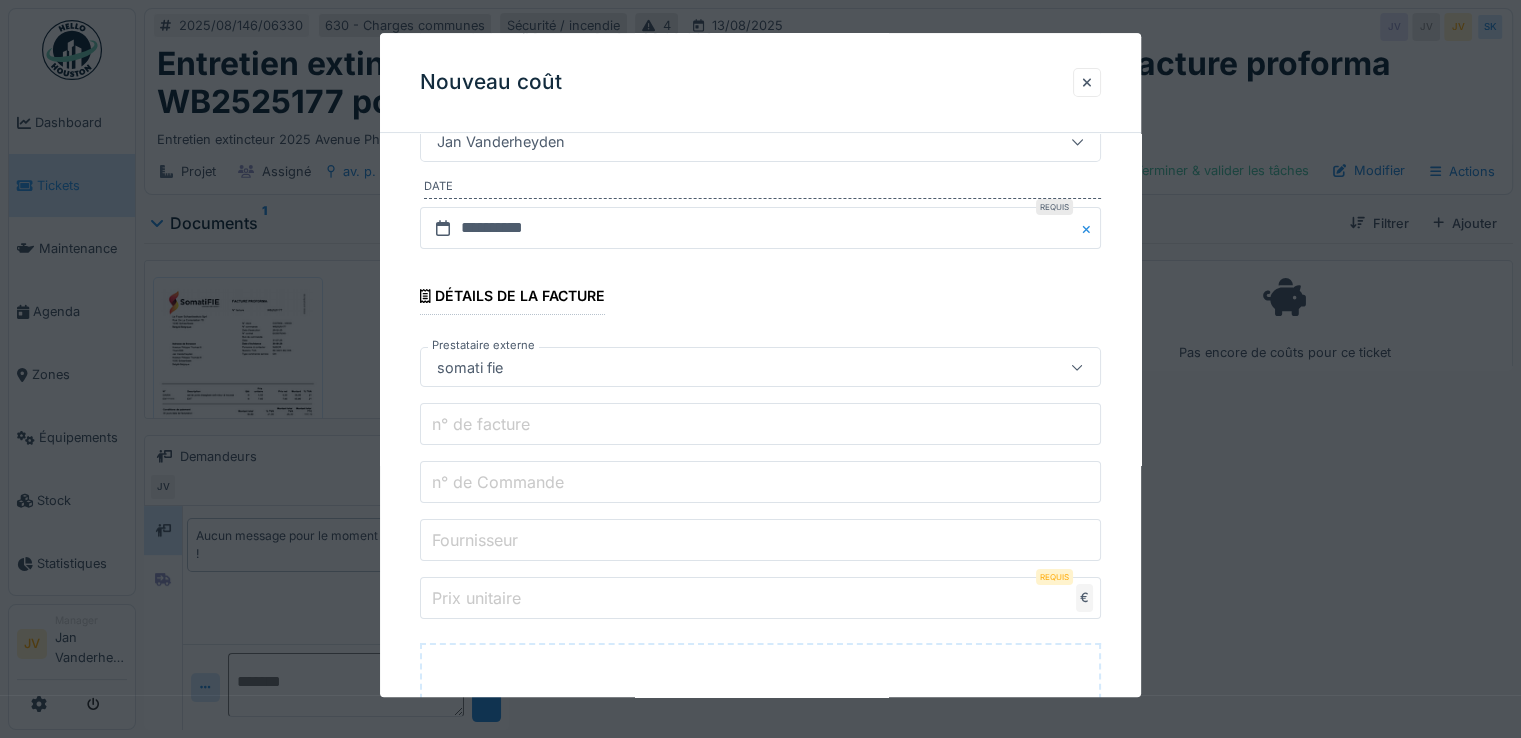 click on "n° de facture" at bounding box center [481, 424] 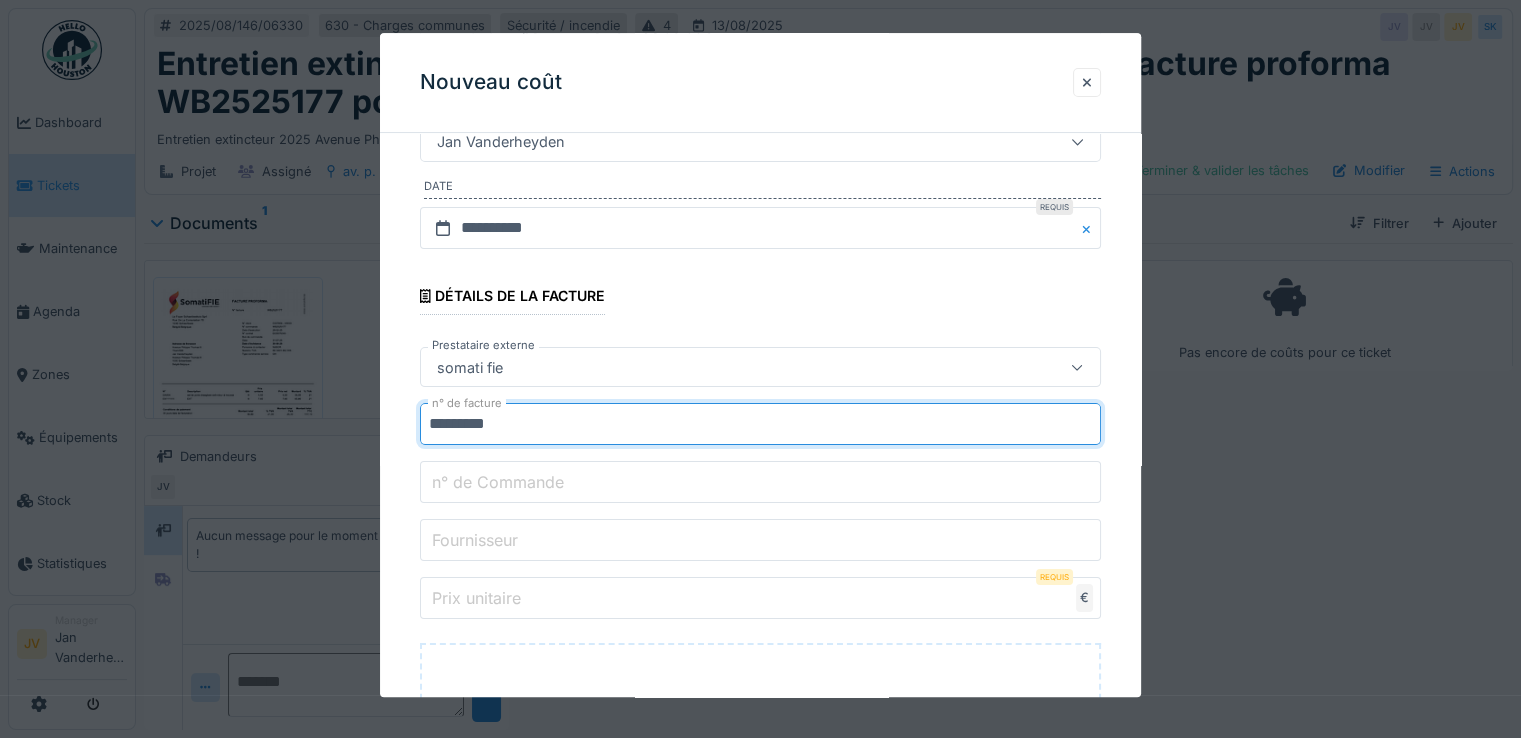 type on "*********" 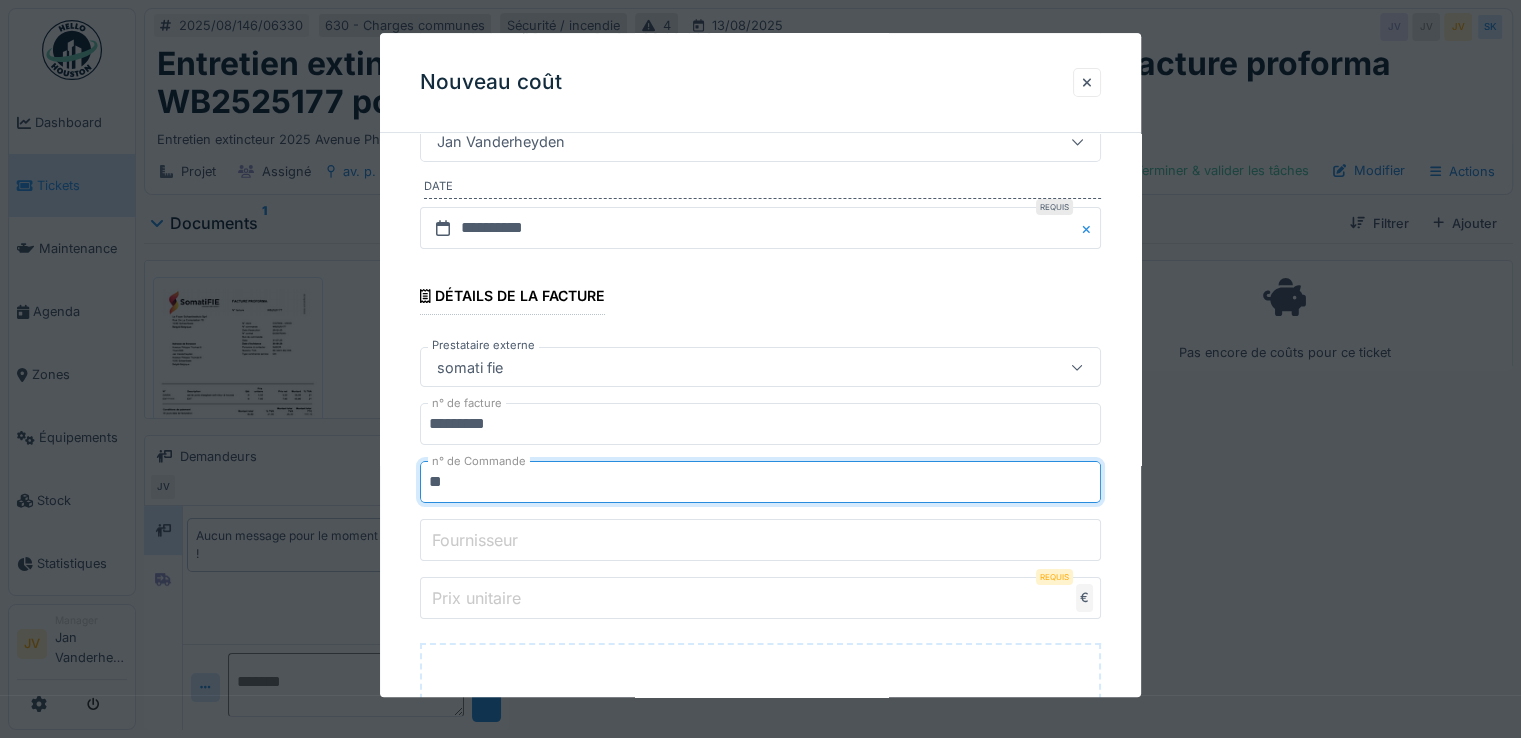 type on "**********" 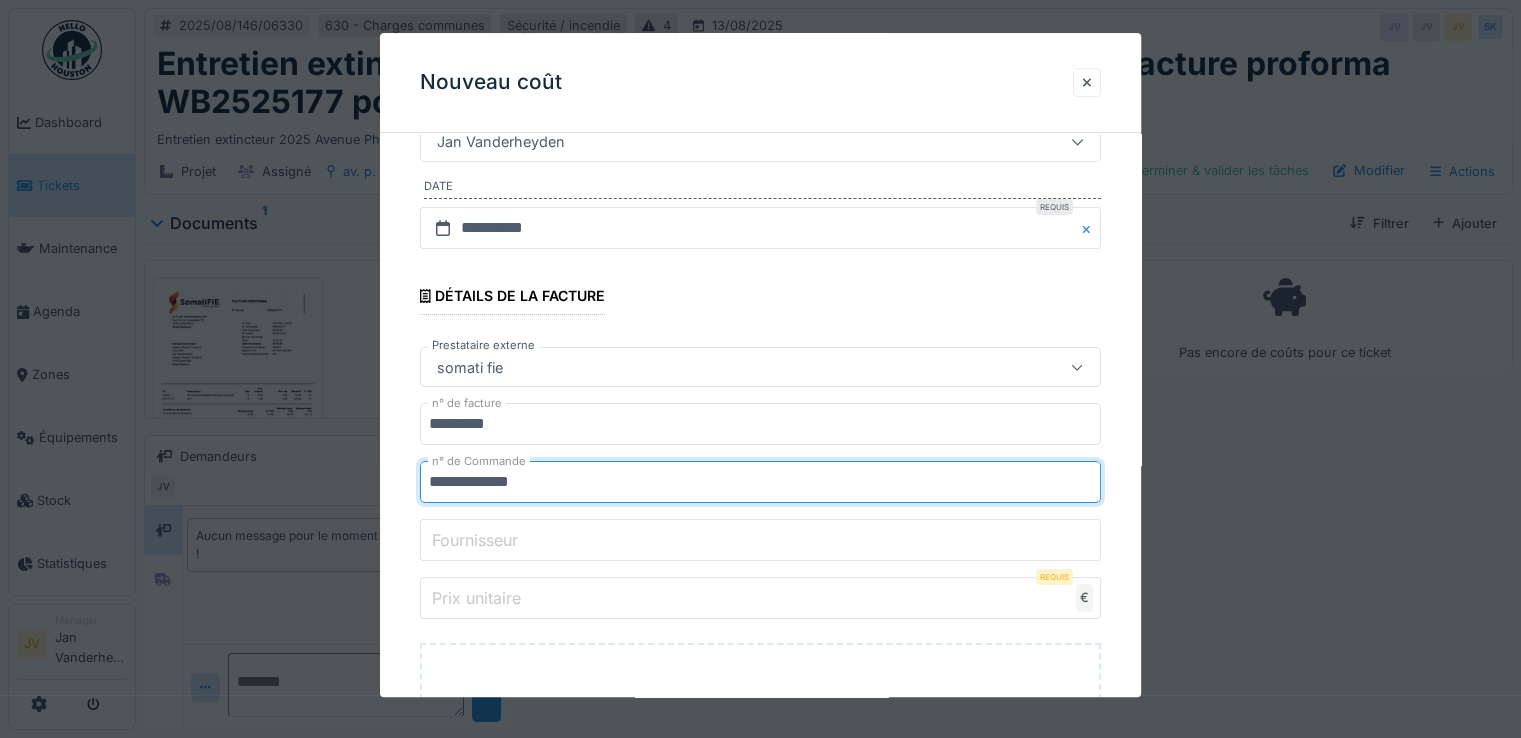 click on "Fournisseur" at bounding box center [475, 540] 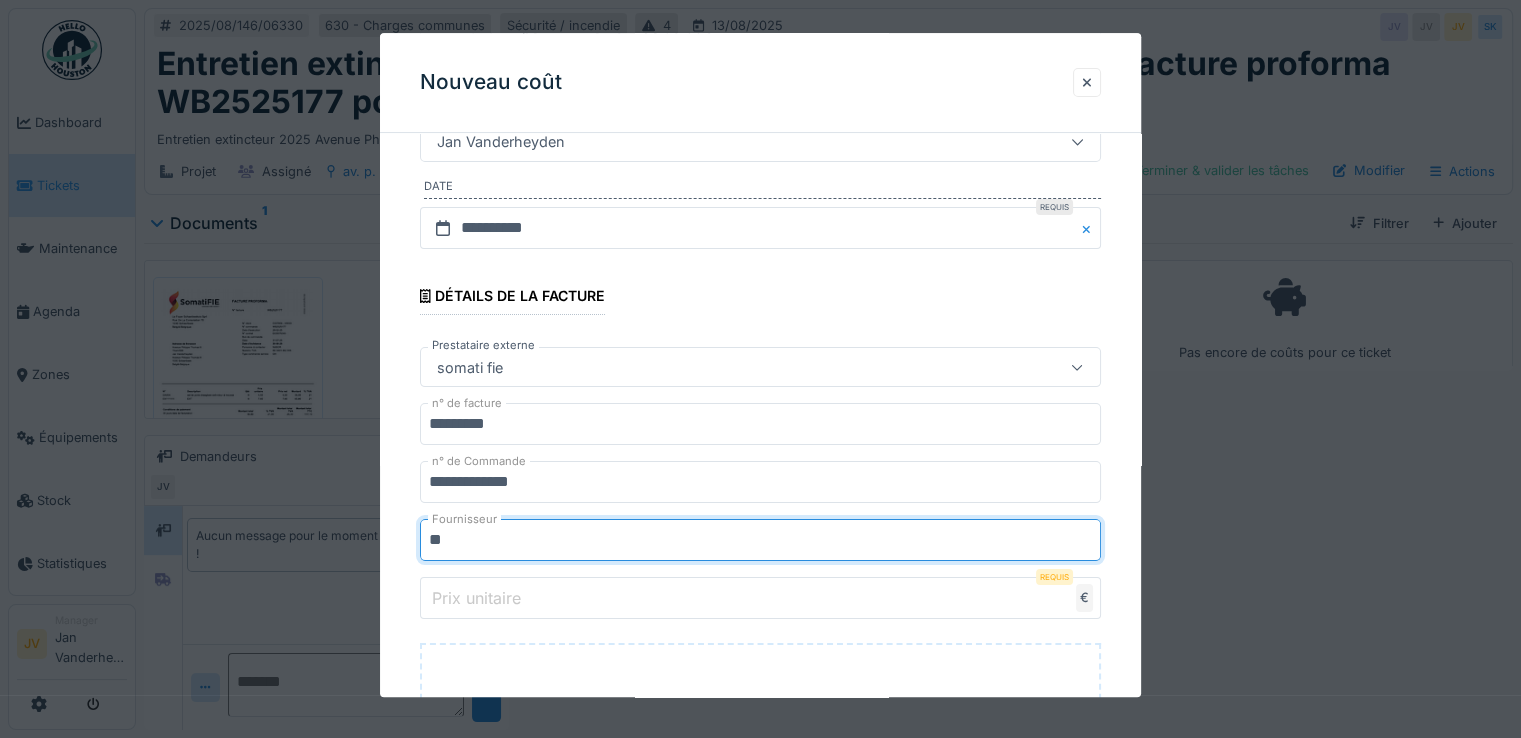 type on "**********" 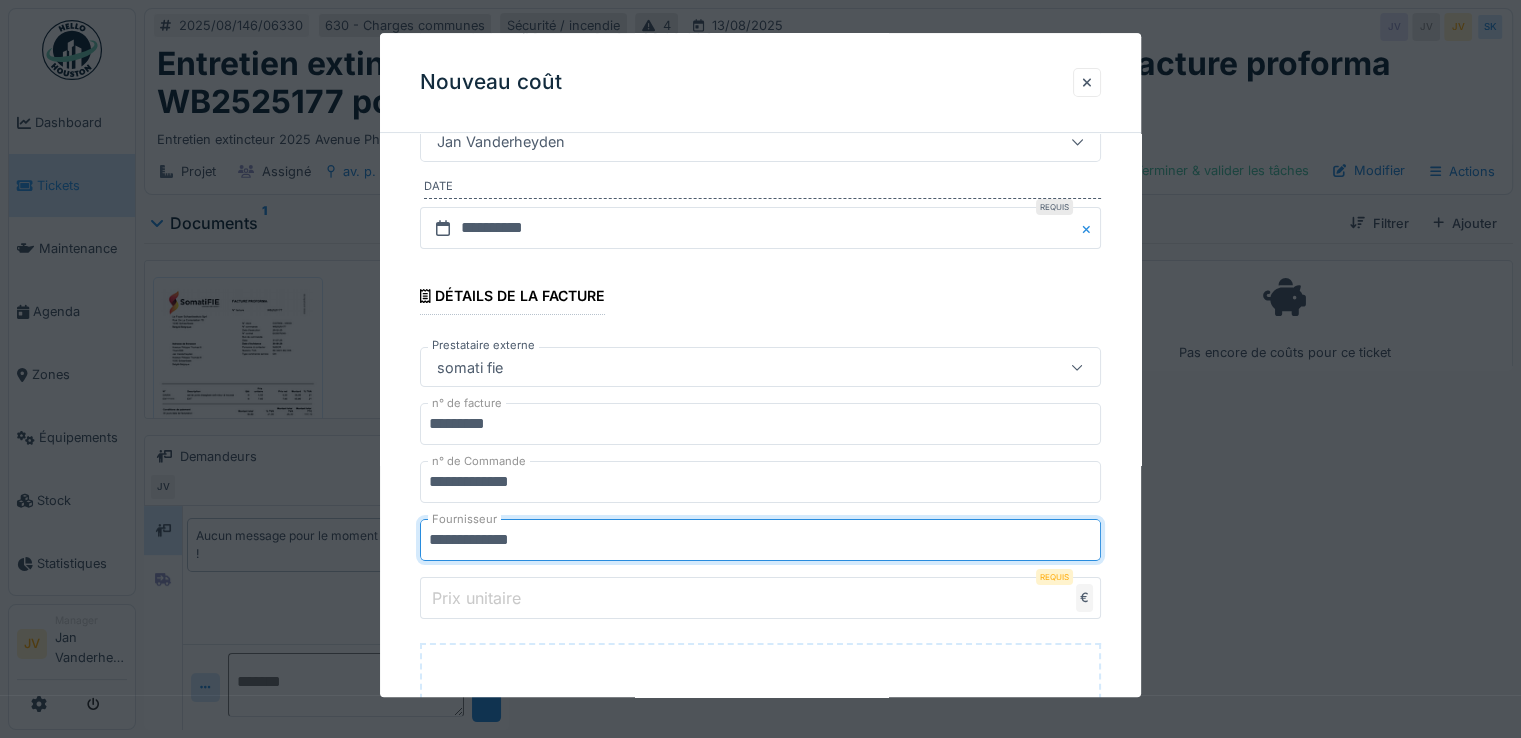 click on "Prix unitaire" at bounding box center [476, 598] 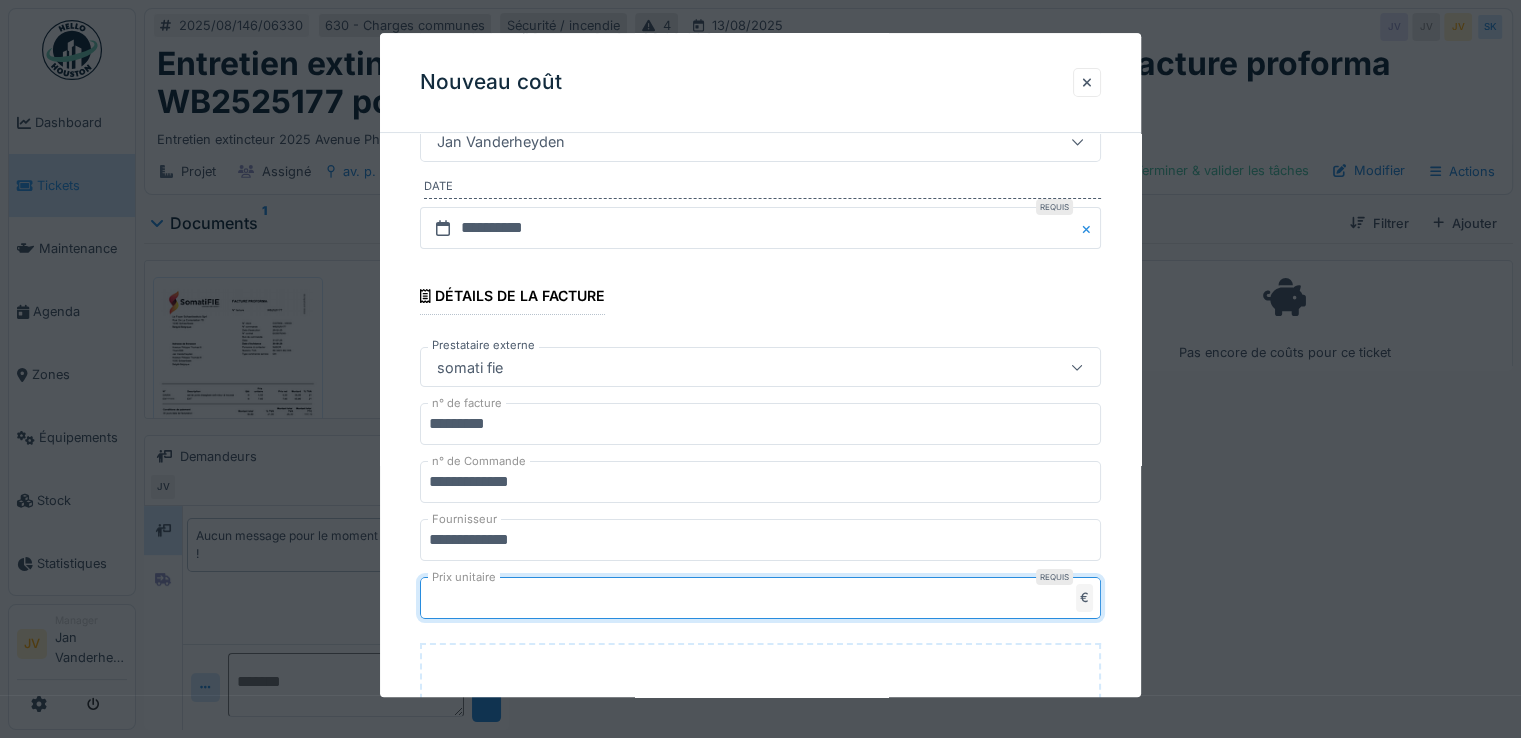 type on "**" 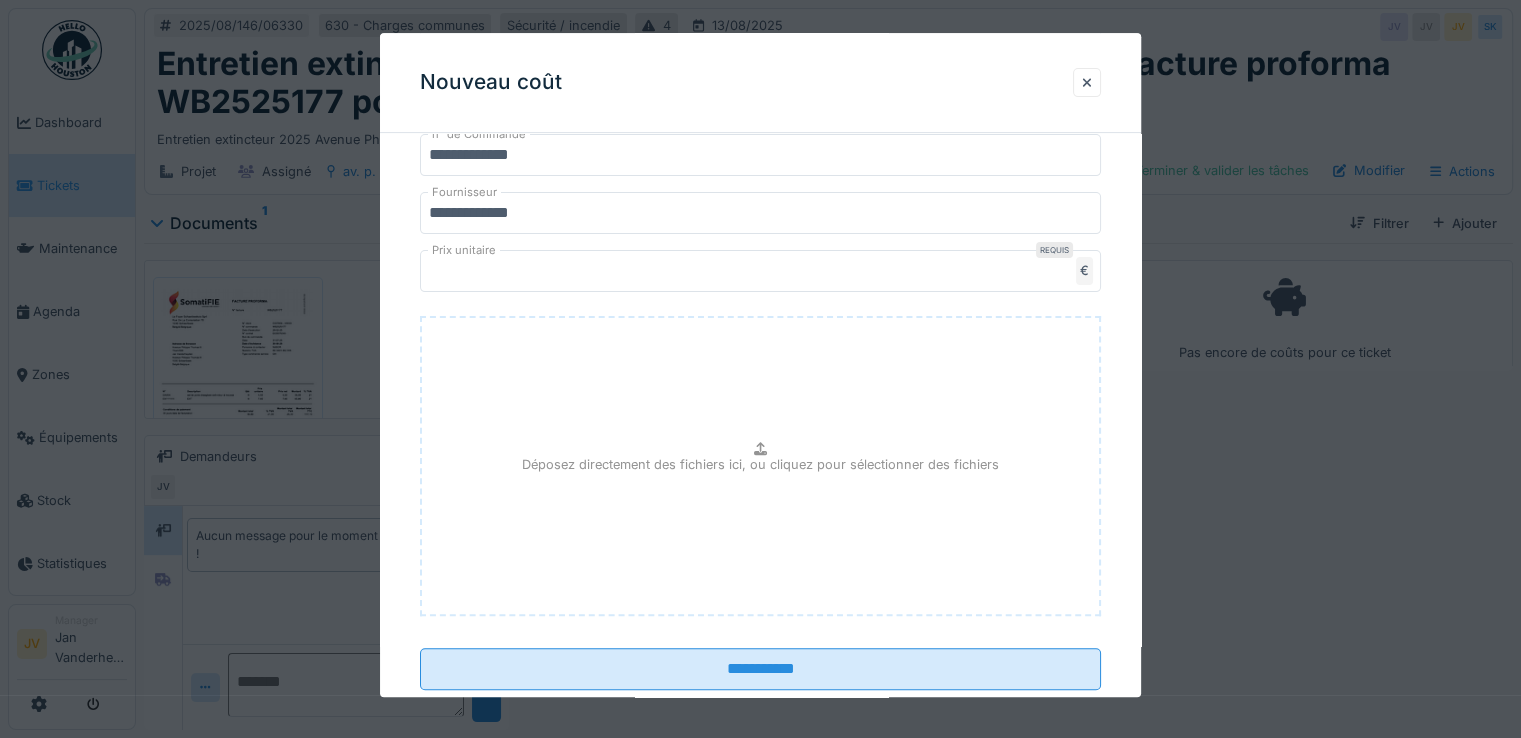 scroll, scrollTop: 702, scrollLeft: 0, axis: vertical 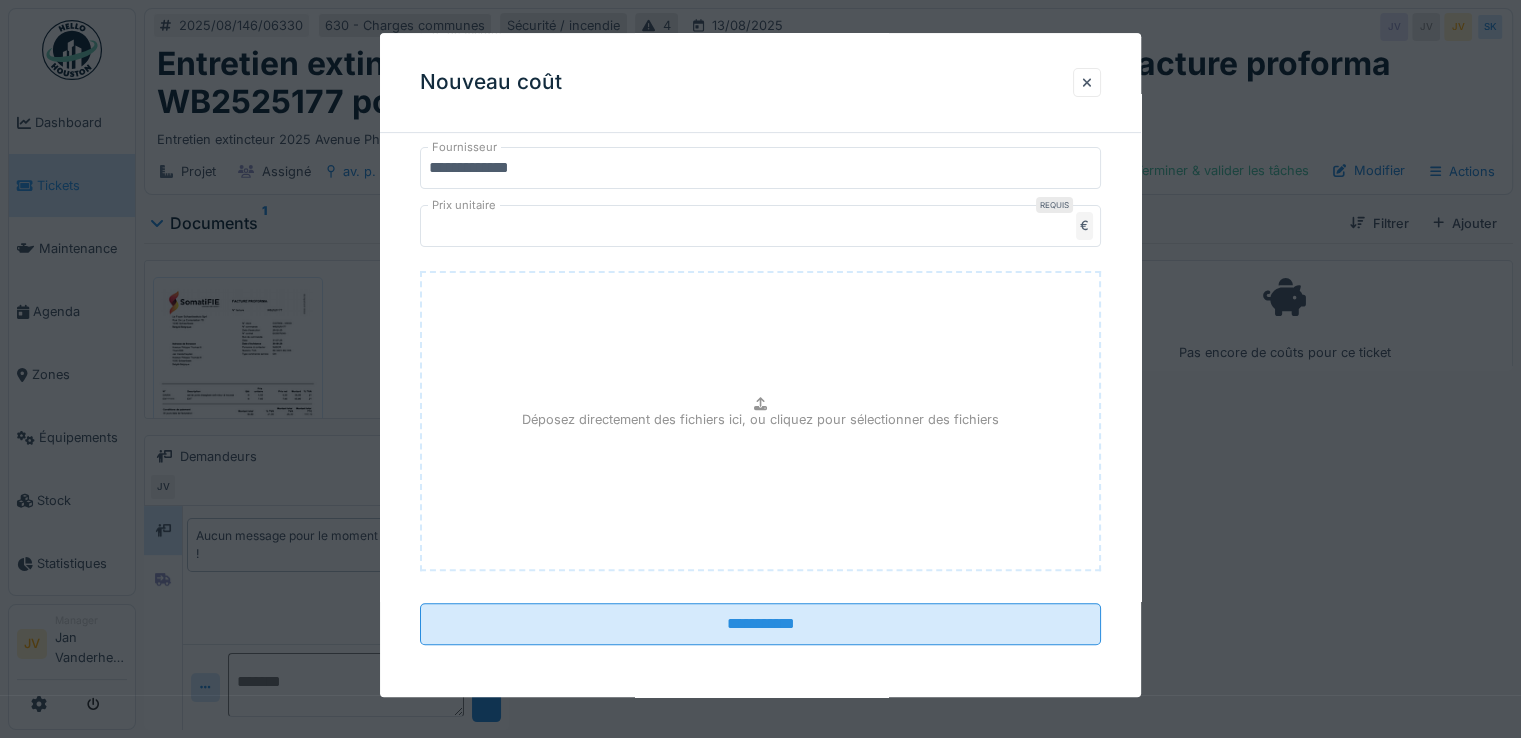 click on "Déposez directement des fichiers ici, ou cliquez pour sélectionner des fichiers" at bounding box center (760, 419) 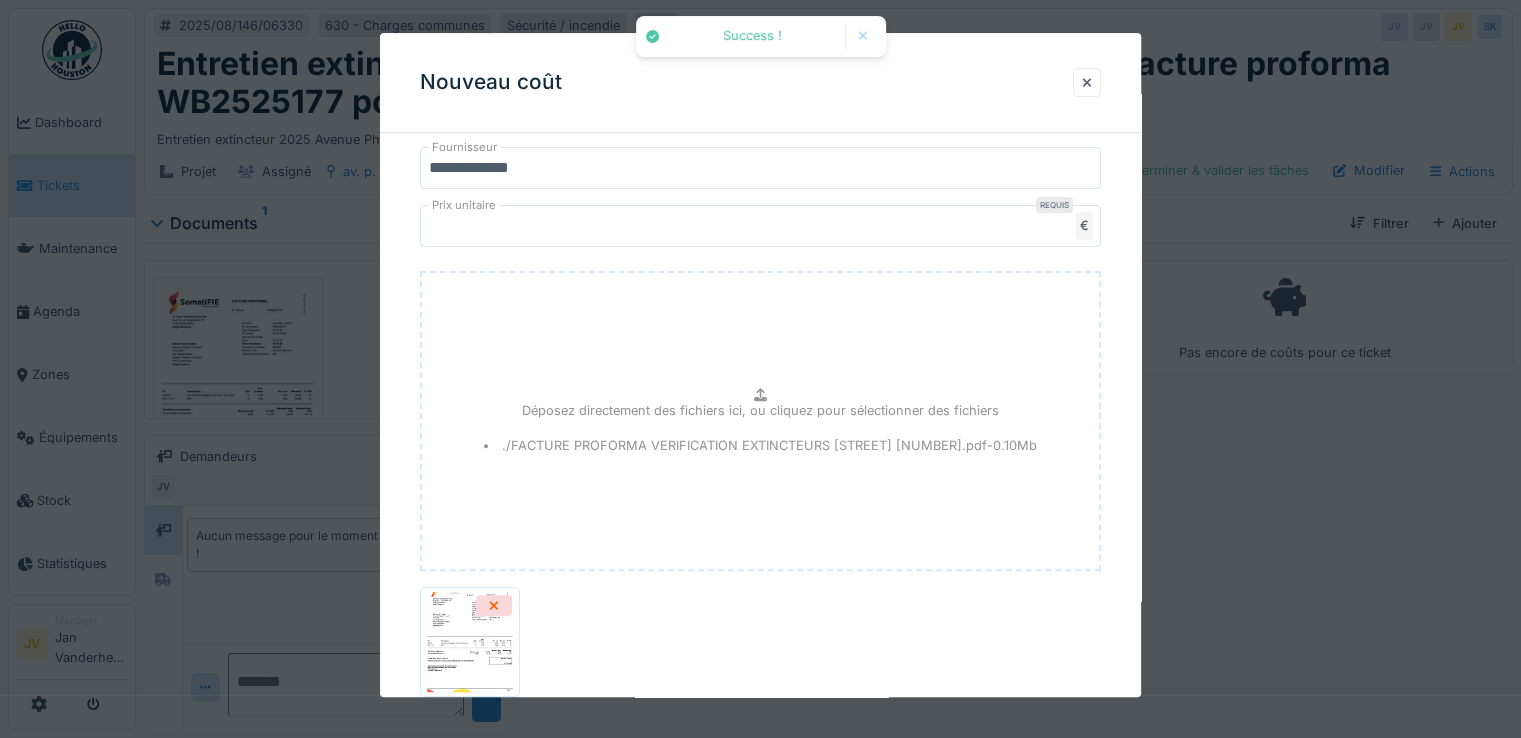 scroll, scrollTop: 847, scrollLeft: 0, axis: vertical 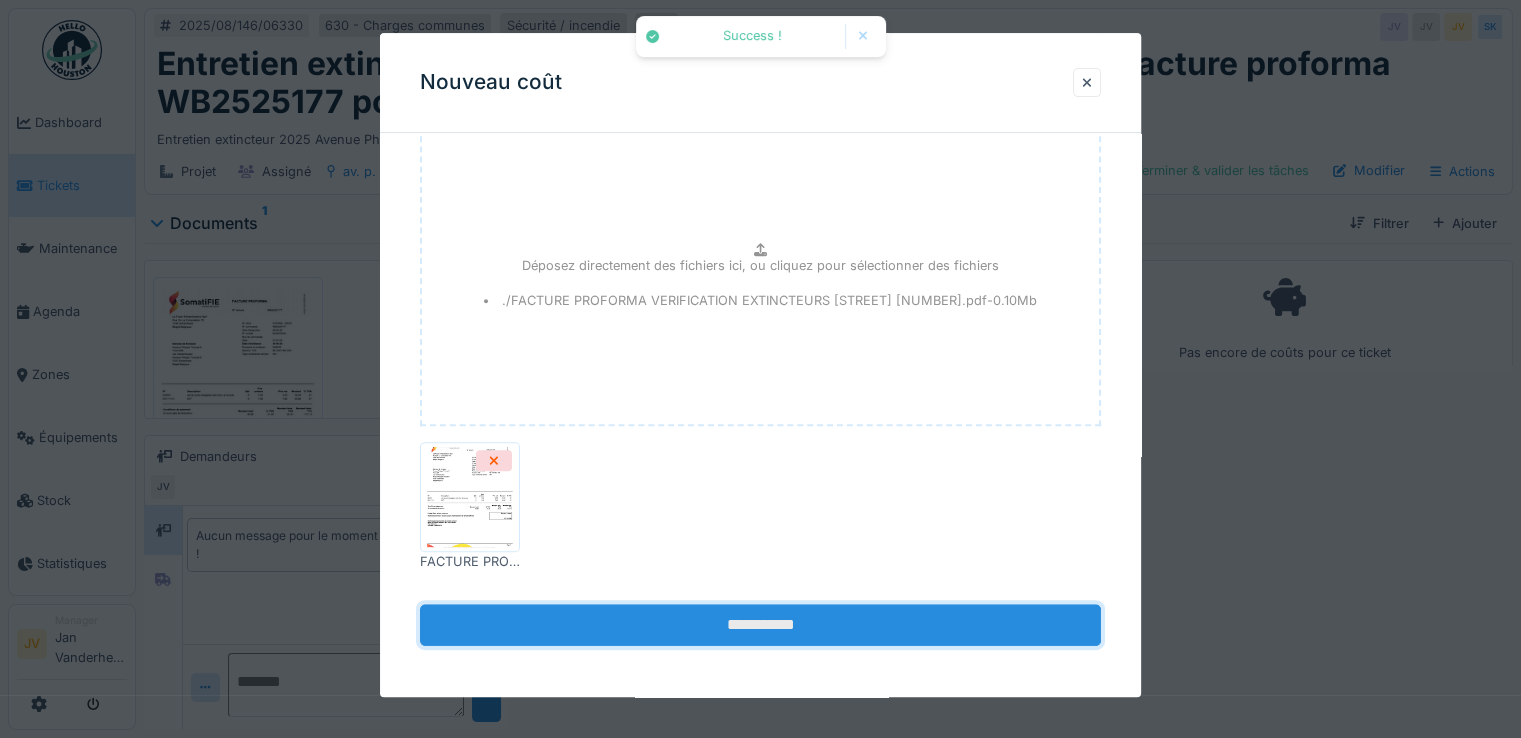 click on "**********" at bounding box center (760, 625) 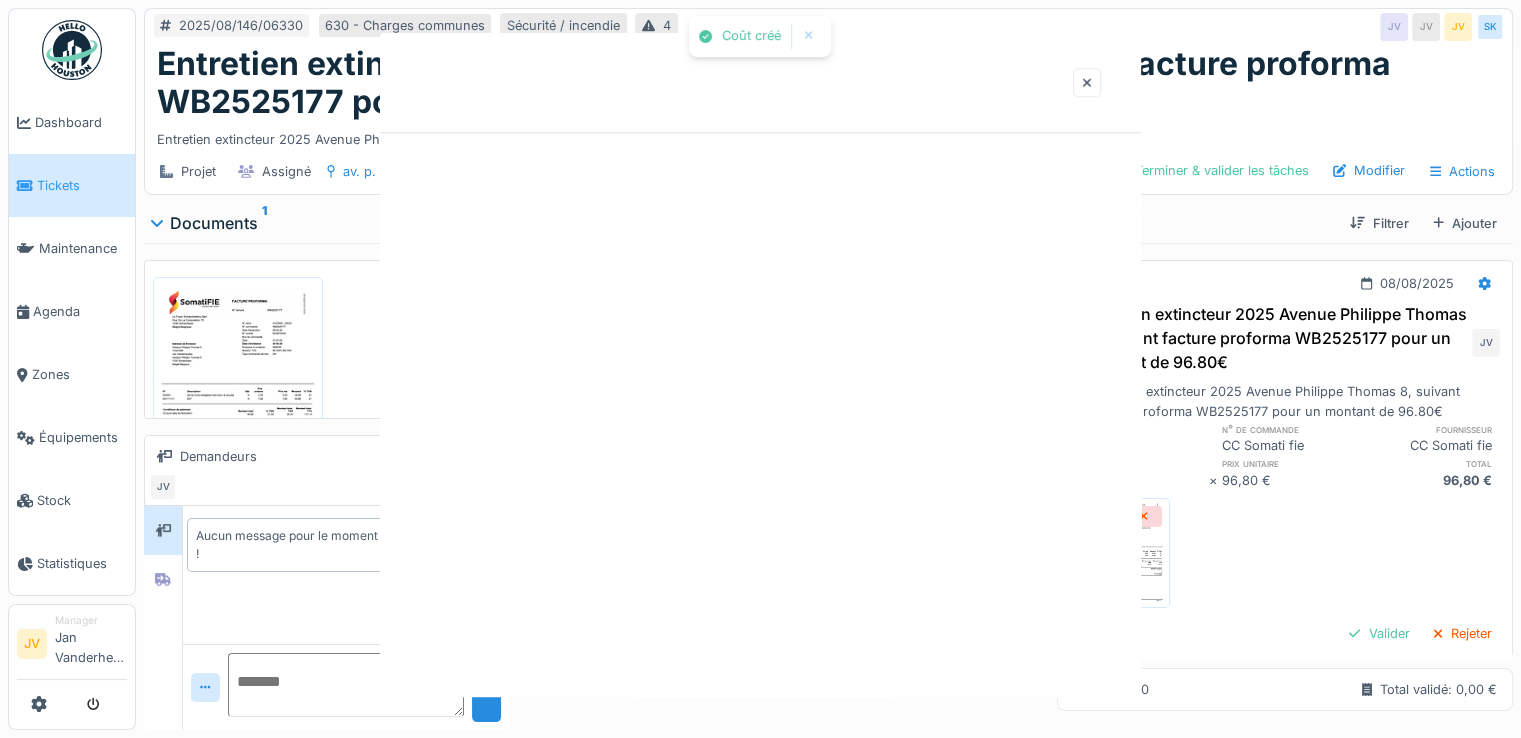 scroll, scrollTop: 0, scrollLeft: 0, axis: both 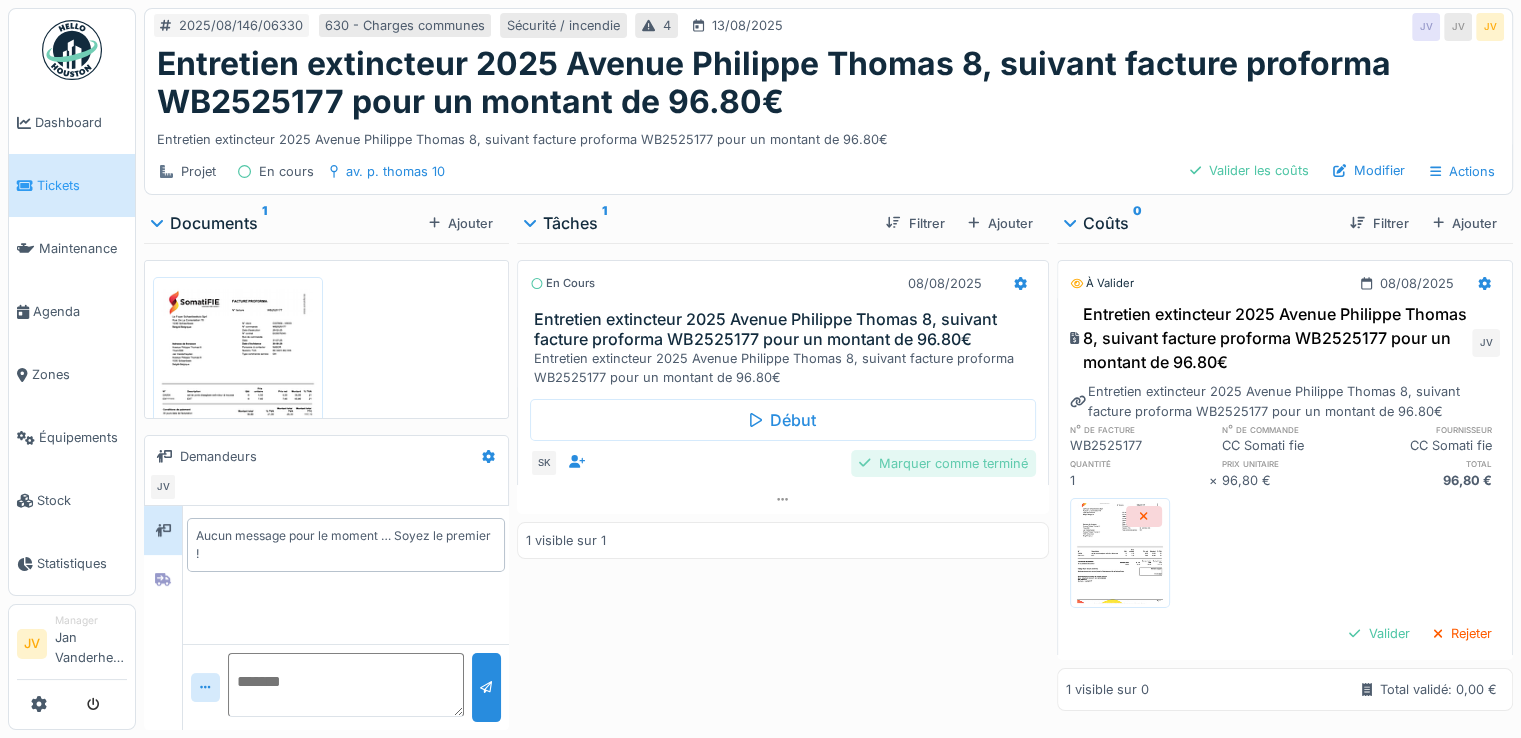 click on "Marquer comme terminé" at bounding box center (943, 463) 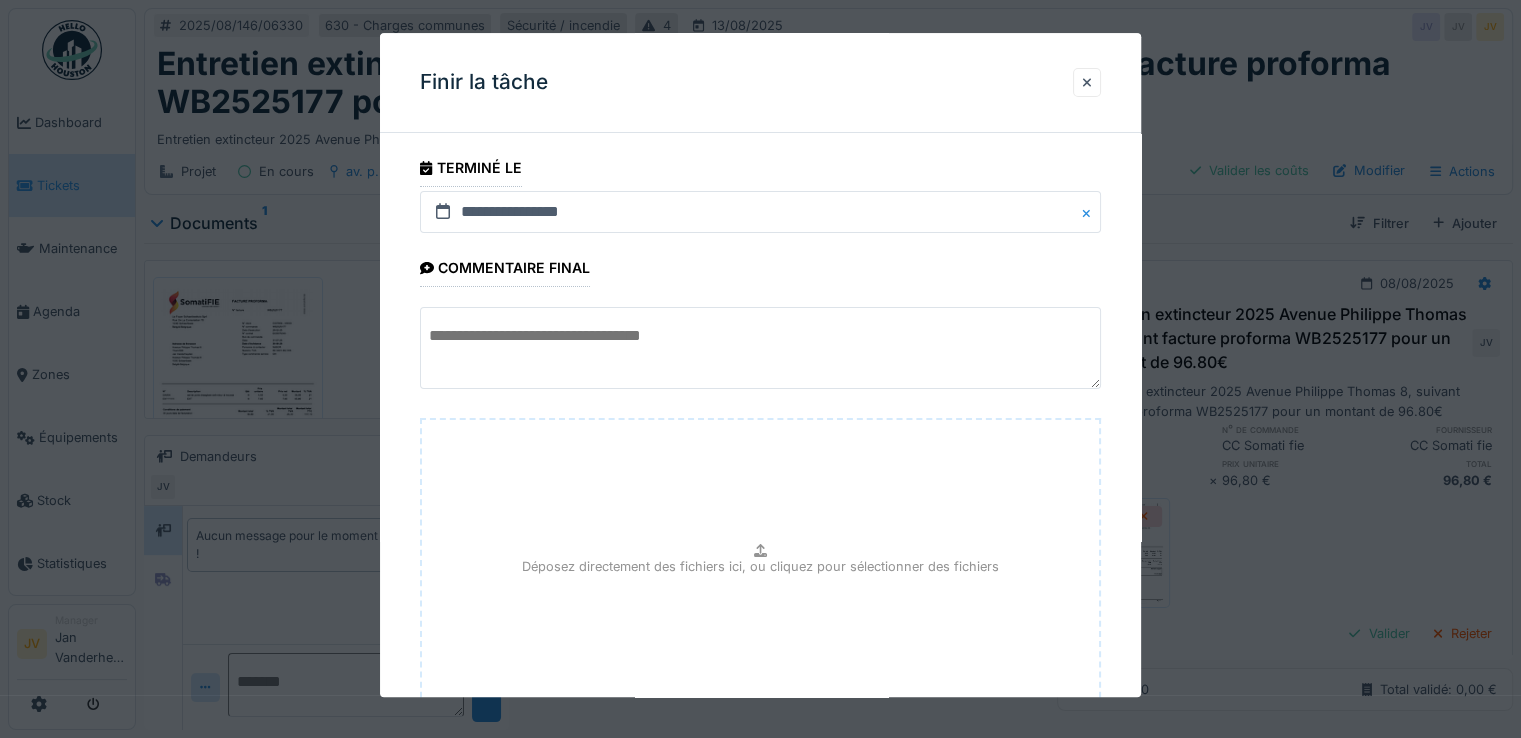 scroll, scrollTop: 149, scrollLeft: 0, axis: vertical 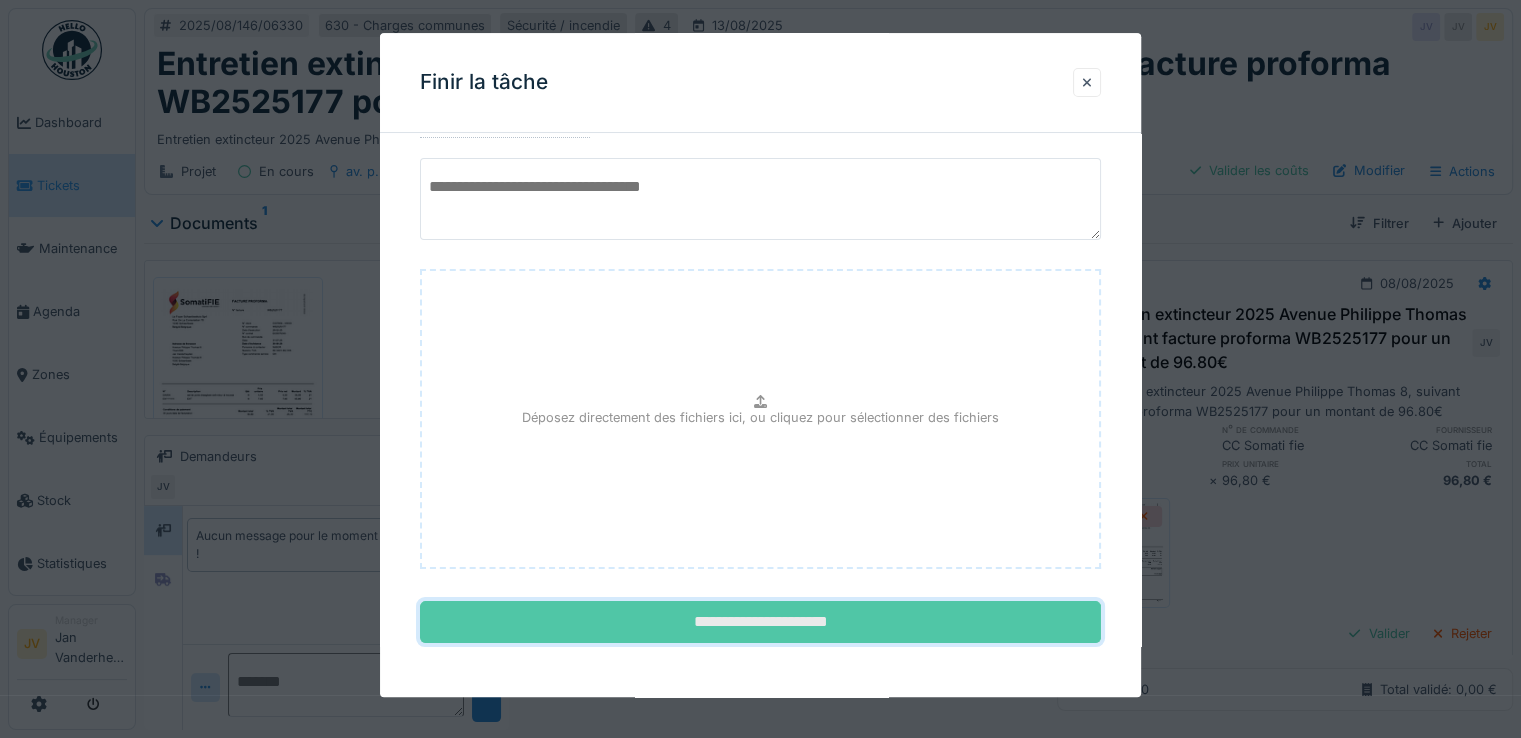 click on "**********" at bounding box center (760, 623) 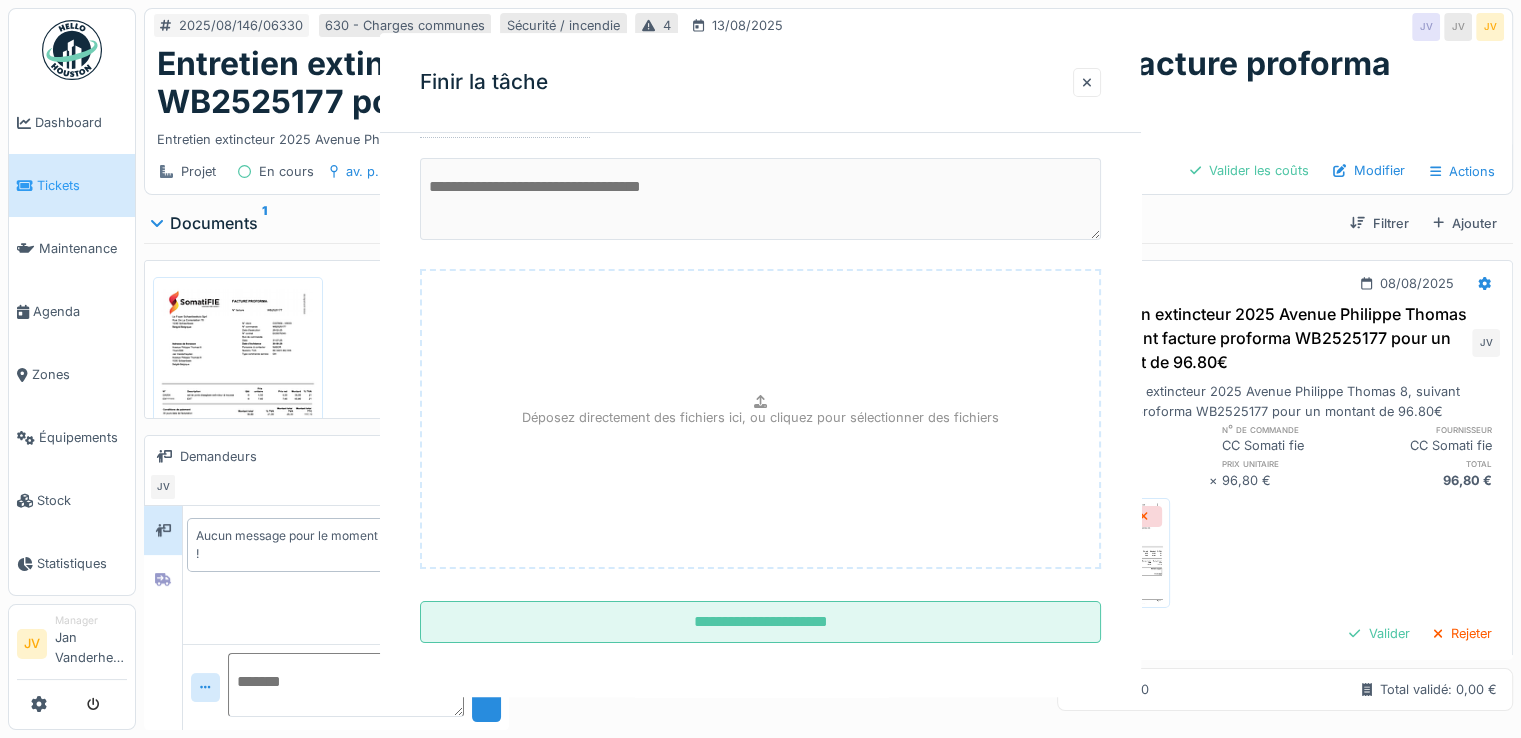 scroll, scrollTop: 0, scrollLeft: 0, axis: both 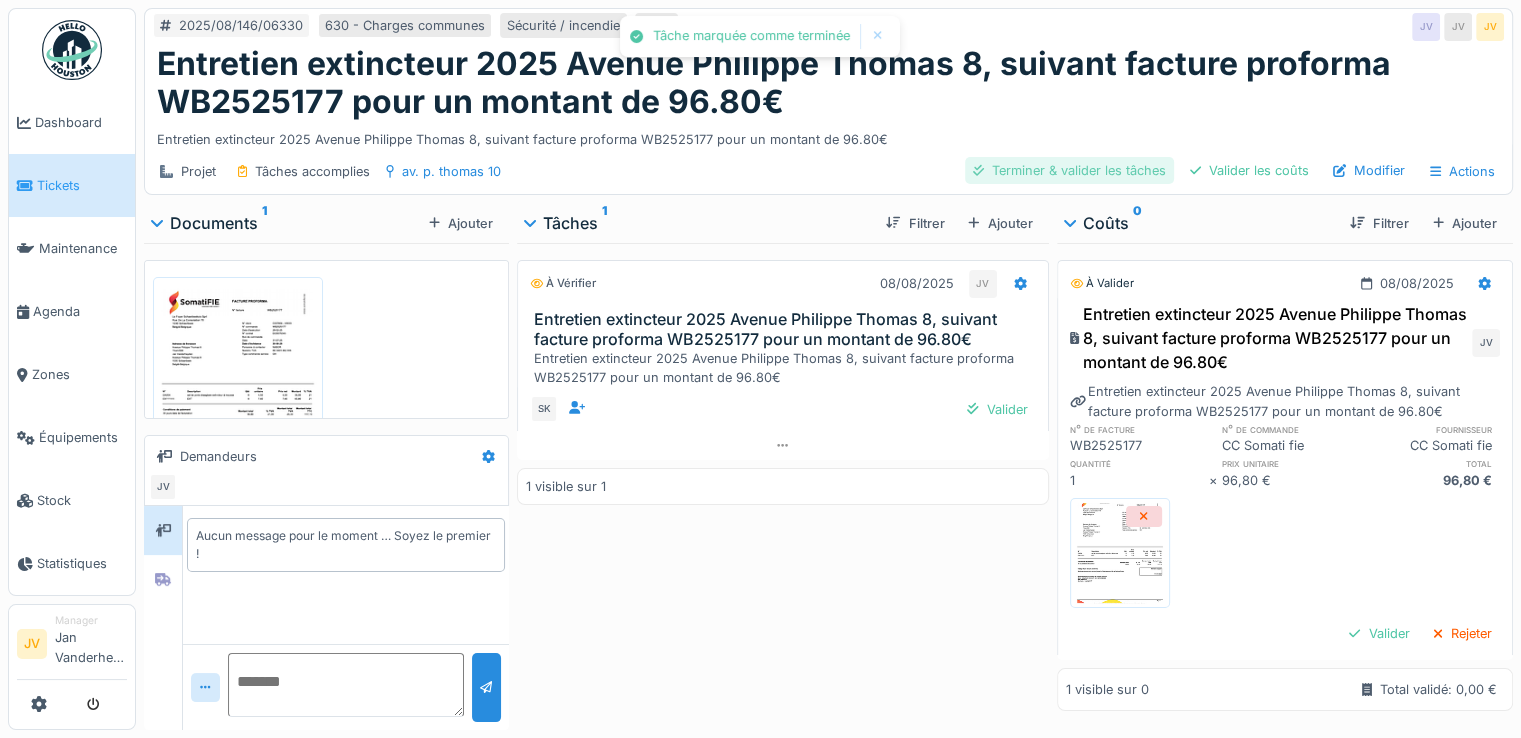 click on "Terminer & valider les tâches" at bounding box center [1069, 170] 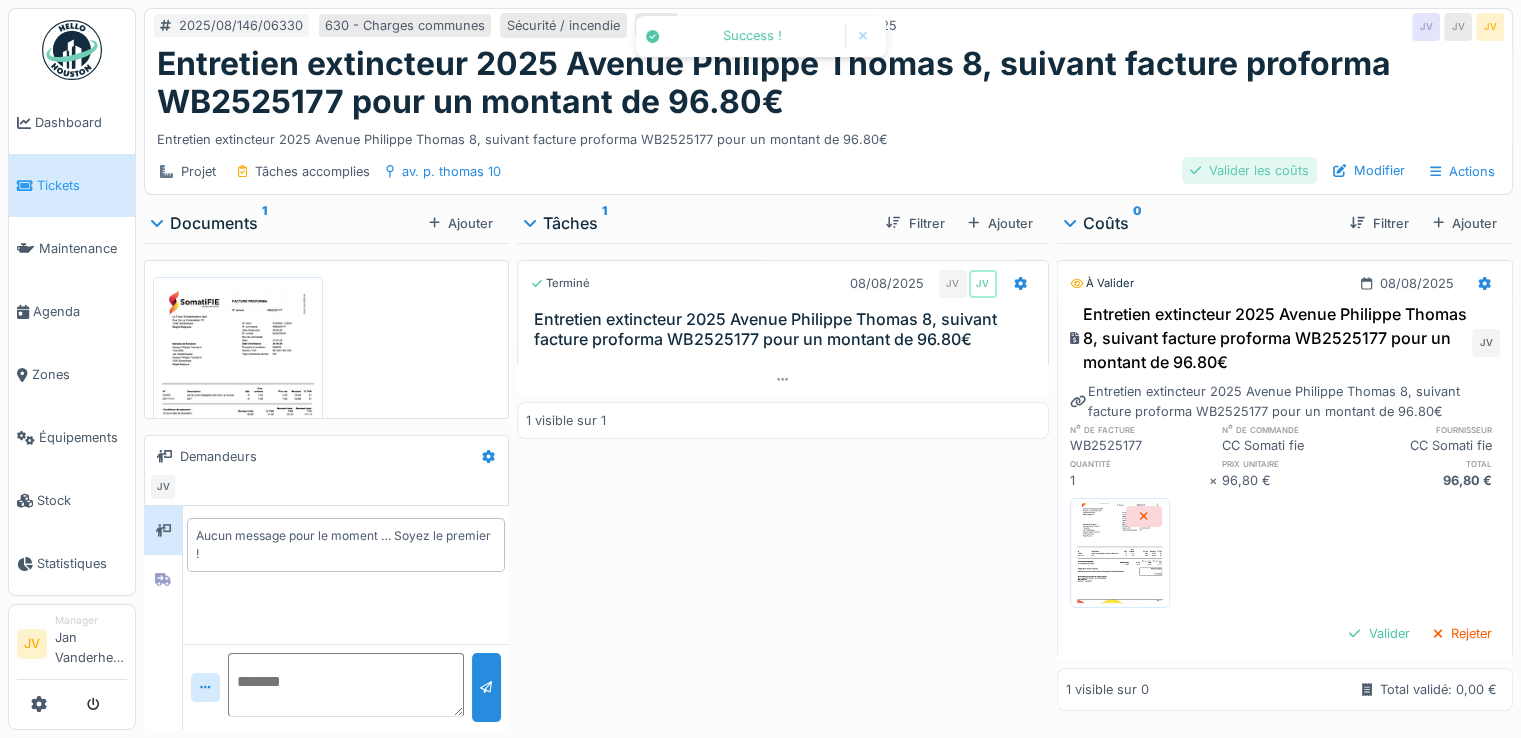 click on "Valider les coûts" at bounding box center [1249, 170] 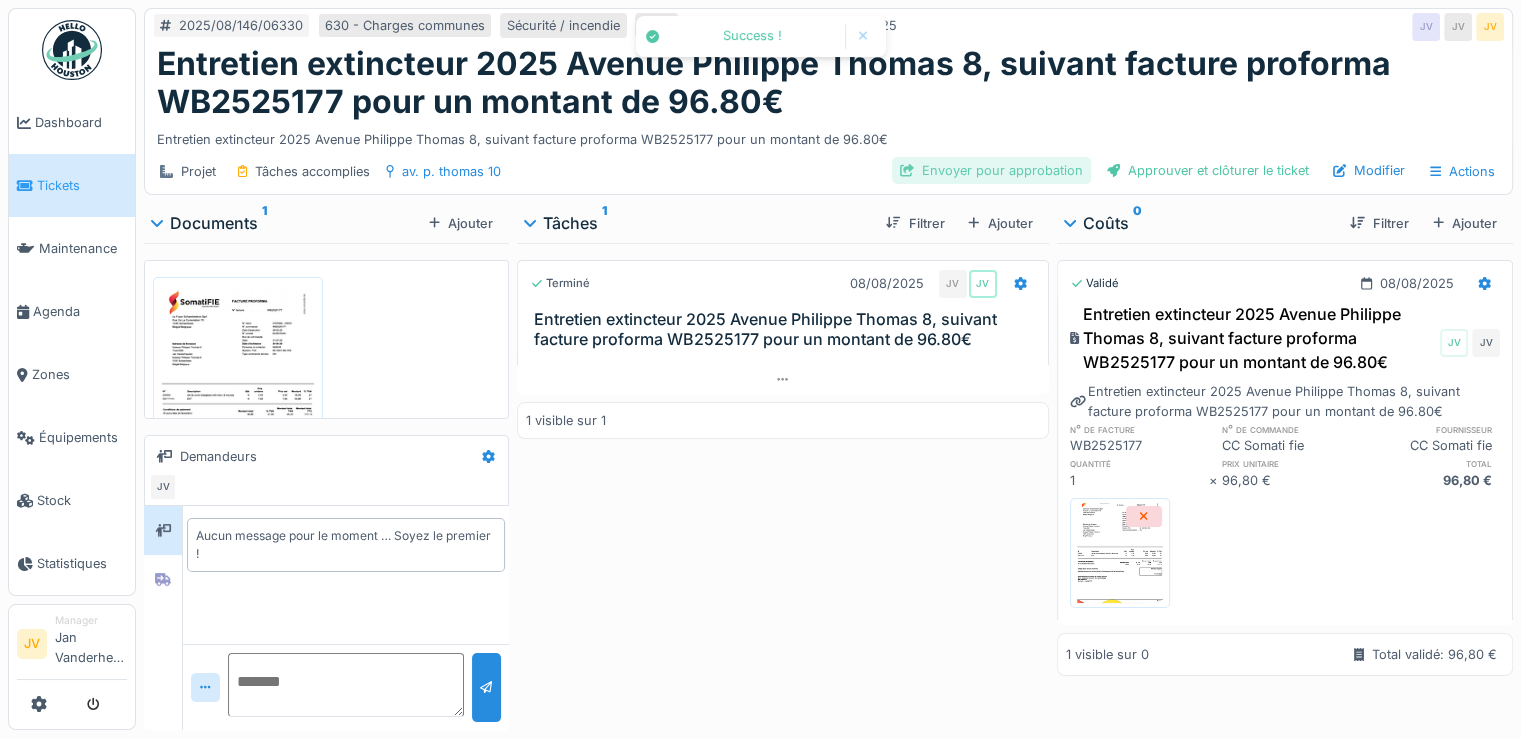 click on "Envoyer pour approbation" at bounding box center (991, 170) 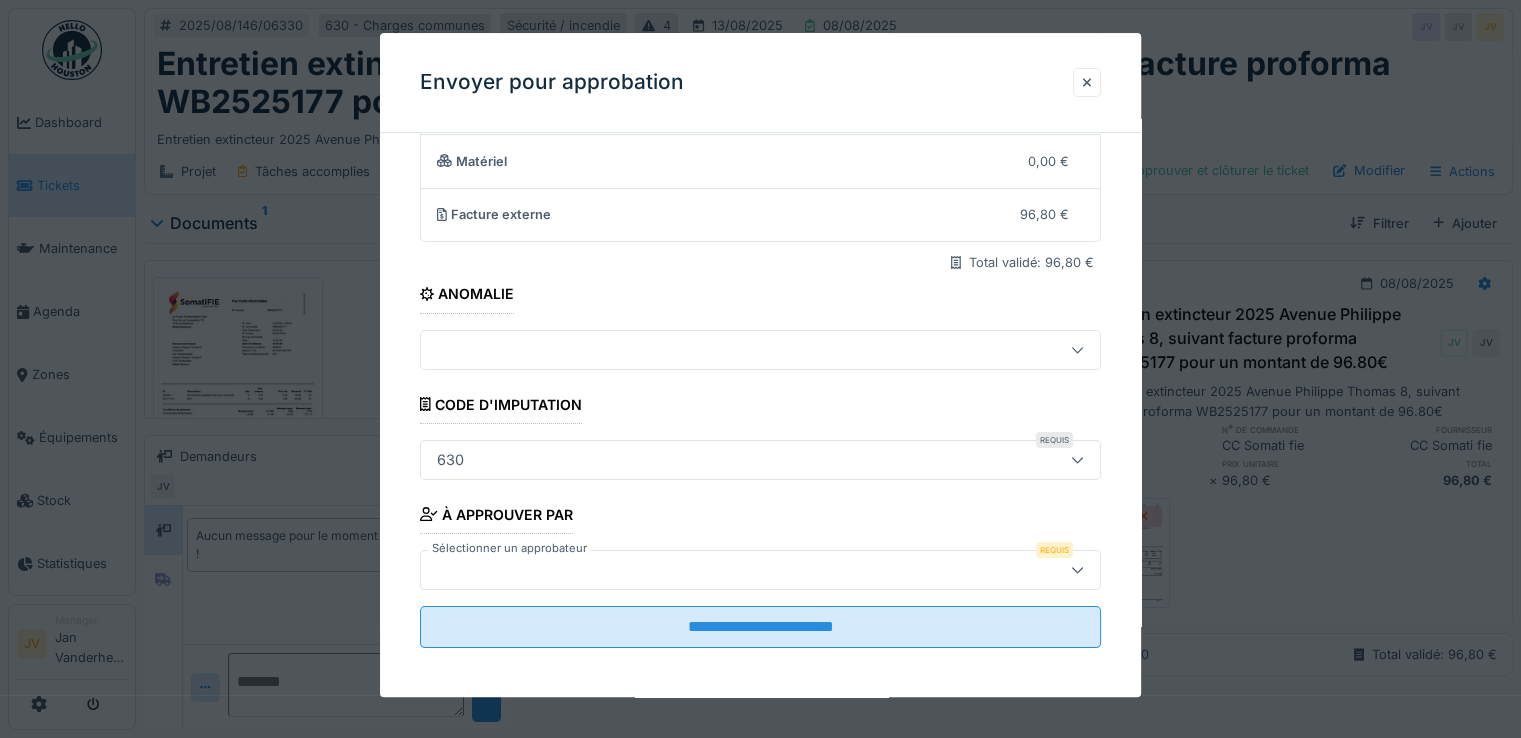 scroll, scrollTop: 173, scrollLeft: 0, axis: vertical 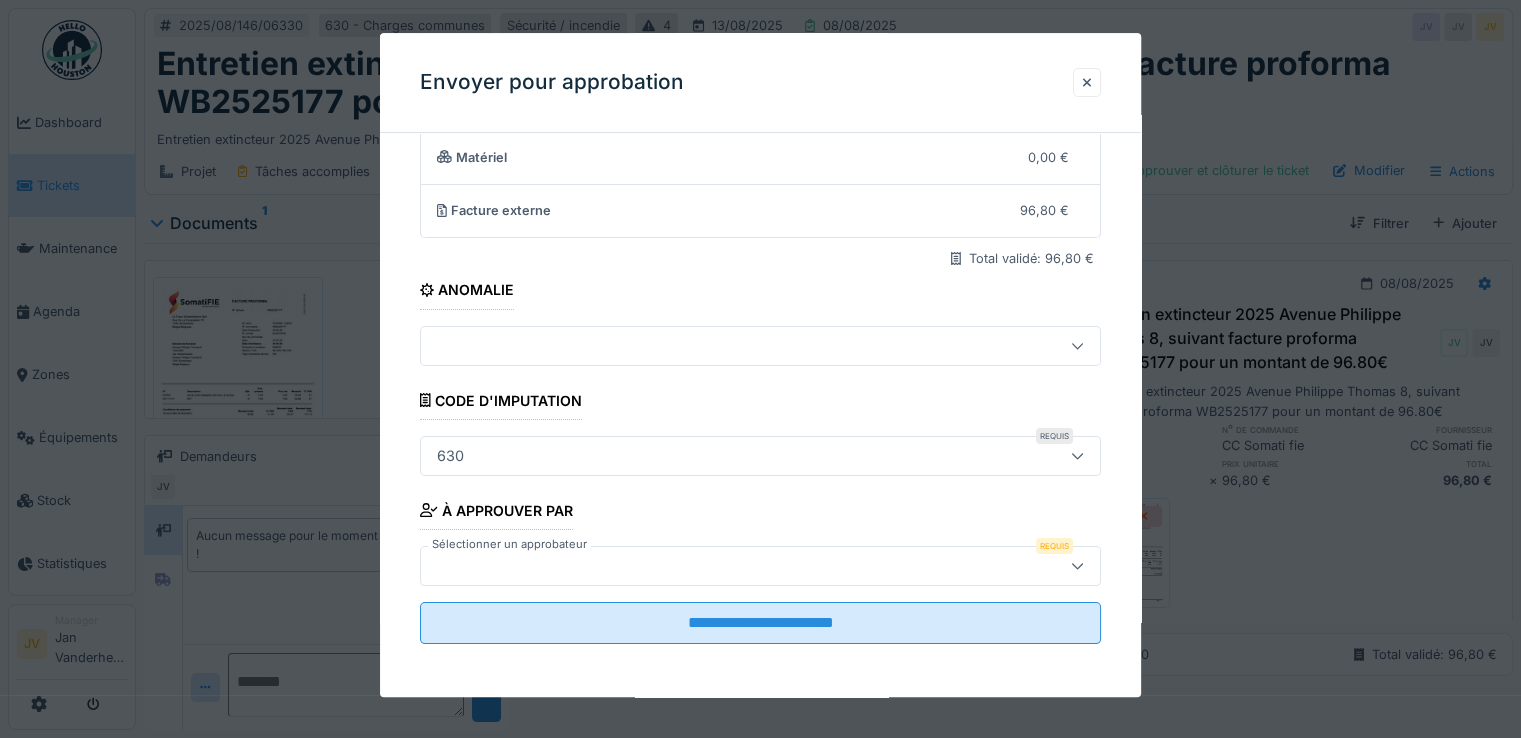 click at bounding box center (719, 566) 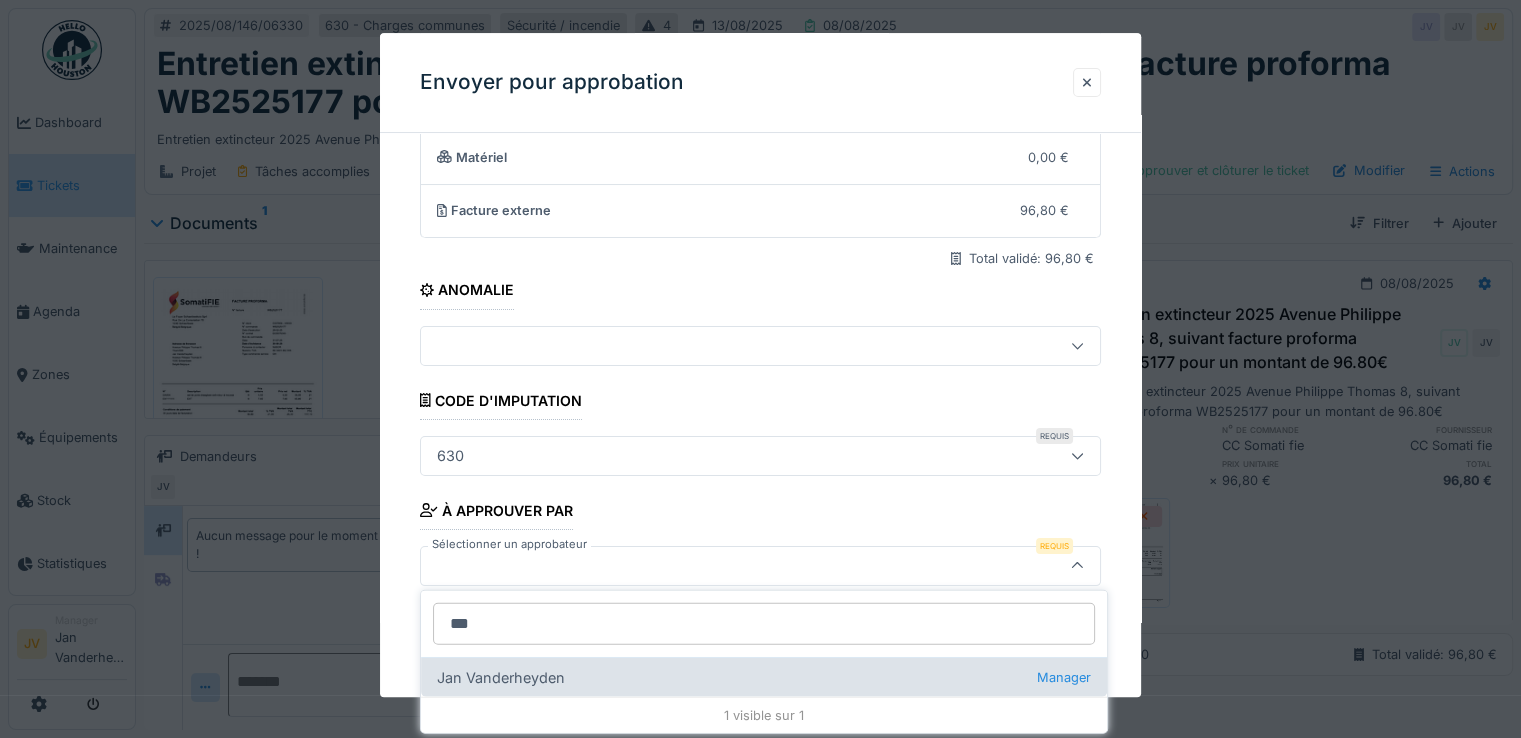 type on "***" 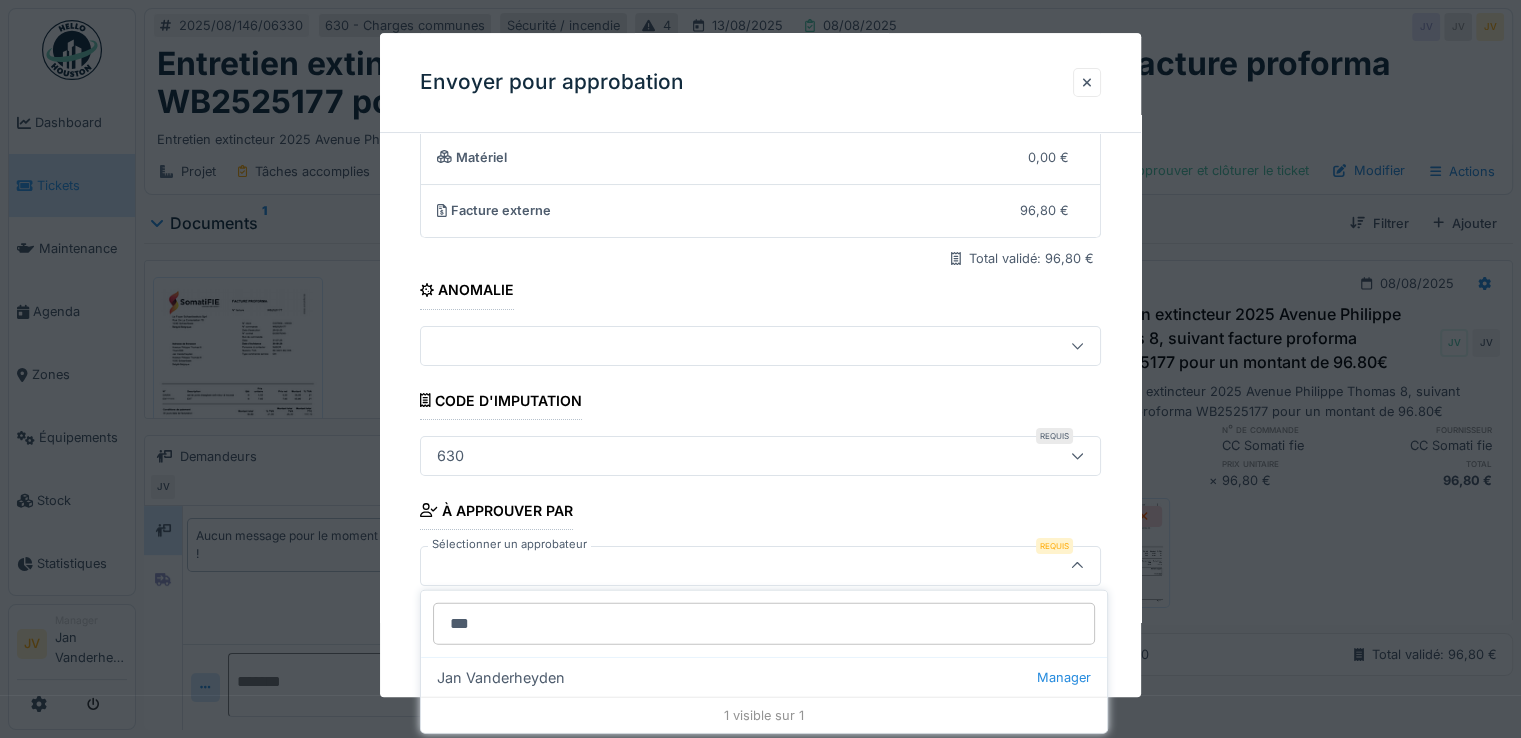click on "Jan Vanderheyden Manager" at bounding box center [764, 677] 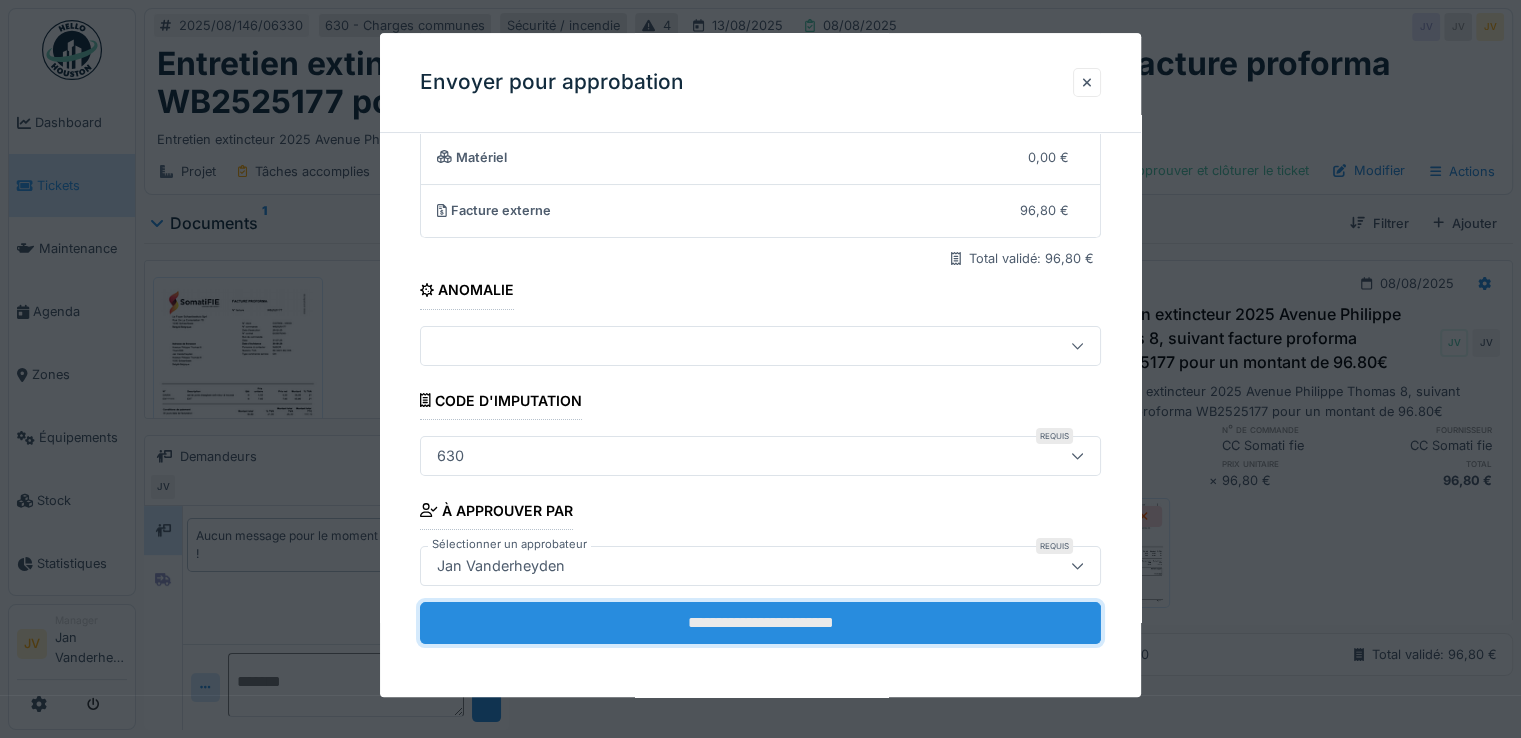 click on "**********" at bounding box center [760, 623] 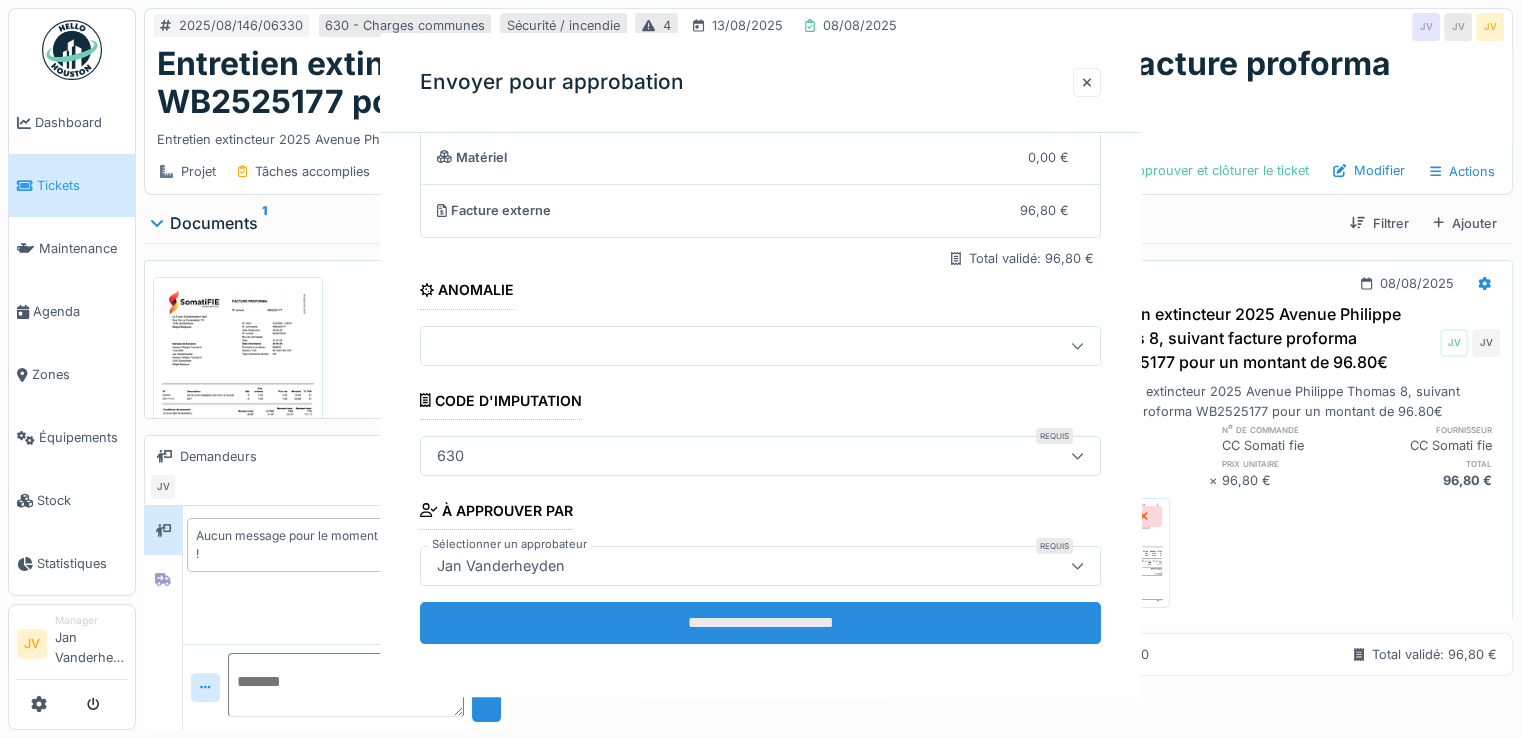 scroll, scrollTop: 0, scrollLeft: 0, axis: both 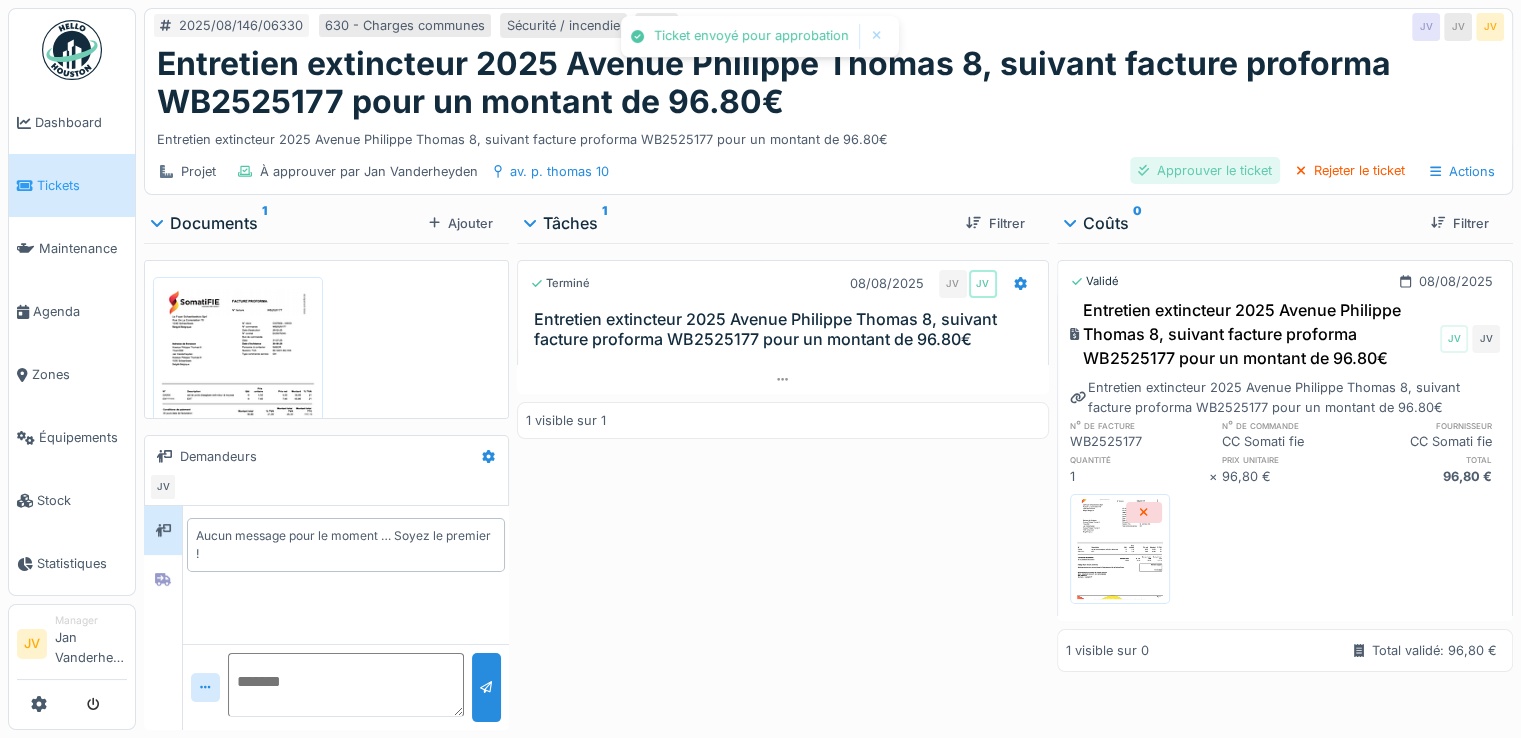 click on "Approuver le ticket" at bounding box center (1205, 170) 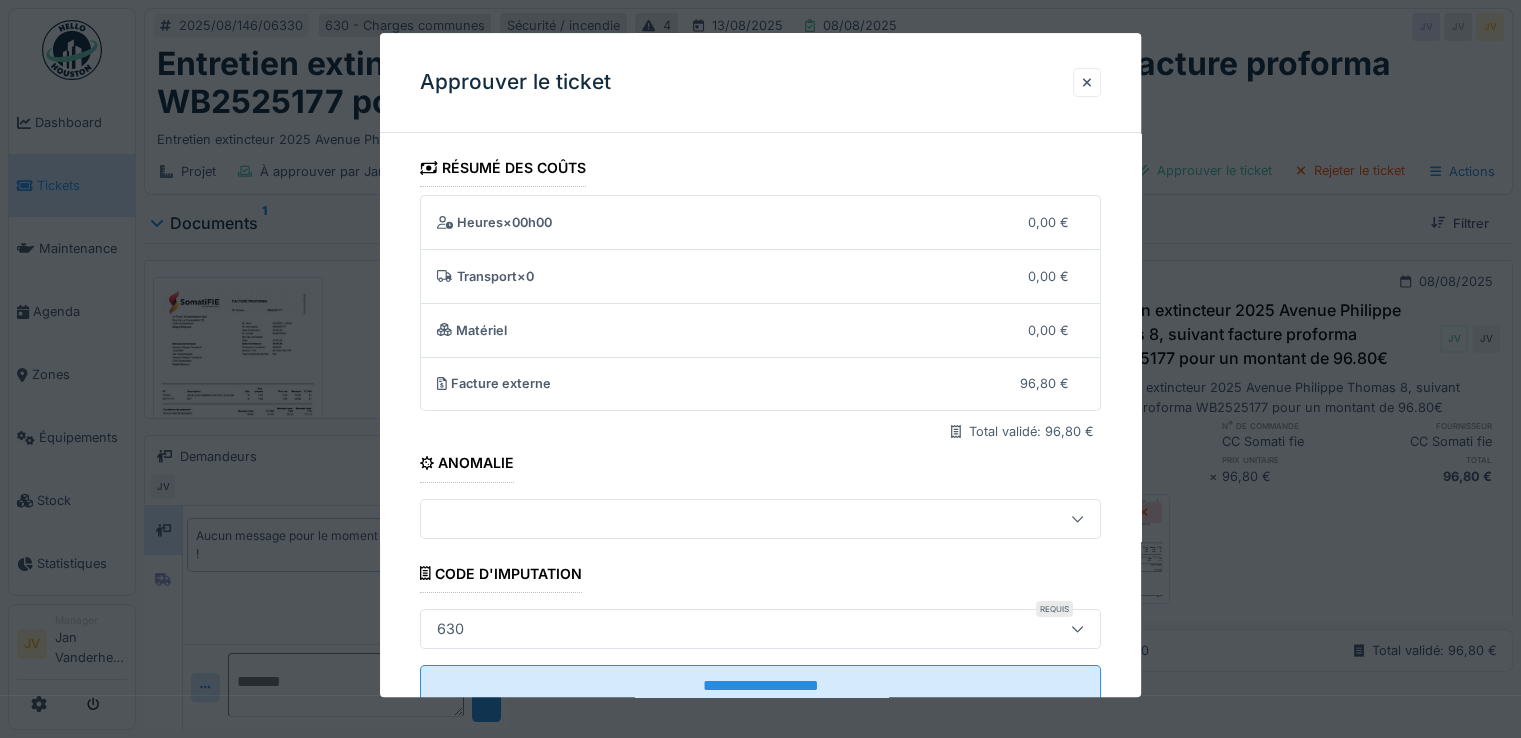 scroll, scrollTop: 63, scrollLeft: 0, axis: vertical 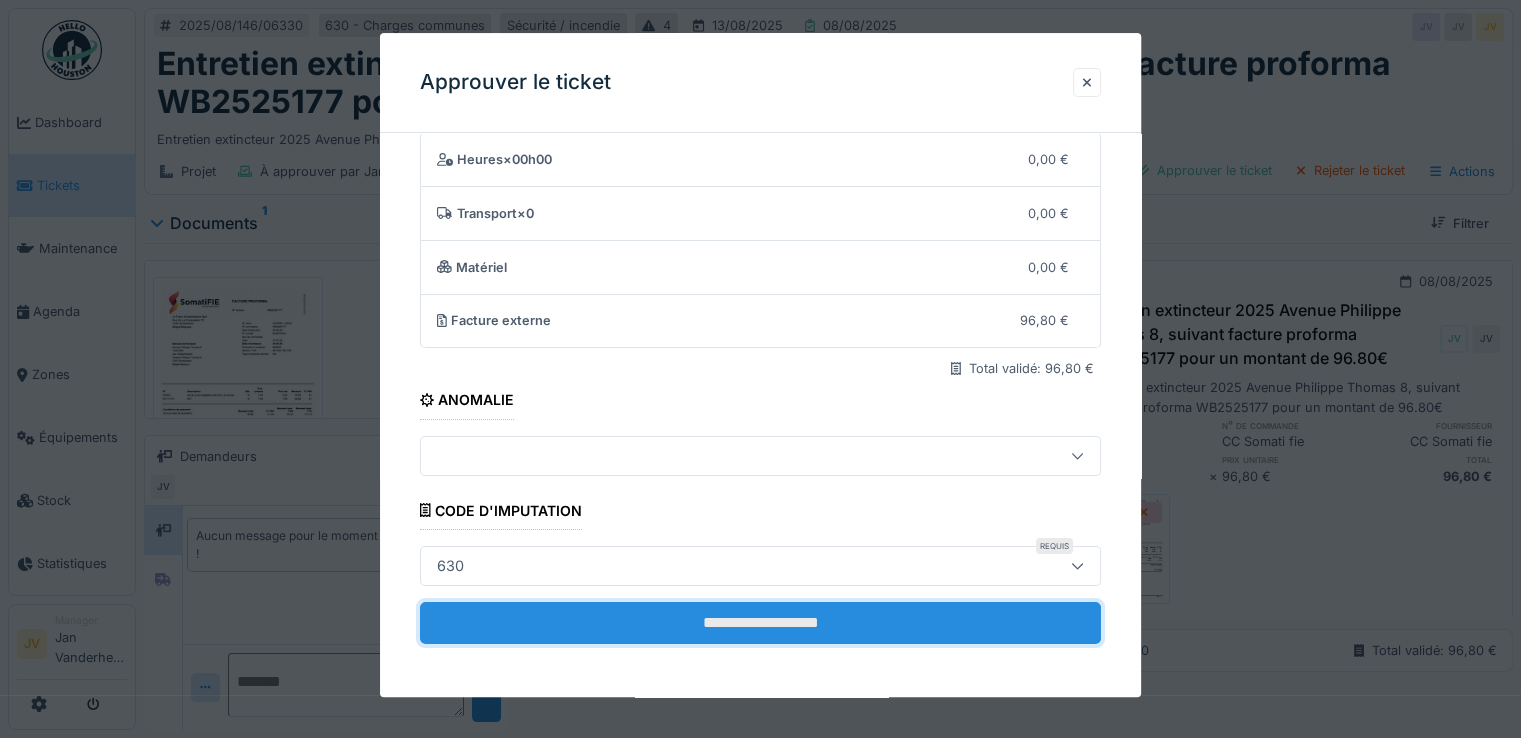 click on "**********" at bounding box center (760, 623) 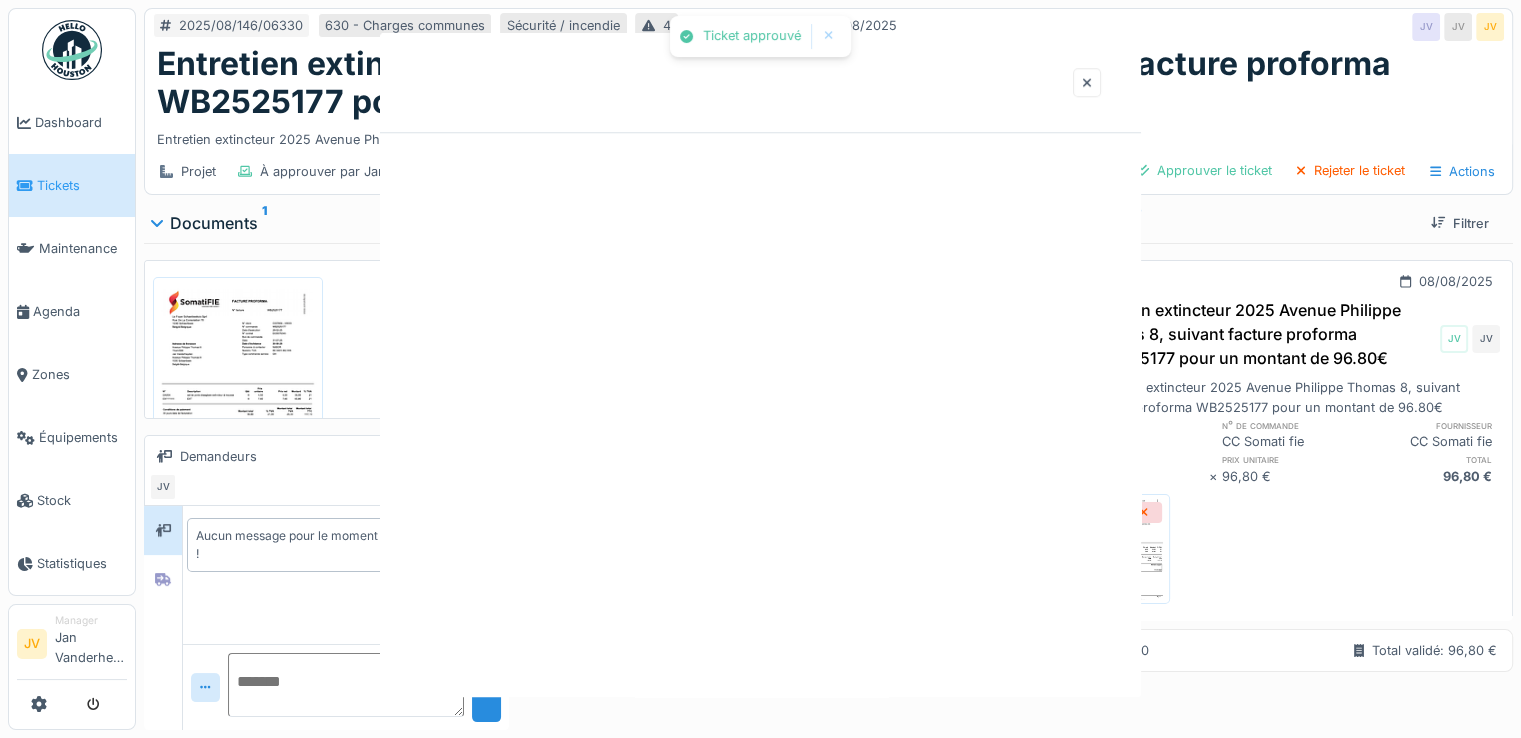 scroll, scrollTop: 0, scrollLeft: 0, axis: both 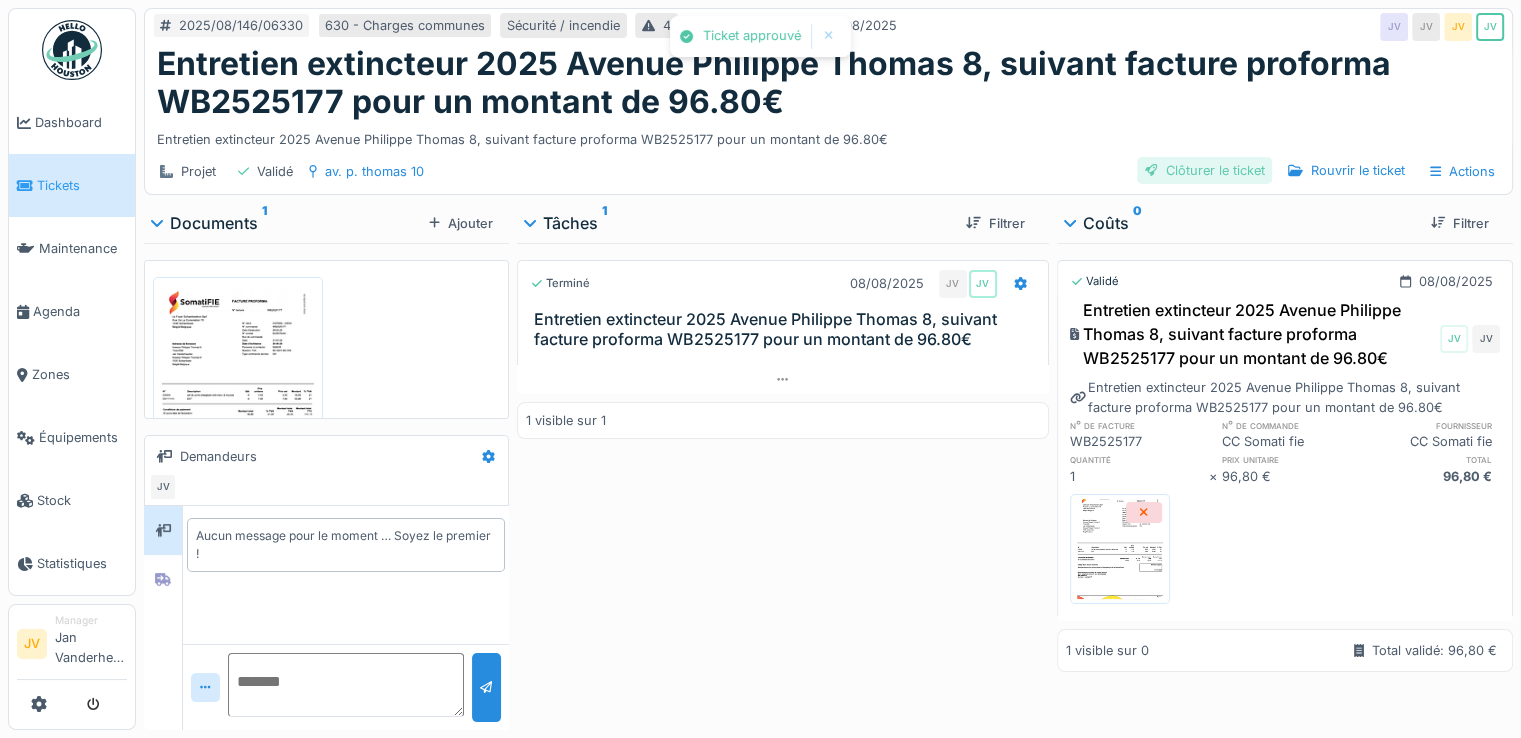 click on "Clôturer le ticket" at bounding box center (1205, 170) 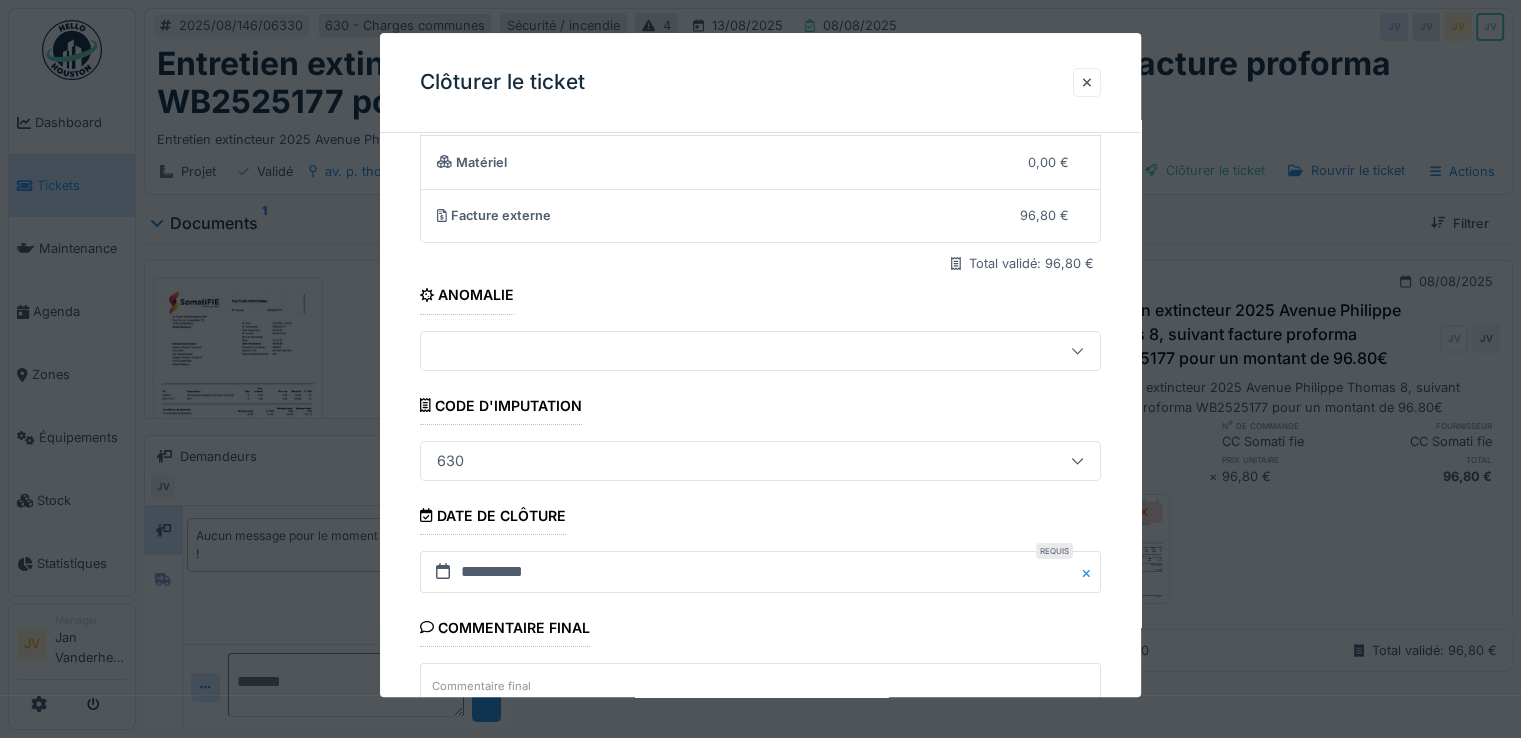 scroll, scrollTop: 331, scrollLeft: 0, axis: vertical 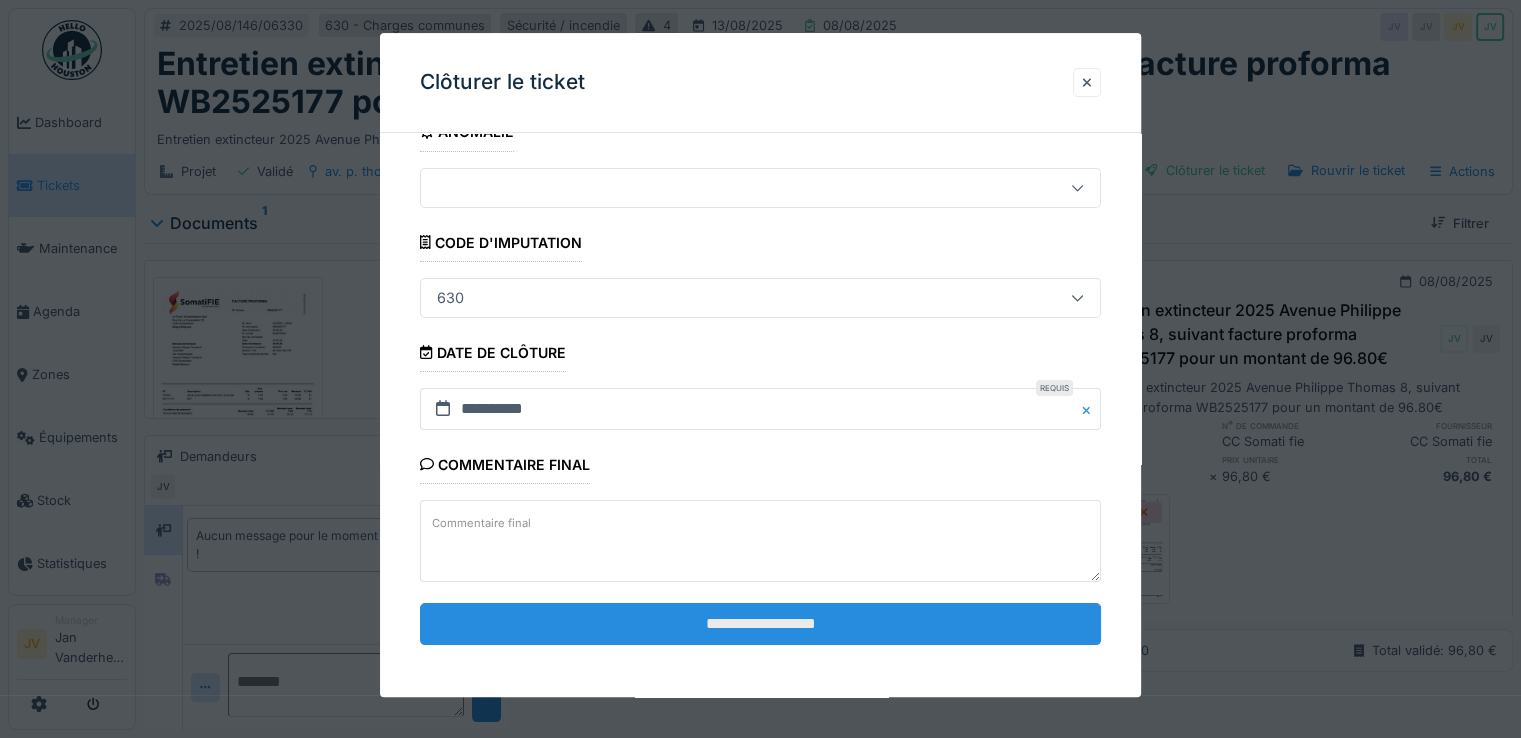 click on "**********" at bounding box center [760, 624] 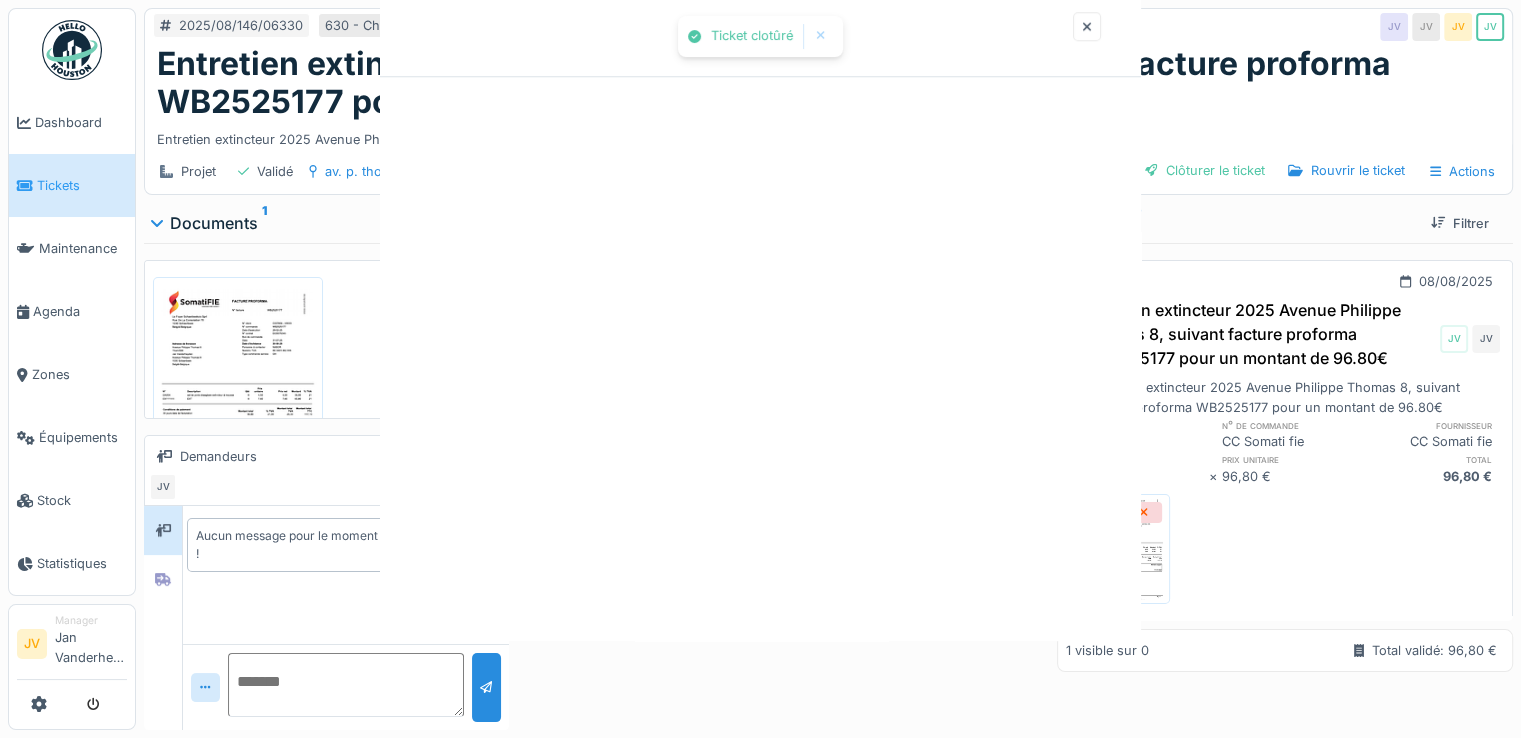 scroll, scrollTop: 0, scrollLeft: 0, axis: both 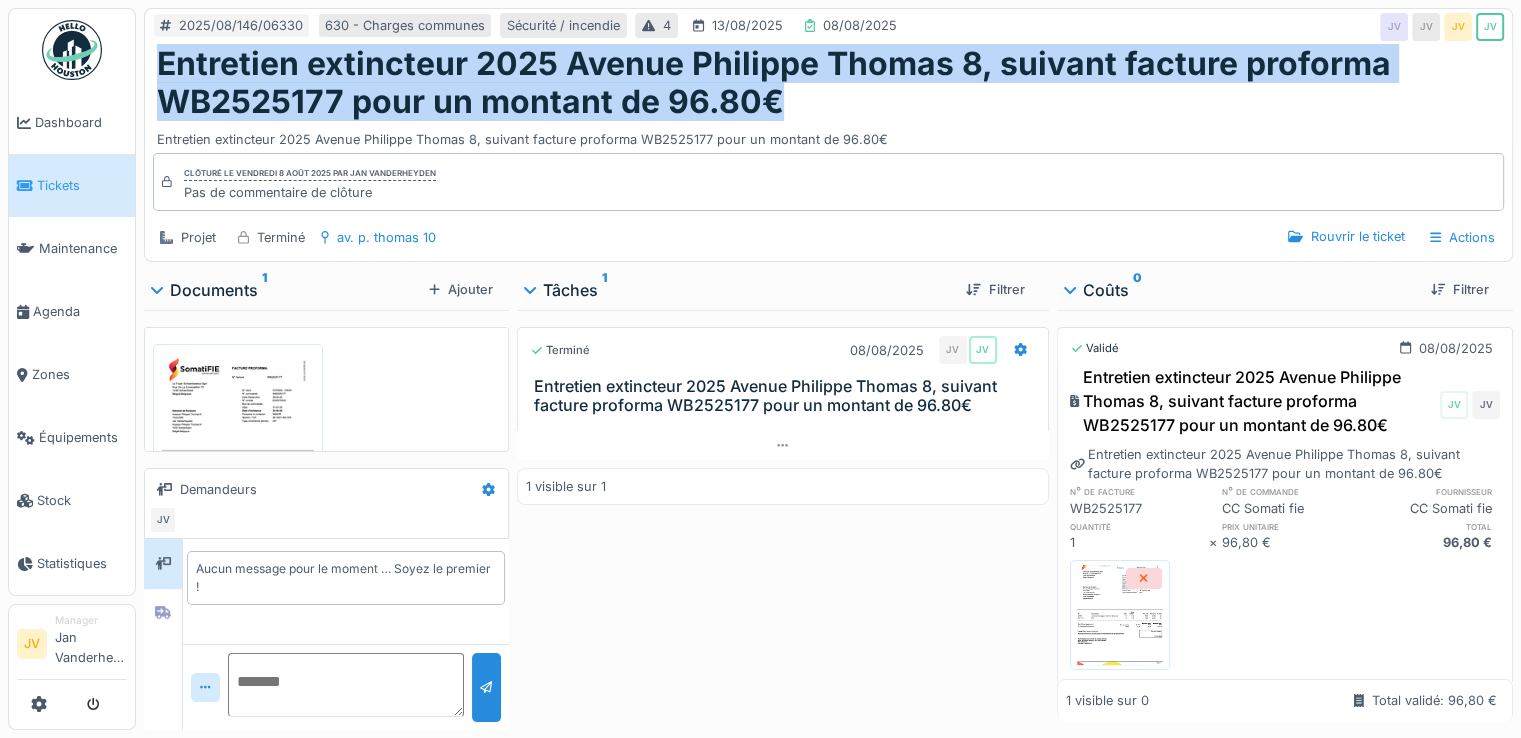 drag, startPoint x: 161, startPoint y: 67, endPoint x: 778, endPoint y: 117, distance: 619.02264 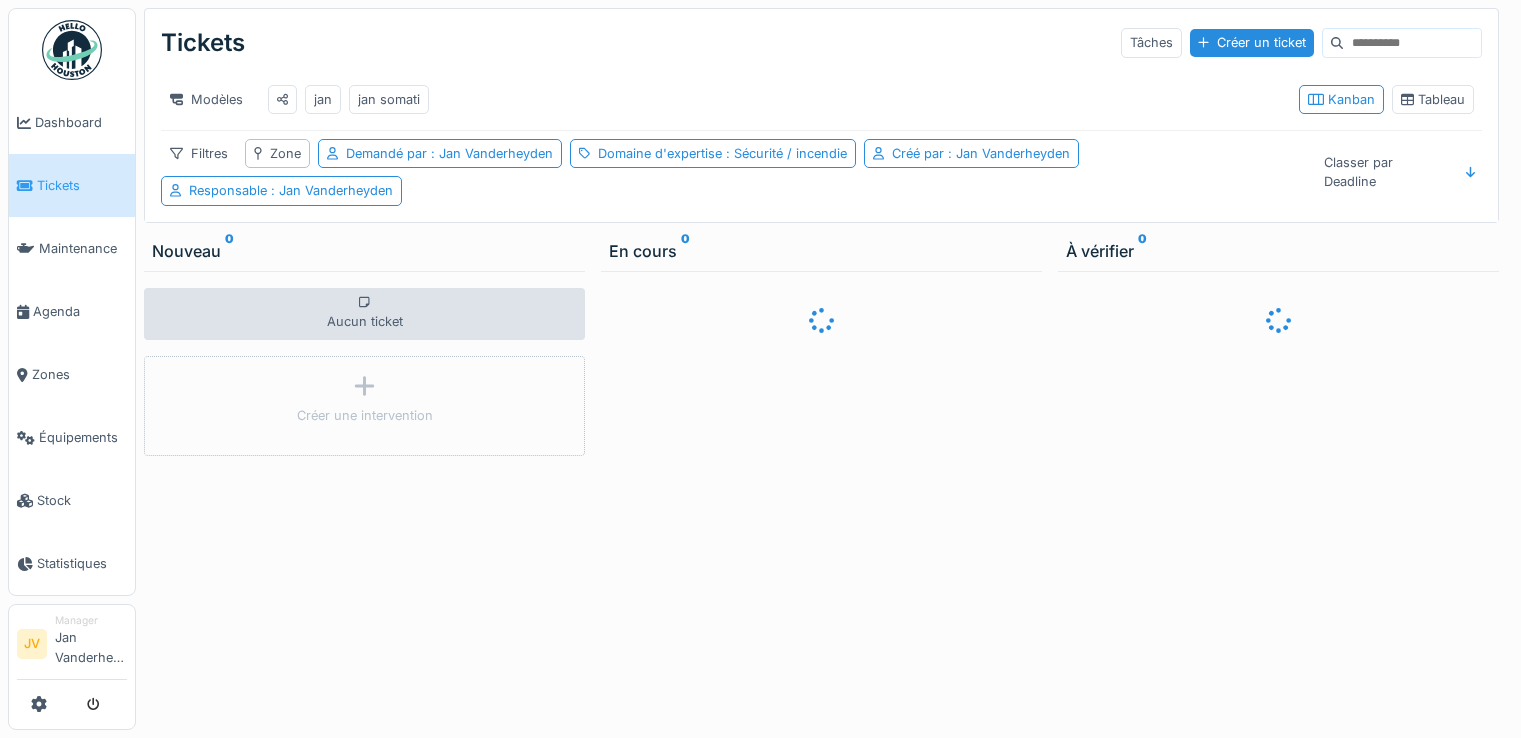 scroll, scrollTop: 0, scrollLeft: 0, axis: both 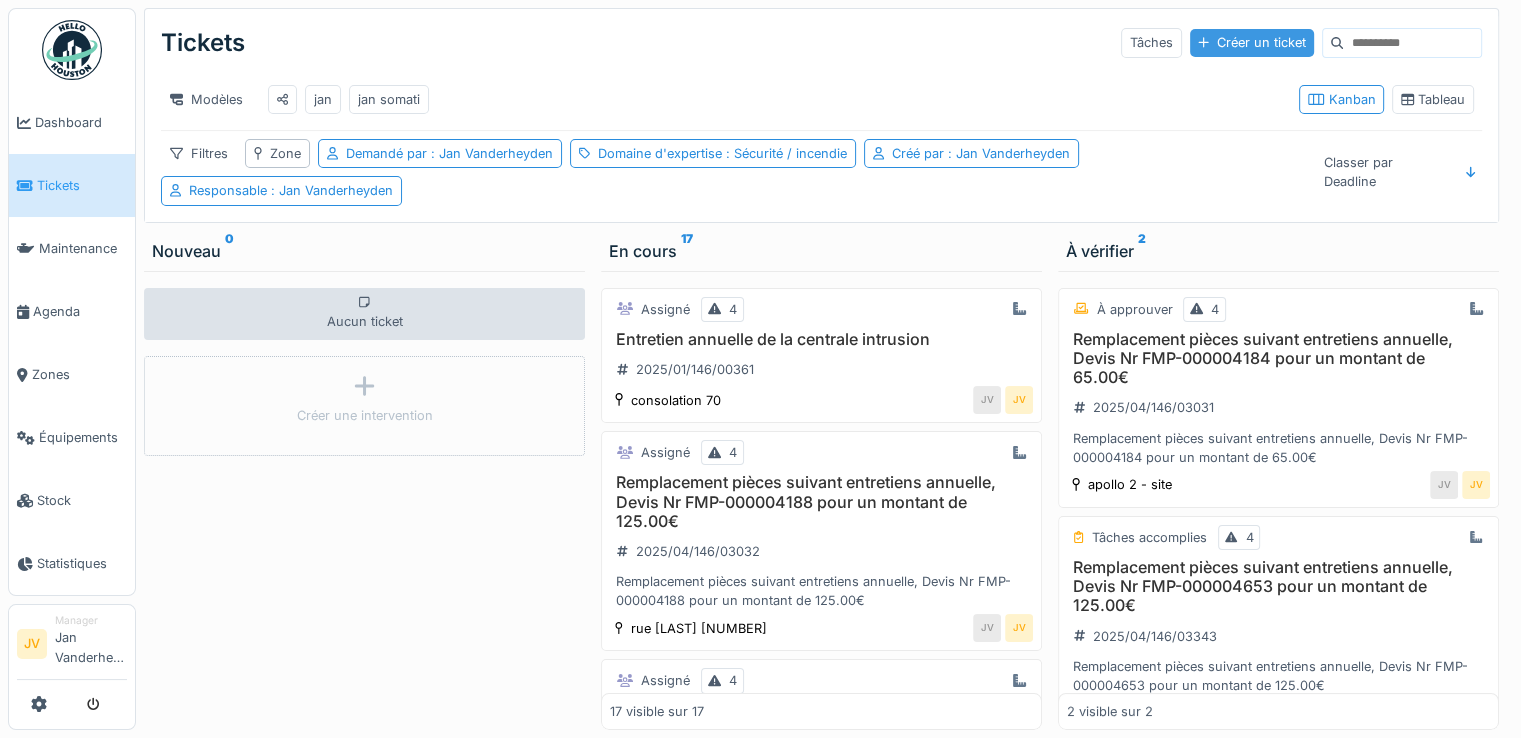 click on "Créer un ticket" at bounding box center [1252, 42] 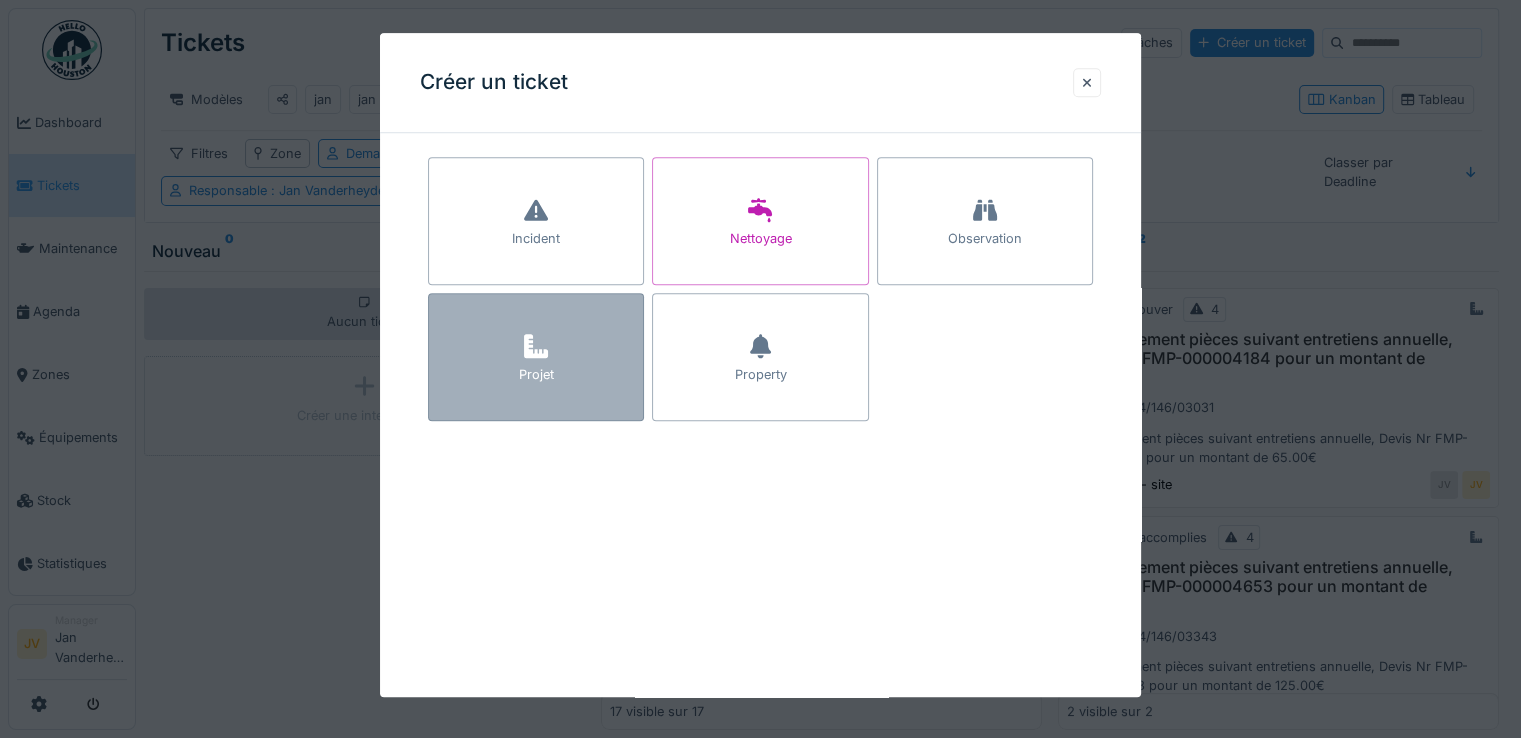 click 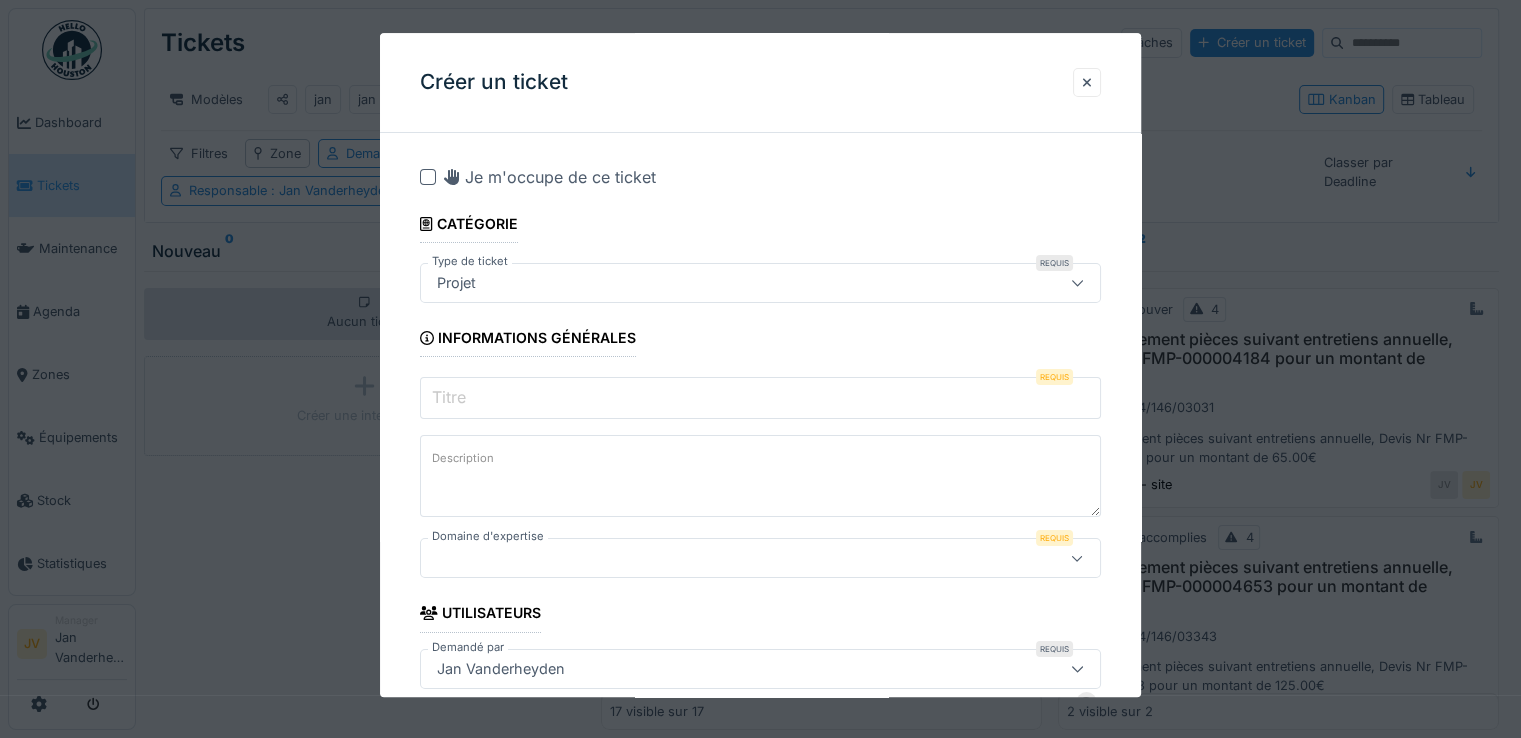 click on "Titre" at bounding box center [760, 398] 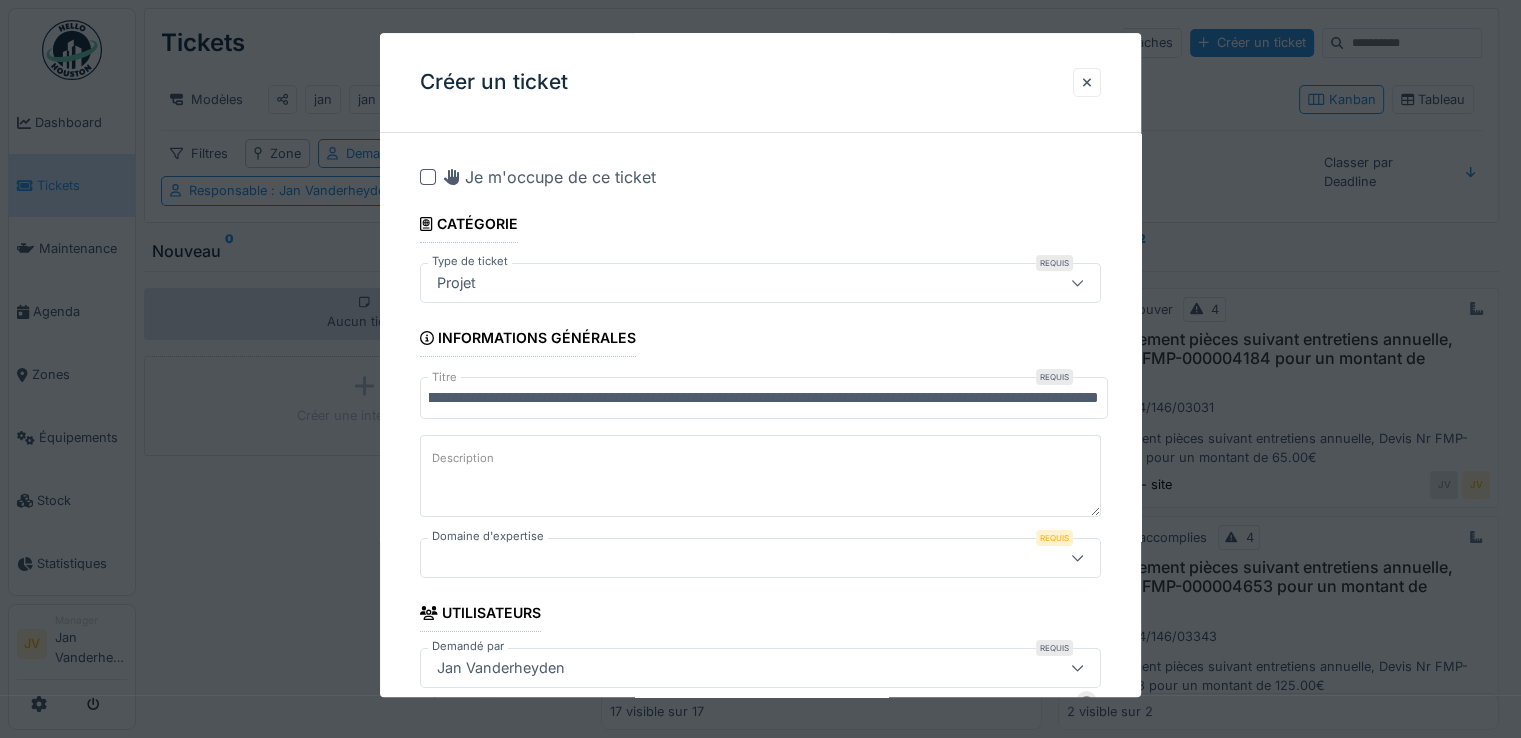 scroll, scrollTop: 0, scrollLeft: 0, axis: both 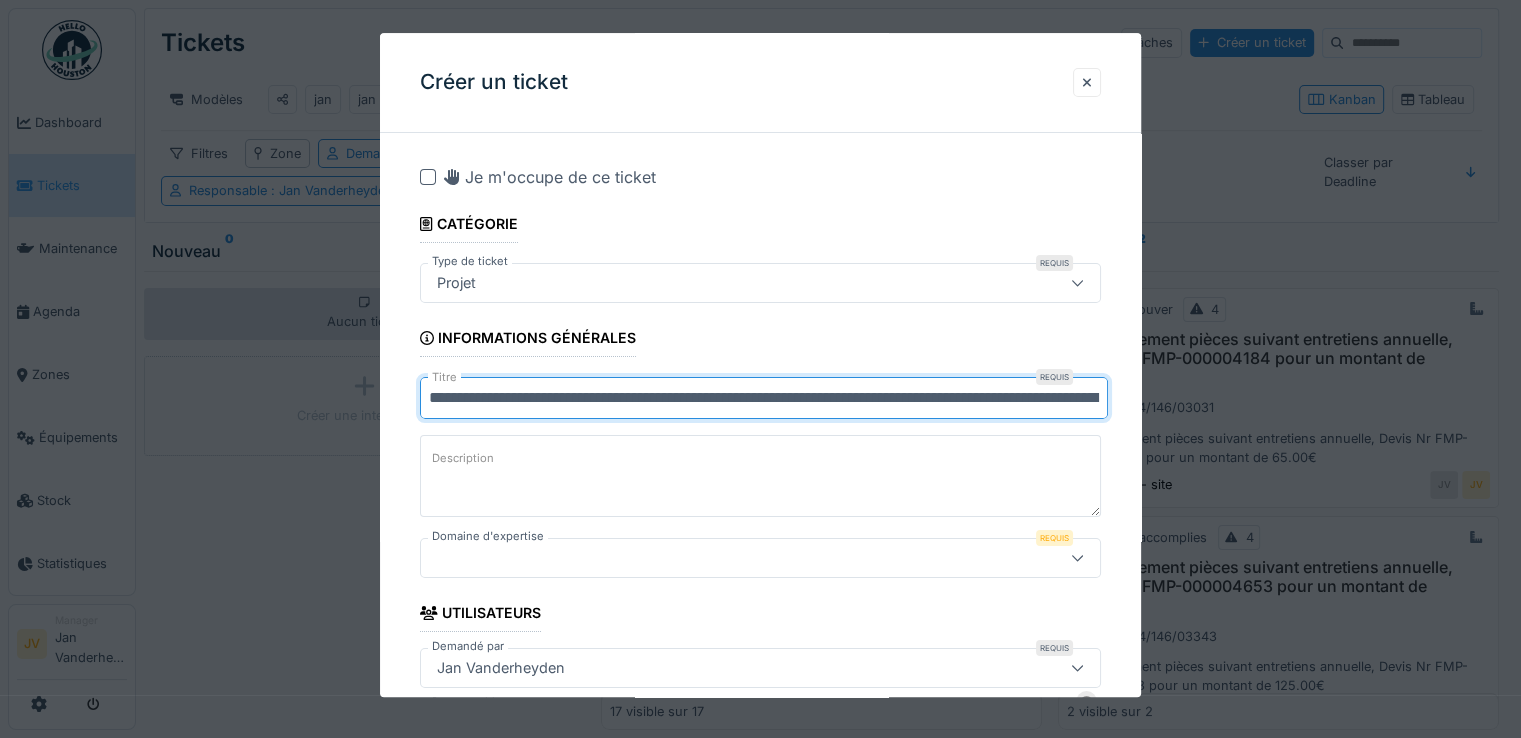 click on "**********" at bounding box center (764, 398) 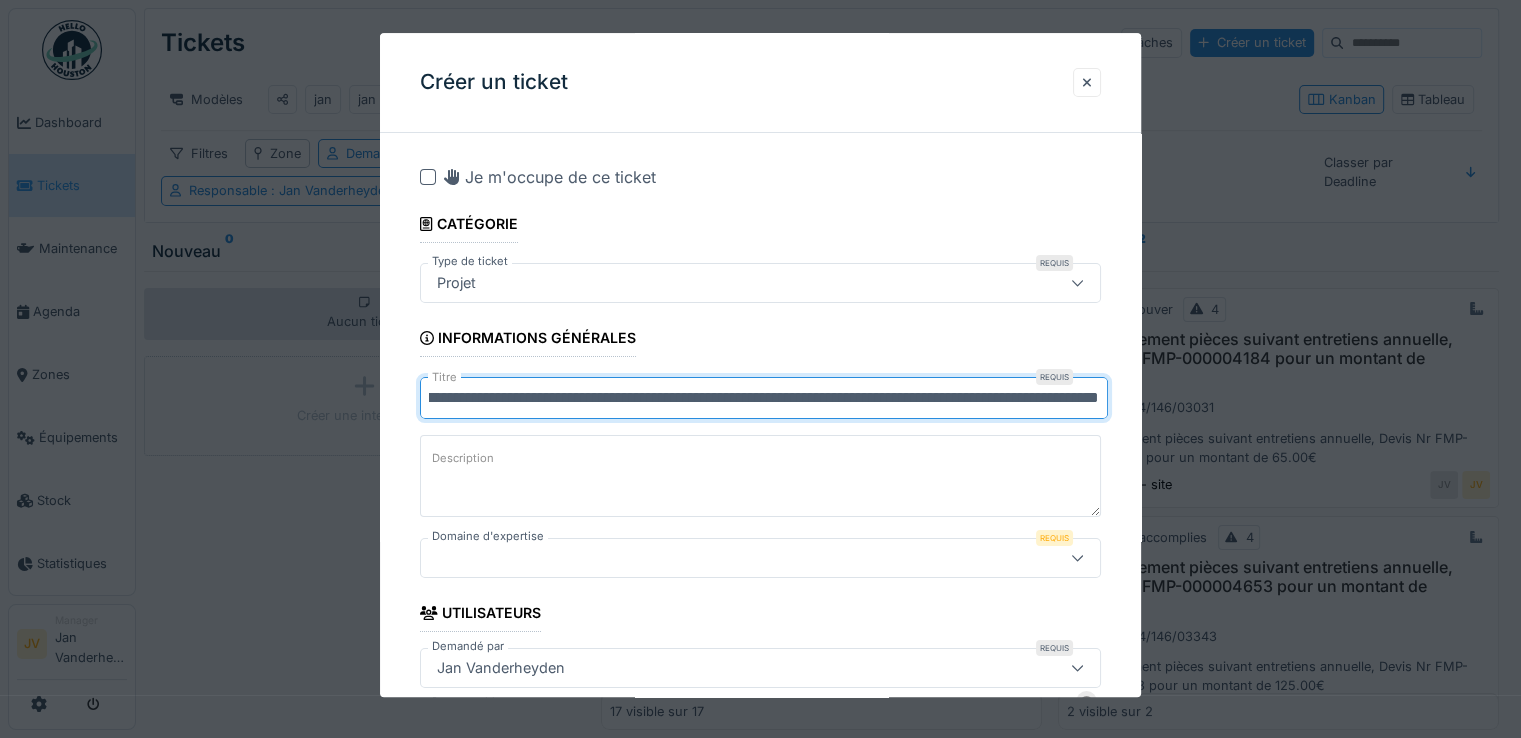 scroll, scrollTop: 0, scrollLeft: 208, axis: horizontal 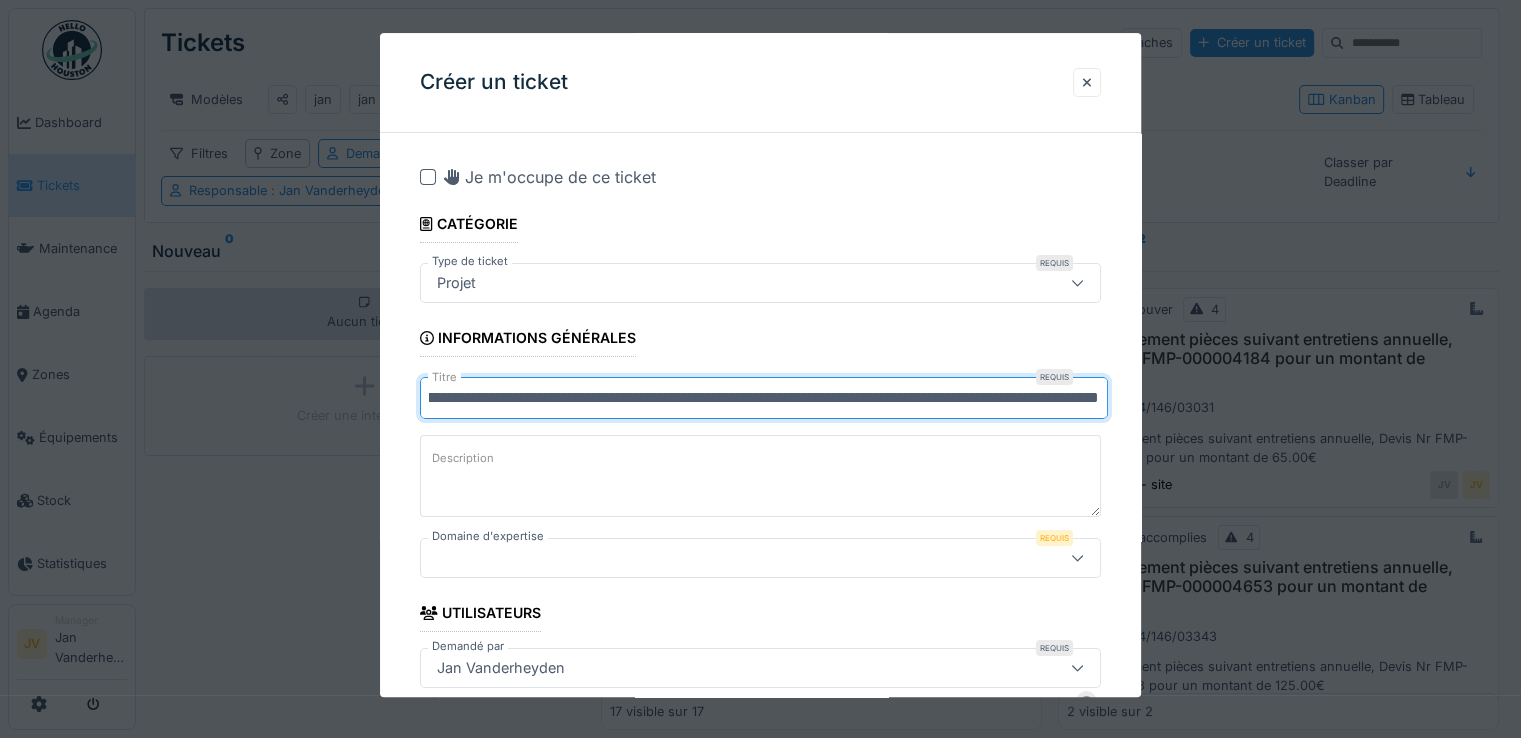click on "**********" at bounding box center (764, 398) 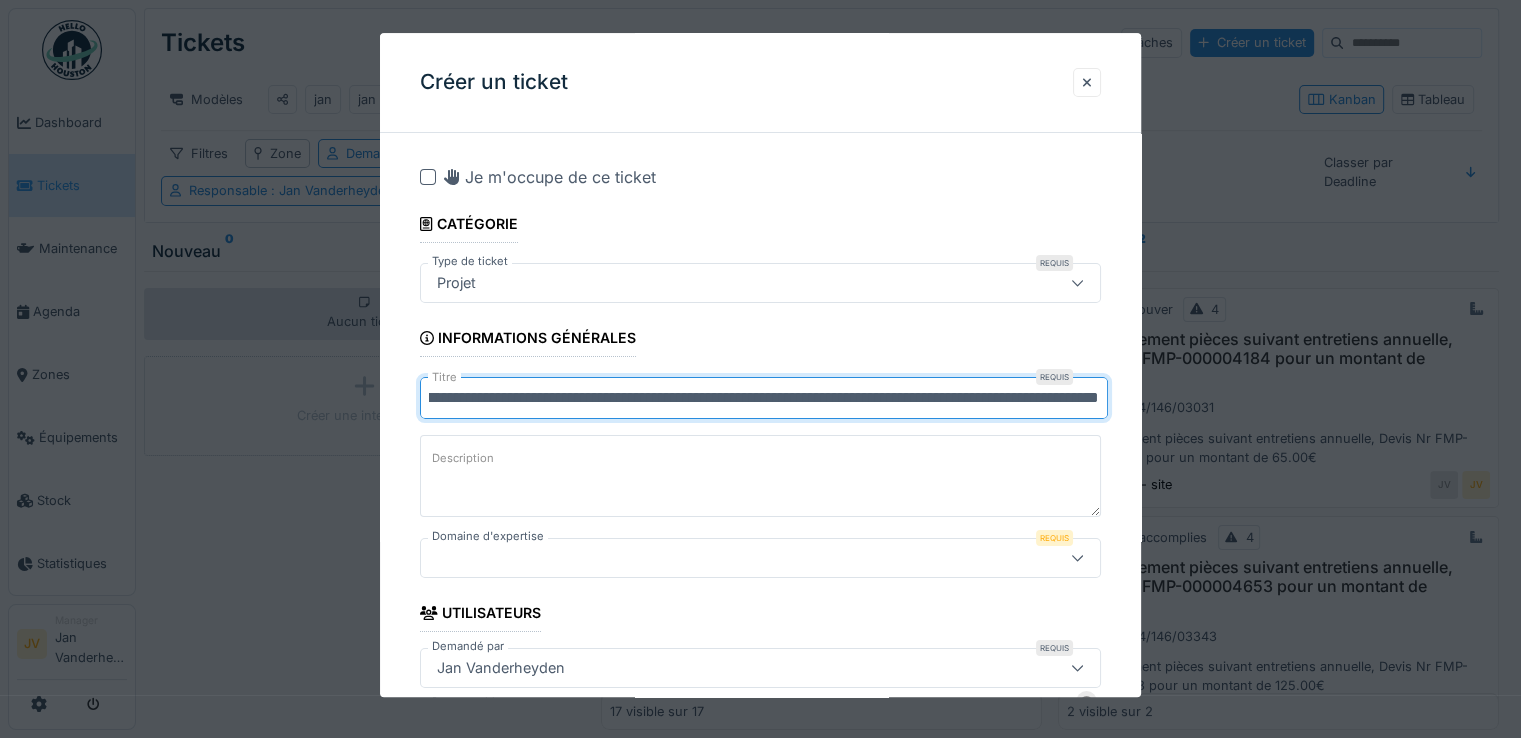 scroll, scrollTop: 0, scrollLeft: 227, axis: horizontal 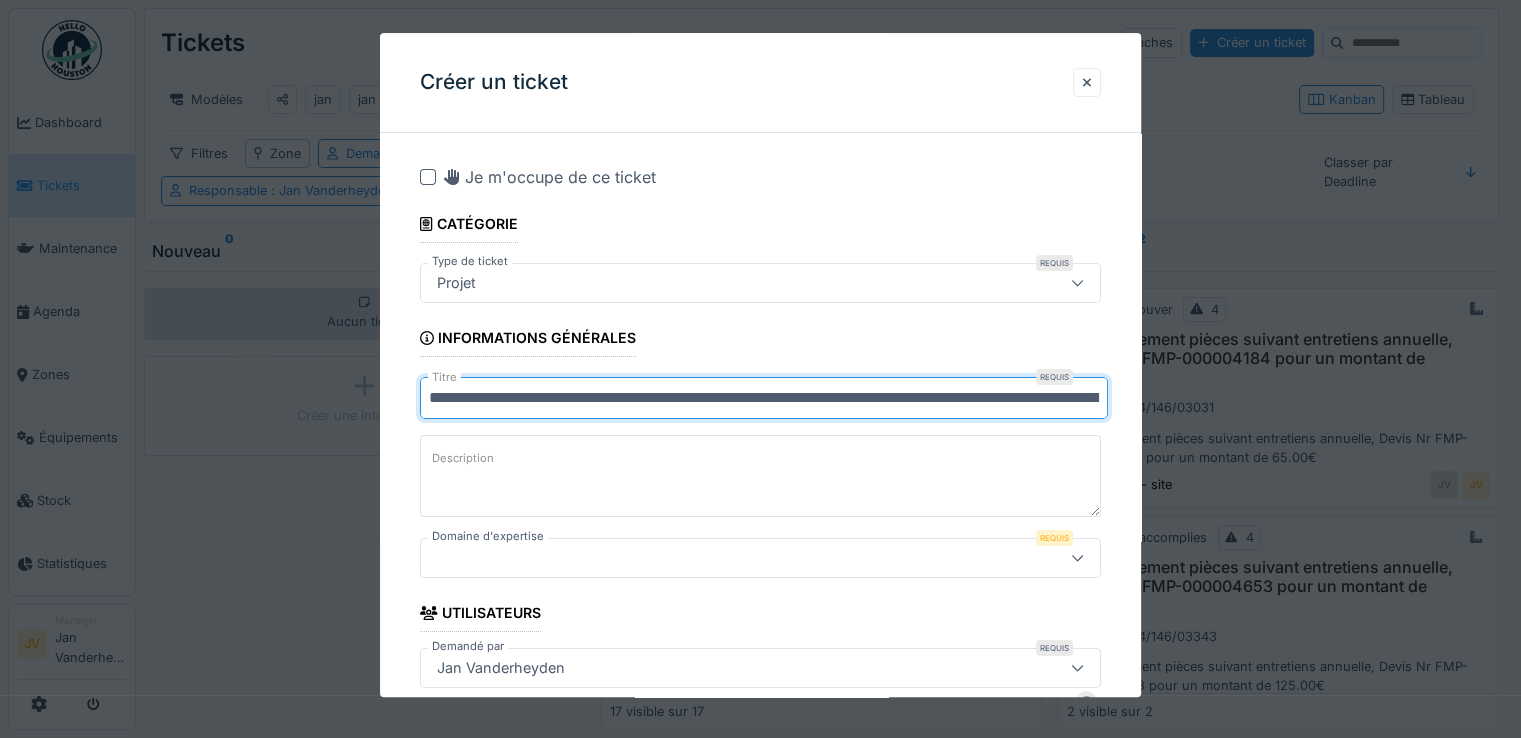 drag, startPoint x: 1097, startPoint y: 397, endPoint x: 213, endPoint y: 362, distance: 884.6926 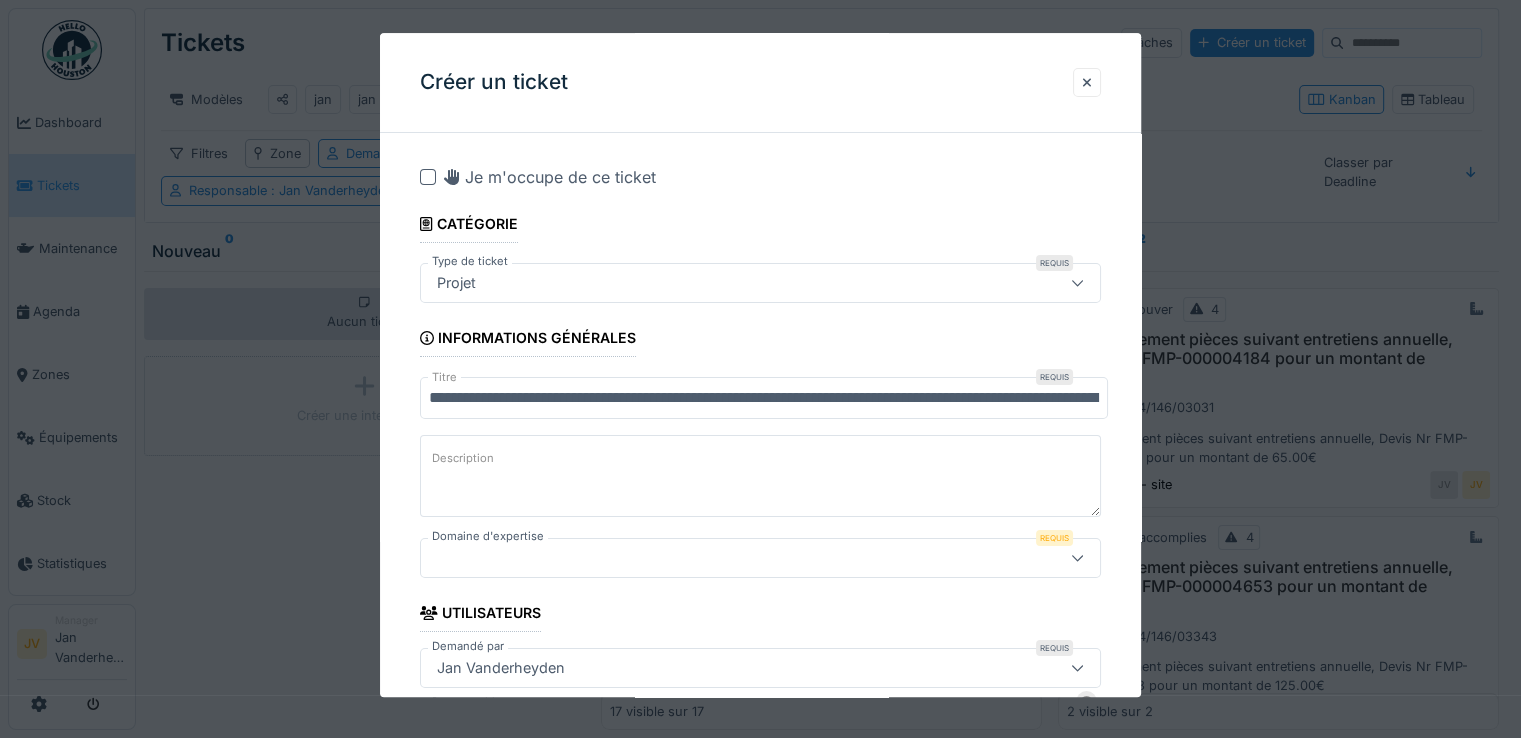 paste on "**********" 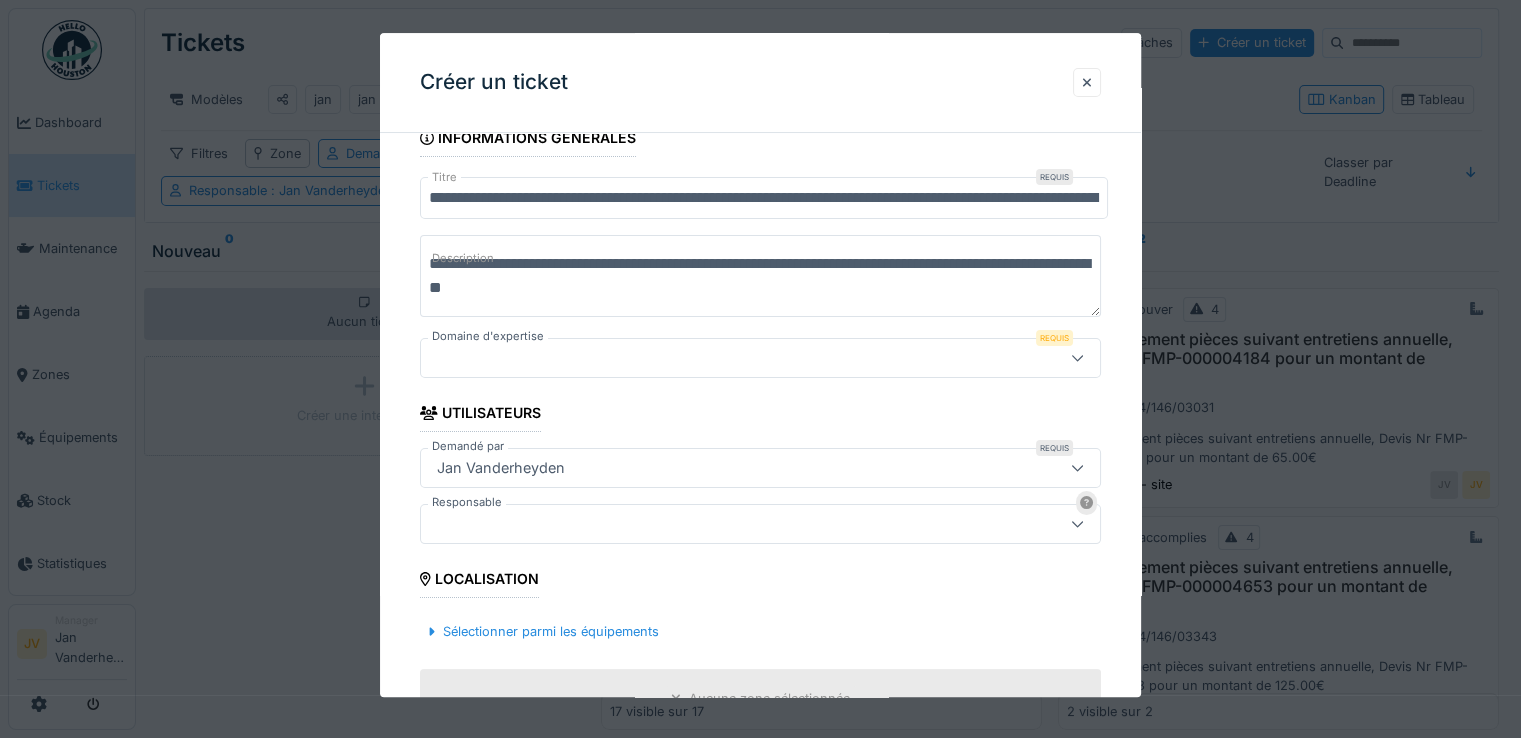 type on "**********" 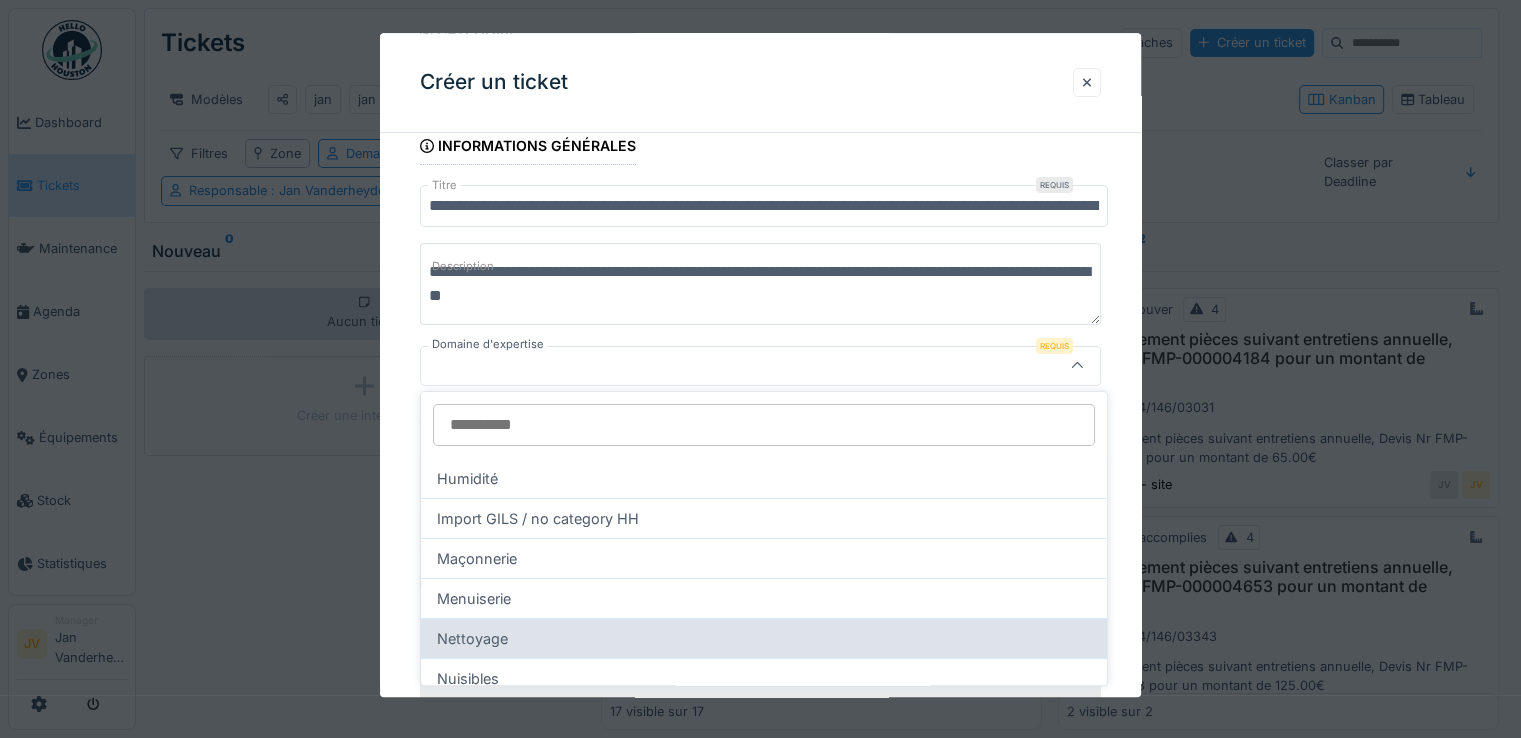 scroll, scrollTop: 600, scrollLeft: 0, axis: vertical 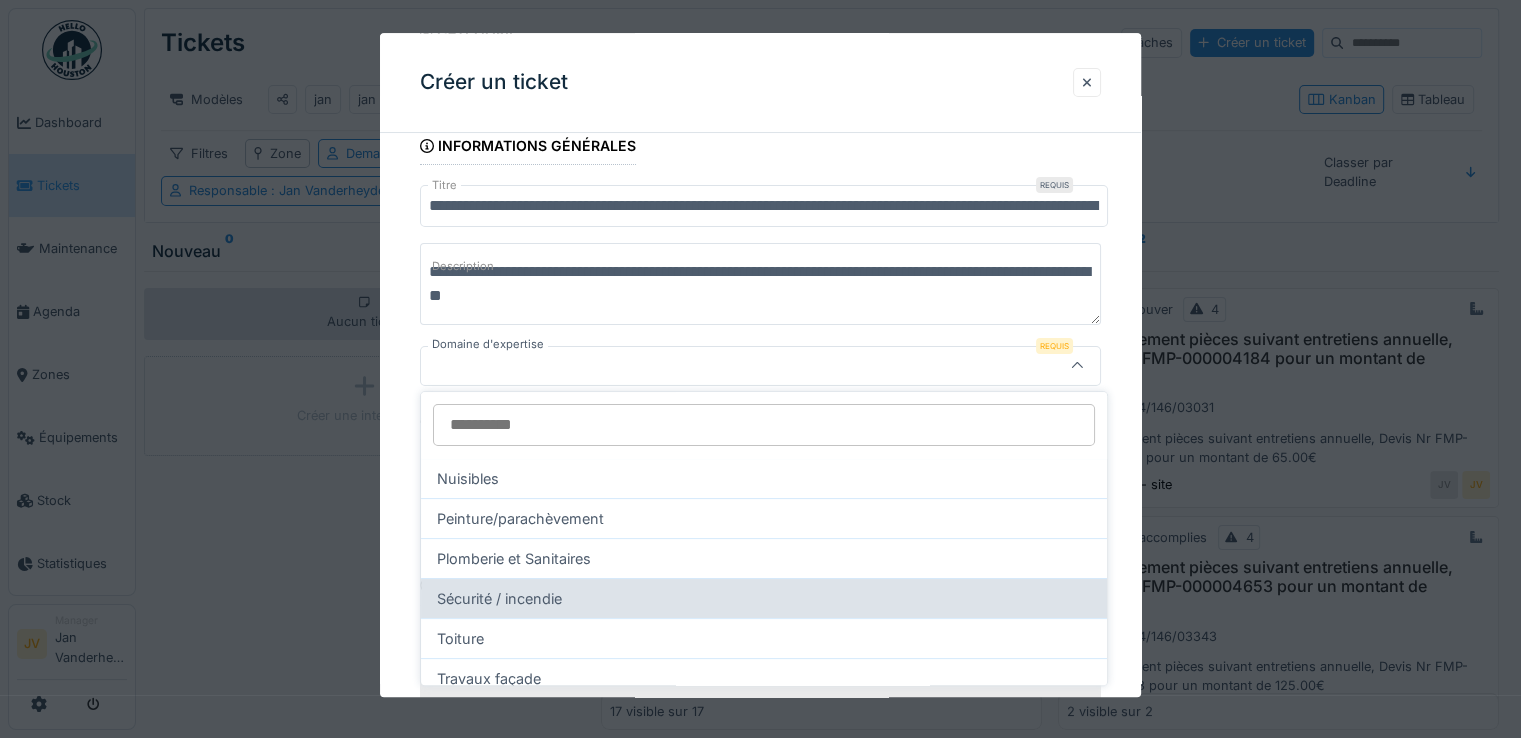 click on "Sécurité / incendie" at bounding box center (764, 598) 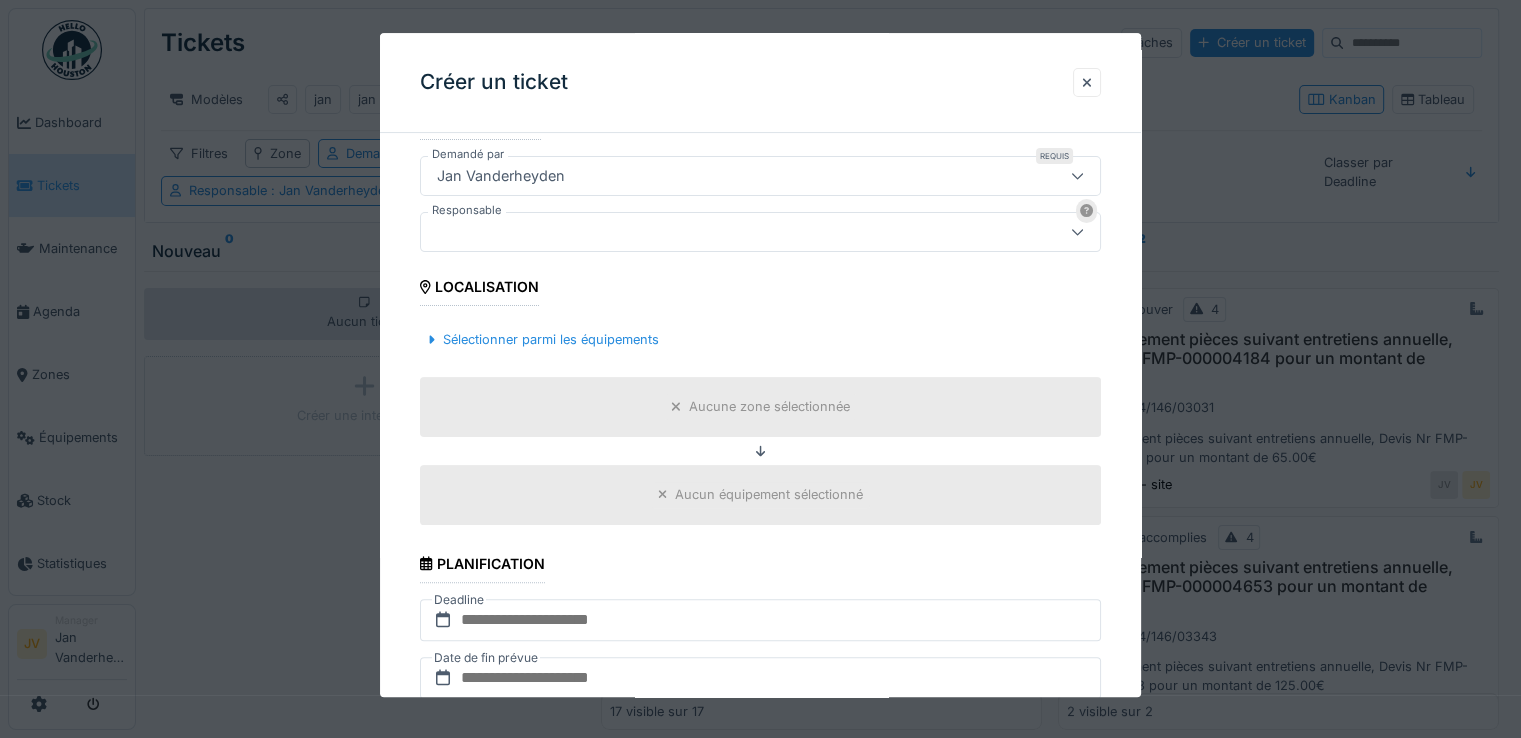 click at bounding box center (719, 232) 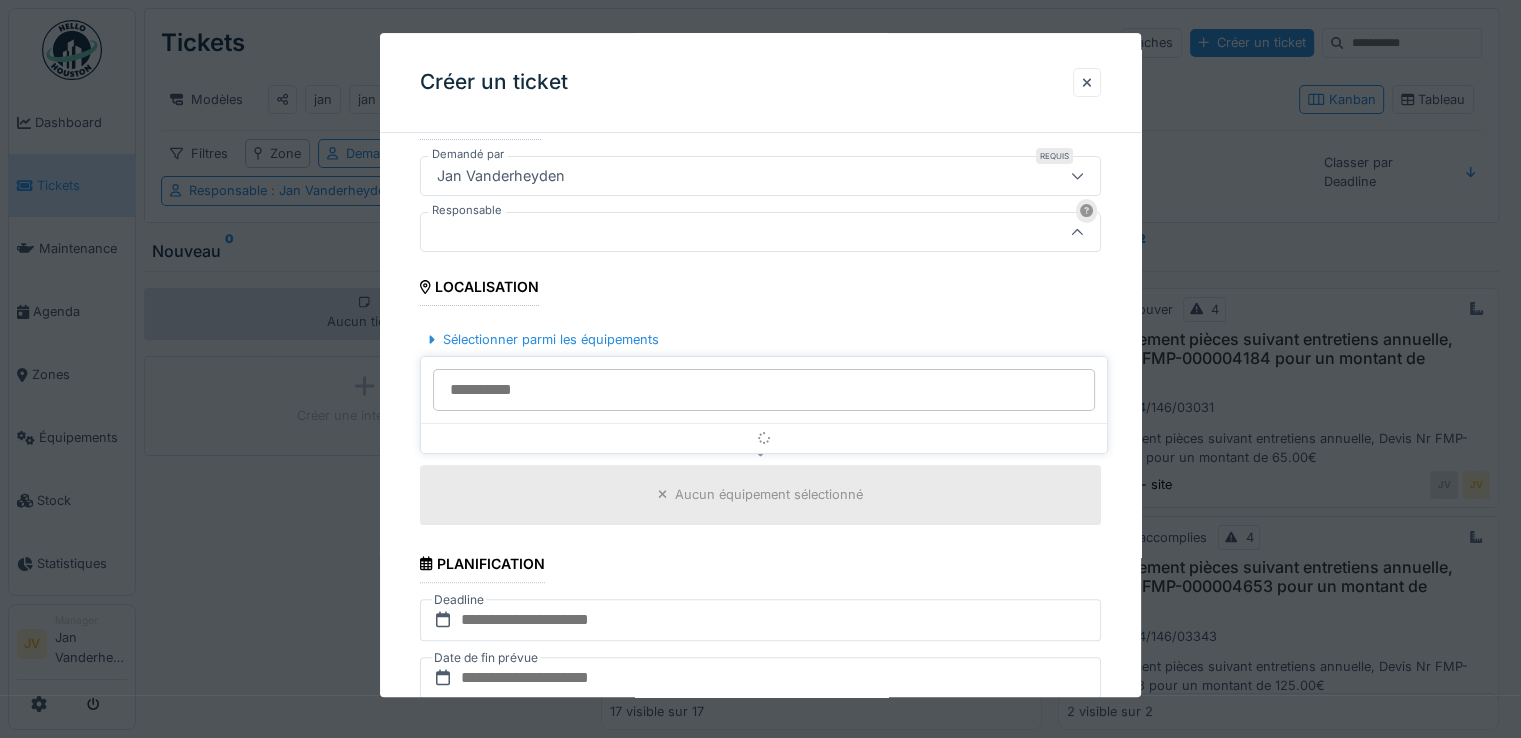 scroll, scrollTop: 357, scrollLeft: 0, axis: vertical 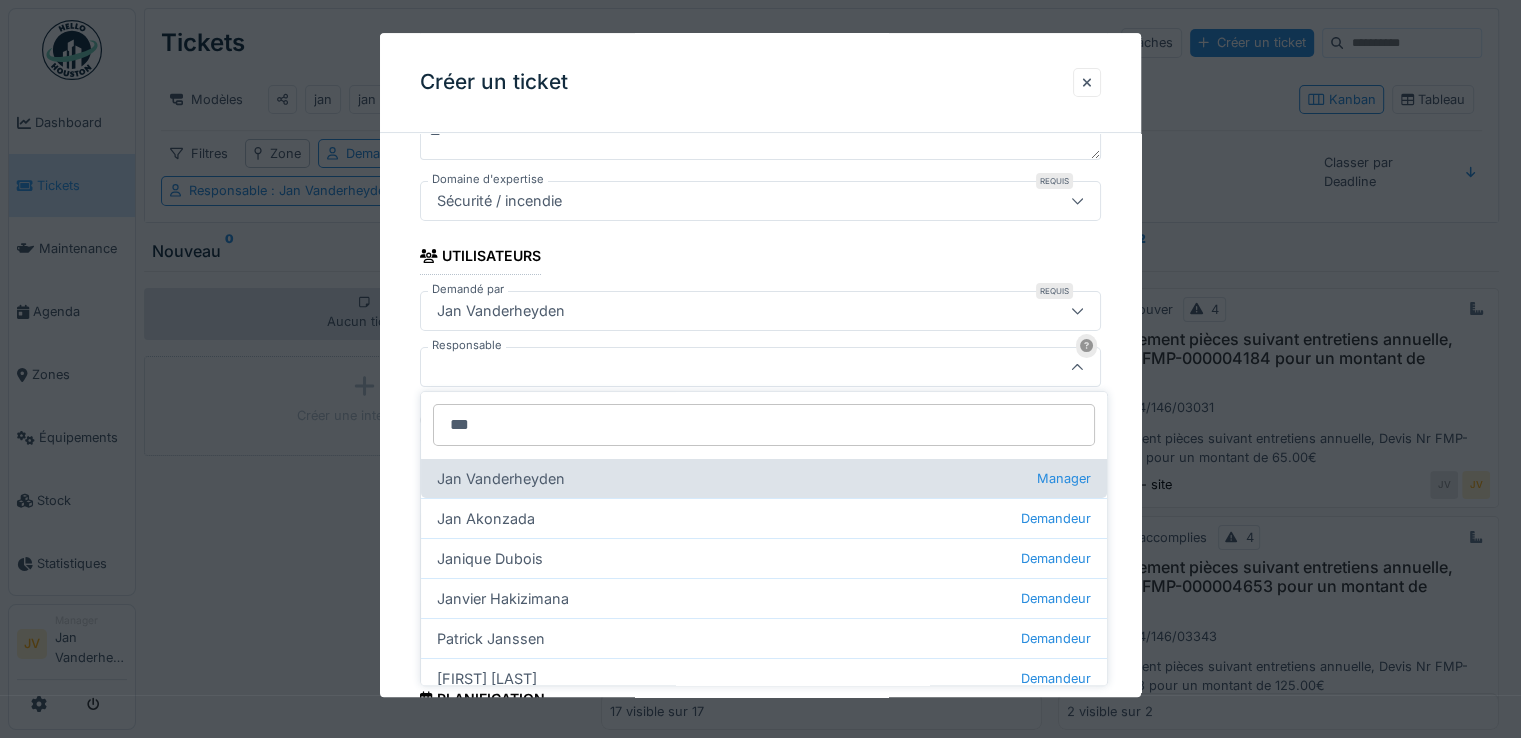 type on "***" 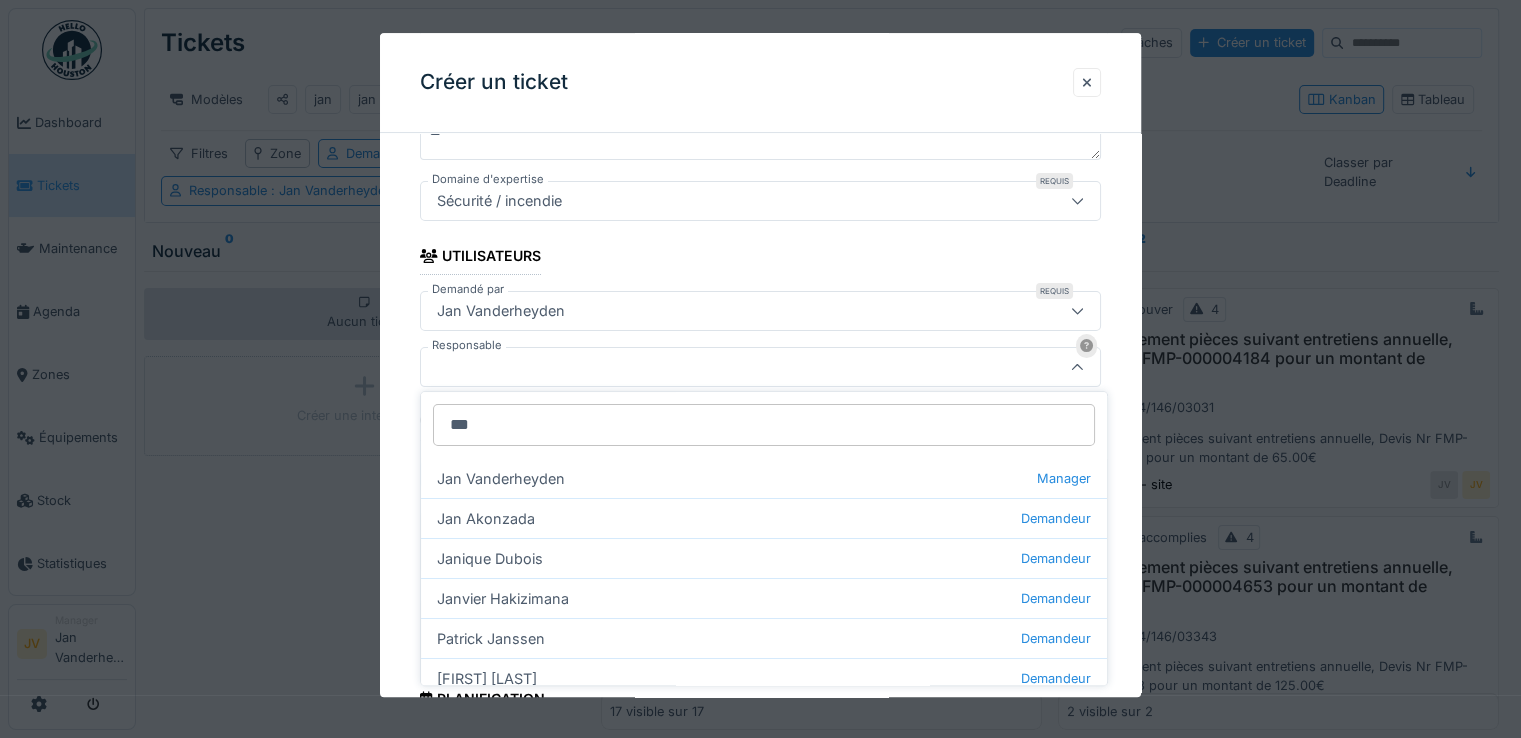 click on "Jan Vanderheyden Manager" at bounding box center (764, 478) 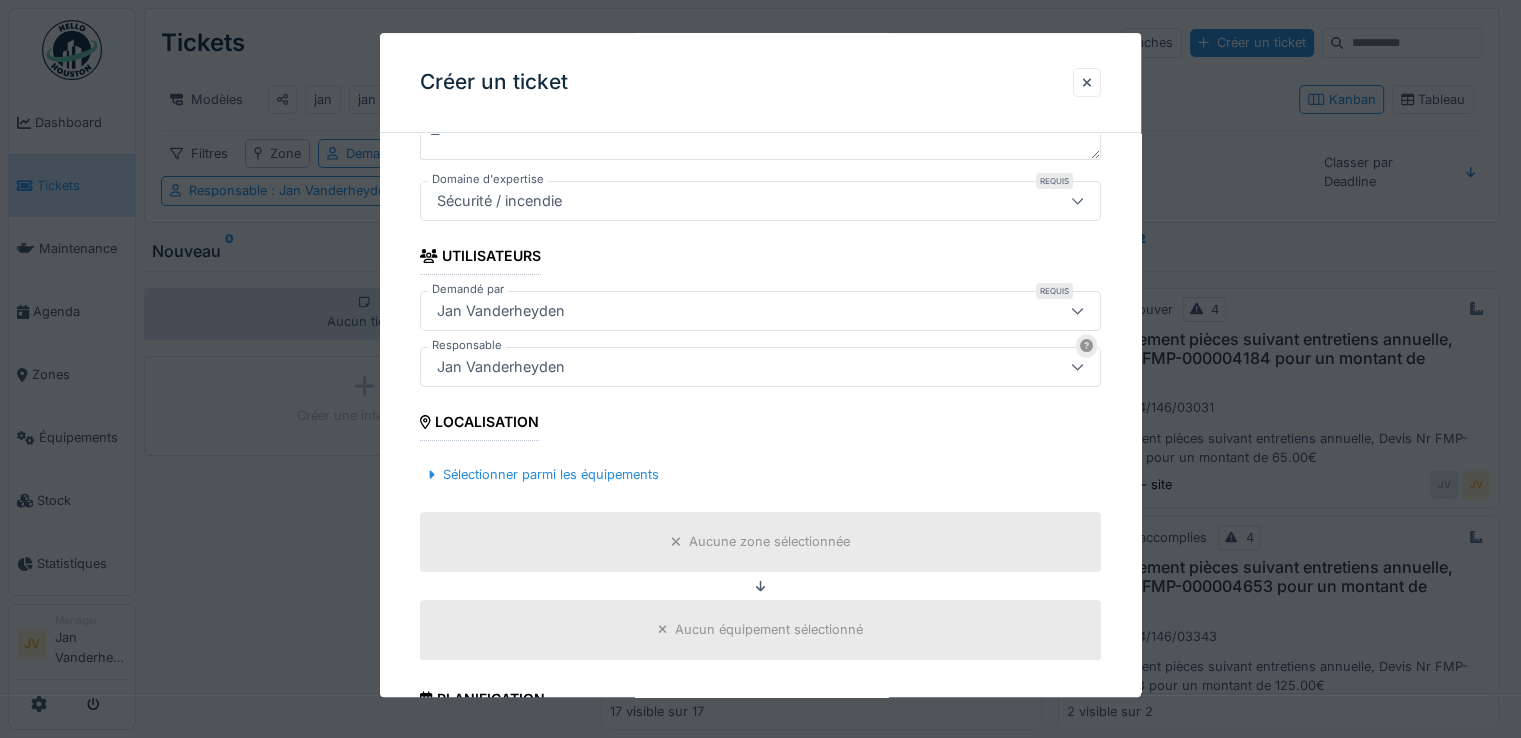 click on "Aucune zone sélectionnée" at bounding box center [769, 542] 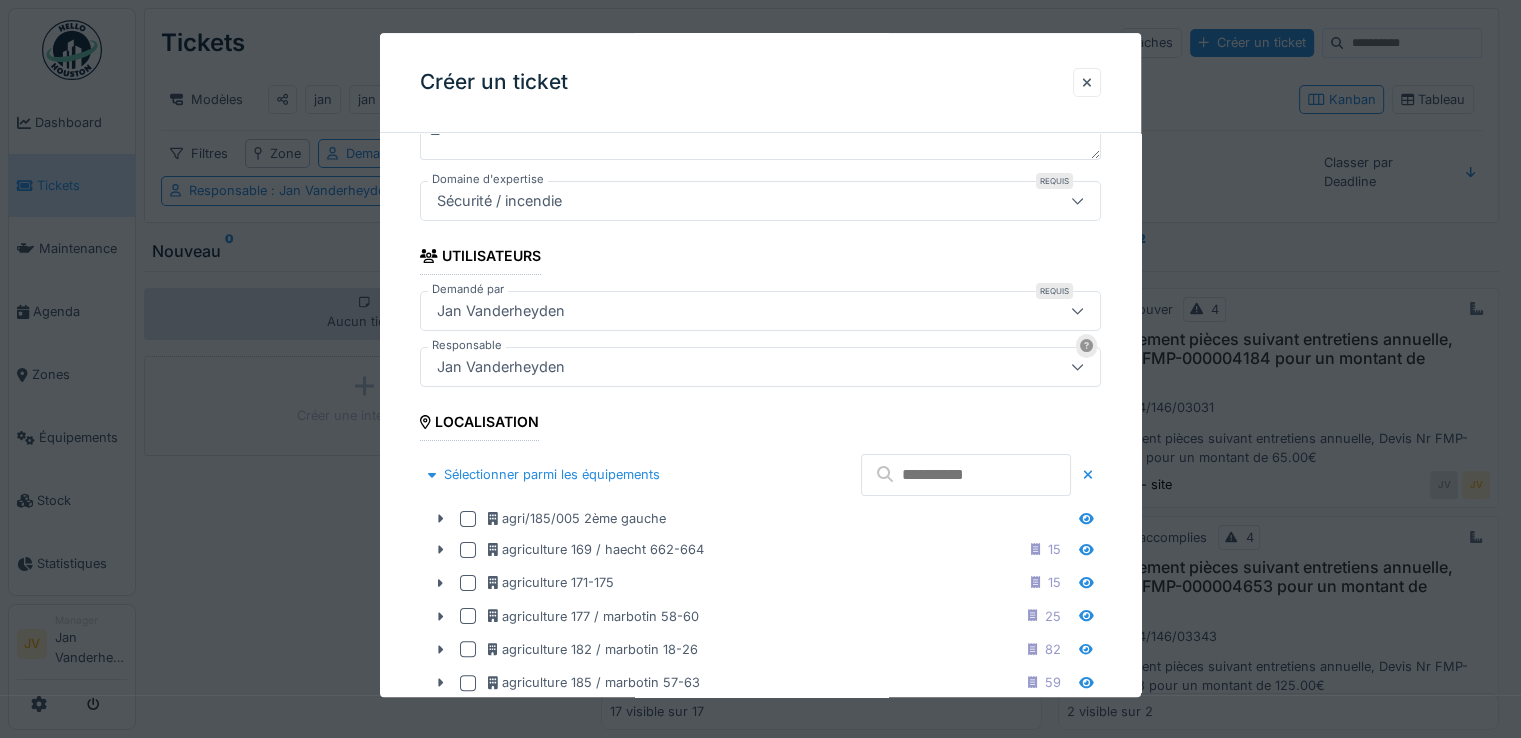 click at bounding box center (966, 475) 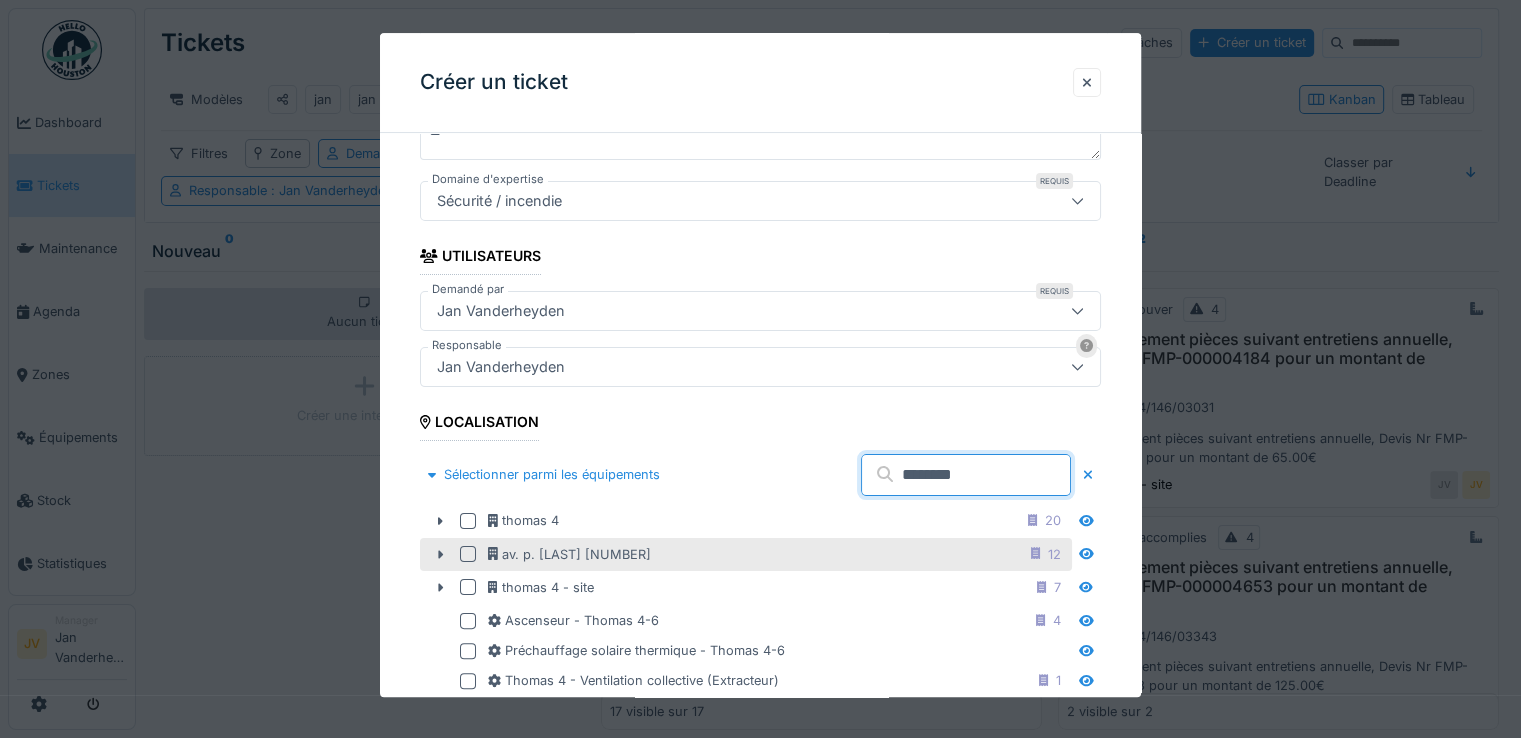 type on "********" 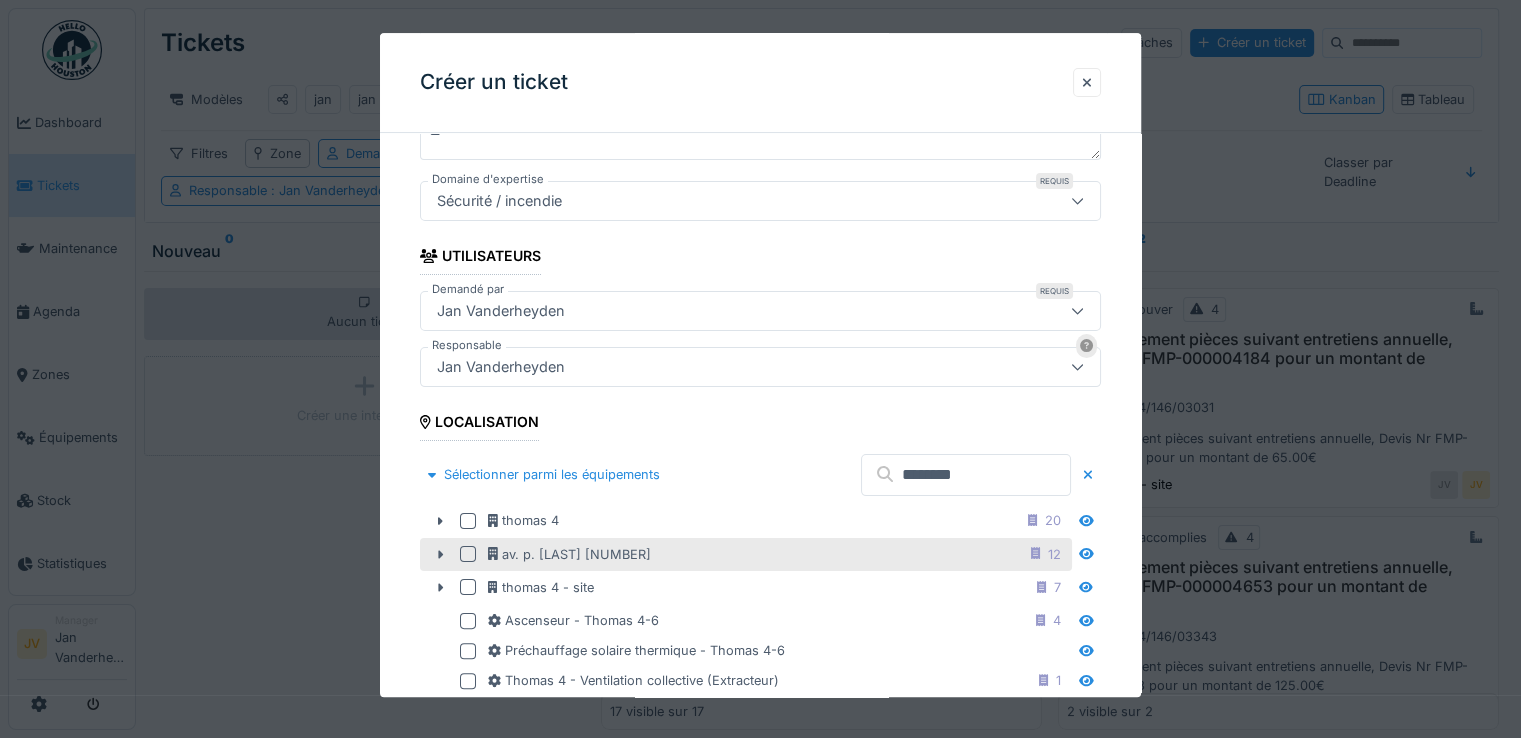click at bounding box center (468, 554) 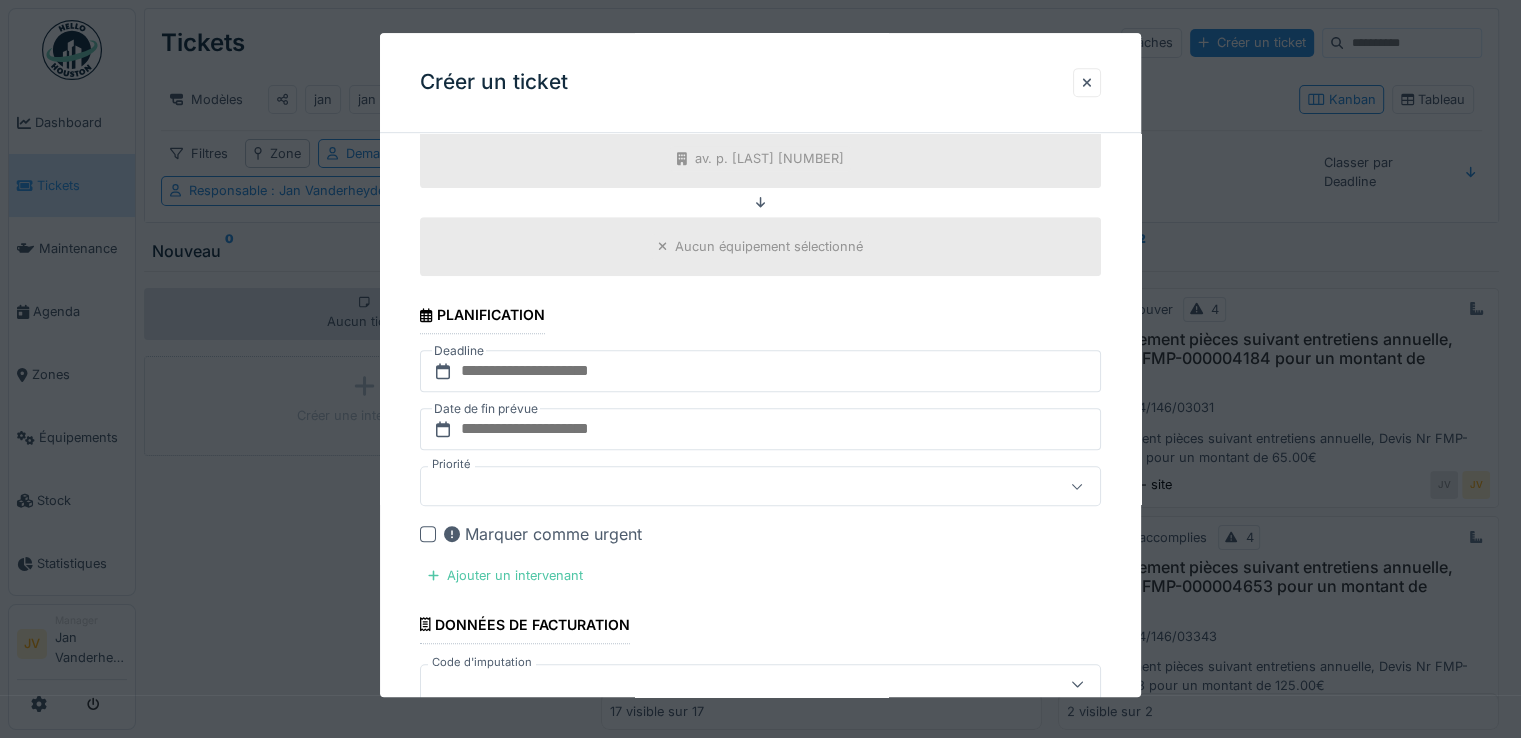 scroll, scrollTop: 1057, scrollLeft: 0, axis: vertical 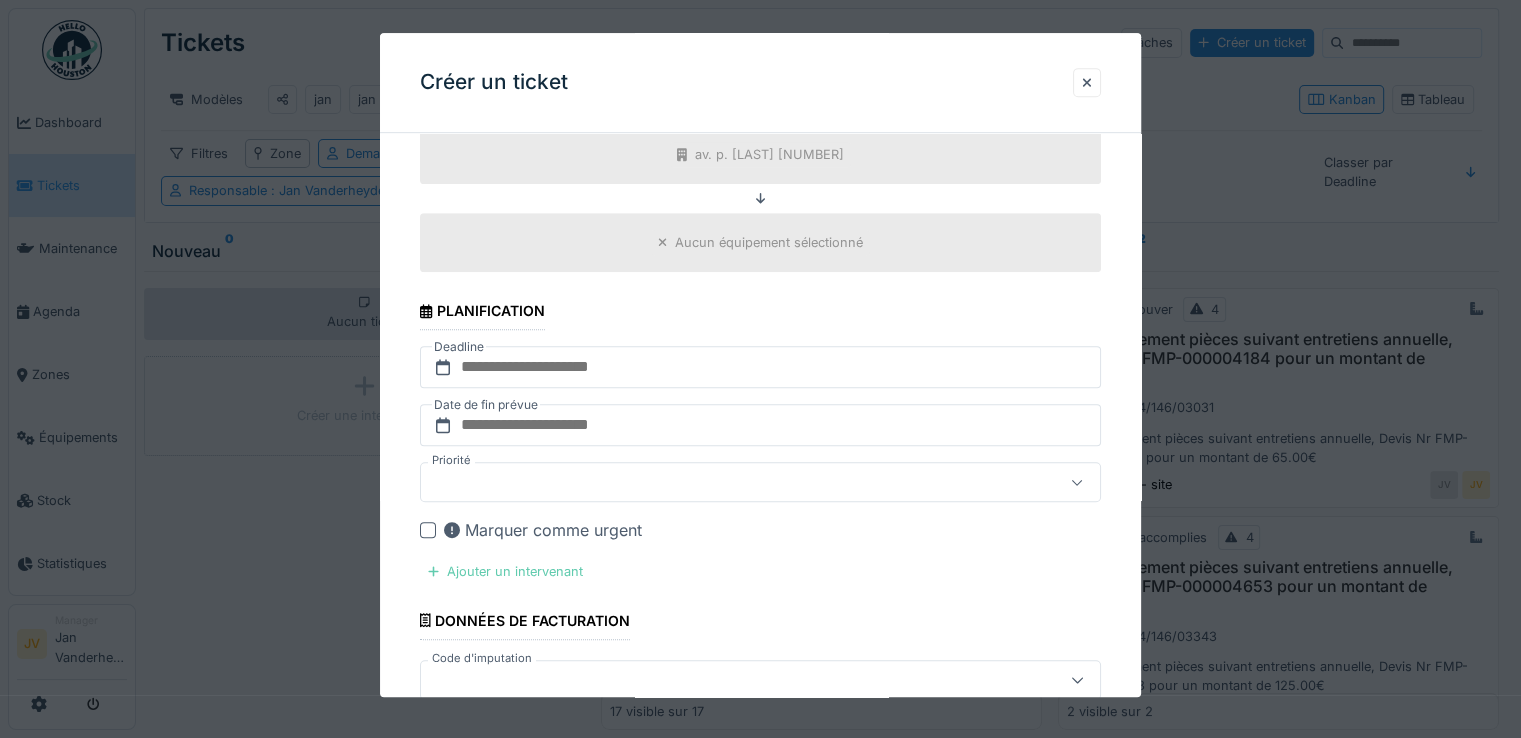 click on "Ajouter un intervenant" at bounding box center [505, 572] 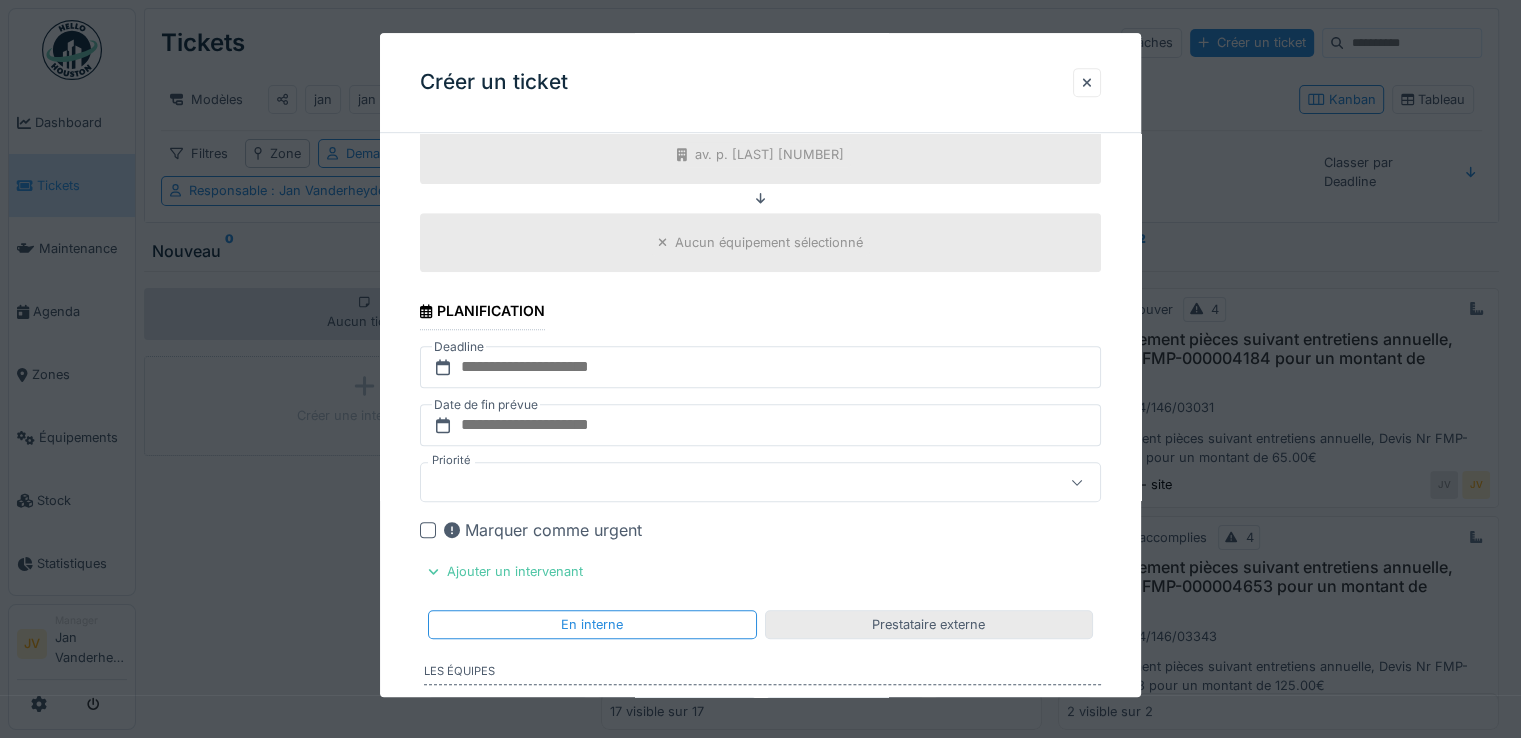 click on "Prestataire externe" at bounding box center (928, 624) 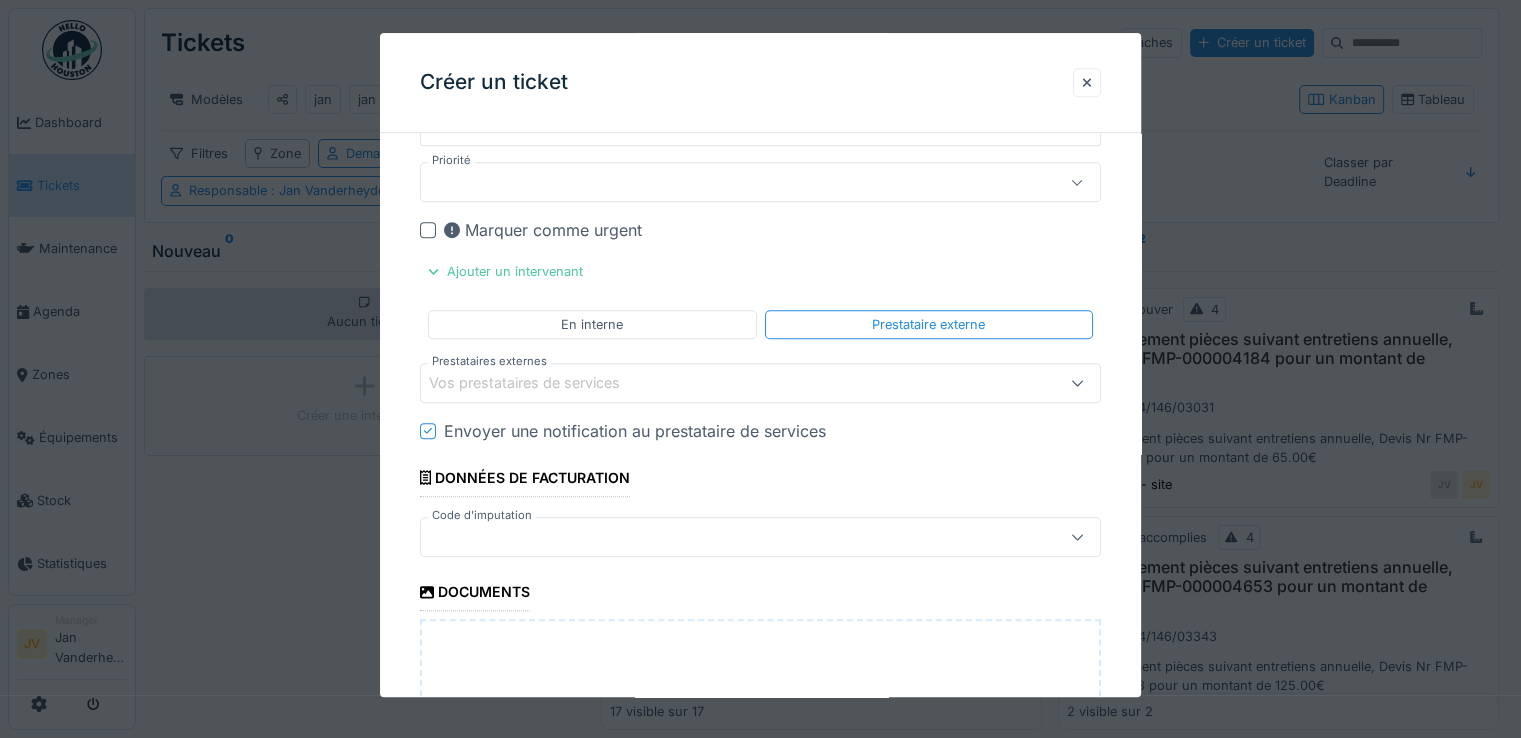 click on "Vos prestataires de services" at bounding box center [538, 383] 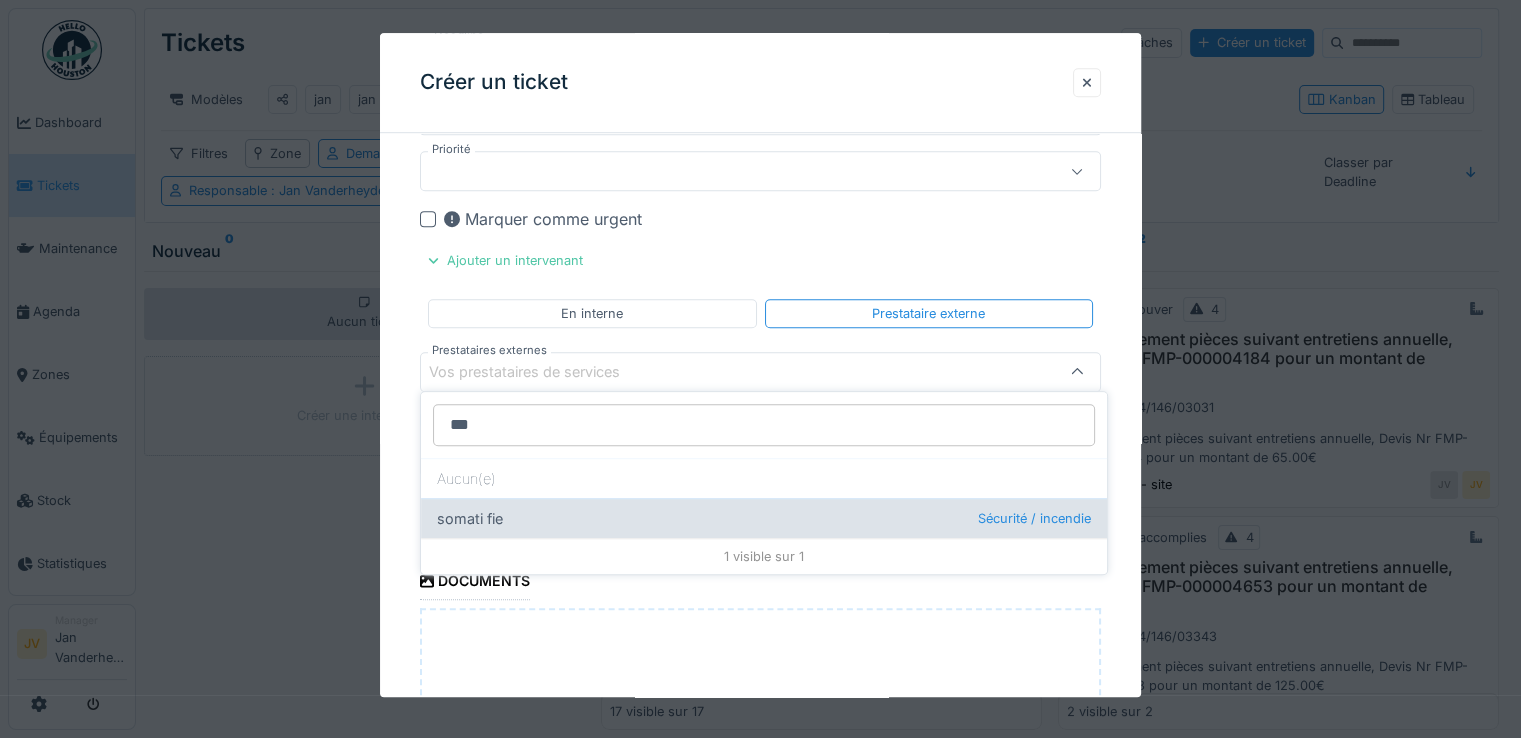 type on "***" 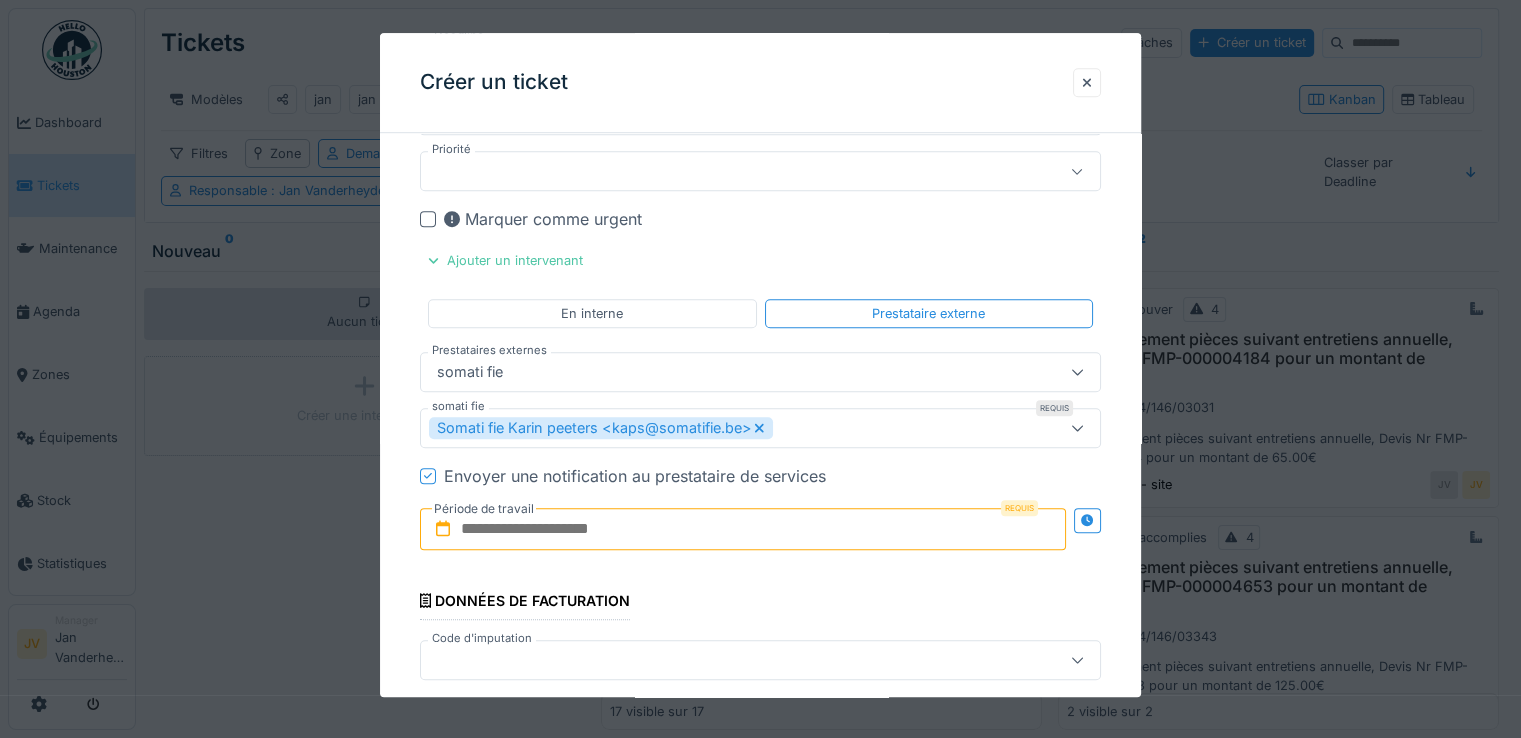 click at bounding box center (743, 529) 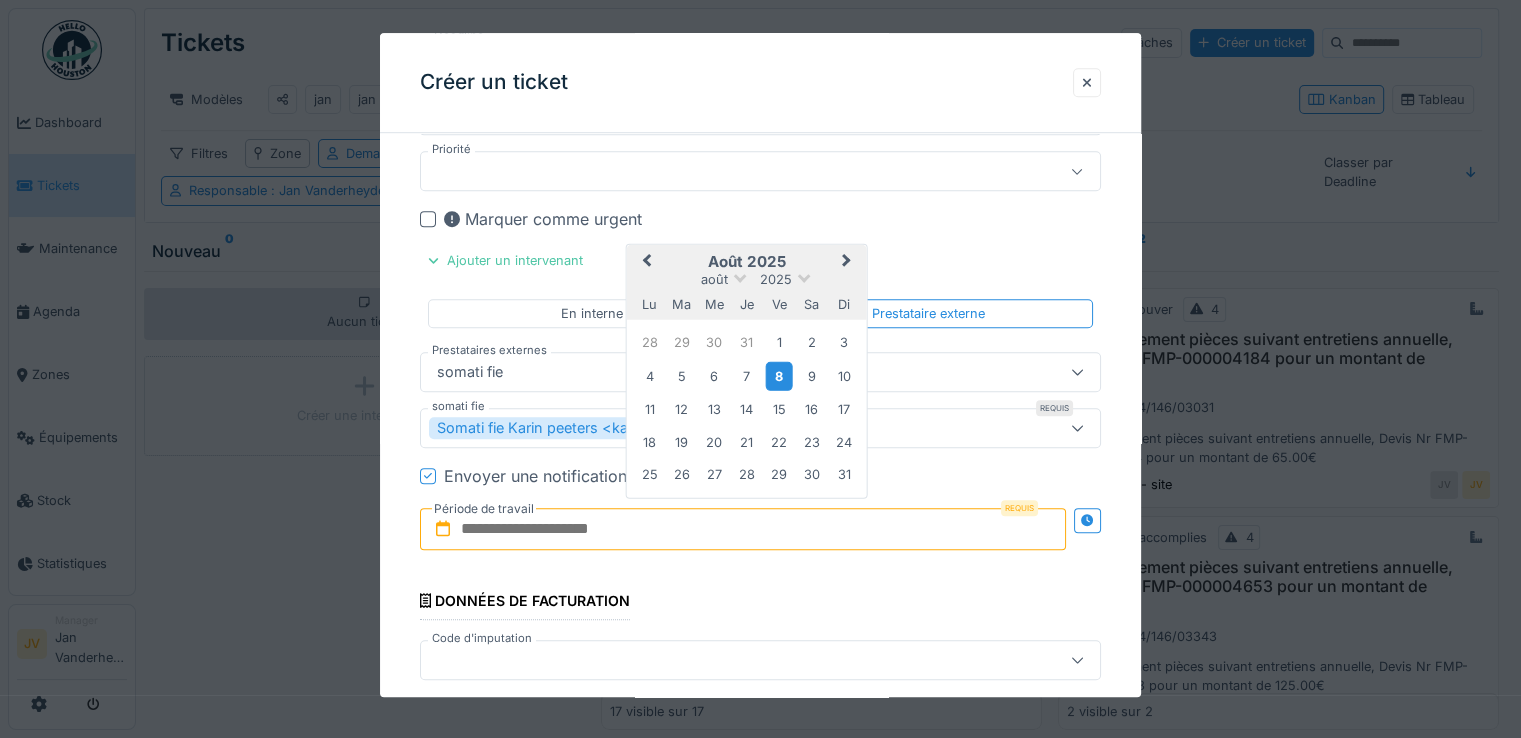 click on "8" at bounding box center [779, 376] 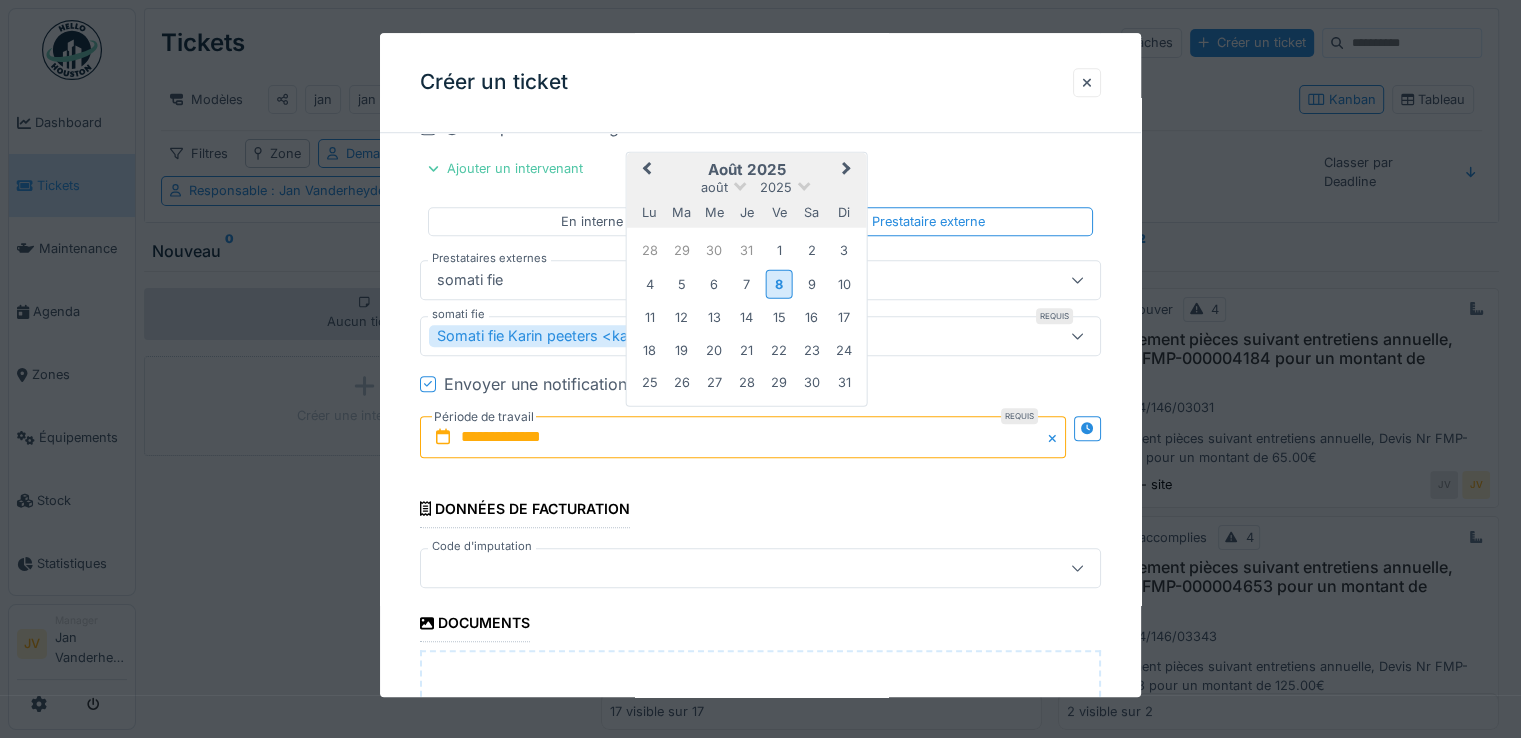 scroll, scrollTop: 1668, scrollLeft: 0, axis: vertical 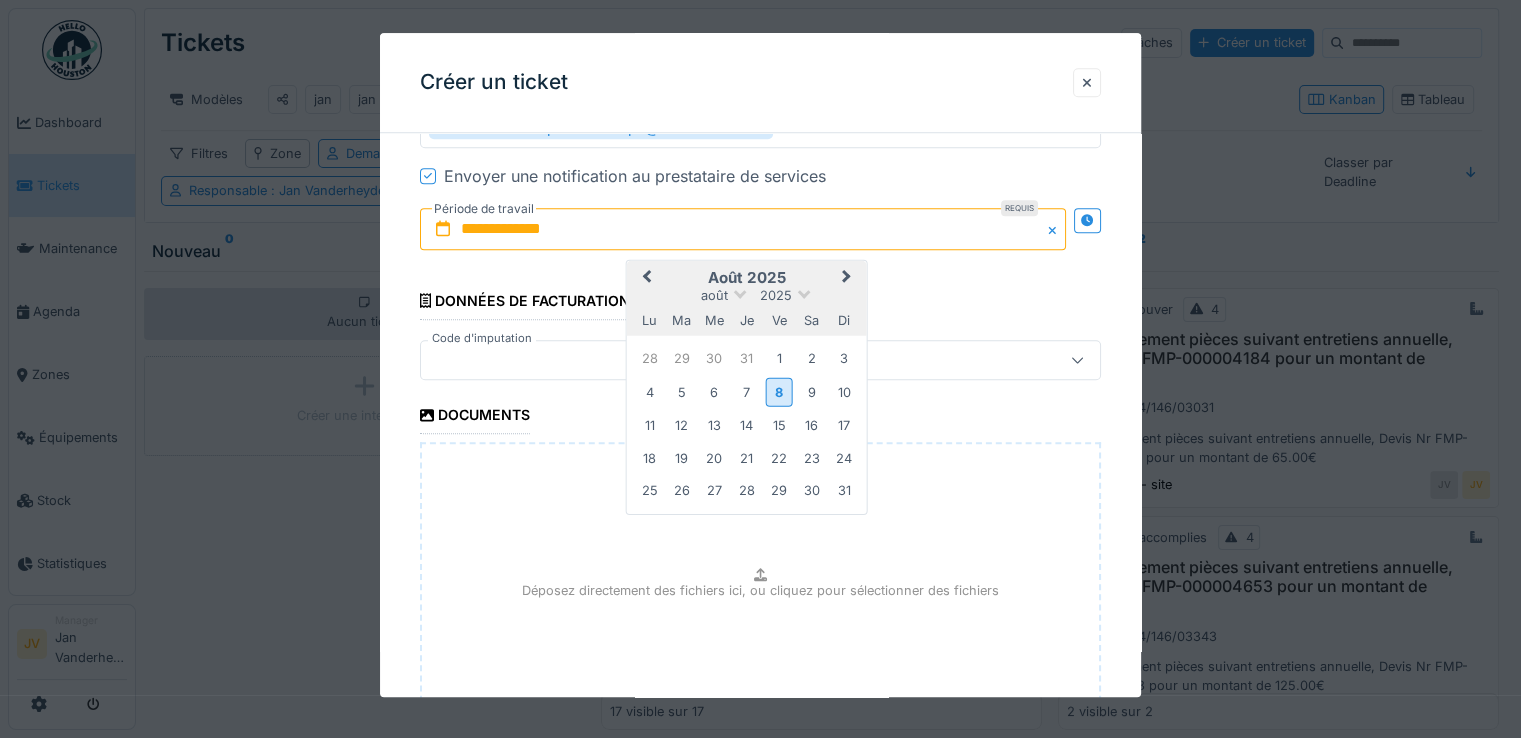 click at bounding box center [719, 360] 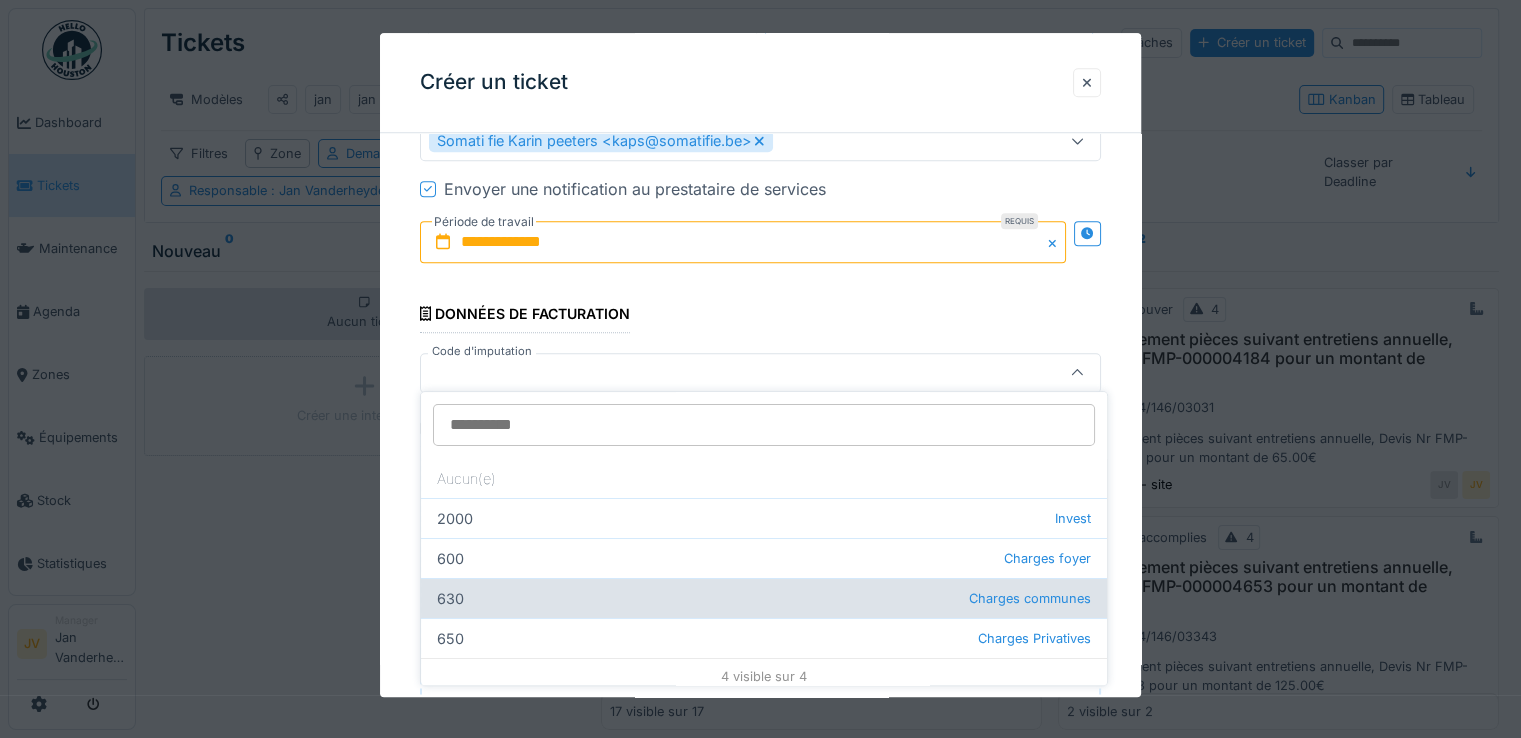 click on "630 Charges communes" at bounding box center [764, 598] 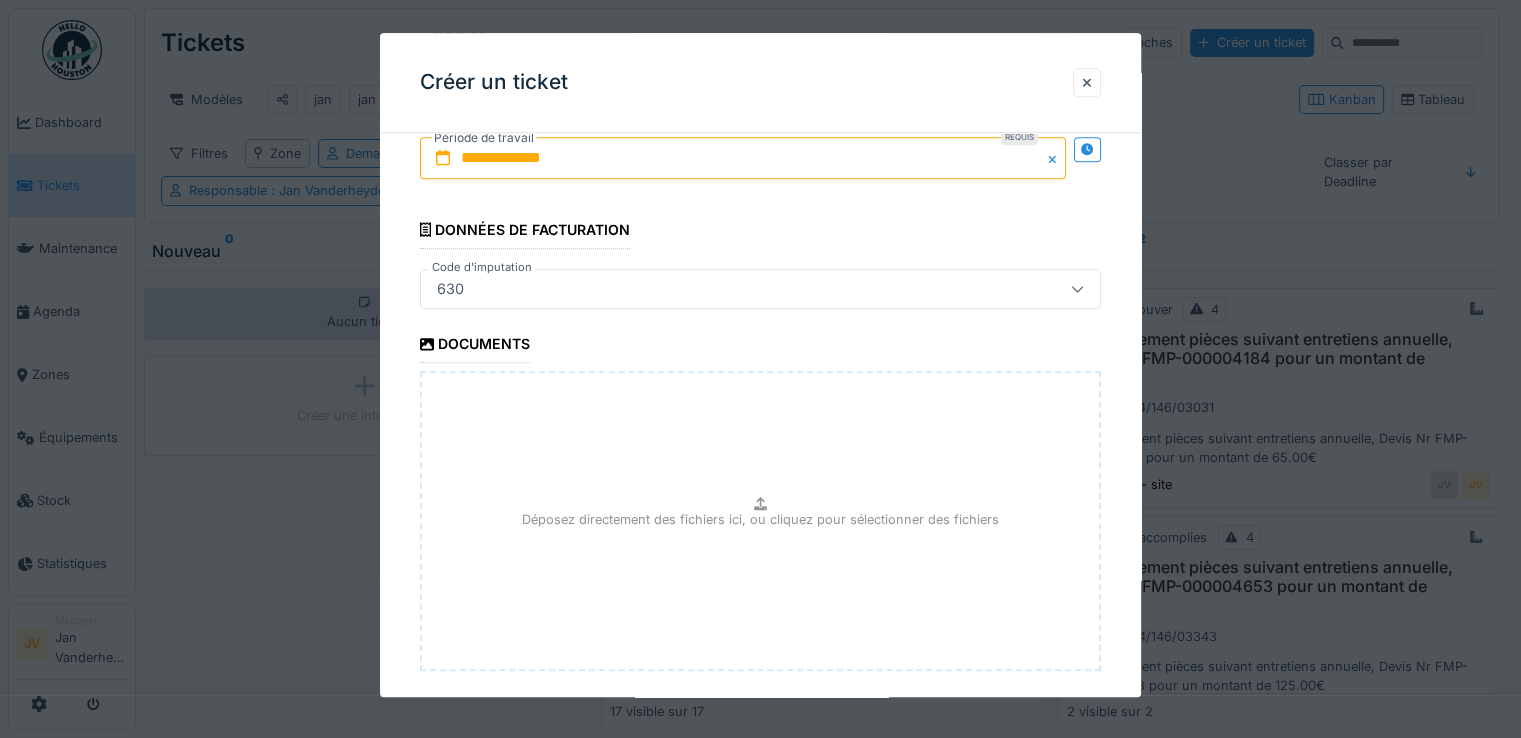 scroll, scrollTop: 1835, scrollLeft: 0, axis: vertical 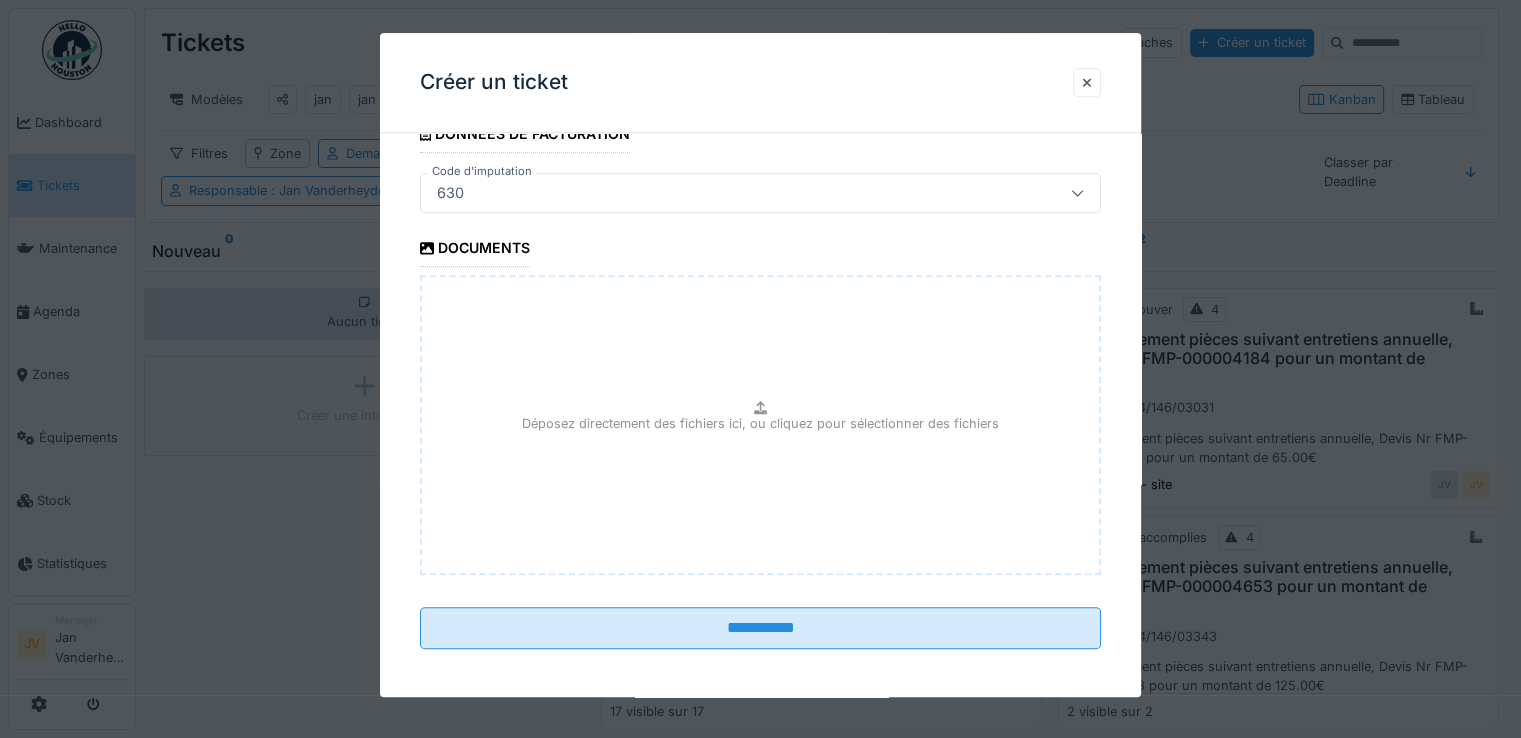 click on "Déposez directement des fichiers ici, ou cliquez pour sélectionner des fichiers" at bounding box center [760, 423] 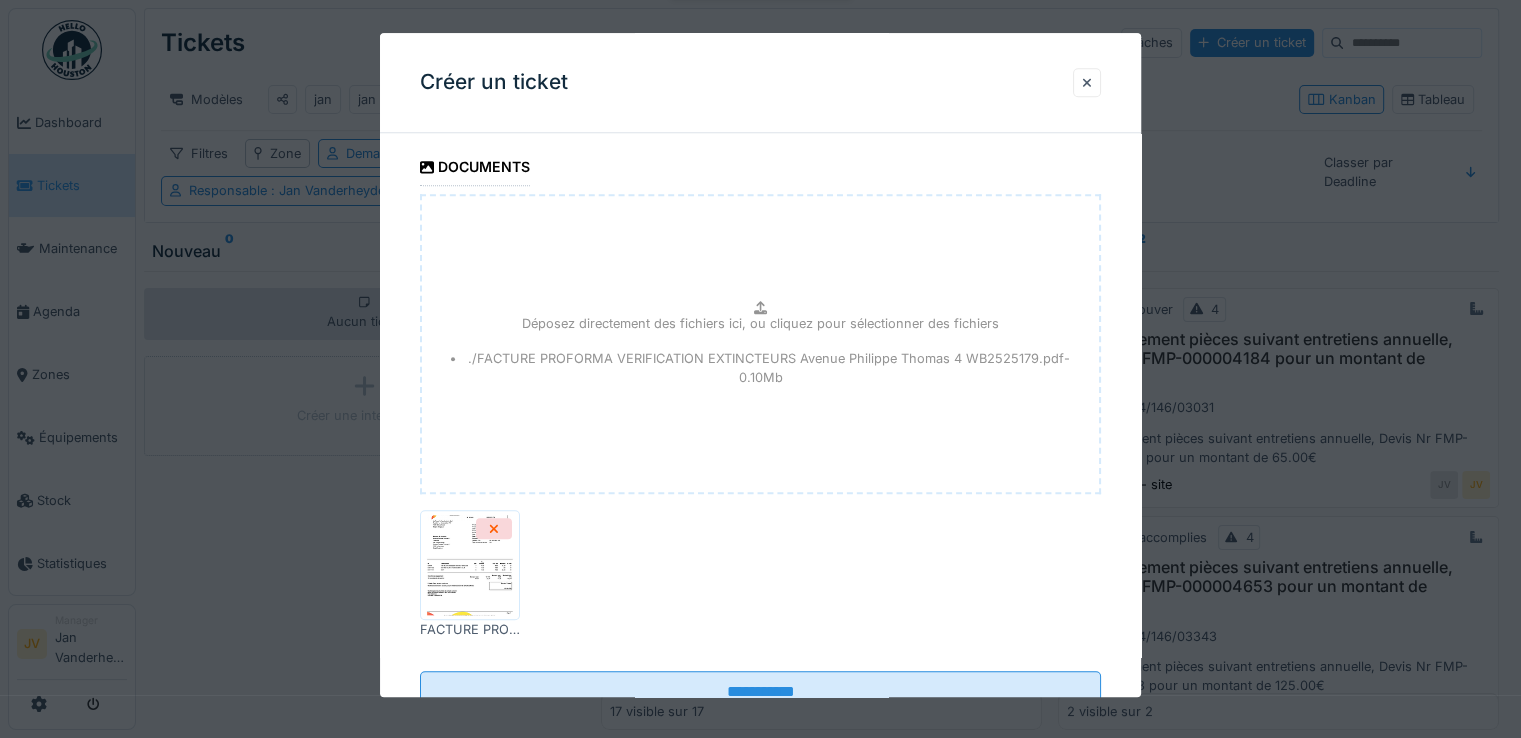 scroll, scrollTop: 1980, scrollLeft: 0, axis: vertical 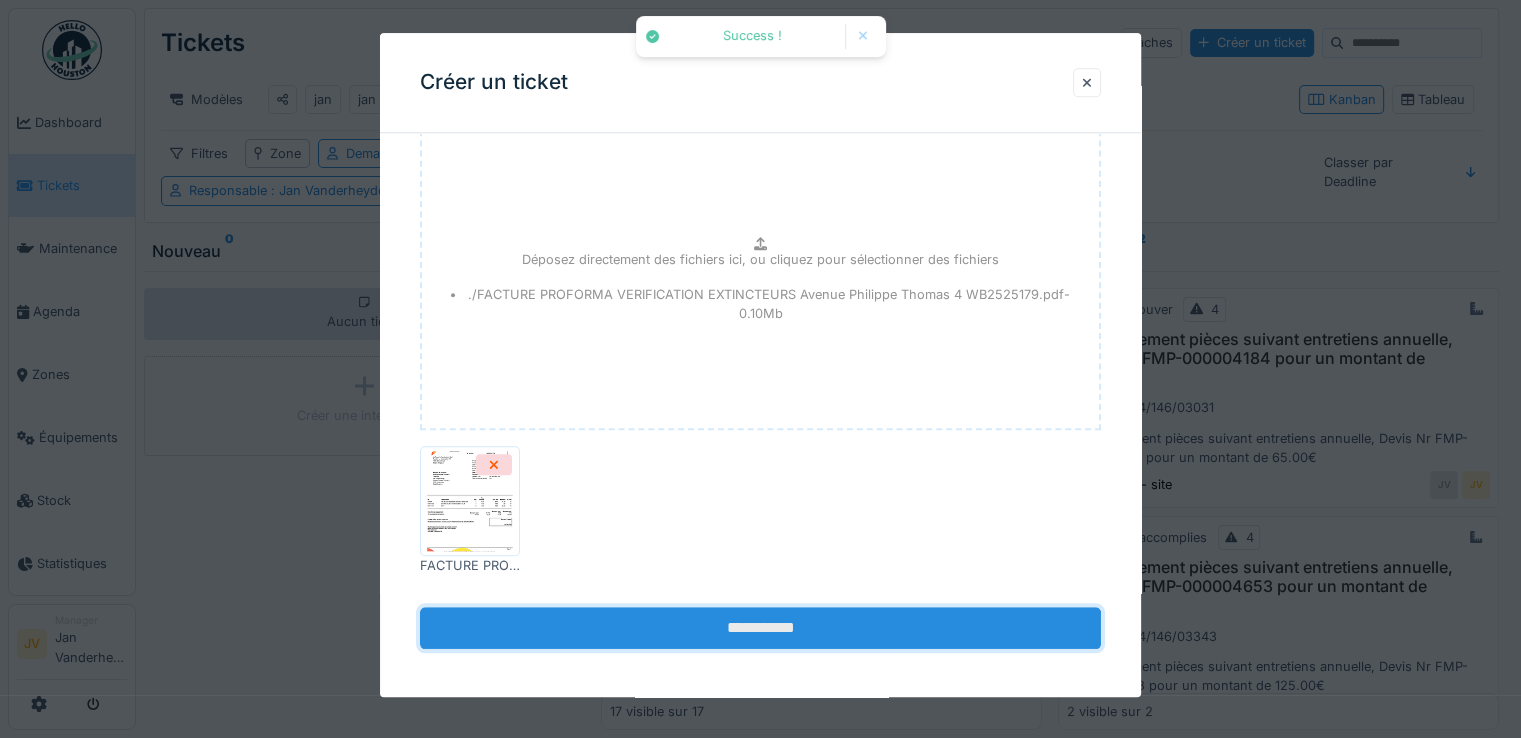 click on "**********" at bounding box center (760, 628) 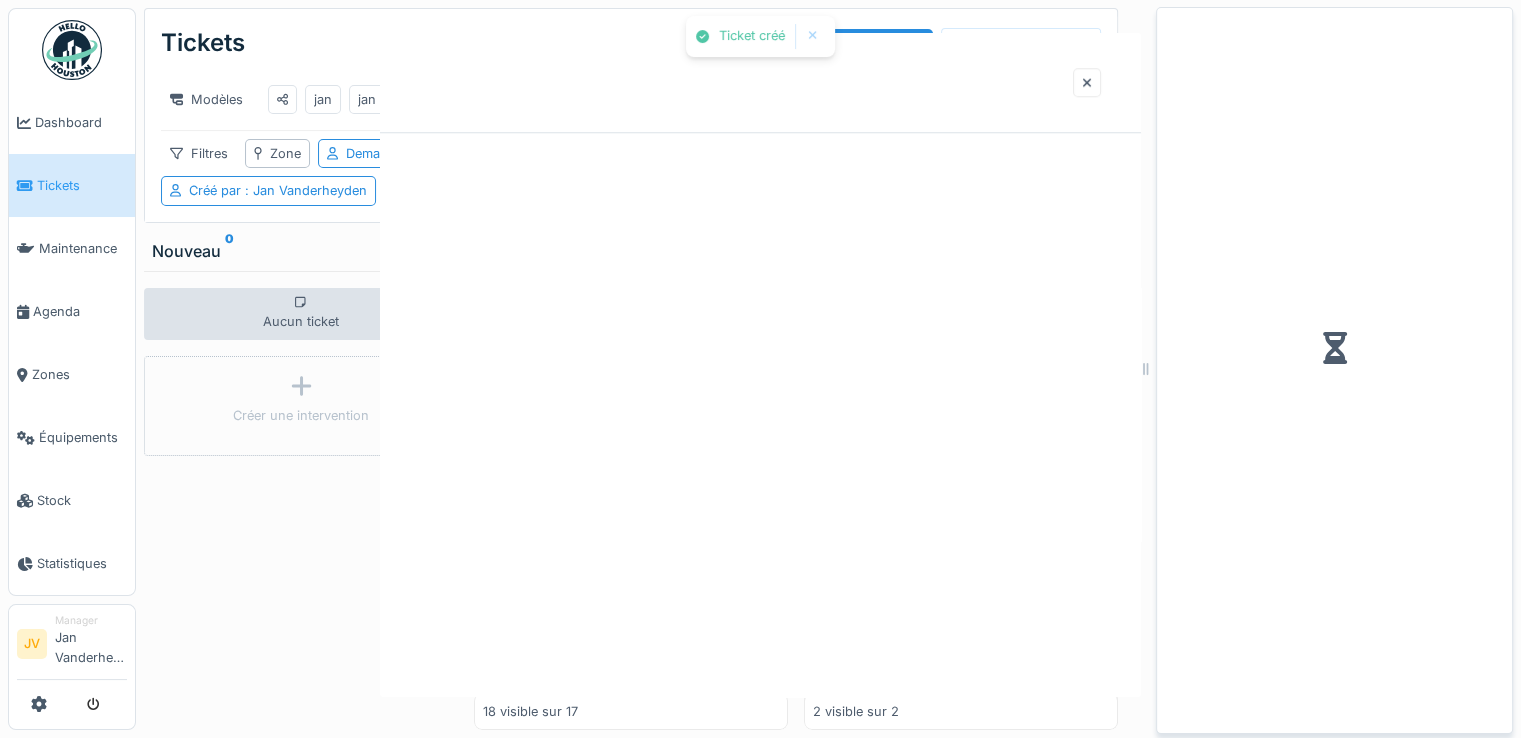 scroll, scrollTop: 0, scrollLeft: 0, axis: both 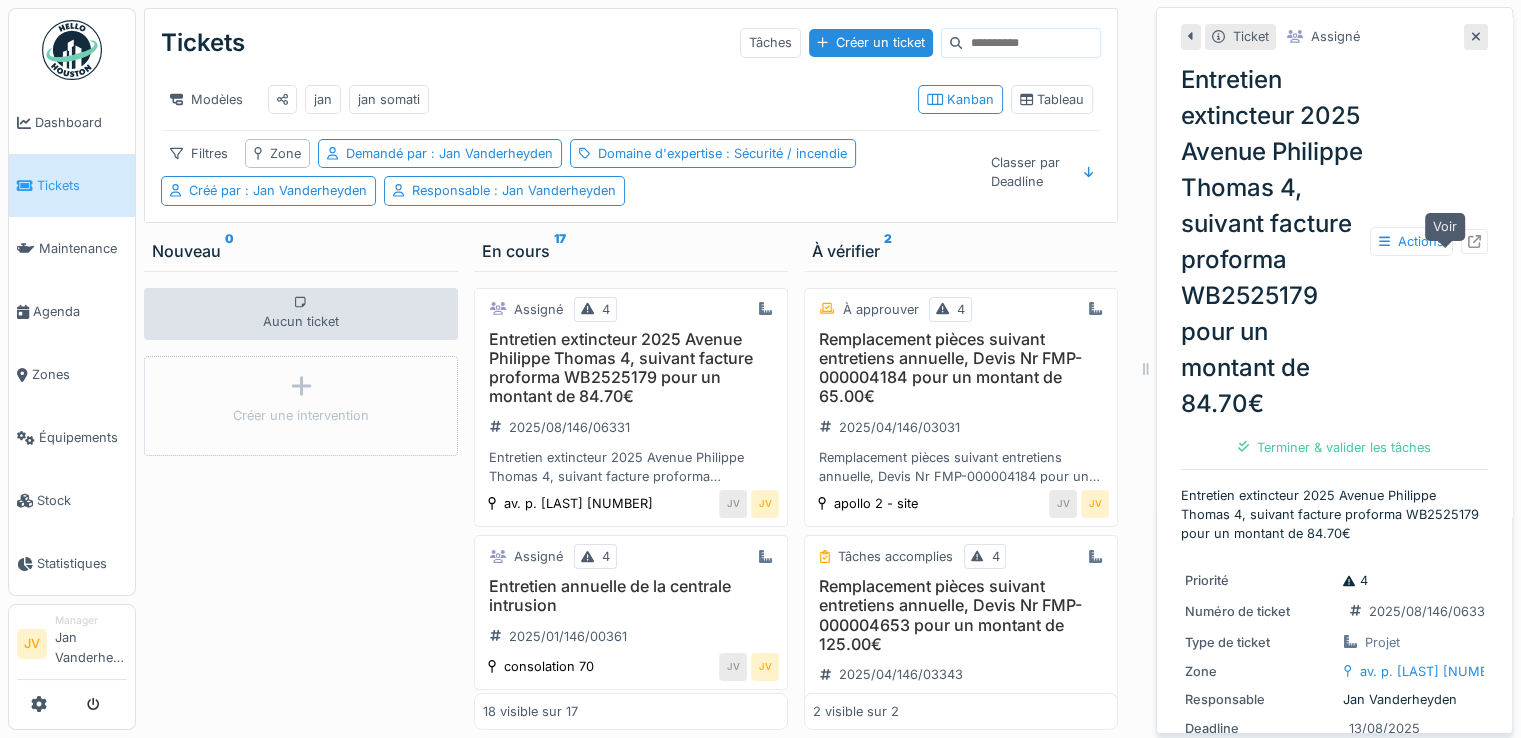 click 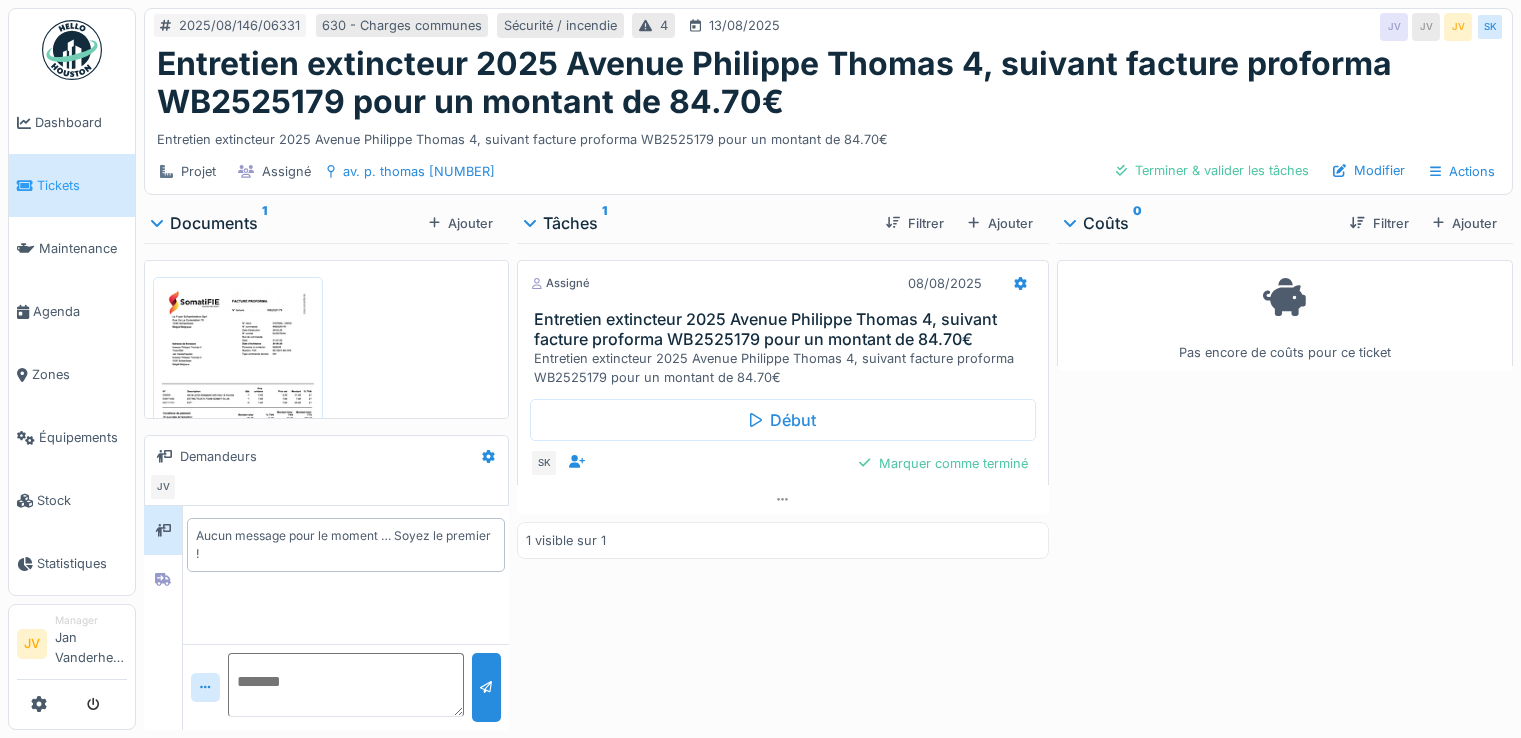 scroll, scrollTop: 0, scrollLeft: 0, axis: both 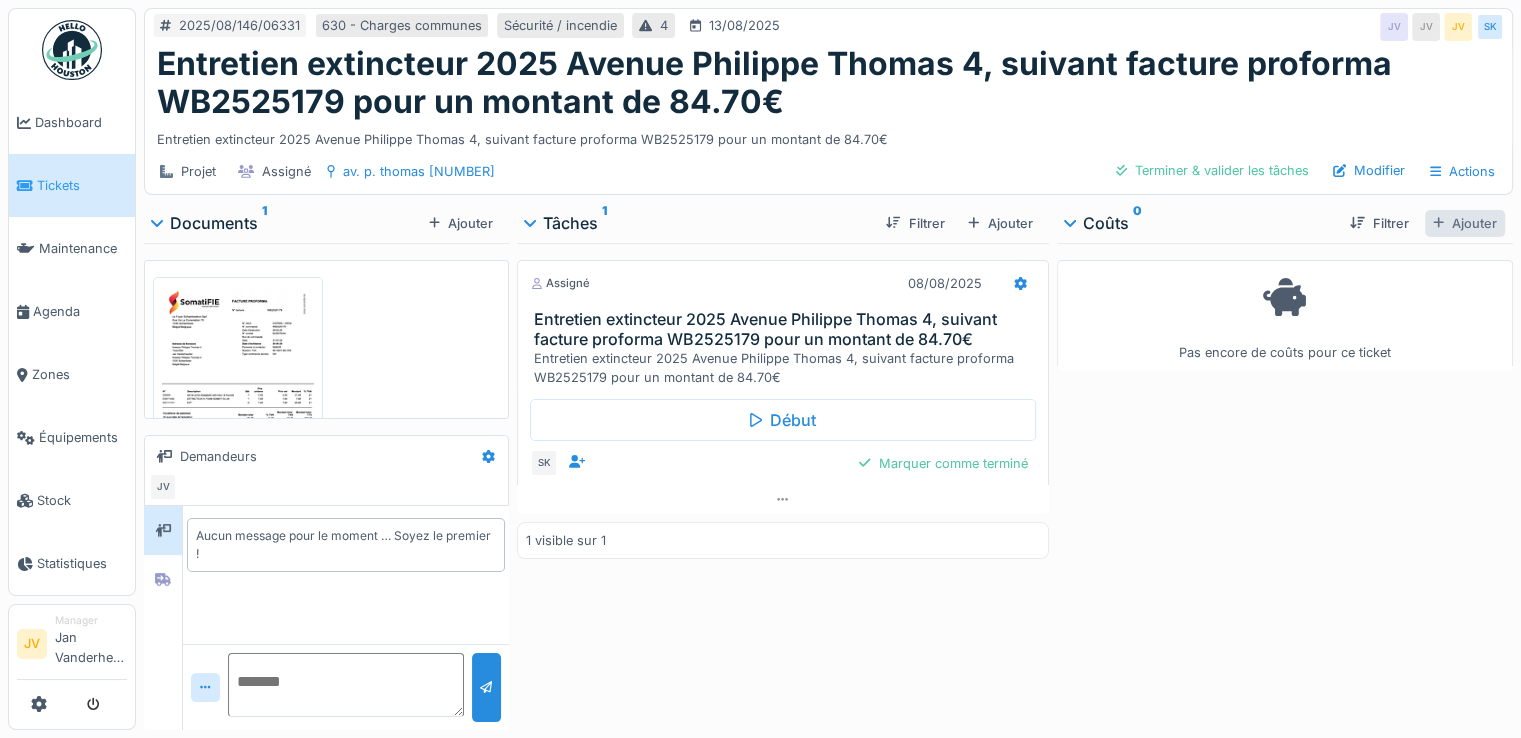 click on "Ajouter" at bounding box center (1465, 223) 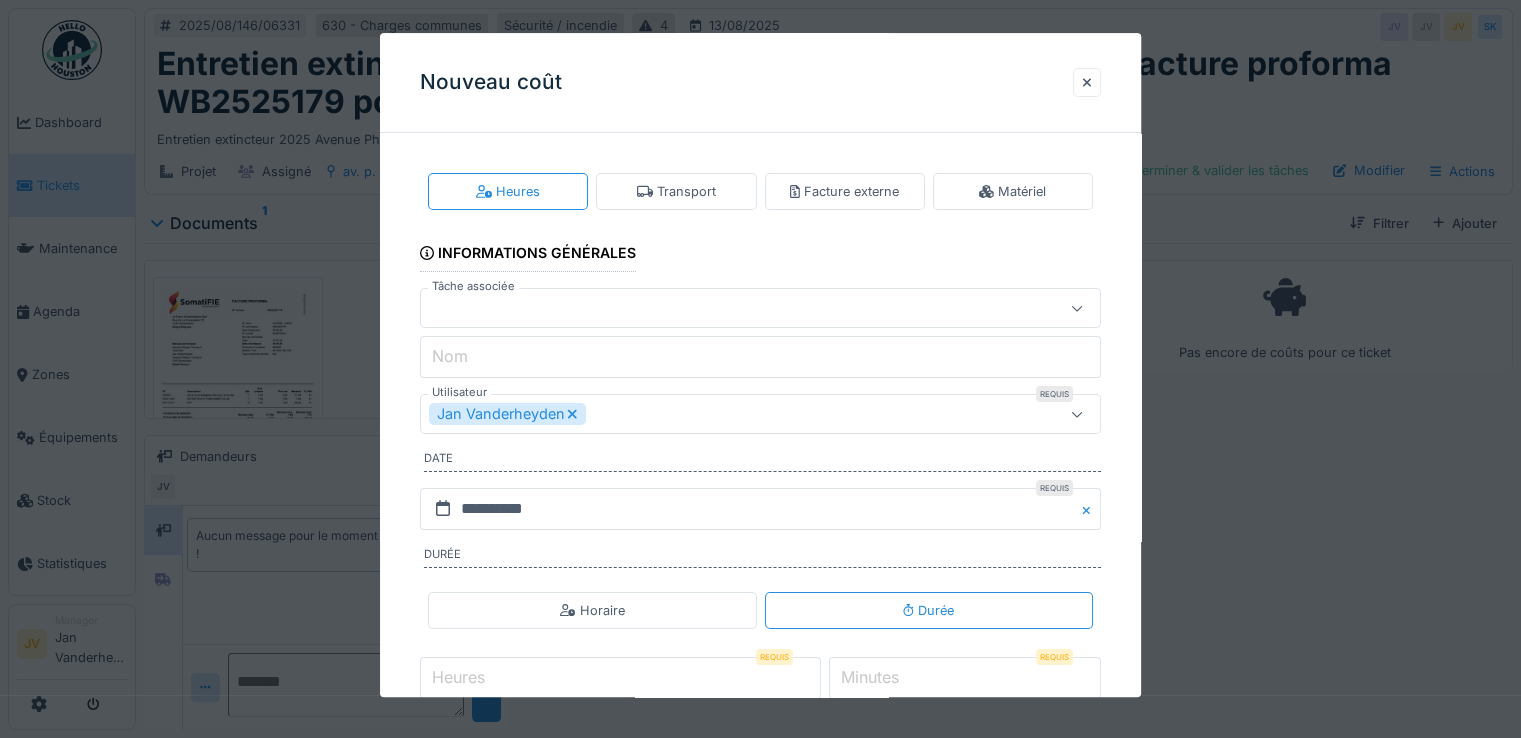 click at bounding box center [719, 309] 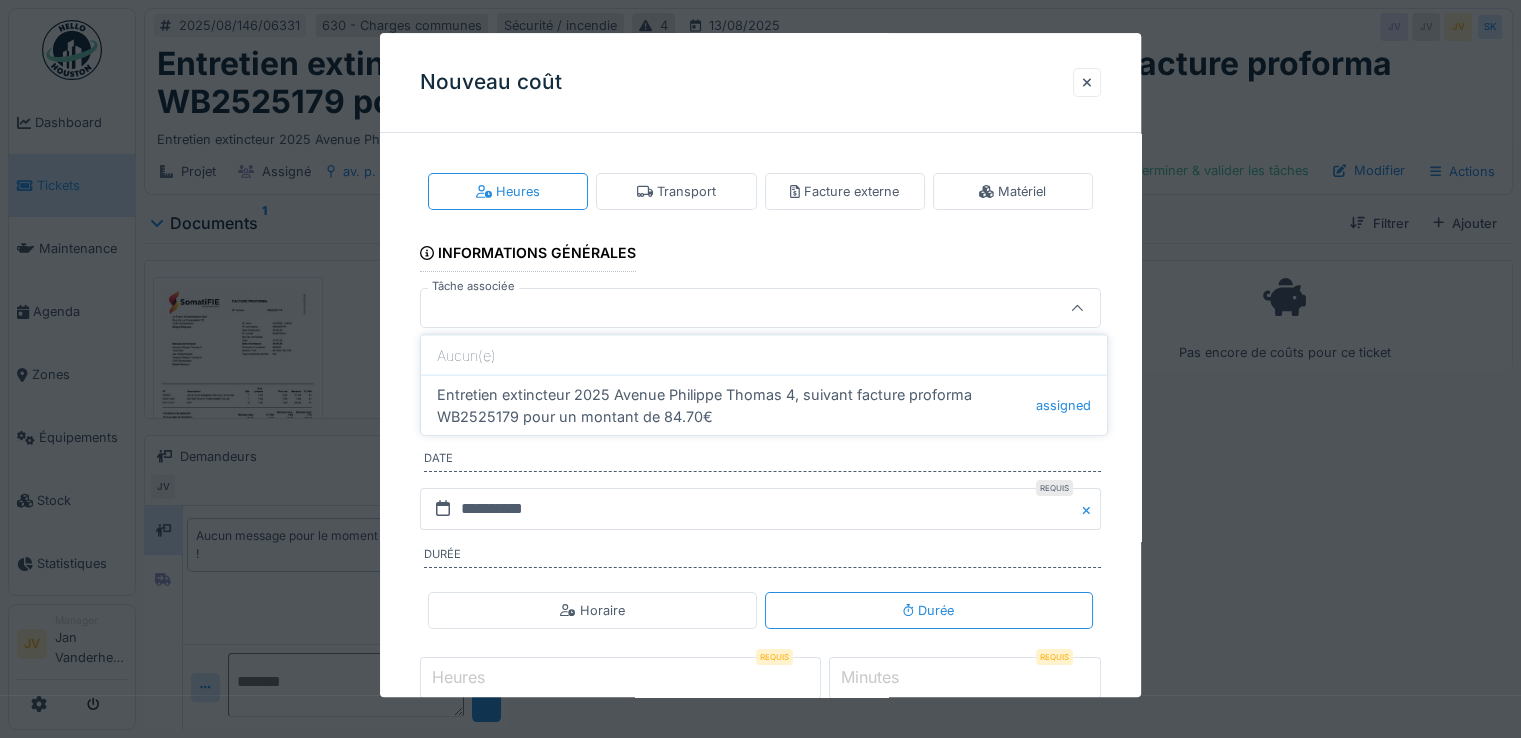 drag, startPoint x: 504, startPoint y: 301, endPoint x: 468, endPoint y: 406, distance: 111 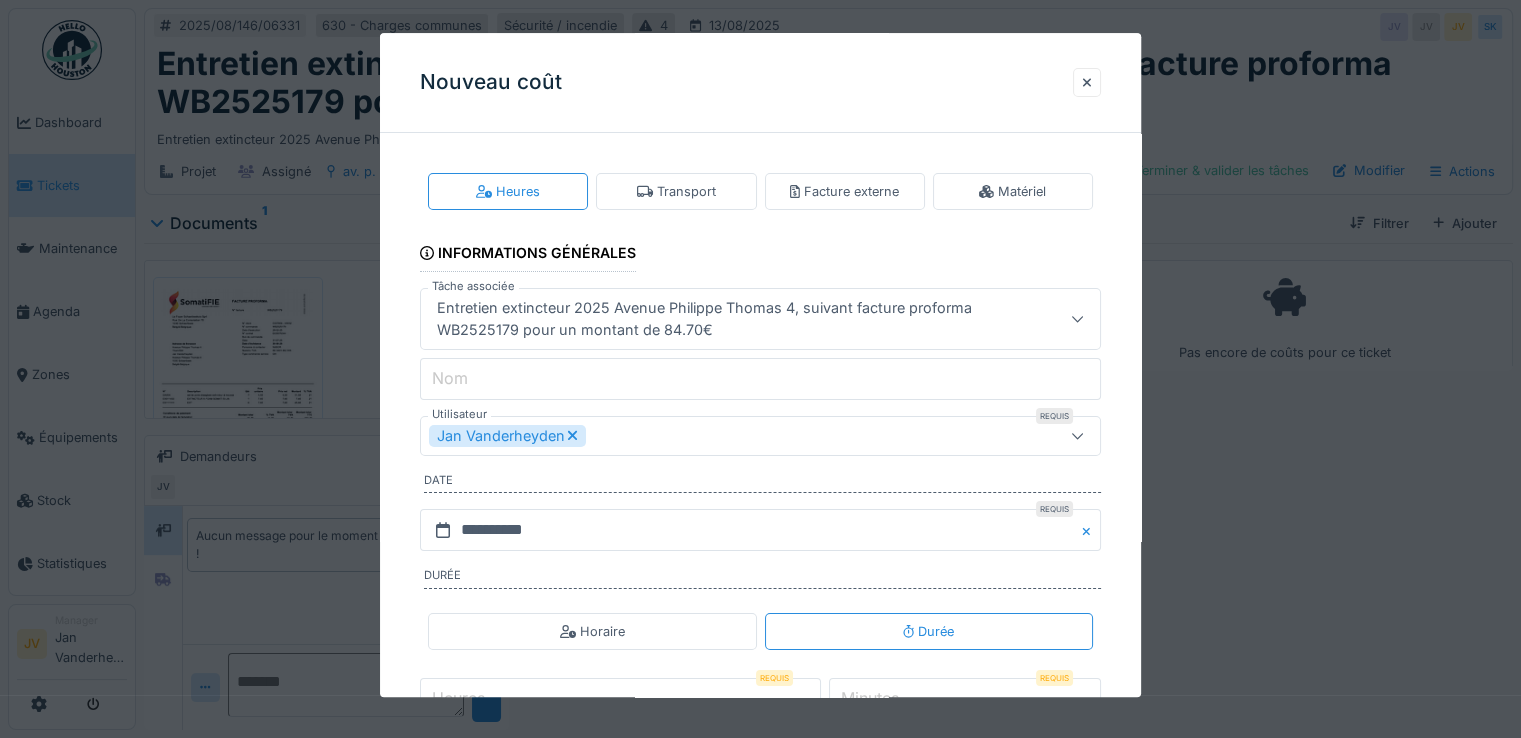 click on "Nom" at bounding box center [760, 379] 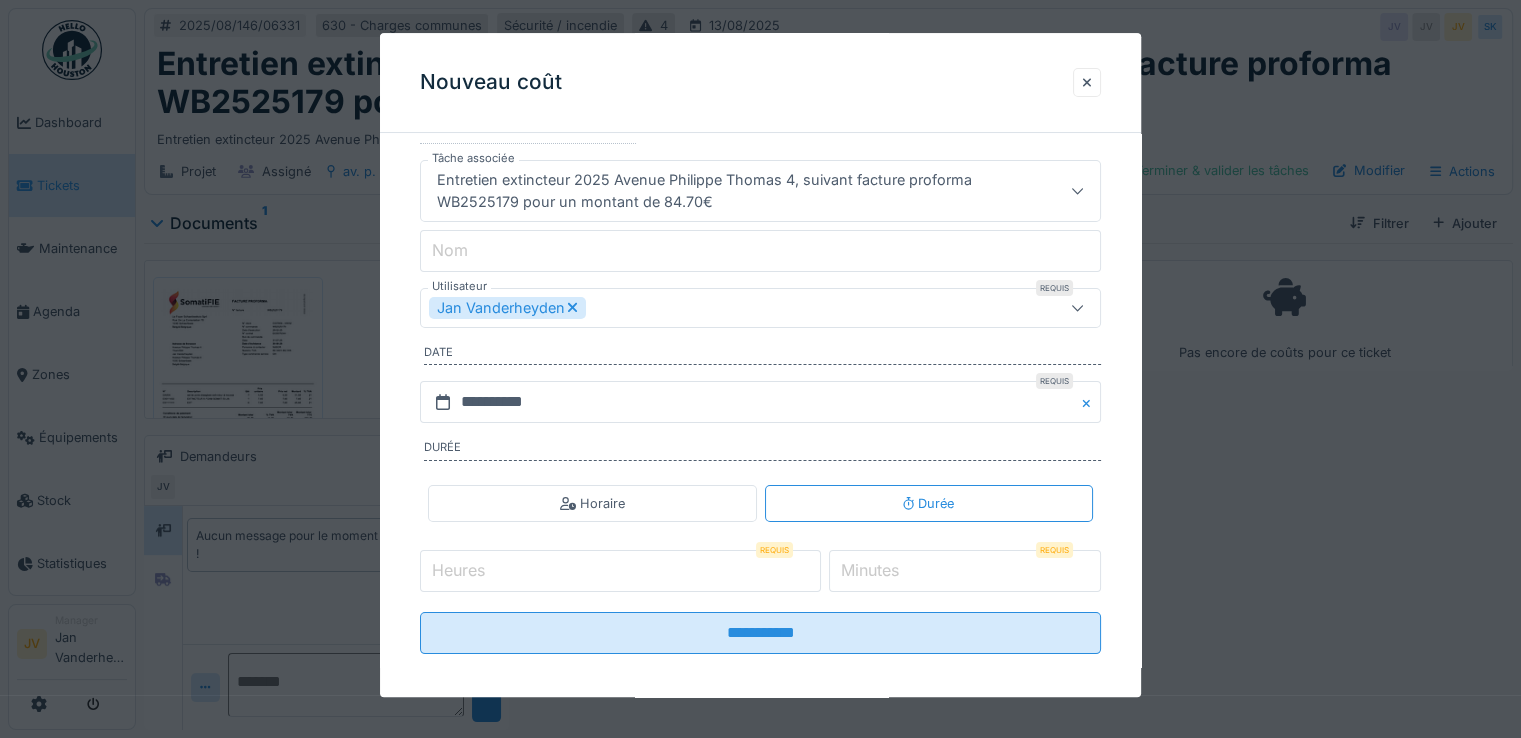 scroll, scrollTop: 137, scrollLeft: 0, axis: vertical 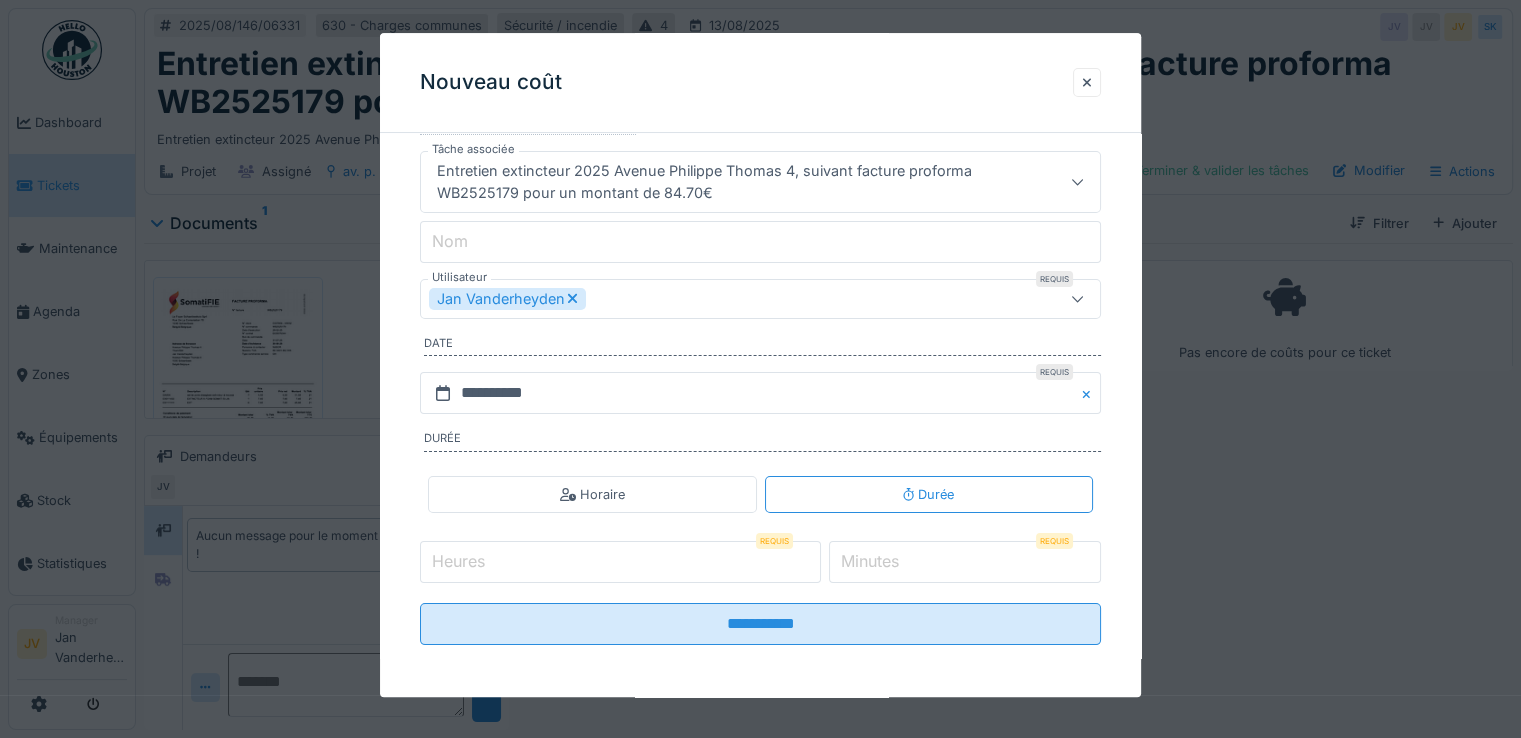click 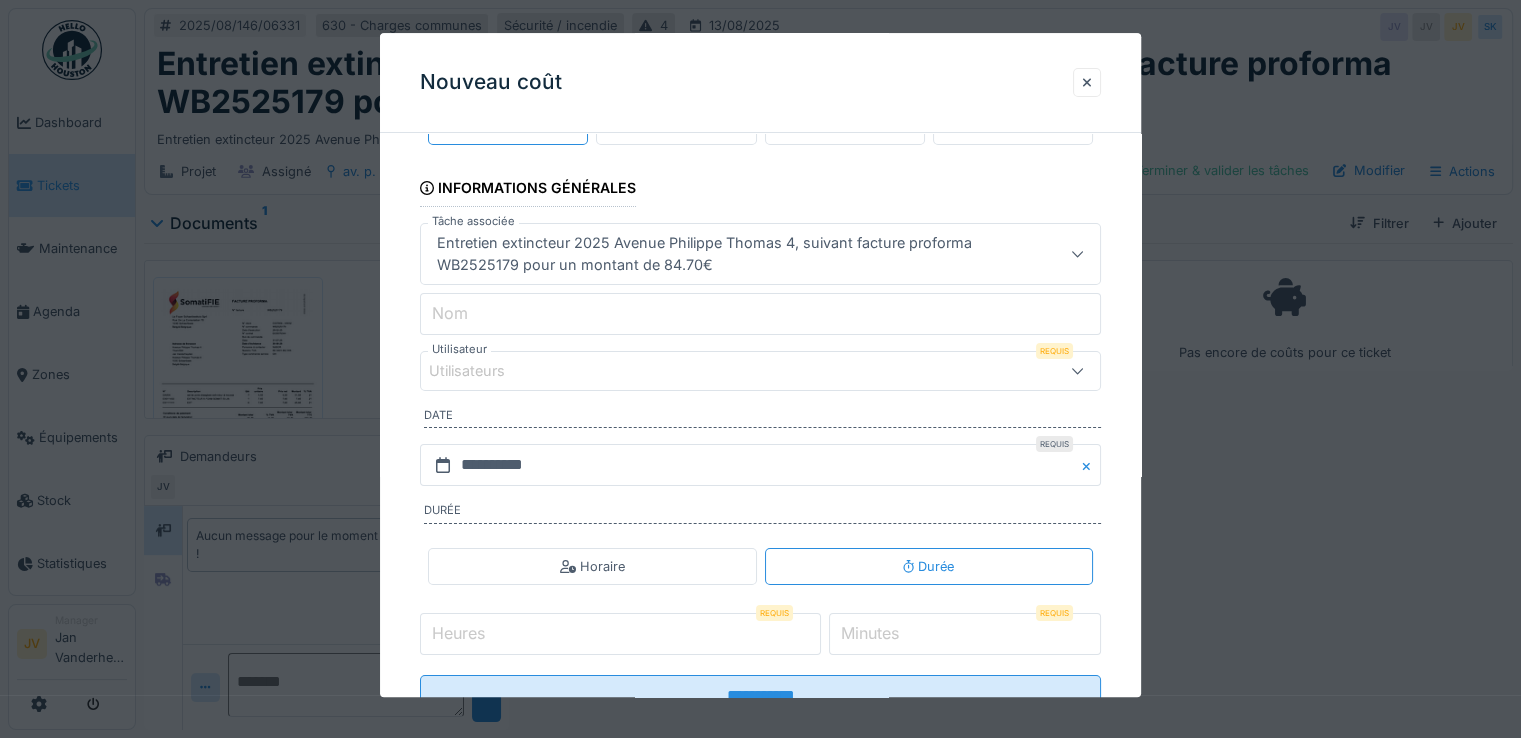 scroll, scrollTop: 0, scrollLeft: 0, axis: both 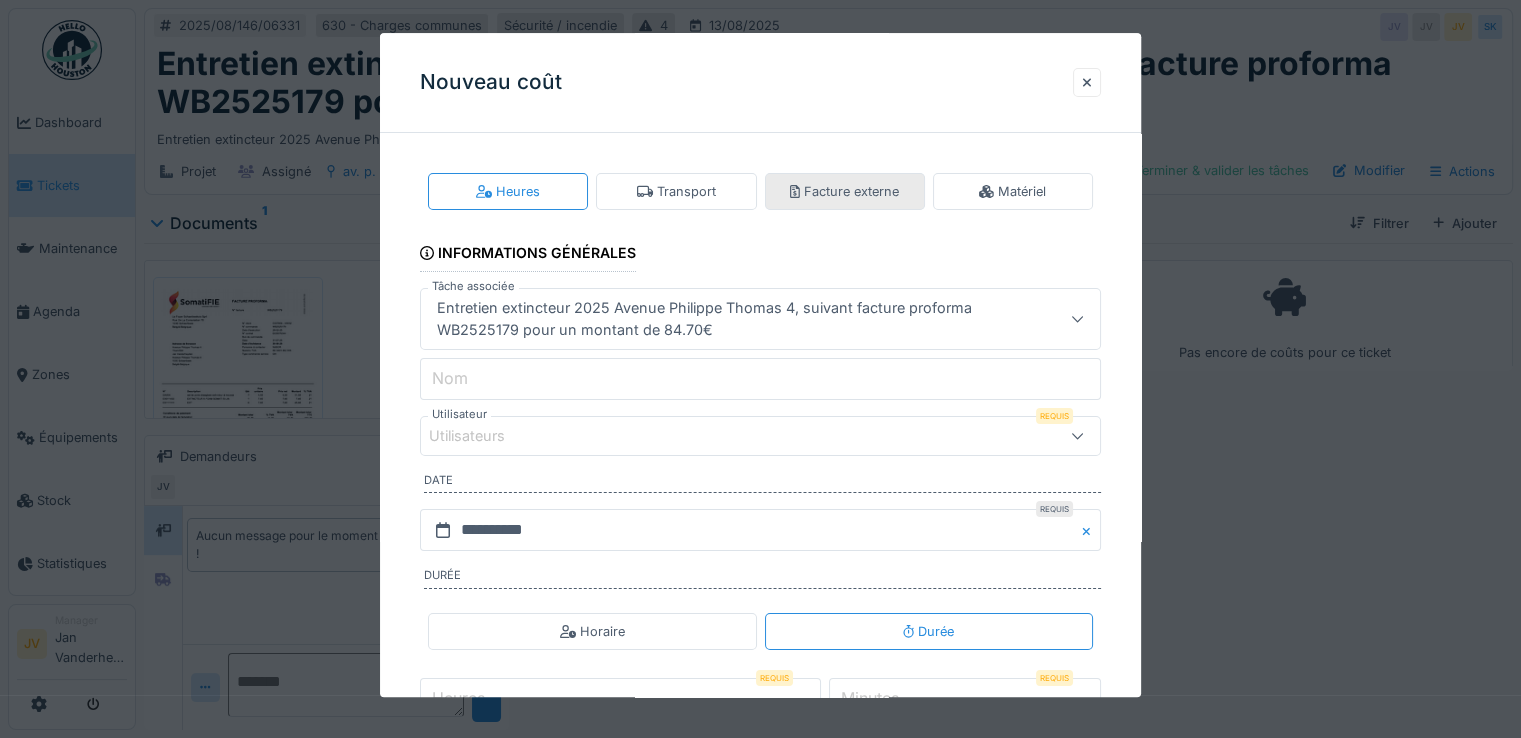 click on "Facture externe" at bounding box center [844, 191] 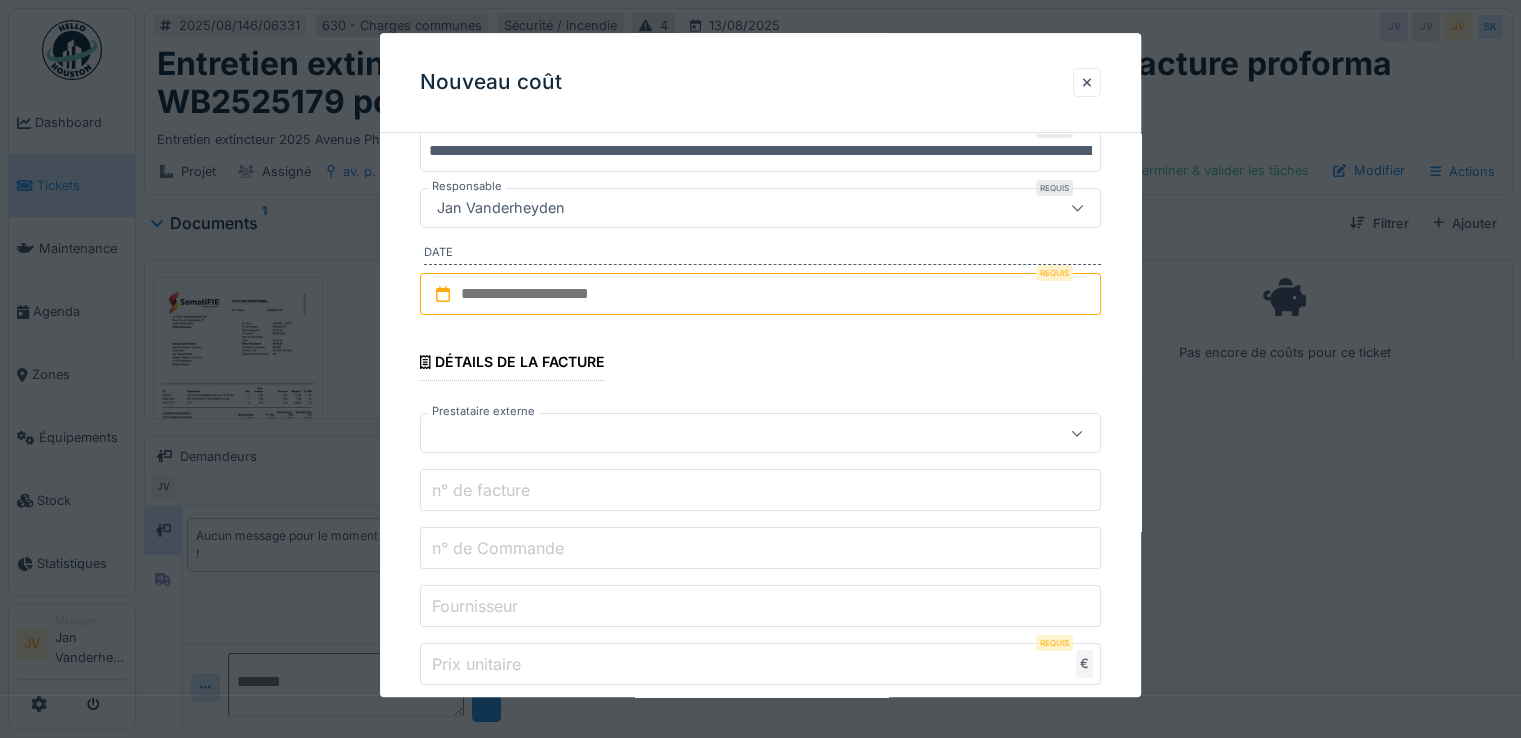 scroll, scrollTop: 300, scrollLeft: 0, axis: vertical 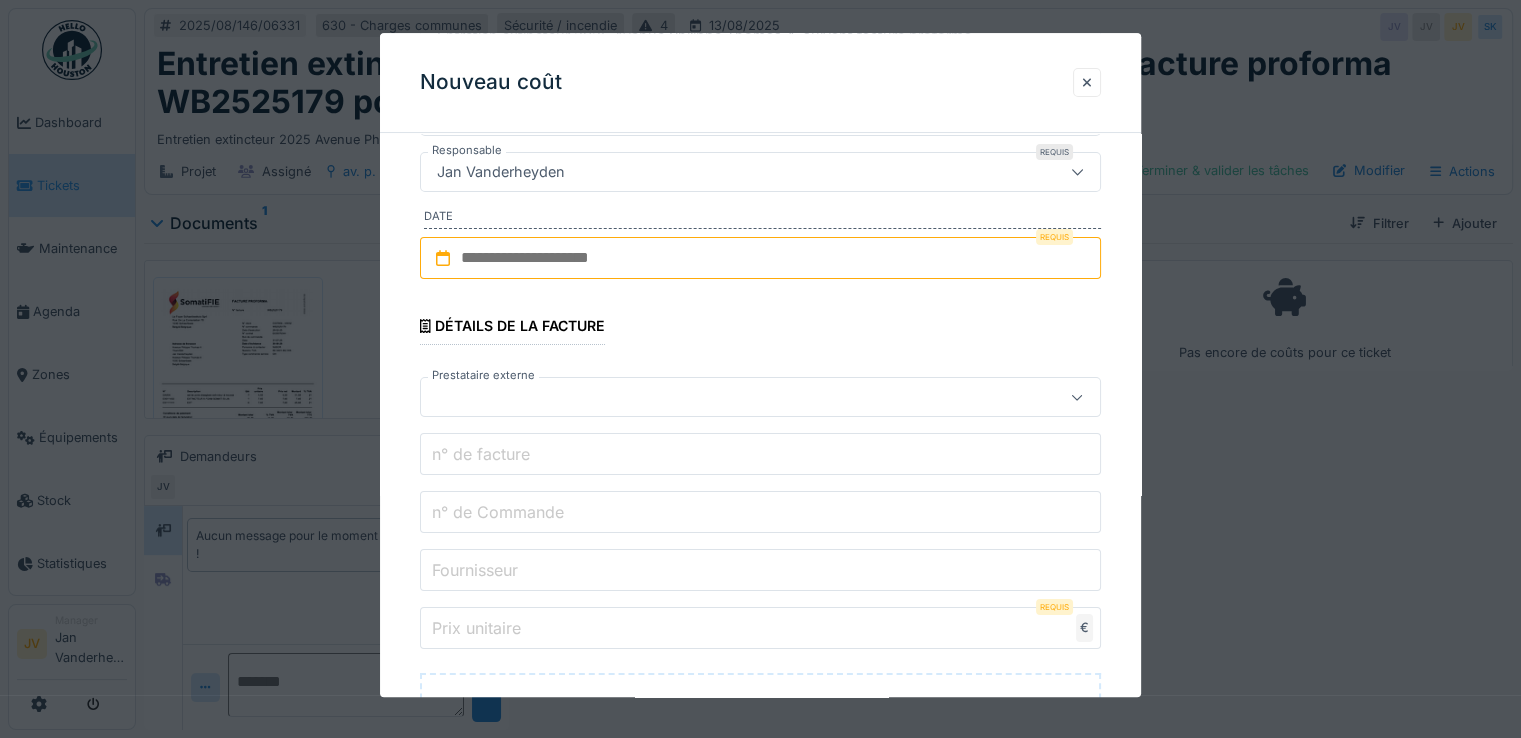 click at bounding box center [760, 259] 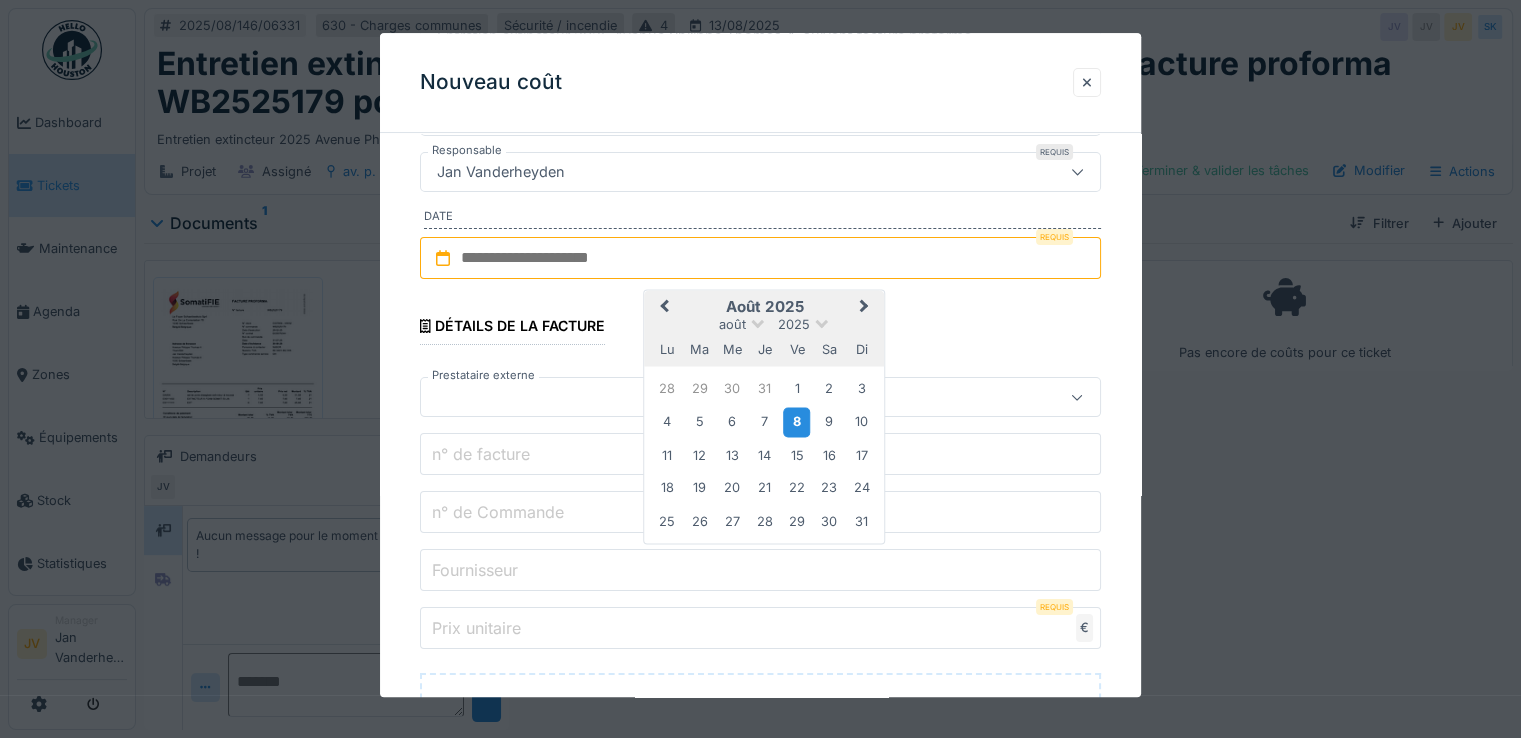 click on "8" at bounding box center [796, 422] 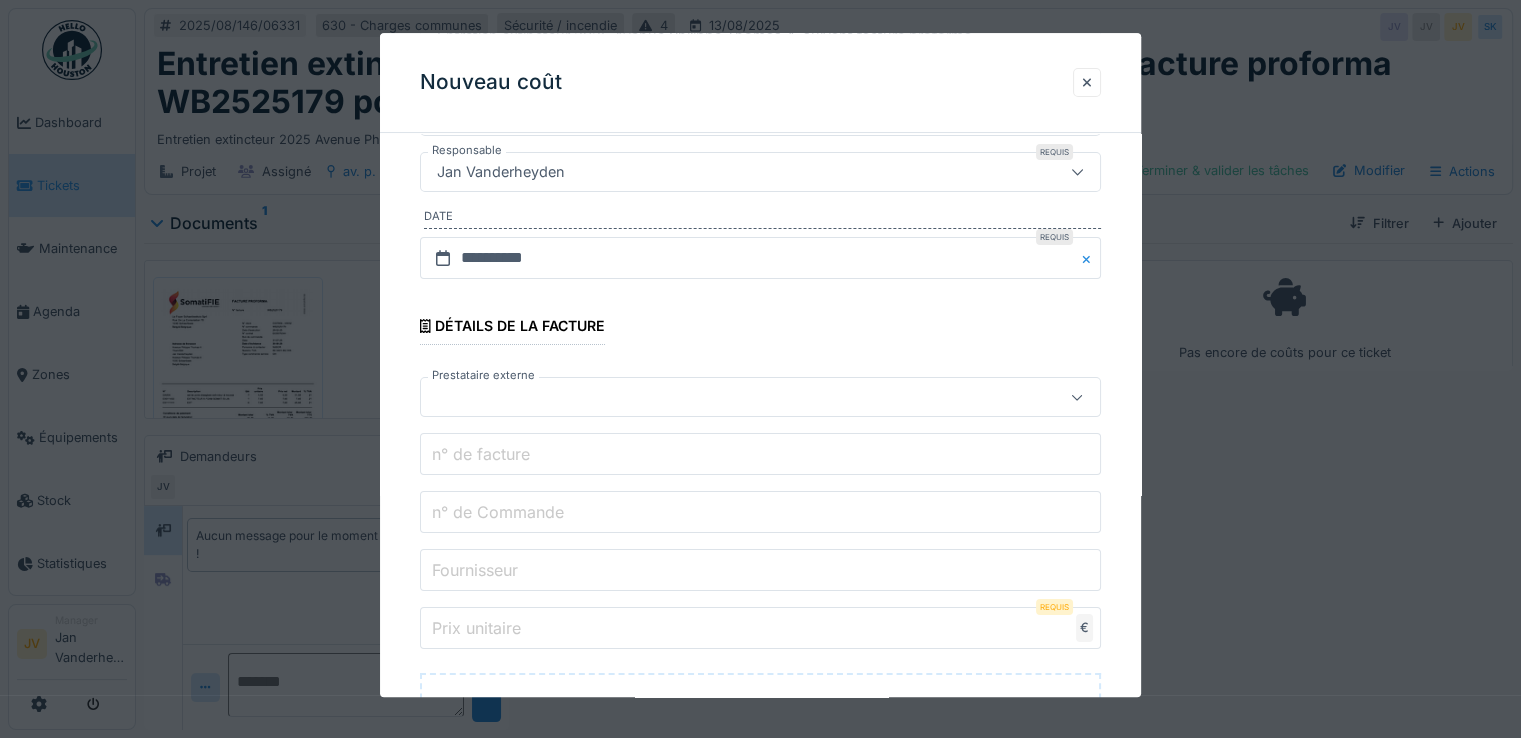 click at bounding box center (719, 398) 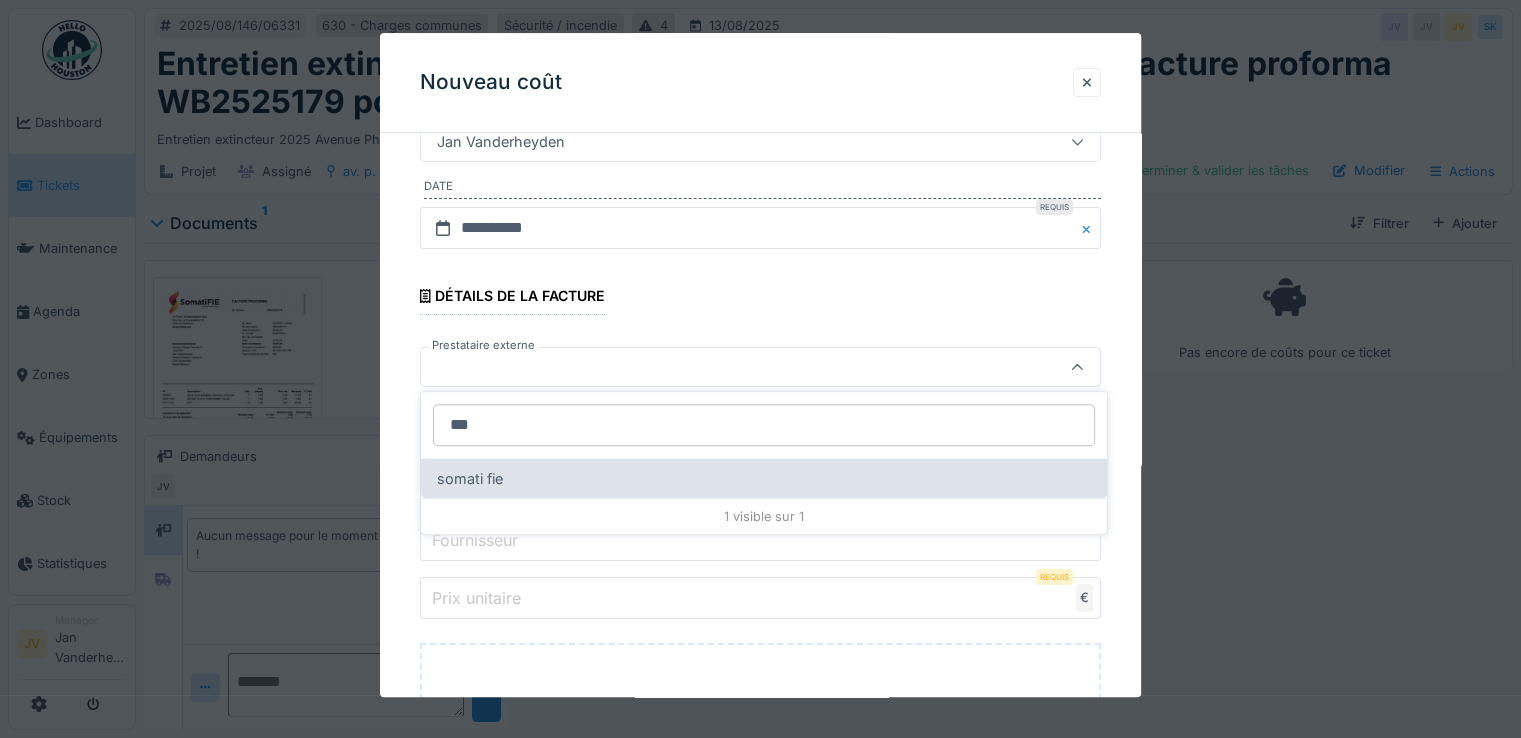 type on "***" 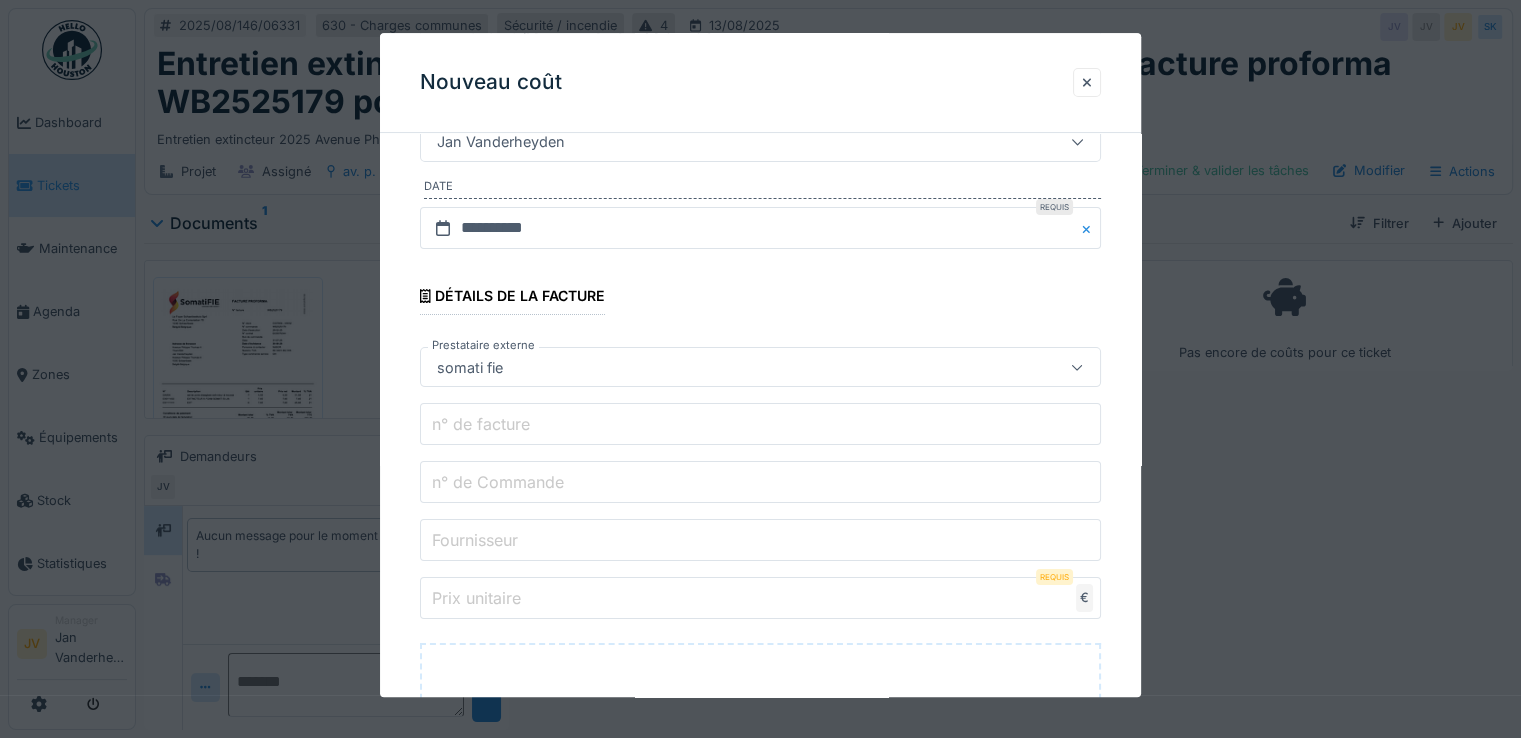 click on "n° de facture" at bounding box center (481, 424) 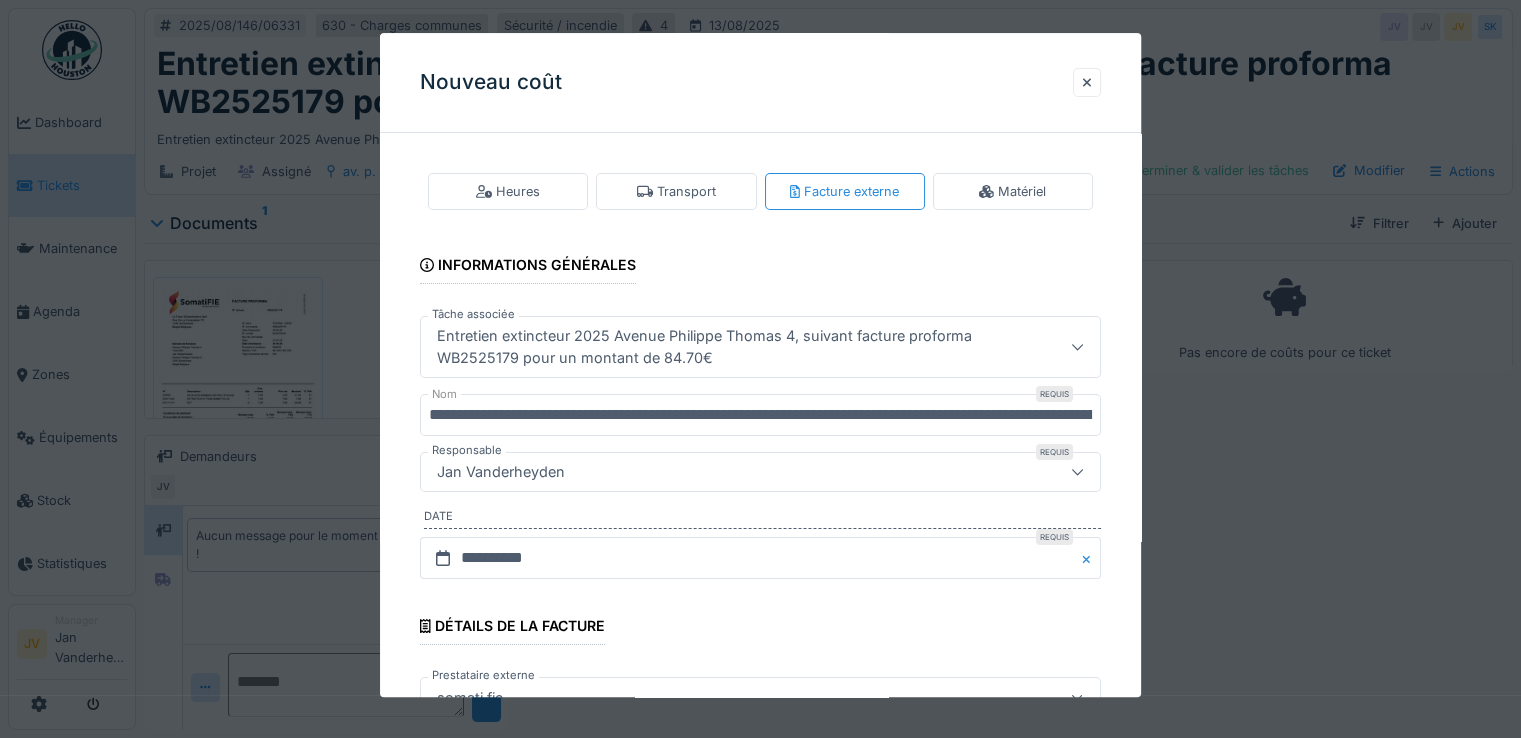 scroll, scrollTop: 300, scrollLeft: 0, axis: vertical 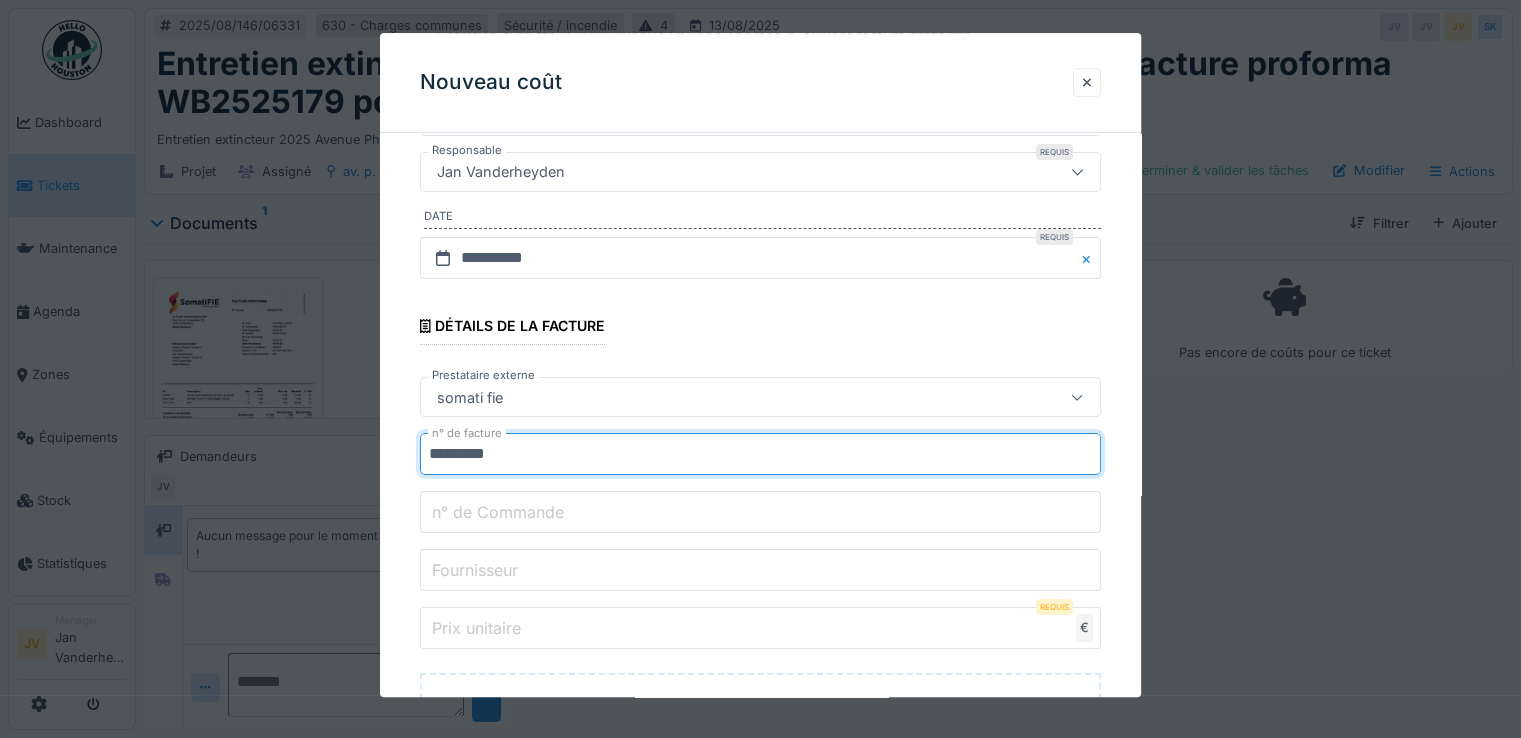 type on "*********" 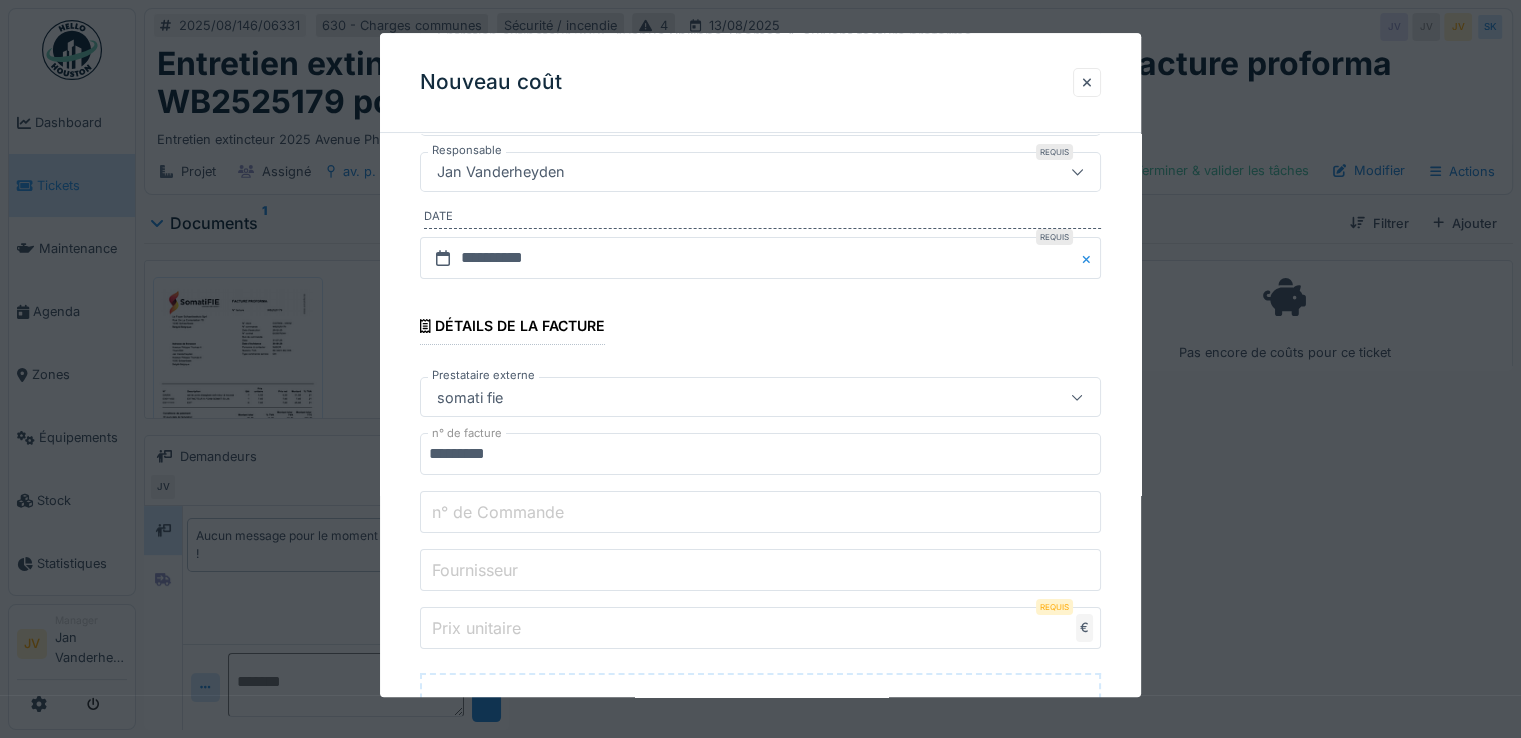 type on "**********" 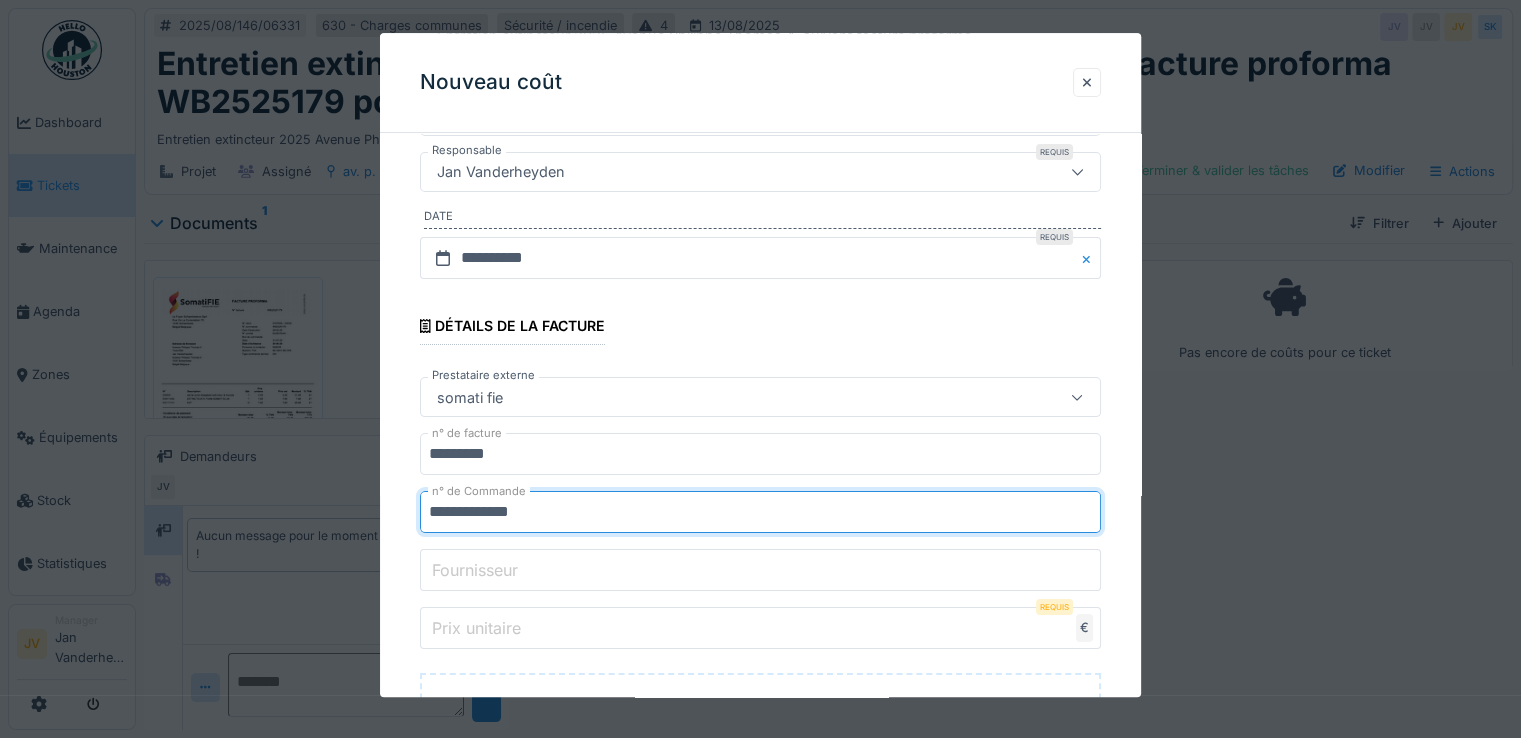click on "Fournisseur" at bounding box center (475, 570) 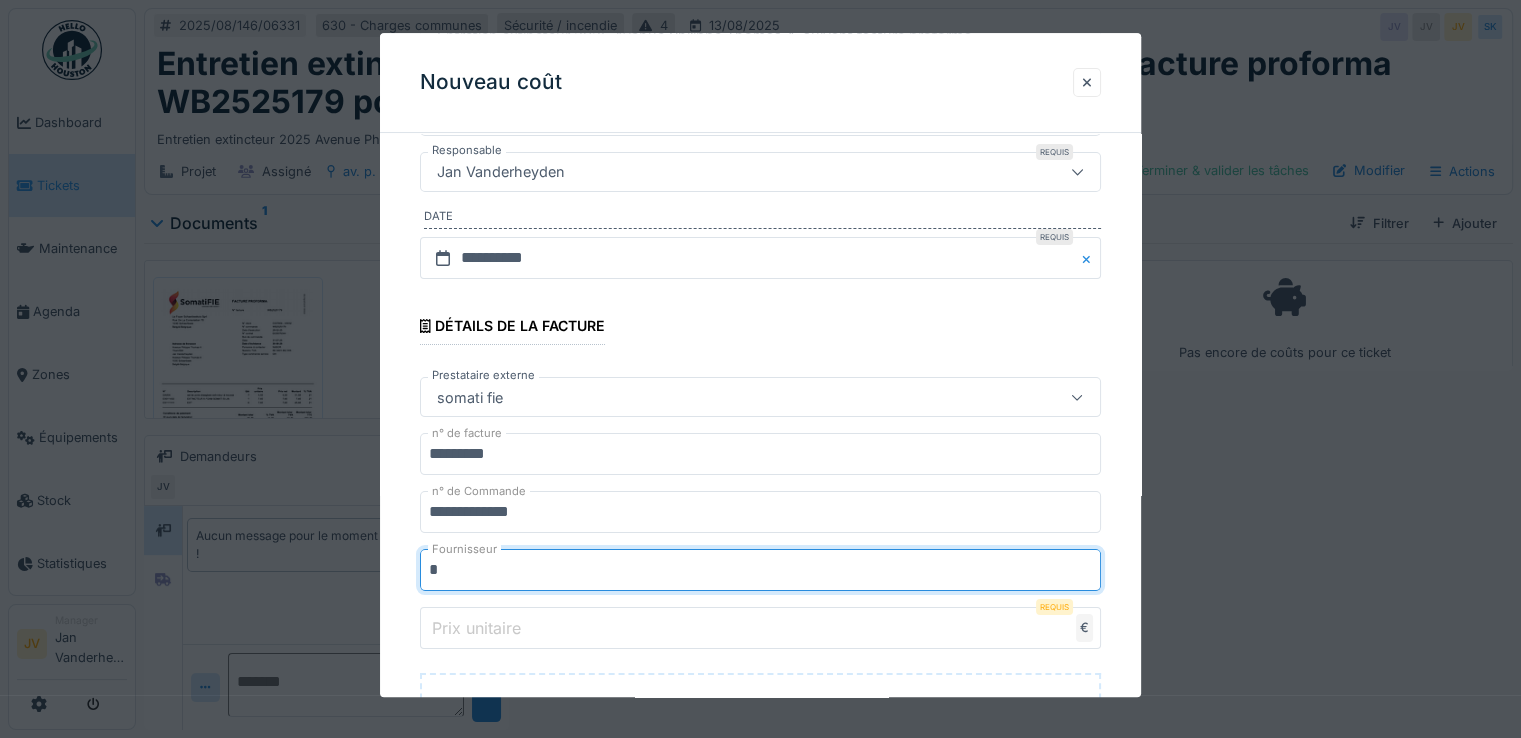 type on "**********" 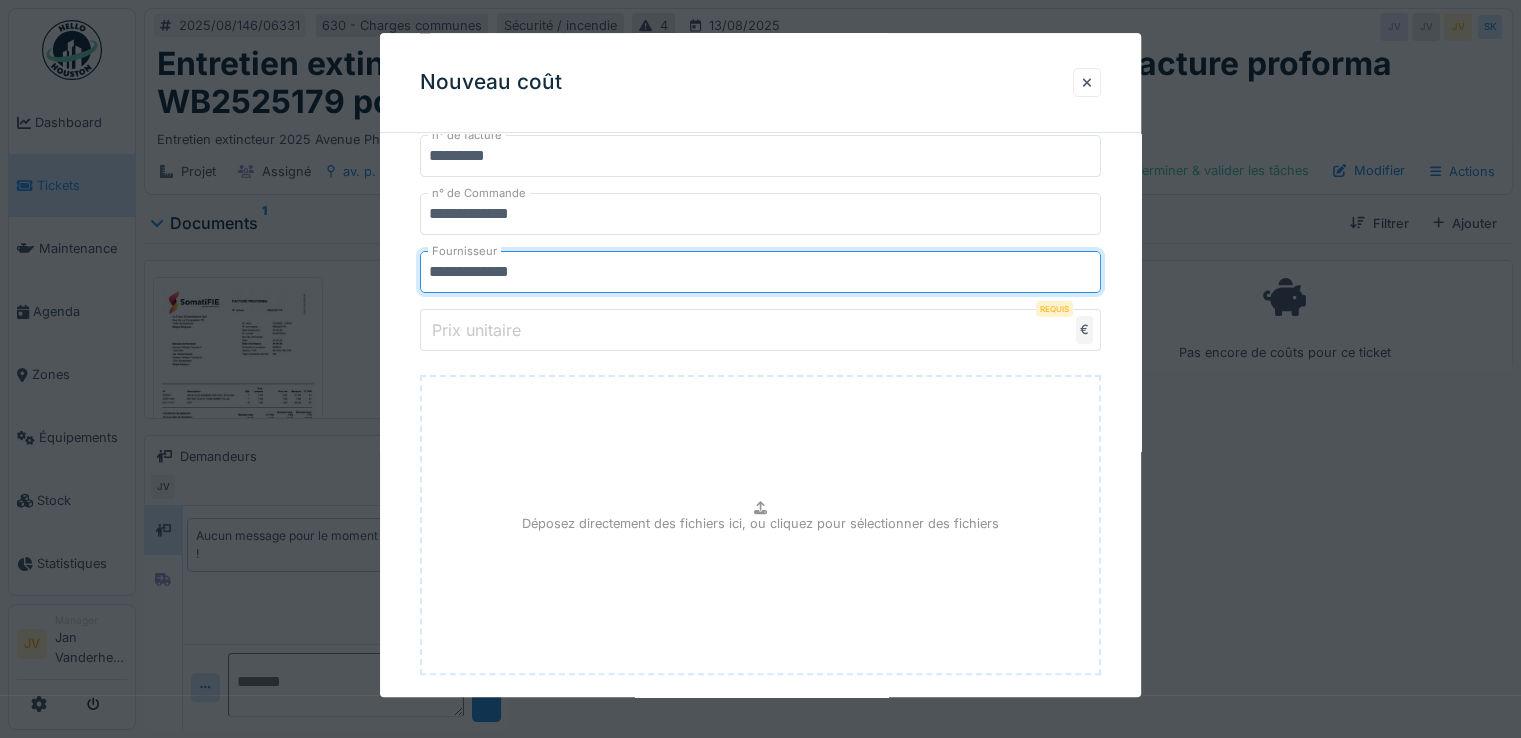 scroll, scrollTop: 600, scrollLeft: 0, axis: vertical 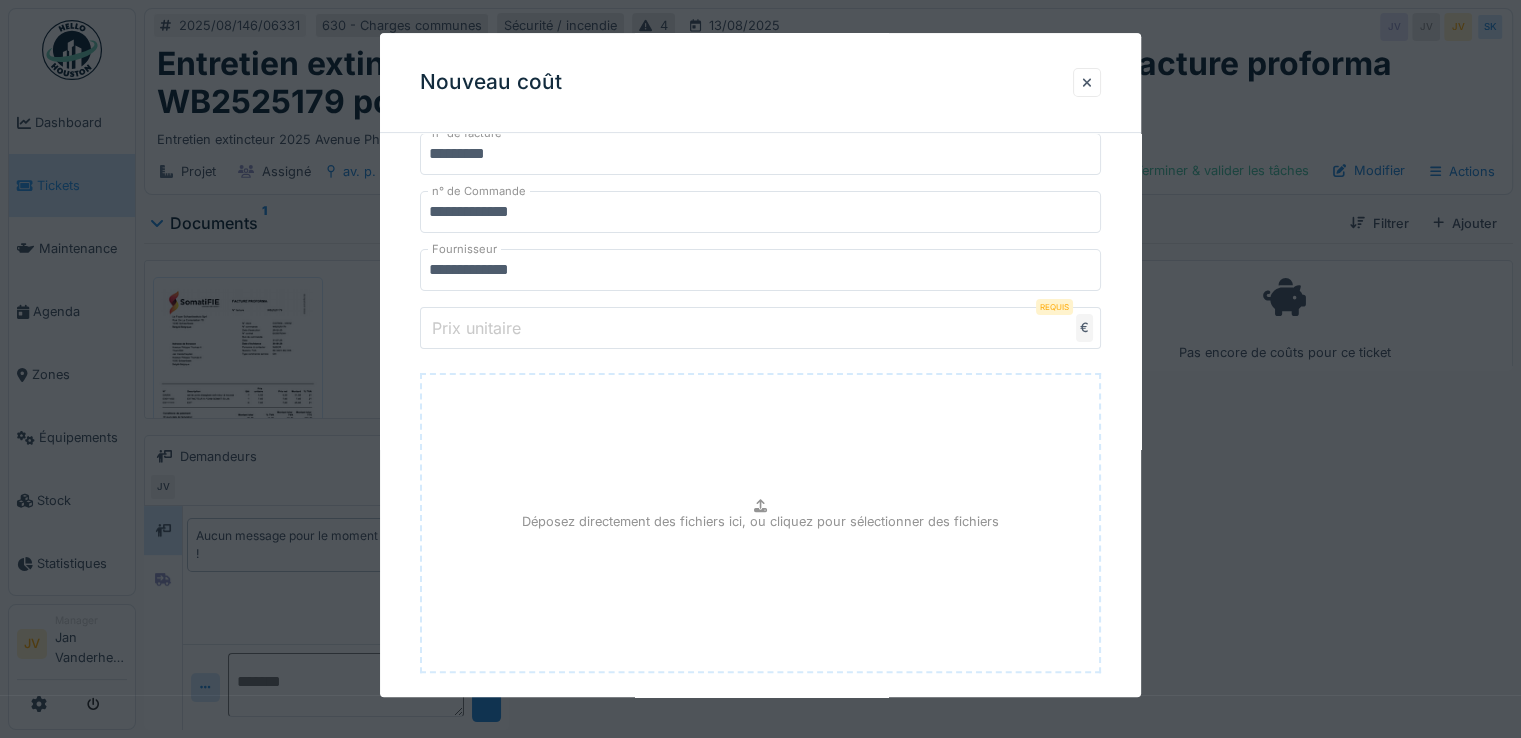 click on "Prix unitaire" at bounding box center (476, 328) 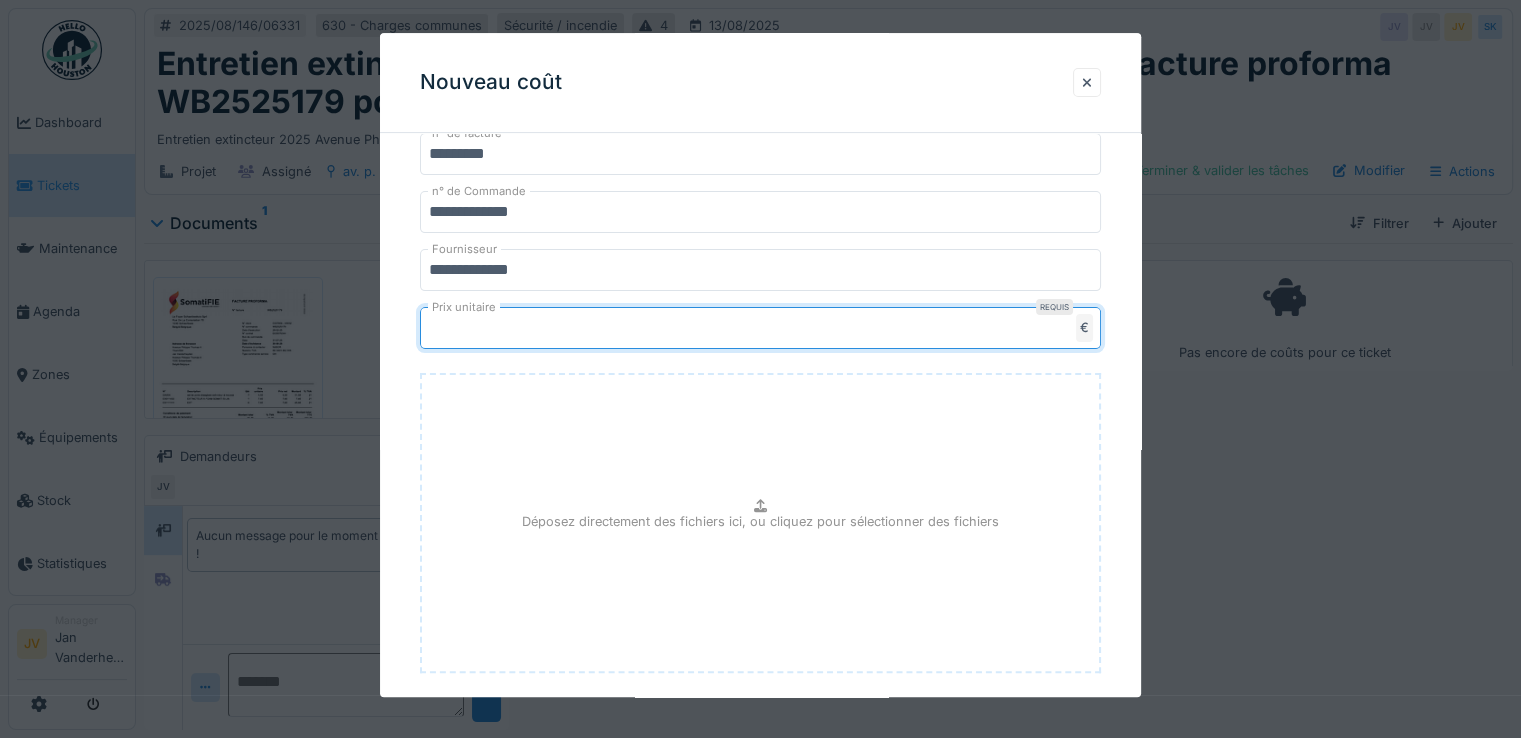 type on "**" 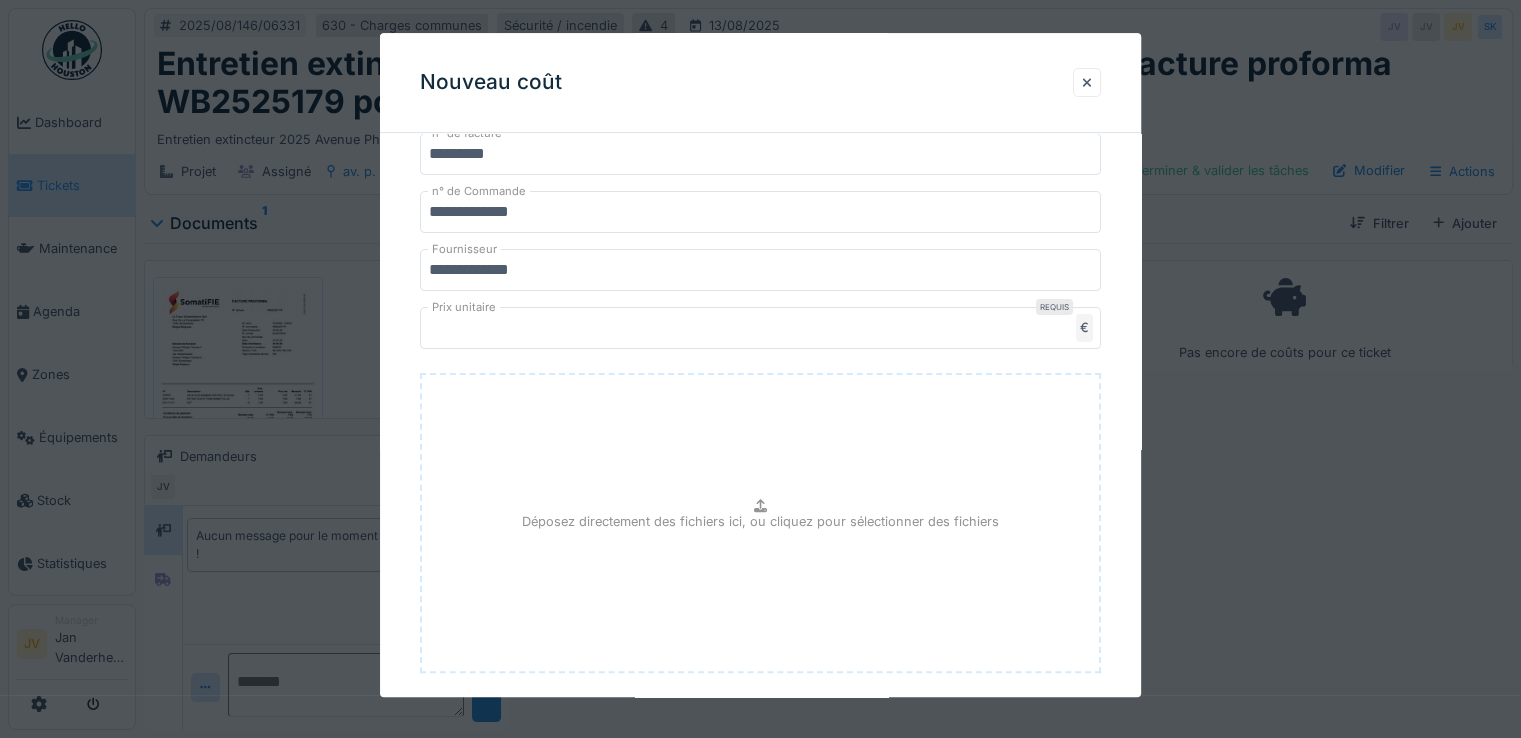 type on "**********" 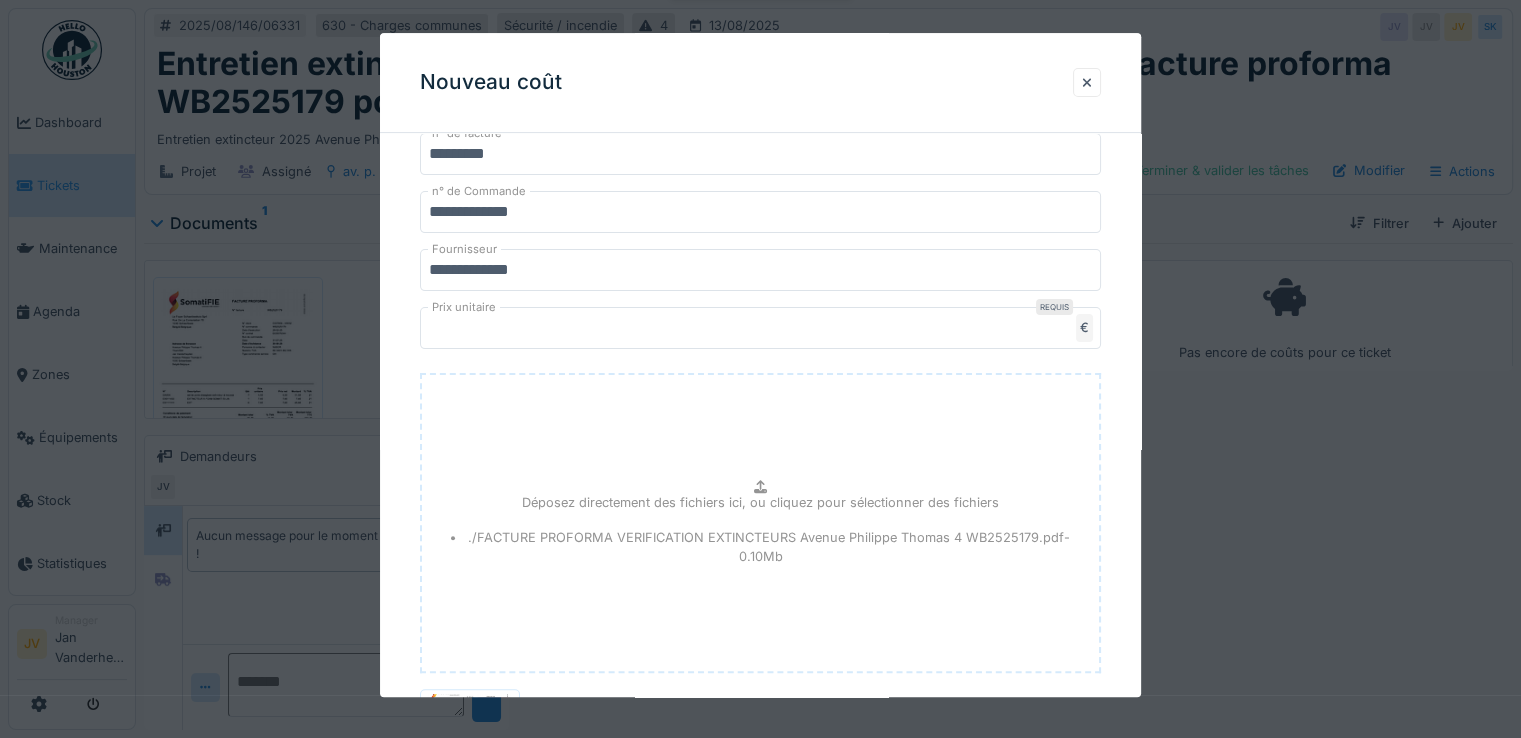 scroll, scrollTop: 847, scrollLeft: 0, axis: vertical 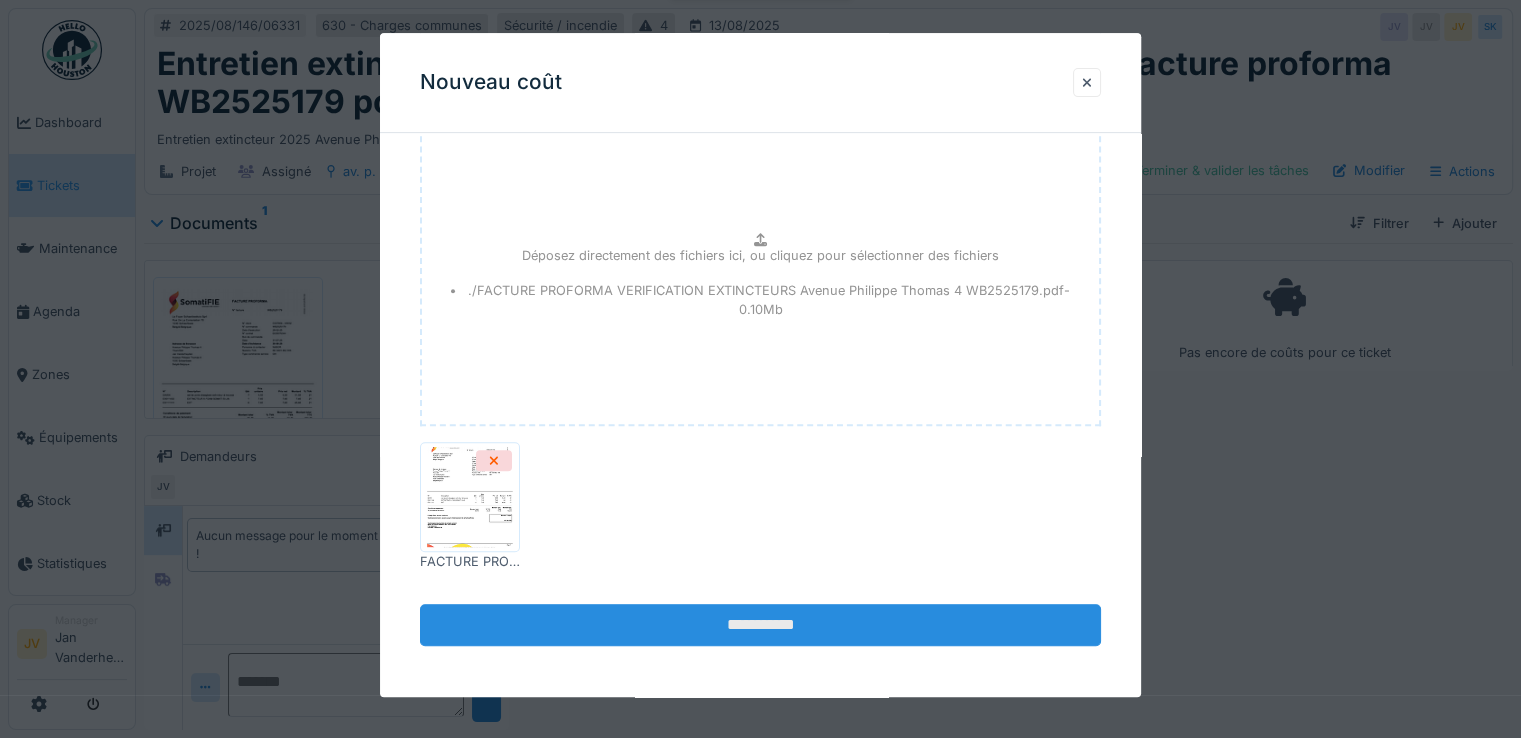 click on "**********" at bounding box center (760, 625) 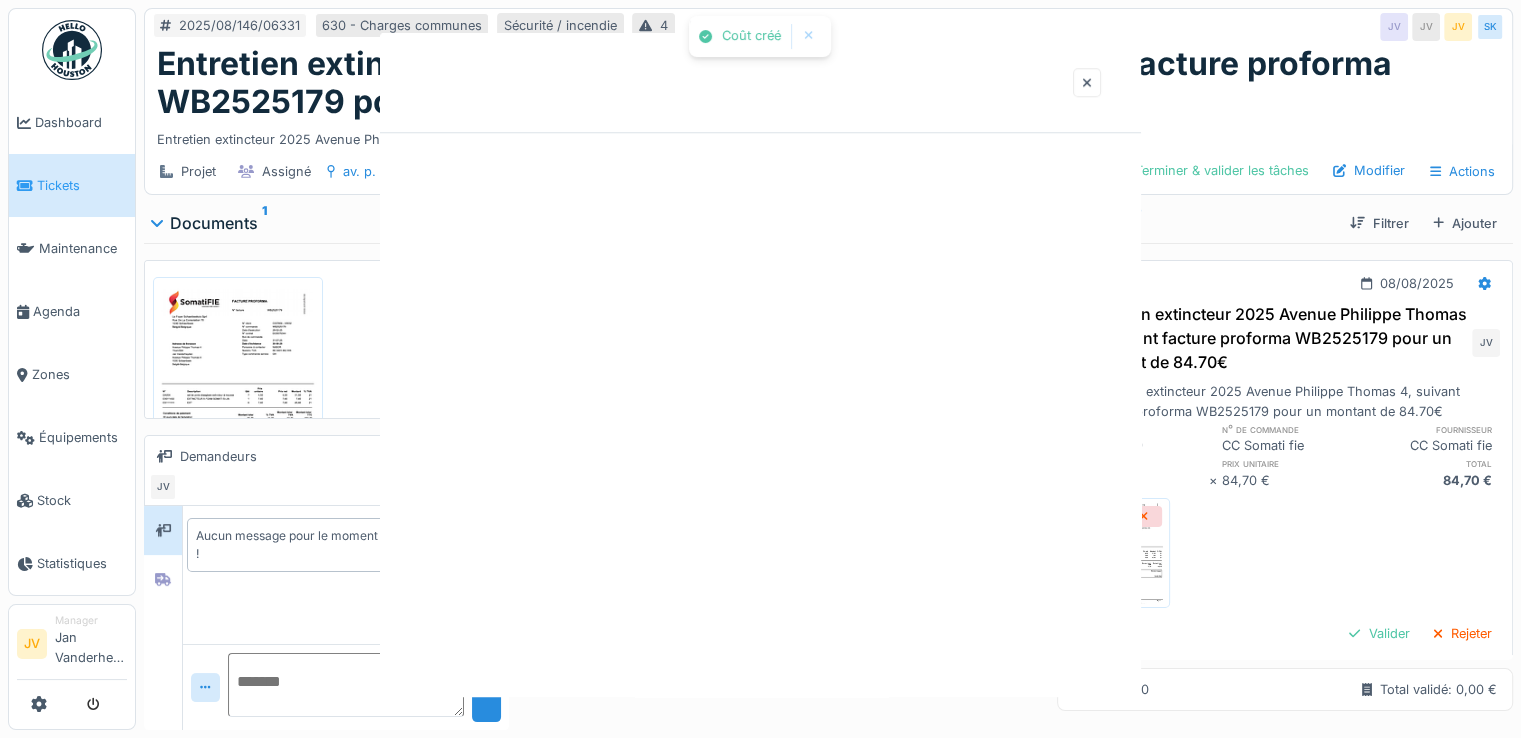 scroll, scrollTop: 0, scrollLeft: 0, axis: both 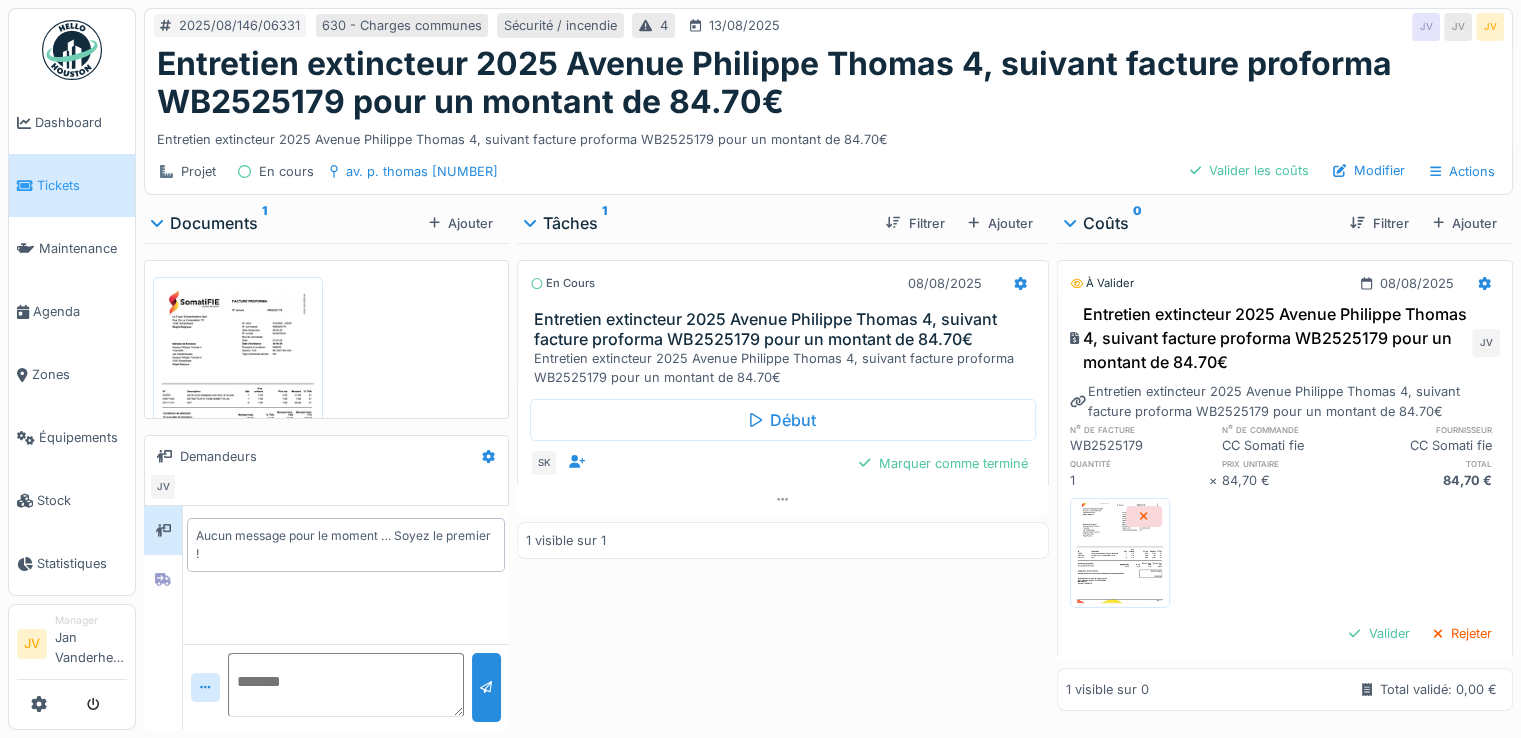 click at bounding box center (1120, 553) 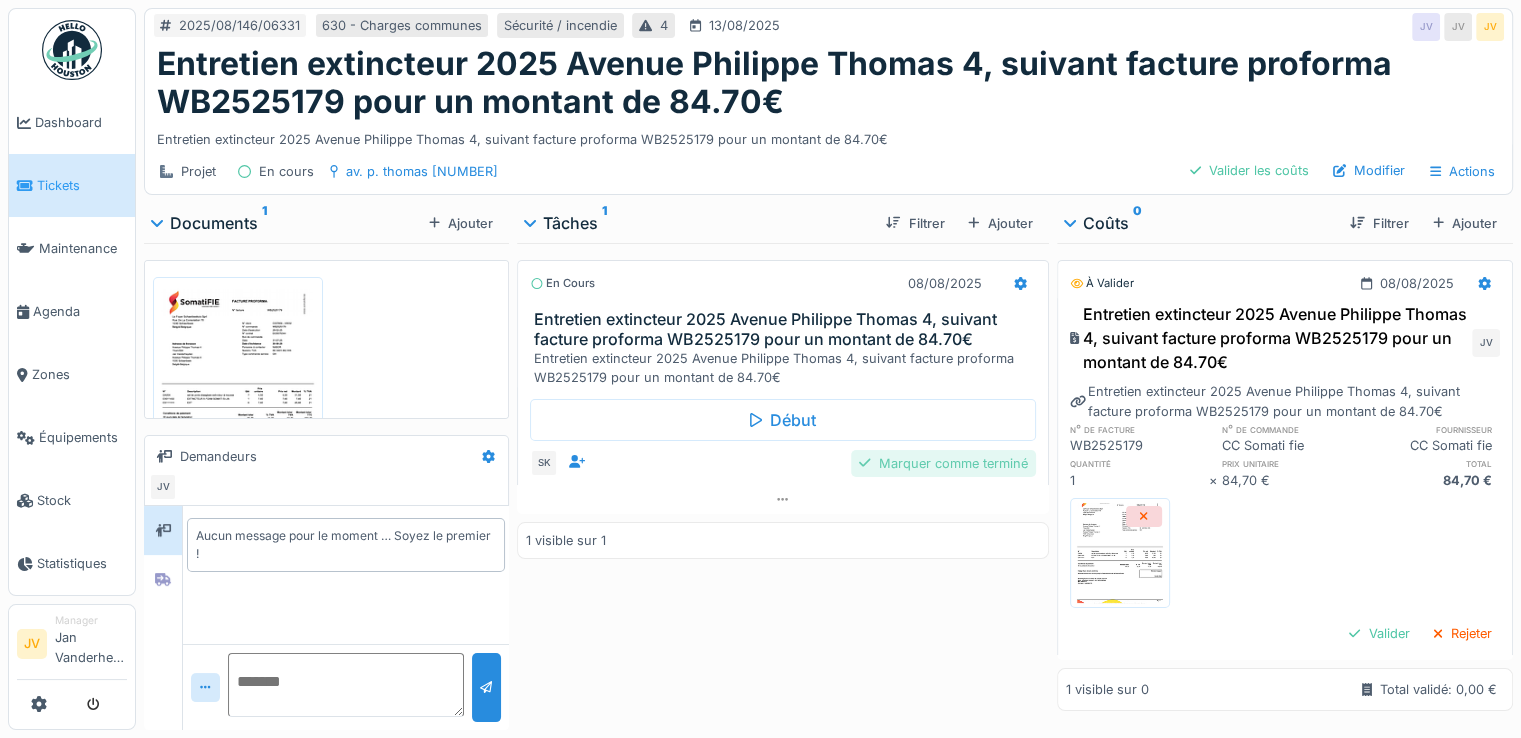 click on "Marquer comme terminé" at bounding box center [943, 463] 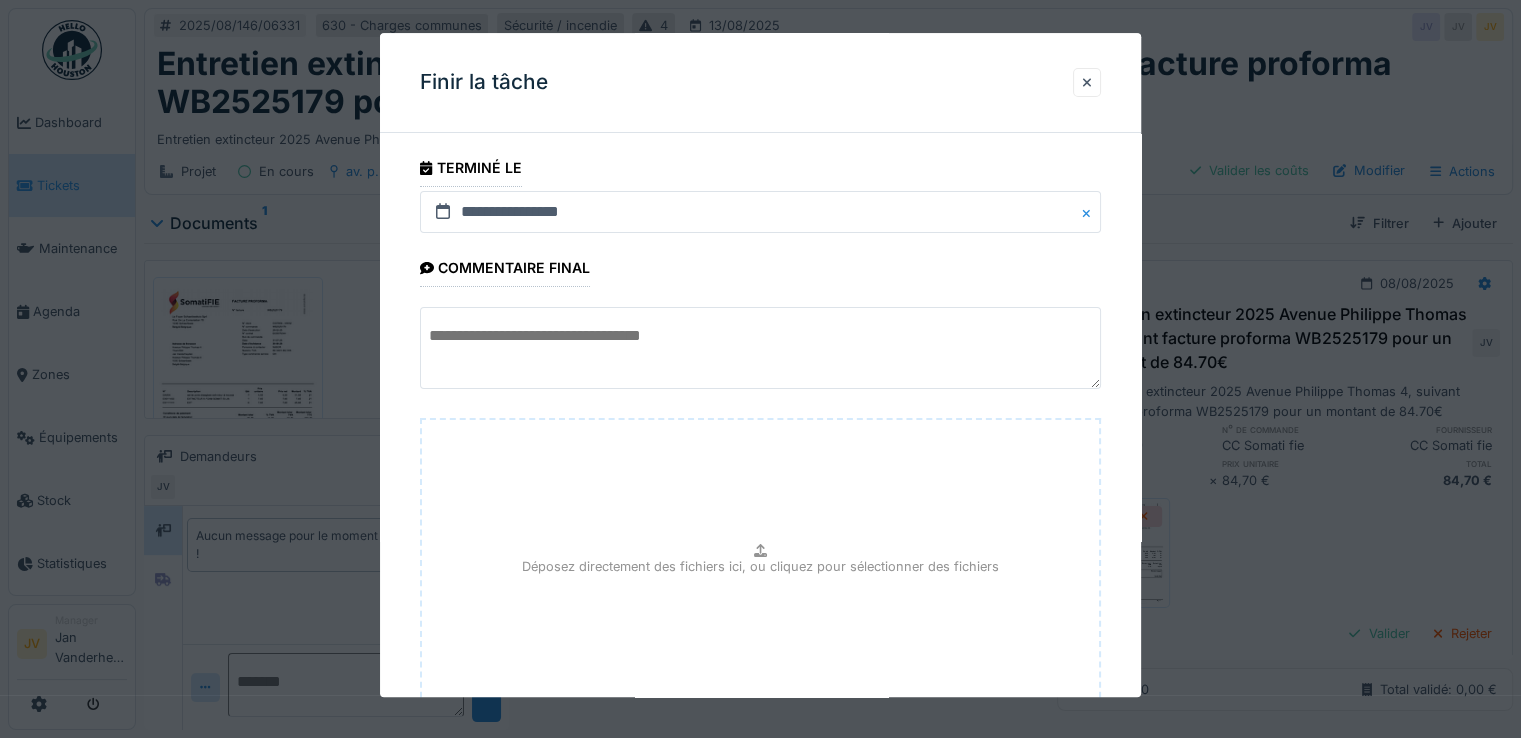 scroll, scrollTop: 149, scrollLeft: 0, axis: vertical 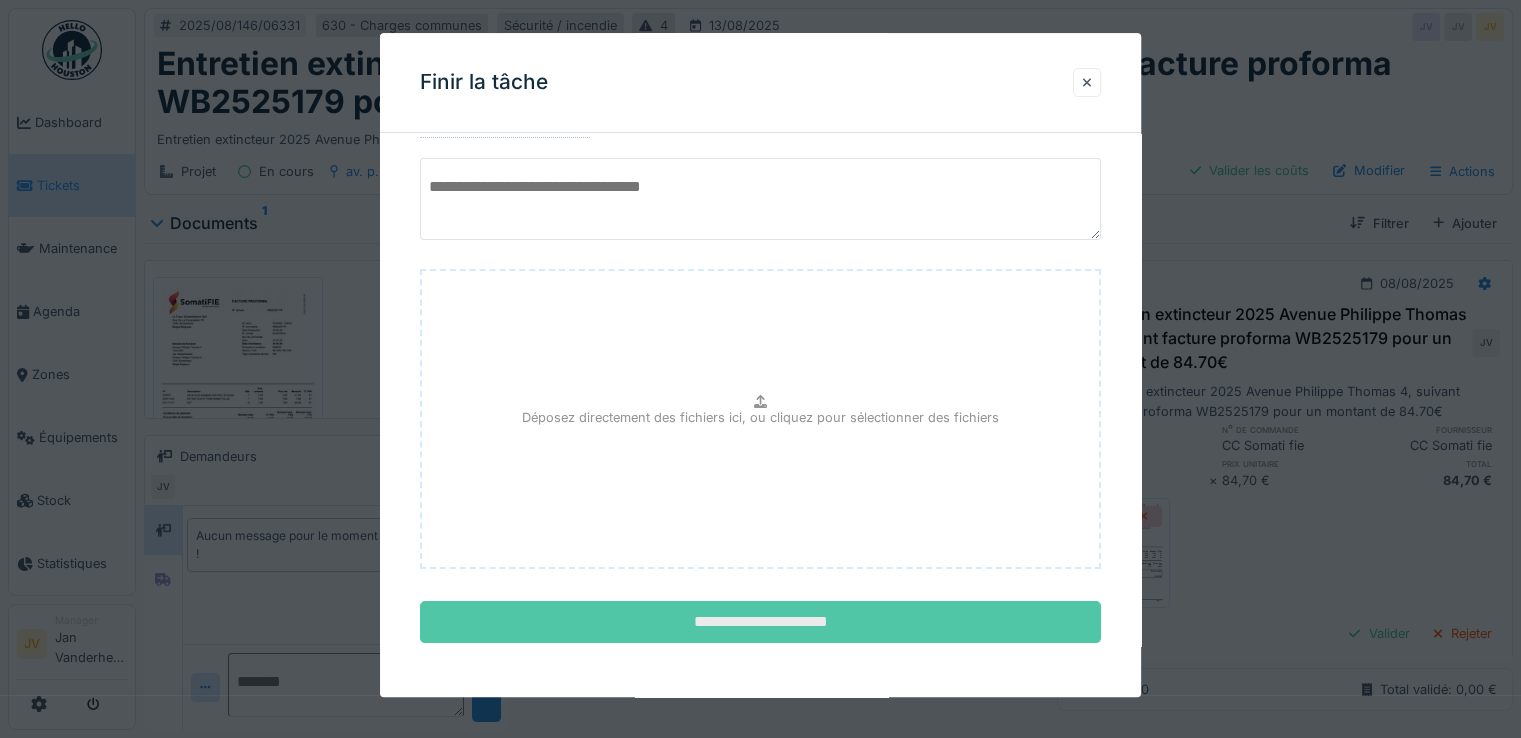 click on "**********" at bounding box center [760, 623] 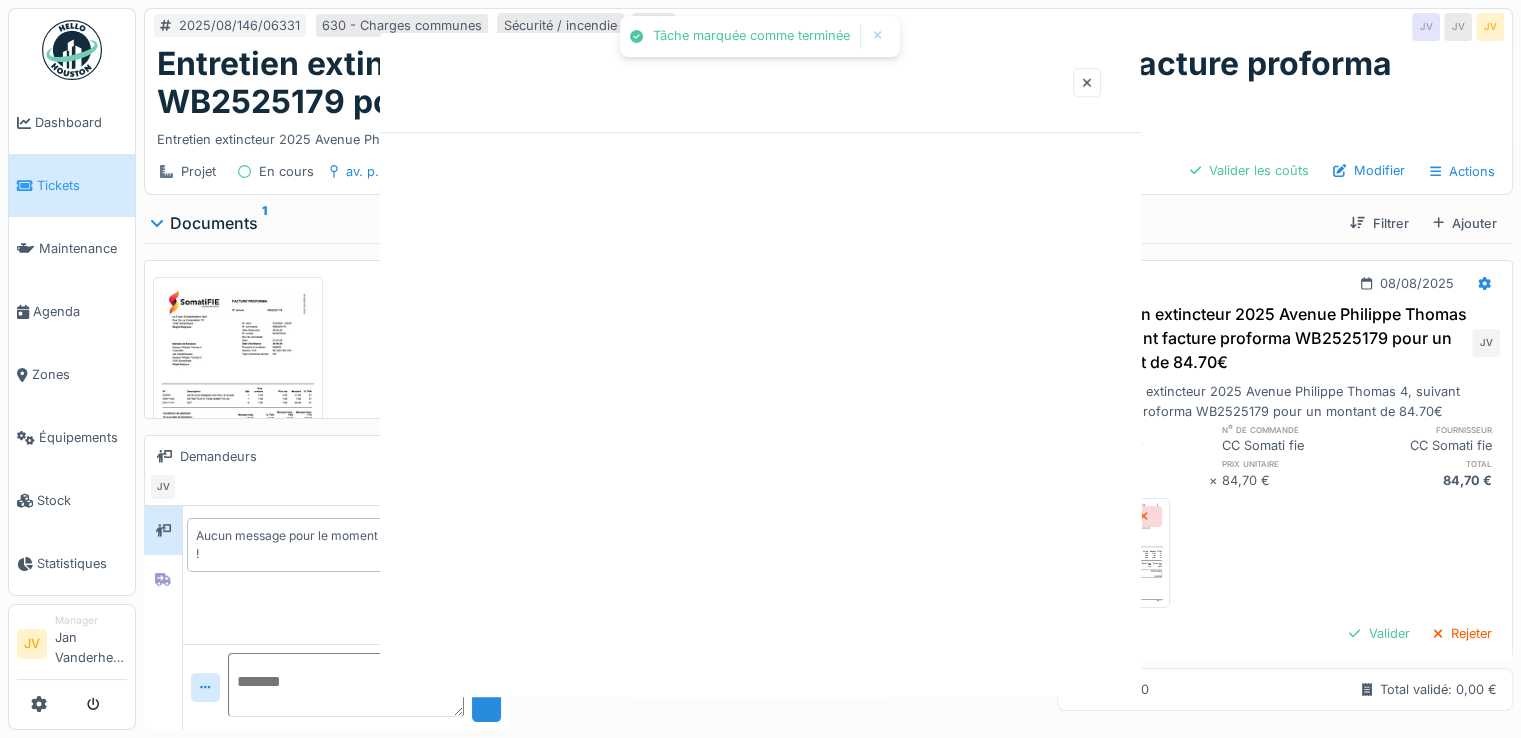 scroll, scrollTop: 0, scrollLeft: 0, axis: both 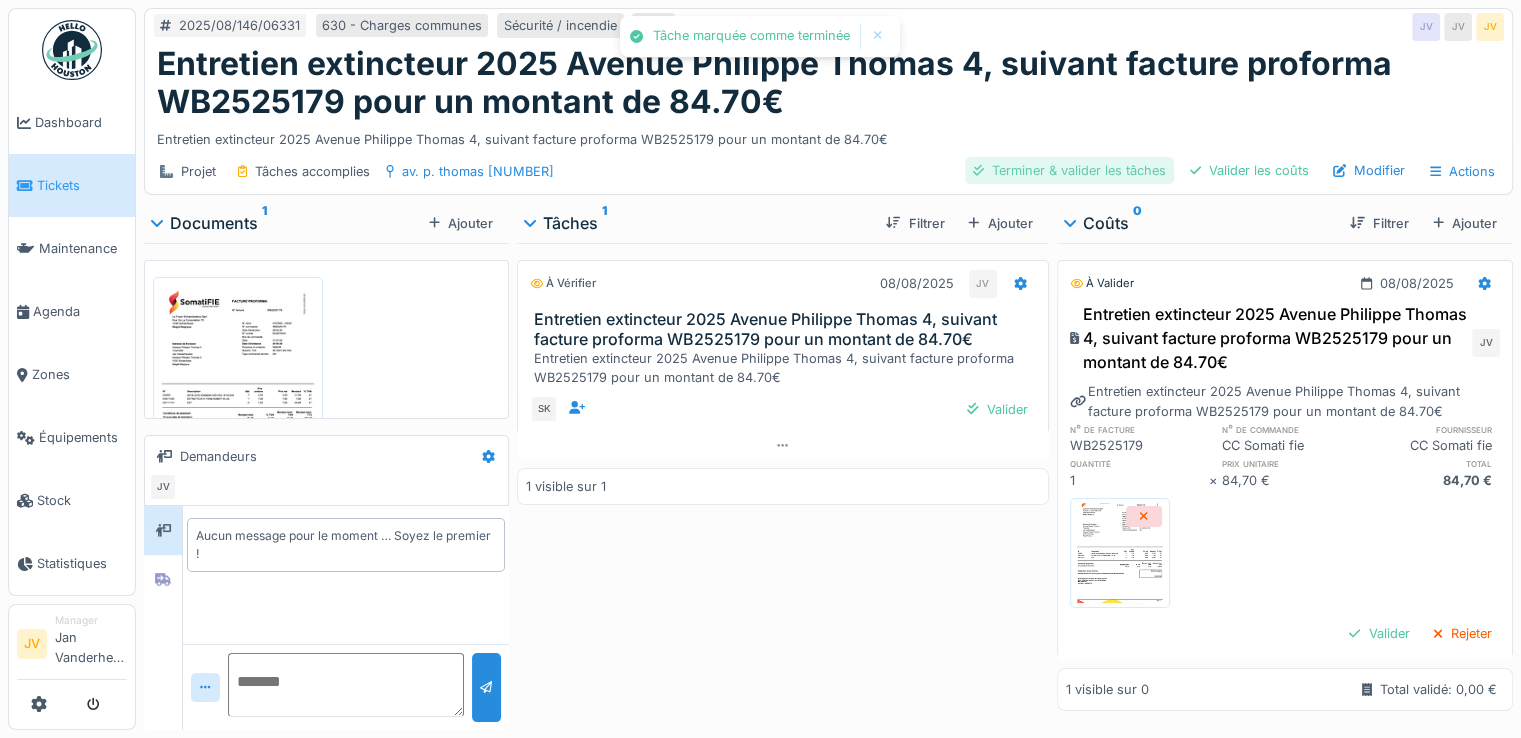 click on "Terminer & valider les tâches" at bounding box center [1069, 170] 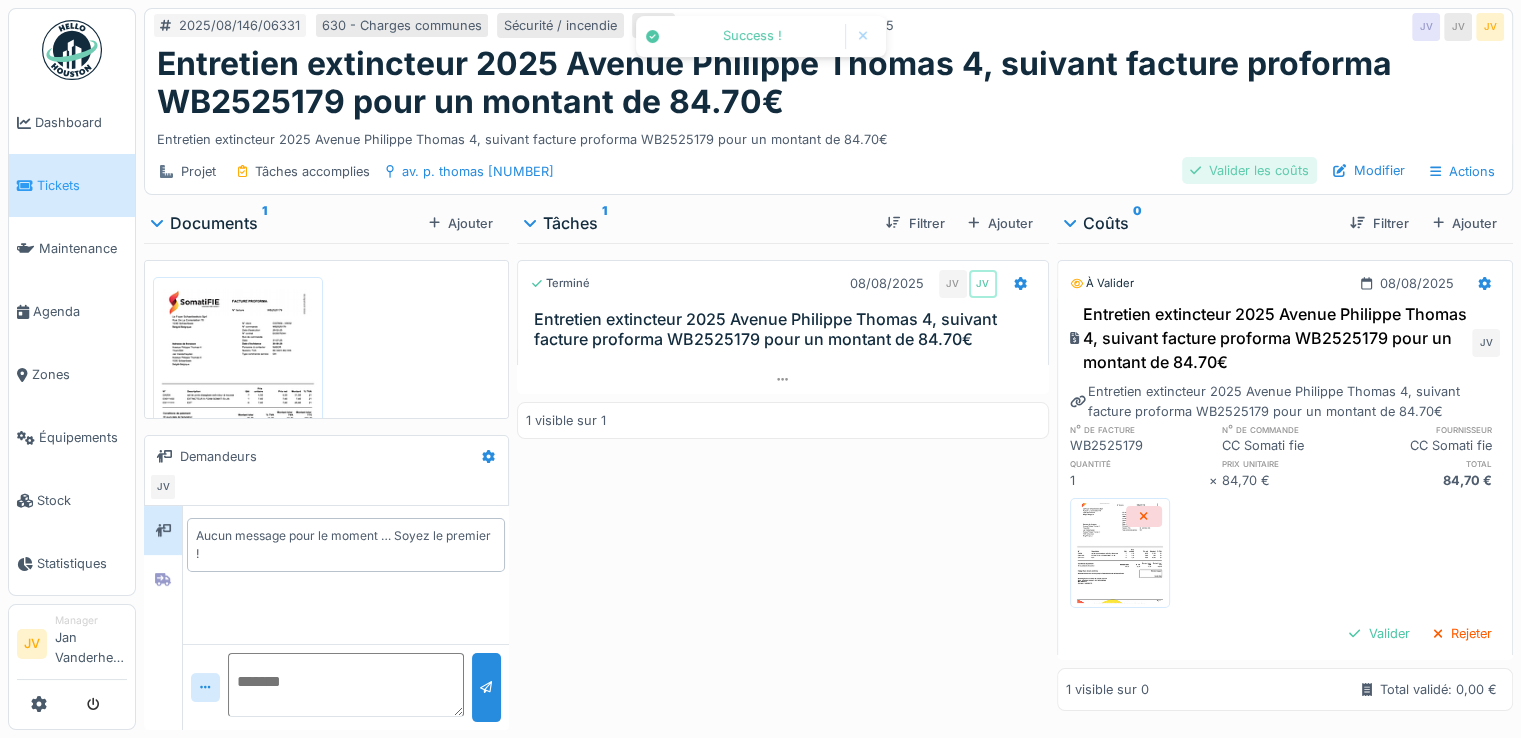 click on "Valider les coûts" at bounding box center [1249, 170] 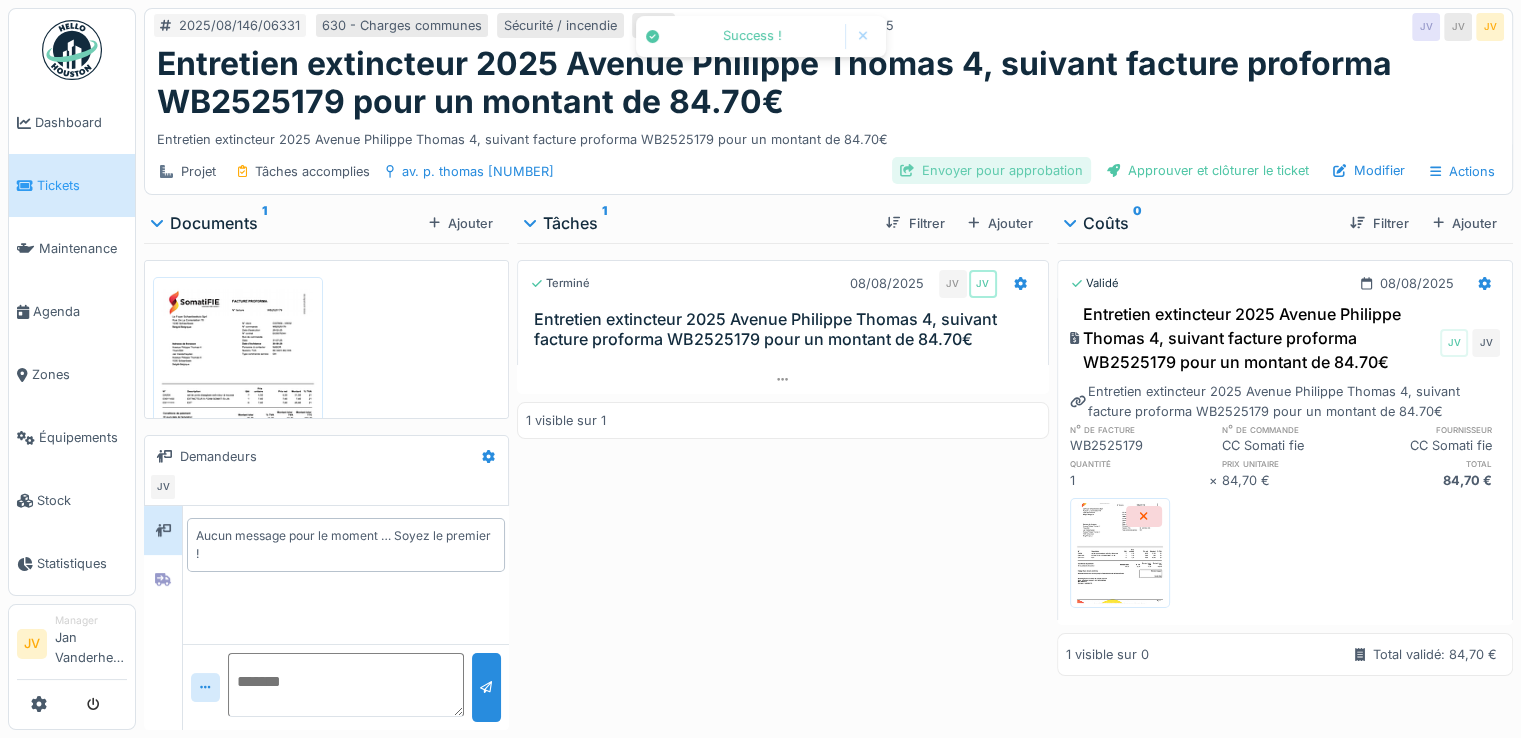 click on "Envoyer pour approbation" at bounding box center (991, 170) 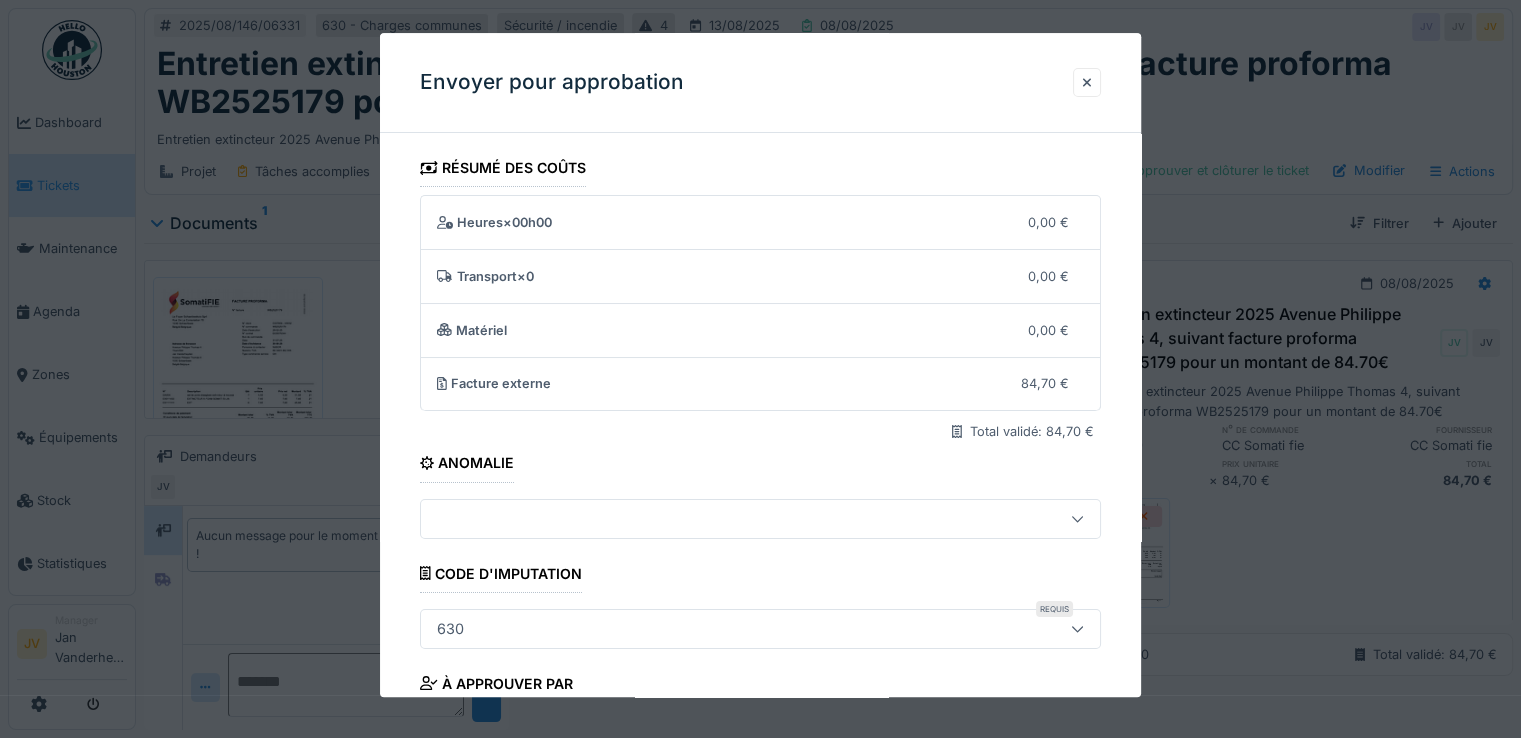 scroll, scrollTop: 173, scrollLeft: 0, axis: vertical 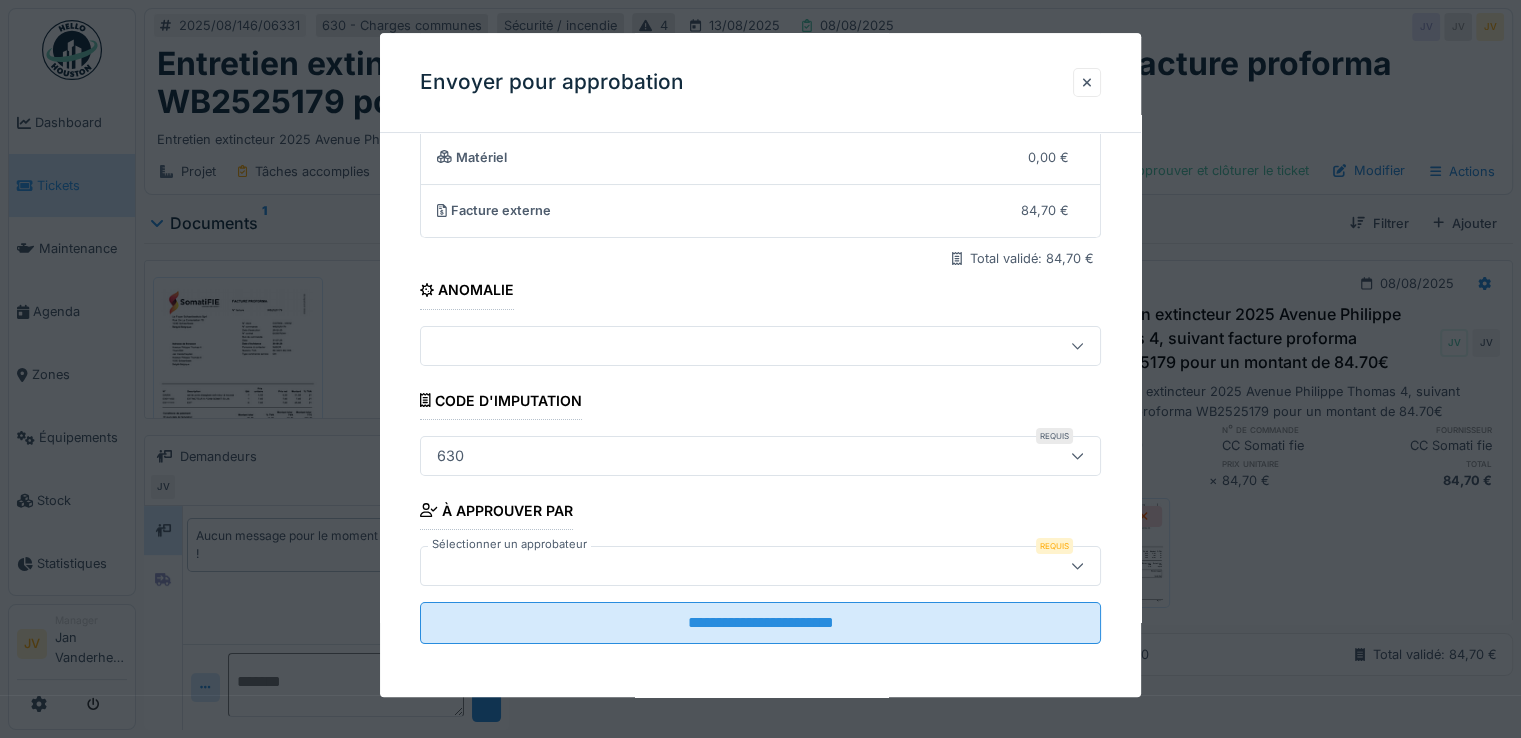 click at bounding box center (719, 566) 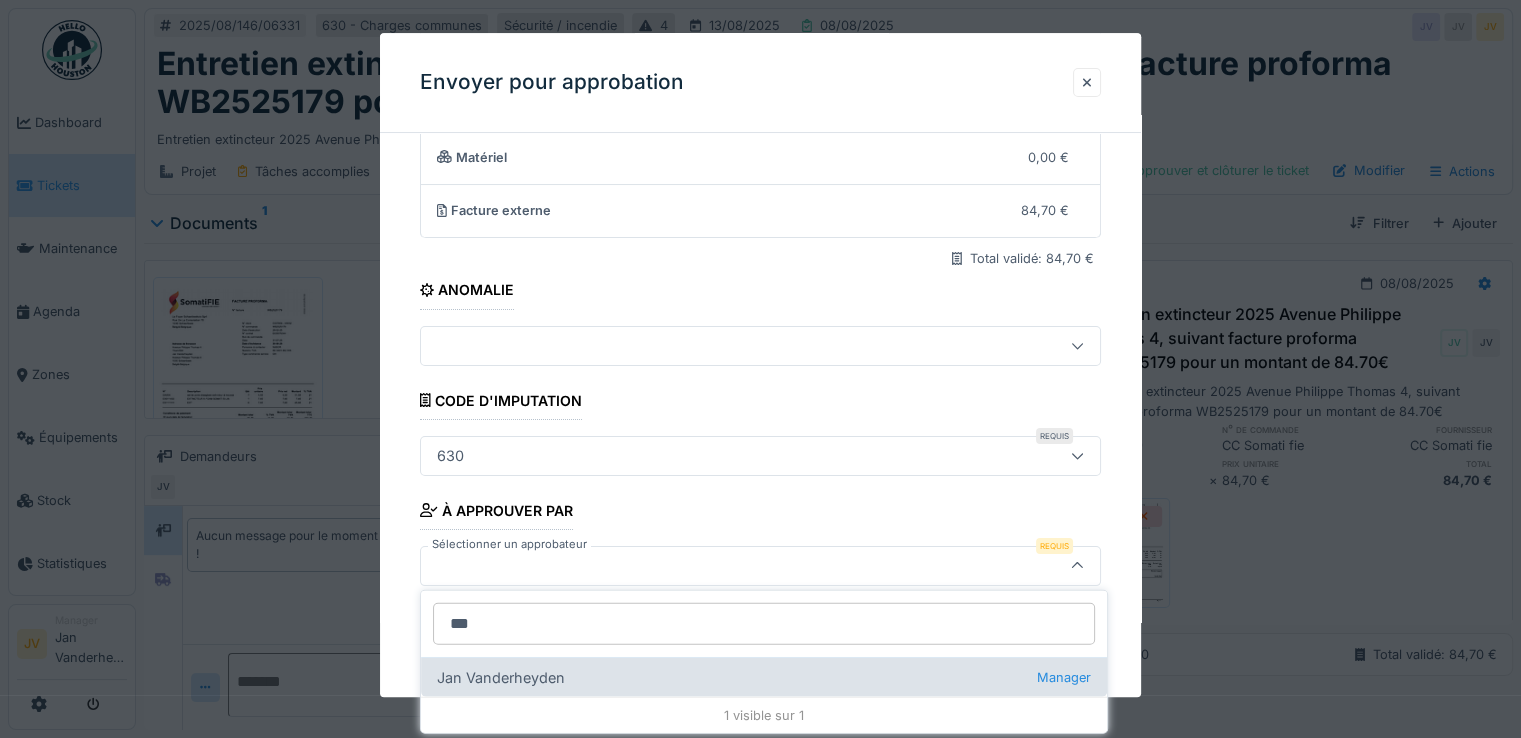 type on "***" 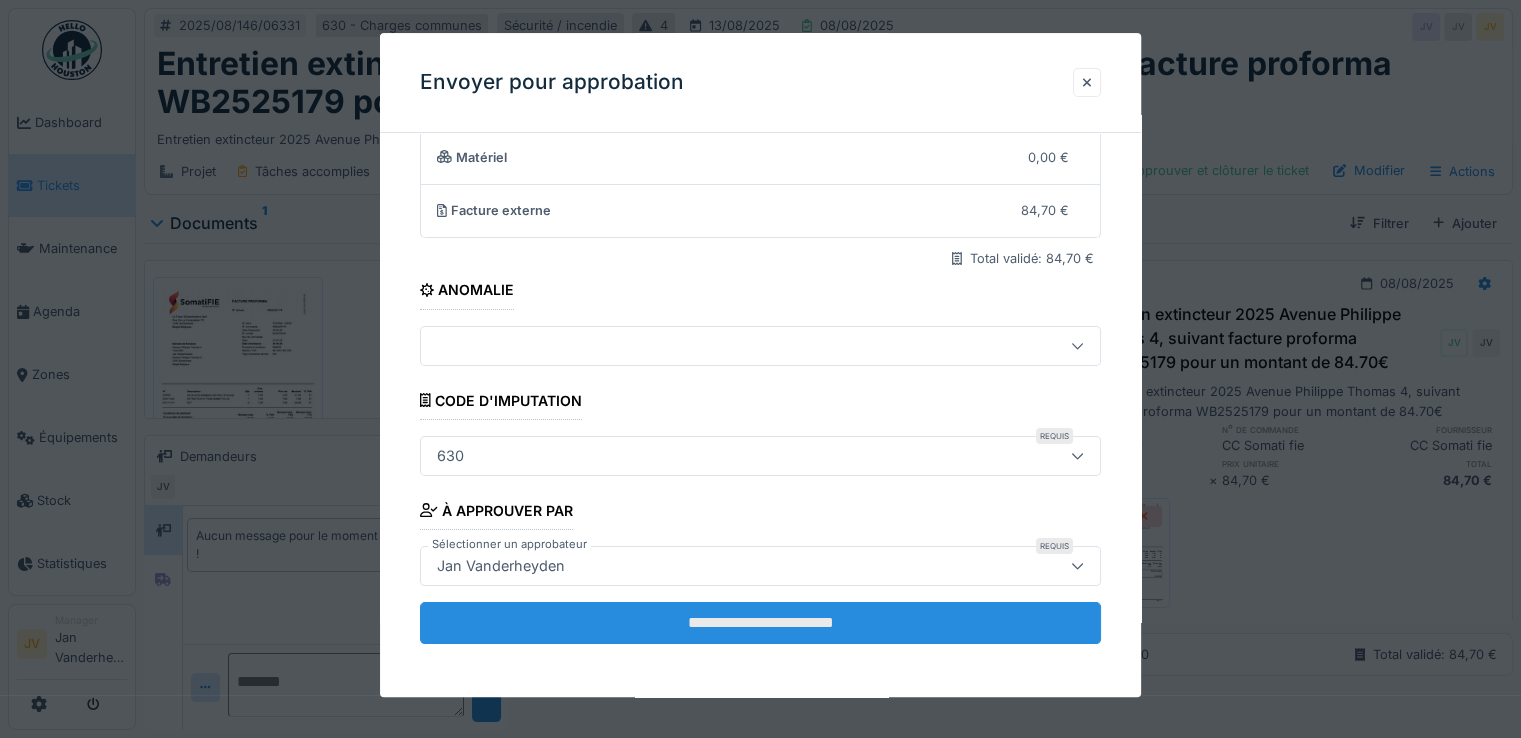 click on "**********" at bounding box center (760, 623) 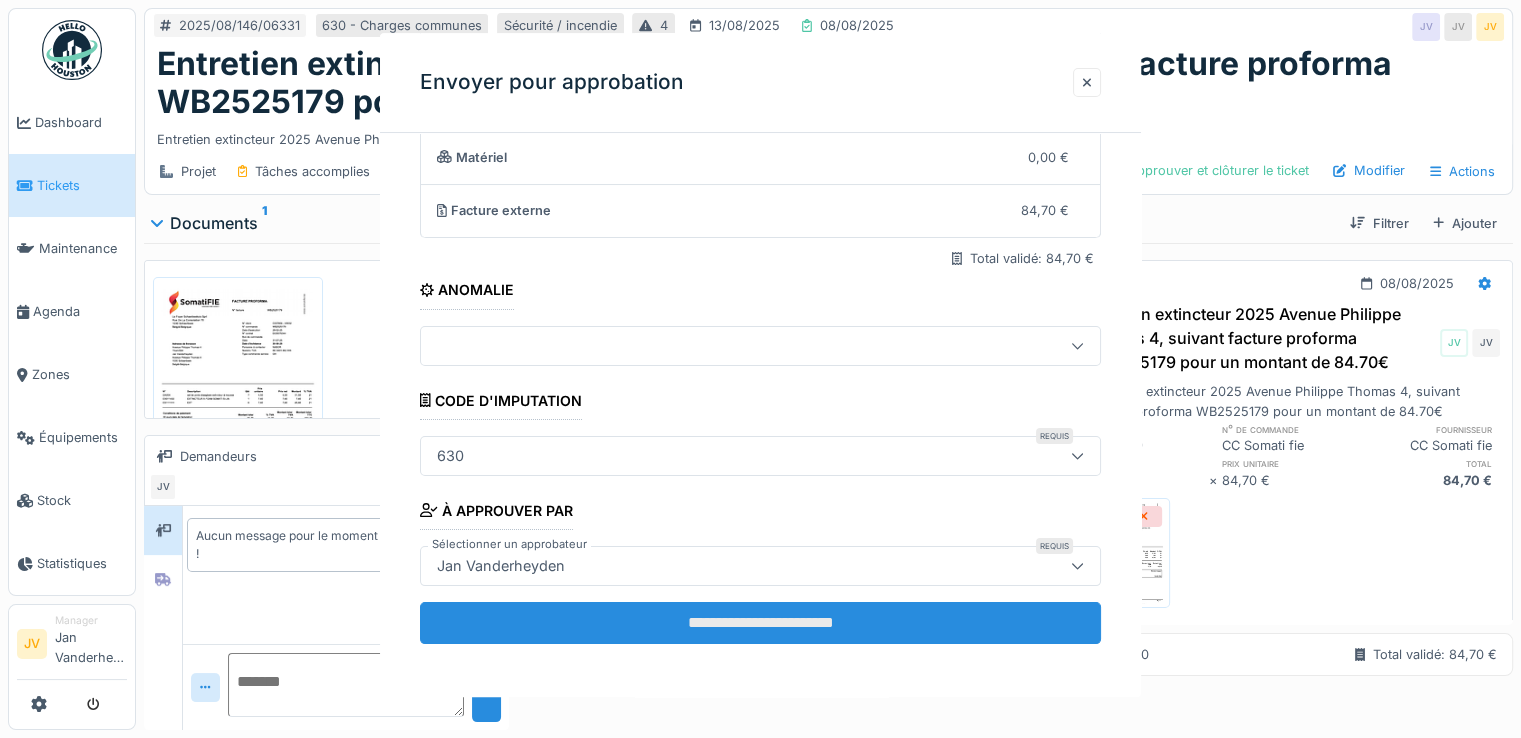 scroll, scrollTop: 0, scrollLeft: 0, axis: both 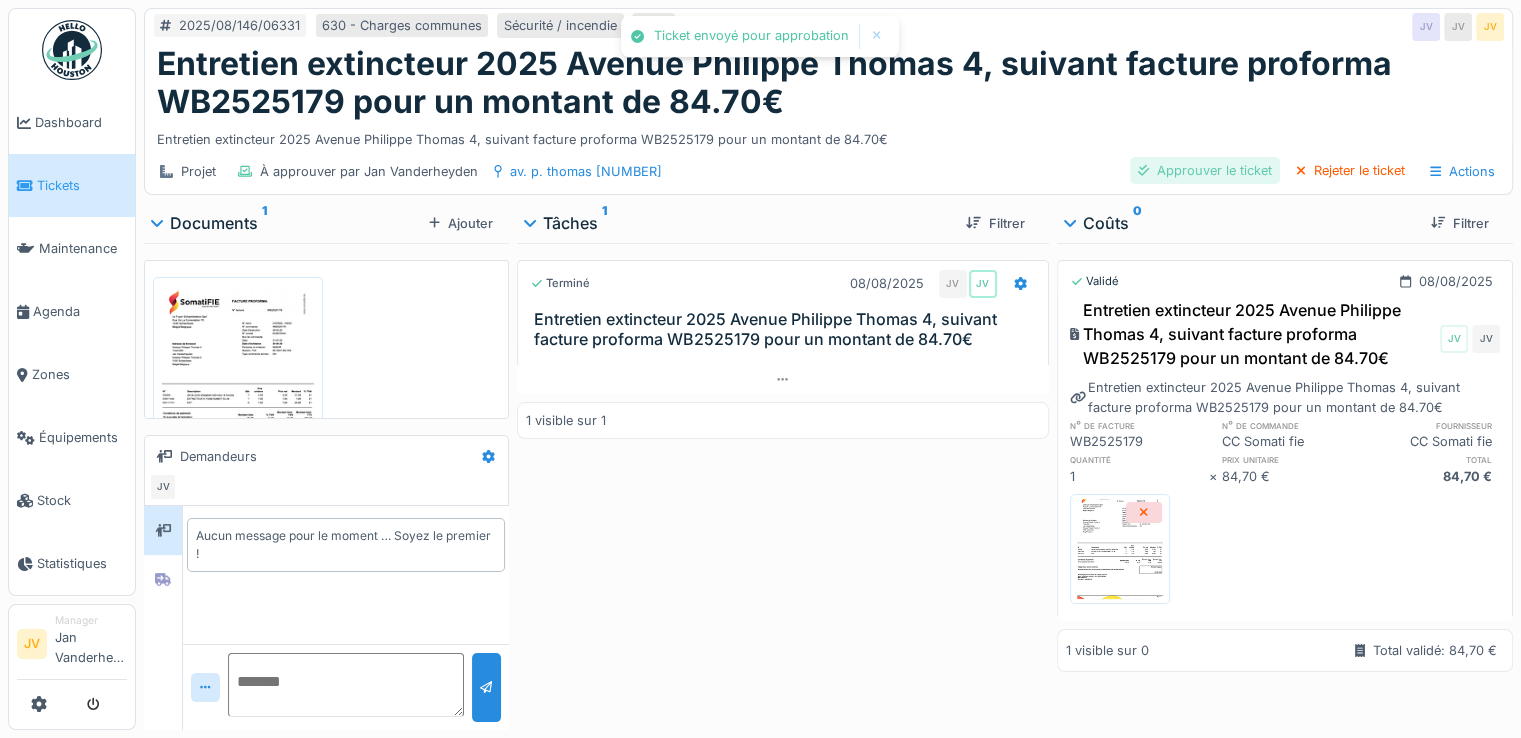 click on "Approuver le ticket" at bounding box center (1205, 170) 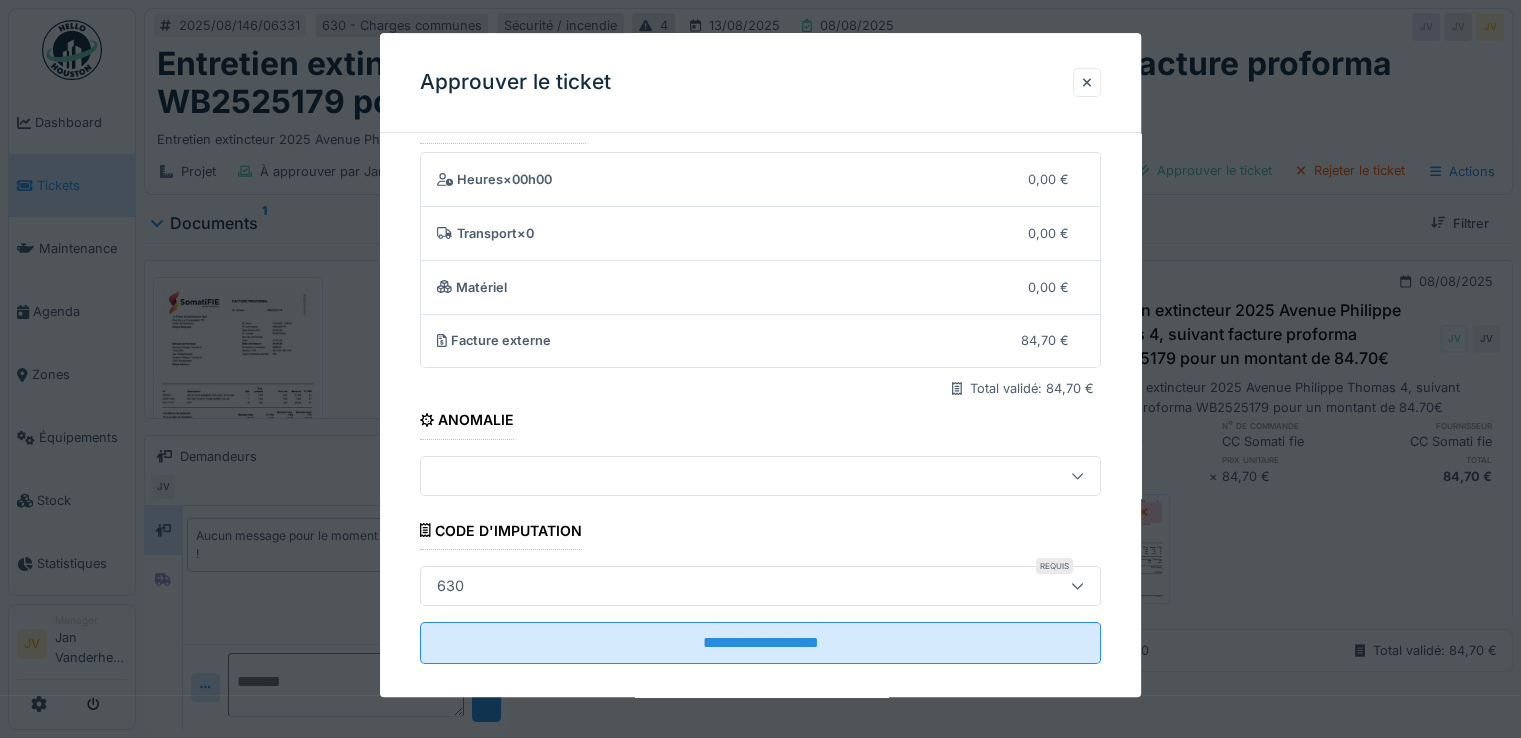 scroll, scrollTop: 63, scrollLeft: 0, axis: vertical 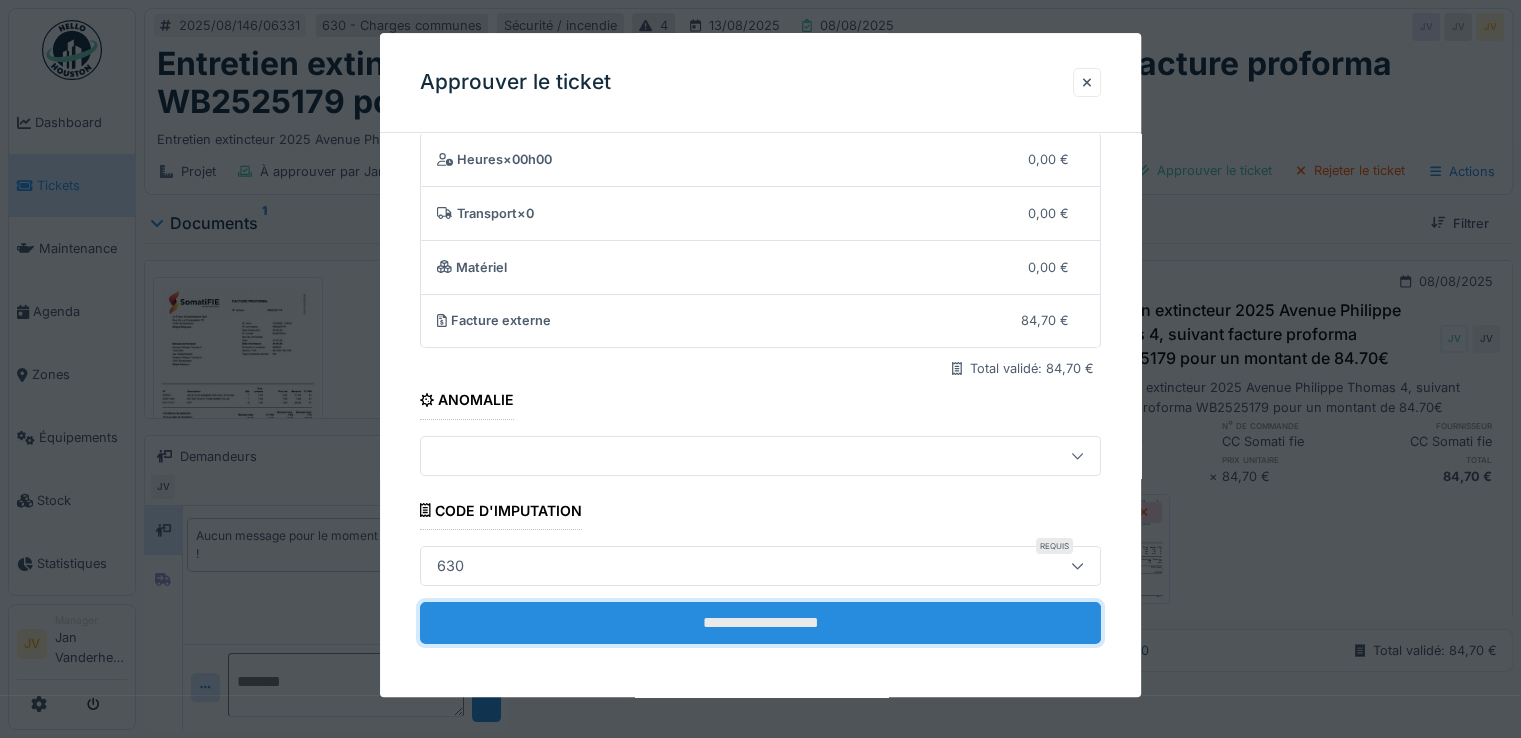 click on "**********" at bounding box center (760, 623) 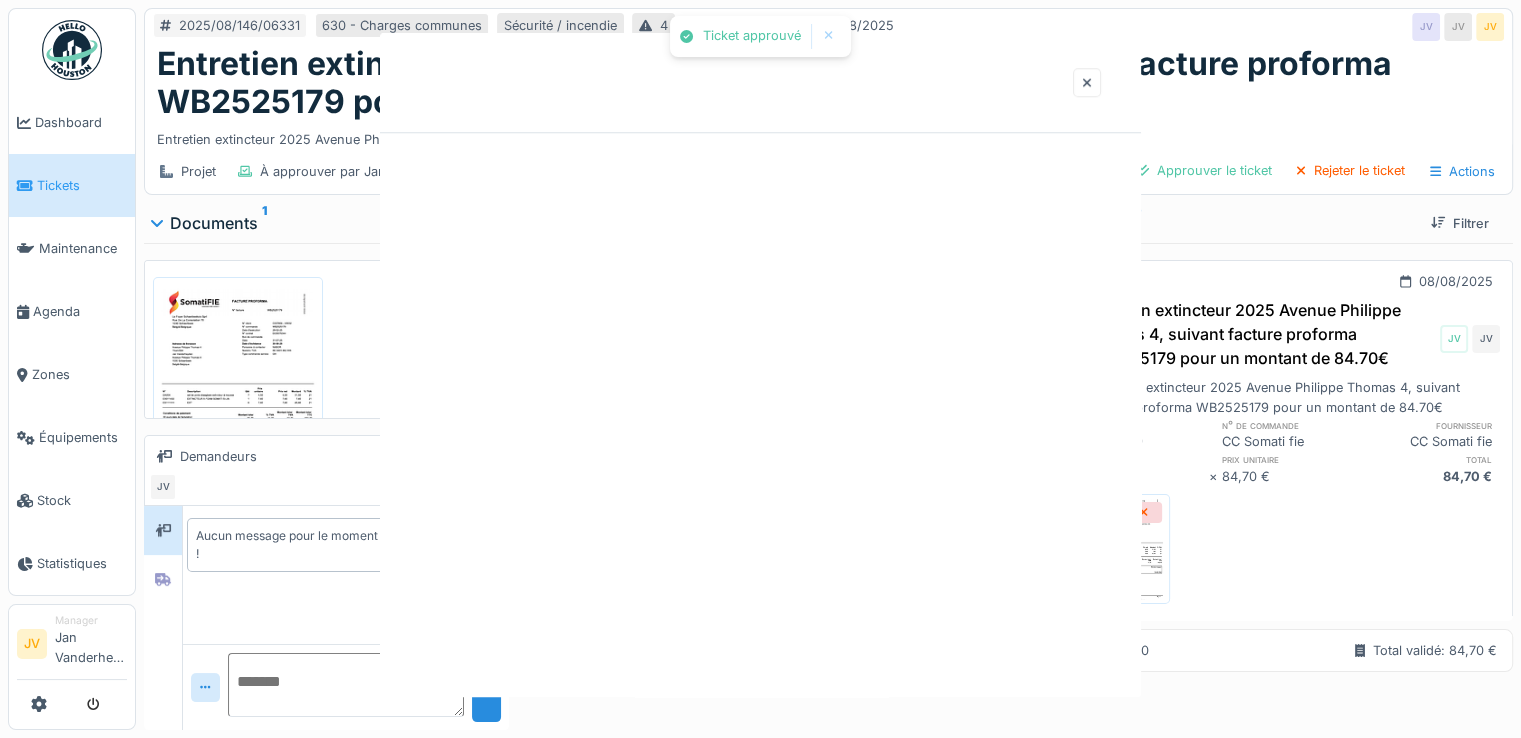 scroll, scrollTop: 0, scrollLeft: 0, axis: both 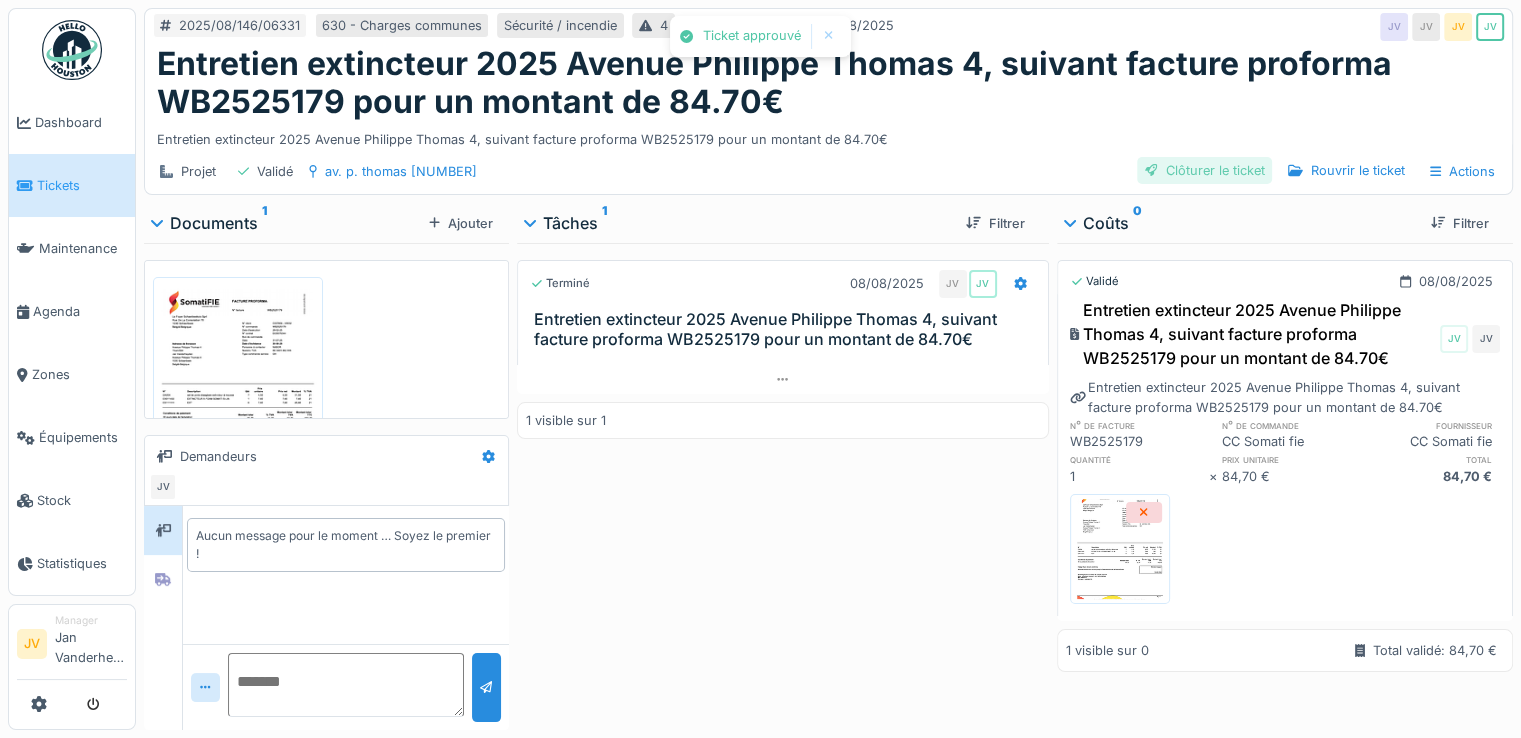 click on "Clôturer le ticket" at bounding box center [1205, 170] 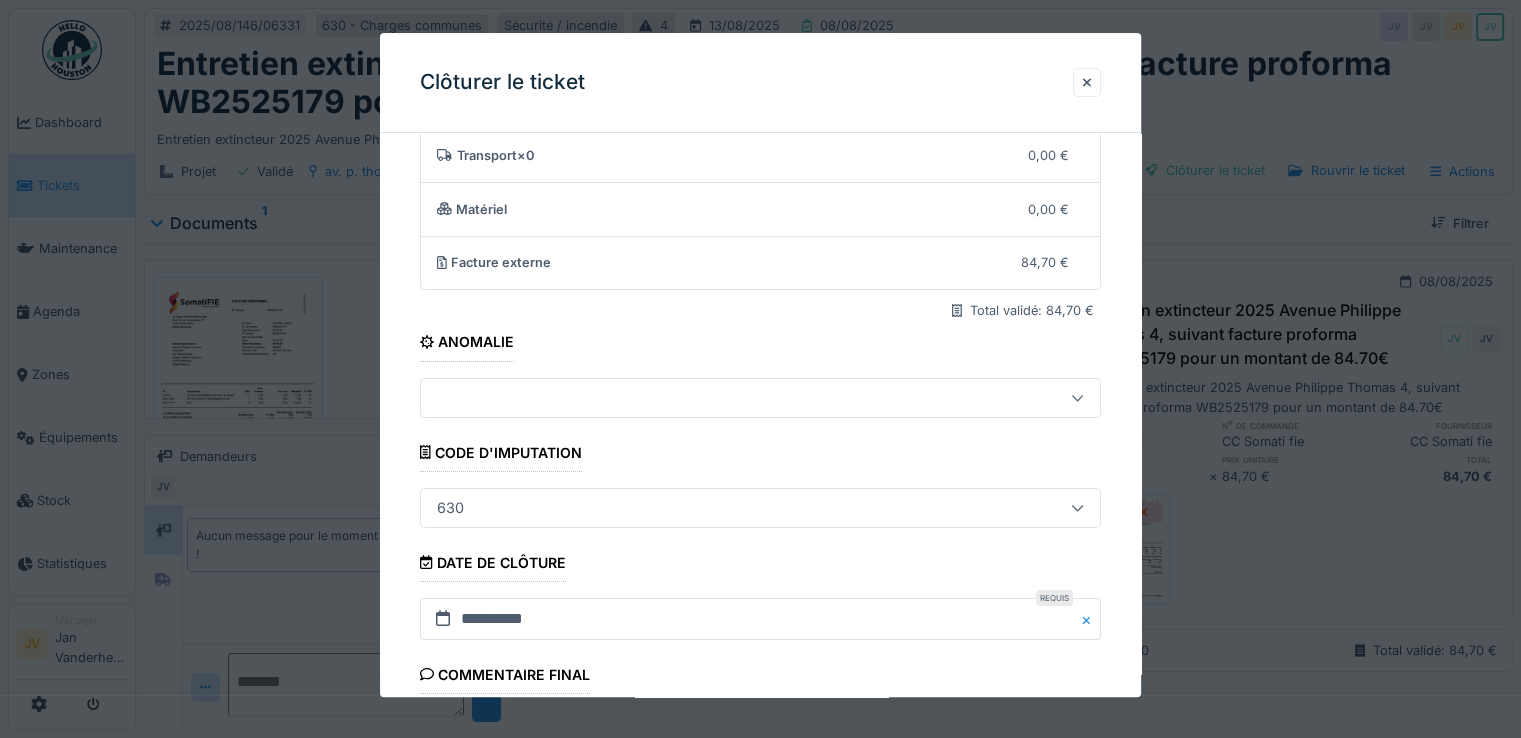 scroll, scrollTop: 300, scrollLeft: 0, axis: vertical 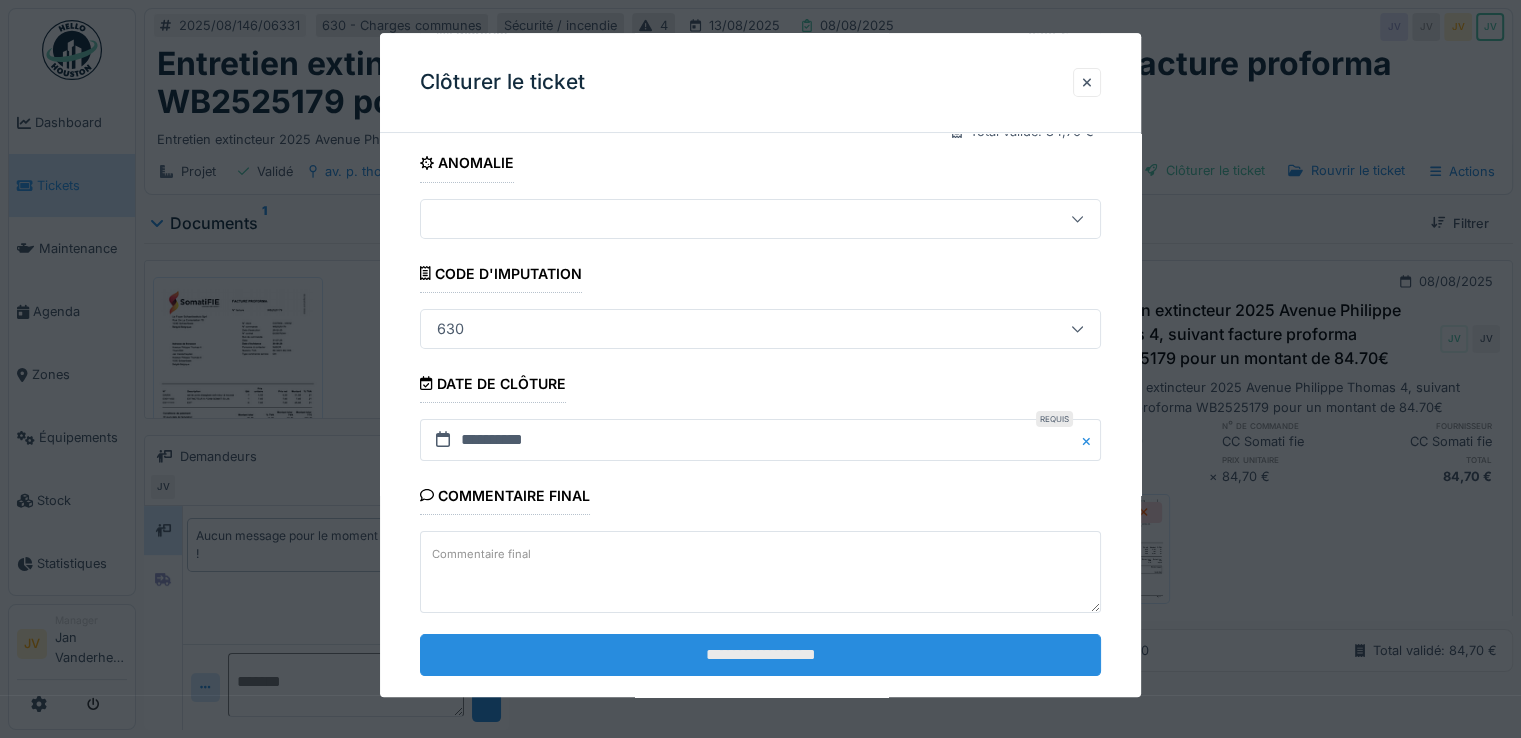 click on "**********" at bounding box center [760, 655] 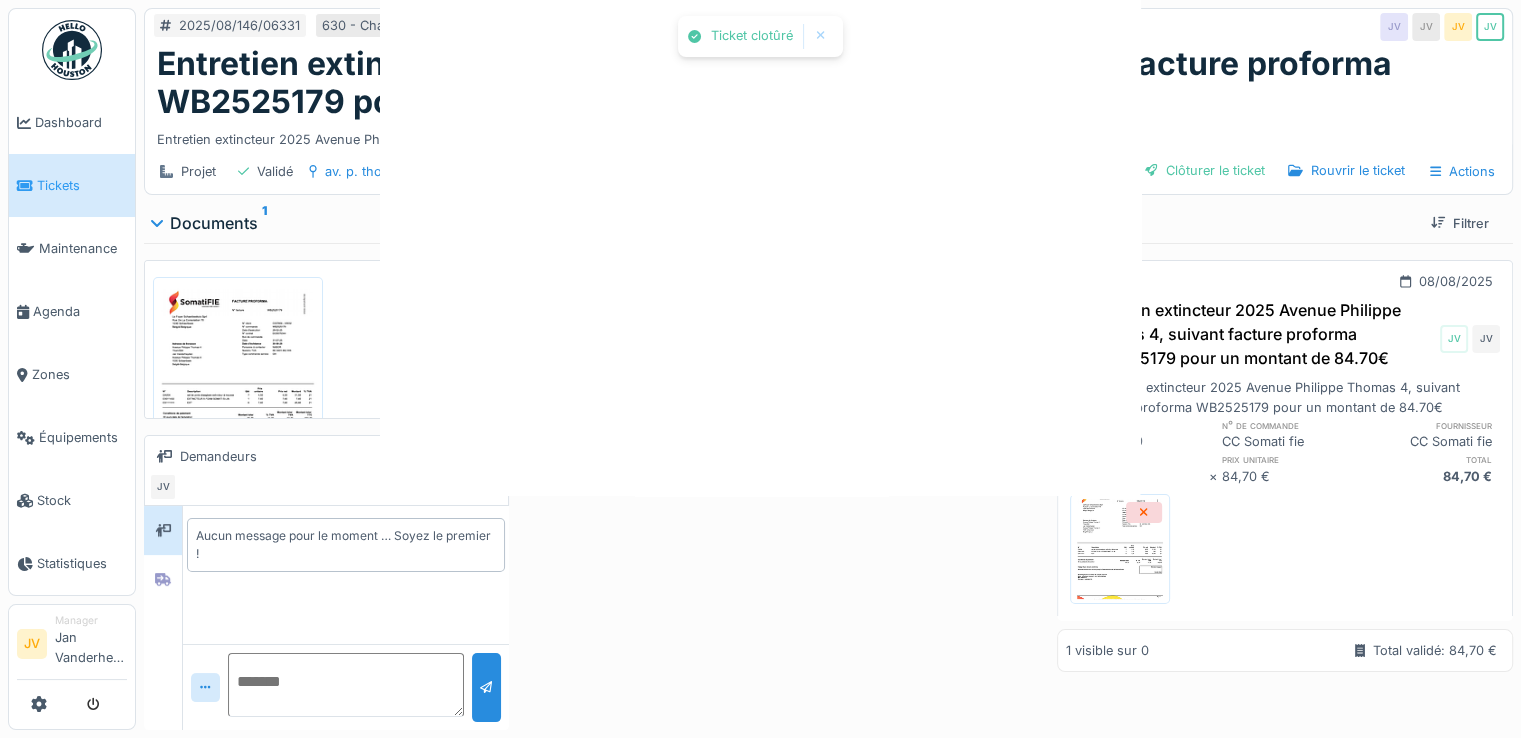scroll, scrollTop: 0, scrollLeft: 0, axis: both 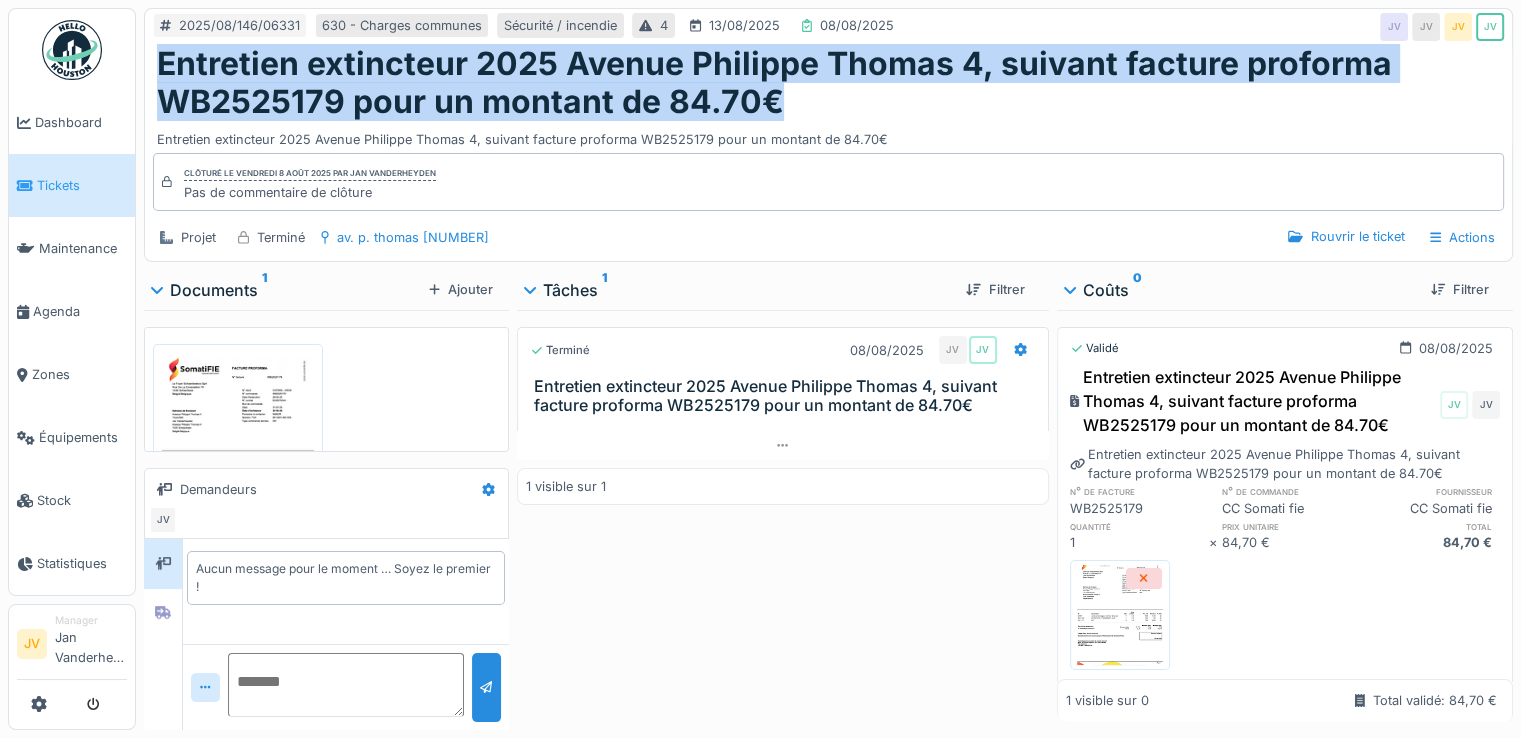 drag, startPoint x: 153, startPoint y: 69, endPoint x: 841, endPoint y: 102, distance: 688.79095 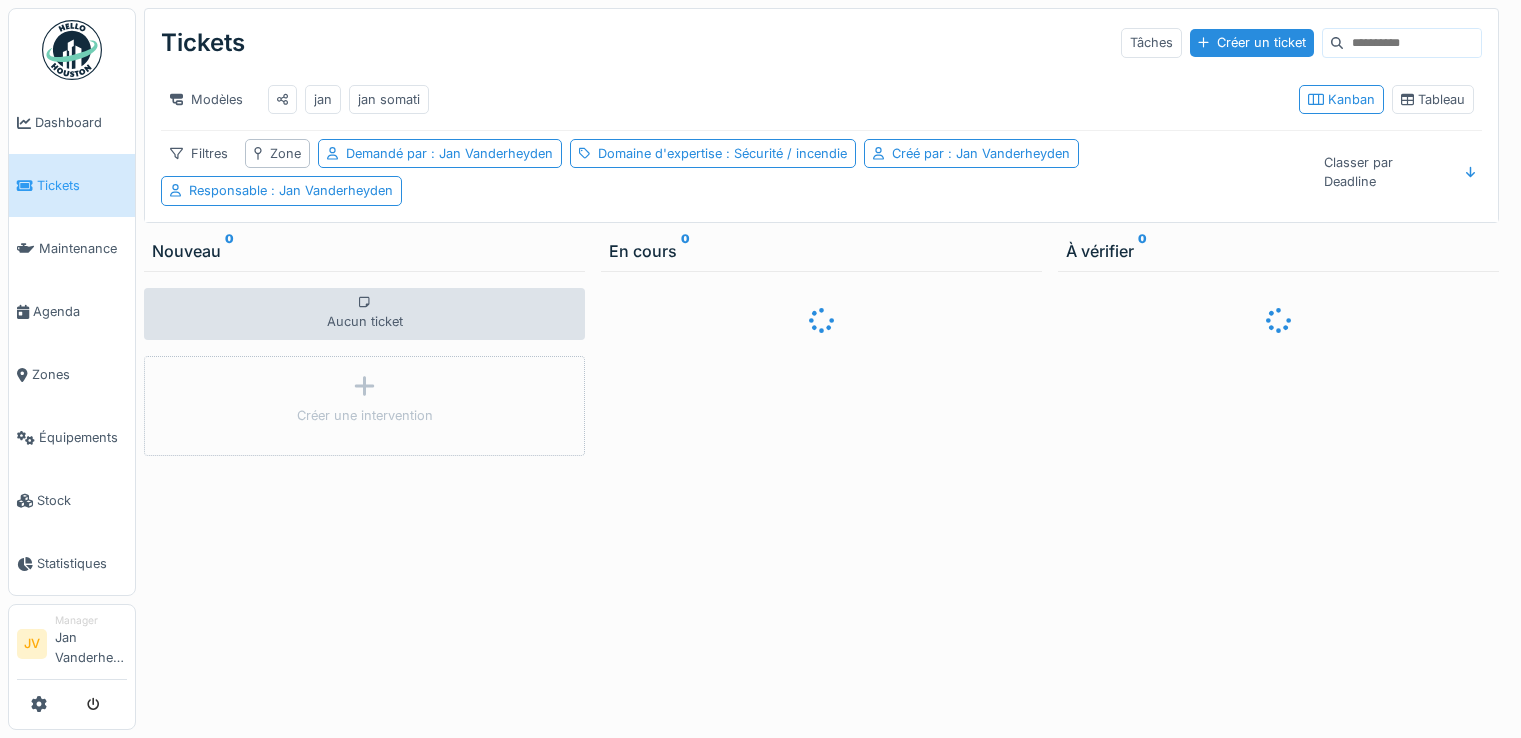scroll, scrollTop: 0, scrollLeft: 0, axis: both 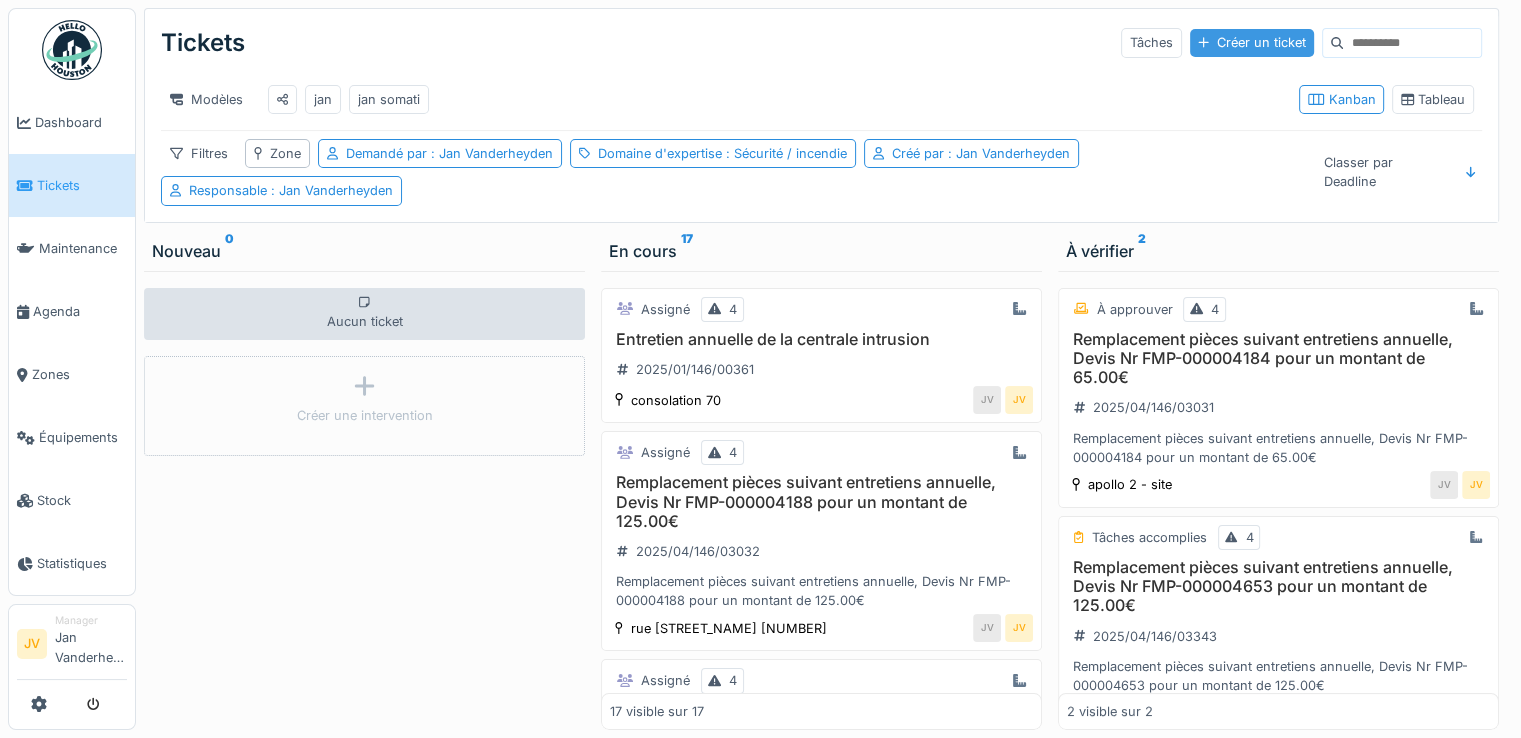 click on "Créer un ticket" at bounding box center [1252, 42] 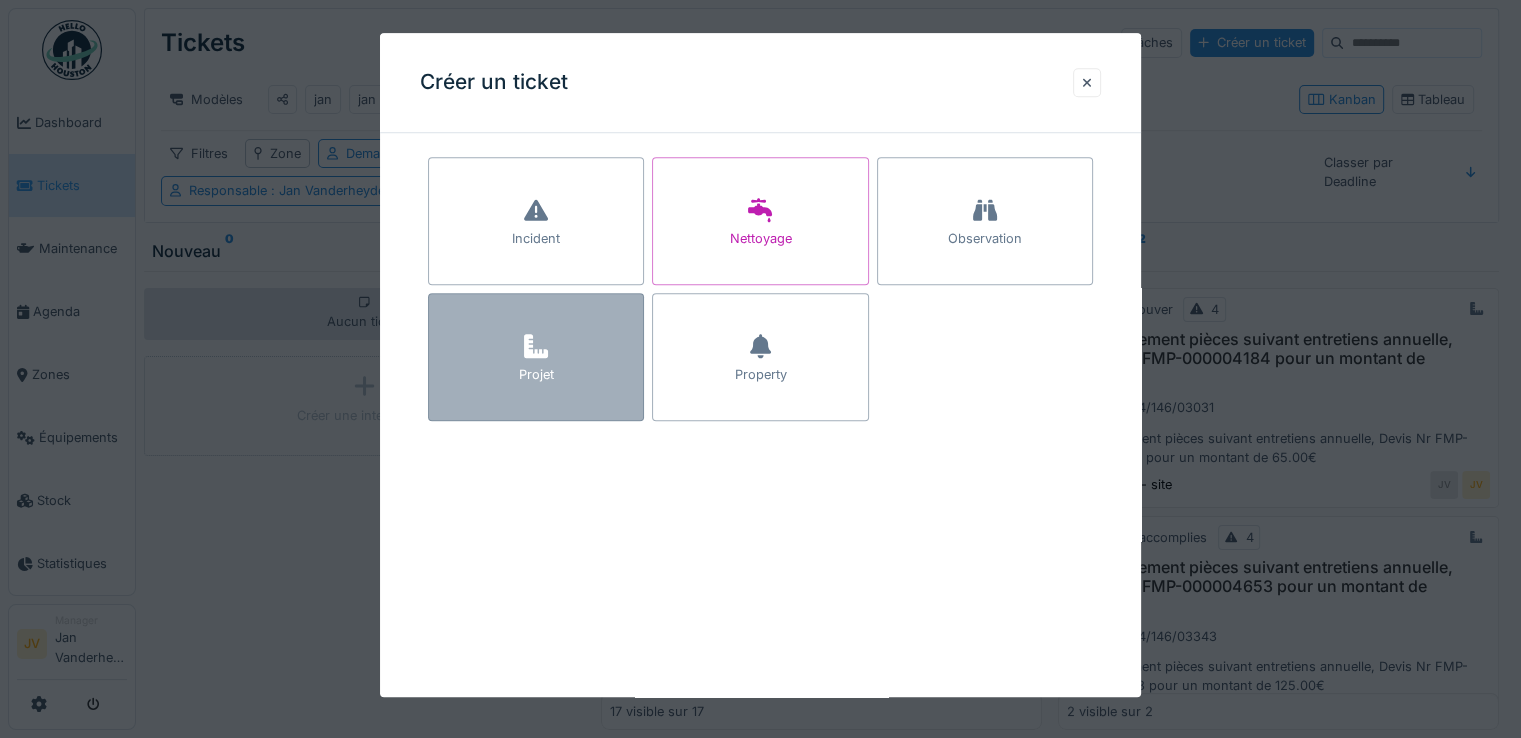 click on "Projet" at bounding box center [536, 357] 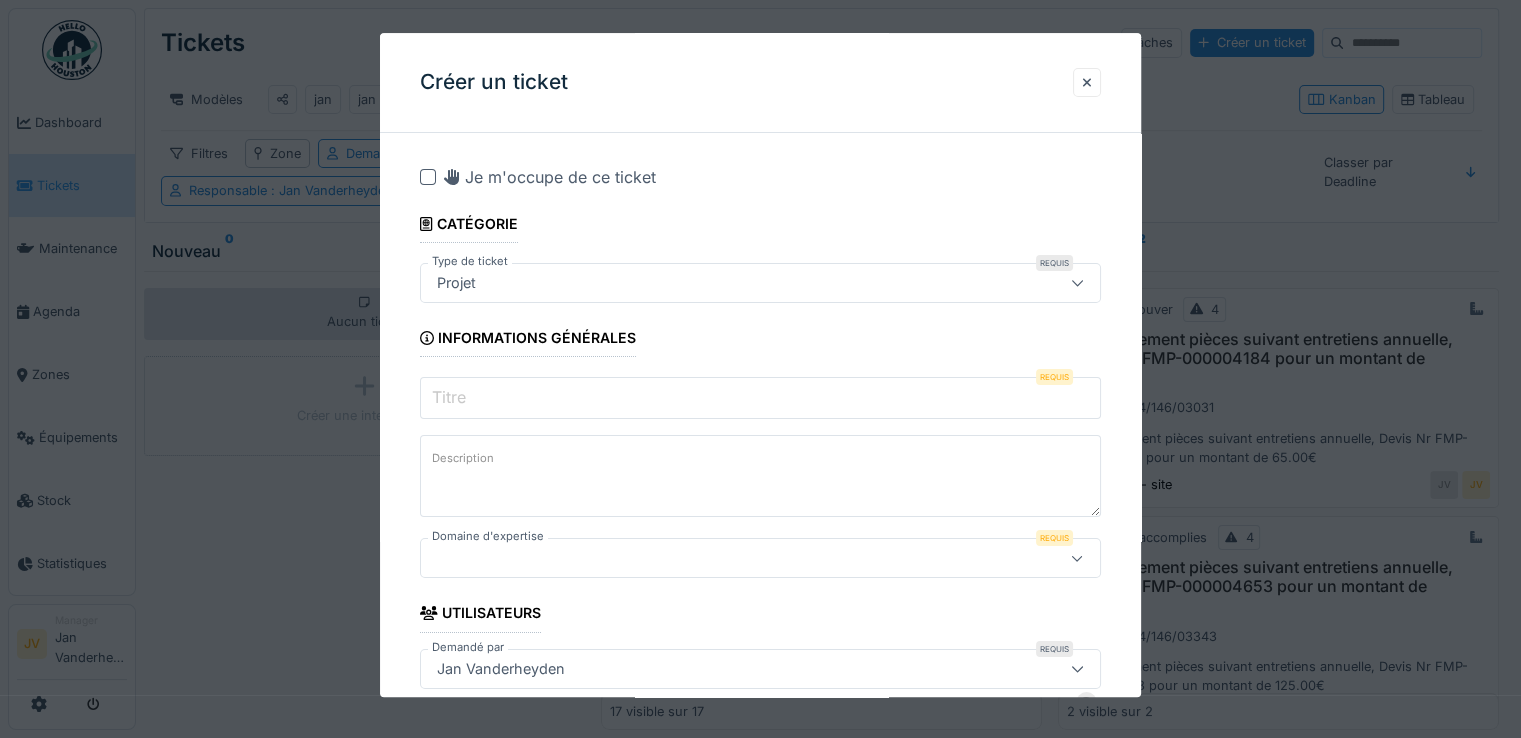 click on "Titre" at bounding box center [760, 398] 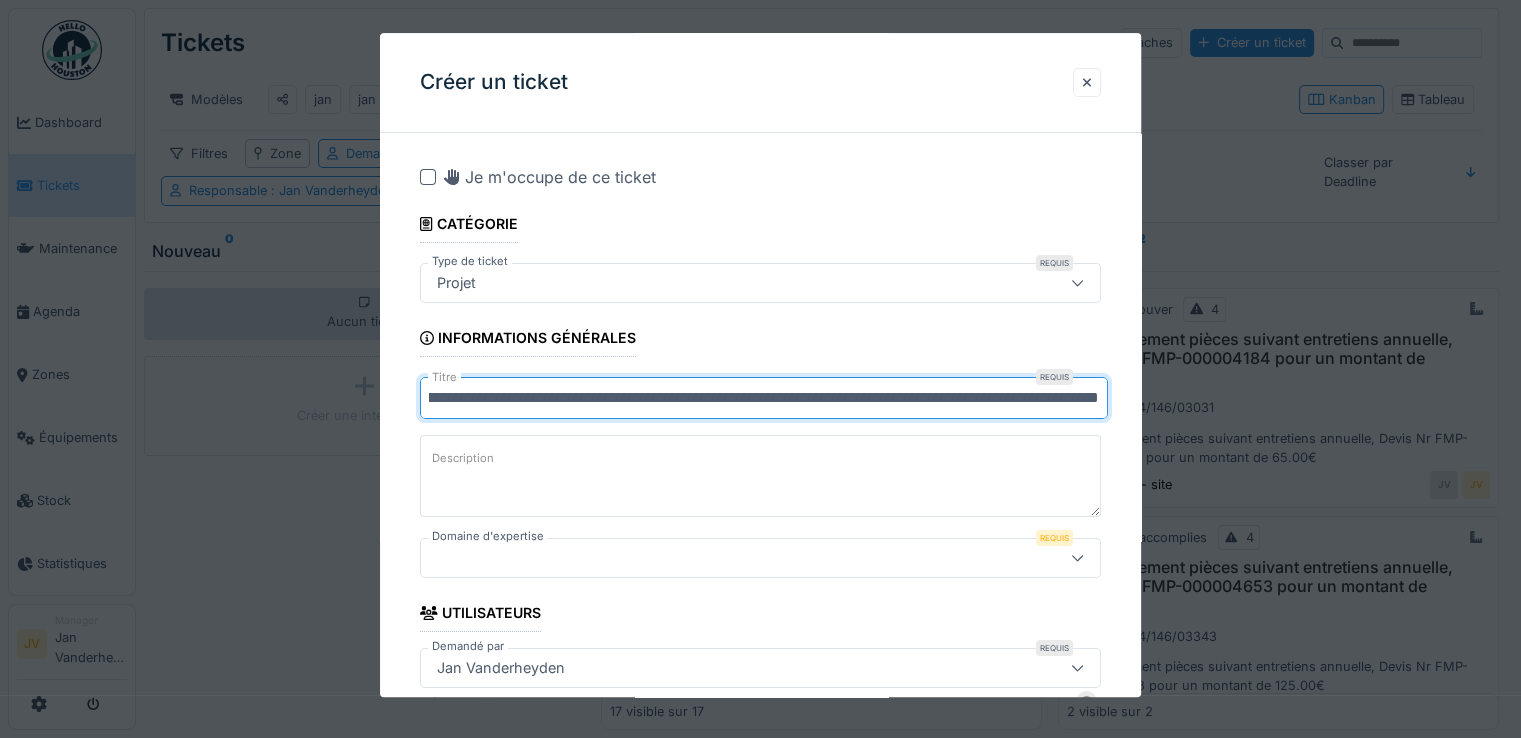 scroll, scrollTop: 0, scrollLeft: 0, axis: both 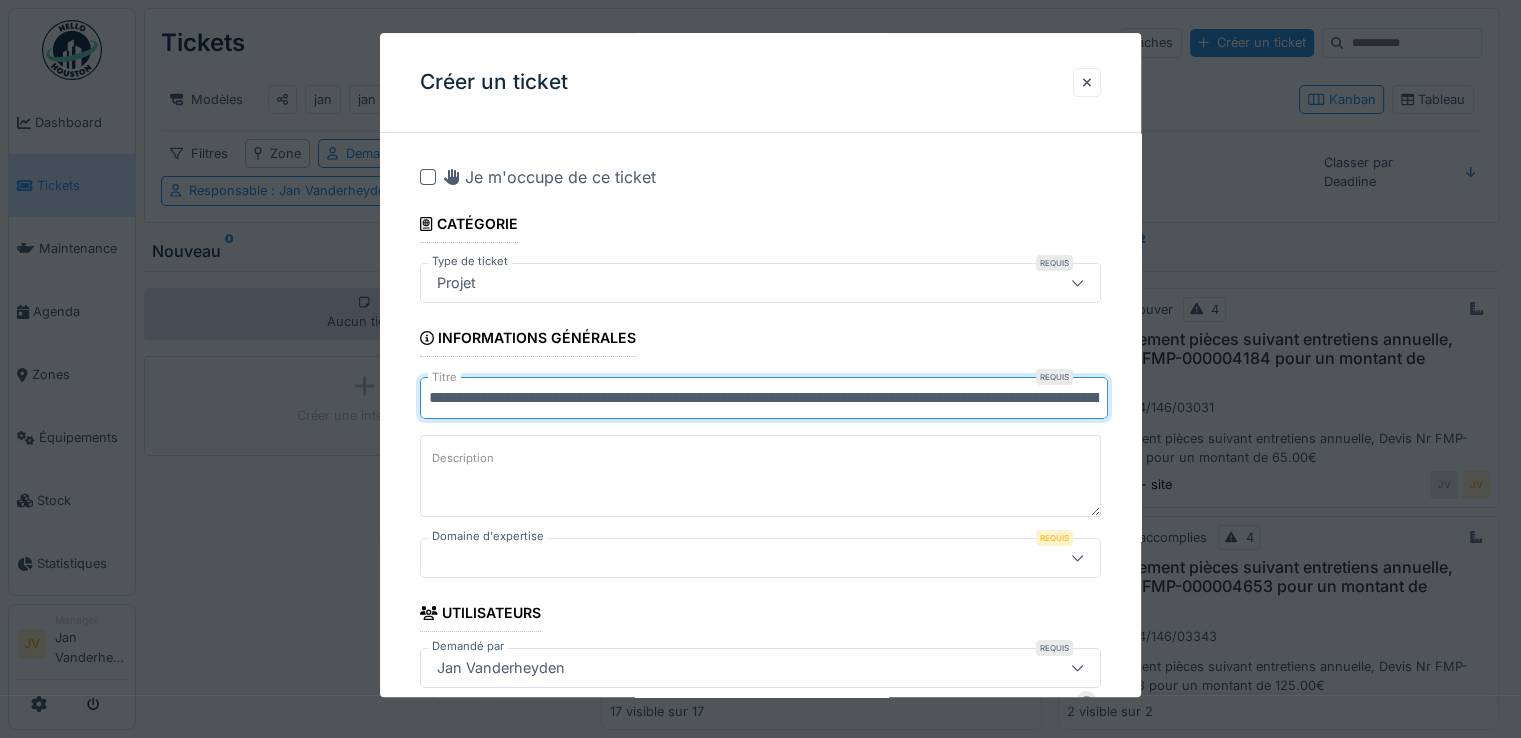 click on "**********" at bounding box center [764, 398] 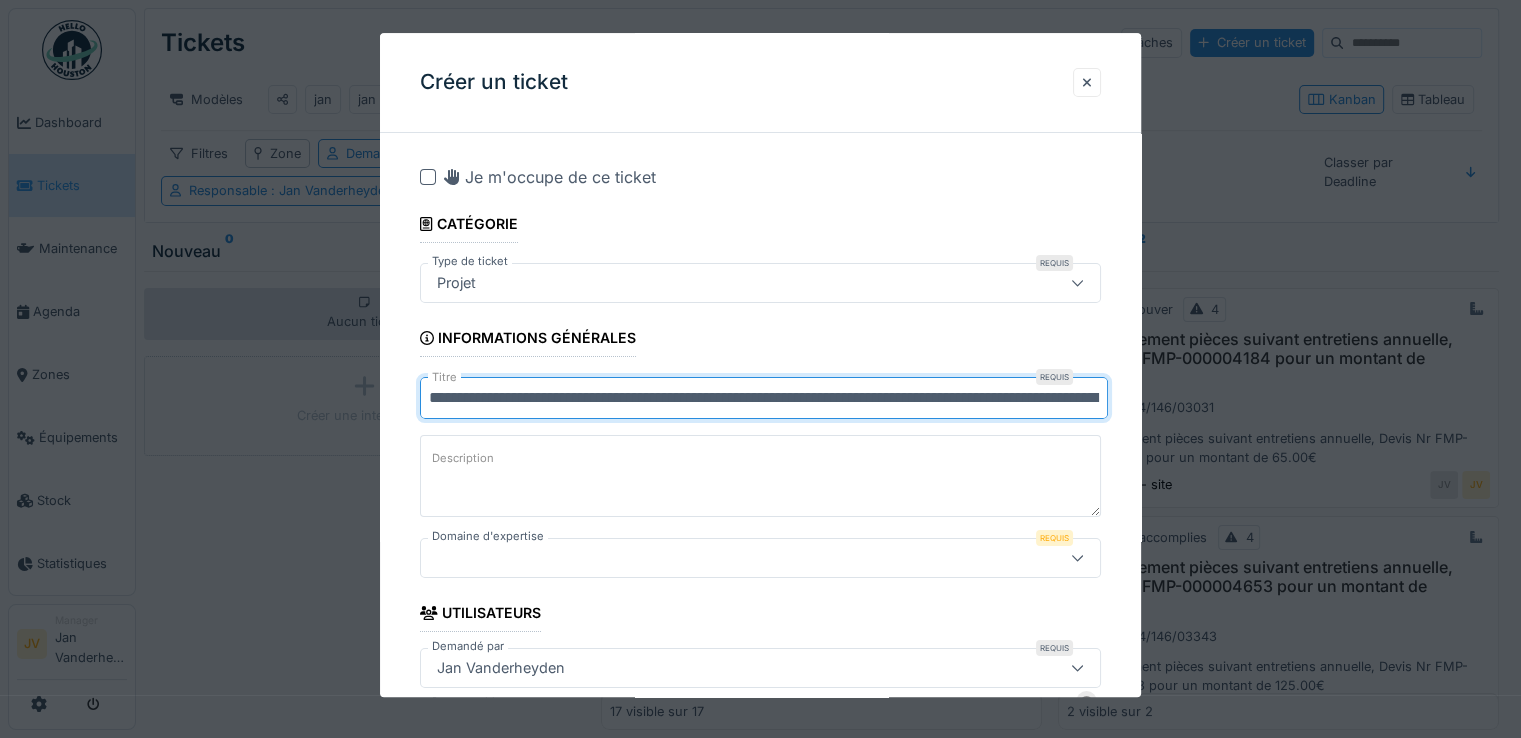 scroll, scrollTop: 0, scrollLeft: 31, axis: horizontal 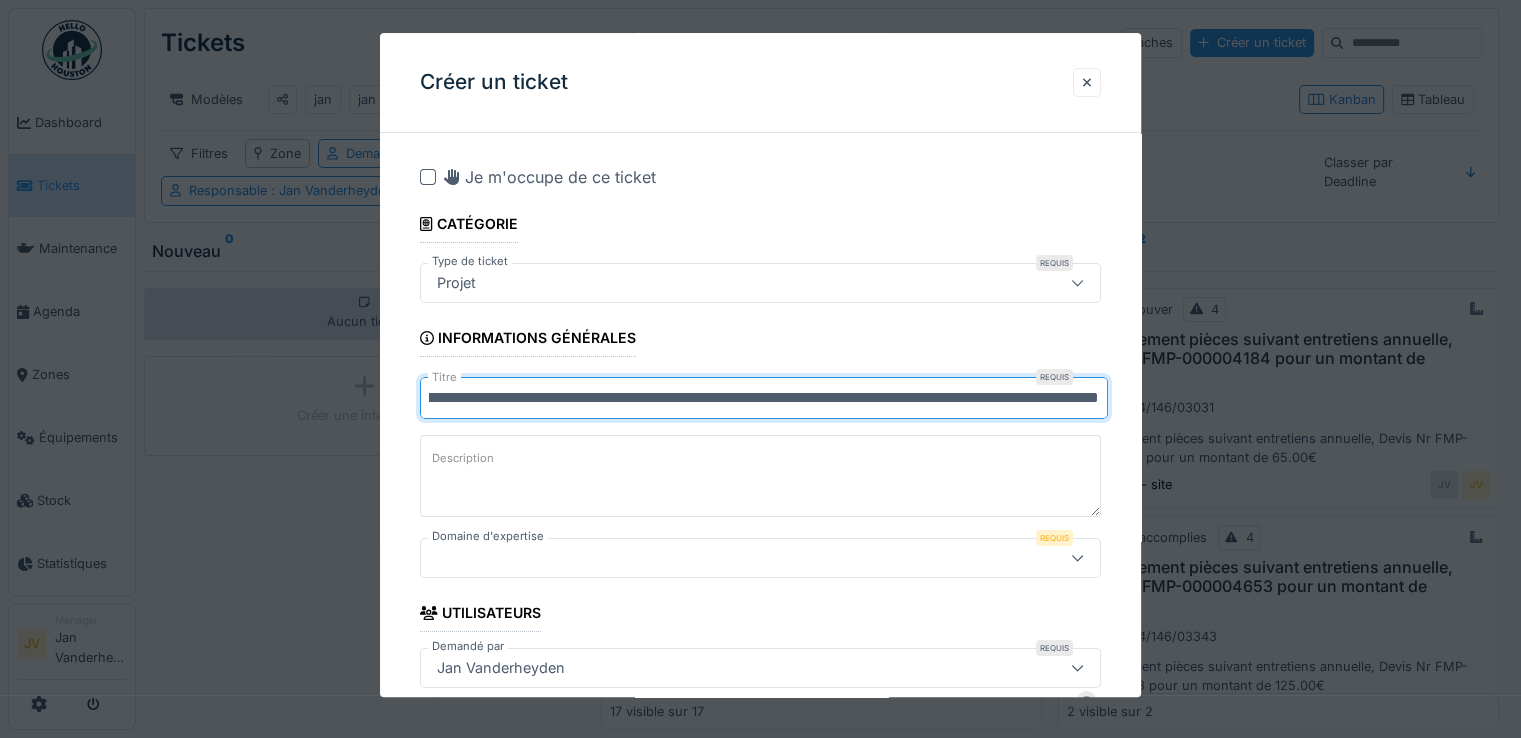 click on "**********" at bounding box center [764, 398] 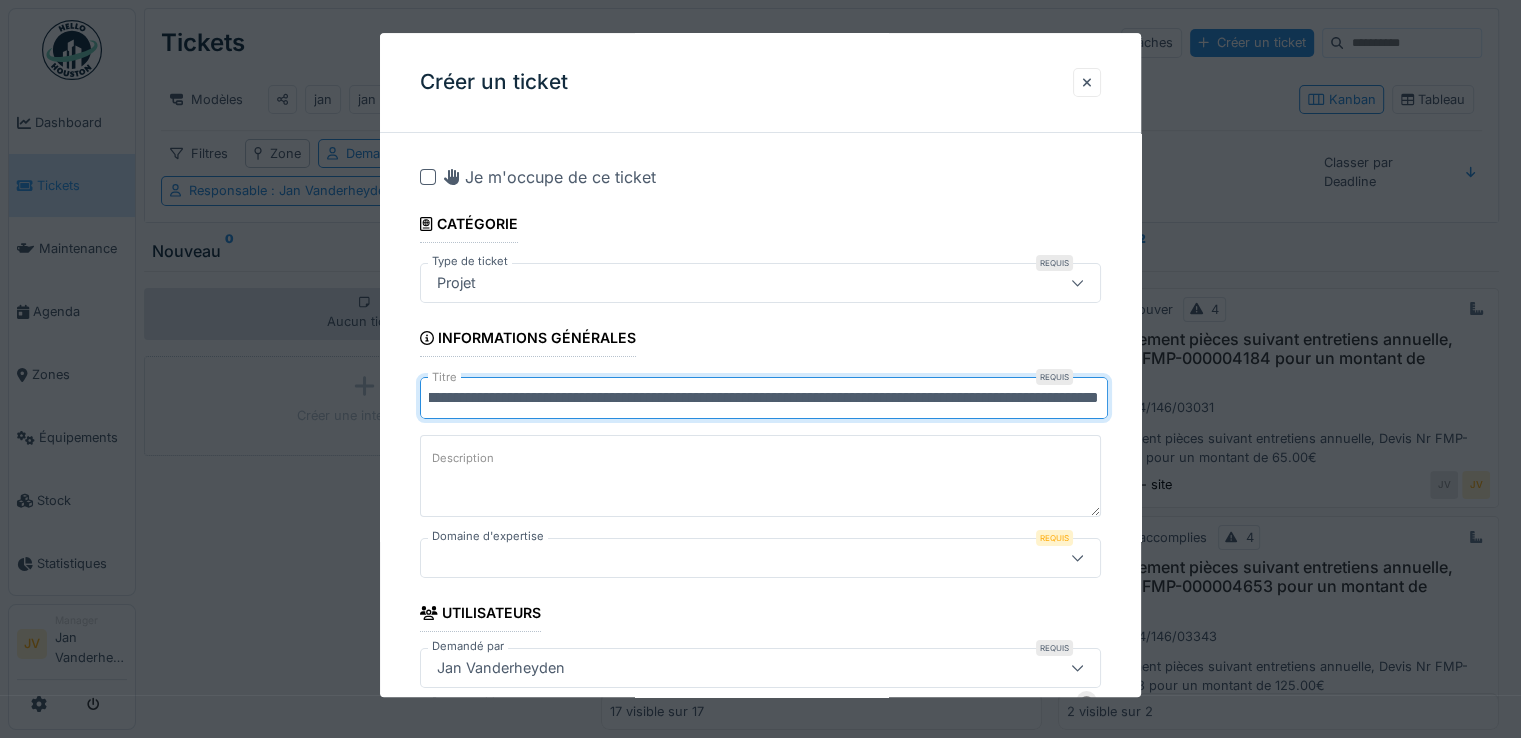 scroll, scrollTop: 0, scrollLeft: 0, axis: both 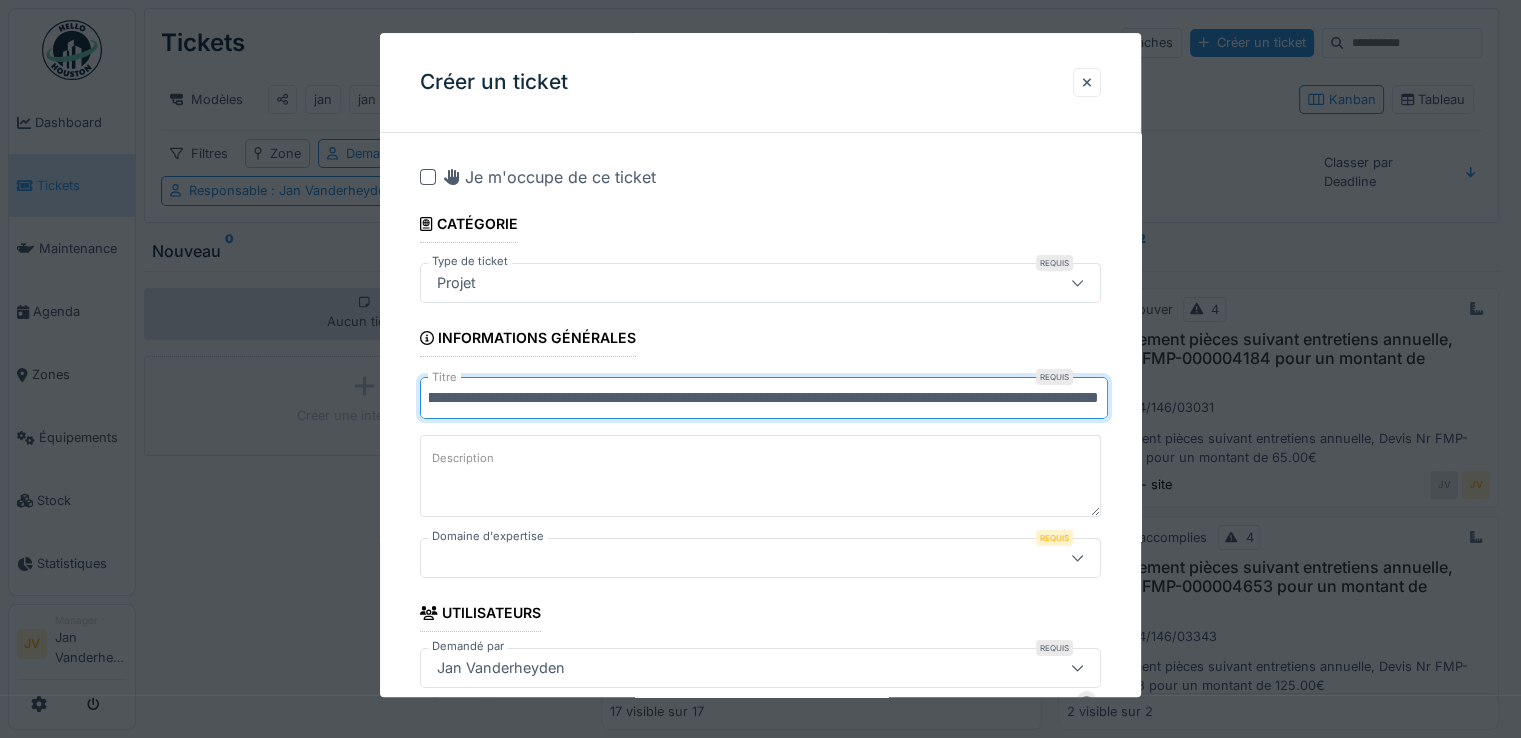 click on "**********" at bounding box center [764, 398] 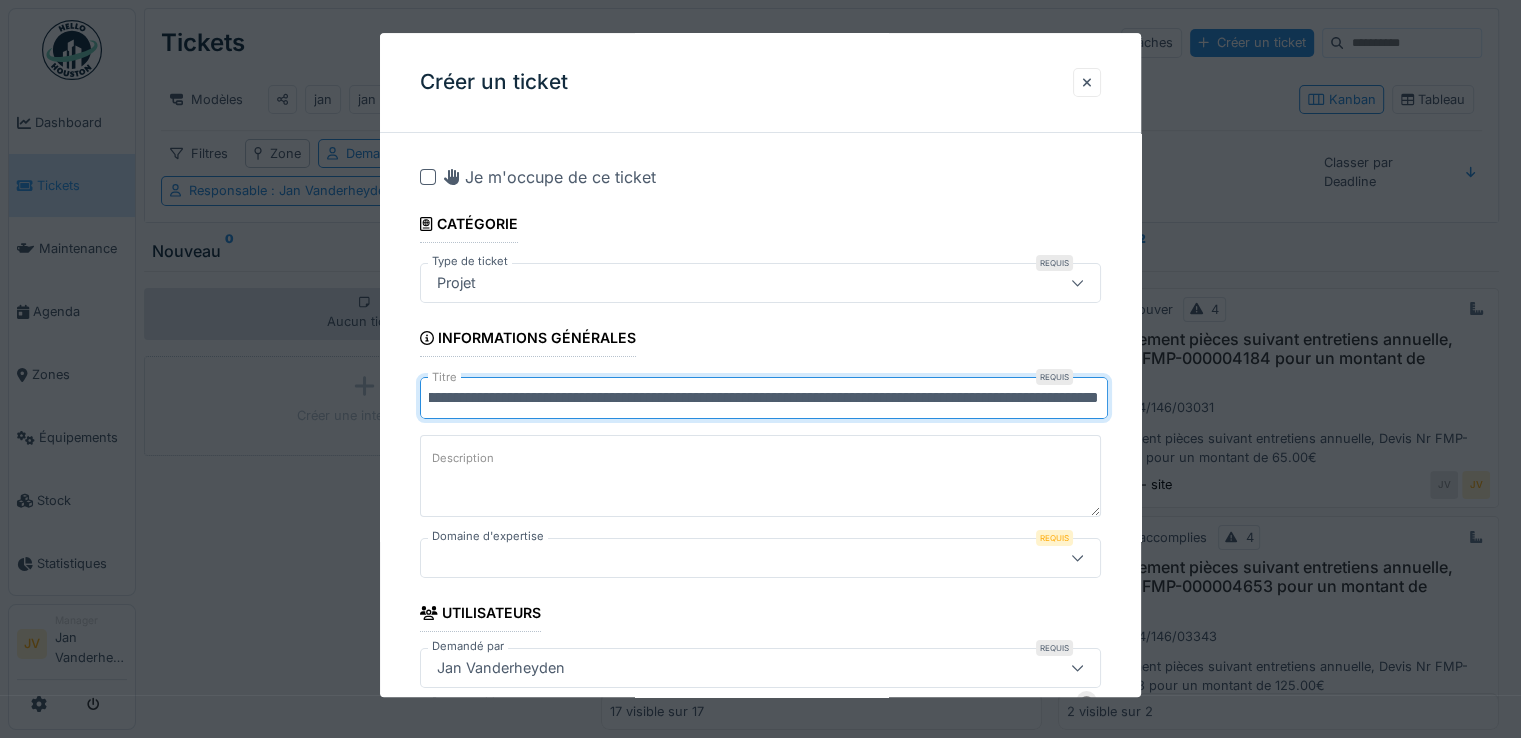 scroll, scrollTop: 0, scrollLeft: 233, axis: horizontal 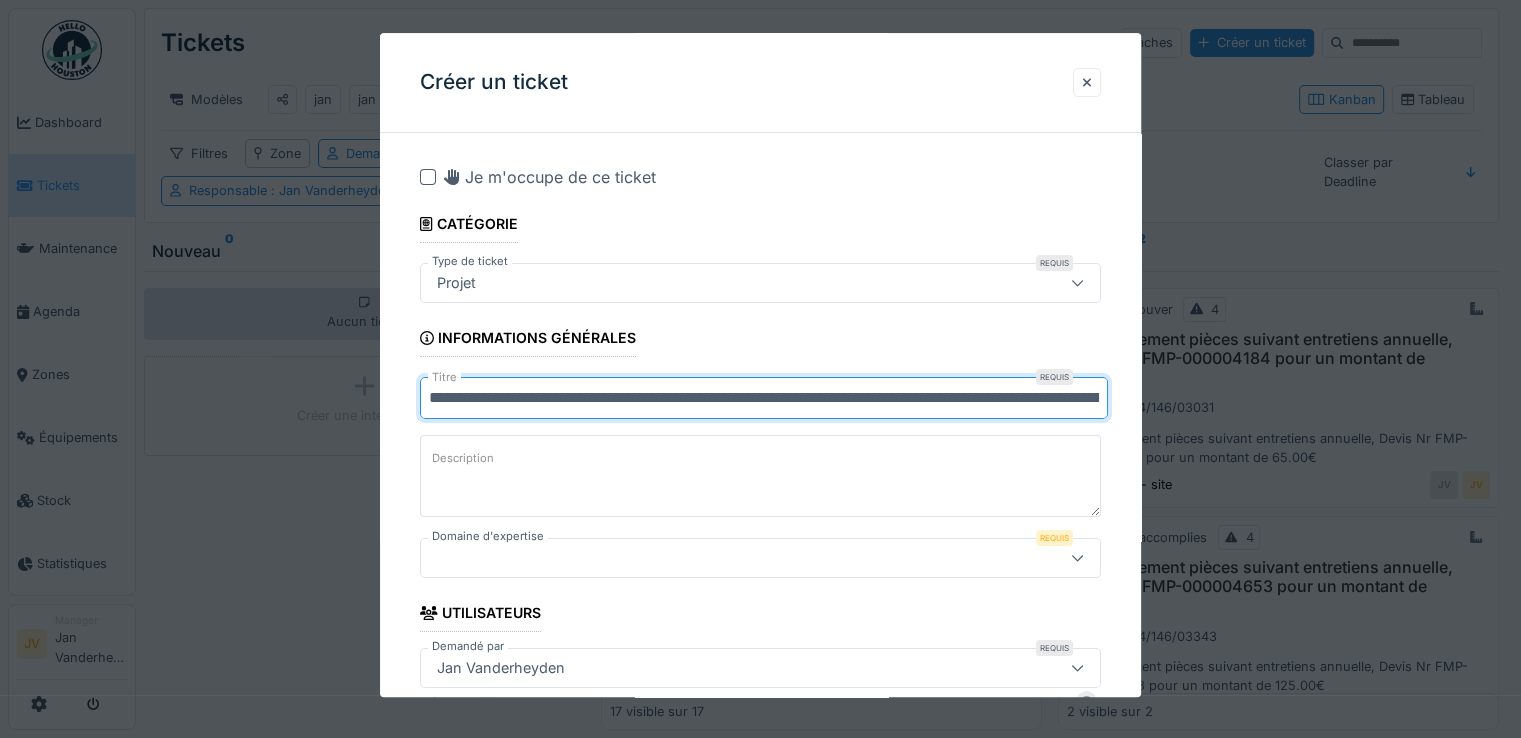 drag, startPoint x: 1099, startPoint y: 398, endPoint x: 431, endPoint y: 386, distance: 668.1078 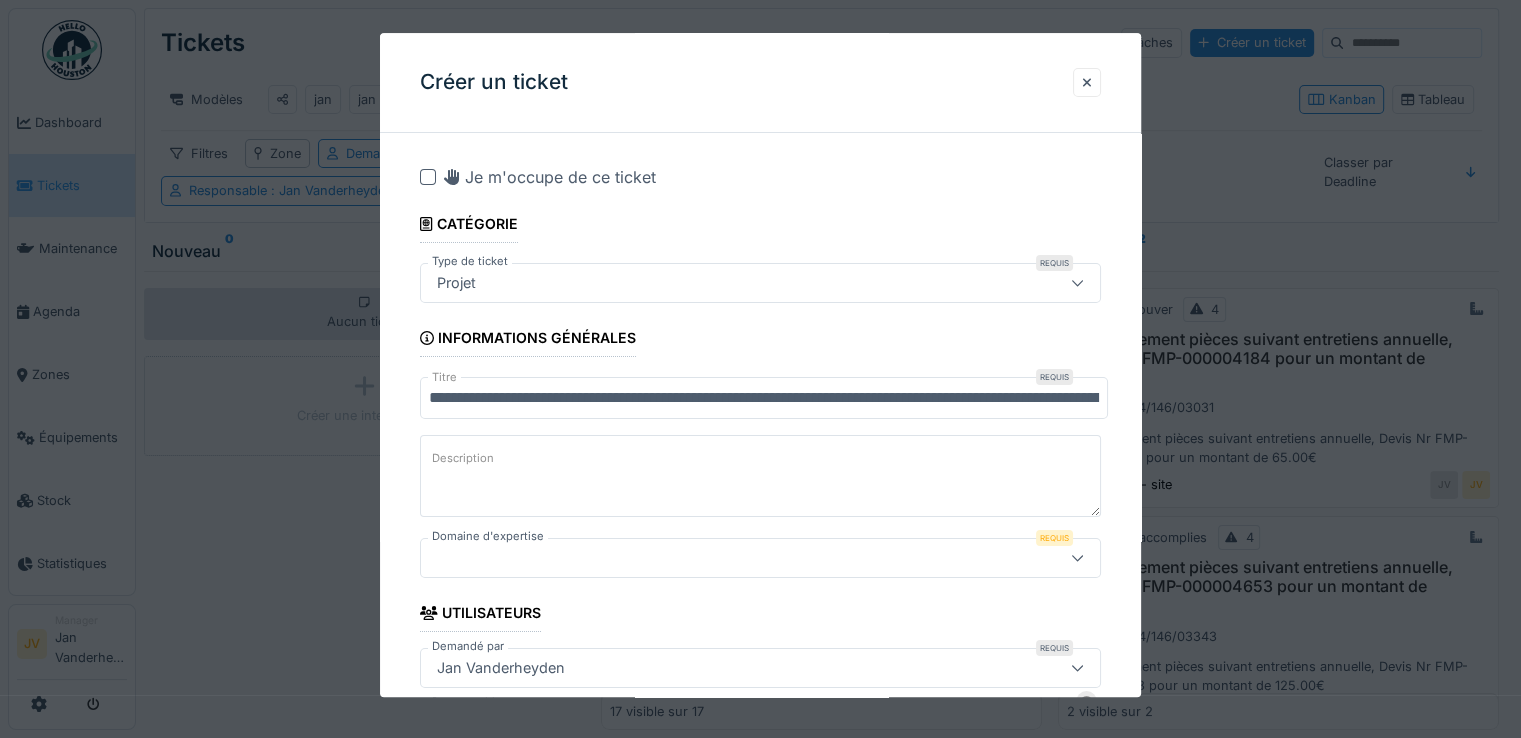 click on "Description" at bounding box center [760, 476] 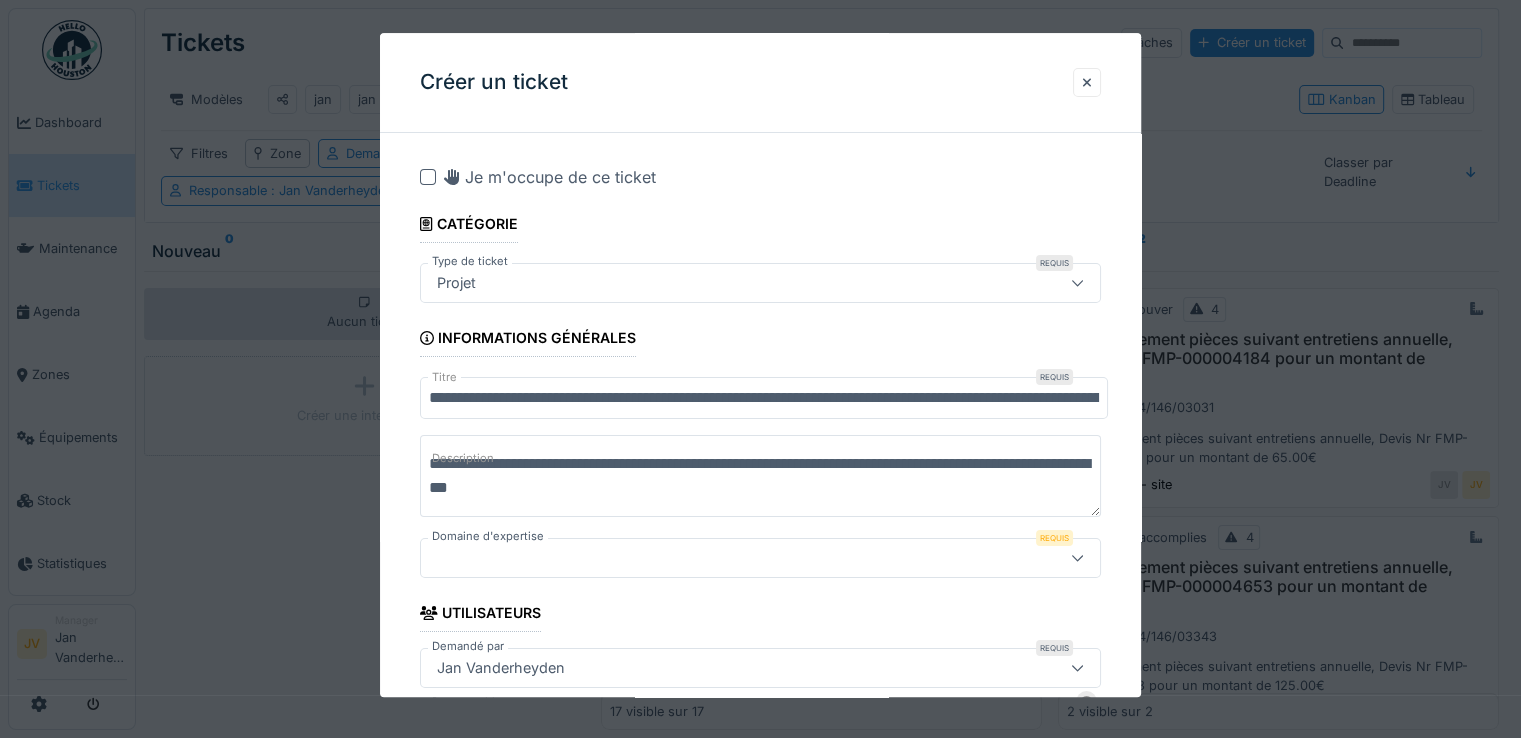 type on "**********" 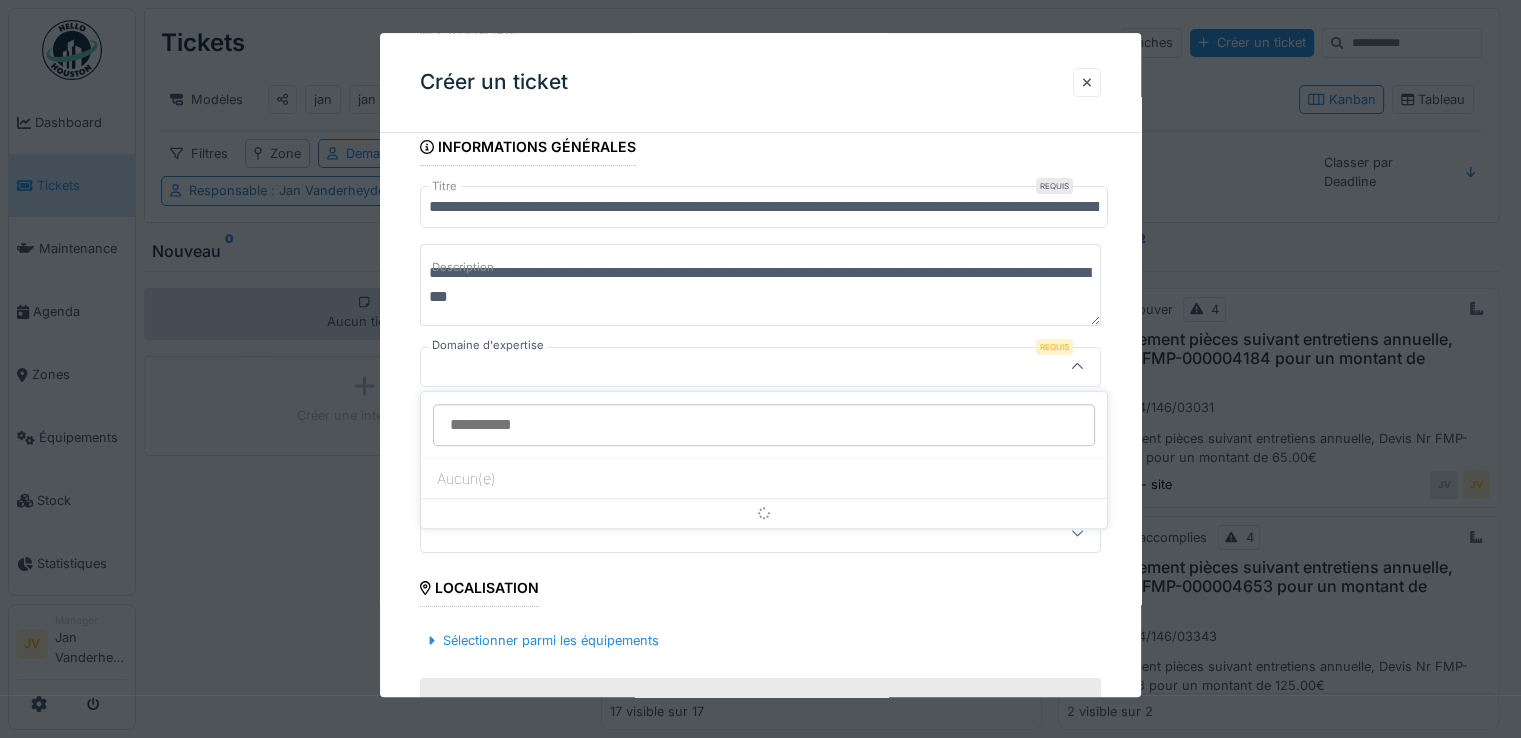 scroll, scrollTop: 192, scrollLeft: 0, axis: vertical 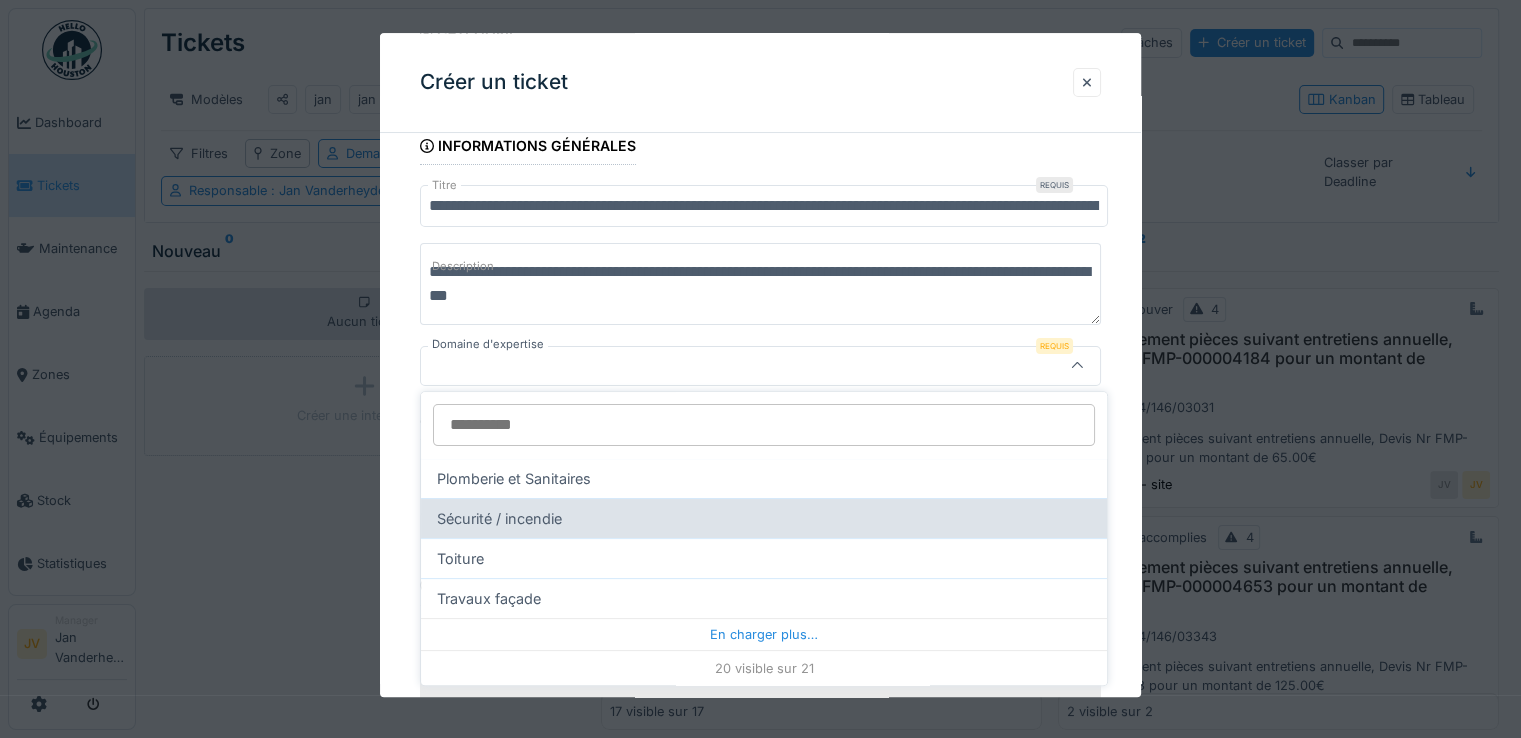 click on "Sécurité / incendie" at bounding box center (764, 518) 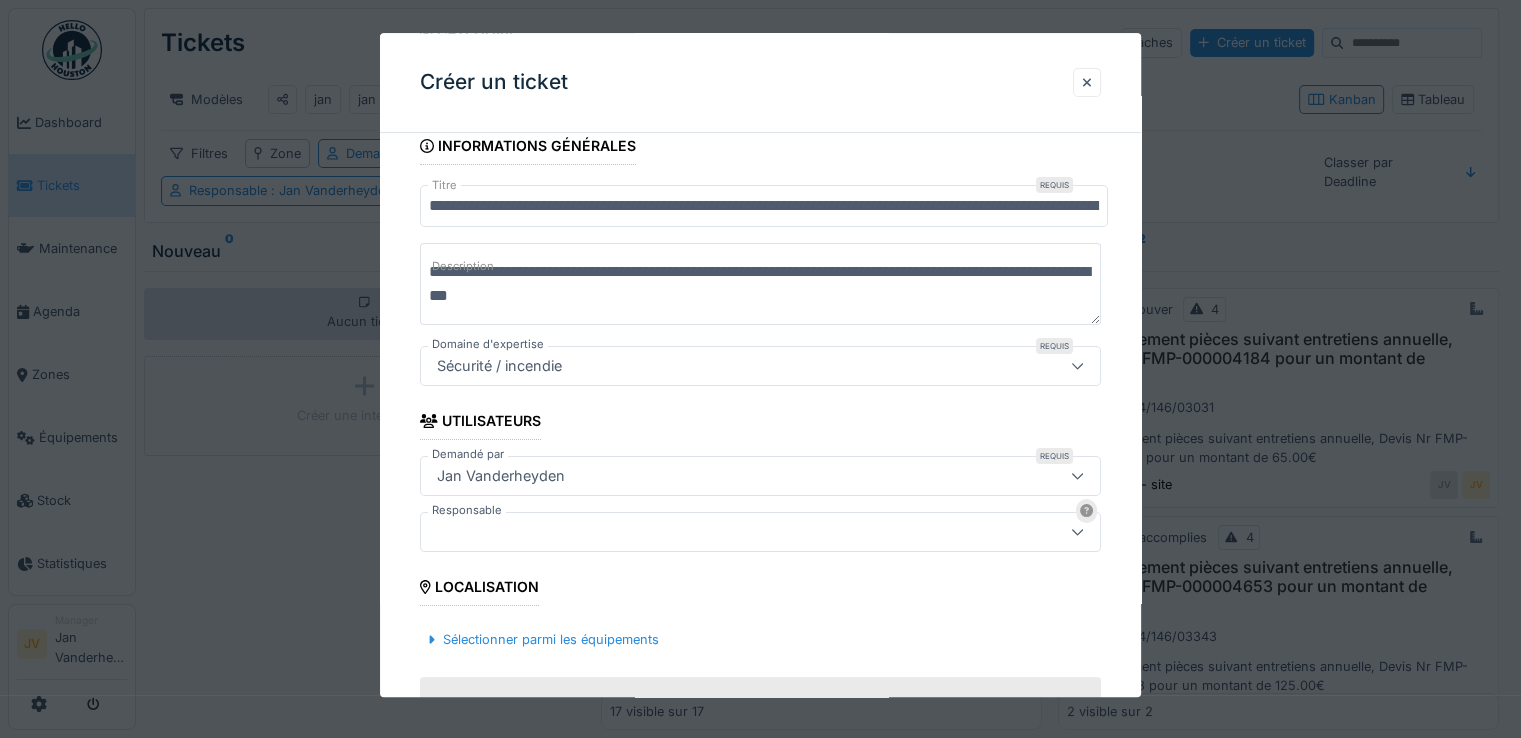 click at bounding box center (719, 532) 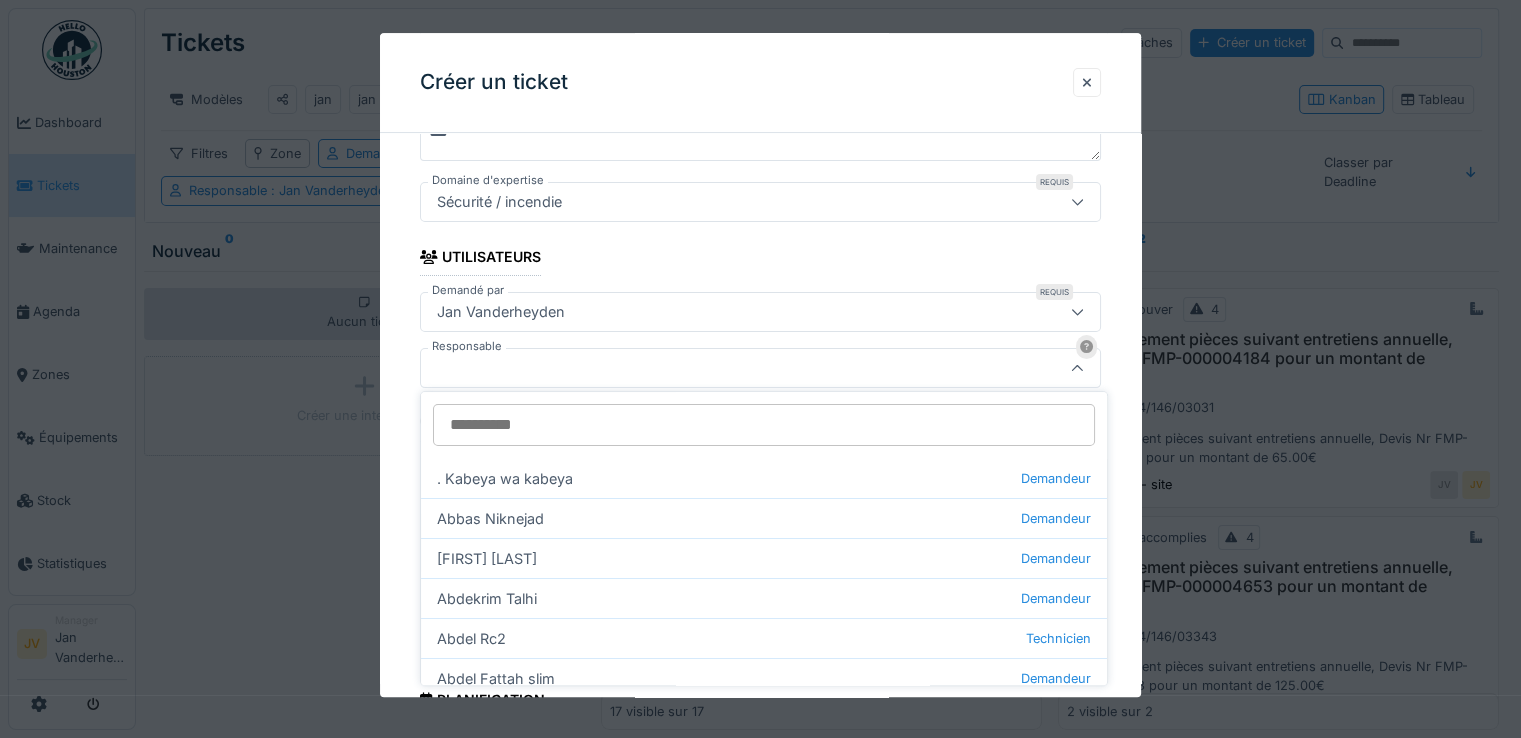 scroll, scrollTop: 357, scrollLeft: 0, axis: vertical 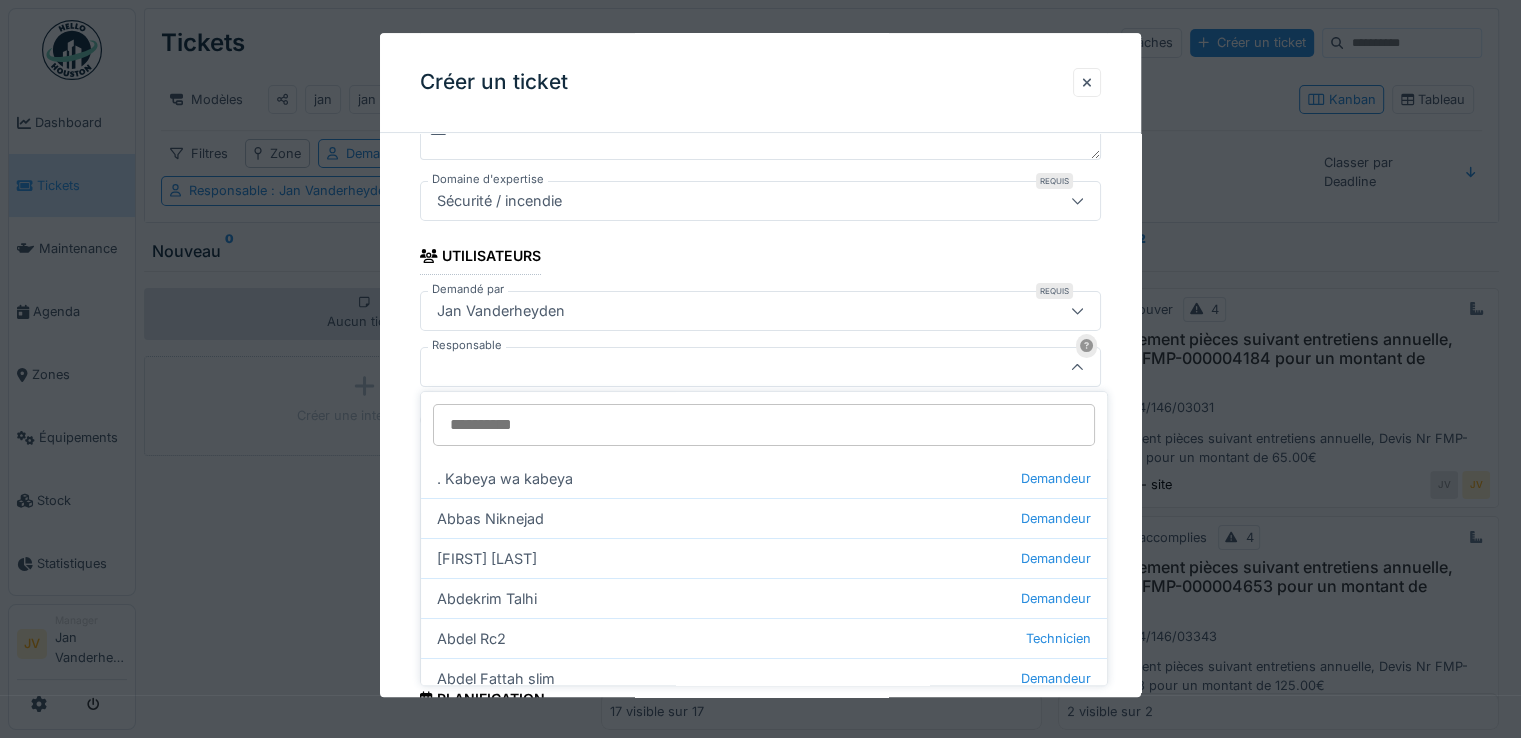 click at bounding box center (719, 367) 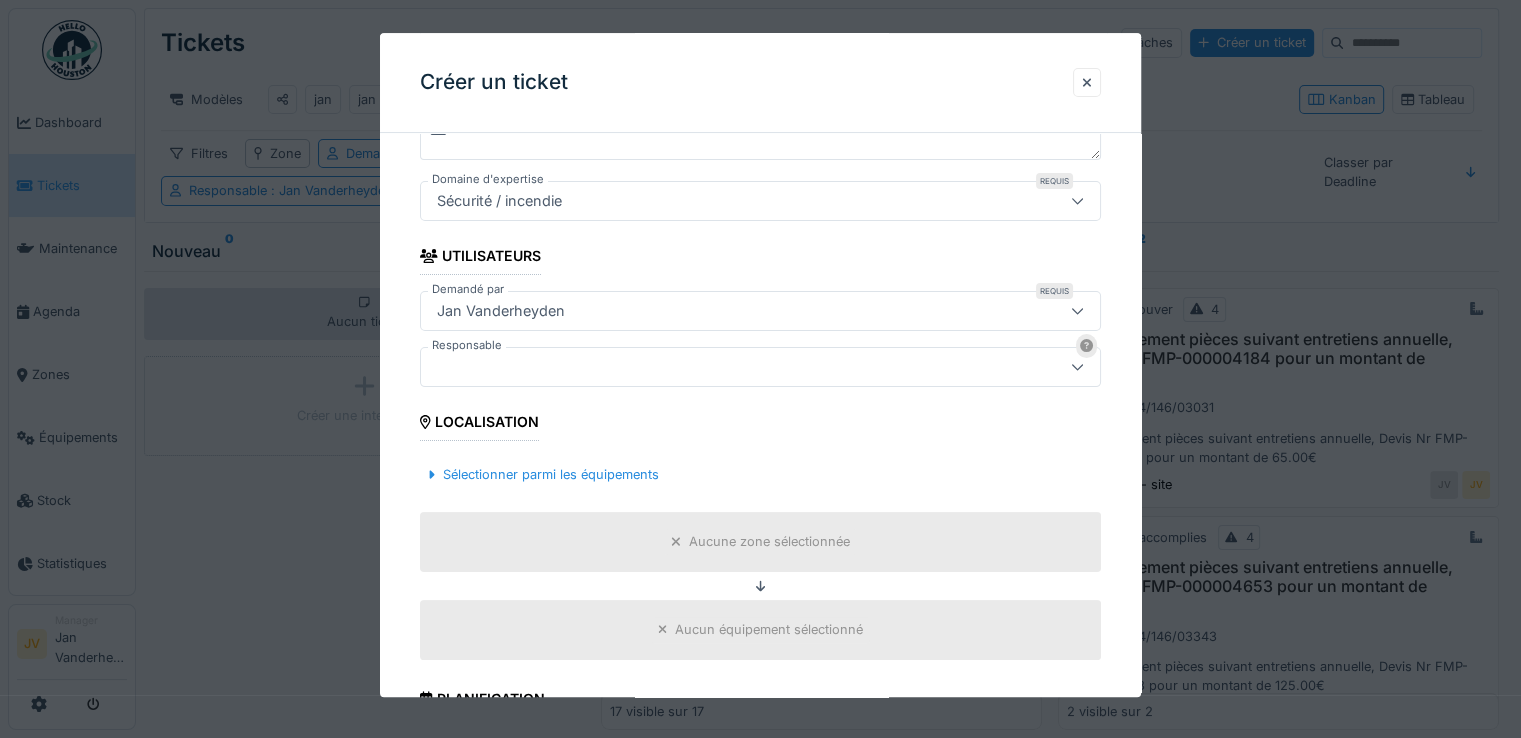 click at bounding box center (719, 367) 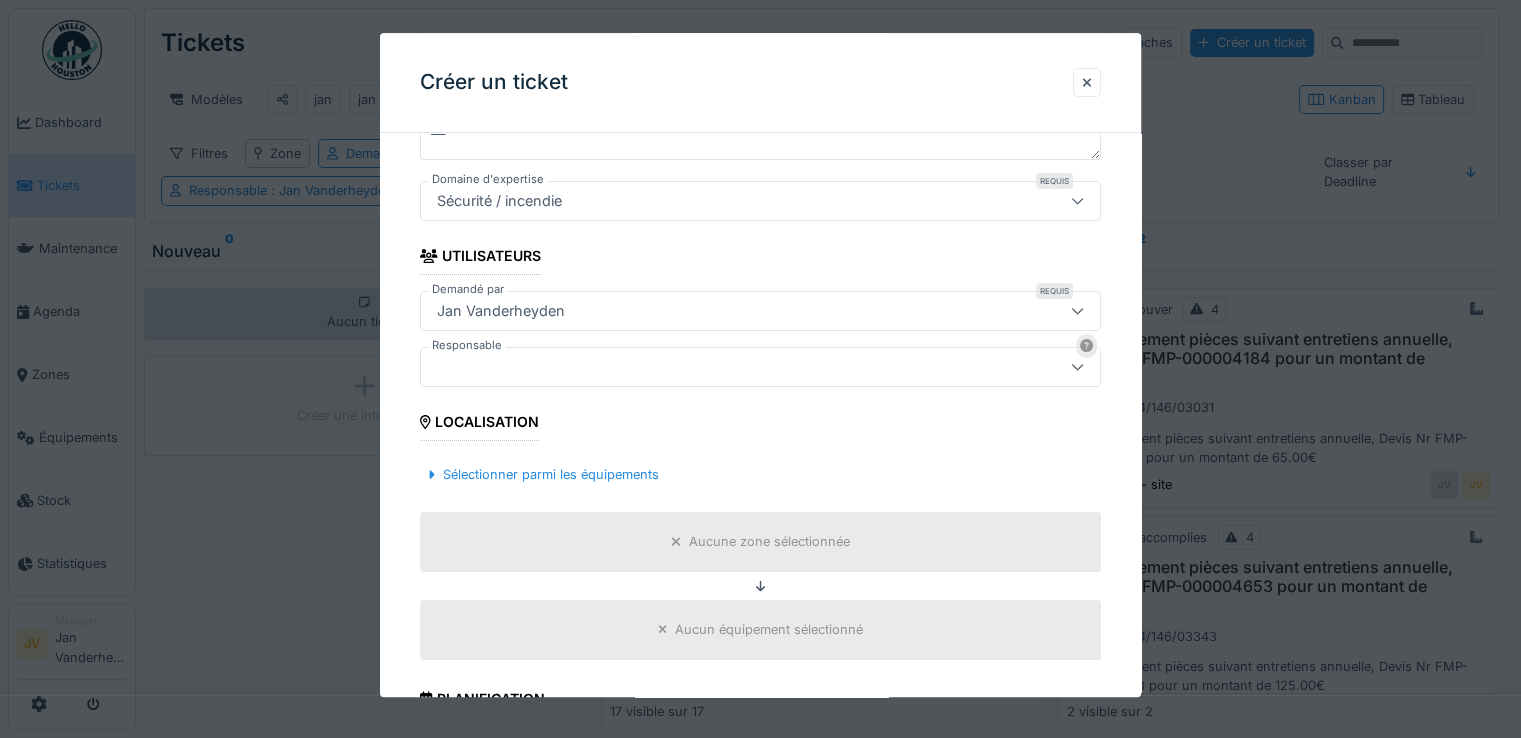 click on "Responsable" at bounding box center [467, 345] 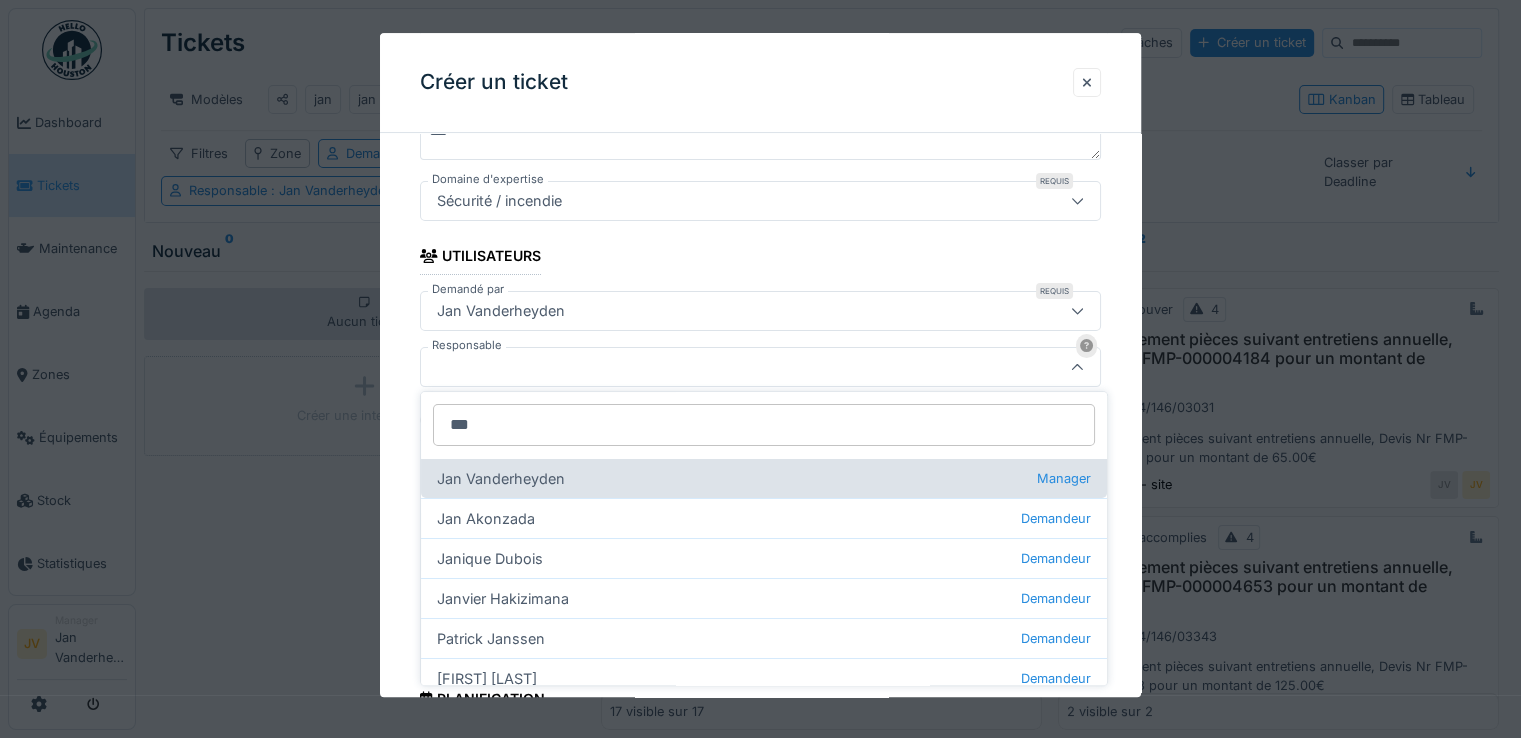 type on "***" 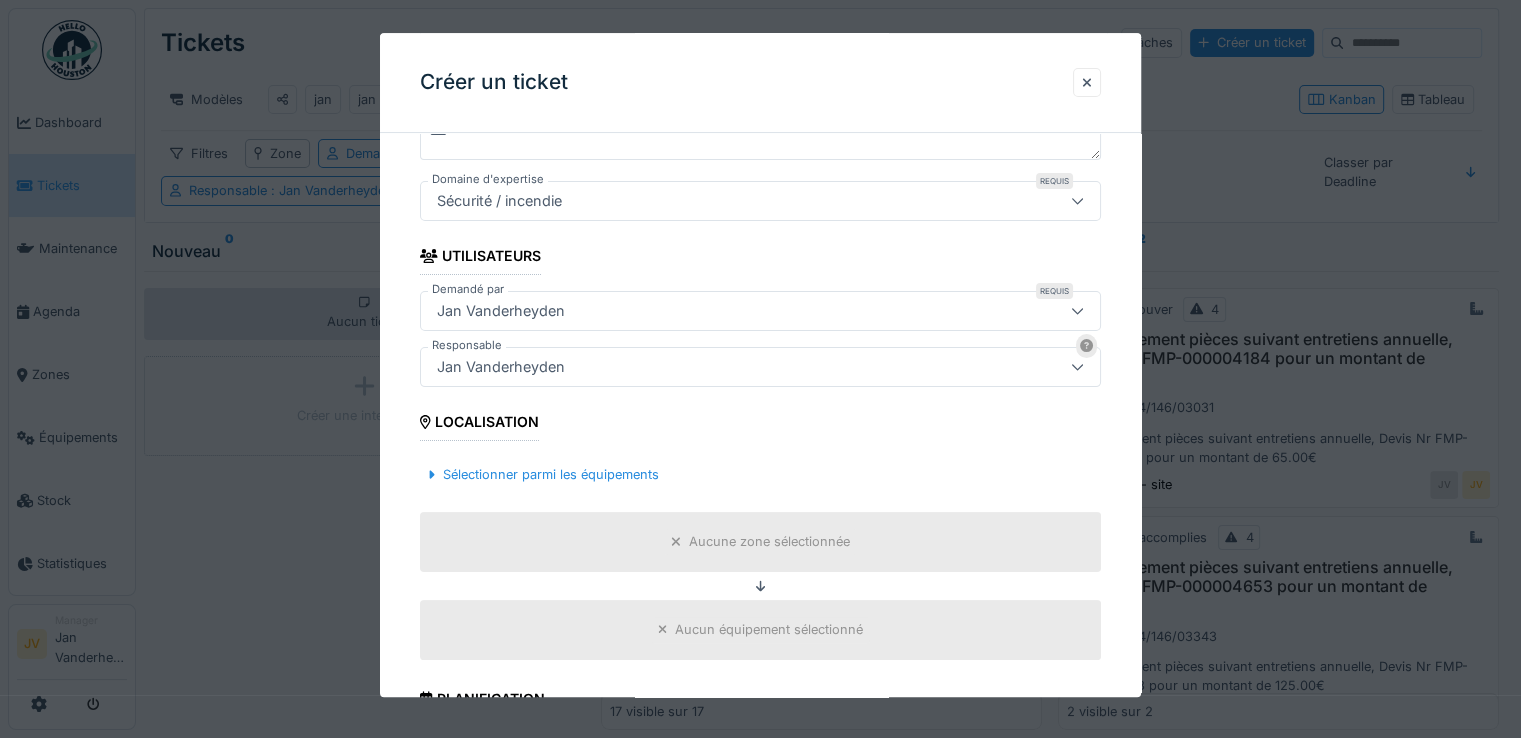 click on "Aucune zone sélectionnée" at bounding box center [769, 542] 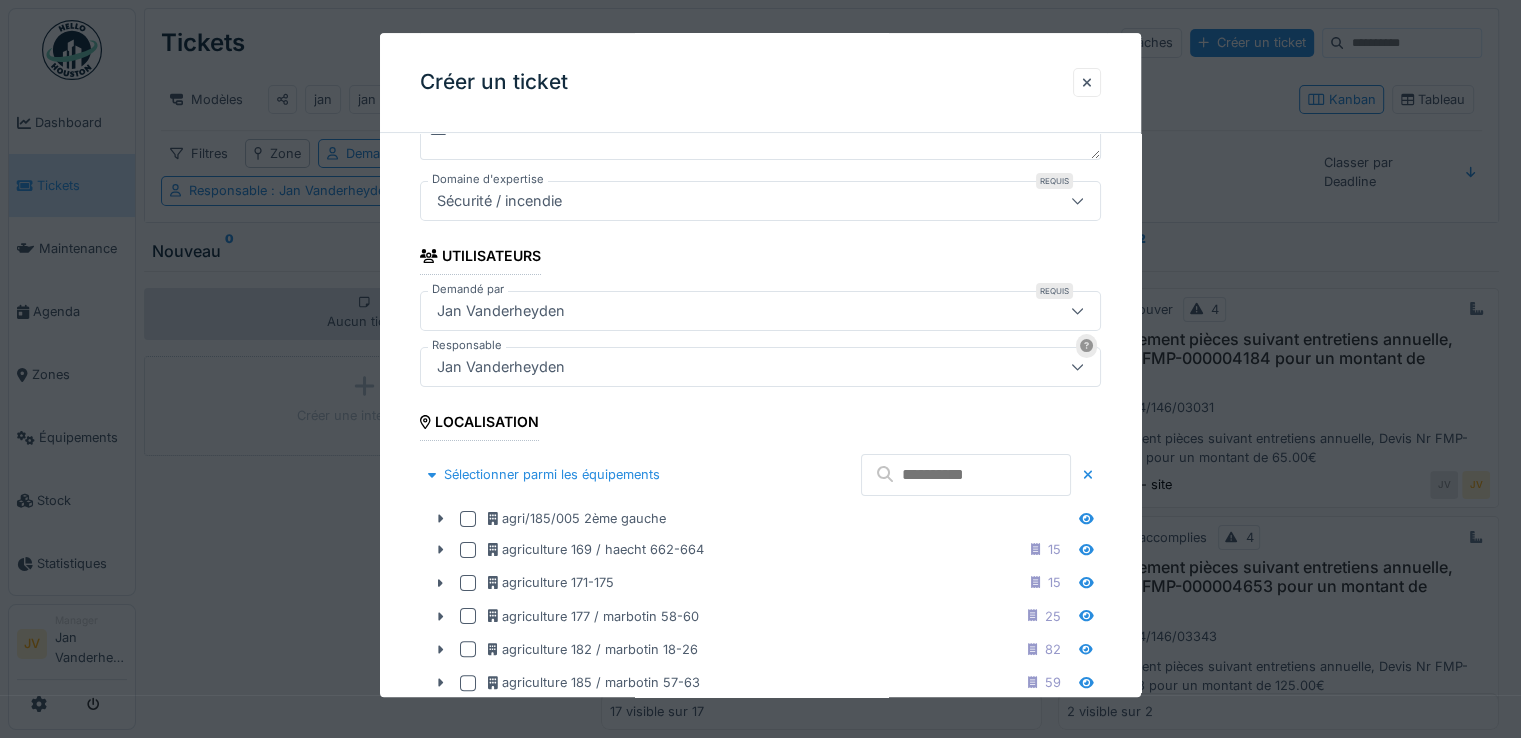 click at bounding box center [966, 475] 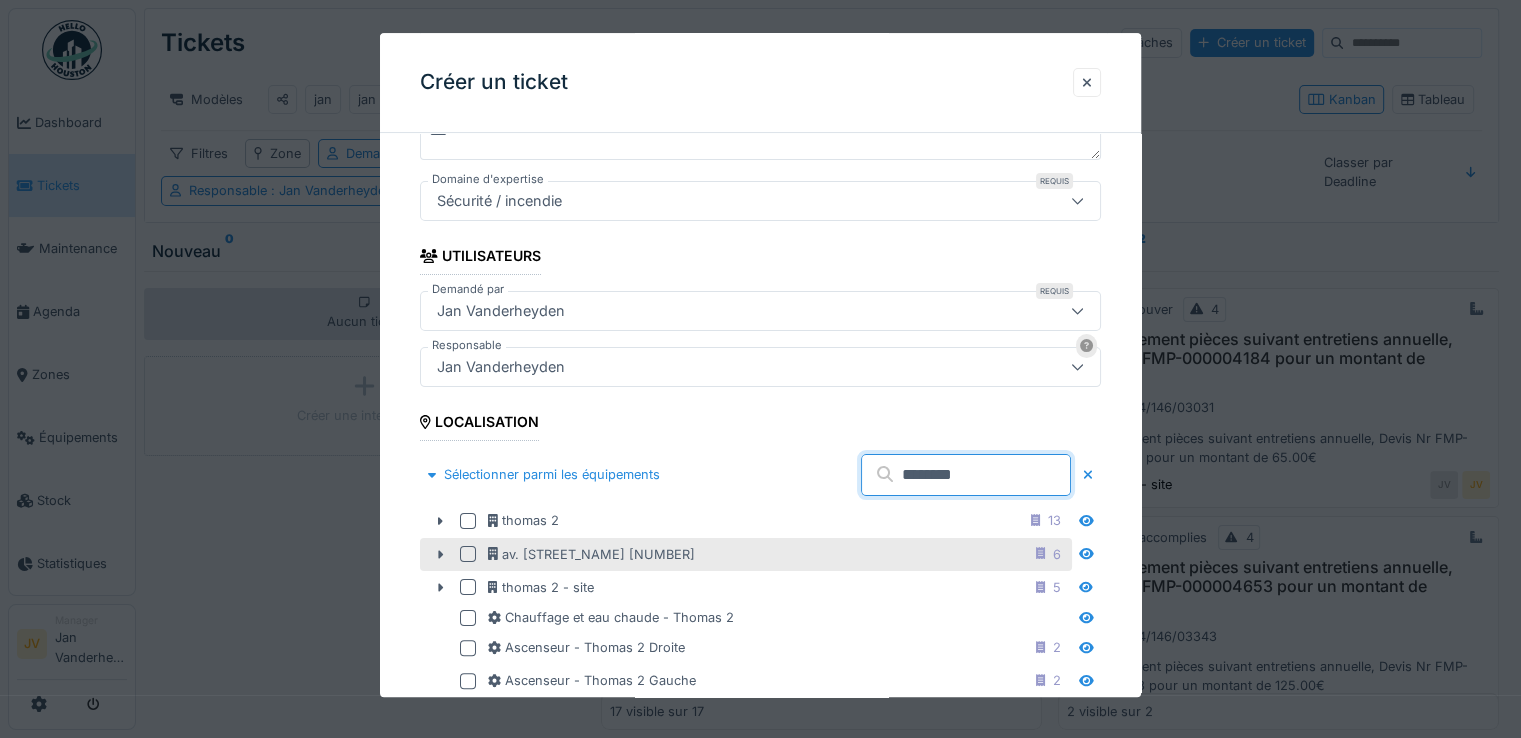 type on "********" 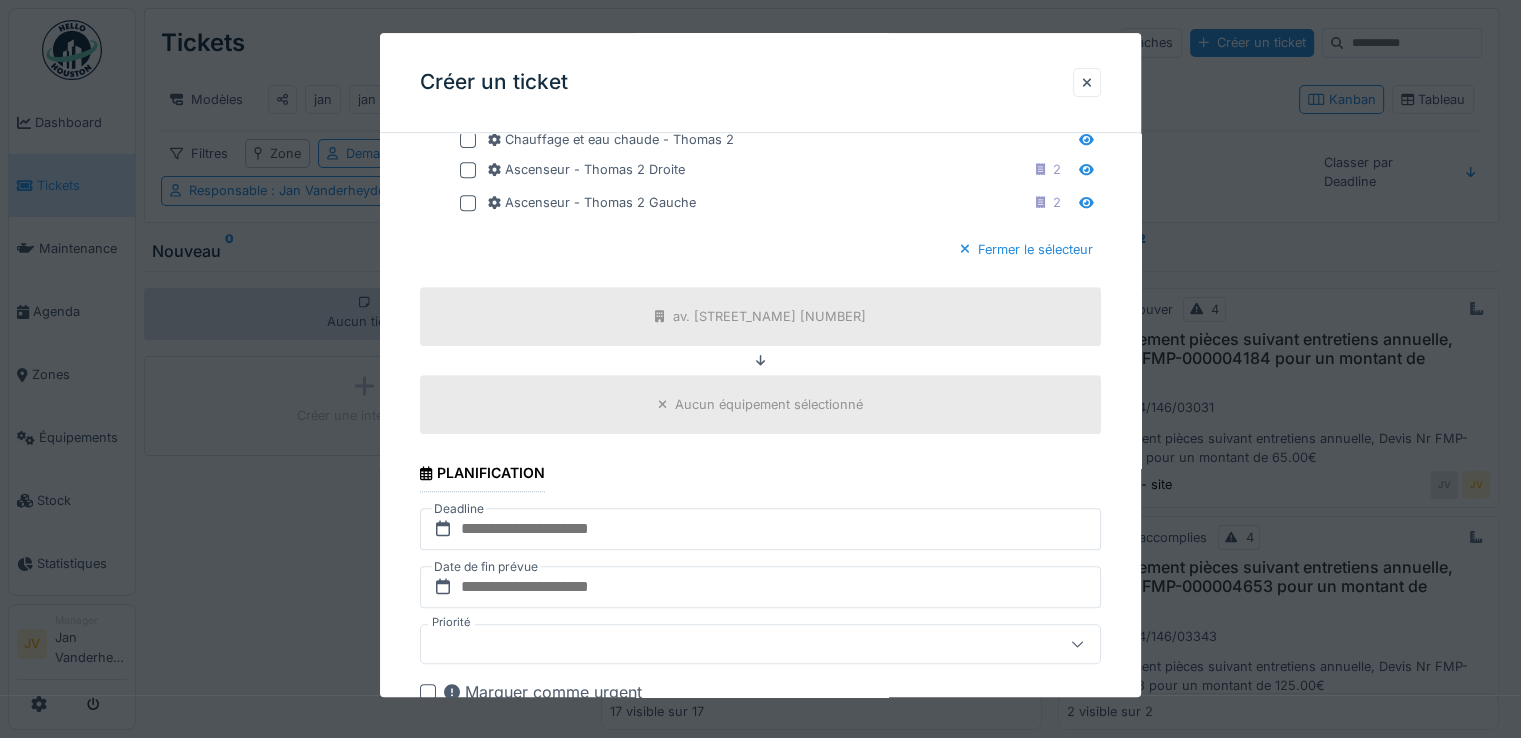 scroll, scrollTop: 1057, scrollLeft: 0, axis: vertical 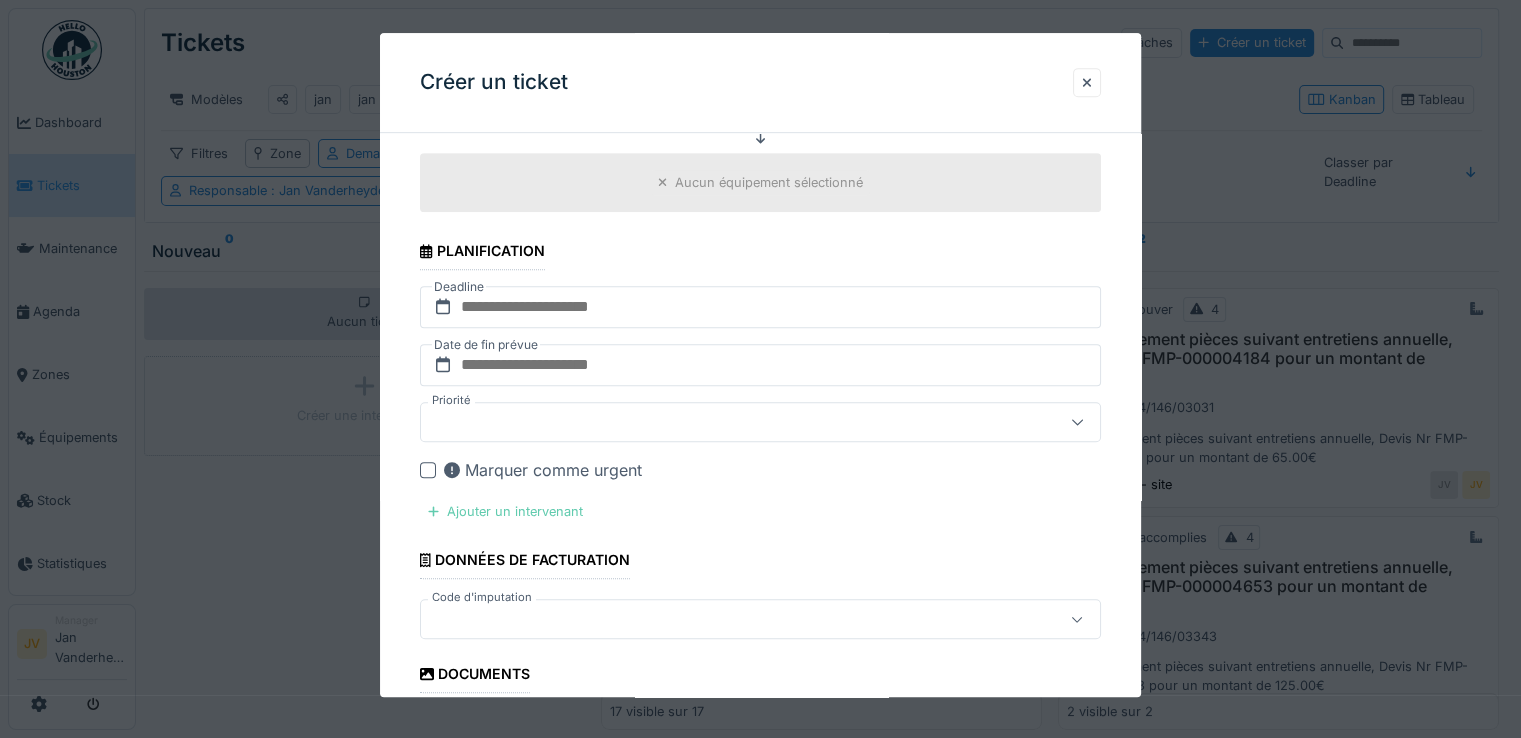 click on "Ajouter un intervenant" at bounding box center (505, 511) 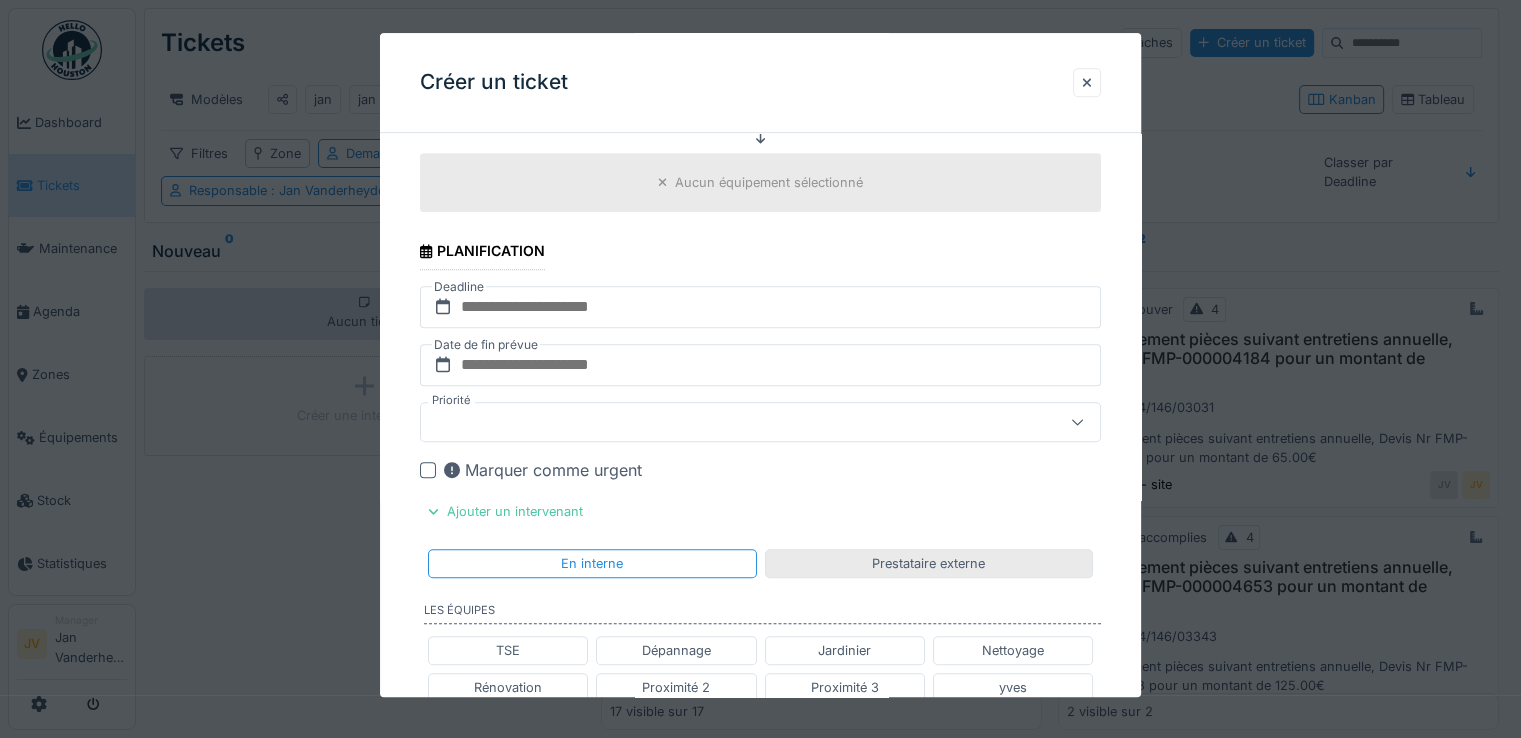 click on "Prestataire externe" at bounding box center [928, 563] 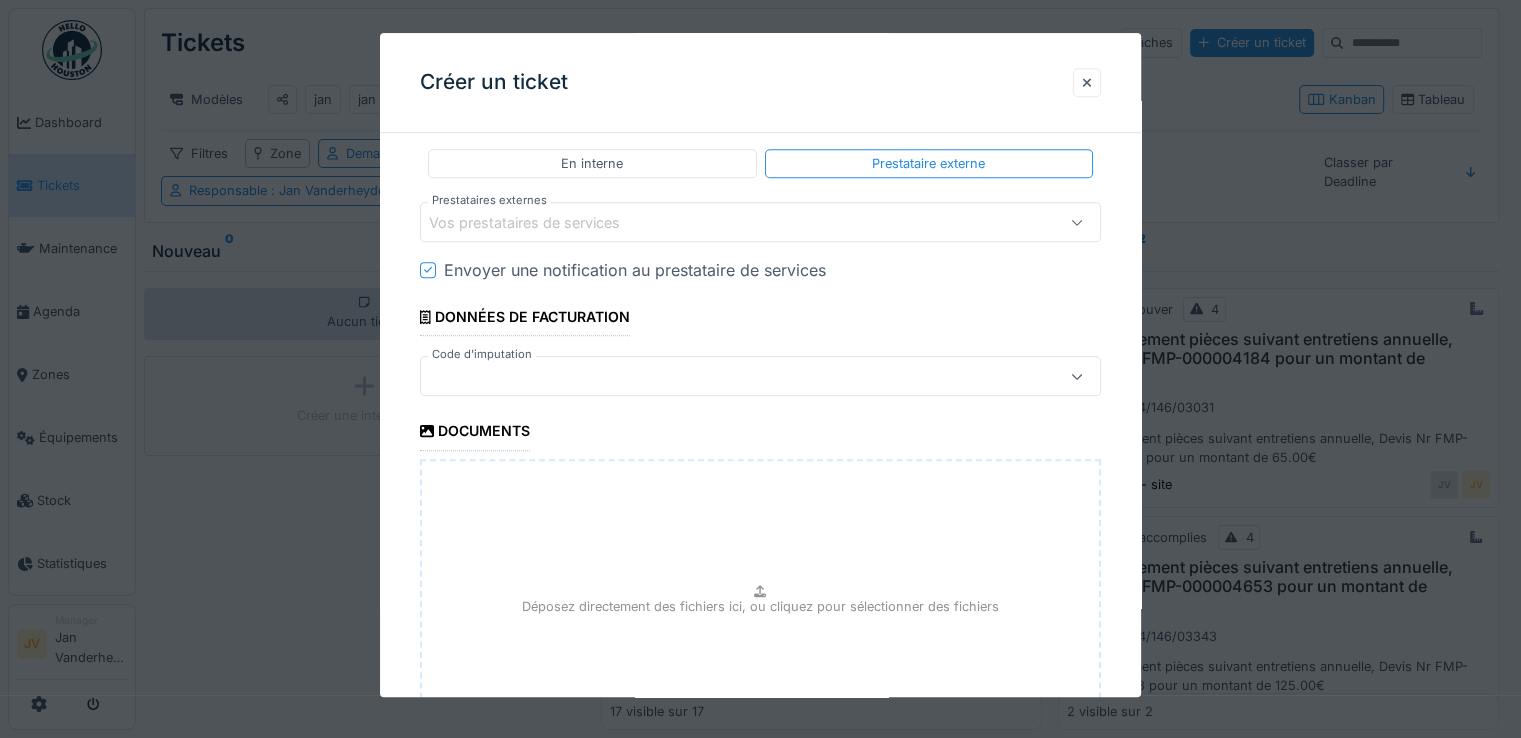click on "Vos prestataires de services" at bounding box center (538, 223) 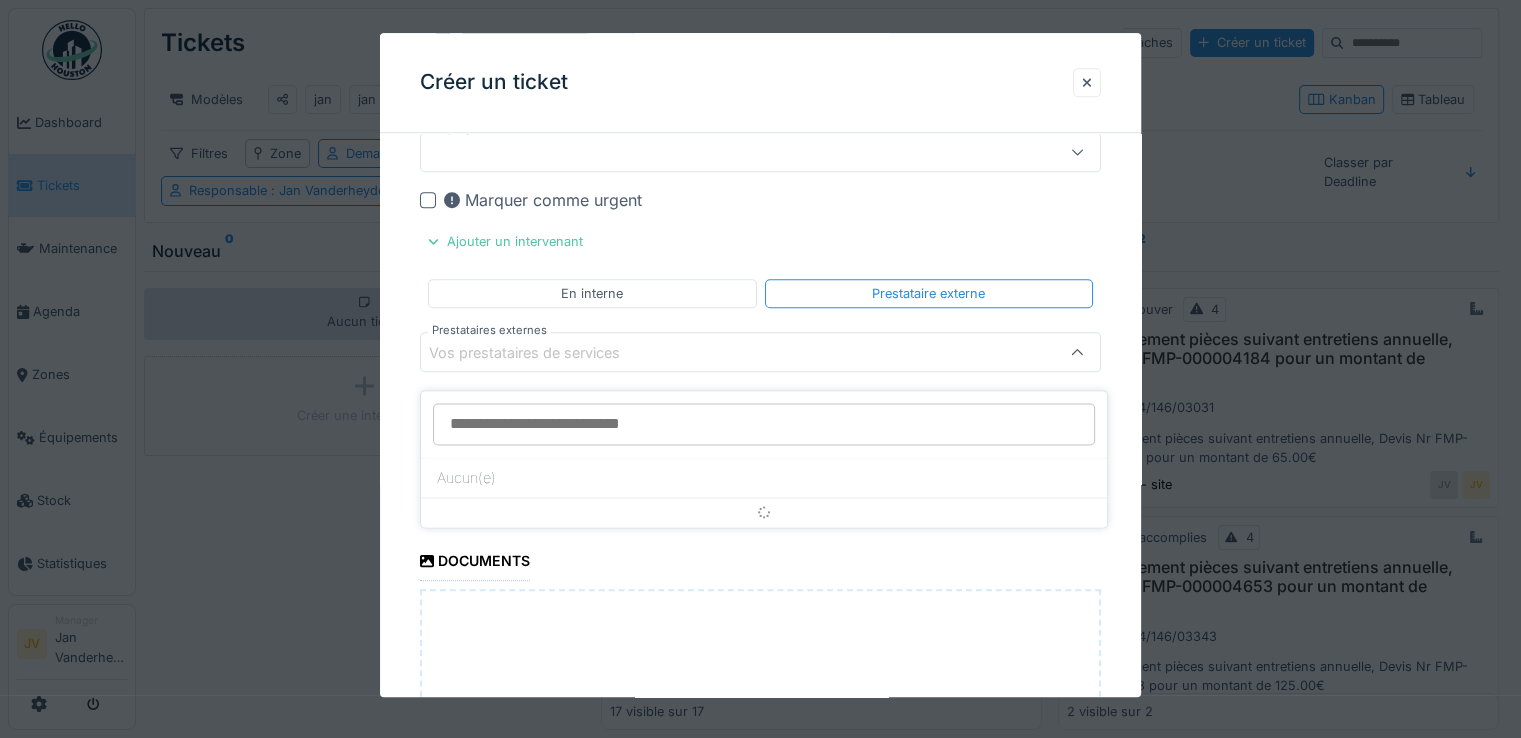 scroll, scrollTop: 1308, scrollLeft: 0, axis: vertical 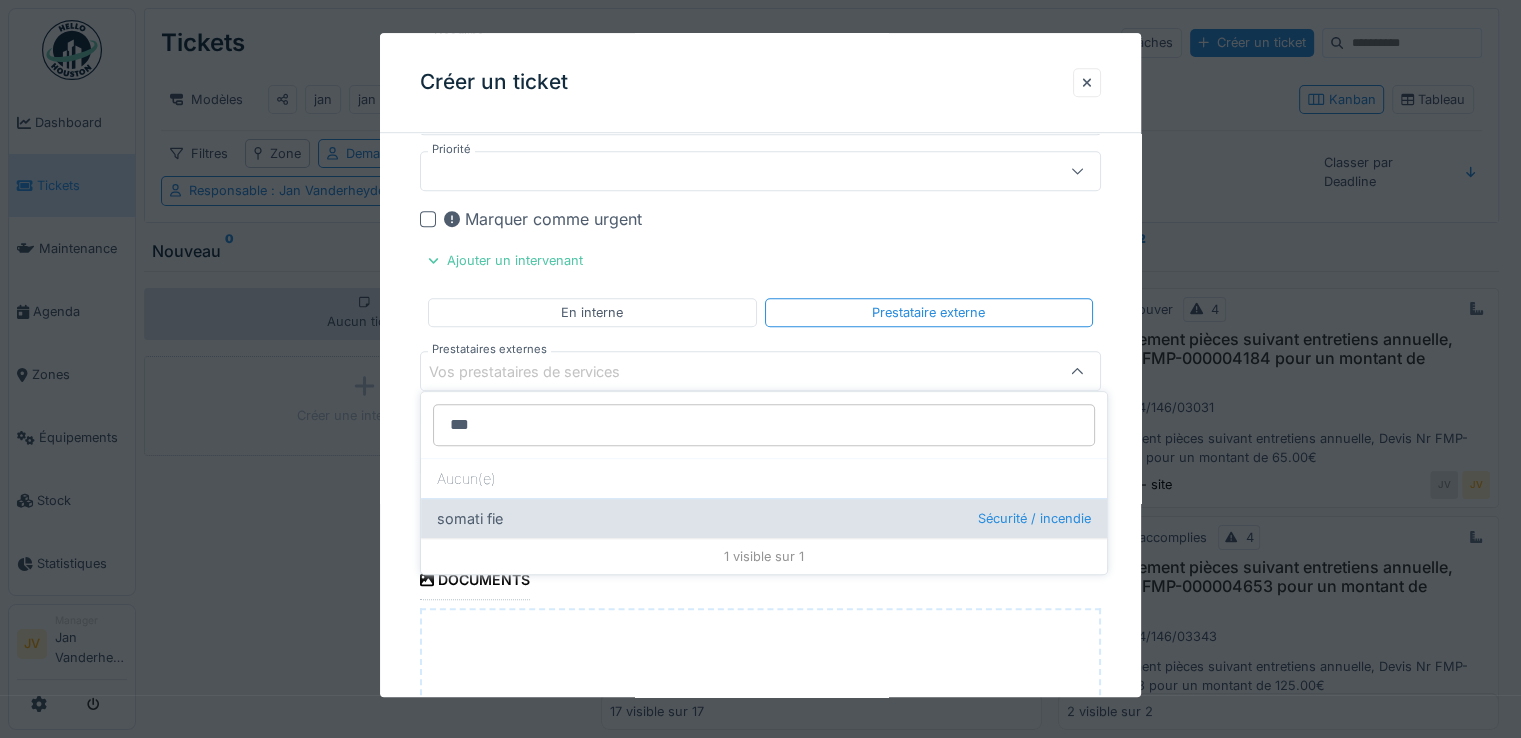 type on "***" 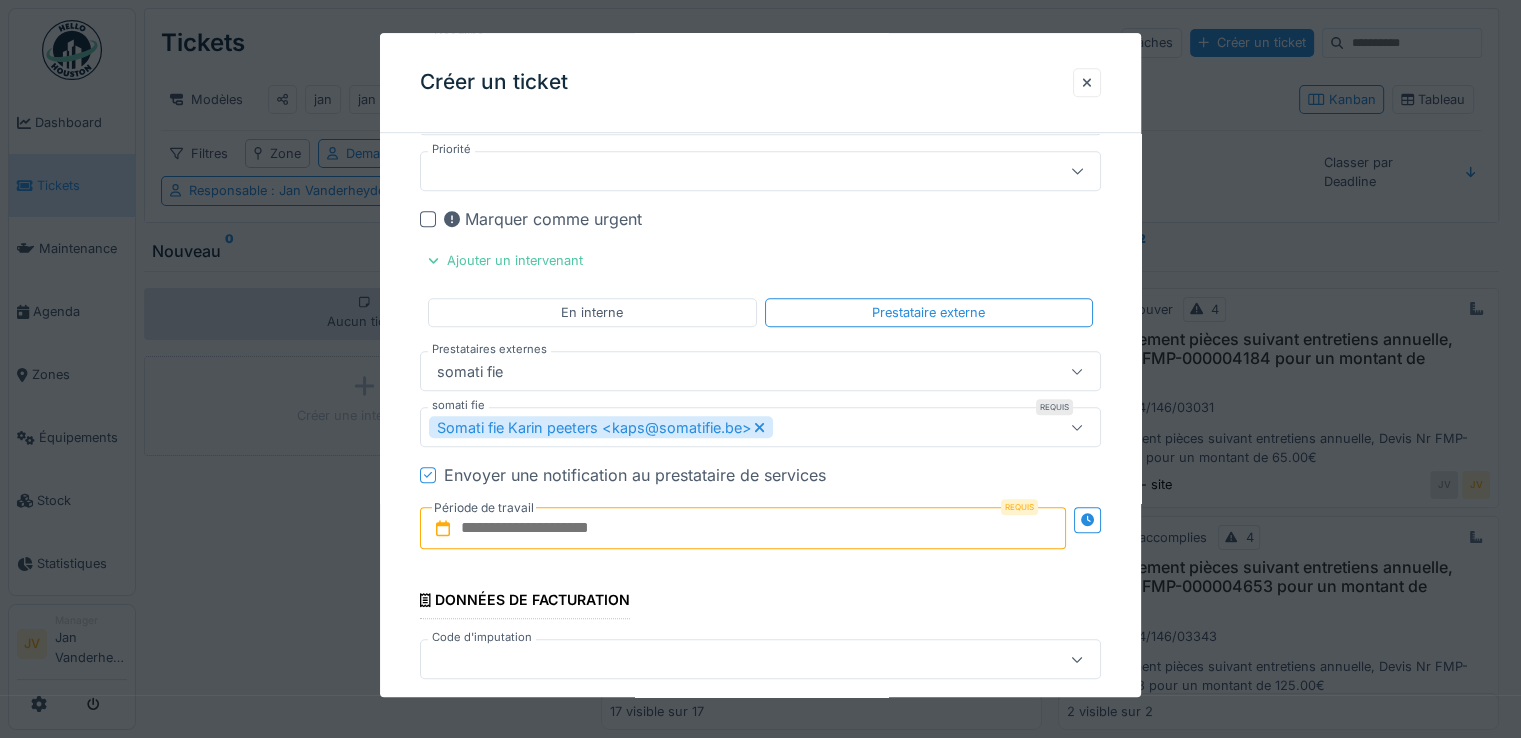 drag, startPoint x: 570, startPoint y: 527, endPoint x: 594, endPoint y: 533, distance: 24.738634 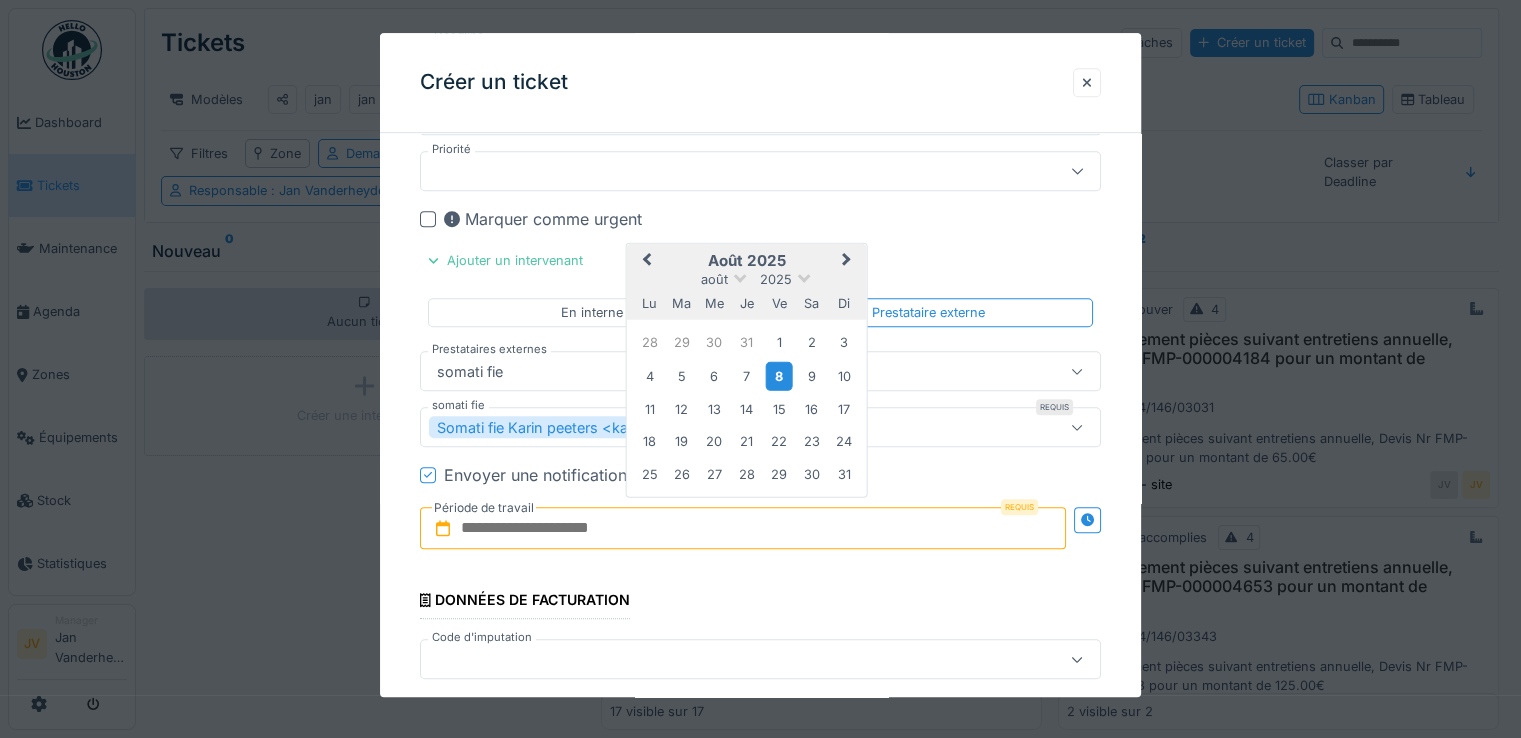 click on "8" at bounding box center [779, 375] 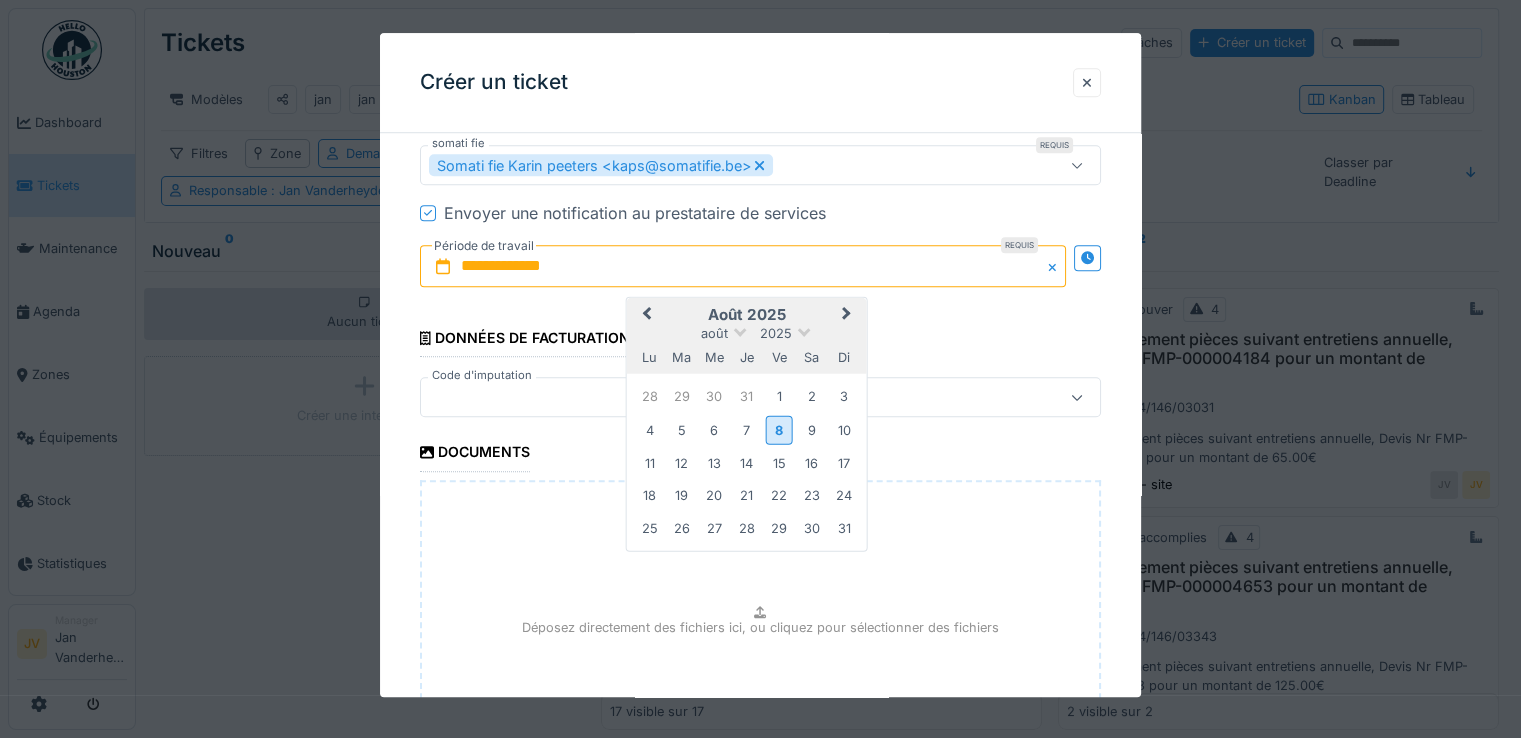 scroll, scrollTop: 1708, scrollLeft: 0, axis: vertical 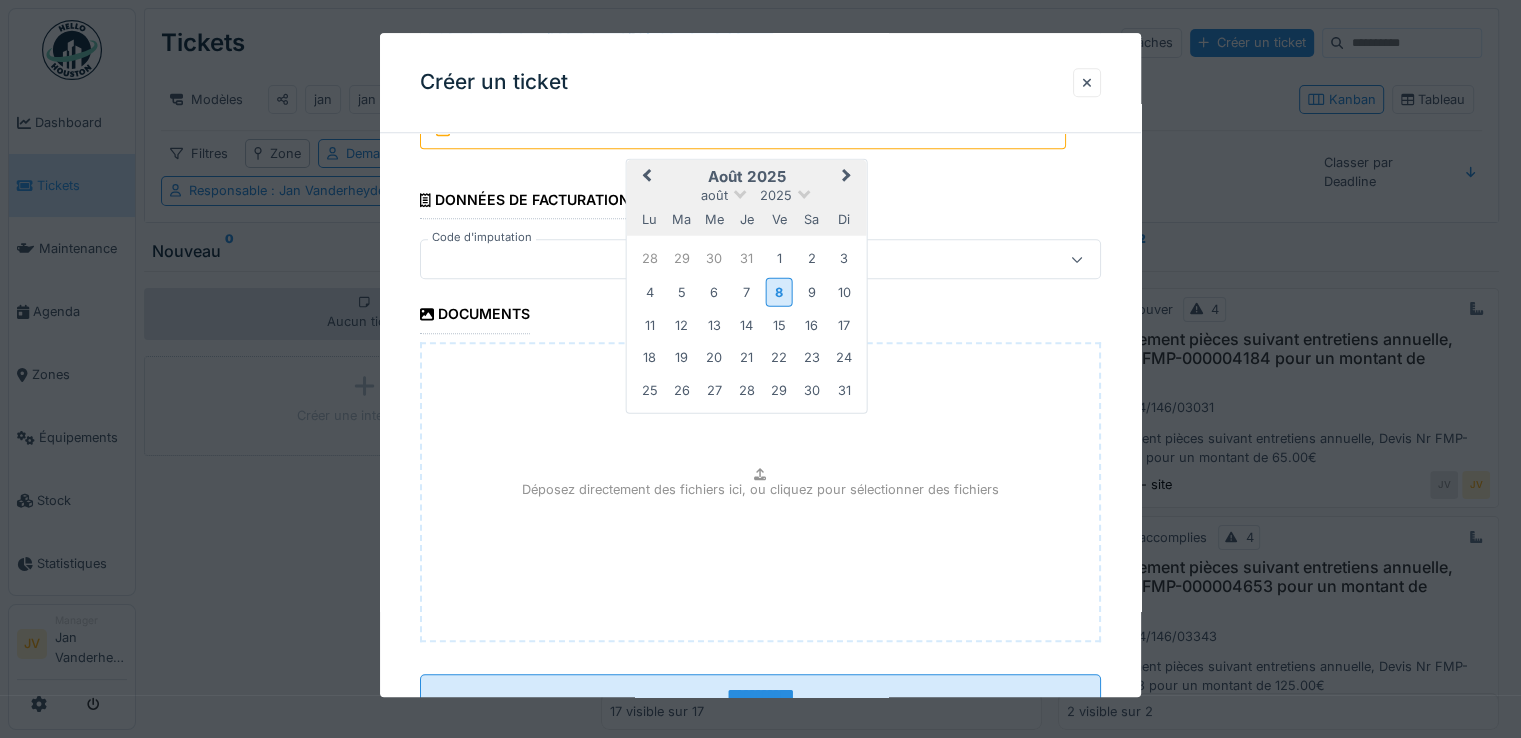 click on "Code d'imputation" at bounding box center [482, 238] 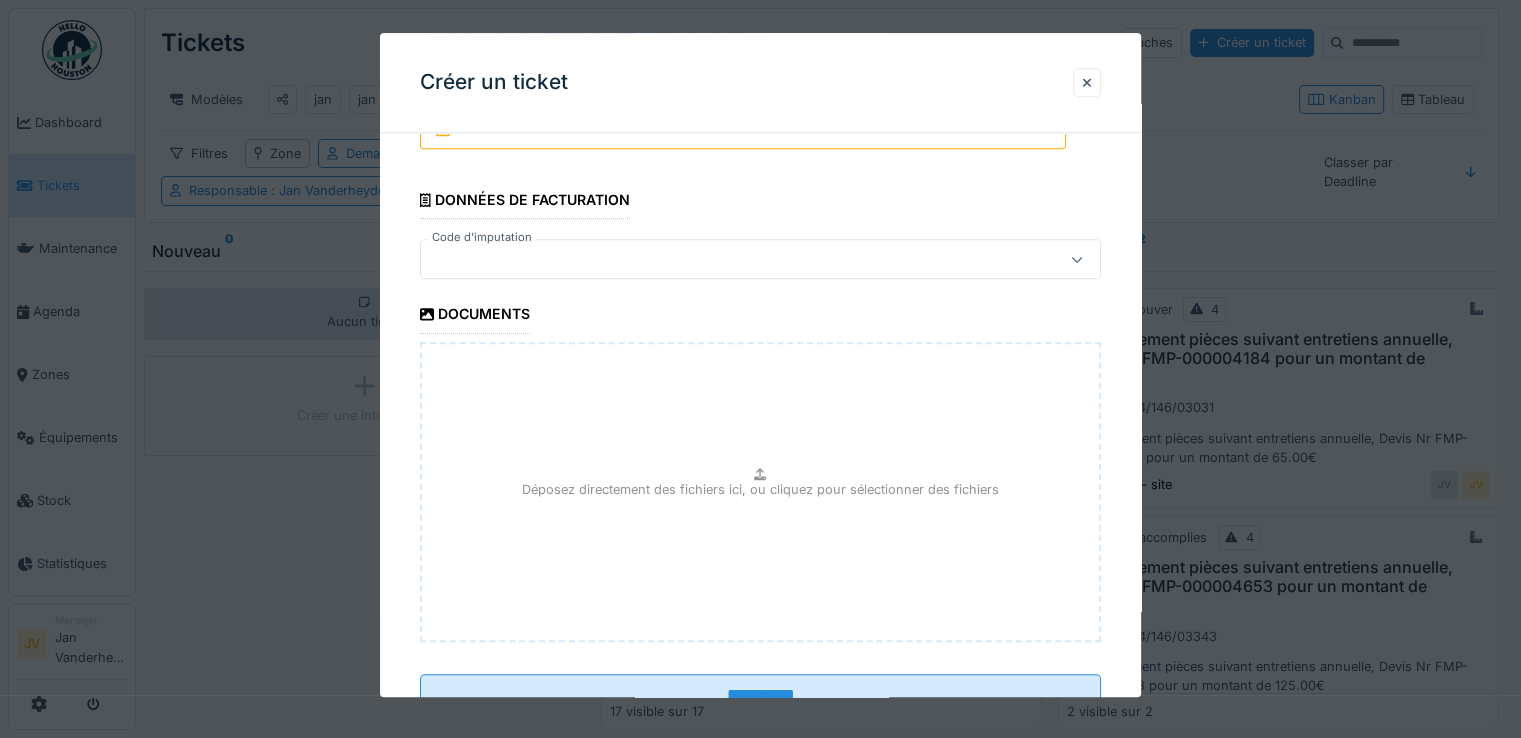 click at bounding box center (719, 260) 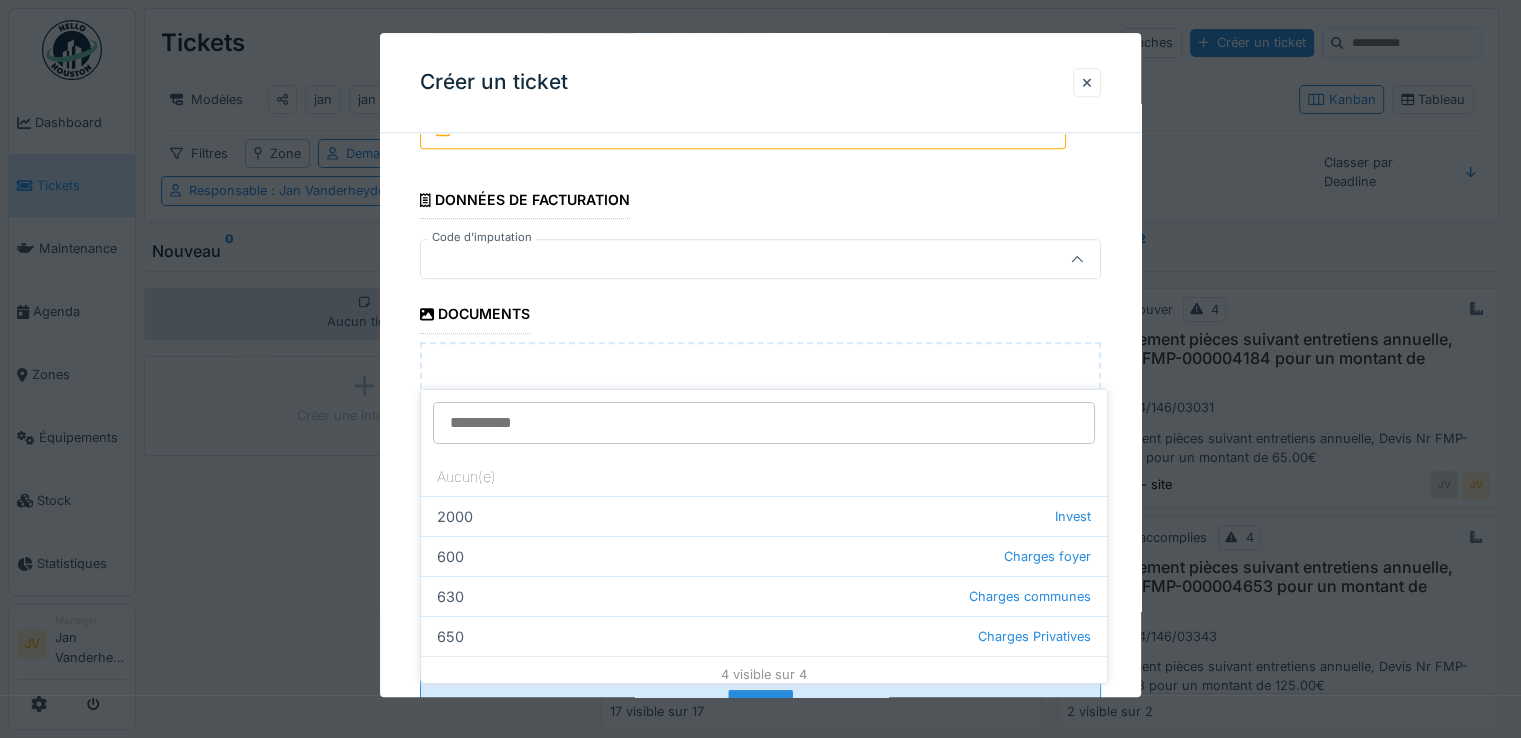 scroll, scrollTop: 1595, scrollLeft: 0, axis: vertical 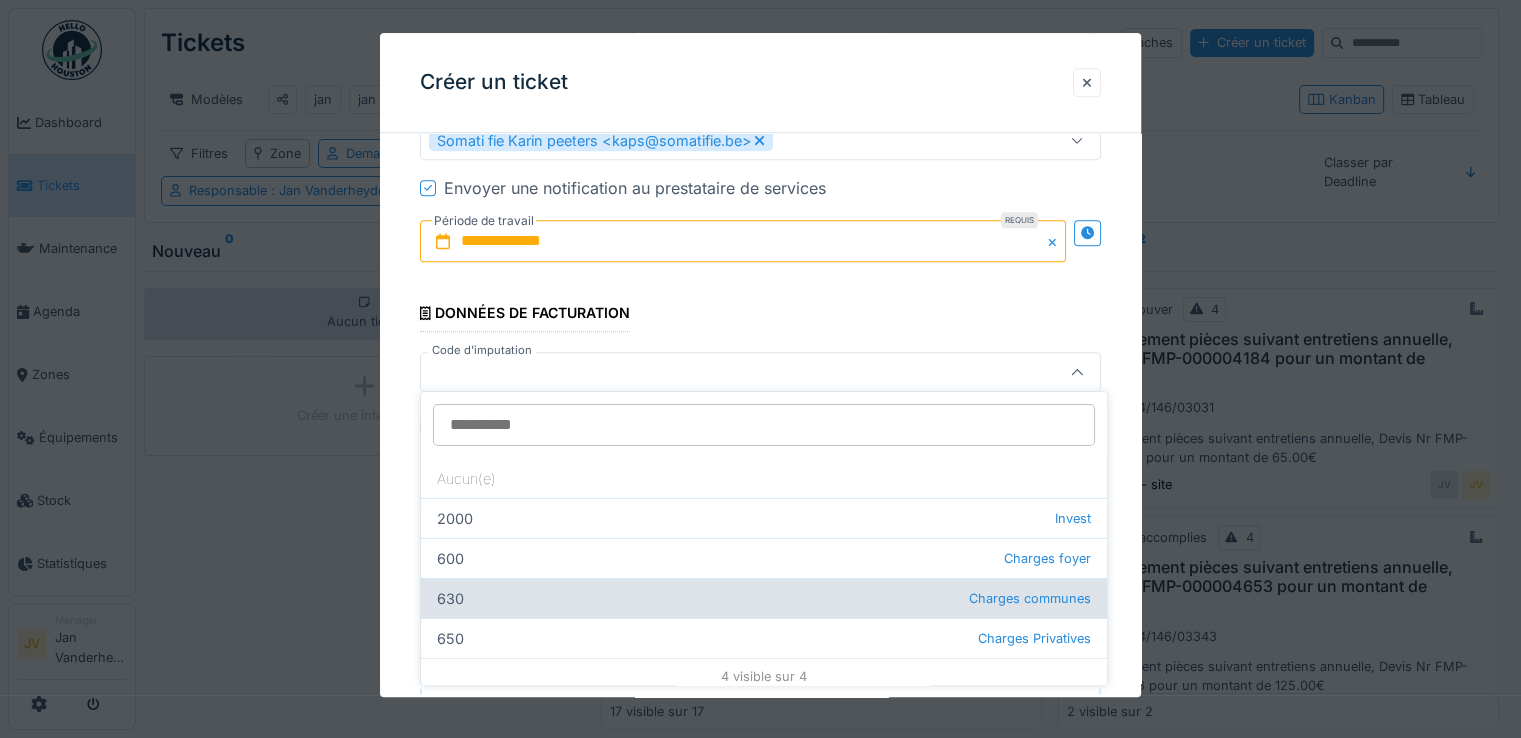 click on "630 Charges communes" at bounding box center (764, 598) 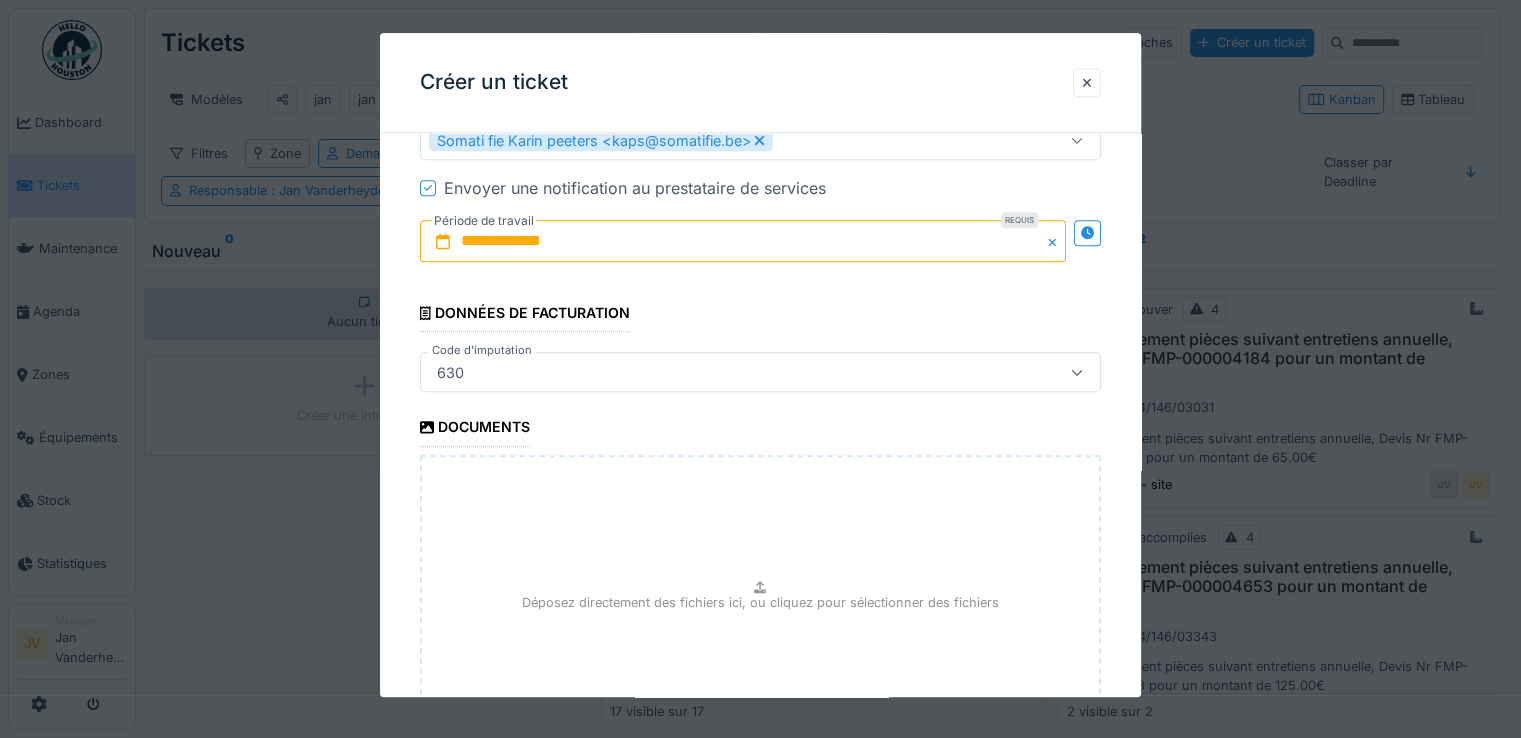 click on "Déposez directement des fichiers ici, ou cliquez pour sélectionner des fichiers" at bounding box center (760, 603) 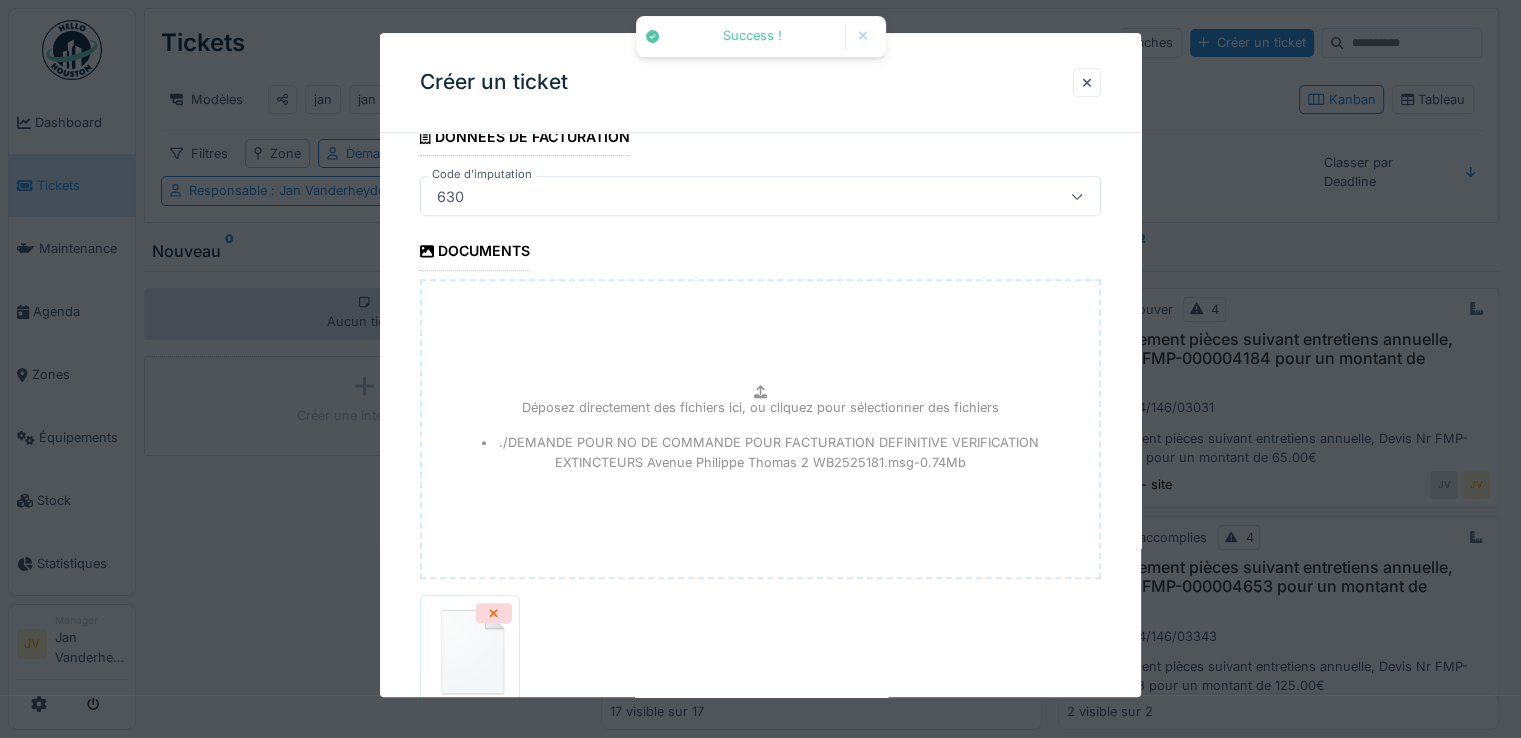 scroll, scrollTop: 1895, scrollLeft: 0, axis: vertical 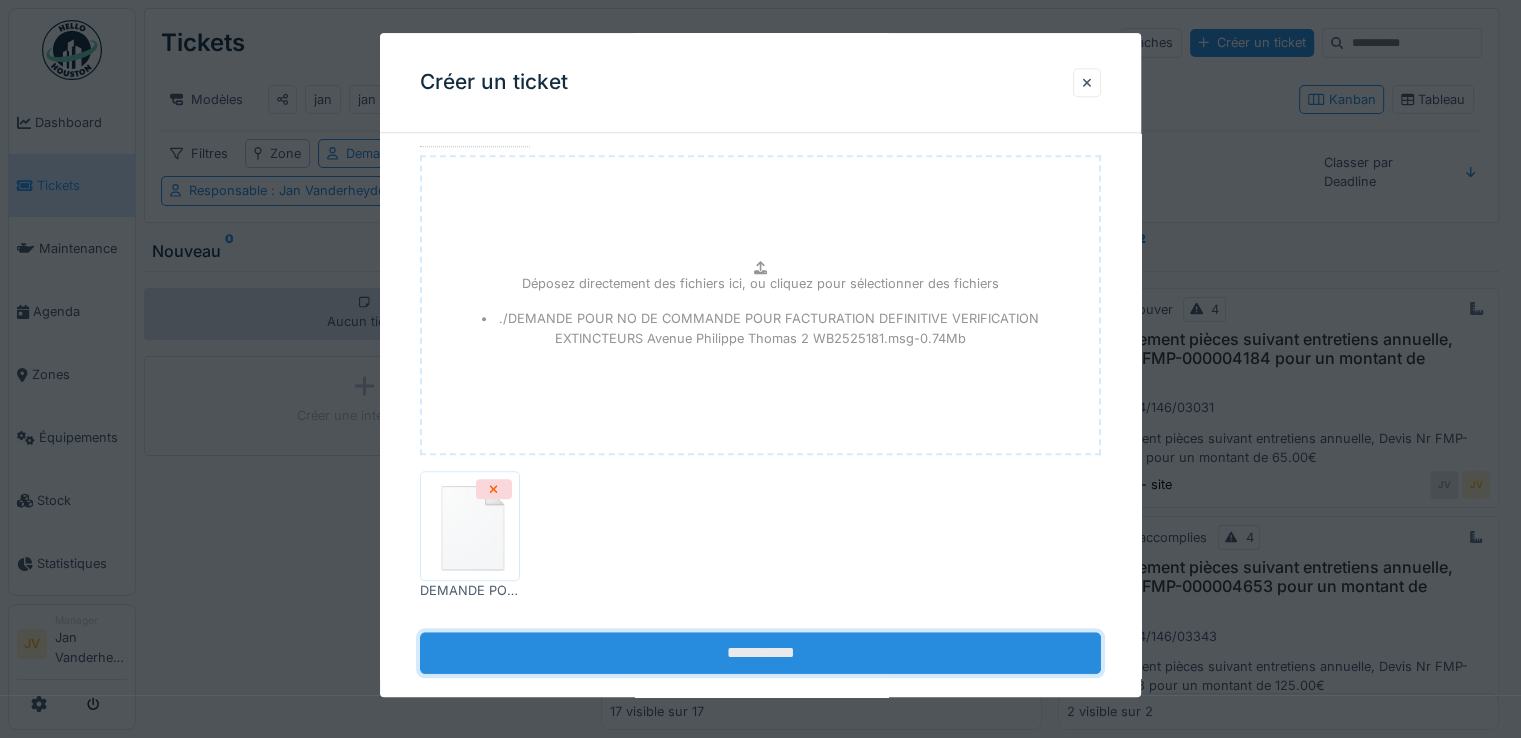 click on "**********" at bounding box center [760, 653] 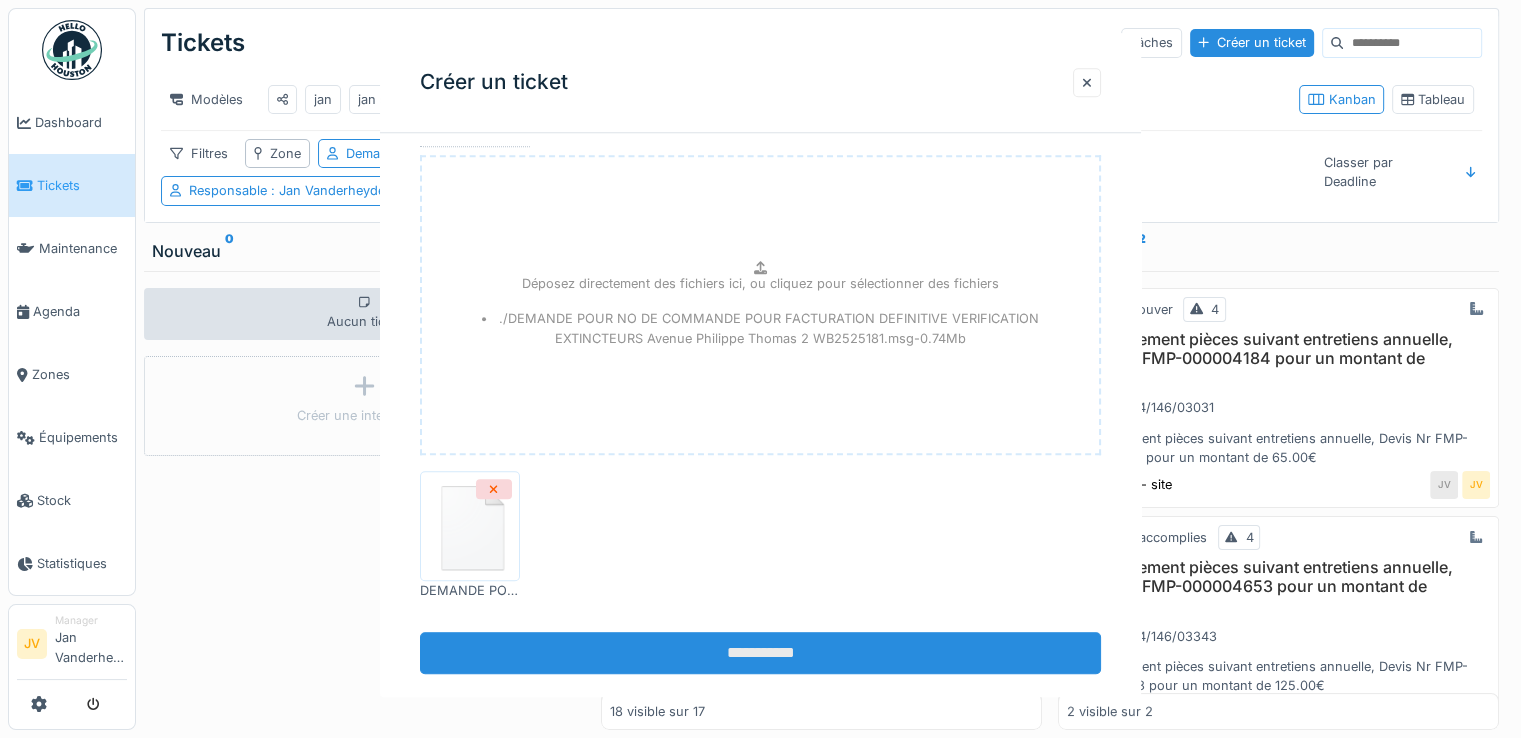 scroll, scrollTop: 0, scrollLeft: 0, axis: both 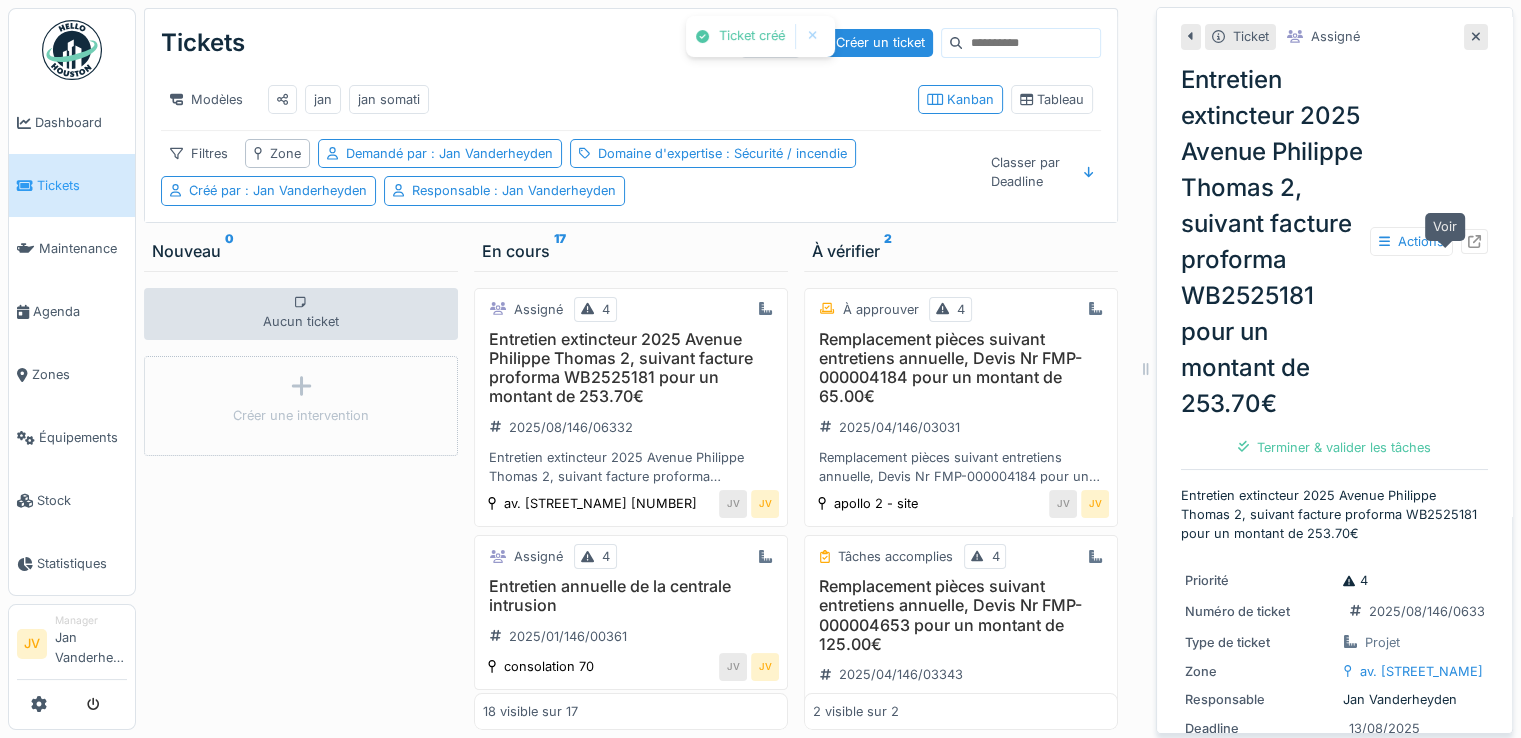 click 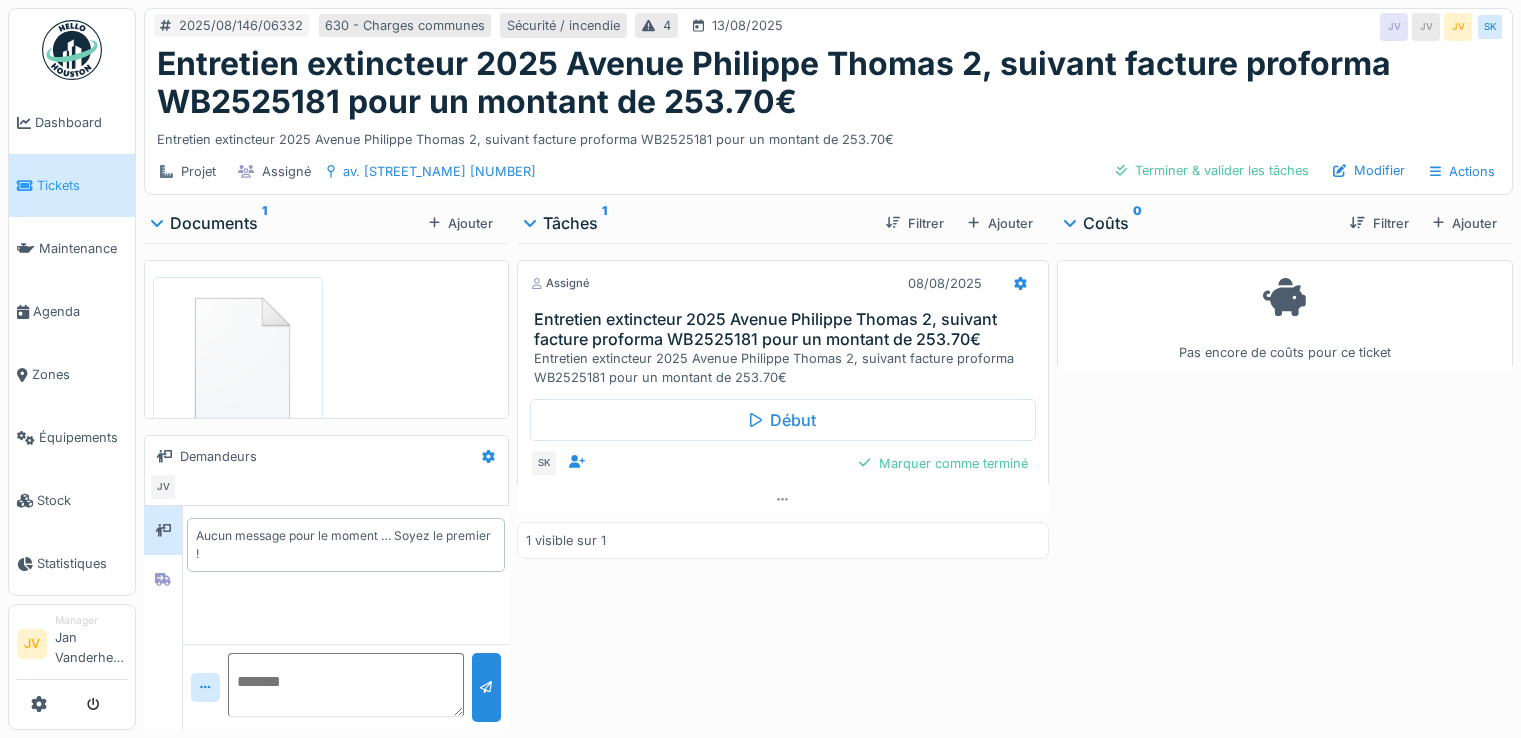 scroll, scrollTop: 0, scrollLeft: 0, axis: both 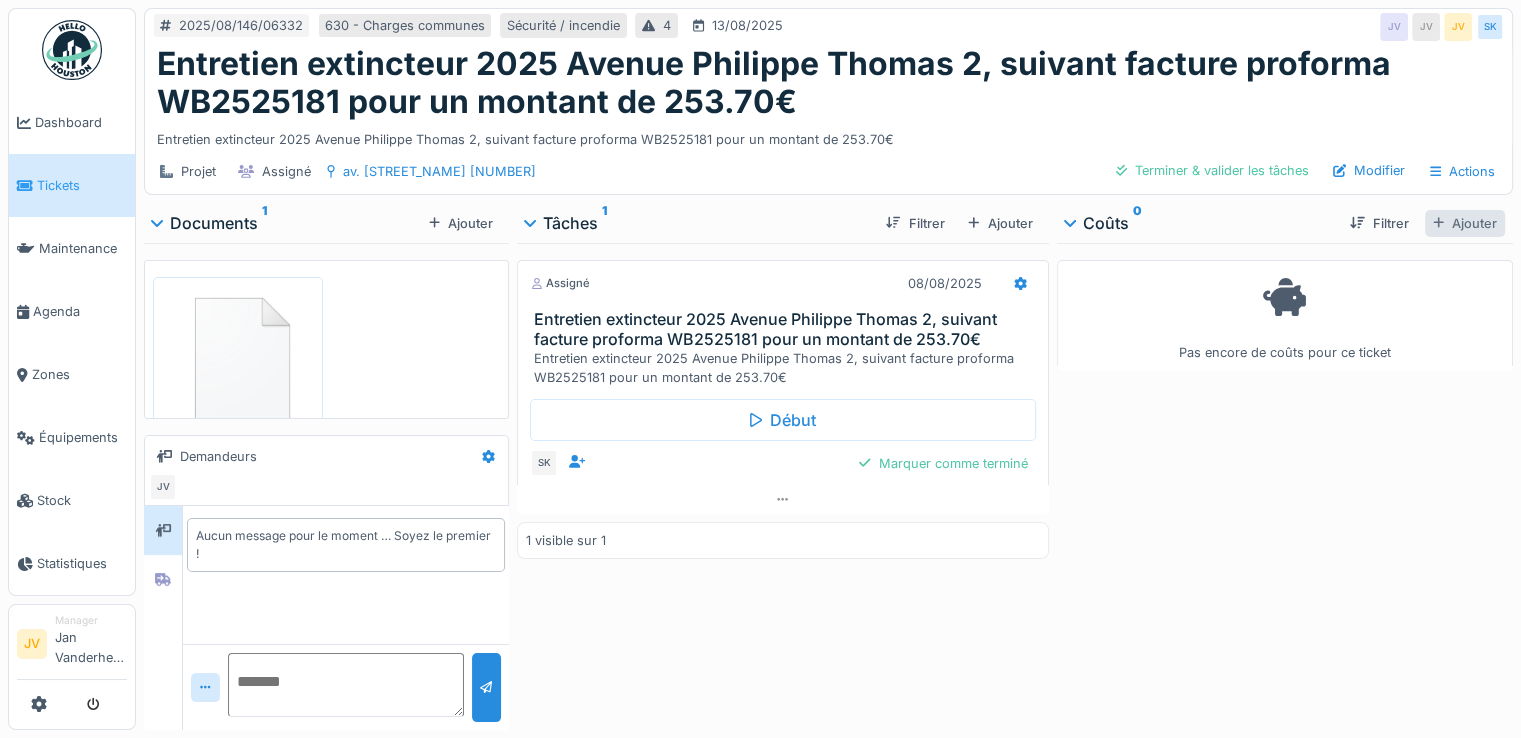 click on "Ajouter" at bounding box center (1465, 223) 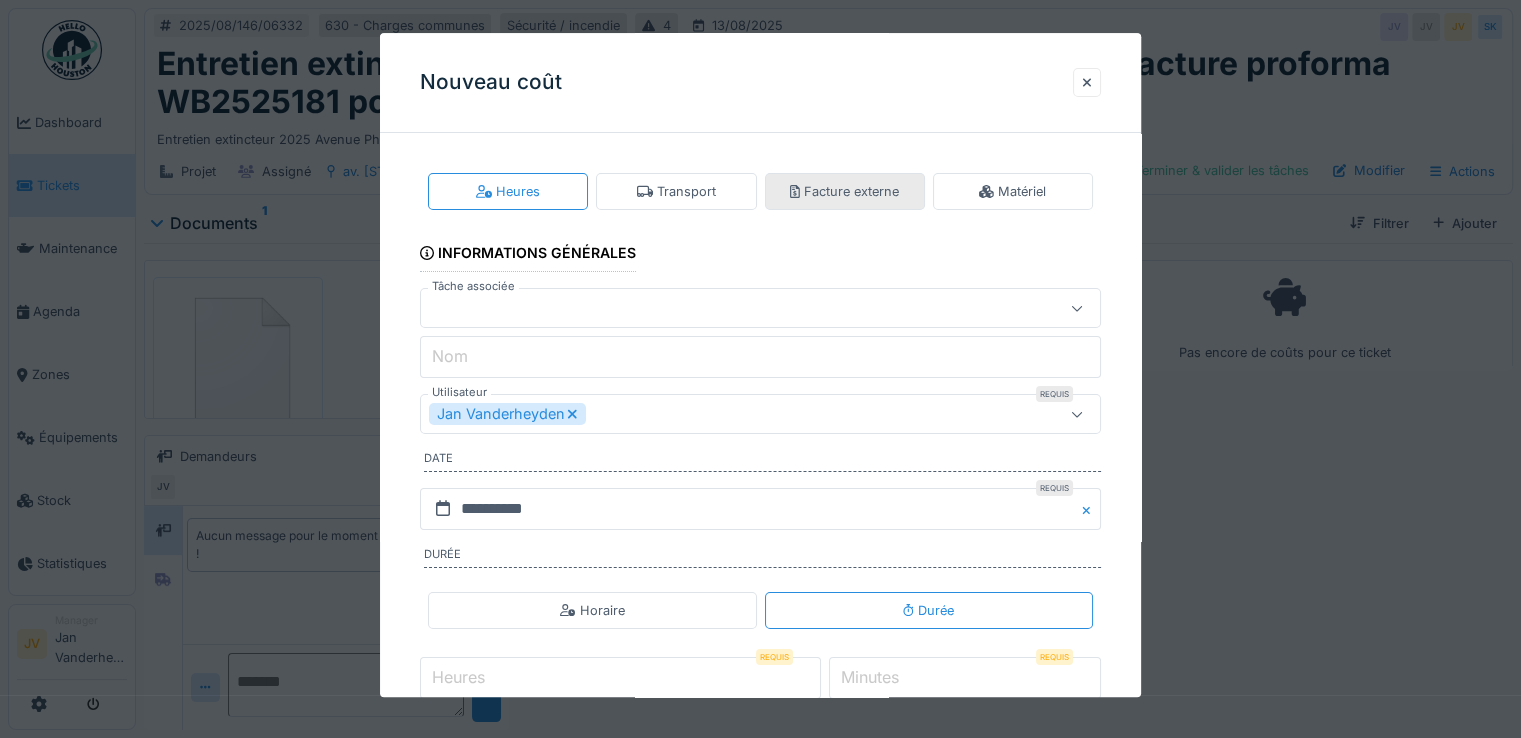 click on "Facture externe" at bounding box center [844, 191] 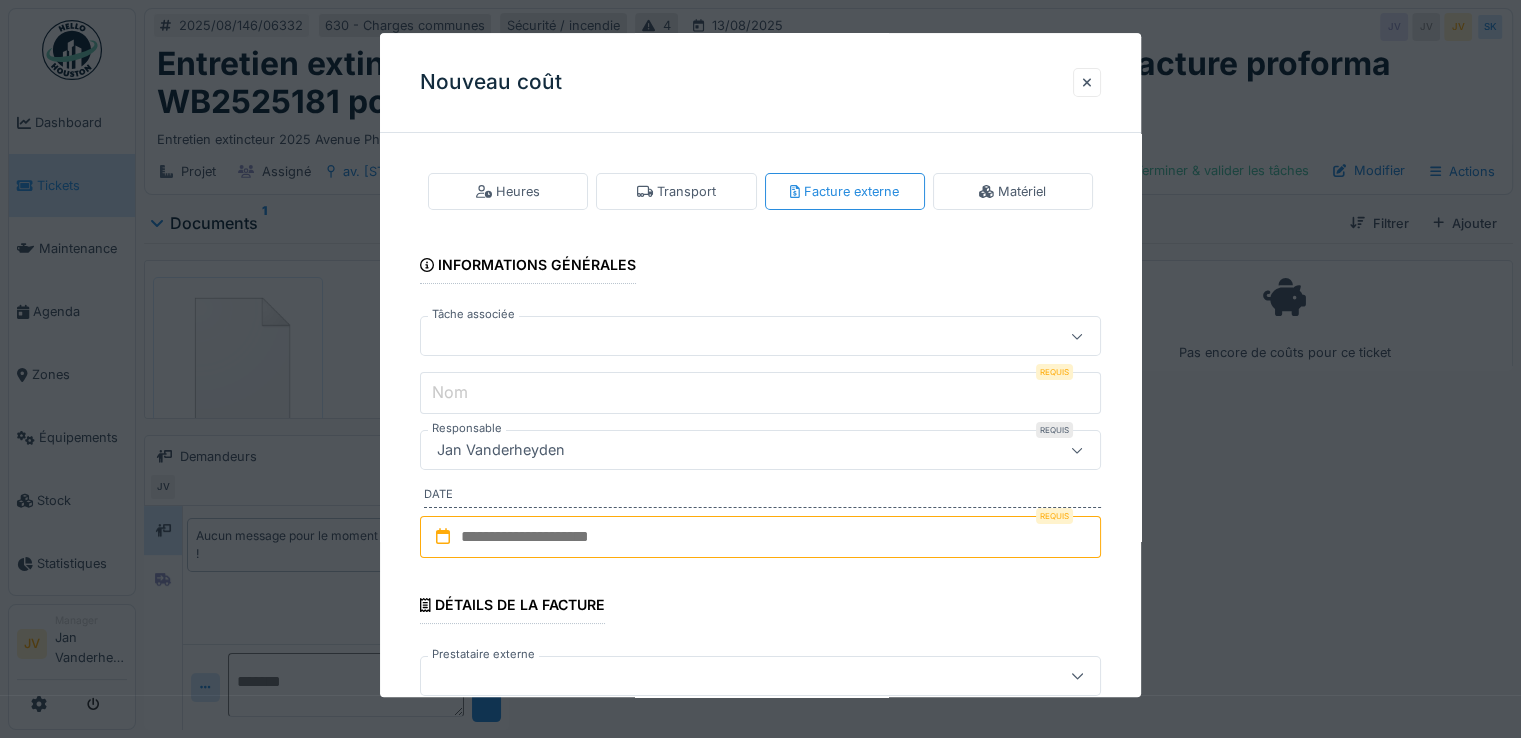 click at bounding box center [719, 337] 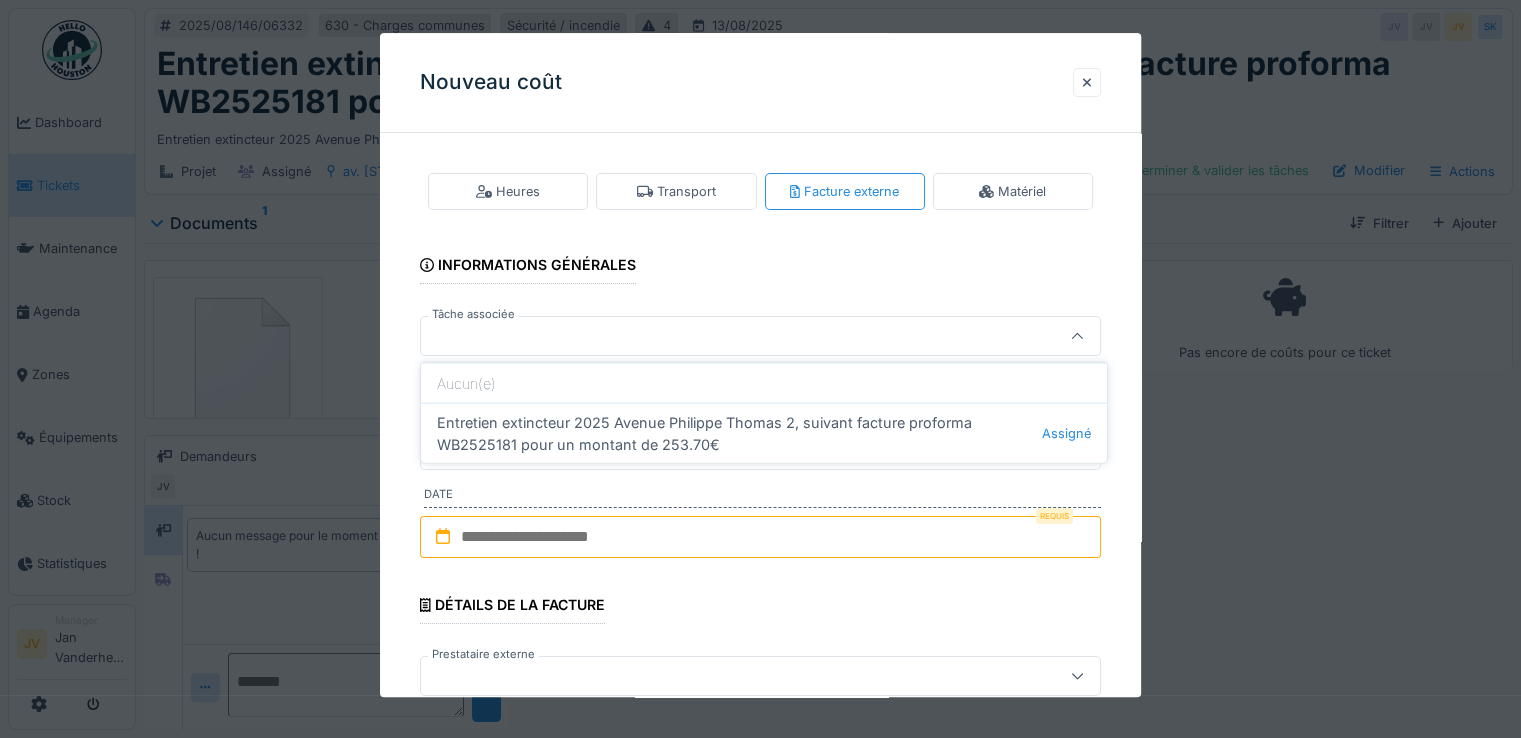 click on "Entretien extincteur [NUMBER] Avenue [STREET_NAME] [NUMBER], suivant facture proforma WB2525181 pour un montant de 253.70€ Assigné" at bounding box center (764, 433) 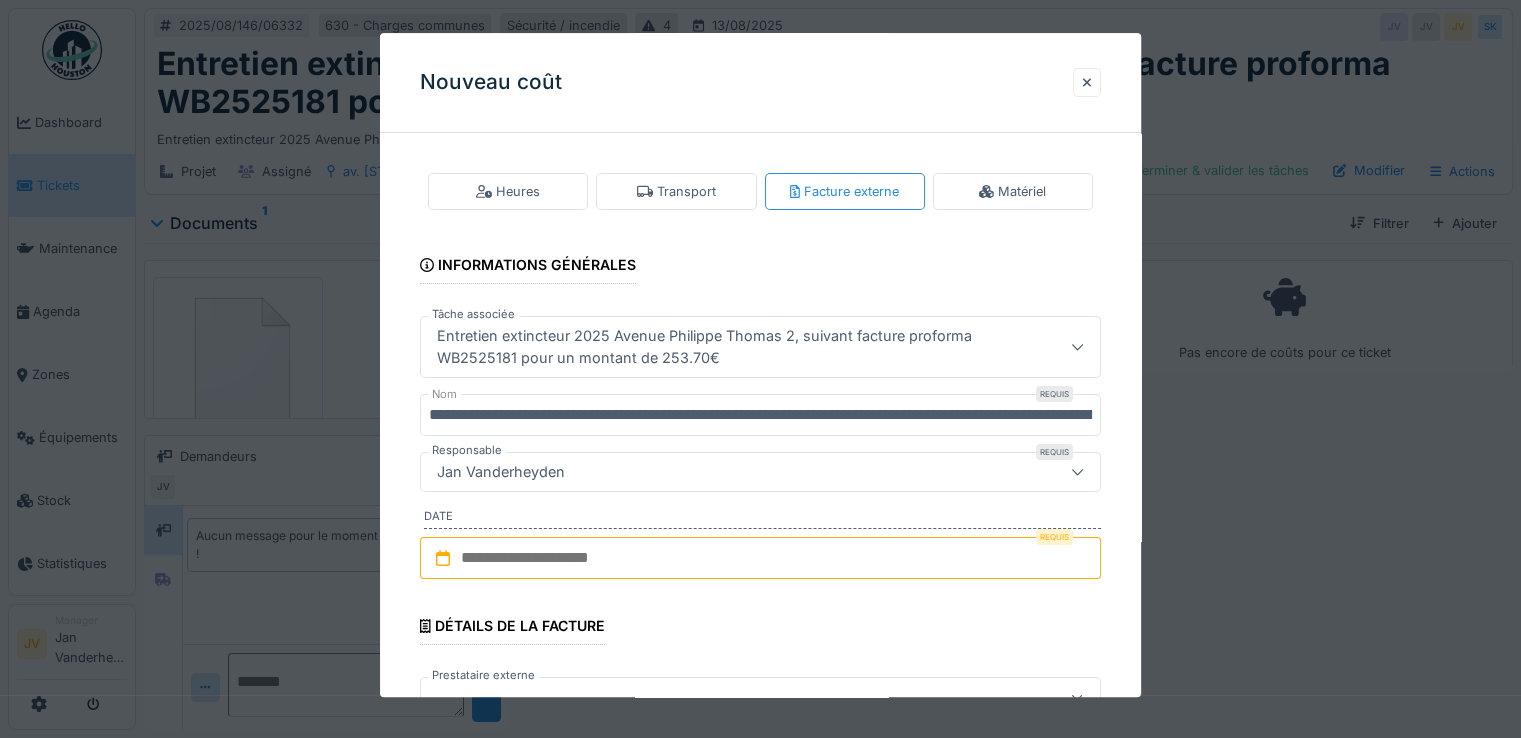 click at bounding box center [760, 559] 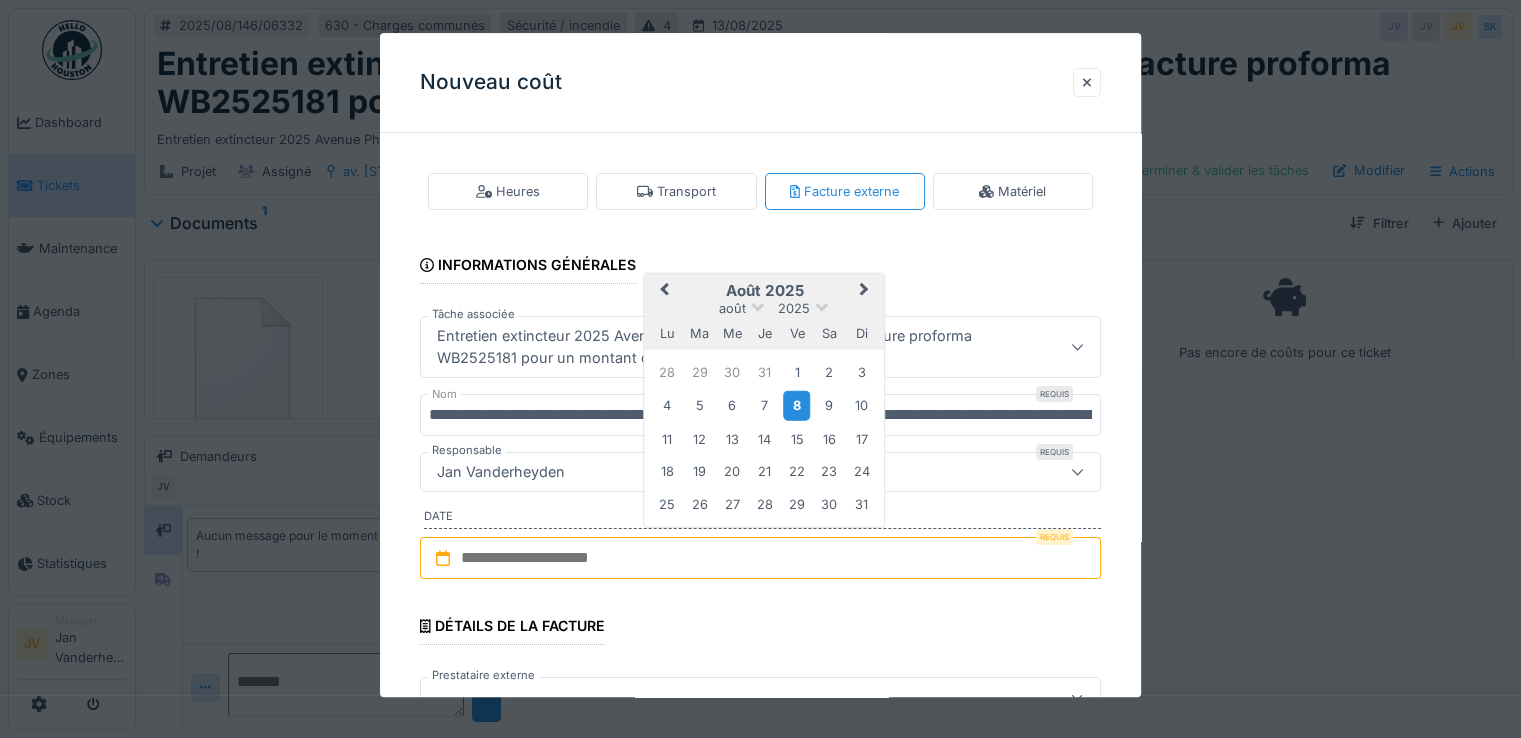 click on "8" at bounding box center (796, 405) 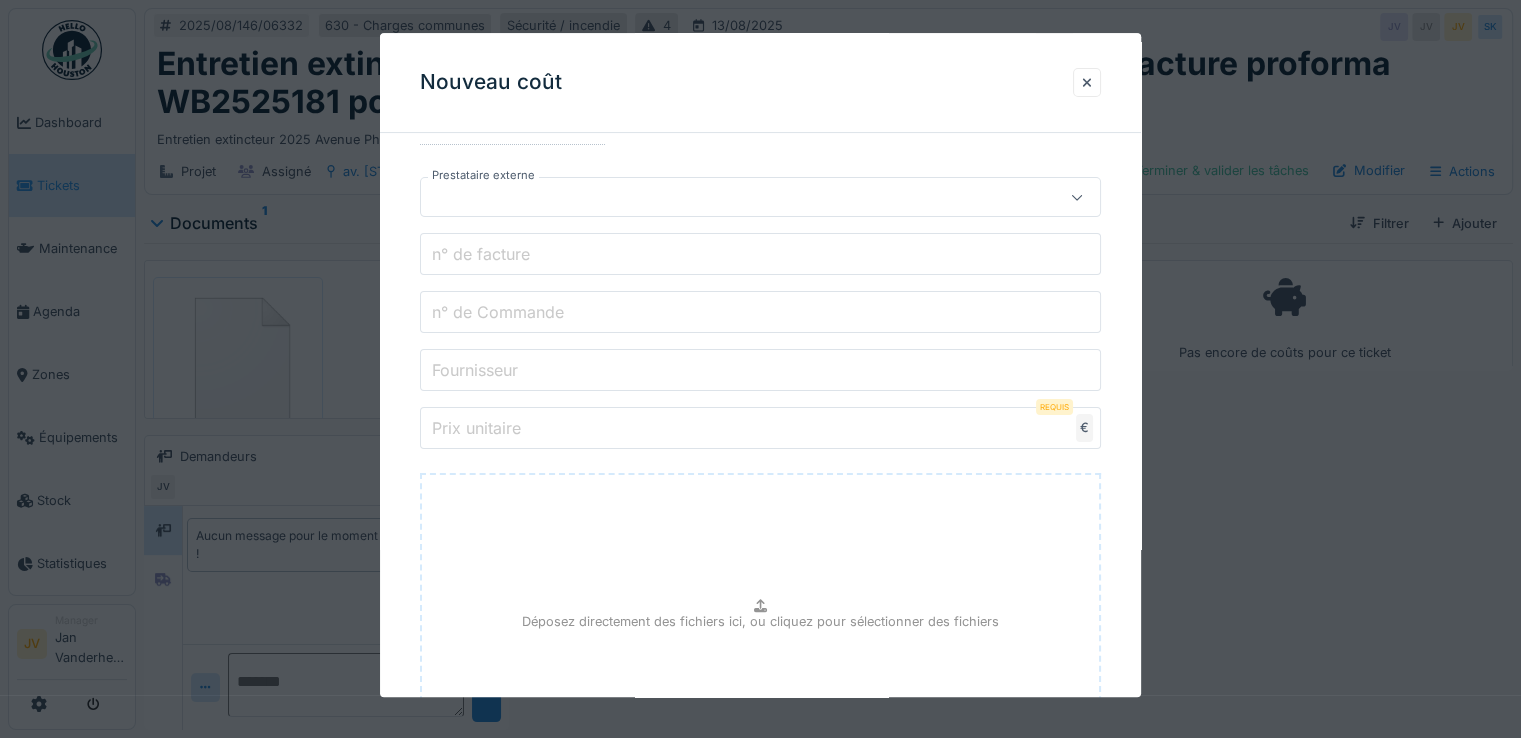 click at bounding box center (719, 198) 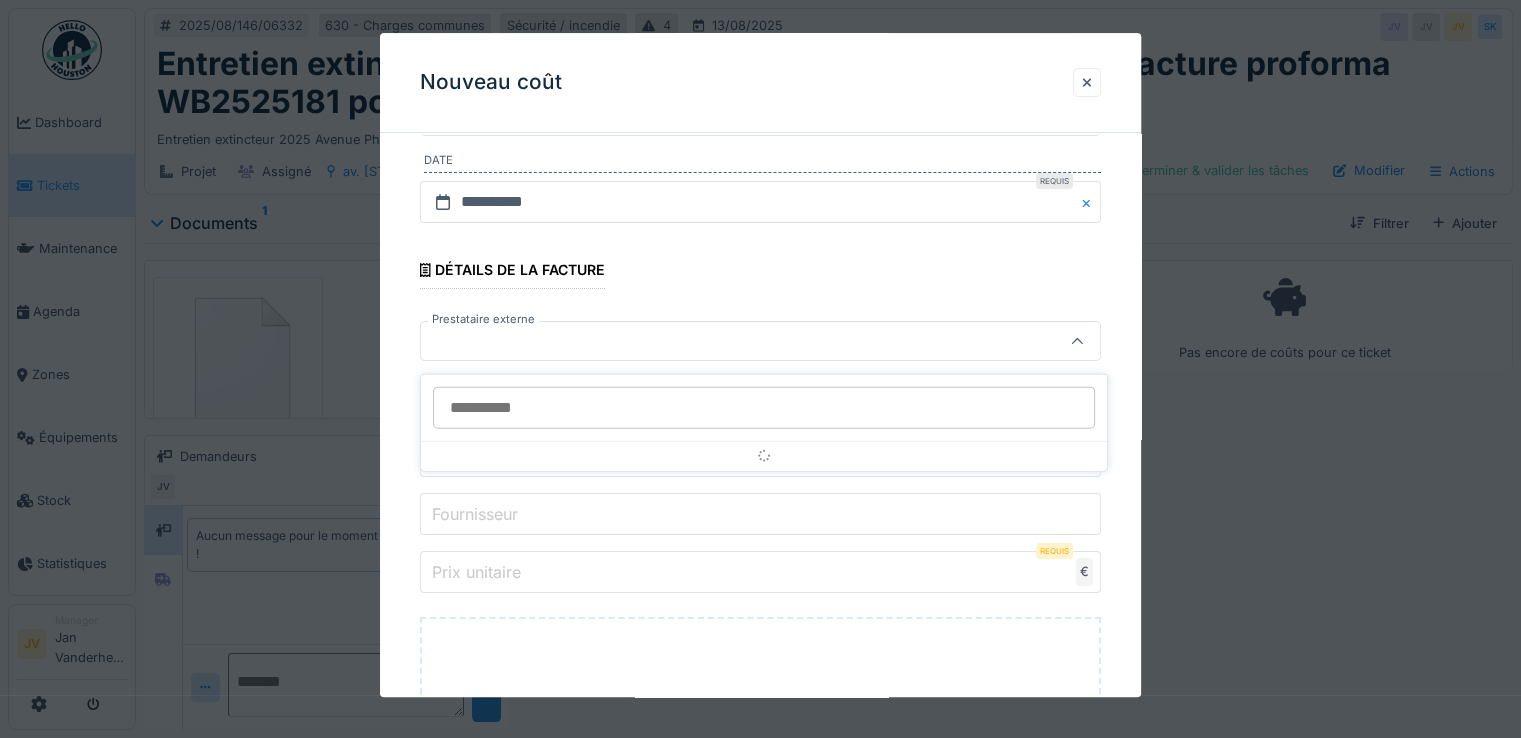 scroll, scrollTop: 330, scrollLeft: 0, axis: vertical 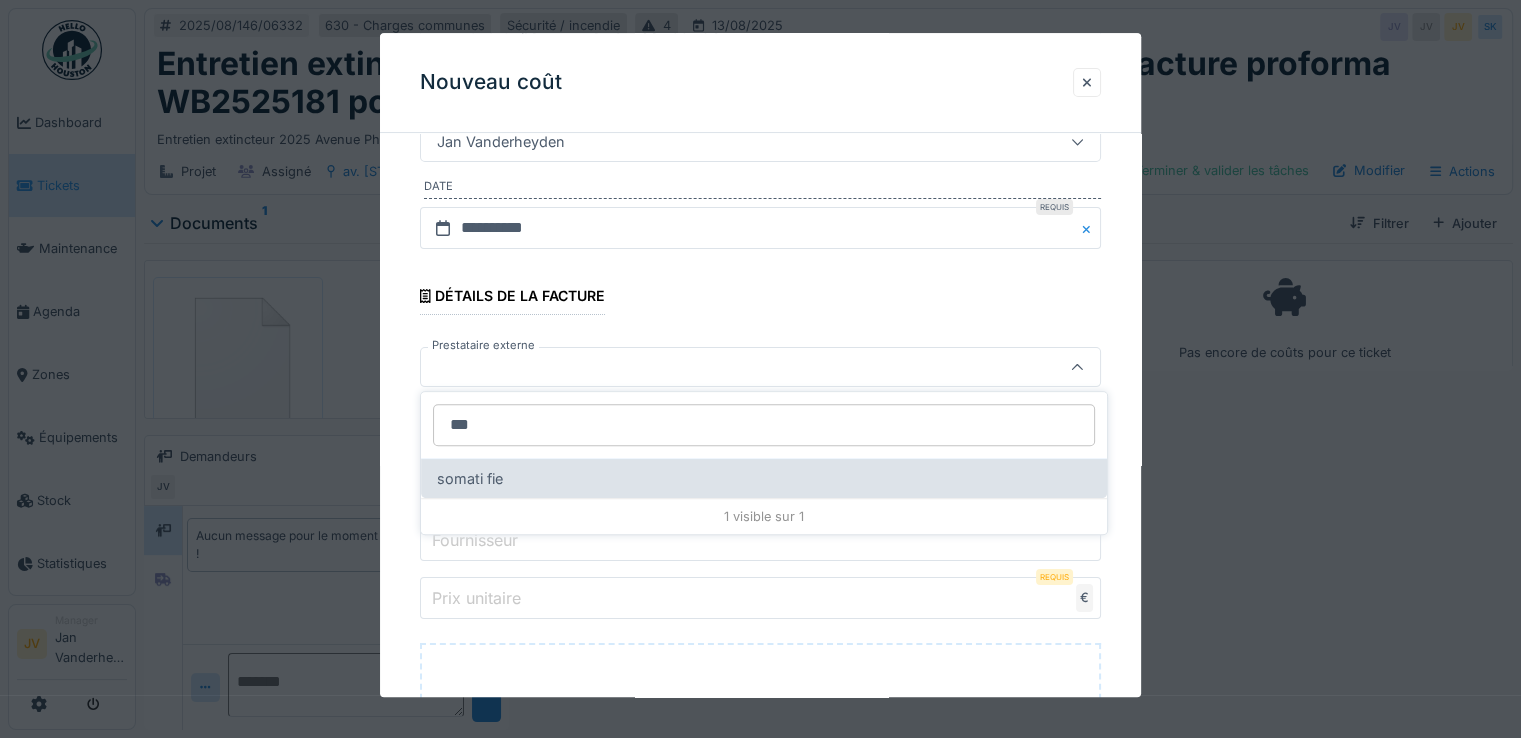 type on "***" 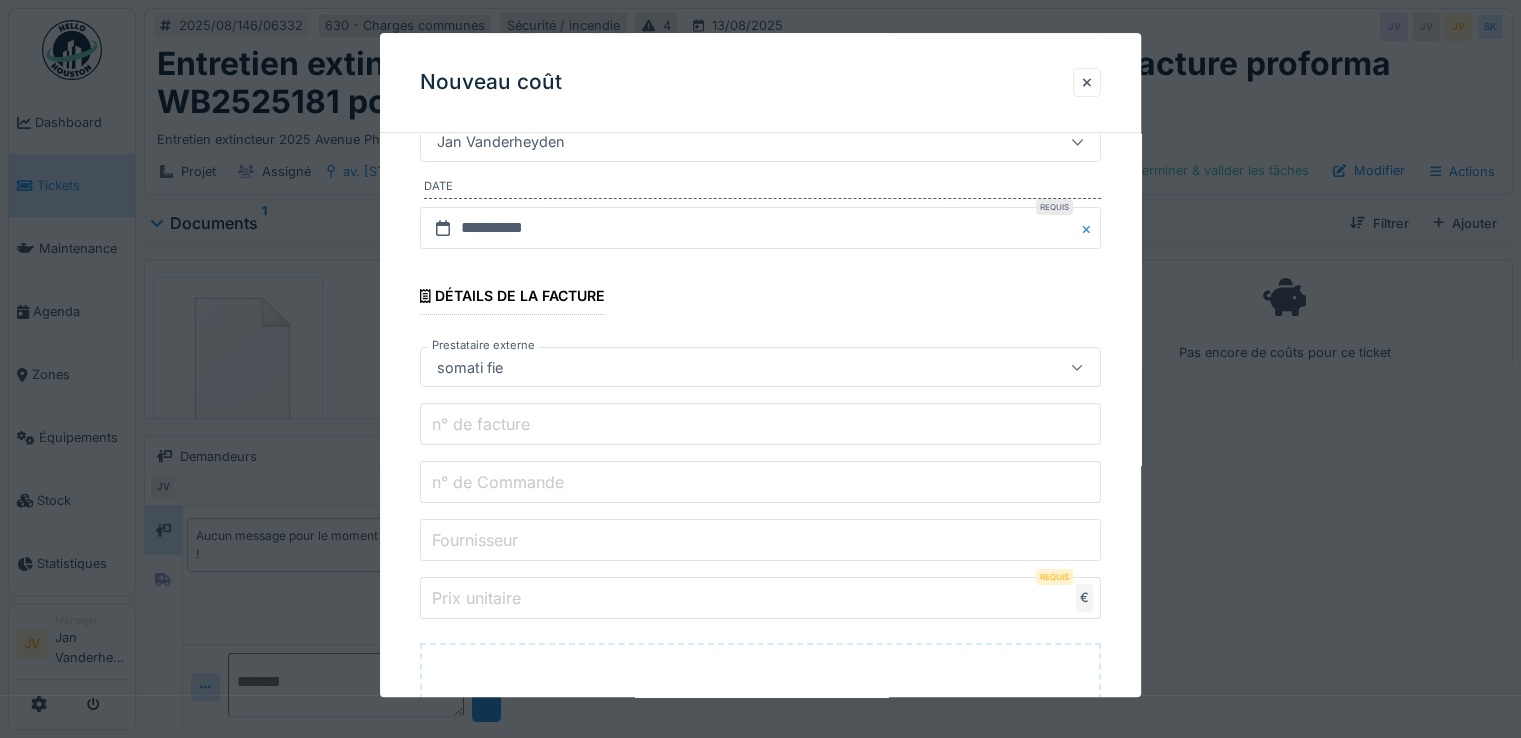 click on "n° de facture" at bounding box center (481, 424) 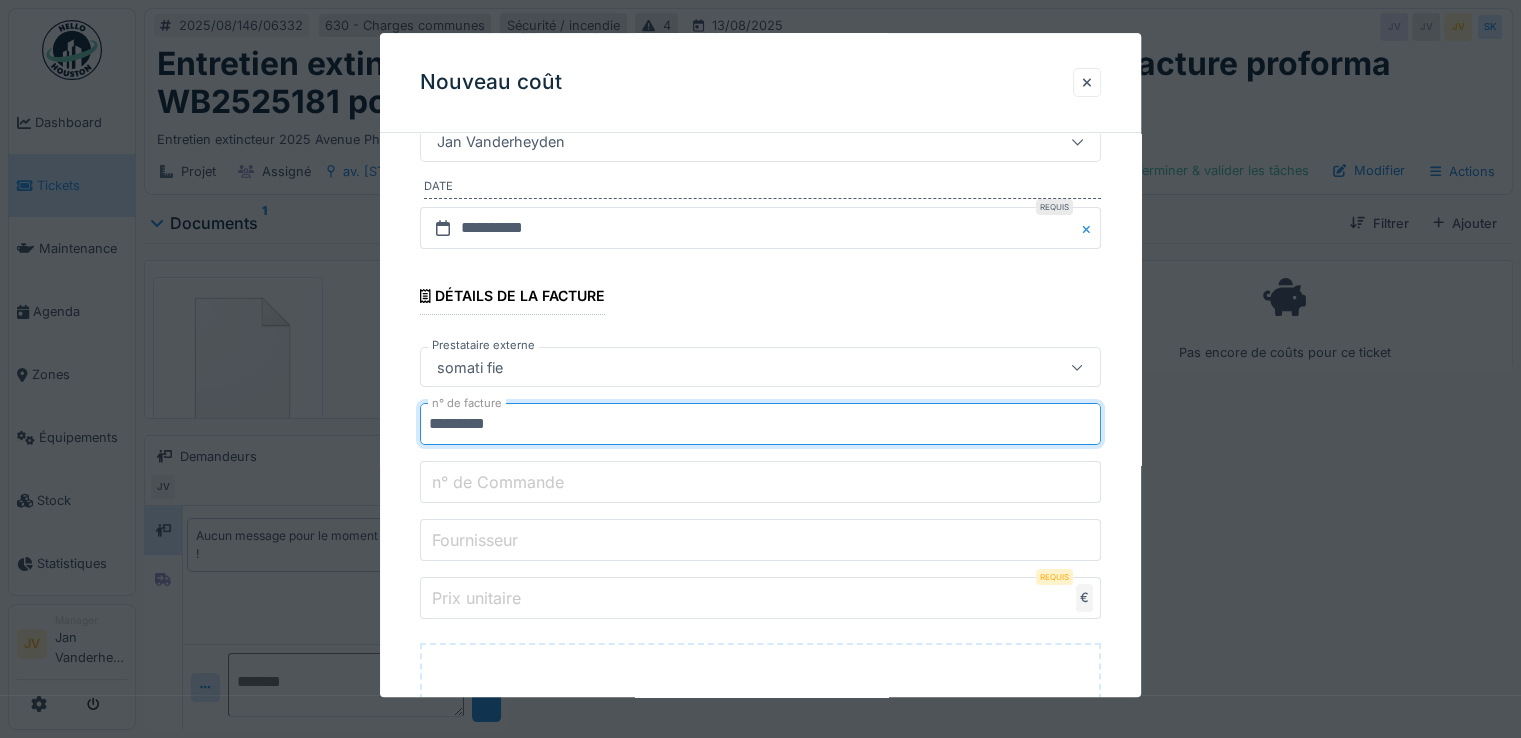 type on "*********" 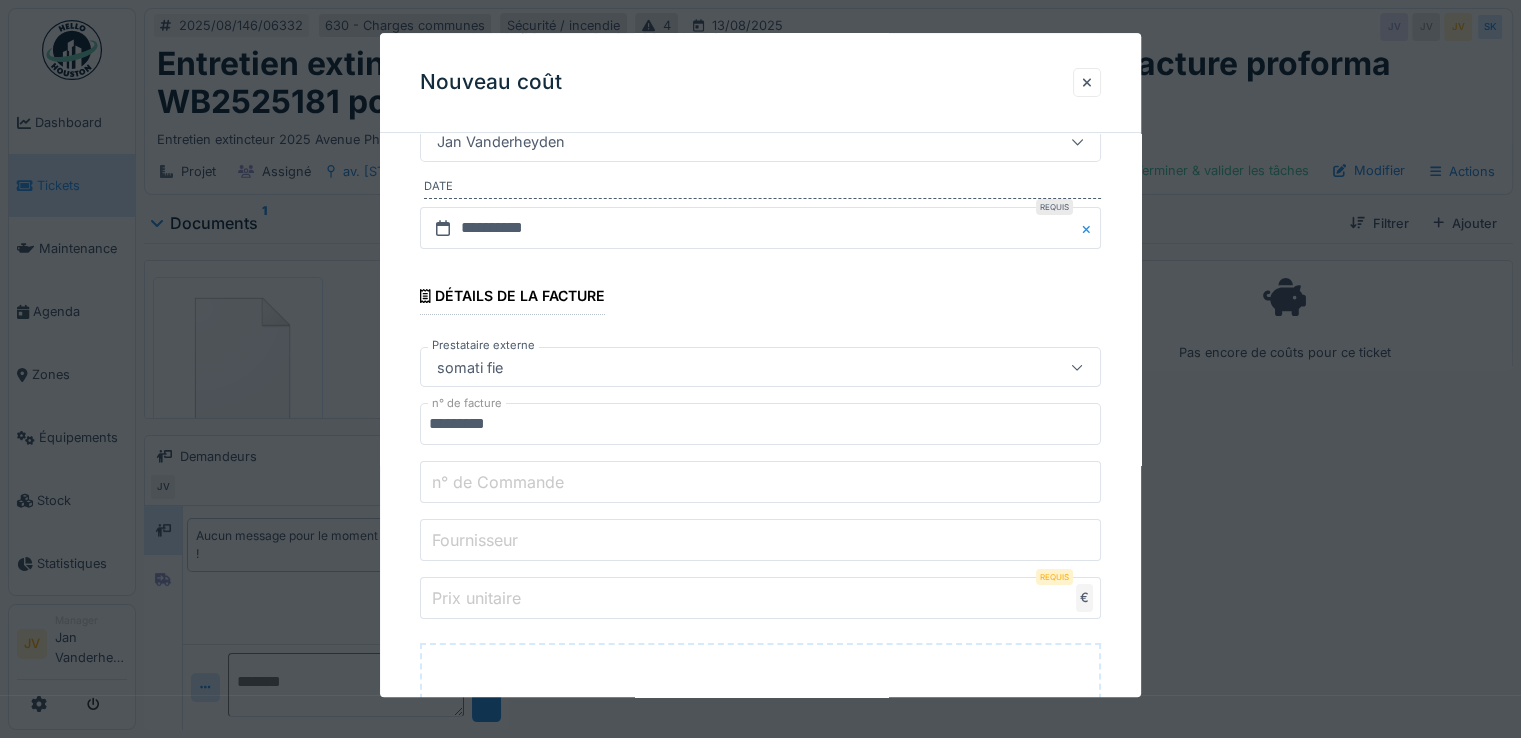 type on "*" 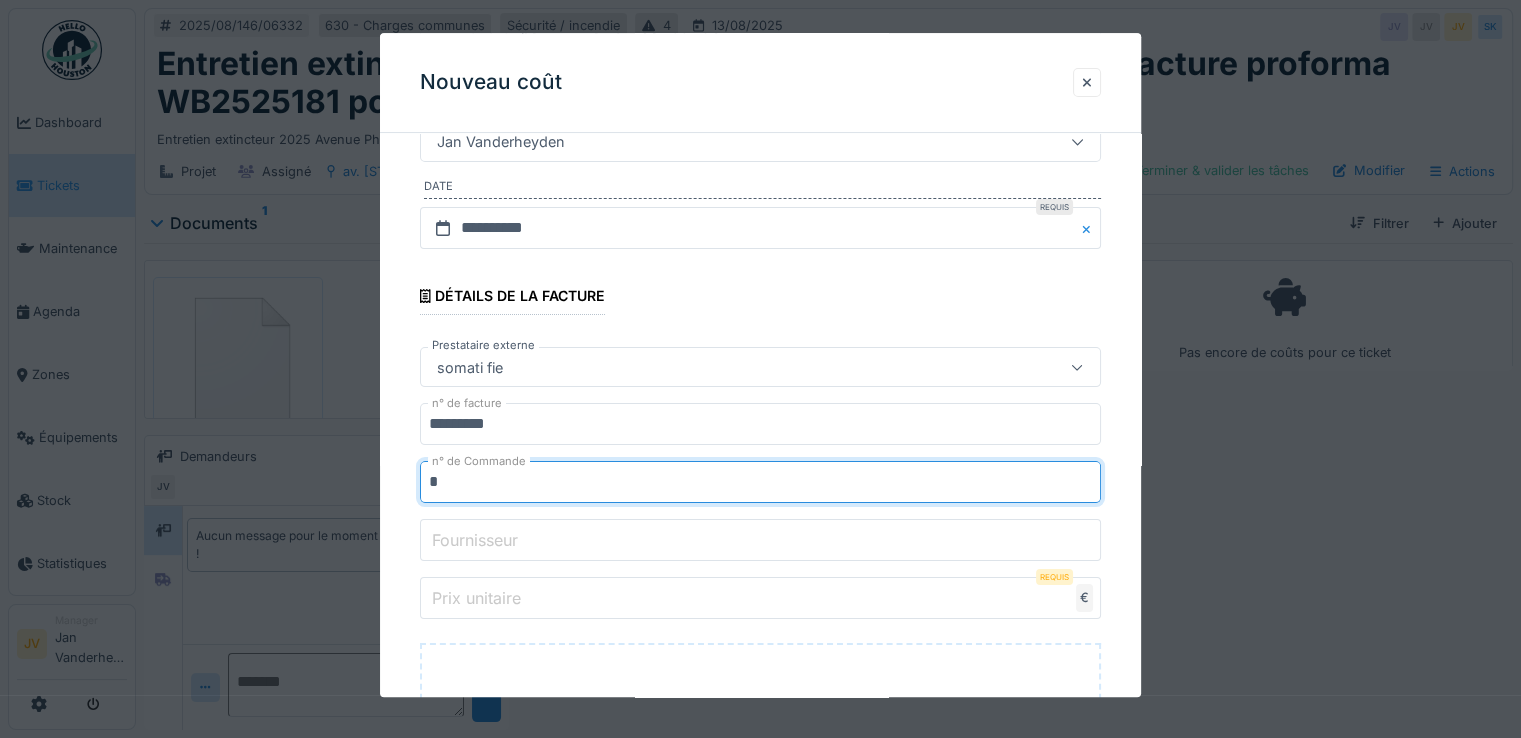type on "**********" 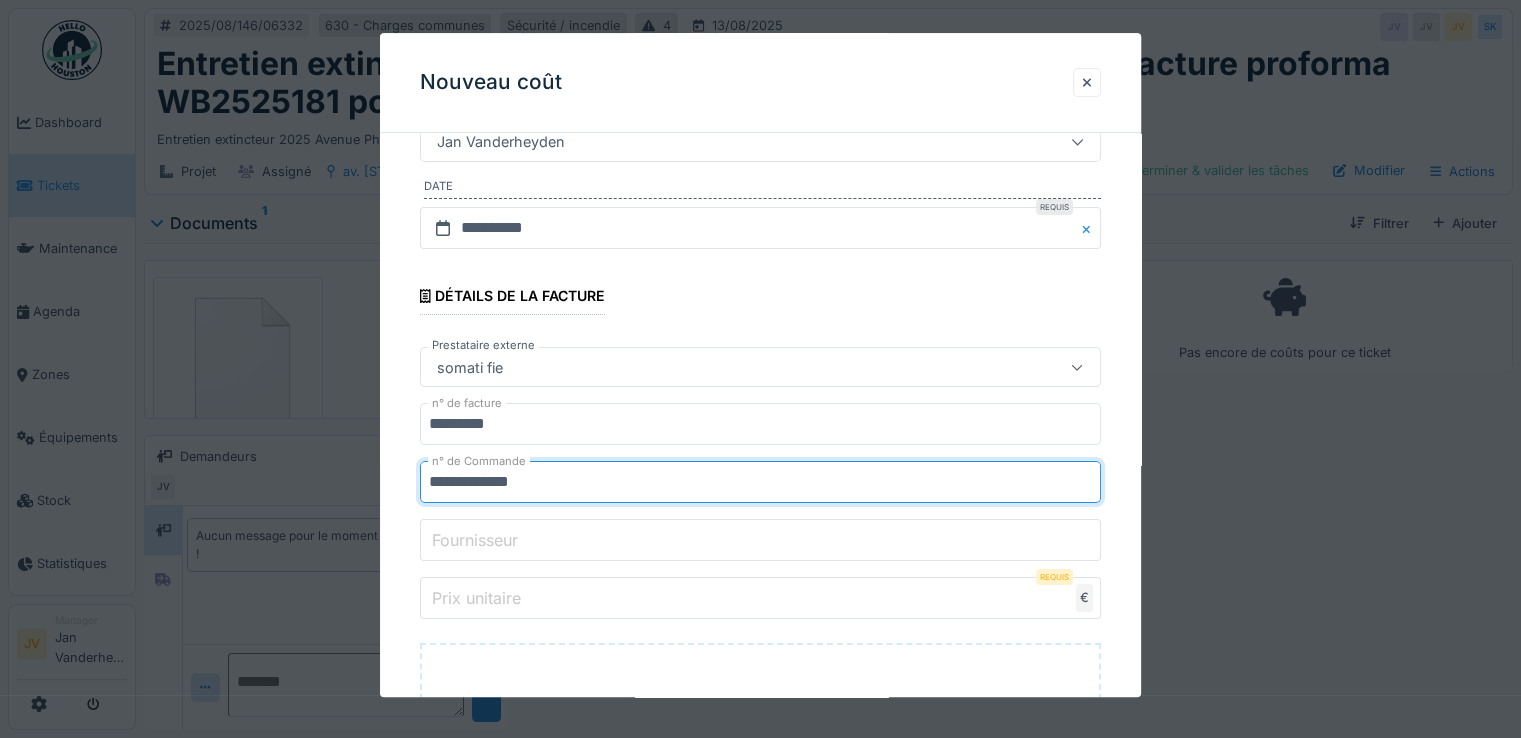 click on "Fournisseur" at bounding box center [475, 540] 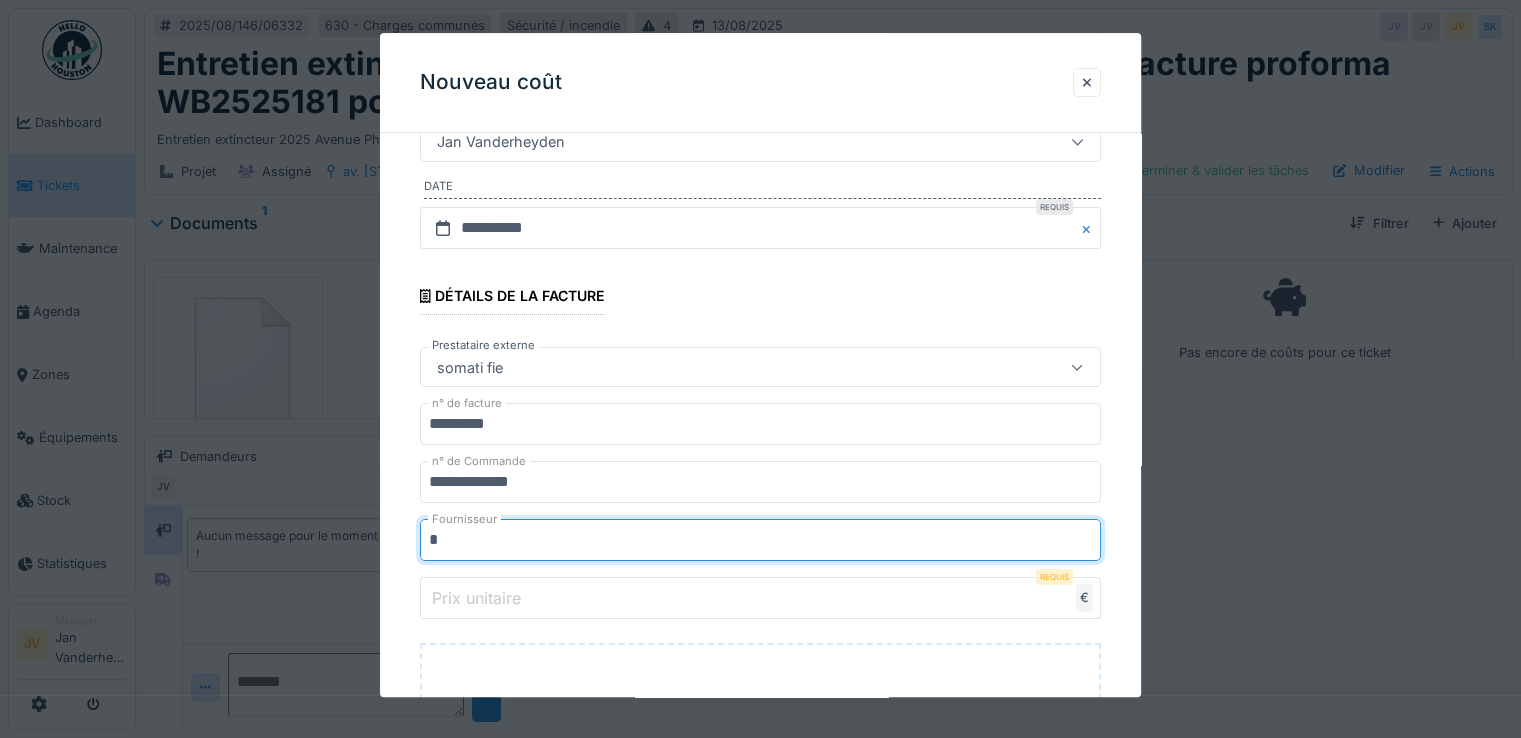 type on "**********" 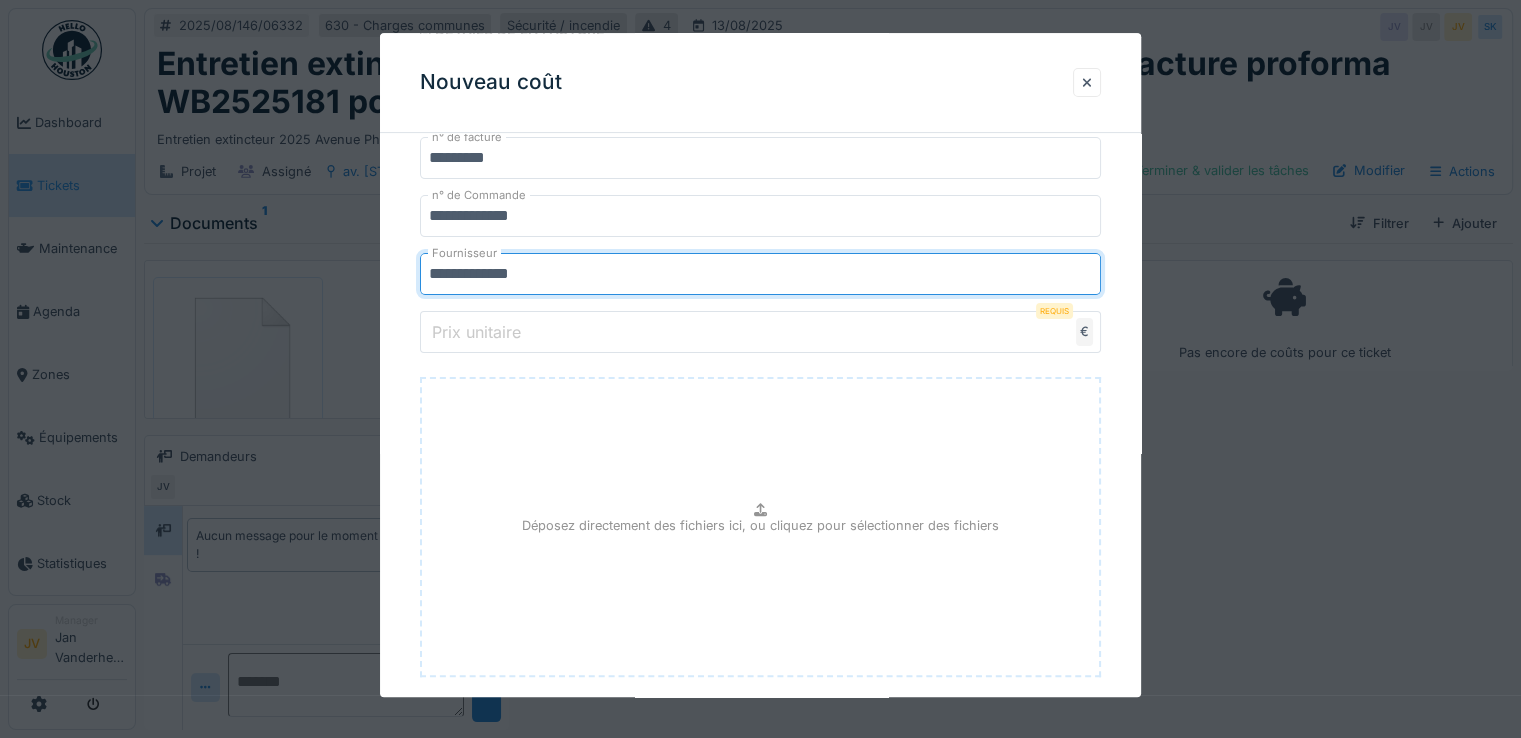 scroll, scrollTop: 630, scrollLeft: 0, axis: vertical 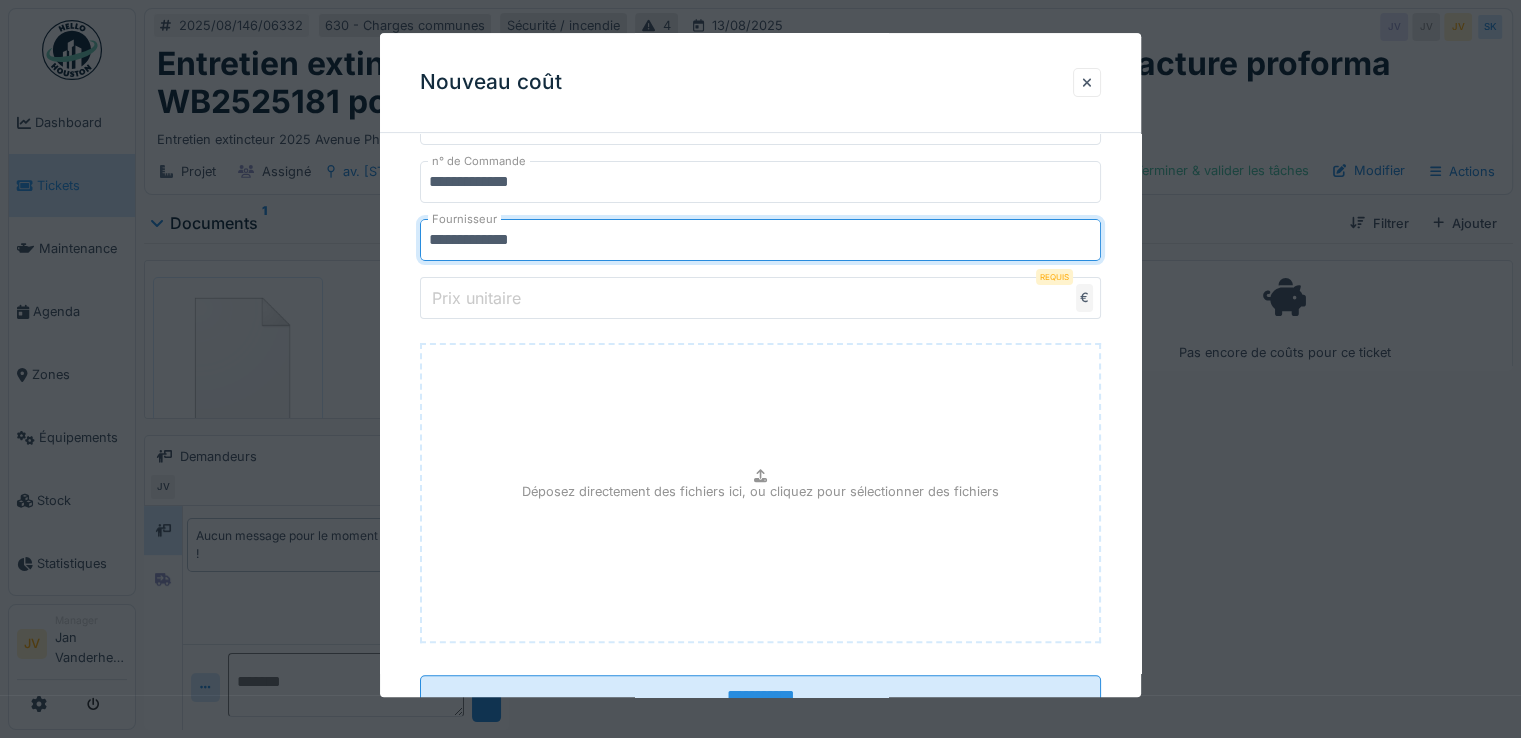 click on "Prix unitaire" at bounding box center [476, 298] 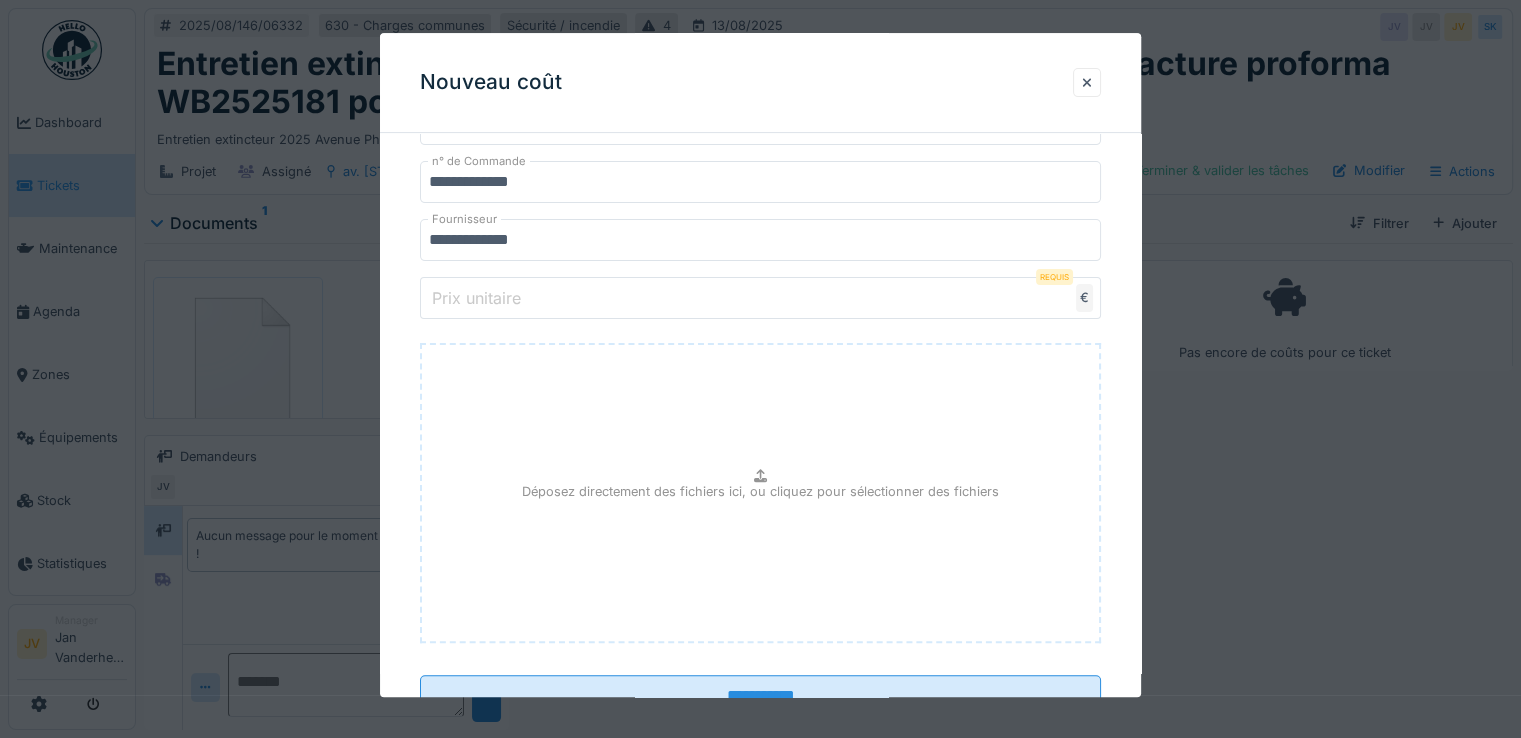 type on "*" 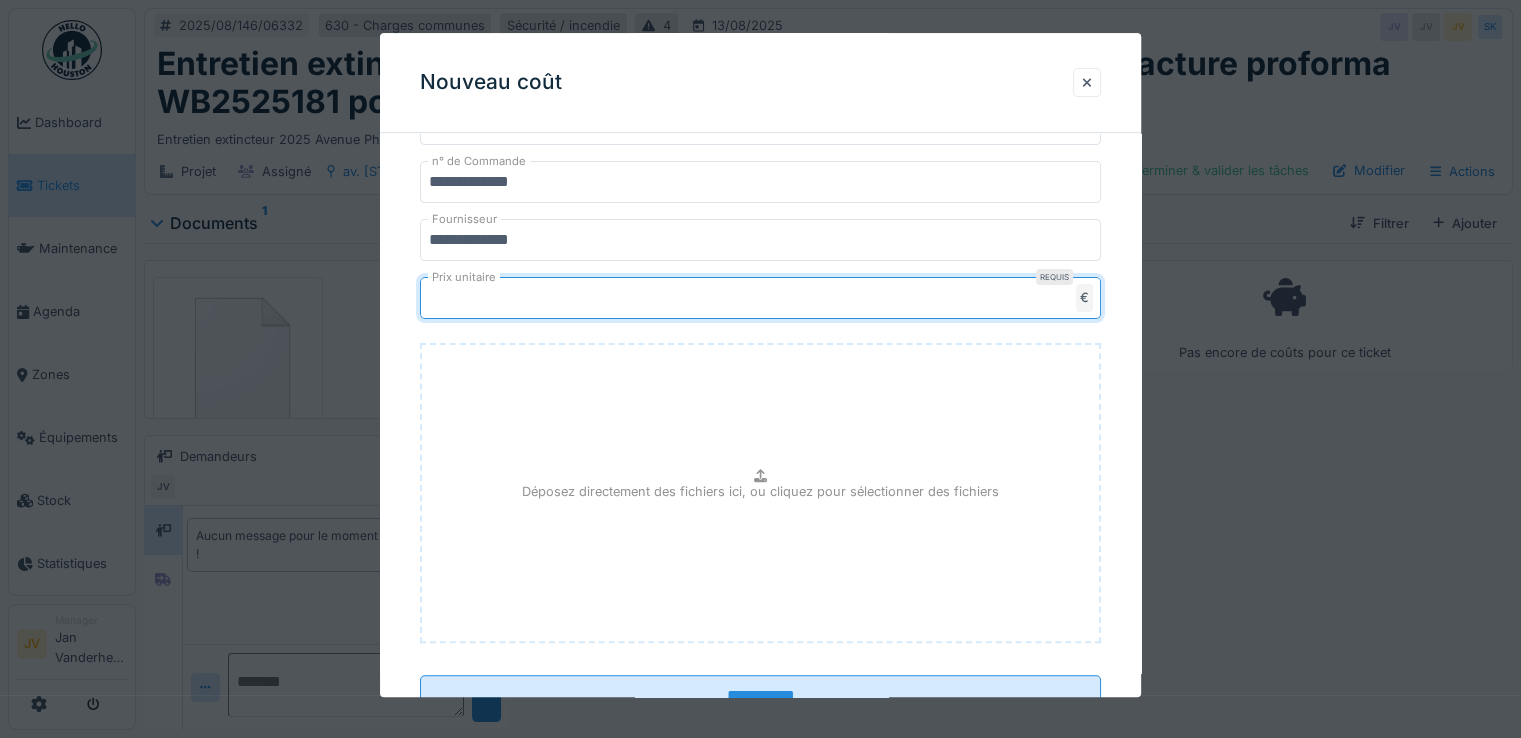 type on "***" 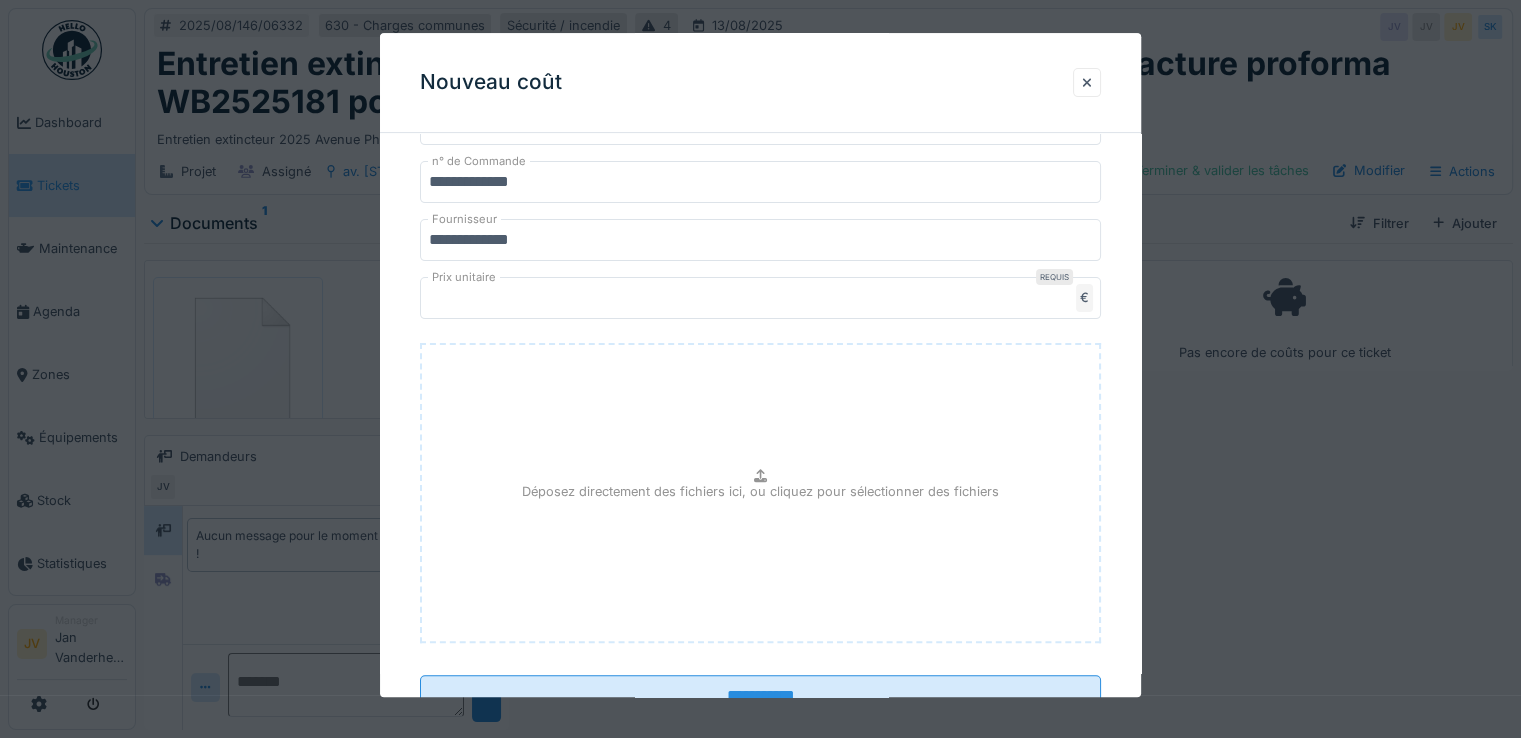 type on "**********" 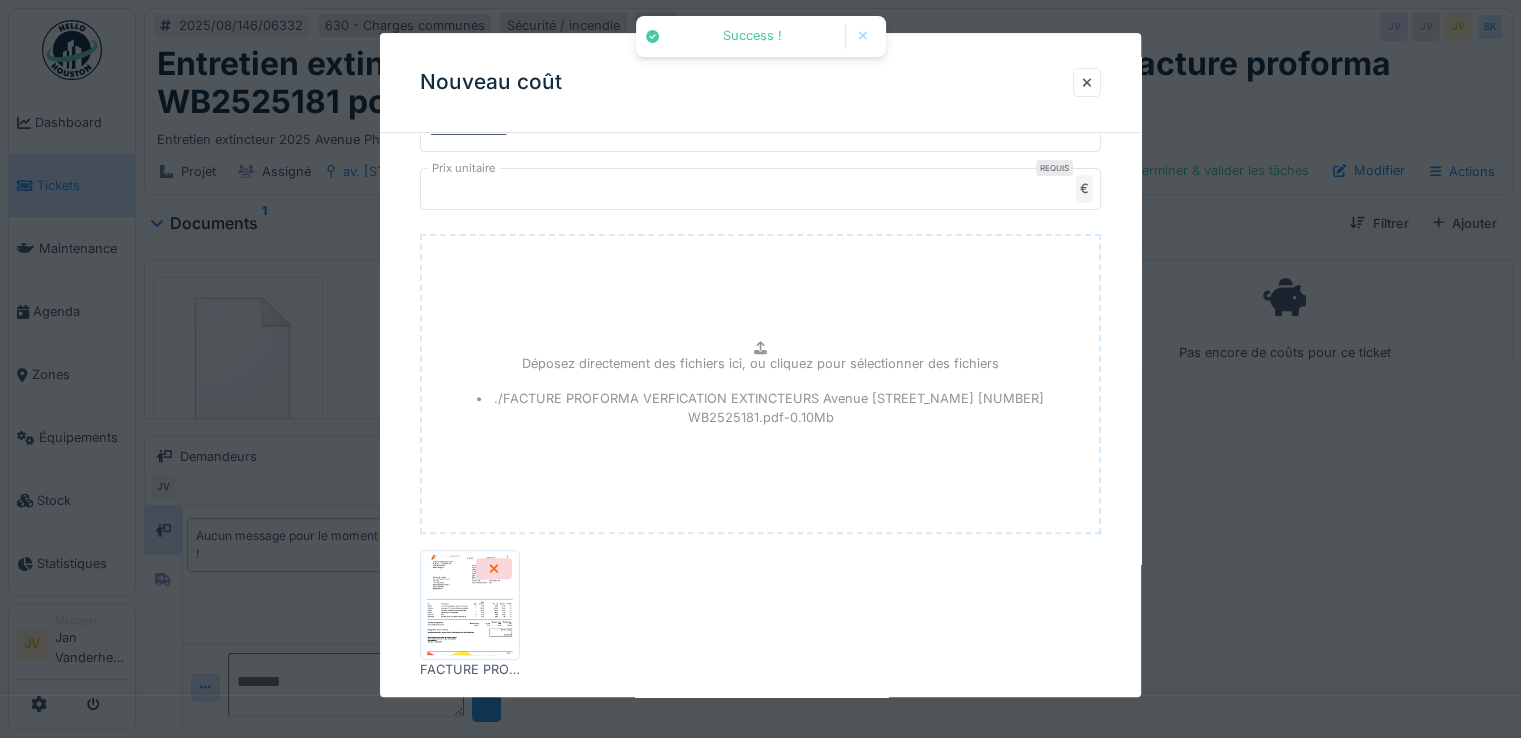 scroll, scrollTop: 847, scrollLeft: 0, axis: vertical 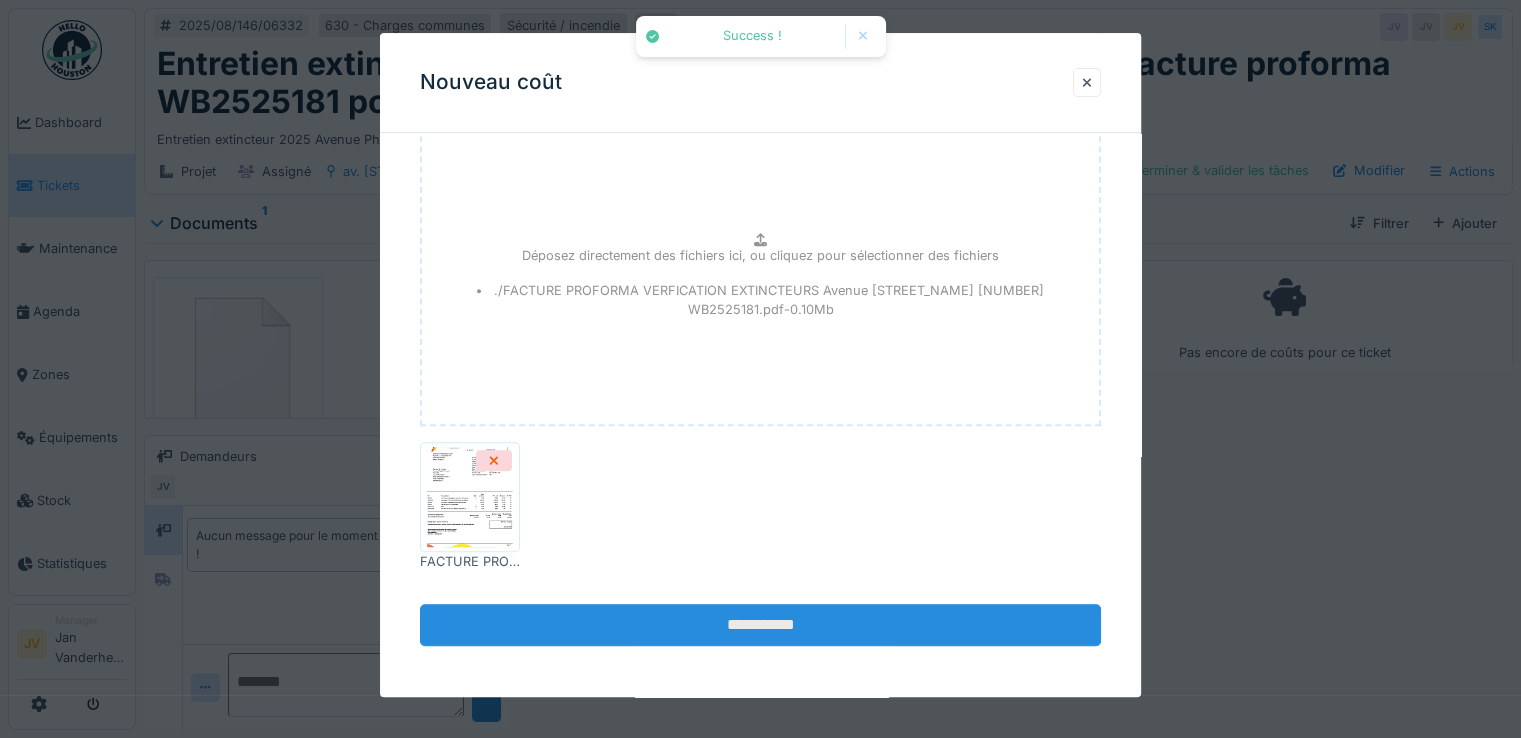 click on "**********" at bounding box center (760, 625) 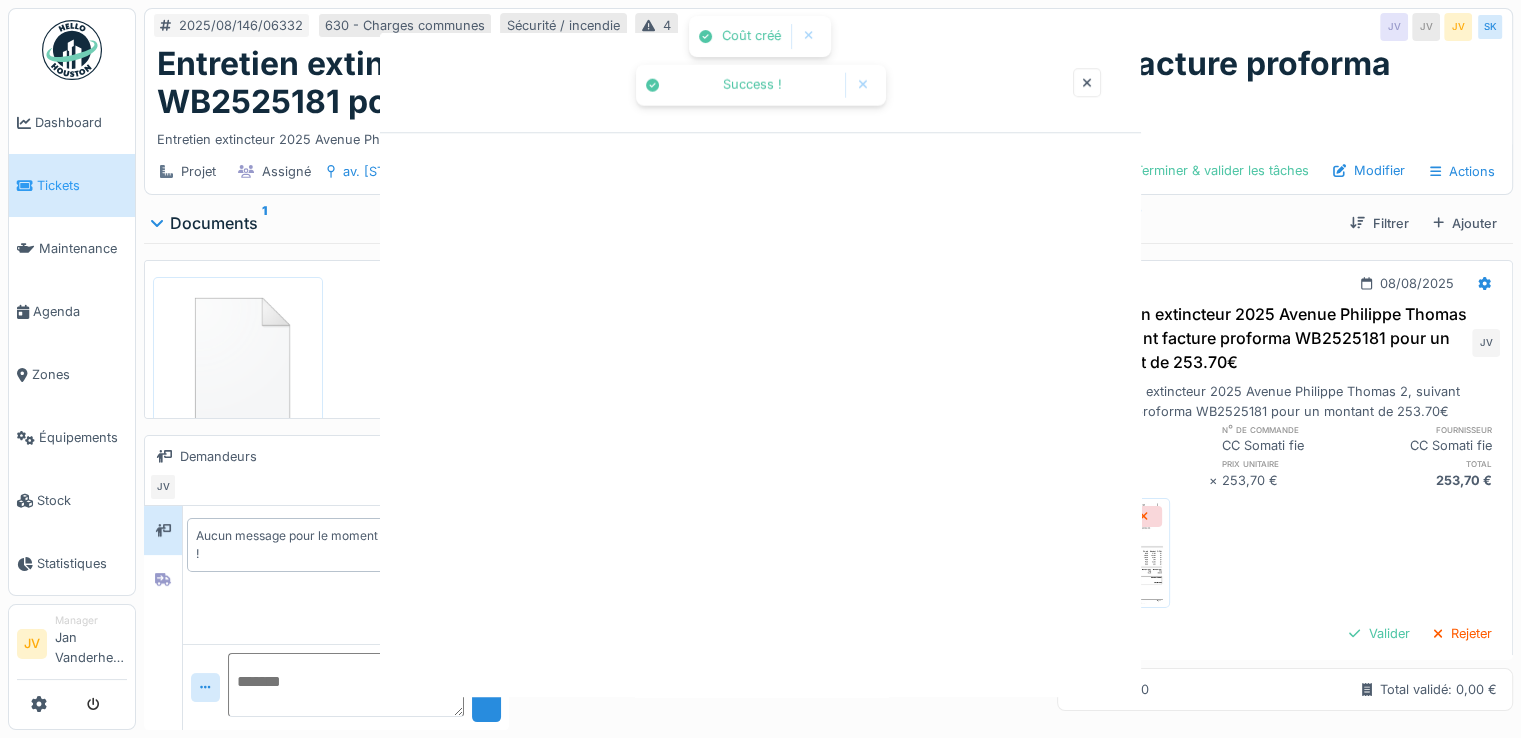 scroll, scrollTop: 0, scrollLeft: 0, axis: both 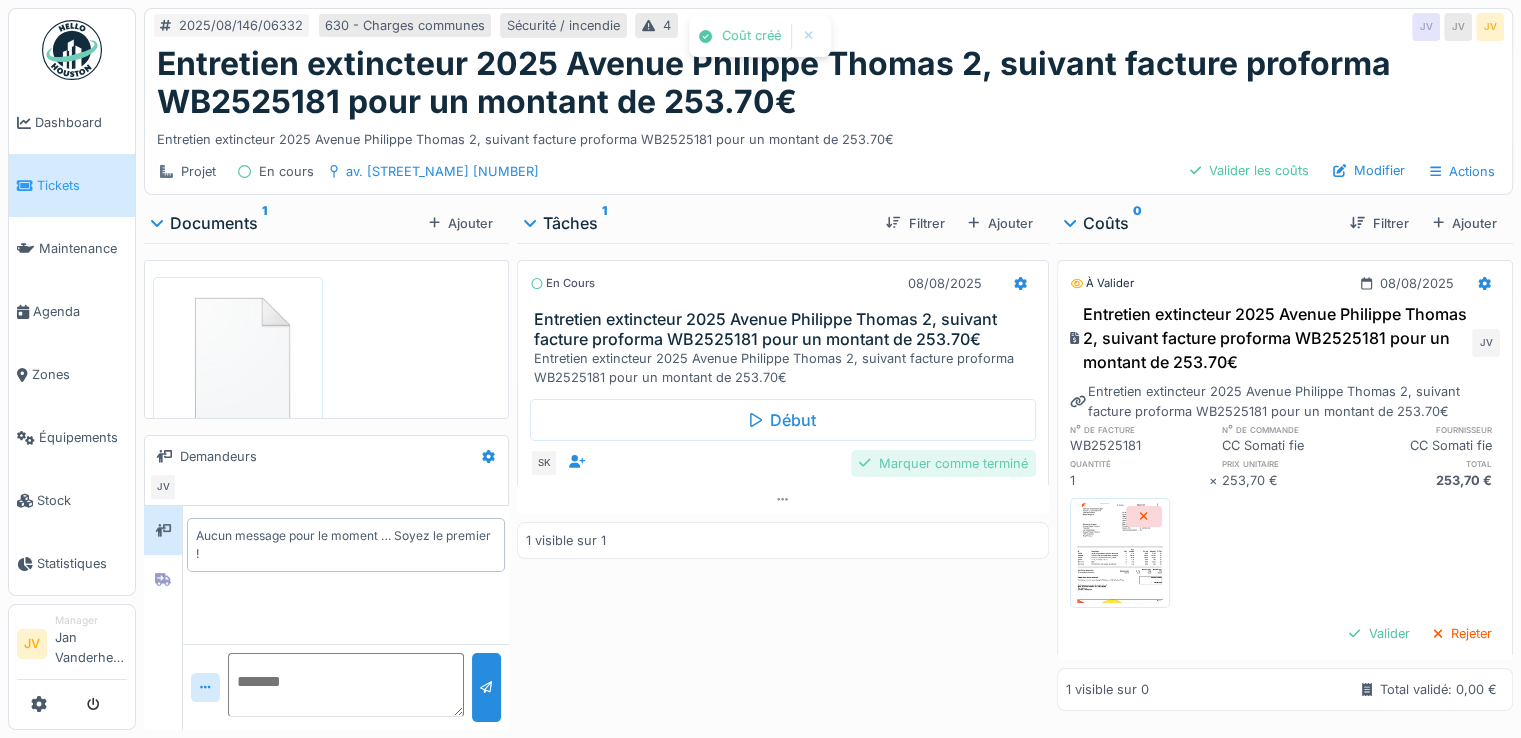 click on "Marquer comme terminé" at bounding box center [943, 463] 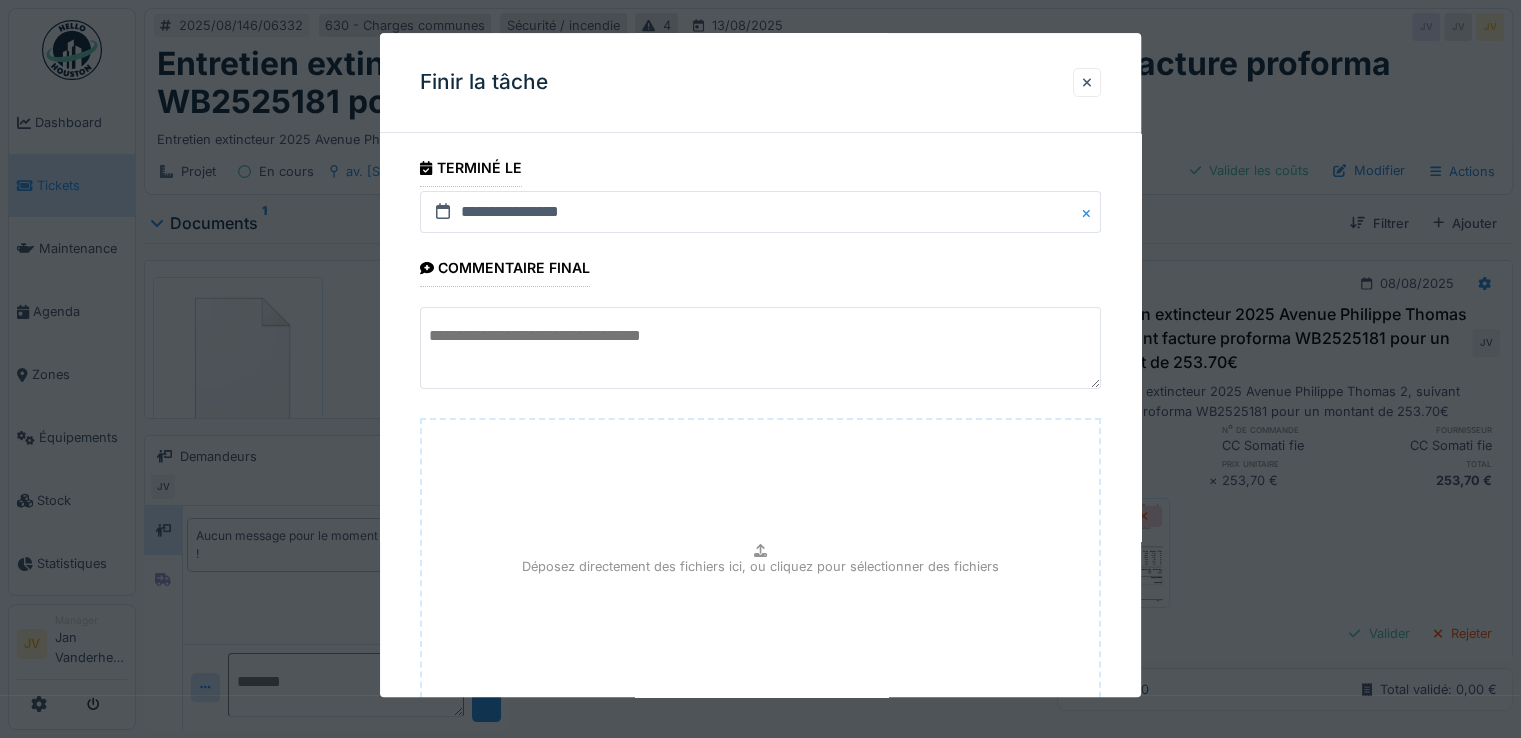 scroll, scrollTop: 149, scrollLeft: 0, axis: vertical 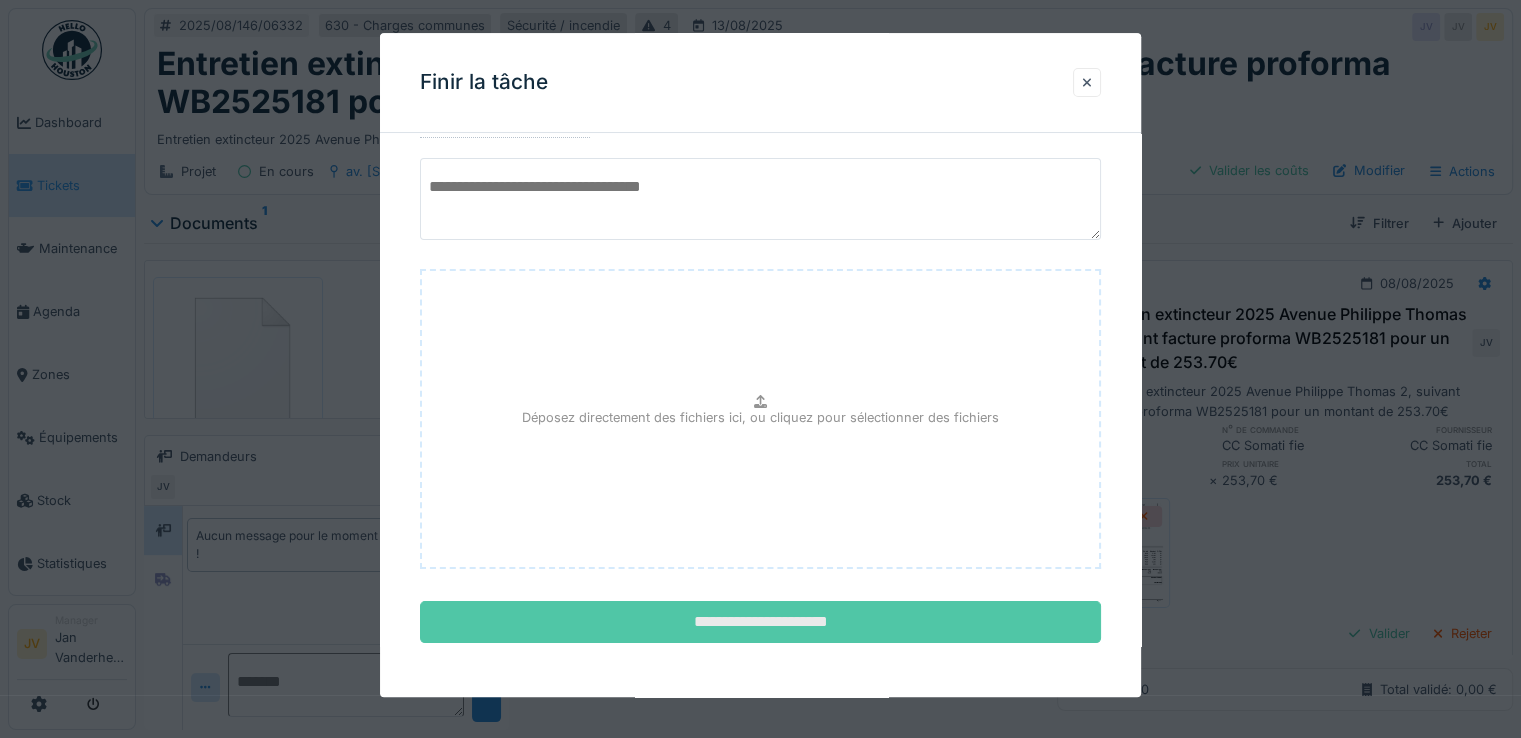 click on "**********" at bounding box center (760, 623) 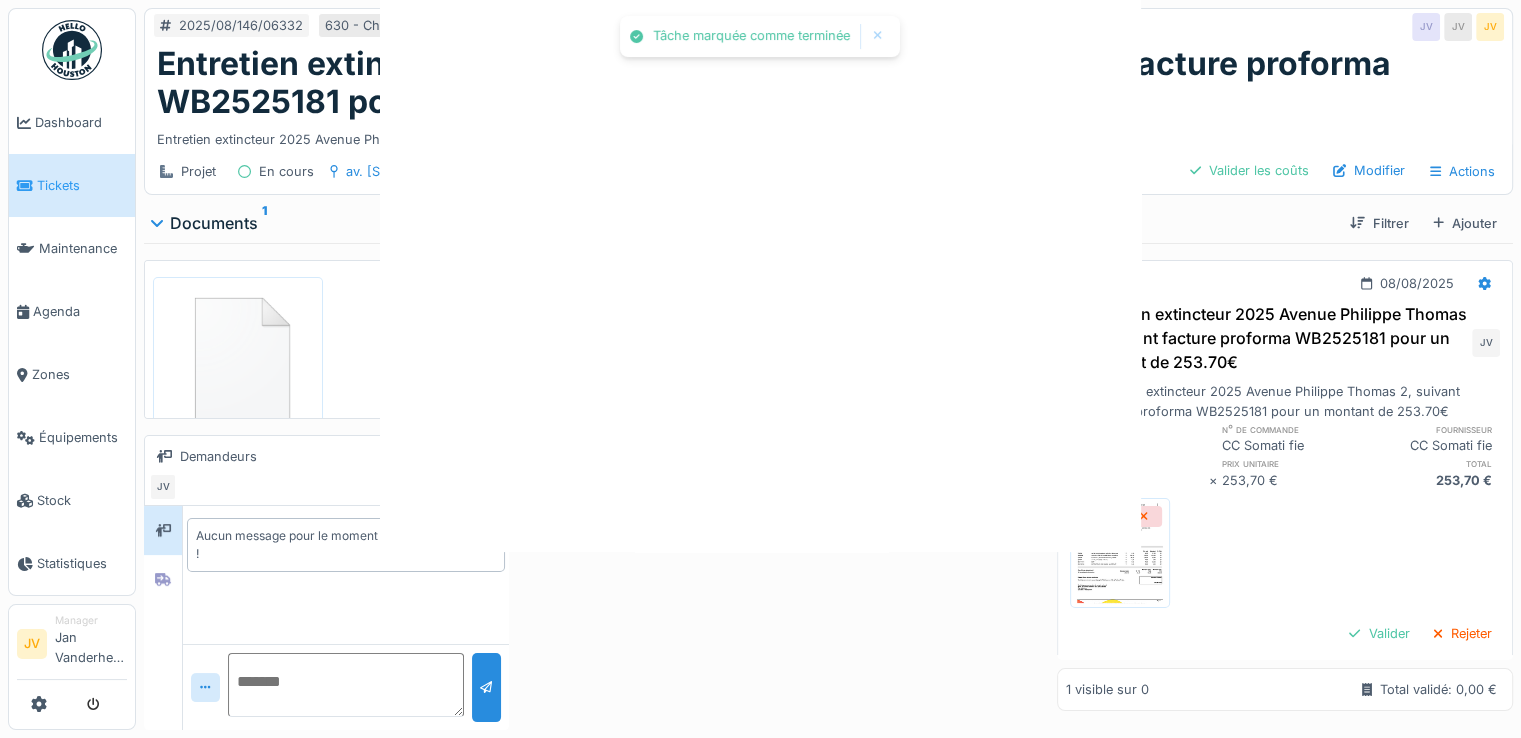 scroll, scrollTop: 0, scrollLeft: 0, axis: both 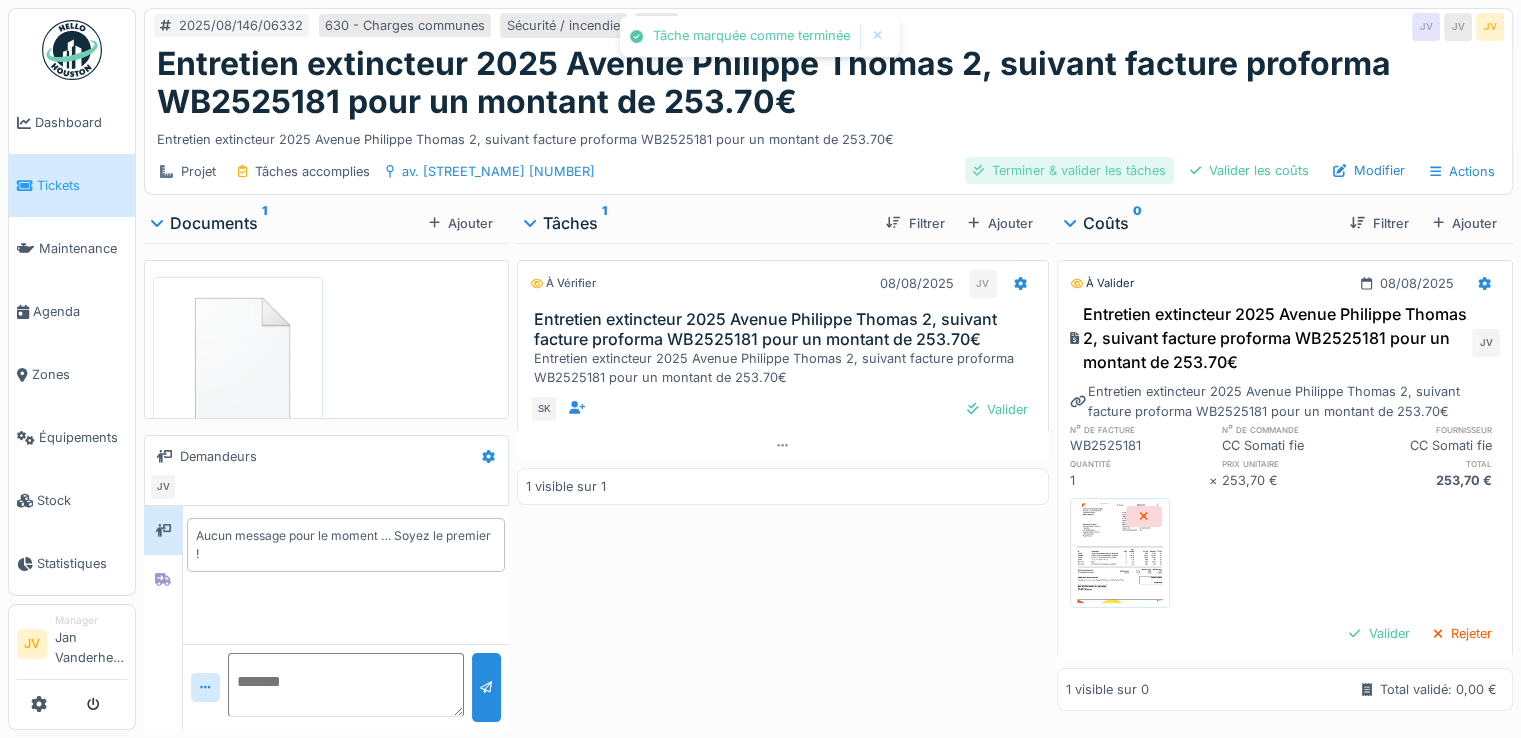 click on "Terminer & valider les tâches" at bounding box center [1069, 170] 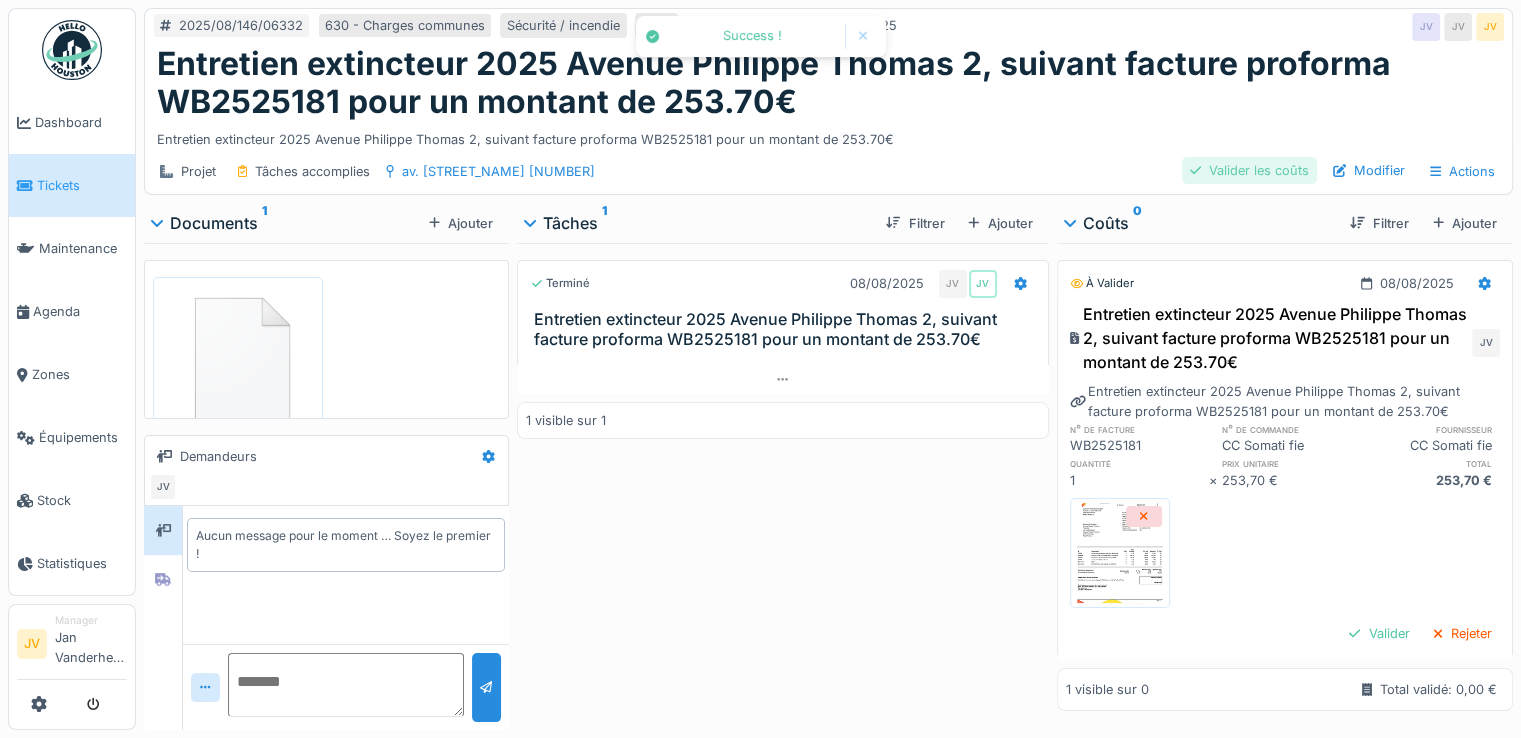 click on "Valider les coûts" at bounding box center (1249, 170) 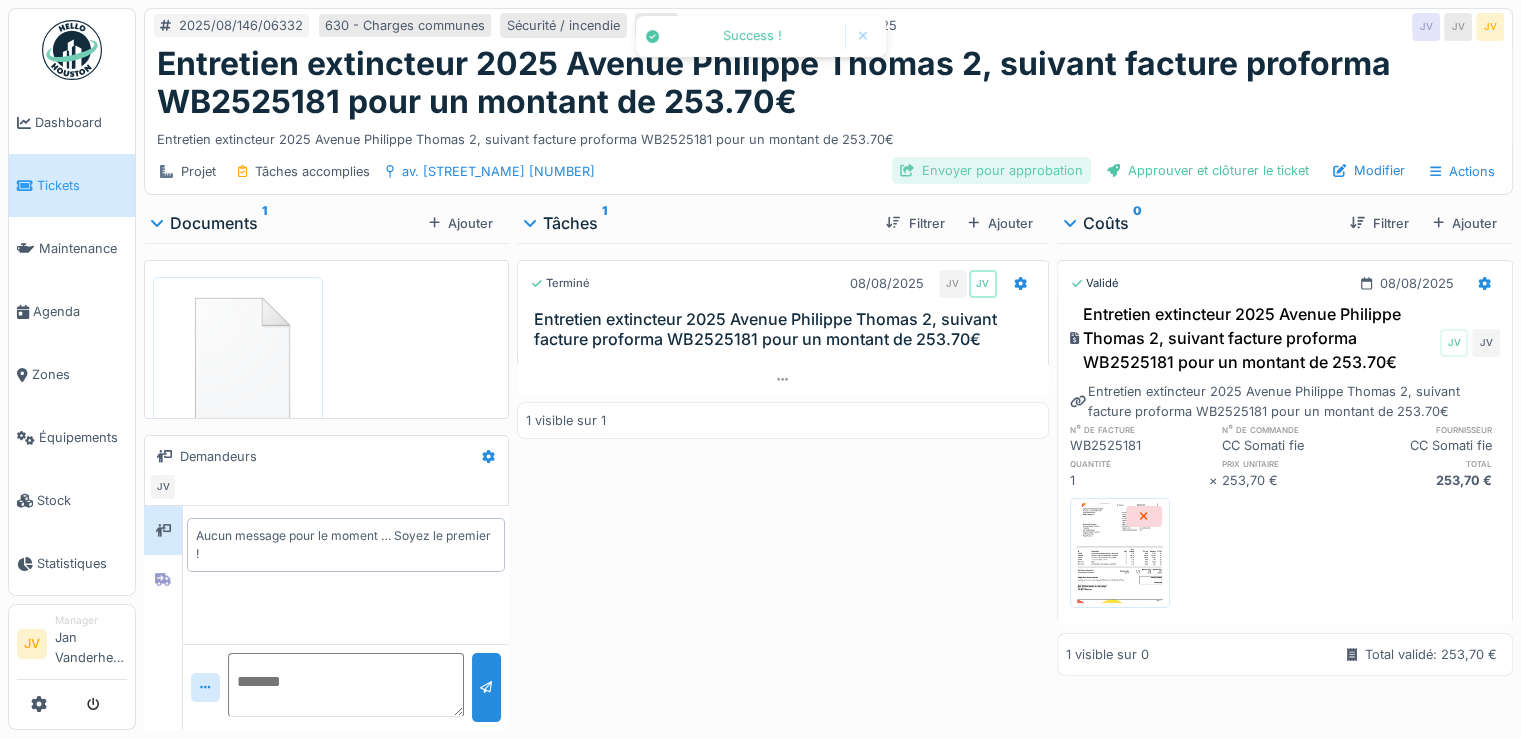 click on "Envoyer pour approbation" at bounding box center [991, 170] 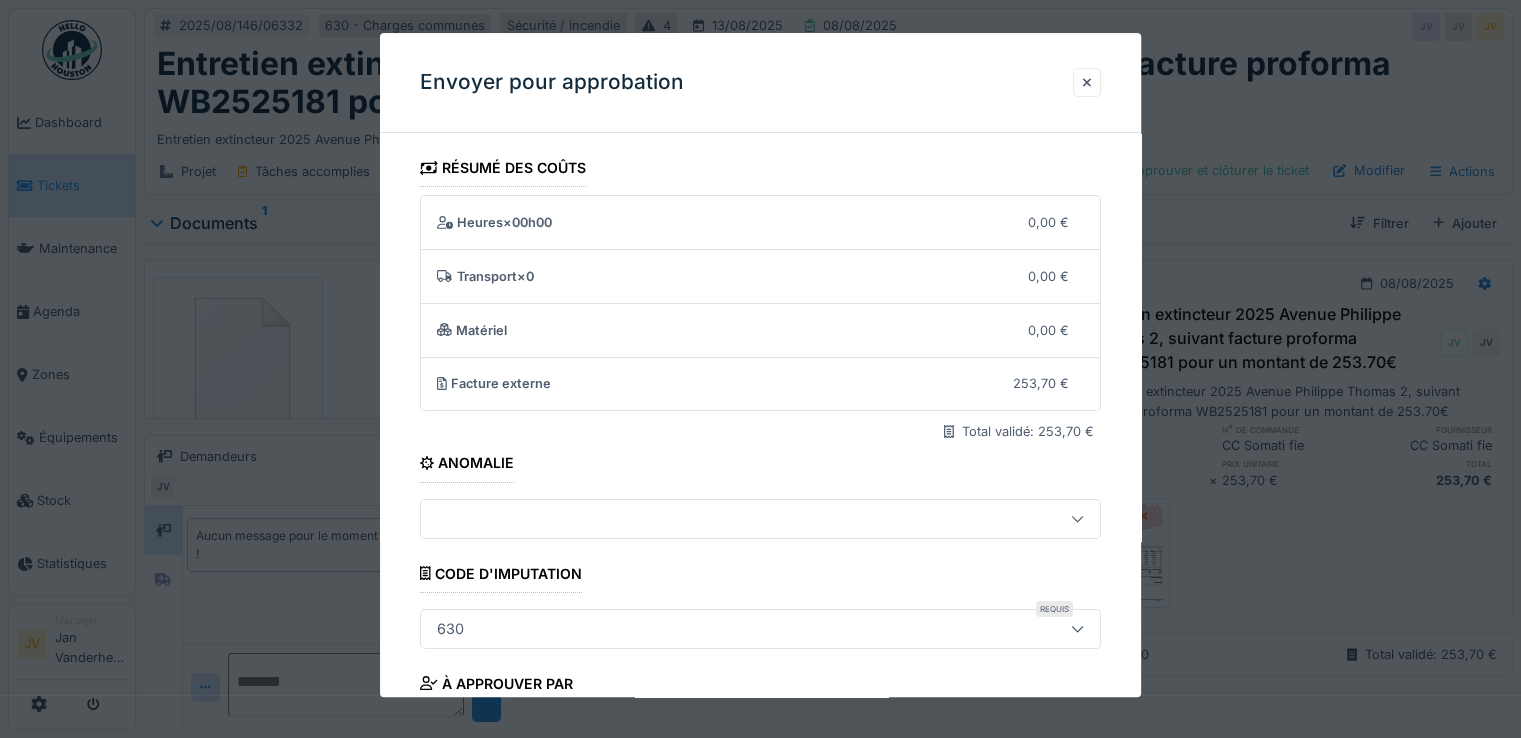 scroll, scrollTop: 173, scrollLeft: 0, axis: vertical 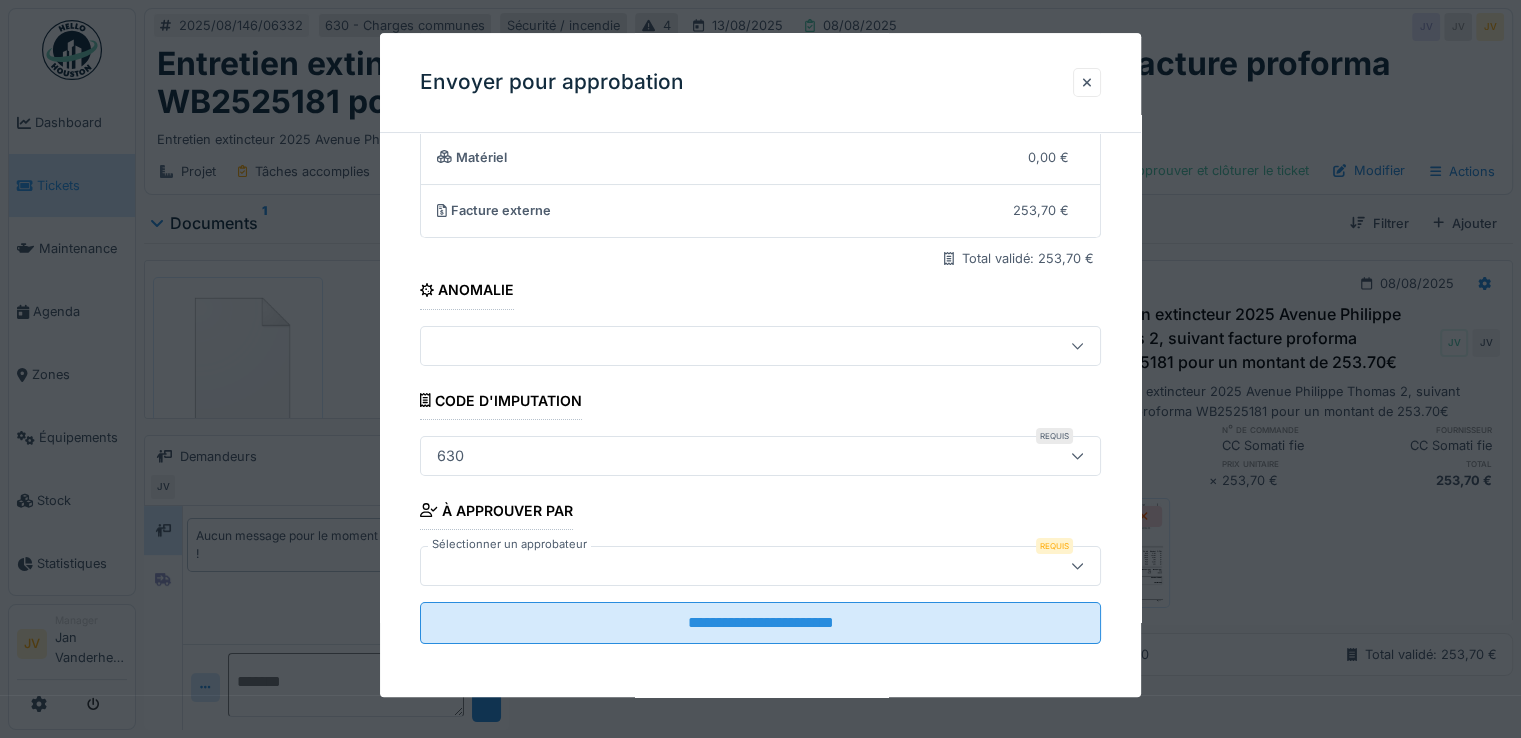 click at bounding box center [719, 566] 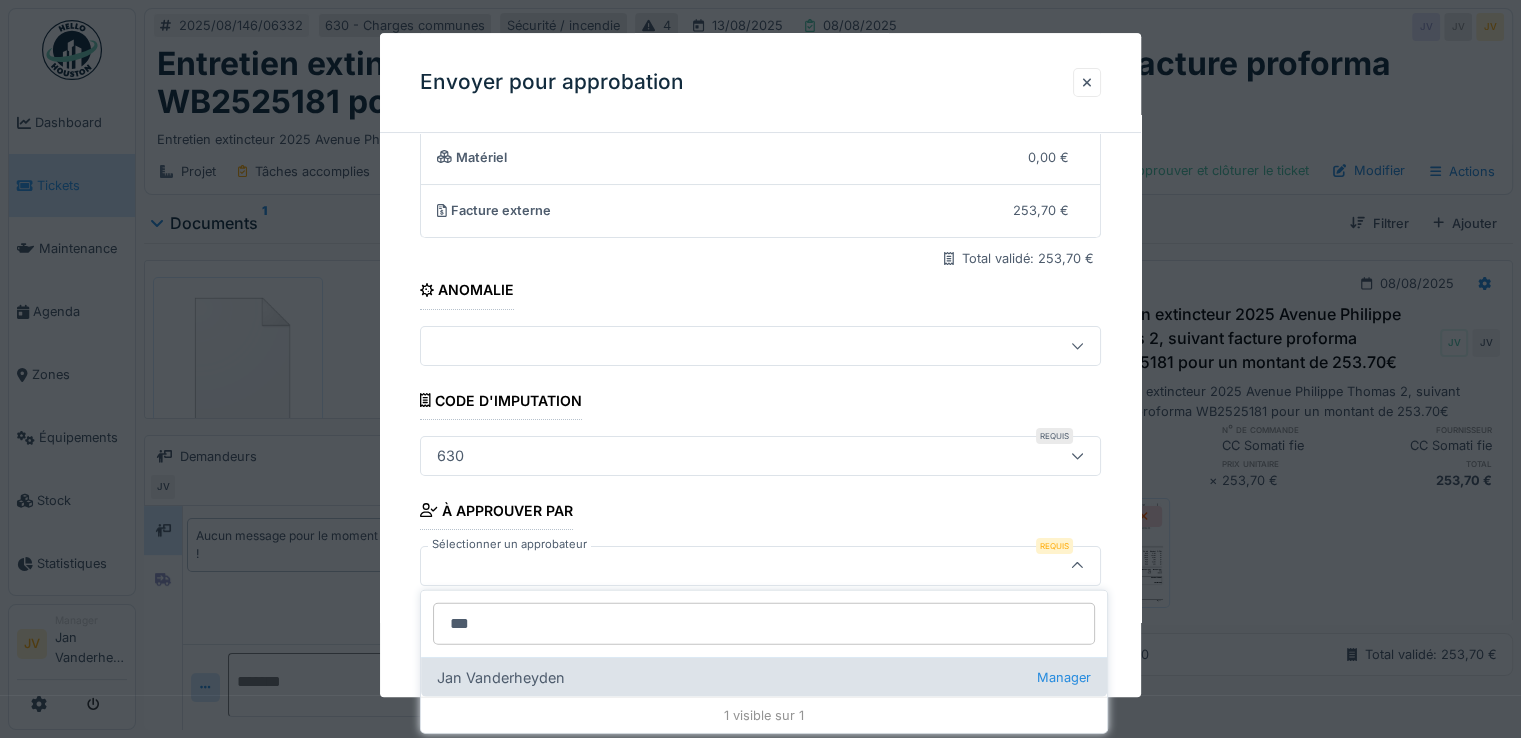 type on "***" 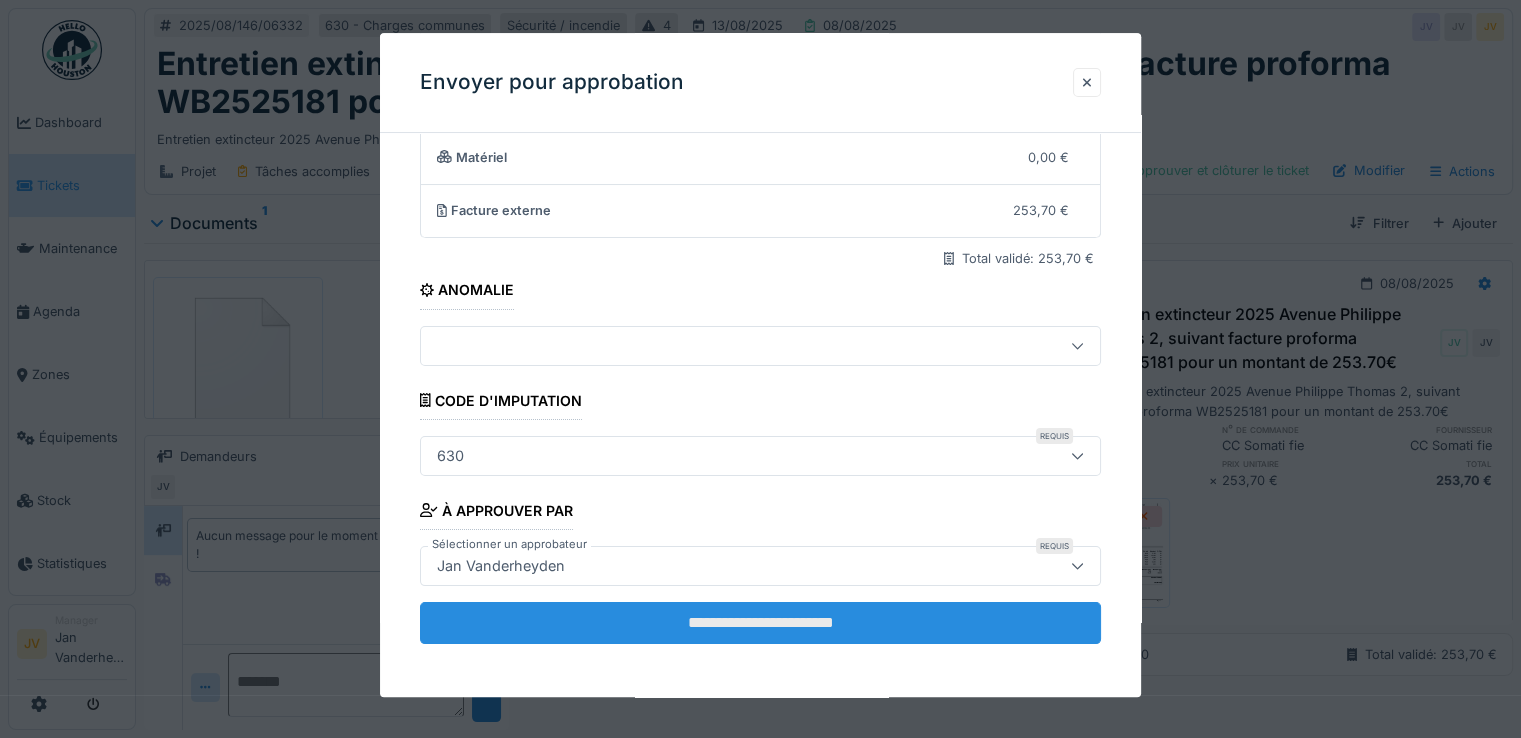 click on "**********" at bounding box center [760, 623] 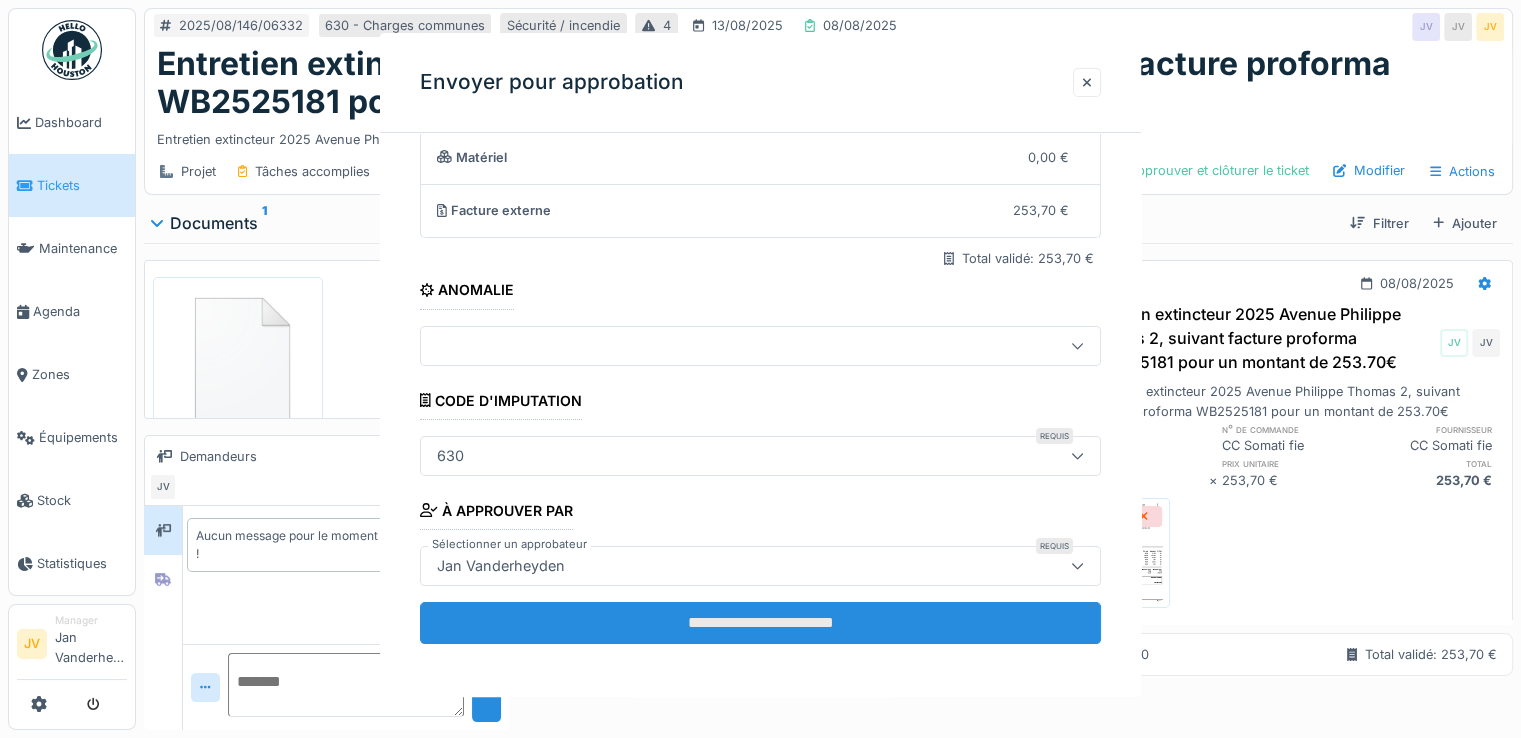 scroll, scrollTop: 0, scrollLeft: 0, axis: both 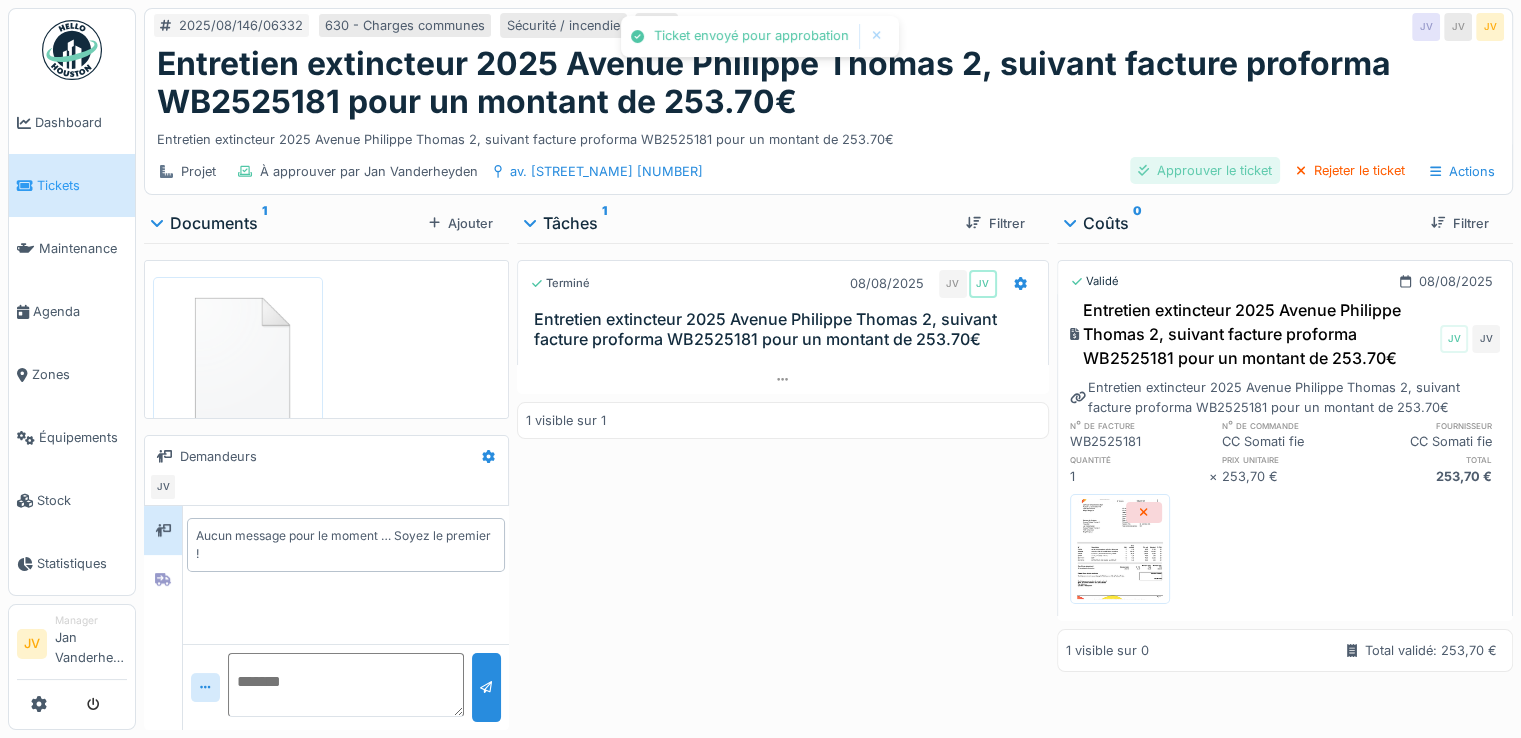 click on "Approuver le ticket Rejeter le ticket Actions" at bounding box center (1317, 171) 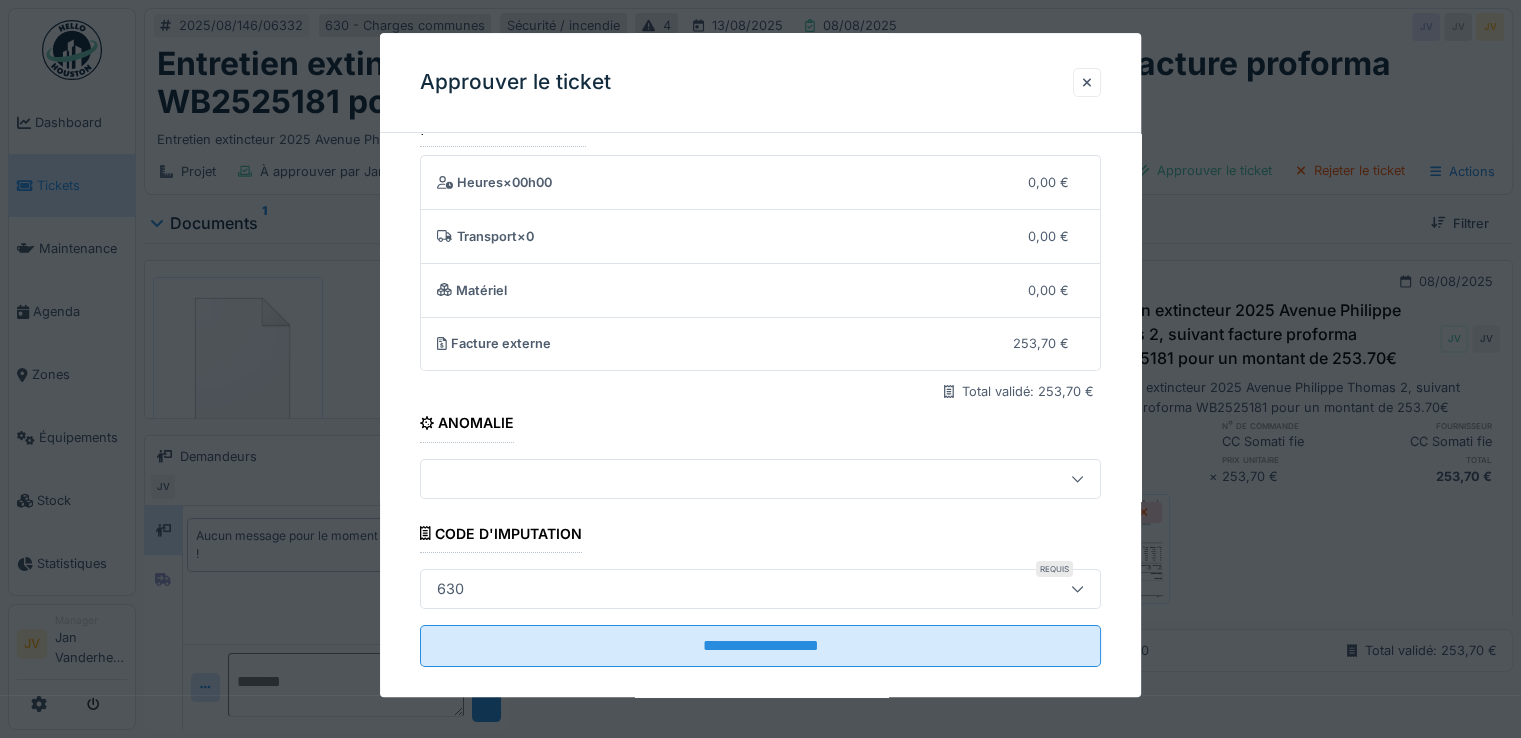 scroll, scrollTop: 63, scrollLeft: 0, axis: vertical 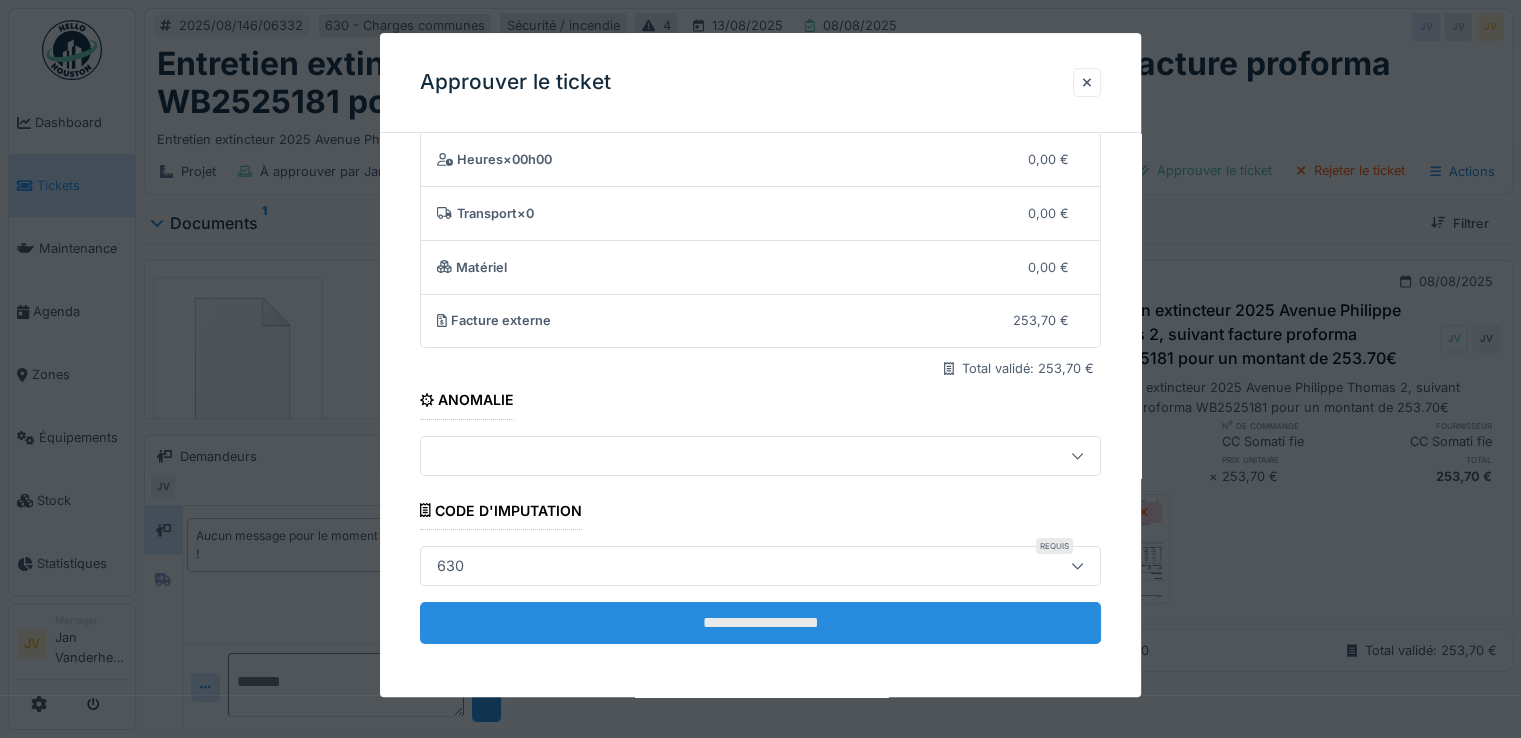 click on "**********" at bounding box center [760, 623] 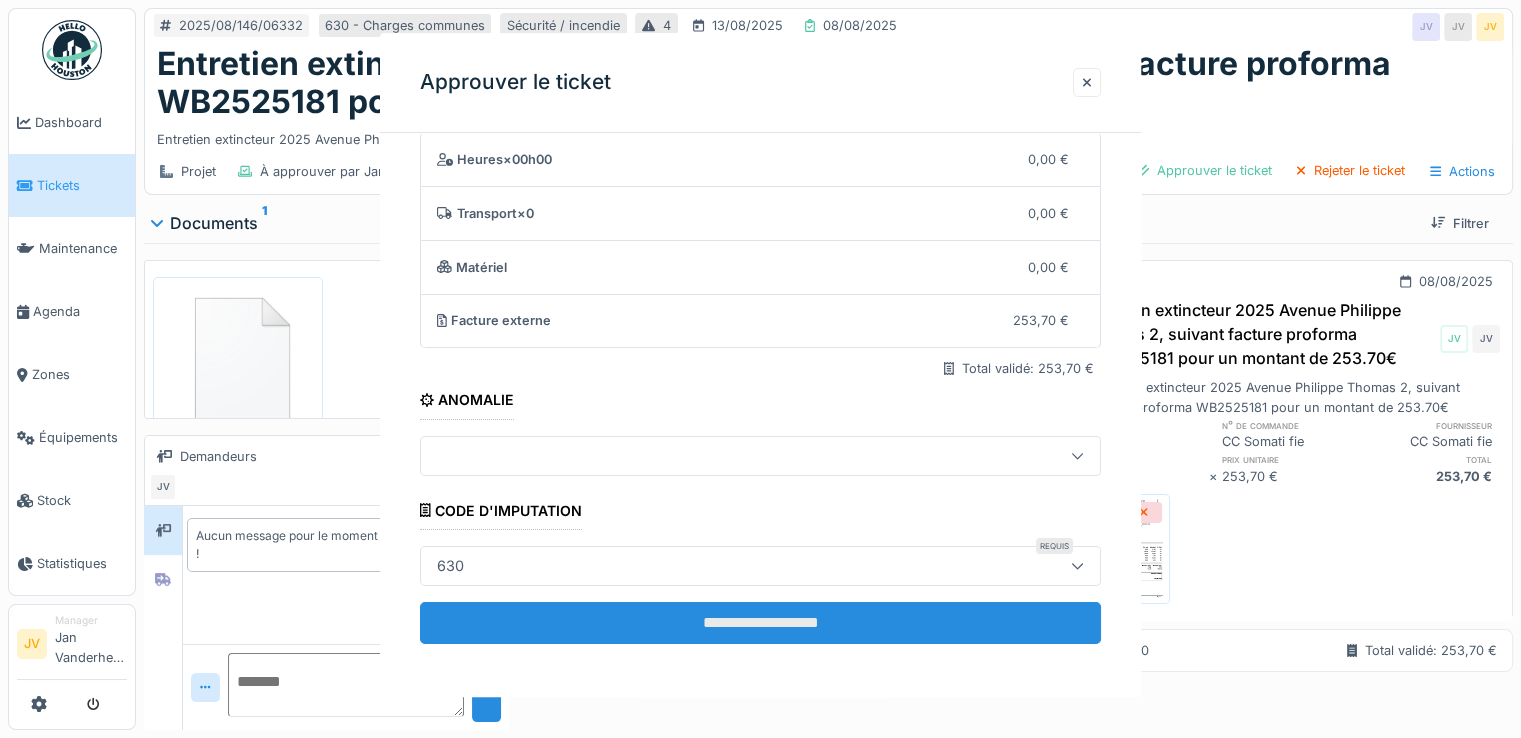 scroll, scrollTop: 0, scrollLeft: 0, axis: both 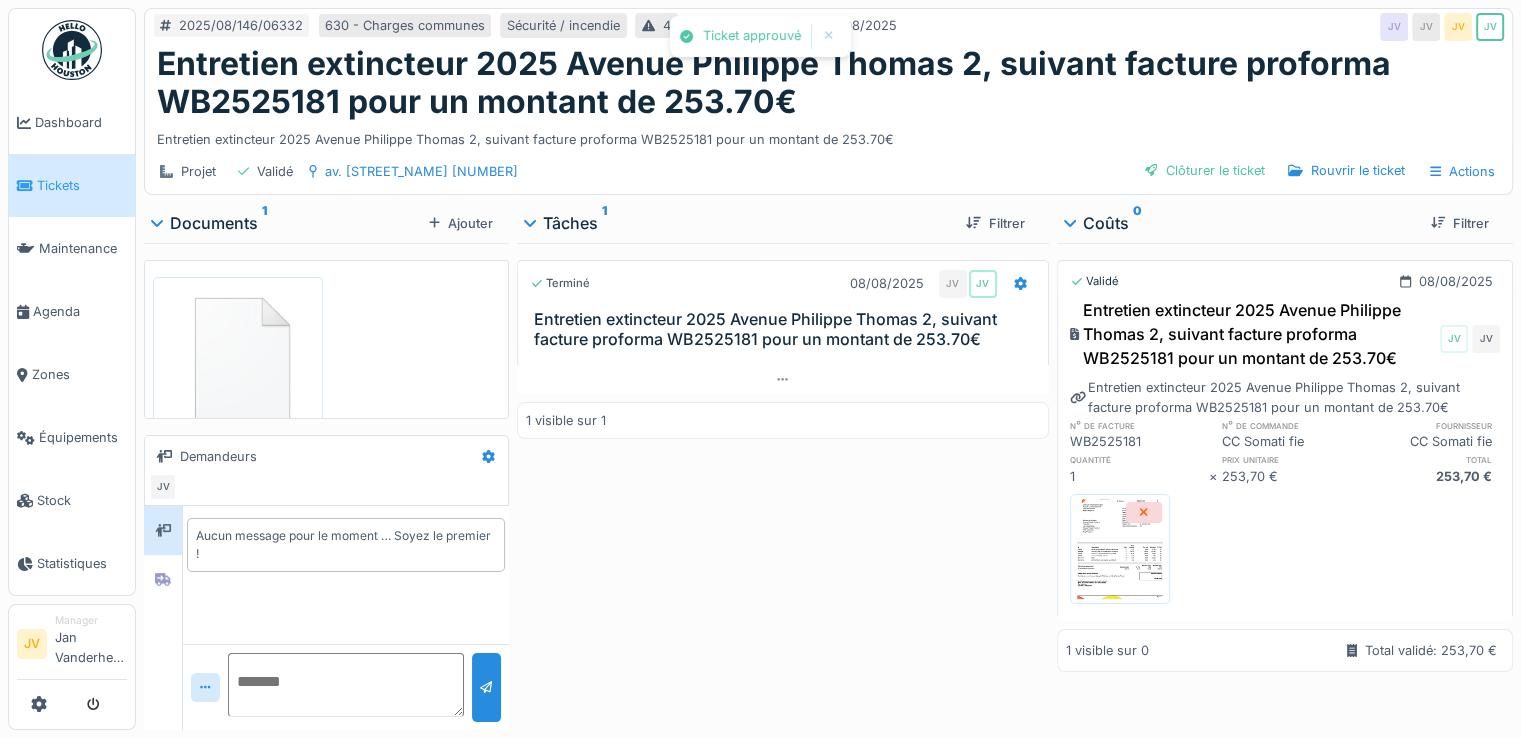 click on "Projet Validé av. [STREET_NAME] [NUMBER] Clôturer le ticket Rouvrir le ticket Actions" at bounding box center [828, 171] 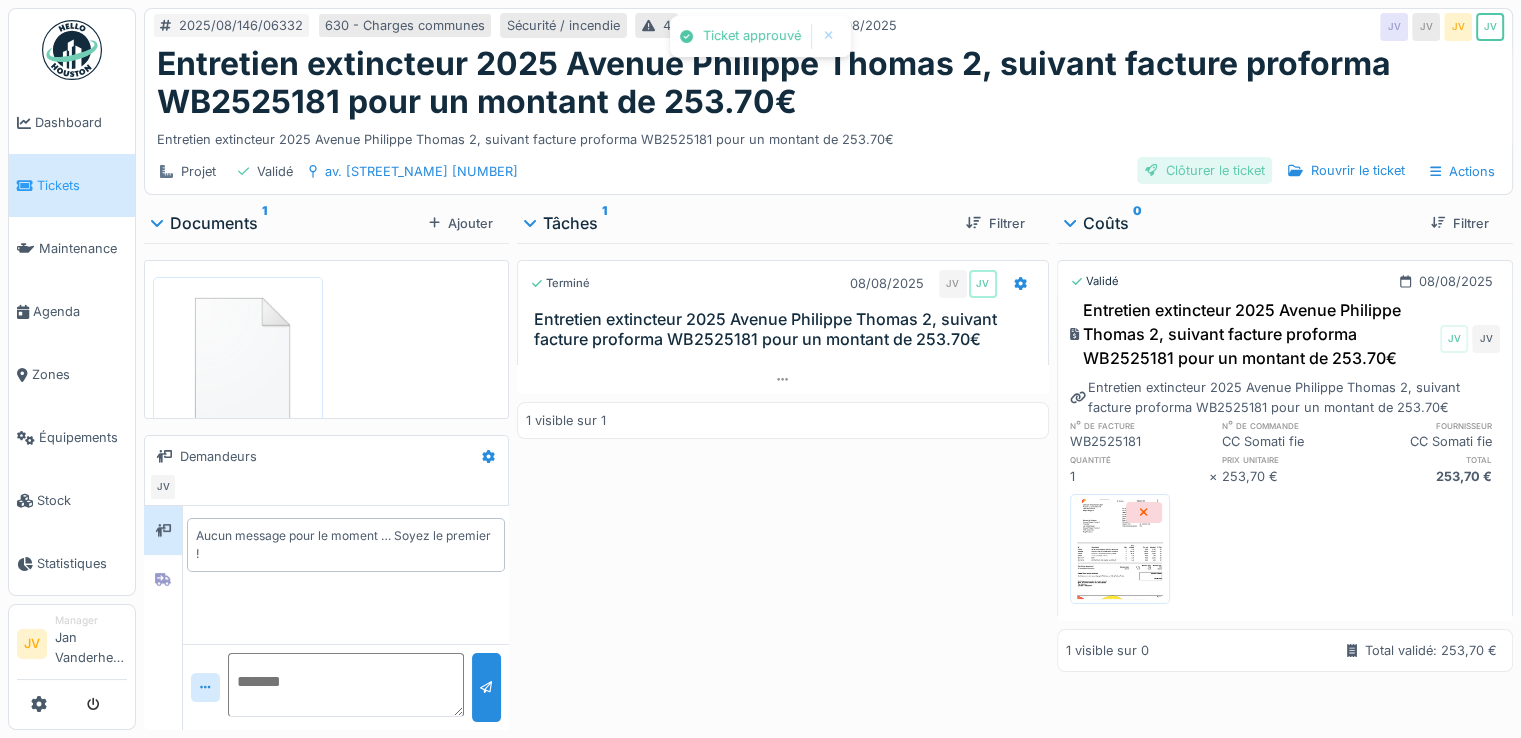 click on "Clôturer le ticket" at bounding box center [1205, 170] 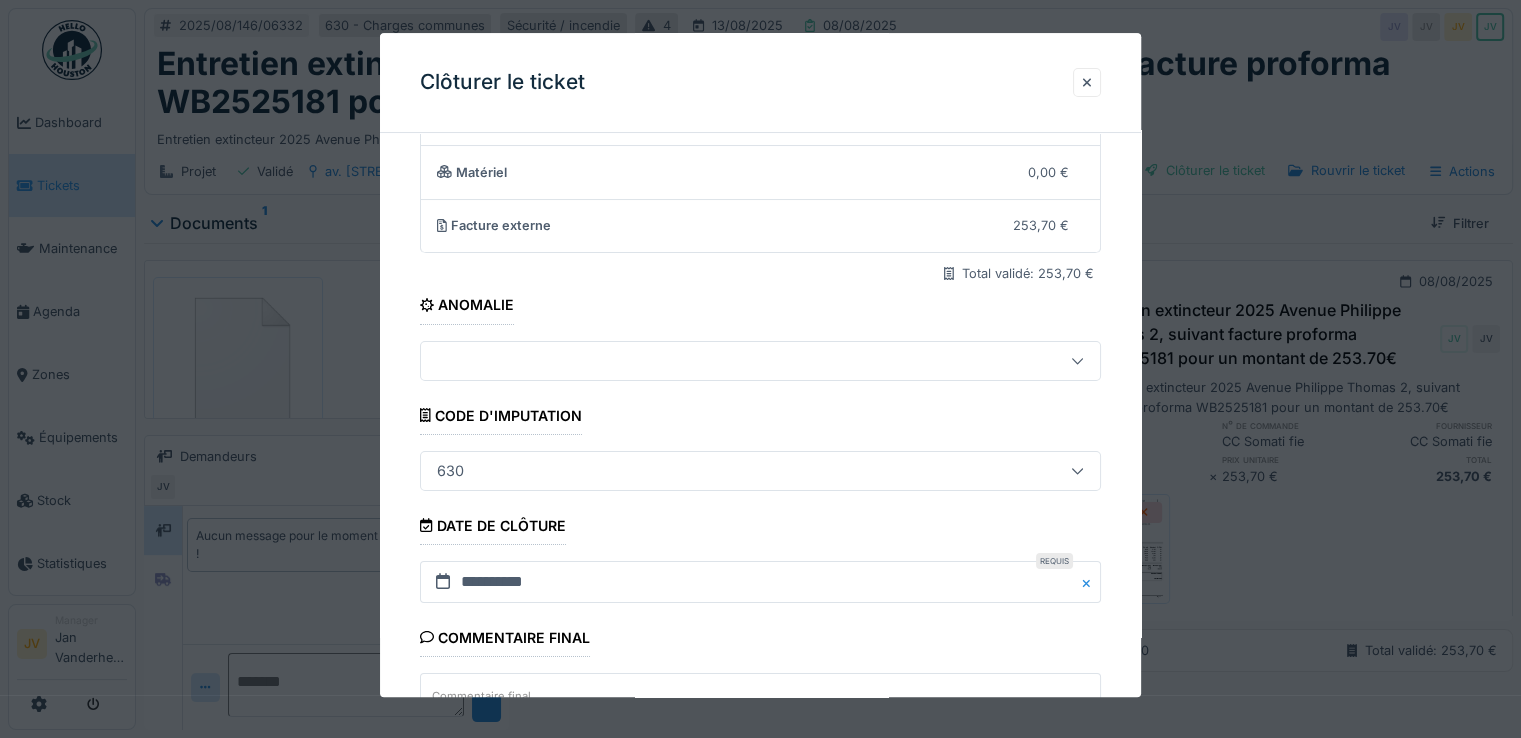 scroll, scrollTop: 331, scrollLeft: 0, axis: vertical 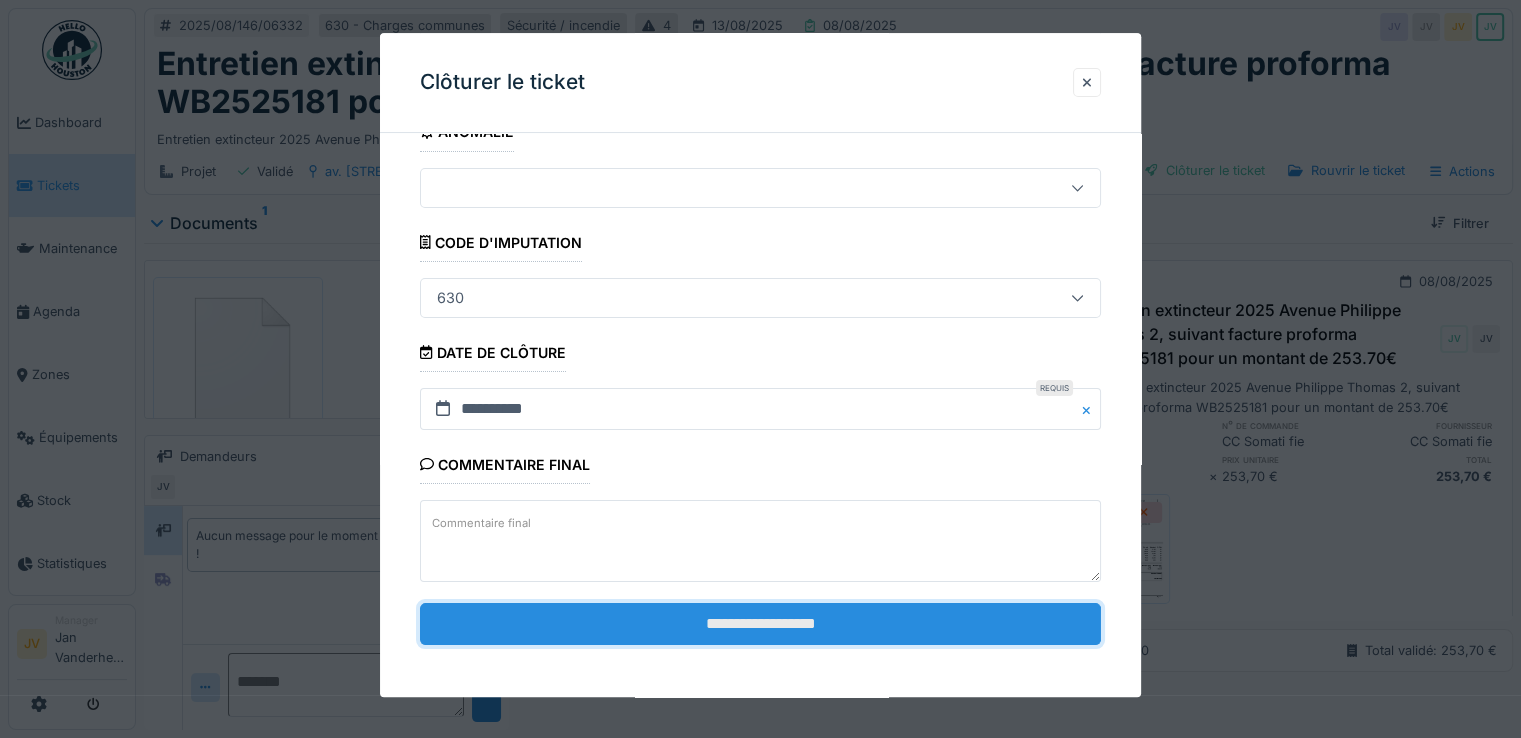 click on "**********" at bounding box center [760, 624] 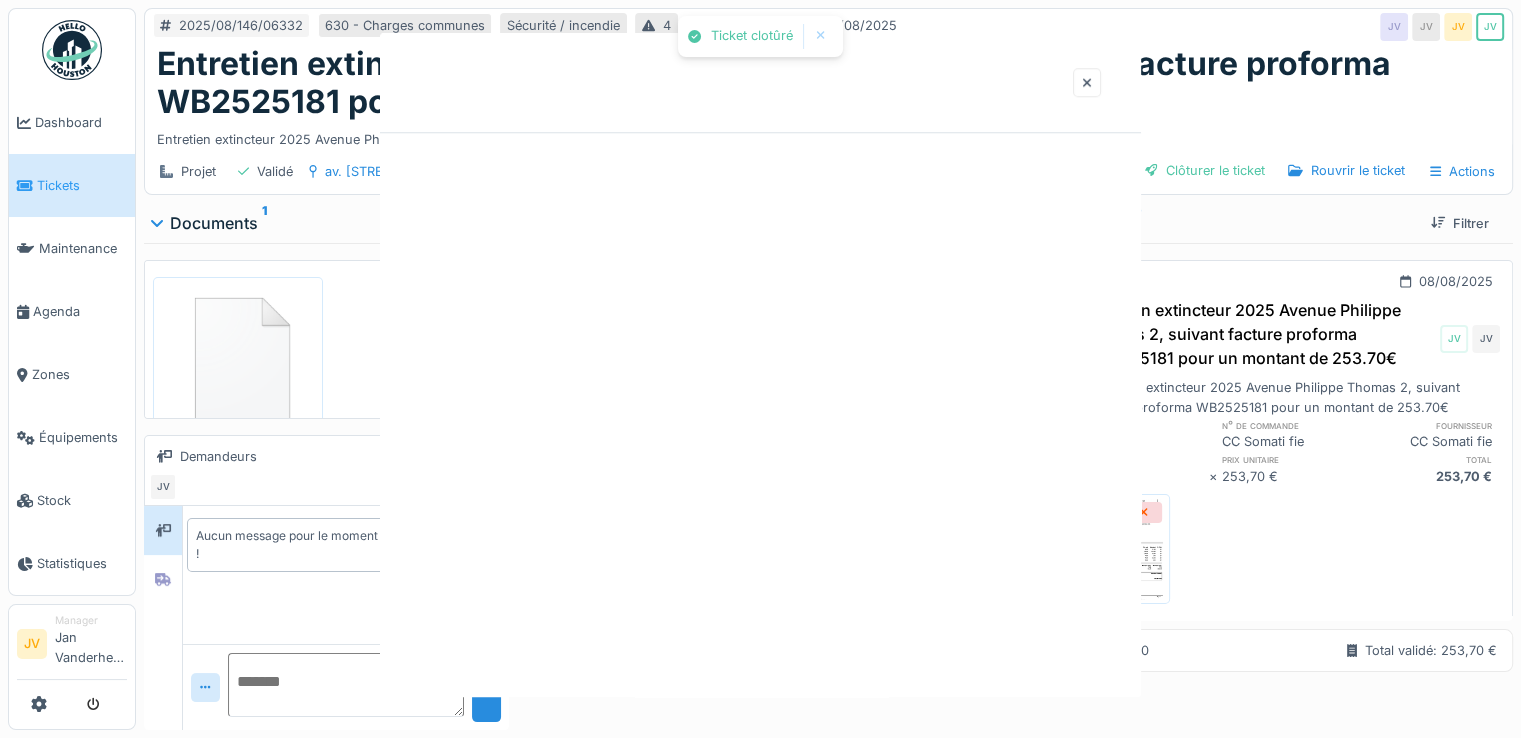 scroll, scrollTop: 0, scrollLeft: 0, axis: both 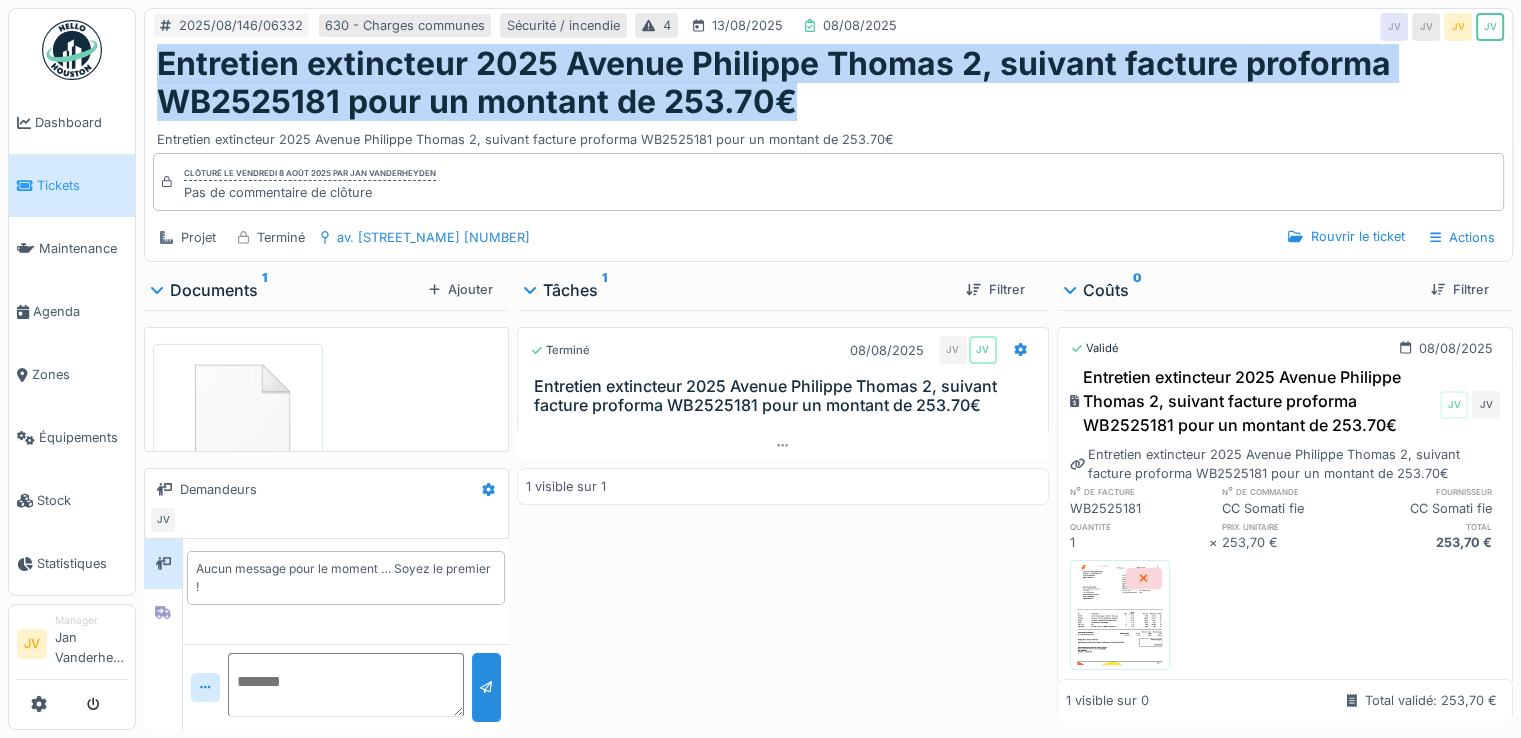 drag, startPoint x: 160, startPoint y: 60, endPoint x: 815, endPoint y: 94, distance: 655.88184 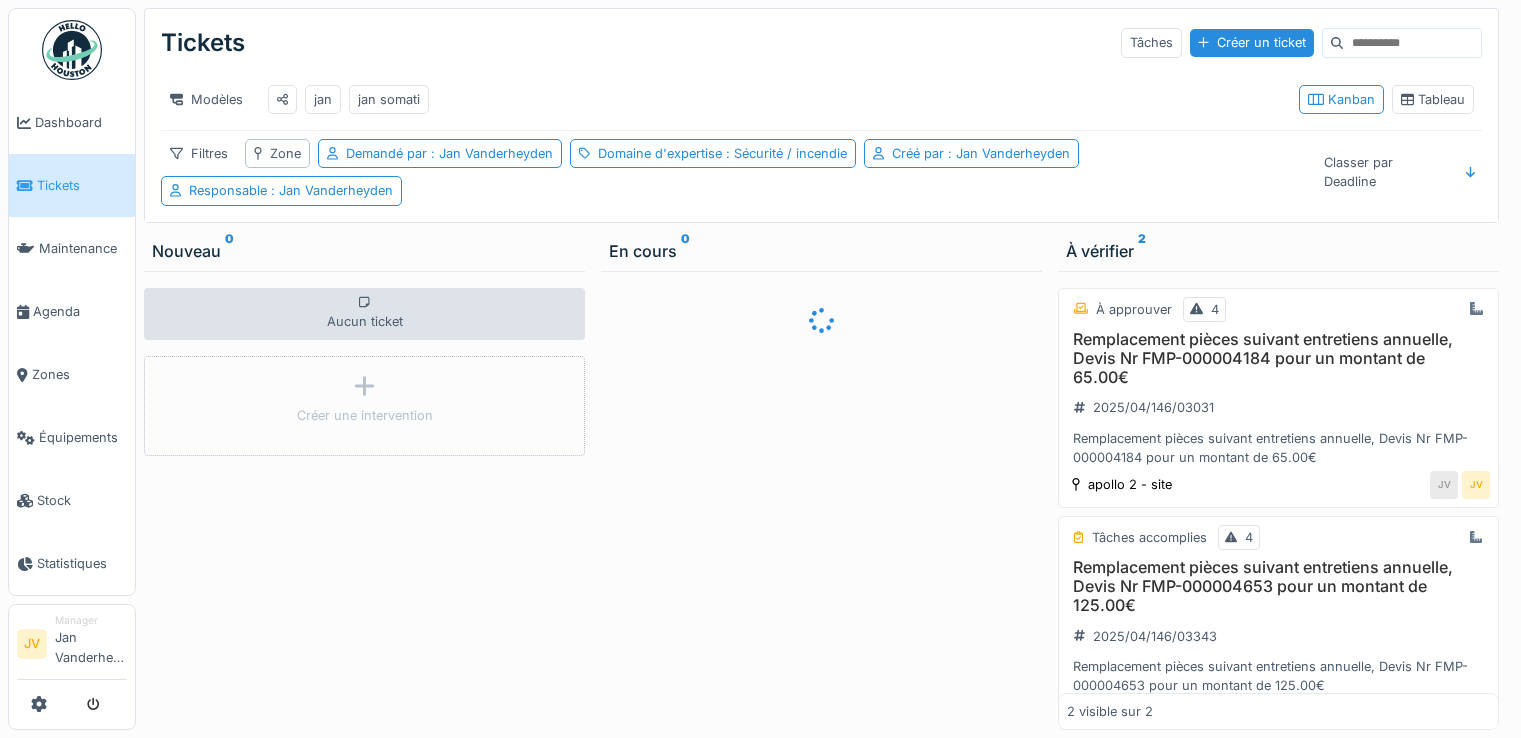 scroll, scrollTop: 0, scrollLeft: 0, axis: both 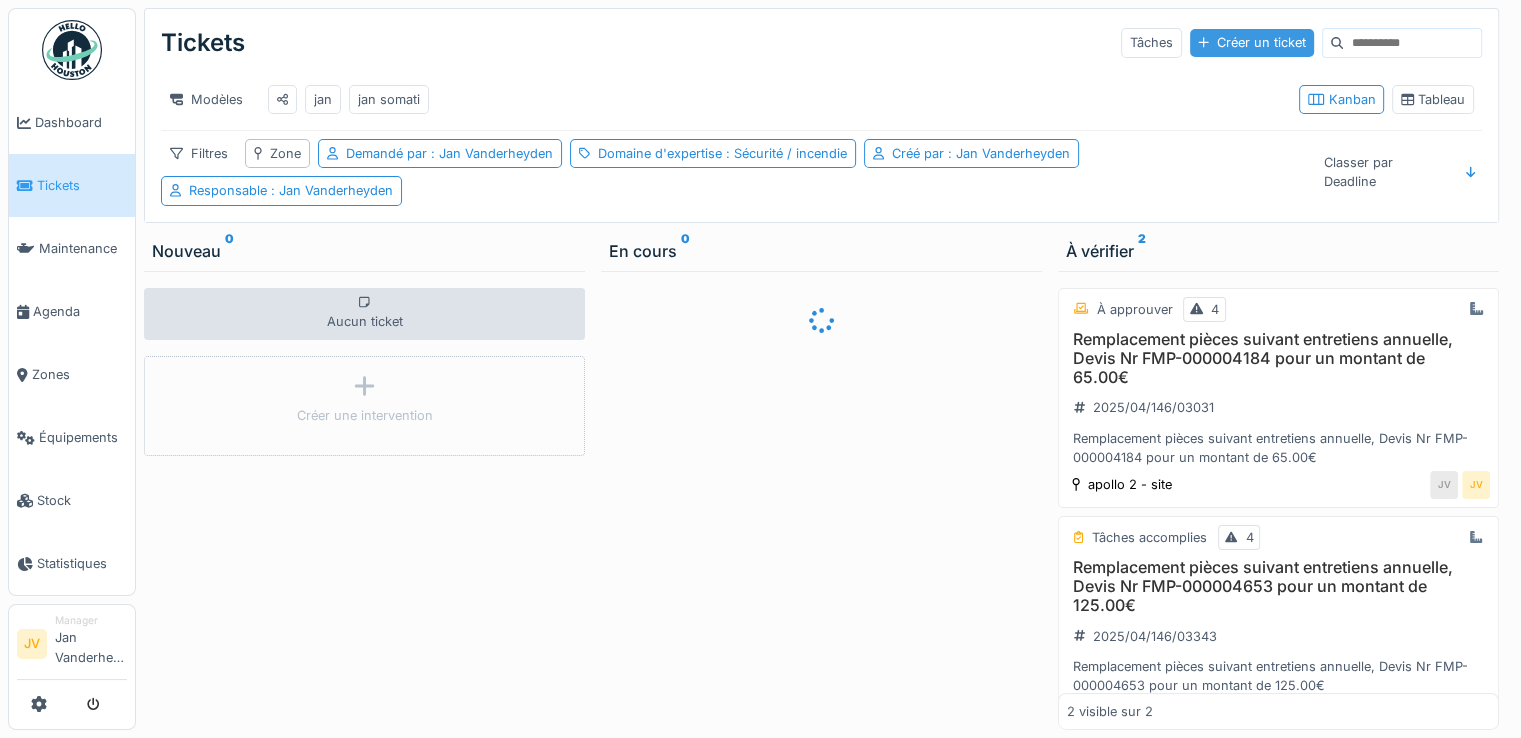 click on "Créer un ticket" at bounding box center (1252, 42) 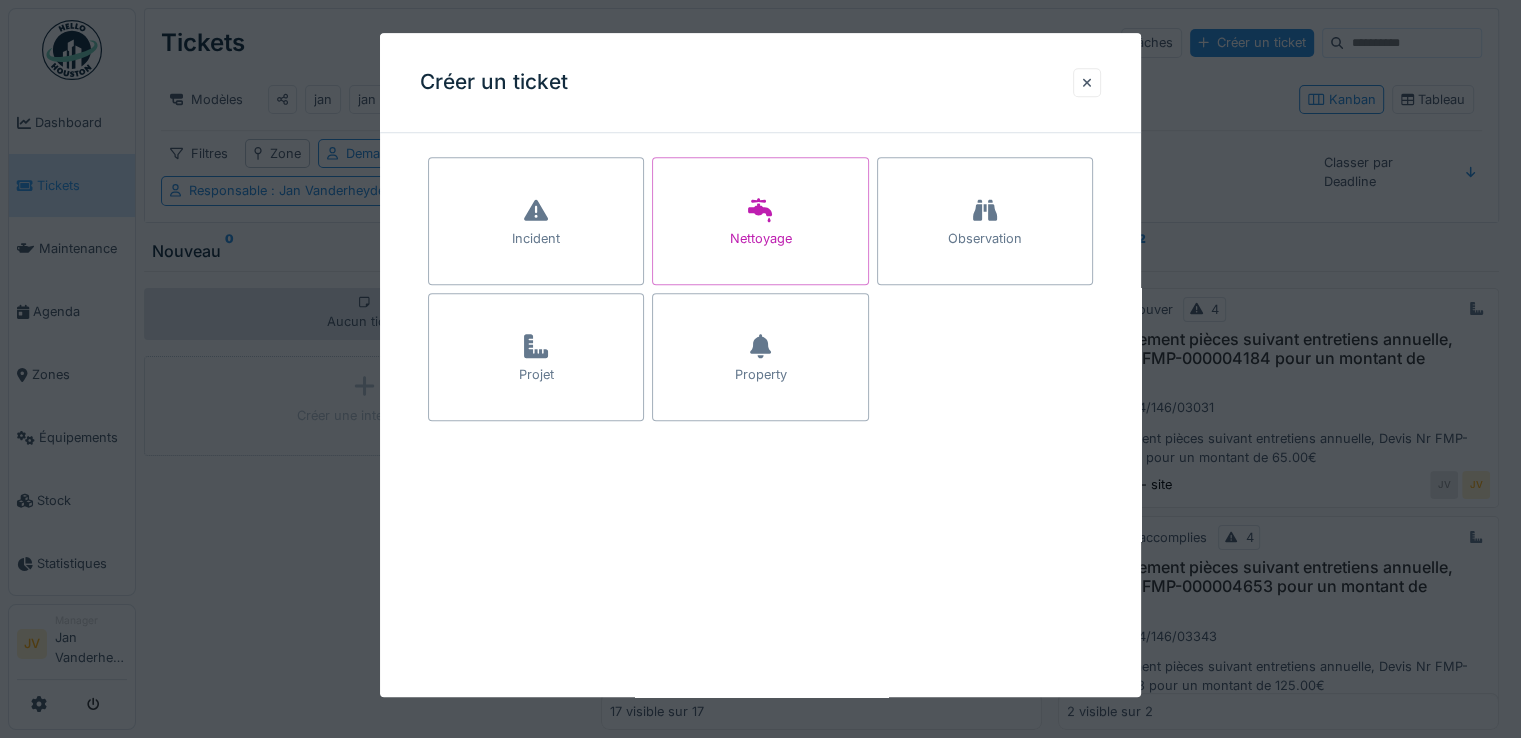 click on "Projet" at bounding box center [536, 357] 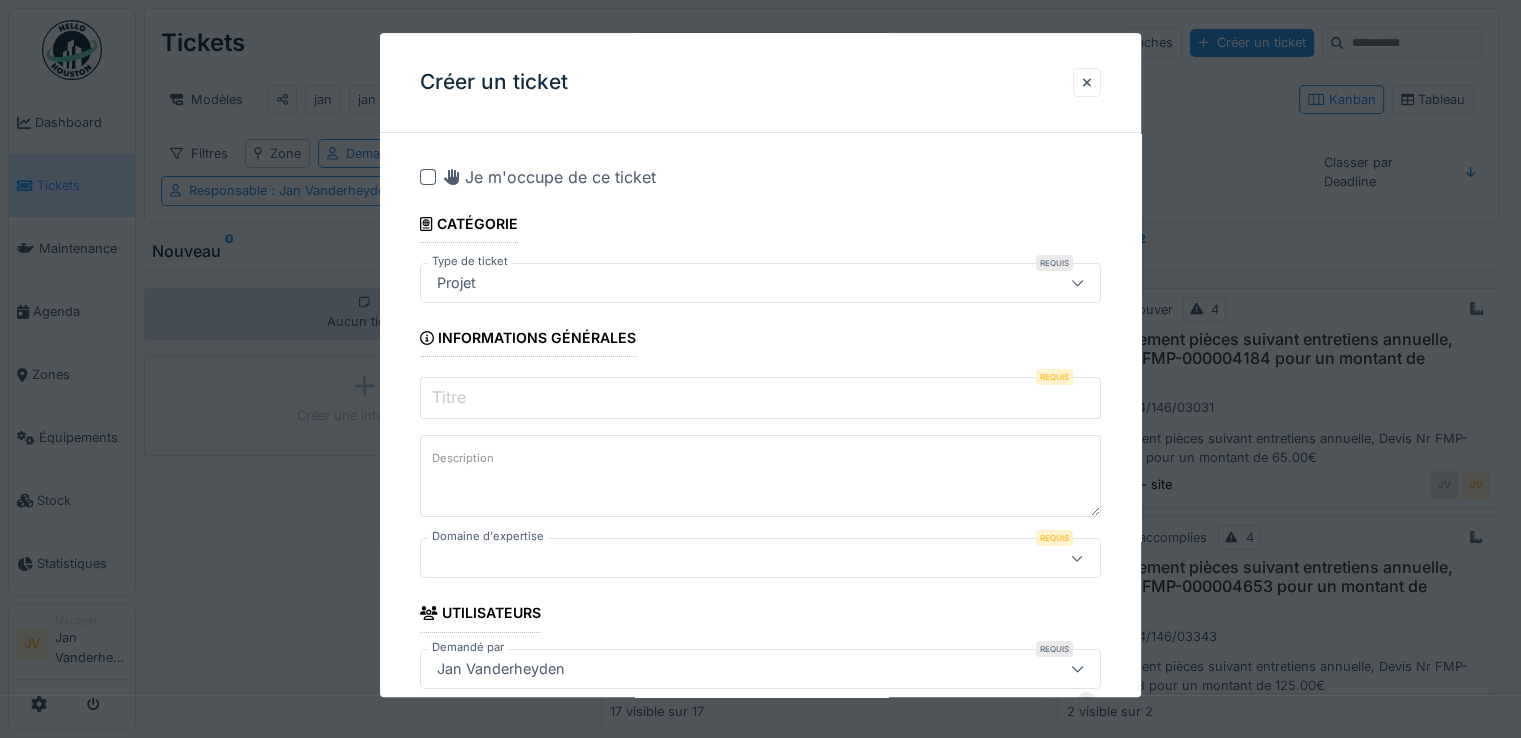 click on "Titre" at bounding box center [449, 398] 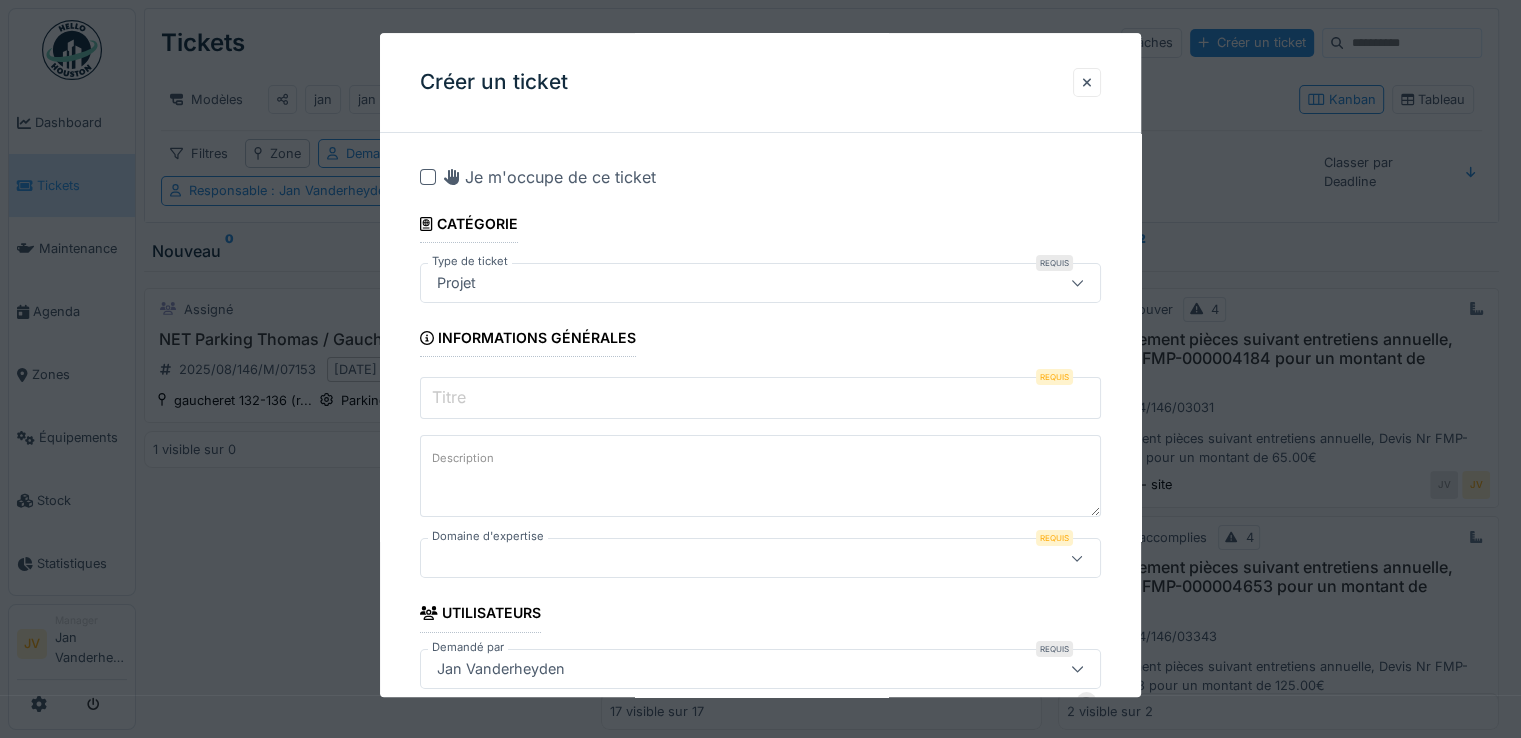 paste on "**********" 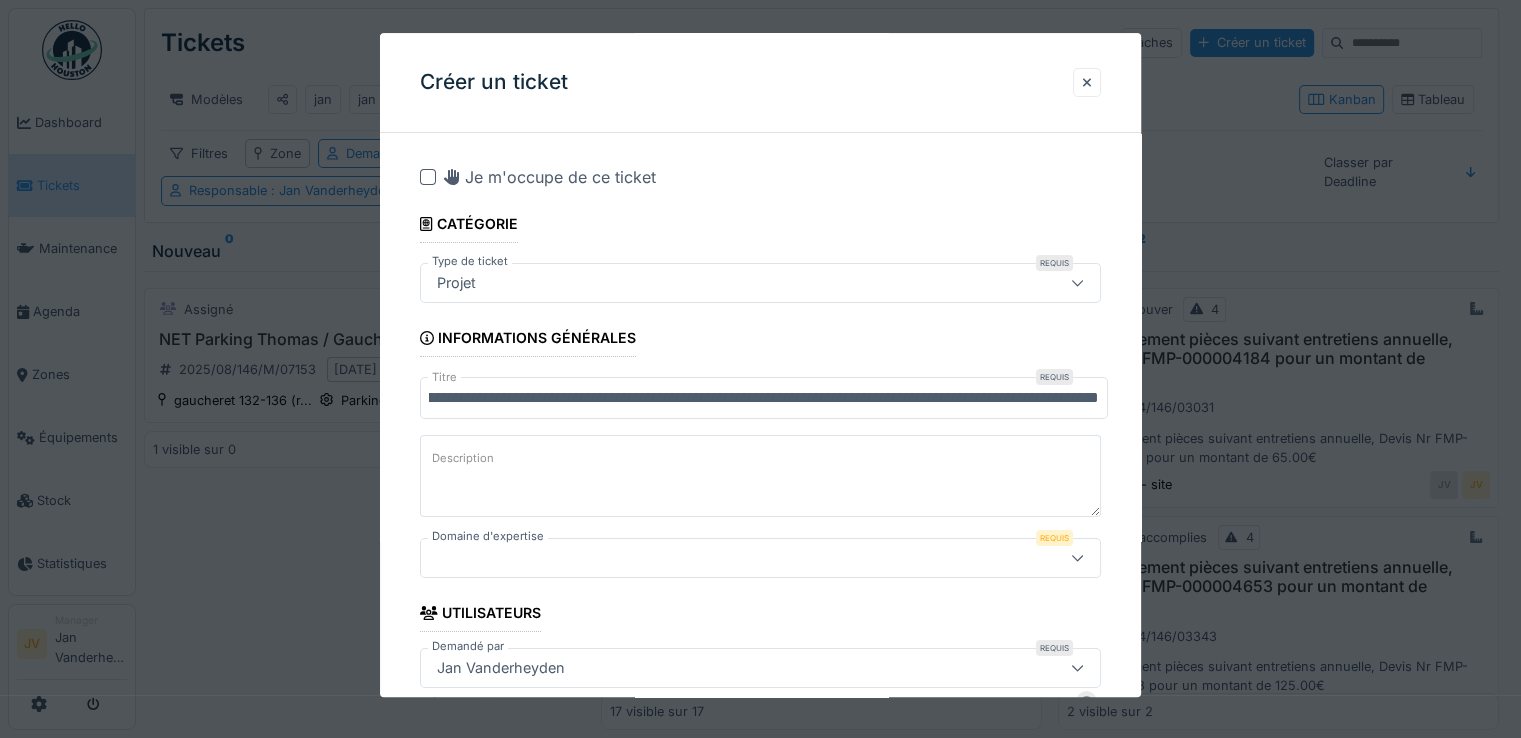 scroll, scrollTop: 0, scrollLeft: 0, axis: both 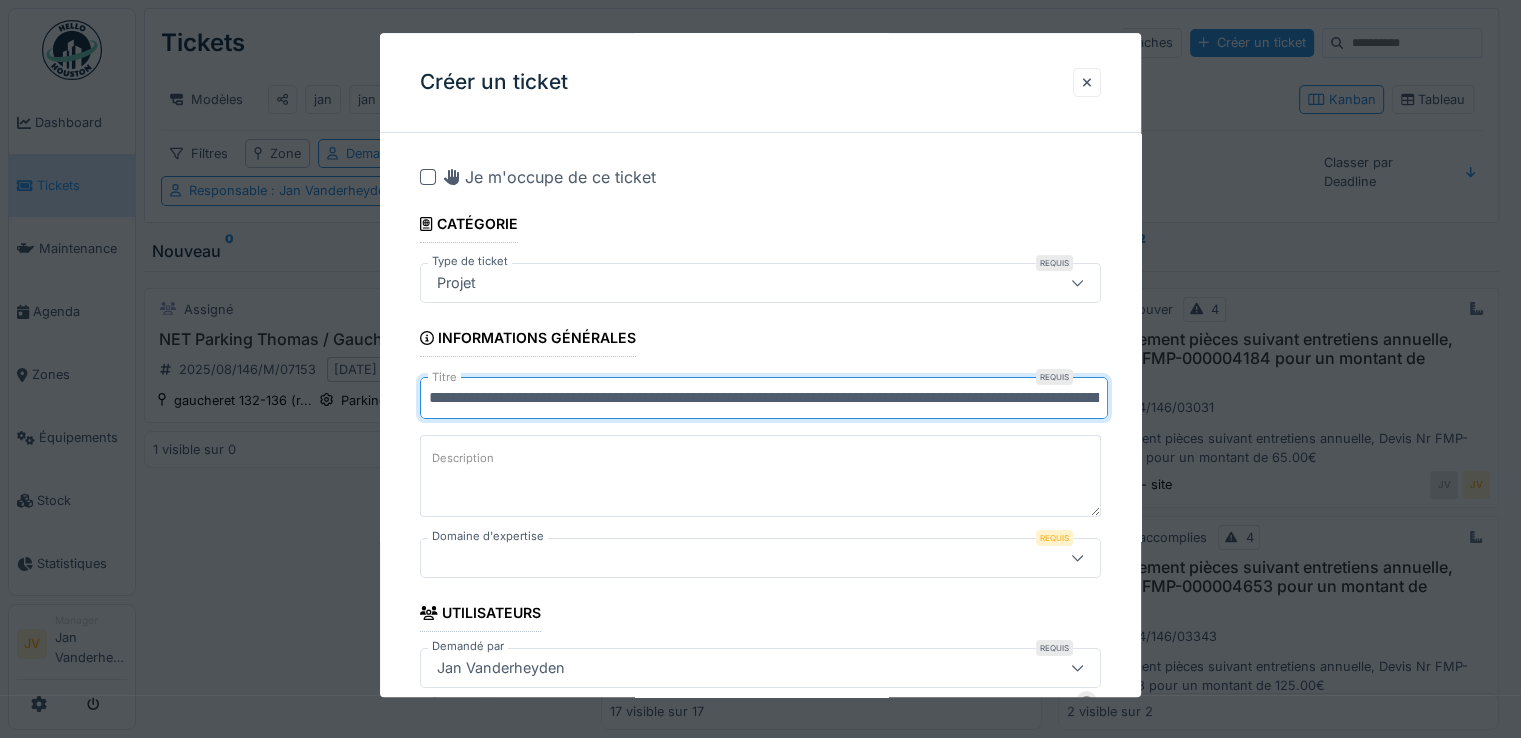 click on "**********" at bounding box center (764, 398) 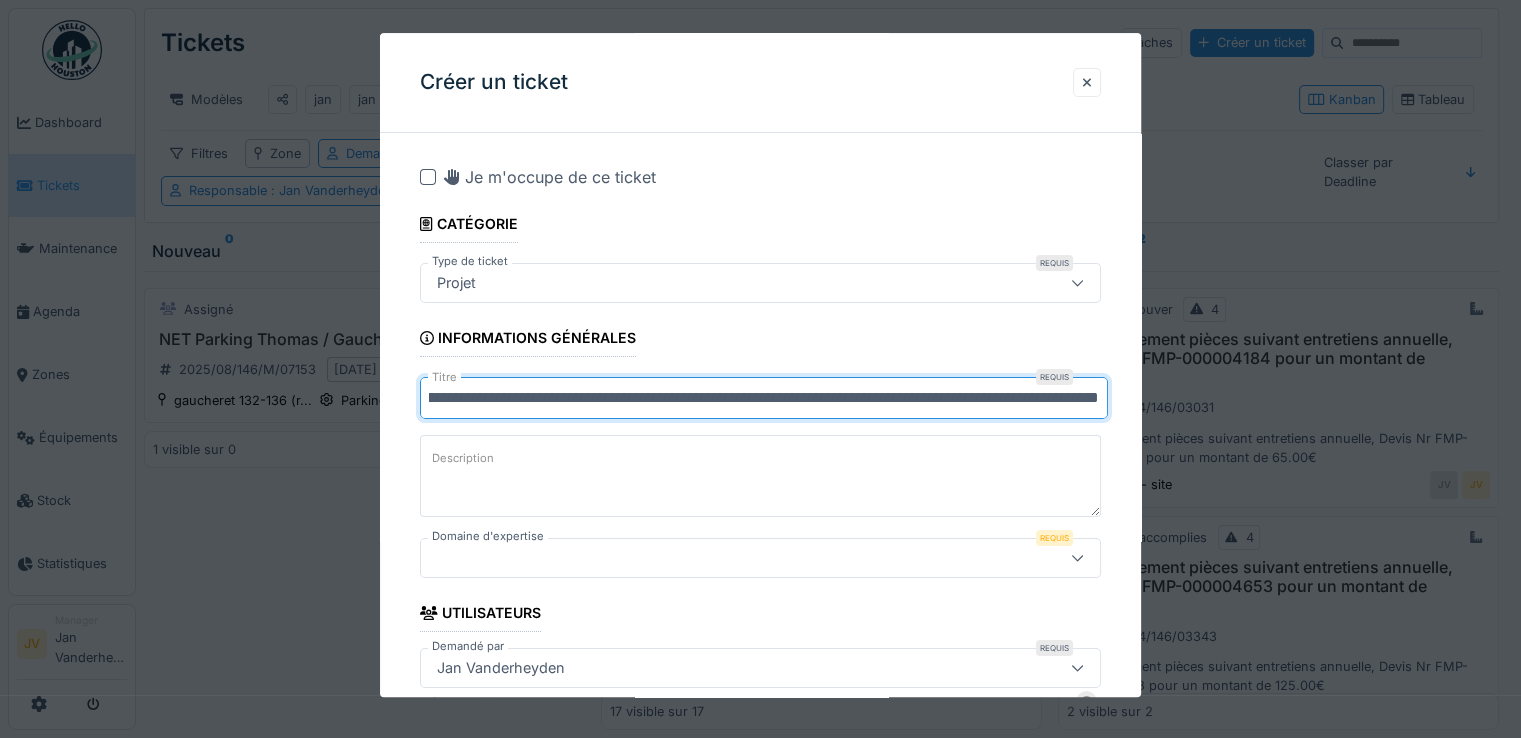 scroll, scrollTop: 0, scrollLeft: 60, axis: horizontal 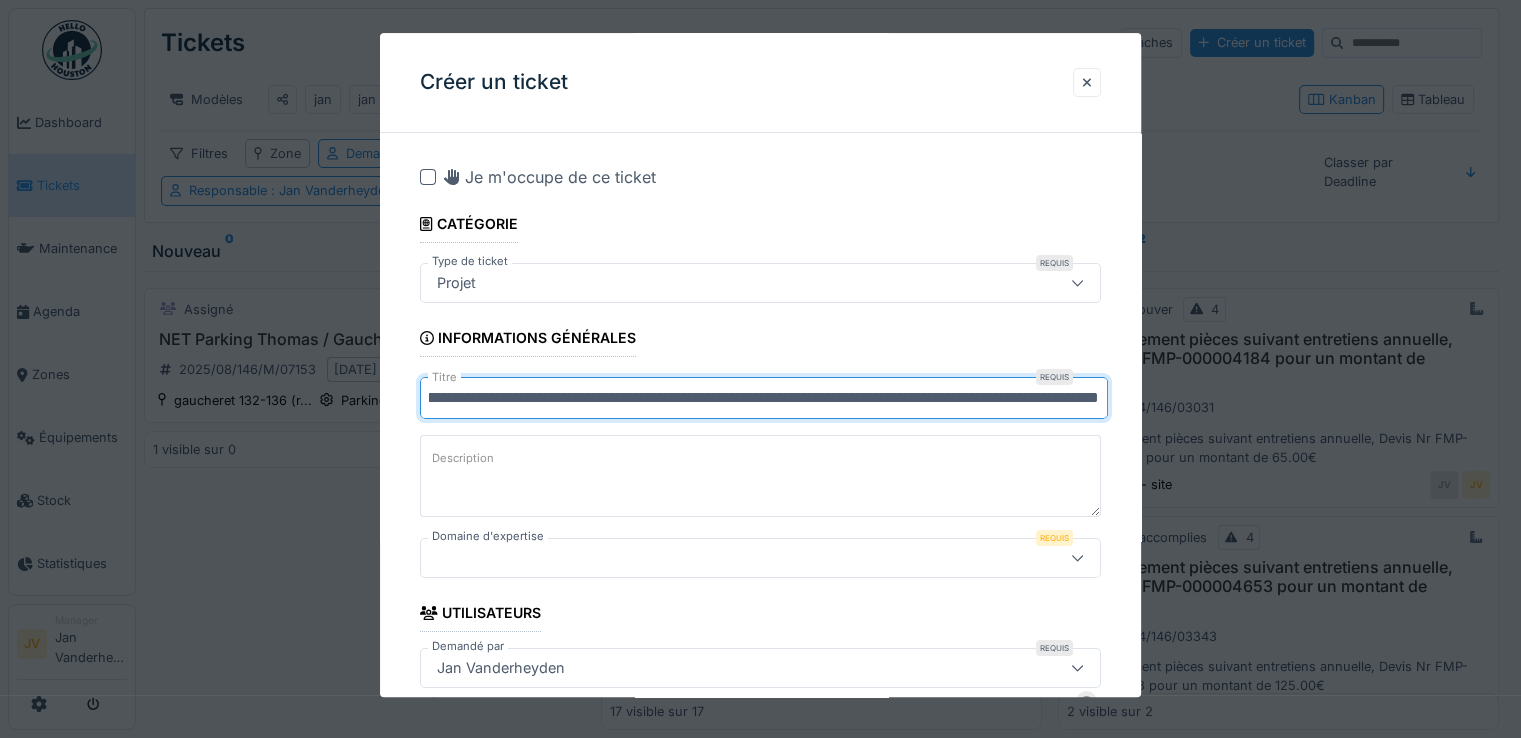 click on "**********" at bounding box center (764, 398) 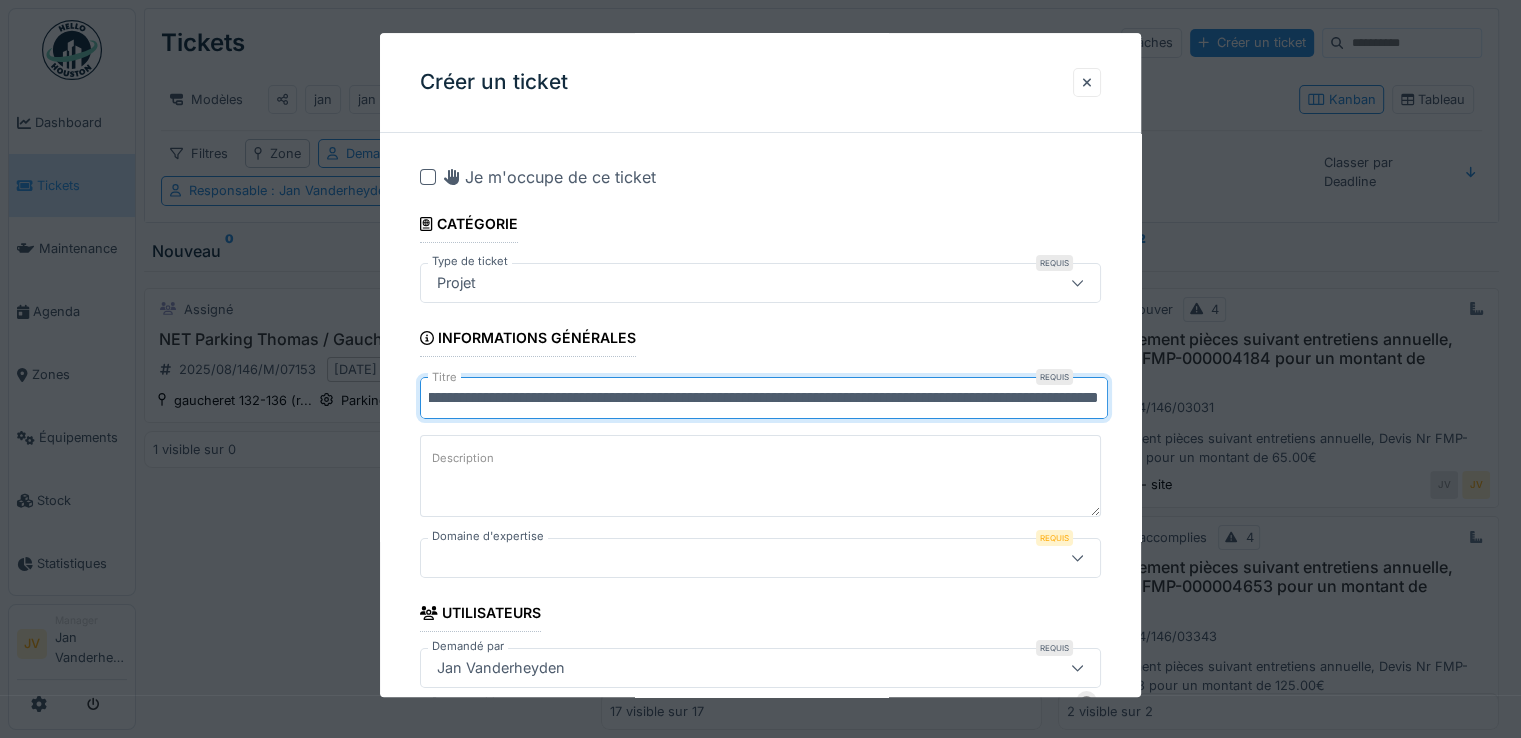 scroll, scrollTop: 0, scrollLeft: 233, axis: horizontal 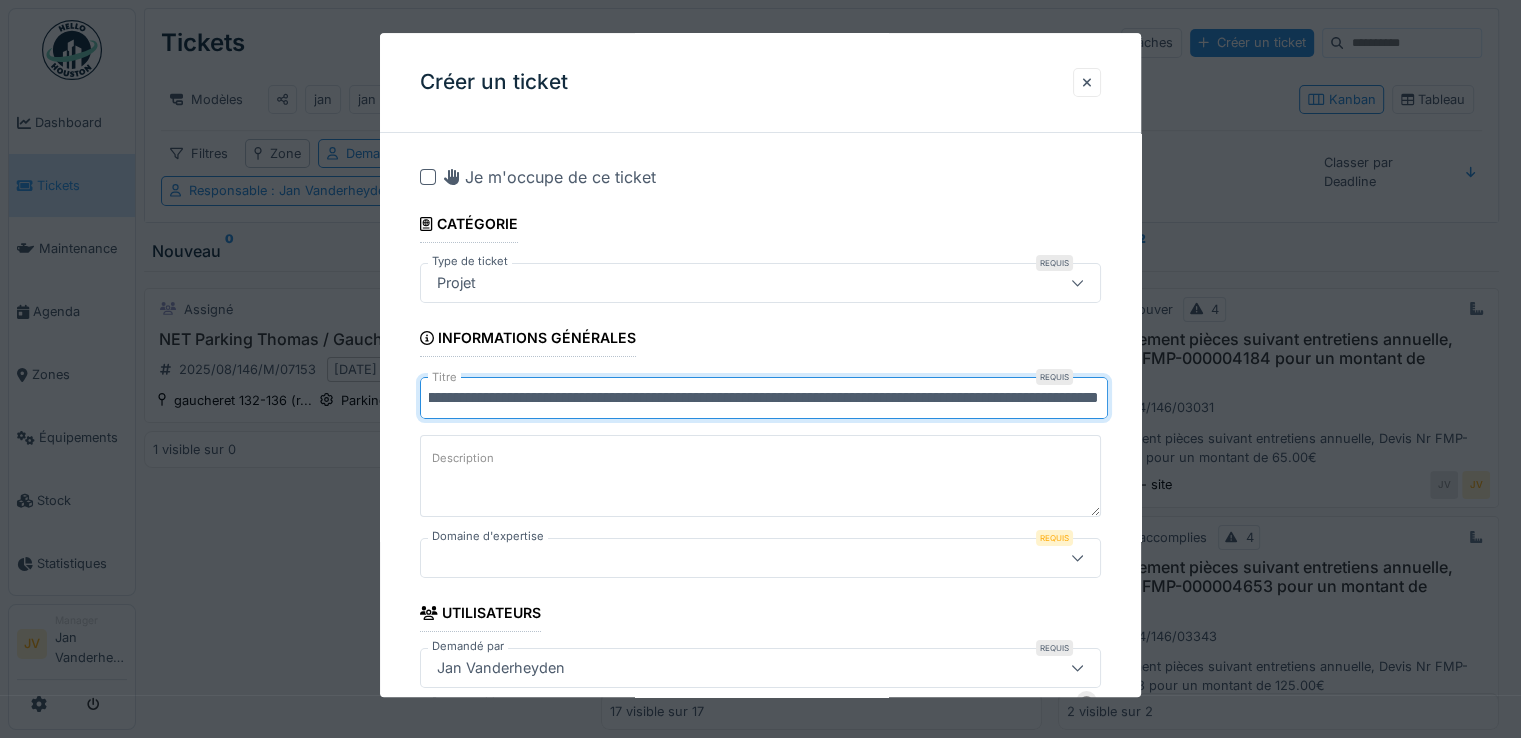 click on "**********" at bounding box center (764, 398) 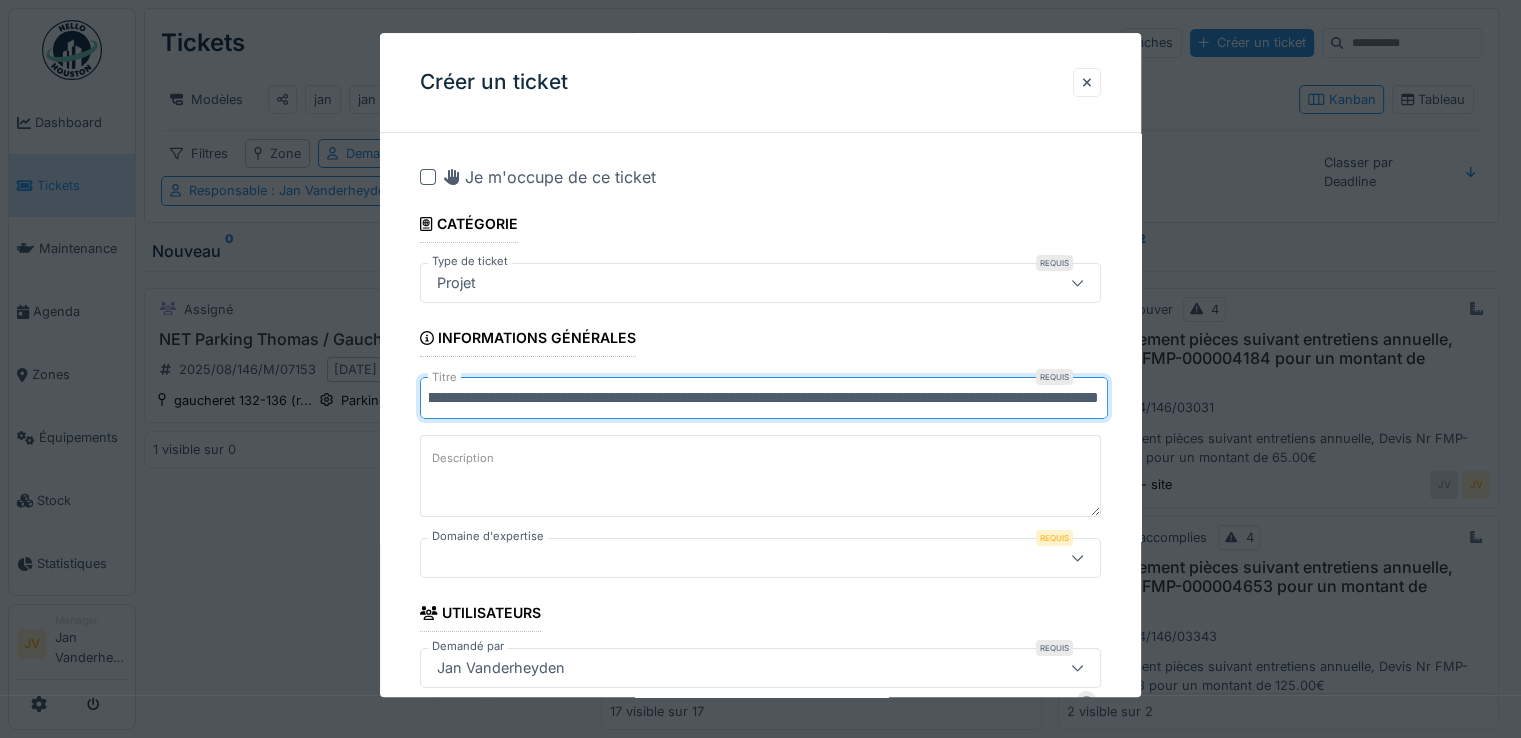 scroll, scrollTop: 0, scrollLeft: 244, axis: horizontal 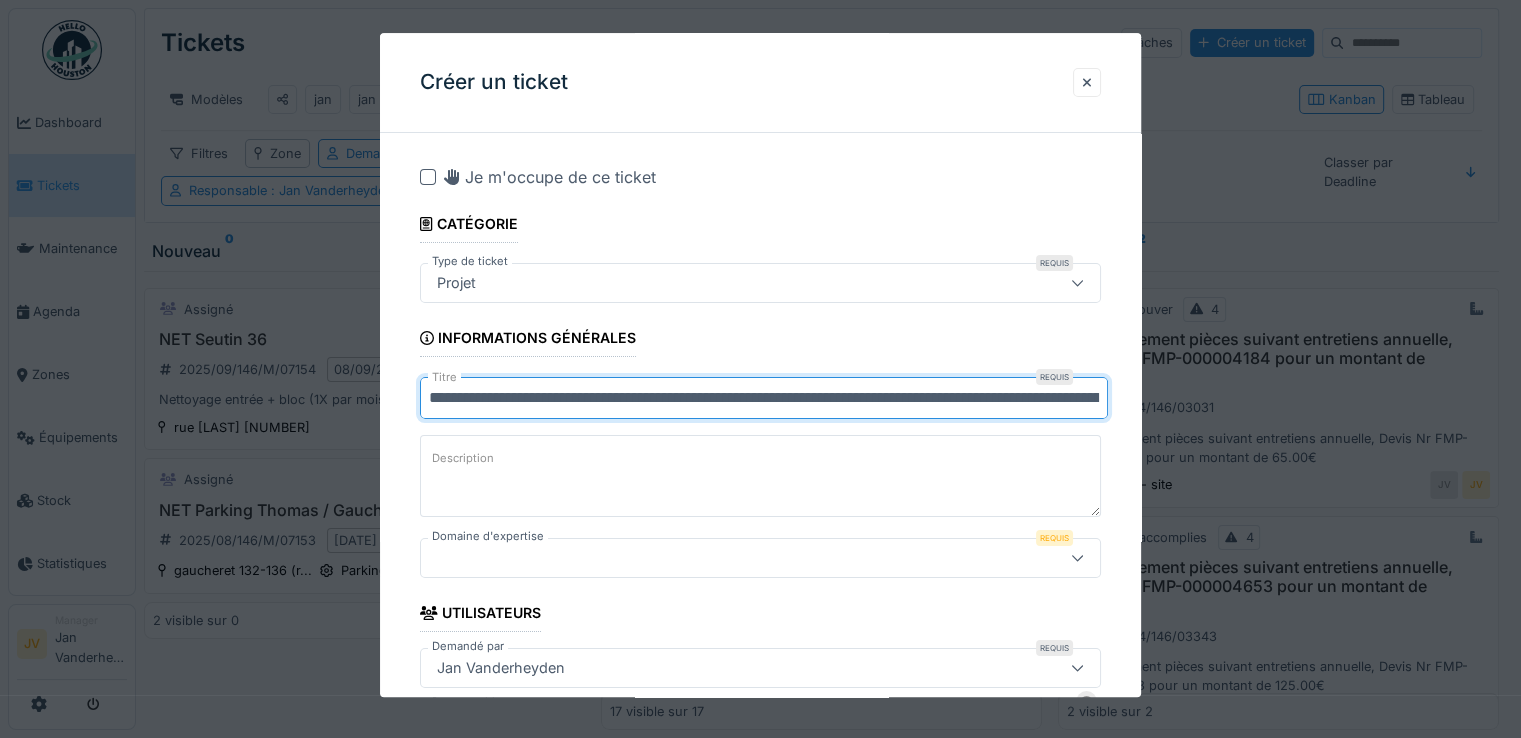 click on "**********" at bounding box center [764, 398] 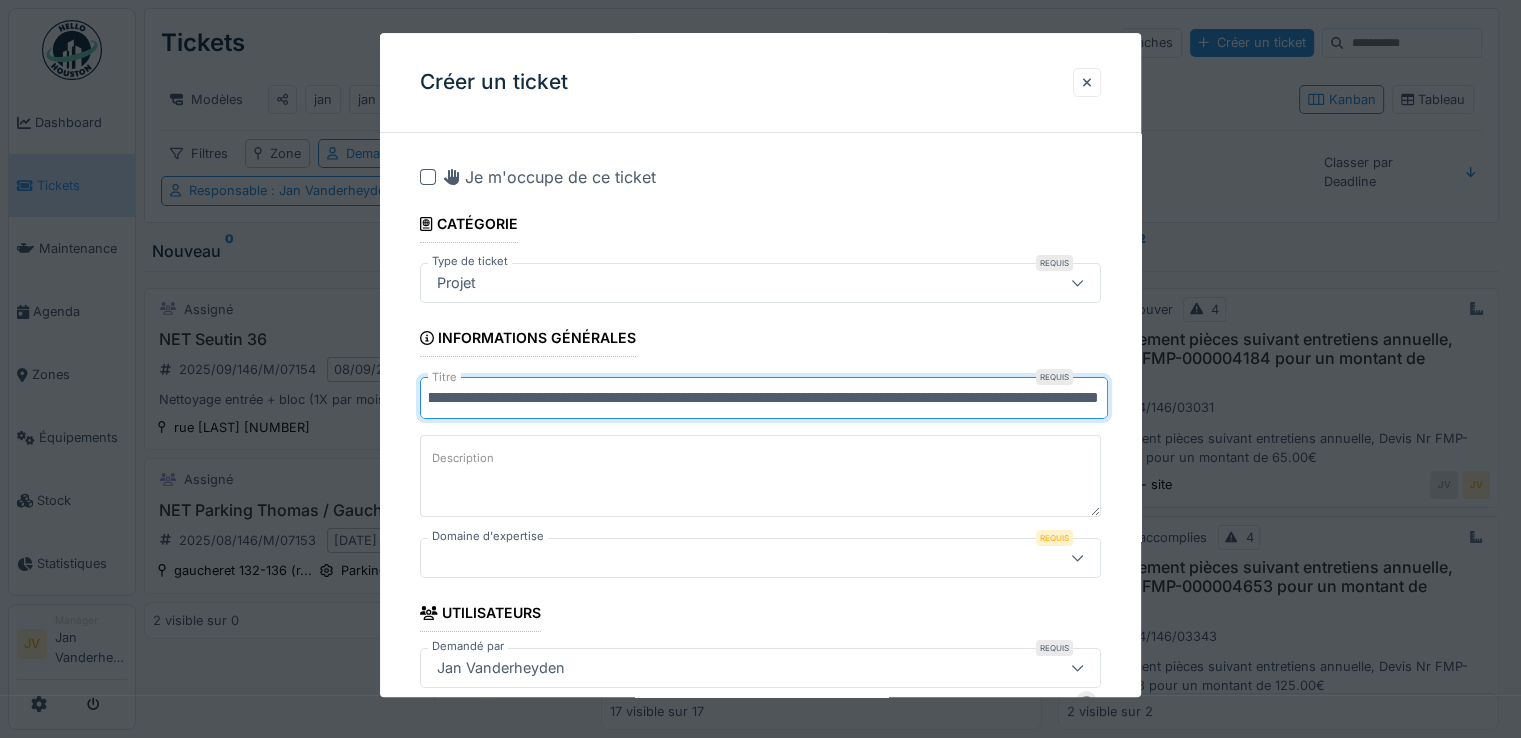 scroll, scrollTop: 0, scrollLeft: 244, axis: horizontal 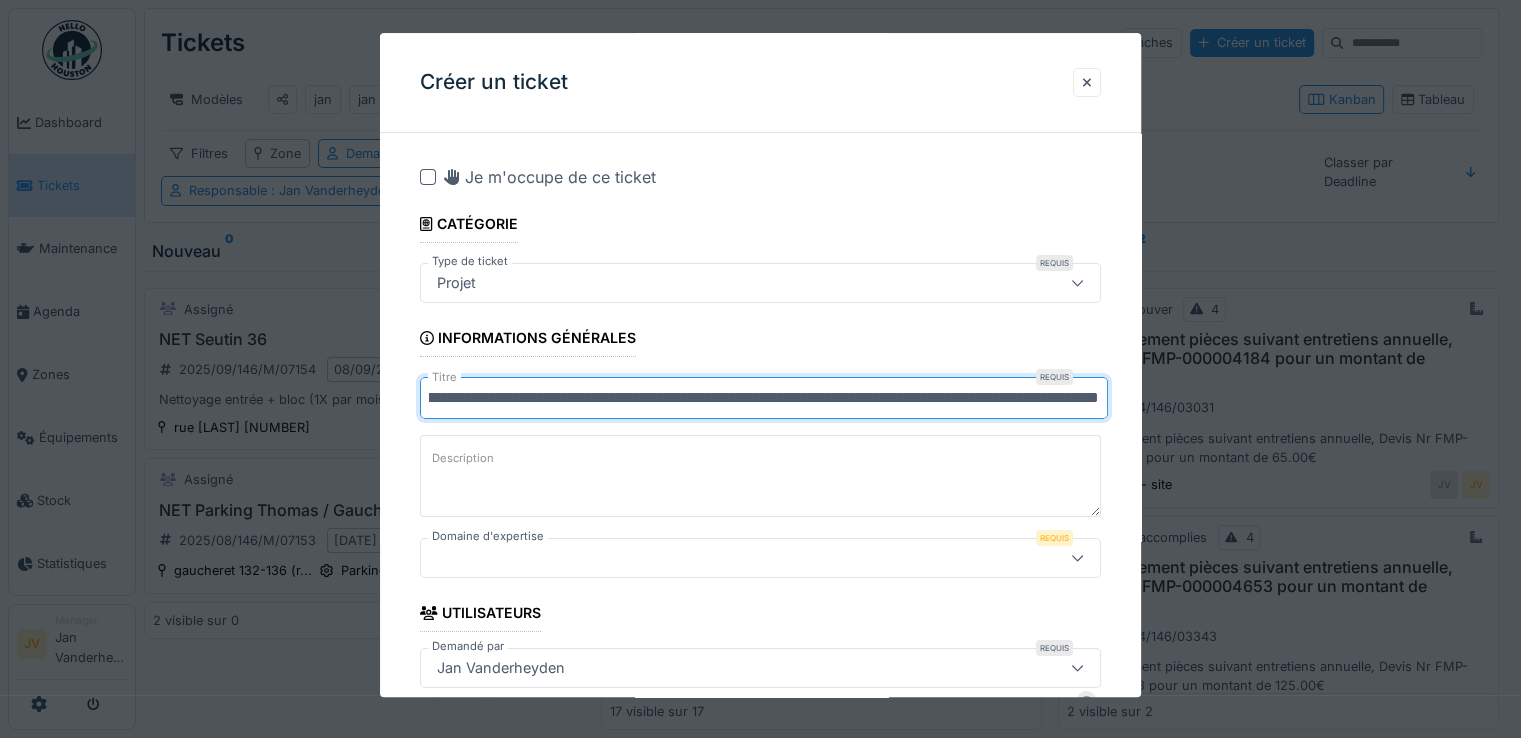 drag, startPoint x: 1100, startPoint y: 393, endPoint x: 356, endPoint y: 375, distance: 744.2177 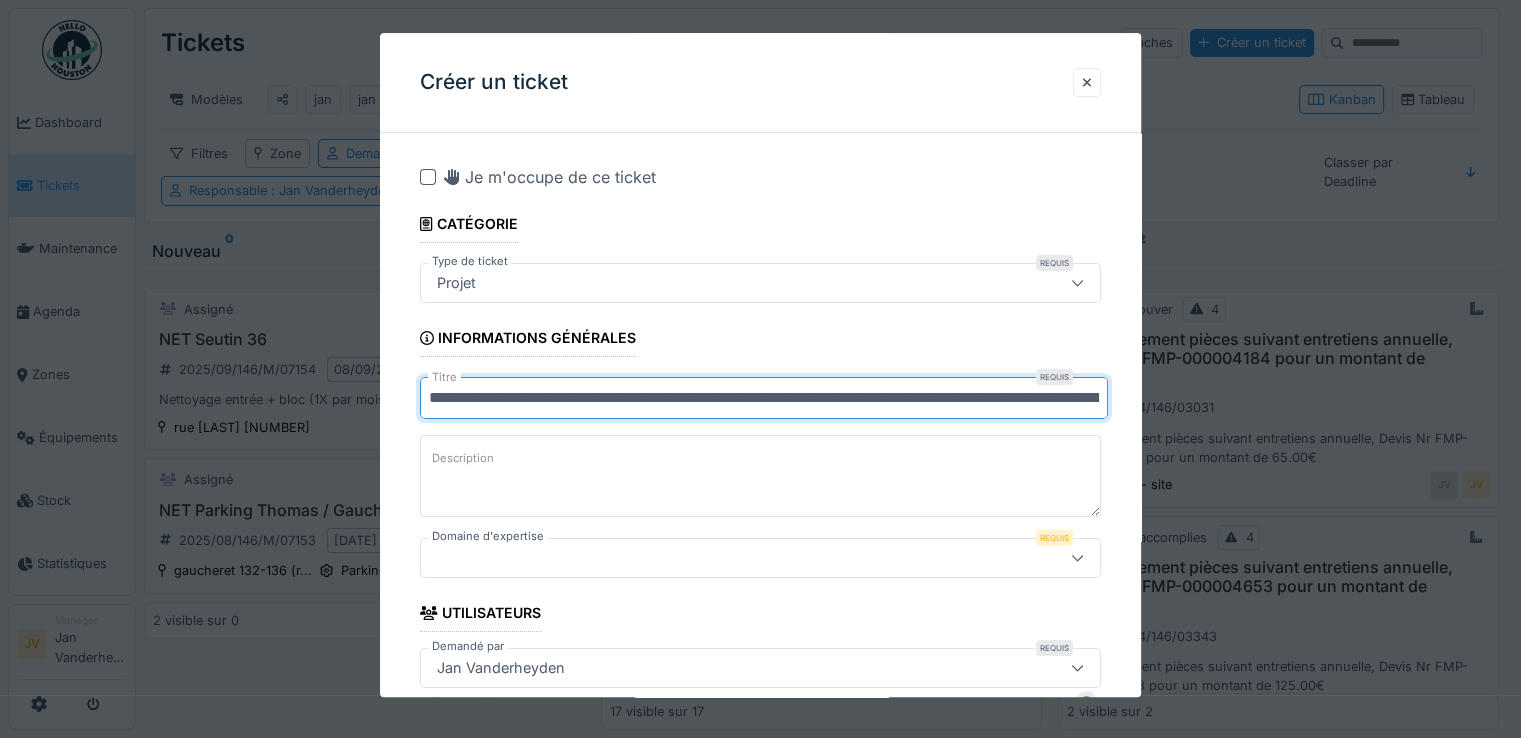 click on "Description" at bounding box center [760, 476] 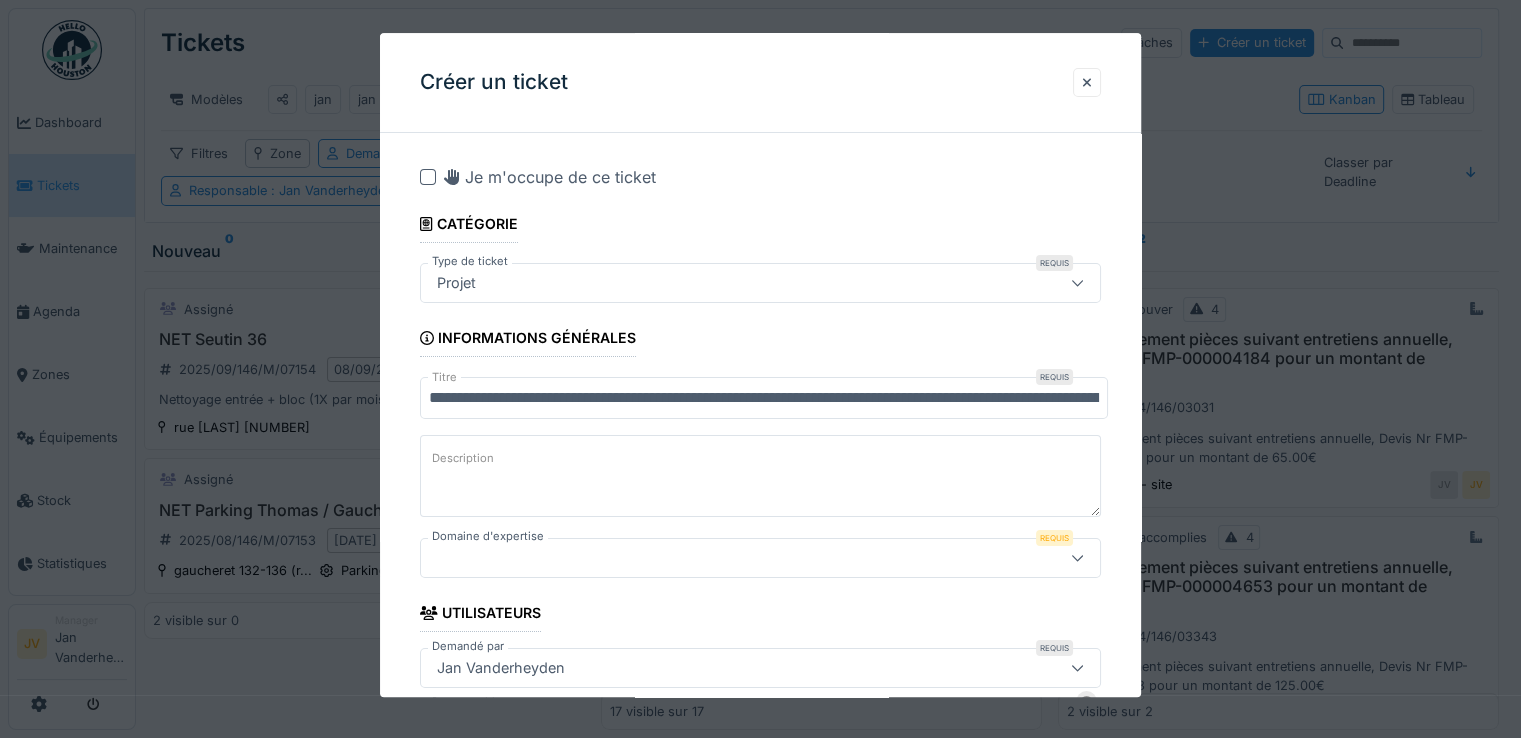 paste on "**********" 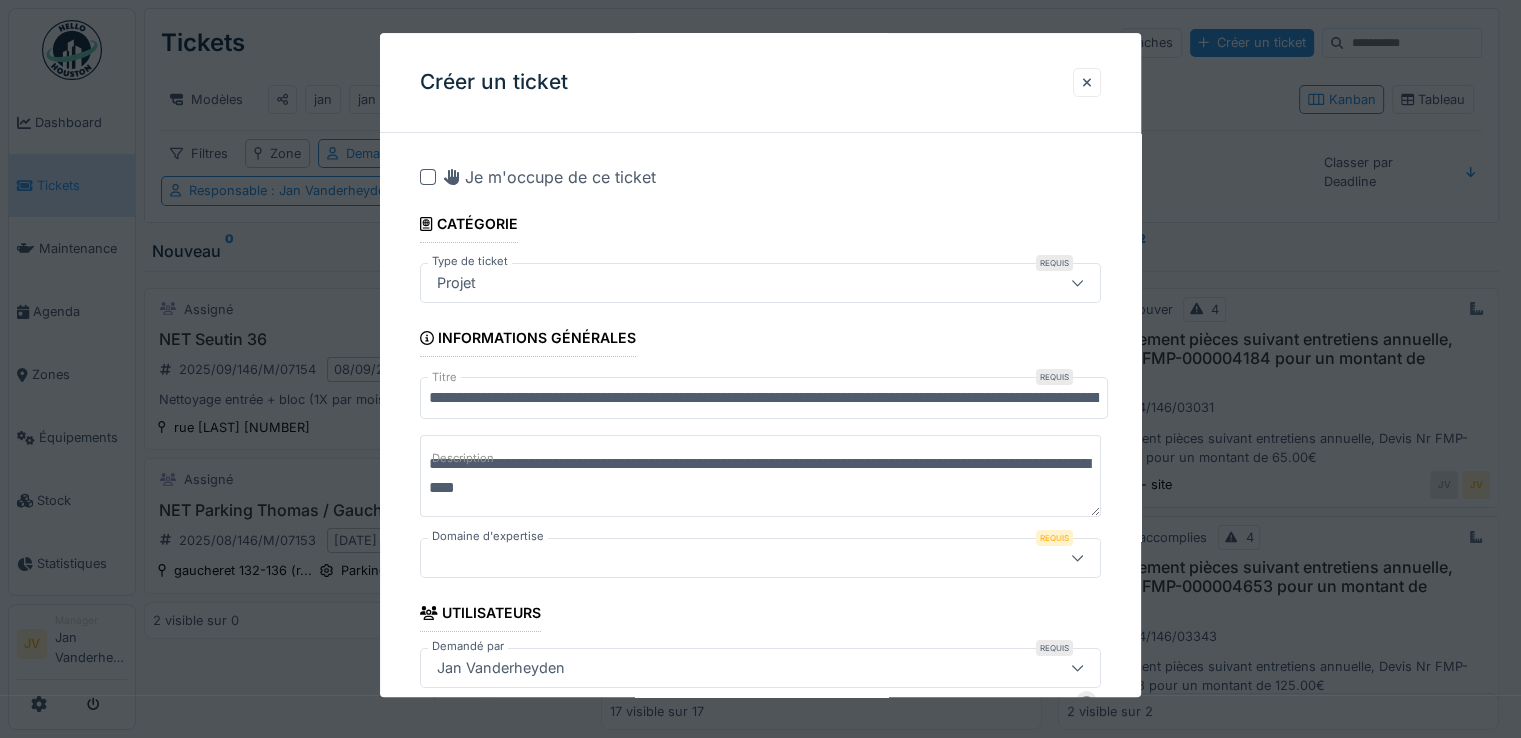 type on "**********" 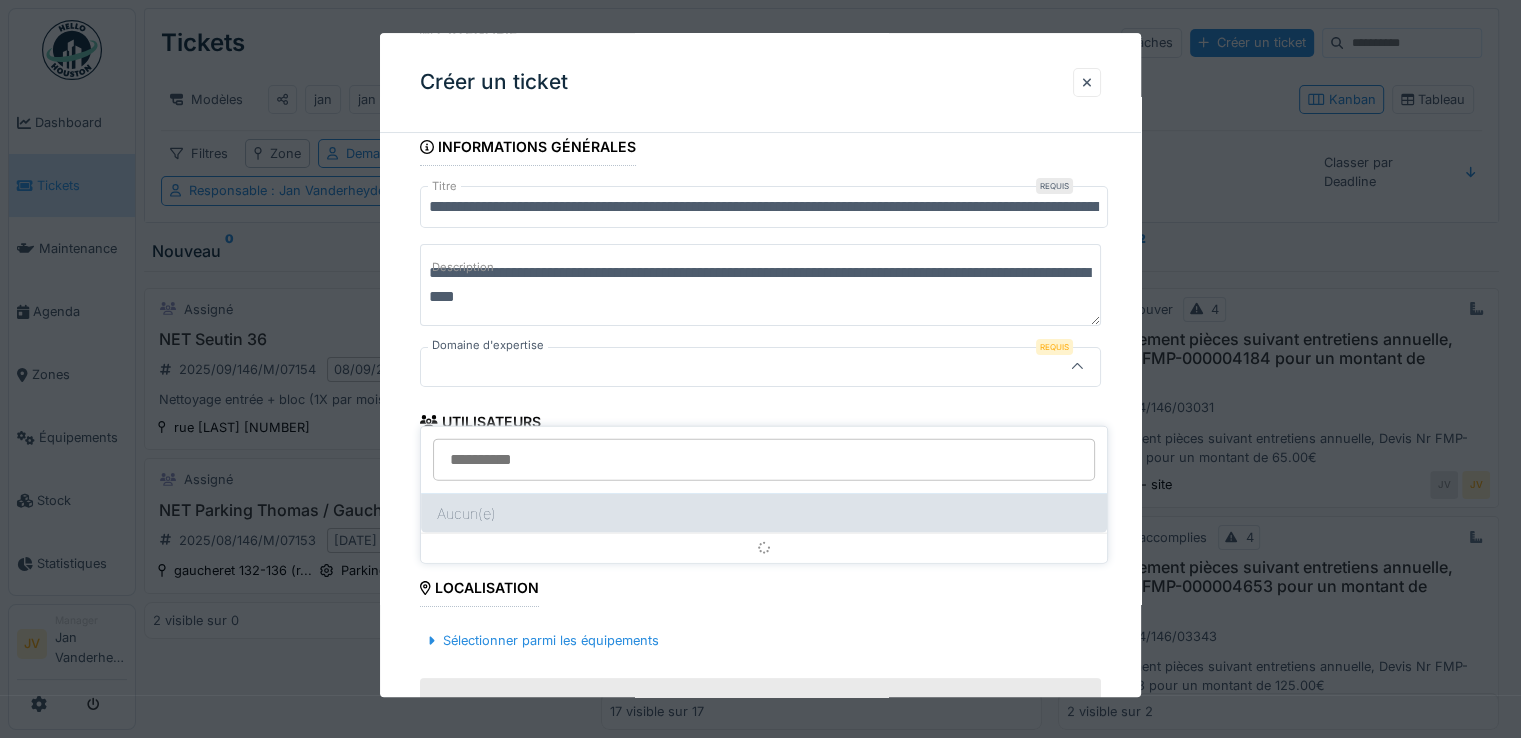 scroll, scrollTop: 192, scrollLeft: 0, axis: vertical 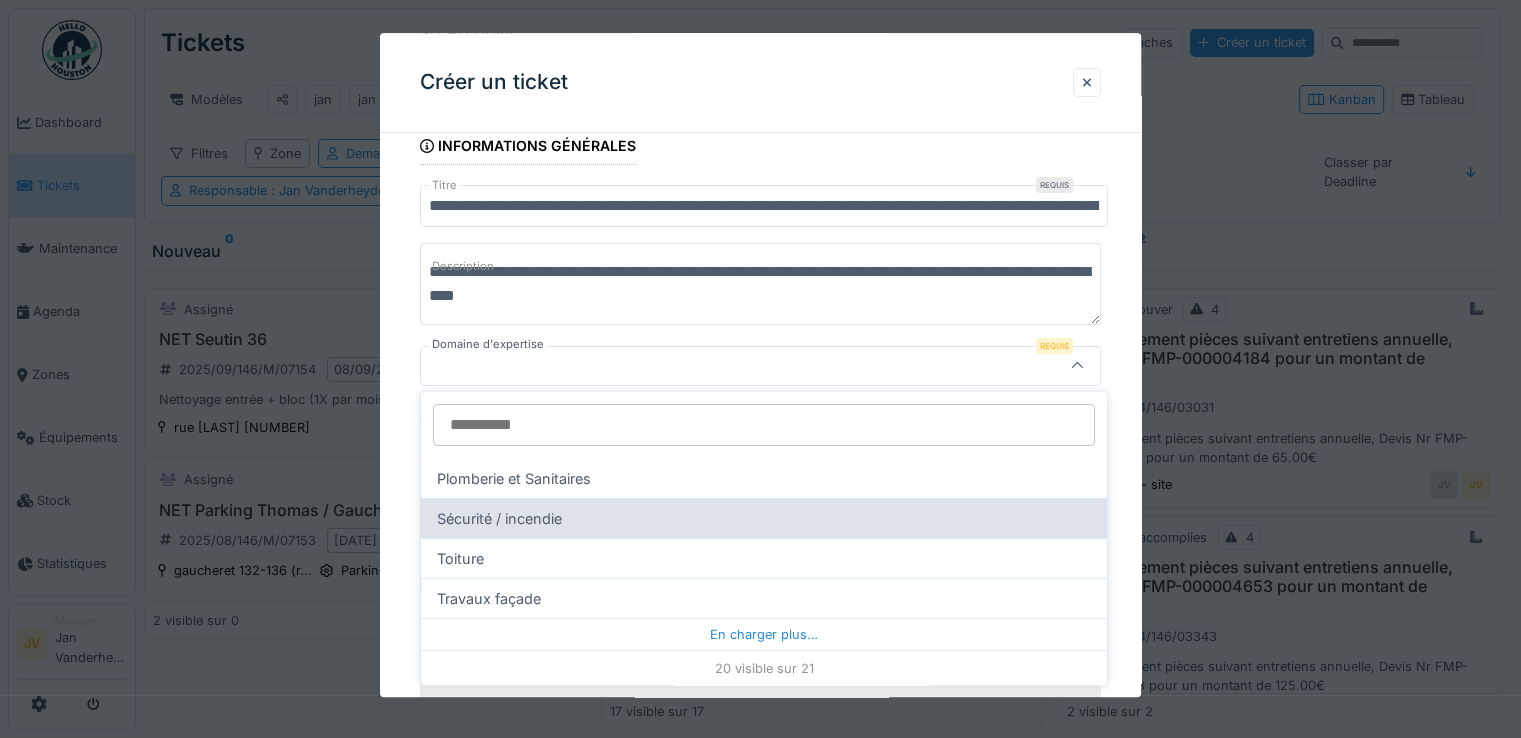 click on "Sécurité / incendie" at bounding box center [764, 518] 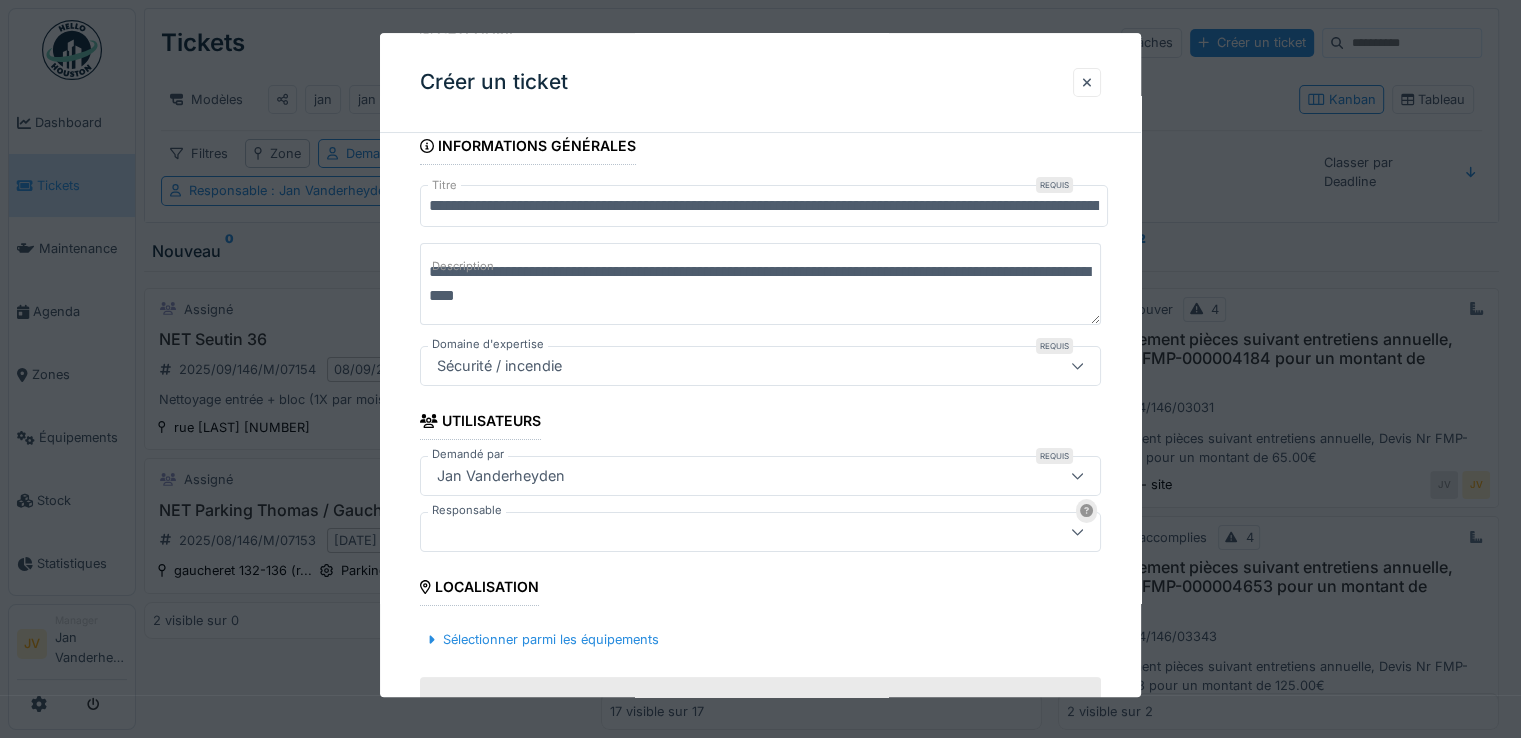 click at bounding box center [719, 532] 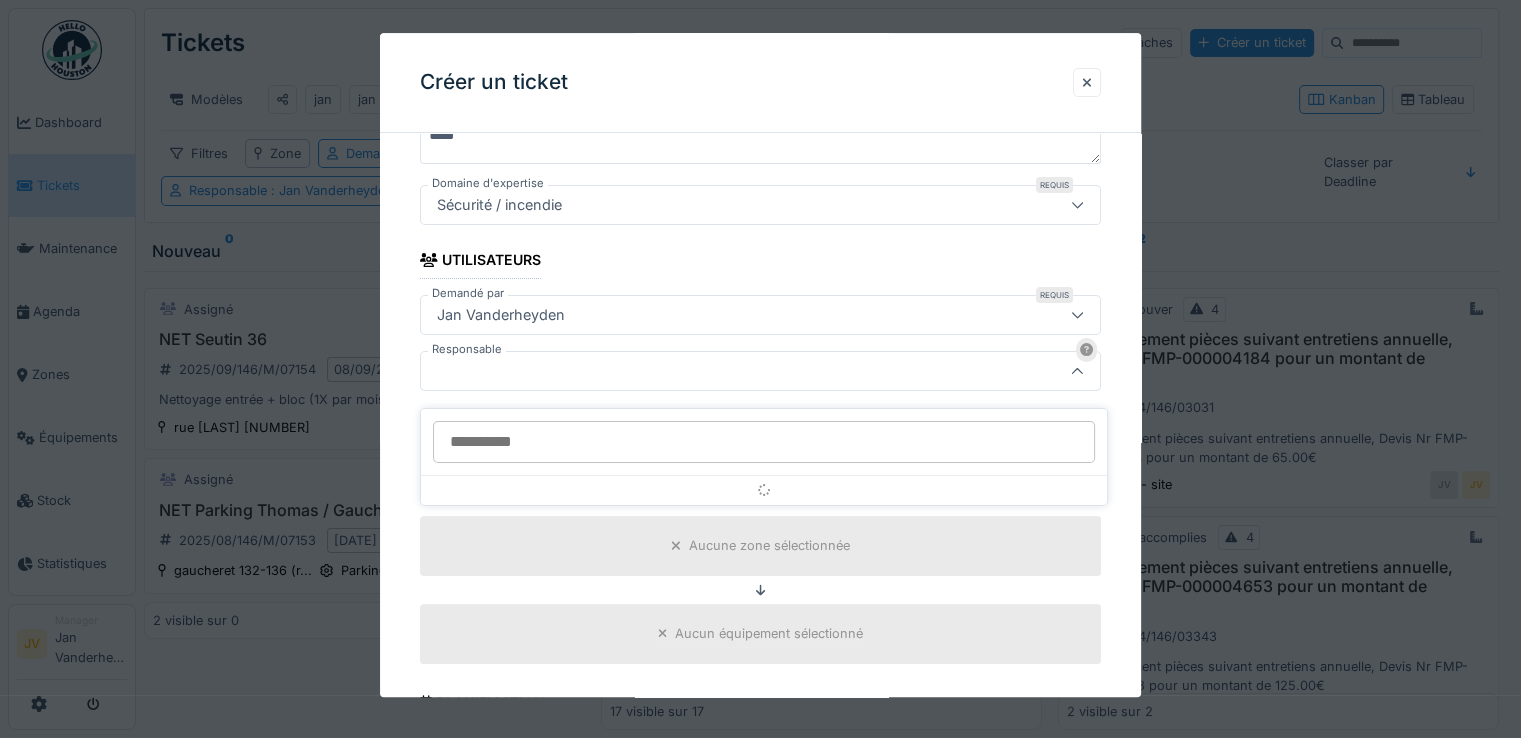 scroll, scrollTop: 357, scrollLeft: 0, axis: vertical 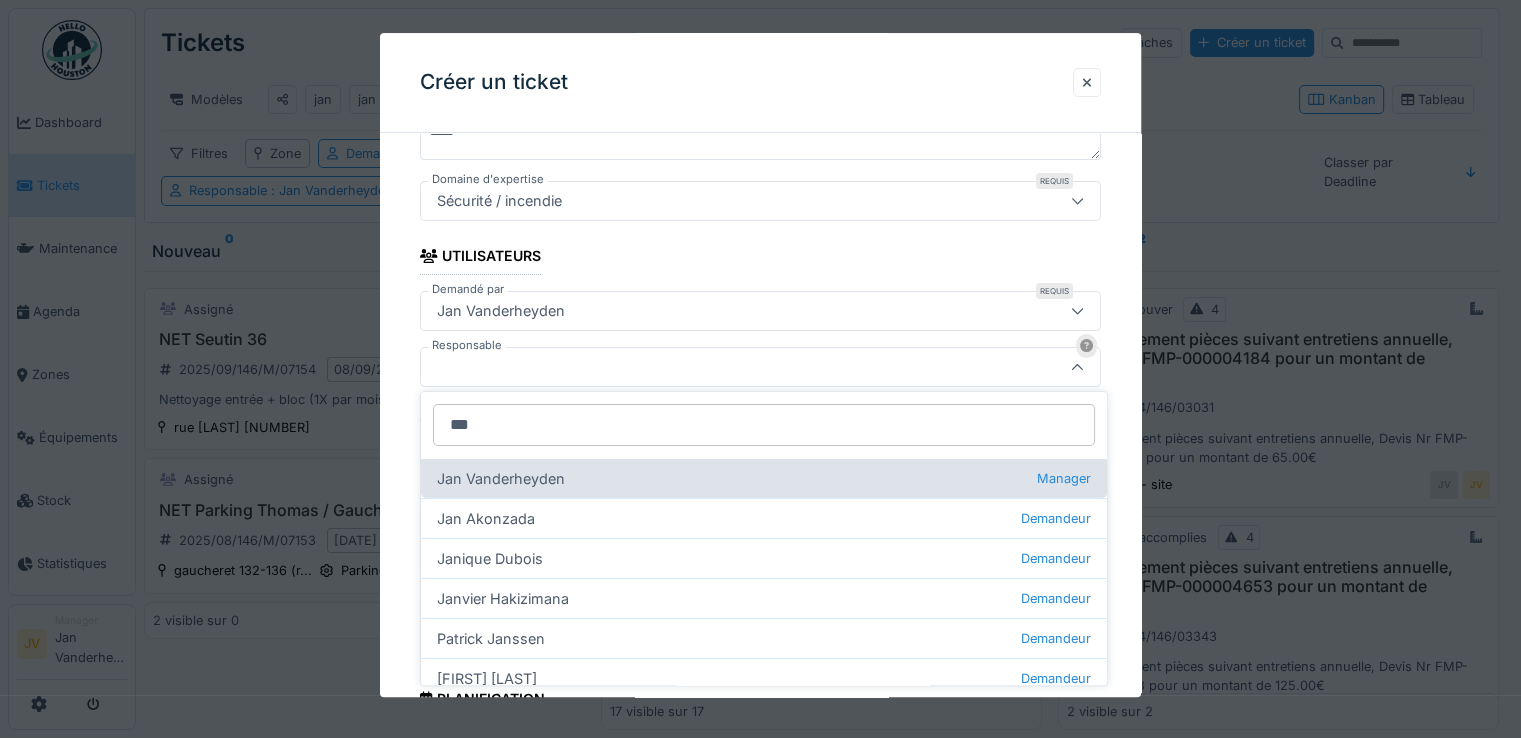 type on "***" 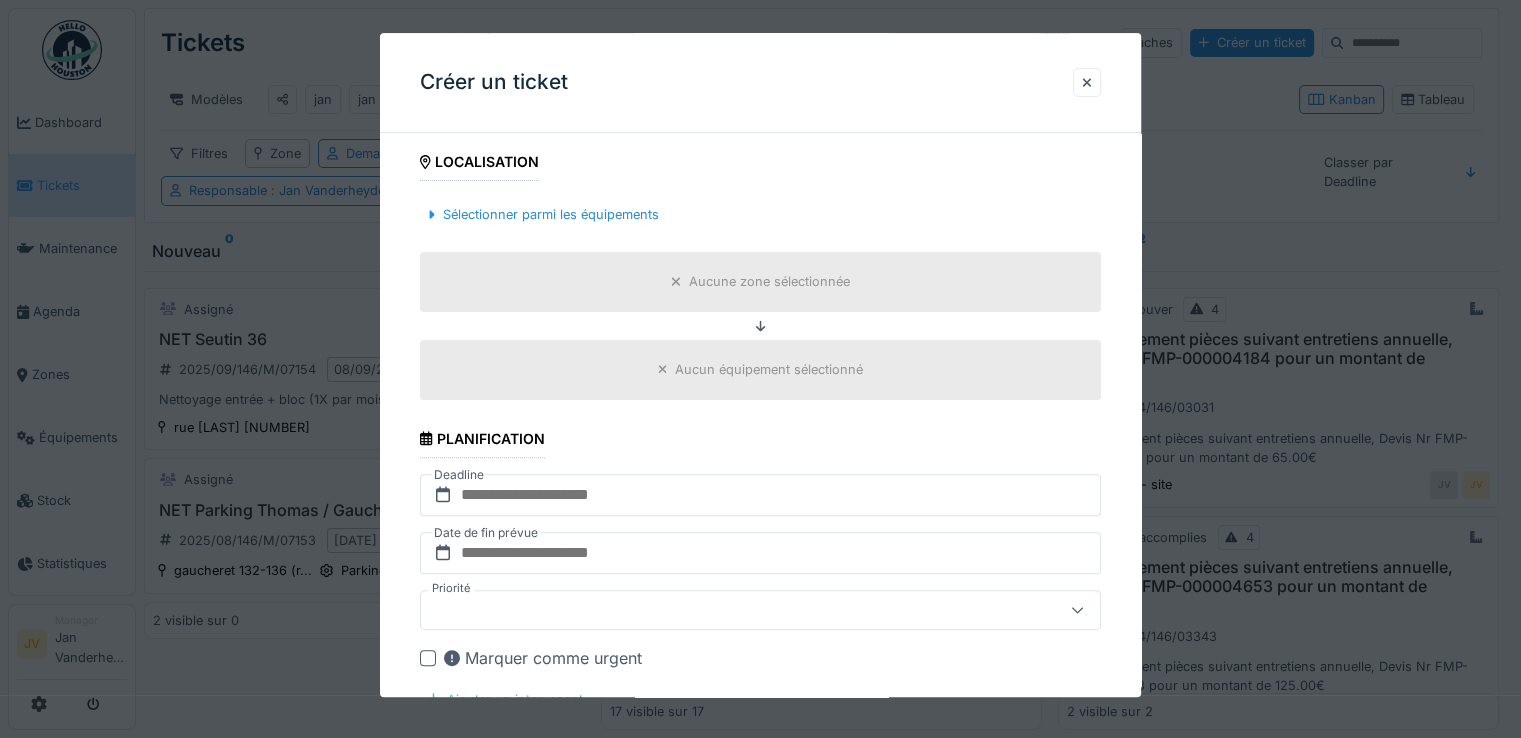 scroll, scrollTop: 657, scrollLeft: 0, axis: vertical 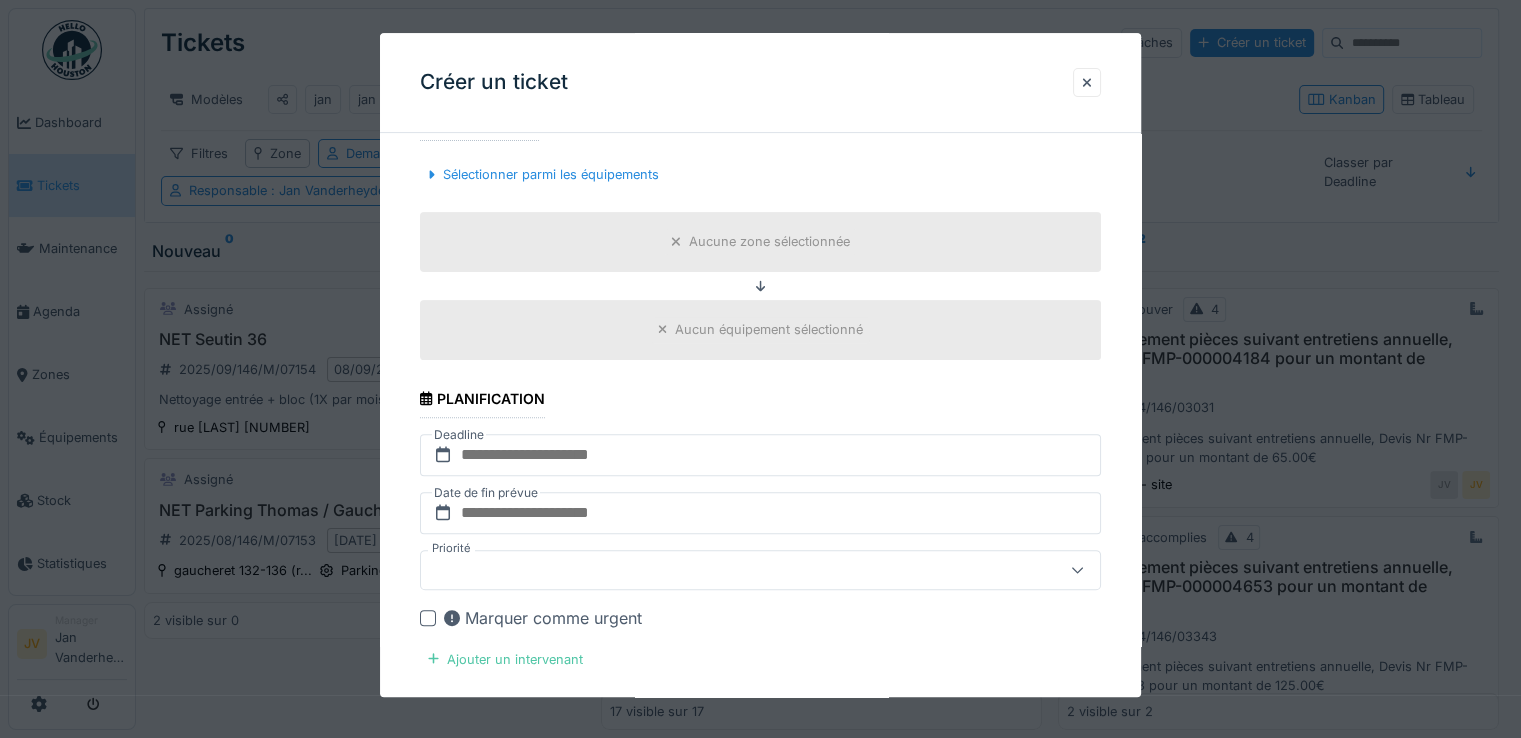 click on "Aucune zone sélectionnée" at bounding box center [769, 242] 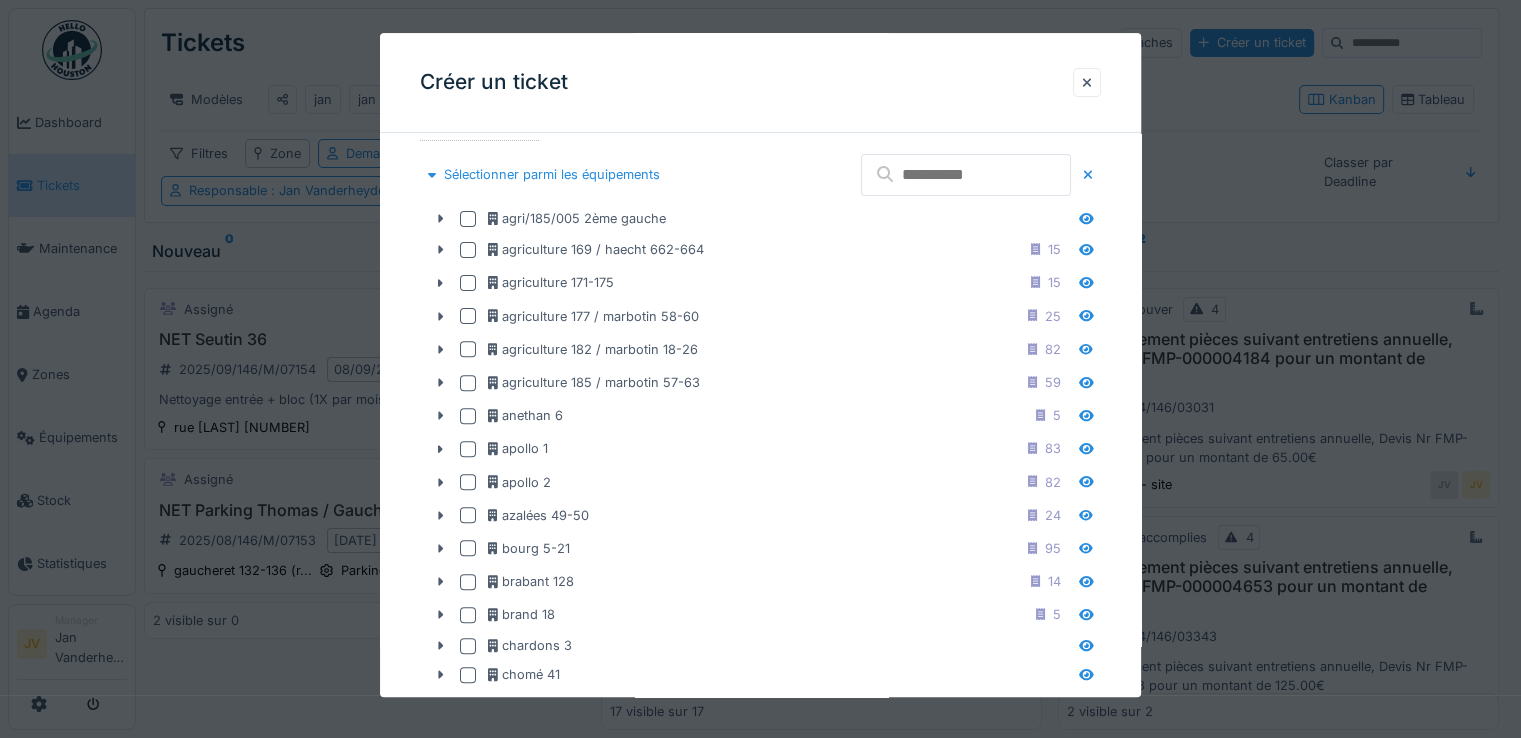 click at bounding box center (966, 175) 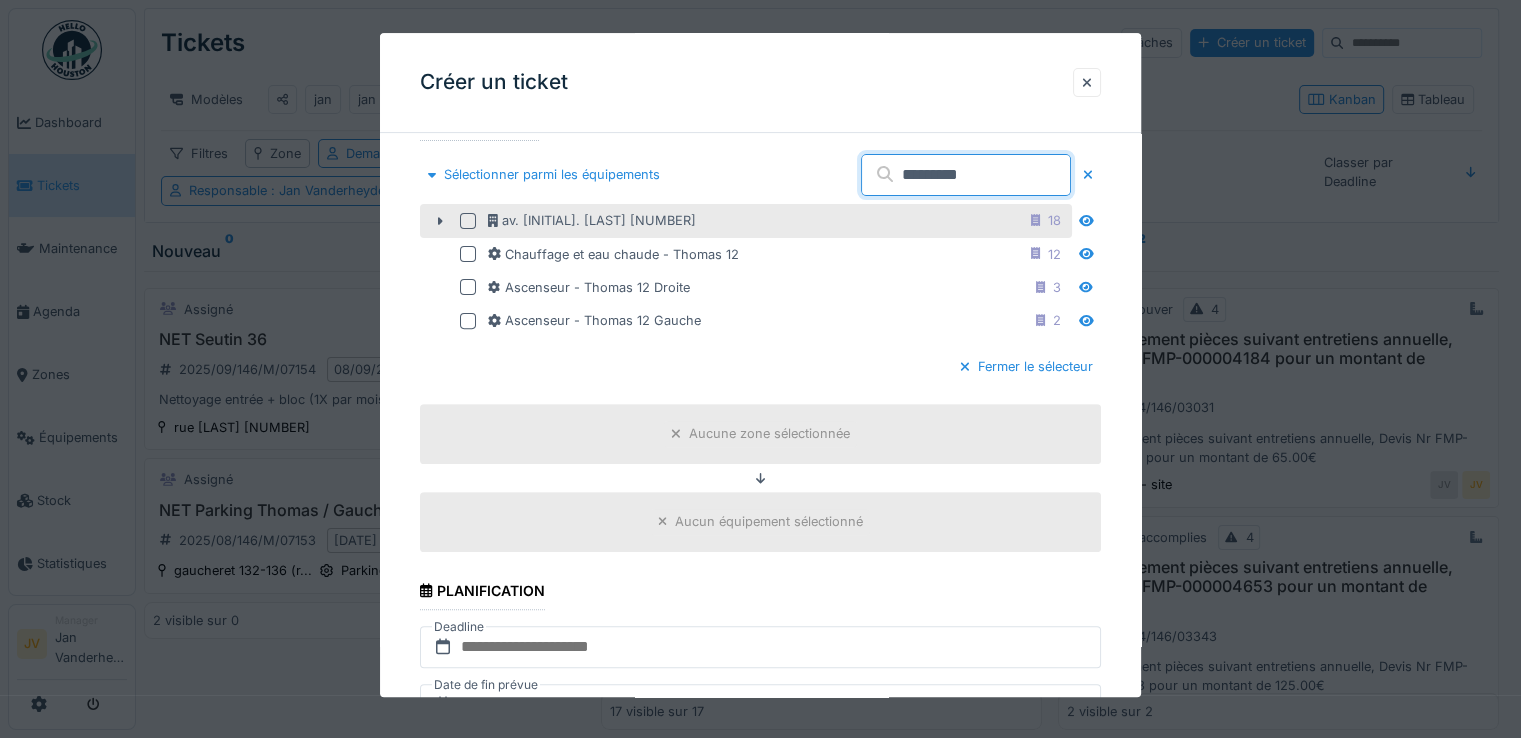 type on "*********" 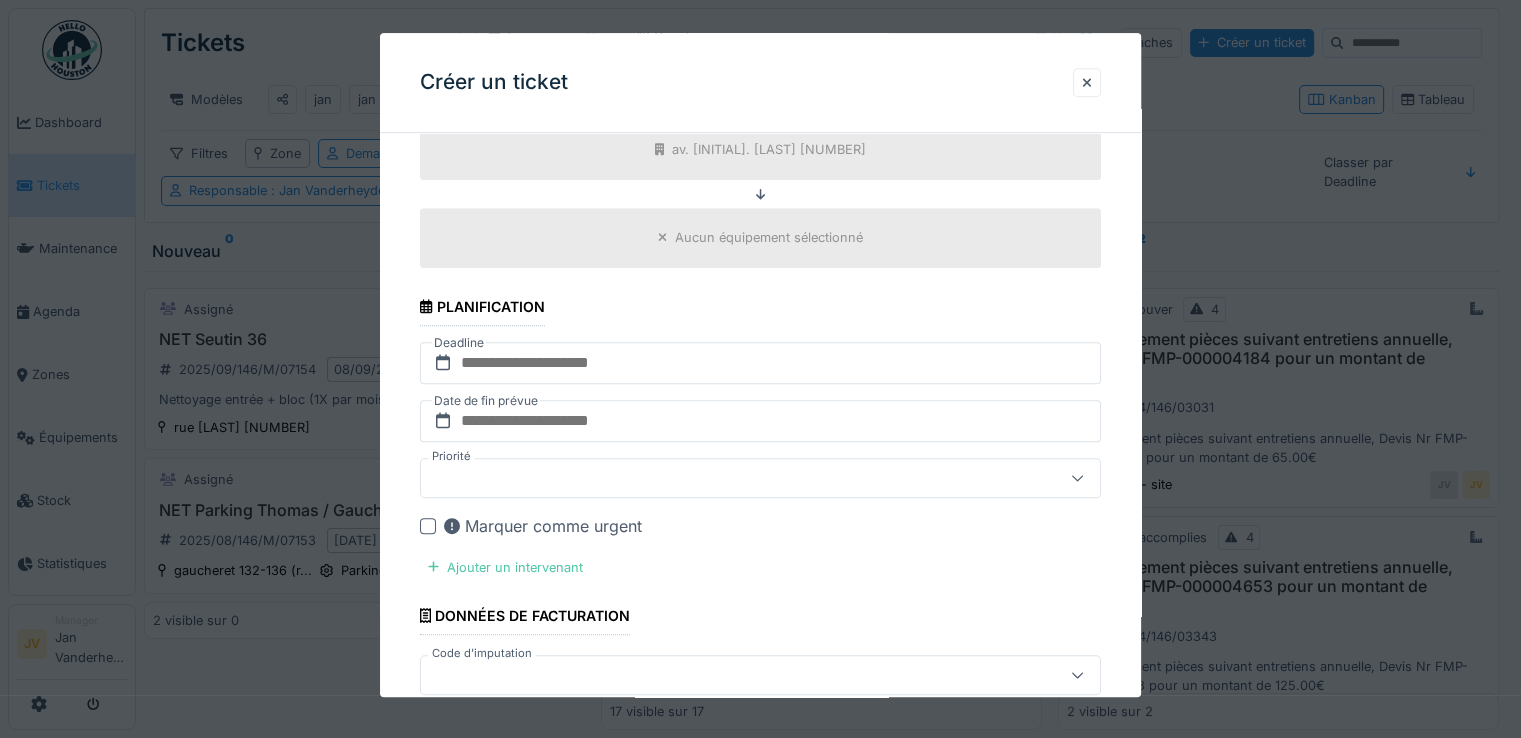 scroll, scrollTop: 957, scrollLeft: 0, axis: vertical 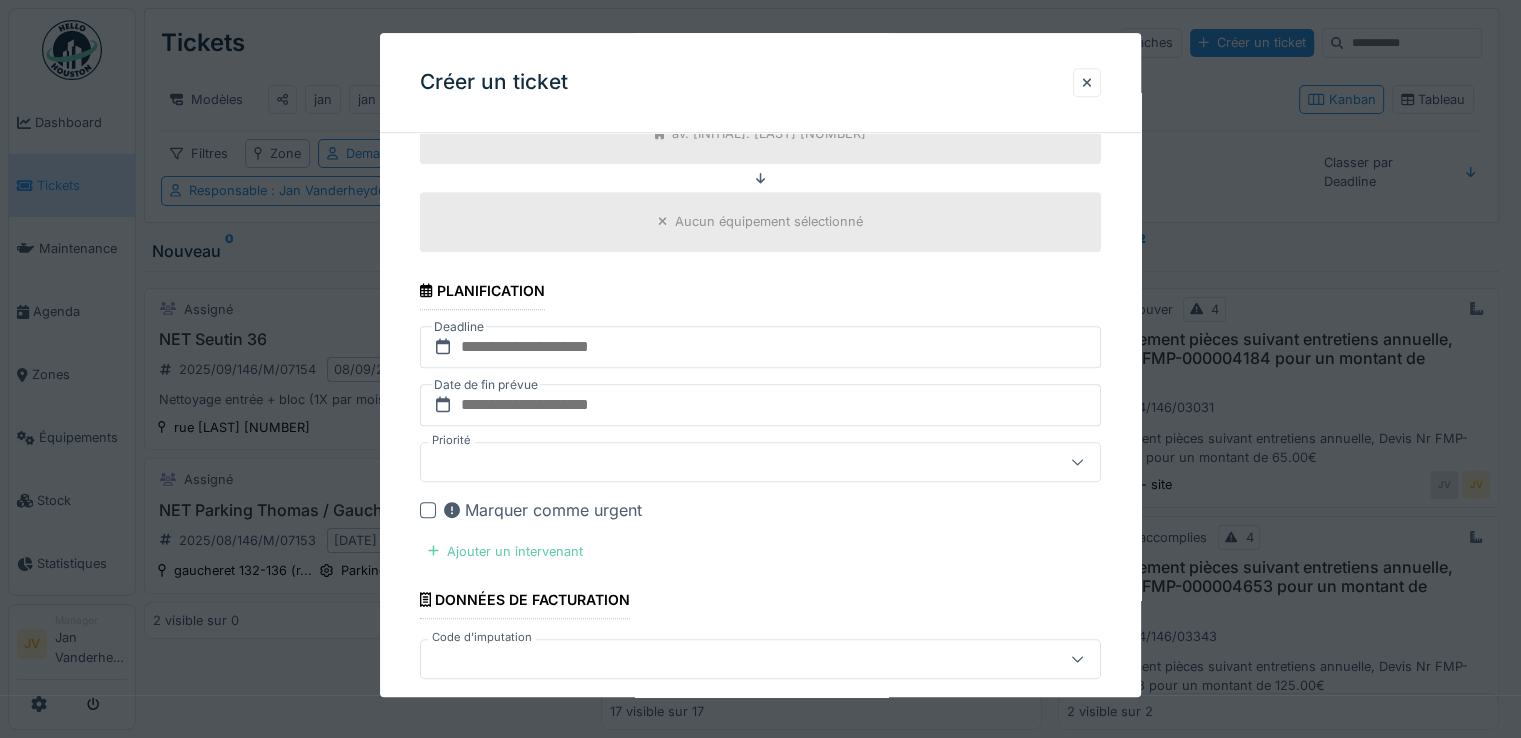 click on "Ajouter un intervenant" at bounding box center (505, 551) 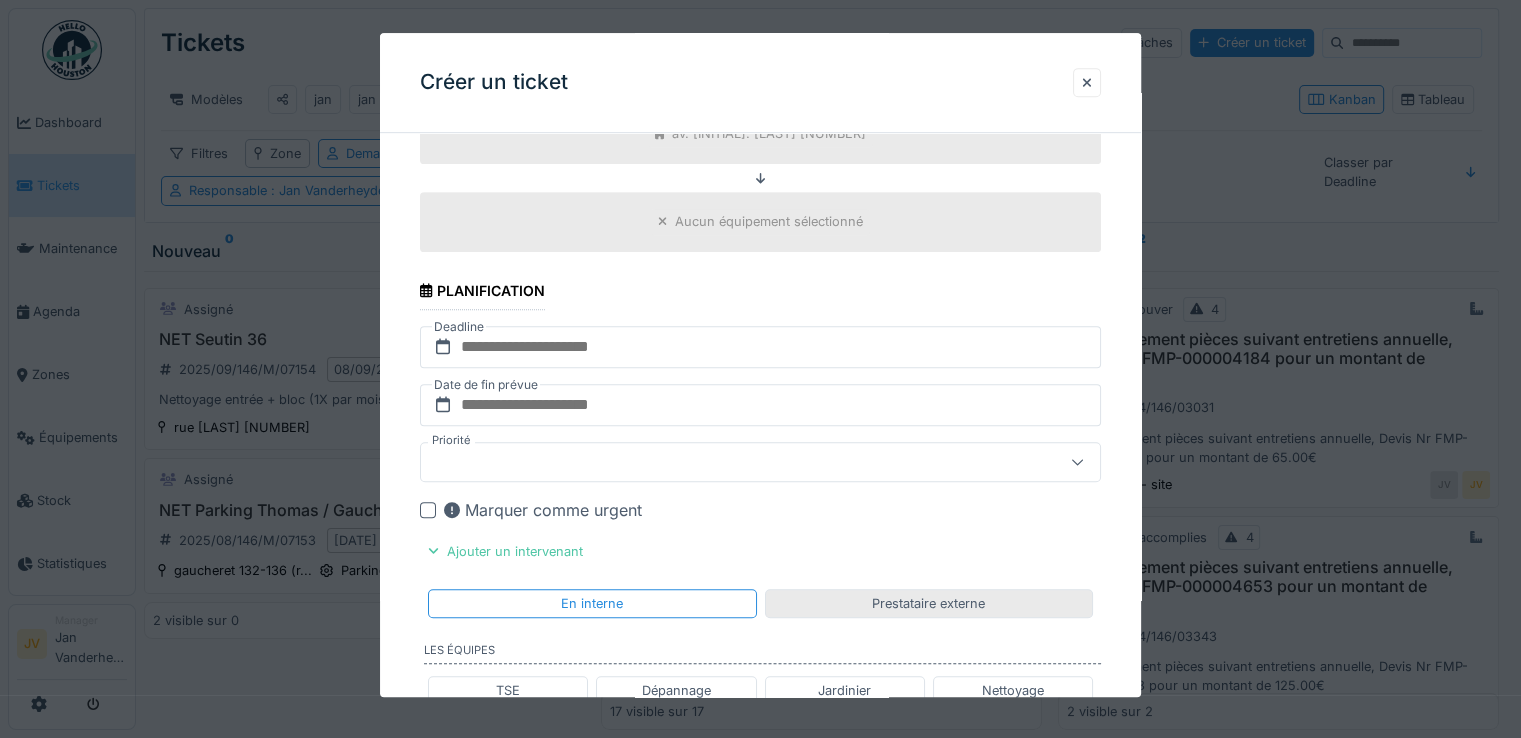 click on "Prestataire externe" at bounding box center [929, 603] 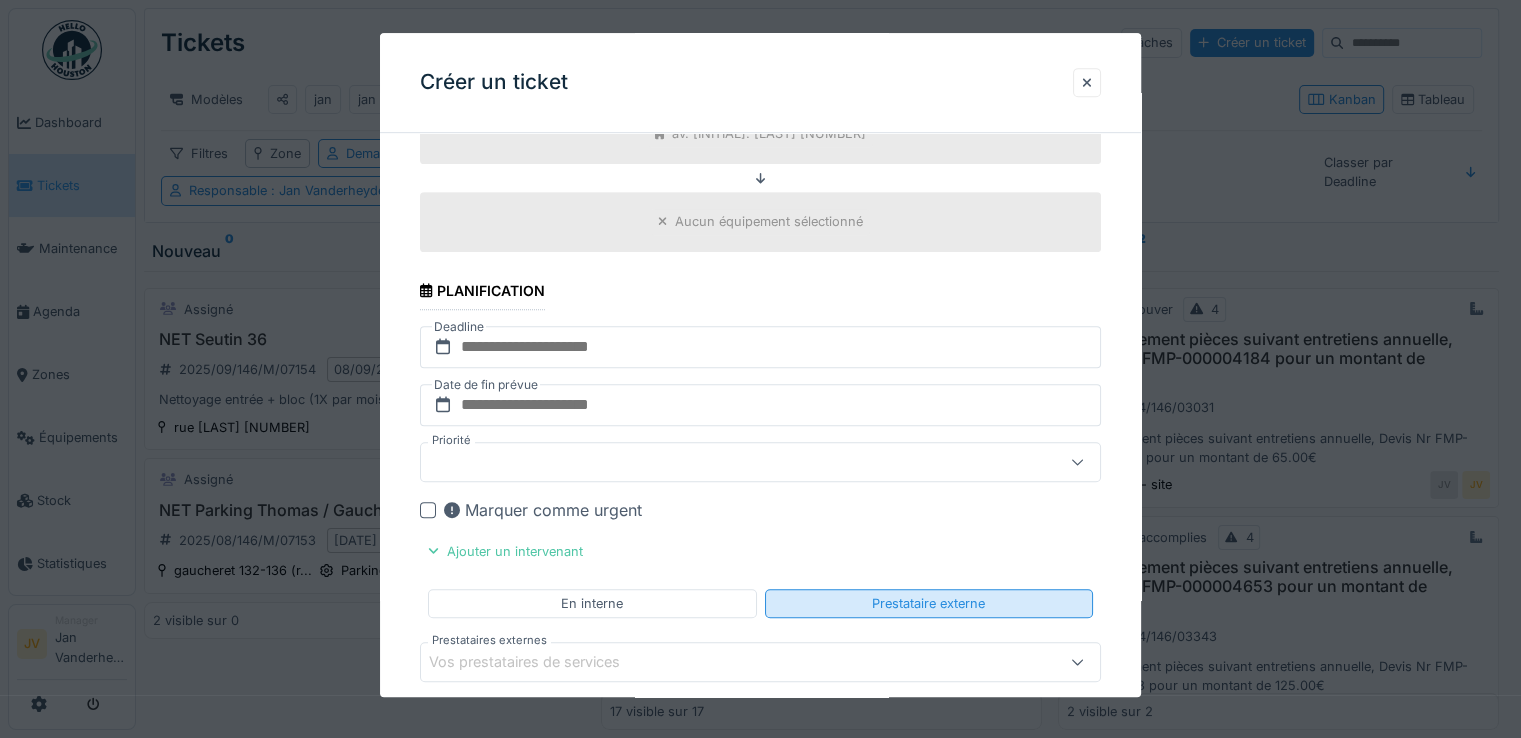 click on "Prestataire externe" at bounding box center (928, 603) 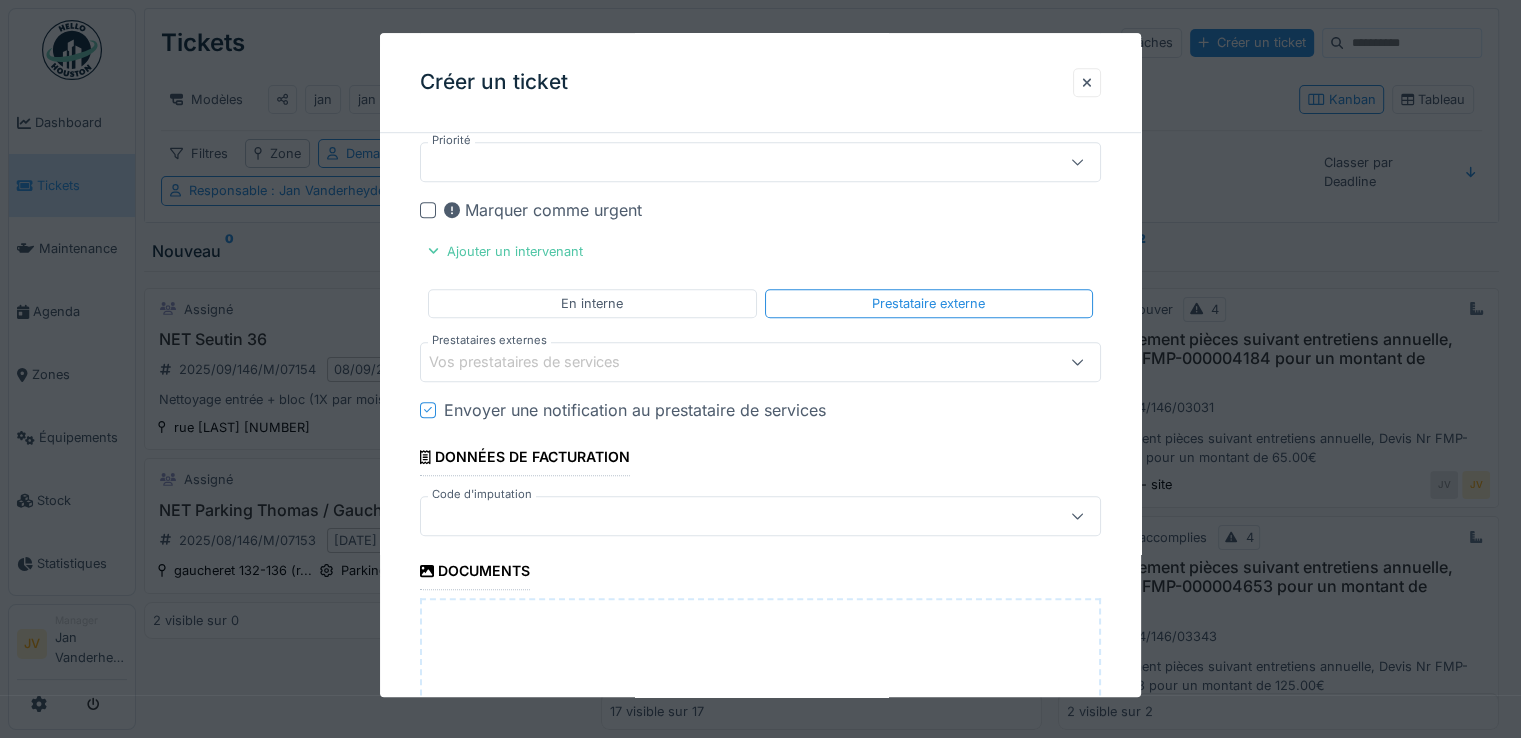 click on "Vos prestataires de services" at bounding box center (538, 362) 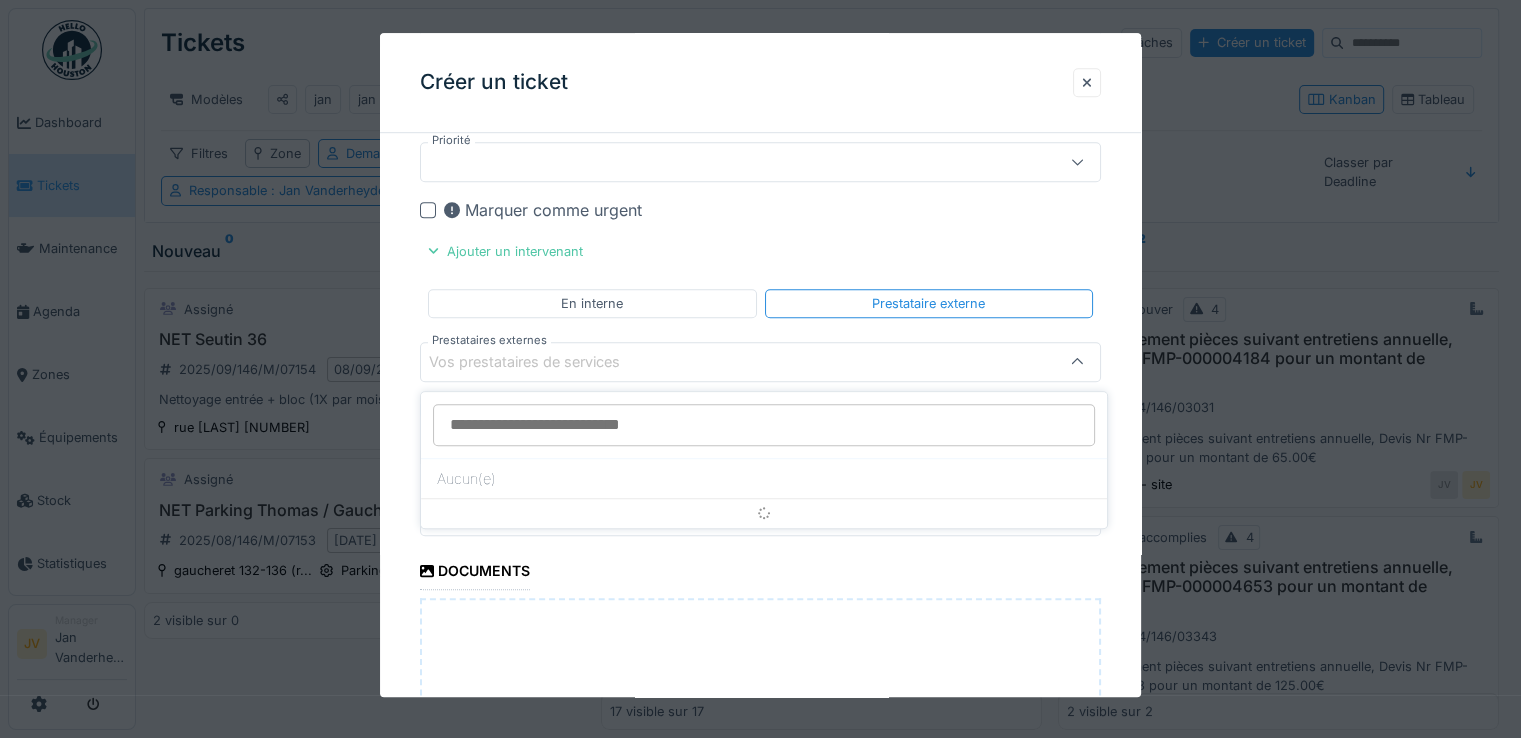 scroll, scrollTop: 1248, scrollLeft: 0, axis: vertical 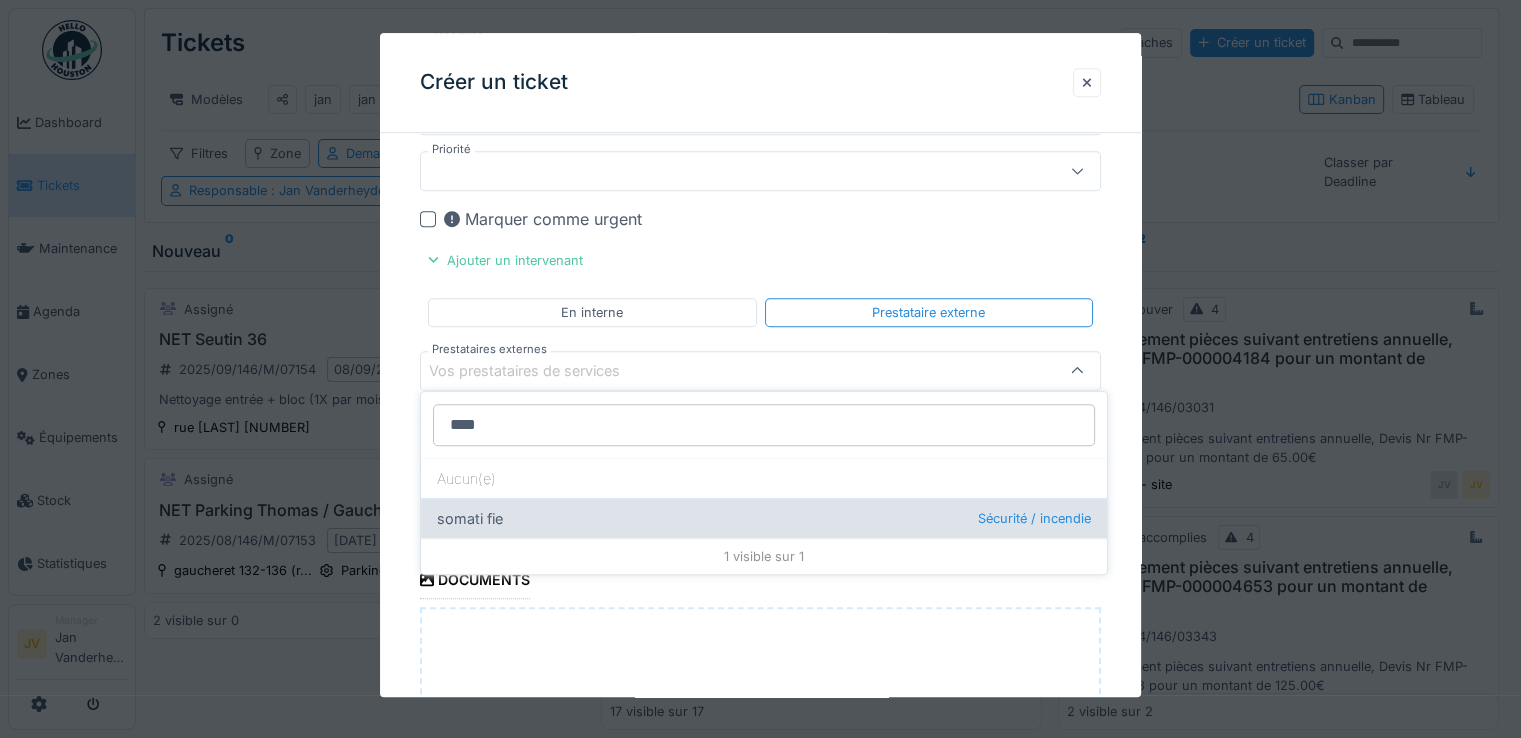 type on "****" 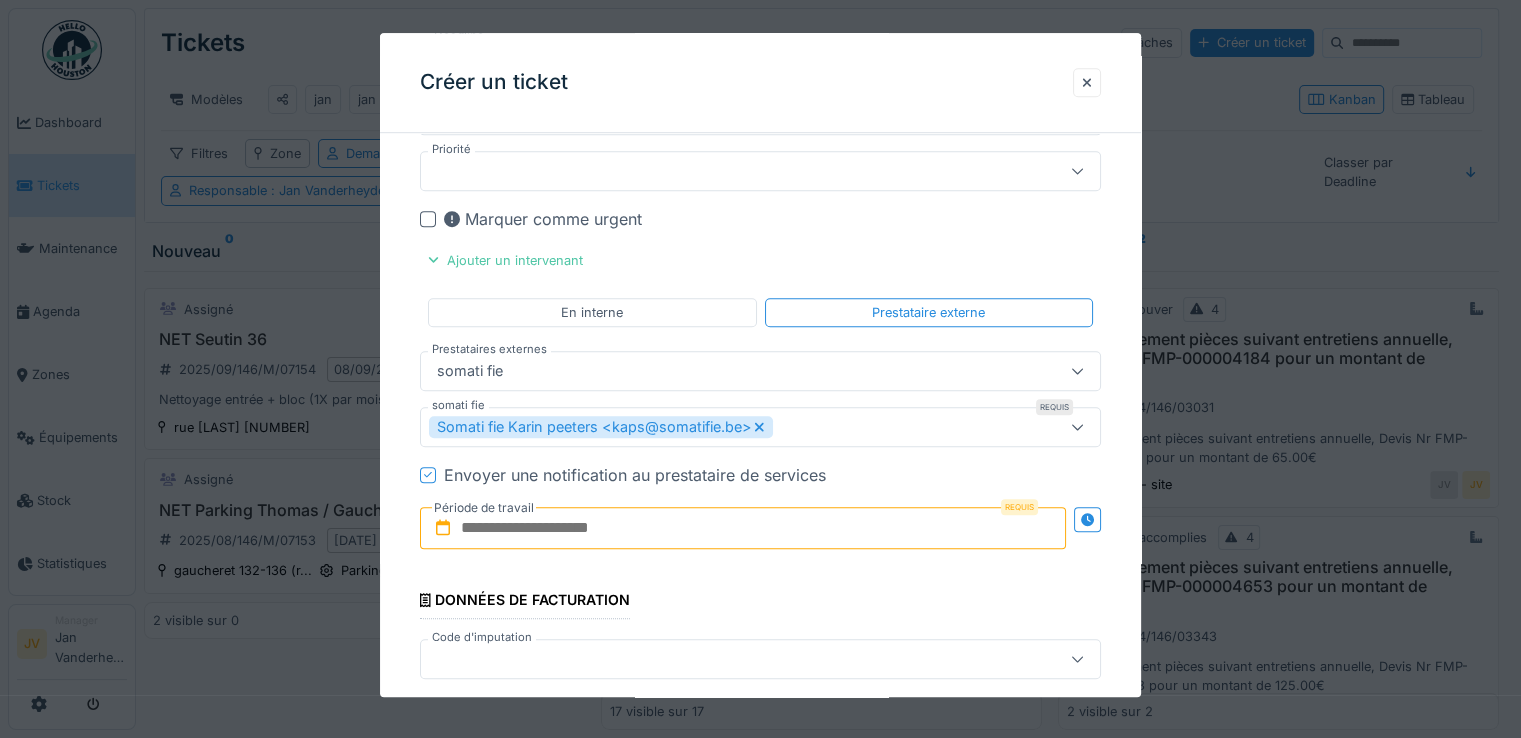 click at bounding box center [743, 528] 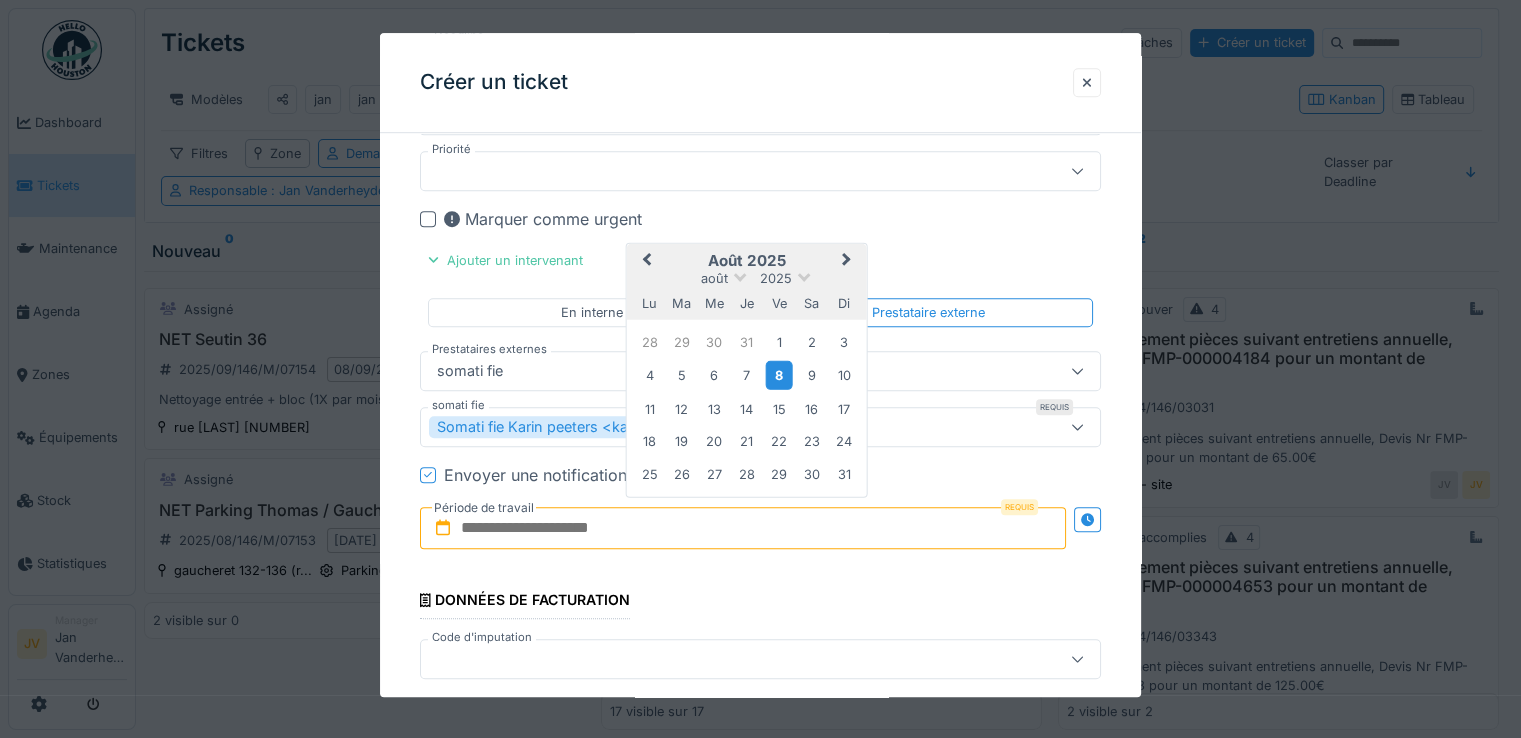 click on "8" at bounding box center [779, 375] 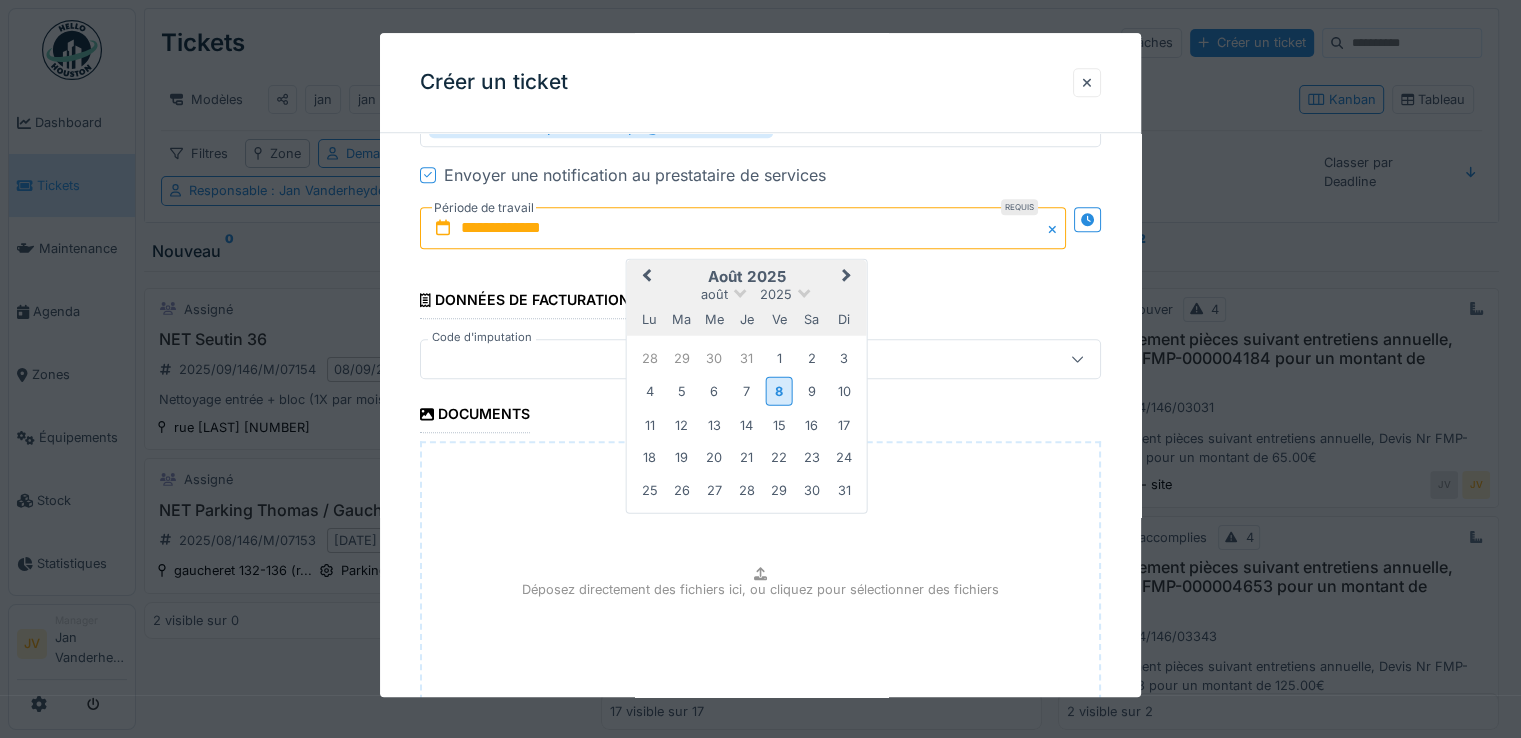 click at bounding box center (760, 359) 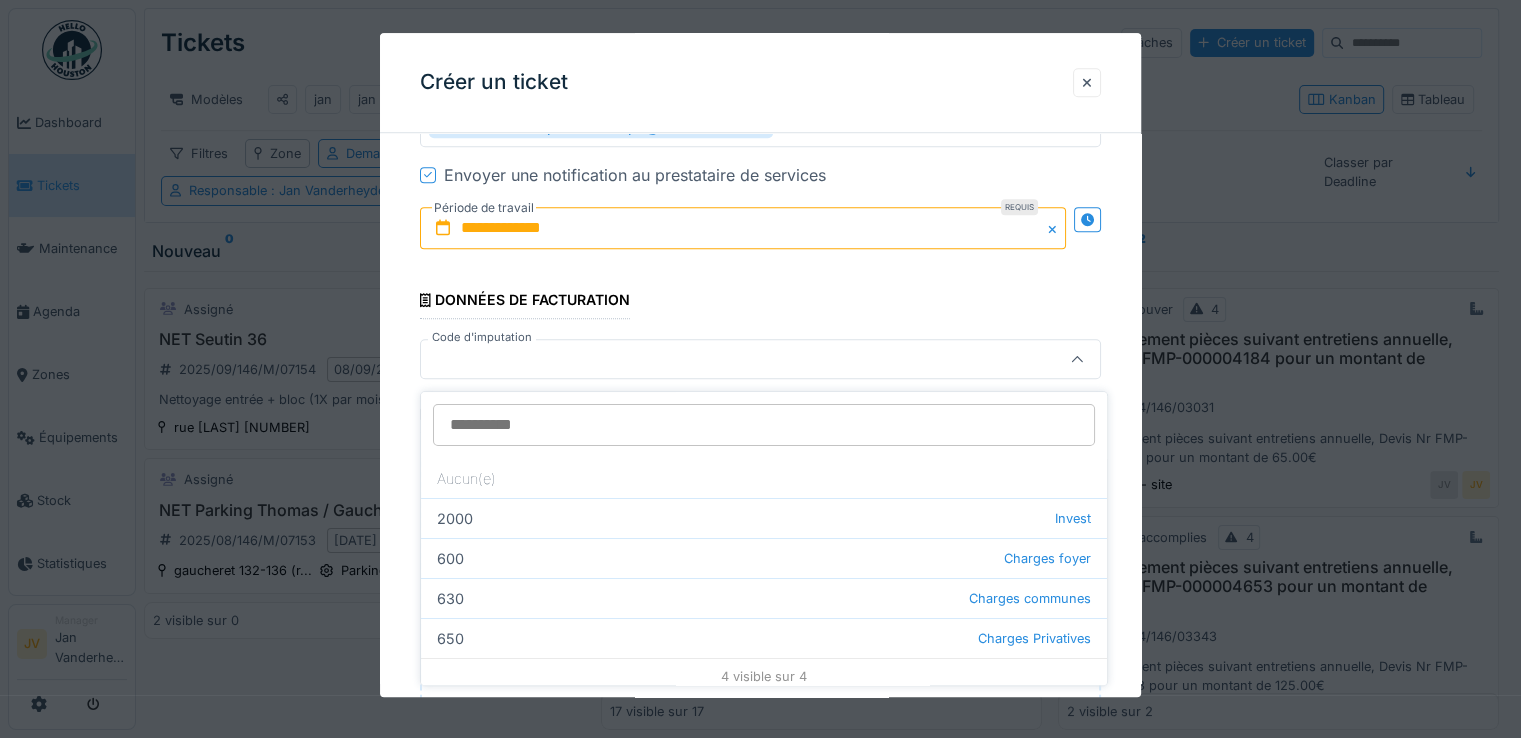 scroll, scrollTop: 1535, scrollLeft: 0, axis: vertical 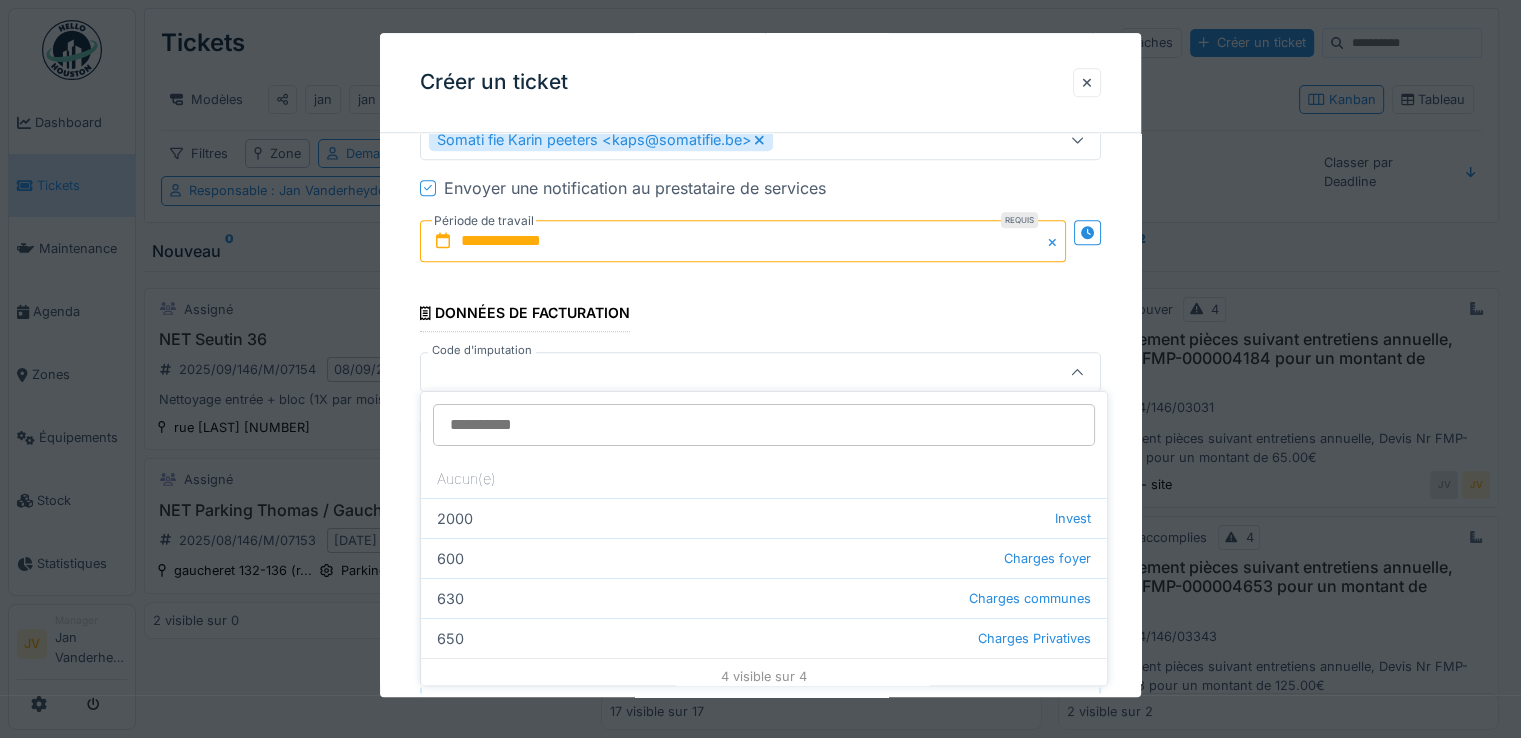 click on "630 Charges communes" at bounding box center (764, 598) 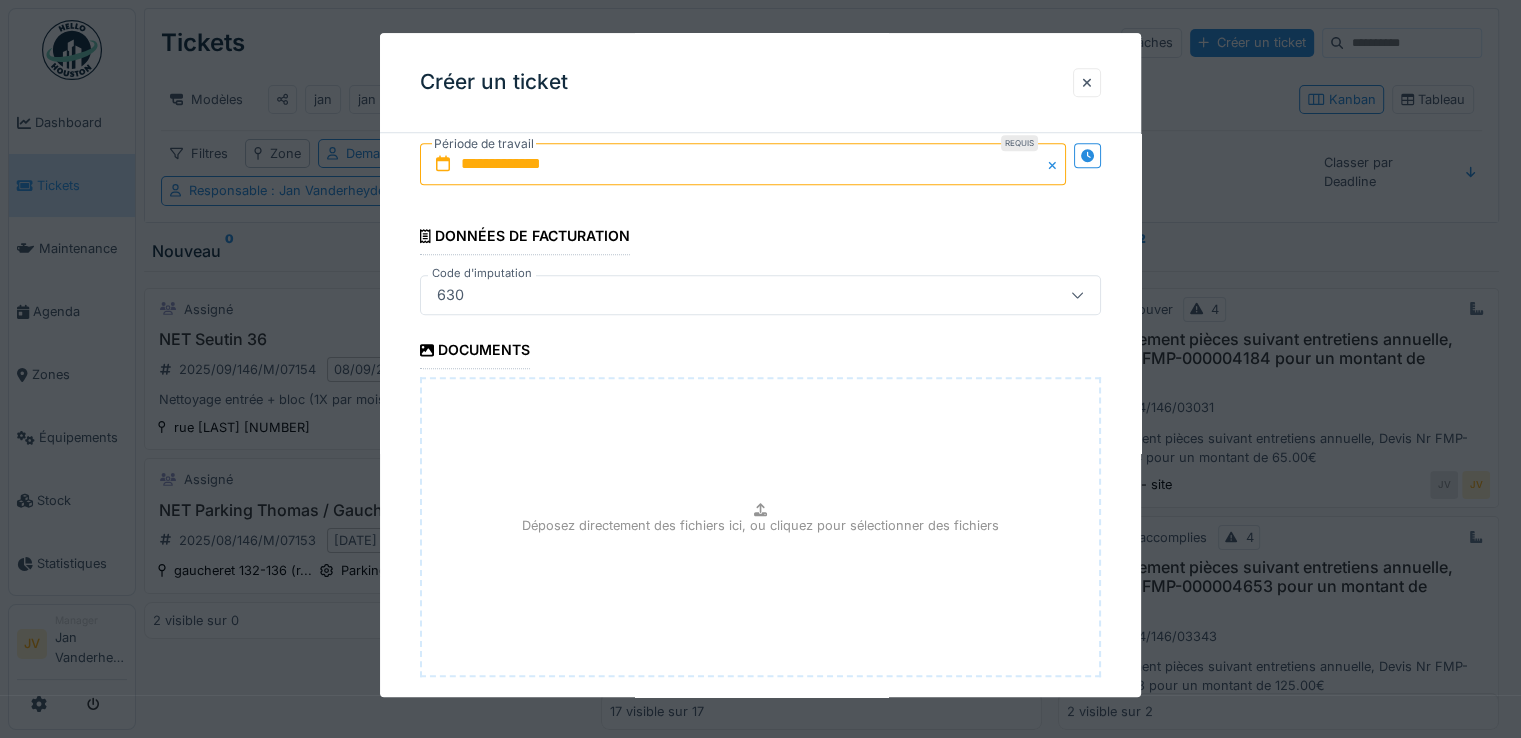 scroll, scrollTop: 1715, scrollLeft: 0, axis: vertical 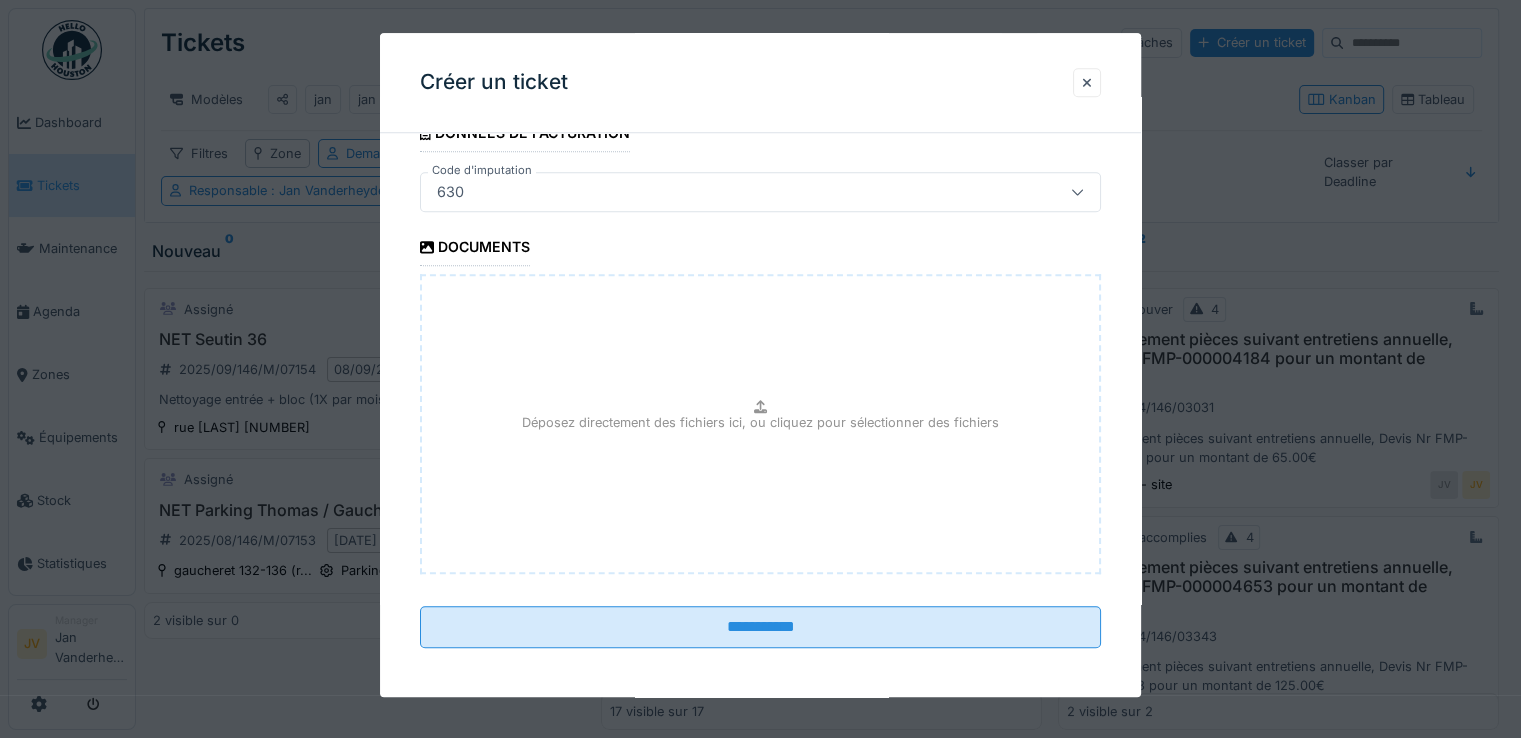 click on "Déposez directement des fichiers ici, ou cliquez pour sélectionner des fichiers" at bounding box center [760, 422] 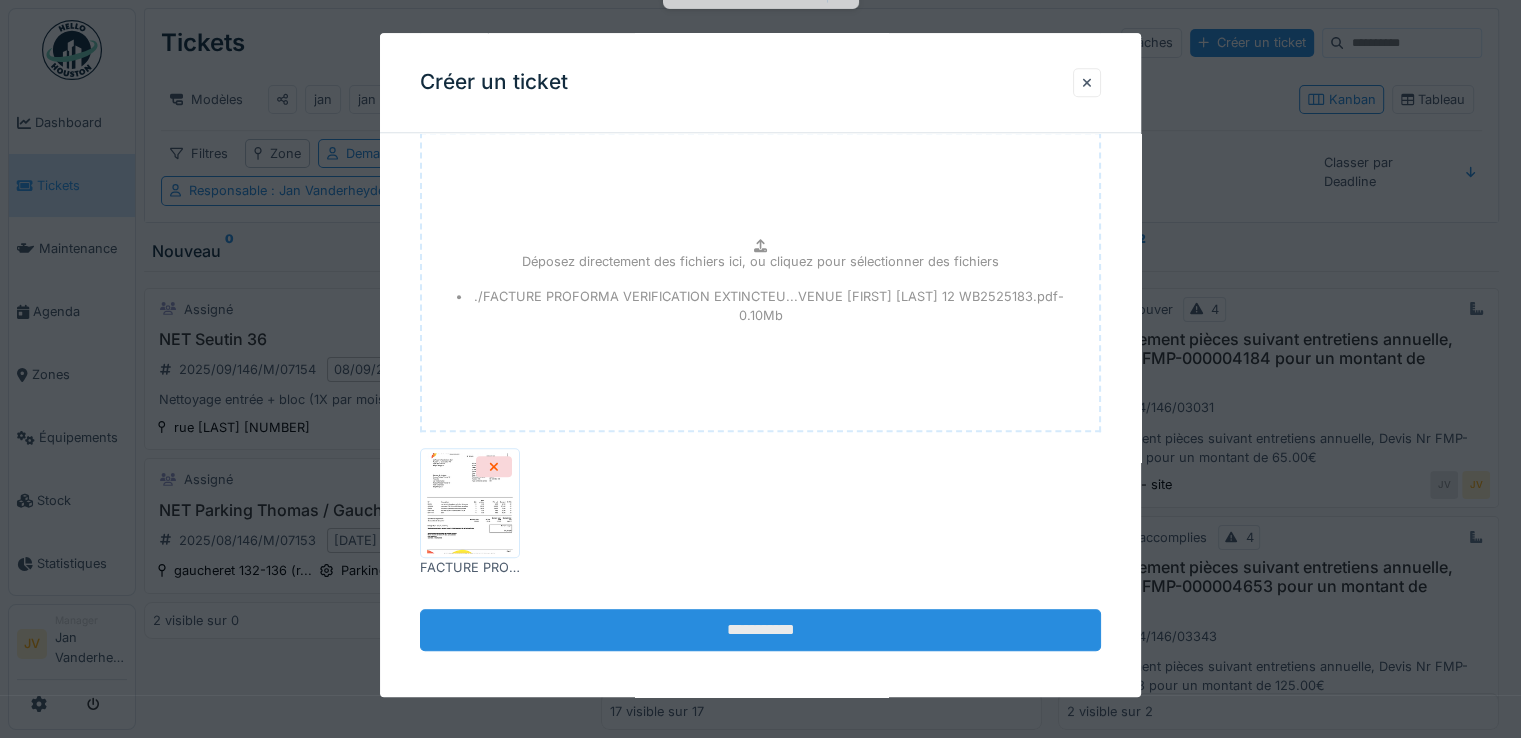 scroll, scrollTop: 1860, scrollLeft: 0, axis: vertical 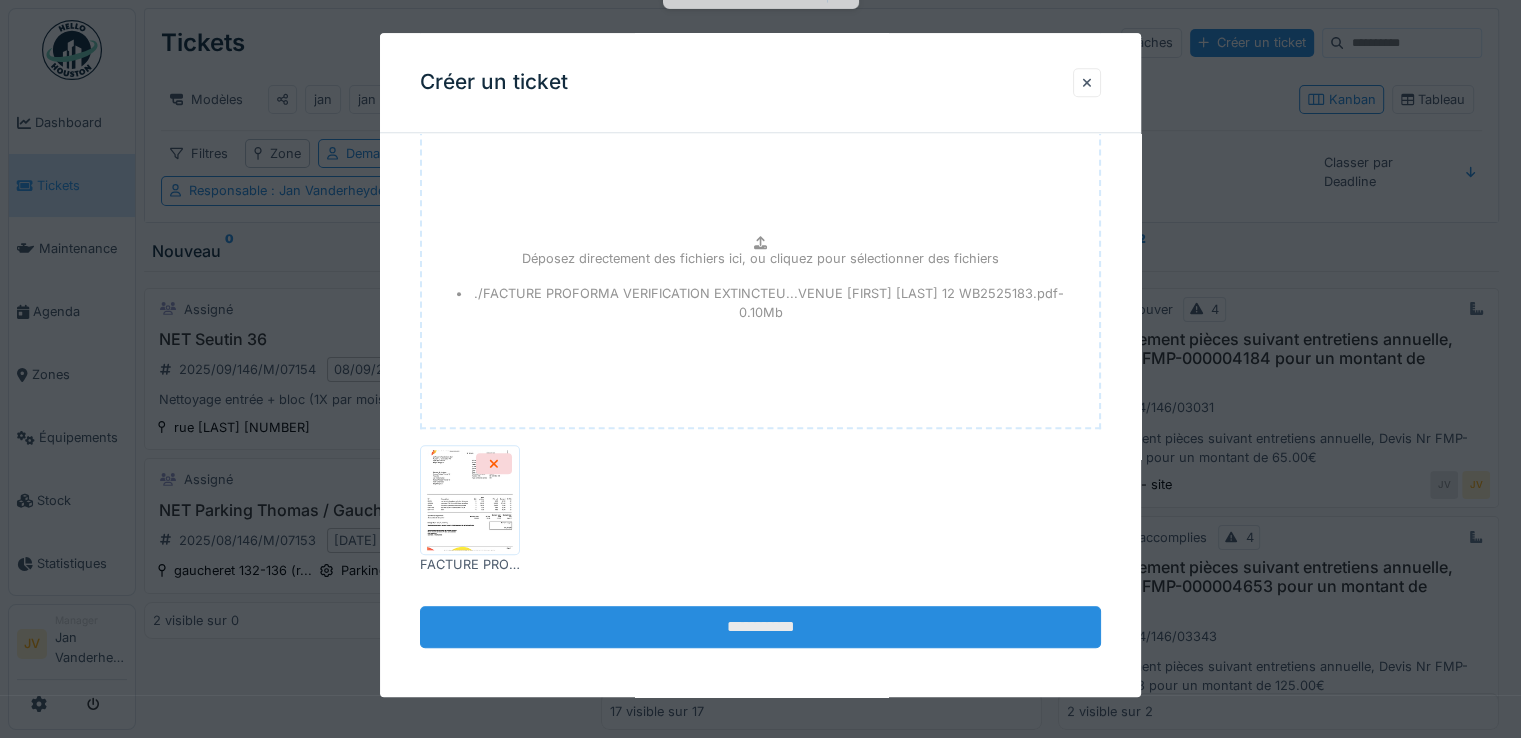click on "**********" at bounding box center (760, 628) 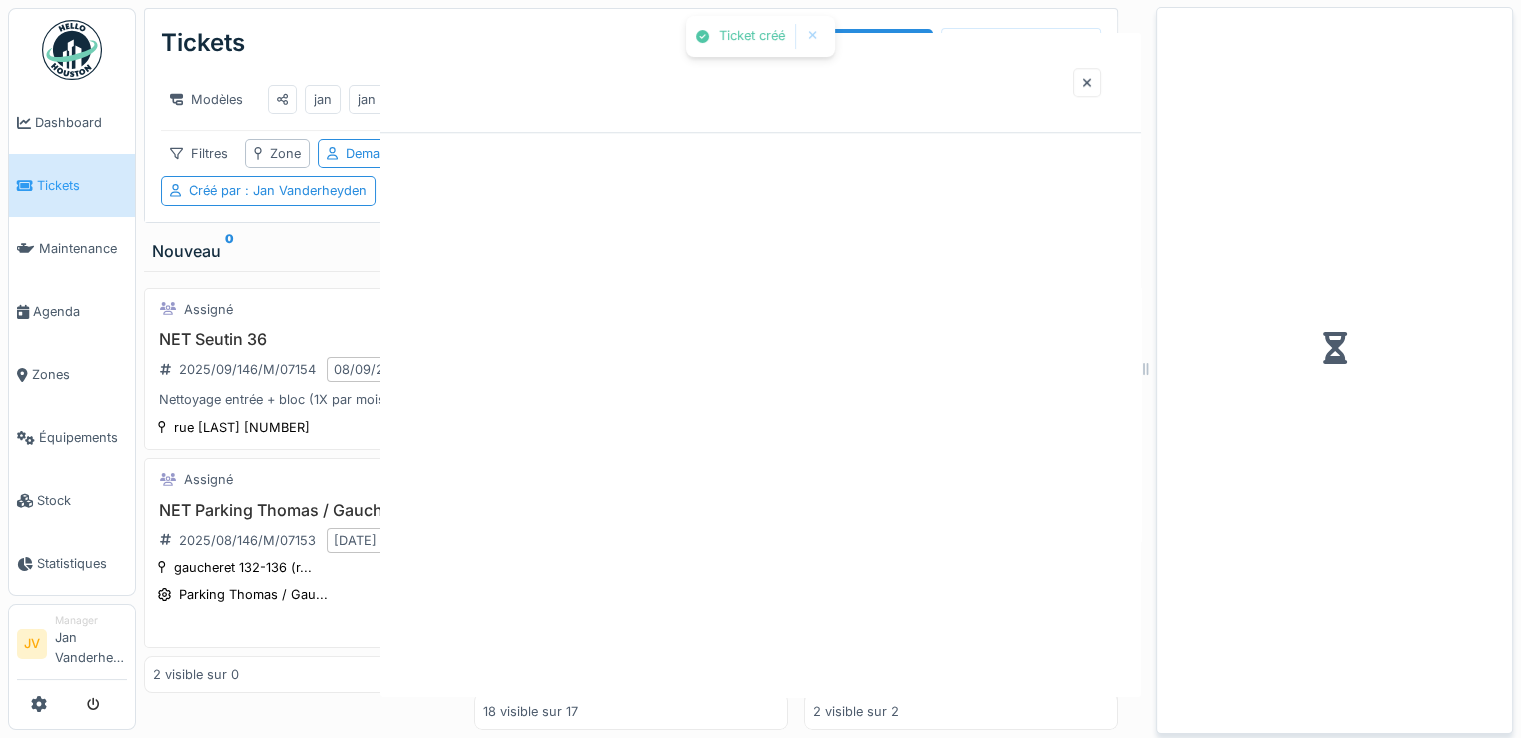 scroll, scrollTop: 0, scrollLeft: 0, axis: both 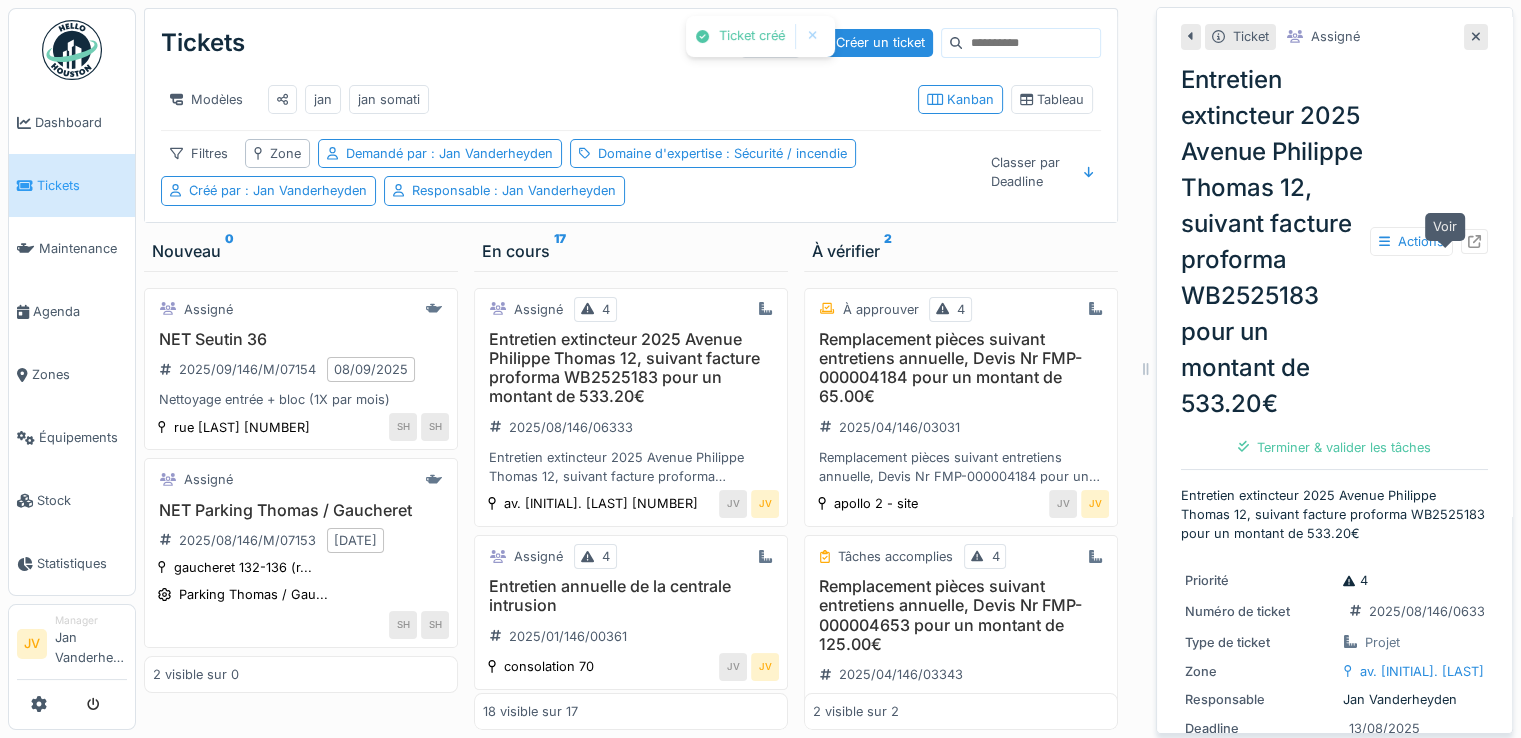 click 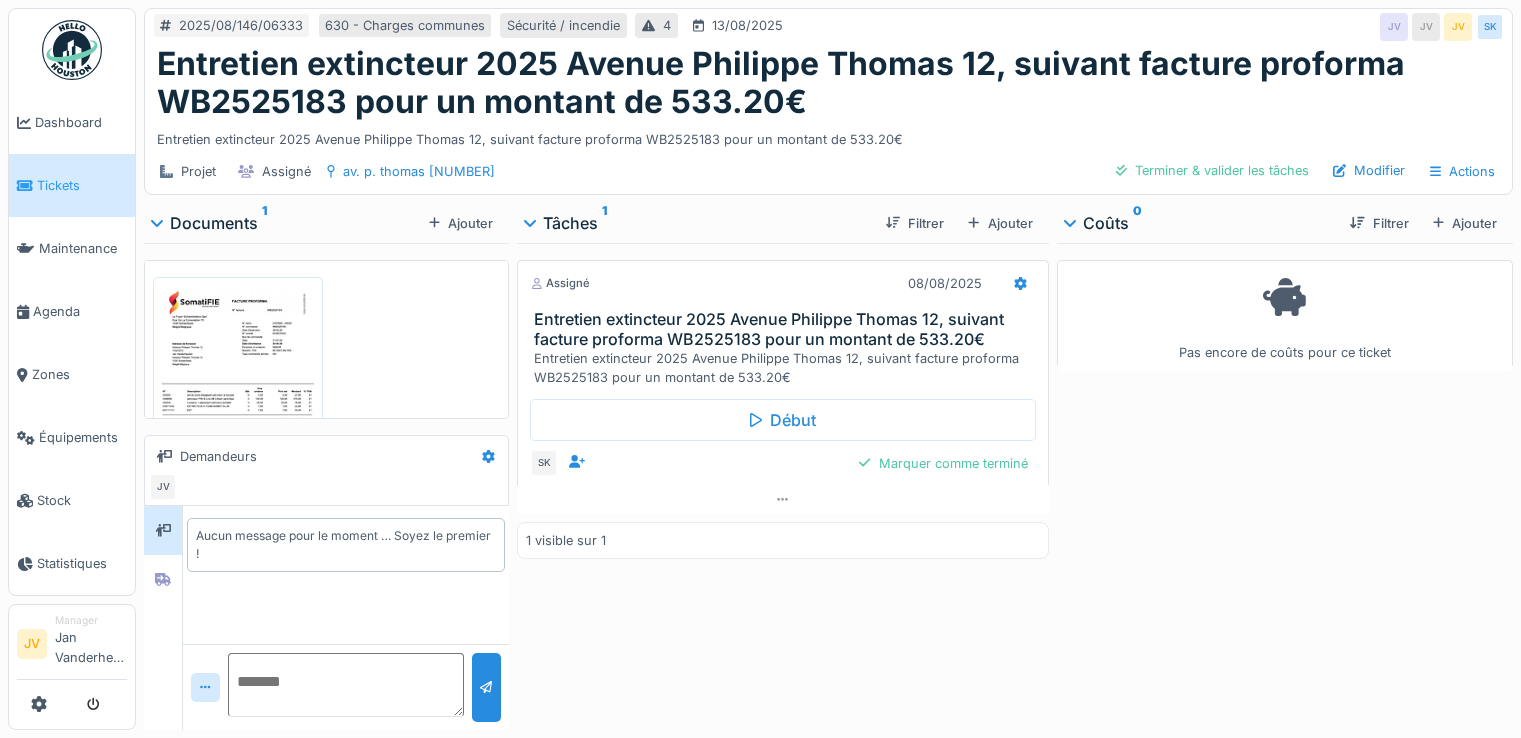 scroll, scrollTop: 0, scrollLeft: 0, axis: both 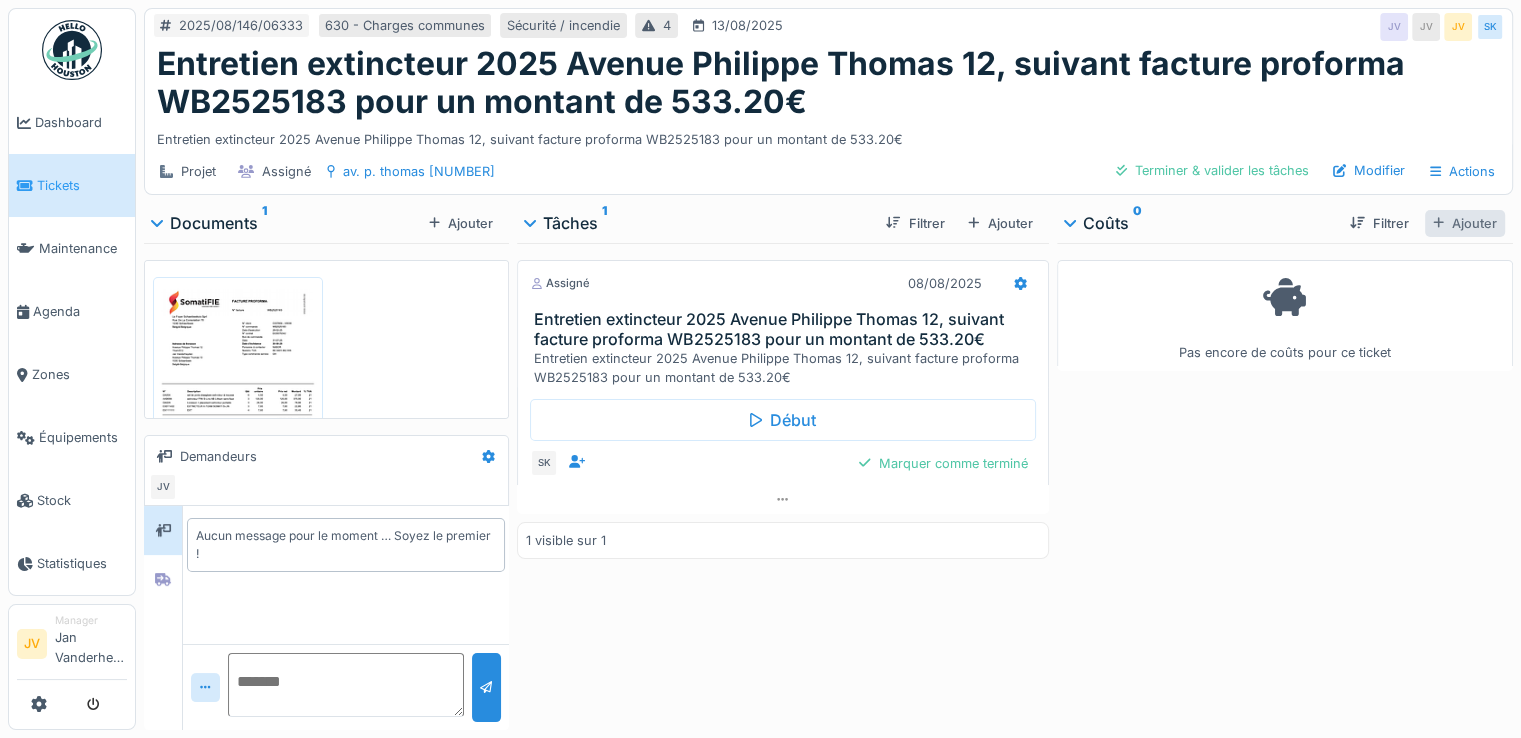 click on "Ajouter" at bounding box center [1465, 223] 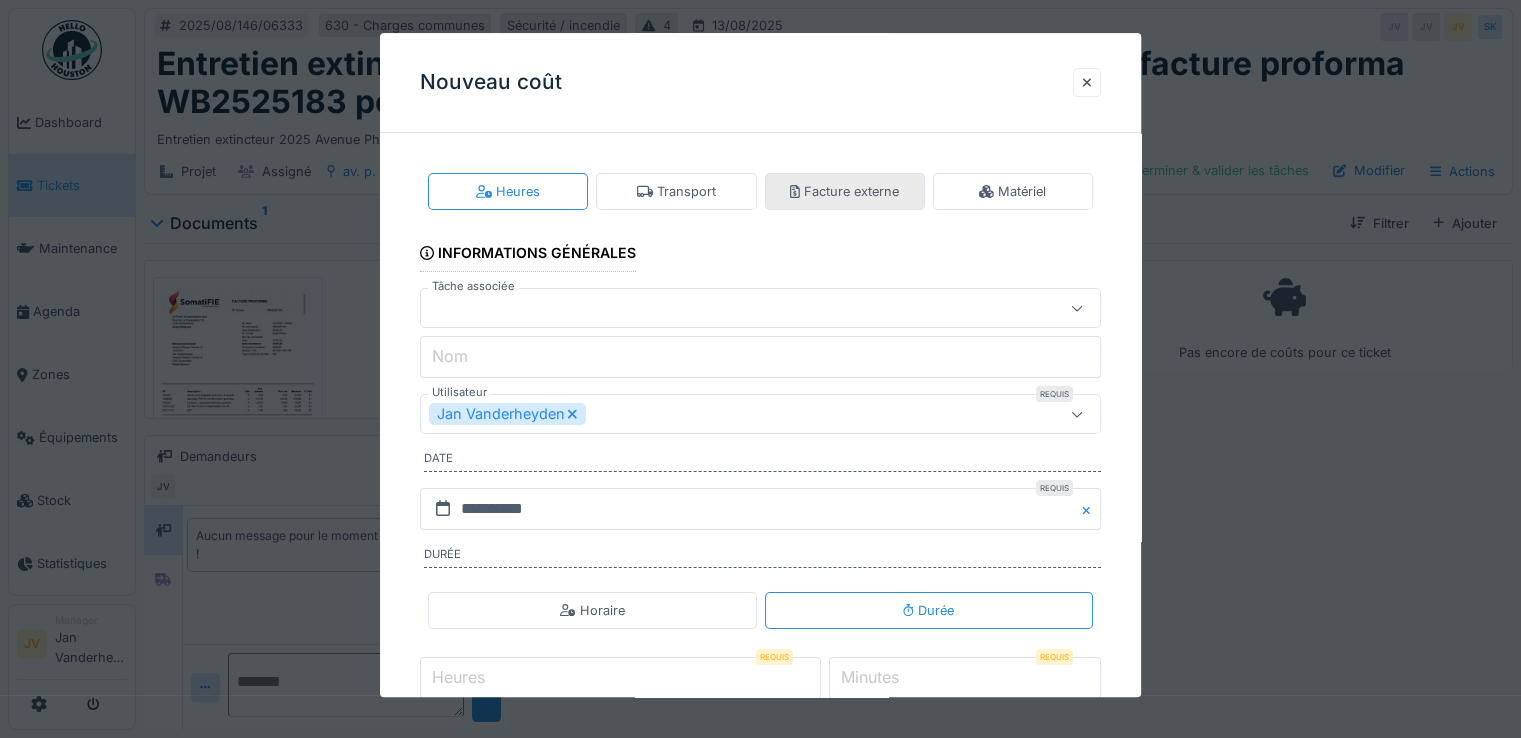 click on "Facture externe" at bounding box center (844, 191) 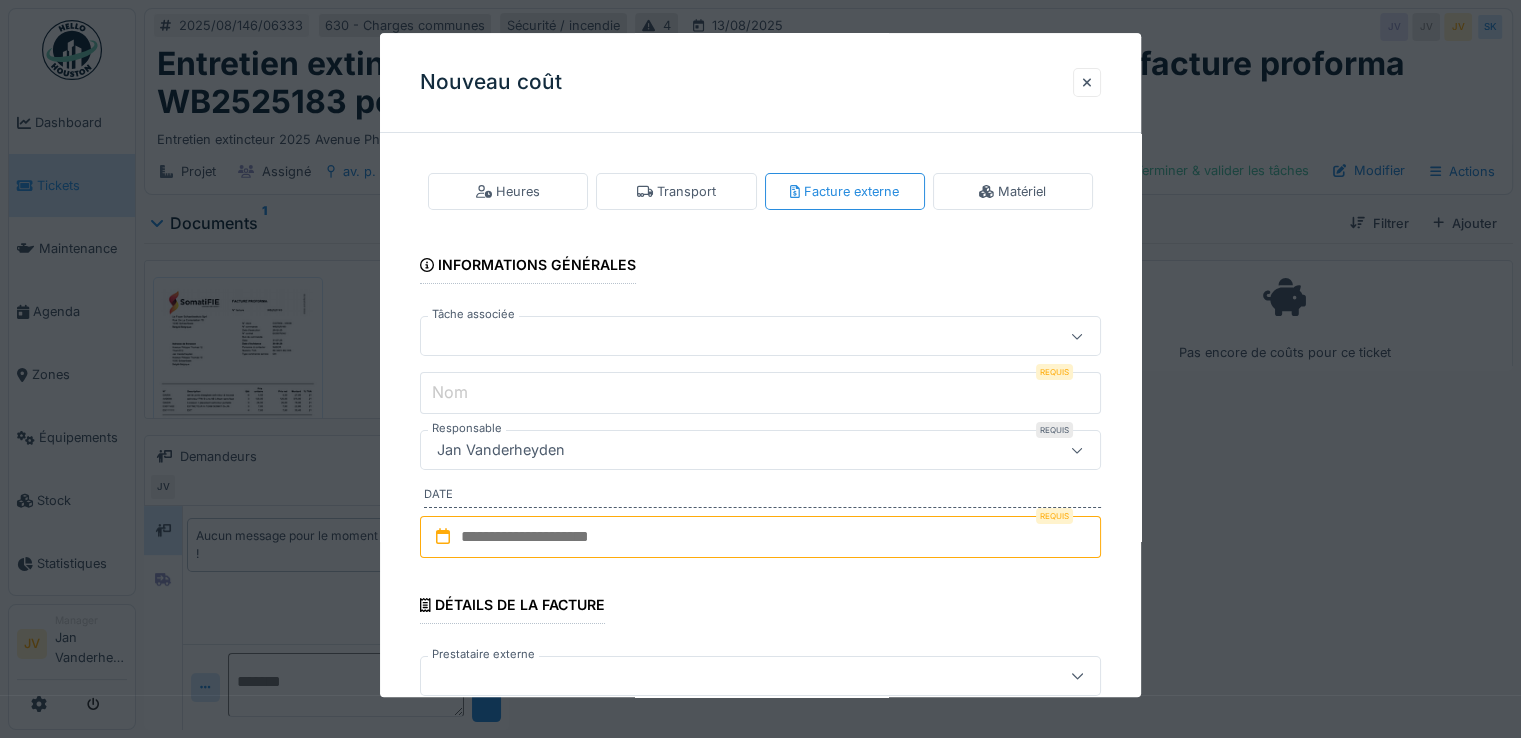 click at bounding box center (719, 337) 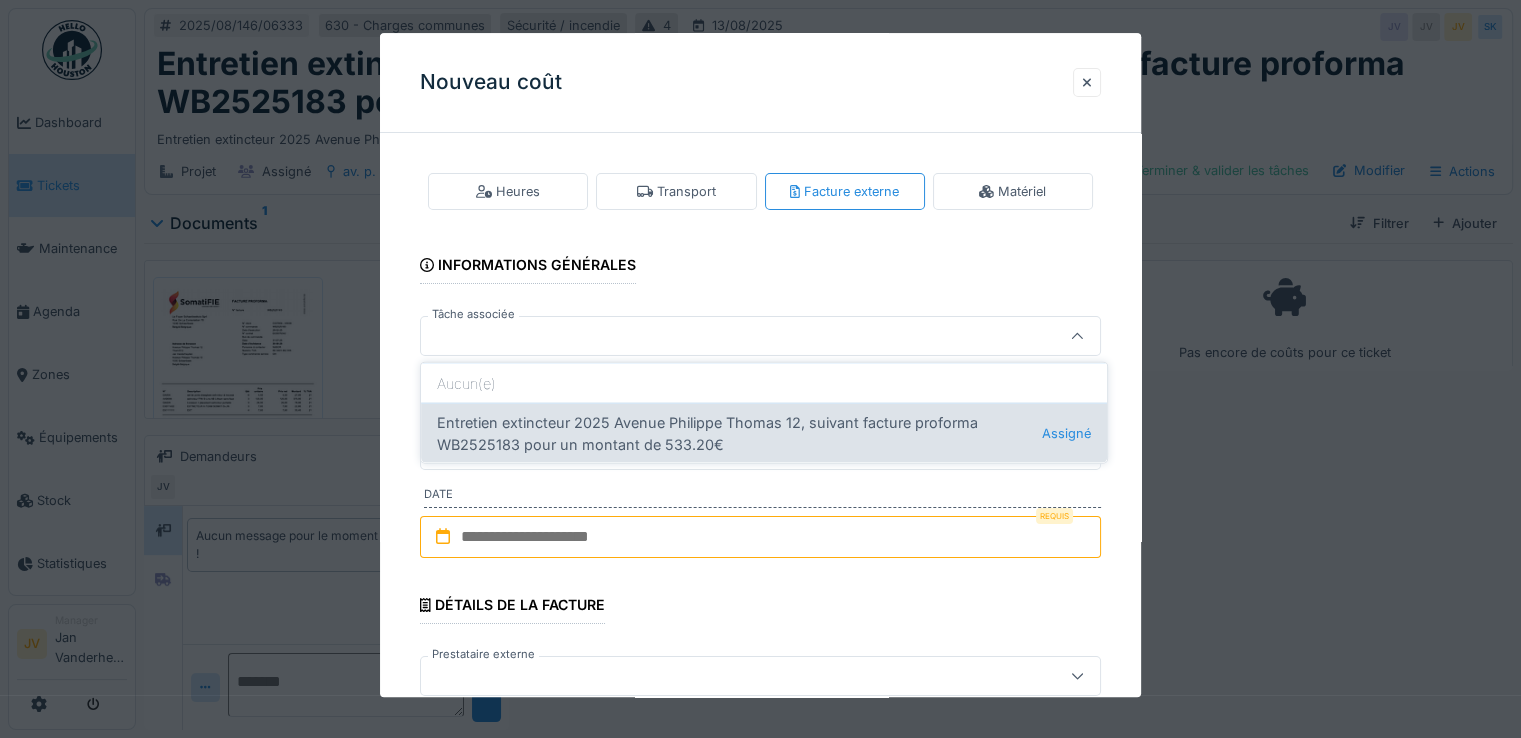 click on "Entretien extincteur [NUMBER] [STREET] [NUMBER], suivant facture proforma WB2525183 pour un montant de 533.20€ Assigné" at bounding box center [764, 433] 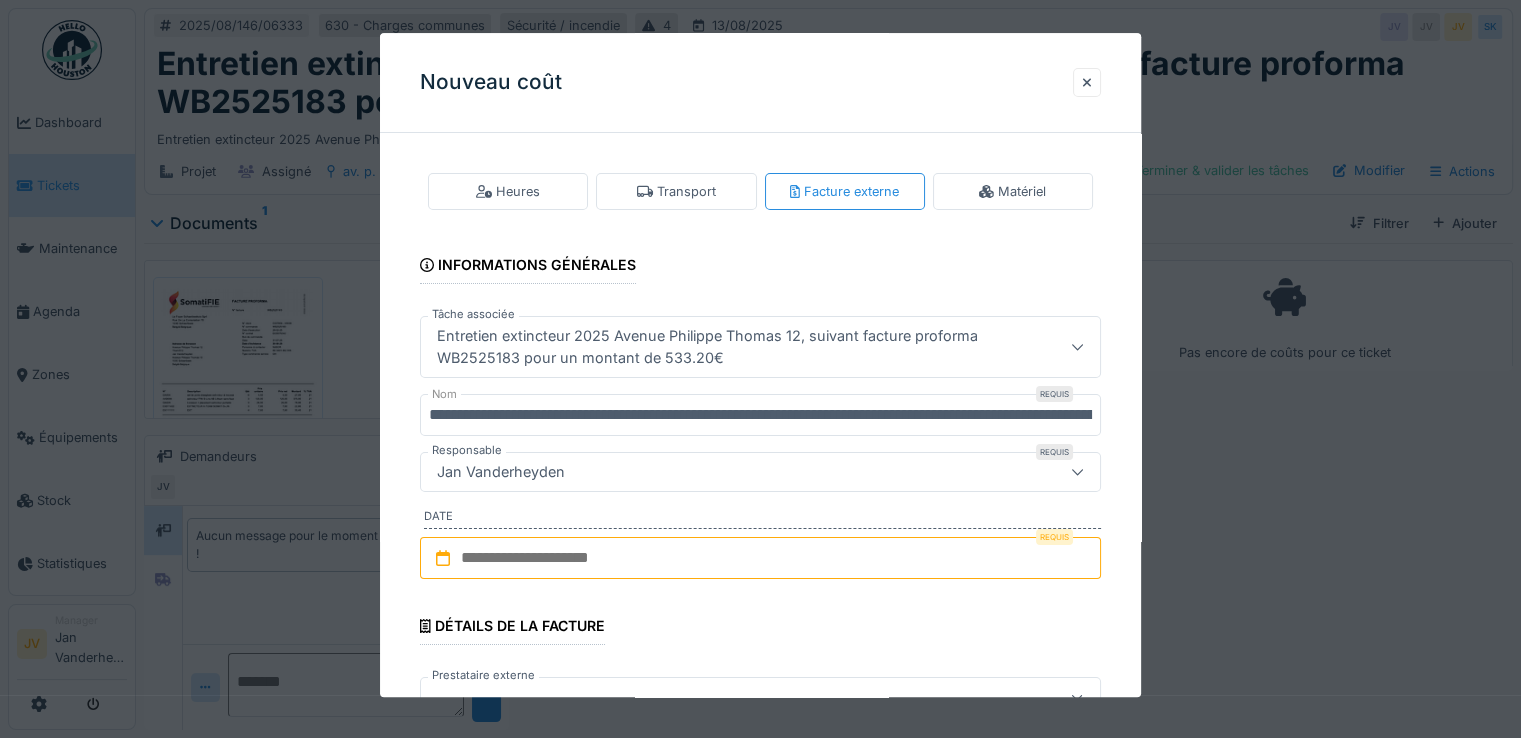 drag, startPoint x: 860, startPoint y: 559, endPoint x: 931, endPoint y: 561, distance: 71.02816 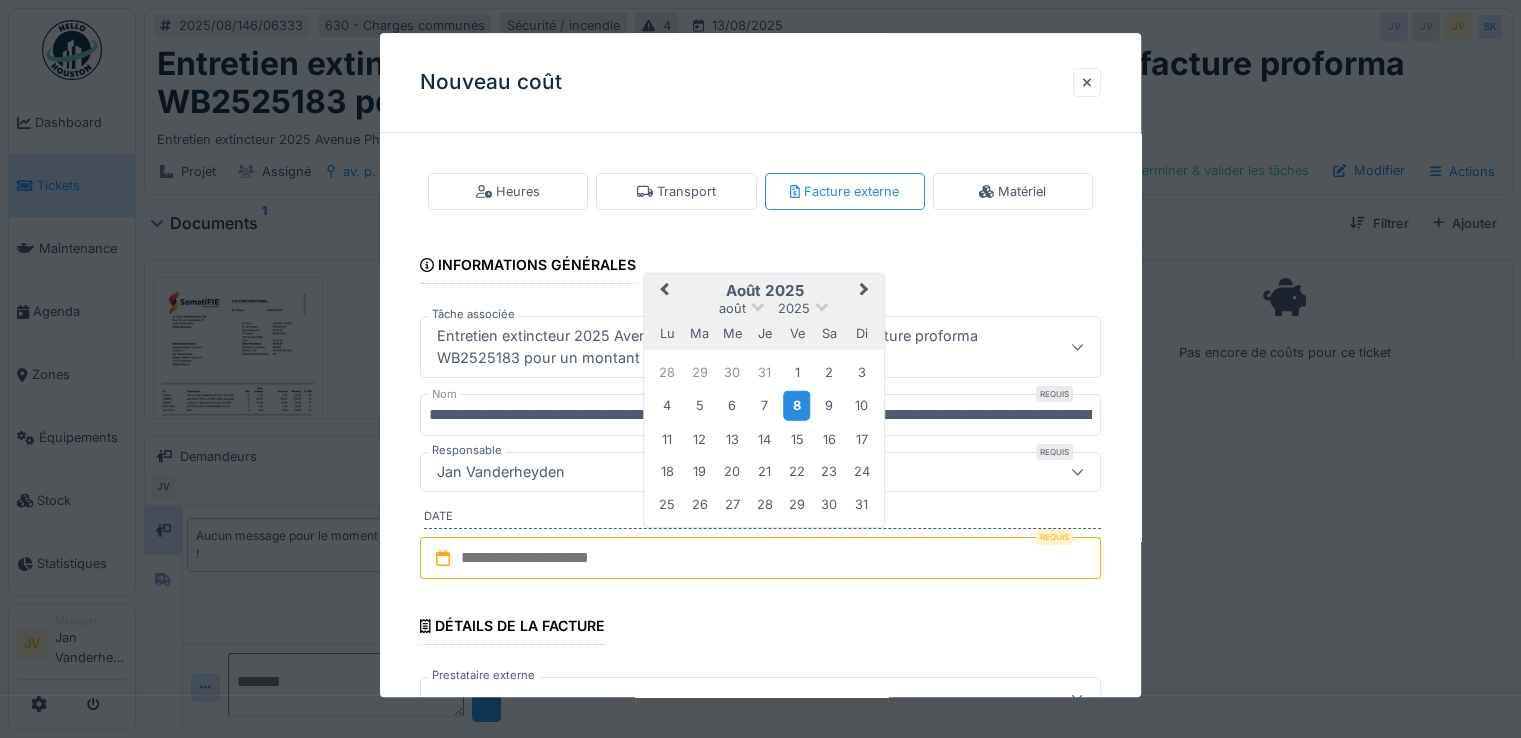 click on "8" at bounding box center [796, 405] 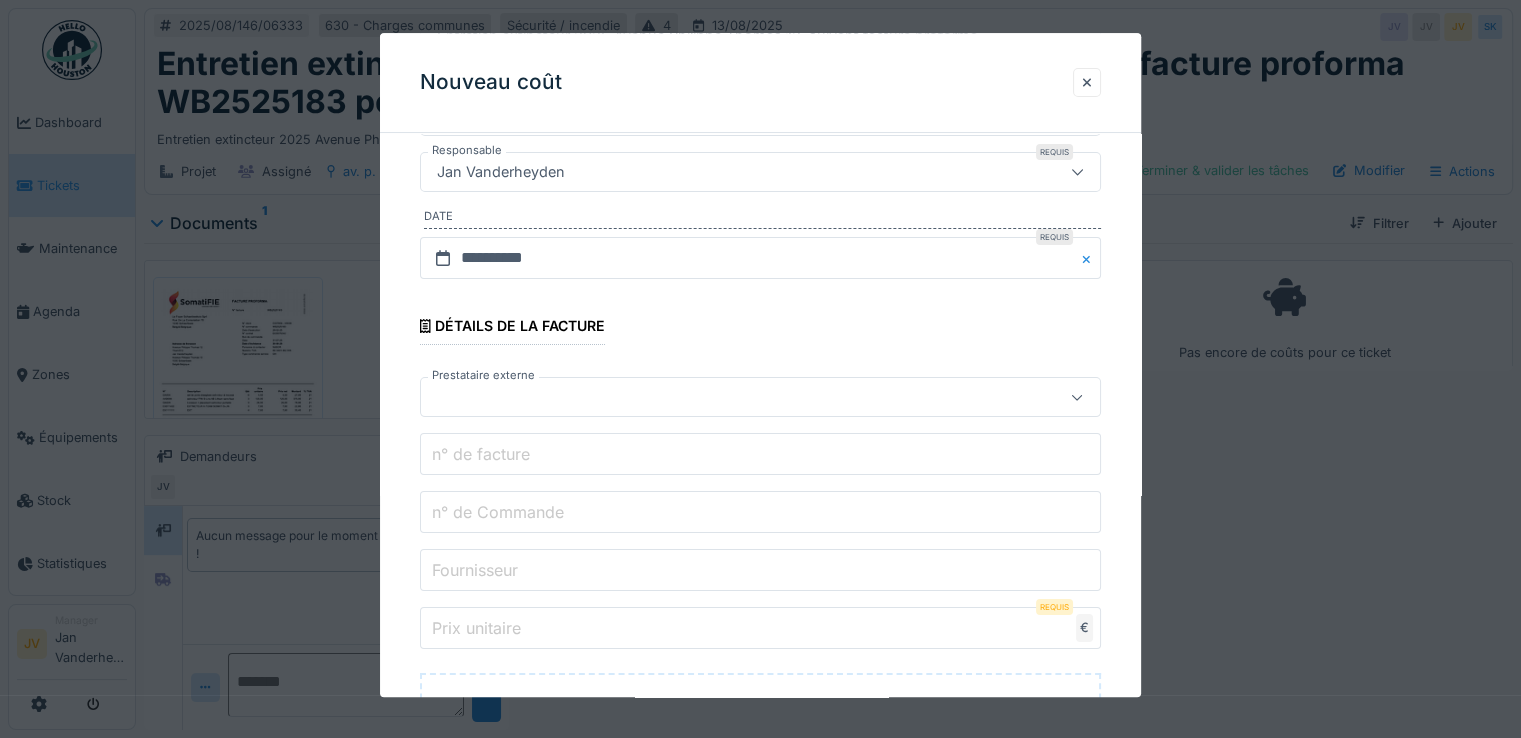 click at bounding box center [760, 398] 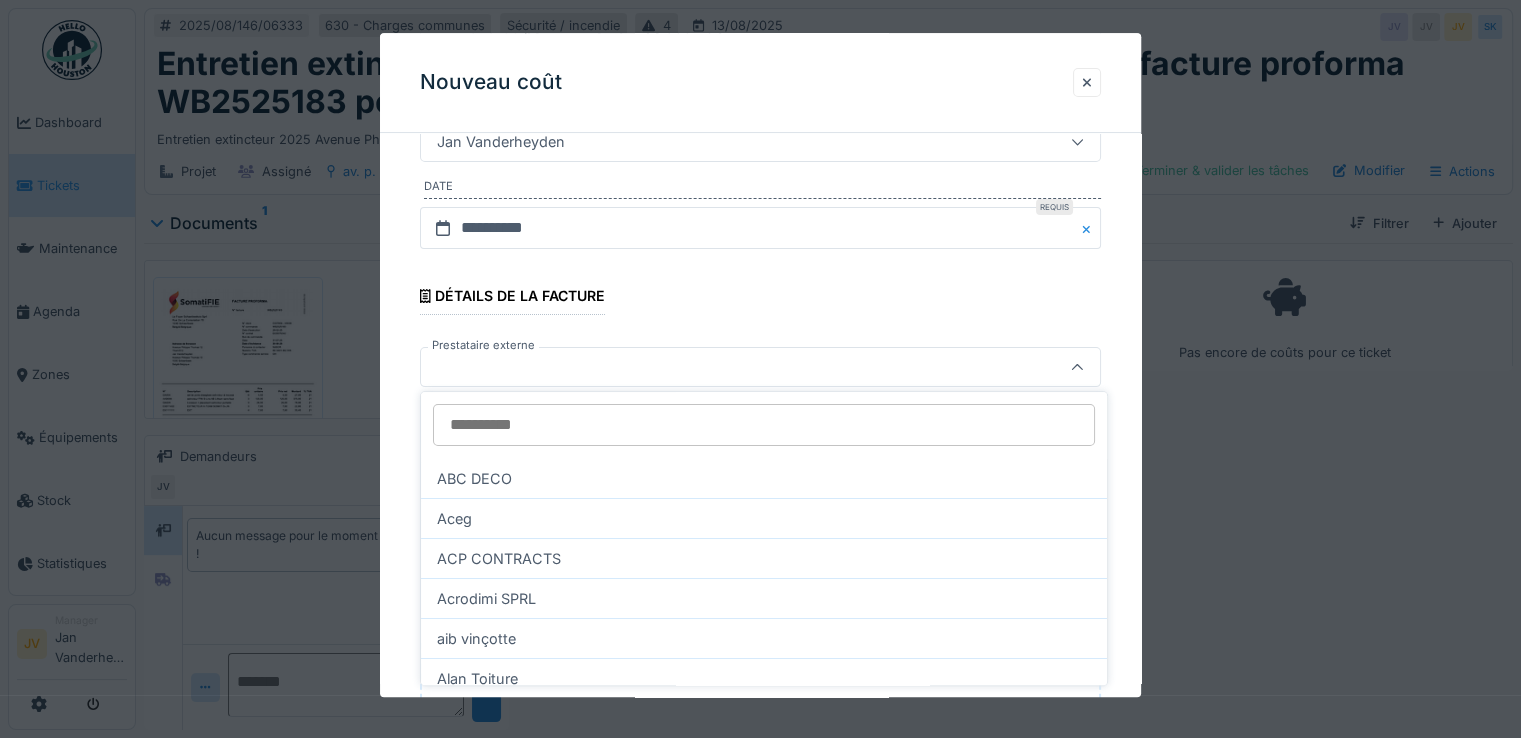 click at bounding box center (719, 368) 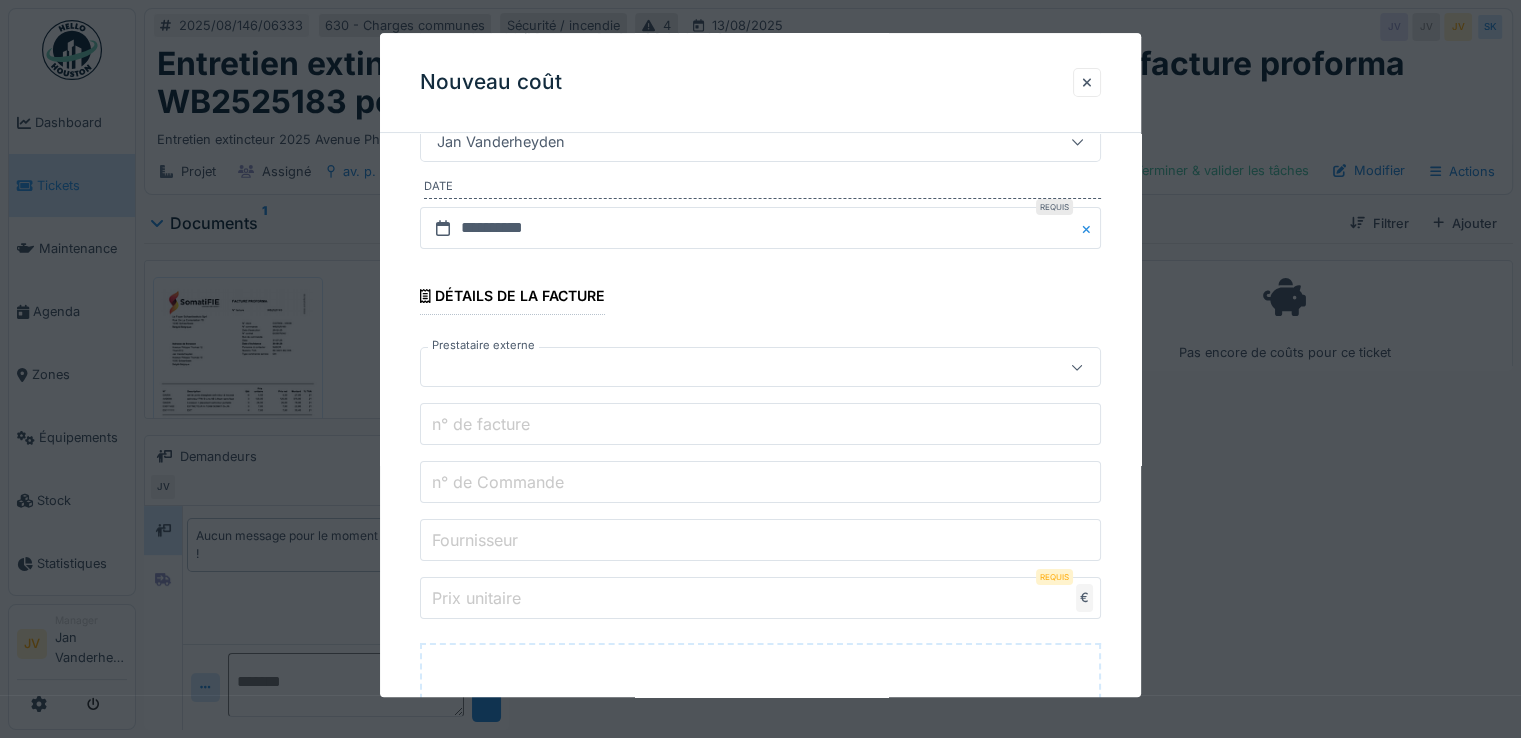 click at bounding box center [719, 368] 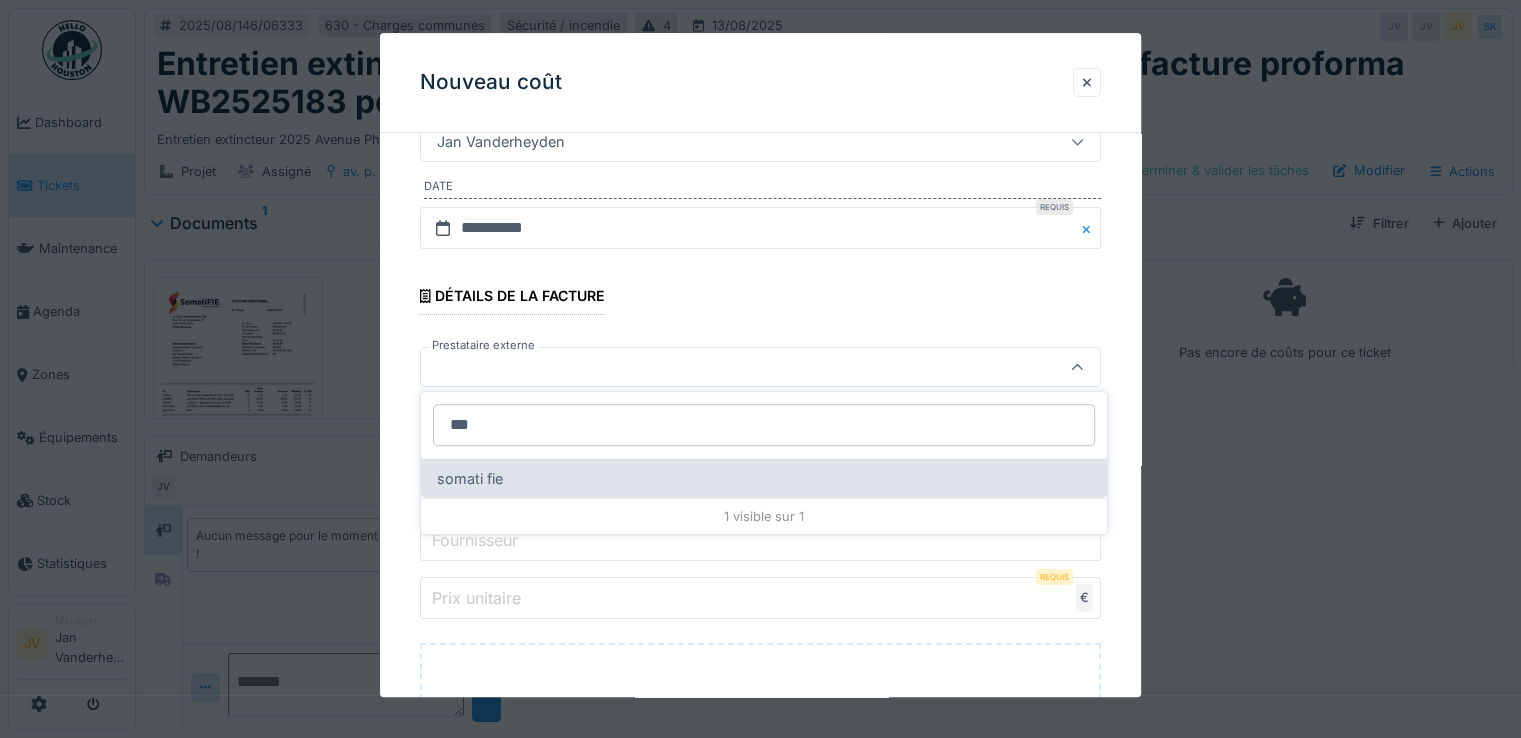 type on "***" 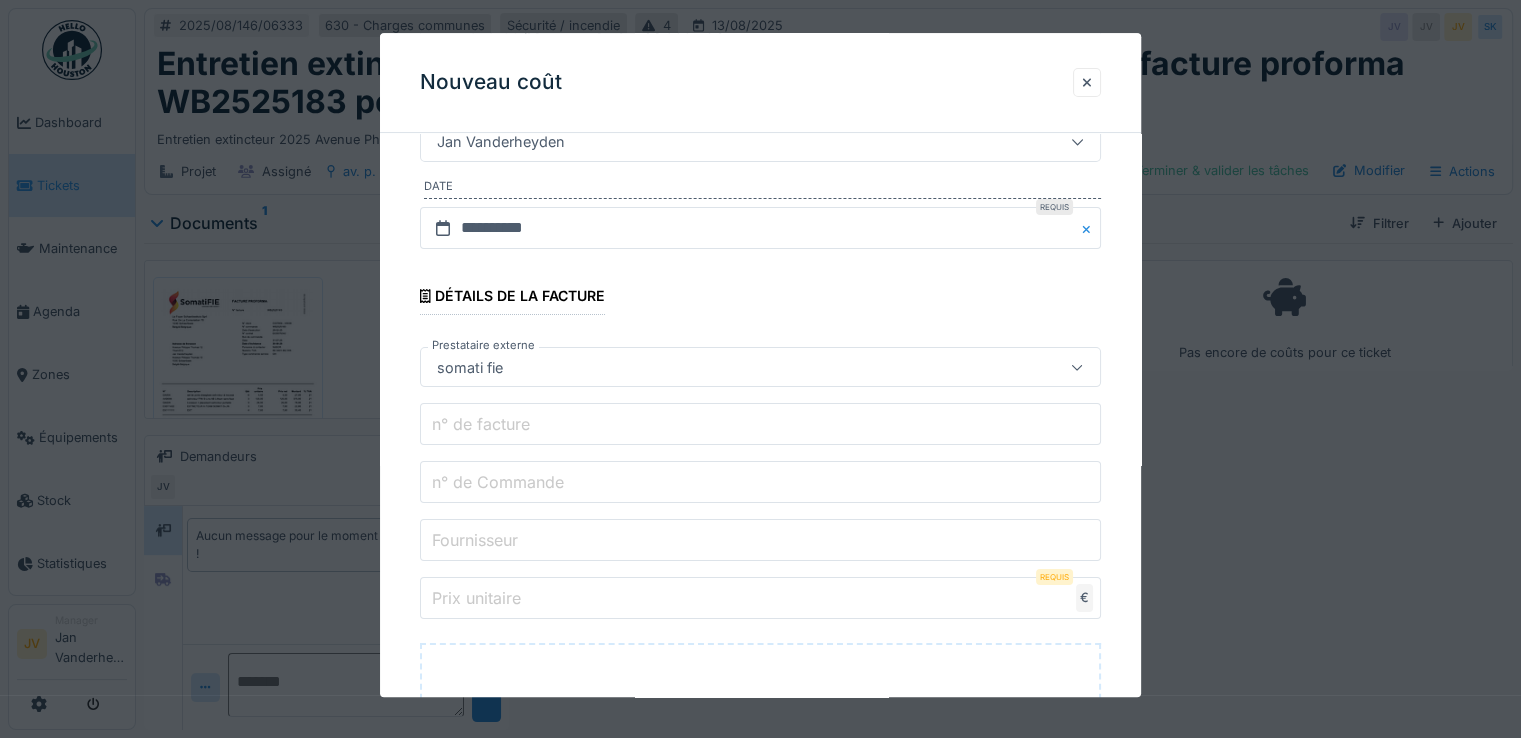 click on "n° de facture" at bounding box center (481, 424) 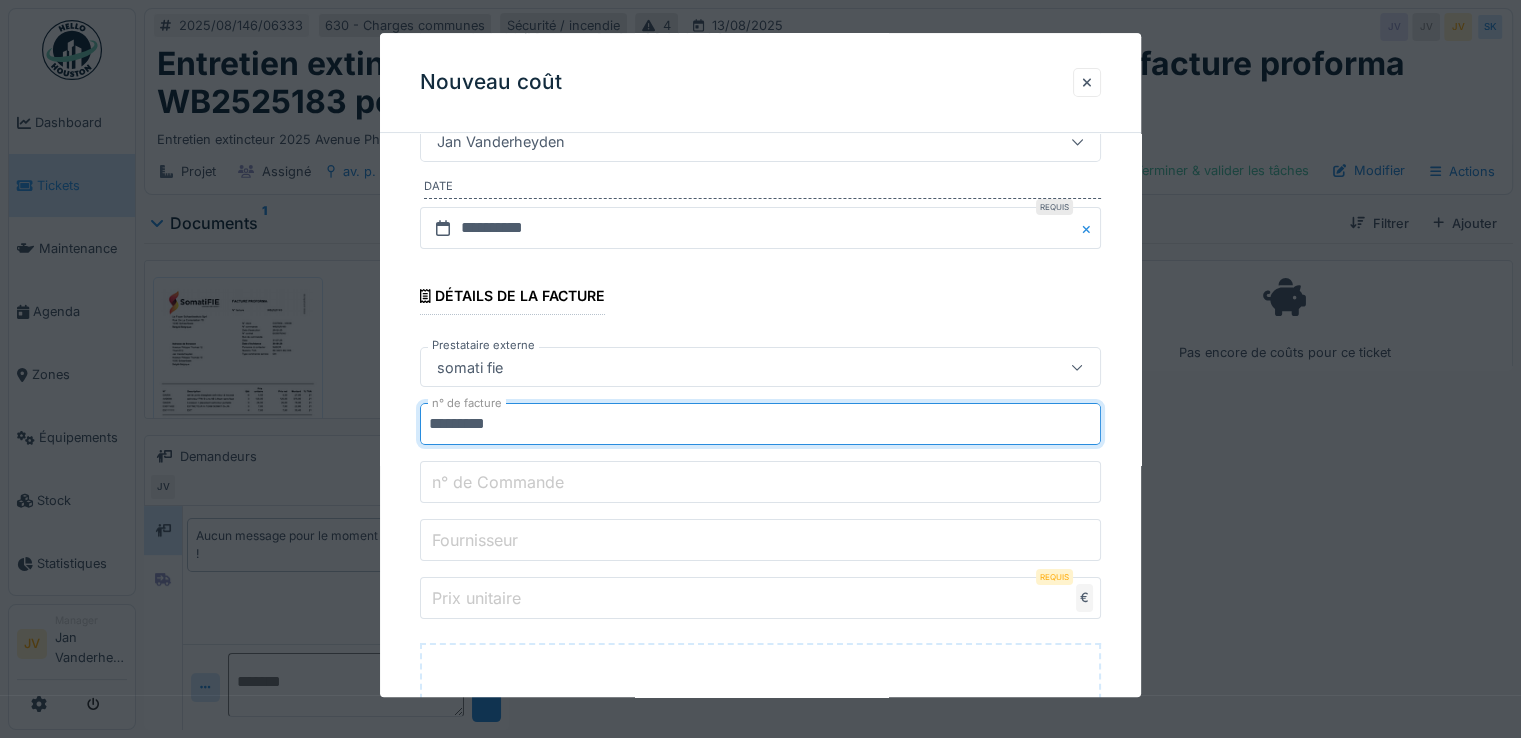 type on "*********" 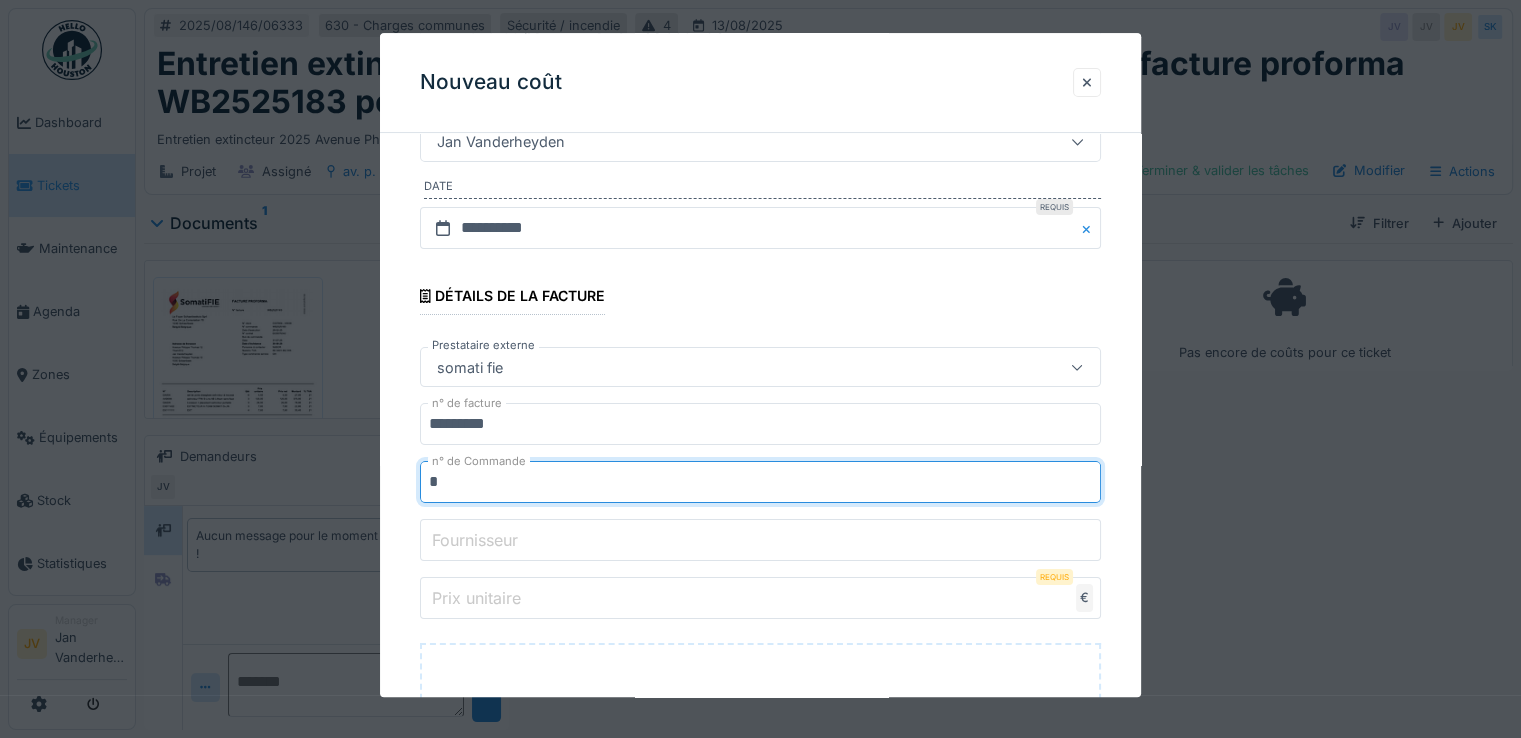type on "**********" 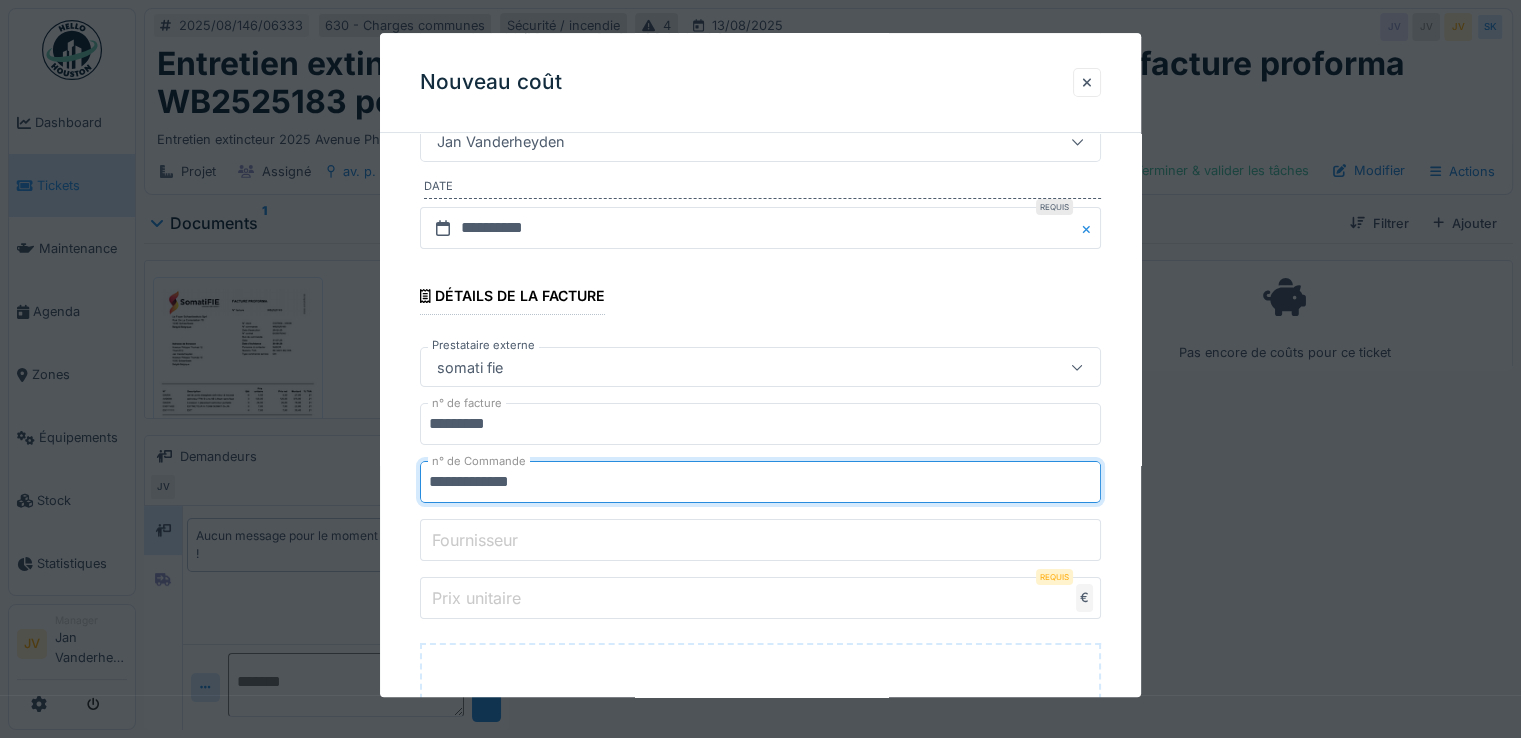 click on "Fournisseur" at bounding box center [475, 540] 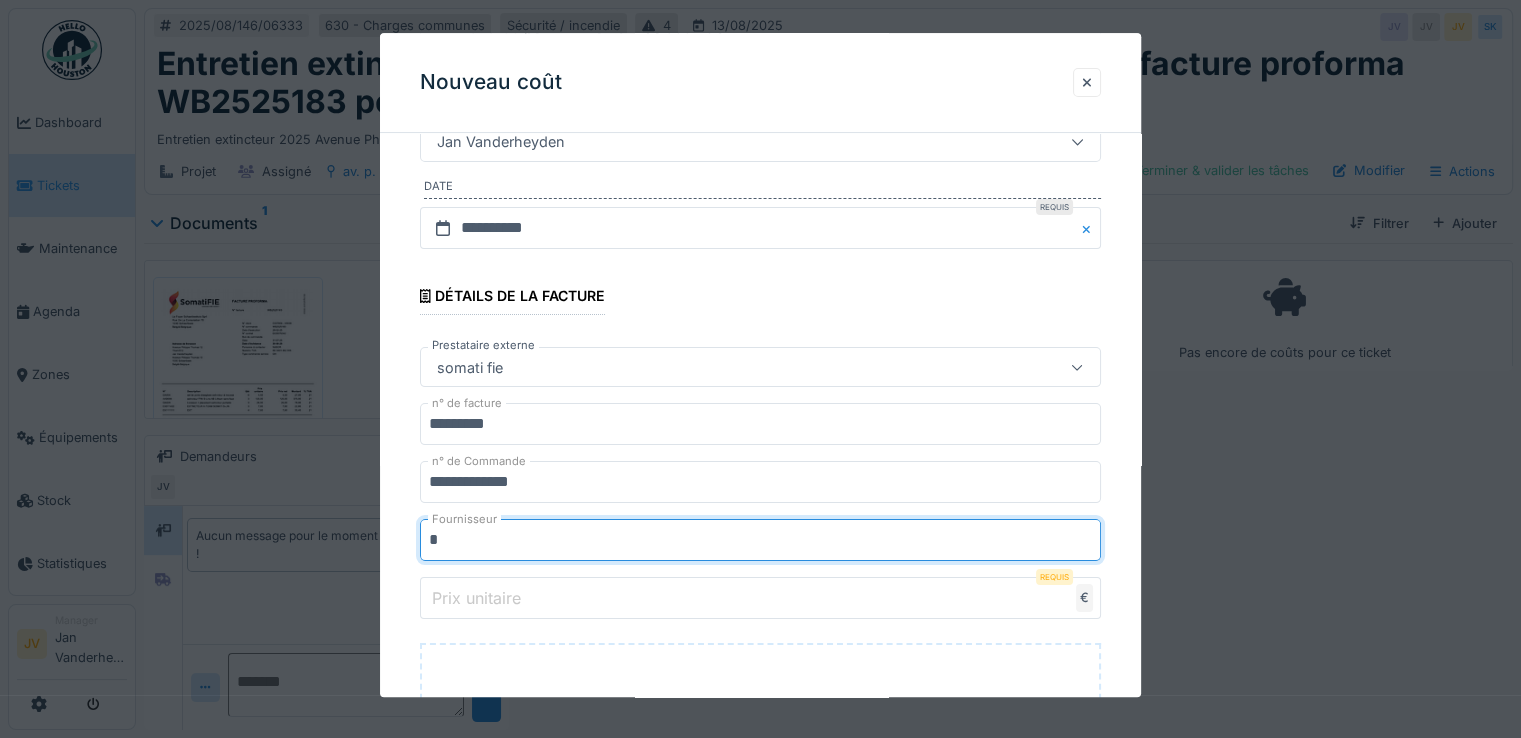 type on "**********" 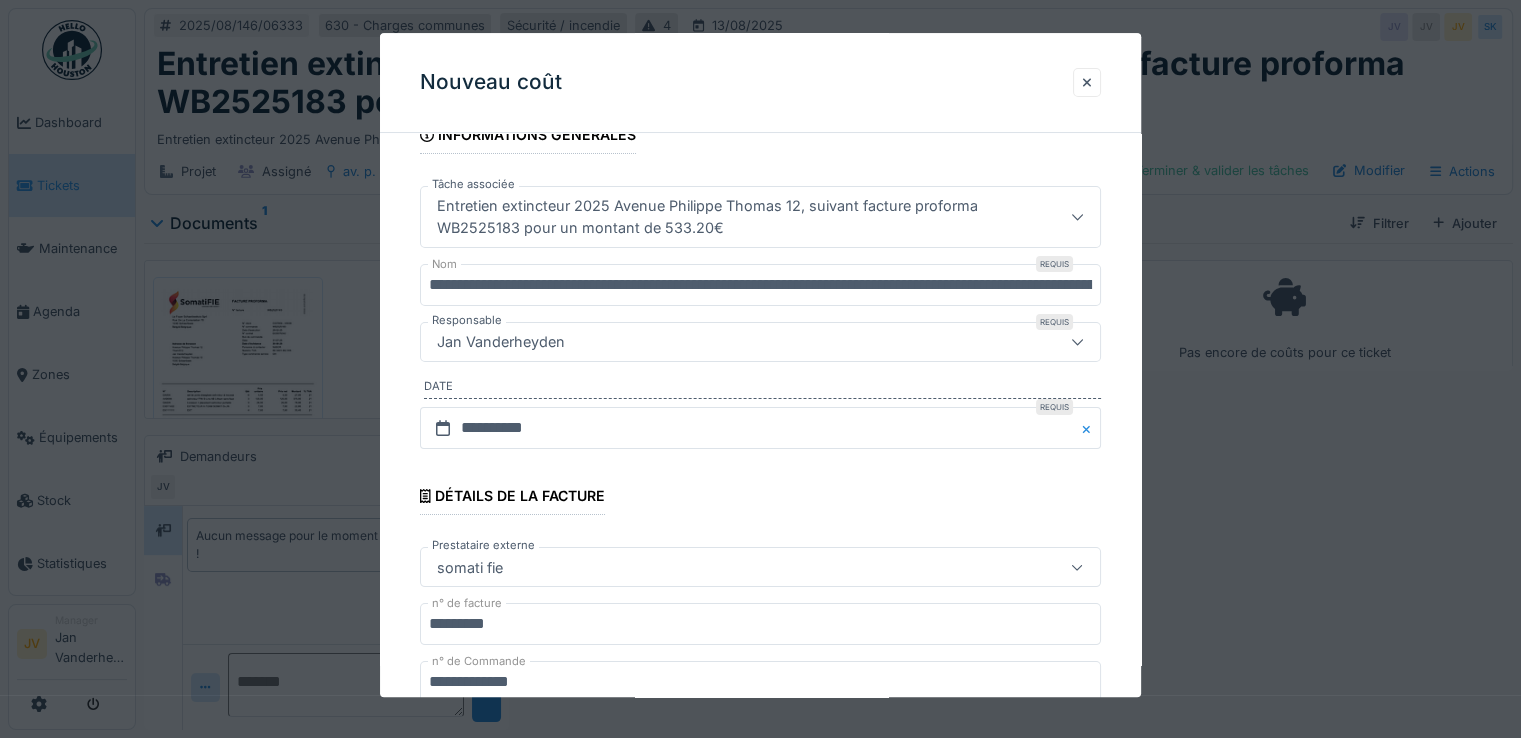 scroll, scrollTop: 430, scrollLeft: 0, axis: vertical 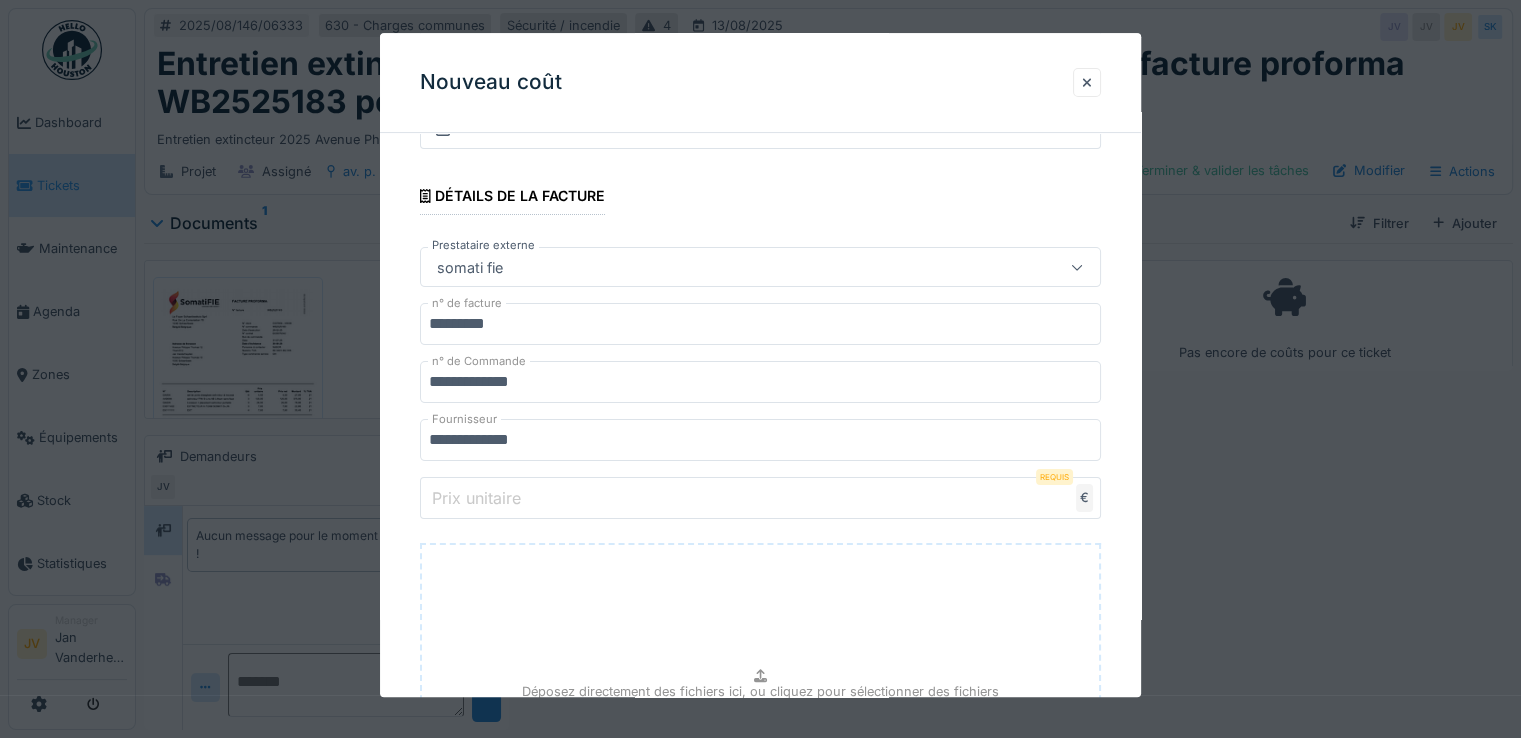 click on "Prix unitaire" at bounding box center (476, 498) 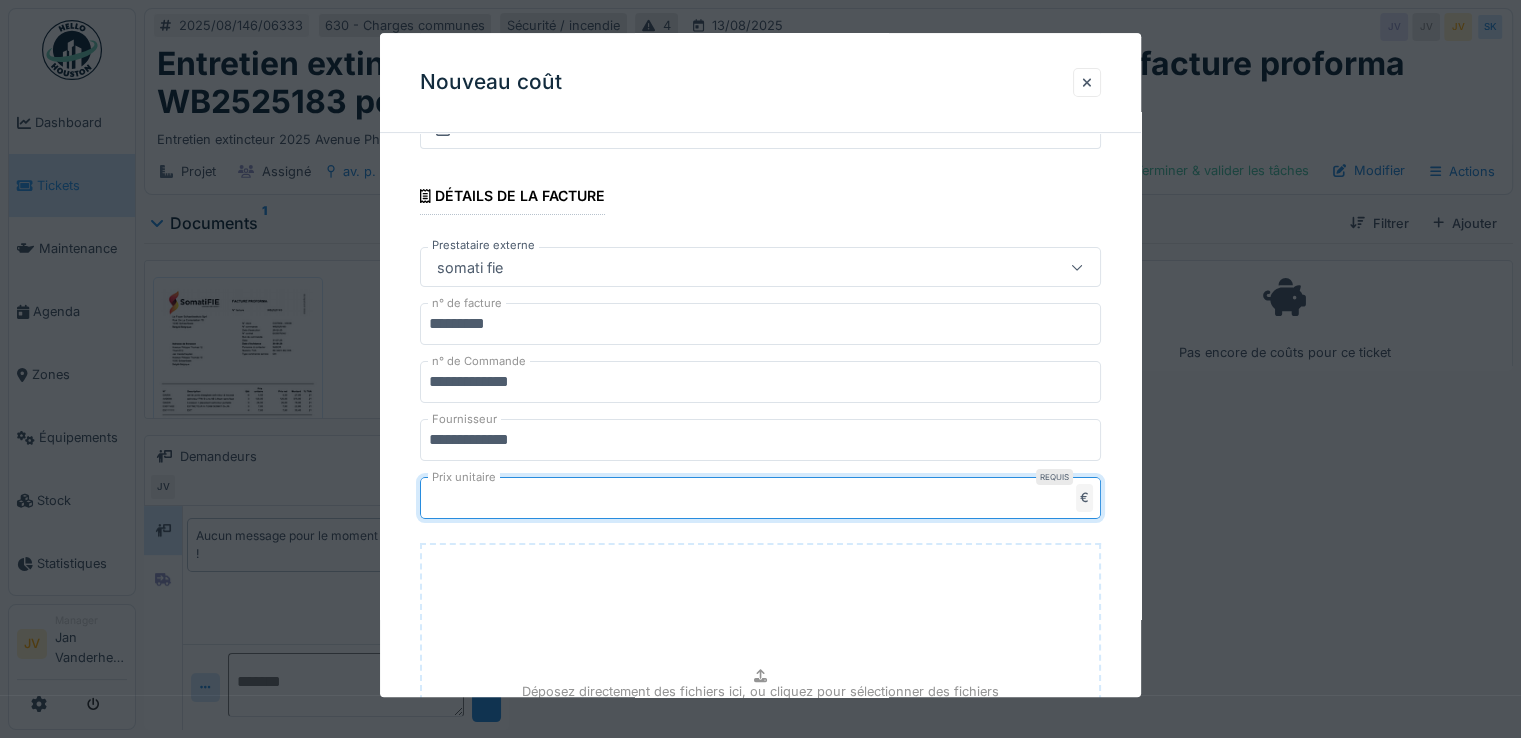 type on "***" 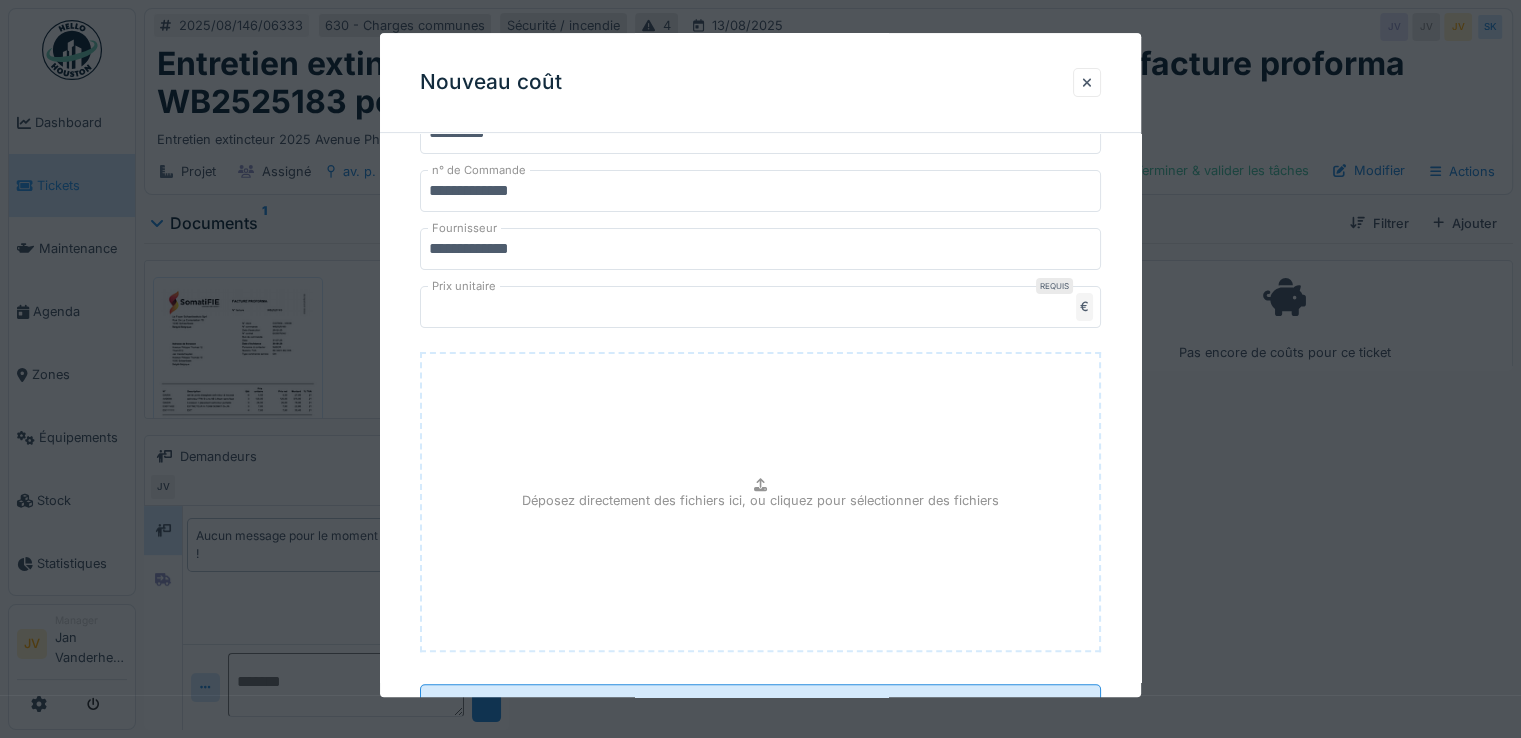 scroll, scrollTop: 702, scrollLeft: 0, axis: vertical 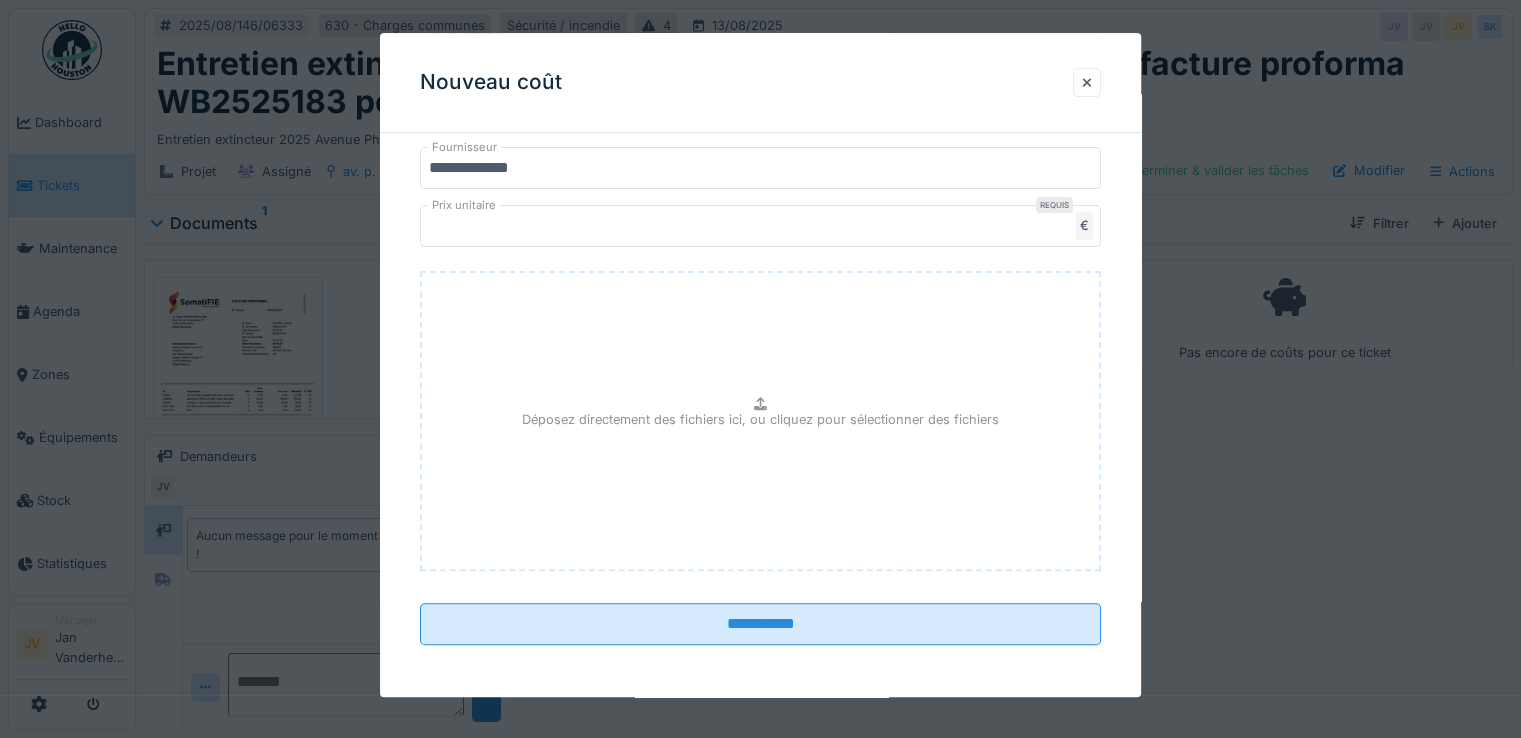 click on "Déposez directement des fichiers ici, ou cliquez pour sélectionner des fichiers" at bounding box center [760, 419] 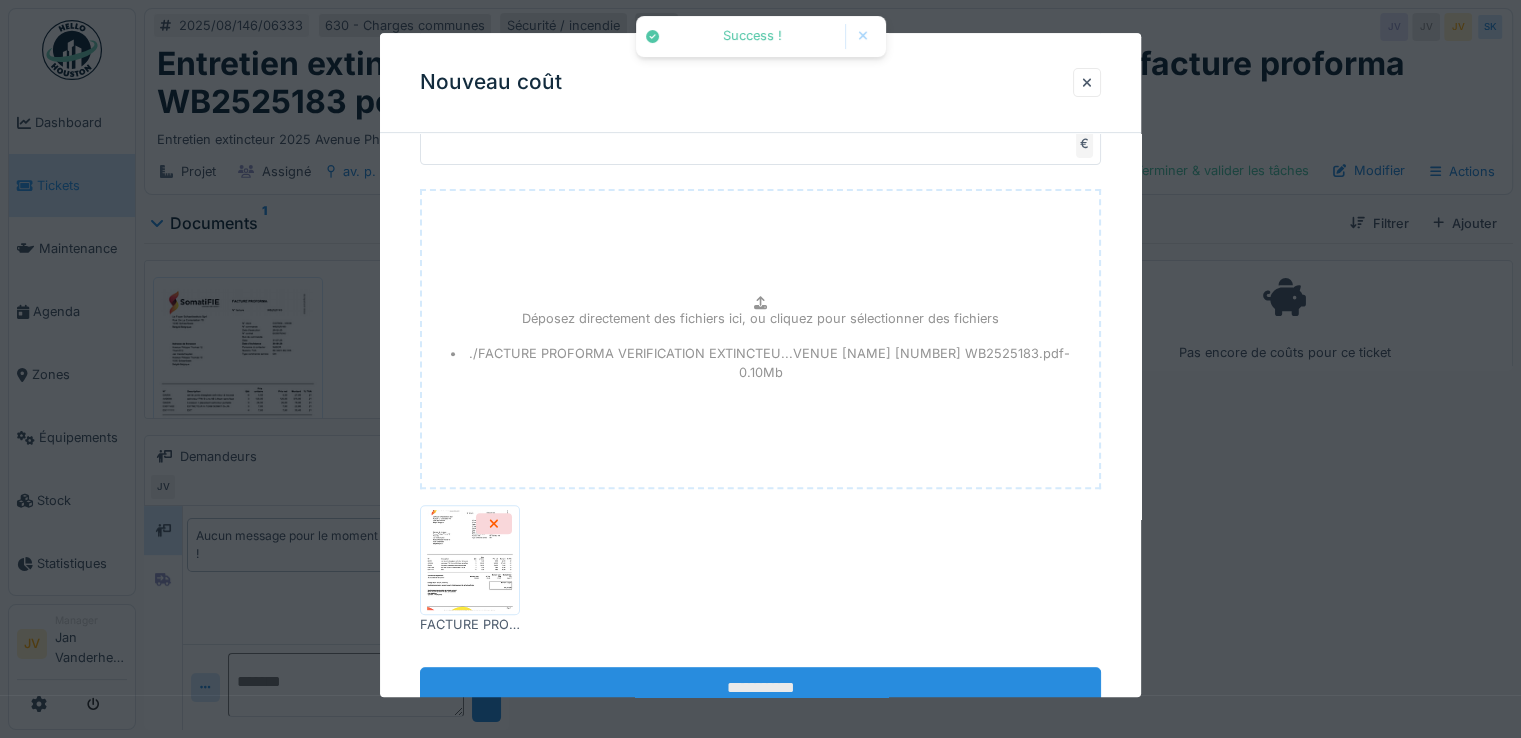 scroll, scrollTop: 847, scrollLeft: 0, axis: vertical 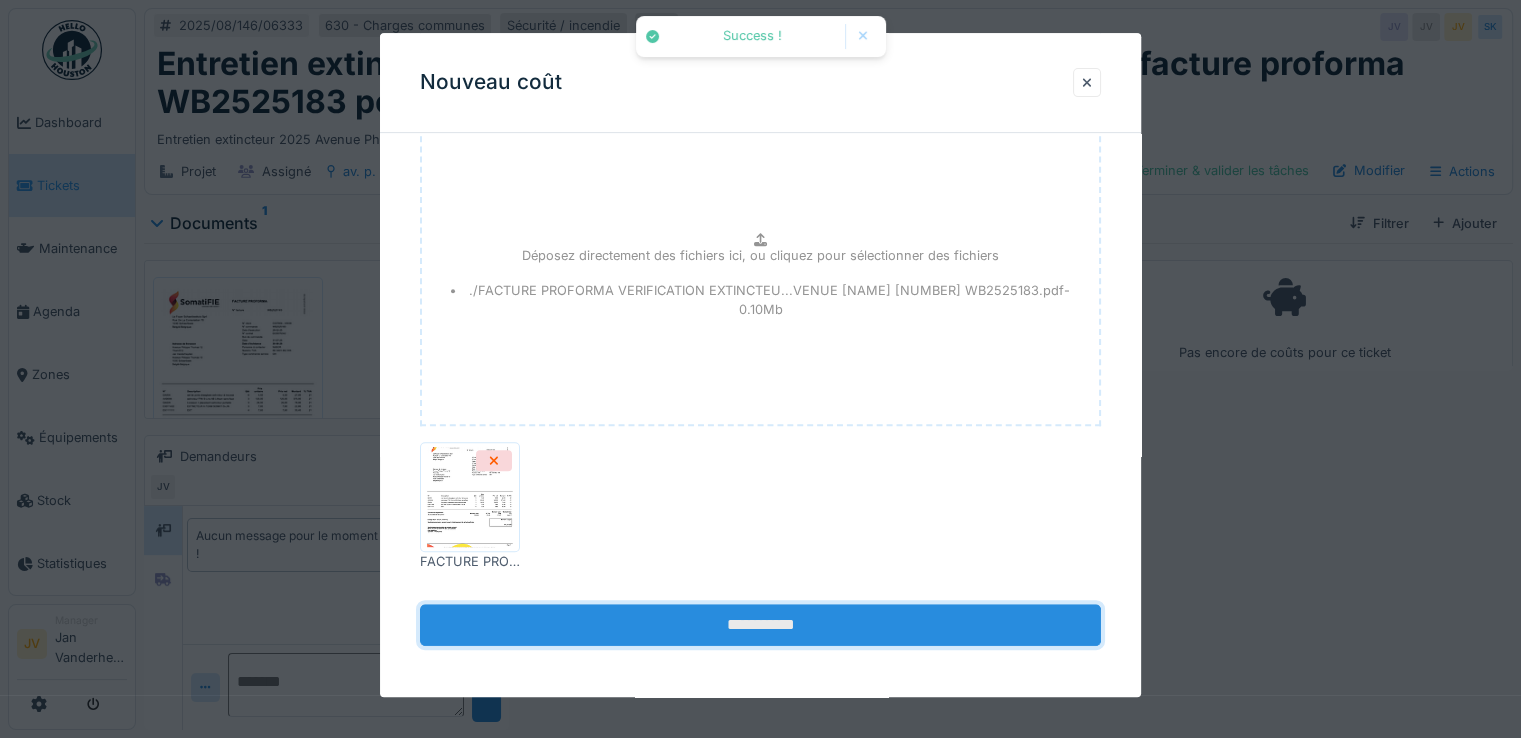 click on "**********" at bounding box center [760, 625] 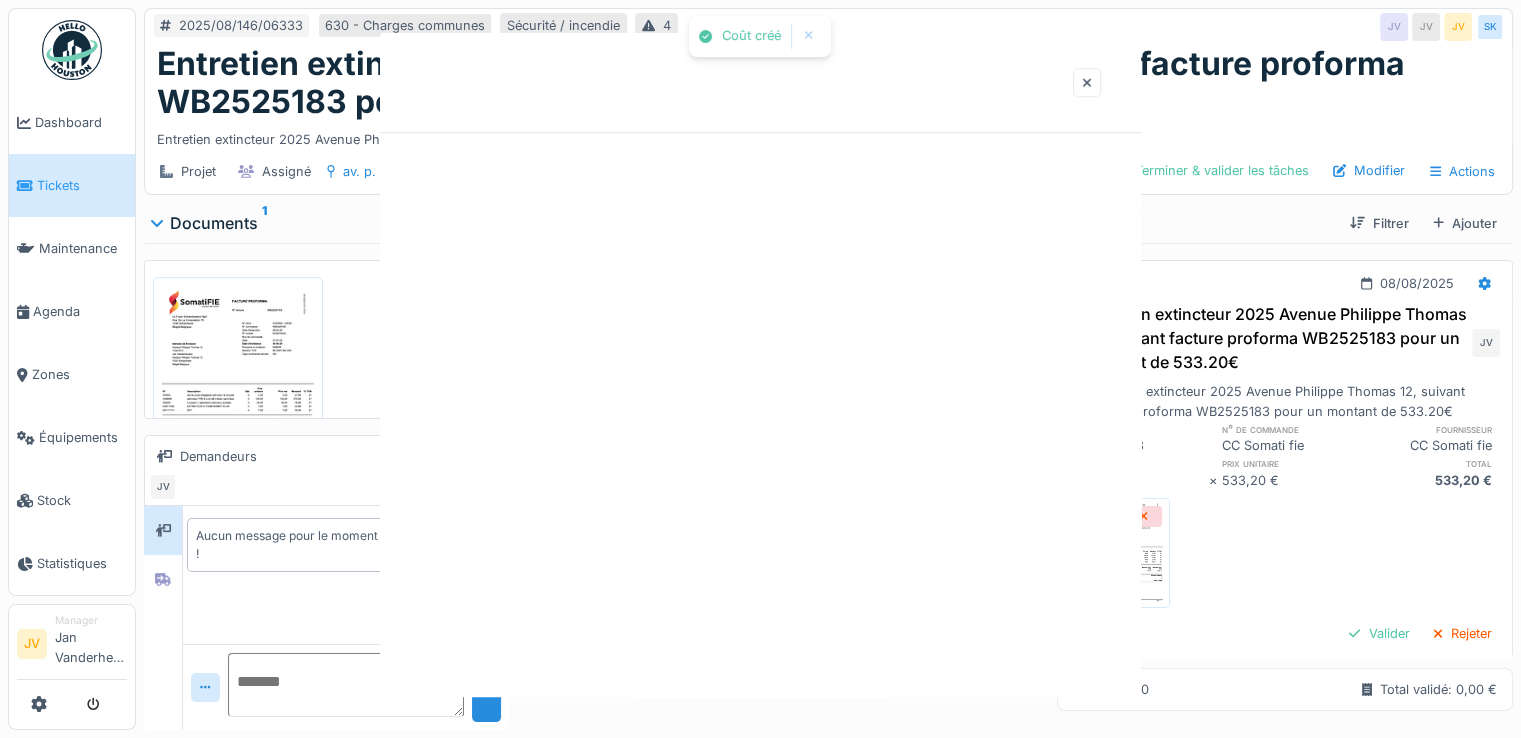 scroll, scrollTop: 0, scrollLeft: 0, axis: both 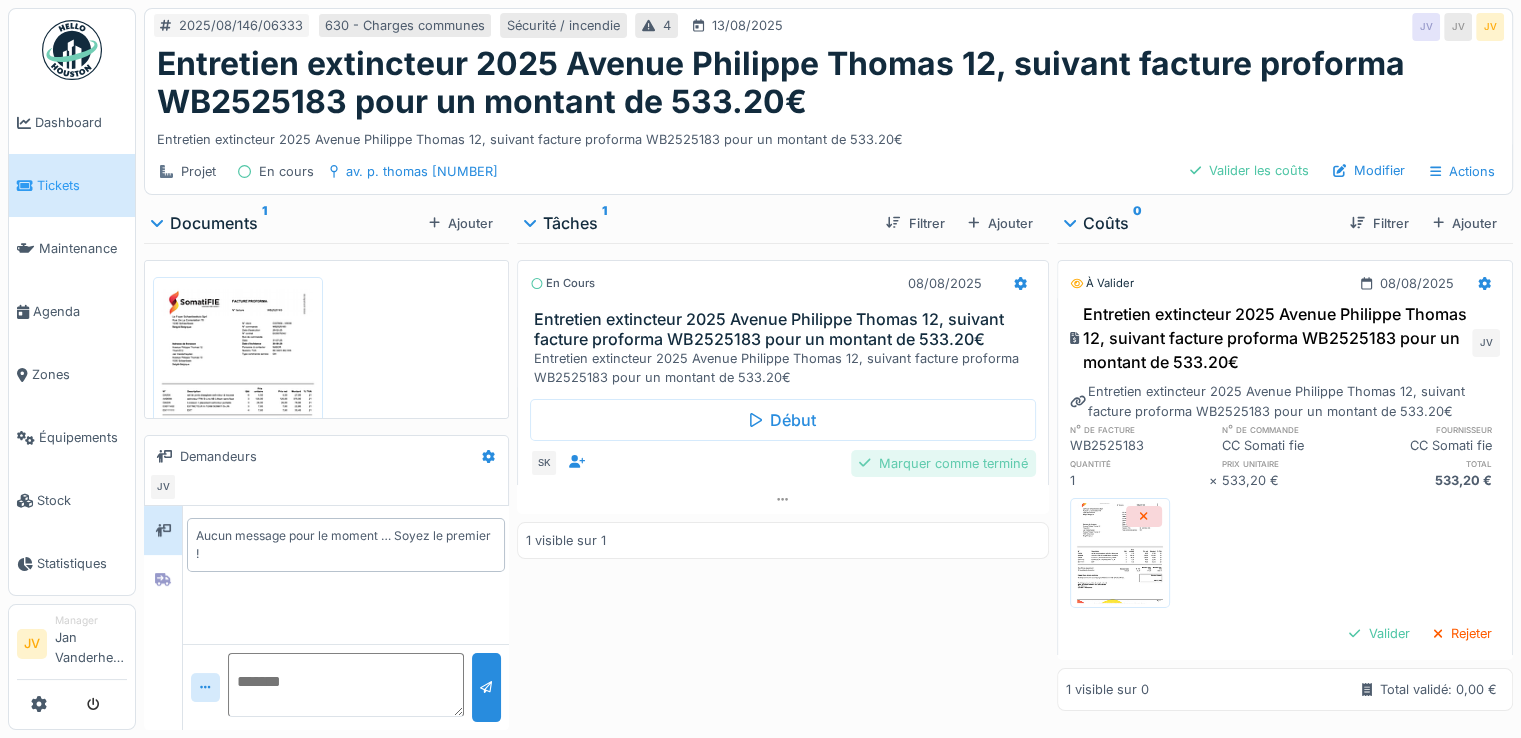 click on "Marquer comme terminé" at bounding box center [943, 463] 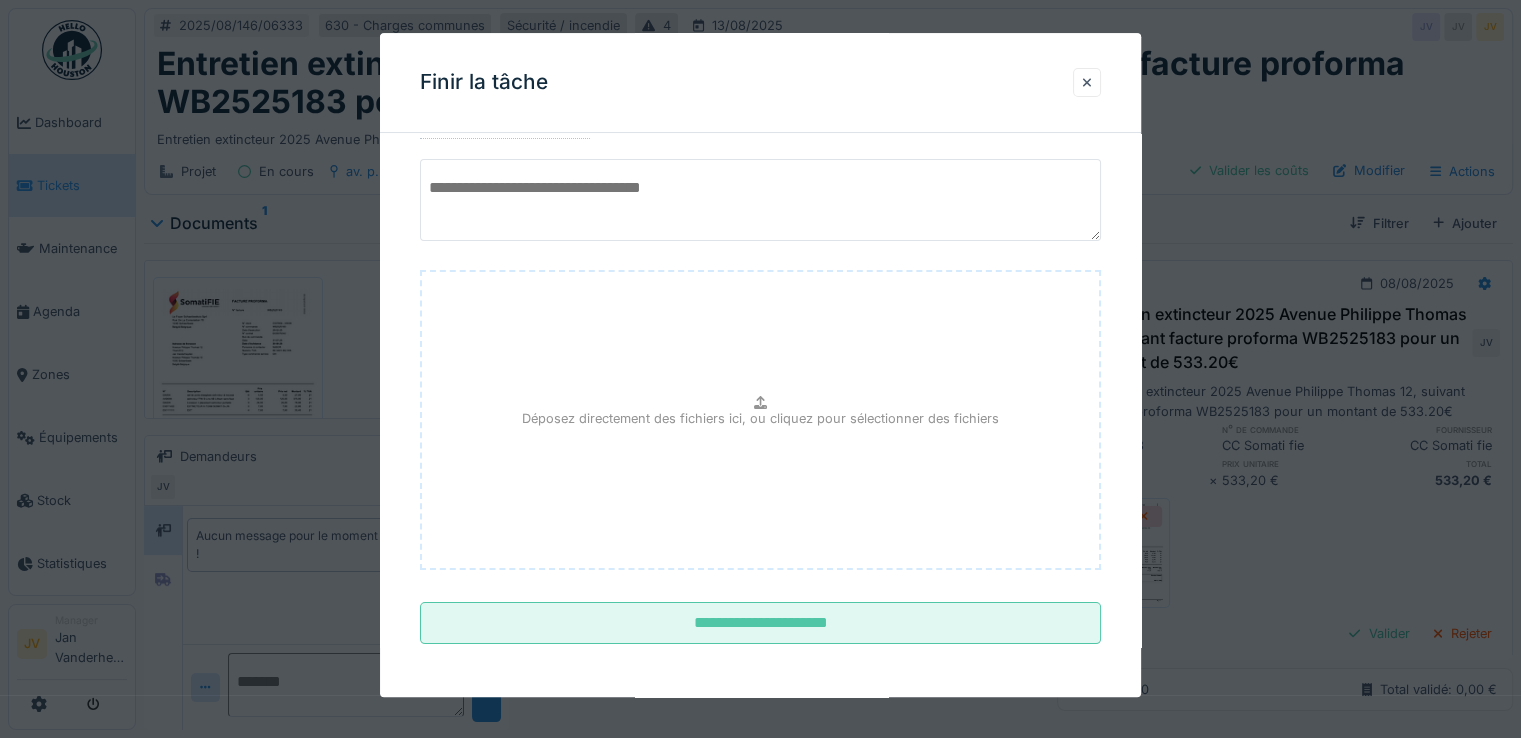 scroll, scrollTop: 149, scrollLeft: 0, axis: vertical 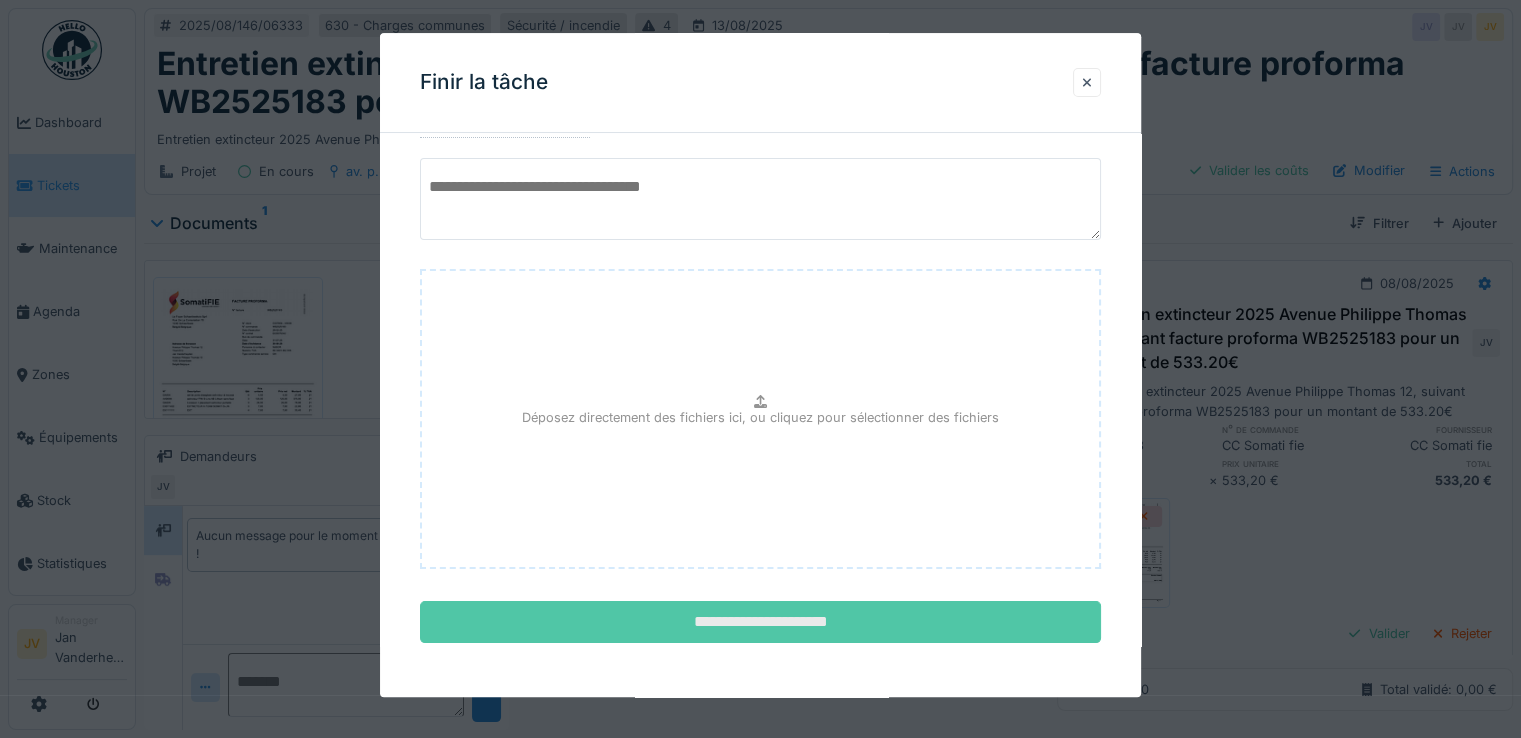 click on "**********" at bounding box center (760, 623) 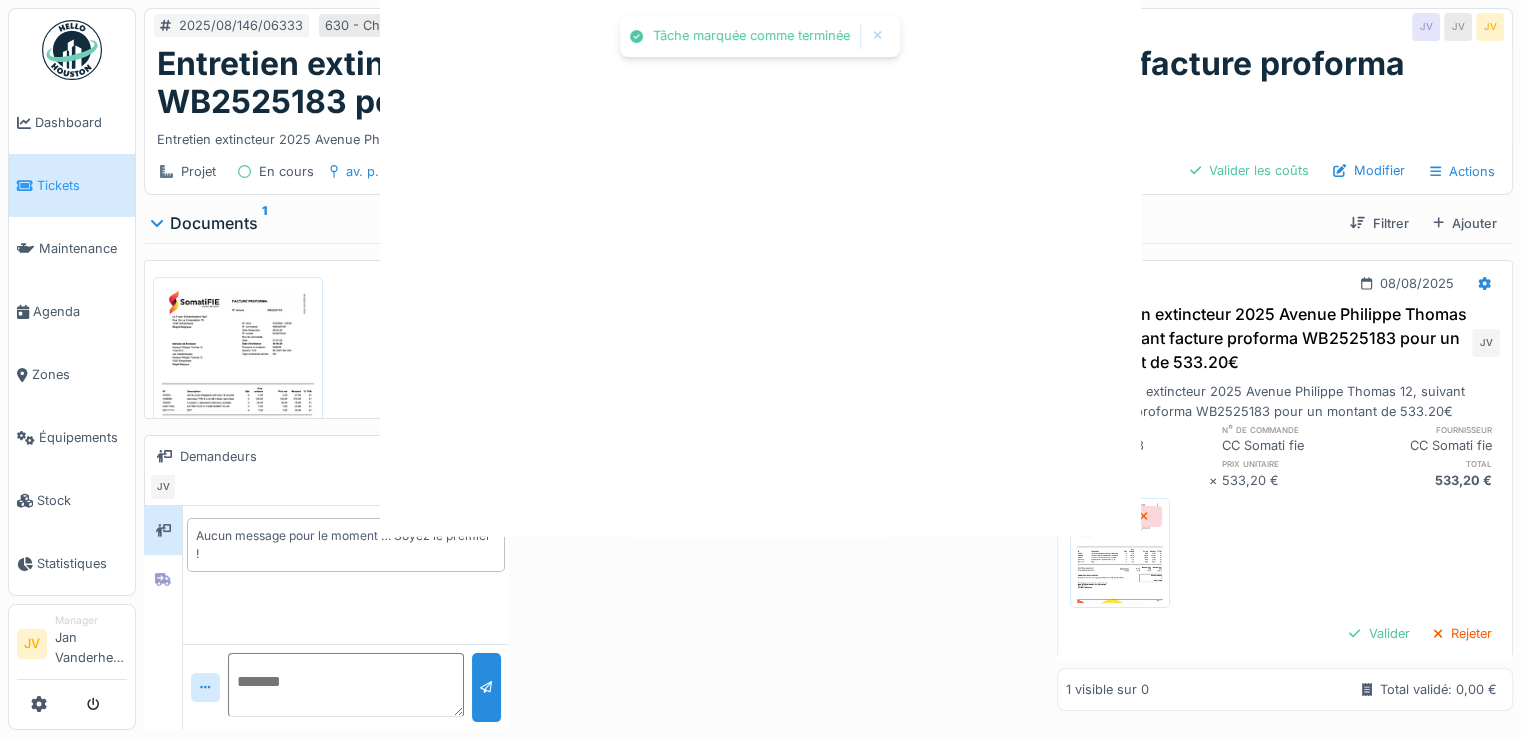scroll, scrollTop: 0, scrollLeft: 0, axis: both 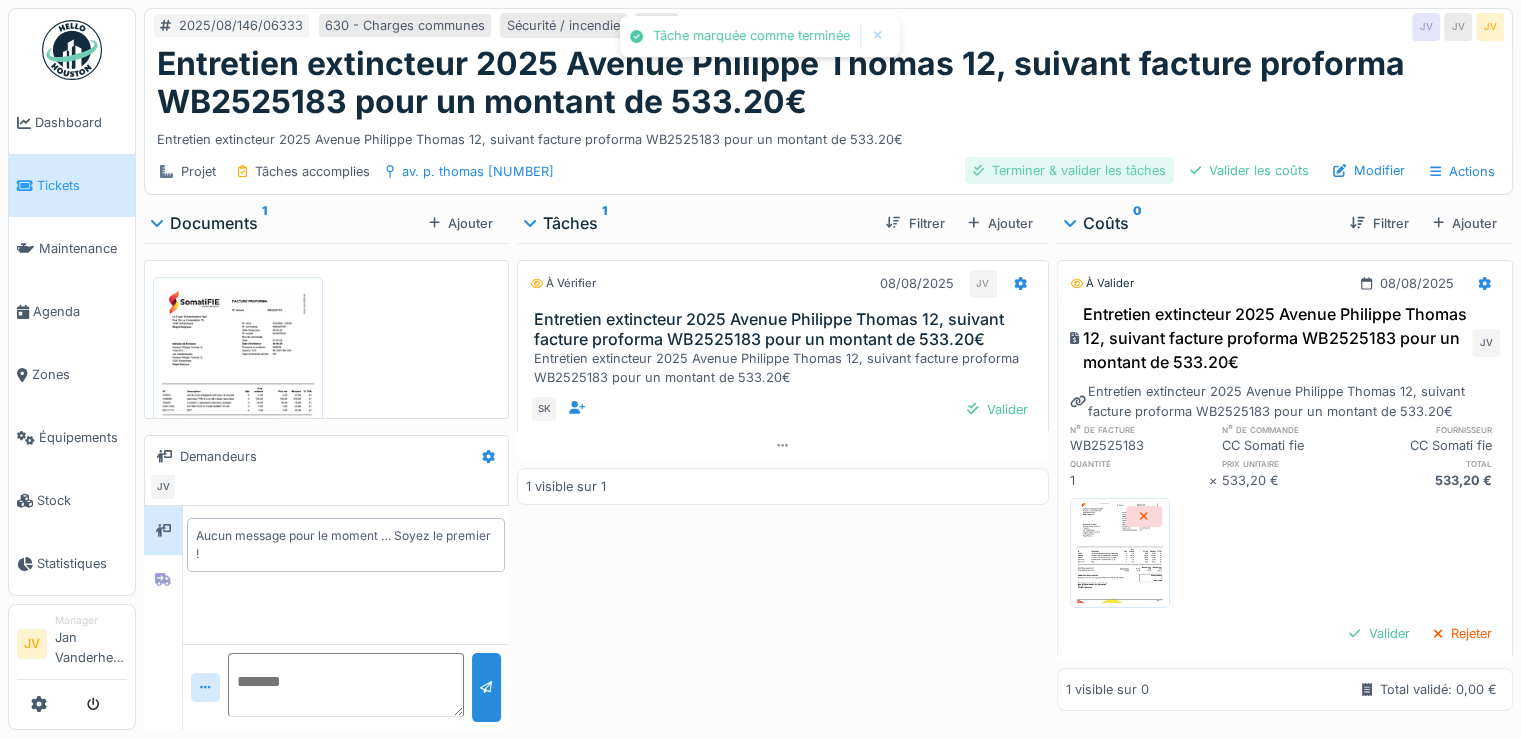 click on "Terminer & valider les tâches" at bounding box center (1069, 170) 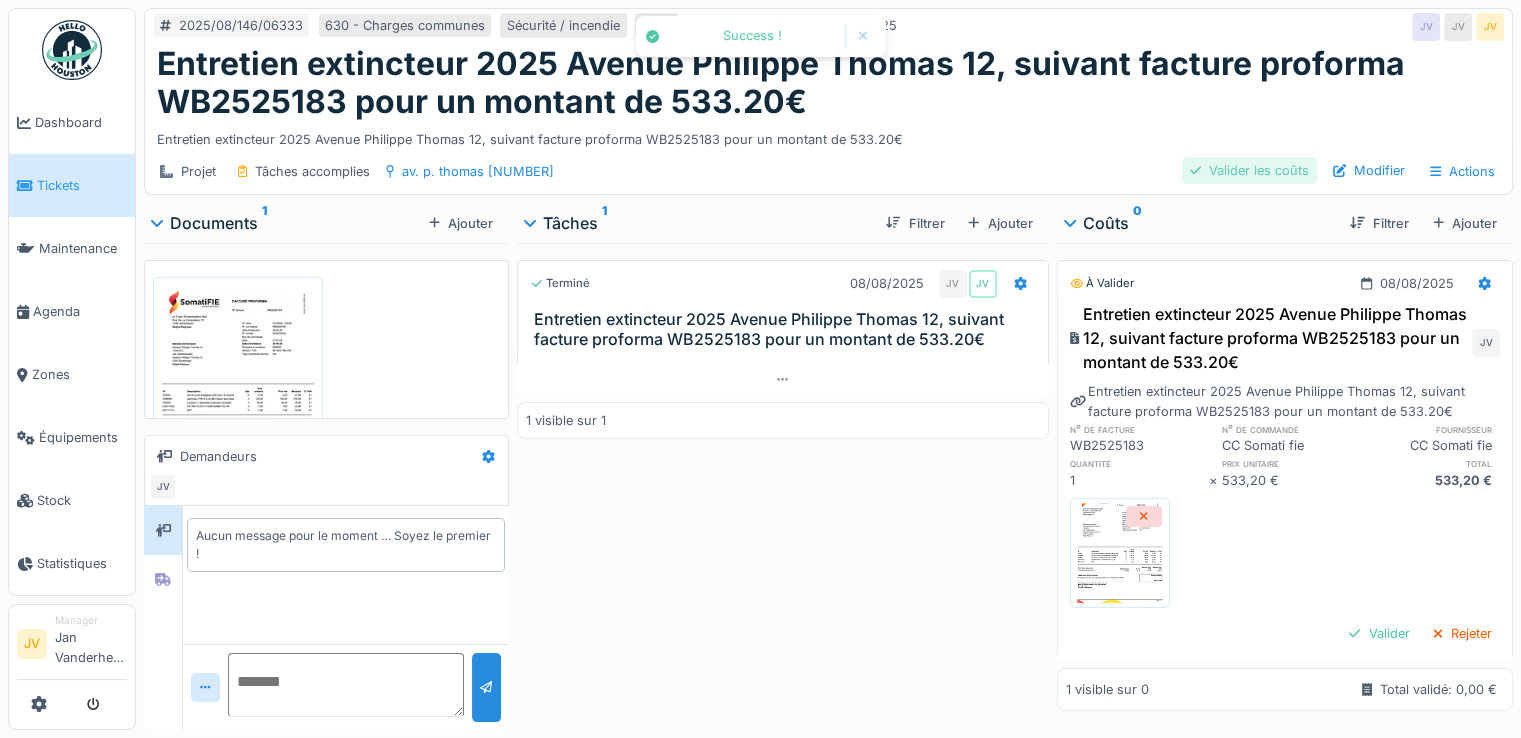 click on "Valider les coûts" at bounding box center (1249, 170) 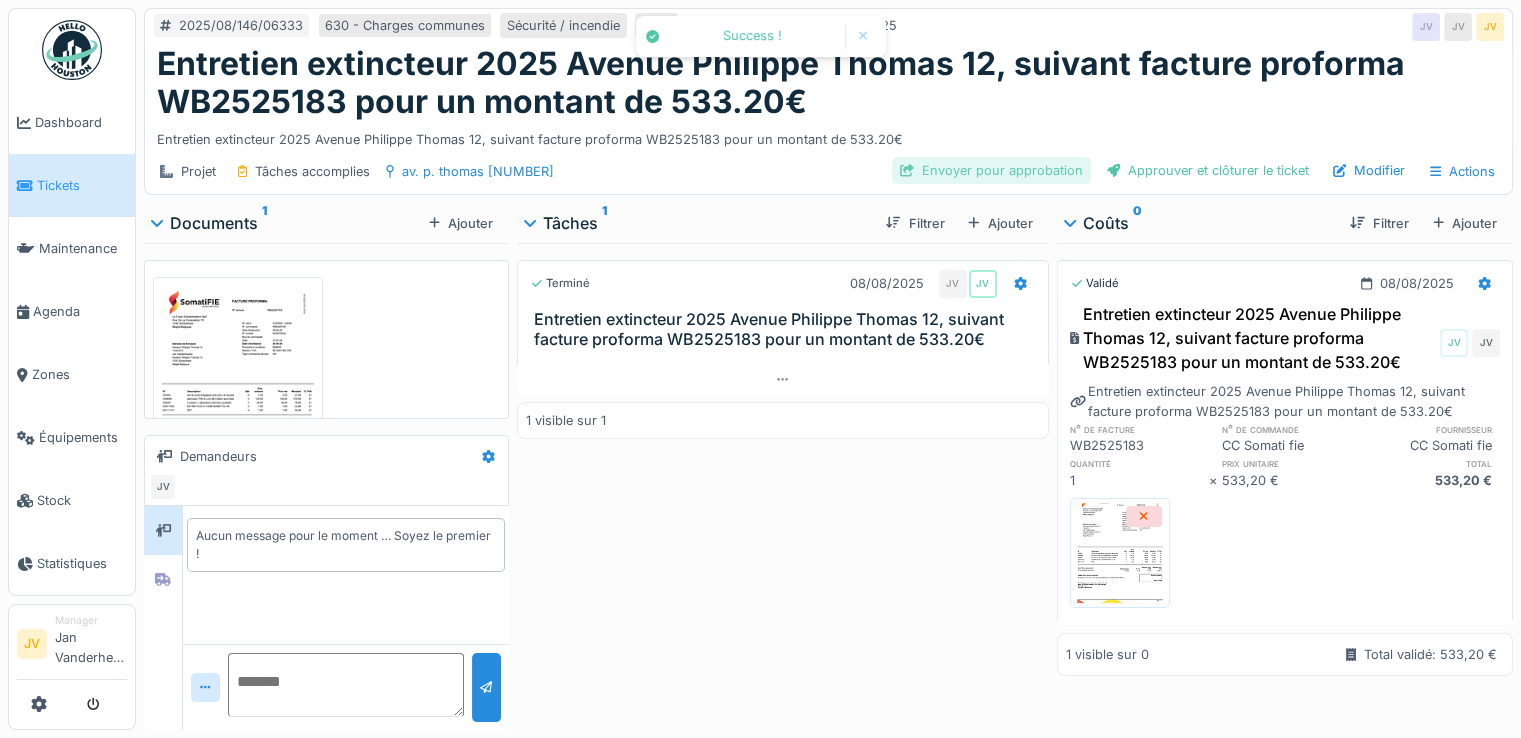 click on "Envoyer pour approbation" at bounding box center (991, 170) 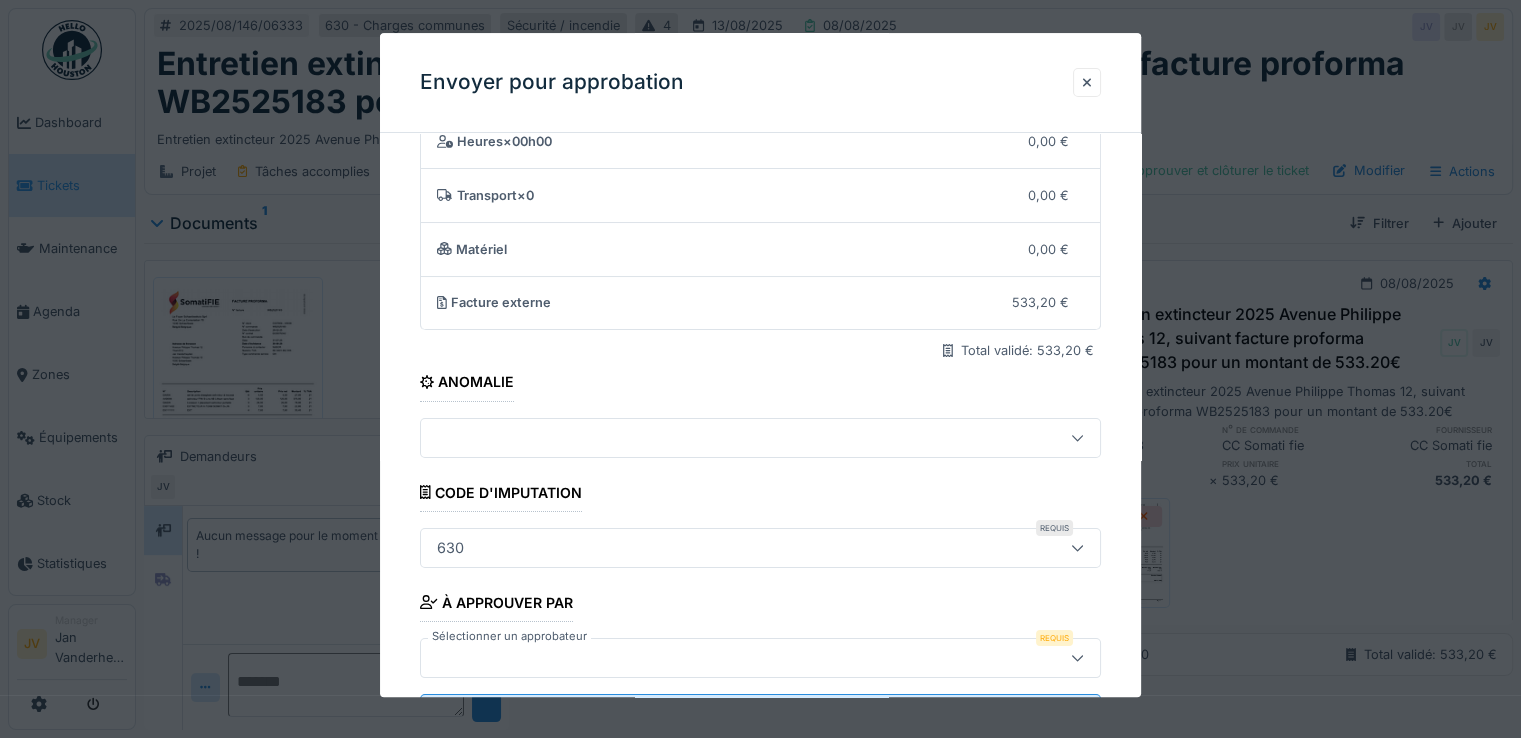 scroll, scrollTop: 173, scrollLeft: 0, axis: vertical 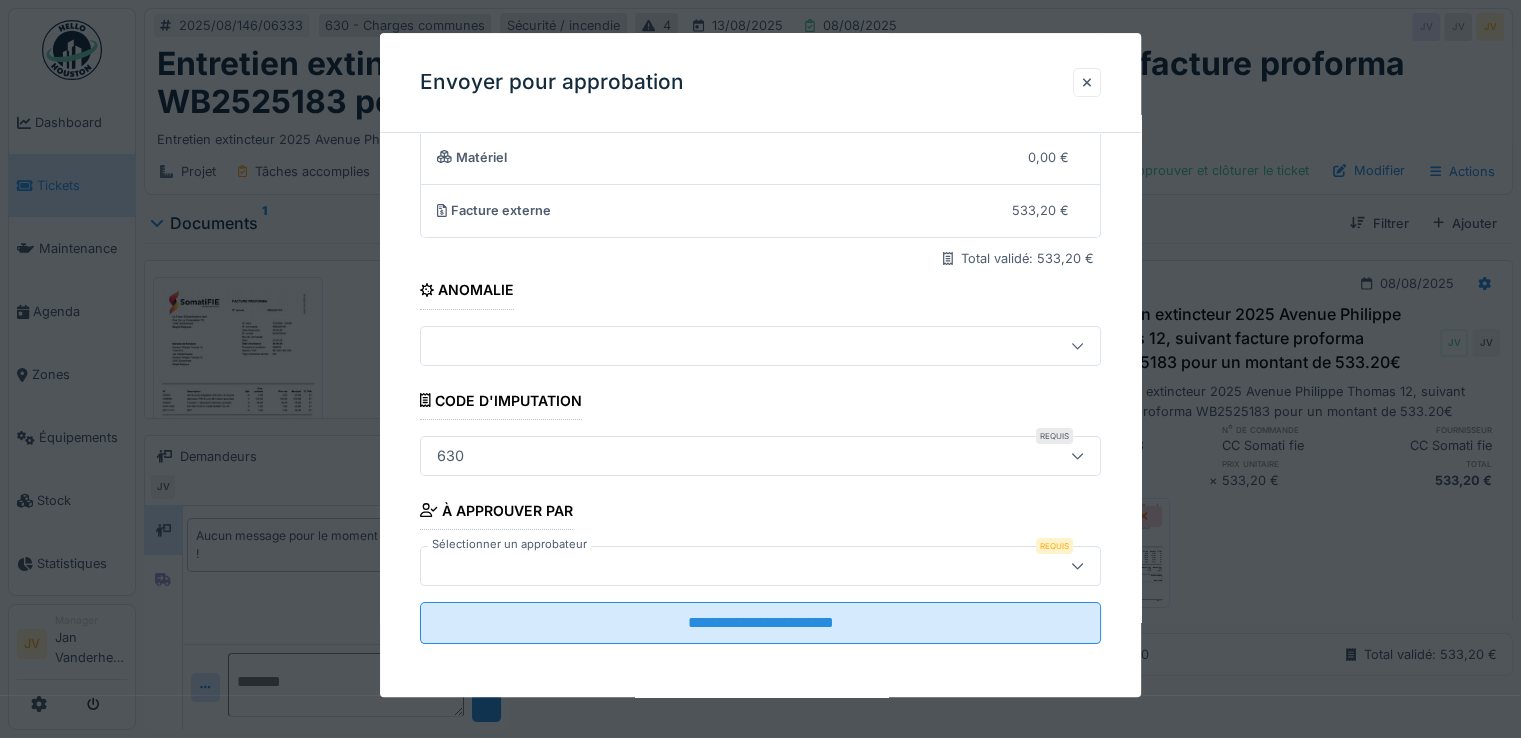 click at bounding box center [719, 566] 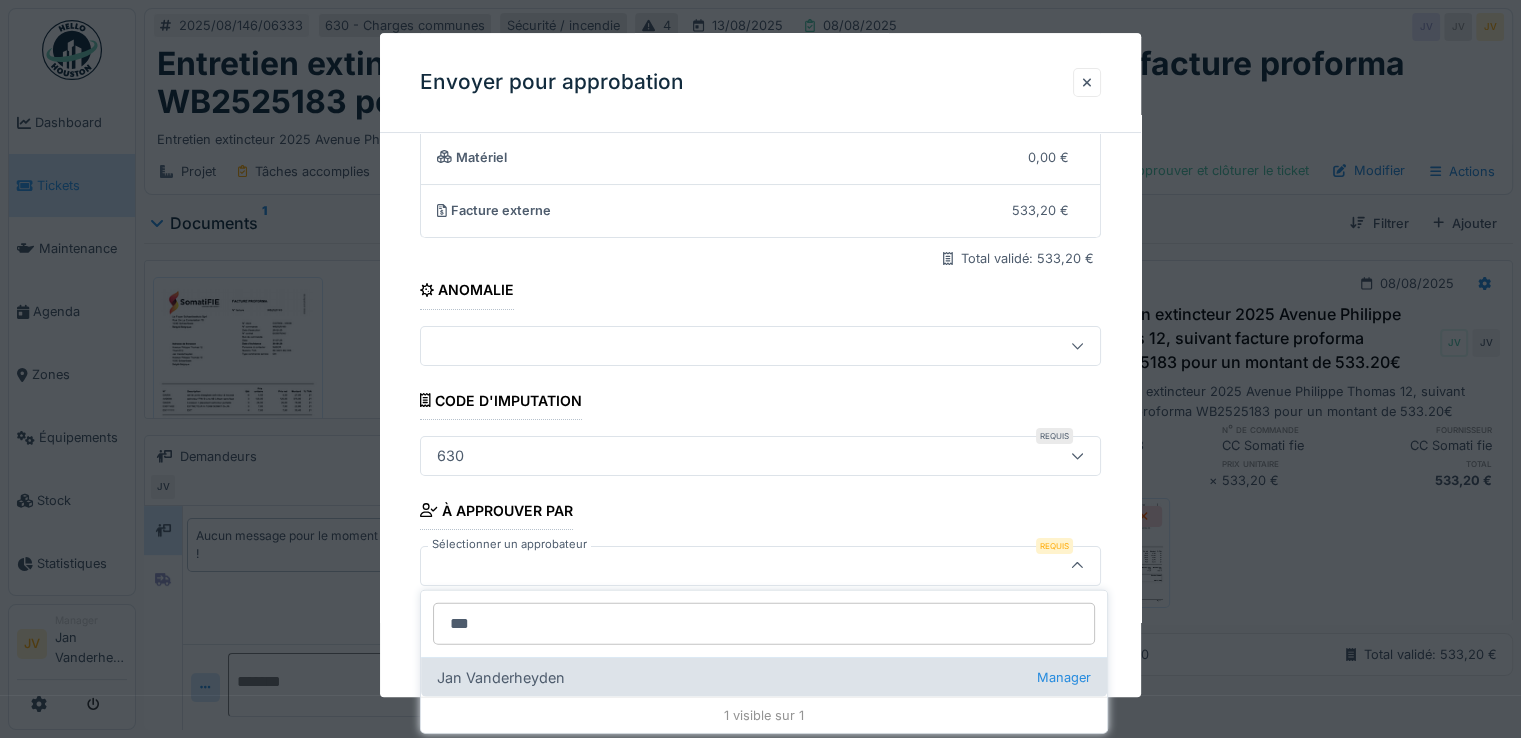 type on "***" 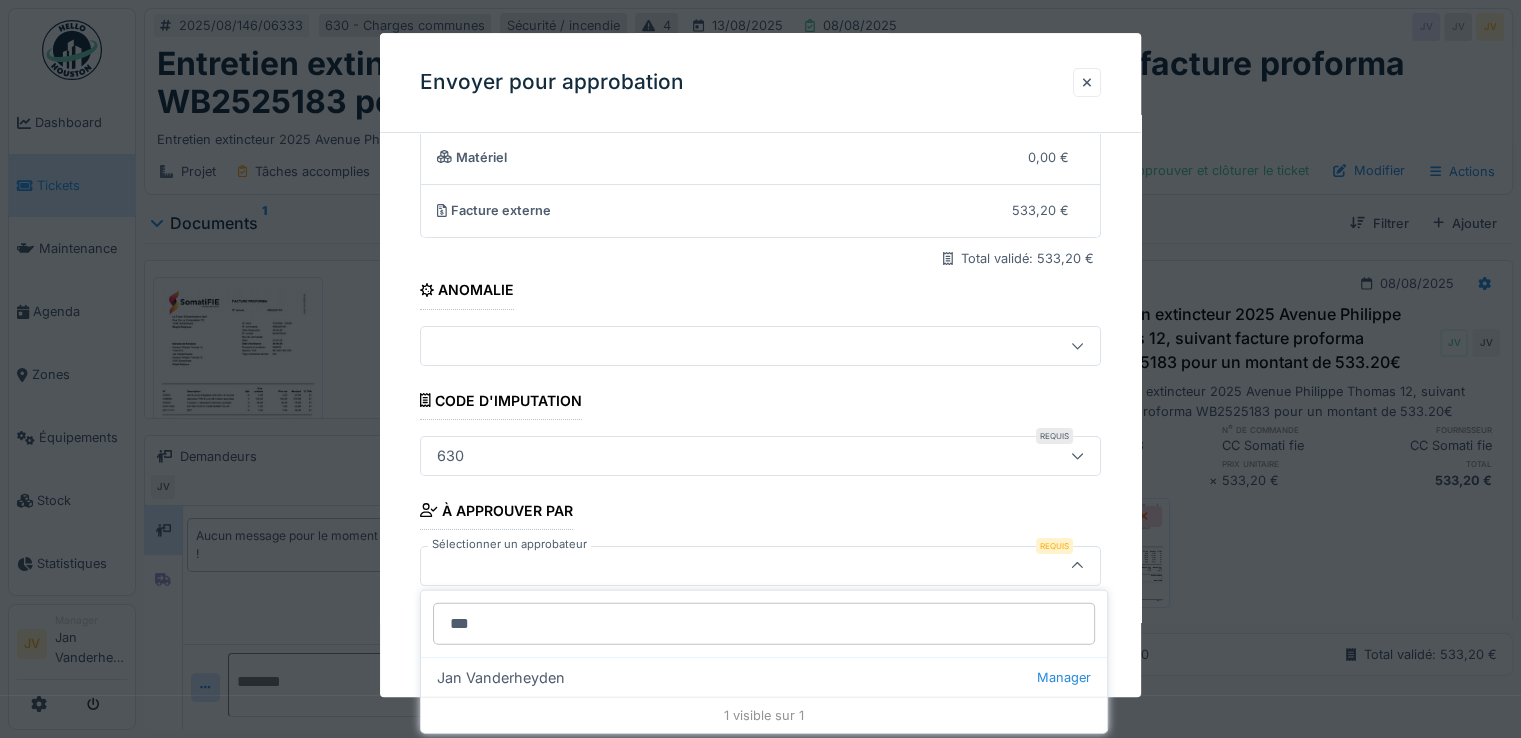 type on "****" 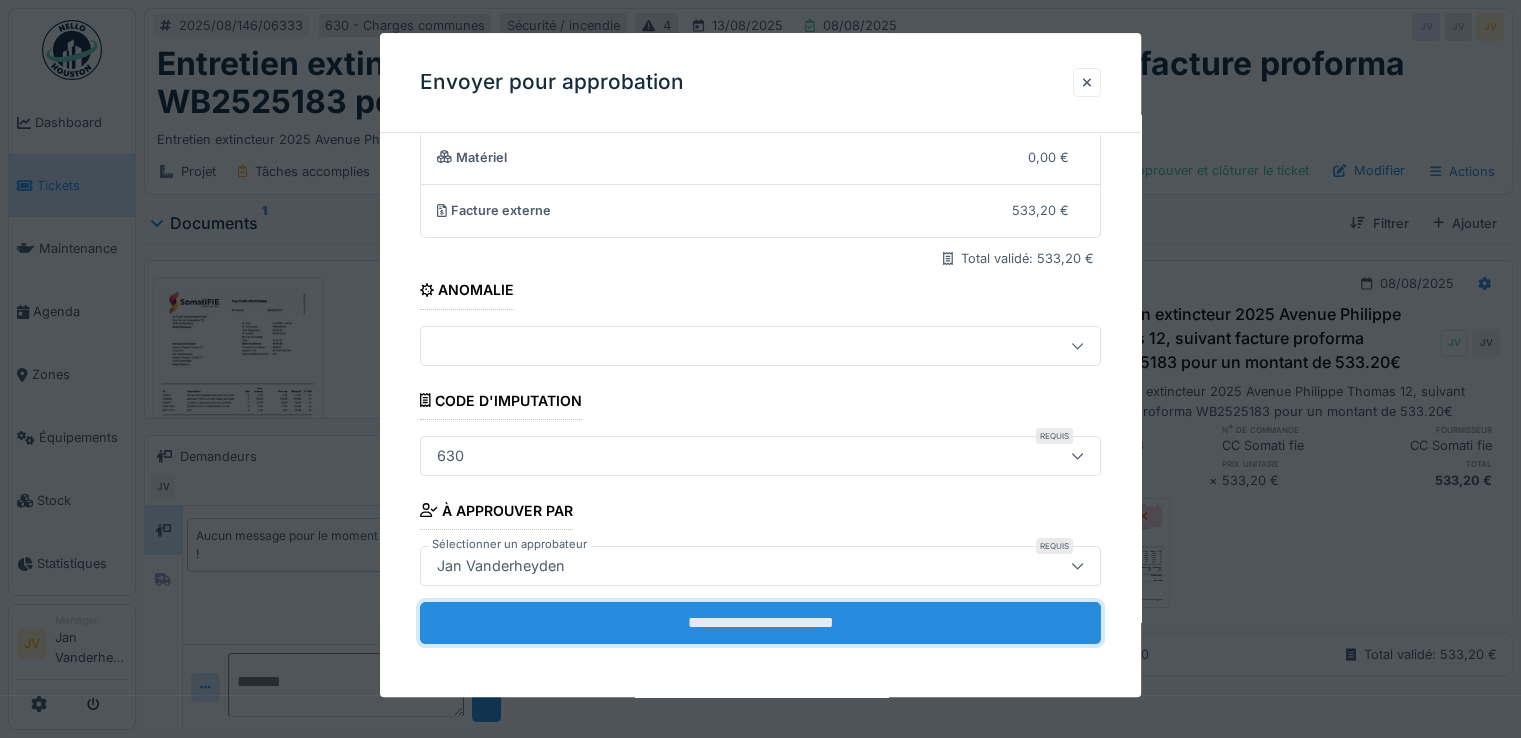 click on "**********" at bounding box center (760, 623) 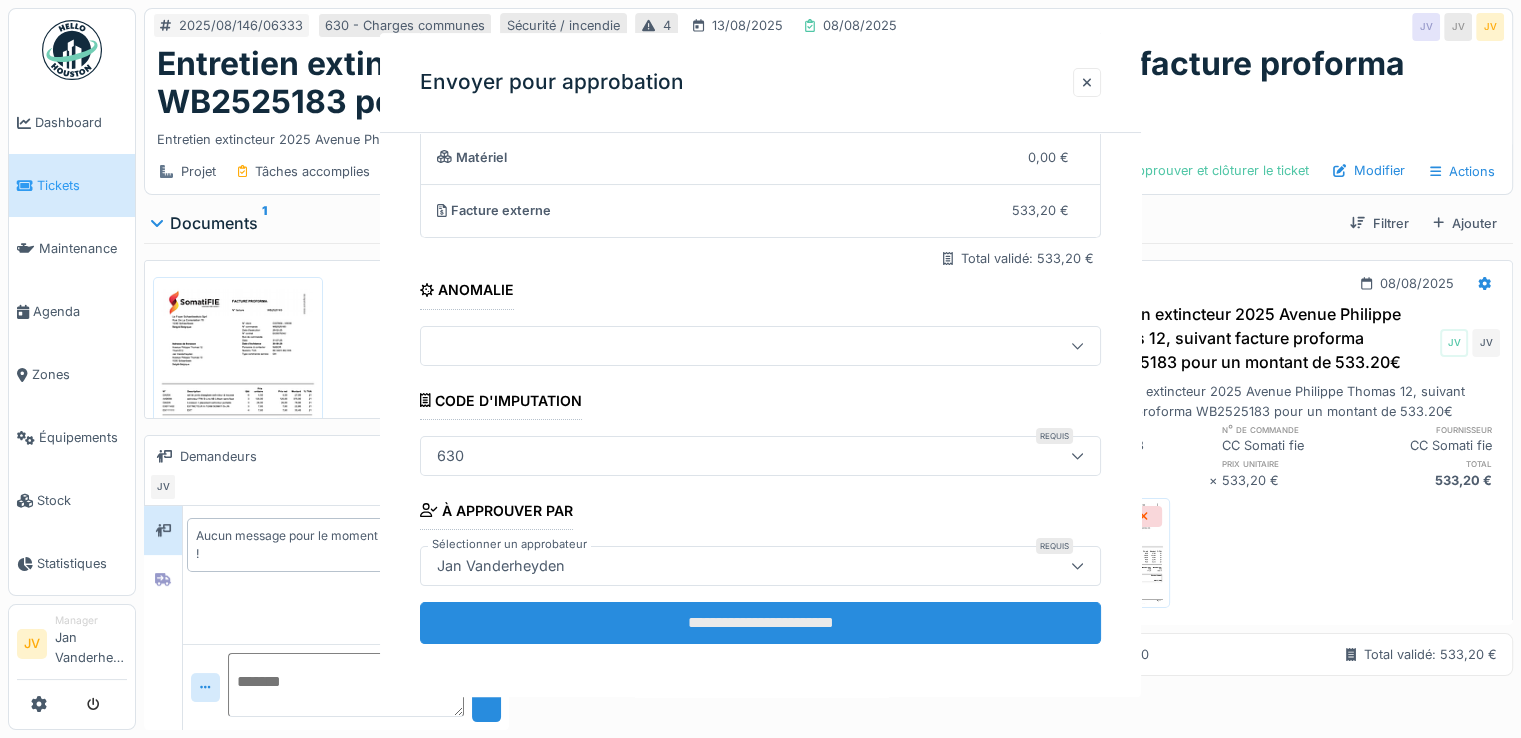 scroll, scrollTop: 0, scrollLeft: 0, axis: both 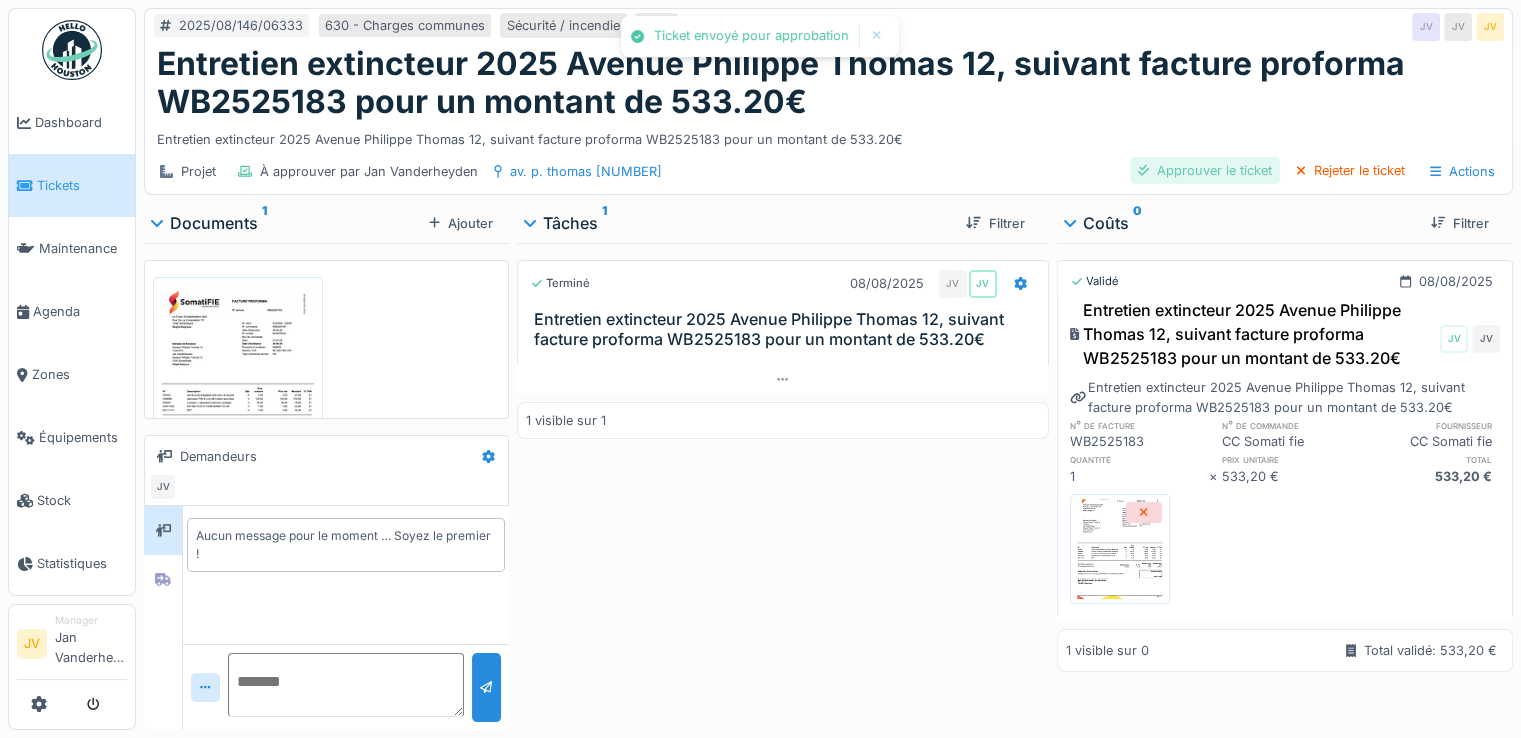 click on "Approuver le ticket" at bounding box center (1205, 170) 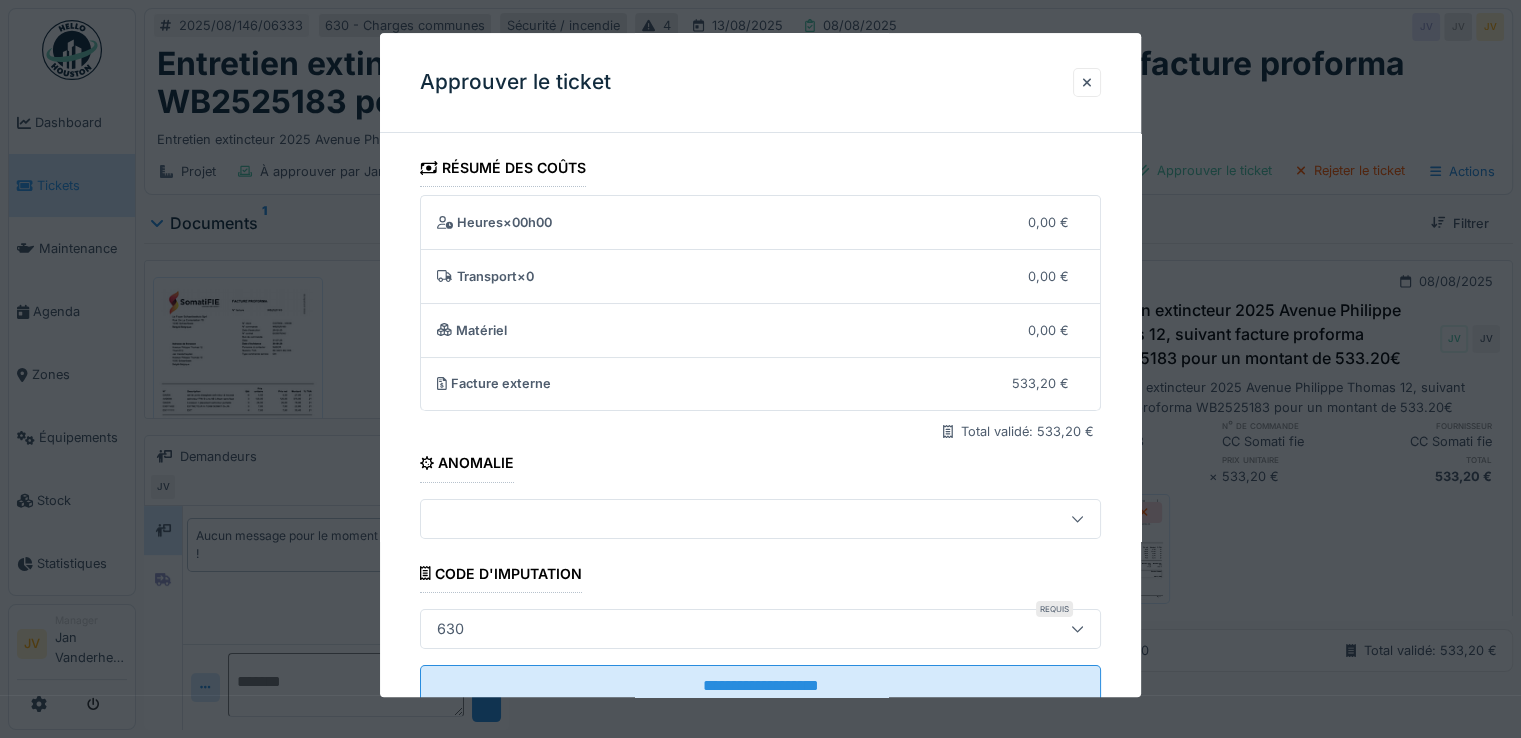 scroll, scrollTop: 63, scrollLeft: 0, axis: vertical 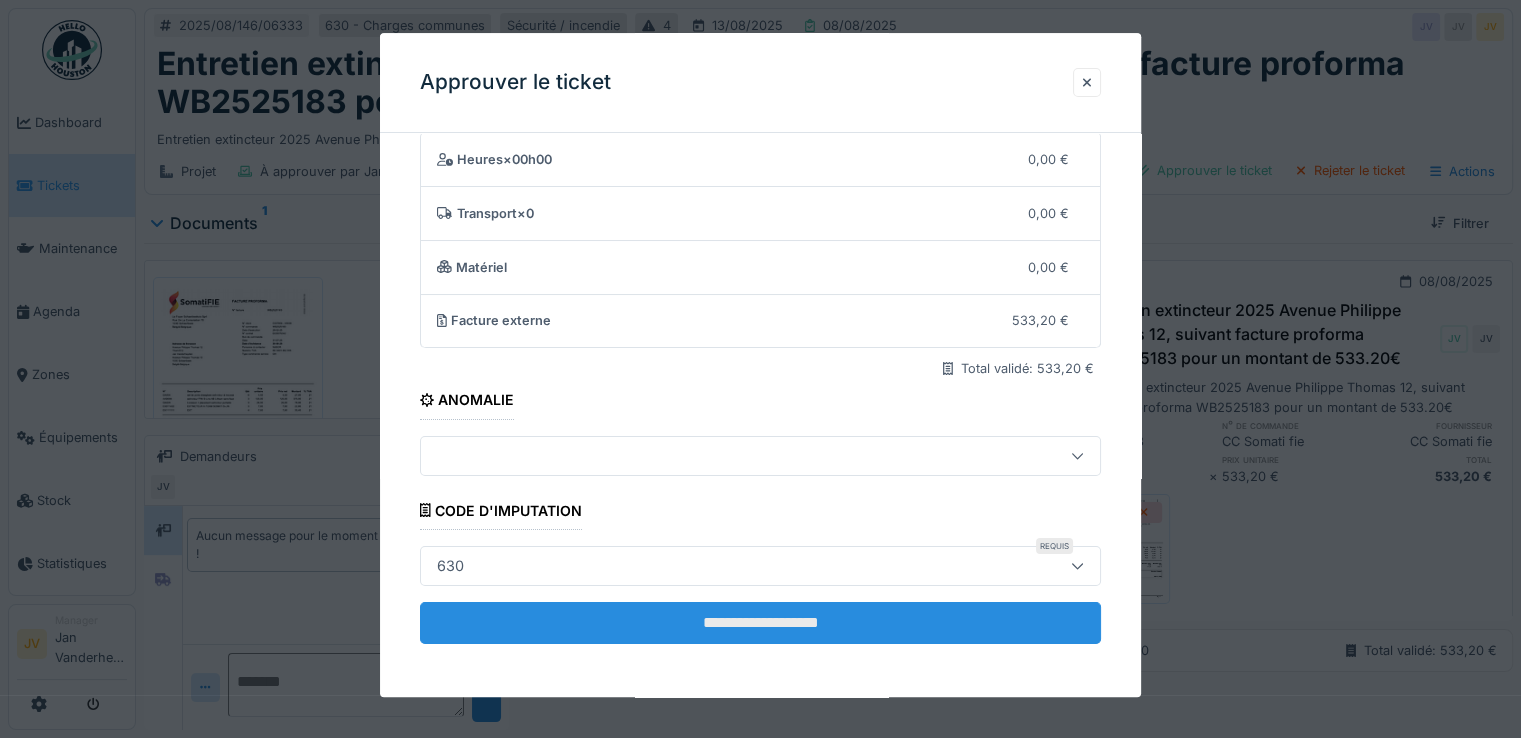 click on "**********" at bounding box center (760, 623) 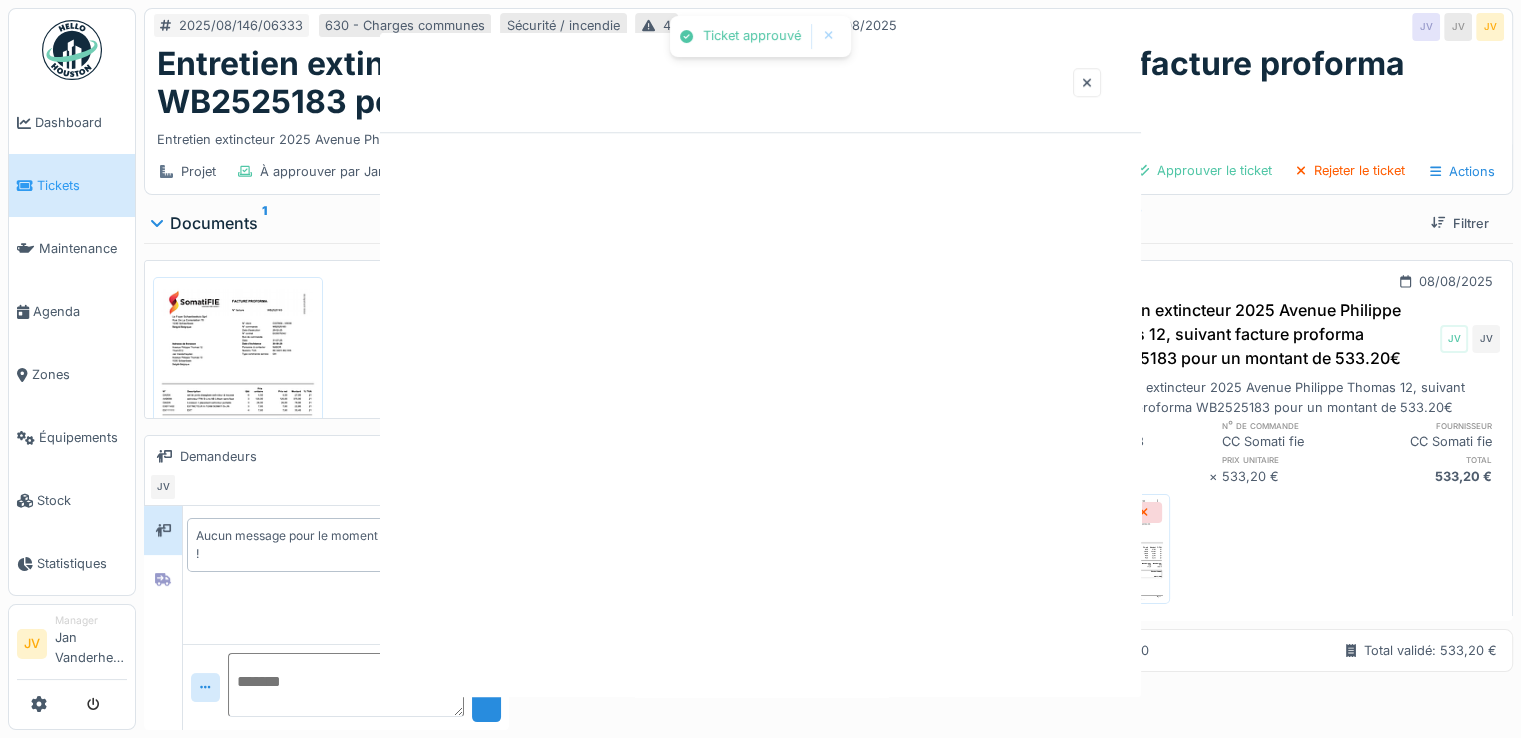 scroll, scrollTop: 0, scrollLeft: 0, axis: both 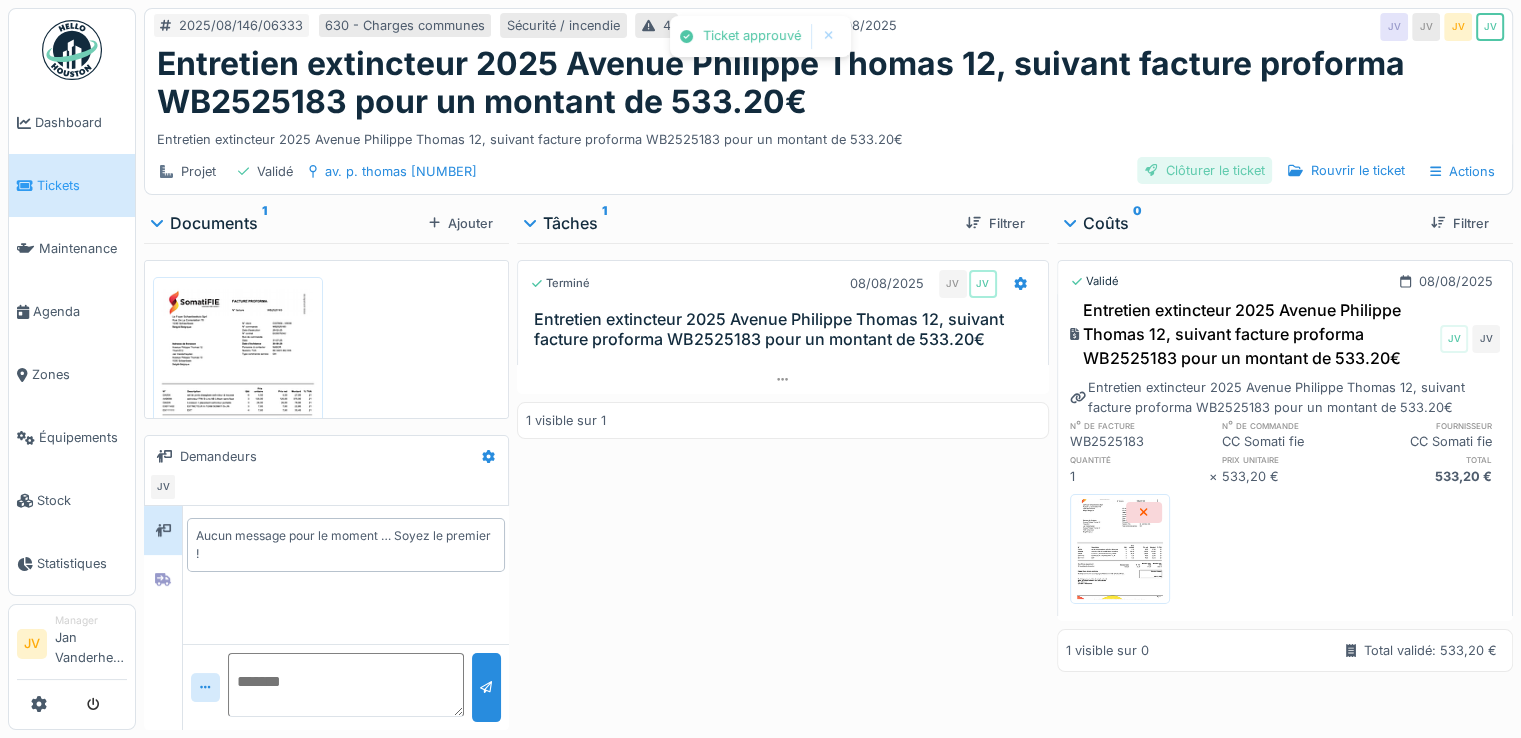 click on "Clôturer le ticket" at bounding box center (1205, 170) 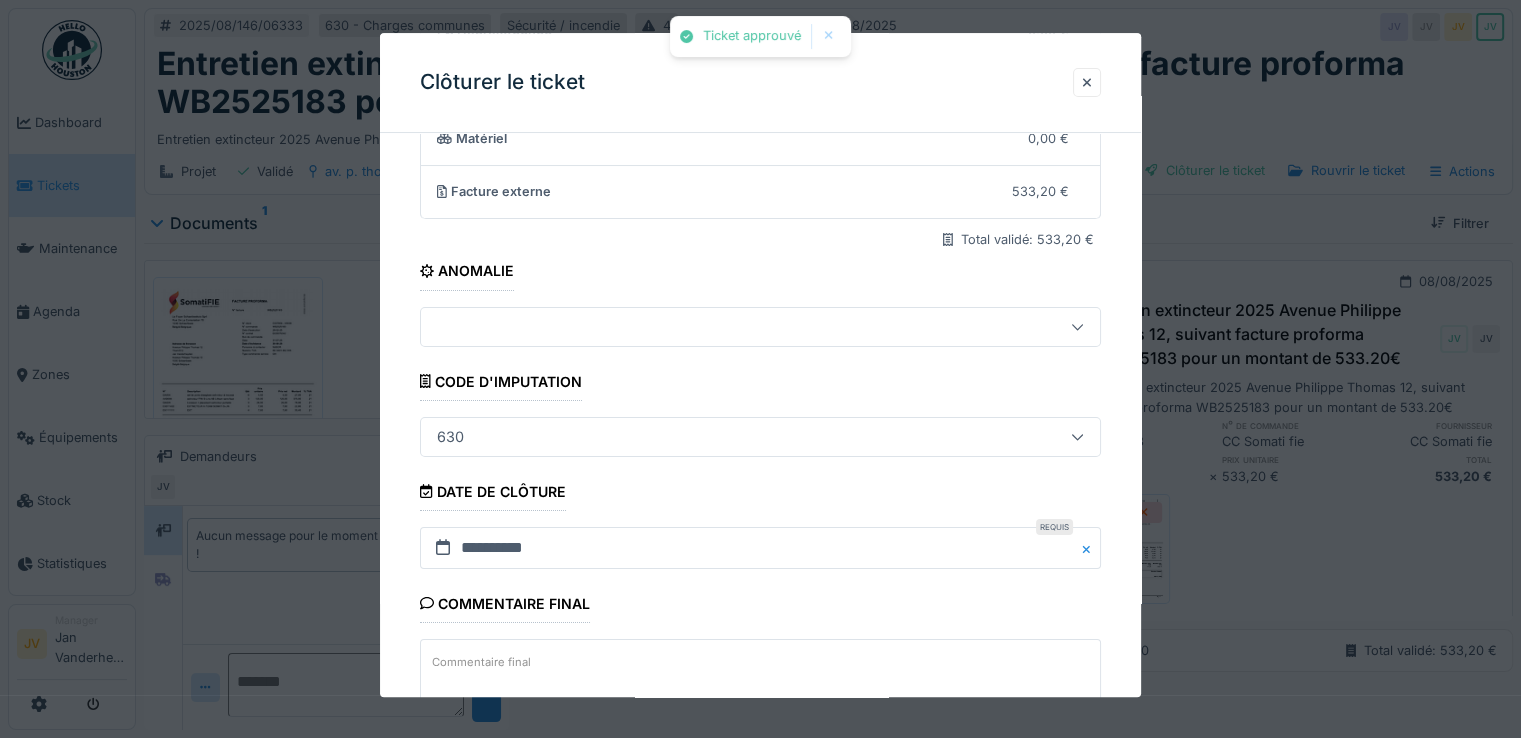 scroll, scrollTop: 331, scrollLeft: 0, axis: vertical 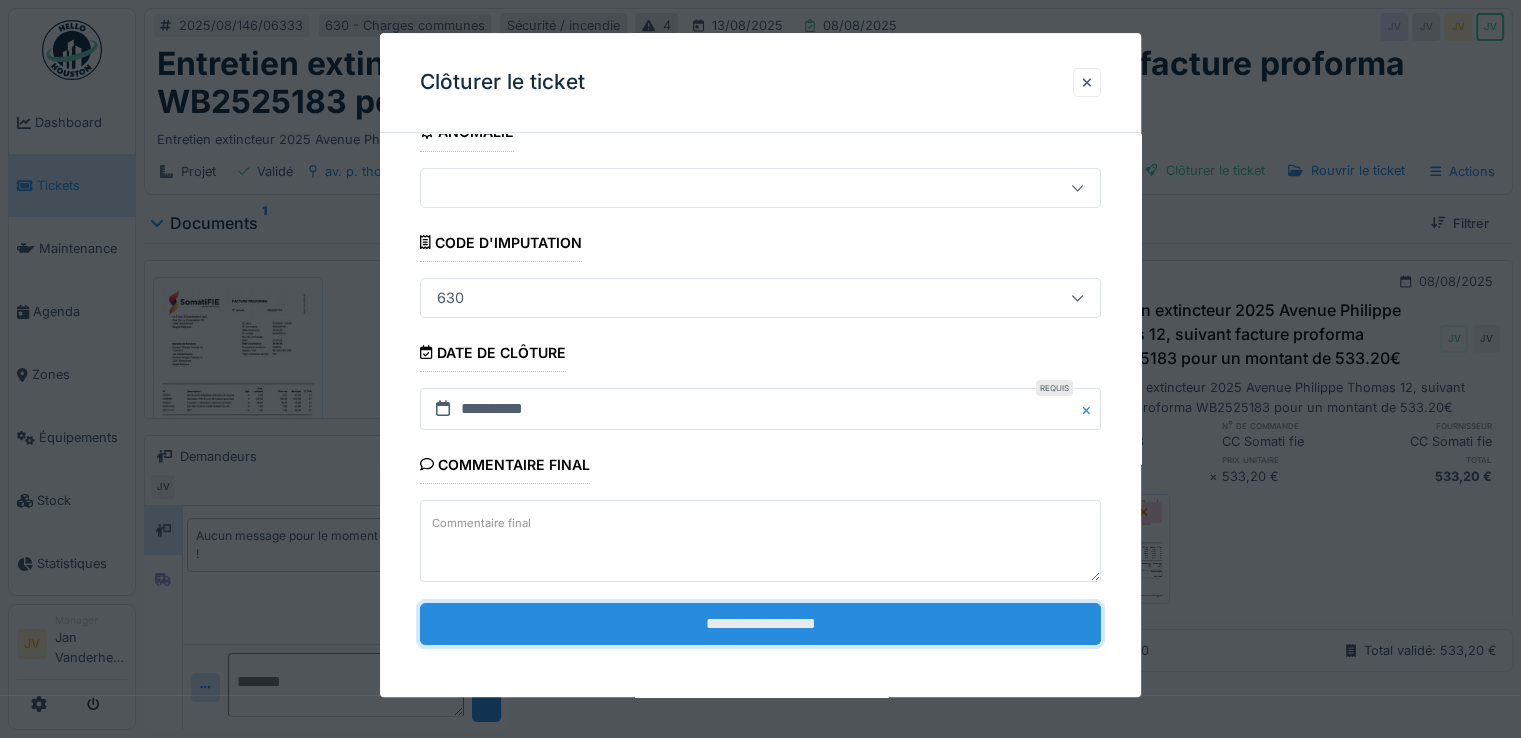 click on "**********" at bounding box center [760, 624] 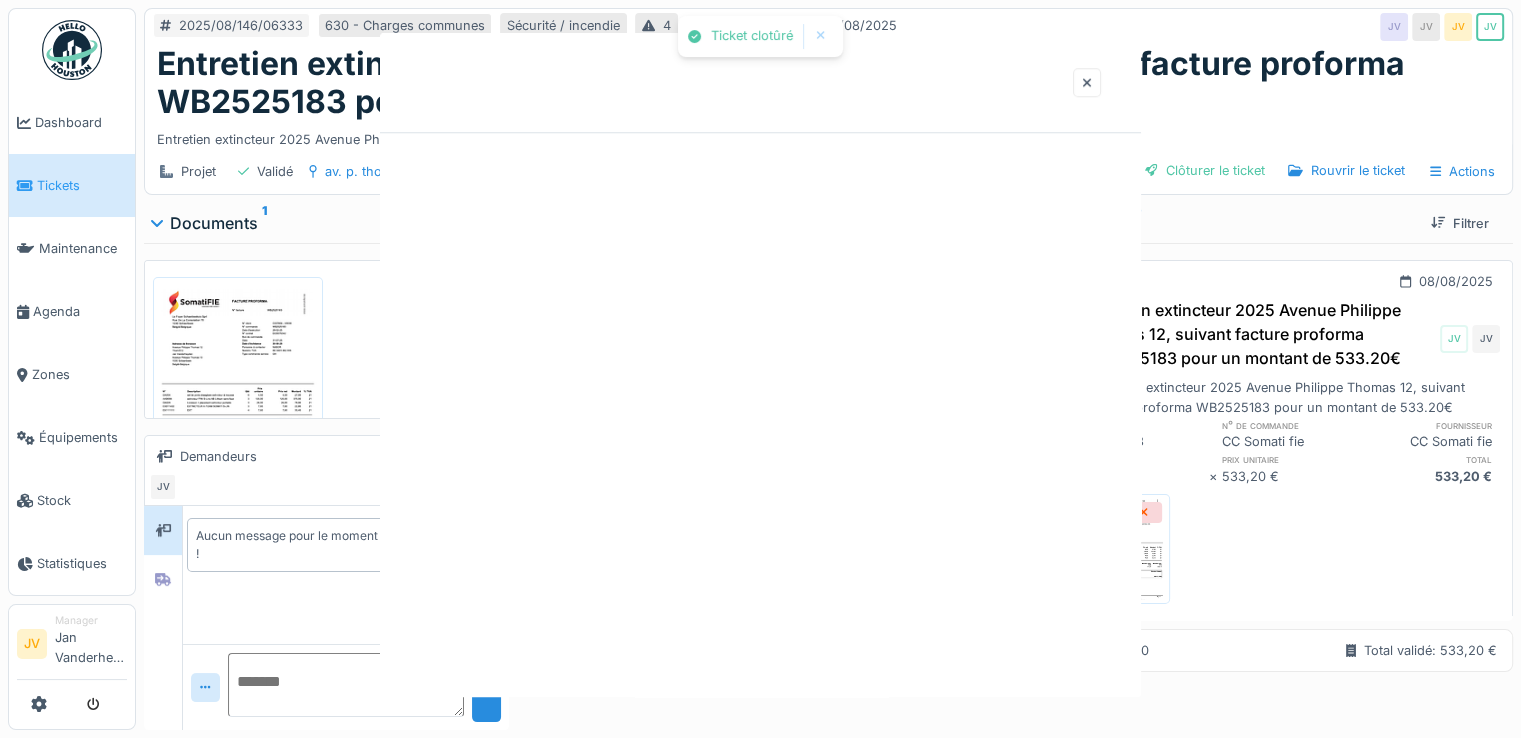 scroll, scrollTop: 0, scrollLeft: 0, axis: both 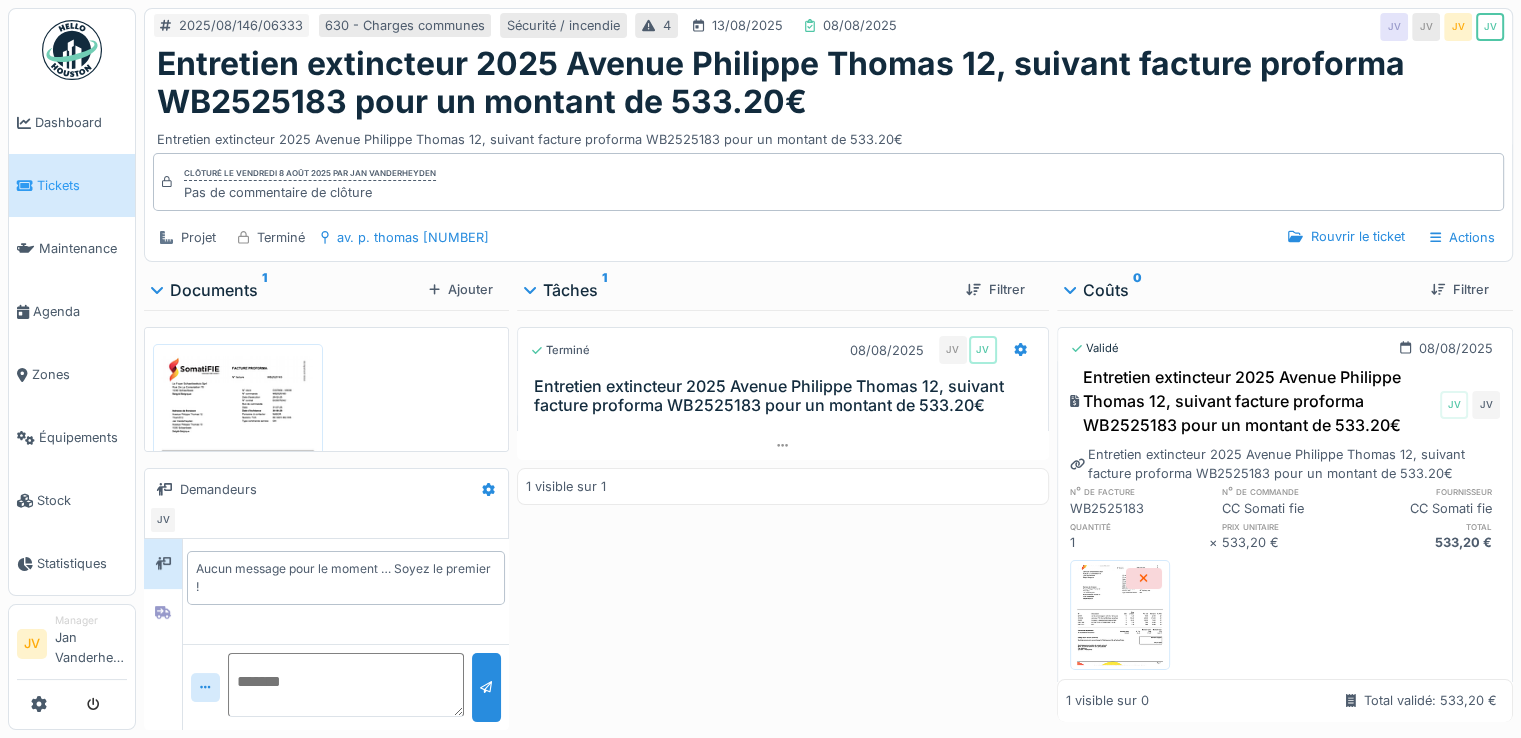 click on "Entretien extincteur 2025 Avenue Philippe Thomas 12, suivant facture proforma WB2525183 pour un montant de 533.20€" at bounding box center (783, 396) 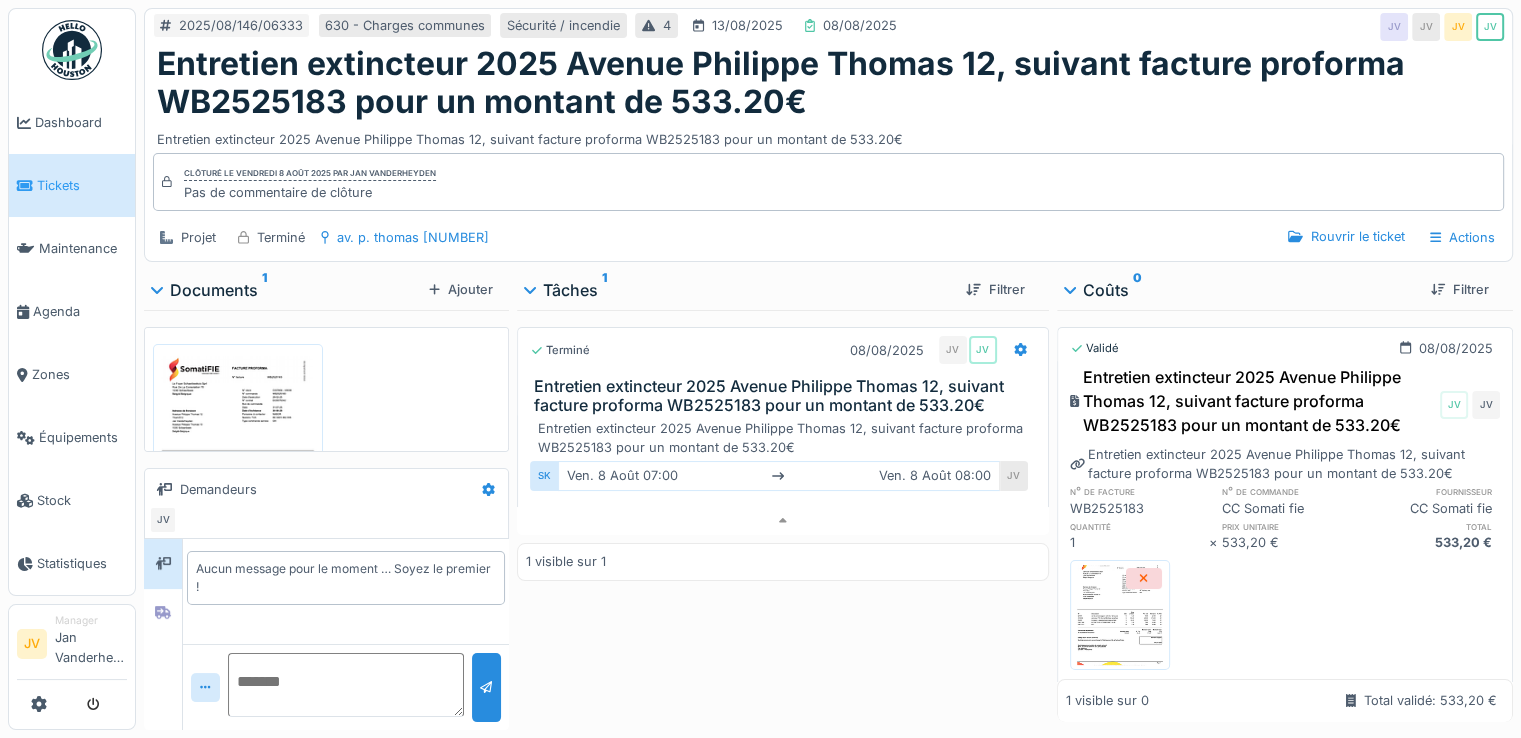 scroll, scrollTop: 15, scrollLeft: 0, axis: vertical 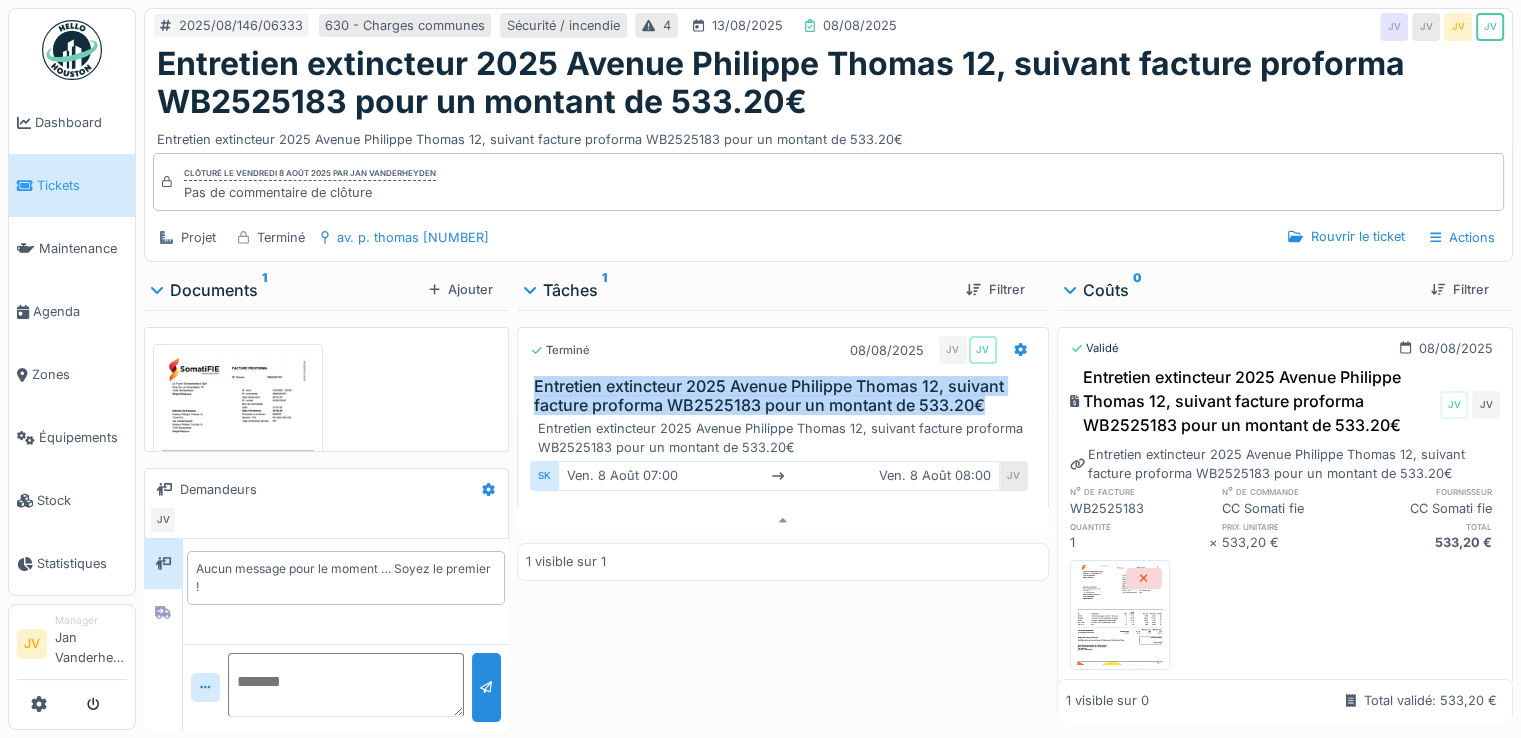 drag, startPoint x: 529, startPoint y: 363, endPoint x: 988, endPoint y: 385, distance: 459.52692 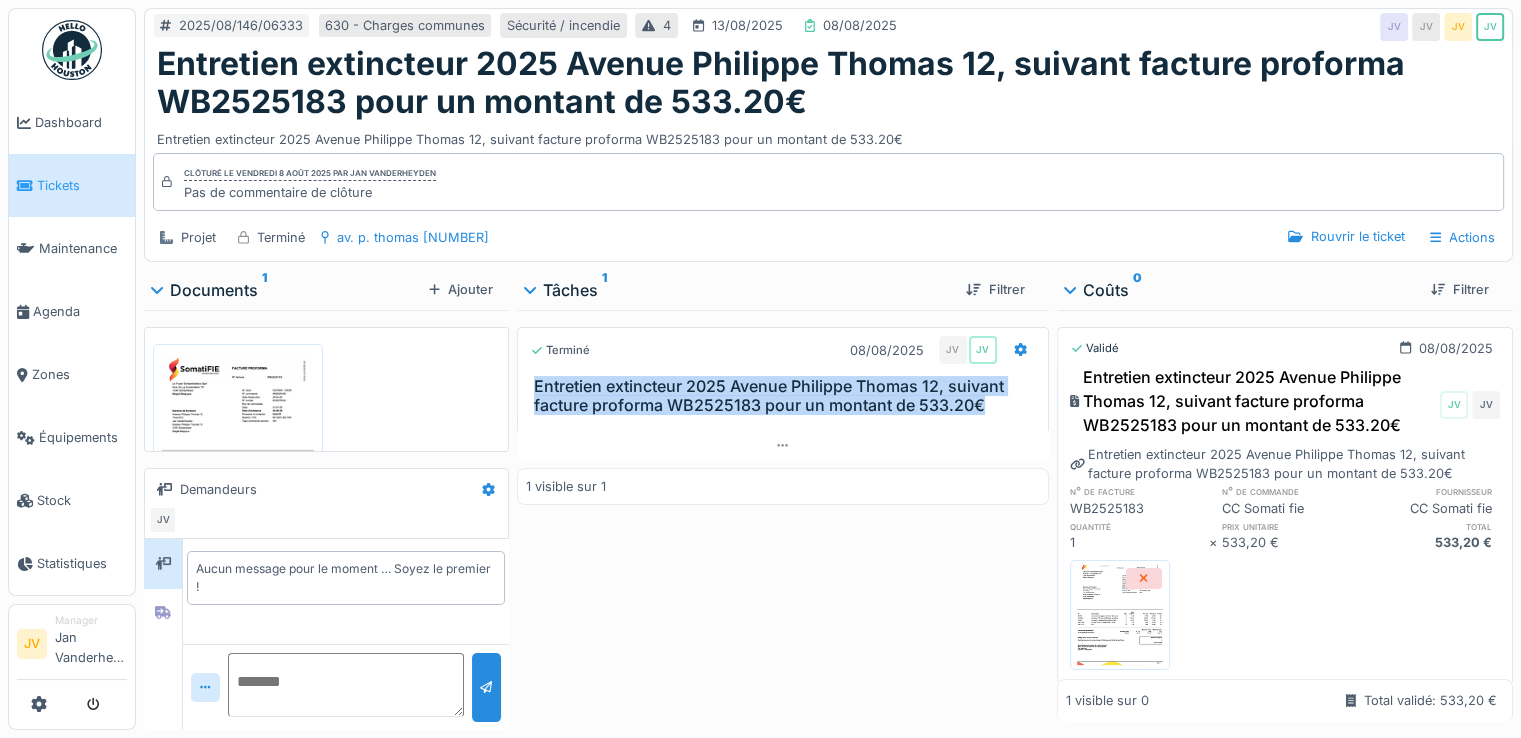 copy on "Entretien extincteur 2025 Avenue Philippe Thomas 12, suivant facture proforma WB2525183 pour un montant de 533.20€" 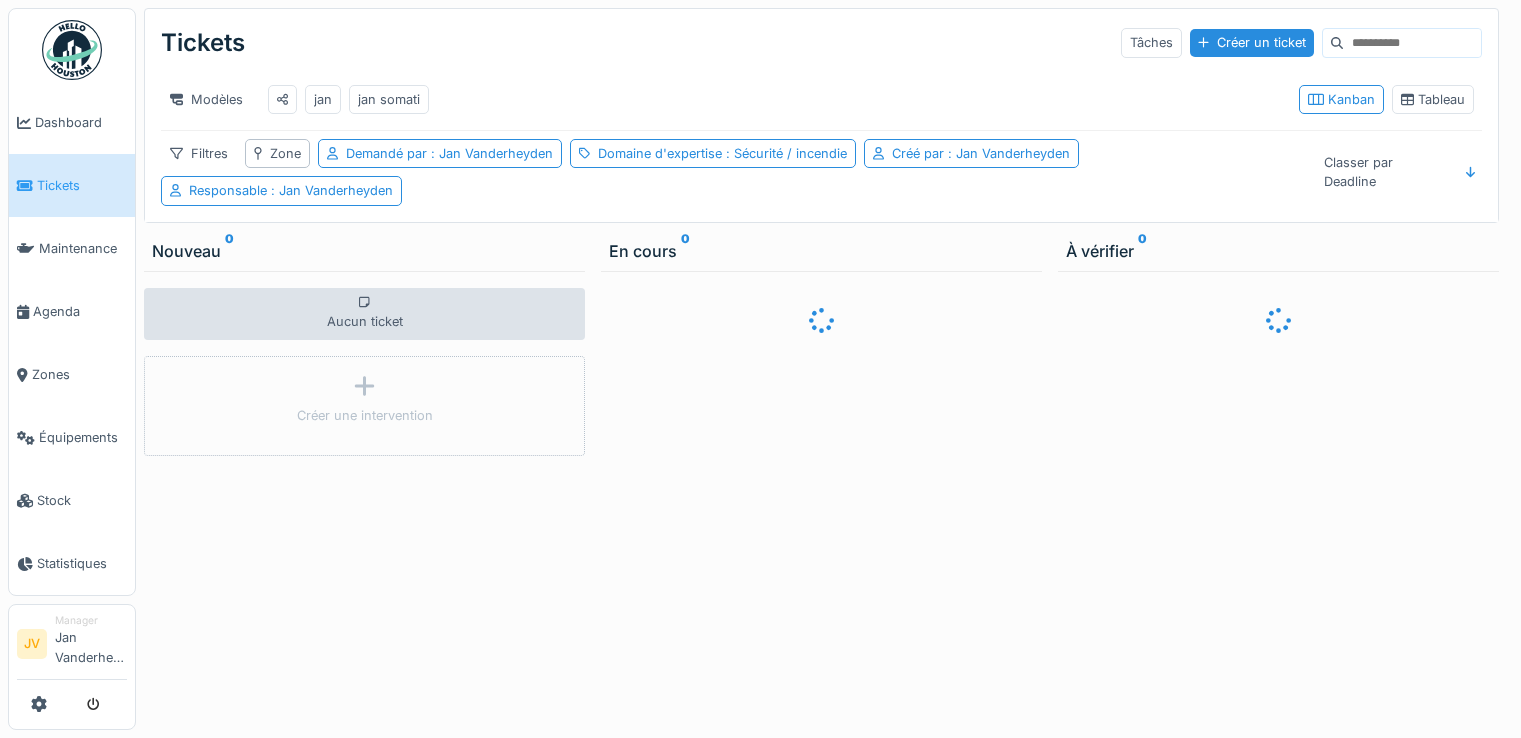 scroll, scrollTop: 0, scrollLeft: 0, axis: both 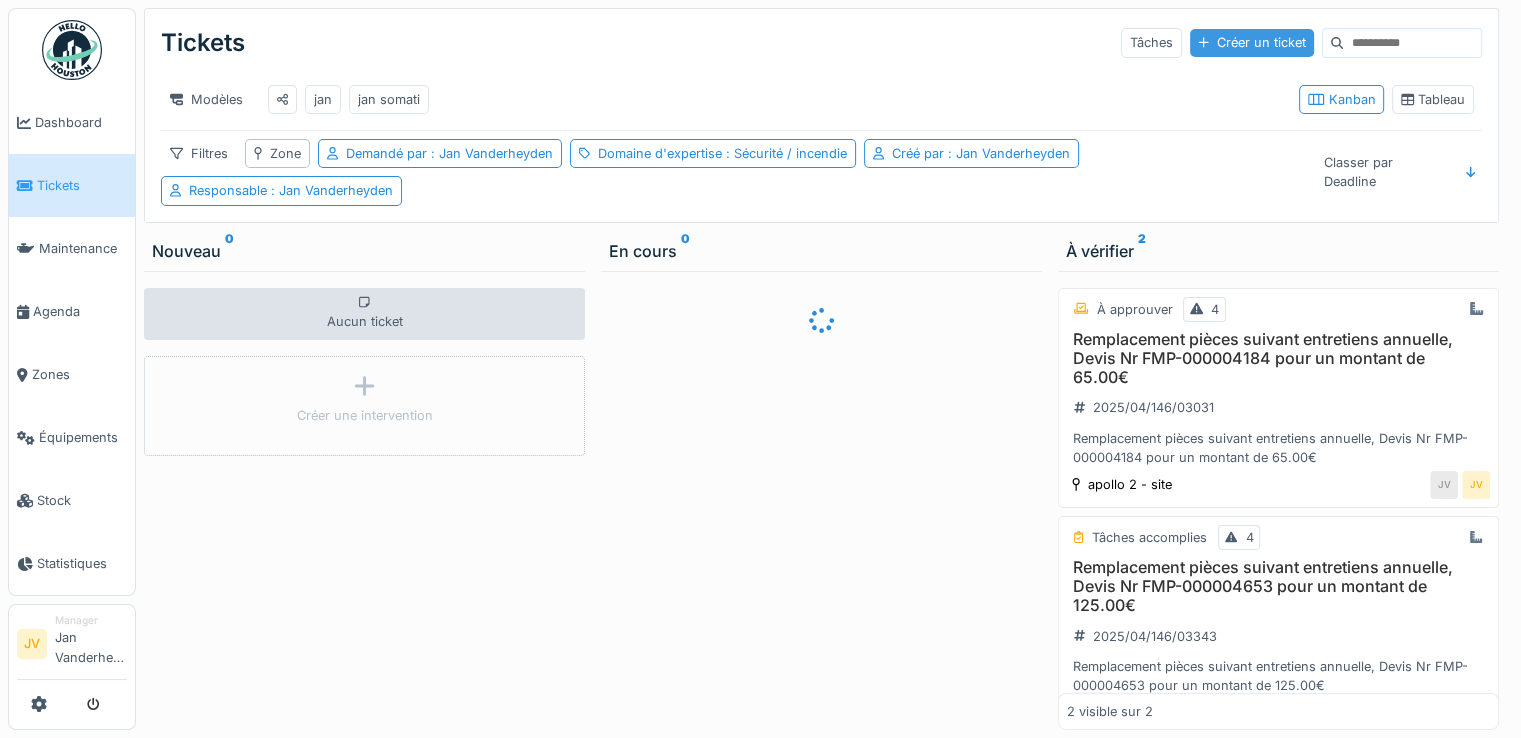 click on "Créer un ticket" at bounding box center [1252, 42] 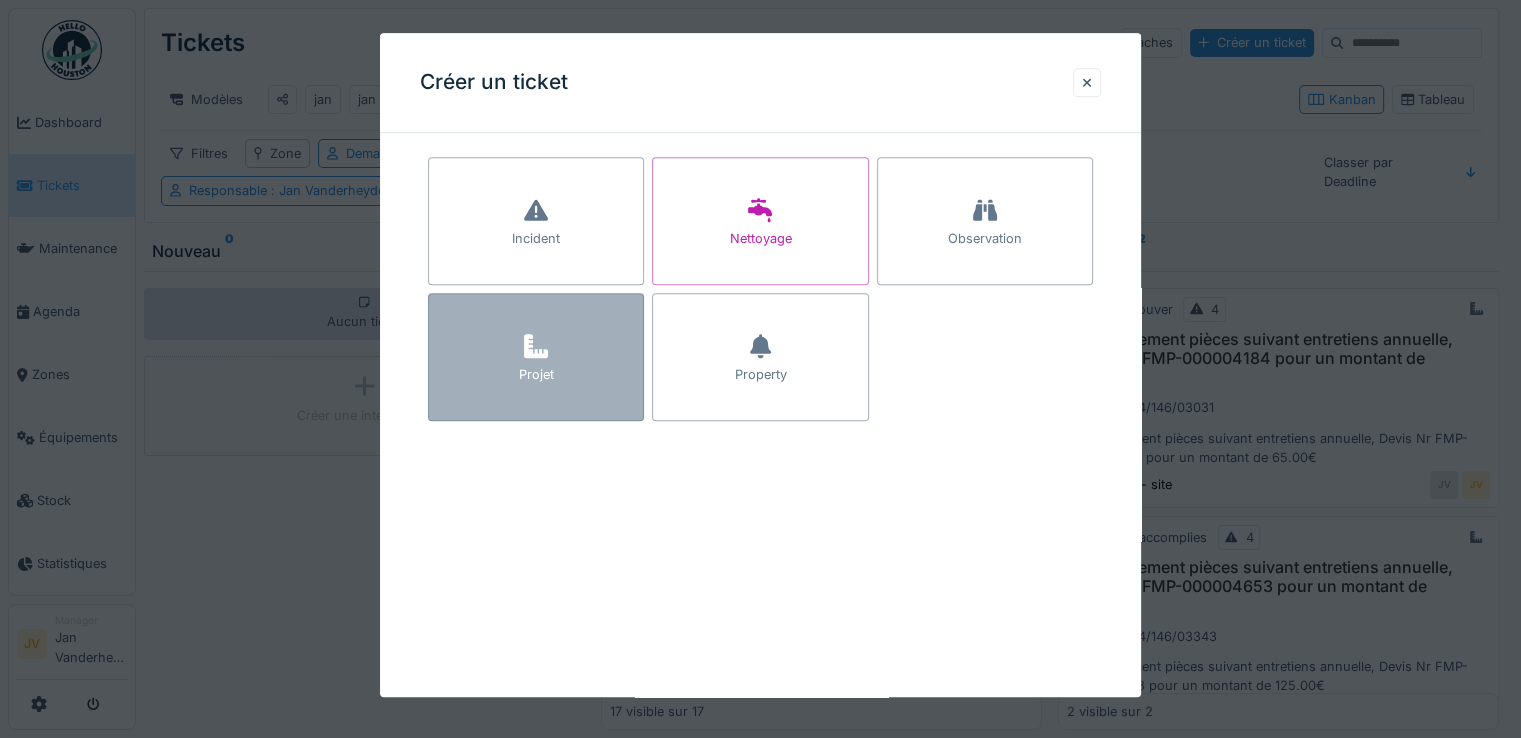 click on "Projet" at bounding box center [536, 357] 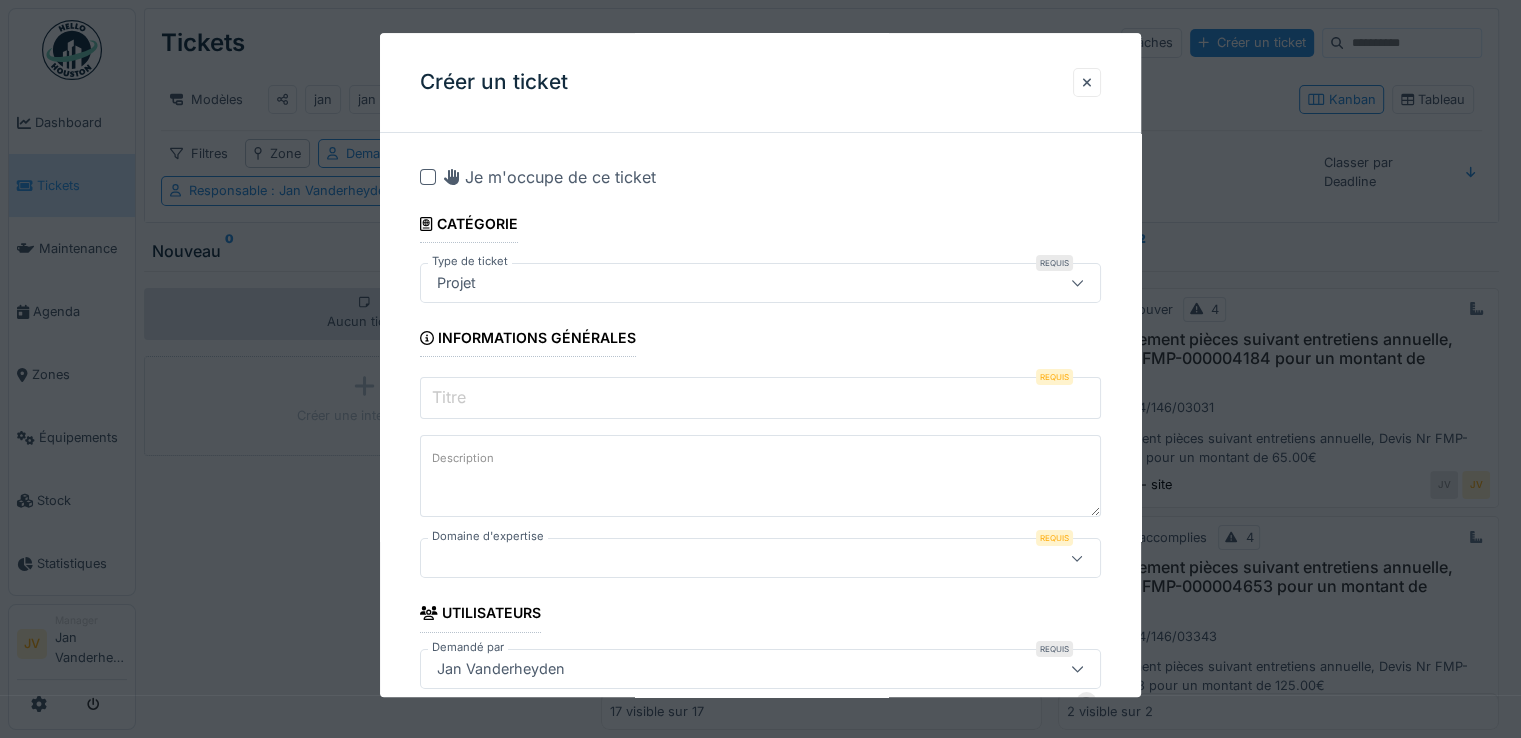 click on "Titre" at bounding box center (760, 398) 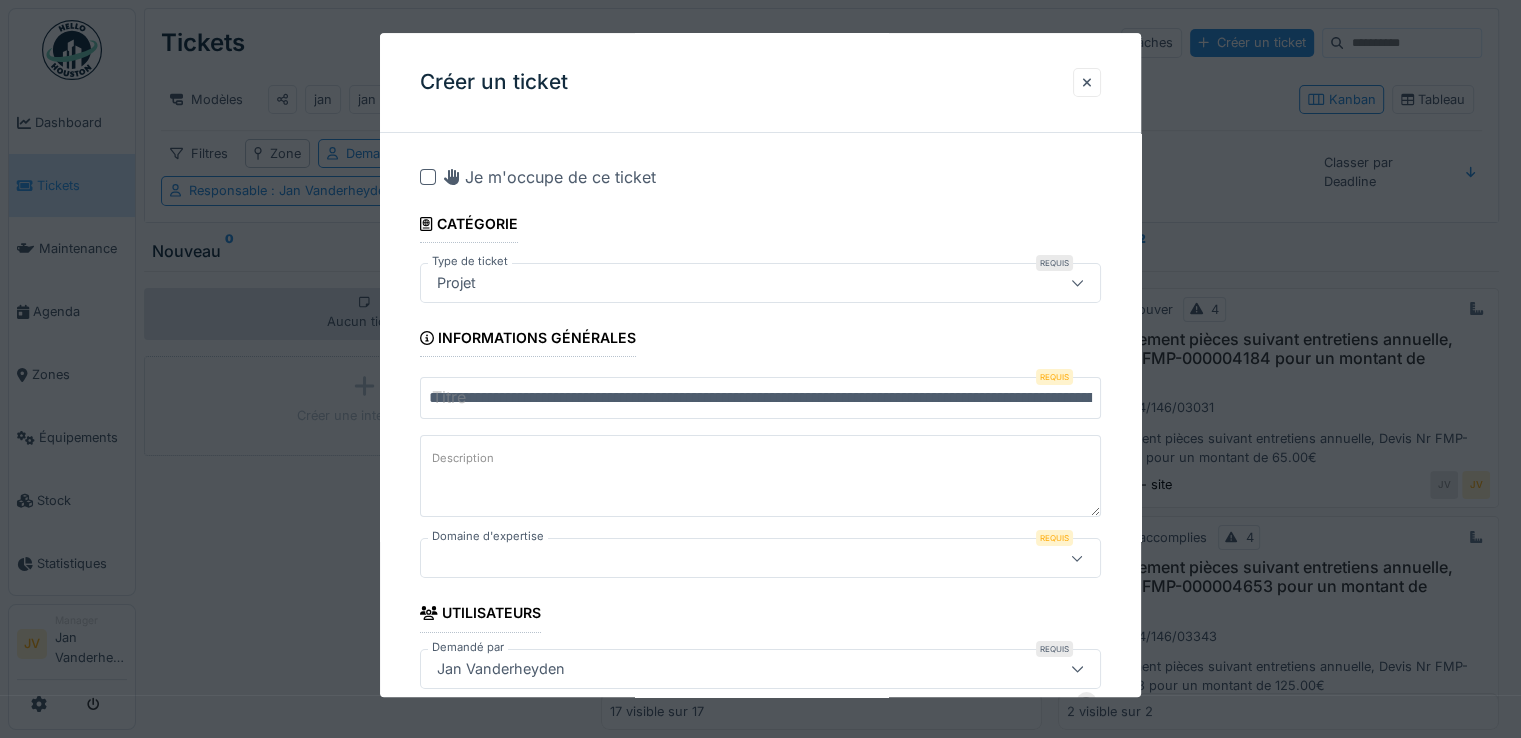 scroll, scrollTop: 0, scrollLeft: 244, axis: horizontal 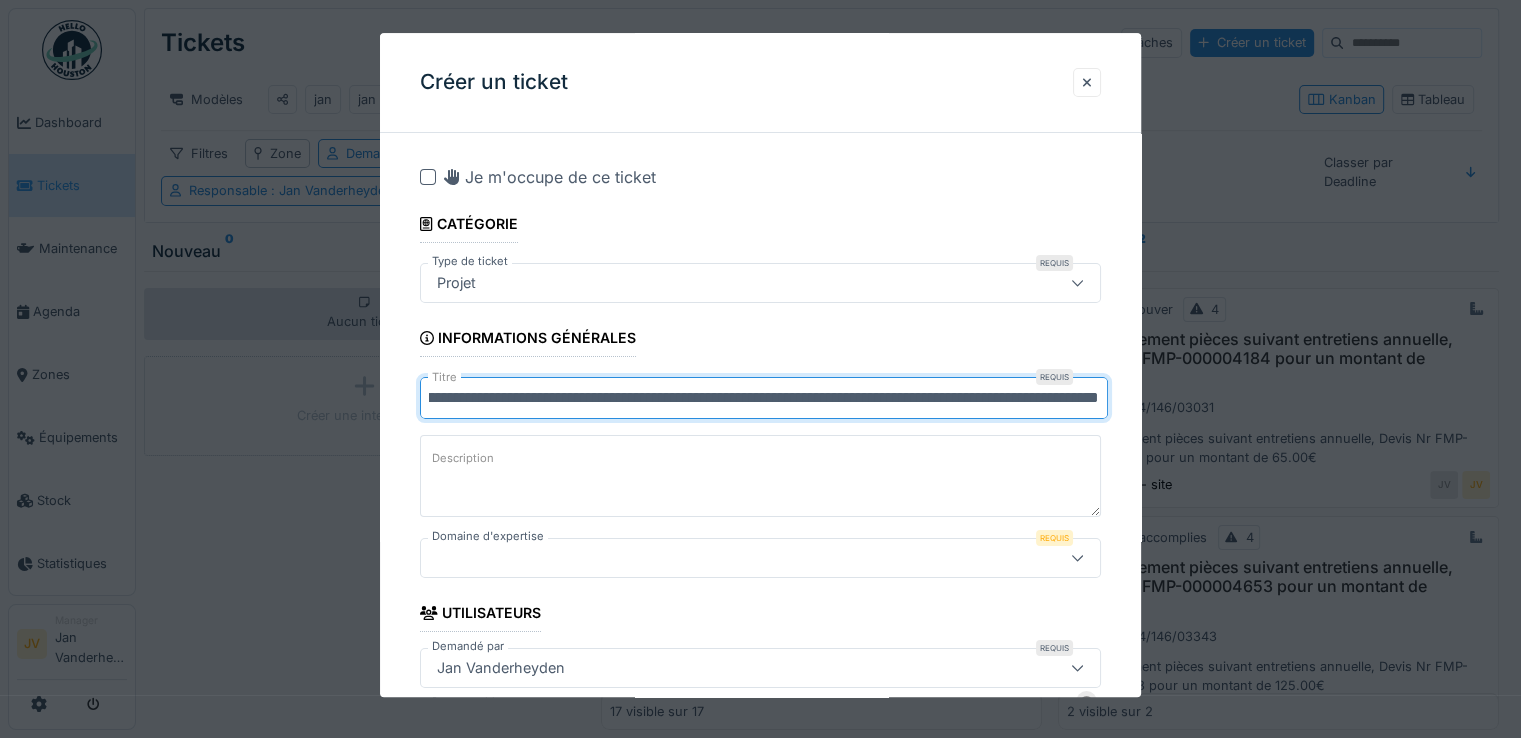 click on "**********" at bounding box center [764, 398] 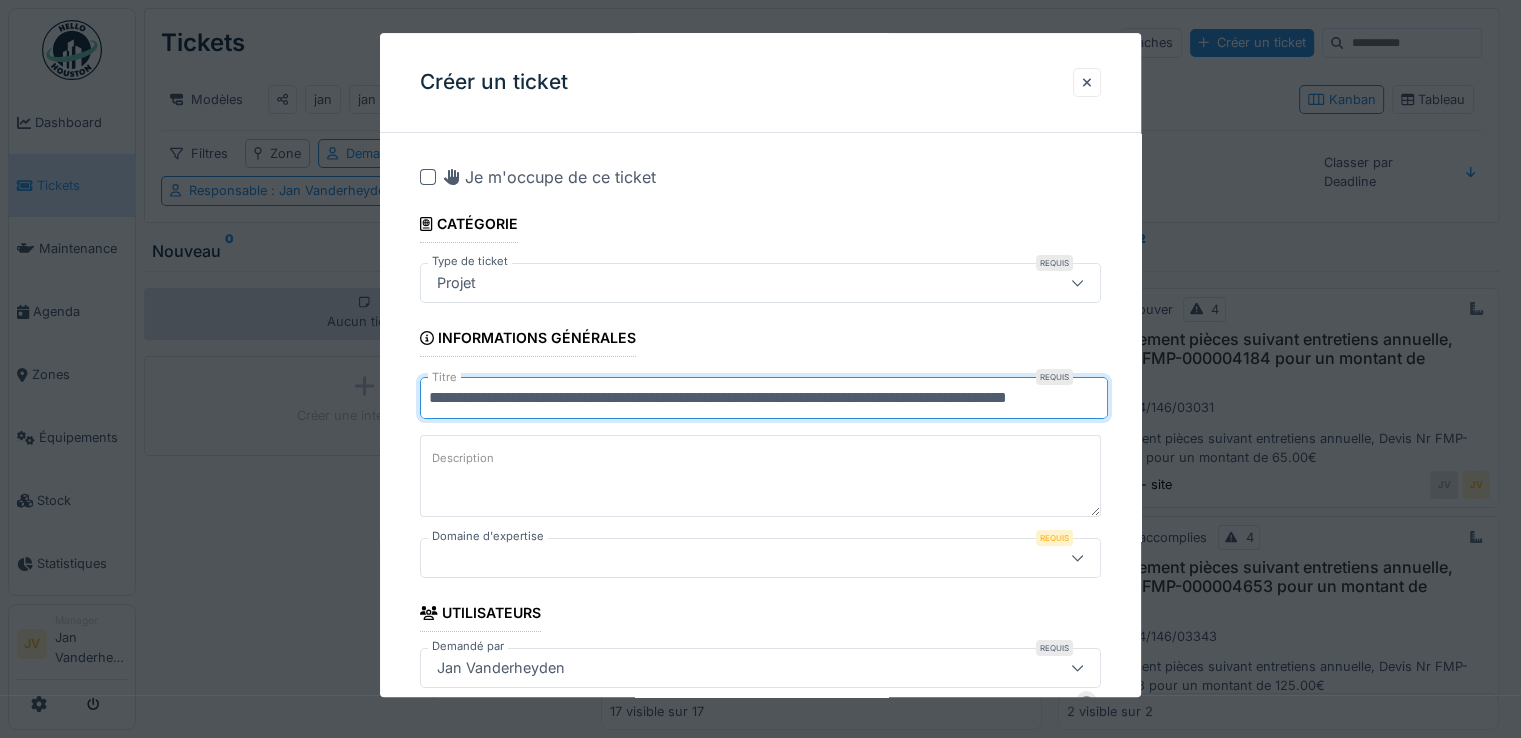 scroll, scrollTop: 0, scrollLeft: 98, axis: horizontal 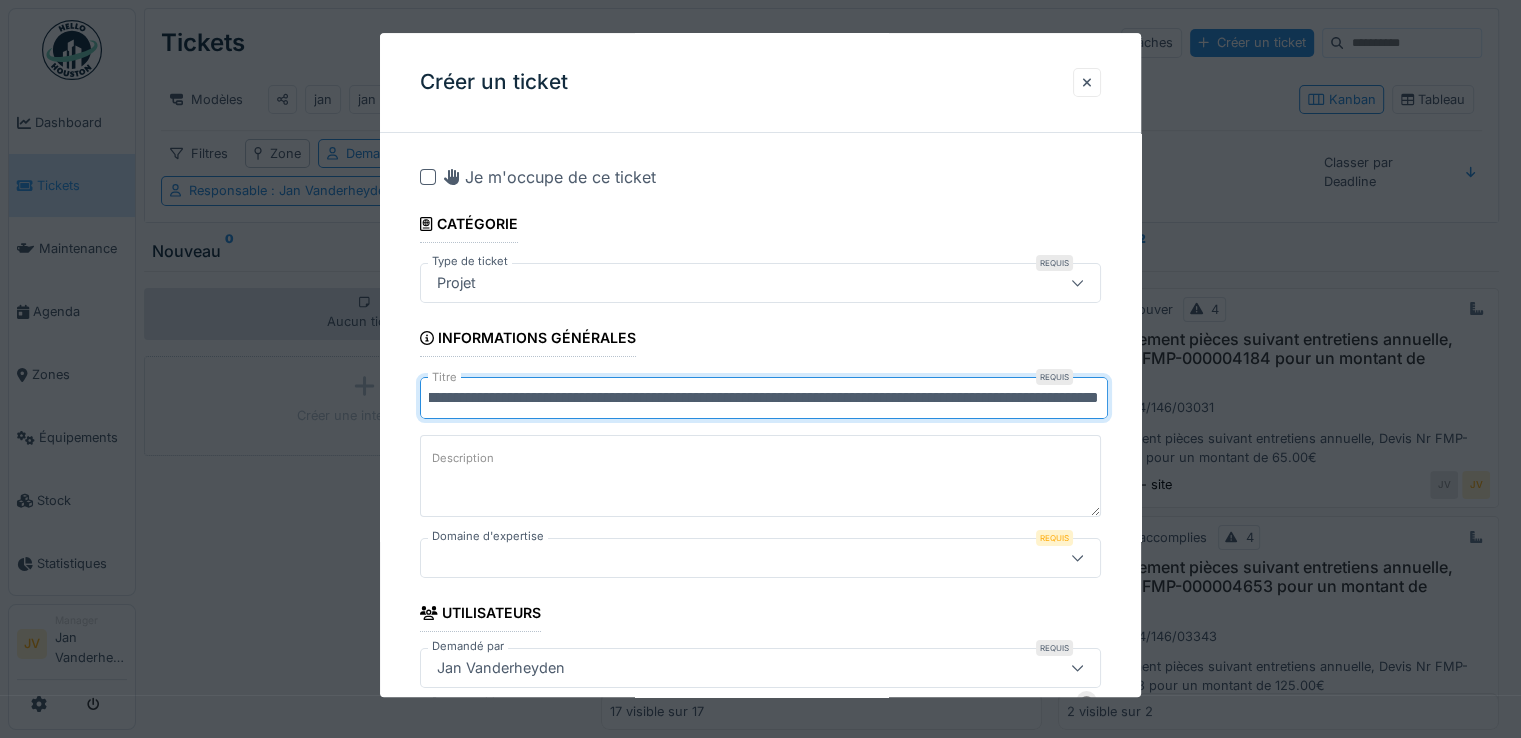 click on "**********" at bounding box center [764, 398] 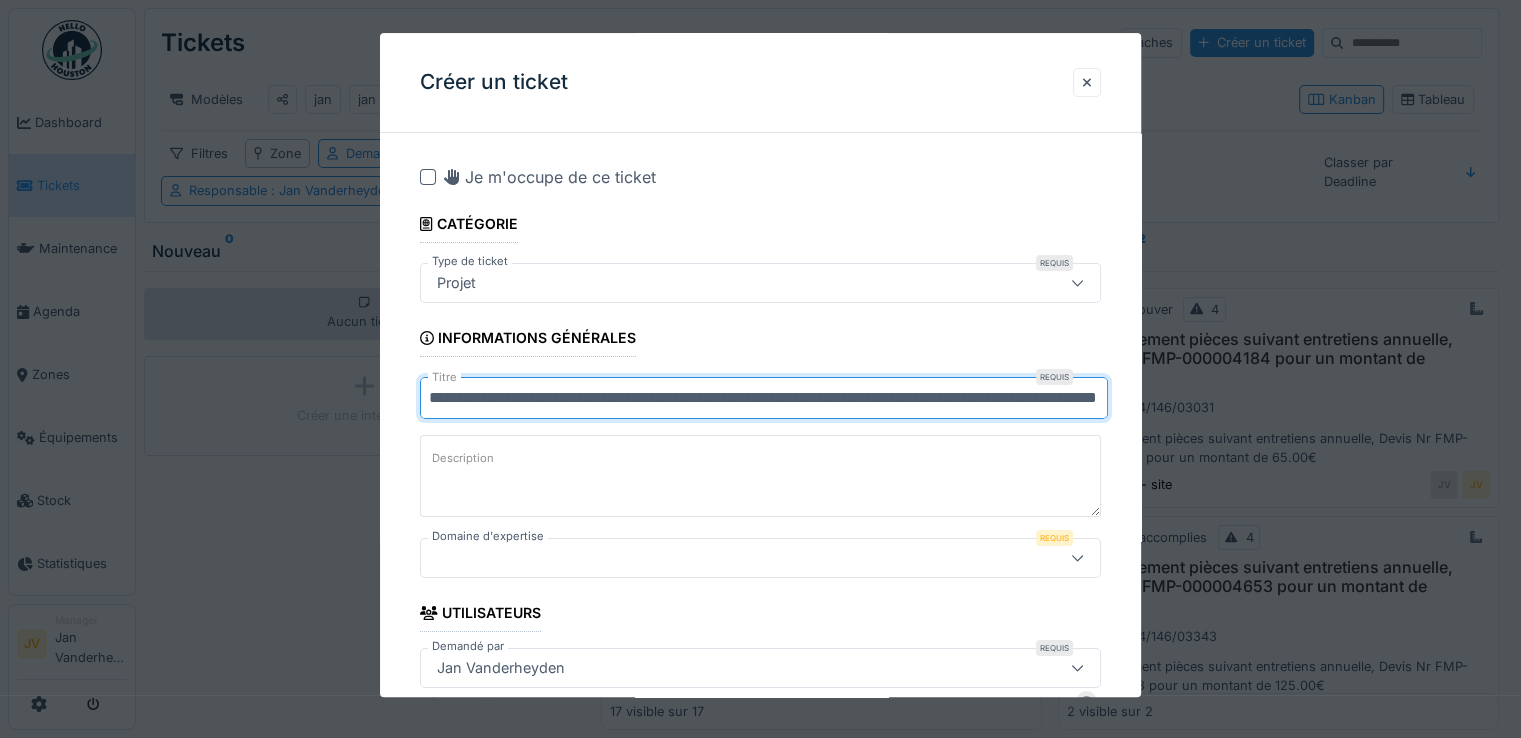 scroll, scrollTop: 0, scrollLeft: 219, axis: horizontal 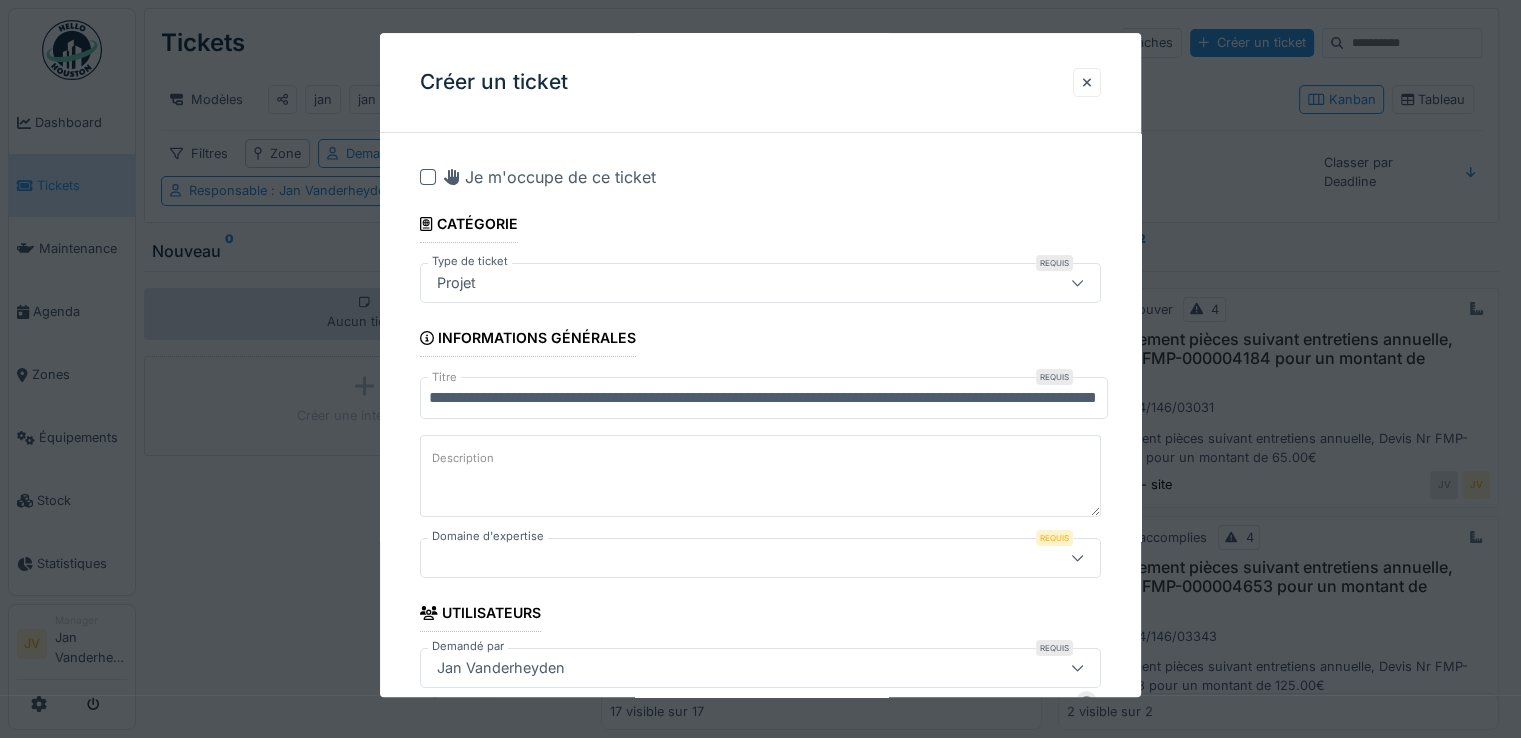 click on "Description" at bounding box center (760, 478) 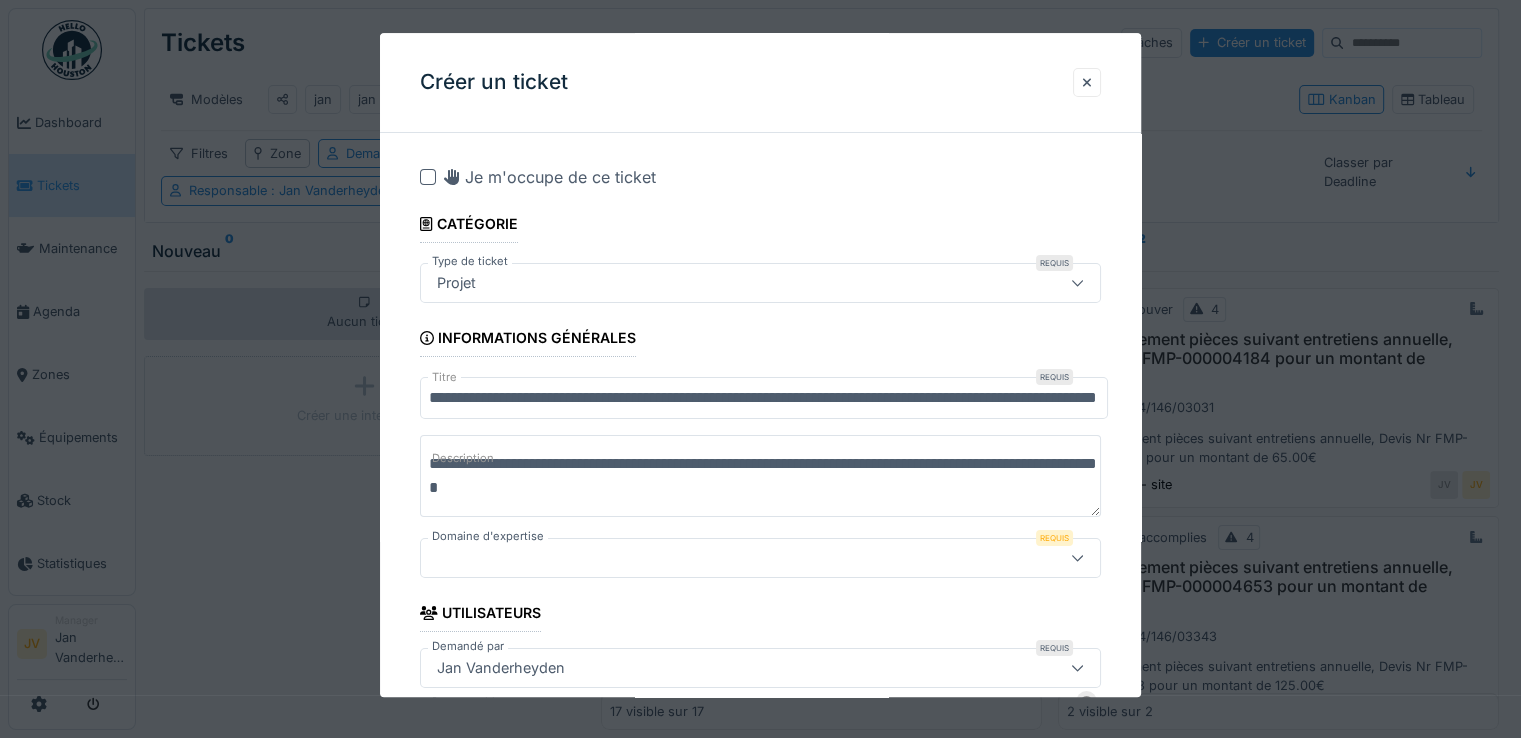 type on "**********" 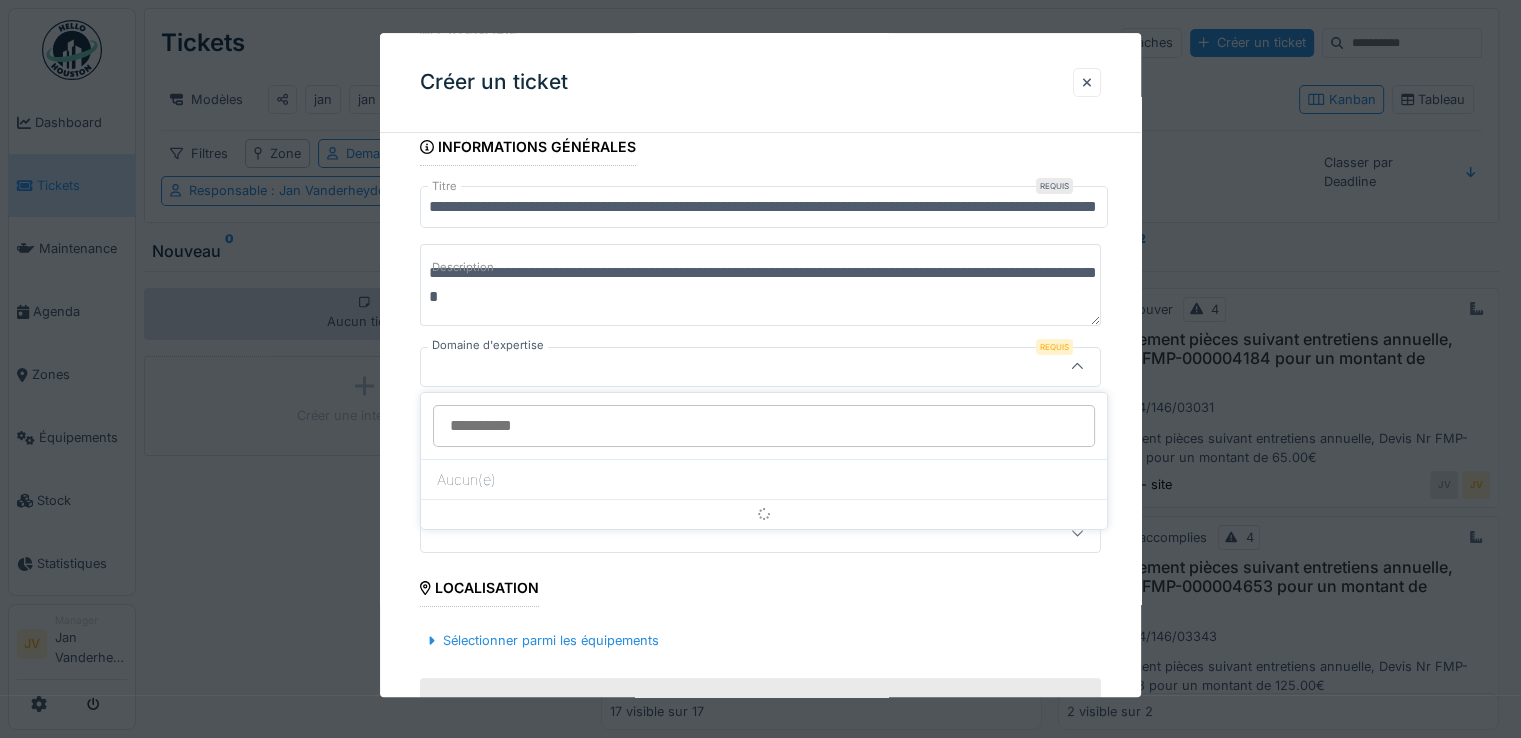 scroll, scrollTop: 192, scrollLeft: 0, axis: vertical 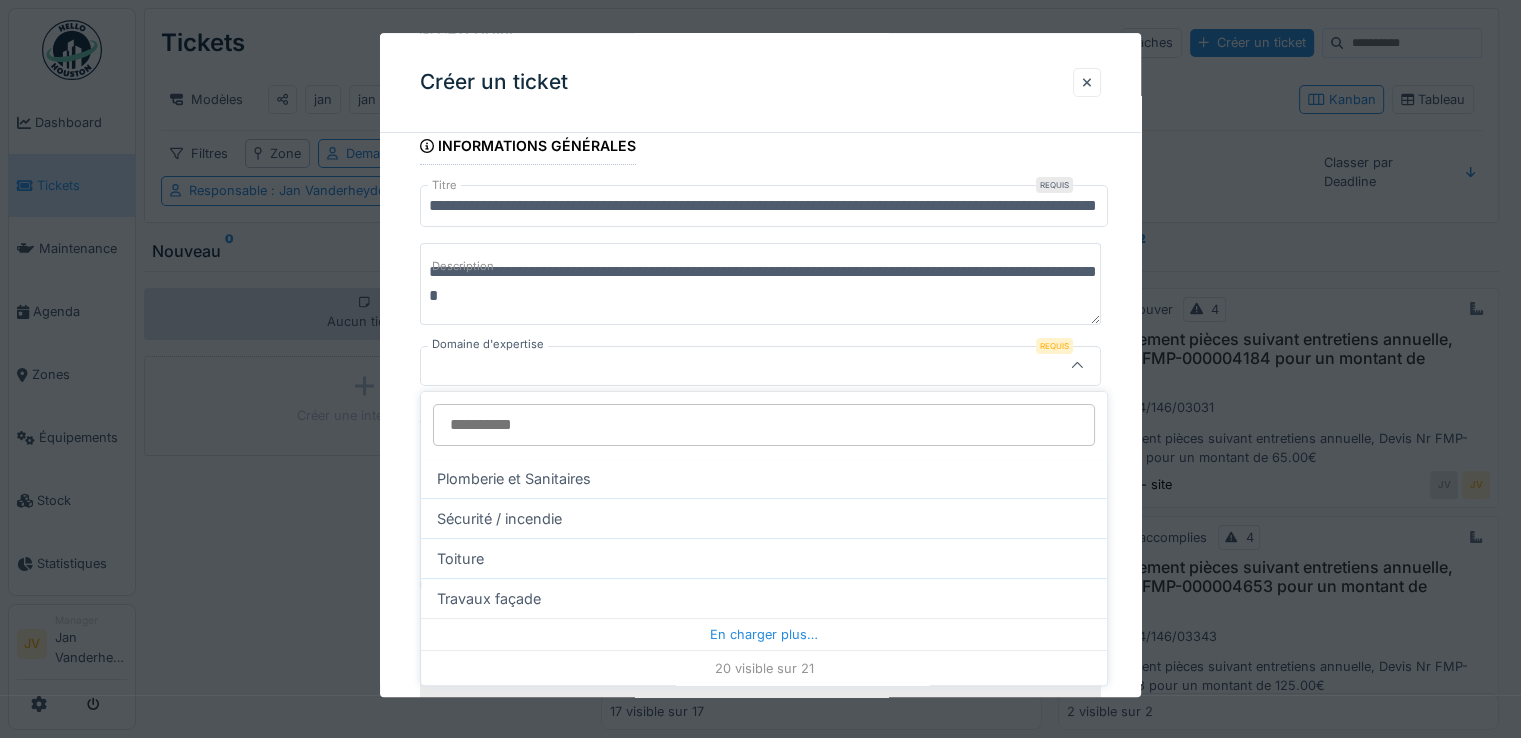 click on "Sécurité / incendie" at bounding box center (764, 518) 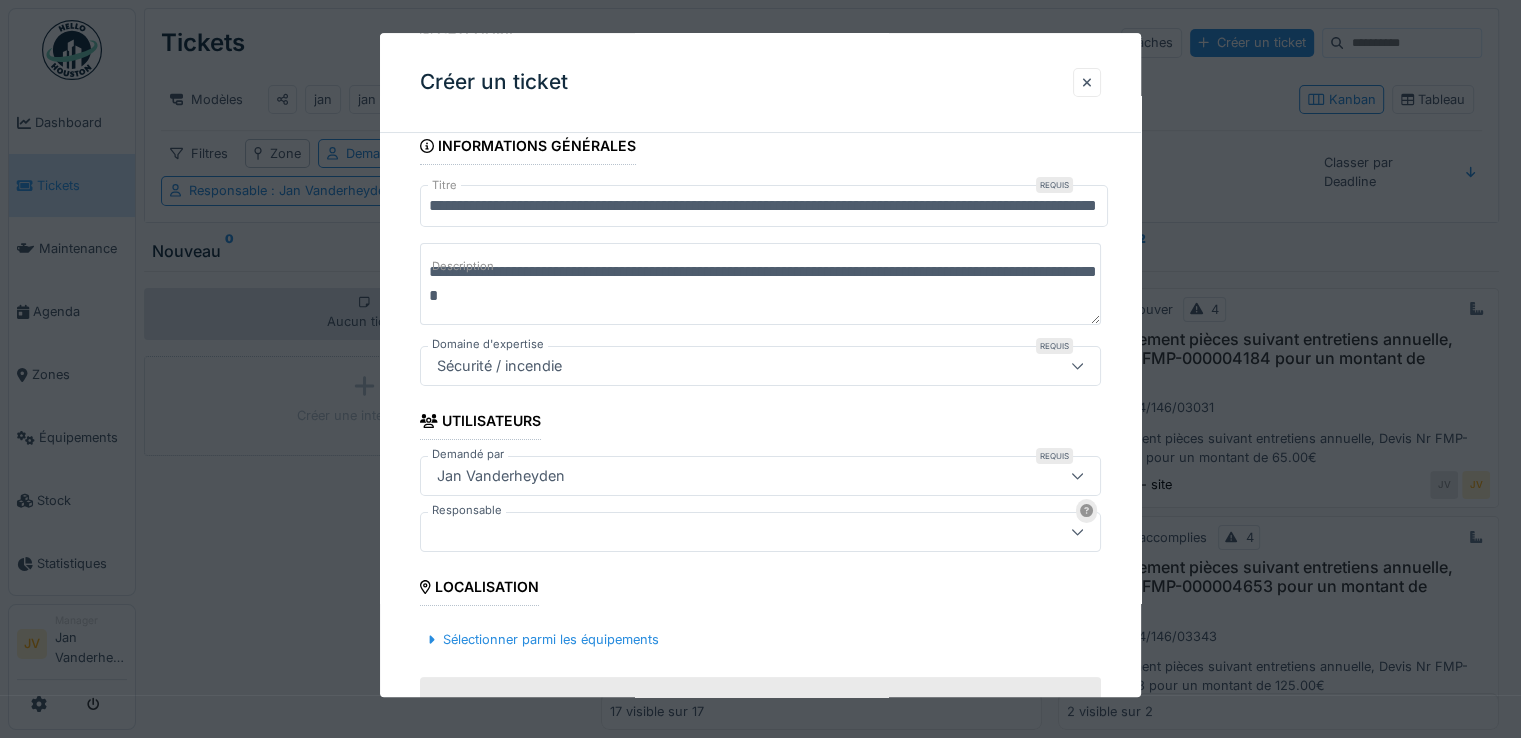 click at bounding box center (719, 532) 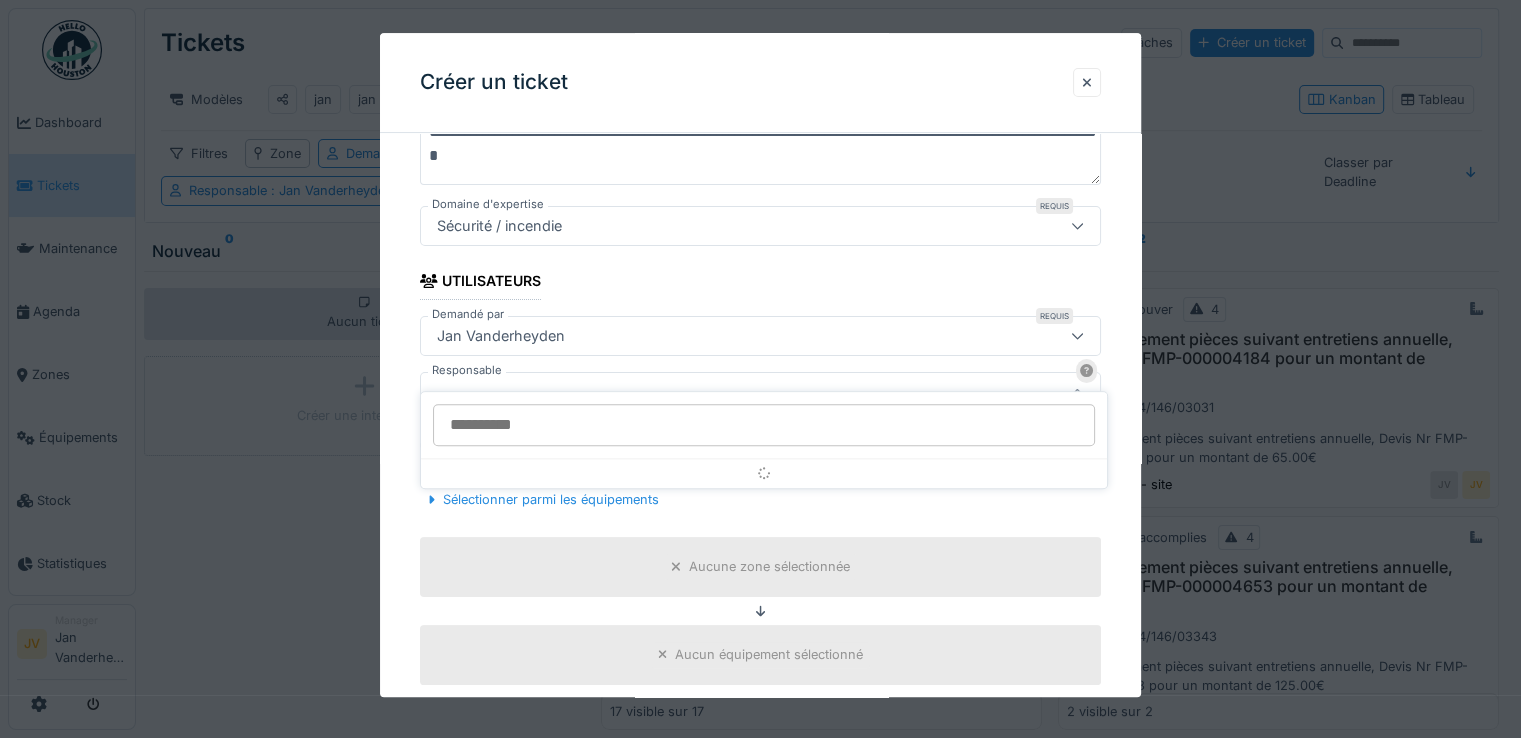scroll, scrollTop: 357, scrollLeft: 0, axis: vertical 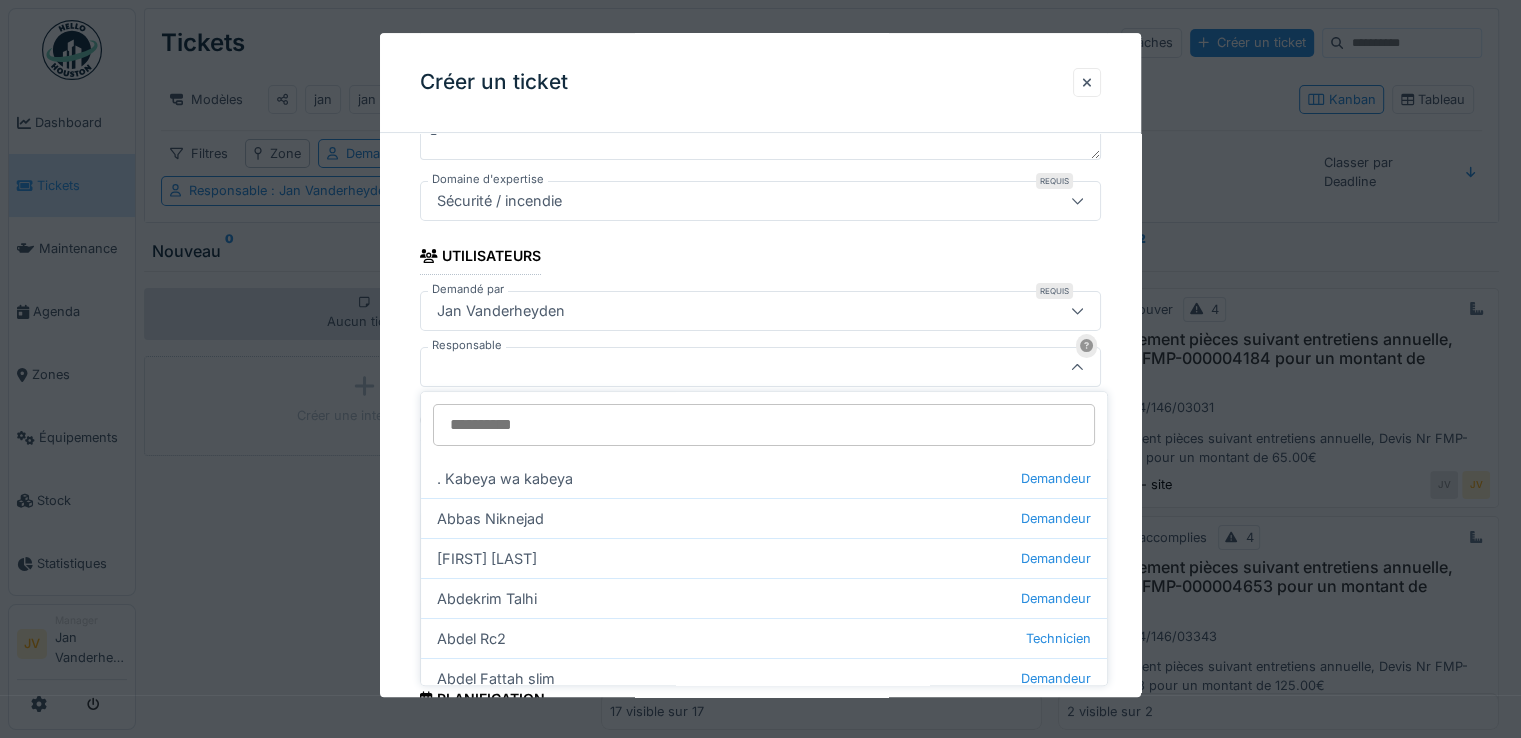 click on "Responsable" at bounding box center [764, 425] 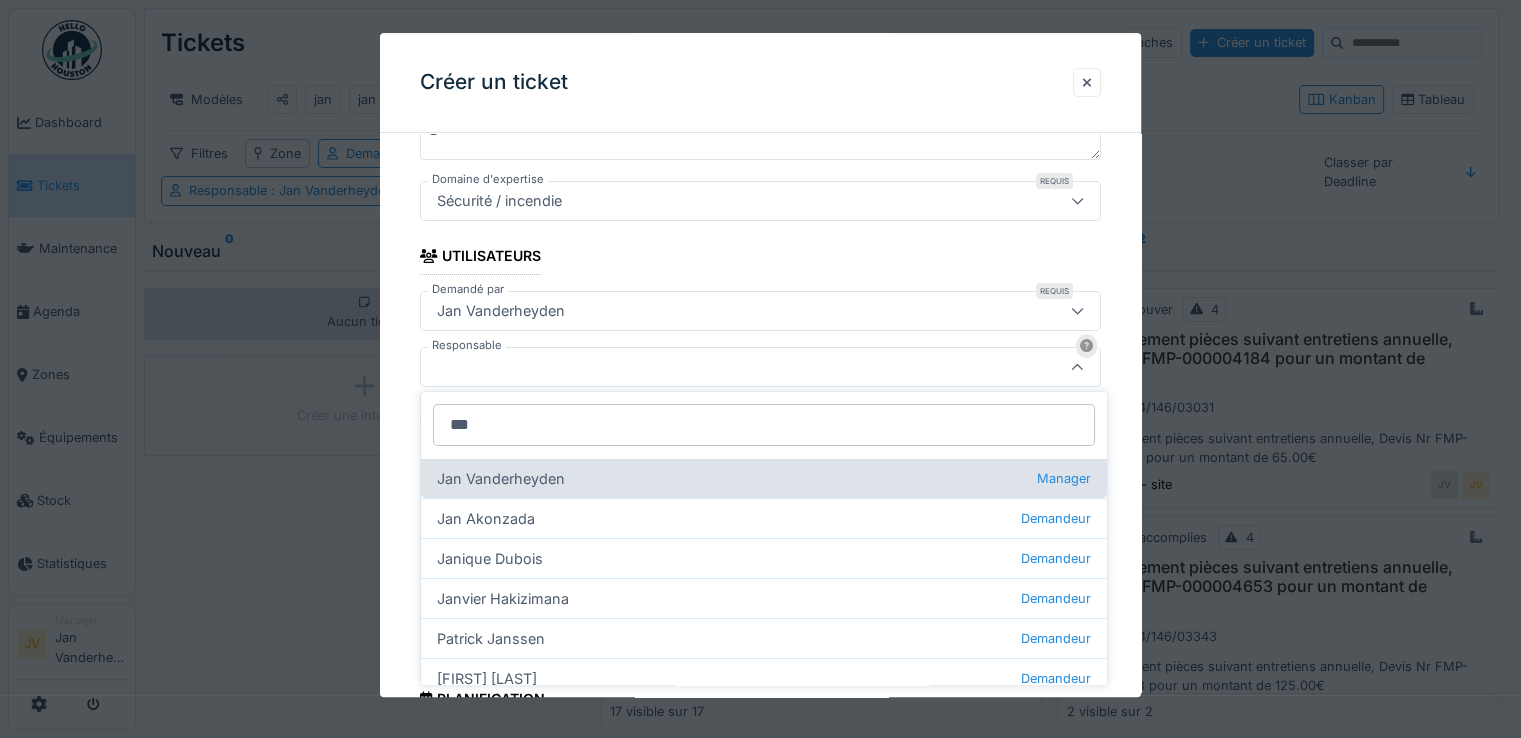 type on "***" 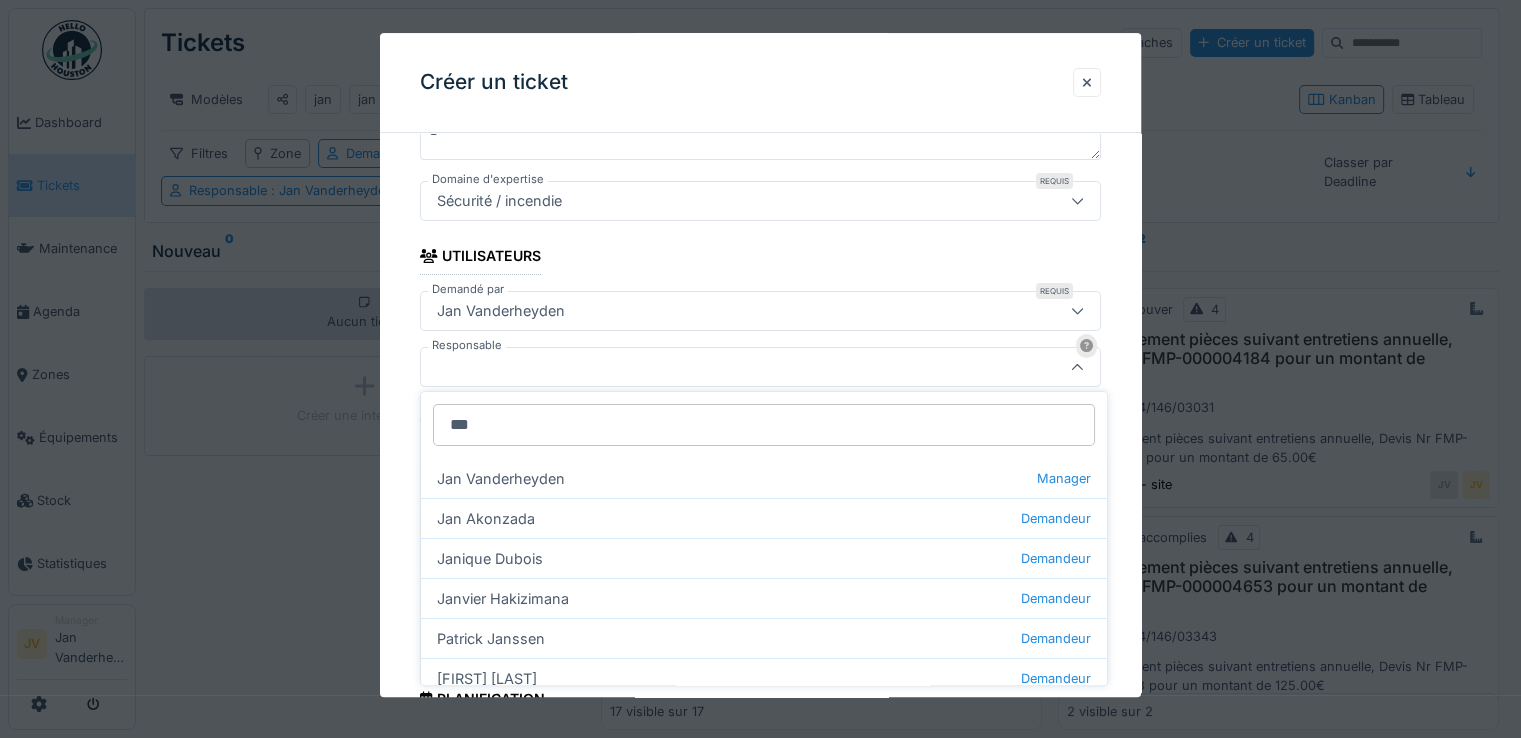 click on "Jan Vanderheyden Manager" at bounding box center [764, 478] 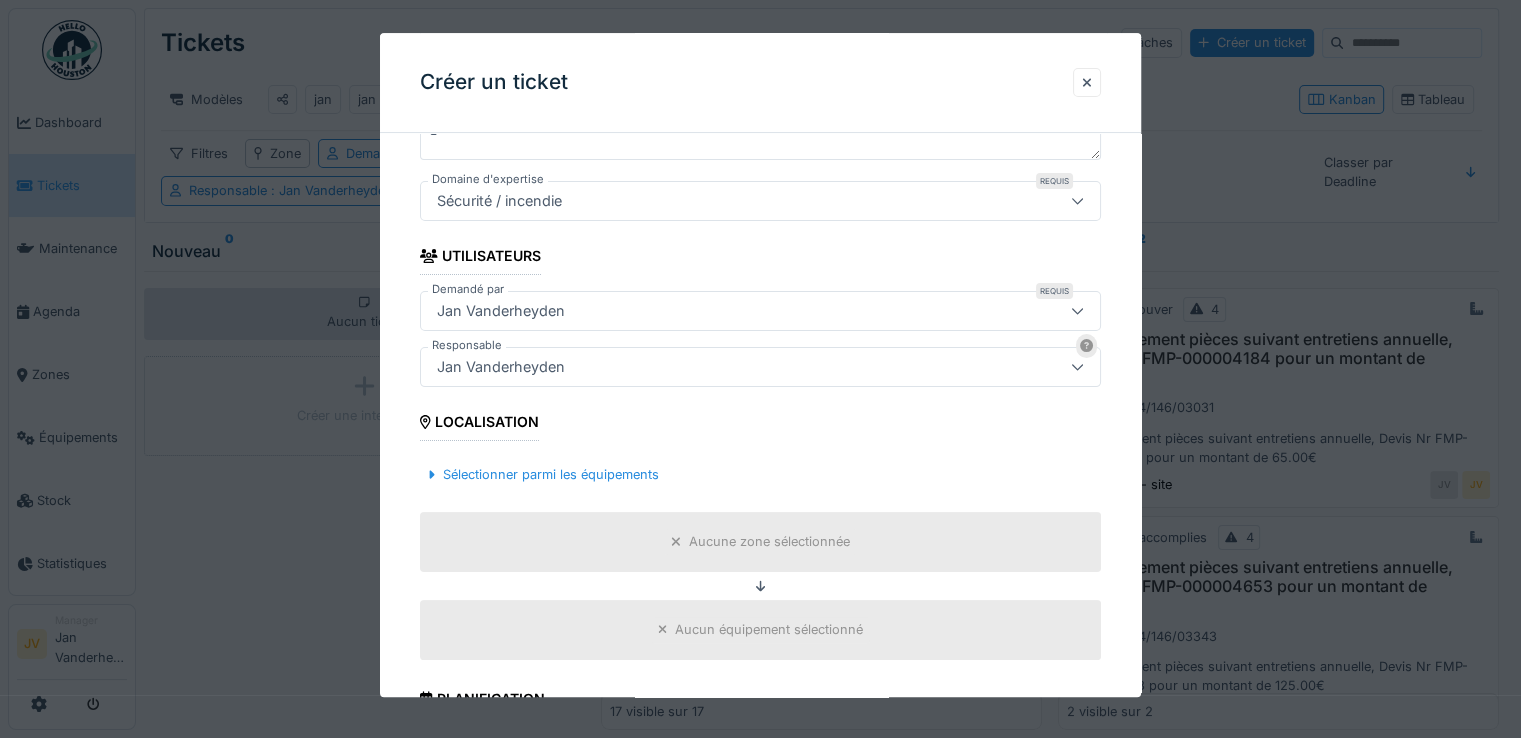 click on "Aucune zone sélectionnée" at bounding box center (769, 542) 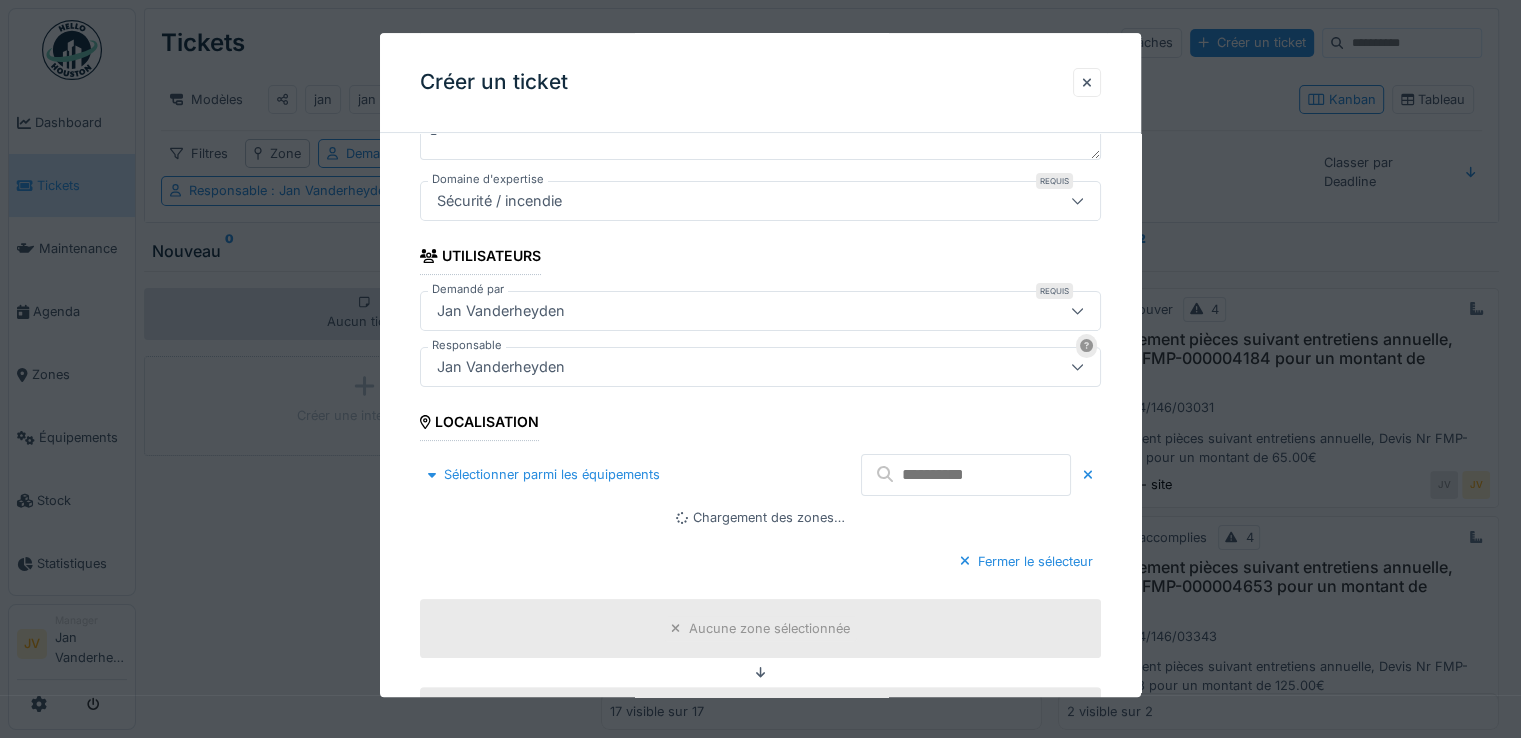 click at bounding box center [966, 475] 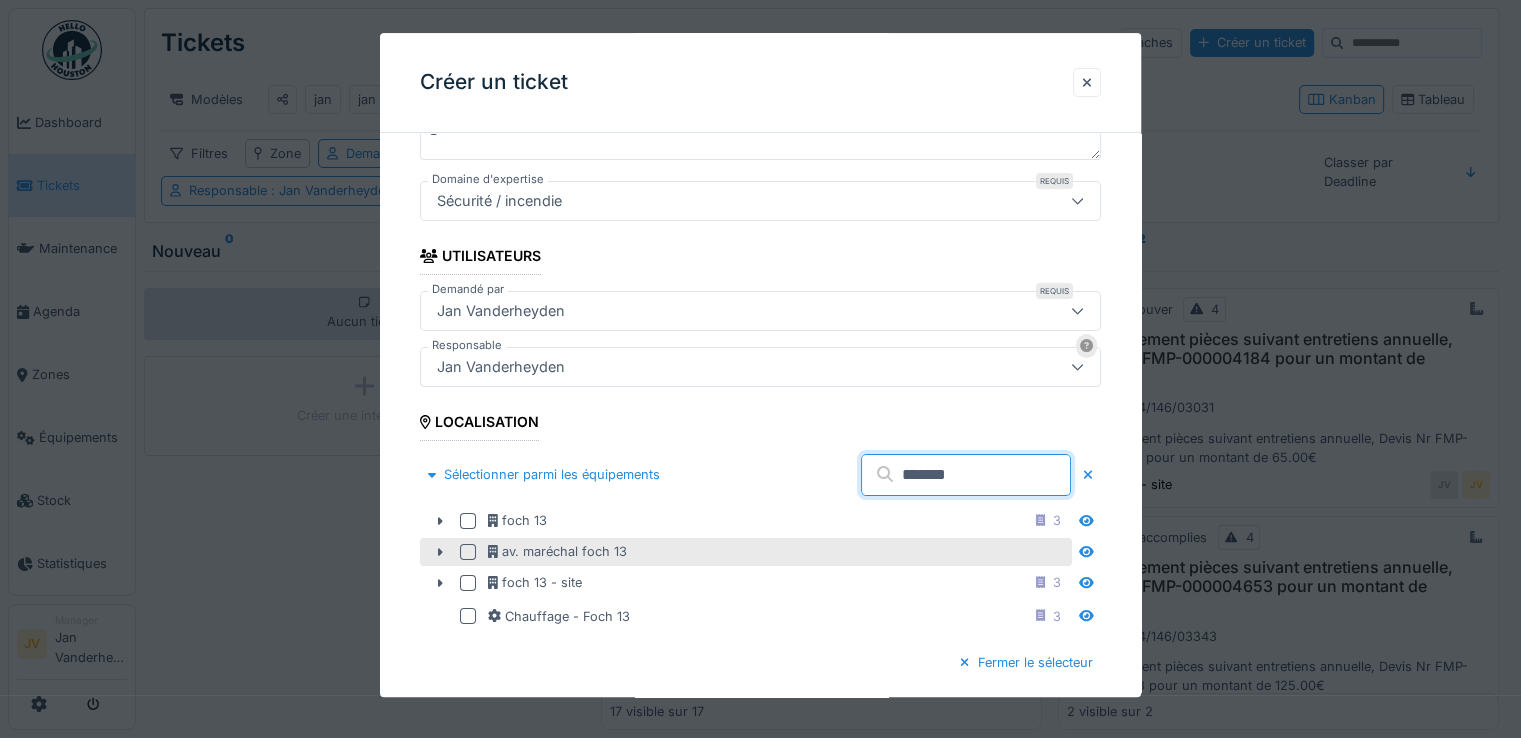 type on "*******" 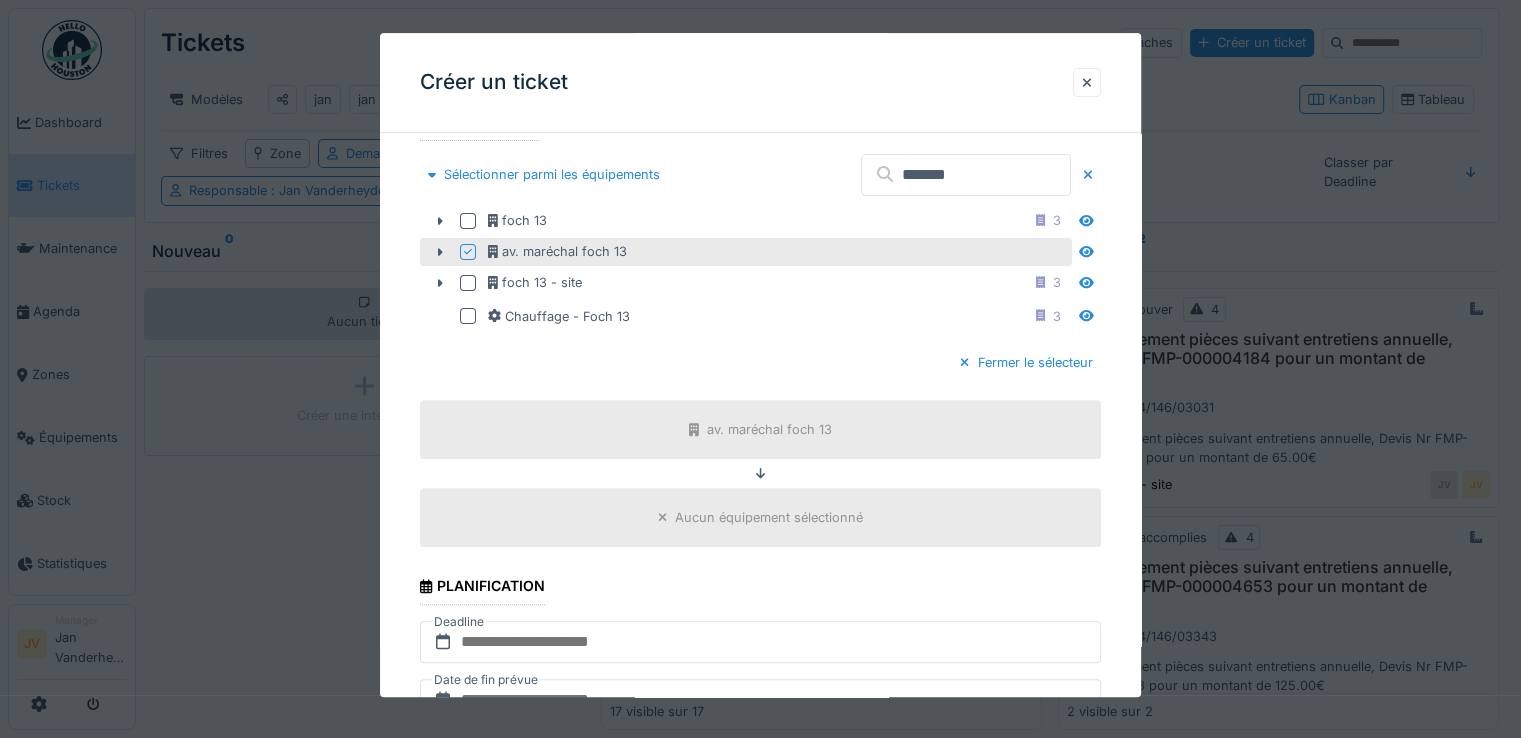 scroll, scrollTop: 1057, scrollLeft: 0, axis: vertical 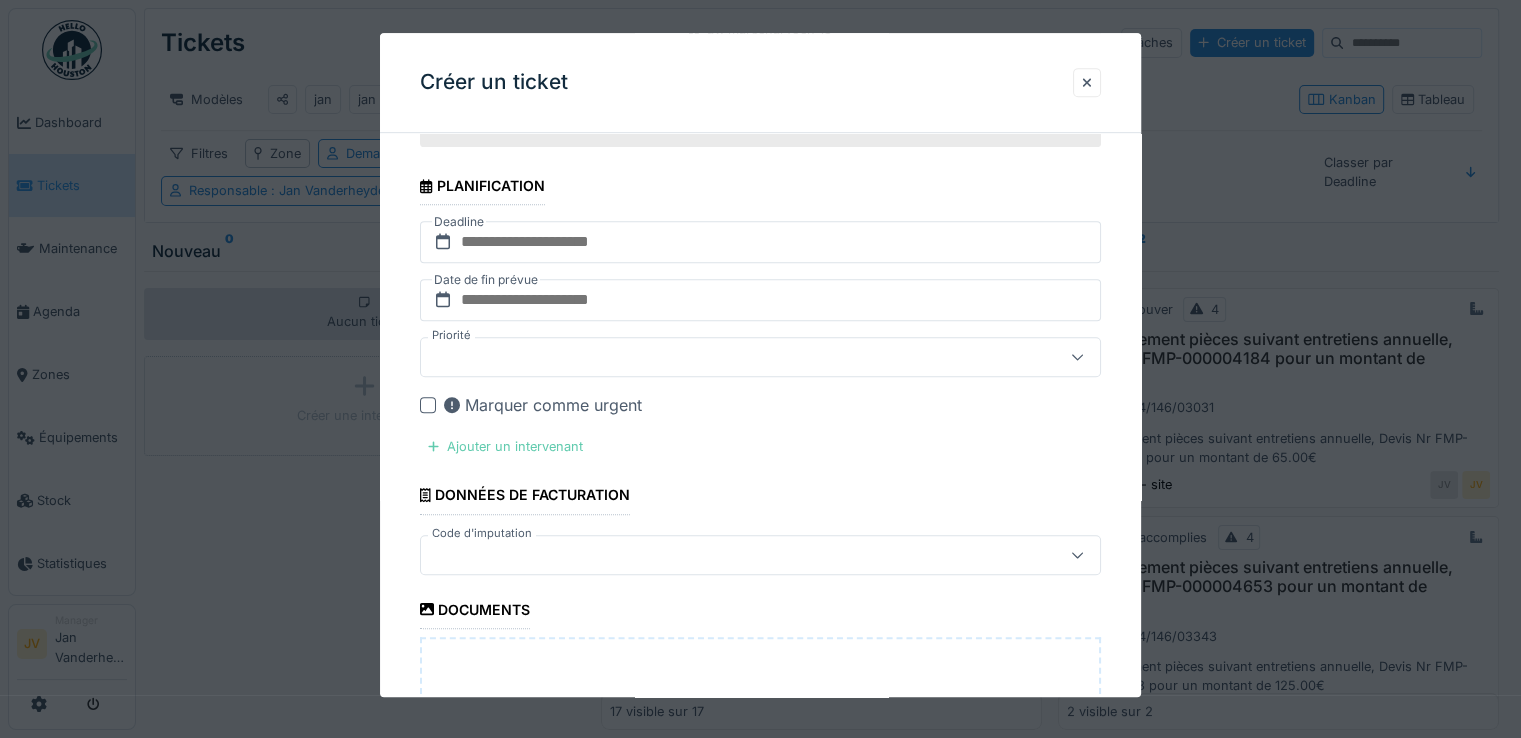 click on "Ajouter un intervenant" at bounding box center [505, 446] 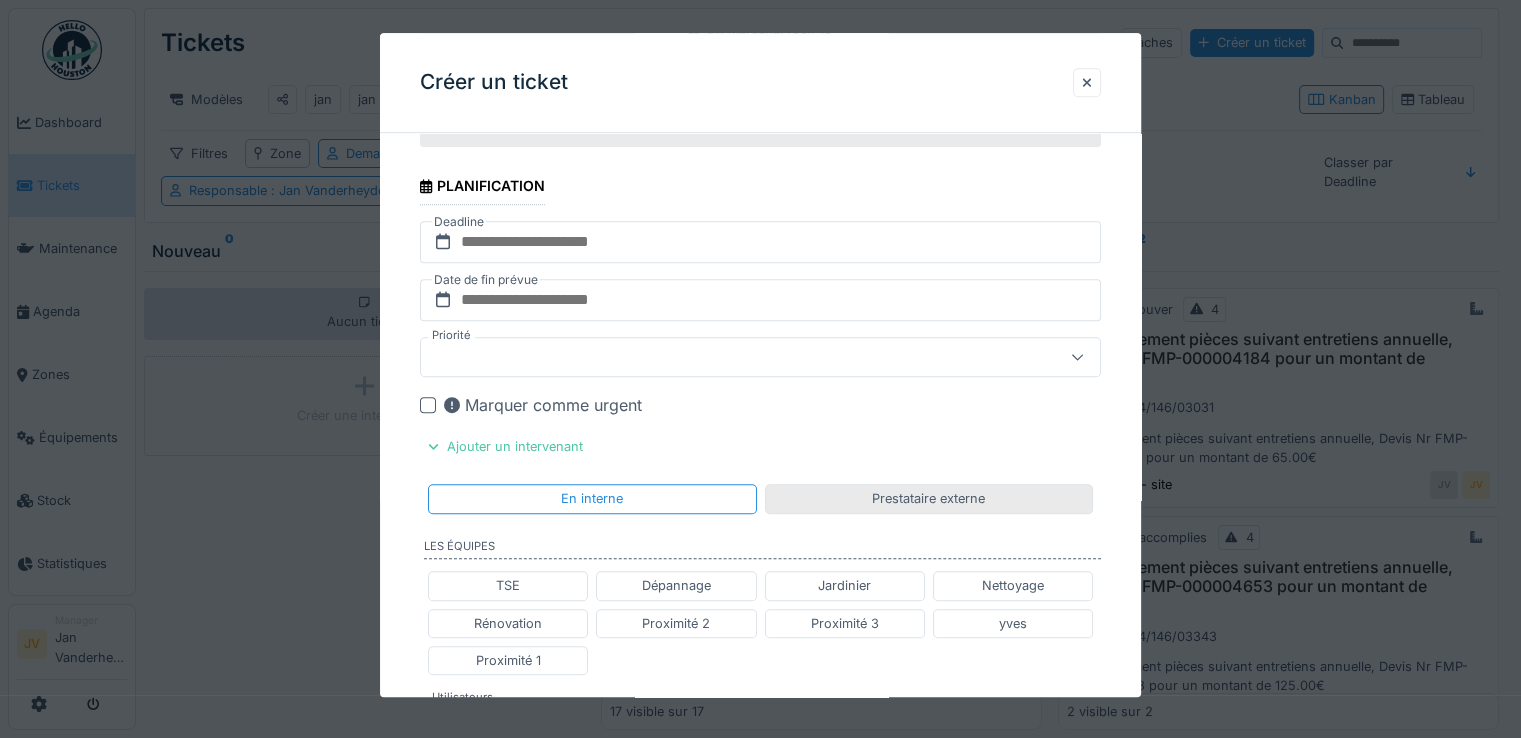 click on "Prestataire externe" at bounding box center [928, 499] 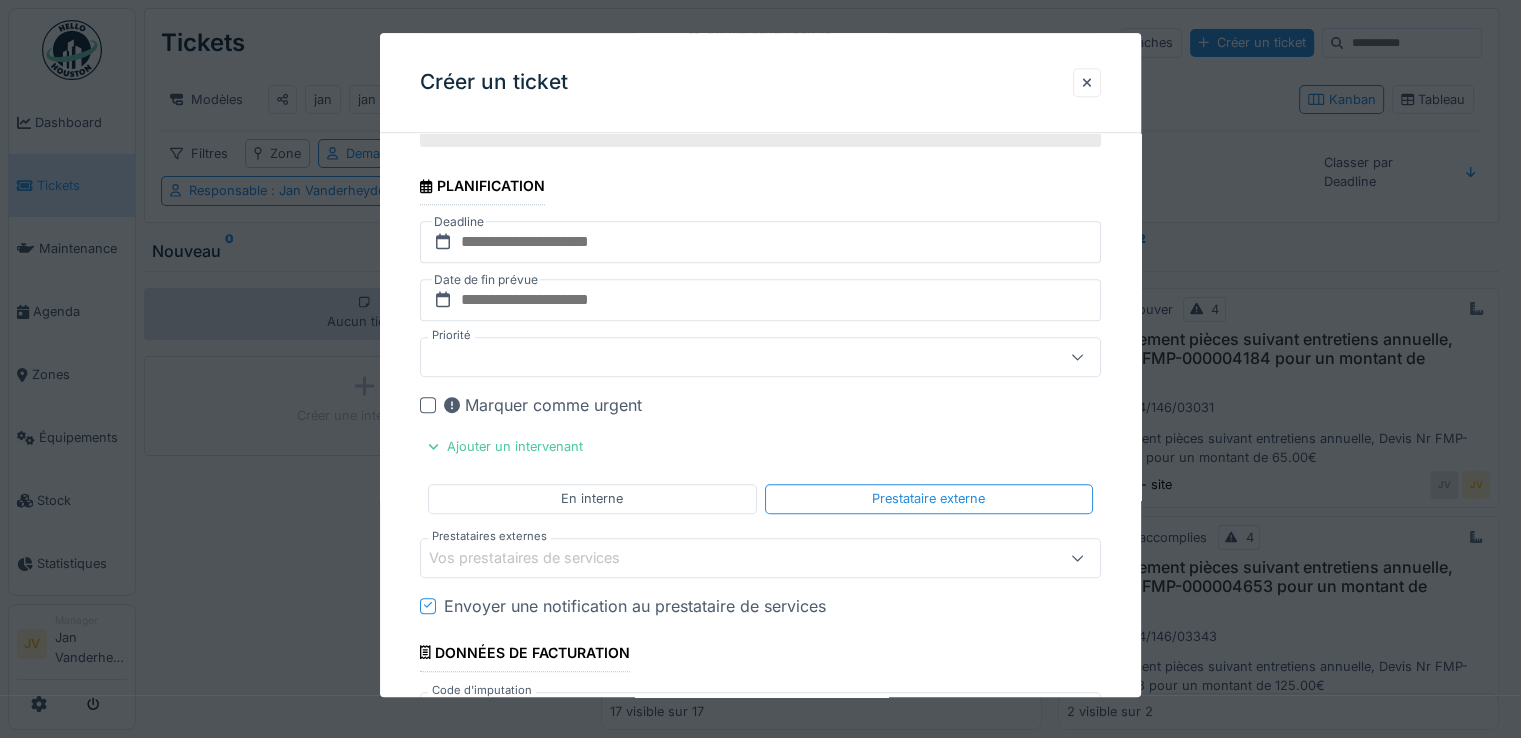 click on "Vos prestataires de services" at bounding box center (538, 558) 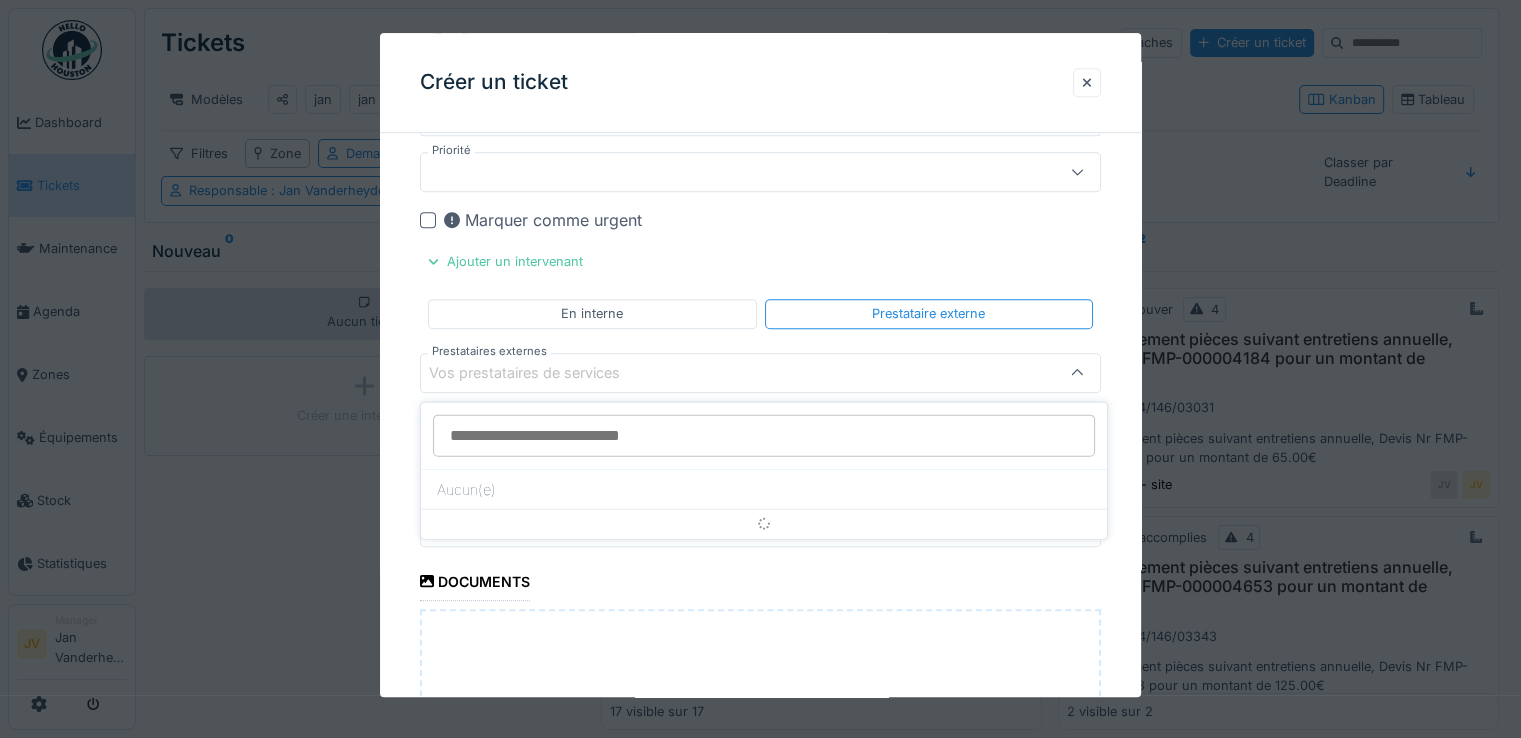 scroll, scrollTop: 1244, scrollLeft: 0, axis: vertical 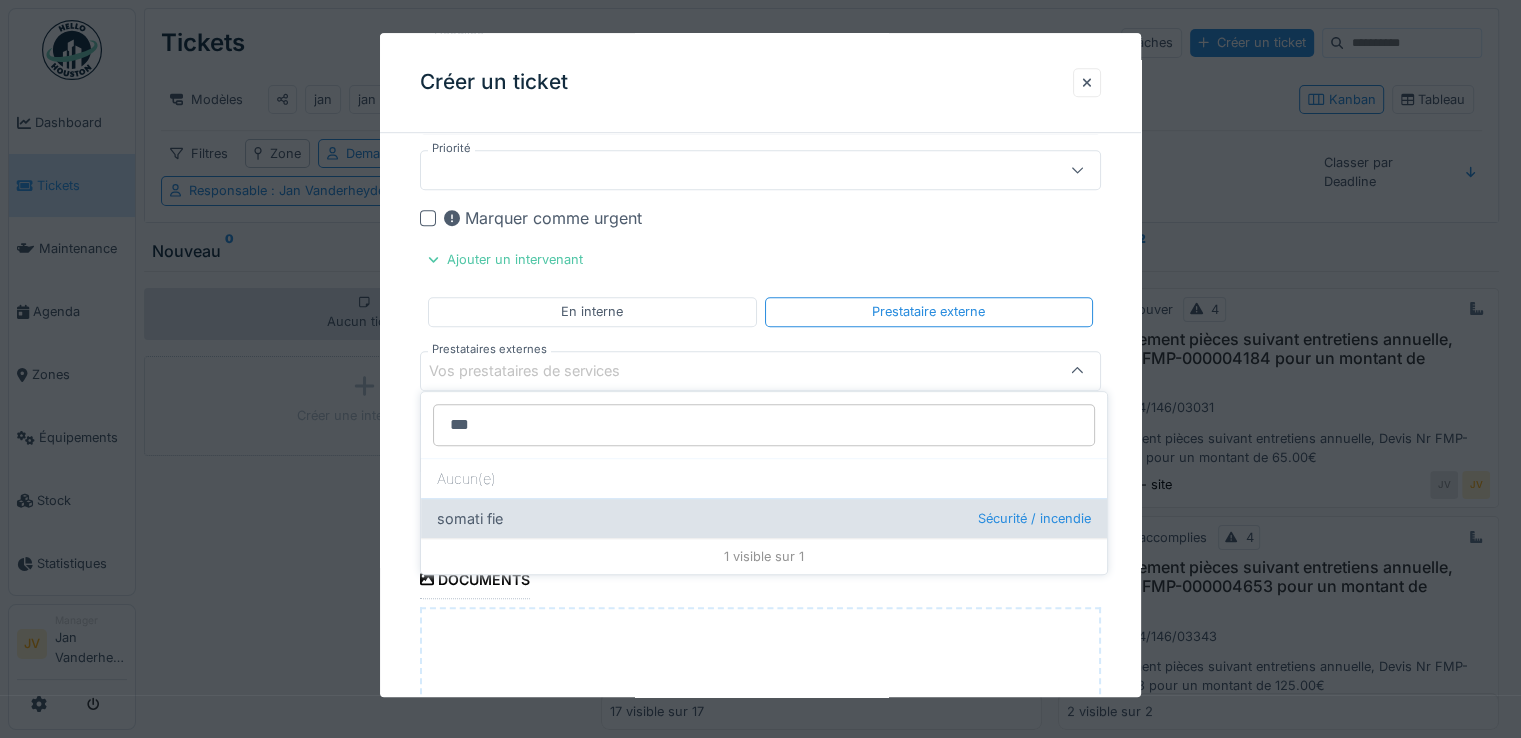 type on "***" 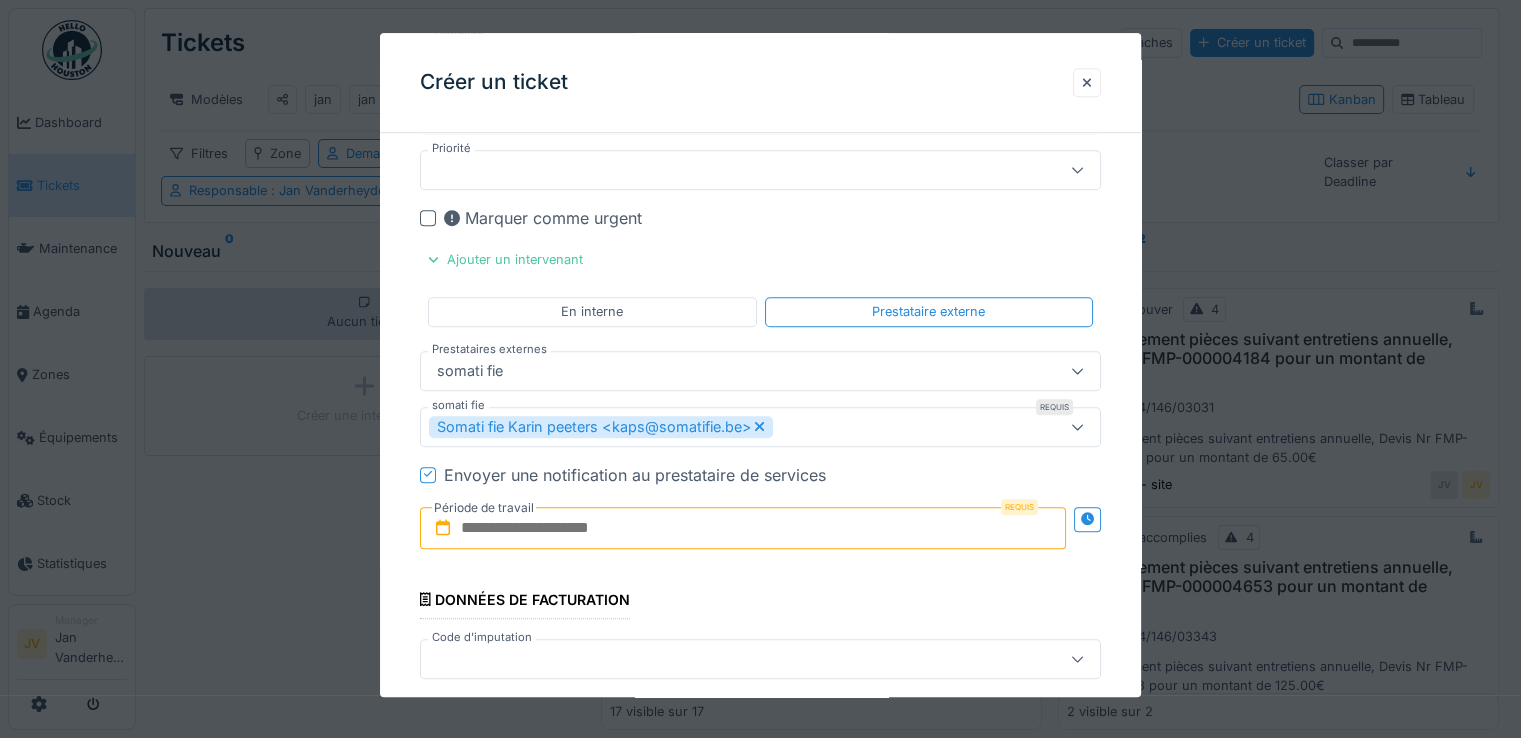 click at bounding box center [743, 528] 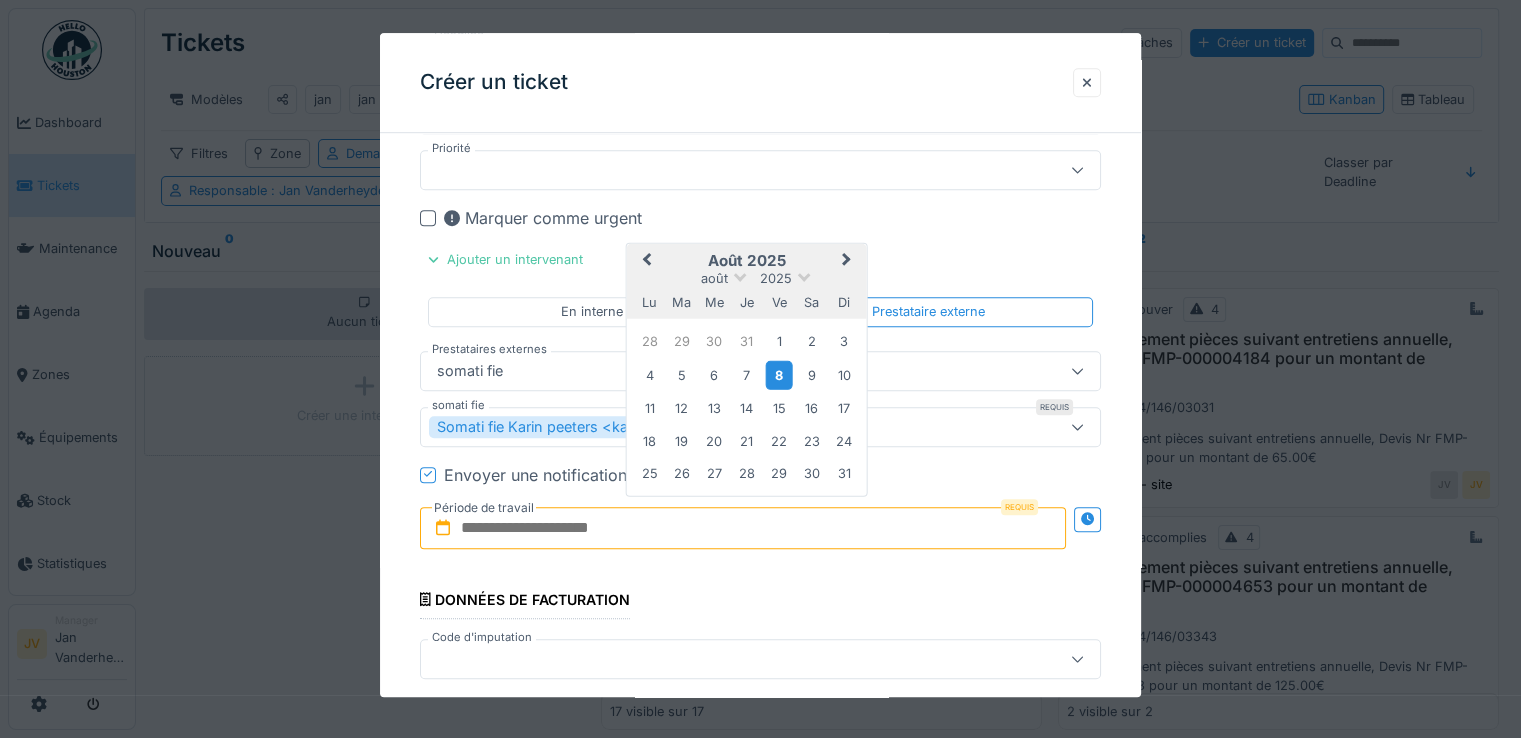 click on "8" at bounding box center (779, 375) 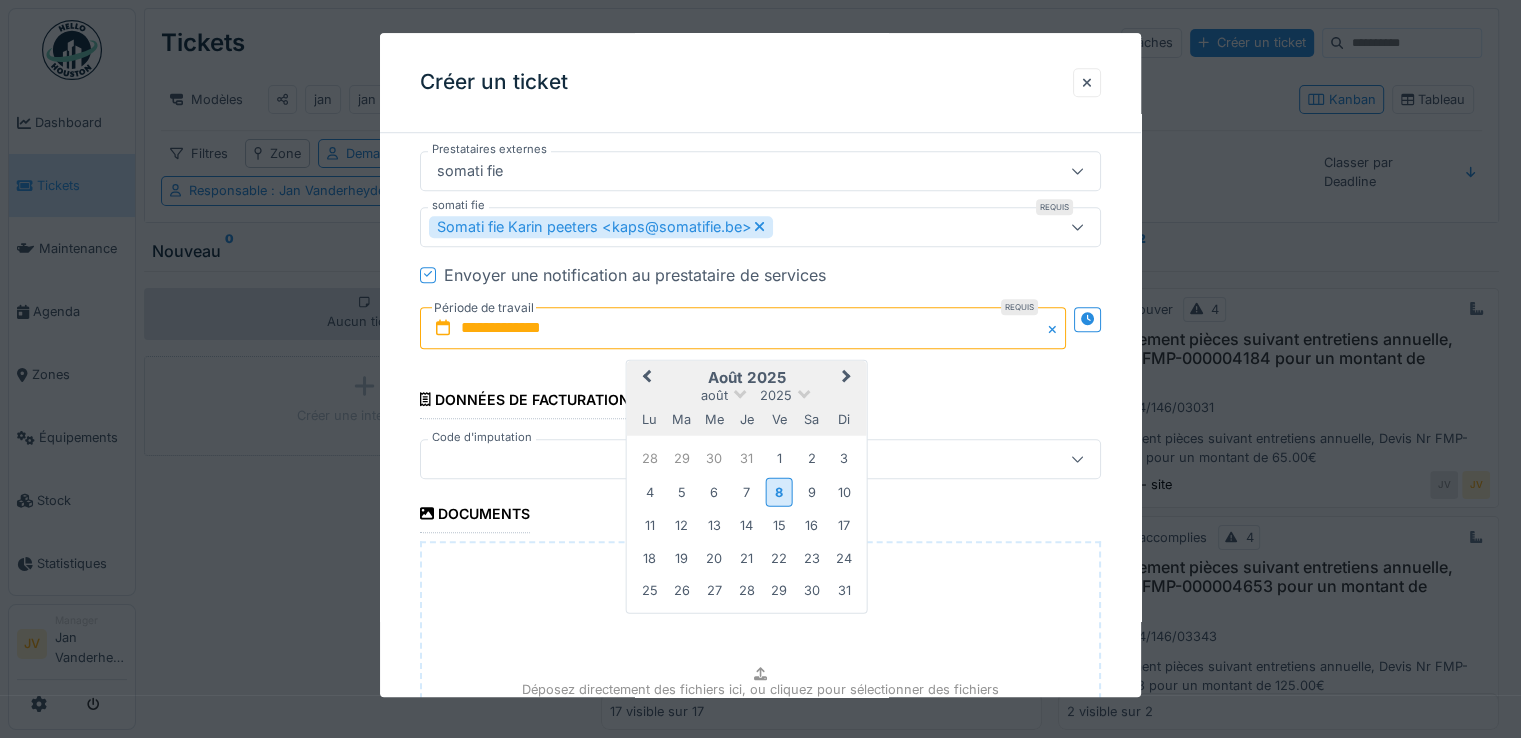 click at bounding box center [719, 459] 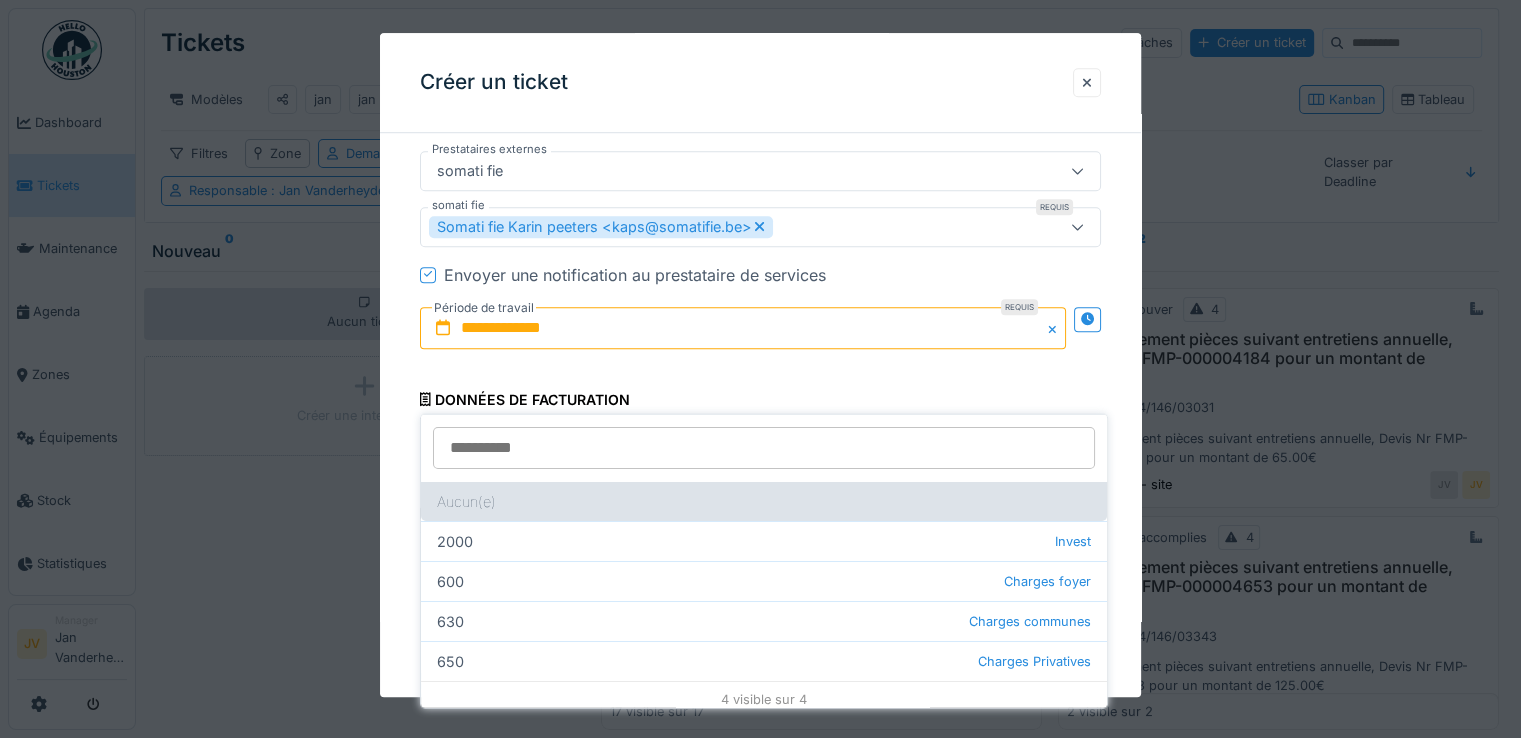 scroll, scrollTop: 1531, scrollLeft: 0, axis: vertical 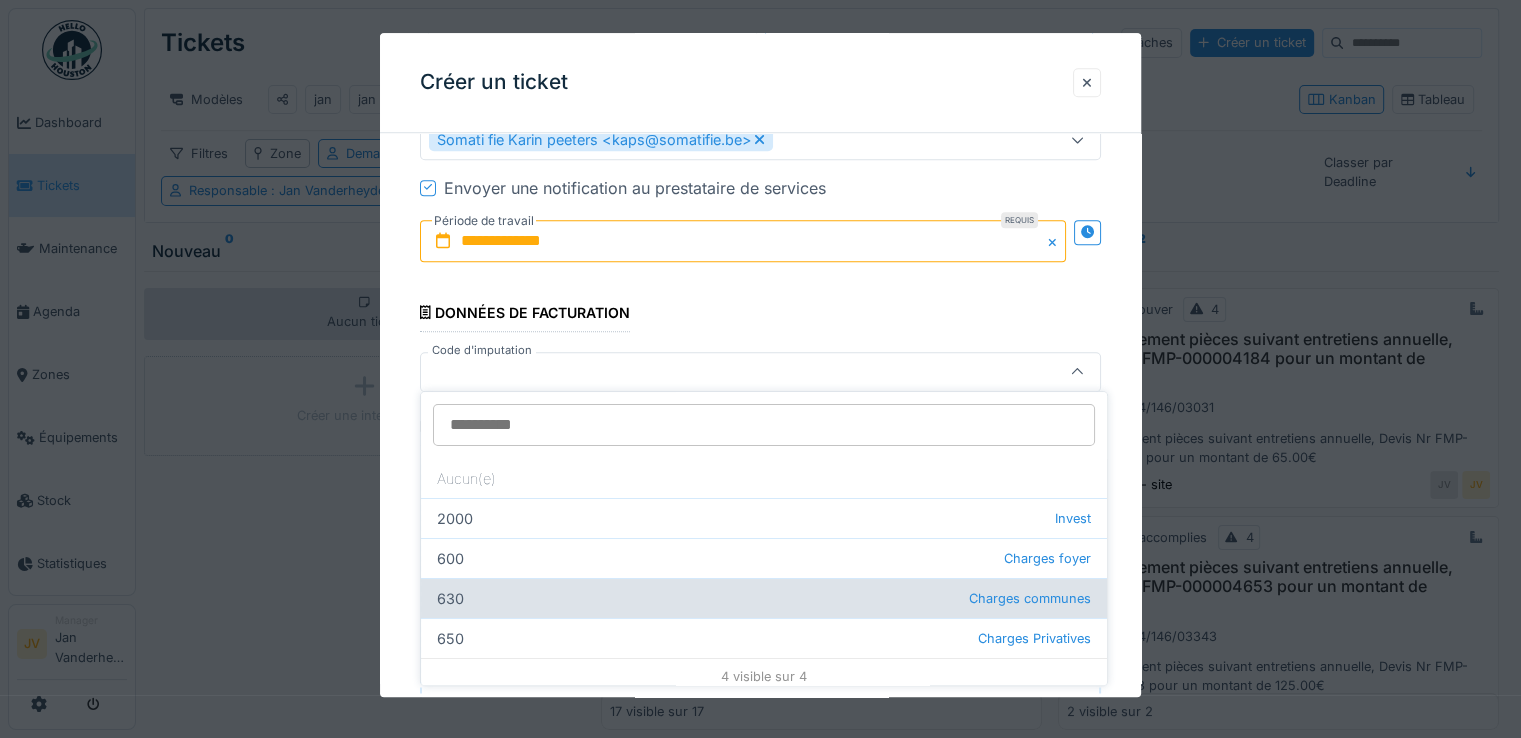 click on "630 Charges communes" at bounding box center [764, 598] 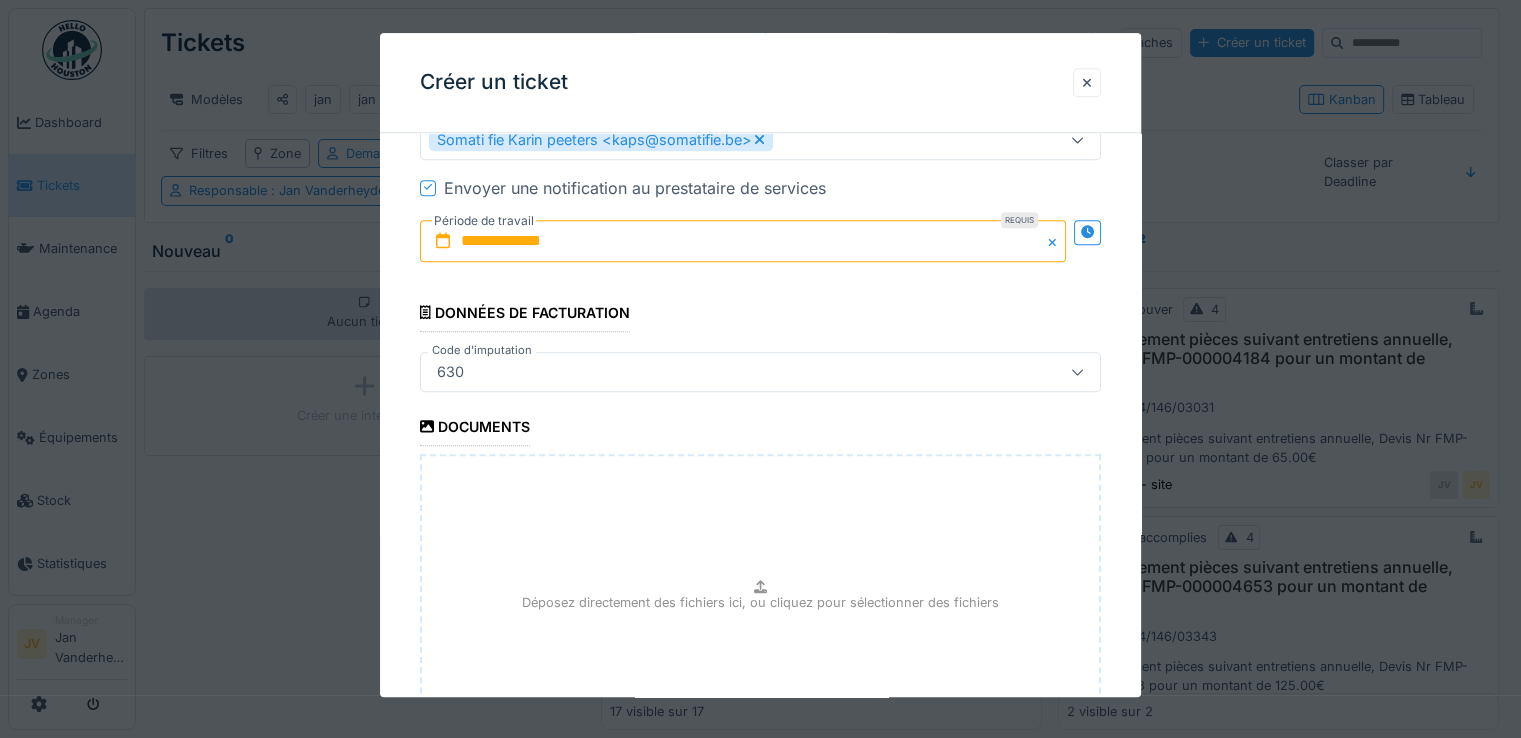 click on "Déposez directement des fichiers ici, ou cliquez pour sélectionner des fichiers" at bounding box center (760, 602) 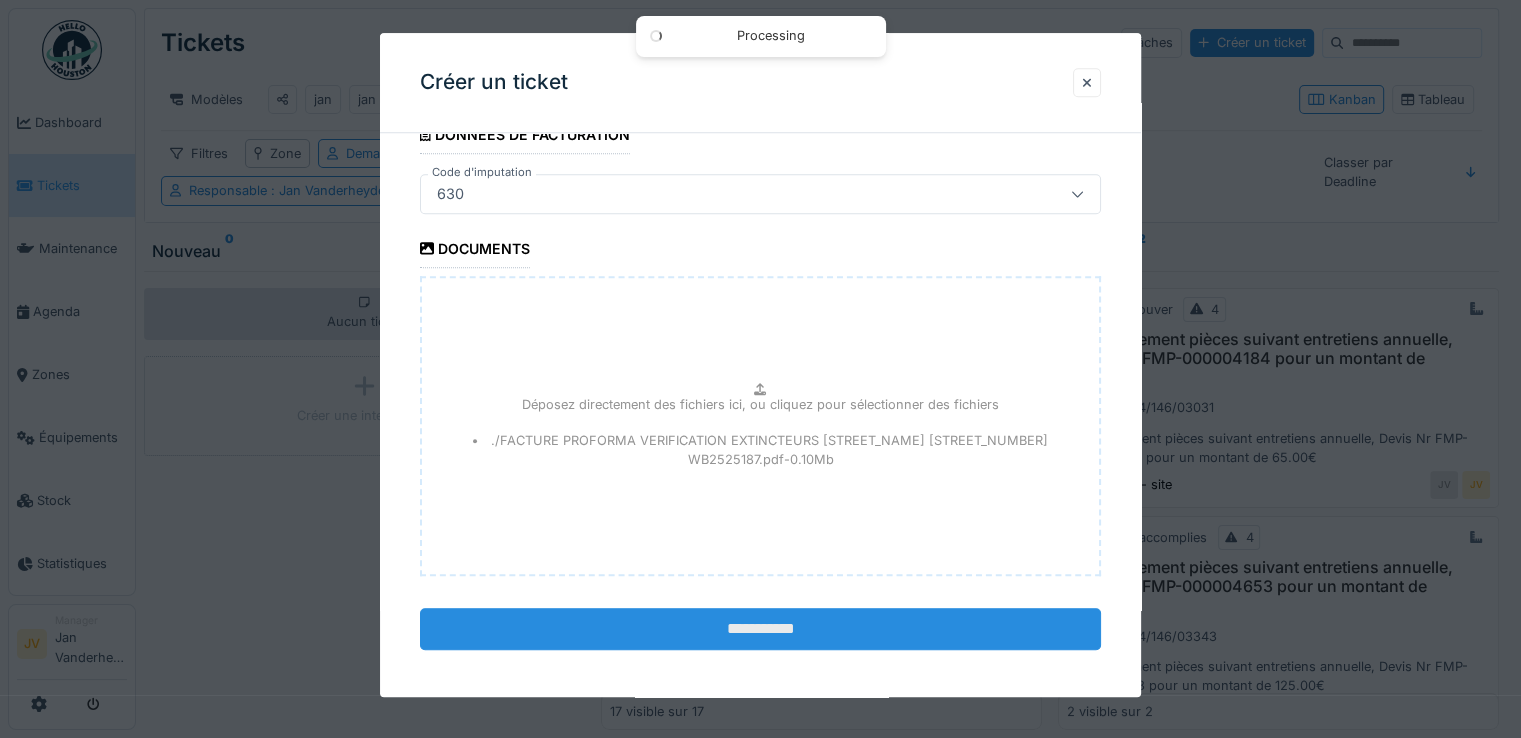 scroll, scrollTop: 1711, scrollLeft: 0, axis: vertical 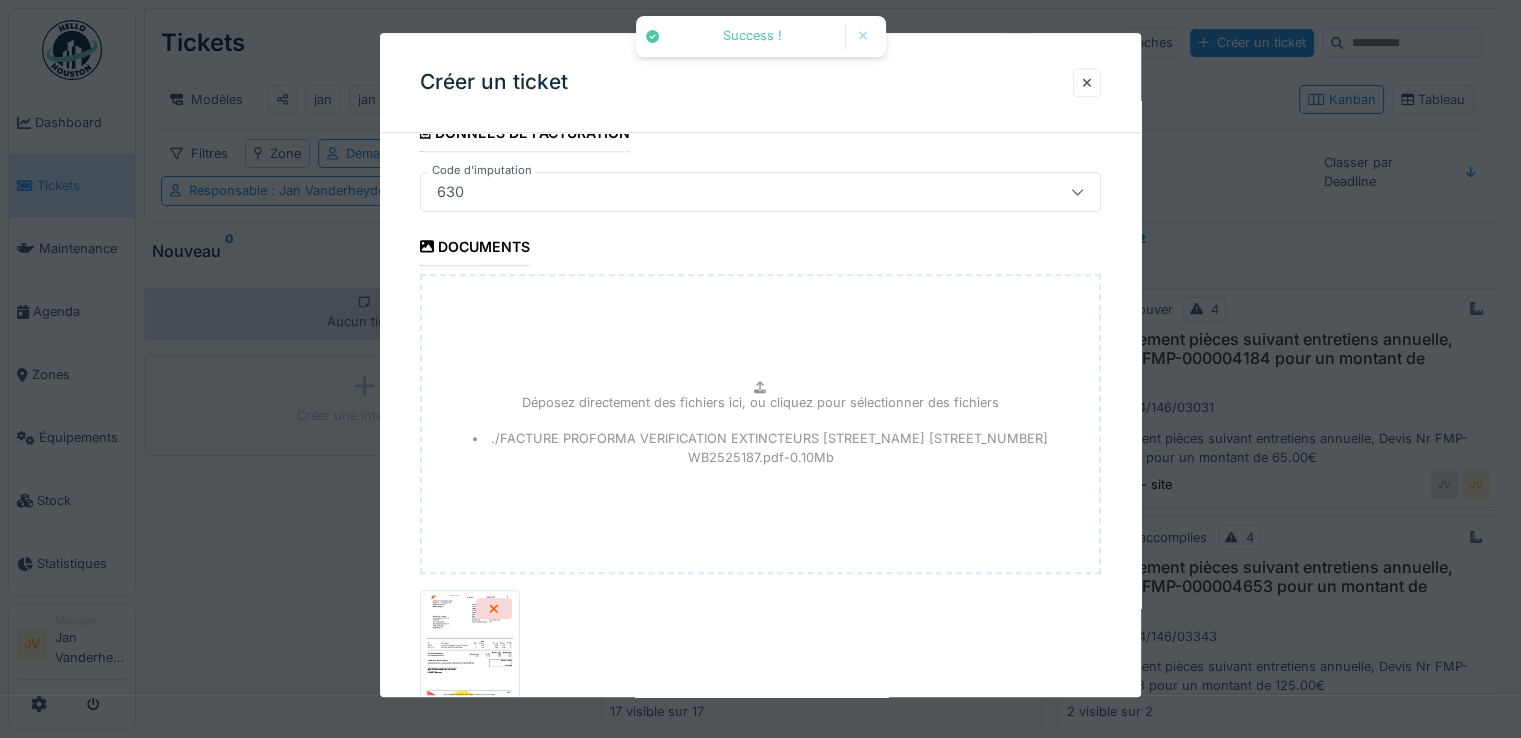 click on "FACTURE PROFORMA VERIFICATION EXTINCTEURS [STREET] [NUMBER].pdf" at bounding box center [760, 654] 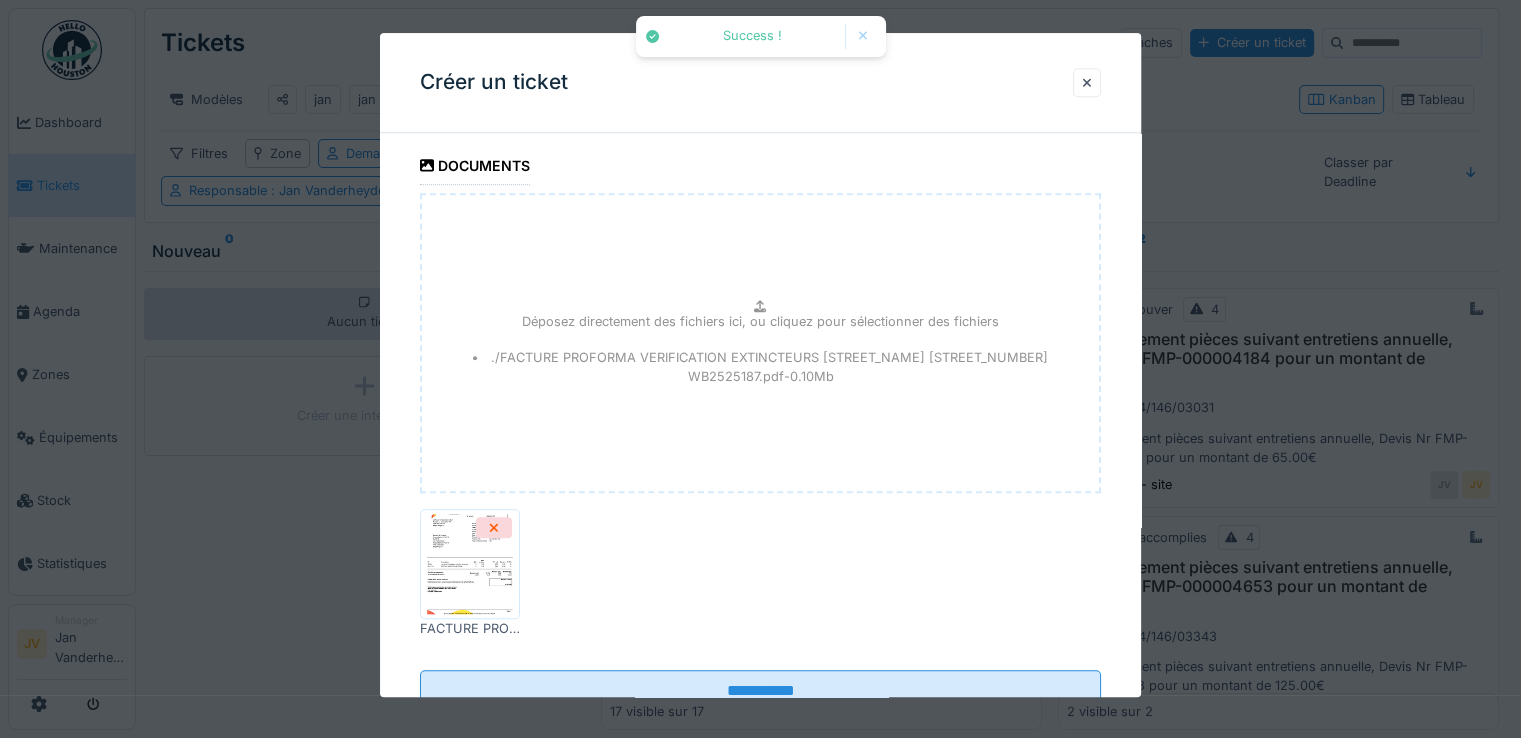 scroll, scrollTop: 1856, scrollLeft: 0, axis: vertical 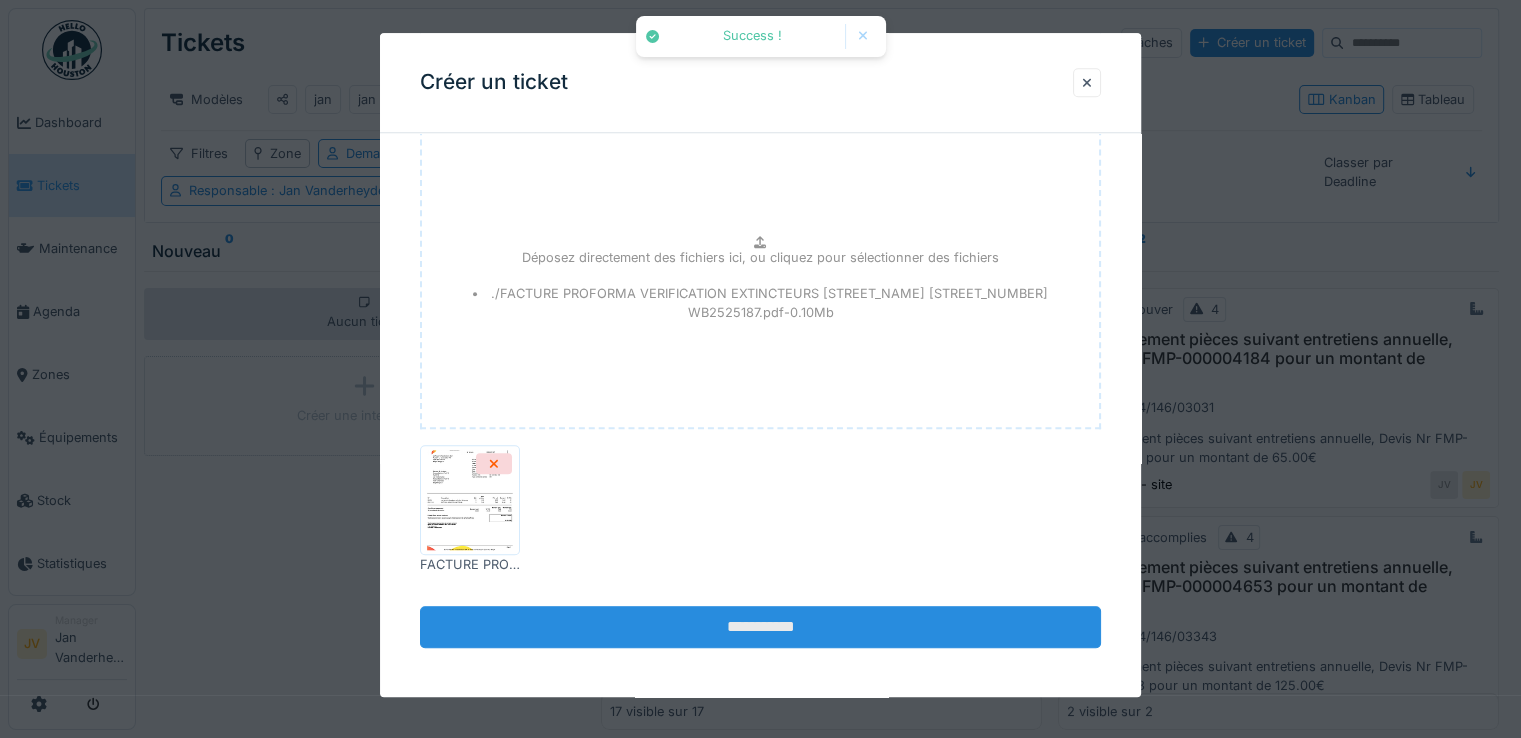 click on "**********" at bounding box center [760, 627] 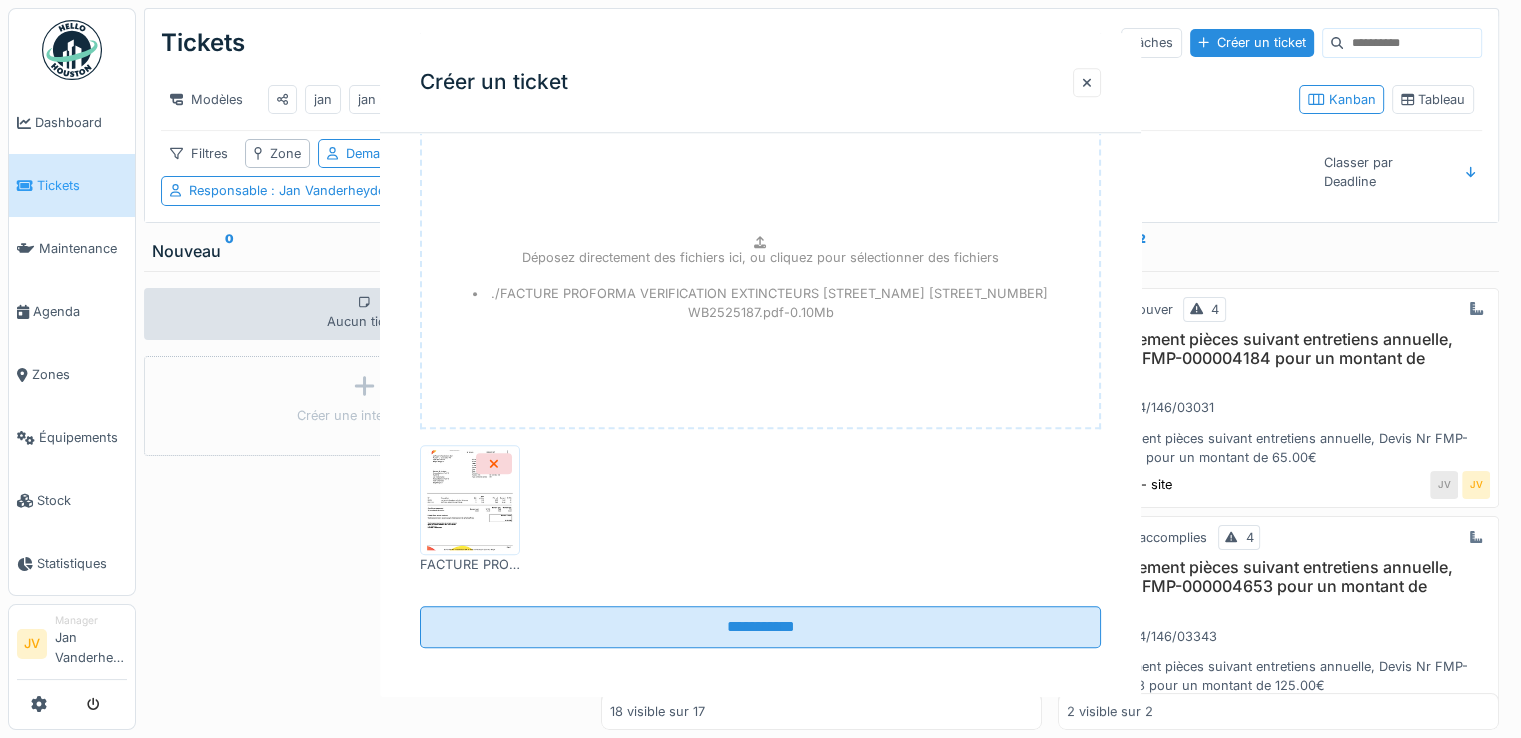 scroll, scrollTop: 0, scrollLeft: 0, axis: both 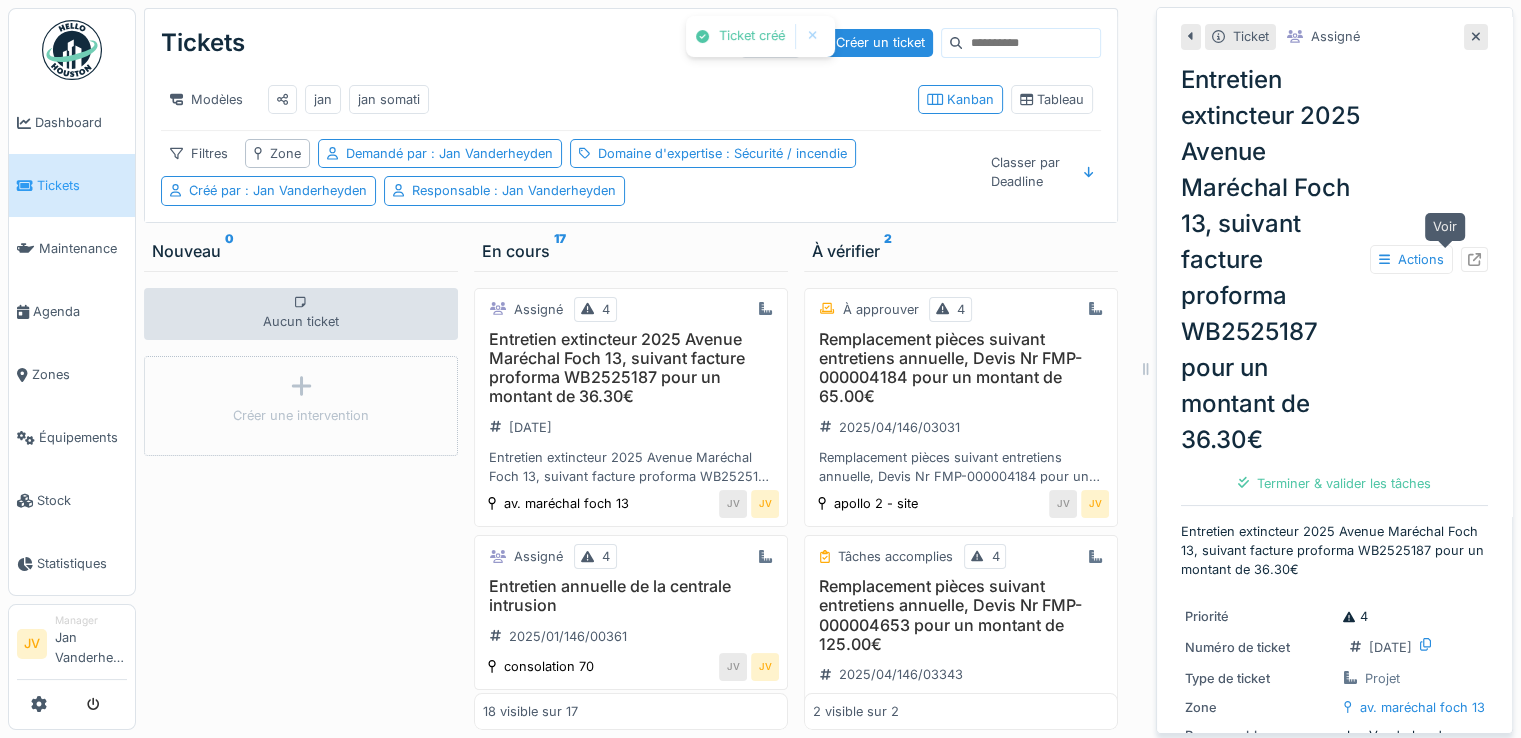 click 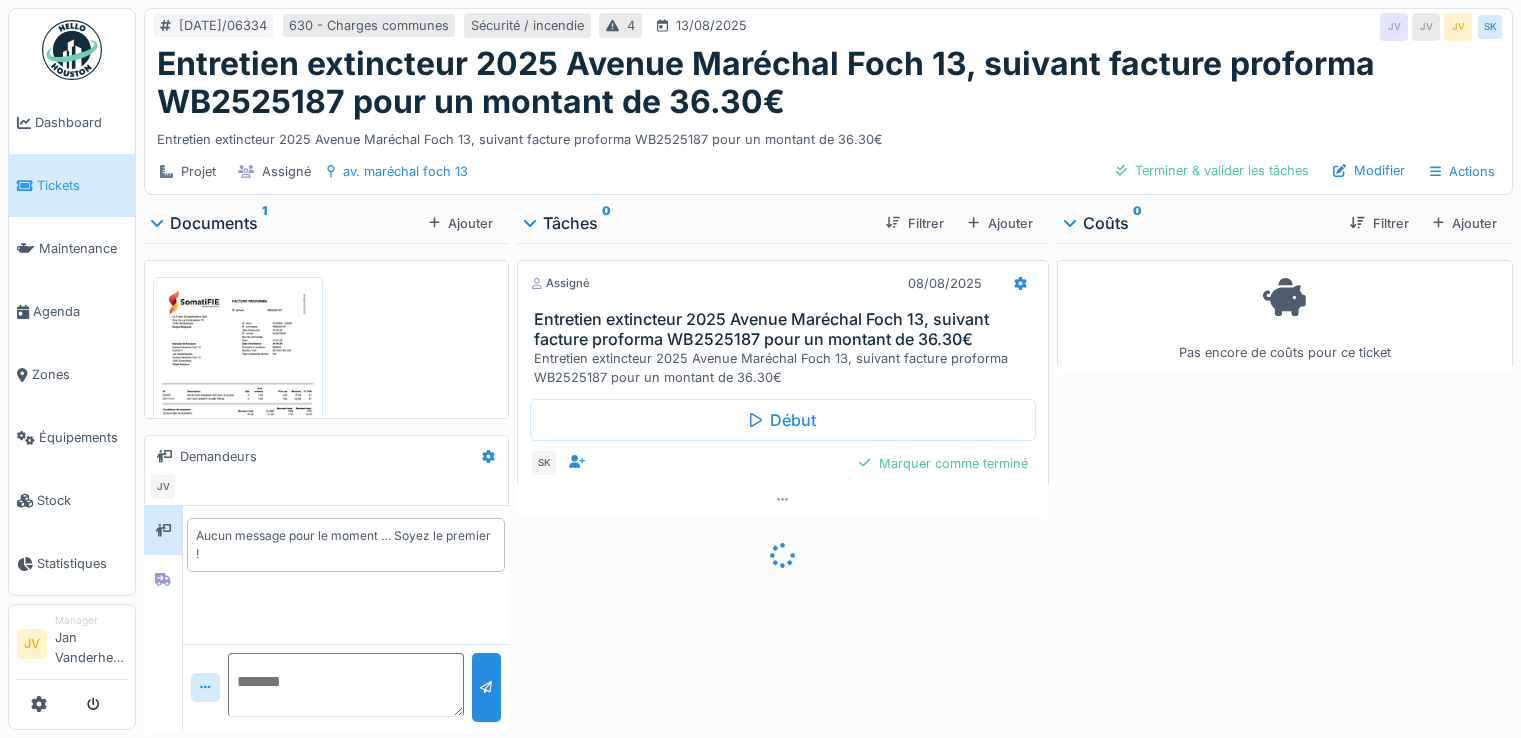 scroll, scrollTop: 0, scrollLeft: 0, axis: both 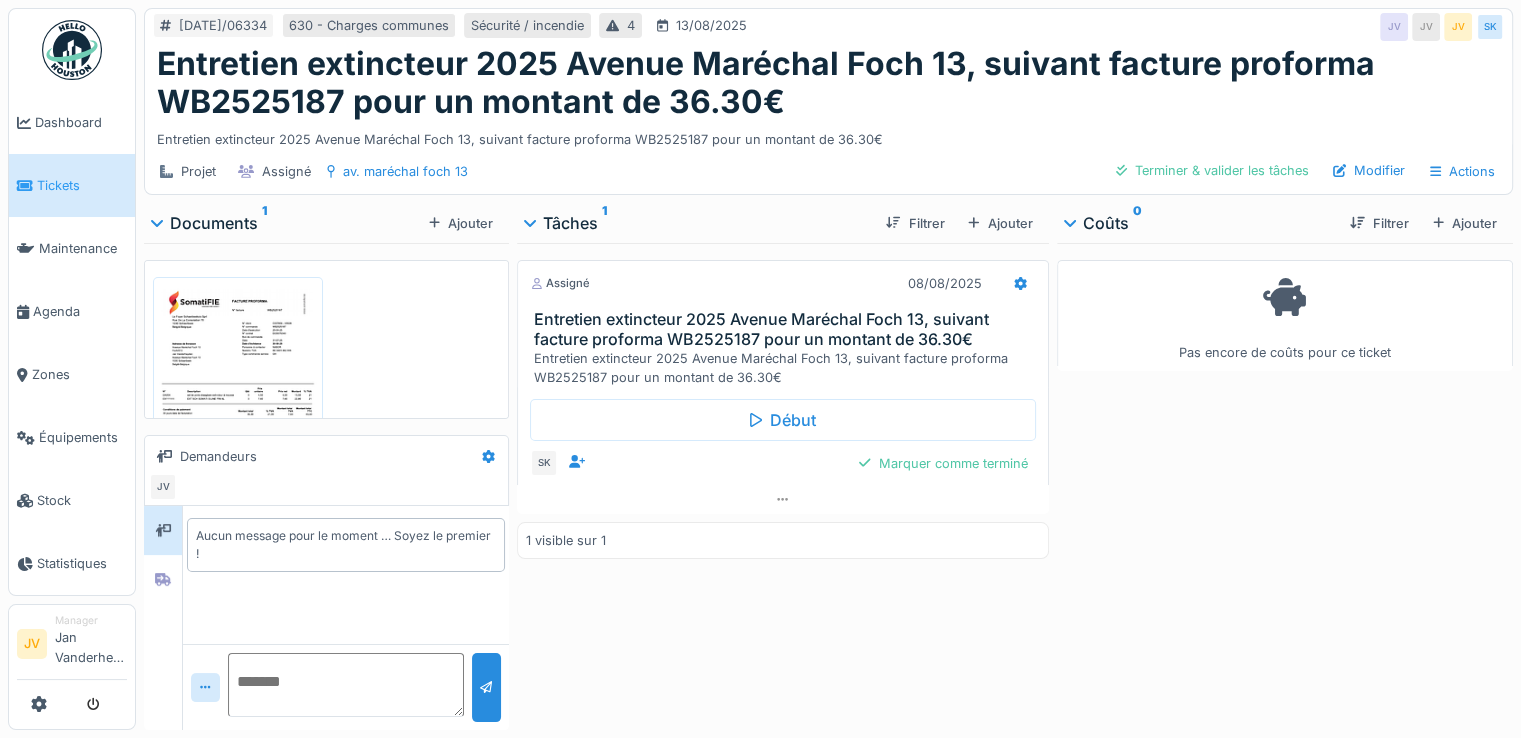 click on "Ajouter" at bounding box center [1465, 223] 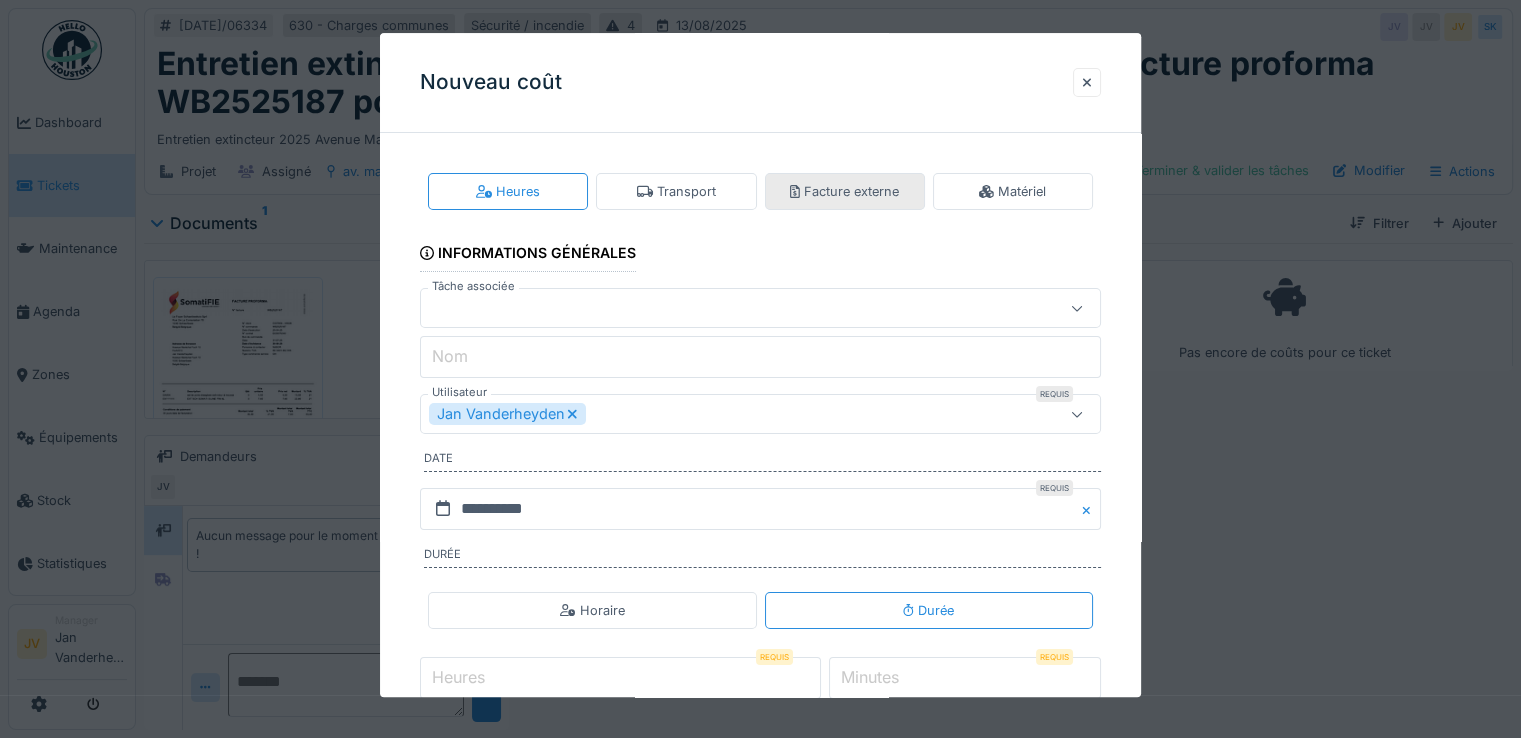 click on "Facture externe" at bounding box center (844, 191) 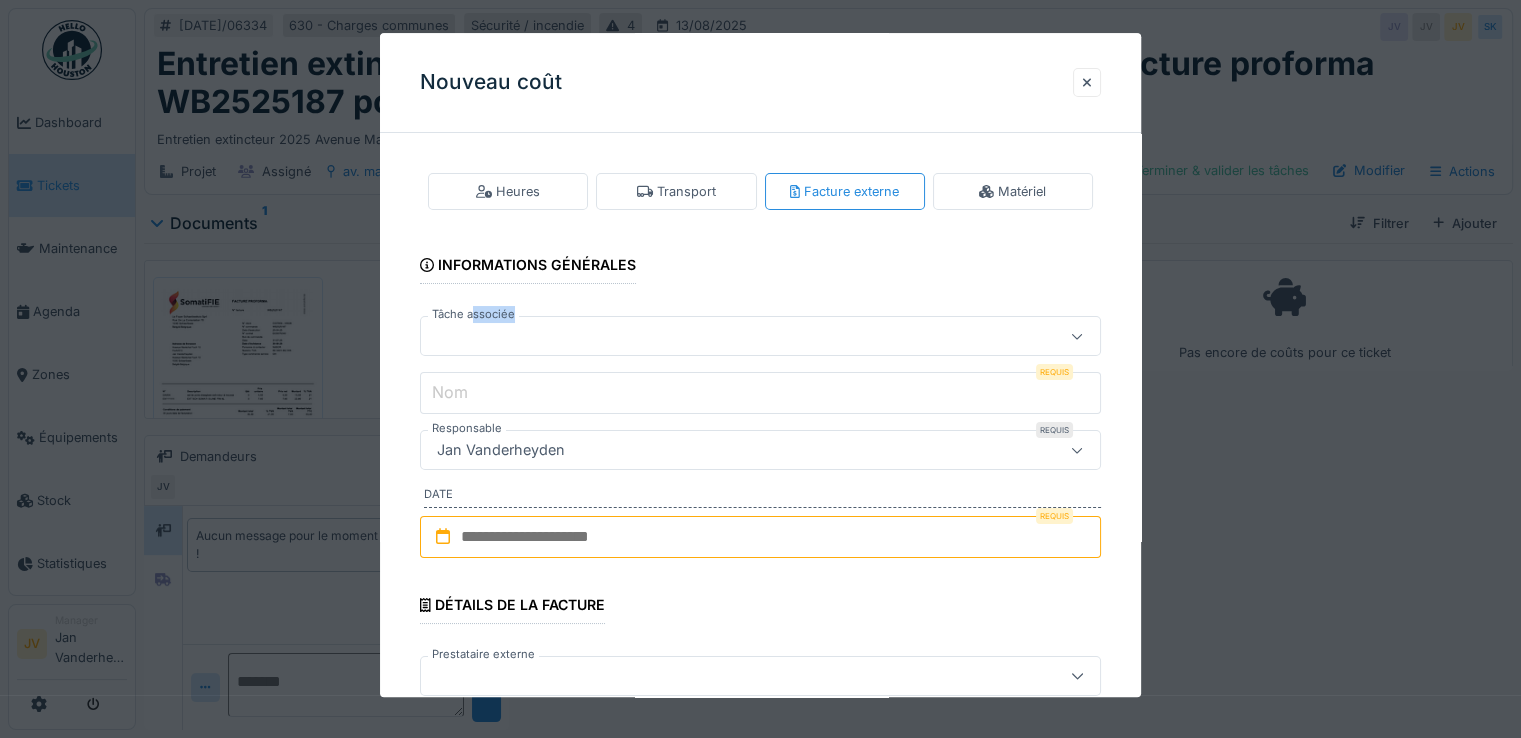 click on "Tâche associée" at bounding box center [760, 337] 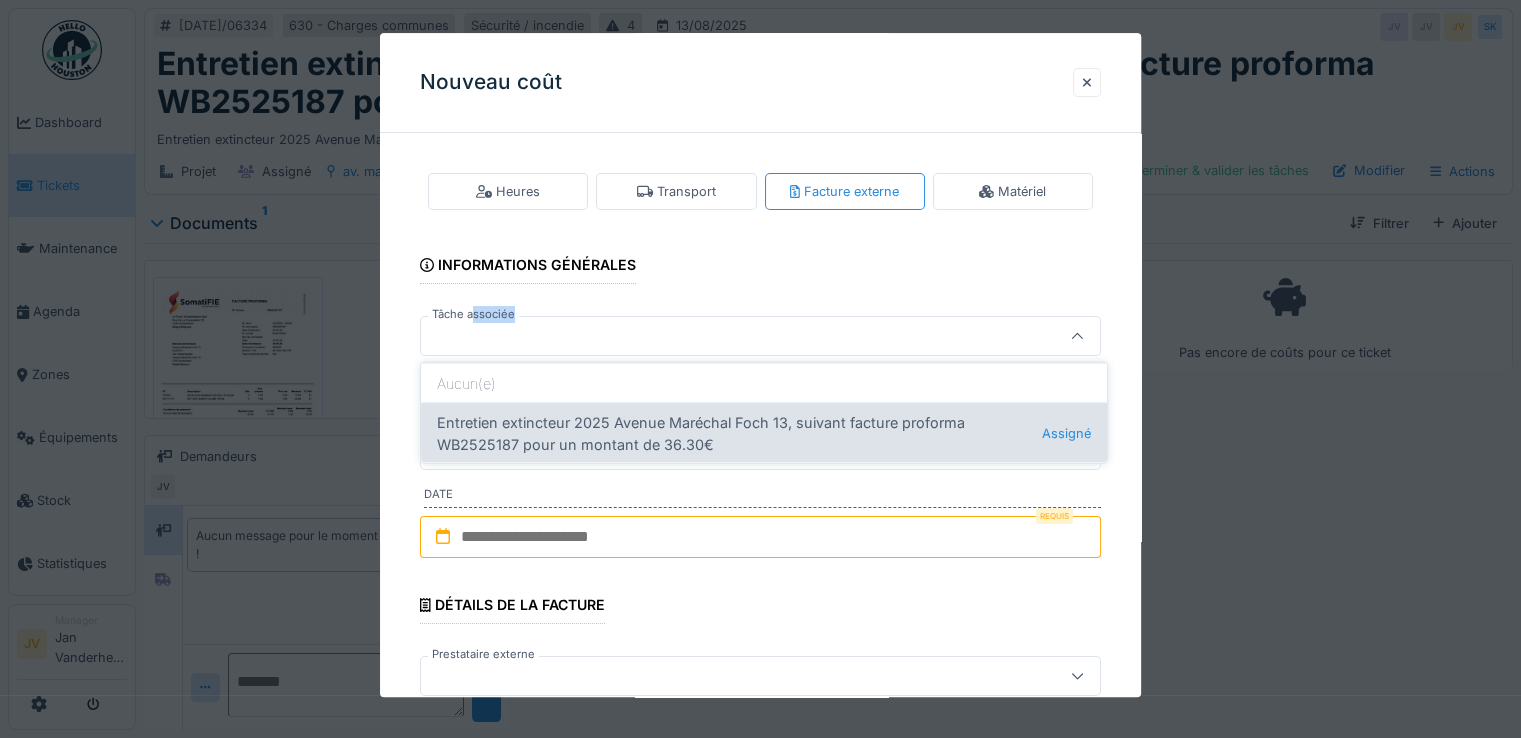 click on "Entretien extincteur 2025 Avenue Maréchal Foch 13, suivant facture proforma WB2525187 pour un montant de 36.30€ Assigné" at bounding box center [764, 433] 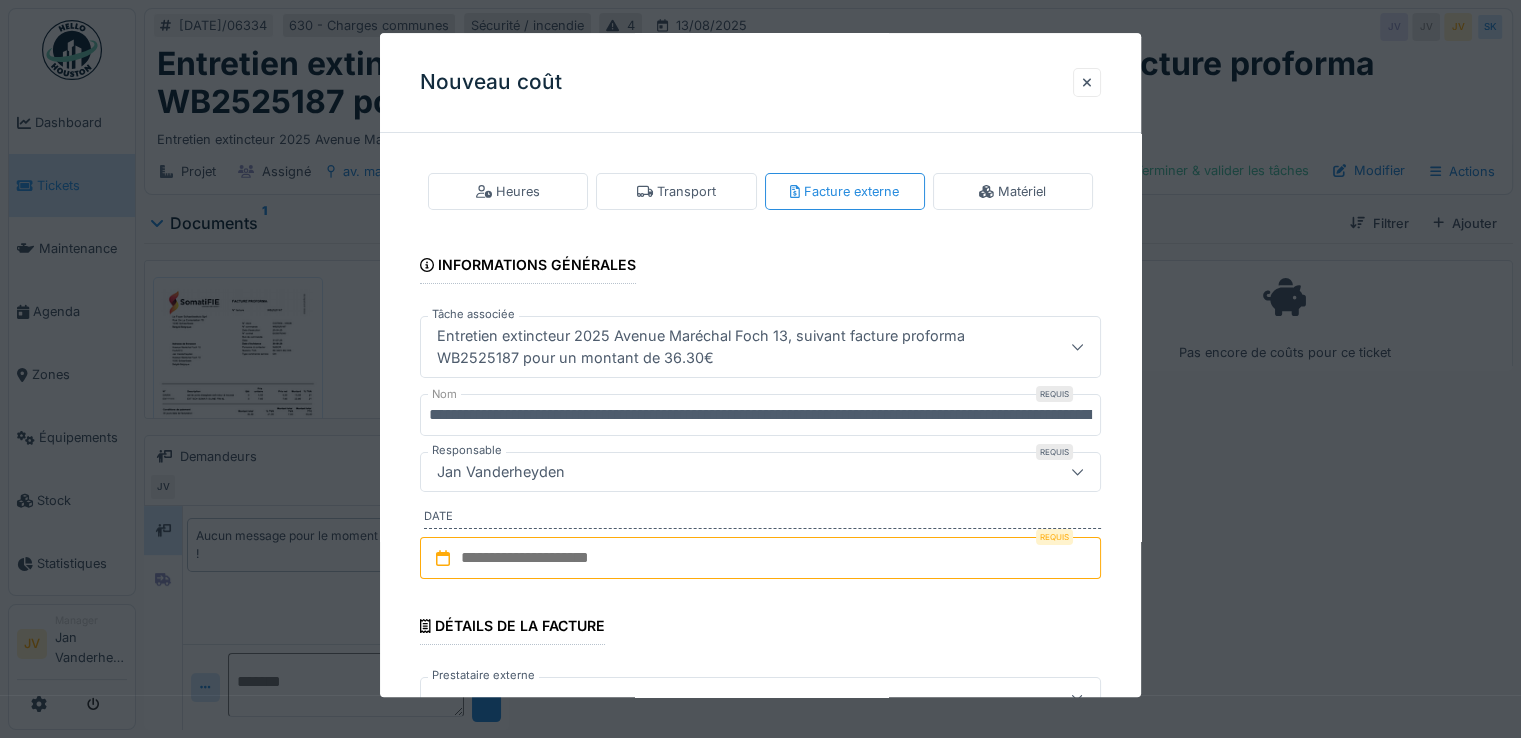 click at bounding box center (760, 559) 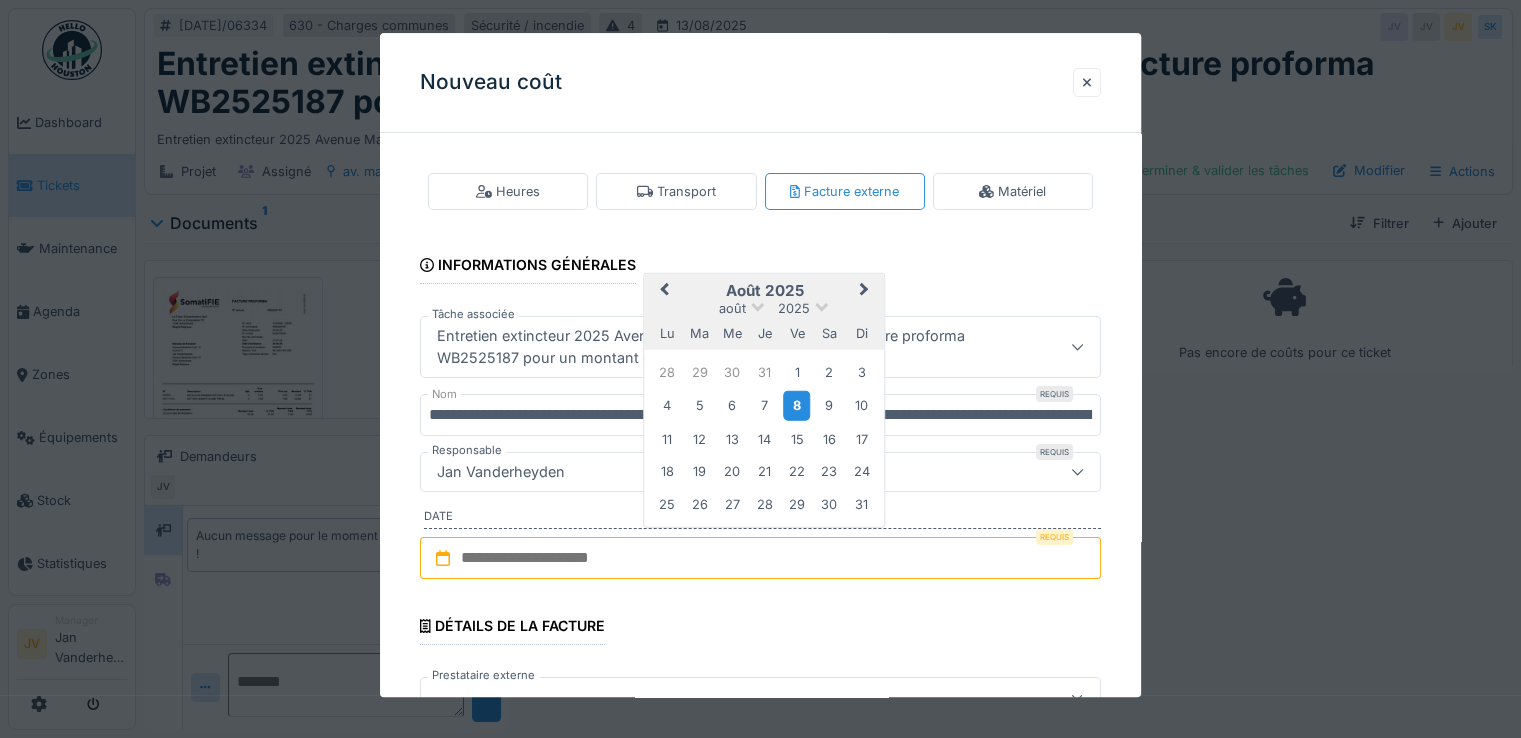 click on "8" at bounding box center (796, 405) 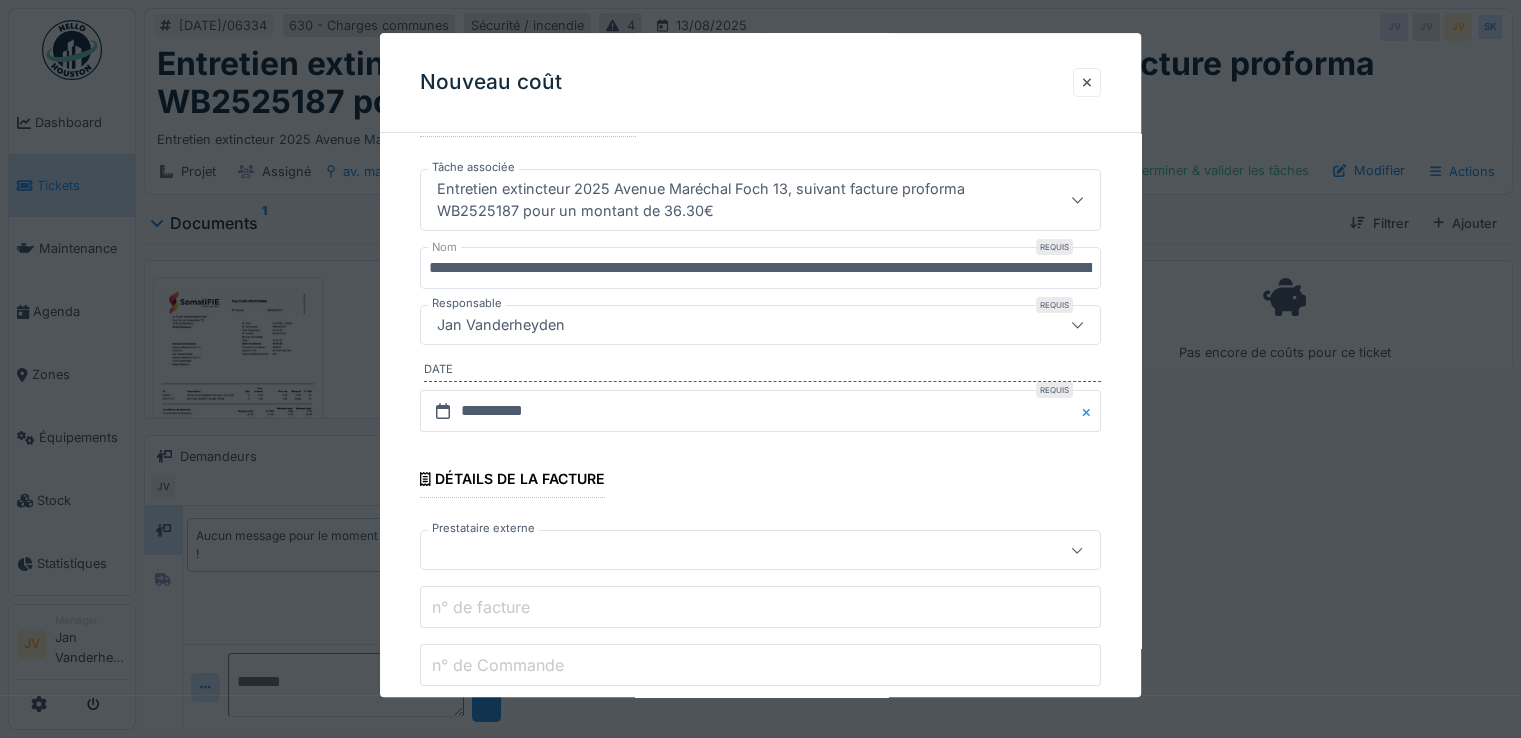 scroll, scrollTop: 500, scrollLeft: 0, axis: vertical 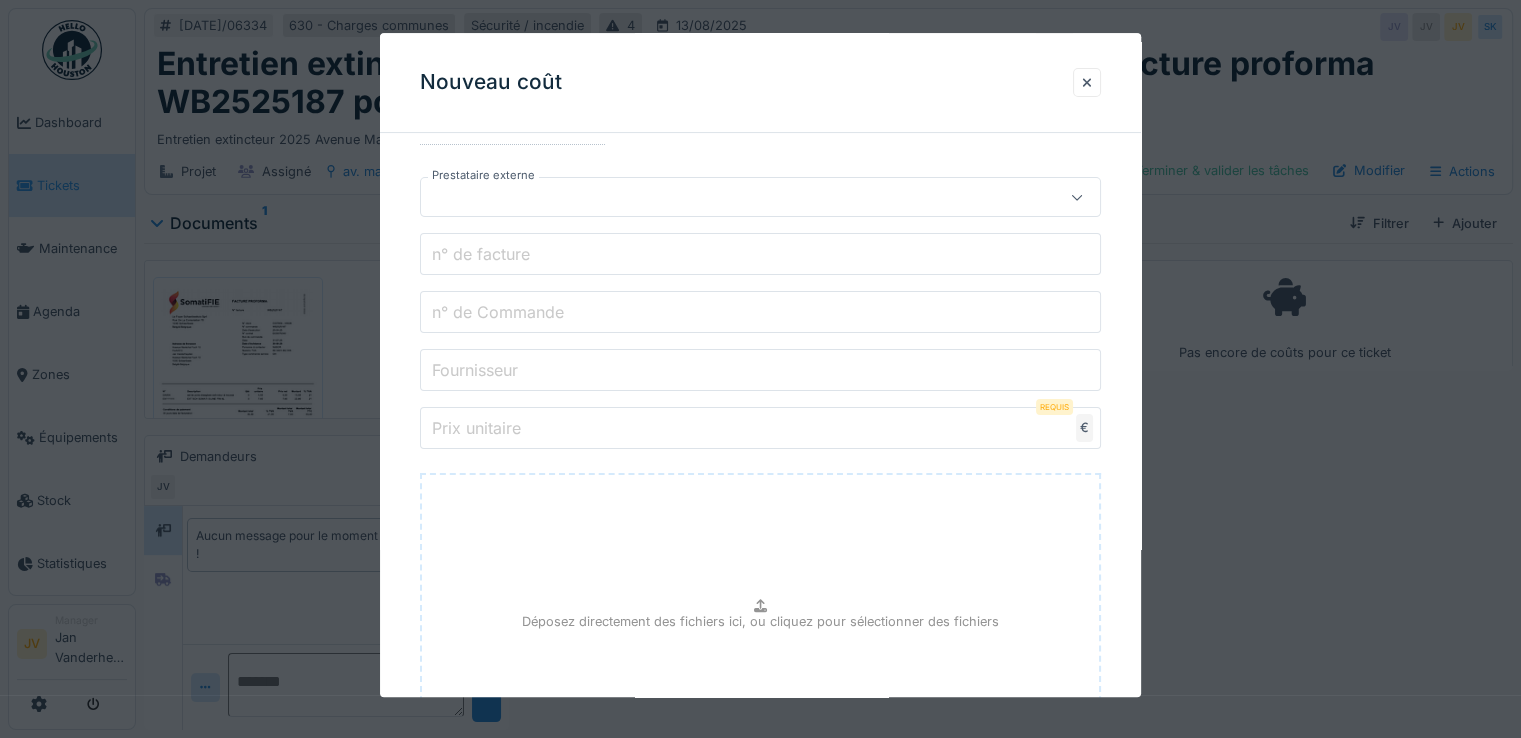 click at bounding box center (719, 198) 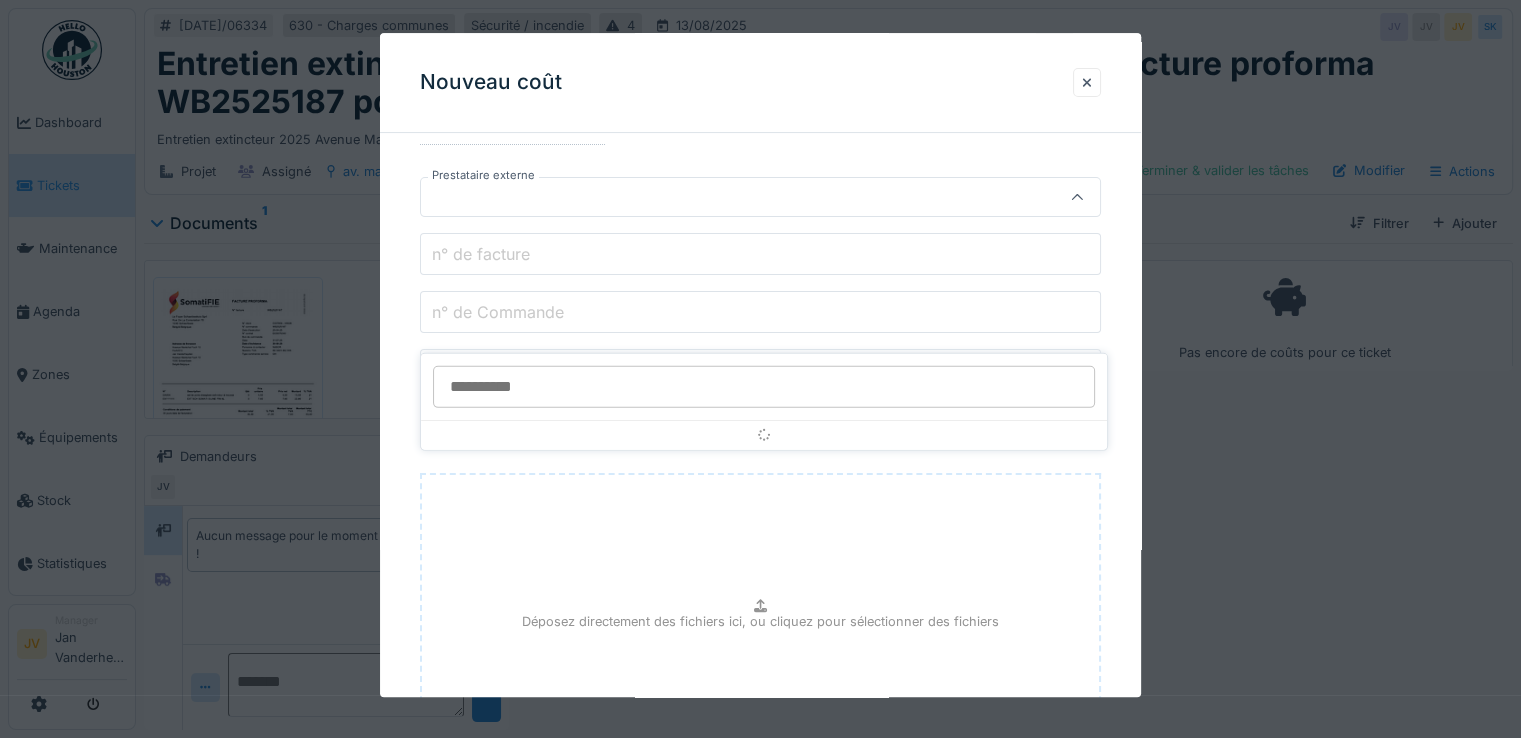 scroll, scrollTop: 330, scrollLeft: 0, axis: vertical 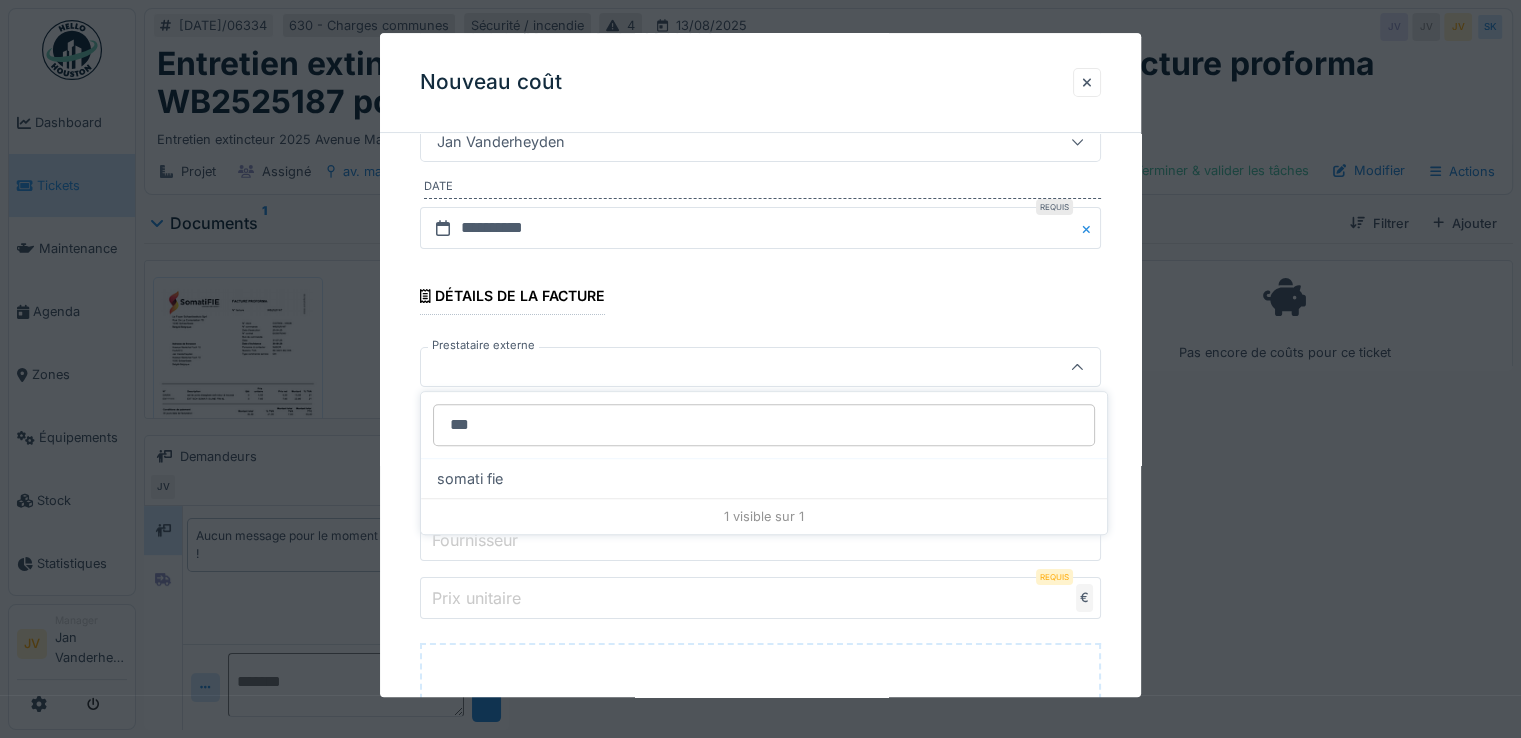type on "***" 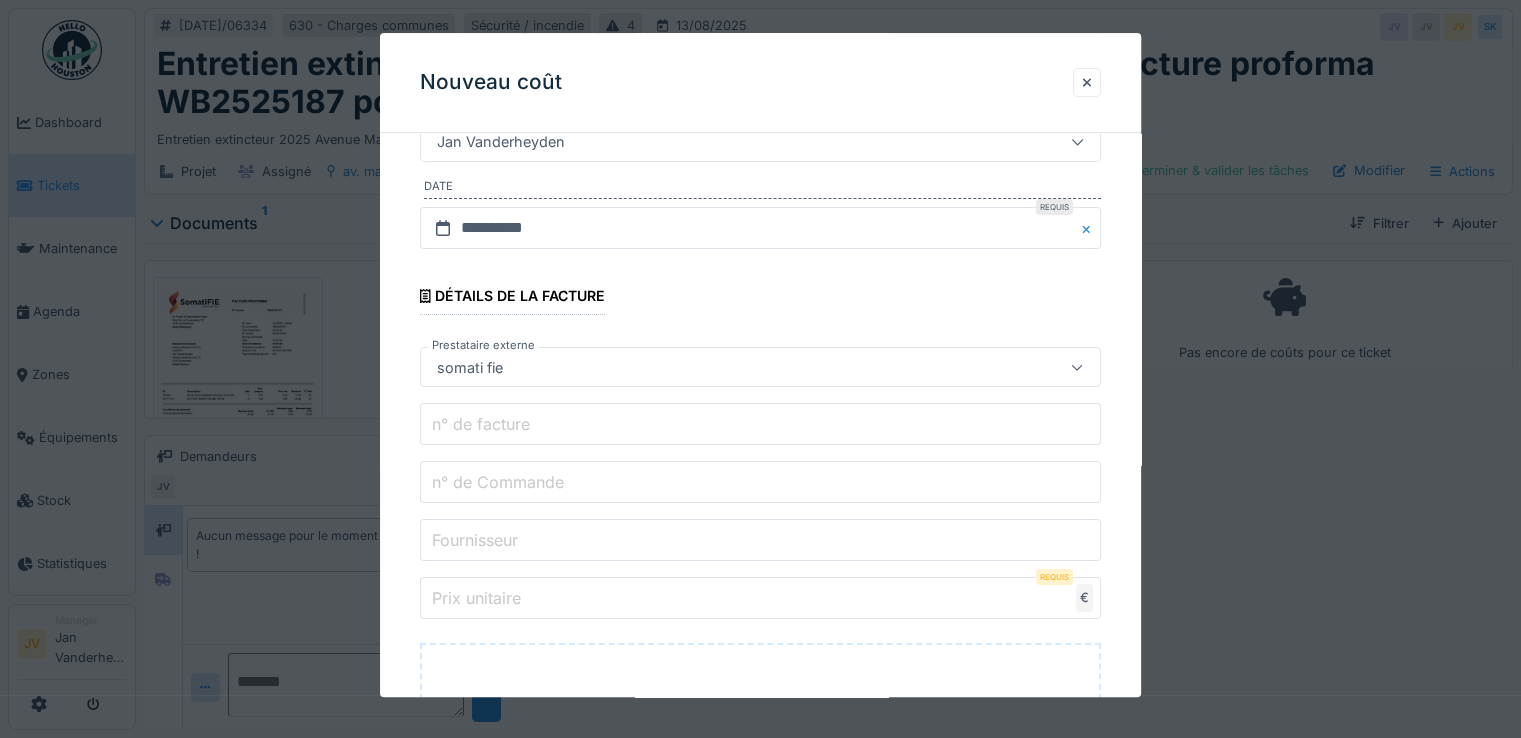 click on "n° de facture" at bounding box center (760, 425) 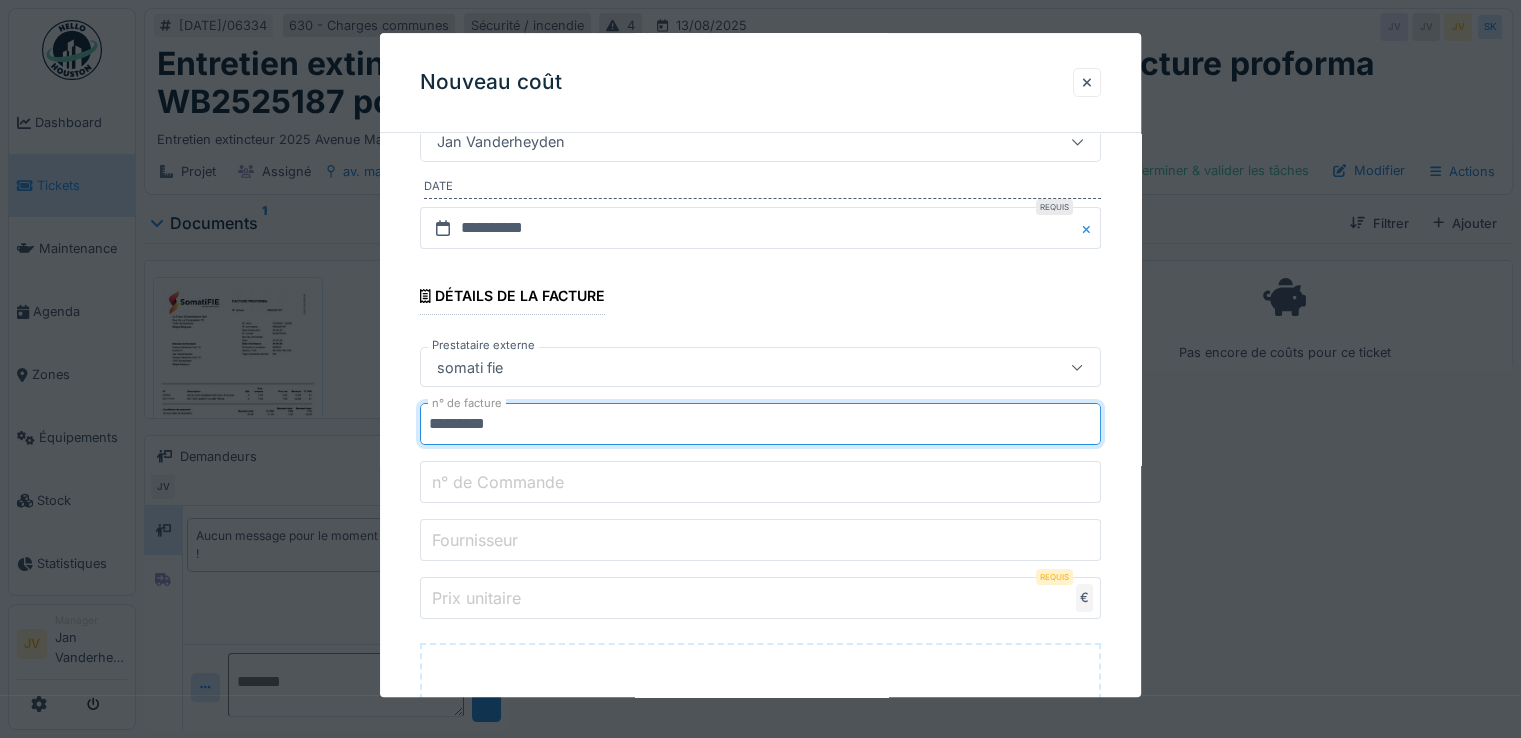 type on "*********" 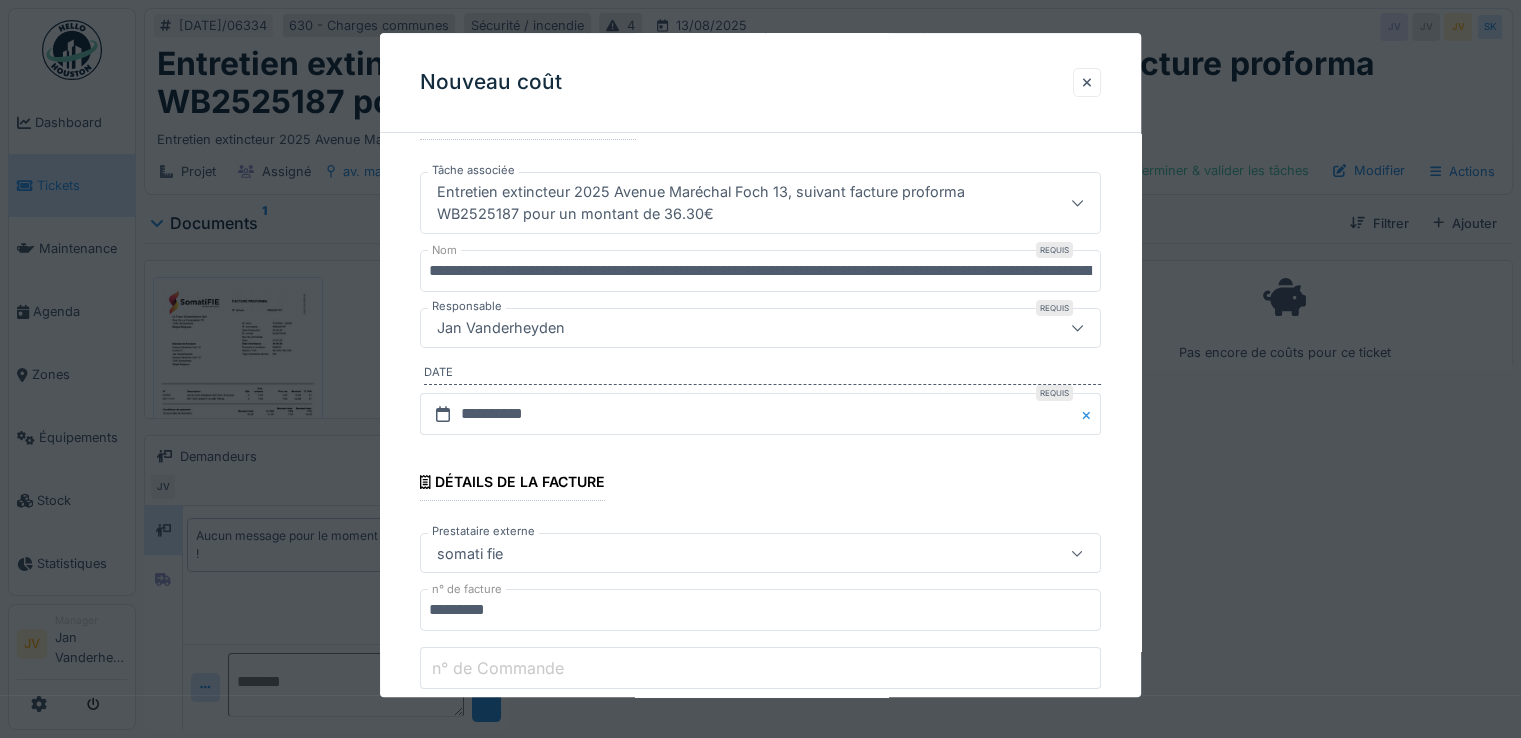 scroll, scrollTop: 400, scrollLeft: 0, axis: vertical 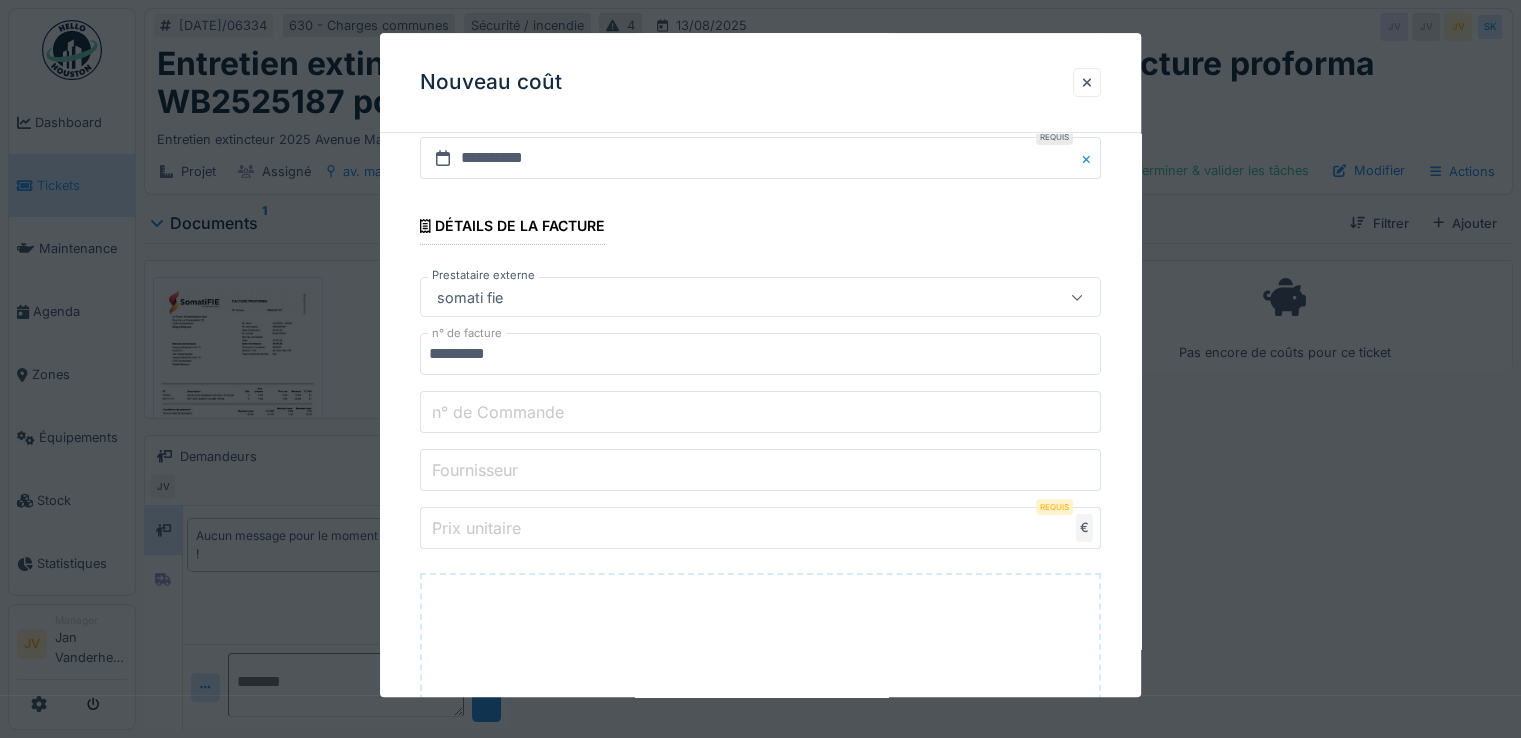 click on "n° de Commande" at bounding box center (498, 412) 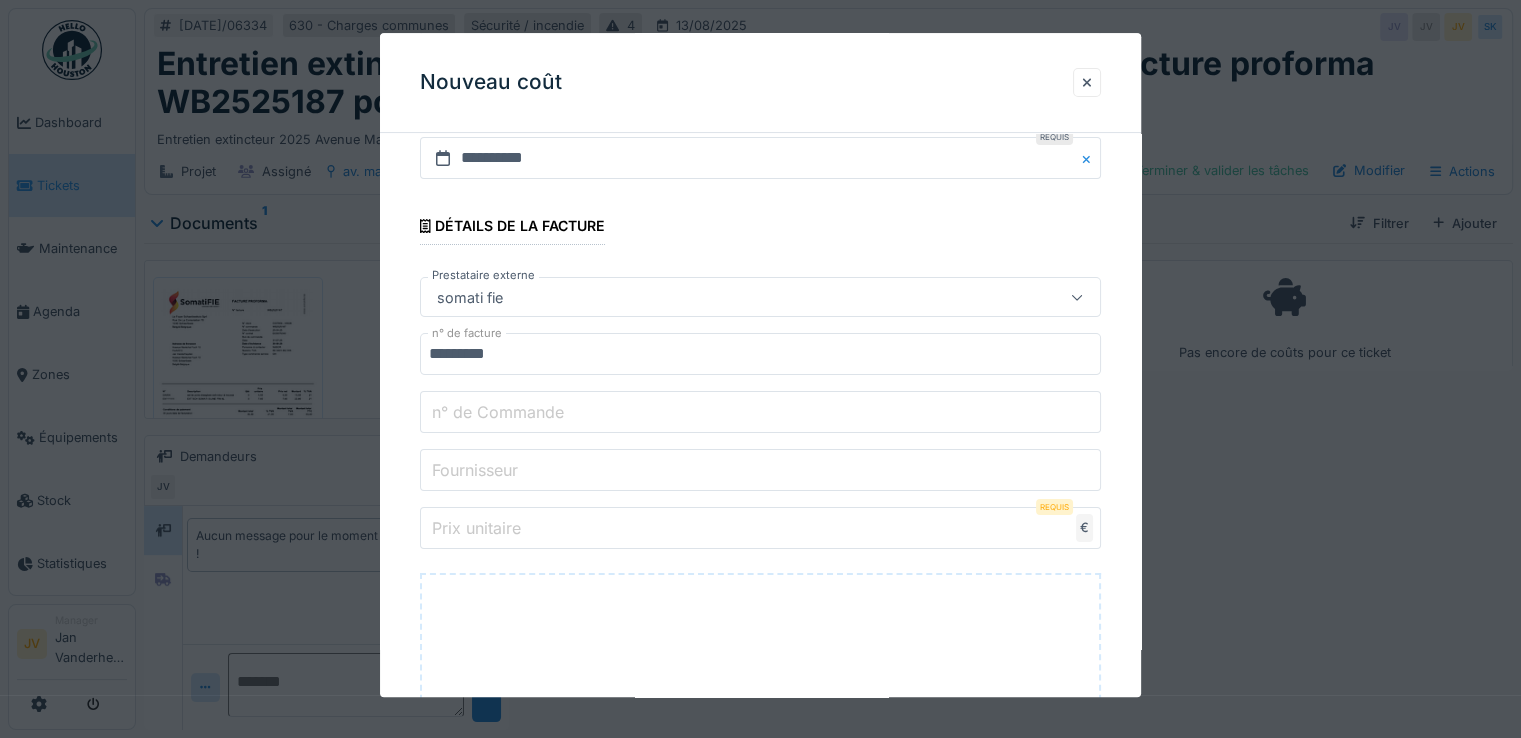 click on "n° de Commande" at bounding box center [760, 413] 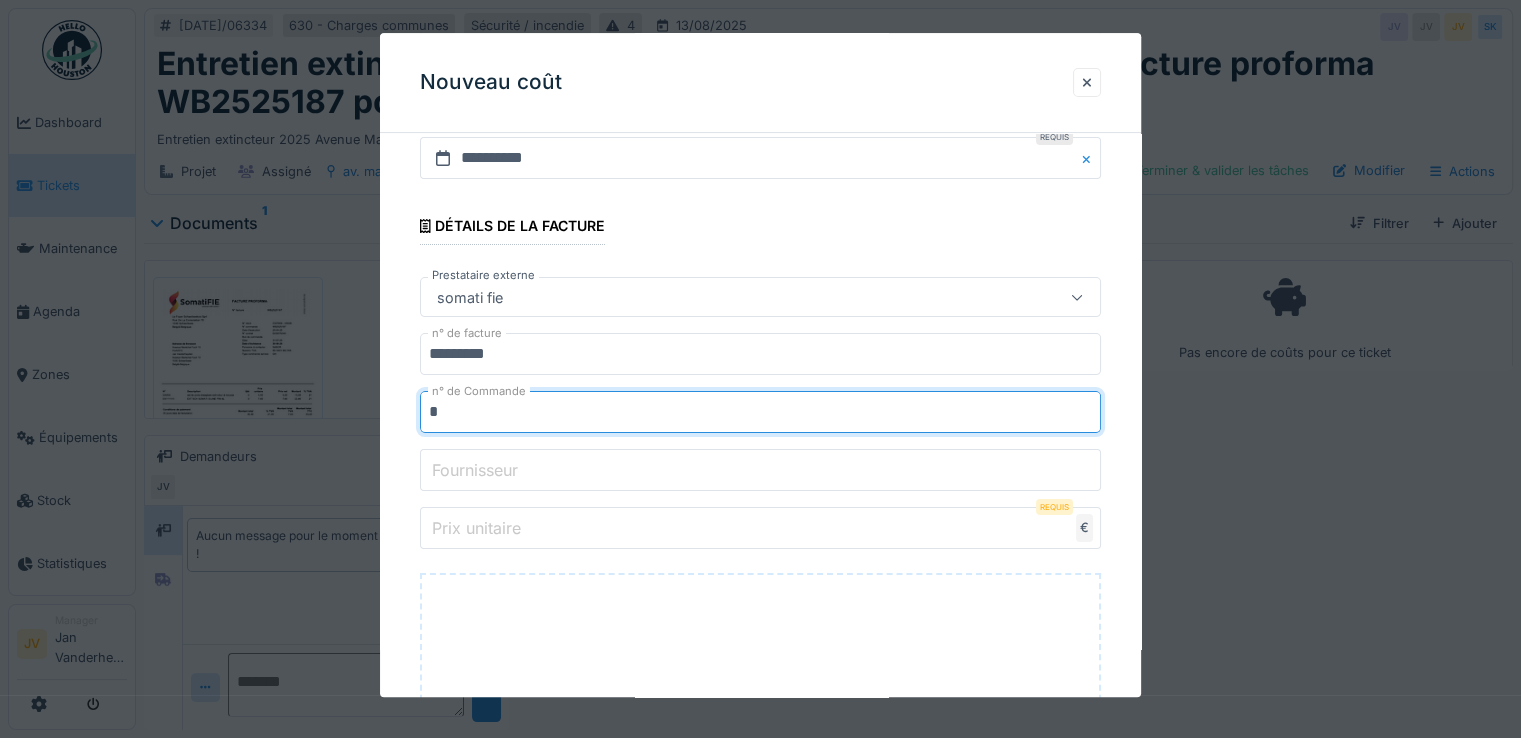 type on "**********" 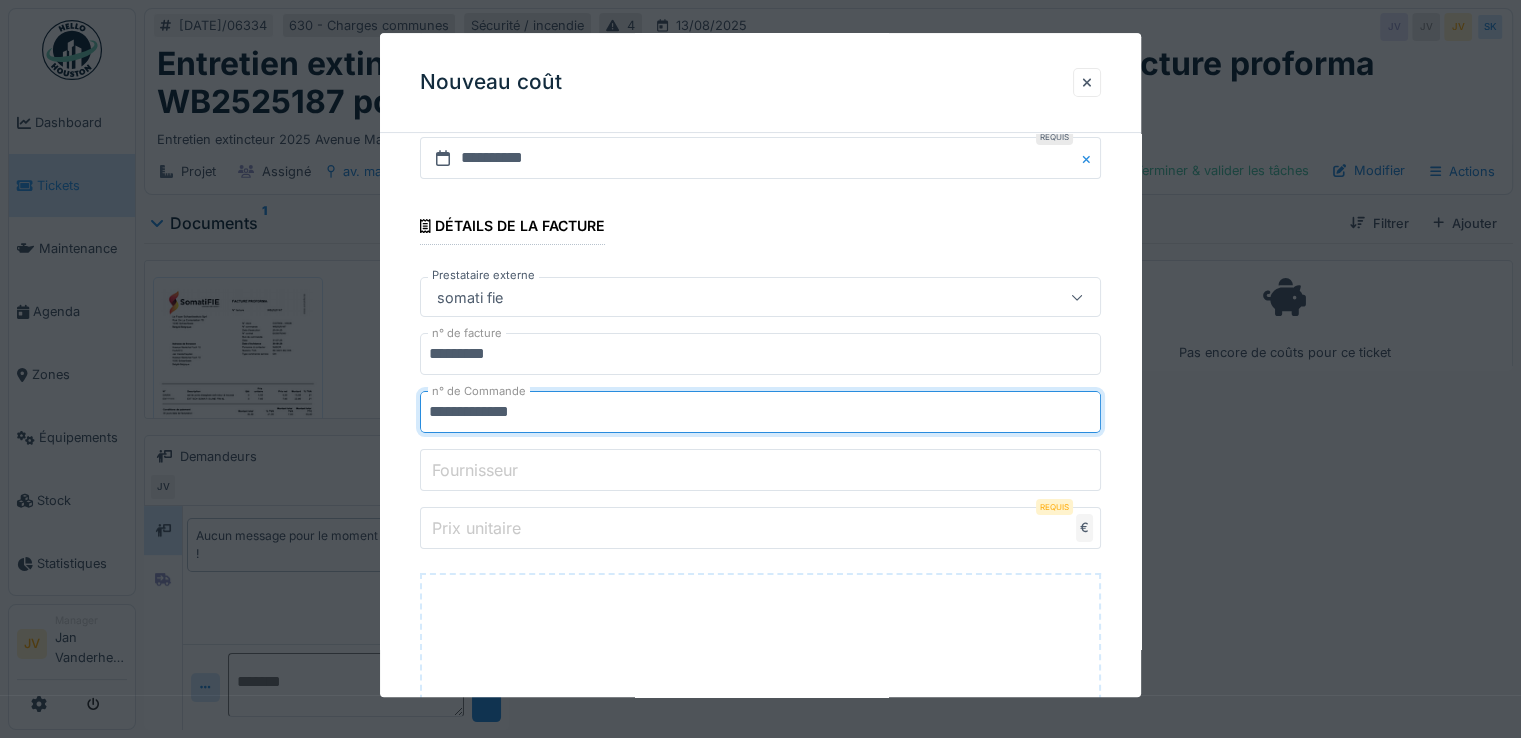 click on "Fournisseur" at bounding box center [475, 470] 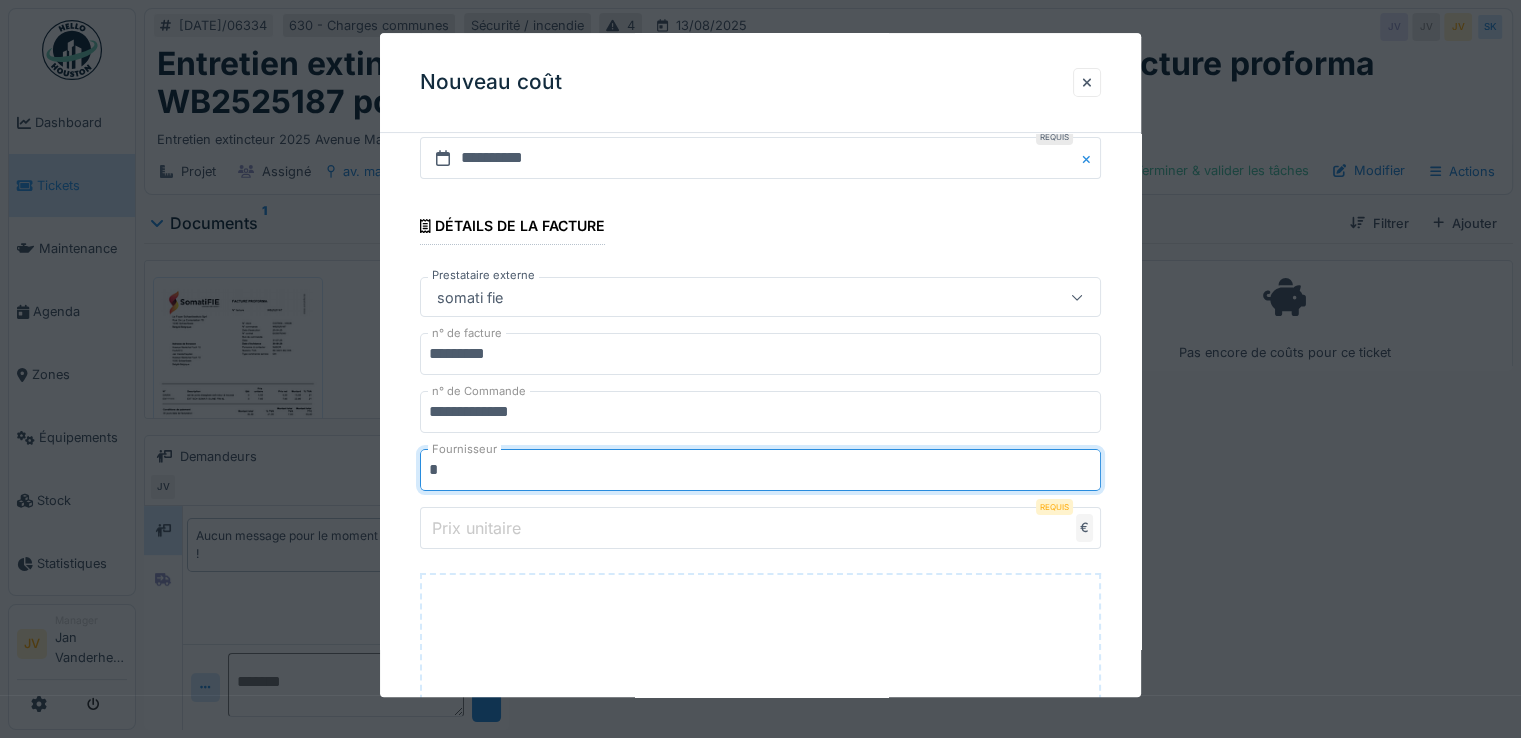 type on "**********" 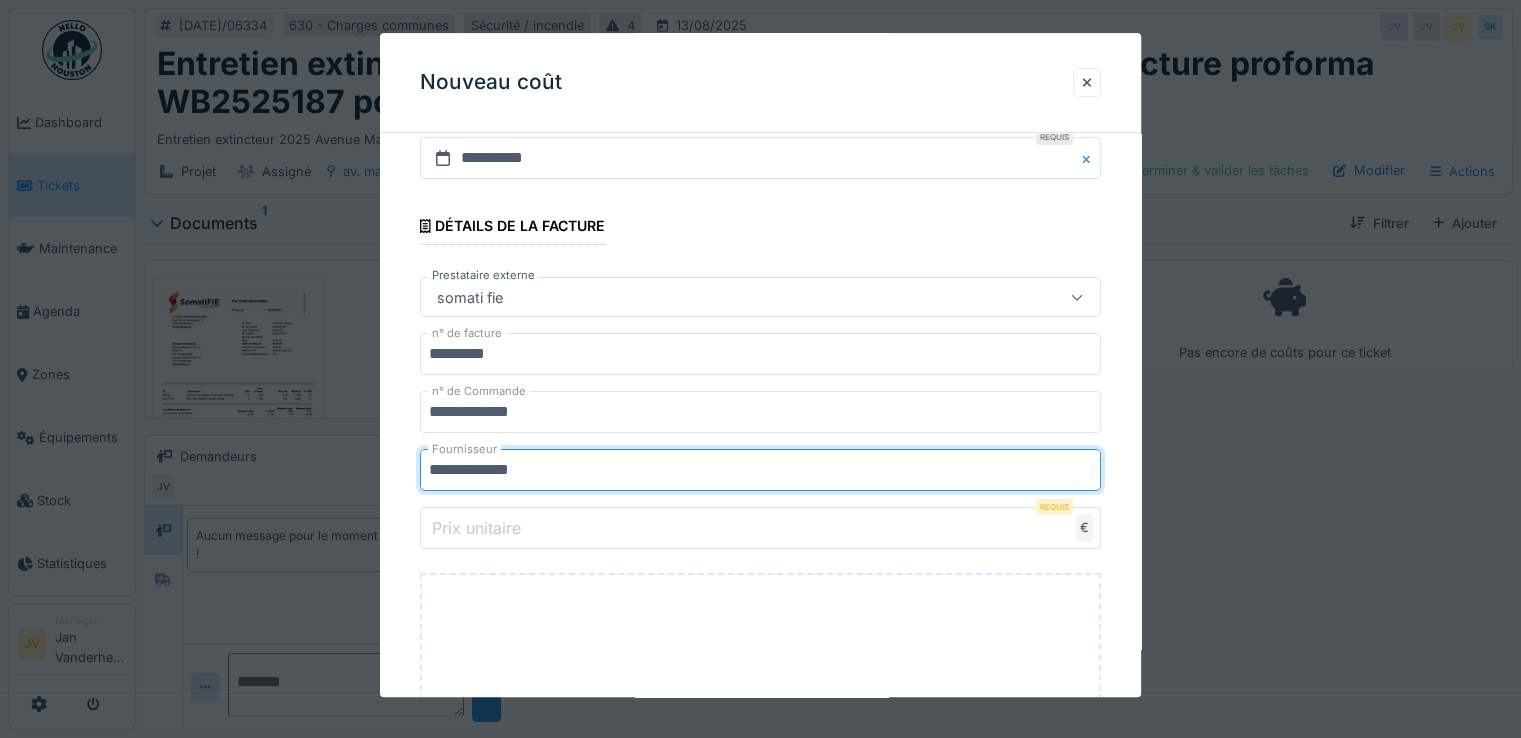 click on "Prix unitaire" at bounding box center [476, 528] 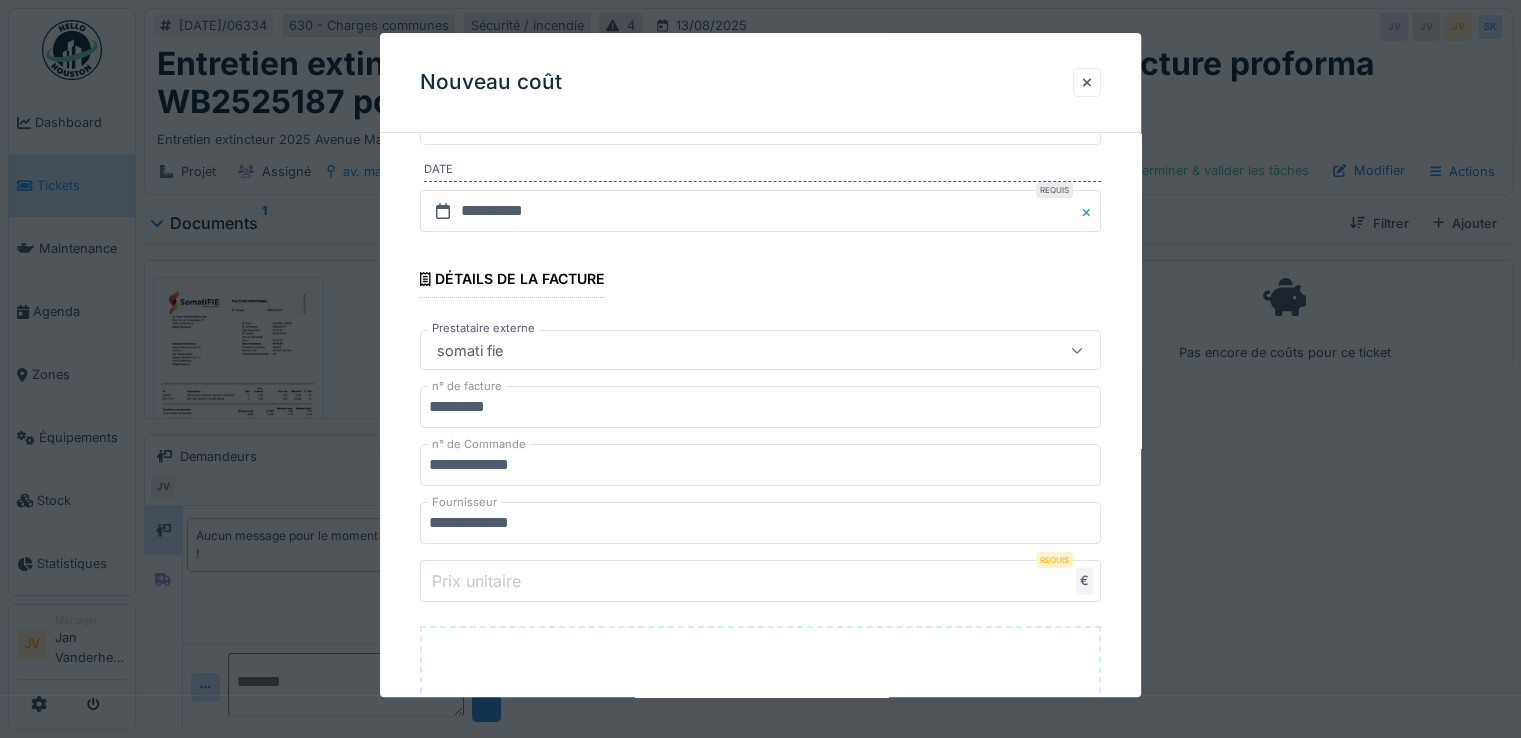 scroll, scrollTop: 500, scrollLeft: 0, axis: vertical 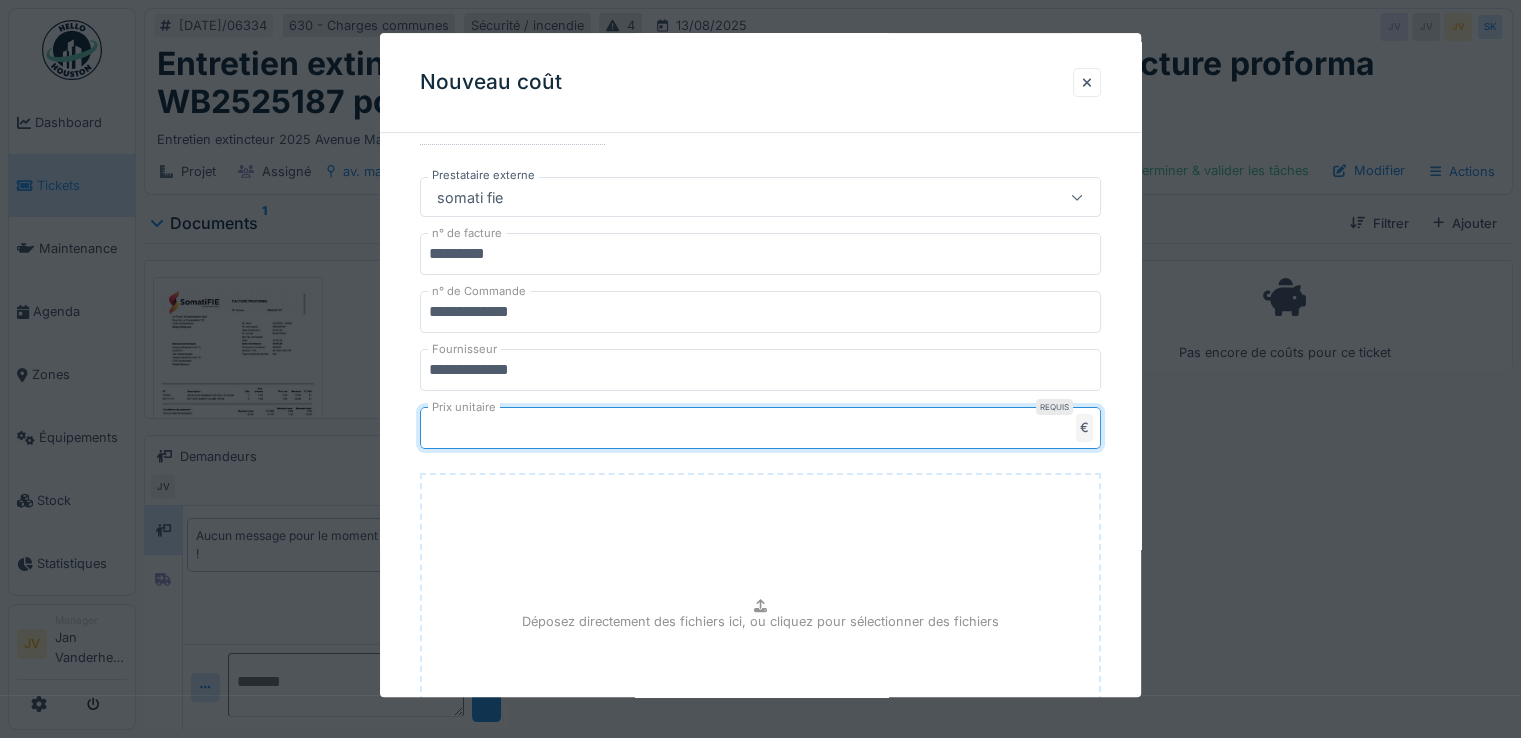 type on "**" 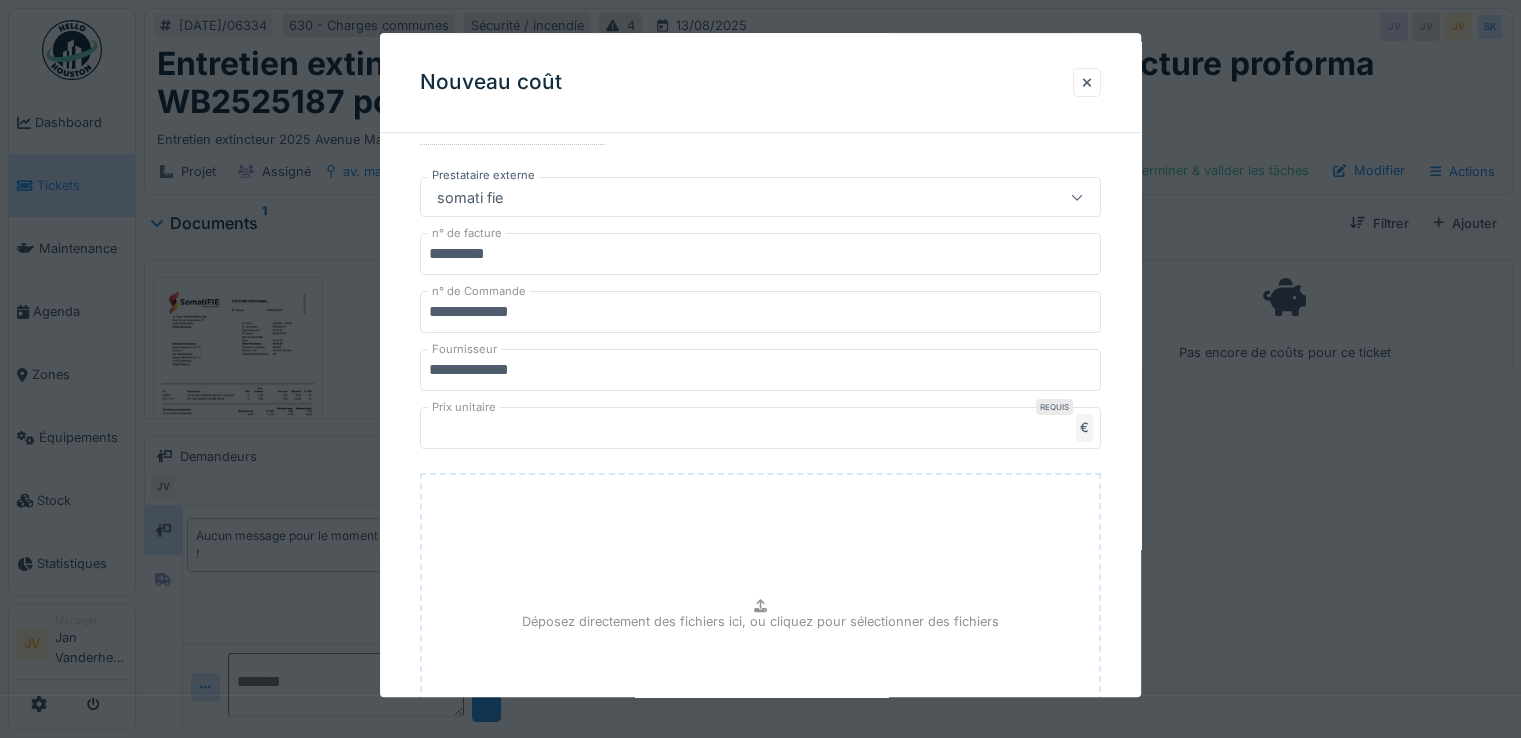 type on "**********" 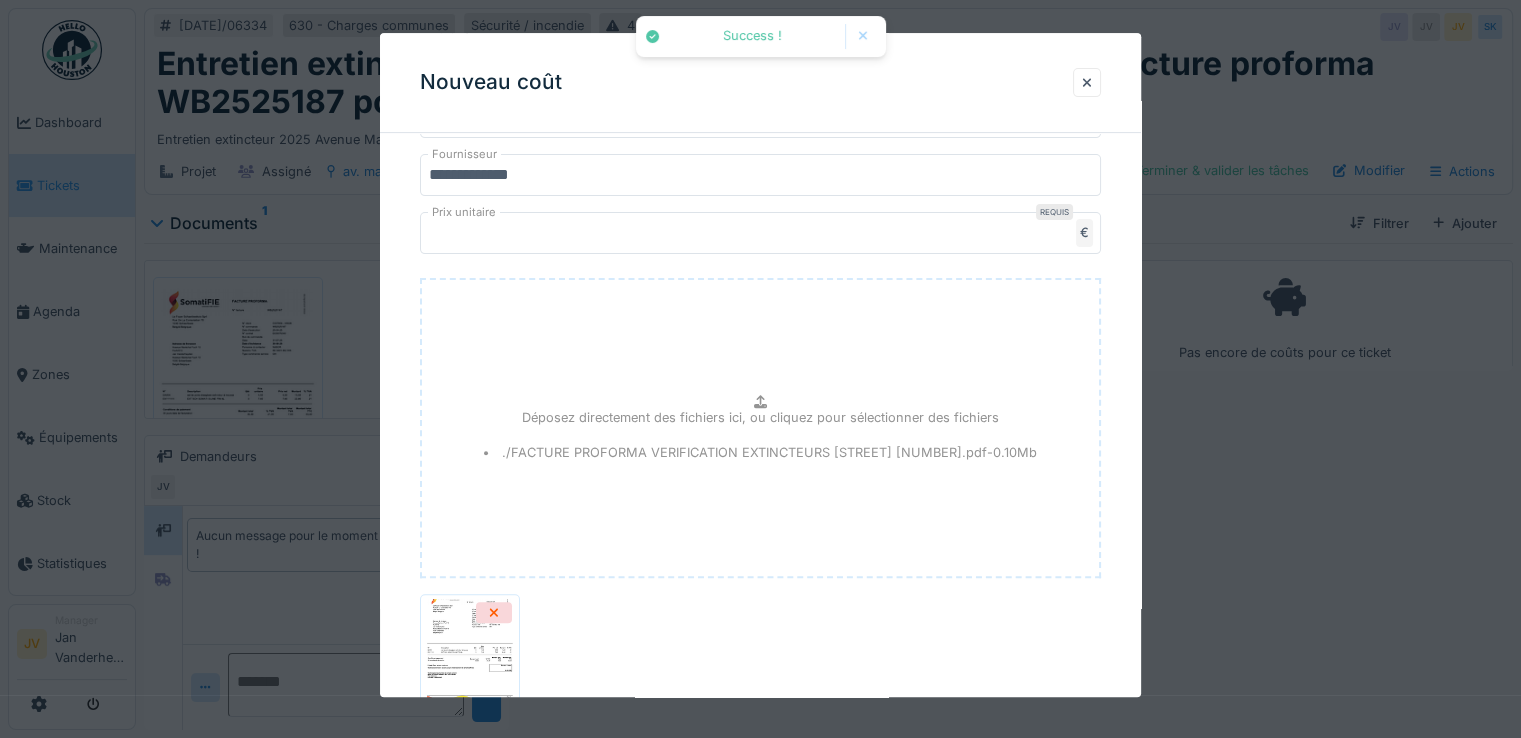 scroll, scrollTop: 847, scrollLeft: 0, axis: vertical 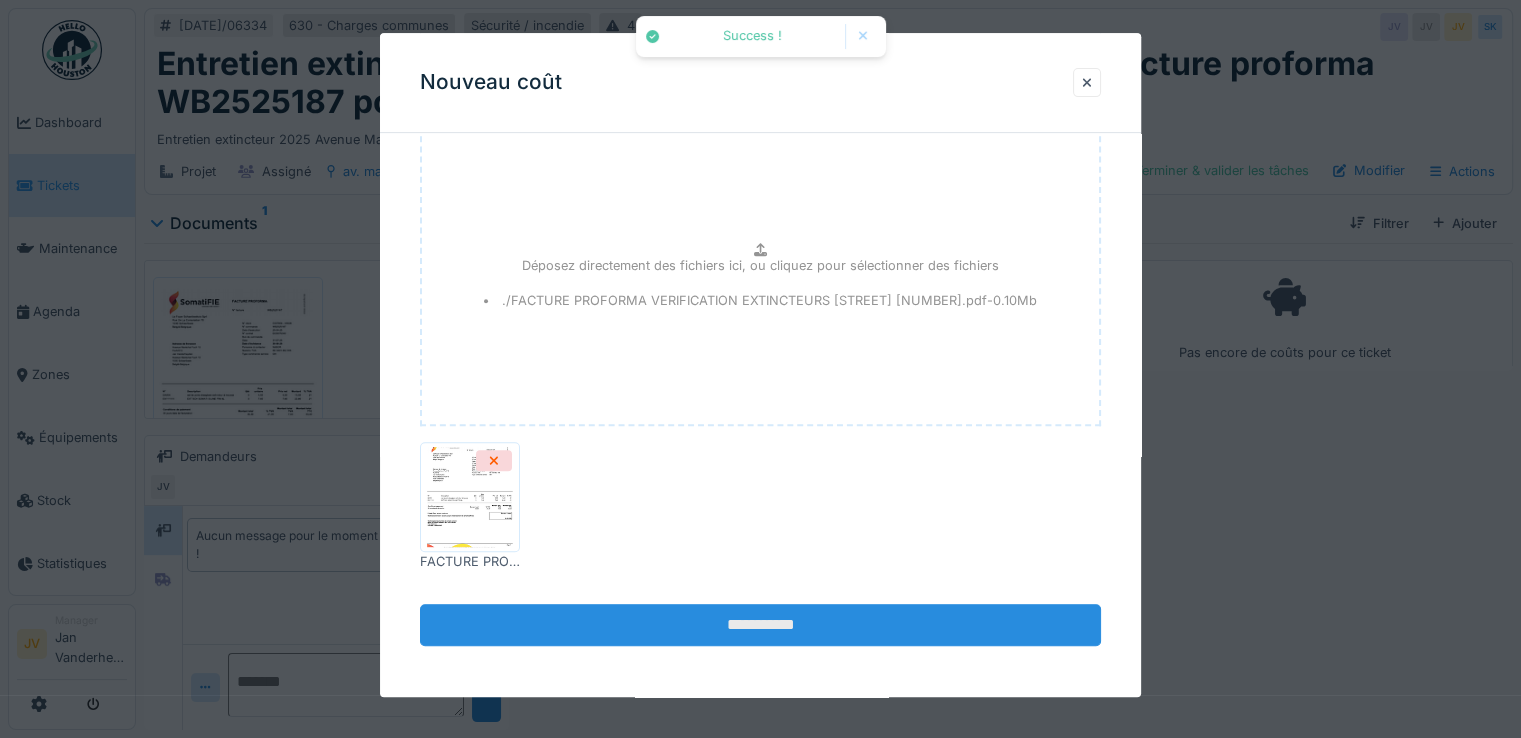 click on "**********" at bounding box center [760, 625] 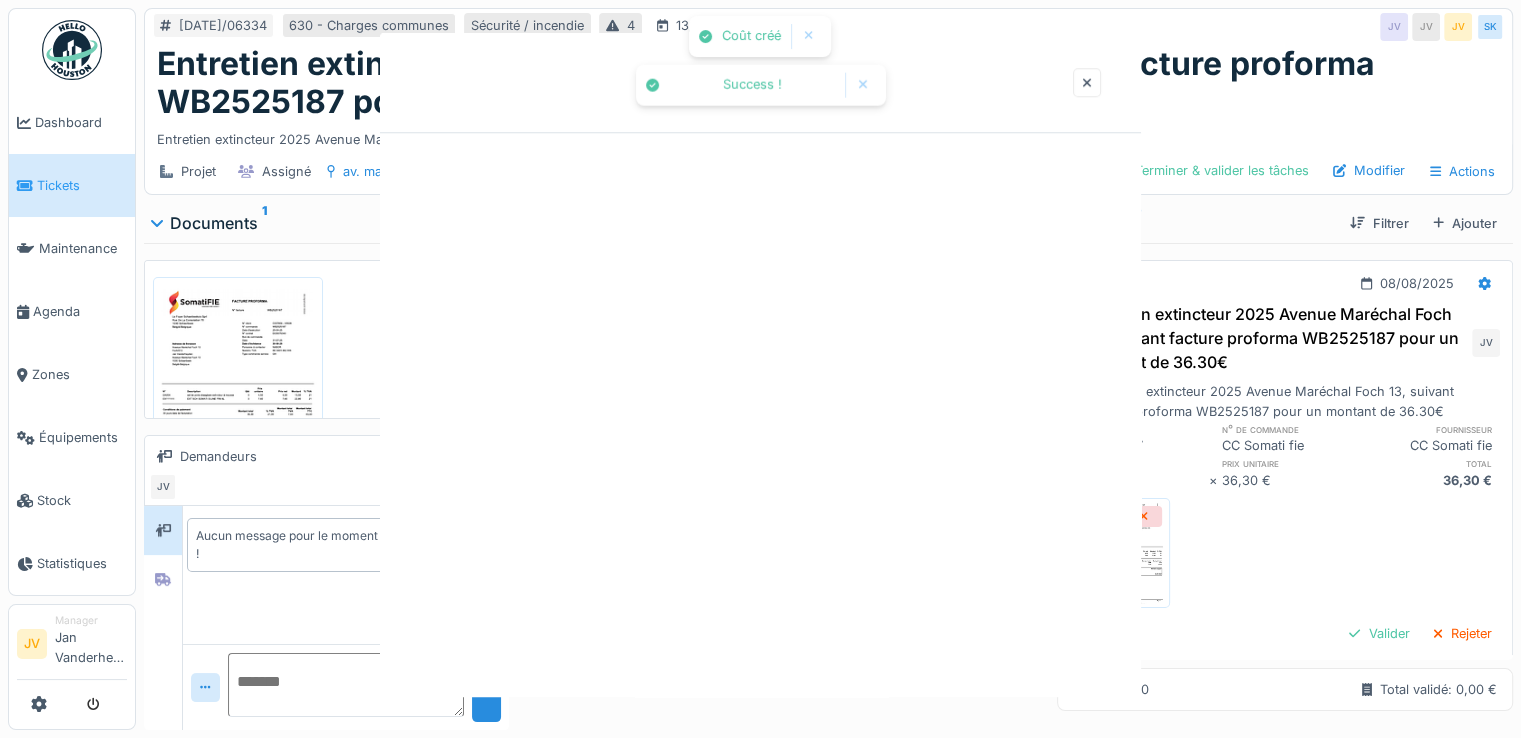 scroll, scrollTop: 0, scrollLeft: 0, axis: both 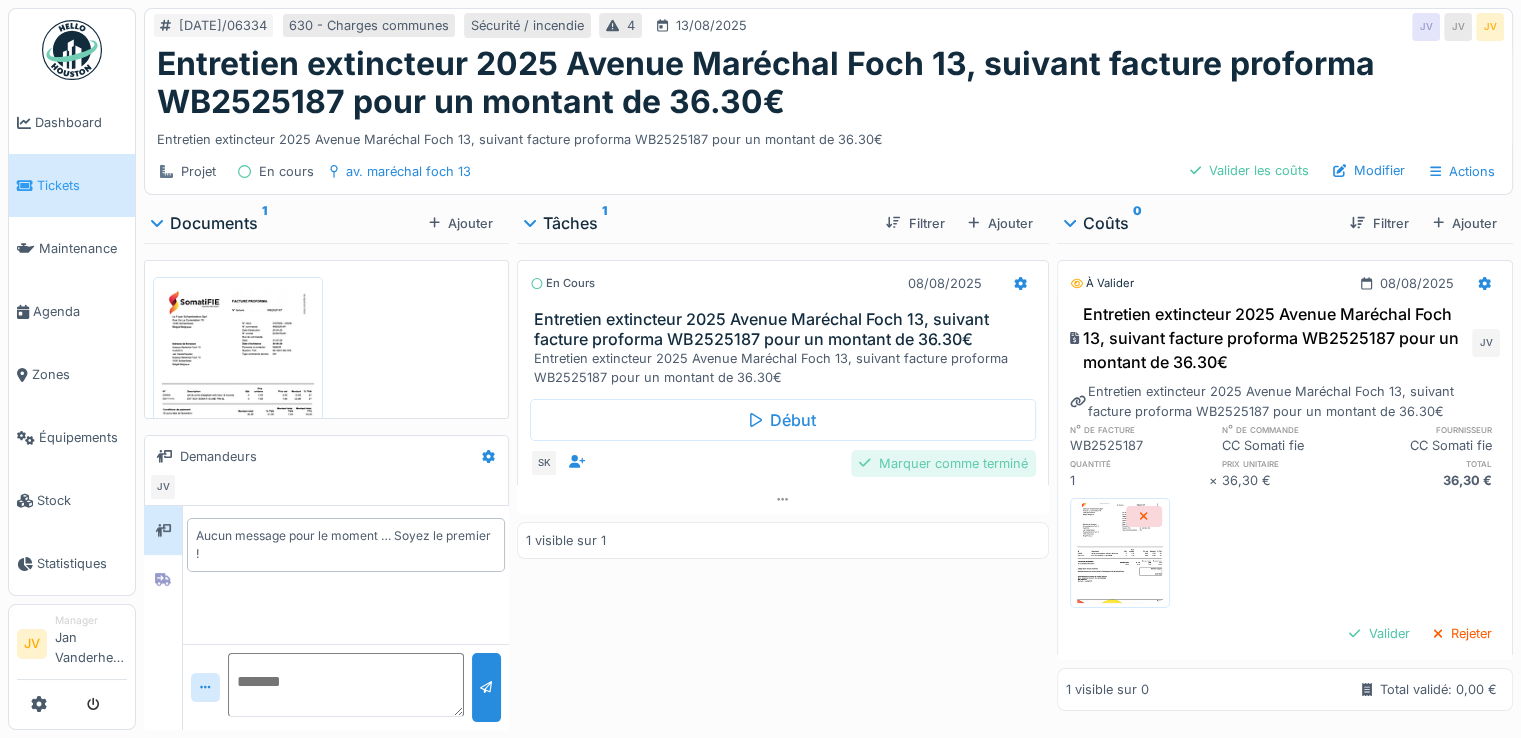 click on "Marquer comme terminé" at bounding box center (943, 463) 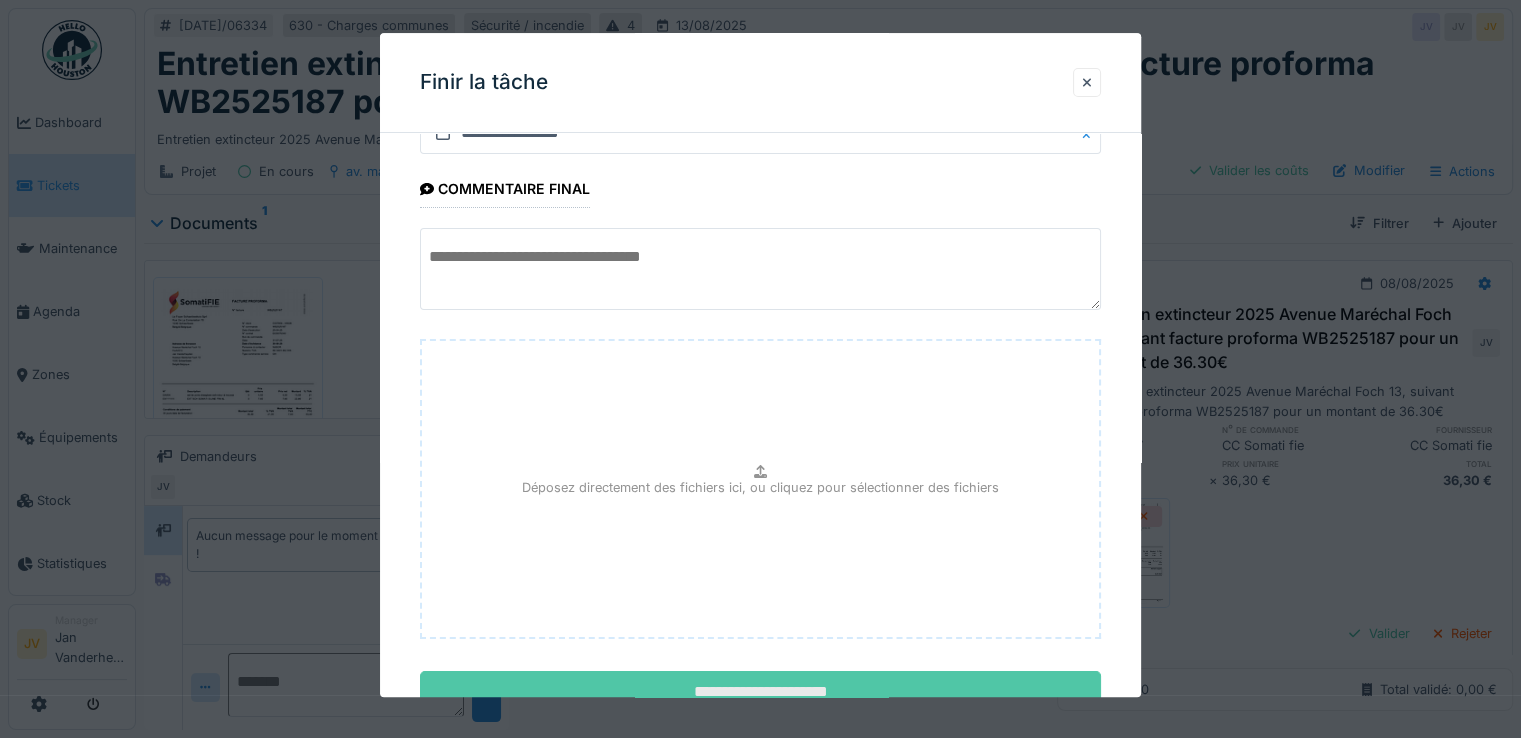 scroll, scrollTop: 149, scrollLeft: 0, axis: vertical 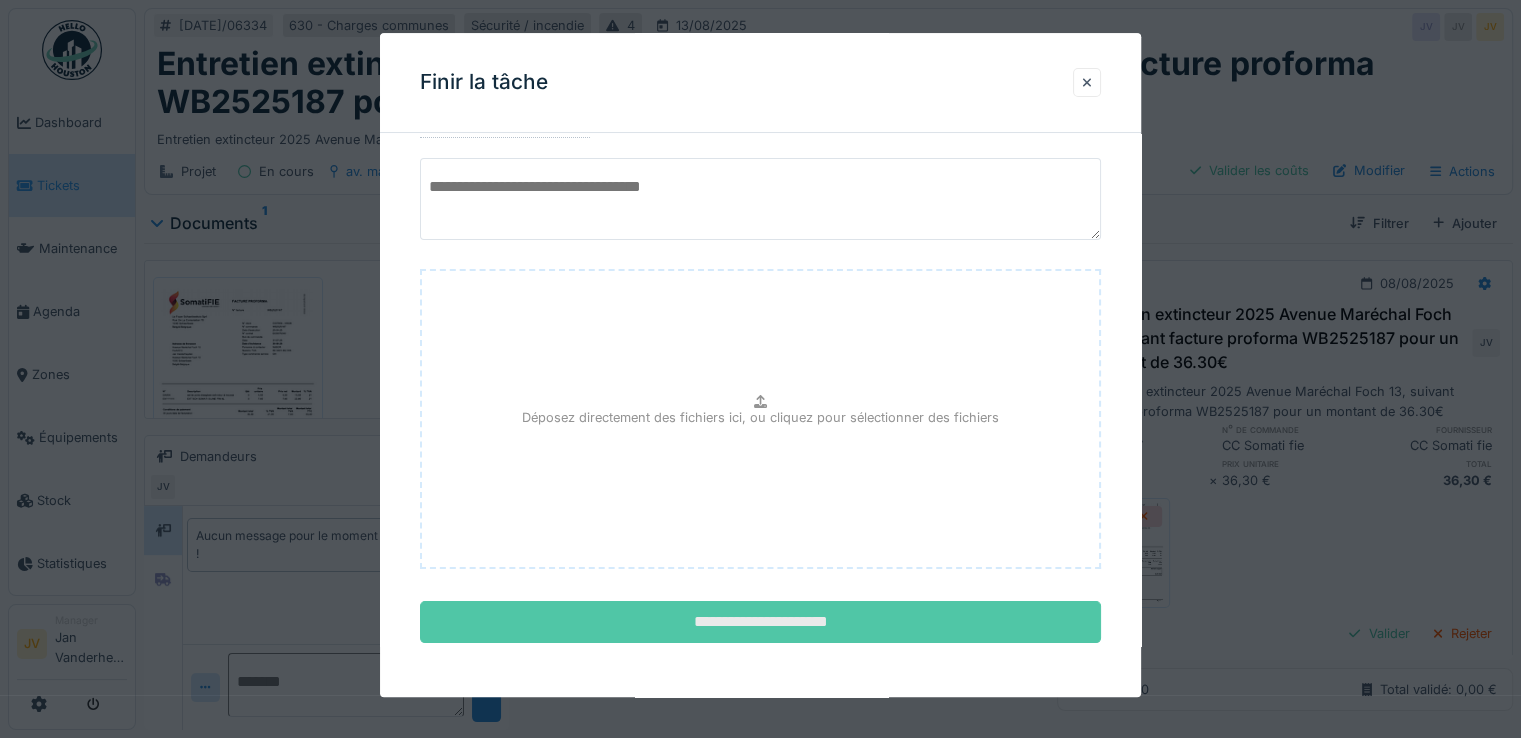 click on "**********" at bounding box center (760, 623) 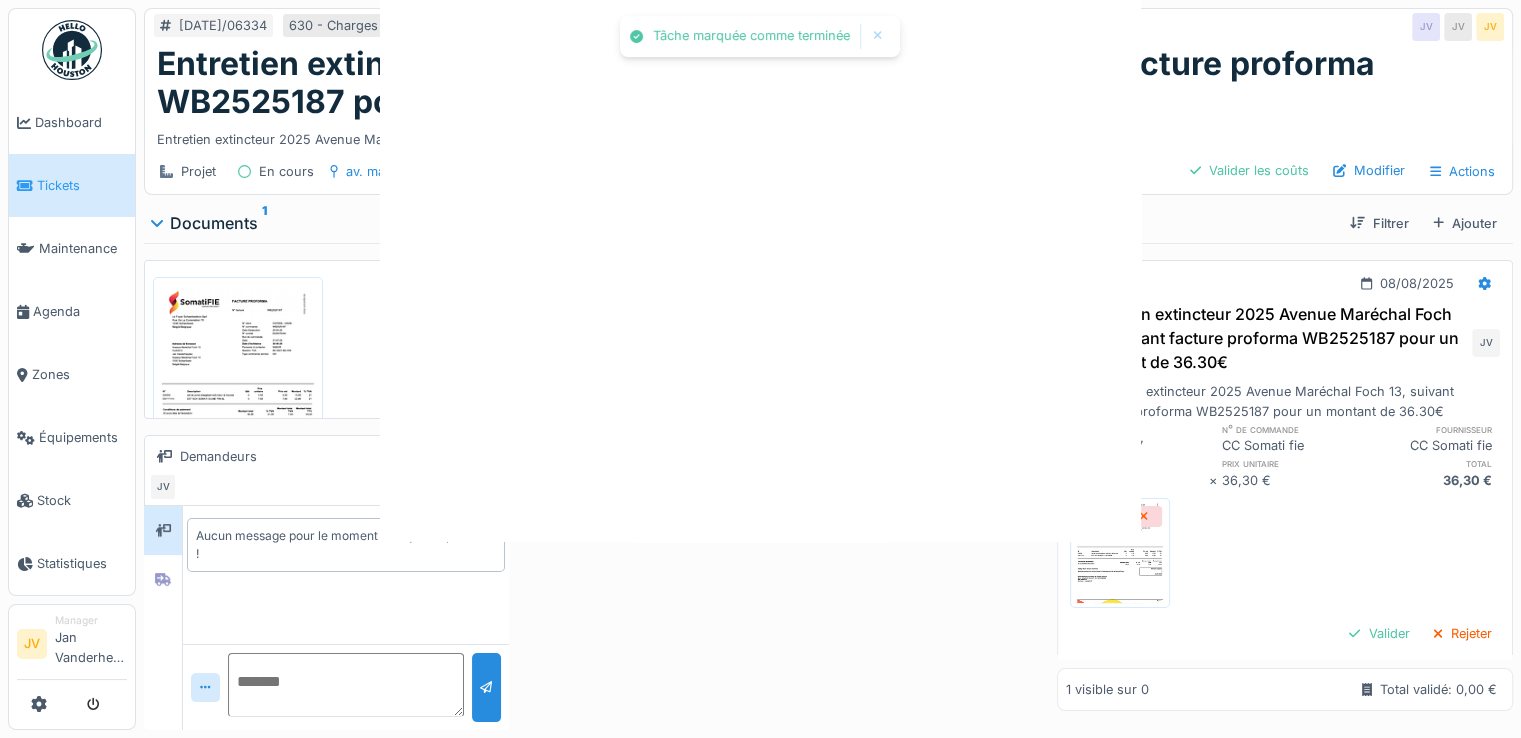 scroll, scrollTop: 0, scrollLeft: 0, axis: both 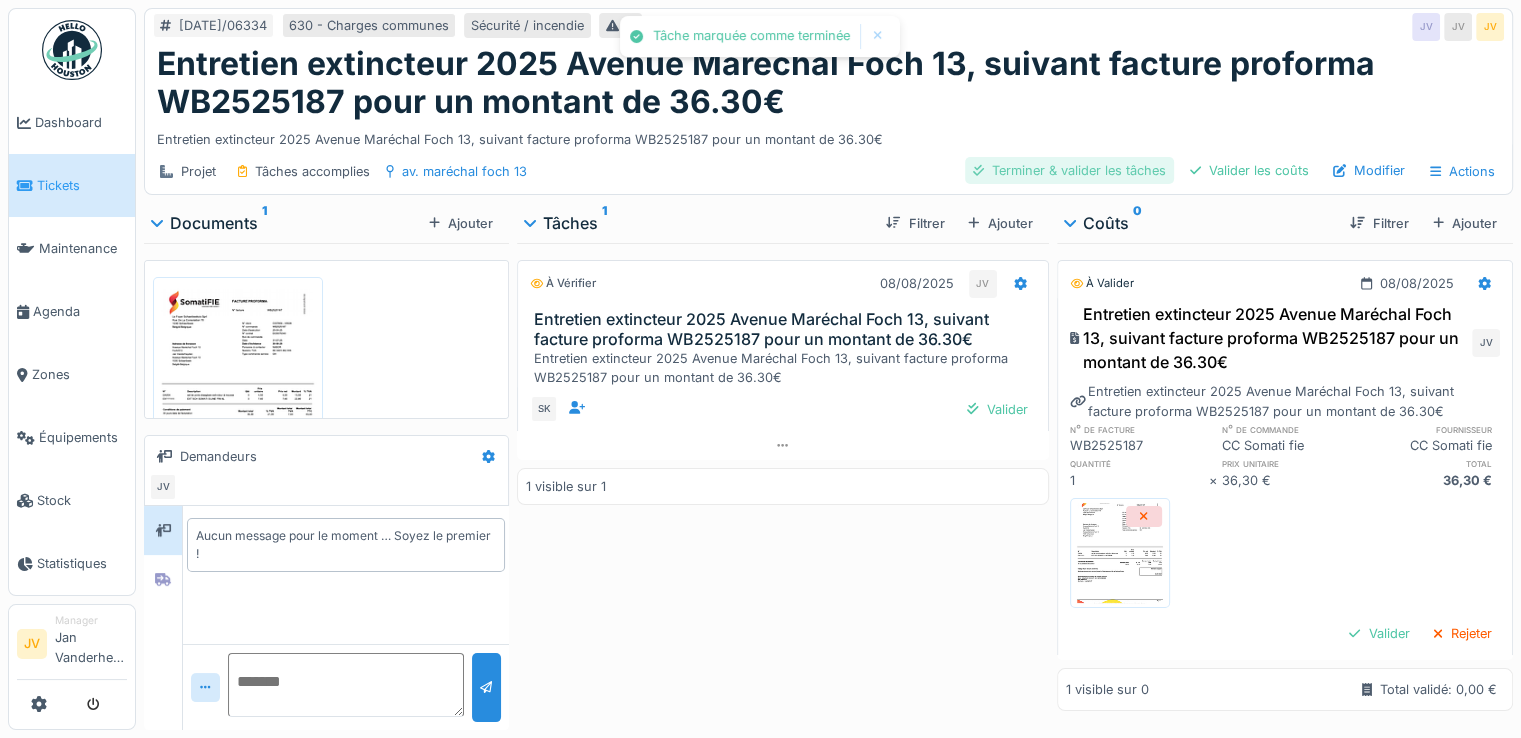 click on "Terminer & valider les tâches" at bounding box center (1069, 170) 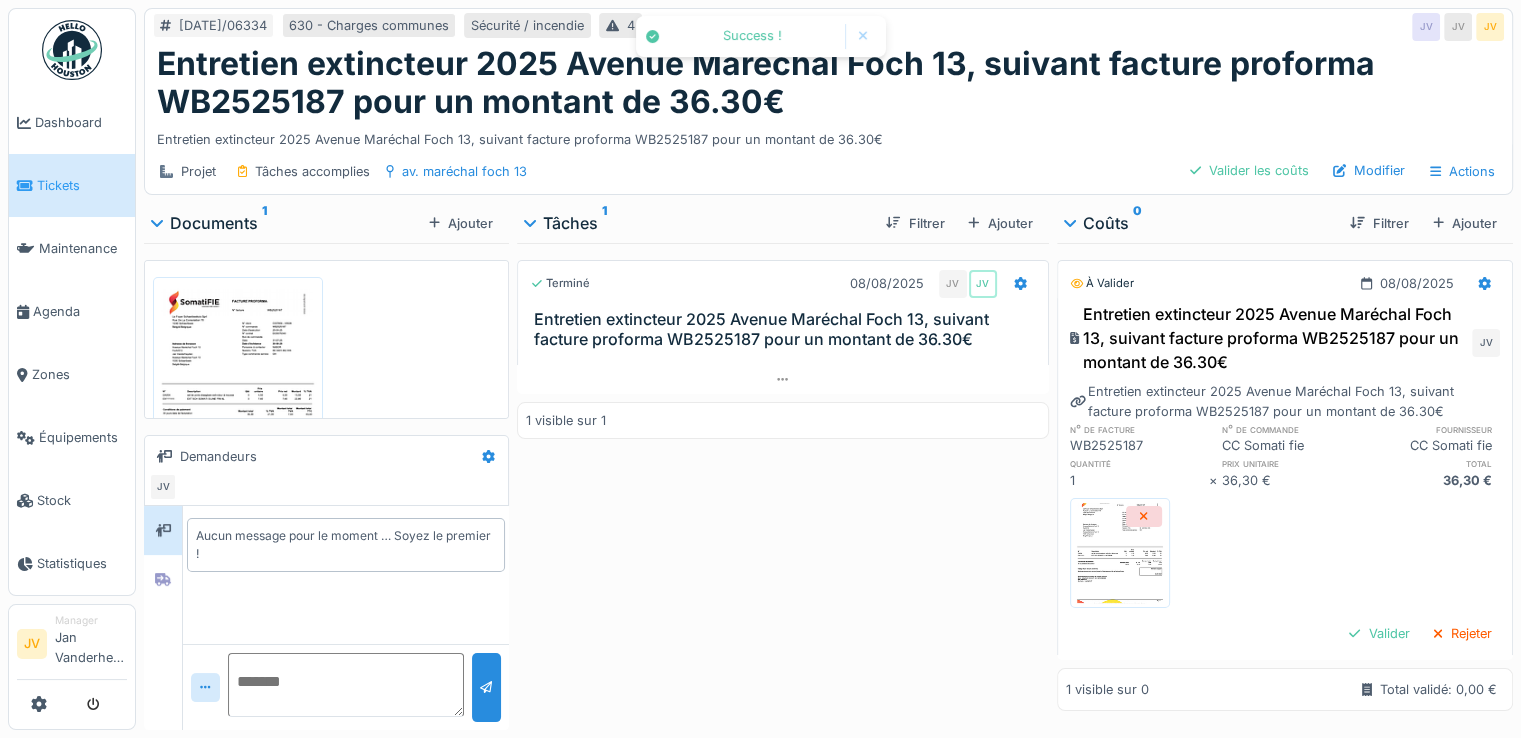 scroll, scrollTop: 15, scrollLeft: 0, axis: vertical 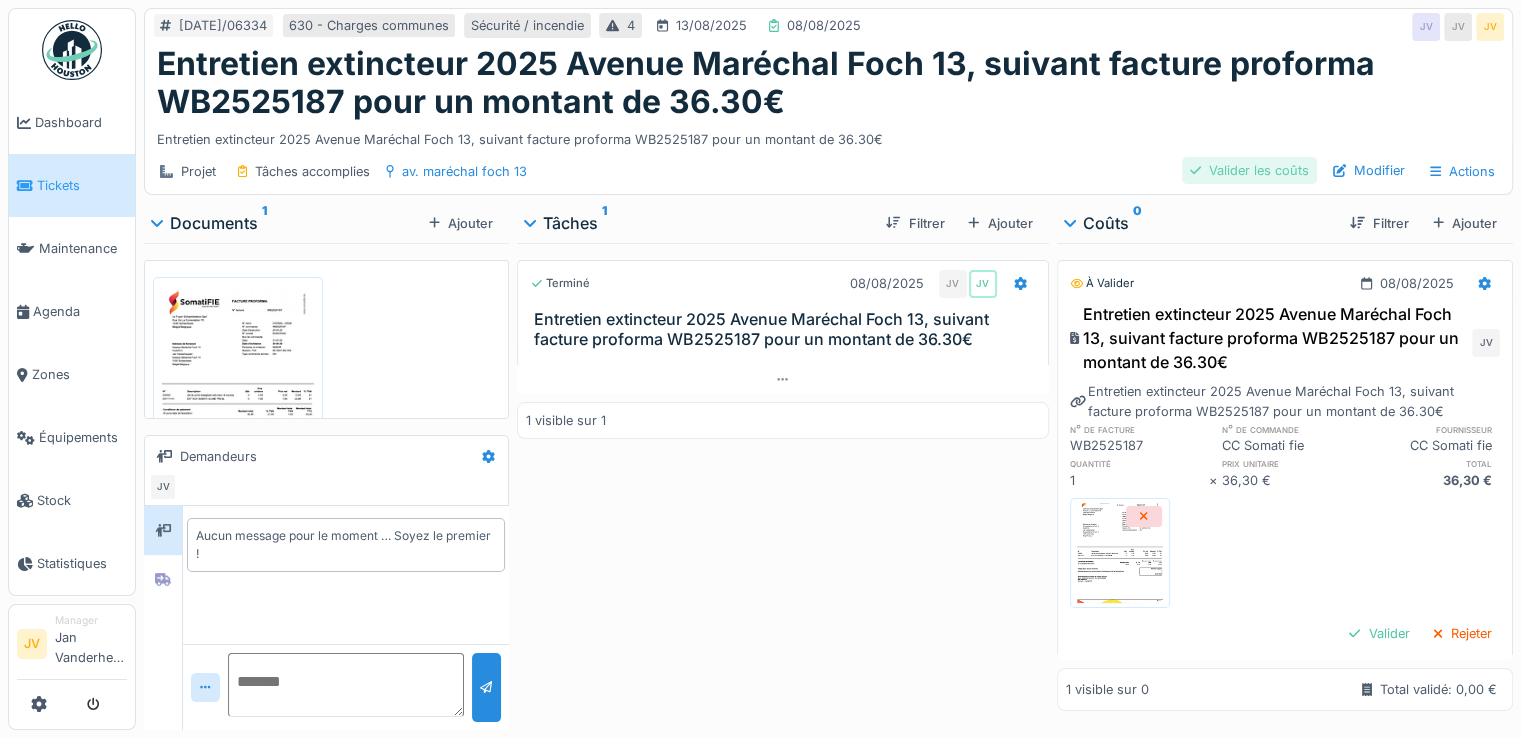 click on "Valider les coûts" at bounding box center [1249, 170] 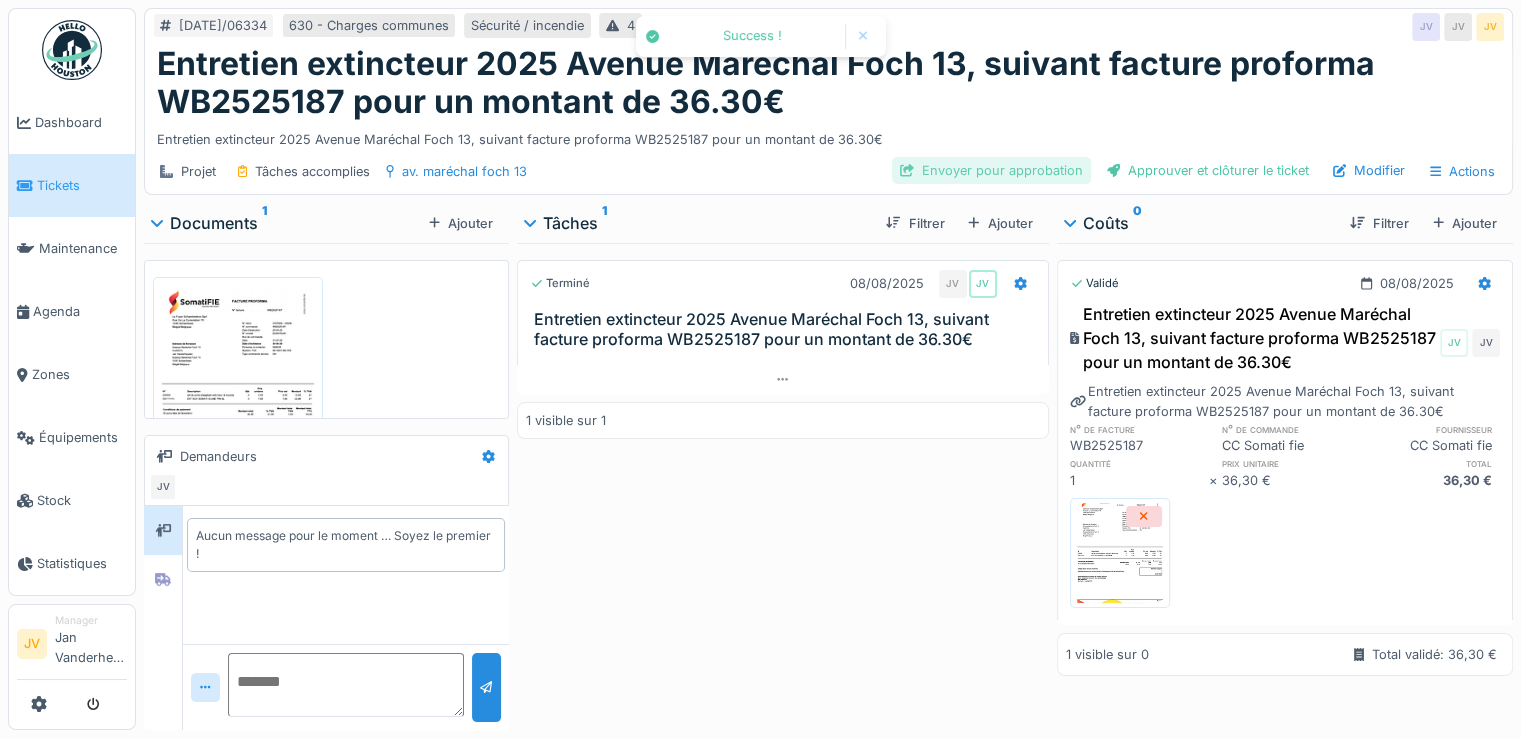 click on "Envoyer pour approbation" at bounding box center (991, 170) 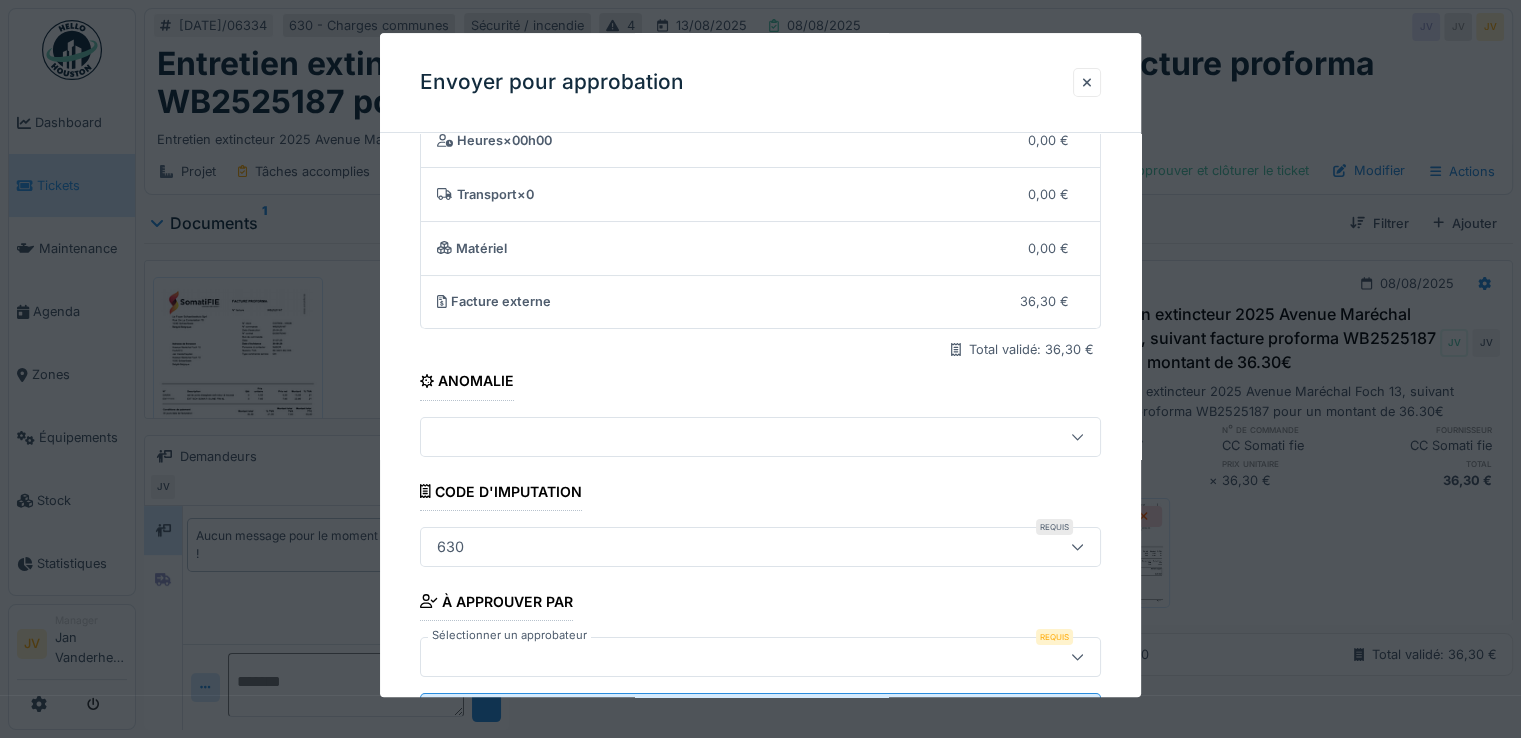 scroll, scrollTop: 173, scrollLeft: 0, axis: vertical 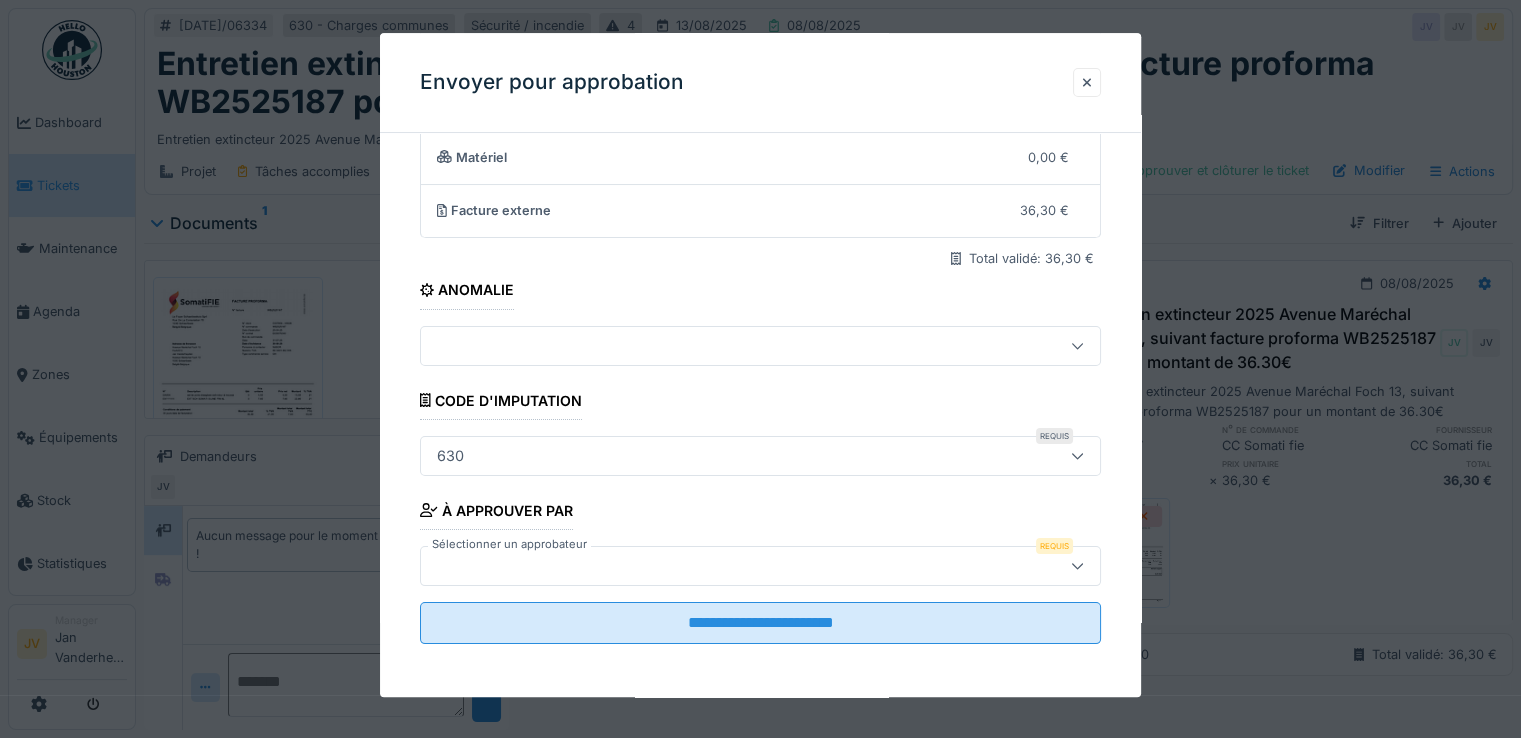 click at bounding box center (719, 566) 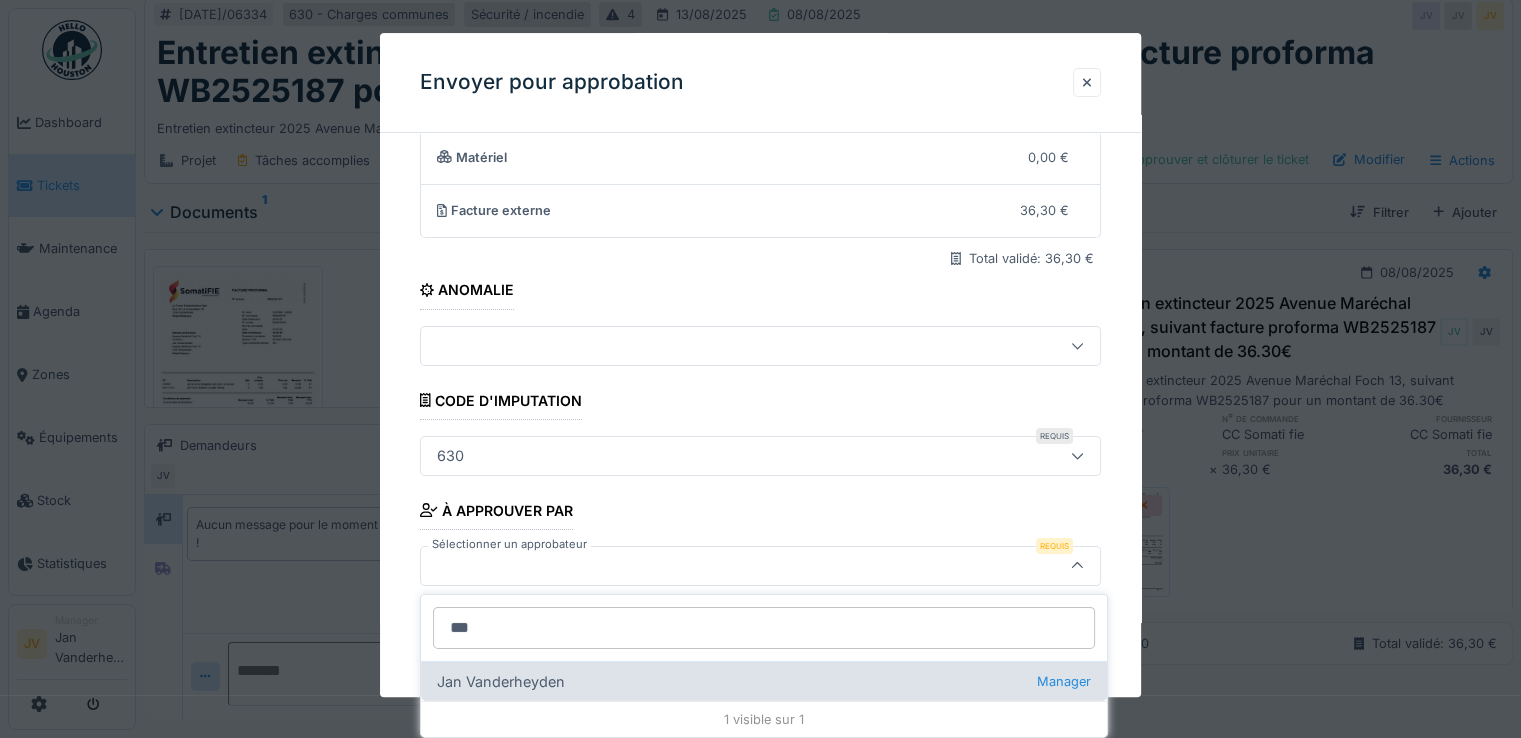 type on "***" 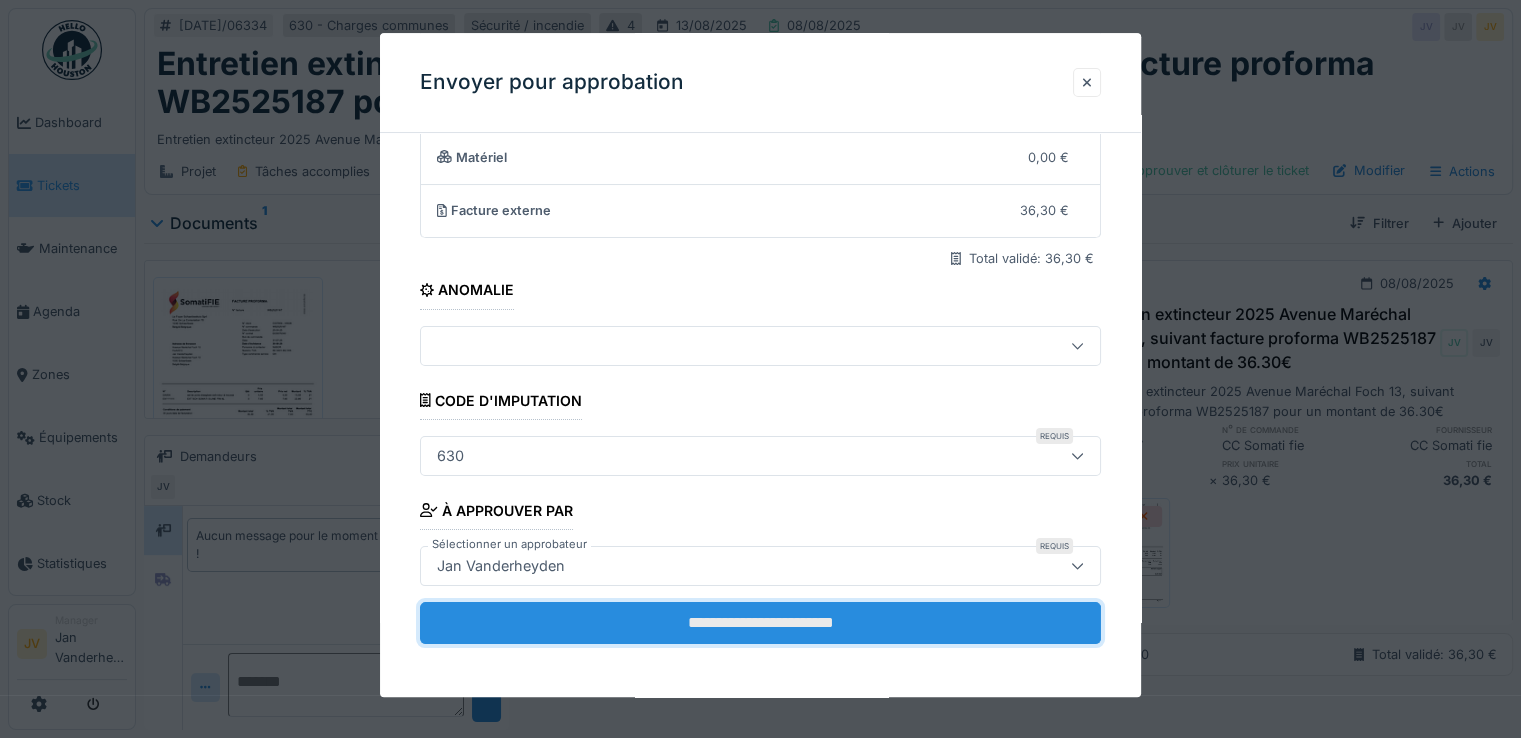 click on "**********" at bounding box center [760, 623] 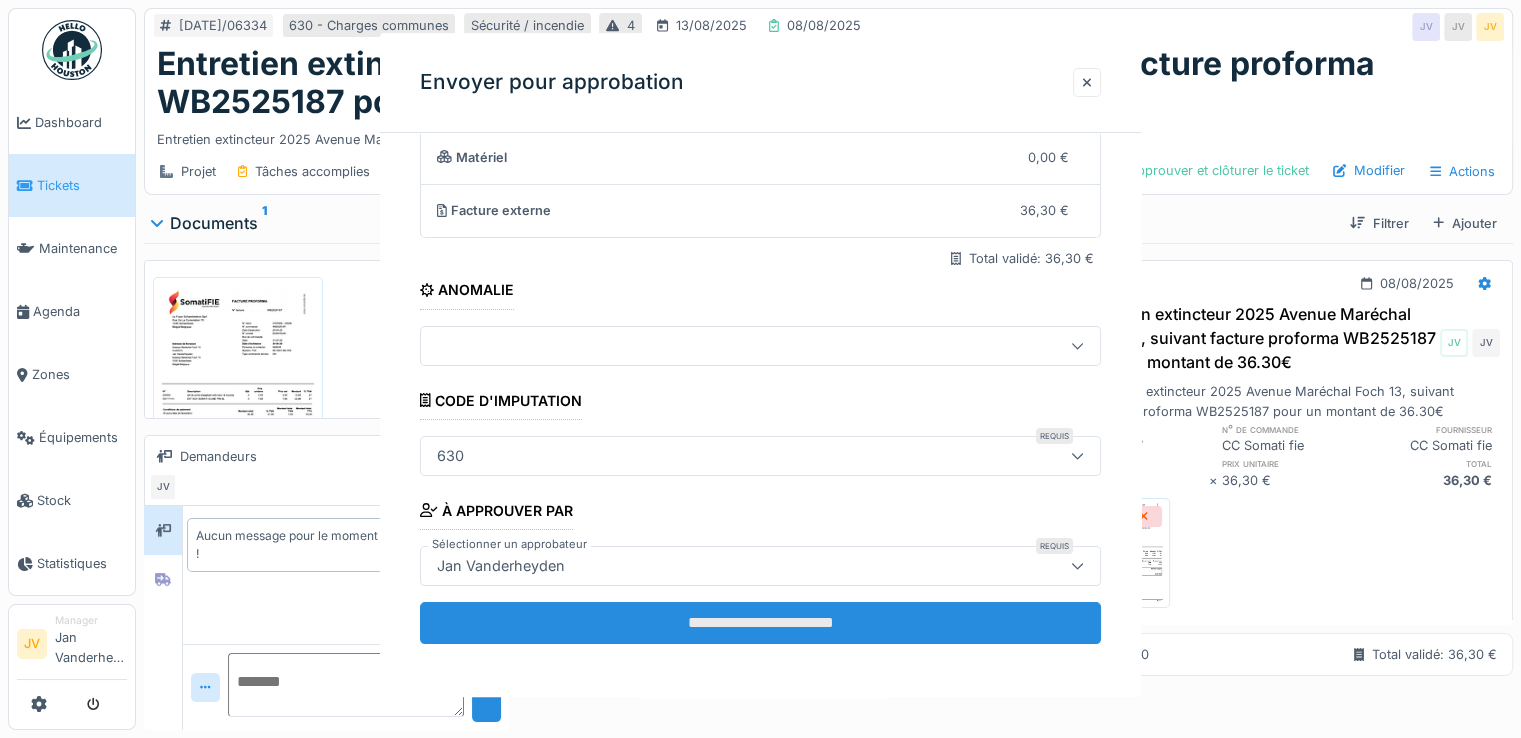 scroll, scrollTop: 0, scrollLeft: 0, axis: both 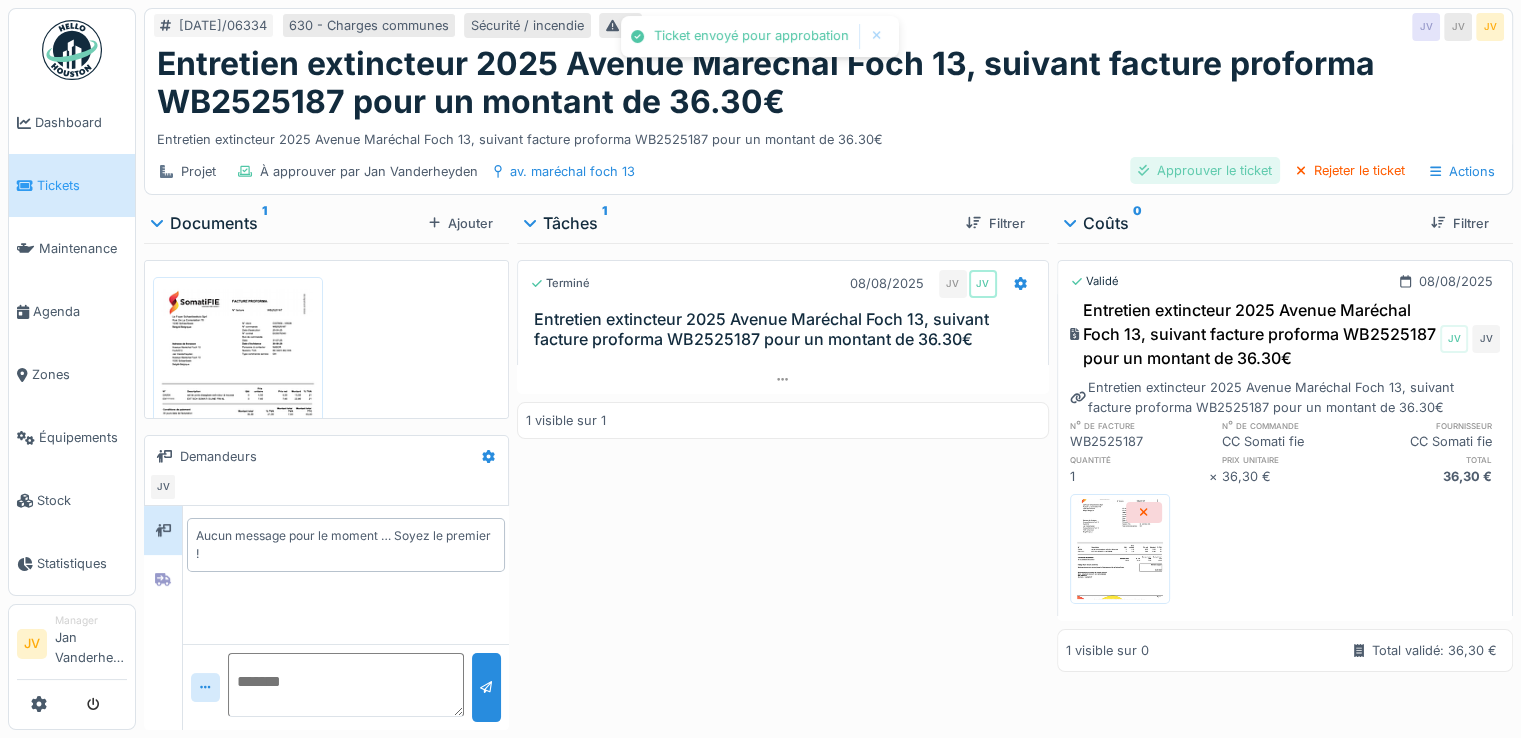 click on "Approuver le ticket" at bounding box center (1205, 170) 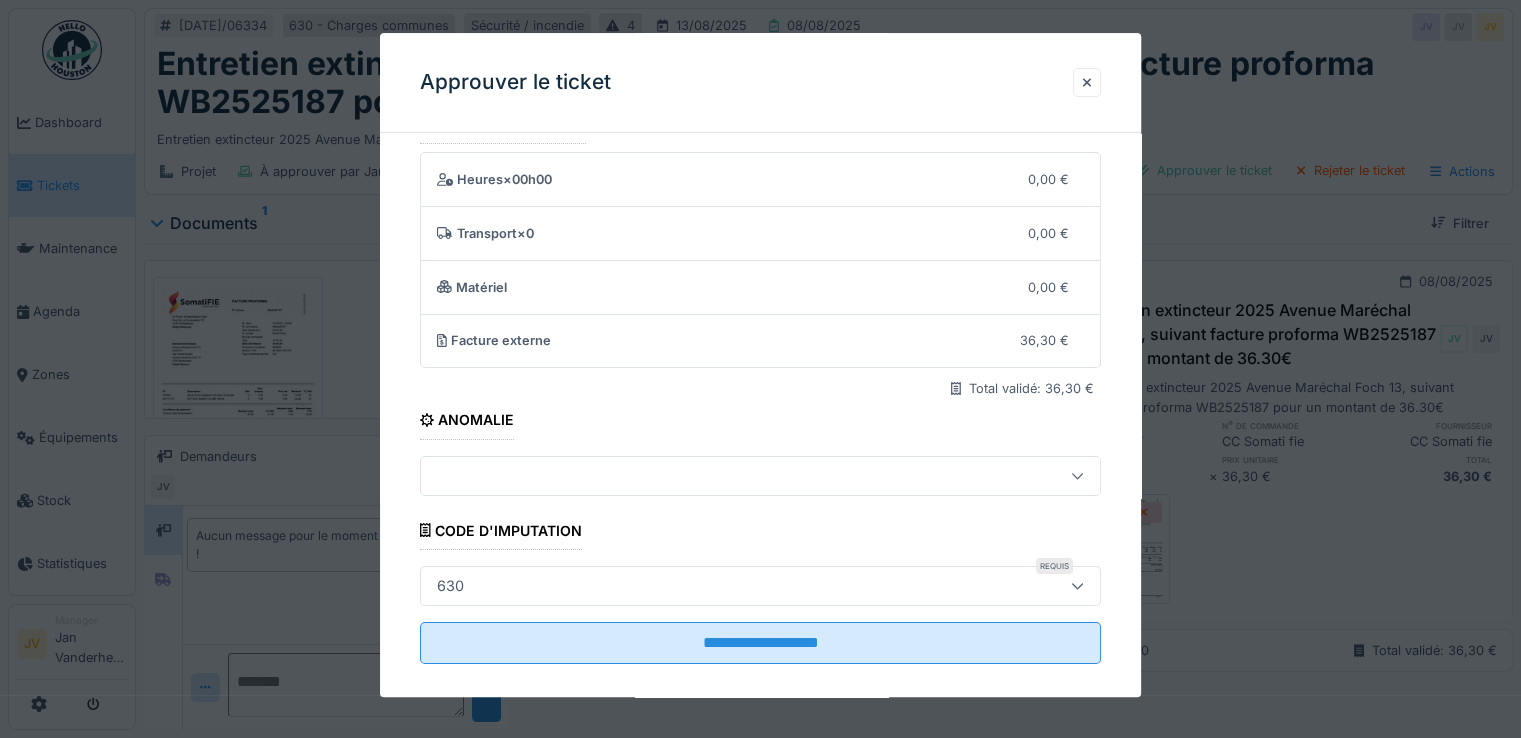 scroll, scrollTop: 63, scrollLeft: 0, axis: vertical 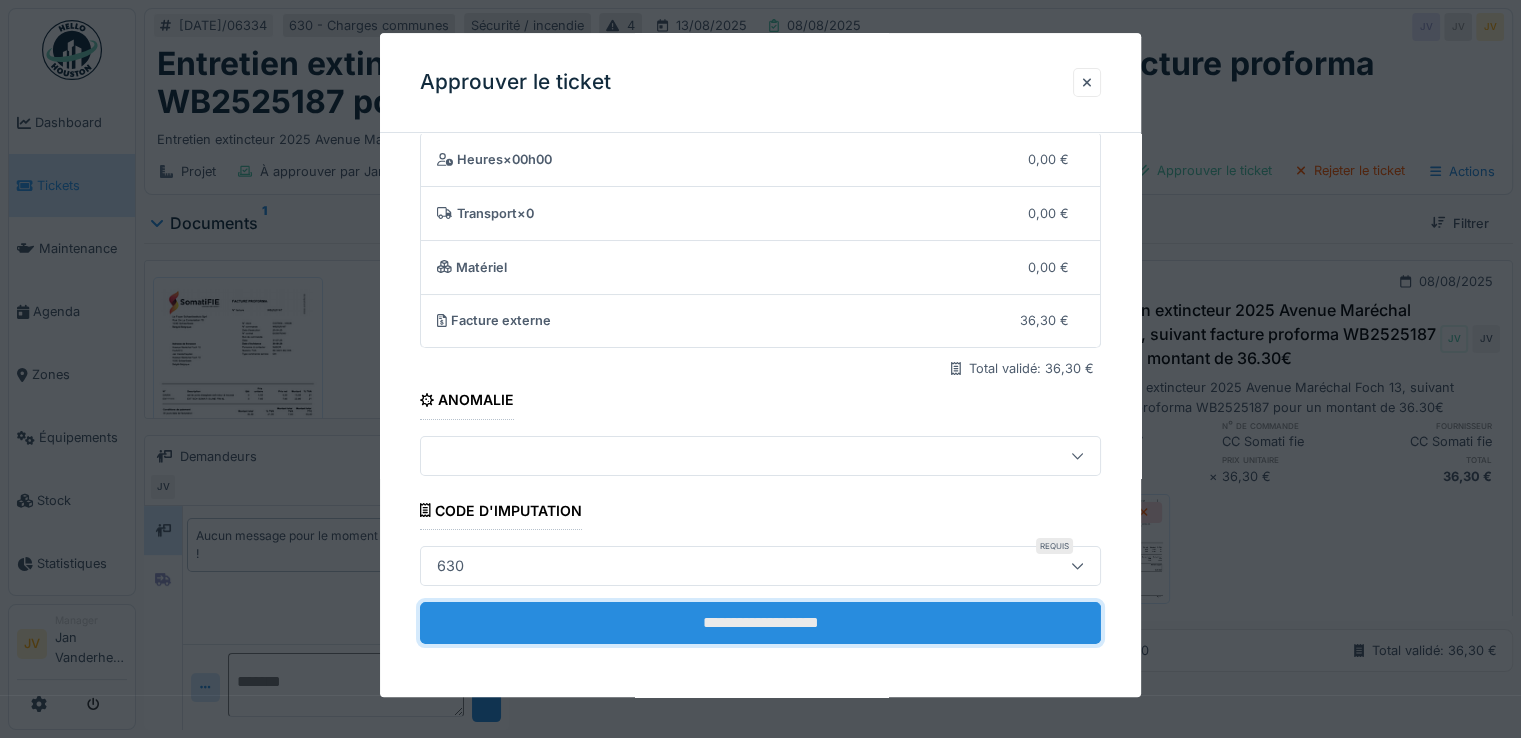 click on "**********" at bounding box center (760, 623) 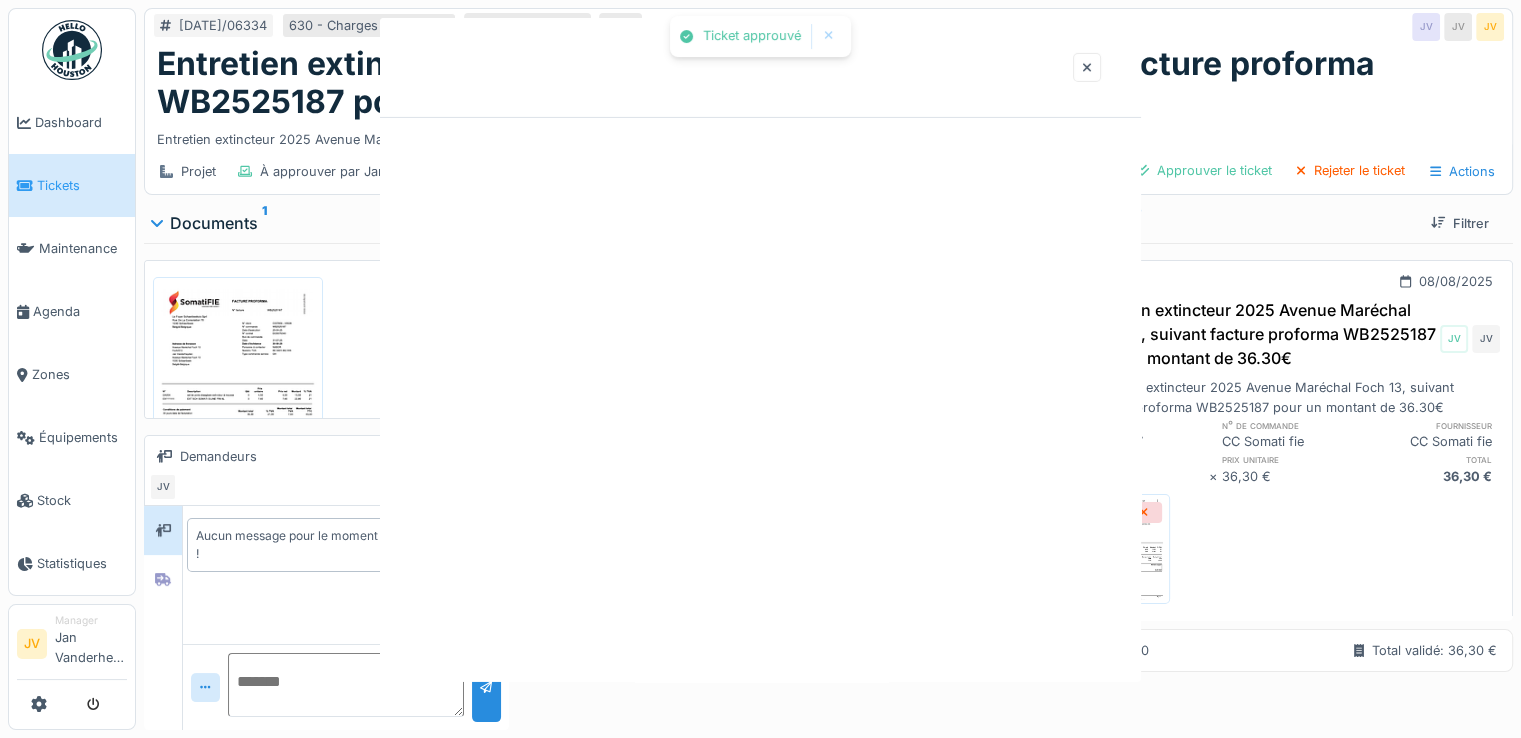 scroll, scrollTop: 0, scrollLeft: 0, axis: both 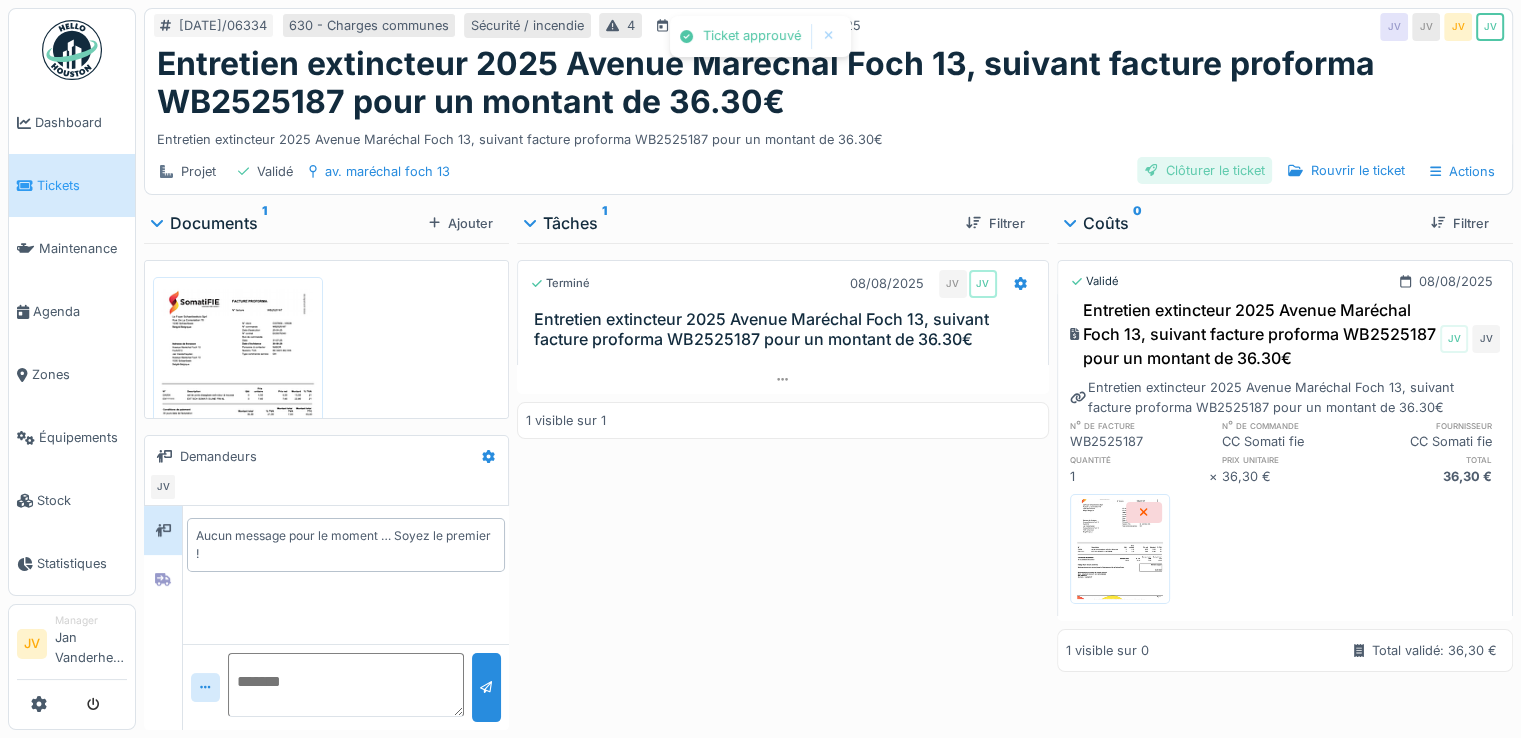 click on "Clôturer le ticket" at bounding box center (1205, 170) 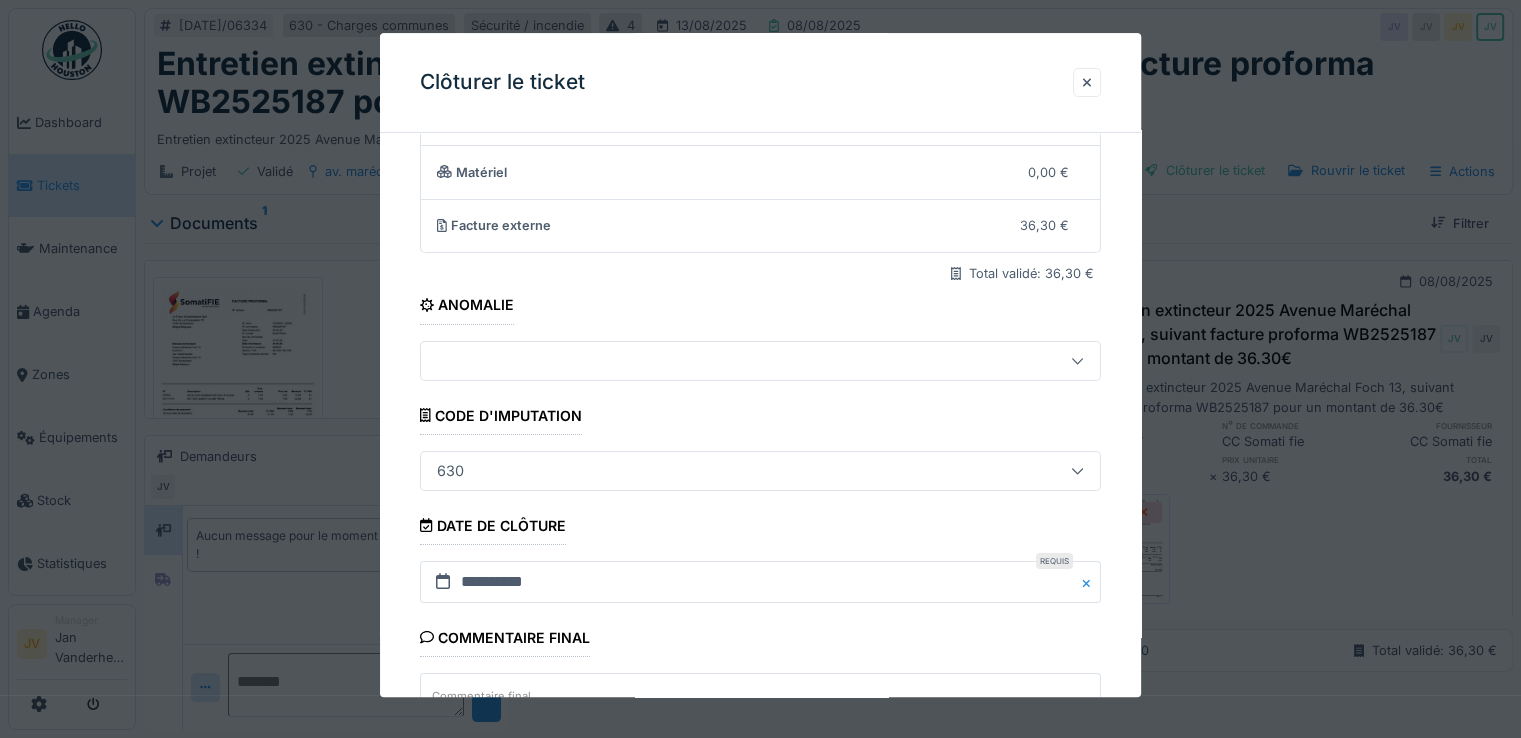 scroll, scrollTop: 300, scrollLeft: 0, axis: vertical 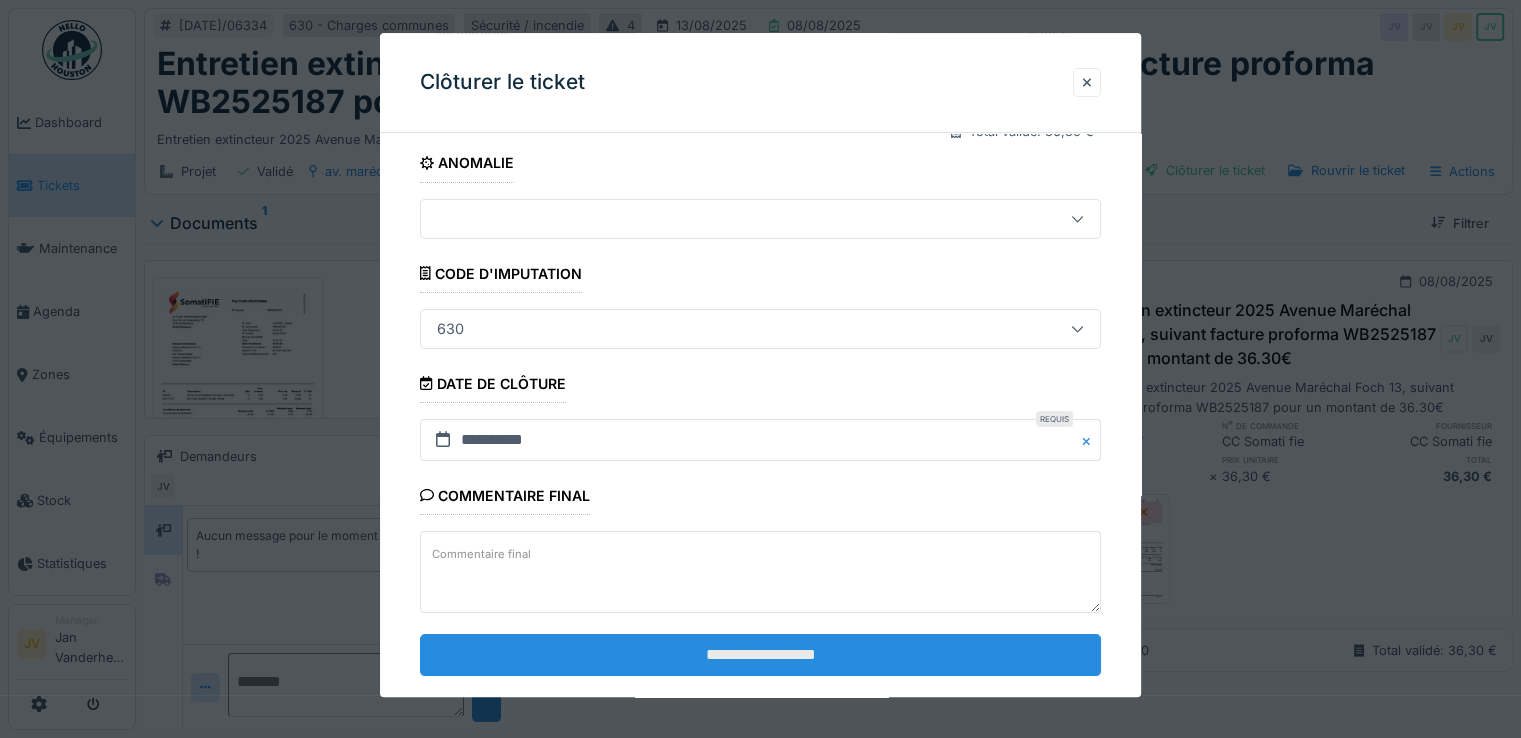 click on "**********" at bounding box center (760, 655) 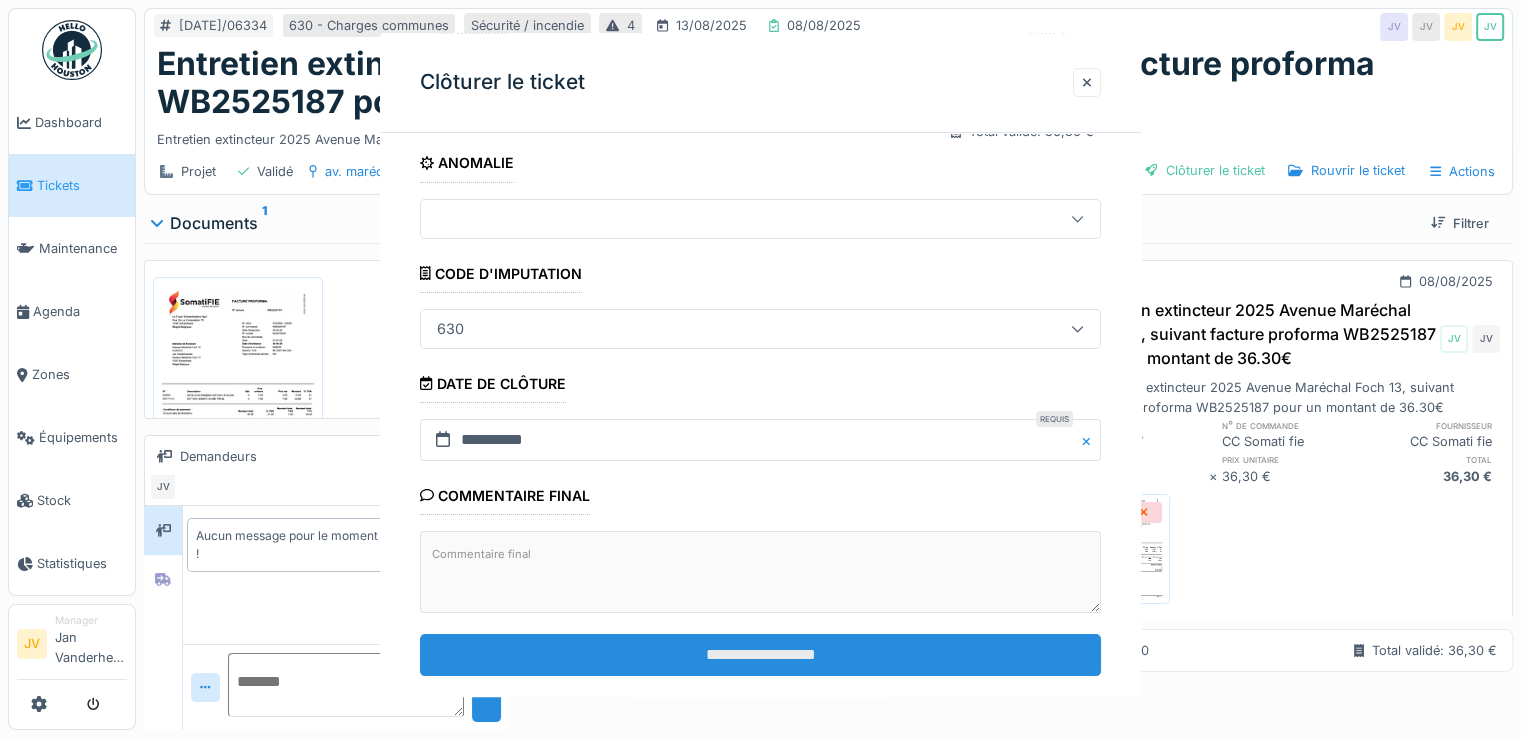 scroll, scrollTop: 0, scrollLeft: 0, axis: both 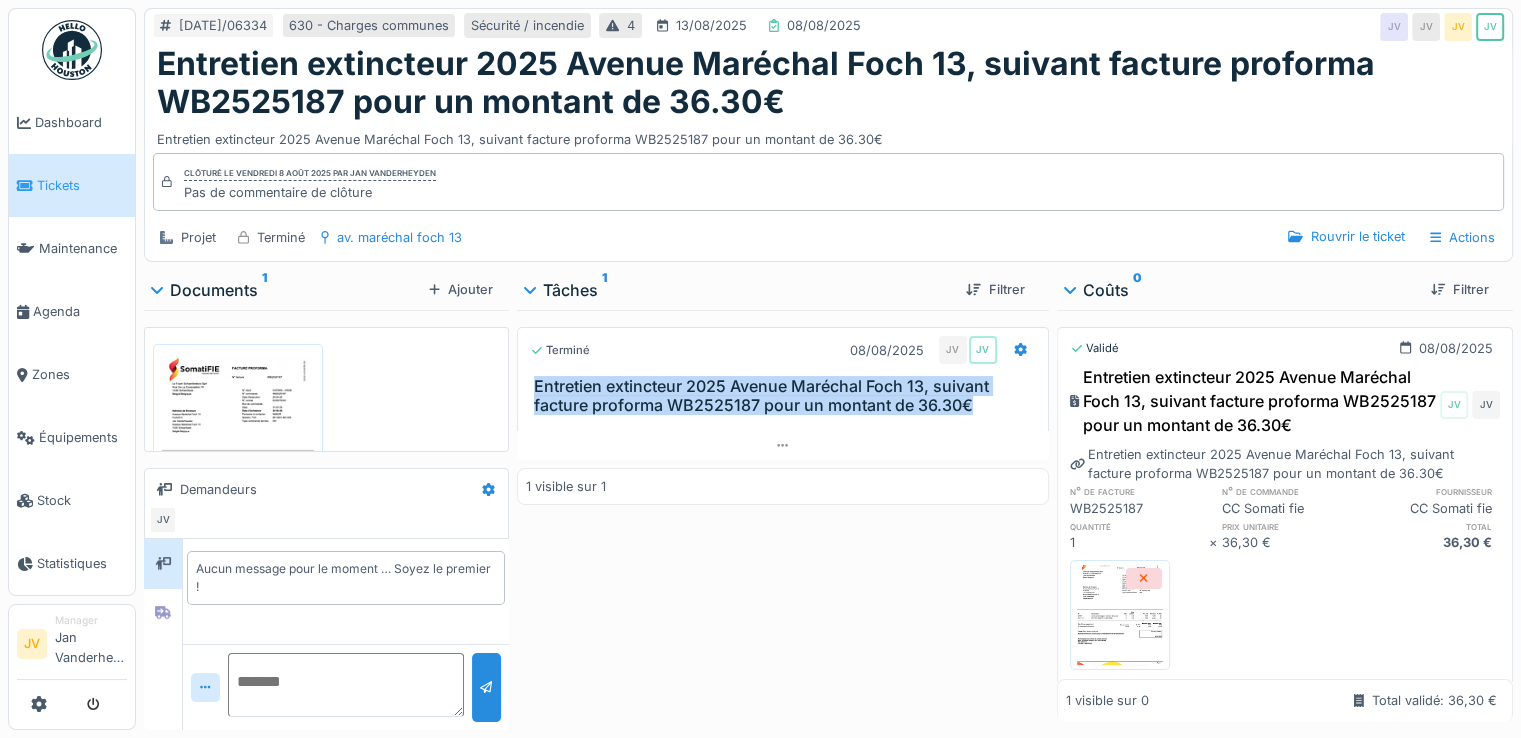 drag, startPoint x: 531, startPoint y: 365, endPoint x: 937, endPoint y: 389, distance: 406.70874 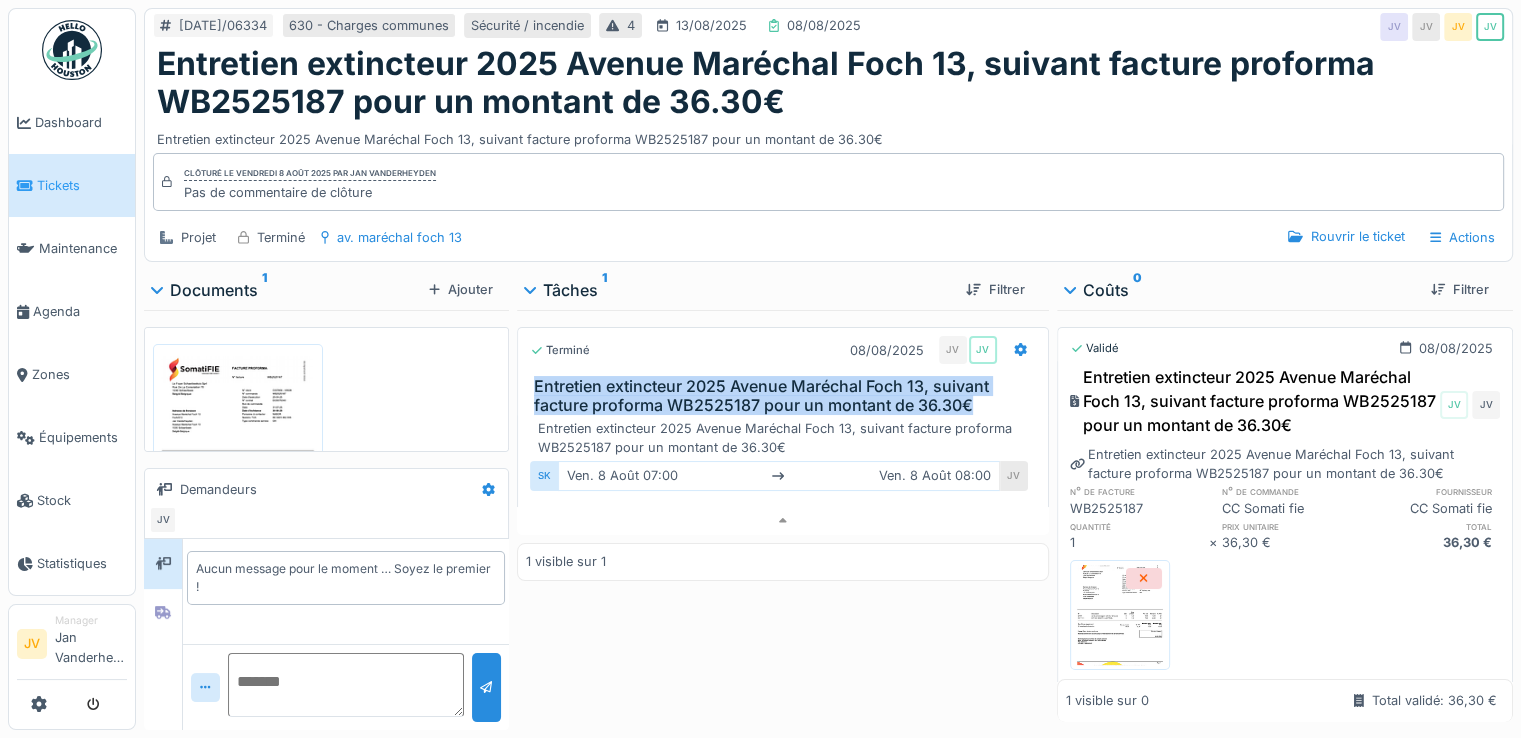 copy on "Entretien extincteur 2025 Avenue Maréchal Foch 13, suivant facture proforma WB2525187 pour un montant de 36.30€" 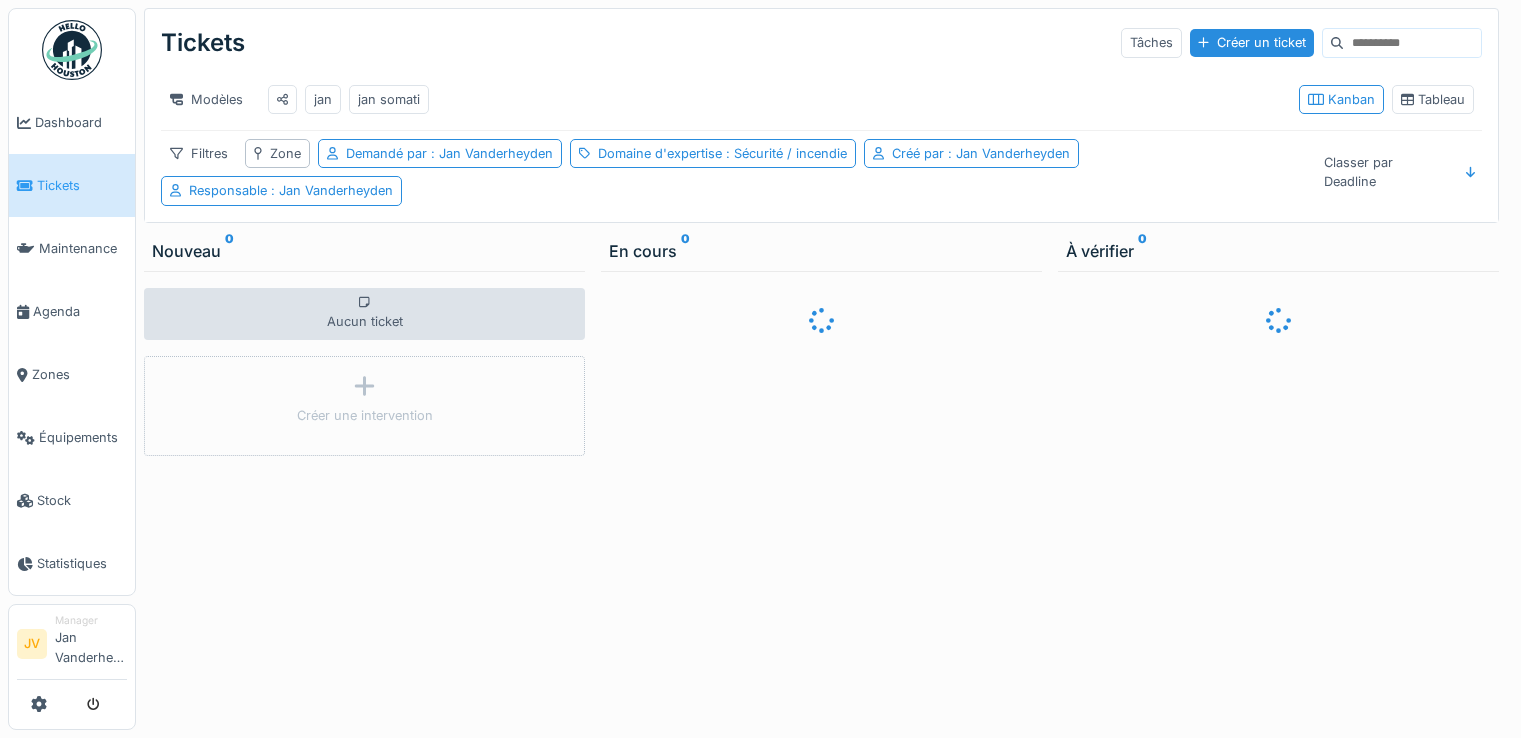 scroll, scrollTop: 0, scrollLeft: 0, axis: both 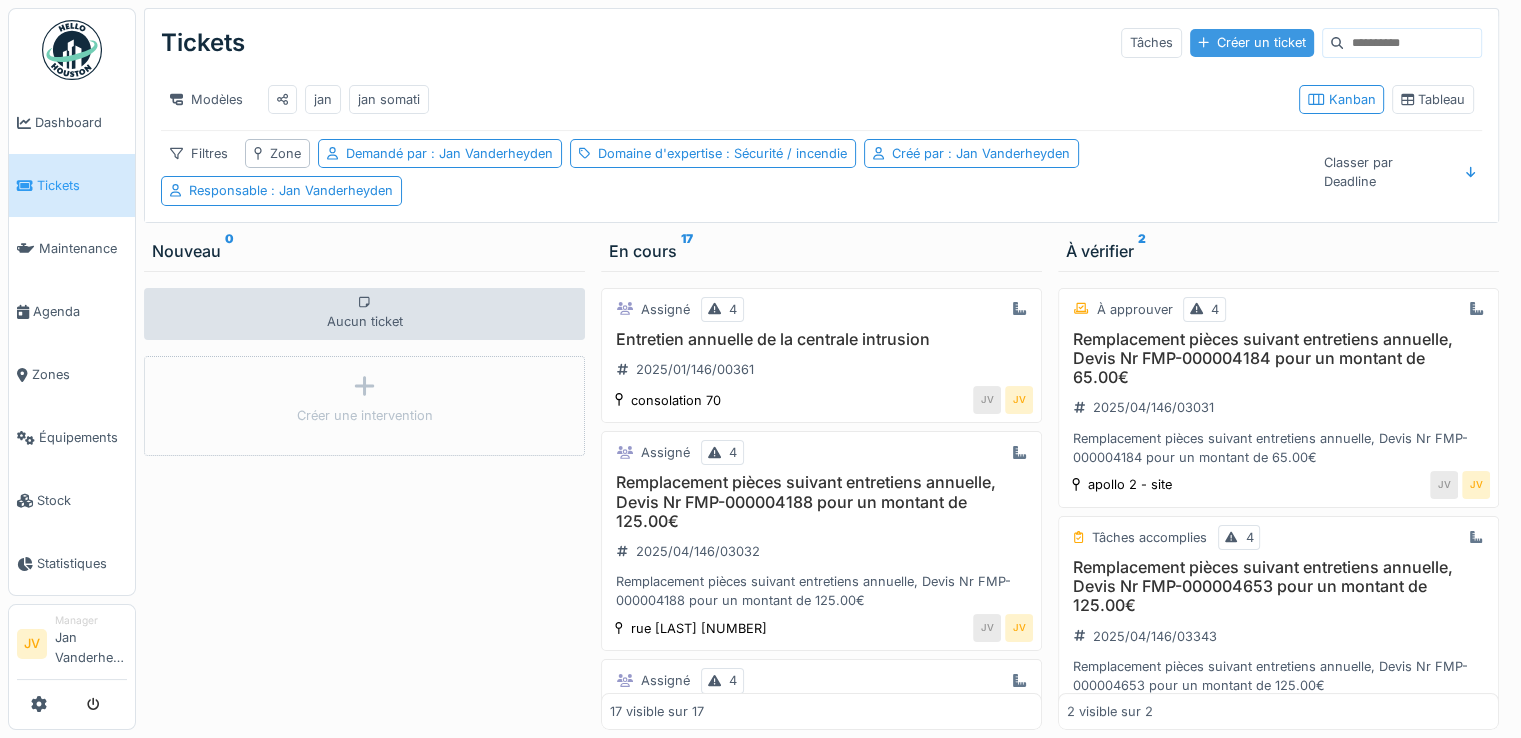 click on "Créer un ticket" at bounding box center (1252, 42) 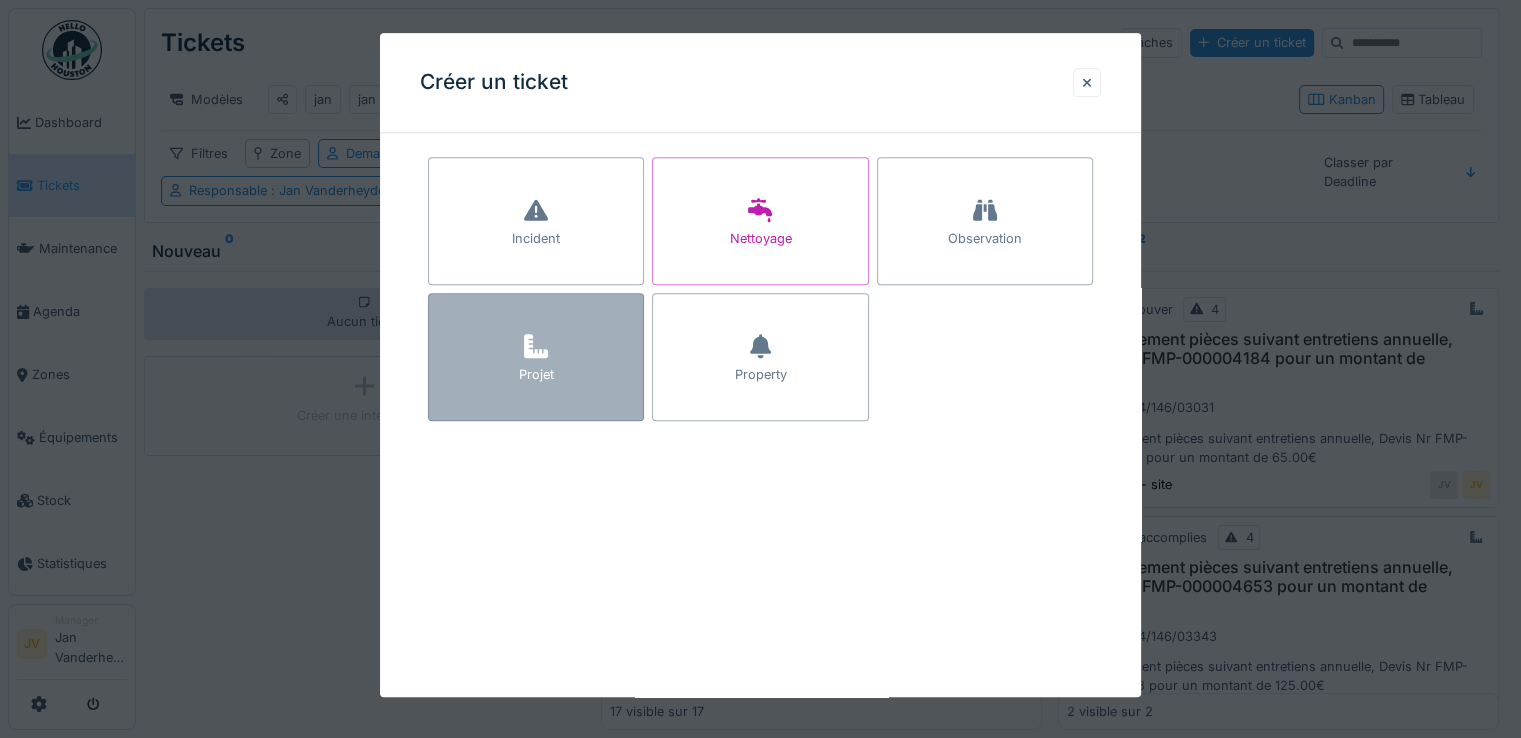 click on "Projet" at bounding box center [536, 357] 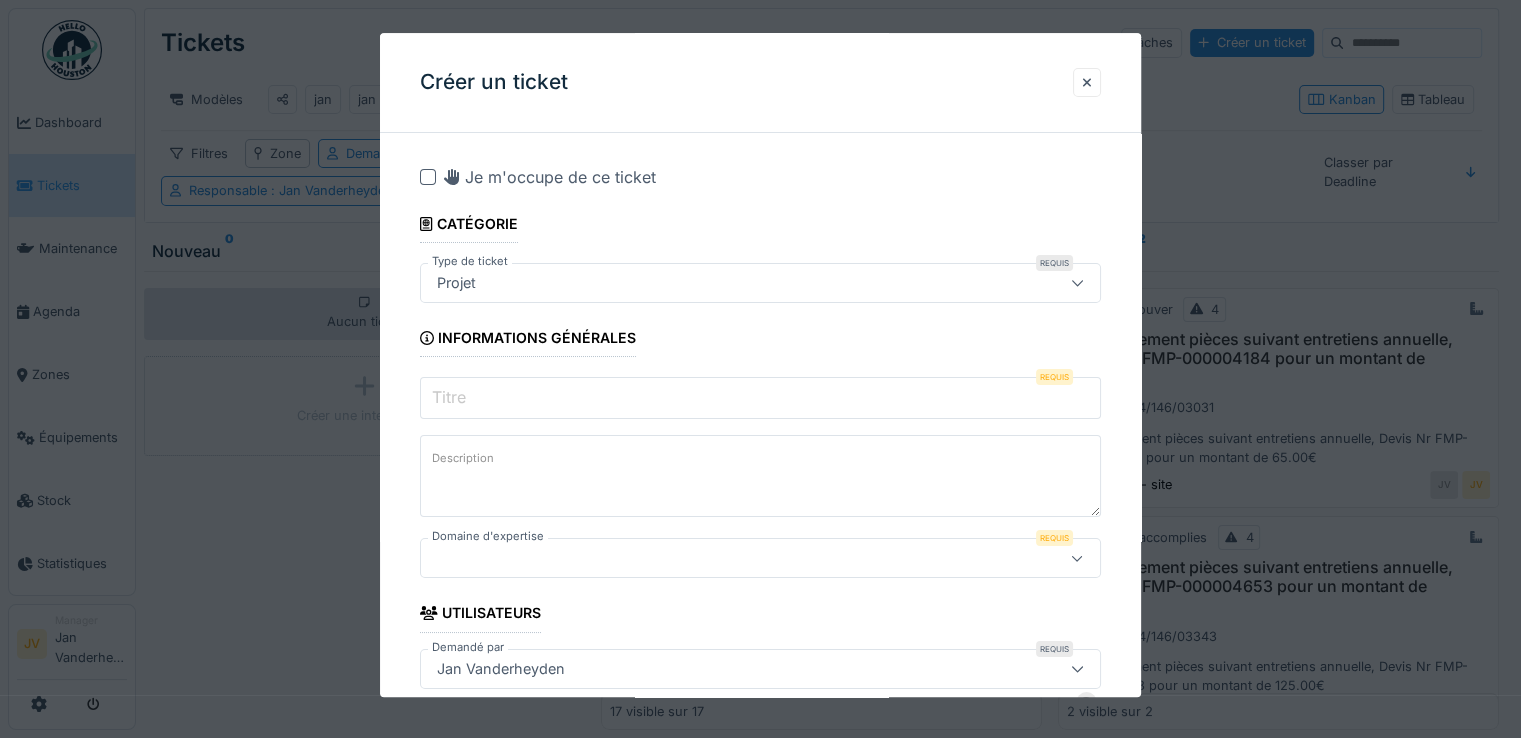 click on "Titre" at bounding box center [760, 398] 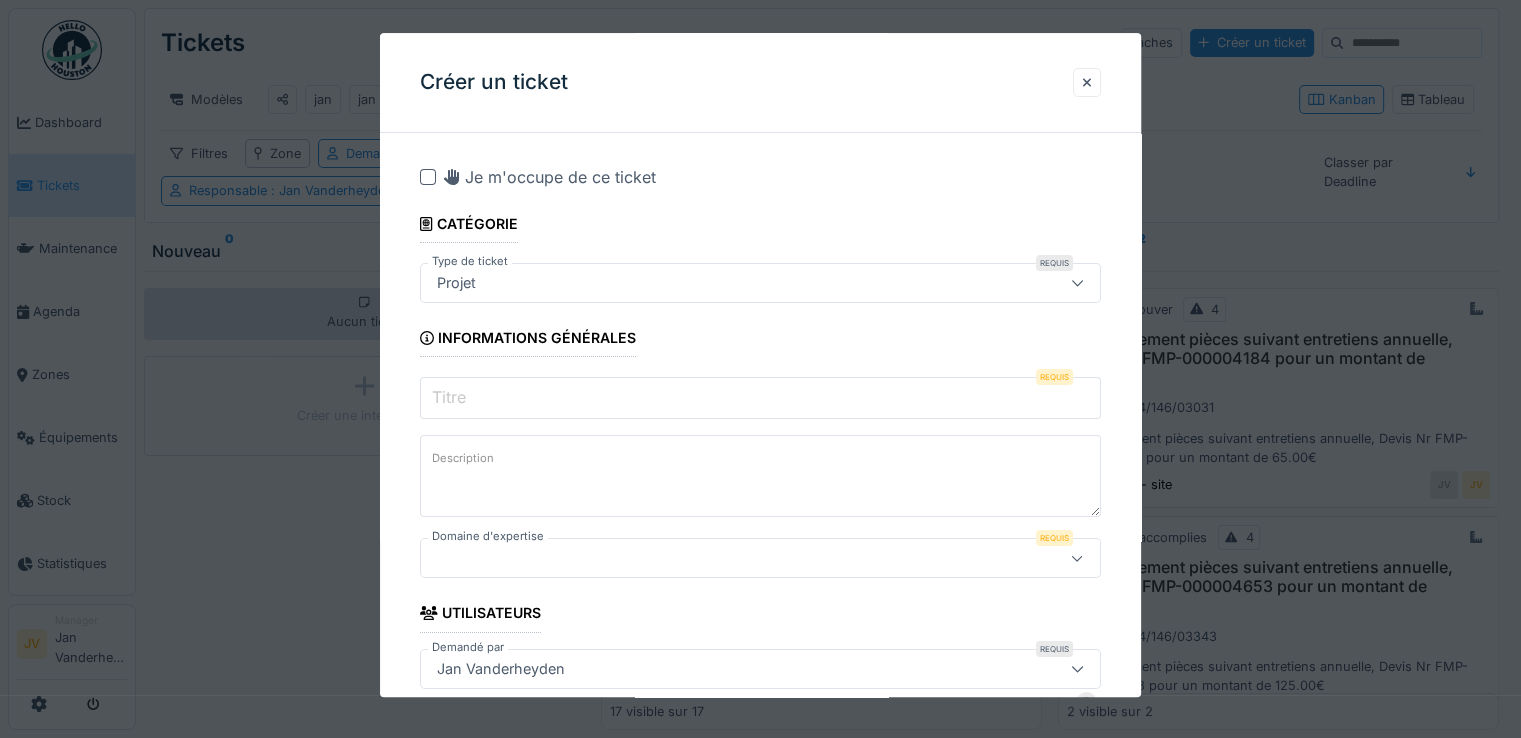 paste on "**********" 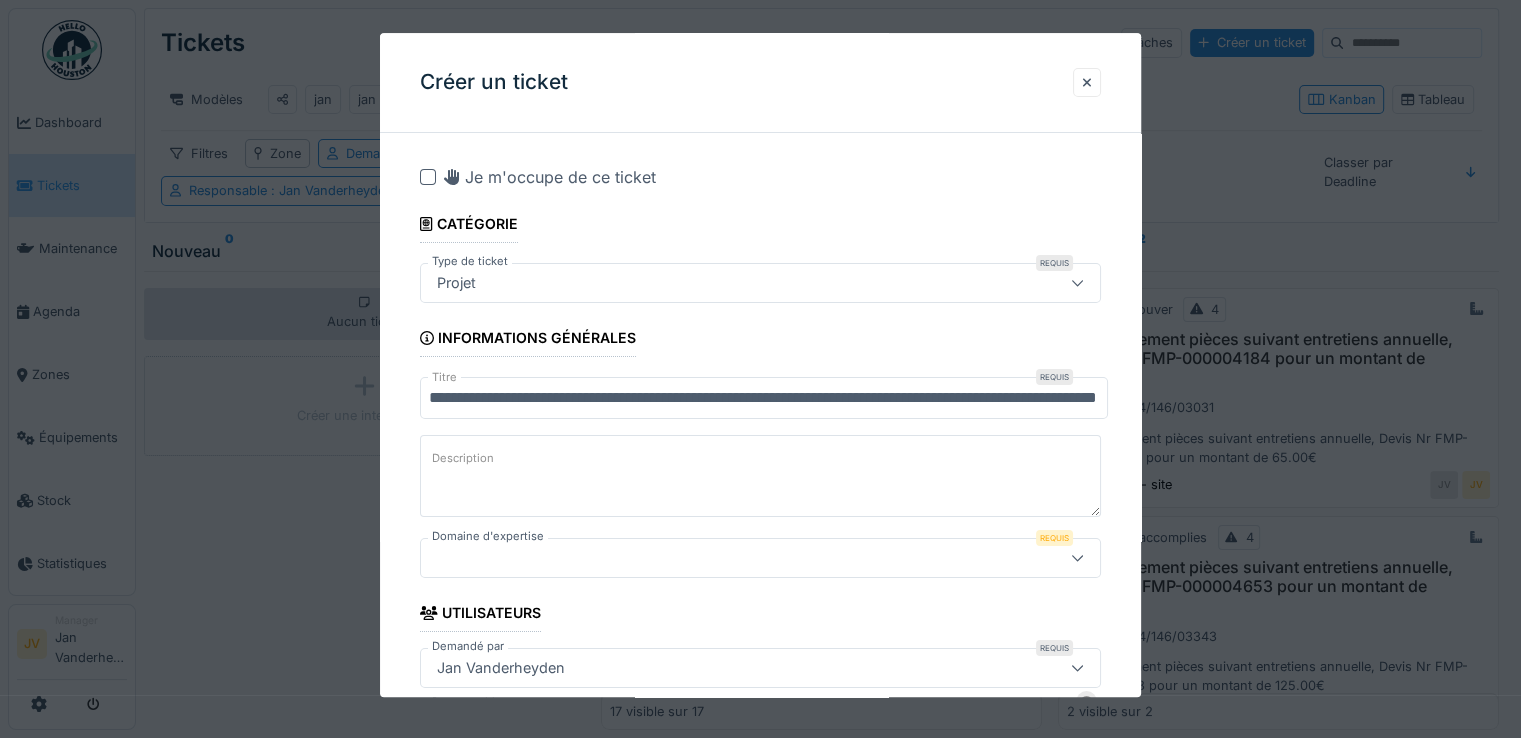 scroll, scrollTop: 0, scrollLeft: 0, axis: both 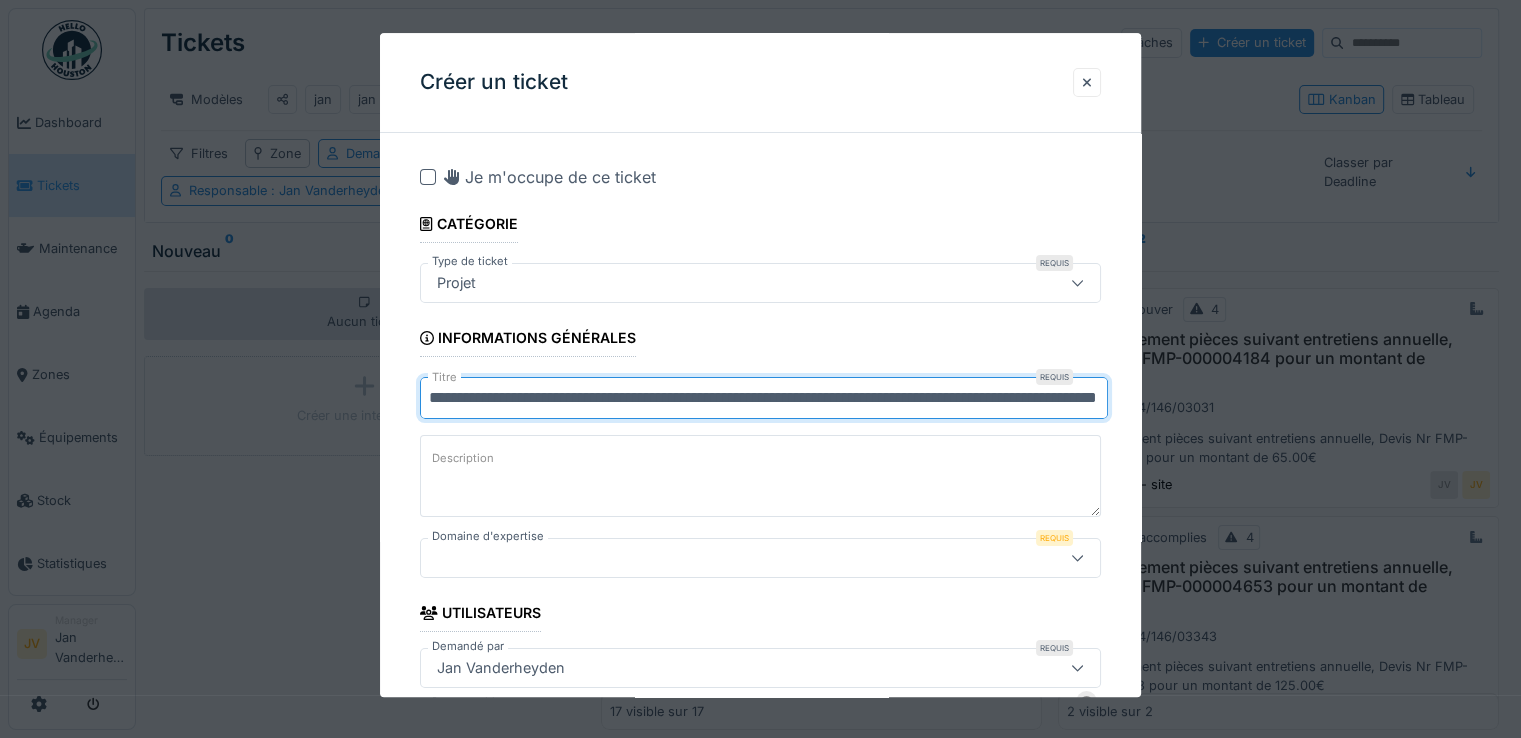 click on "**********" at bounding box center (764, 398) 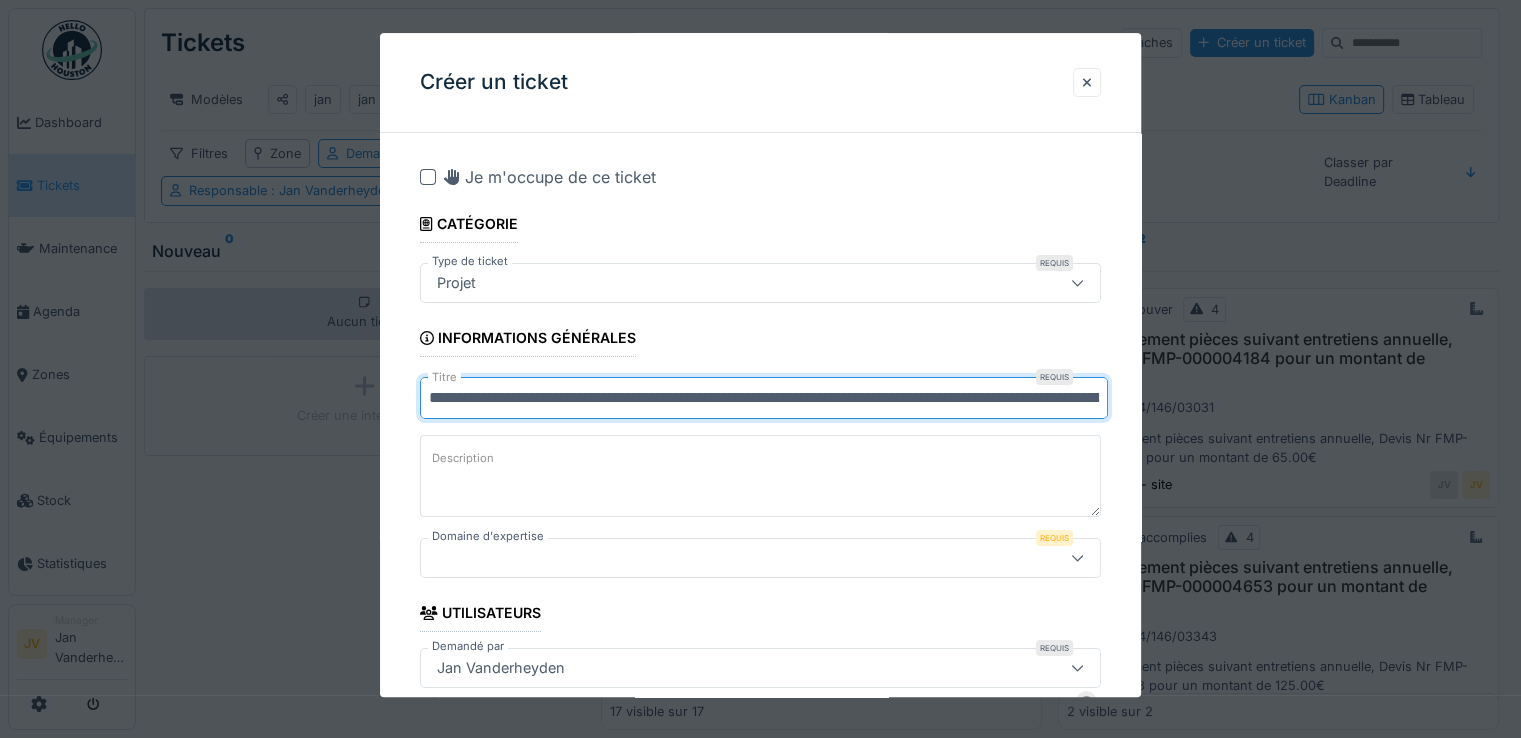 click on "**********" at bounding box center [764, 398] 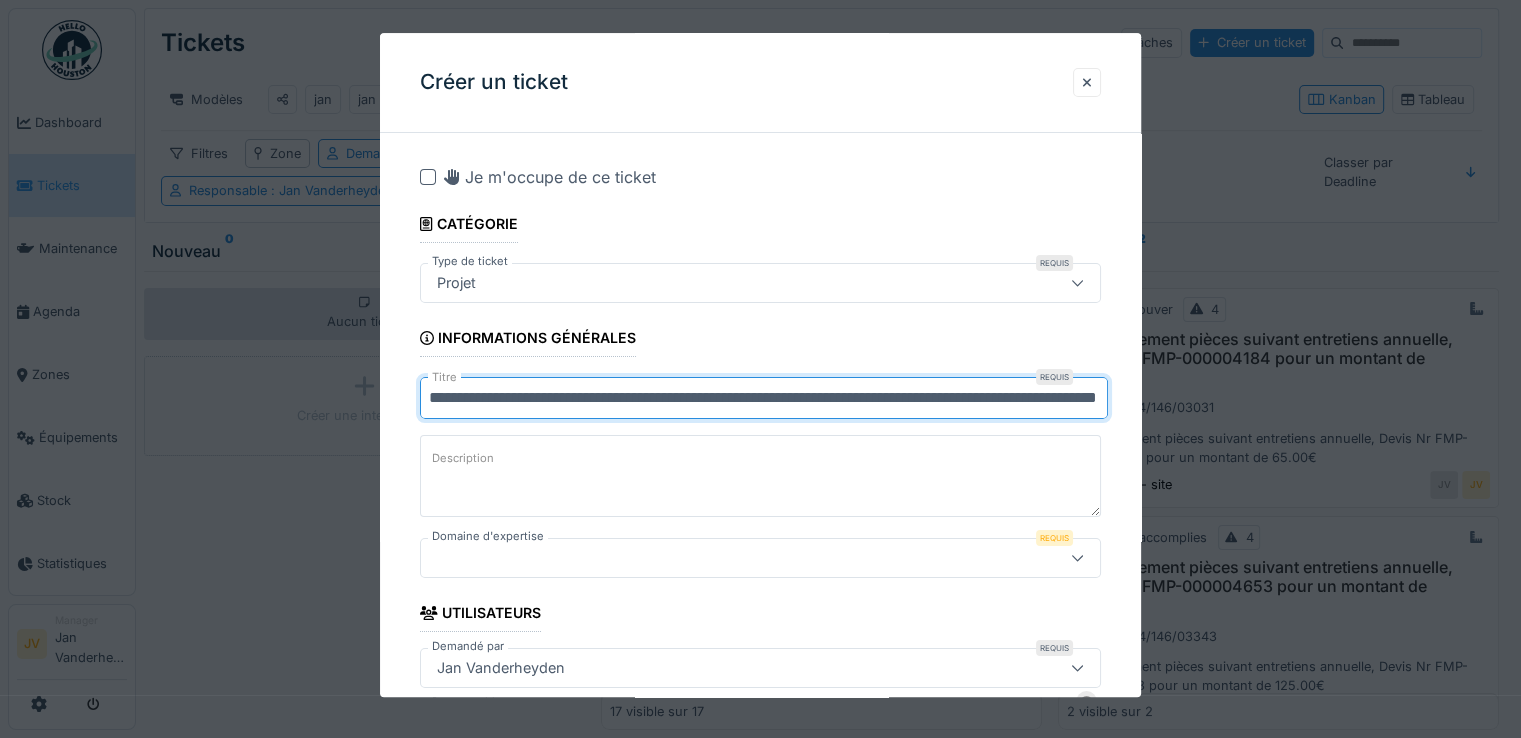 click on "**********" at bounding box center (764, 398) 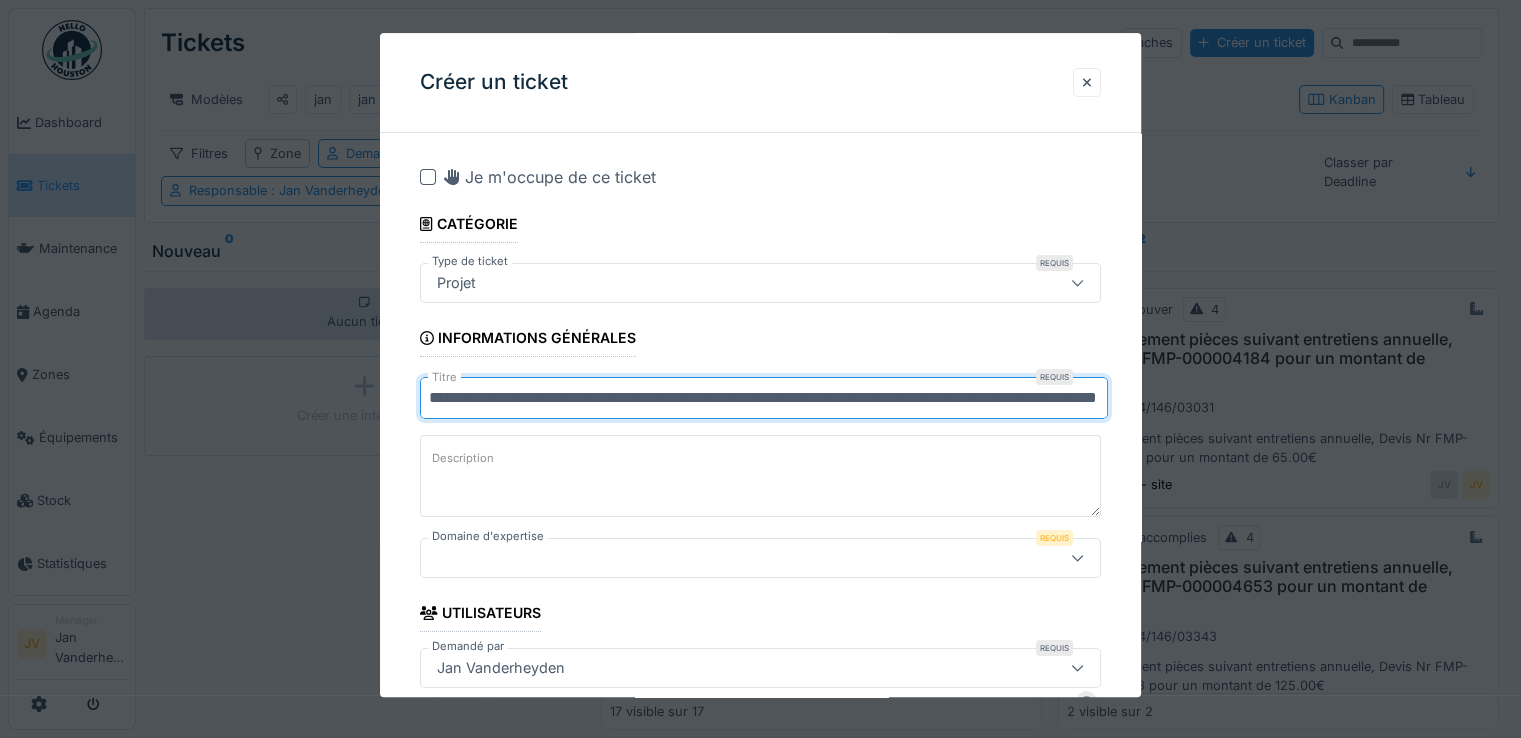 scroll, scrollTop: 0, scrollLeft: 17, axis: horizontal 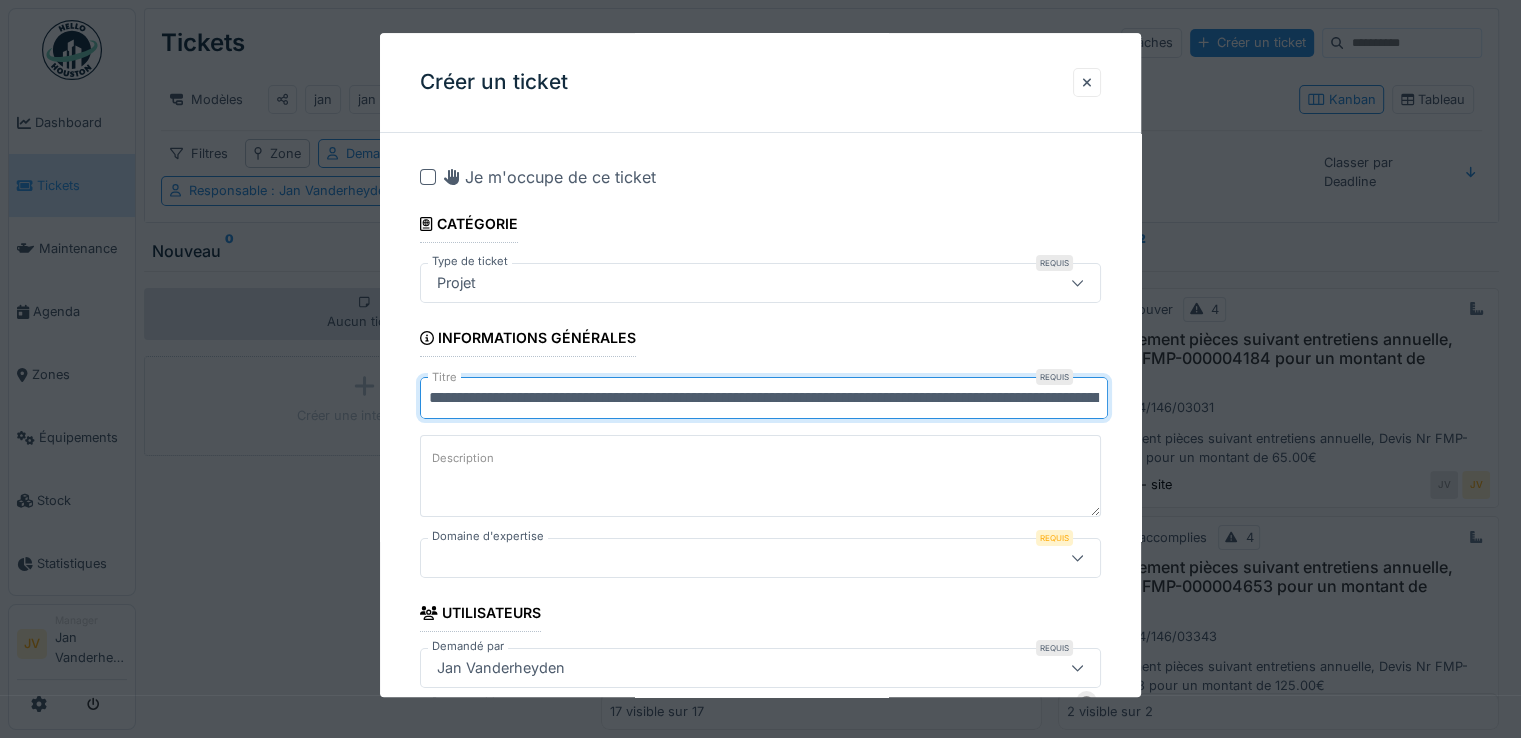 drag, startPoint x: 1098, startPoint y: 395, endPoint x: 275, endPoint y: 385, distance: 823.0607 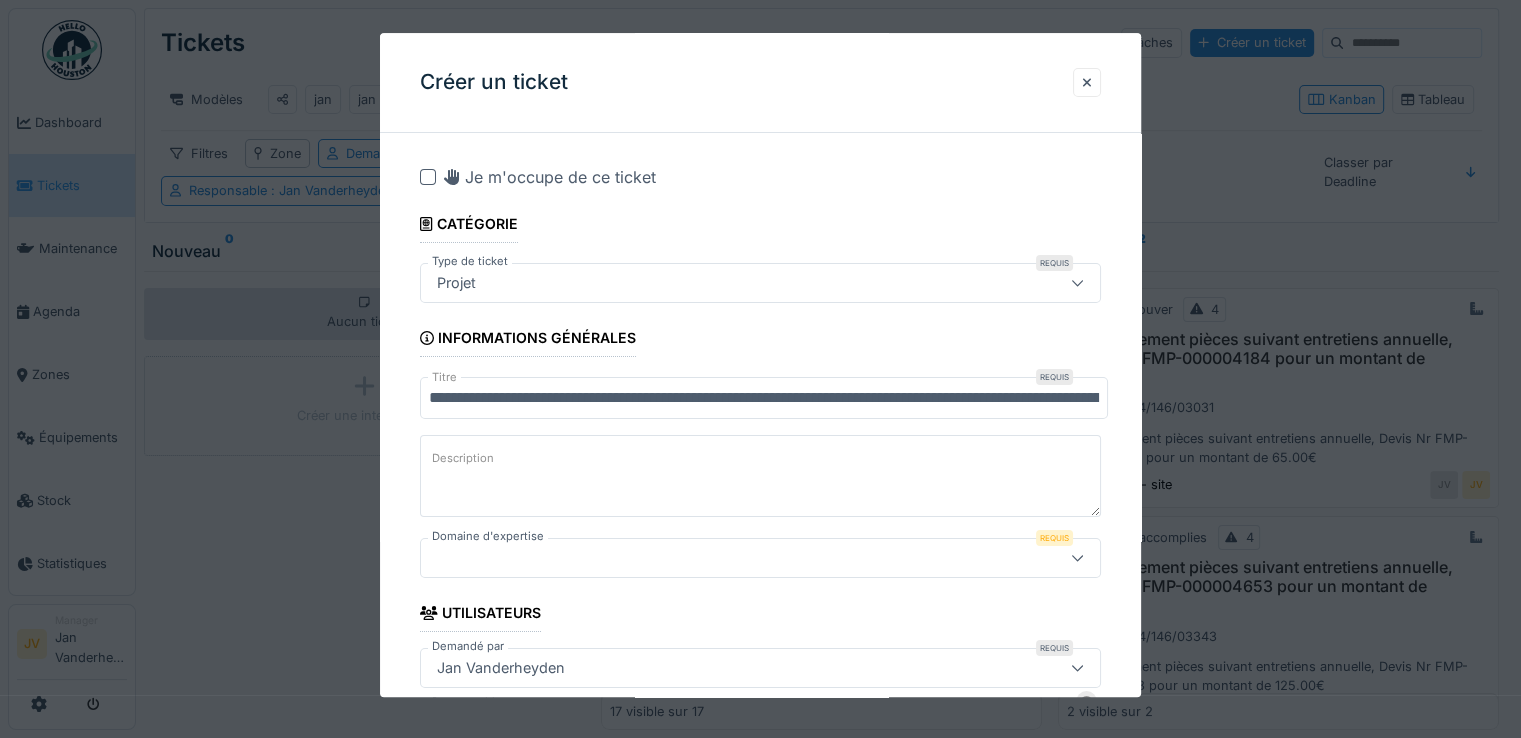 click on "Description" at bounding box center [760, 476] 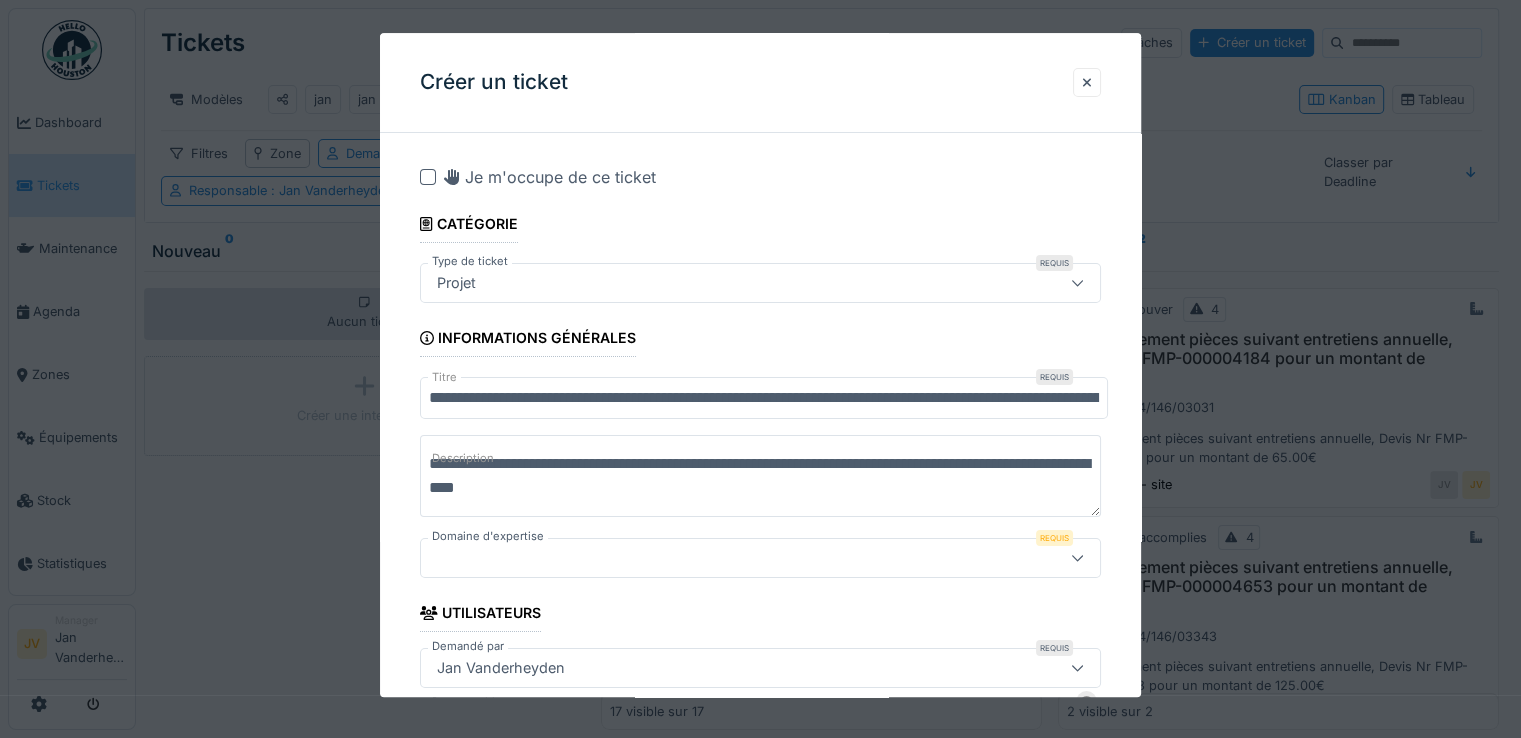 type on "**********" 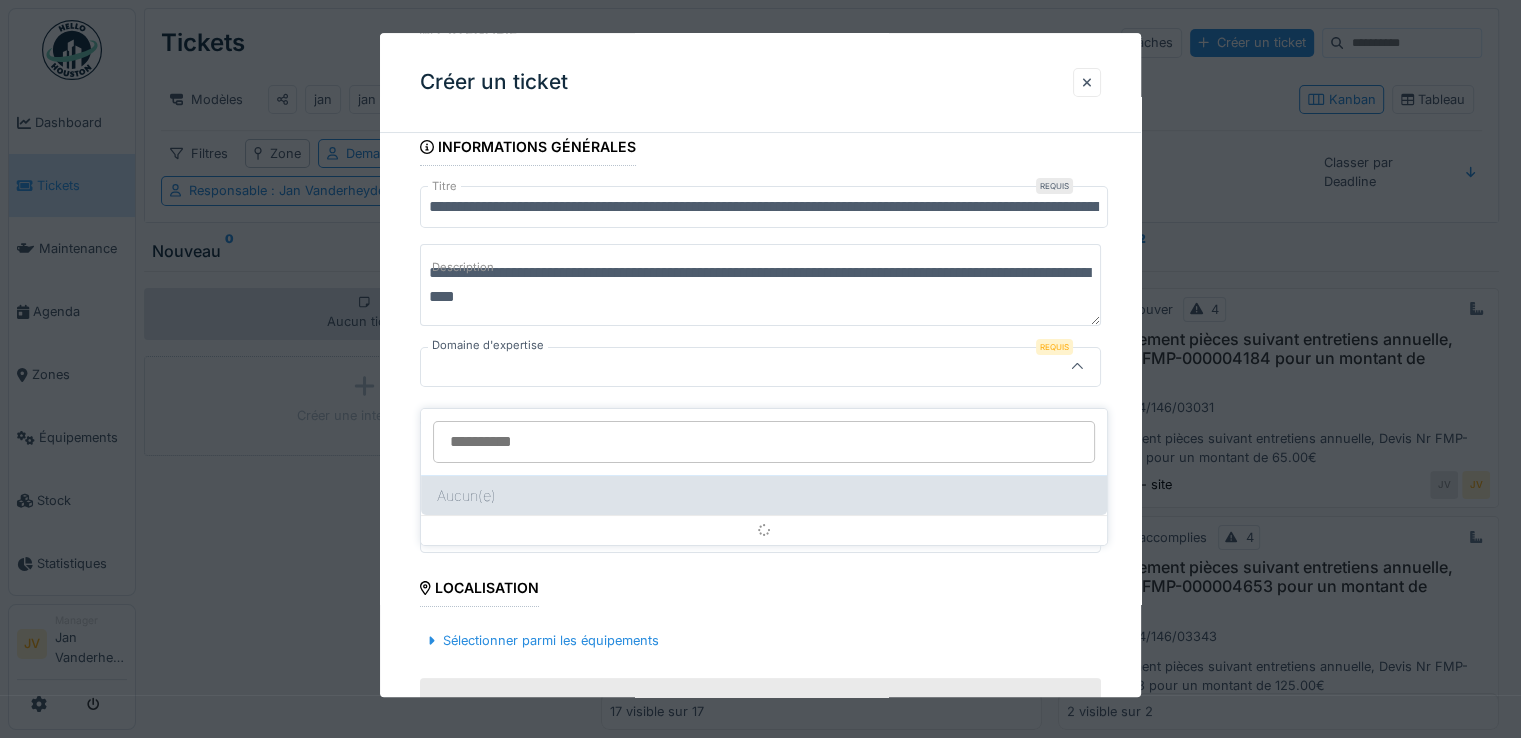 scroll, scrollTop: 192, scrollLeft: 0, axis: vertical 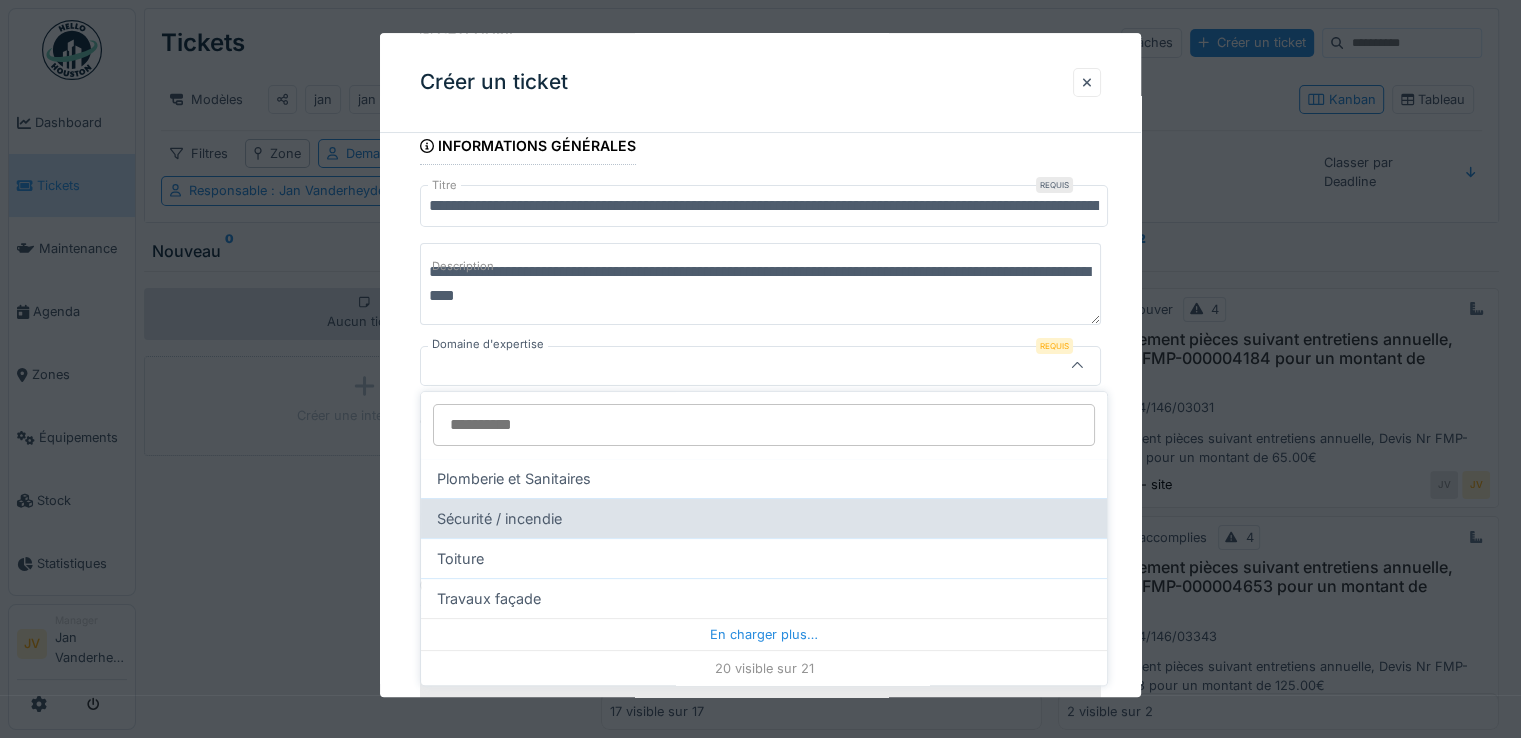 click on "Sécurité / incendie" at bounding box center (764, 518) 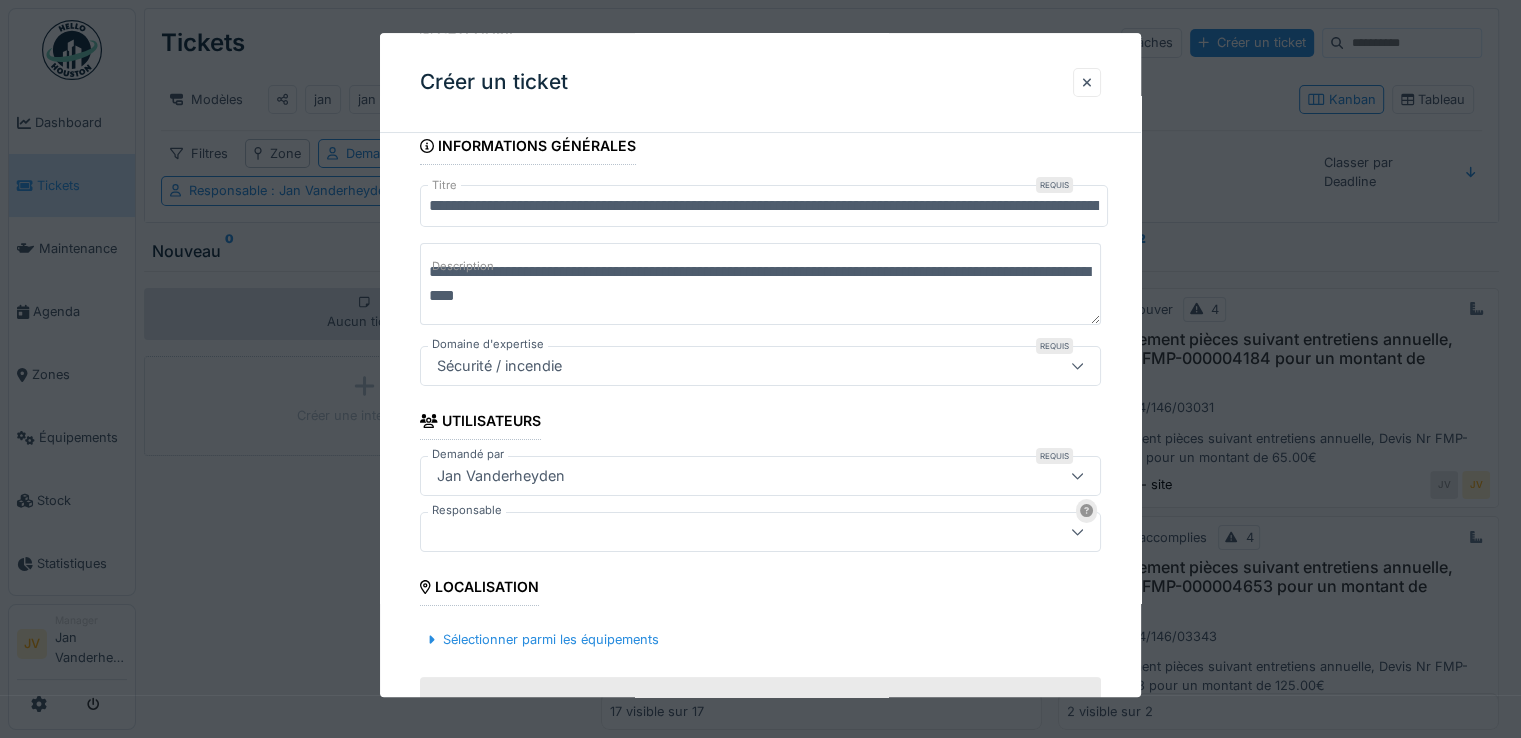 click at bounding box center (719, 532) 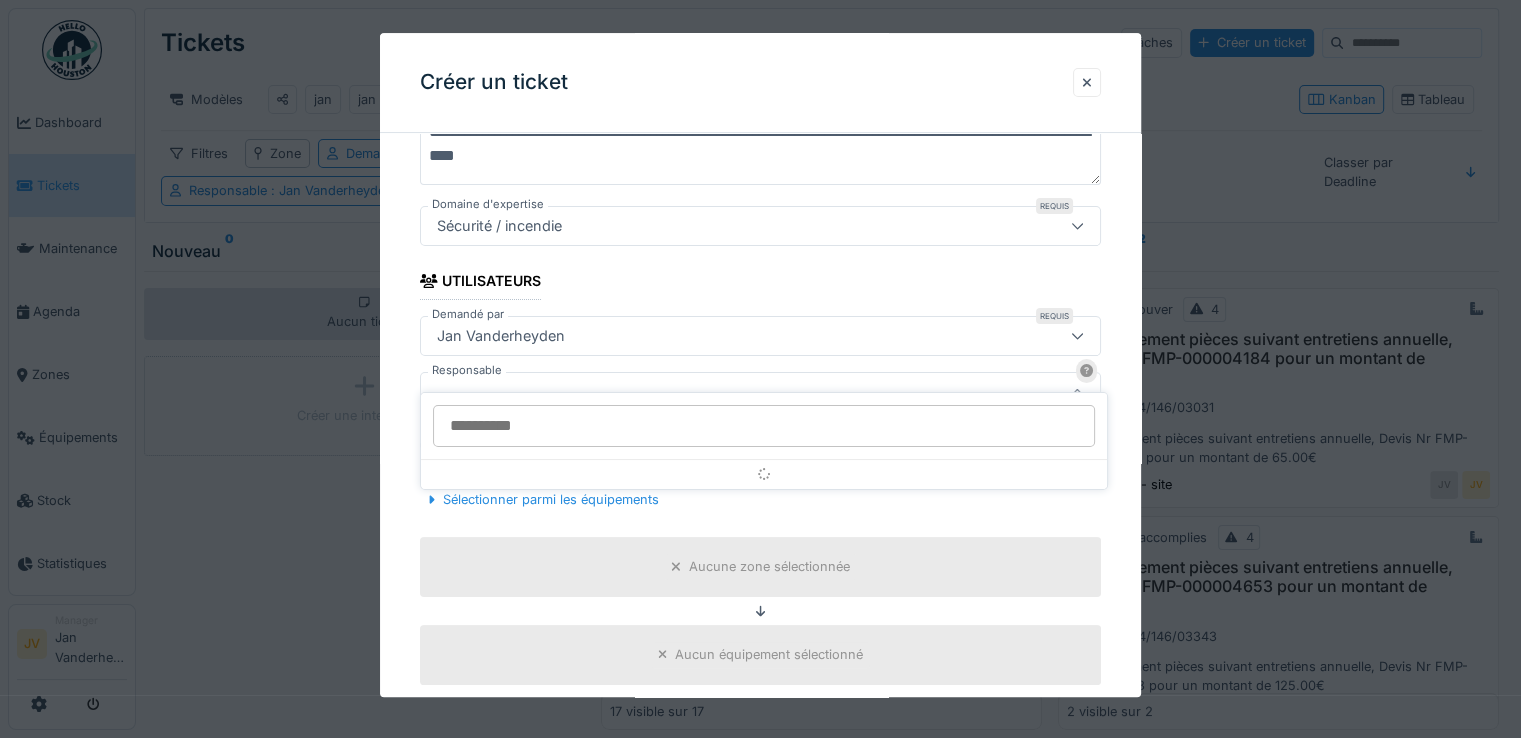 scroll, scrollTop: 357, scrollLeft: 0, axis: vertical 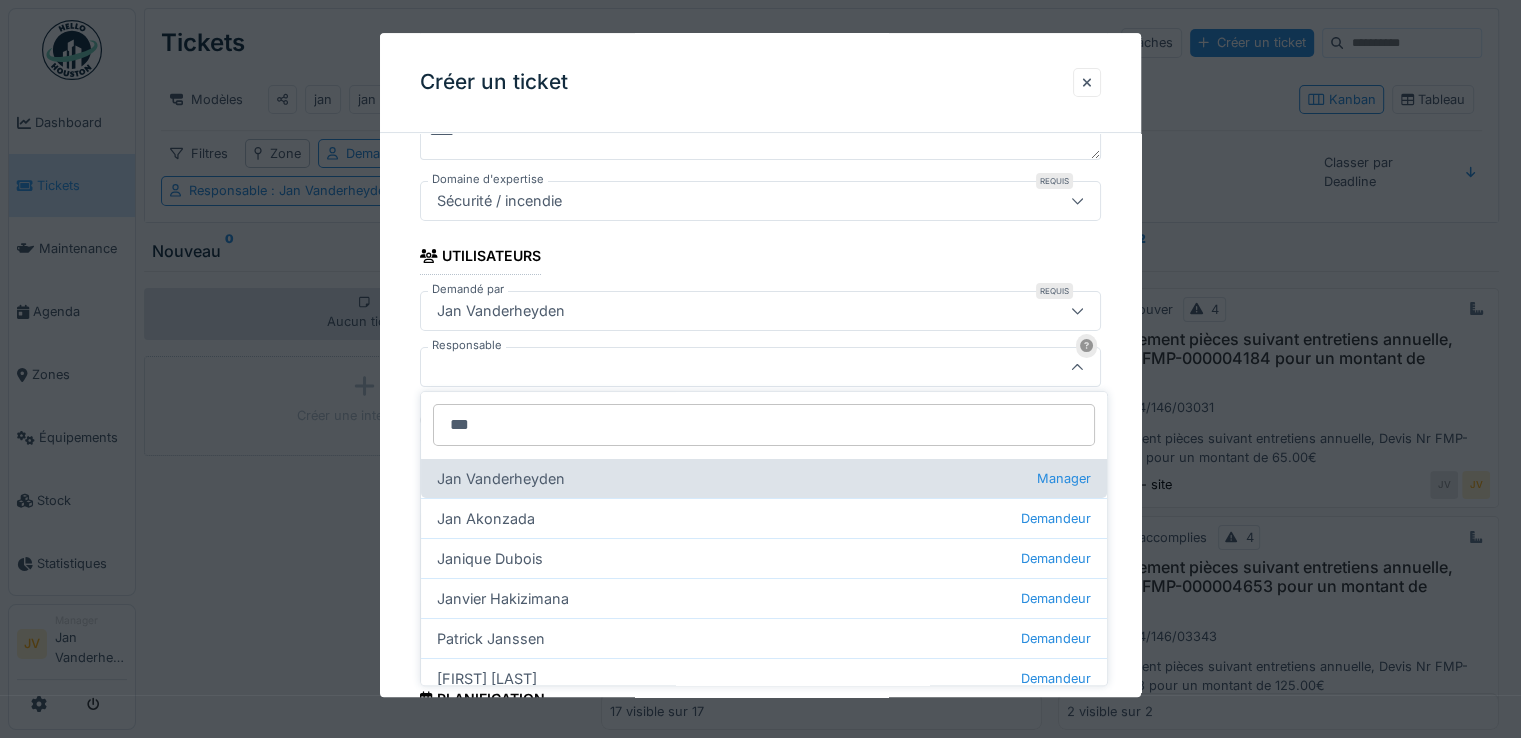 type on "***" 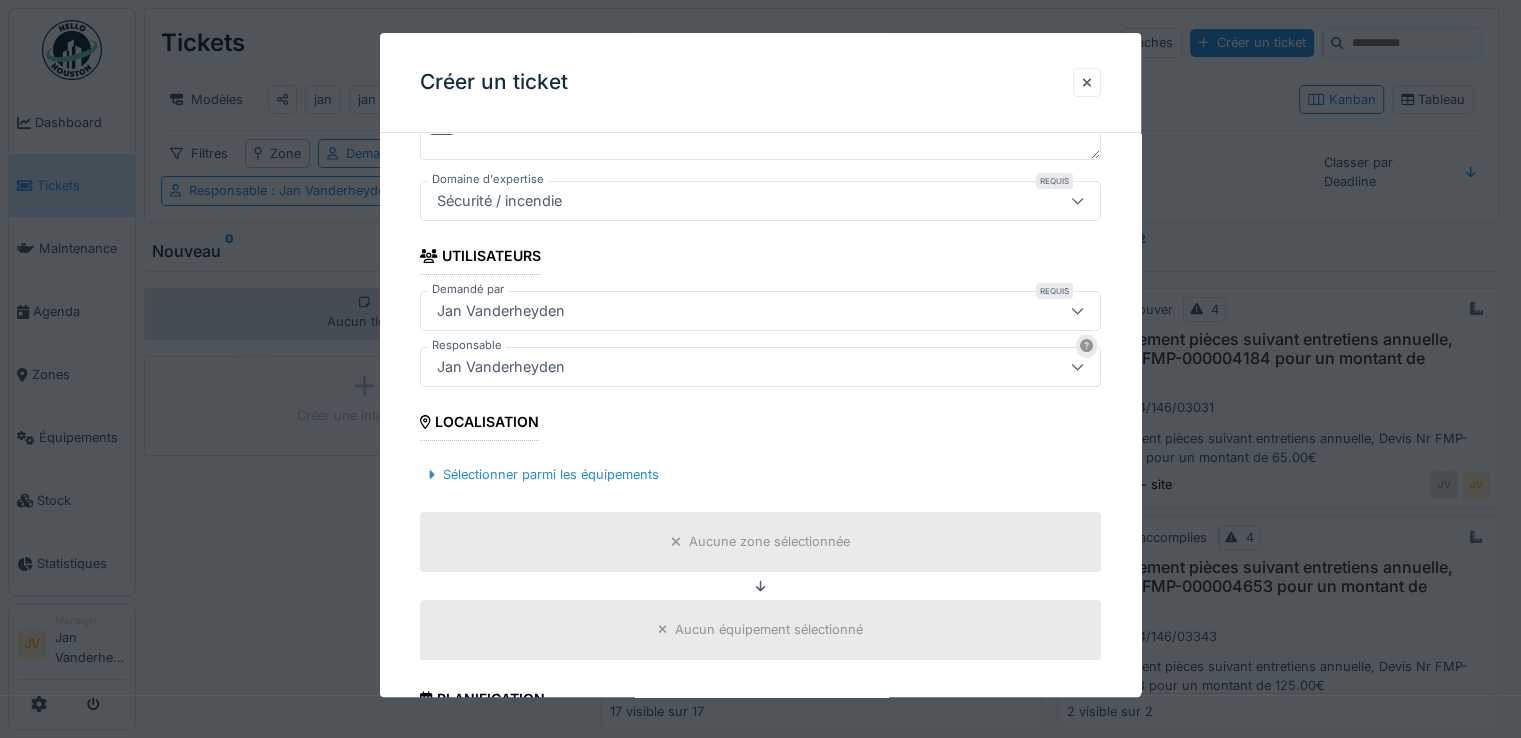 click on "Aucune zone sélectionnée" at bounding box center (769, 542) 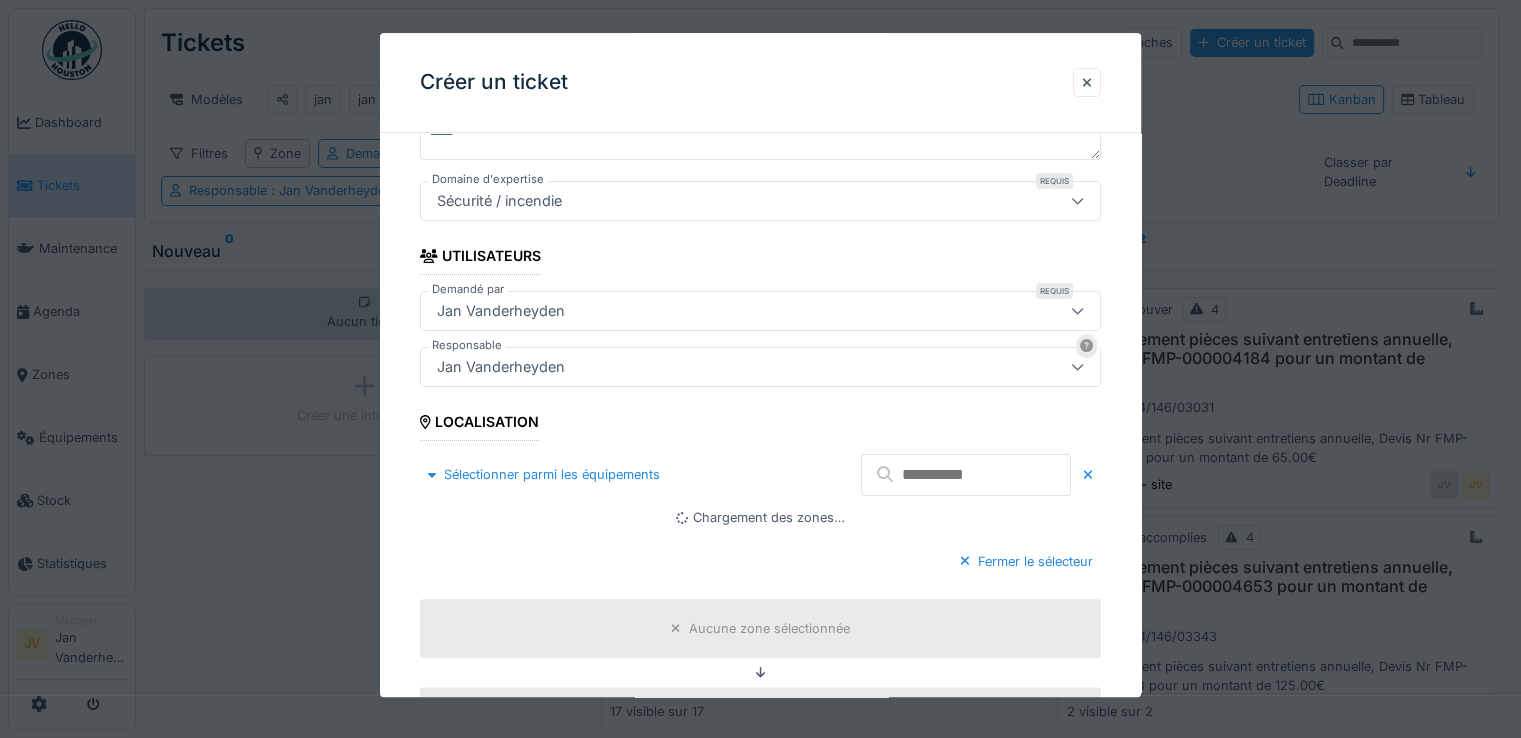 click at bounding box center (966, 475) 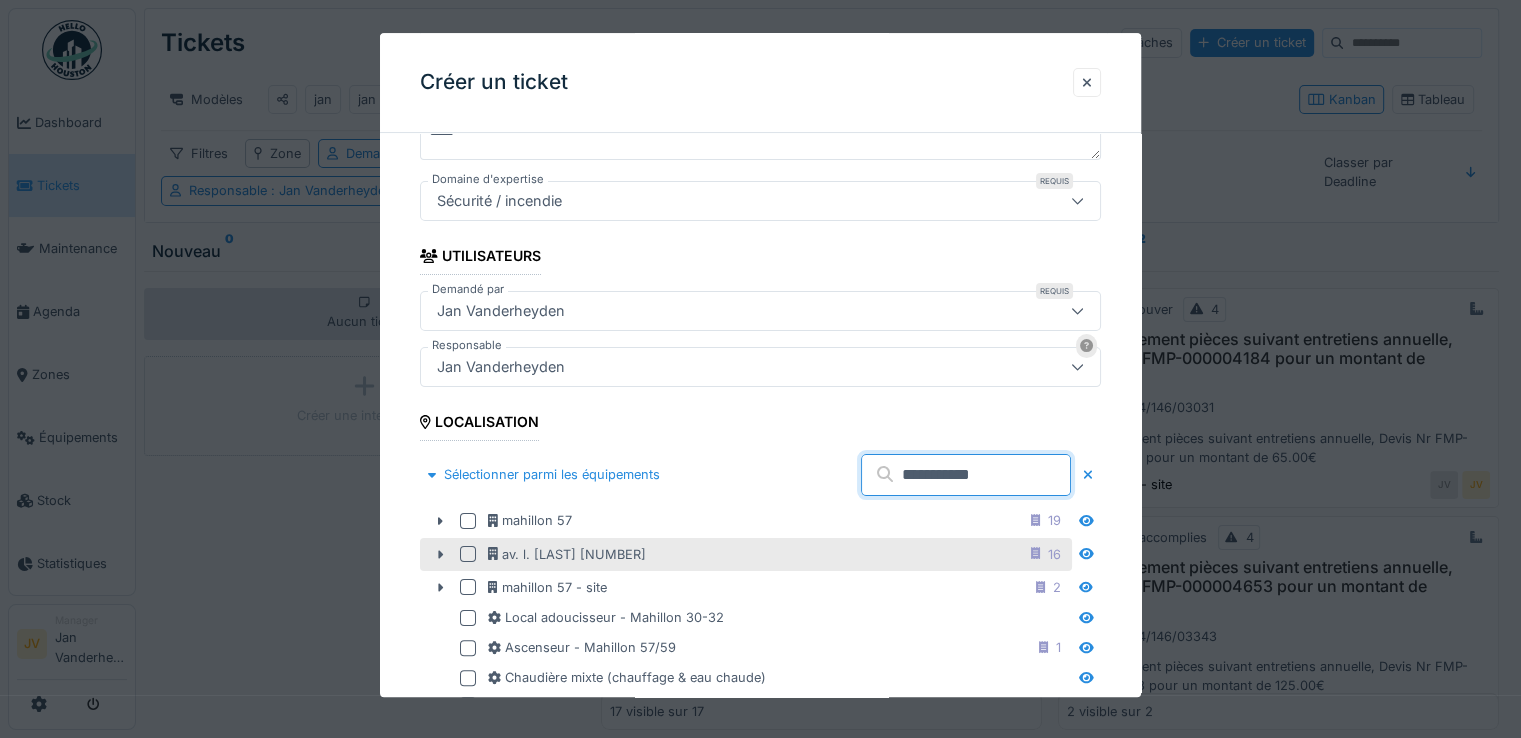 type on "**********" 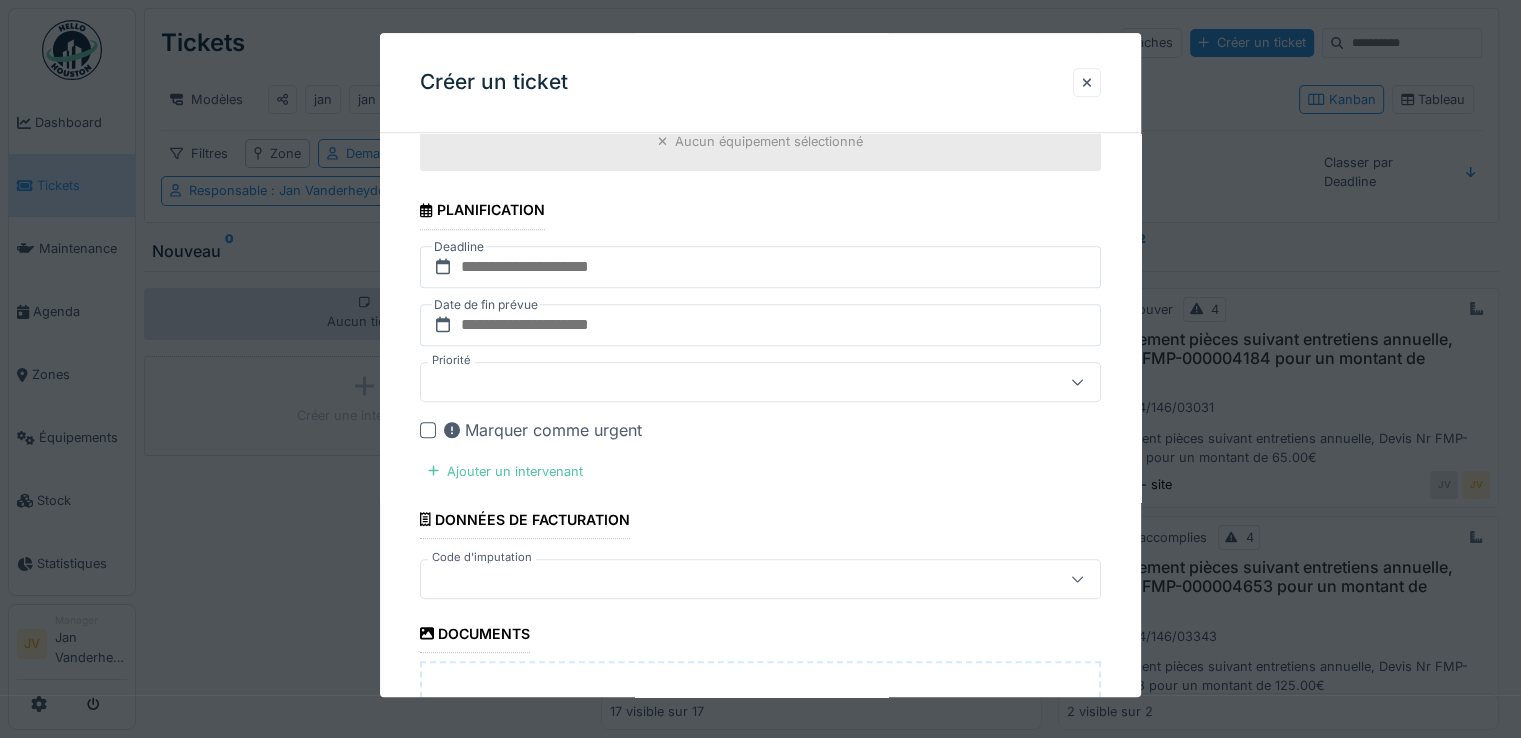 scroll, scrollTop: 1357, scrollLeft: 0, axis: vertical 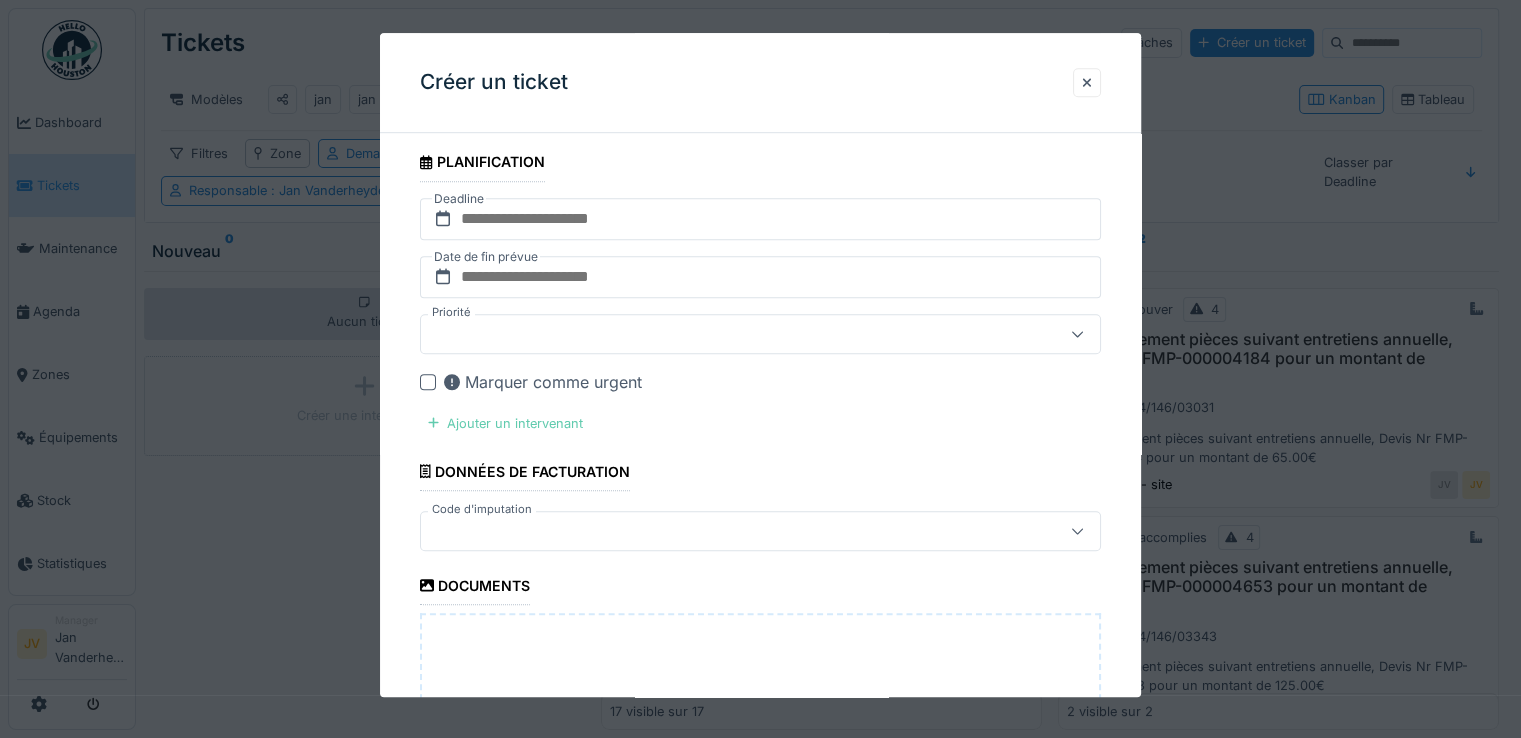 click on "Ajouter un intervenant" at bounding box center (505, 423) 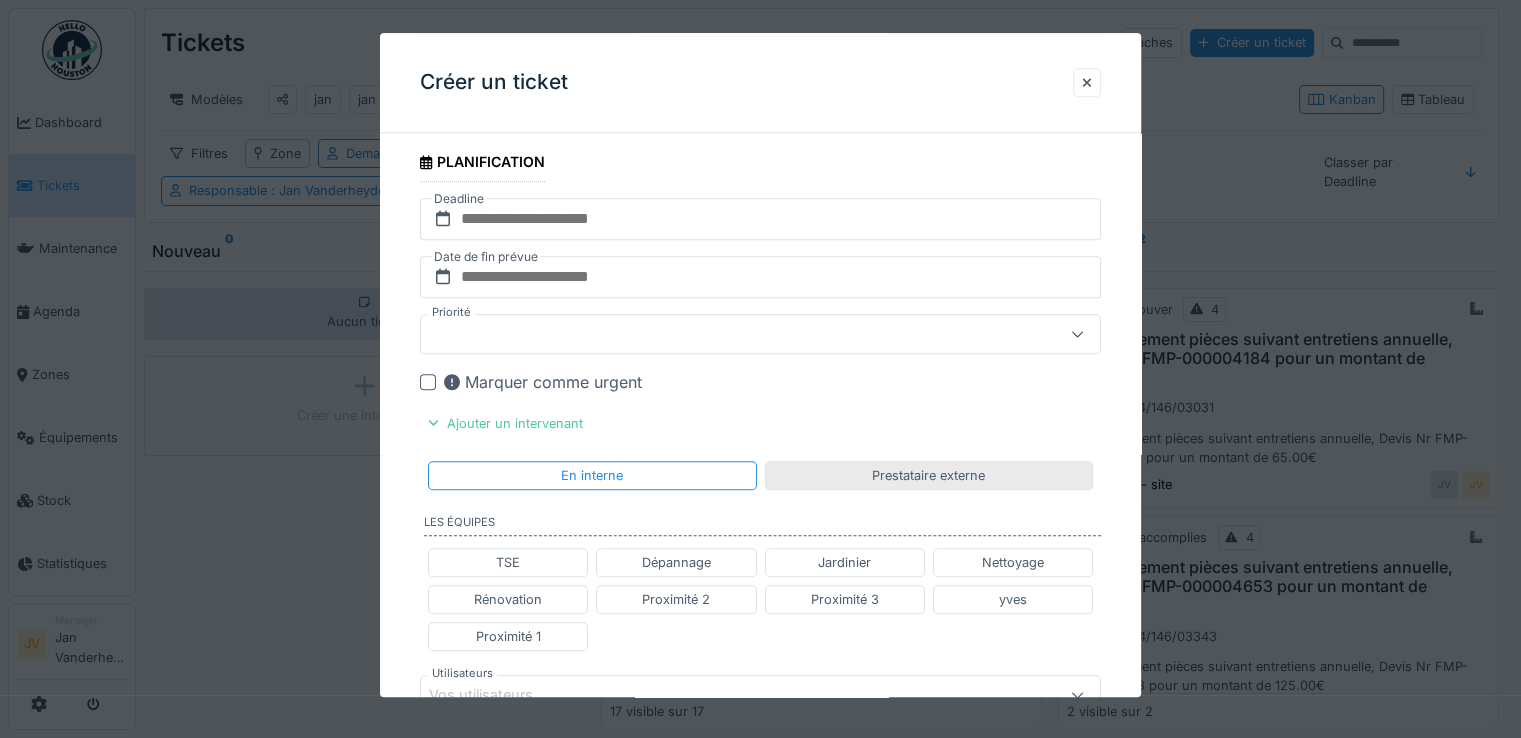 click on "Prestataire externe" at bounding box center (928, 475) 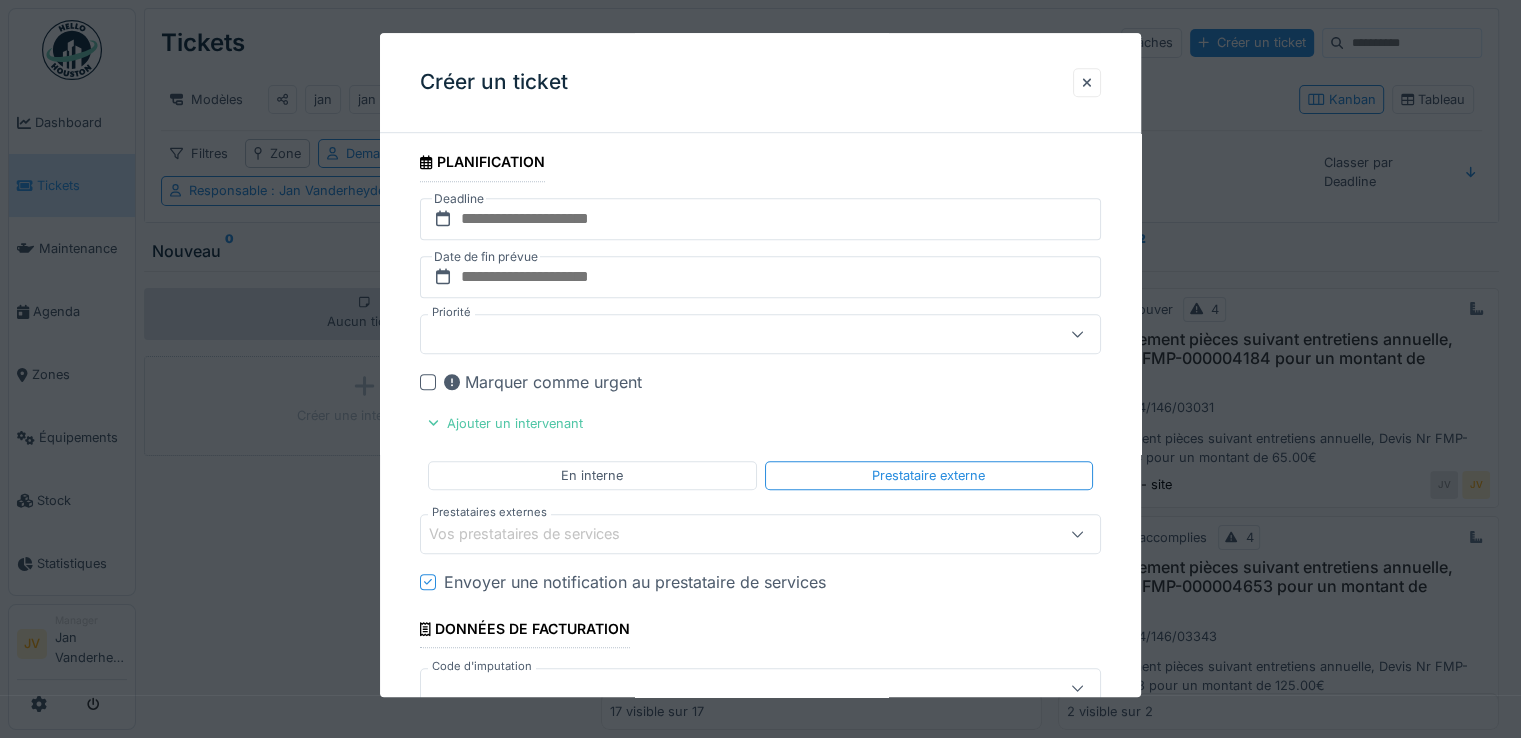 click on "Vos prestataires de services" at bounding box center (538, 534) 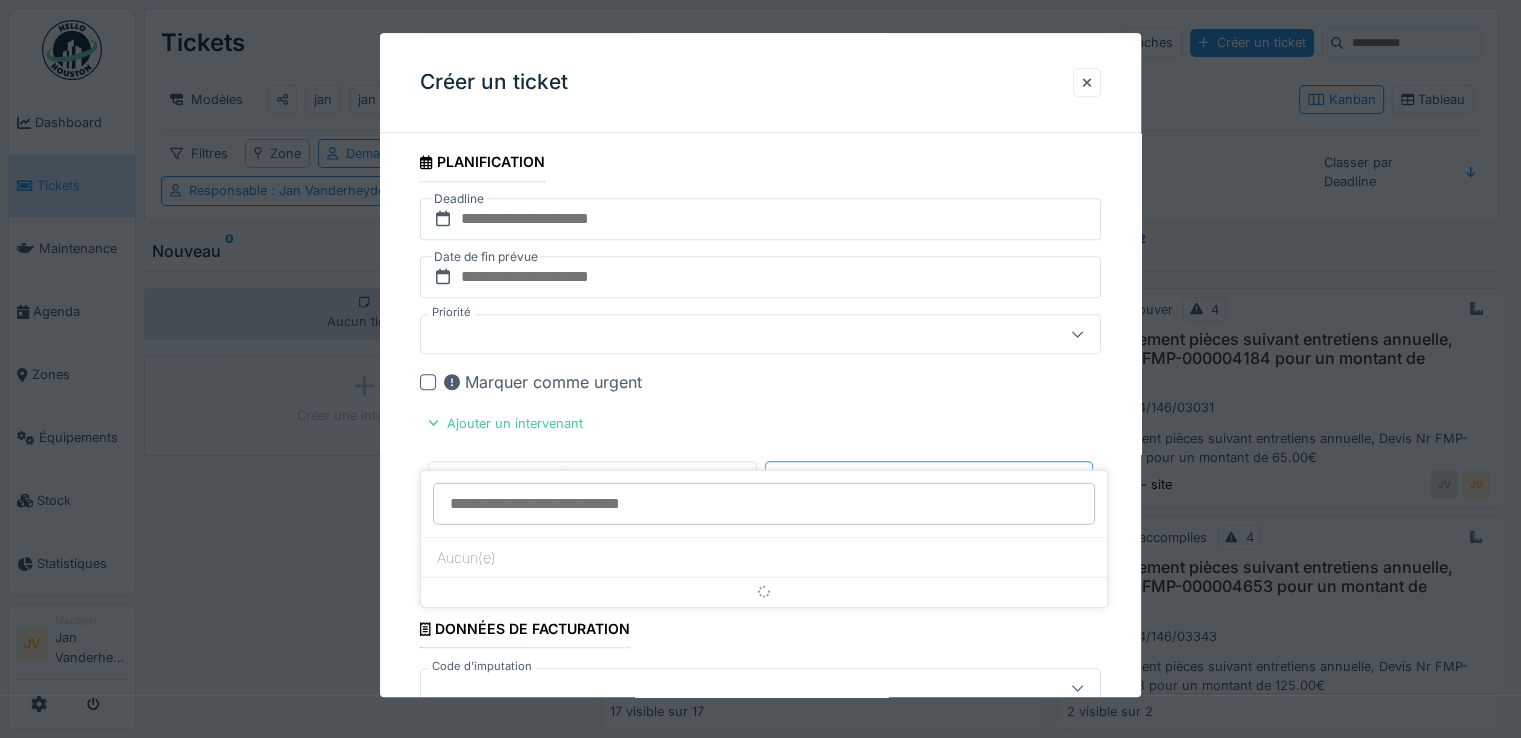 scroll, scrollTop: 1520, scrollLeft: 0, axis: vertical 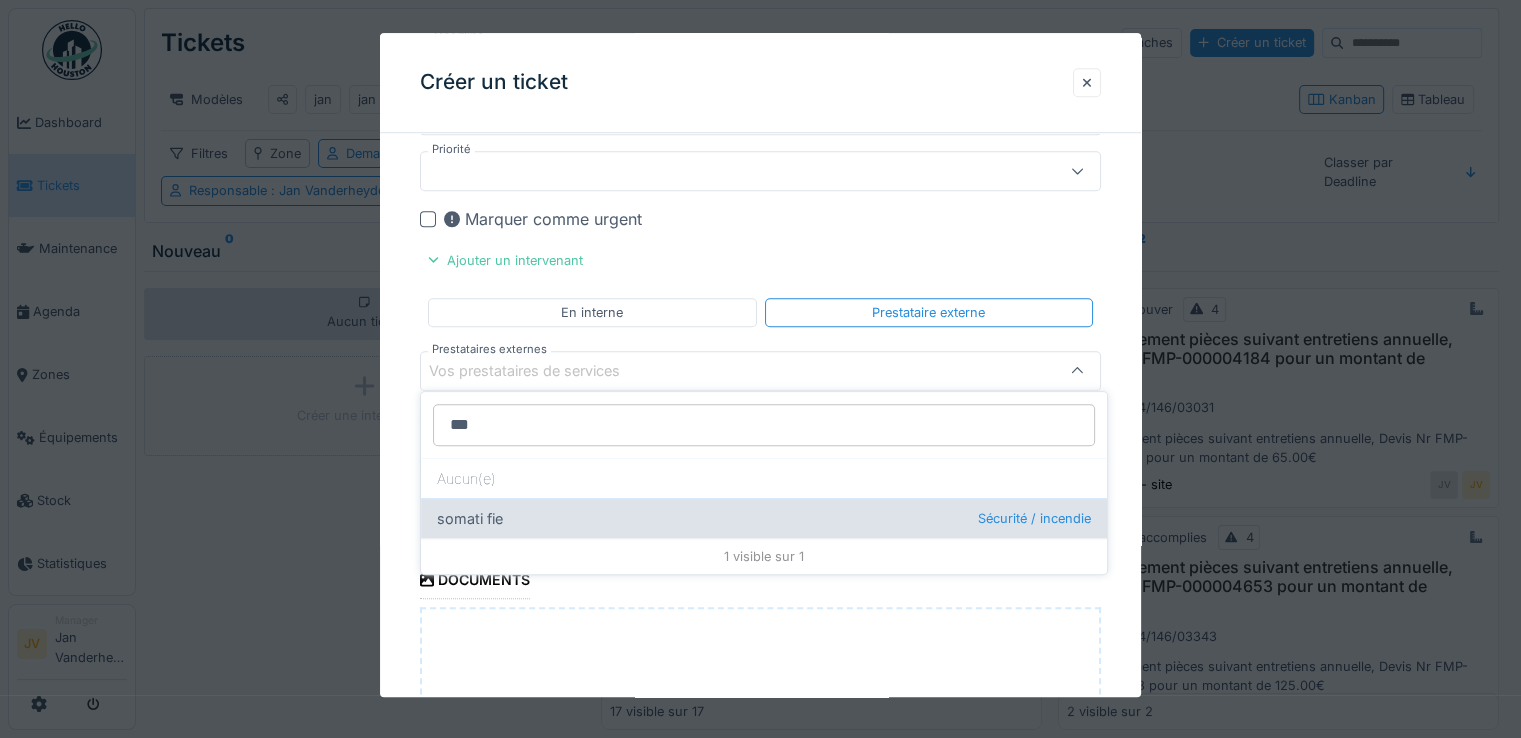 type on "***" 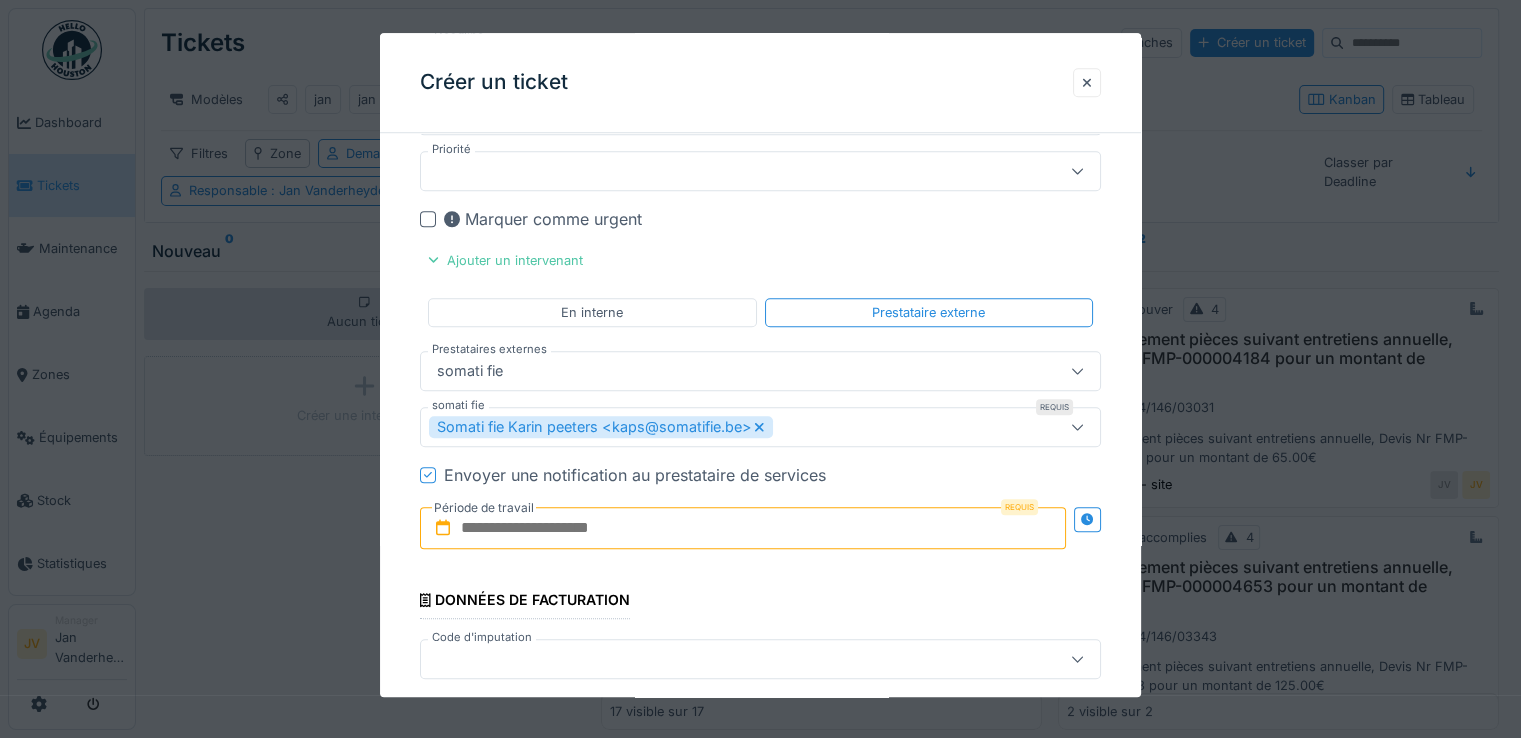 click at bounding box center (743, 528) 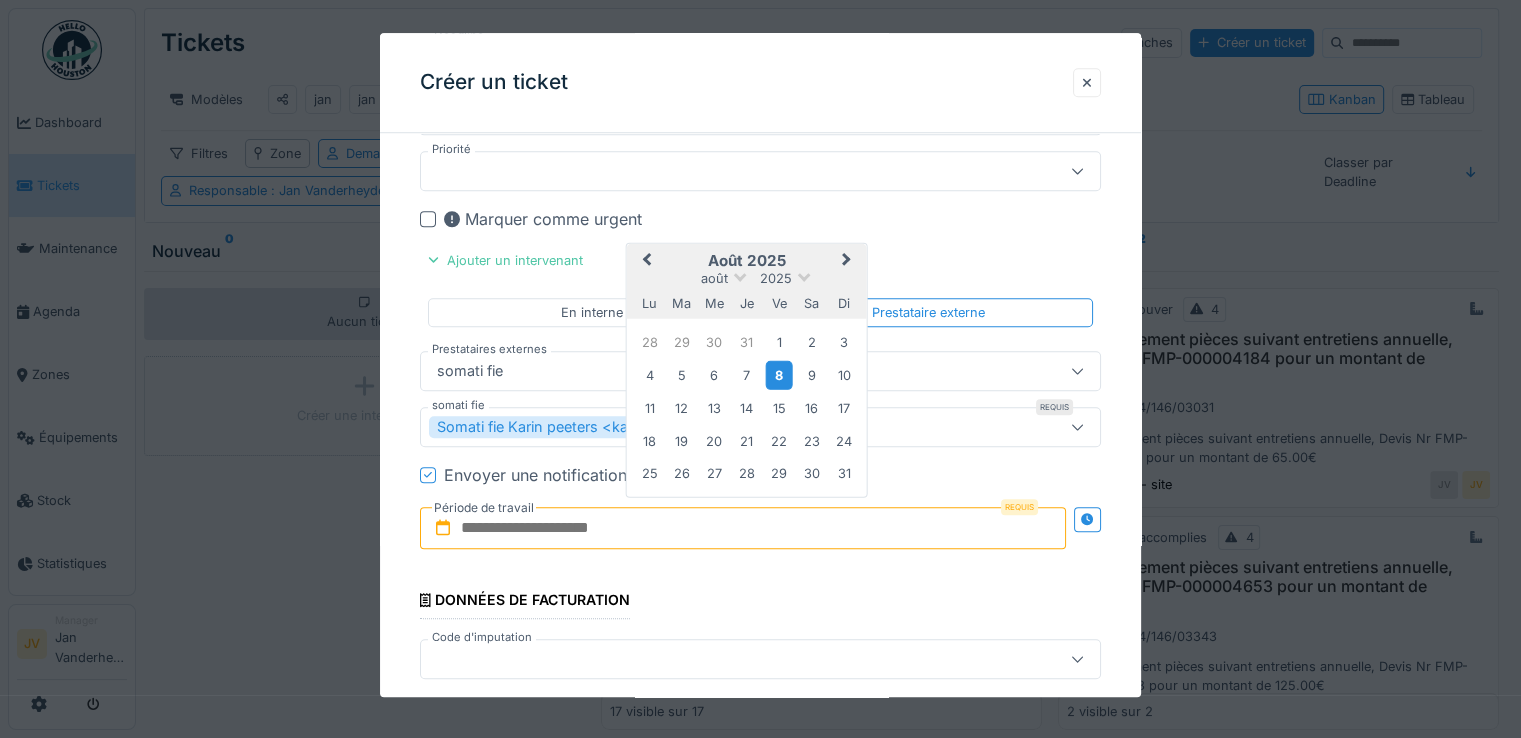 click on "8" at bounding box center (779, 375) 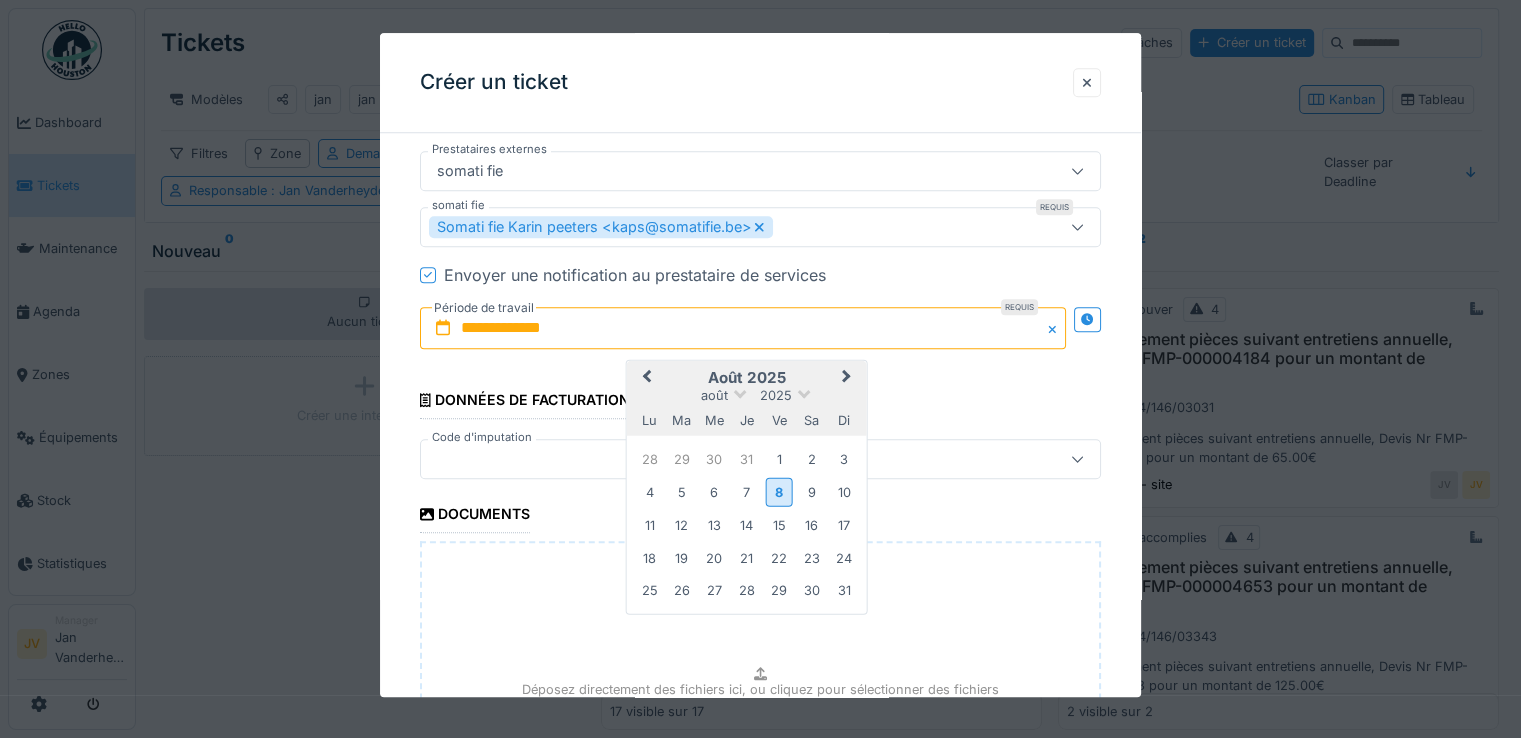 click at bounding box center (719, 459) 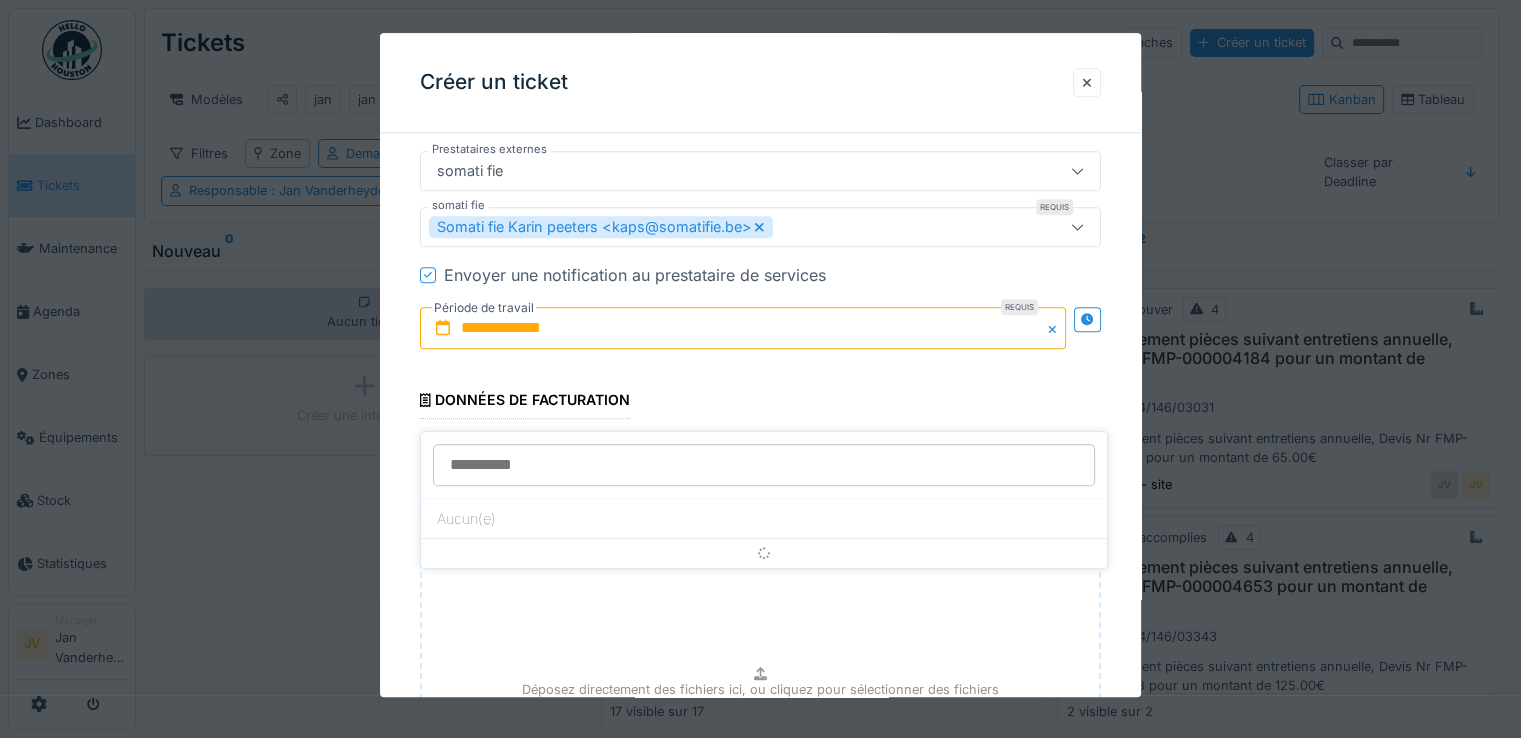 scroll, scrollTop: 1807, scrollLeft: 0, axis: vertical 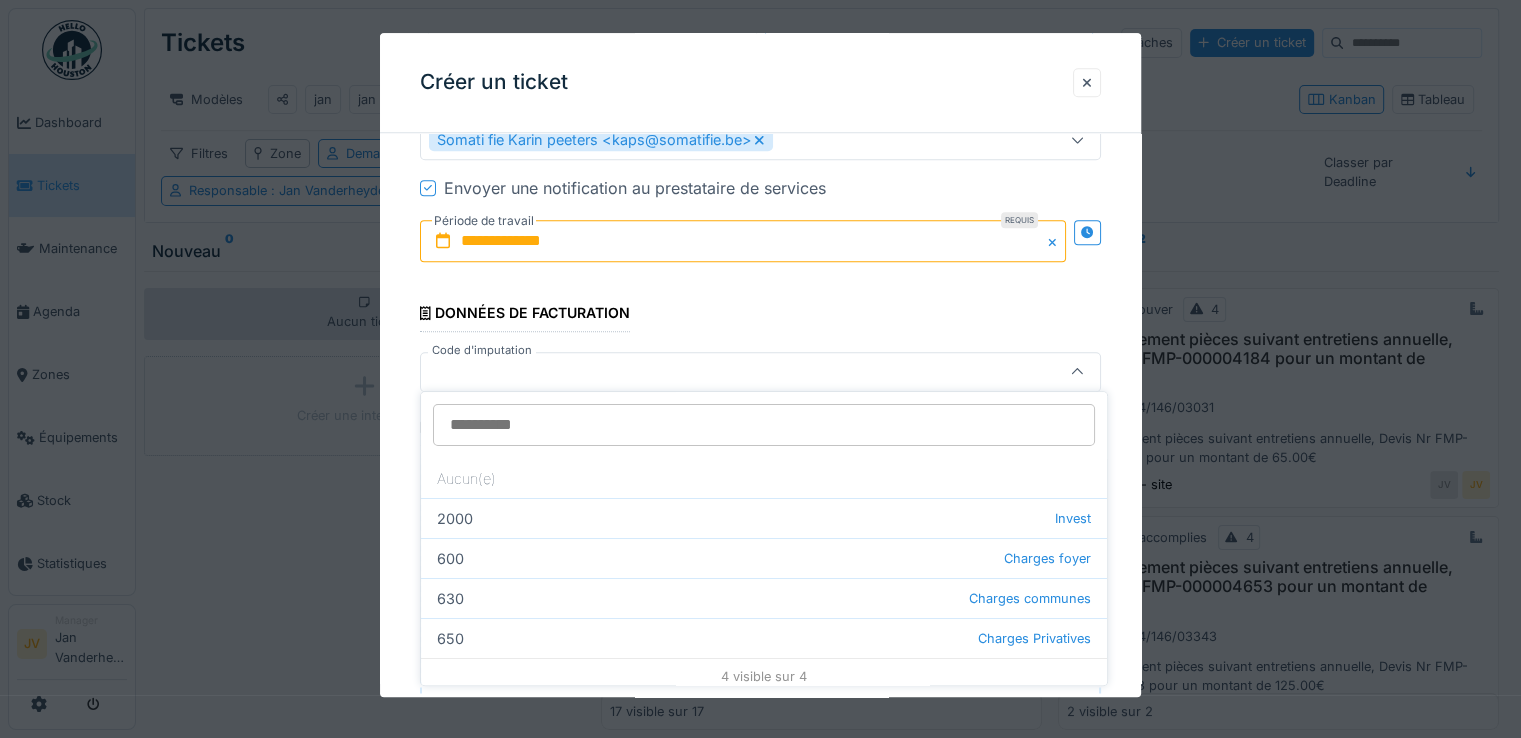 click on "630 Charges communes" at bounding box center [764, 598] 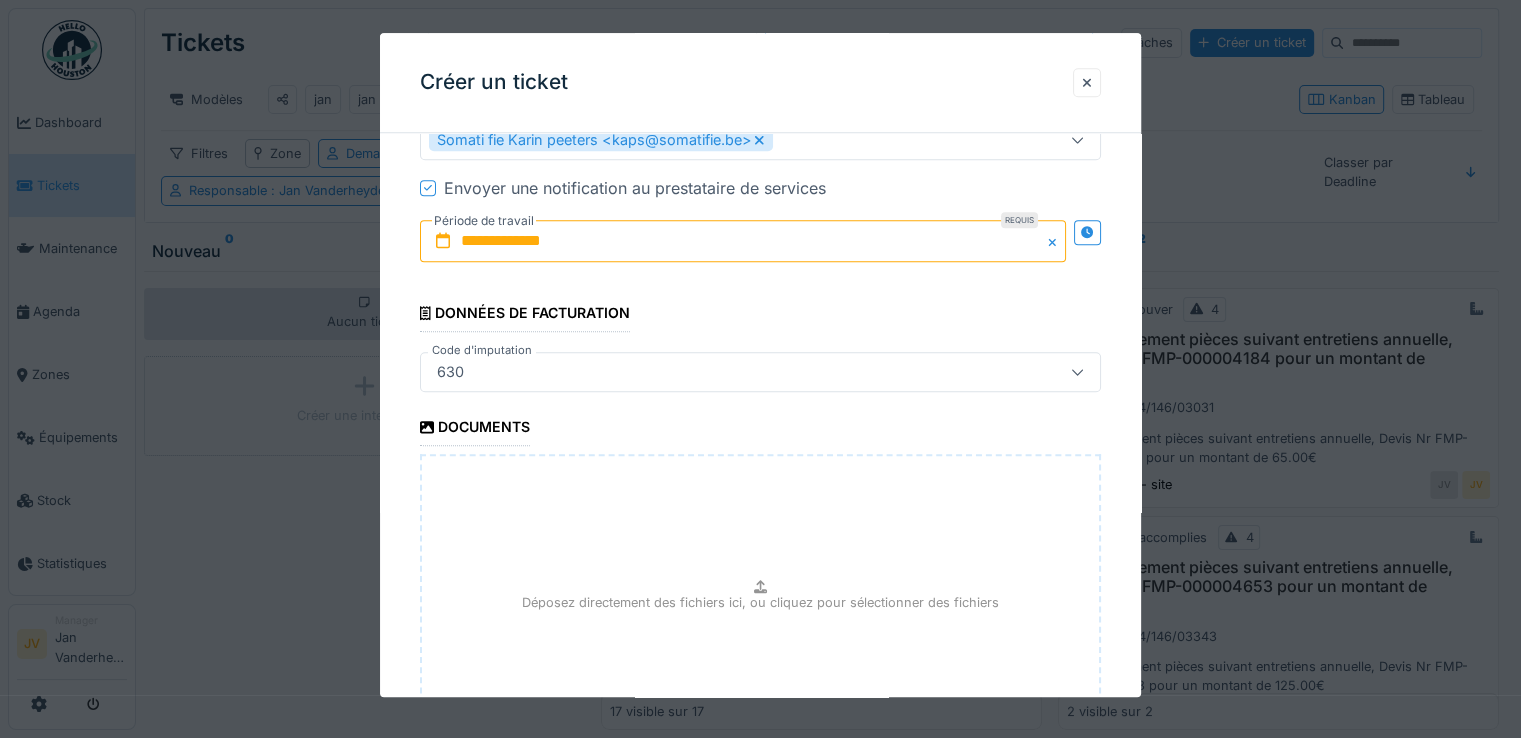 click on "Déposez directement des fichiers ici, ou cliquez pour sélectionner des fichiers" at bounding box center [760, 602] 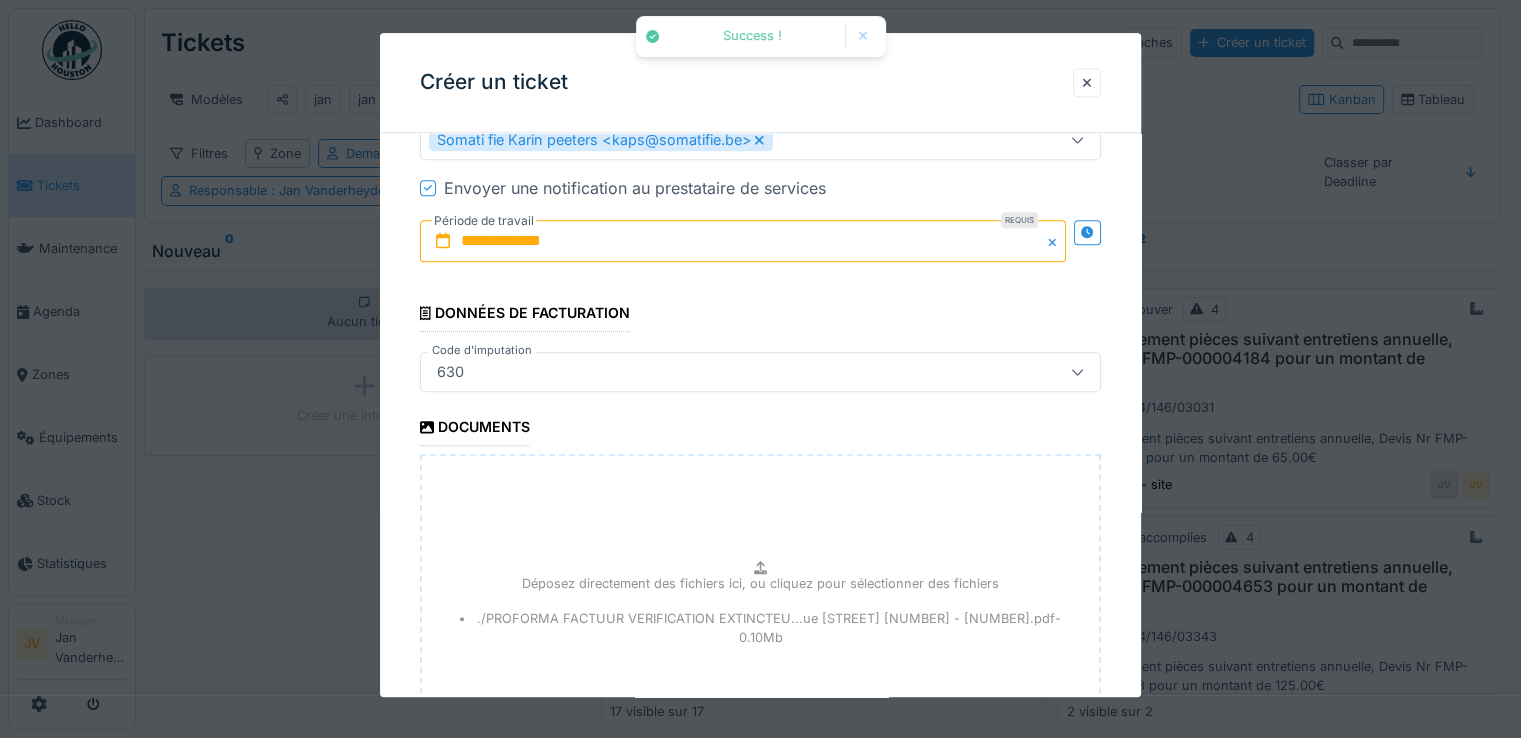 scroll, scrollTop: 2132, scrollLeft: 0, axis: vertical 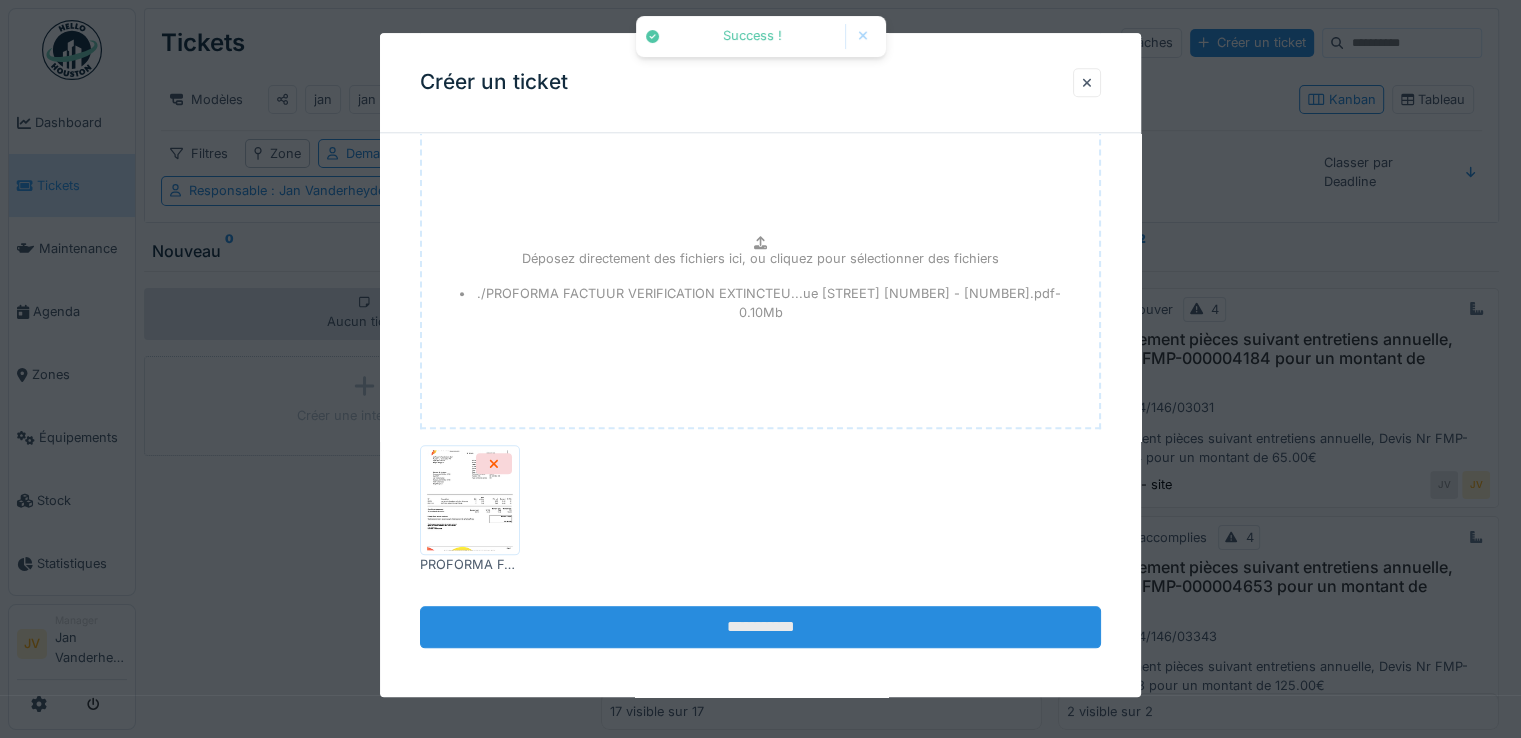 click on "**********" at bounding box center [760, 627] 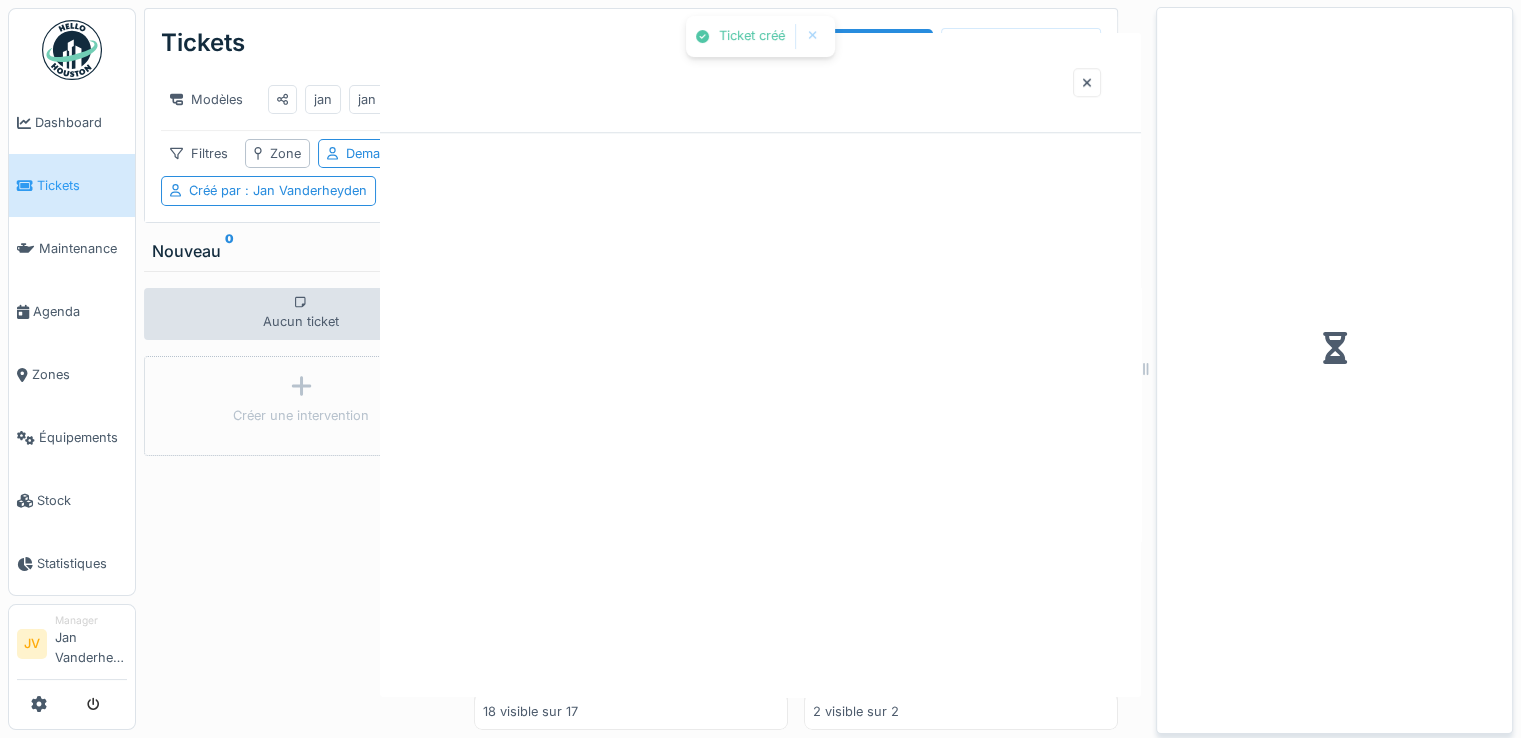 scroll, scrollTop: 0, scrollLeft: 0, axis: both 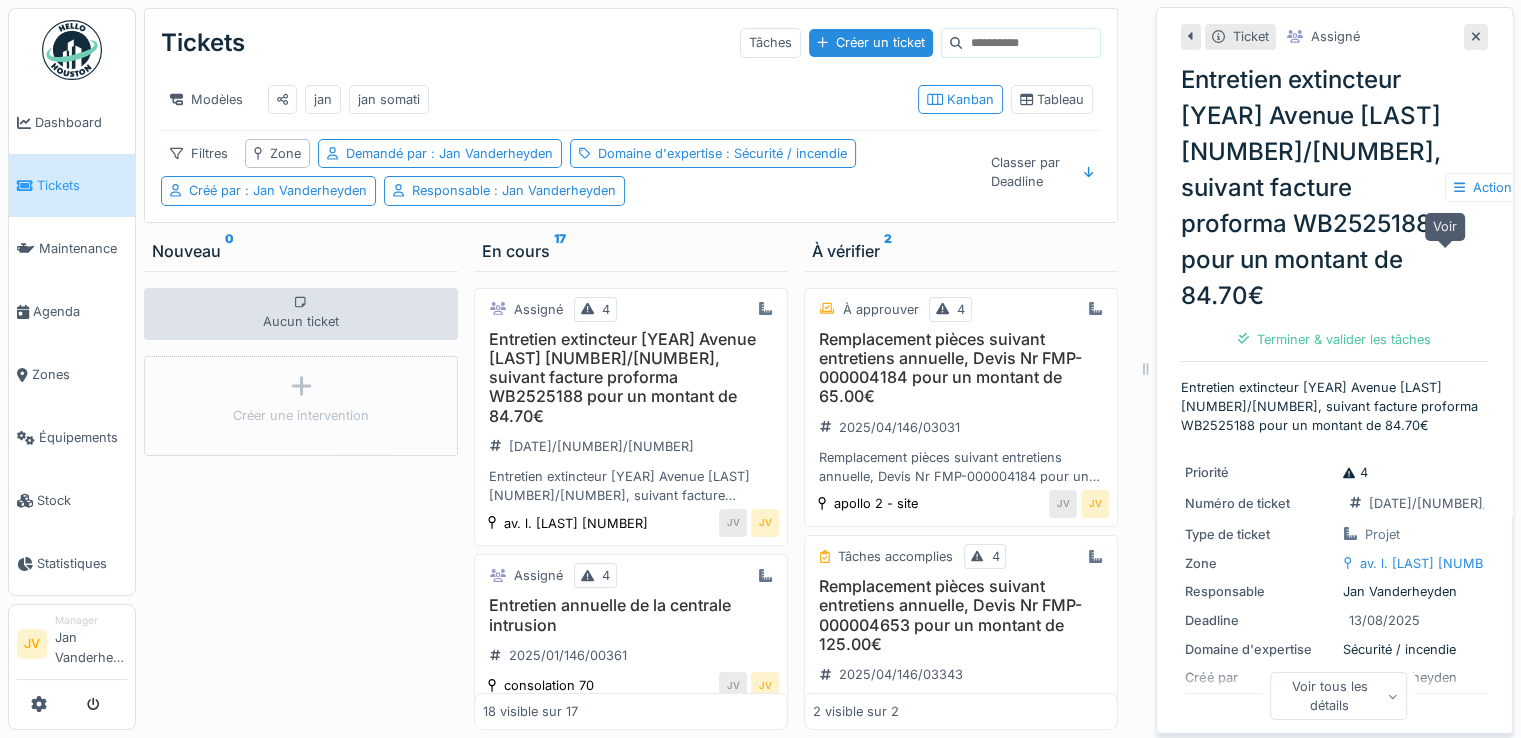 click 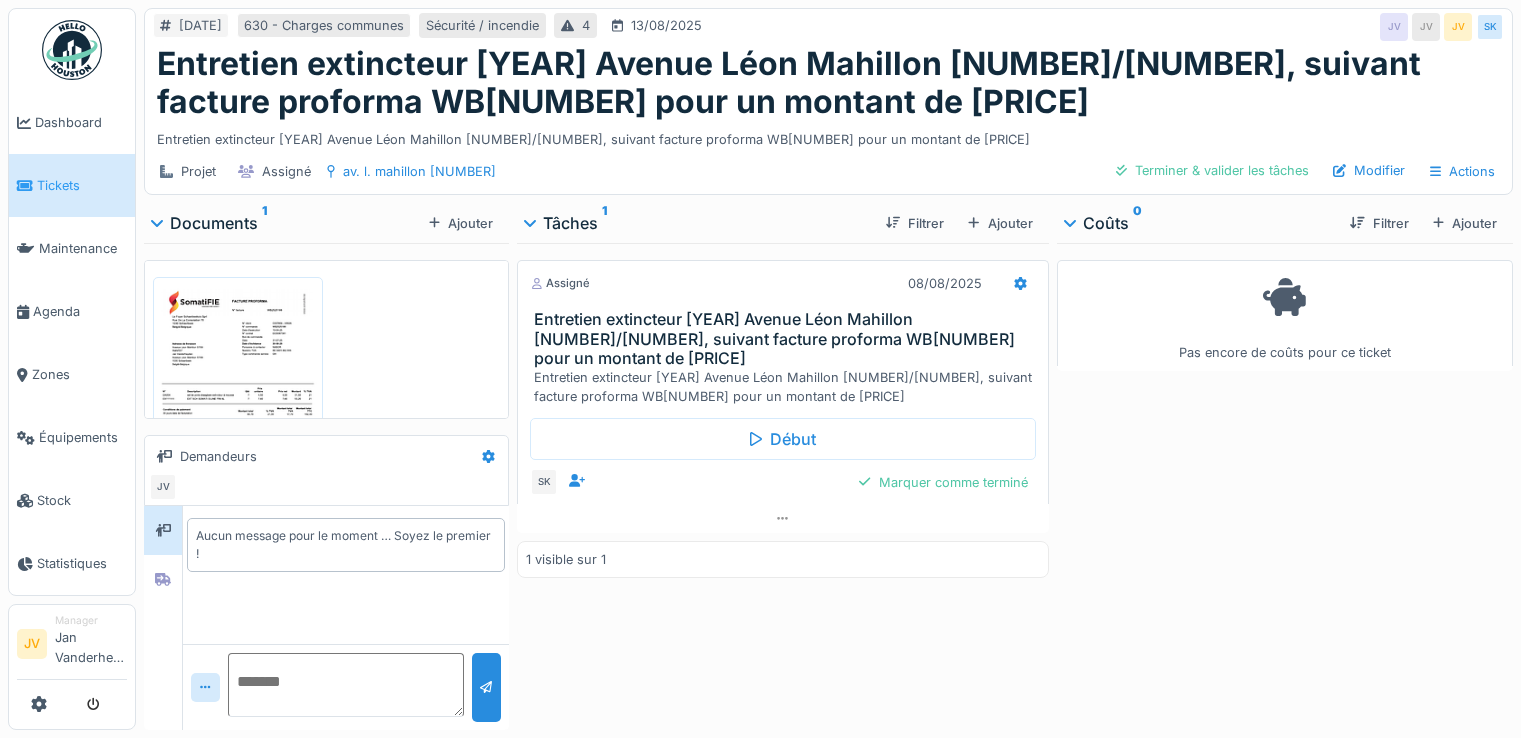 scroll, scrollTop: 0, scrollLeft: 0, axis: both 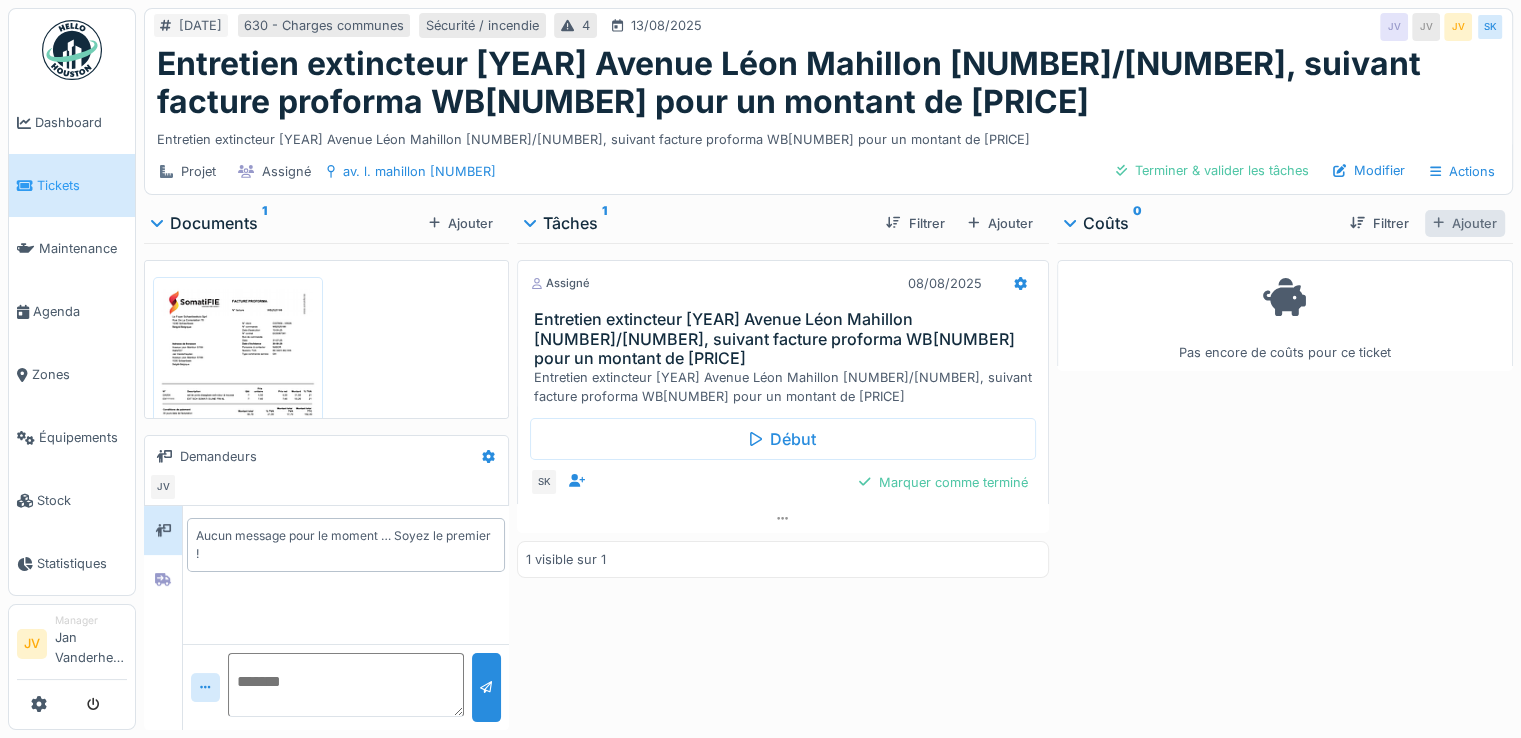 click on "Ajouter" at bounding box center (1465, 223) 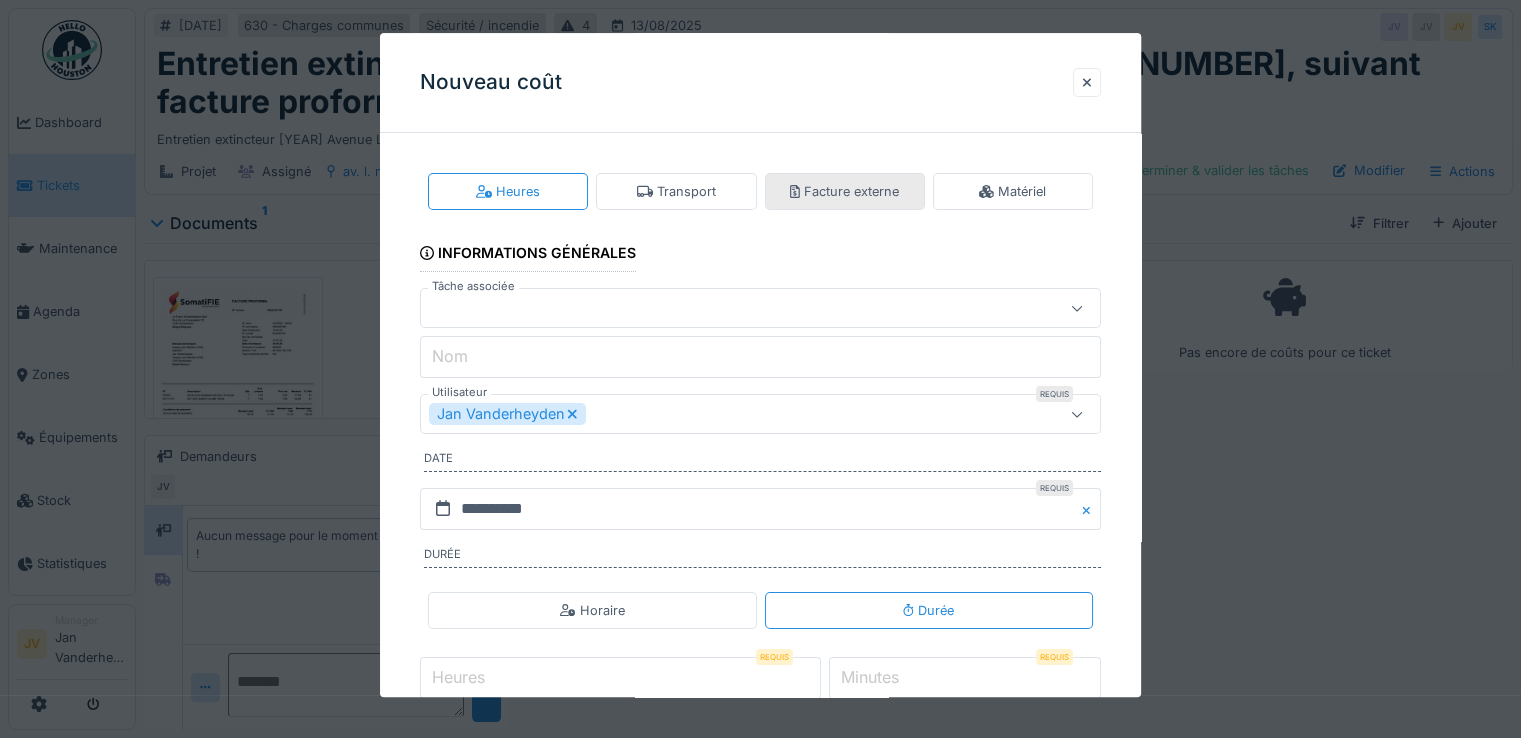 click on "Facture externe" at bounding box center [844, 191] 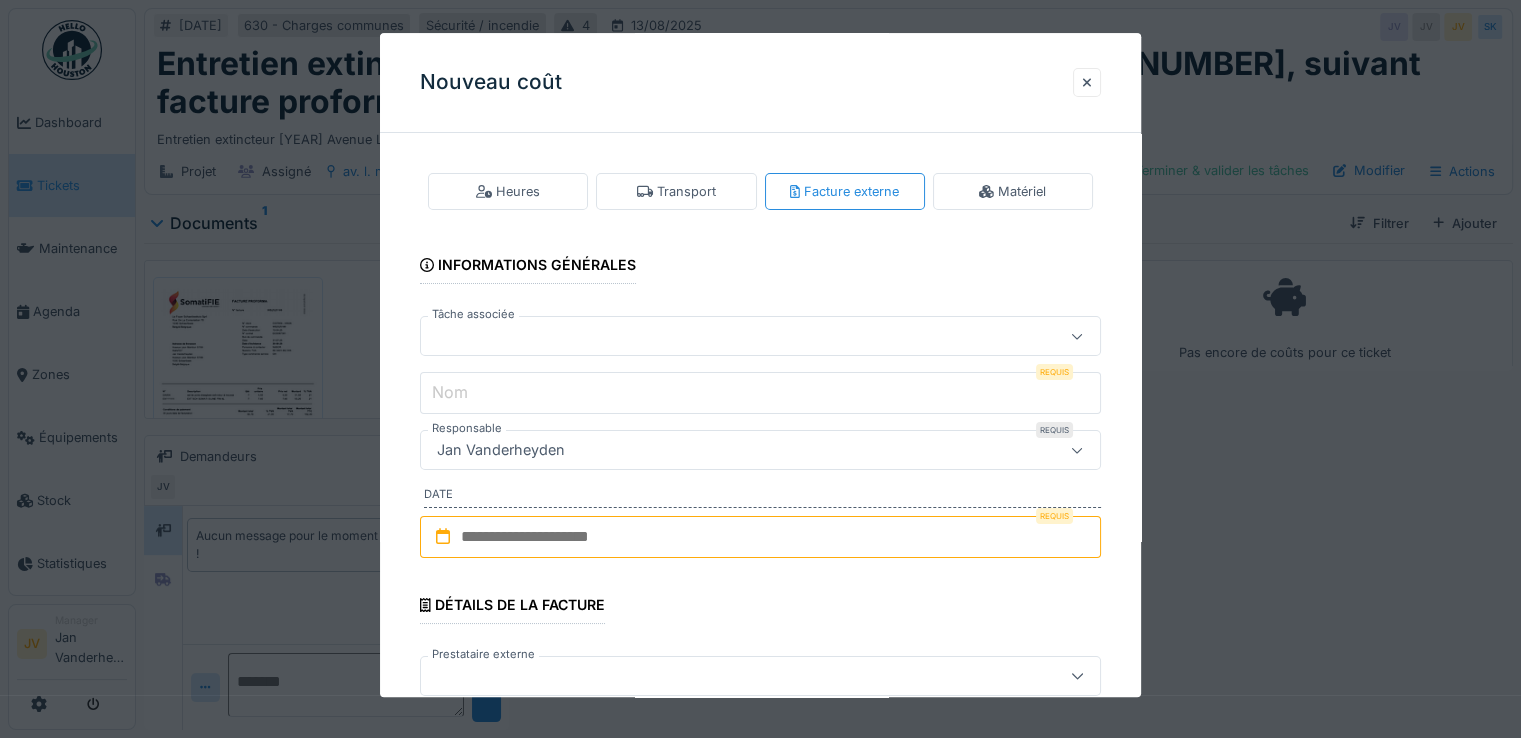 click at bounding box center (719, 337) 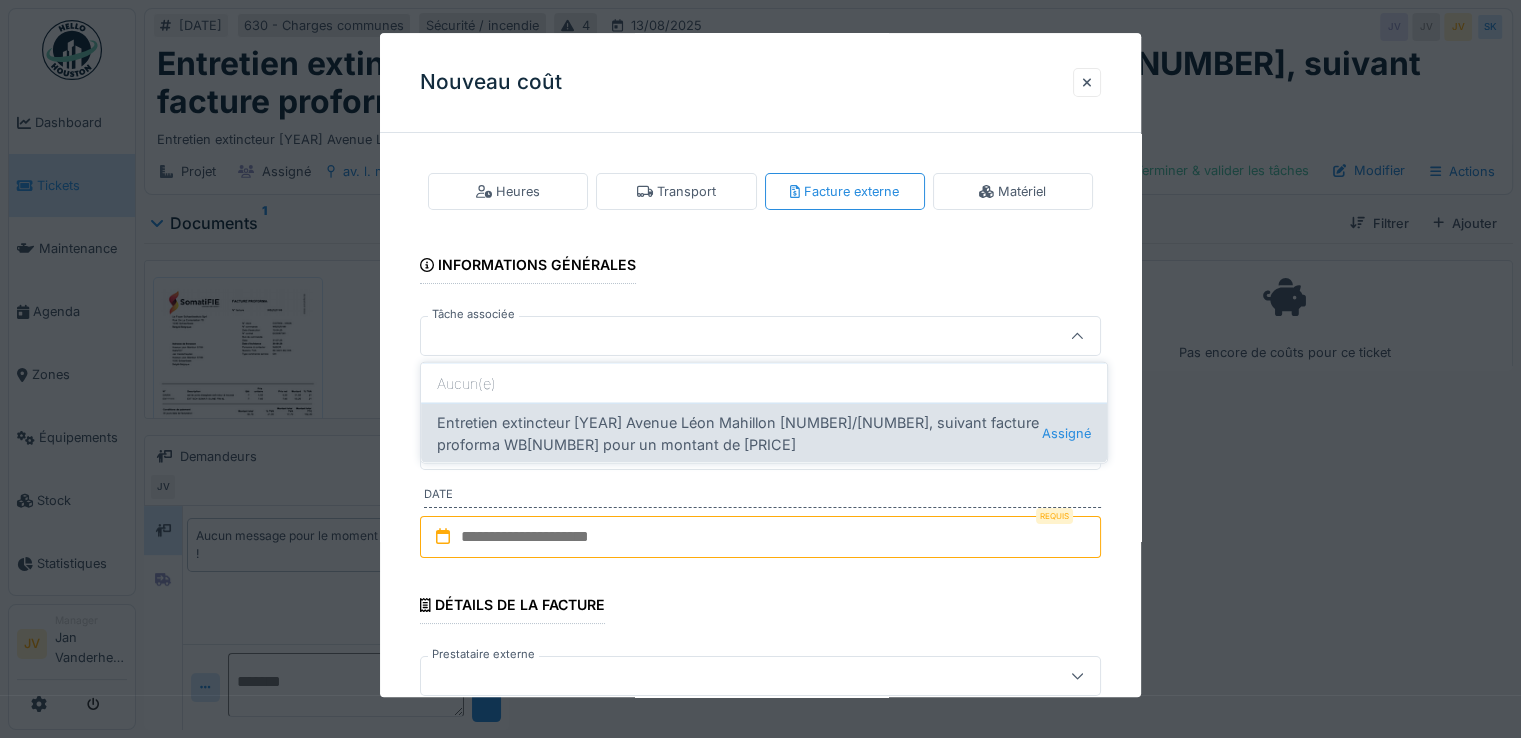 click on "Entretien extincteur [YEAR] Avenue Léon Mahillon [NUMBER]/[NUMBER], suivant facture proforma WB[NUMBER] pour un montant de [PRICE] Assigné" at bounding box center [764, 433] 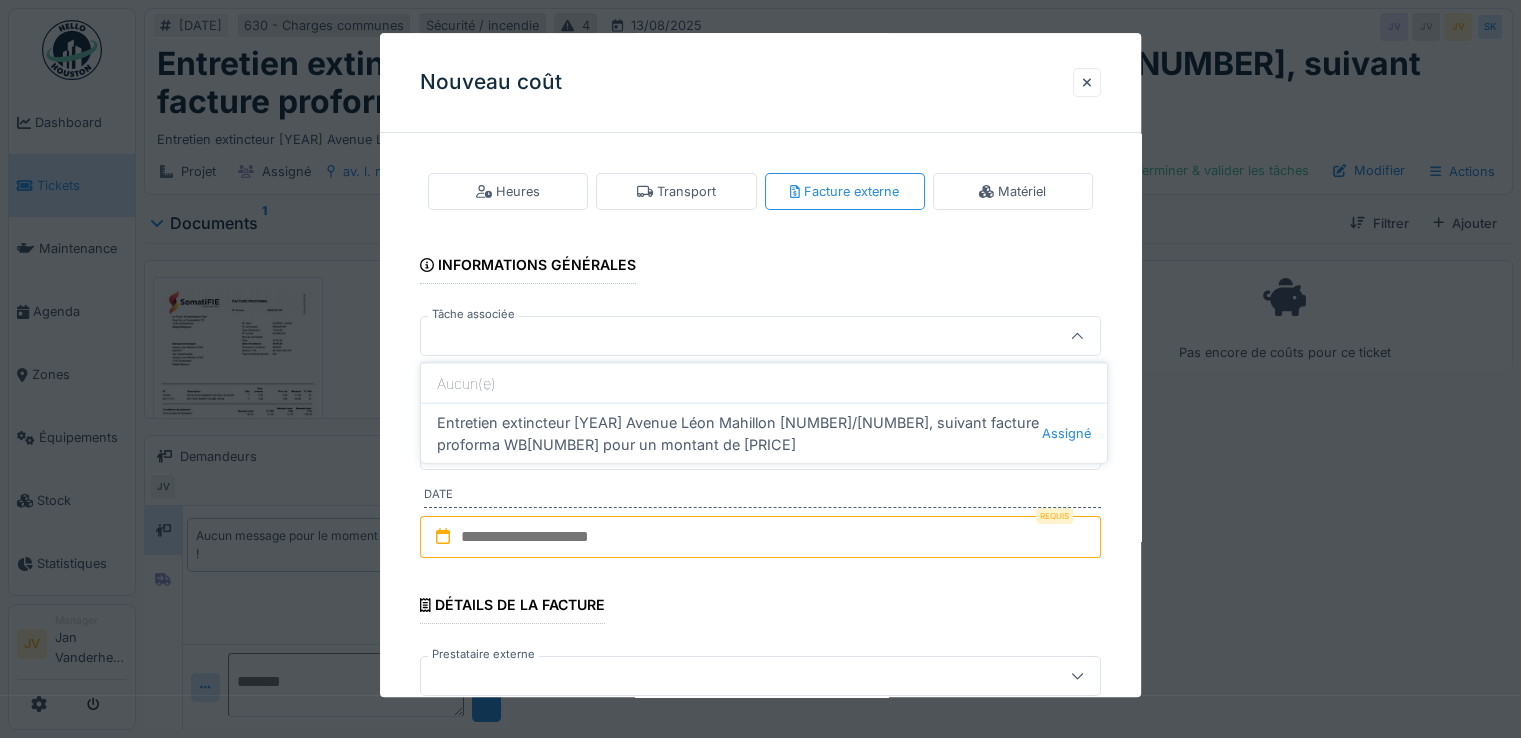type on "******" 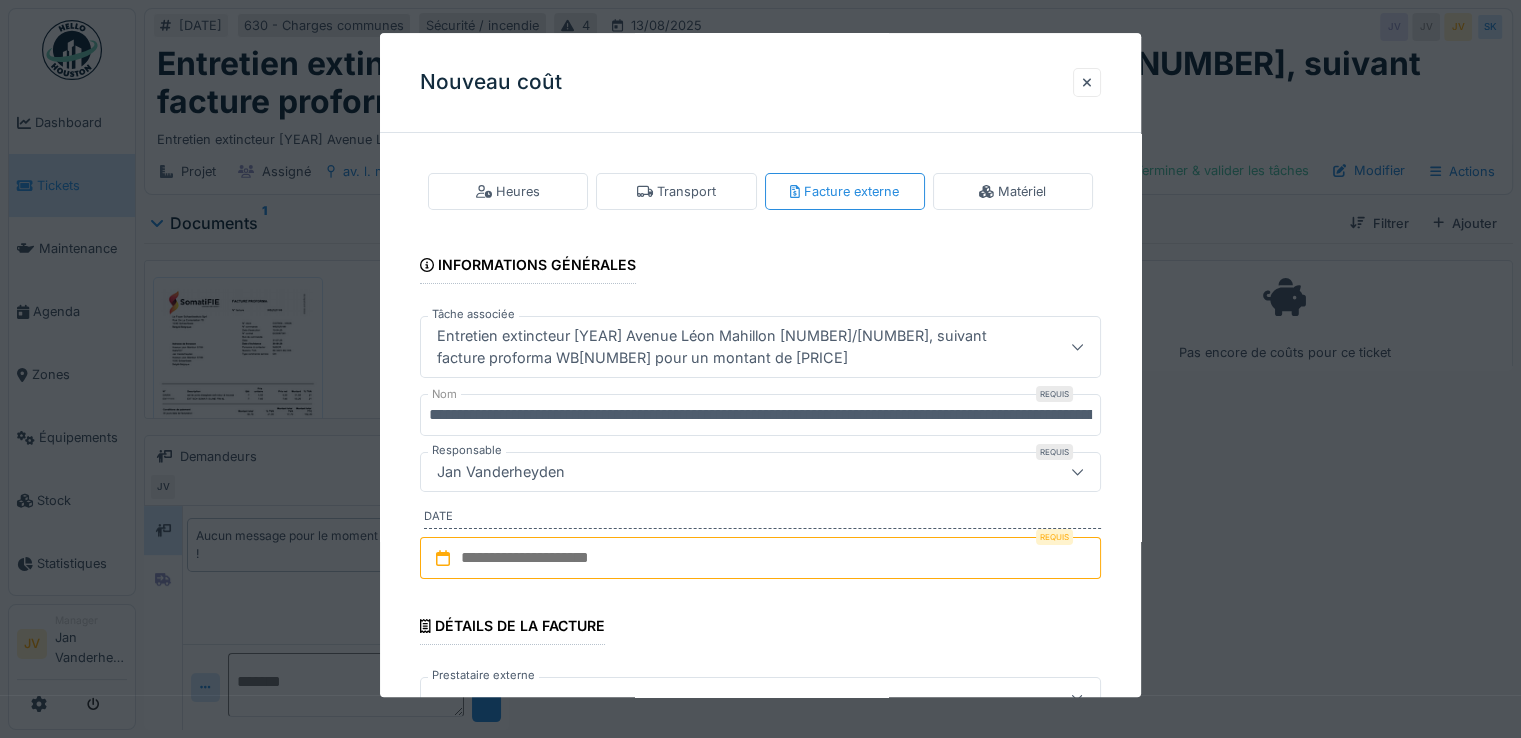 click at bounding box center (760, 559) 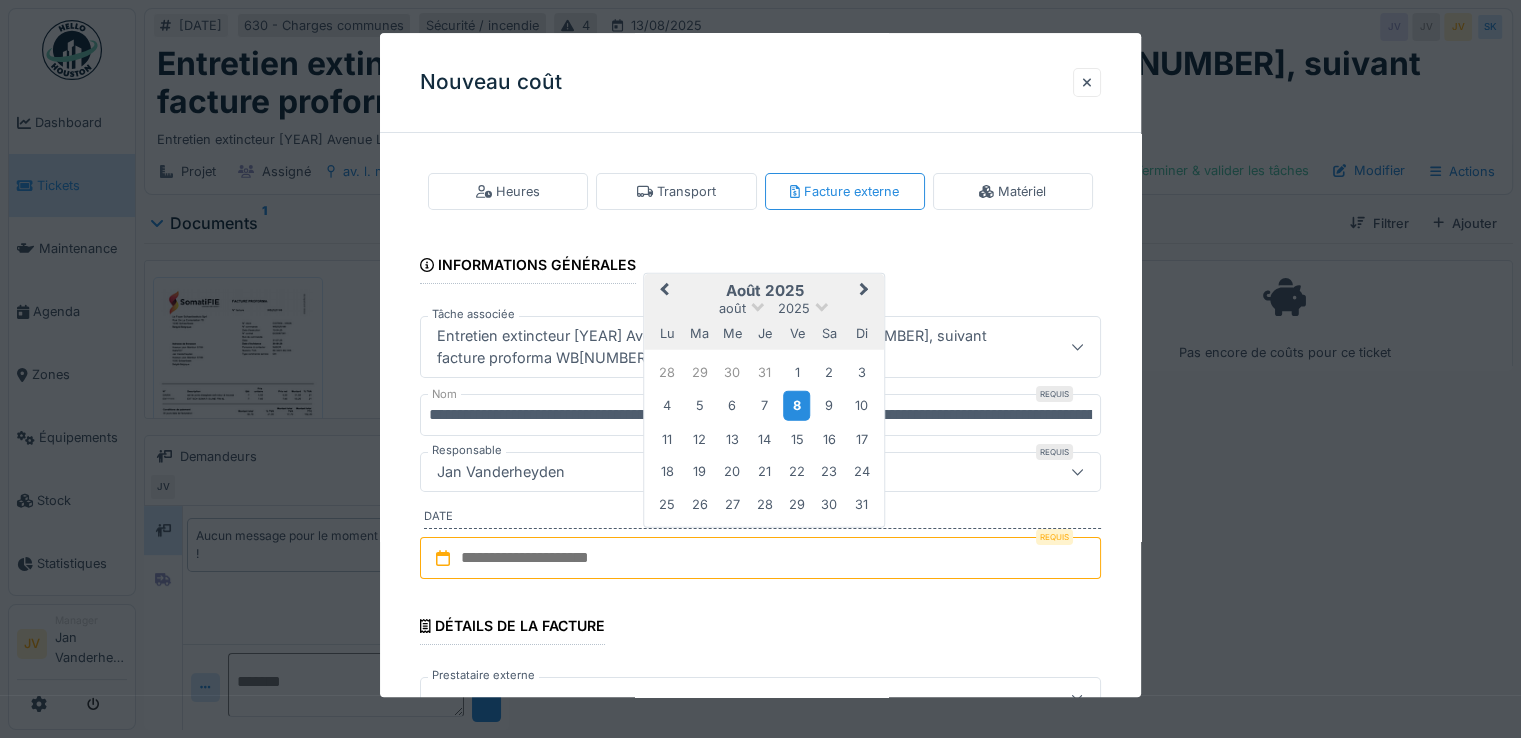 click on "8" at bounding box center (796, 405) 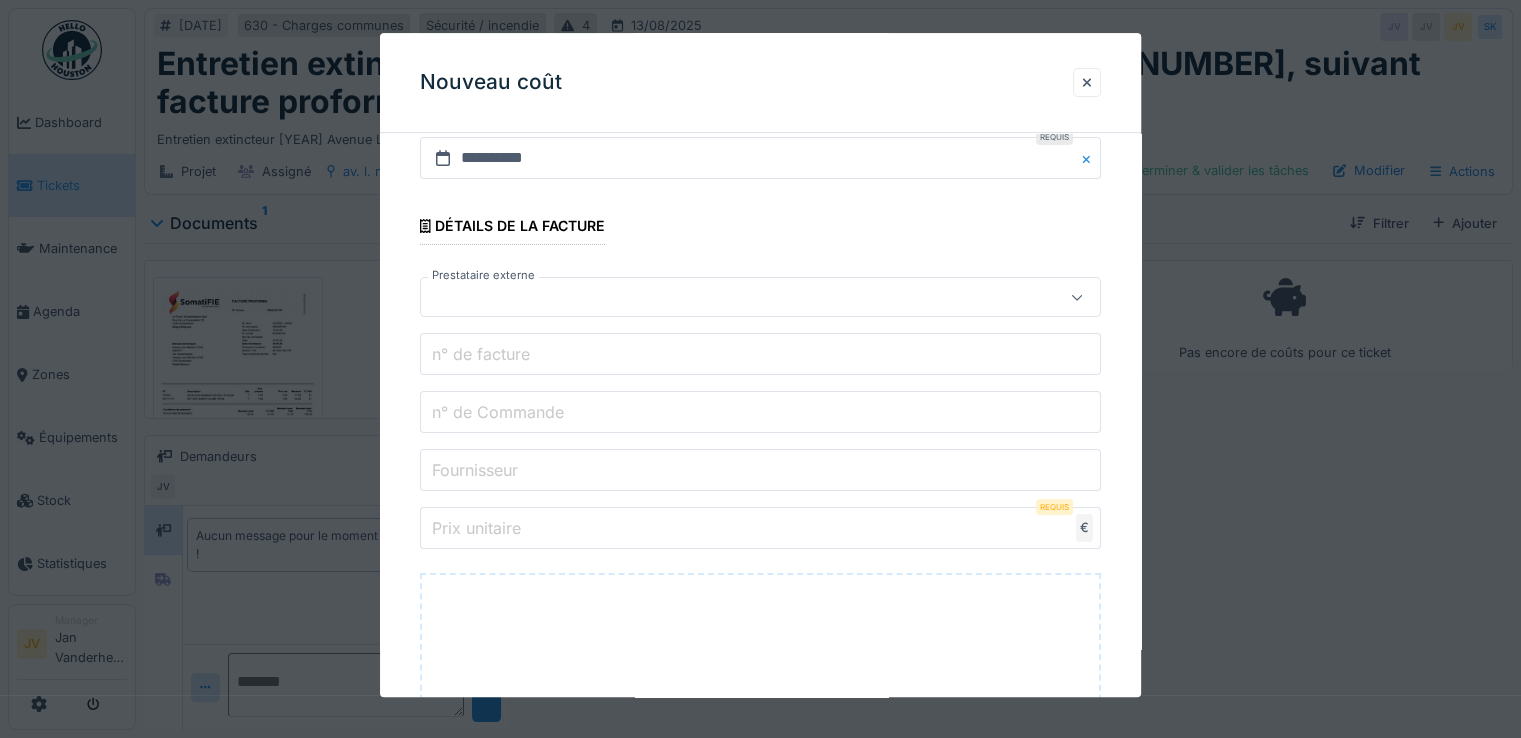 click at bounding box center [719, 298] 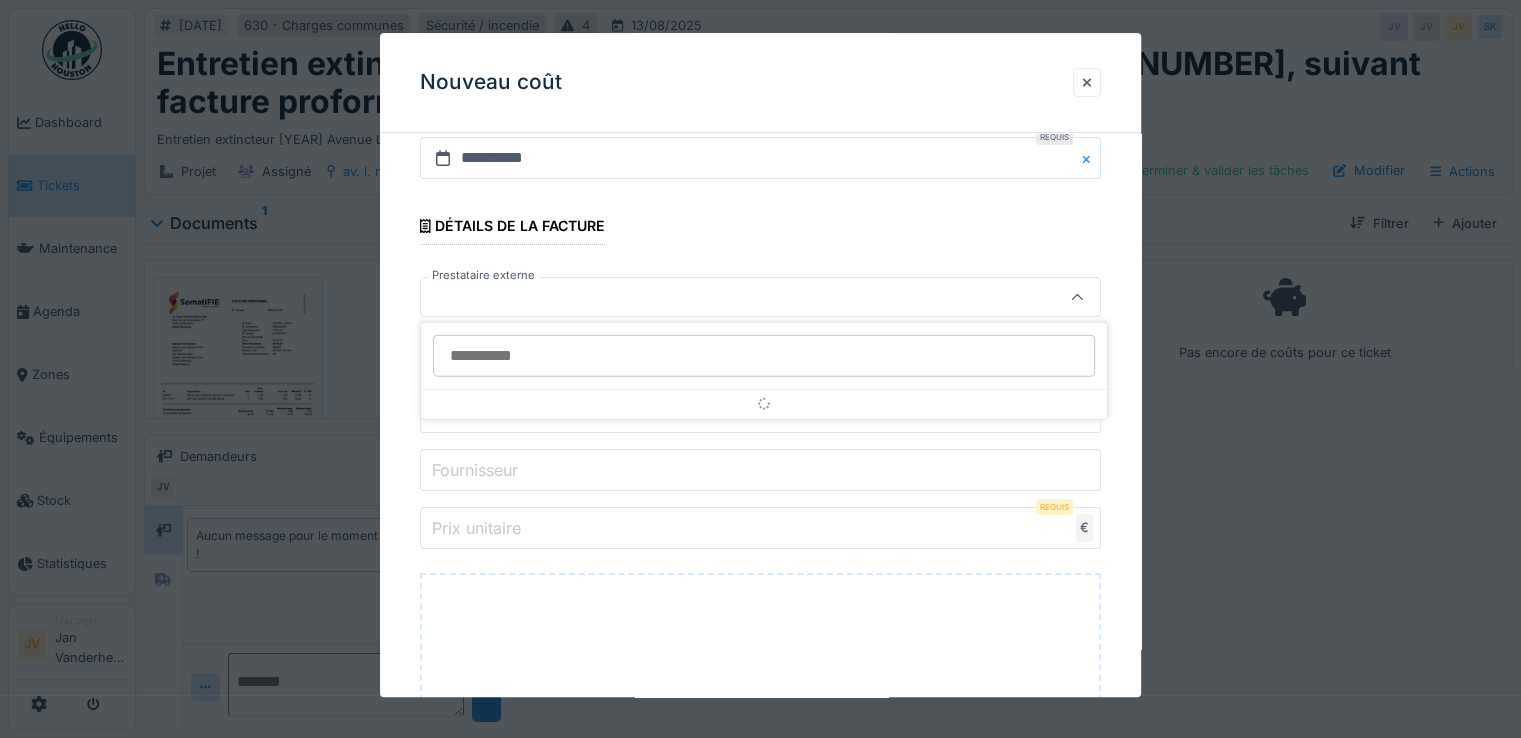 scroll, scrollTop: 330, scrollLeft: 0, axis: vertical 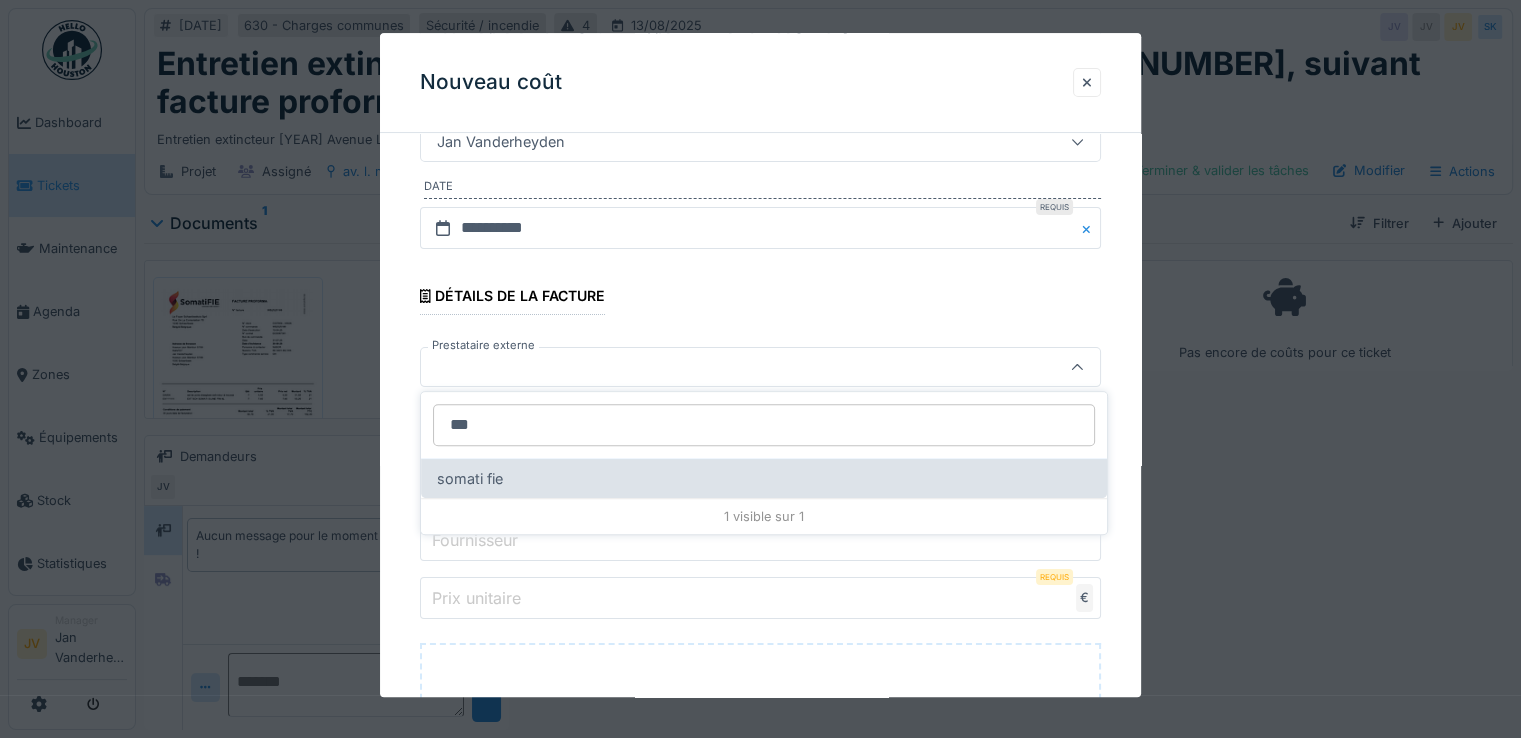 type on "***" 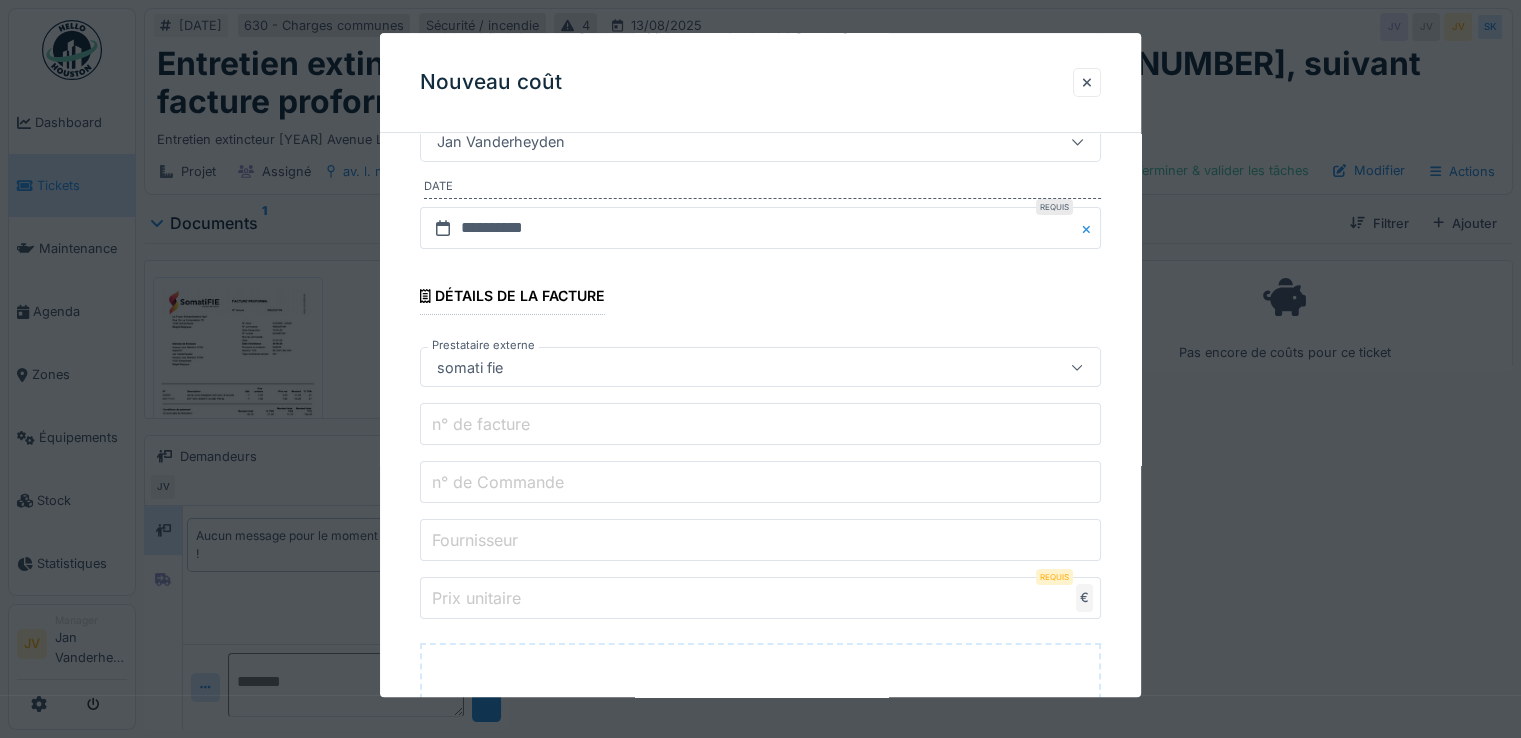 drag, startPoint x: 500, startPoint y: 426, endPoint x: 512, endPoint y: 424, distance: 12.165525 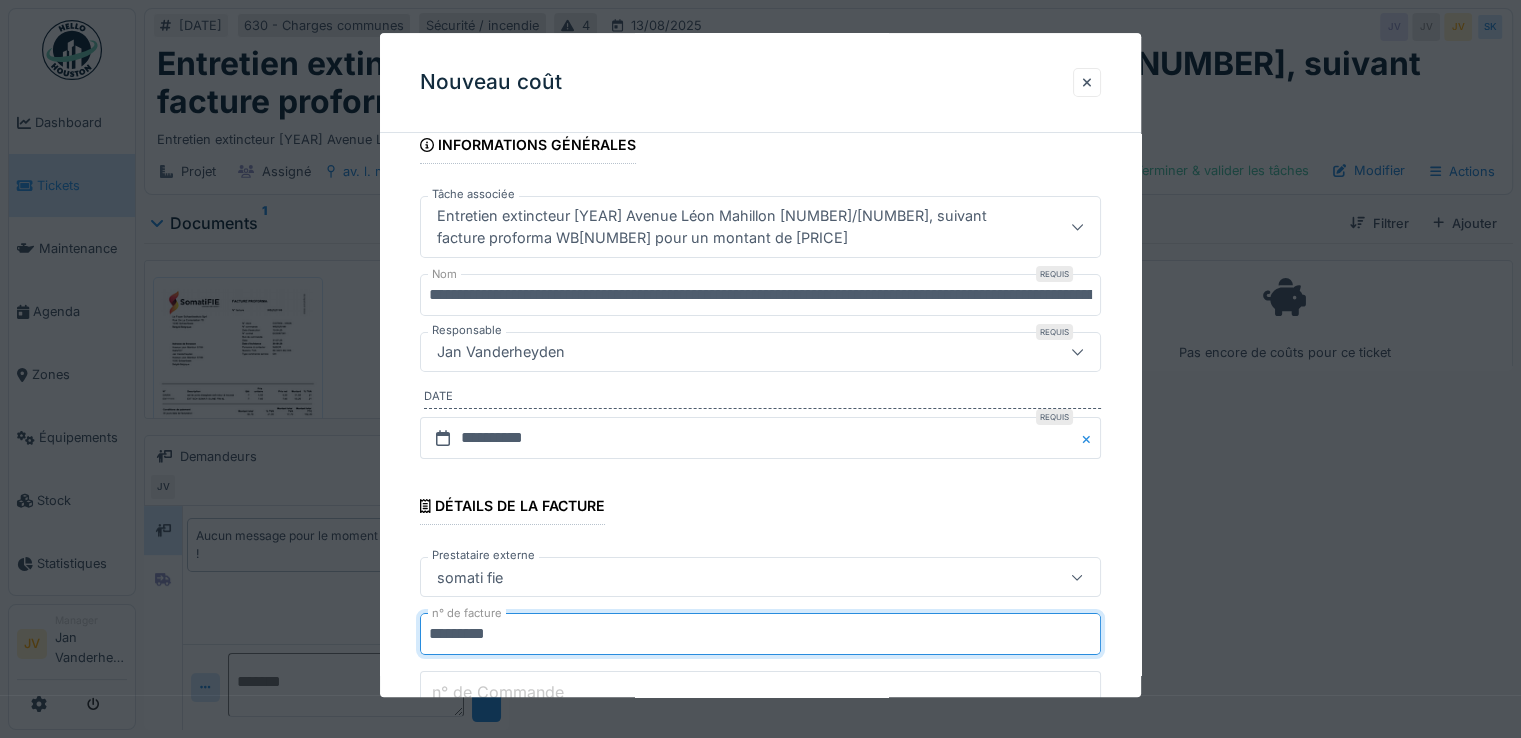 scroll, scrollTop: 400, scrollLeft: 0, axis: vertical 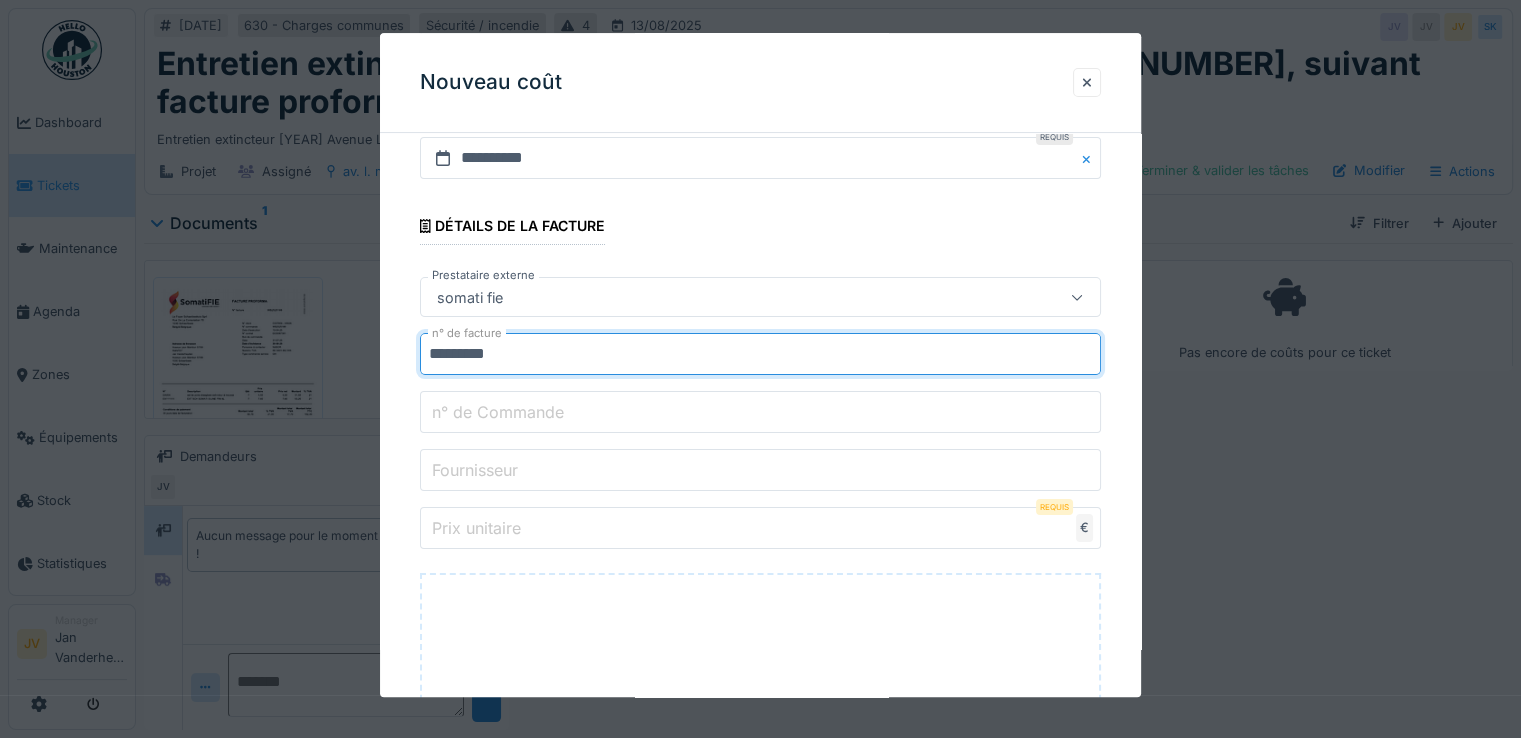 type on "*********" 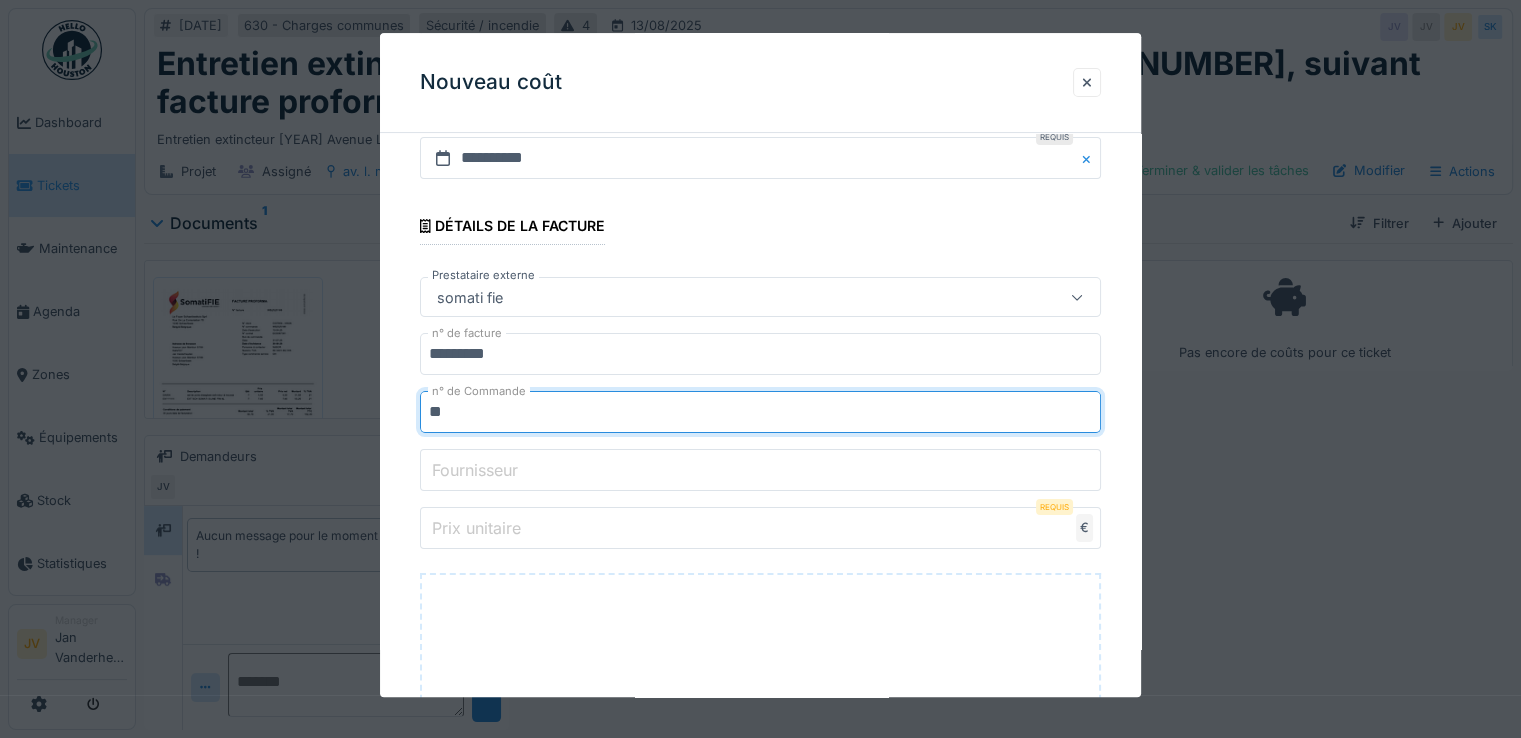 type on "**********" 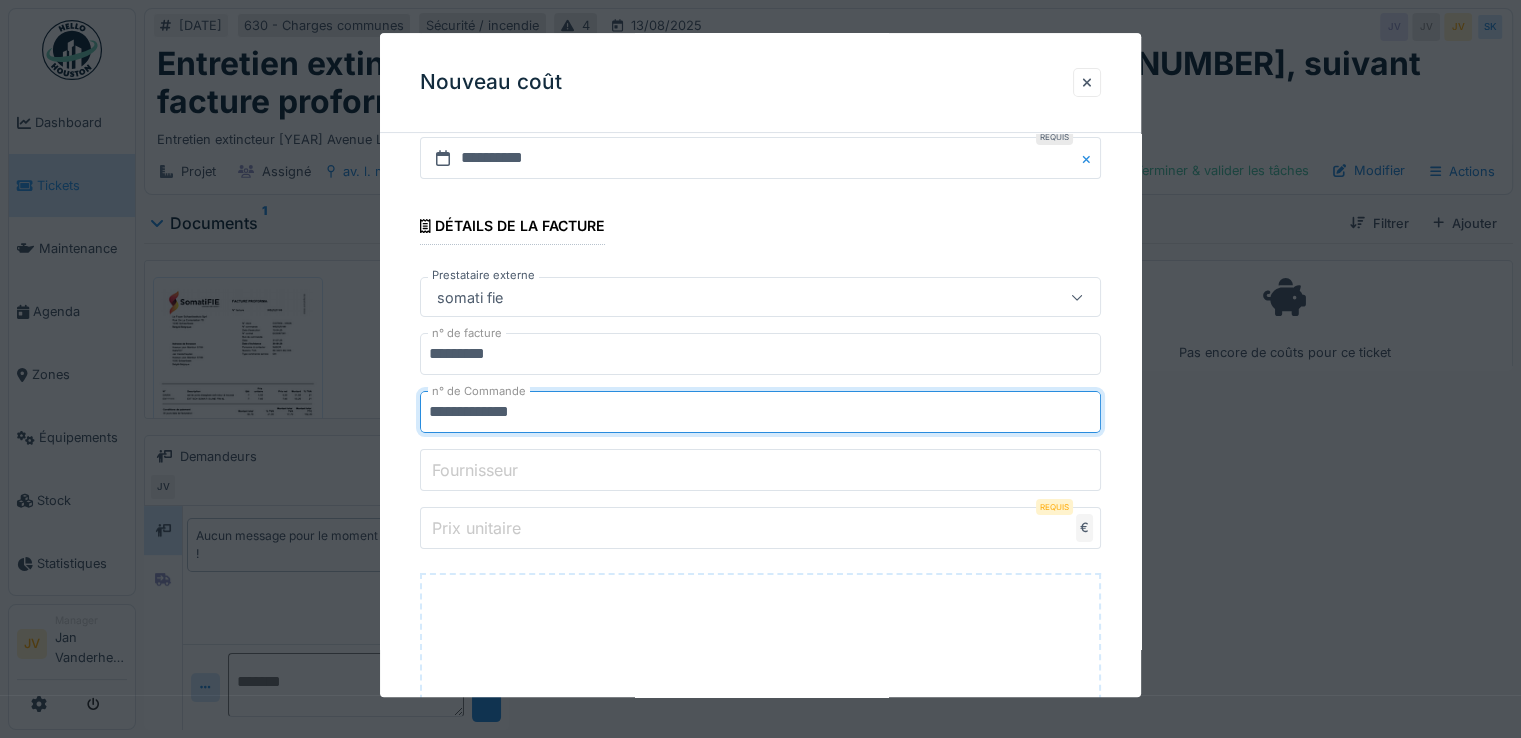 click on "Fournisseur" at bounding box center (475, 470) 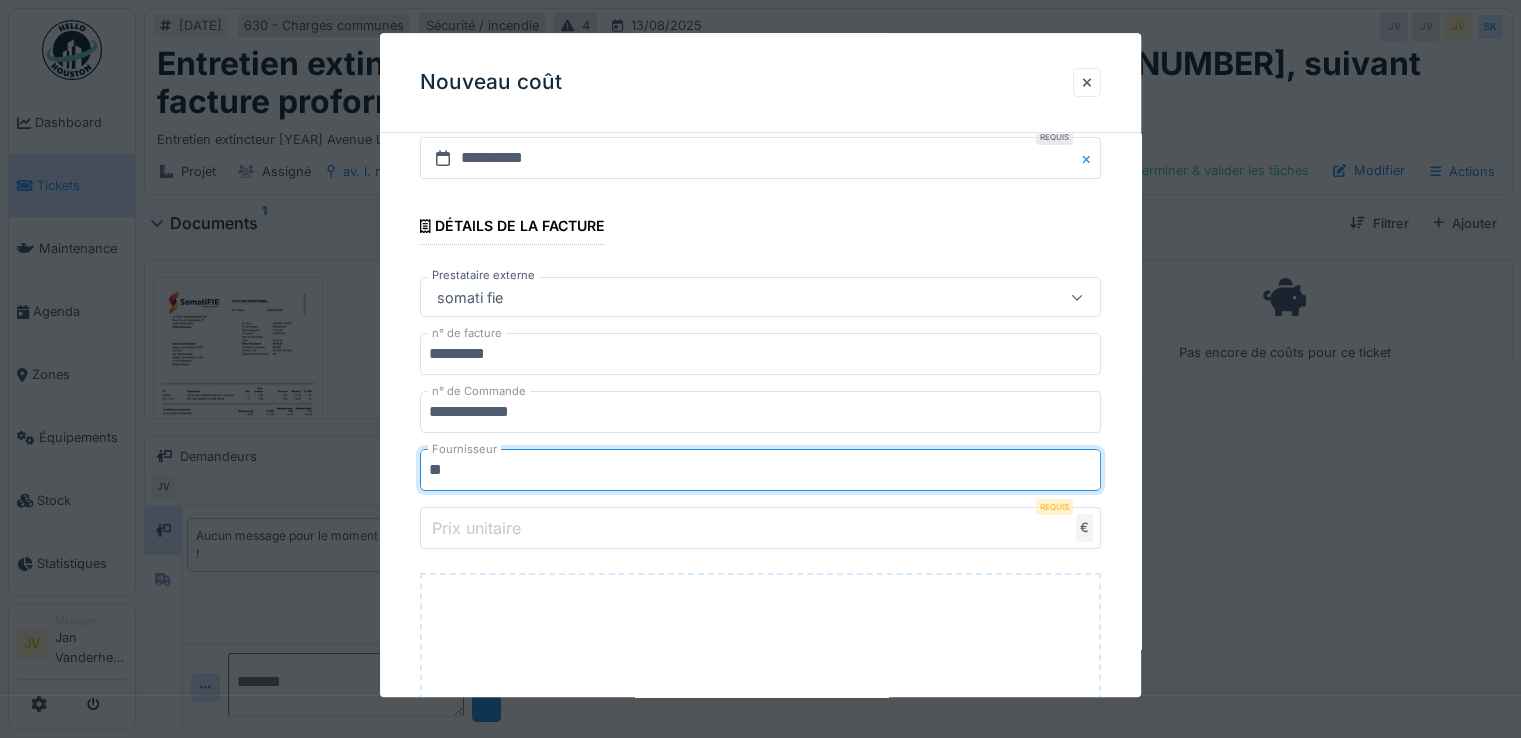 type on "**********" 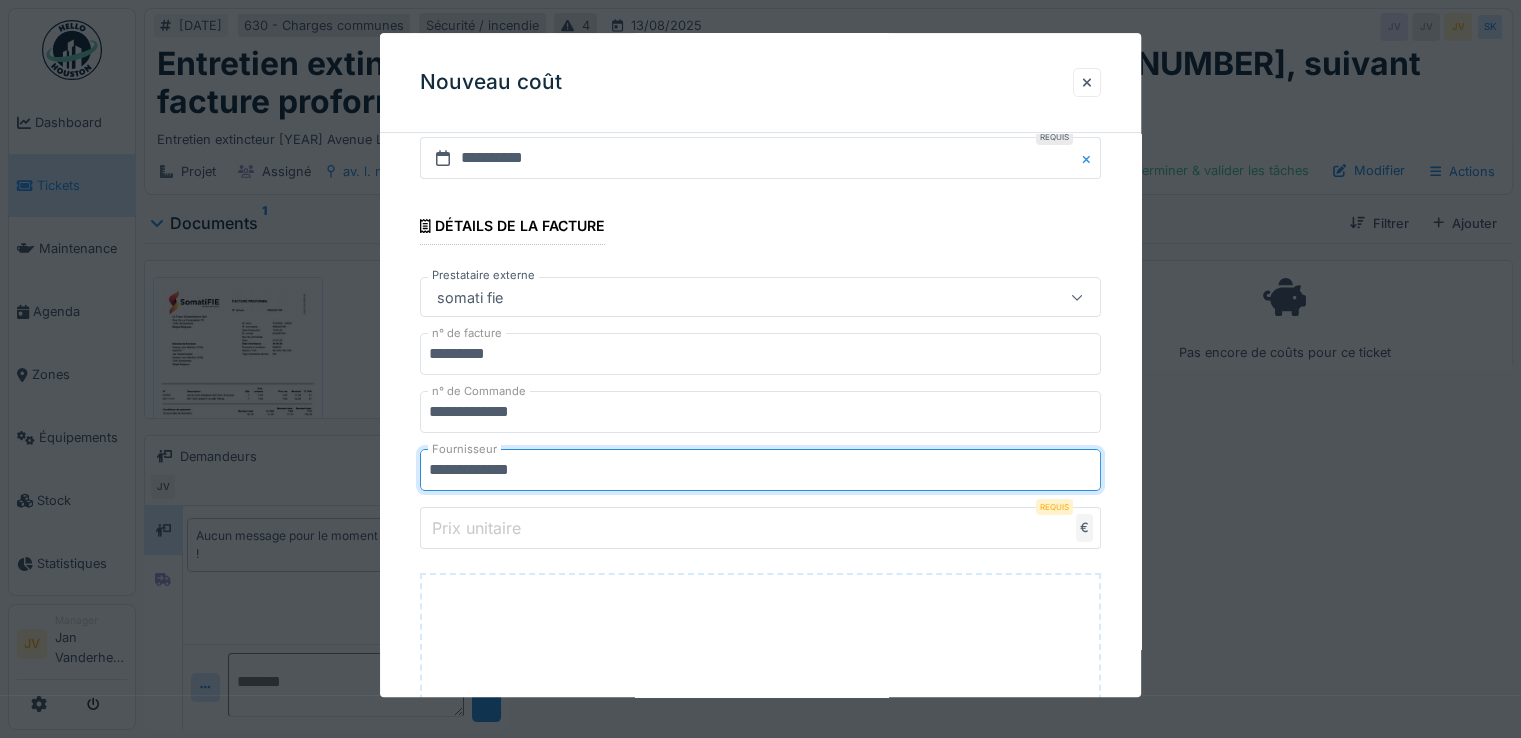 click on "Prix unitaire" at bounding box center [476, 528] 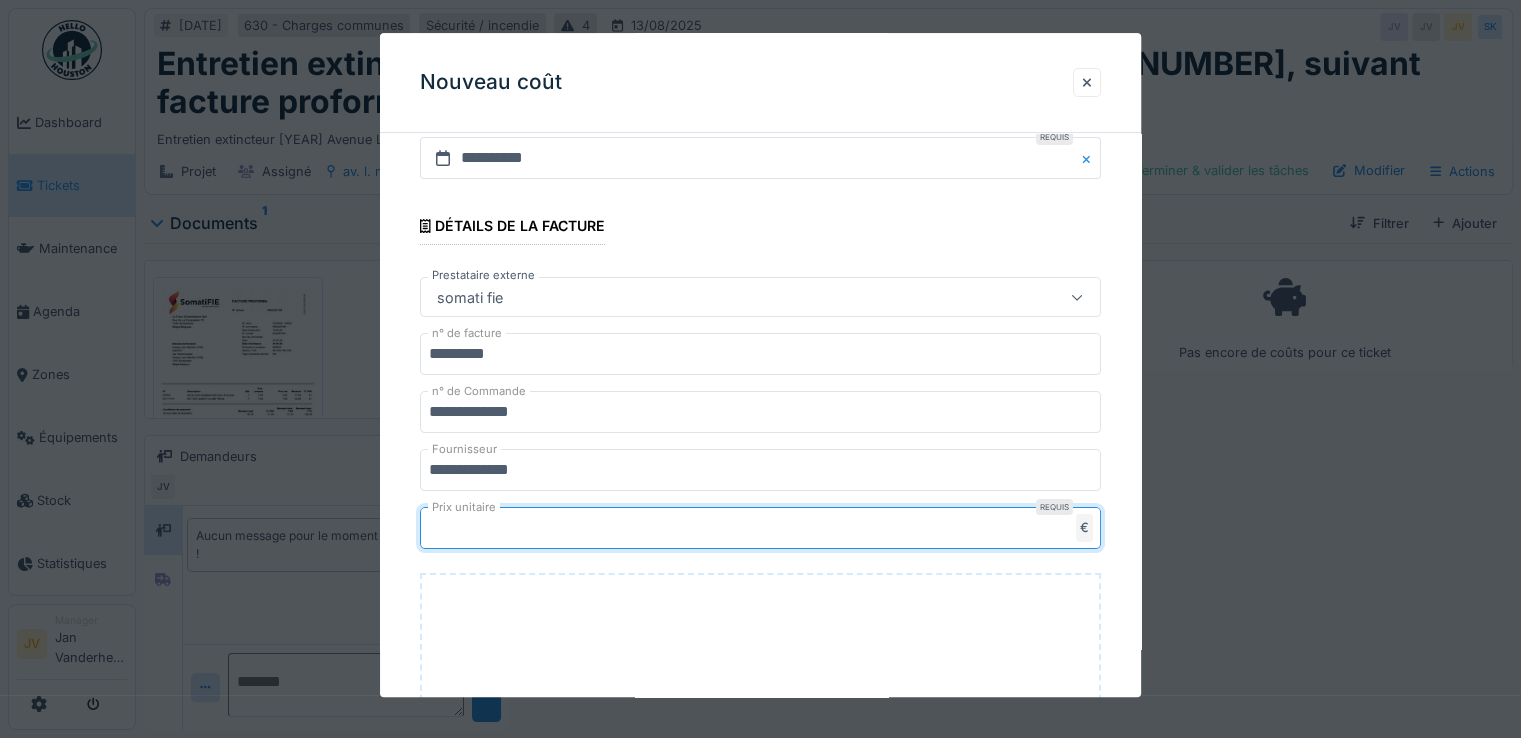 type on "**" 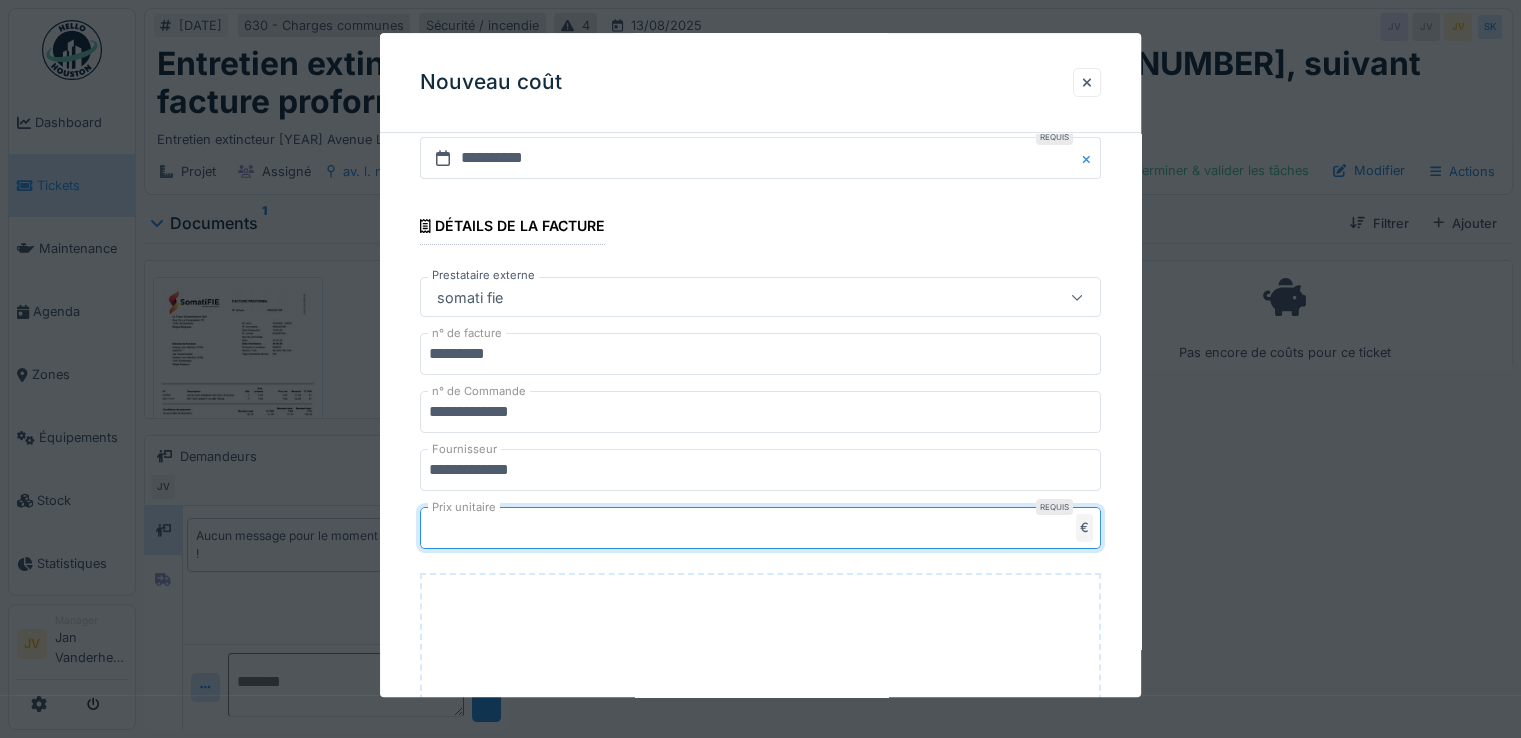 type on "*****" 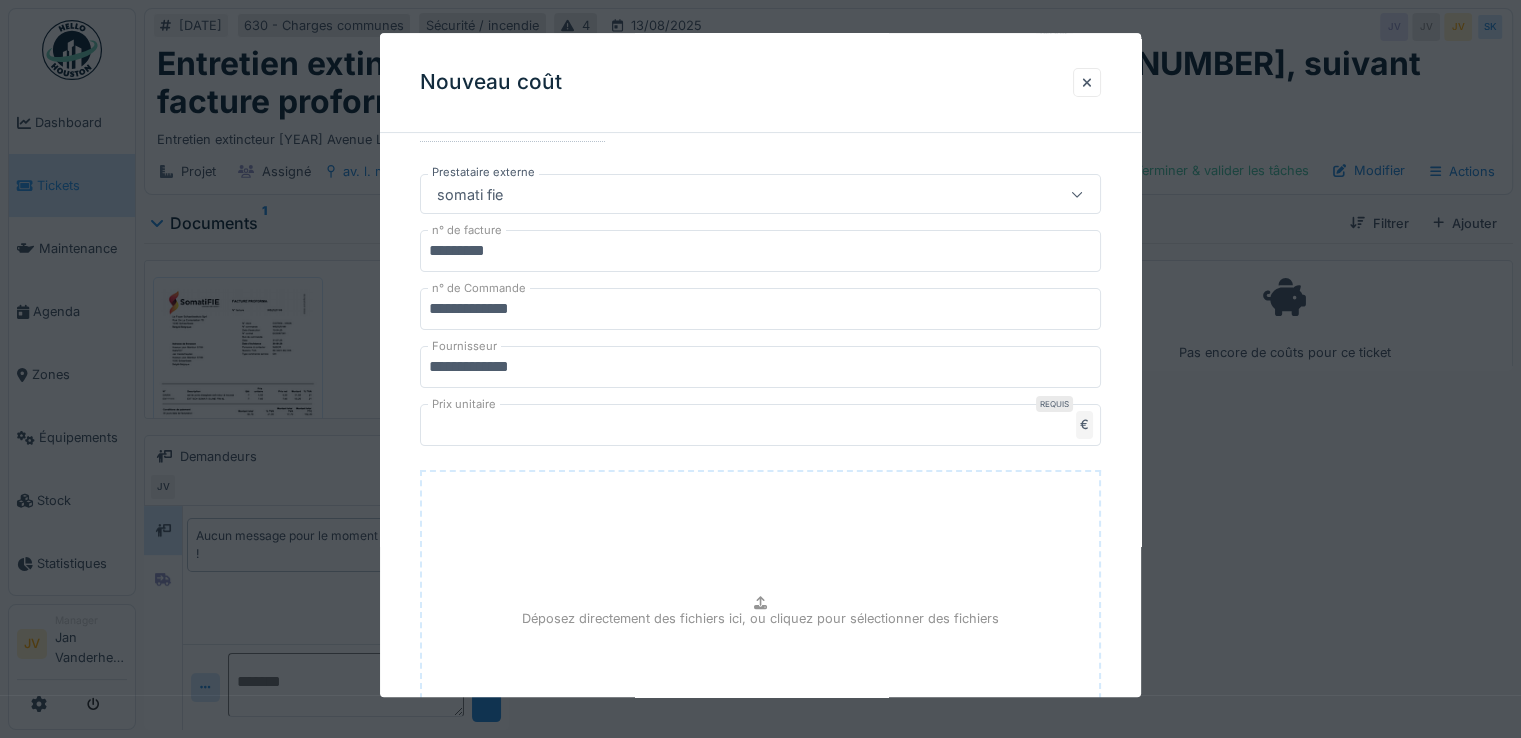 scroll, scrollTop: 600, scrollLeft: 0, axis: vertical 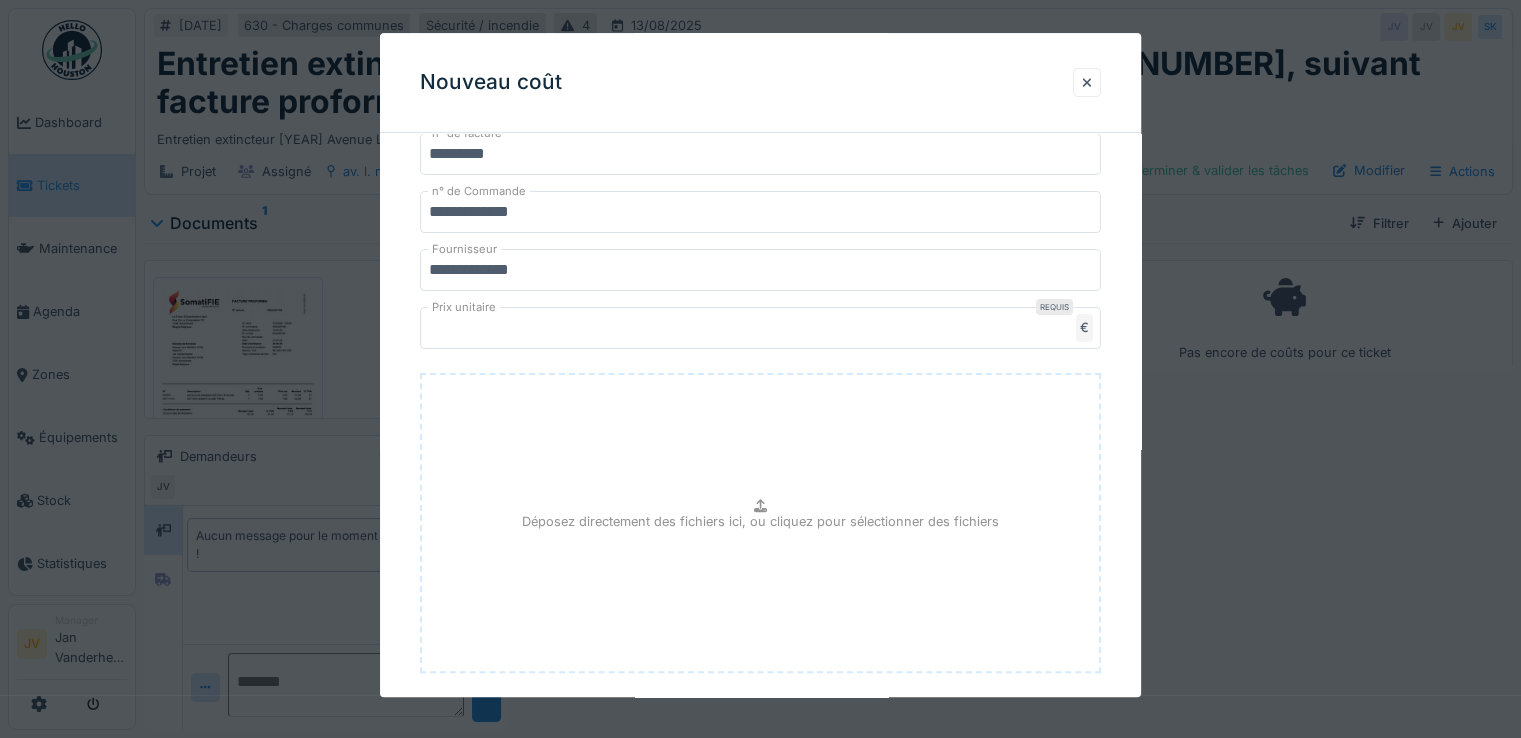 click on "Déposez directement des fichiers ici, ou cliquez pour sélectionner des fichiers" at bounding box center (760, 521) 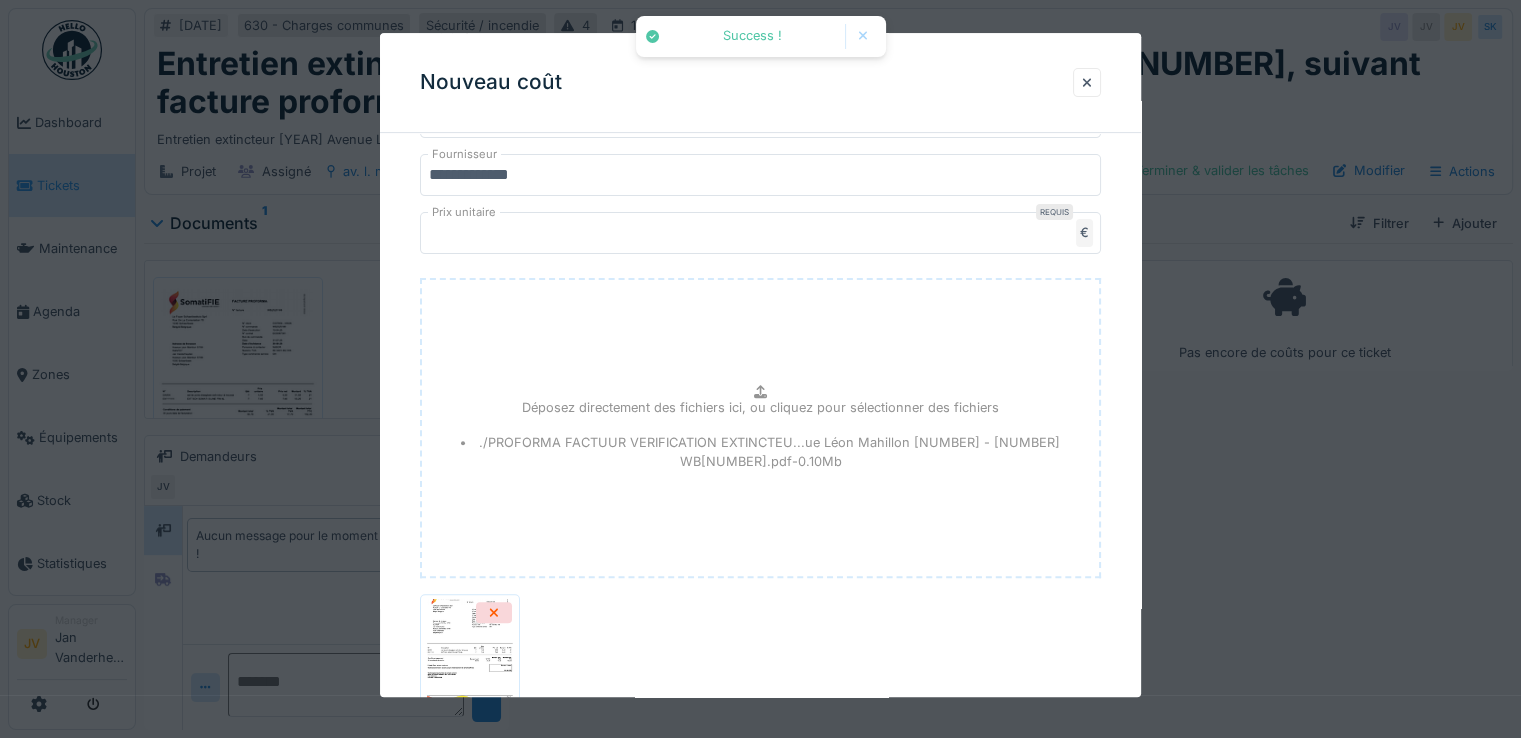 scroll, scrollTop: 847, scrollLeft: 0, axis: vertical 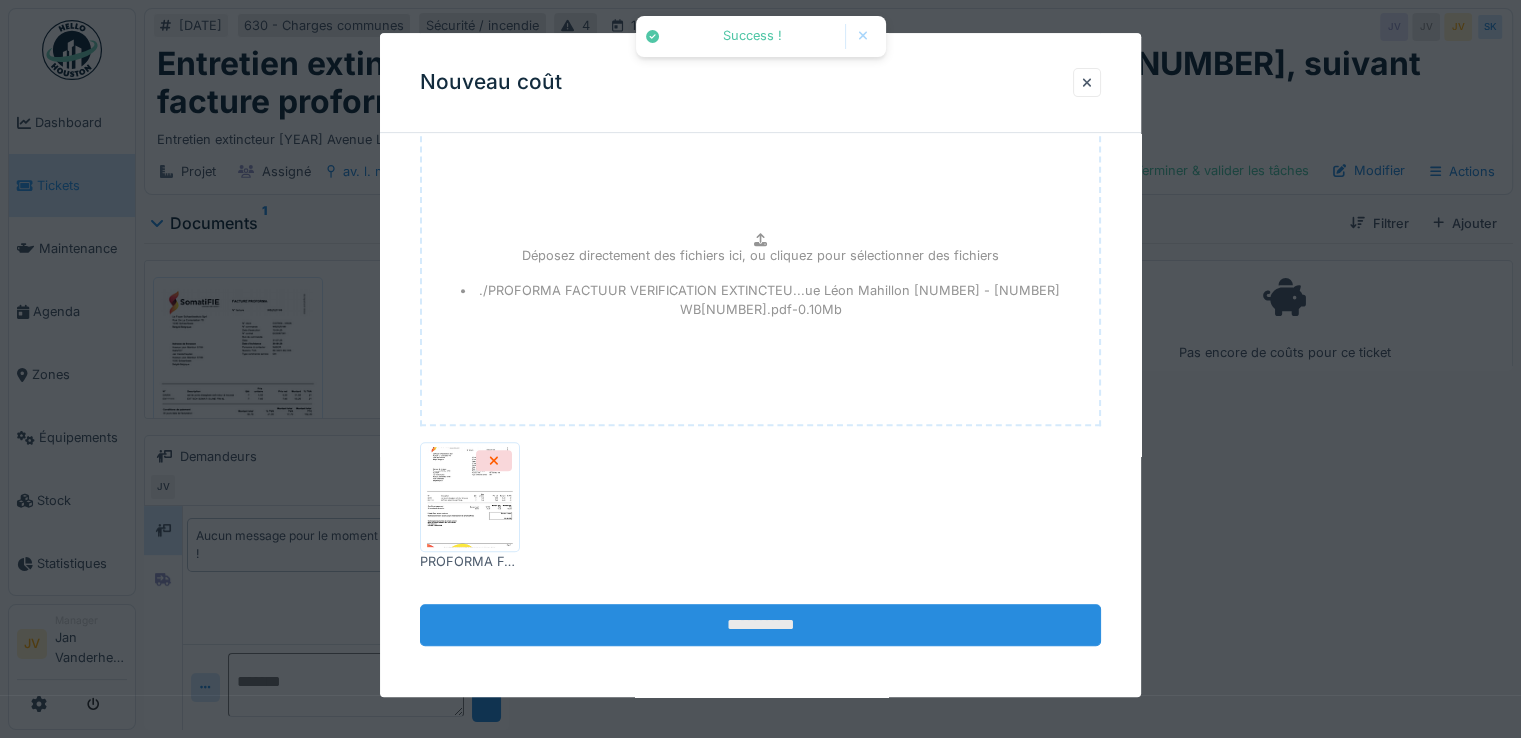 click on "**********" at bounding box center [760, 625] 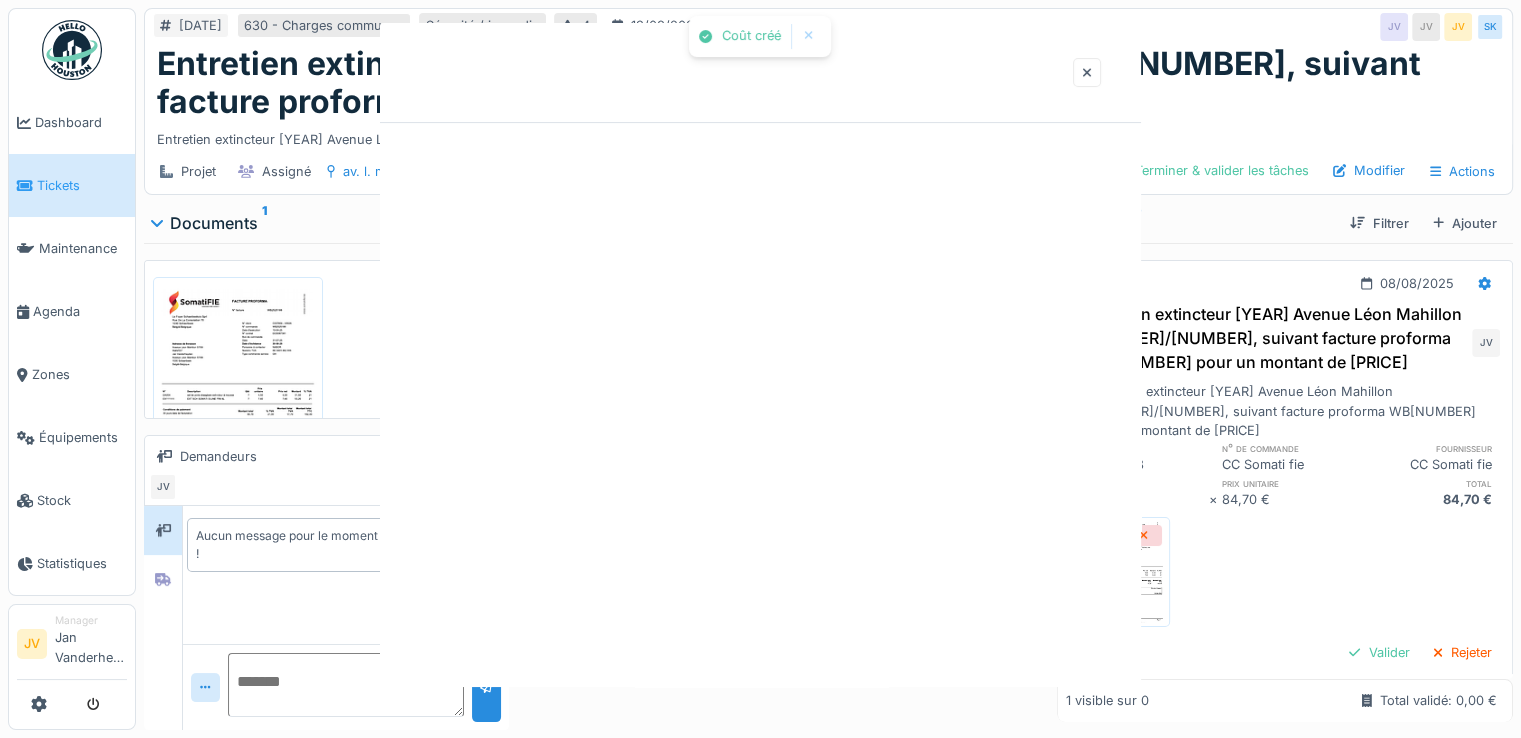 scroll, scrollTop: 0, scrollLeft: 0, axis: both 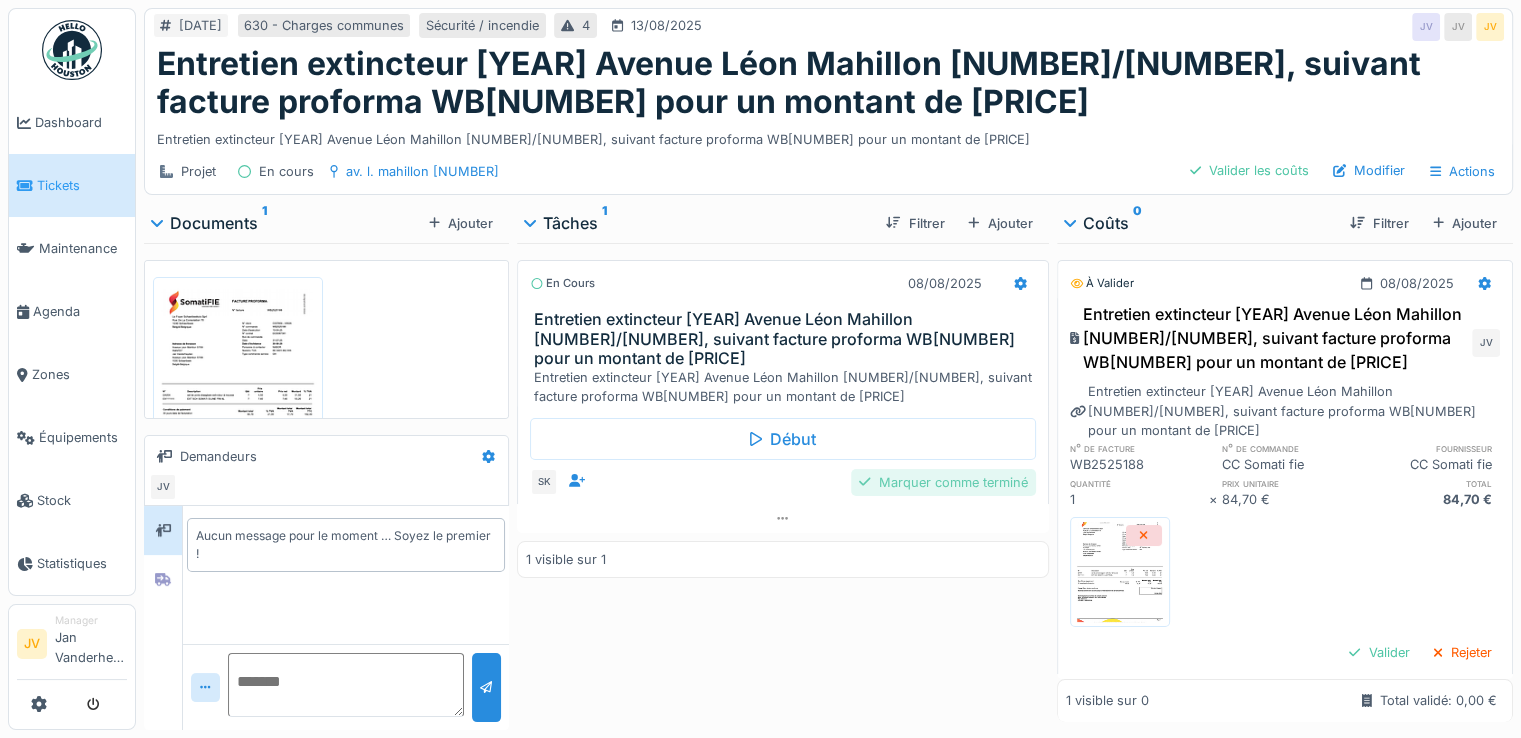 click on "Marquer comme terminé" at bounding box center (943, 482) 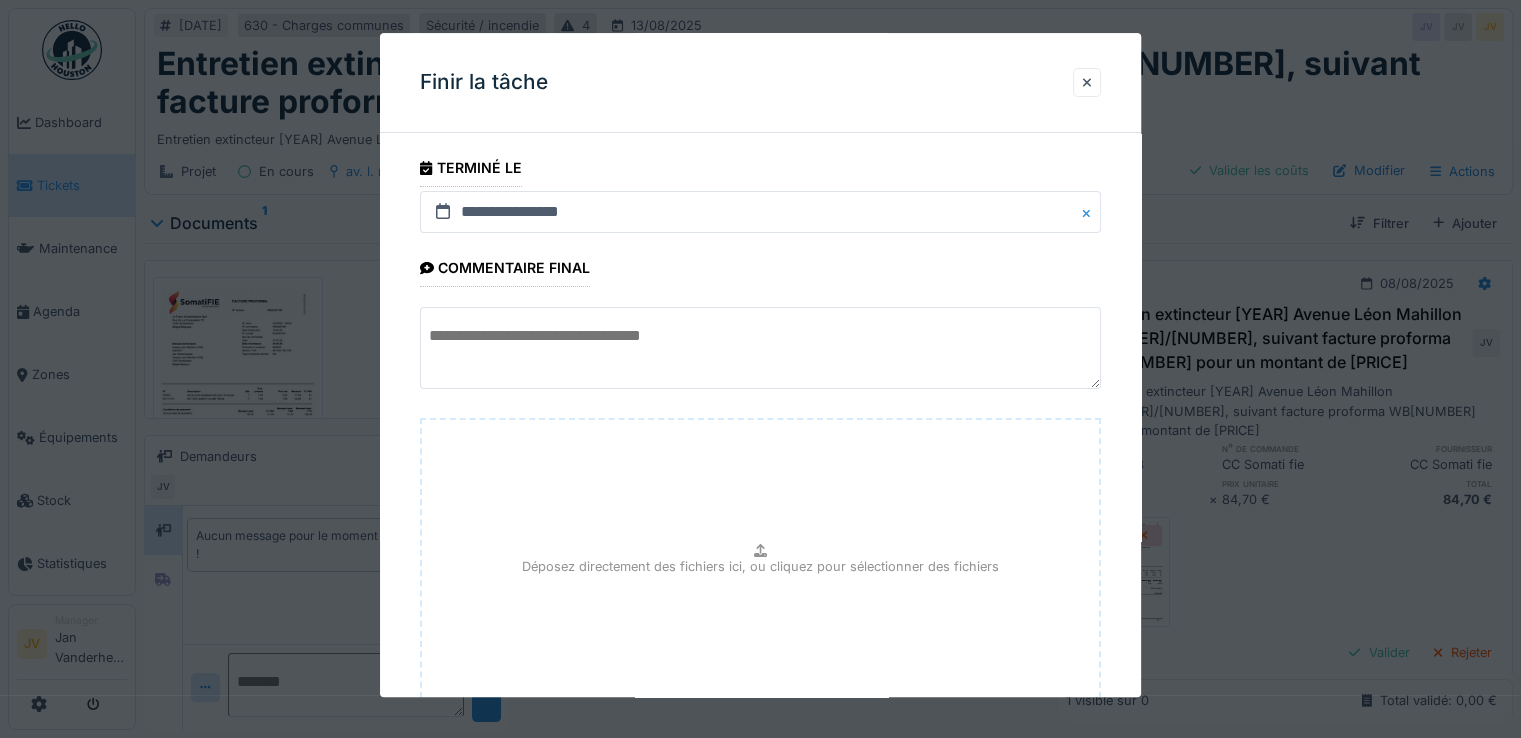 scroll, scrollTop: 149, scrollLeft: 0, axis: vertical 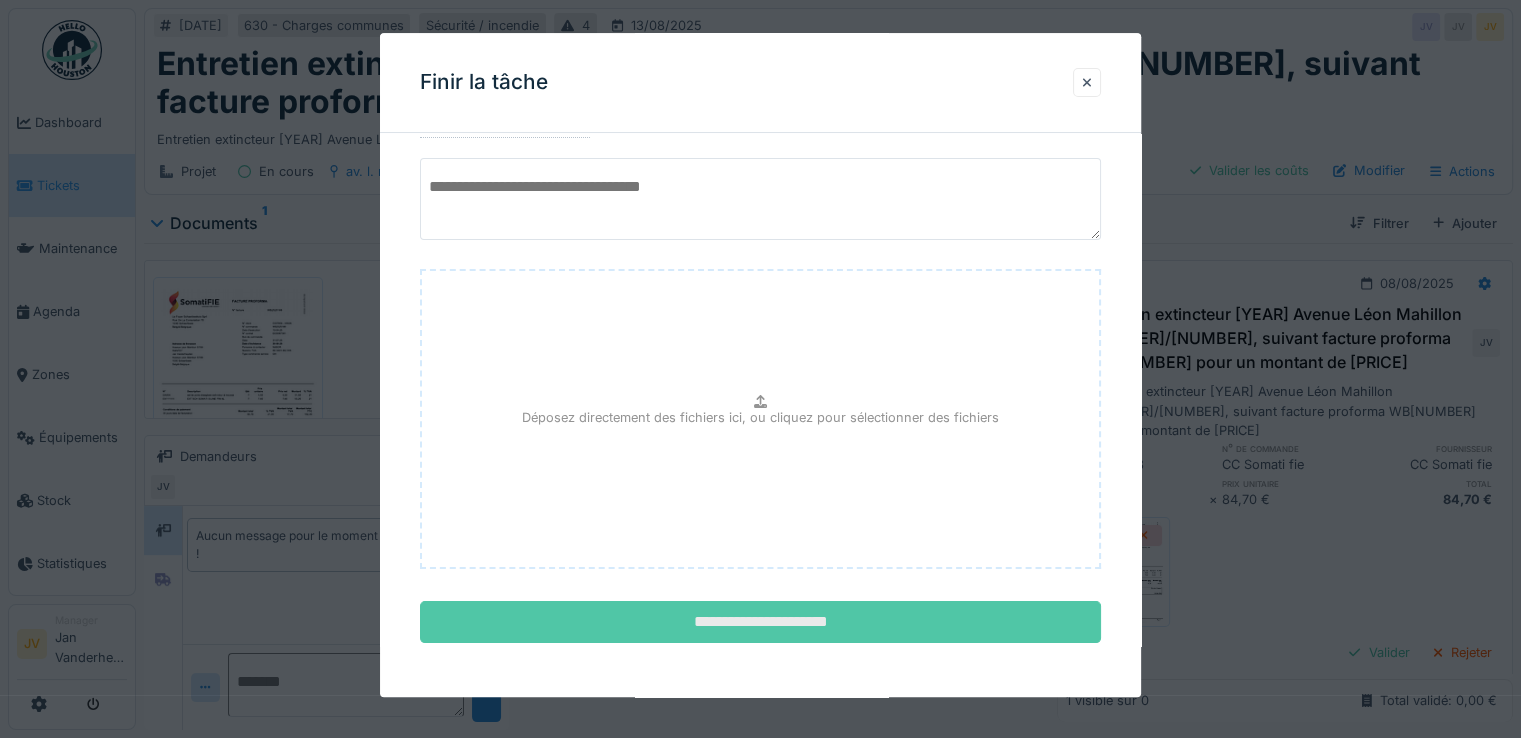 click on "**********" at bounding box center [760, 623] 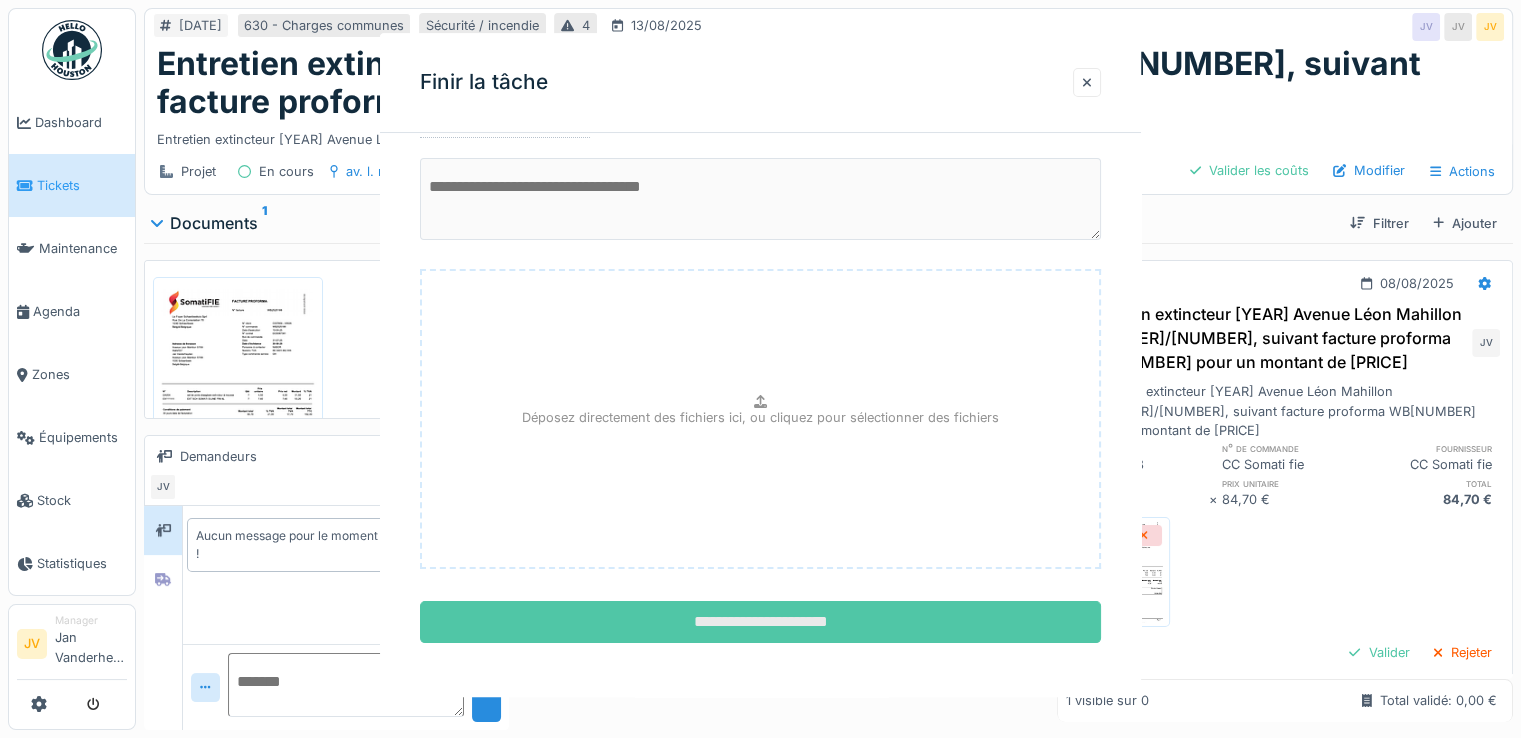 scroll, scrollTop: 0, scrollLeft: 0, axis: both 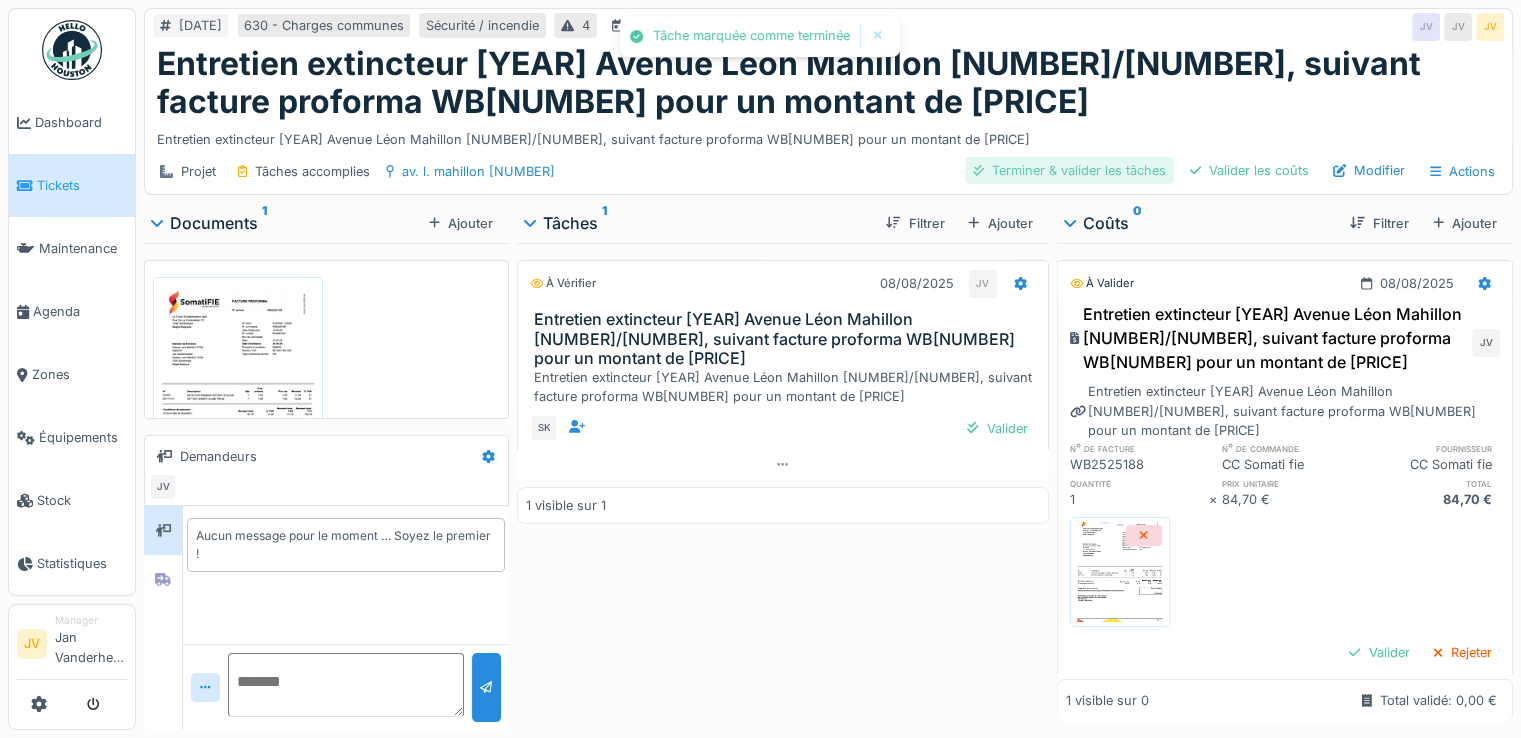 click on "Terminer & valider les tâches" at bounding box center [1069, 170] 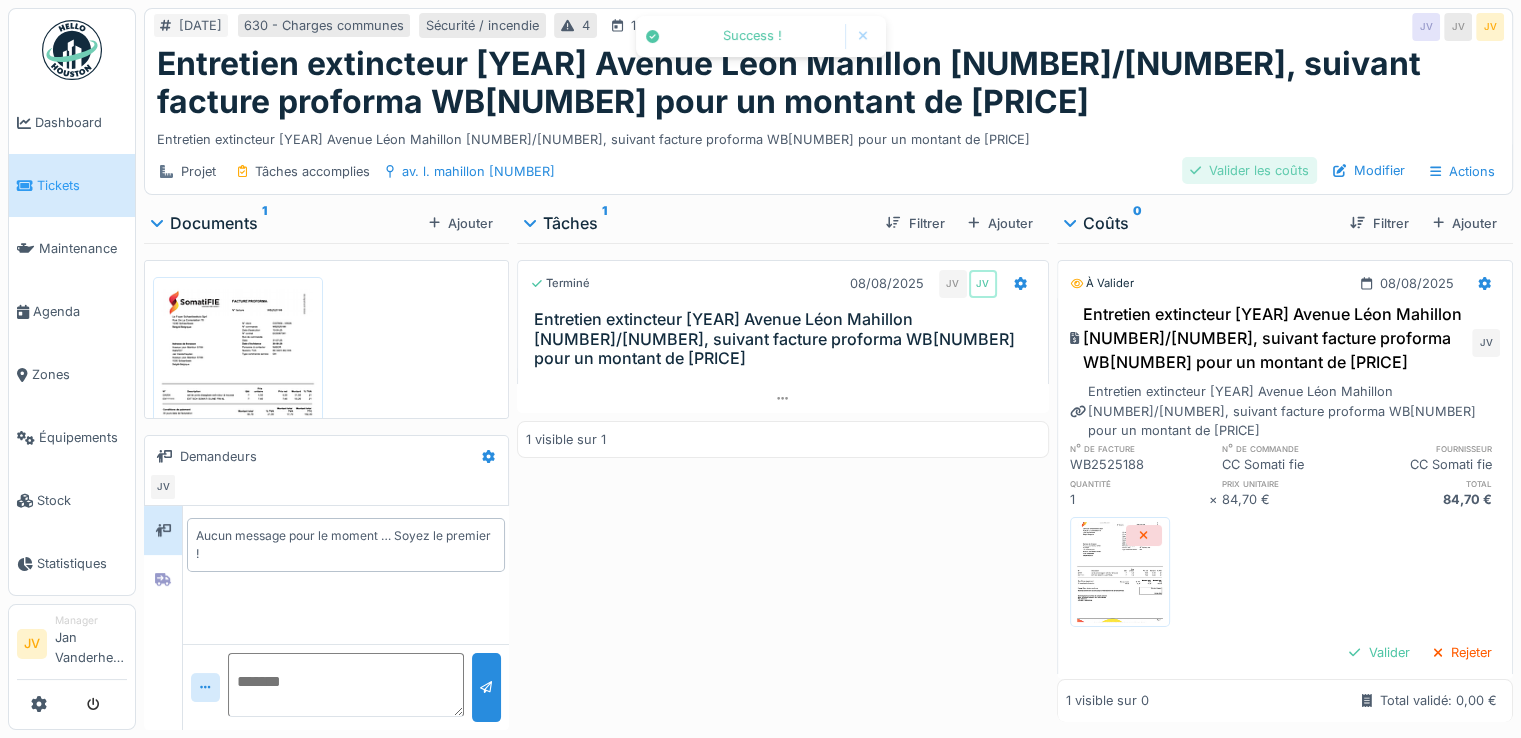 click on "Valider les coûts" at bounding box center [1249, 170] 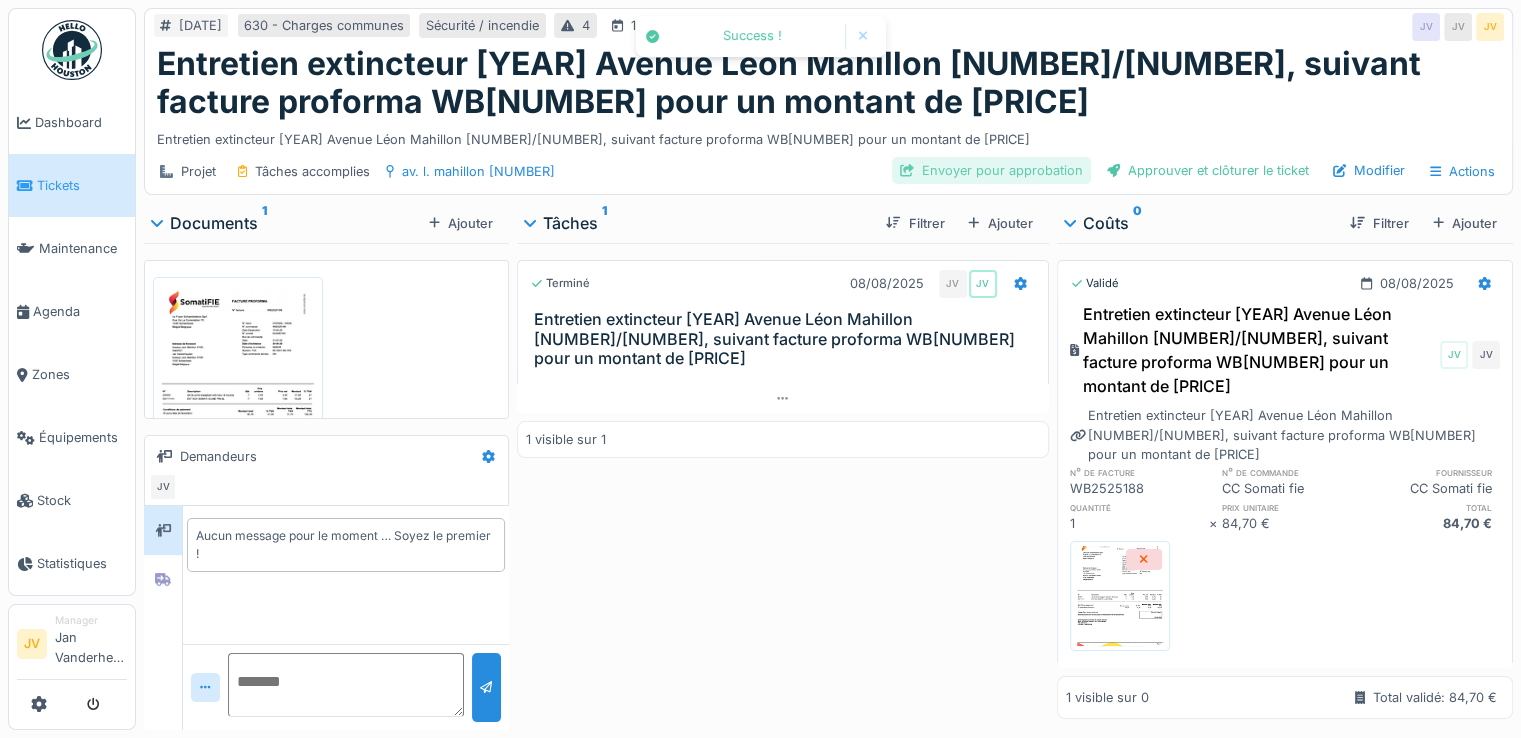 click on "Envoyer pour approbation" at bounding box center [991, 170] 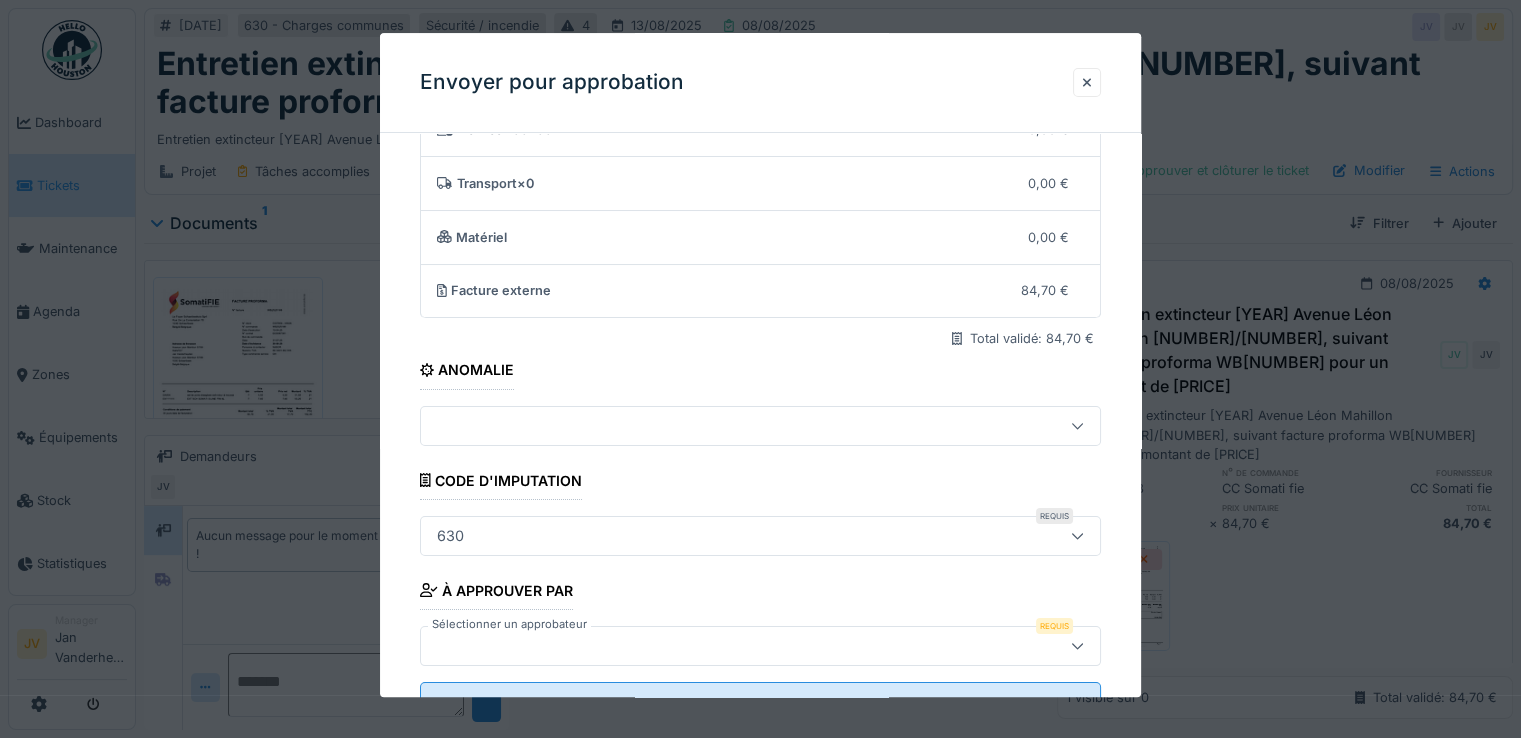 scroll, scrollTop: 173, scrollLeft: 0, axis: vertical 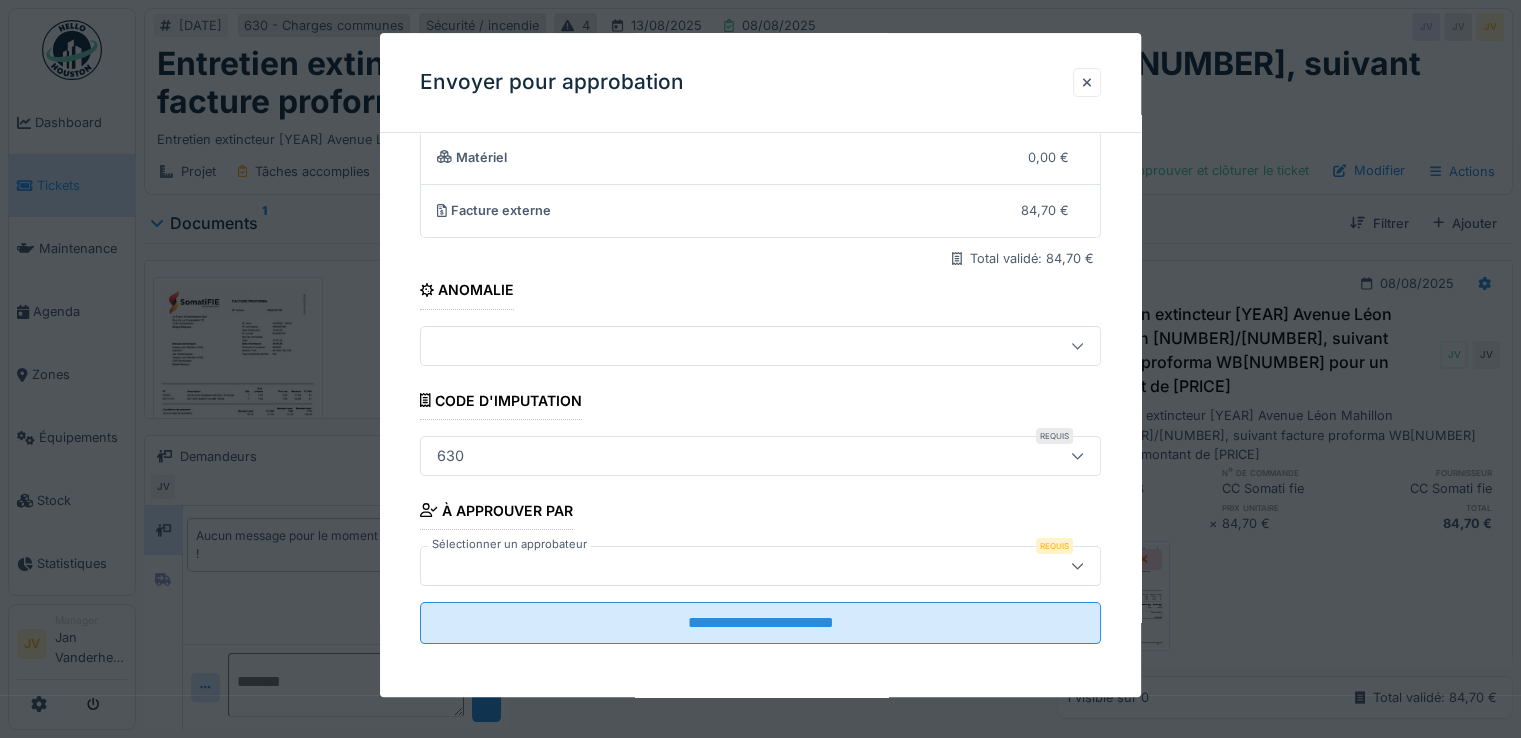 click at bounding box center [719, 566] 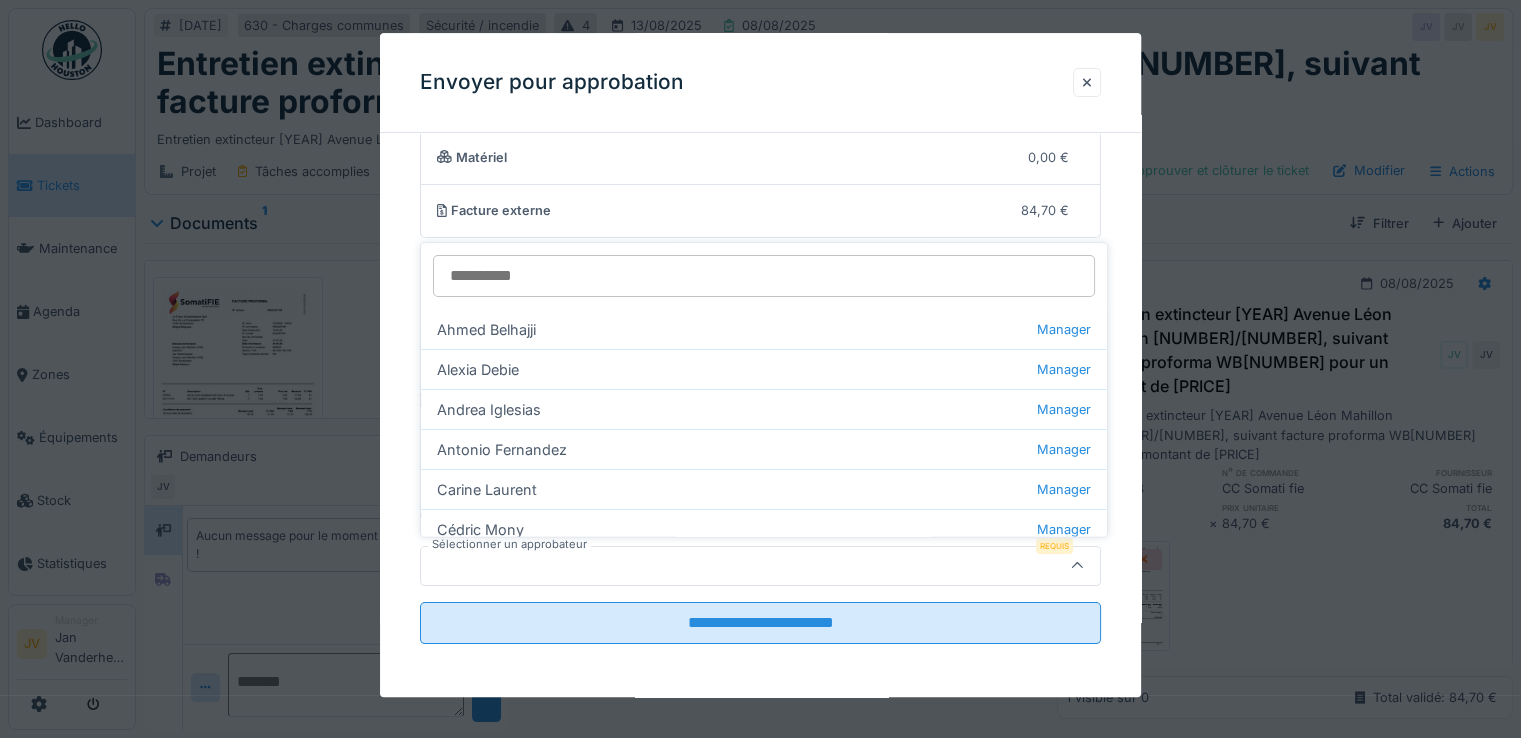 click at bounding box center (719, 566) 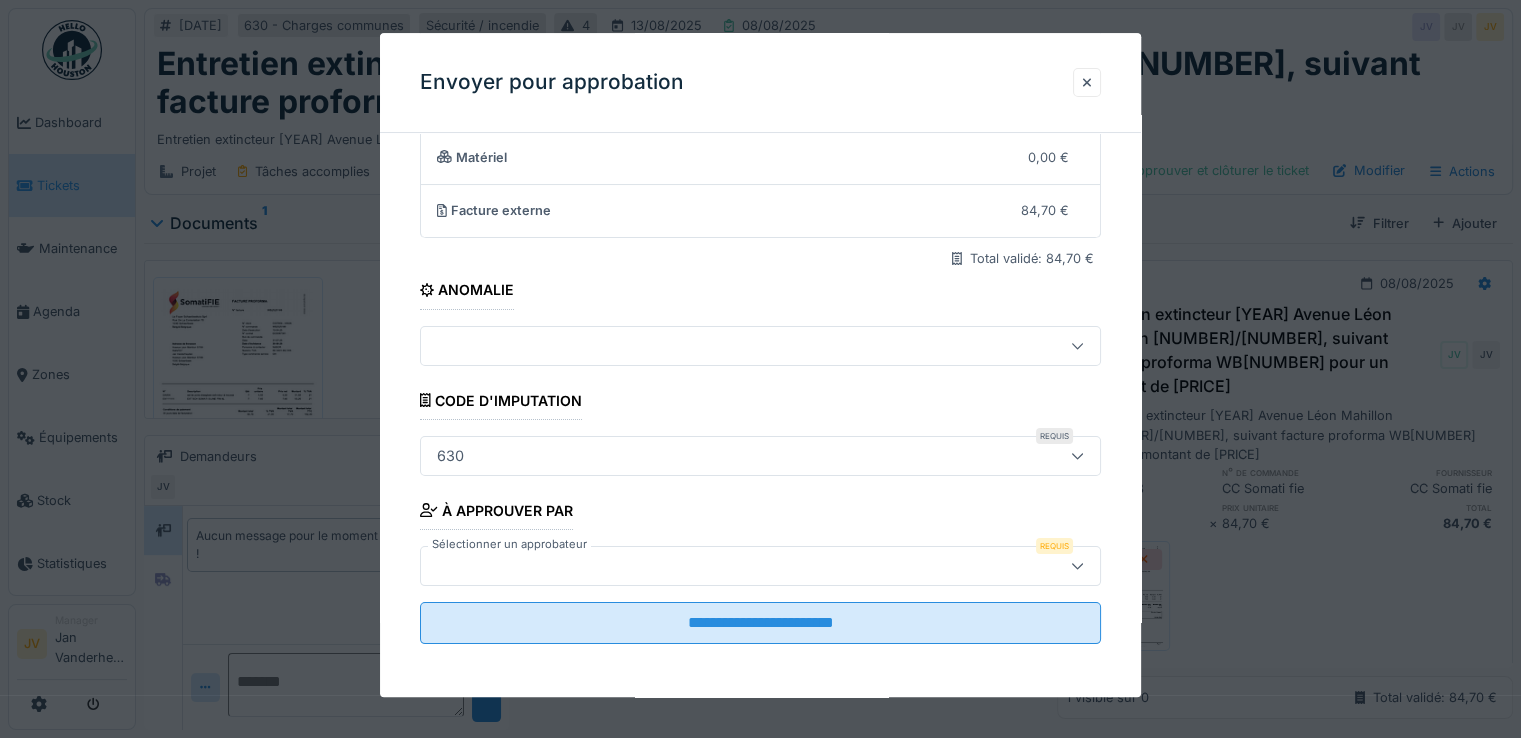 click at bounding box center (760, 566) 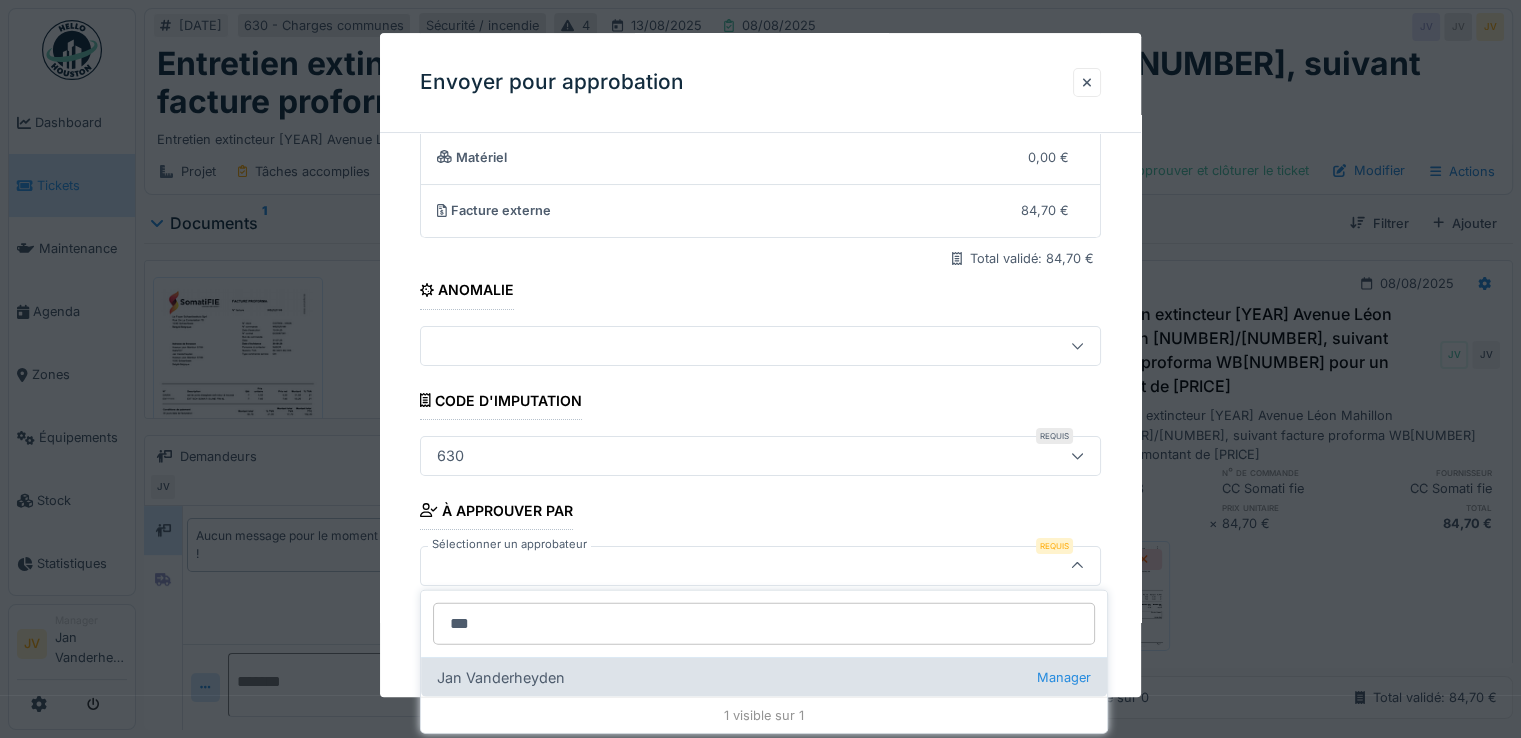 type on "***" 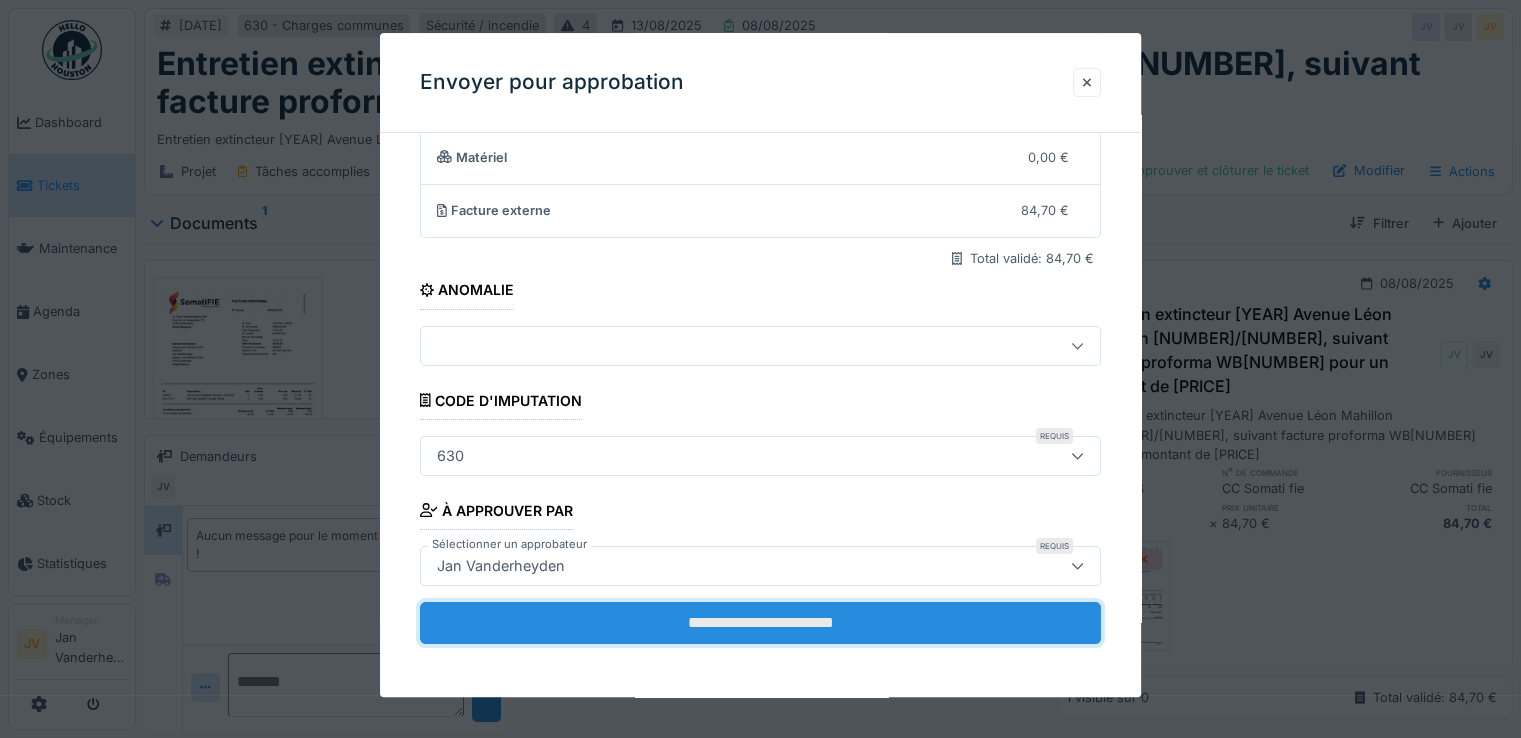 click on "**********" at bounding box center [760, 623] 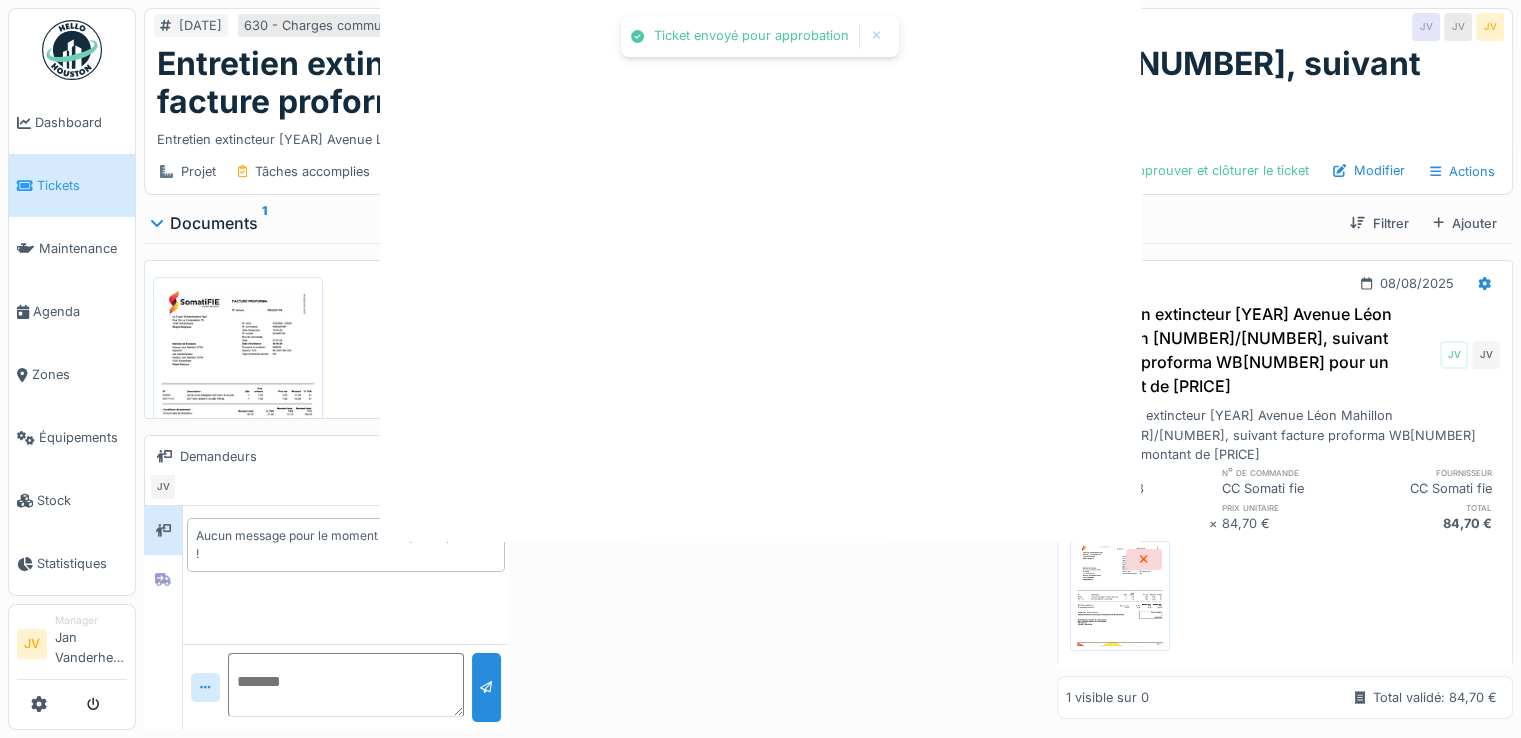 scroll, scrollTop: 0, scrollLeft: 0, axis: both 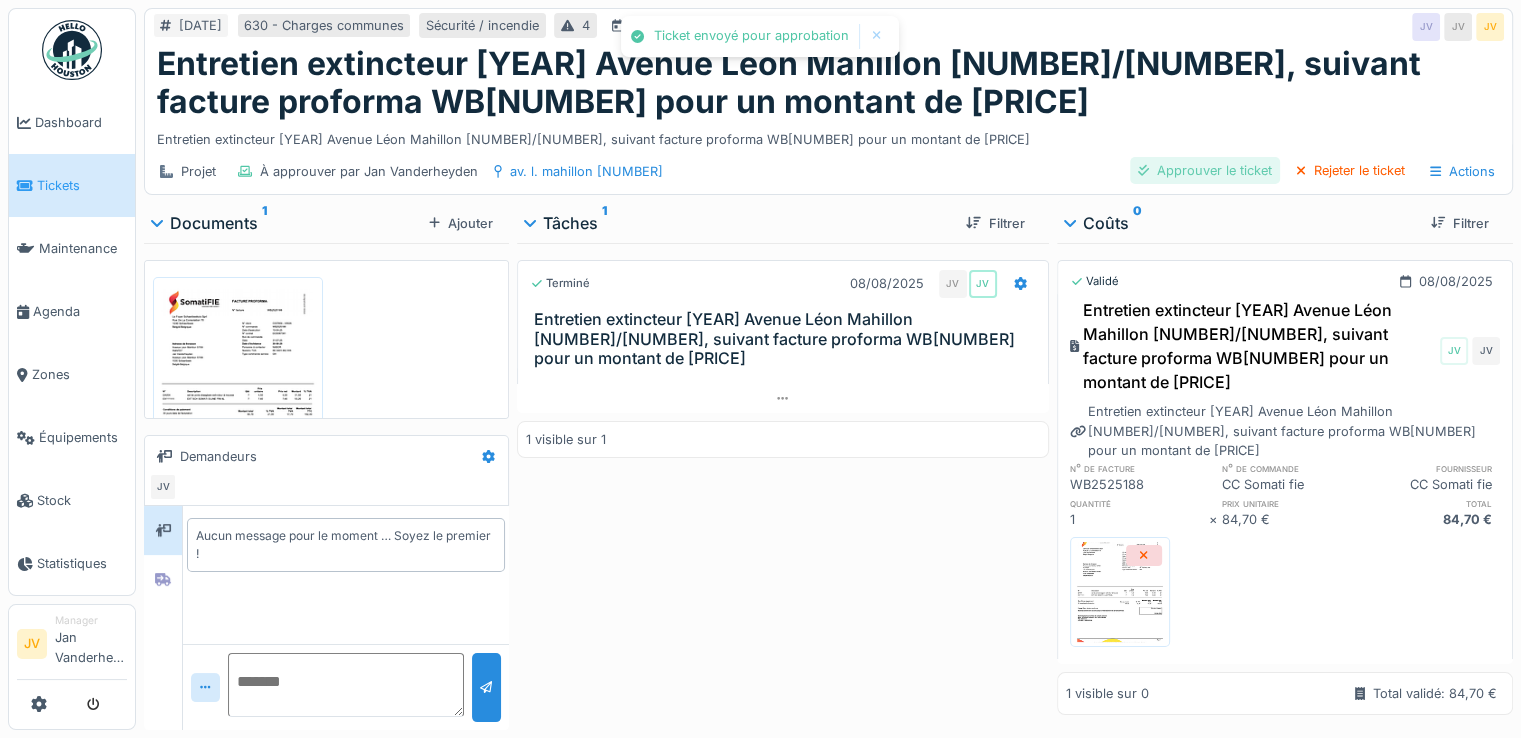 click on "Approuver le ticket" at bounding box center (1205, 170) 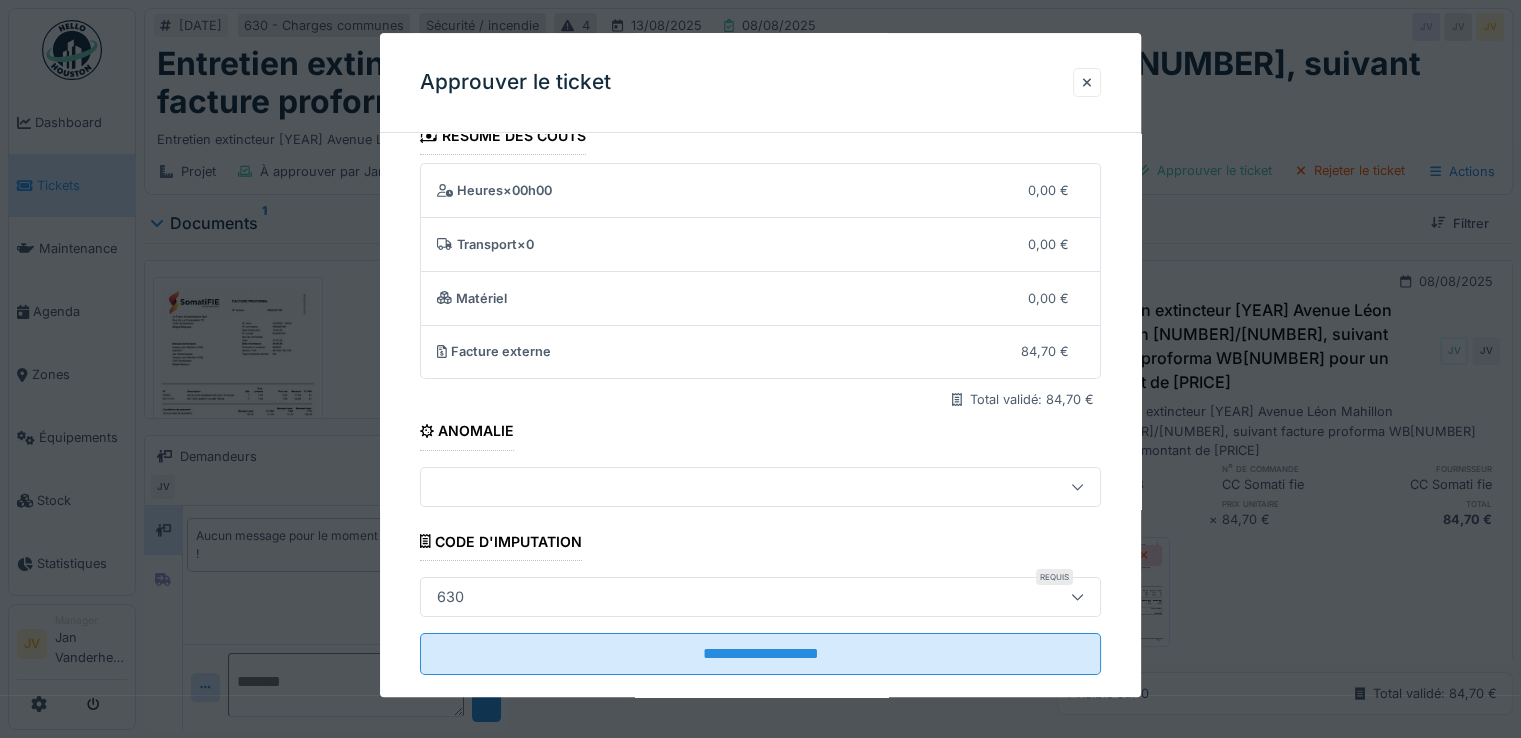scroll, scrollTop: 63, scrollLeft: 0, axis: vertical 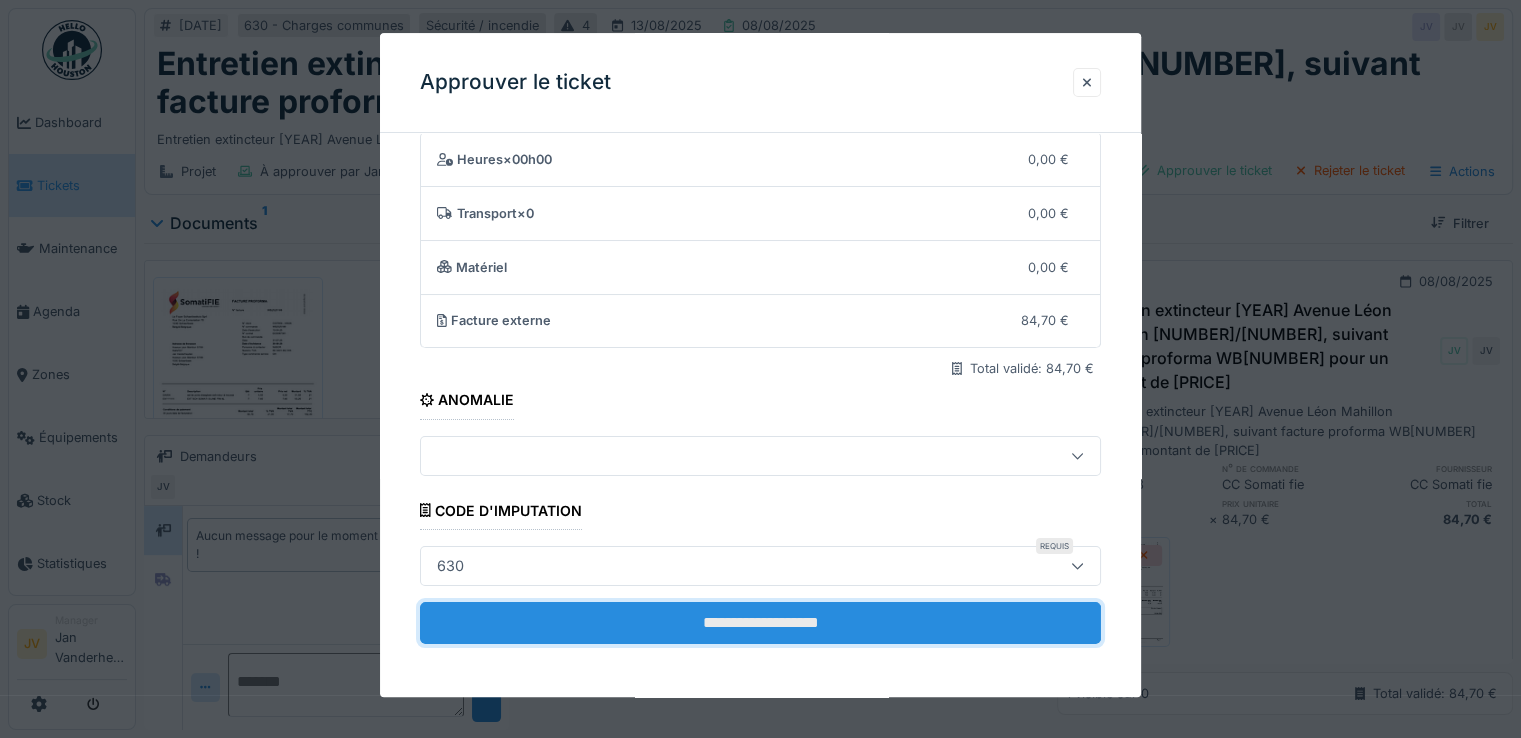 click on "**********" at bounding box center [760, 623] 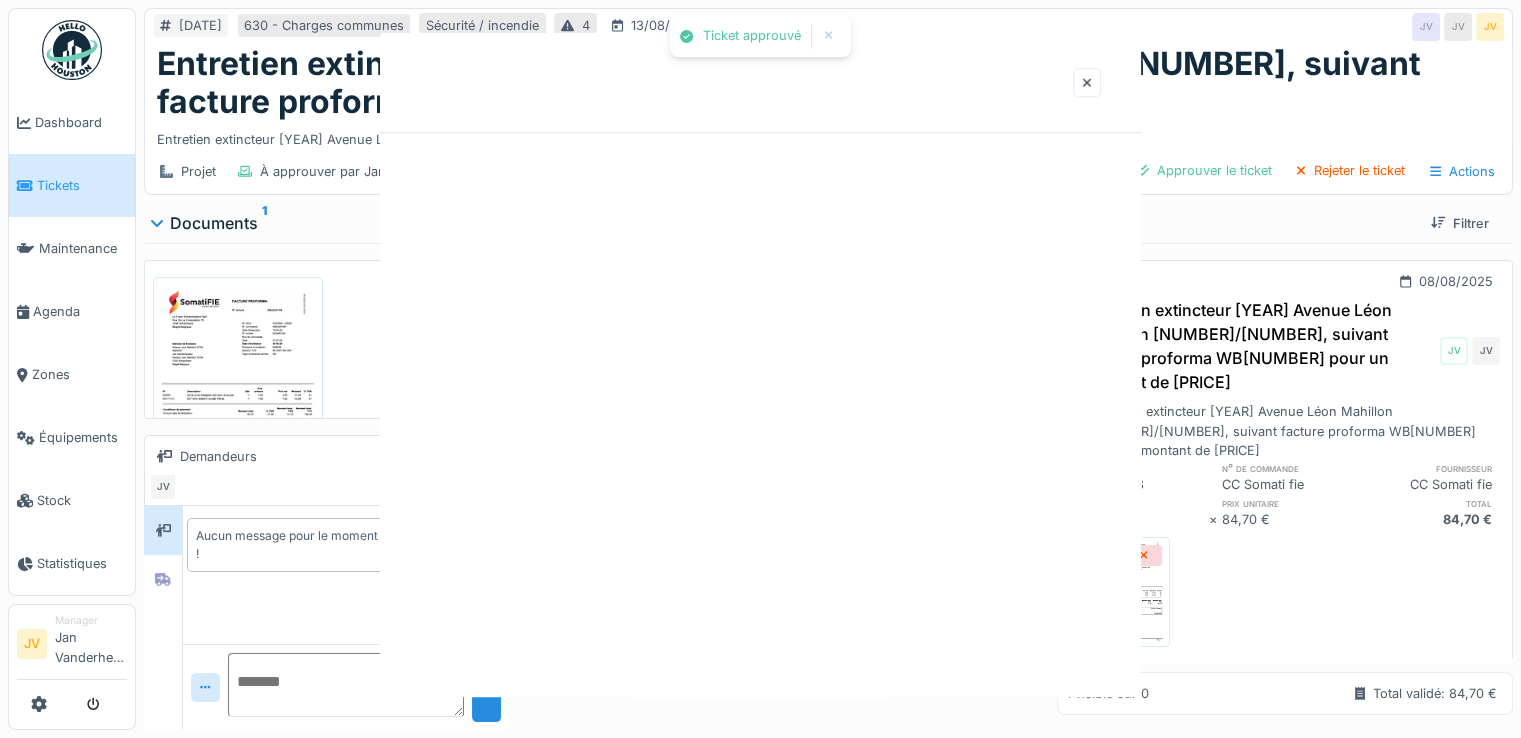 scroll, scrollTop: 0, scrollLeft: 0, axis: both 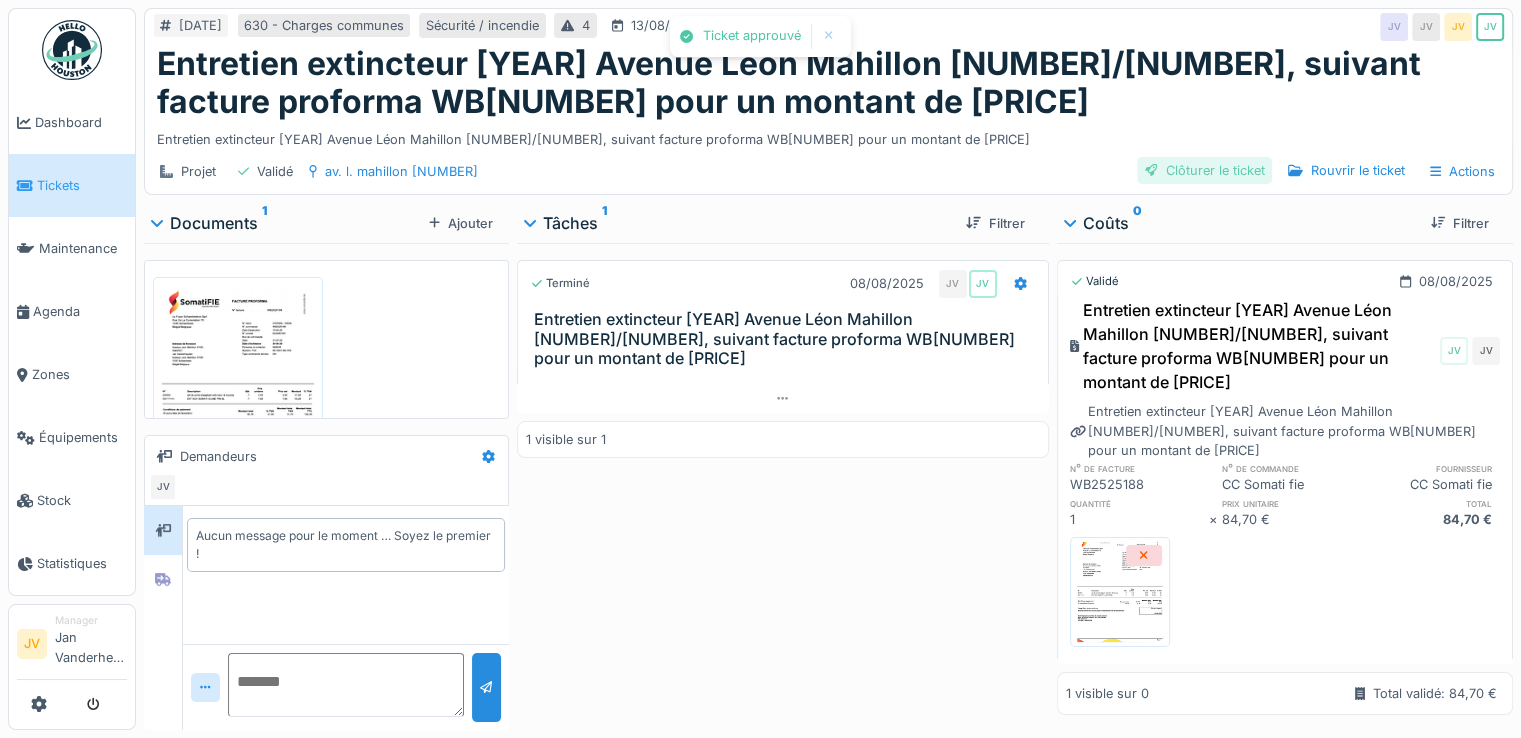 click on "Clôturer le ticket" at bounding box center [1205, 170] 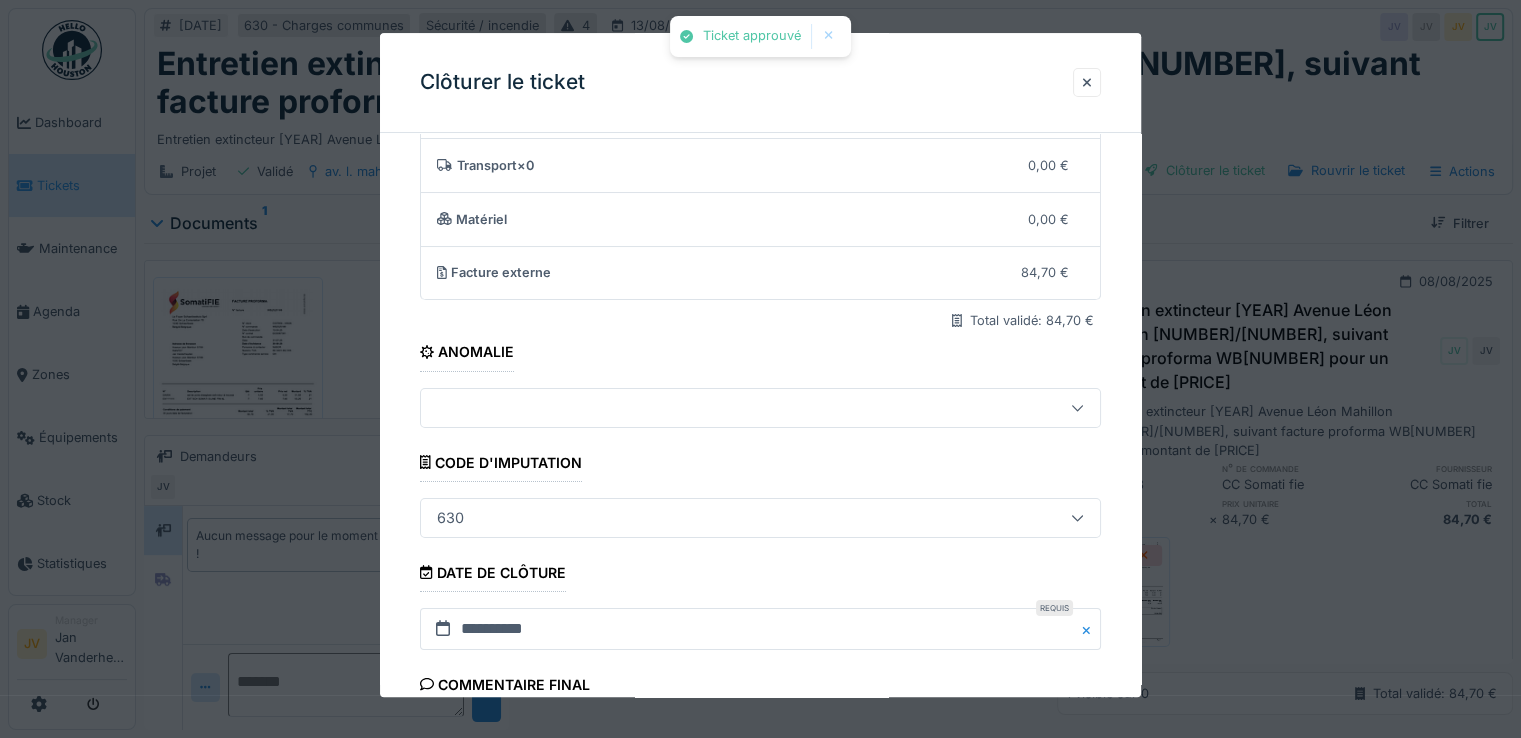 scroll, scrollTop: 331, scrollLeft: 0, axis: vertical 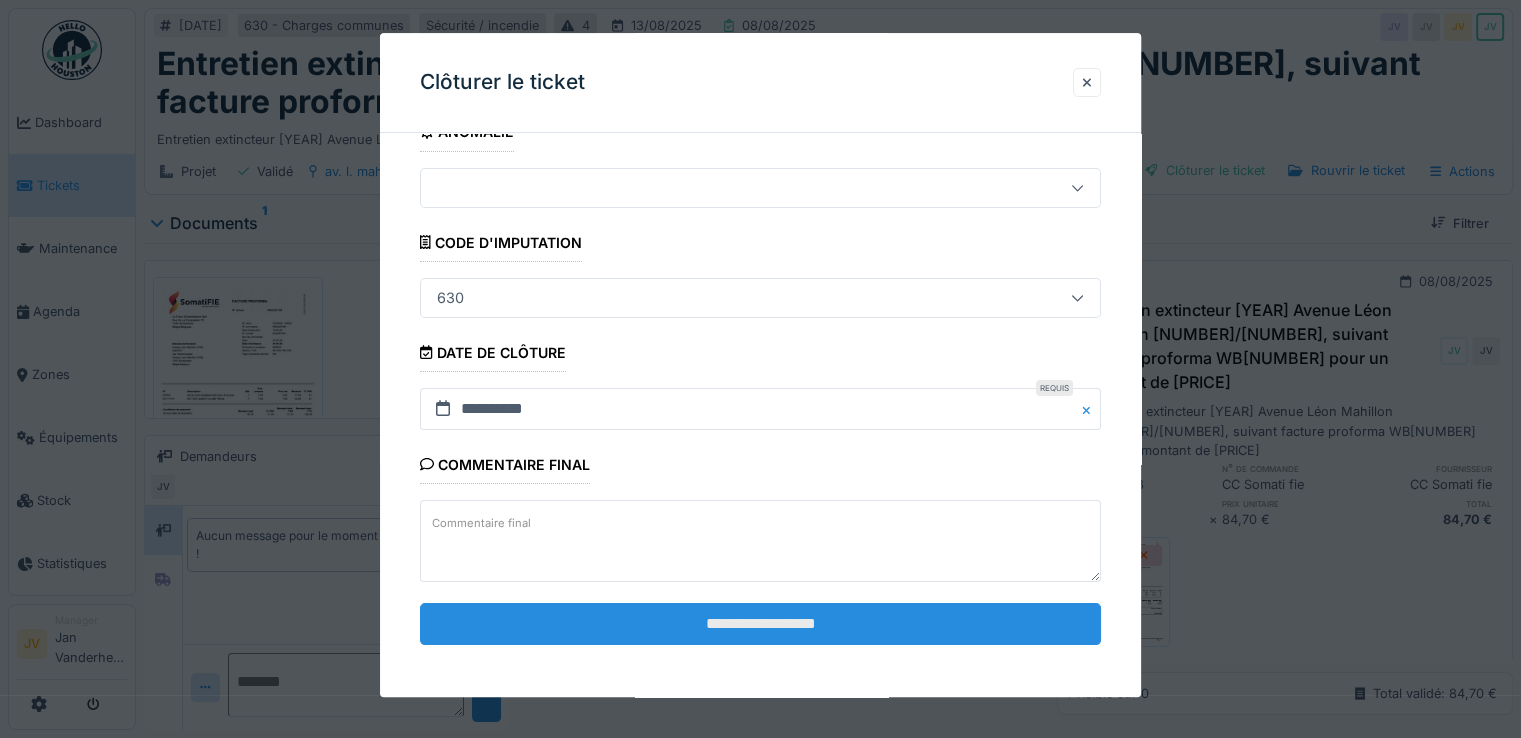 click on "**********" at bounding box center (760, 624) 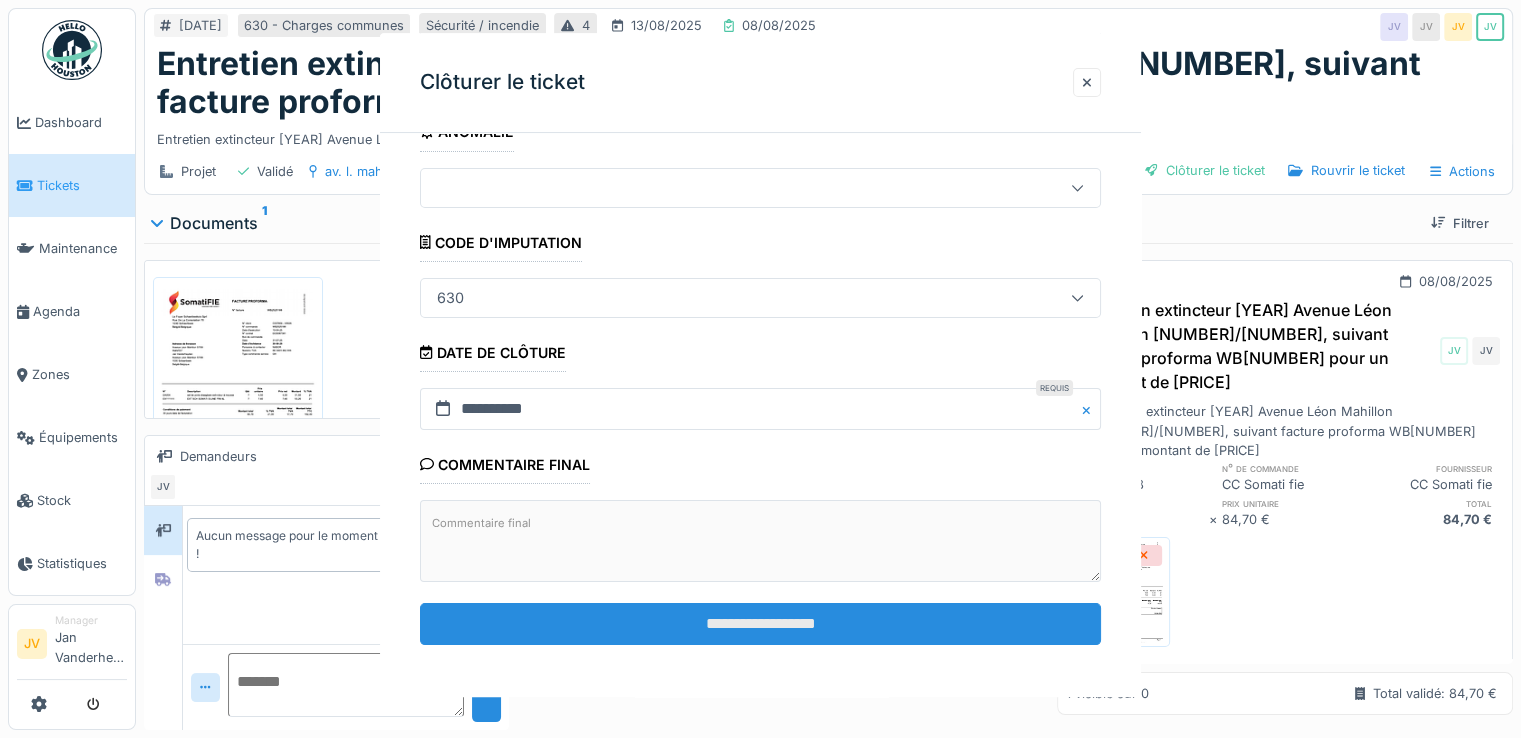 scroll, scrollTop: 0, scrollLeft: 0, axis: both 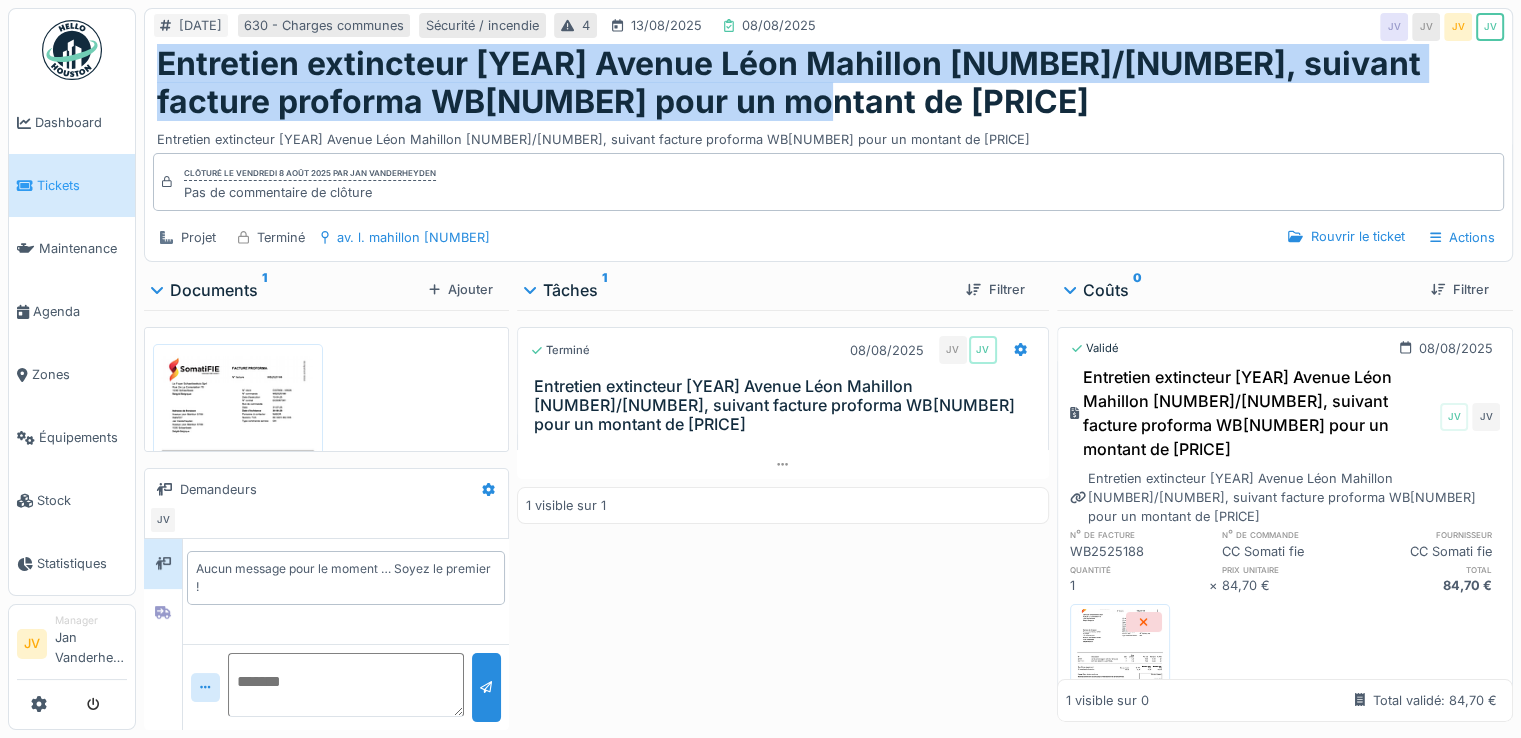 drag, startPoint x: 160, startPoint y: 55, endPoint x: 542, endPoint y: 70, distance: 382.2944 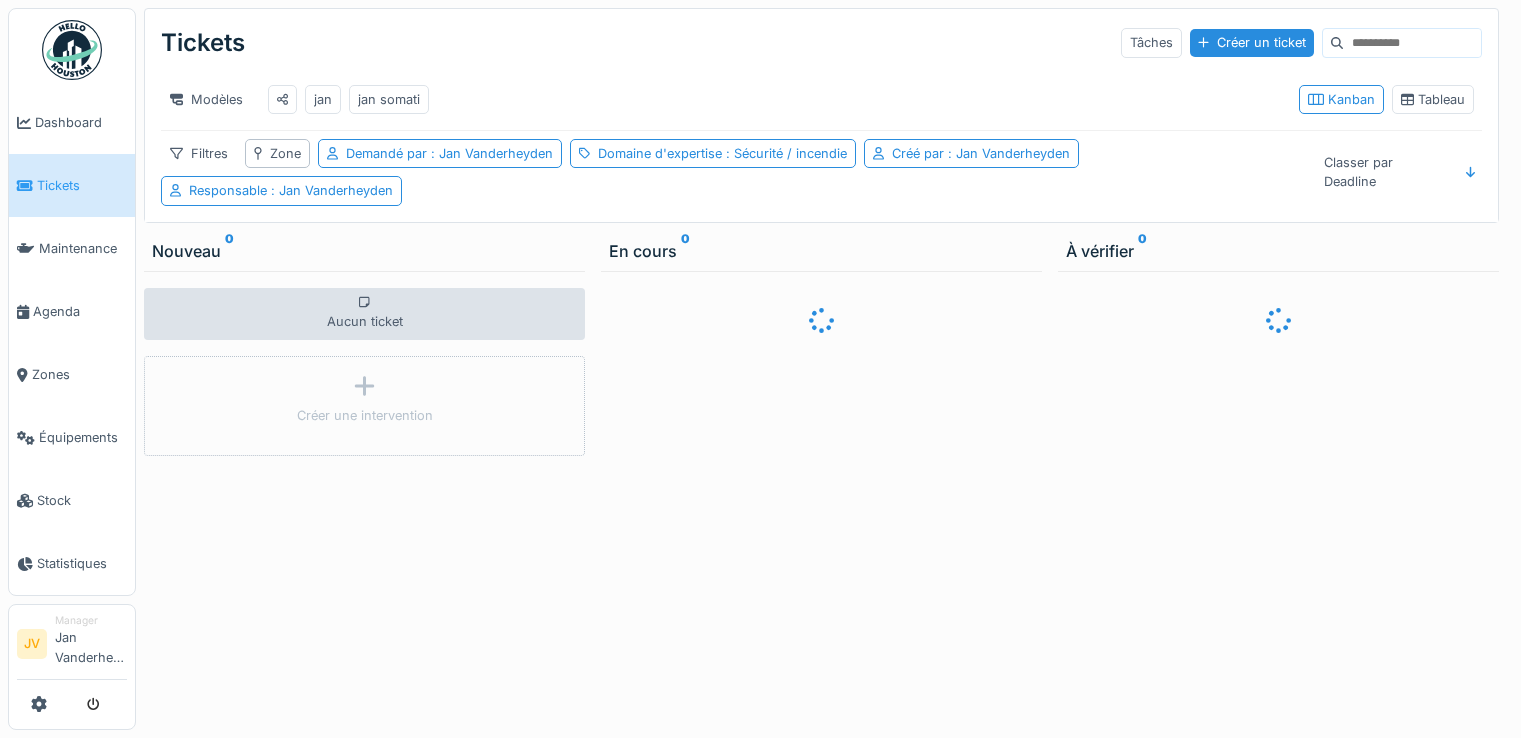 scroll, scrollTop: 0, scrollLeft: 0, axis: both 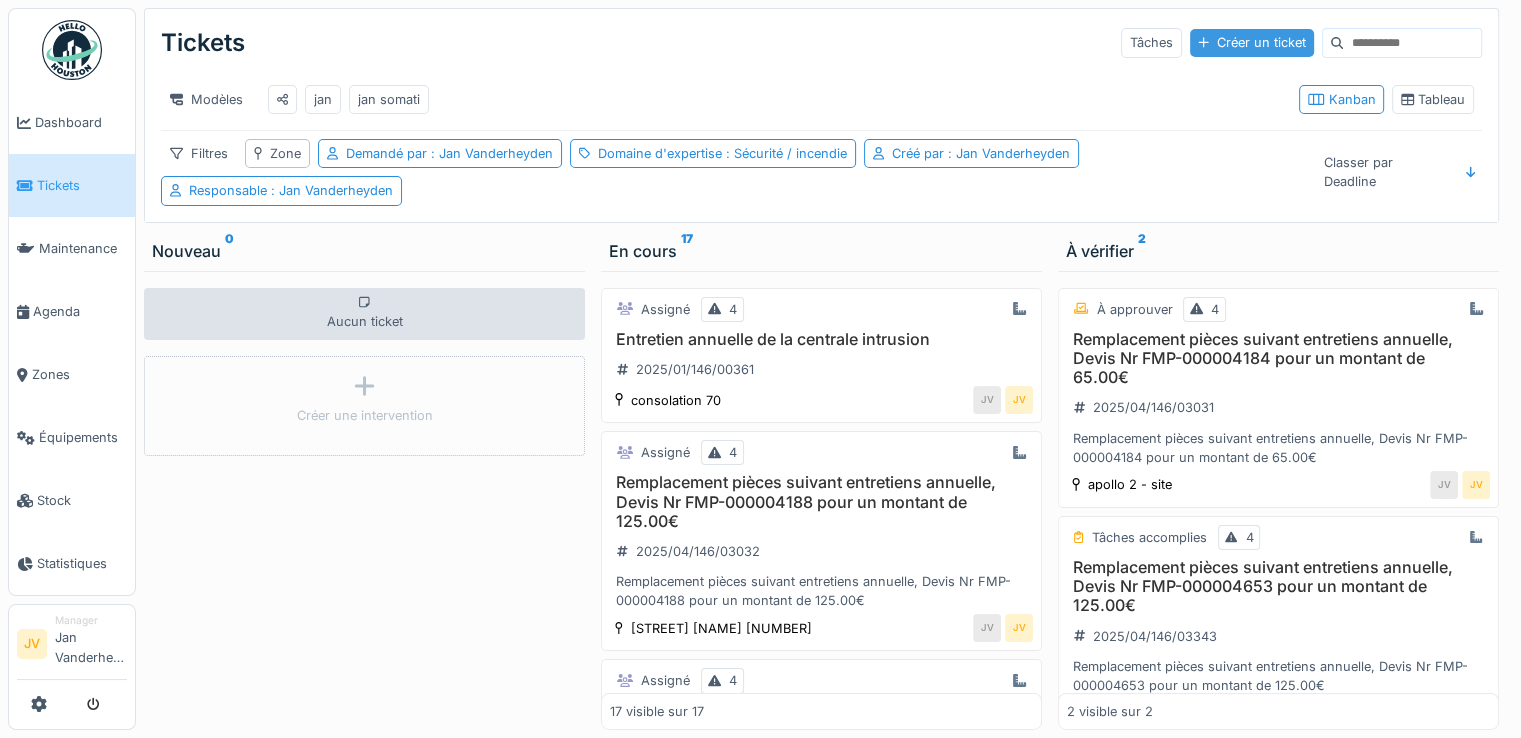 click on "Créer un ticket" at bounding box center (1252, 42) 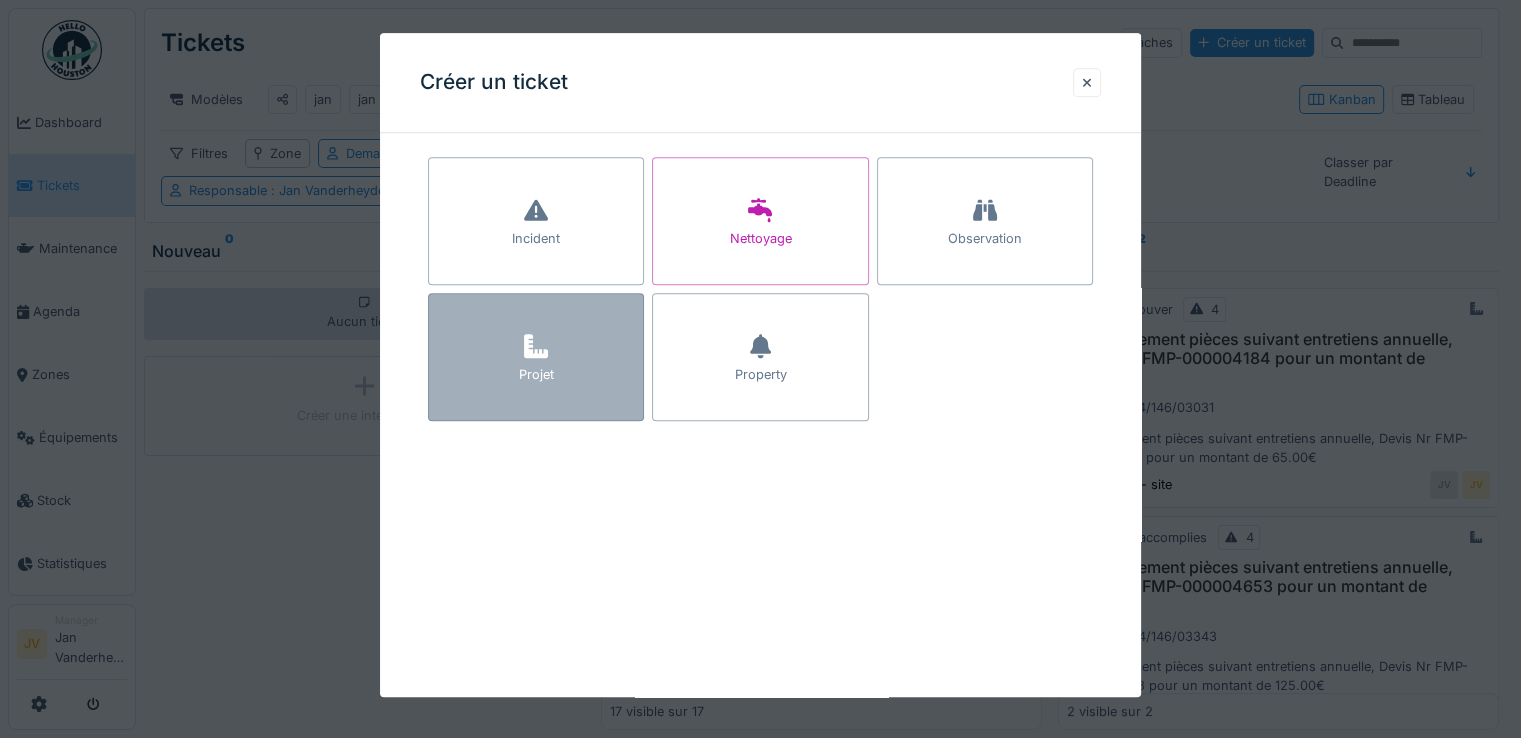 click on "Projet" at bounding box center (536, 357) 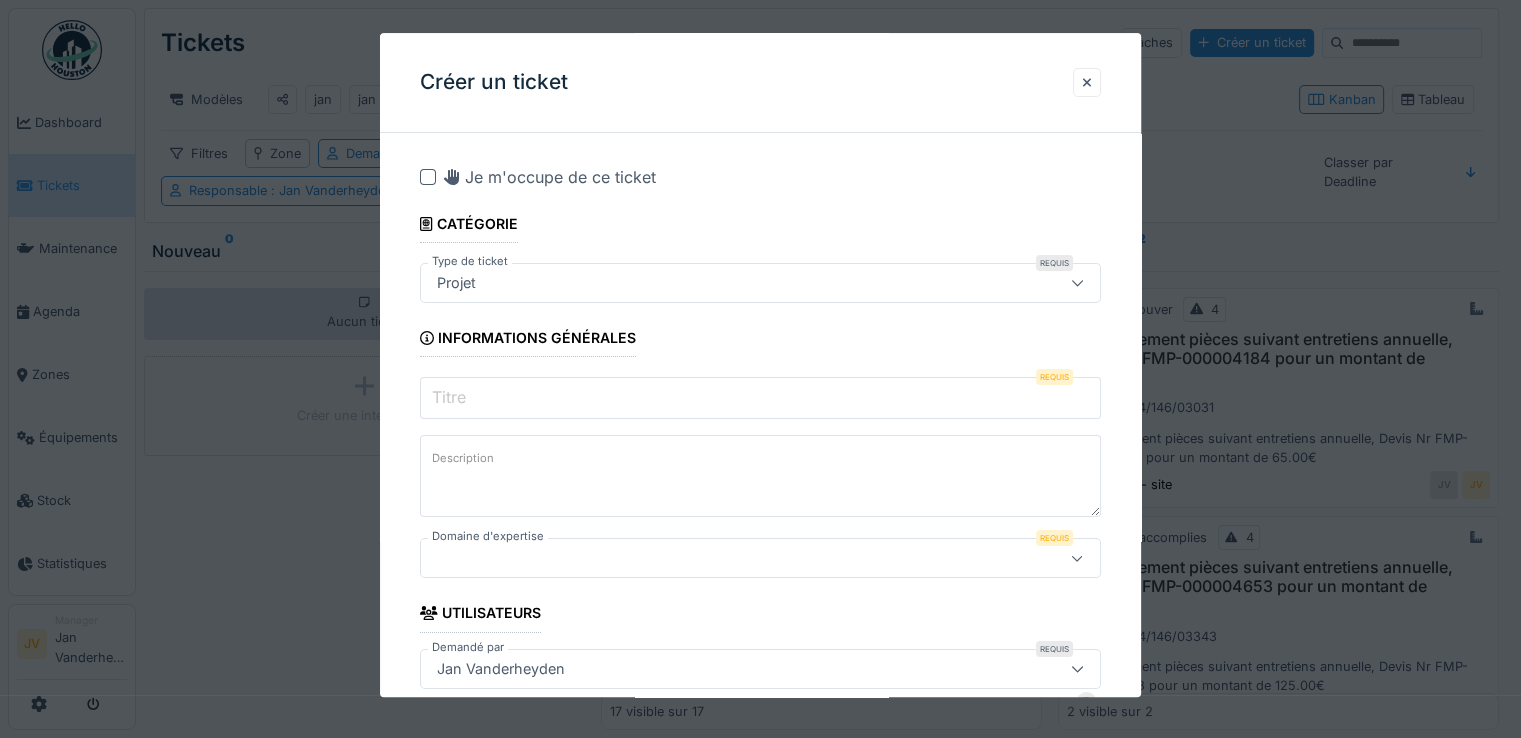 paste on "**********" 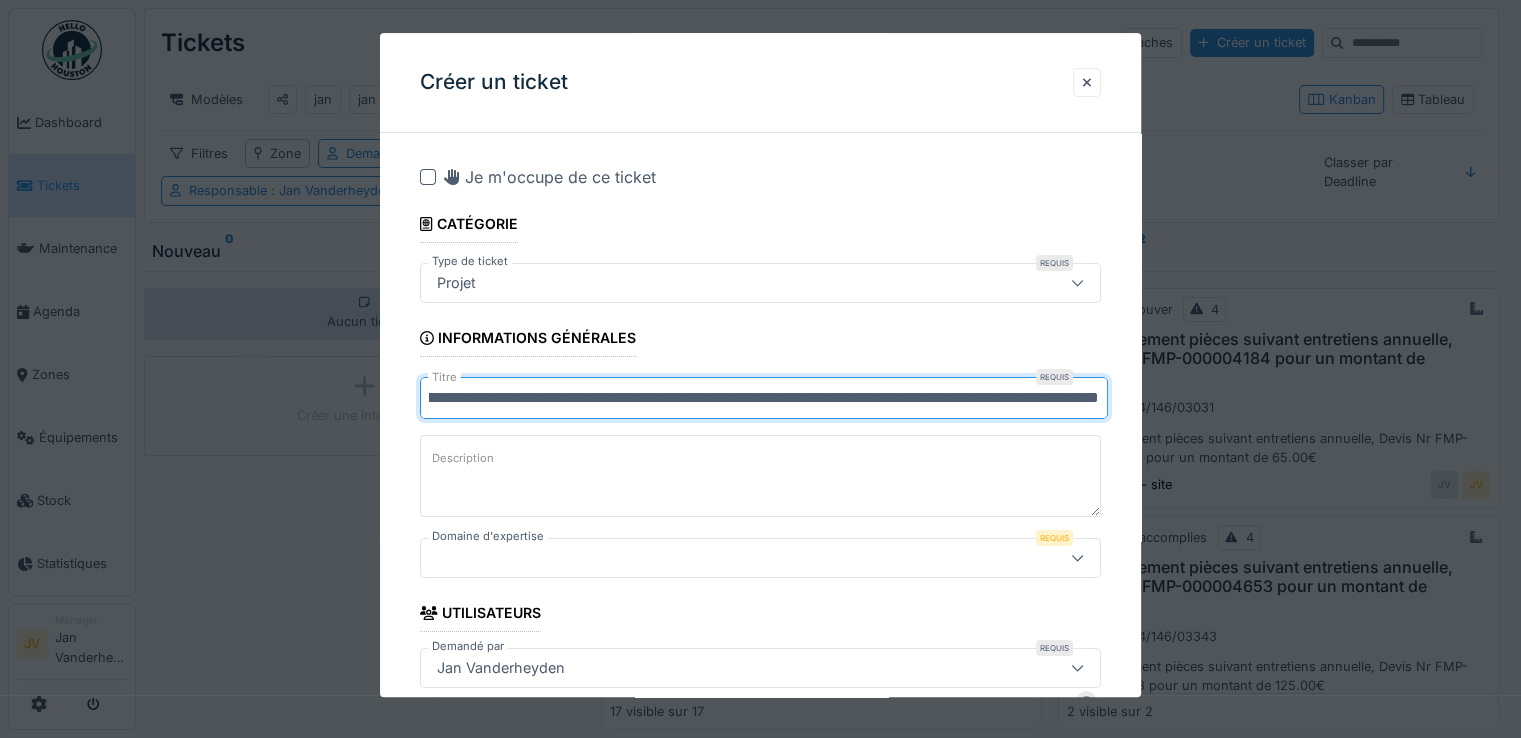 scroll, scrollTop: 0, scrollLeft: 0, axis: both 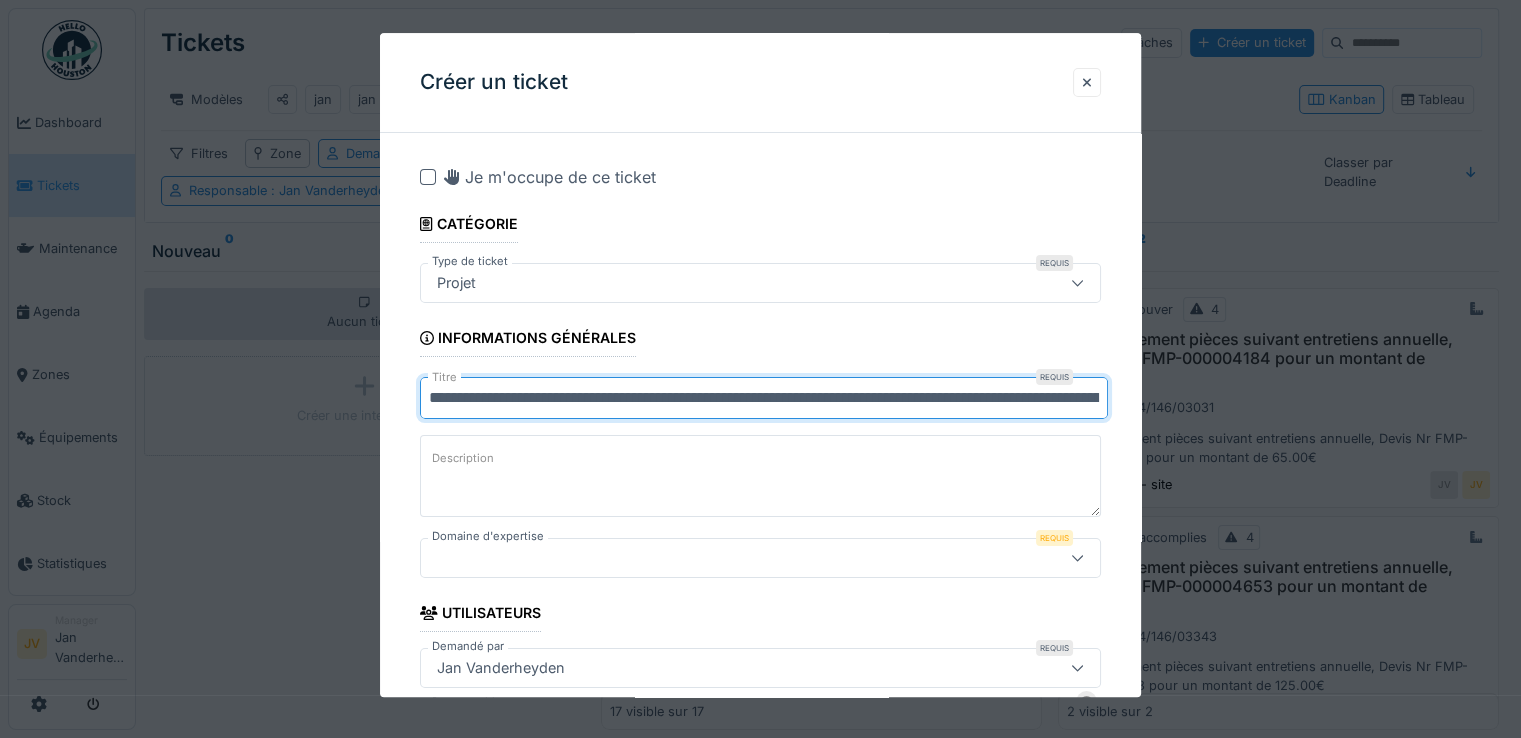 click on "**********" at bounding box center (764, 398) 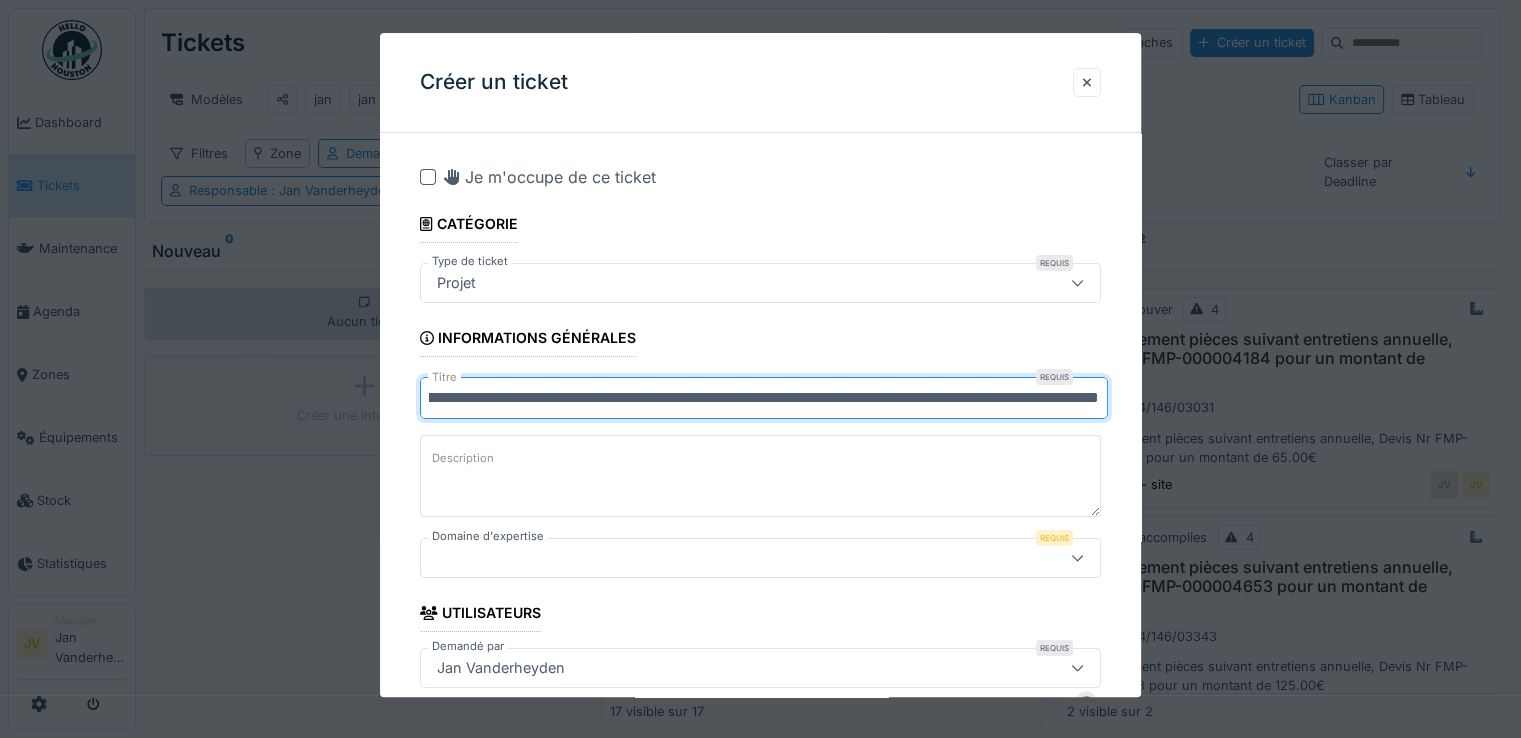 scroll, scrollTop: 0, scrollLeft: 57, axis: horizontal 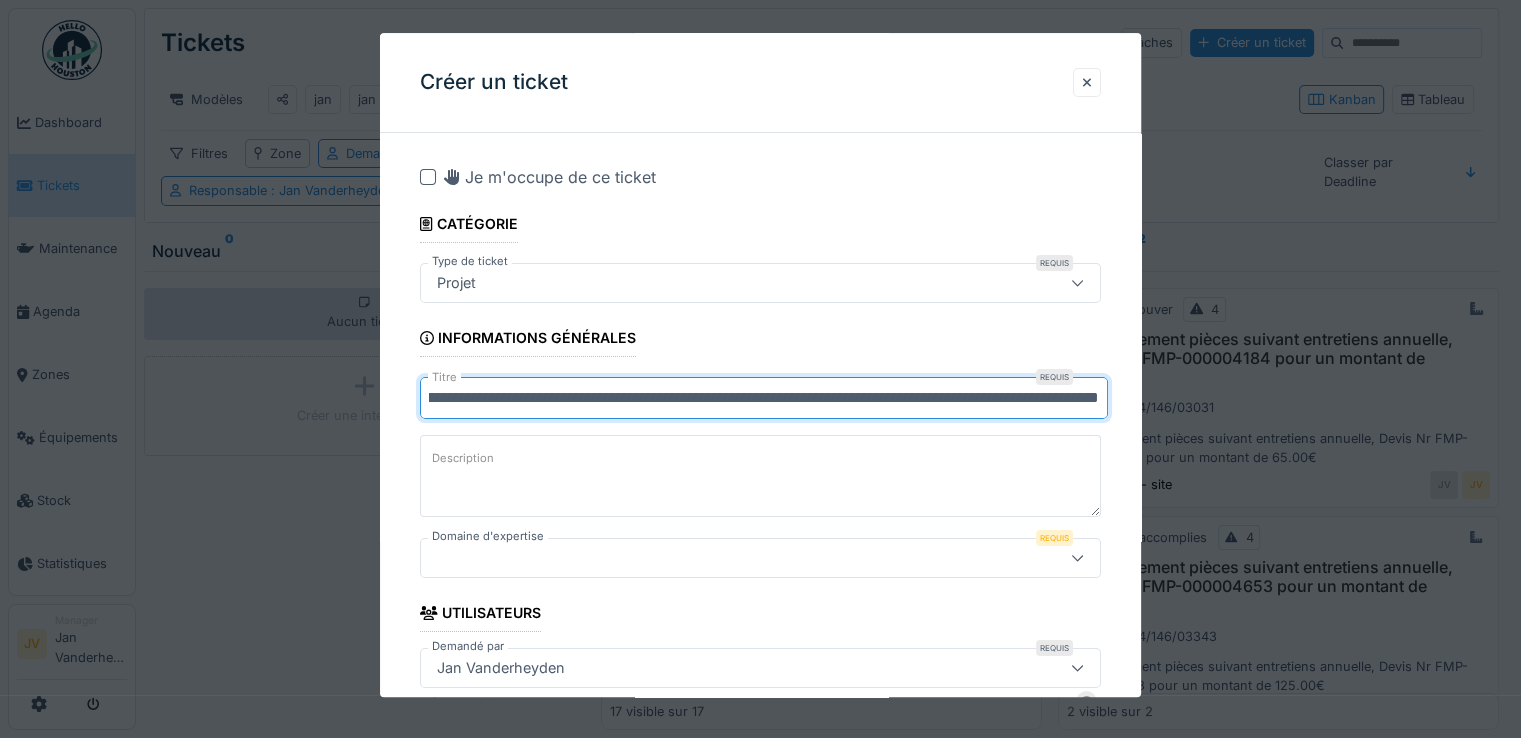 click on "**********" at bounding box center [764, 398] 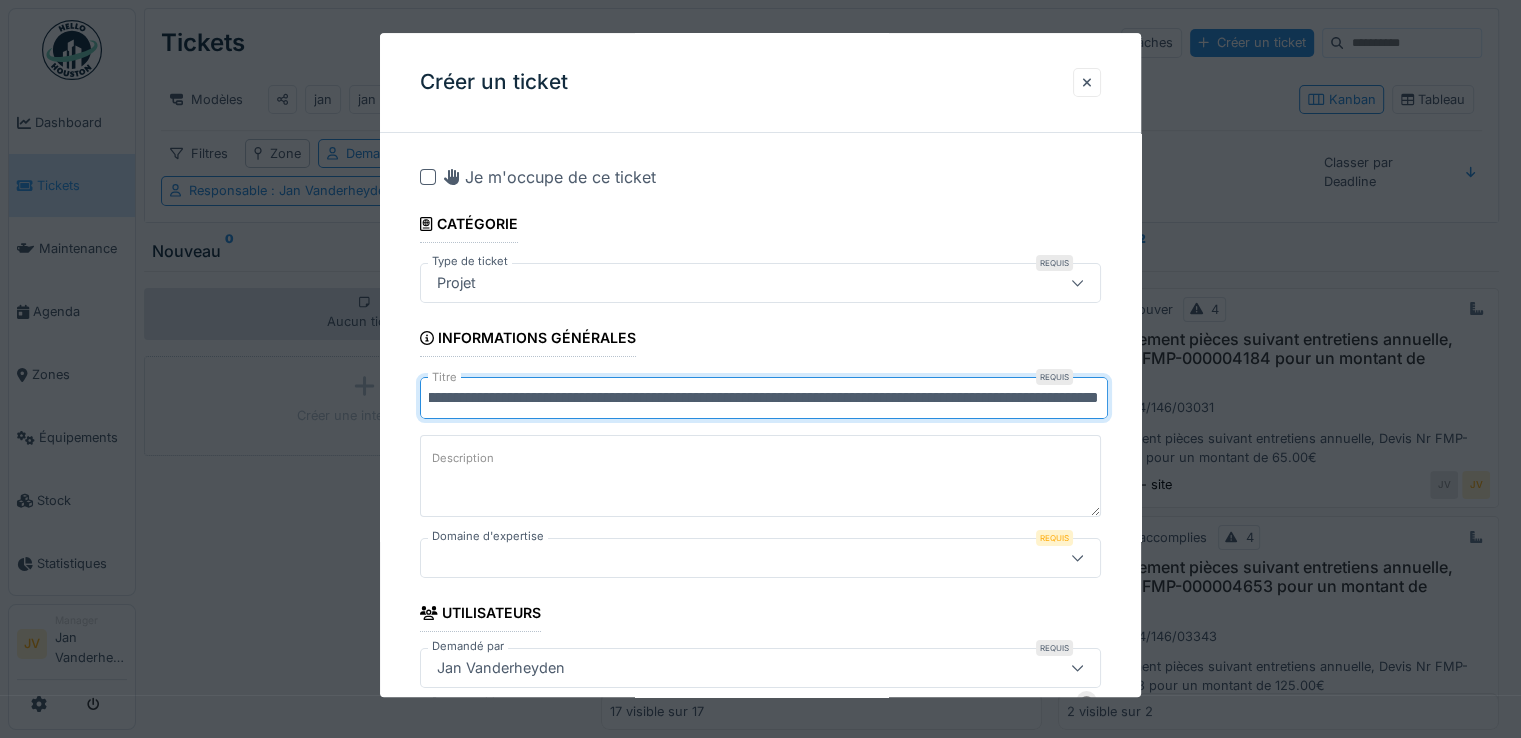 scroll, scrollTop: 0, scrollLeft: 251, axis: horizontal 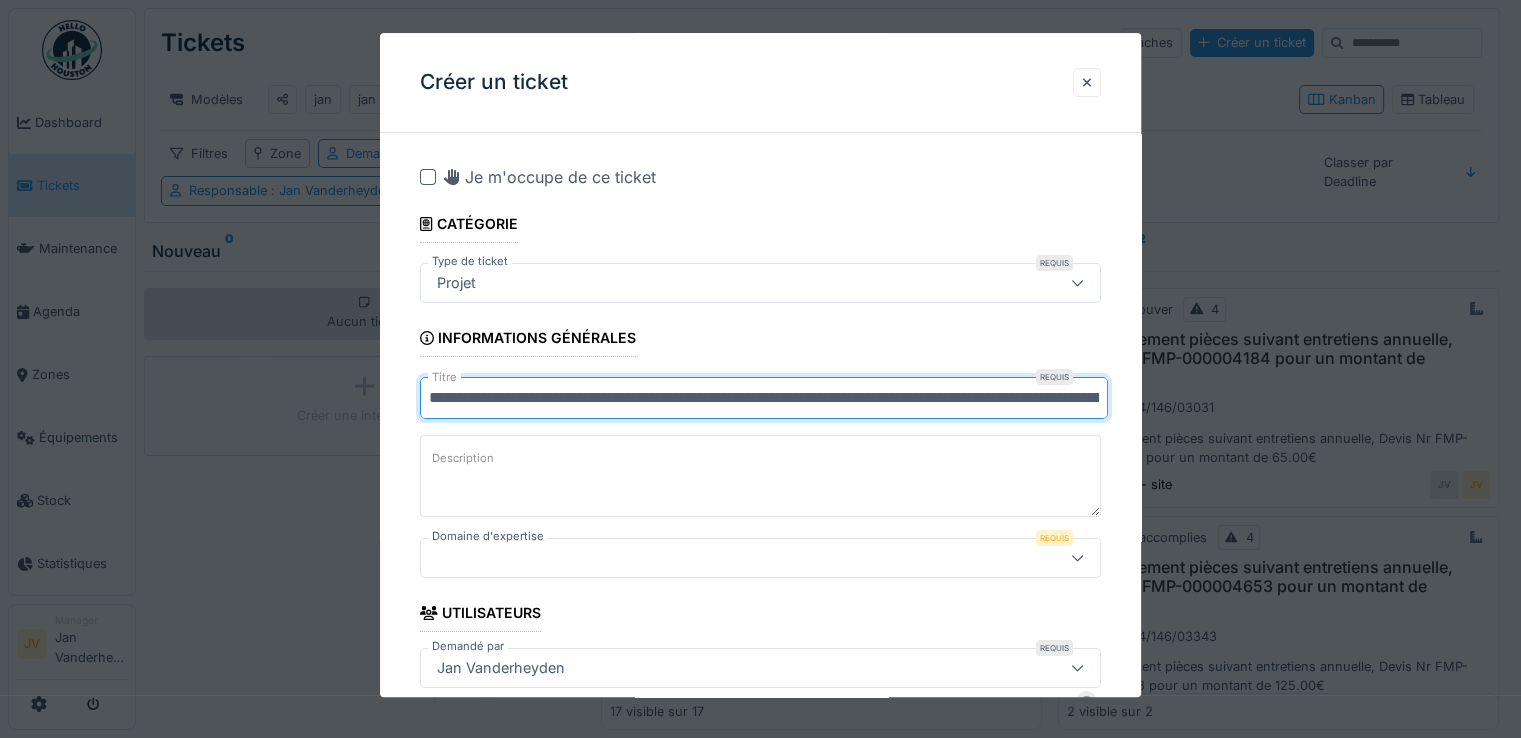 drag, startPoint x: 1096, startPoint y: 399, endPoint x: 351, endPoint y: 354, distance: 746.35785 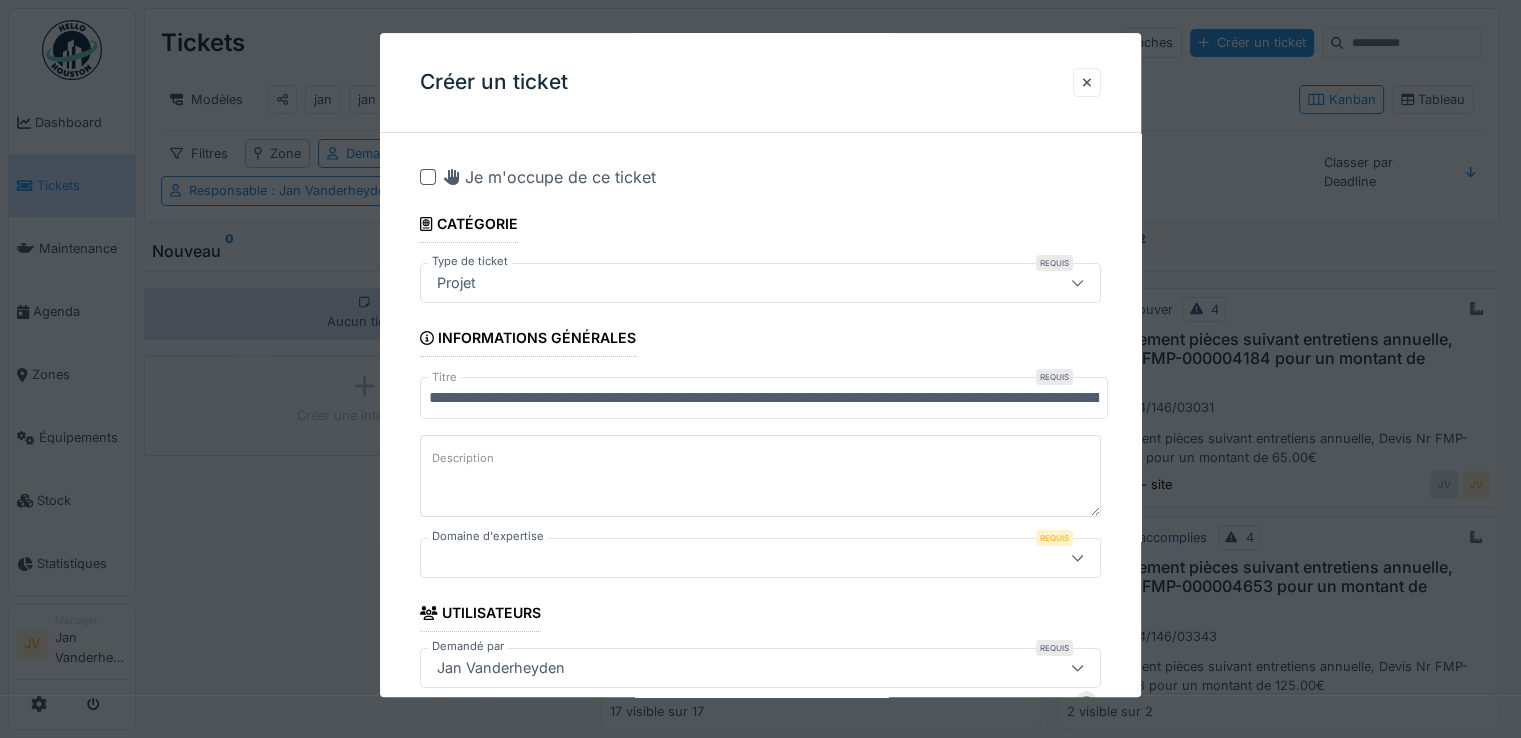 drag, startPoint x: 456, startPoint y: 385, endPoint x: 649, endPoint y: 464, distance: 208.54256 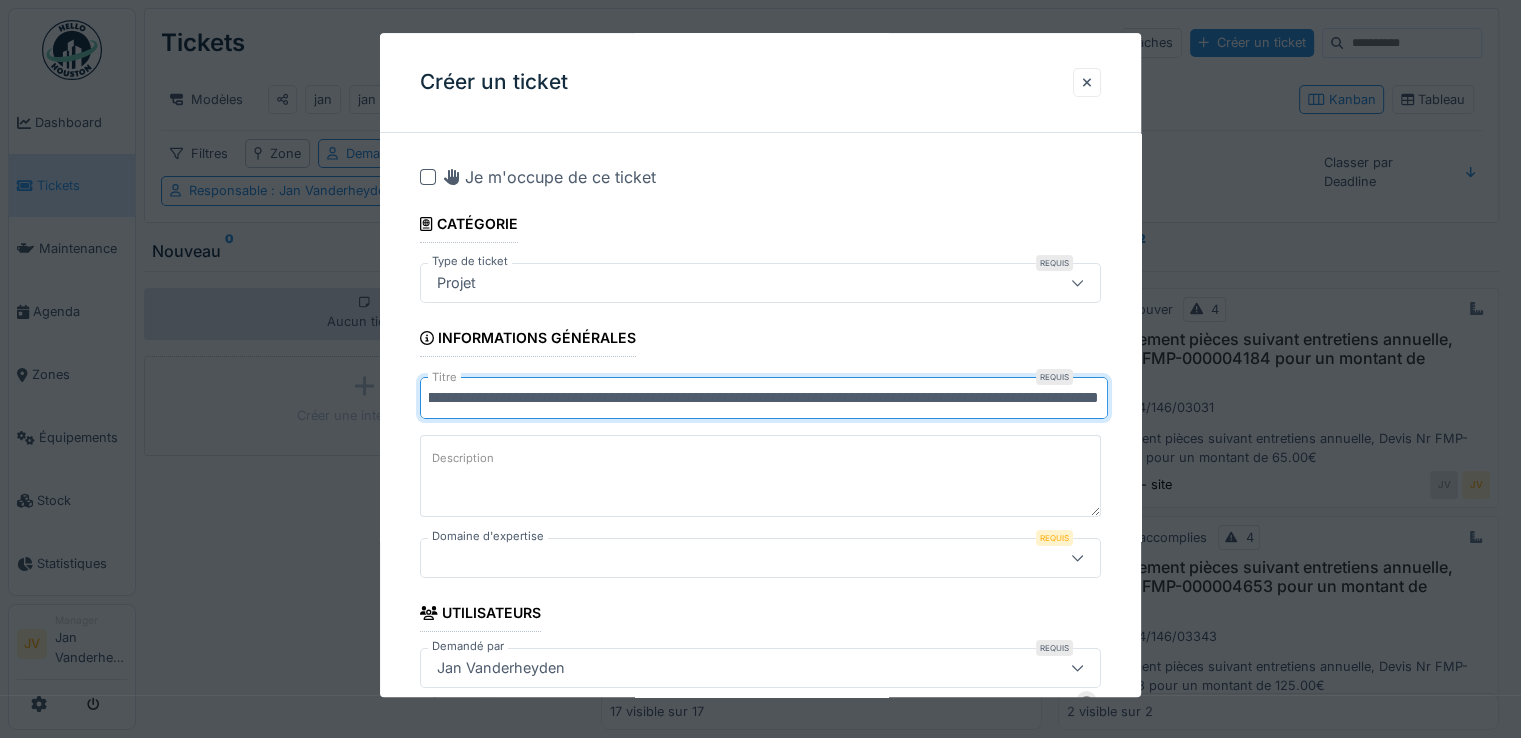 scroll, scrollTop: 0, scrollLeft: 251, axis: horizontal 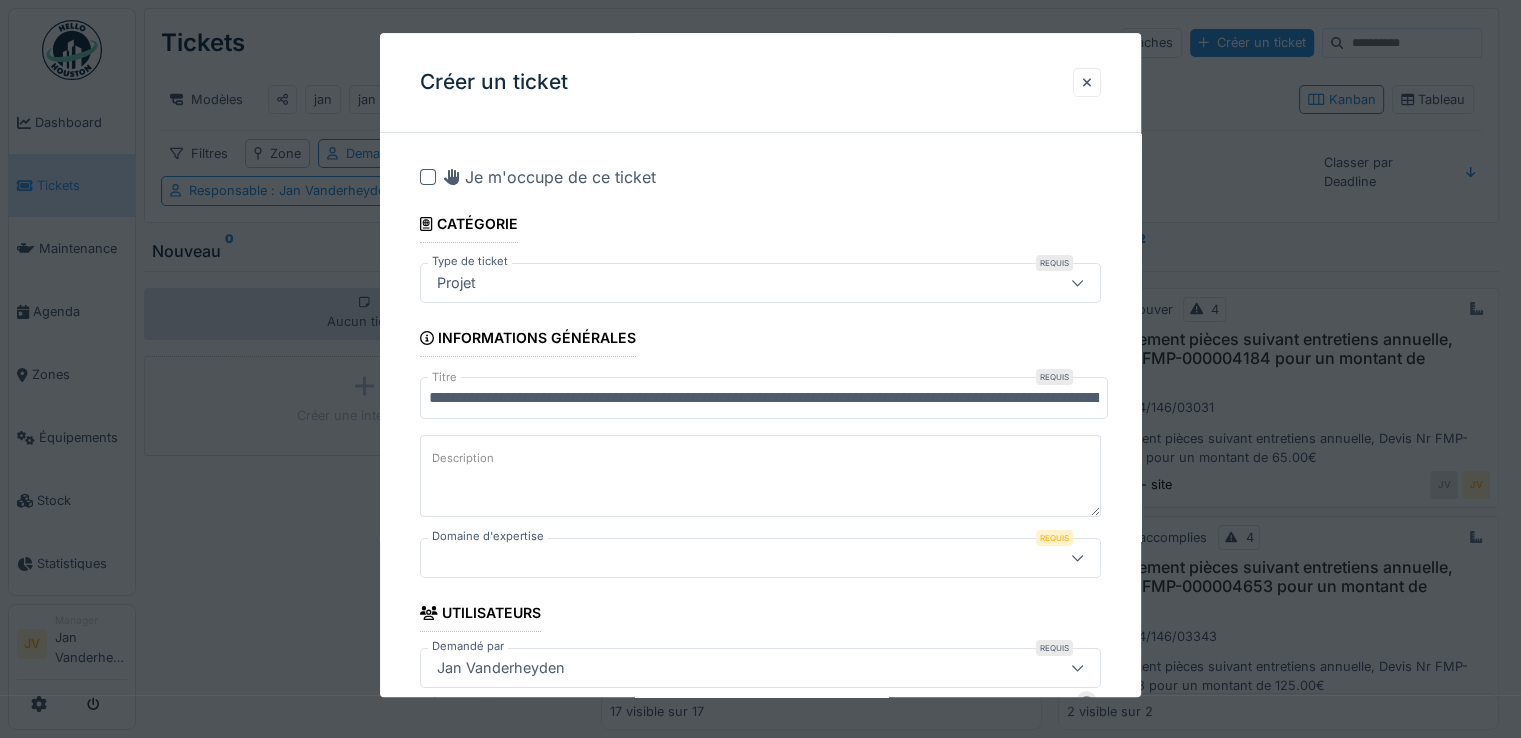drag, startPoint x: 495, startPoint y: 477, endPoint x: 511, endPoint y: 494, distance: 23.345236 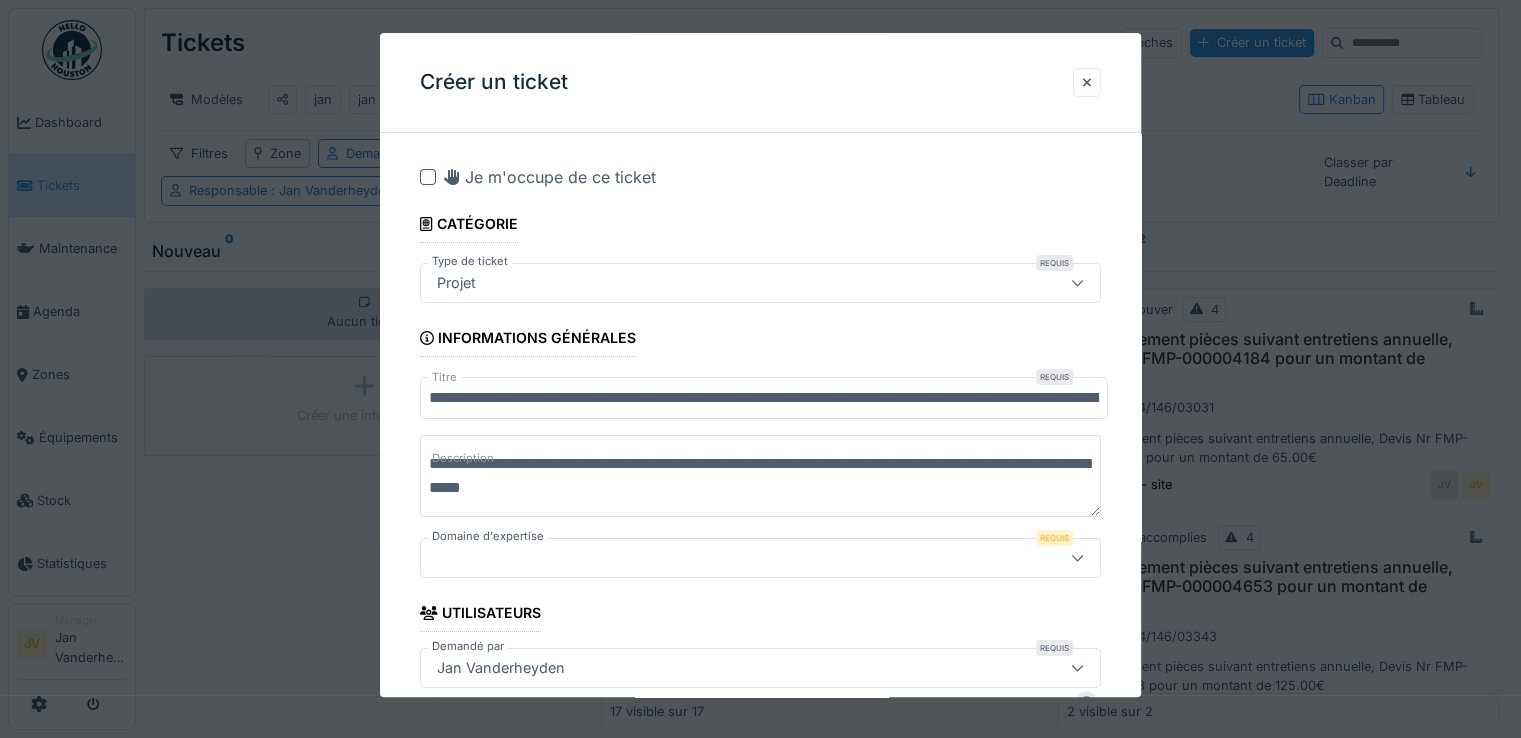 type on "**********" 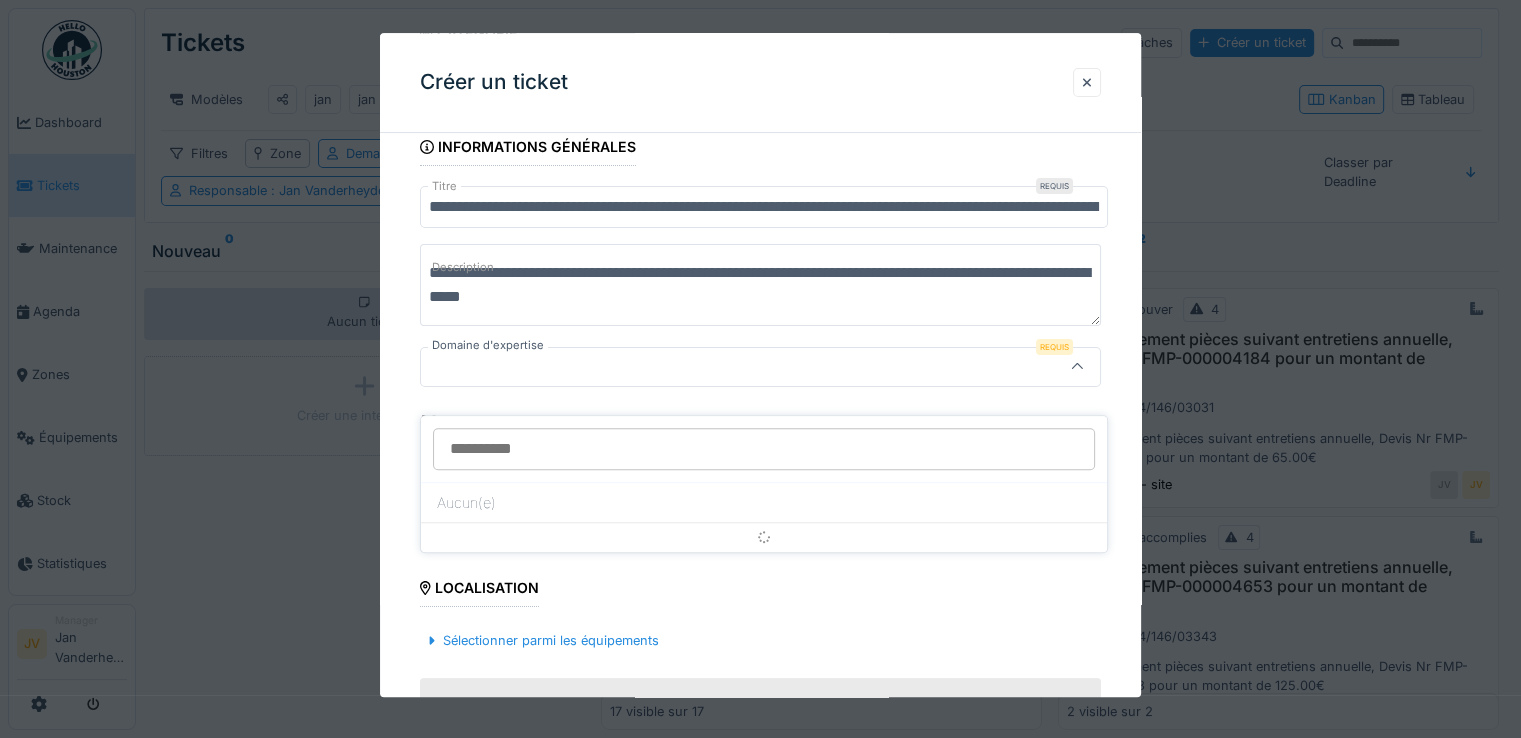scroll, scrollTop: 192, scrollLeft: 0, axis: vertical 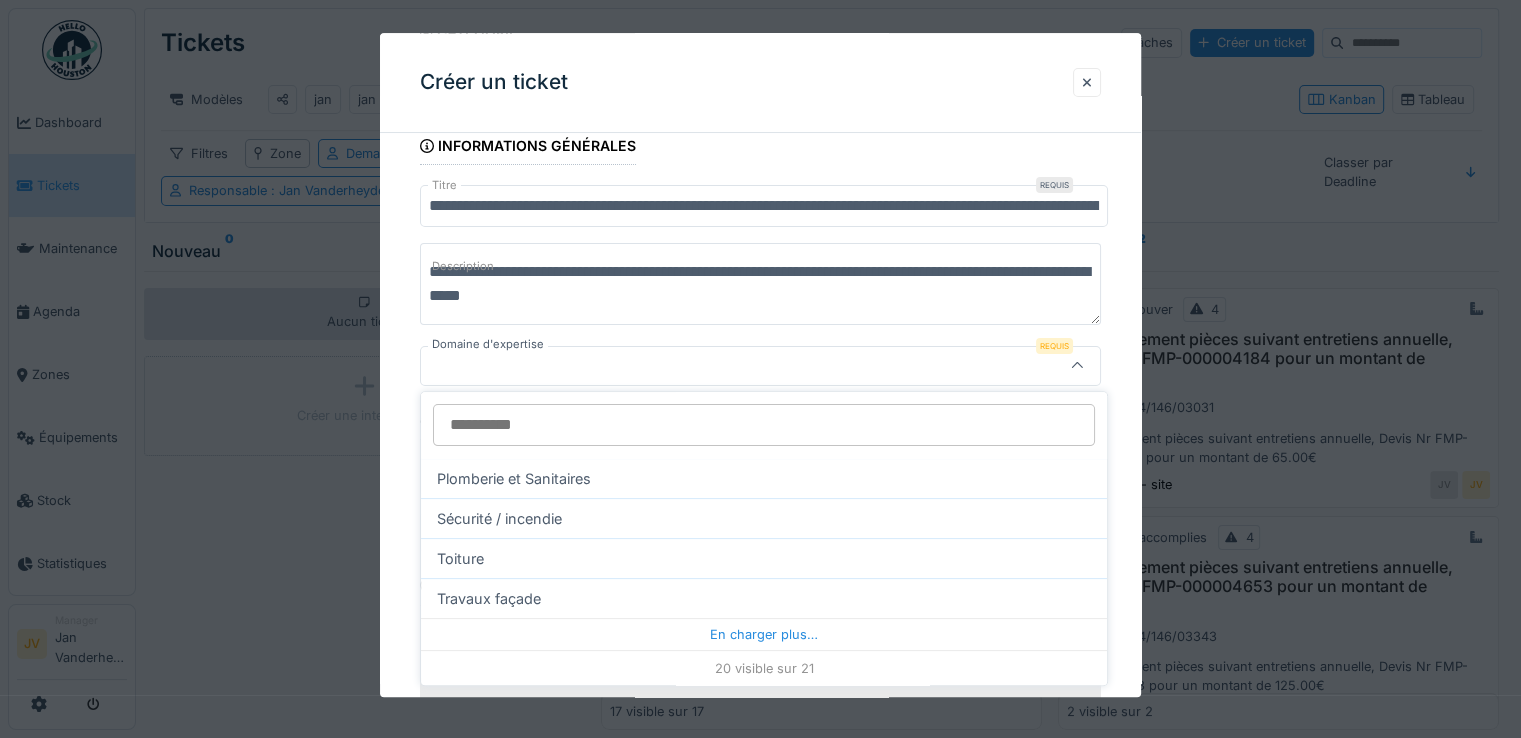 click on "Sécurité / incendie" at bounding box center (764, 518) 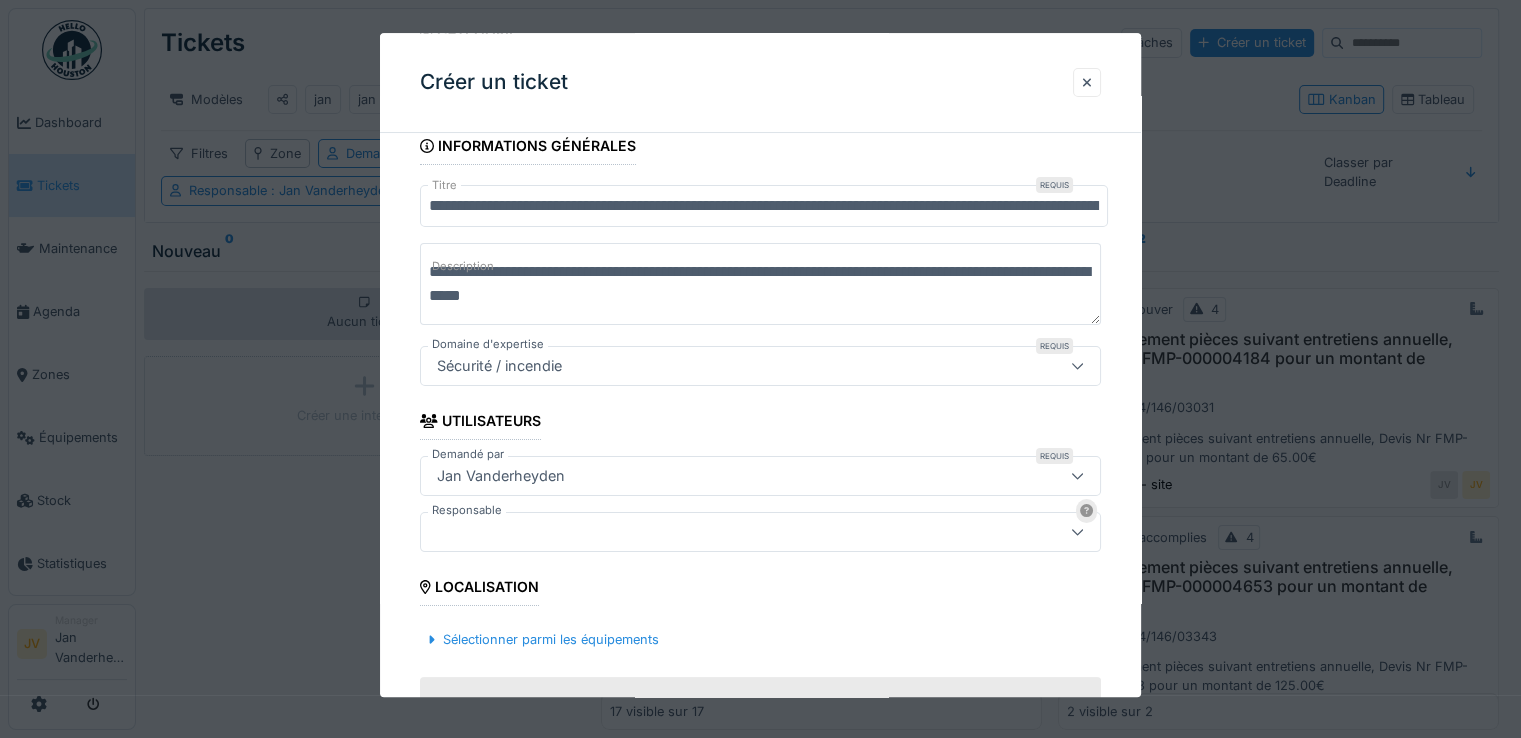 click at bounding box center [719, 532] 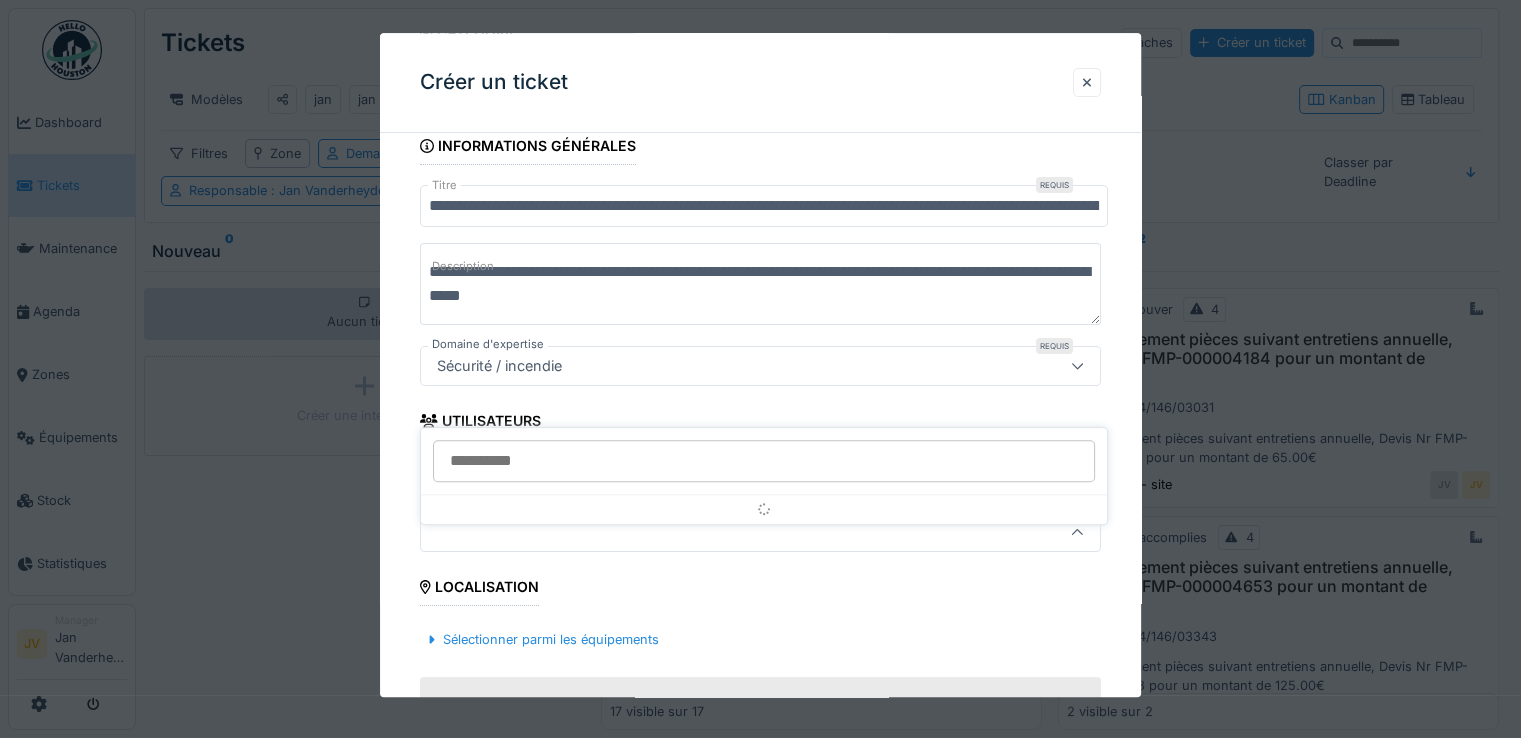 scroll, scrollTop: 357, scrollLeft: 0, axis: vertical 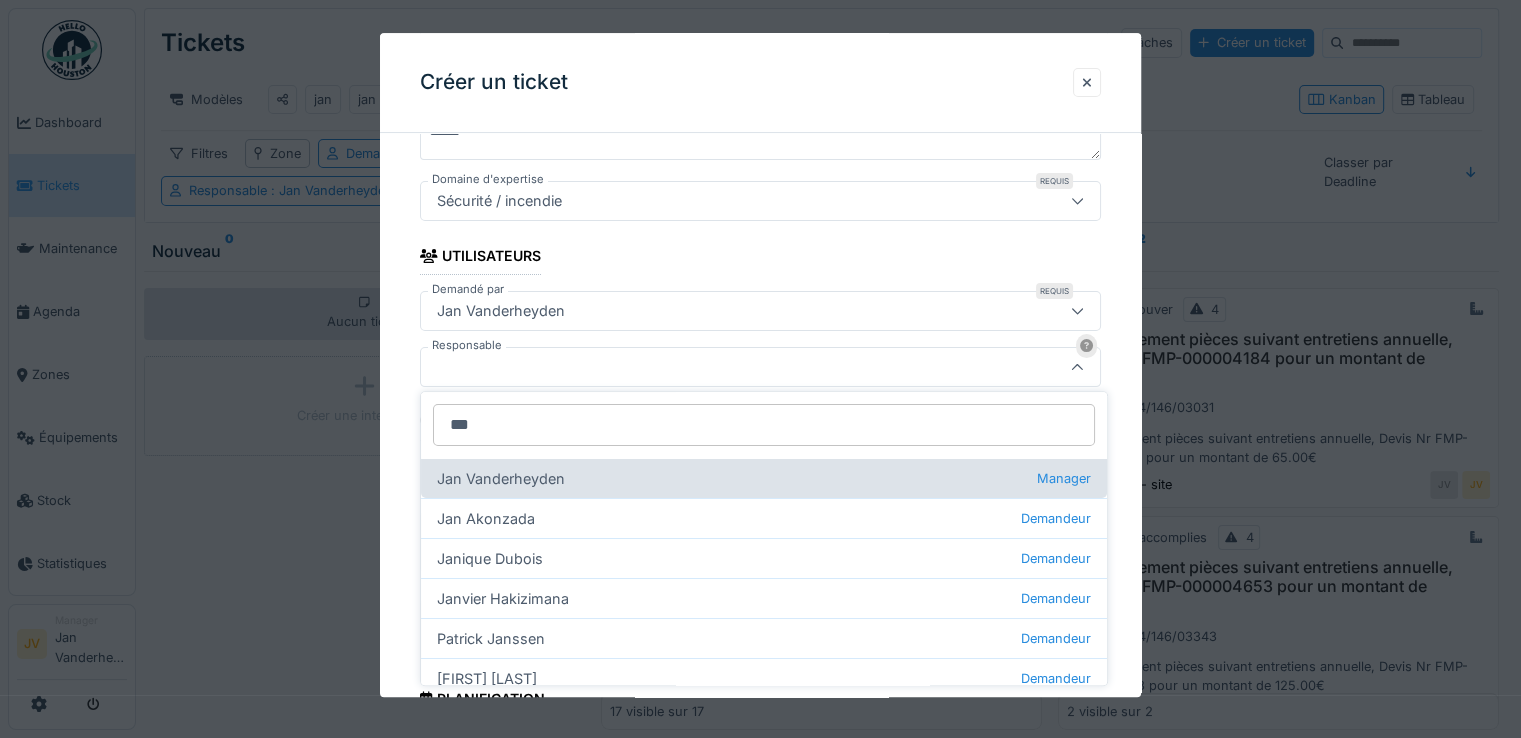 type on "***" 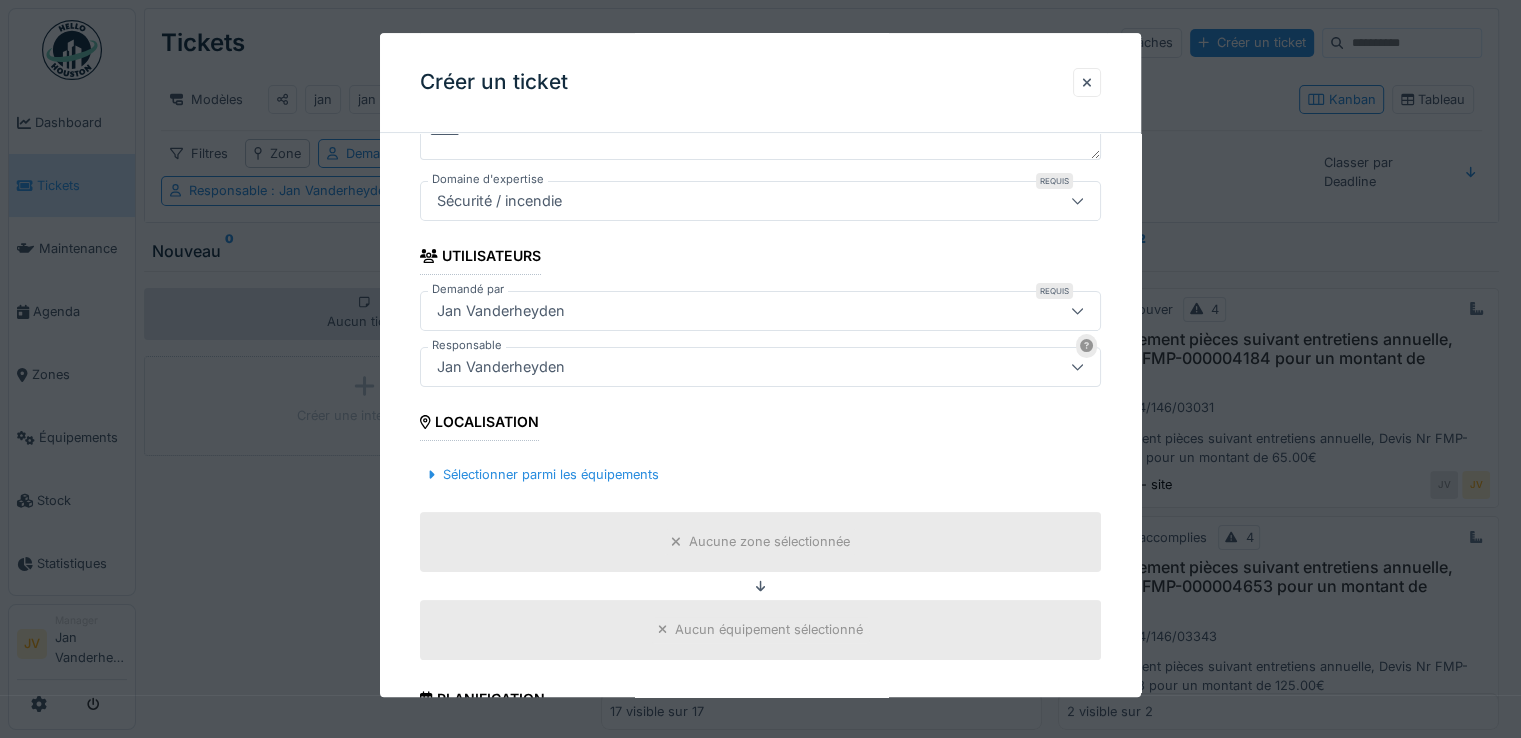 click on "Aucune zone sélectionnée" at bounding box center (769, 542) 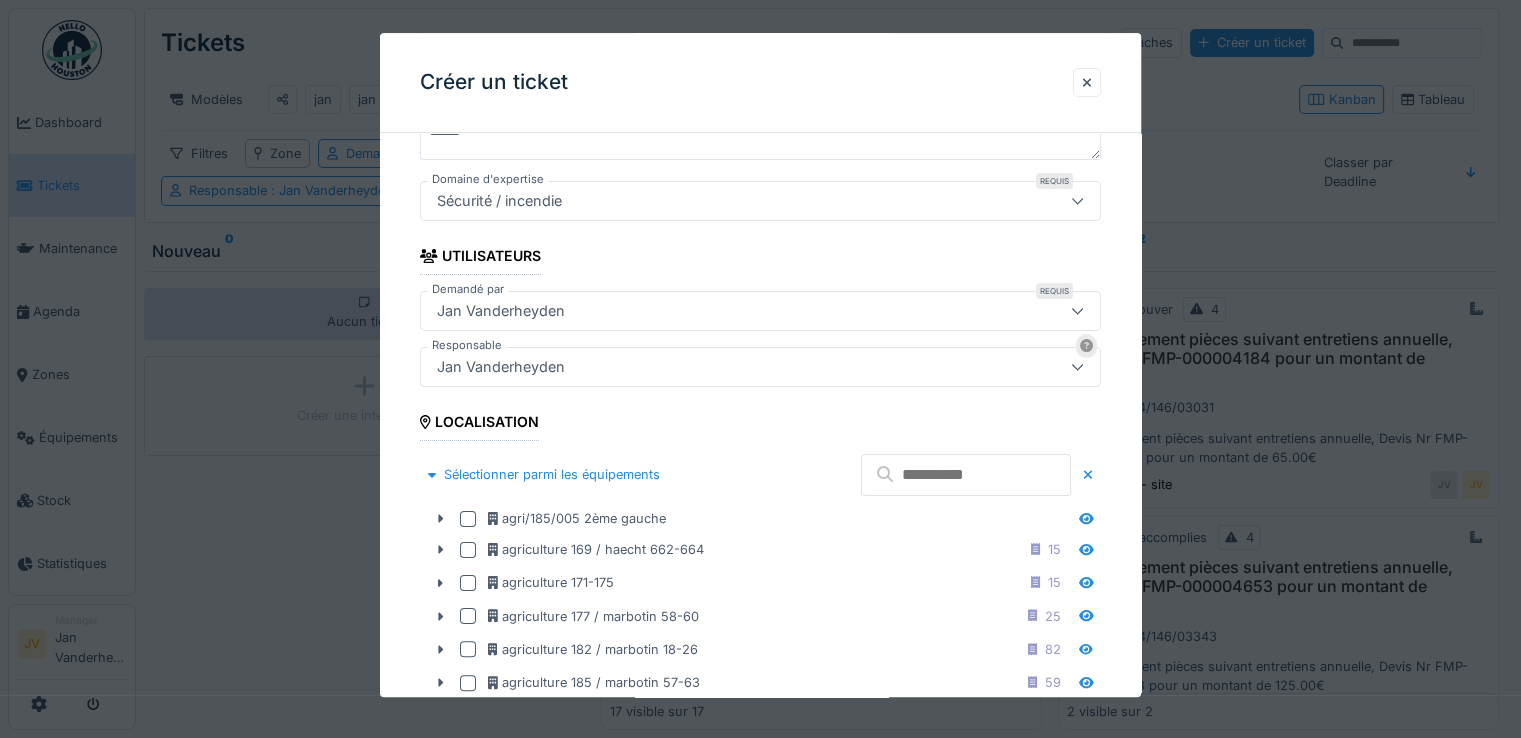 click at bounding box center (966, 475) 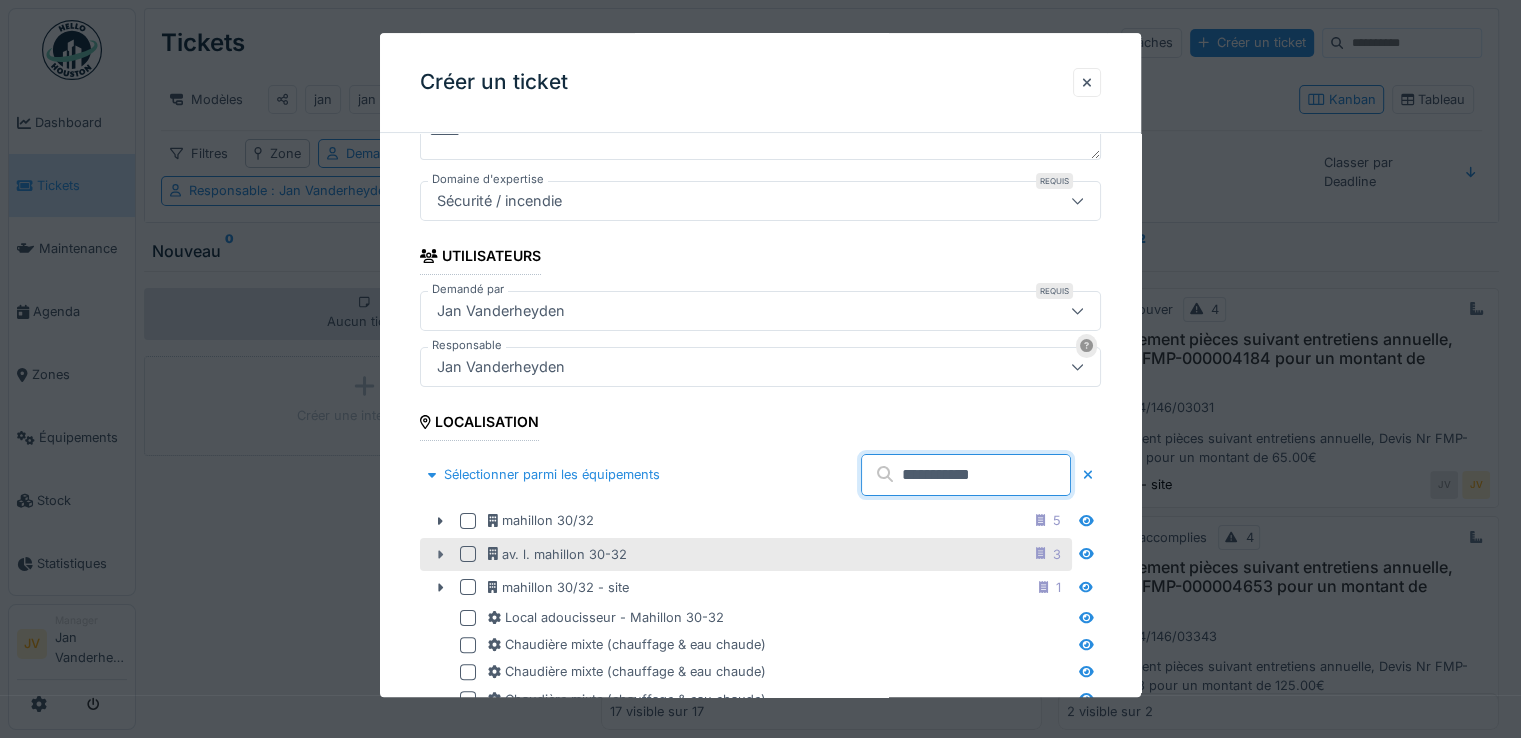 type on "**********" 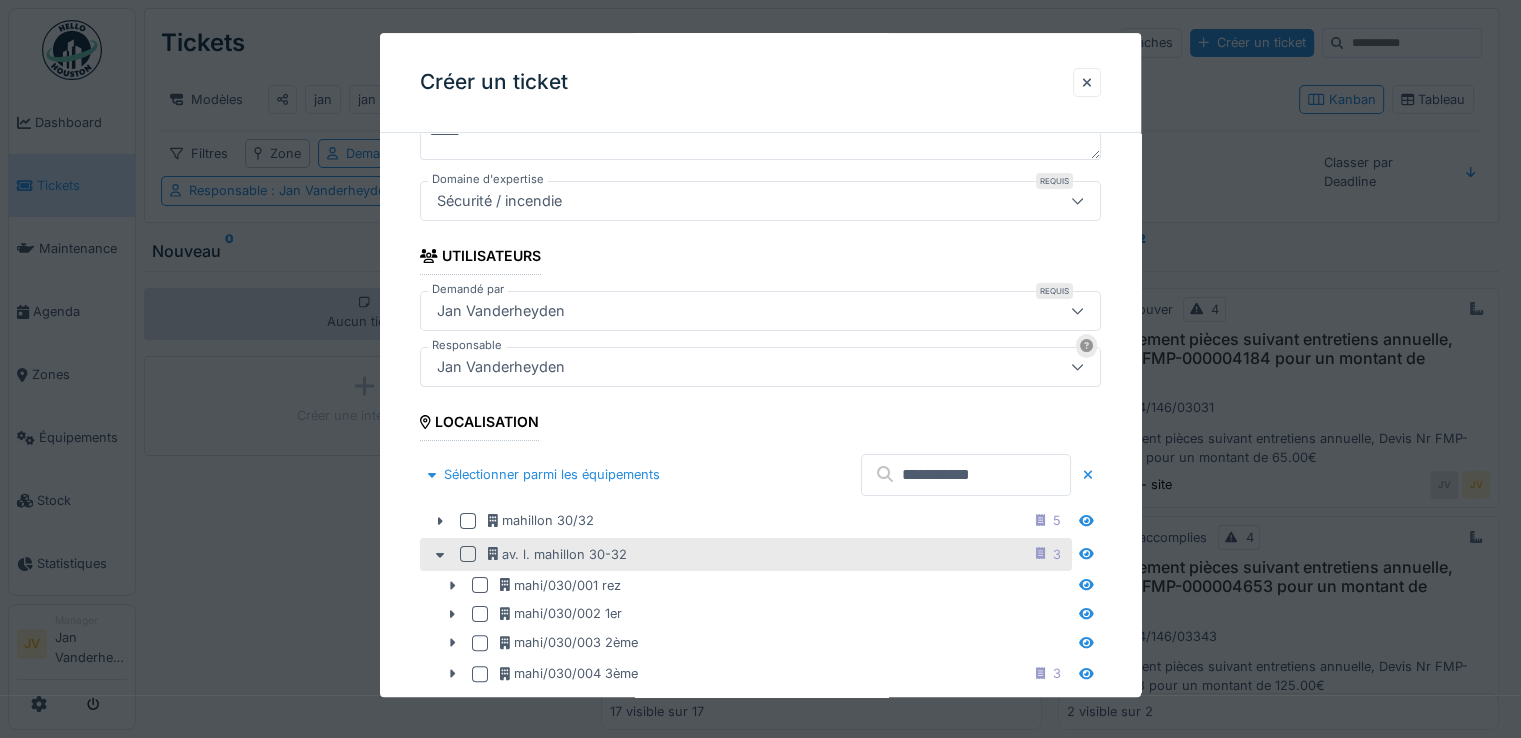 click at bounding box center (468, 554) 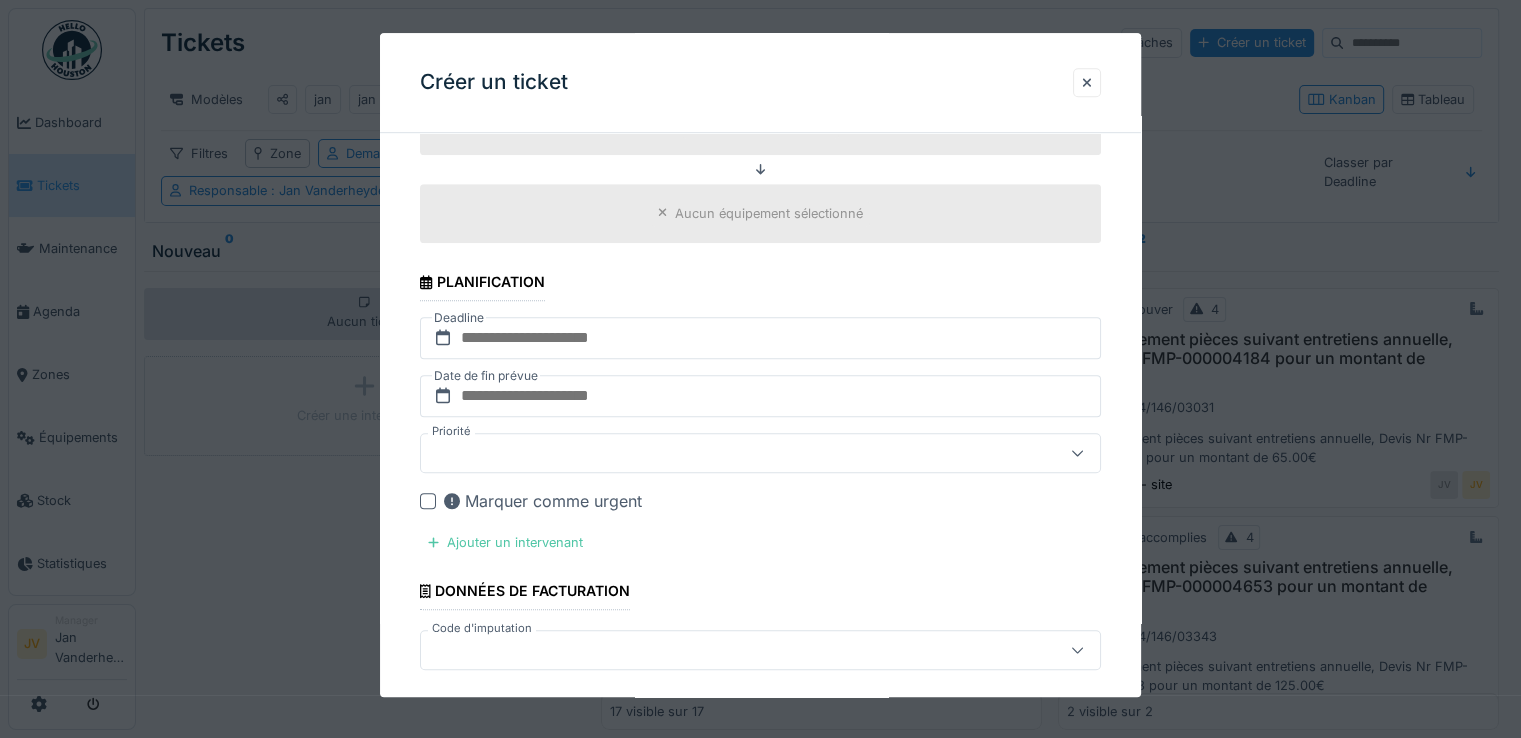 scroll, scrollTop: 1357, scrollLeft: 0, axis: vertical 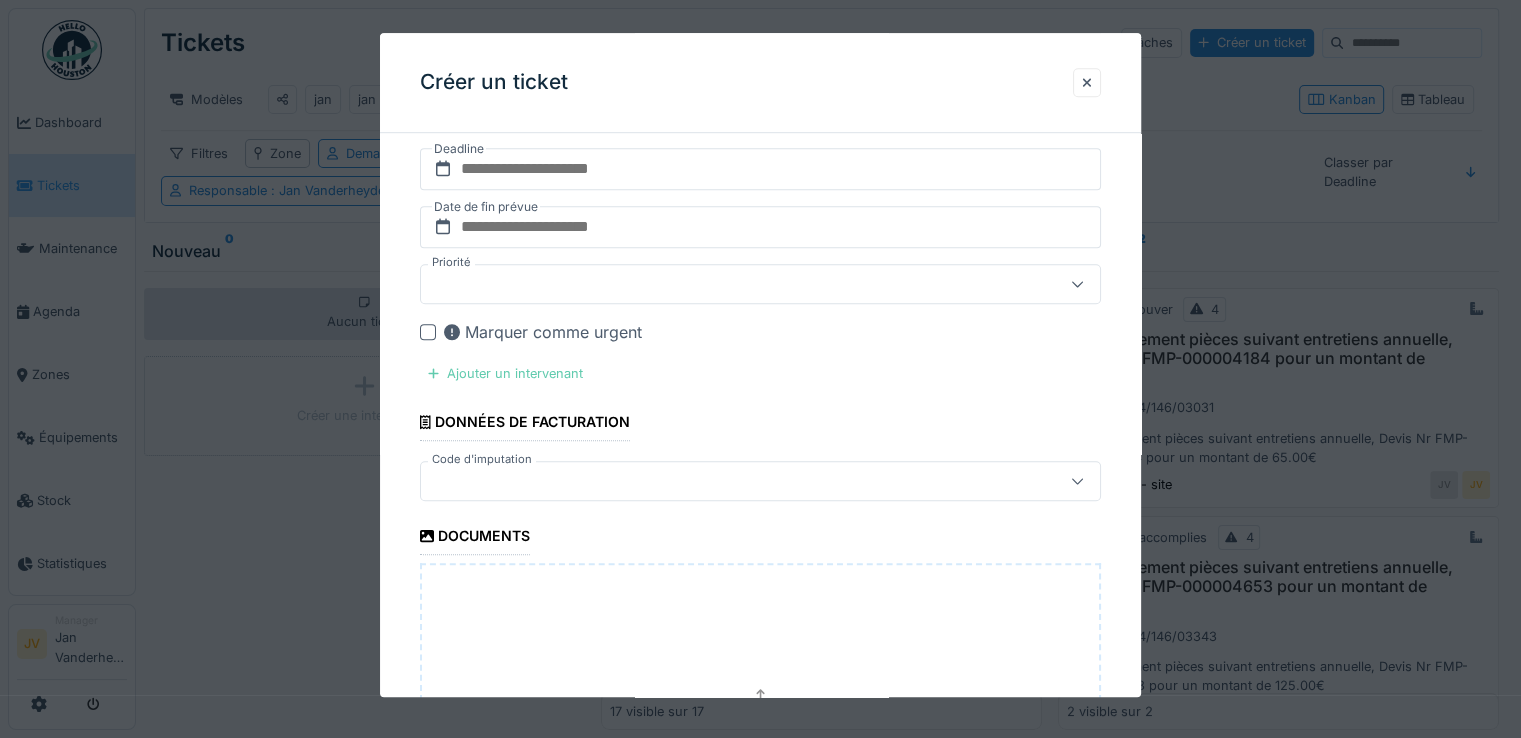 click on "Ajouter un intervenant" at bounding box center (505, 373) 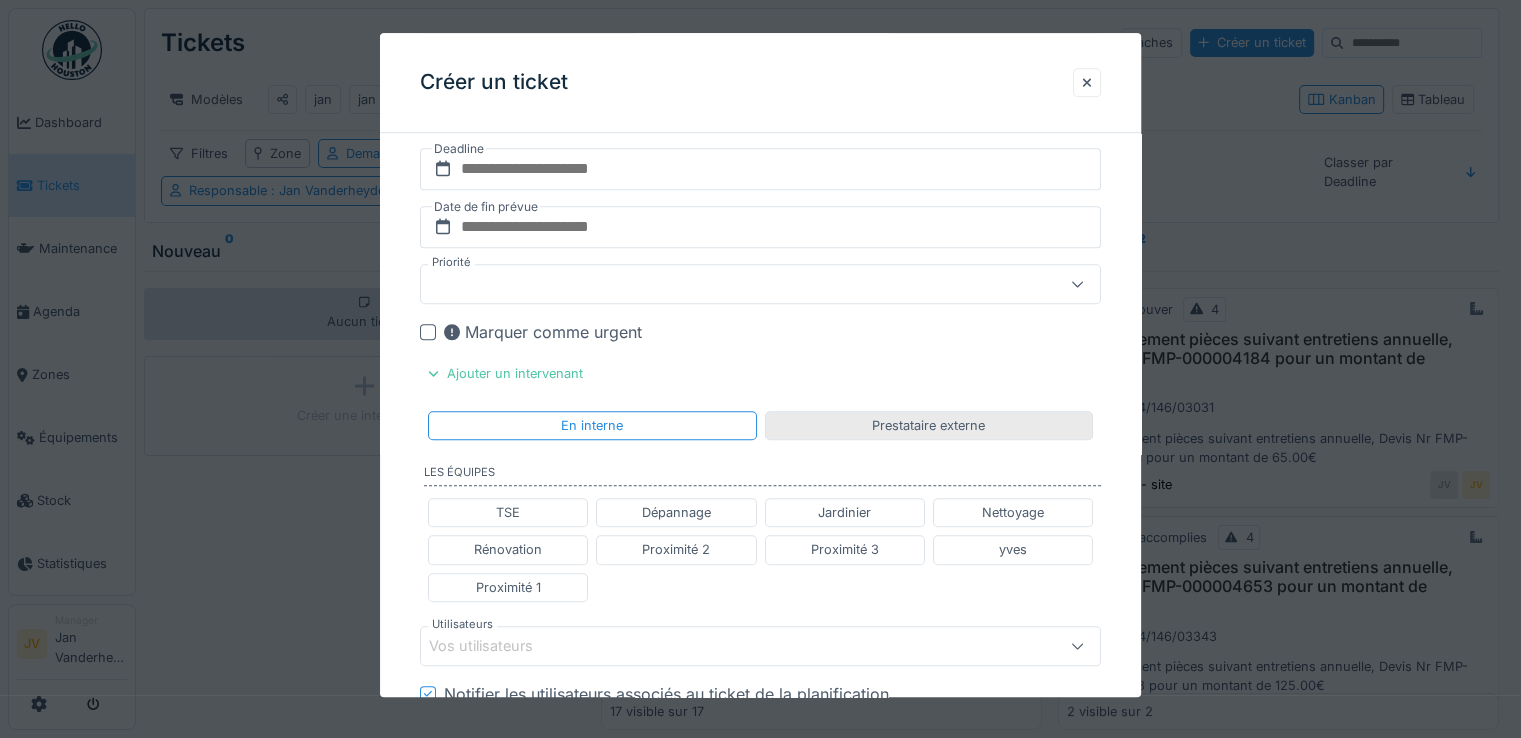 click on "Prestataire externe" at bounding box center (929, 425) 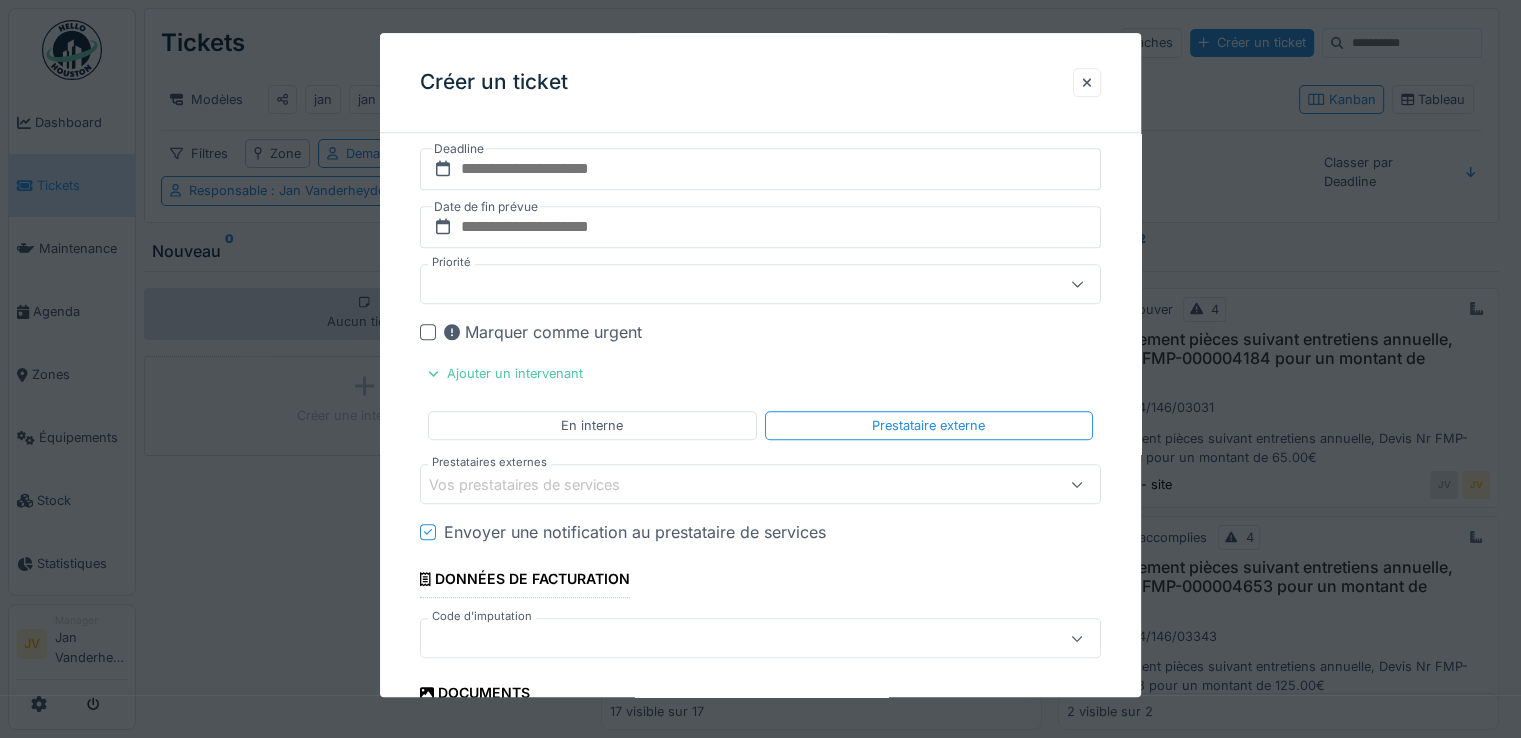 click on "Vos prestataires de services" at bounding box center (538, 485) 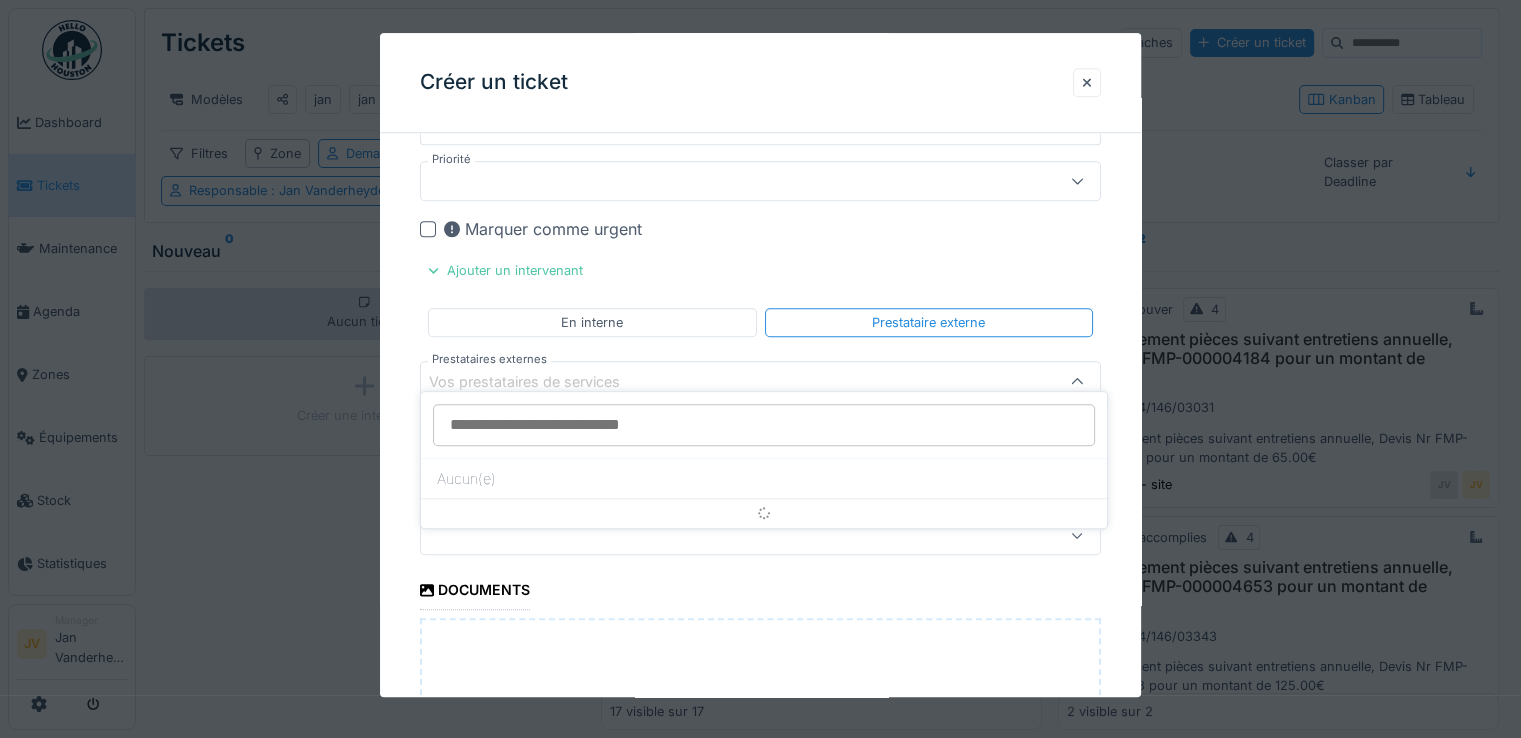 scroll, scrollTop: 1470, scrollLeft: 0, axis: vertical 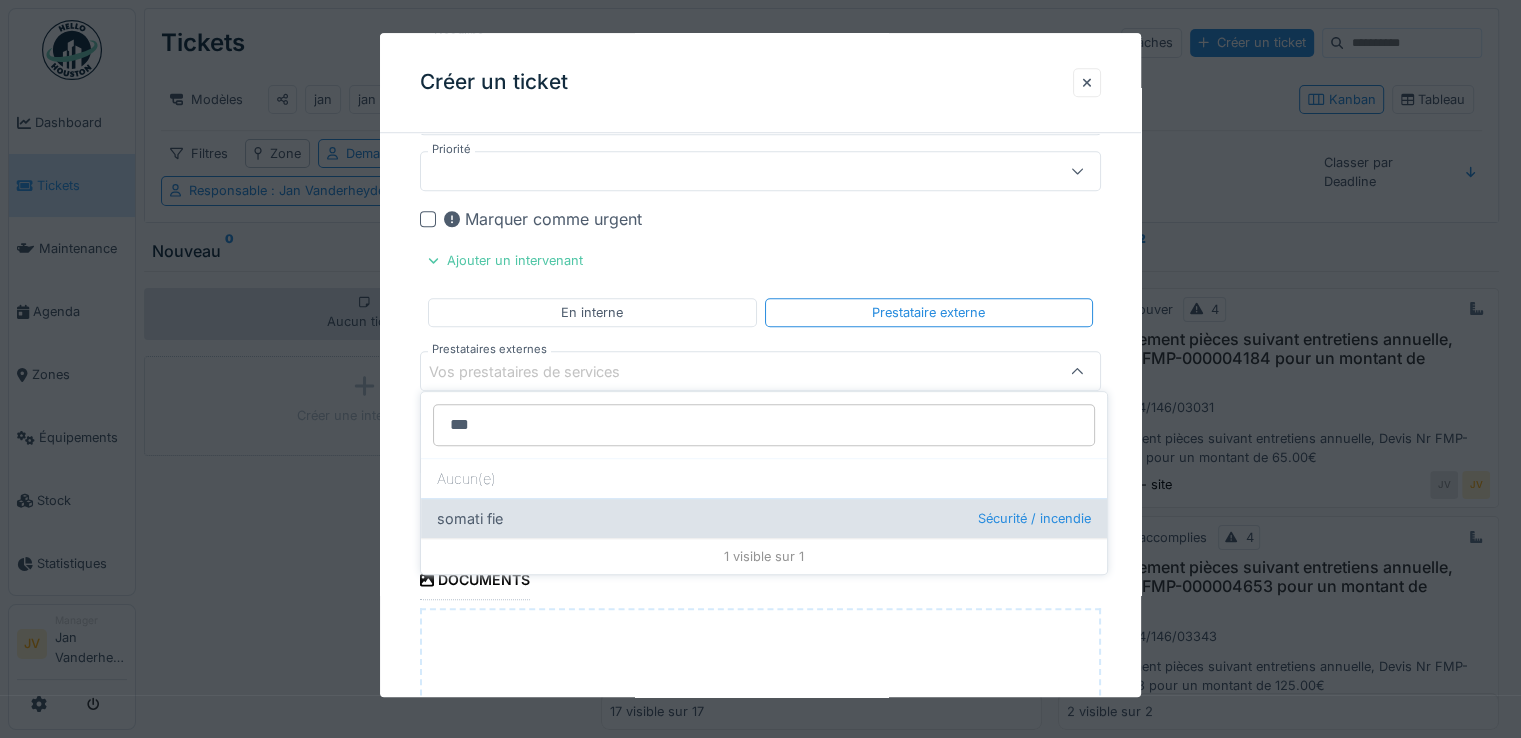 type on "***" 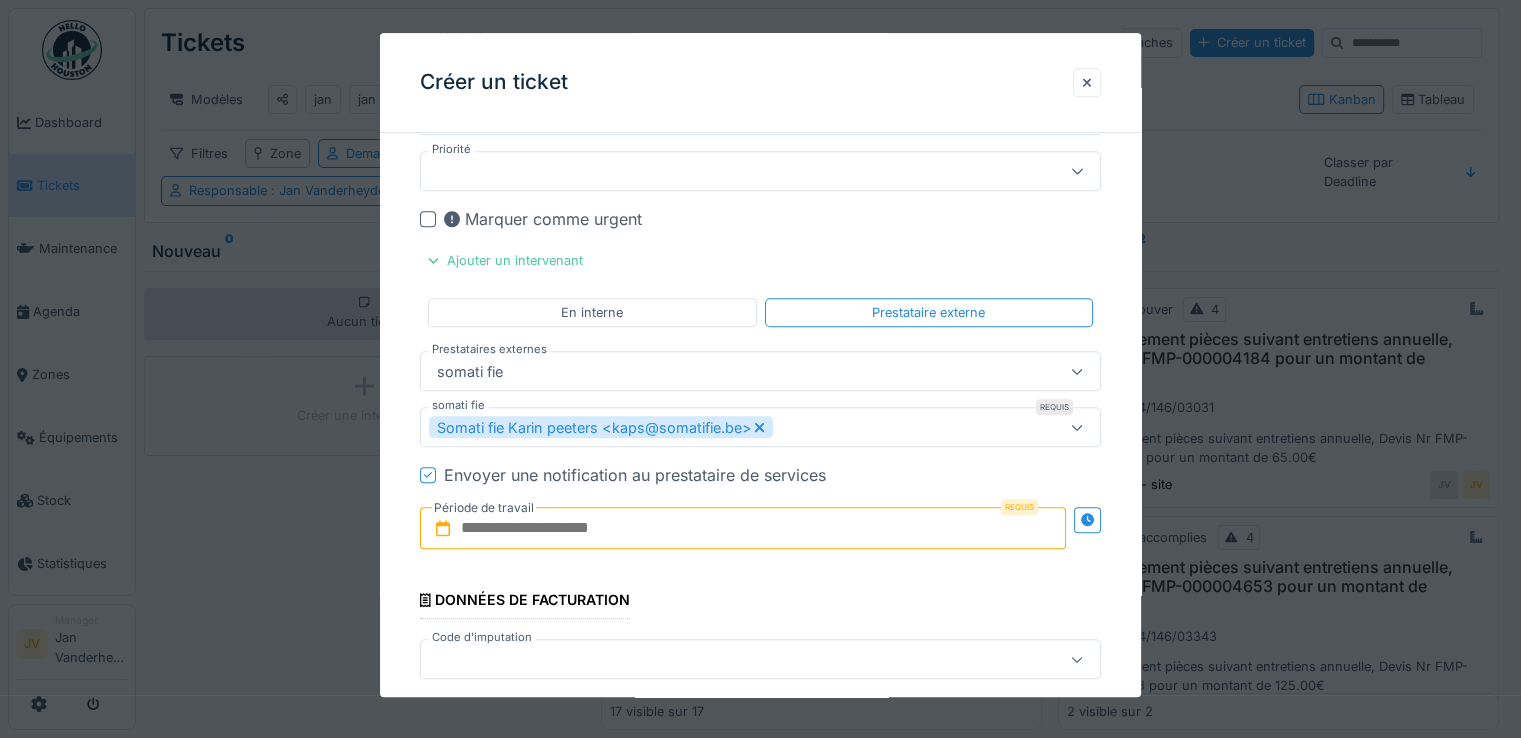 drag, startPoint x: 628, startPoint y: 519, endPoint x: 670, endPoint y: 521, distance: 42.047592 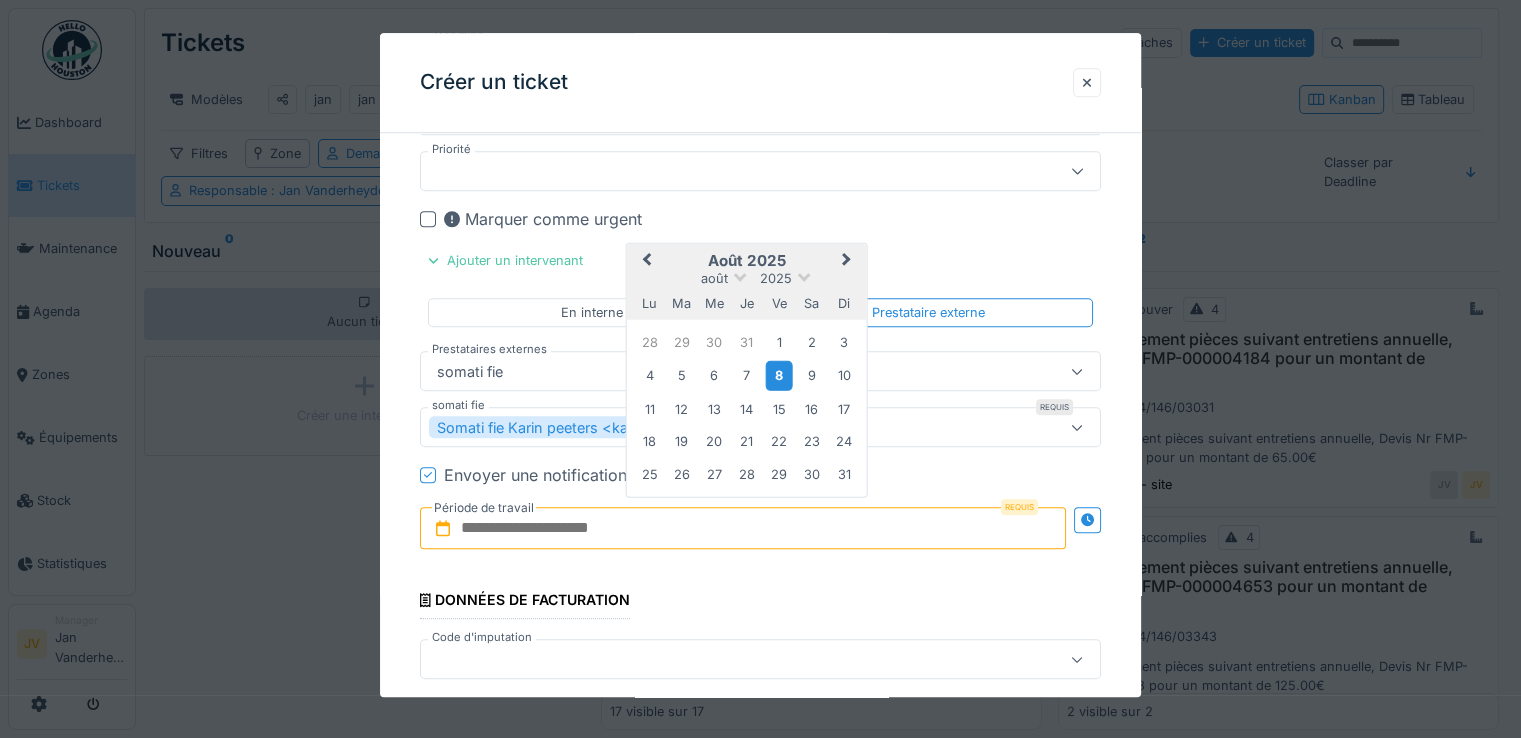 click on "8" at bounding box center [779, 375] 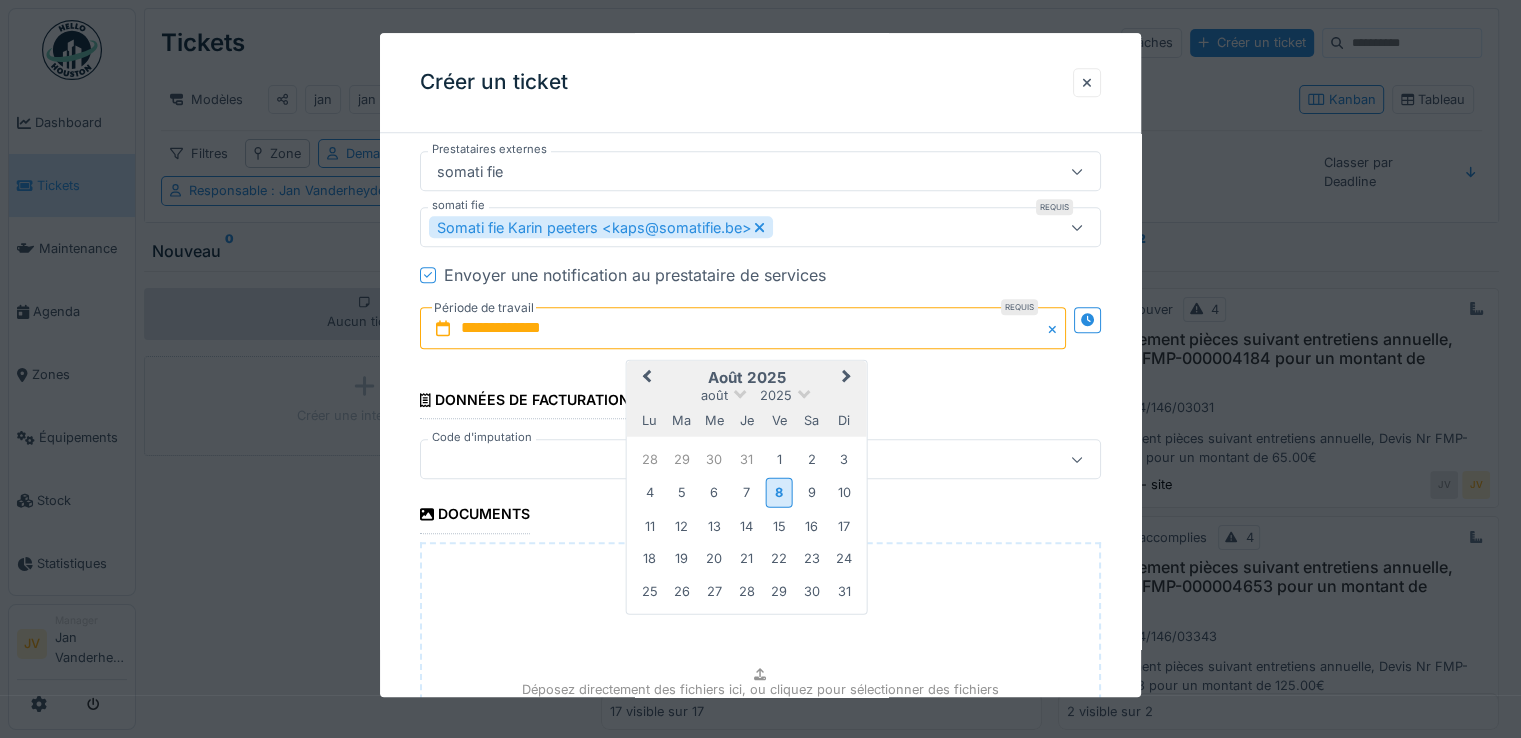 click at bounding box center [719, 460] 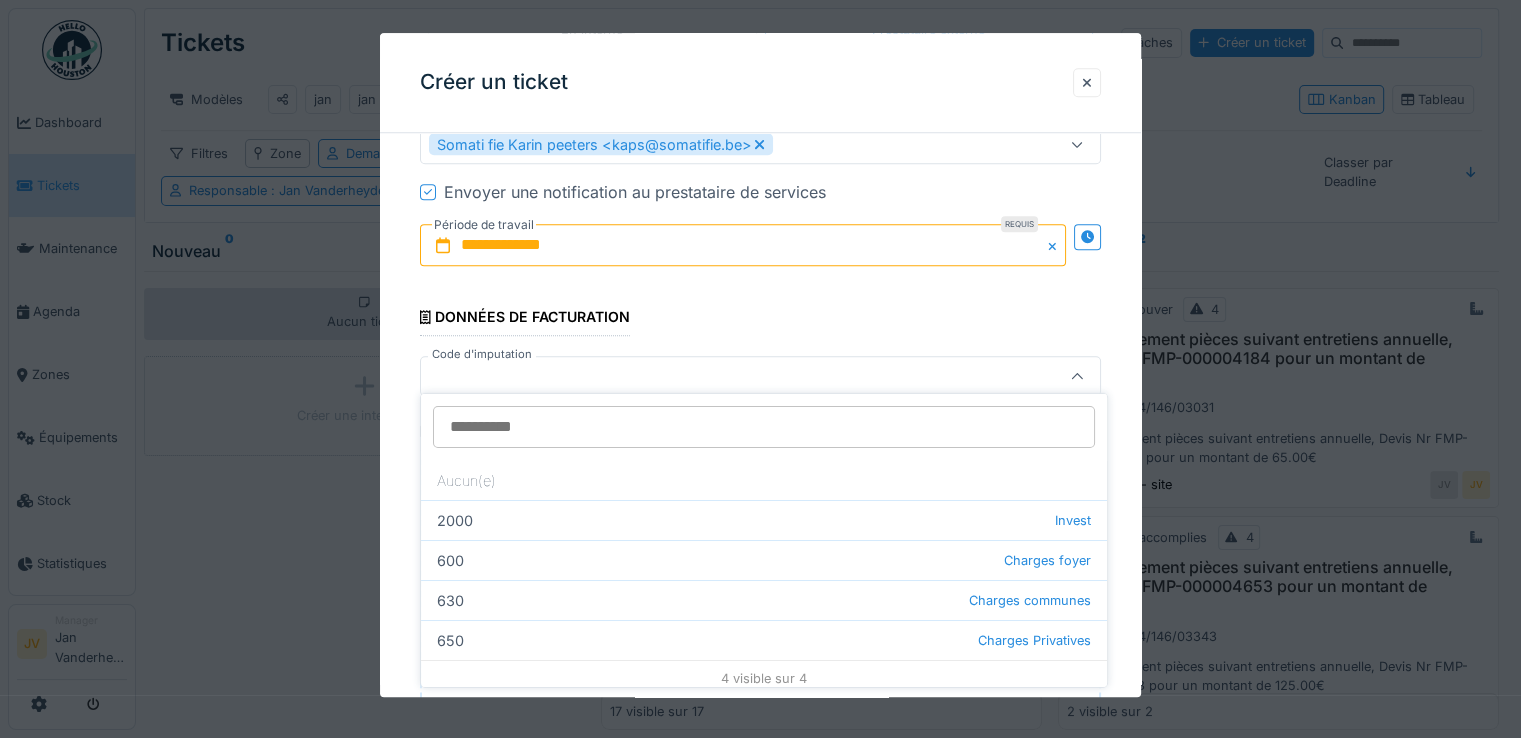 scroll, scrollTop: 1757, scrollLeft: 0, axis: vertical 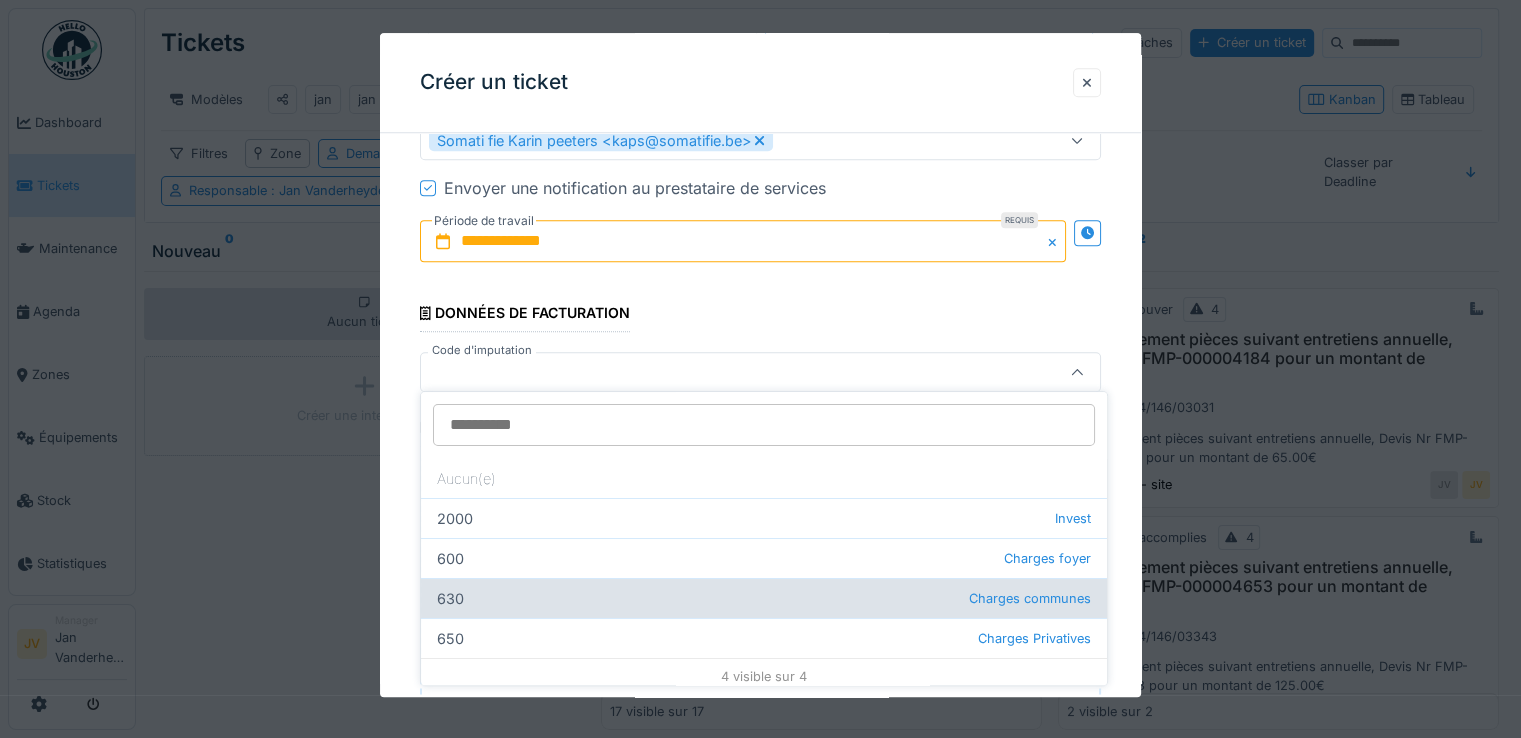 click on "630 Charges communes" at bounding box center (764, 598) 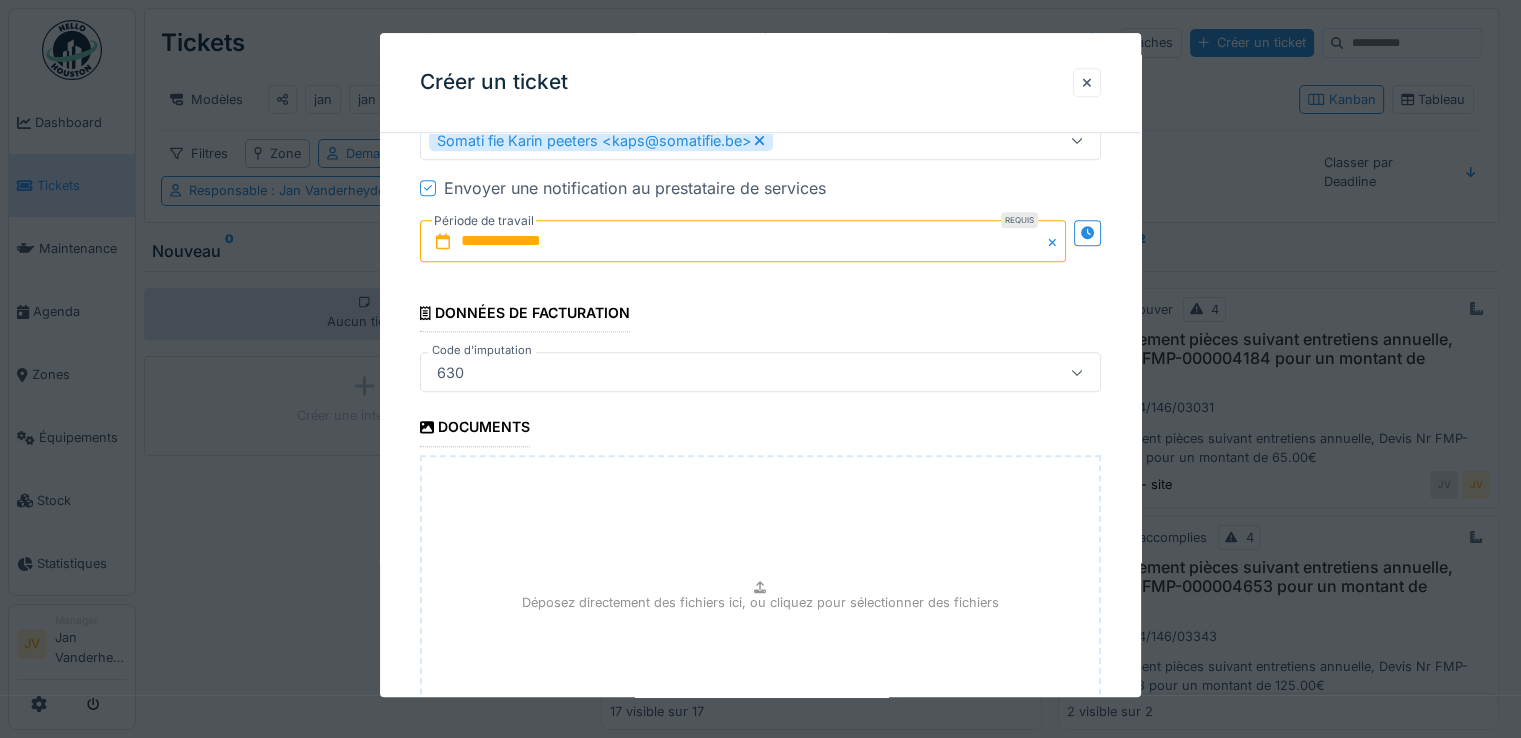 click on "Déposez directement des fichiers ici, ou cliquez pour sélectionner des fichiers" at bounding box center [760, 603] 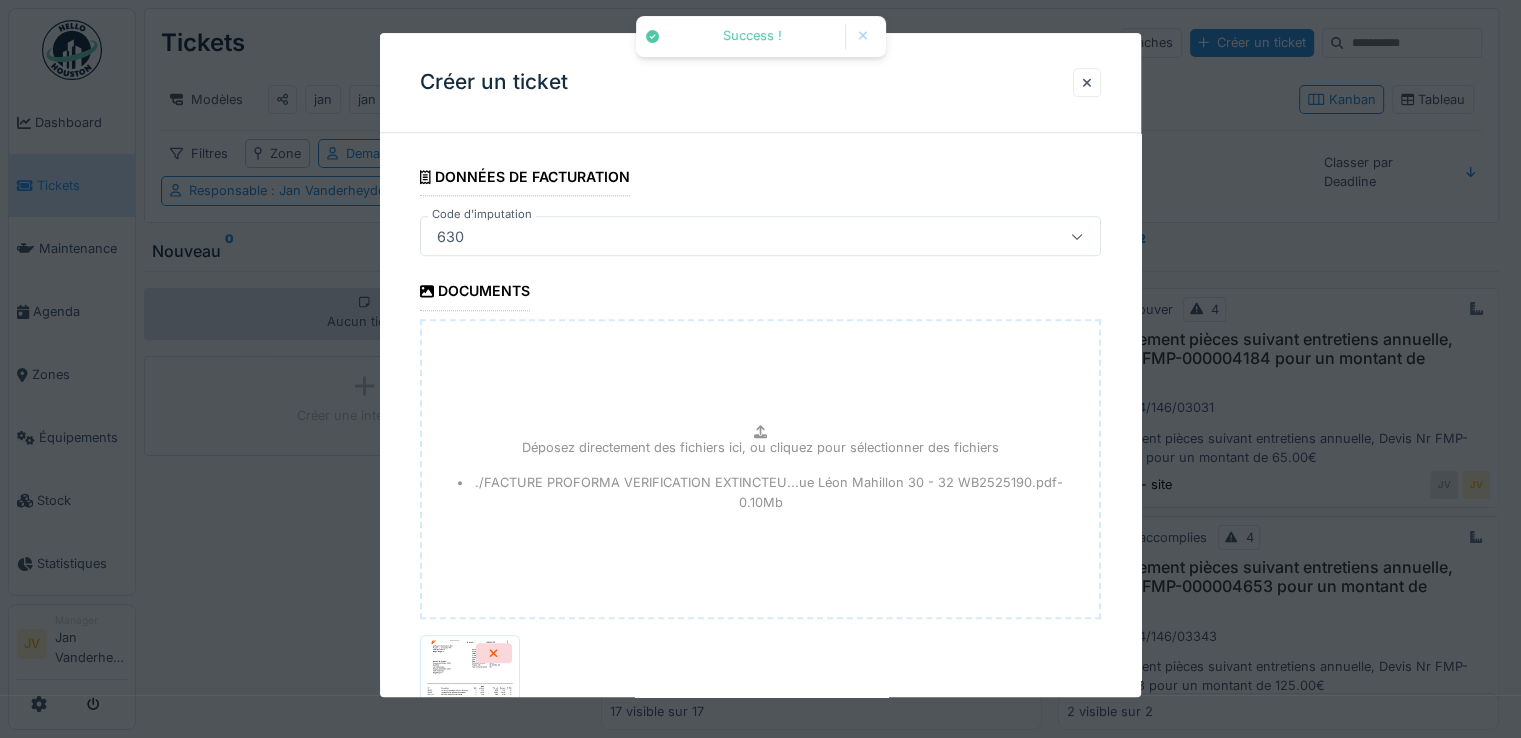 scroll, scrollTop: 2082, scrollLeft: 0, axis: vertical 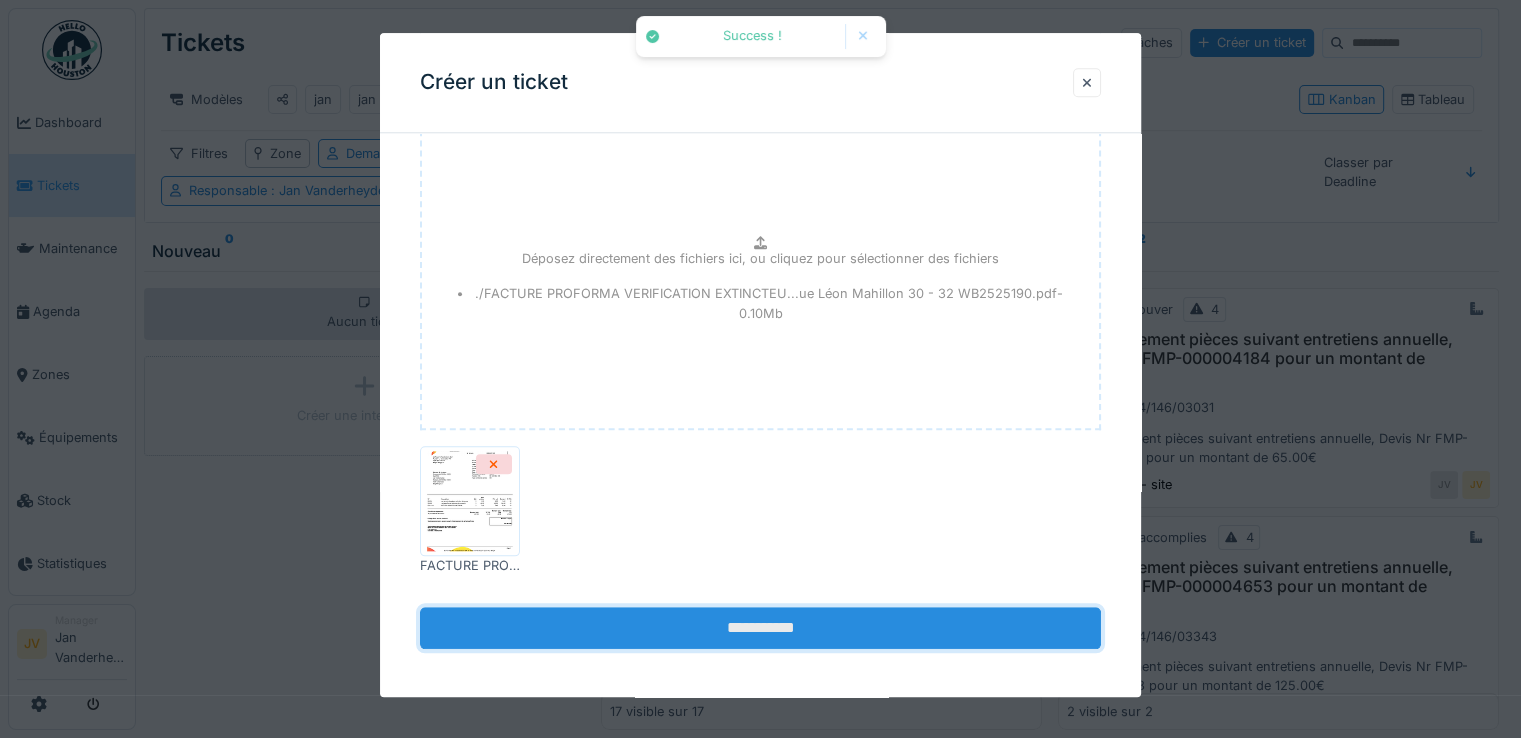 click on "**********" at bounding box center [760, 628] 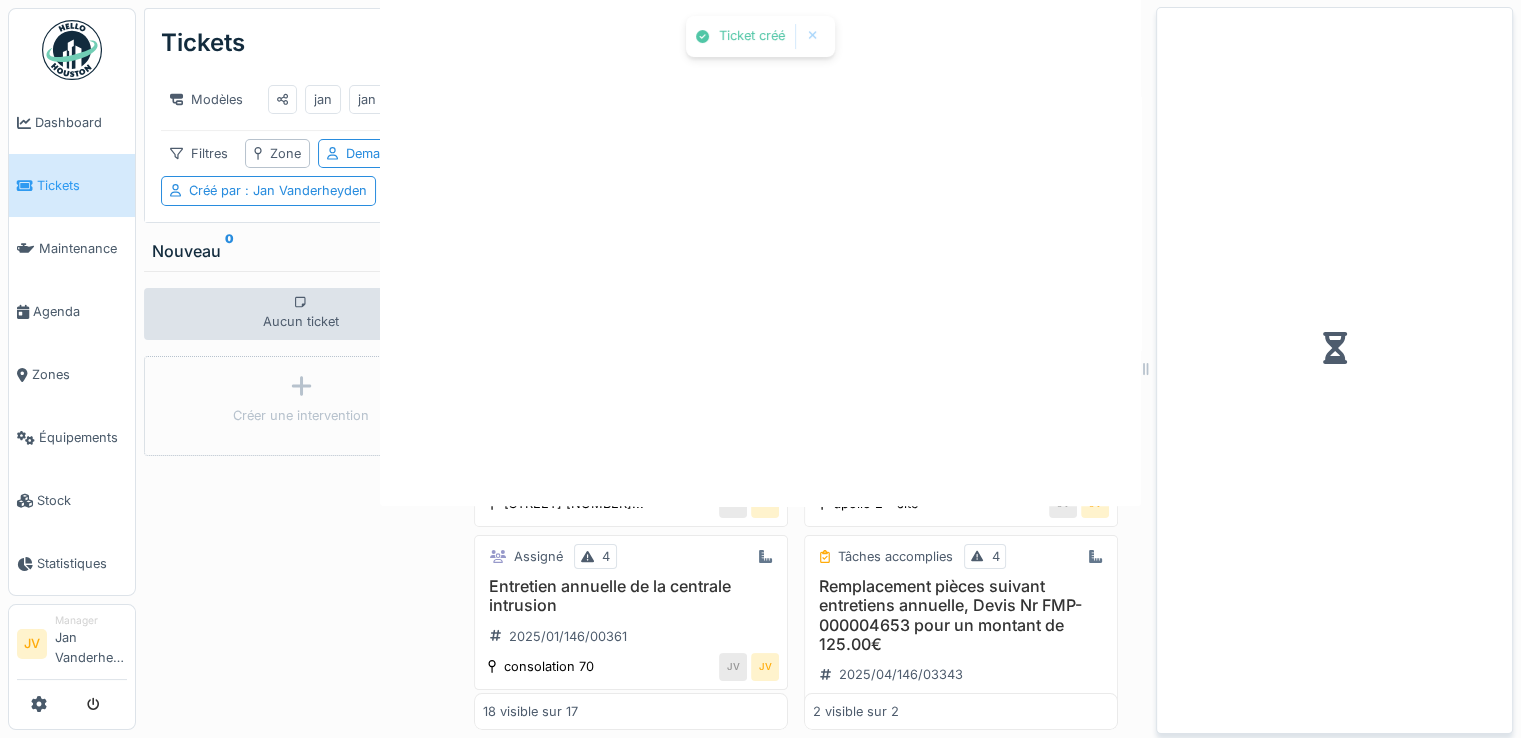 scroll, scrollTop: 0, scrollLeft: 0, axis: both 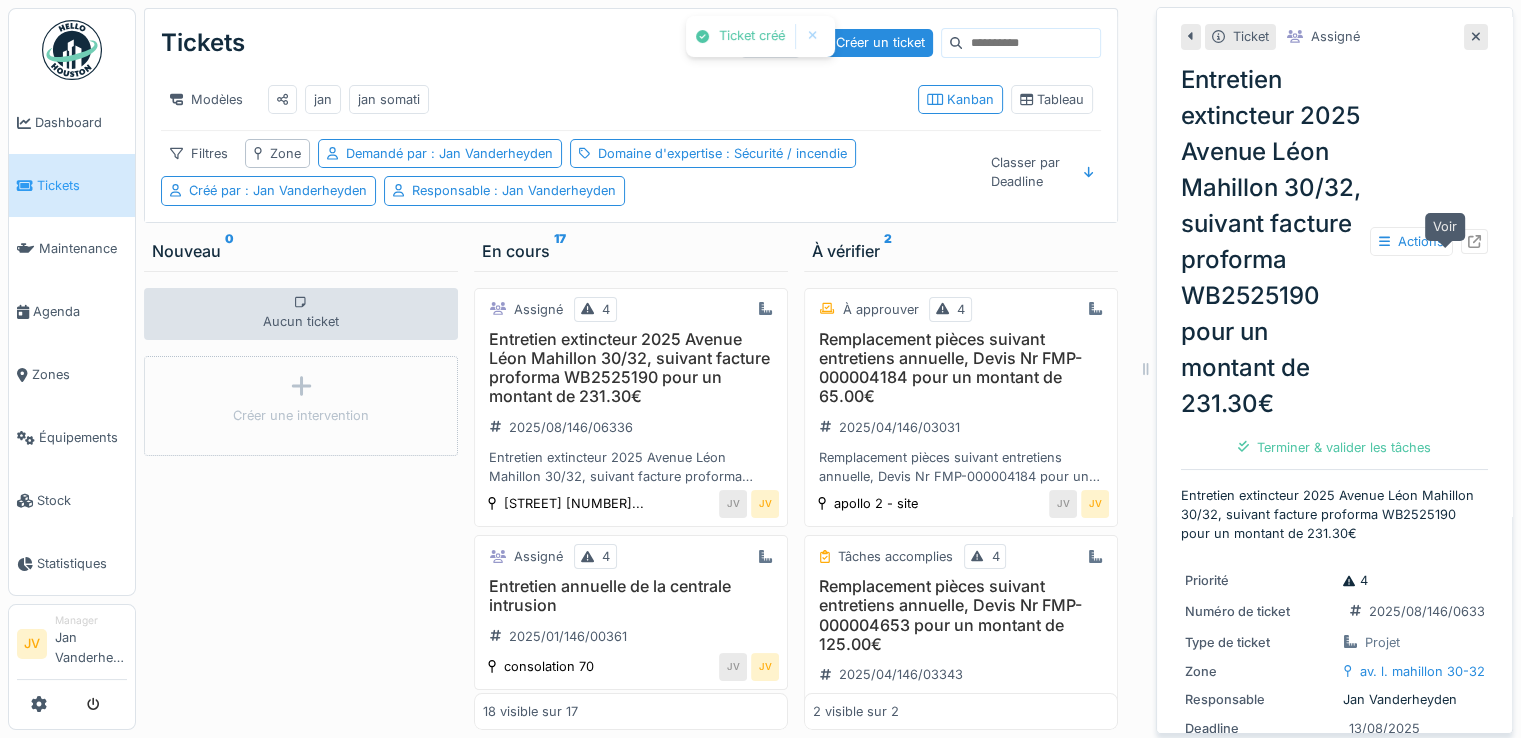 click at bounding box center [1474, 241] 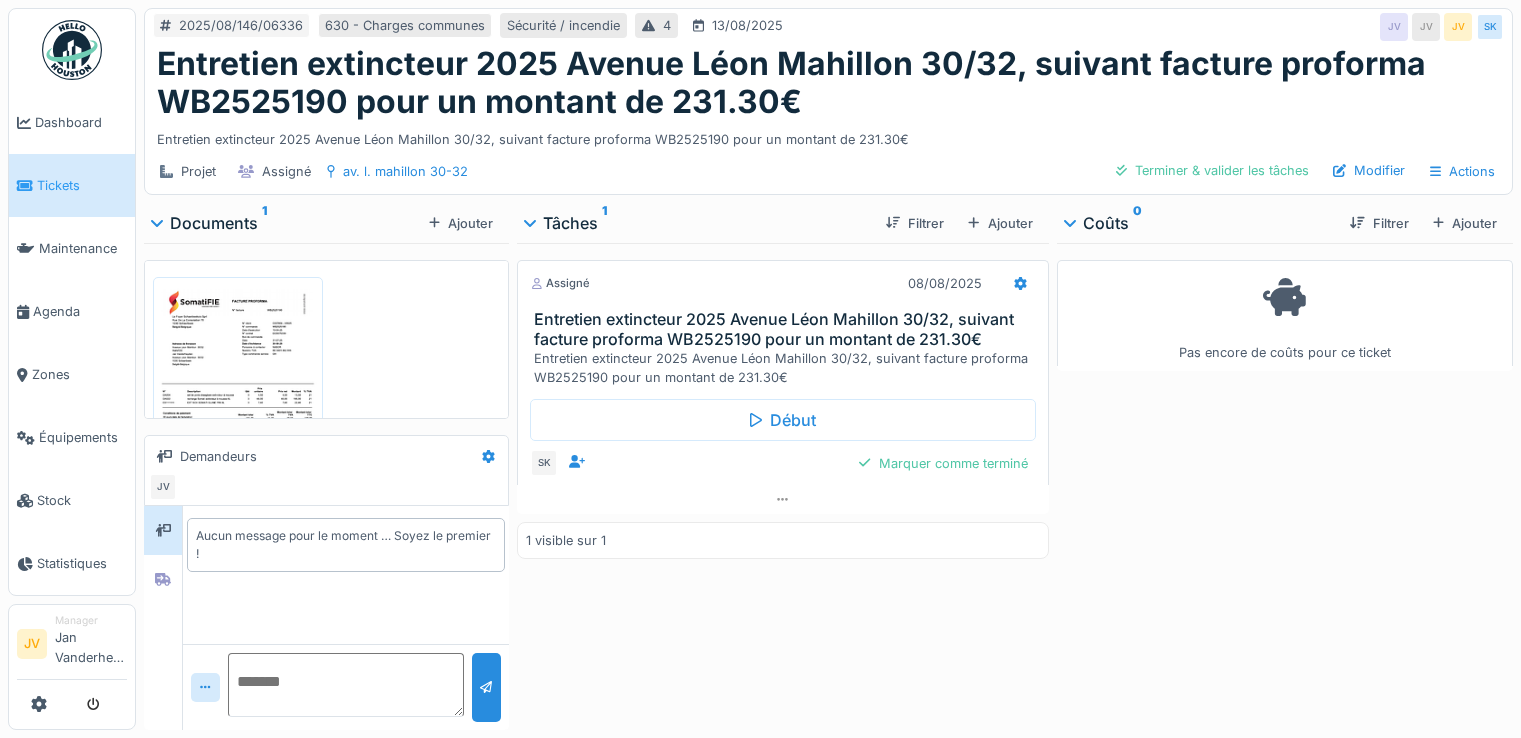 scroll, scrollTop: 0, scrollLeft: 0, axis: both 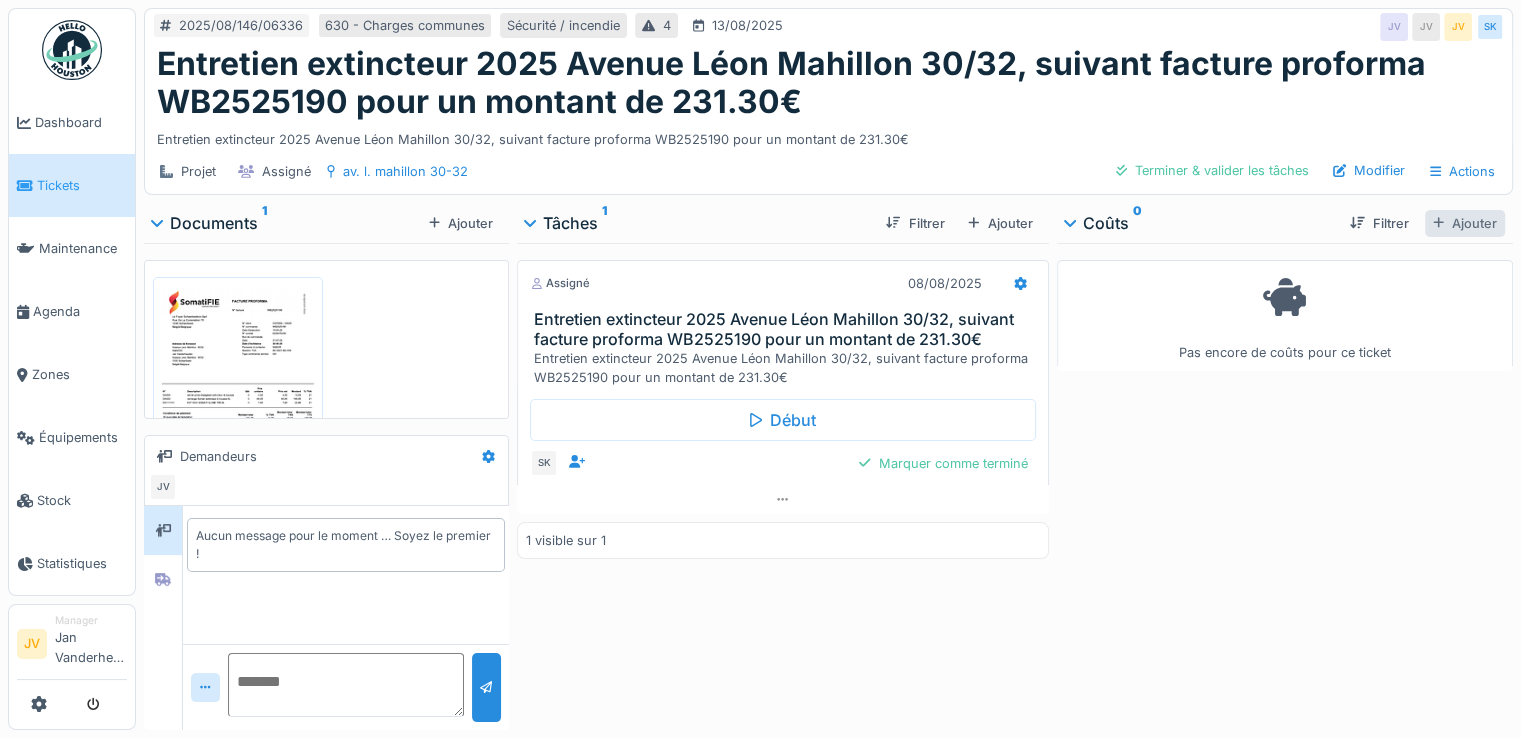 click on "Ajouter" at bounding box center [1465, 223] 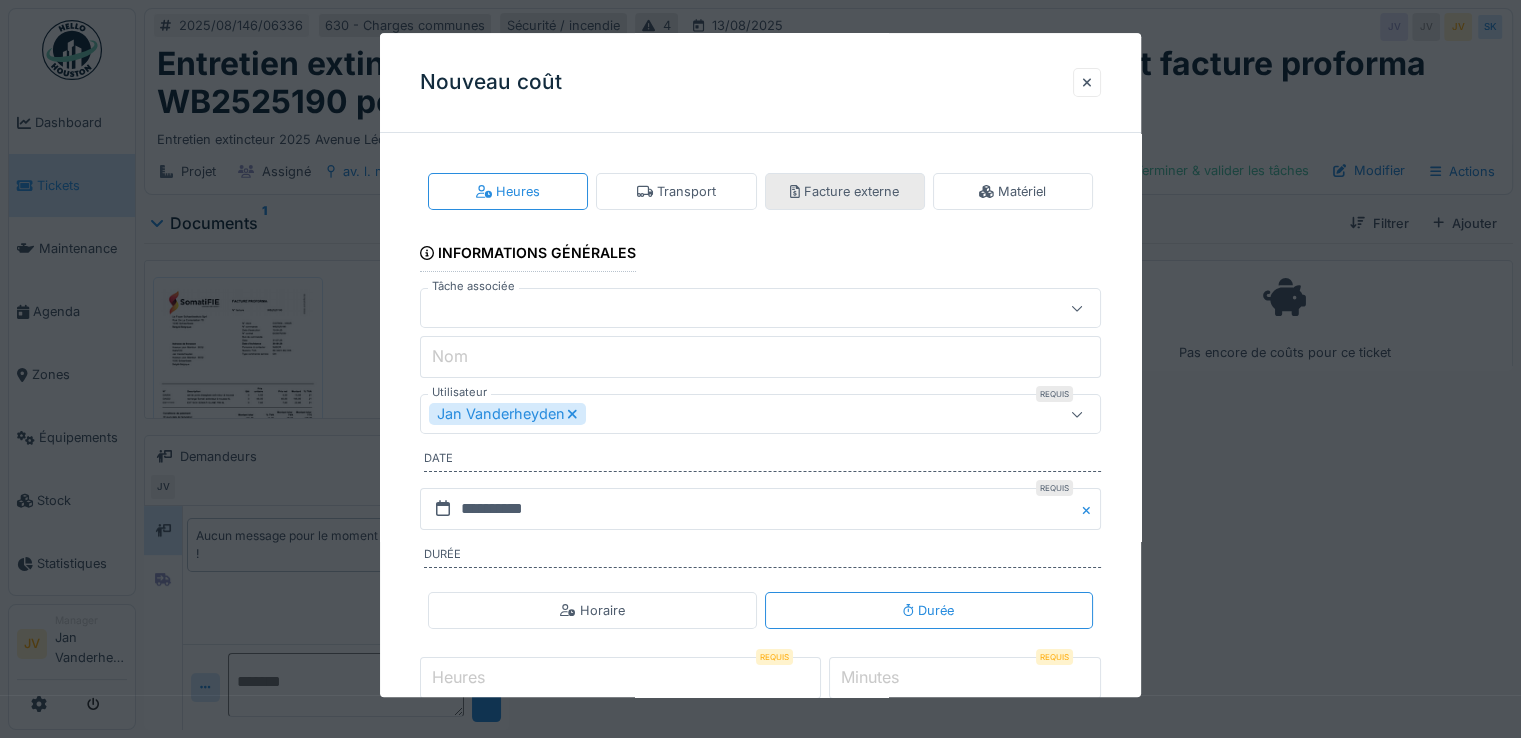 click on "Facture externe" at bounding box center [844, 191] 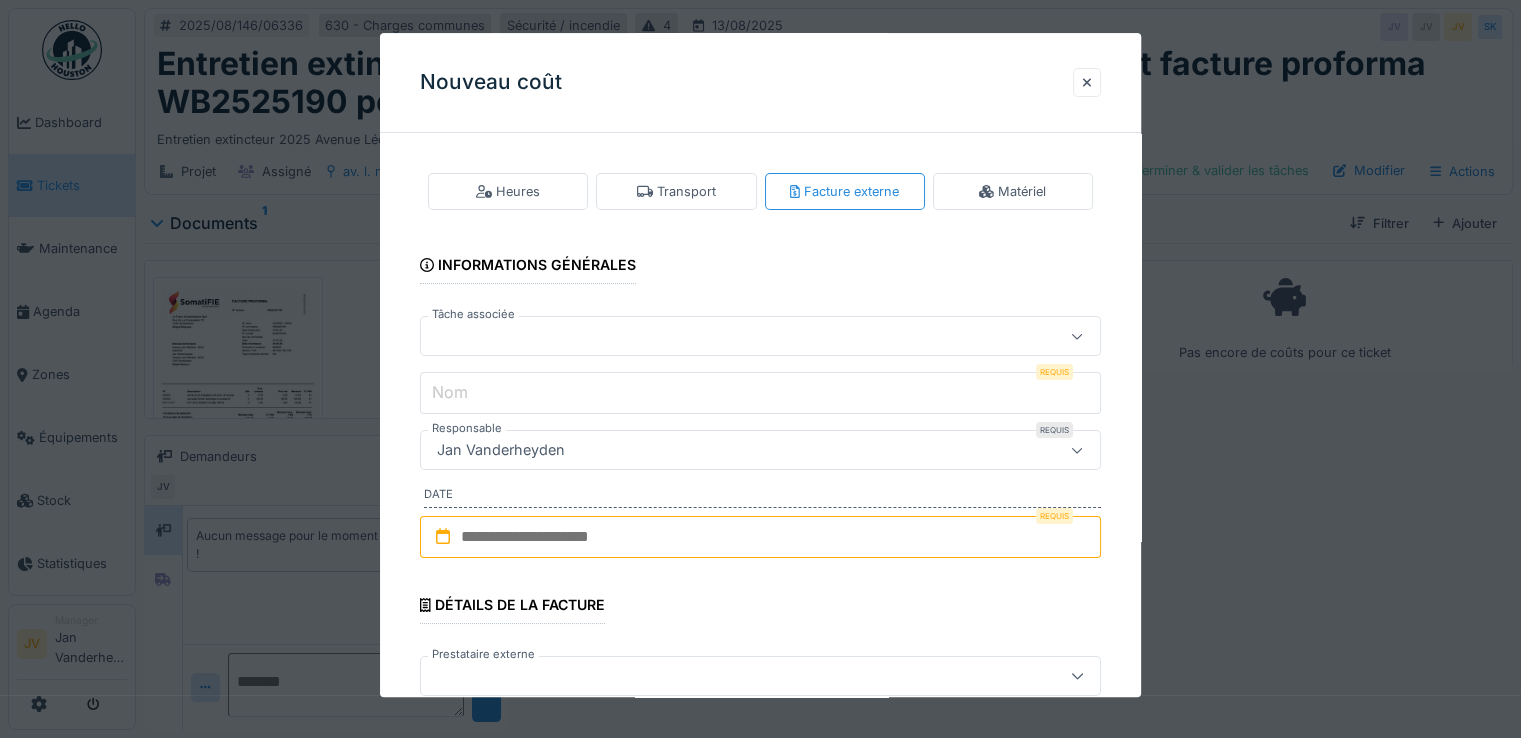 click at bounding box center (719, 337) 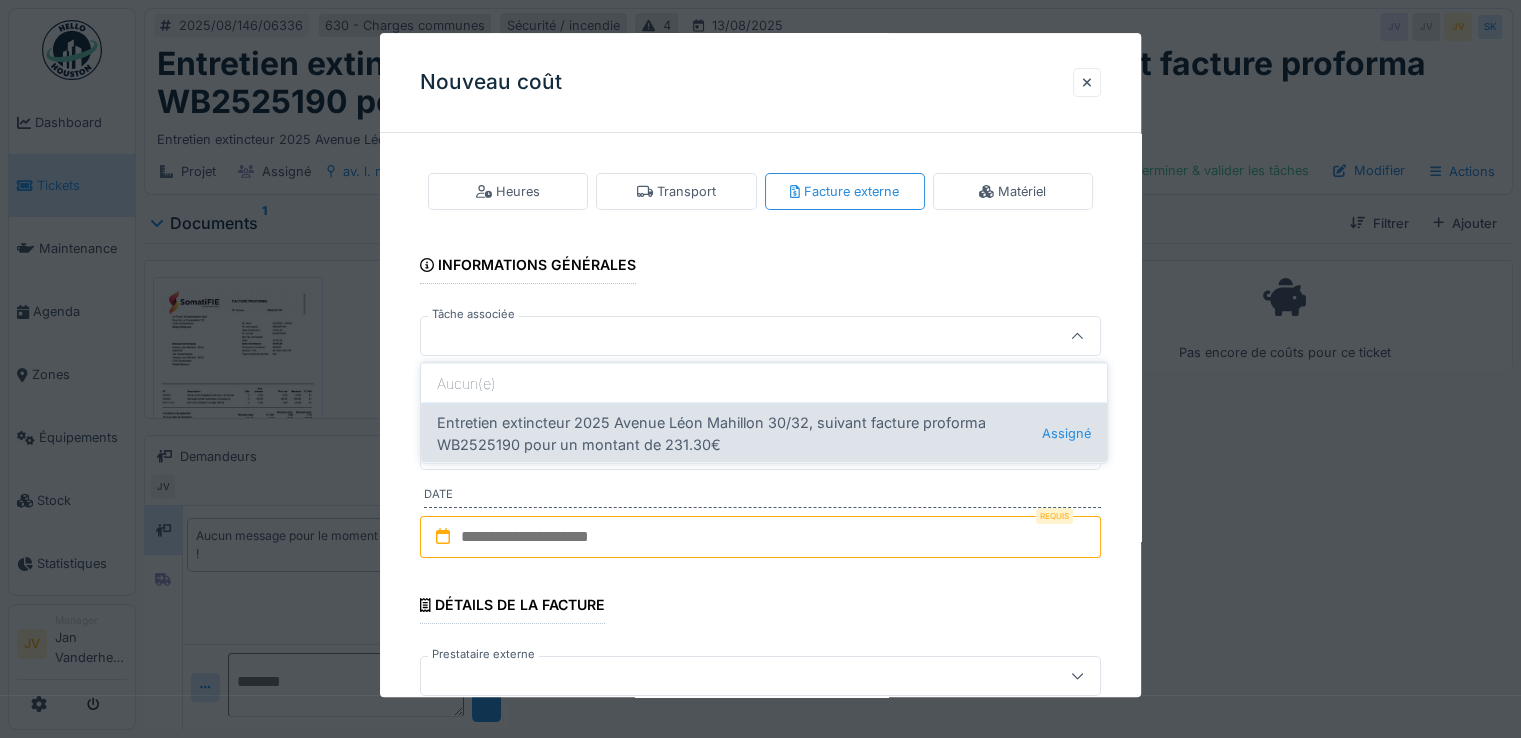 click on "Entretien extincteur 2025 Avenue Léon Mahillon 30/32, suivant facture proforma WB2525190 pour un montant de 231.30€ Assigné" at bounding box center (764, 433) 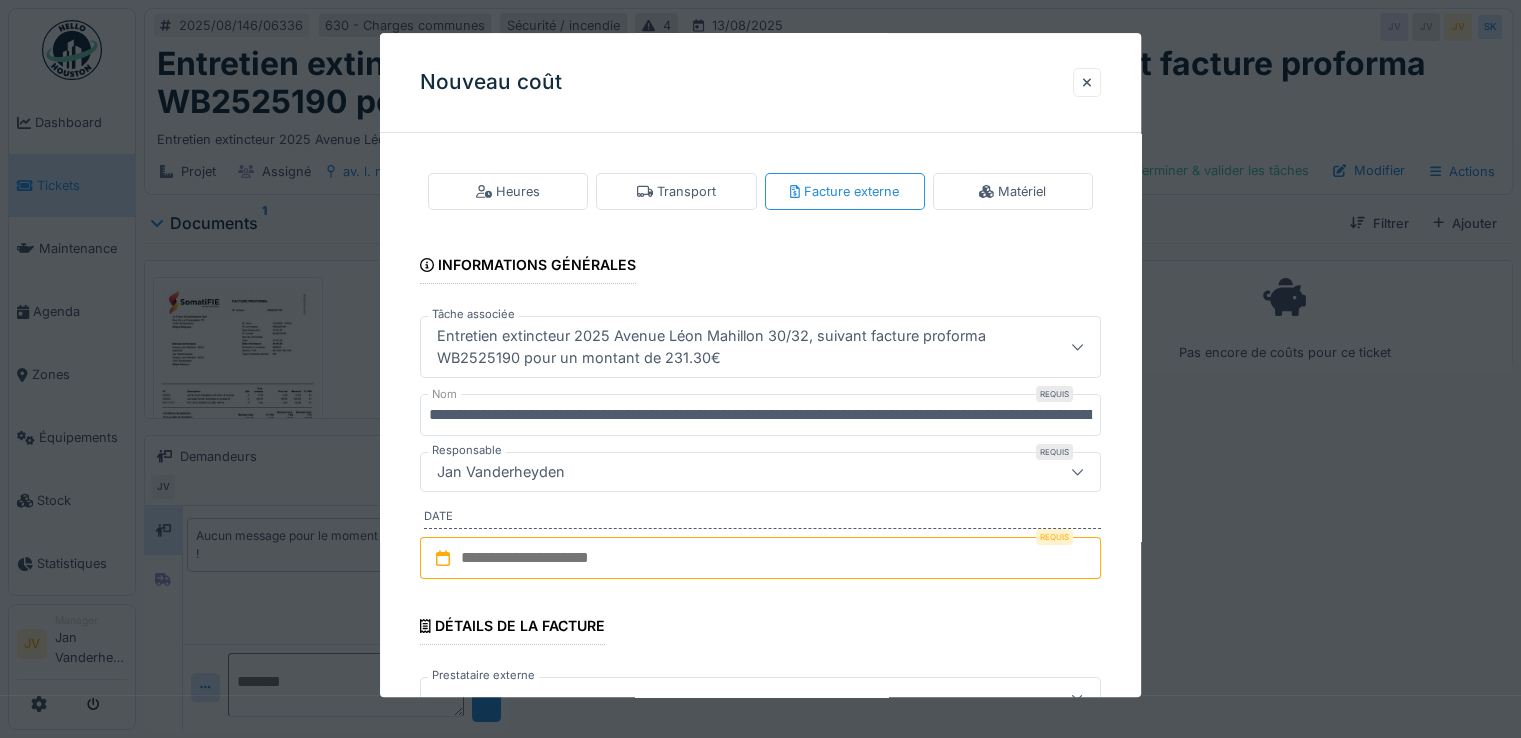 drag, startPoint x: 513, startPoint y: 558, endPoint x: 589, endPoint y: 565, distance: 76.321686 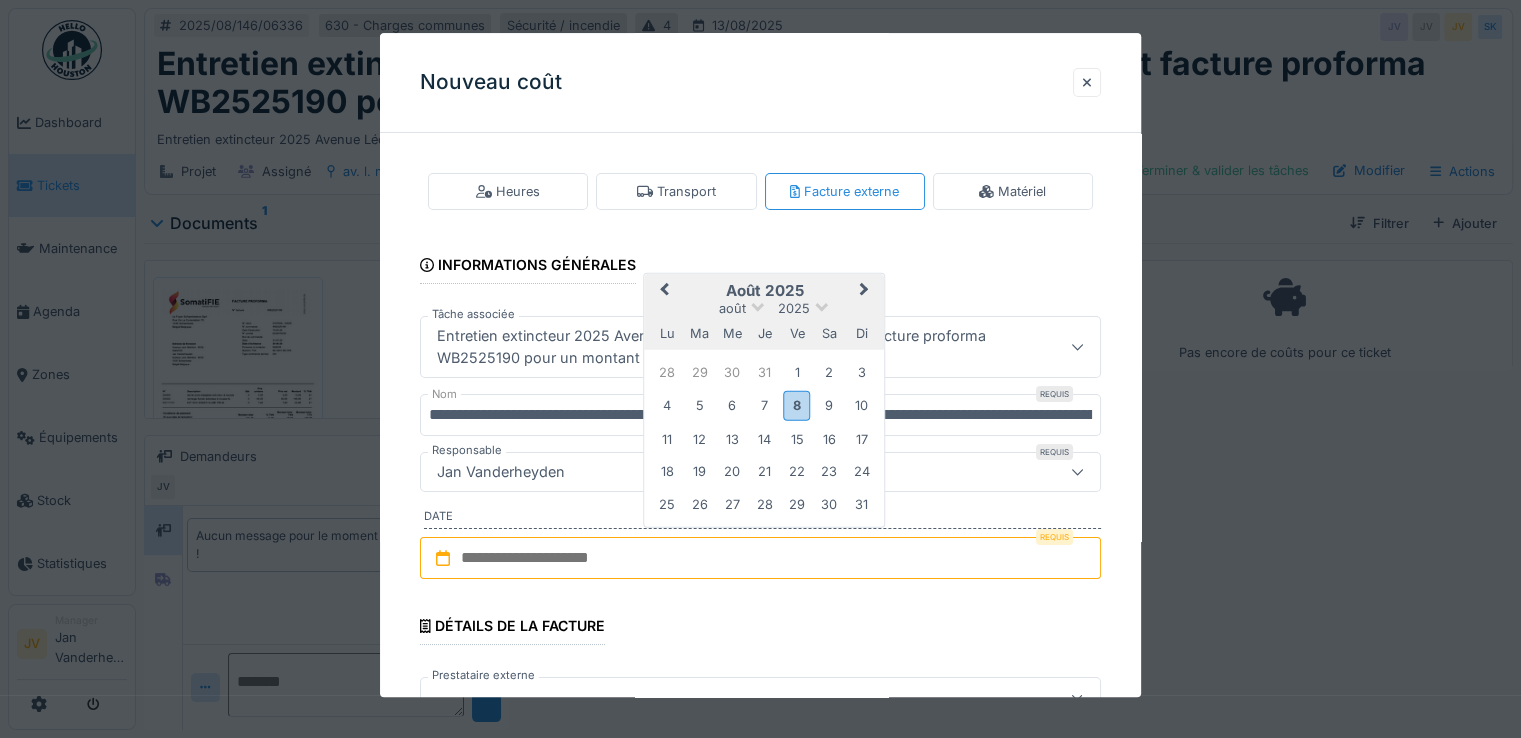 drag, startPoint x: 792, startPoint y: 400, endPoint x: 787, endPoint y: 409, distance: 10.29563 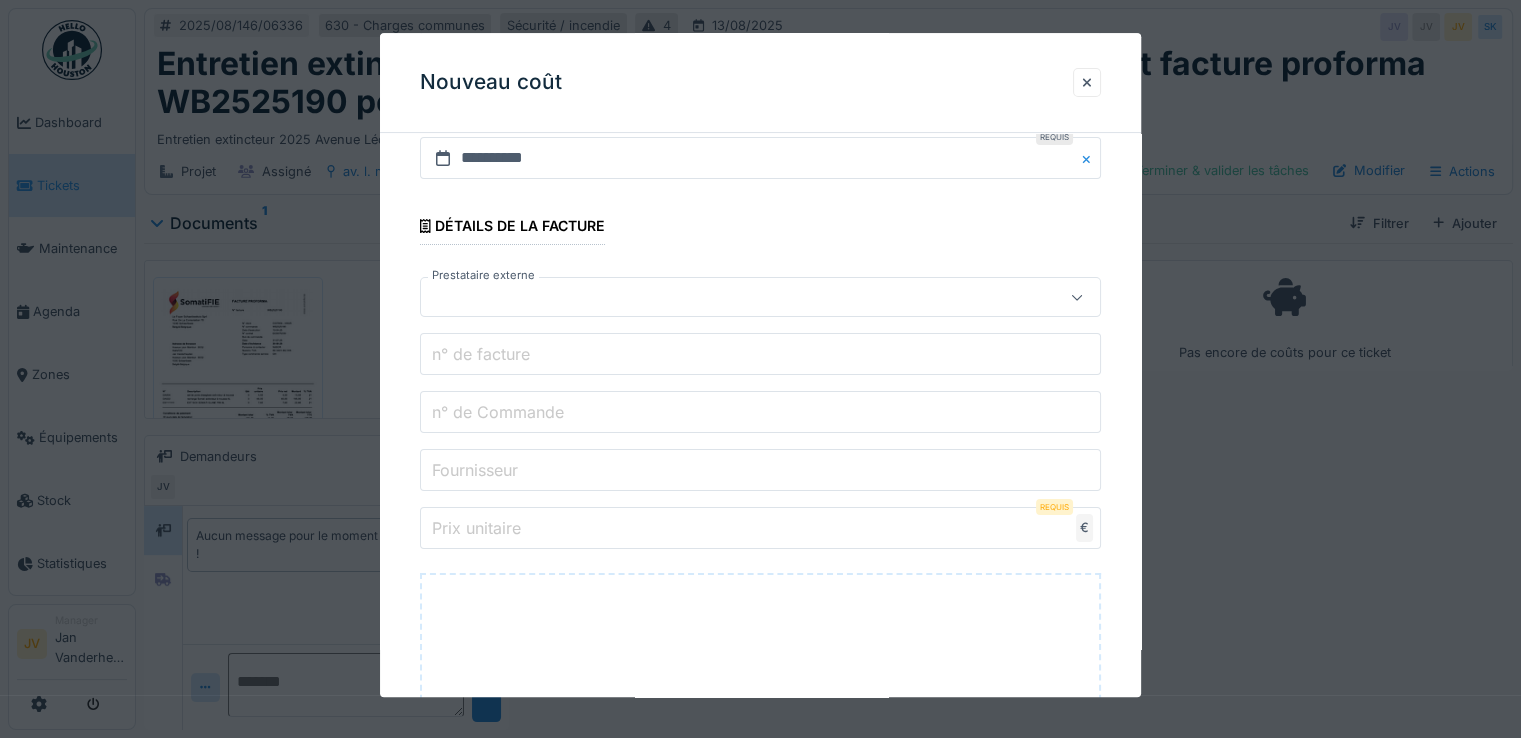 click at bounding box center [719, 298] 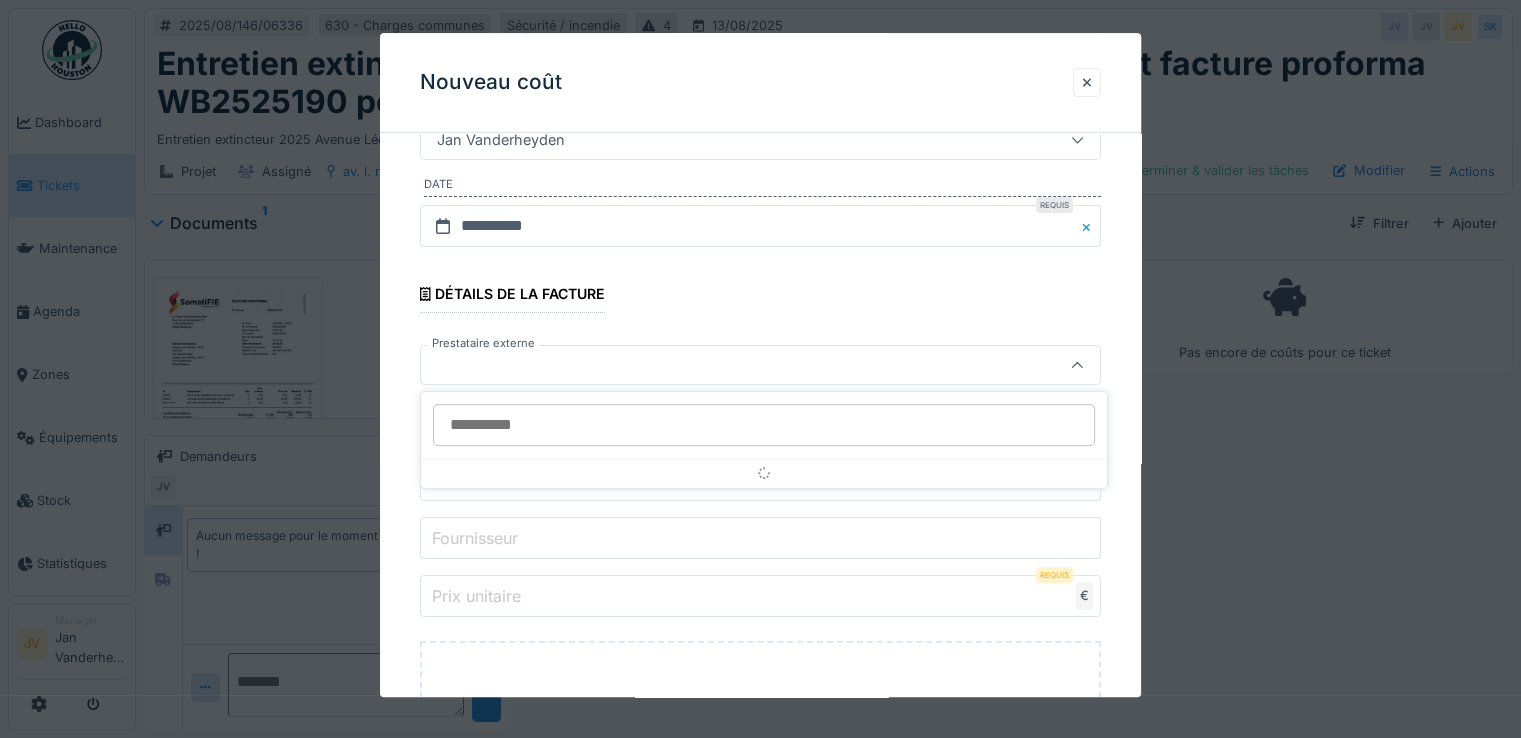 scroll, scrollTop: 330, scrollLeft: 0, axis: vertical 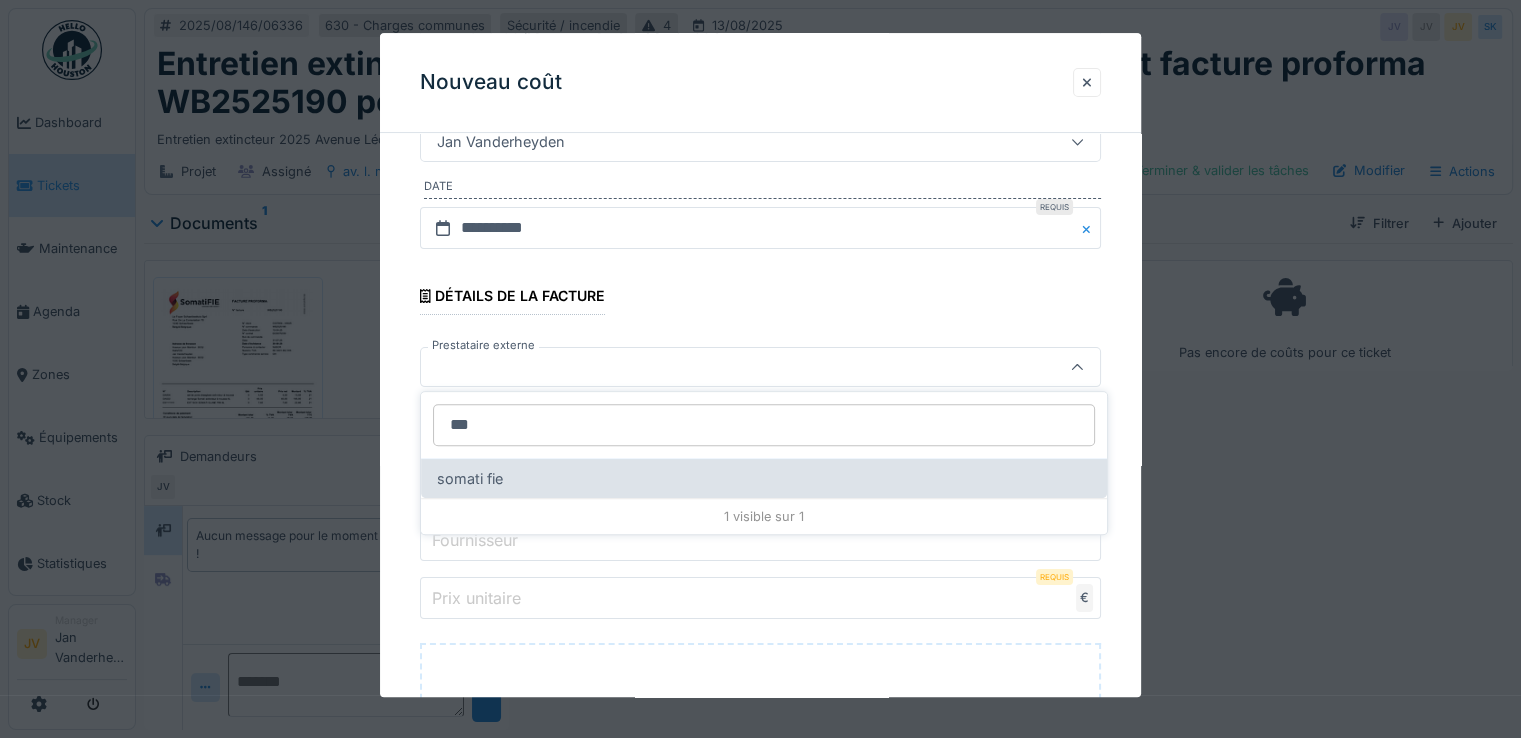 type on "***" 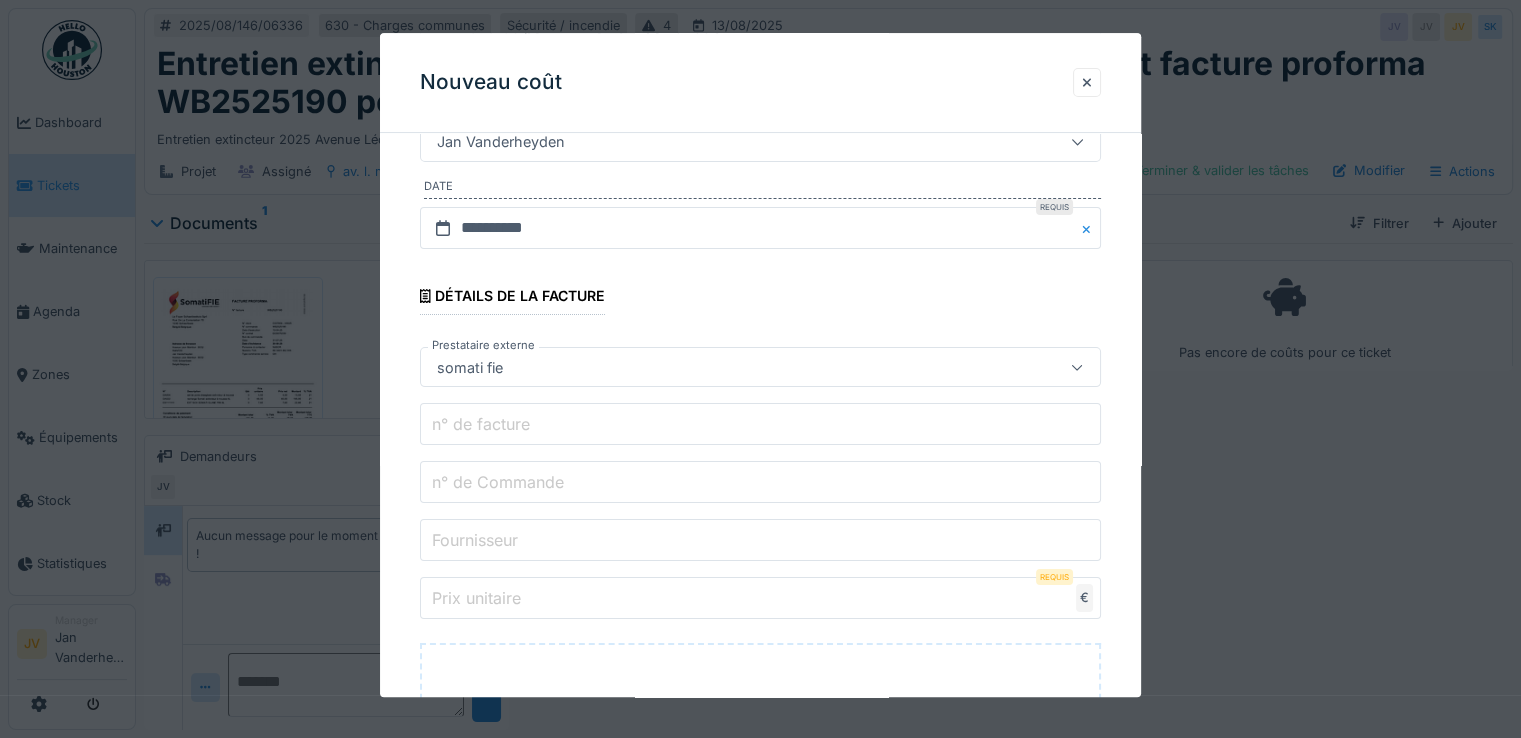 click on "n° de facture" at bounding box center (760, 425) 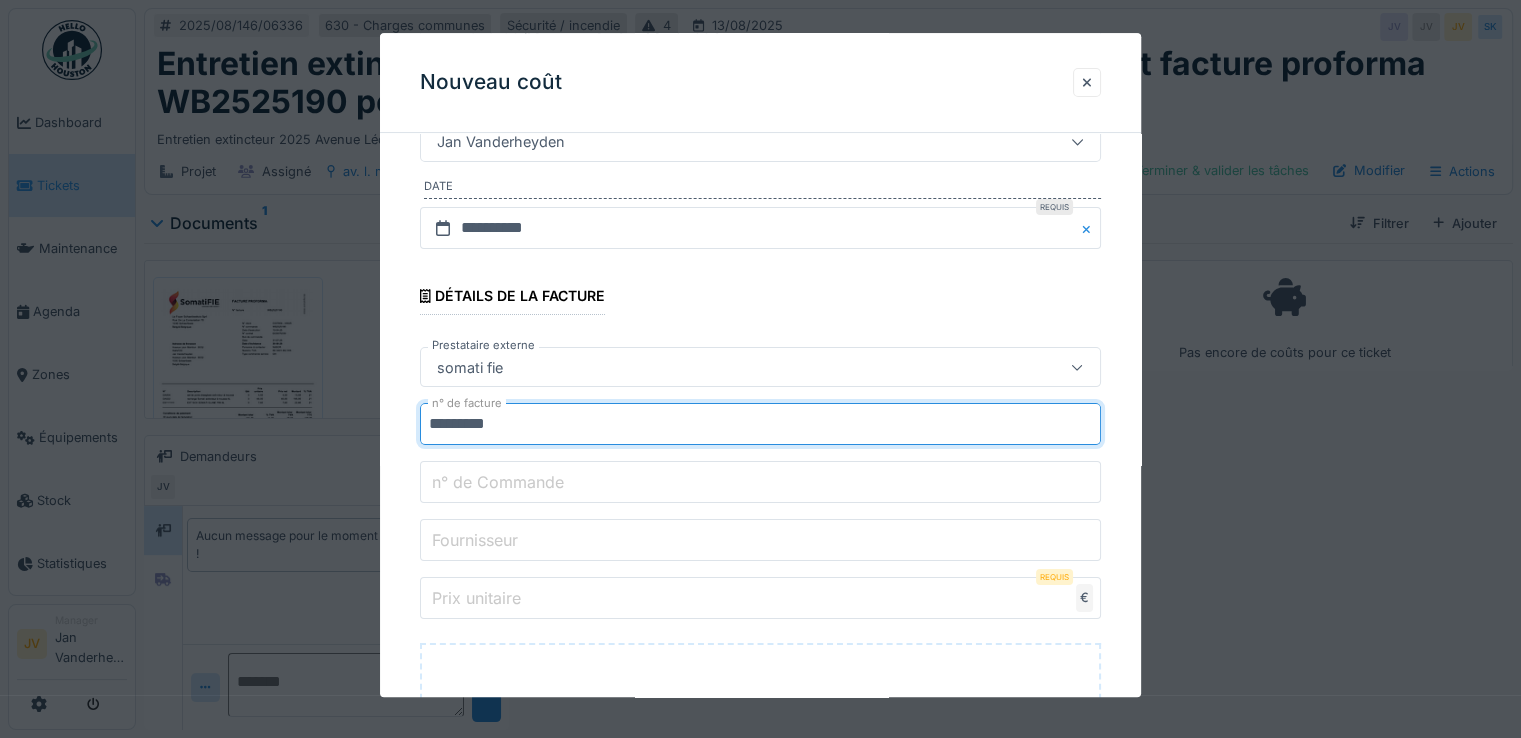 type on "*********" 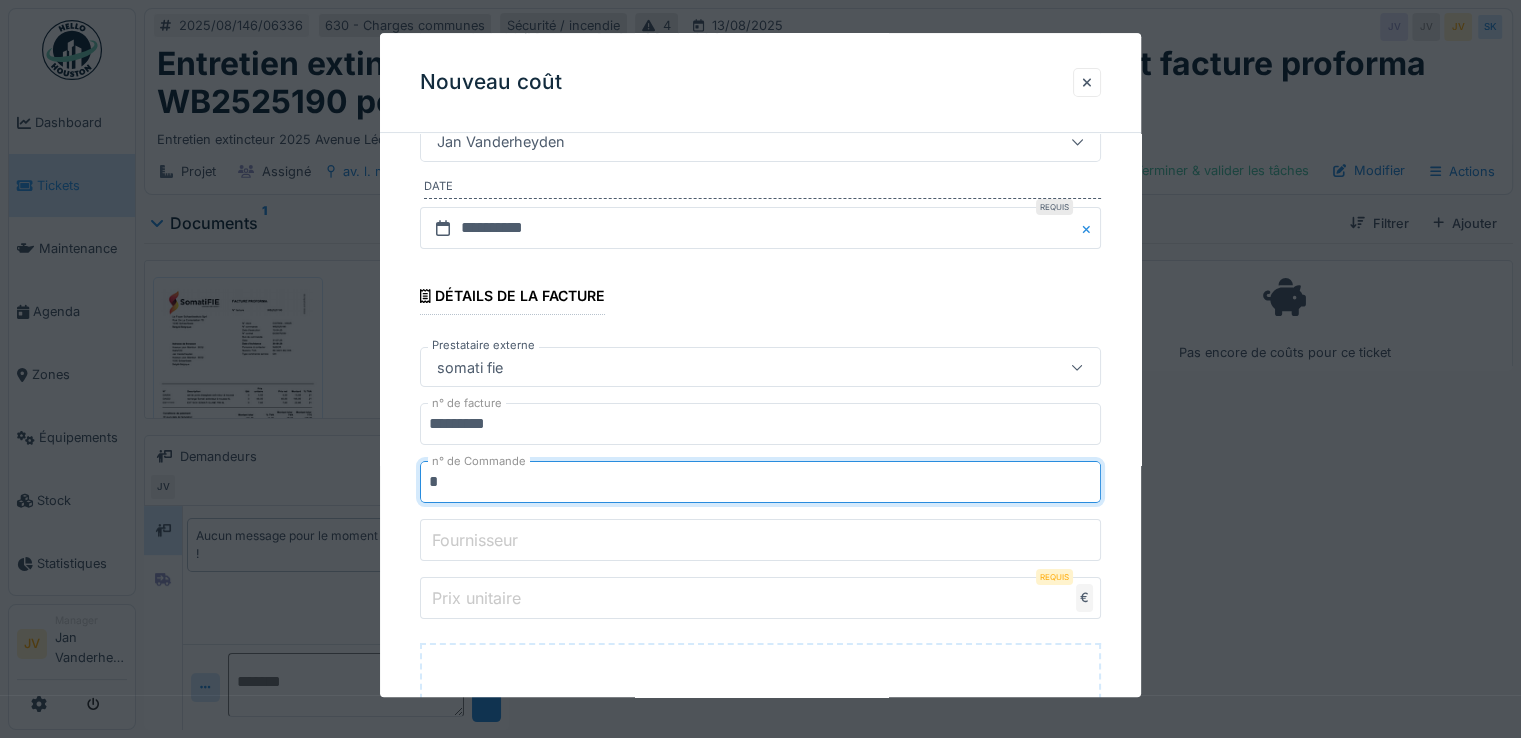 type on "**********" 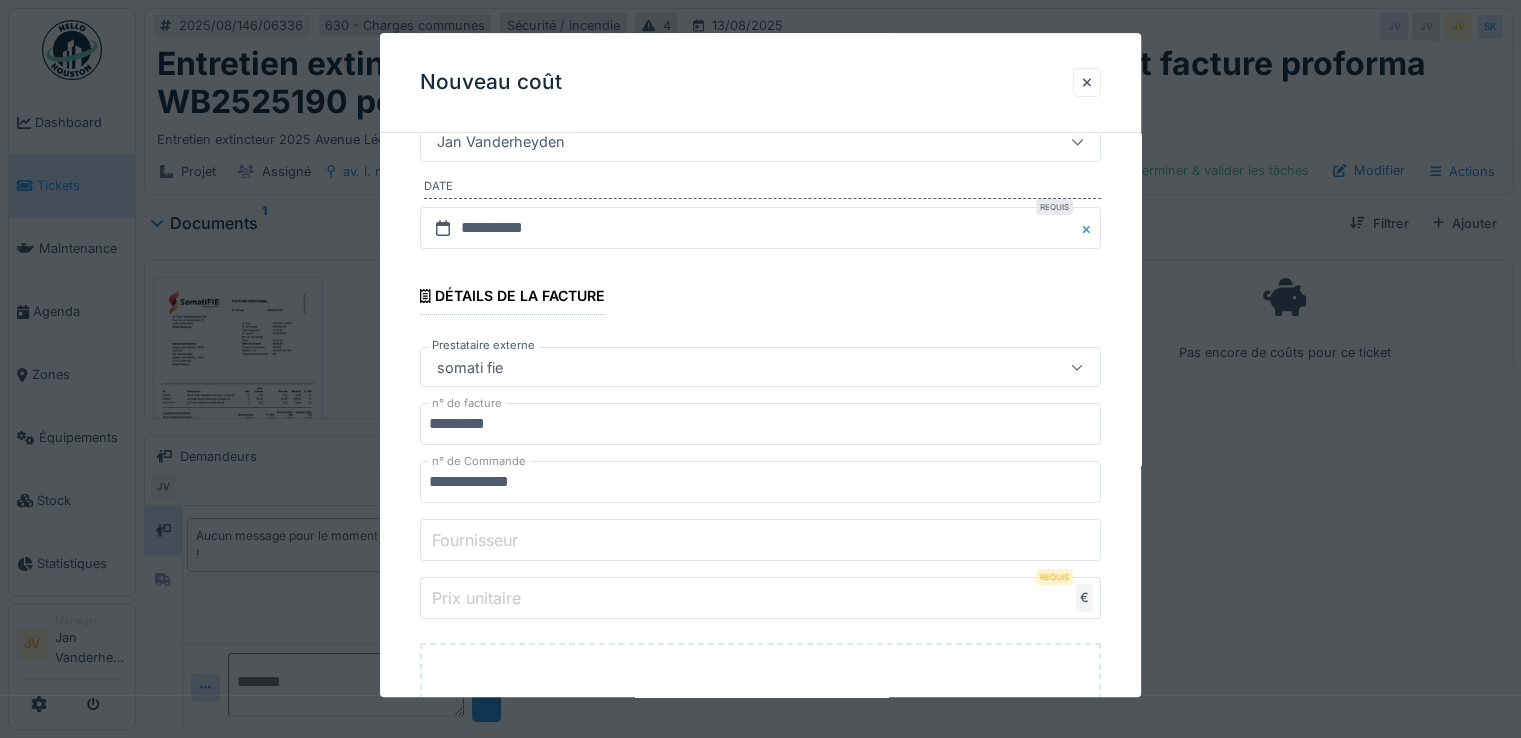 click on "Fournisseur" at bounding box center (475, 540) 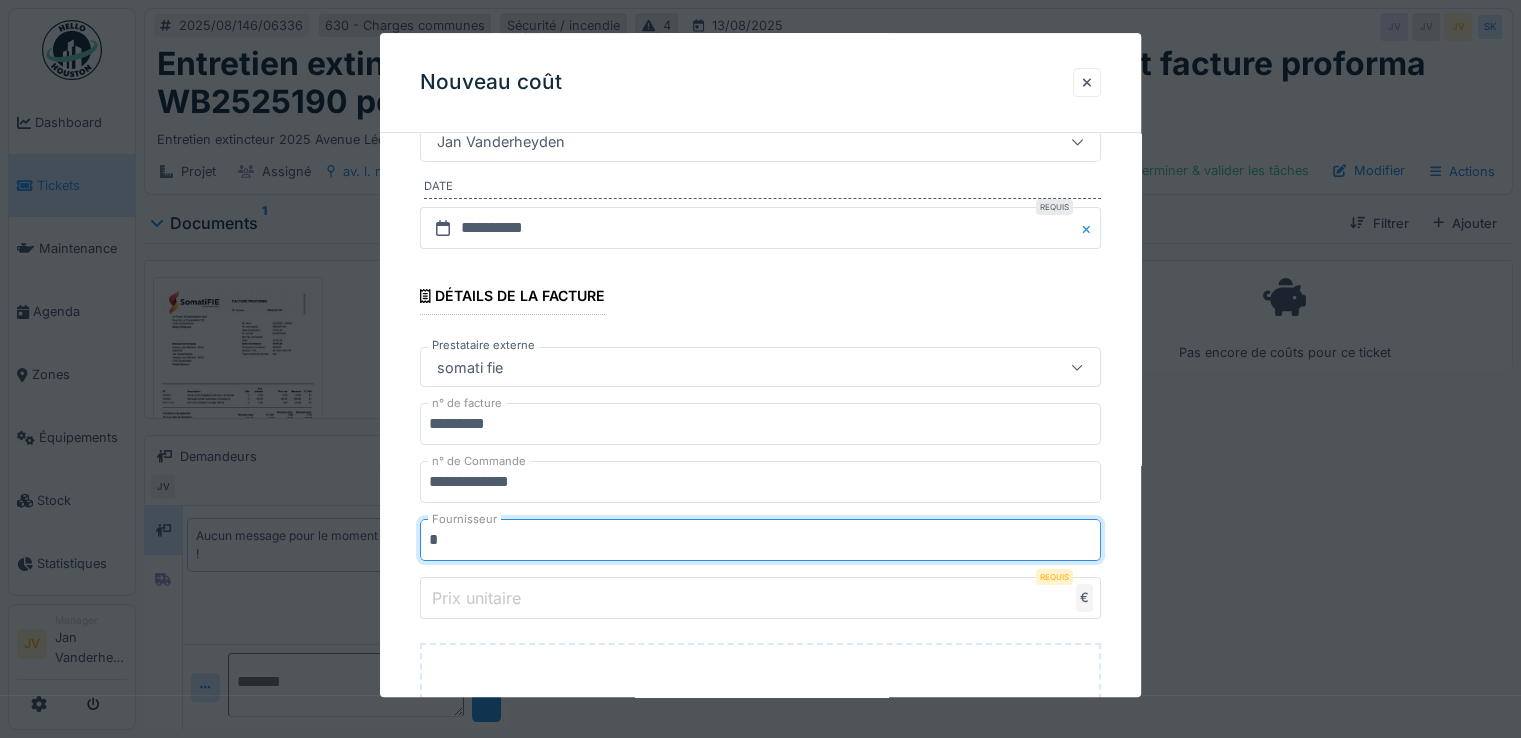 type on "**********" 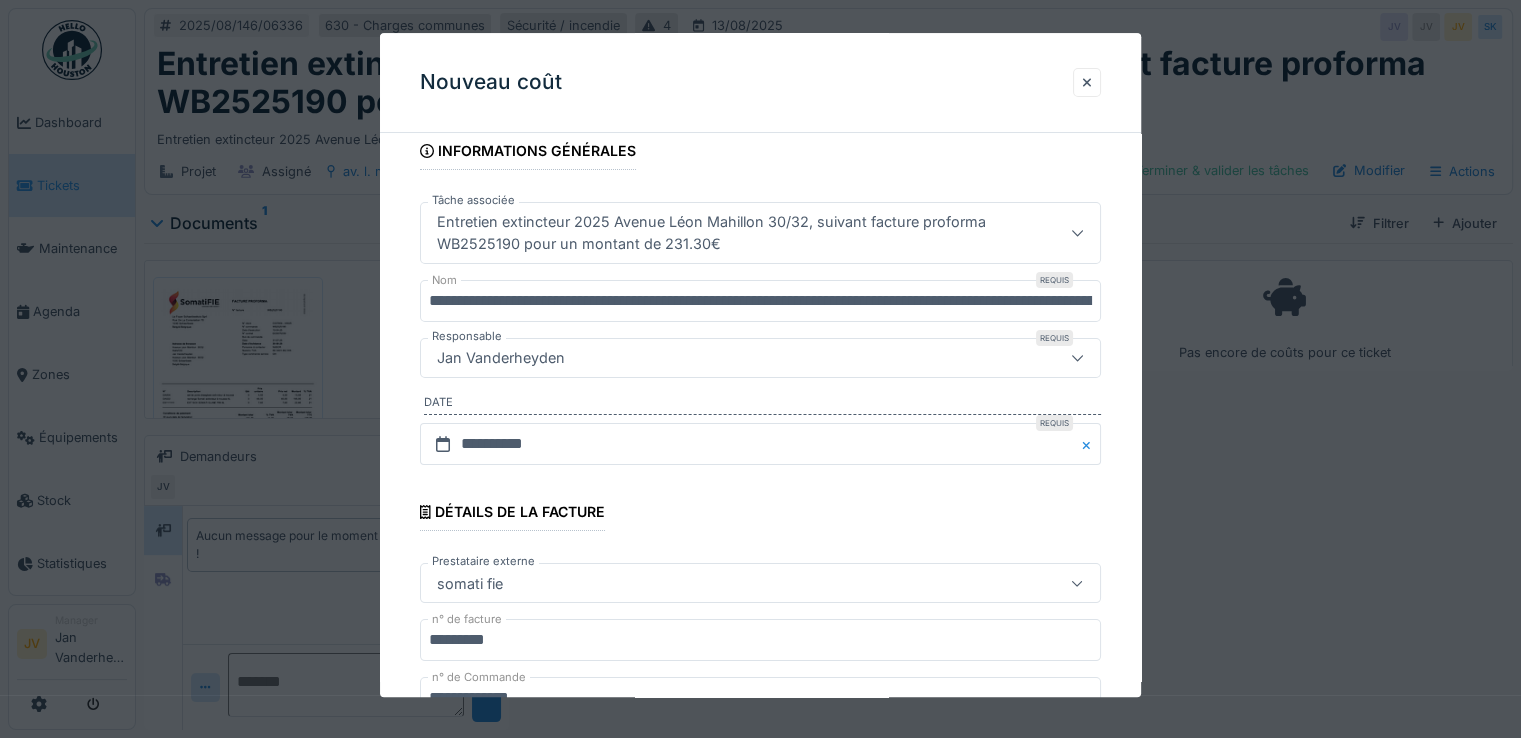 scroll, scrollTop: 400, scrollLeft: 0, axis: vertical 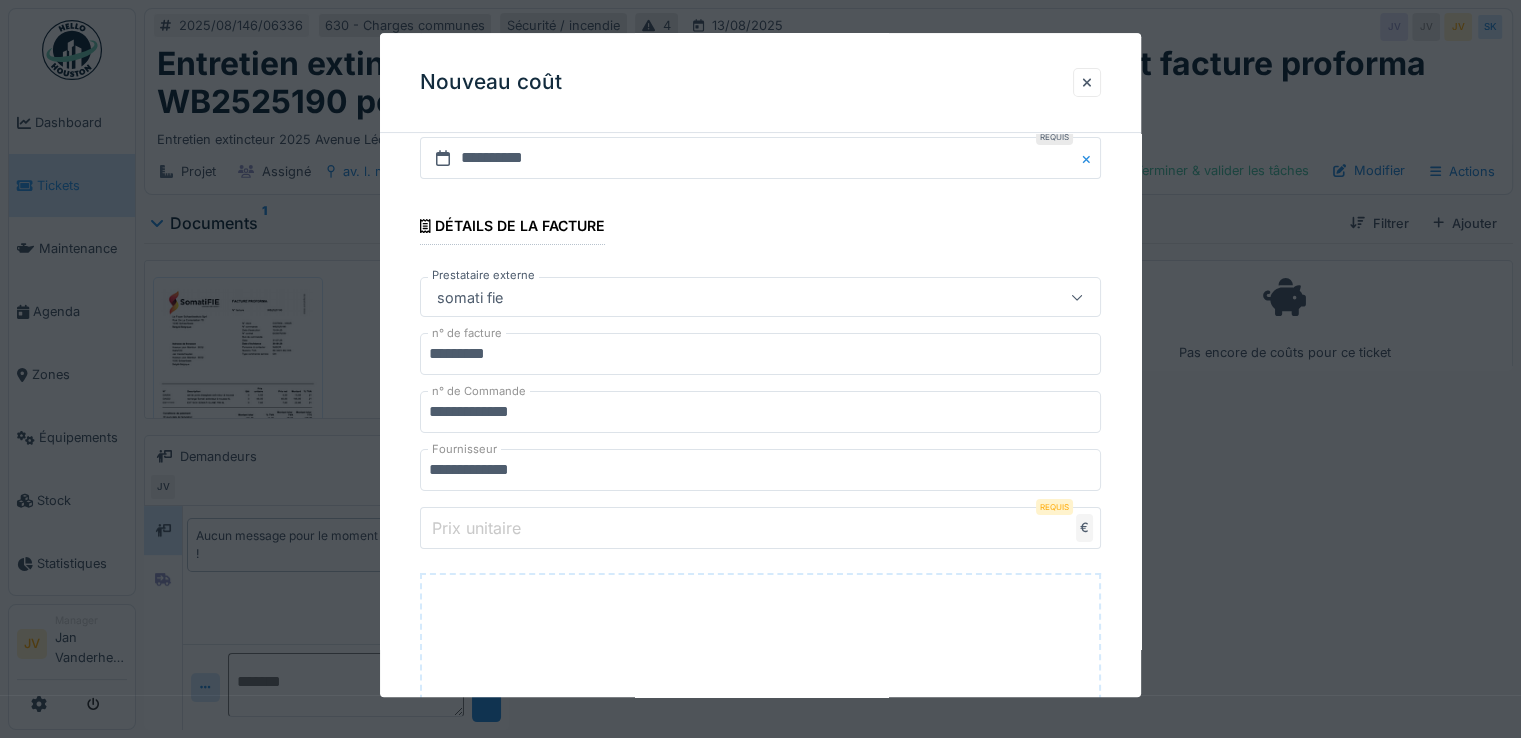click on "Prix unitaire" at bounding box center [476, 528] 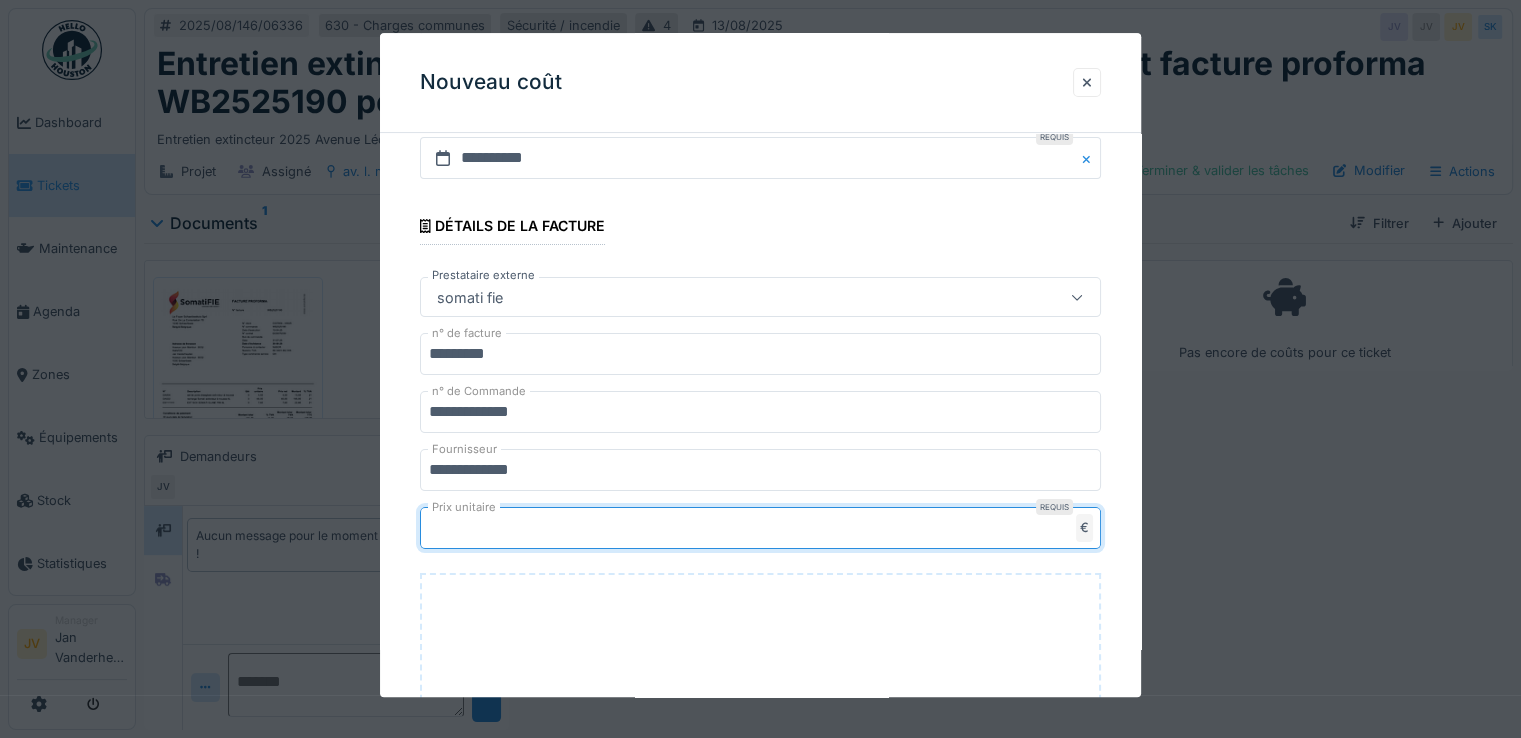 type on "***" 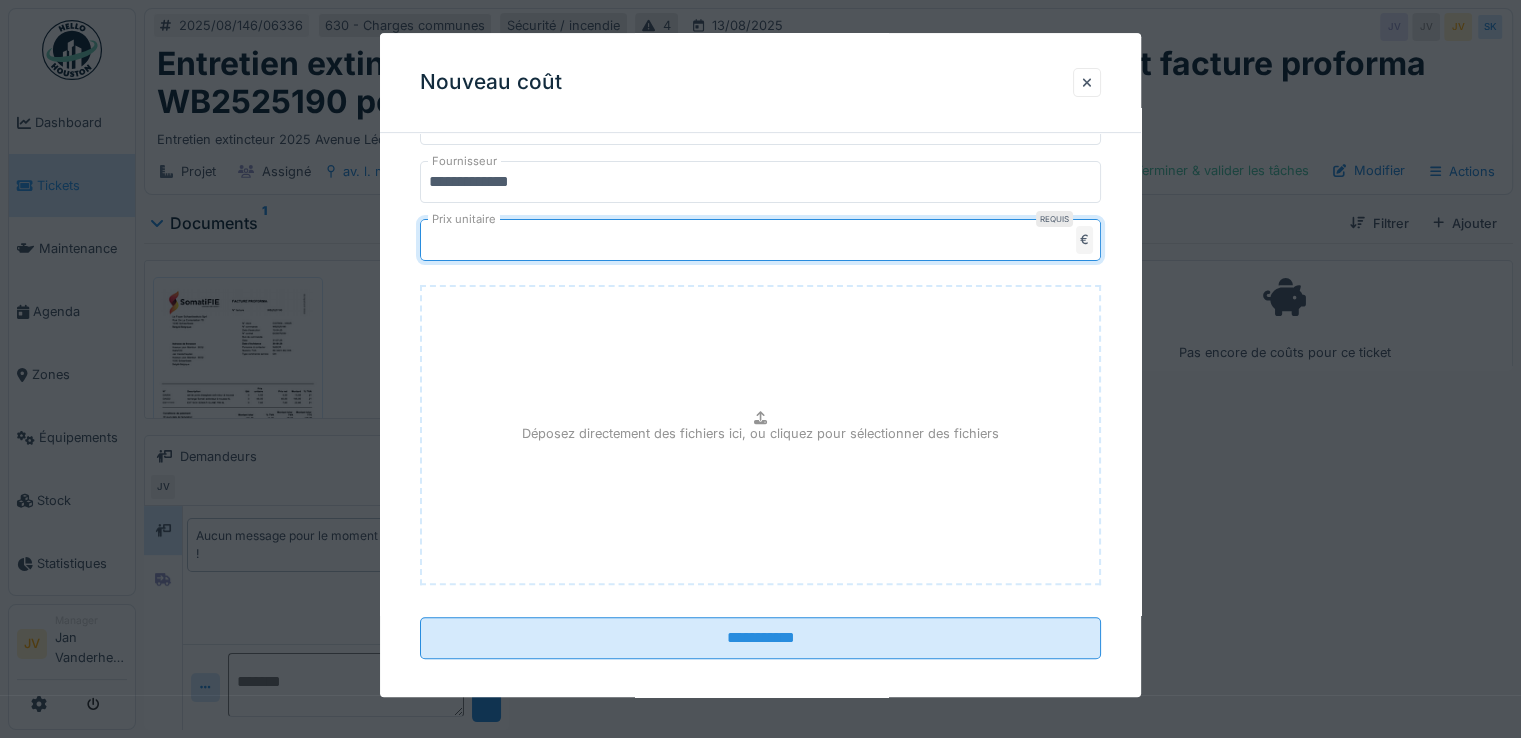 scroll, scrollTop: 700, scrollLeft: 0, axis: vertical 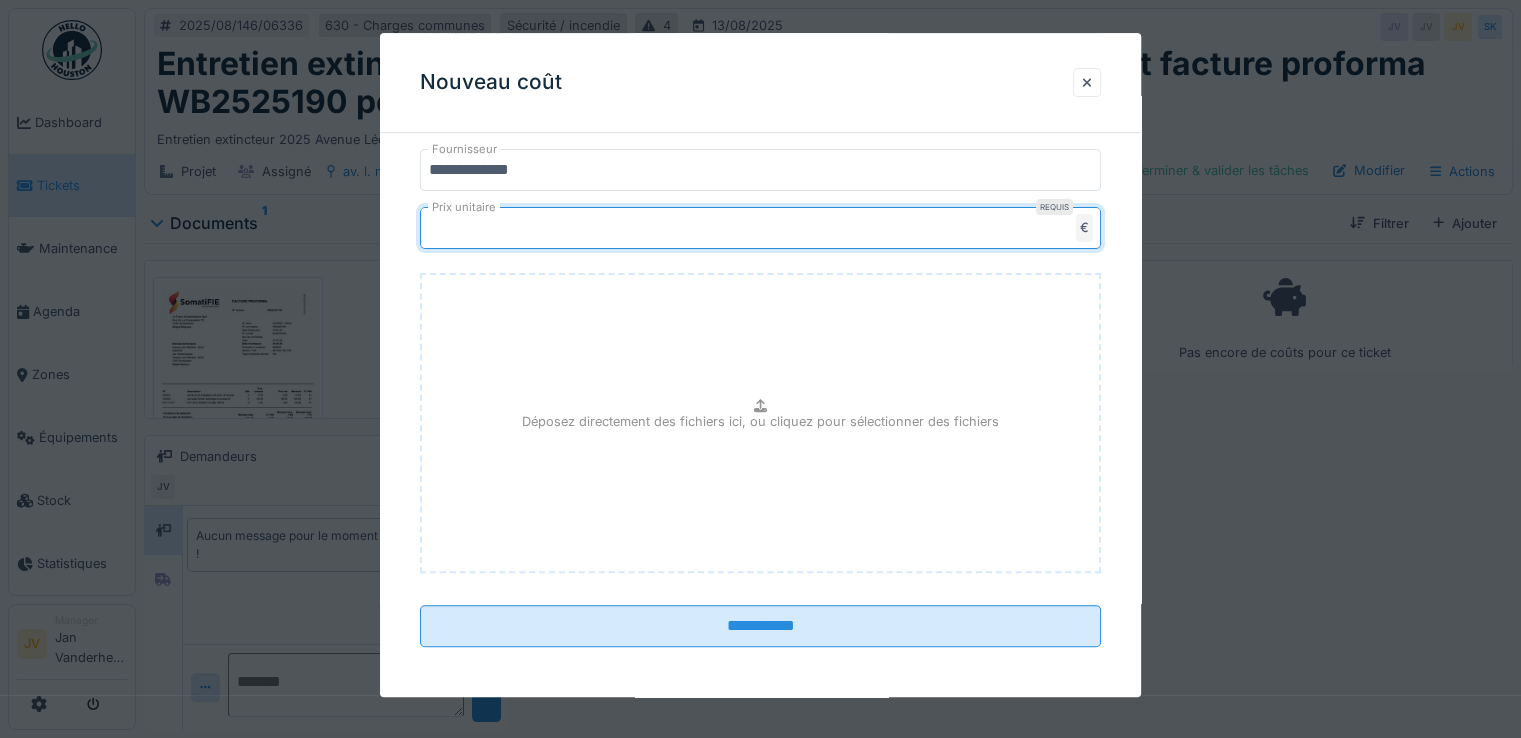 type on "******" 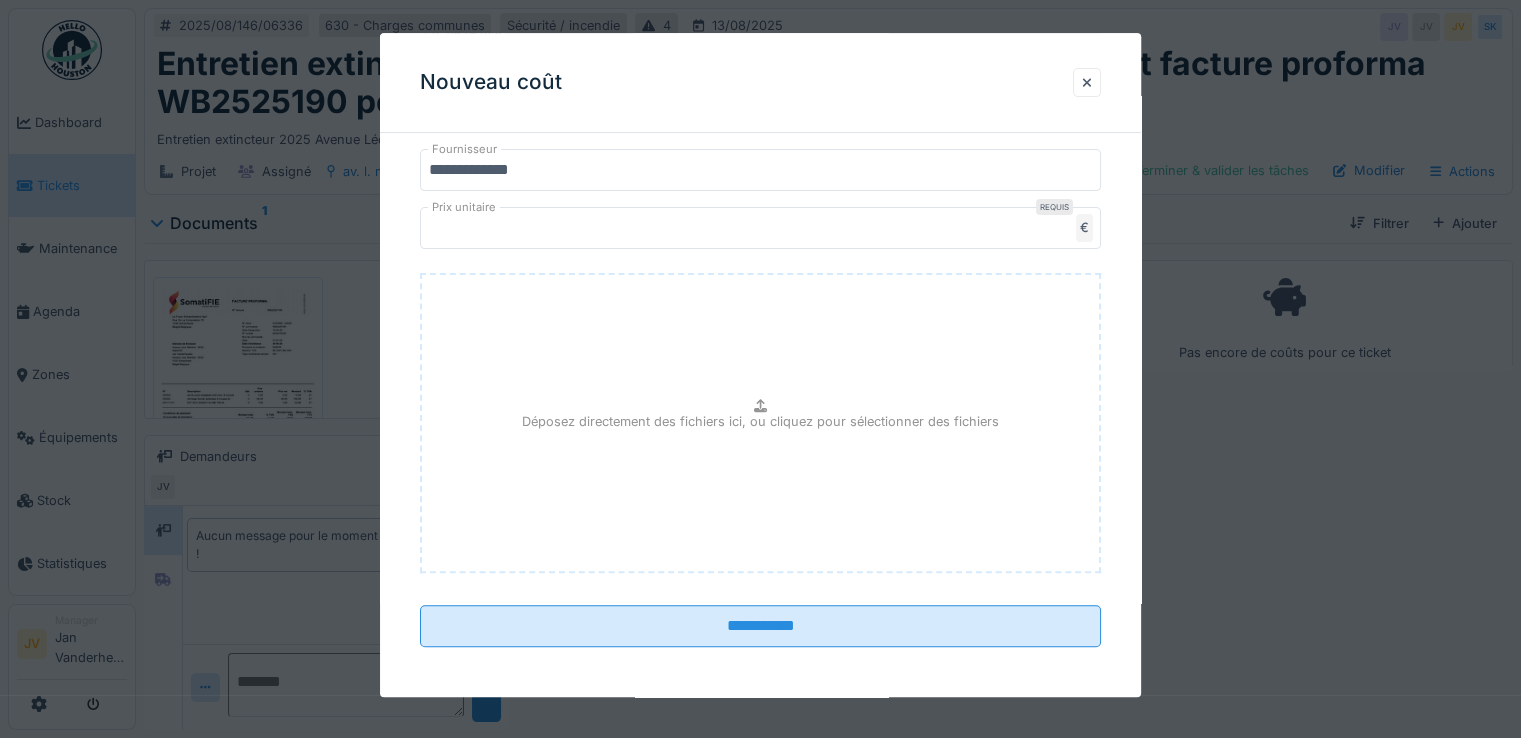 type on "**********" 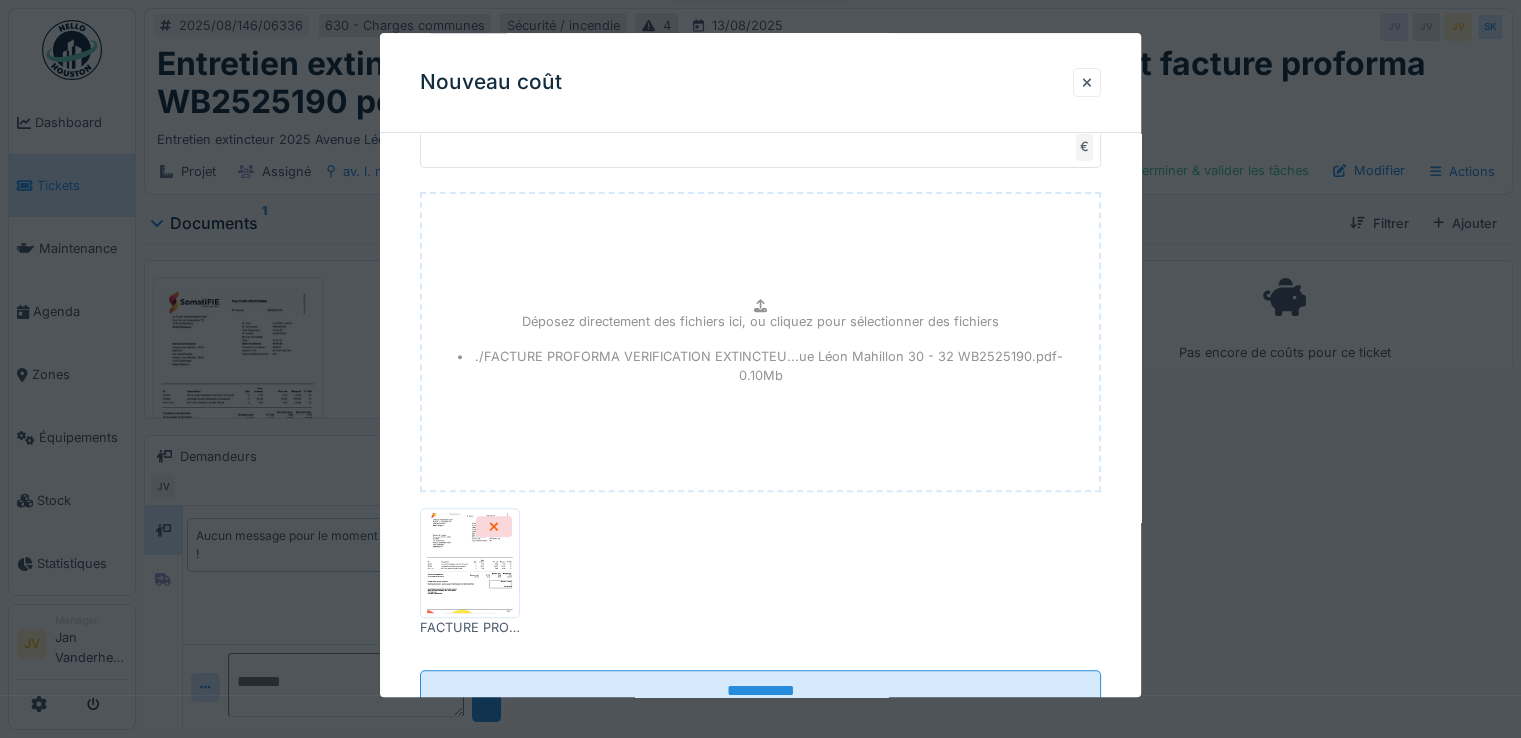 scroll, scrollTop: 847, scrollLeft: 0, axis: vertical 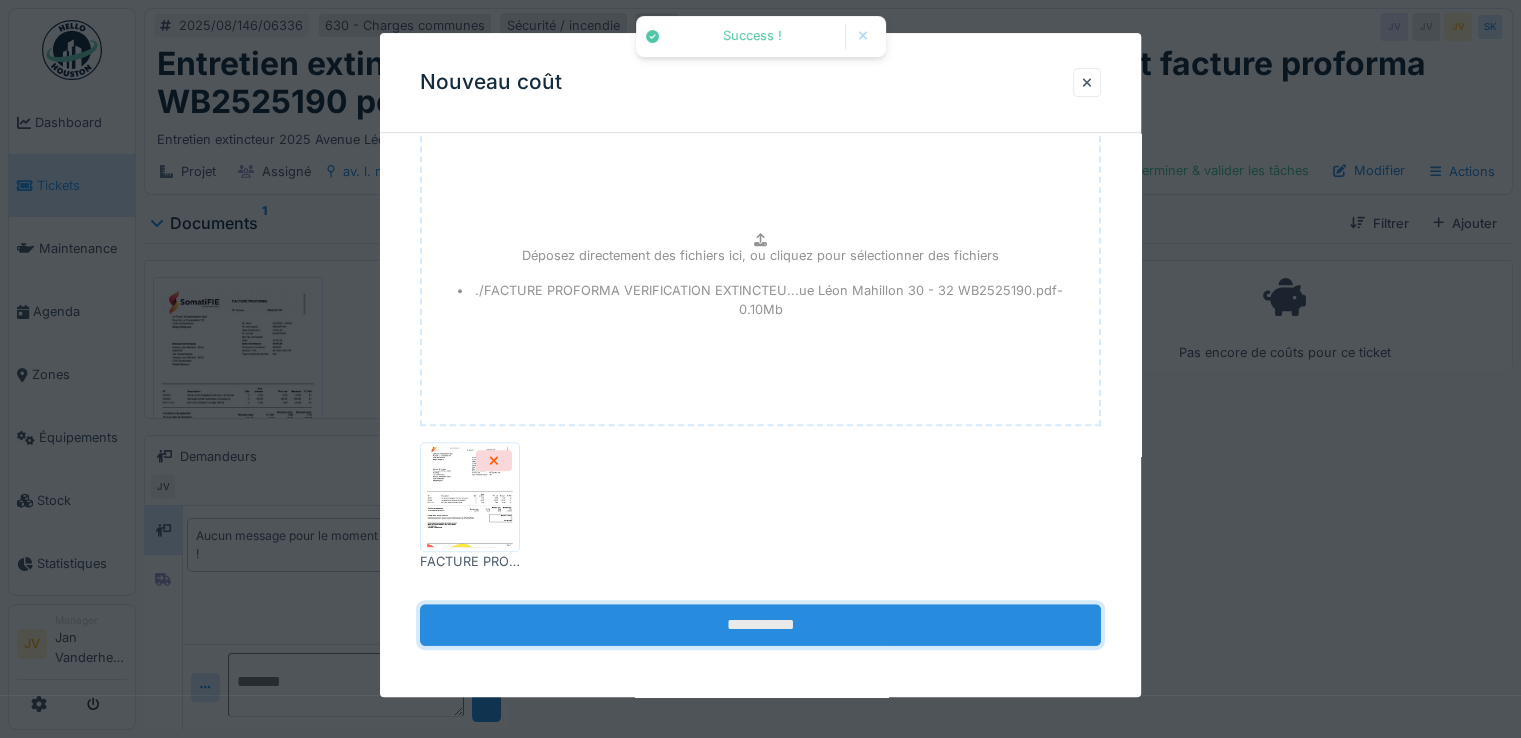 click on "**********" at bounding box center (760, 625) 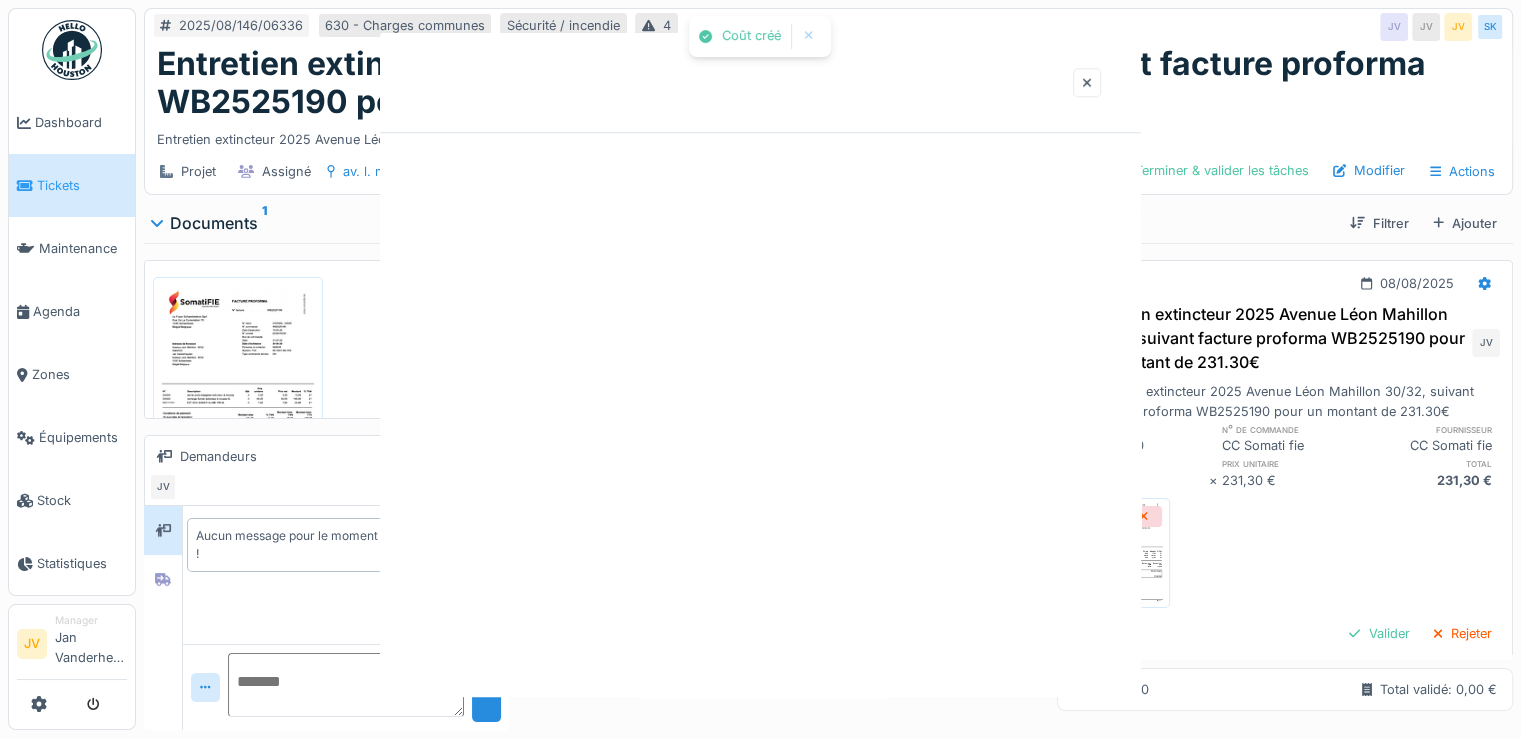 scroll, scrollTop: 0, scrollLeft: 0, axis: both 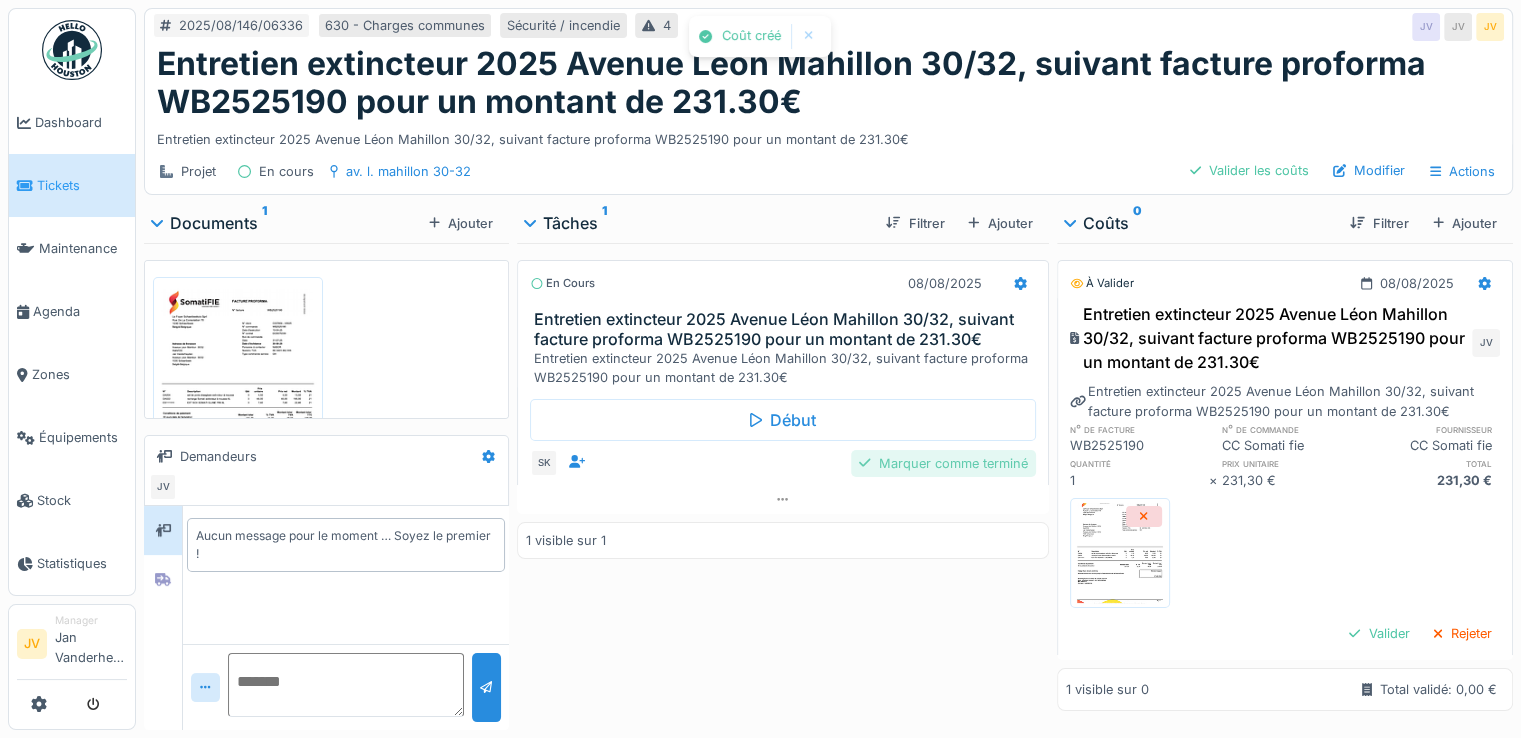 click on "Marquer comme terminé" at bounding box center (943, 463) 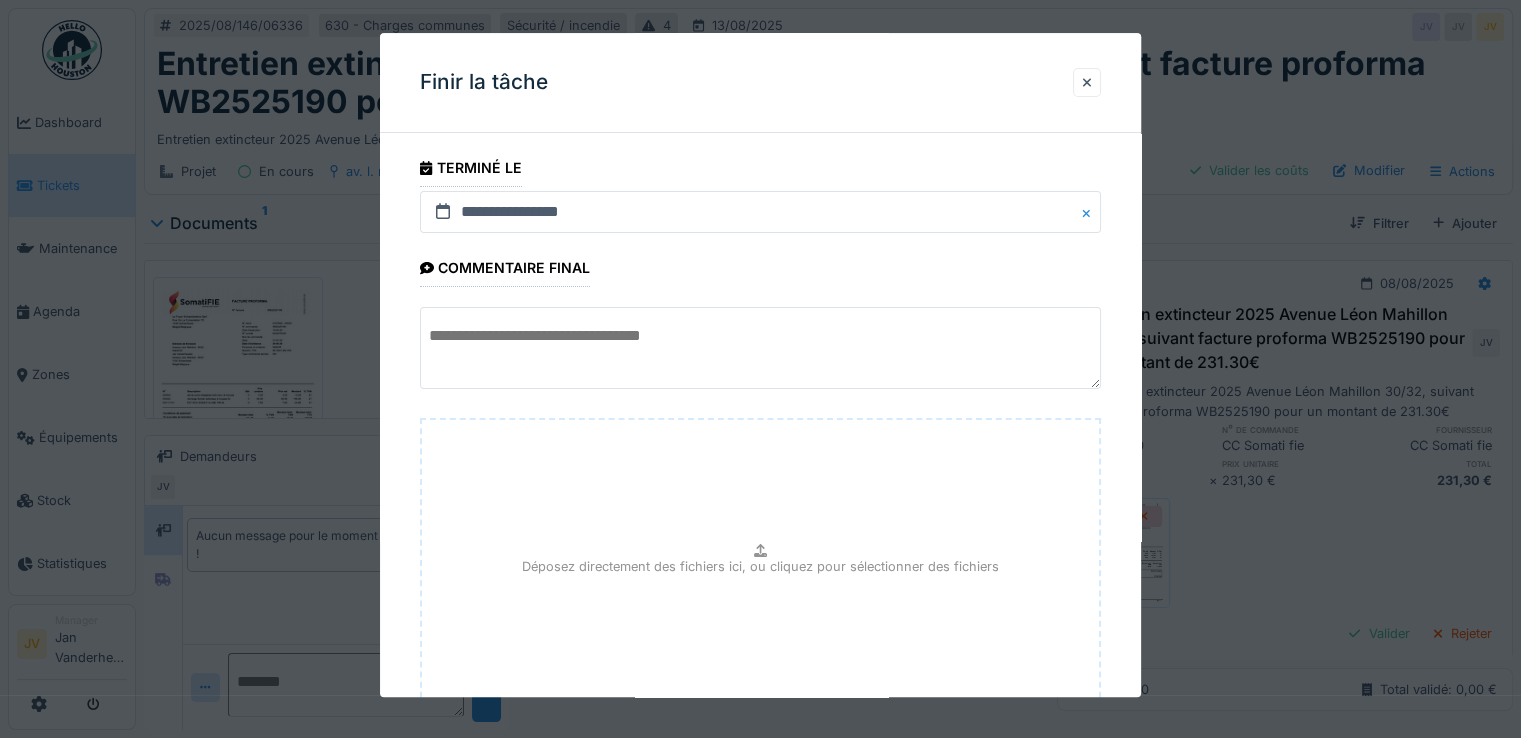scroll, scrollTop: 149, scrollLeft: 0, axis: vertical 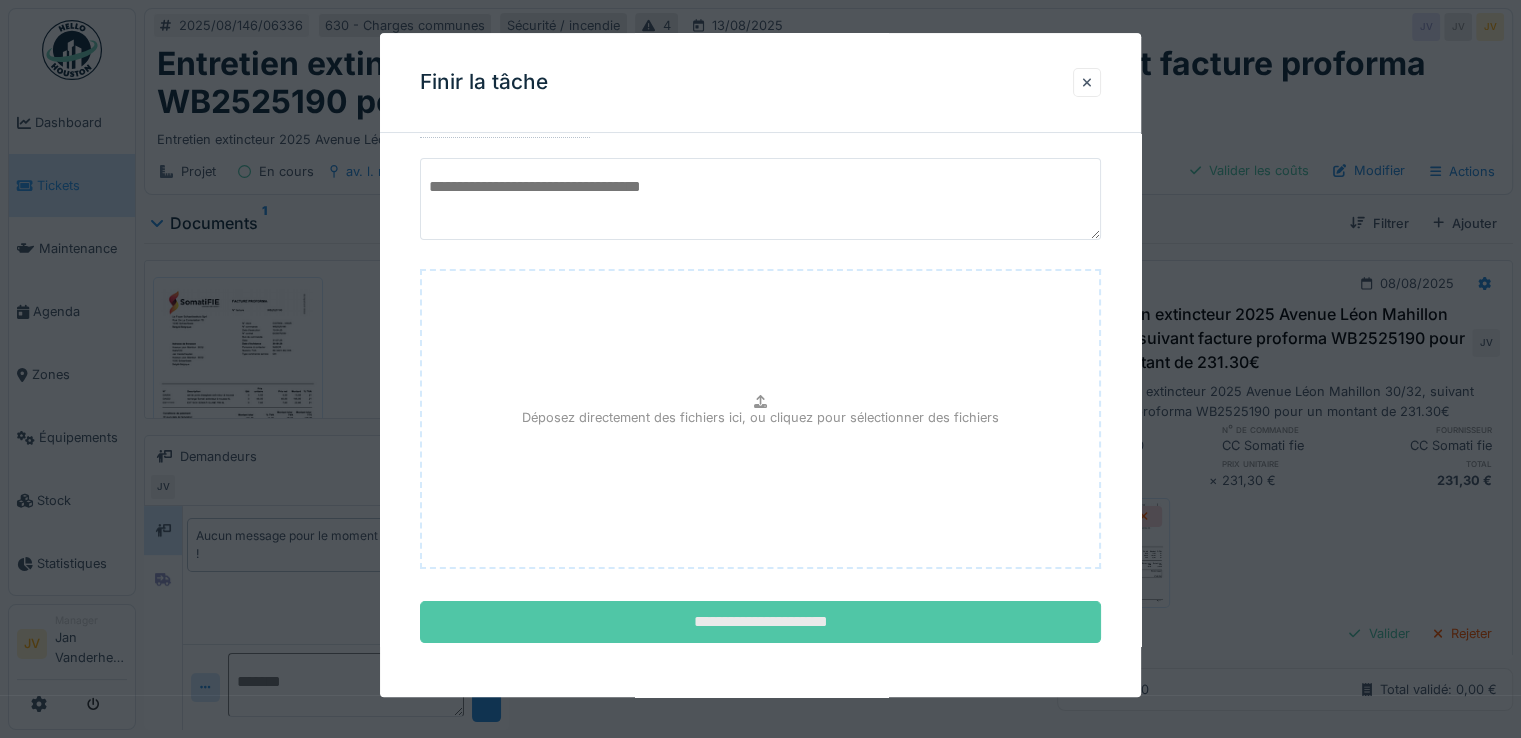click on "**********" at bounding box center (760, 623) 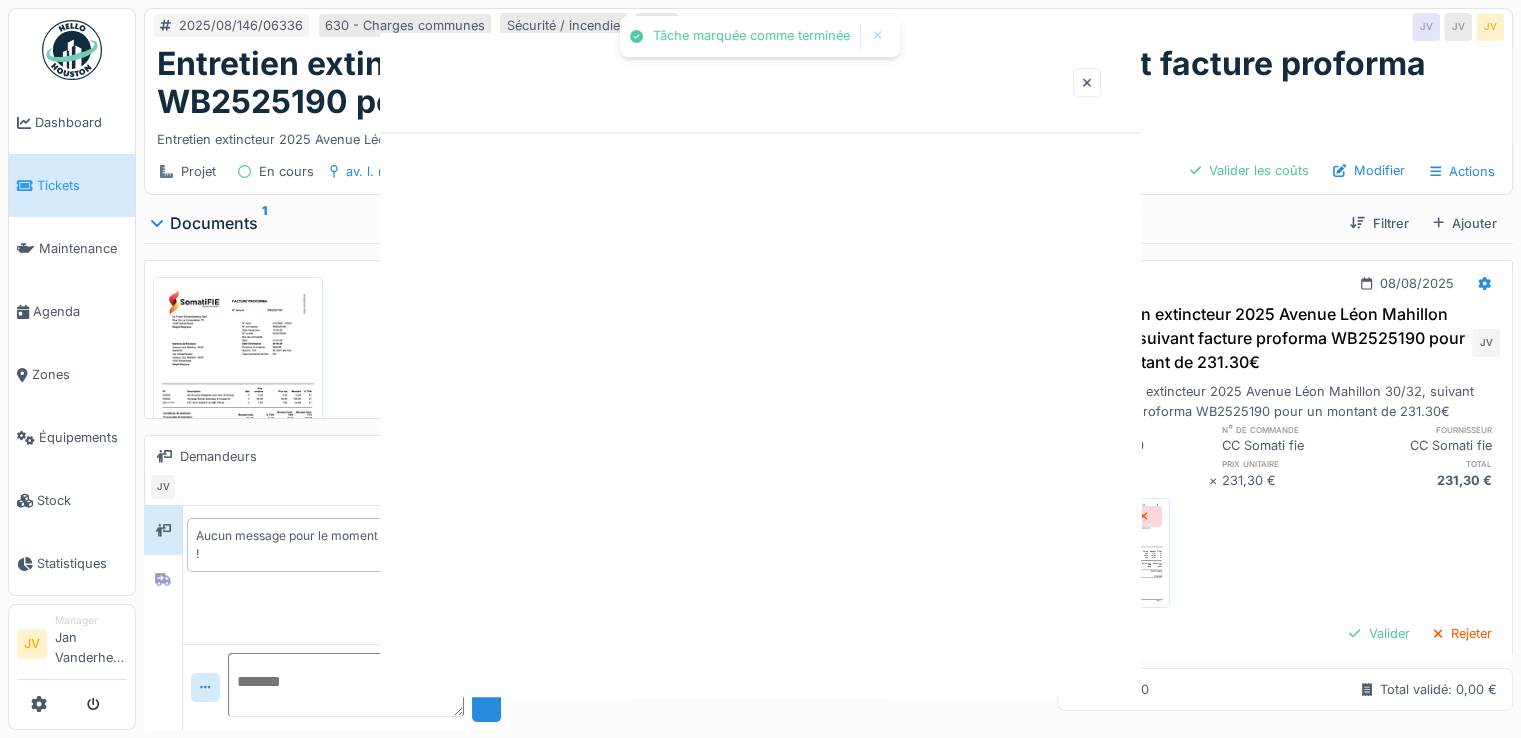 scroll, scrollTop: 0, scrollLeft: 0, axis: both 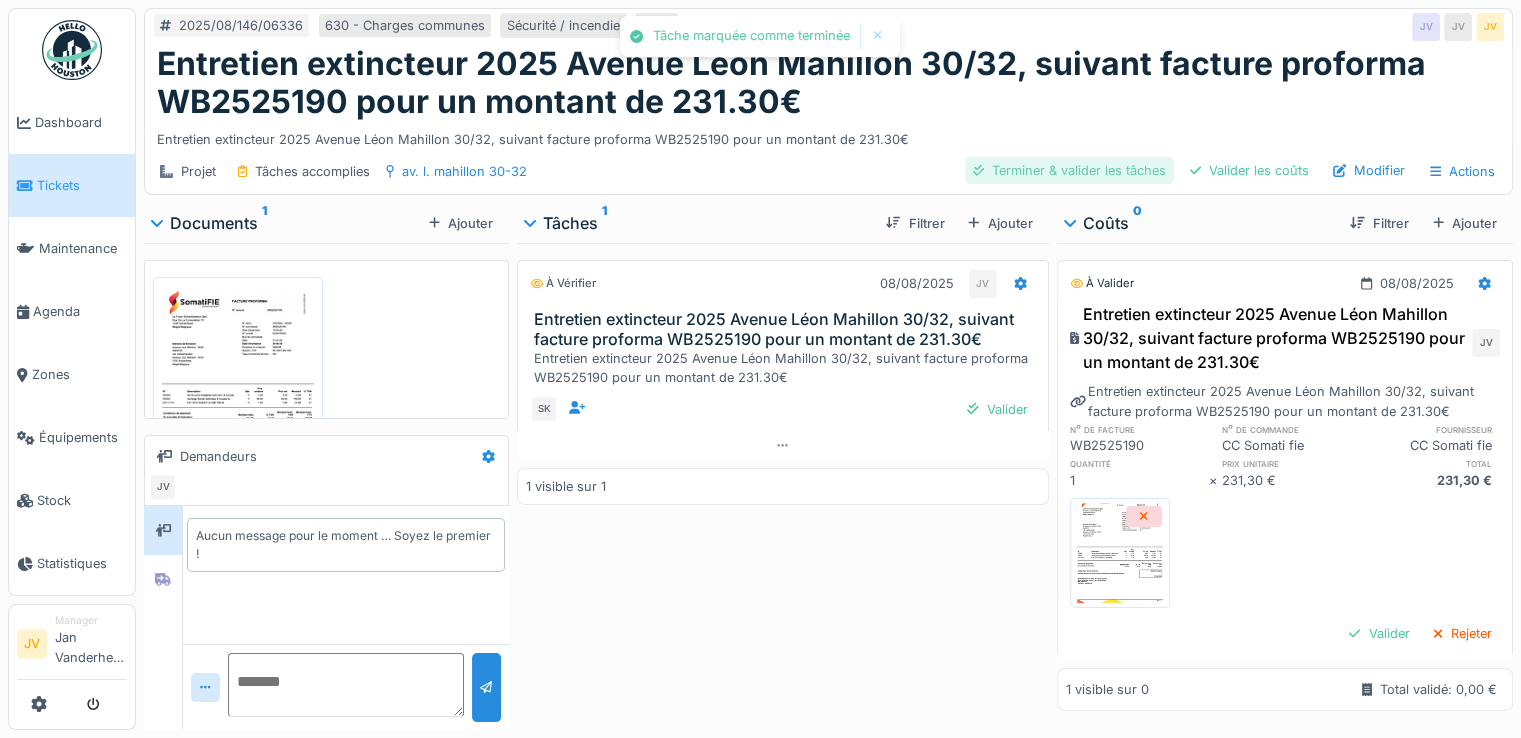 click on "Terminer & valider les tâches" at bounding box center (1069, 170) 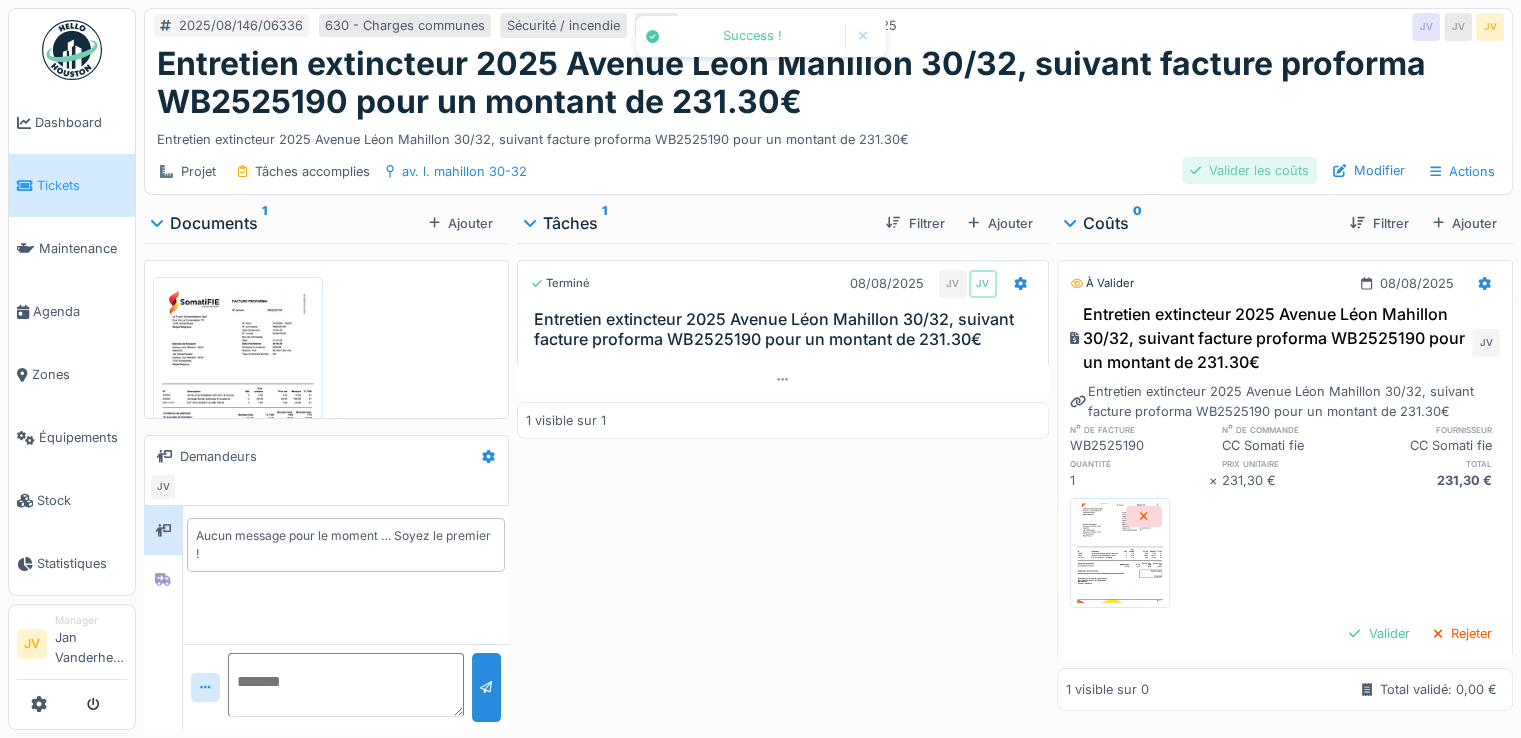 click on "Valider les coûts" at bounding box center (1249, 170) 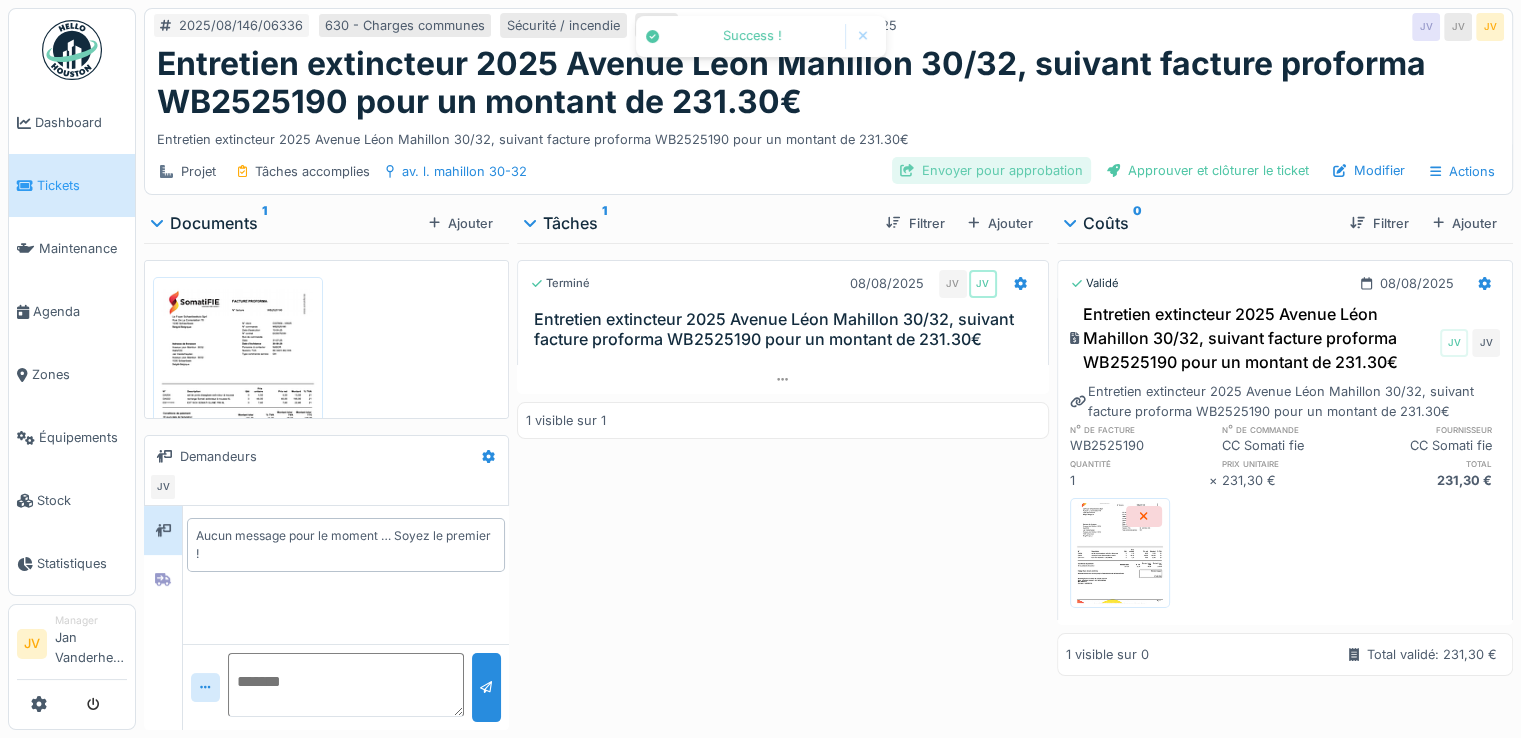 click on "Envoyer pour approbation" at bounding box center [991, 170] 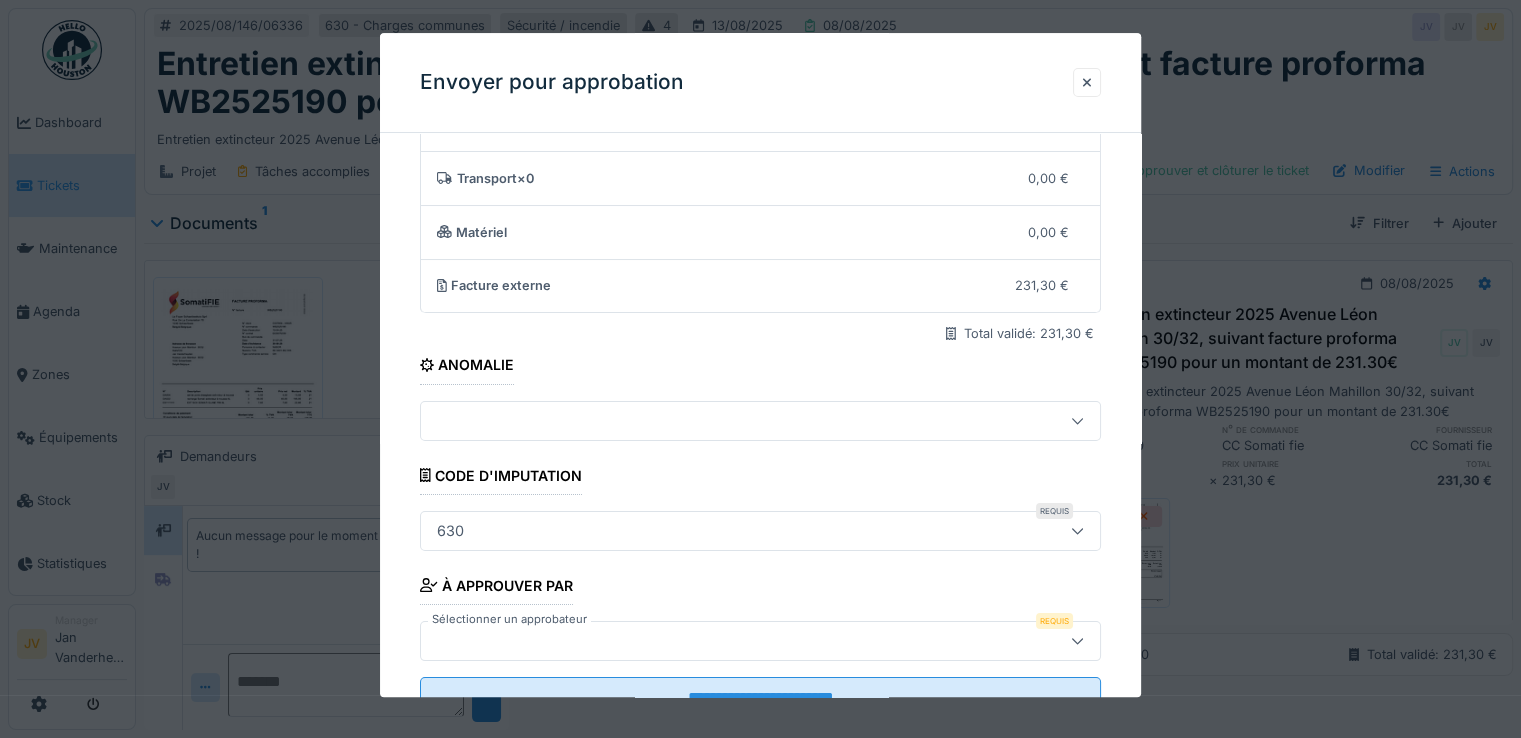 scroll, scrollTop: 173, scrollLeft: 0, axis: vertical 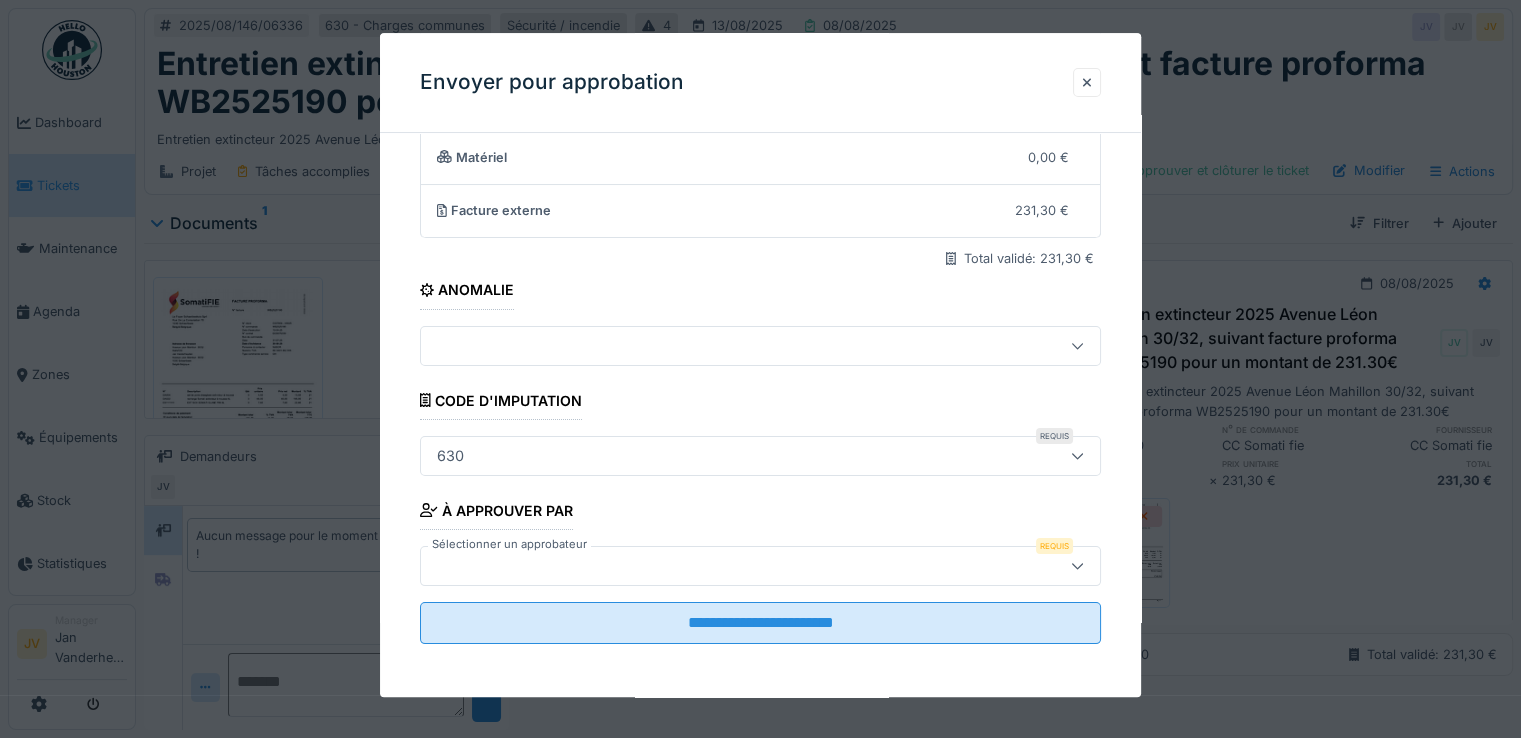 click at bounding box center (719, 566) 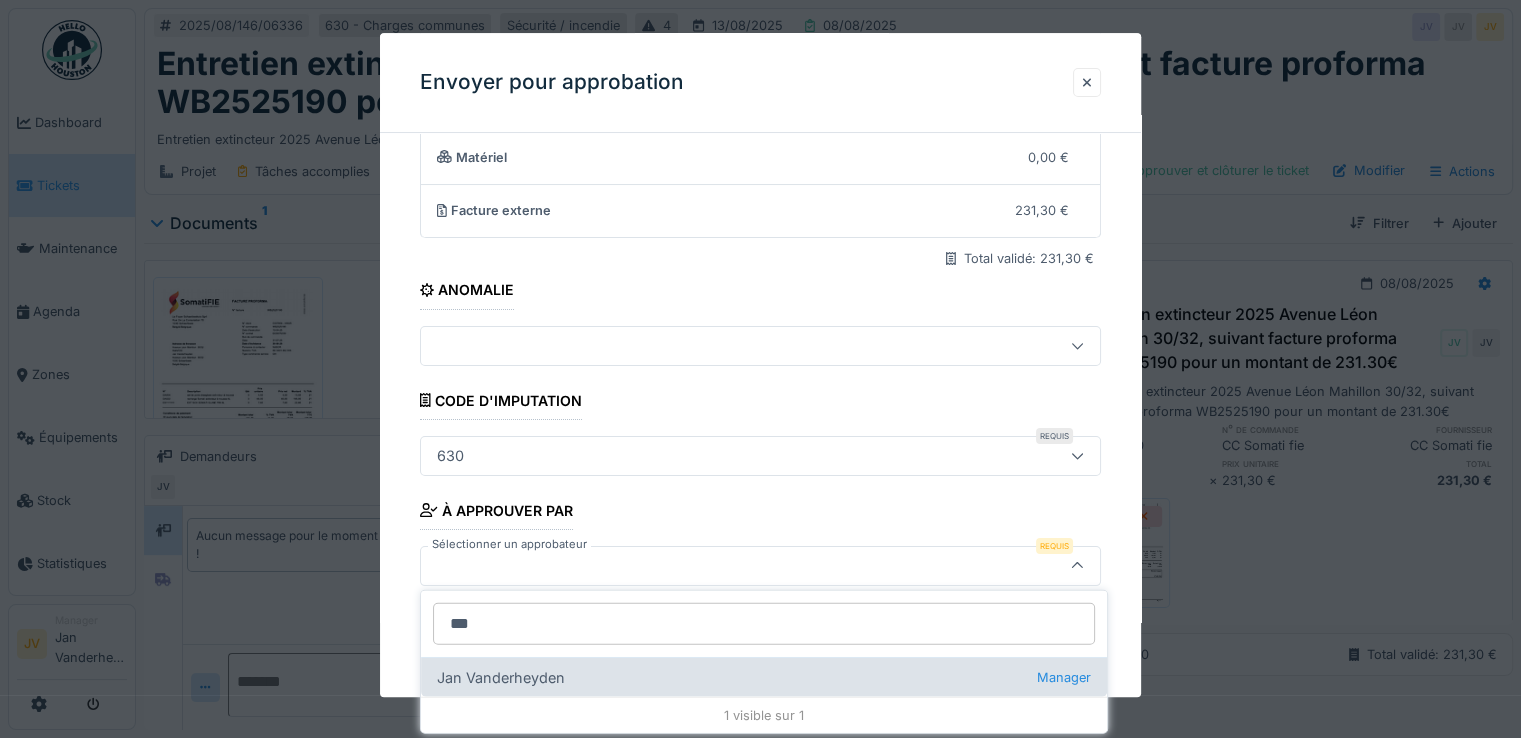 type on "***" 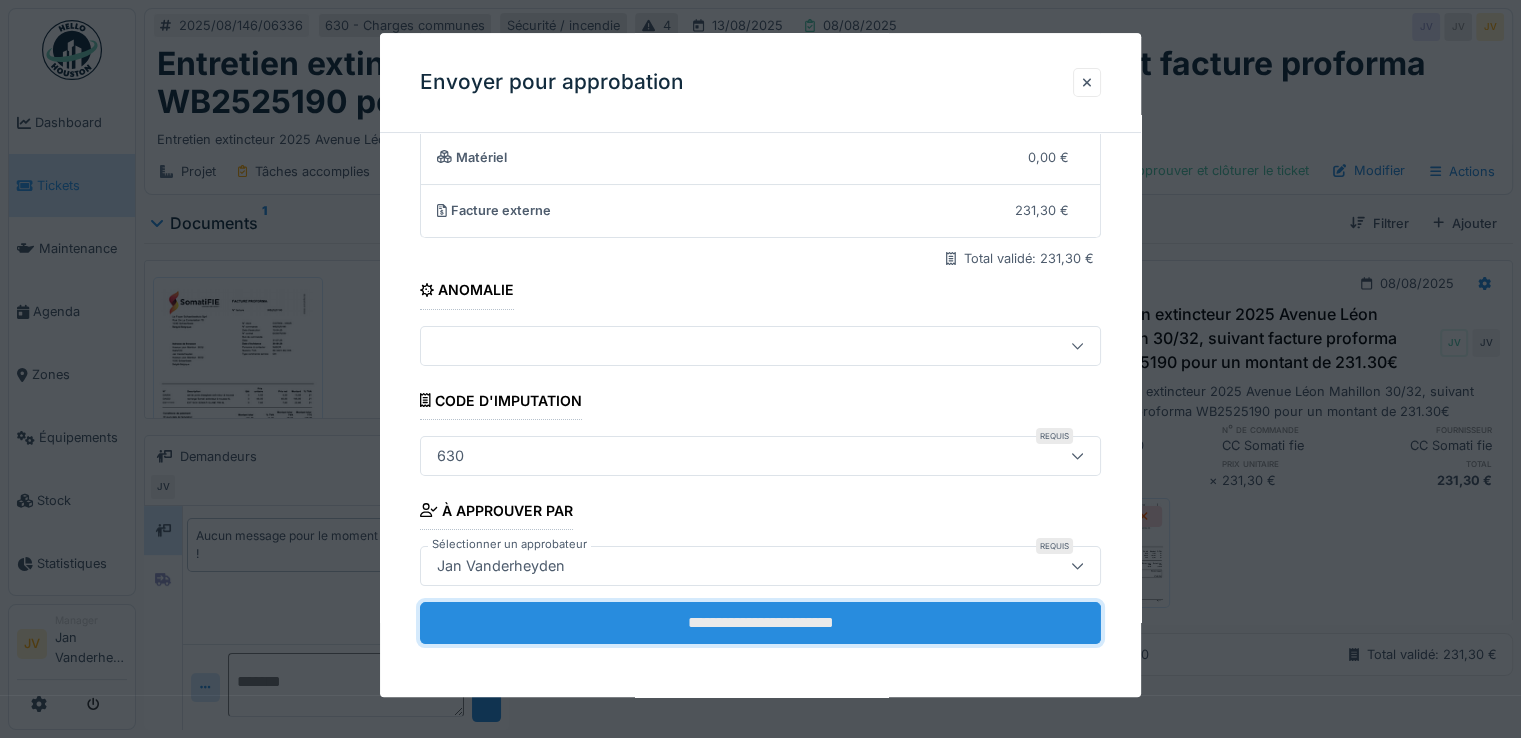 click on "**********" at bounding box center (760, 623) 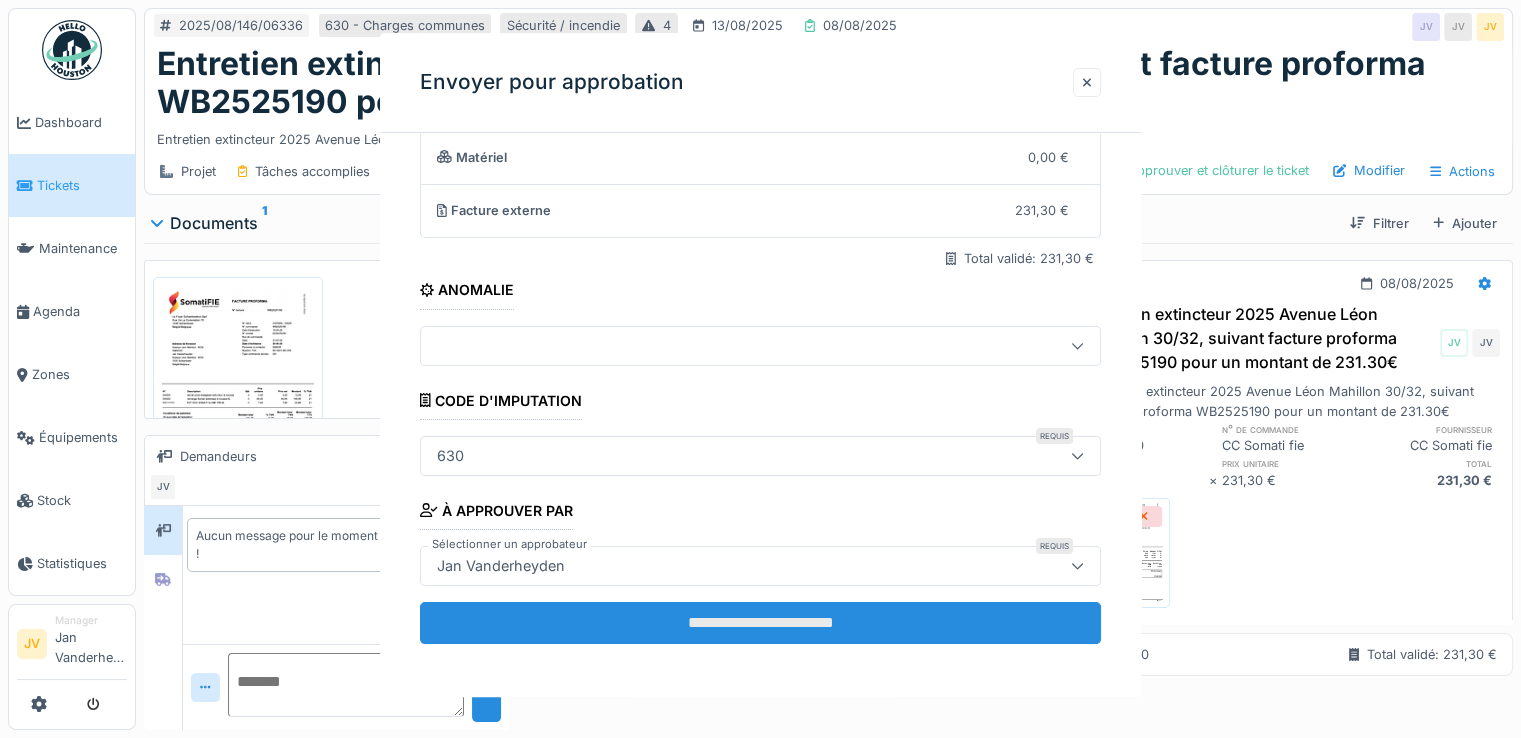 scroll, scrollTop: 0, scrollLeft: 0, axis: both 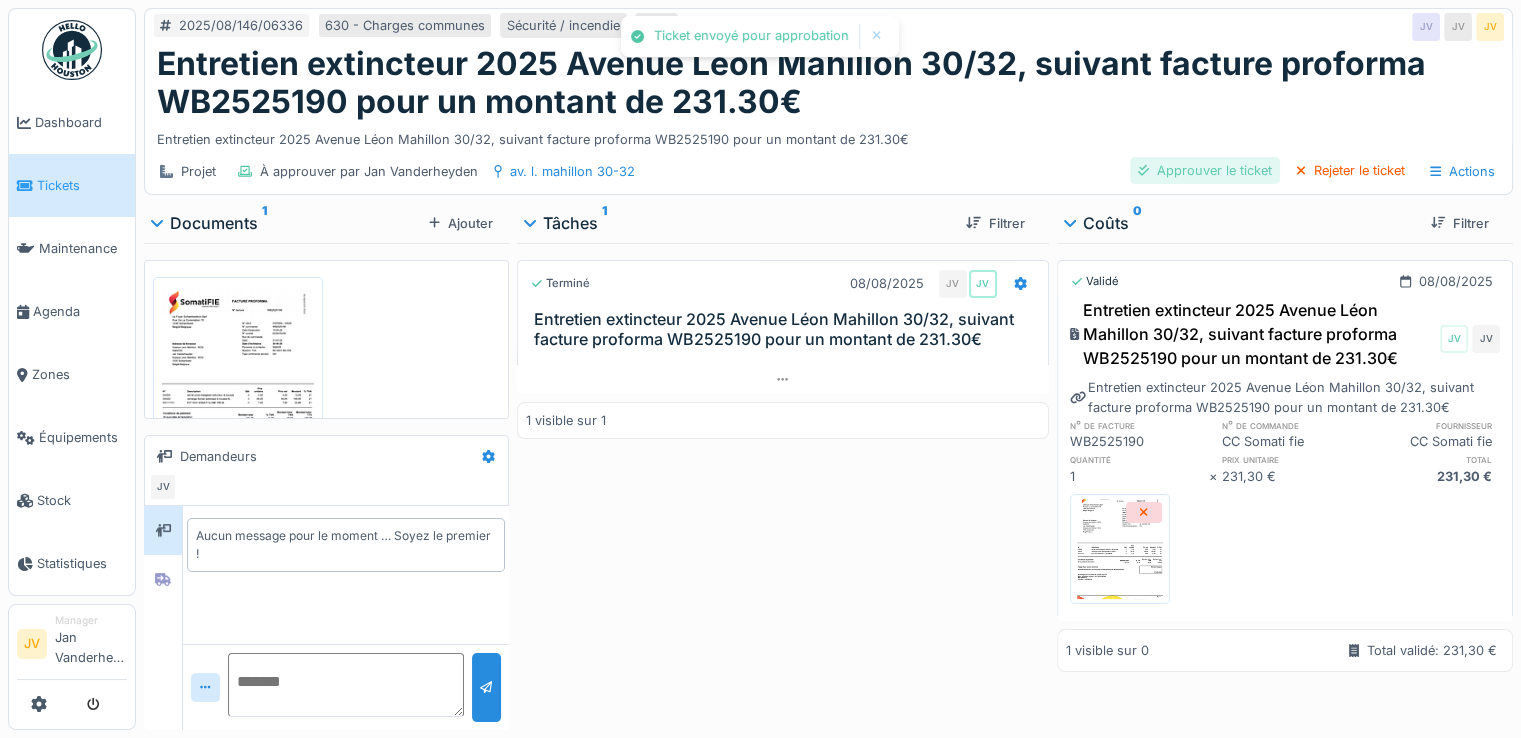 click on "Approuver le ticket" at bounding box center [1205, 170] 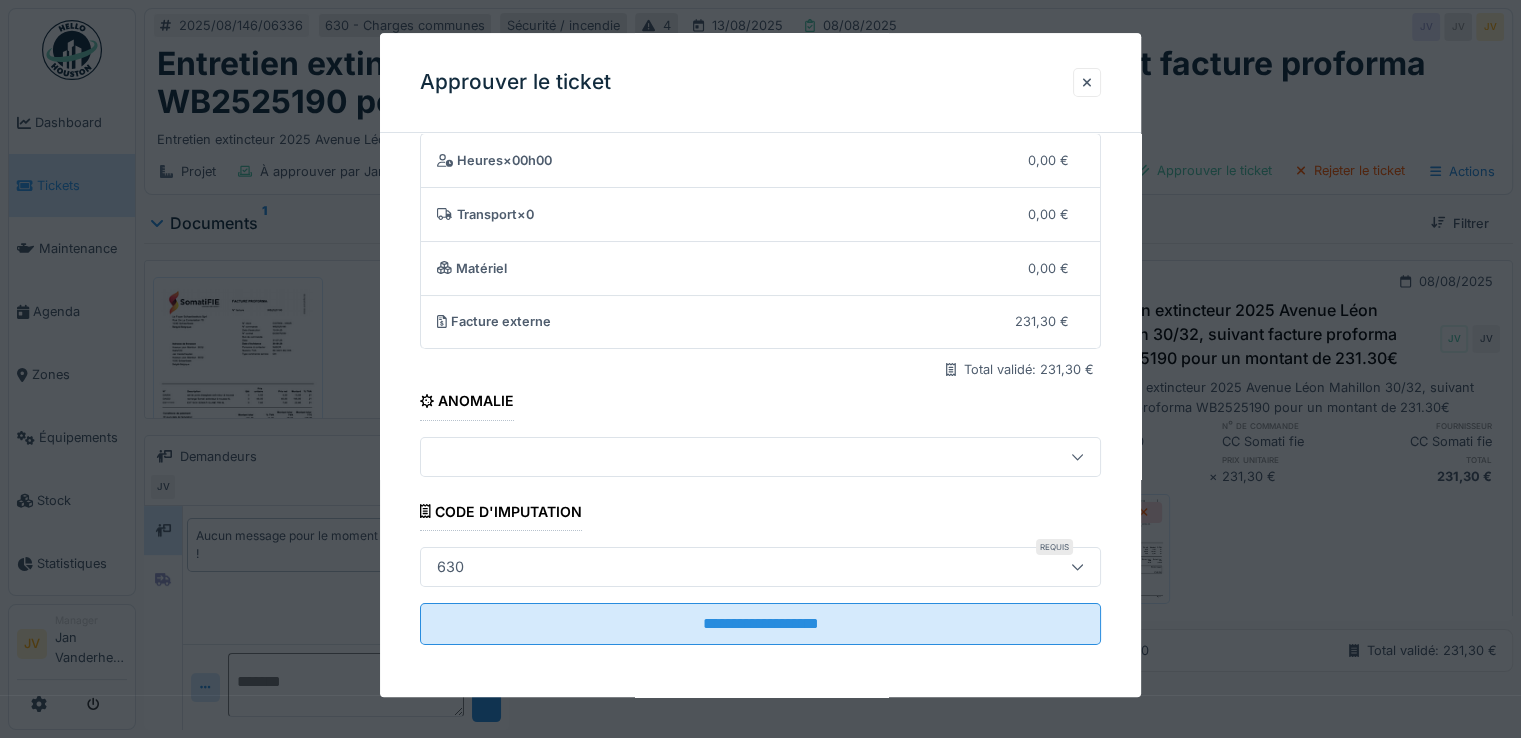 scroll, scrollTop: 63, scrollLeft: 0, axis: vertical 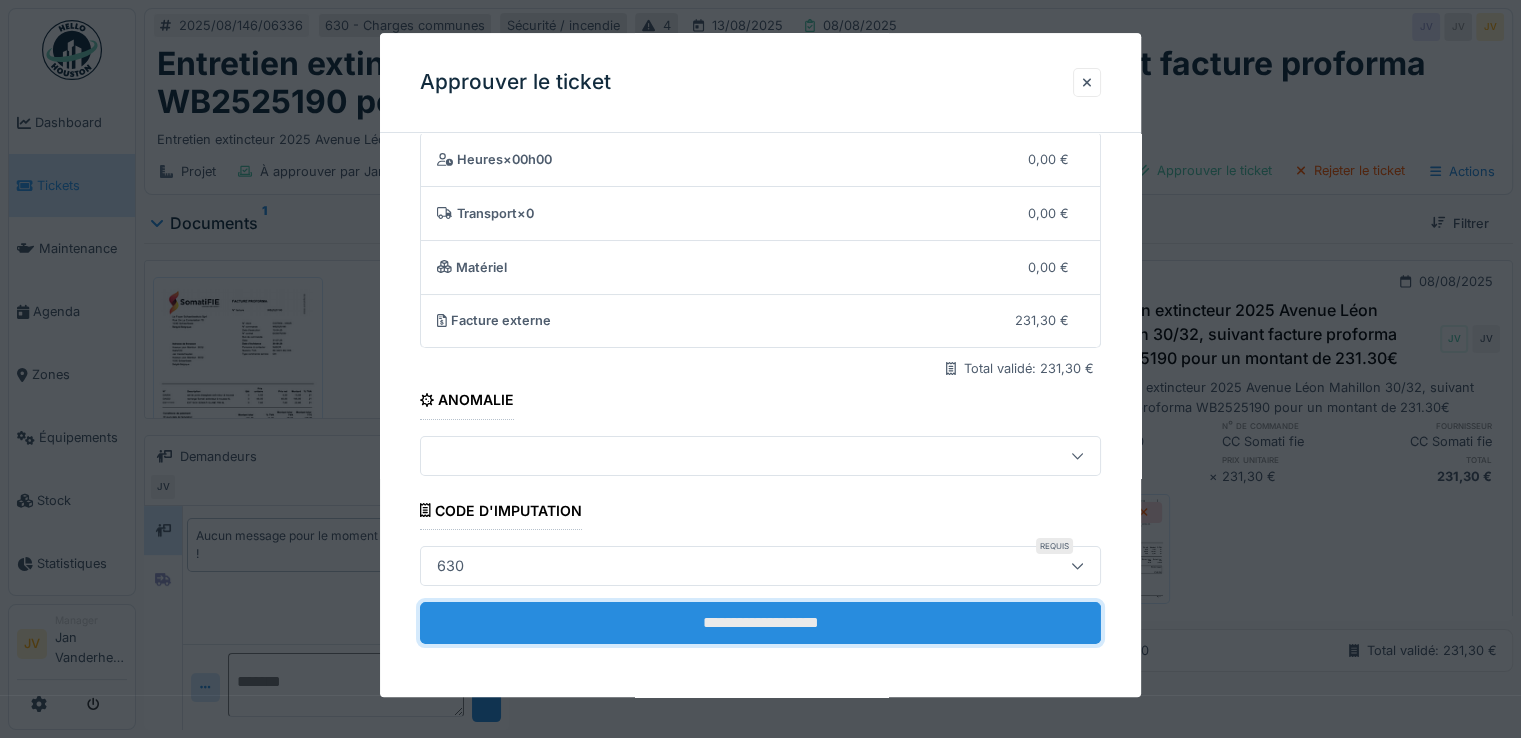 click on "**********" at bounding box center (760, 623) 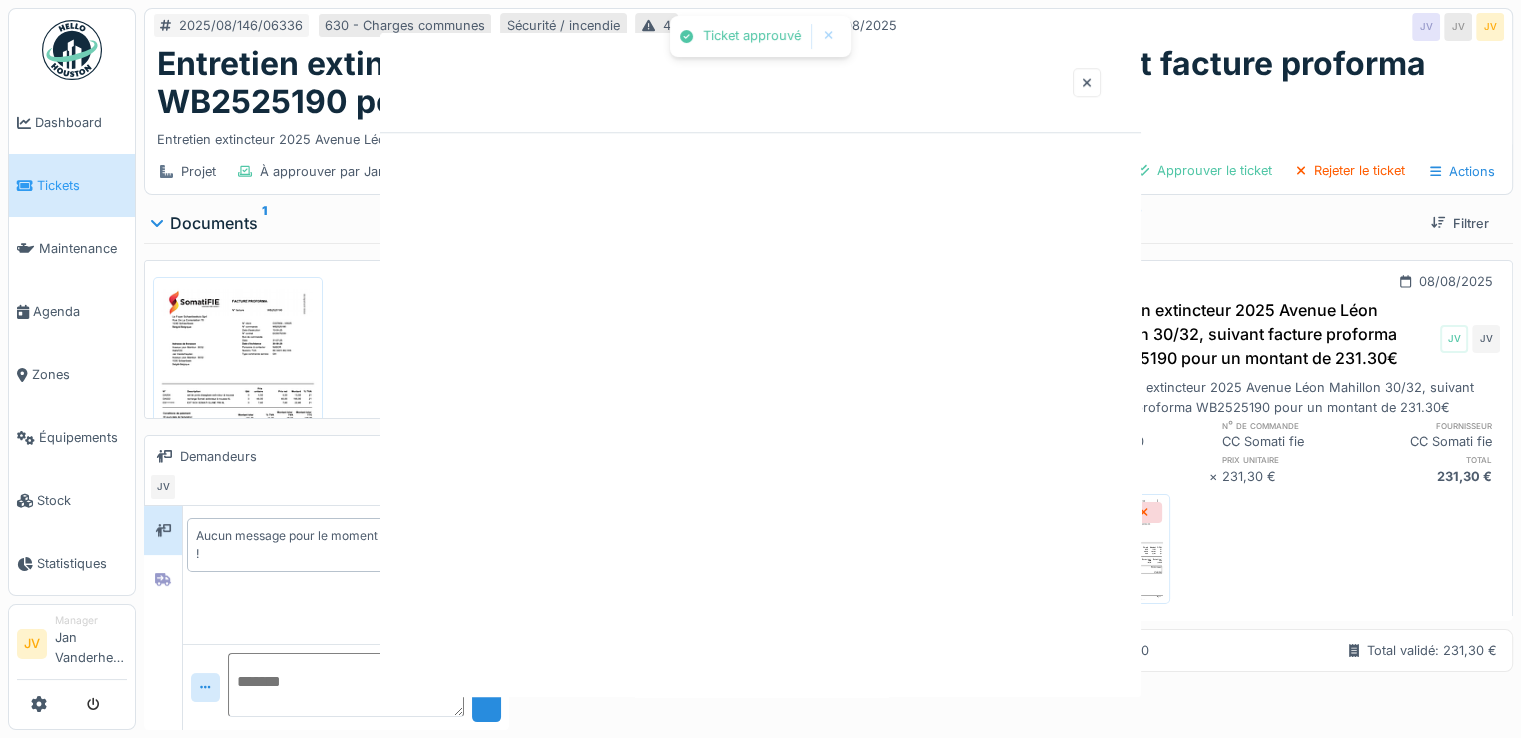 scroll, scrollTop: 0, scrollLeft: 0, axis: both 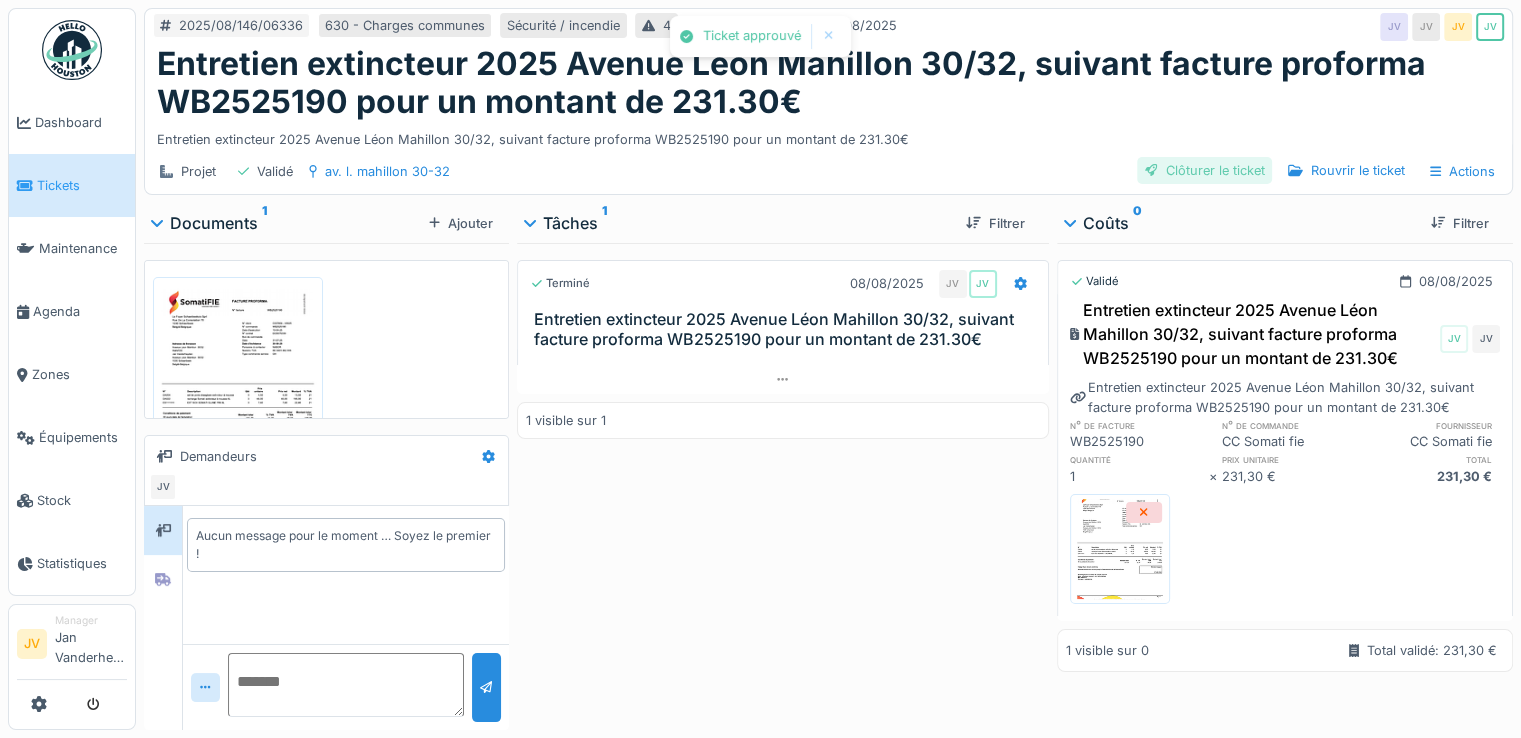 click on "Clôturer le ticket" at bounding box center (1205, 170) 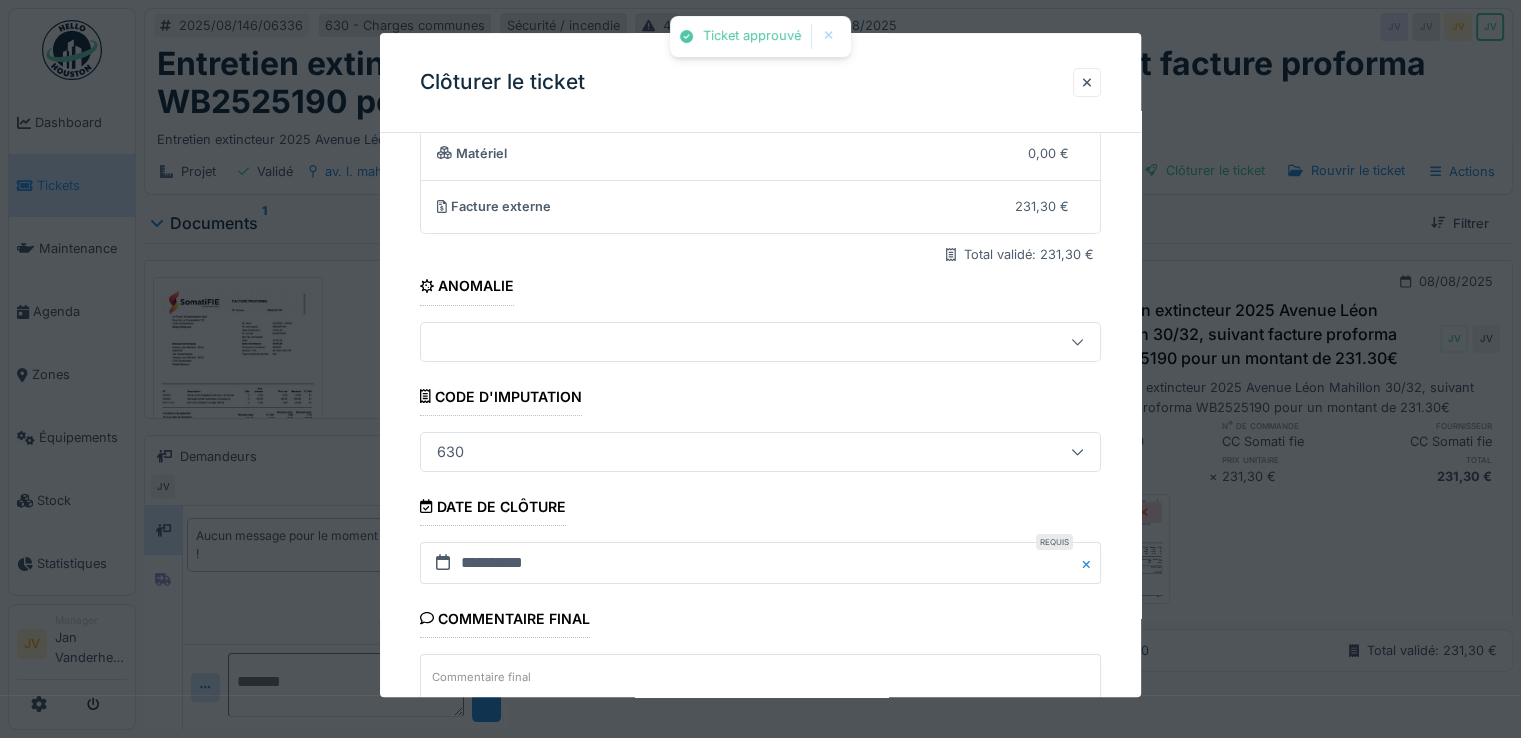 scroll, scrollTop: 331, scrollLeft: 0, axis: vertical 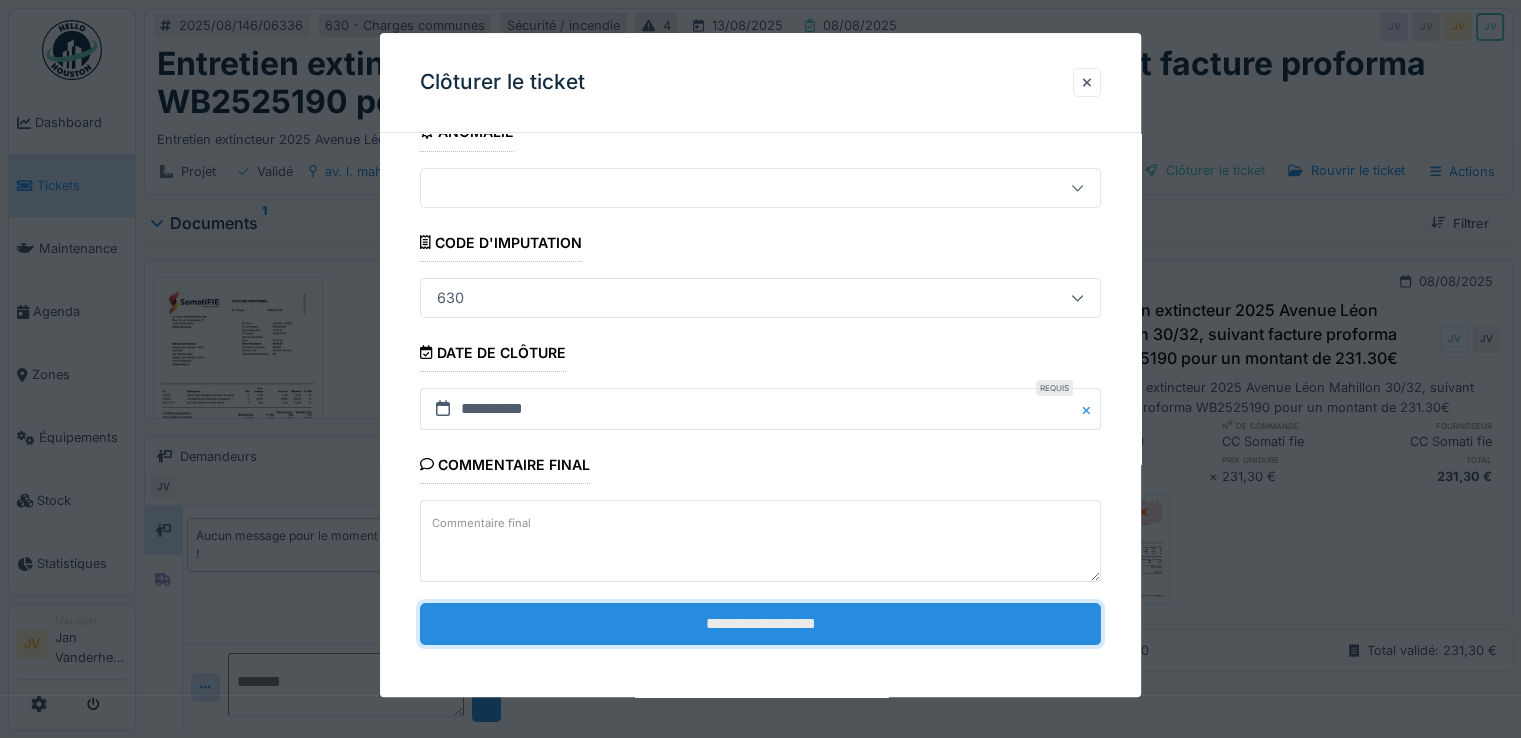 click on "**********" at bounding box center (760, 624) 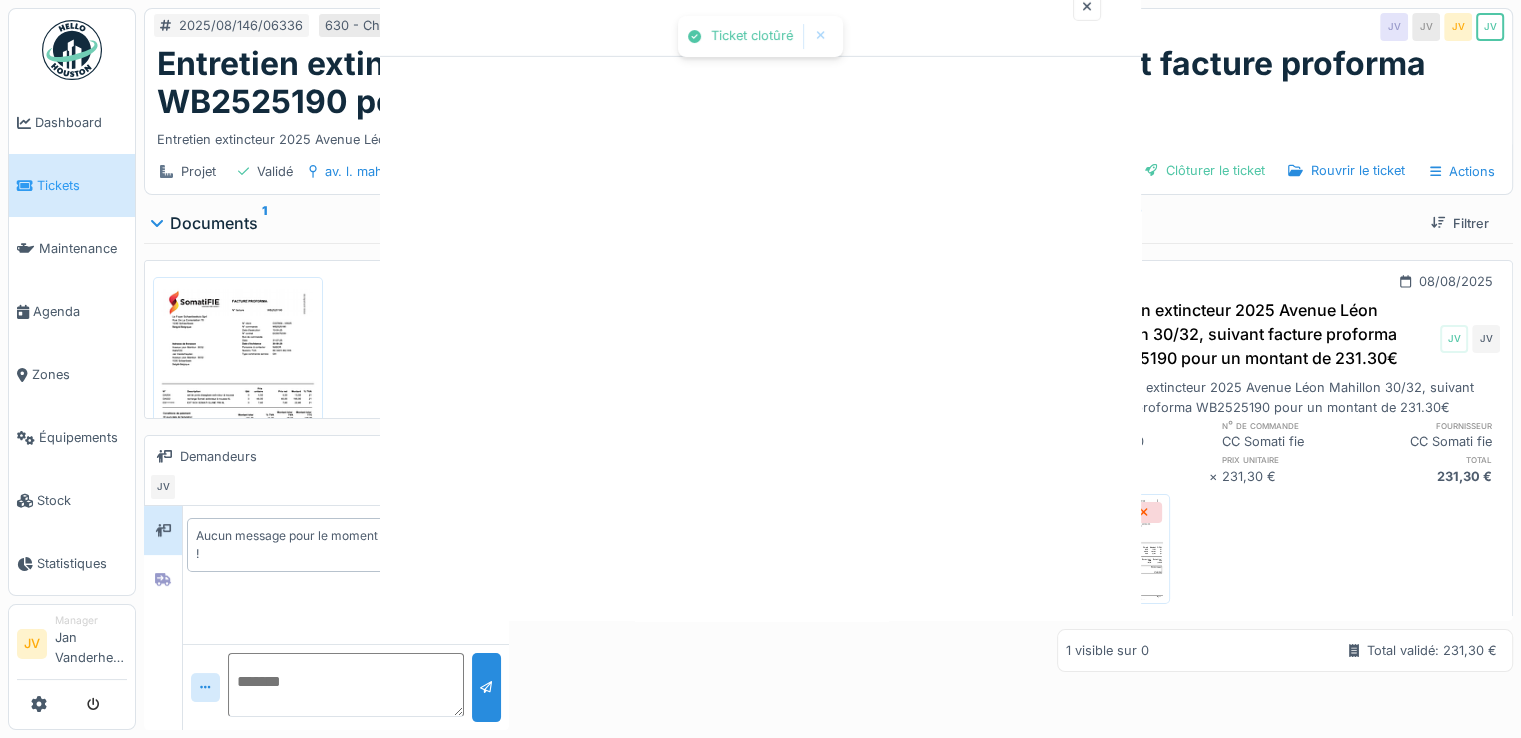 scroll, scrollTop: 0, scrollLeft: 0, axis: both 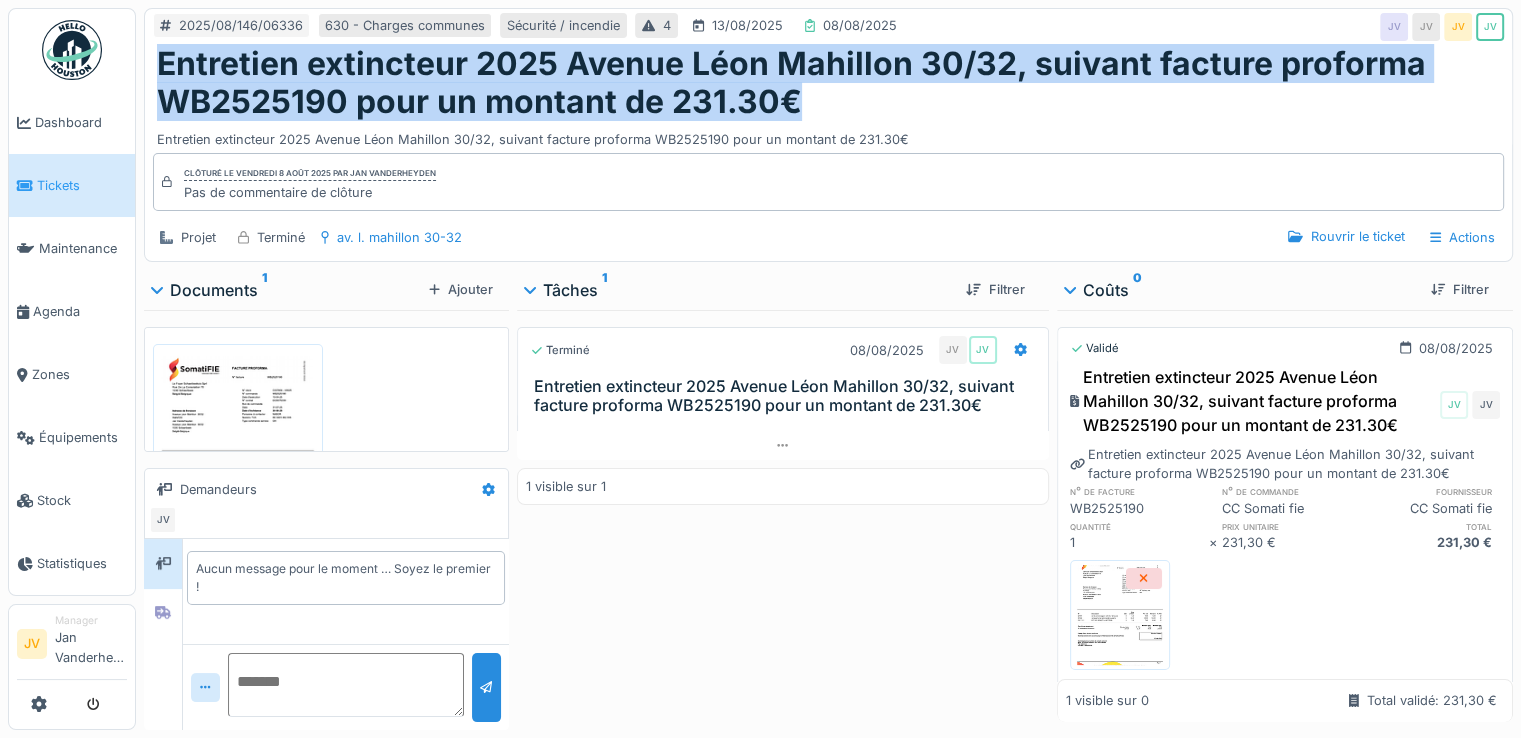 drag, startPoint x: 158, startPoint y: 58, endPoint x: 824, endPoint y: 103, distance: 667.51855 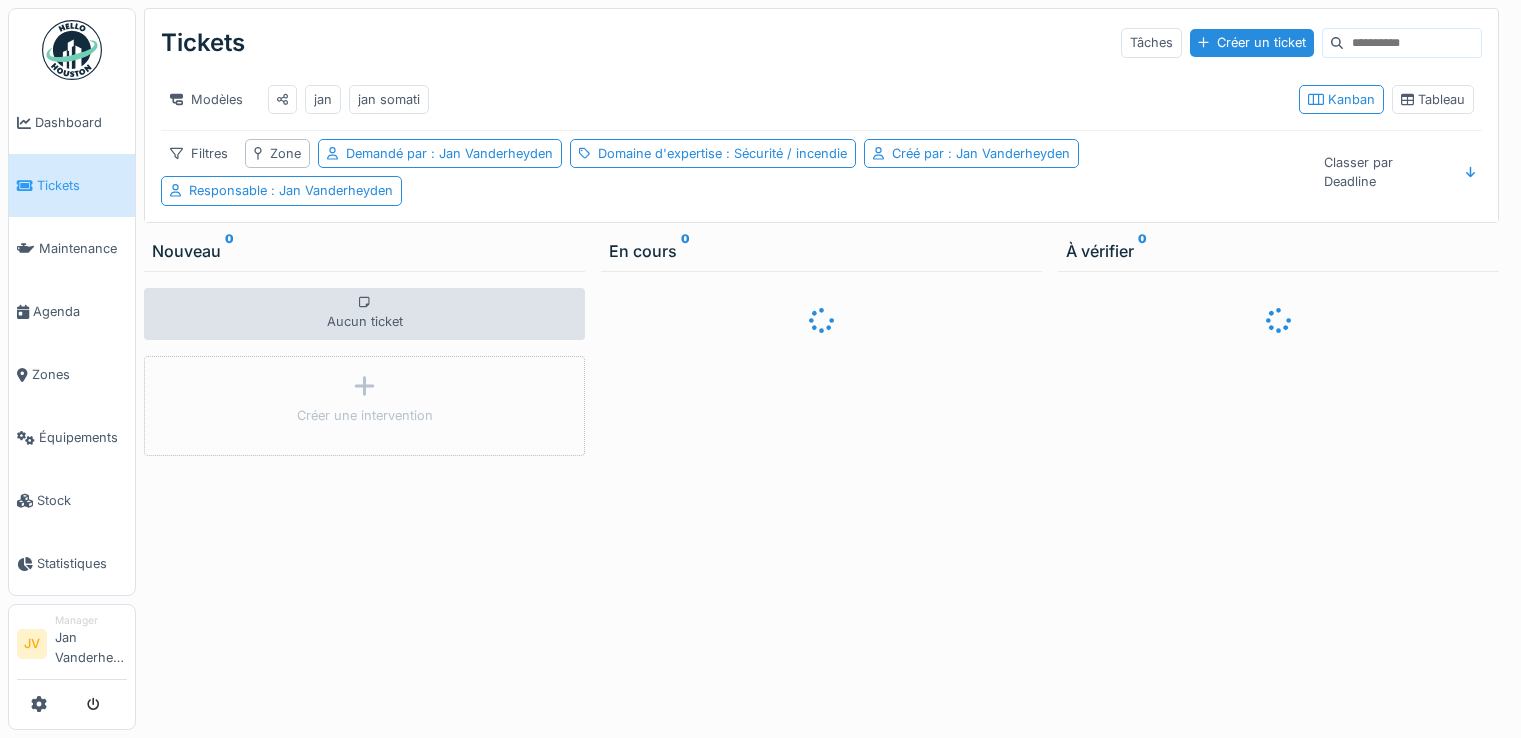 scroll, scrollTop: 0, scrollLeft: 0, axis: both 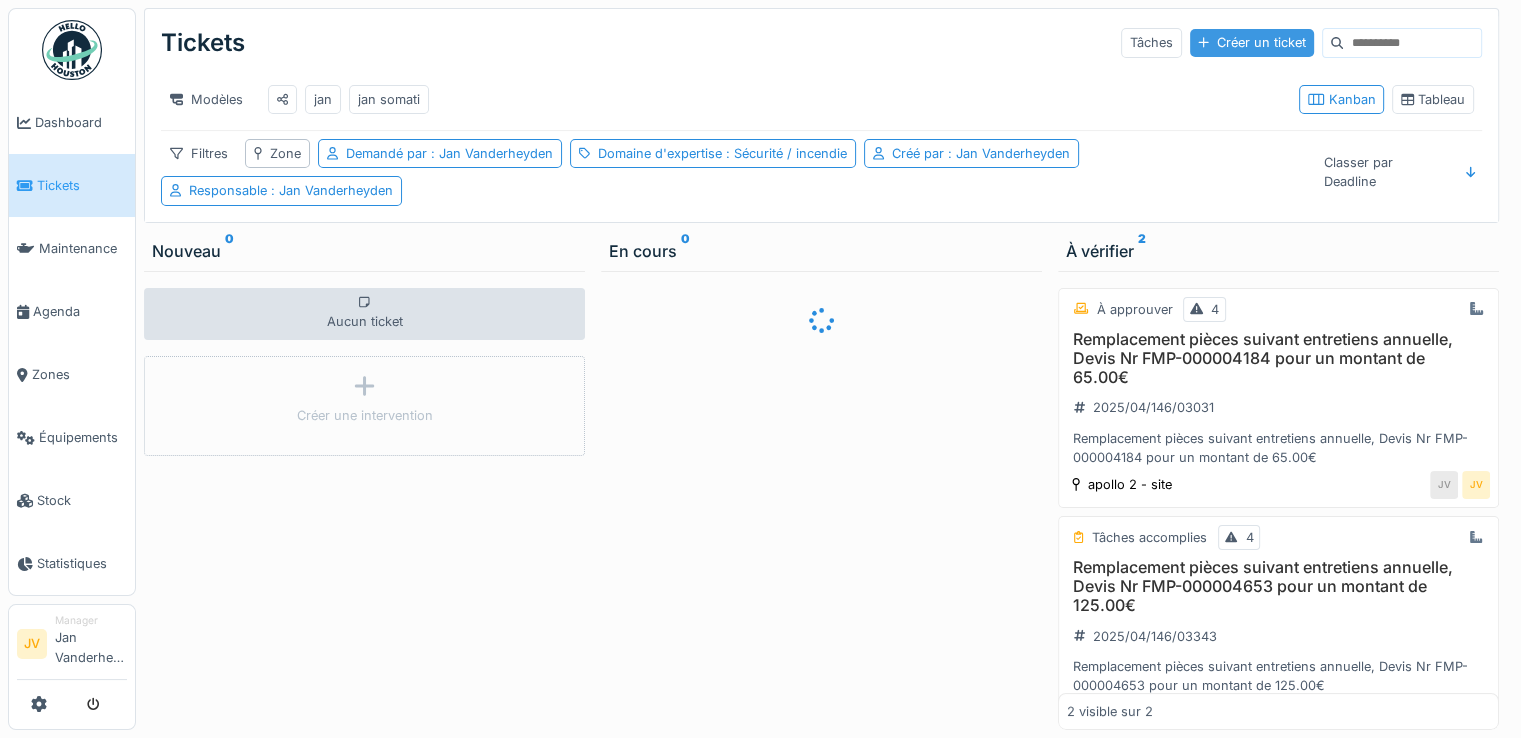 click on "Créer un ticket" at bounding box center [1252, 42] 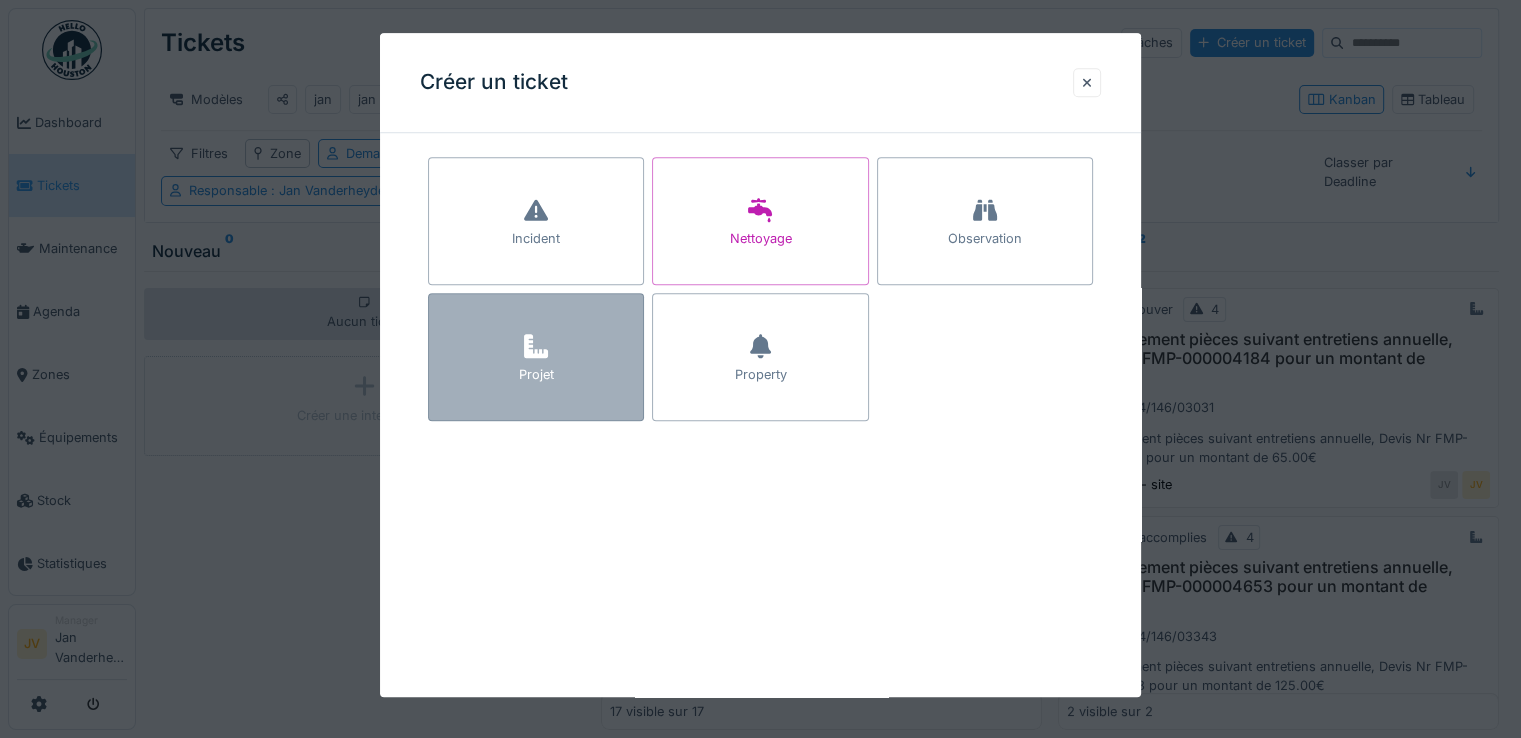 click on "Projet" at bounding box center [536, 357] 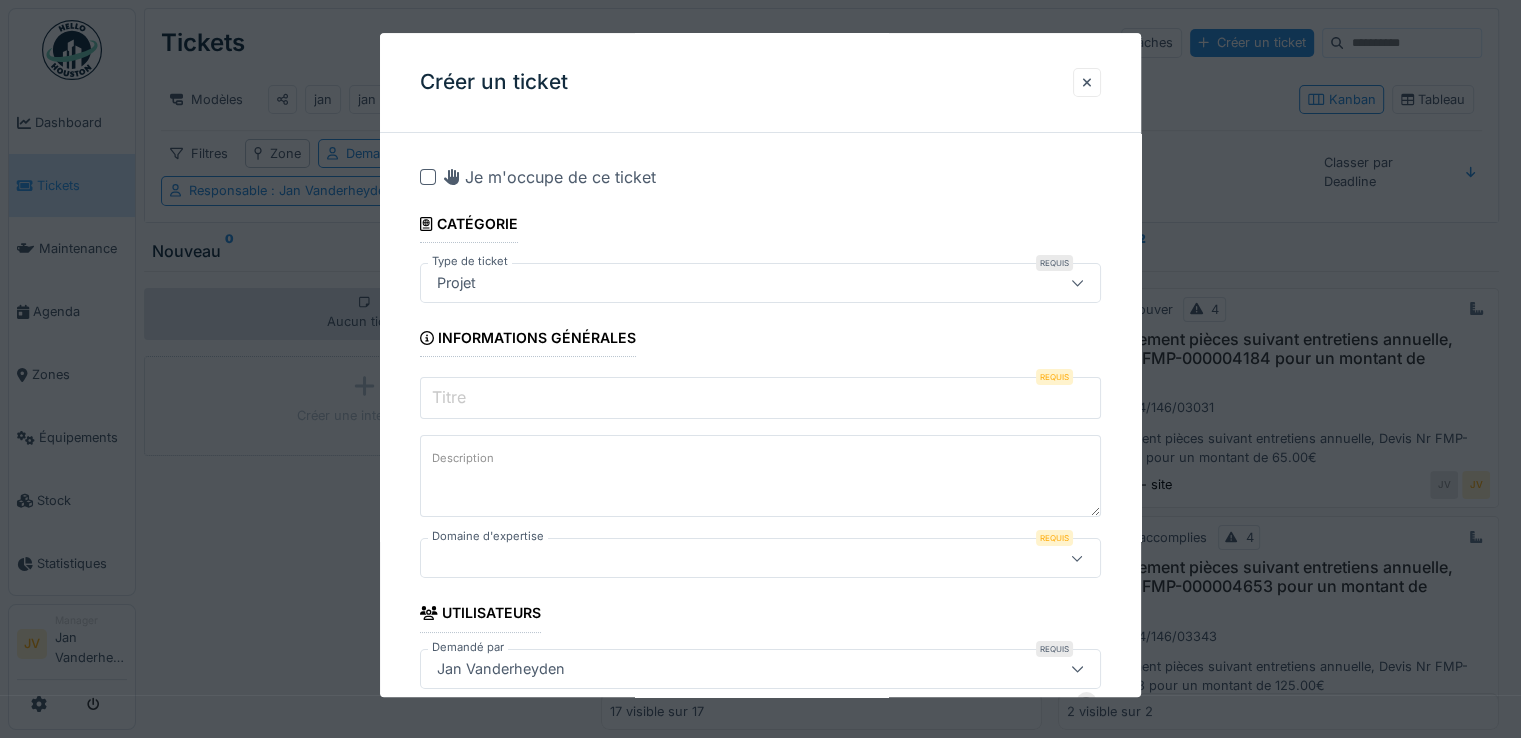 click on "Titre" at bounding box center (760, 398) 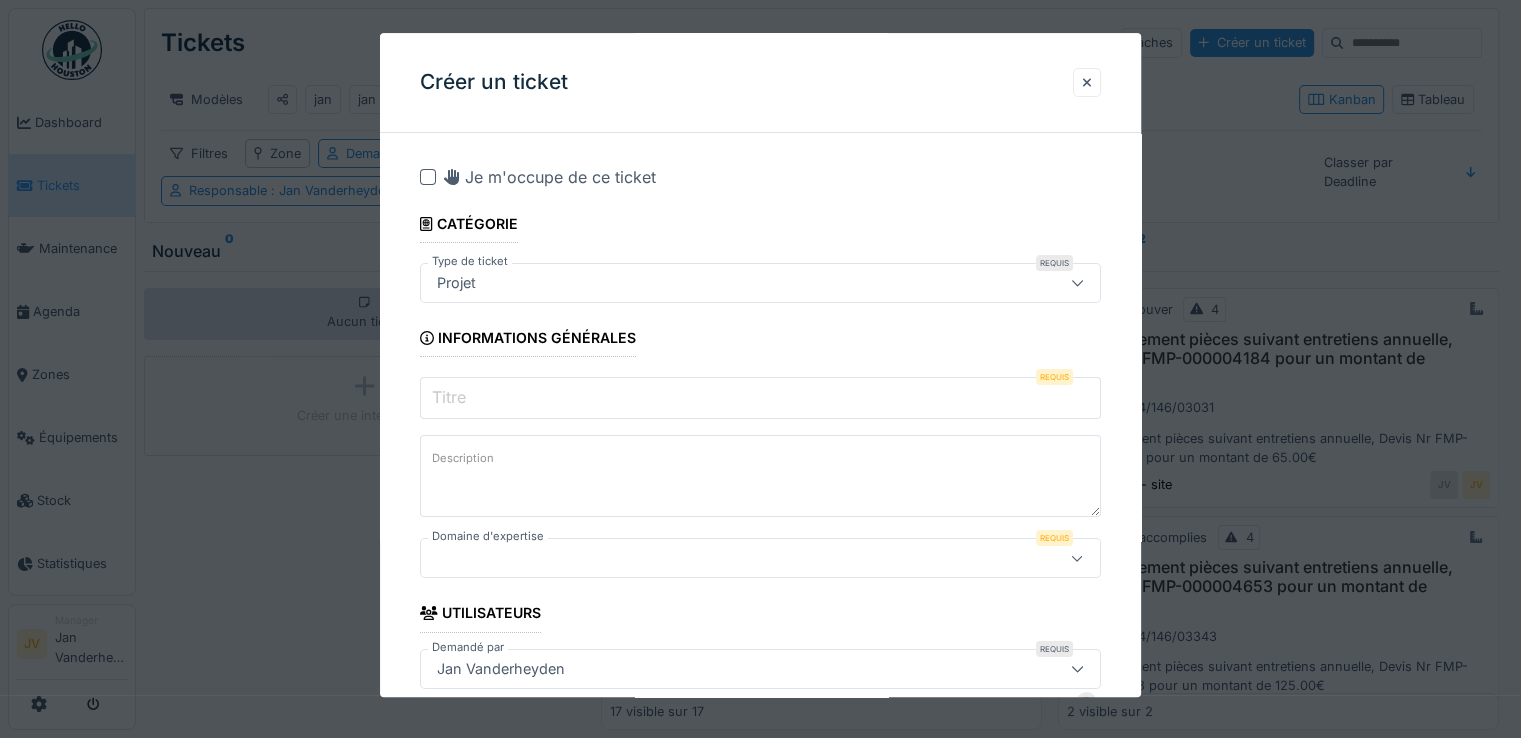 paste on "**********" 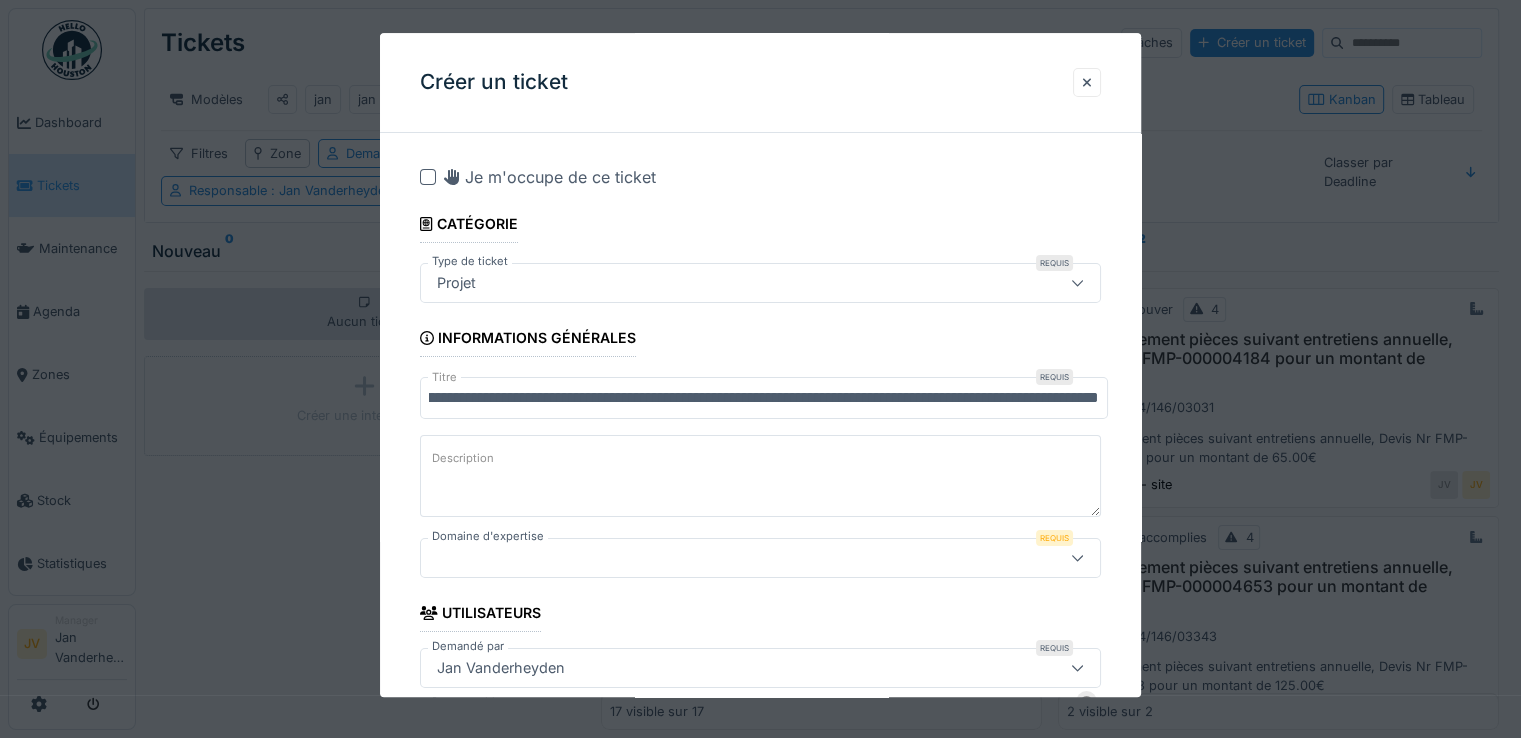 scroll, scrollTop: 0, scrollLeft: 0, axis: both 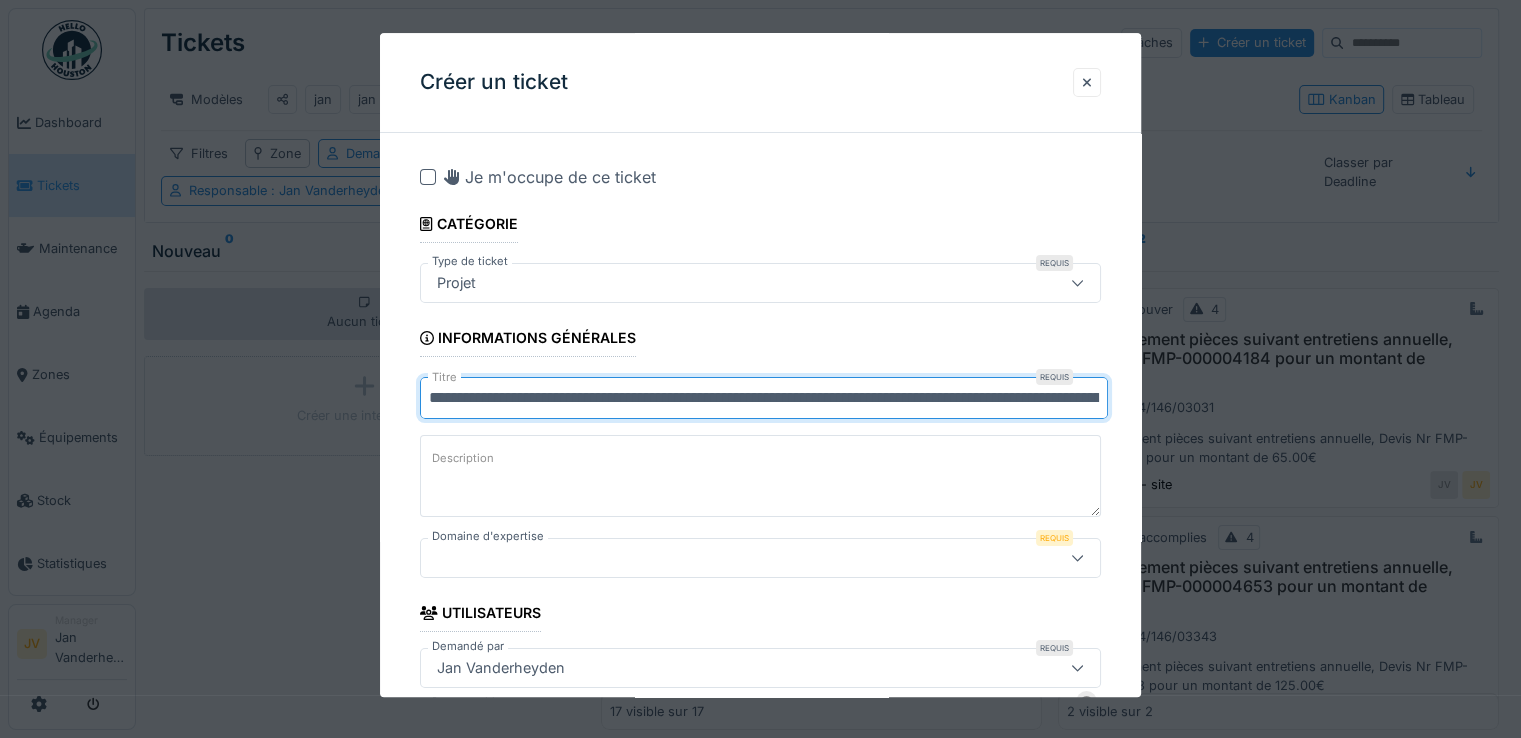 click on "**********" at bounding box center [764, 398] 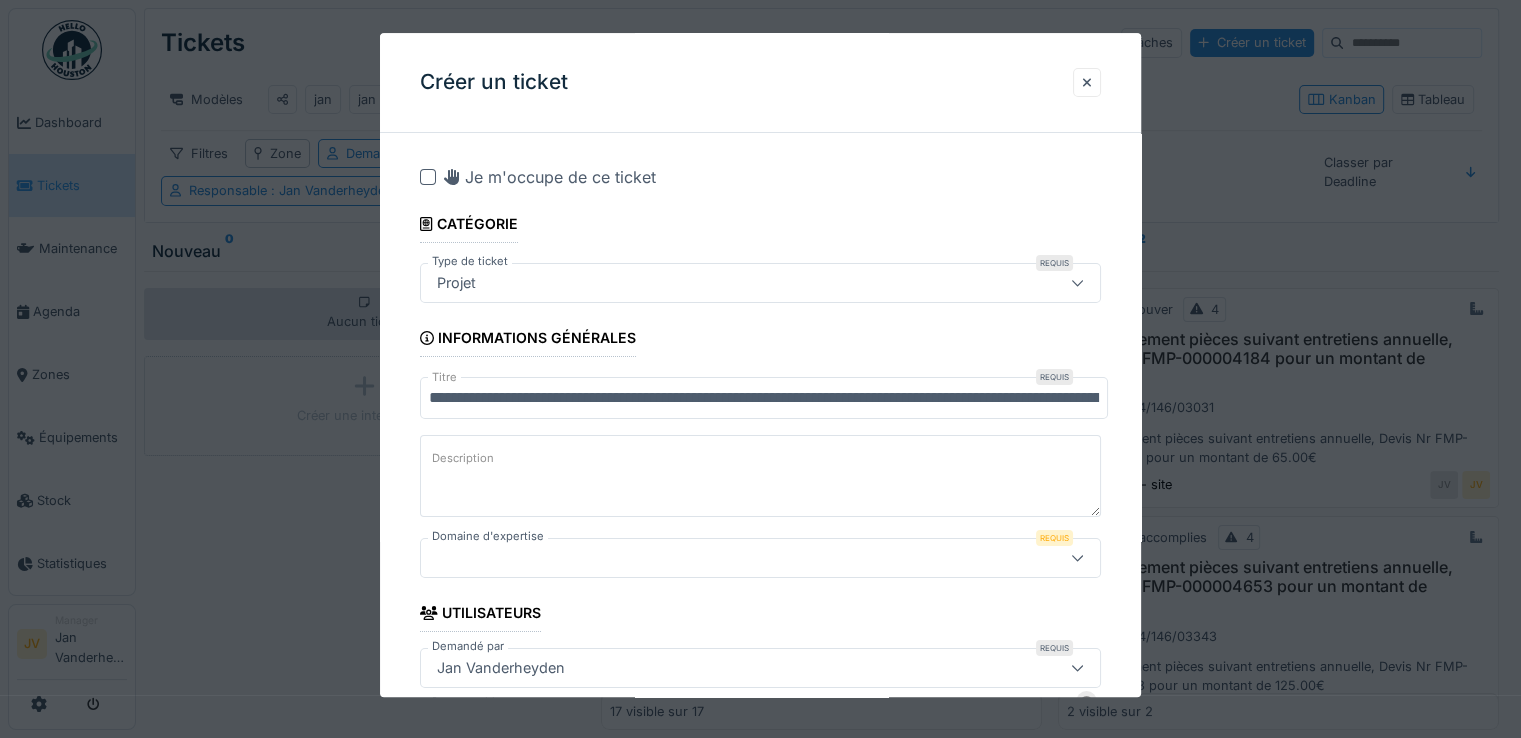 click on "Requis" at bounding box center [1054, 377] 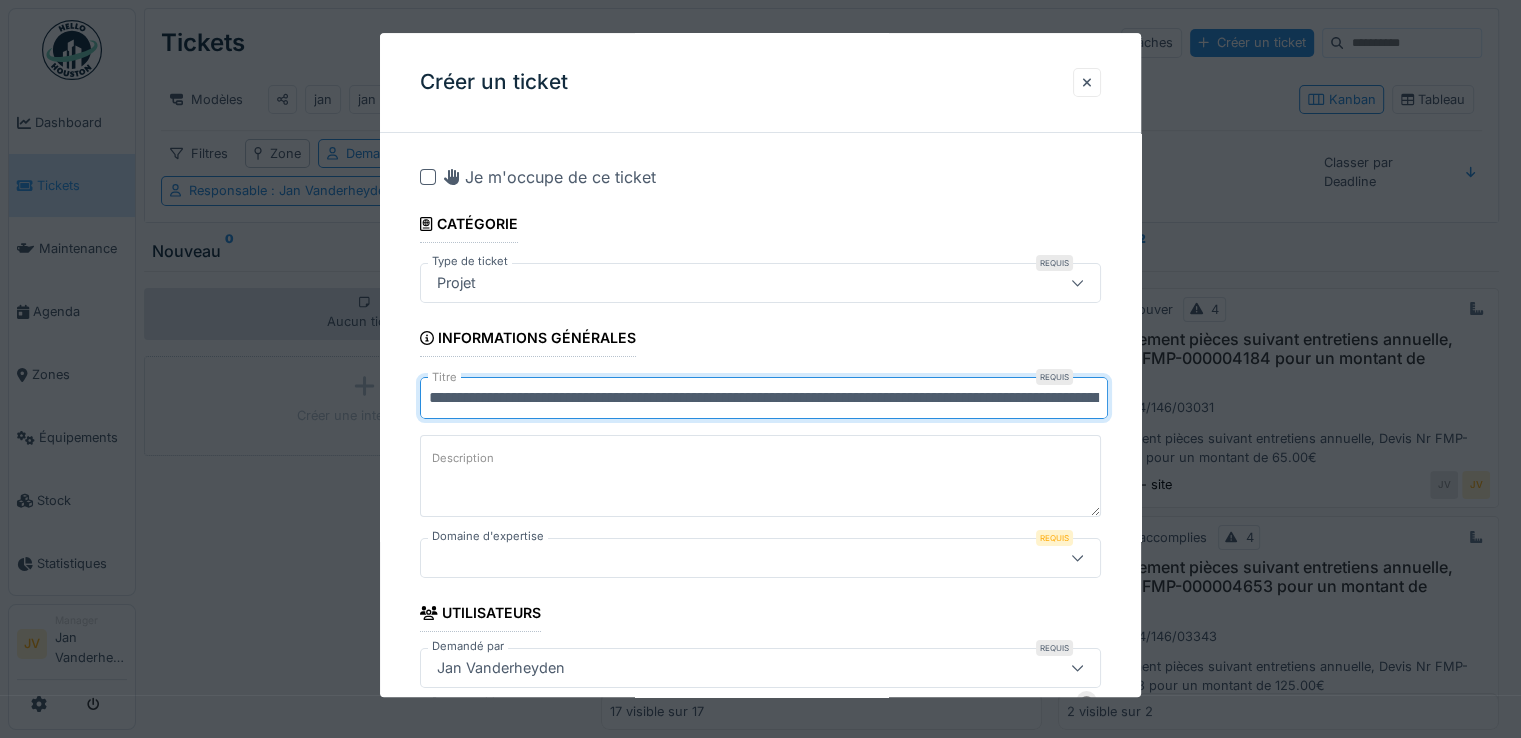 click on "**********" at bounding box center [764, 398] 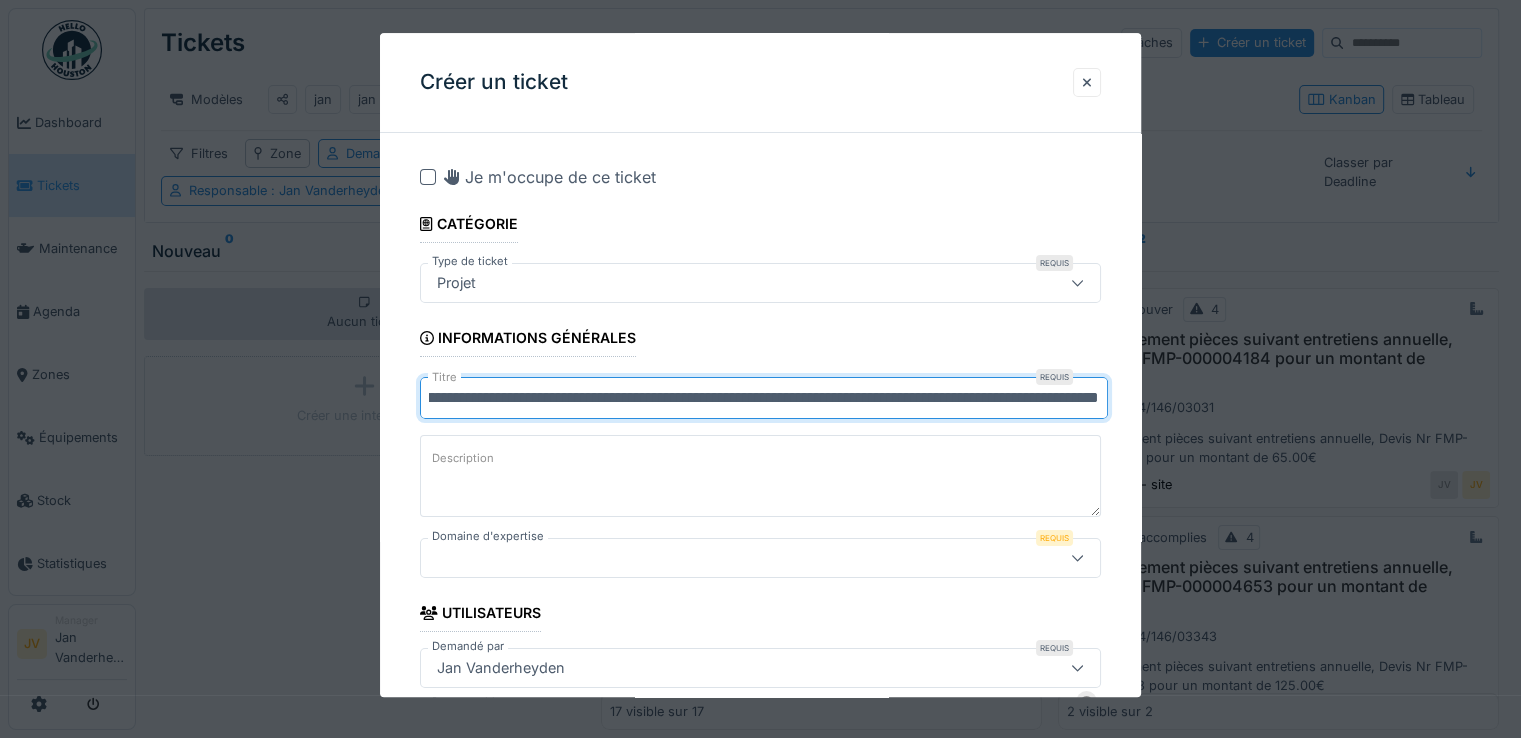 scroll, scrollTop: 0, scrollLeft: 267, axis: horizontal 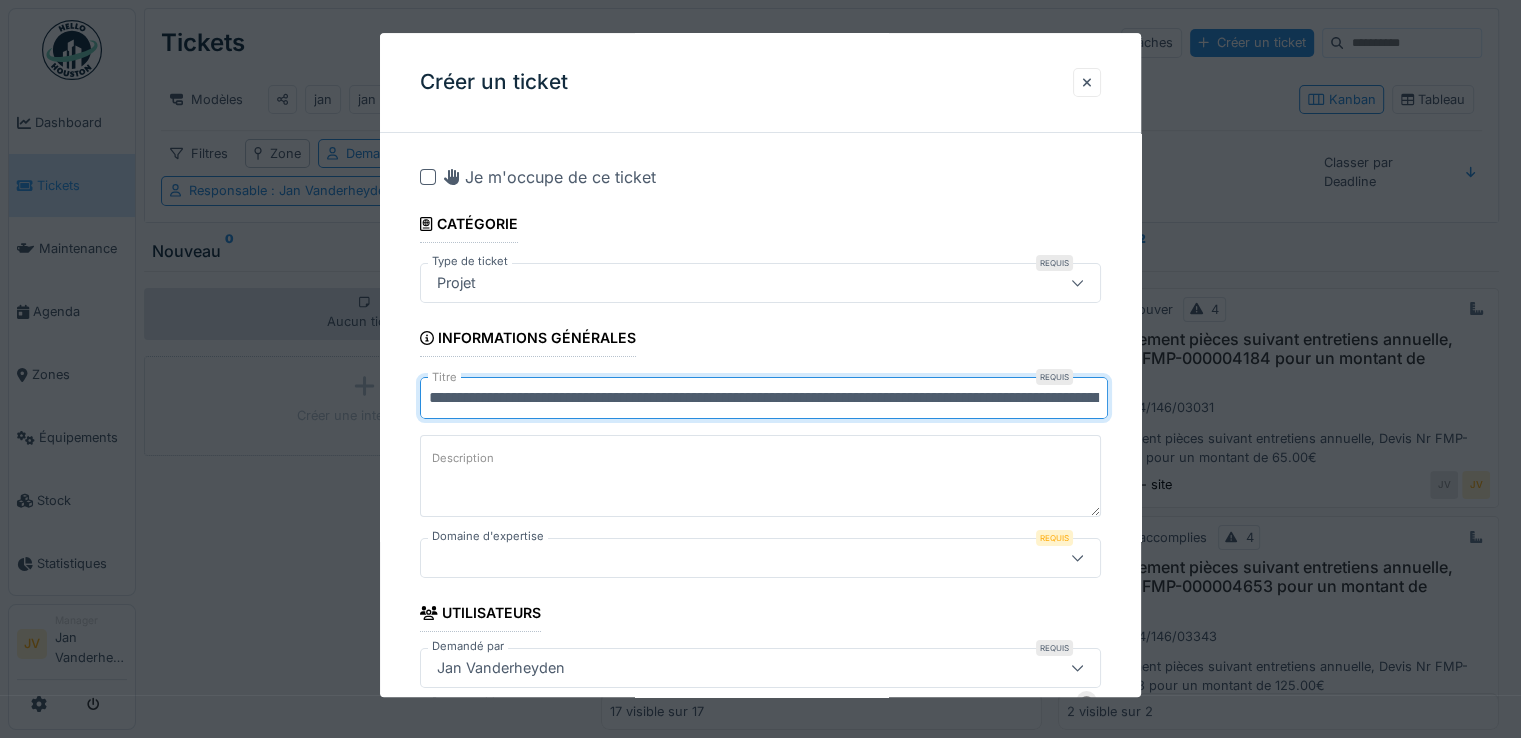 drag, startPoint x: 1098, startPoint y: 396, endPoint x: 373, endPoint y: 385, distance: 725.08344 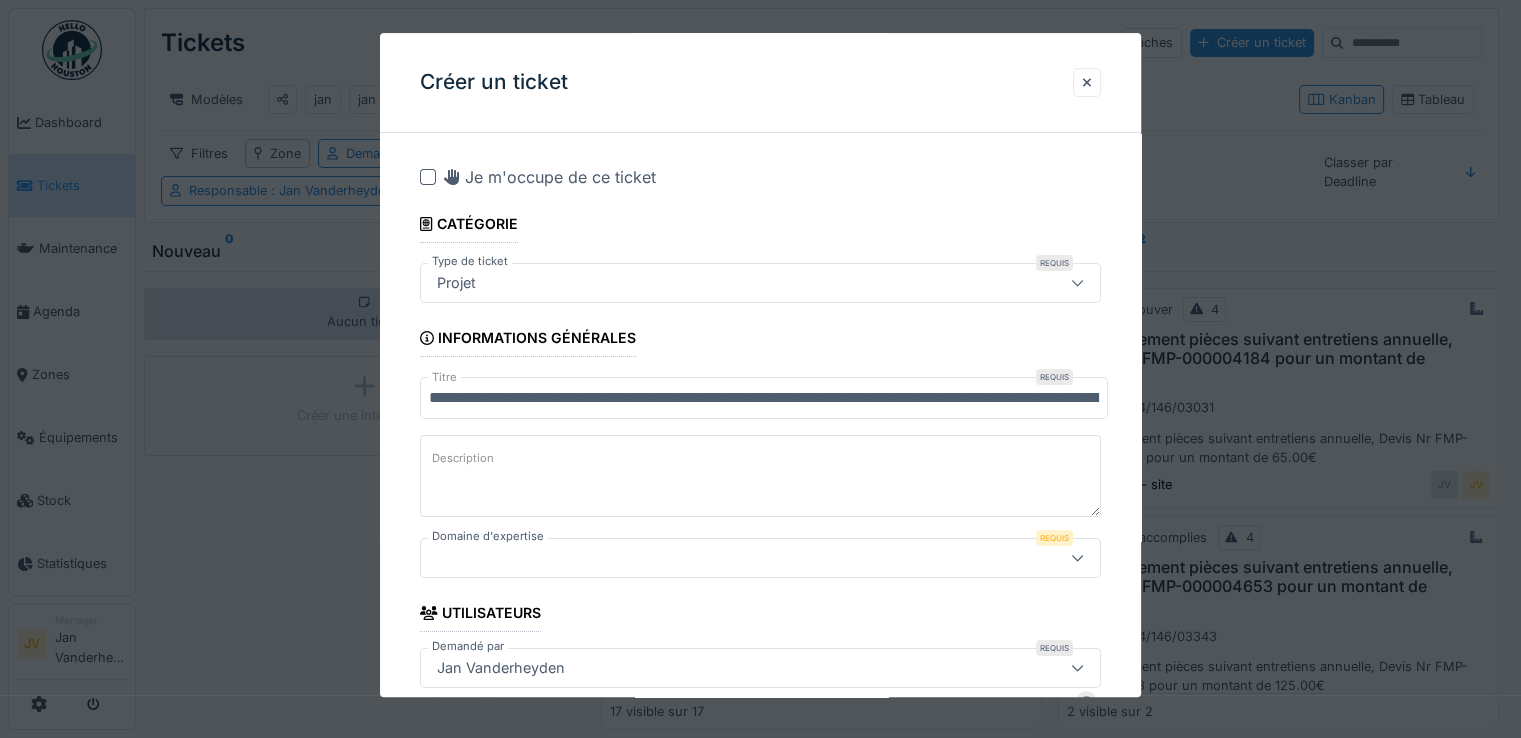 paste on "**********" 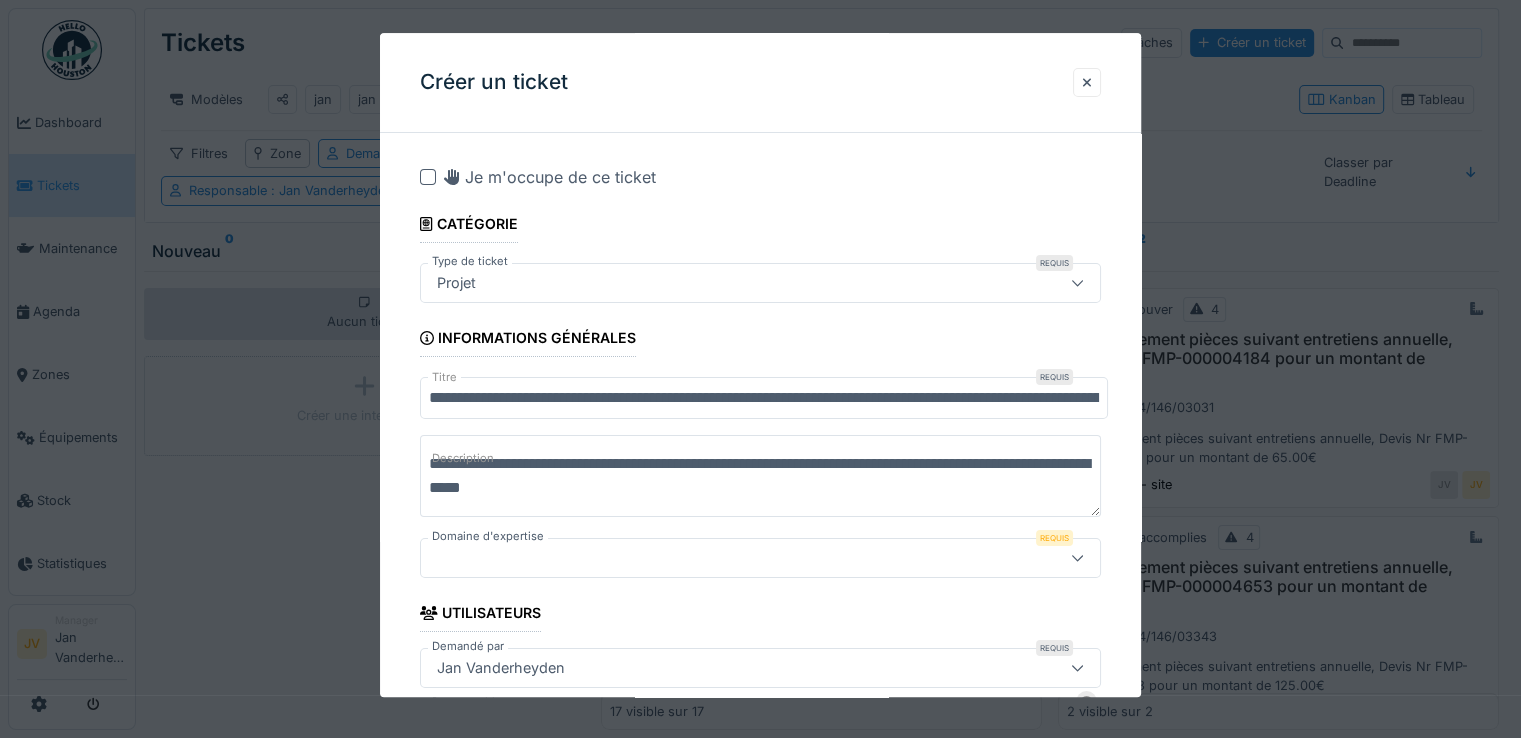 type on "**********" 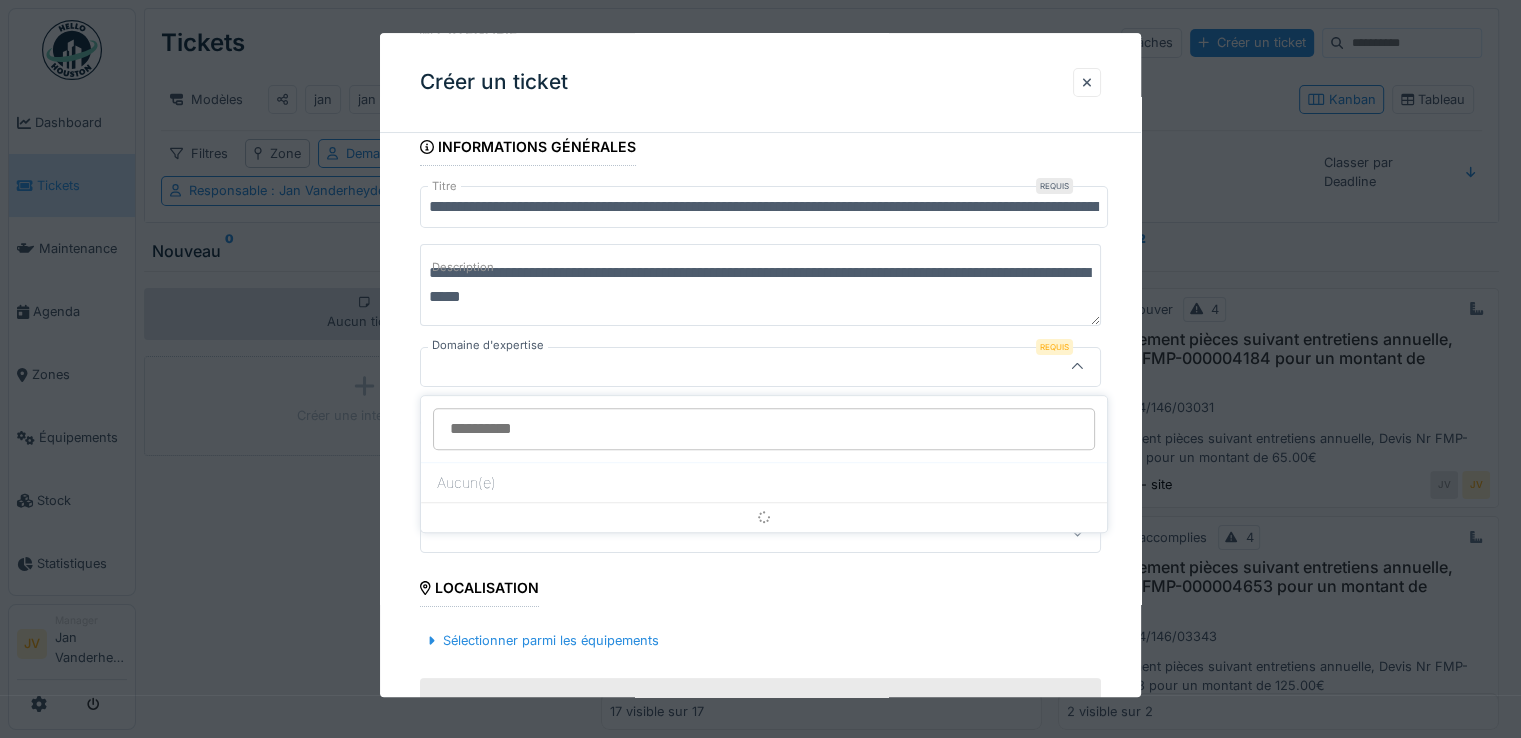 scroll, scrollTop: 192, scrollLeft: 0, axis: vertical 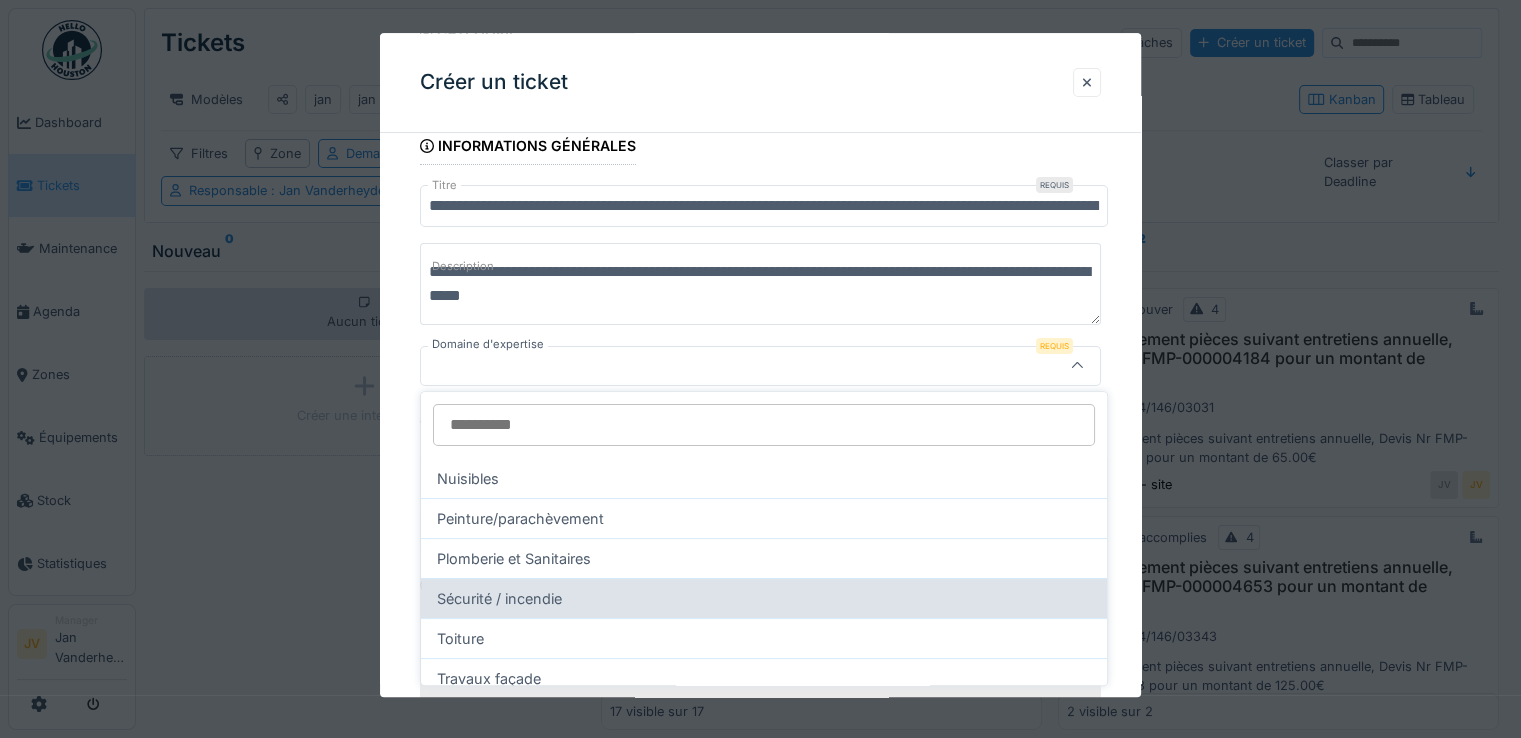 click on "Sécurité / incendie" at bounding box center (764, 598) 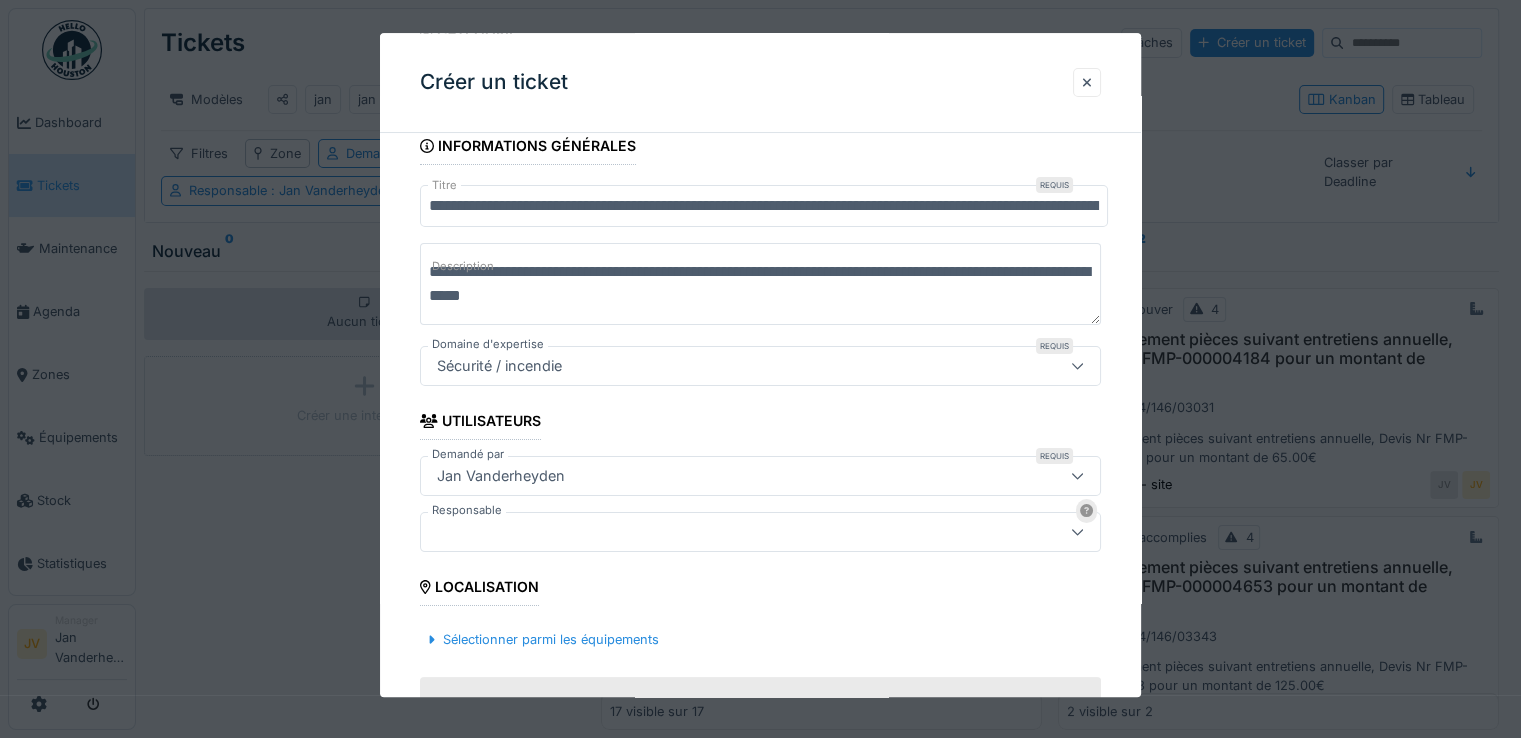 click at bounding box center (719, 532) 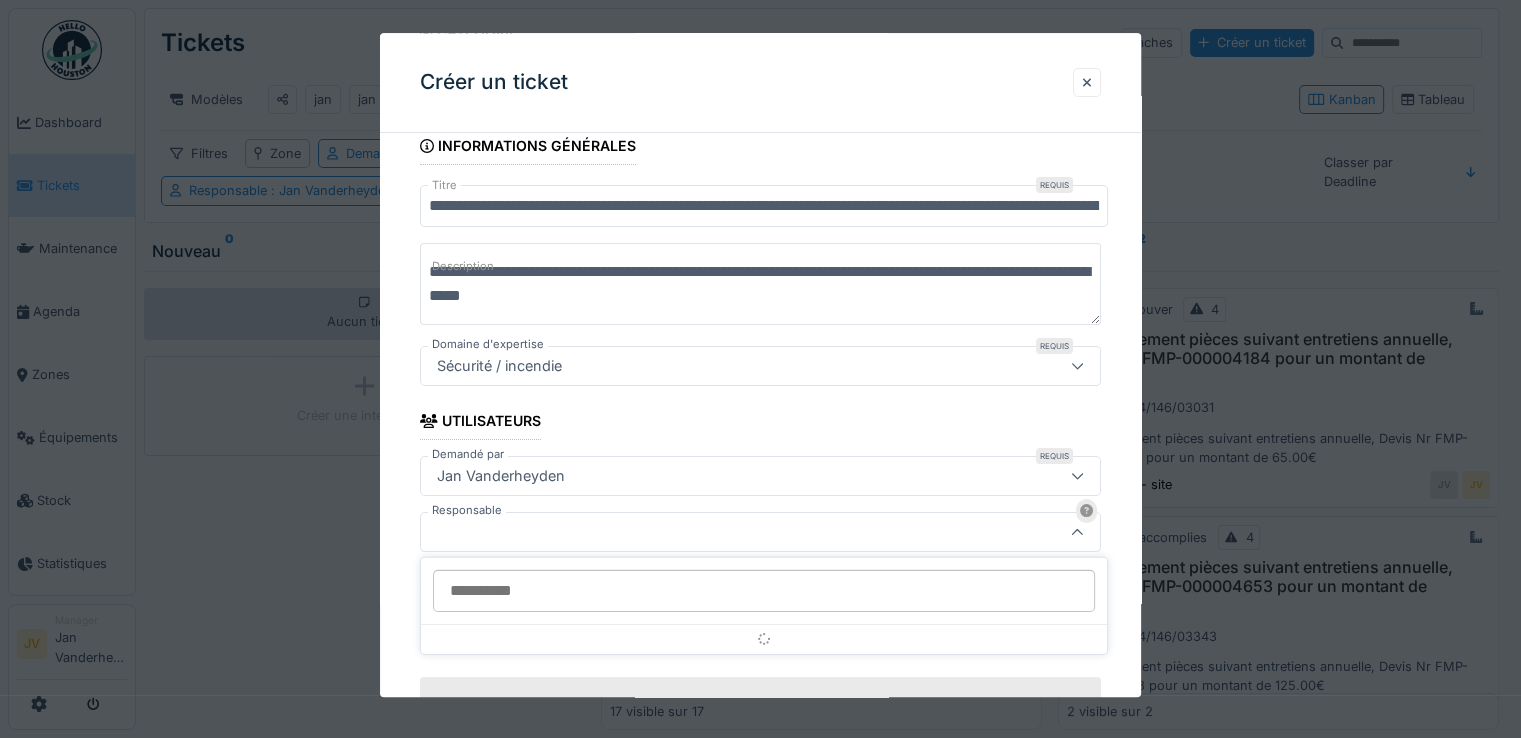 scroll, scrollTop: 357, scrollLeft: 0, axis: vertical 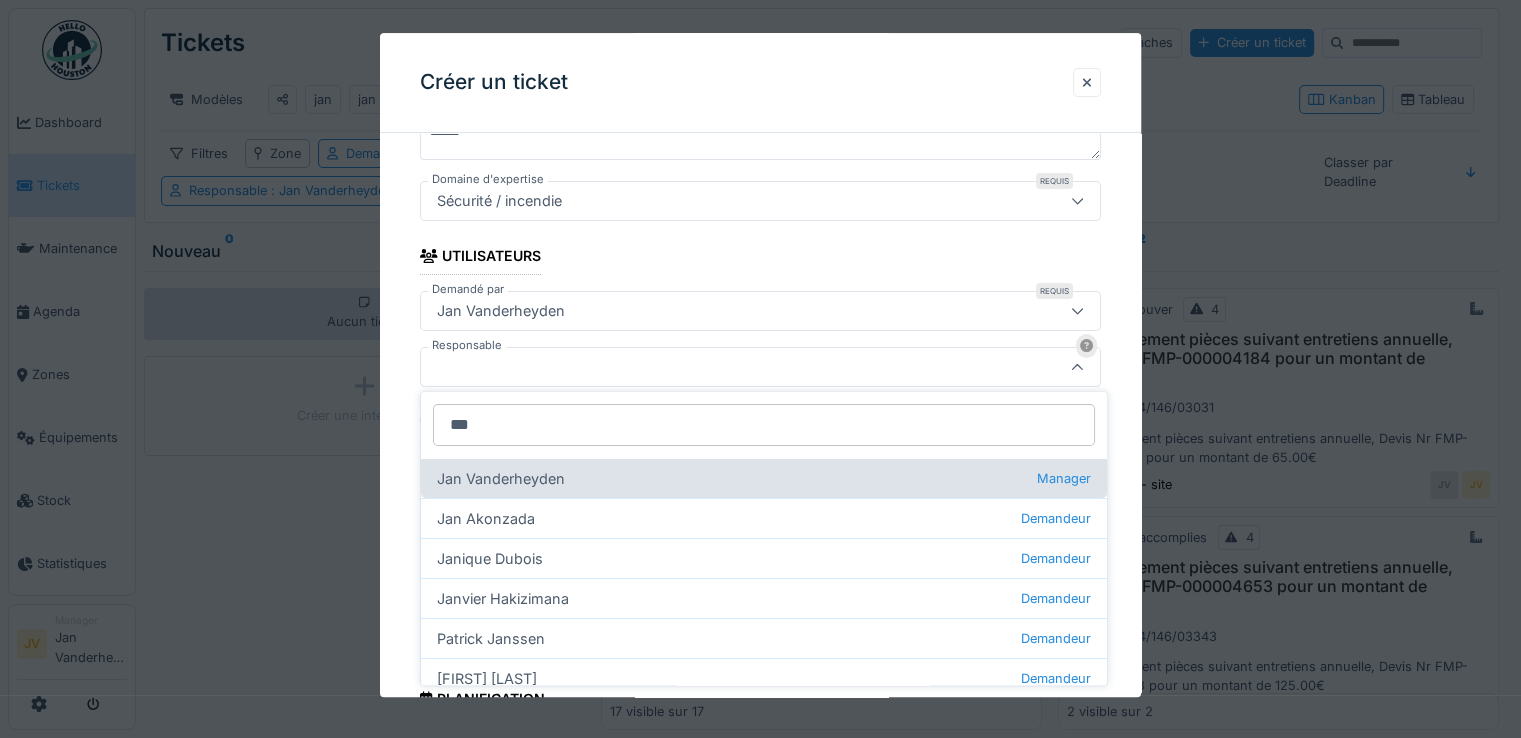 type on "***" 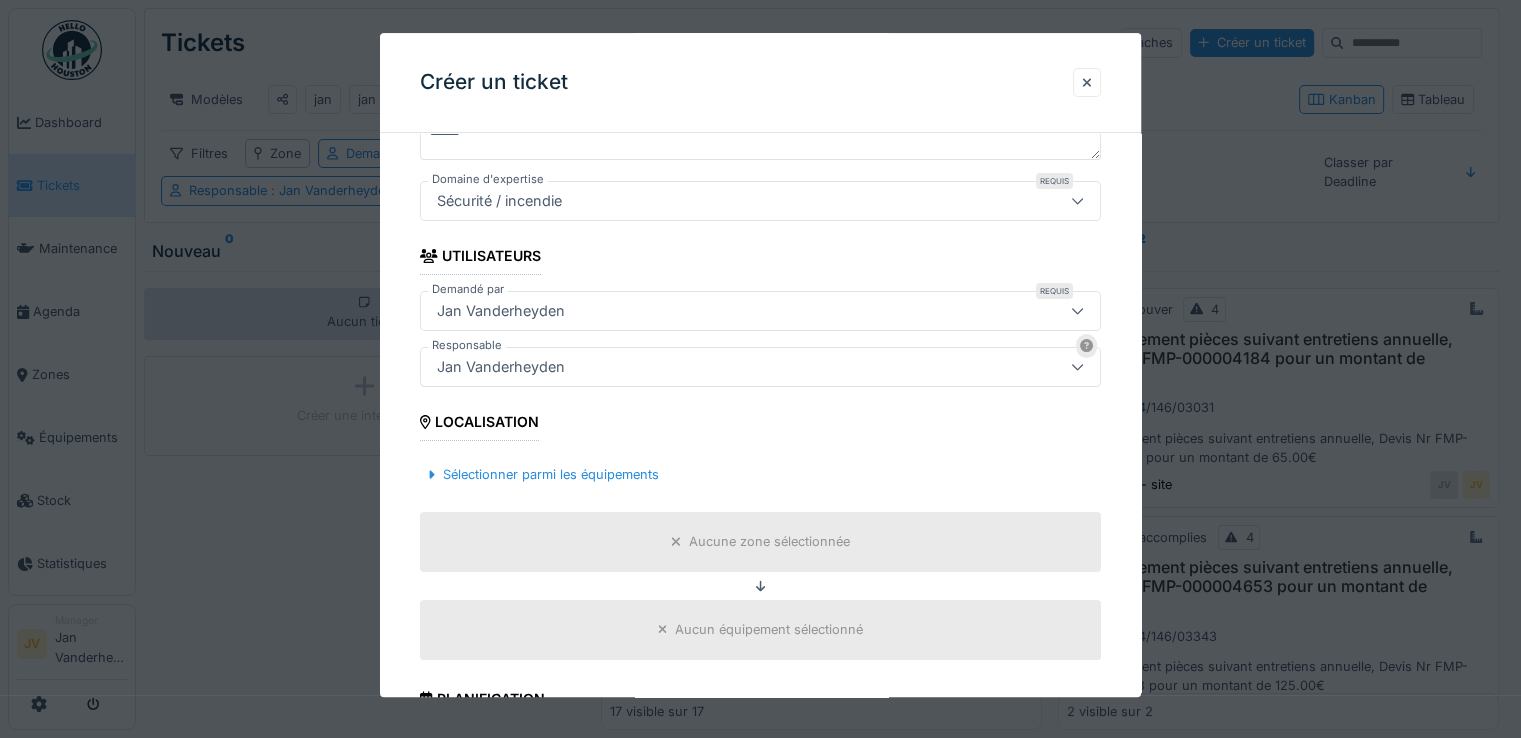 scroll, scrollTop: 557, scrollLeft: 0, axis: vertical 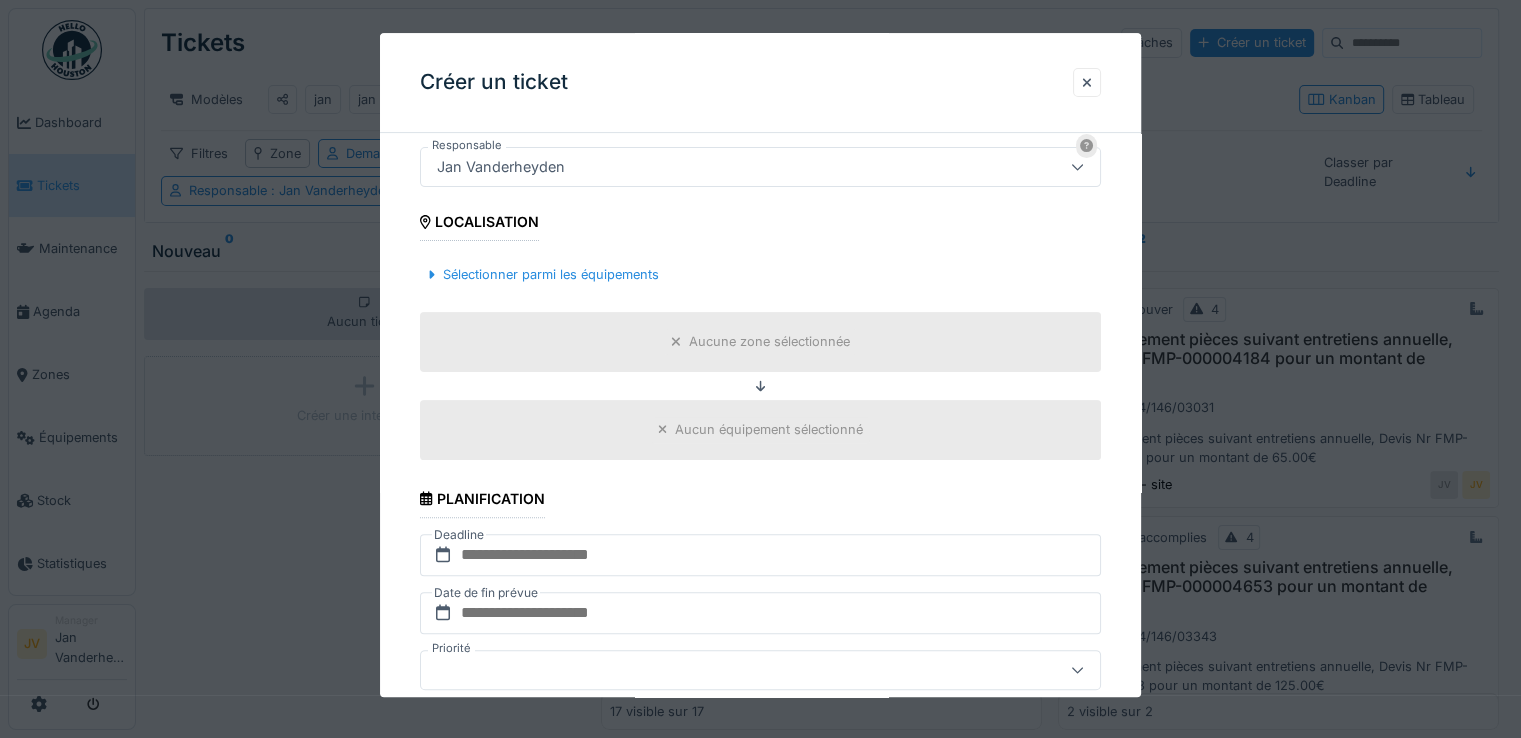 click on "Aucune zone sélectionnée" at bounding box center [769, 342] 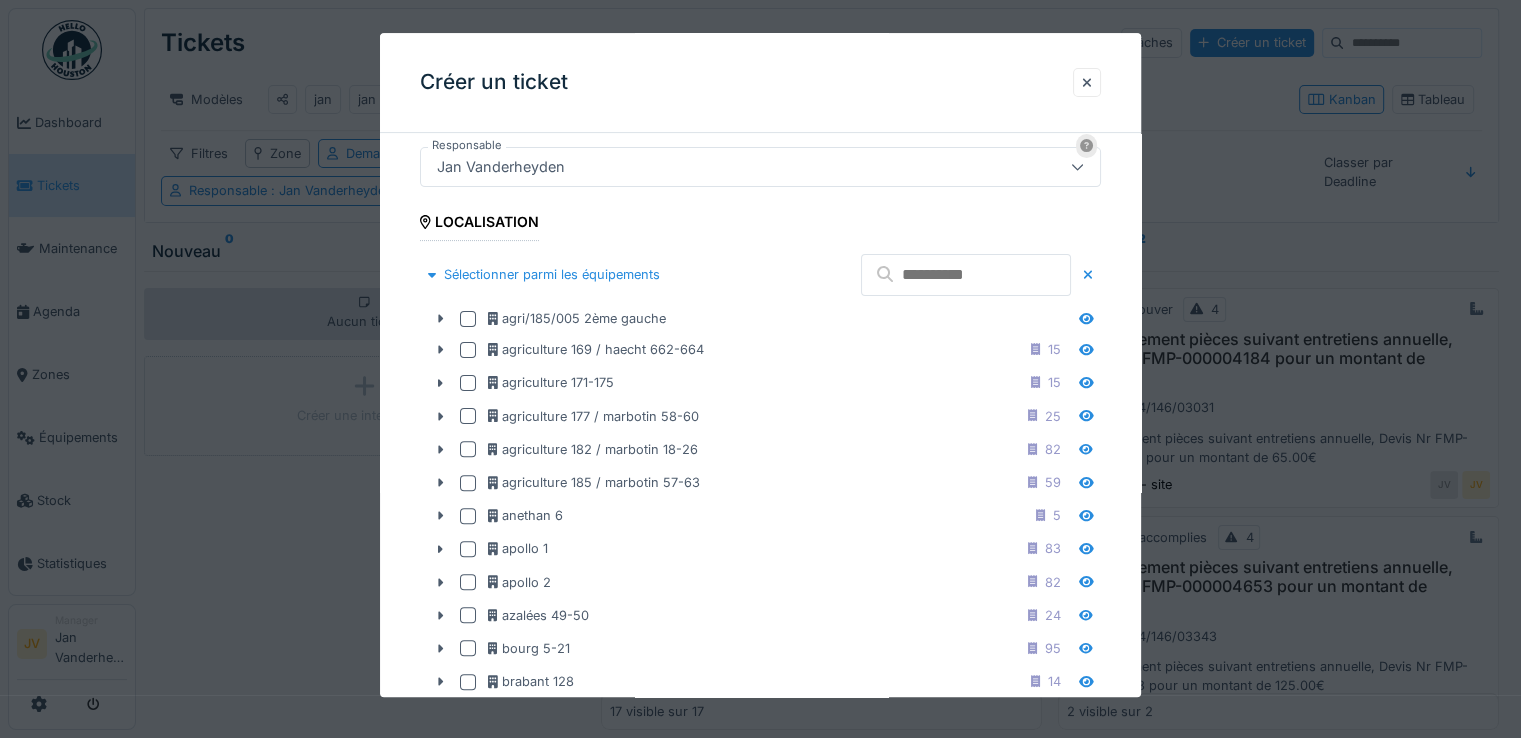 click at bounding box center [966, 275] 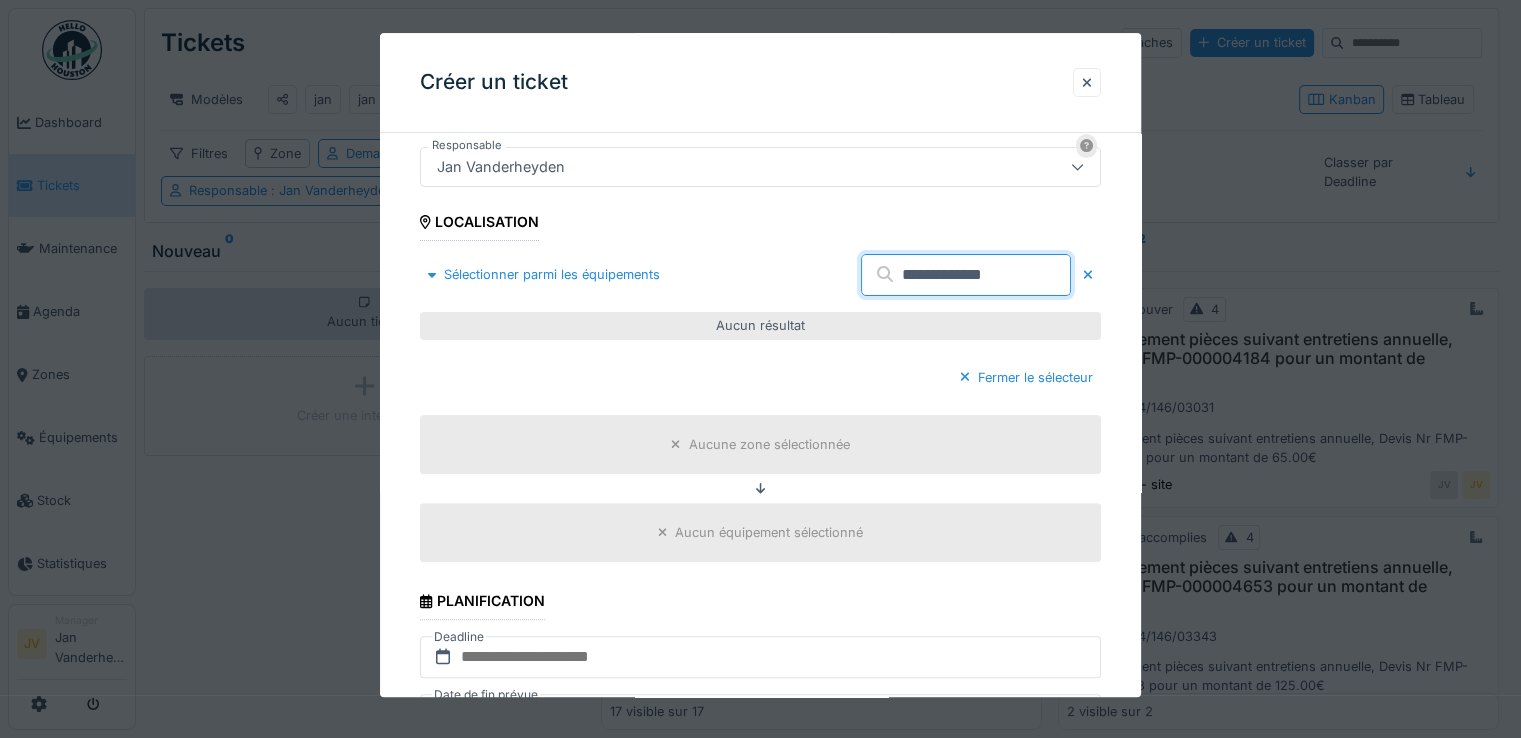 click on "**********" at bounding box center [966, 275] 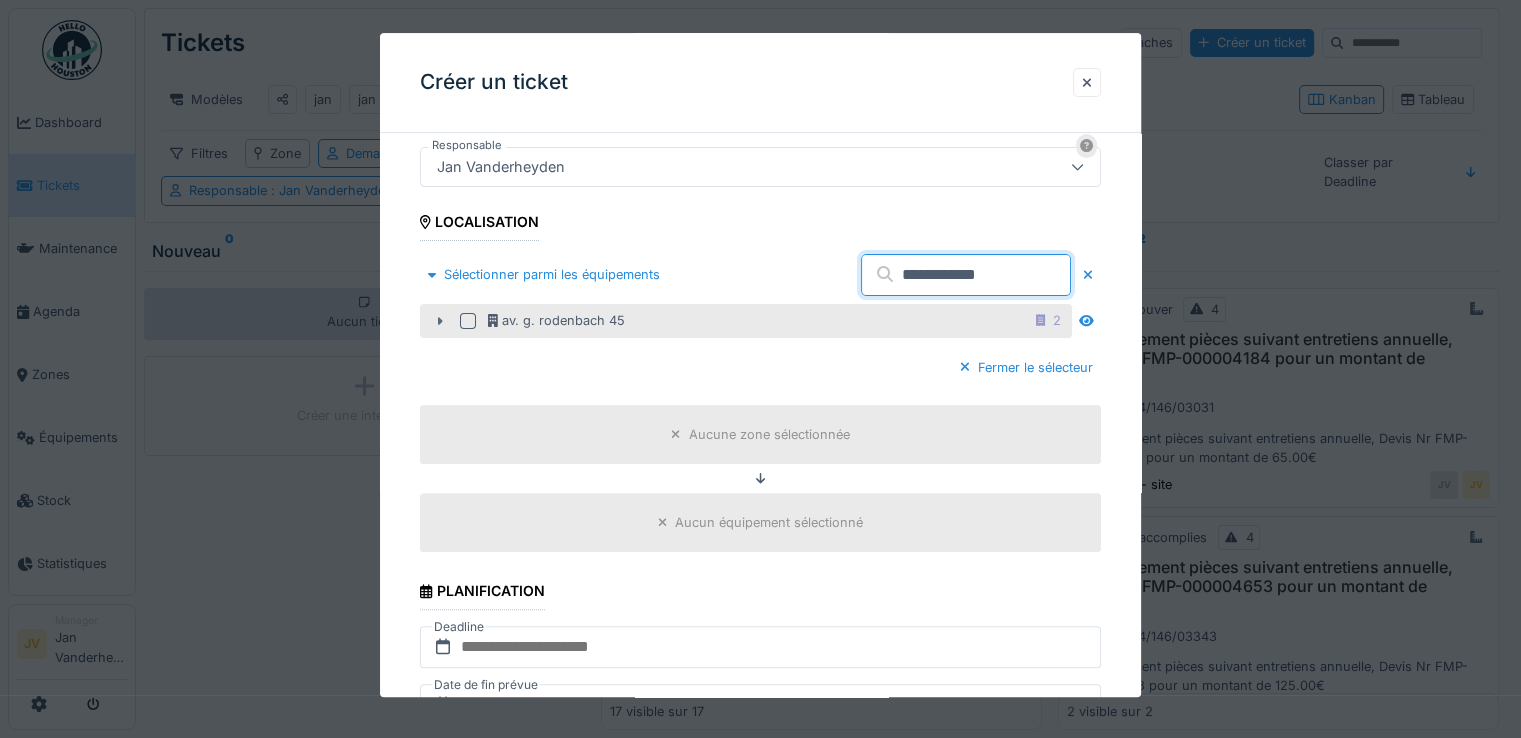 type on "**********" 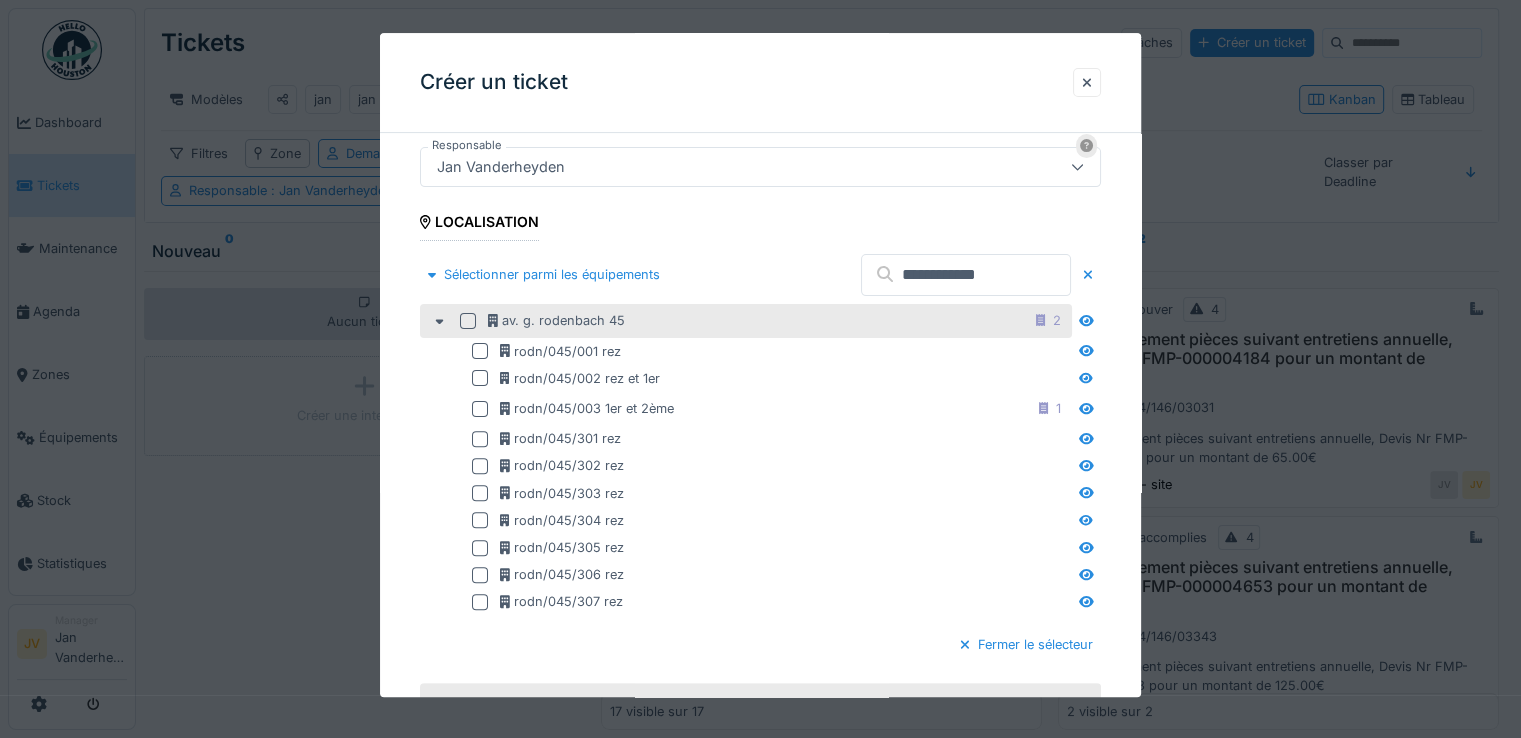 click at bounding box center [468, 321] 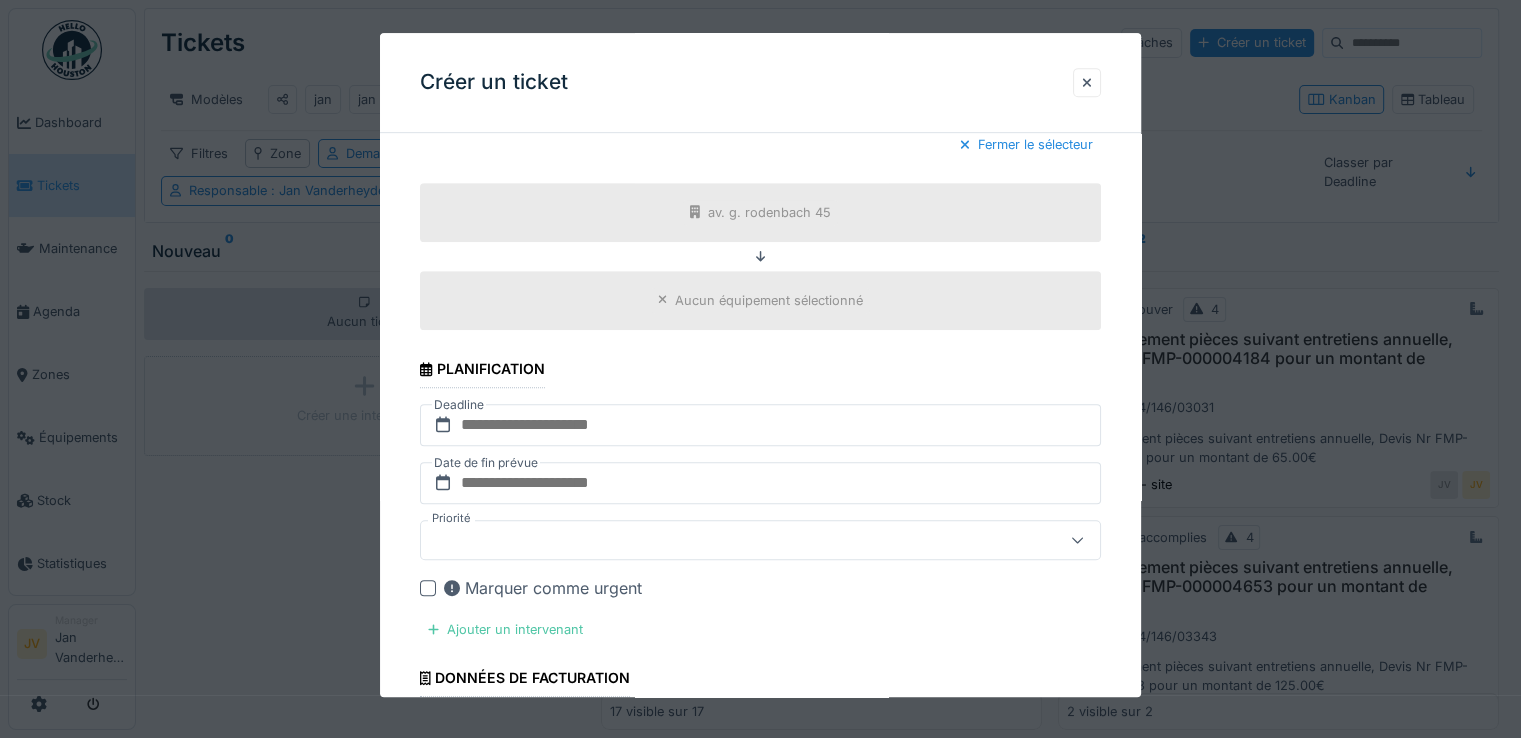 scroll, scrollTop: 1157, scrollLeft: 0, axis: vertical 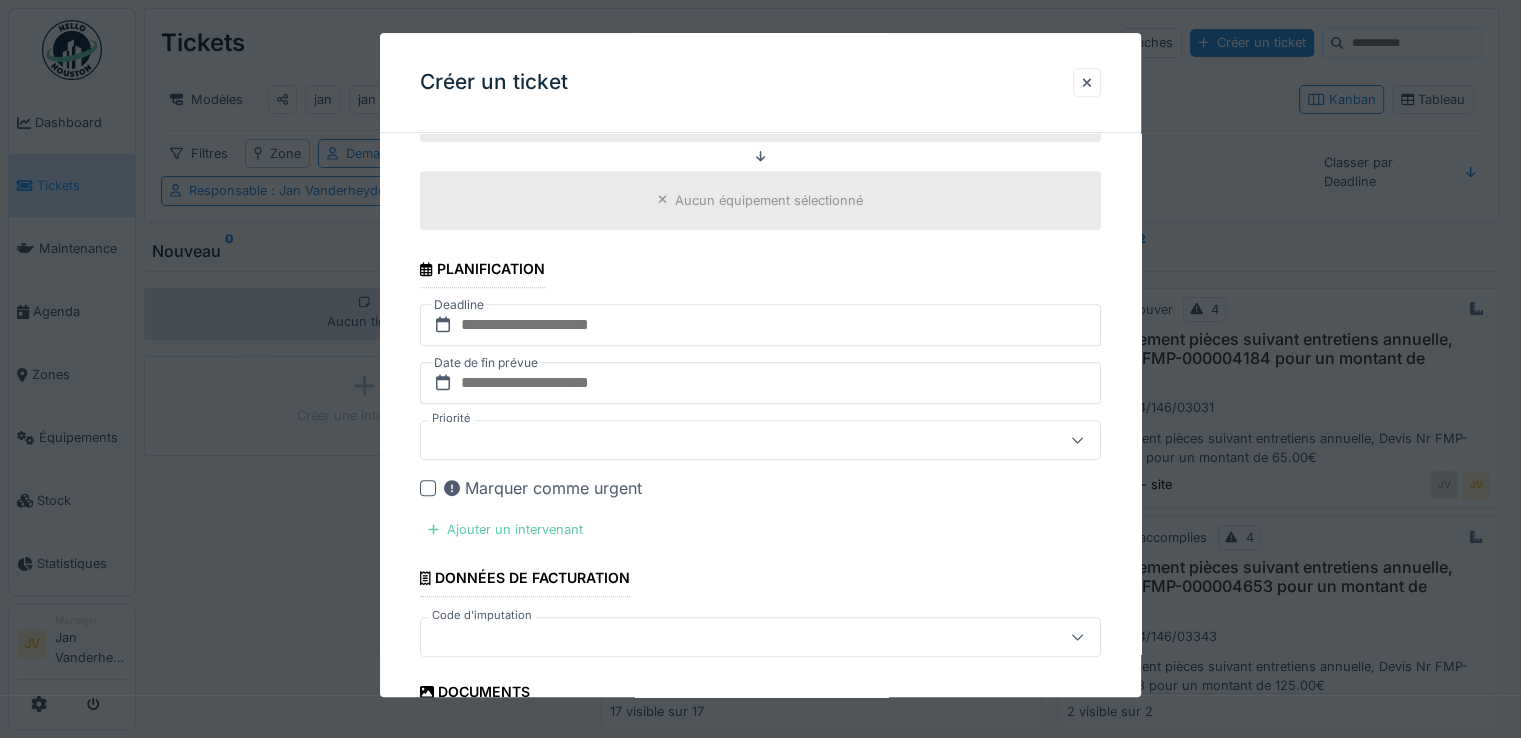 click on "Ajouter un intervenant" at bounding box center (505, 529) 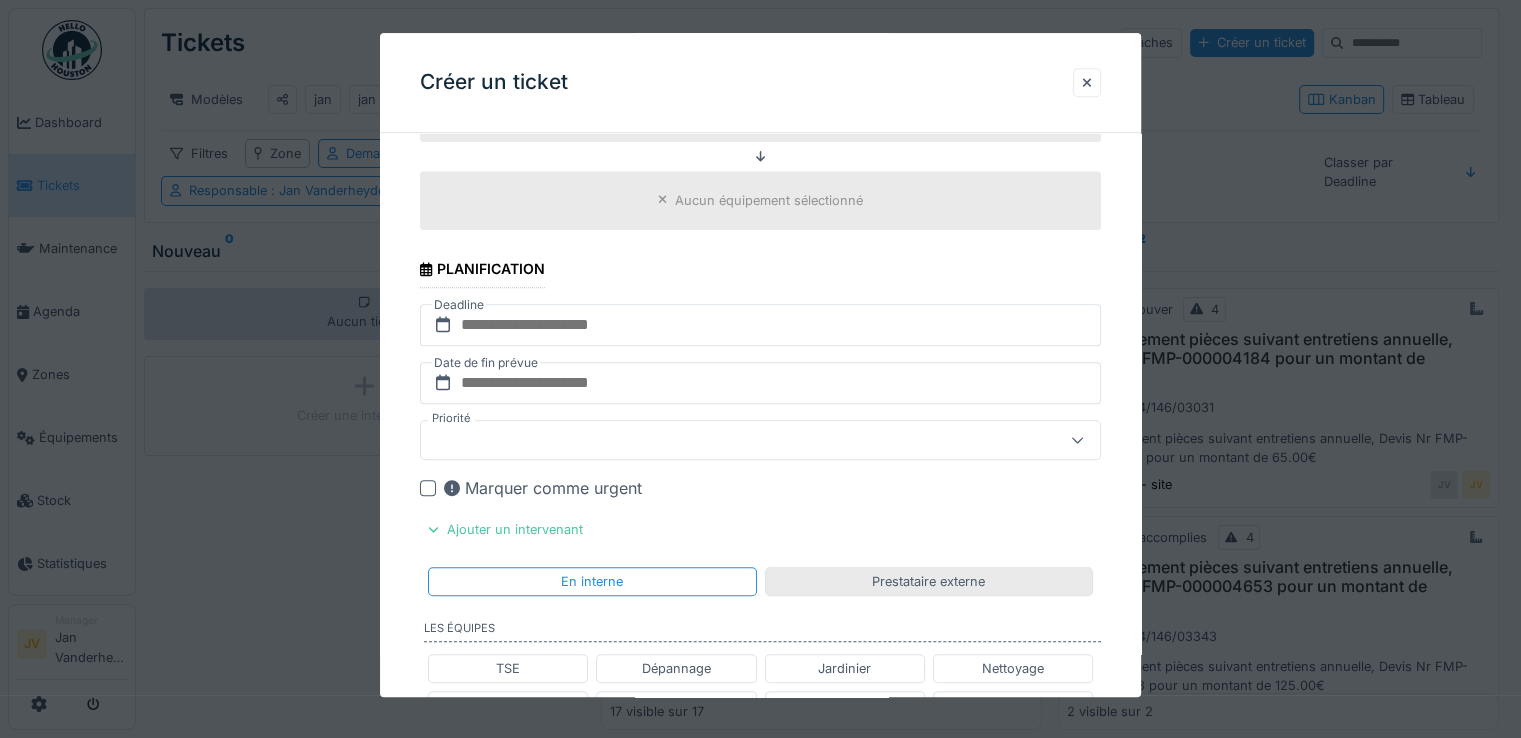 click on "Prestataire externe" at bounding box center [928, 581] 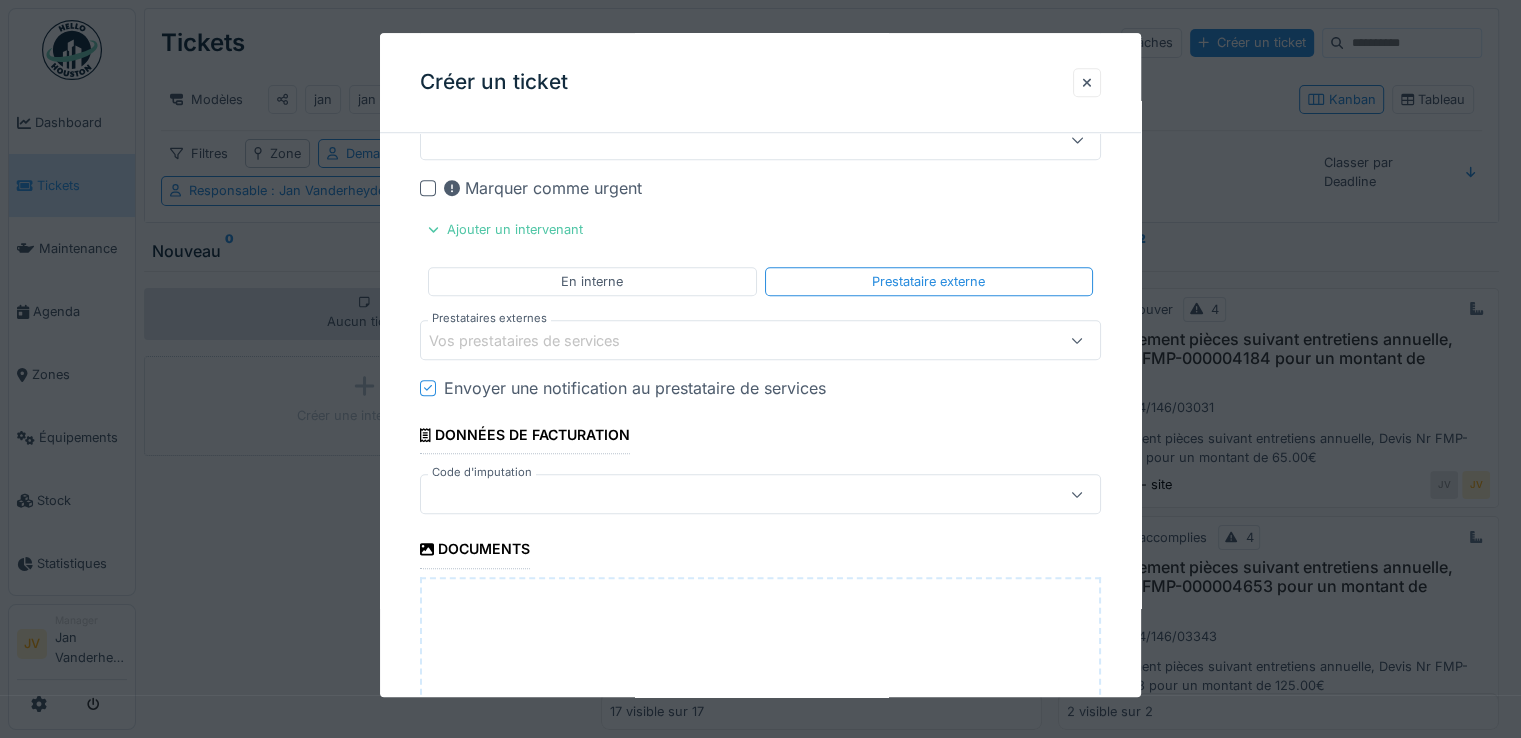click on "Vos prestataires de services" at bounding box center [538, 341] 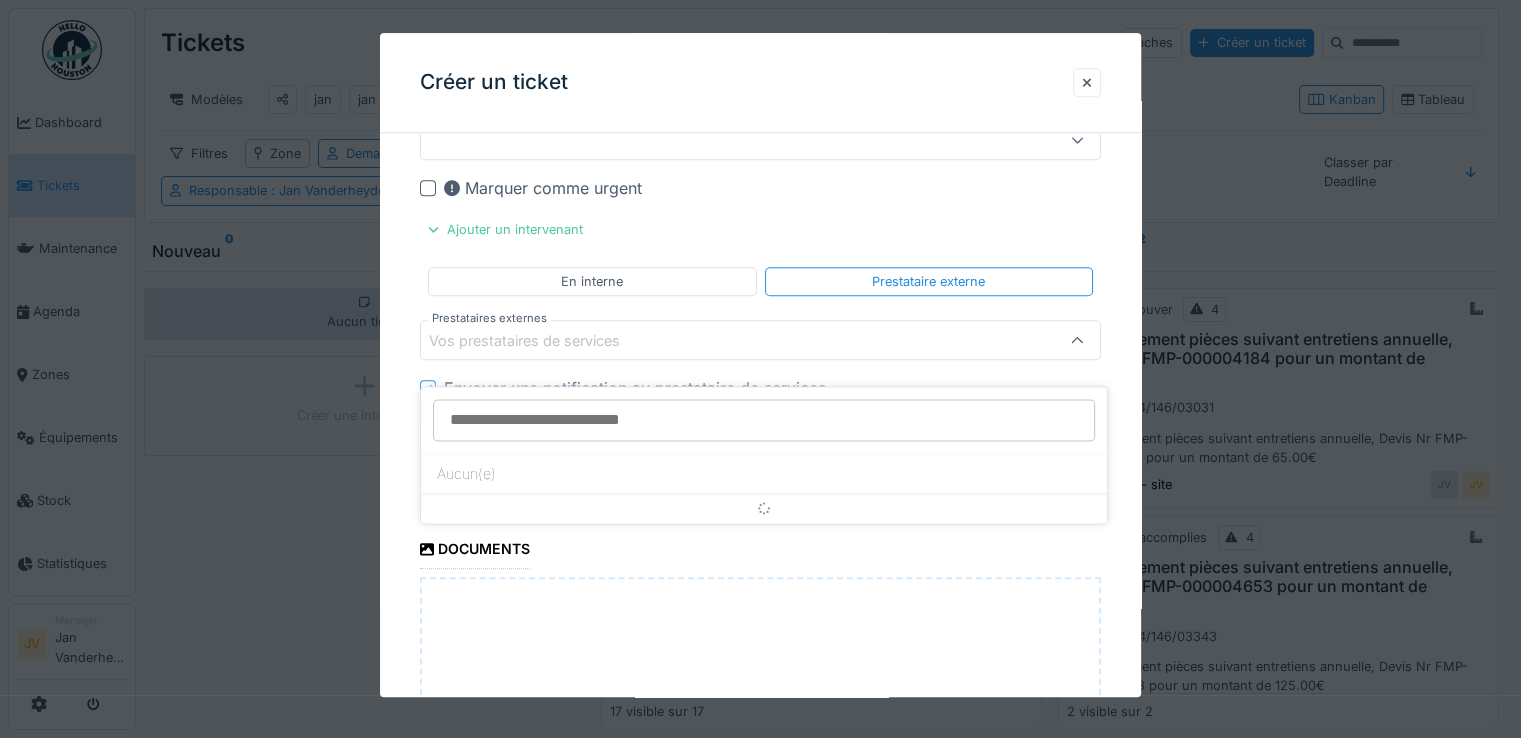 scroll, scrollTop: 1427, scrollLeft: 0, axis: vertical 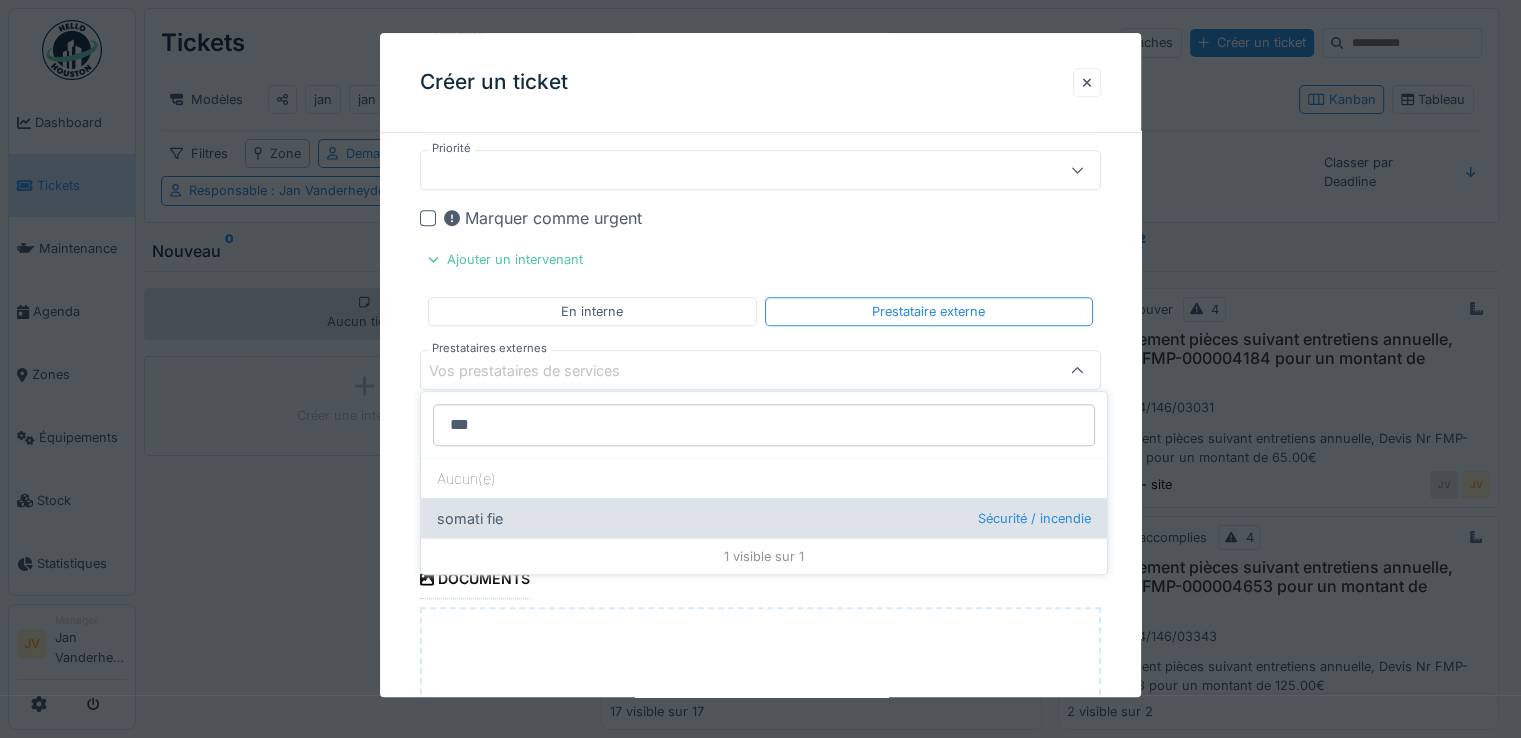 type on "***" 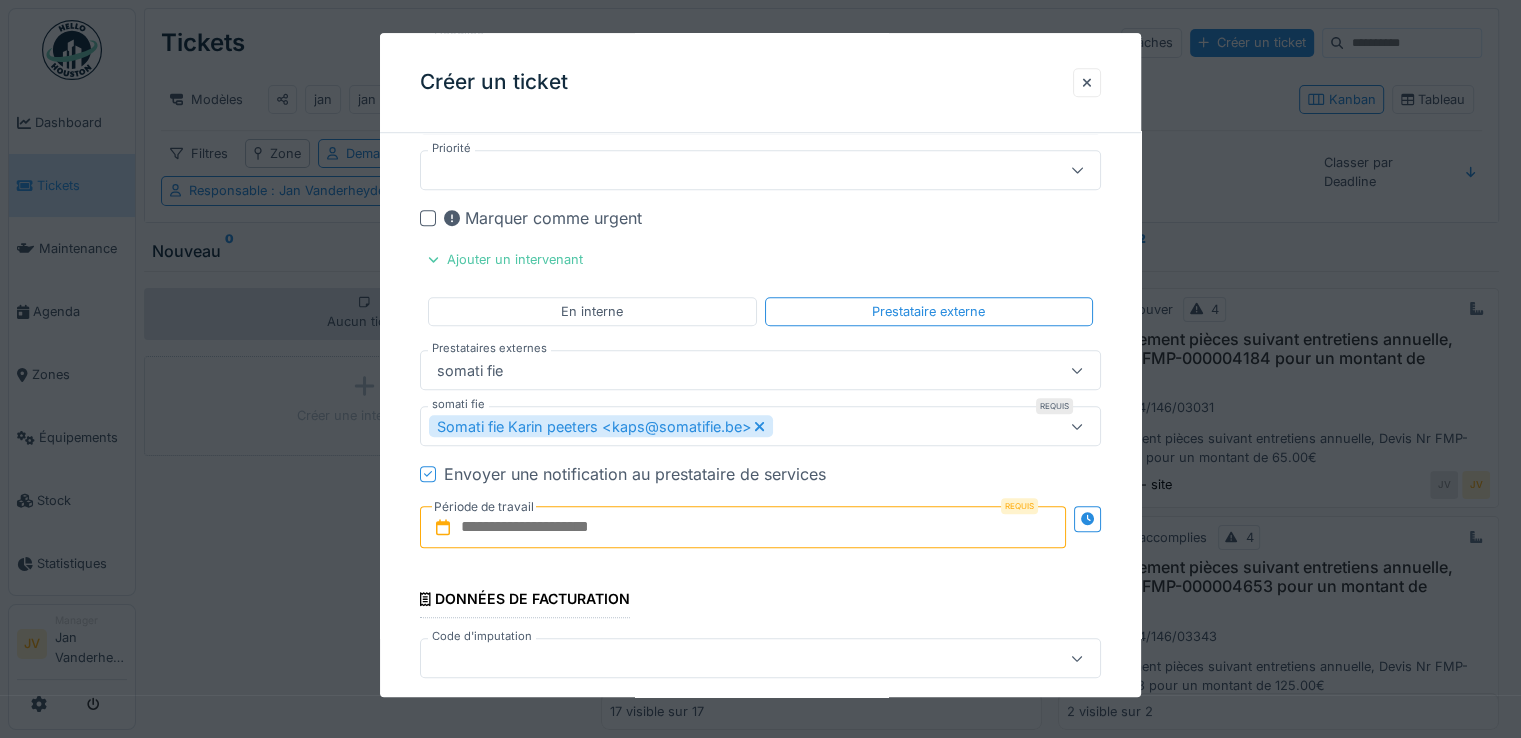 drag, startPoint x: 603, startPoint y: 517, endPoint x: 632, endPoint y: 525, distance: 30.083218 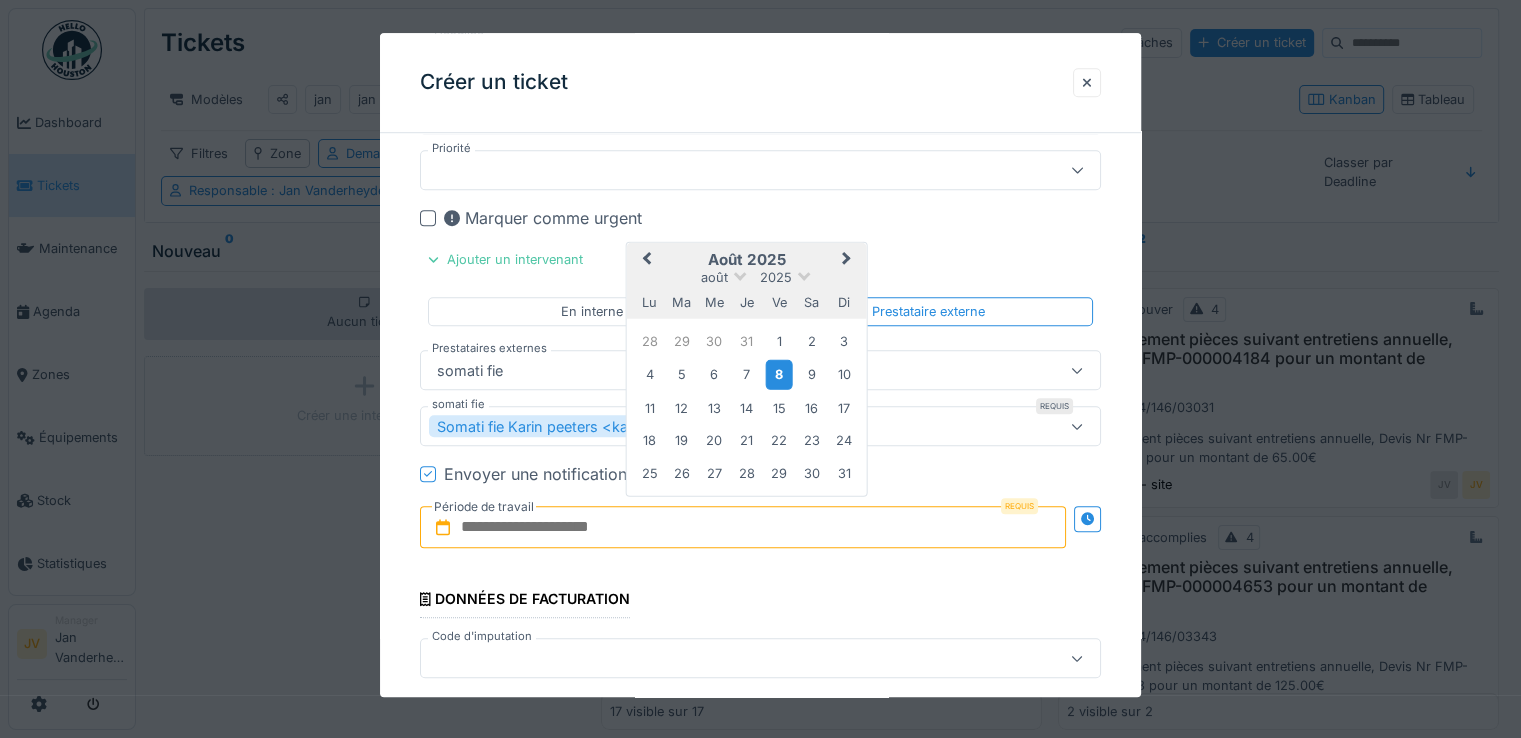 click on "8" at bounding box center (779, 374) 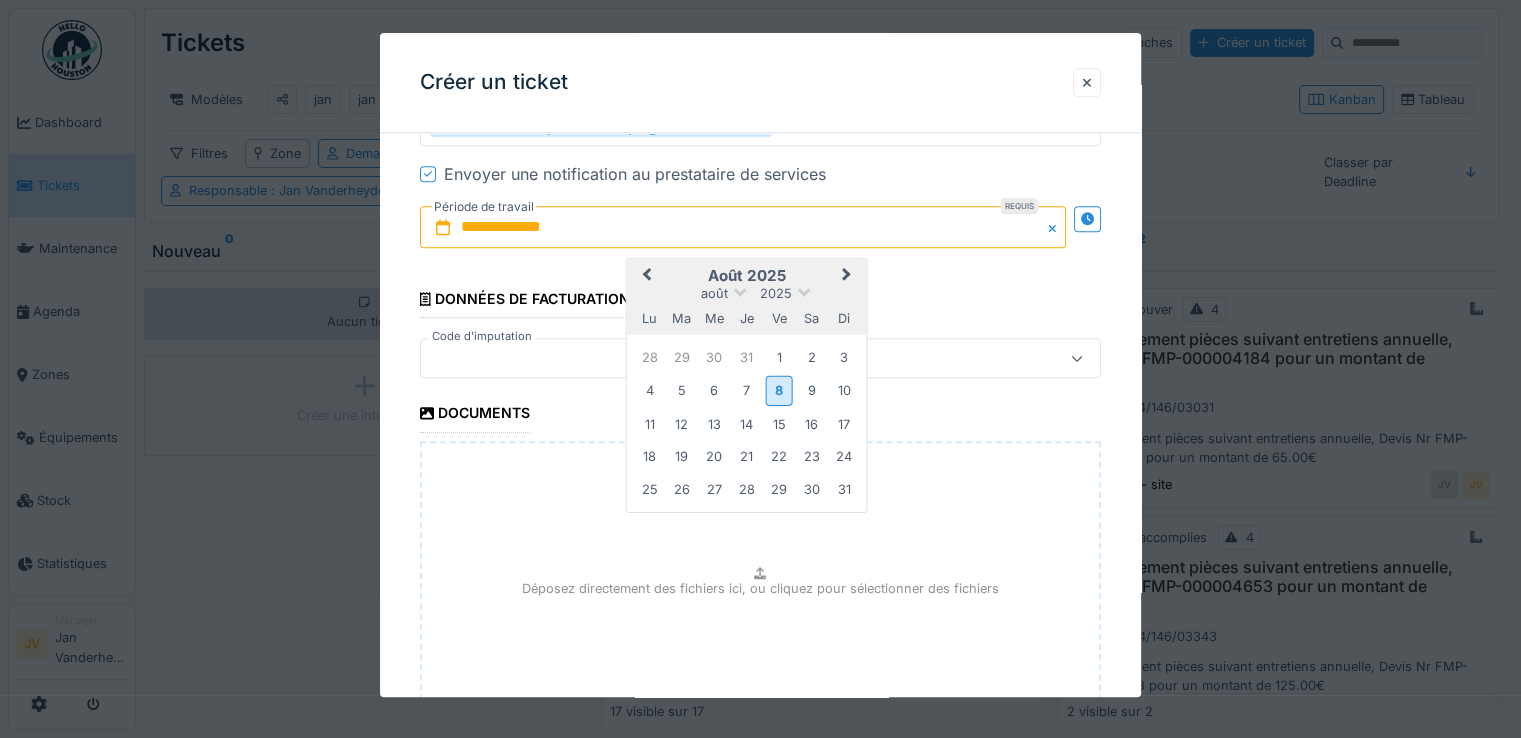 click at bounding box center [719, 359] 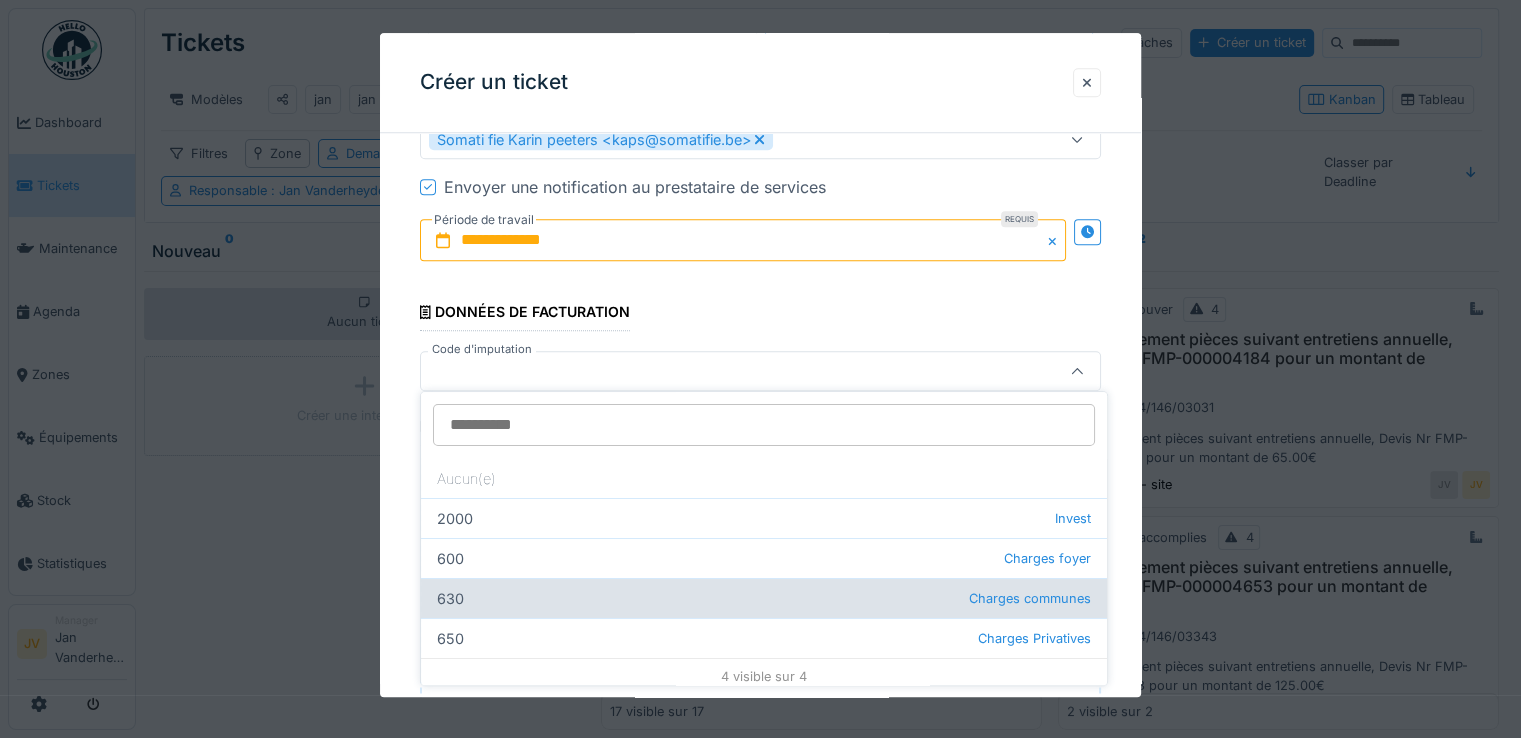 click on "630 Charges communes" at bounding box center [764, 598] 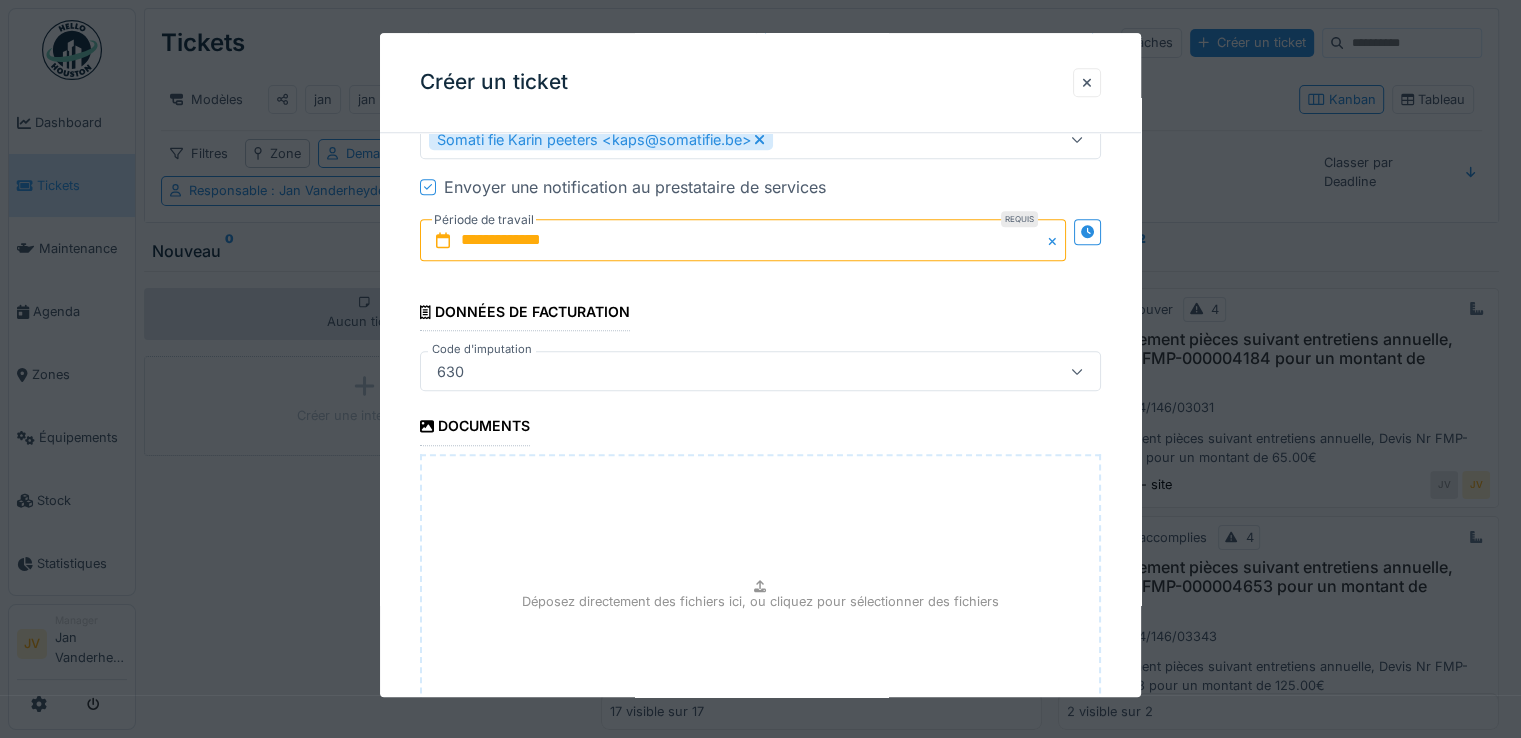 click on "Déposez directement des fichiers ici, ou cliquez pour sélectionner des fichiers" at bounding box center [760, 602] 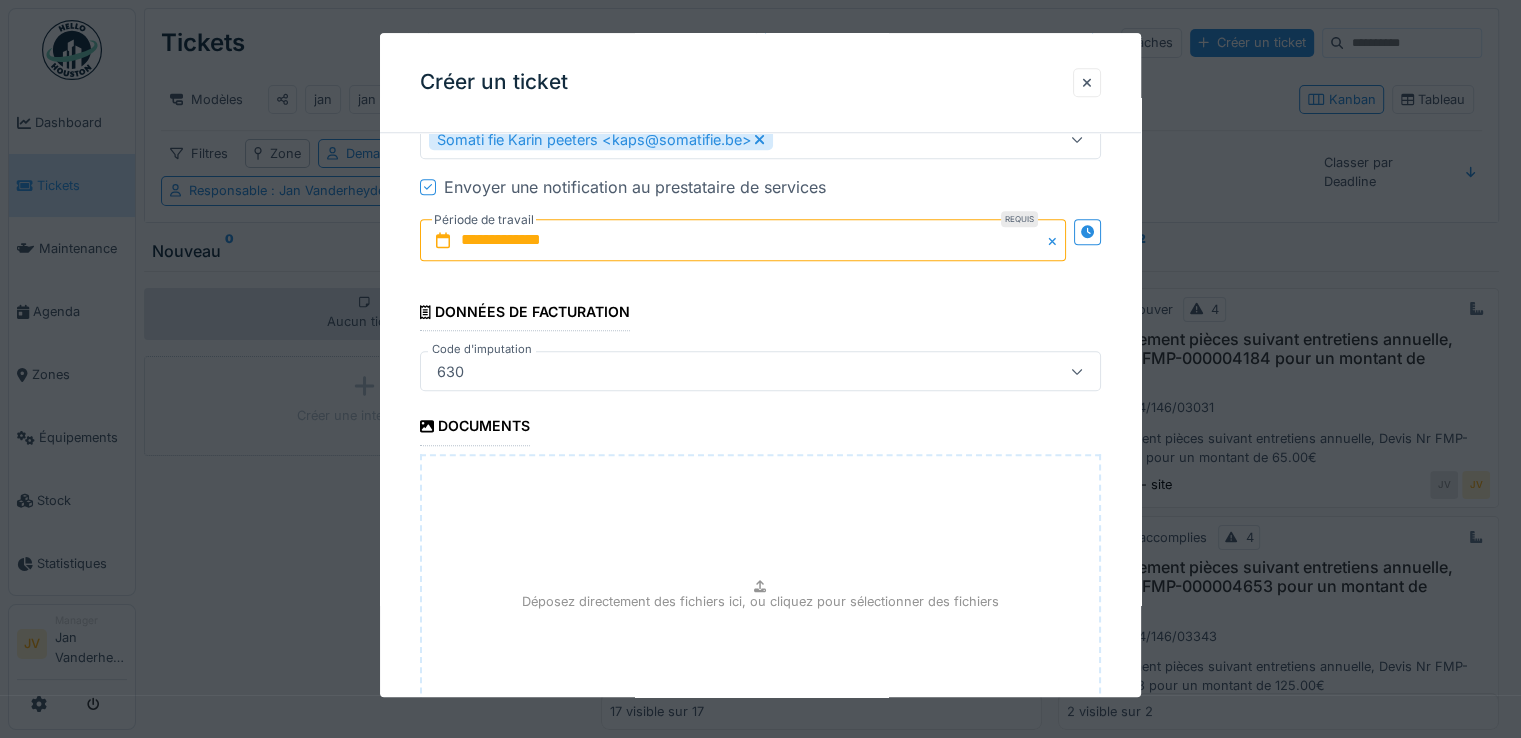 type on "**********" 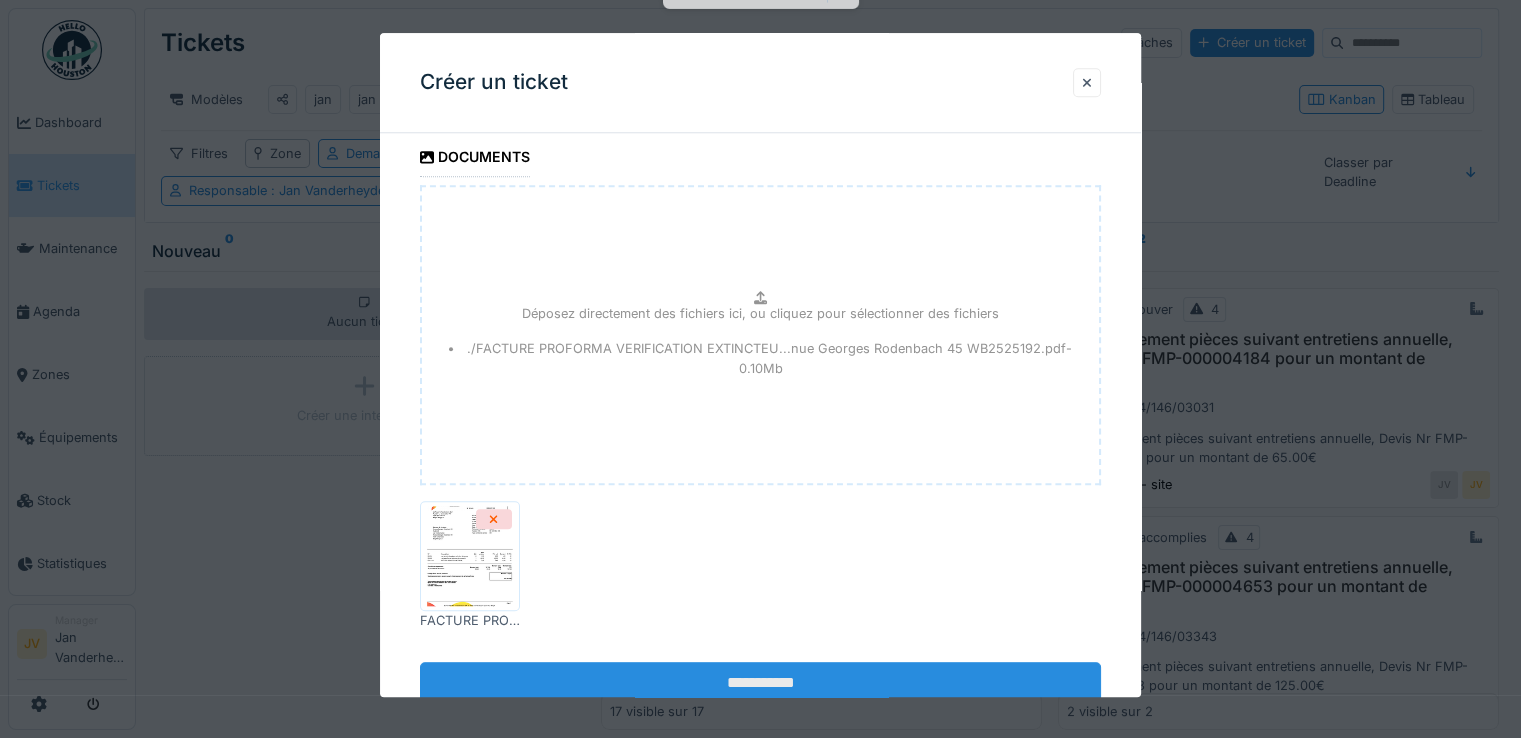 scroll, scrollTop: 2039, scrollLeft: 0, axis: vertical 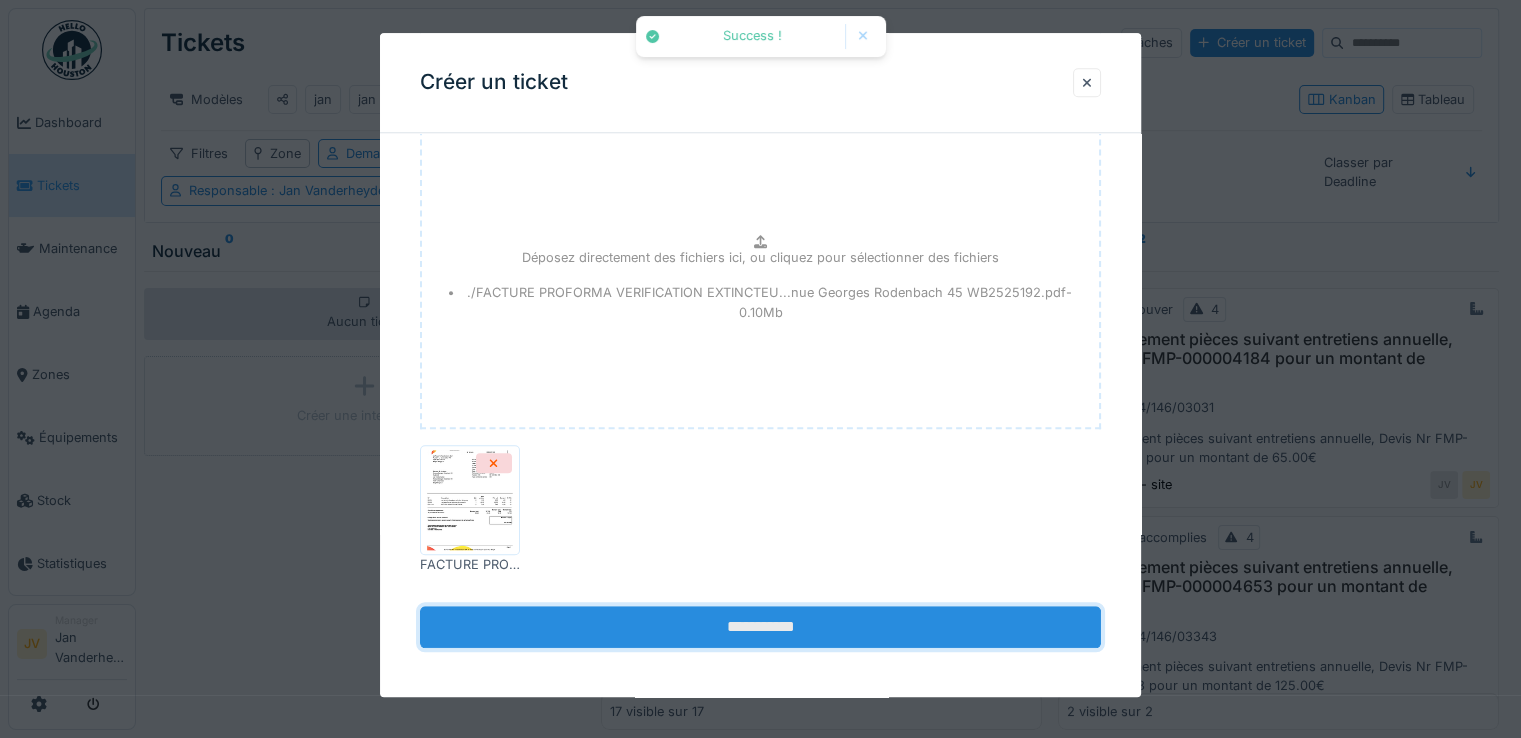 click on "**********" at bounding box center (760, 627) 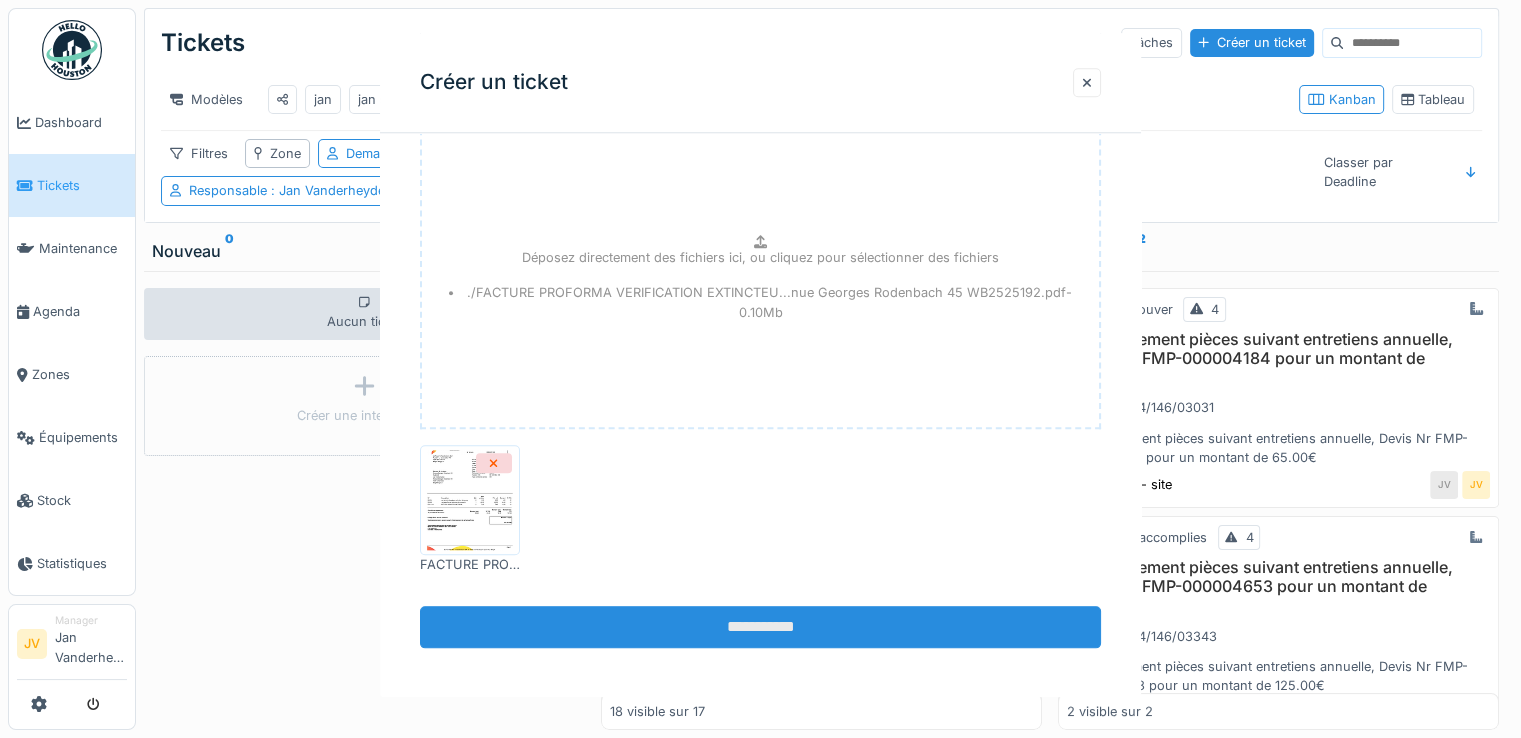 scroll, scrollTop: 0, scrollLeft: 0, axis: both 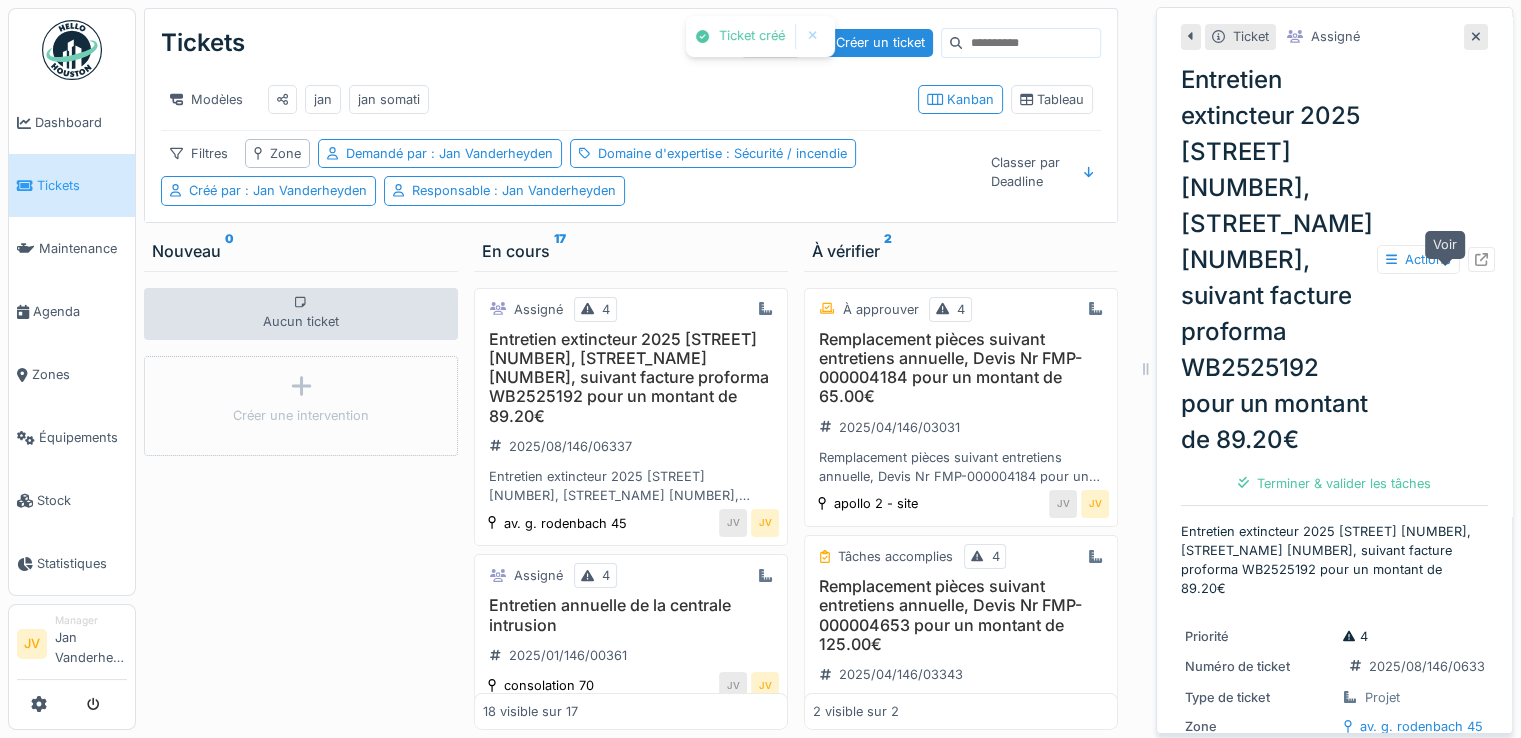 click at bounding box center [1481, 259] 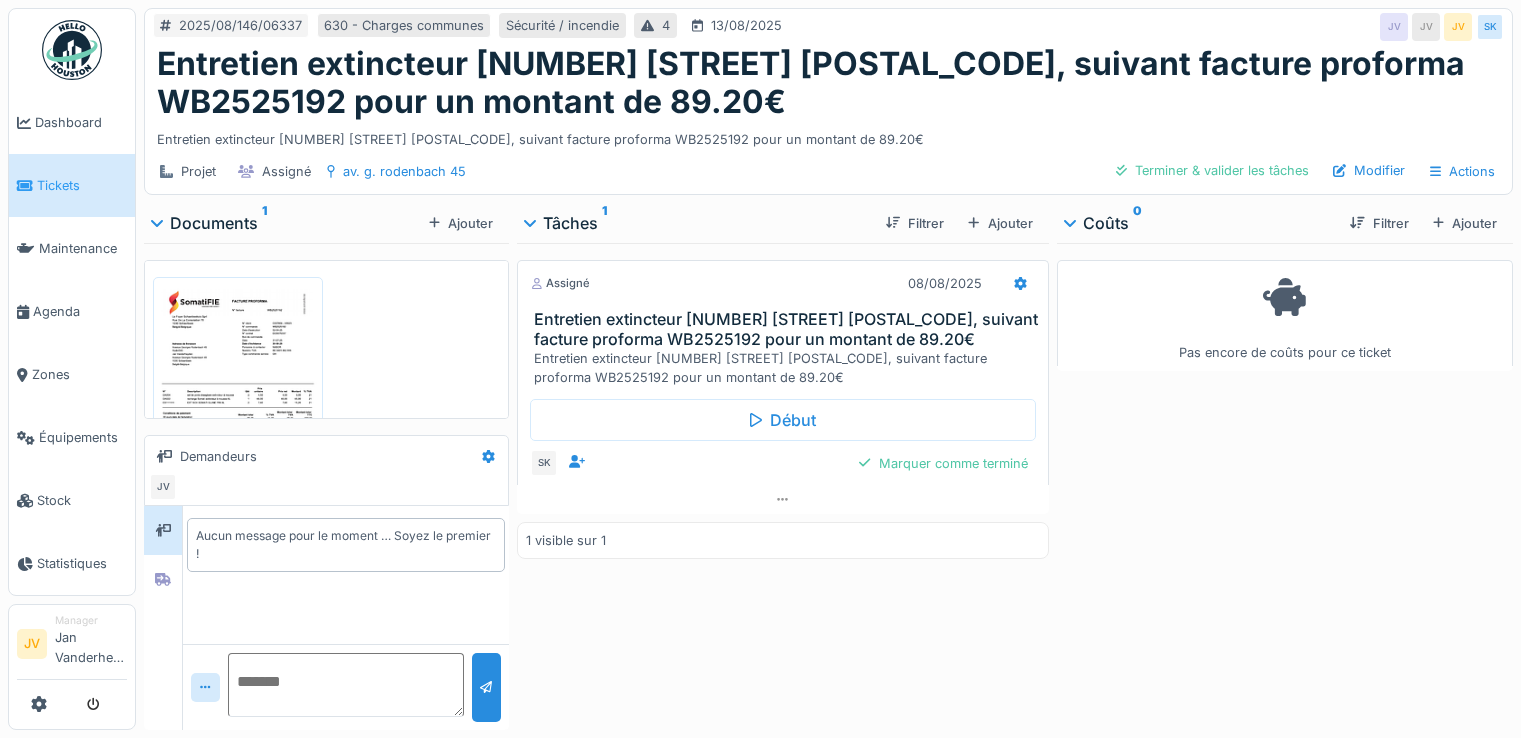 scroll, scrollTop: 0, scrollLeft: 0, axis: both 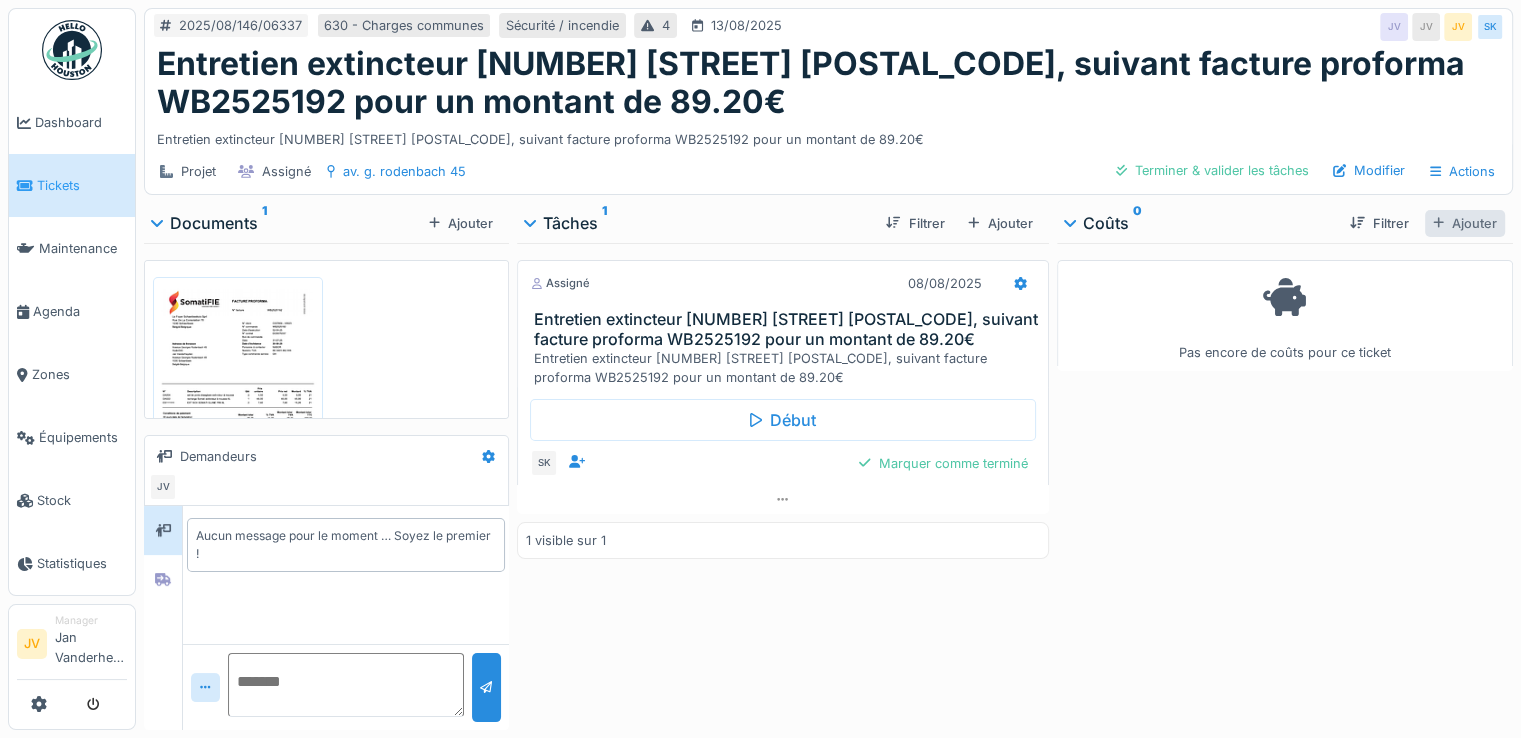 click on "Ajouter" at bounding box center (1465, 223) 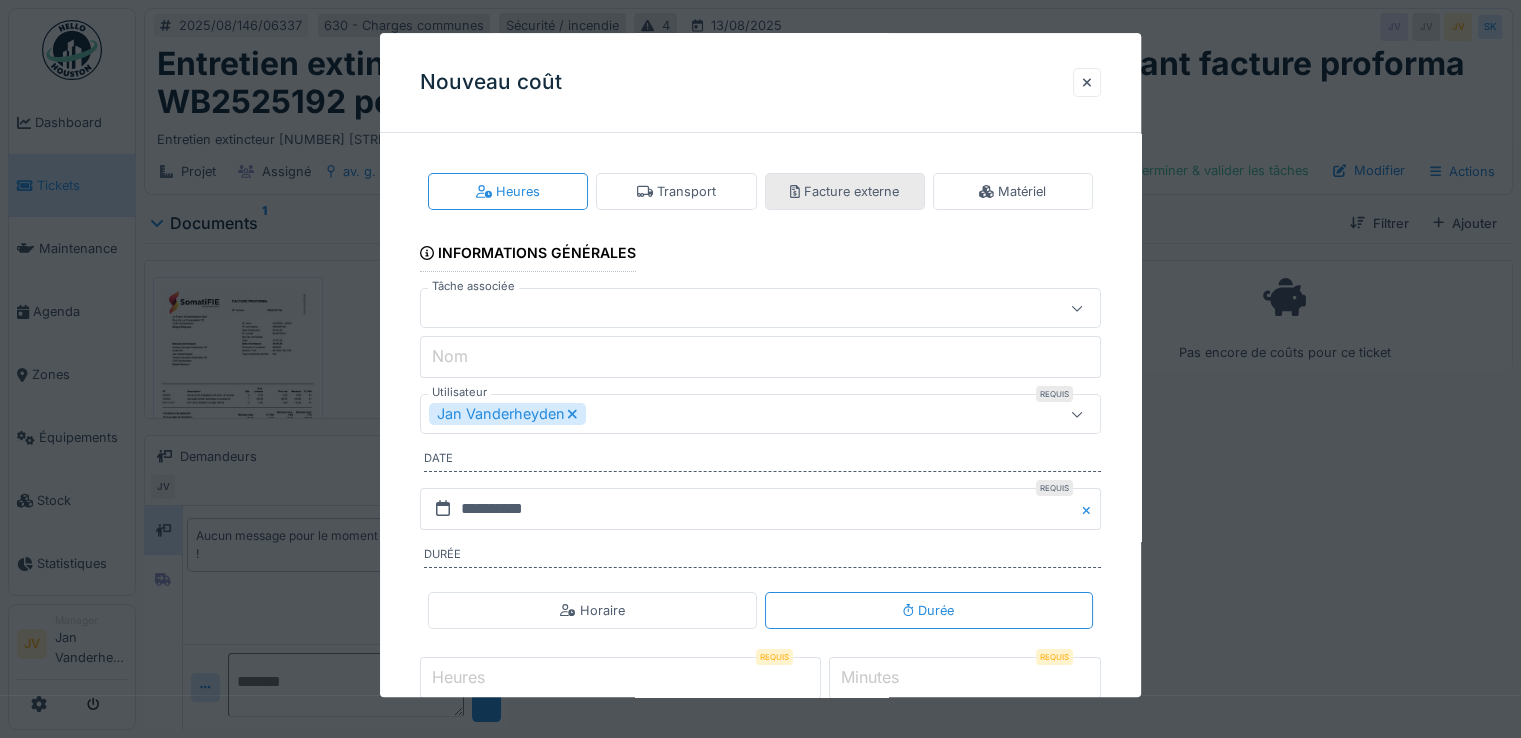 click on "Facture externe" at bounding box center (844, 191) 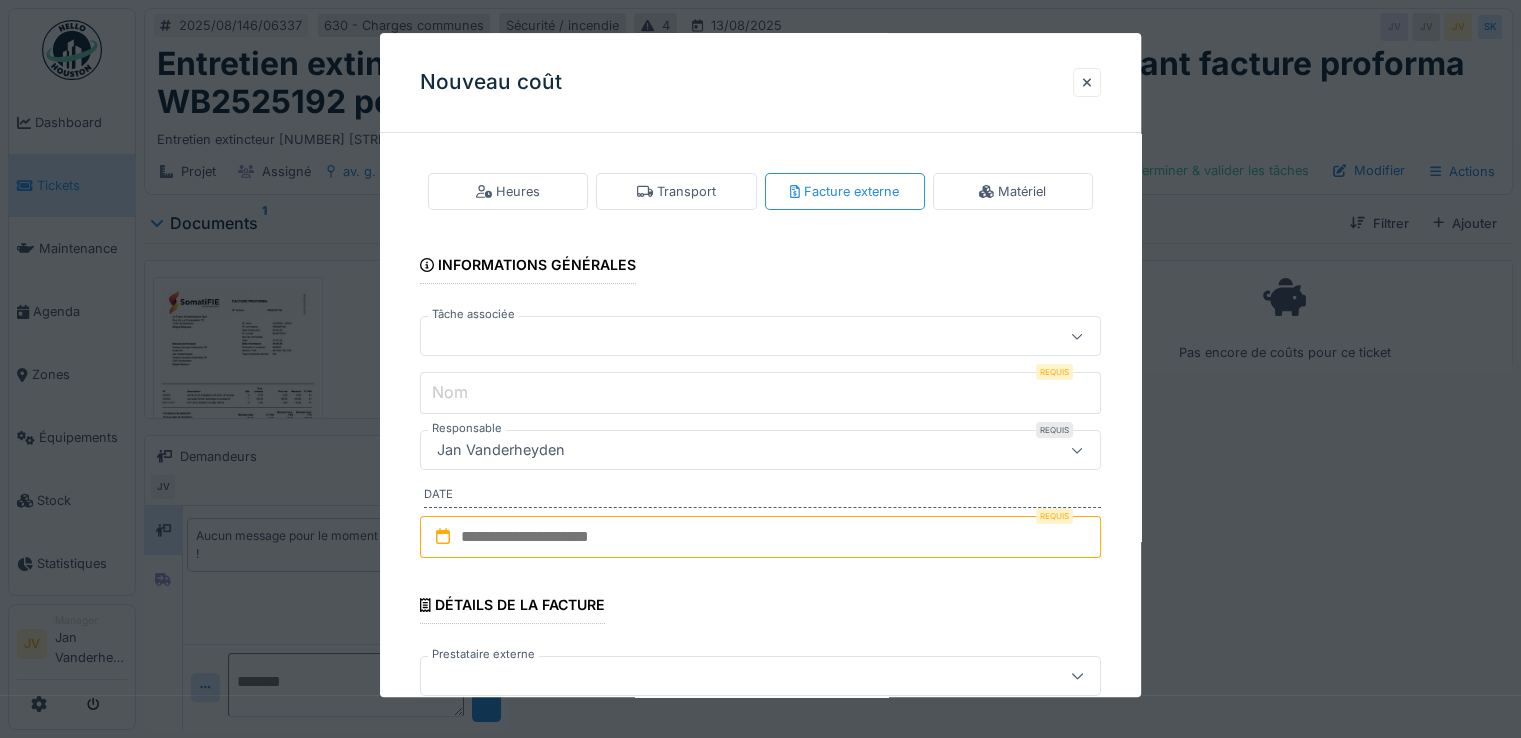 click at bounding box center [719, 337] 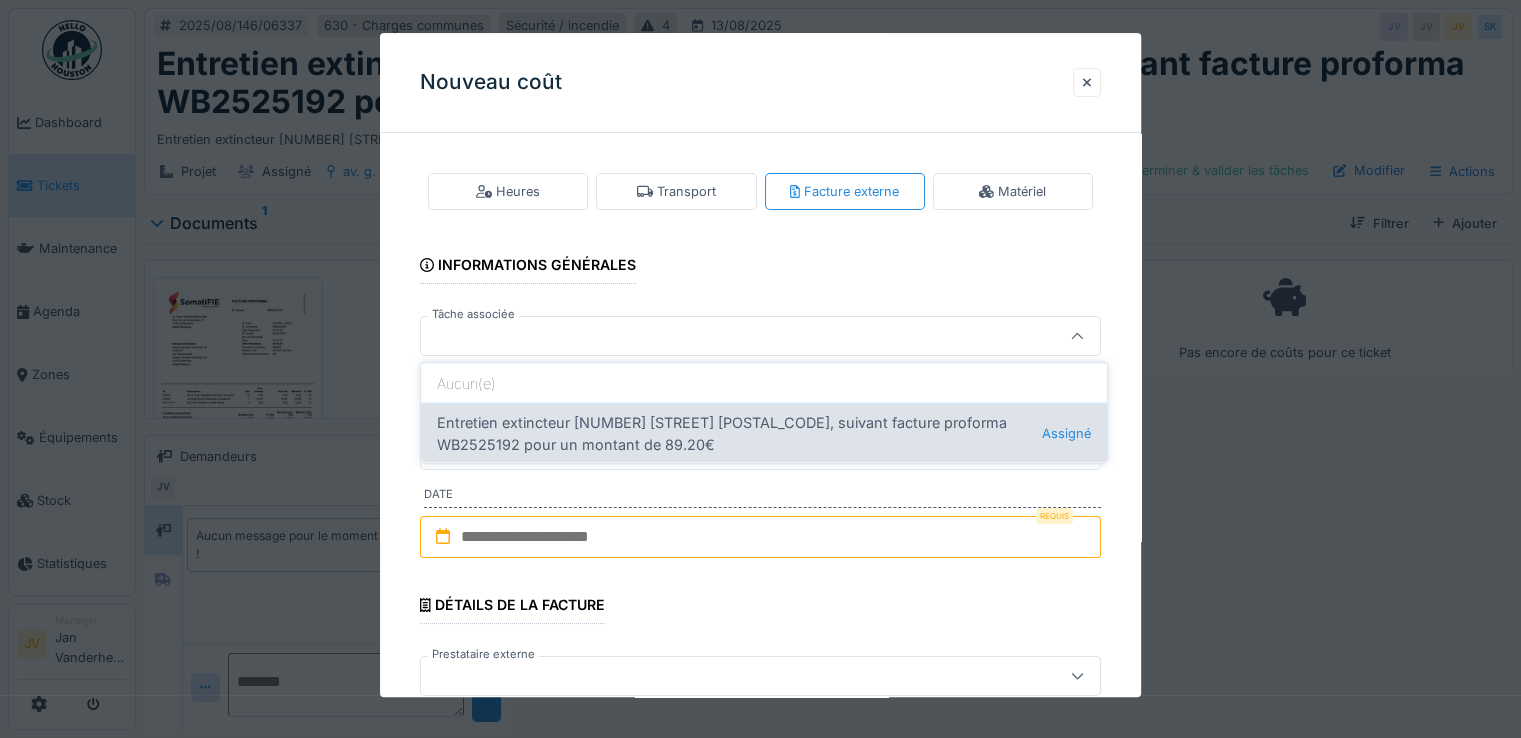 click on "Entretien extincteur 2025 Avenue Georges Rodenbach 45, suivant facture proforma WB2525192 pour un montant de 89.20€ Assigné" at bounding box center [764, 433] 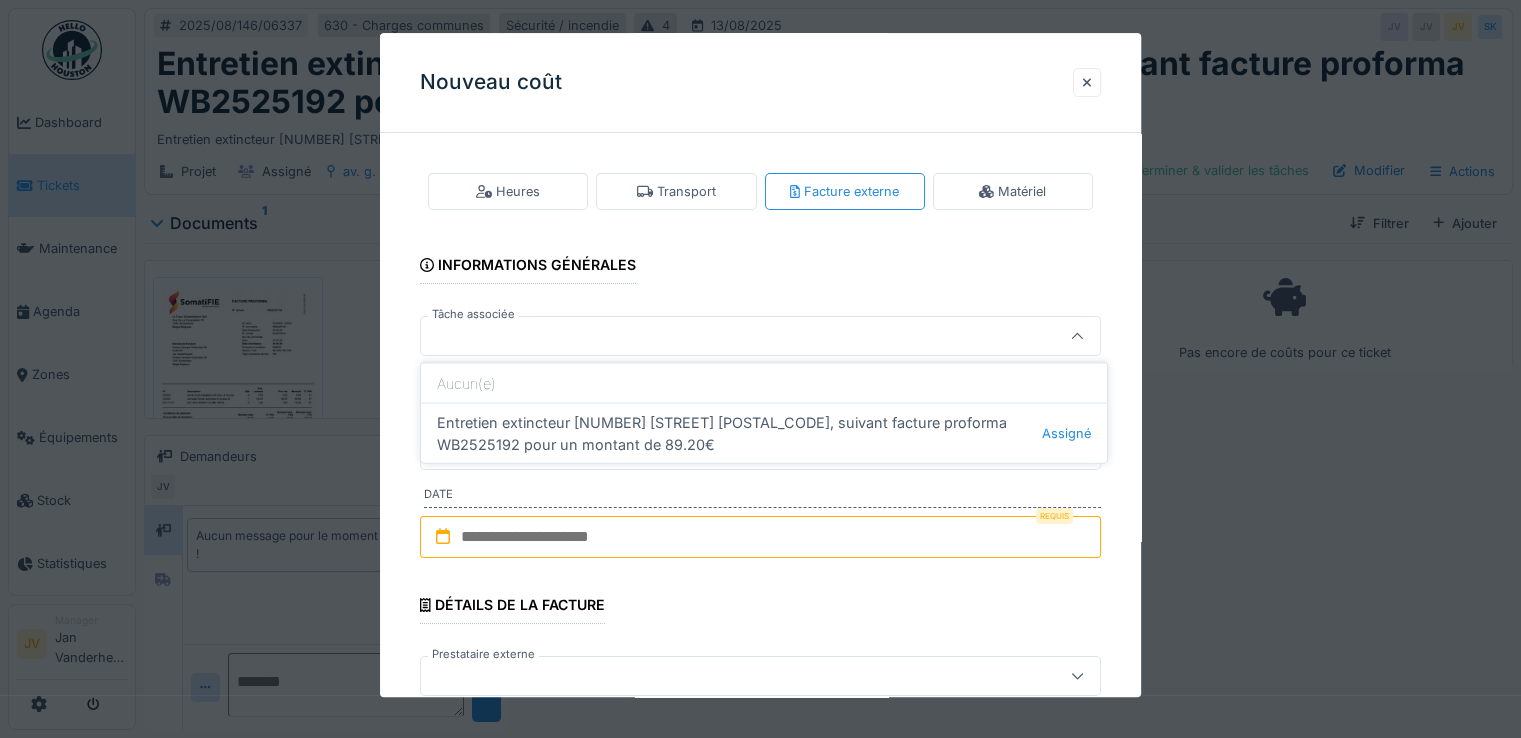 type on "******" 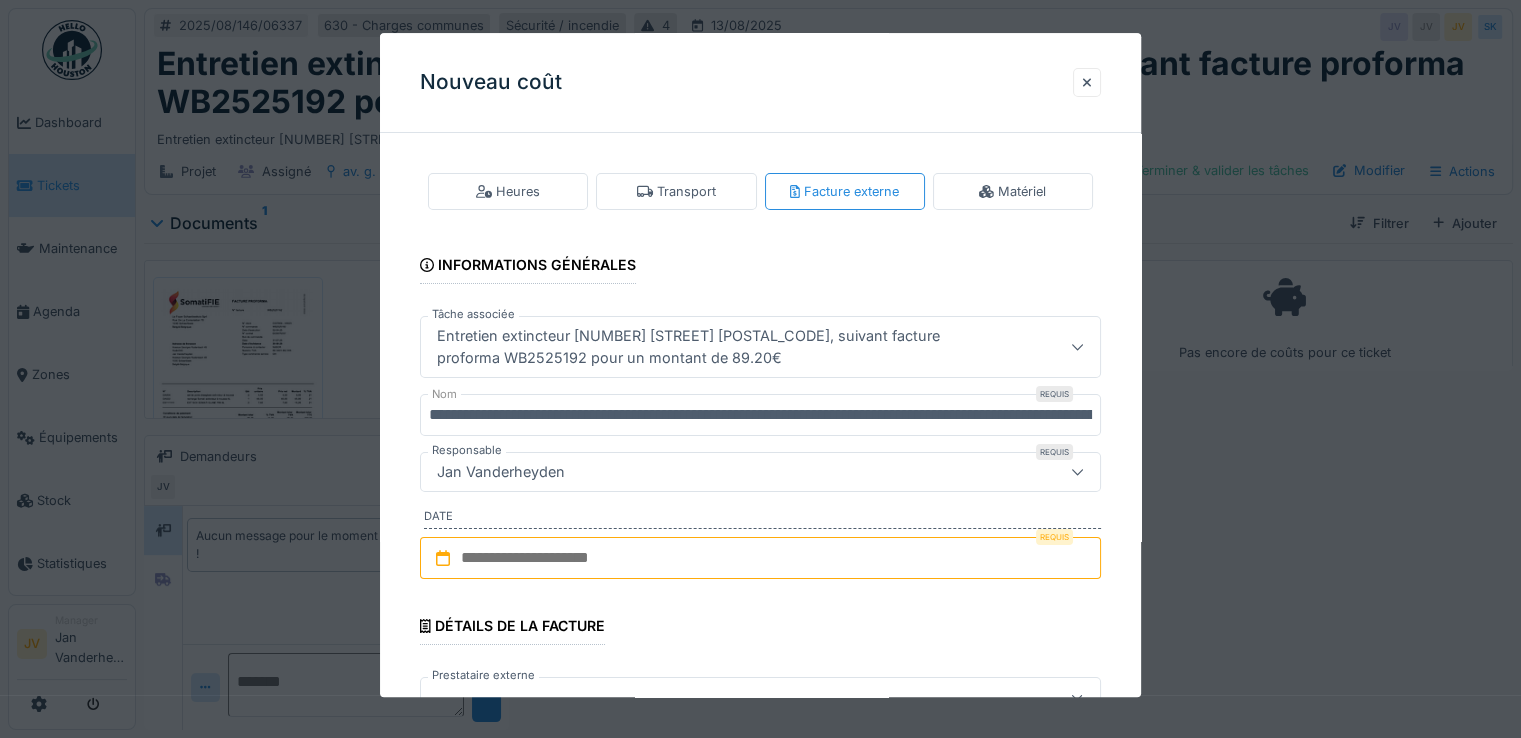 click at bounding box center (760, 559) 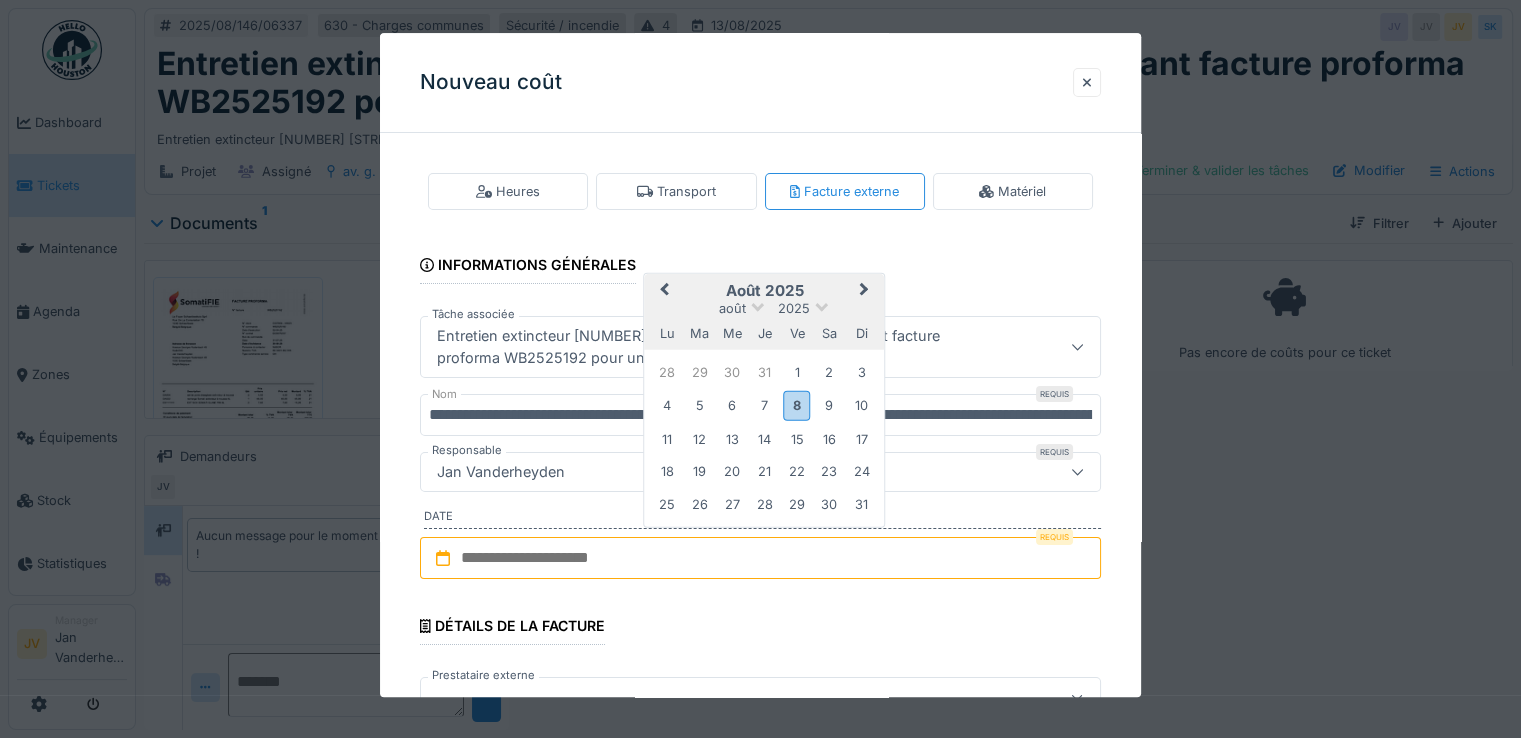 click on "8" at bounding box center (796, 405) 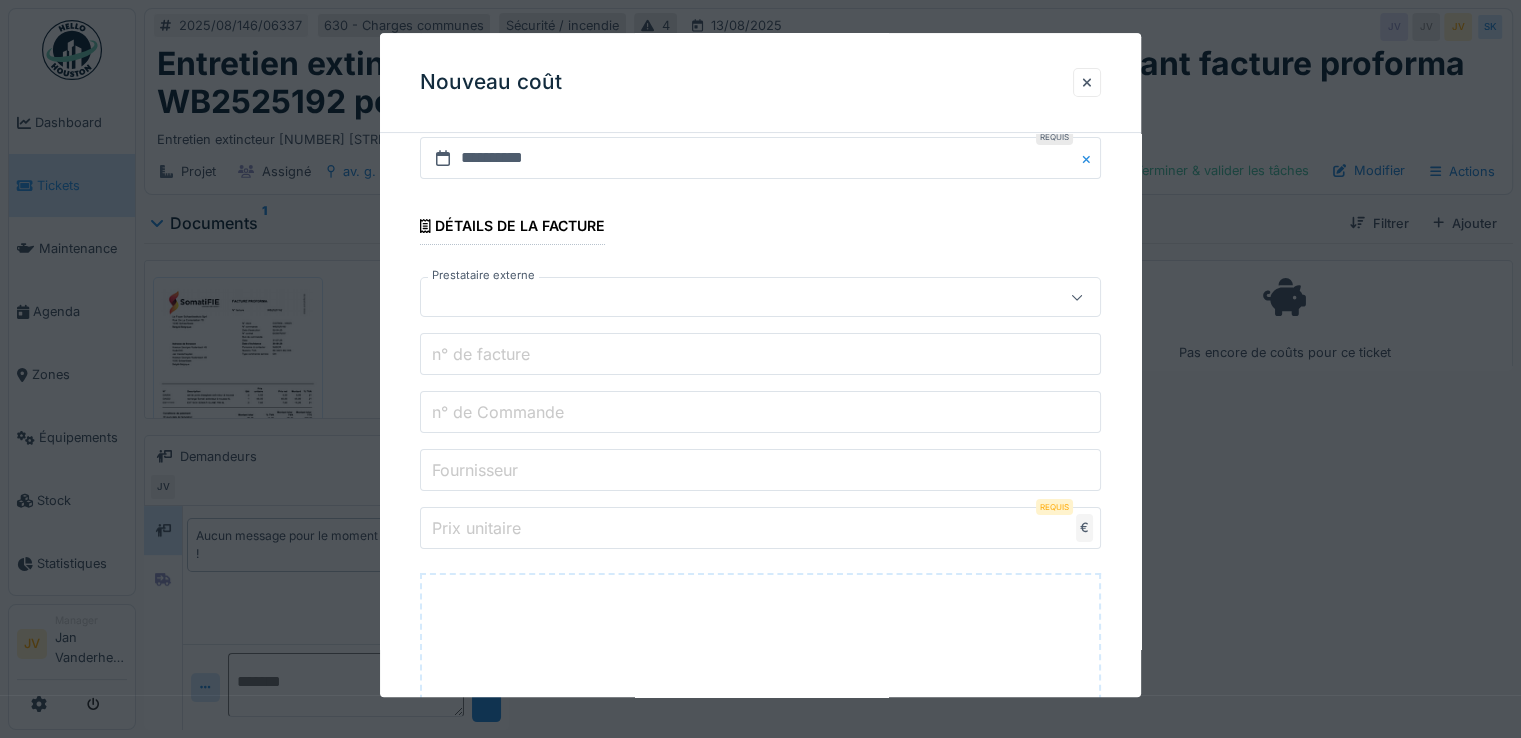 click at bounding box center [719, 298] 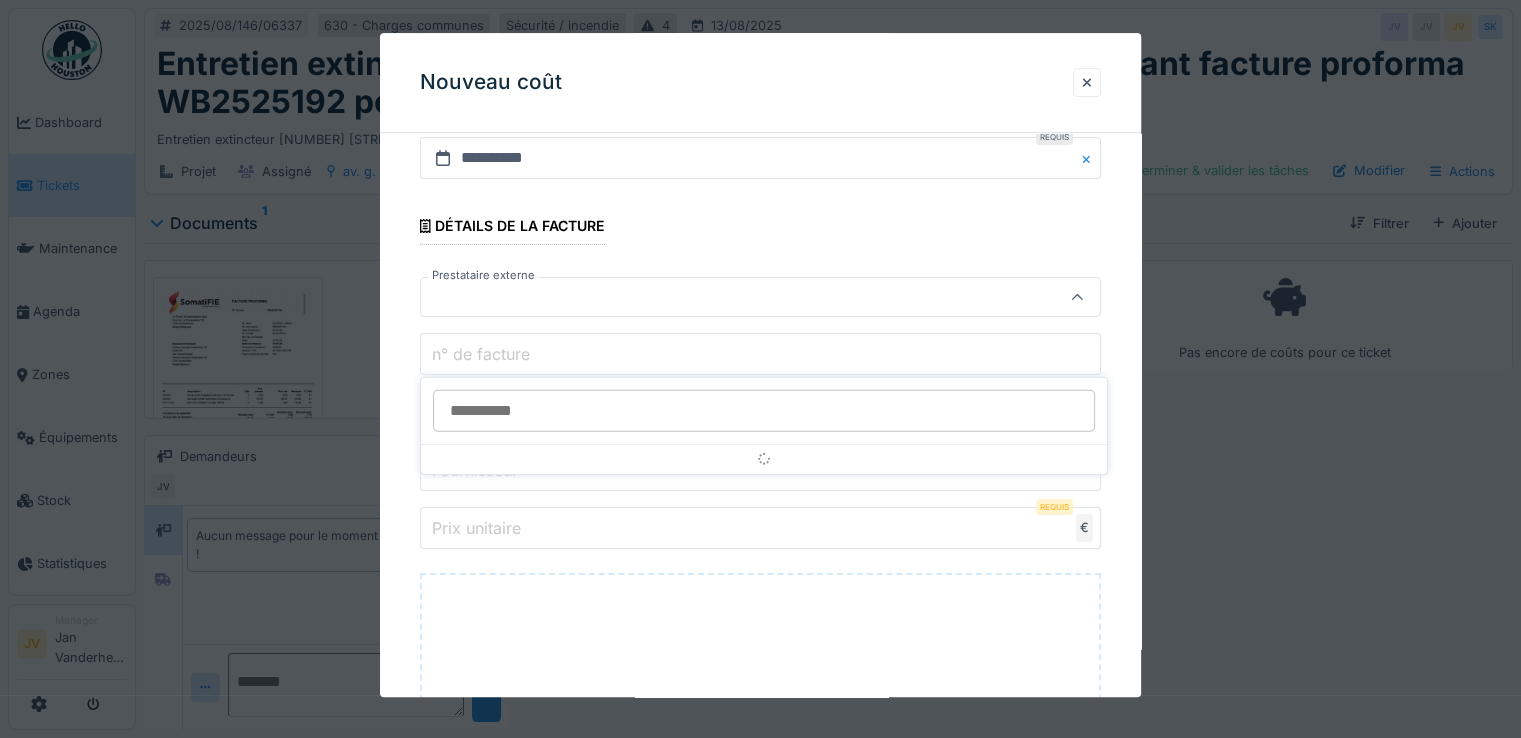 scroll, scrollTop: 330, scrollLeft: 0, axis: vertical 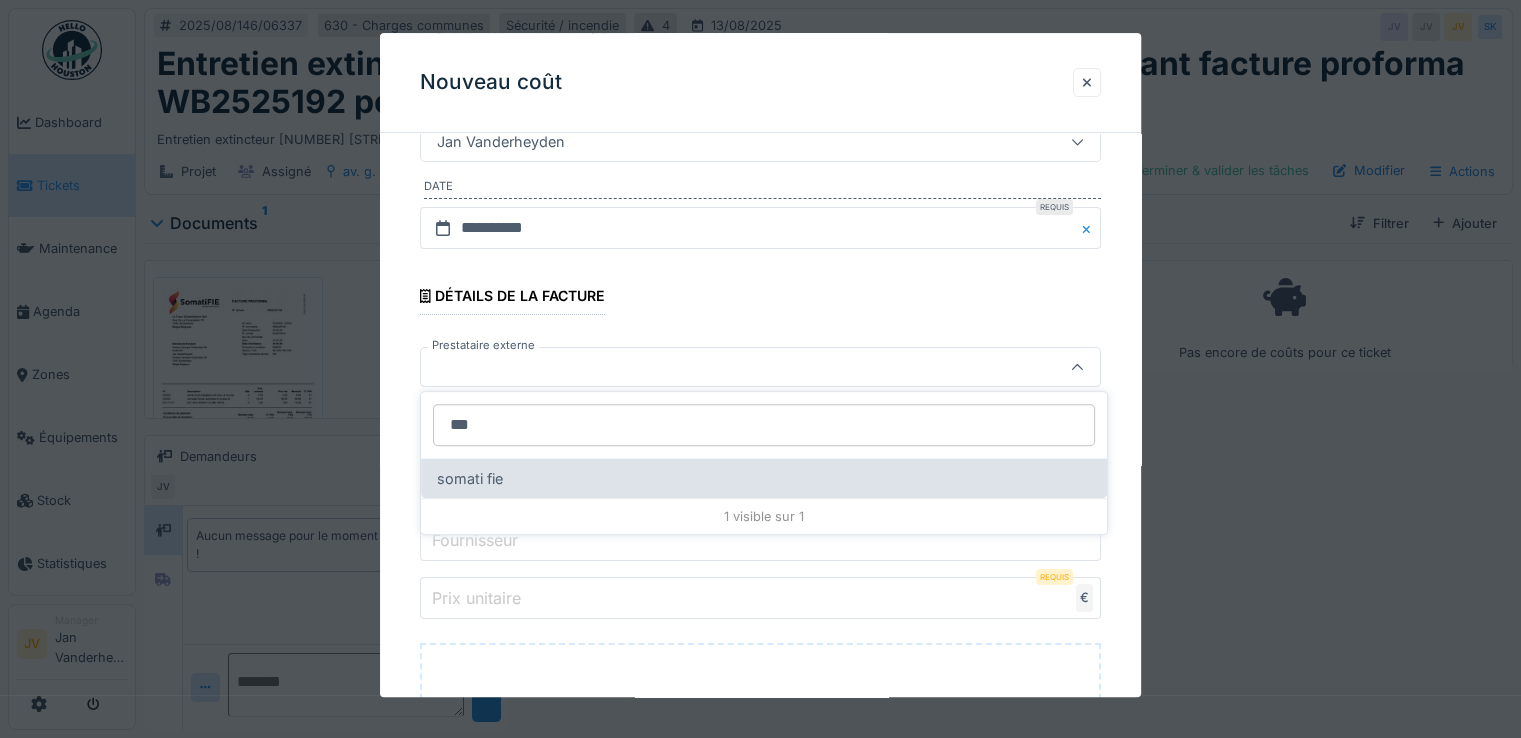 type on "***" 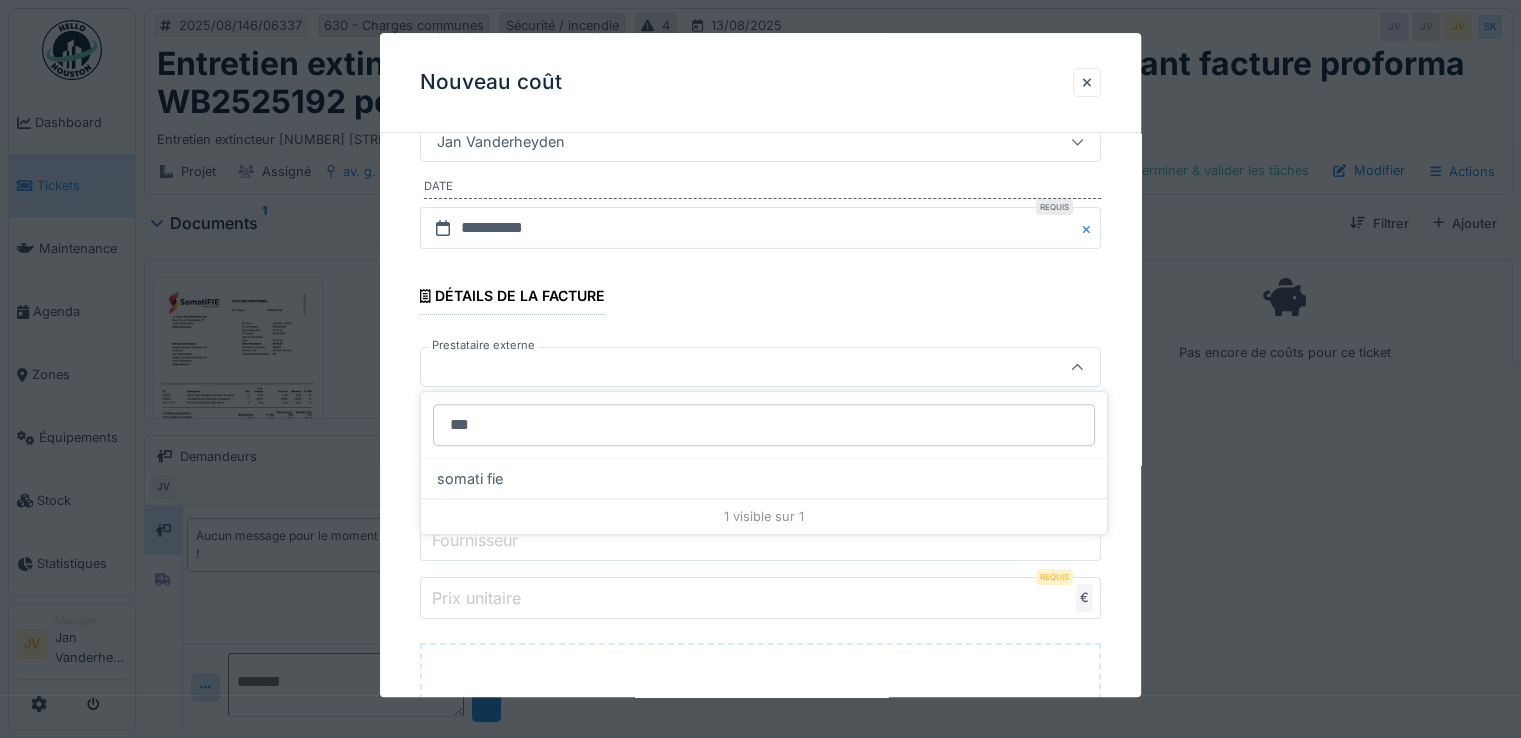 type on "***" 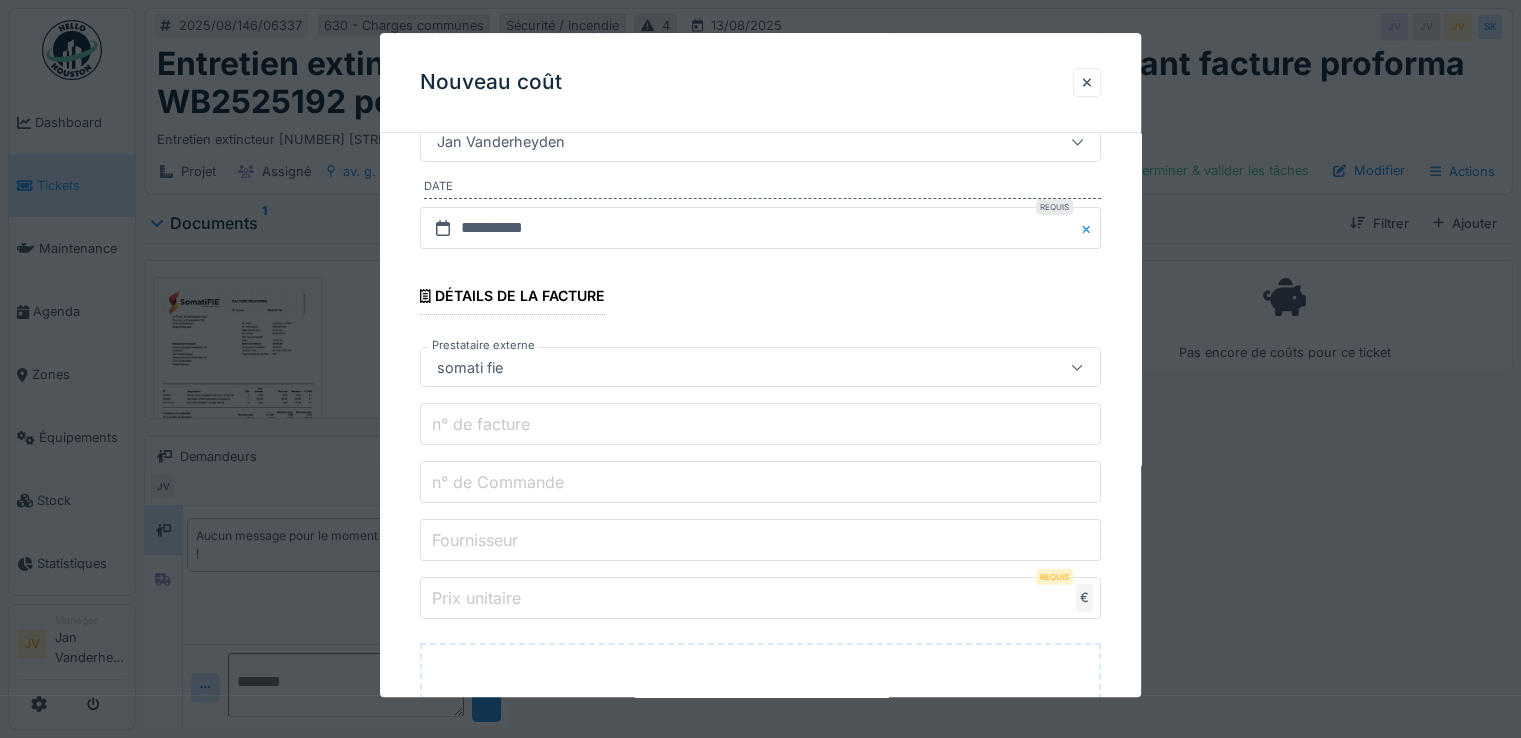 click on "n° de facture" at bounding box center [481, 424] 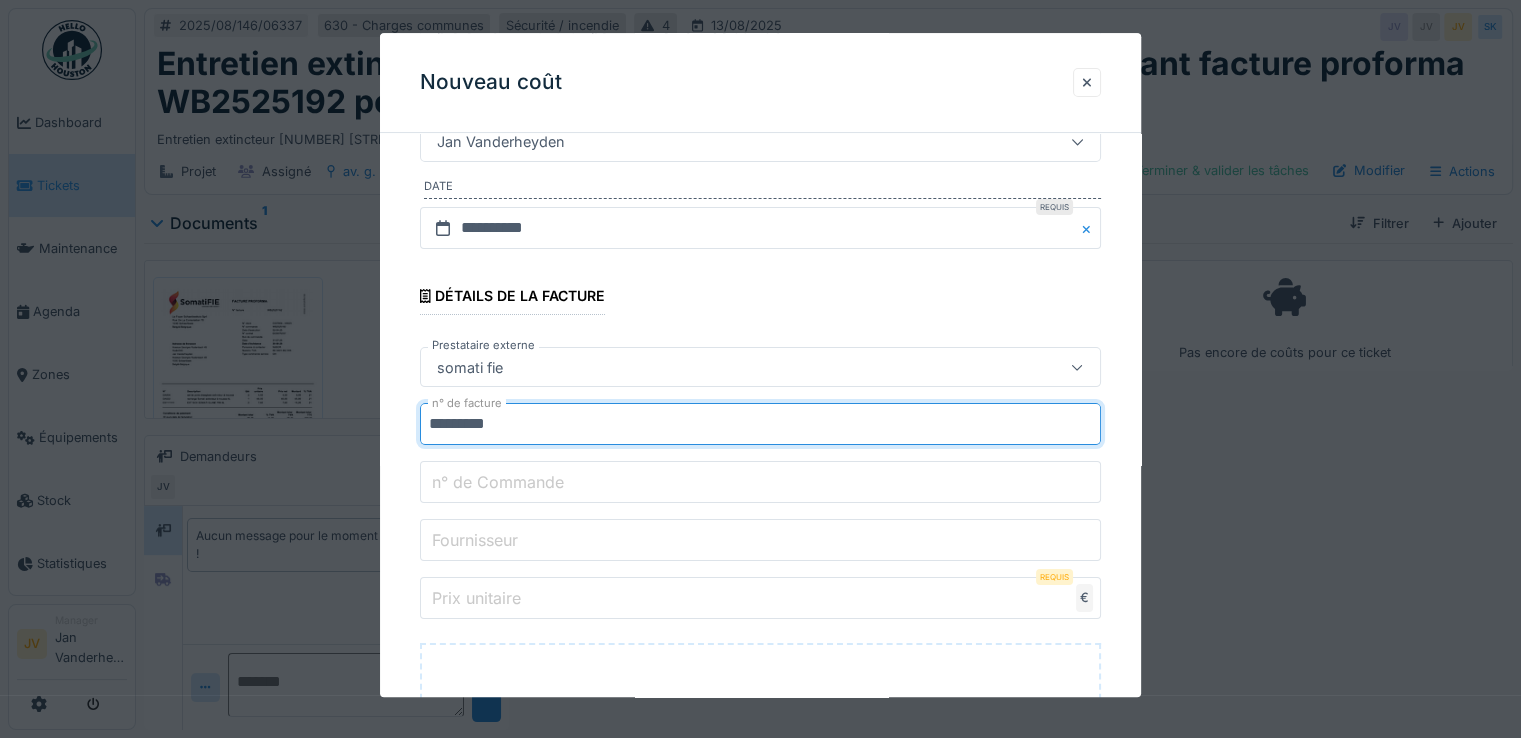 type on "*********" 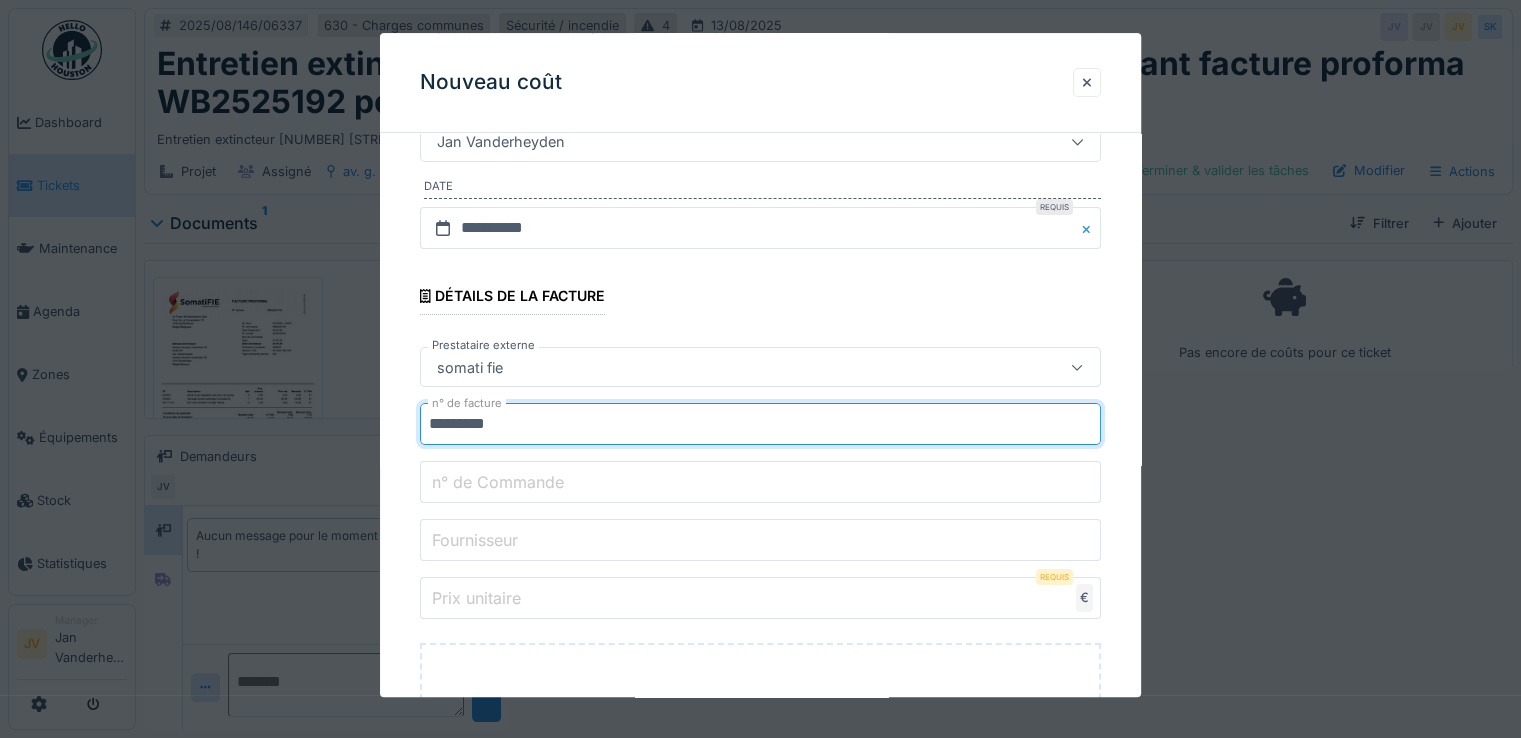 click on "n° de Commande" at bounding box center [498, 482] 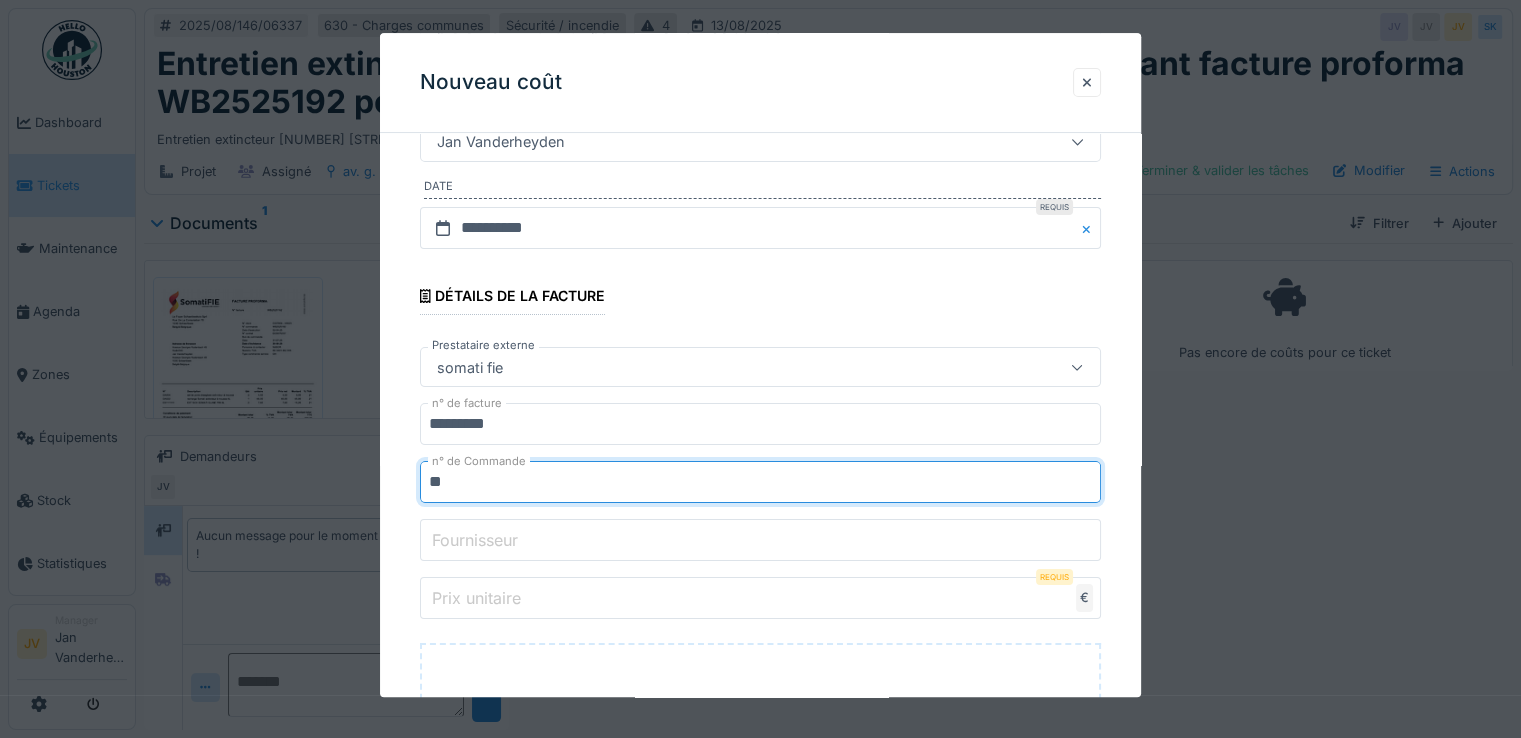 type on "**********" 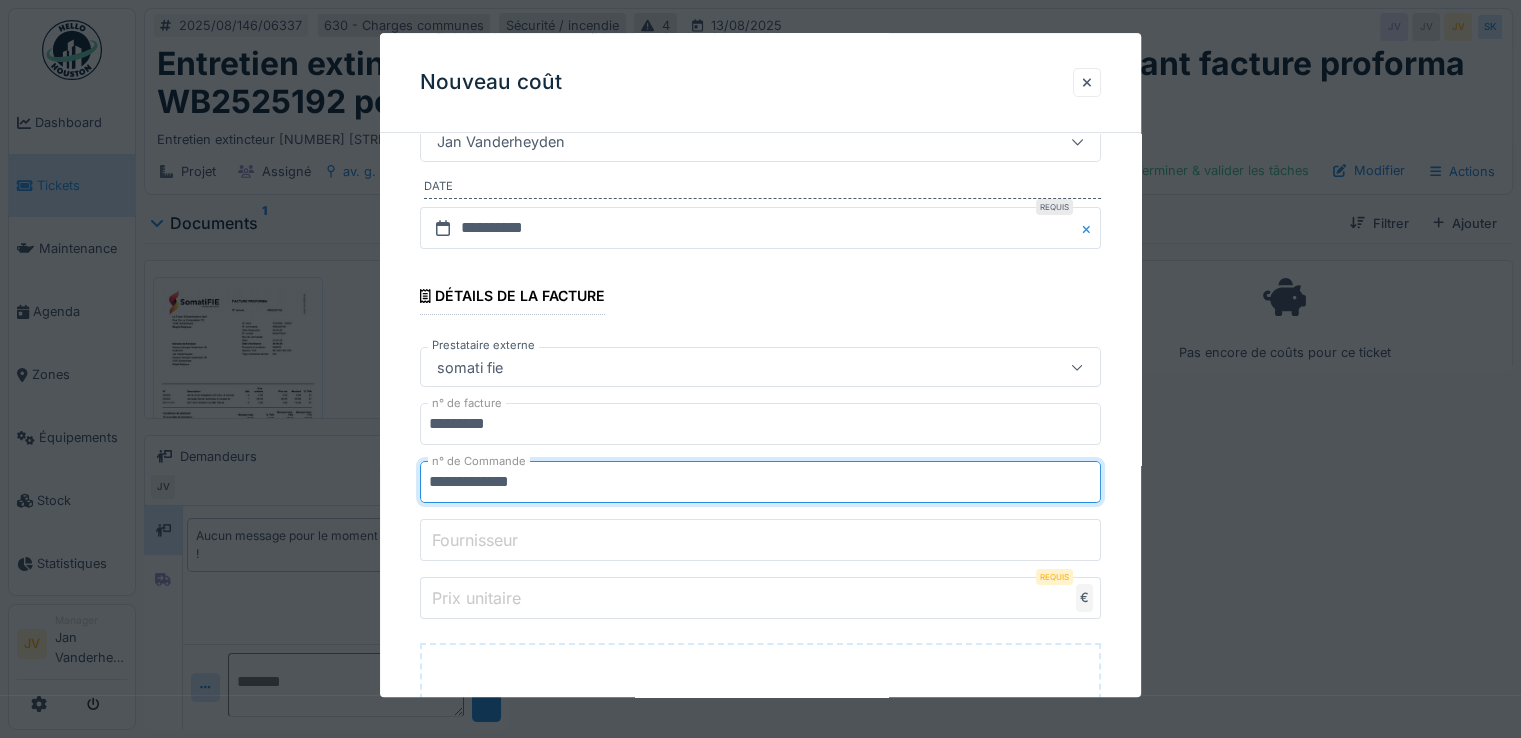 click on "Fournisseur" at bounding box center (475, 540) 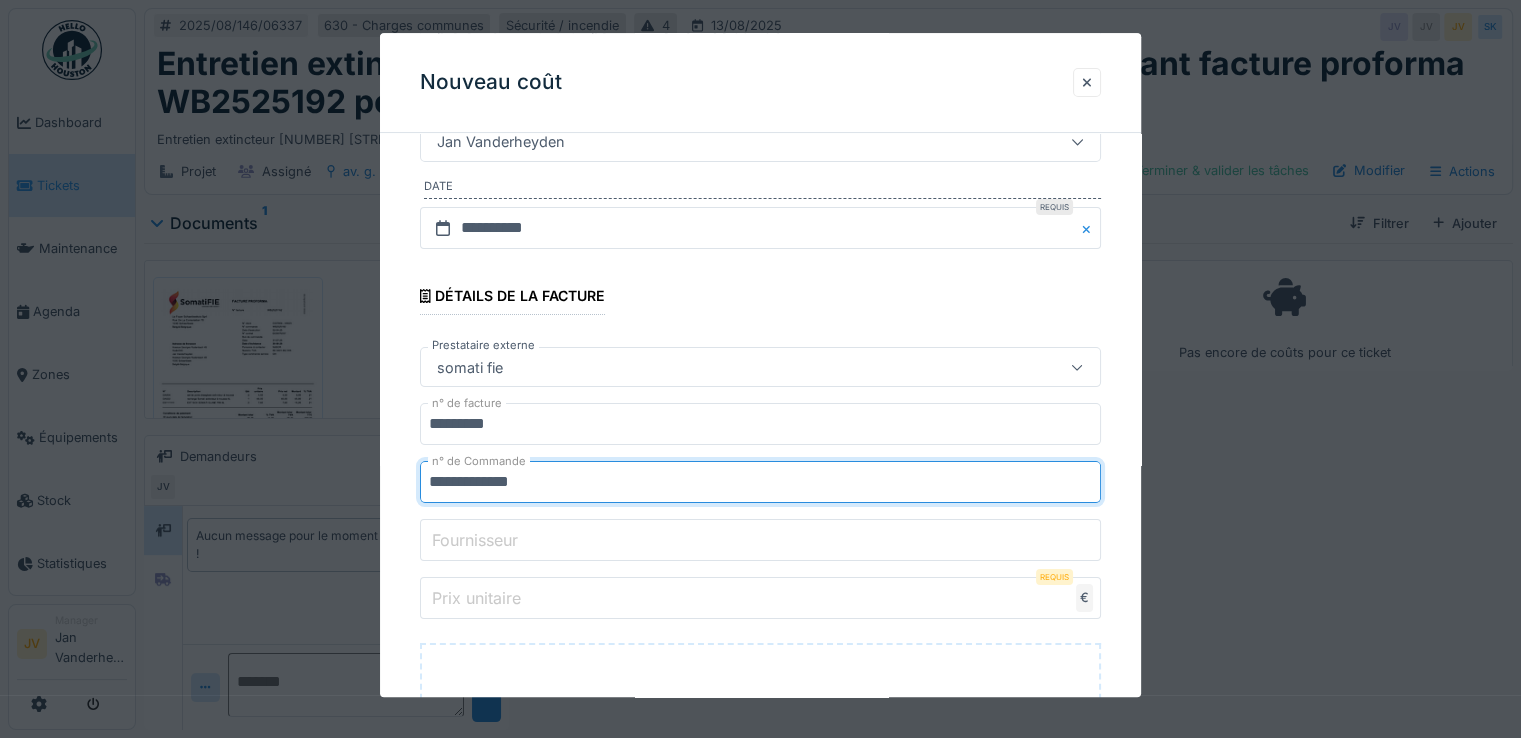 click on "Fournisseur" at bounding box center (760, 541) 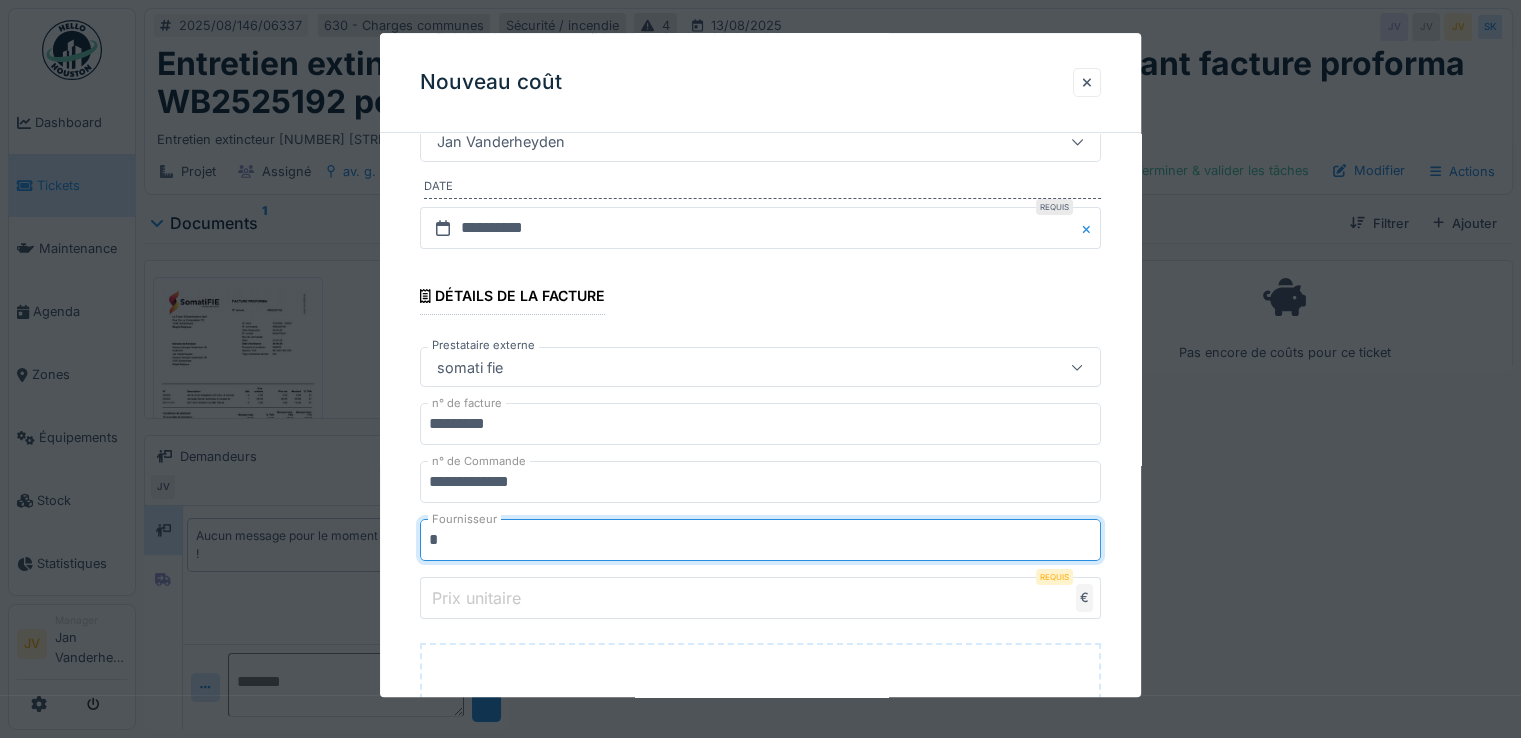 type on "**********" 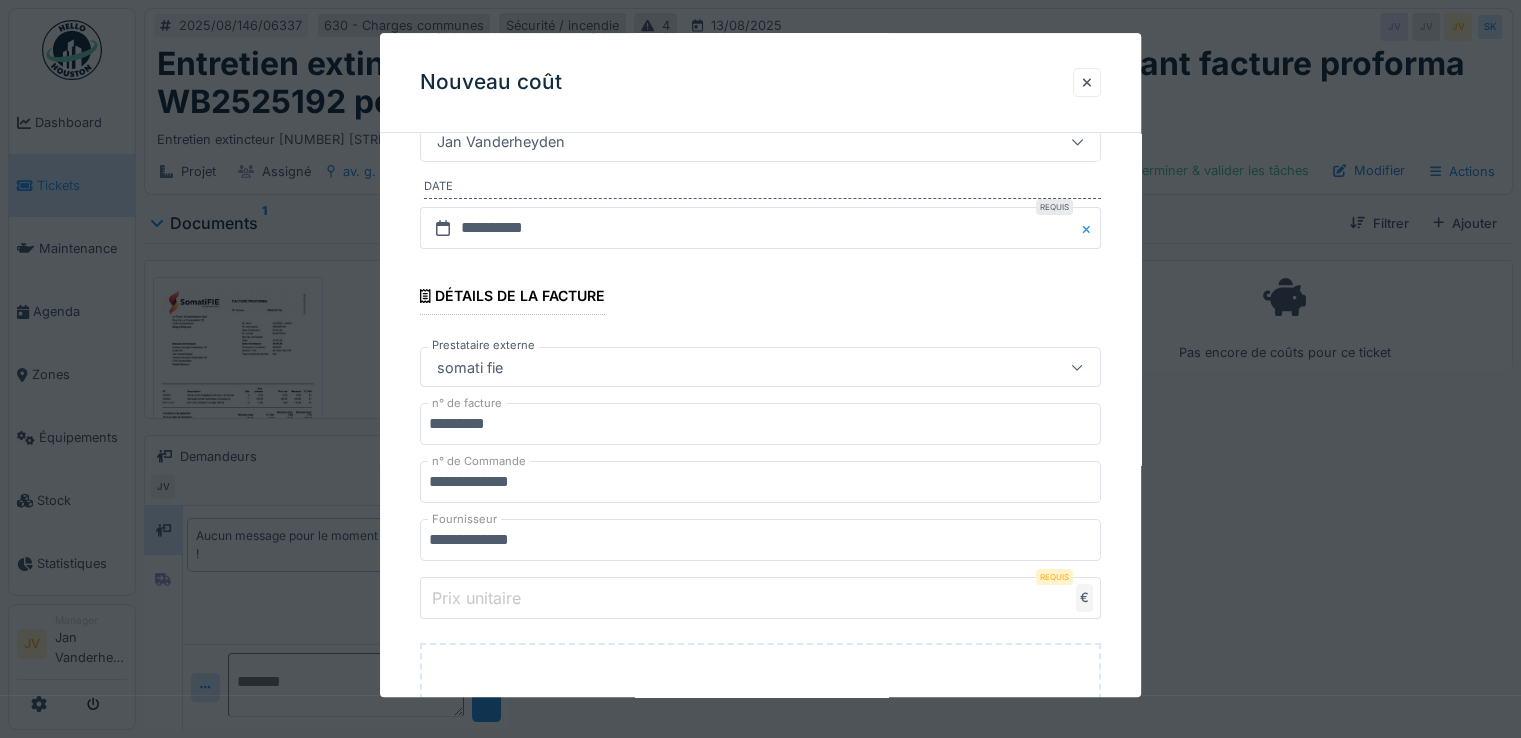 click on "Prix unitaire" at bounding box center (476, 598) 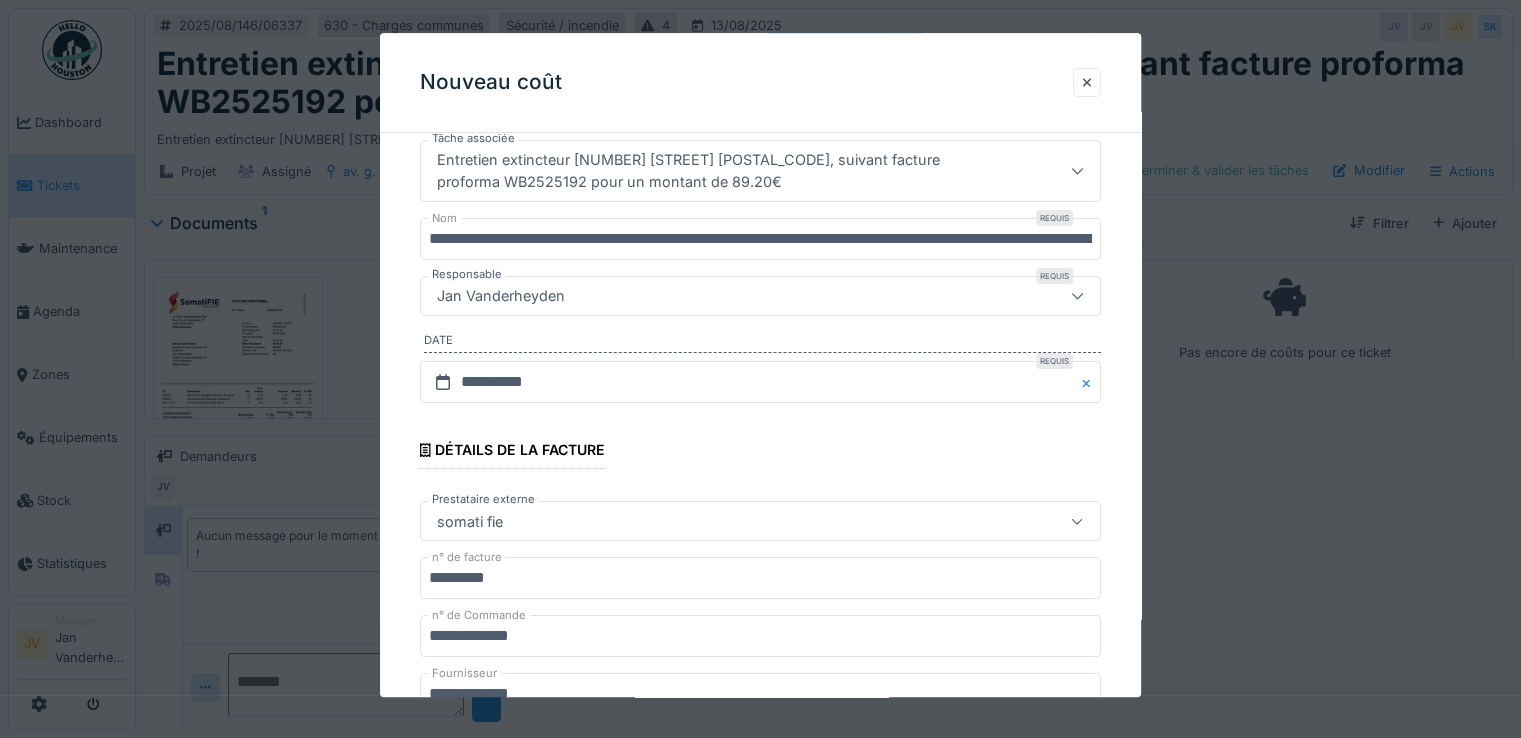 scroll, scrollTop: 400, scrollLeft: 0, axis: vertical 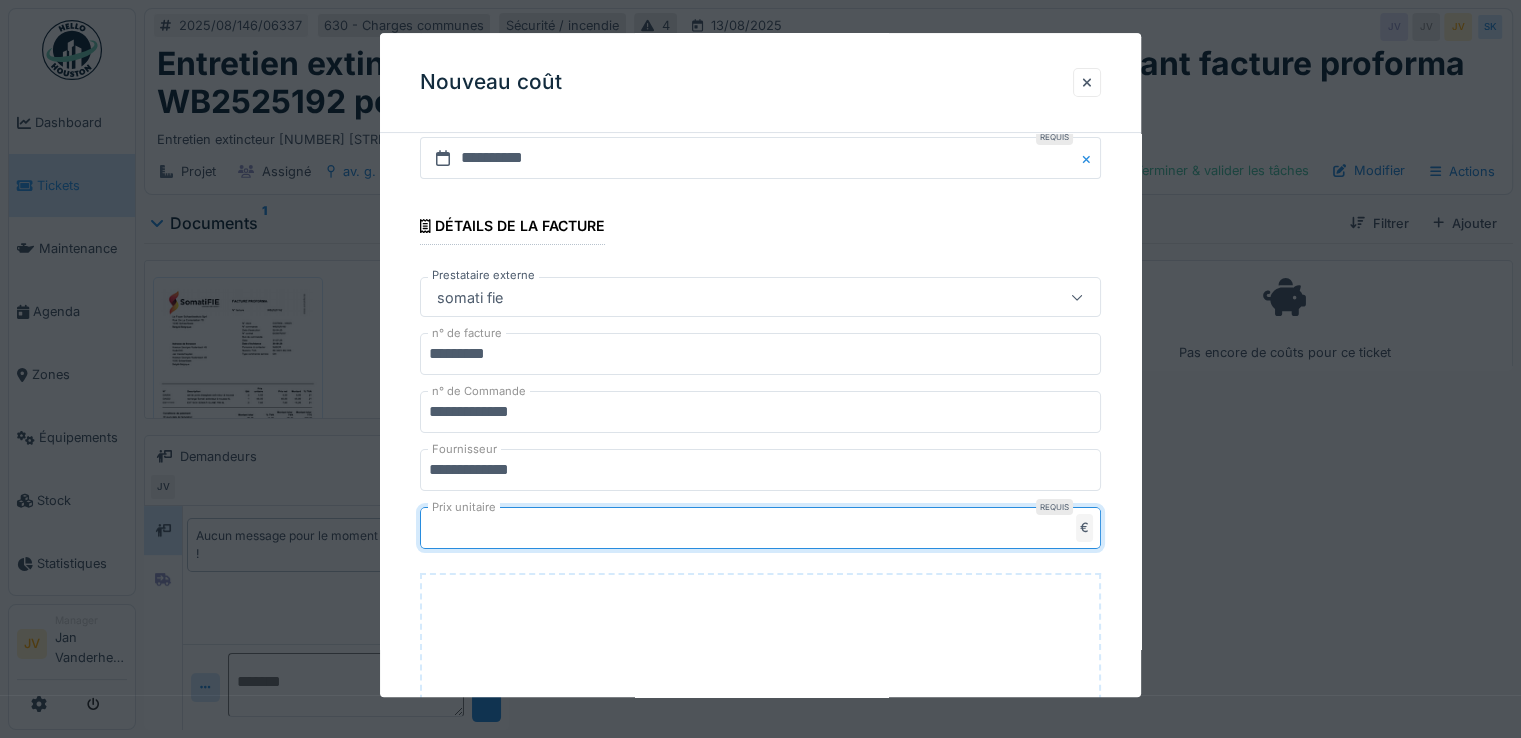 type on "**" 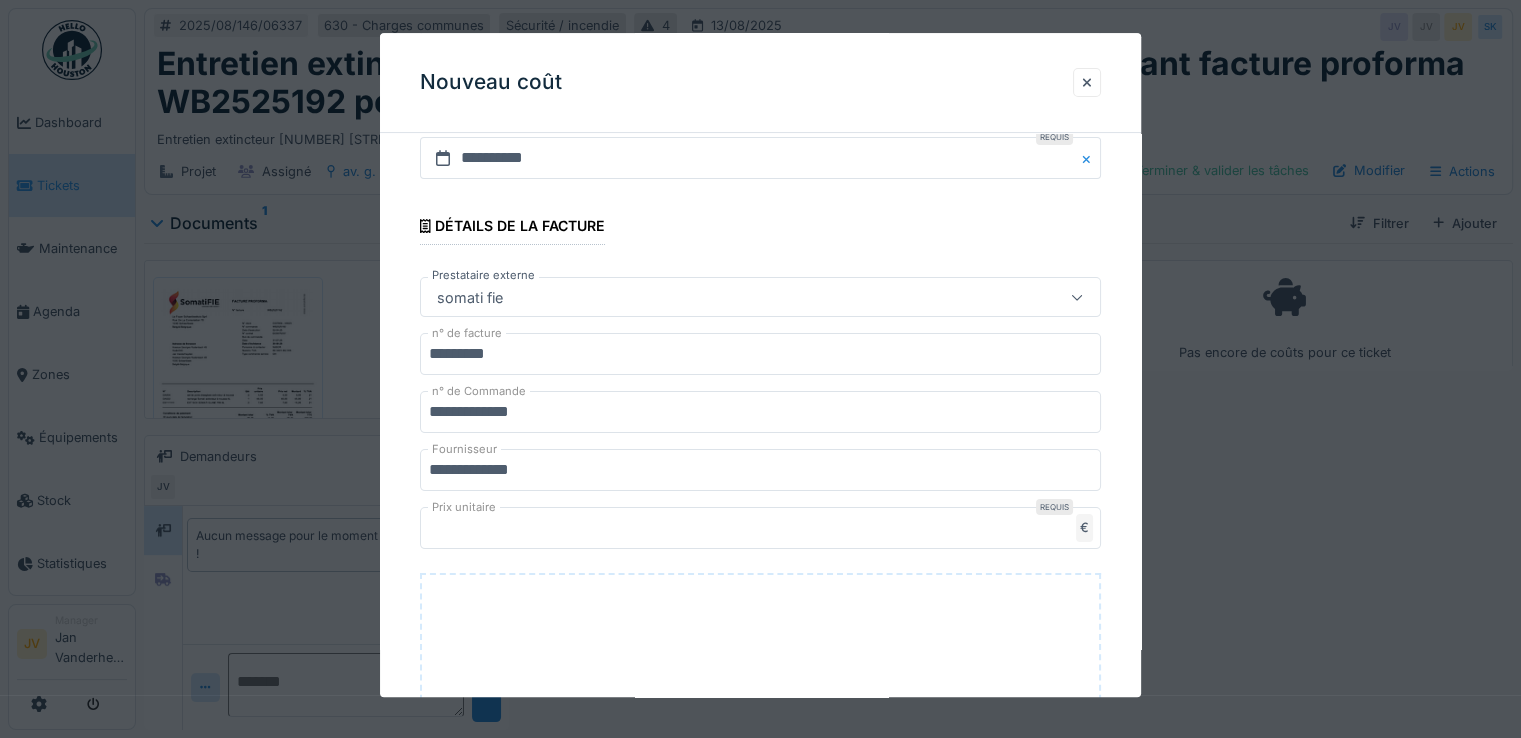 scroll, scrollTop: 702, scrollLeft: 0, axis: vertical 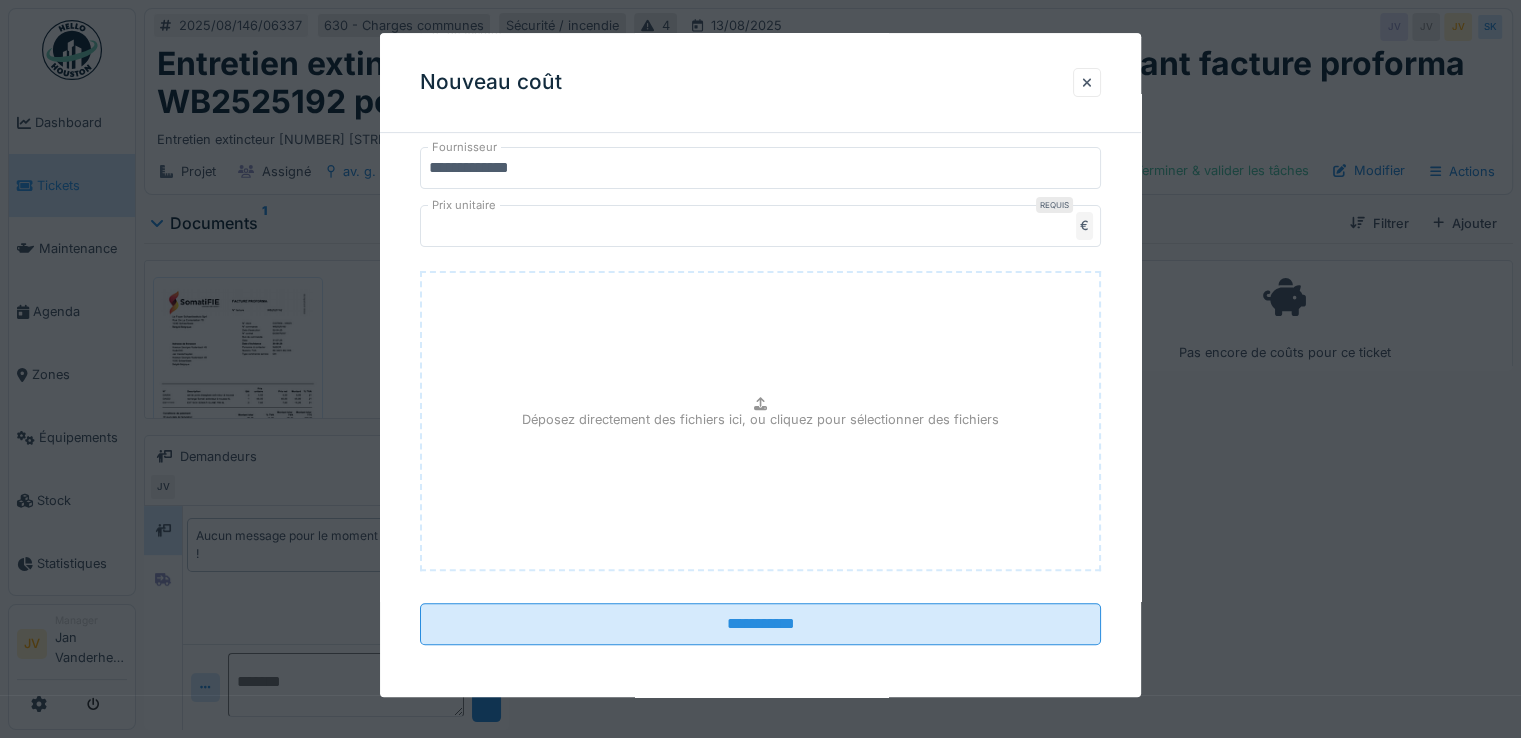 click on "Déposez directement des fichiers ici, ou cliquez pour sélectionner des fichiers" at bounding box center [760, 419] 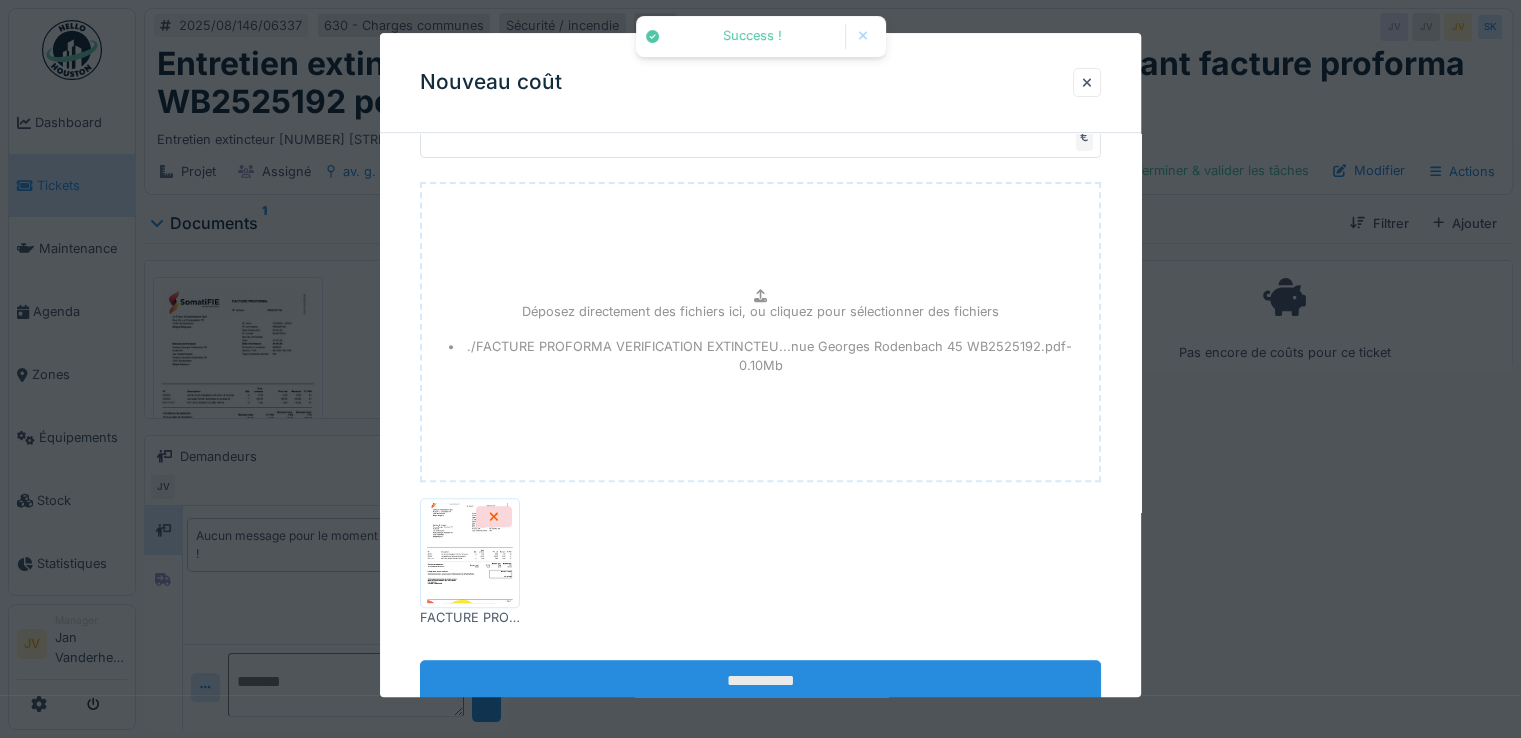 scroll, scrollTop: 847, scrollLeft: 0, axis: vertical 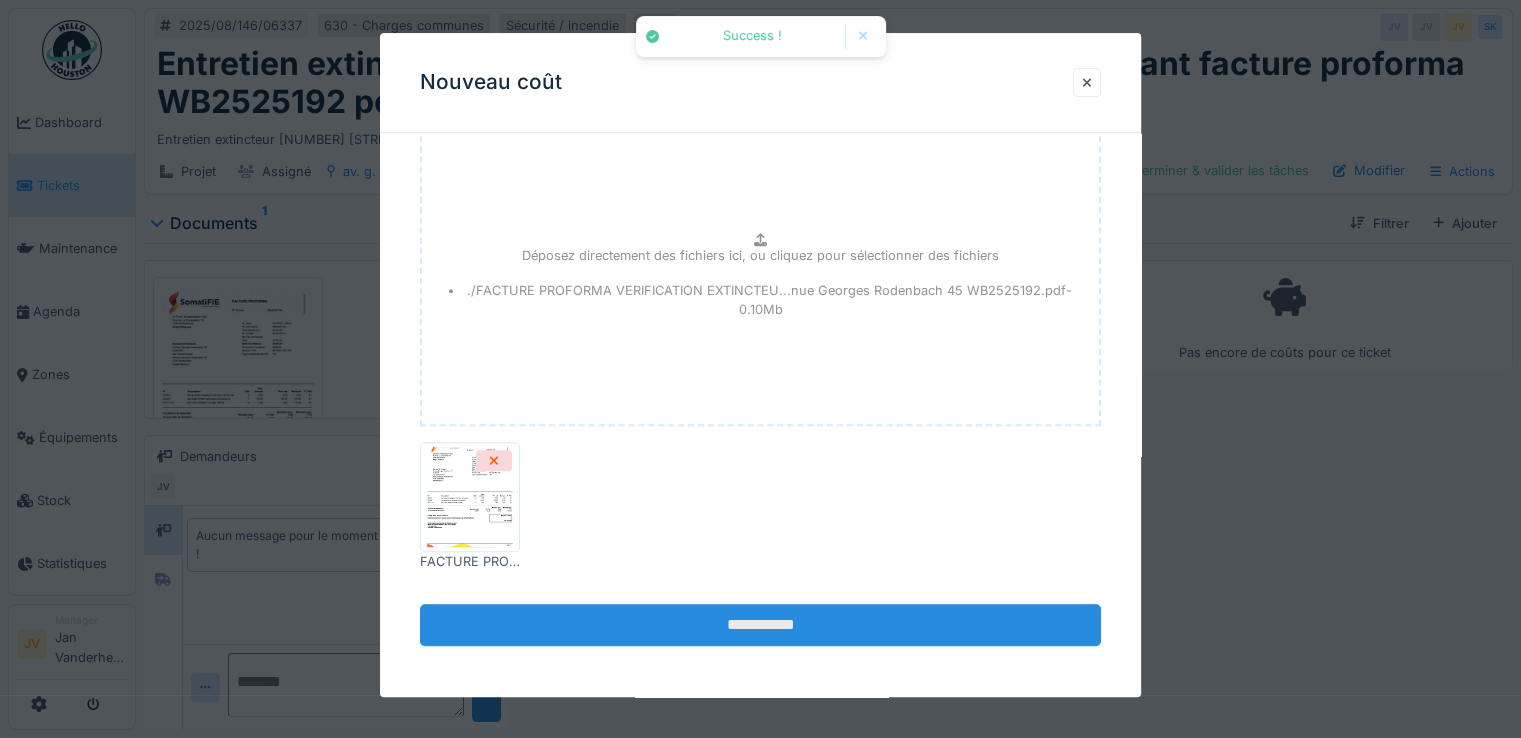 click on "**********" at bounding box center (760, 625) 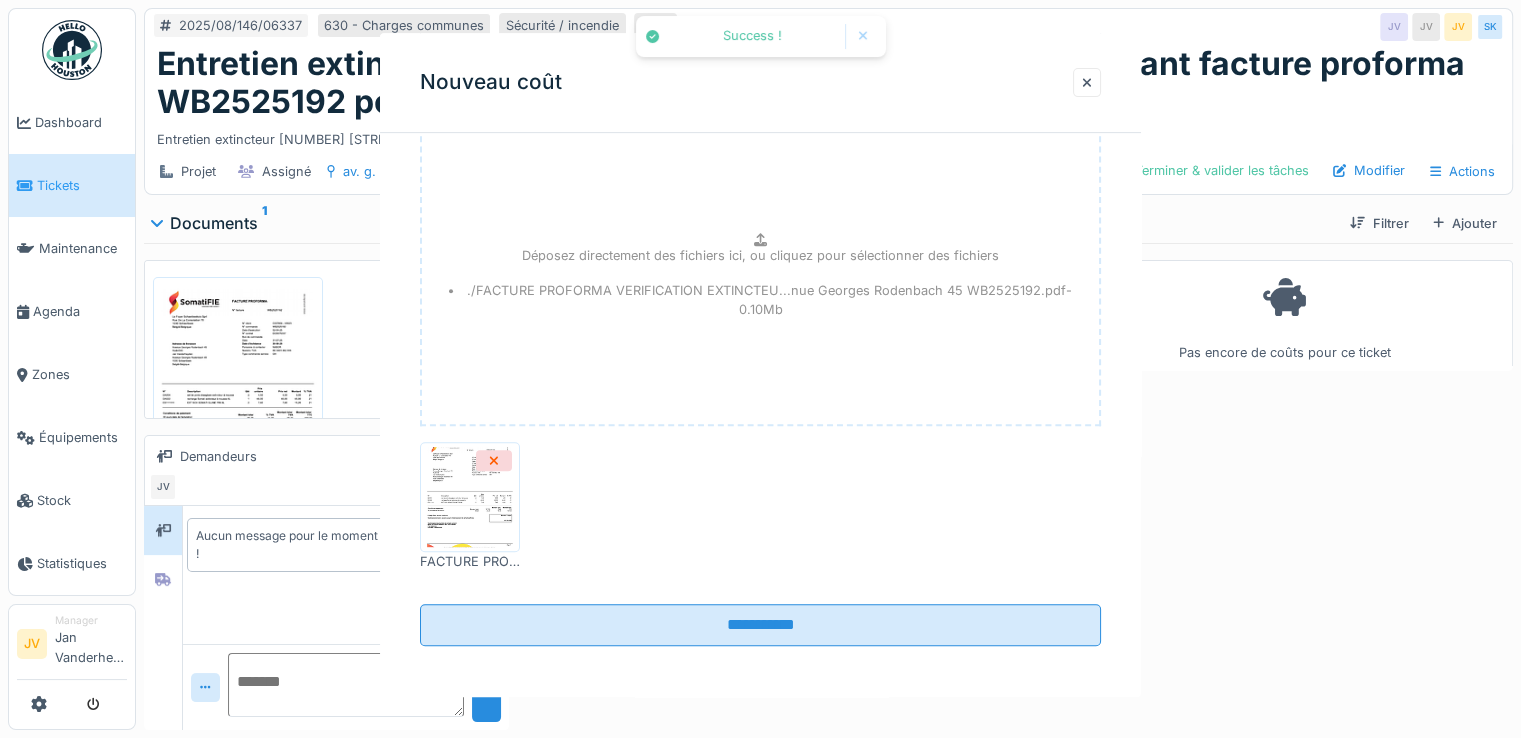 scroll, scrollTop: 0, scrollLeft: 0, axis: both 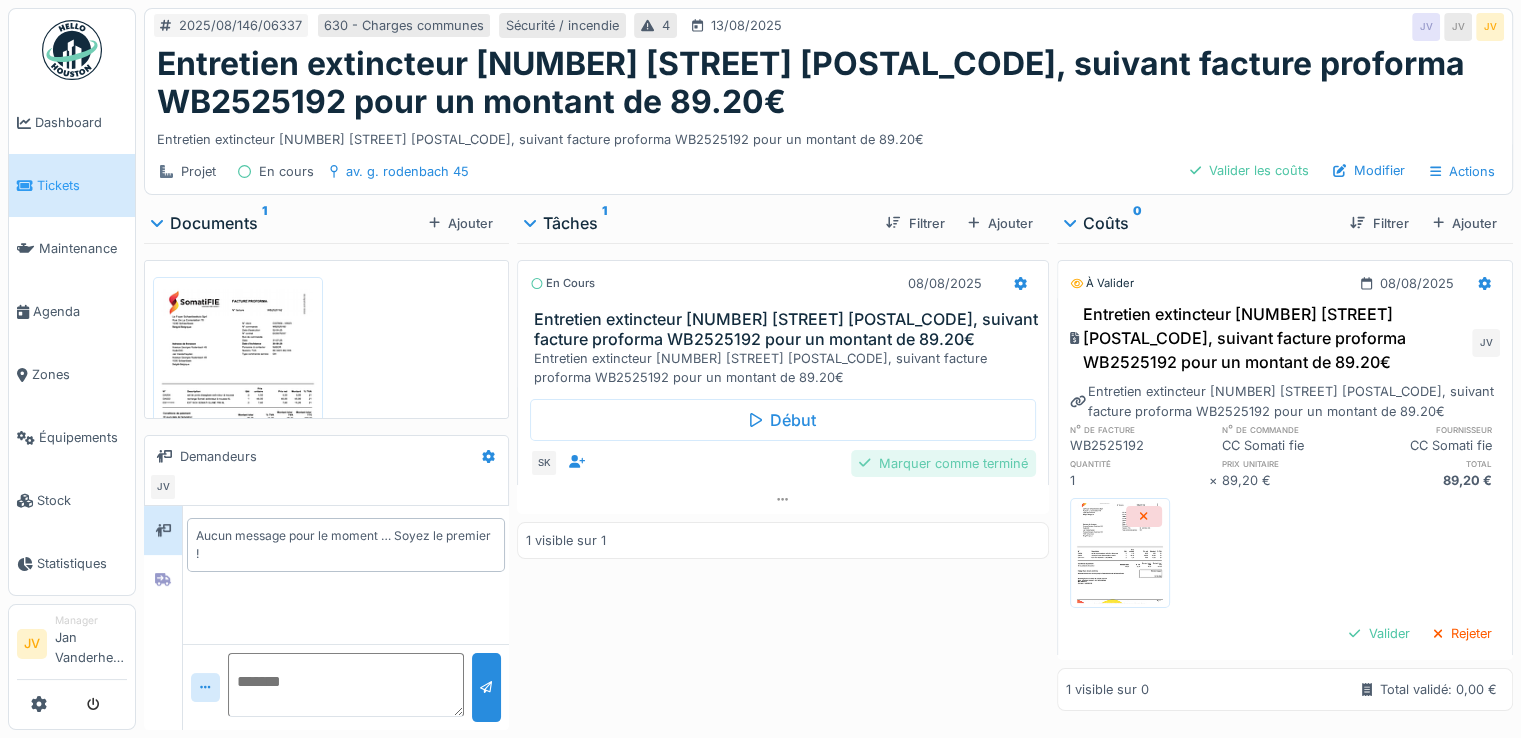 click on "Marquer comme terminé" at bounding box center [943, 463] 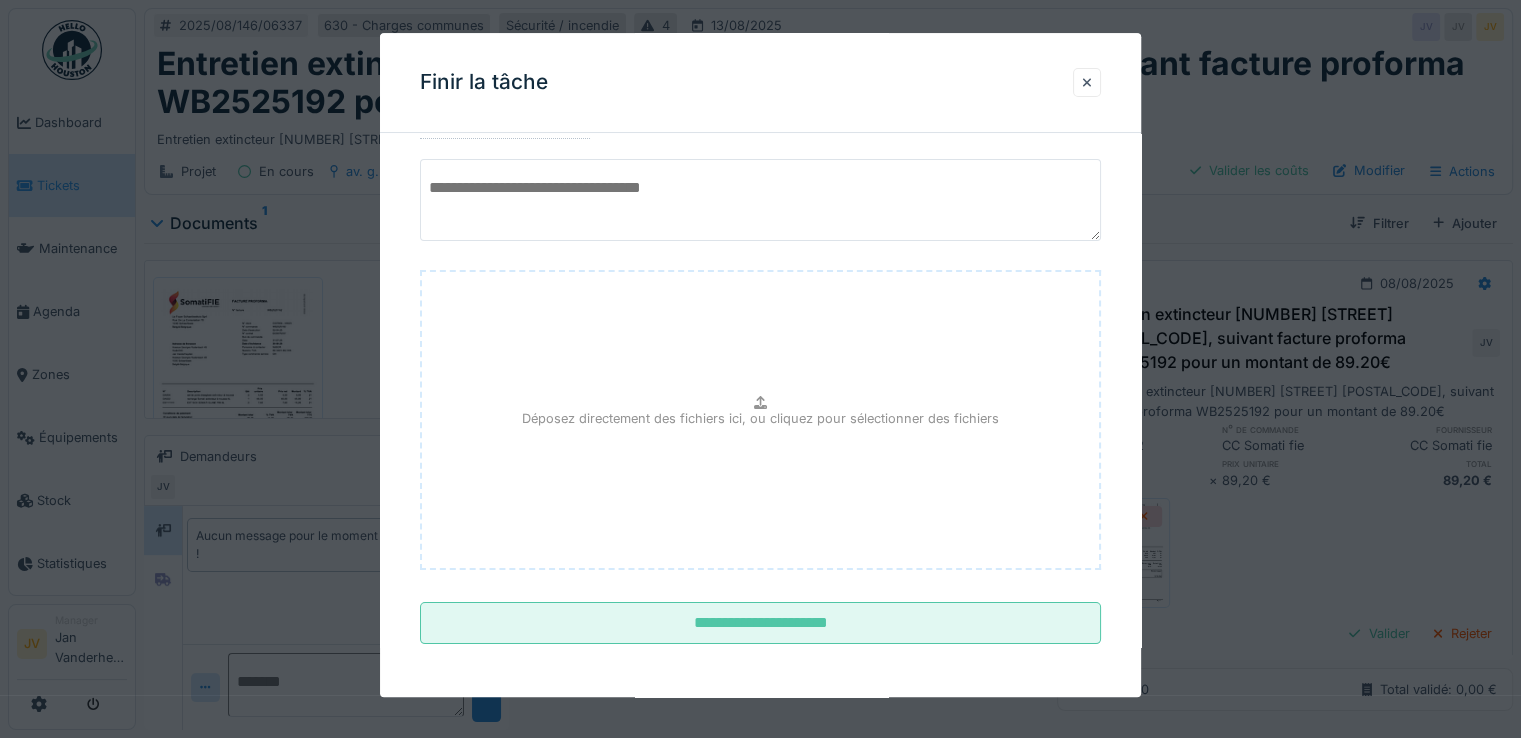 scroll, scrollTop: 149, scrollLeft: 0, axis: vertical 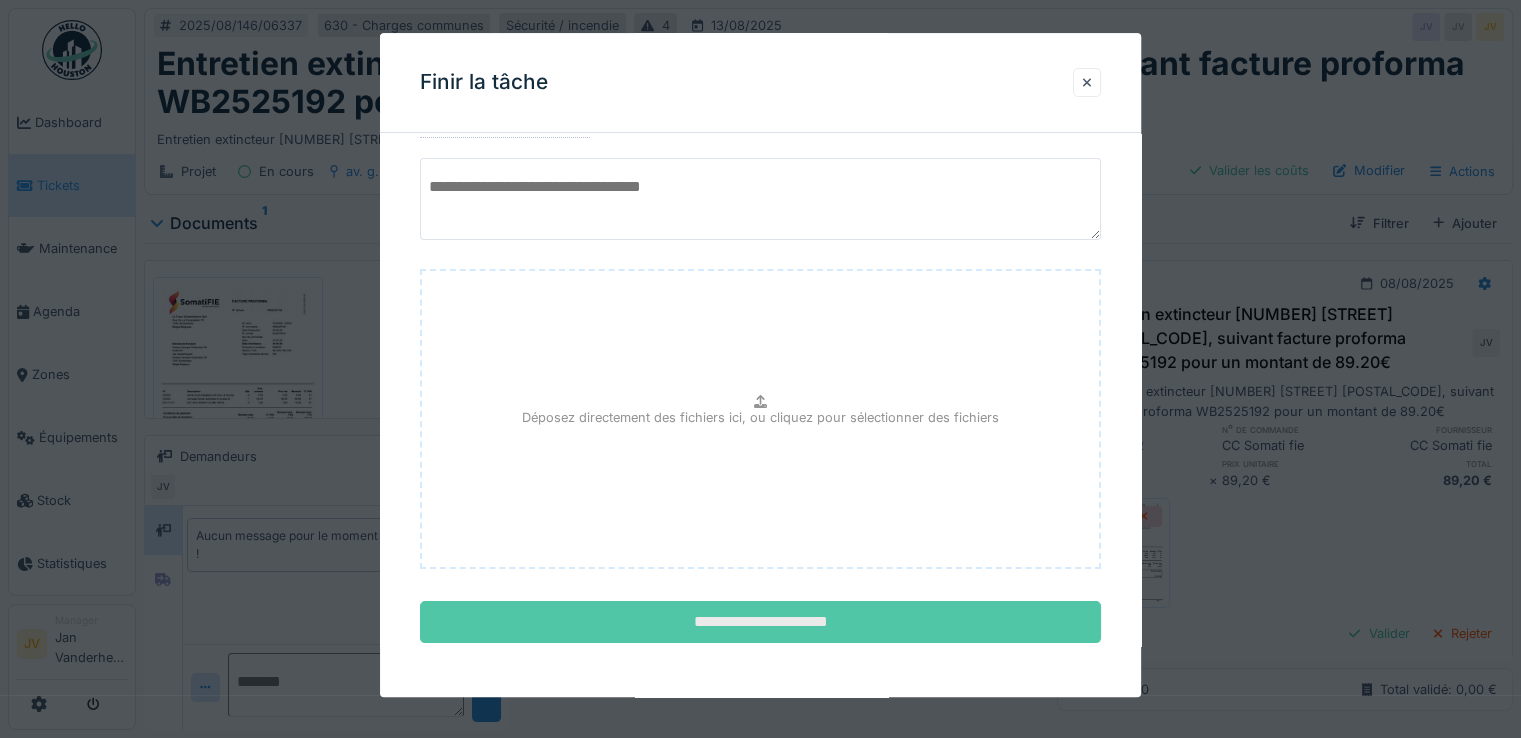 click on "**********" at bounding box center (760, 623) 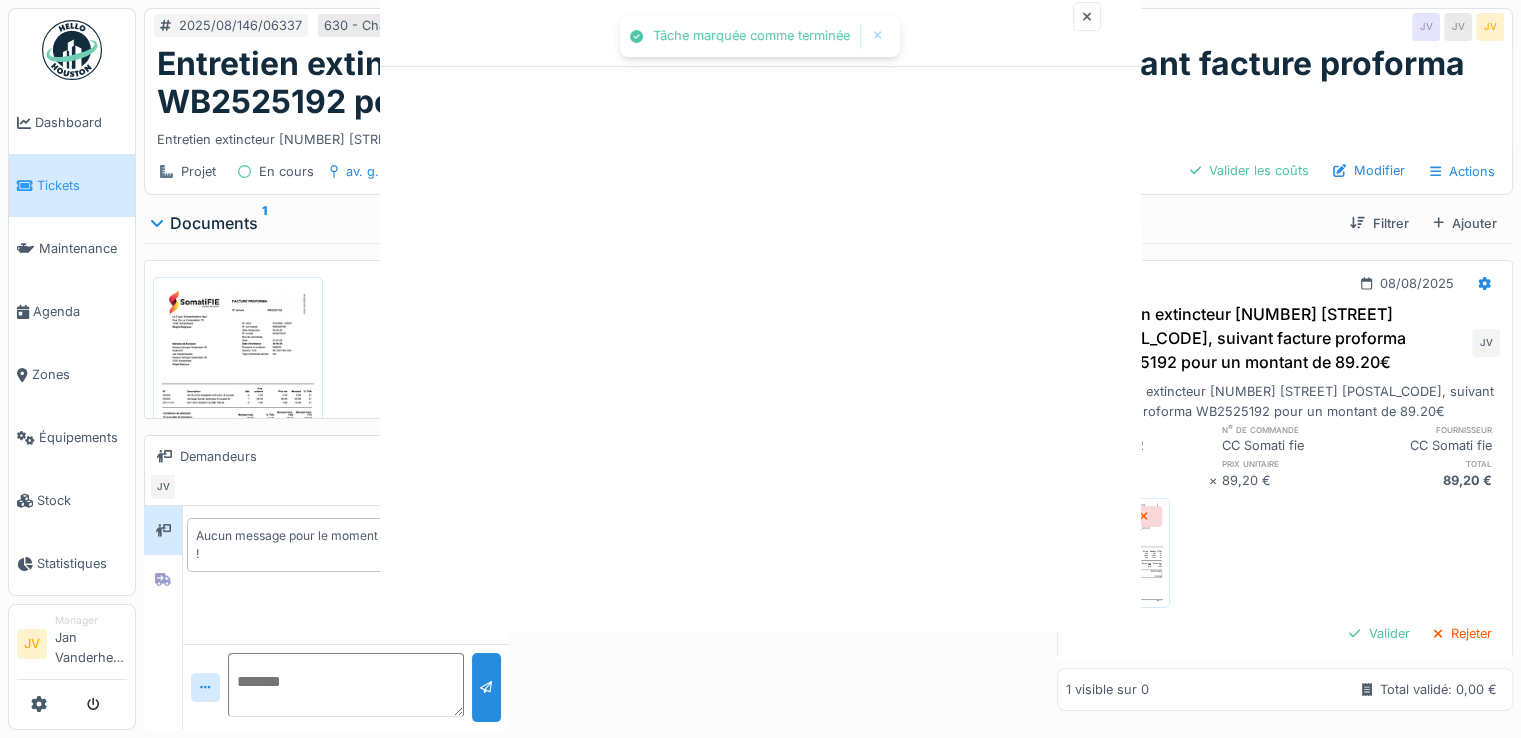 scroll, scrollTop: 0, scrollLeft: 0, axis: both 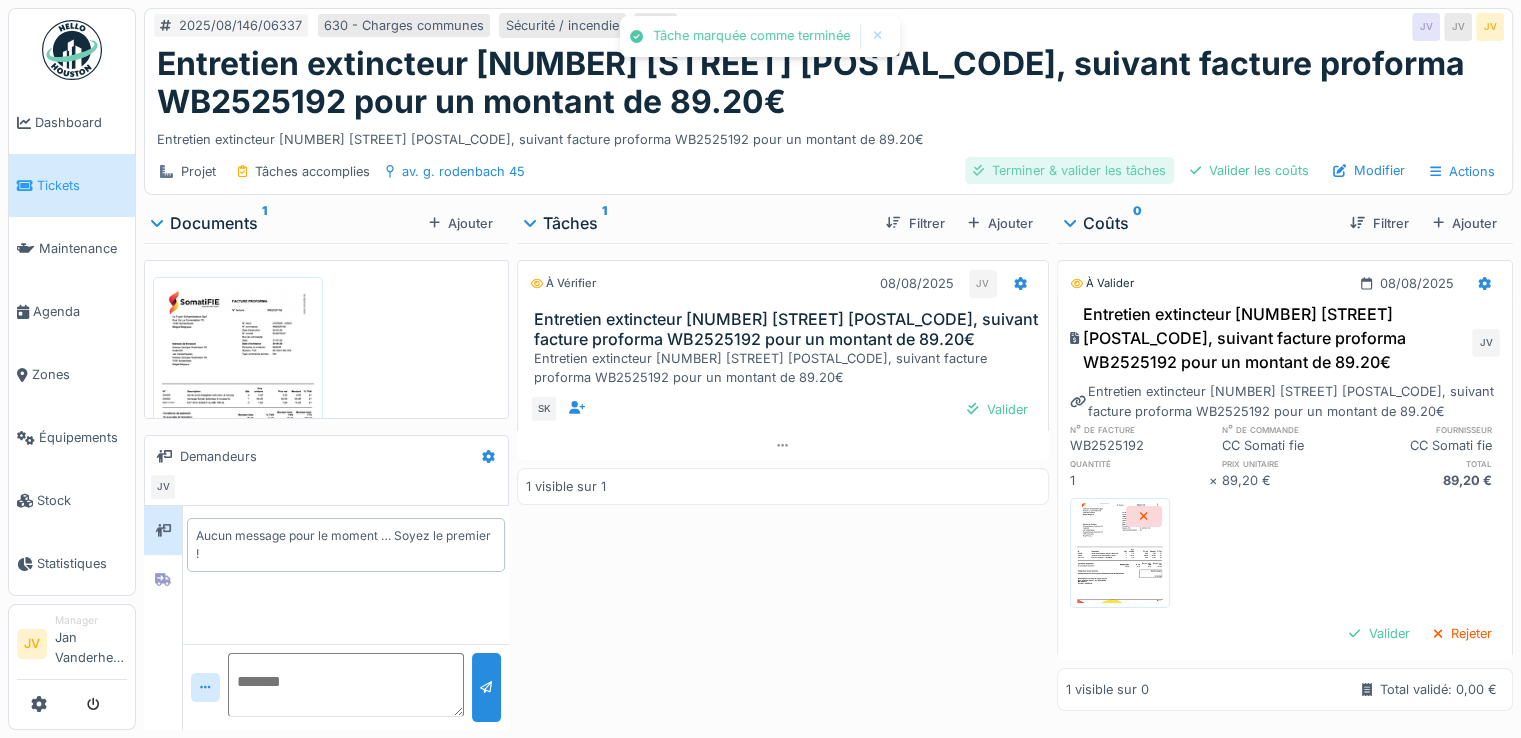 click on "Terminer & valider les tâches" at bounding box center [1069, 170] 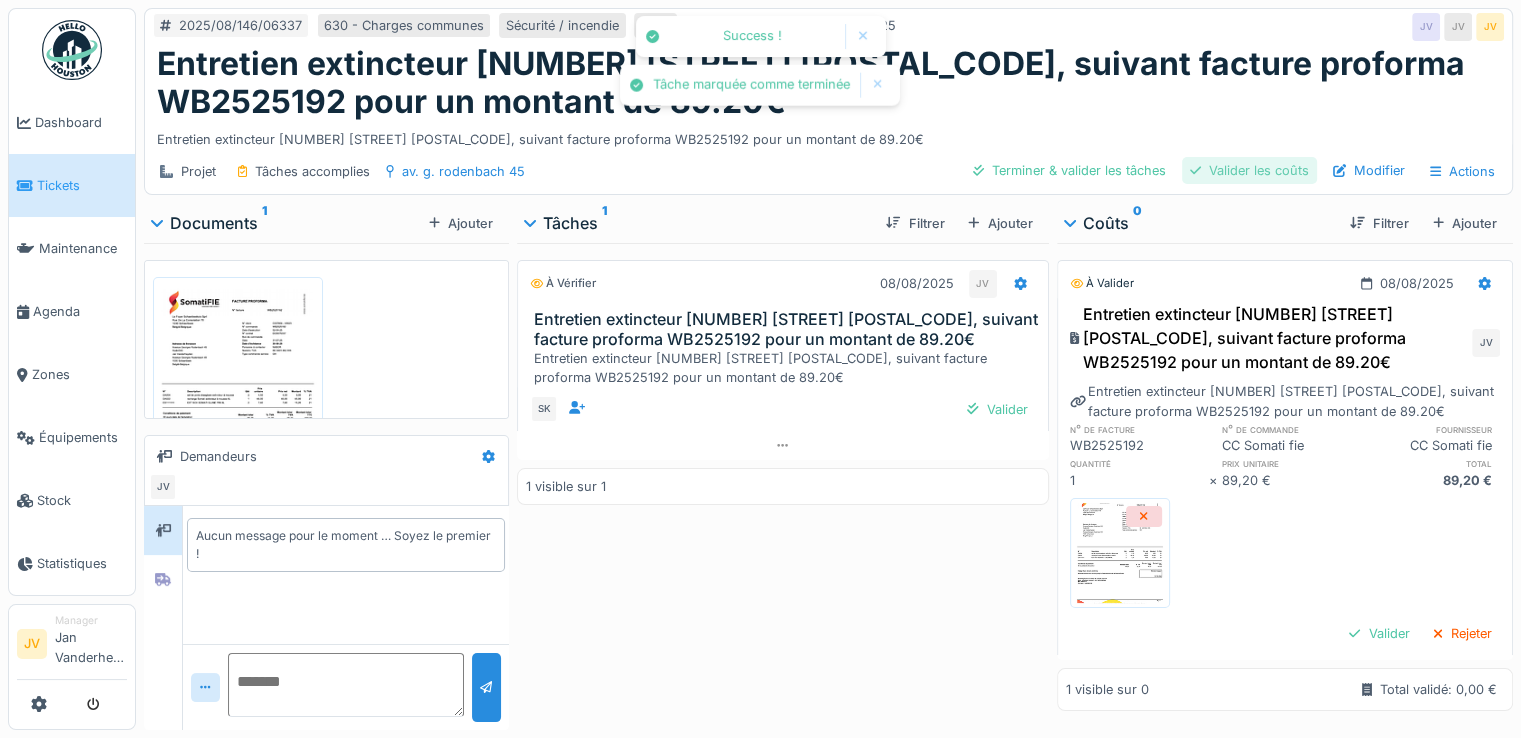 click on "Valider les coûts" at bounding box center [1249, 170] 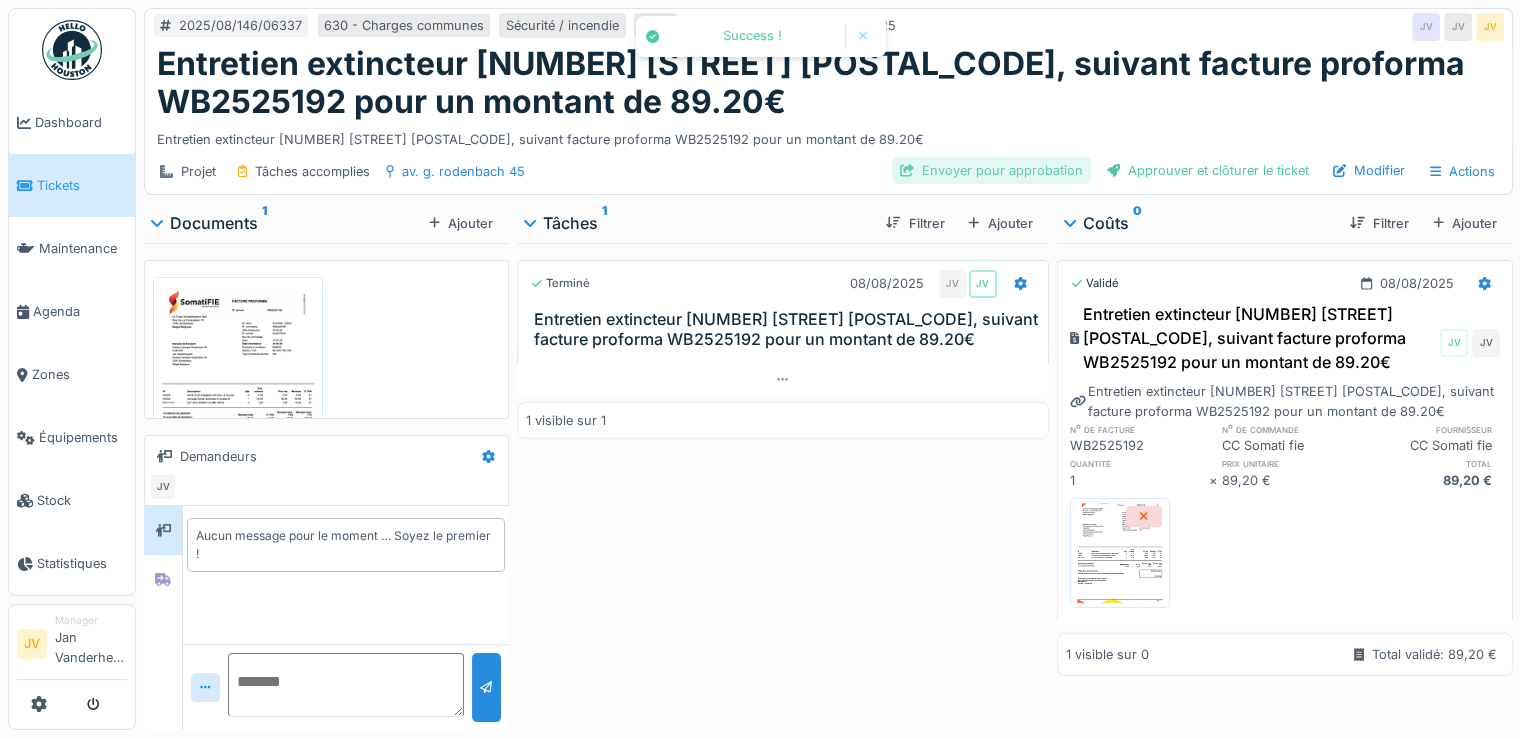 click on "Envoyer pour approbation" at bounding box center [991, 170] 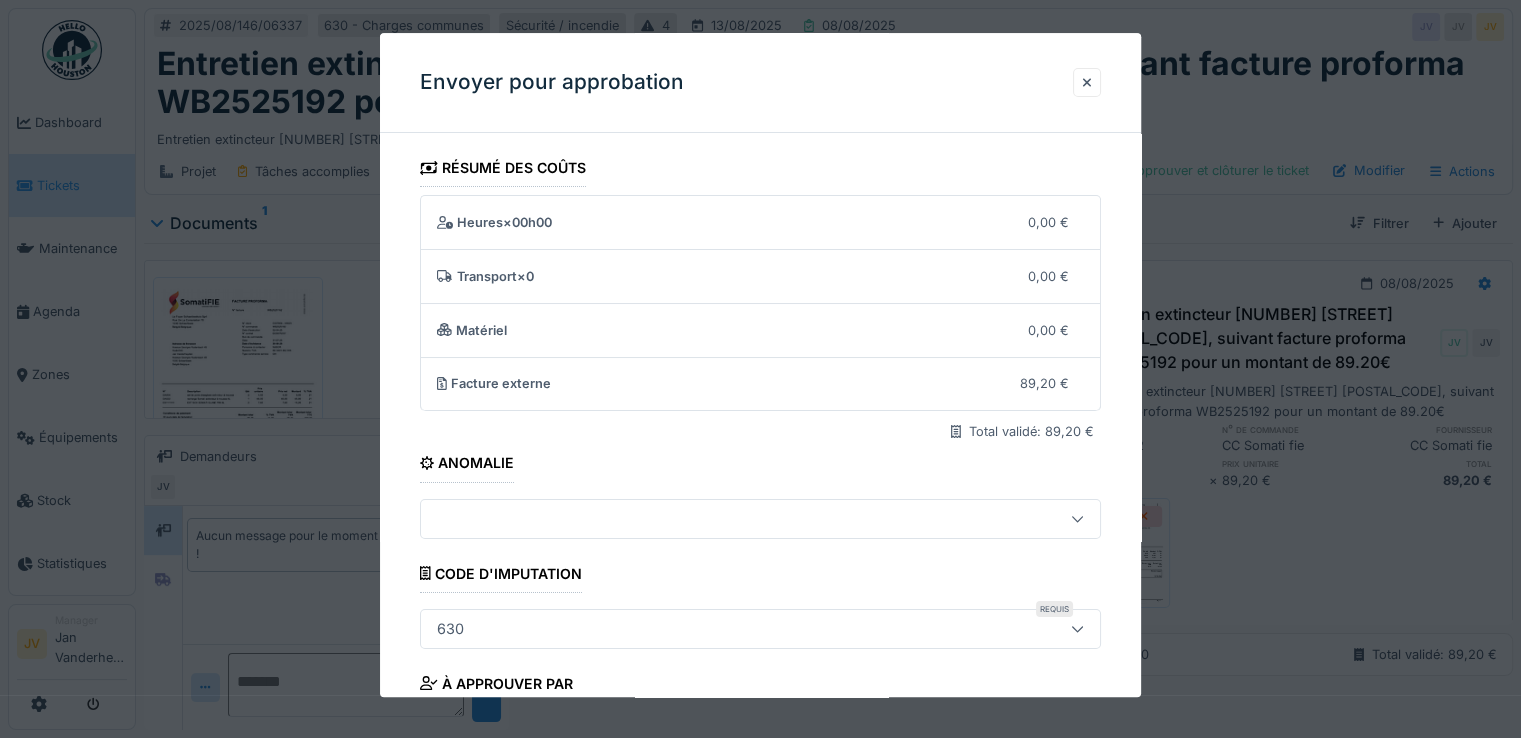 scroll, scrollTop: 173, scrollLeft: 0, axis: vertical 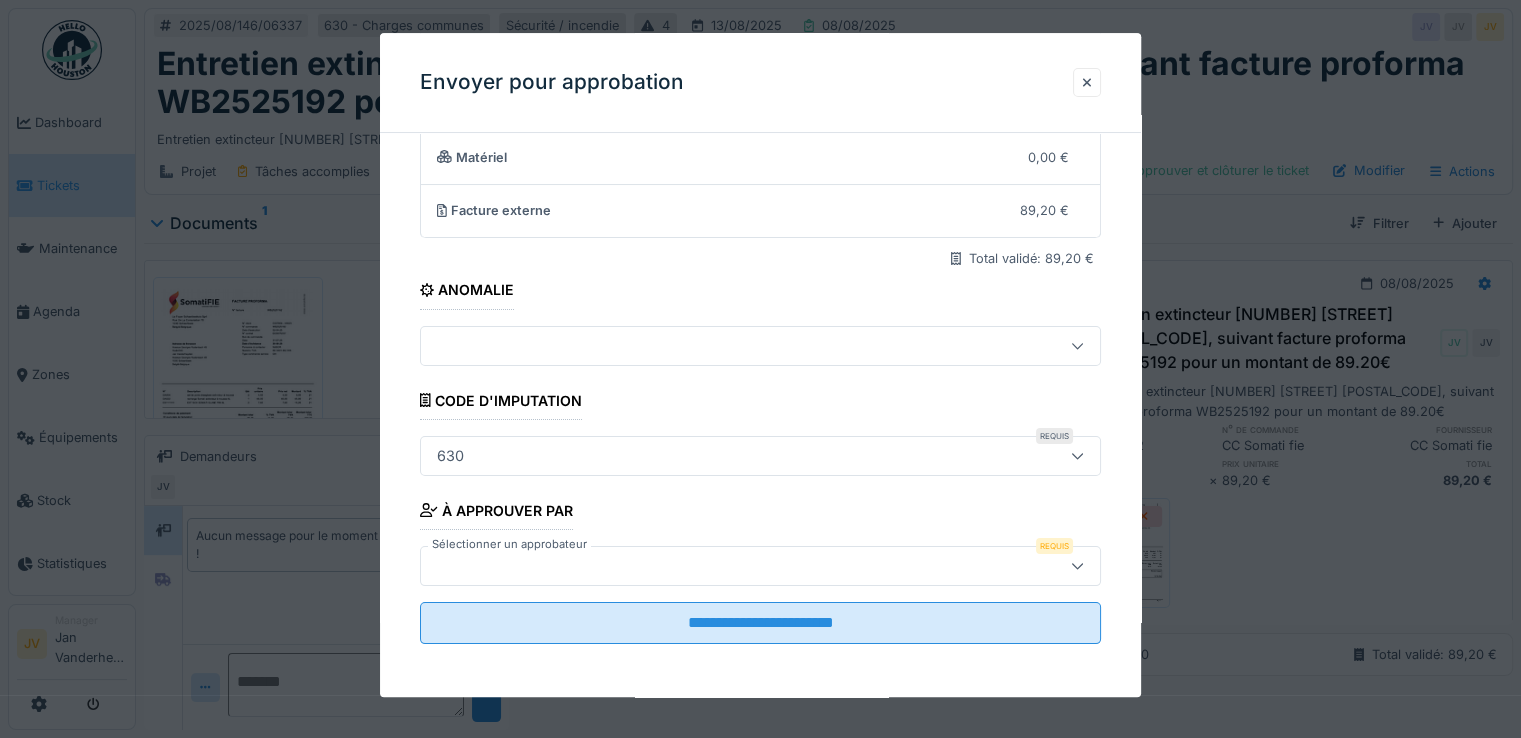 click at bounding box center [719, 566] 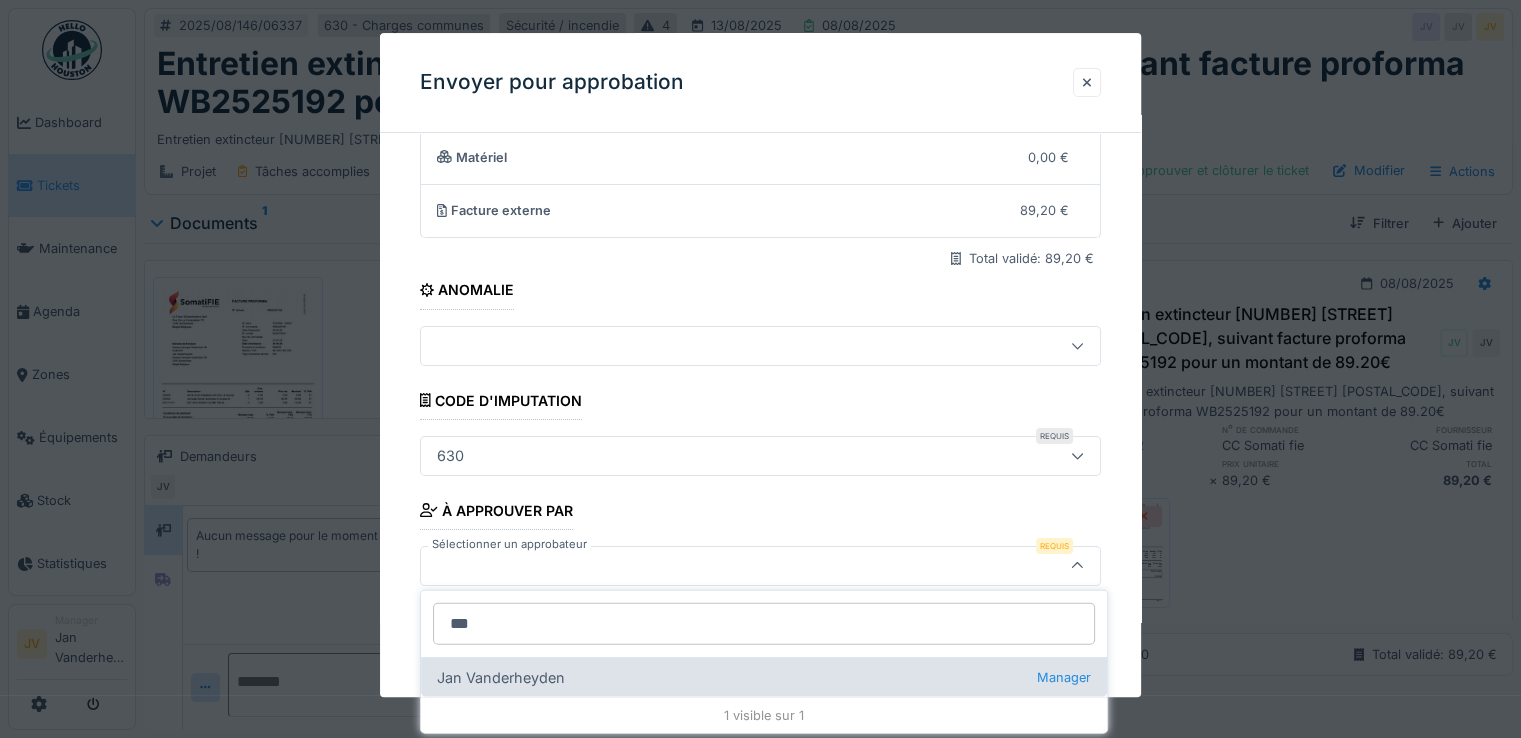 type on "***" 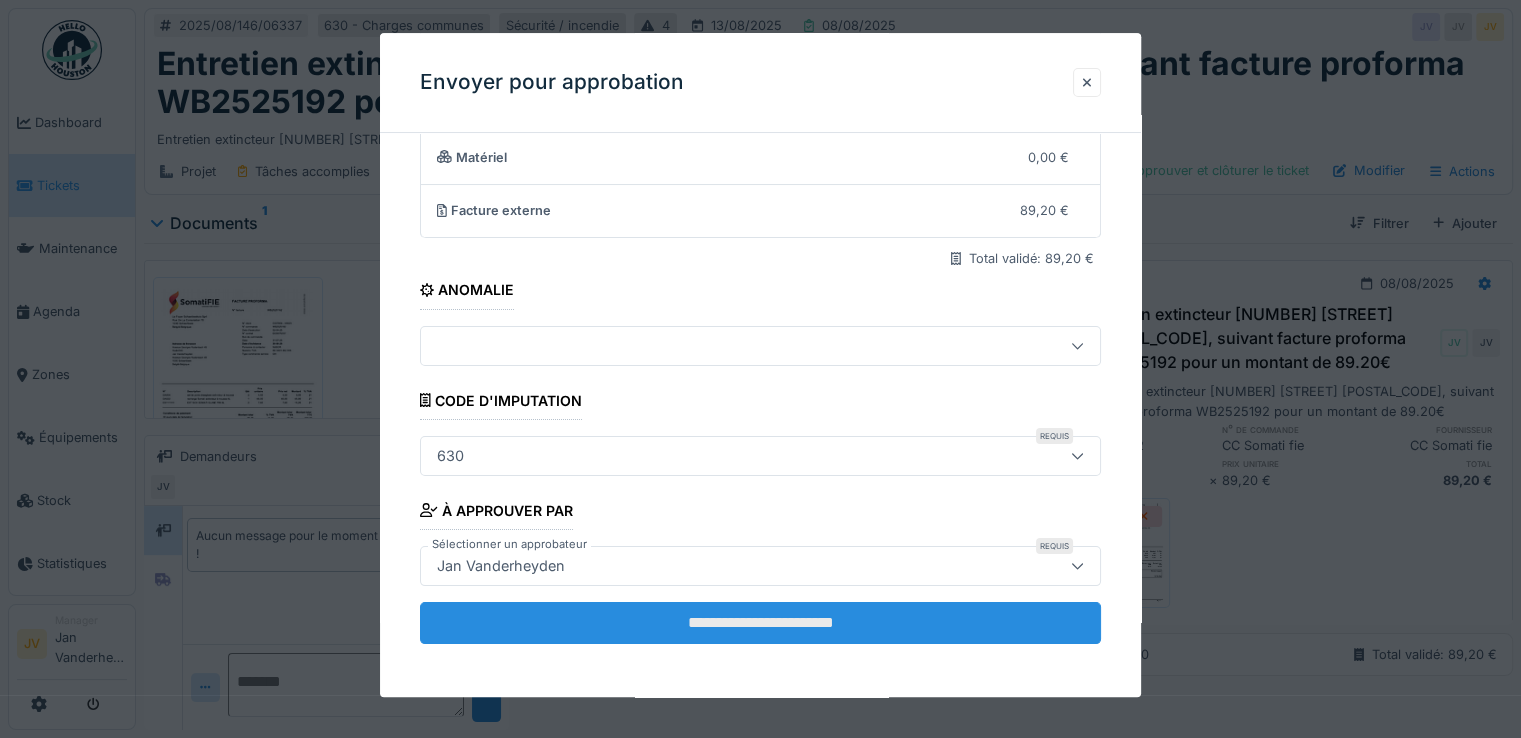 click on "**********" at bounding box center [760, 623] 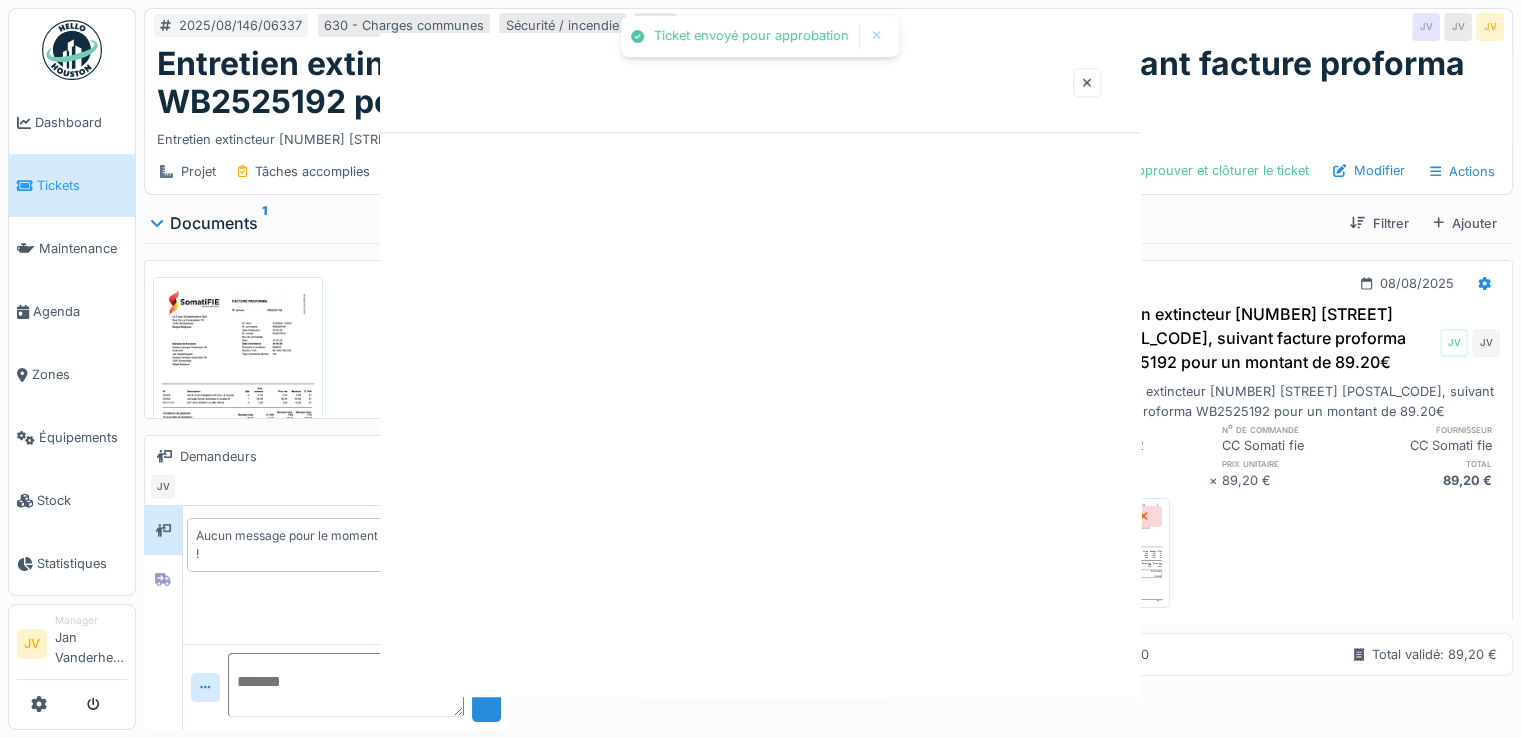 scroll, scrollTop: 0, scrollLeft: 0, axis: both 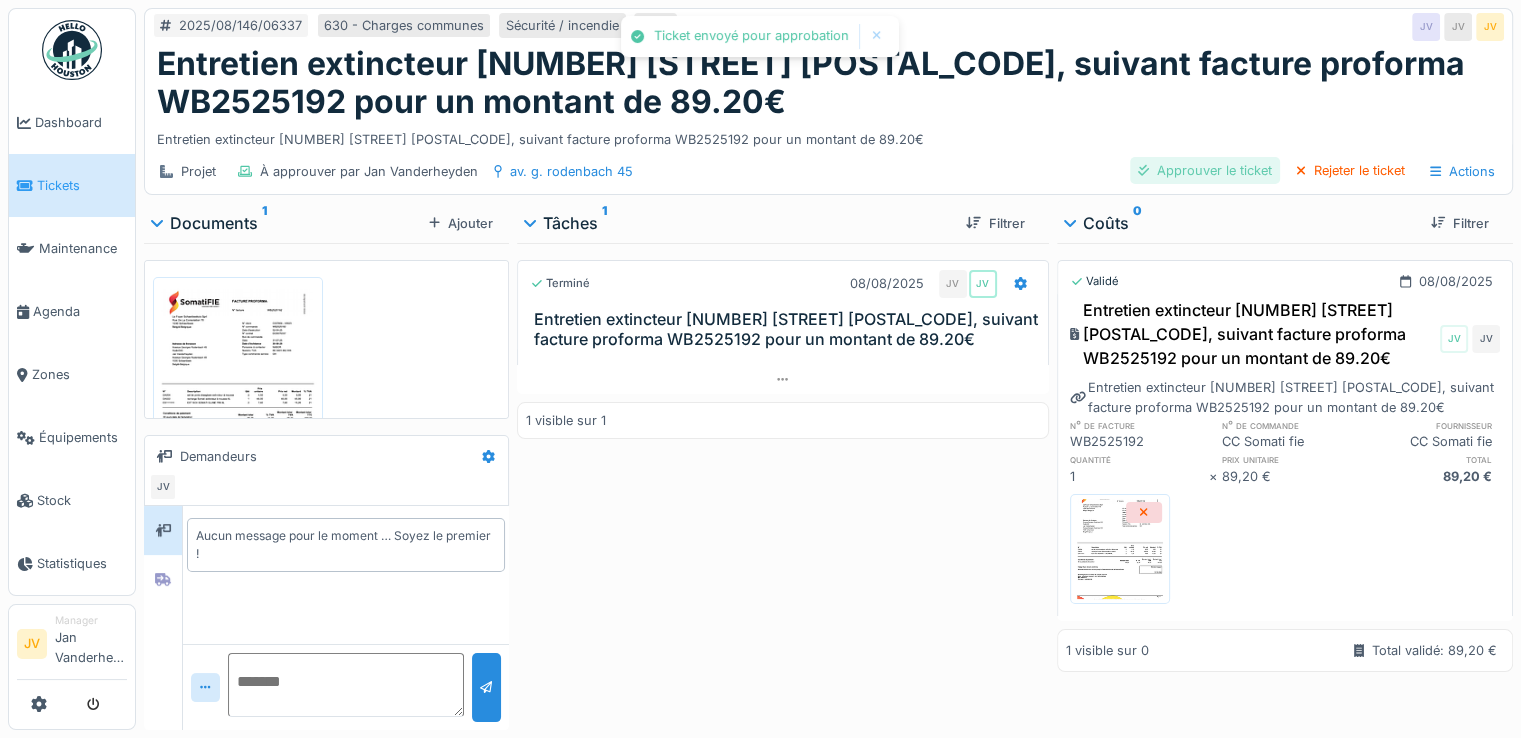 click on "Approuver le ticket" at bounding box center (1205, 170) 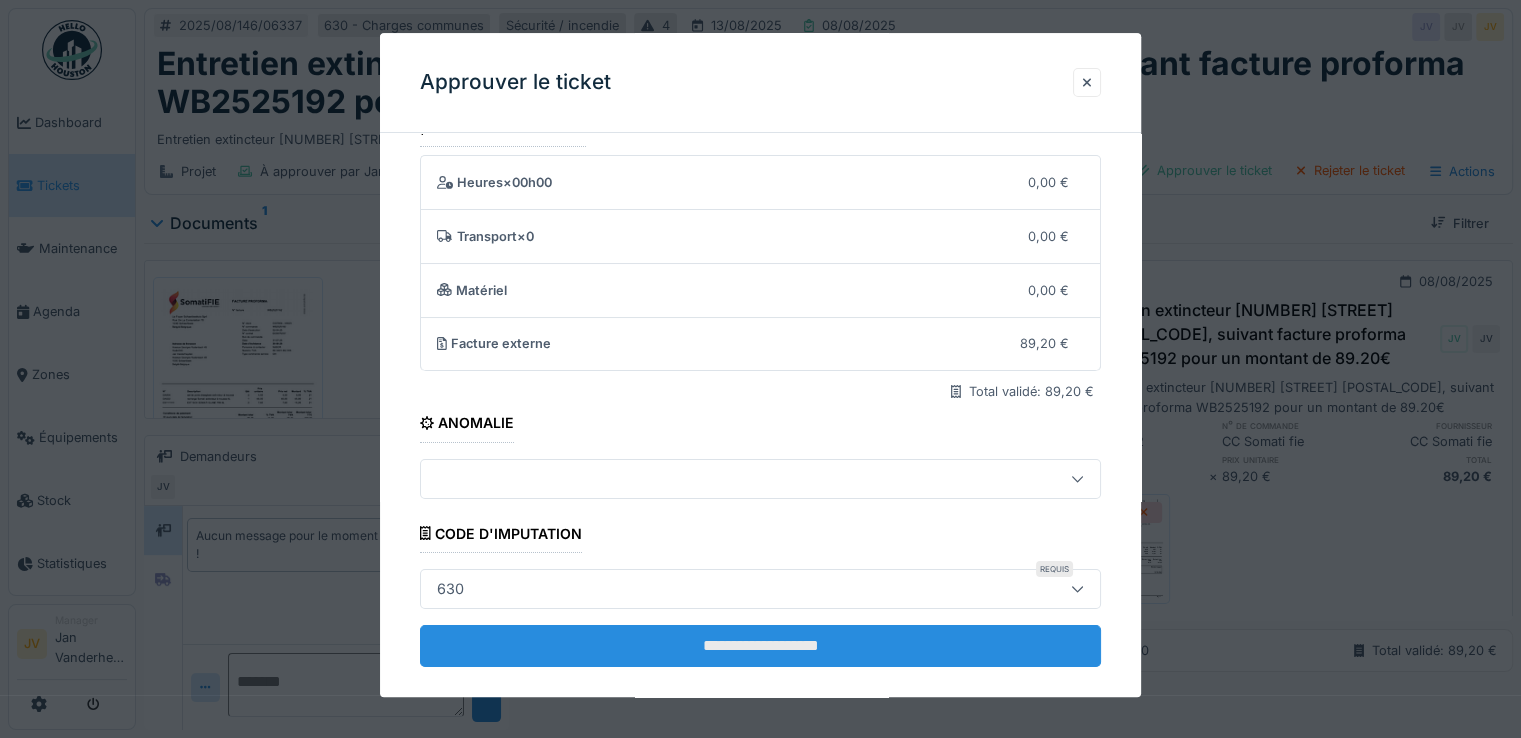 scroll, scrollTop: 63, scrollLeft: 0, axis: vertical 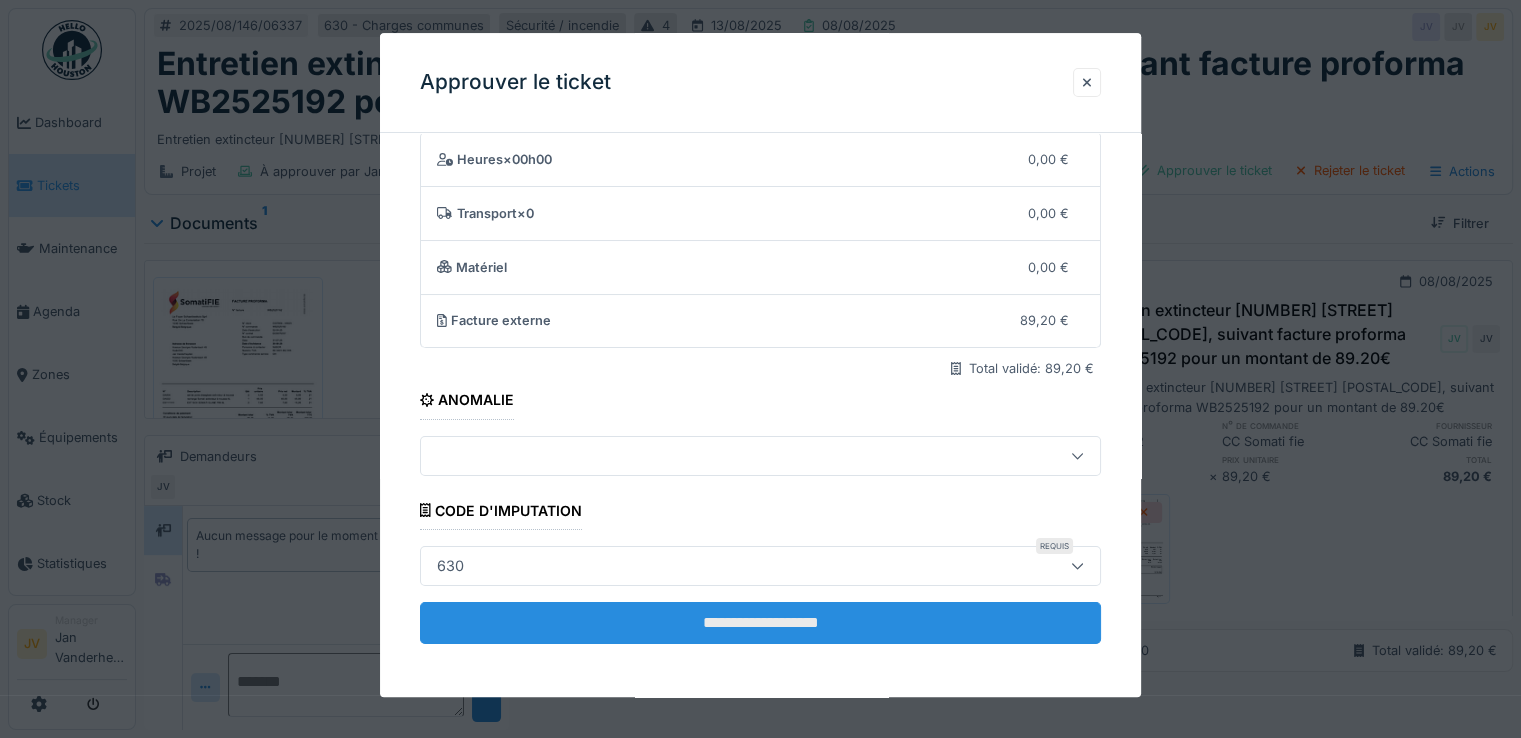 click on "**********" at bounding box center (760, 623) 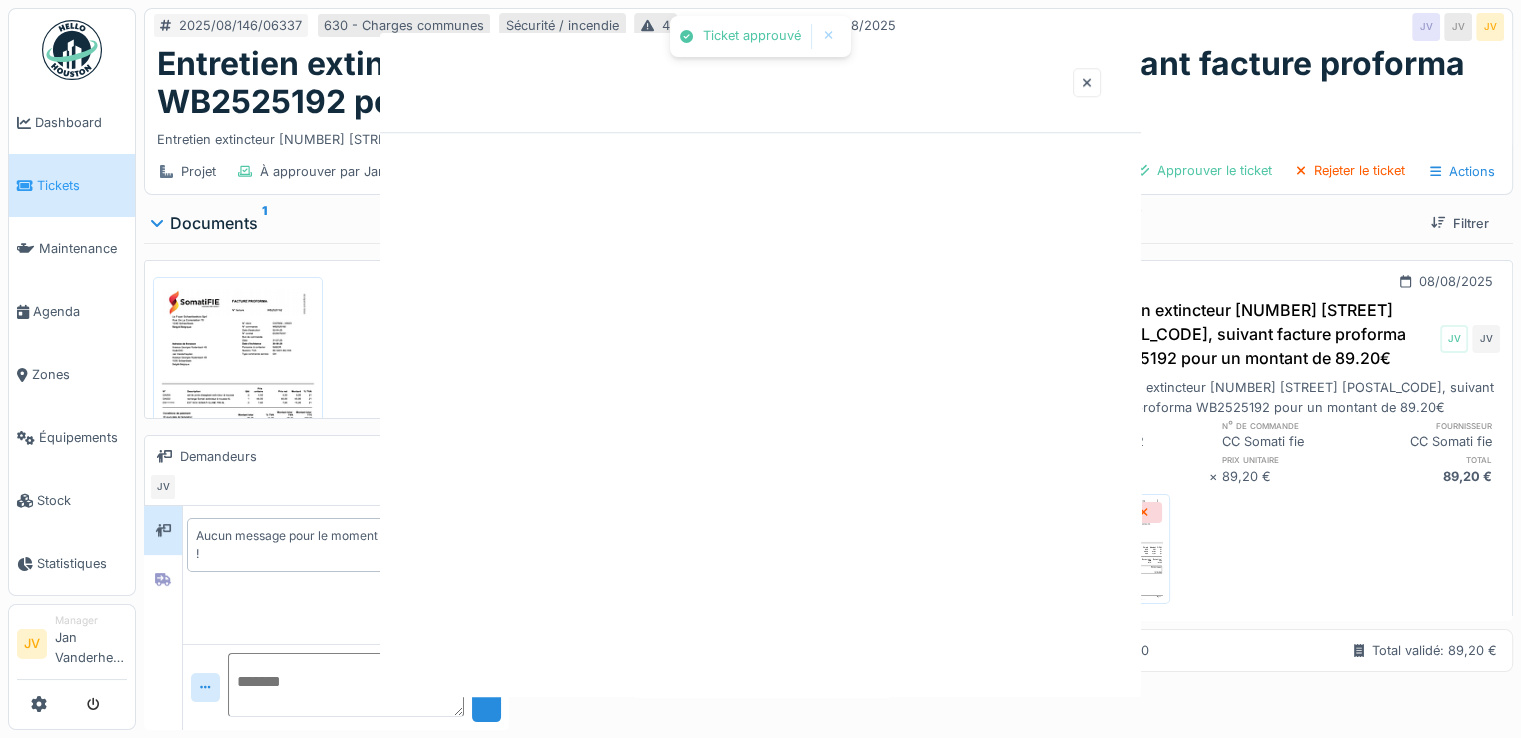 scroll, scrollTop: 0, scrollLeft: 0, axis: both 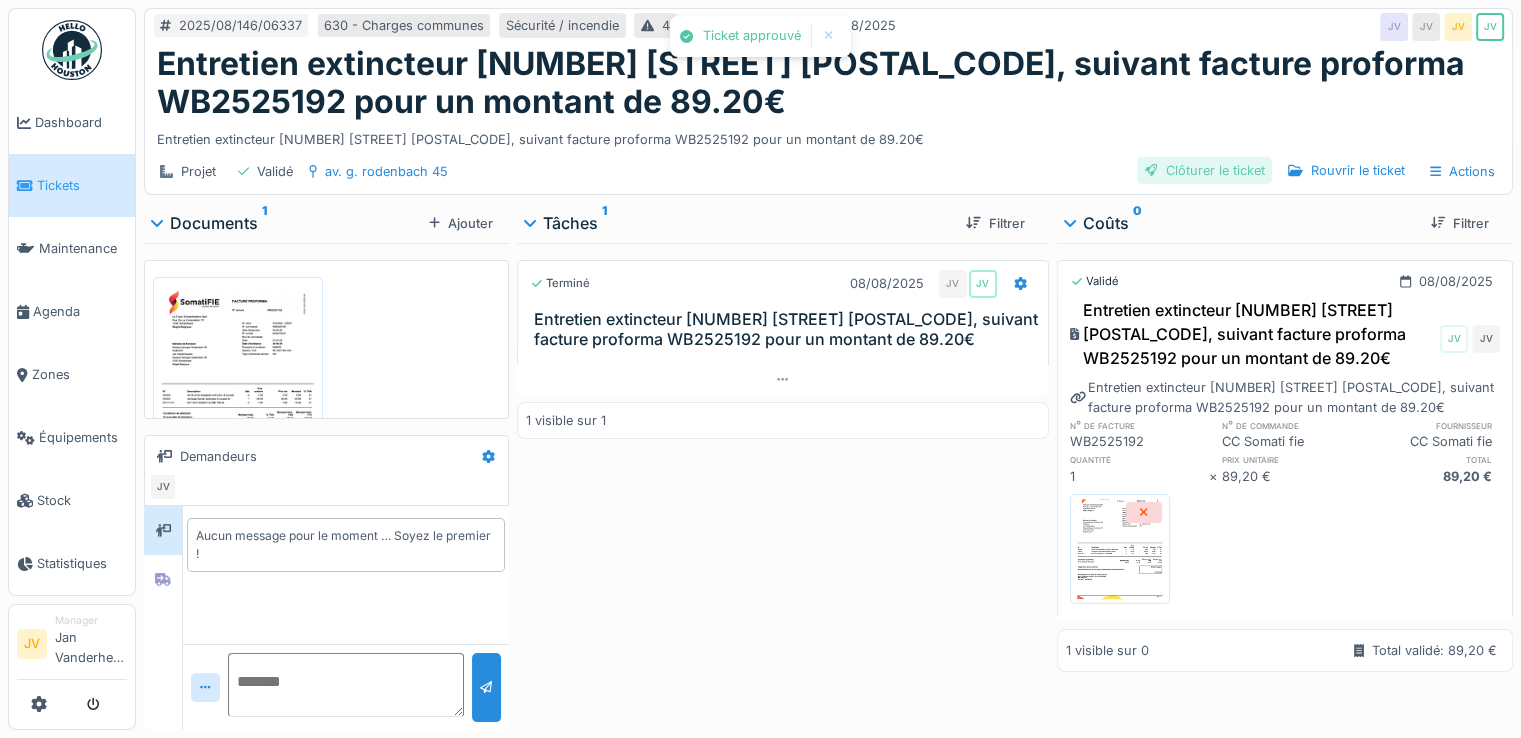 click on "Clôturer le ticket" at bounding box center (1205, 170) 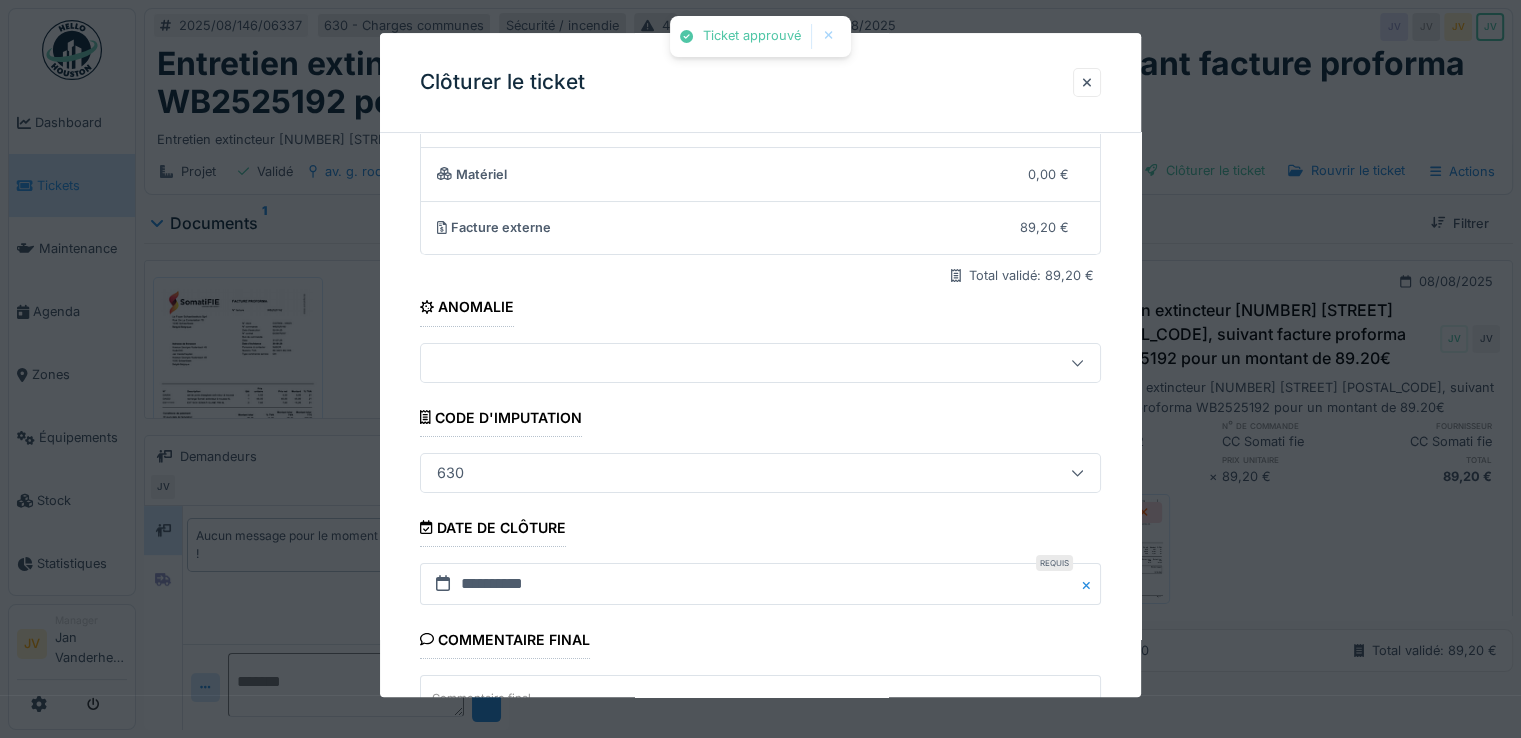 scroll, scrollTop: 331, scrollLeft: 0, axis: vertical 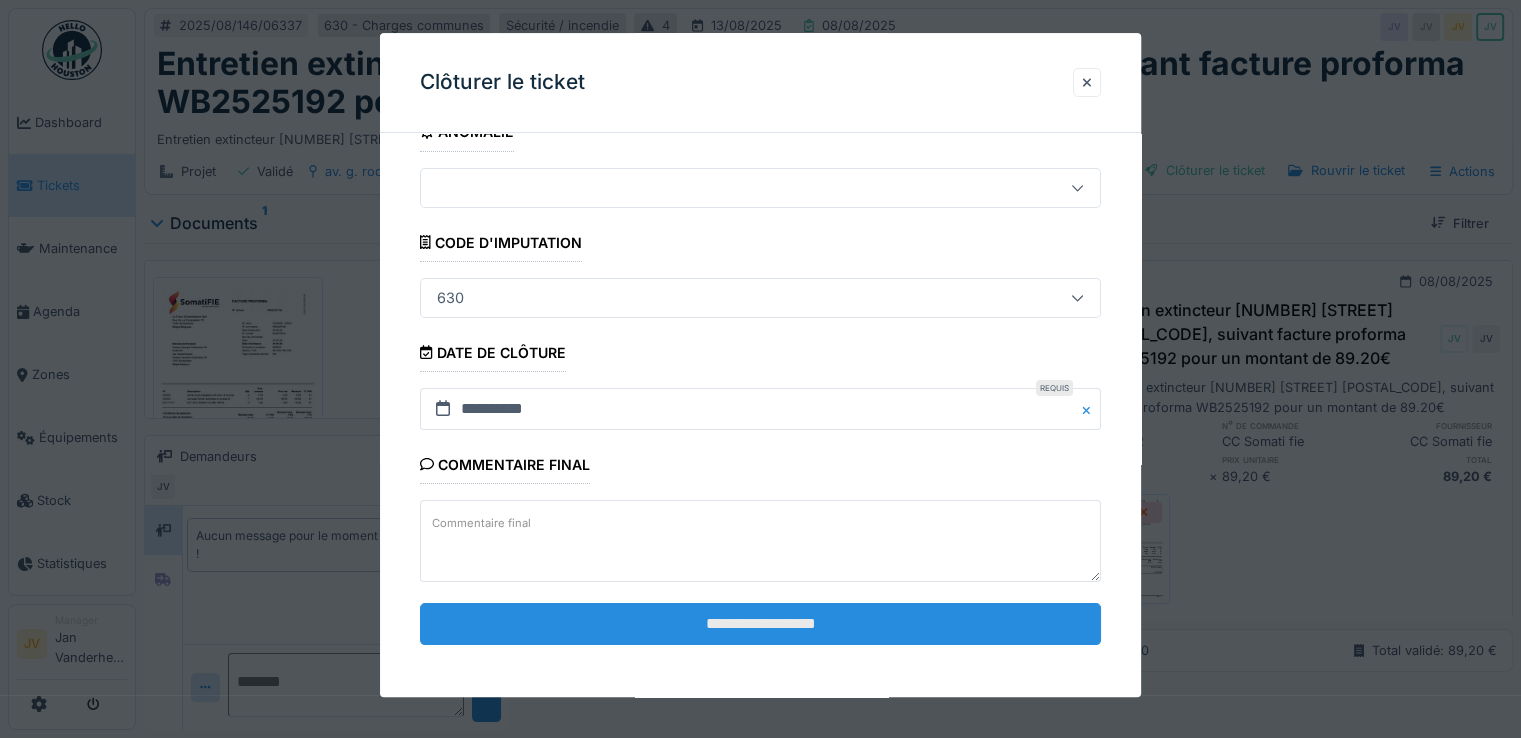 click on "**********" at bounding box center (760, 624) 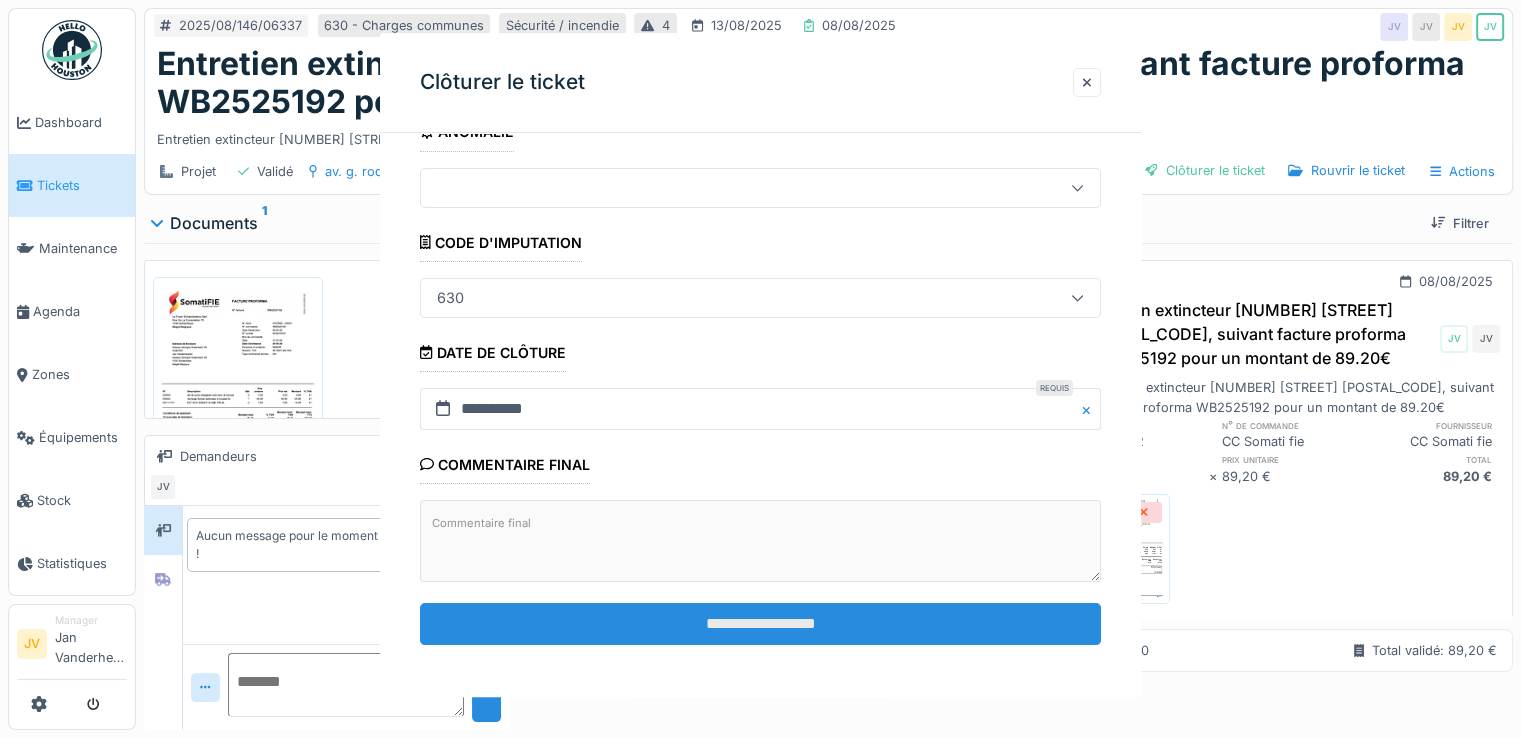 scroll, scrollTop: 0, scrollLeft: 0, axis: both 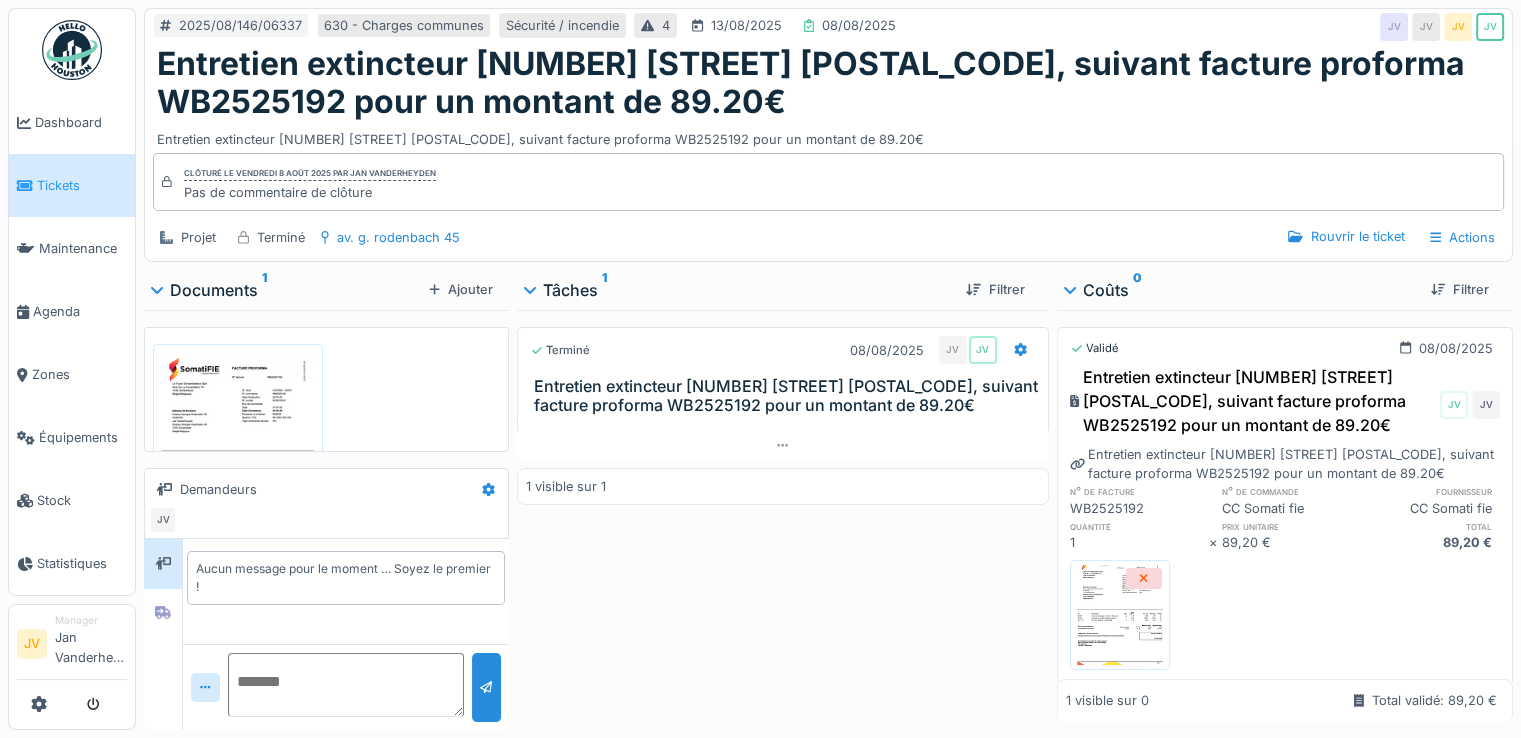 drag, startPoint x: 153, startPoint y: 66, endPoint x: 780, endPoint y: 110, distance: 628.542 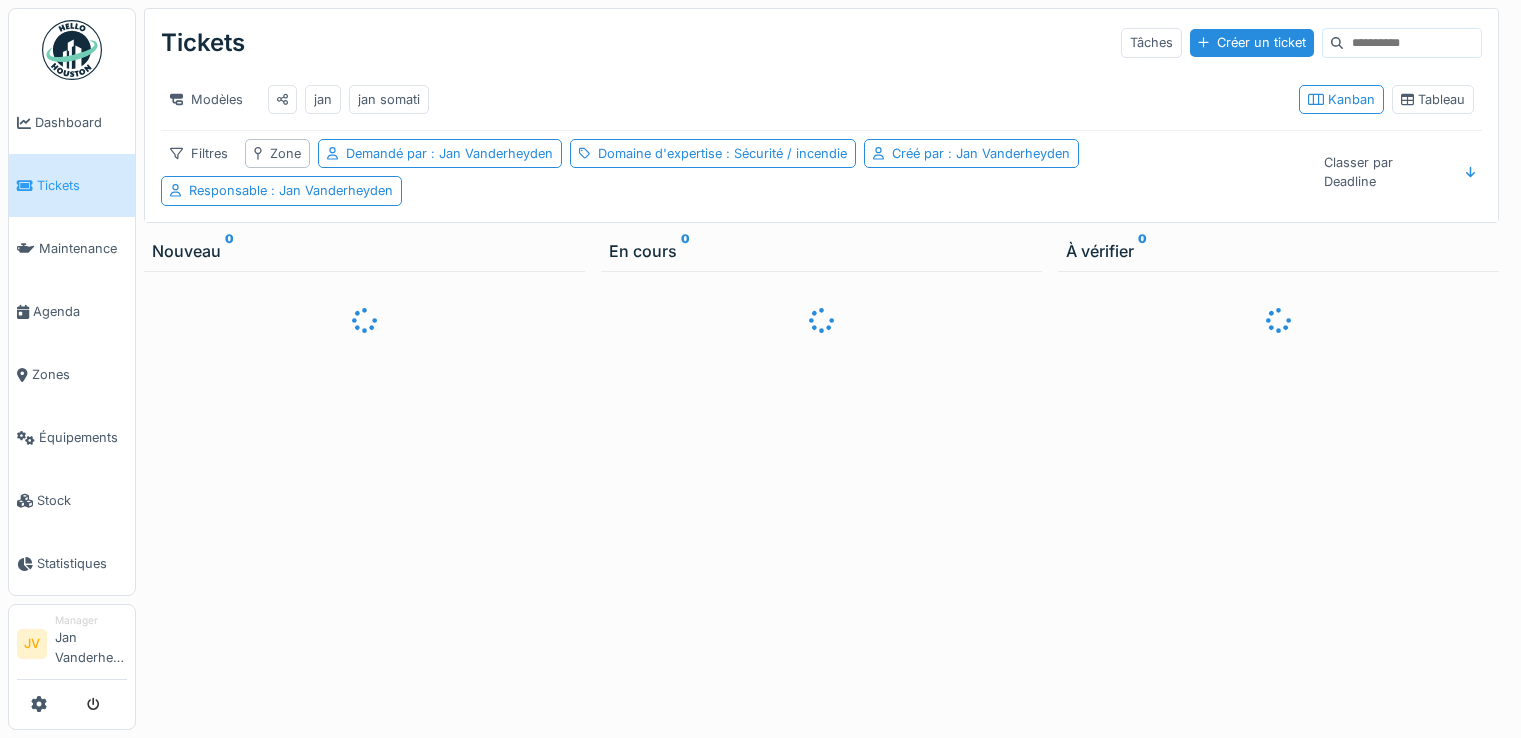 scroll, scrollTop: 0, scrollLeft: 0, axis: both 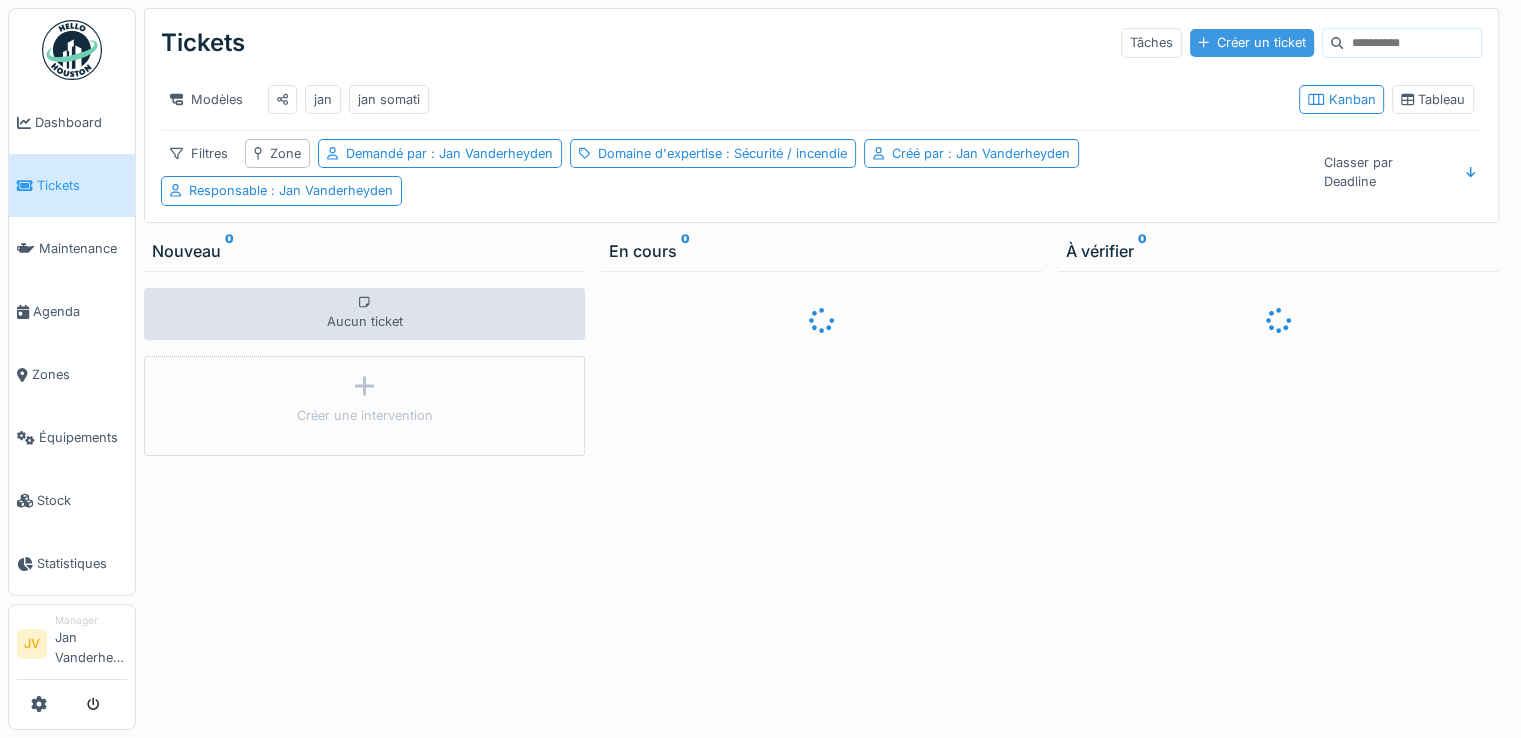 click on "Créer un ticket" at bounding box center [1252, 42] 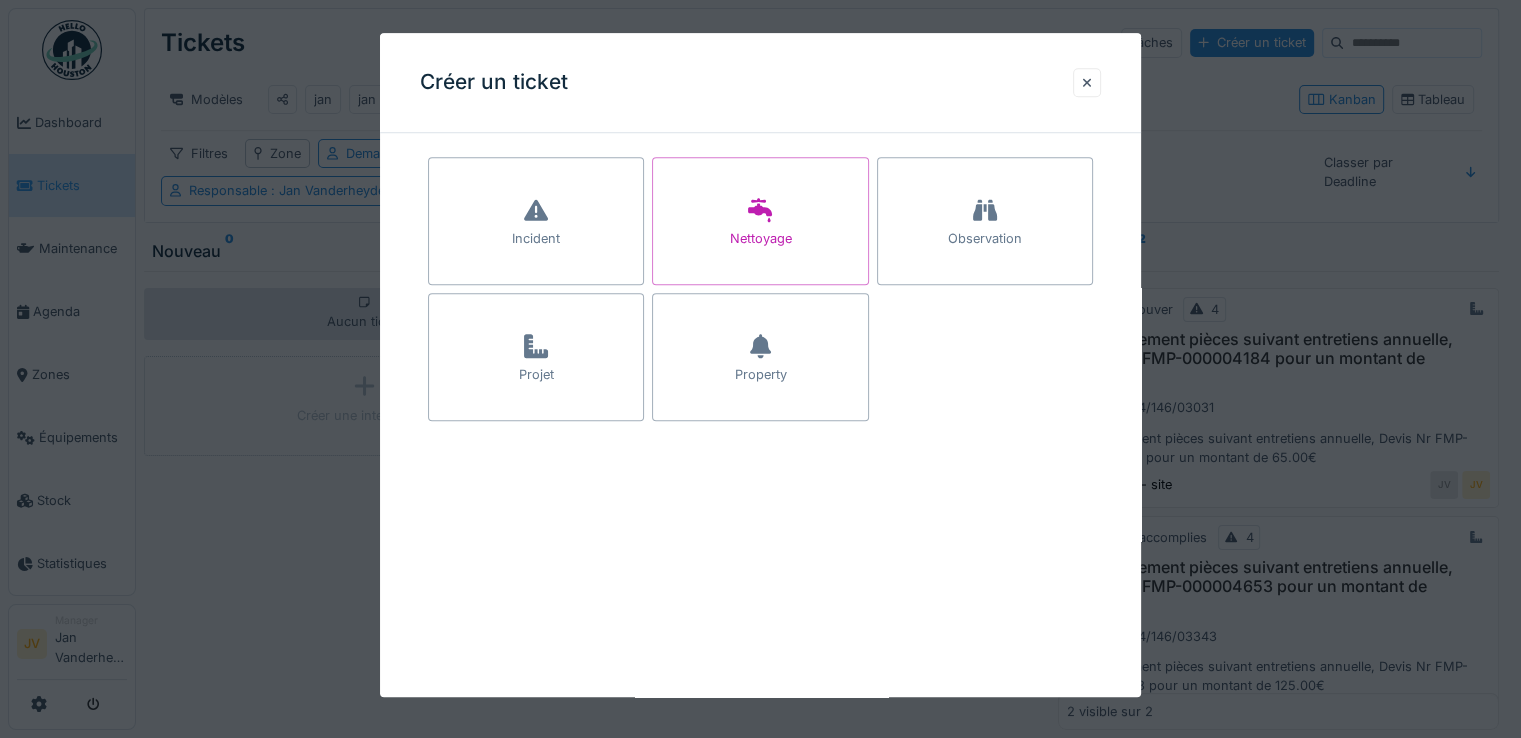 click on "Projet" at bounding box center [536, 357] 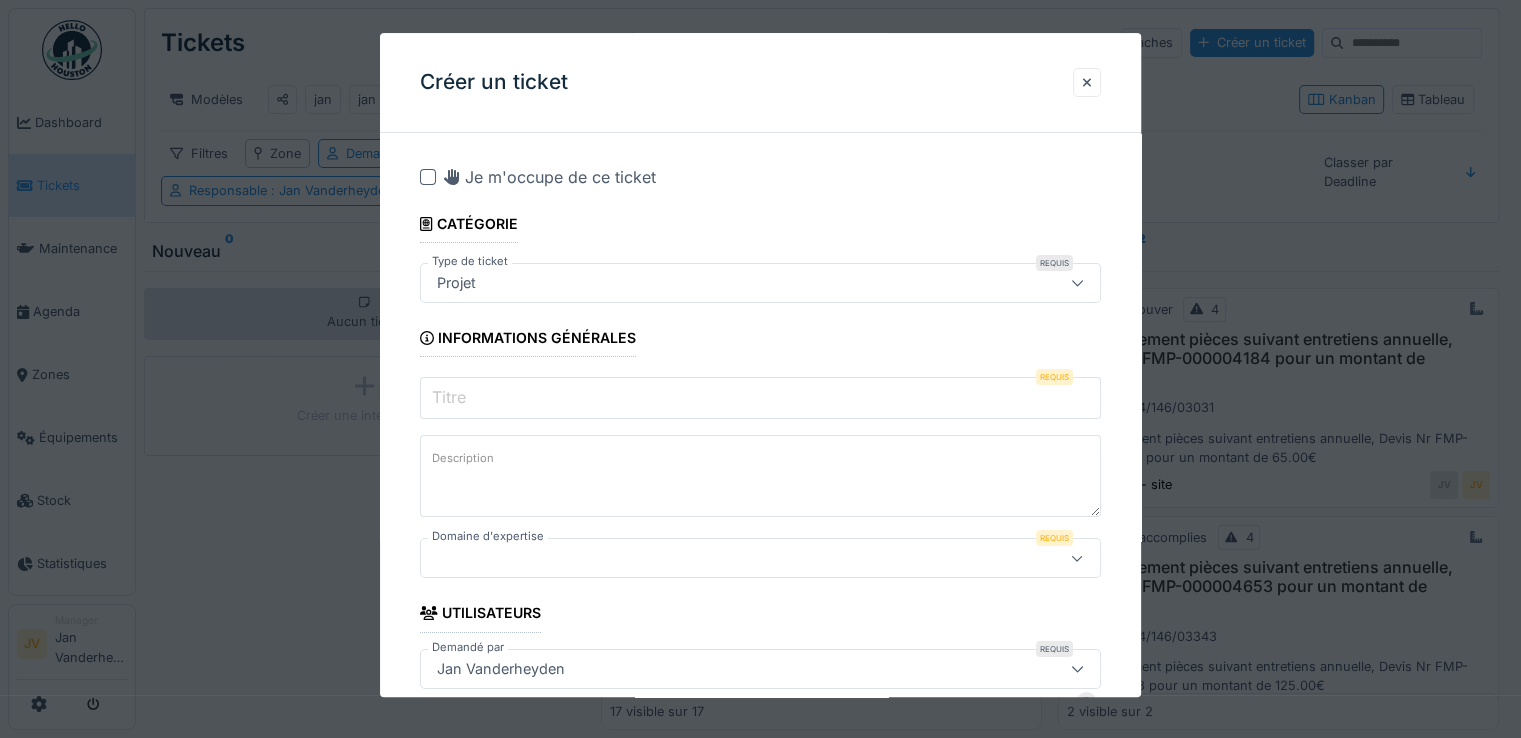 click on "Titre" at bounding box center [760, 398] 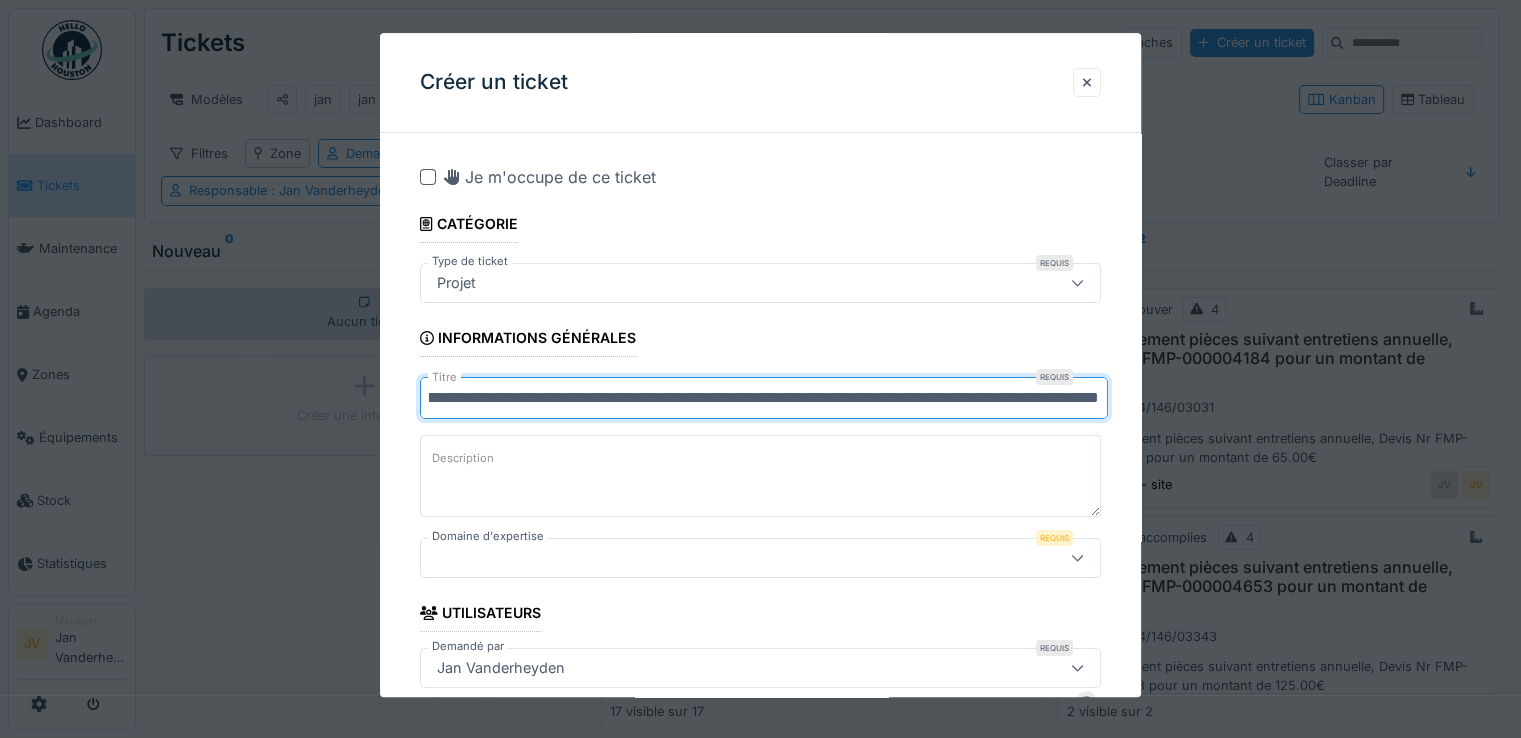 scroll, scrollTop: 0, scrollLeft: 0, axis: both 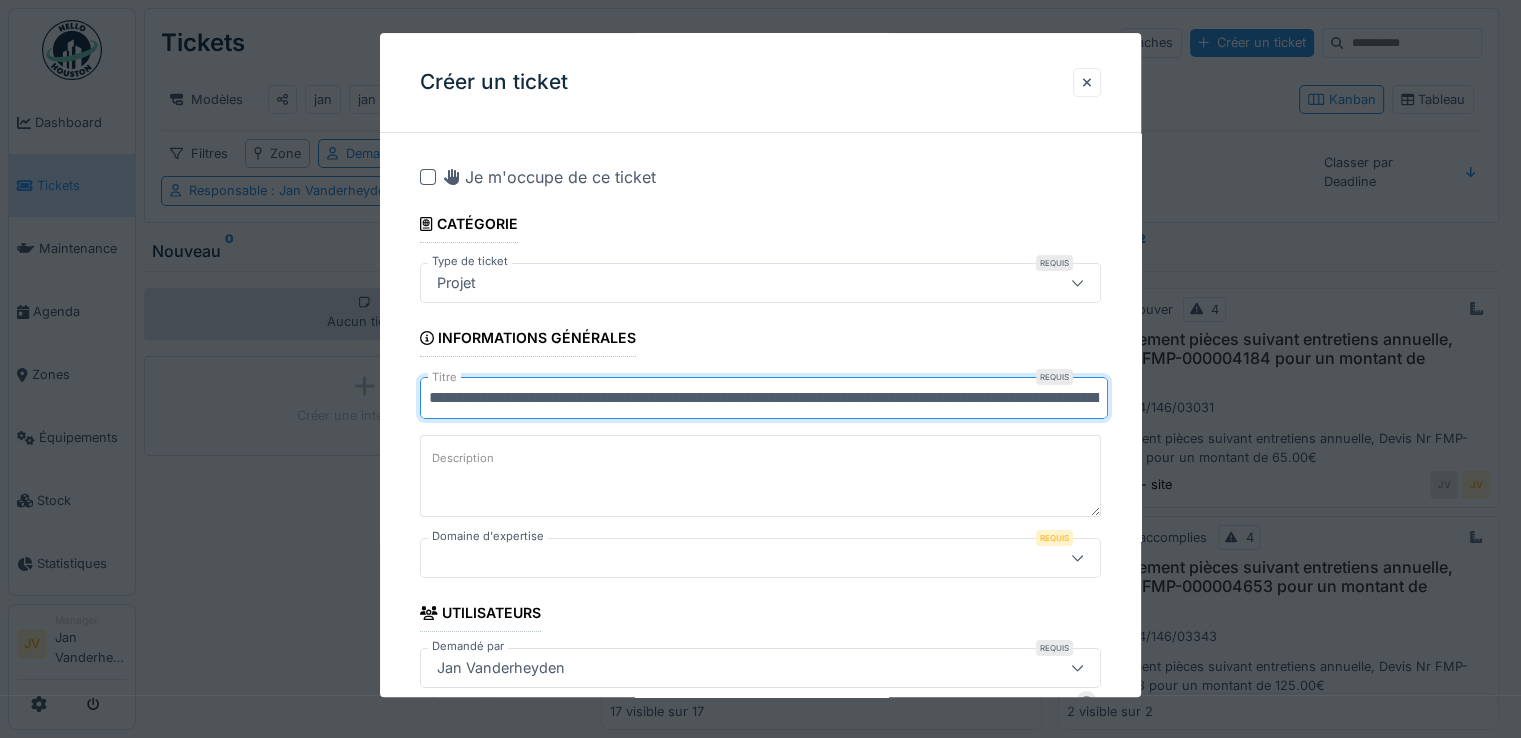 click on "**********" at bounding box center [764, 398] 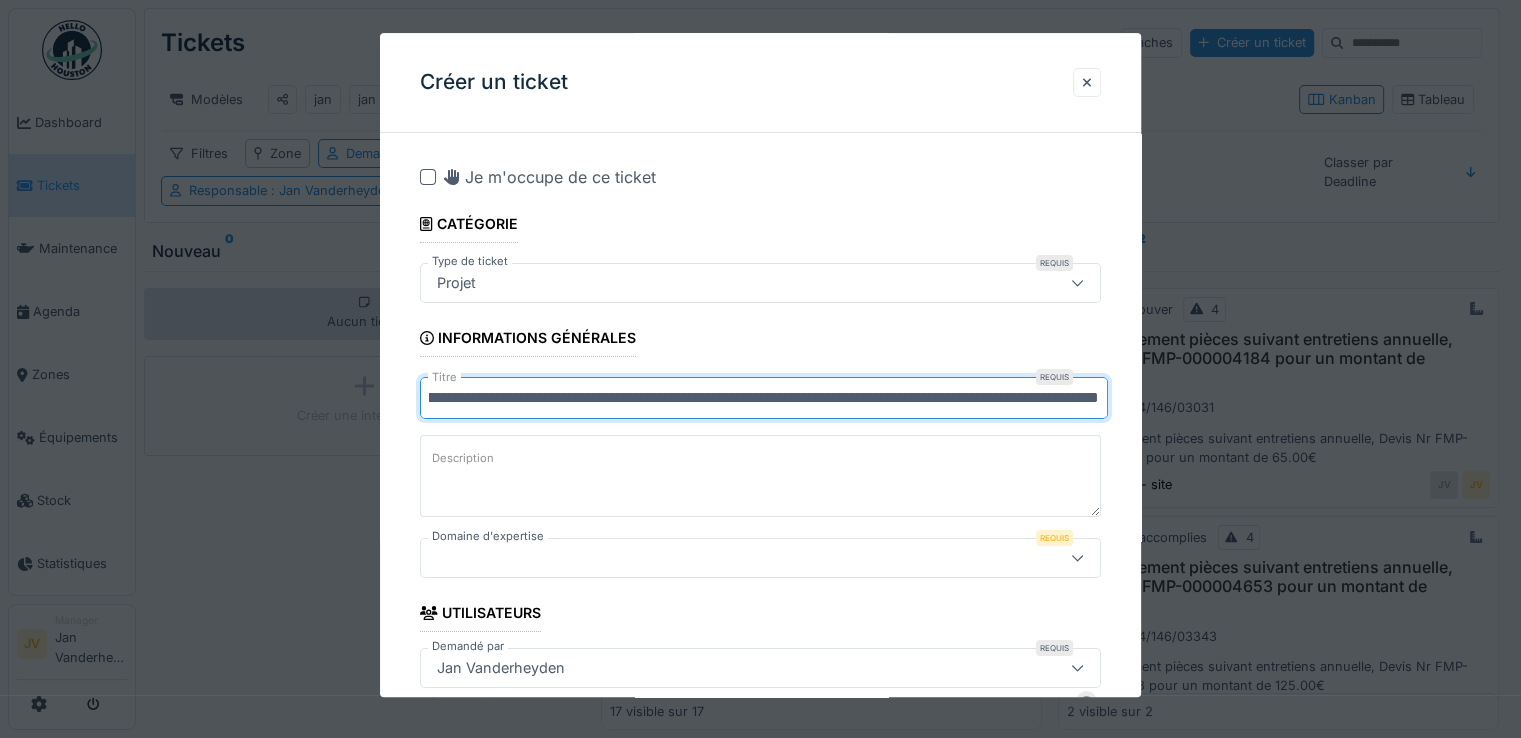 scroll, scrollTop: 0, scrollLeft: 268, axis: horizontal 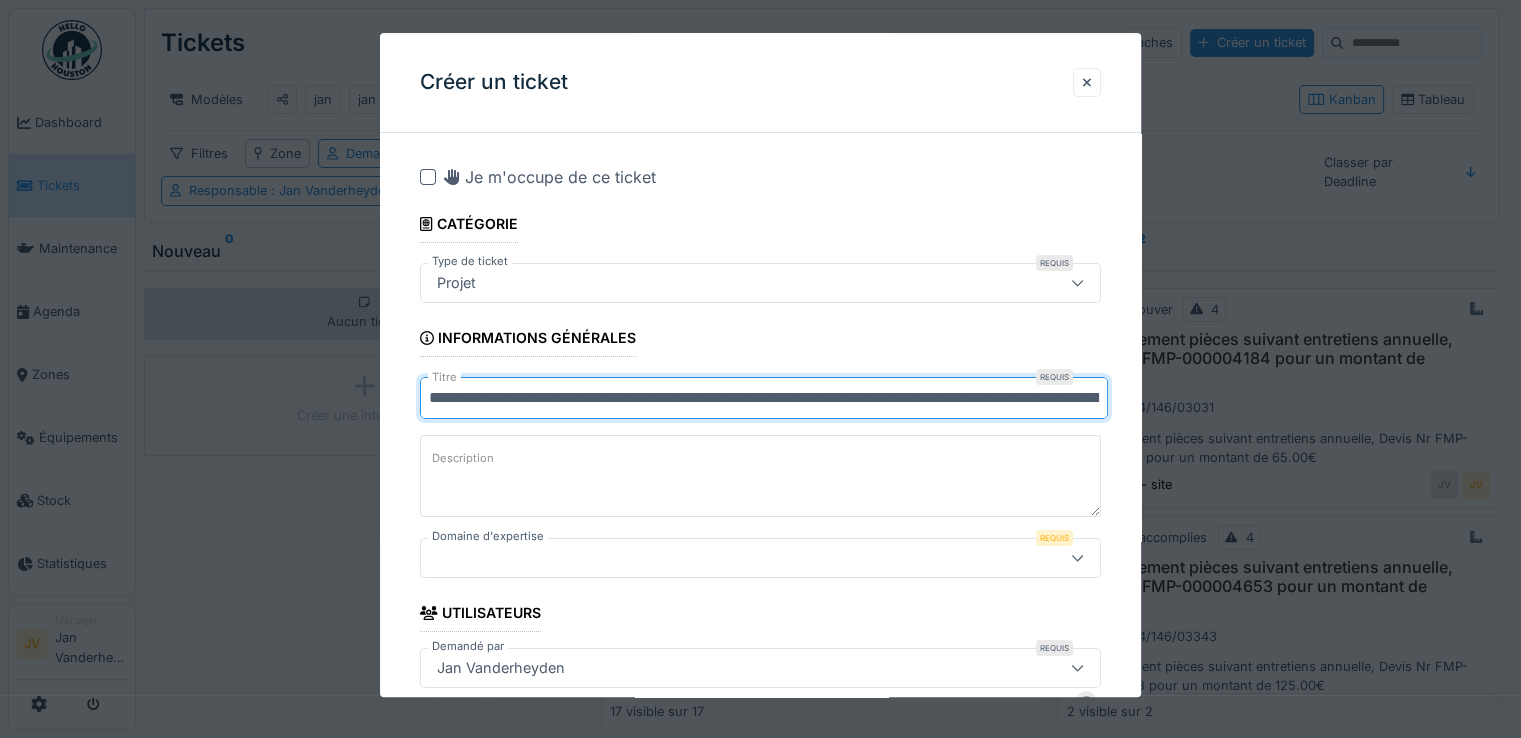 drag, startPoint x: 1096, startPoint y: 397, endPoint x: 404, endPoint y: 382, distance: 692.16254 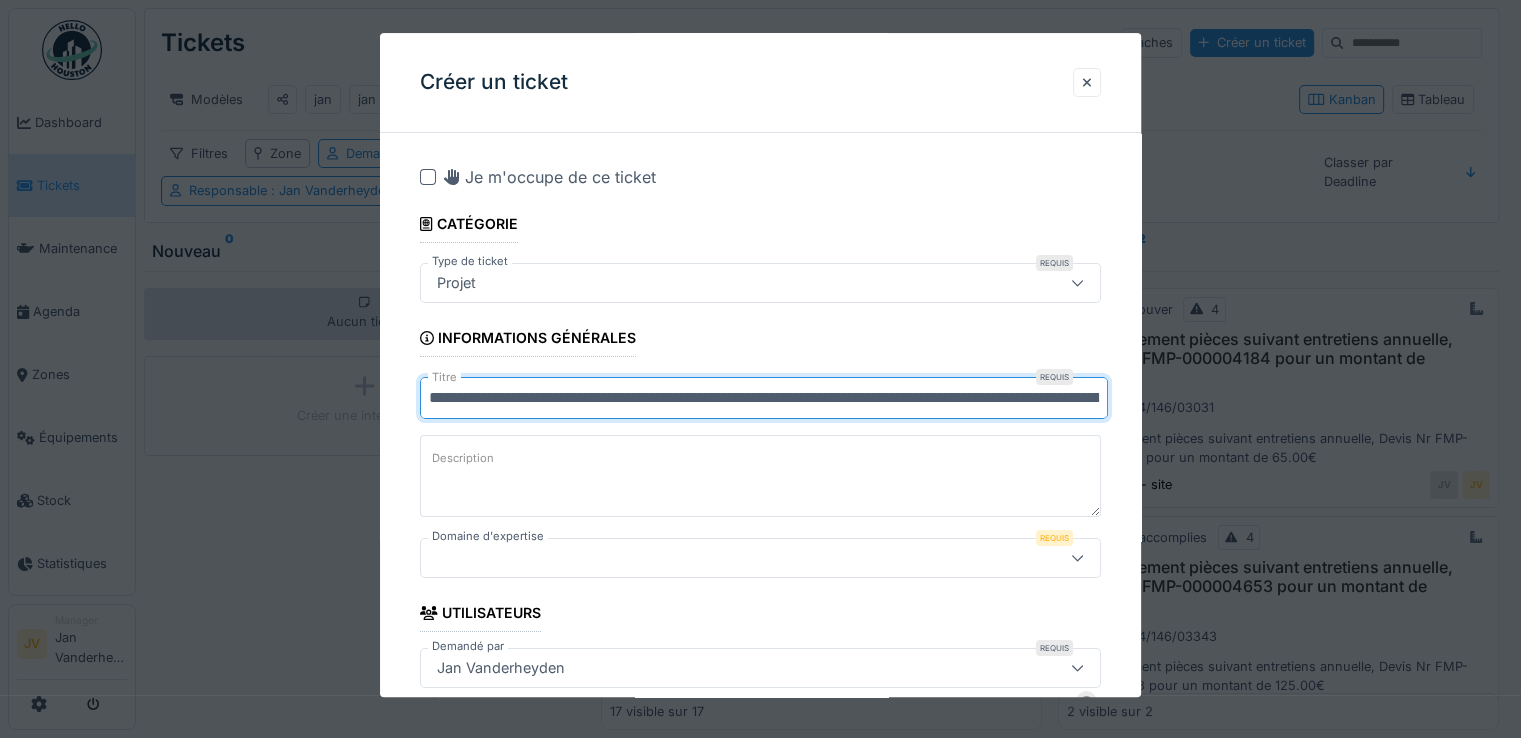 click on "**********" at bounding box center [760, 1042] 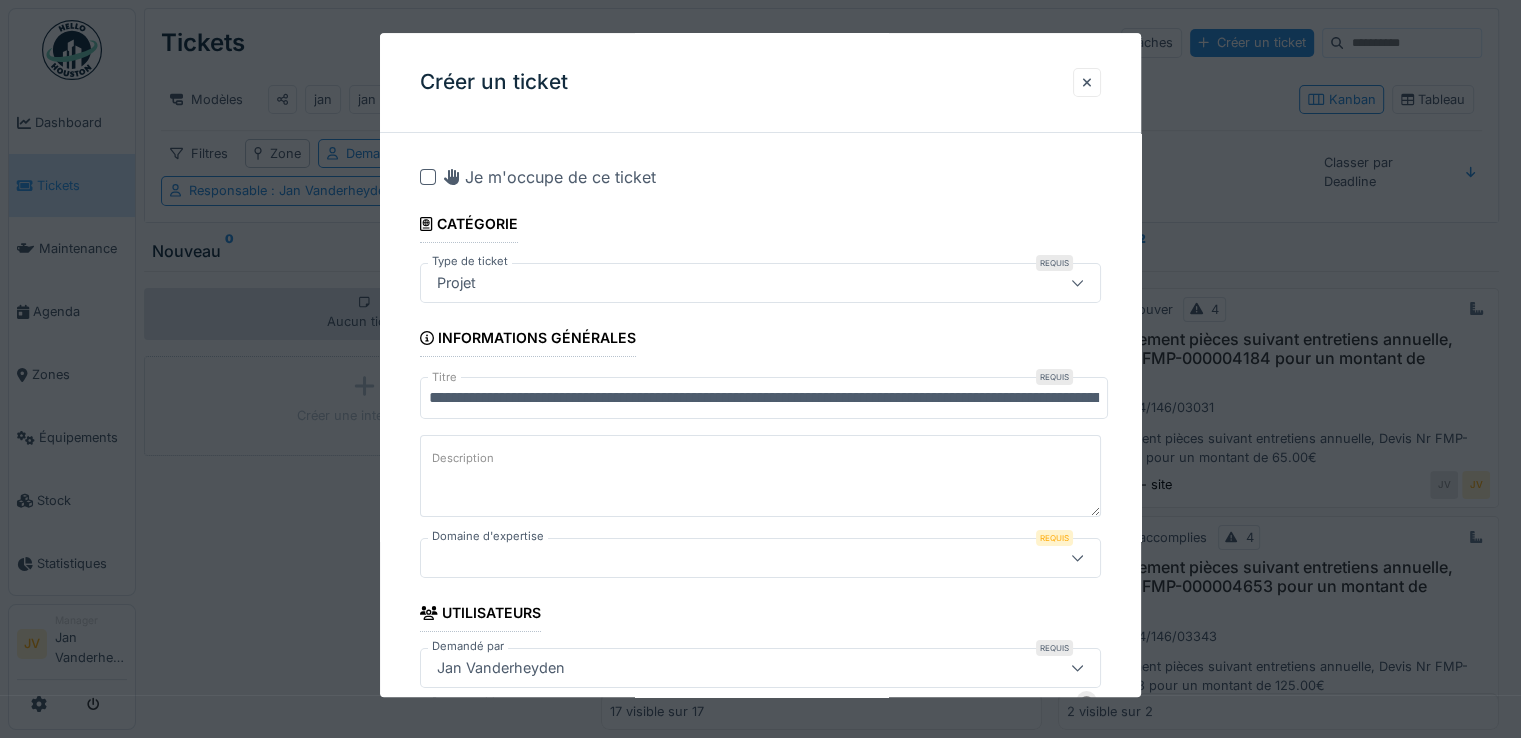 paste on "**********" 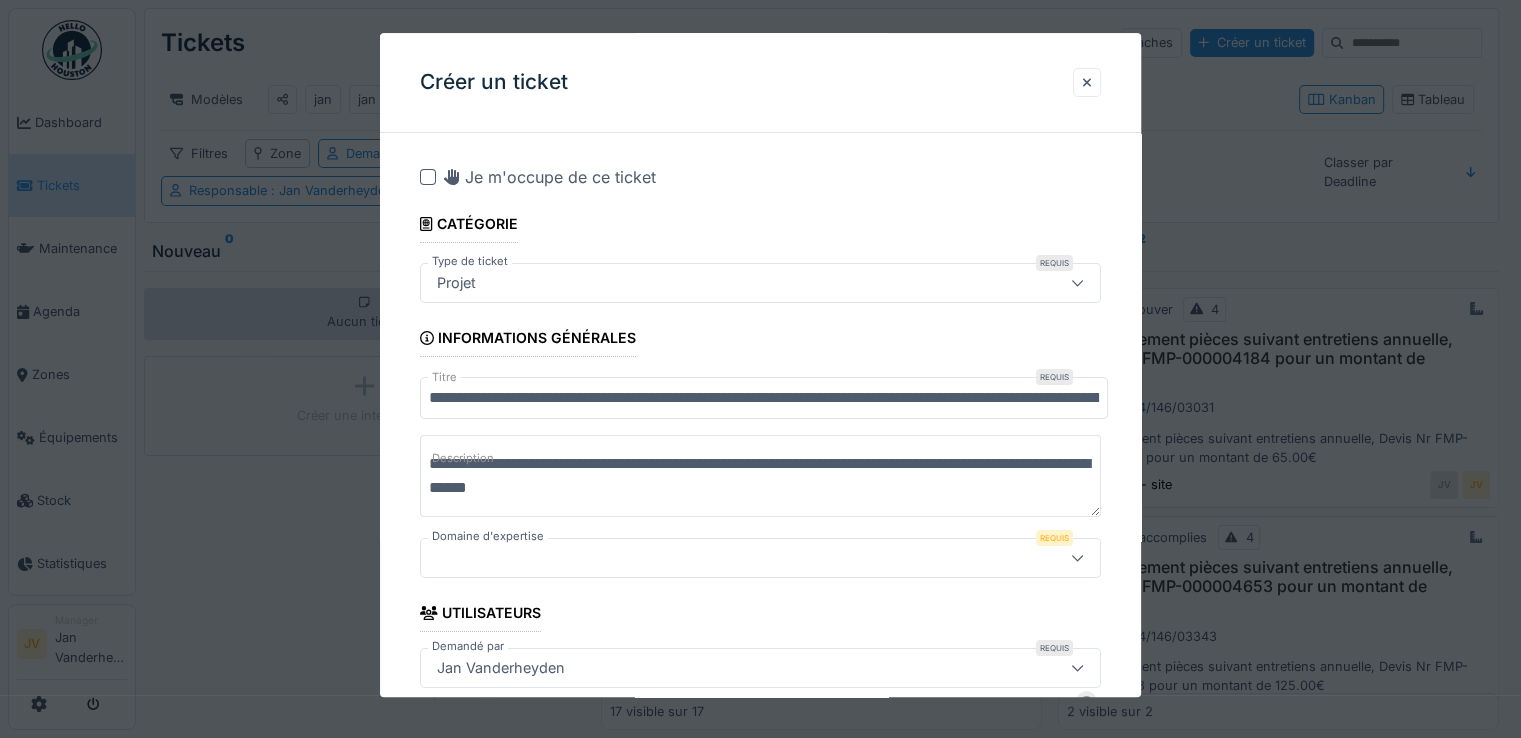 type on "**********" 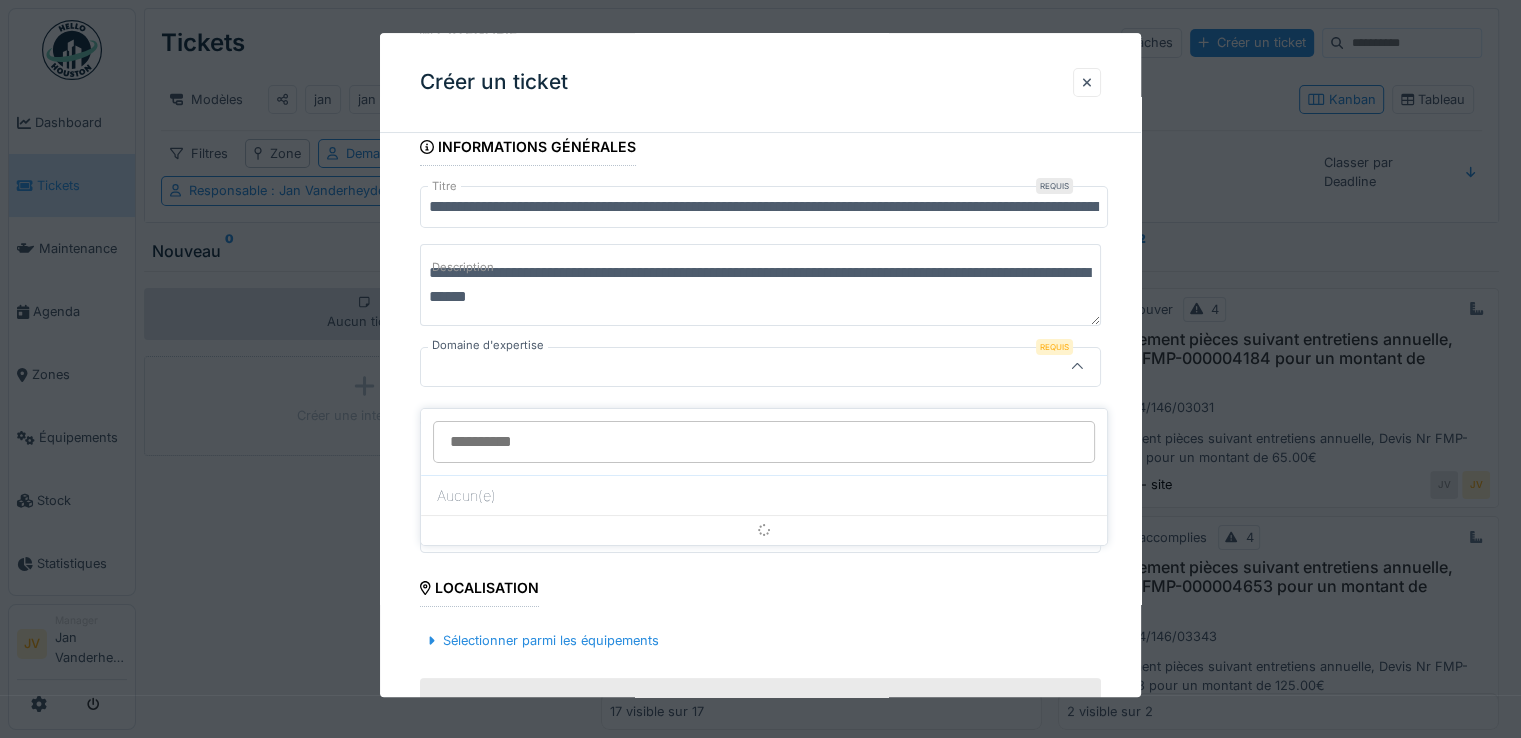 scroll, scrollTop: 192, scrollLeft: 0, axis: vertical 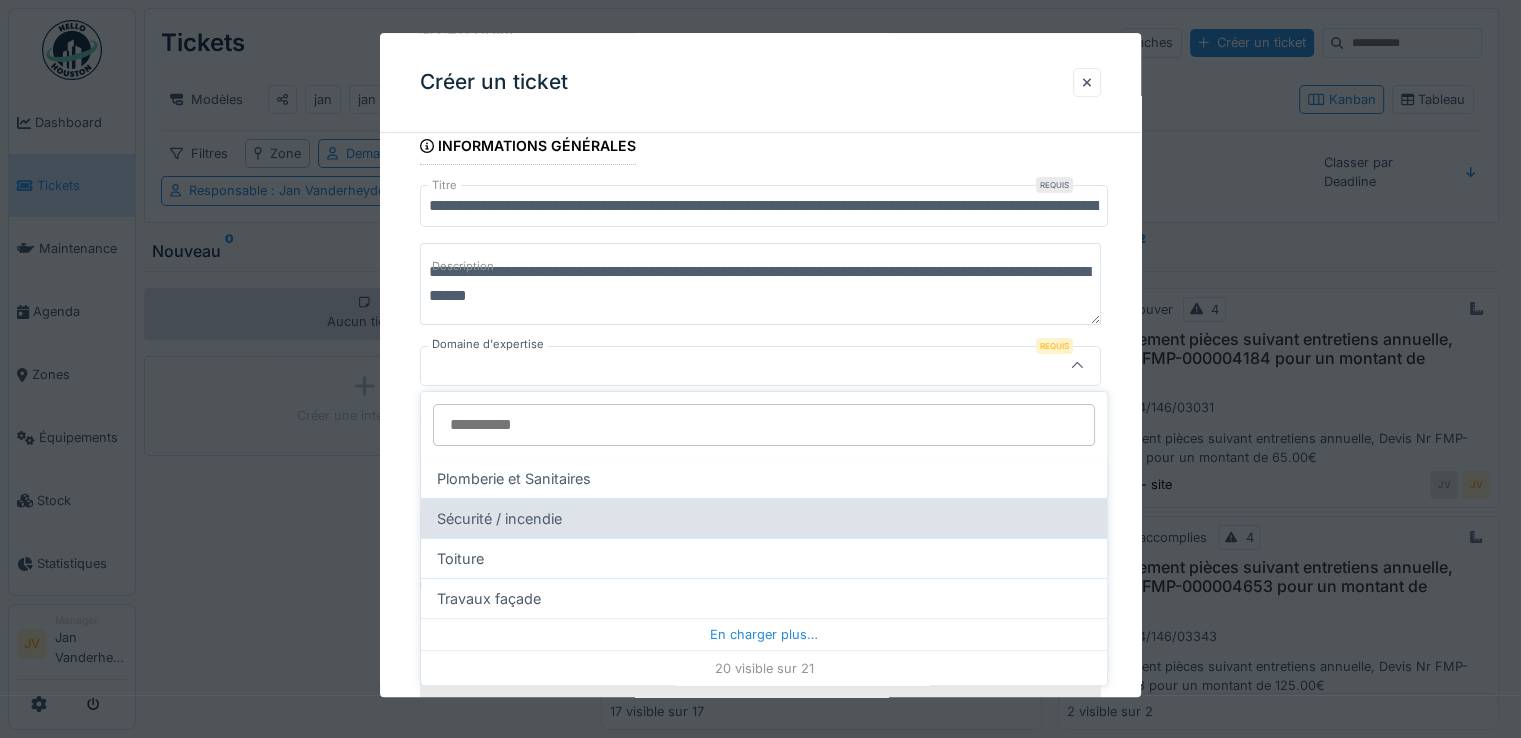 click on "Sécurité / incendie" at bounding box center [764, 518] 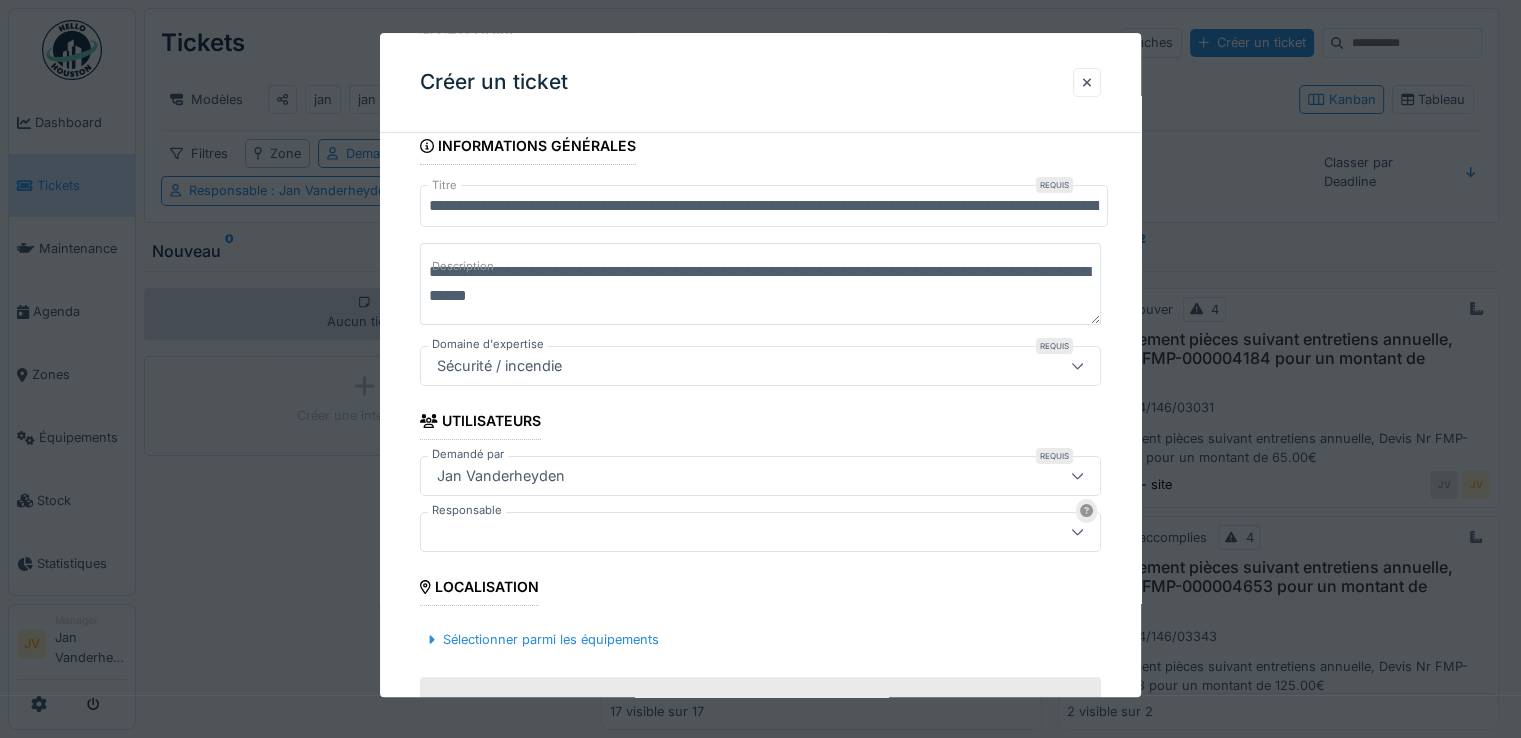 click at bounding box center (719, 532) 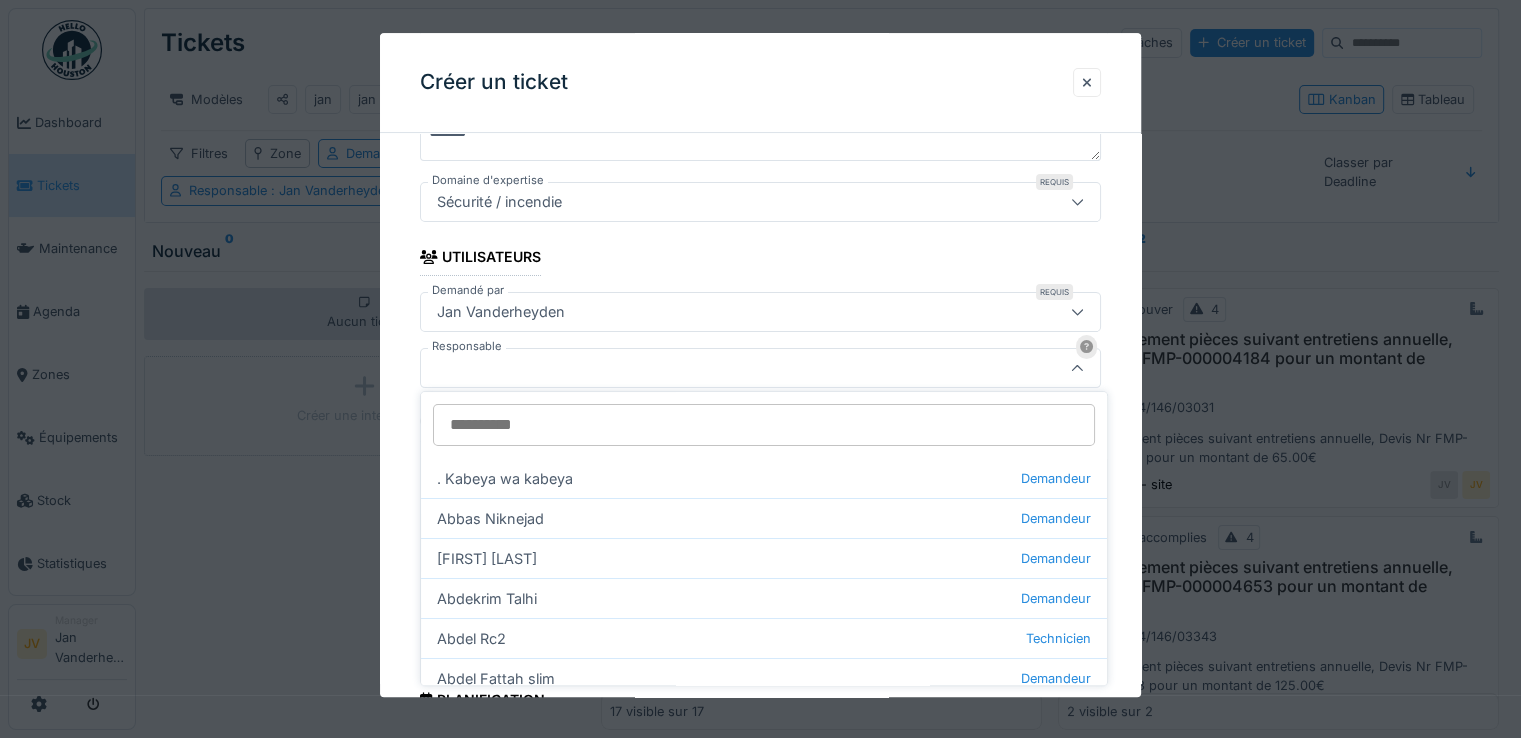 scroll, scrollTop: 357, scrollLeft: 0, axis: vertical 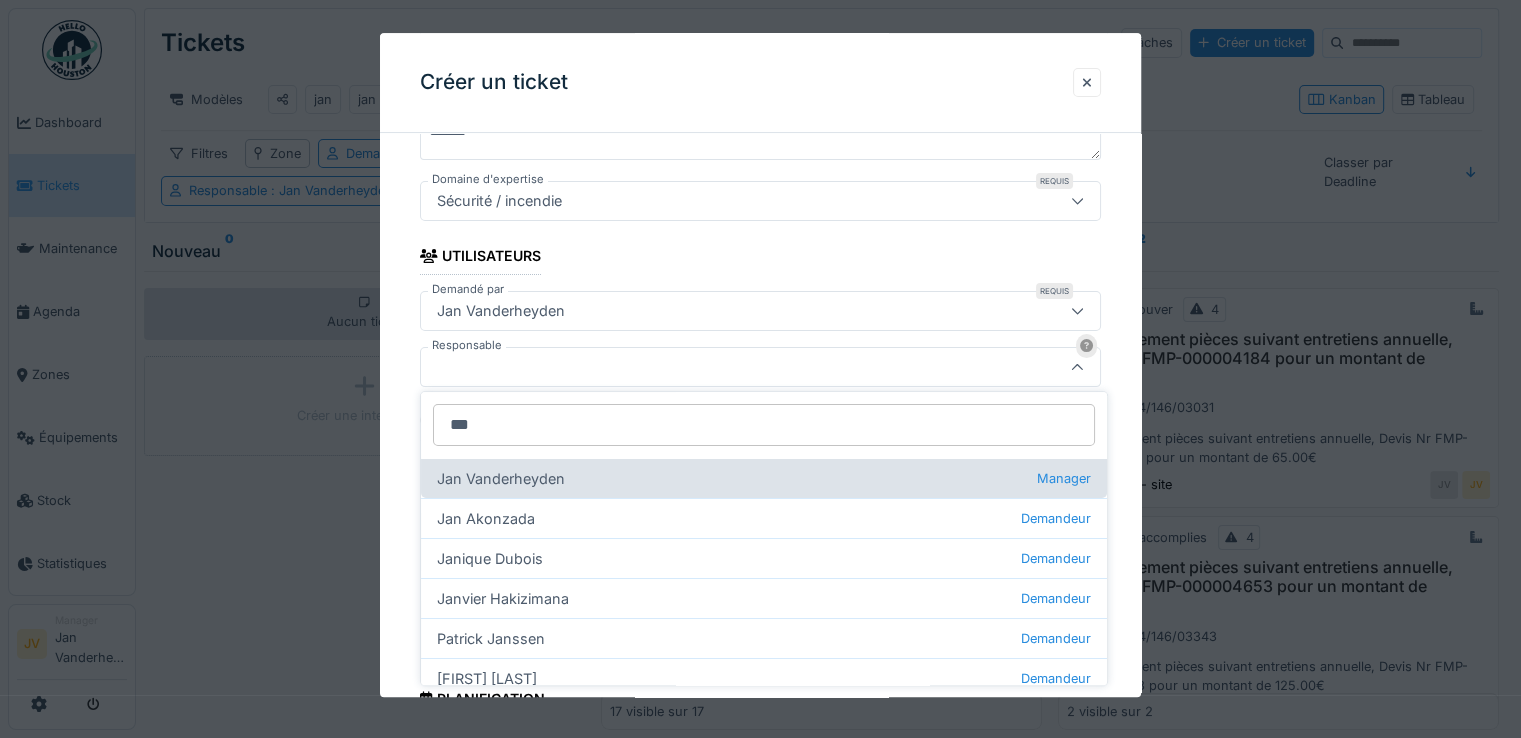 type on "***" 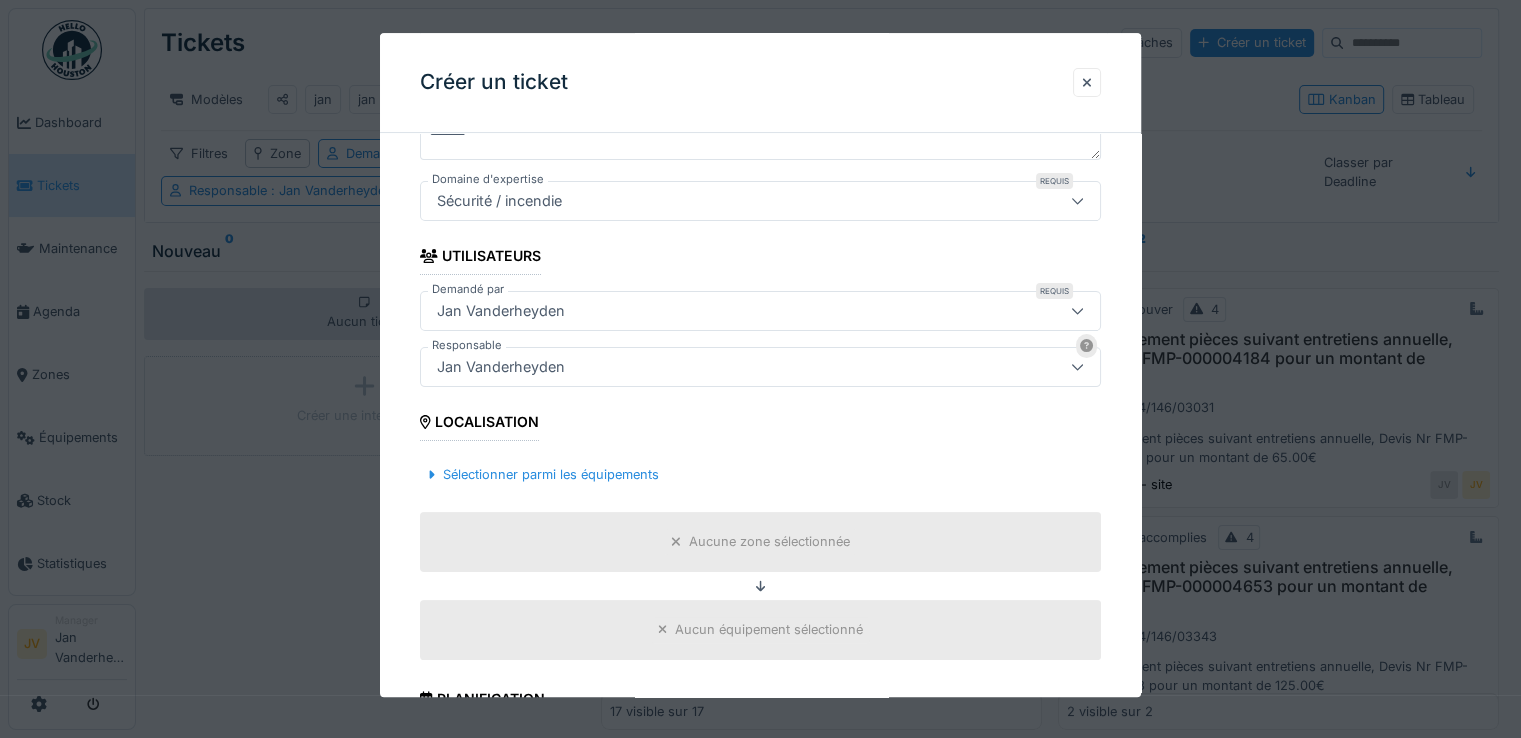 click on "Aucune zone sélectionnée" at bounding box center (769, 542) 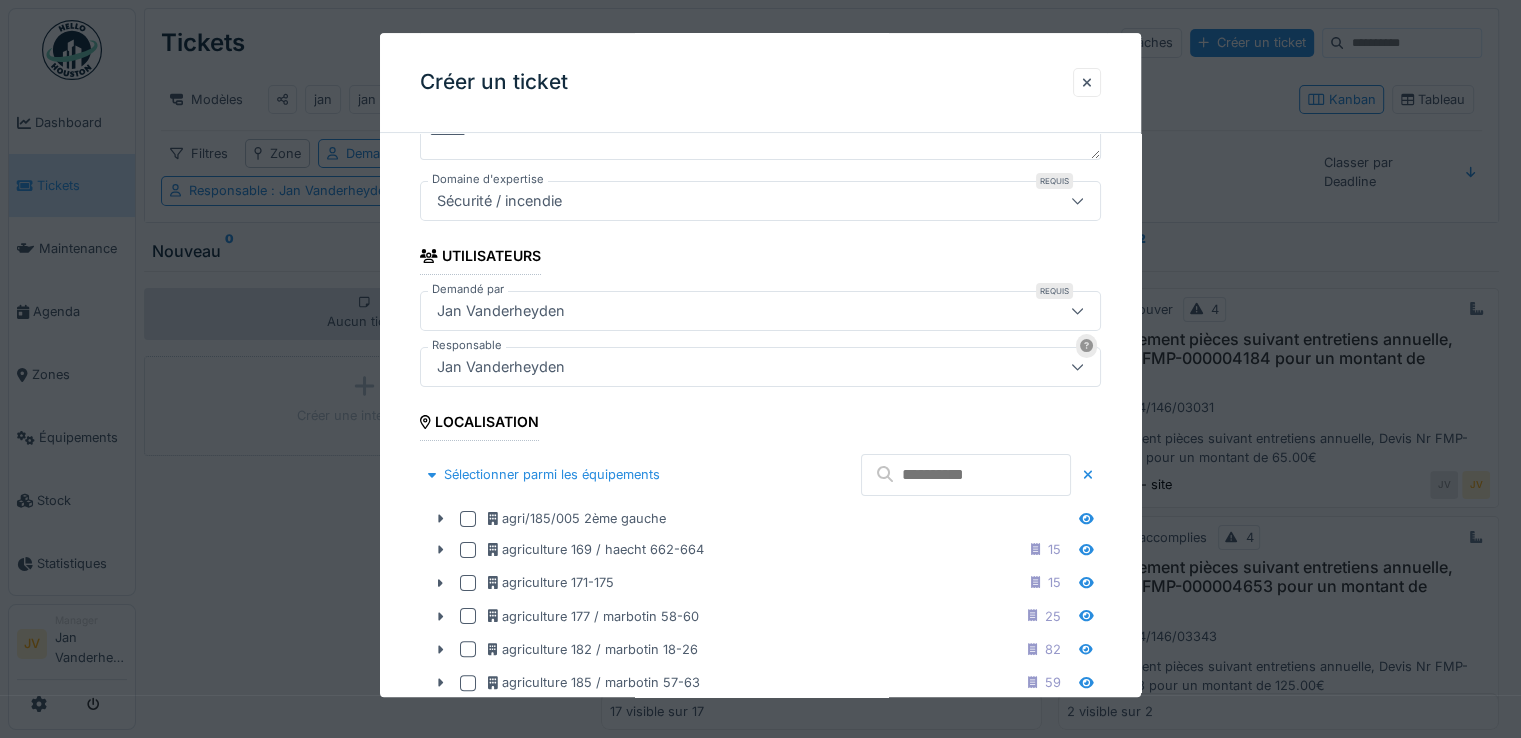 click at bounding box center (966, 475) 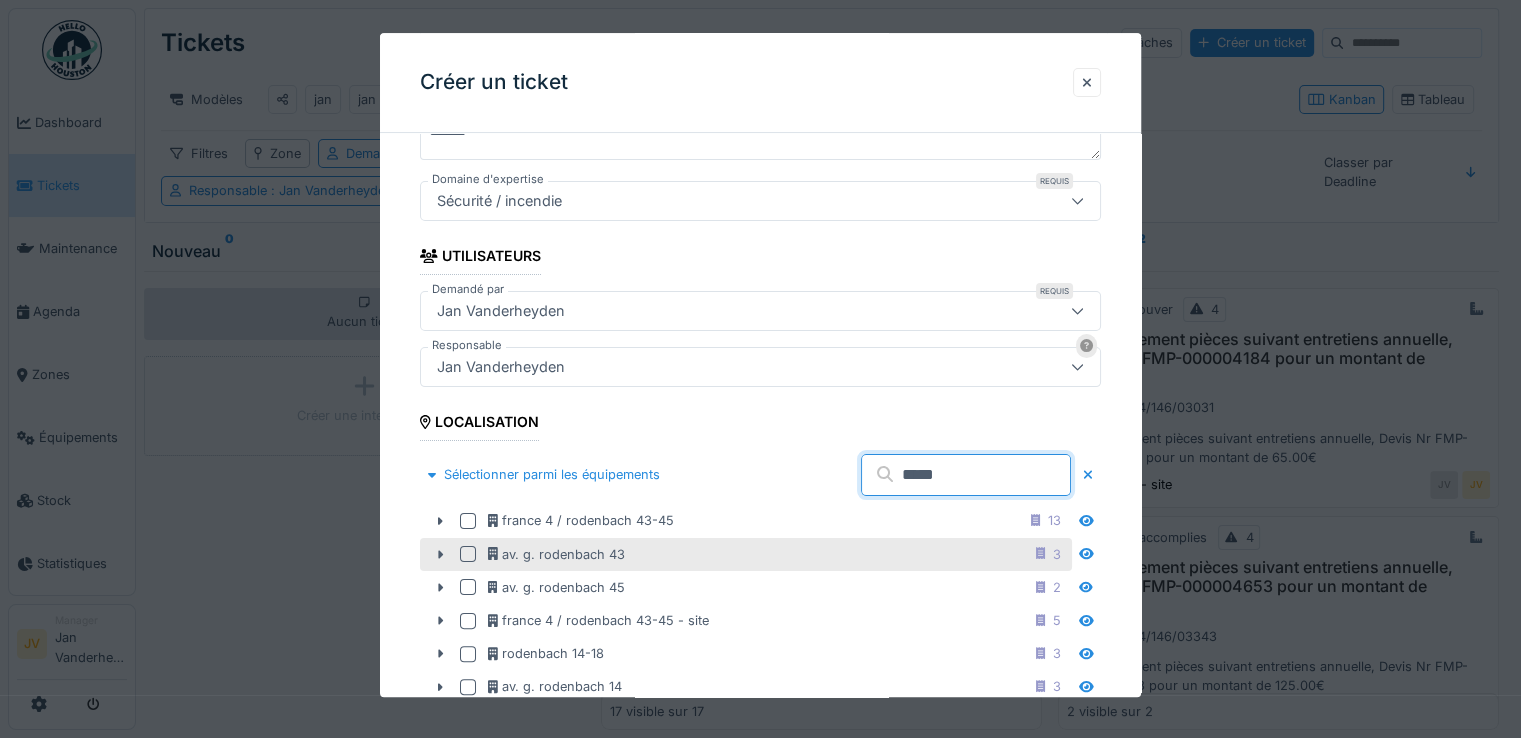 type on "*****" 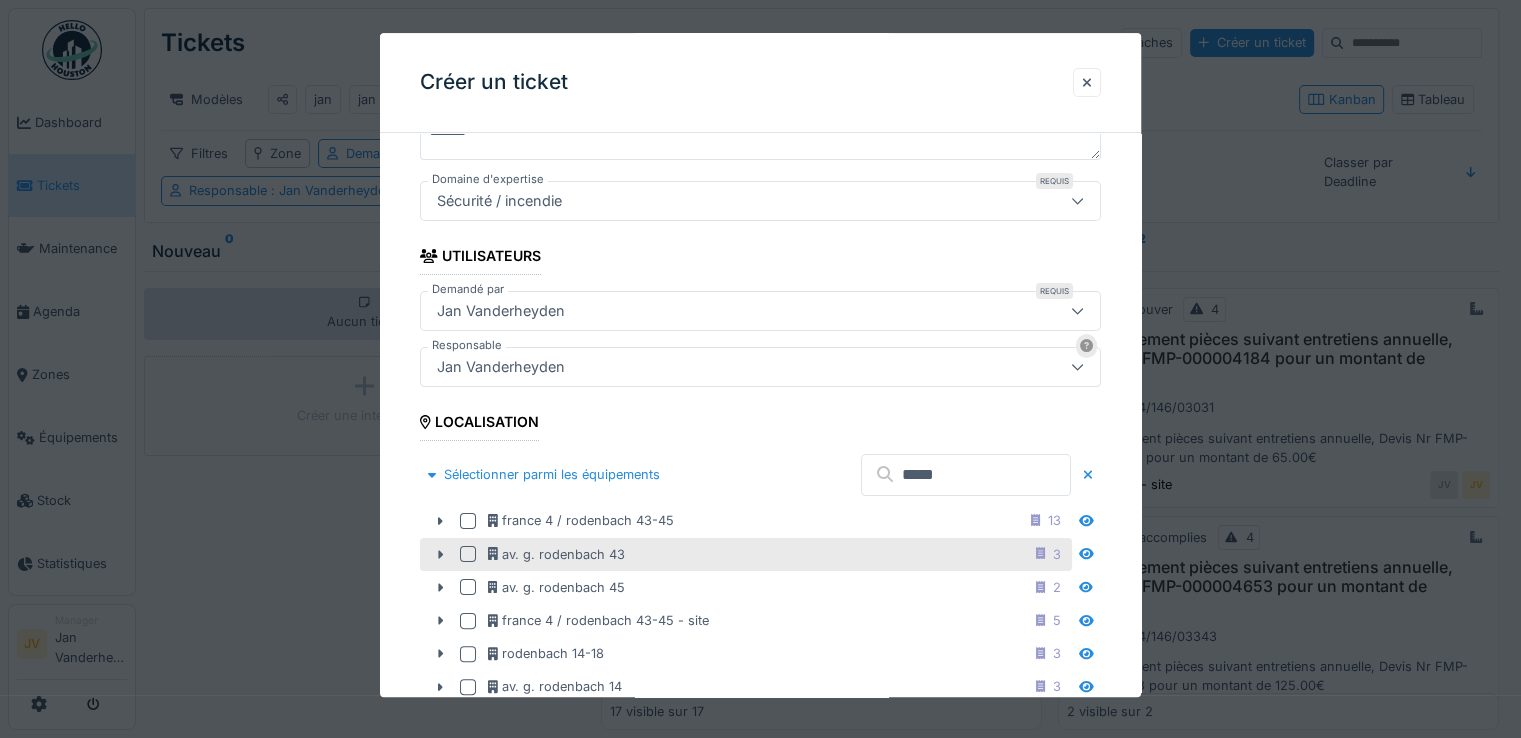 click at bounding box center (468, 554) 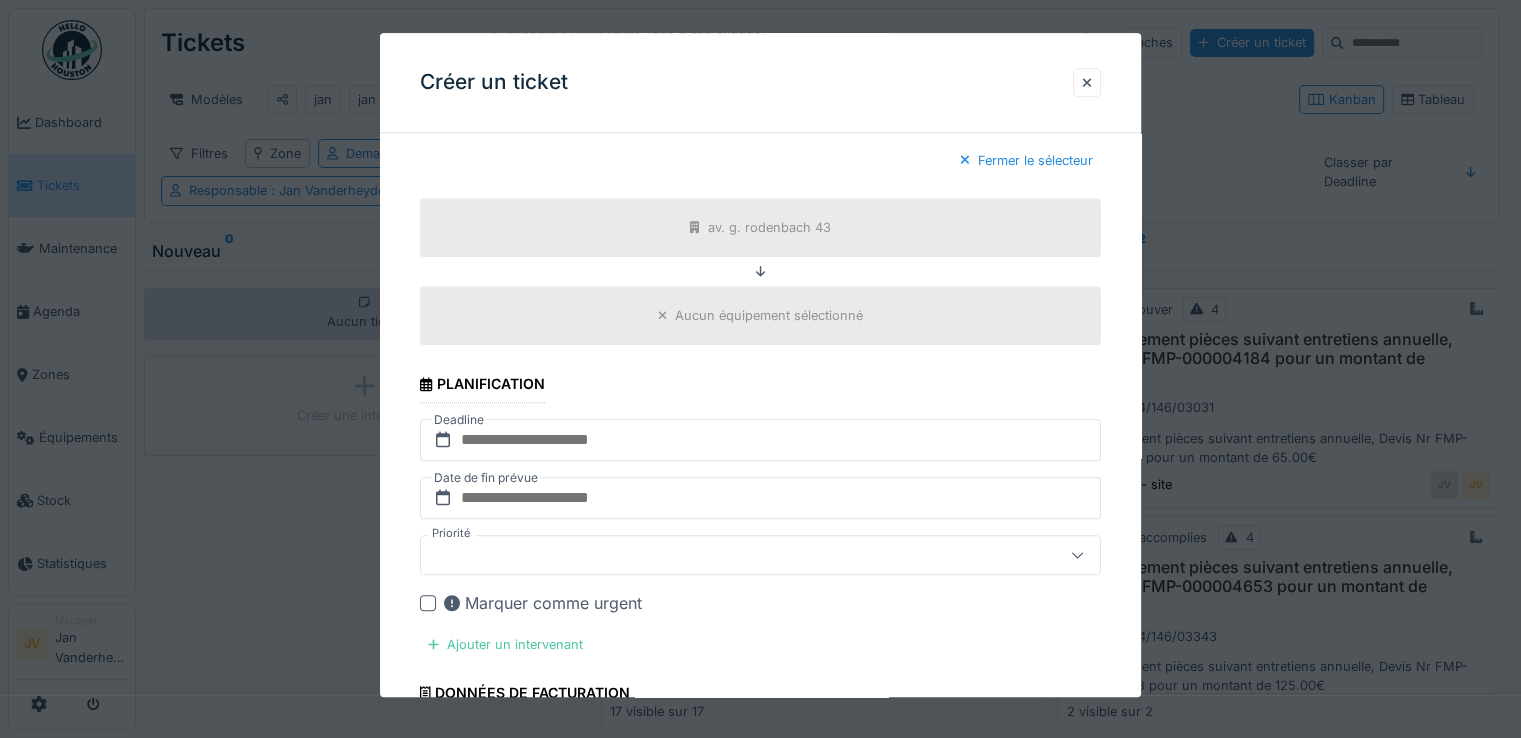 scroll, scrollTop: 1357, scrollLeft: 0, axis: vertical 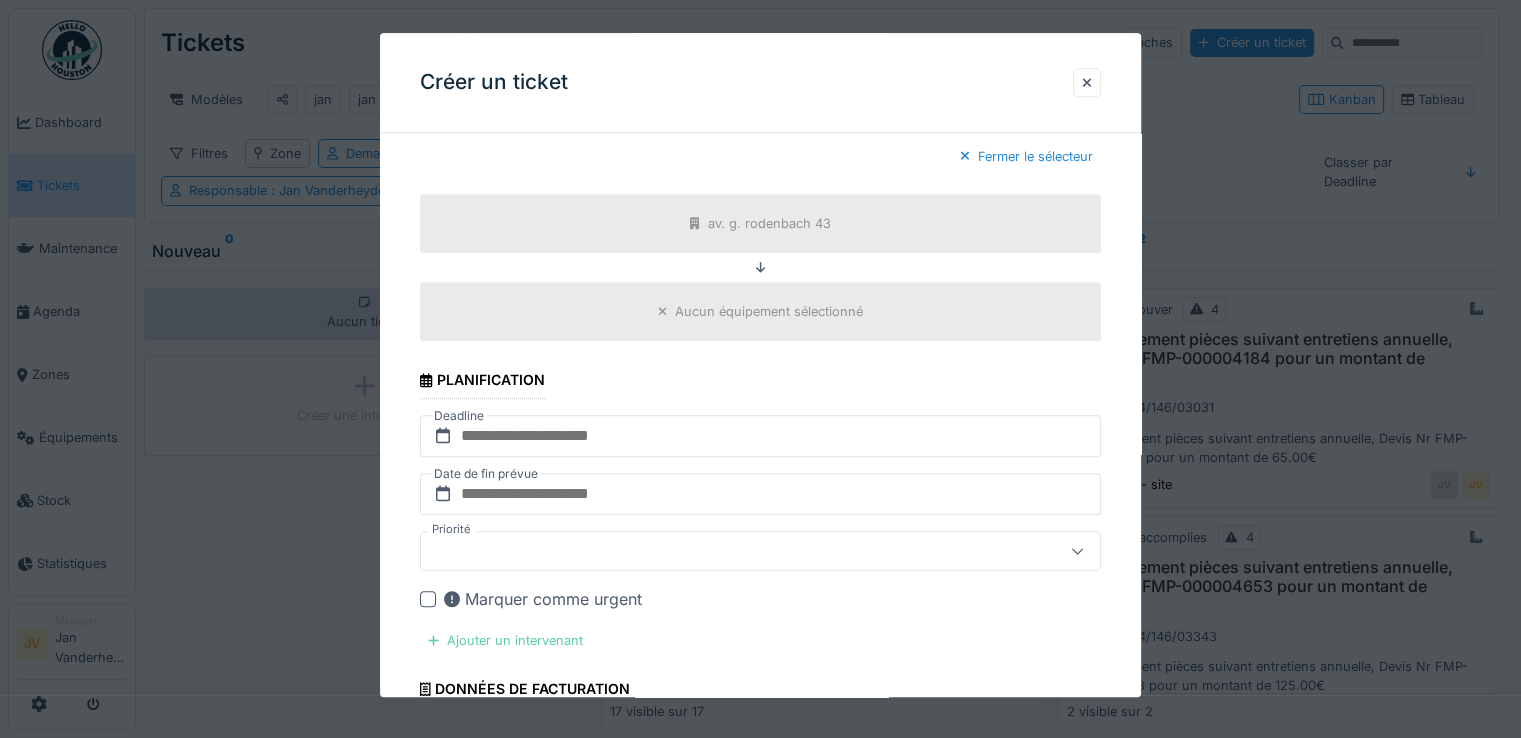 click on "Ajouter un intervenant" at bounding box center [505, 640] 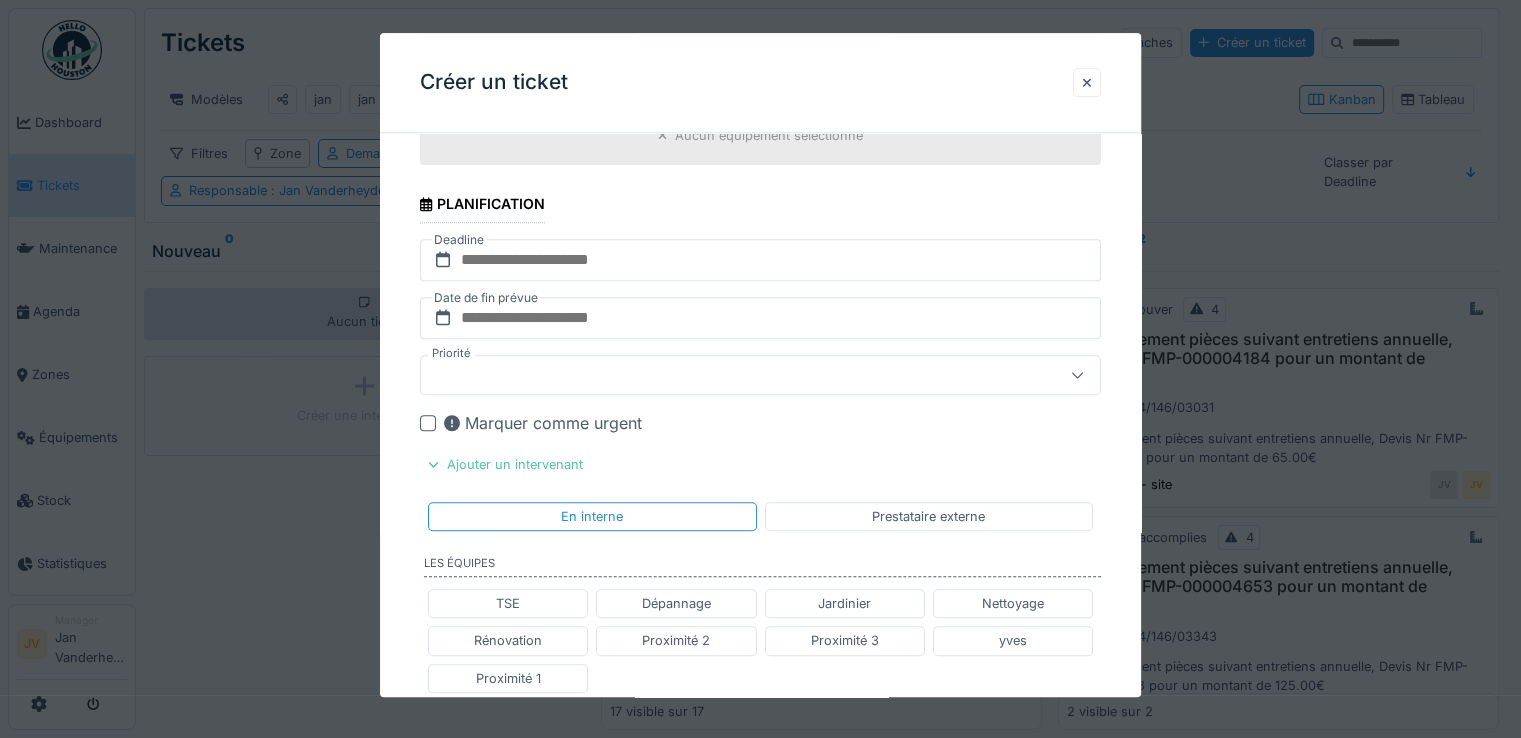 scroll, scrollTop: 1657, scrollLeft: 0, axis: vertical 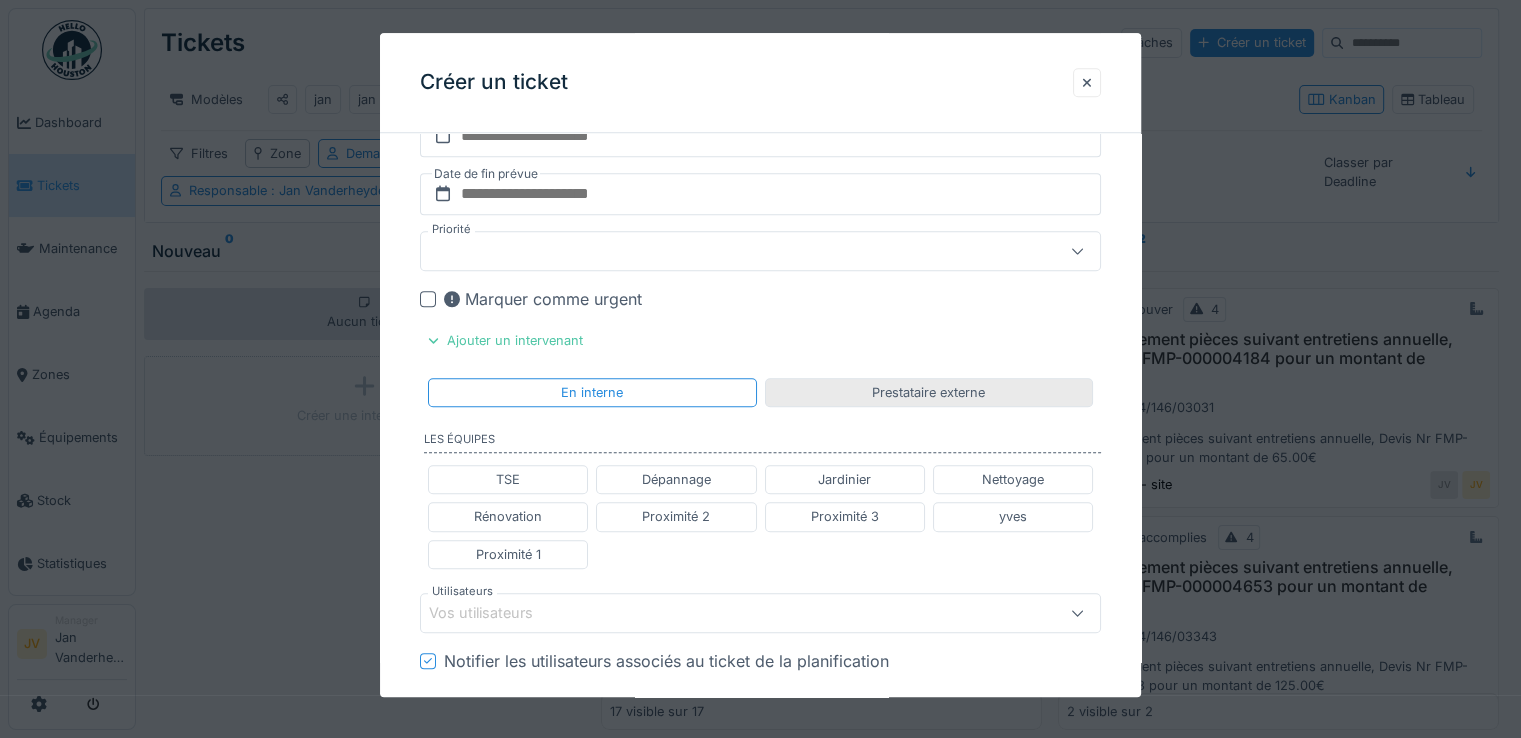 click on "Prestataire externe" at bounding box center (928, 392) 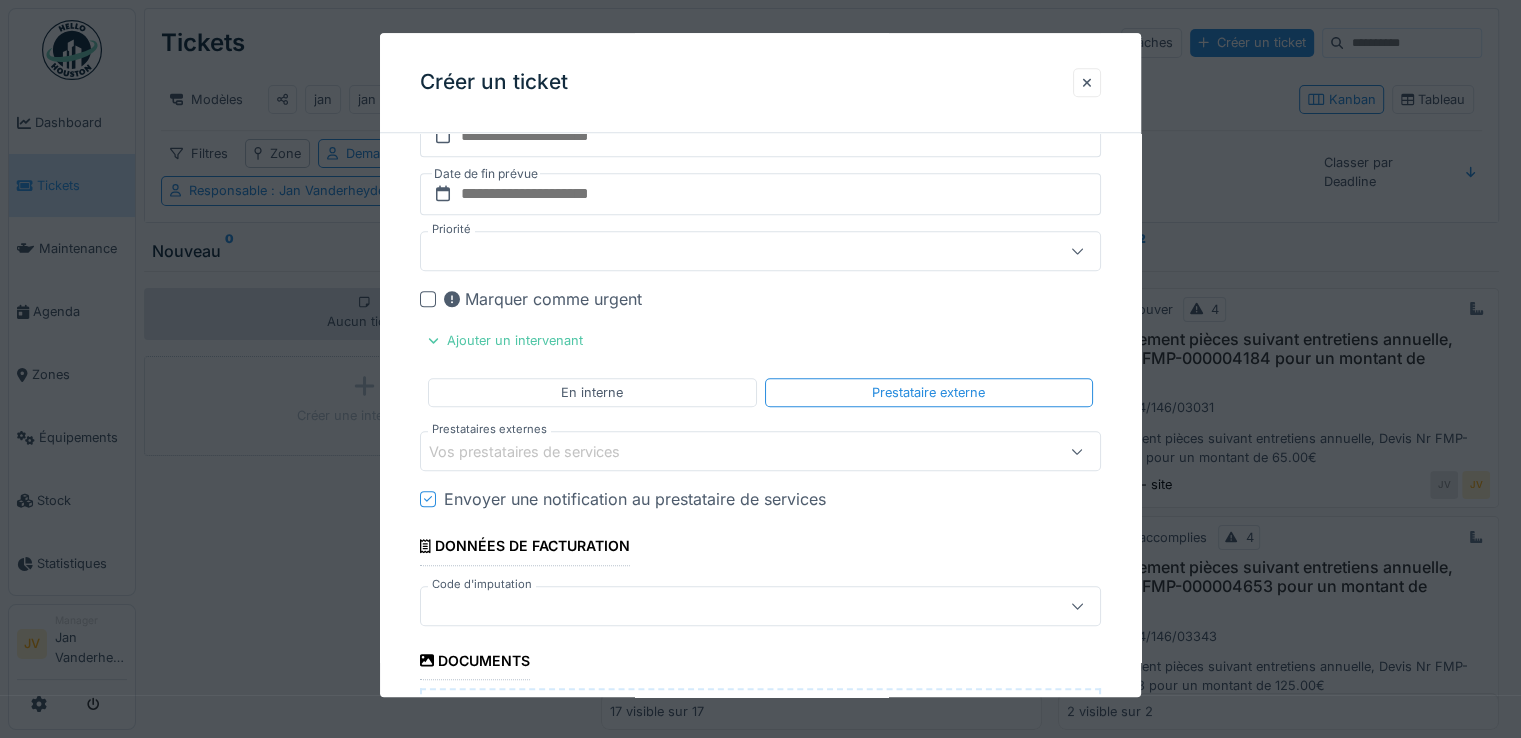 click on "Vos prestataires de services" at bounding box center [538, 452] 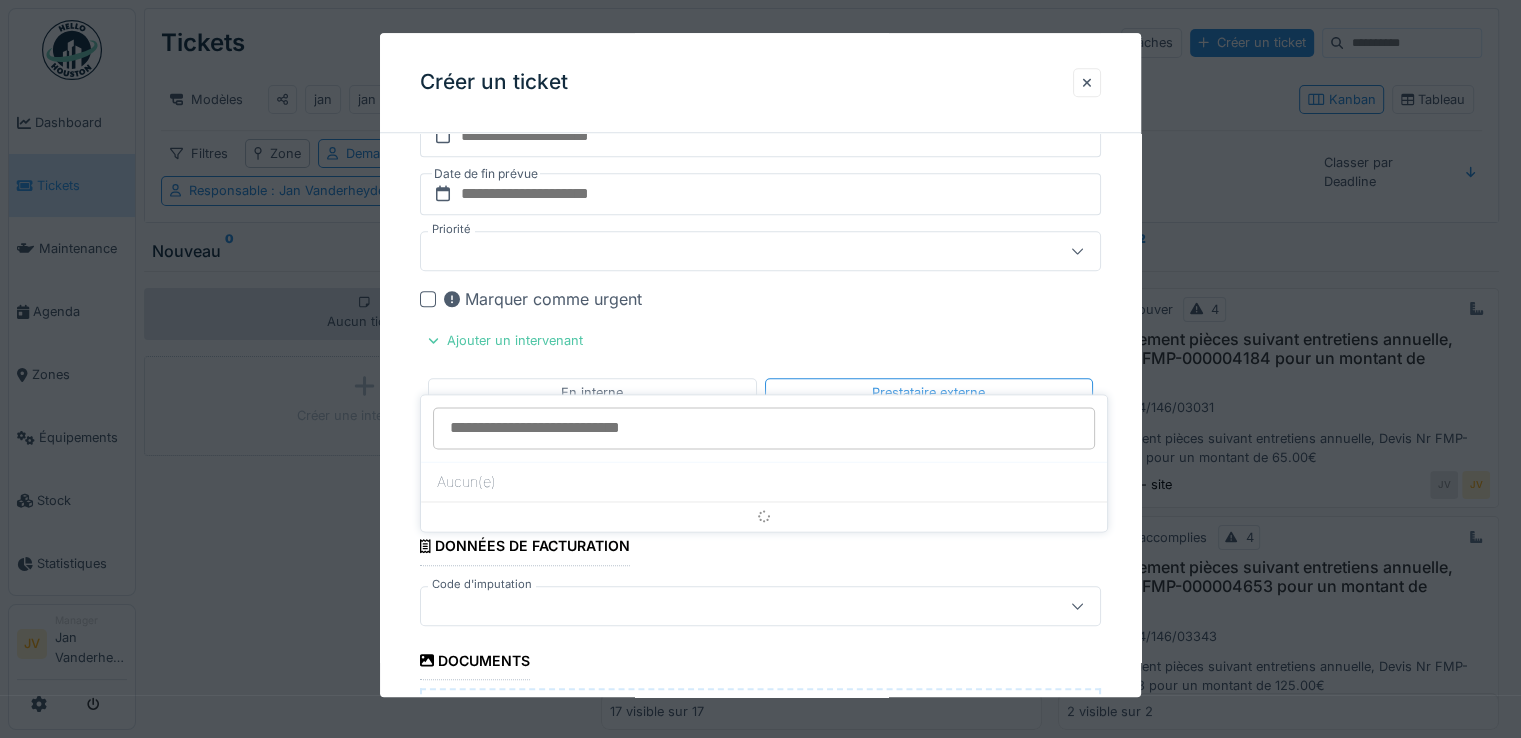 scroll, scrollTop: 1736, scrollLeft: 0, axis: vertical 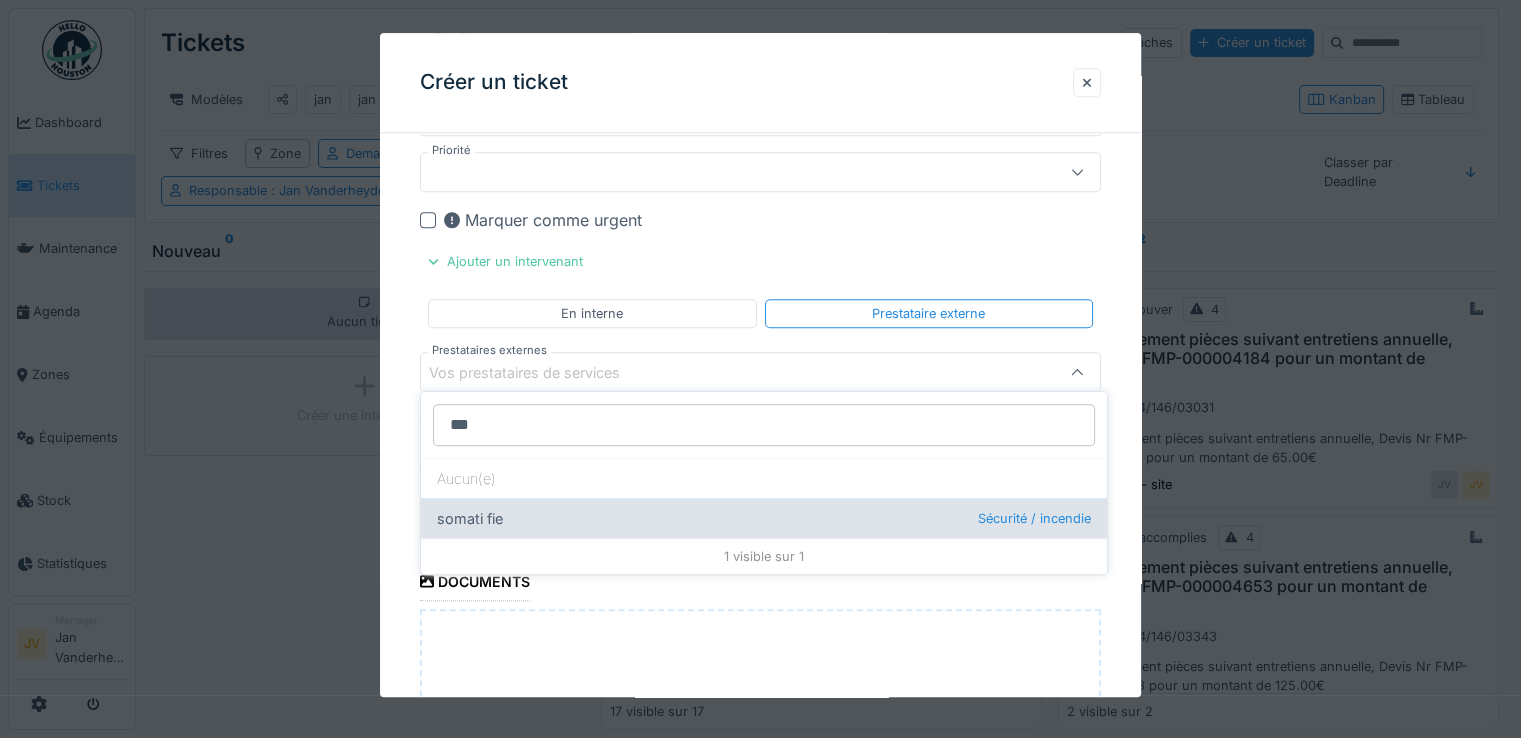 type on "***" 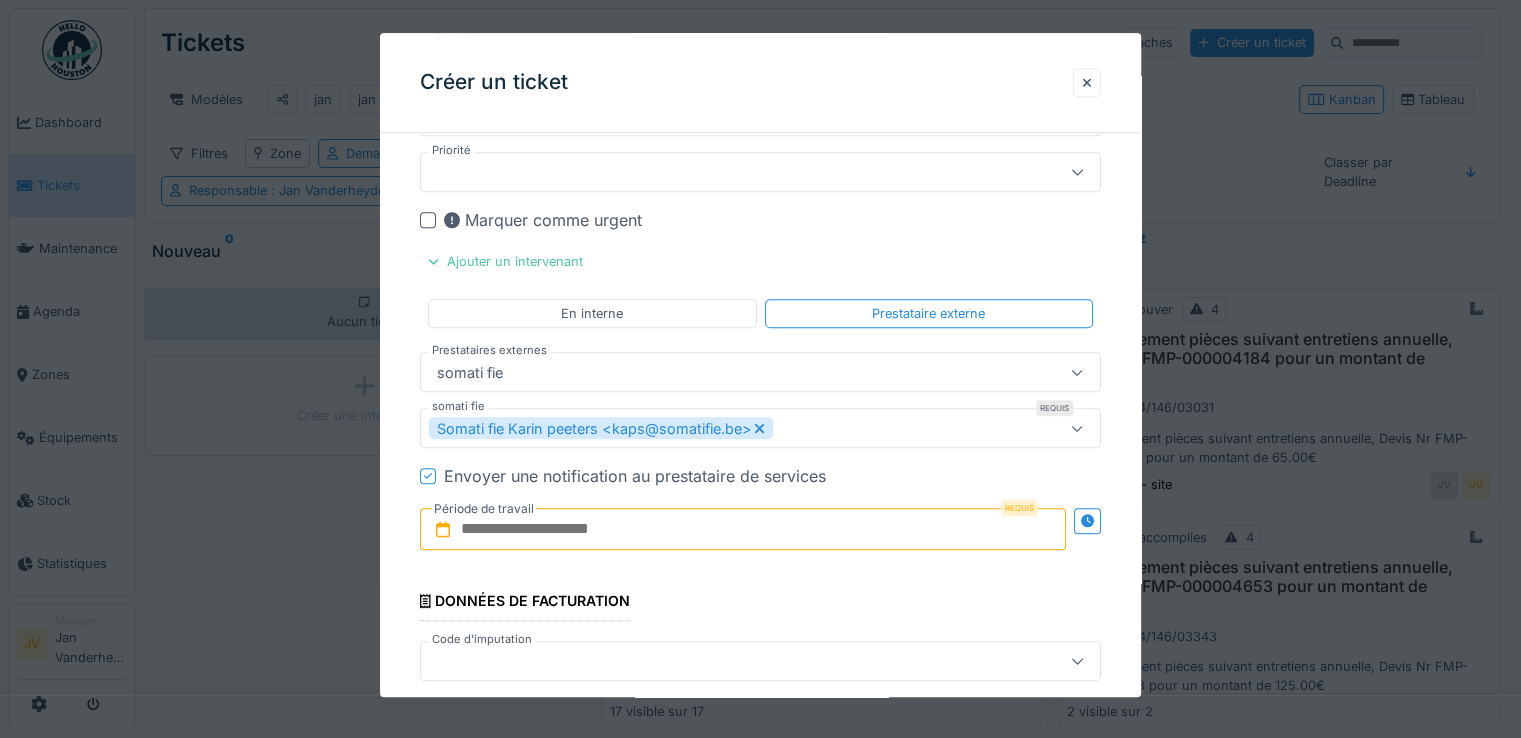 click at bounding box center [743, 530] 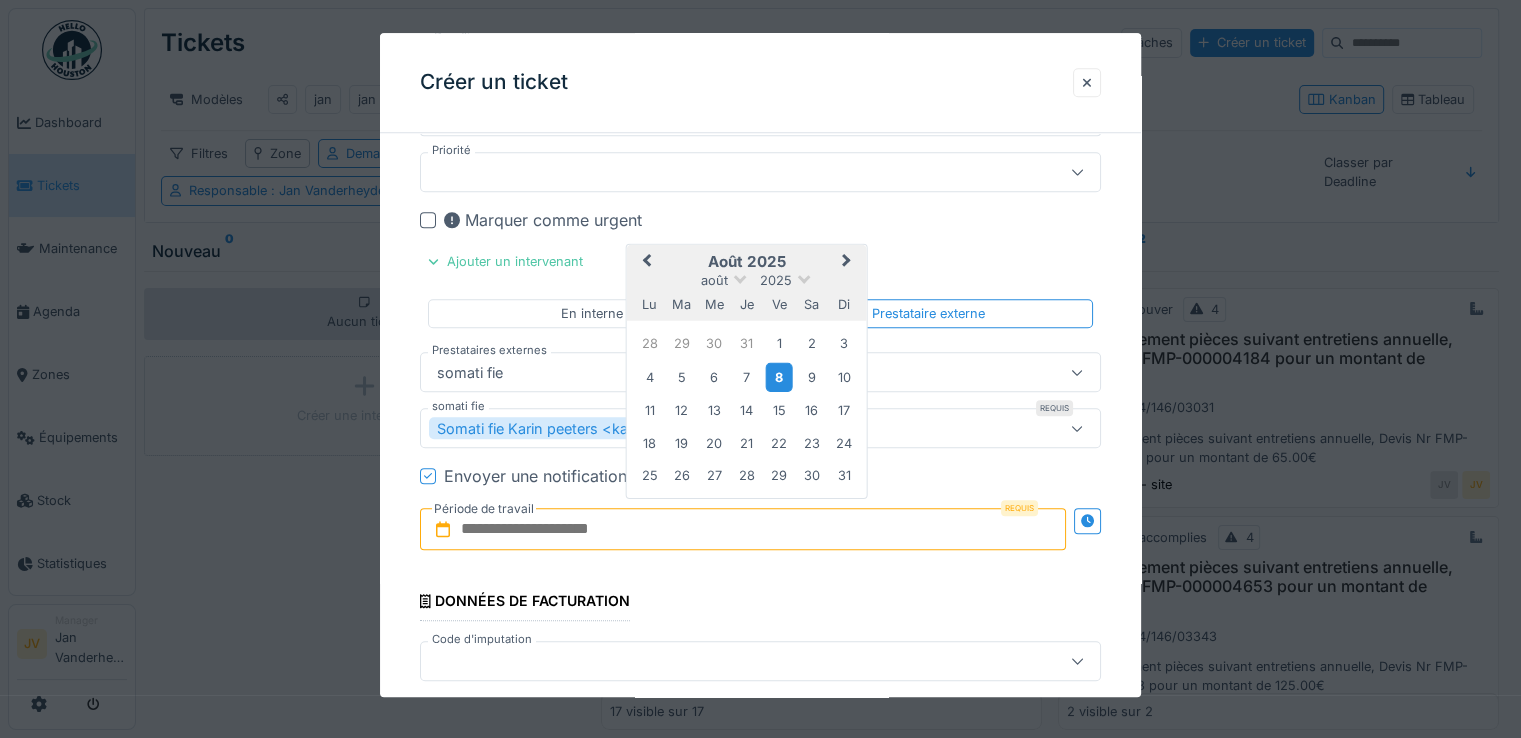 click on "8" at bounding box center (779, 376) 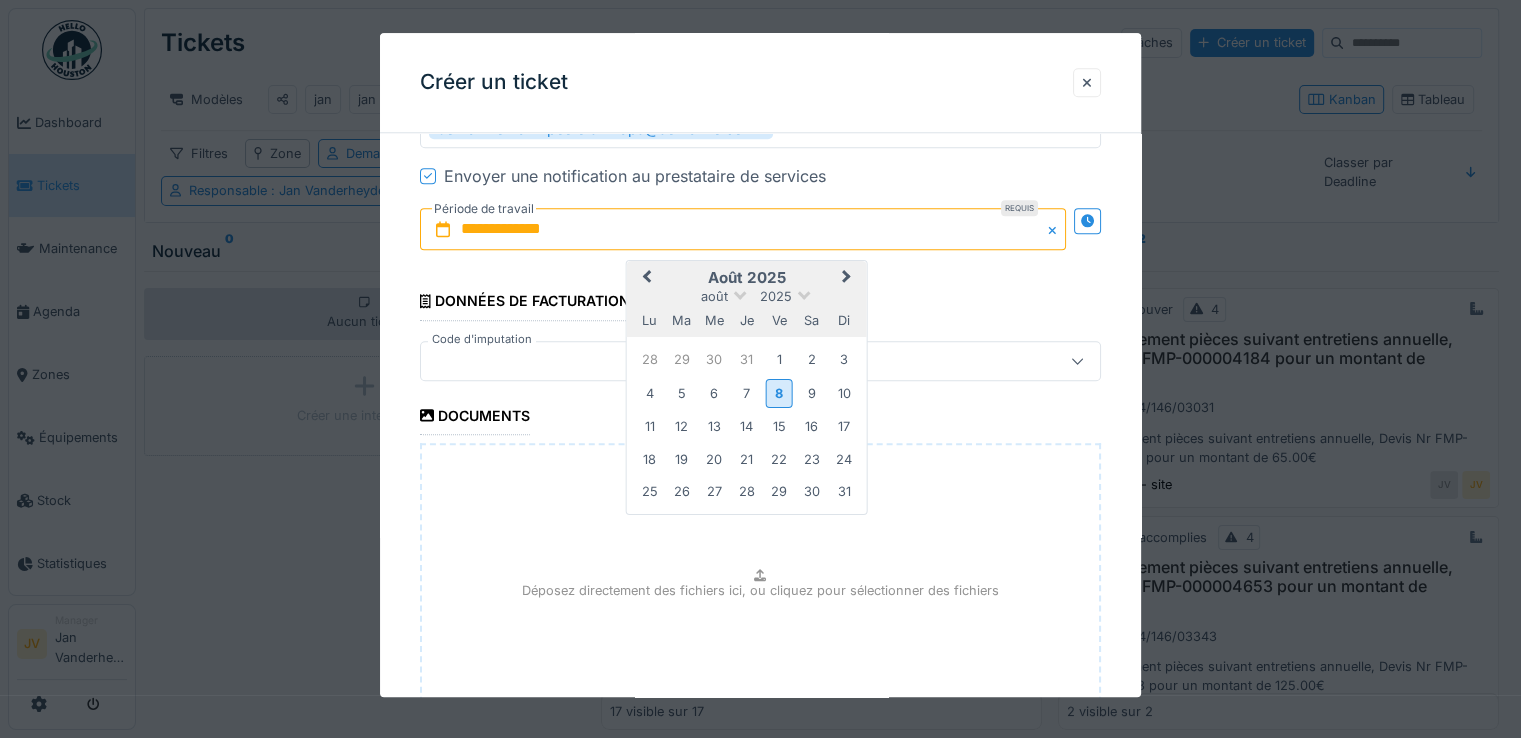click at bounding box center [719, 361] 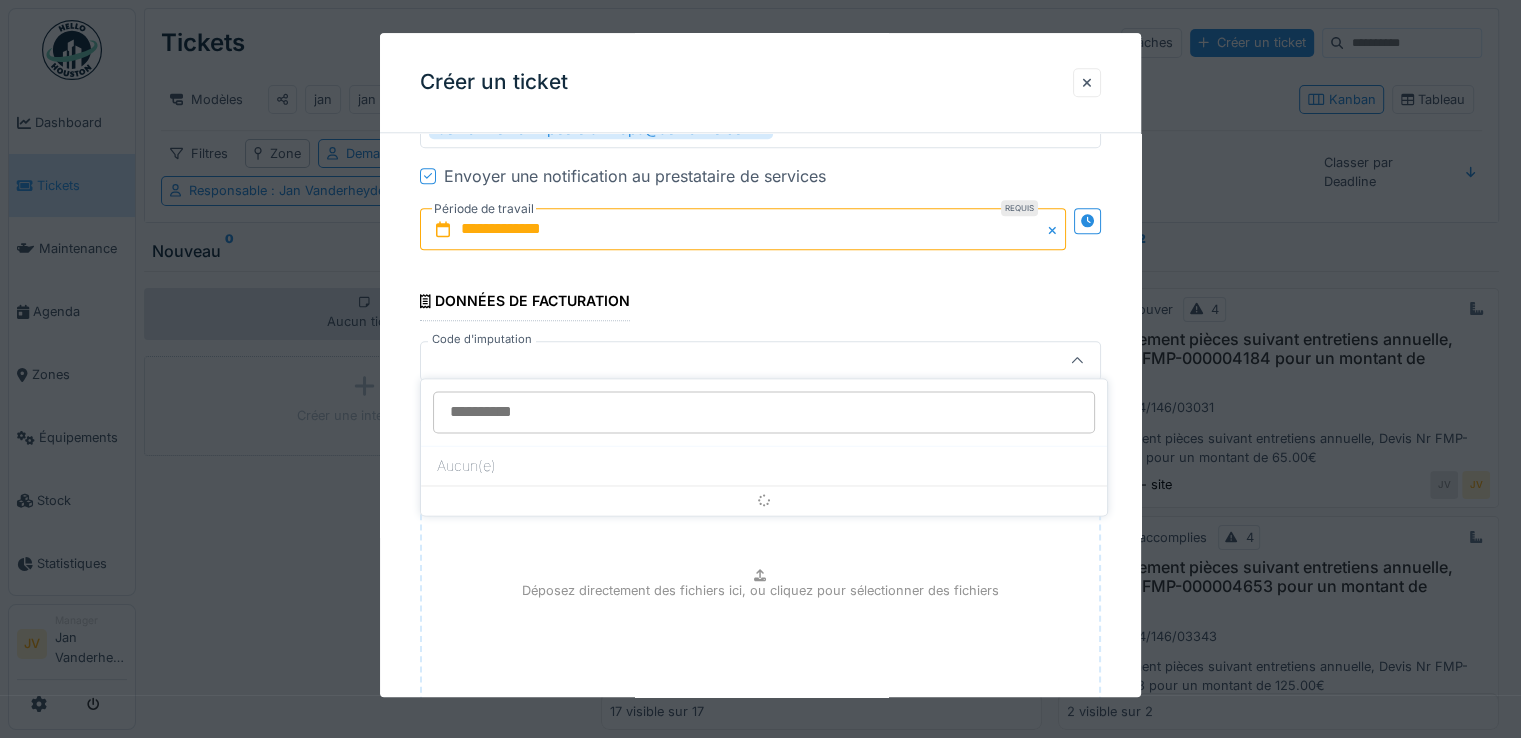 scroll, scrollTop: 2023, scrollLeft: 0, axis: vertical 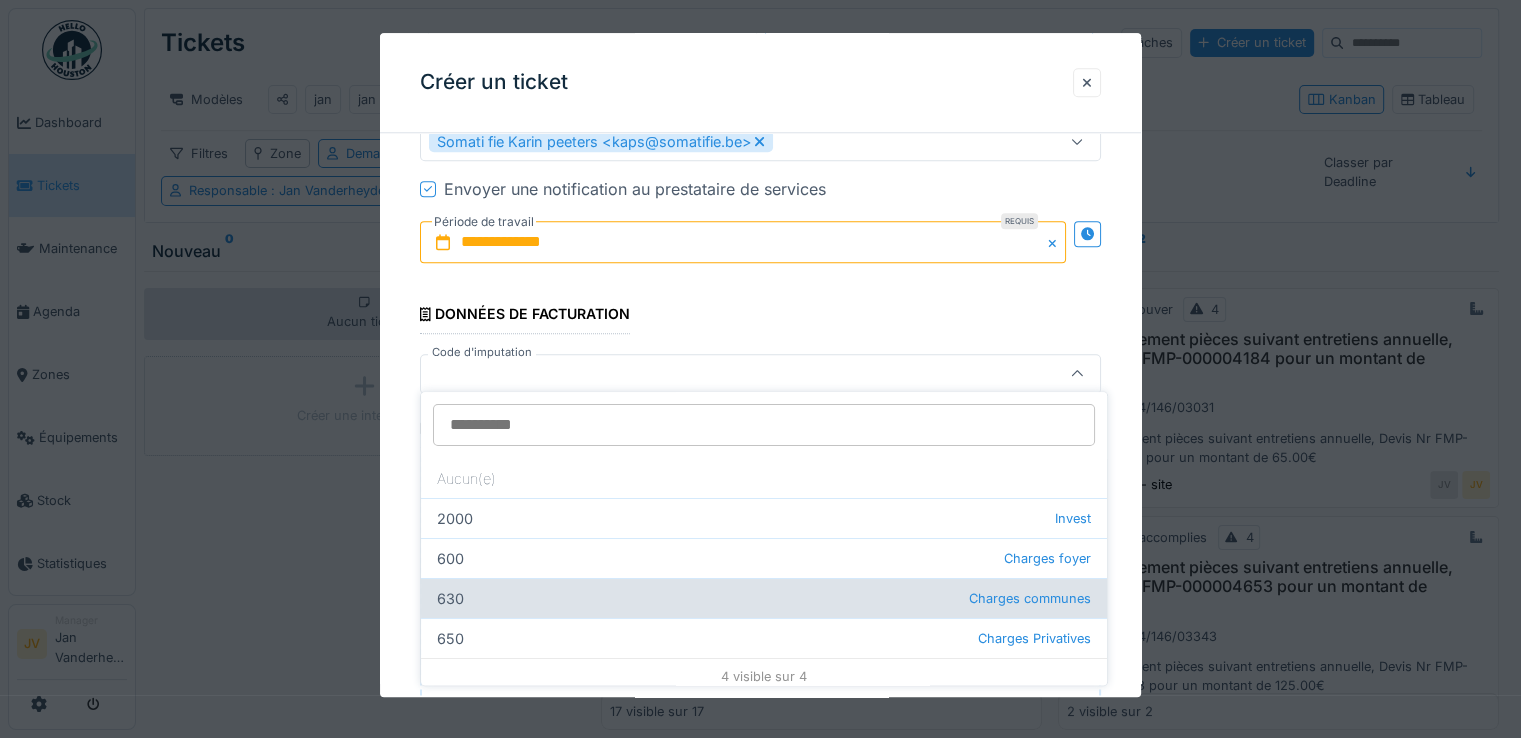 click on "630 Charges communes" at bounding box center (764, 598) 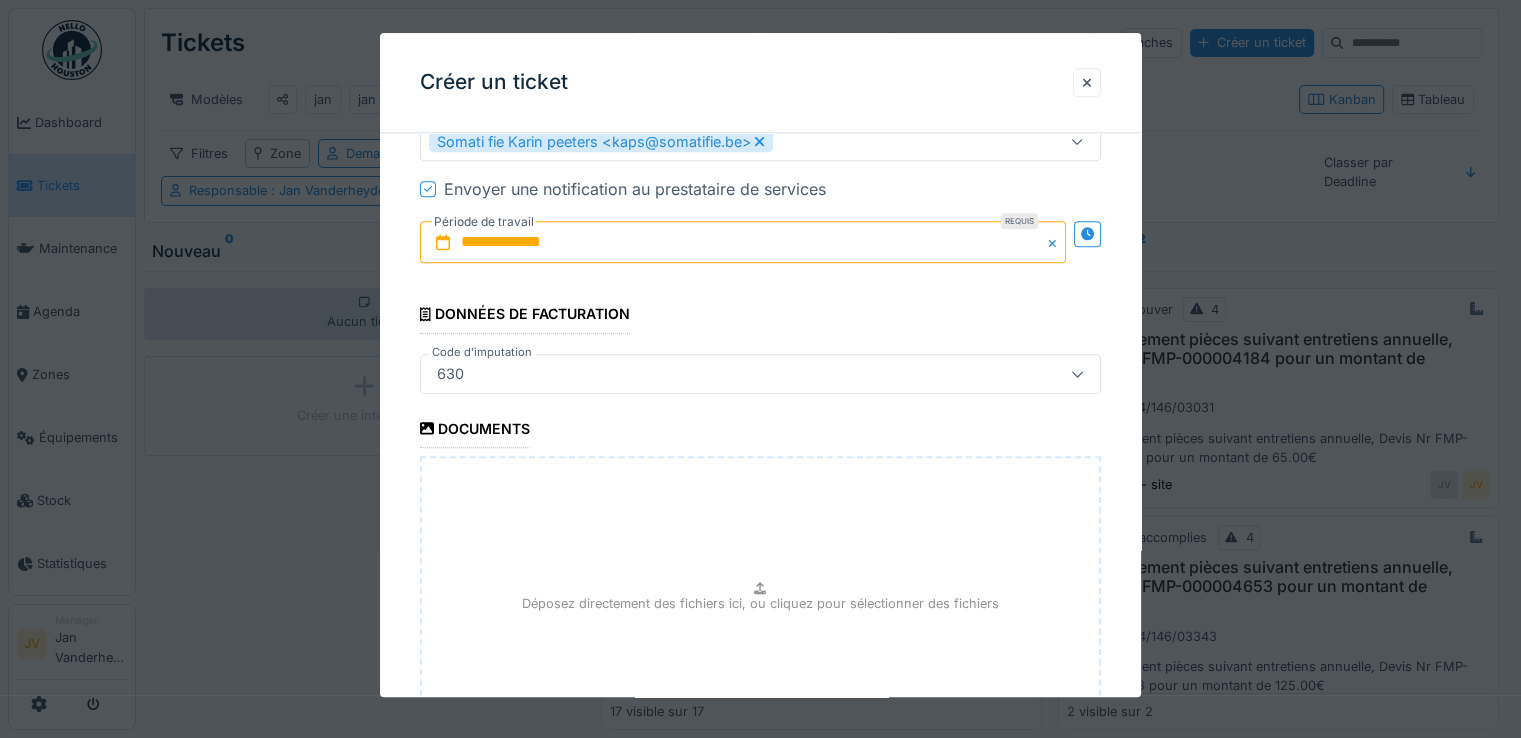 click on "Déposez directement des fichiers ici, ou cliquez pour sélectionner des fichiers" at bounding box center (760, 604) 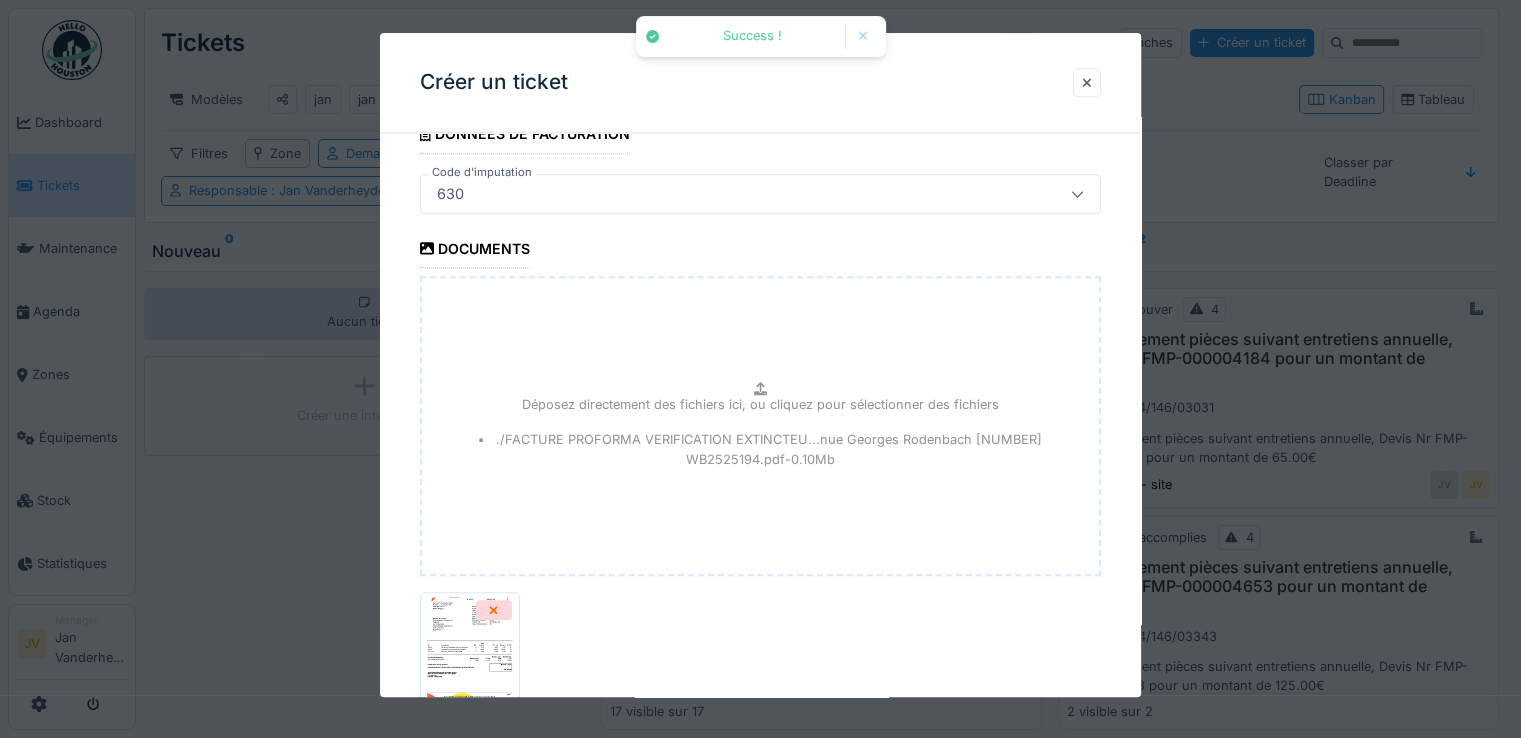 scroll, scrollTop: 2348, scrollLeft: 0, axis: vertical 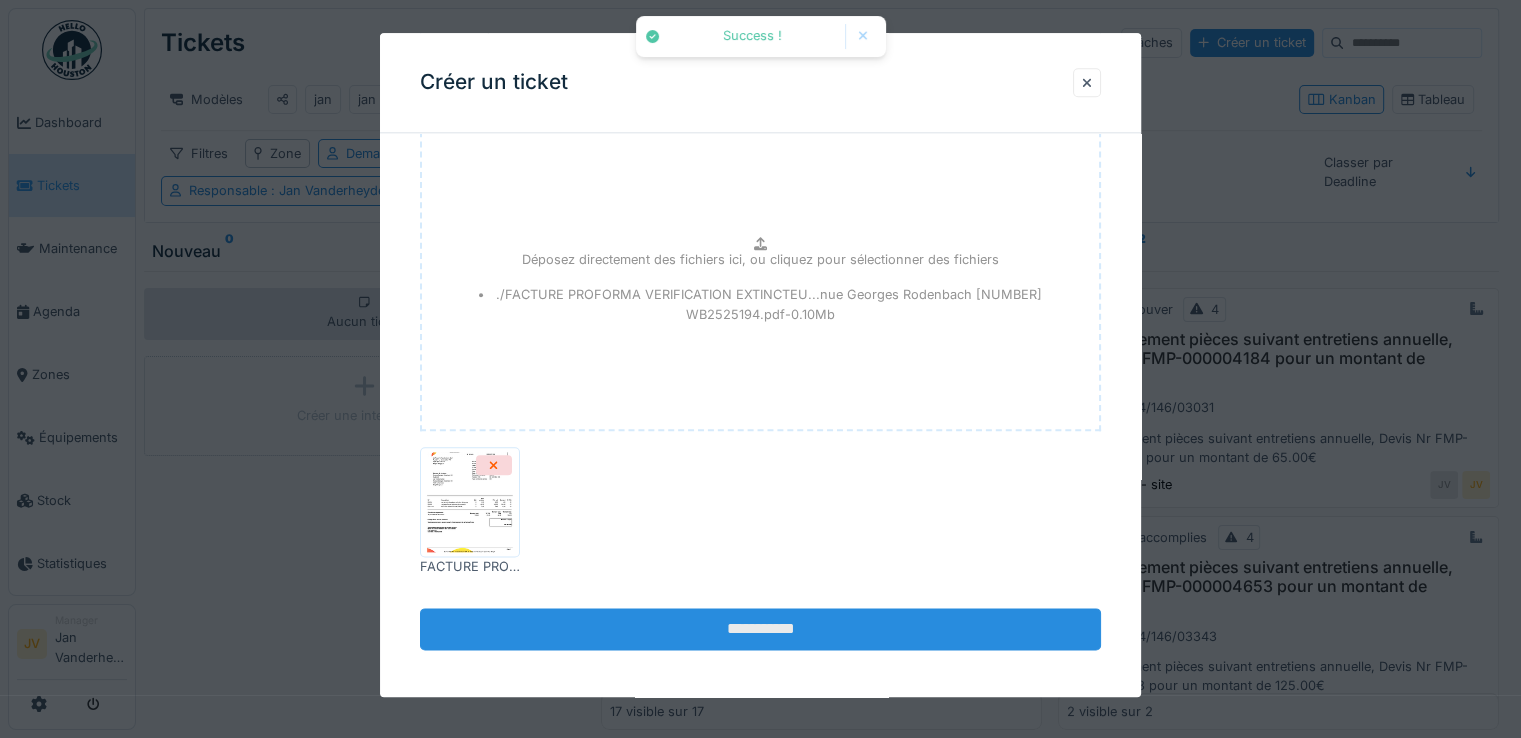 click on "**********" at bounding box center [760, 629] 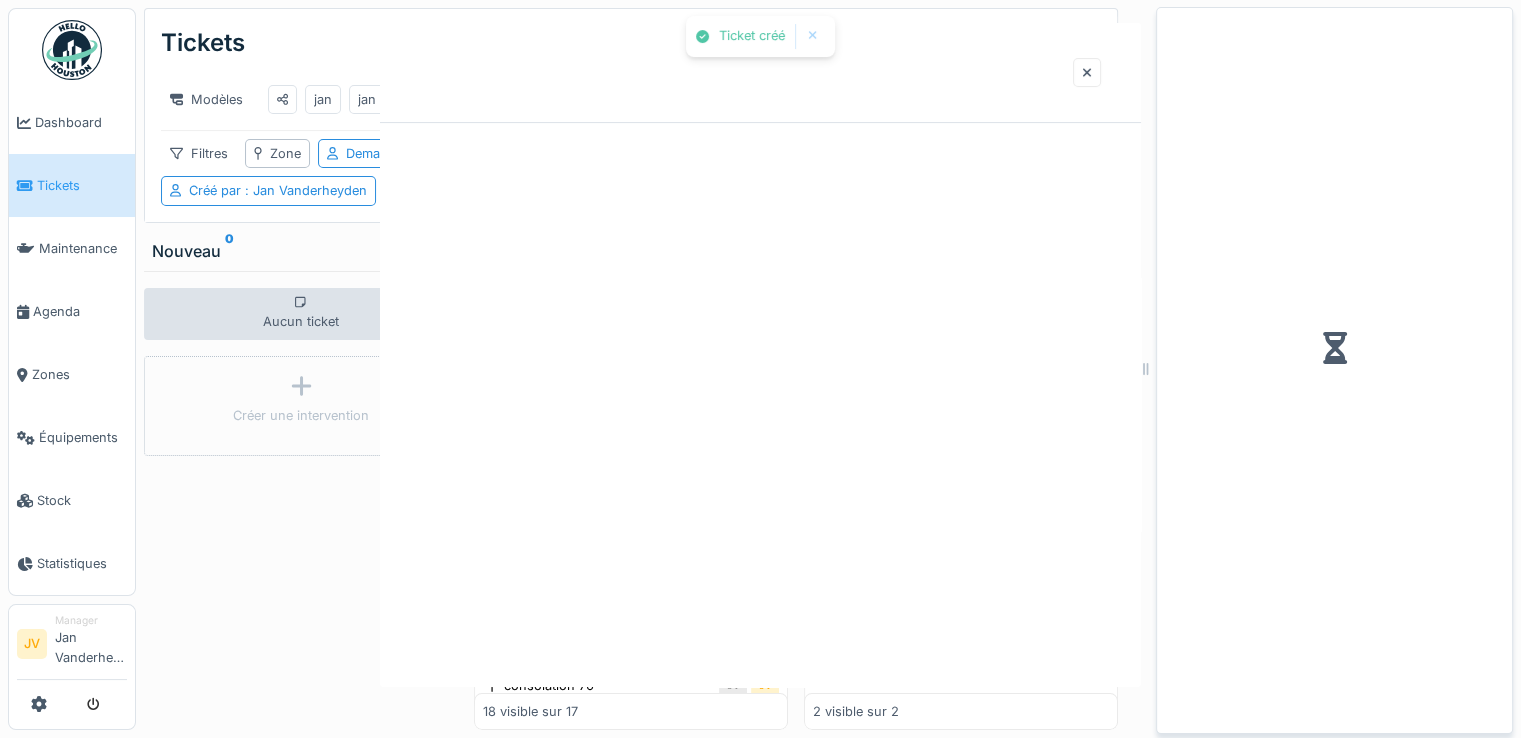 scroll, scrollTop: 0, scrollLeft: 0, axis: both 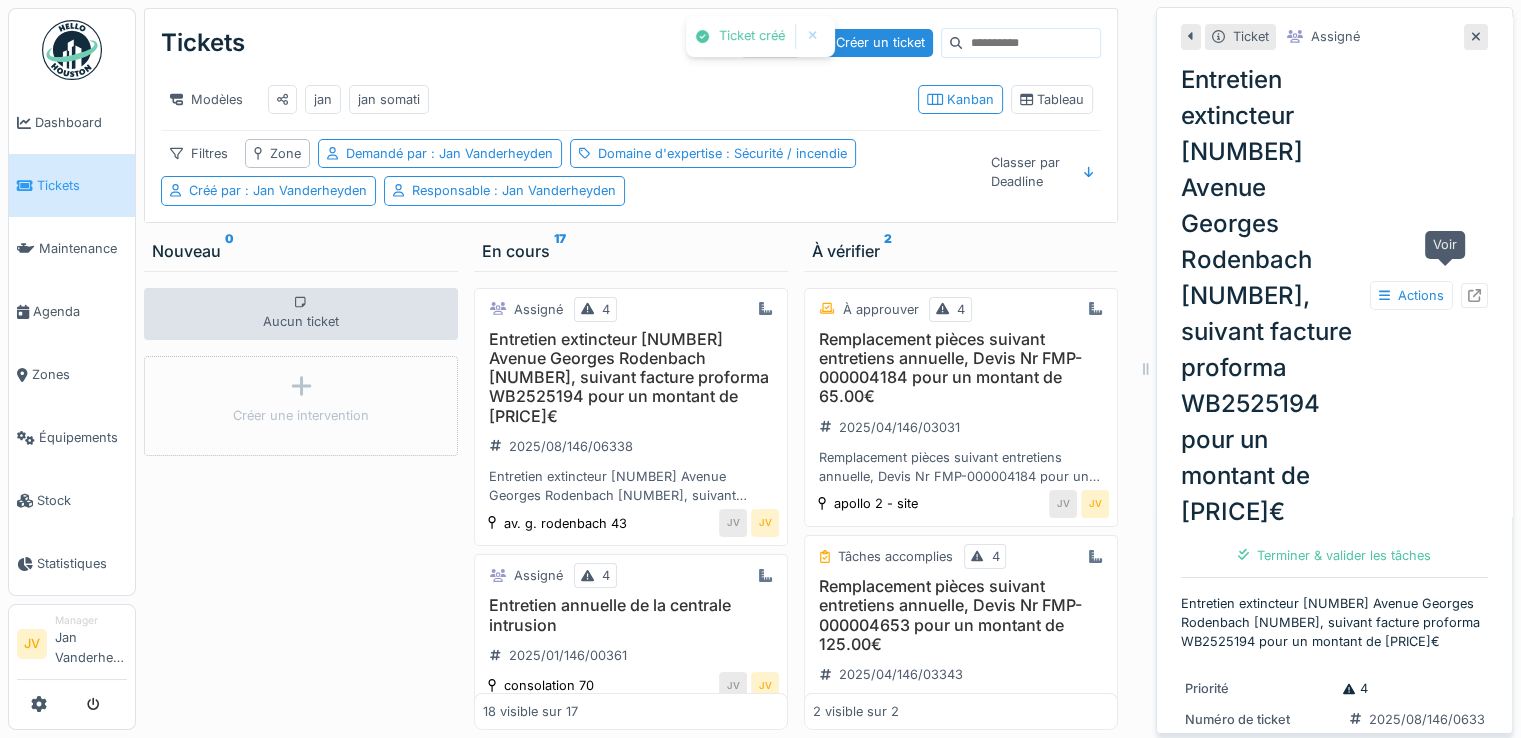 click 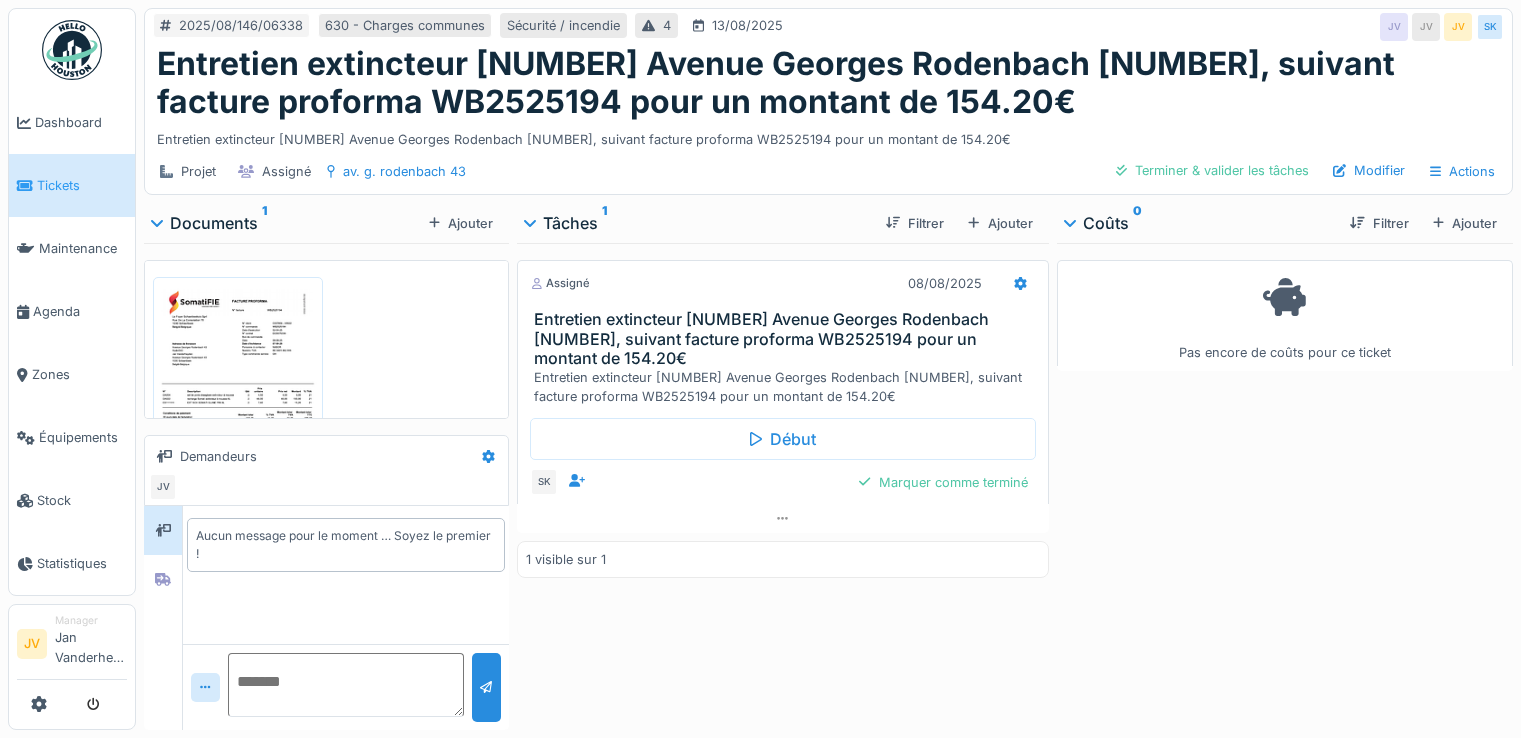 scroll, scrollTop: 0, scrollLeft: 0, axis: both 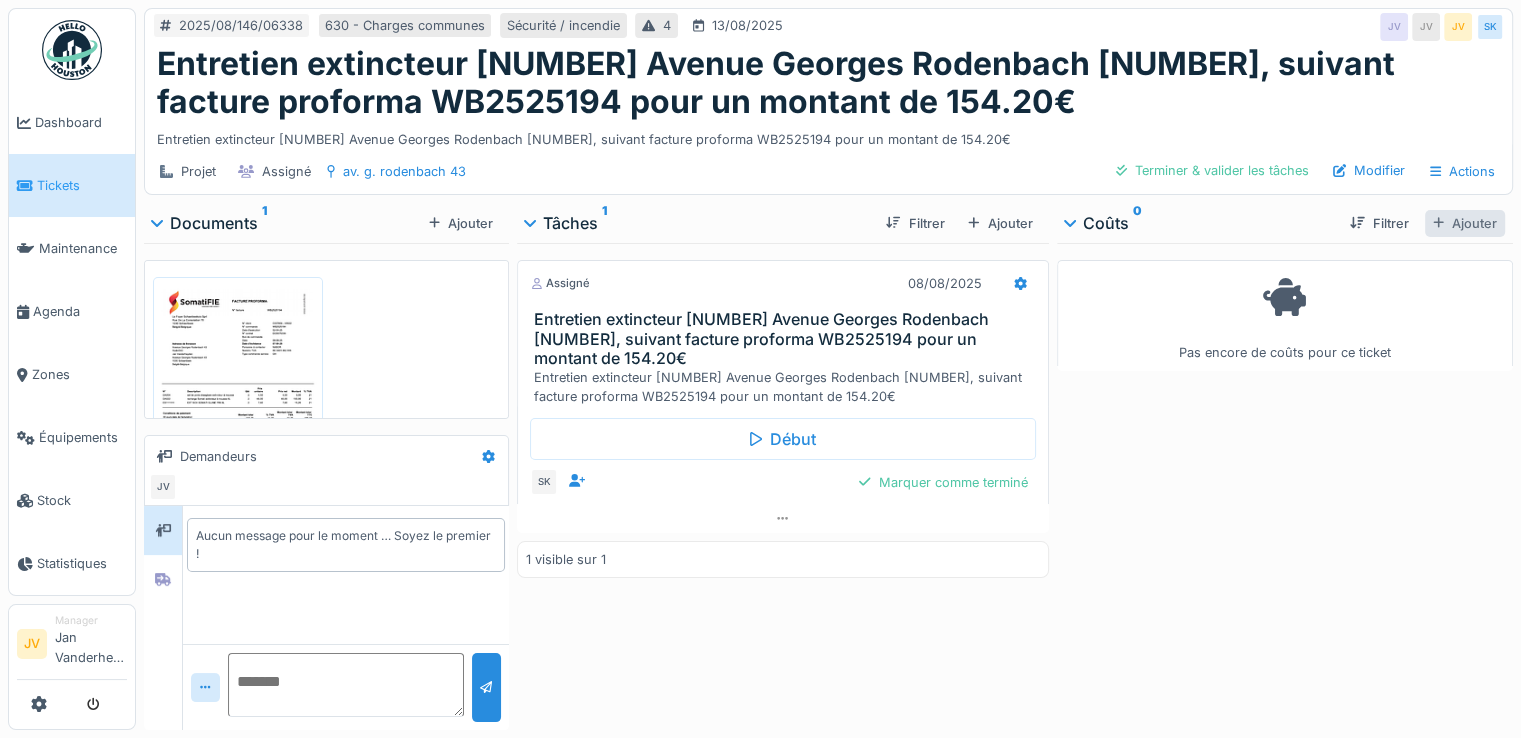 click on "Ajouter" at bounding box center [1465, 223] 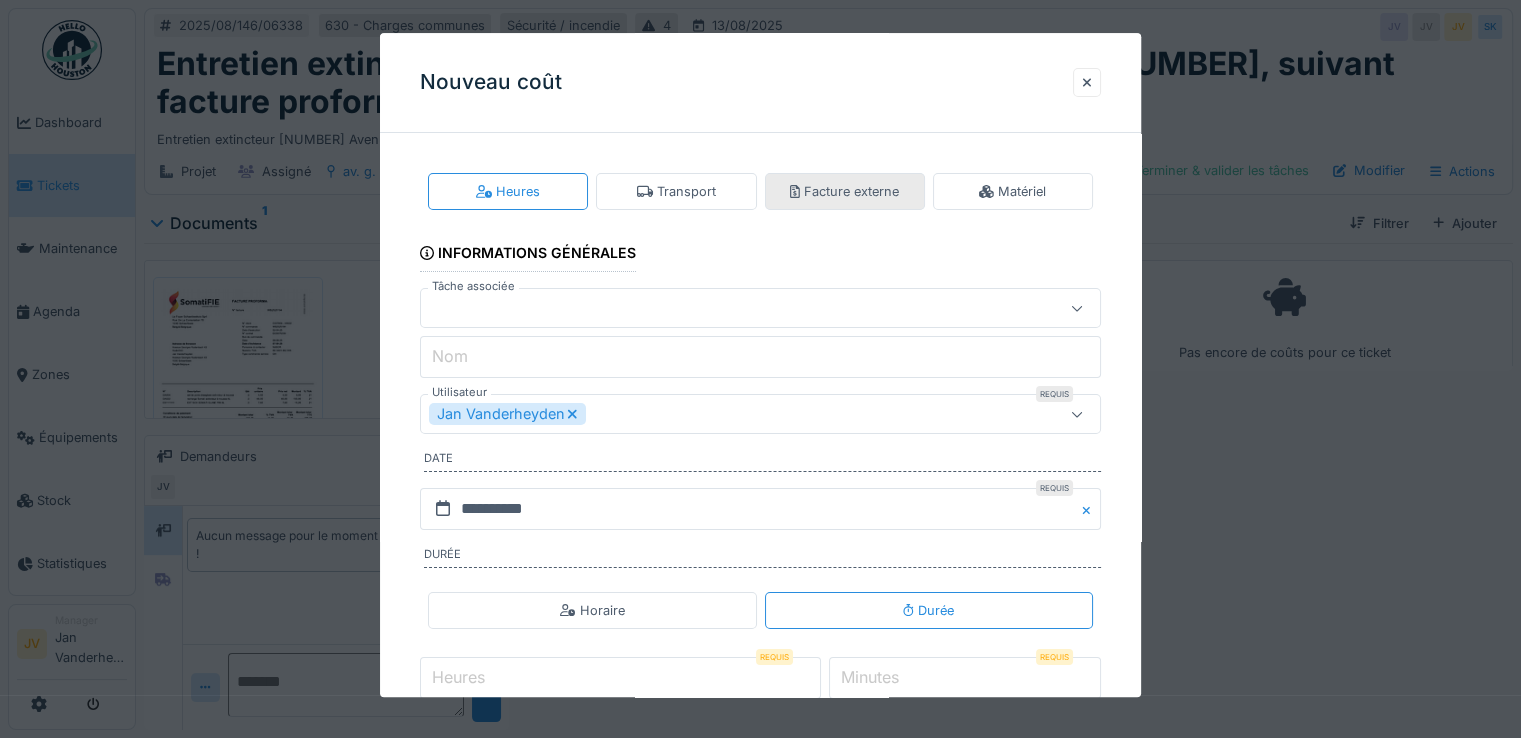 click on "Facture externe" at bounding box center (844, 191) 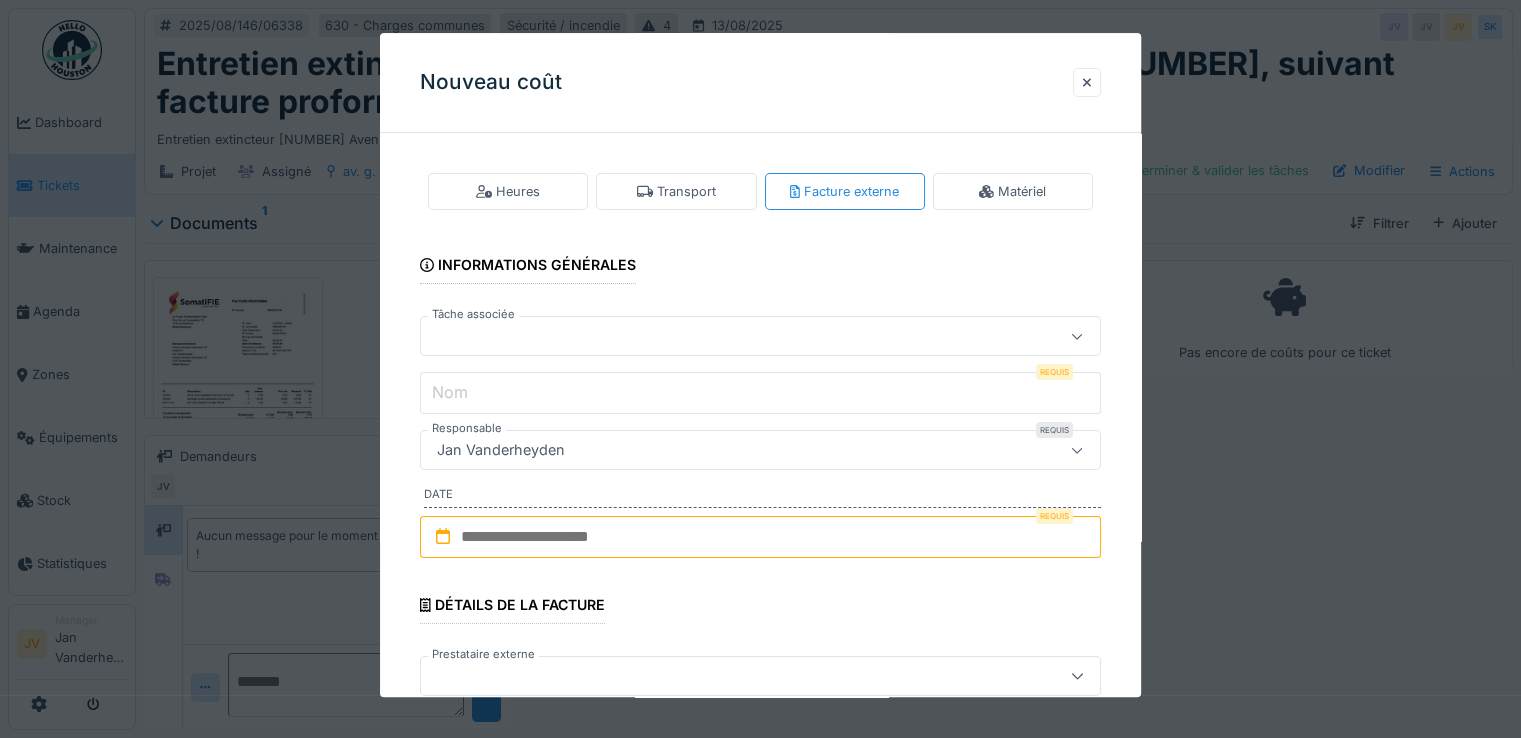 click at bounding box center [719, 337] 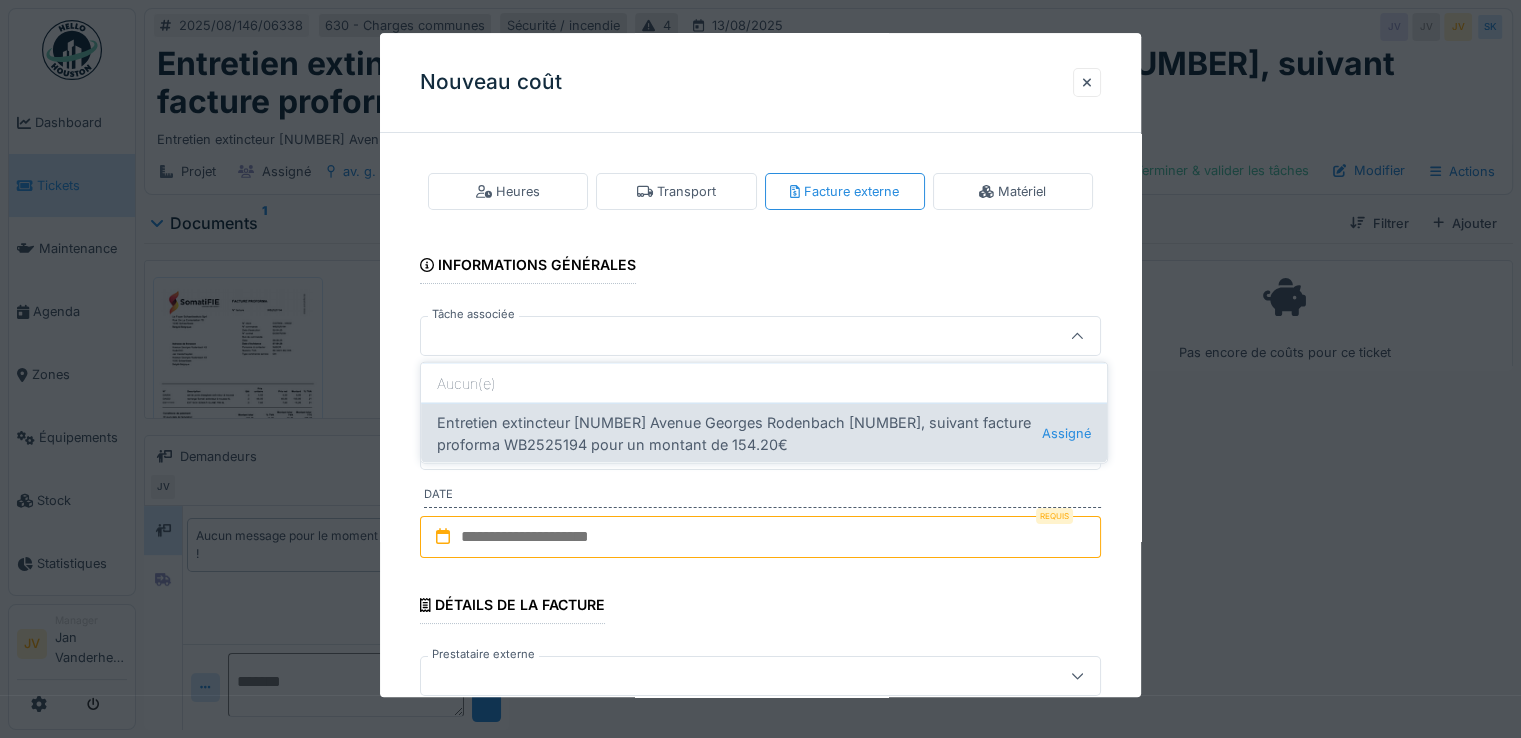 click on "Entretien extincteur [NUMBER] Avenue Georges Rodenbach [NUMBER], suivant facture proforma WB2525194 pour un montant de 154.20€ Assigné" at bounding box center [764, 433] 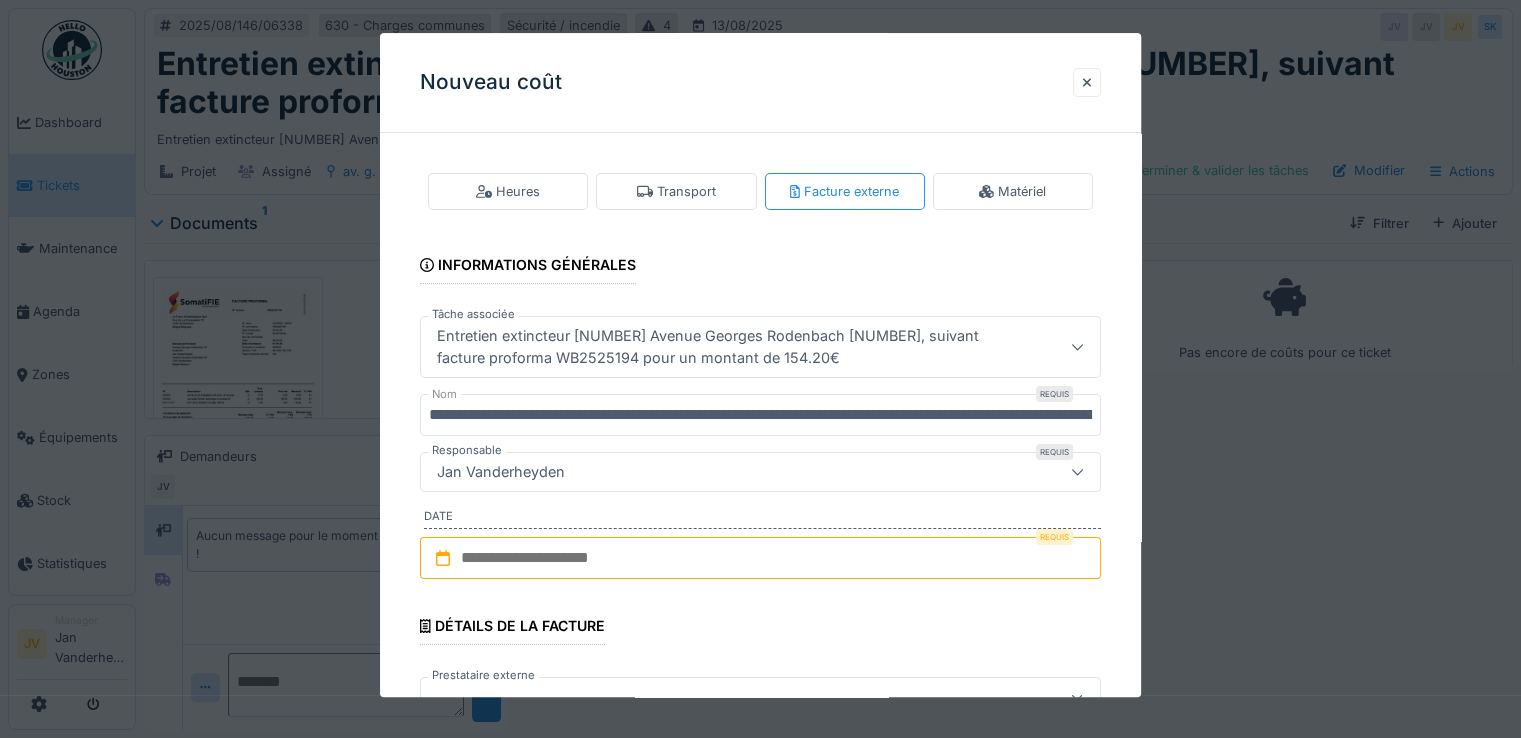 click at bounding box center [760, 559] 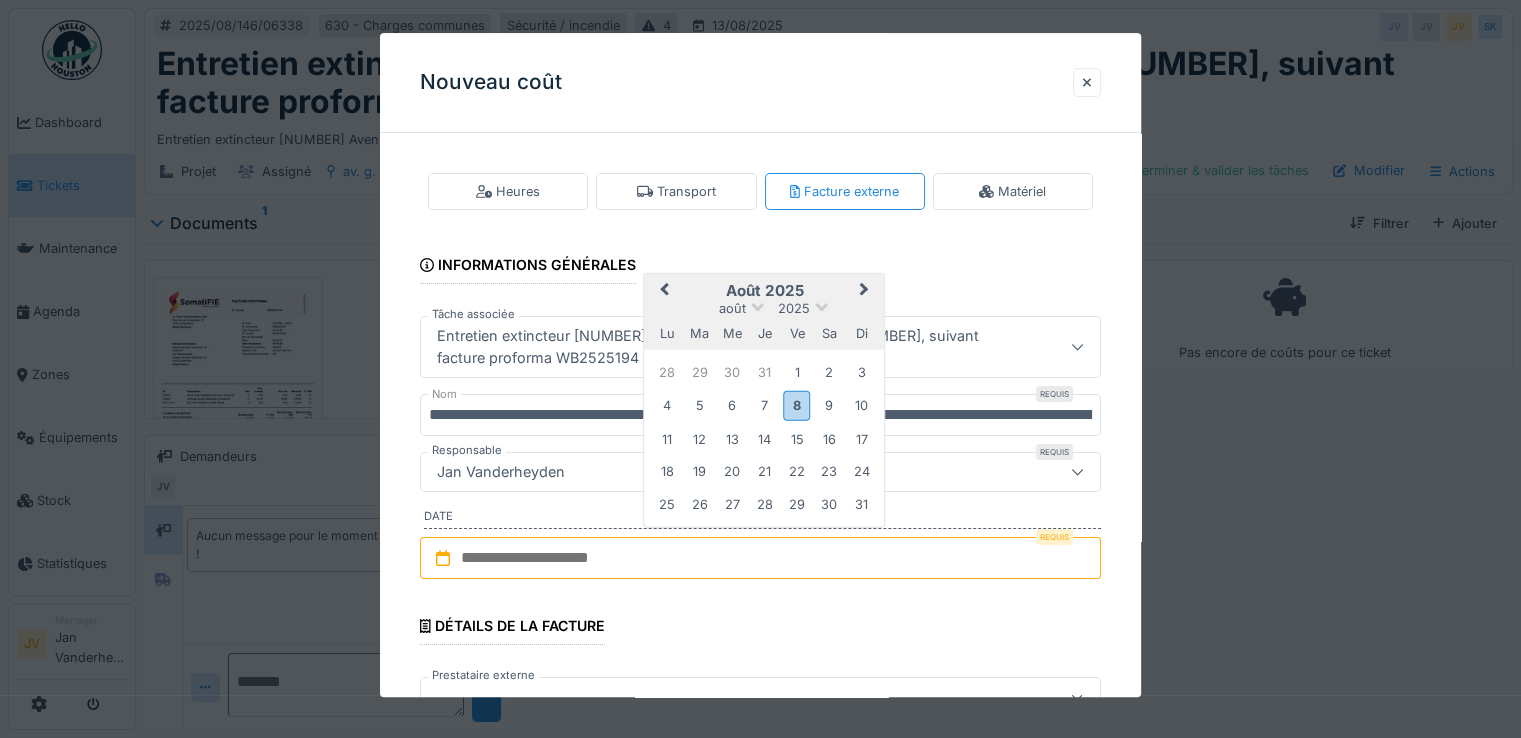 click on "8" at bounding box center (796, 405) 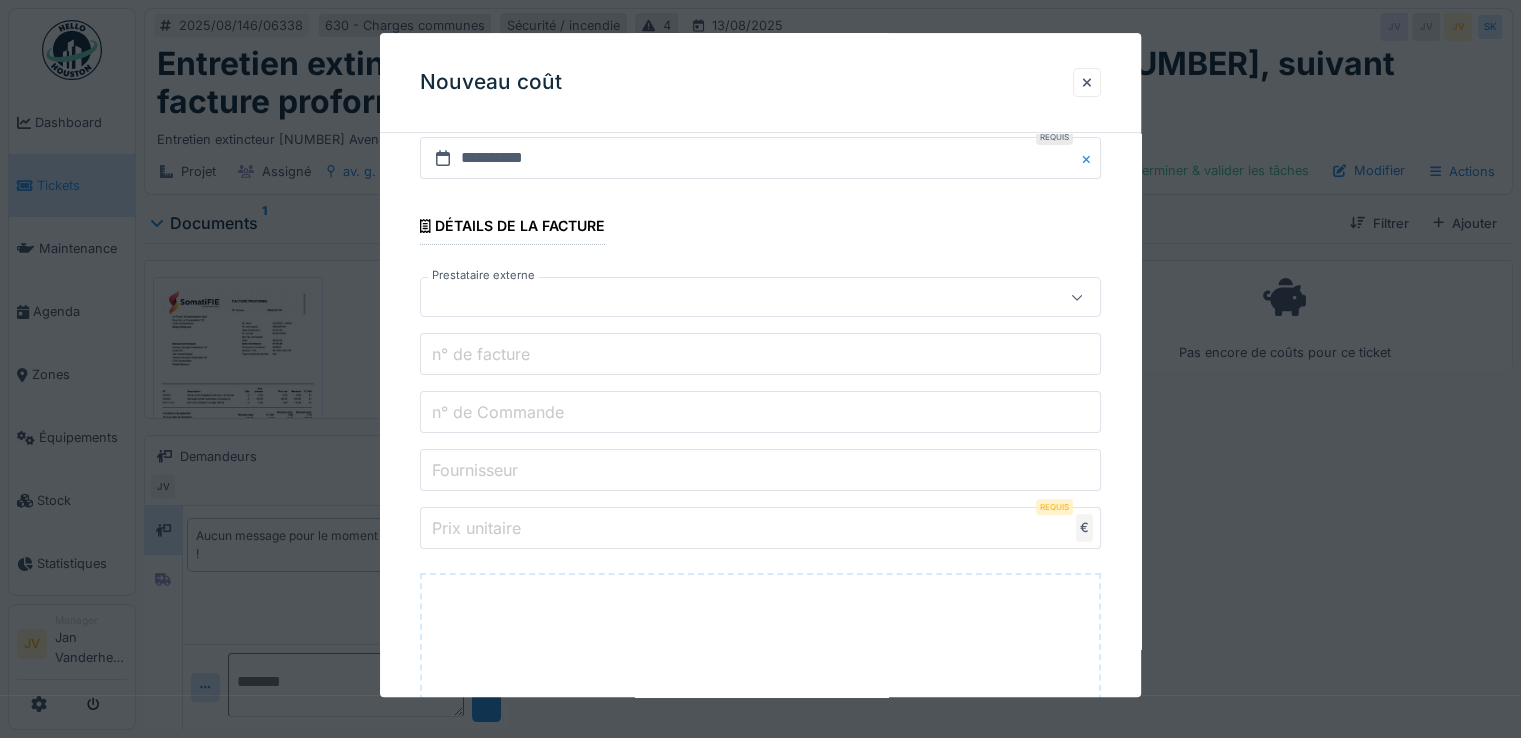click at bounding box center (719, 298) 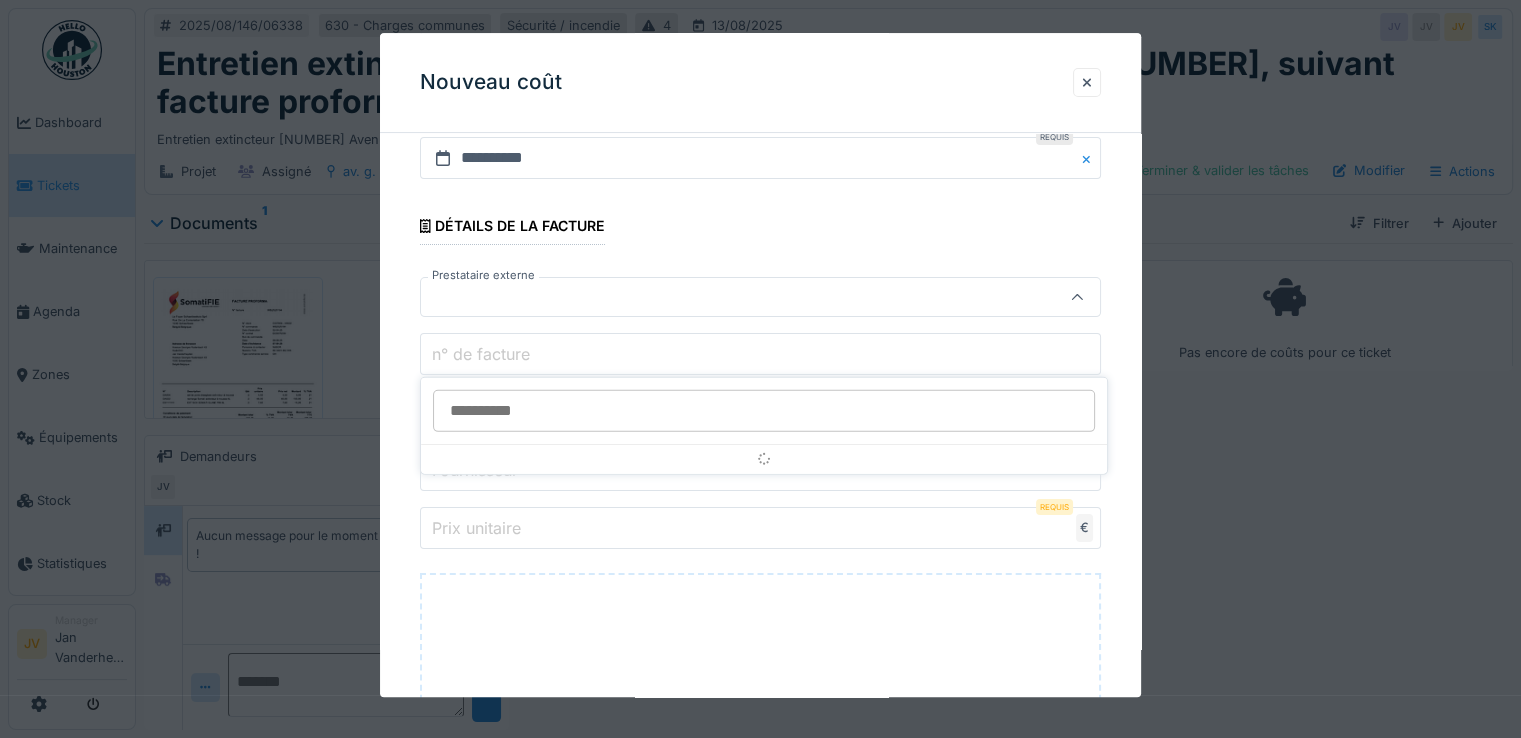scroll, scrollTop: 330, scrollLeft: 0, axis: vertical 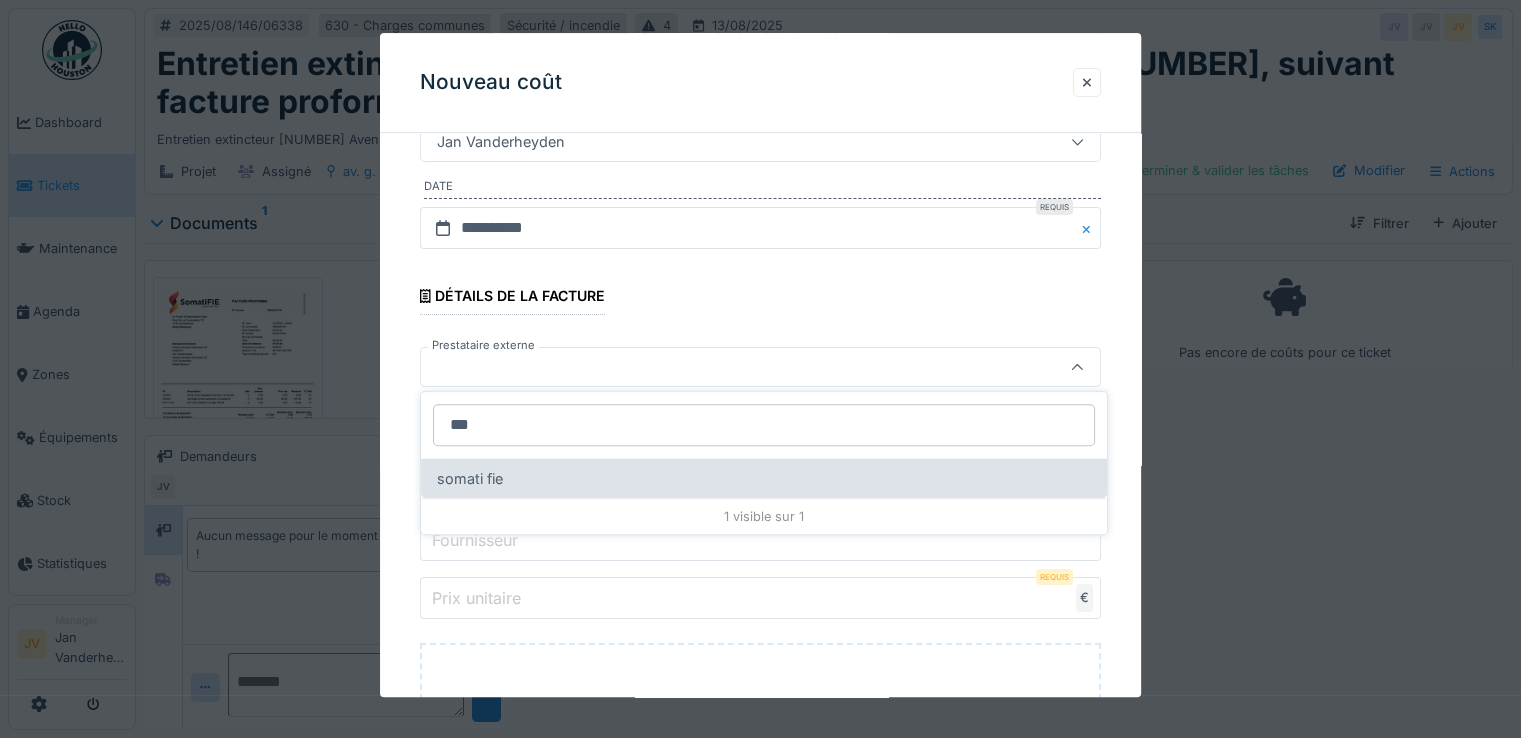 type on "***" 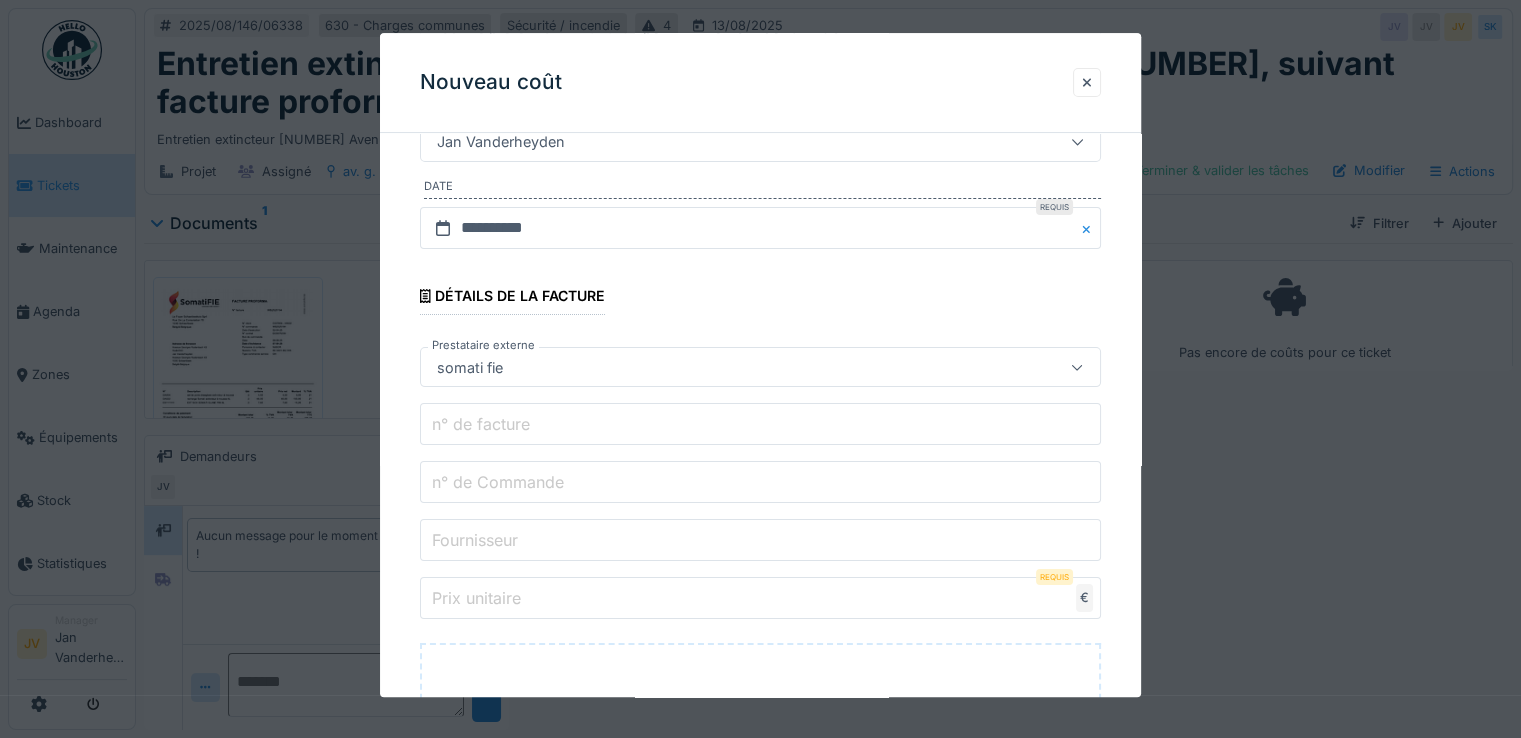 click on "n° de facture" at bounding box center (481, 424) 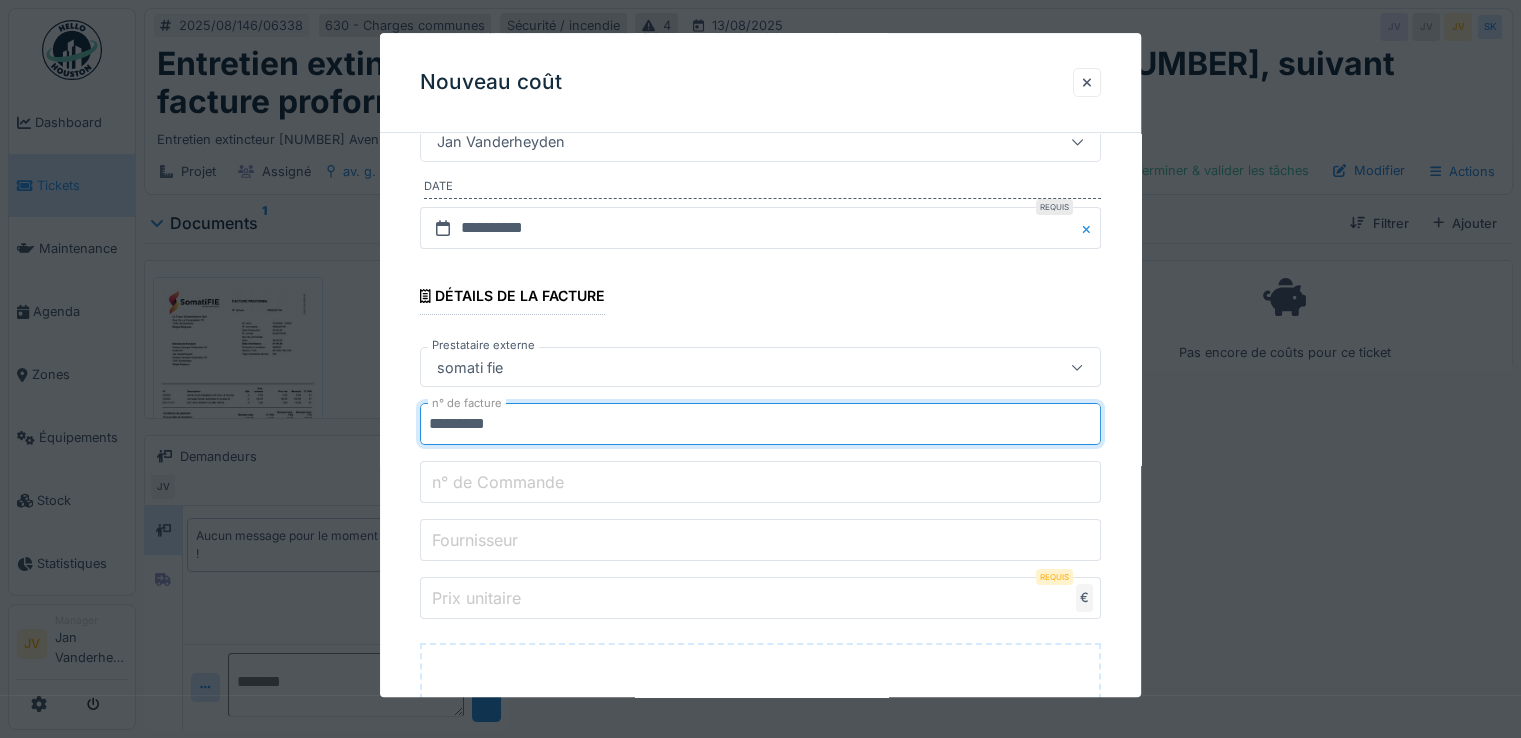 type on "*********" 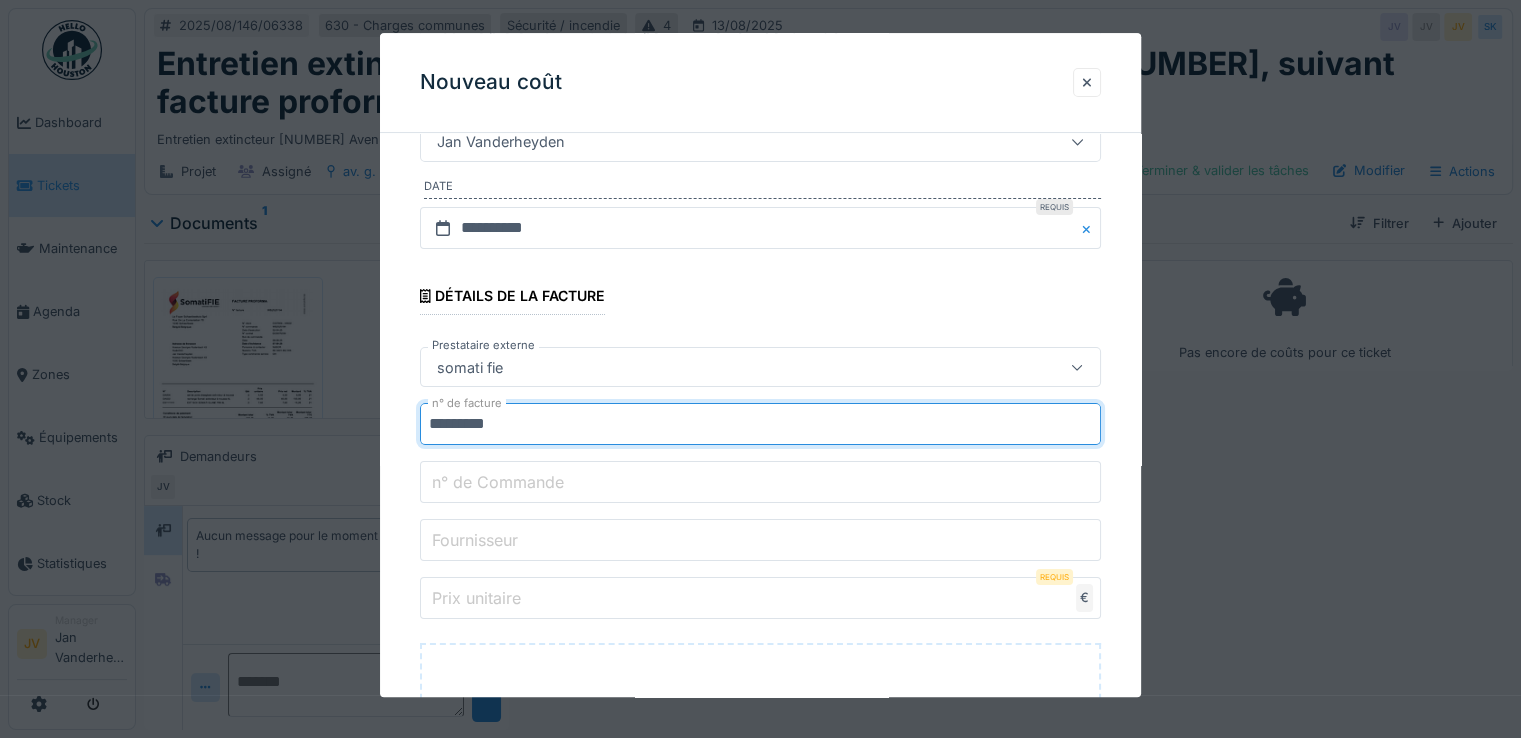 click on "n° de Commande" at bounding box center (760, 483) 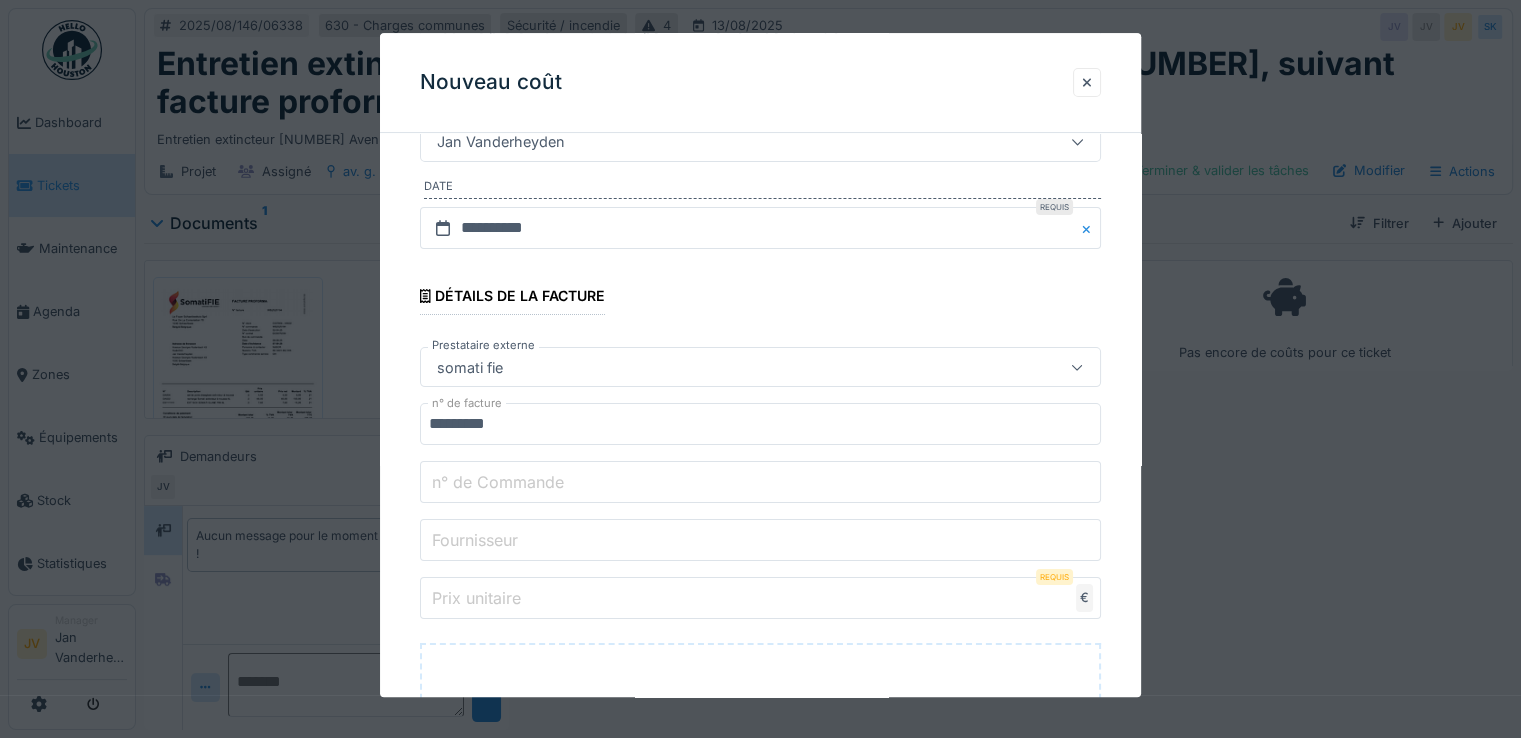 type on "**********" 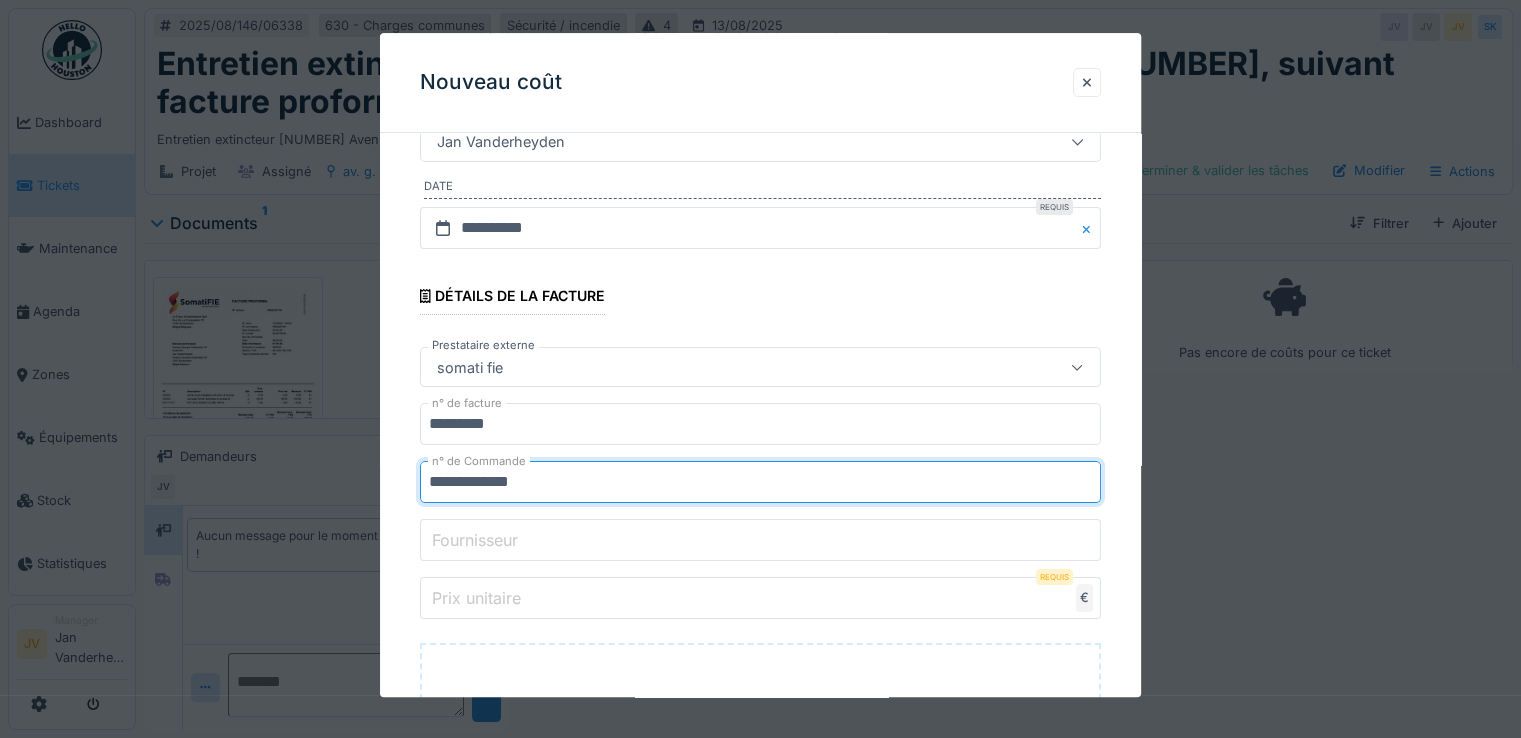 click on "Fournisseur" at bounding box center (760, 541) 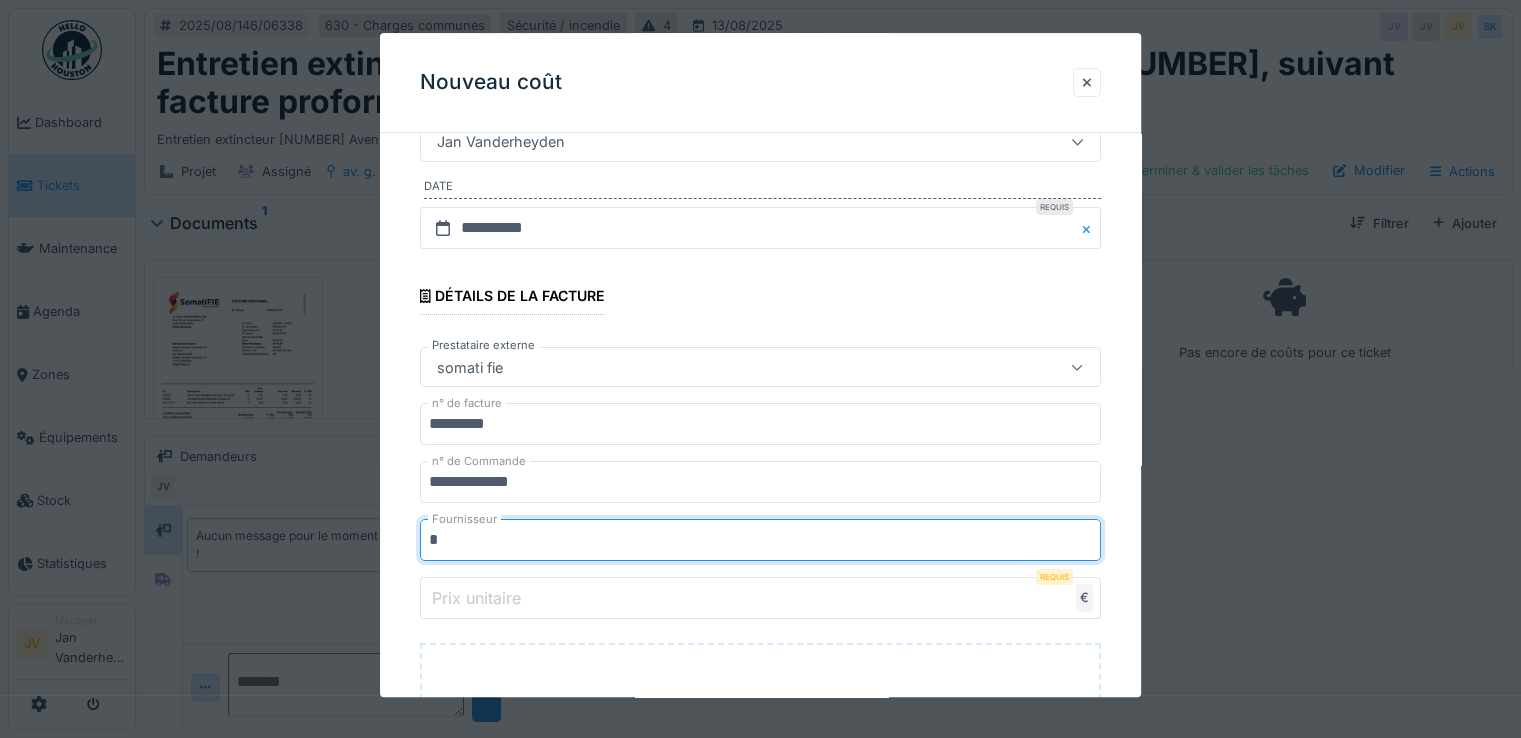 type on "**********" 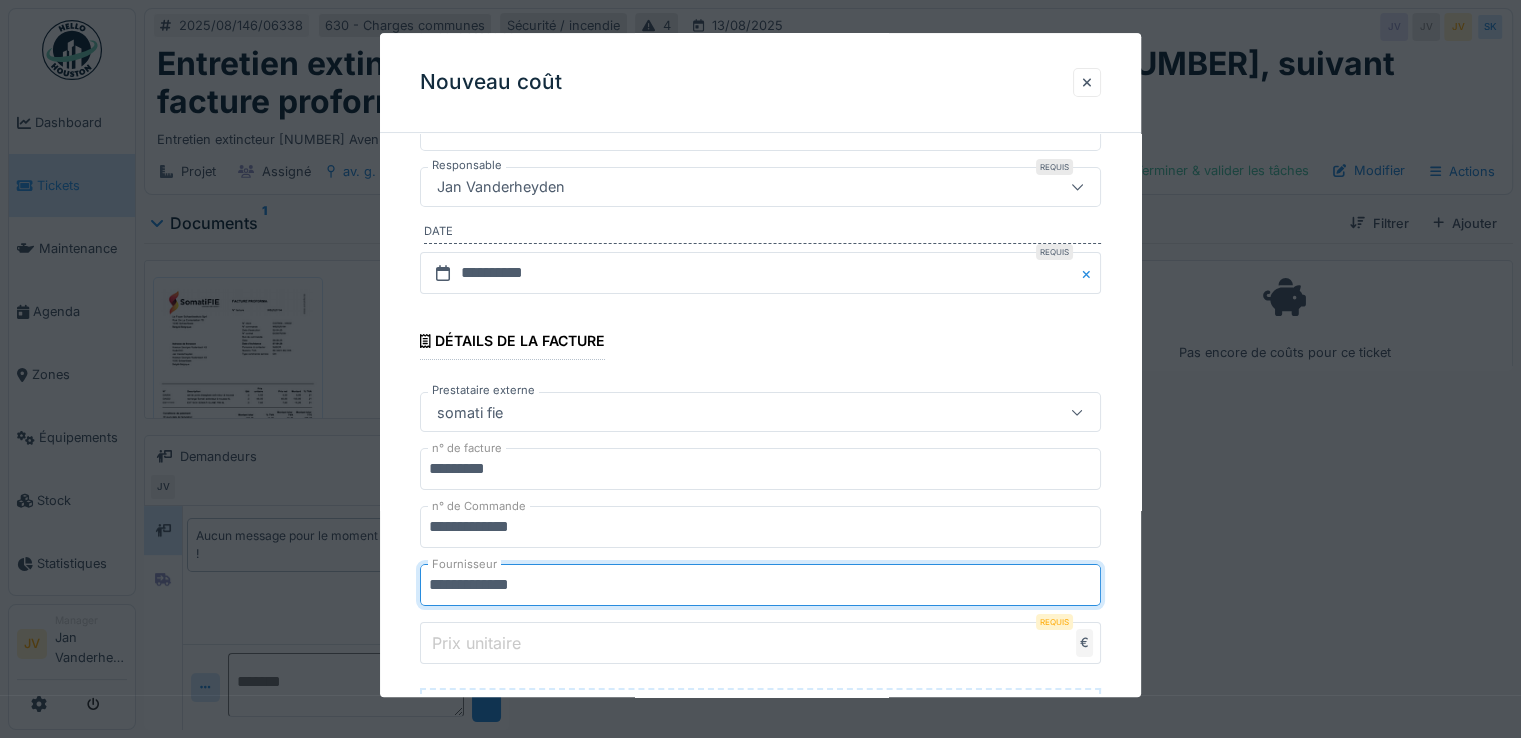 scroll, scrollTop: 400, scrollLeft: 0, axis: vertical 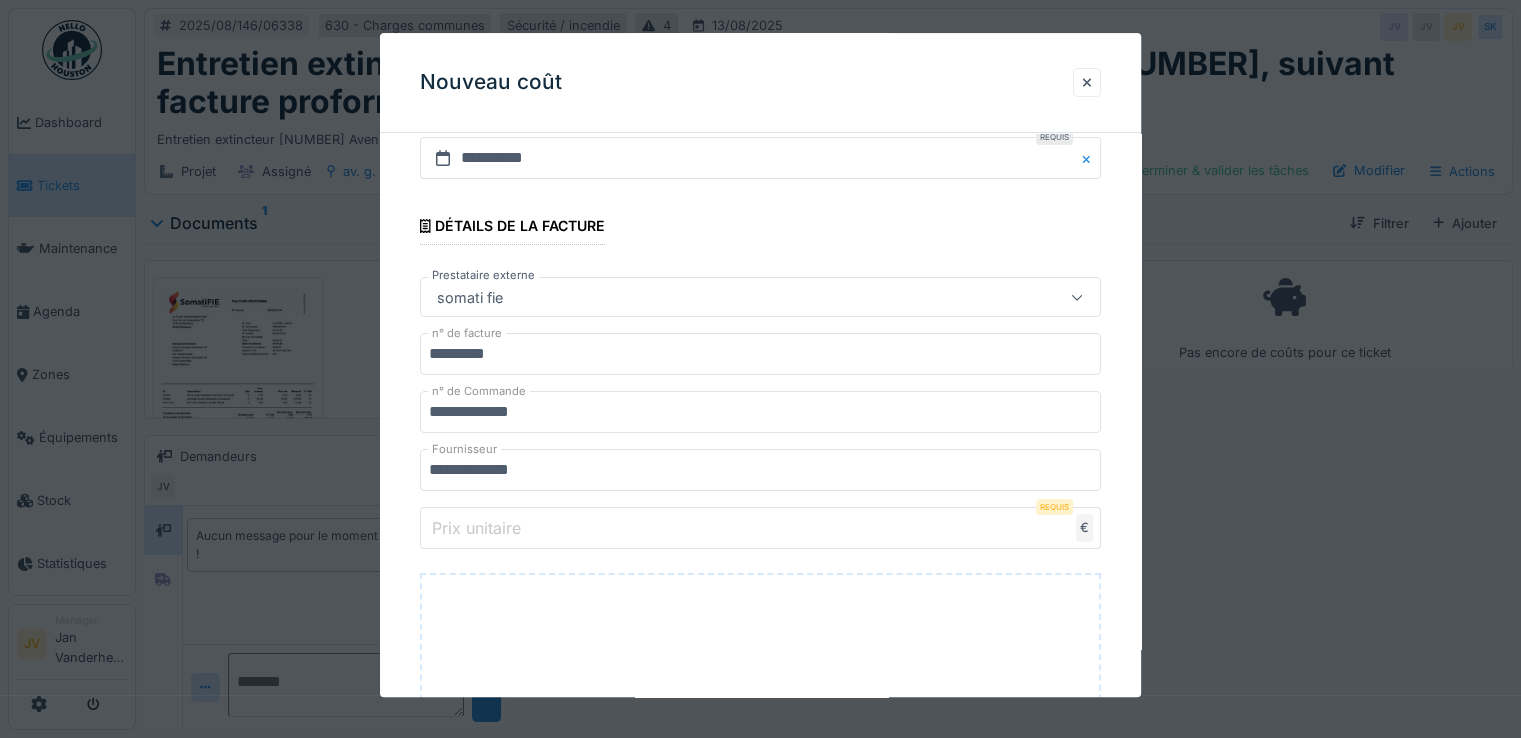 click on "Prix unitaire" at bounding box center [476, 528] 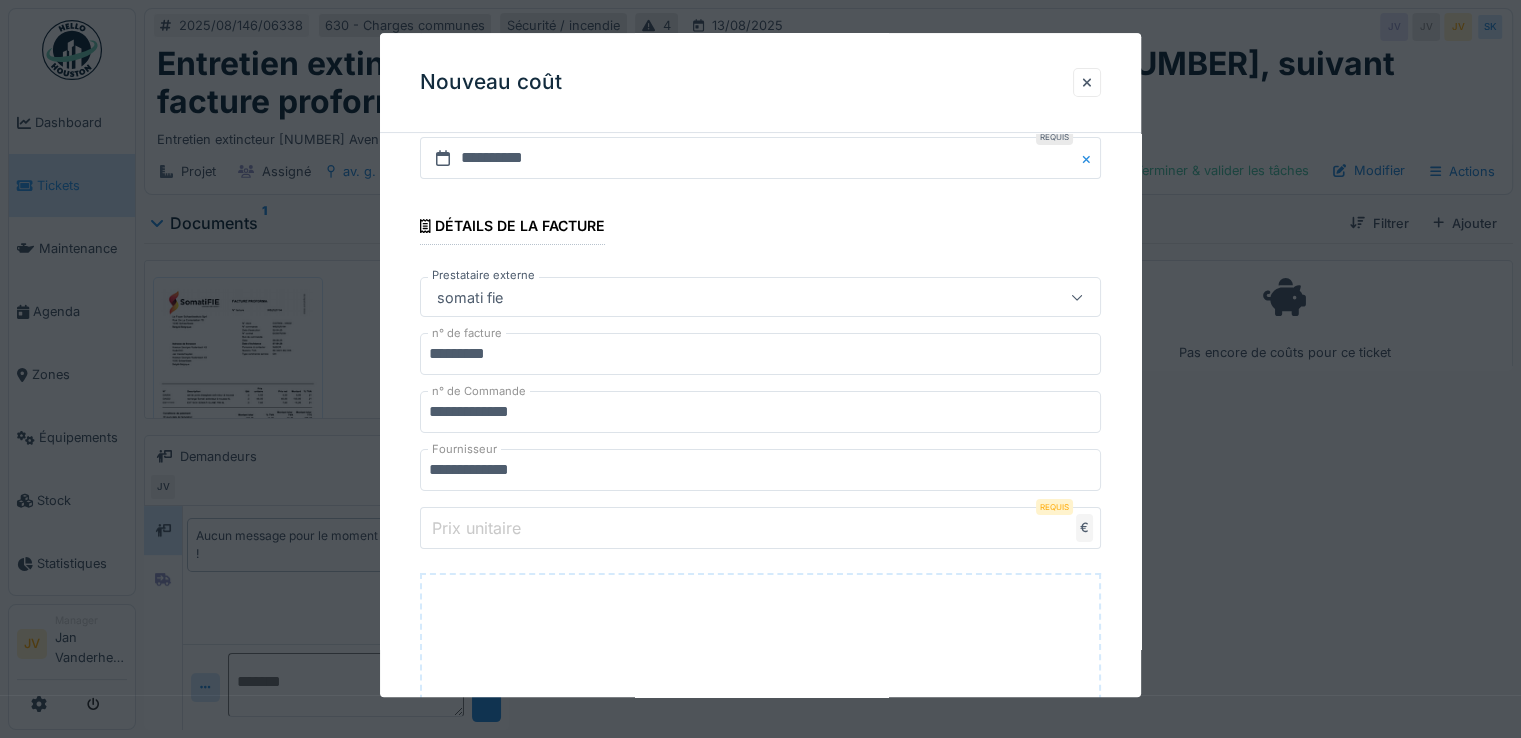 click on "Prix unitaire" at bounding box center [760, 529] 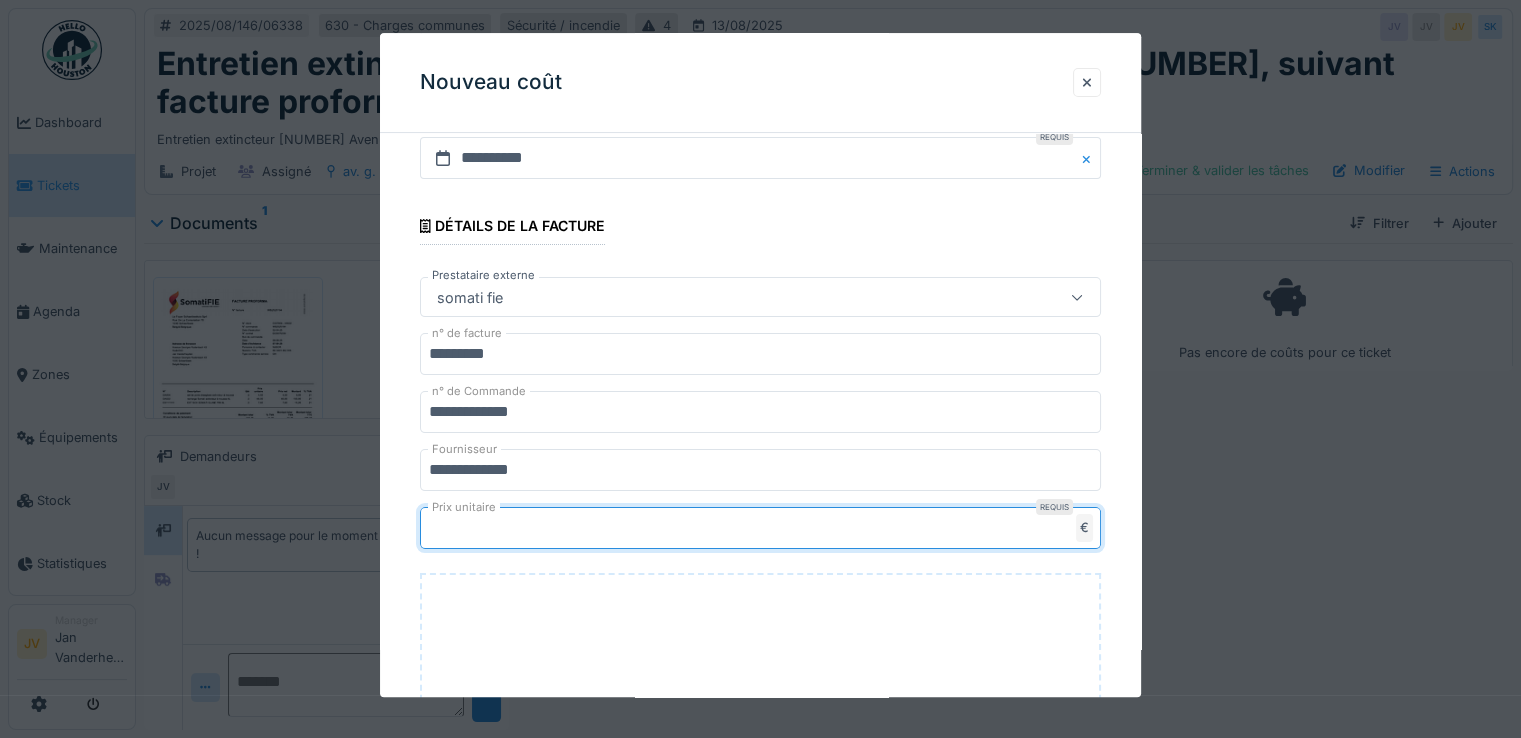 type on "***" 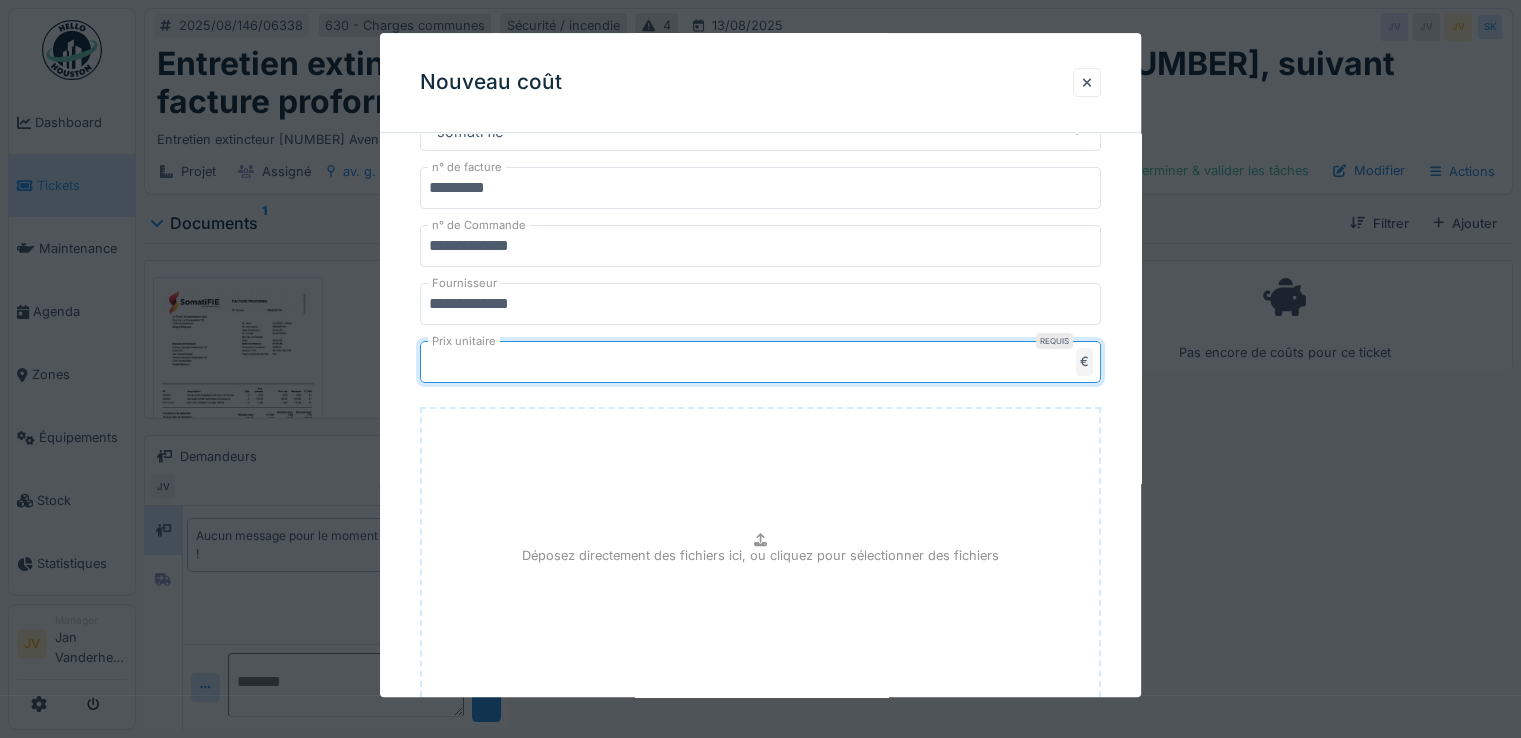 scroll, scrollTop: 702, scrollLeft: 0, axis: vertical 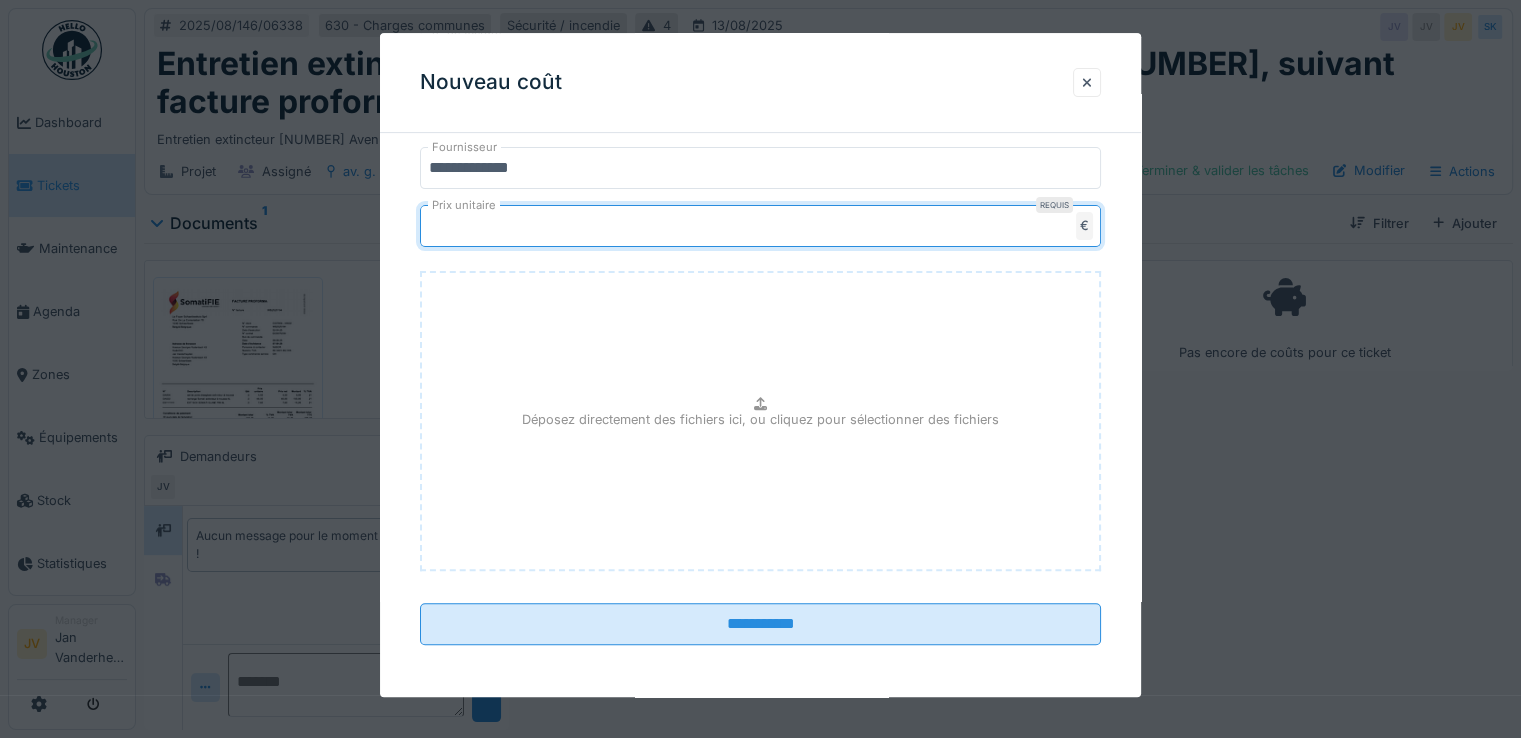 type on "******" 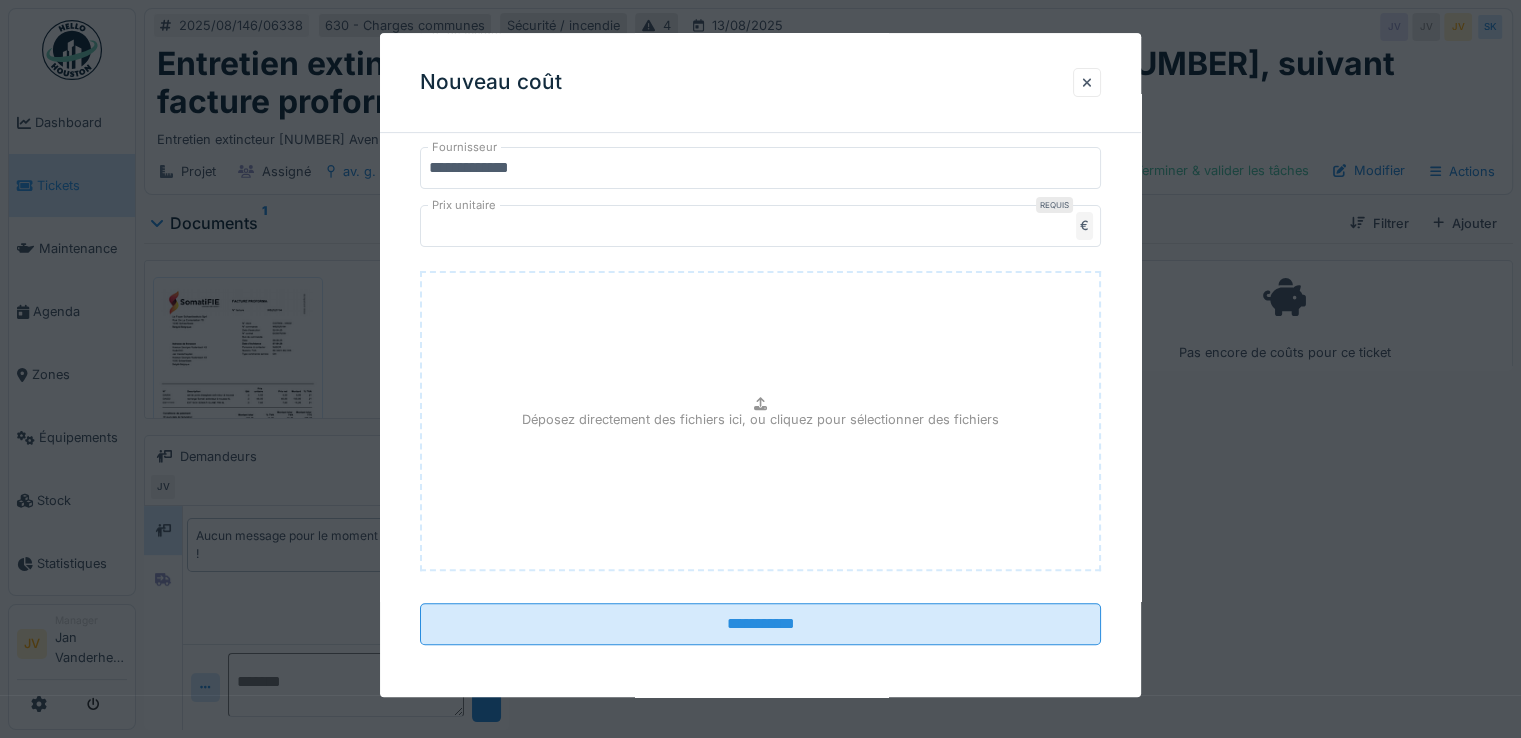 type on "**********" 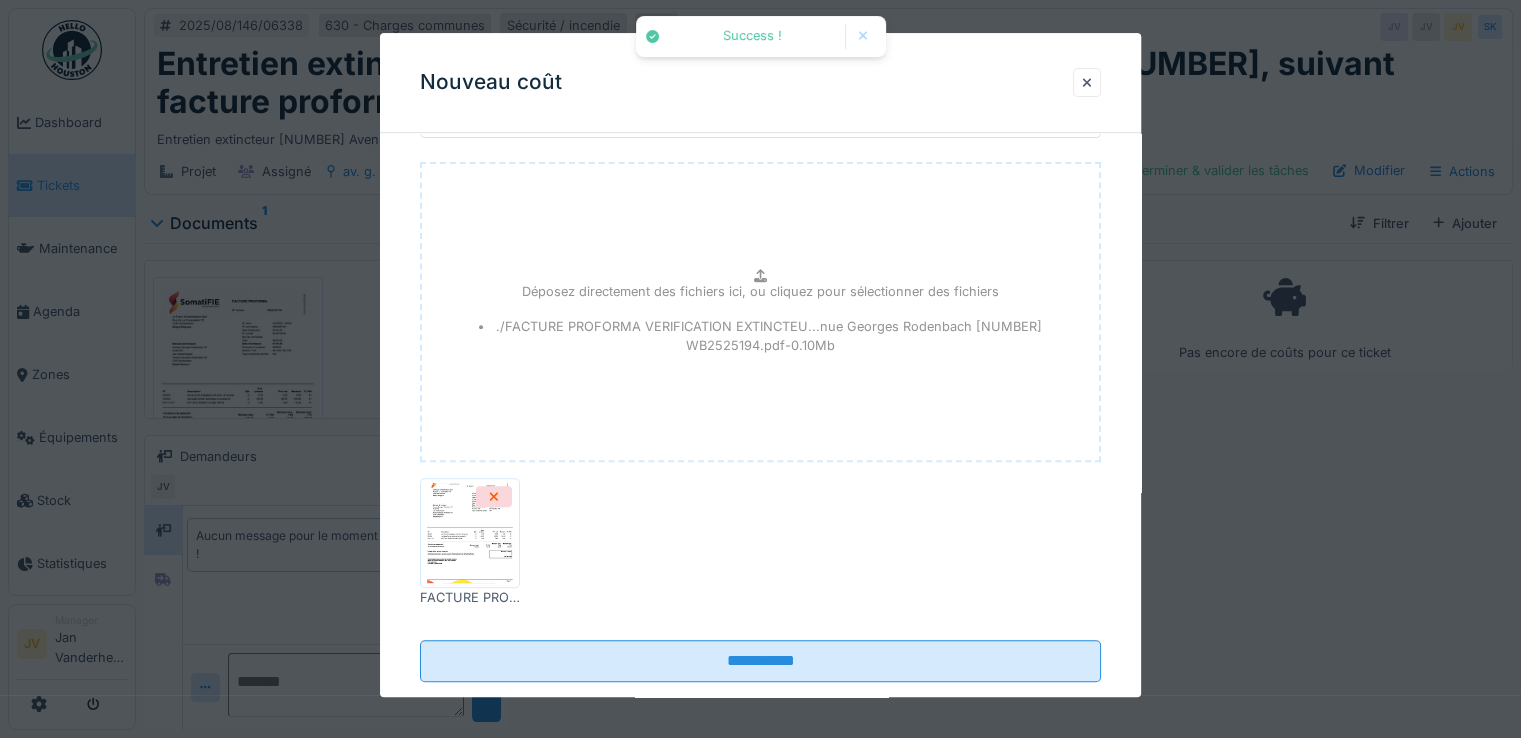 scroll, scrollTop: 847, scrollLeft: 0, axis: vertical 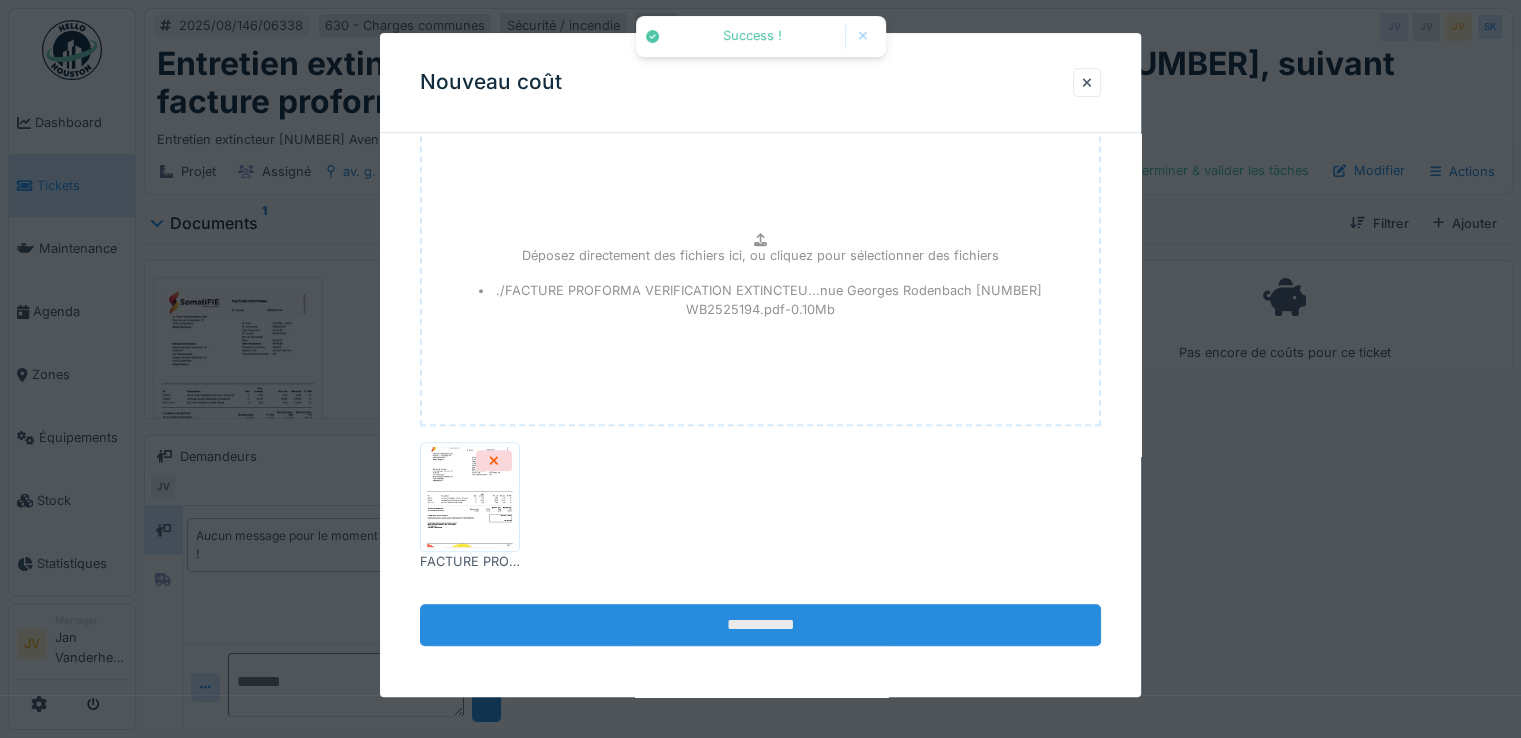 click on "**********" at bounding box center [760, 625] 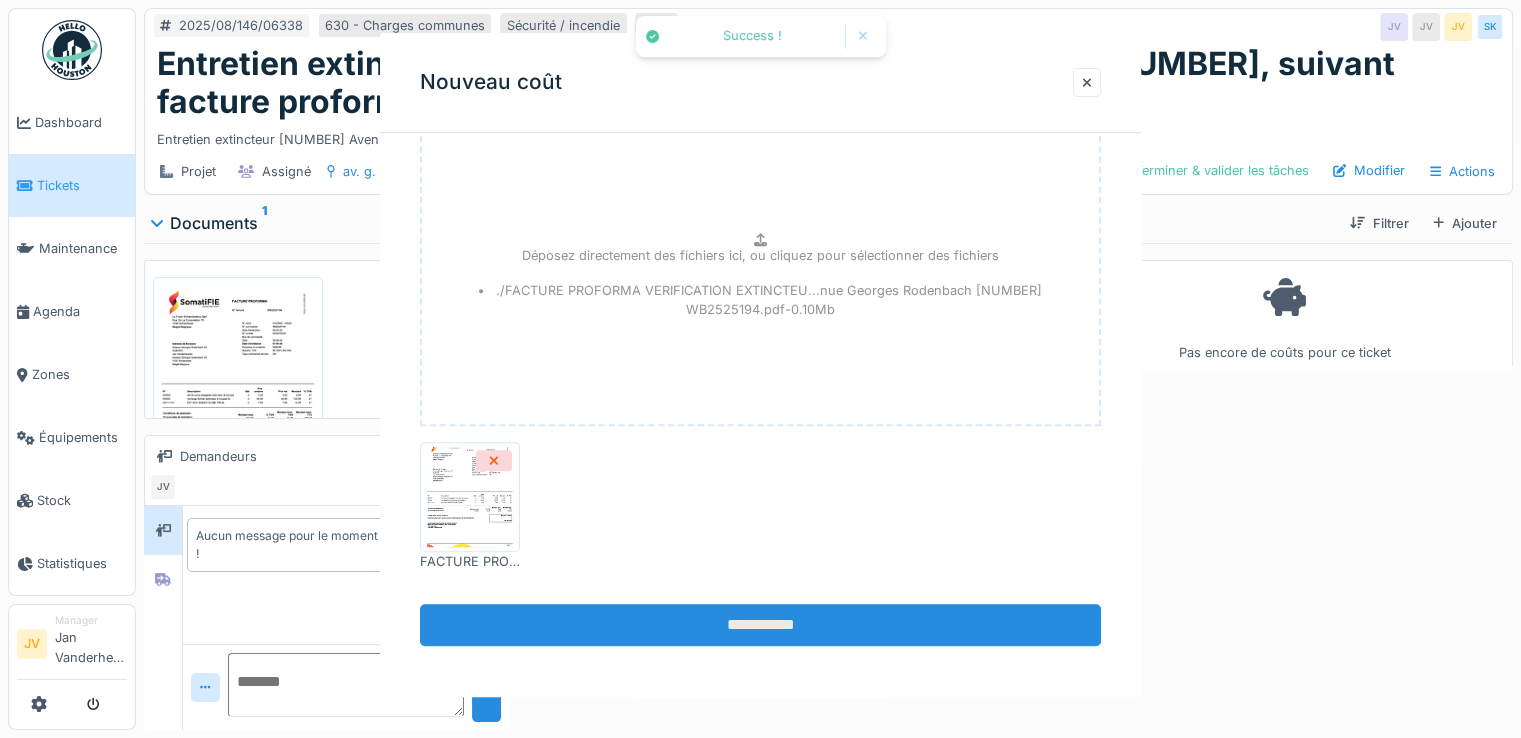 scroll, scrollTop: 0, scrollLeft: 0, axis: both 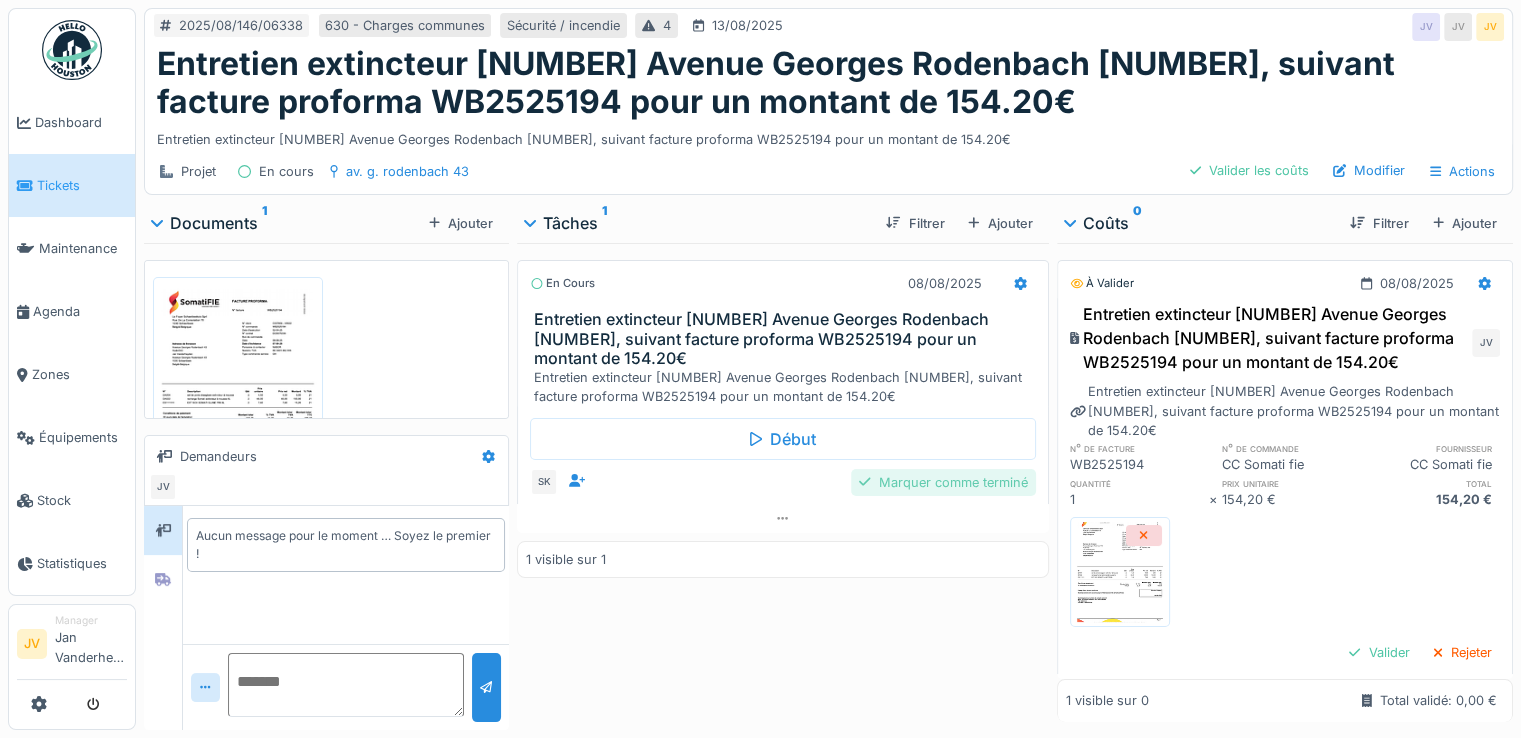click on "Marquer comme terminé" at bounding box center [943, 482] 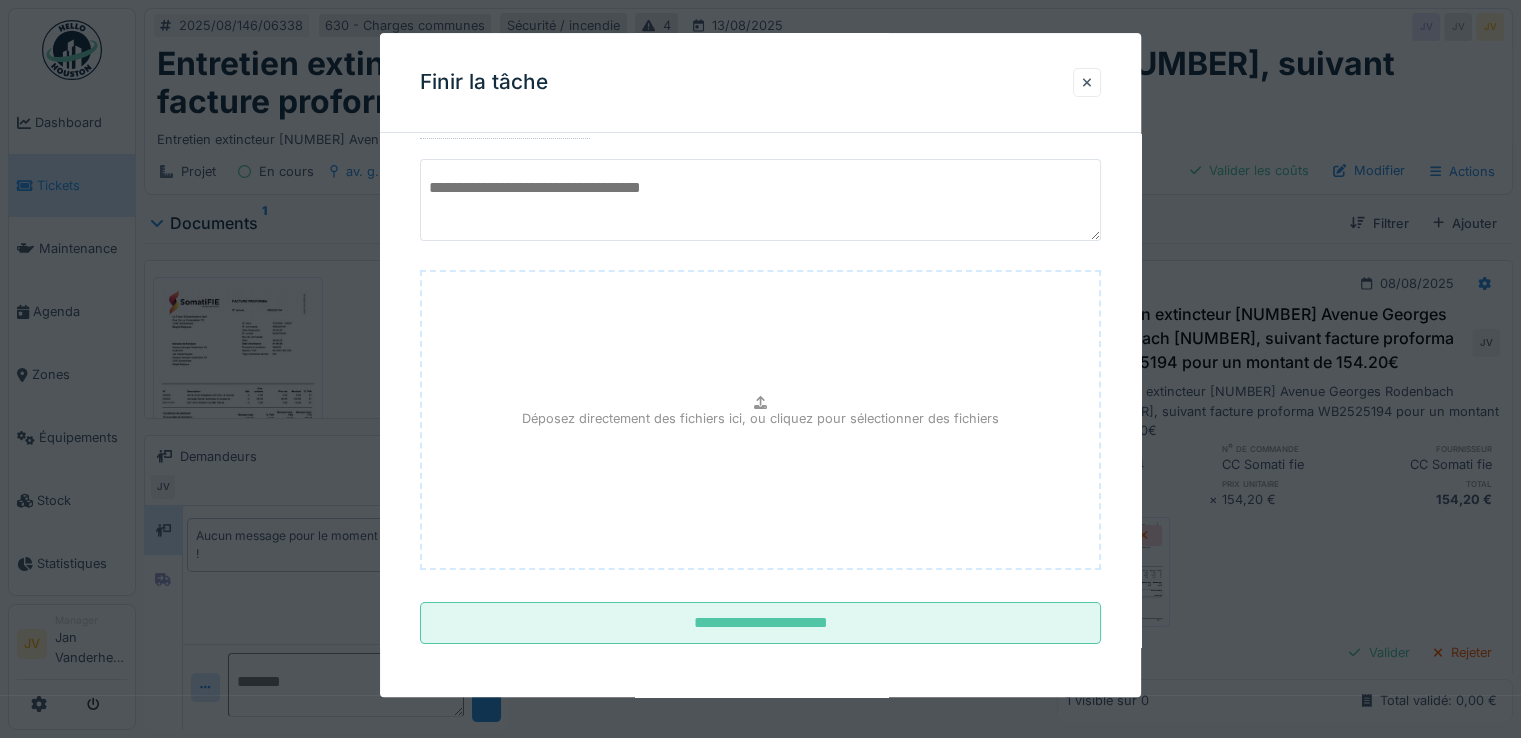 scroll, scrollTop: 149, scrollLeft: 0, axis: vertical 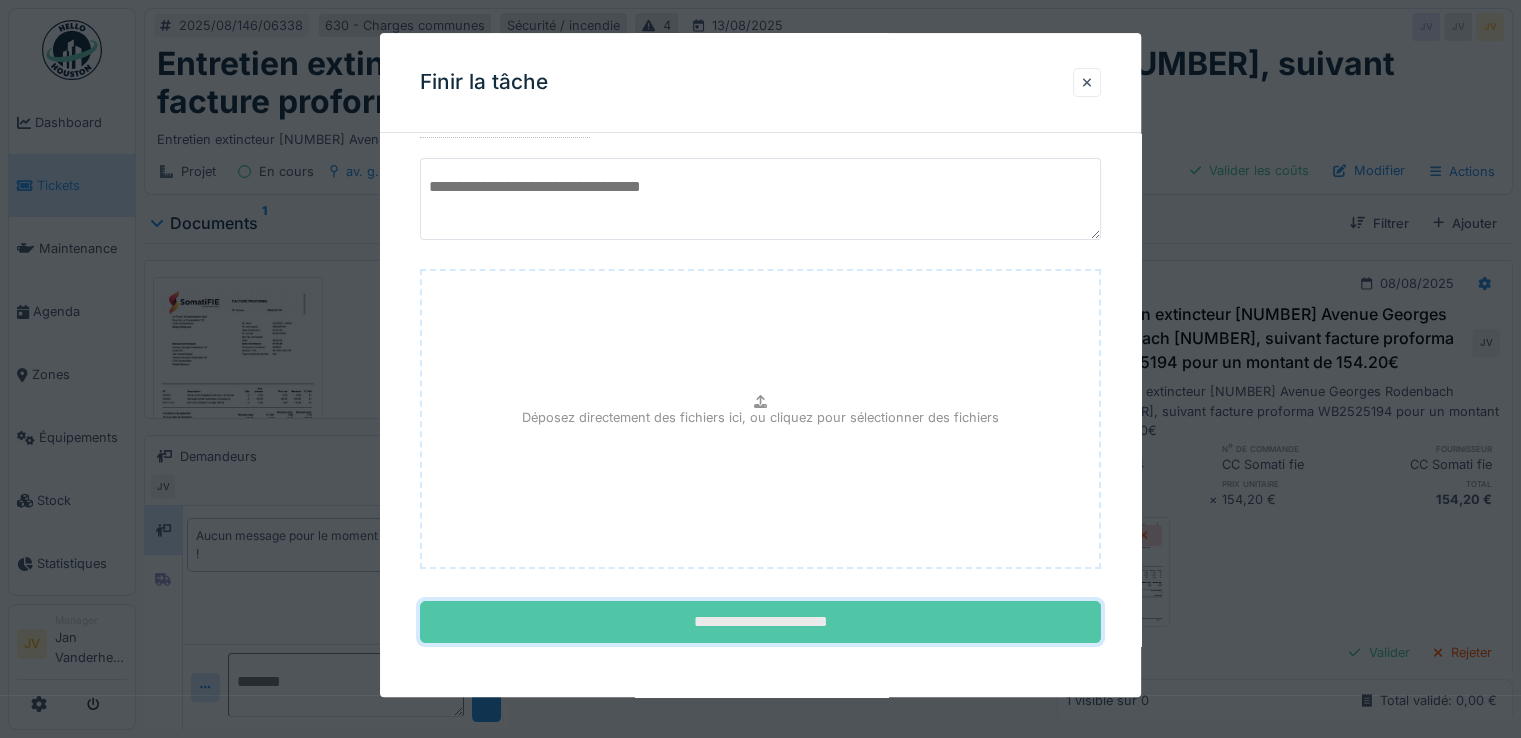 click on "**********" at bounding box center [760, 623] 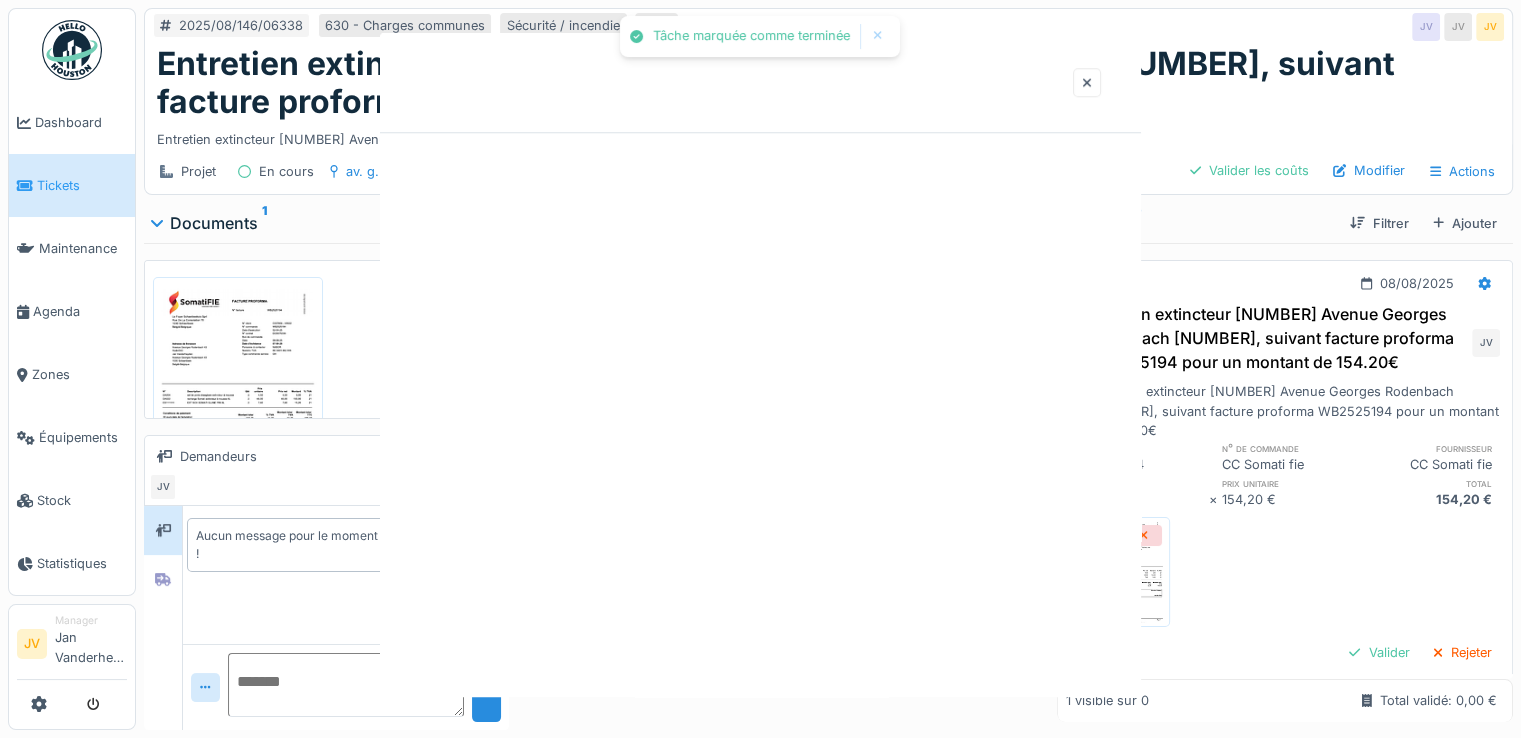 scroll, scrollTop: 0, scrollLeft: 0, axis: both 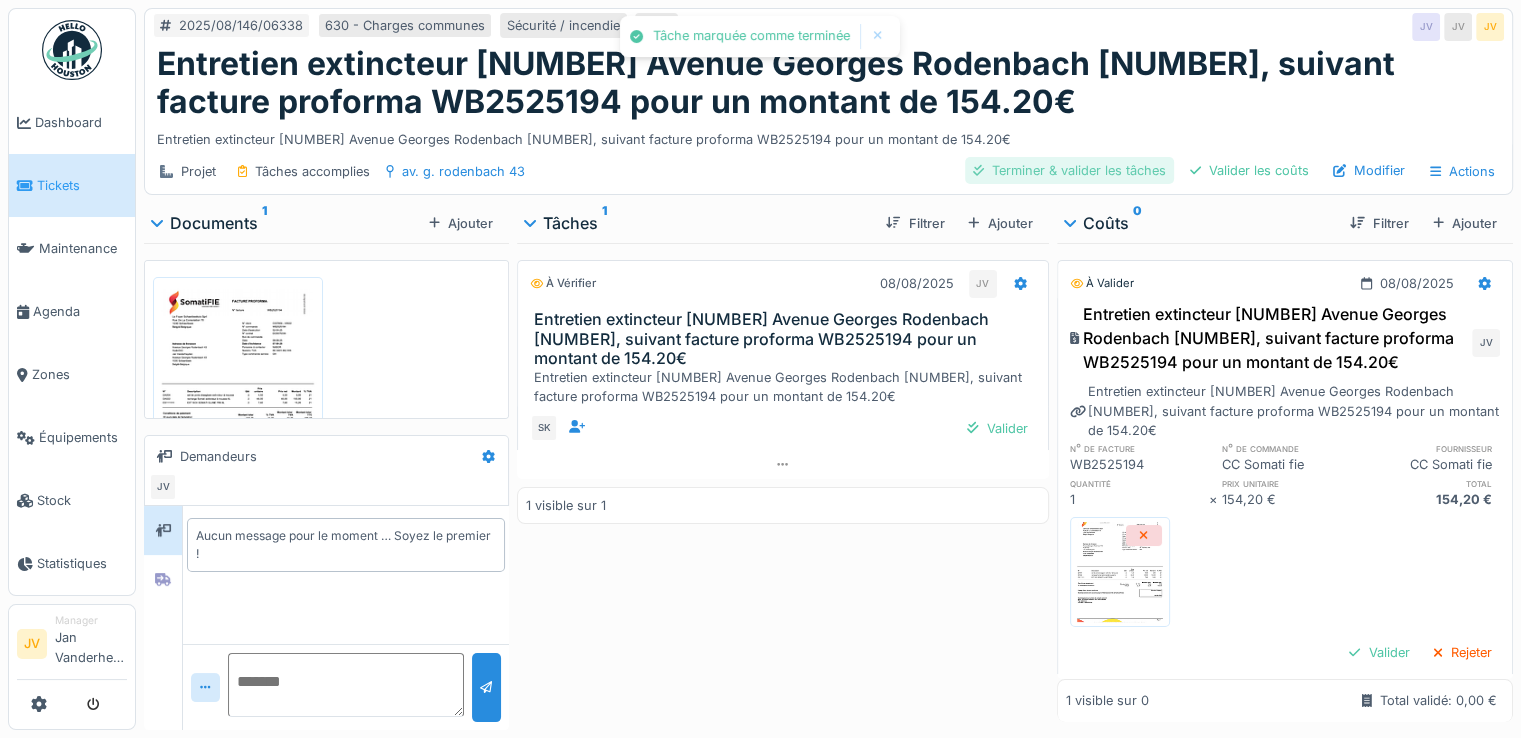click on "Terminer & valider les tâches" at bounding box center [1069, 170] 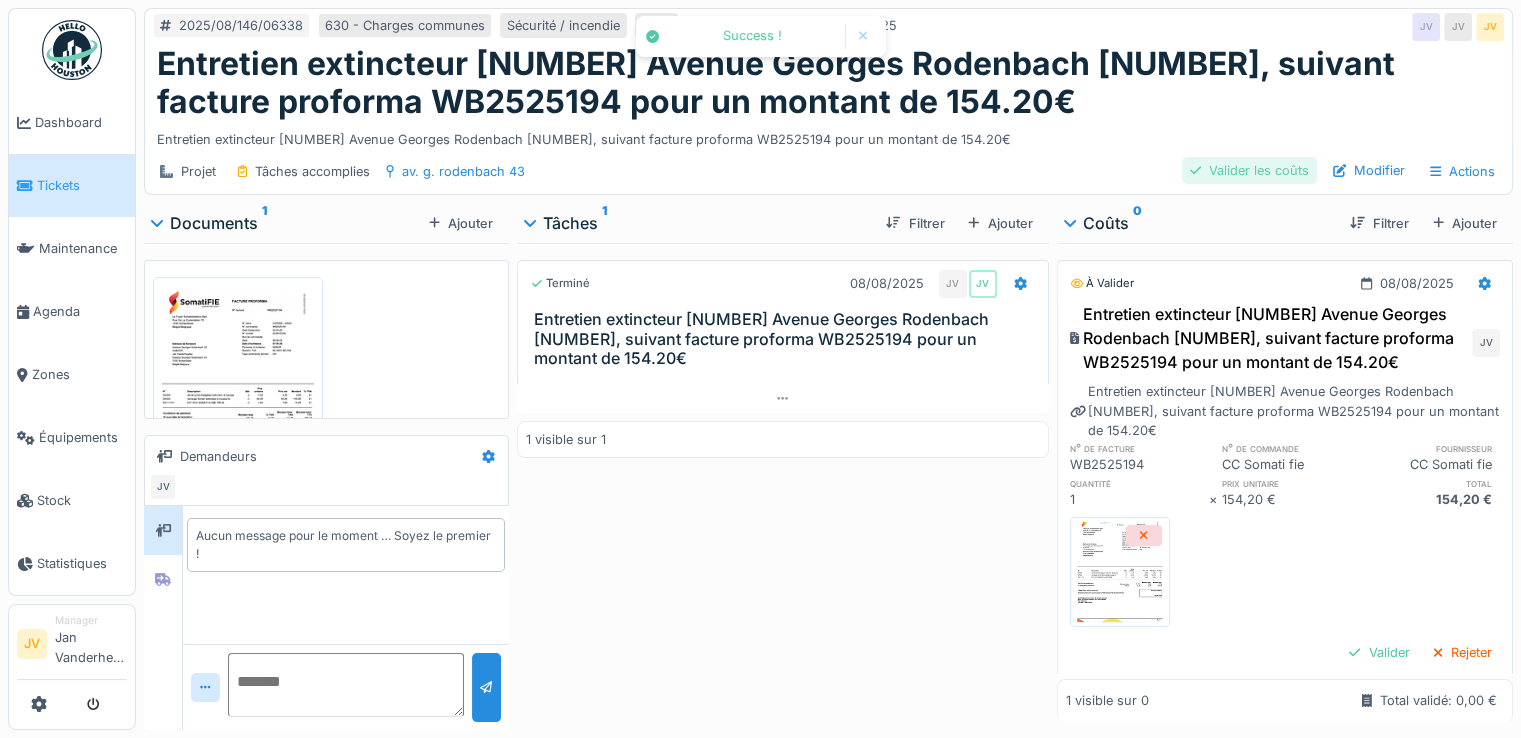click on "Valider les coûts" at bounding box center (1249, 170) 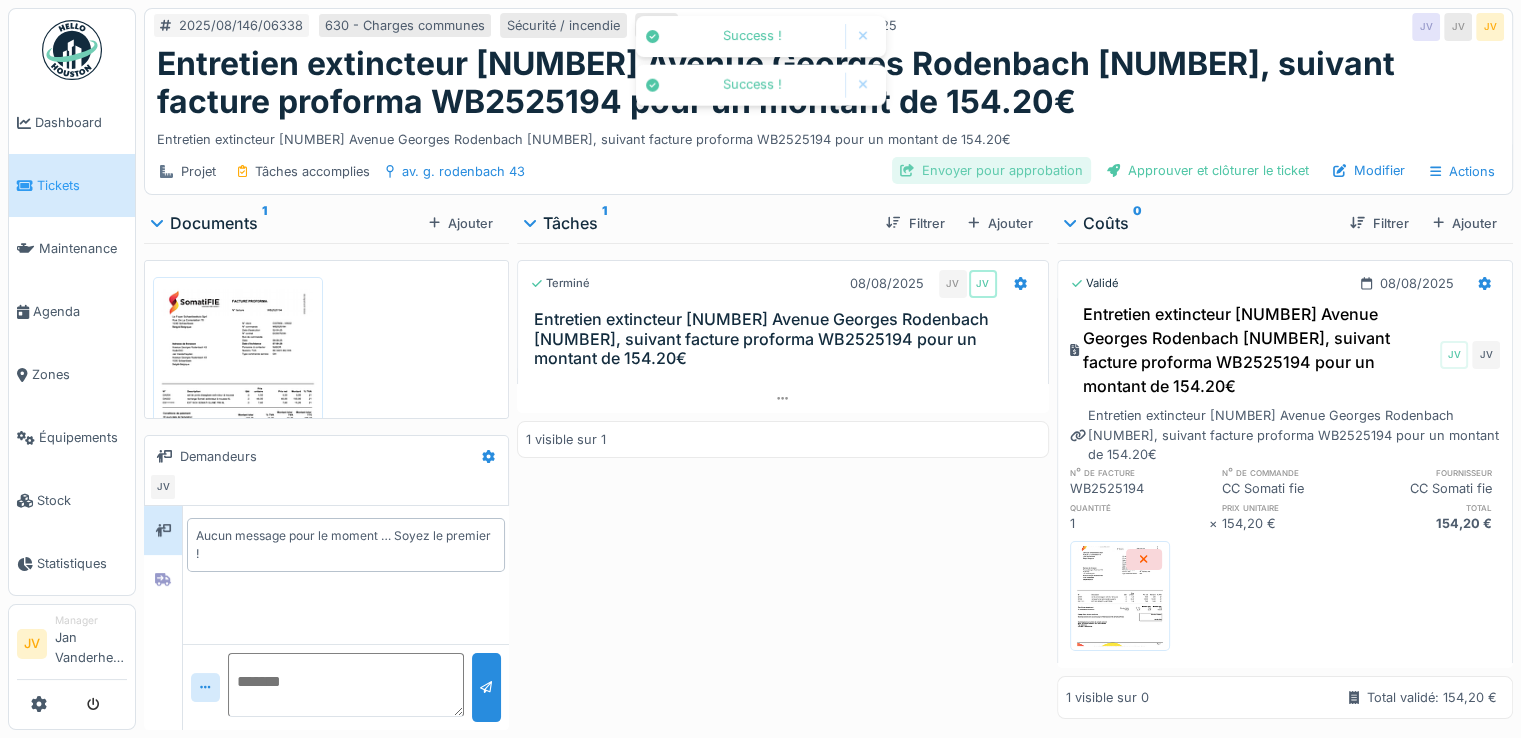 click on "Envoyer pour approbation" at bounding box center (991, 170) 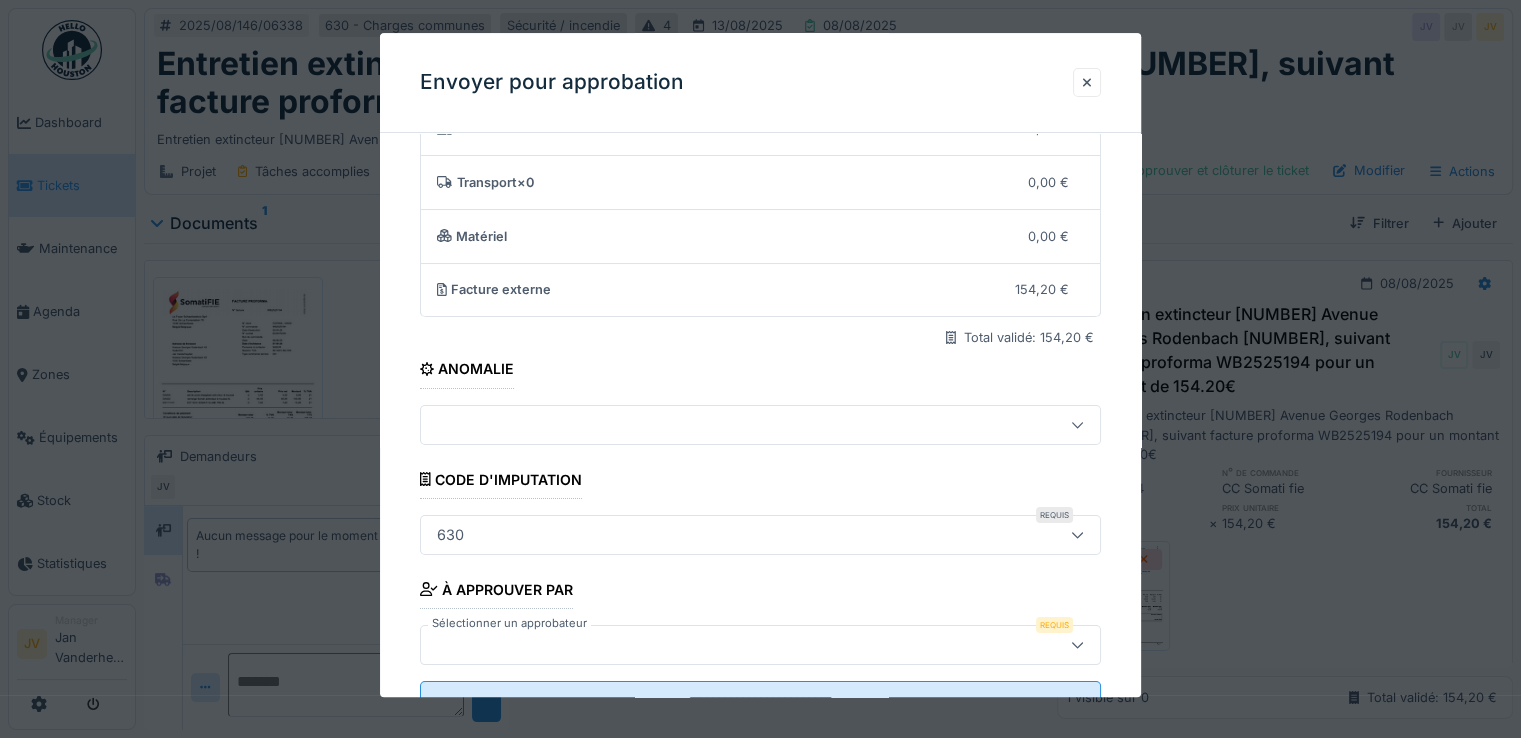 scroll, scrollTop: 173, scrollLeft: 0, axis: vertical 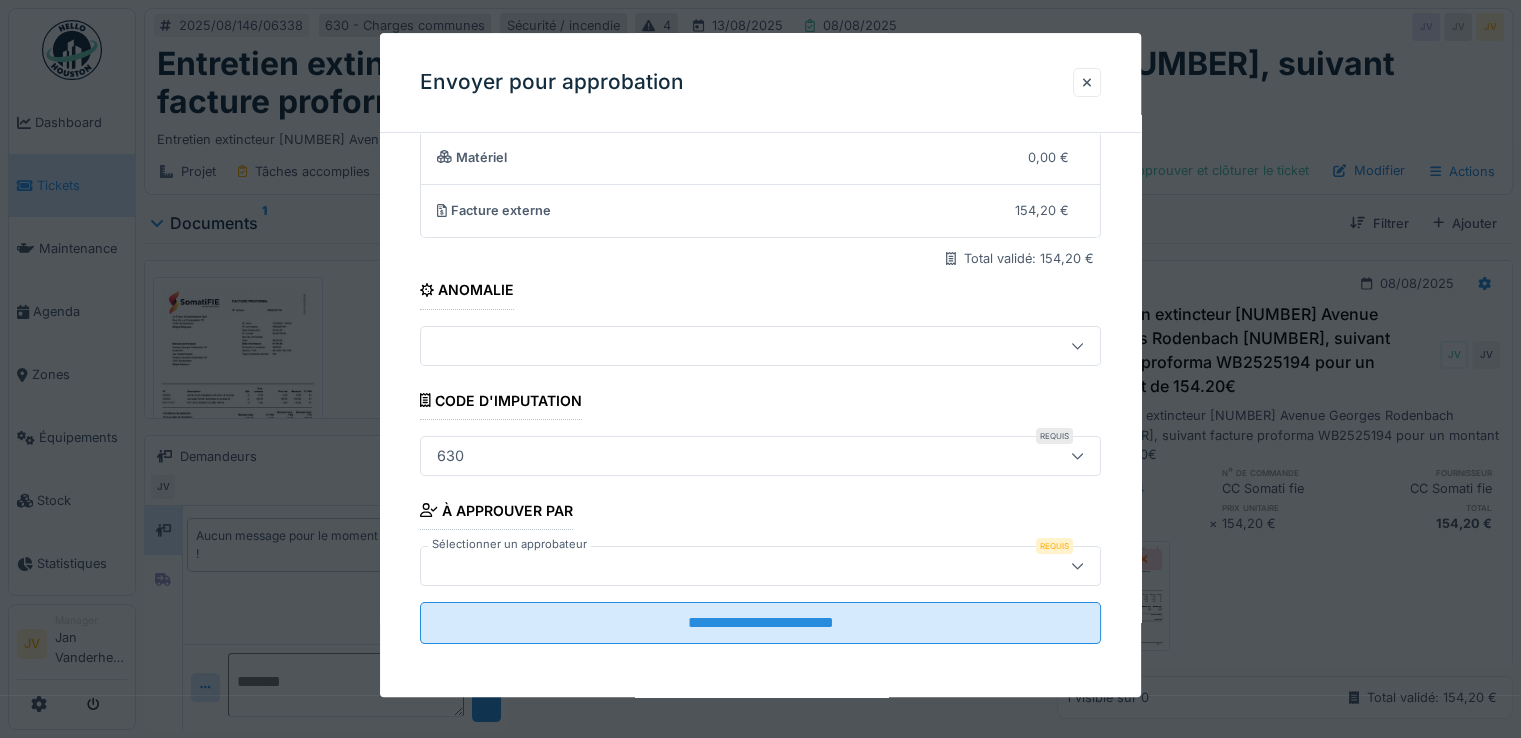 click at bounding box center (719, 566) 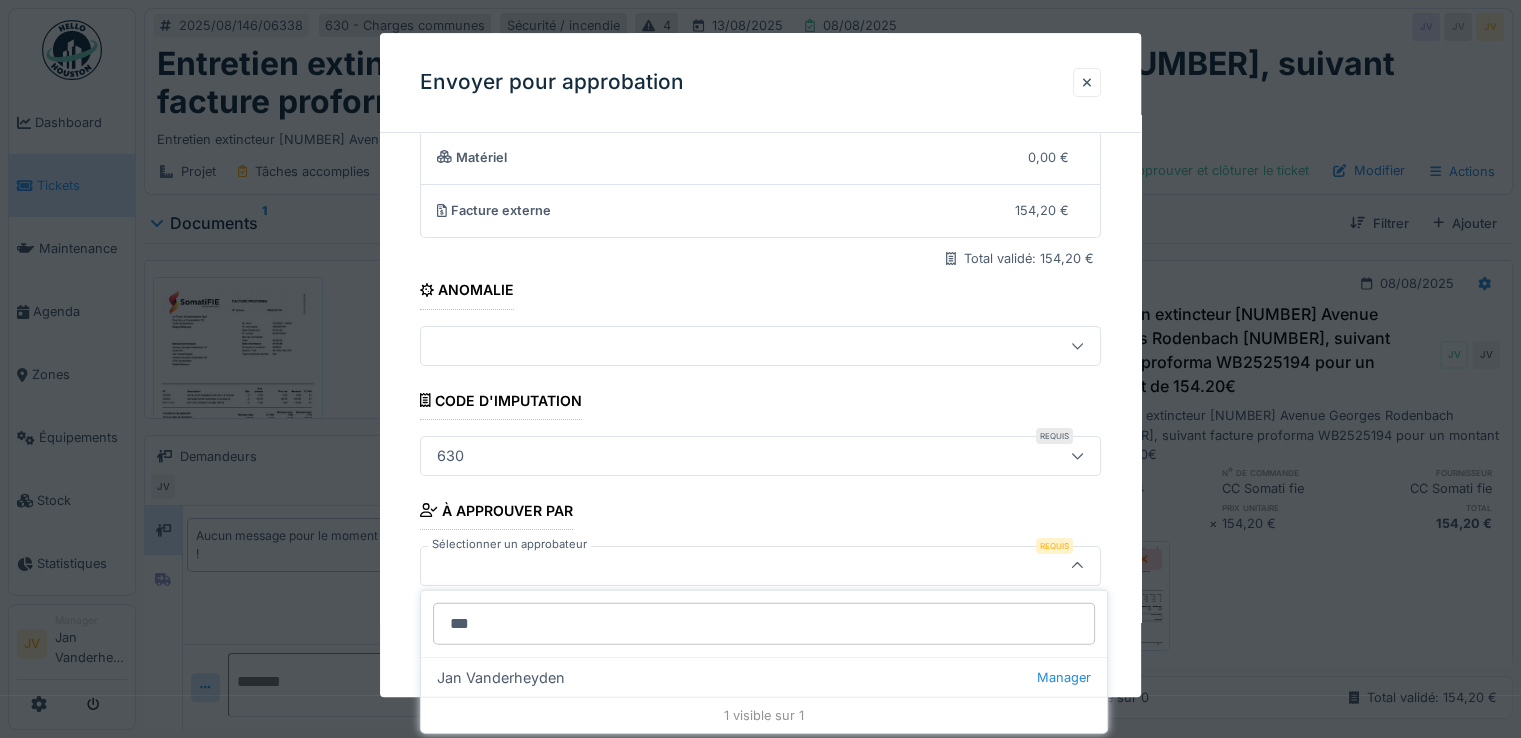 type on "***" 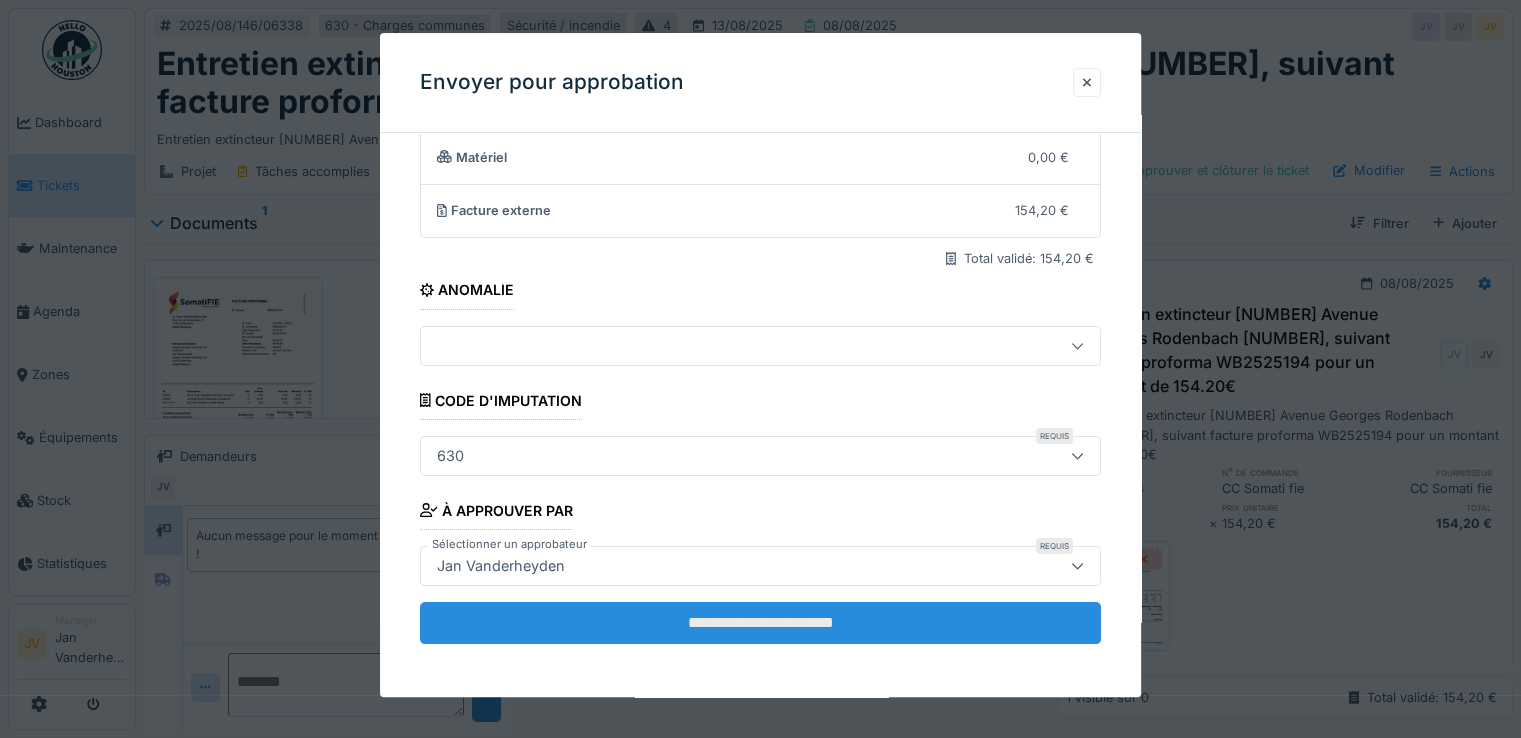 click on "**********" at bounding box center [760, 623] 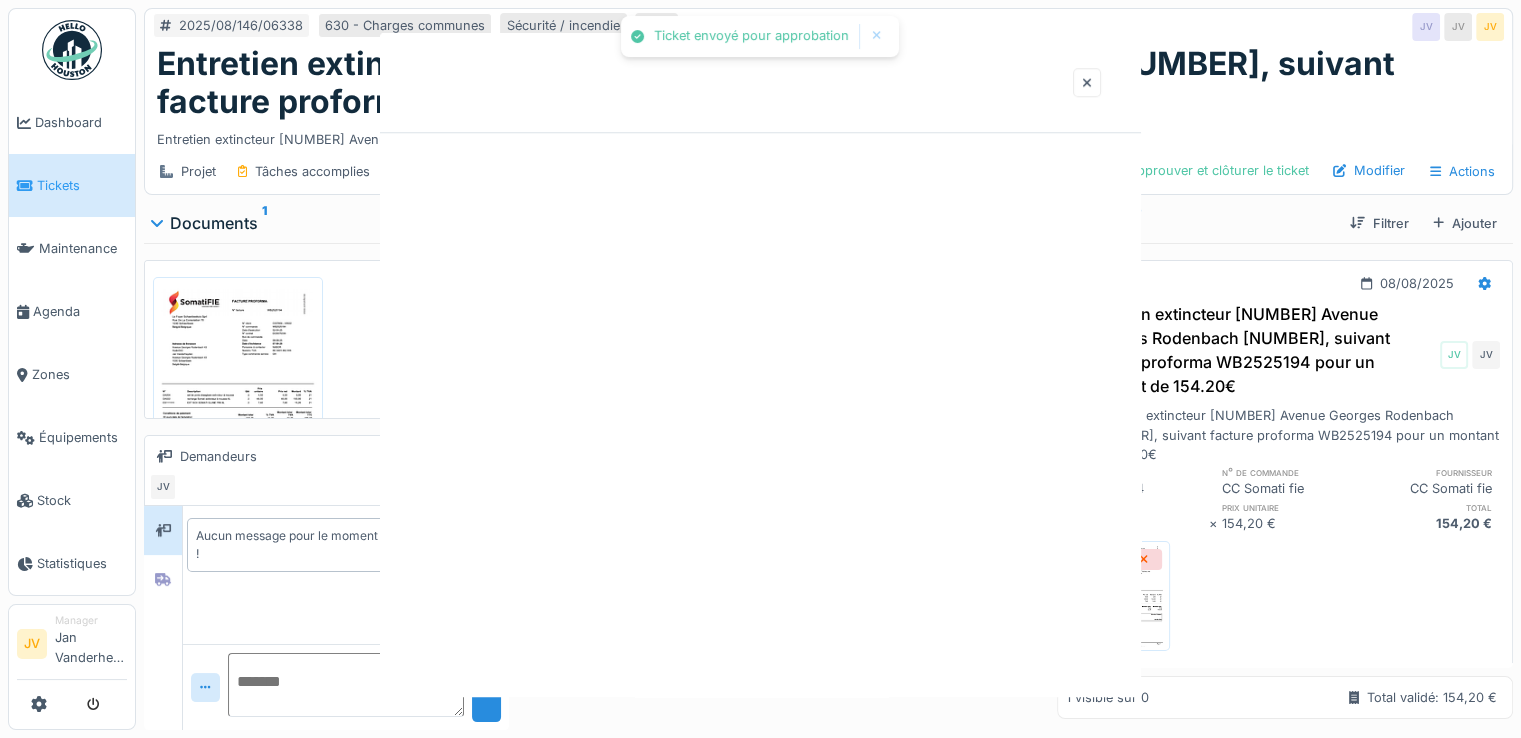 scroll, scrollTop: 0, scrollLeft: 0, axis: both 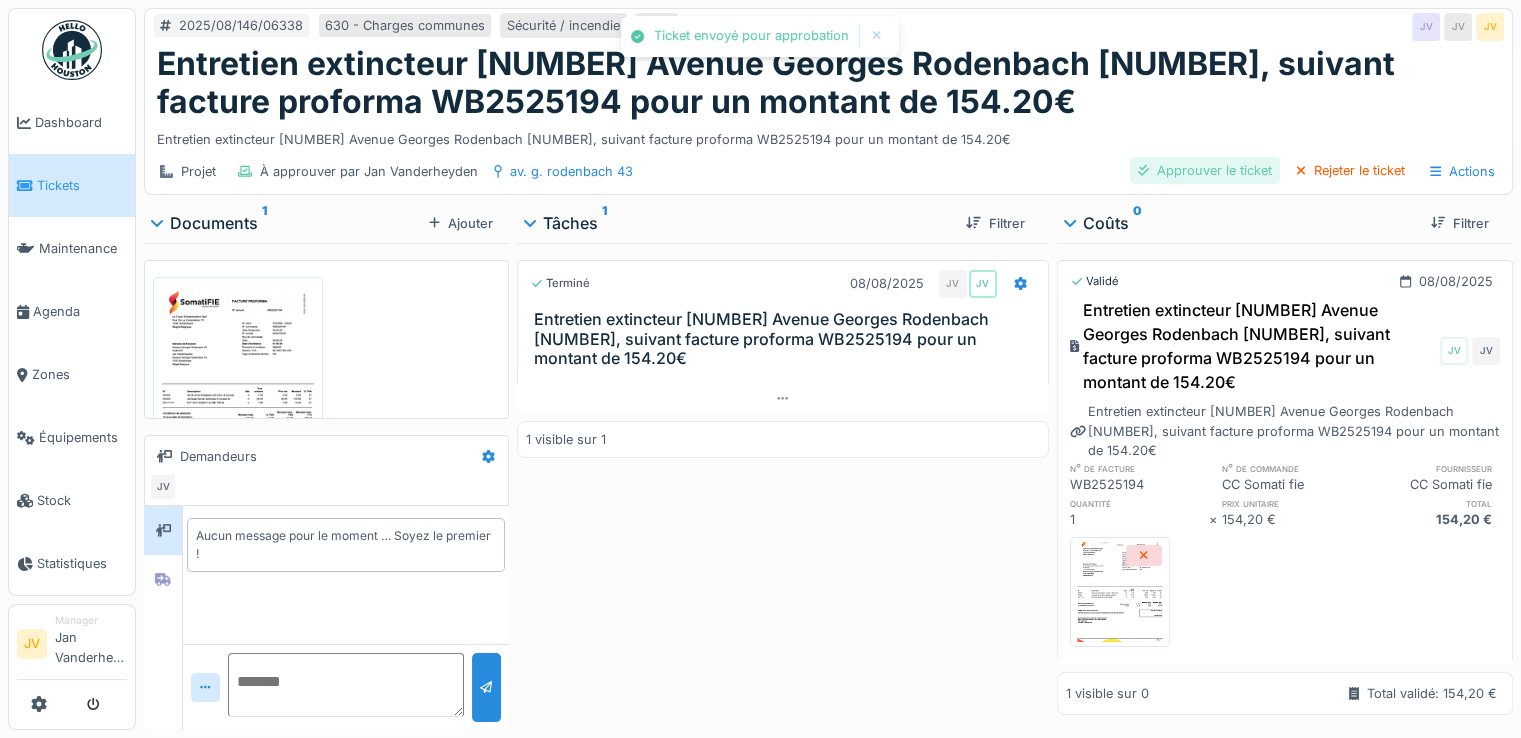 click on "Approuver le ticket" at bounding box center (1205, 170) 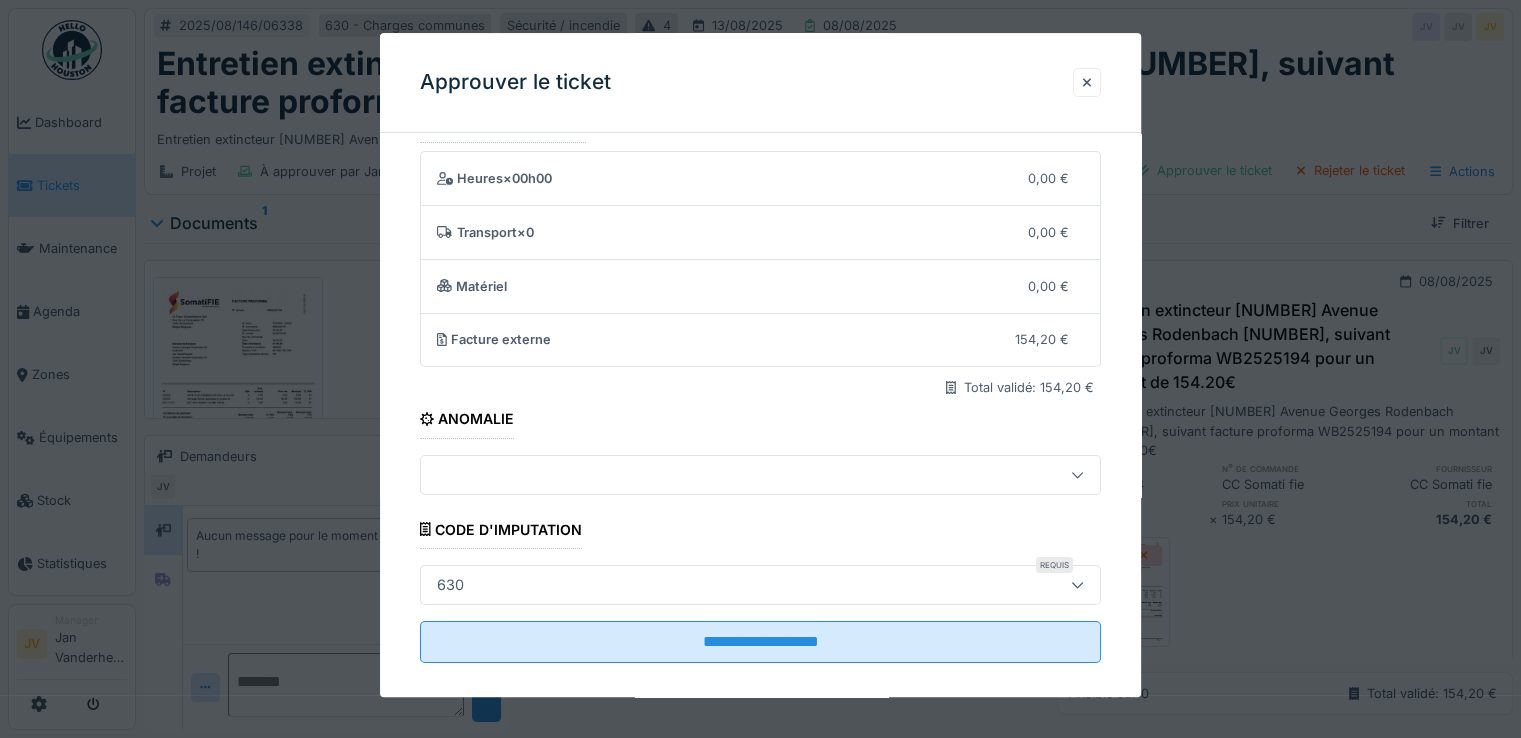 scroll, scrollTop: 63, scrollLeft: 0, axis: vertical 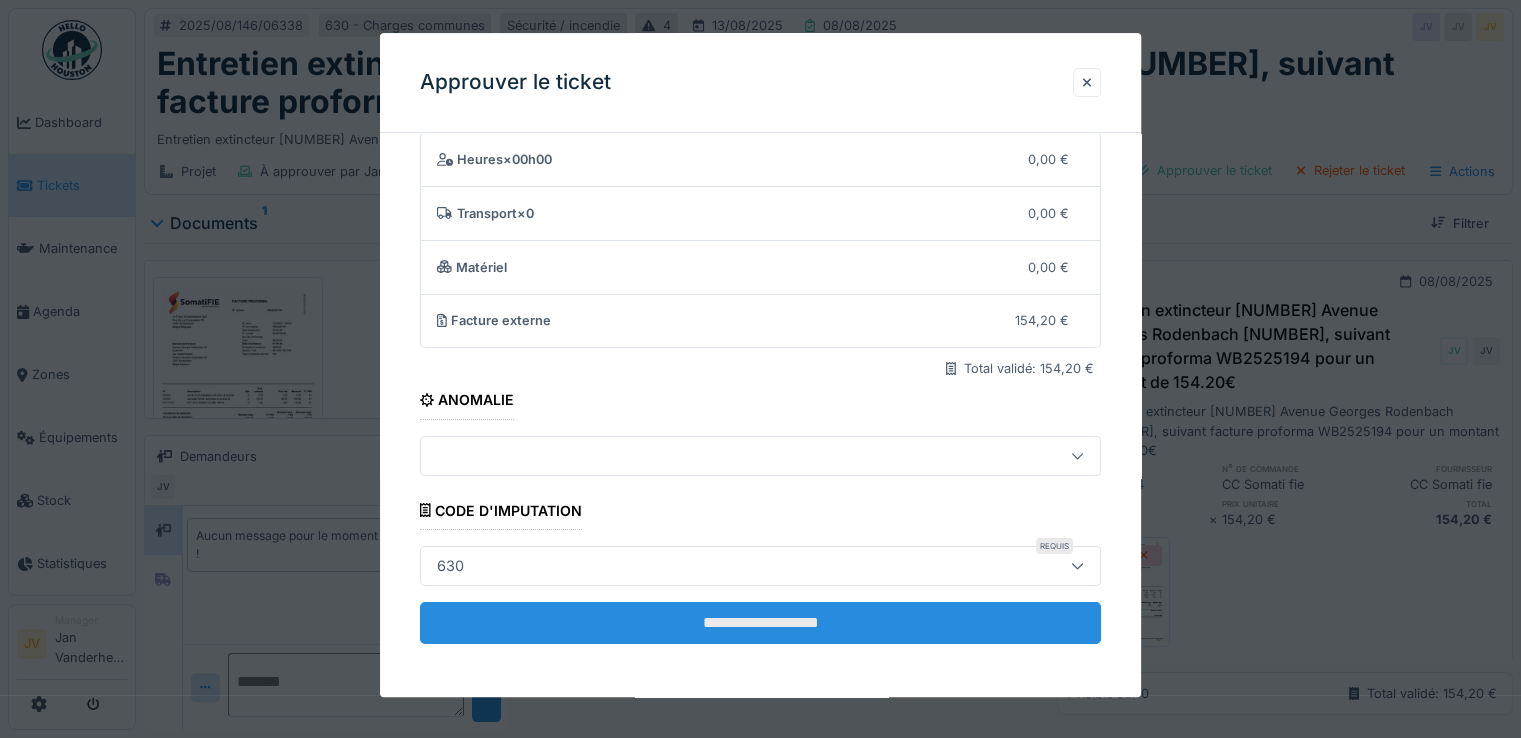 click on "**********" at bounding box center [760, 623] 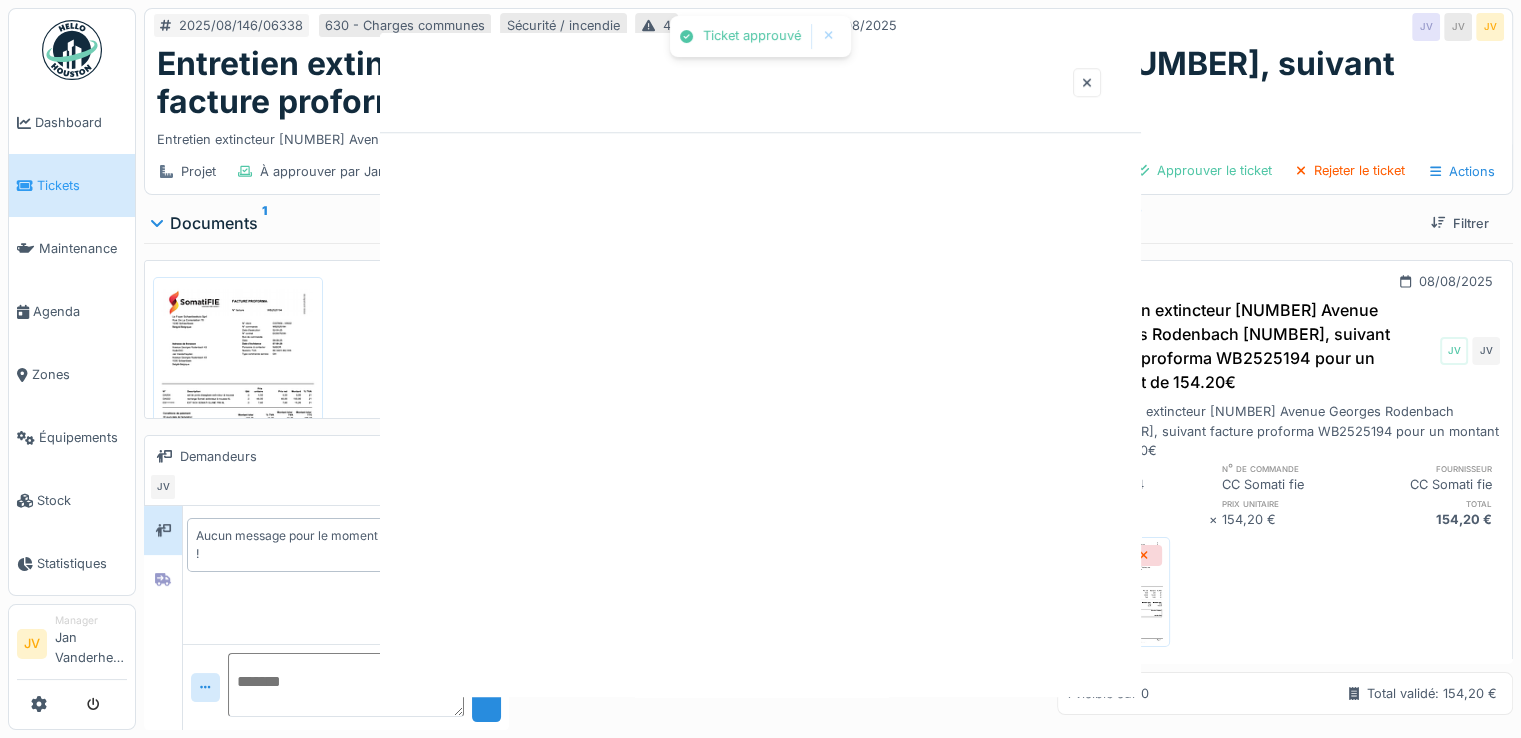 scroll, scrollTop: 0, scrollLeft: 0, axis: both 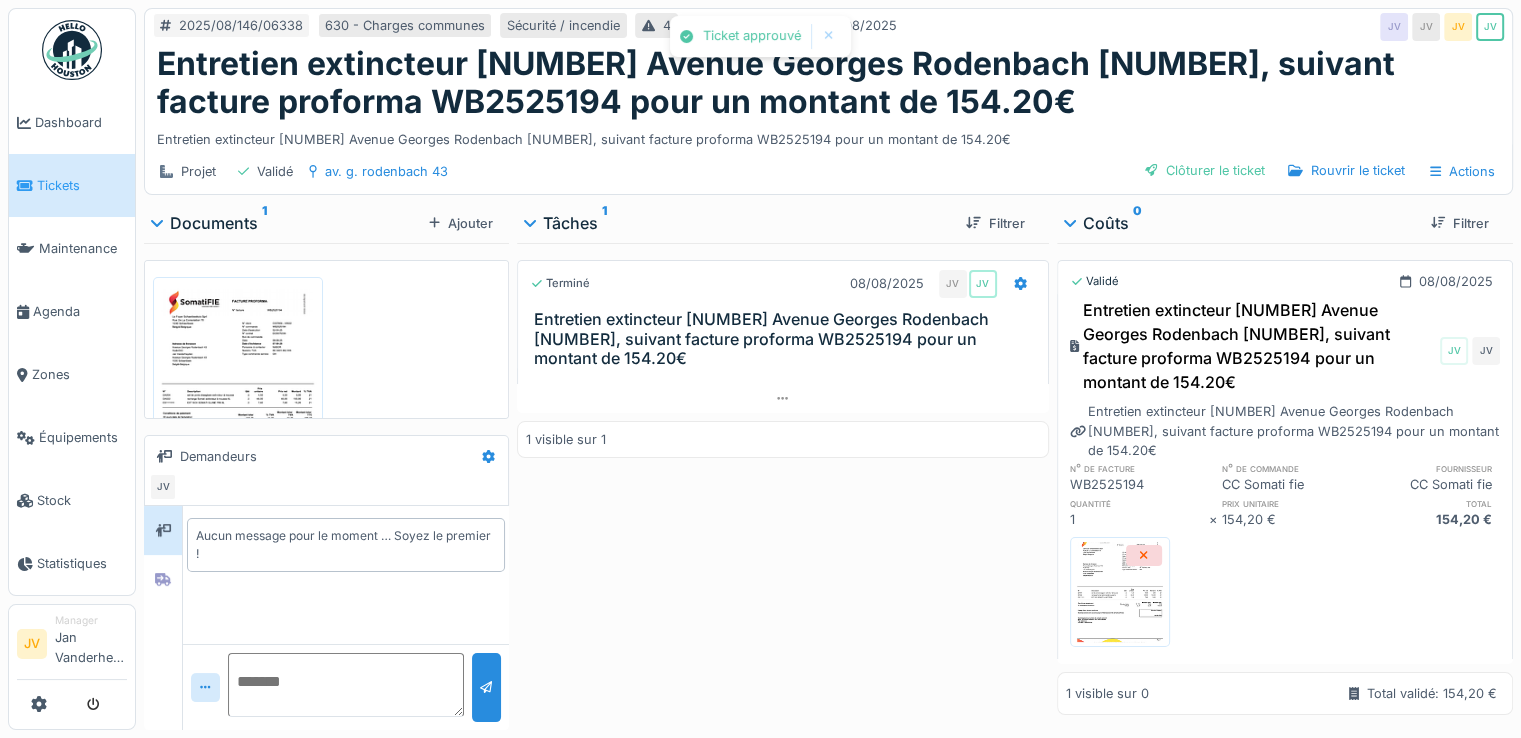 click on "Clôturer le ticket" at bounding box center [1205, 170] 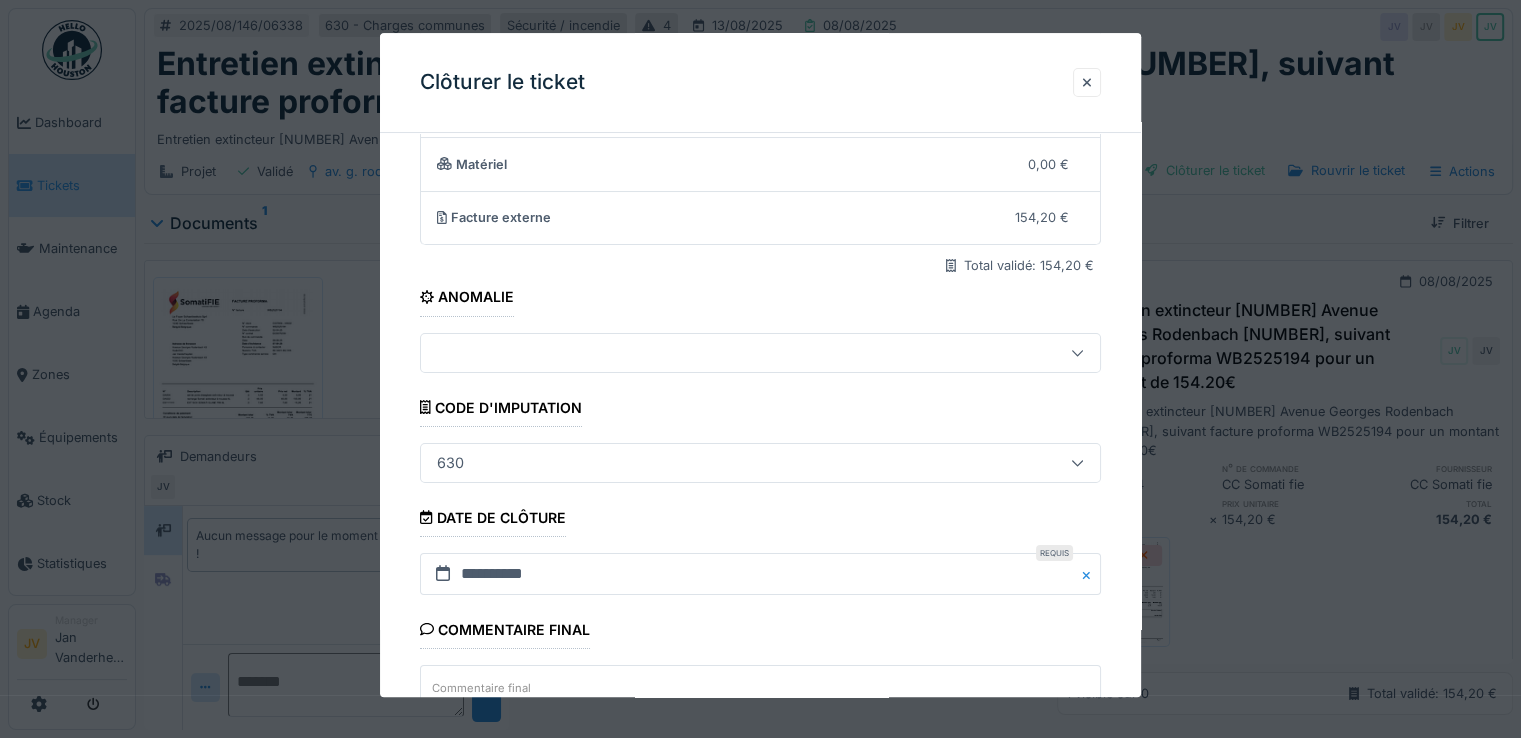 scroll, scrollTop: 331, scrollLeft: 0, axis: vertical 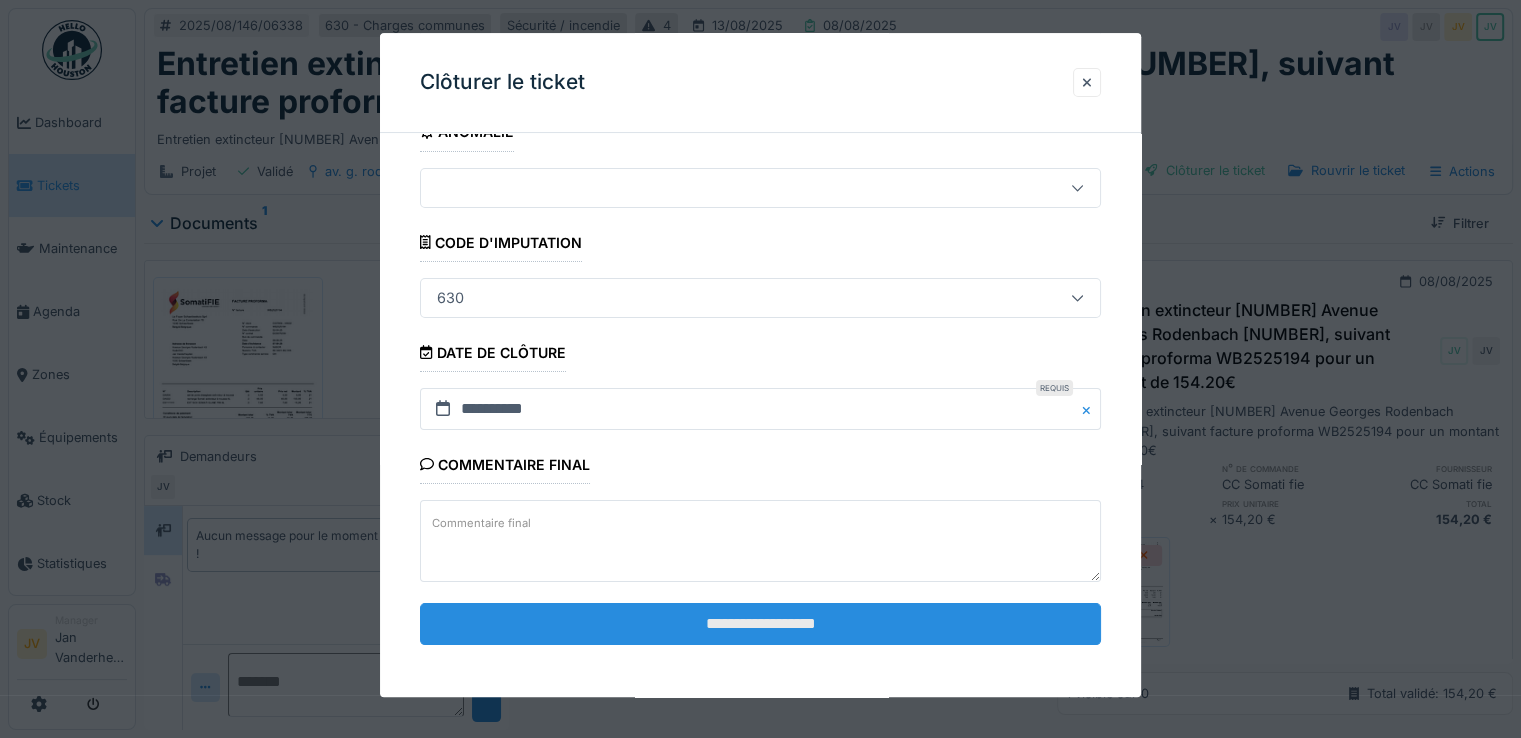 click on "**********" at bounding box center (760, 624) 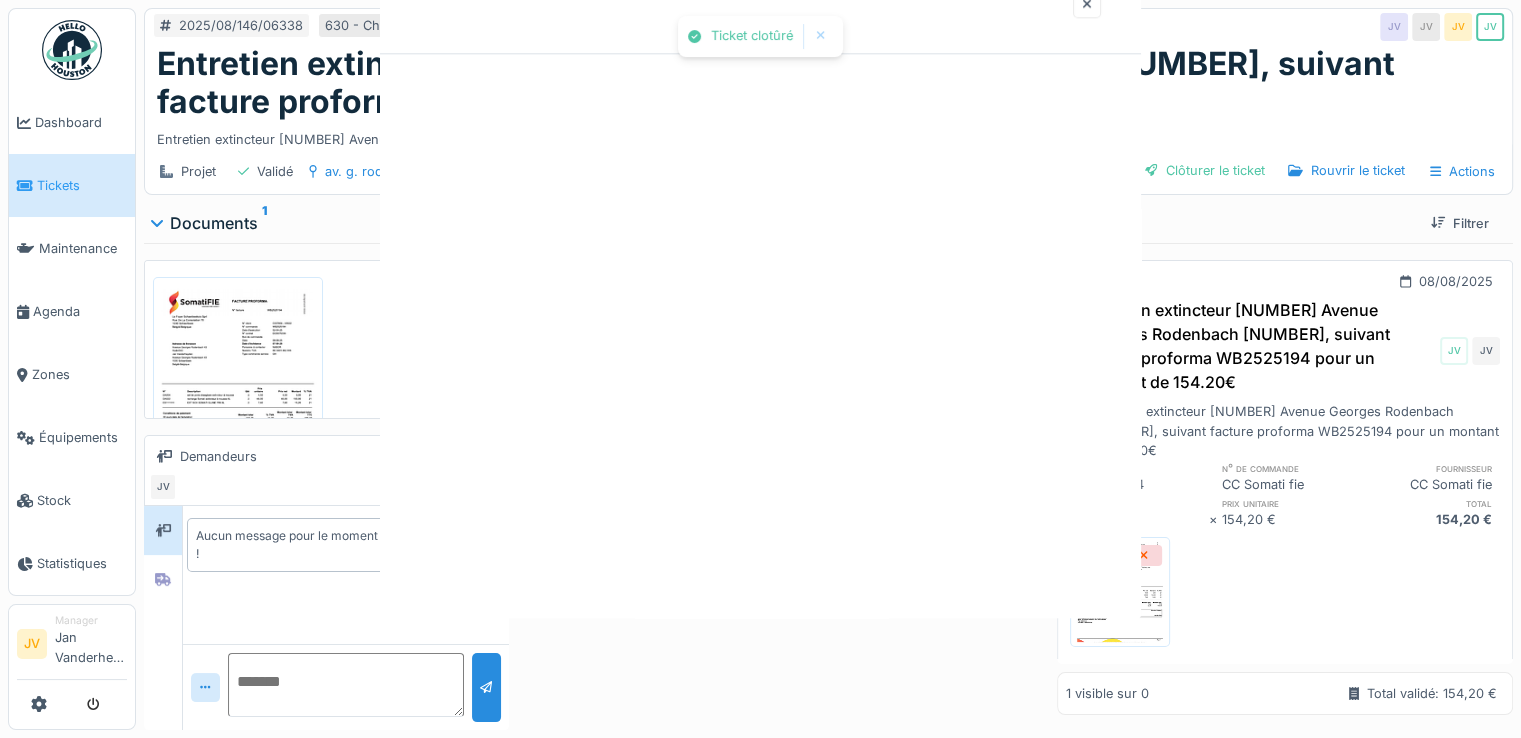scroll, scrollTop: 0, scrollLeft: 0, axis: both 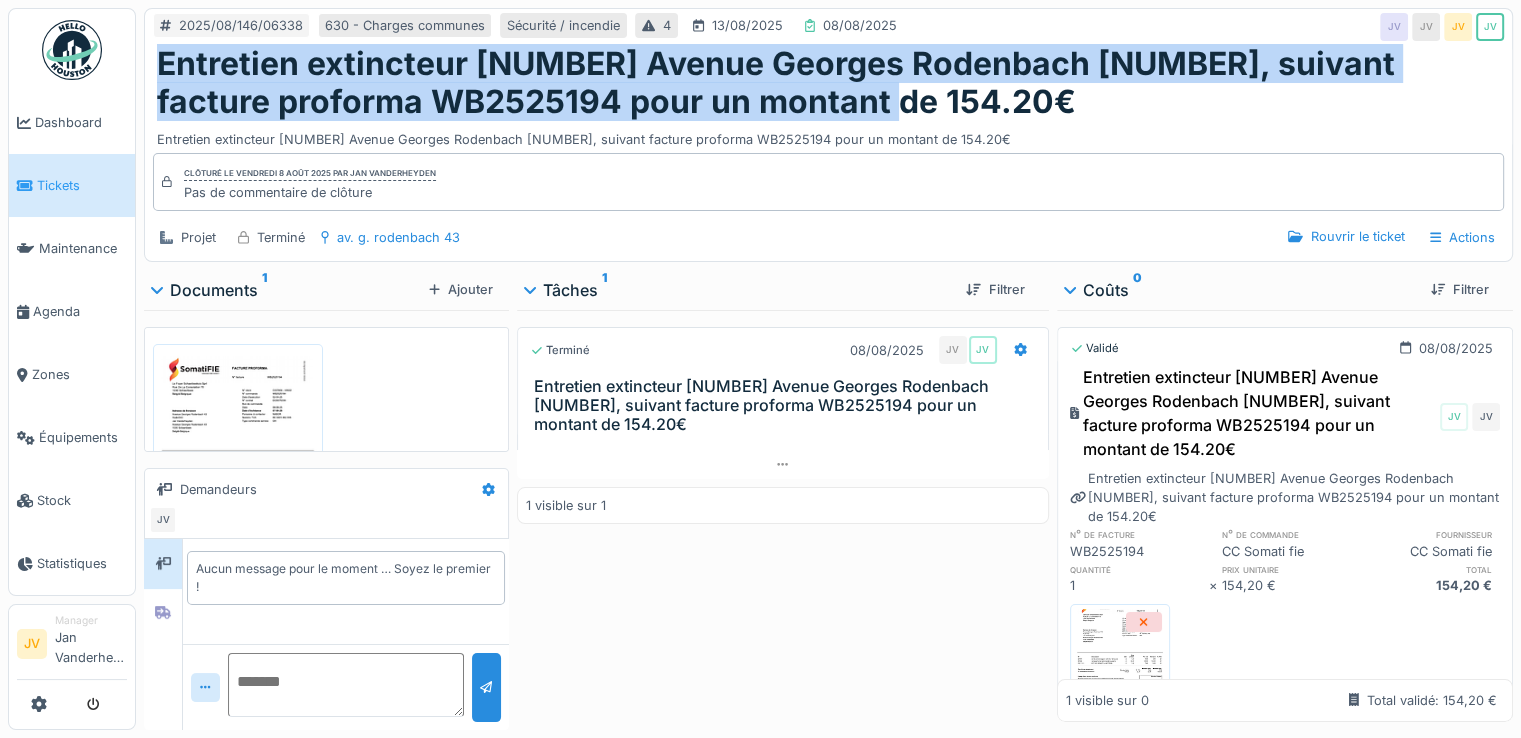 drag, startPoint x: 161, startPoint y: 61, endPoint x: 802, endPoint y: 87, distance: 641.5271 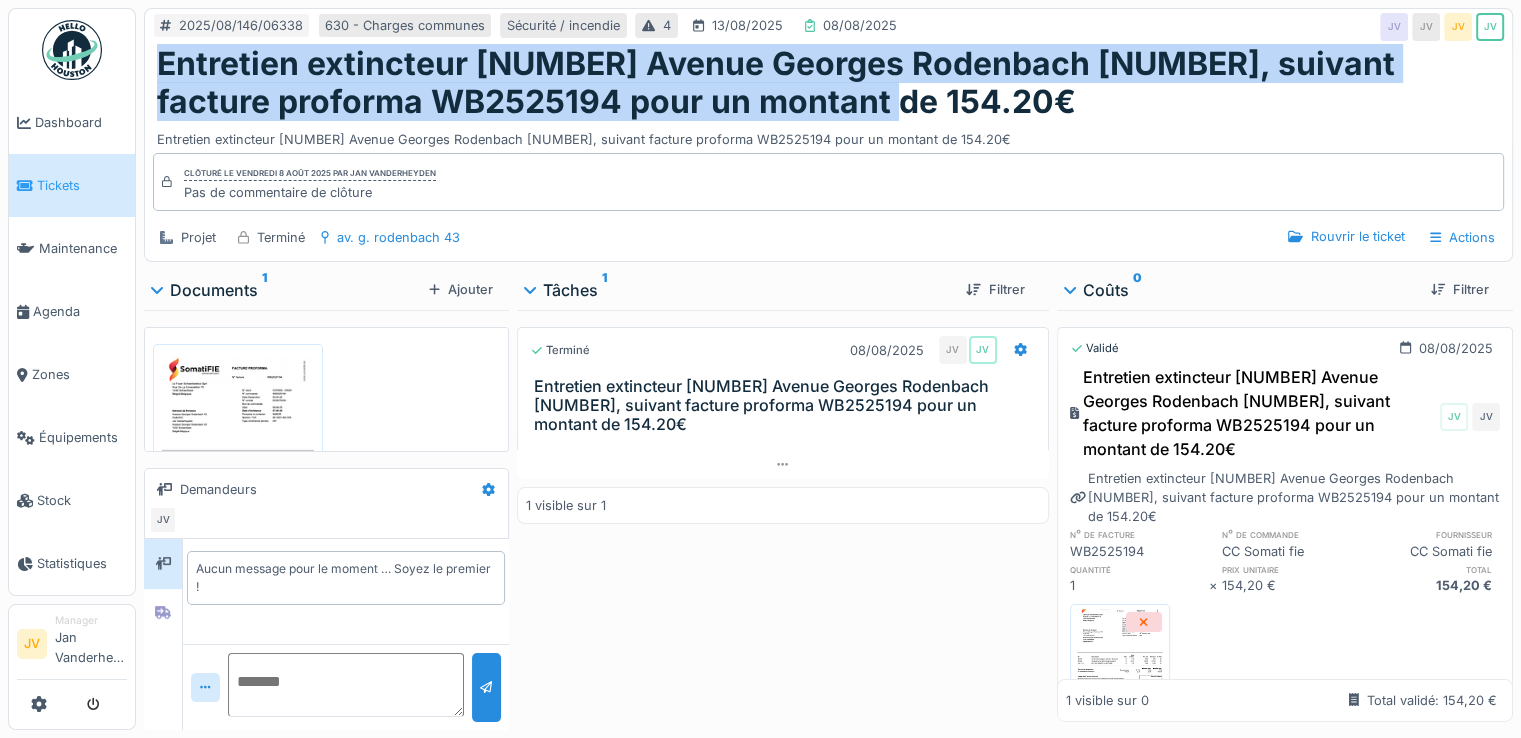 click on "Tickets" at bounding box center [82, 185] 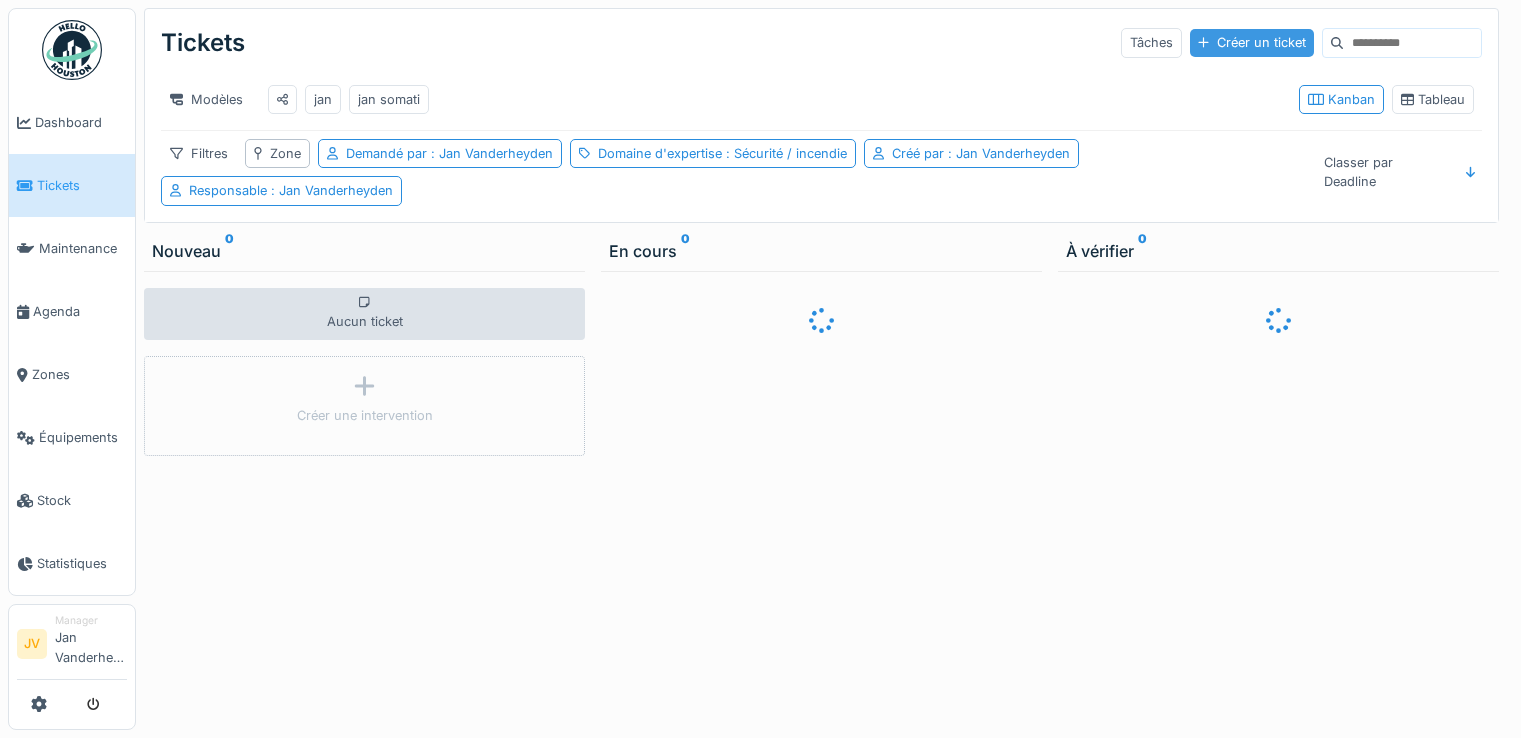 scroll, scrollTop: 0, scrollLeft: 0, axis: both 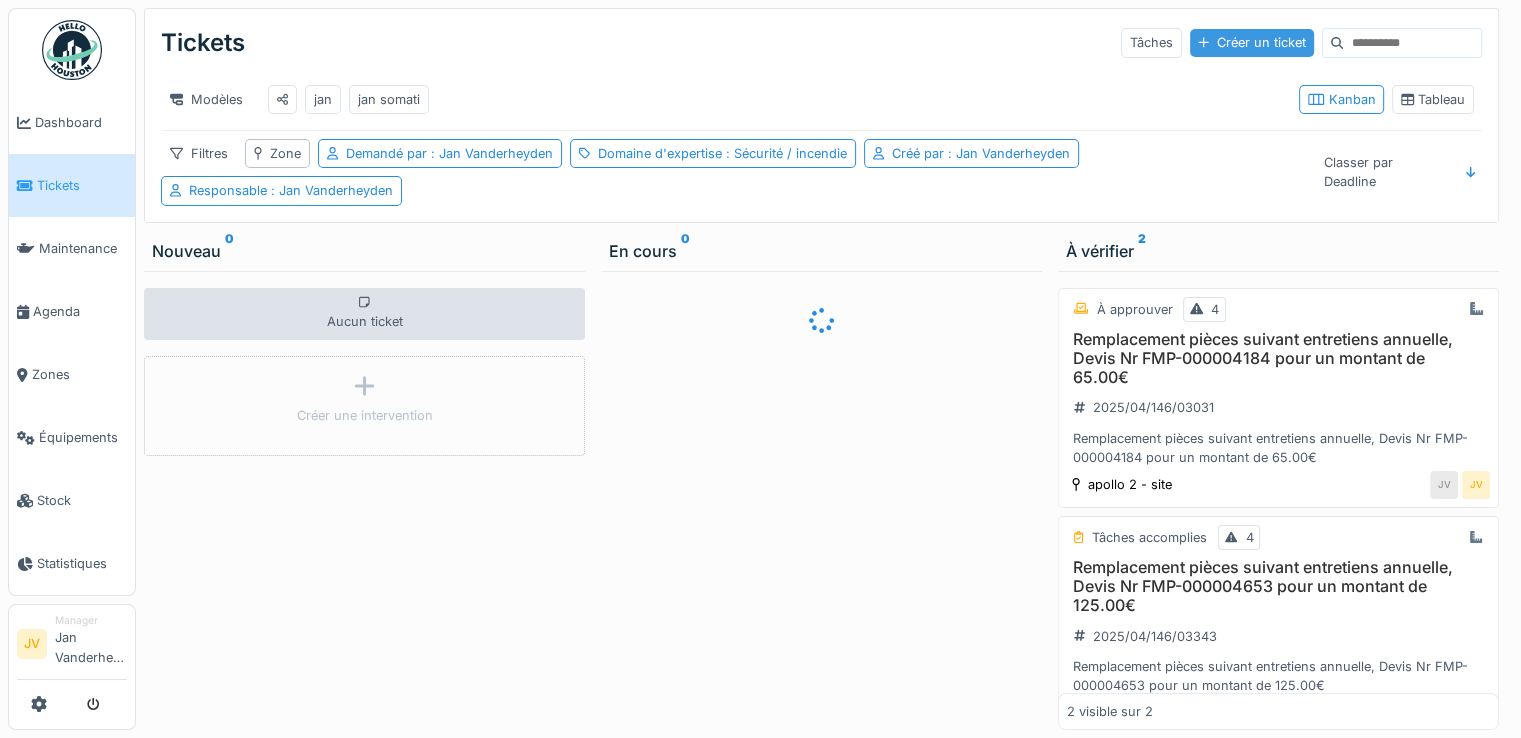 click on "Créer un ticket" at bounding box center [1252, 42] 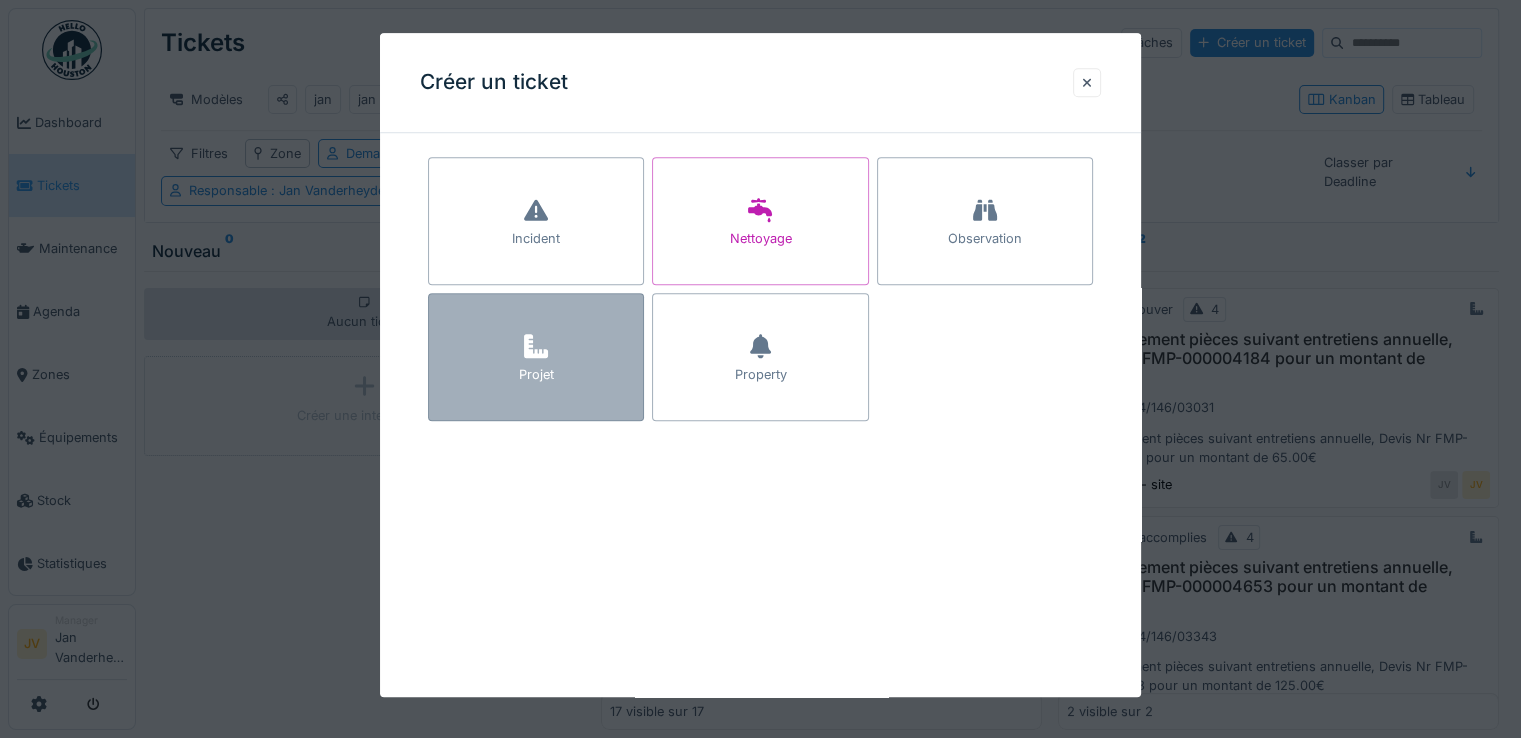 click on "Projet" at bounding box center (536, 357) 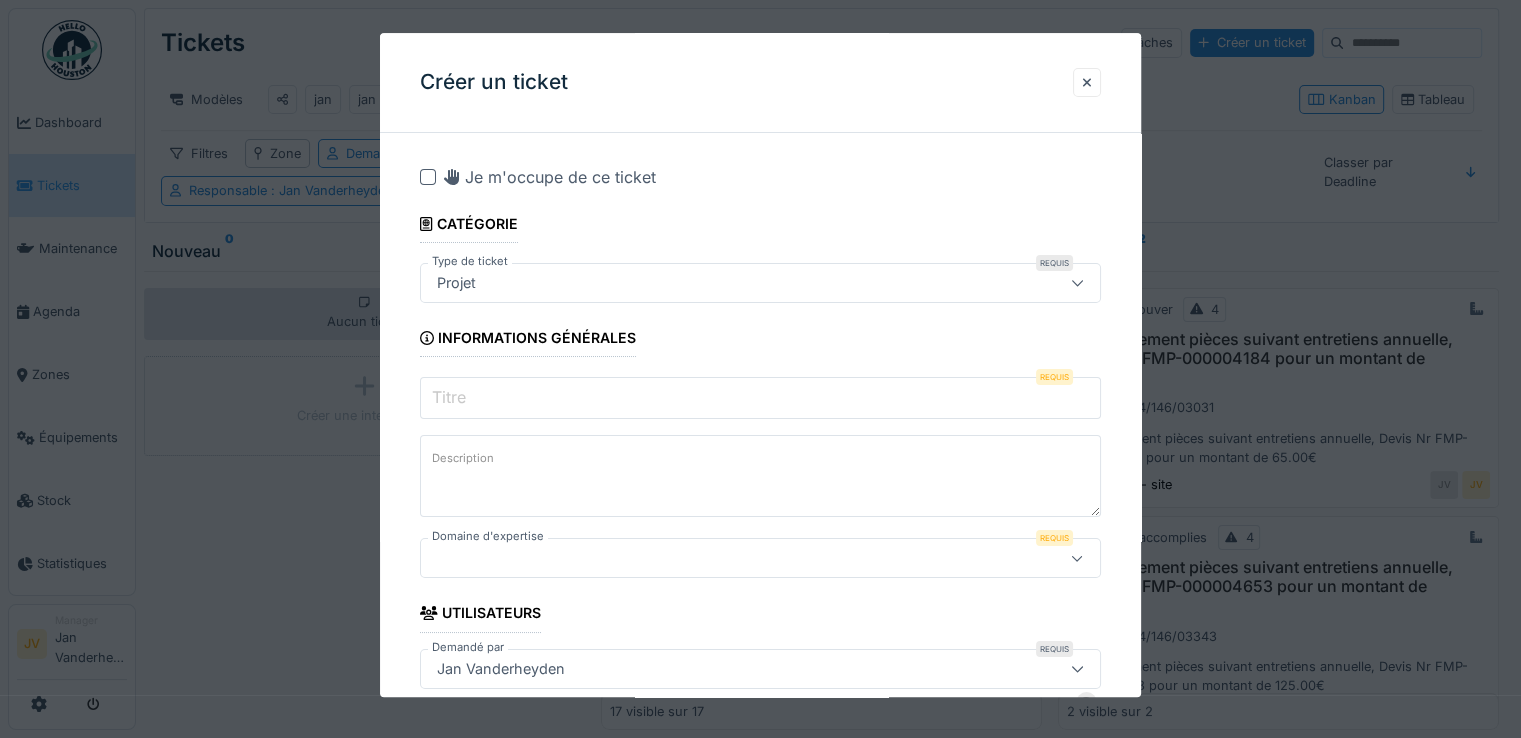 click on "Titre" at bounding box center [760, 398] 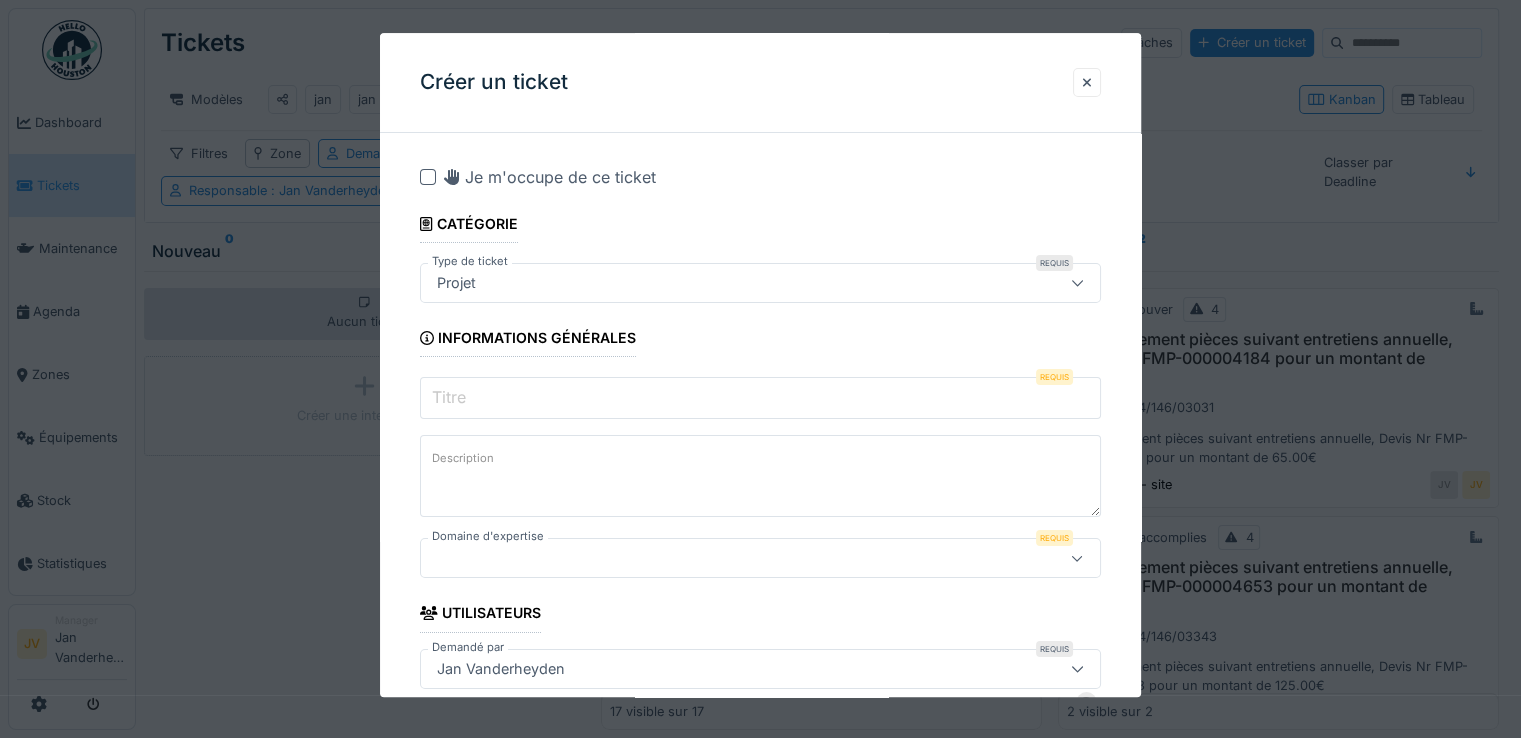 paste on "**********" 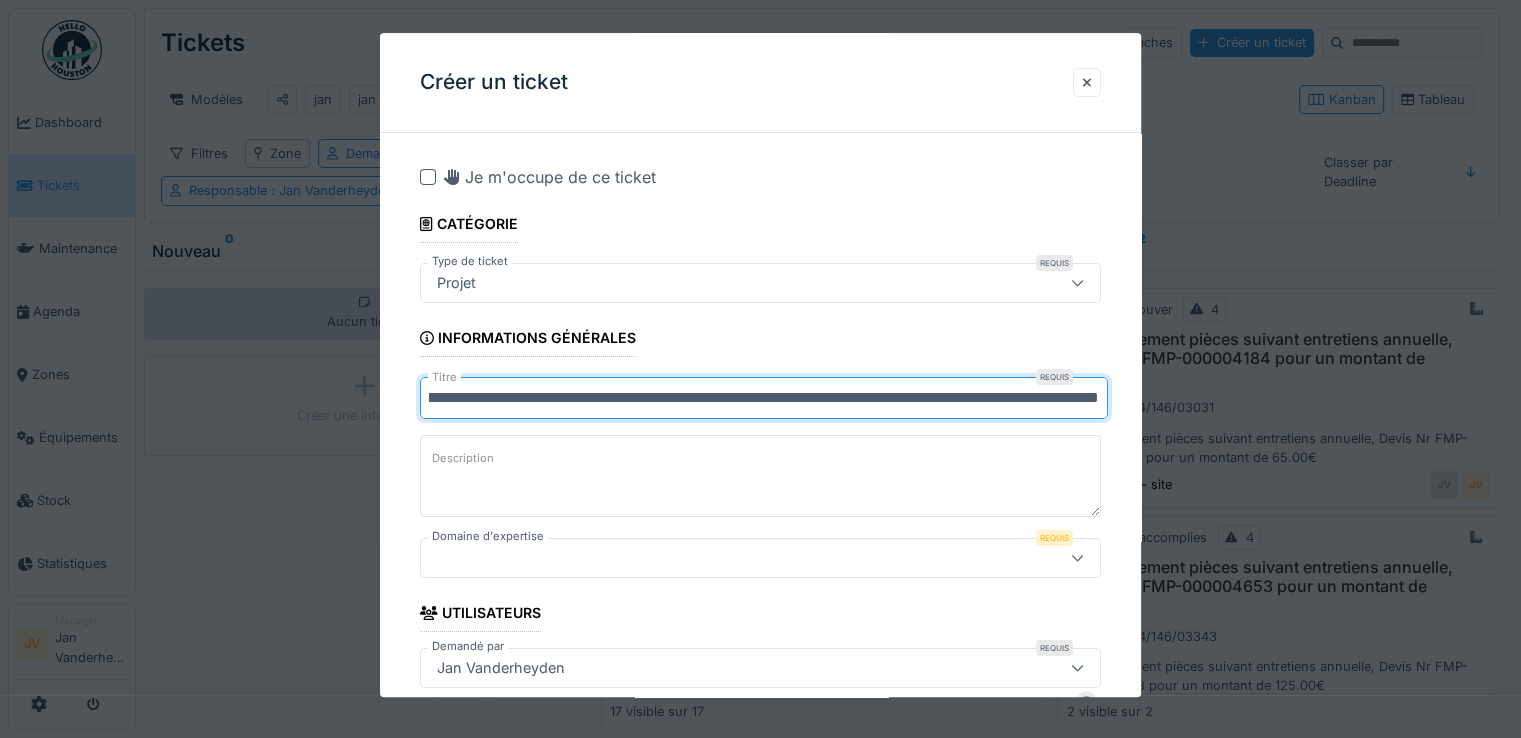 scroll, scrollTop: 0, scrollLeft: 0, axis: both 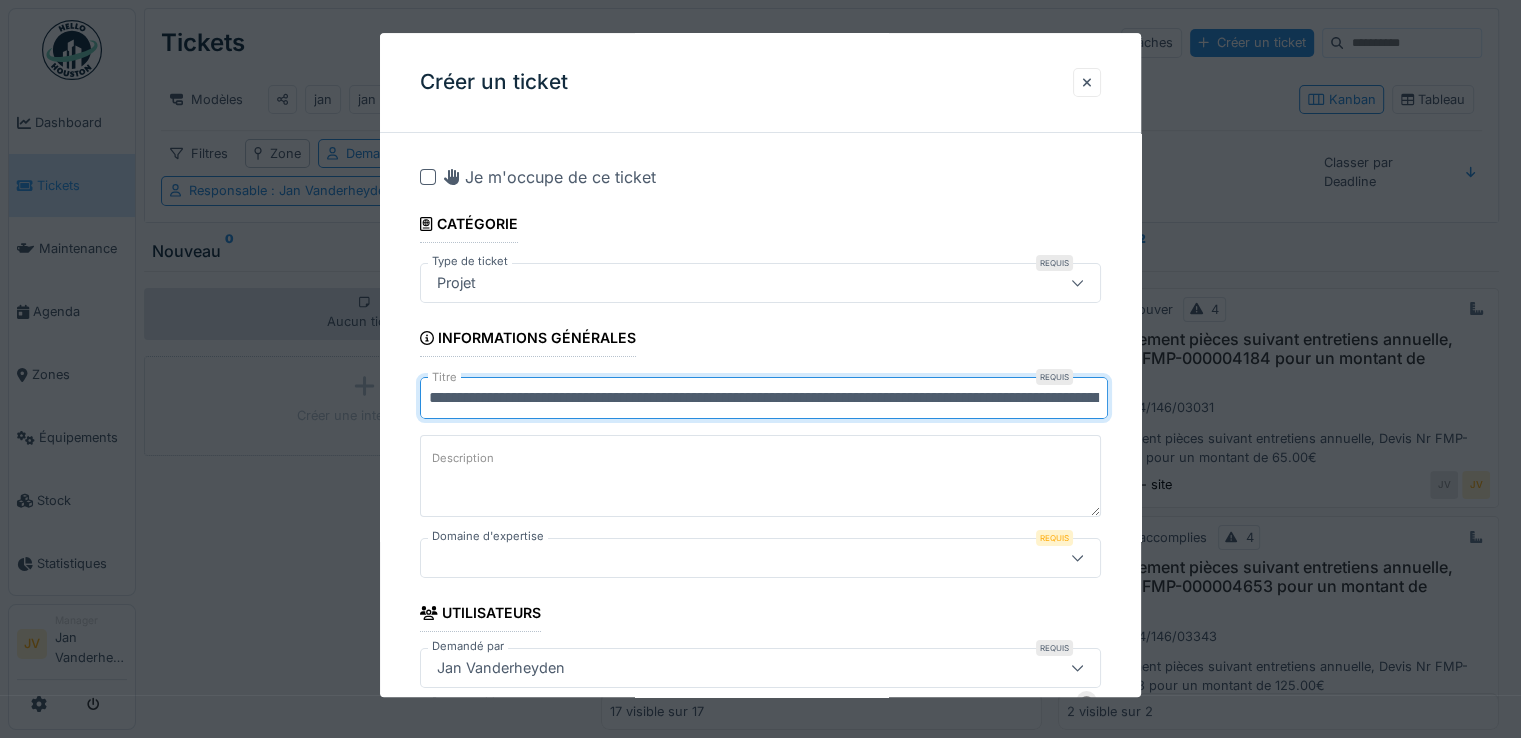 click on "**********" at bounding box center [764, 398] 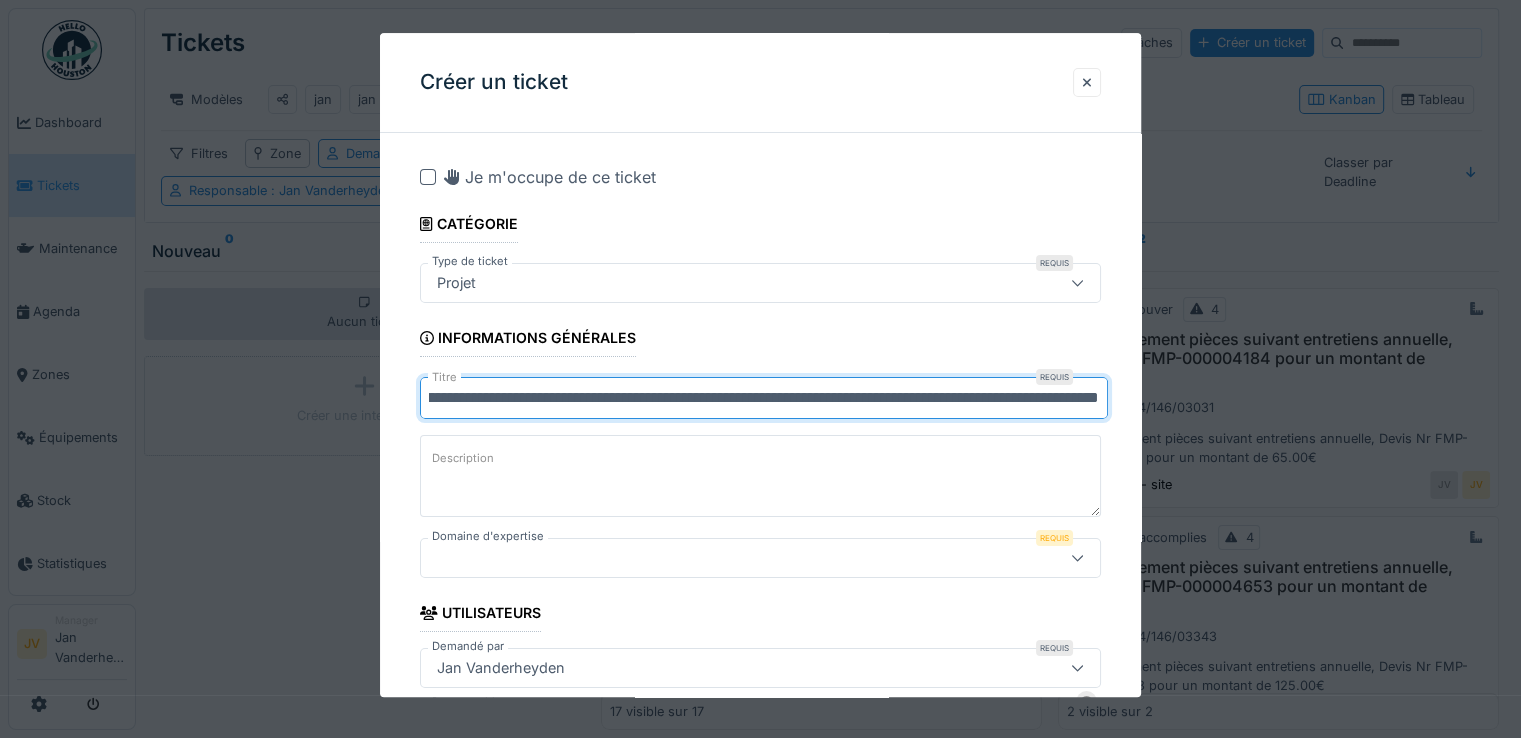 scroll, scrollTop: 0, scrollLeft: 256, axis: horizontal 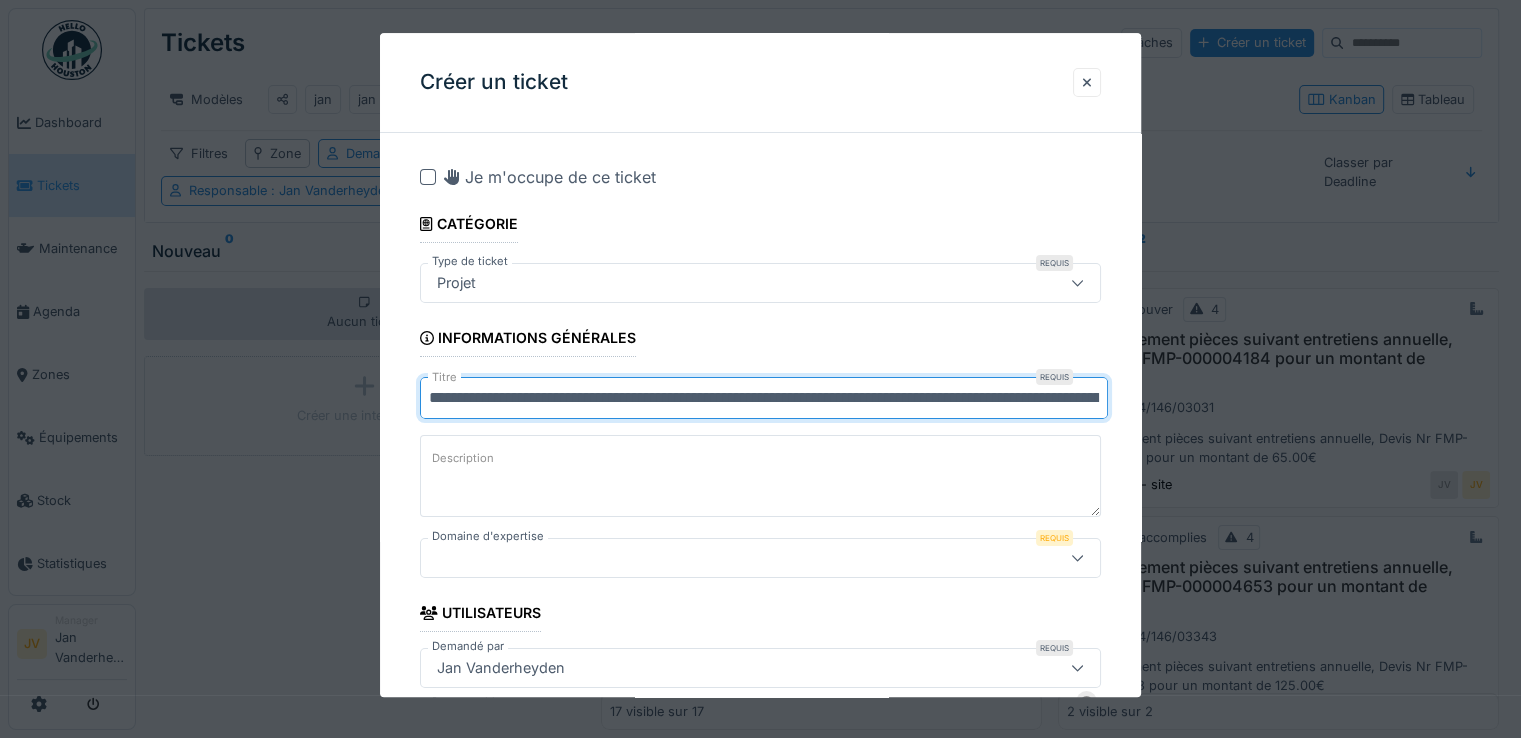 drag, startPoint x: 1096, startPoint y: 397, endPoint x: 336, endPoint y: 373, distance: 760.37885 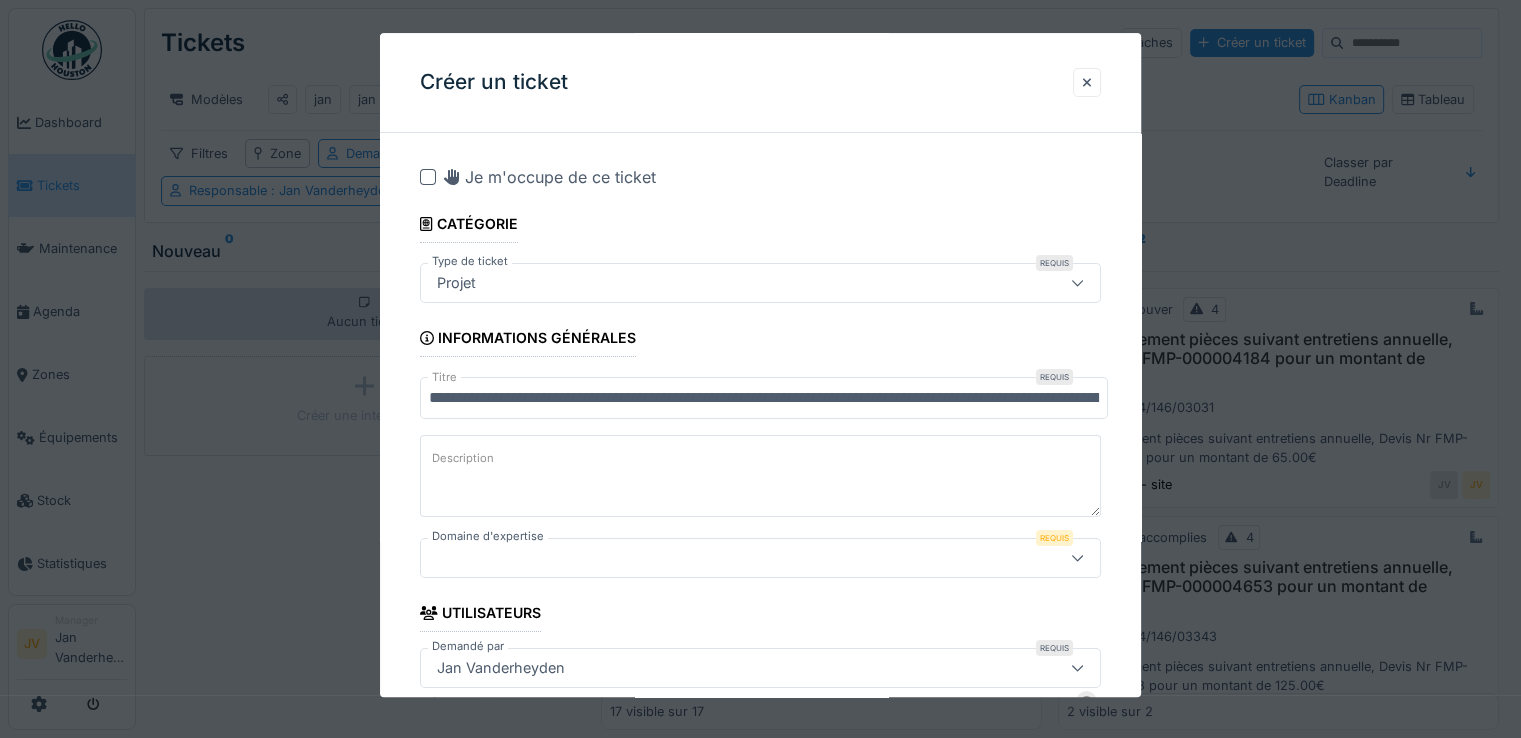 click on "Description" at bounding box center [760, 476] 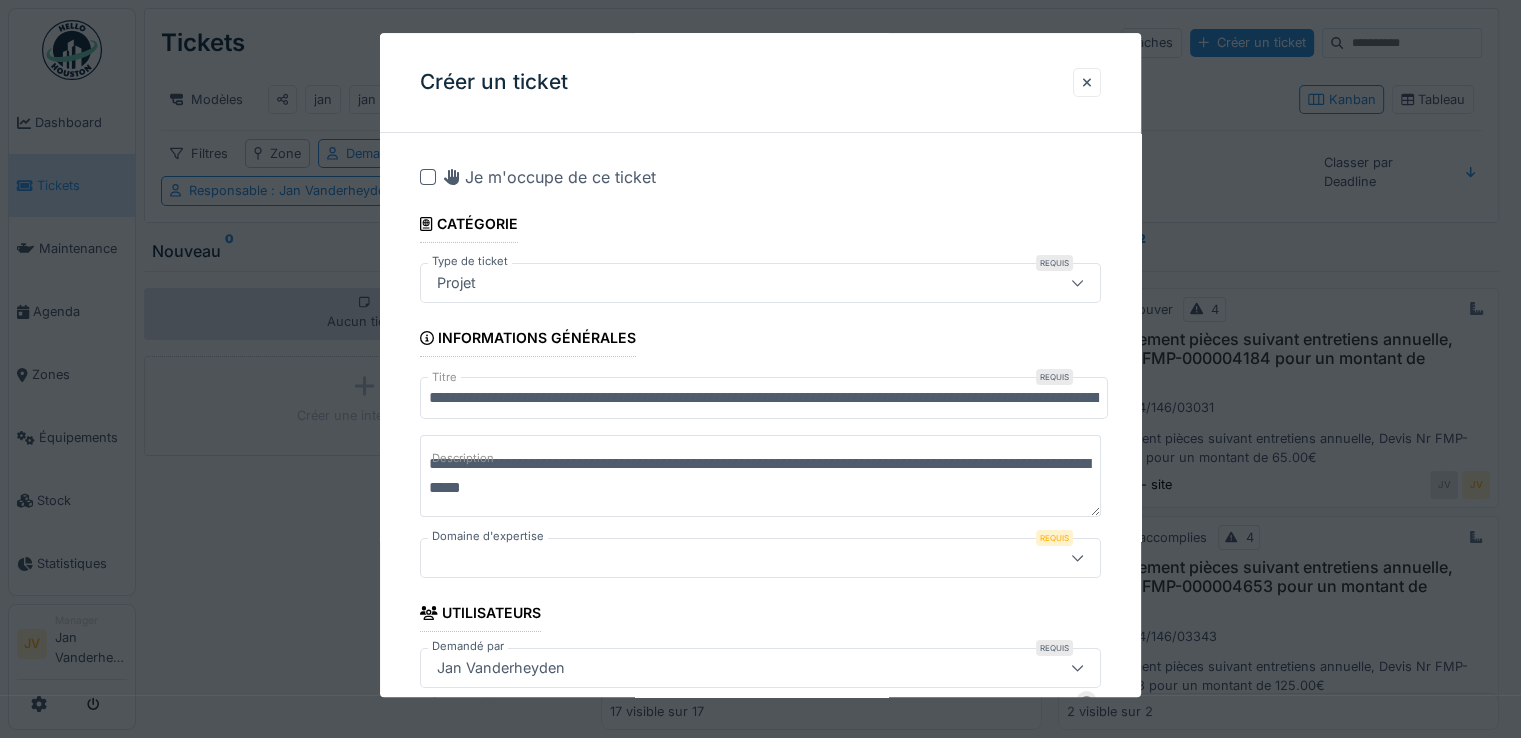 type on "**********" 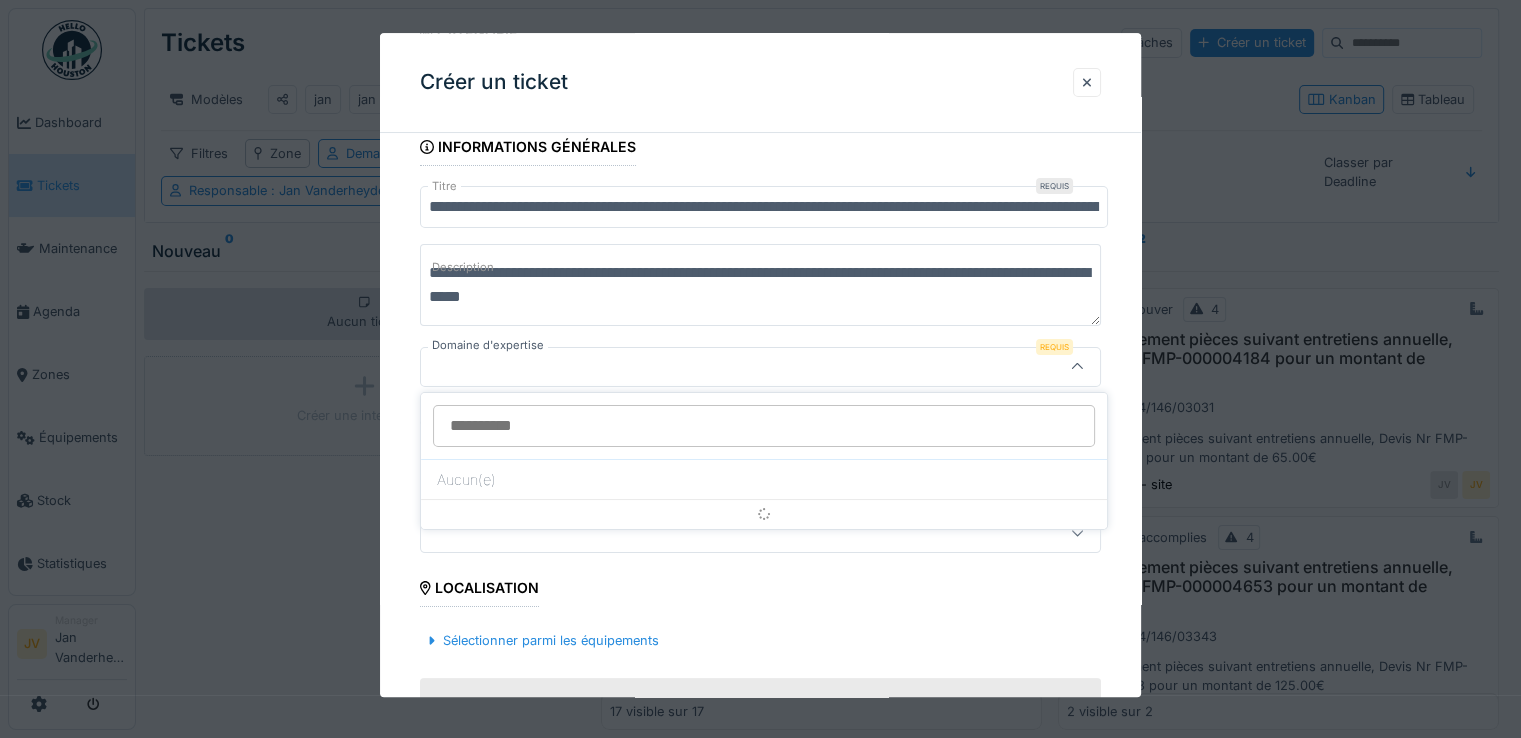 scroll, scrollTop: 192, scrollLeft: 0, axis: vertical 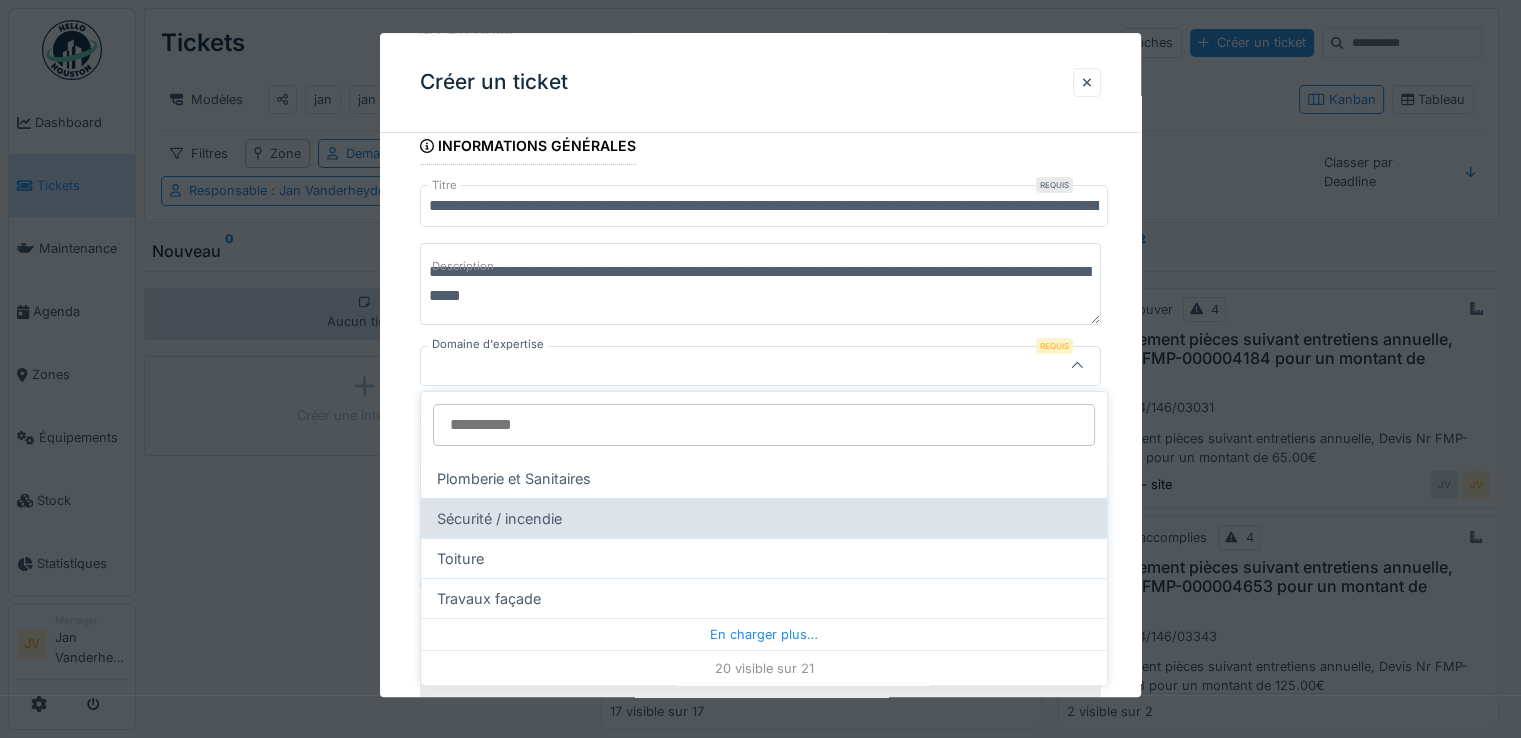 click on "Sécurité / incendie" at bounding box center (764, 518) 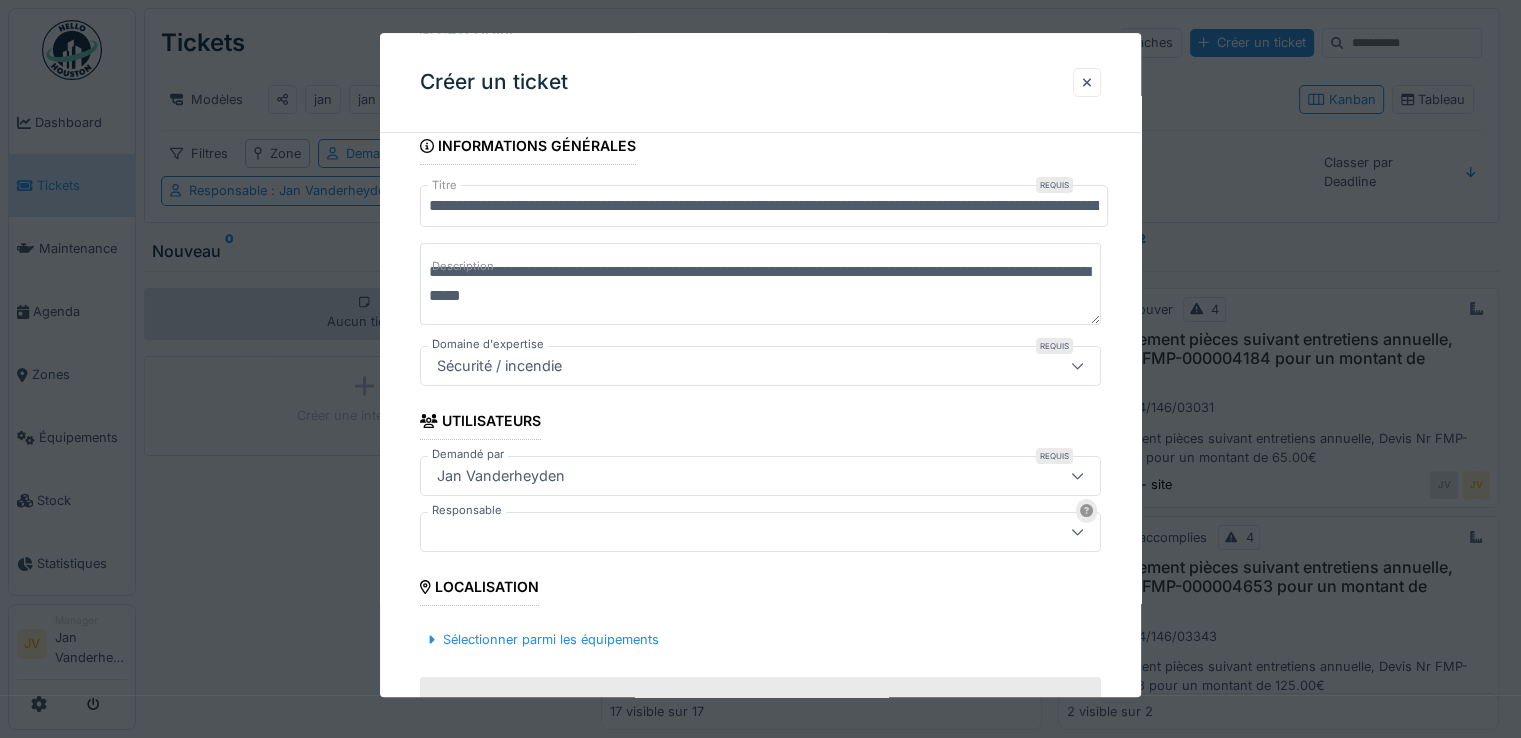 click at bounding box center (719, 532) 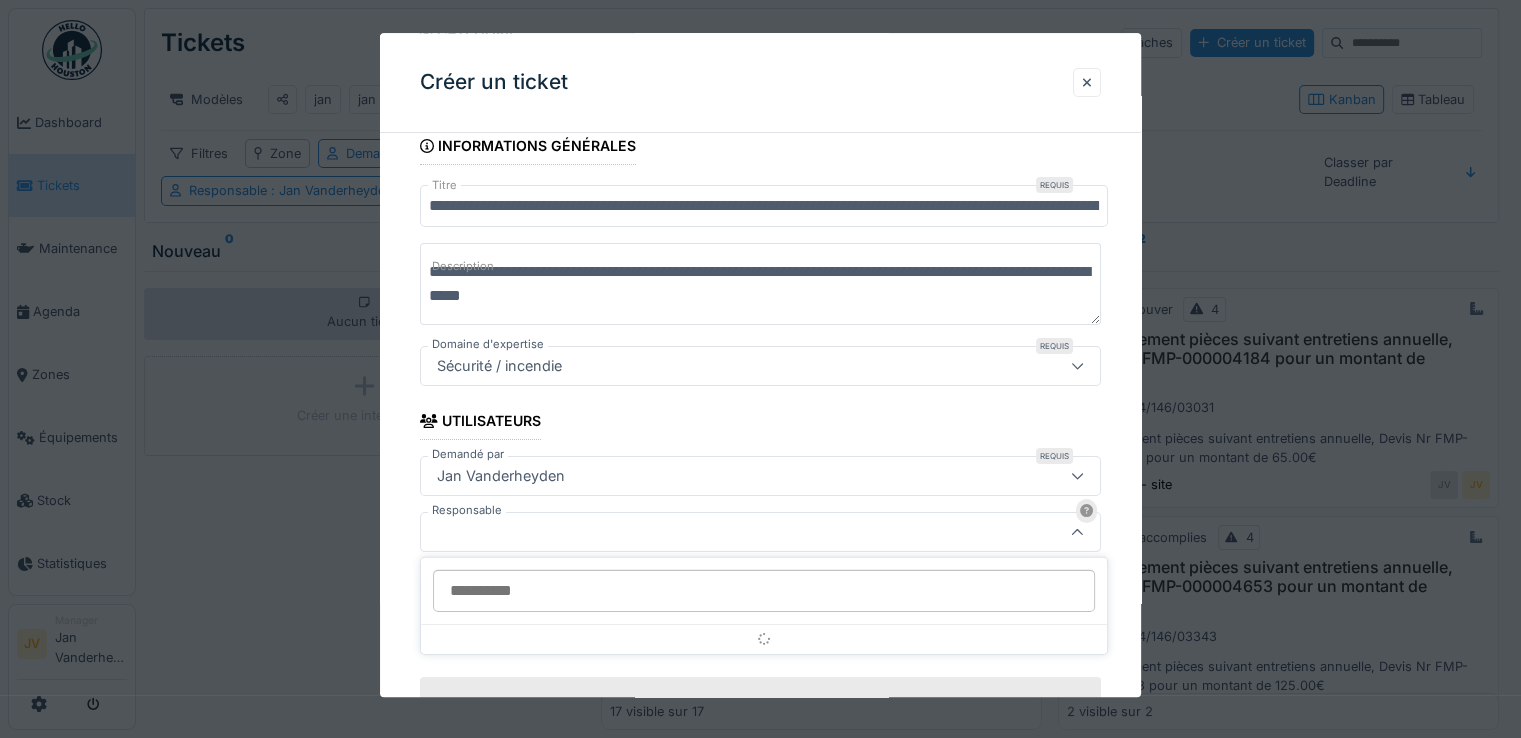 scroll, scrollTop: 357, scrollLeft: 0, axis: vertical 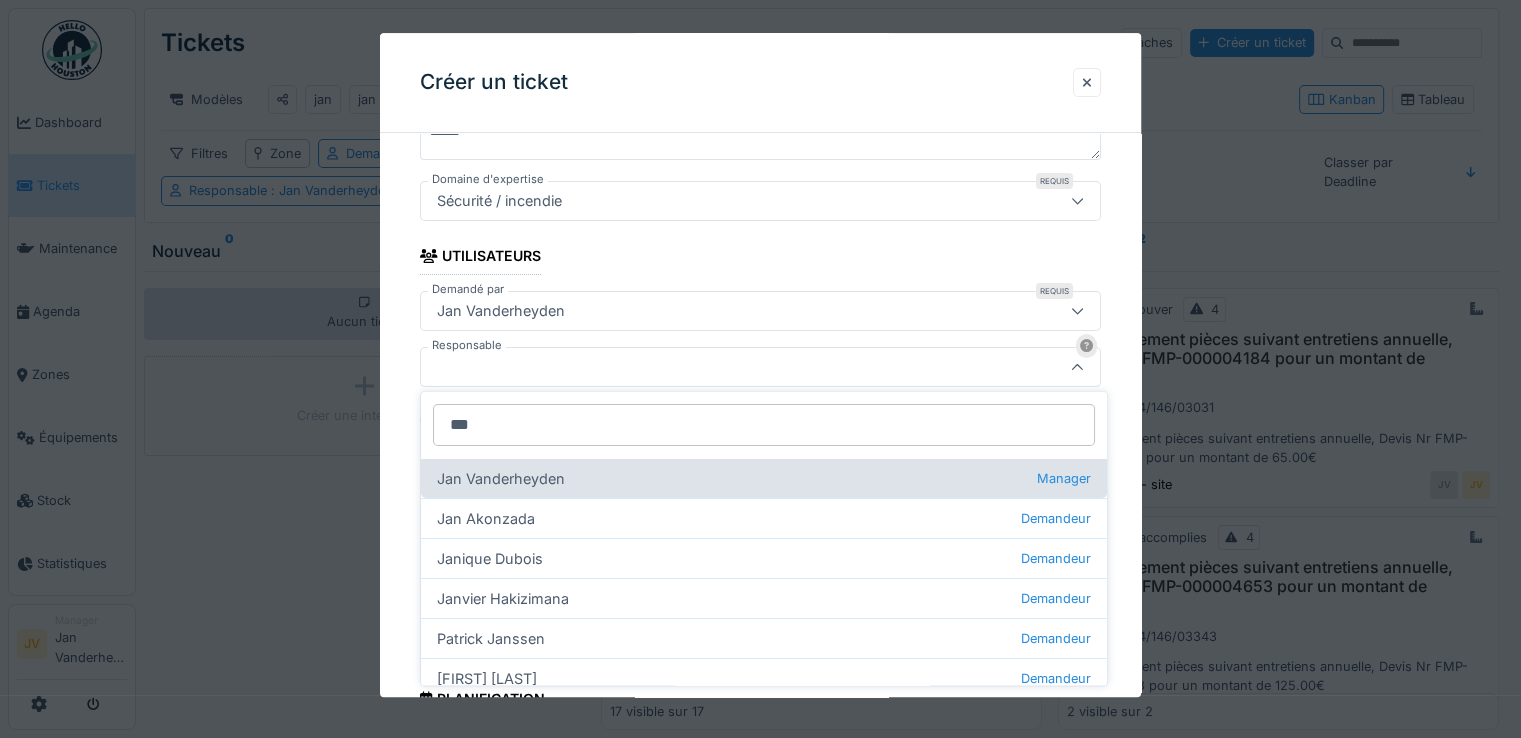 type on "***" 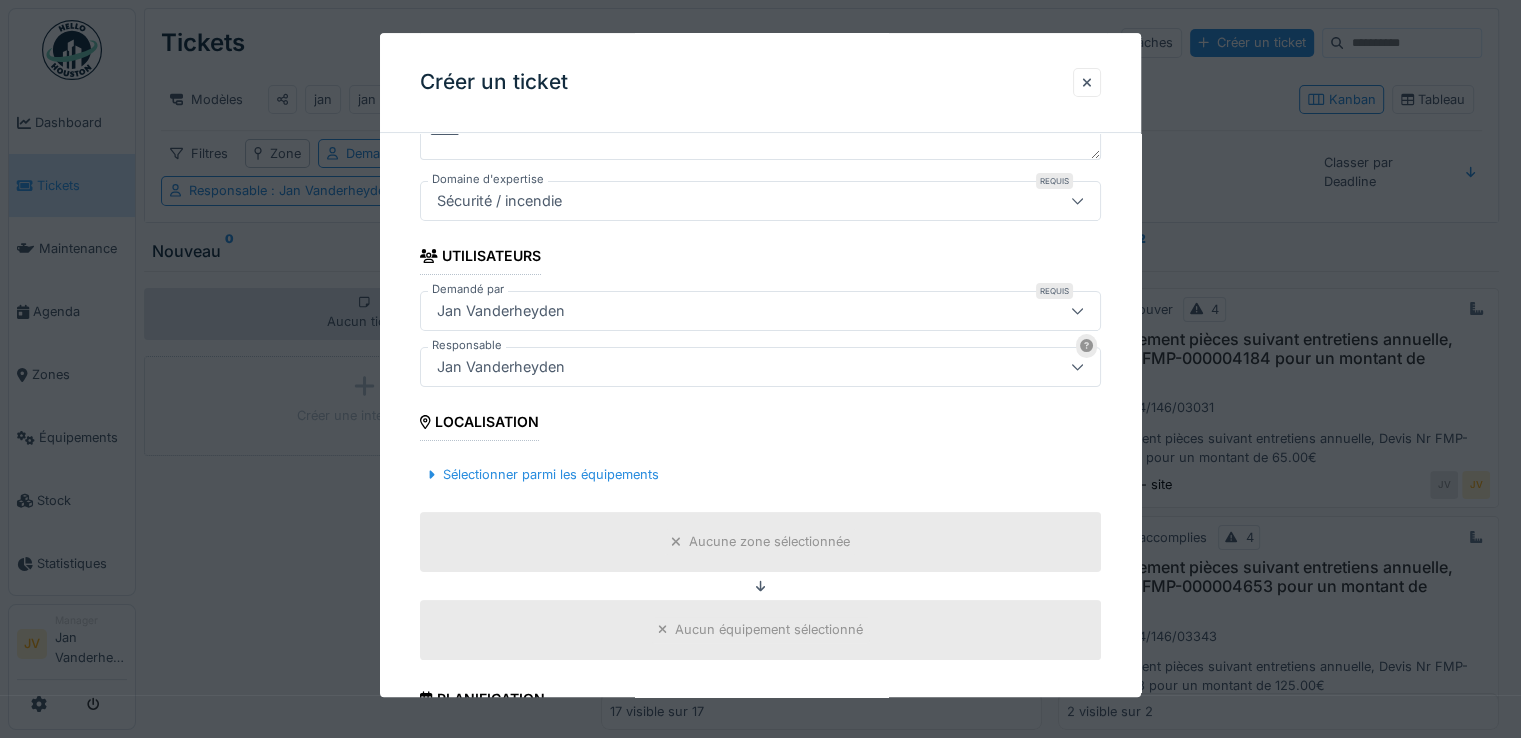 click on "Aucune zone sélectionnée" at bounding box center (769, 542) 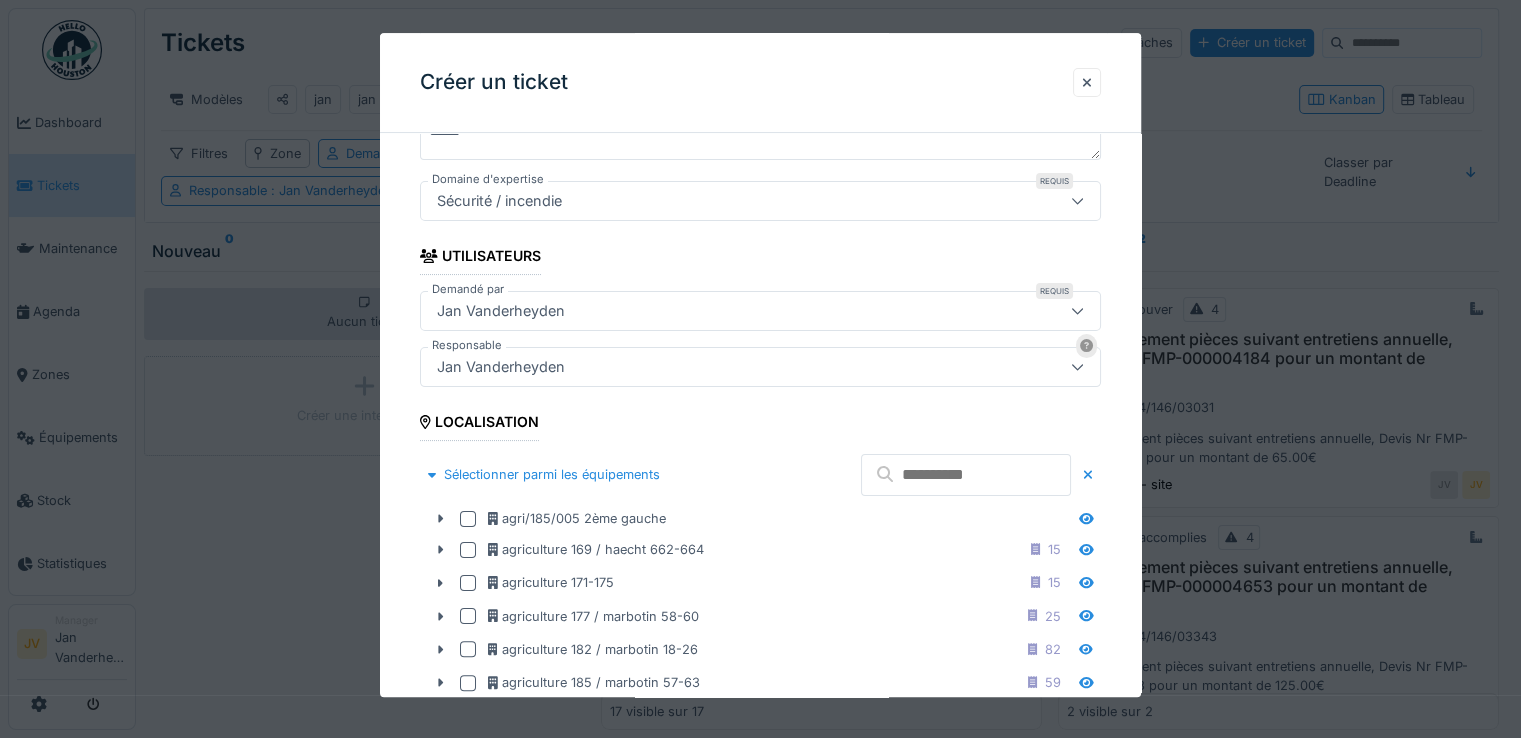 click at bounding box center (966, 475) 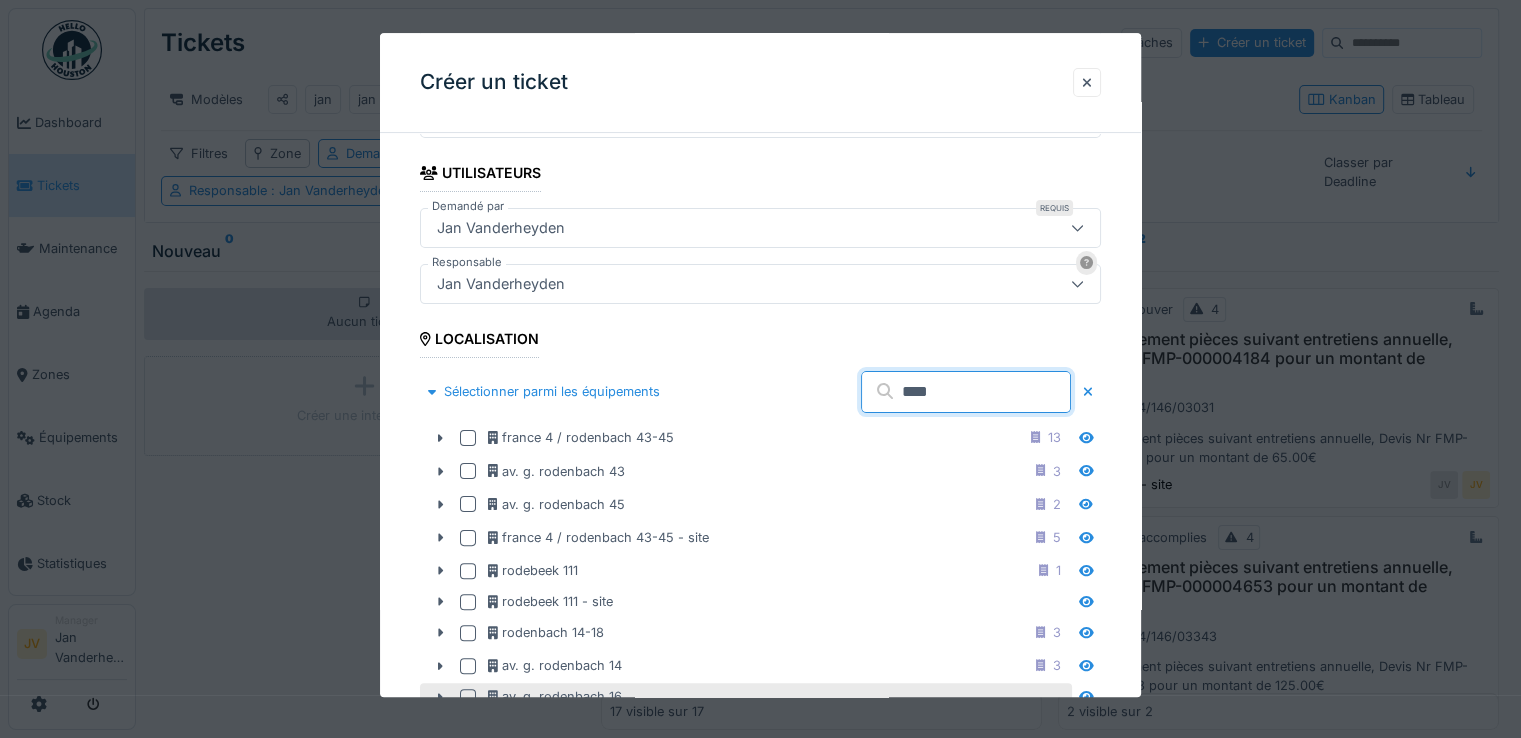 scroll, scrollTop: 557, scrollLeft: 0, axis: vertical 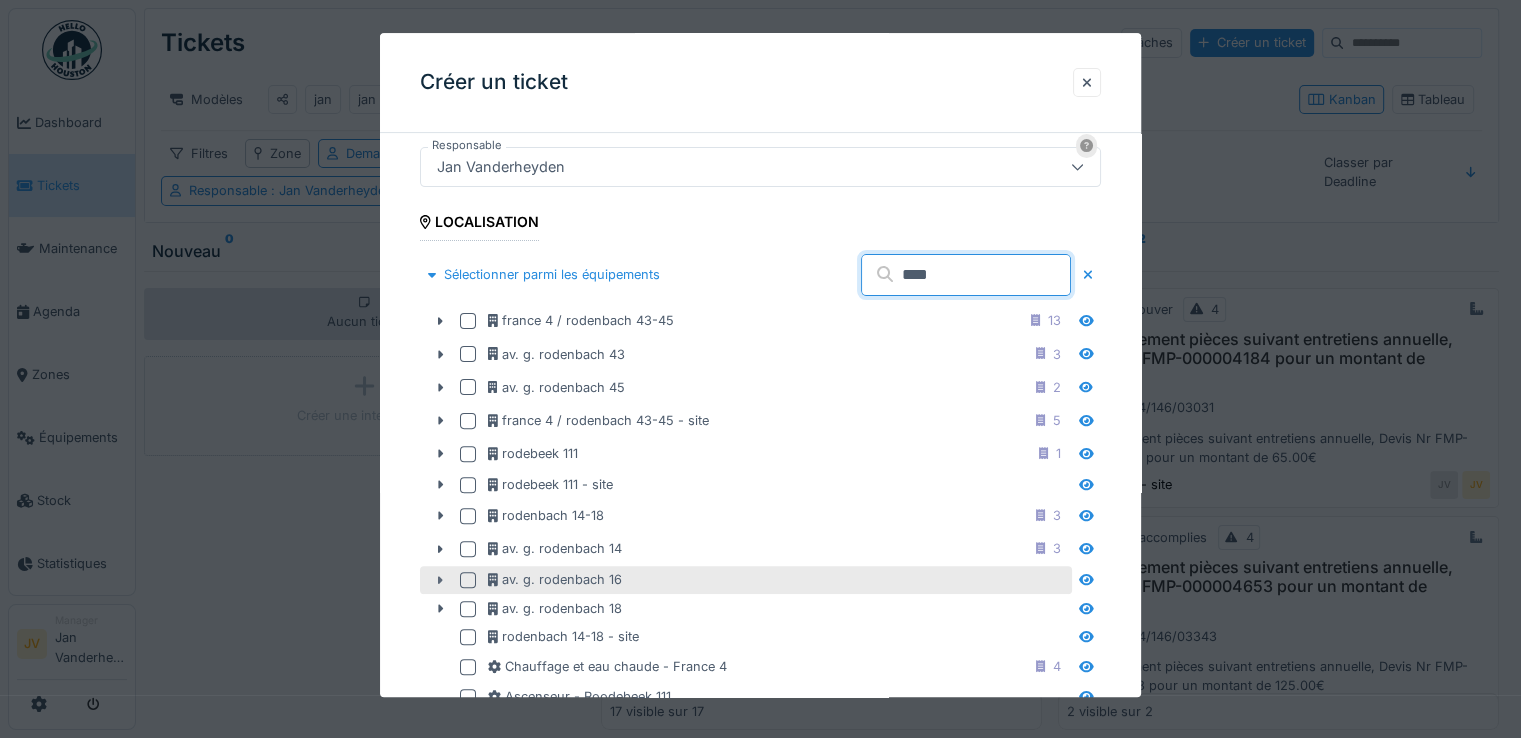 type on "****" 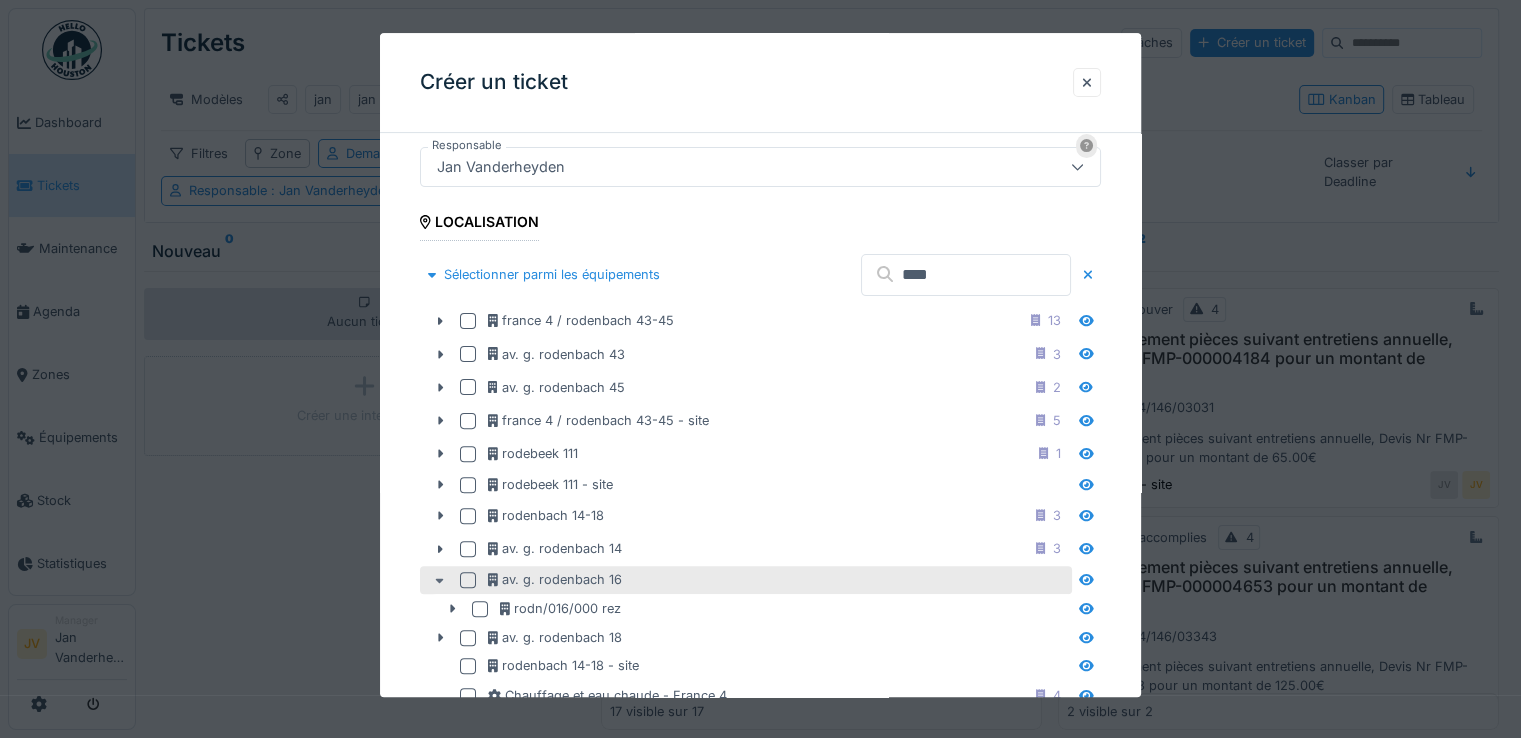 click 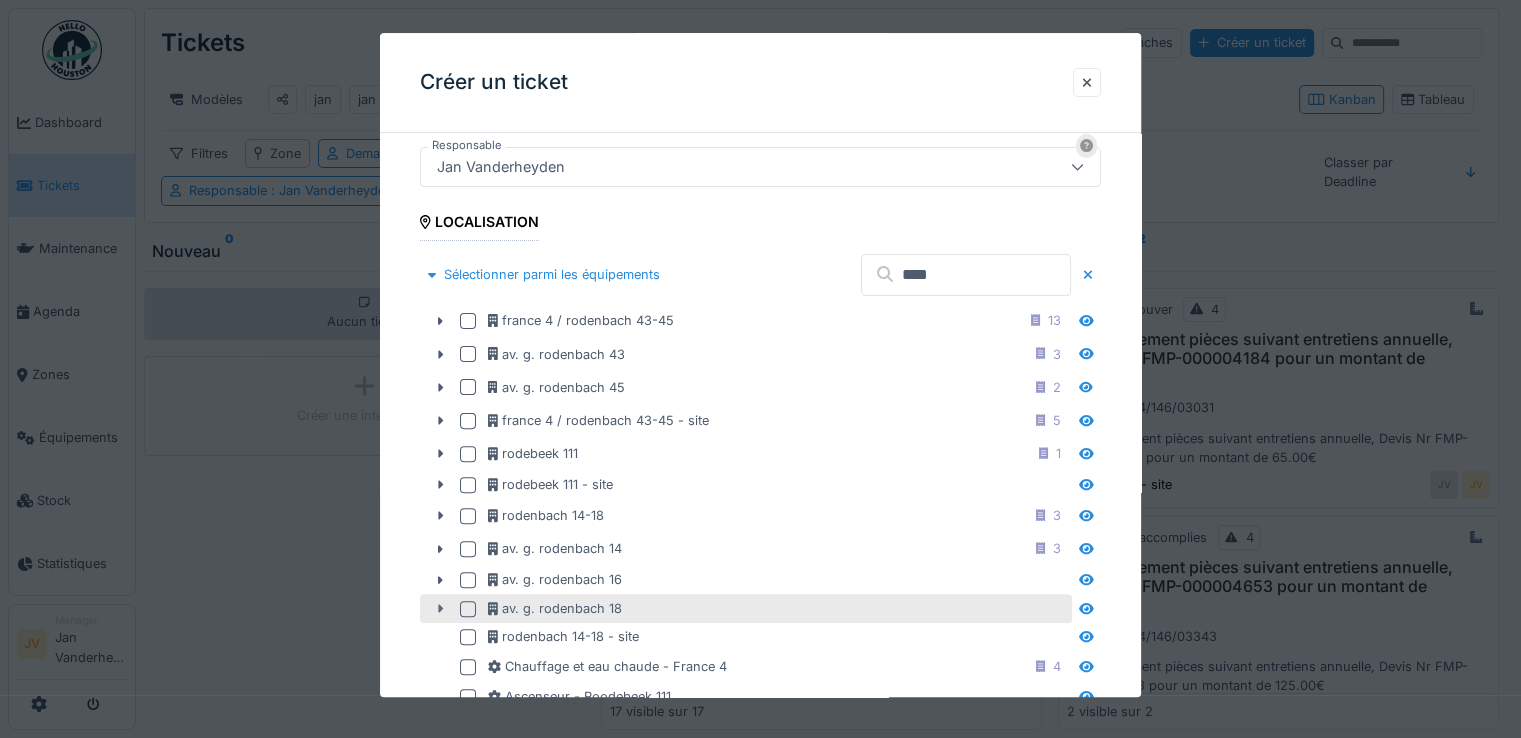 click 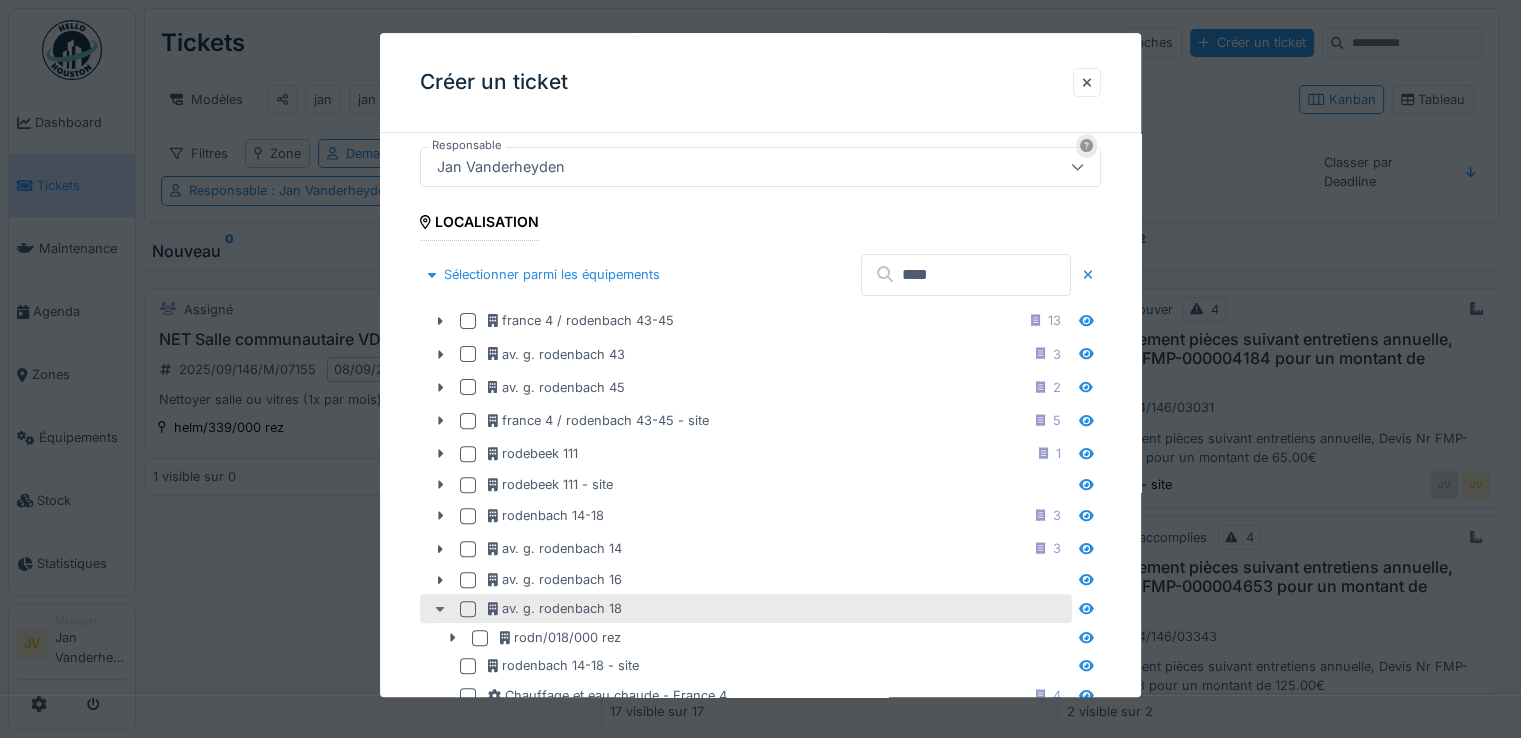 click 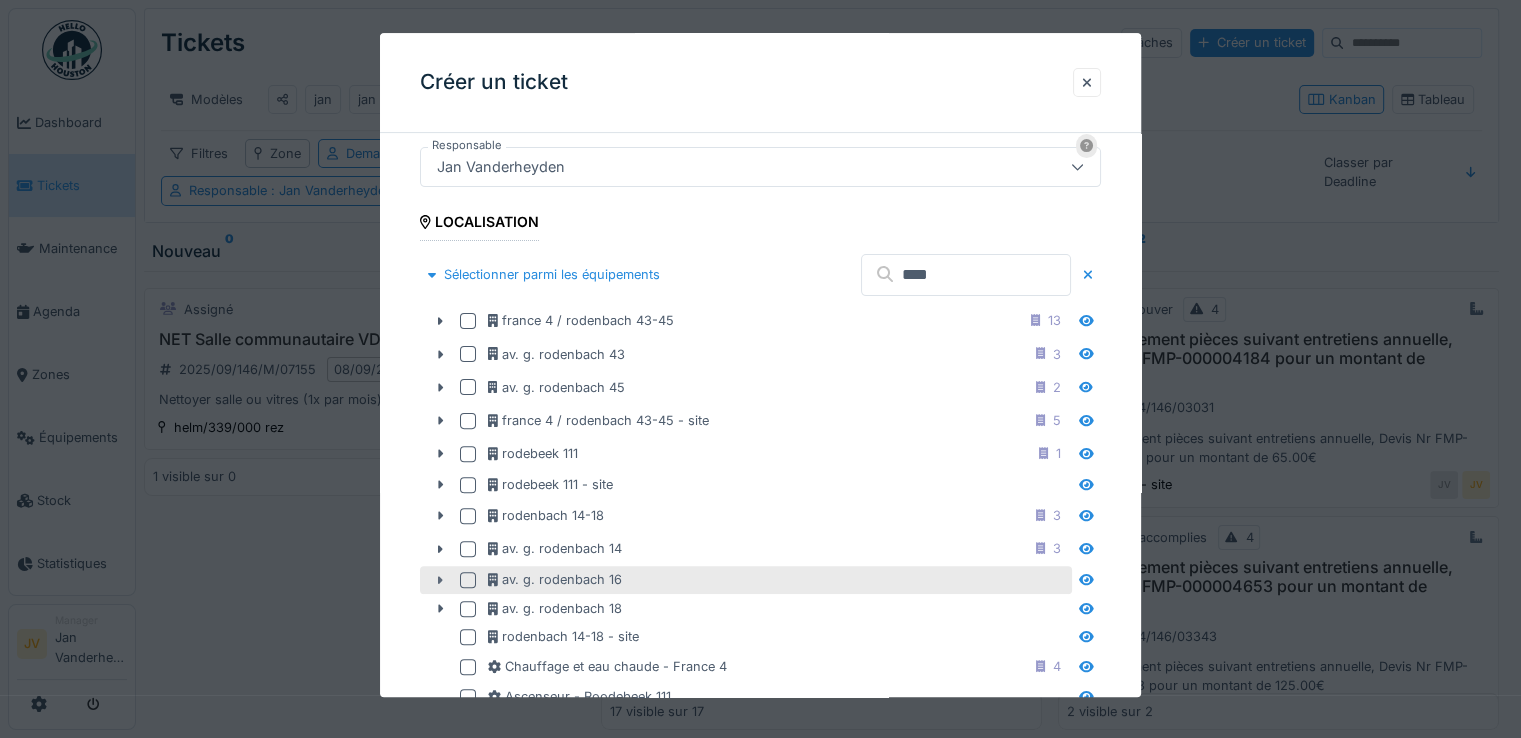 click 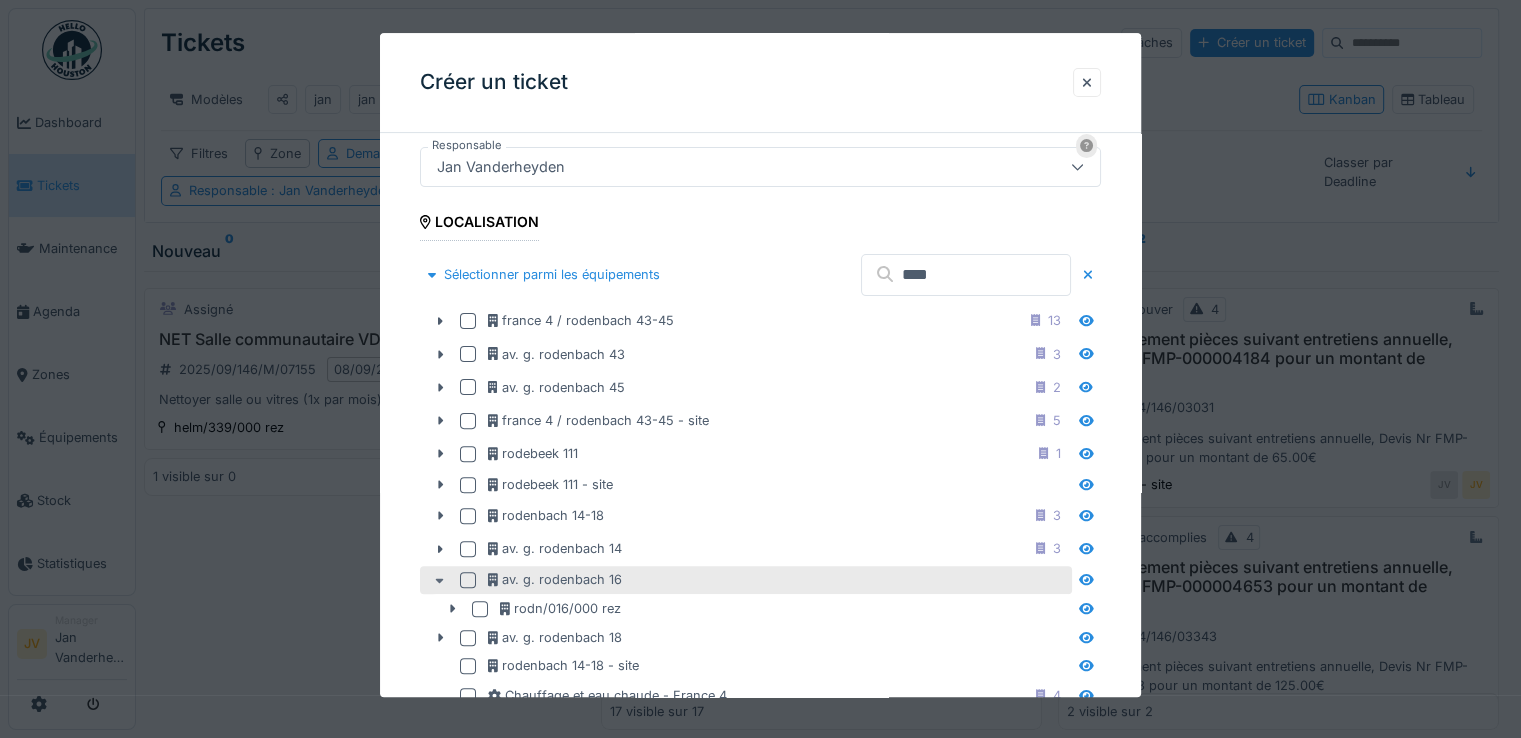 click 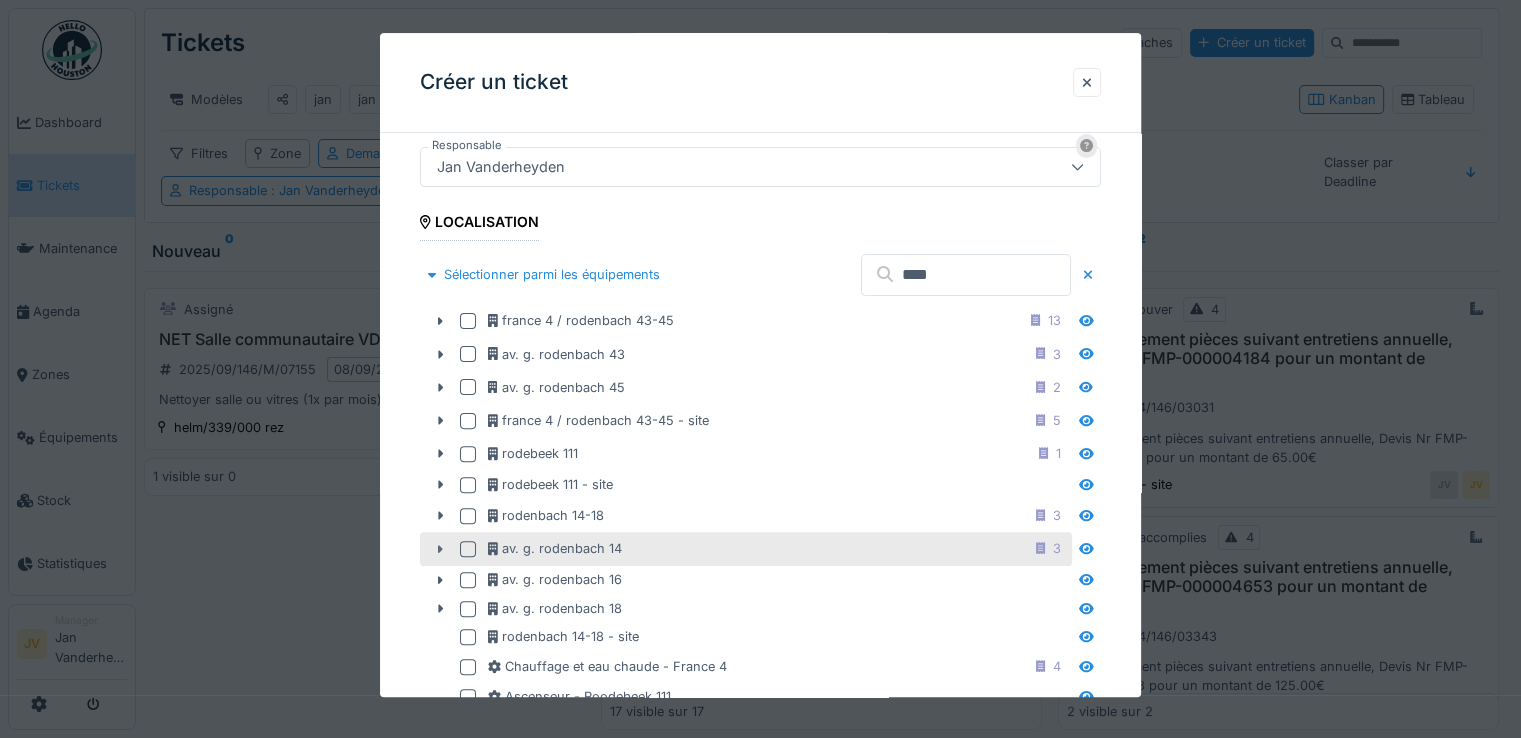 click 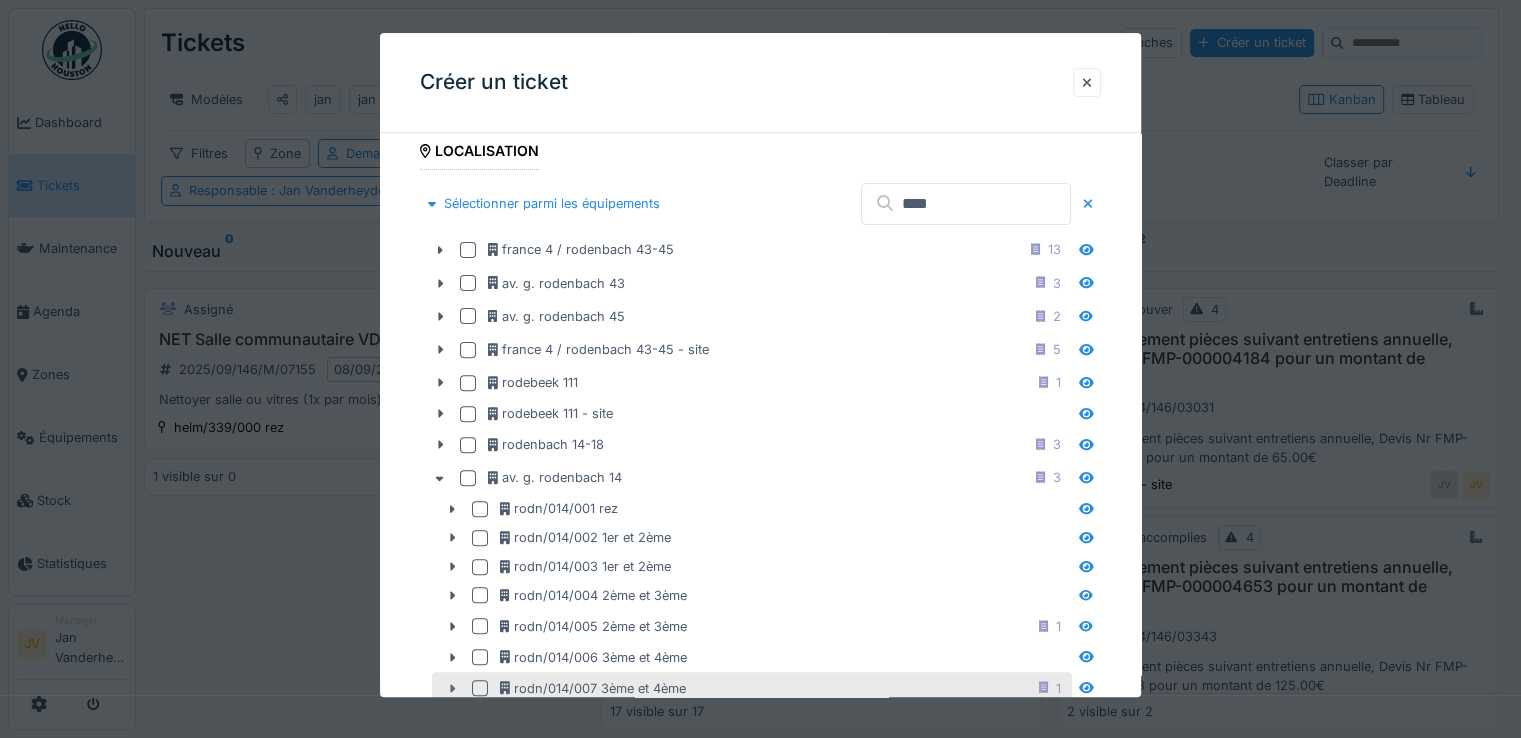 scroll, scrollTop: 757, scrollLeft: 0, axis: vertical 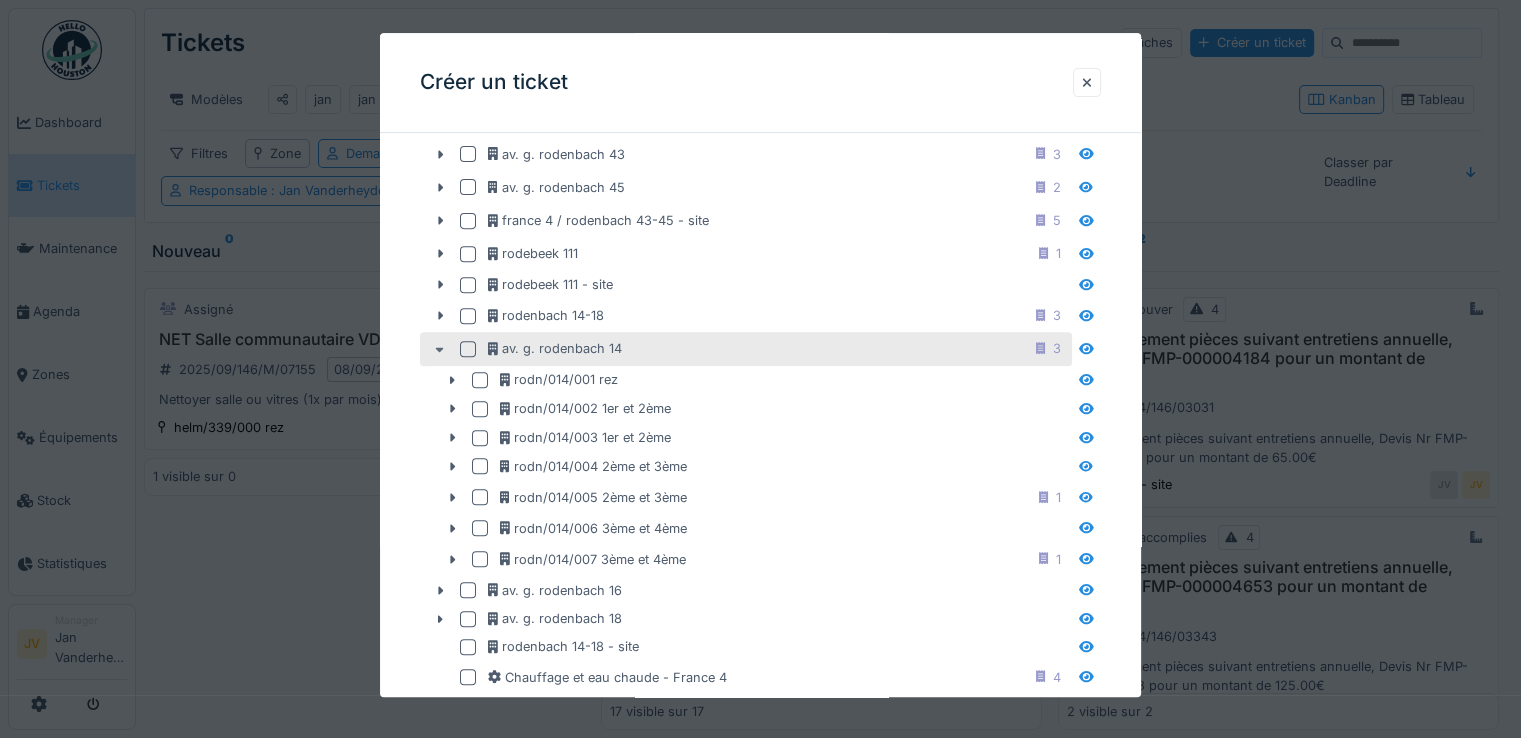 click 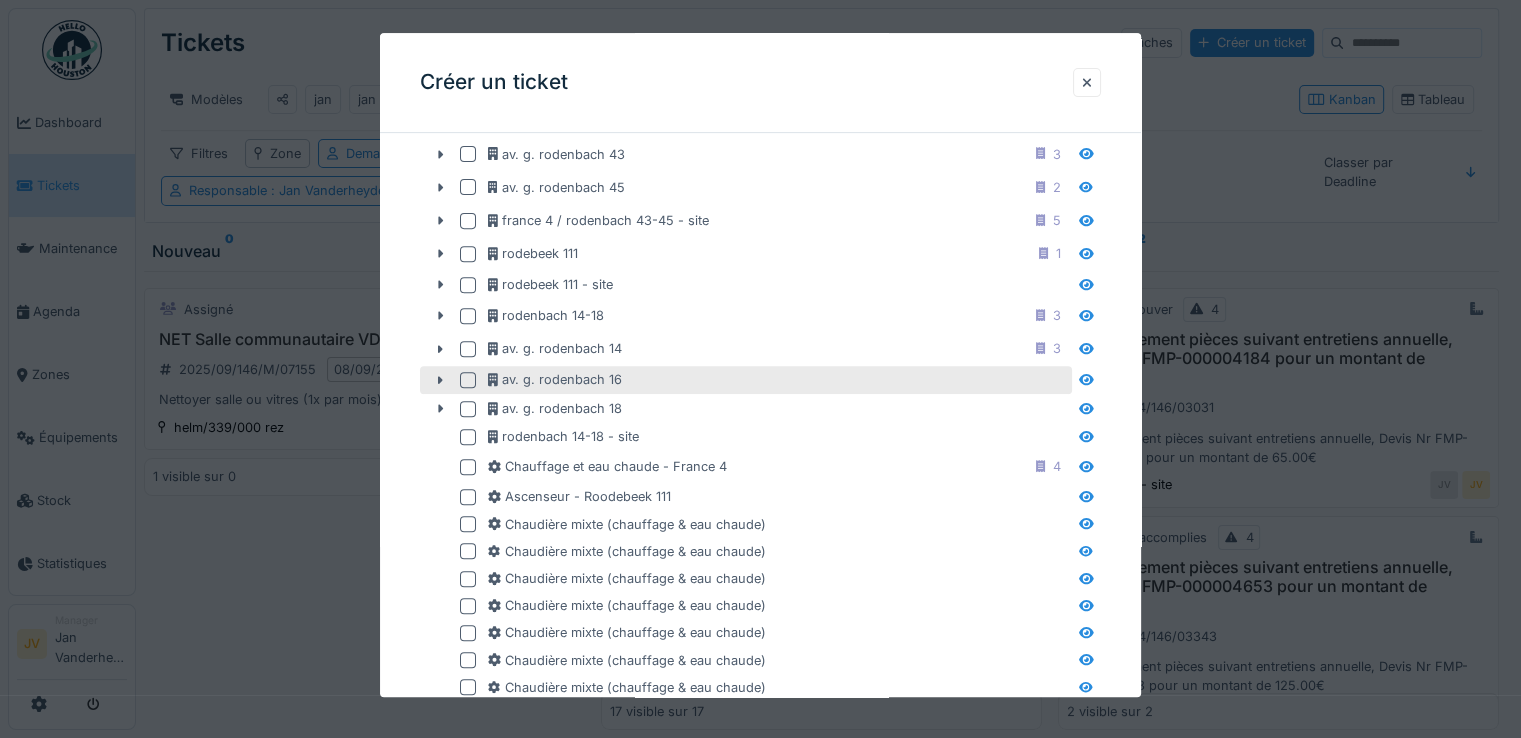 click at bounding box center (468, 380) 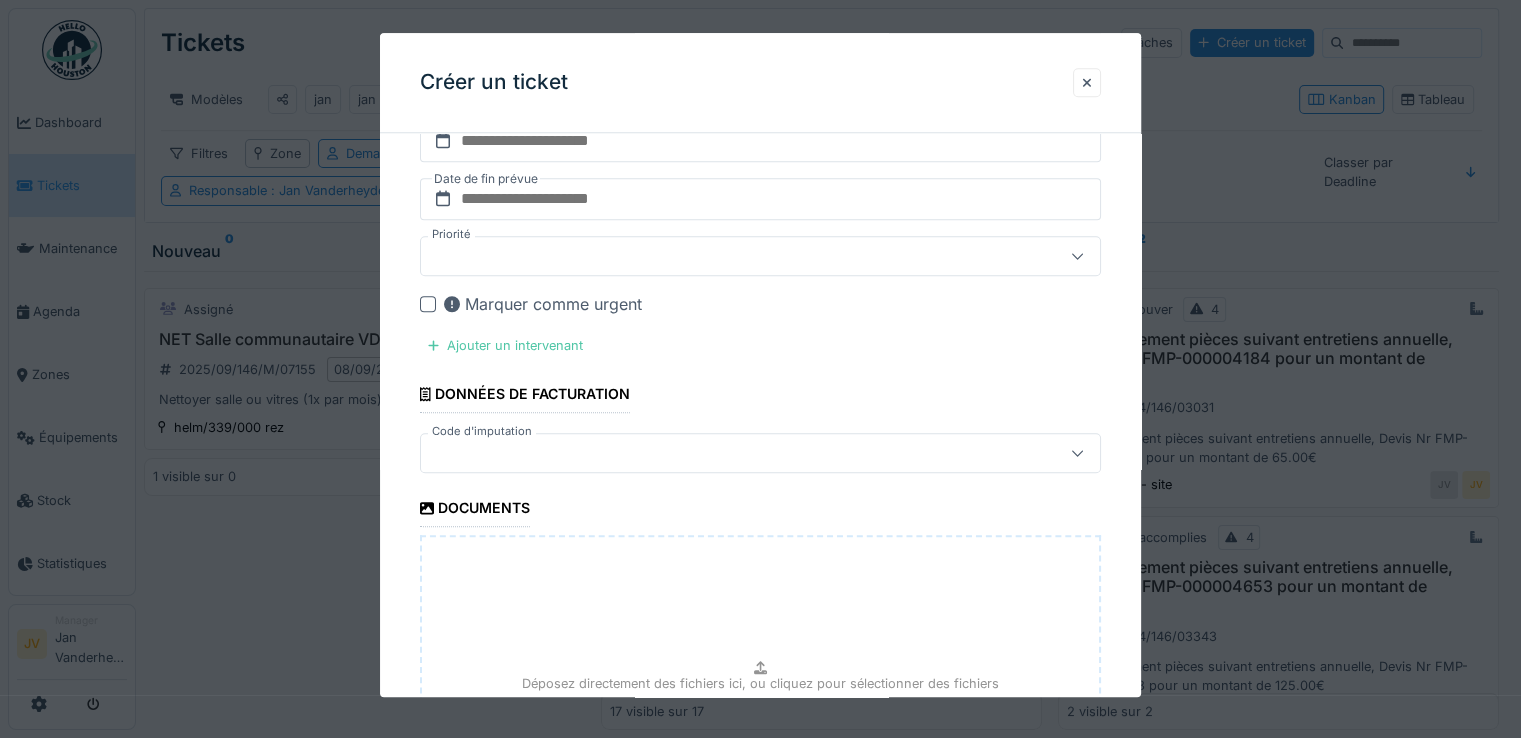 scroll, scrollTop: 1857, scrollLeft: 0, axis: vertical 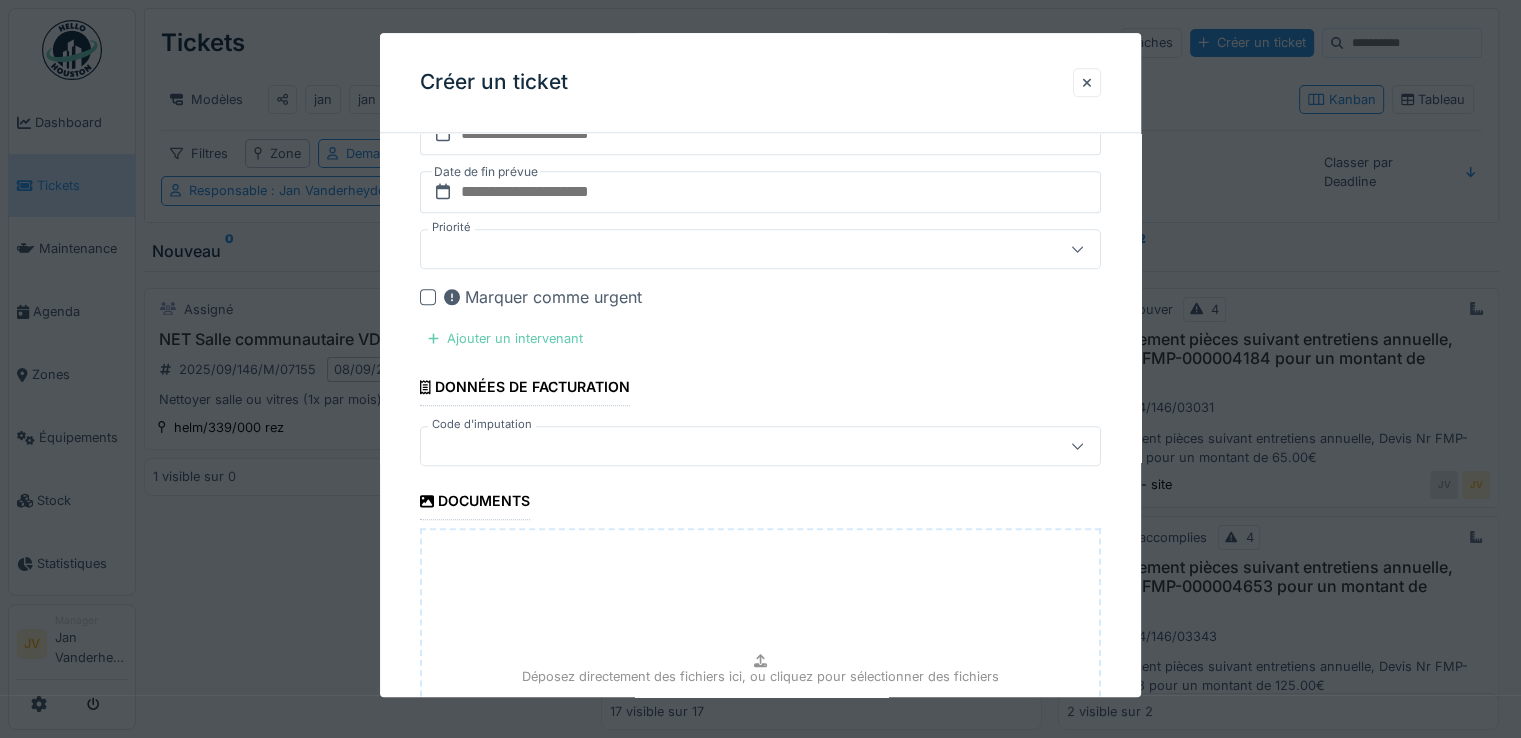 drag, startPoint x: 525, startPoint y: 331, endPoint x: 559, endPoint y: 331, distance: 34 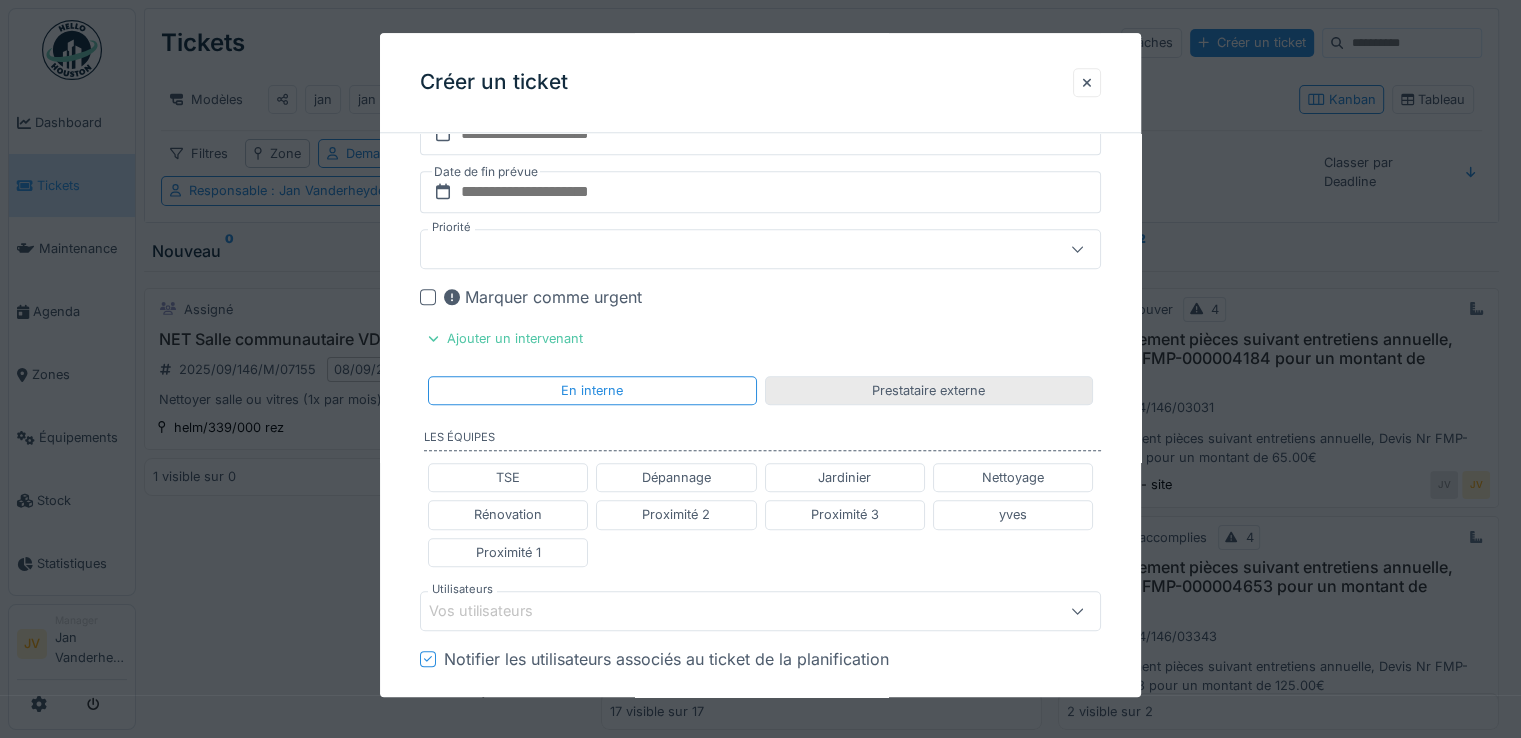 click on "Prestataire externe" at bounding box center (928, 390) 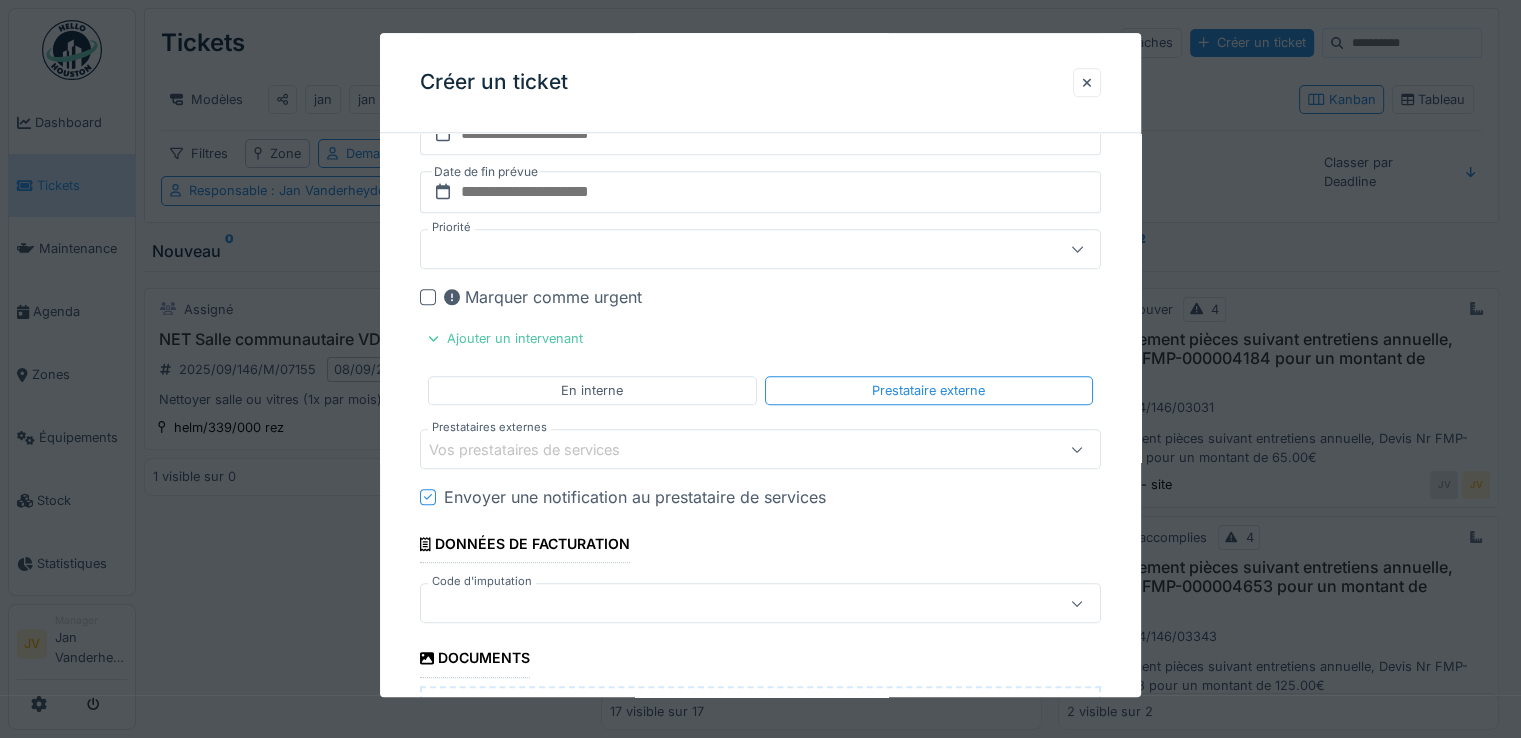 click on "Vos prestataires de services" at bounding box center [538, 450] 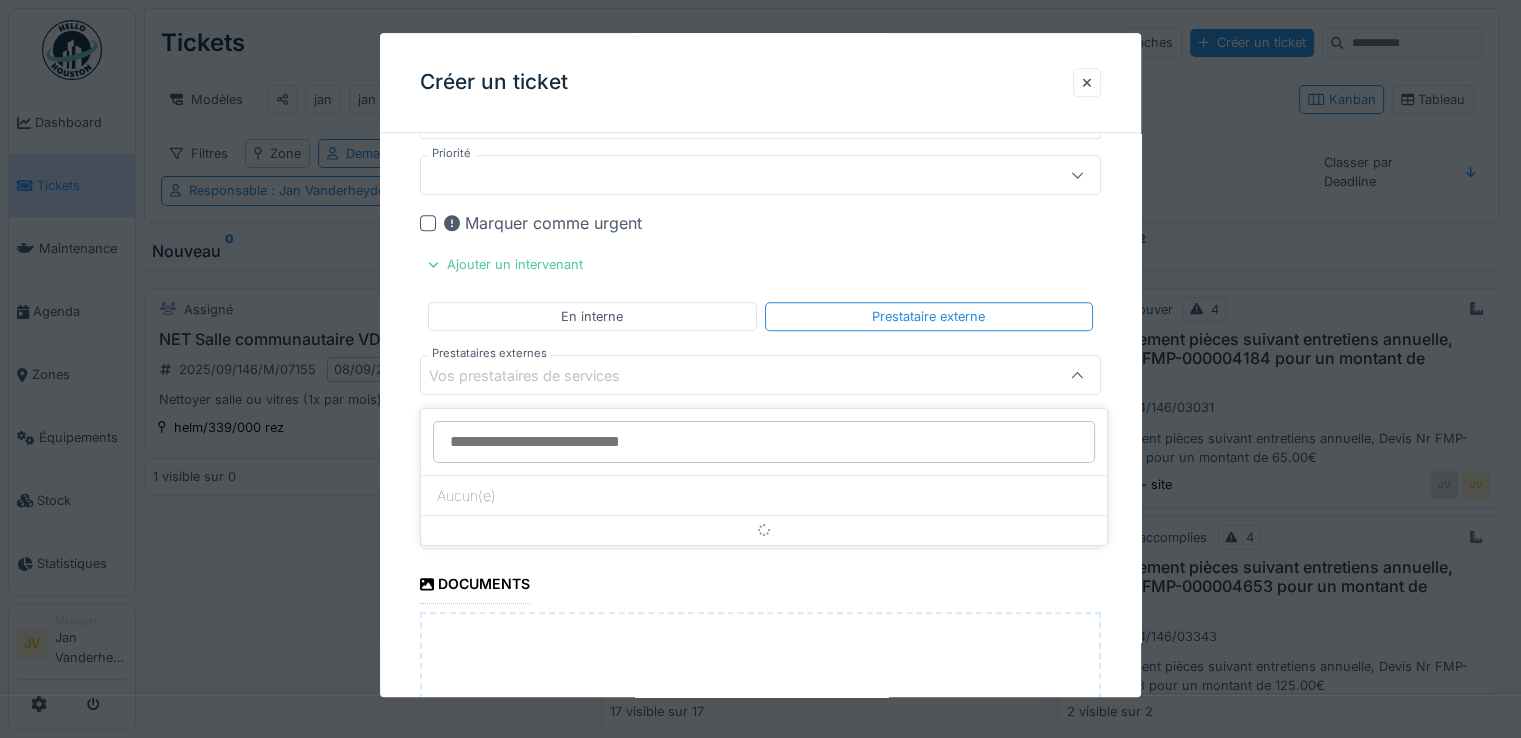 scroll, scrollTop: 1933, scrollLeft: 0, axis: vertical 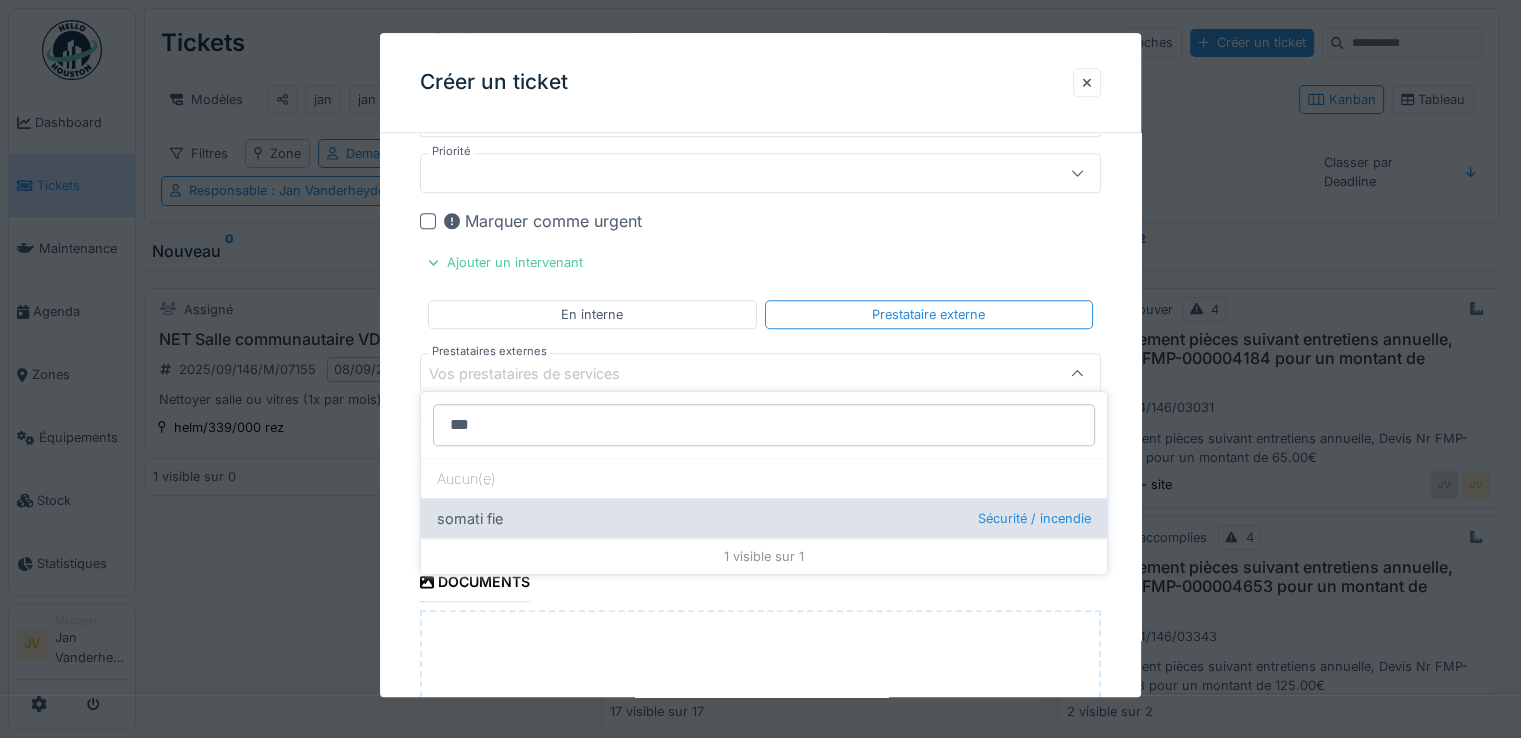 type on "***" 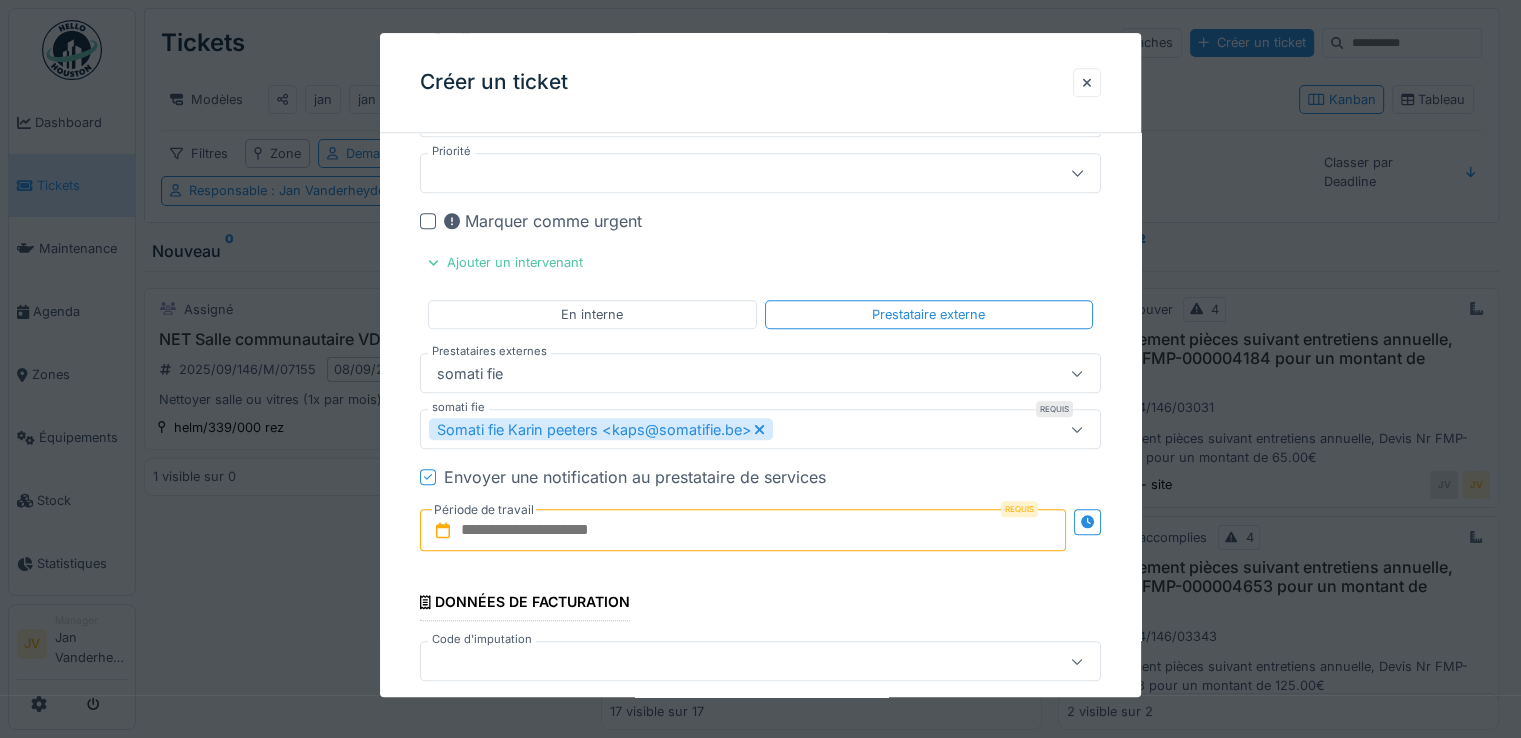 click at bounding box center (743, 531) 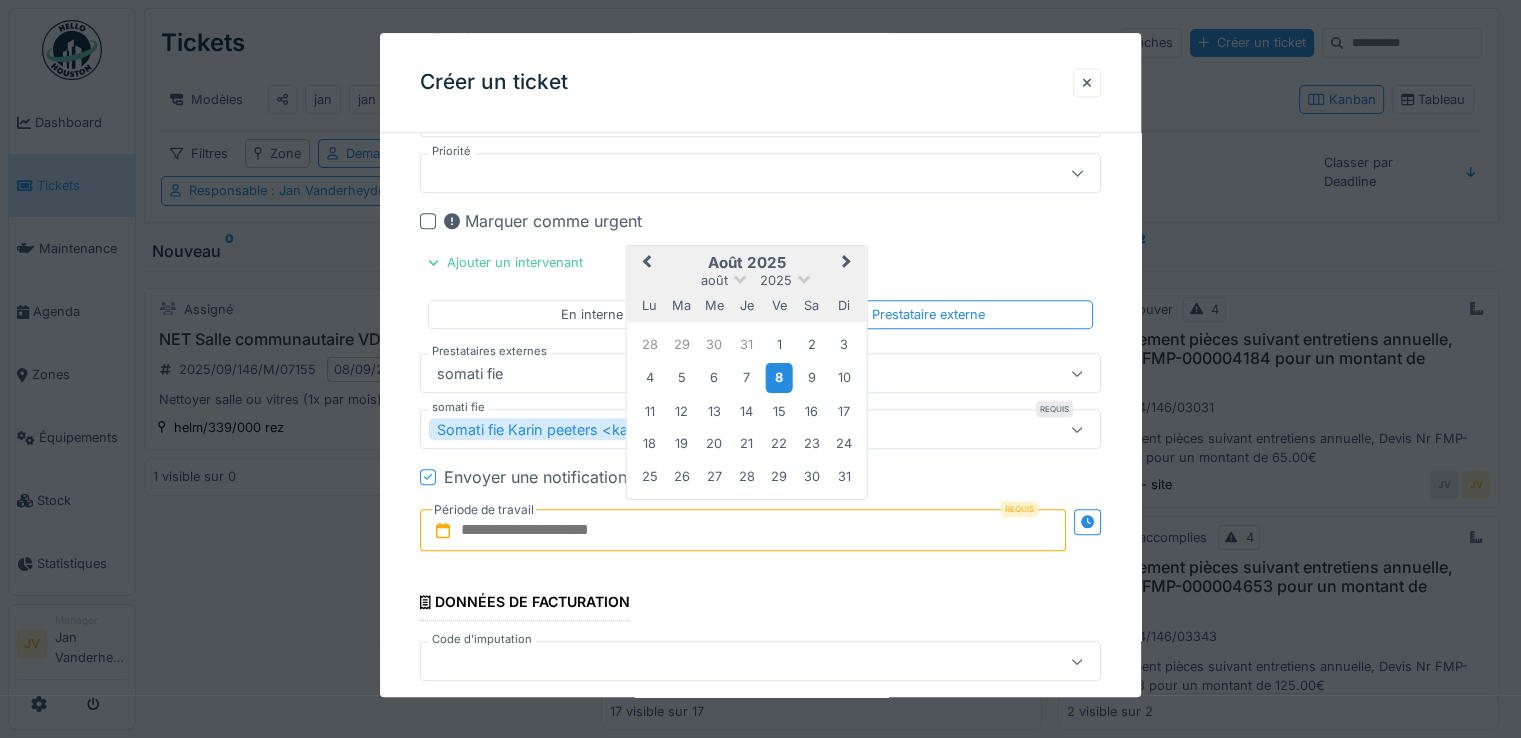 click on "8" at bounding box center [779, 377] 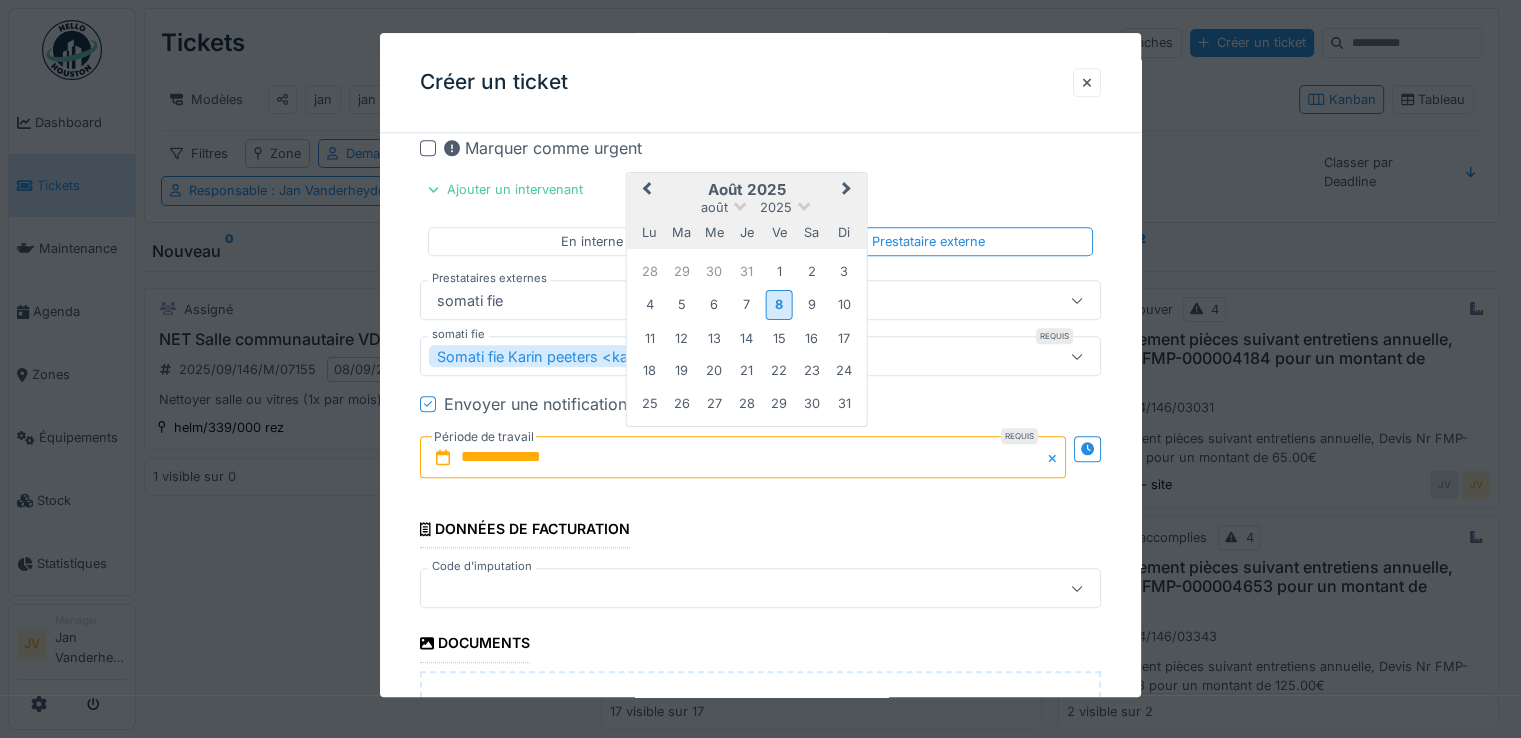scroll, scrollTop: 2133, scrollLeft: 0, axis: vertical 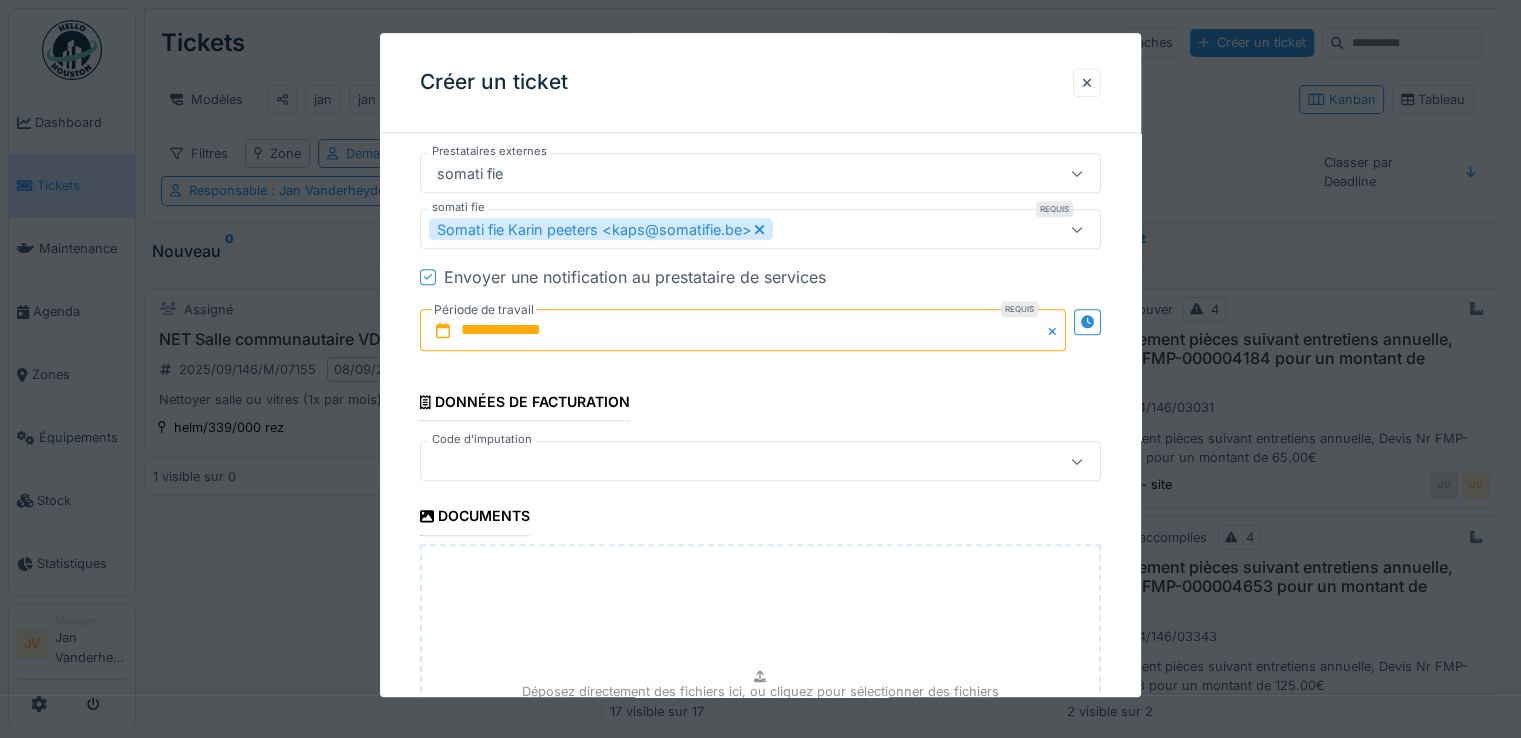 click at bounding box center (719, 462) 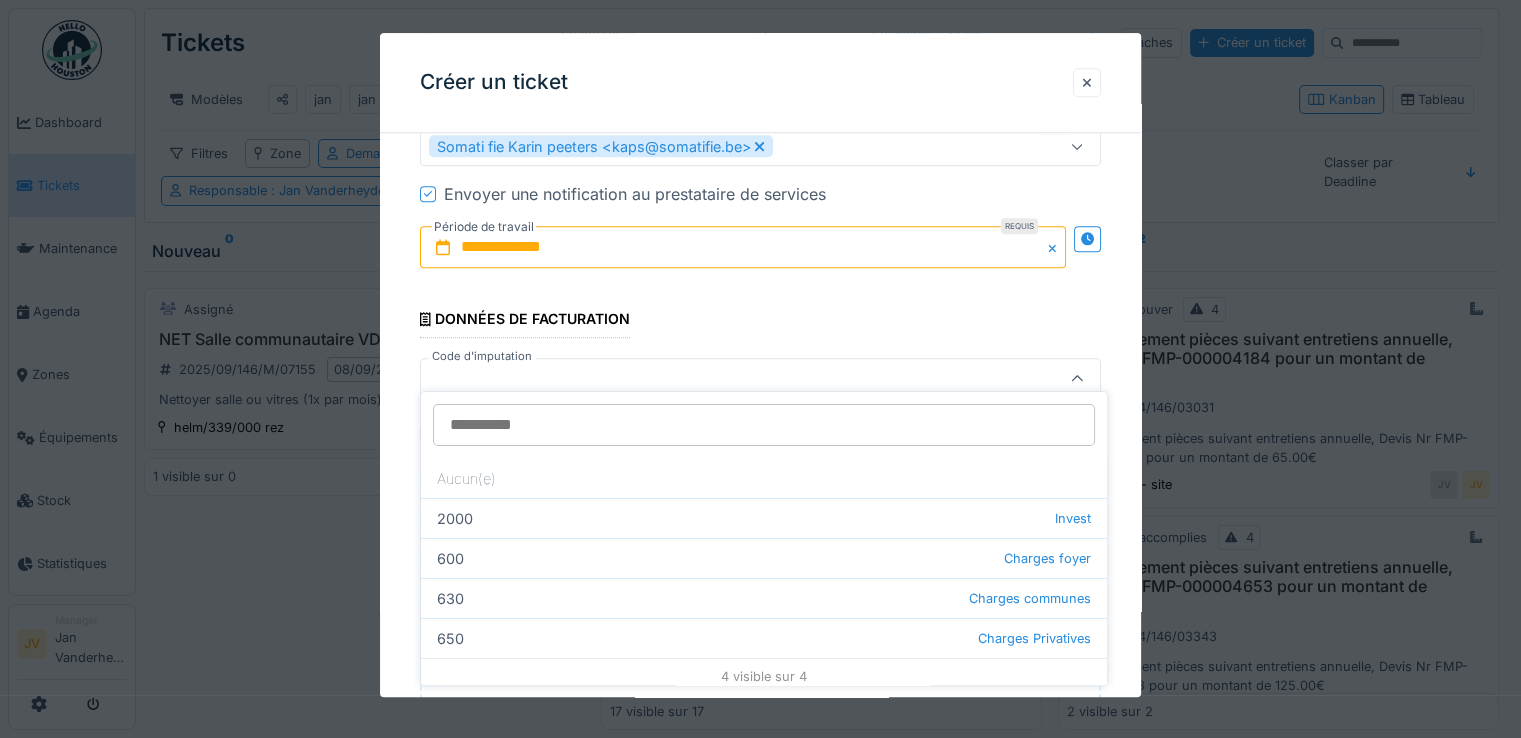 scroll, scrollTop: 2220, scrollLeft: 0, axis: vertical 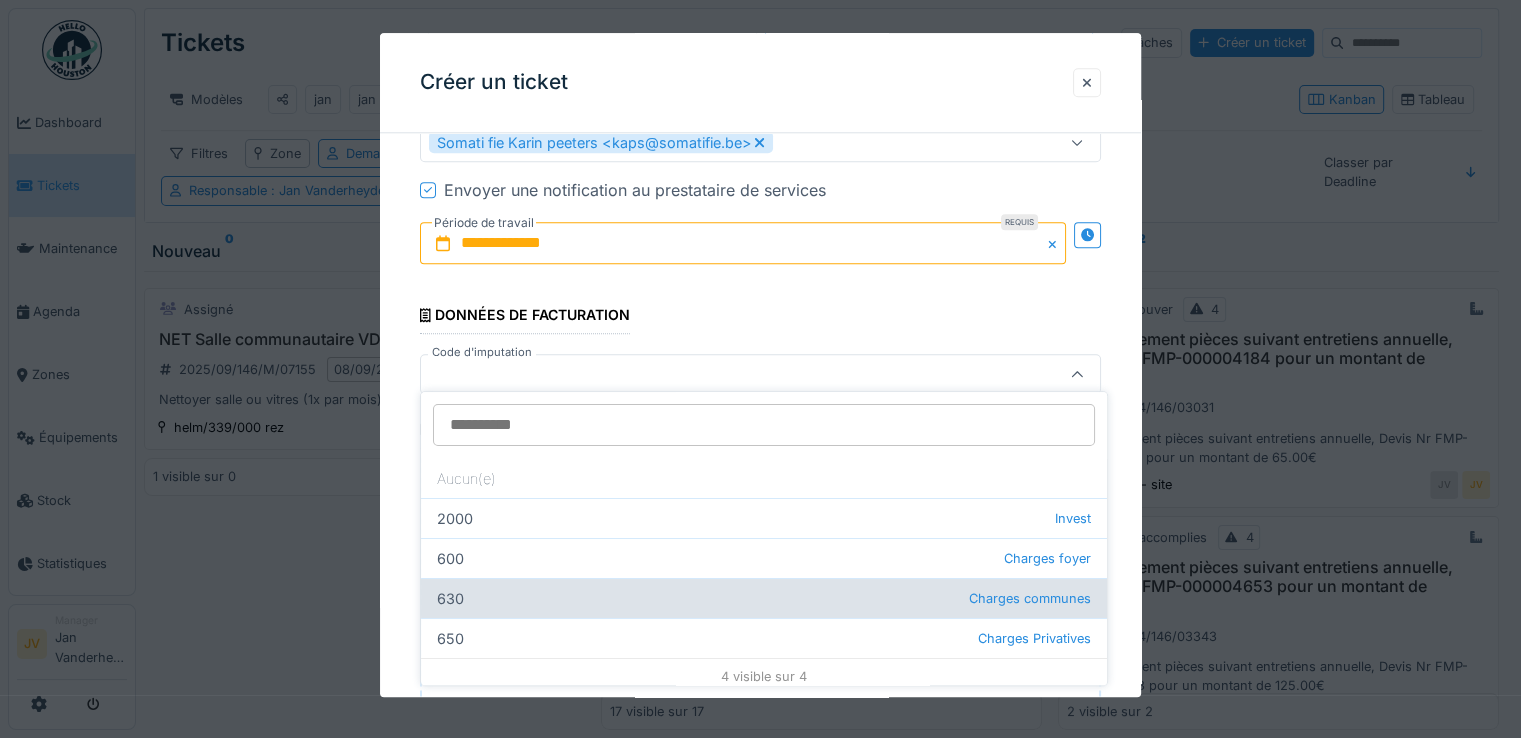 click on "630 Charges communes" at bounding box center (764, 598) 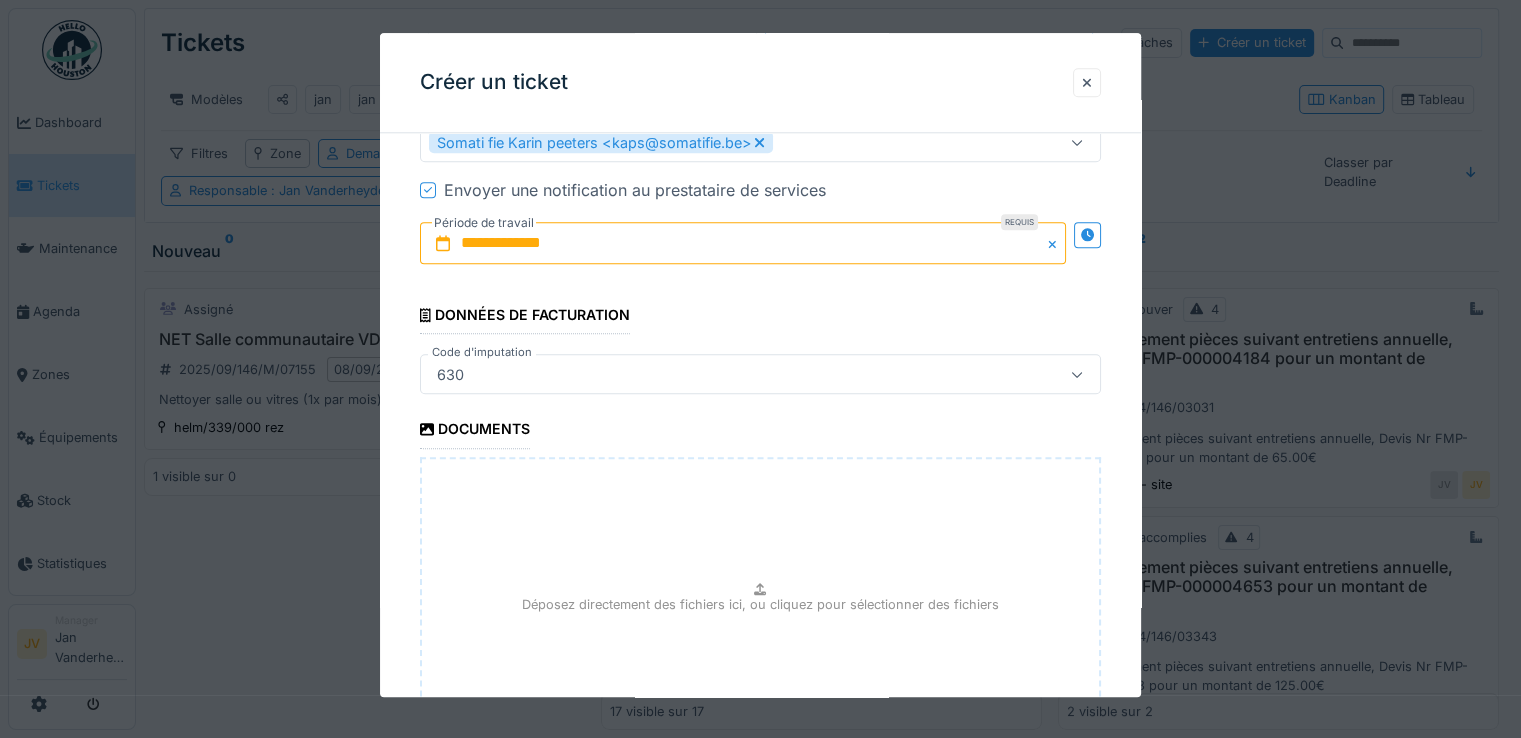 click on "Déposez directement des fichiers ici, ou cliquez pour sélectionner des fichiers" at bounding box center (760, 607) 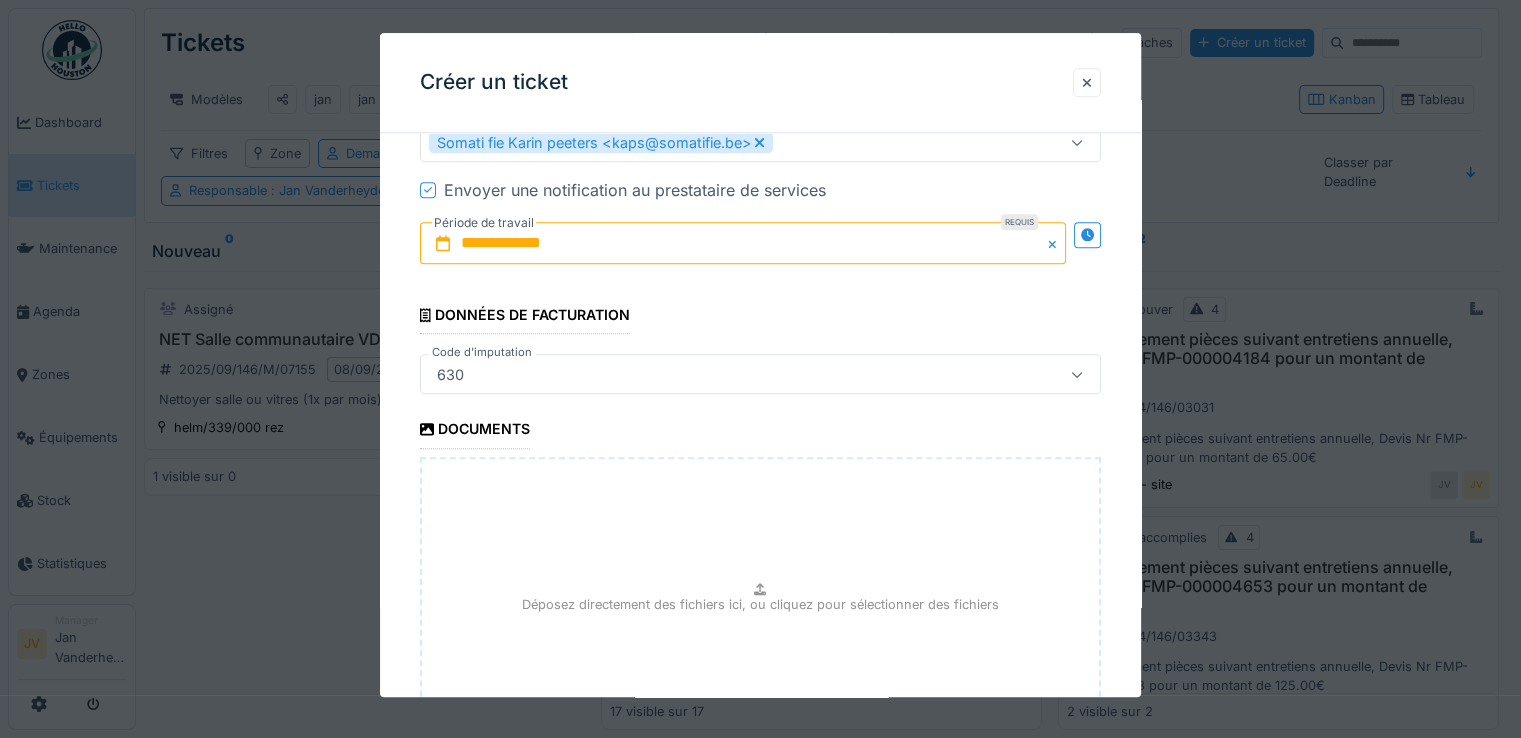 type on "**********" 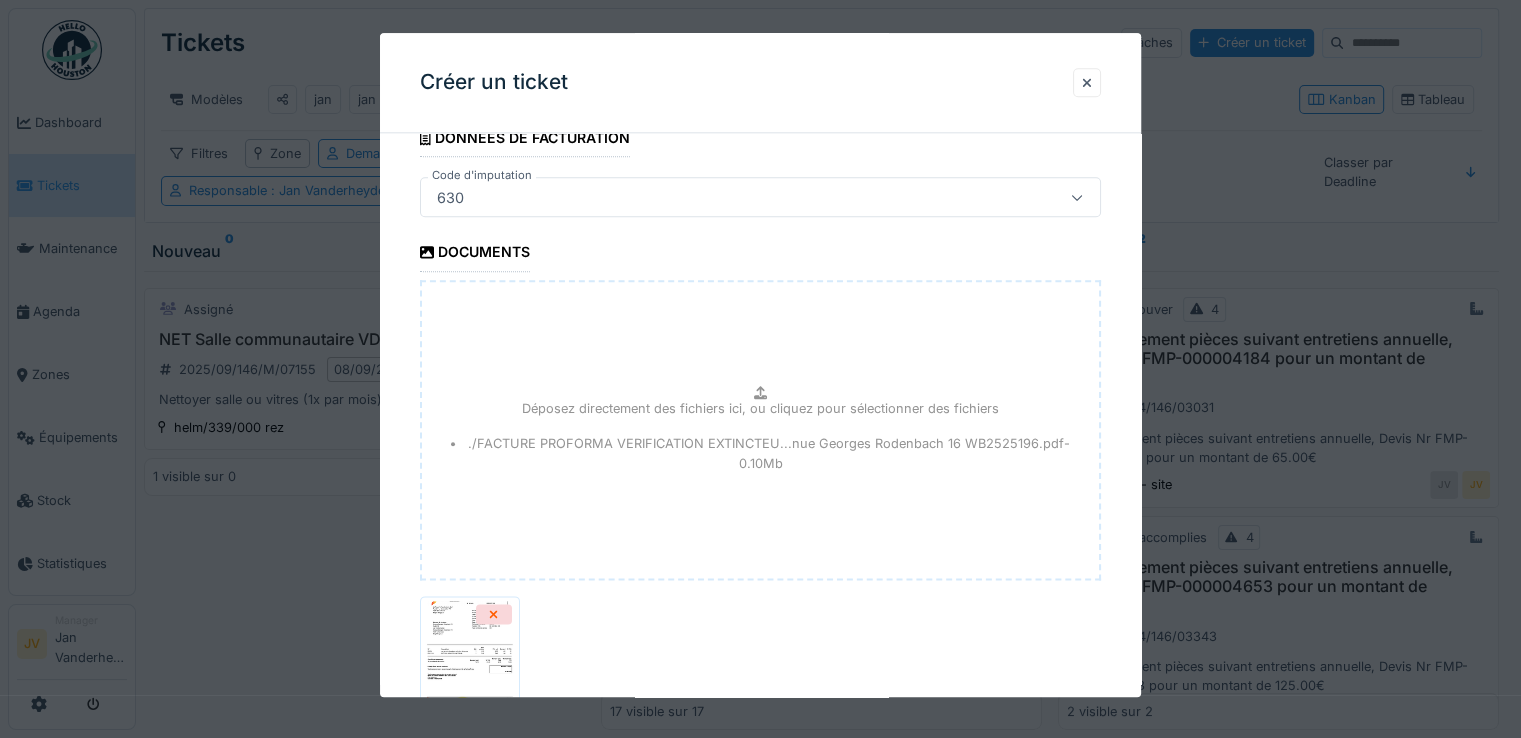 scroll, scrollTop: 2520, scrollLeft: 0, axis: vertical 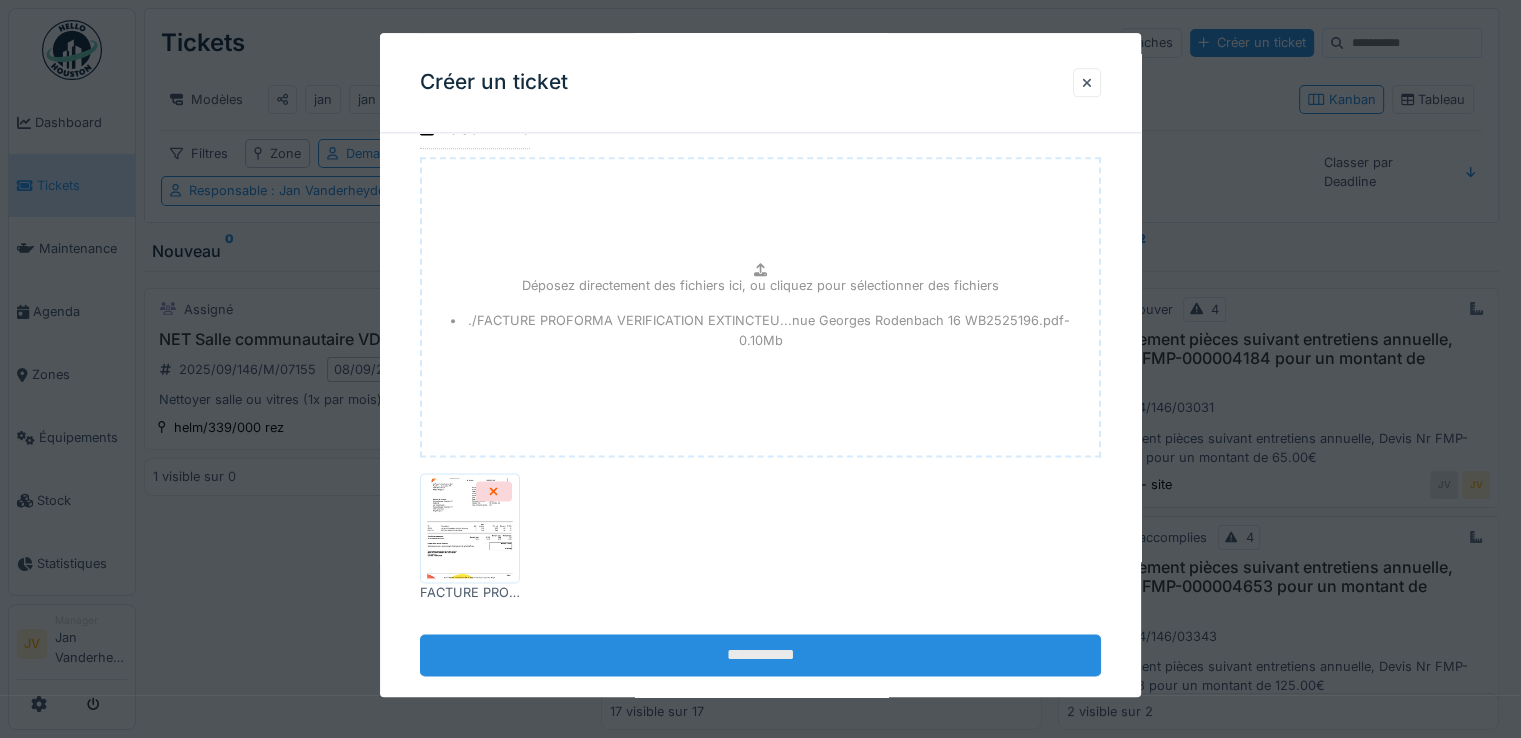 click on "**********" at bounding box center [760, 655] 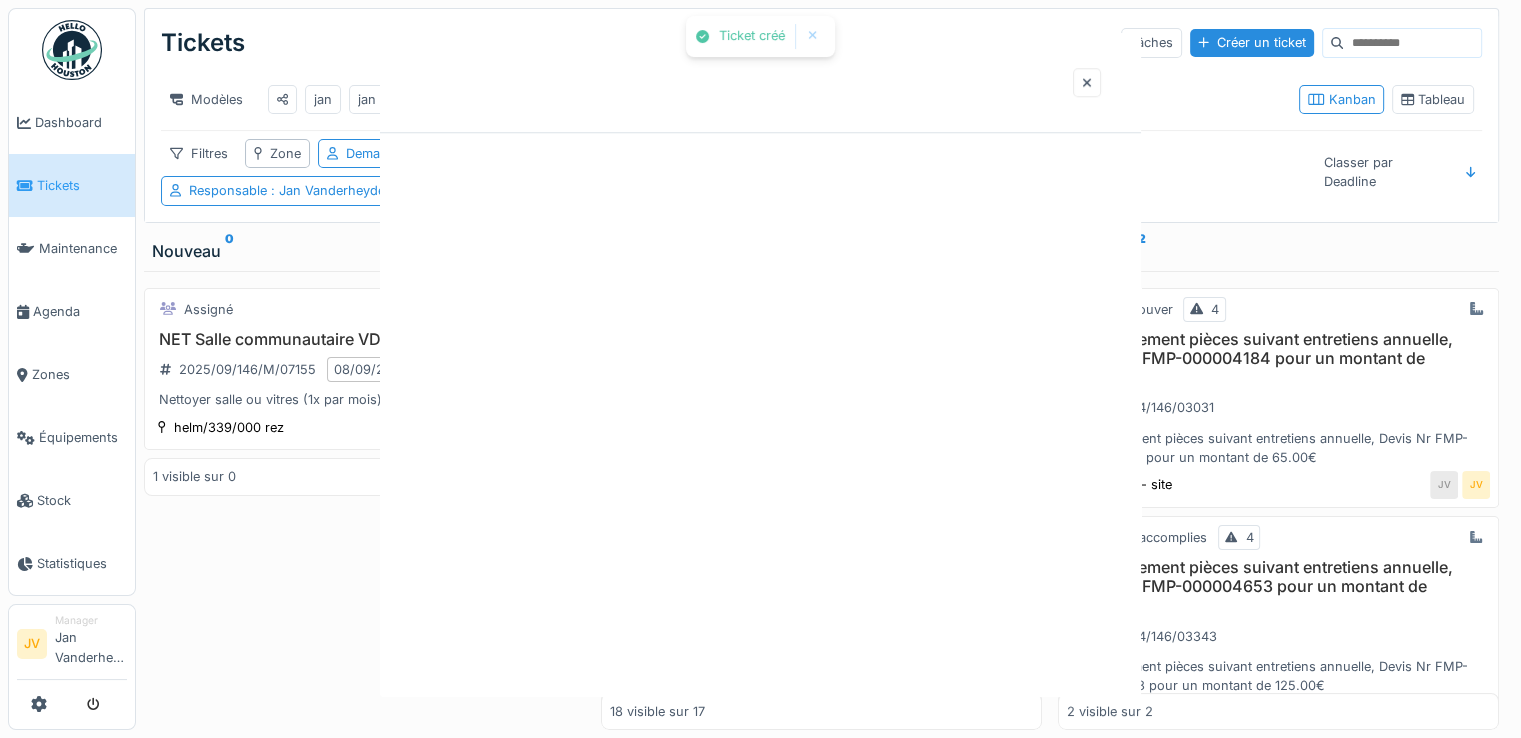 scroll, scrollTop: 0, scrollLeft: 0, axis: both 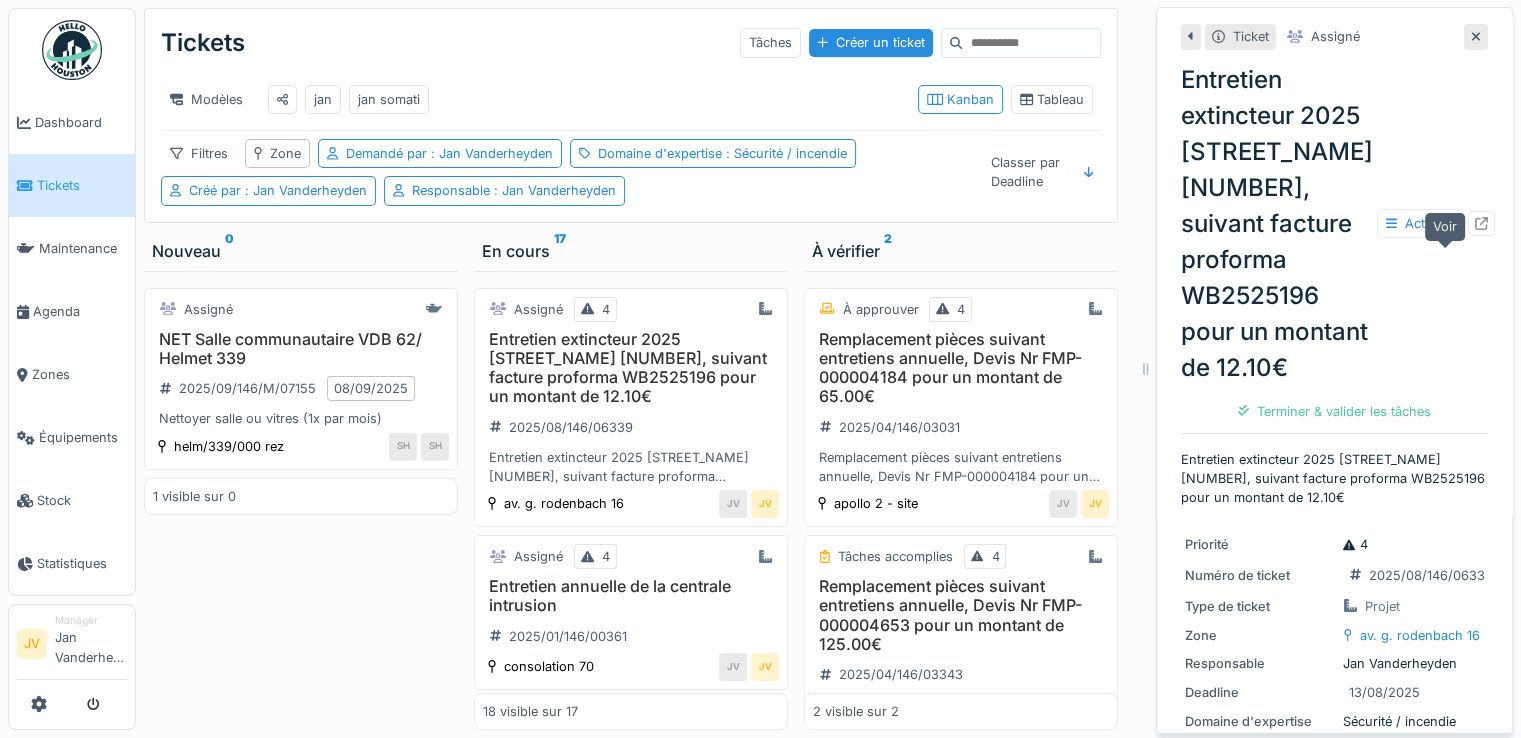 click 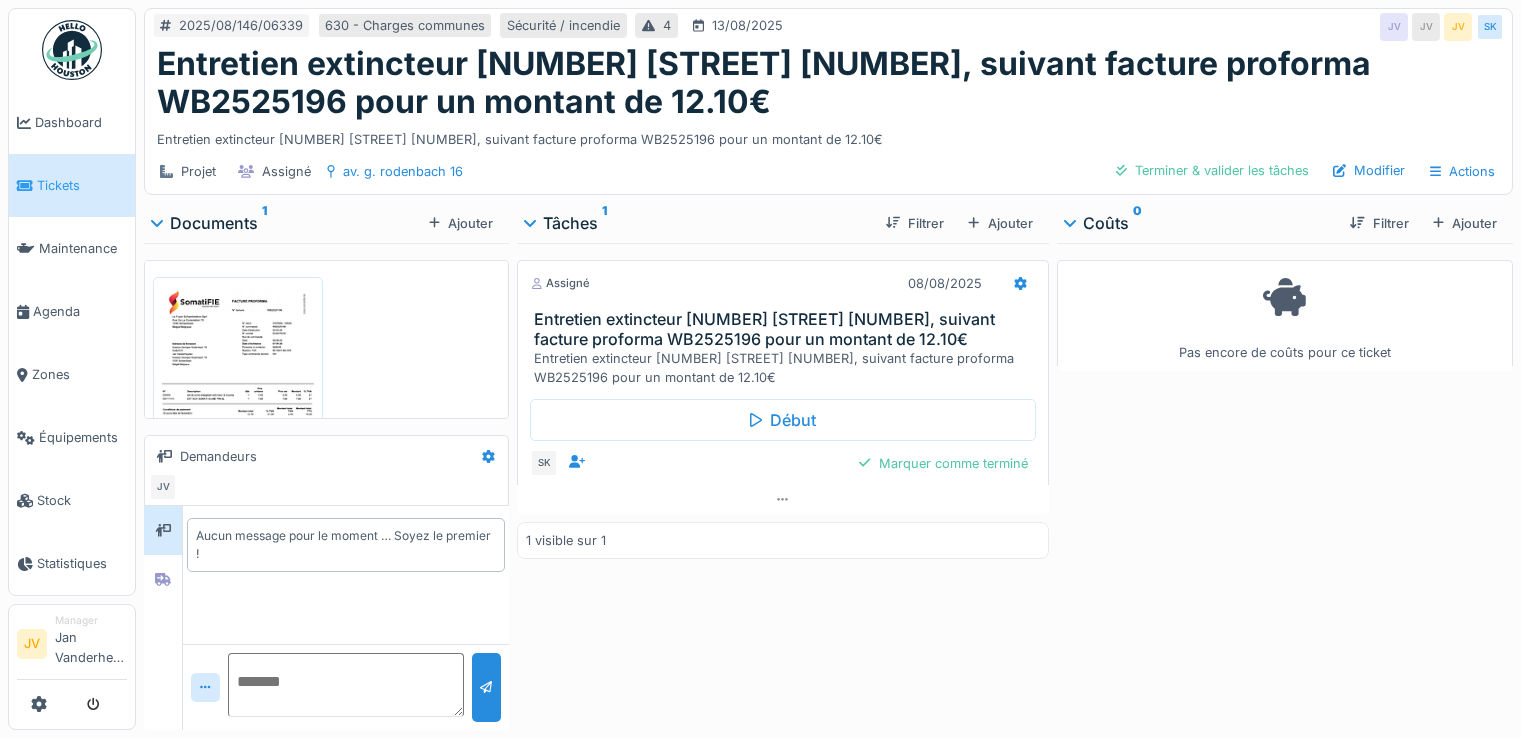 scroll, scrollTop: 0, scrollLeft: 0, axis: both 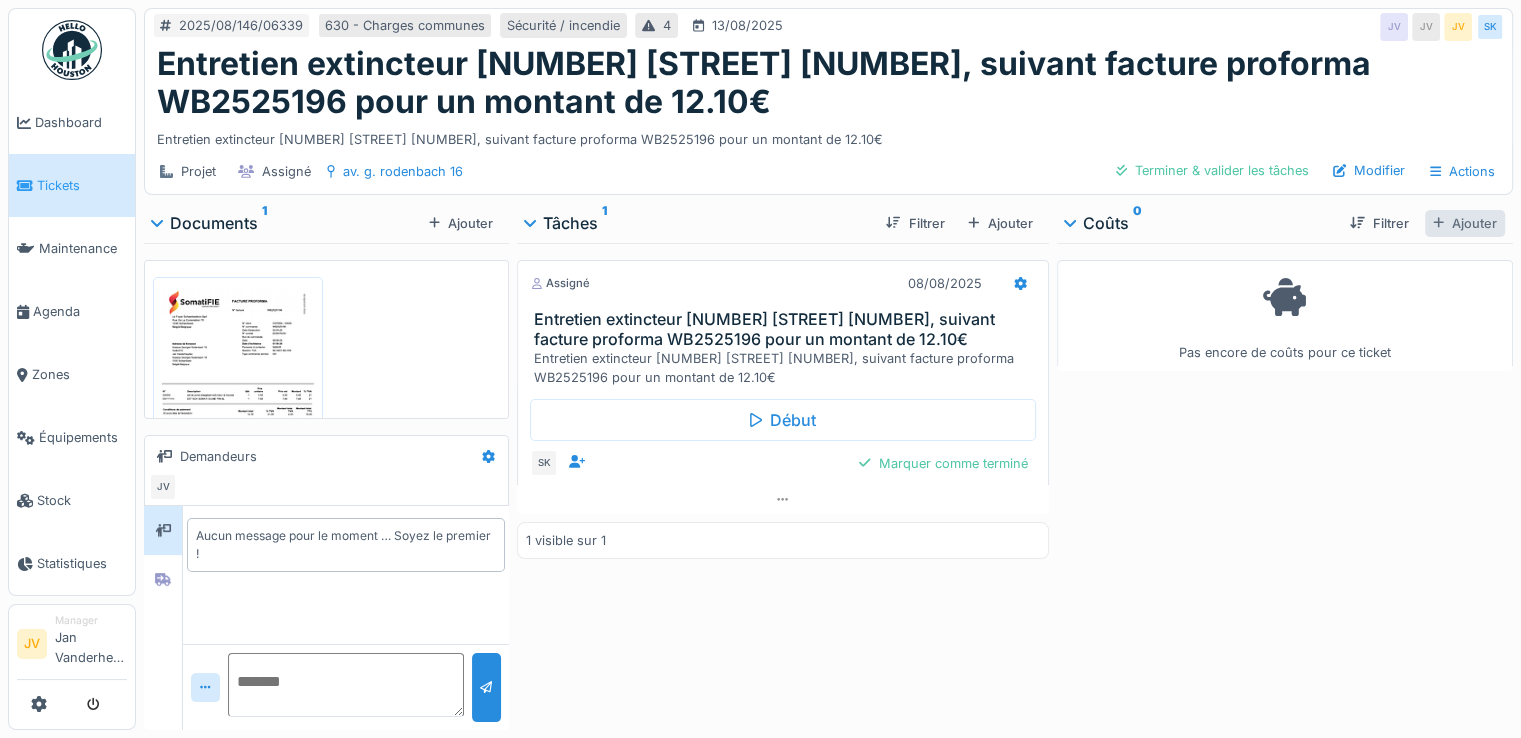 click on "Ajouter" at bounding box center (1465, 223) 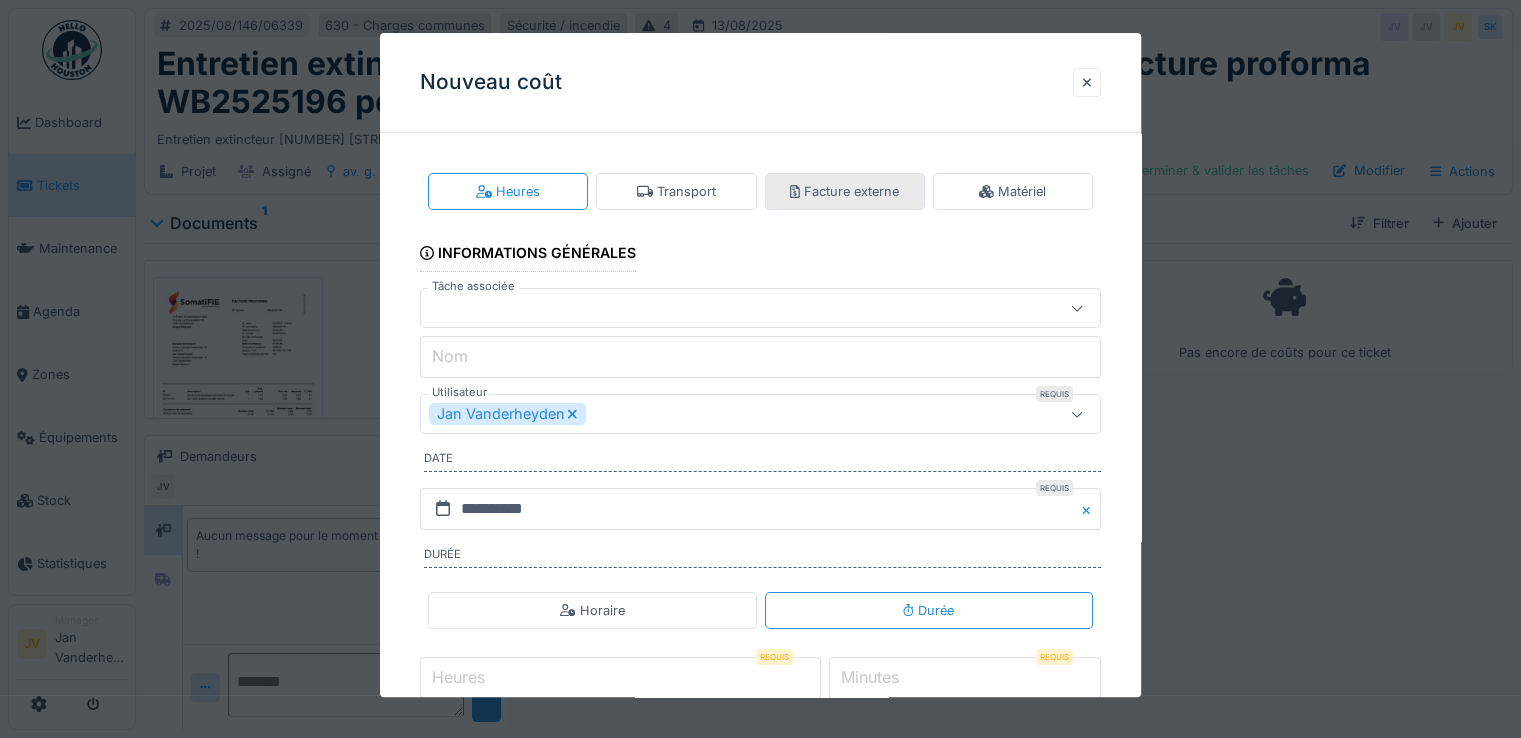click on "Facture externe" at bounding box center (844, 191) 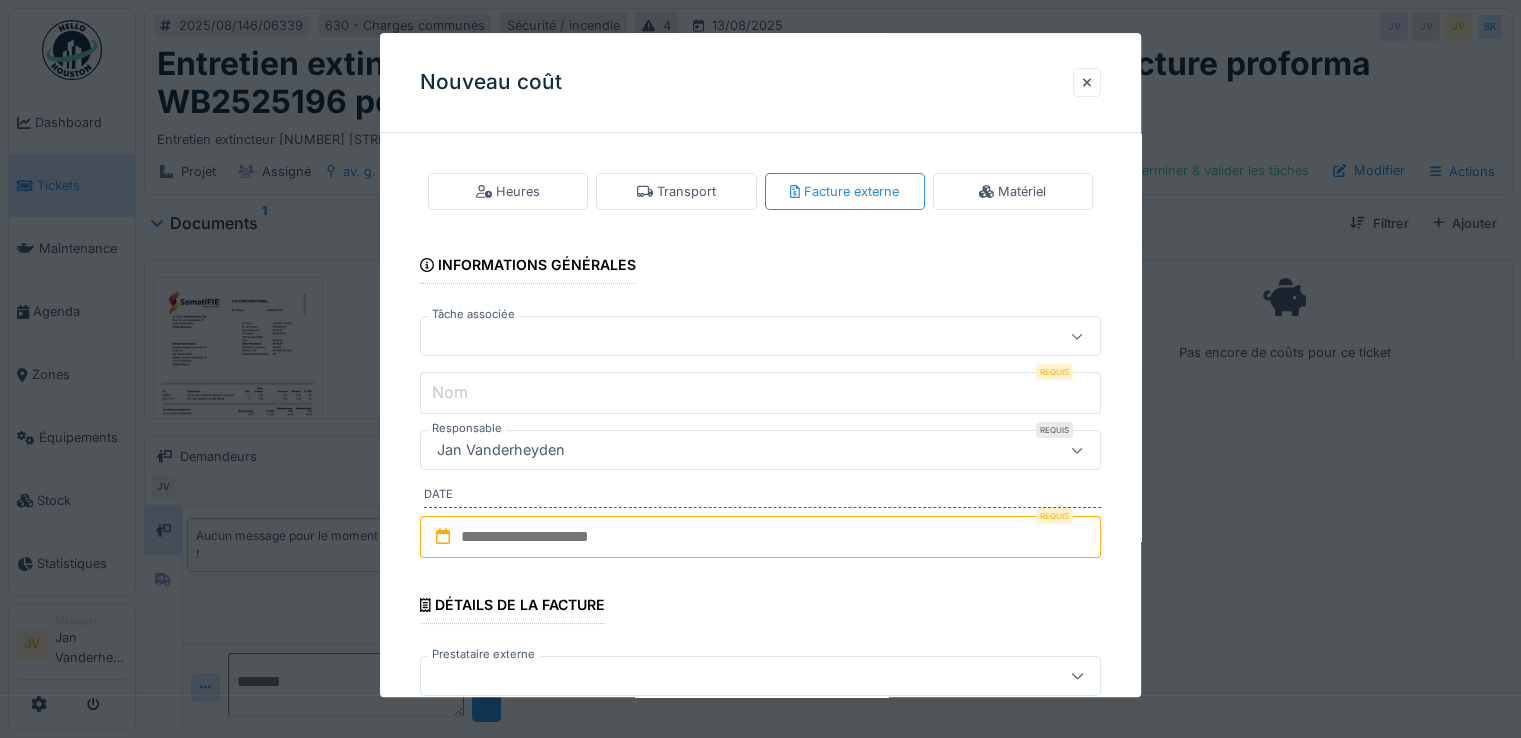 click at bounding box center [719, 337] 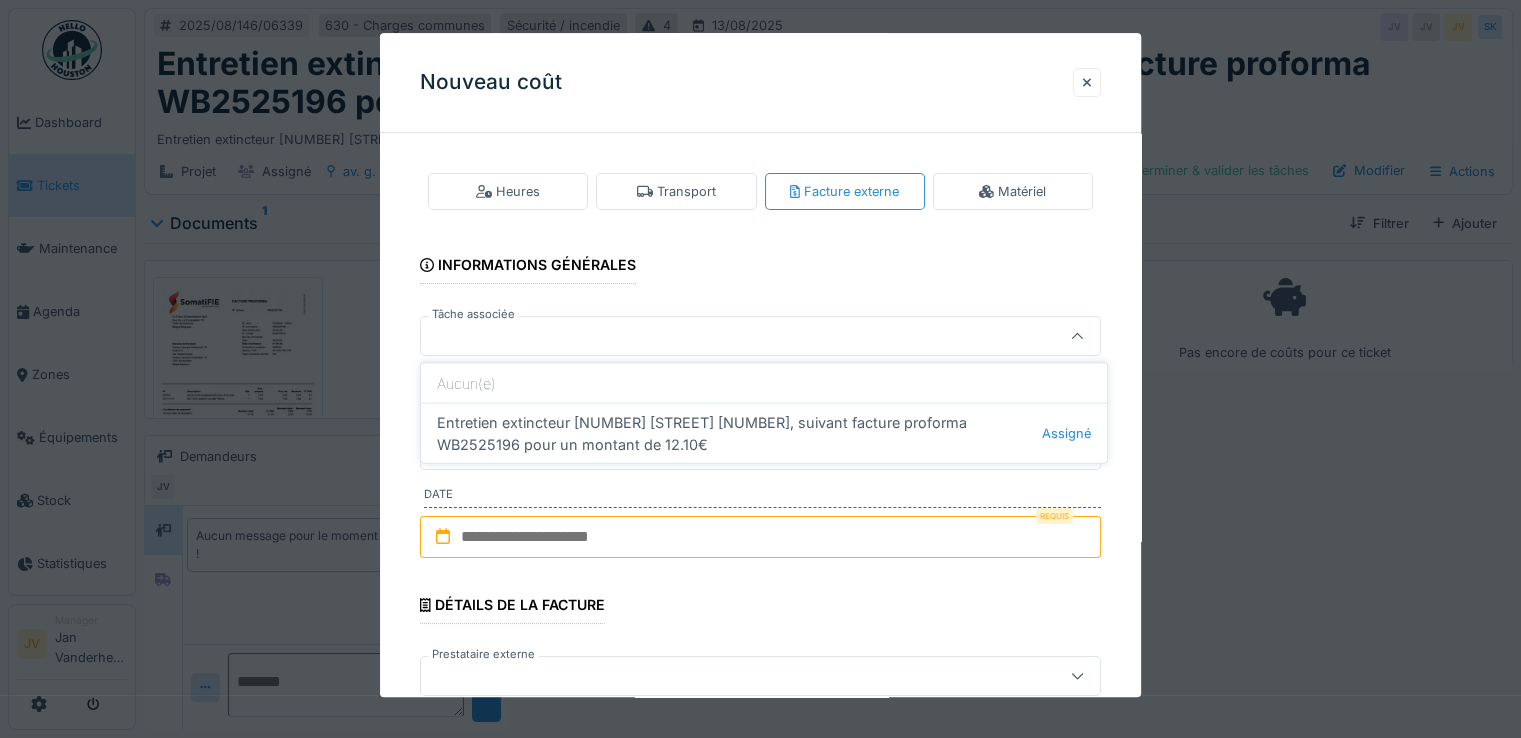 drag, startPoint x: 549, startPoint y: 422, endPoint x: 545, endPoint y: 464, distance: 42.190044 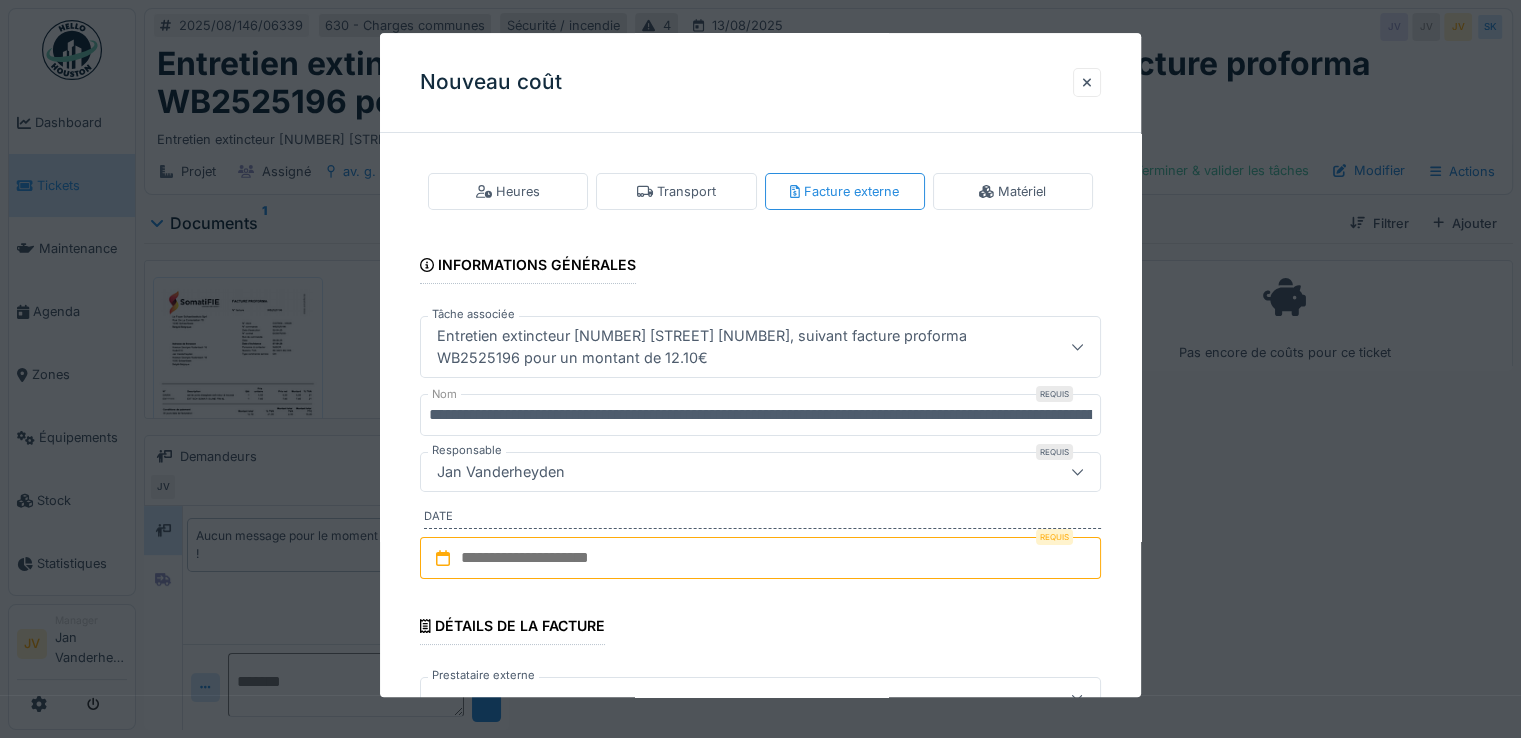 click at bounding box center [760, 559] 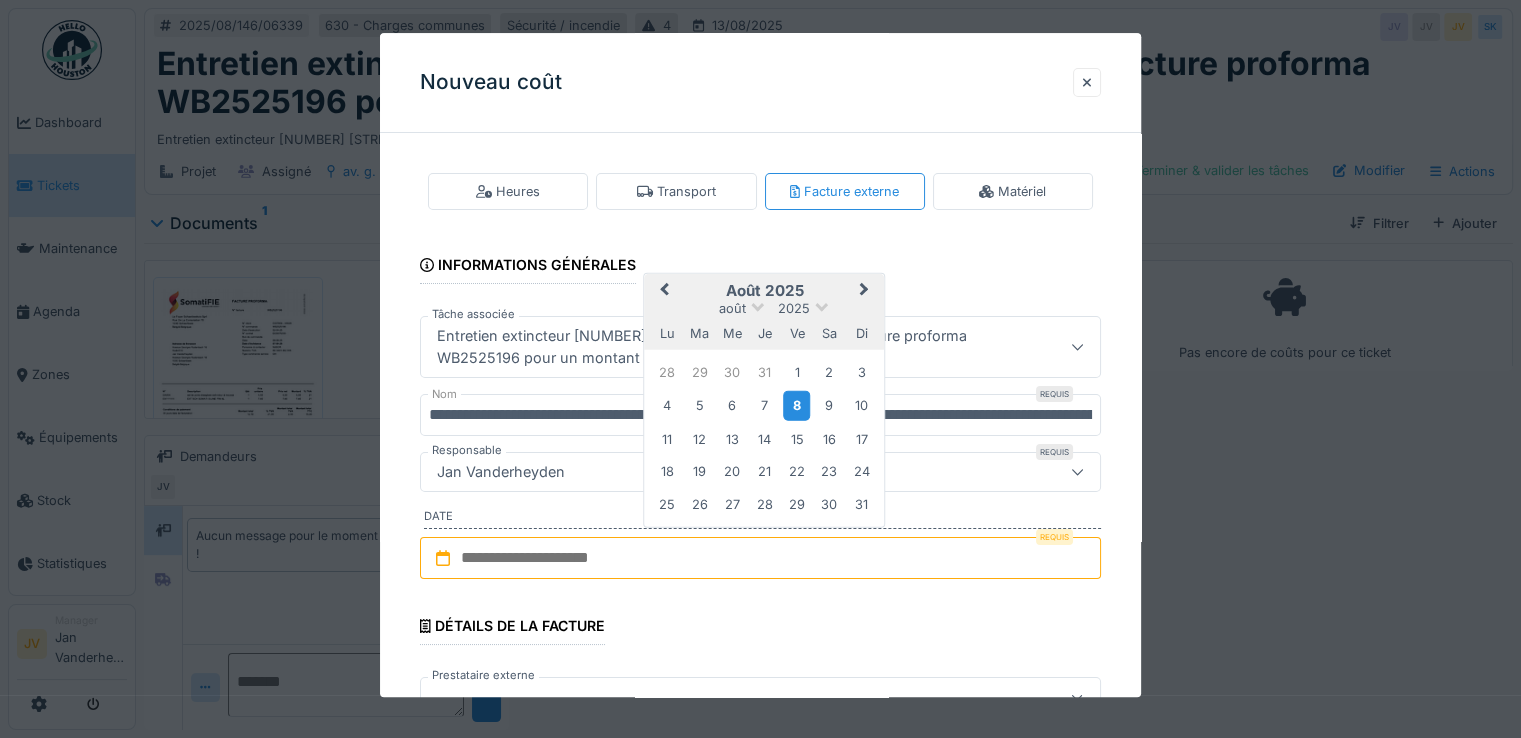 click on "8" at bounding box center [796, 405] 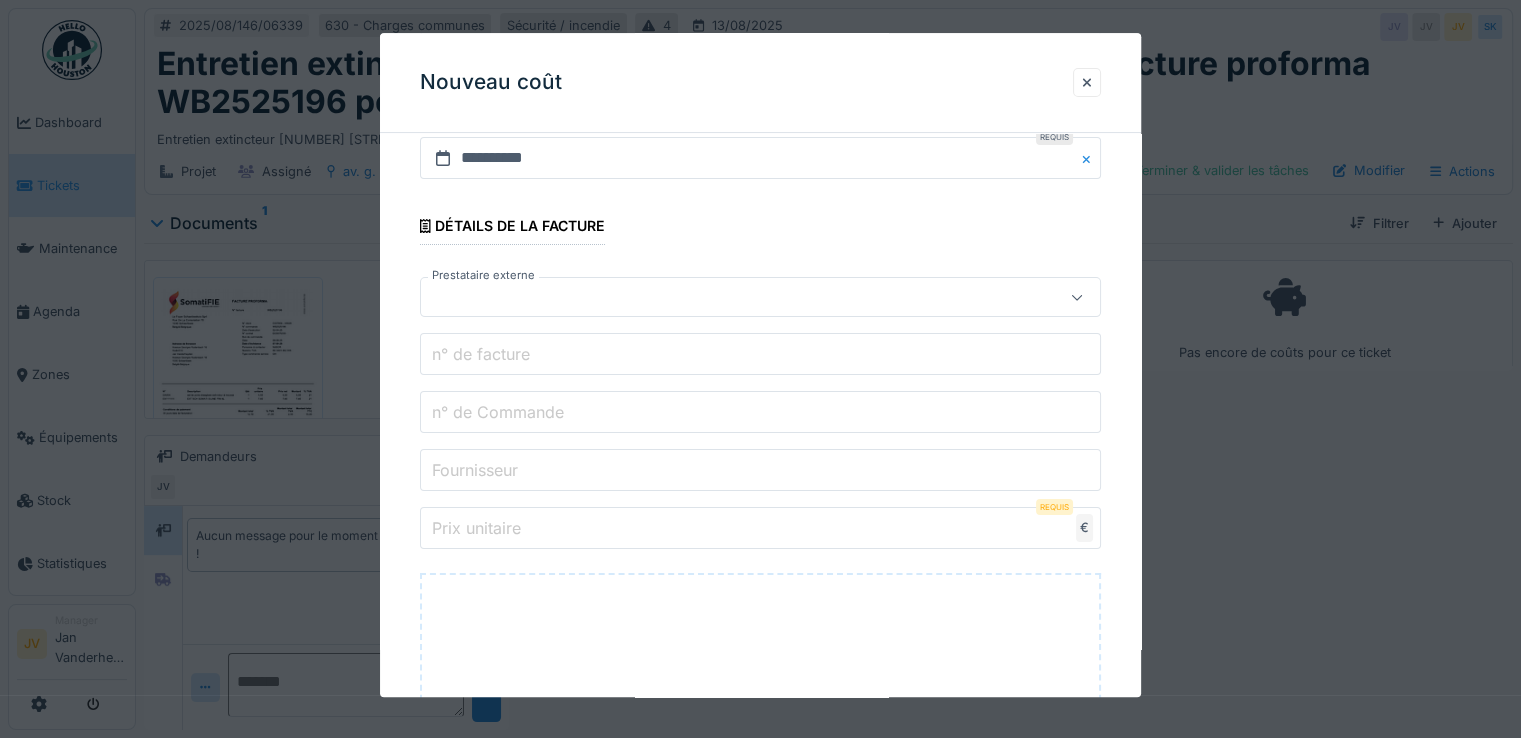 click at bounding box center (719, 298) 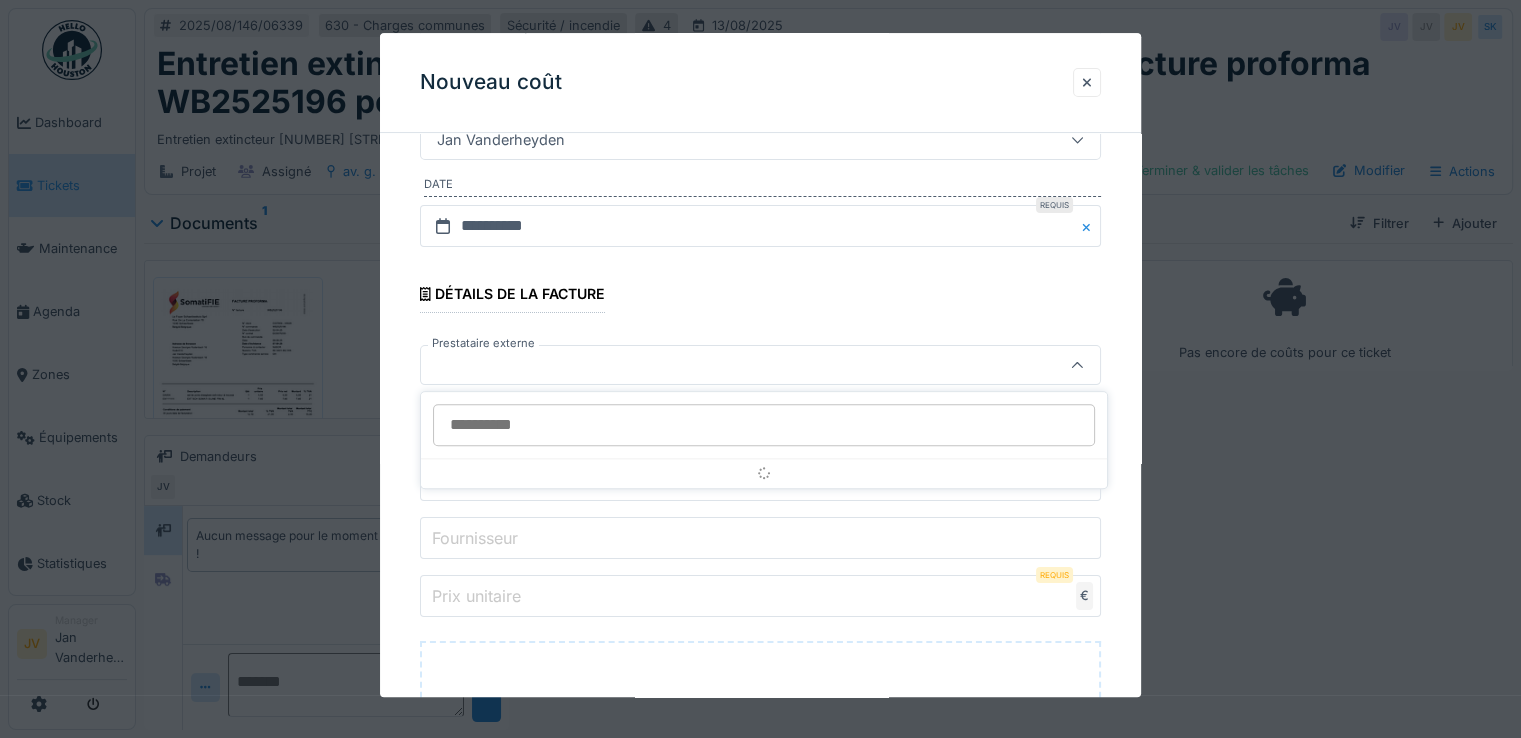 scroll, scrollTop: 330, scrollLeft: 0, axis: vertical 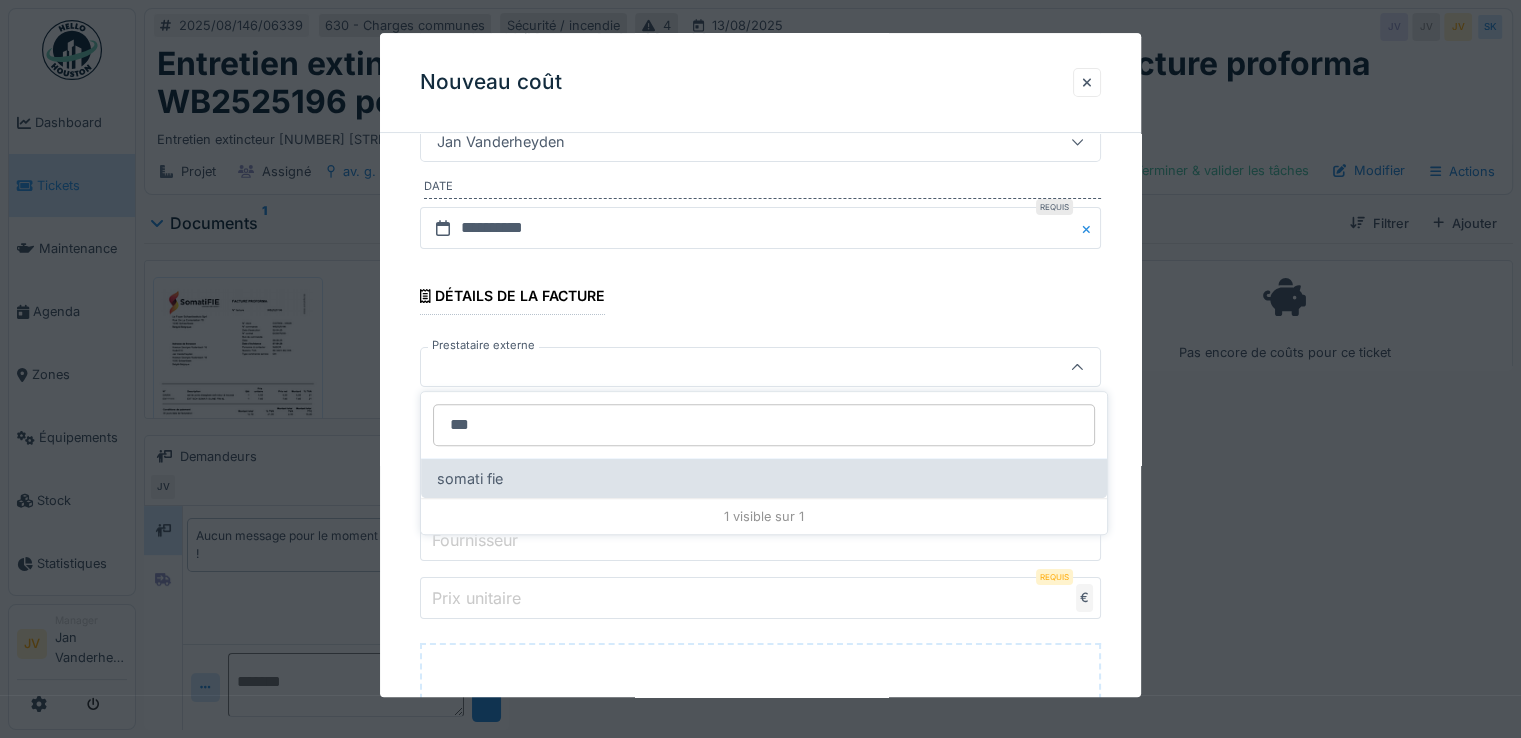 type on "***" 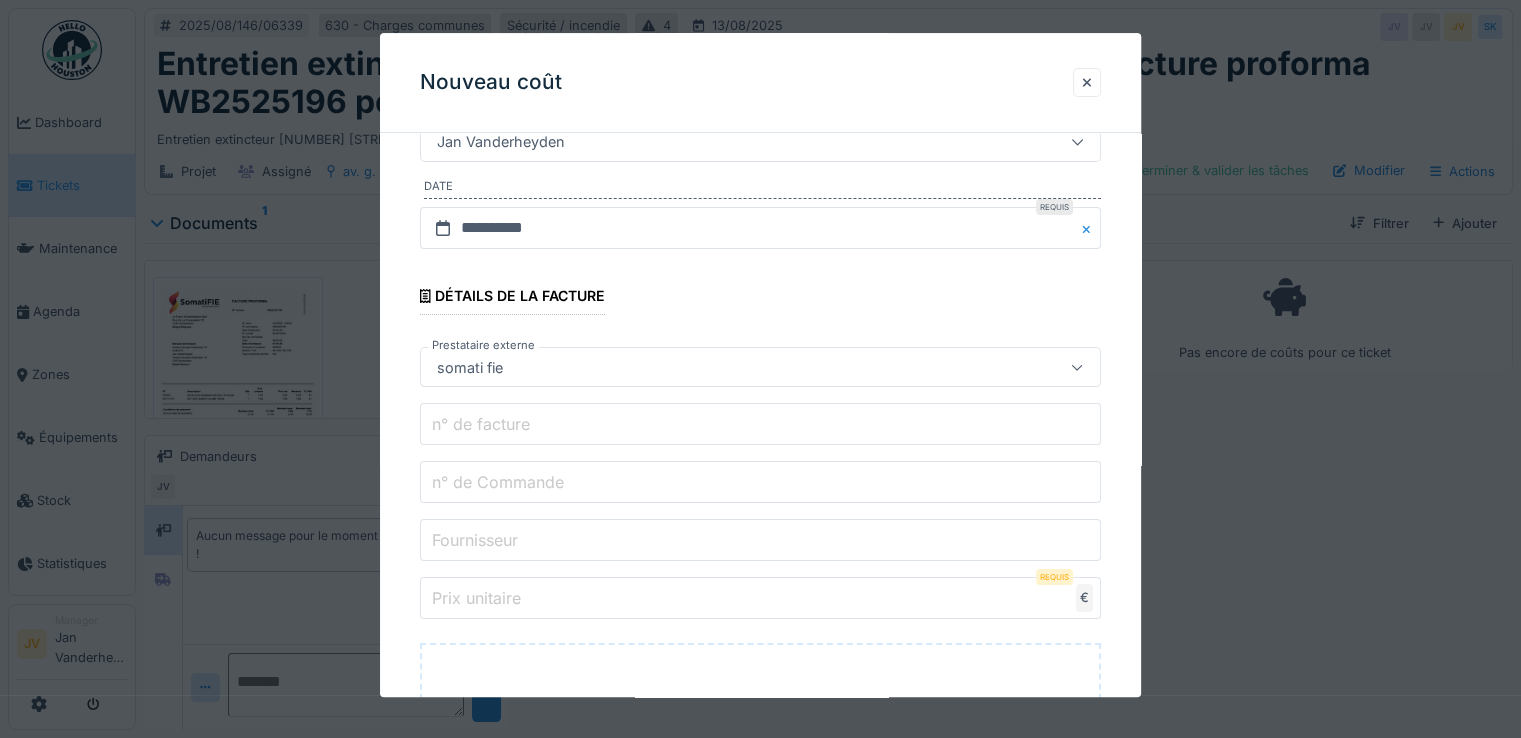 click on "n° de facture" at bounding box center (481, 424) 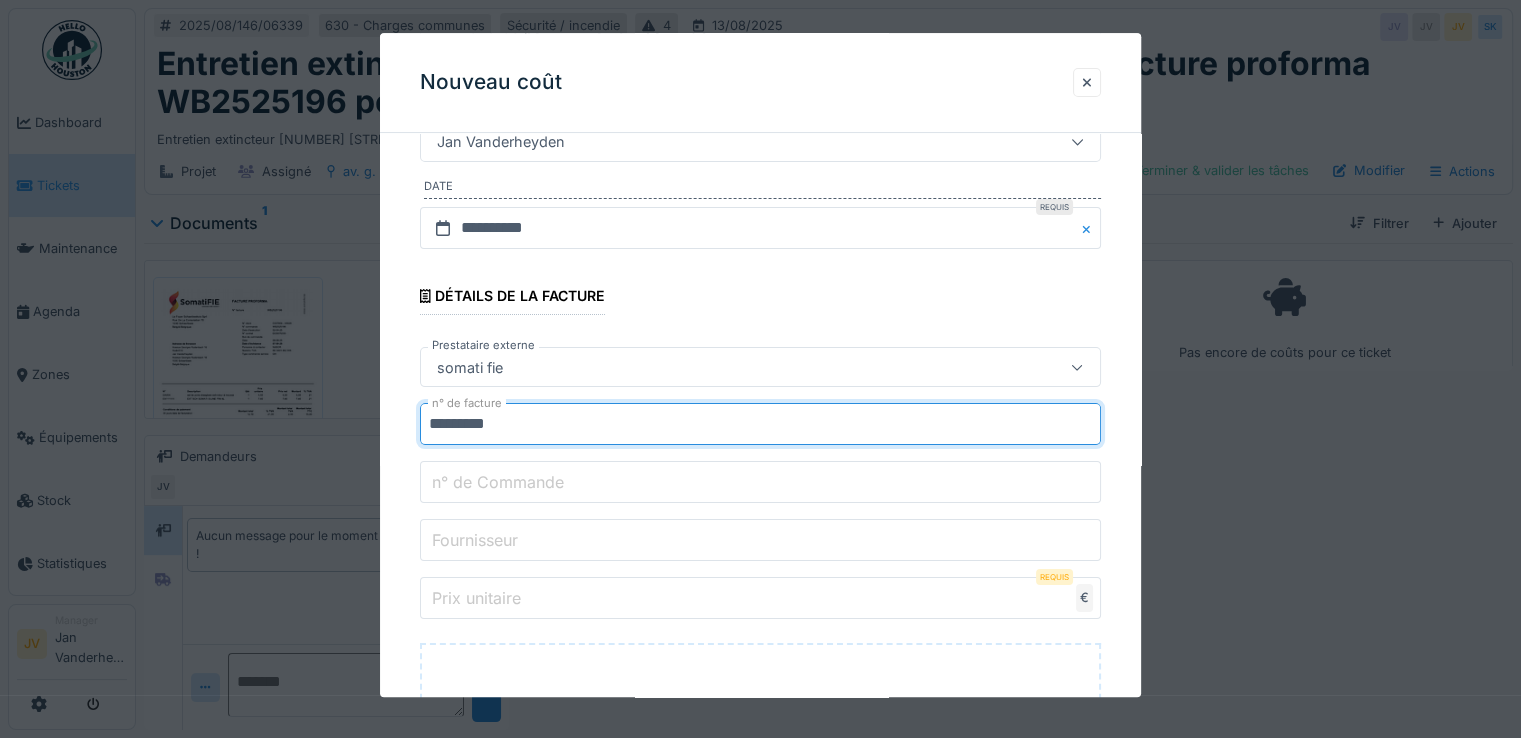 type on "*********" 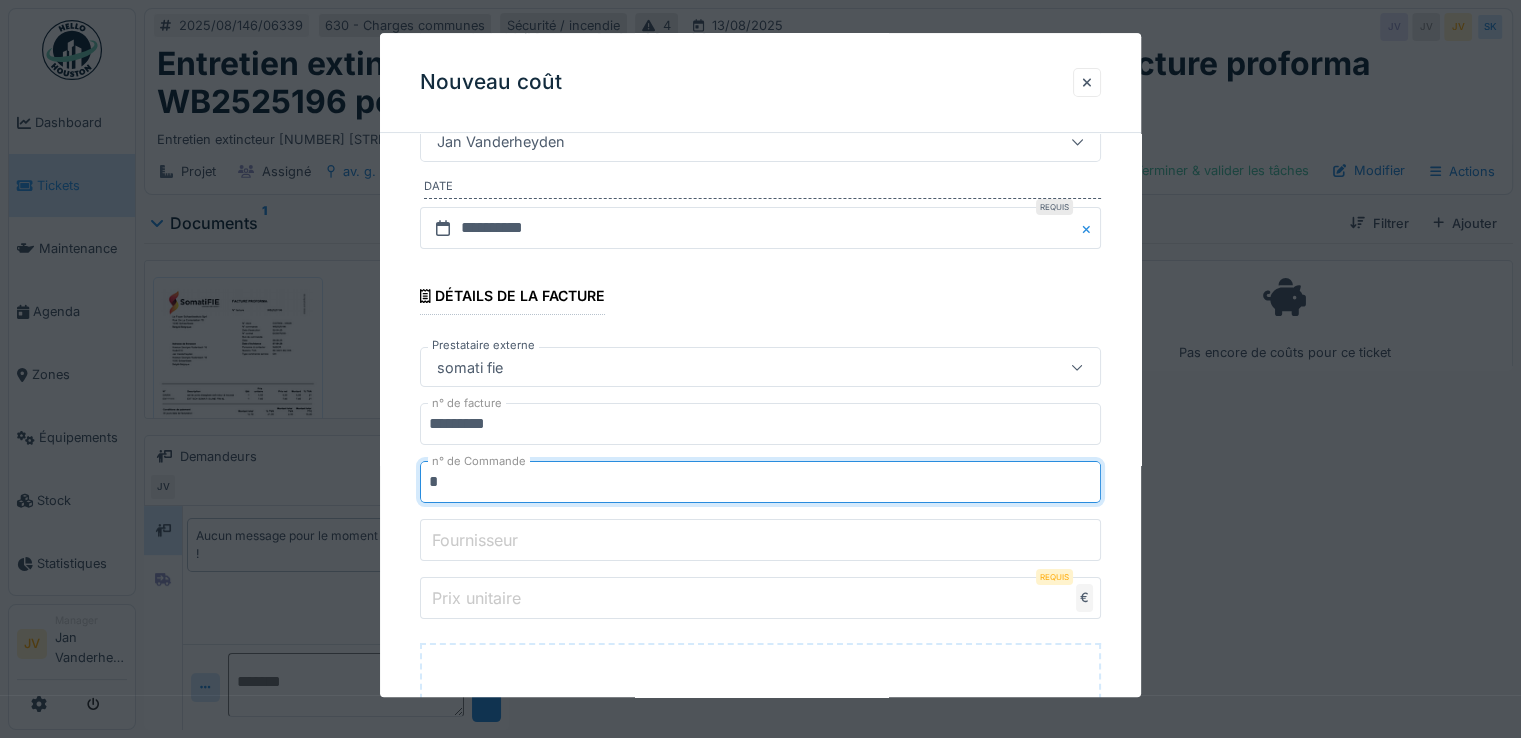 type on "**********" 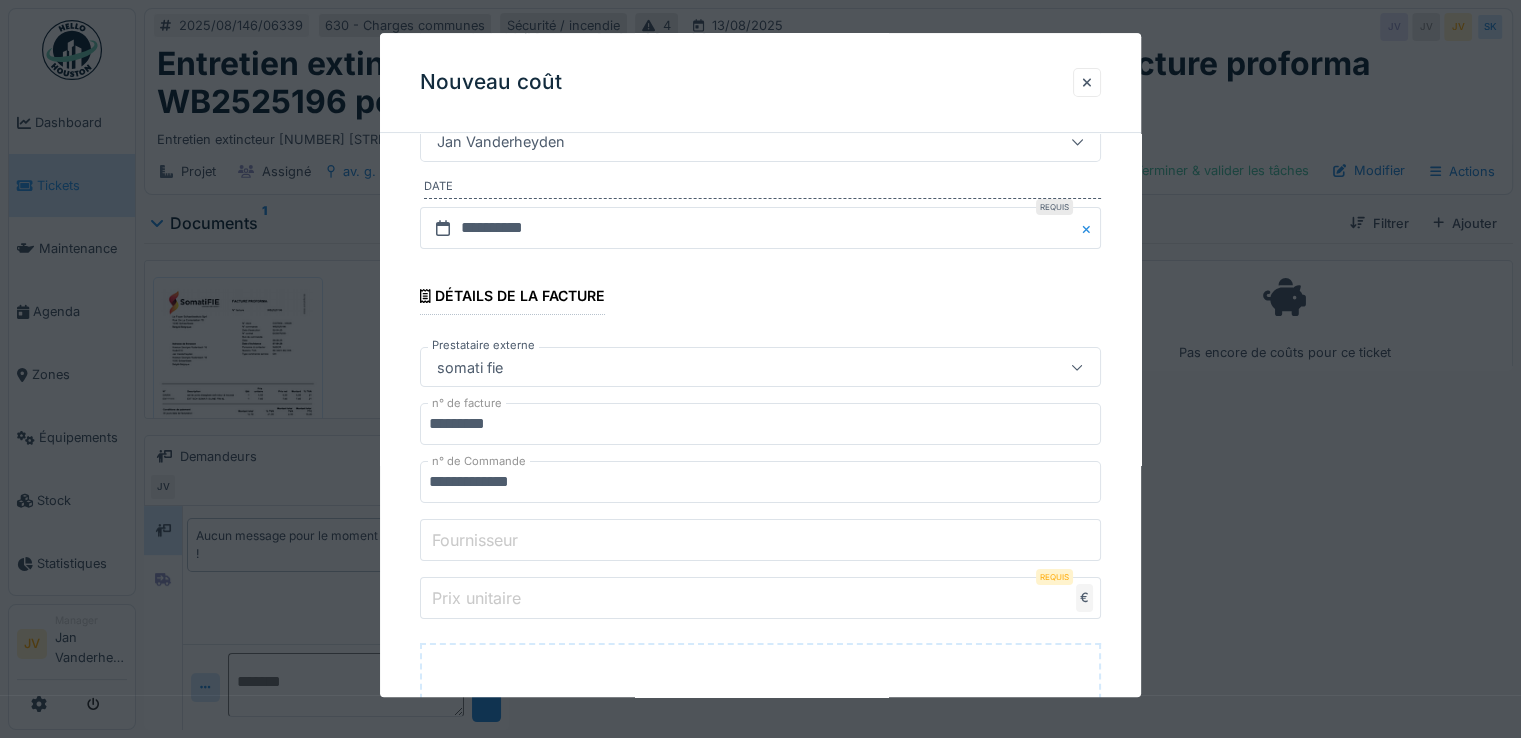 click on "Fournisseur" at bounding box center (475, 540) 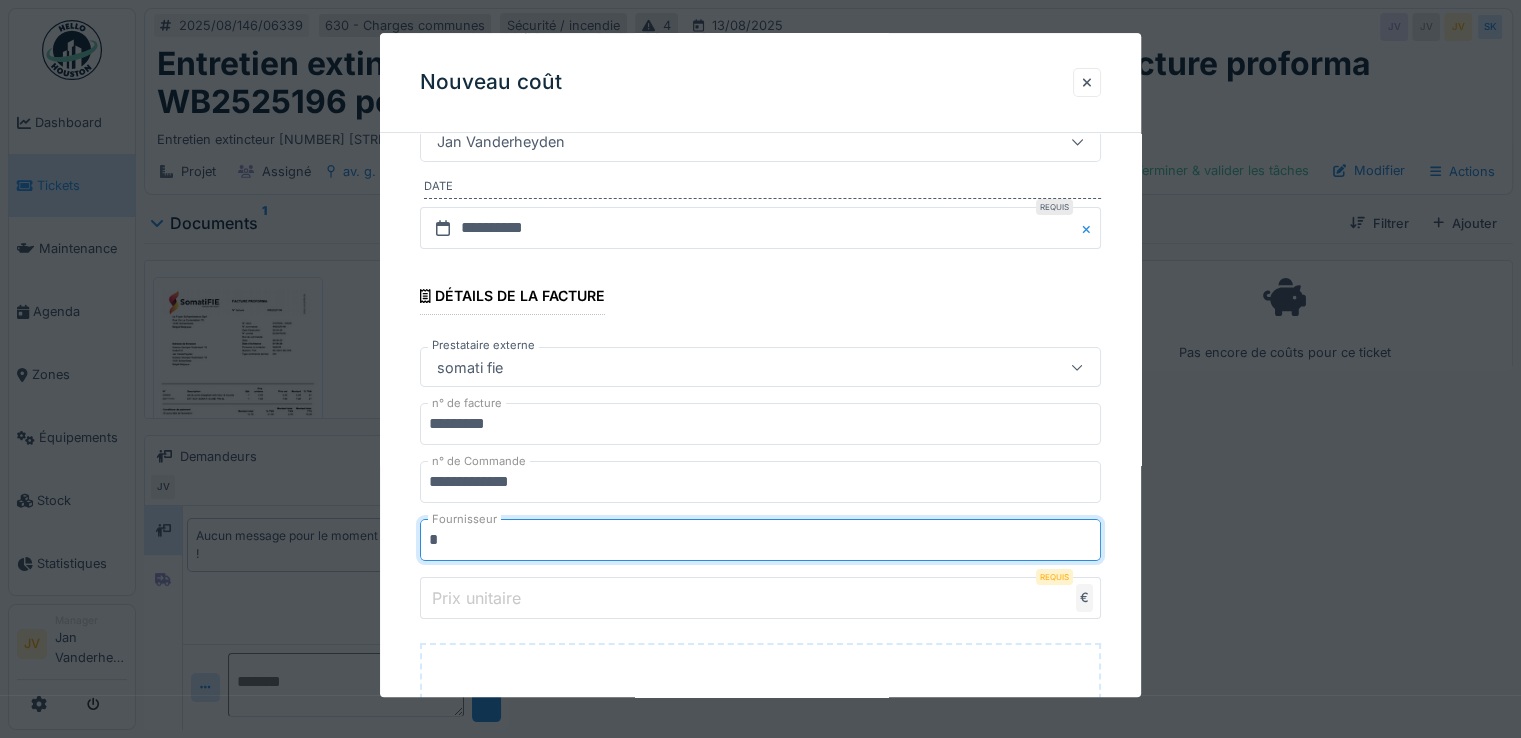 type on "**********" 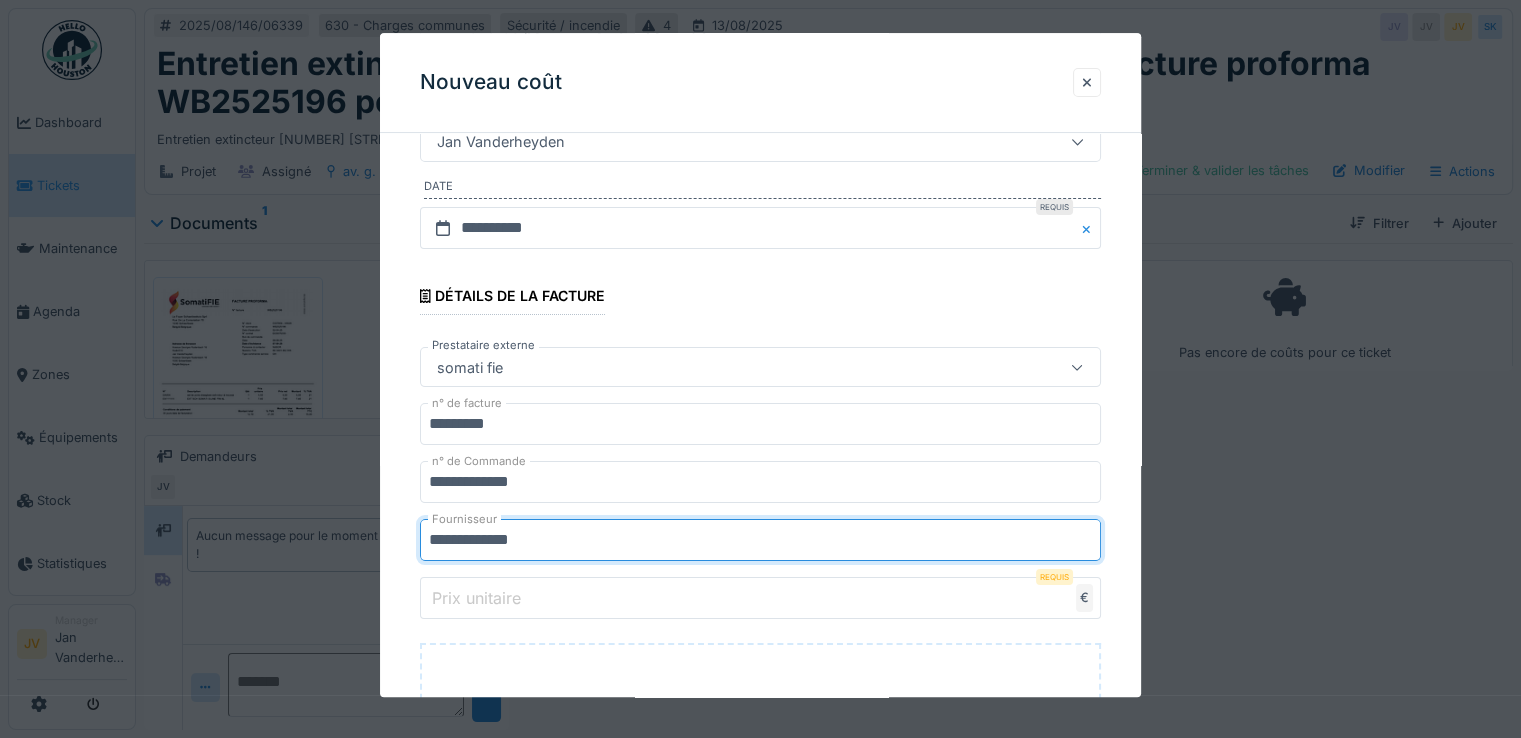 click on "Prix unitaire" at bounding box center (476, 598) 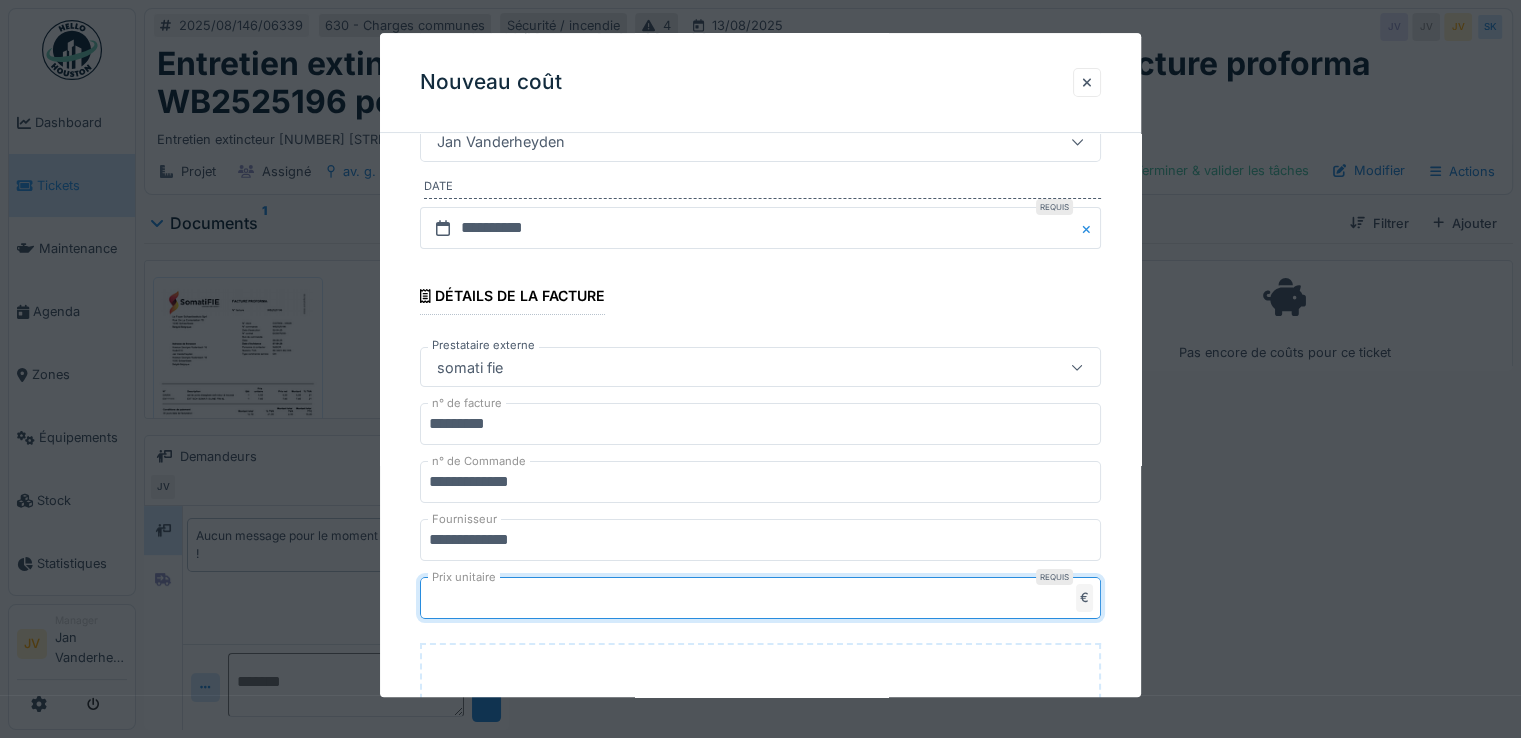type on "**" 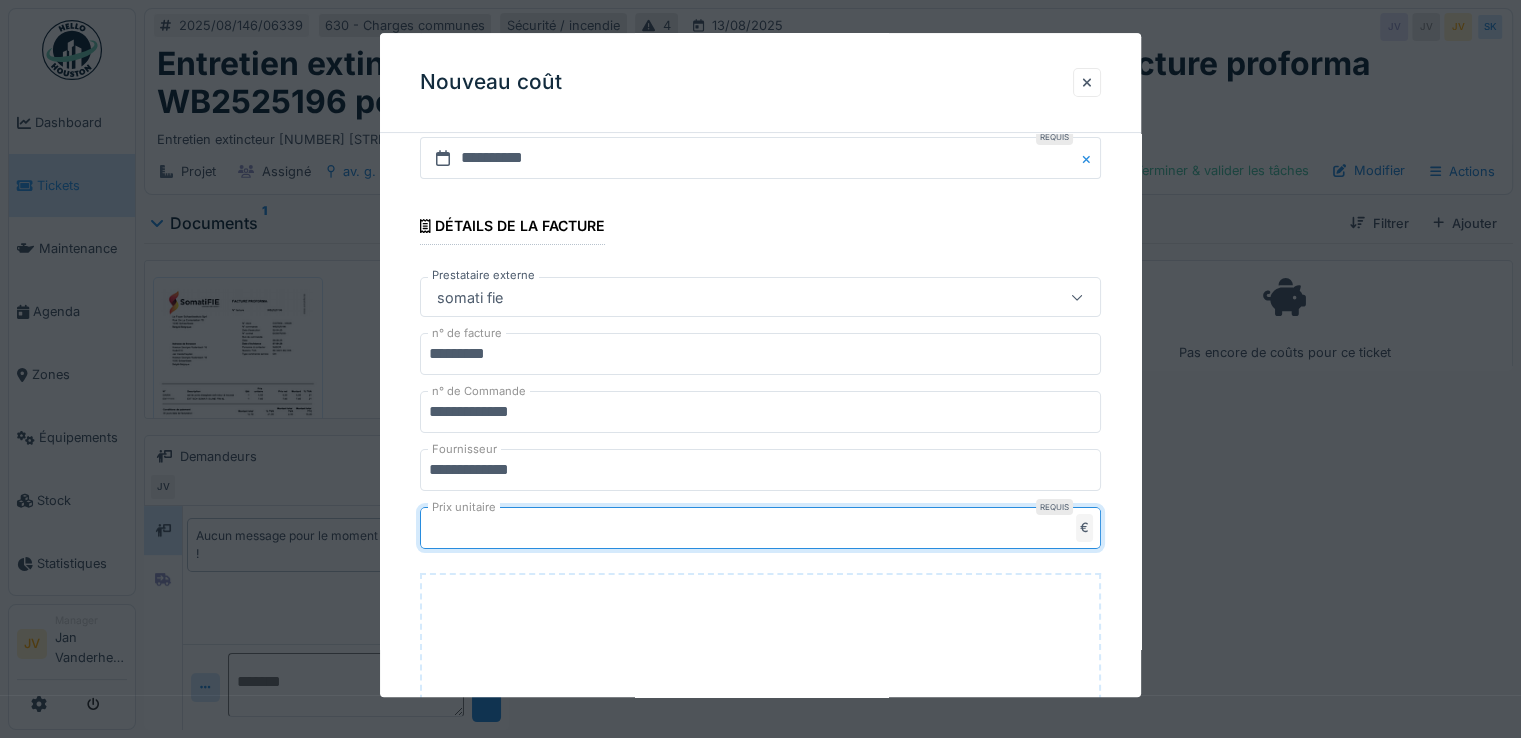 scroll, scrollTop: 600, scrollLeft: 0, axis: vertical 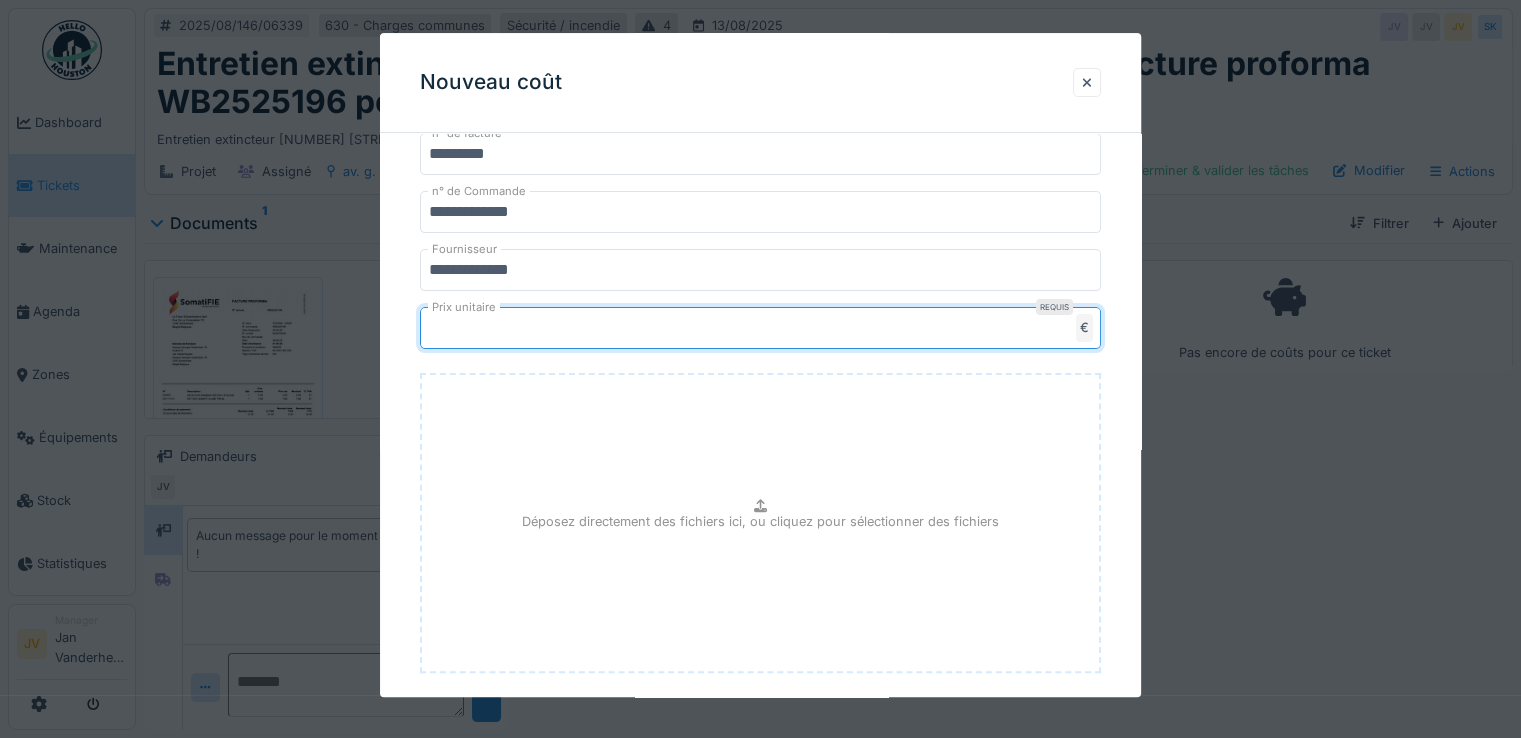 type on "*****" 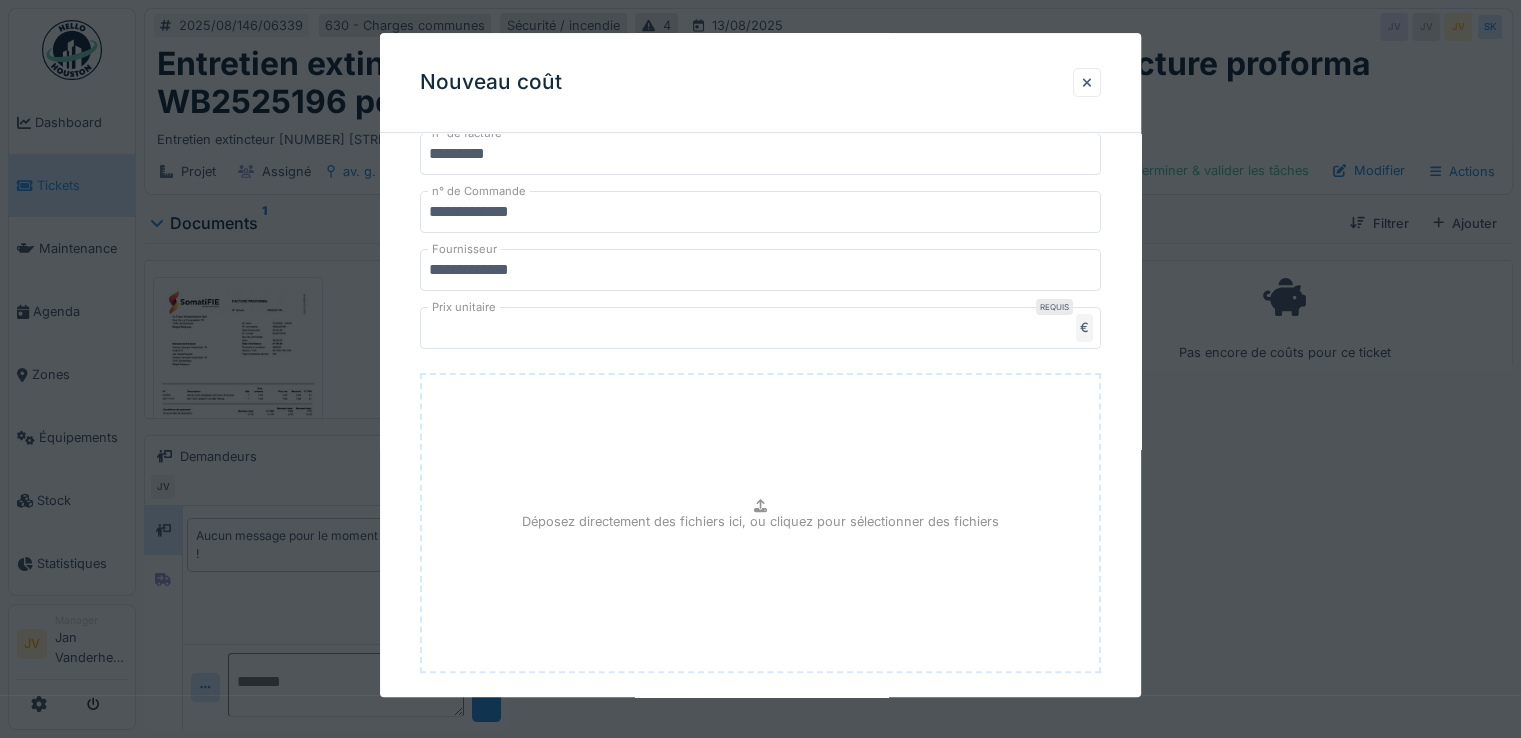type on "**********" 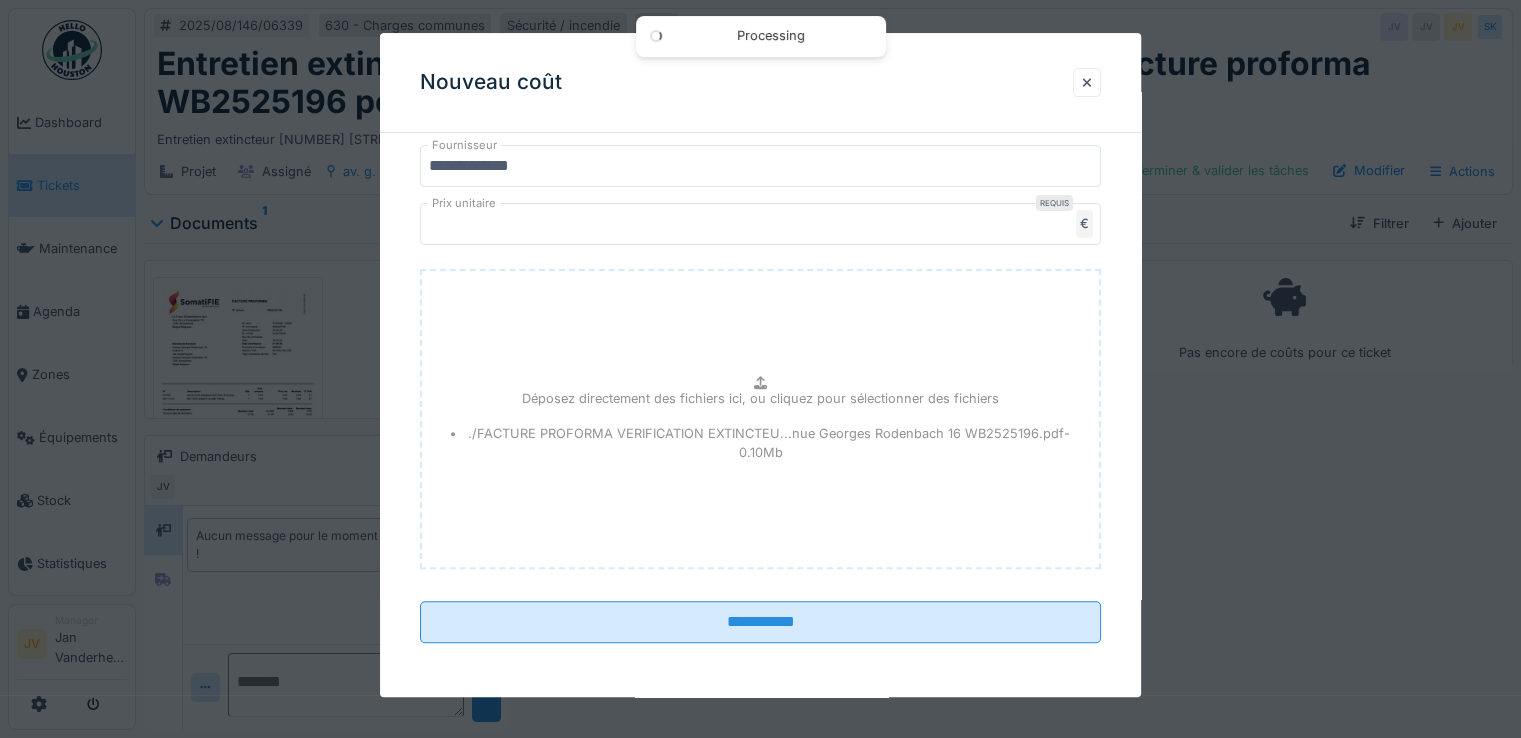 scroll, scrollTop: 847, scrollLeft: 0, axis: vertical 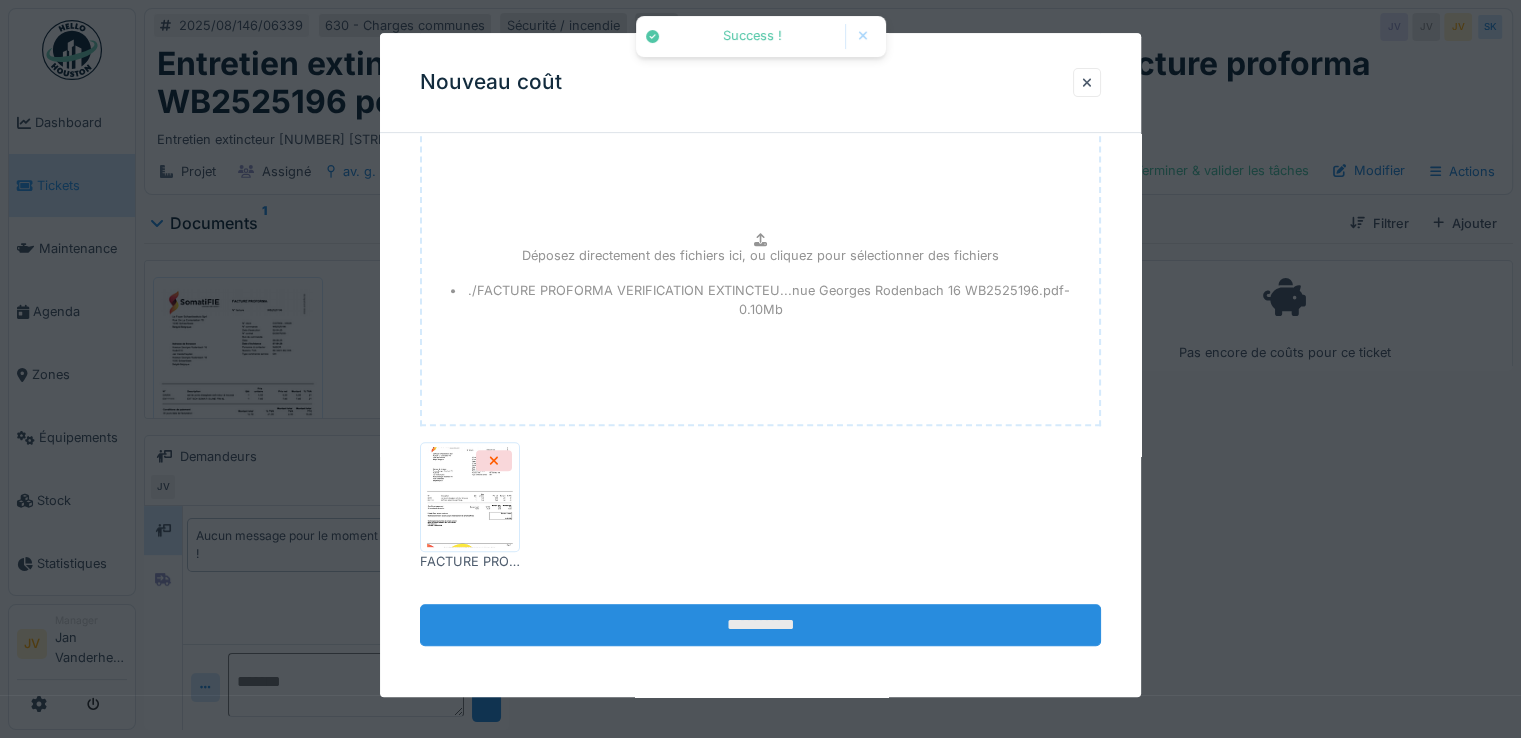 click on "**********" at bounding box center (760, 625) 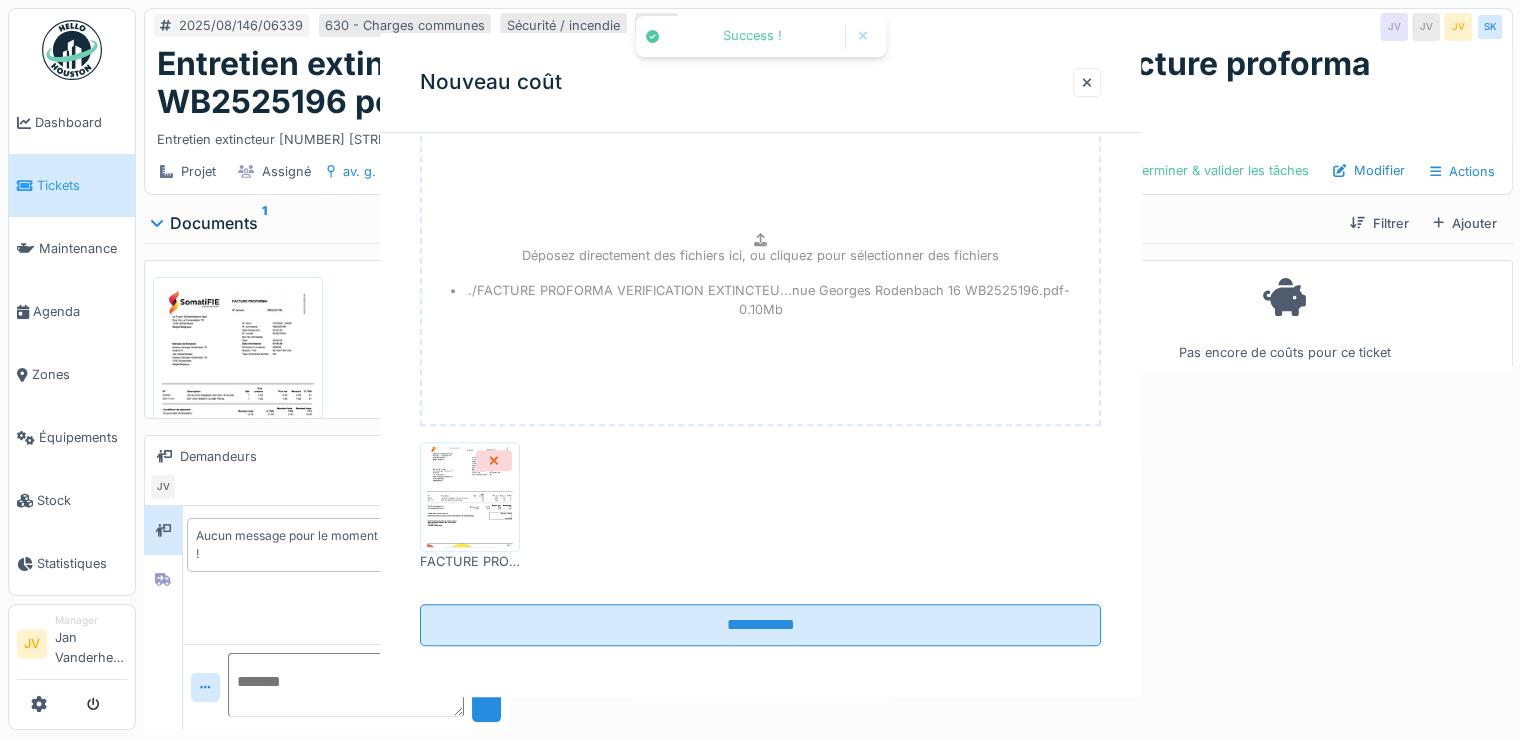scroll, scrollTop: 0, scrollLeft: 0, axis: both 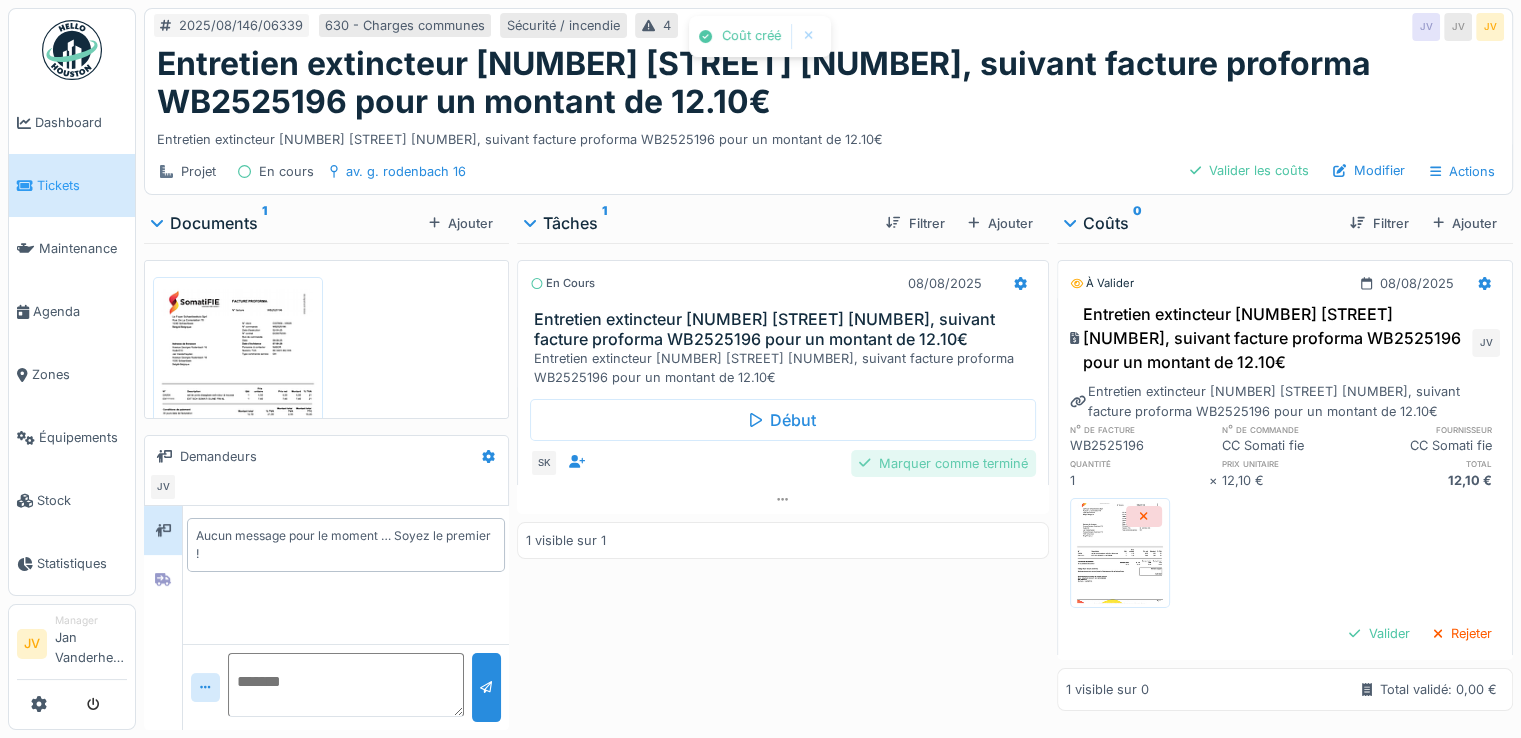 click on "Marquer comme terminé" at bounding box center (943, 463) 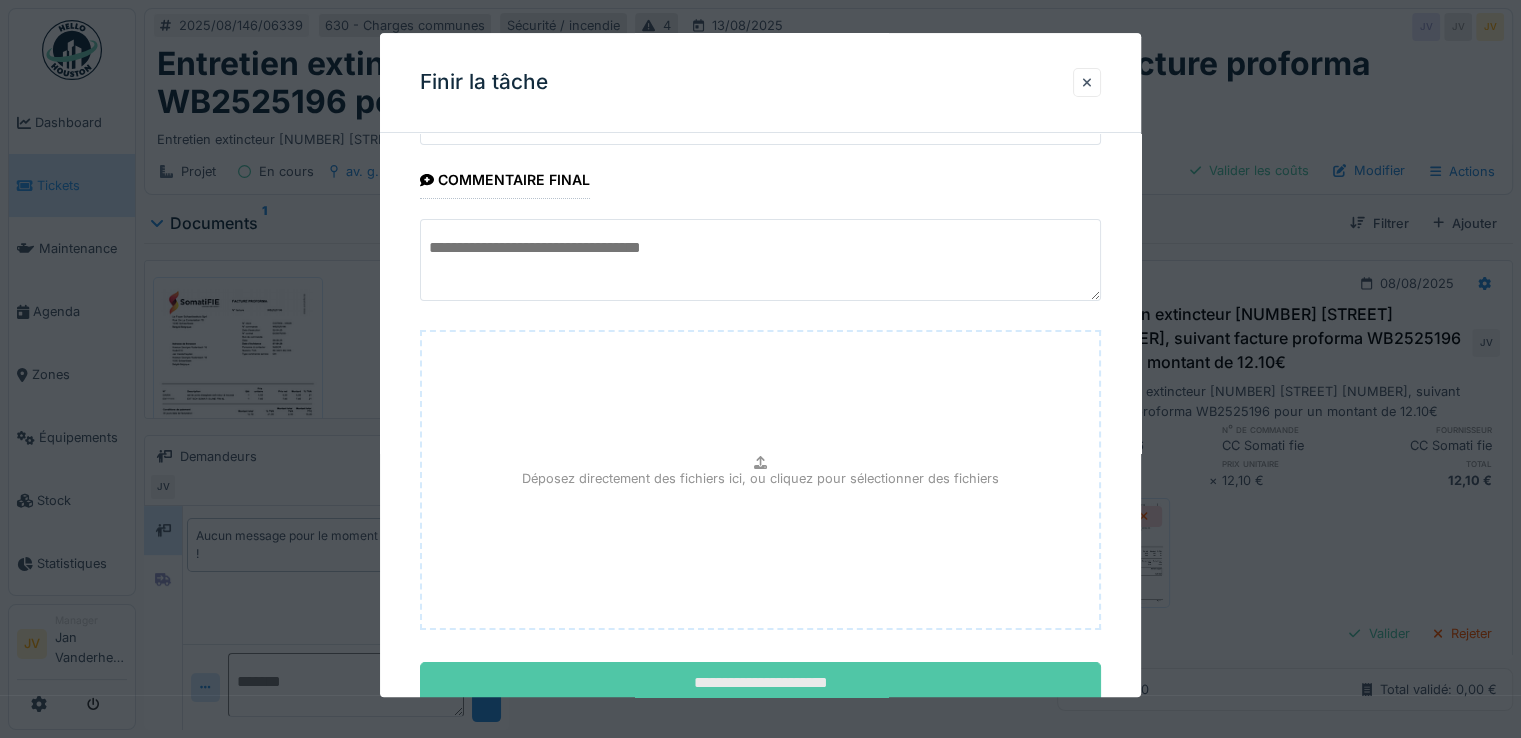 scroll, scrollTop: 149, scrollLeft: 0, axis: vertical 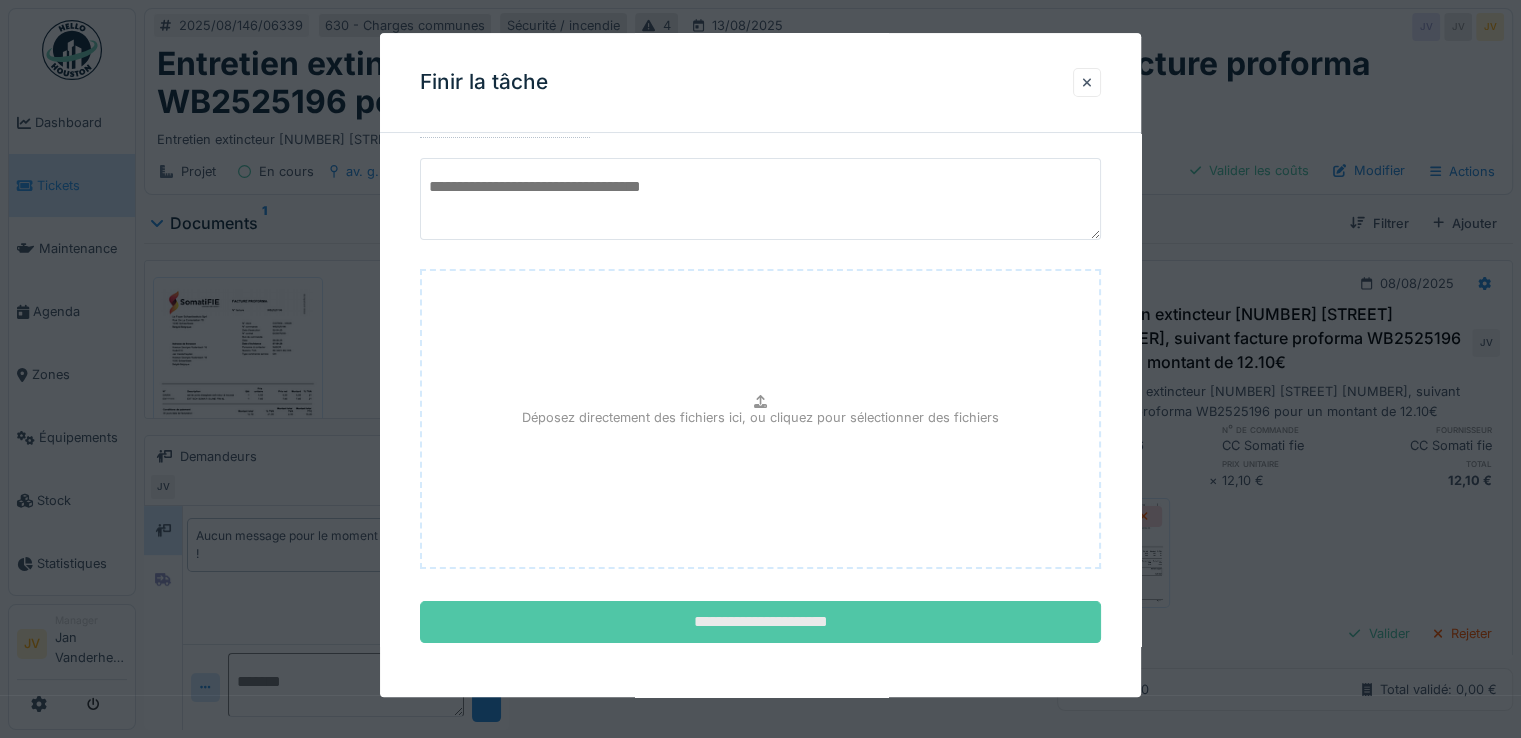 click on "**********" at bounding box center (760, 623) 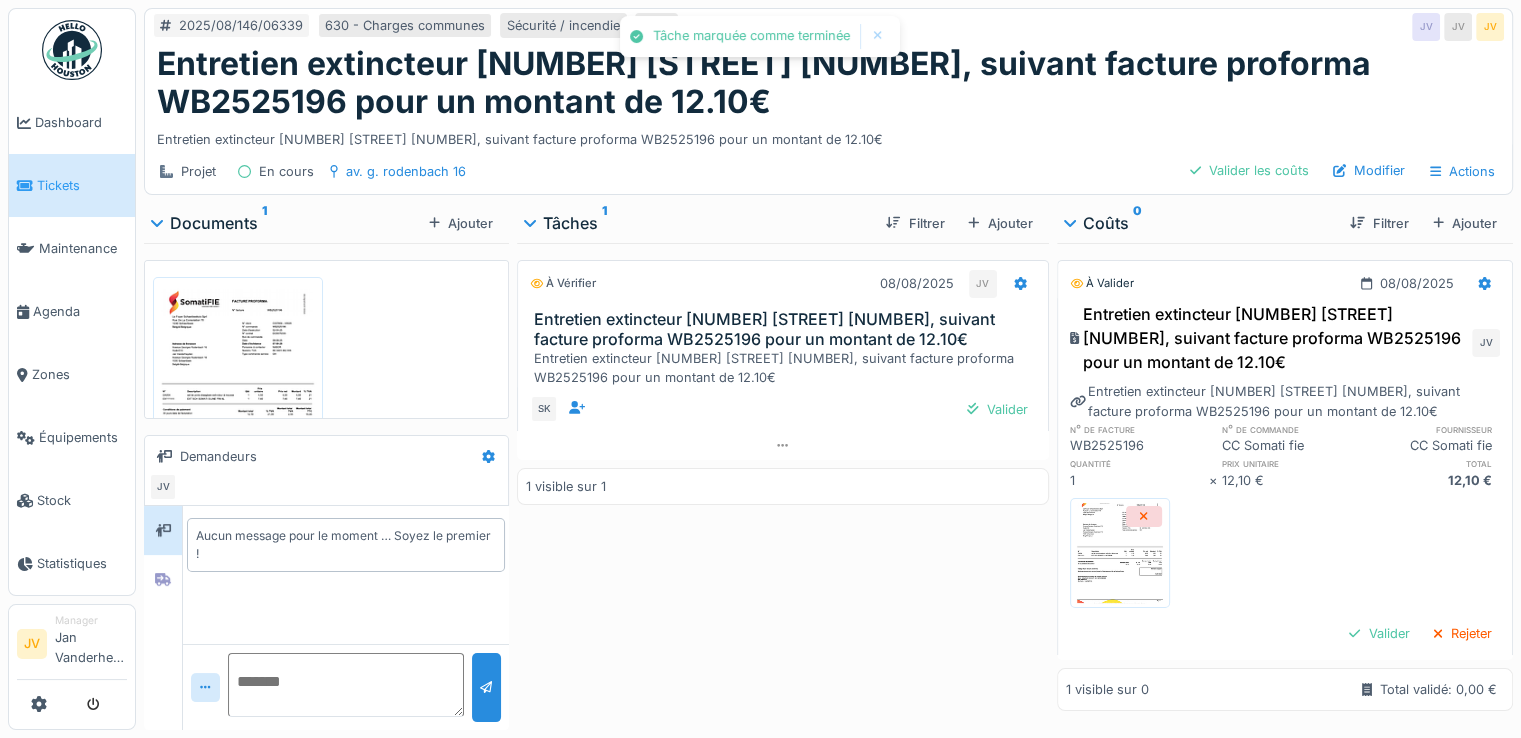 scroll, scrollTop: 0, scrollLeft: 0, axis: both 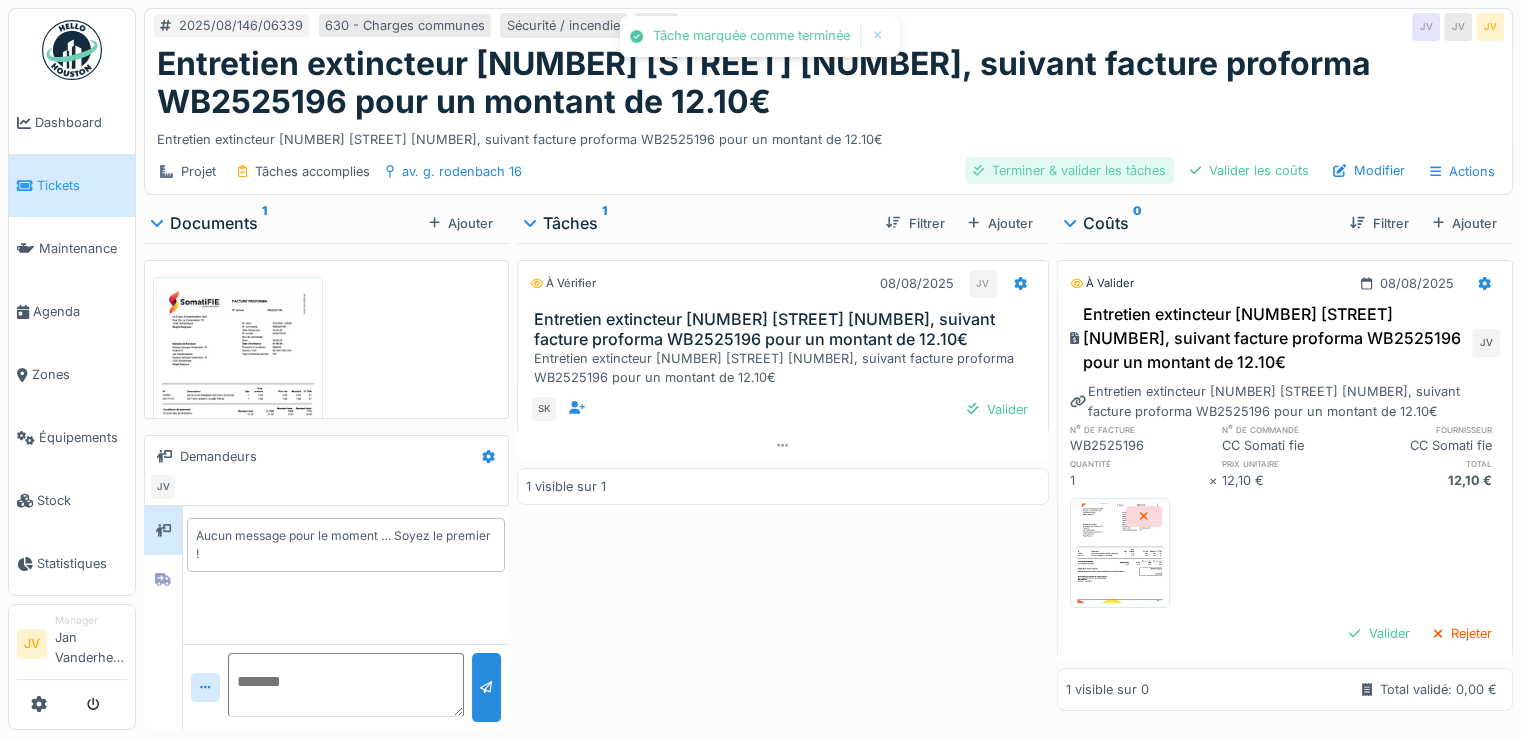 click on "Terminer & valider les tâches" at bounding box center (1069, 170) 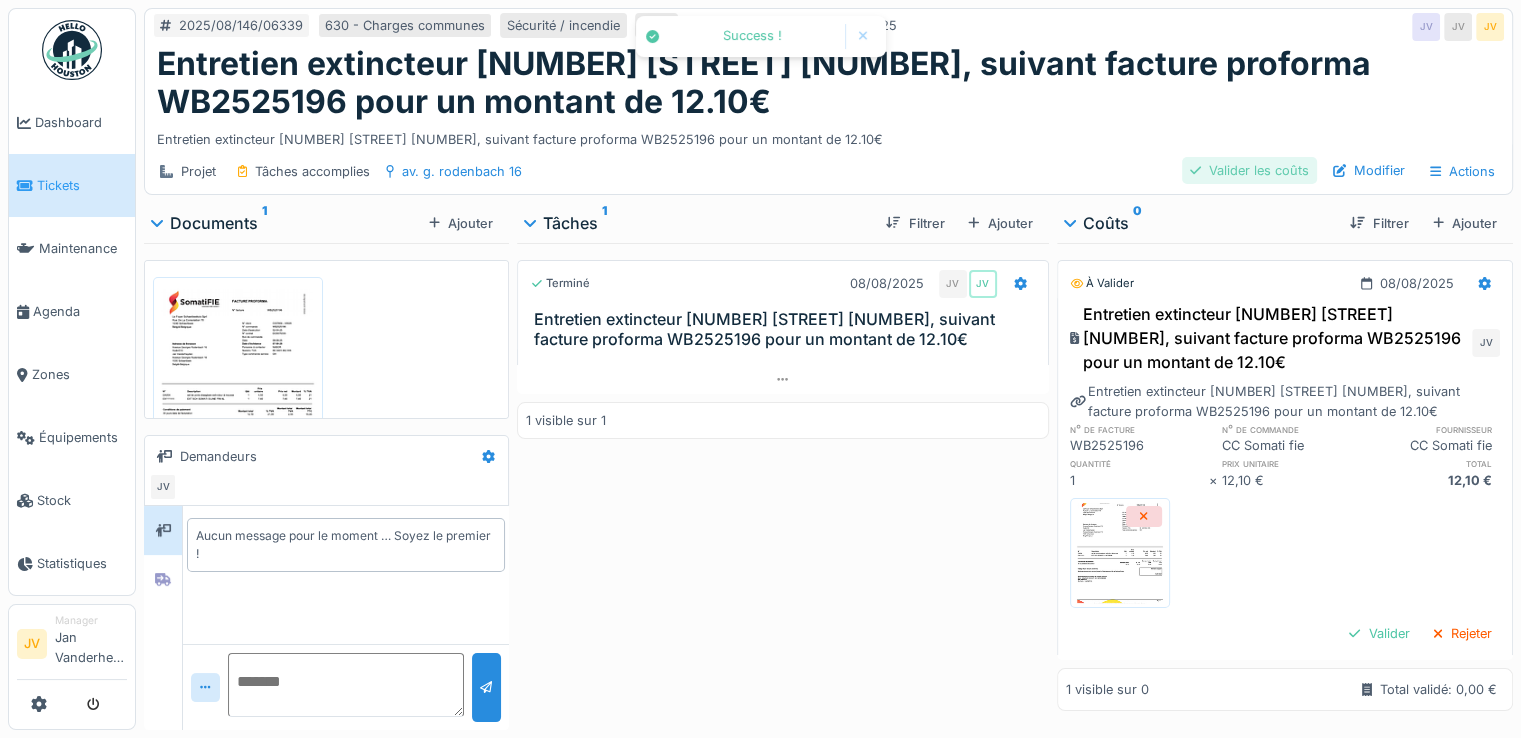 click on "Valider les coûts" at bounding box center (1249, 170) 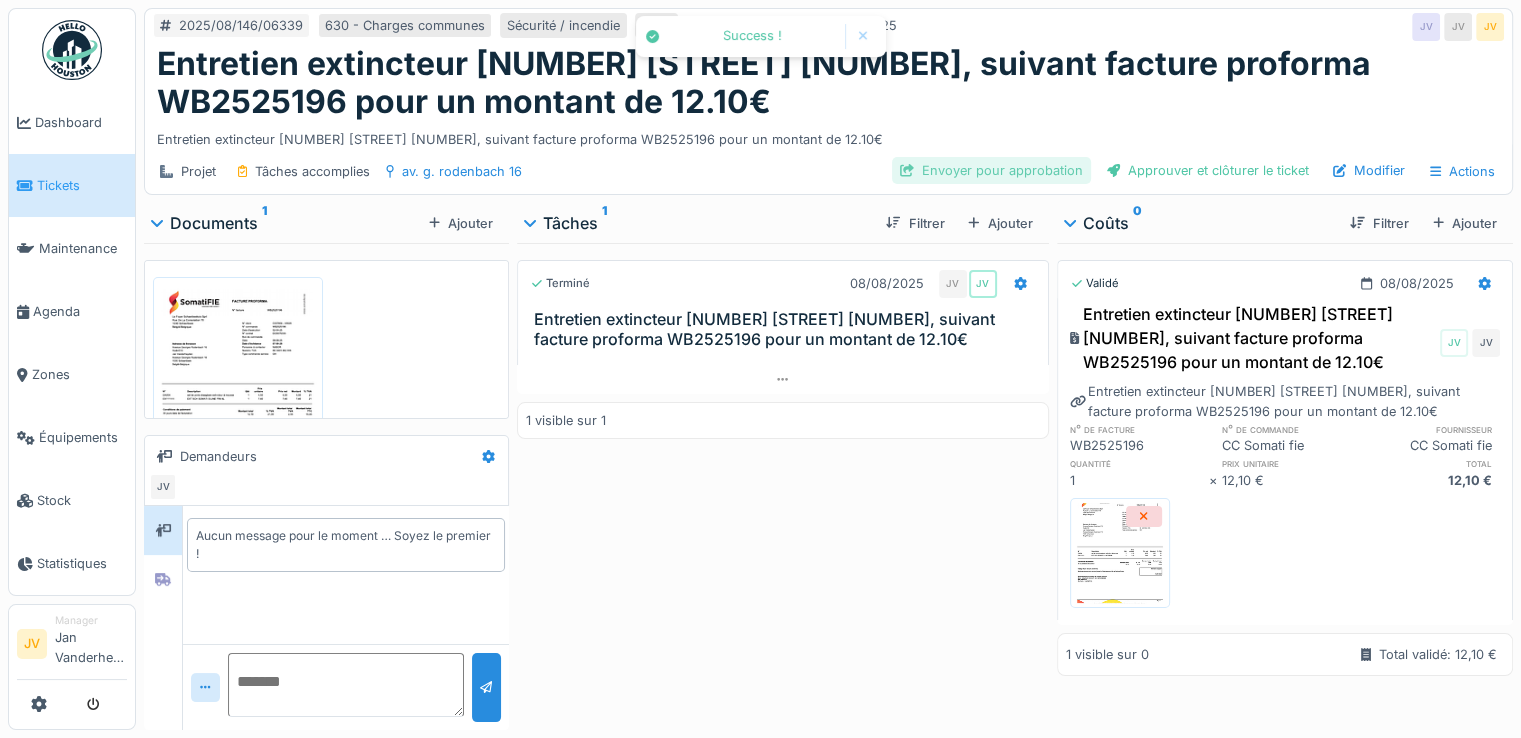 click on "Envoyer pour approbation" at bounding box center [991, 170] 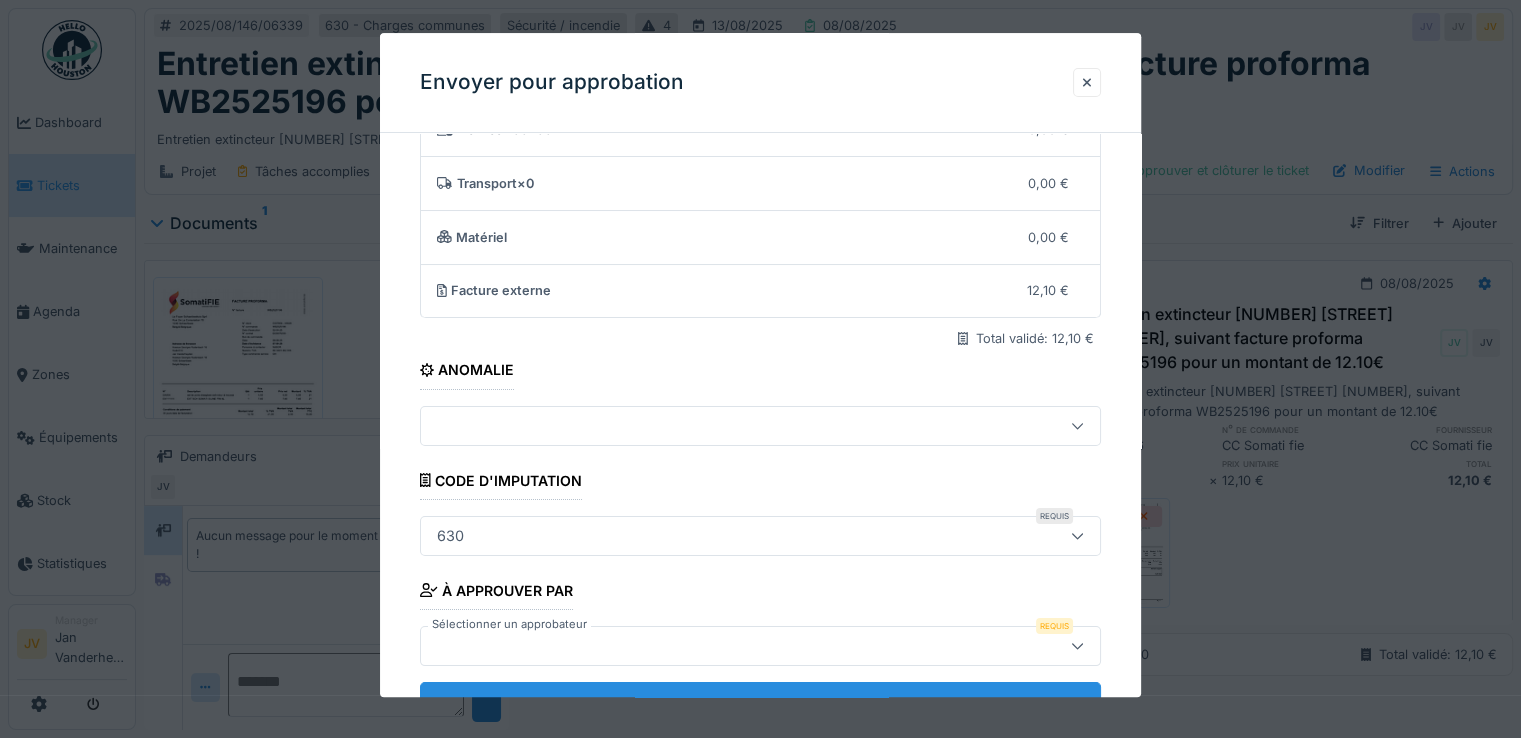 scroll, scrollTop: 173, scrollLeft: 0, axis: vertical 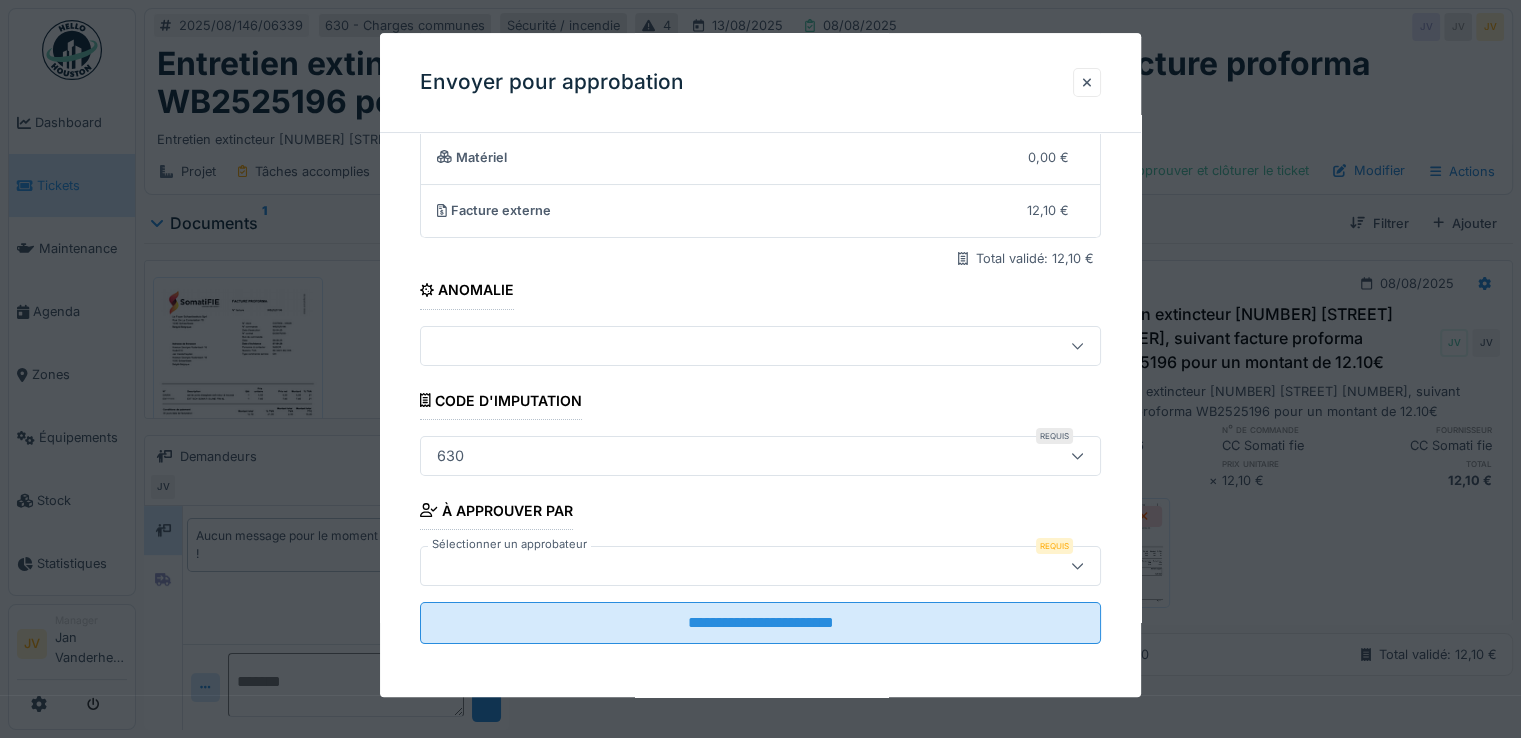 click at bounding box center (719, 566) 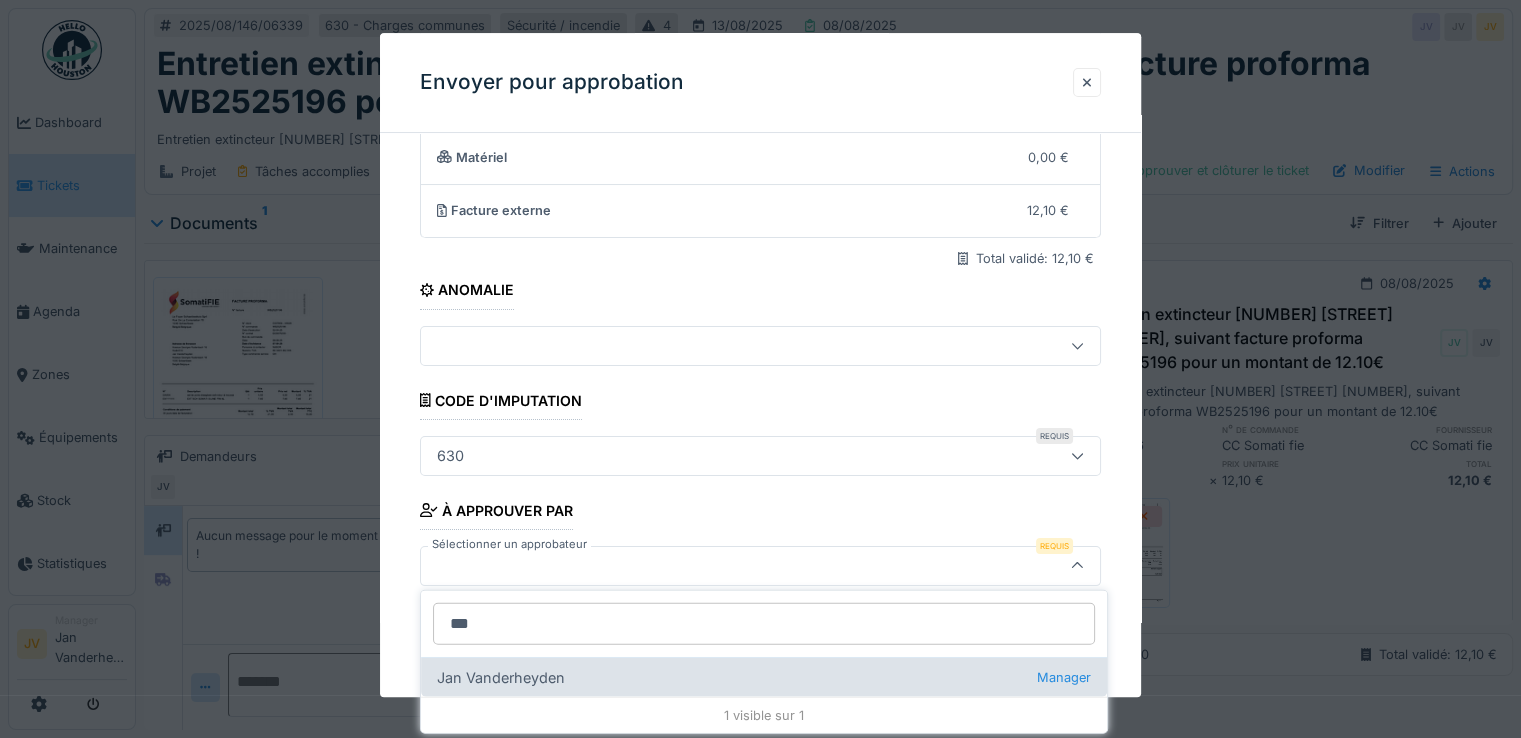 type on "***" 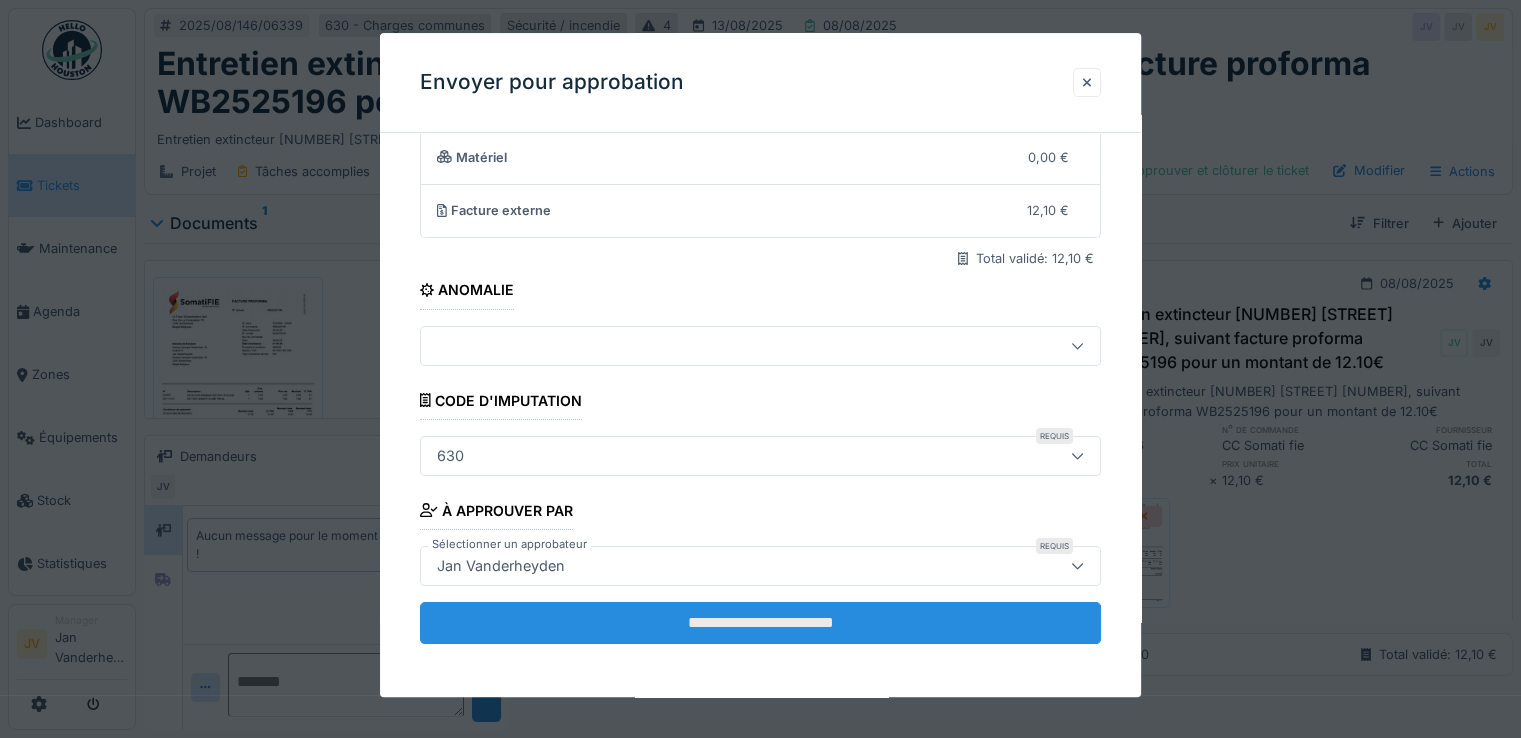 click on "**********" at bounding box center [760, 623] 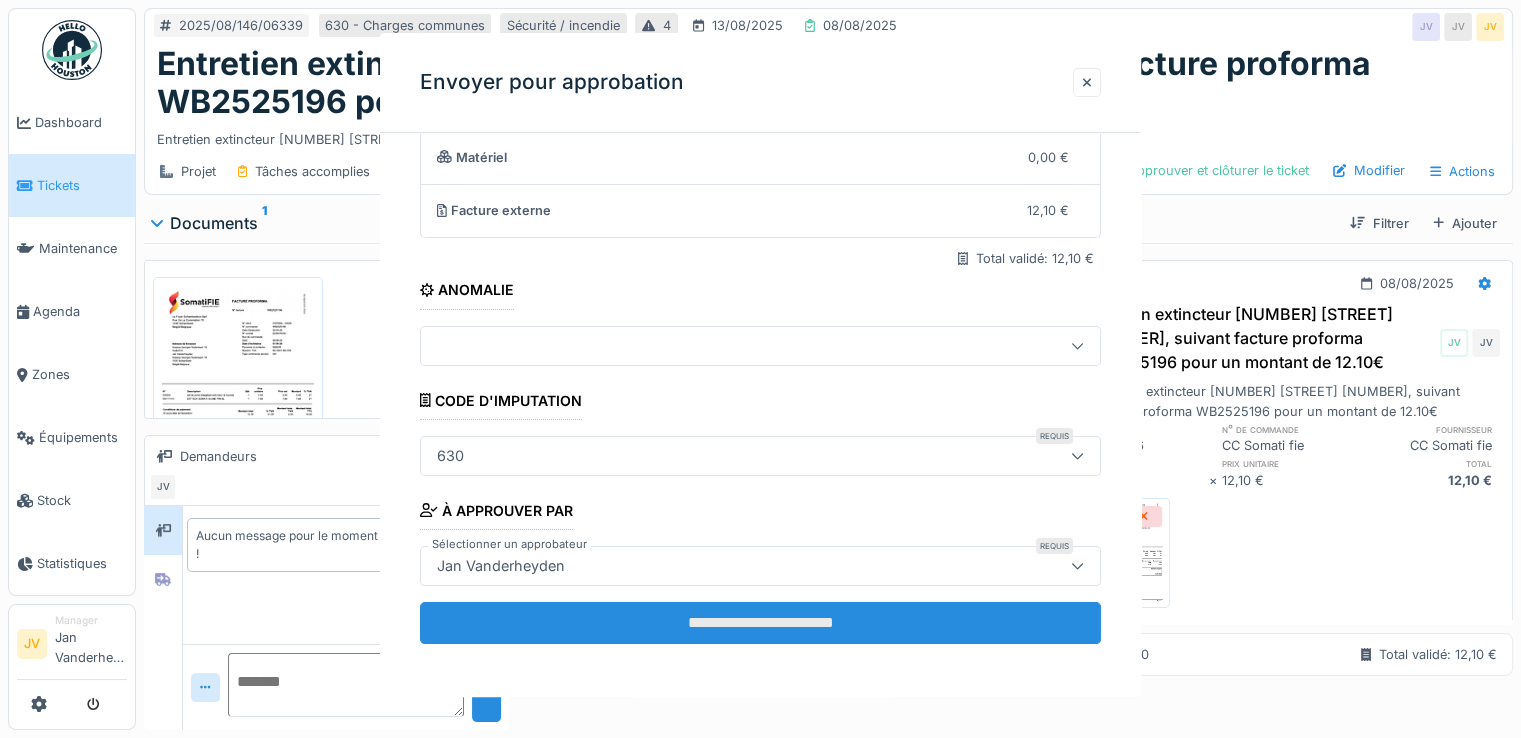 scroll, scrollTop: 0, scrollLeft: 0, axis: both 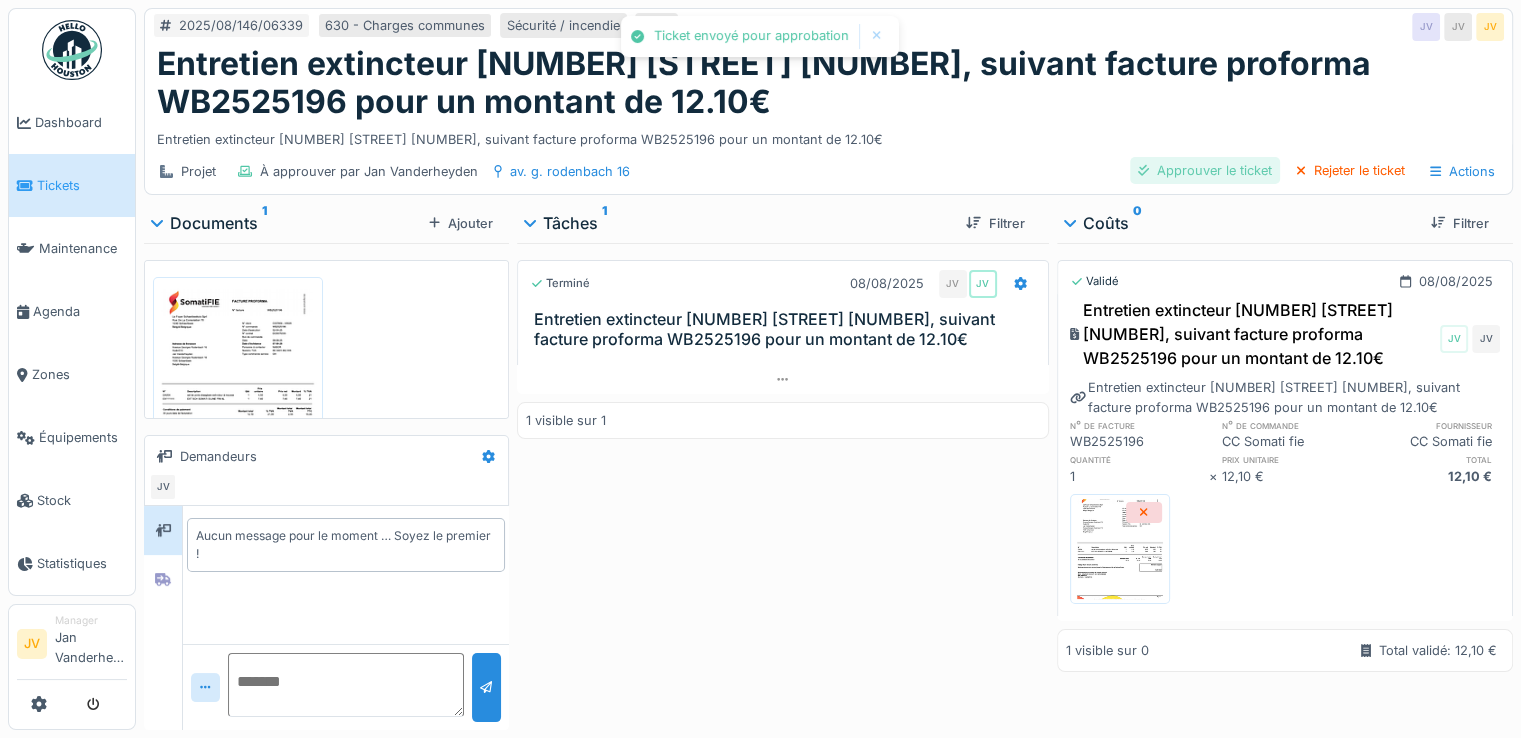 click at bounding box center [1143, 170] 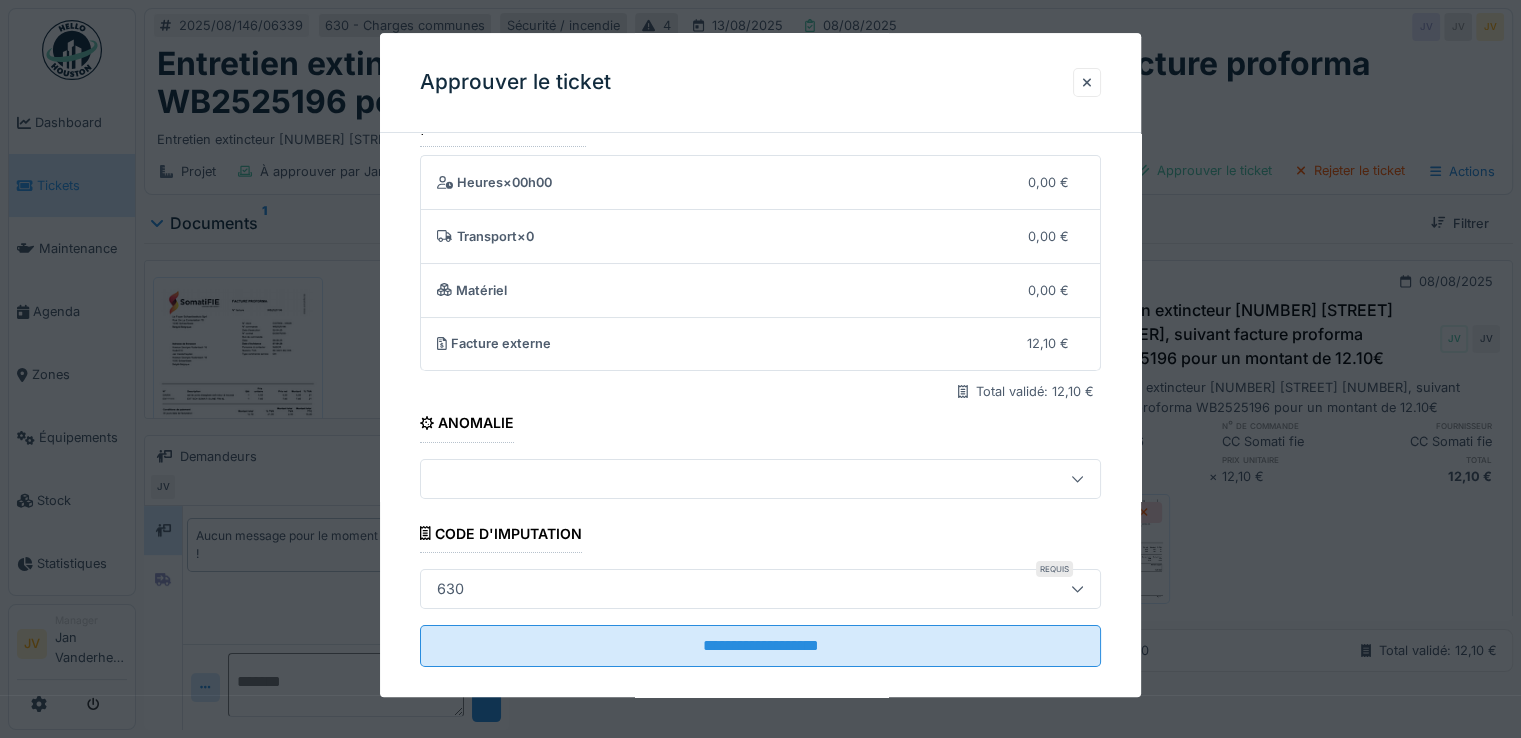 scroll, scrollTop: 63, scrollLeft: 0, axis: vertical 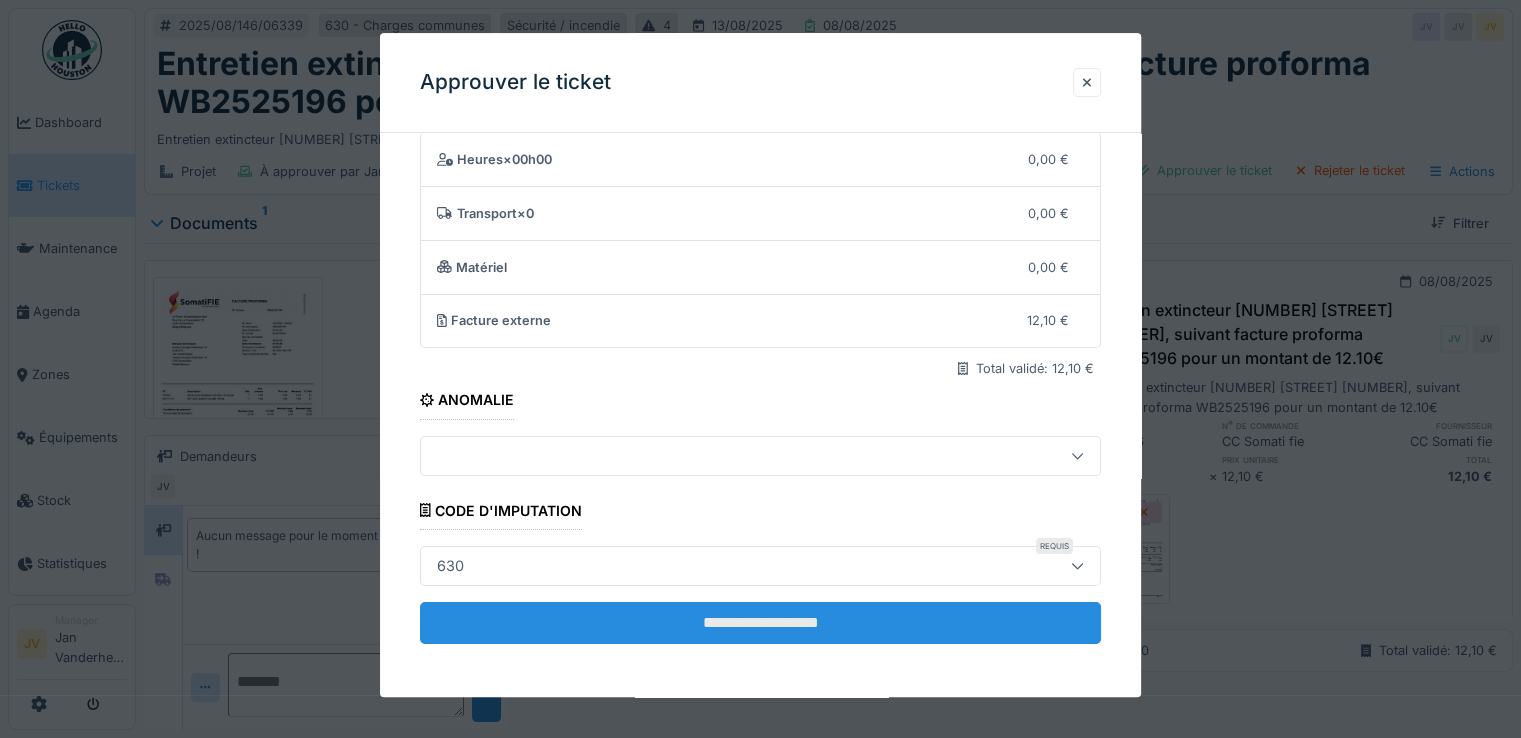 click on "**********" at bounding box center [760, 623] 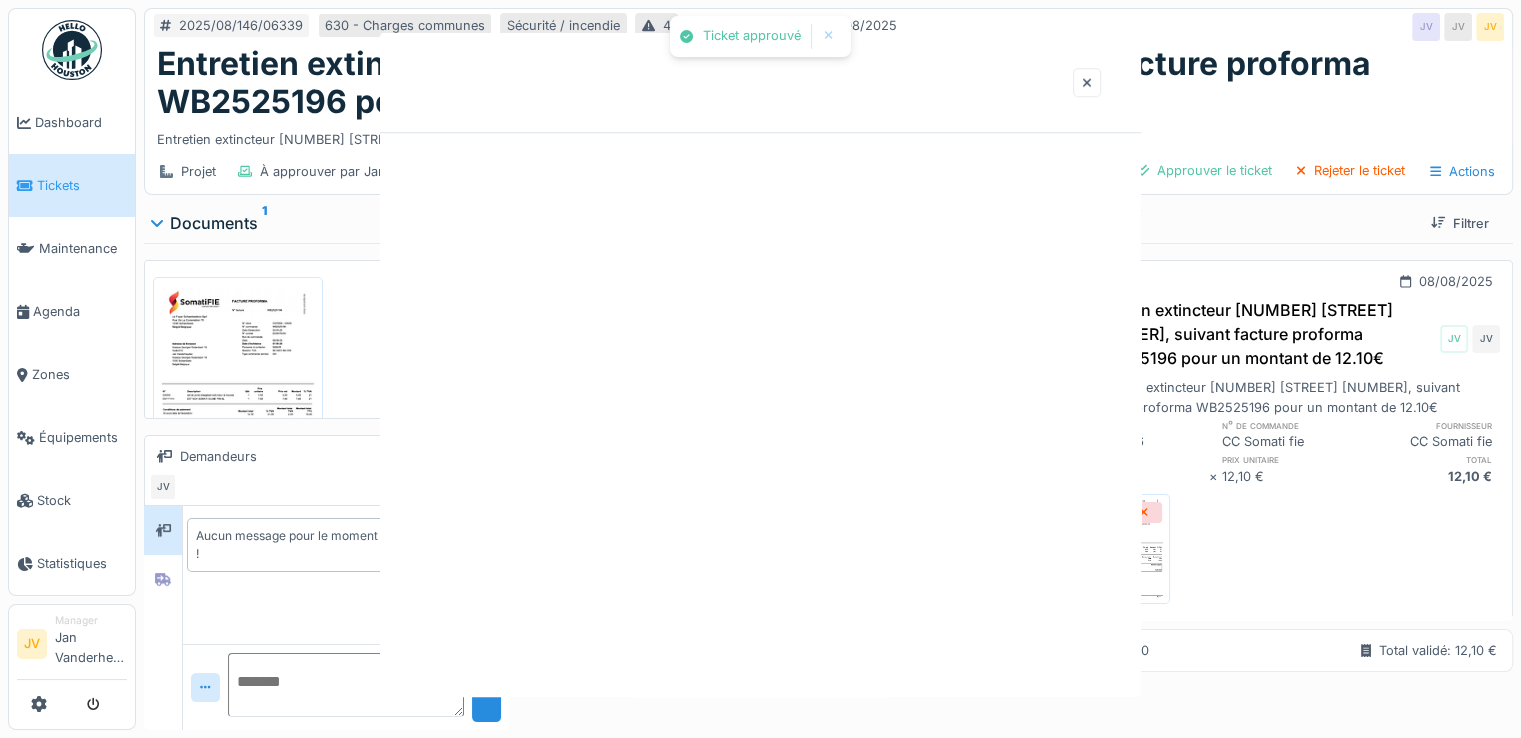 scroll, scrollTop: 0, scrollLeft: 0, axis: both 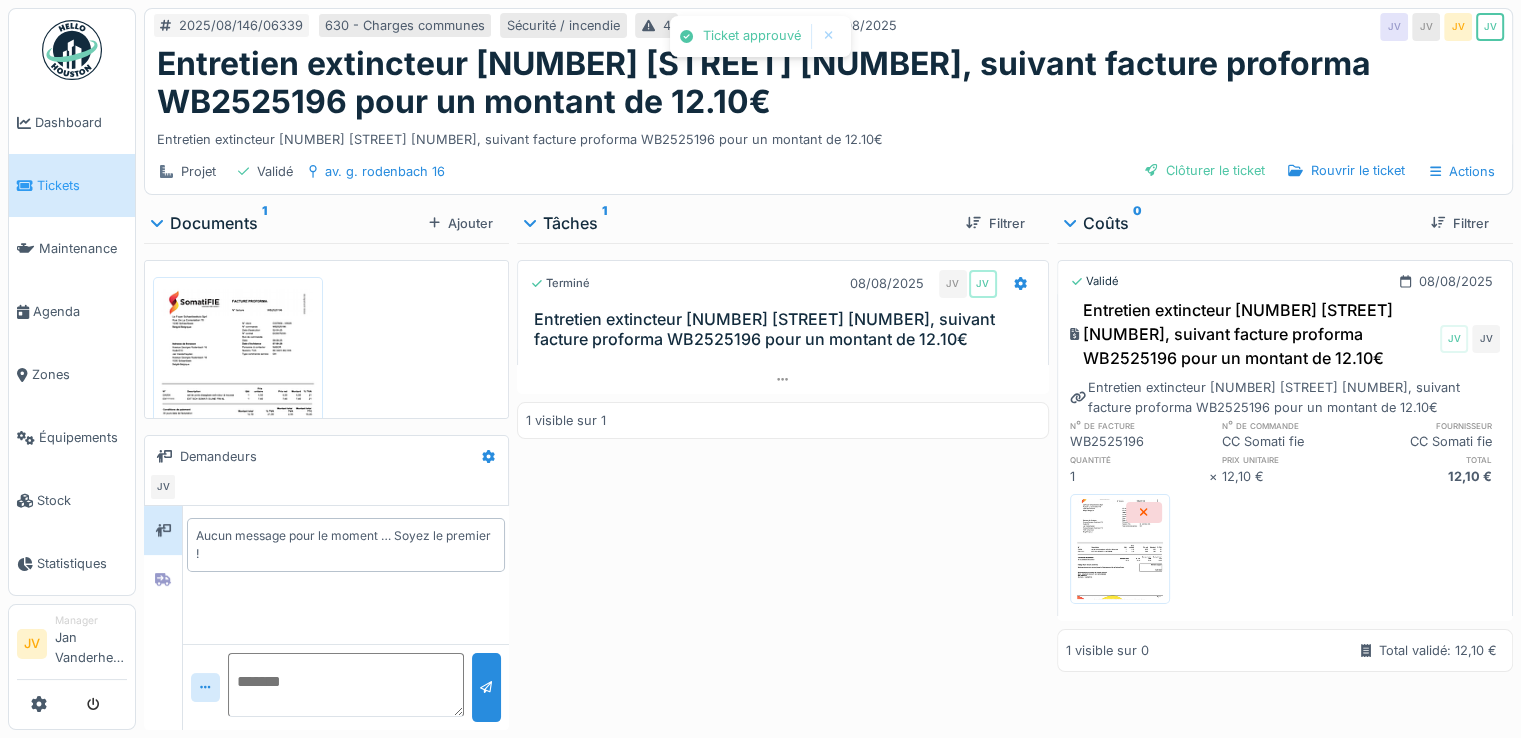 click on "Projet Validé av. g. rodenbach 16 Clôturer le ticket Rouvrir le ticket Actions" at bounding box center (828, 171) 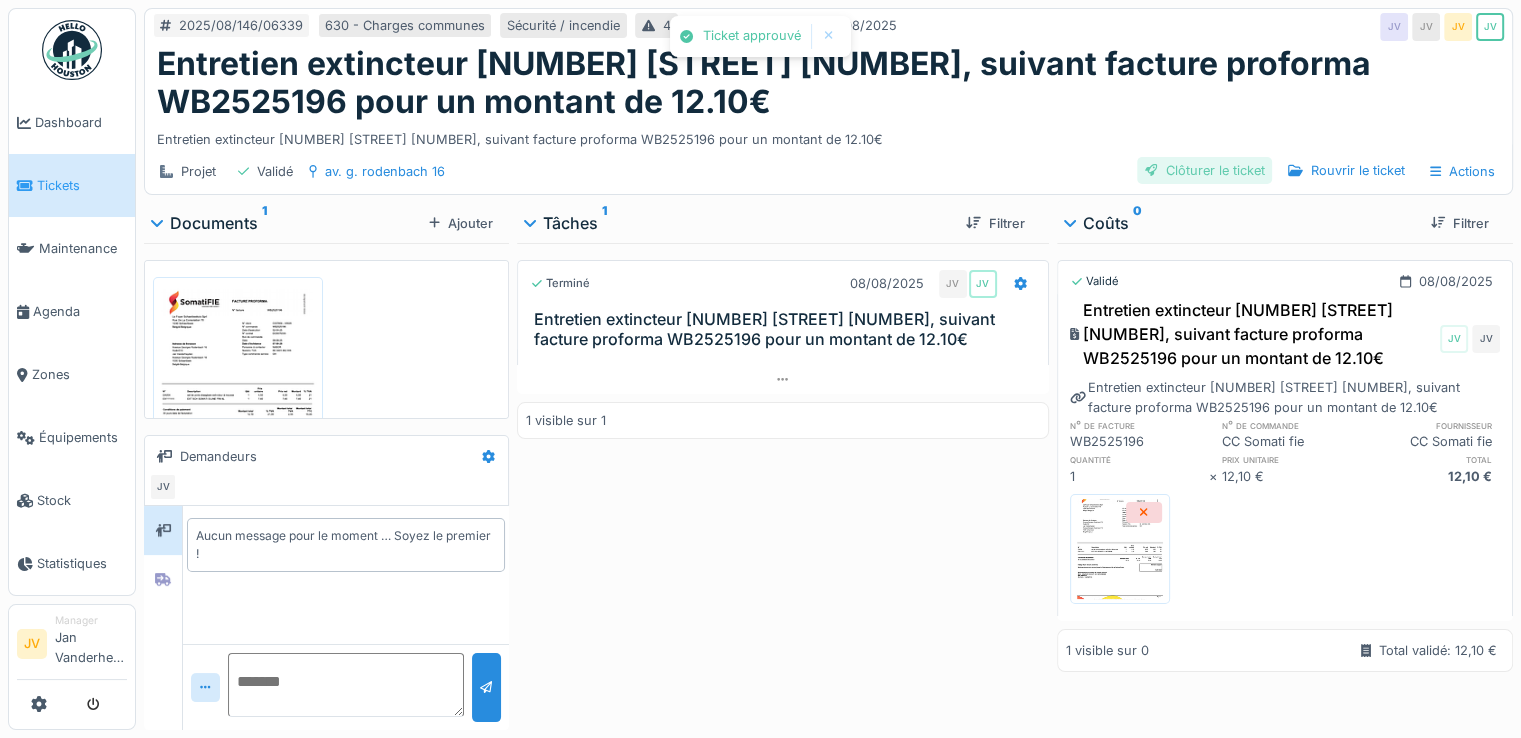 click on "Clôturer le ticket" at bounding box center (1205, 170) 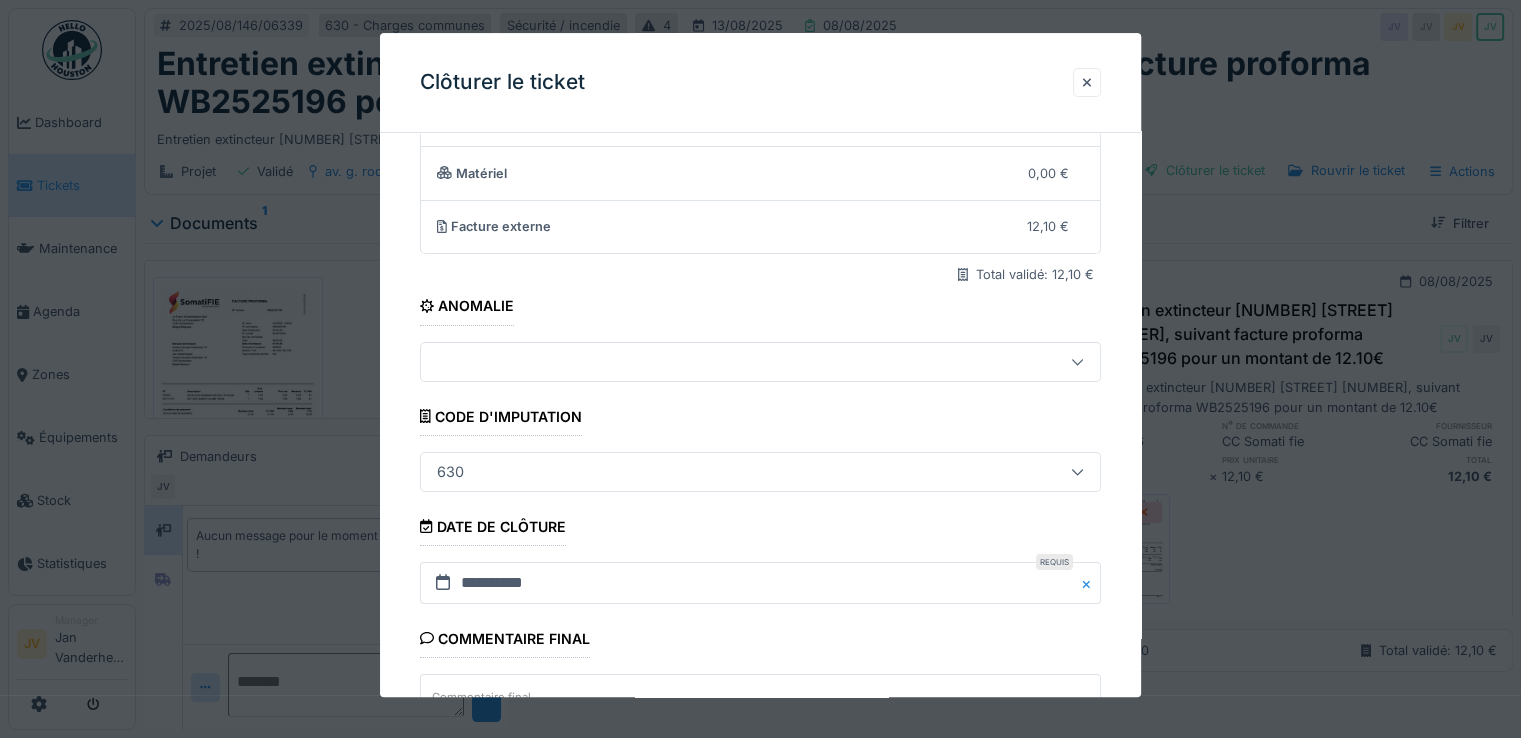 scroll, scrollTop: 331, scrollLeft: 0, axis: vertical 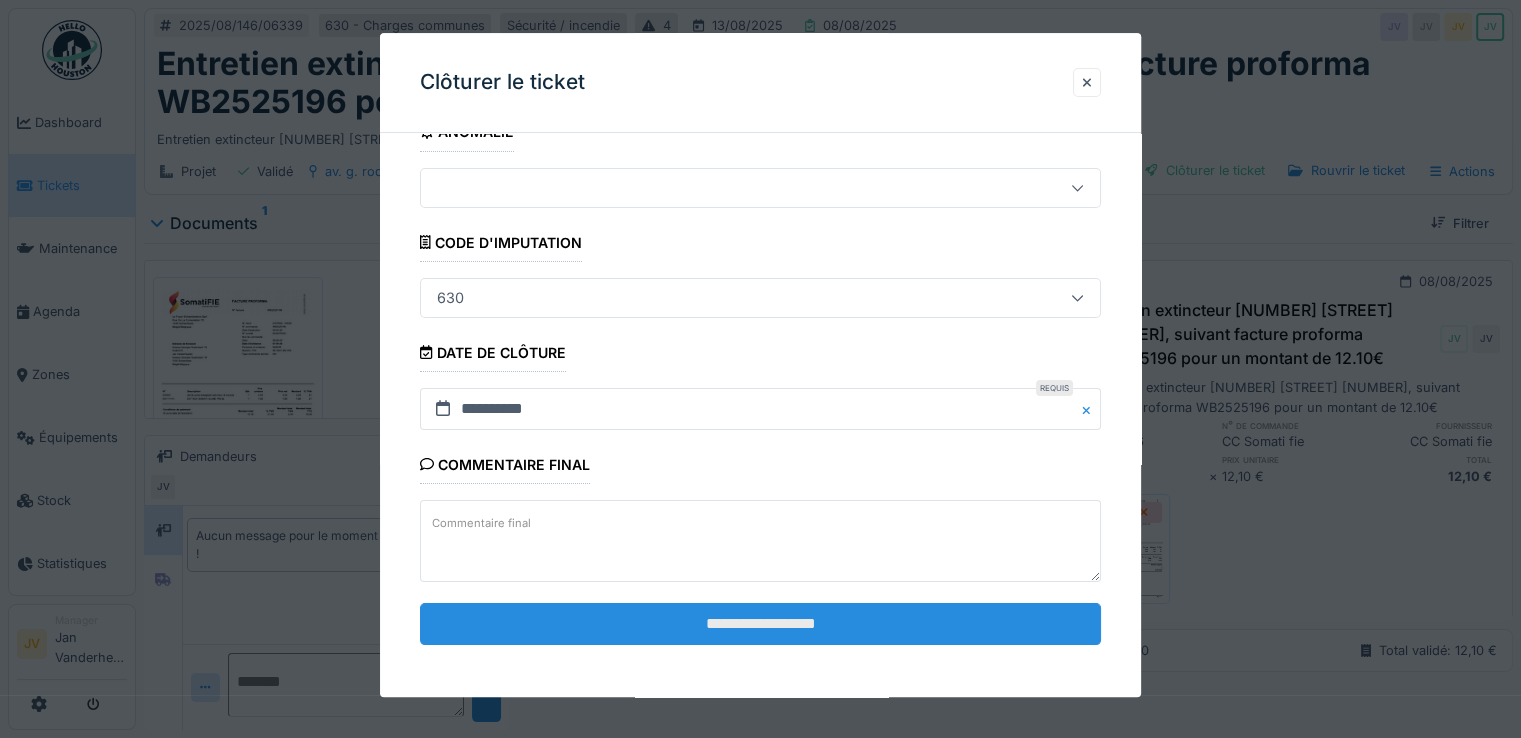 click on "**********" at bounding box center (760, 624) 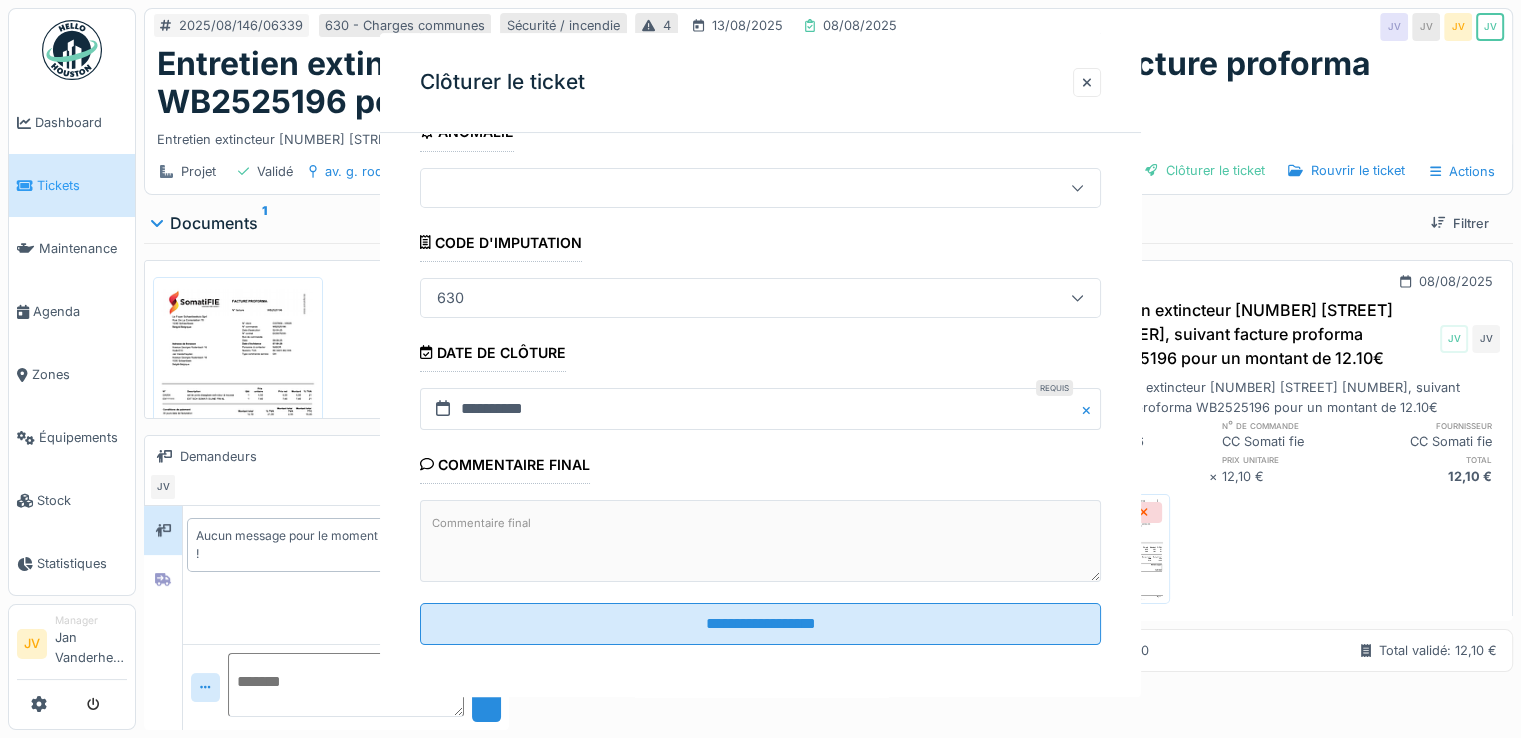 scroll, scrollTop: 0, scrollLeft: 0, axis: both 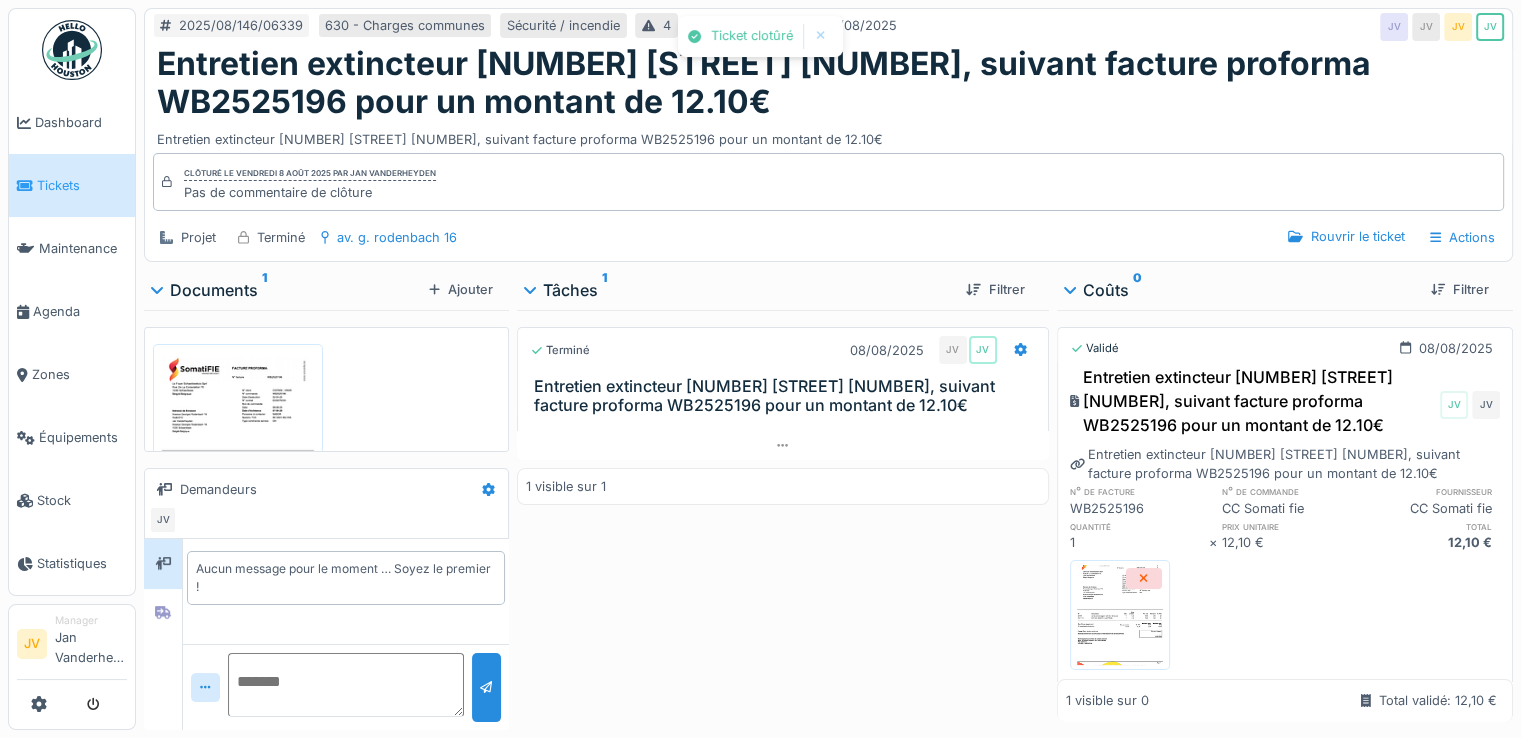 click on "Clôturé le vendredi 8 août 2025 par [FIRST] [LAST] Pas de commentaire de clôture" at bounding box center [828, 182] 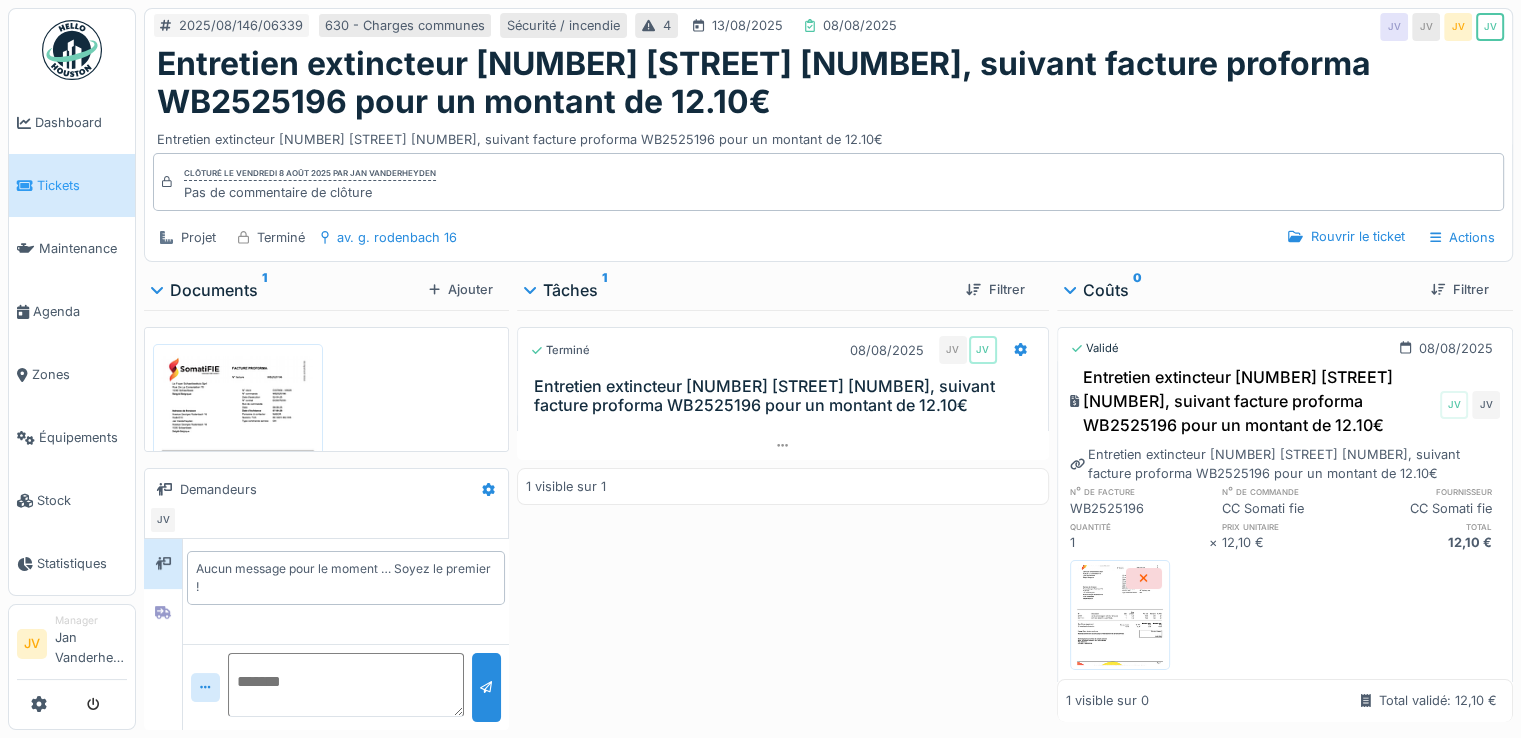 drag, startPoint x: 161, startPoint y: 57, endPoint x: 831, endPoint y: 91, distance: 670.8621 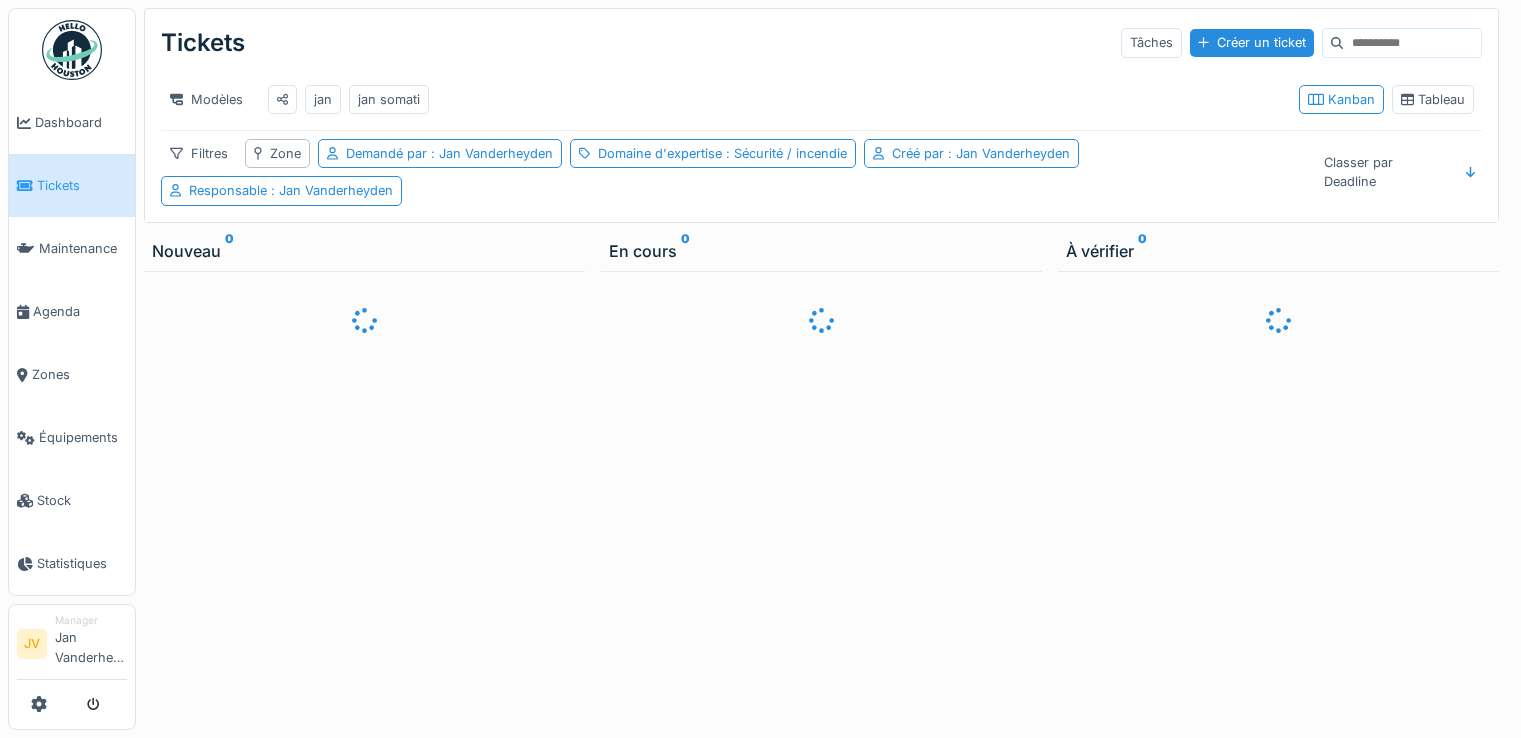 scroll, scrollTop: 0, scrollLeft: 0, axis: both 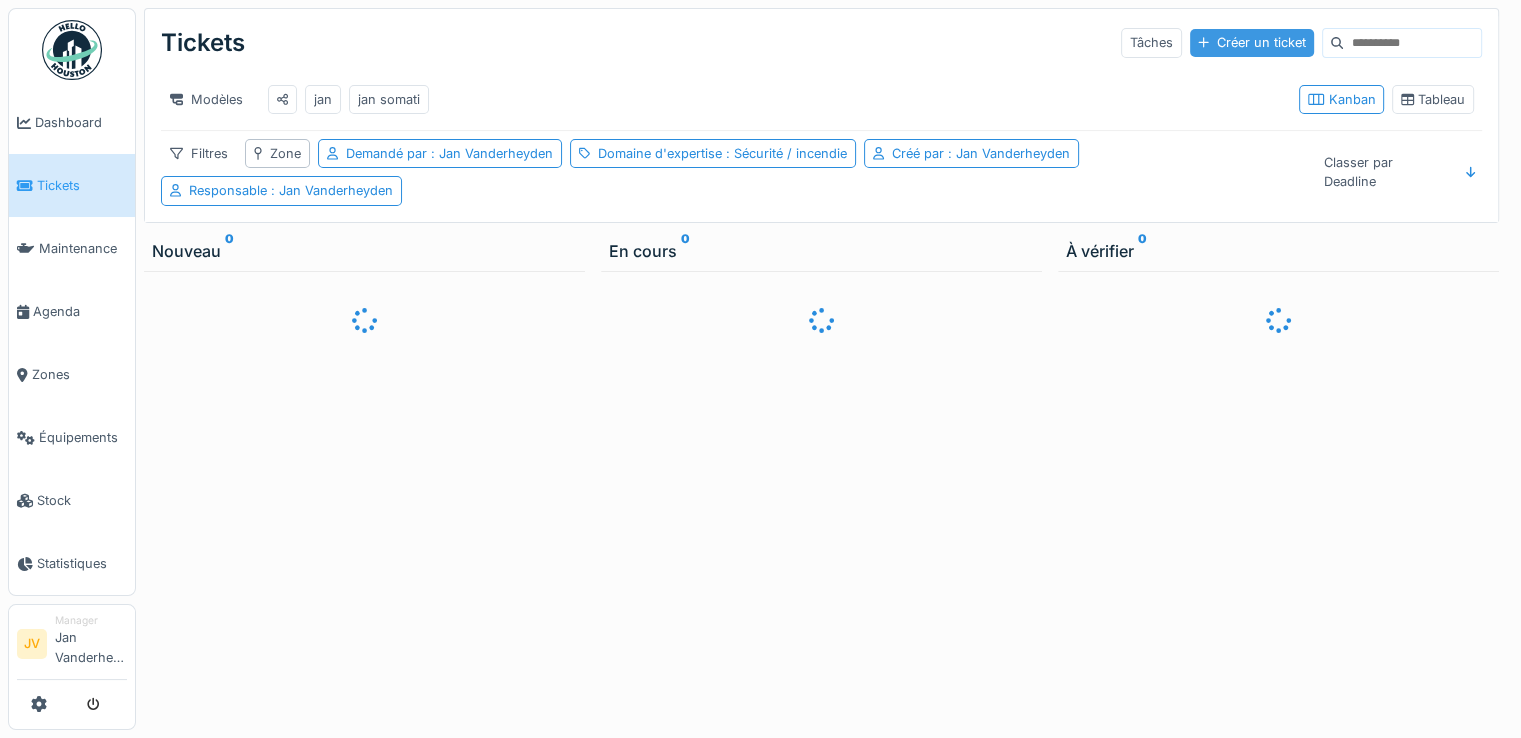 click on "Créer un ticket" at bounding box center [1252, 42] 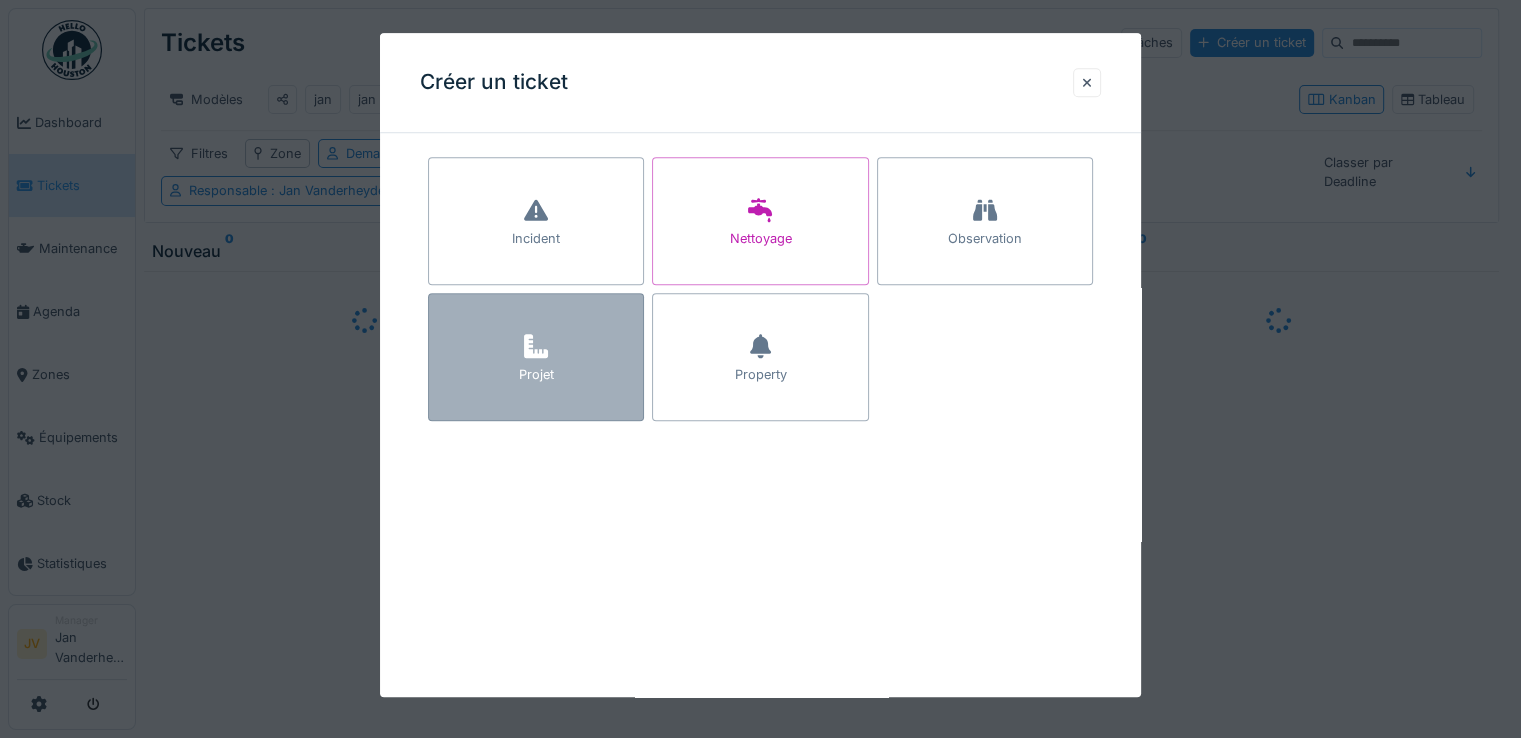 click on "Projet" at bounding box center [536, 357] 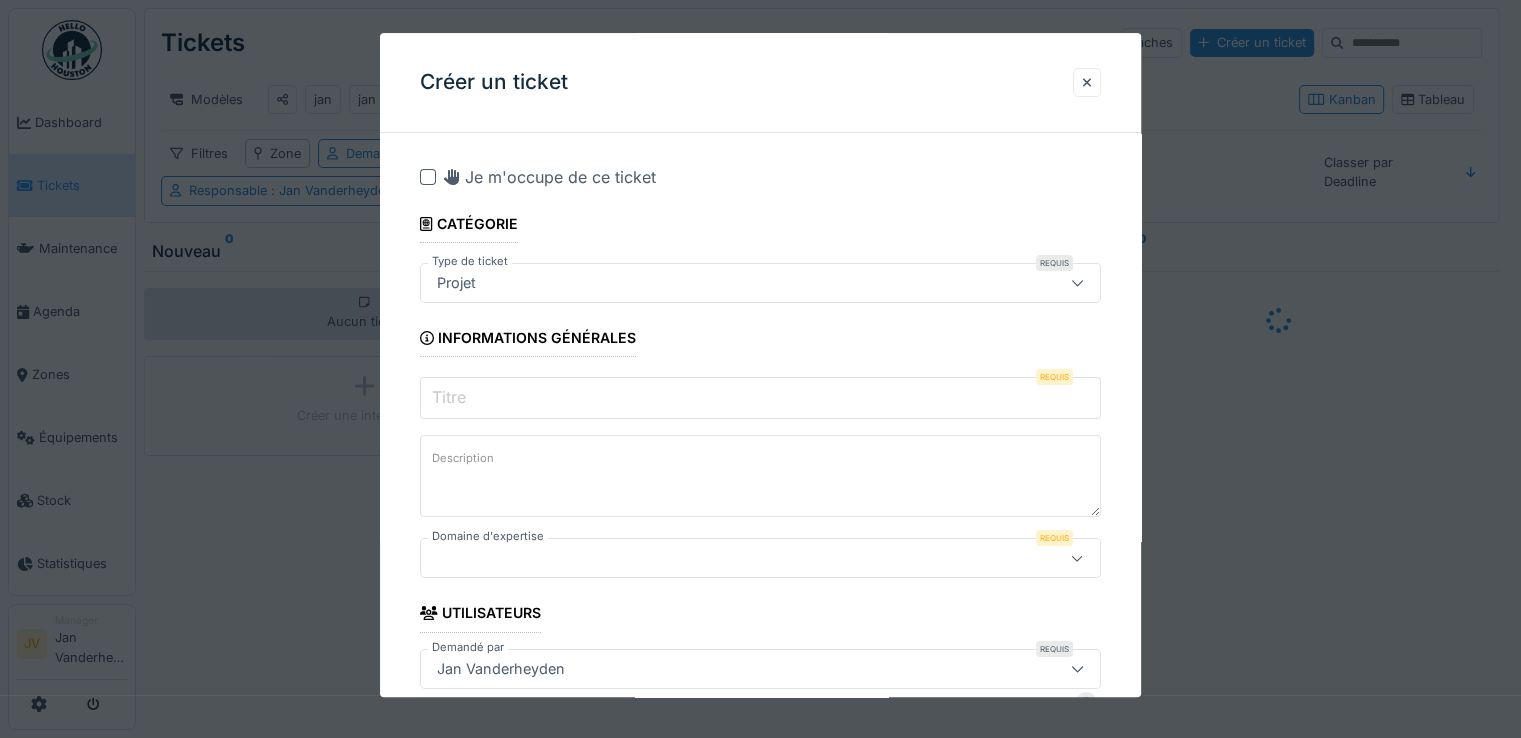 click on "Titre" at bounding box center [760, 398] 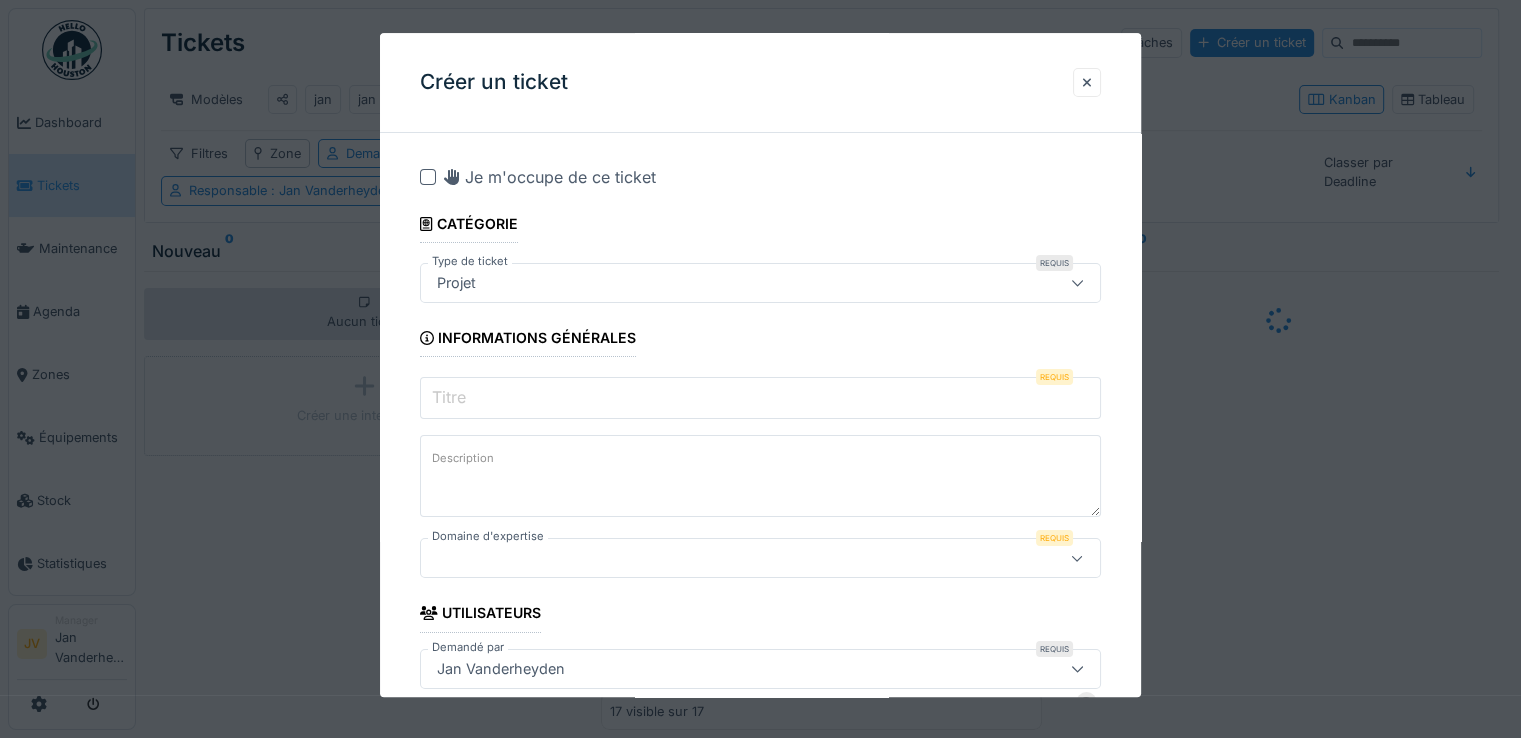 paste on "**********" 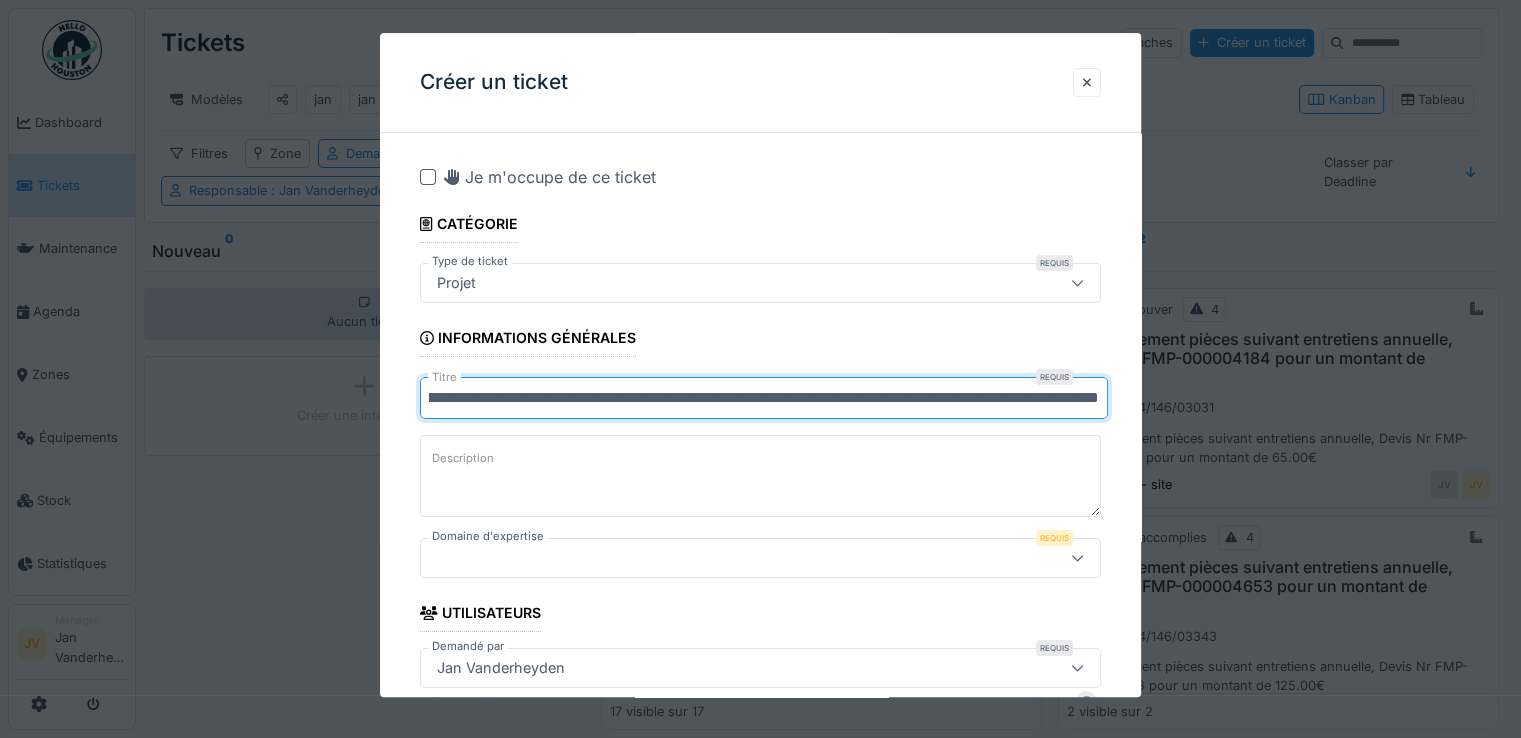 scroll, scrollTop: 0, scrollLeft: 0, axis: both 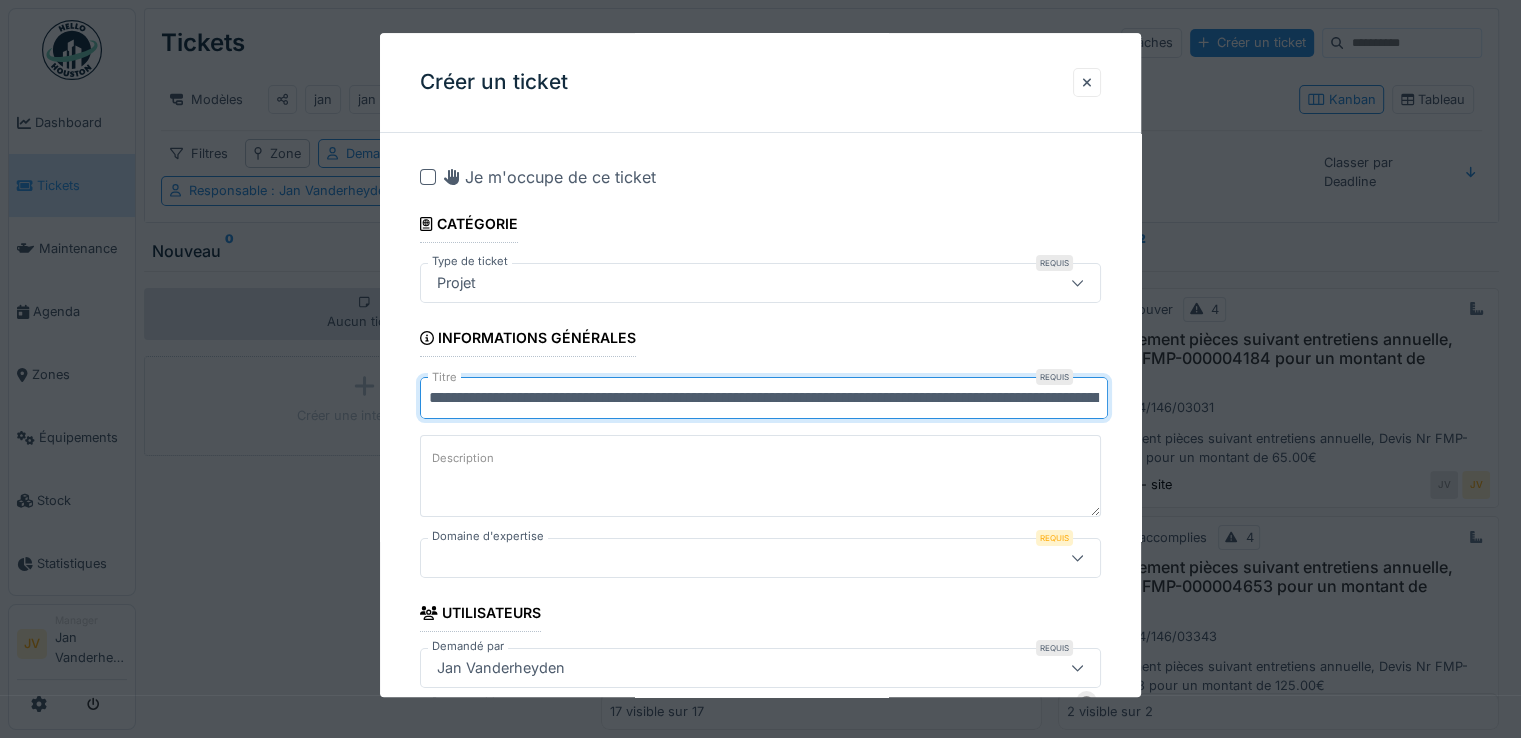 click on "**********" at bounding box center [764, 398] 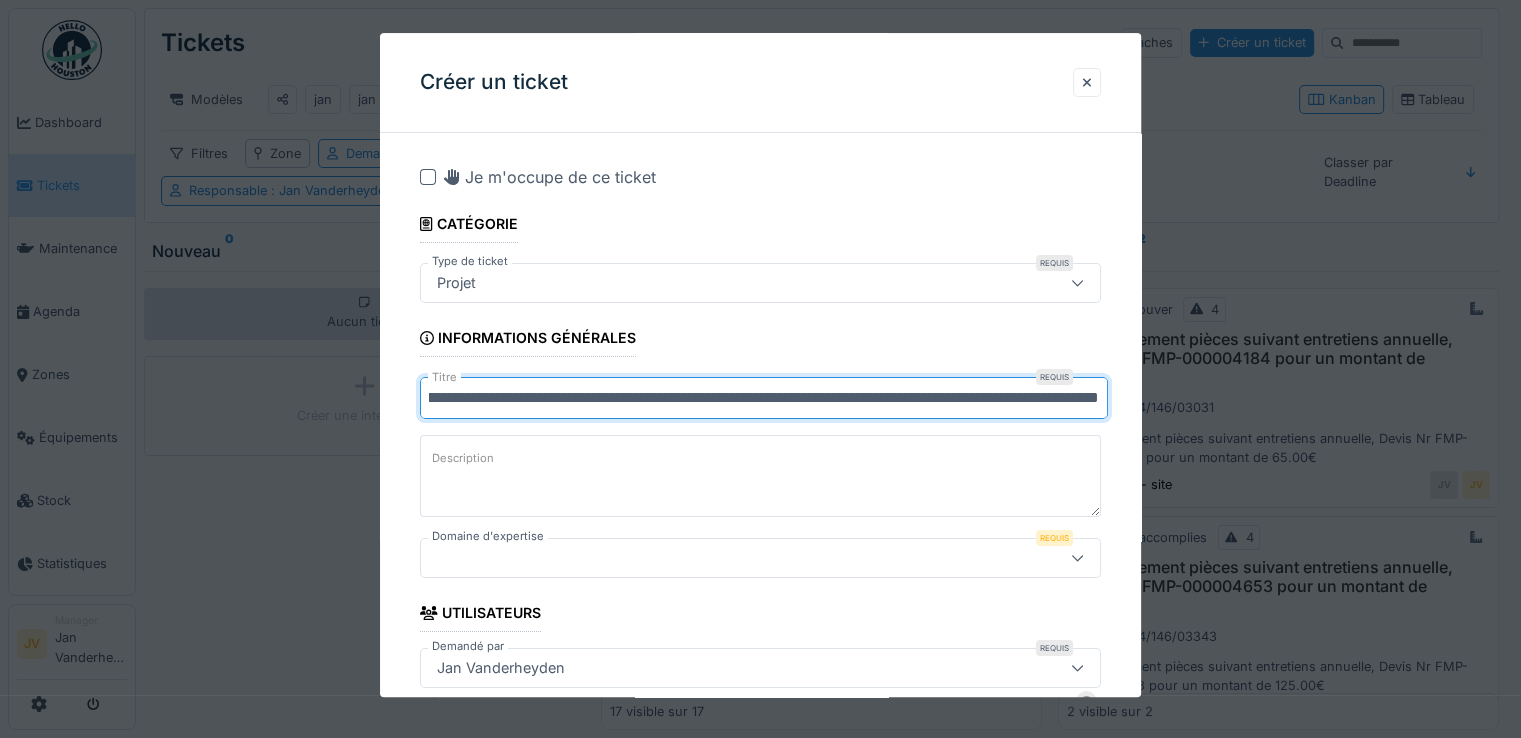 scroll, scrollTop: 0, scrollLeft: 255, axis: horizontal 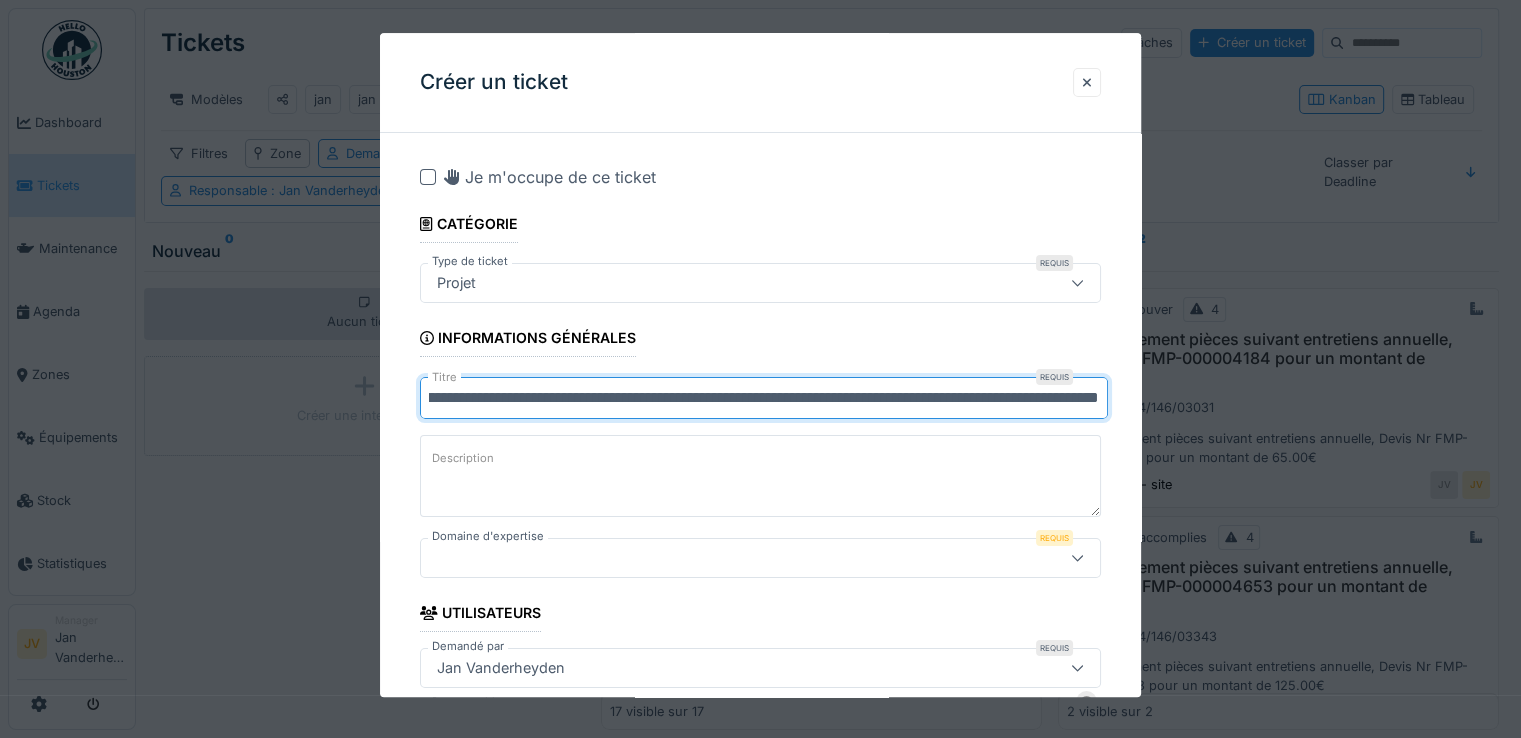 click on "**********" at bounding box center [764, 398] 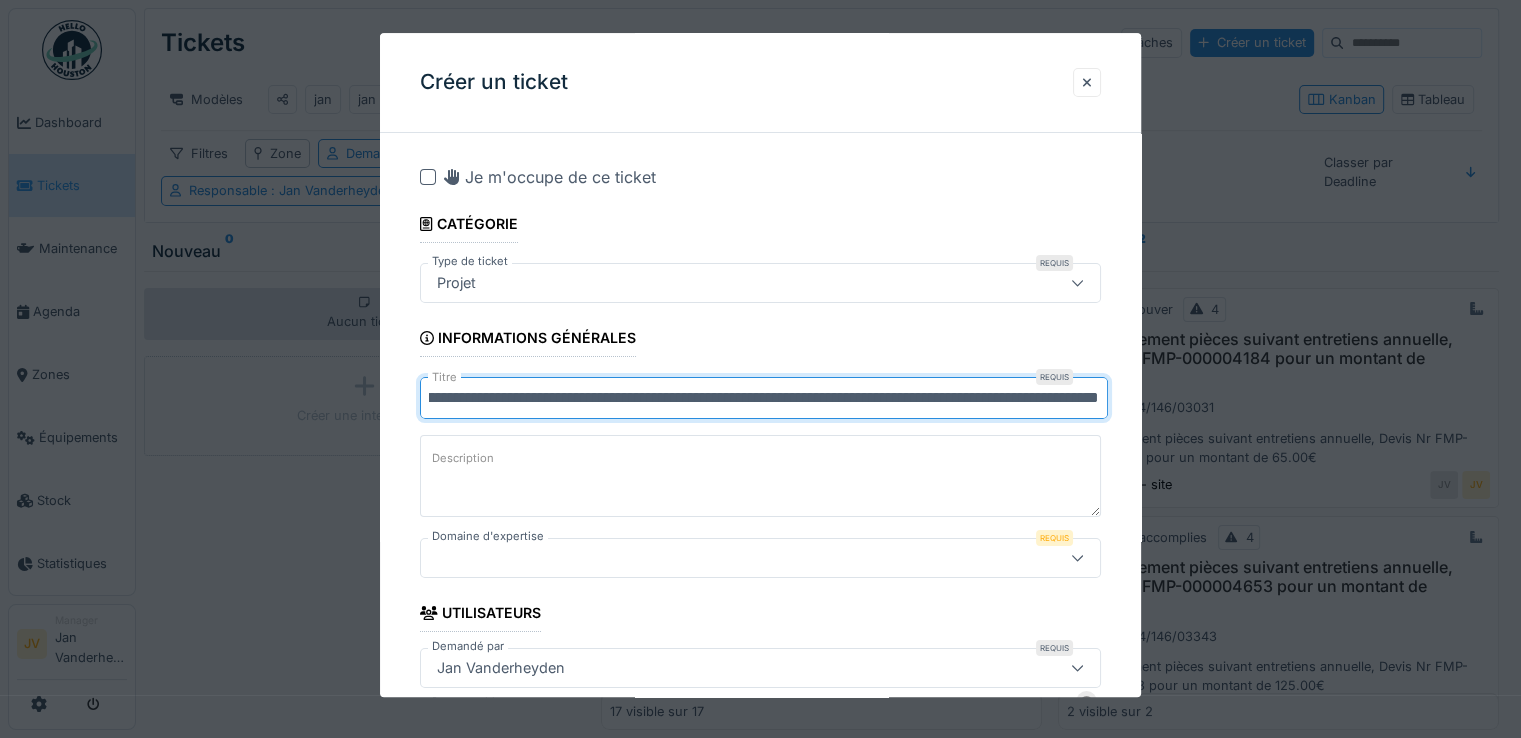 scroll, scrollTop: 0, scrollLeft: 265, axis: horizontal 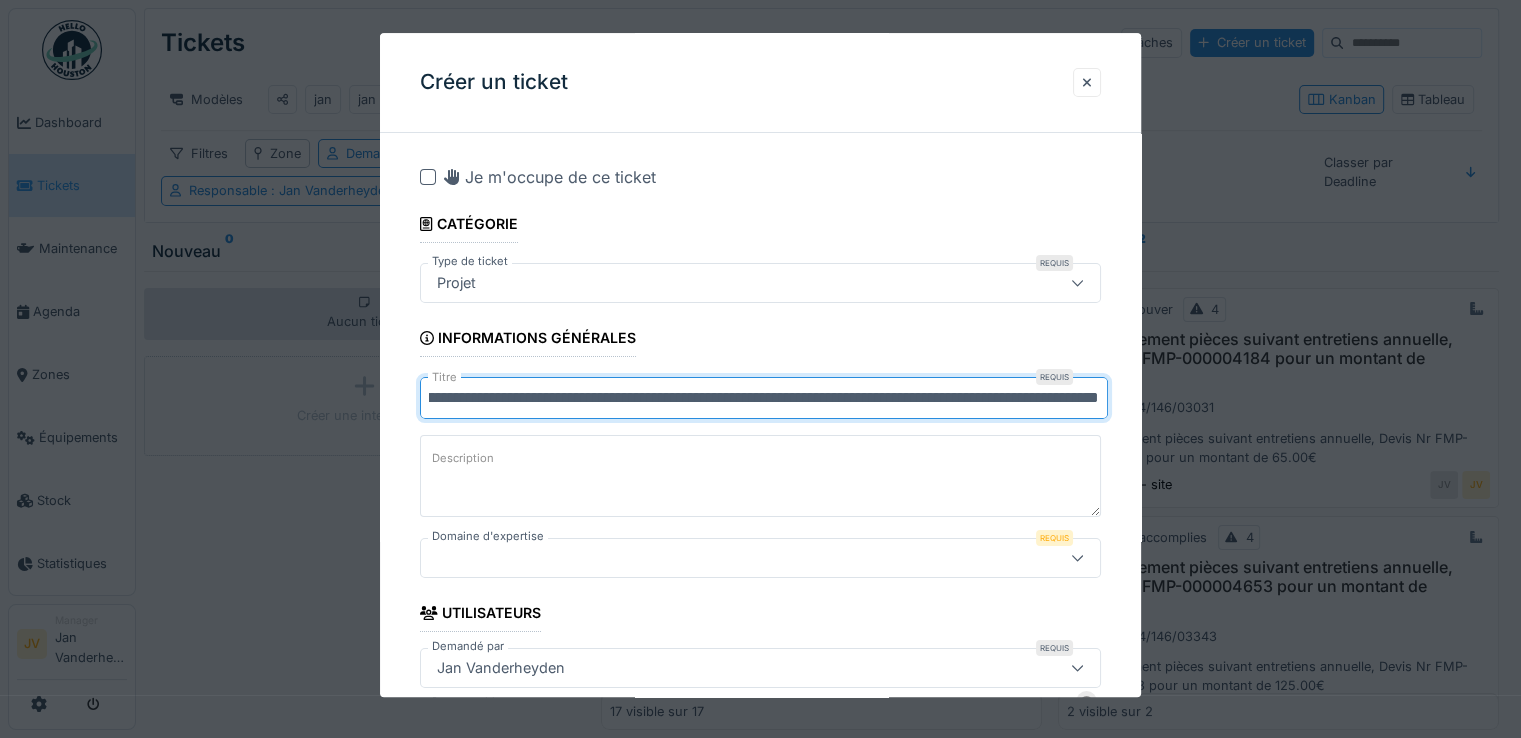 click on "**********" at bounding box center [764, 398] 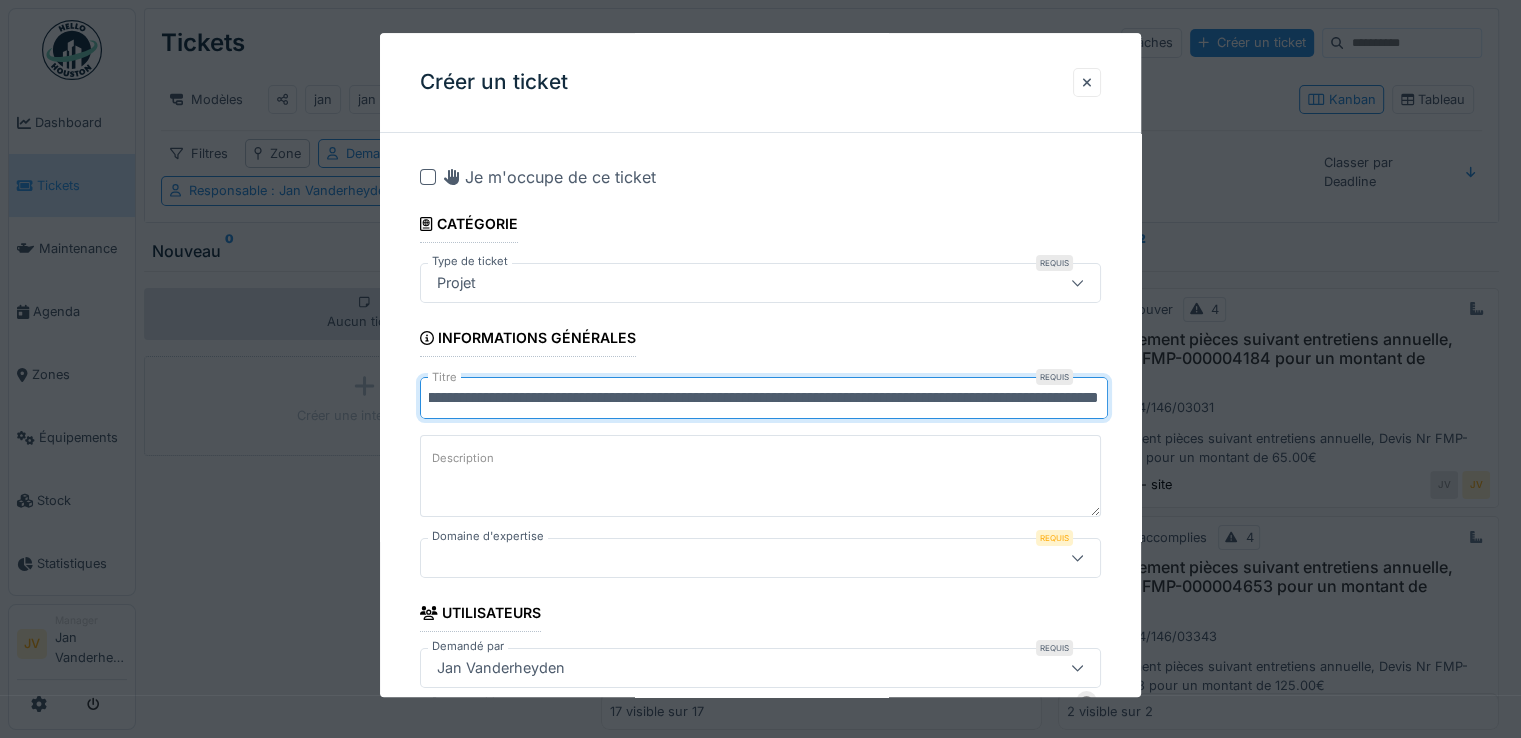 scroll, scrollTop: 0, scrollLeft: 270, axis: horizontal 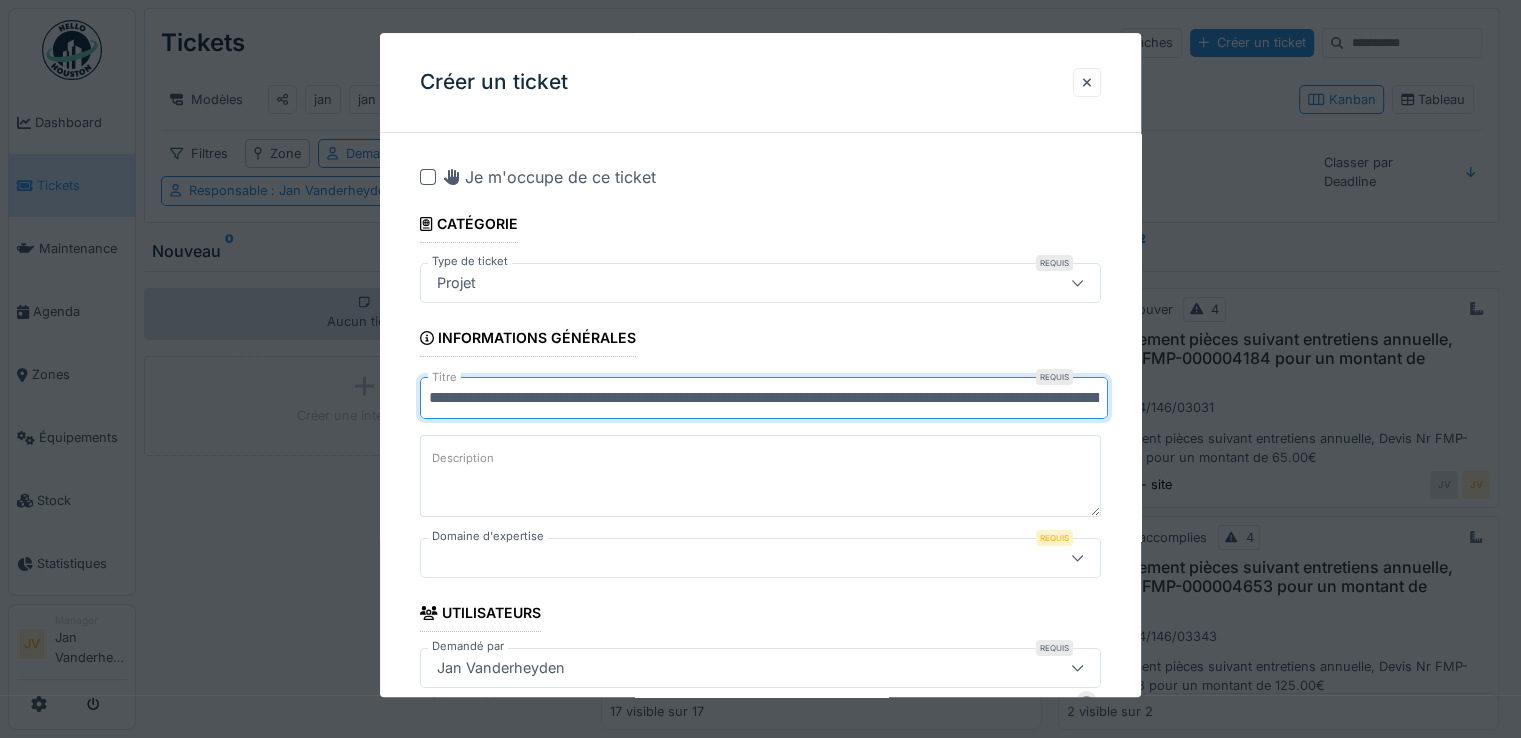drag, startPoint x: 1100, startPoint y: 397, endPoint x: 237, endPoint y: 389, distance: 863.0371 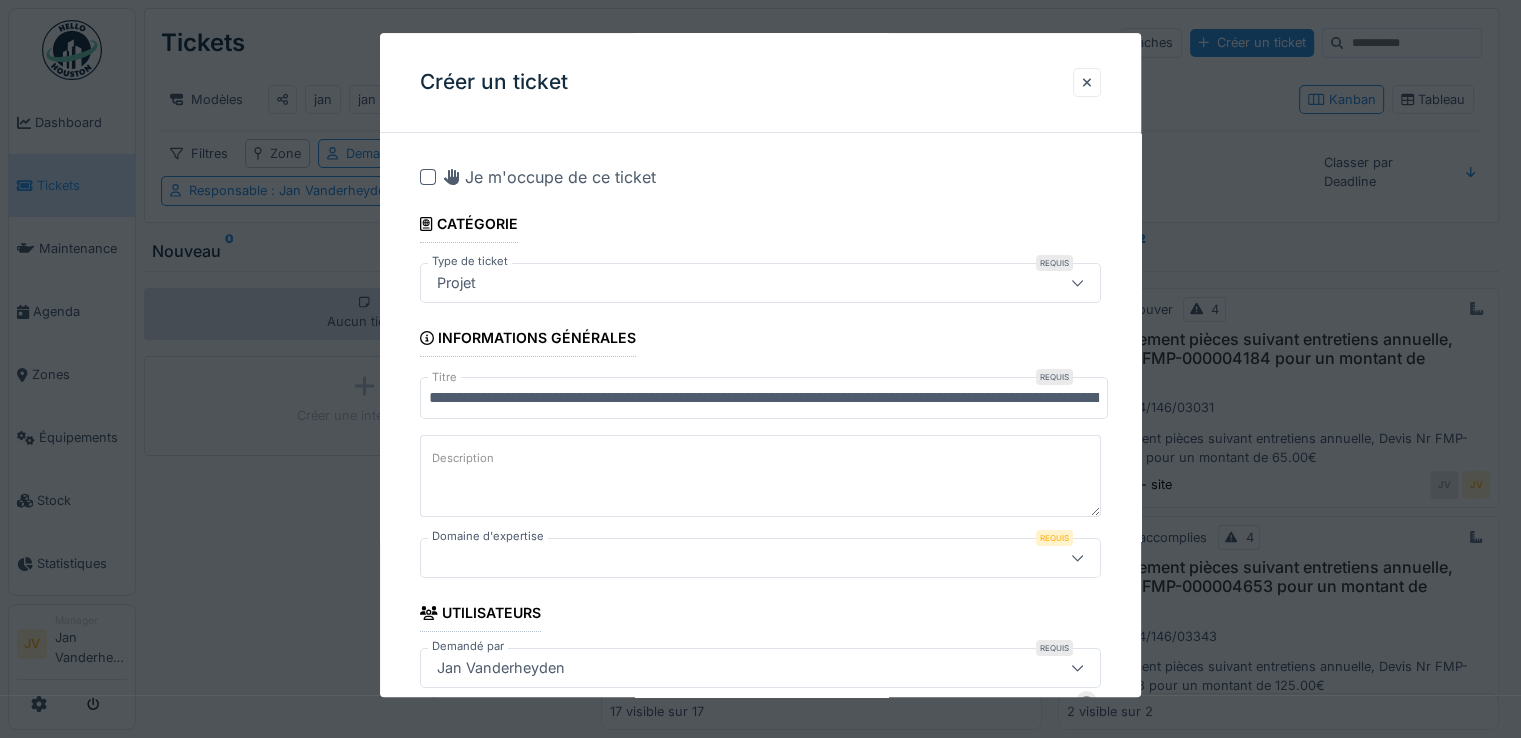 click on "Description" at bounding box center (760, 476) 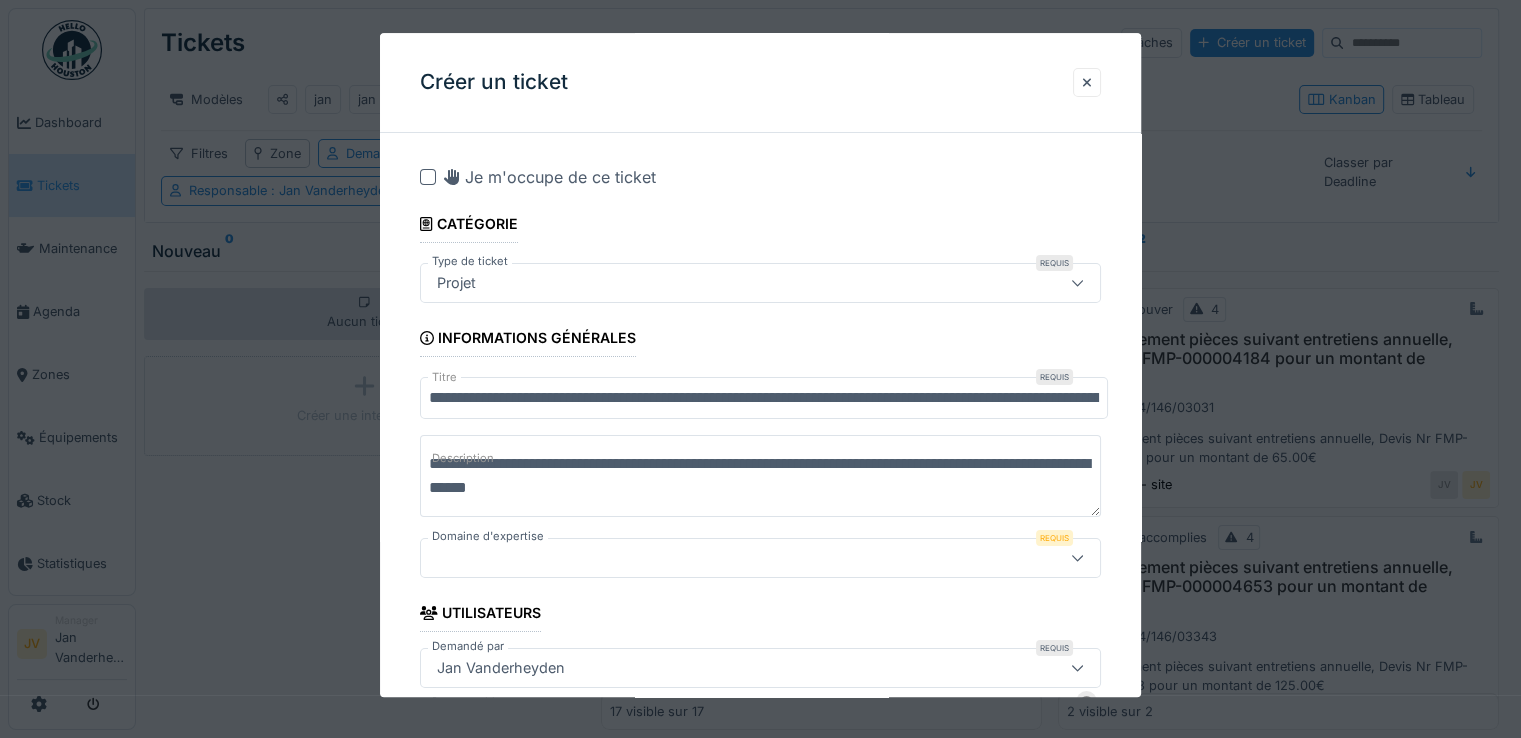 type on "**********" 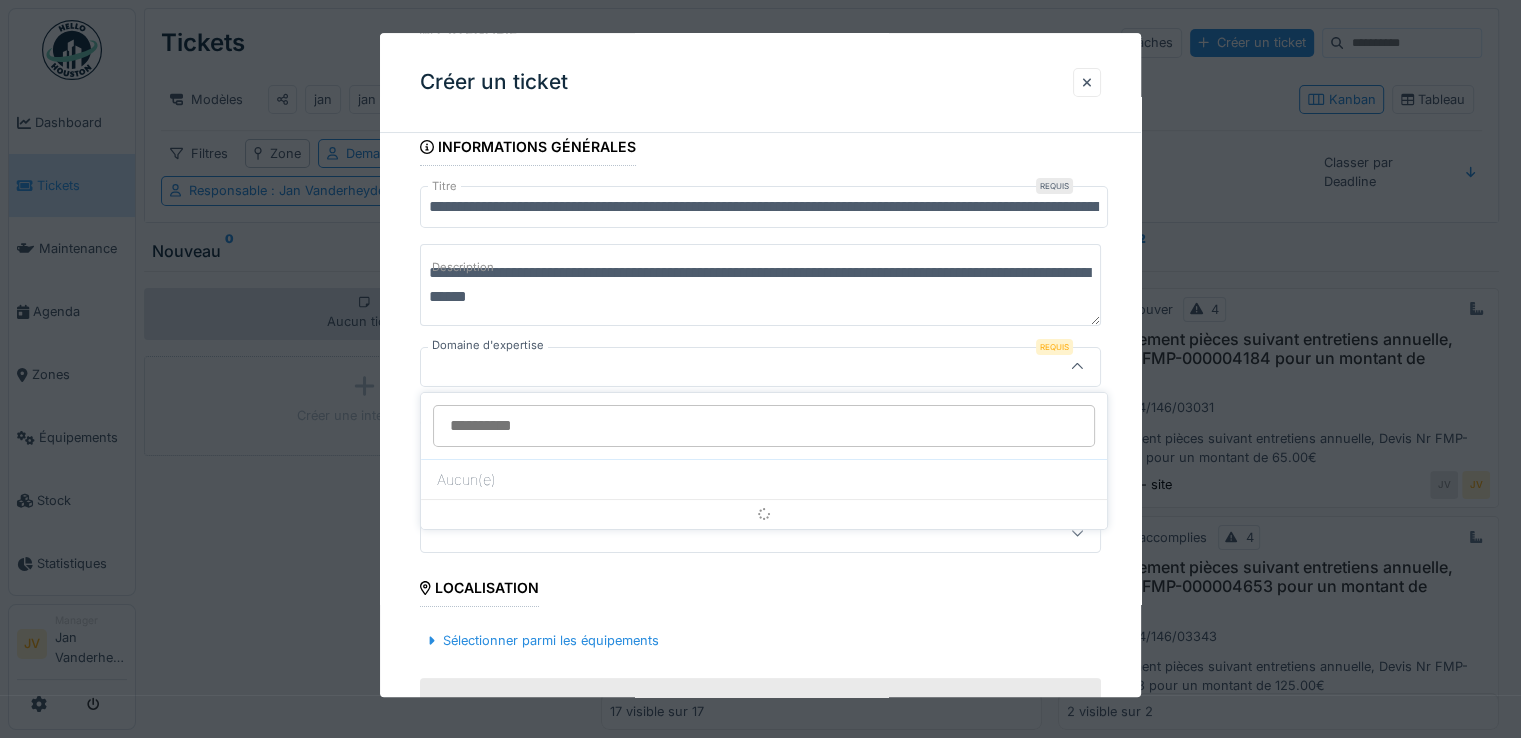 scroll, scrollTop: 192, scrollLeft: 0, axis: vertical 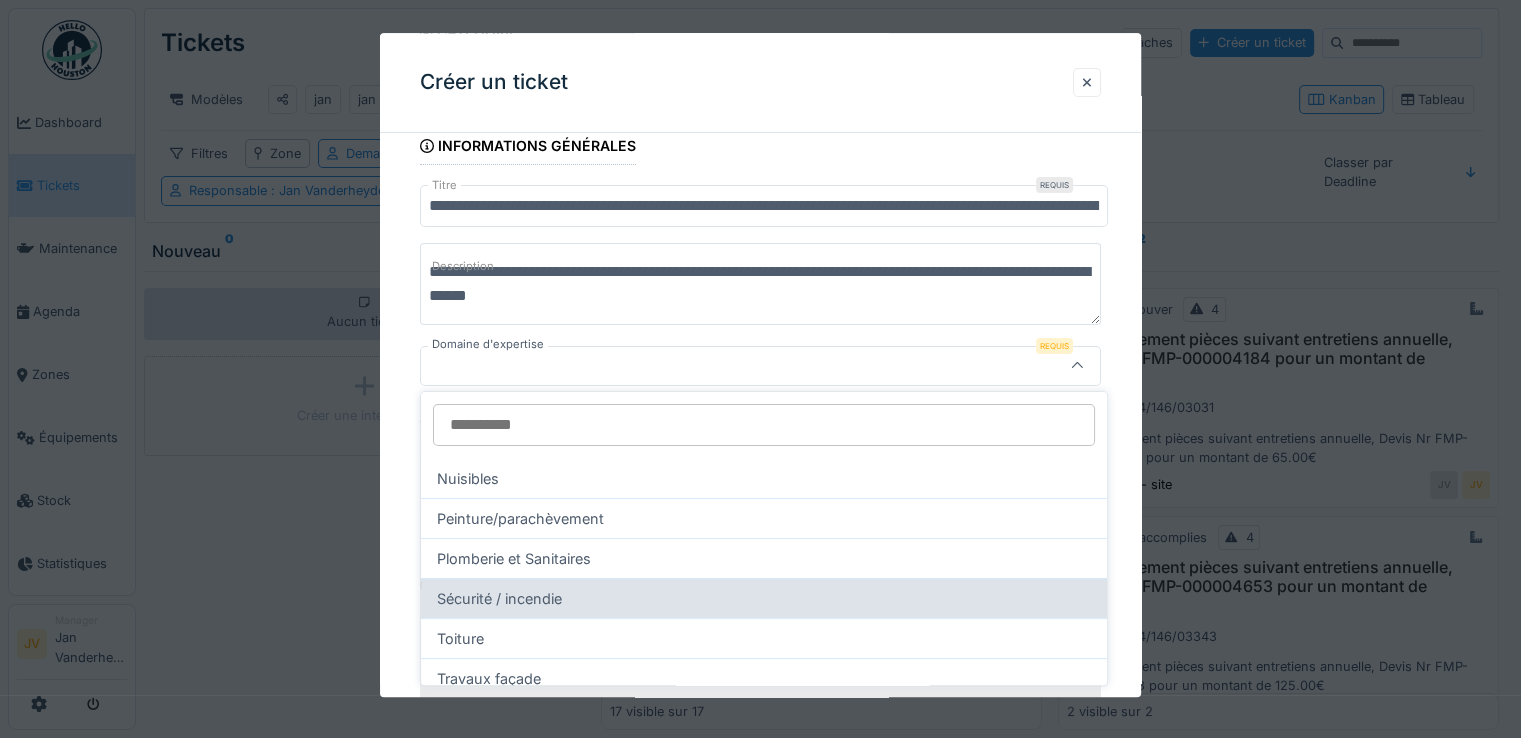 click on "Sécurité / incendie" at bounding box center (764, 598) 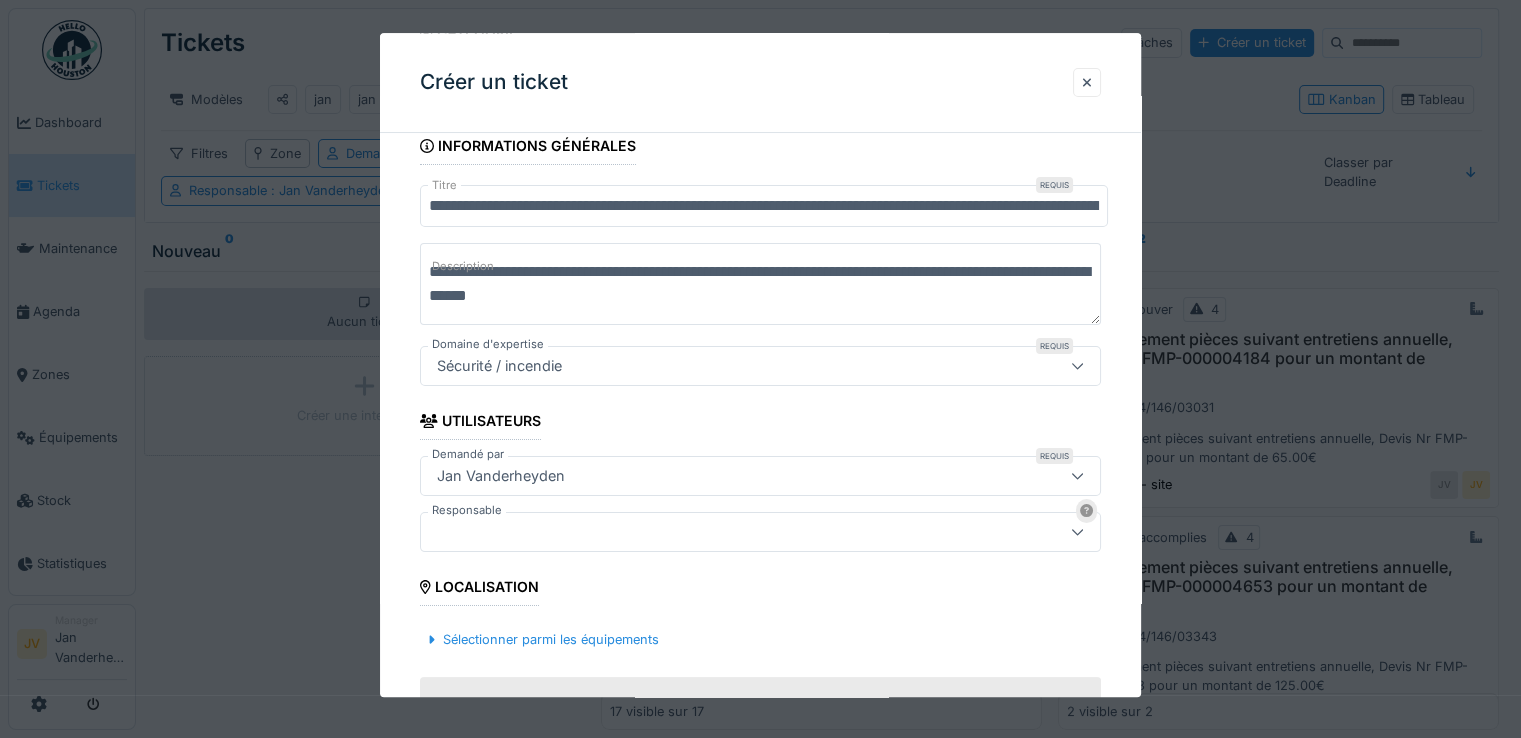 click at bounding box center [719, 532] 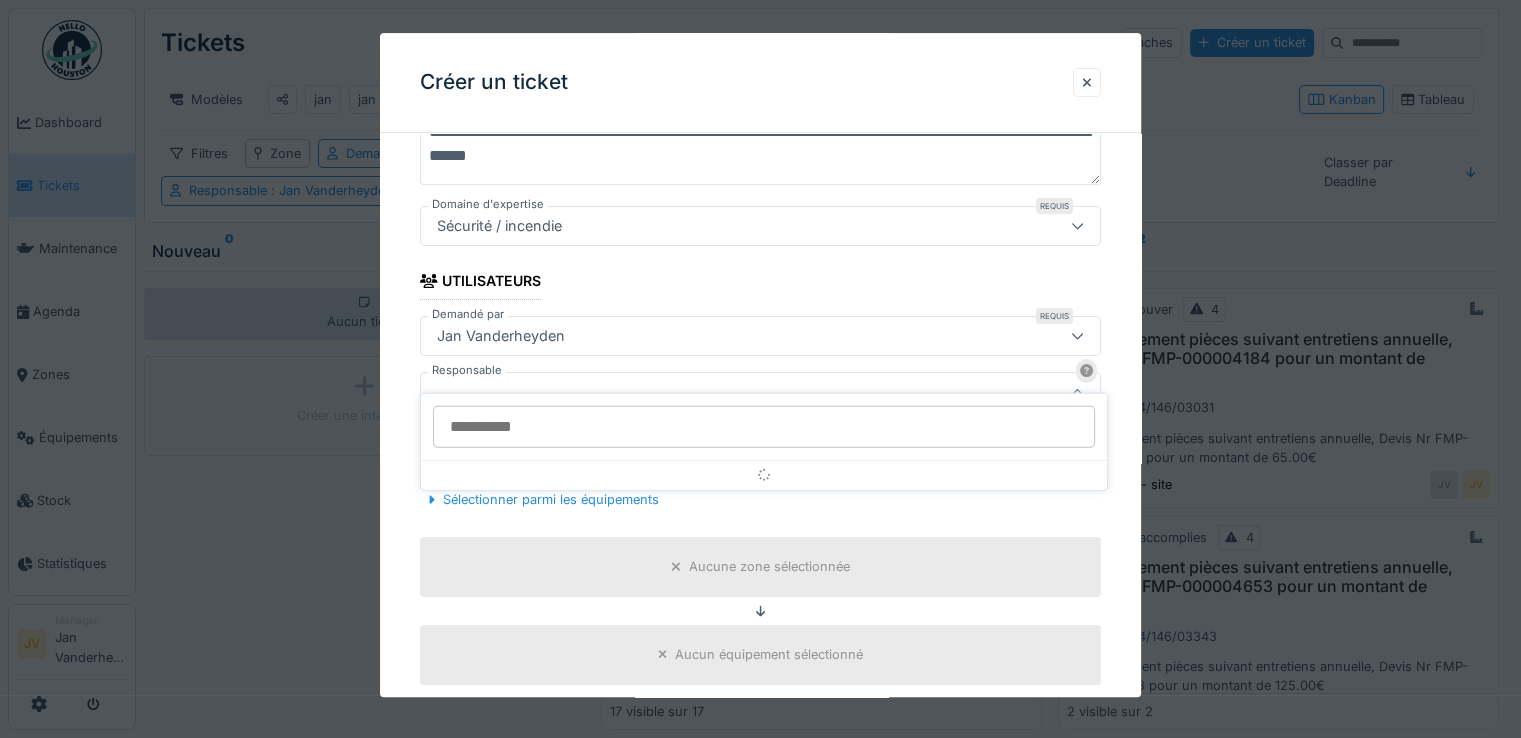 scroll, scrollTop: 357, scrollLeft: 0, axis: vertical 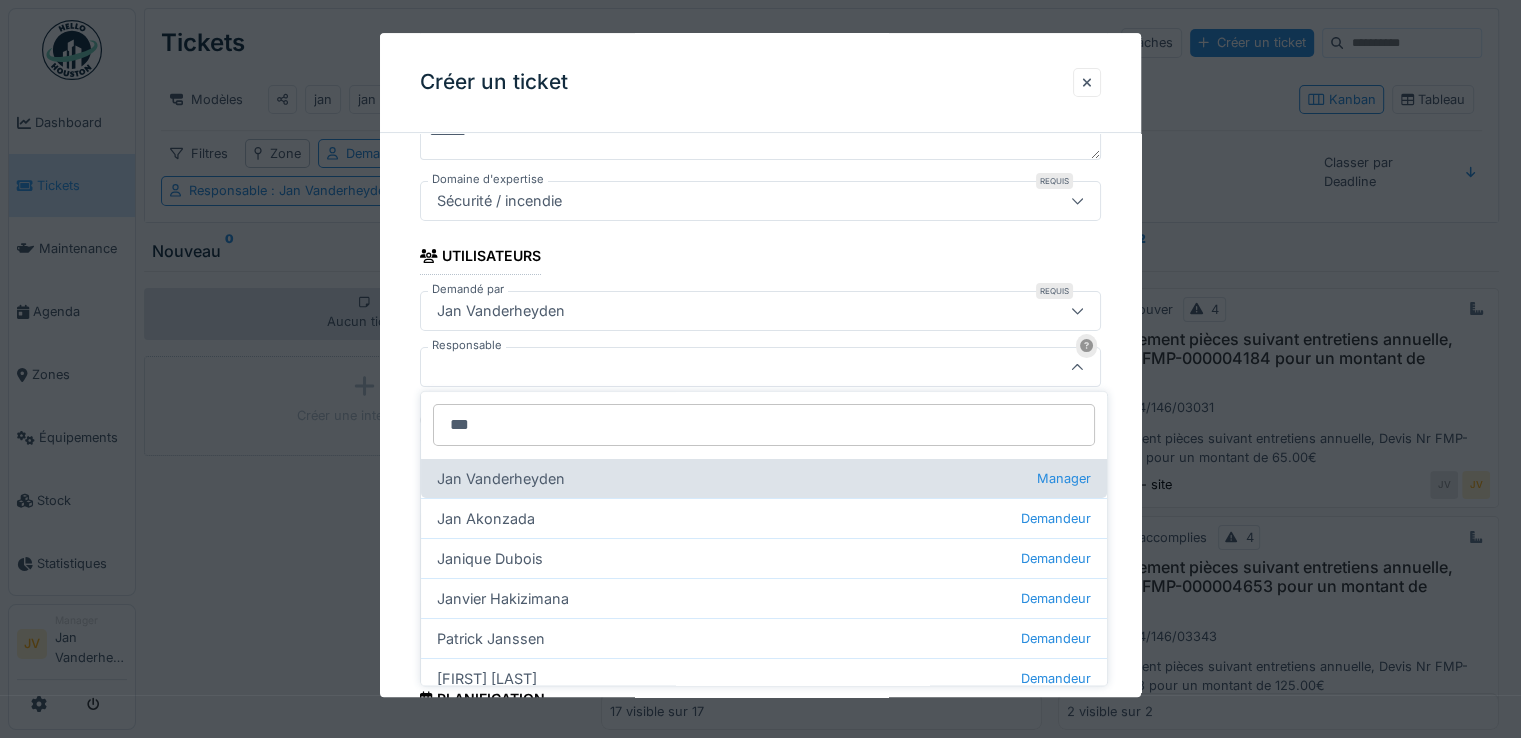 type on "***" 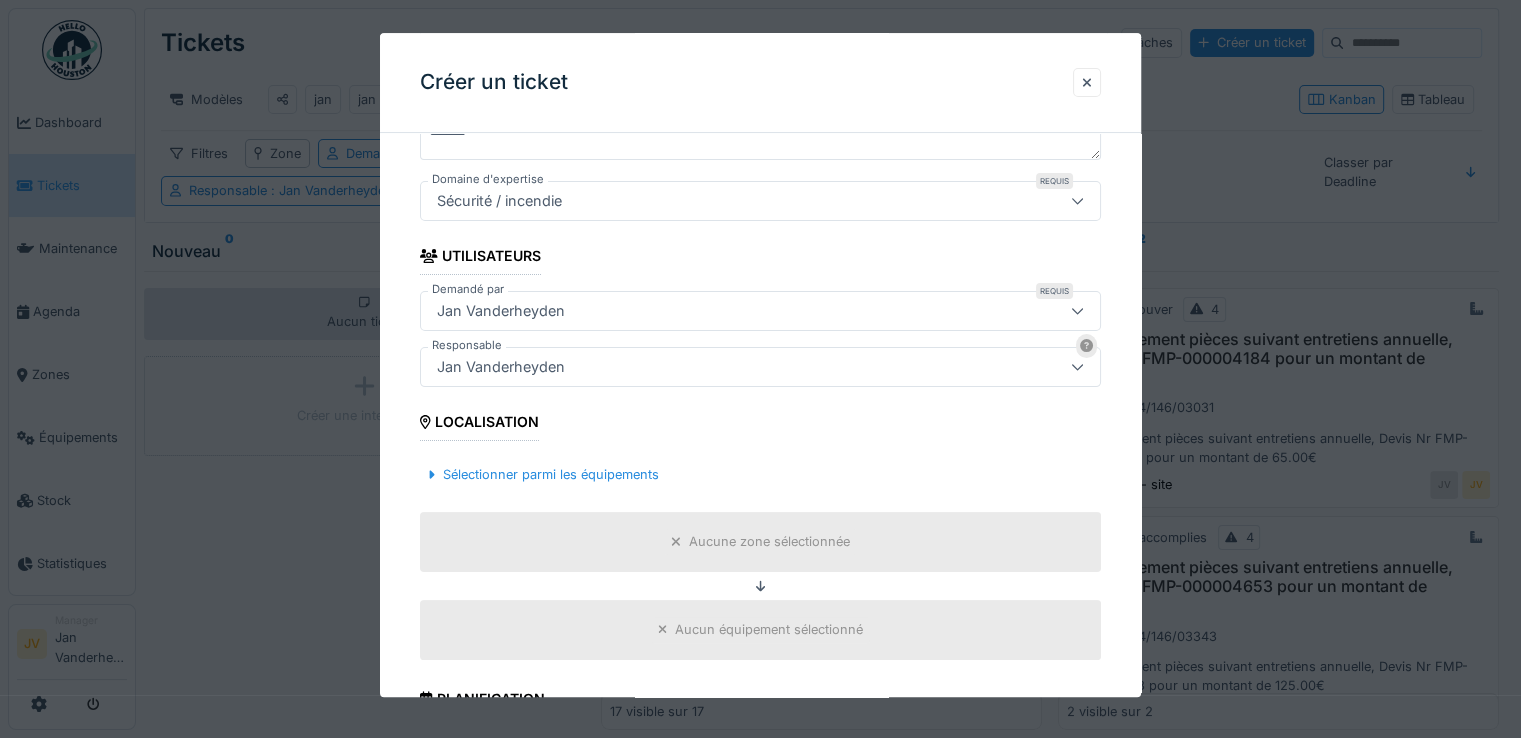 type on "****" 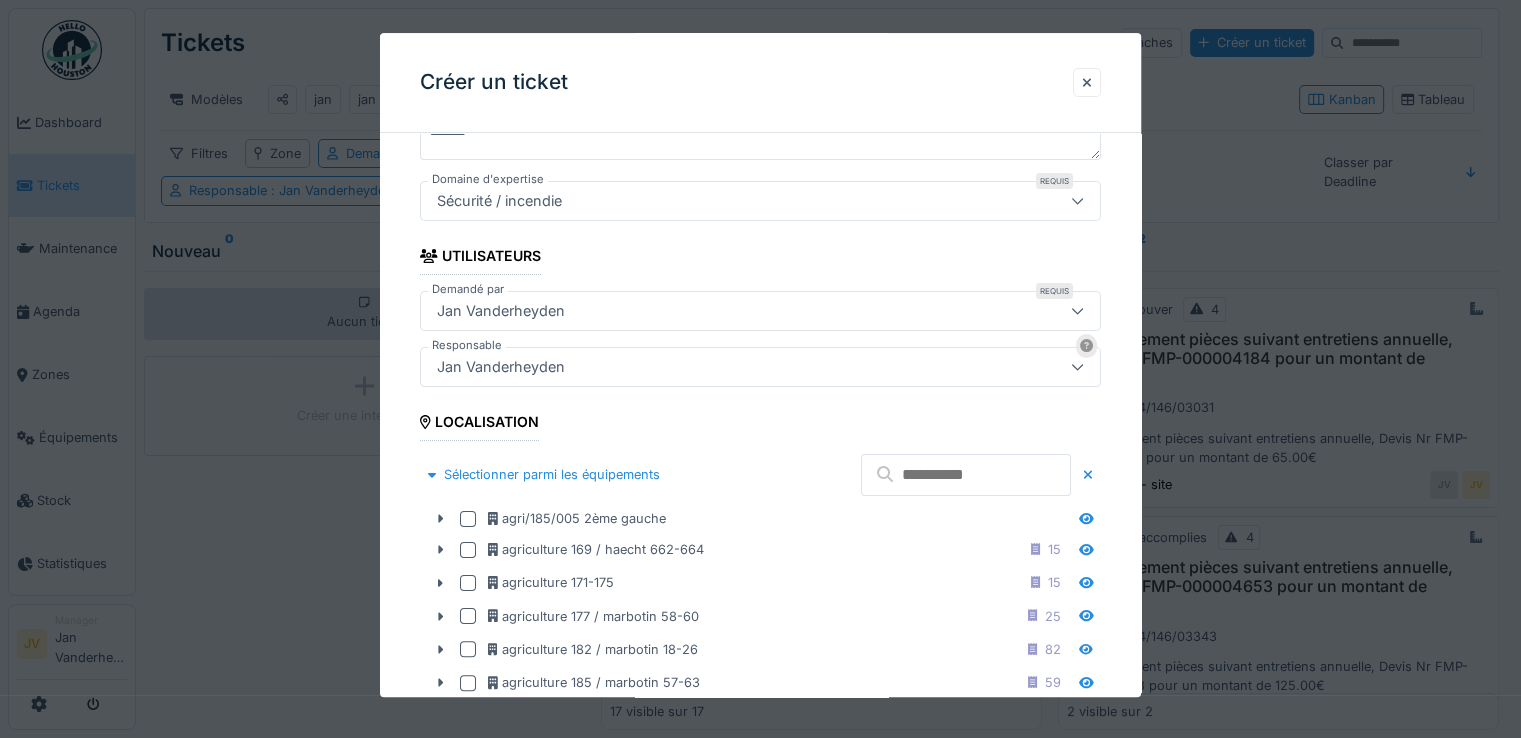 click at bounding box center [966, 475] 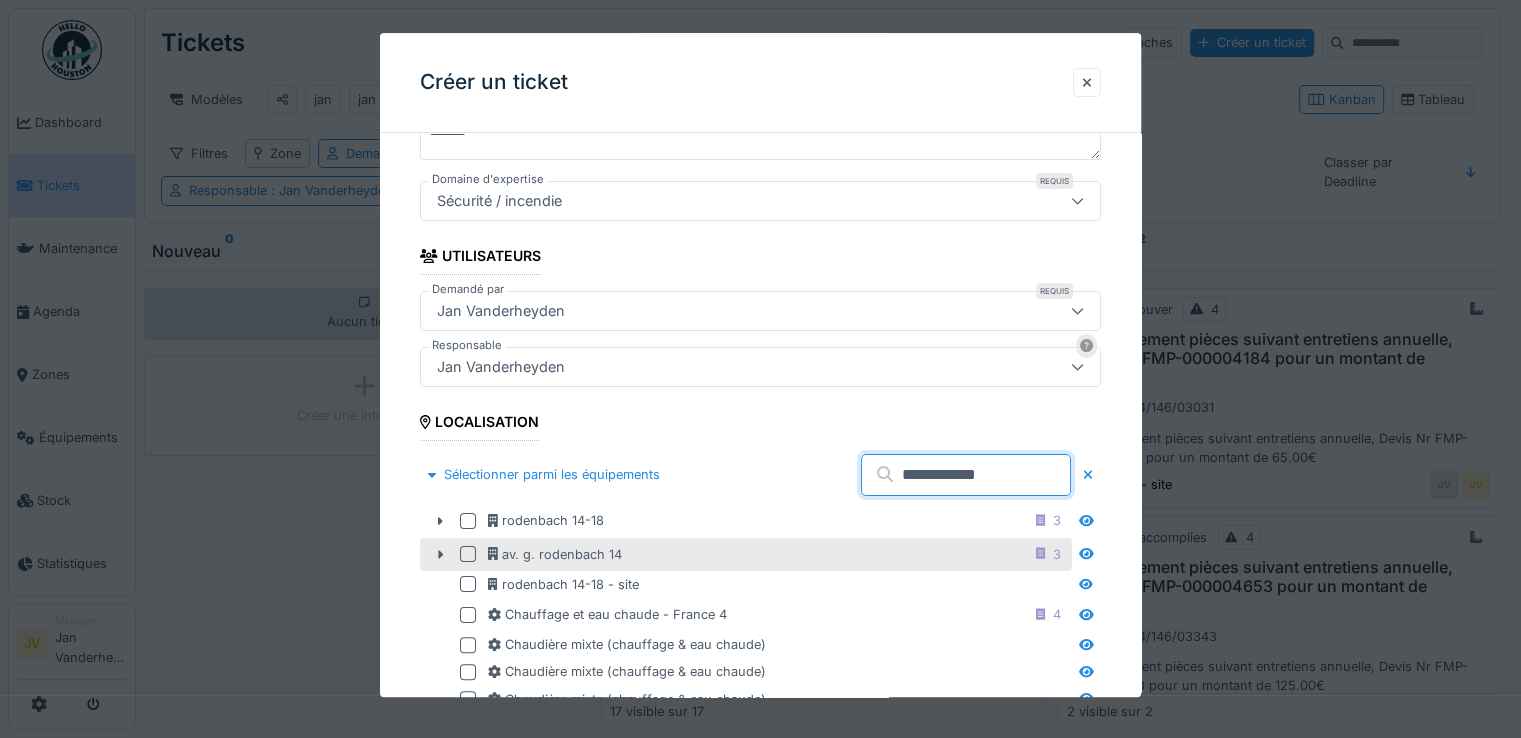 type on "**********" 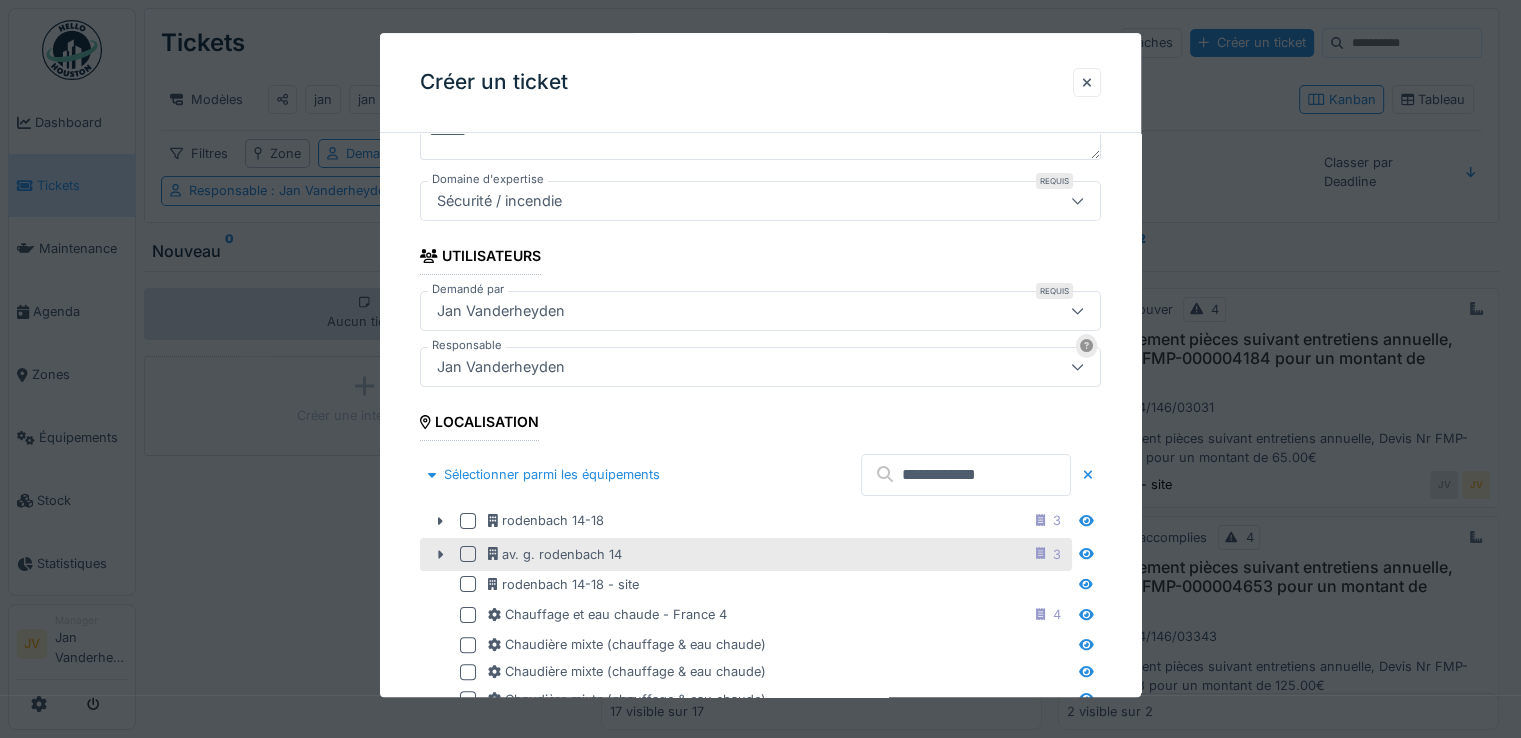 click at bounding box center [468, 554] 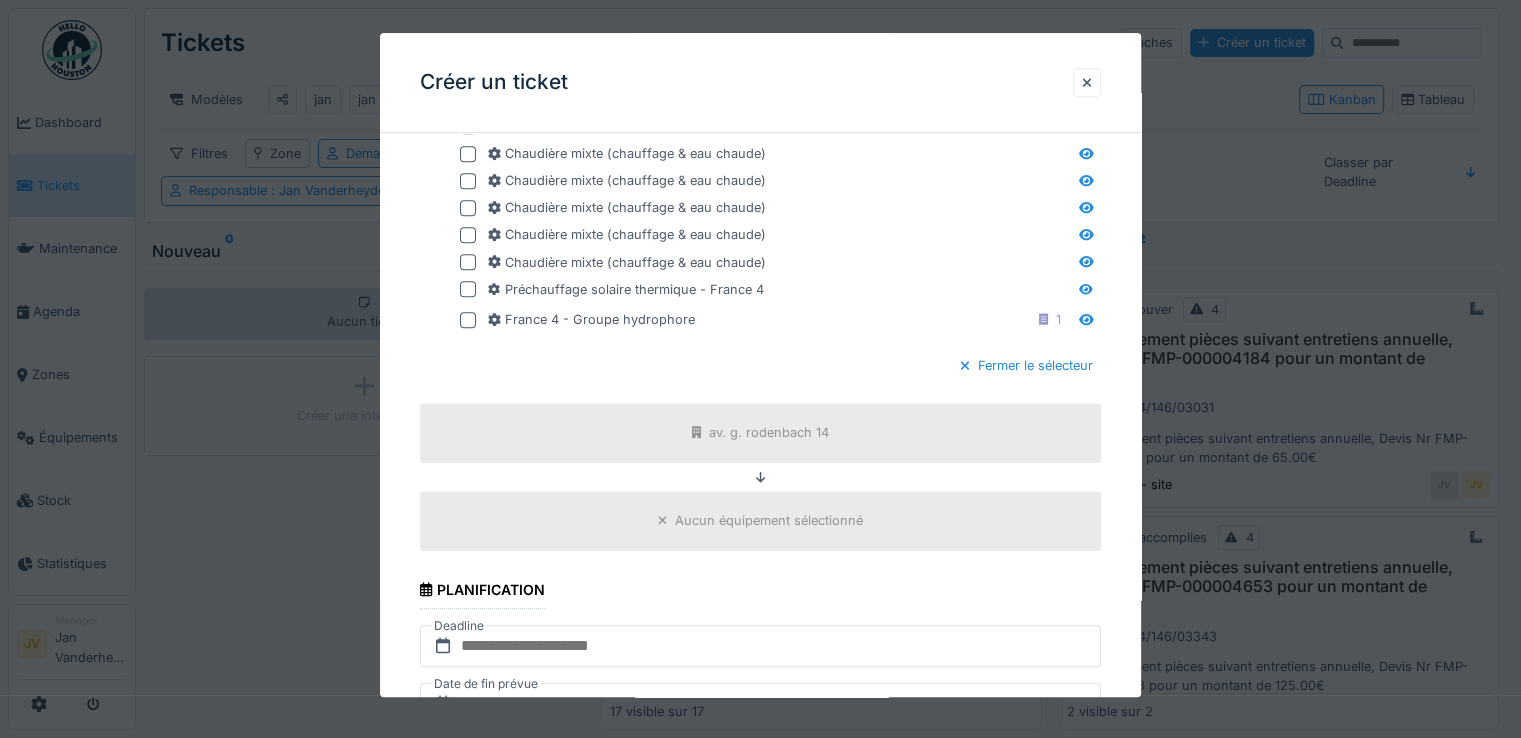 scroll, scrollTop: 1157, scrollLeft: 0, axis: vertical 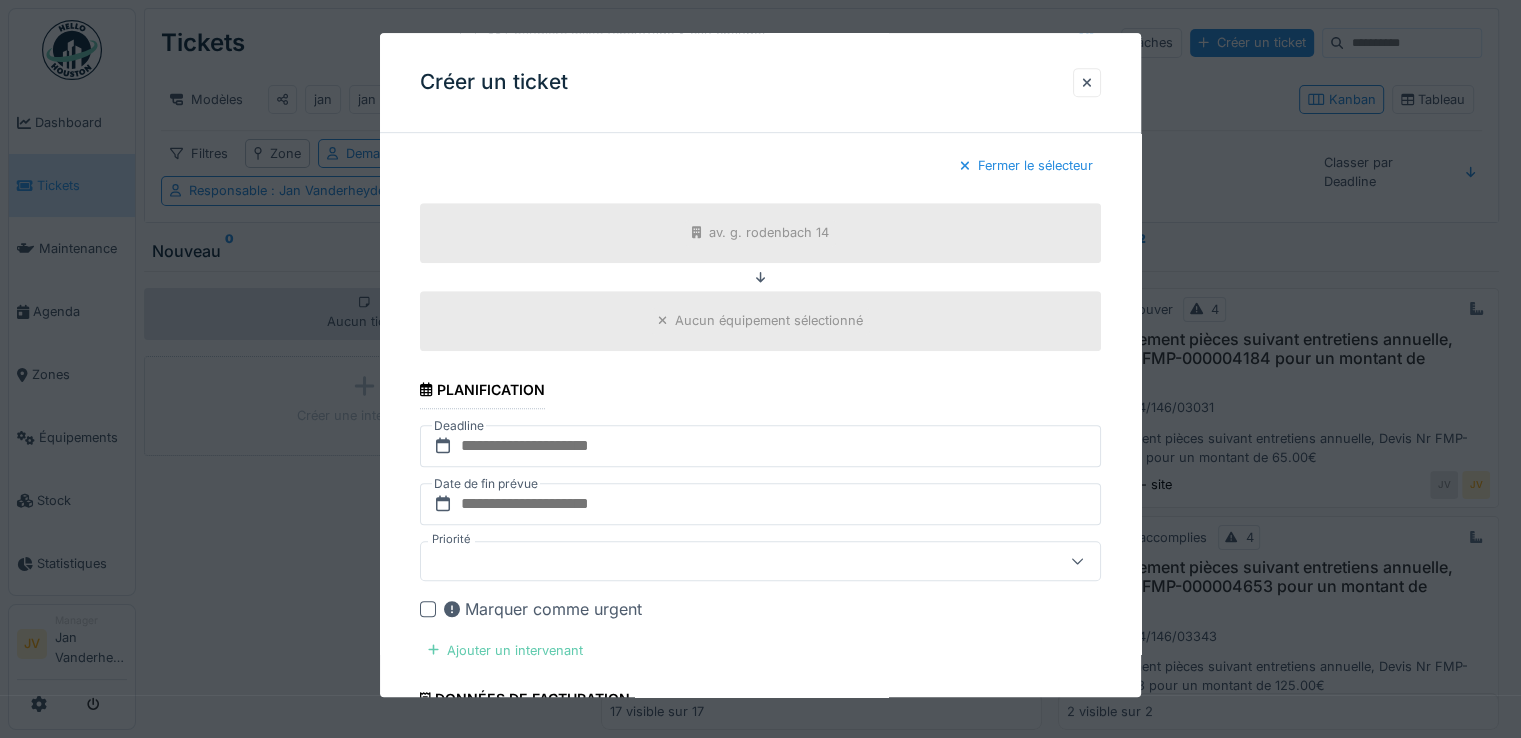 click on "Ajouter un intervenant" at bounding box center [505, 650] 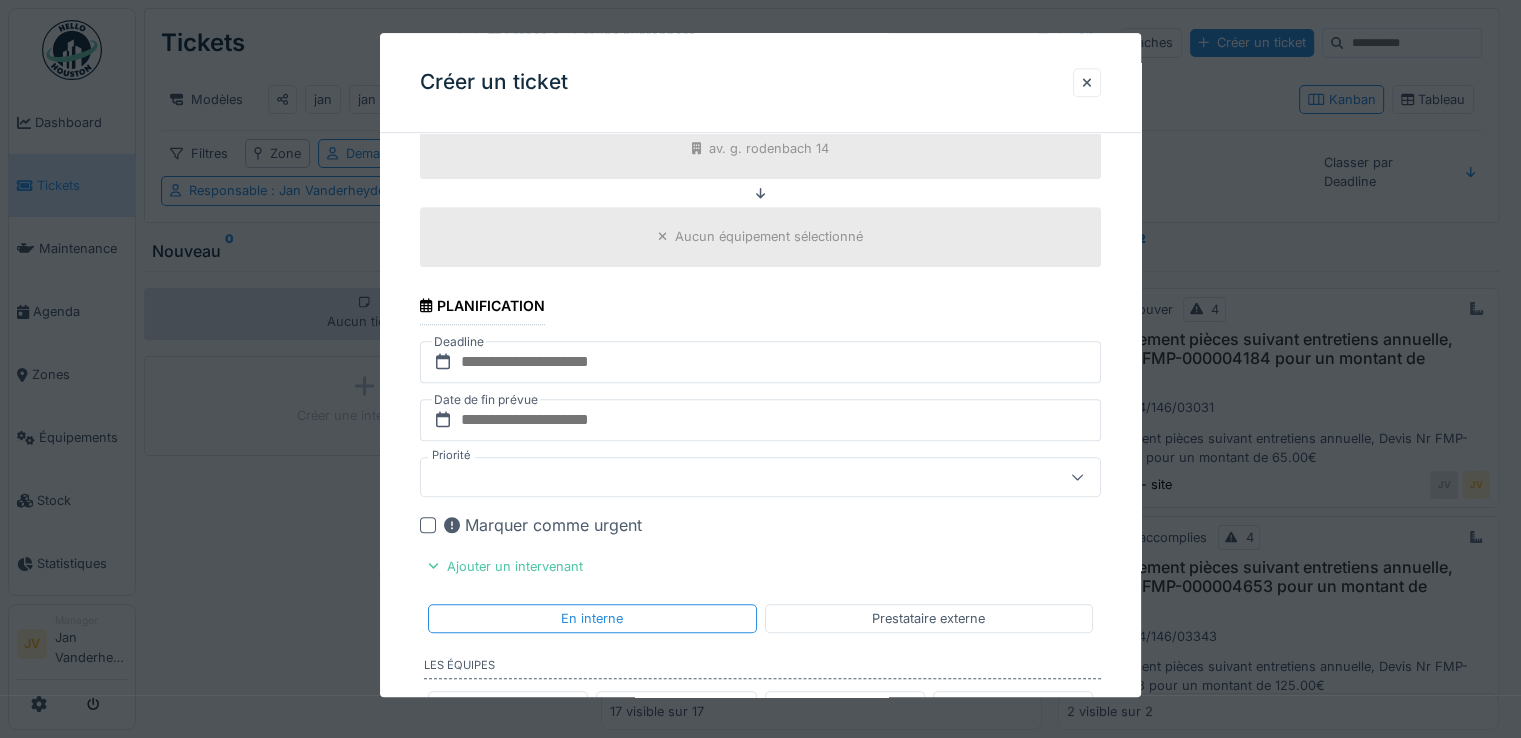 scroll, scrollTop: 1457, scrollLeft: 0, axis: vertical 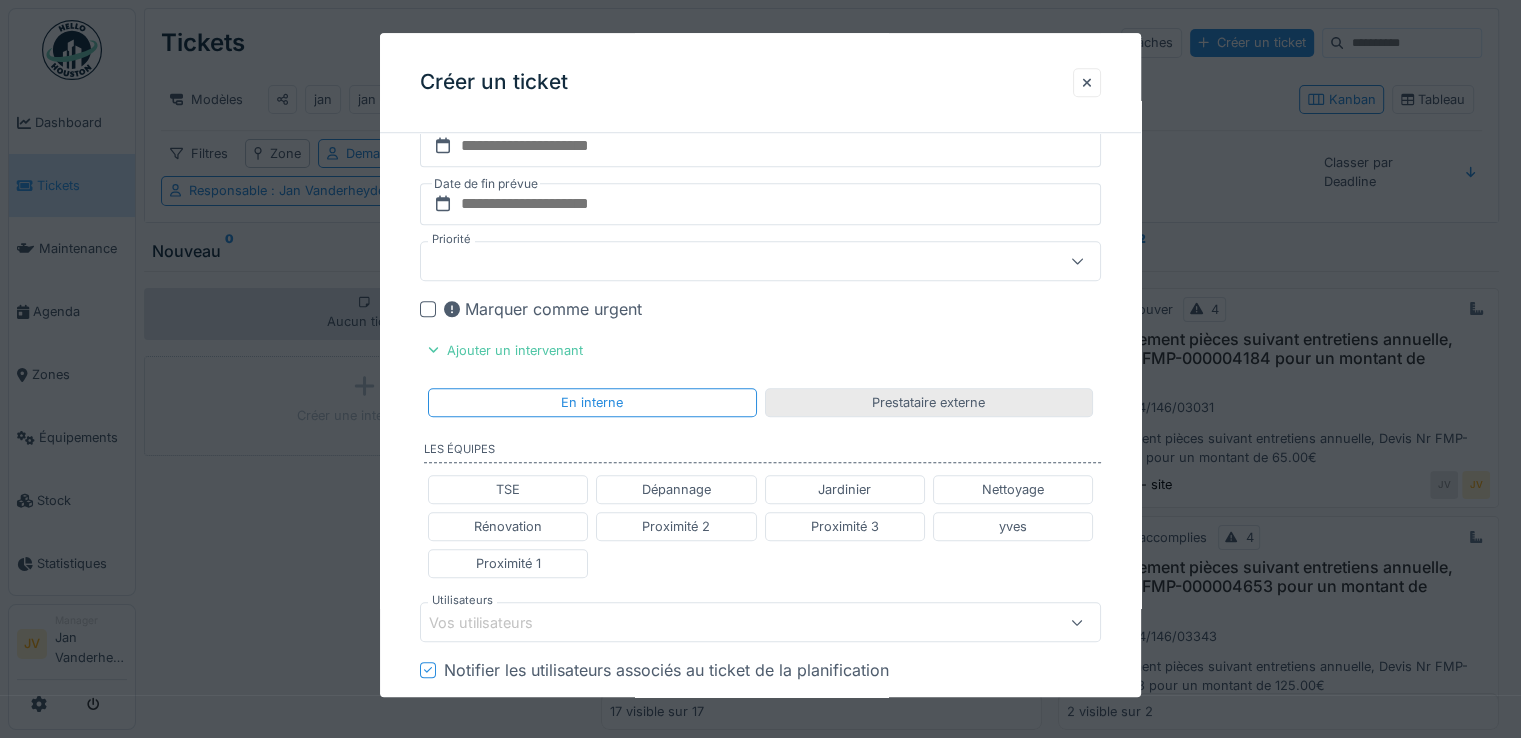 click on "Prestataire externe" at bounding box center [928, 402] 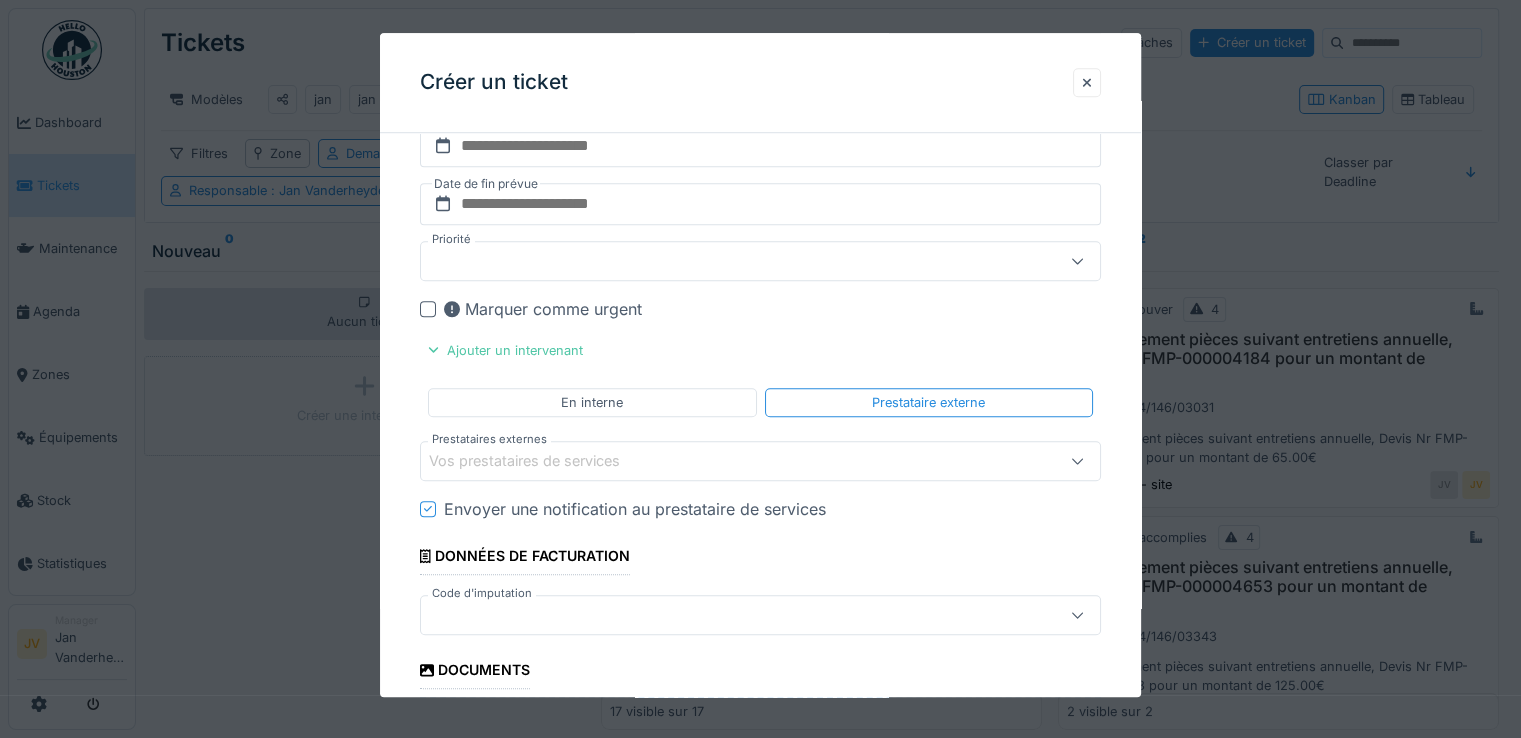 click on "Vos prestataires de services" at bounding box center [538, 461] 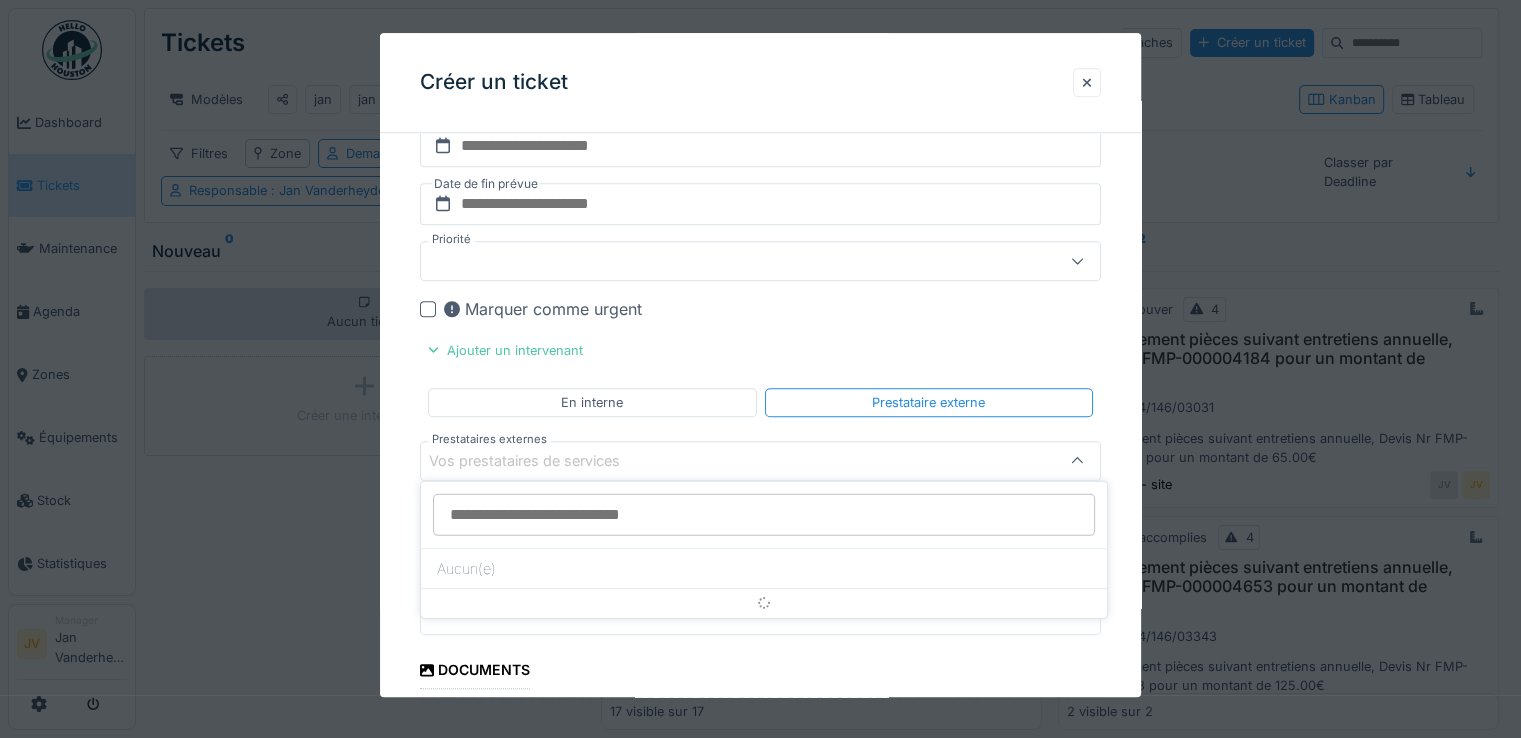 scroll, scrollTop: 1547, scrollLeft: 0, axis: vertical 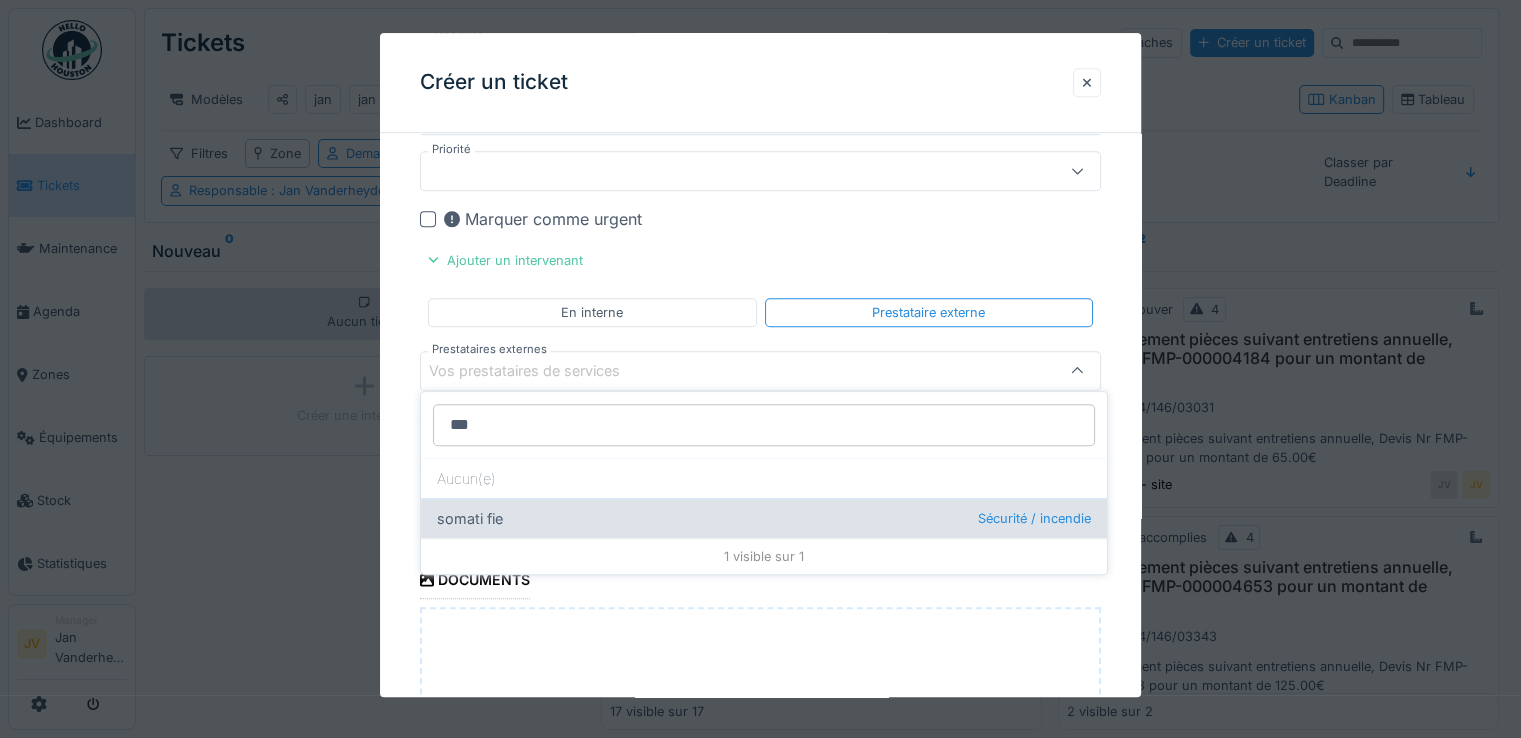 type on "***" 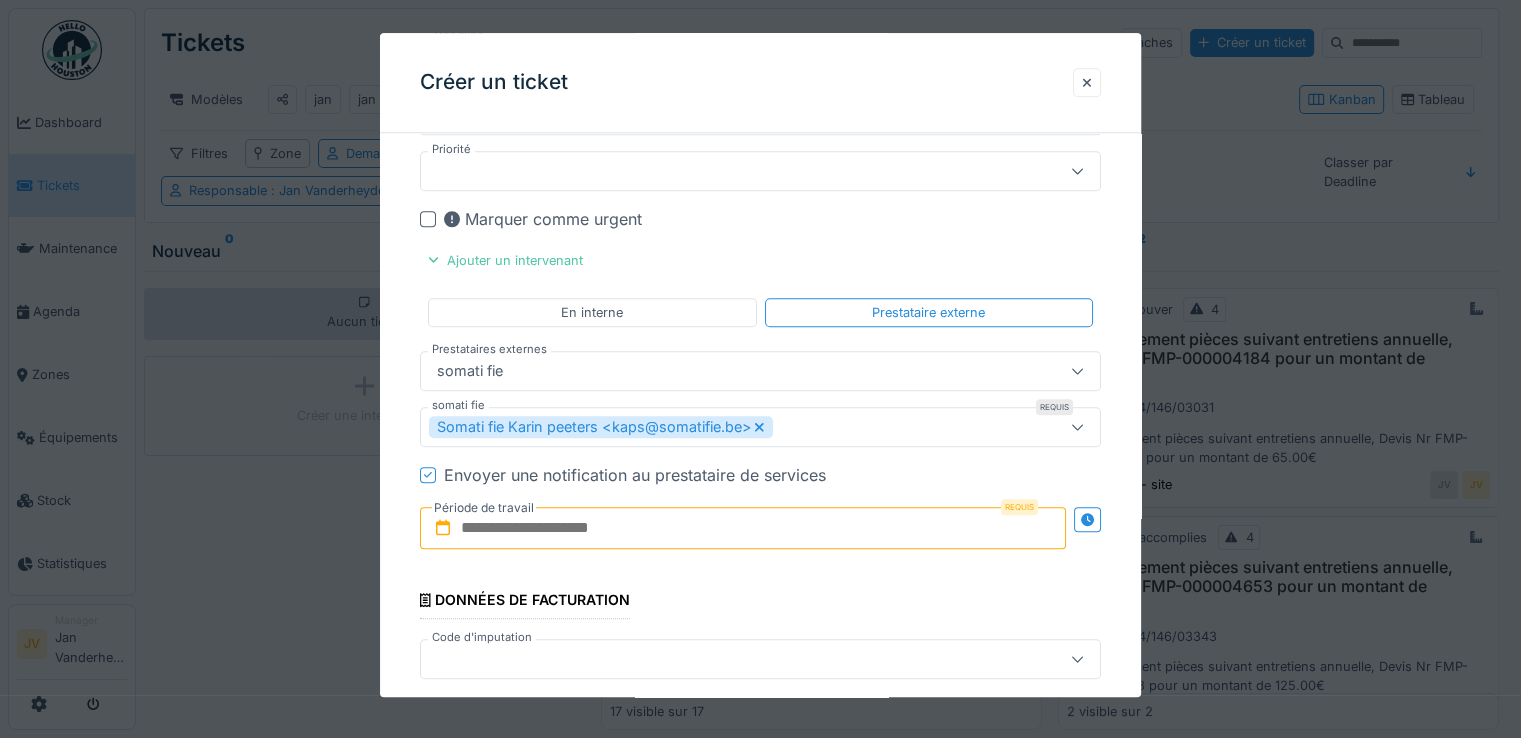 drag, startPoint x: 596, startPoint y: 529, endPoint x: 608, endPoint y: 530, distance: 12.0415945 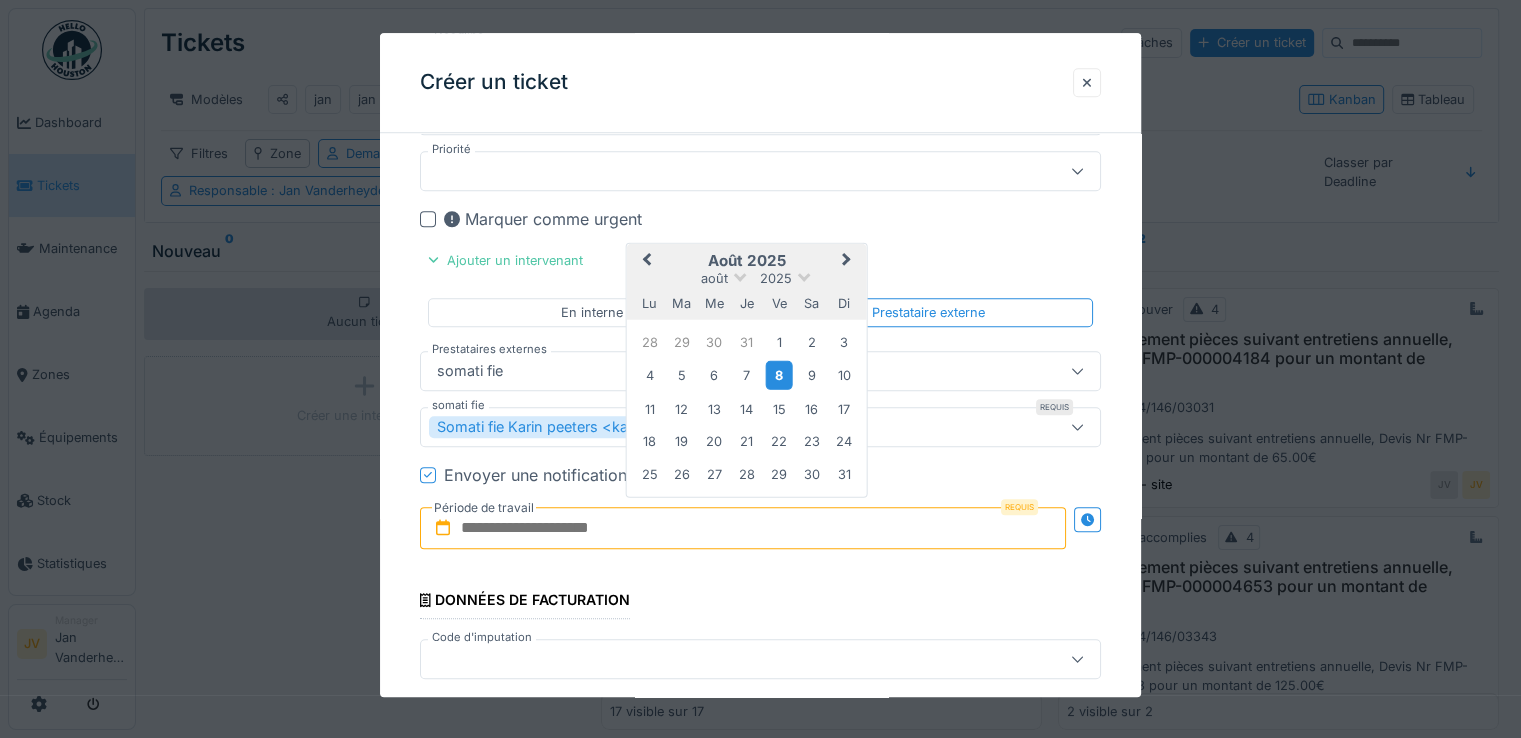 click on "8" at bounding box center (779, 375) 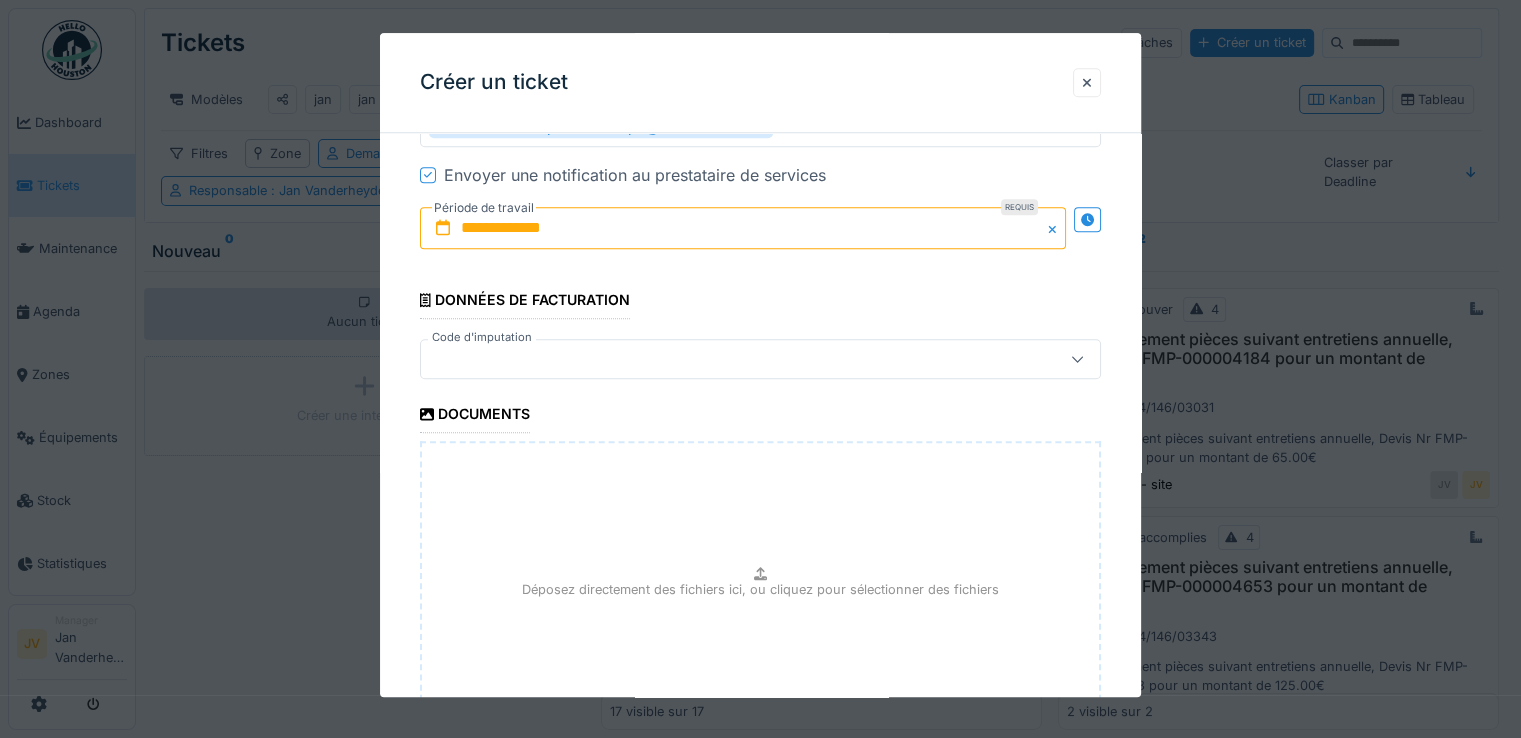 click at bounding box center [719, 359] 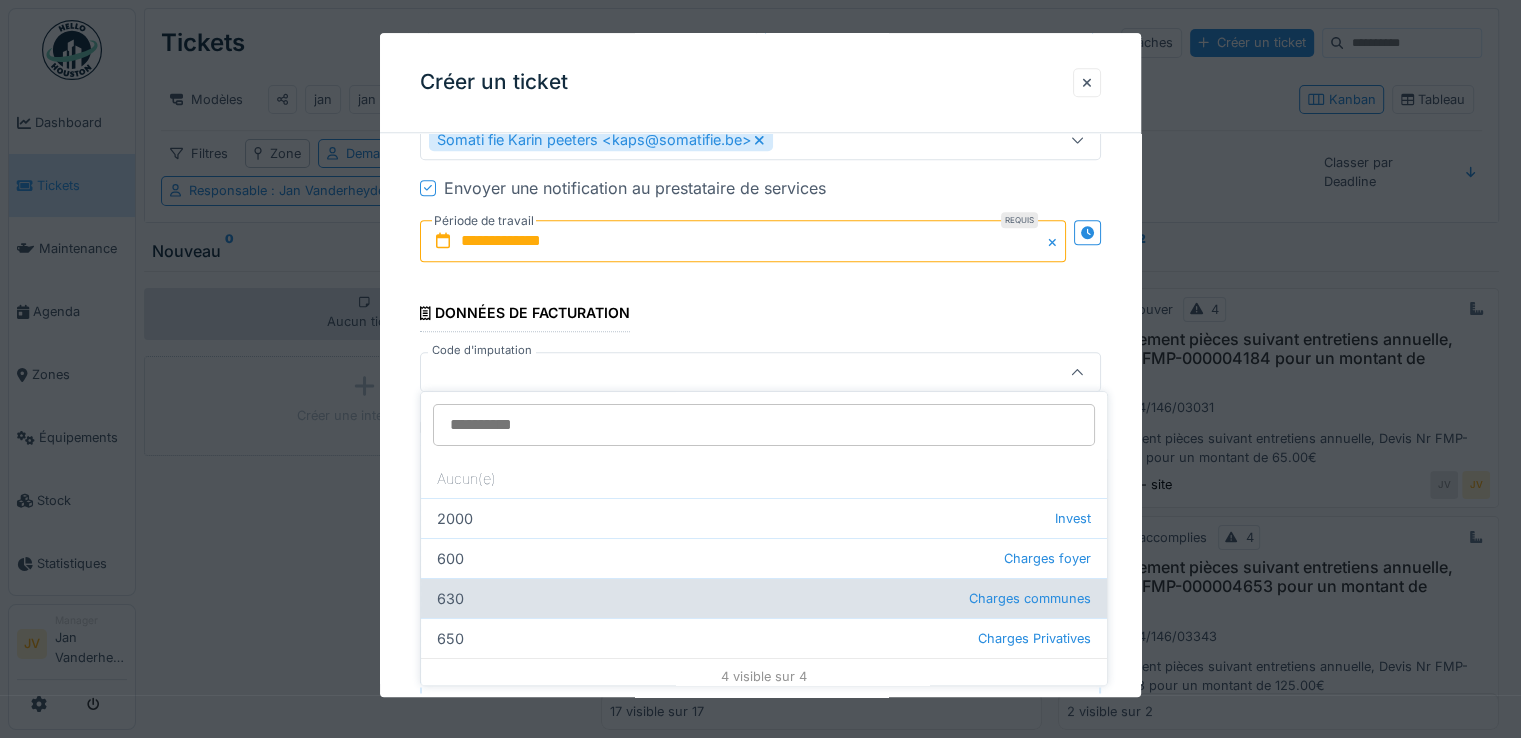 click on "630 Charges communes" at bounding box center (764, 598) 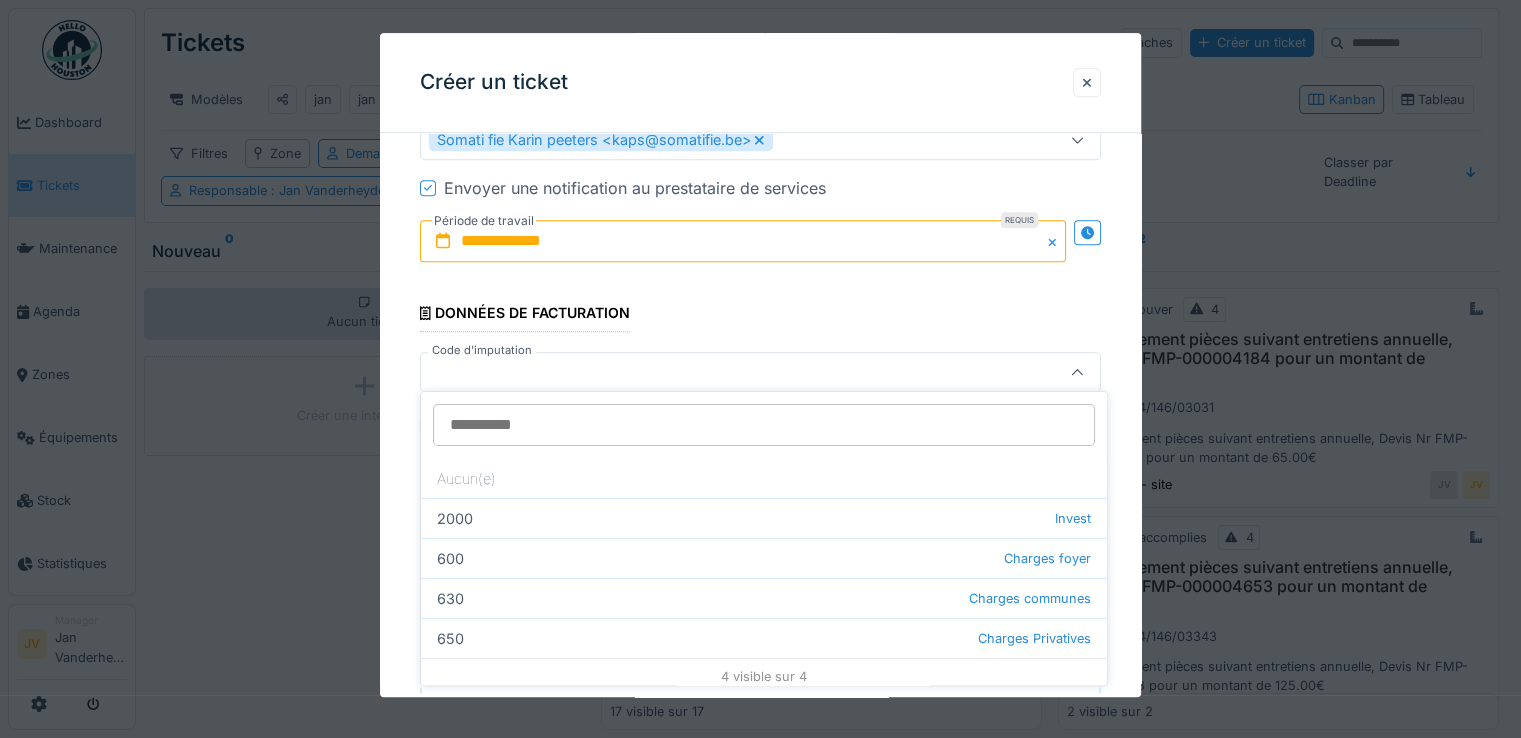 type on "***" 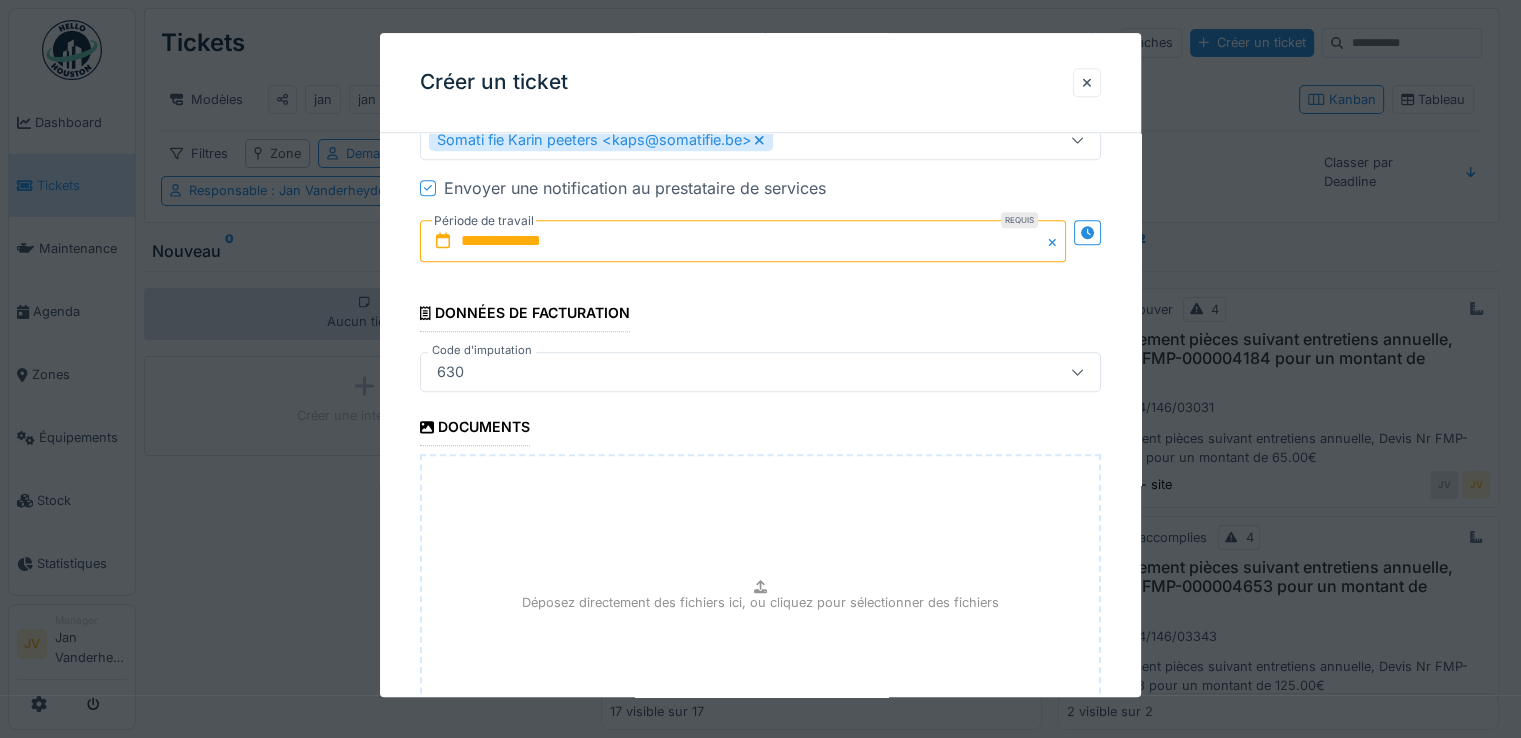 click on "Déposez directement des fichiers ici, ou cliquez pour sélectionner des fichiers" at bounding box center [760, 602] 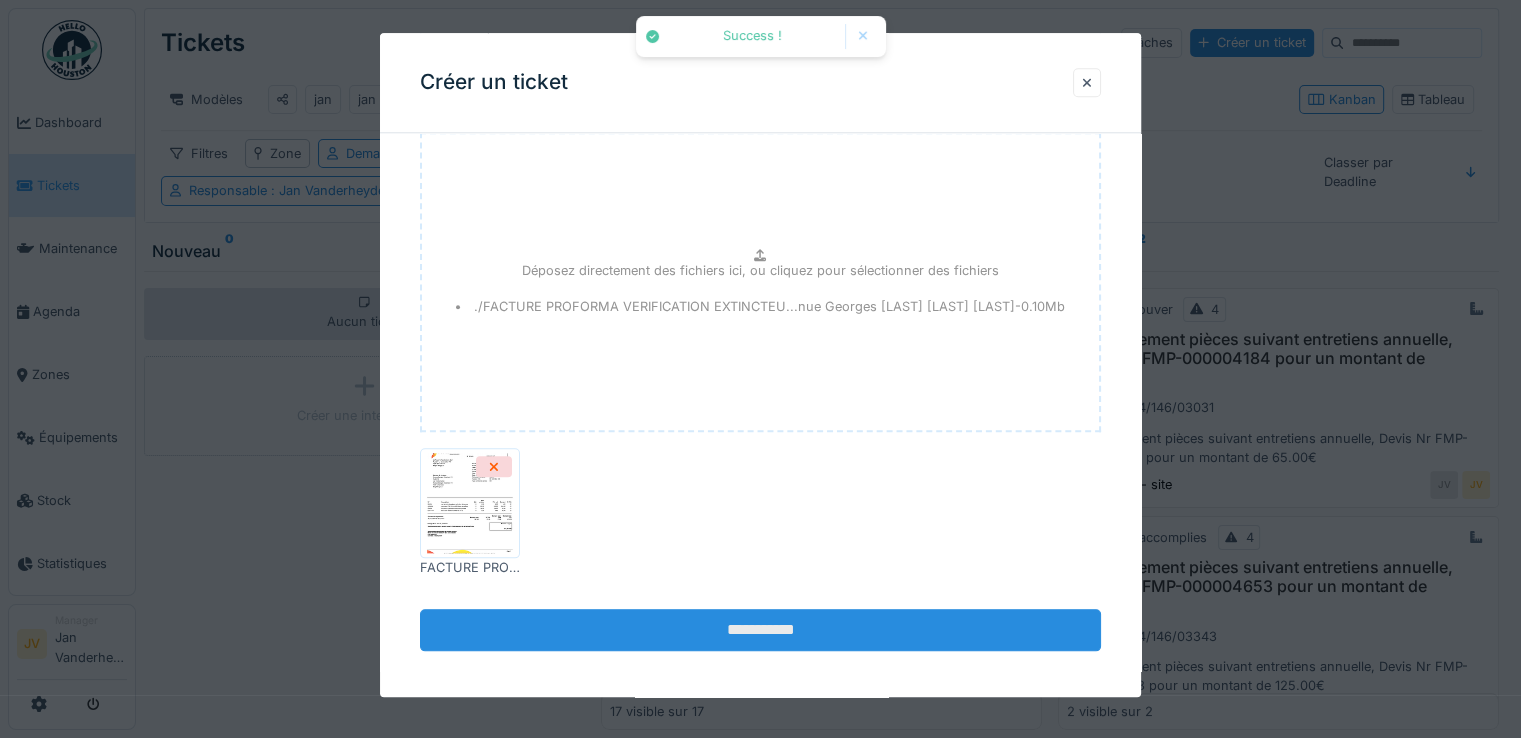 scroll, scrollTop: 2159, scrollLeft: 0, axis: vertical 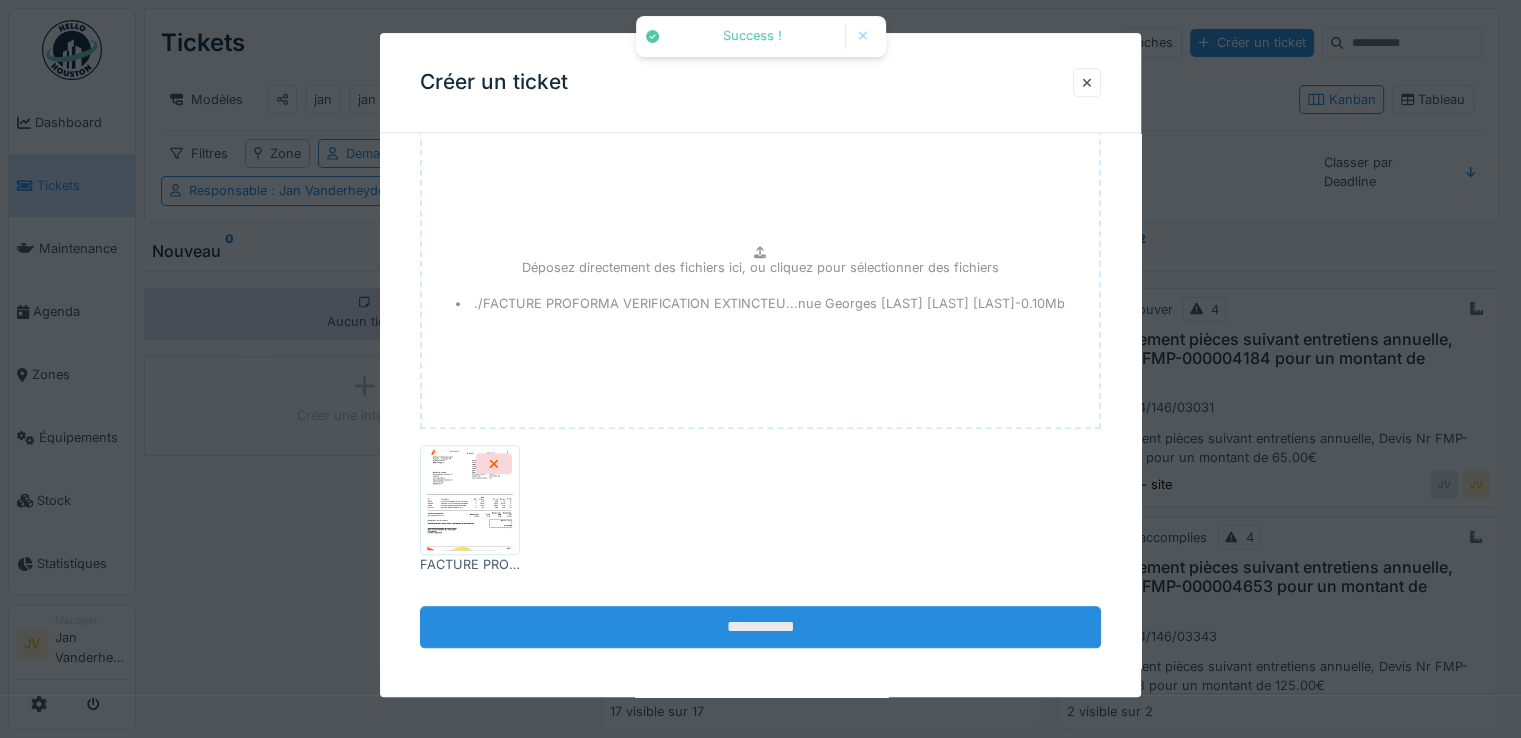 click on "**********" at bounding box center (760, 628) 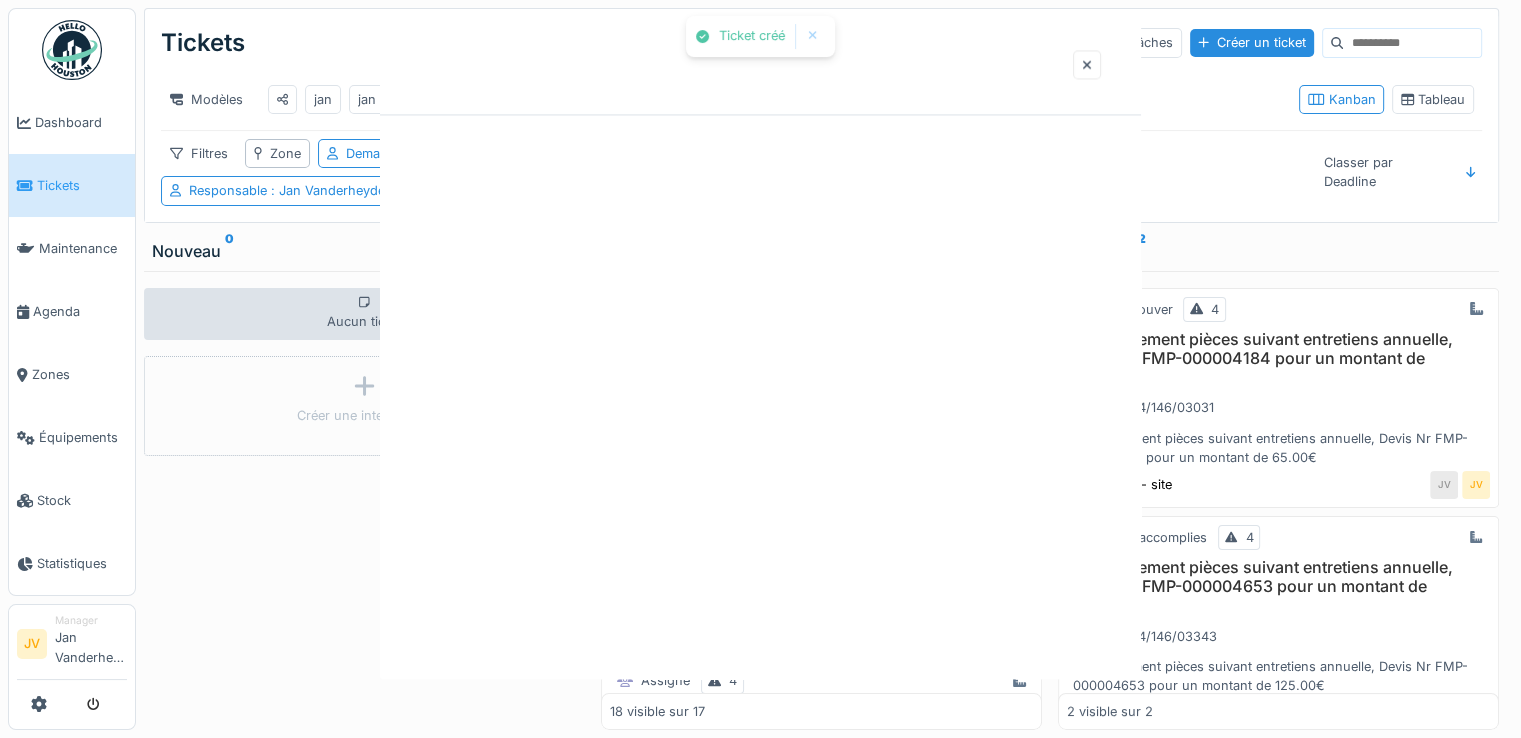 scroll, scrollTop: 0, scrollLeft: 0, axis: both 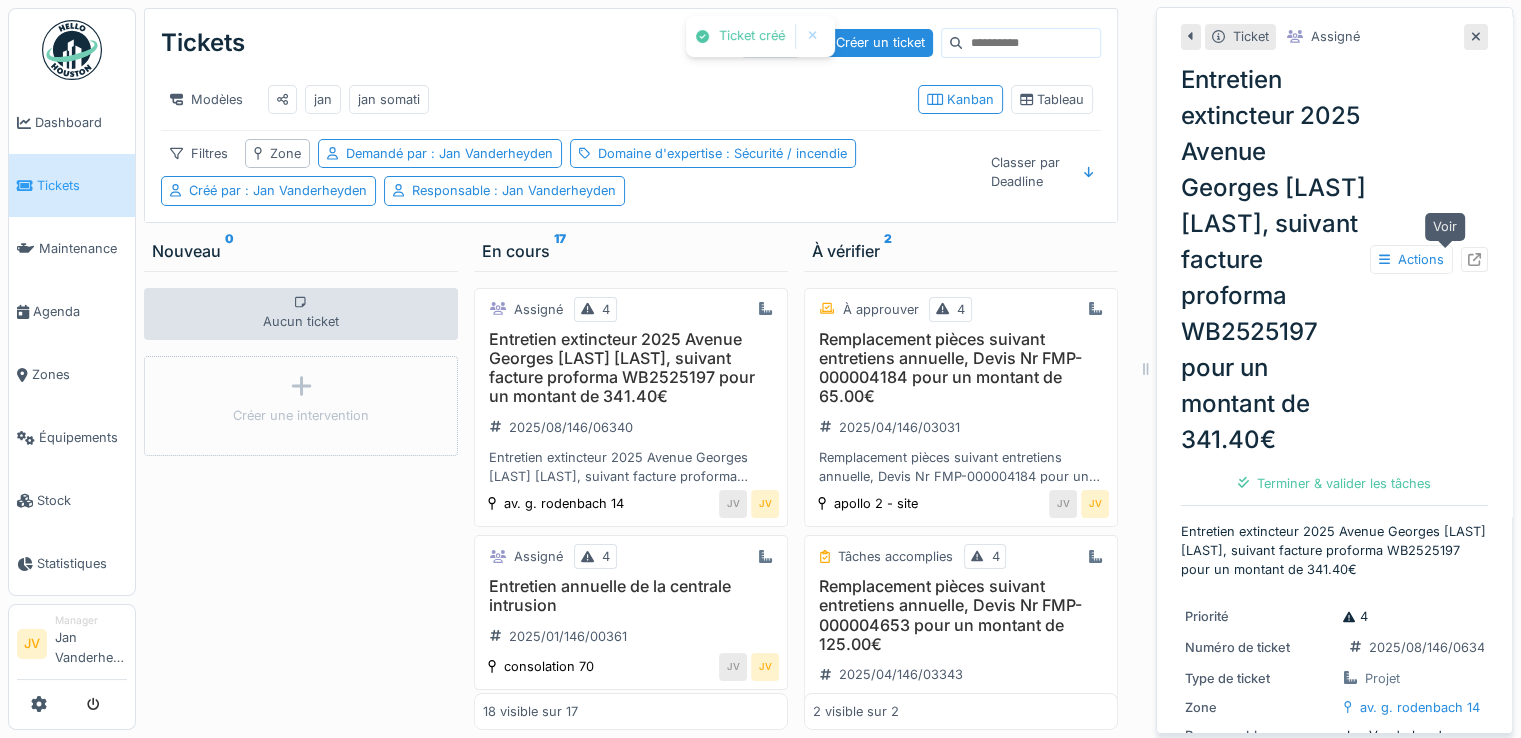click 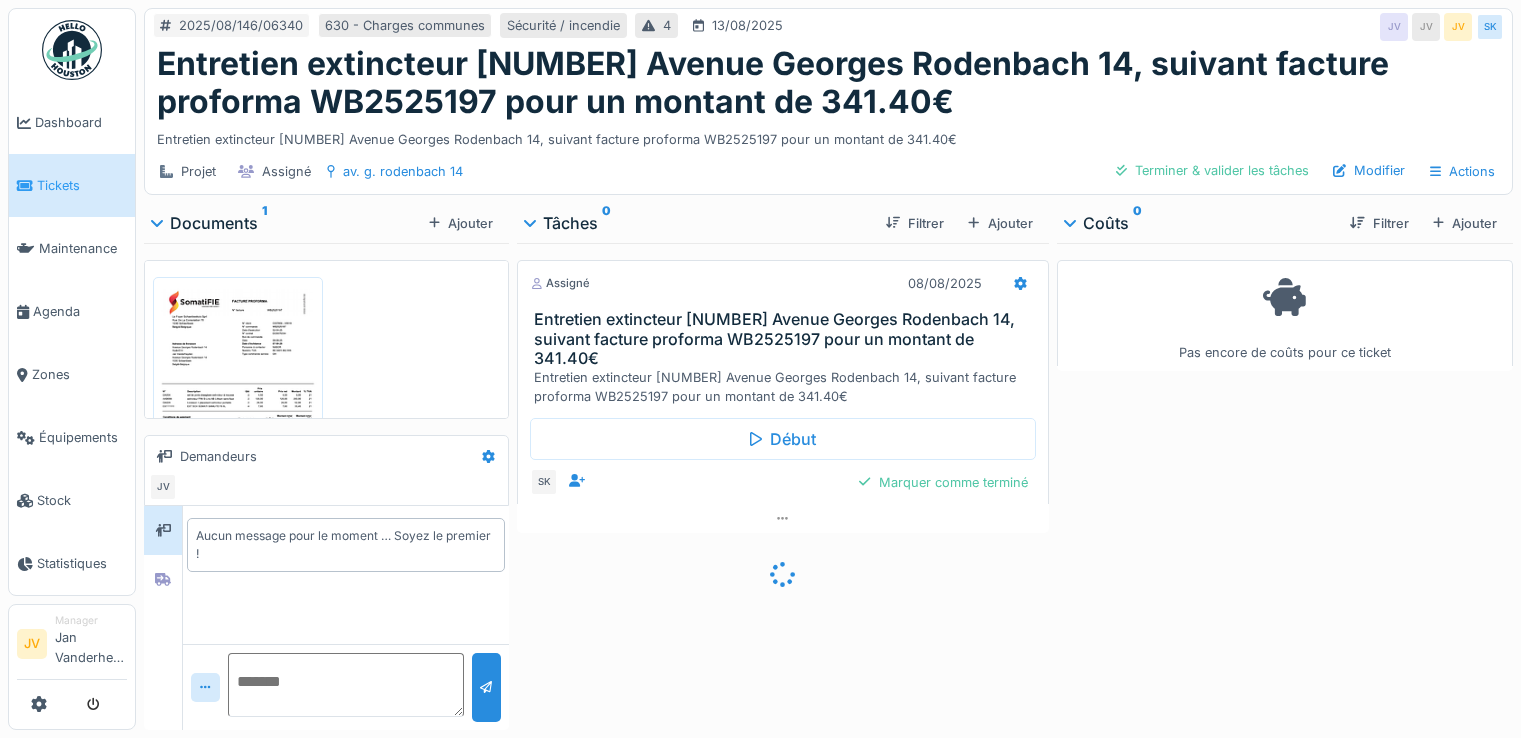 scroll, scrollTop: 0, scrollLeft: 0, axis: both 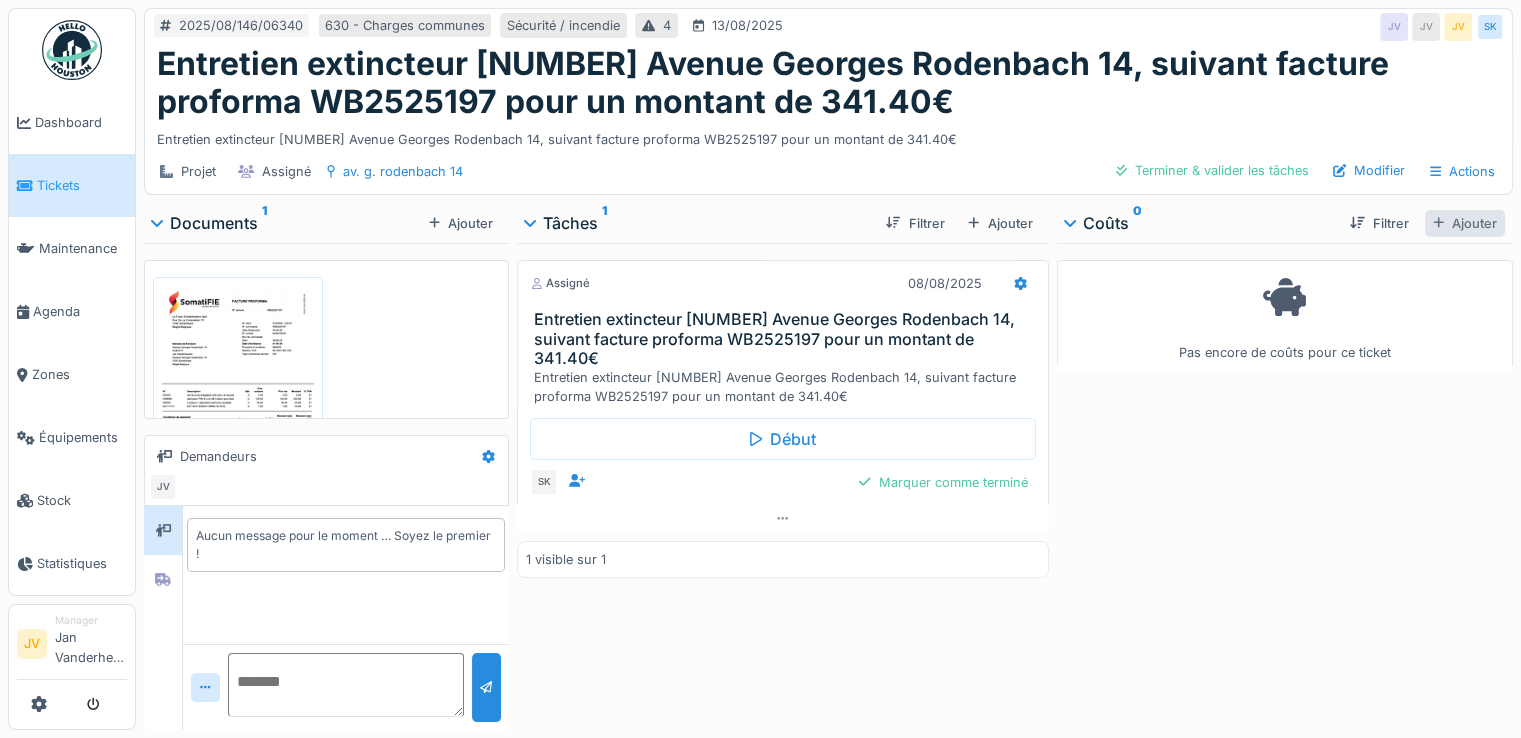 click on "Ajouter" at bounding box center [1465, 223] 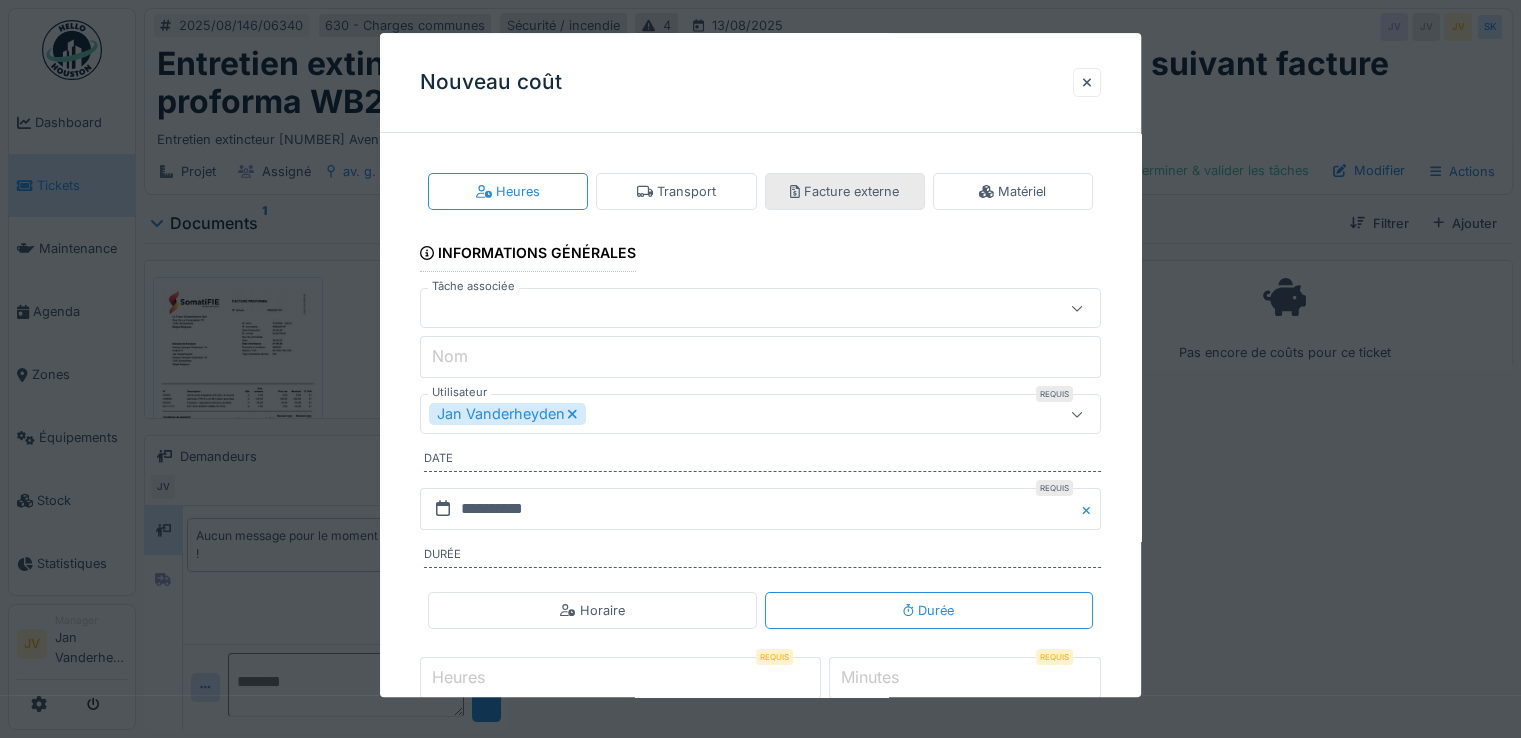 click on "Facture externe" at bounding box center (845, 191) 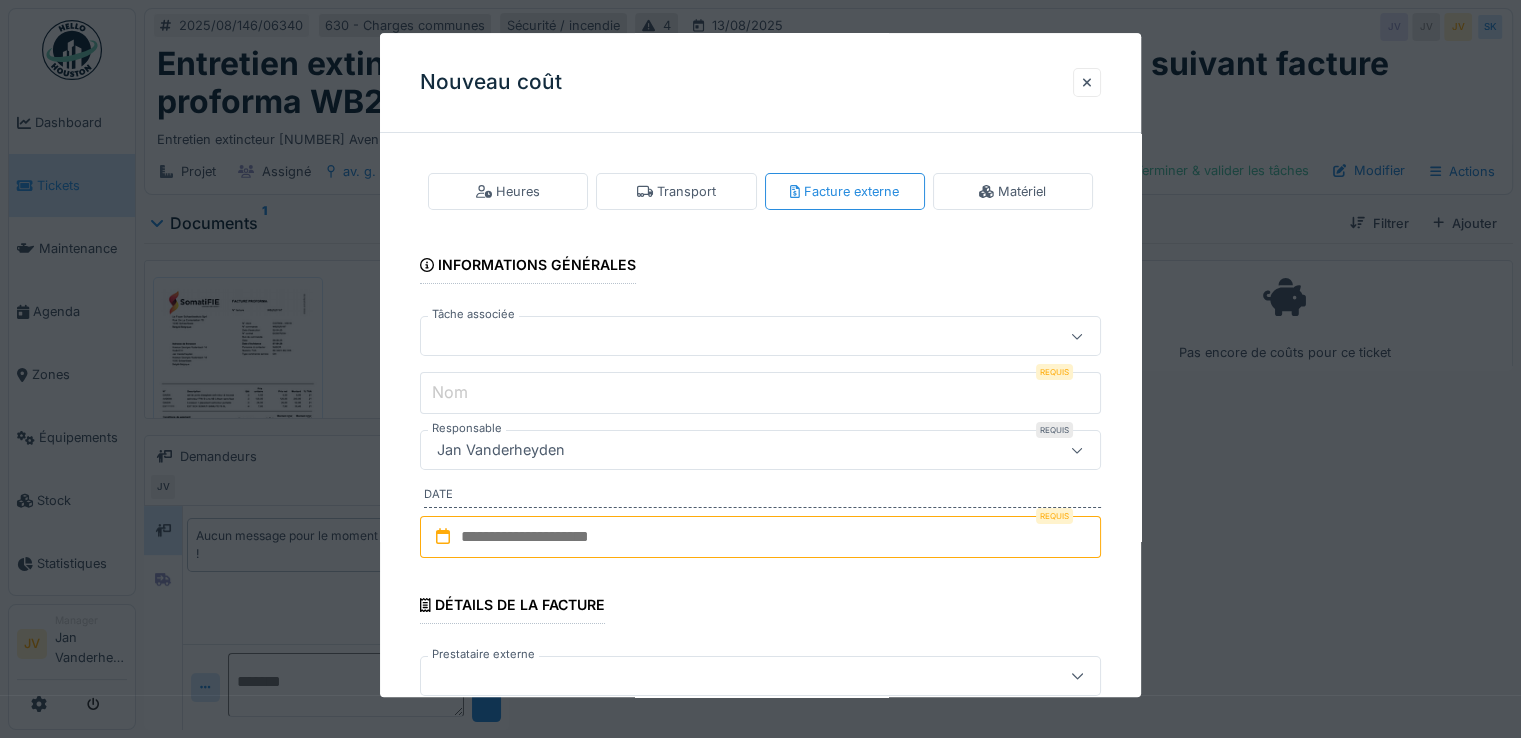 click at bounding box center (719, 337) 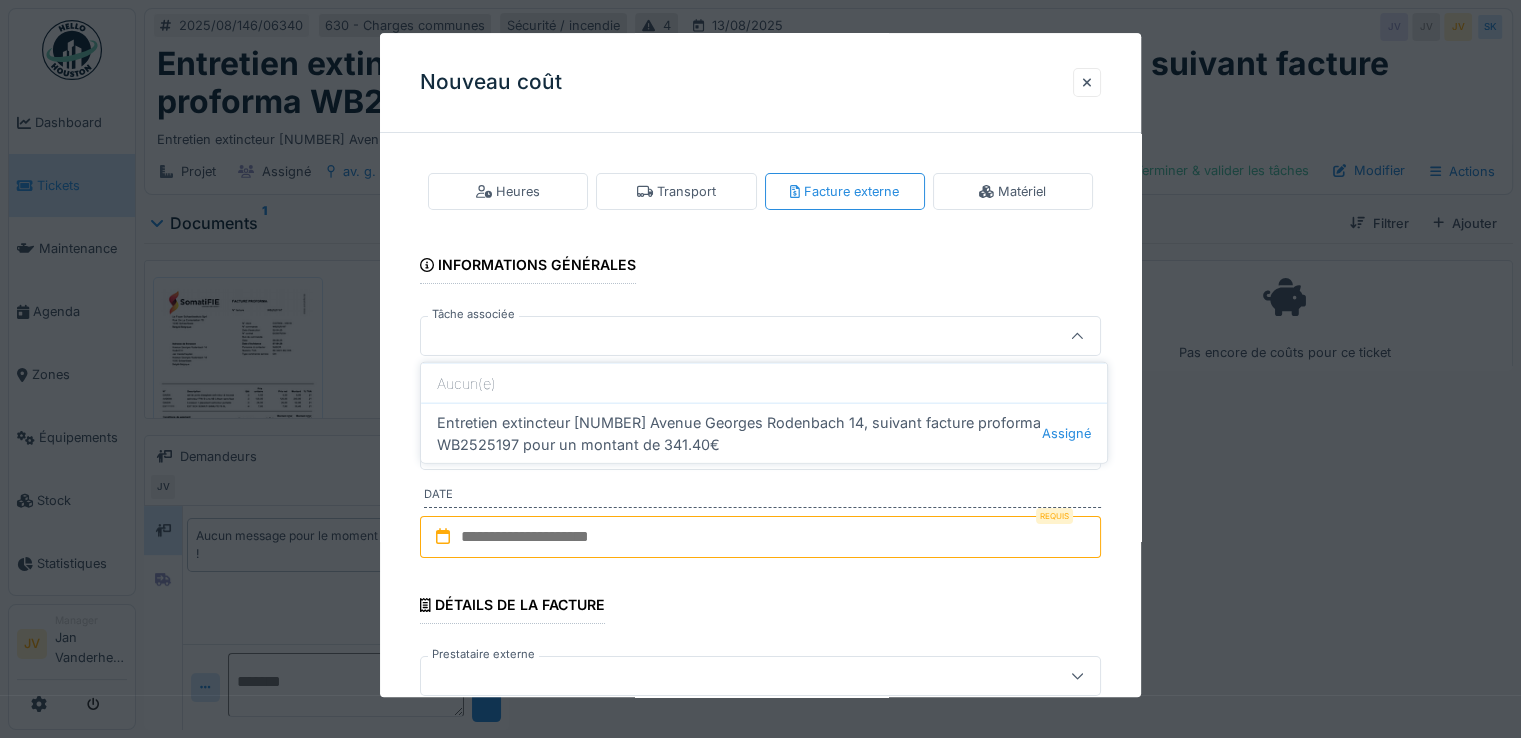 click on "Entretien extincteur [NUMBER] Avenue Georges Rodenbach 14, suivant facture proforma WB2525197 pour un montant de 341.40€ Assigné" at bounding box center [764, 433] 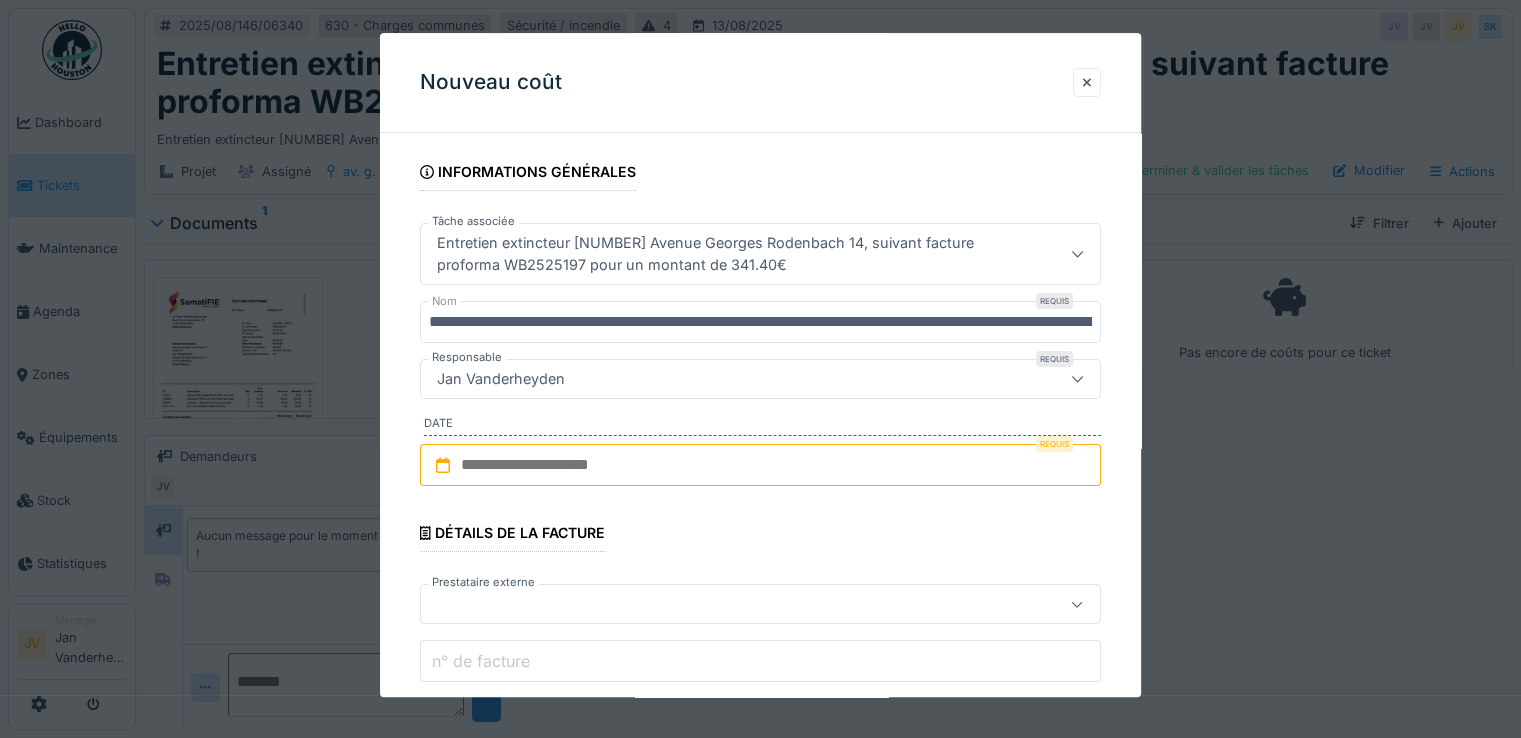 scroll, scrollTop: 300, scrollLeft: 0, axis: vertical 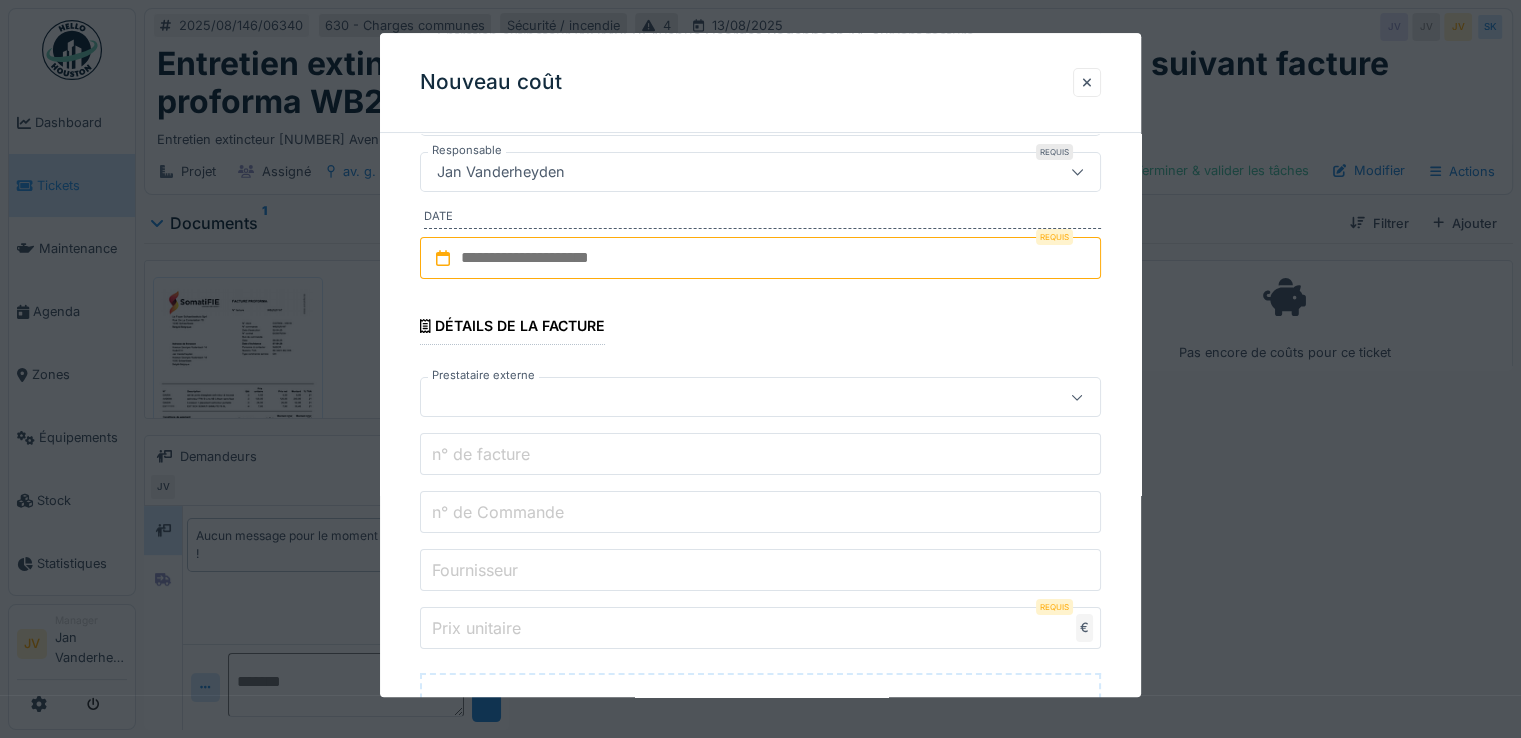 click at bounding box center [760, 259] 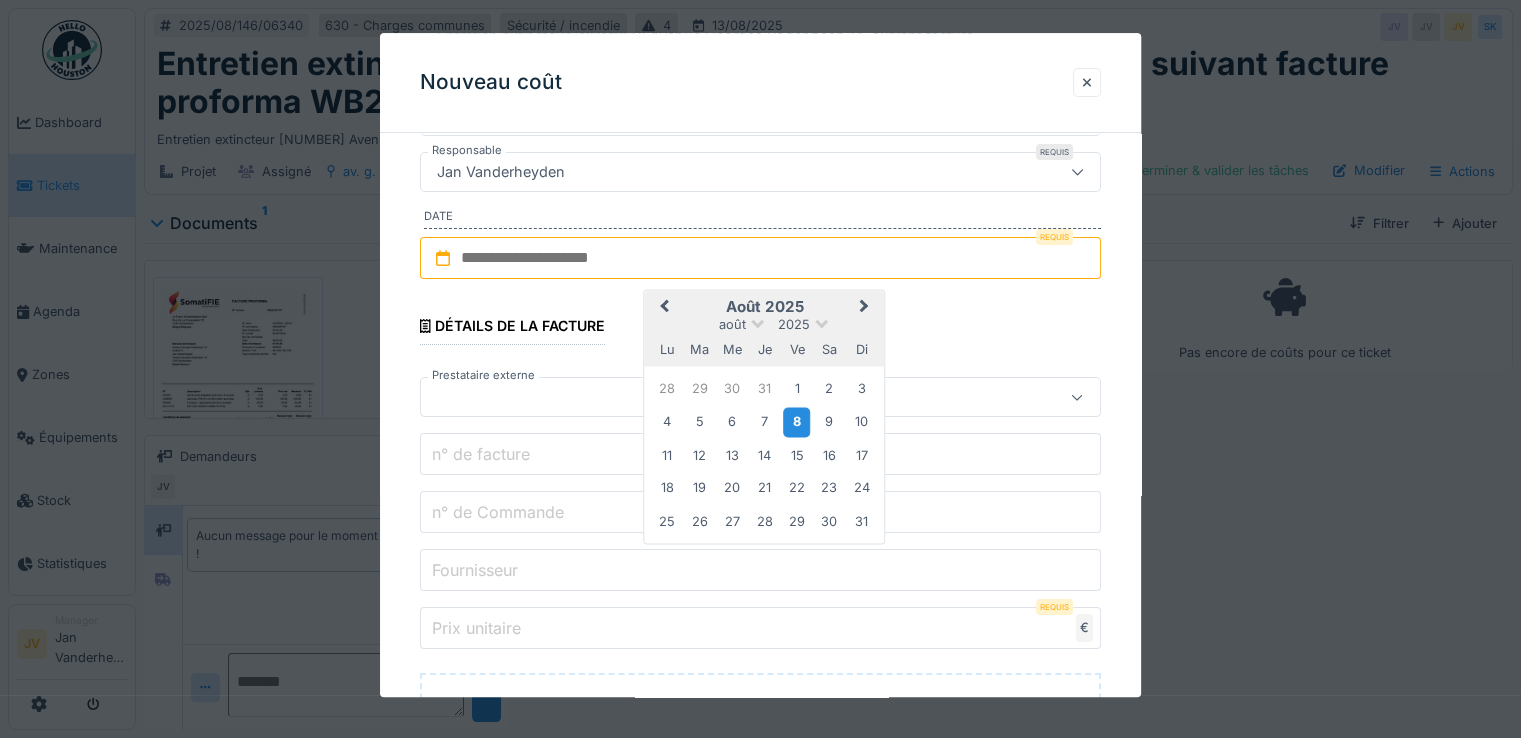 click on "8" at bounding box center (796, 422) 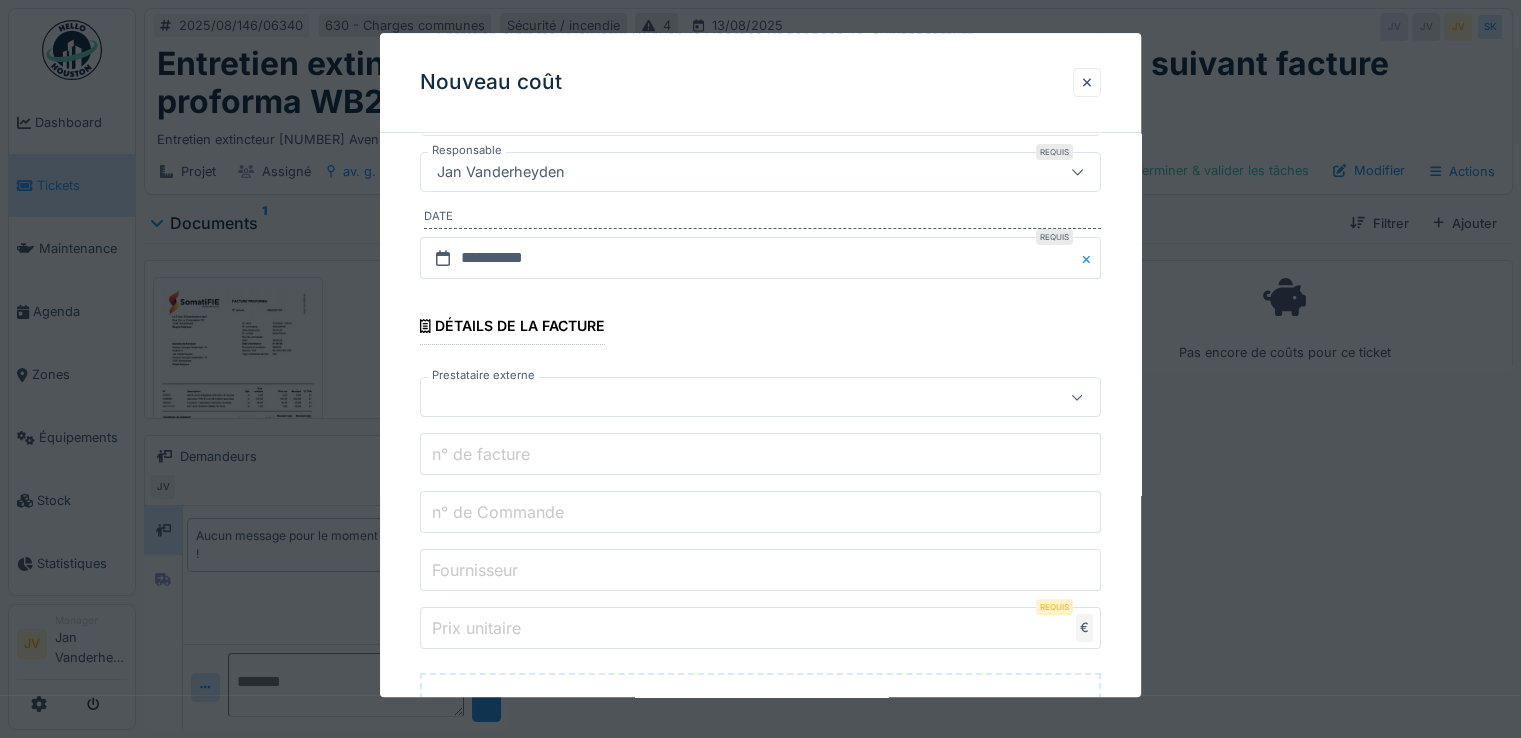 click at bounding box center (719, 398) 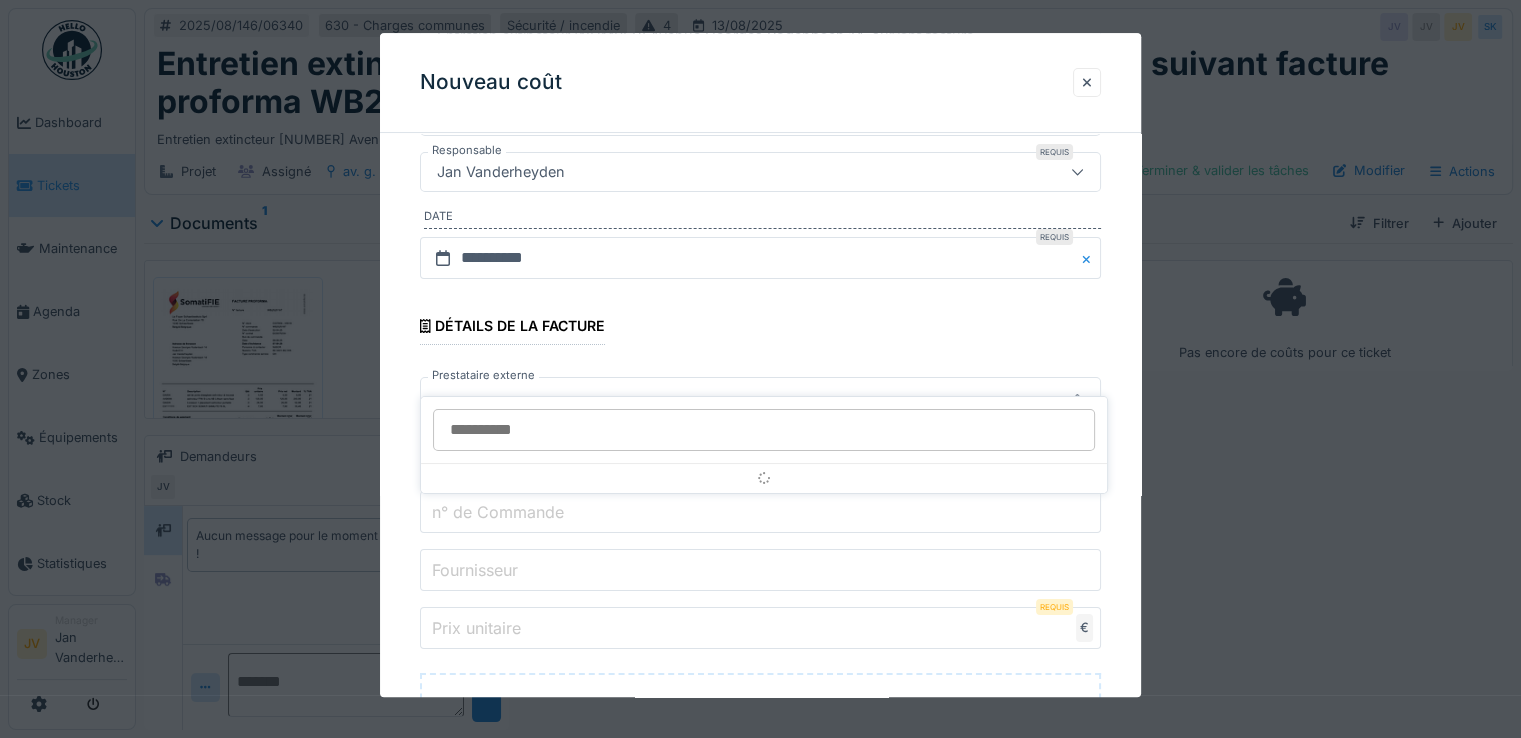 scroll, scrollTop: 330, scrollLeft: 0, axis: vertical 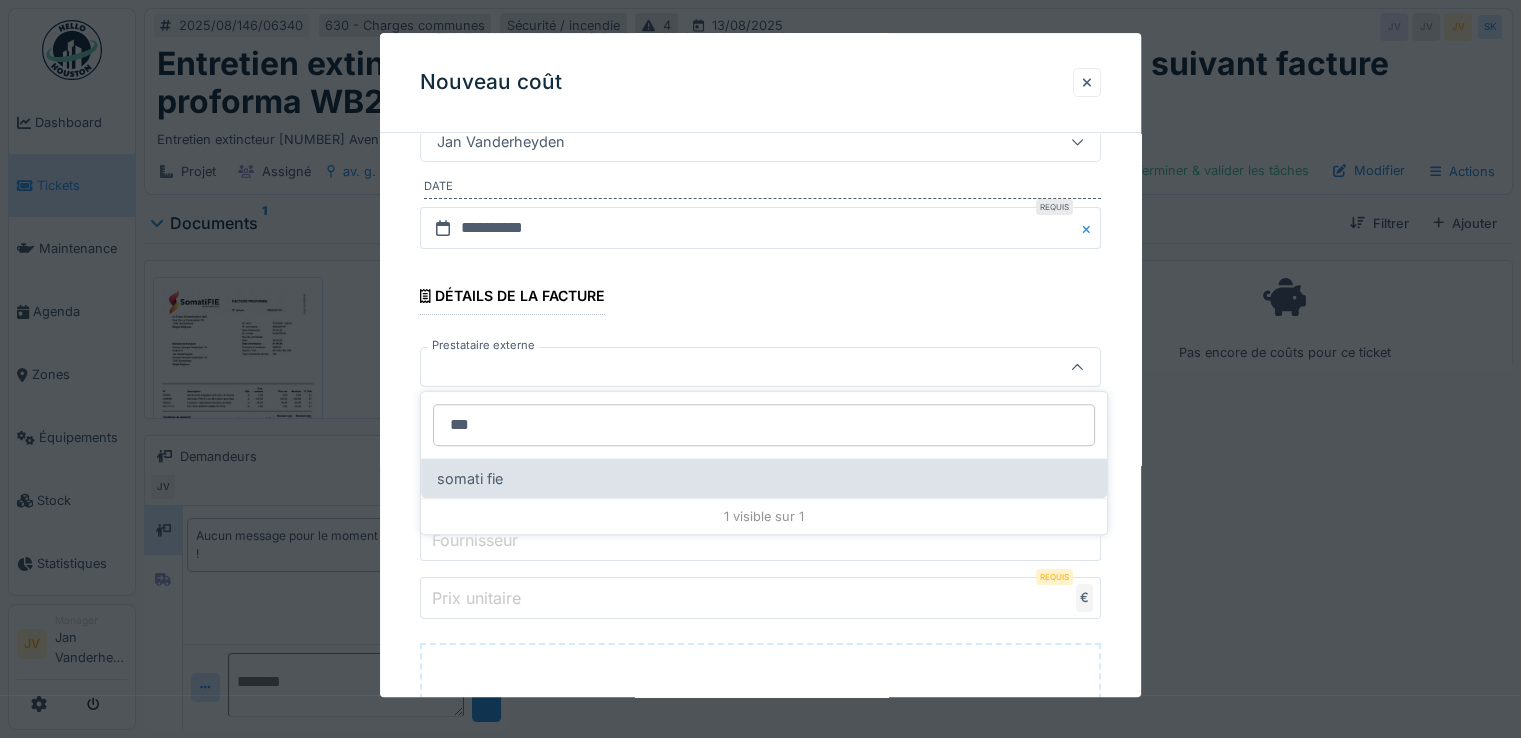 type on "***" 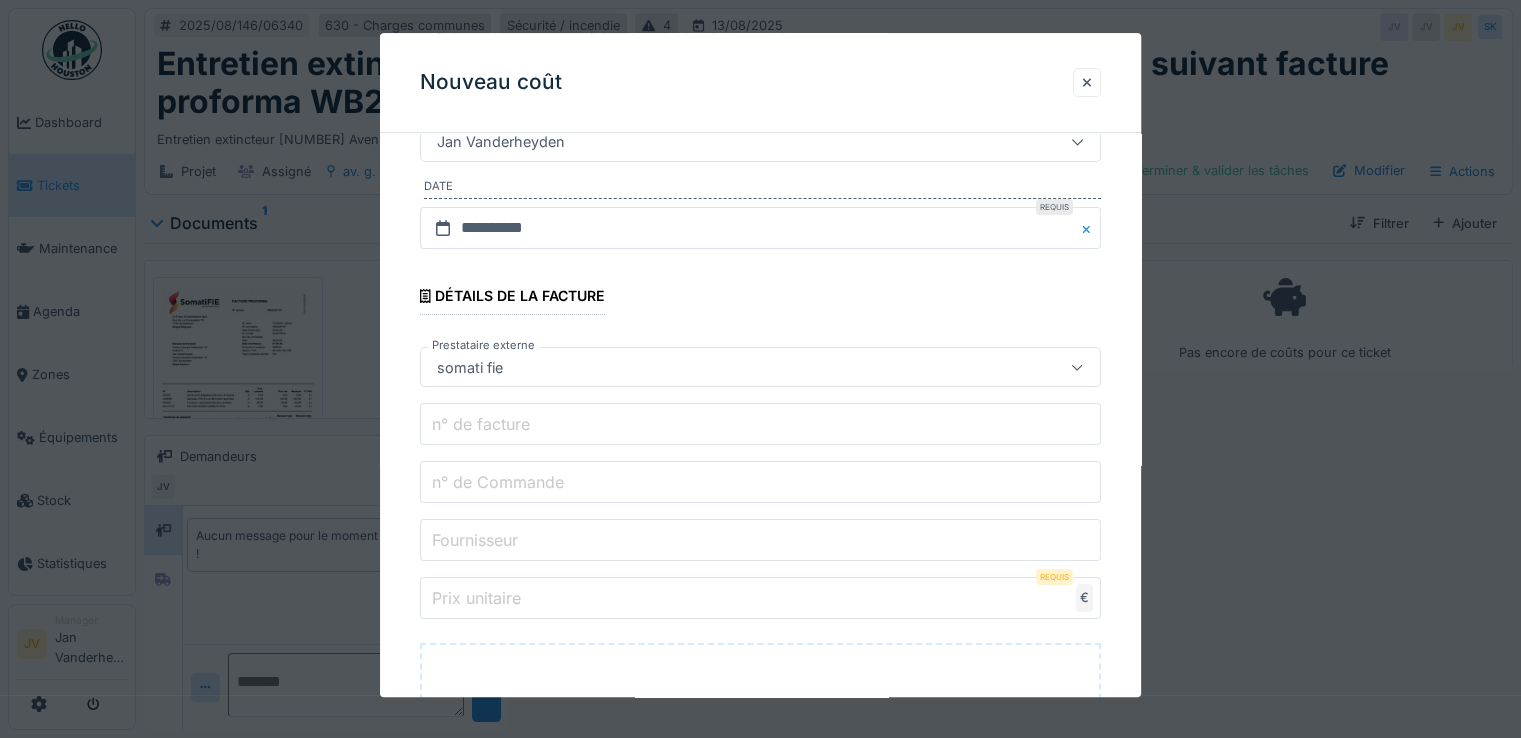 click on "n° de facture" at bounding box center [481, 424] 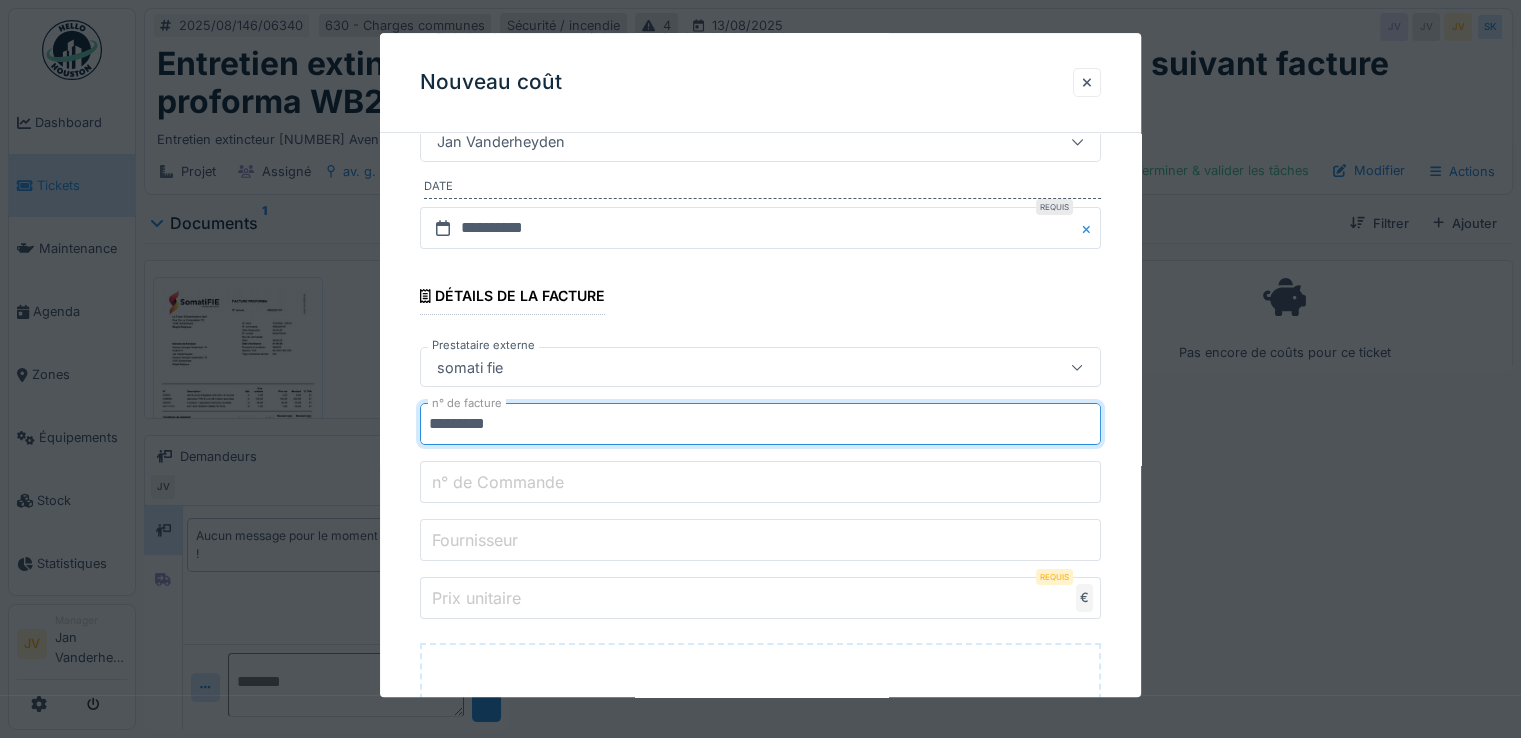 click on "*********" at bounding box center (760, 425) 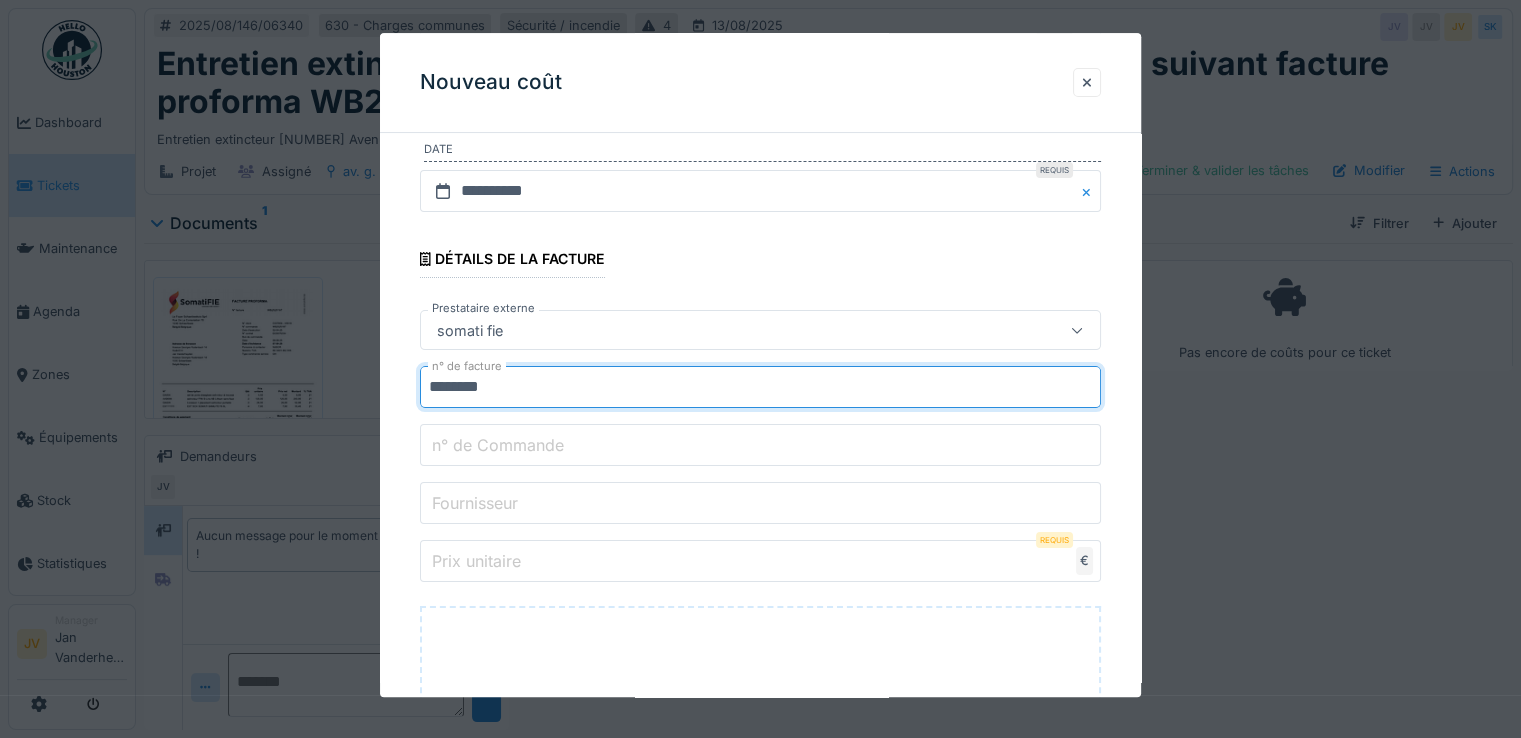 scroll, scrollTop: 400, scrollLeft: 0, axis: vertical 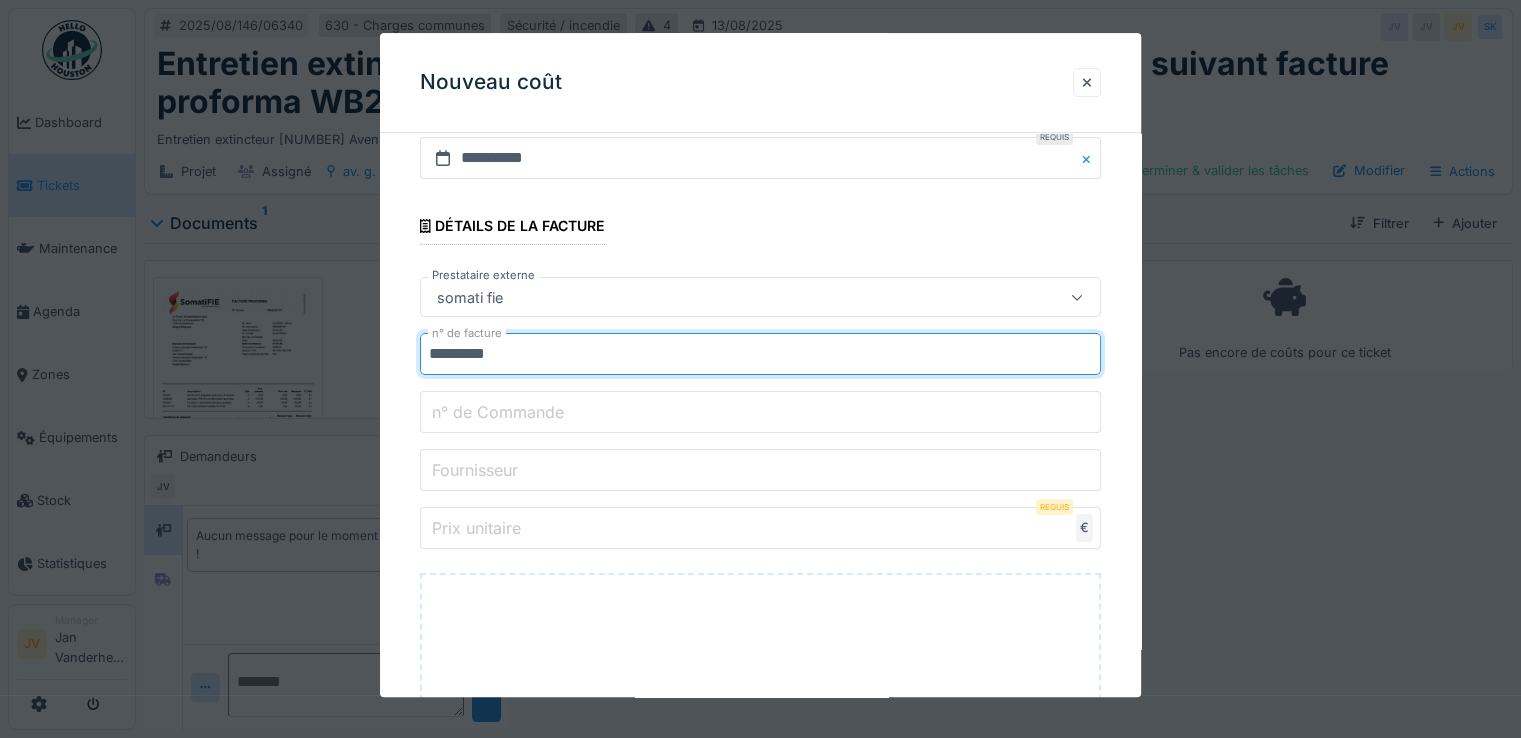type on "*********" 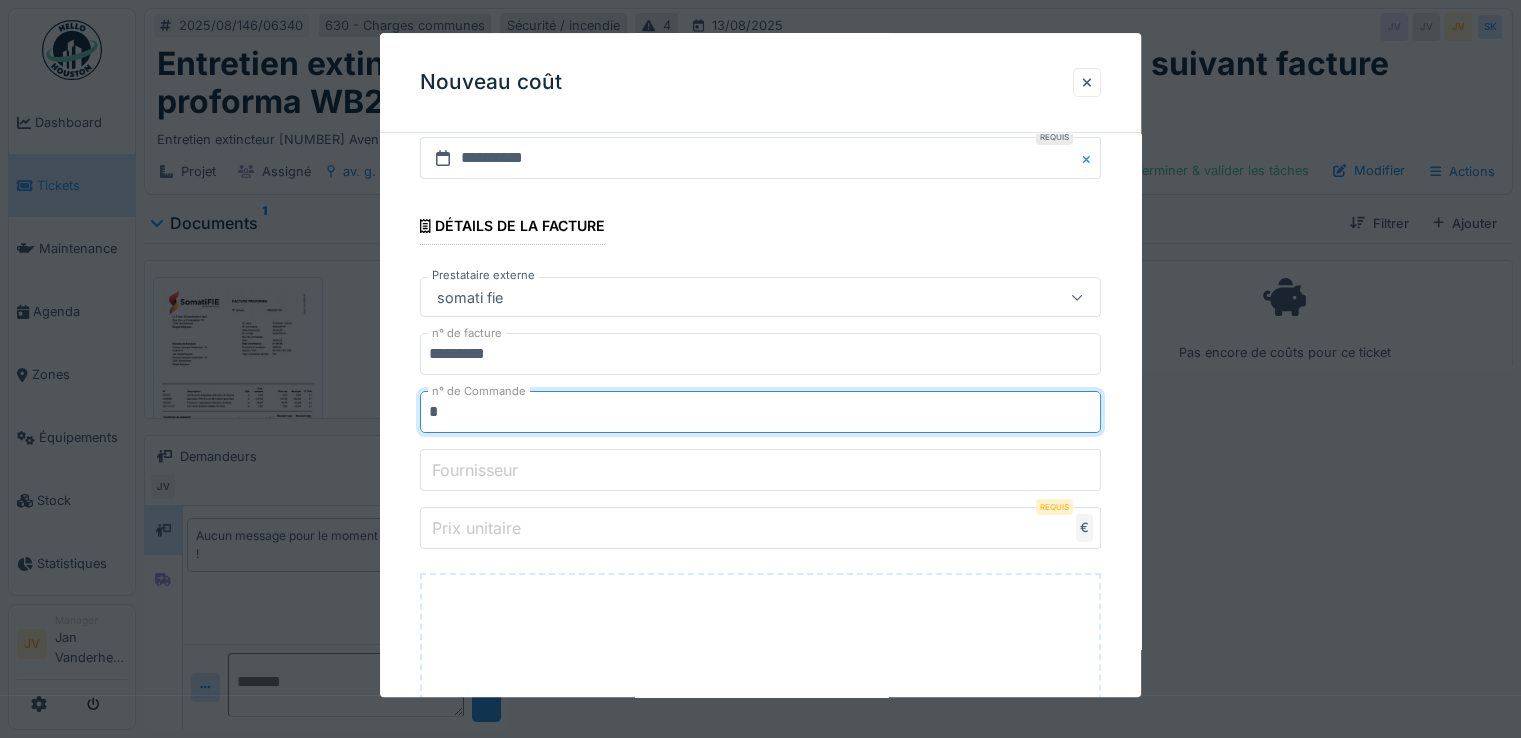 type on "**********" 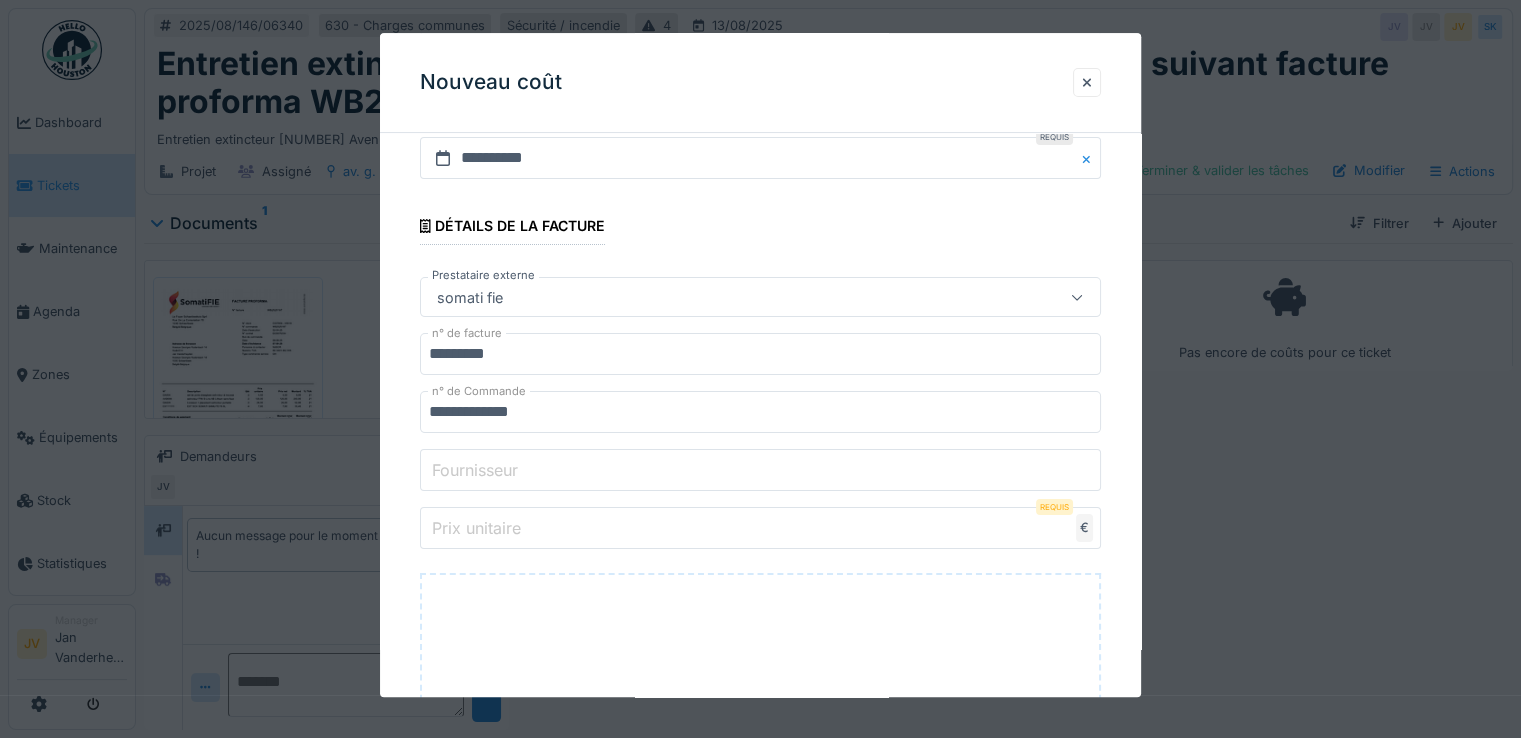 click on "Fournisseur" at bounding box center (475, 470) 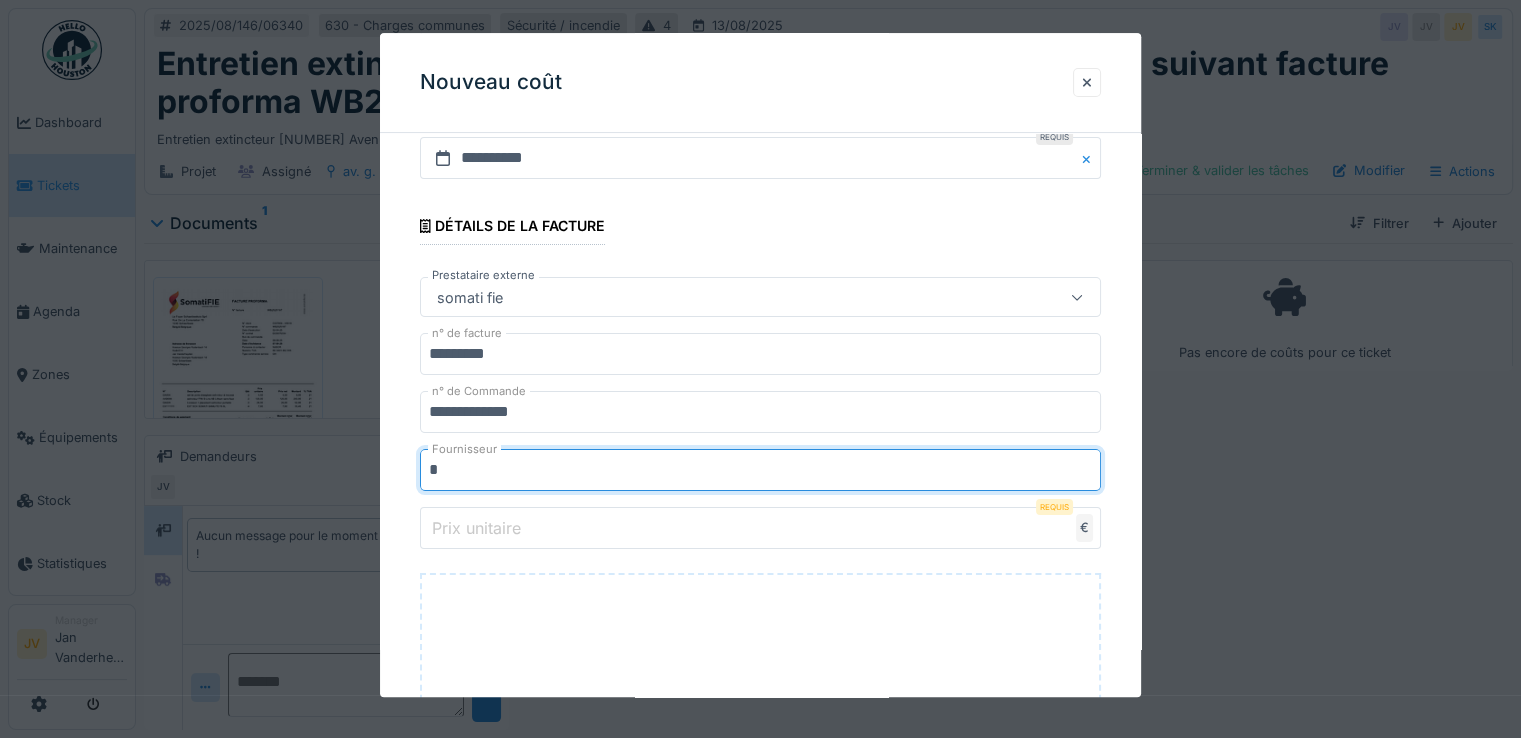 type on "**********" 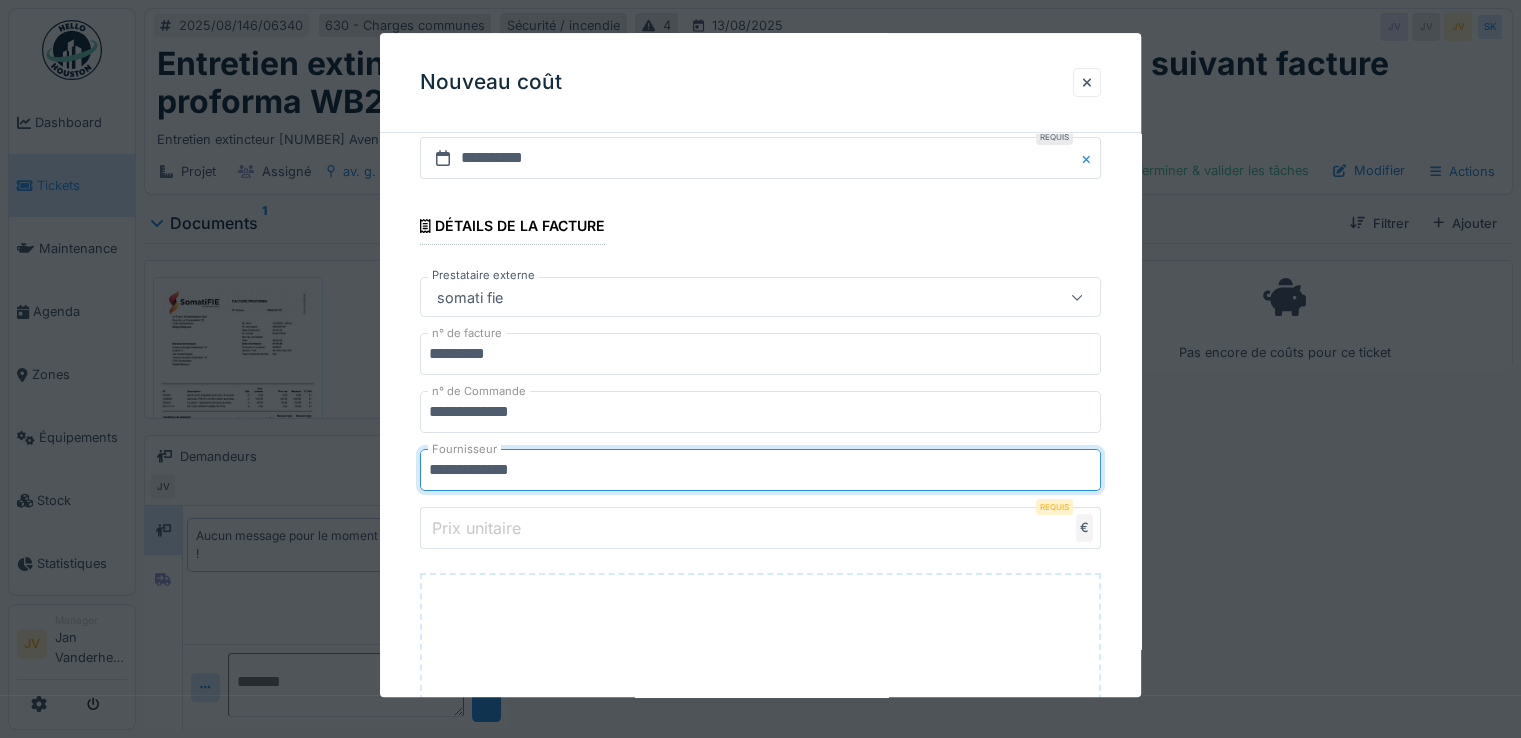 click on "Prix unitaire" at bounding box center (476, 528) 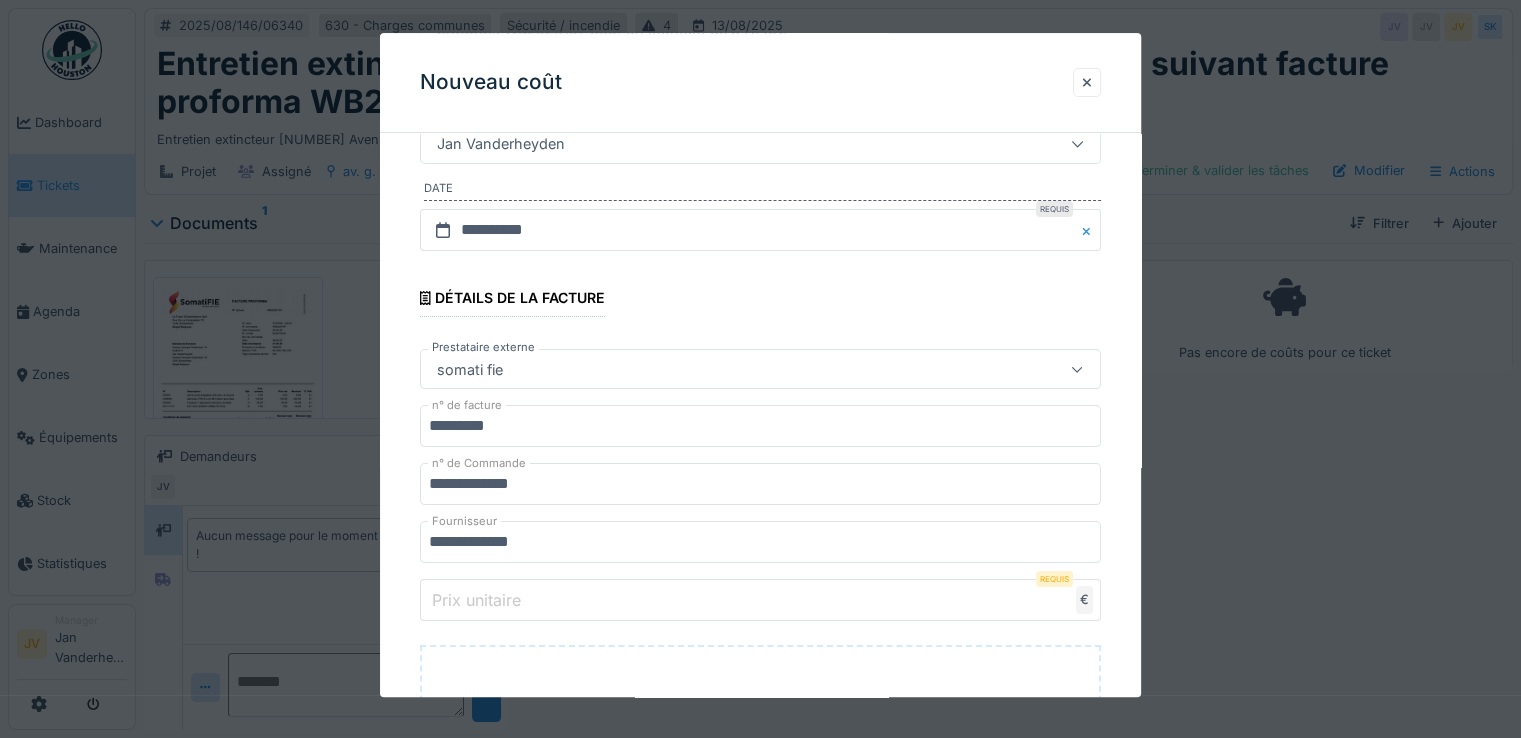 scroll, scrollTop: 500, scrollLeft: 0, axis: vertical 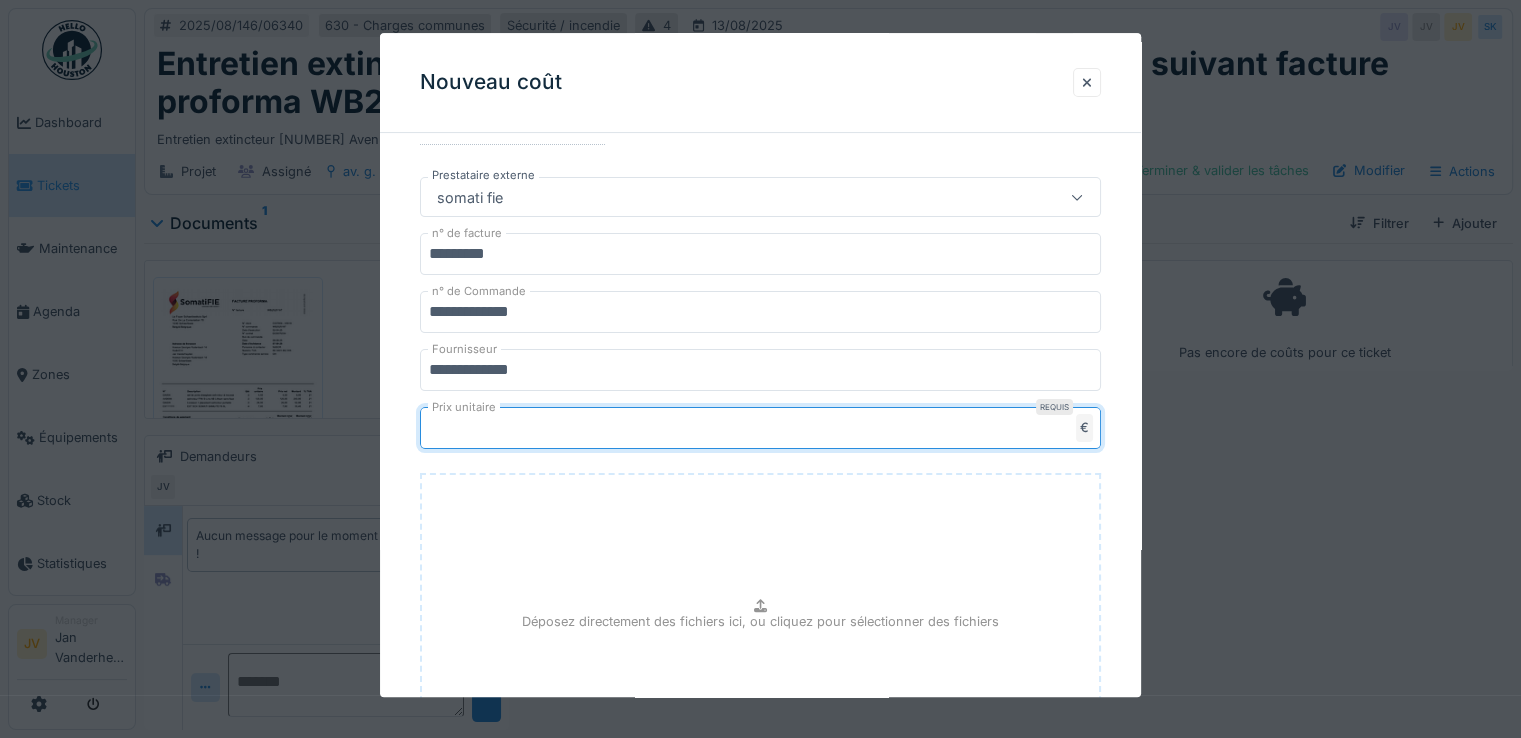 type on "***" 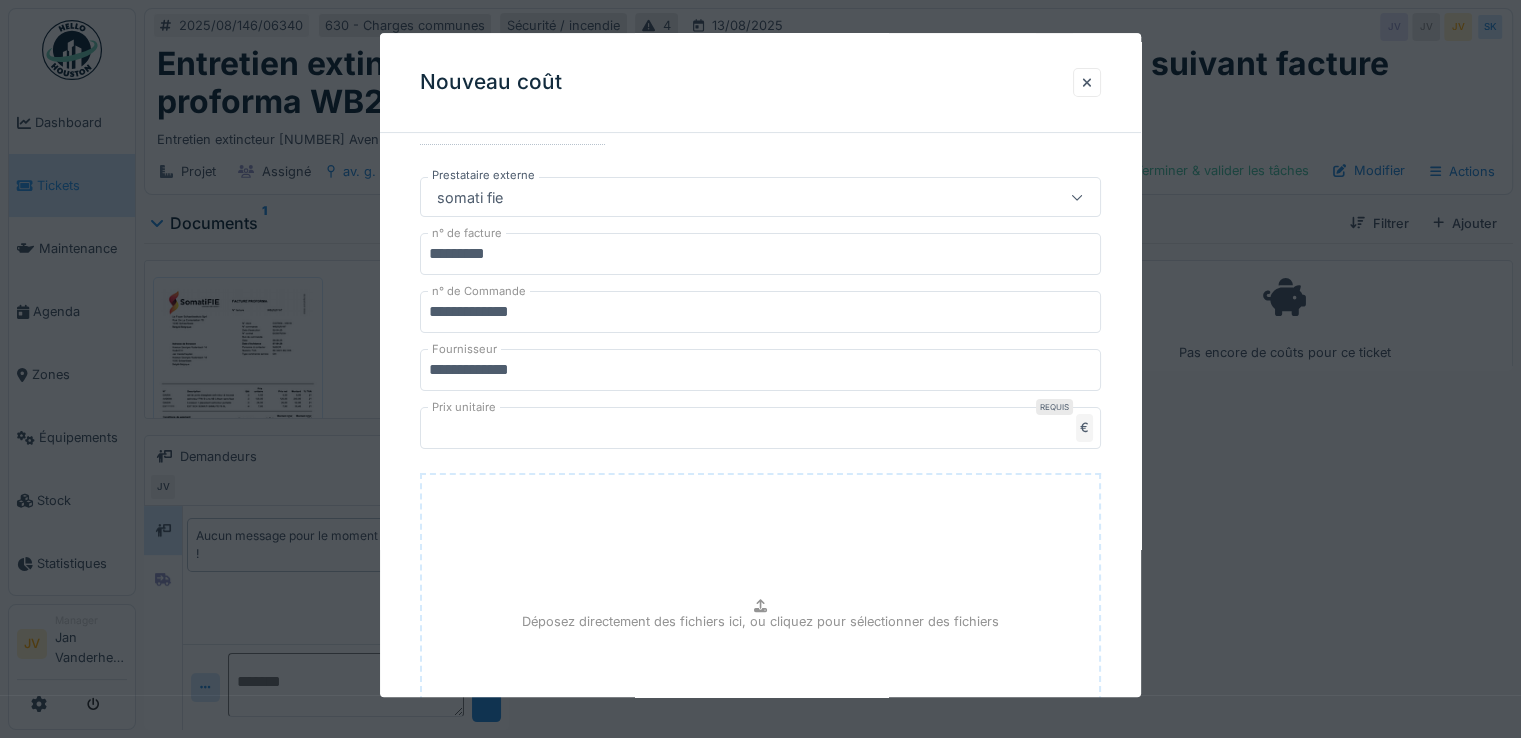 click on "Déposez directement des fichiers ici, ou cliquez pour sélectionner des fichiers" at bounding box center [760, 621] 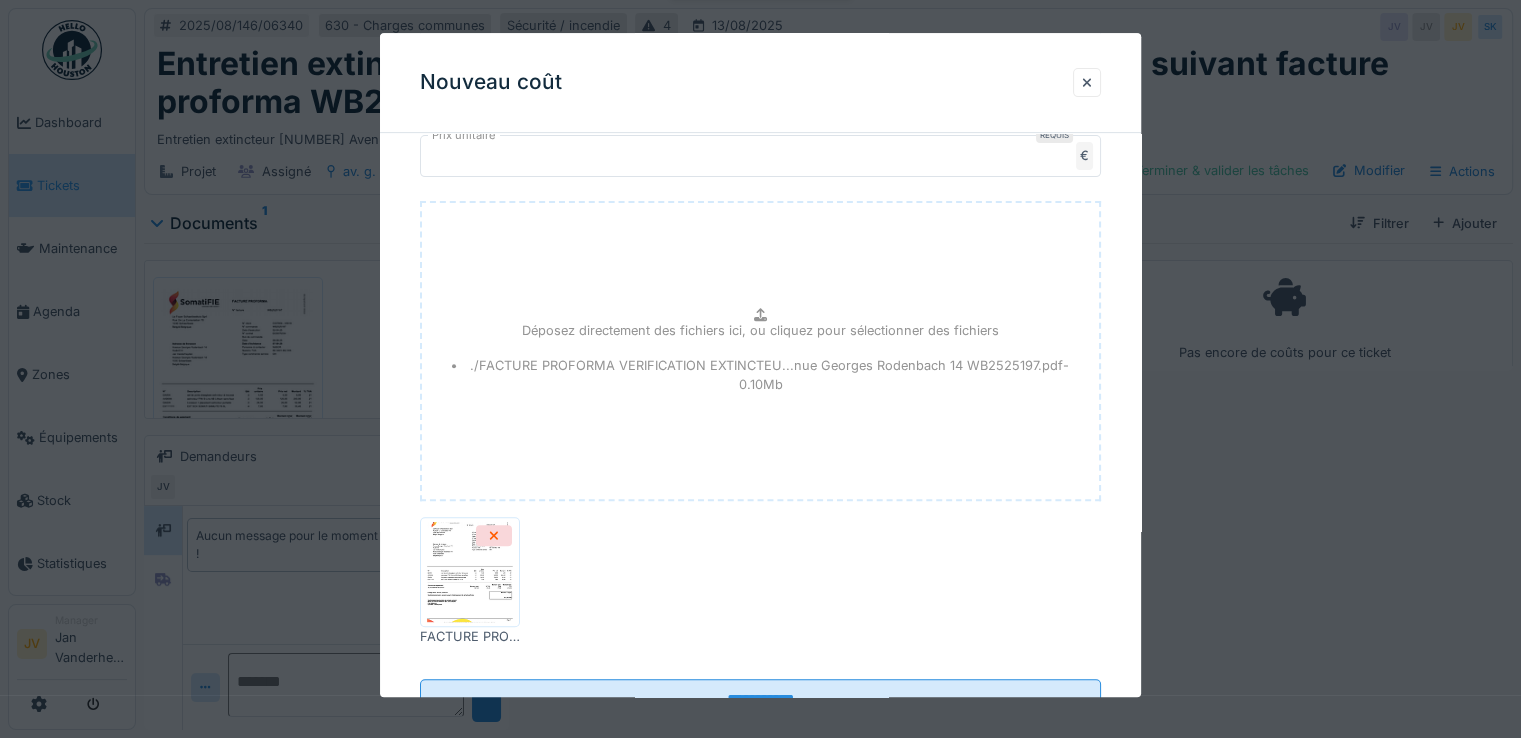 scroll, scrollTop: 847, scrollLeft: 0, axis: vertical 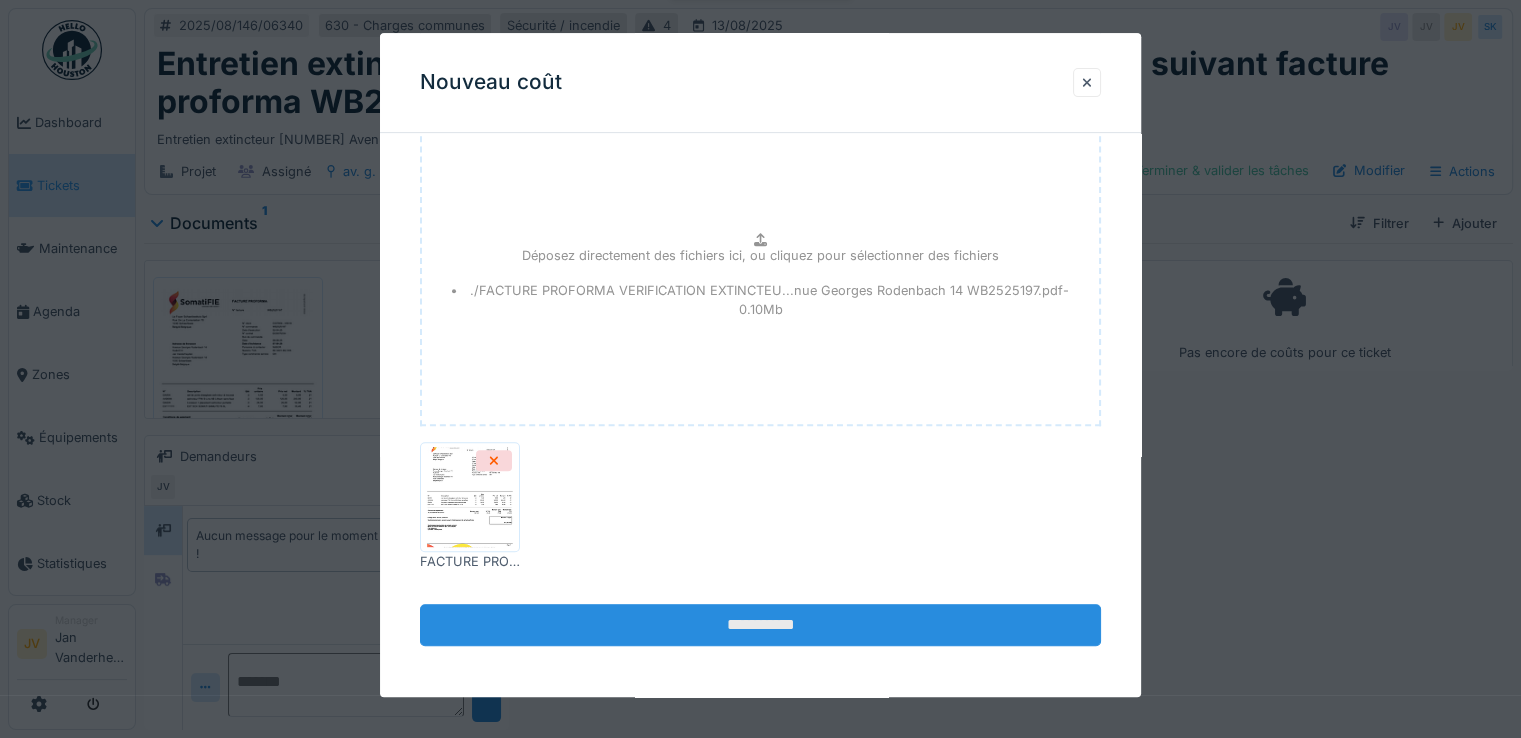 click on "**********" at bounding box center [760, 625] 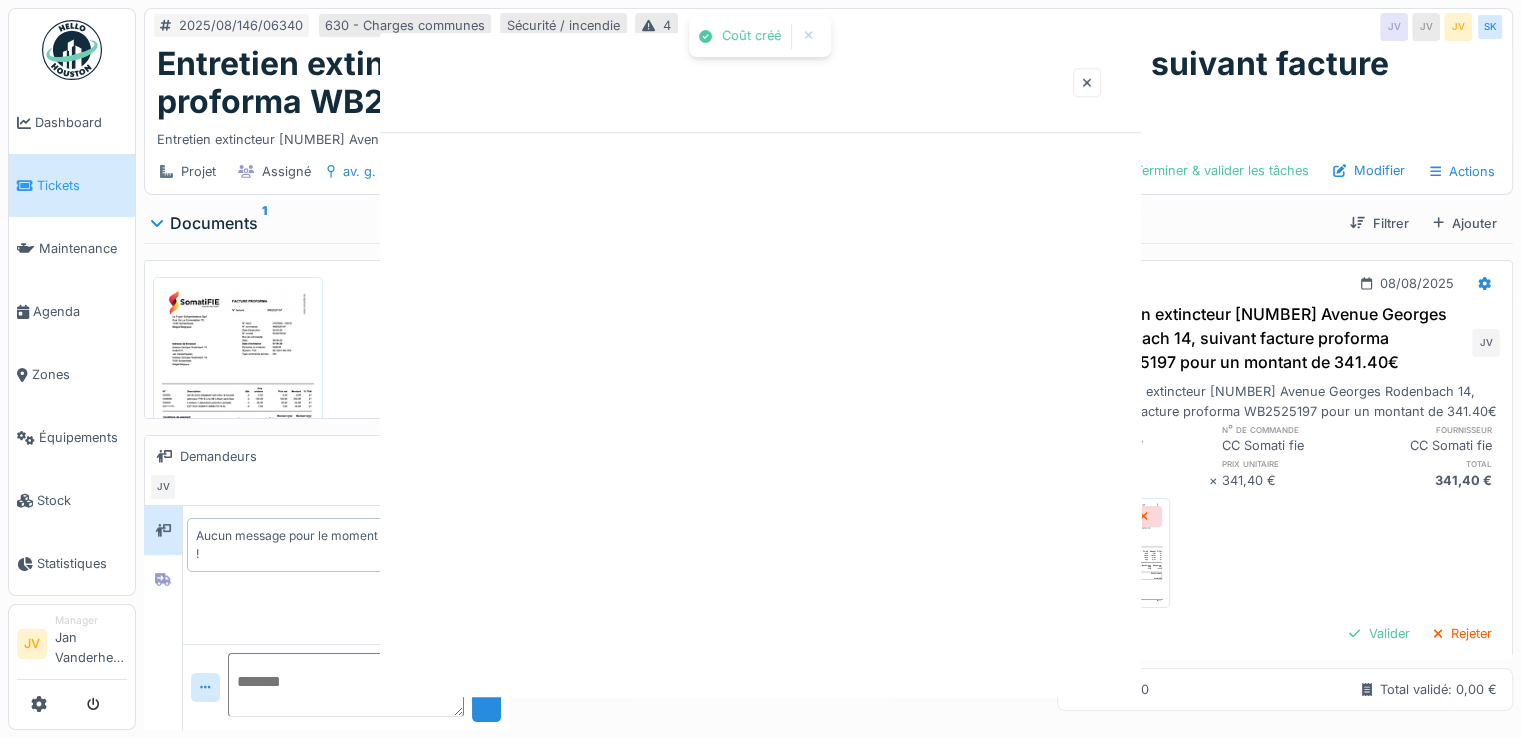 scroll, scrollTop: 0, scrollLeft: 0, axis: both 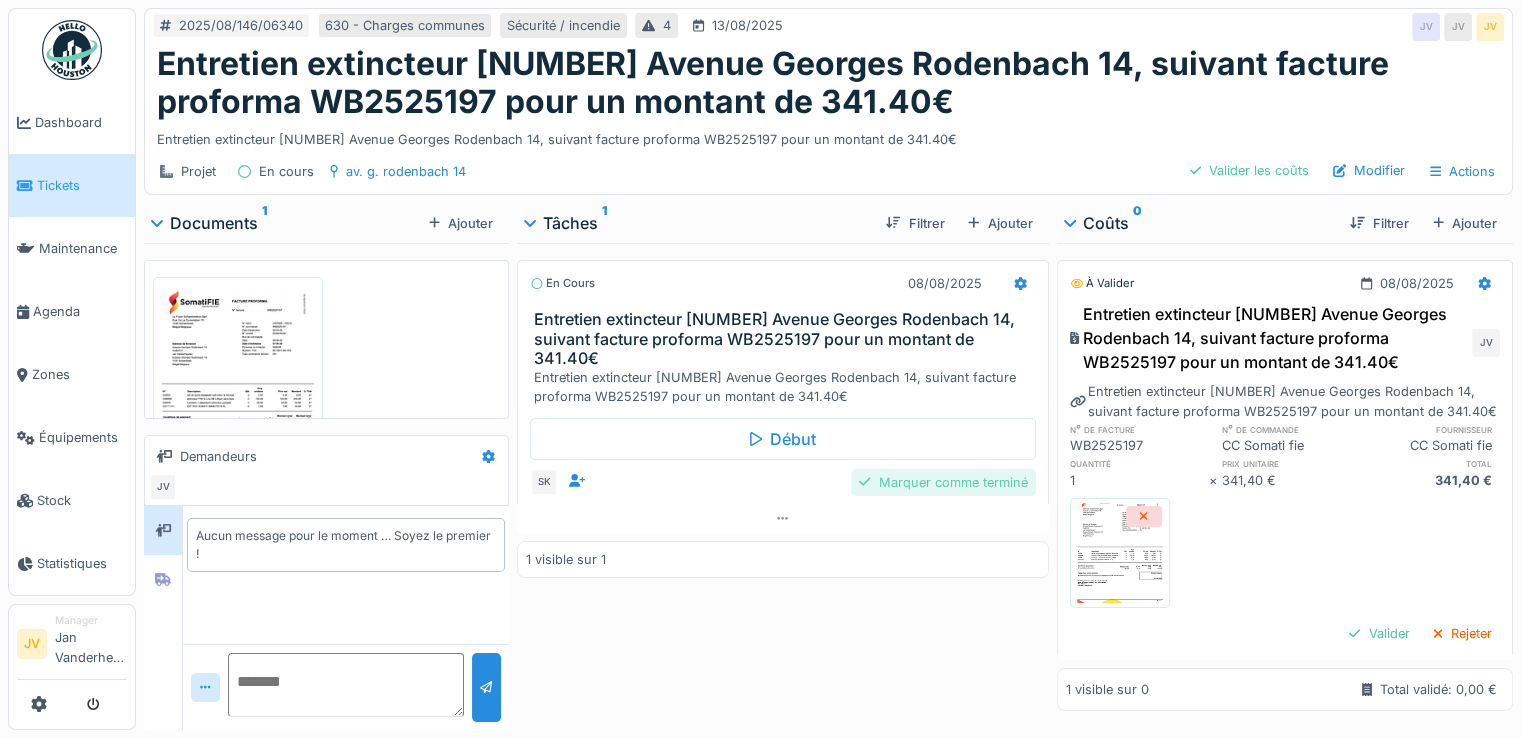 click on "Marquer comme terminé" at bounding box center (943, 482) 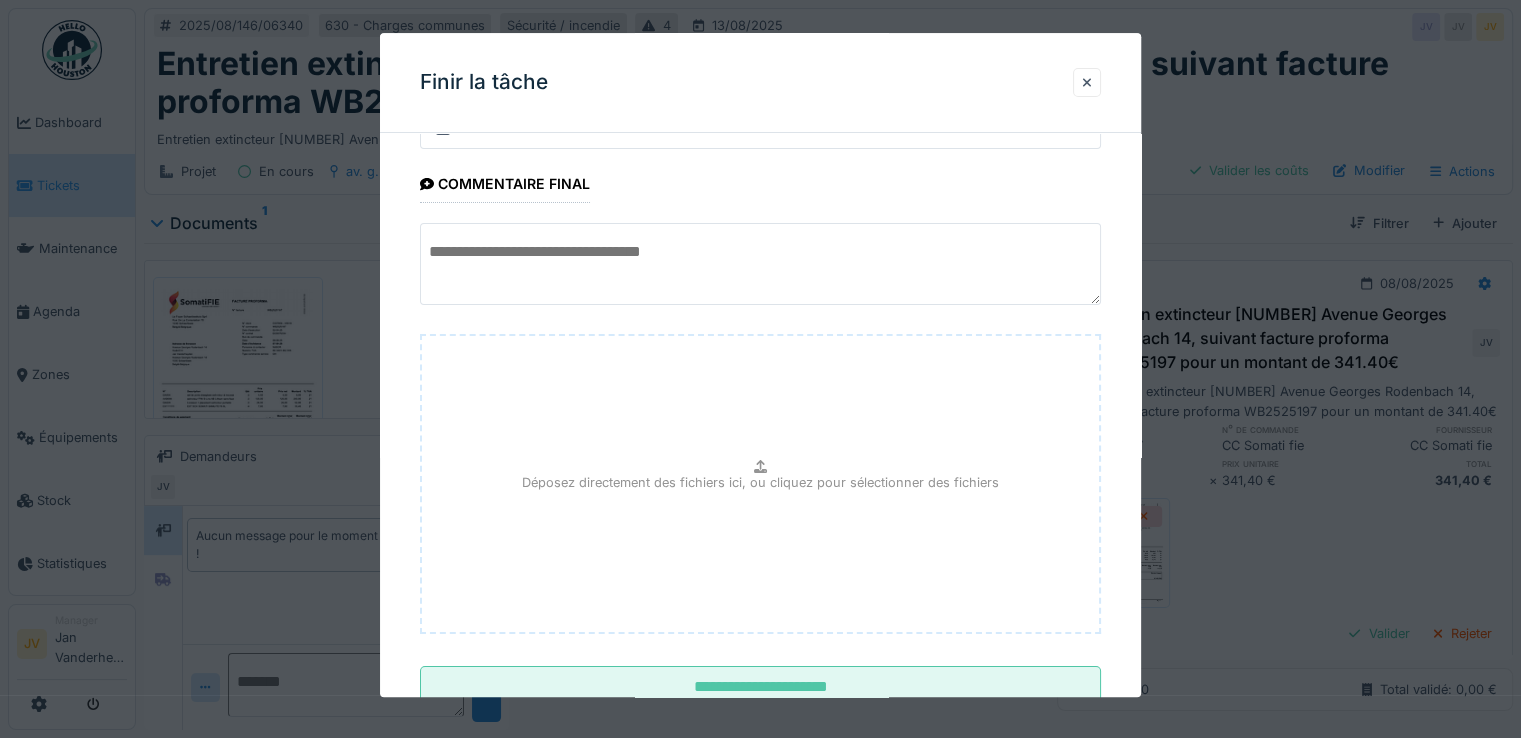 scroll, scrollTop: 149, scrollLeft: 0, axis: vertical 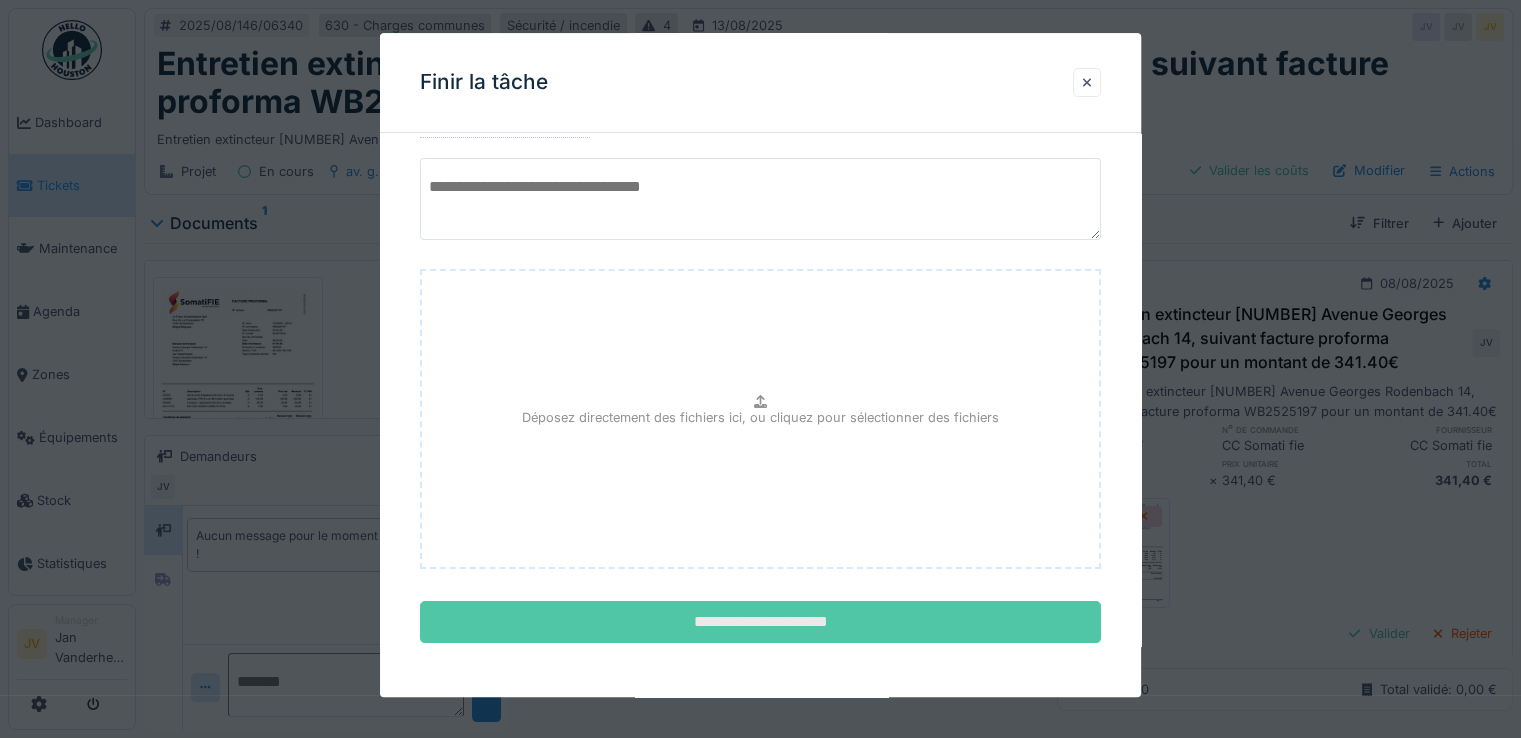 click on "**********" at bounding box center (760, 623) 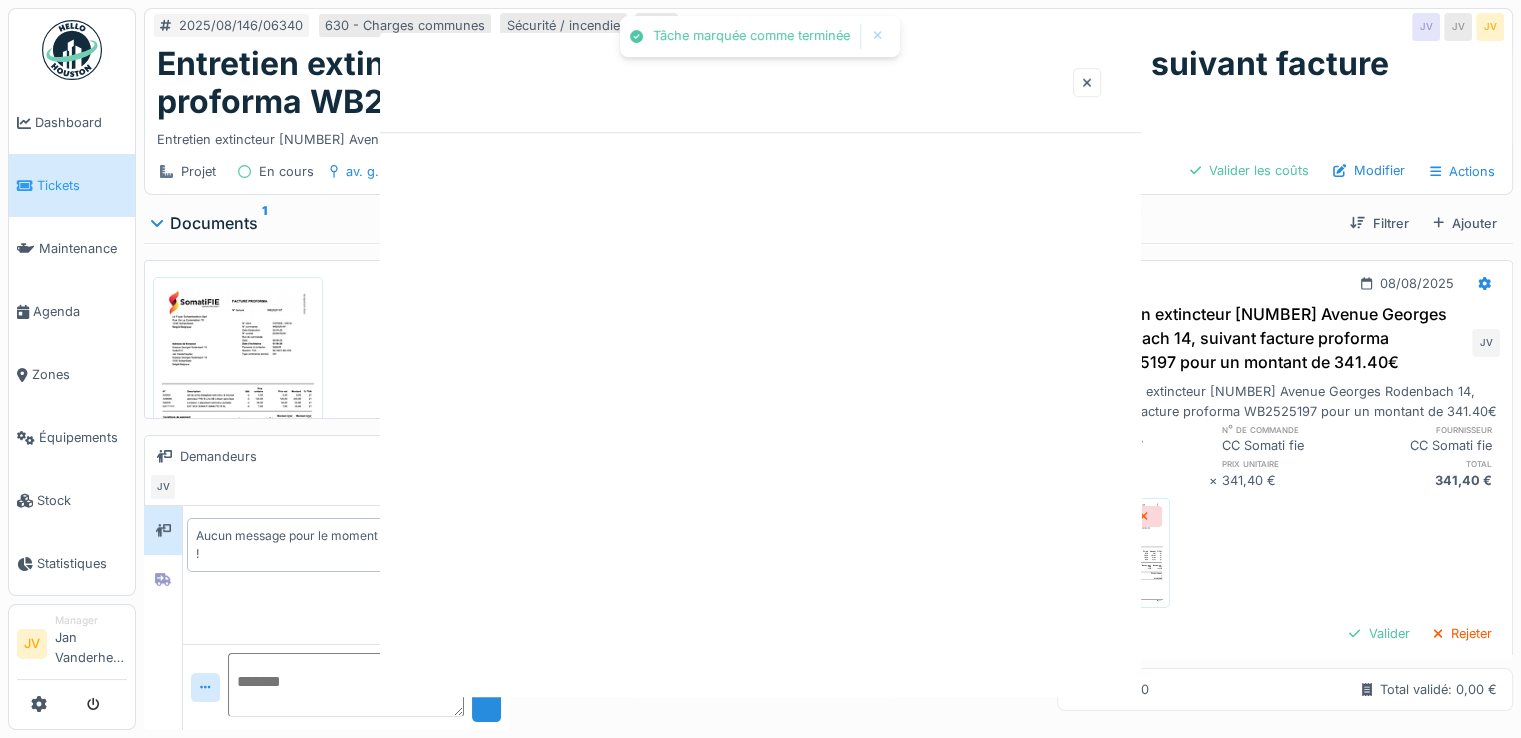 scroll, scrollTop: 0, scrollLeft: 0, axis: both 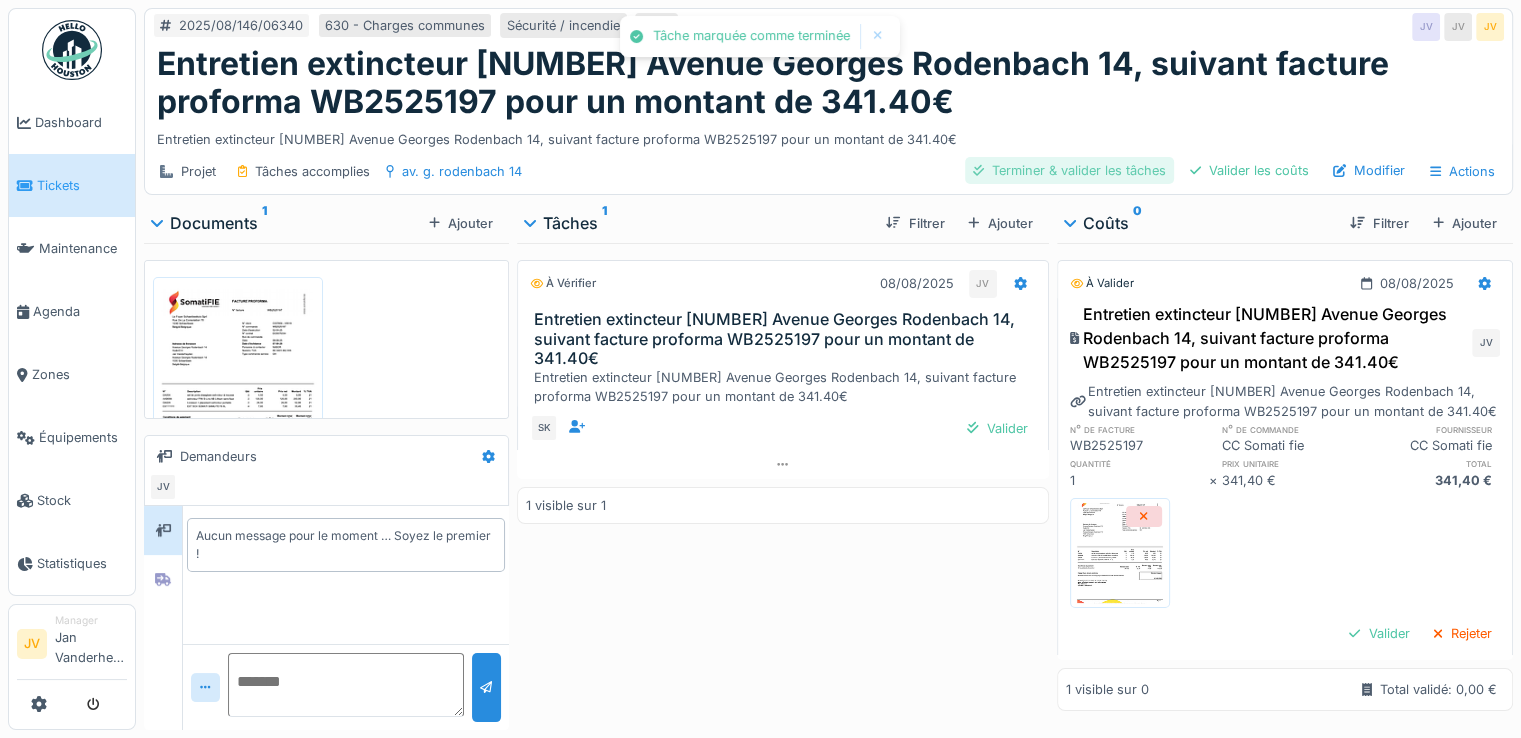 click on "Terminer & valider les tâches" at bounding box center [1069, 170] 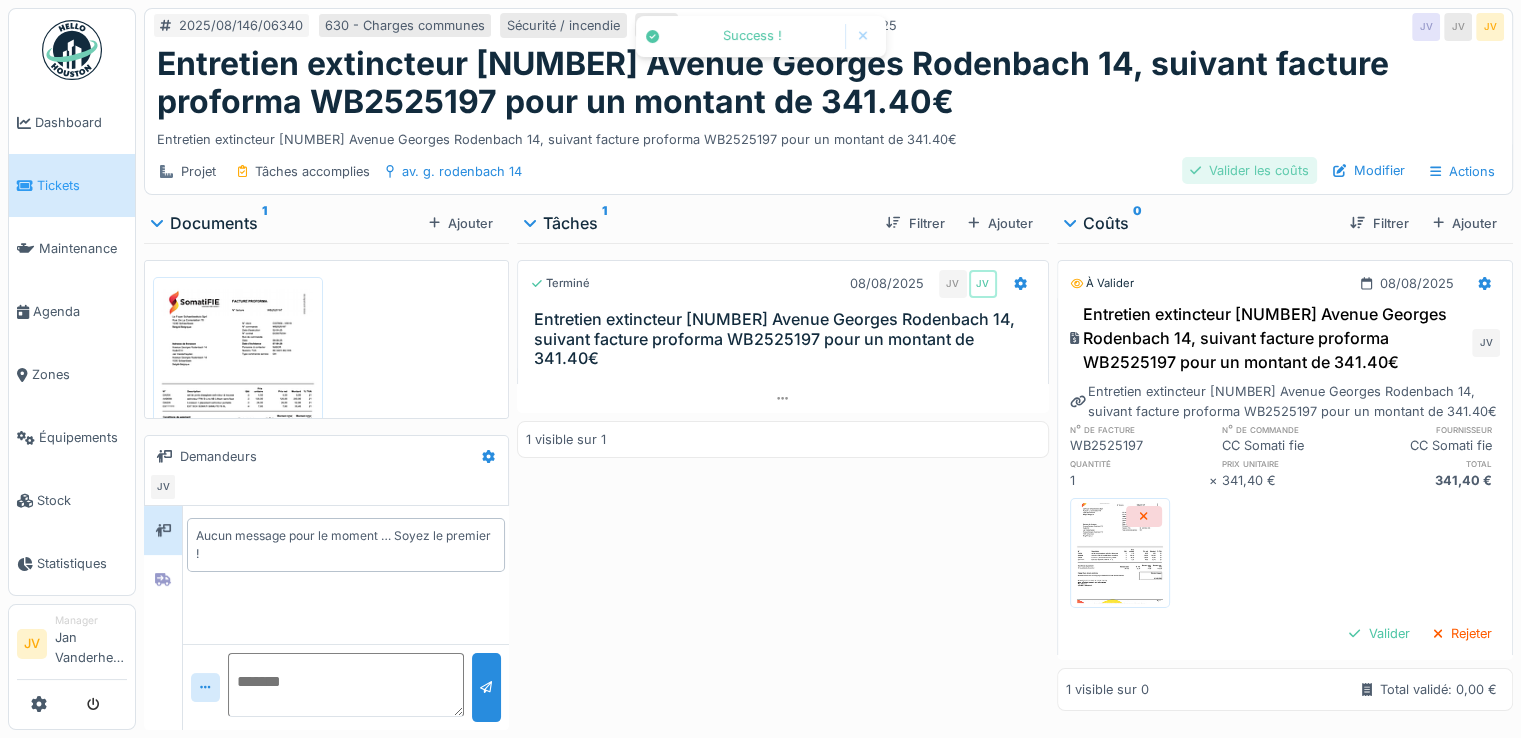 click on "Valider les coûts" at bounding box center [1249, 170] 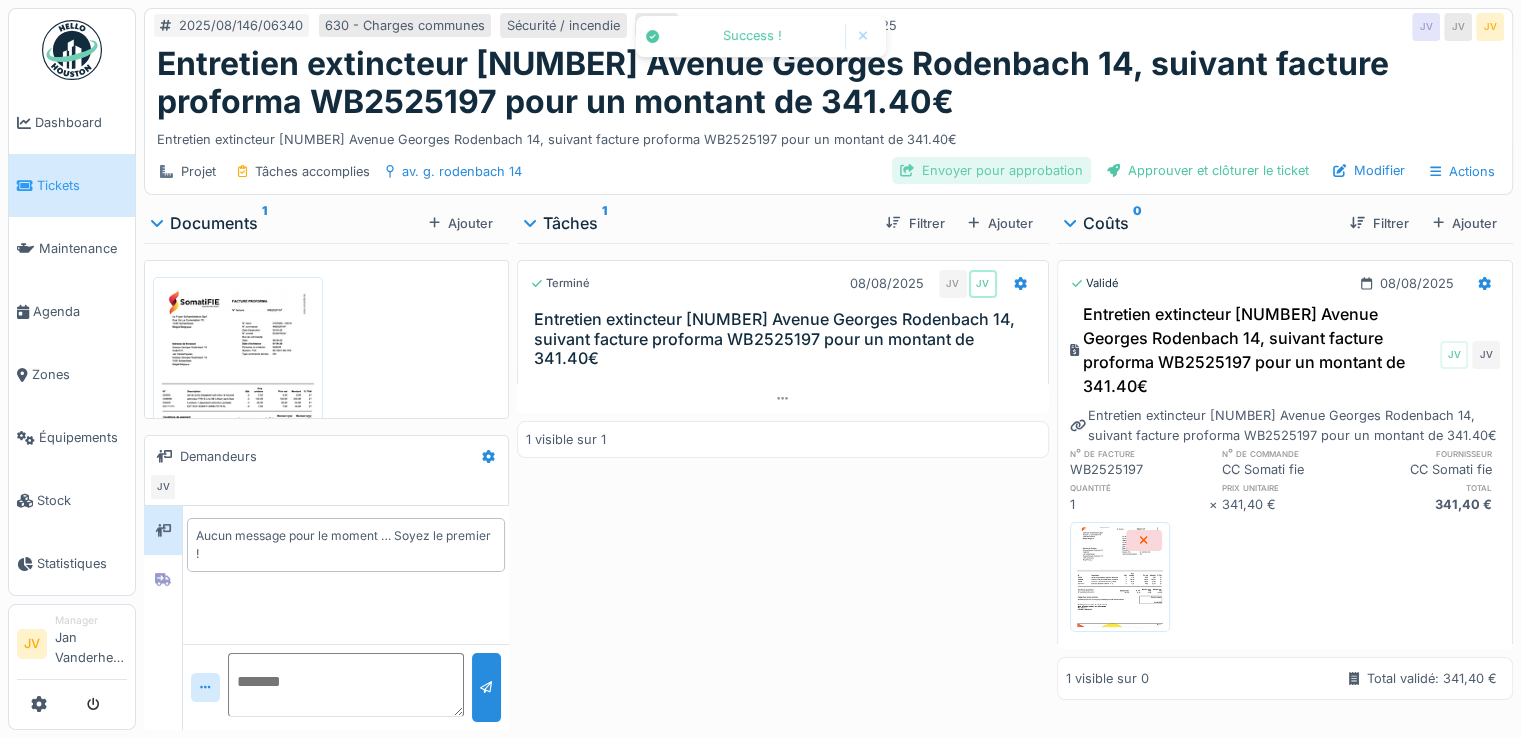 click on "Envoyer pour approbation" at bounding box center (991, 170) 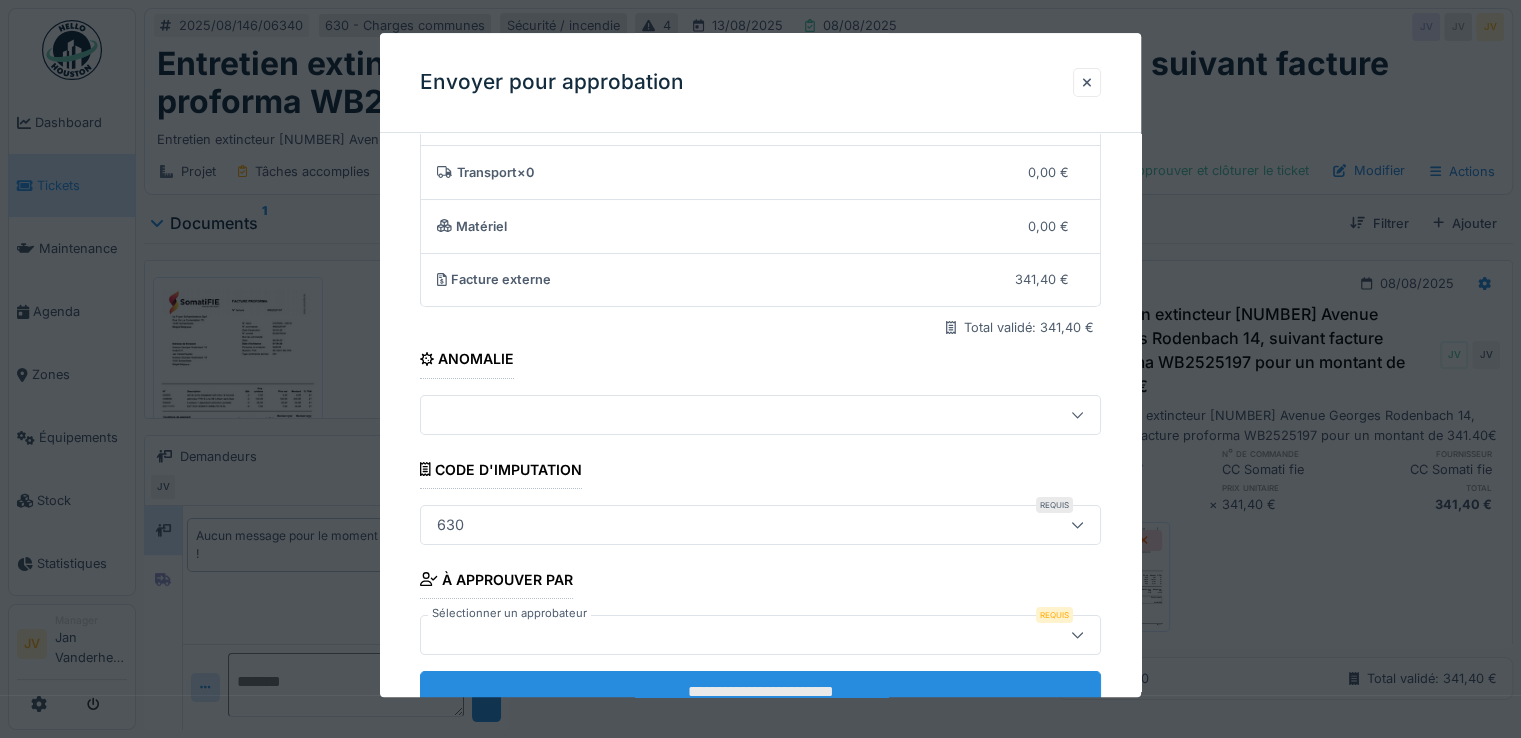 scroll, scrollTop: 173, scrollLeft: 0, axis: vertical 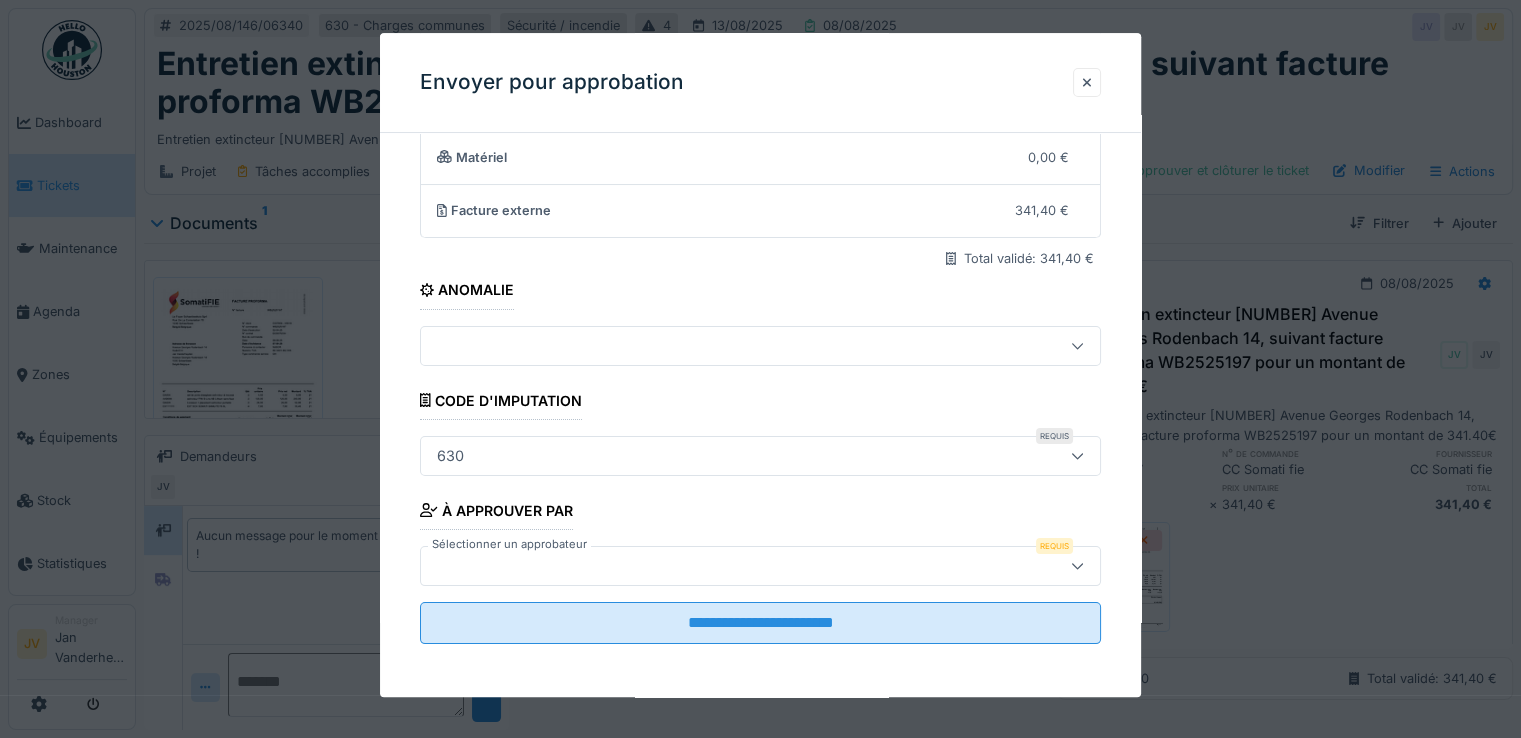 click at bounding box center (719, 566) 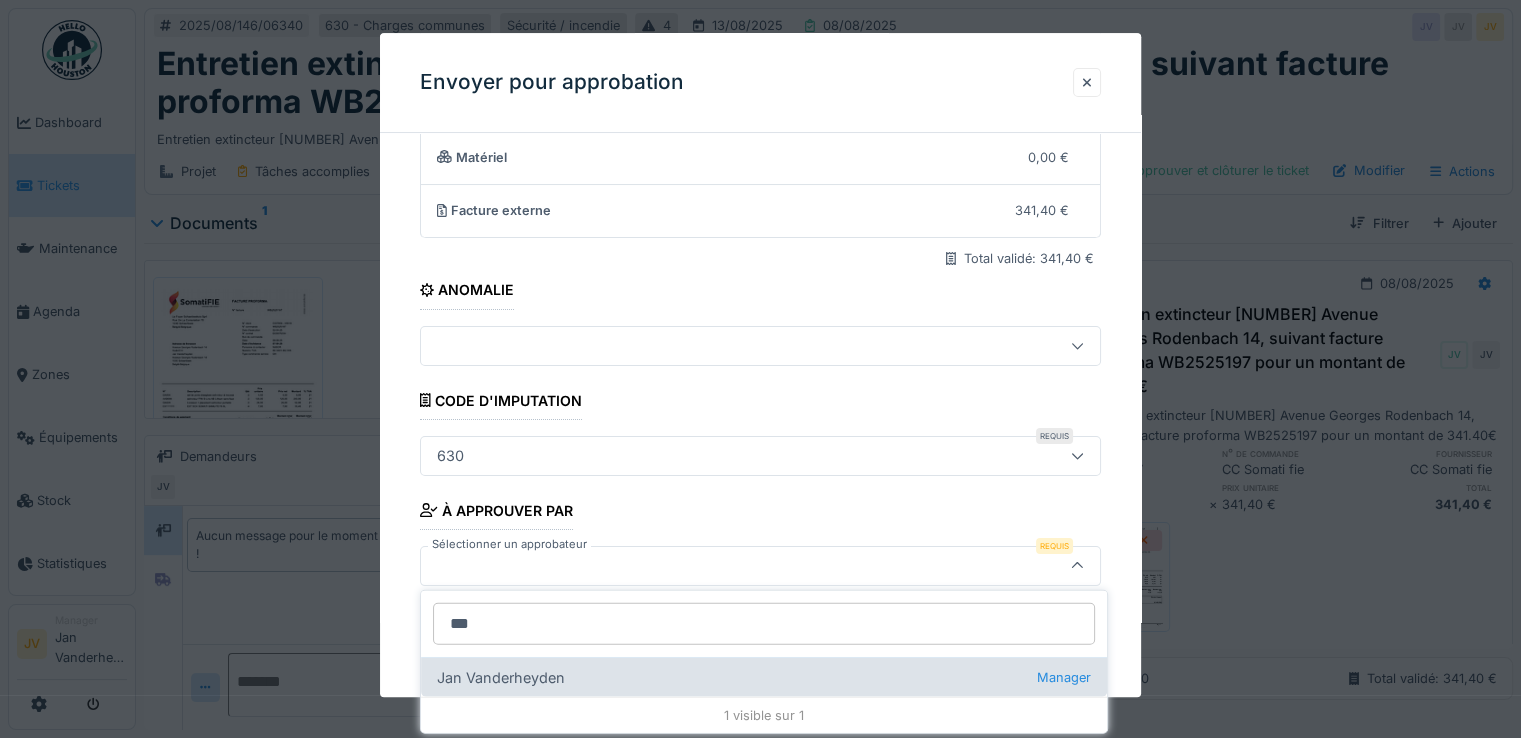 type on "***" 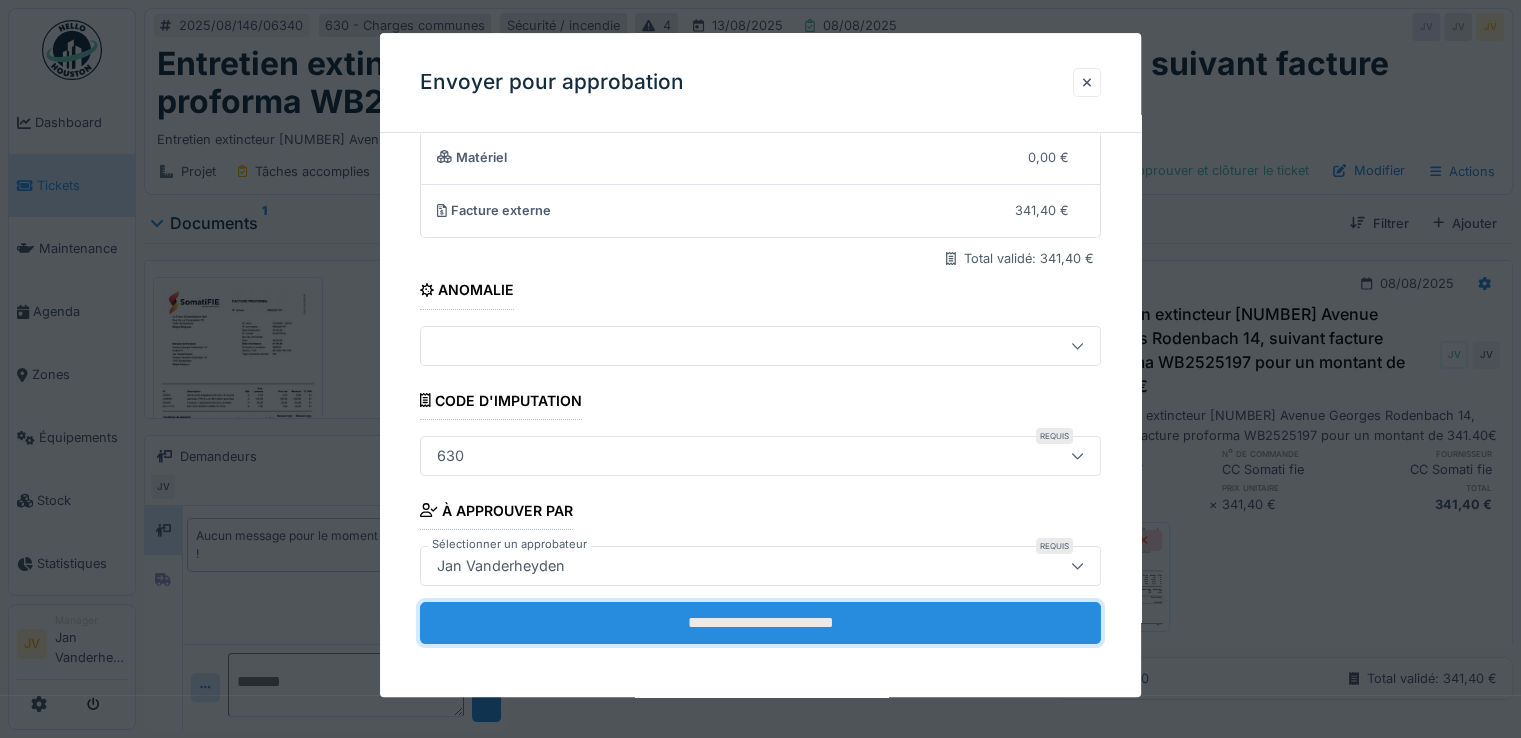 click on "**********" at bounding box center [760, 623] 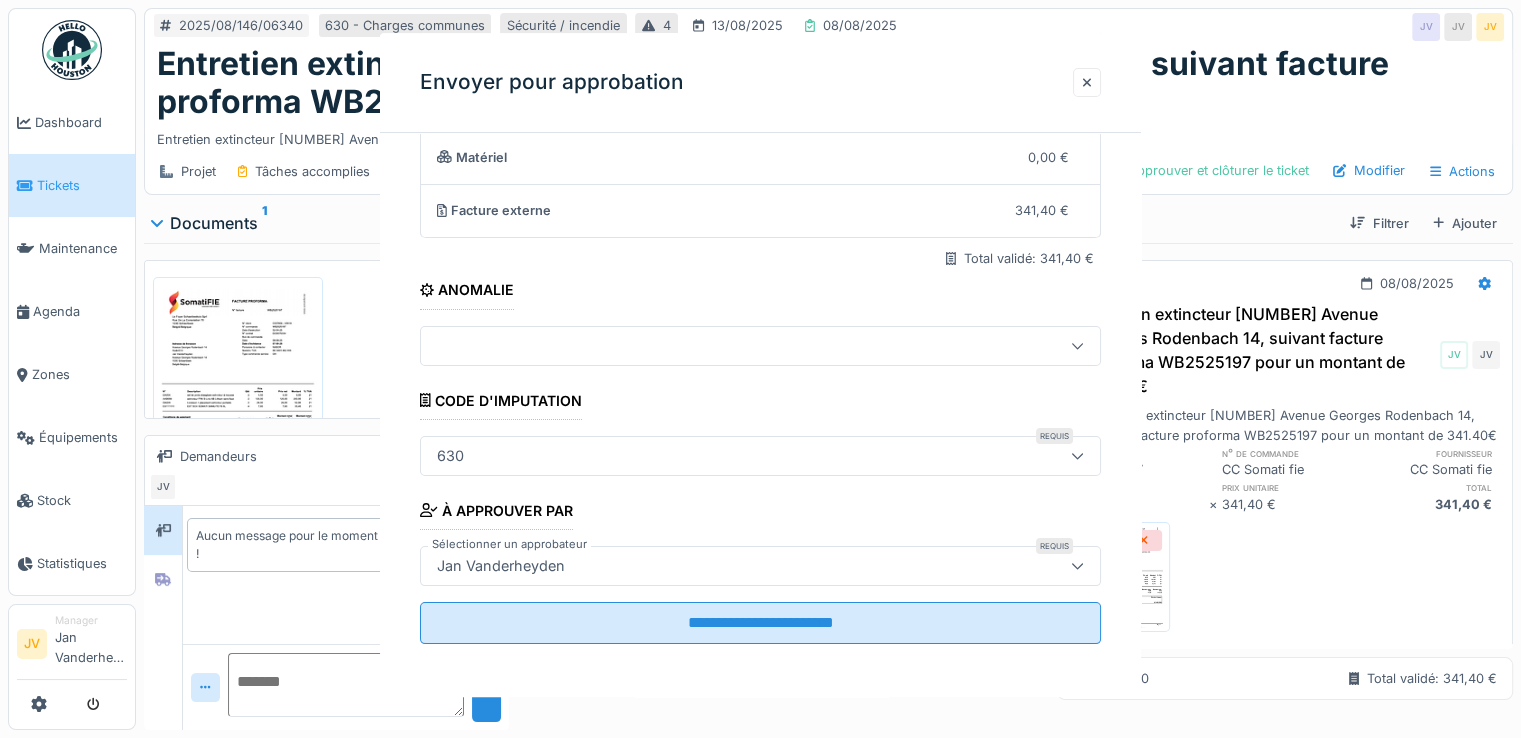 scroll, scrollTop: 0, scrollLeft: 0, axis: both 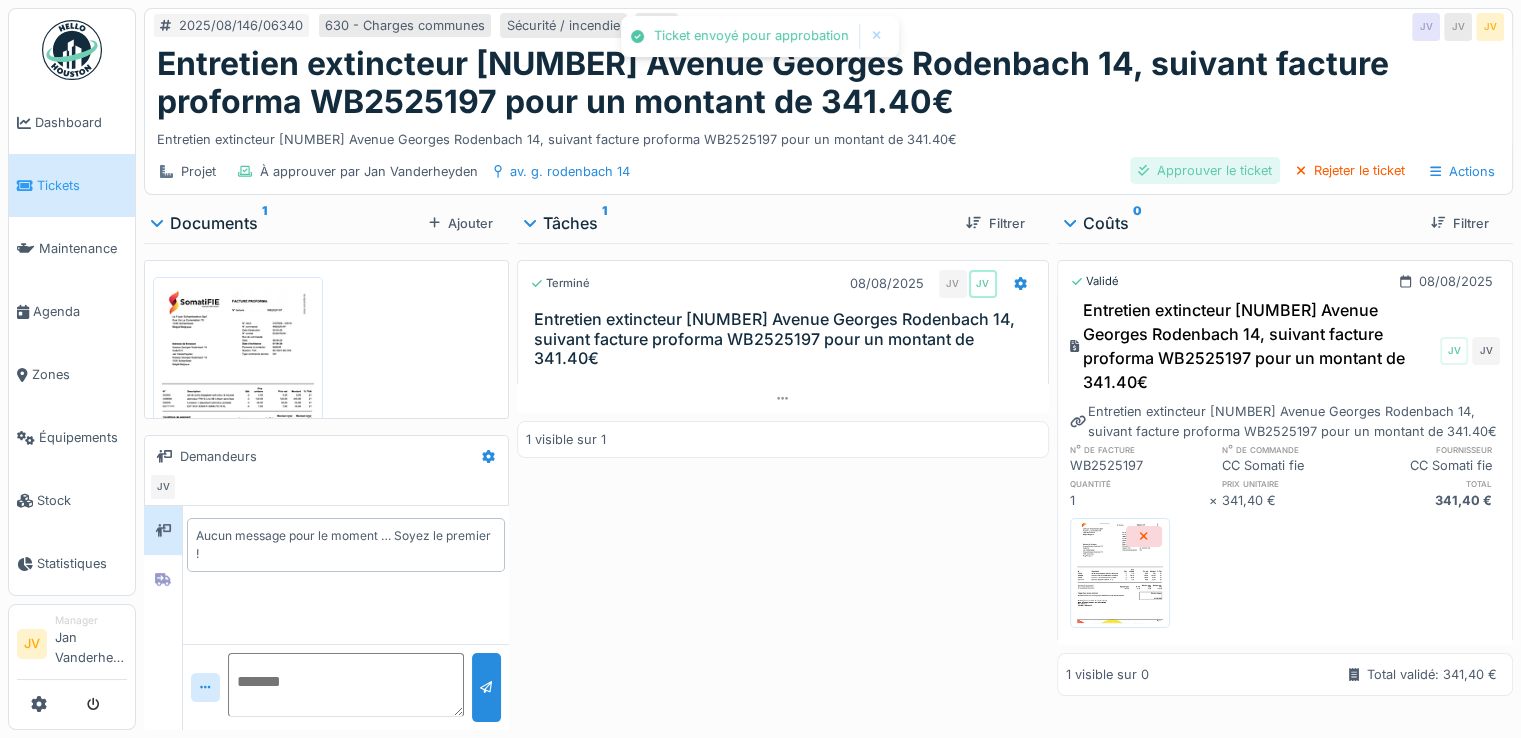 click on "Approuver le ticket" at bounding box center [1205, 170] 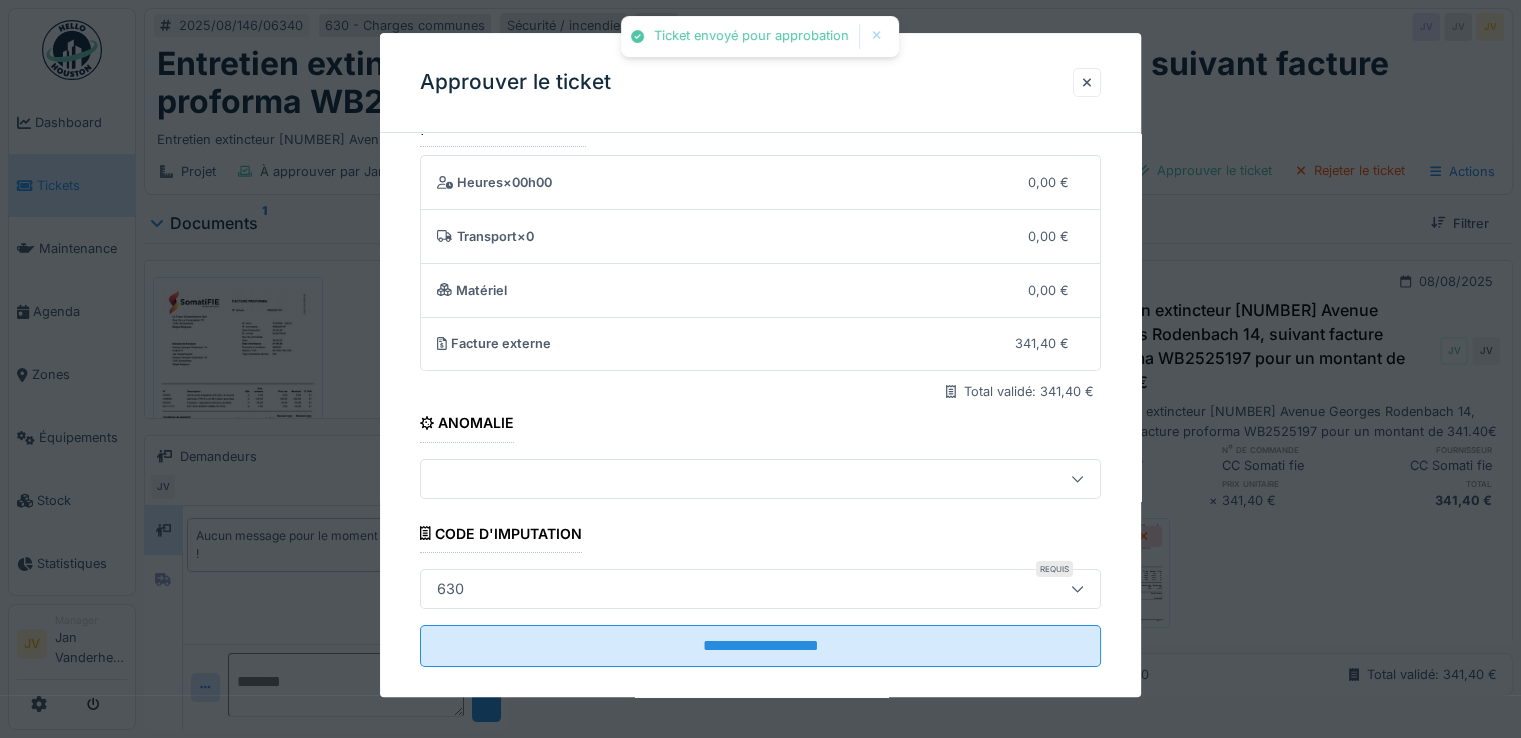 scroll, scrollTop: 63, scrollLeft: 0, axis: vertical 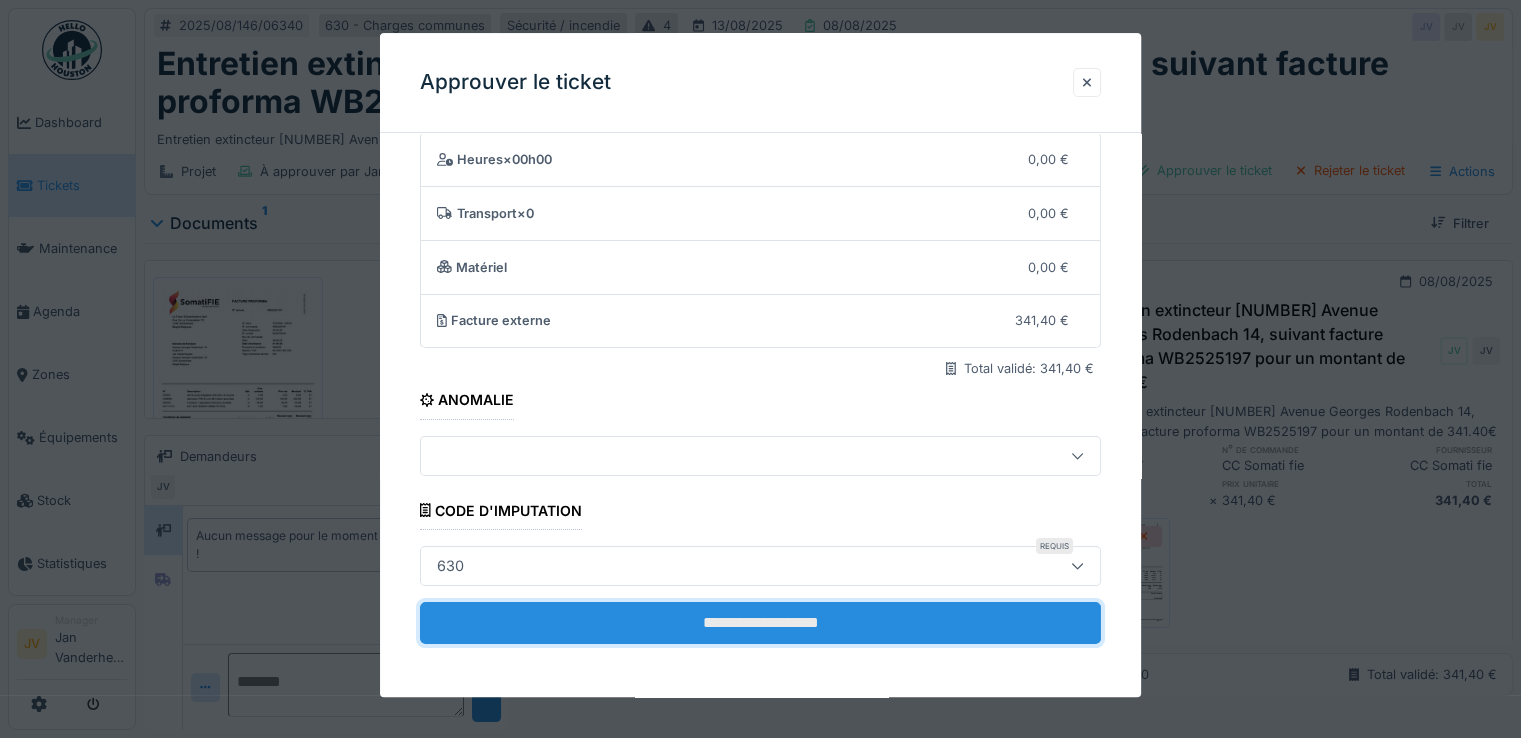 click on "**********" at bounding box center [760, 623] 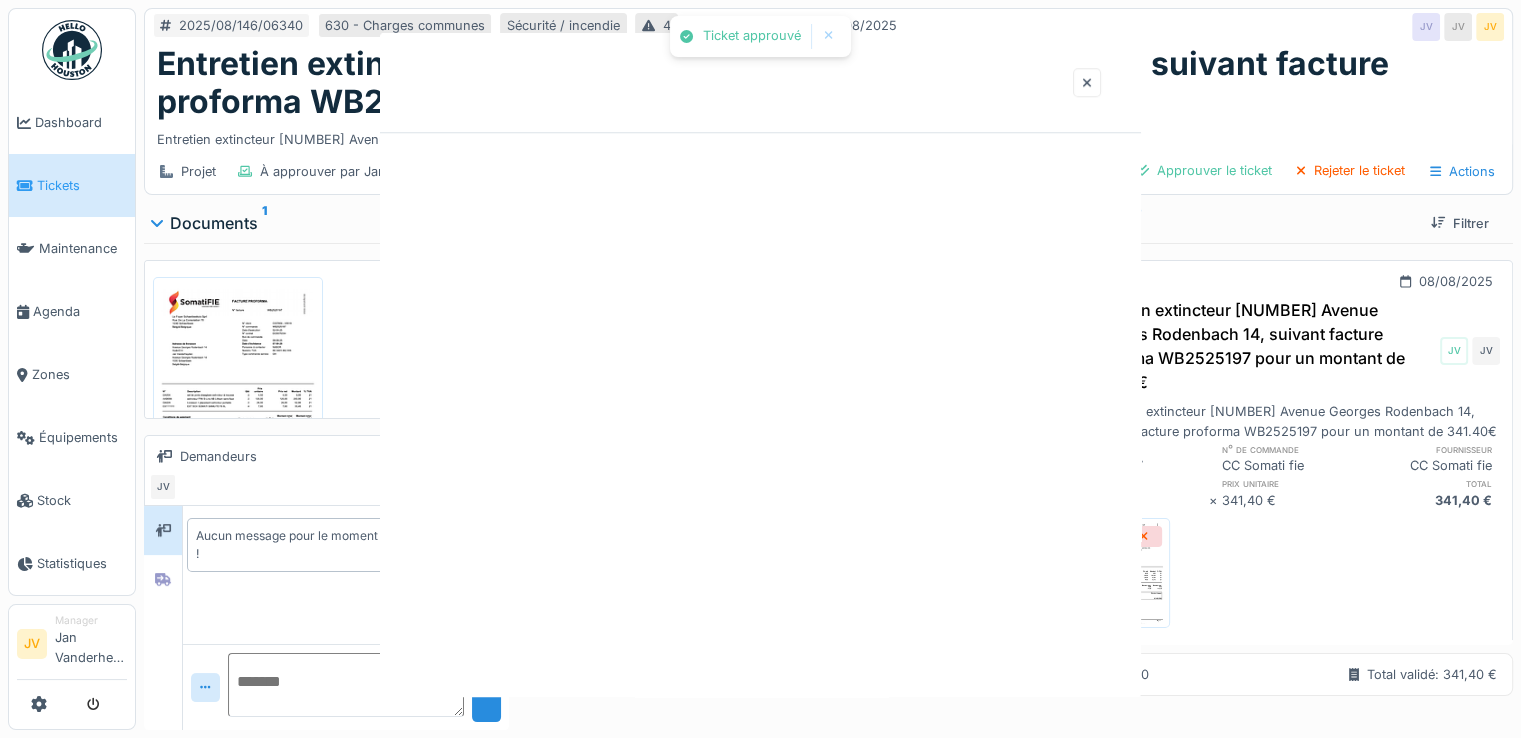 scroll, scrollTop: 0, scrollLeft: 0, axis: both 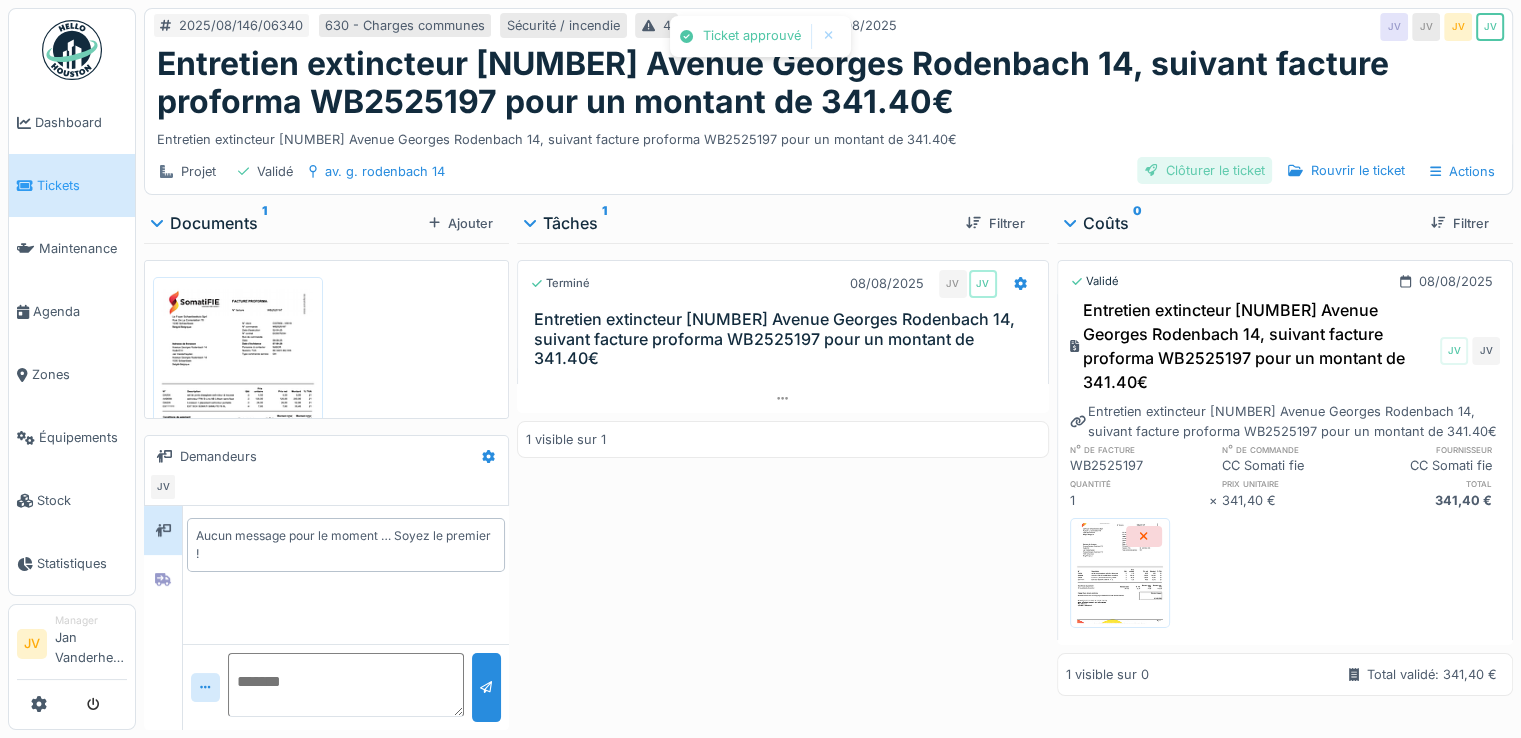 click on "Clôturer le ticket" at bounding box center [1205, 170] 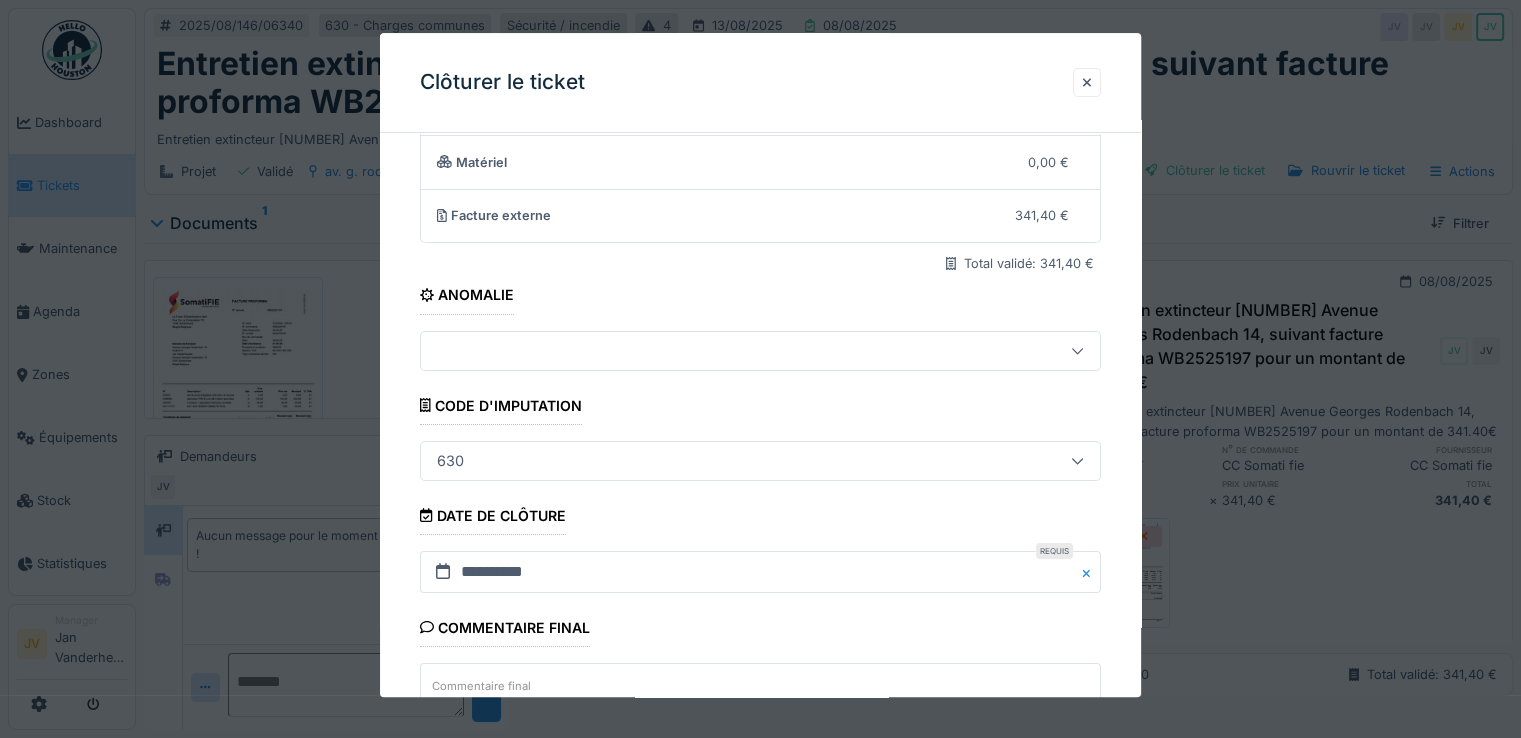 scroll, scrollTop: 331, scrollLeft: 0, axis: vertical 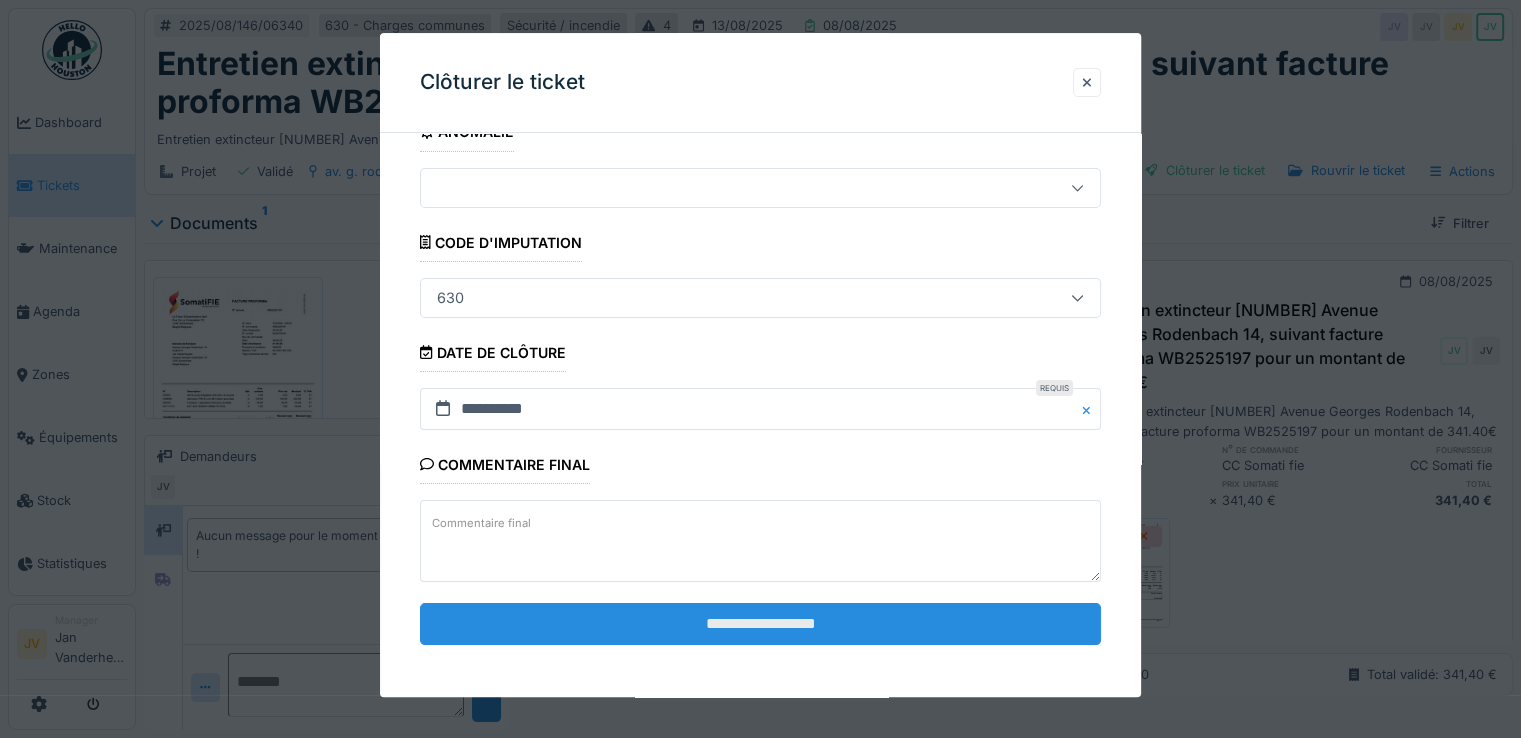click on "**********" at bounding box center [760, 624] 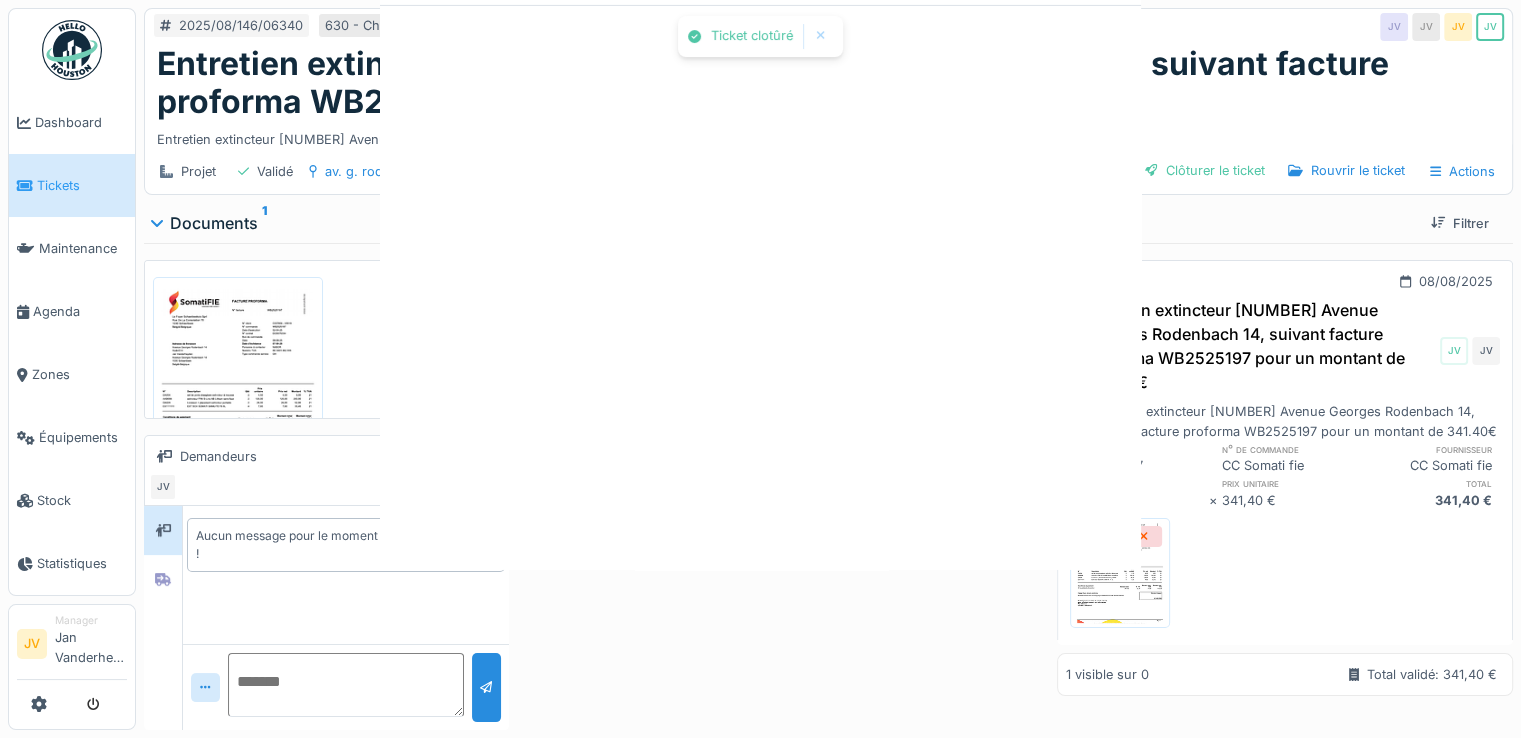 scroll, scrollTop: 0, scrollLeft: 0, axis: both 